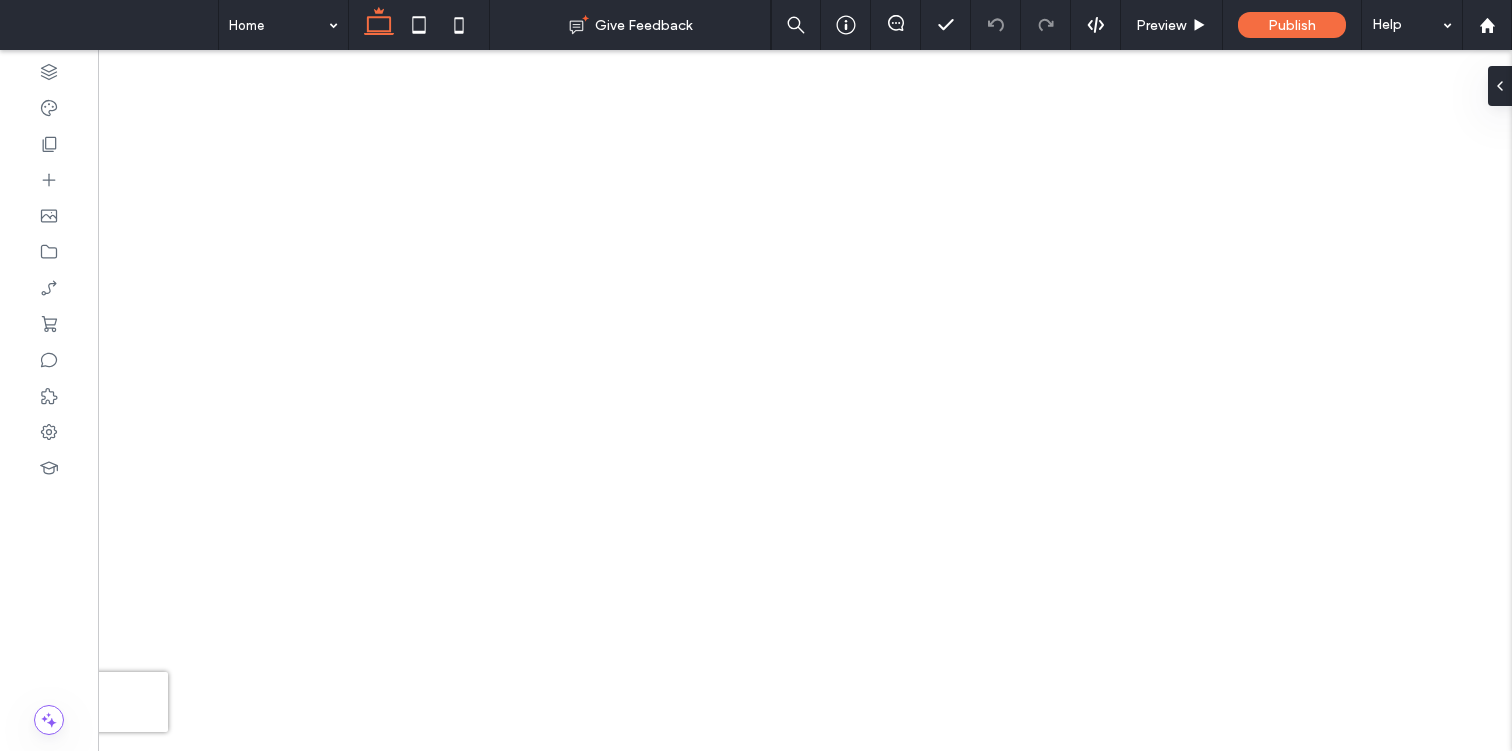 scroll, scrollTop: 1113, scrollLeft: 0, axis: vertical 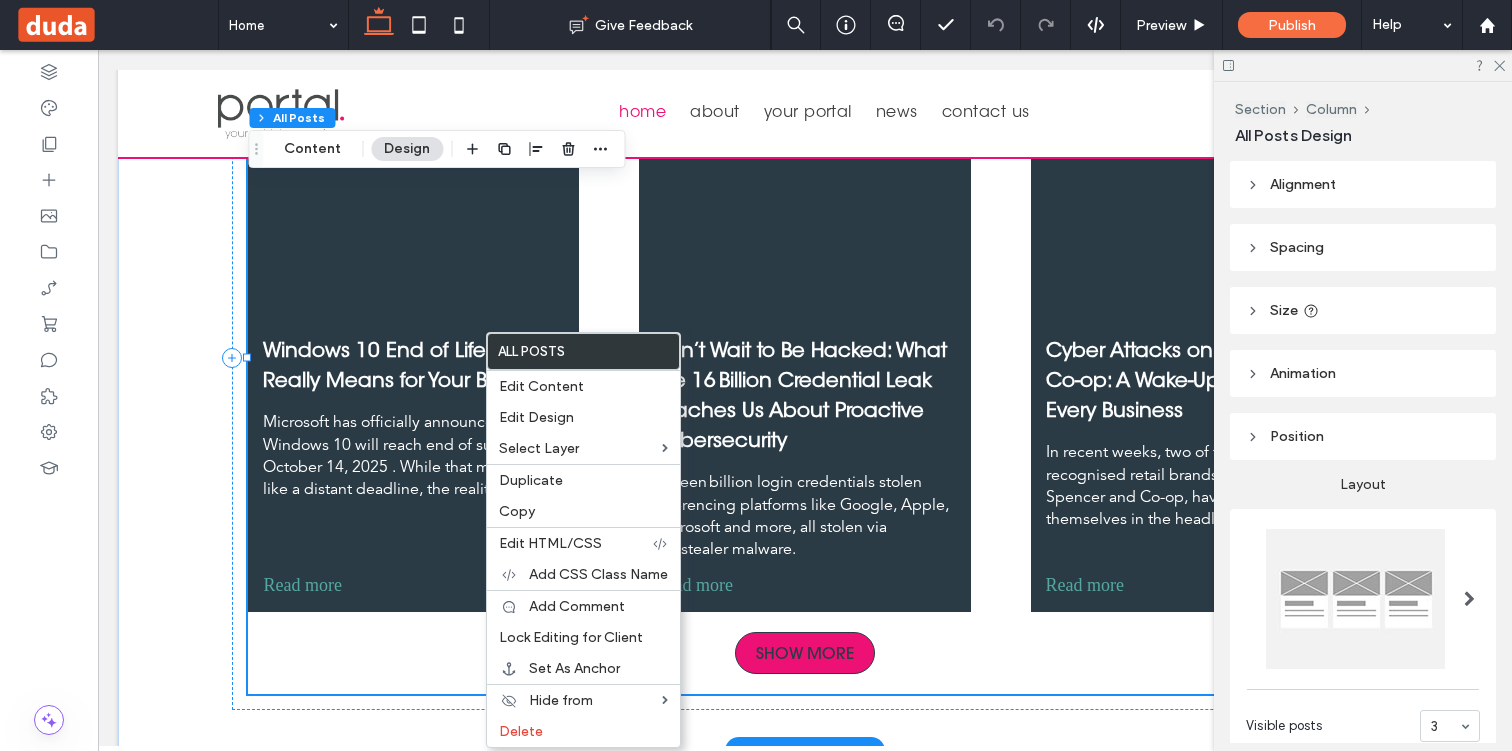 click at bounding box center (414, 172) 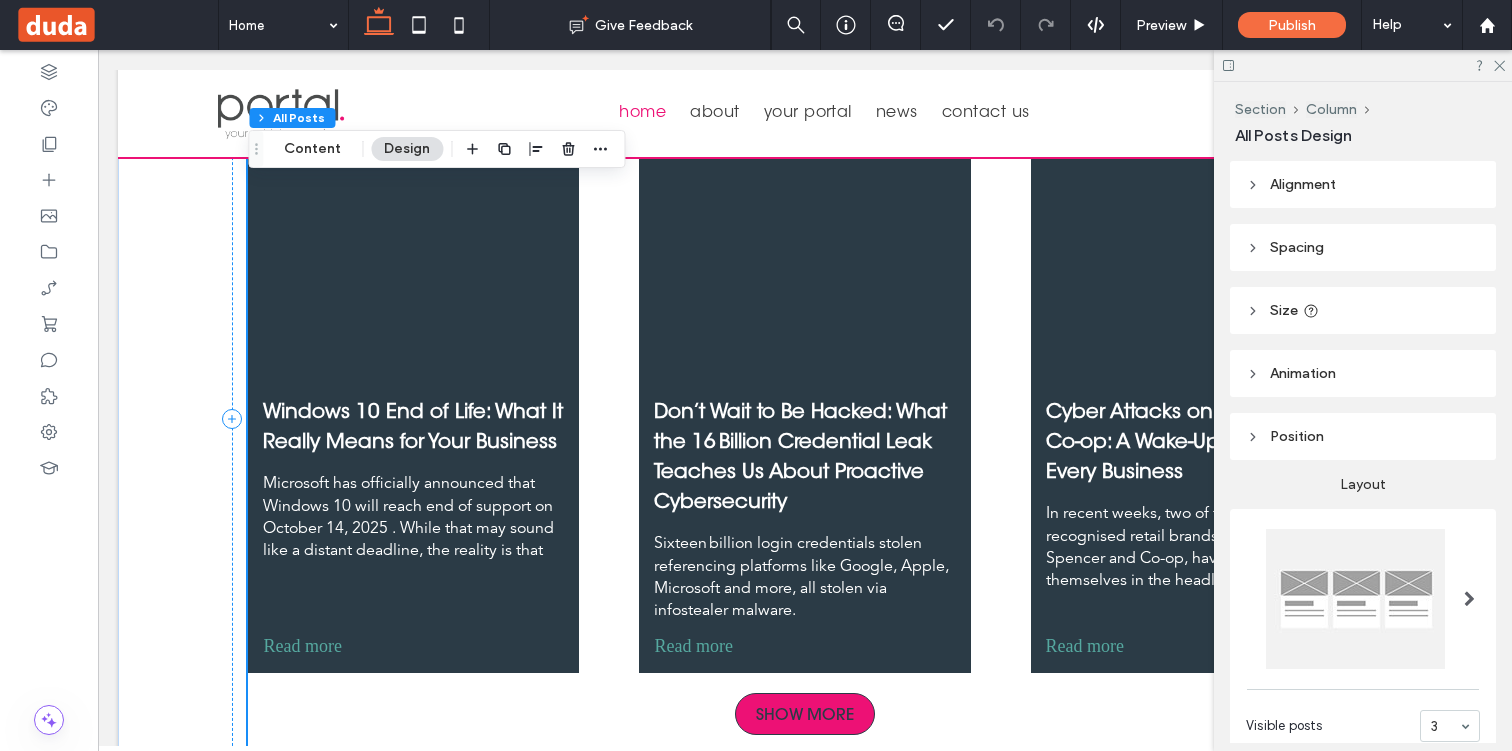 scroll, scrollTop: 2871, scrollLeft: 0, axis: vertical 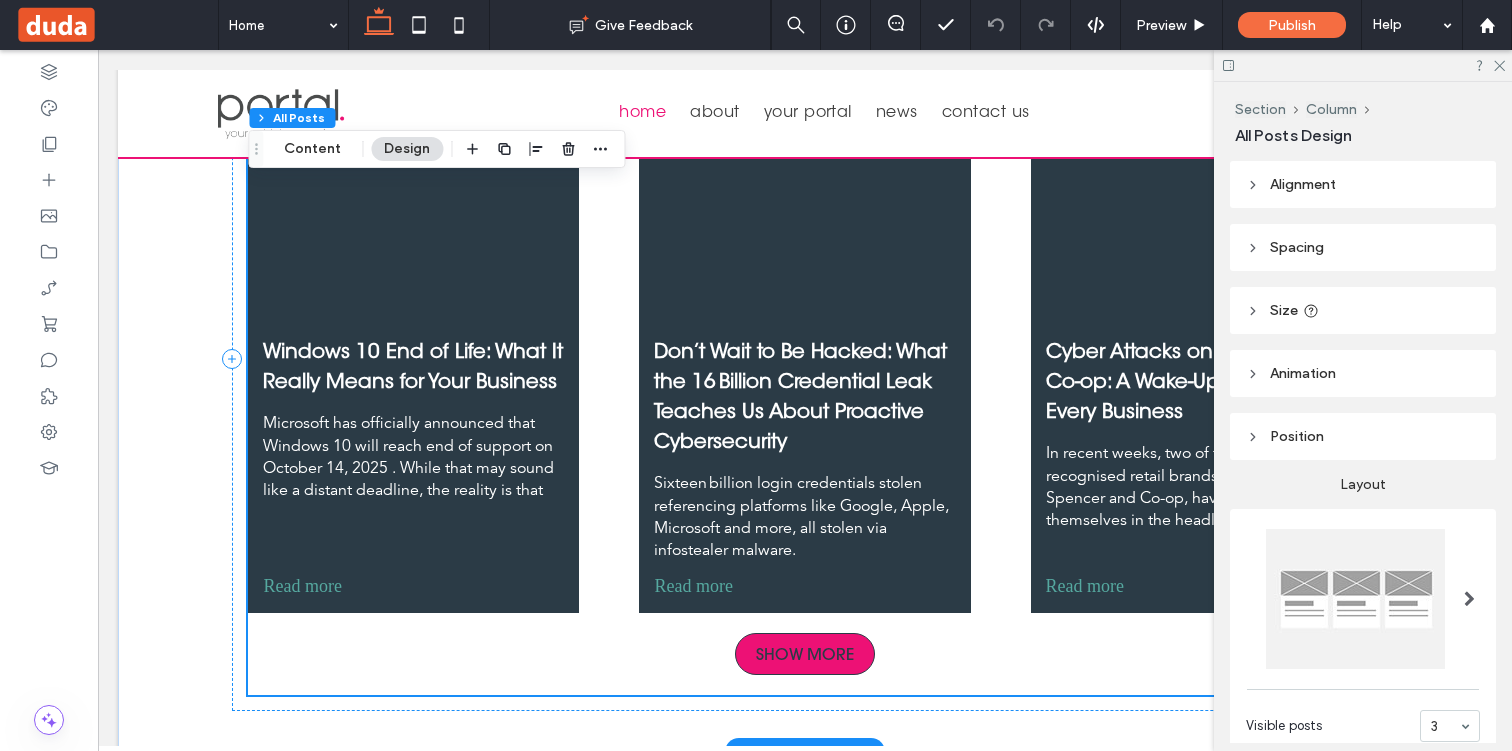 click at bounding box center (414, 173) 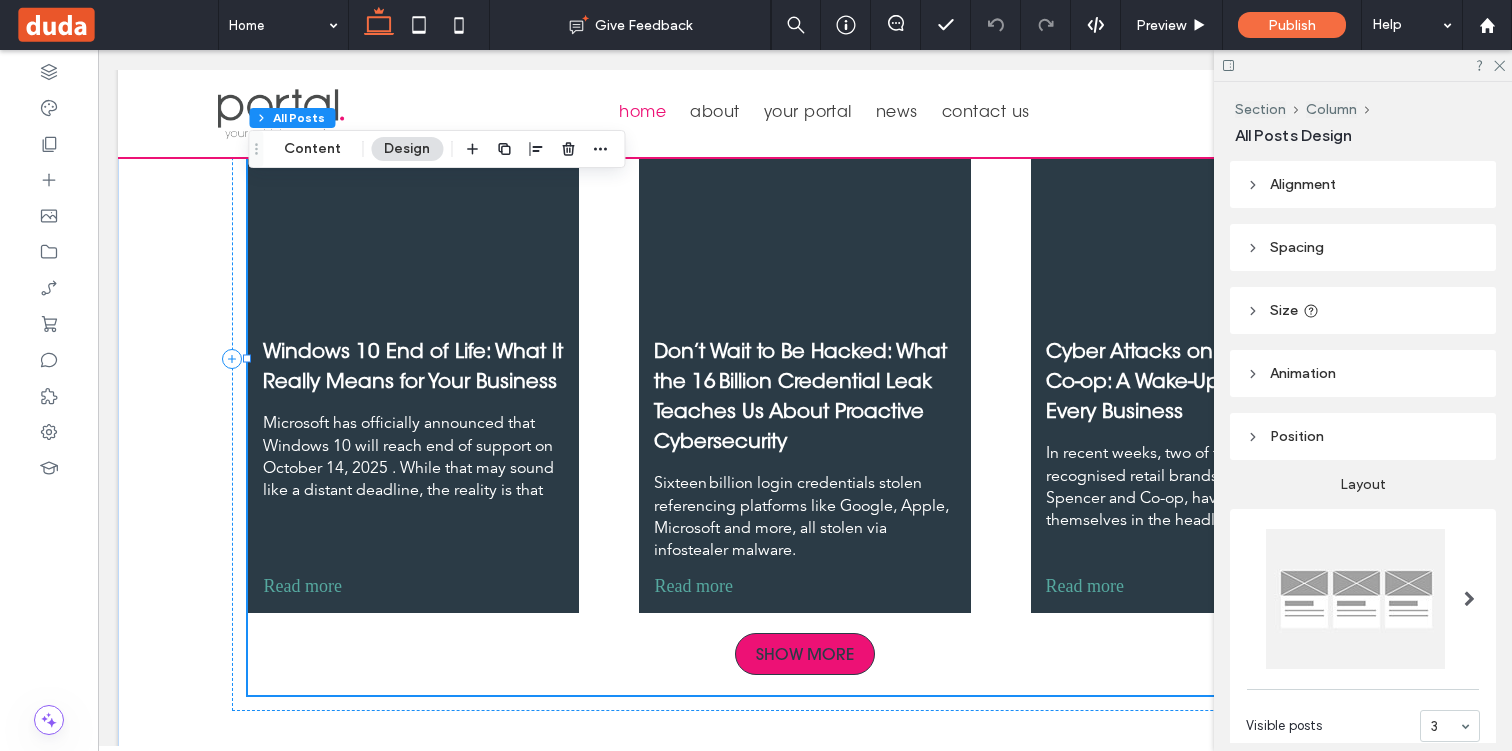 click on "Design" at bounding box center [407, 149] 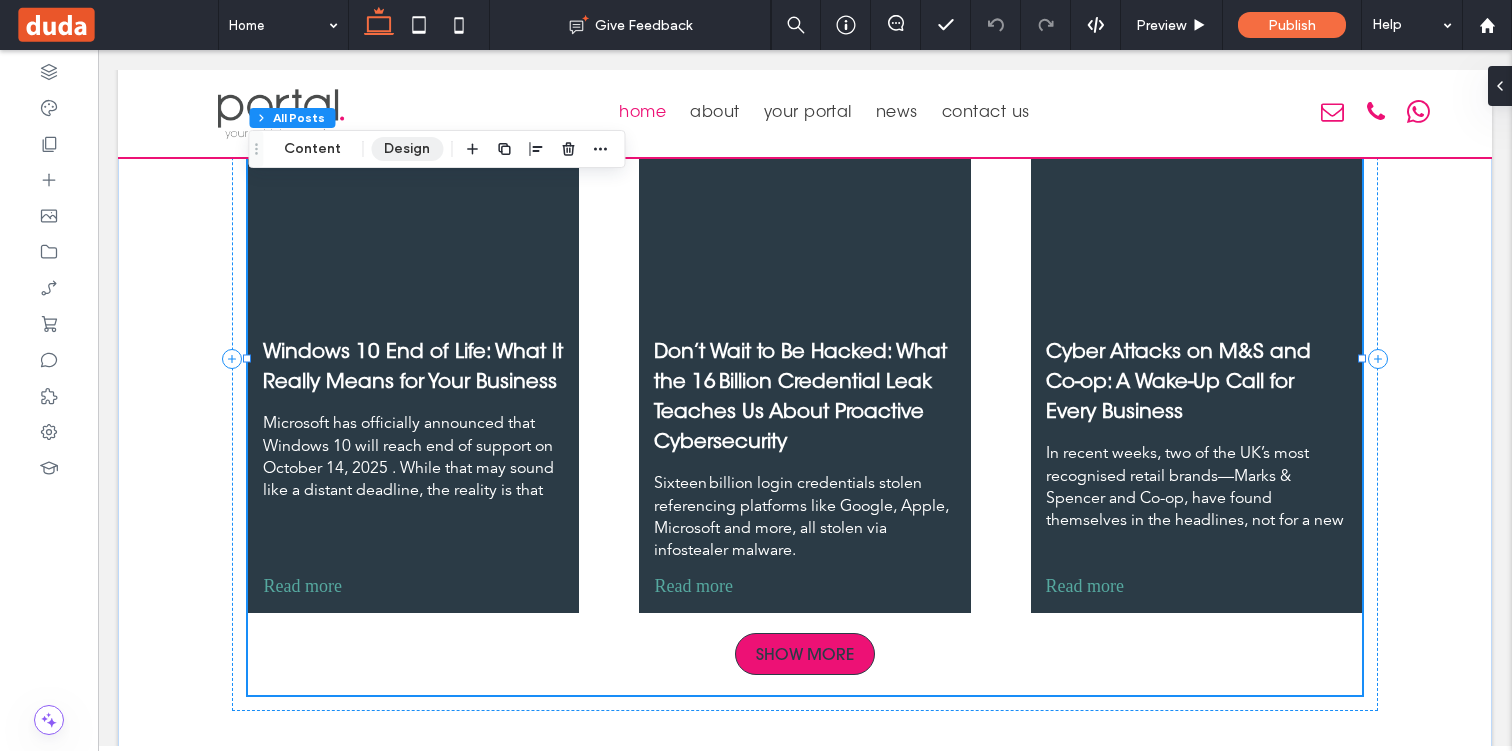 click on "Design" at bounding box center (407, 149) 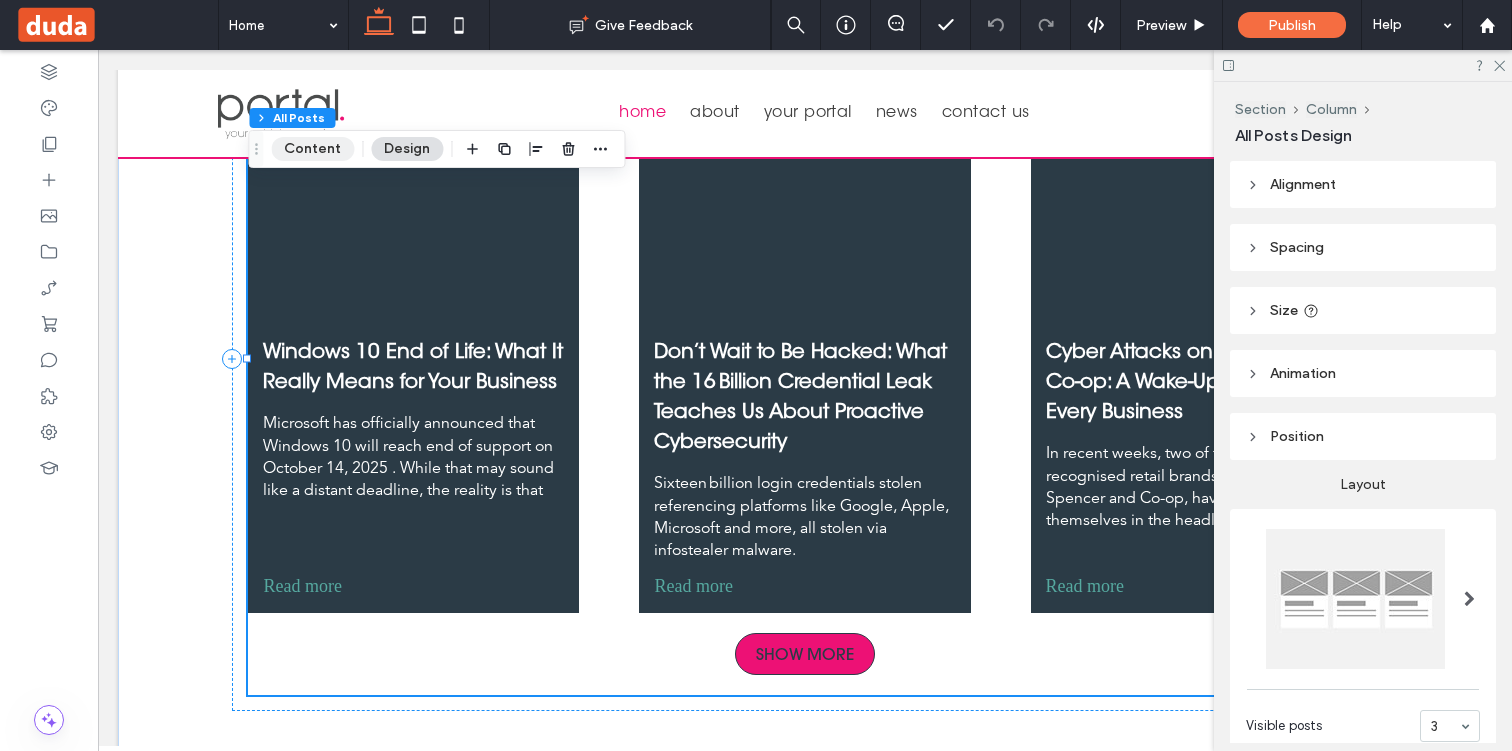 click on "Content" at bounding box center (312, 149) 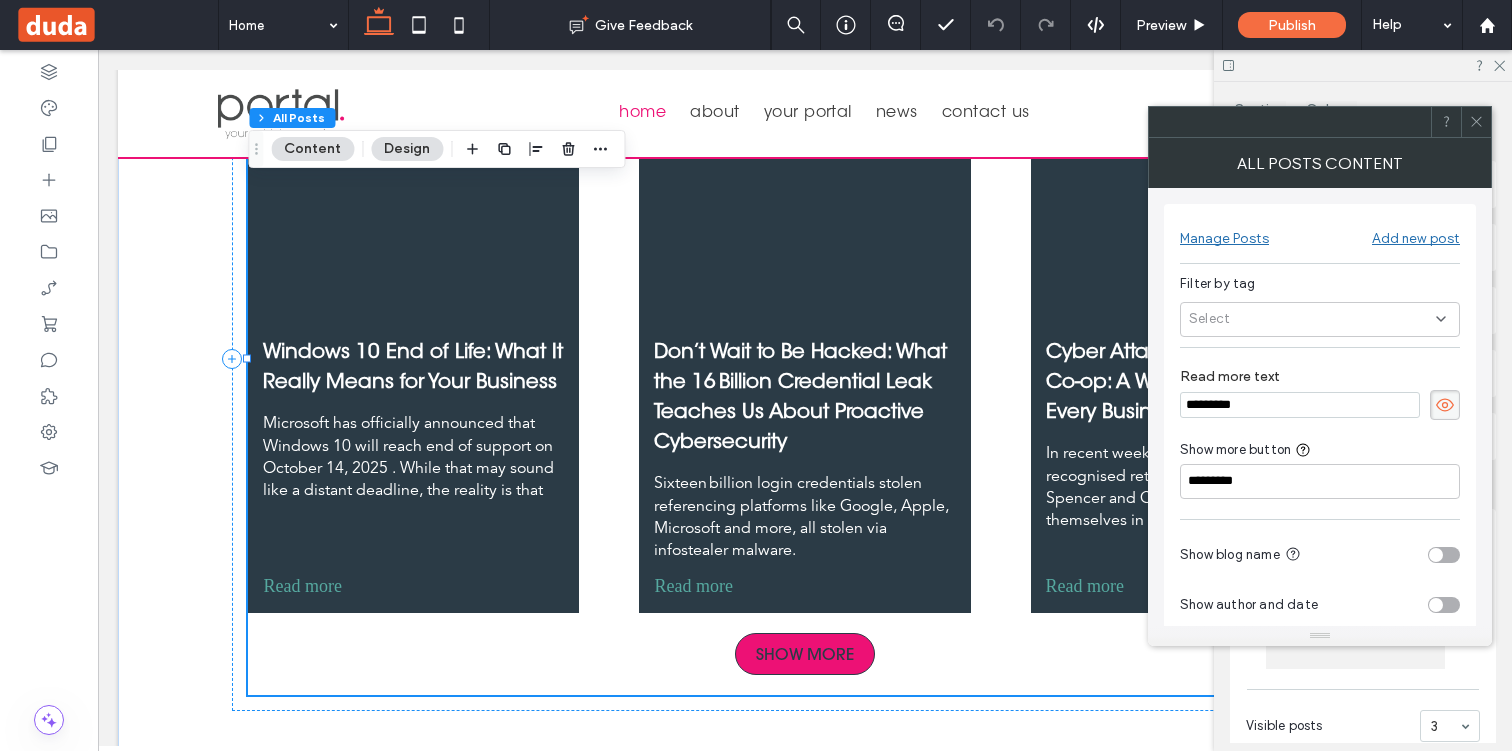click on "Design" at bounding box center [407, 149] 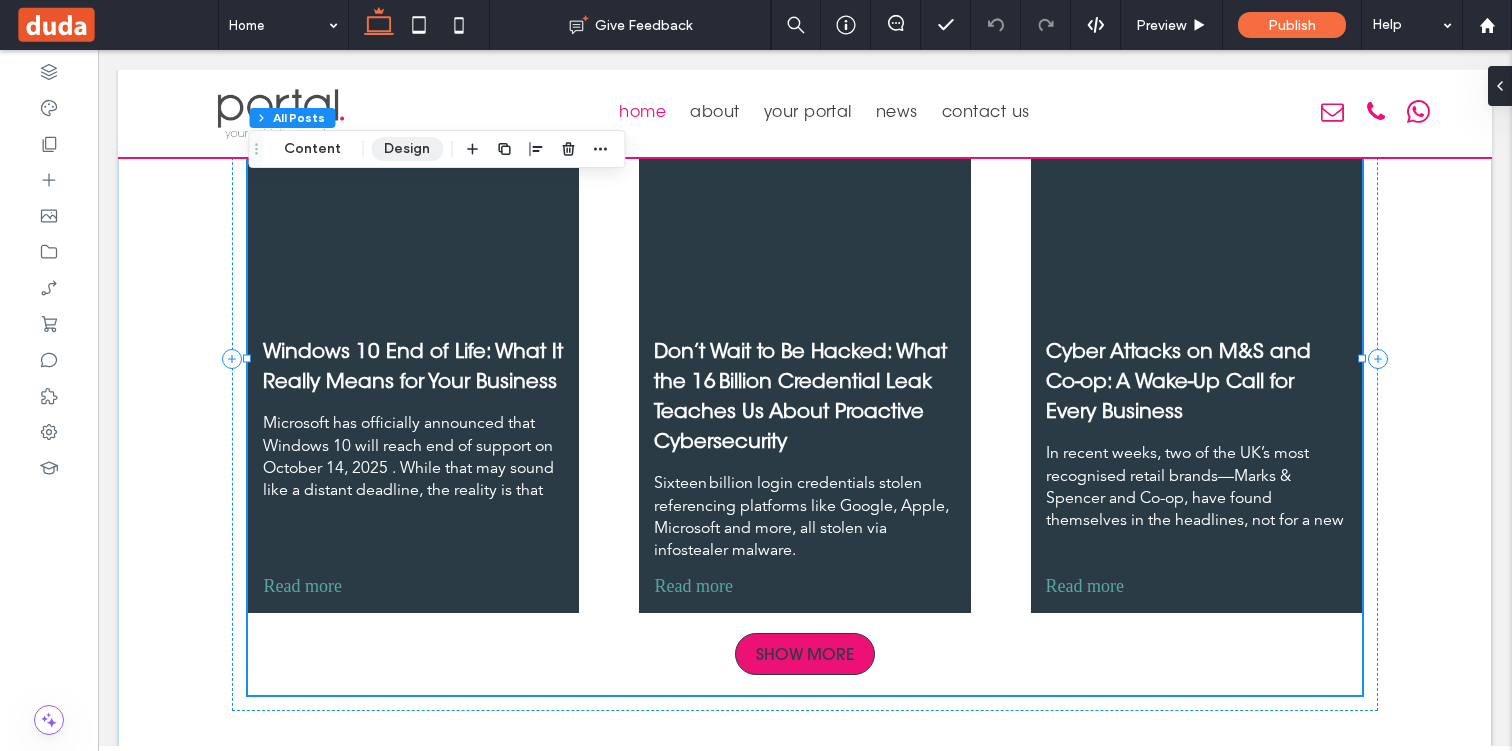 click on "Design" at bounding box center [407, 149] 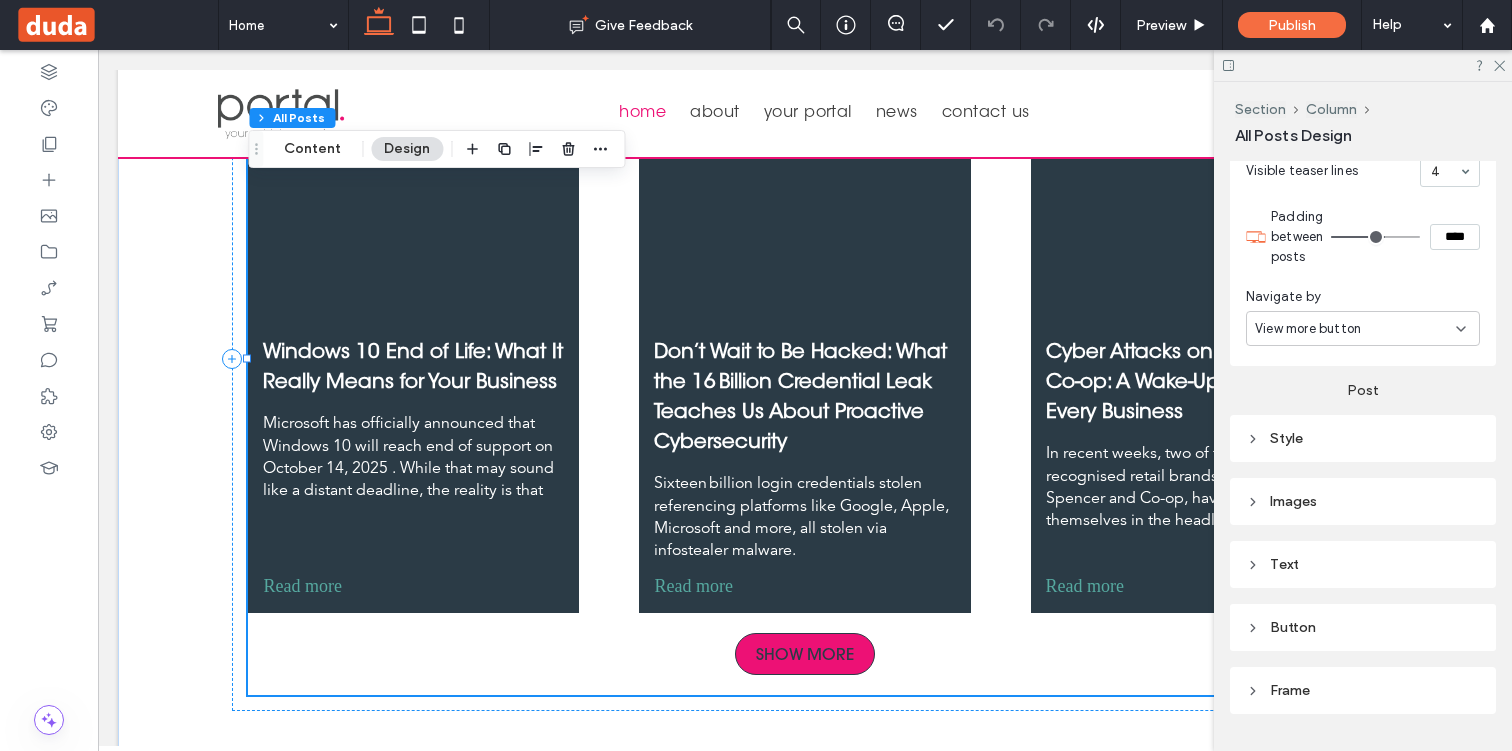 click on "Style" at bounding box center [1363, 438] 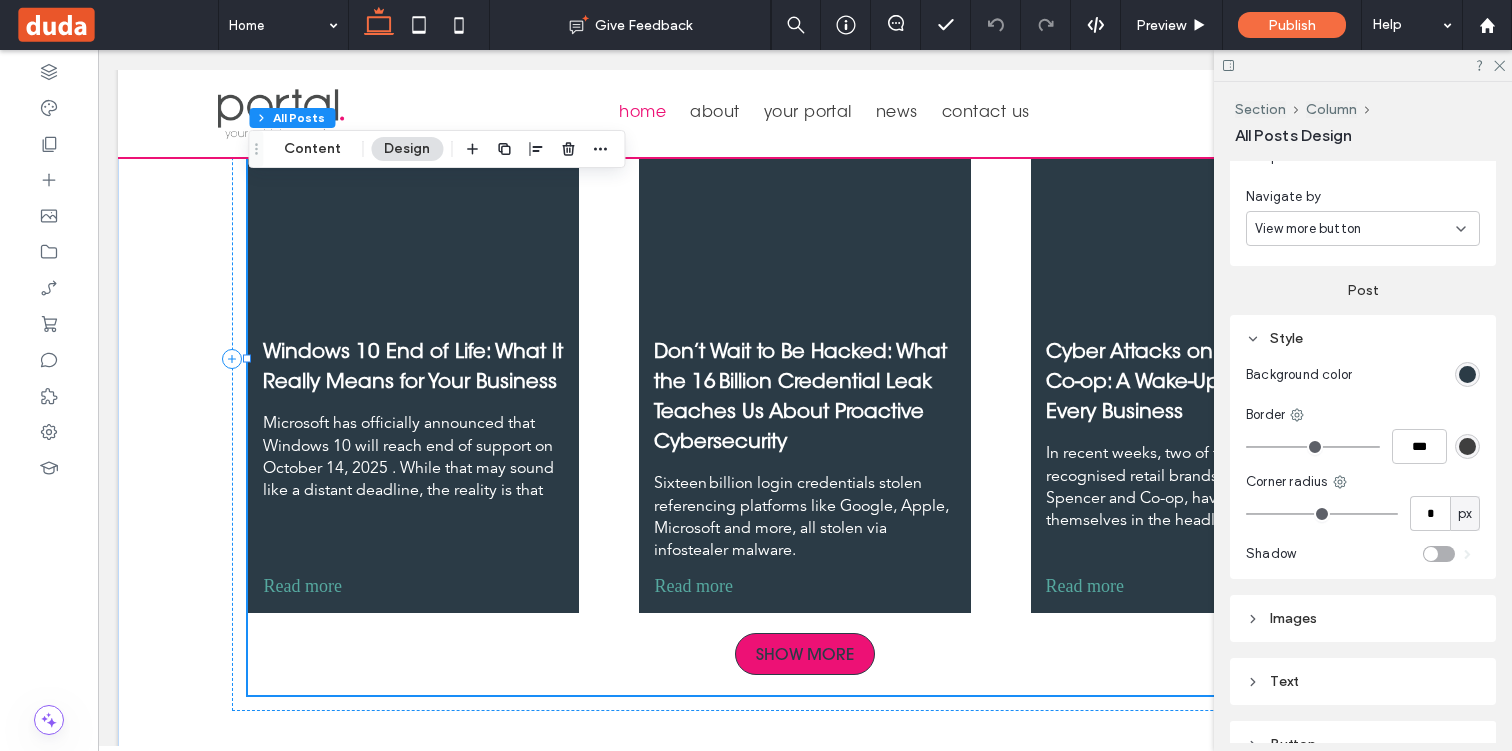 scroll, scrollTop: 785, scrollLeft: 0, axis: vertical 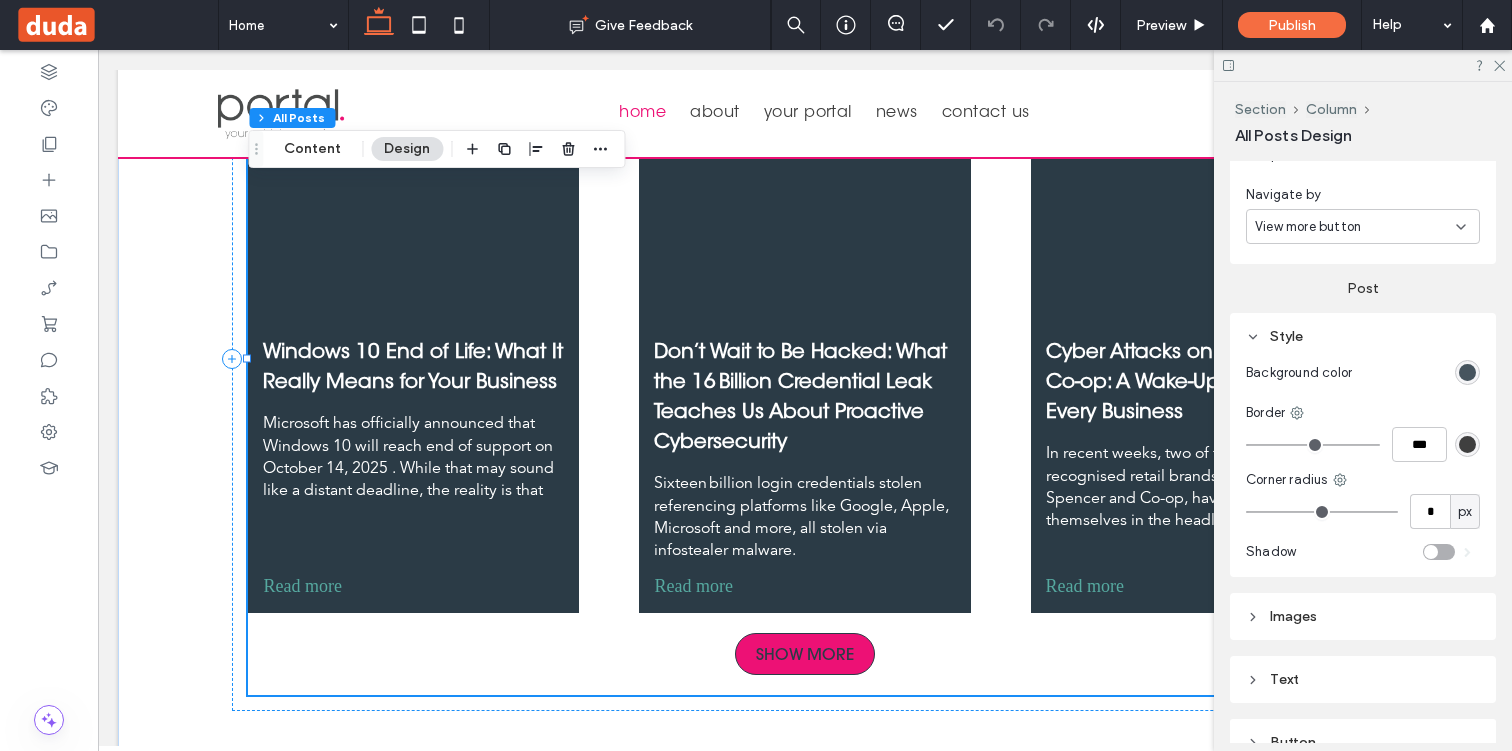 click at bounding box center (1467, 372) 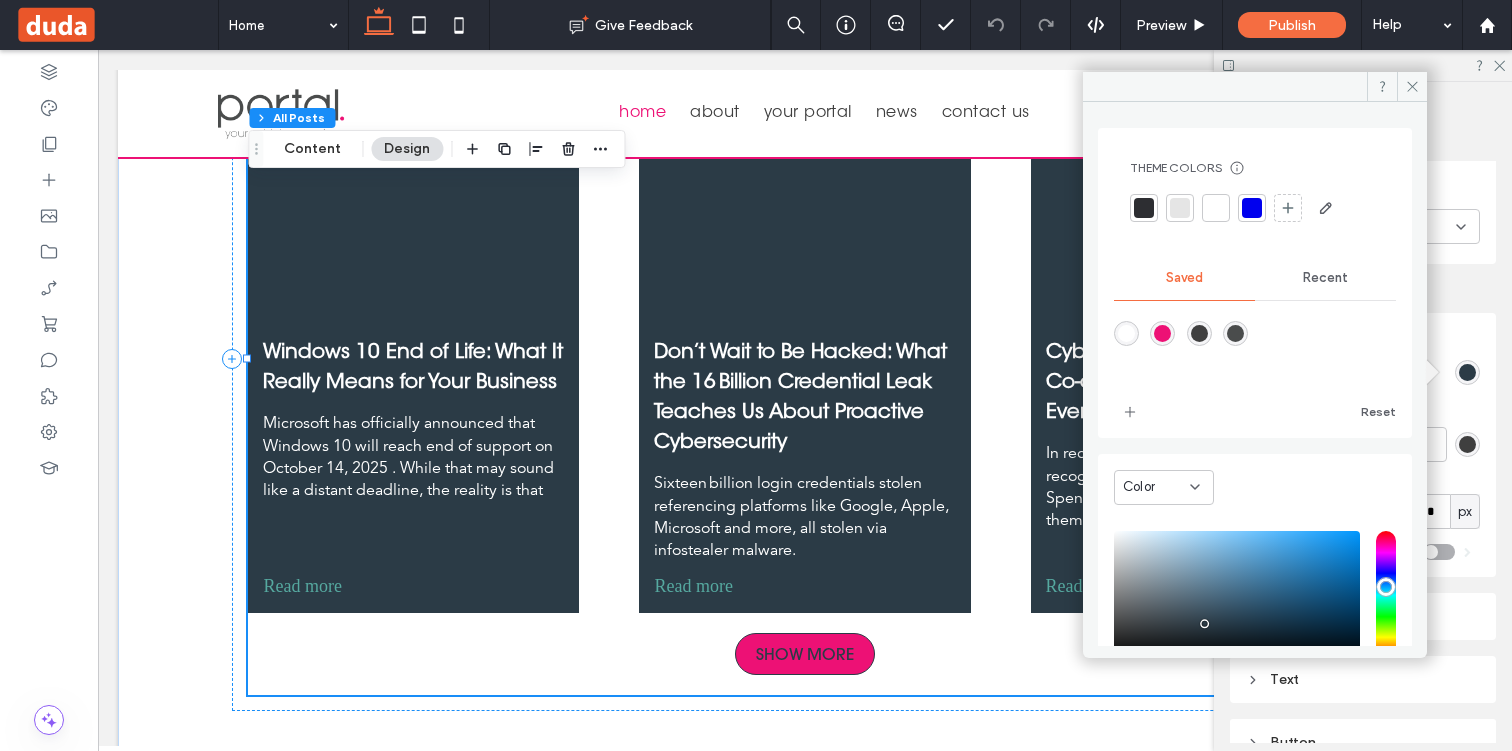 click at bounding box center (1163, 334) 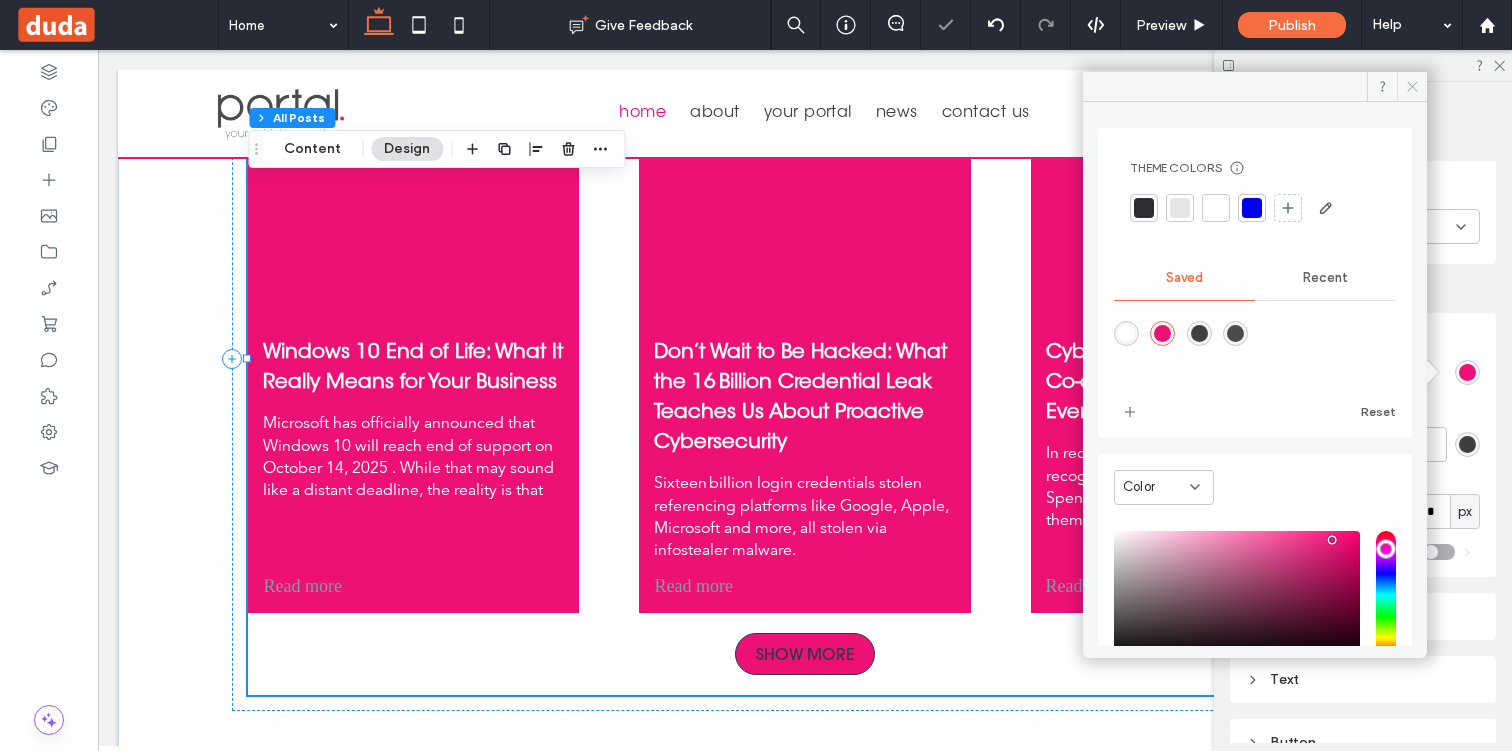 click at bounding box center [1412, 87] 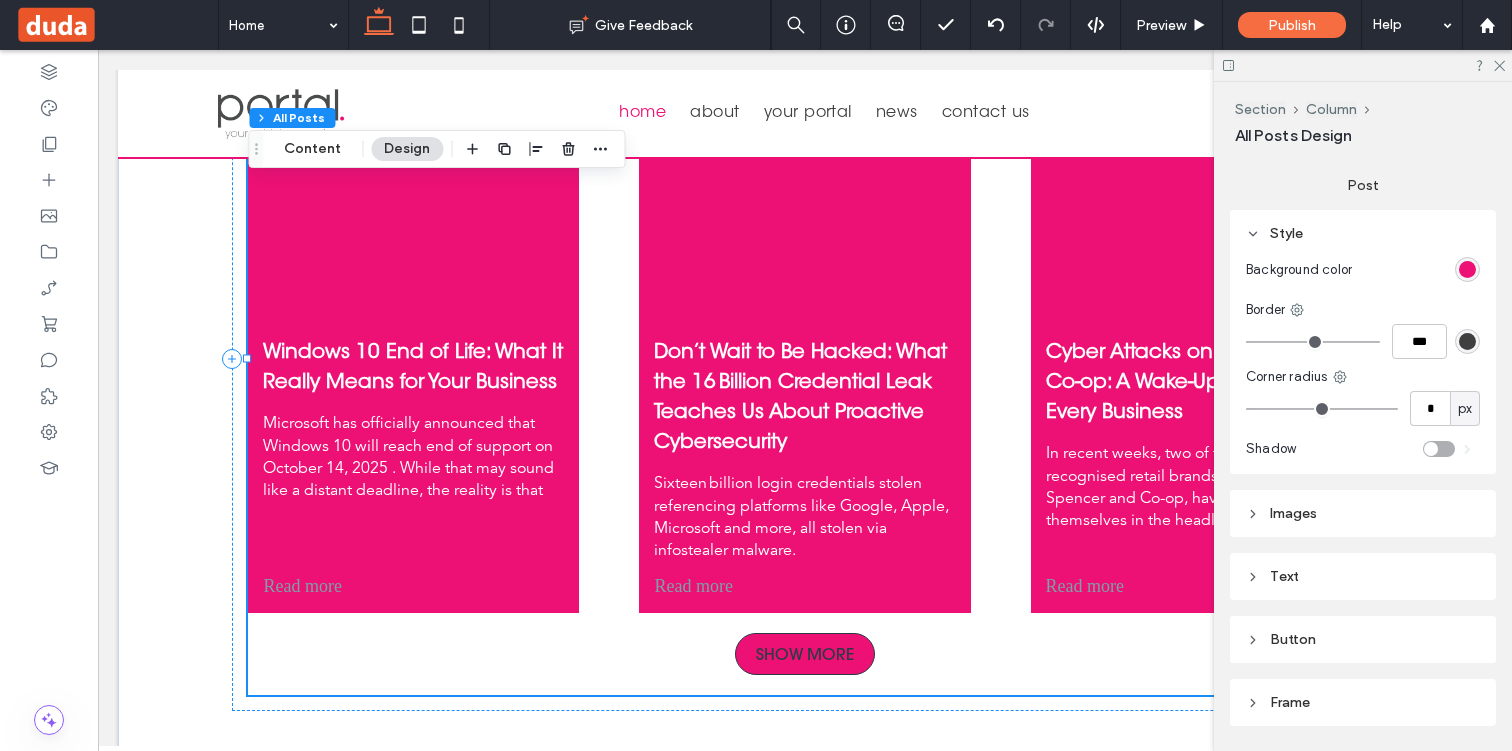 scroll, scrollTop: 922, scrollLeft: 0, axis: vertical 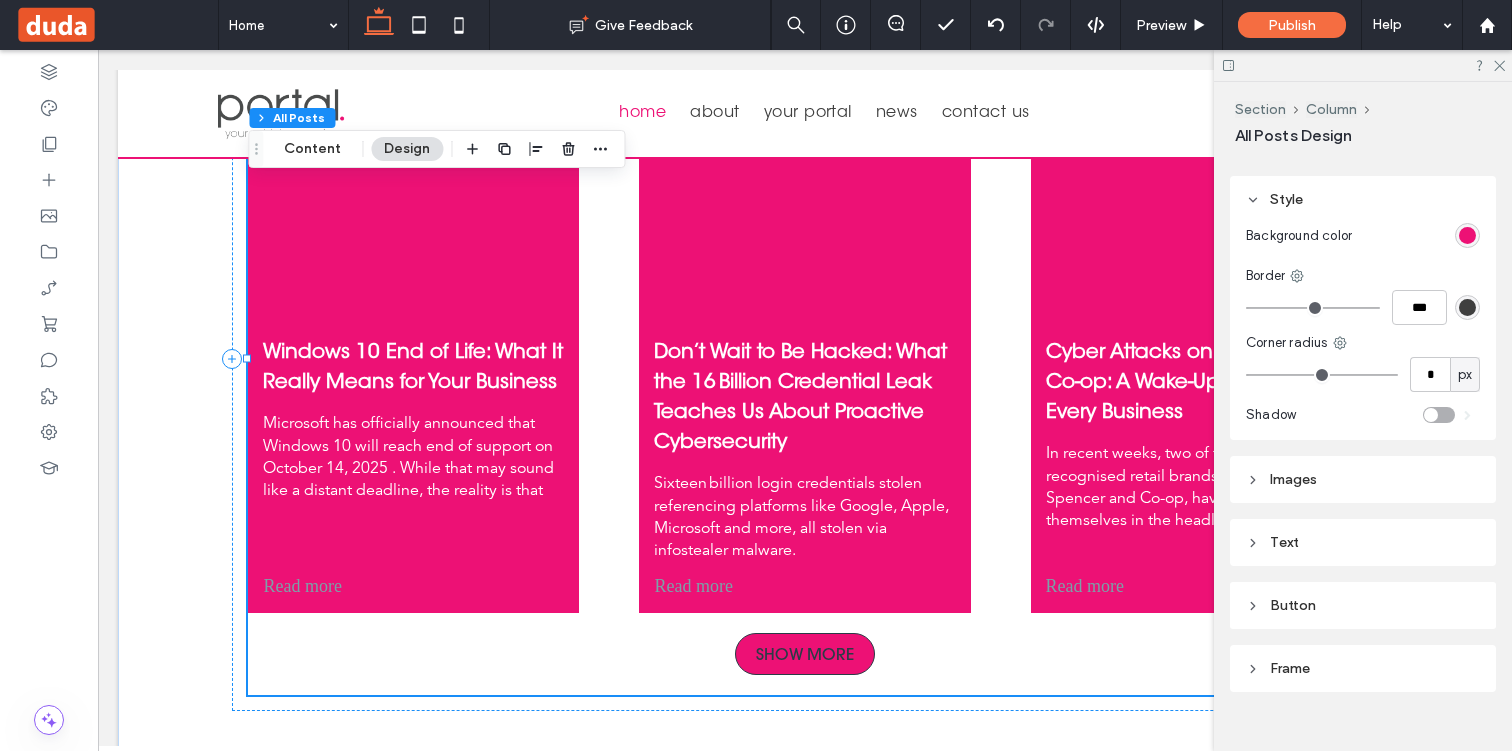 click on "Text" at bounding box center (1363, 542) 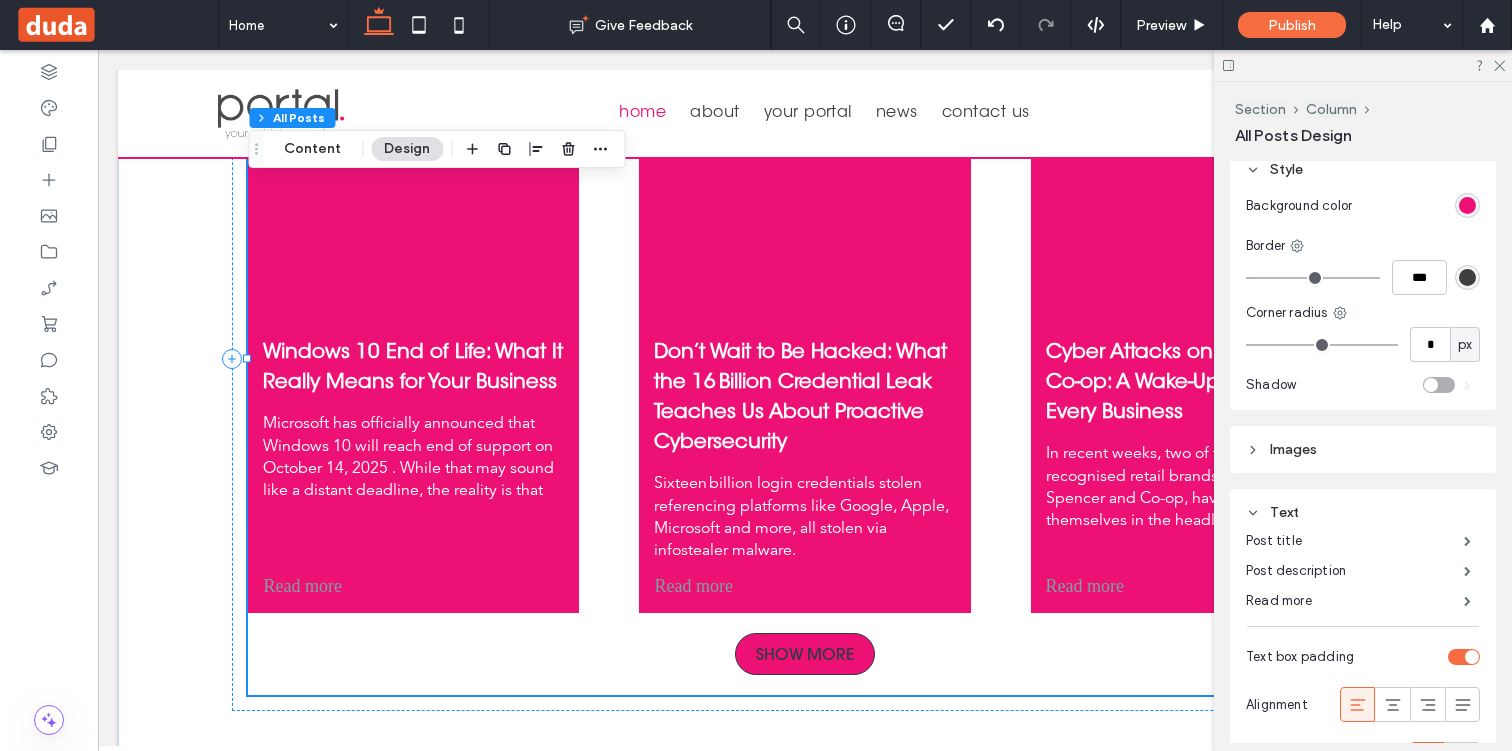 scroll, scrollTop: 989, scrollLeft: 0, axis: vertical 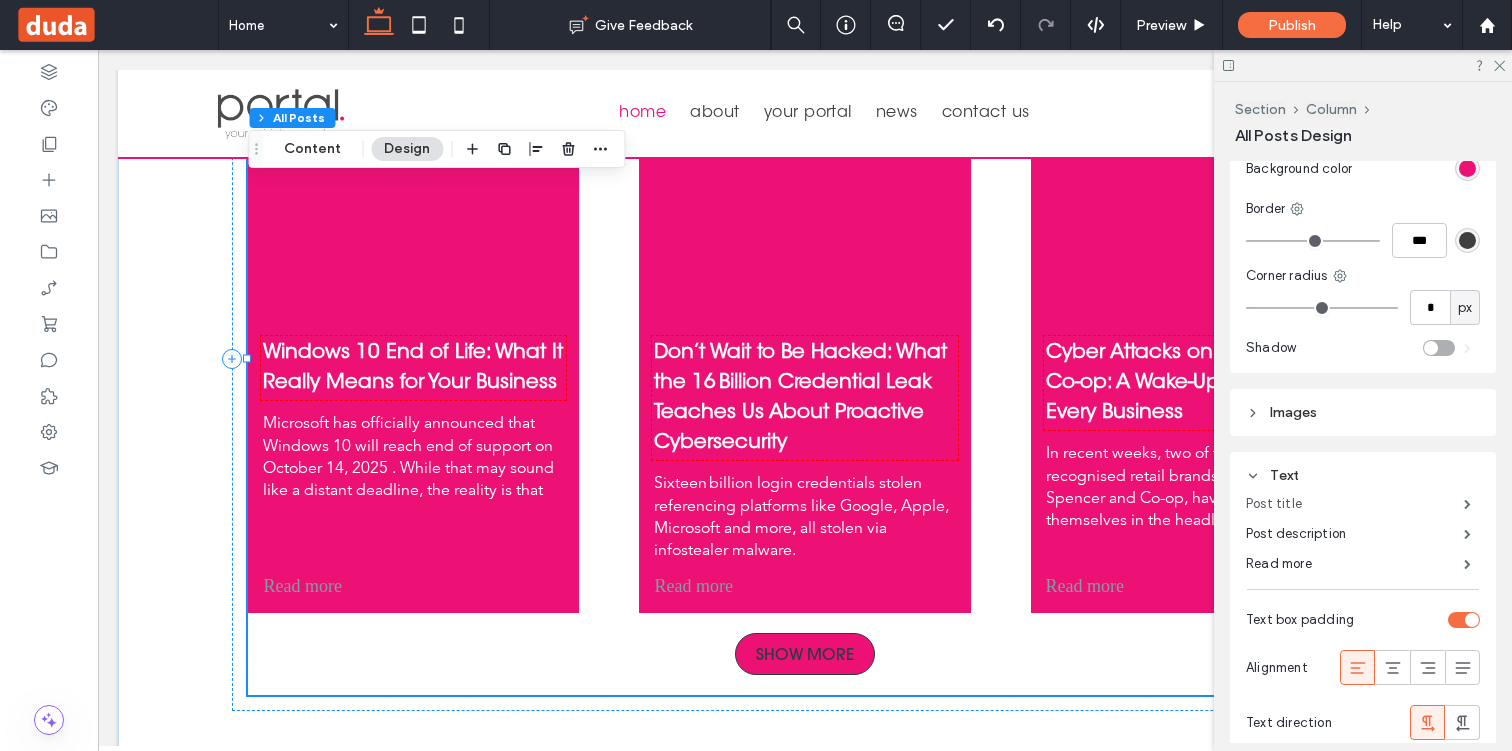 click on "Post title" at bounding box center [1355, 504] 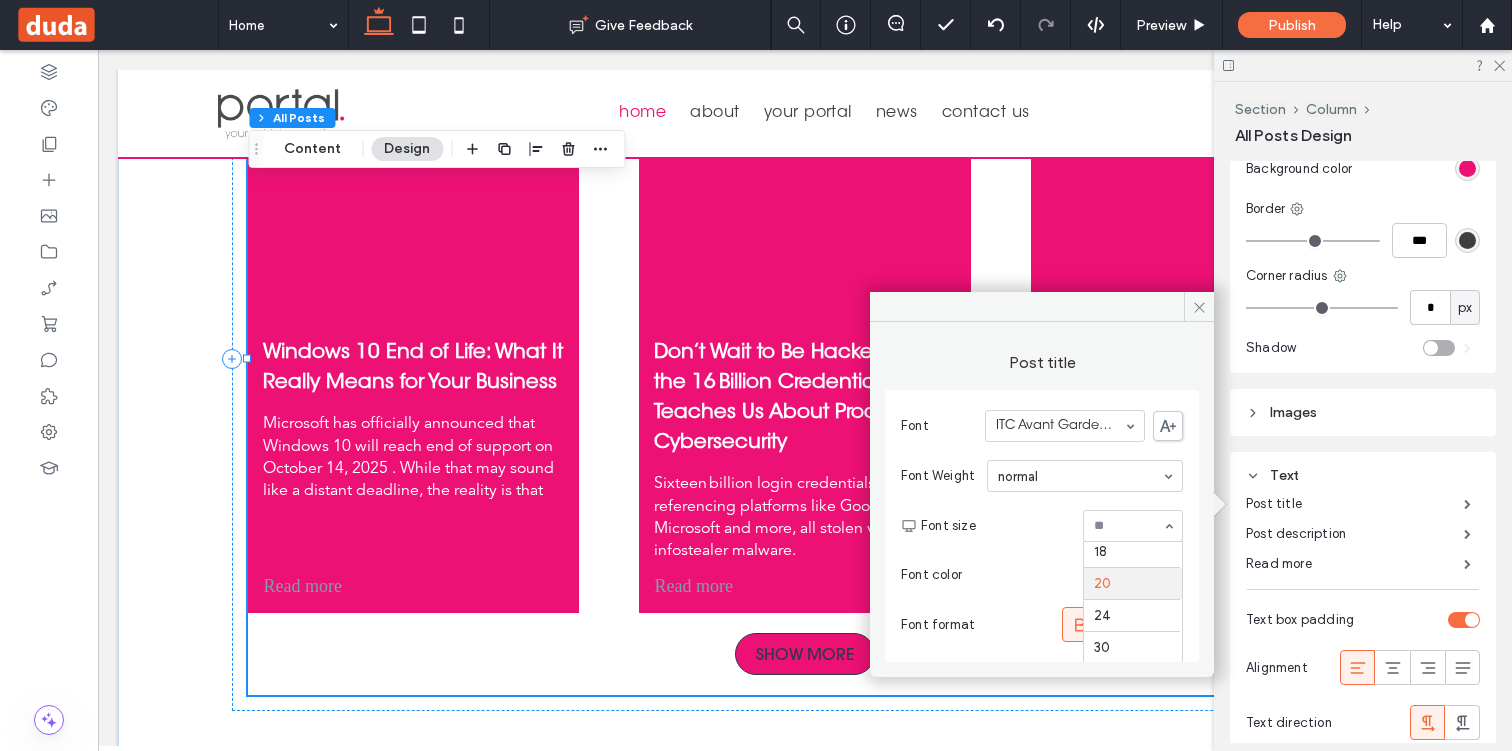 scroll, scrollTop: 205, scrollLeft: 0, axis: vertical 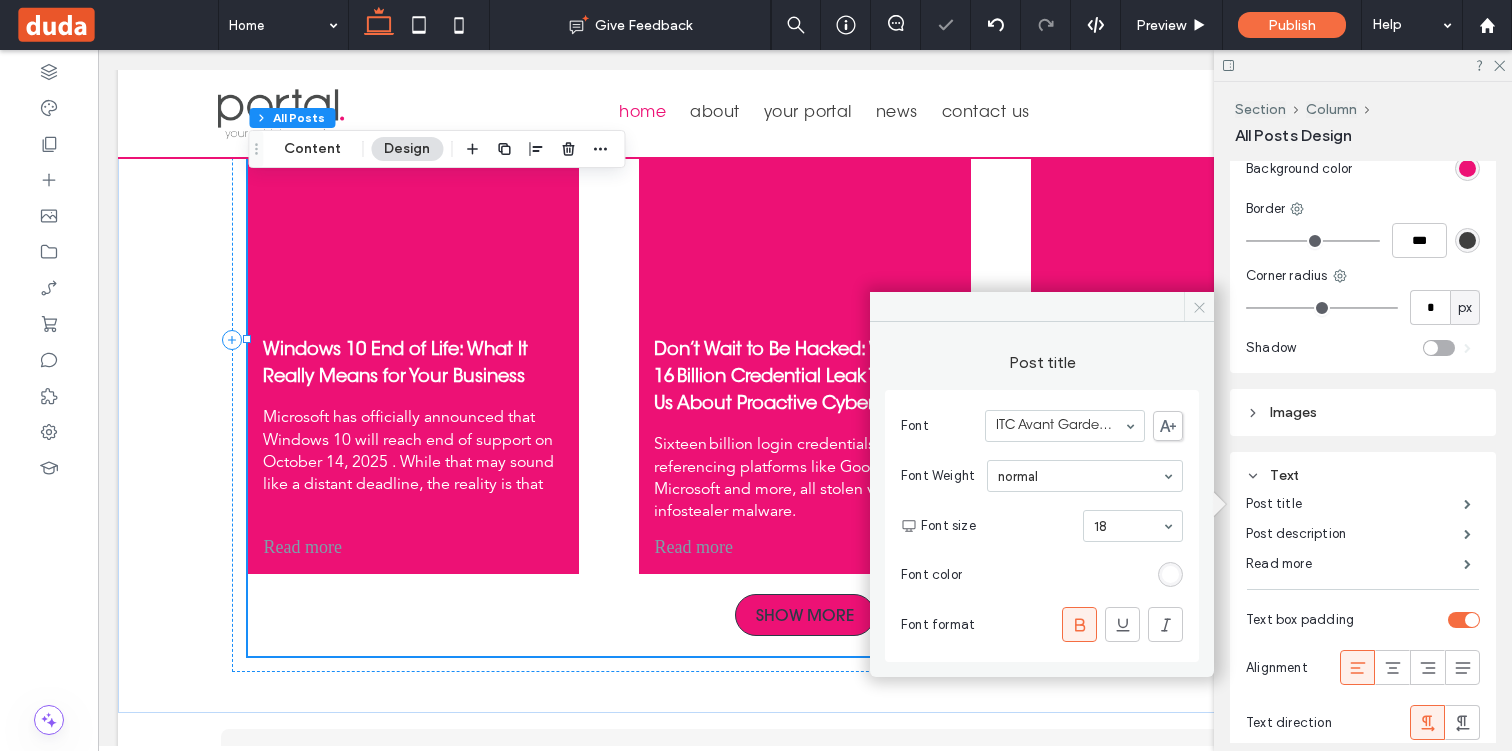 click 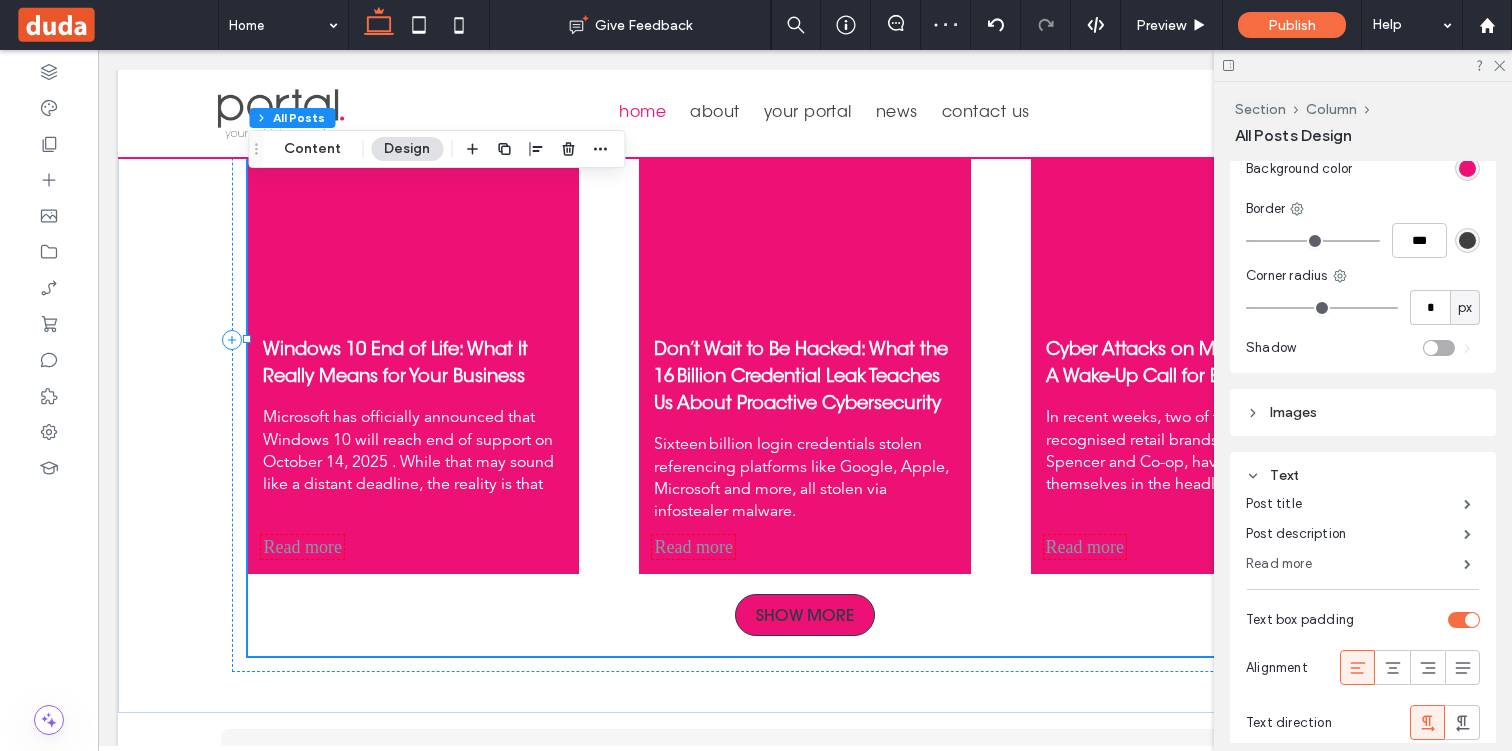 click on "Read more" at bounding box center [1355, 564] 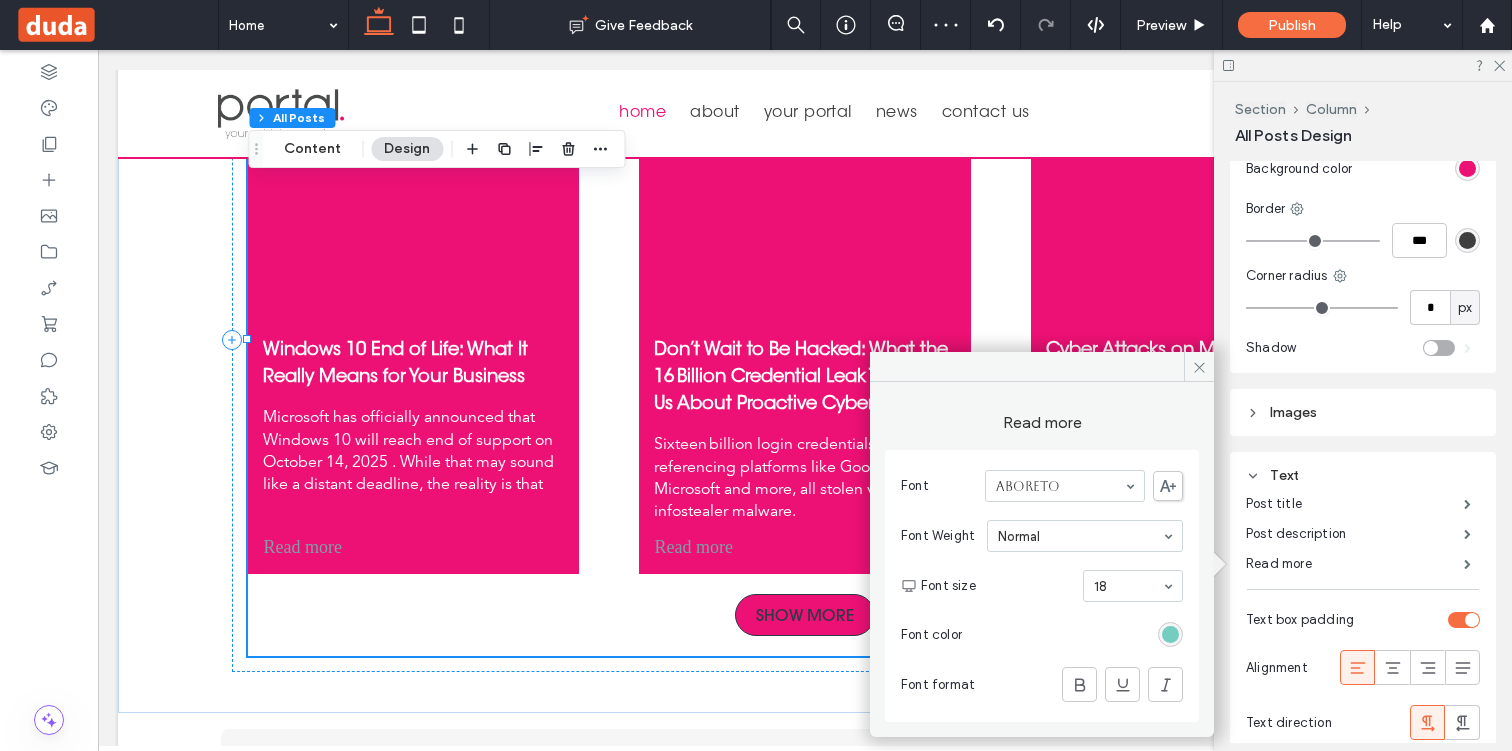 click at bounding box center (1170, 634) 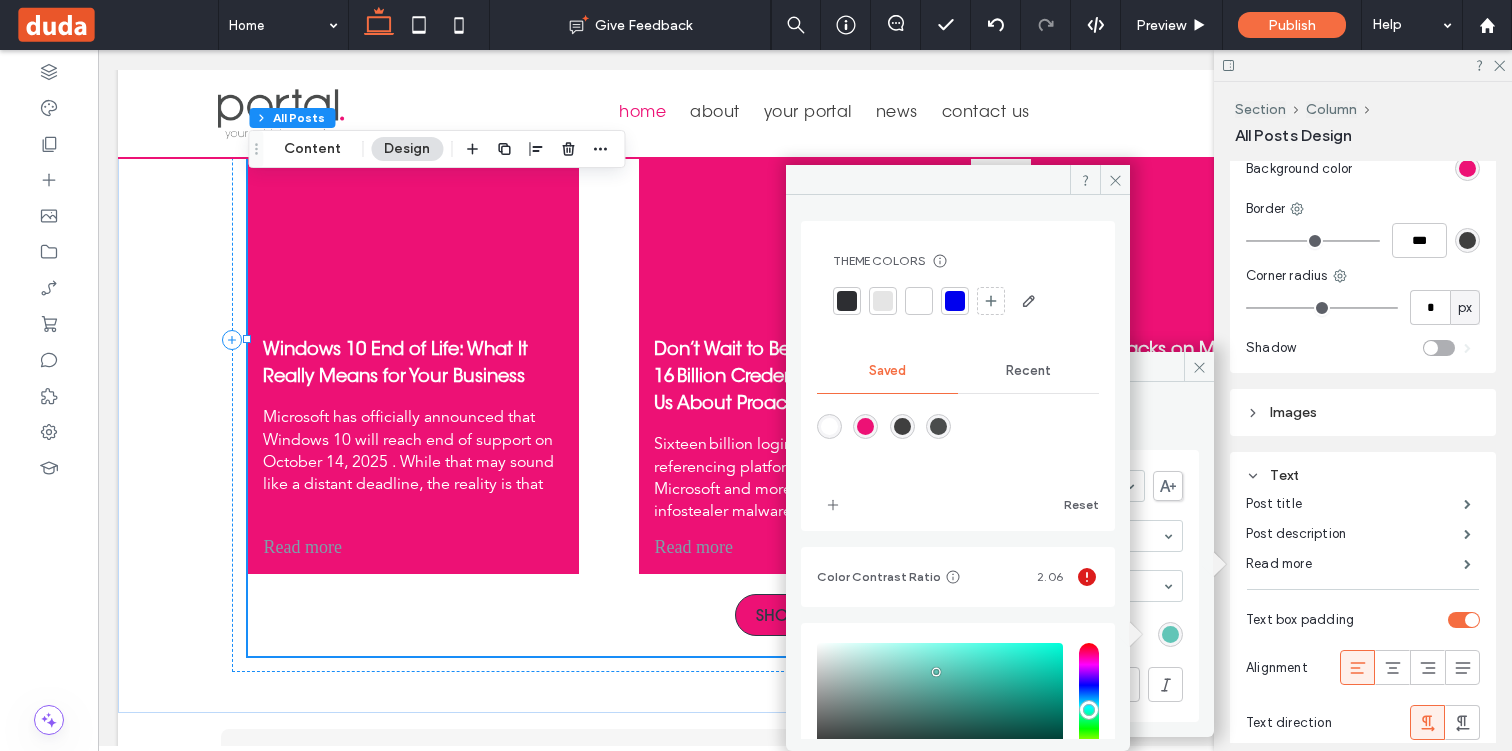 click at bounding box center [919, 301] 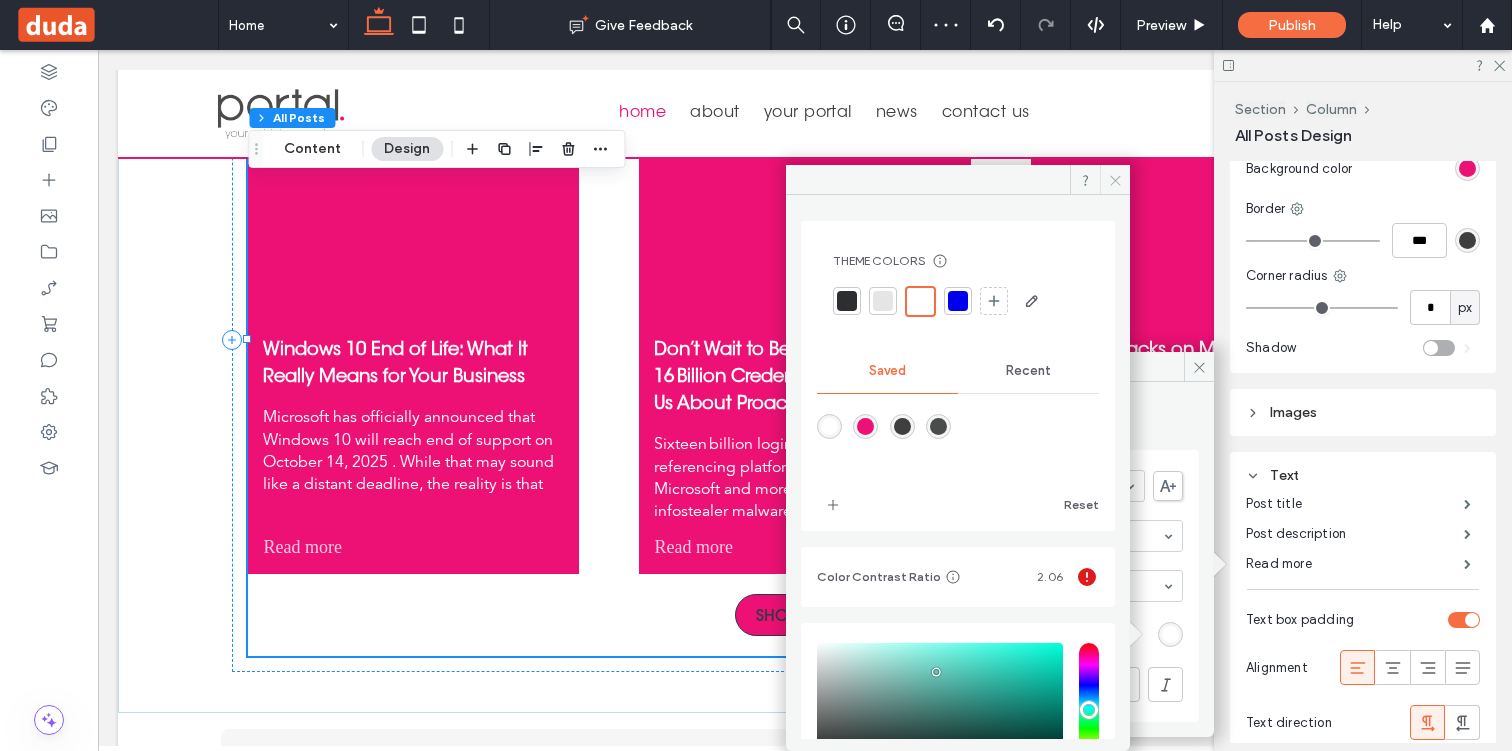 click 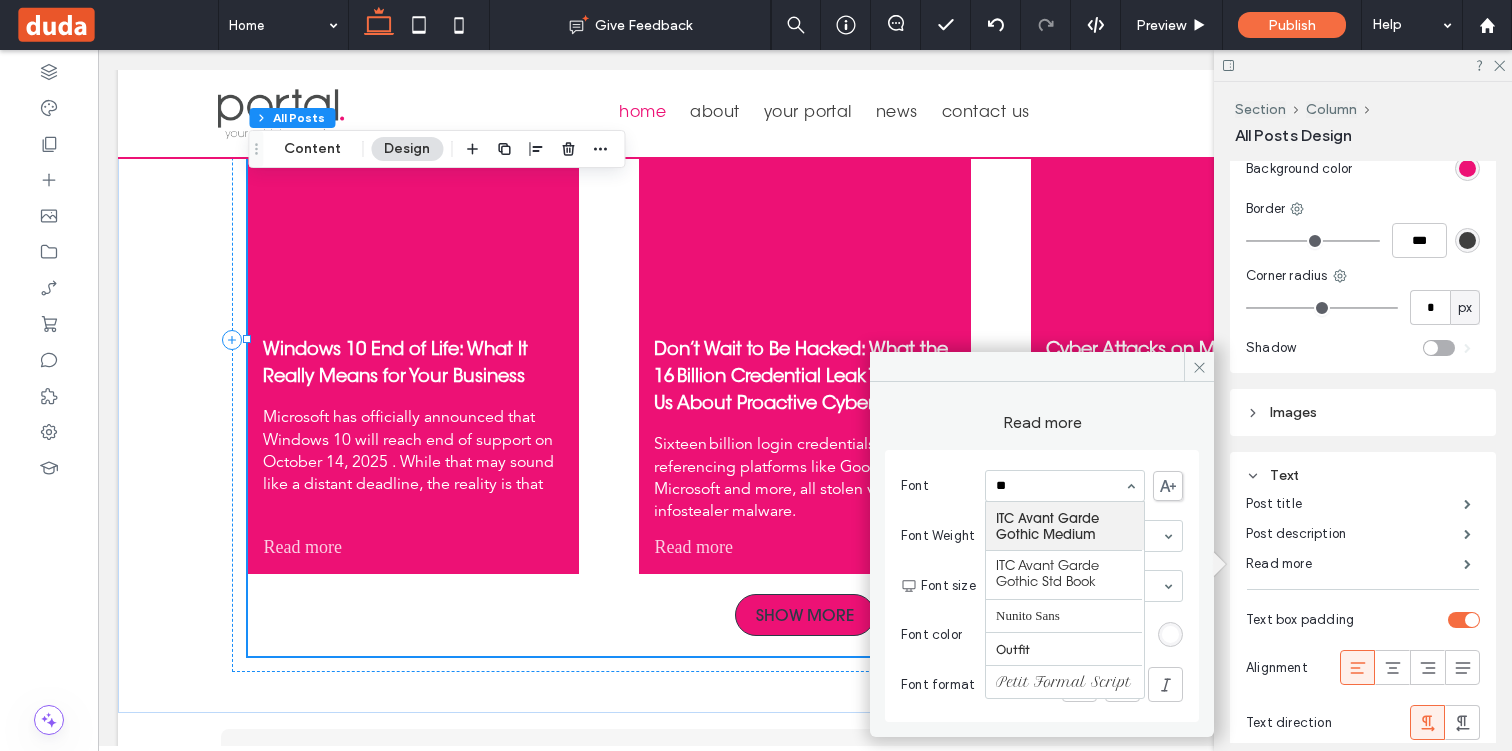 type on "***" 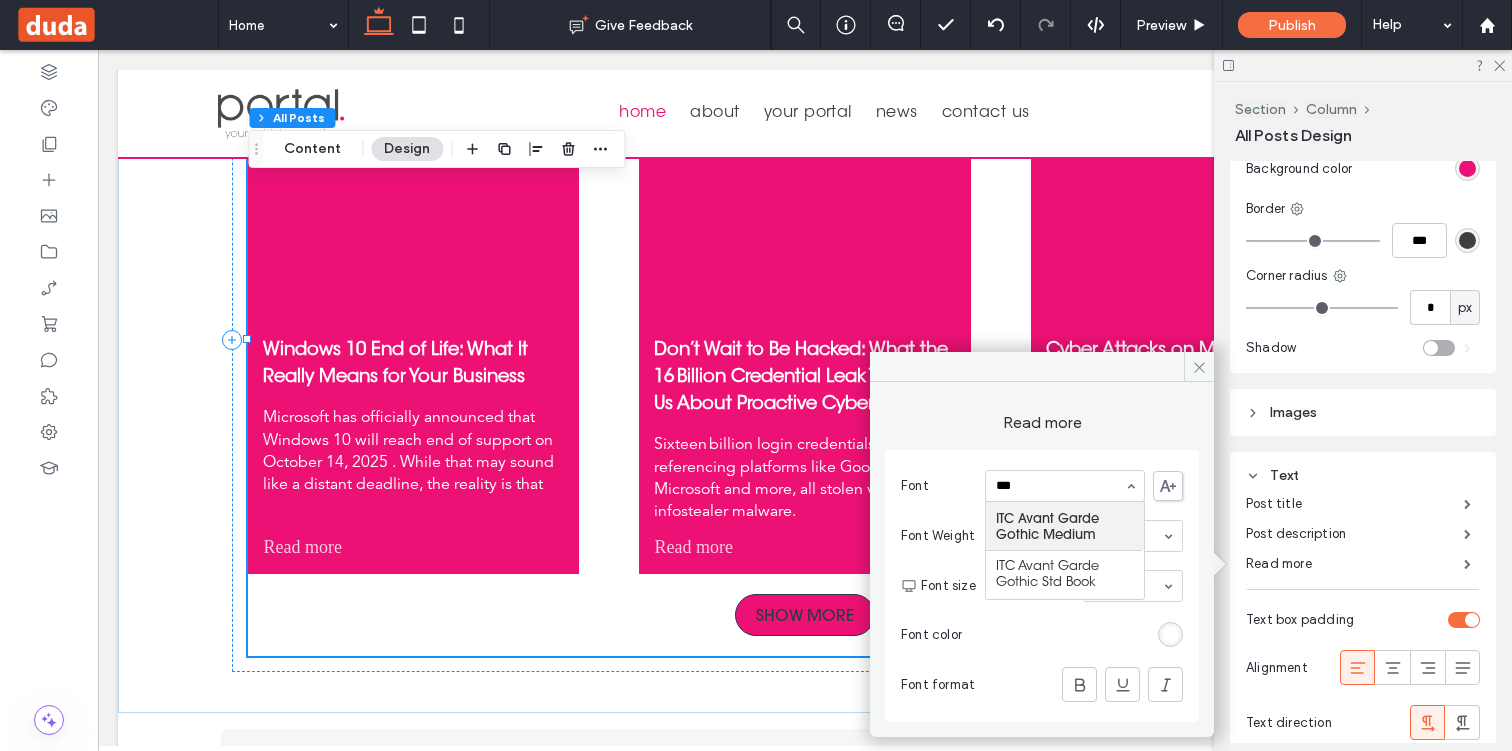 type 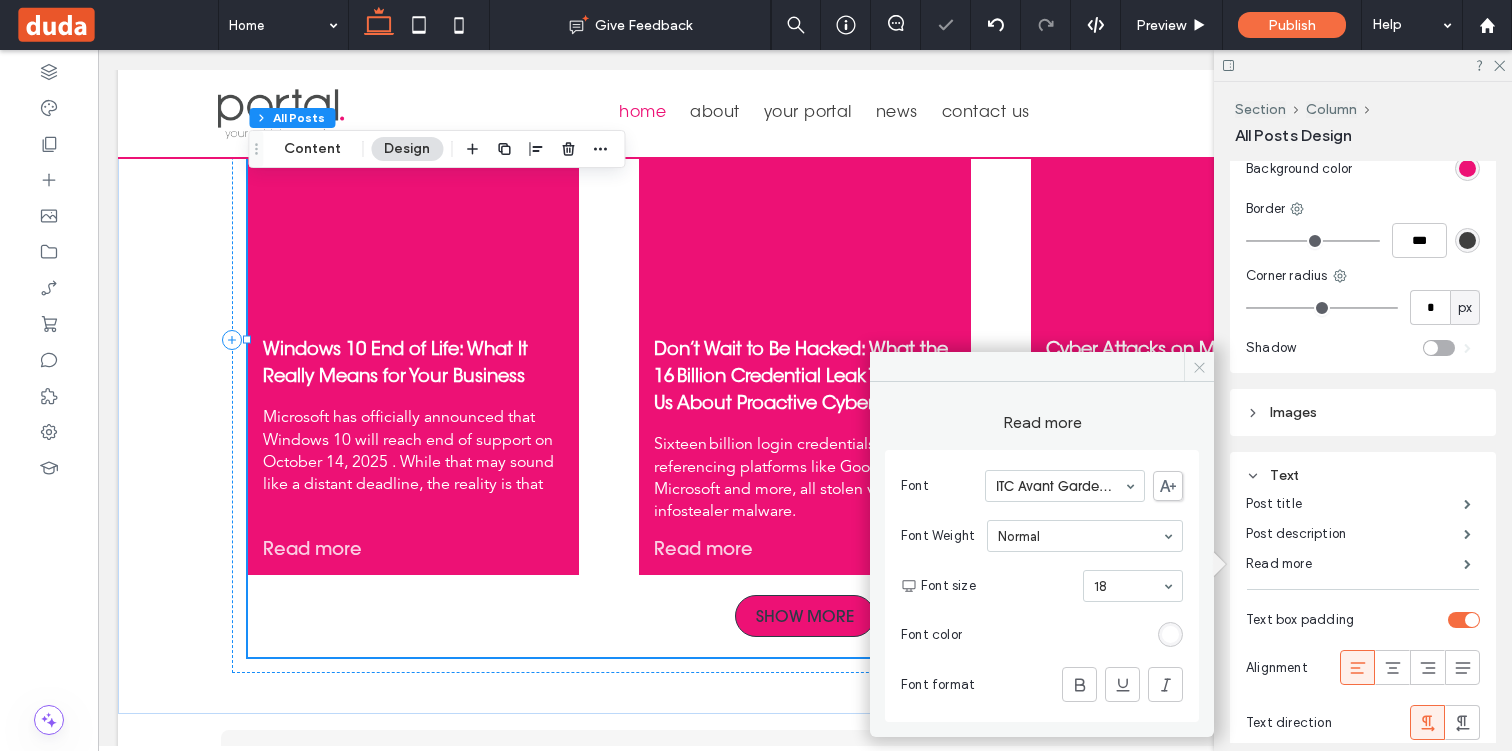 click 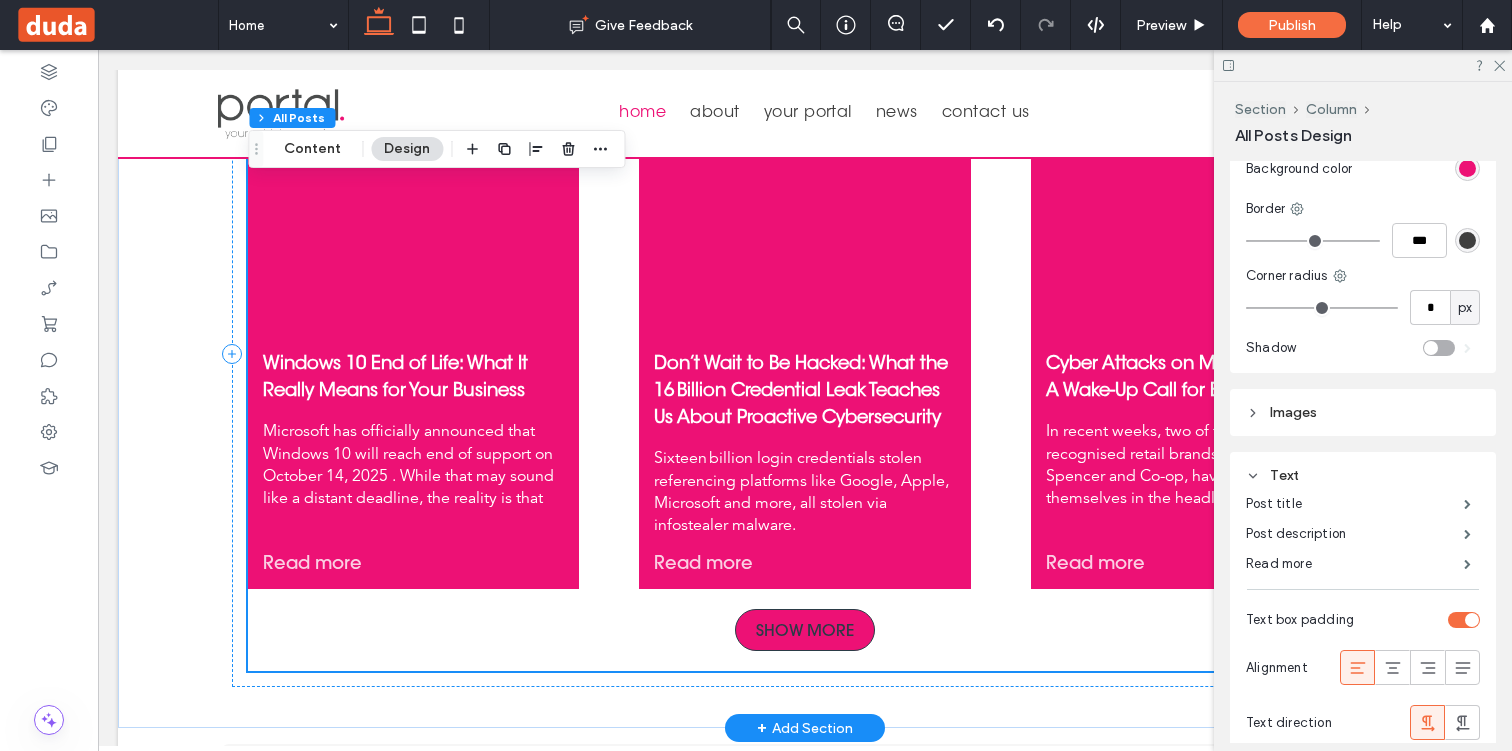 scroll, scrollTop: 2850, scrollLeft: 0, axis: vertical 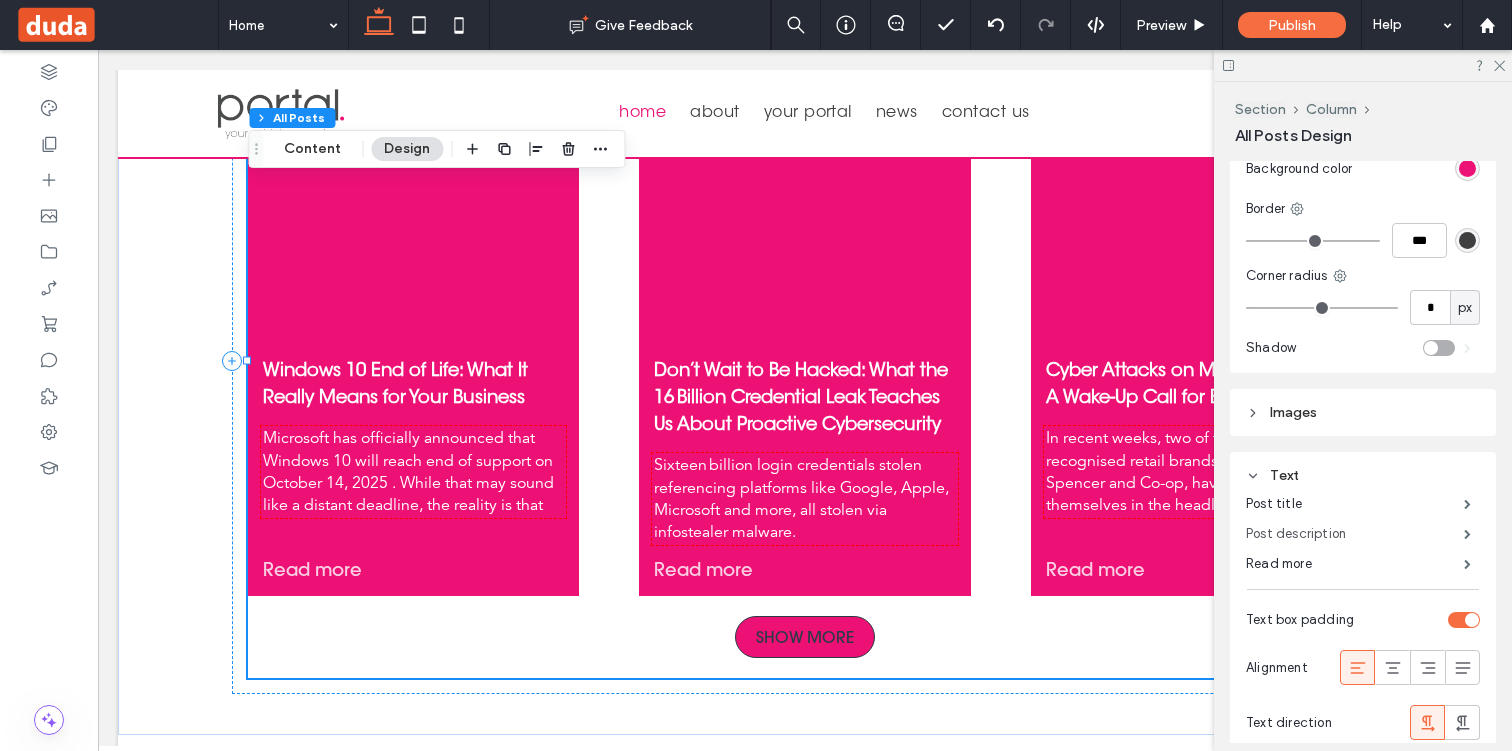click on "Post description" at bounding box center [1355, 534] 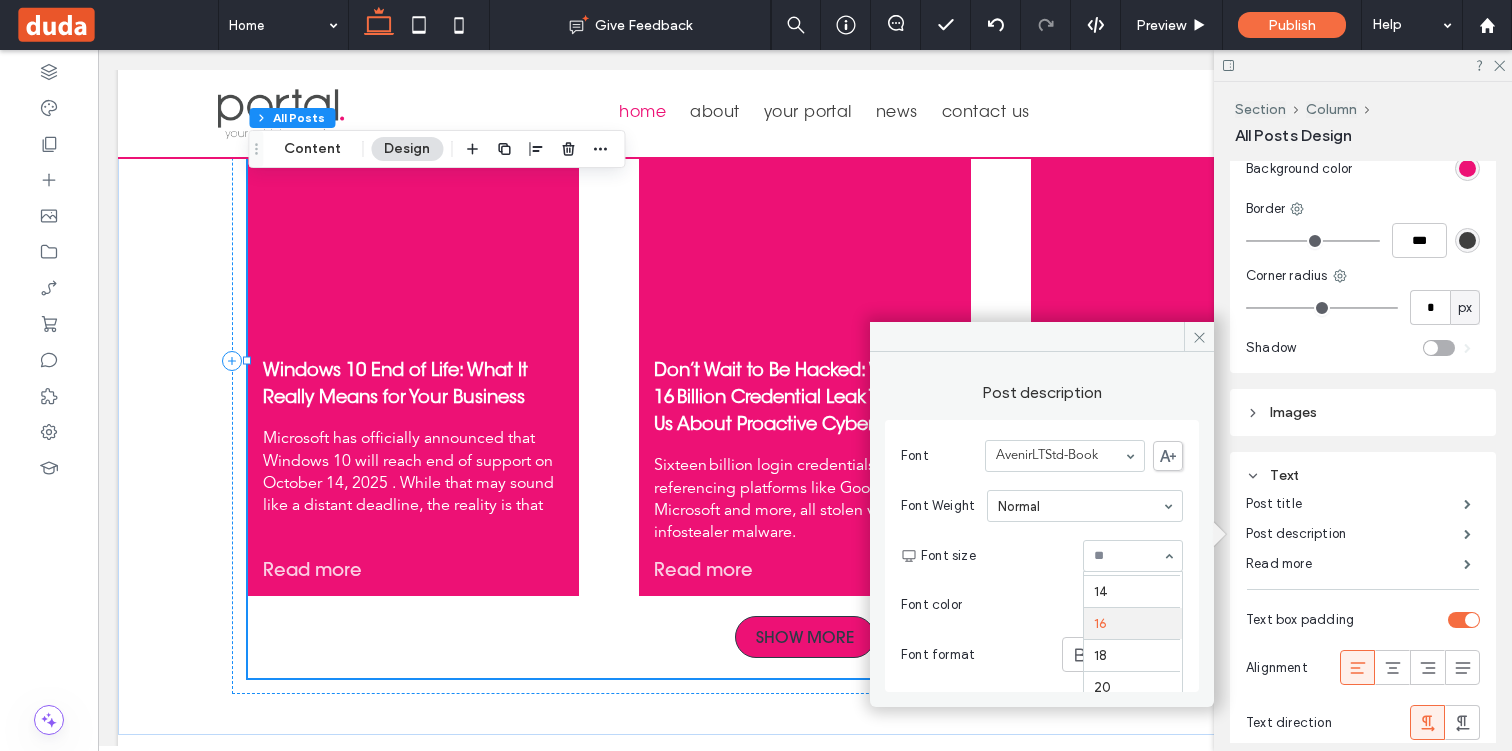 scroll, scrollTop: 152, scrollLeft: 0, axis: vertical 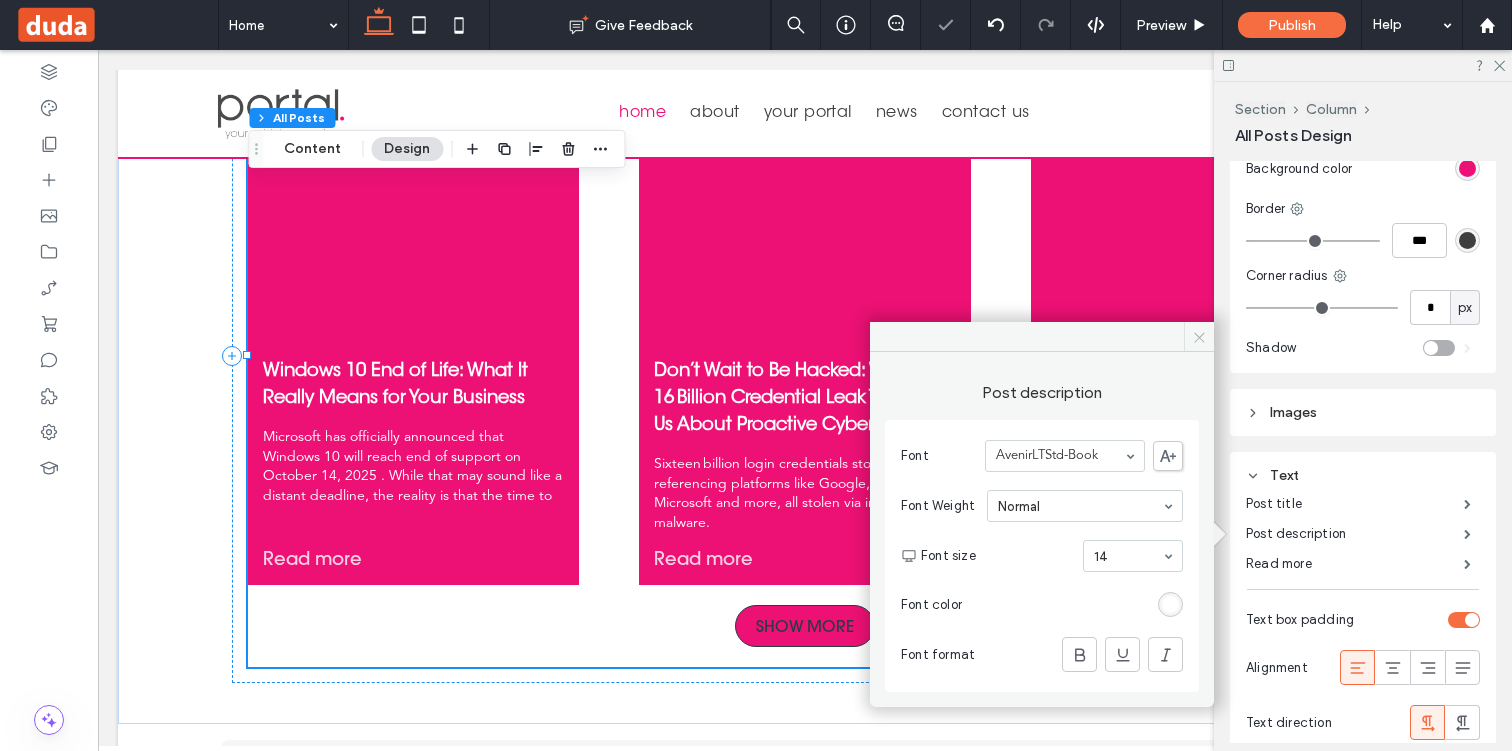 click 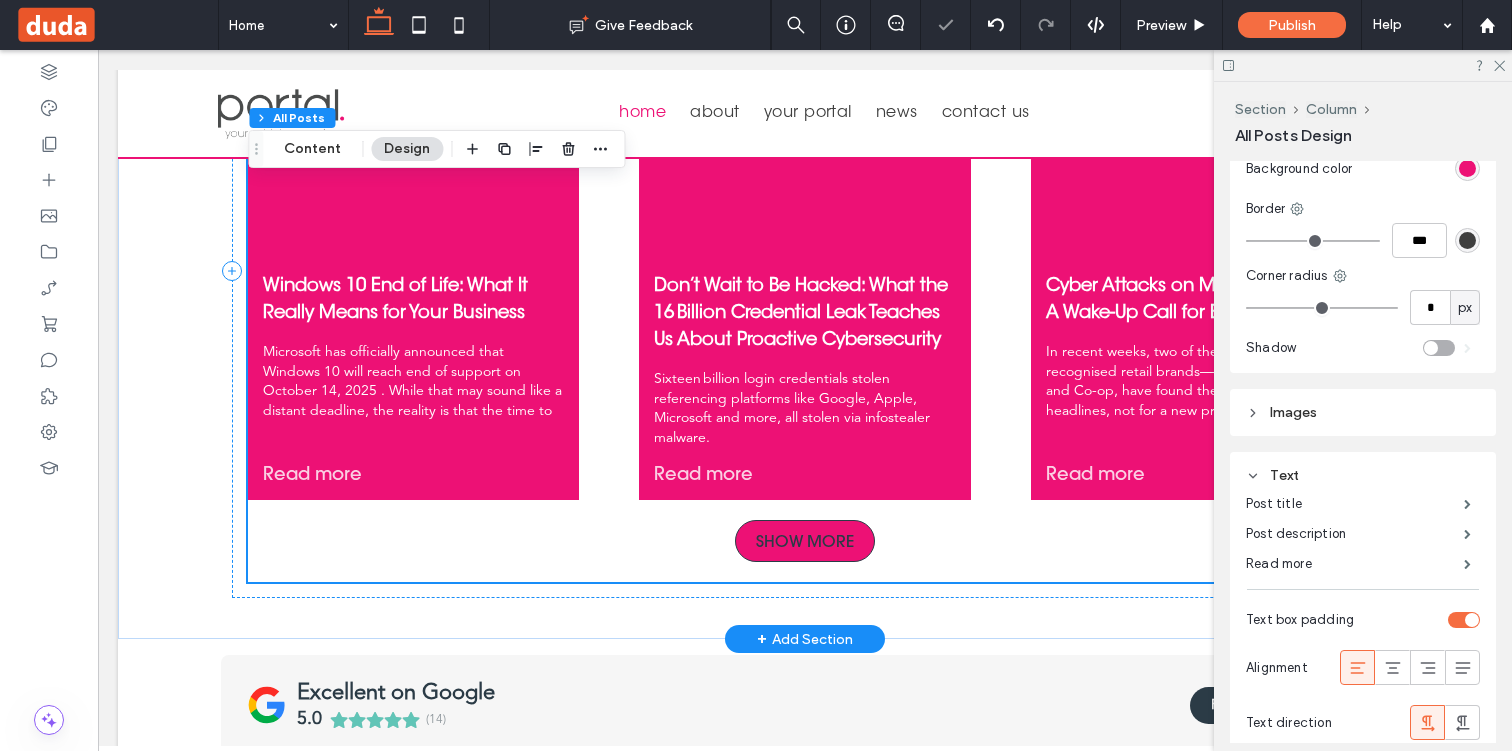 scroll, scrollTop: 2969, scrollLeft: 0, axis: vertical 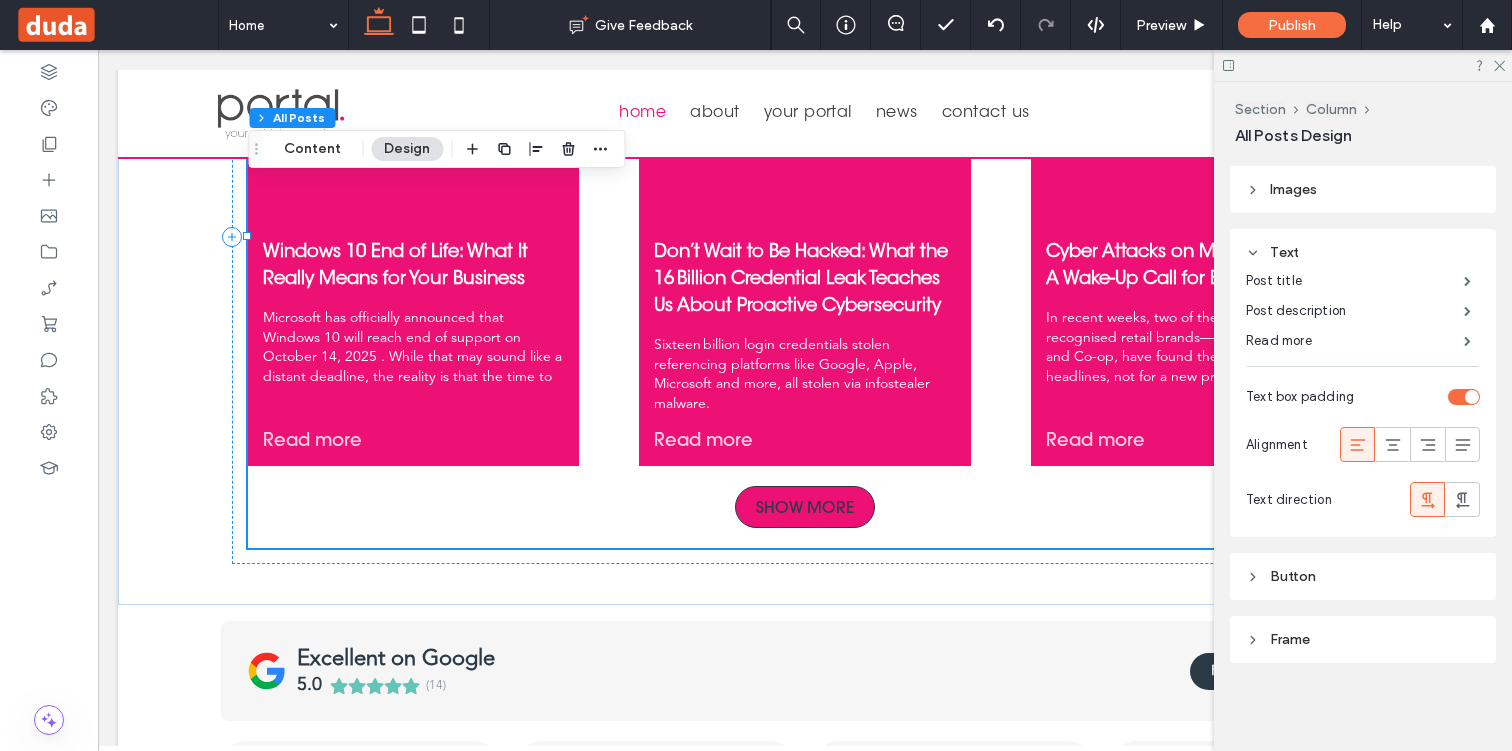 click on "Button" at bounding box center (1293, 576) 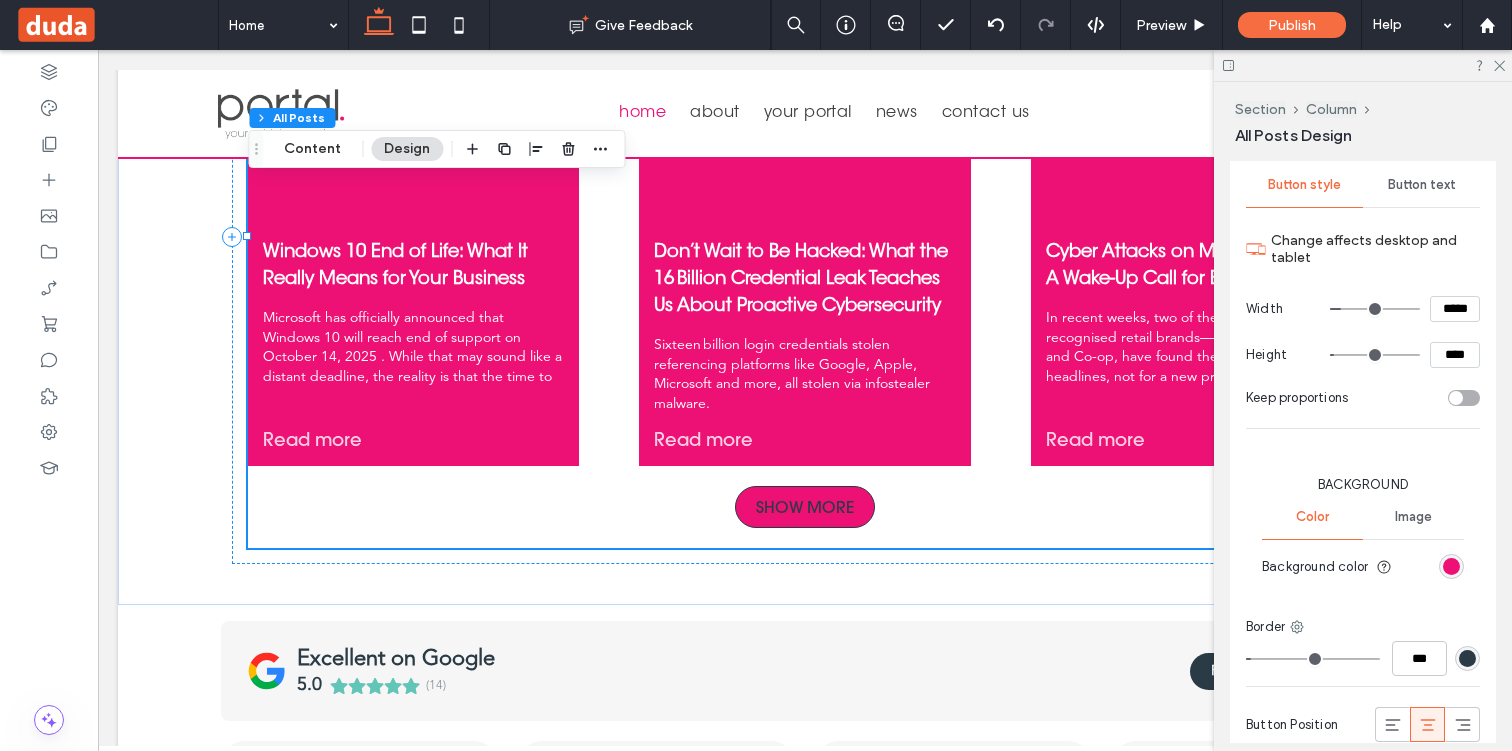 scroll, scrollTop: 1827, scrollLeft: 0, axis: vertical 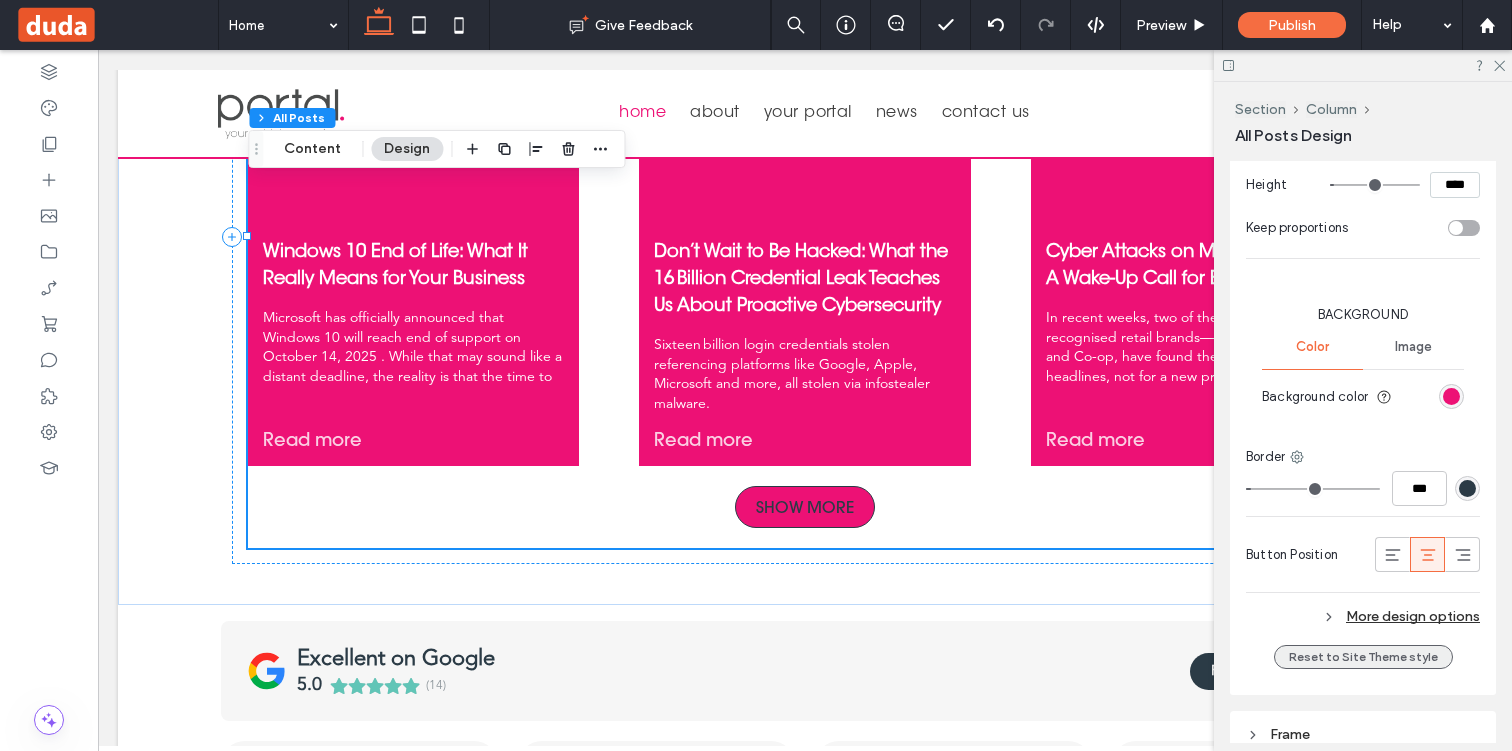 click on "Reset to Site Theme style" at bounding box center [1363, 657] 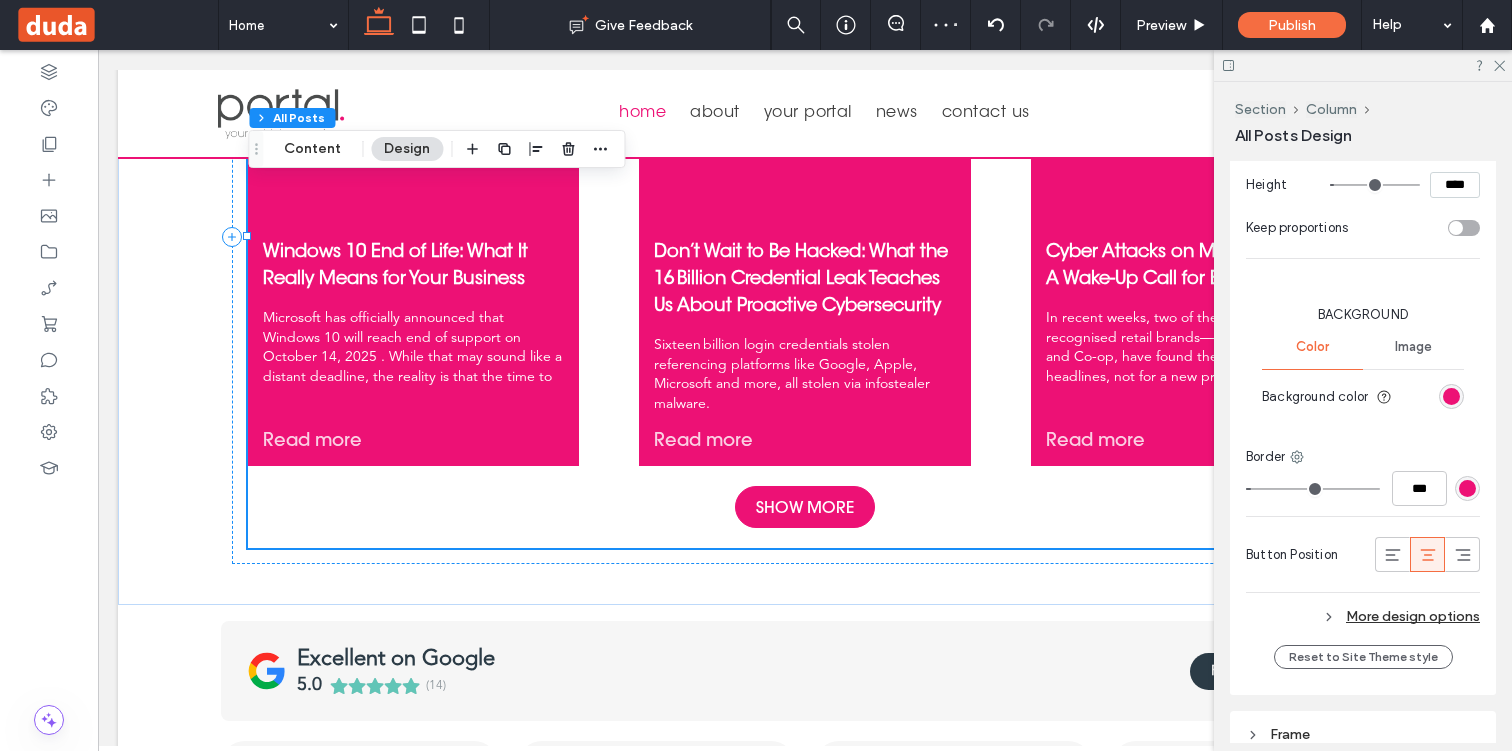 click on "More design options" at bounding box center [1363, 616] 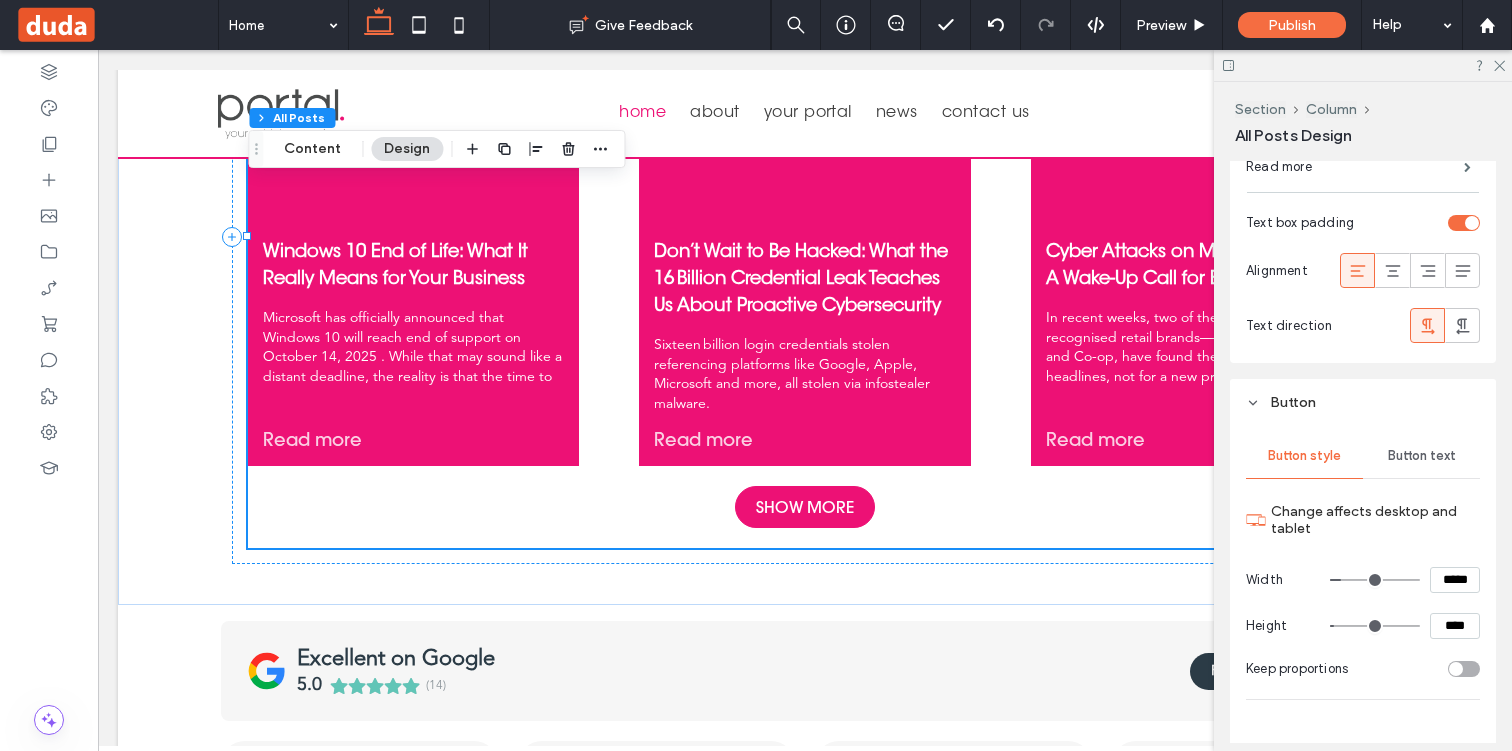 scroll, scrollTop: 1255, scrollLeft: 0, axis: vertical 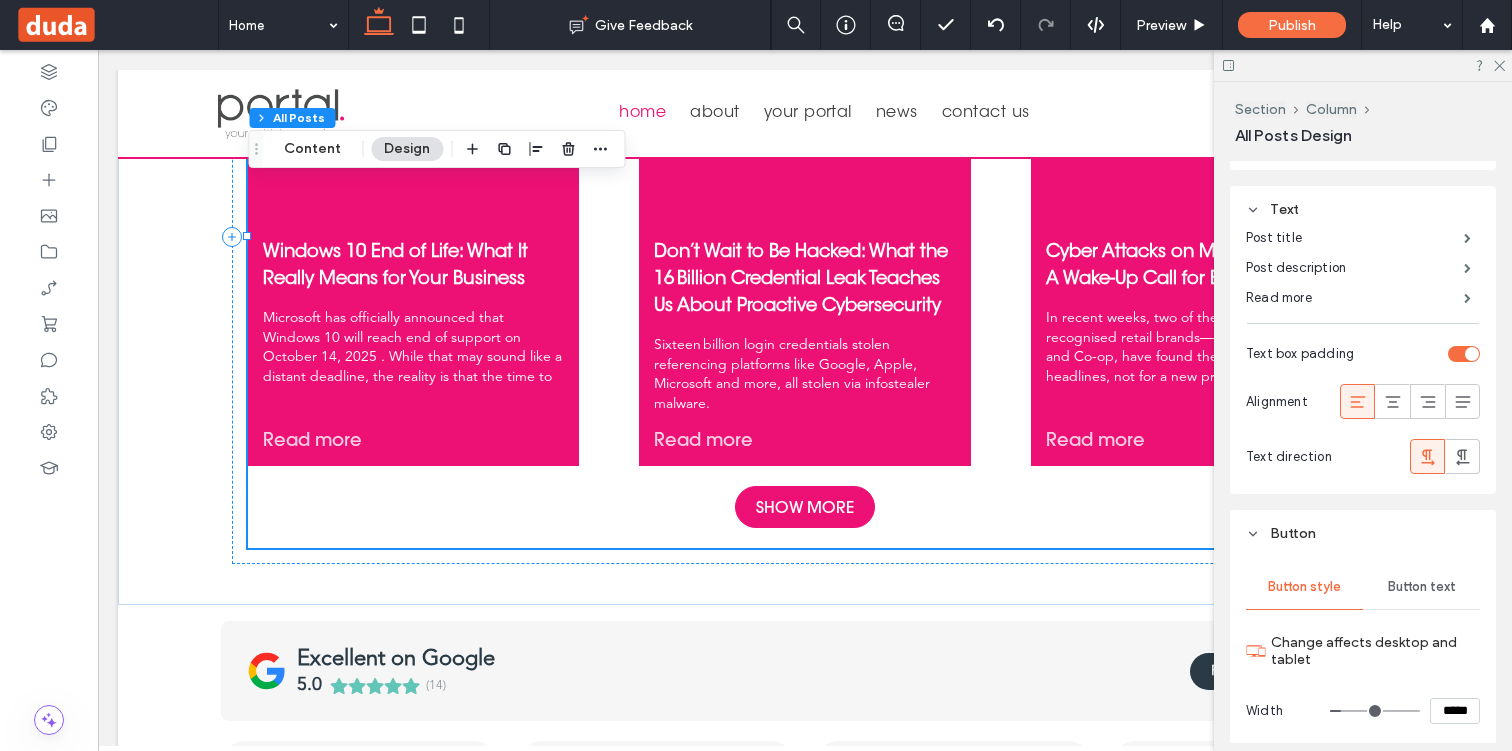 click on "Button style" at bounding box center (1304, 587) 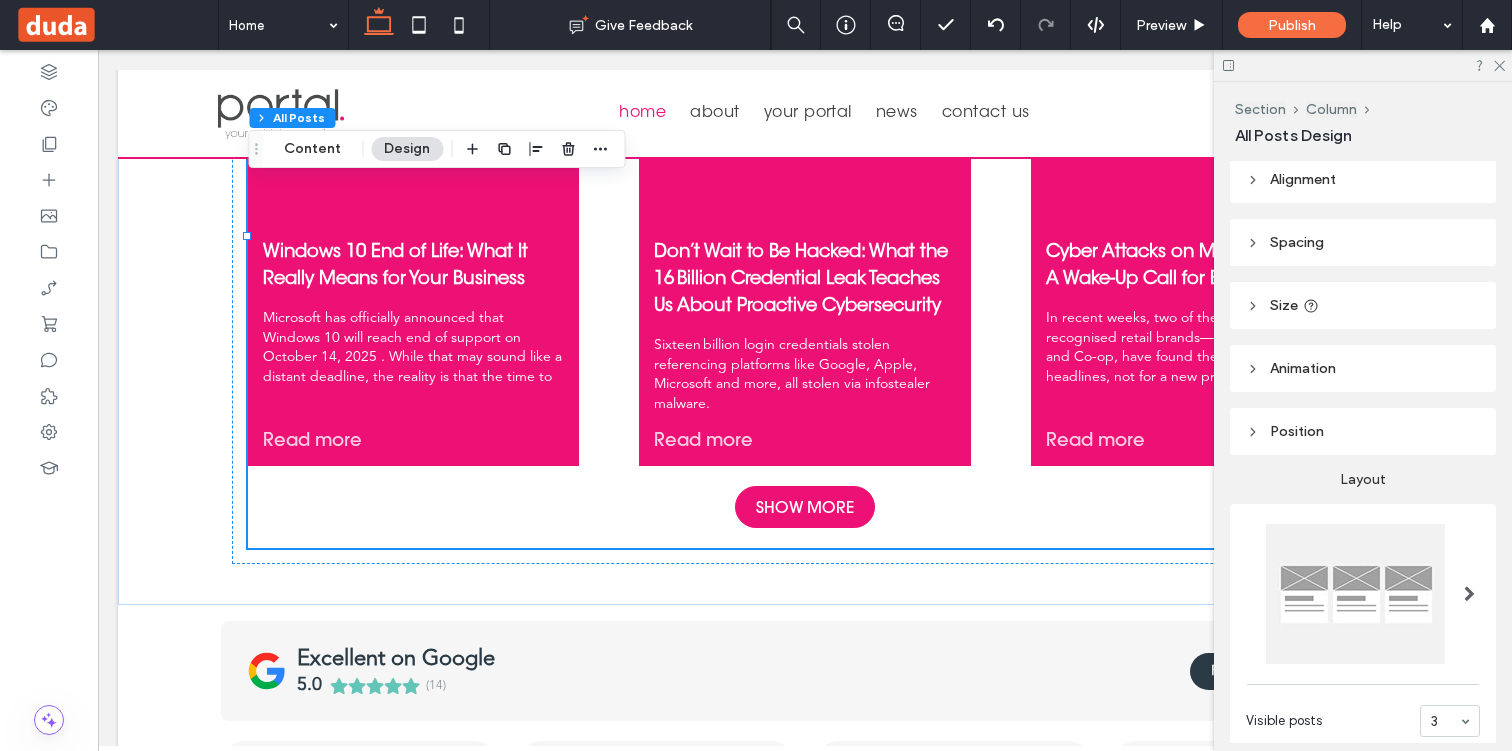 scroll, scrollTop: 0, scrollLeft: 0, axis: both 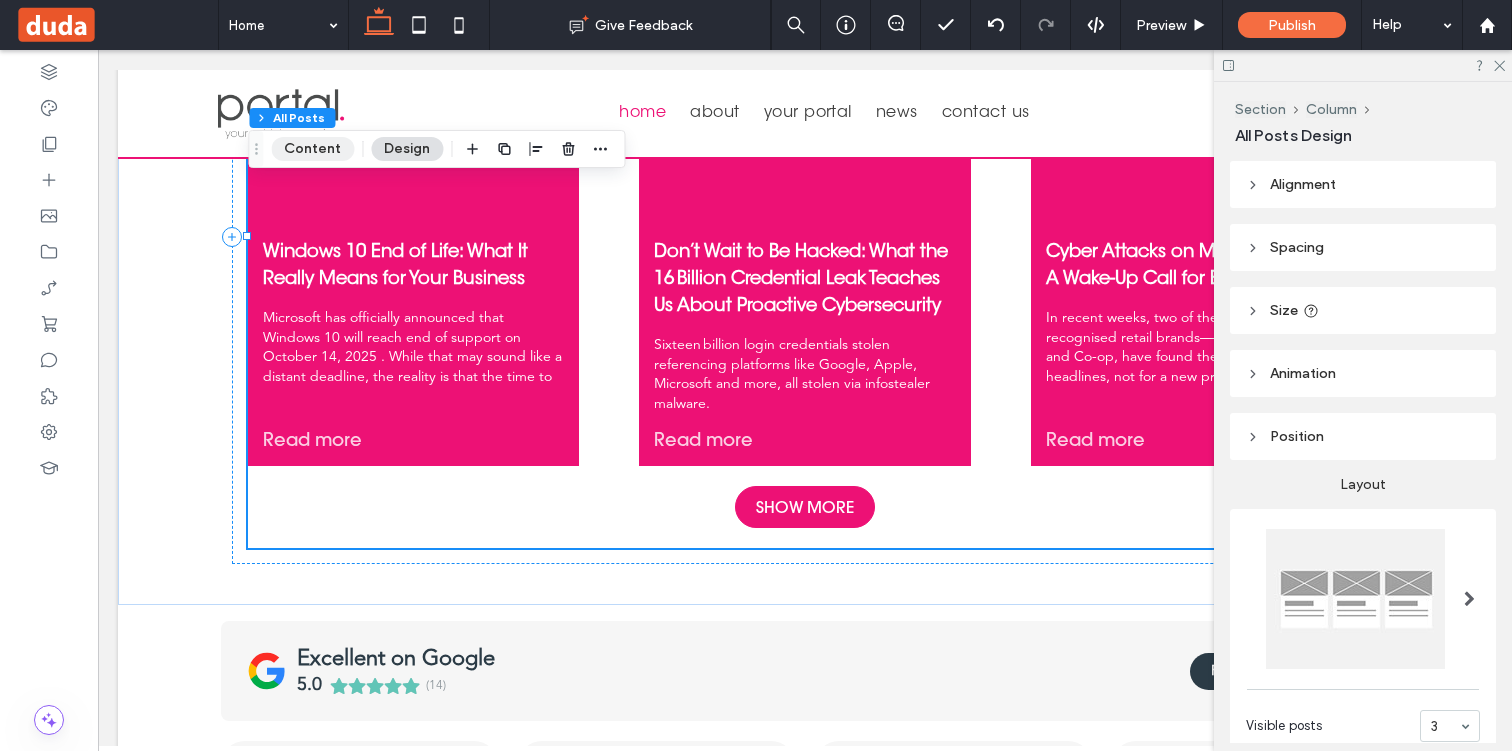 click on "Content" at bounding box center [312, 149] 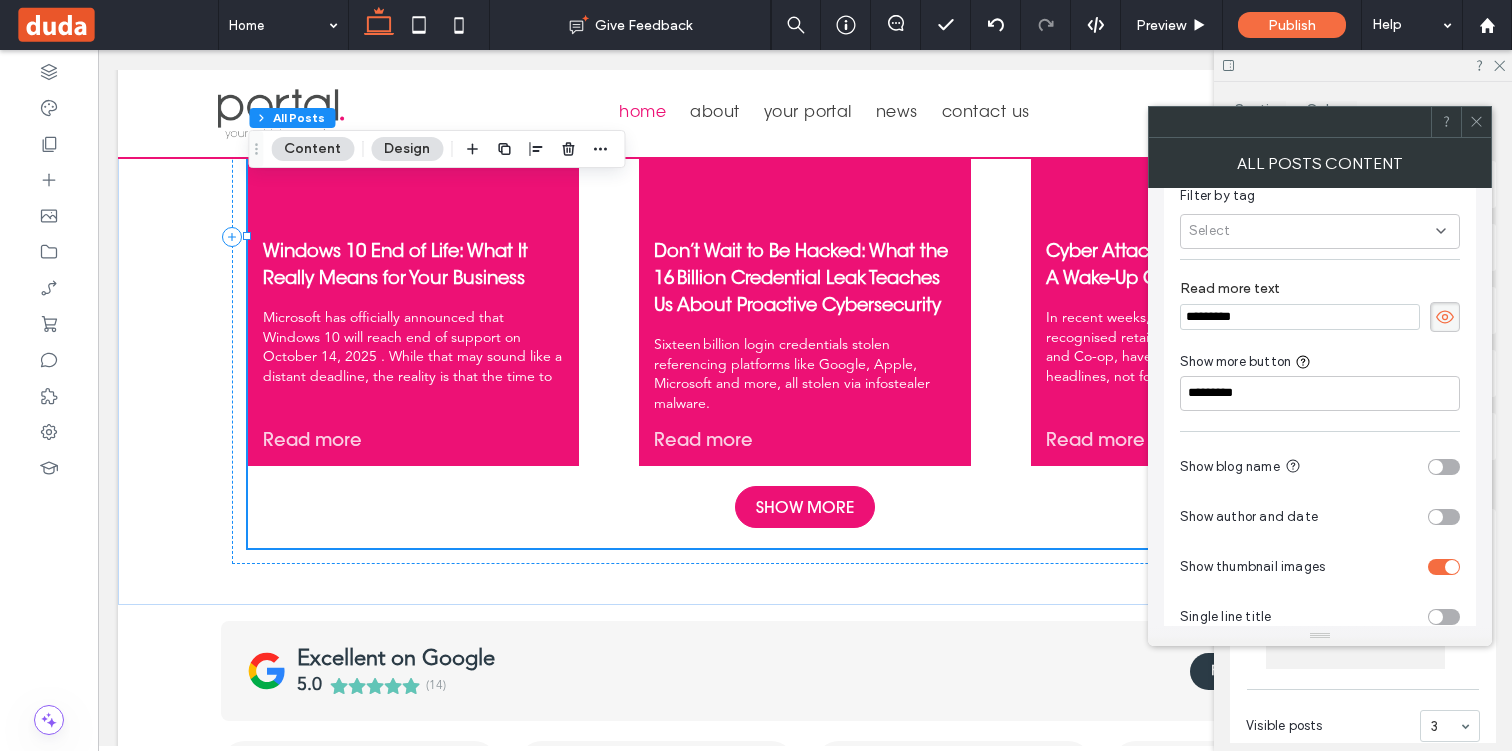 scroll, scrollTop: 124, scrollLeft: 0, axis: vertical 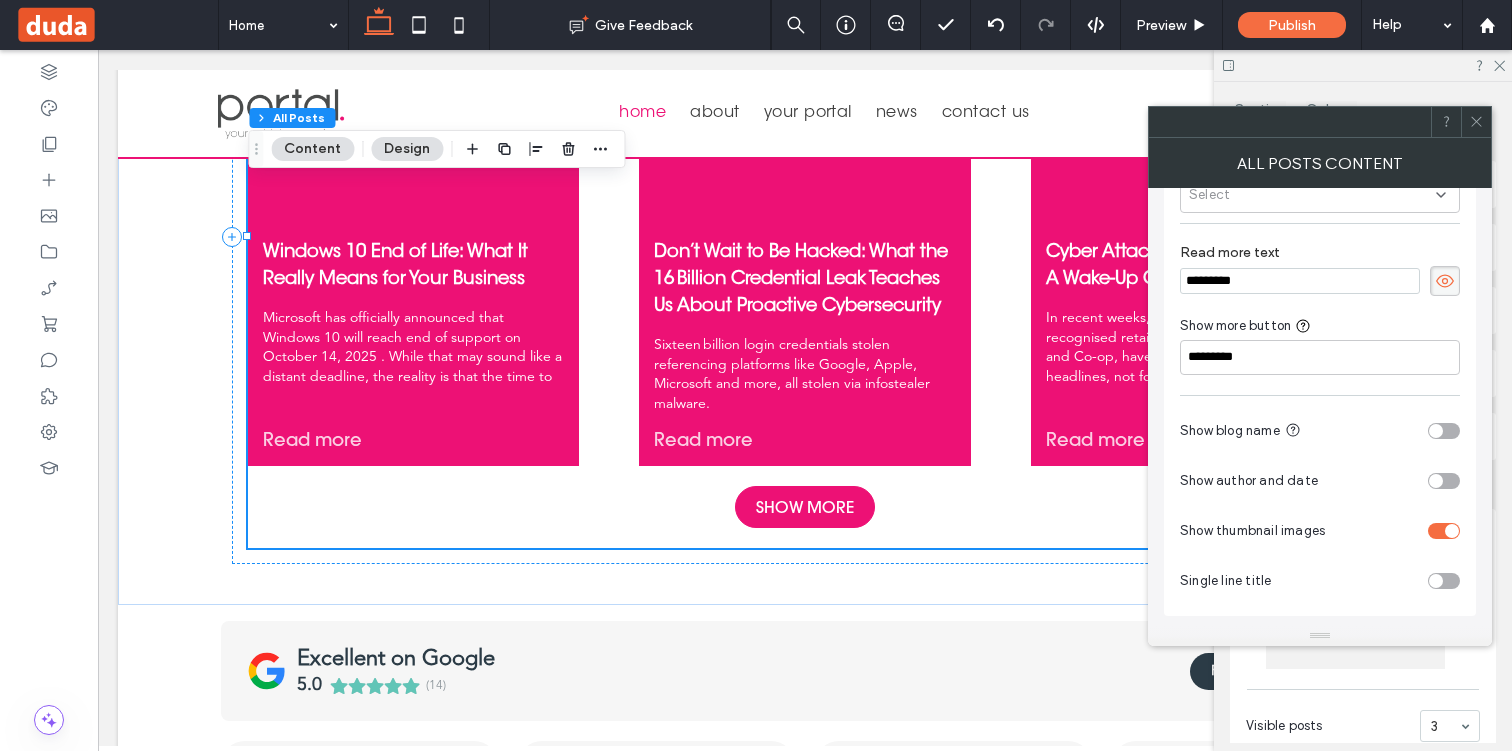click 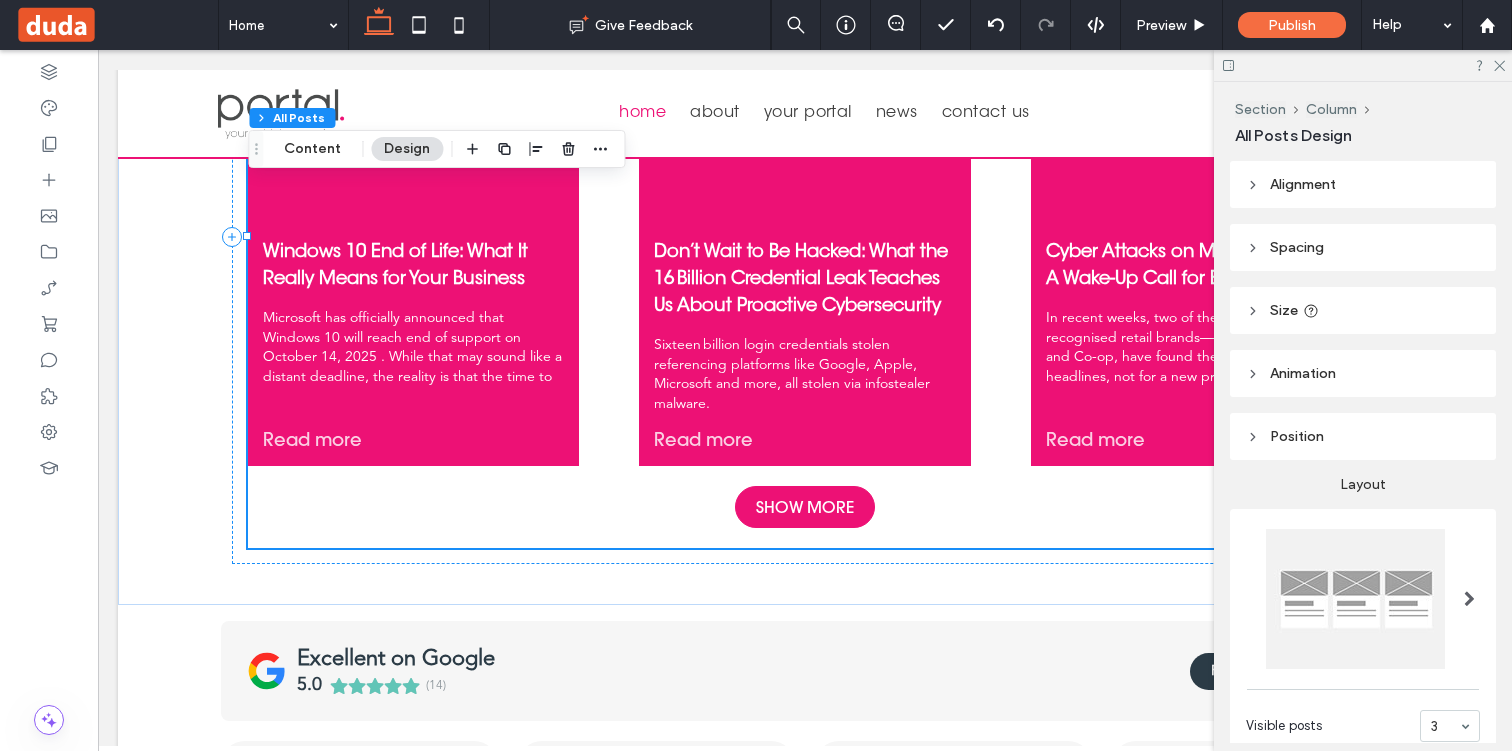 click on "Alignment" at bounding box center (1363, 184) 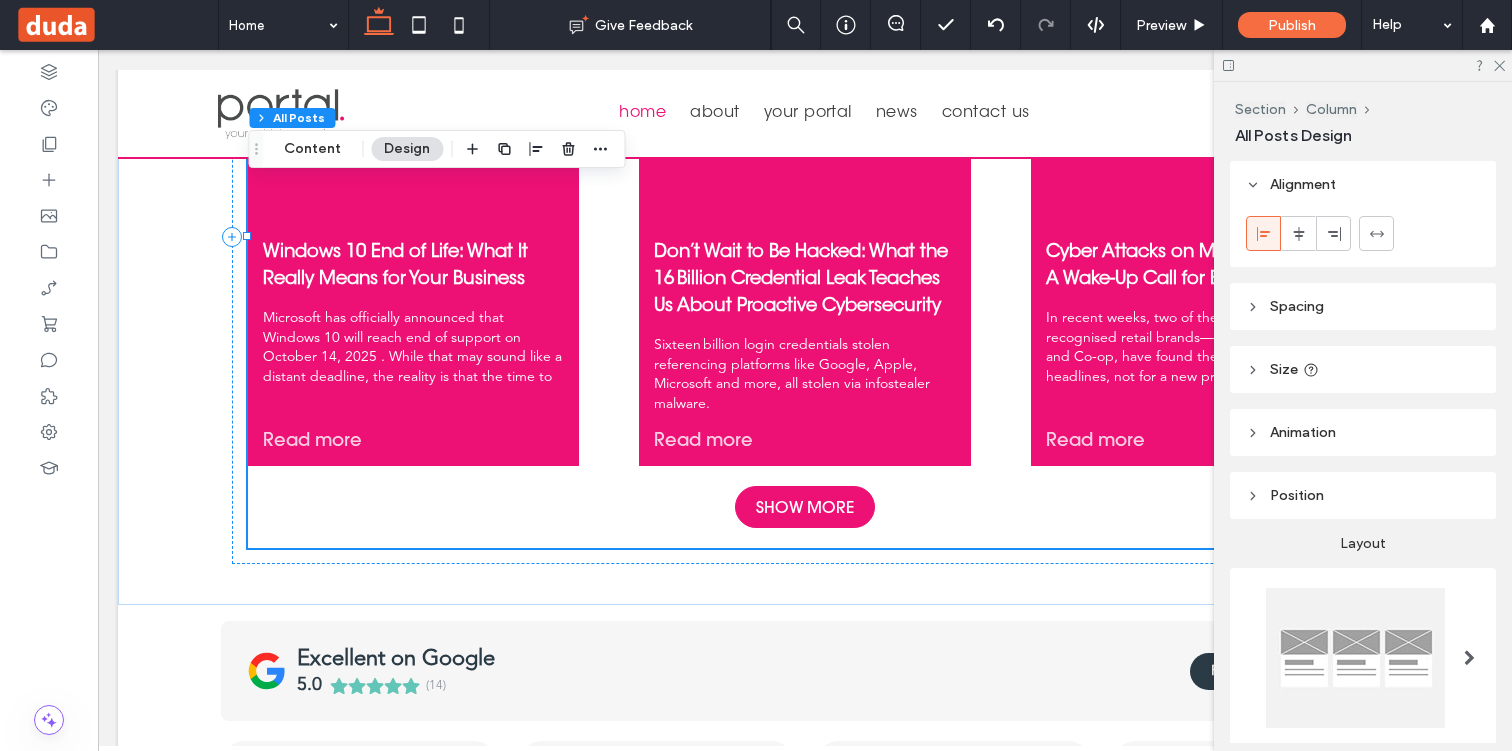 click on "Spacing" at bounding box center [1363, 306] 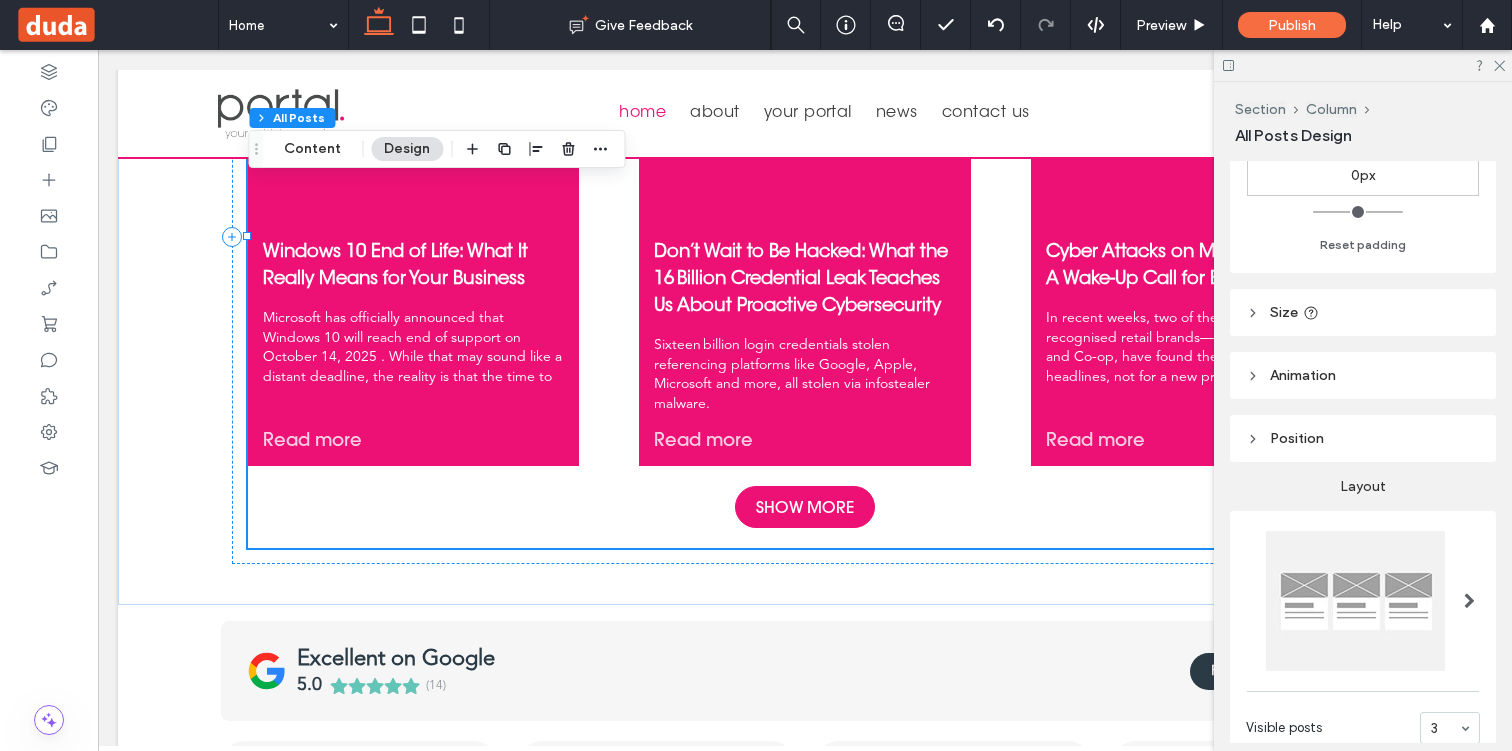 scroll, scrollTop: 469, scrollLeft: 0, axis: vertical 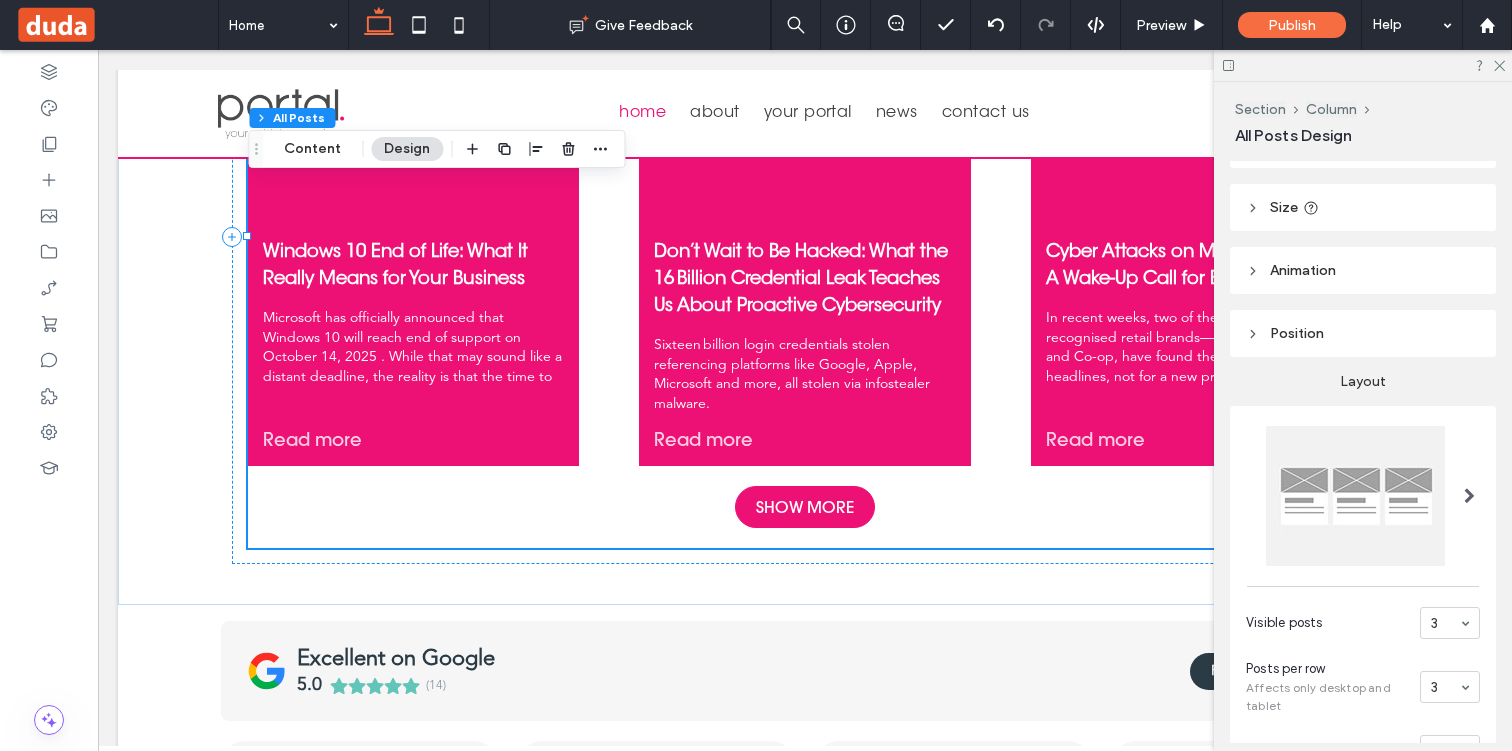 click on "Size" at bounding box center (1363, 207) 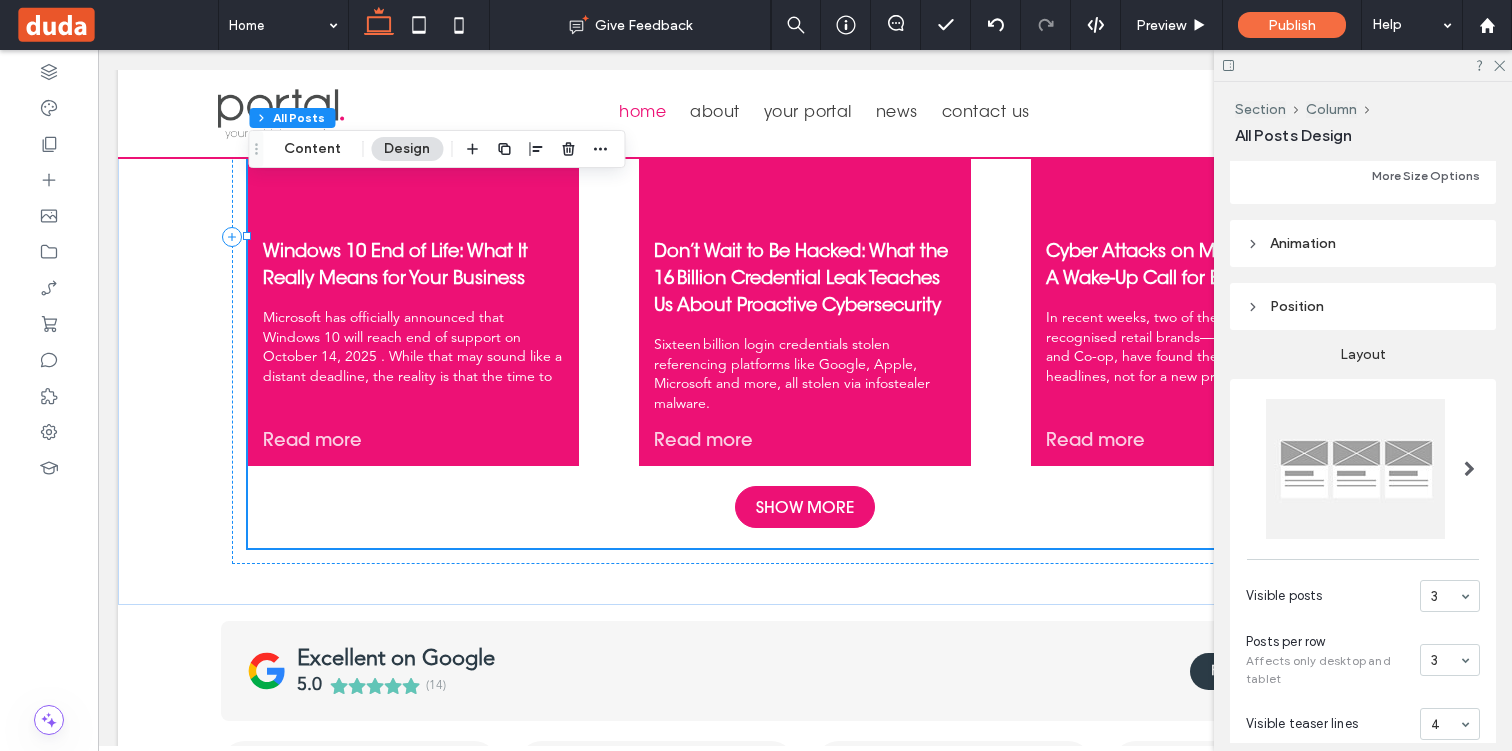 scroll, scrollTop: 707, scrollLeft: 0, axis: vertical 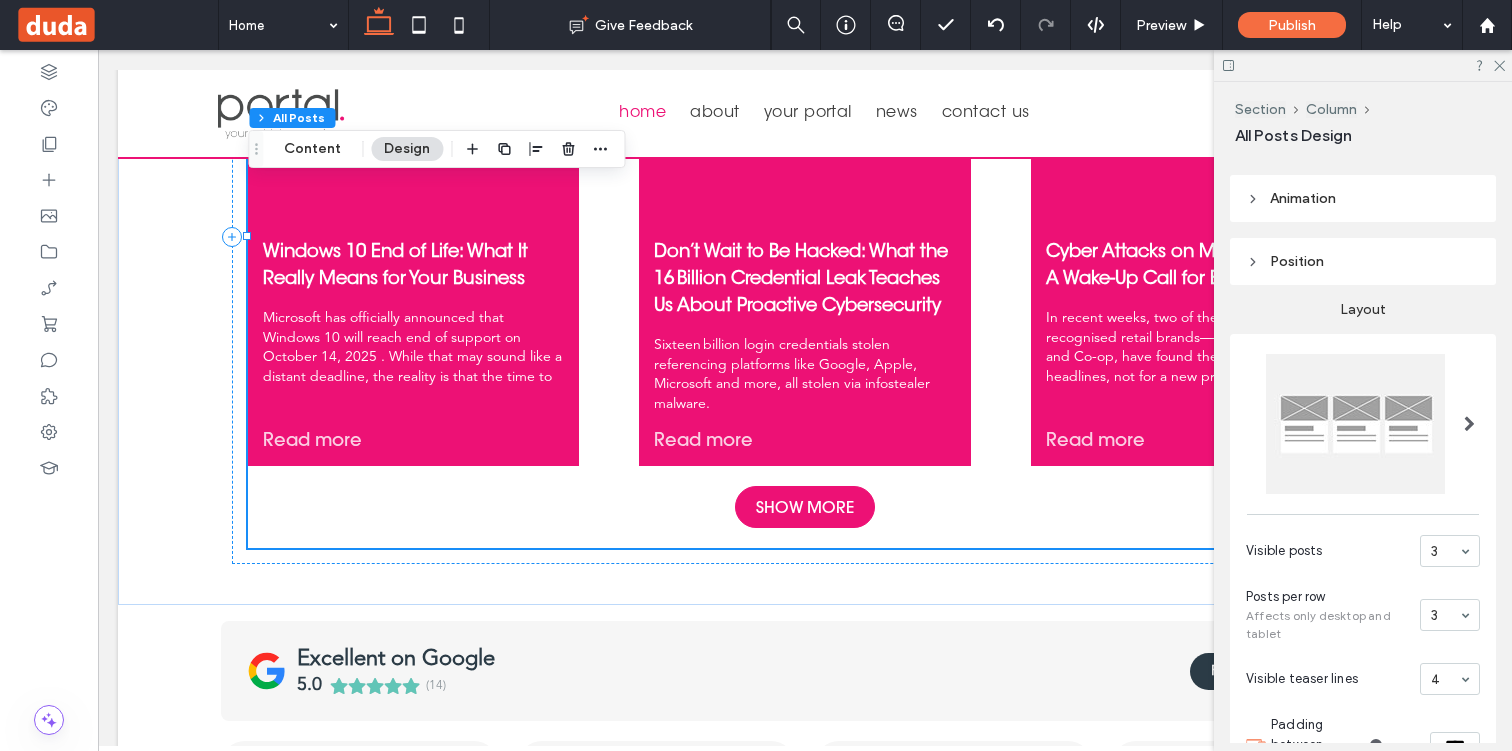 click on "Animation" at bounding box center [1303, 198] 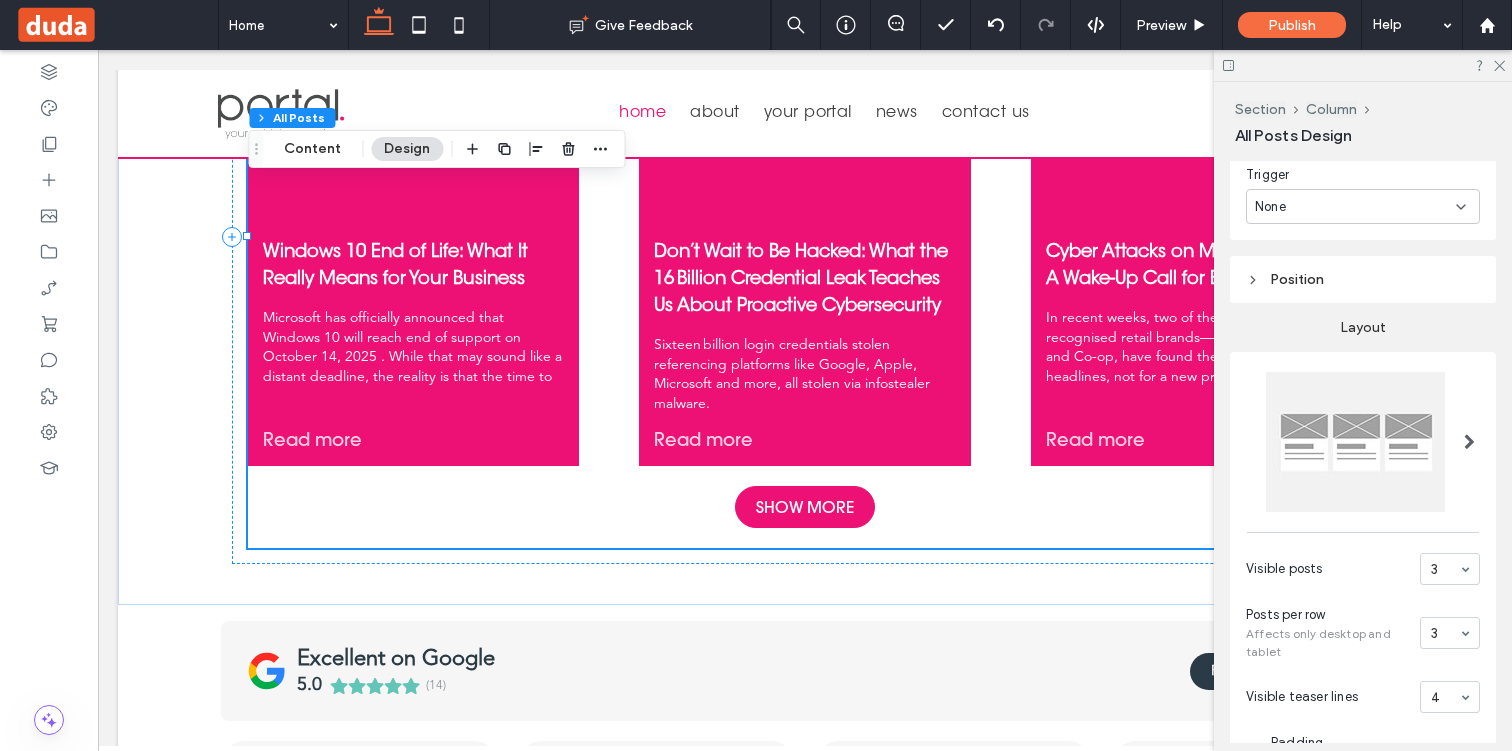scroll, scrollTop: 810, scrollLeft: 0, axis: vertical 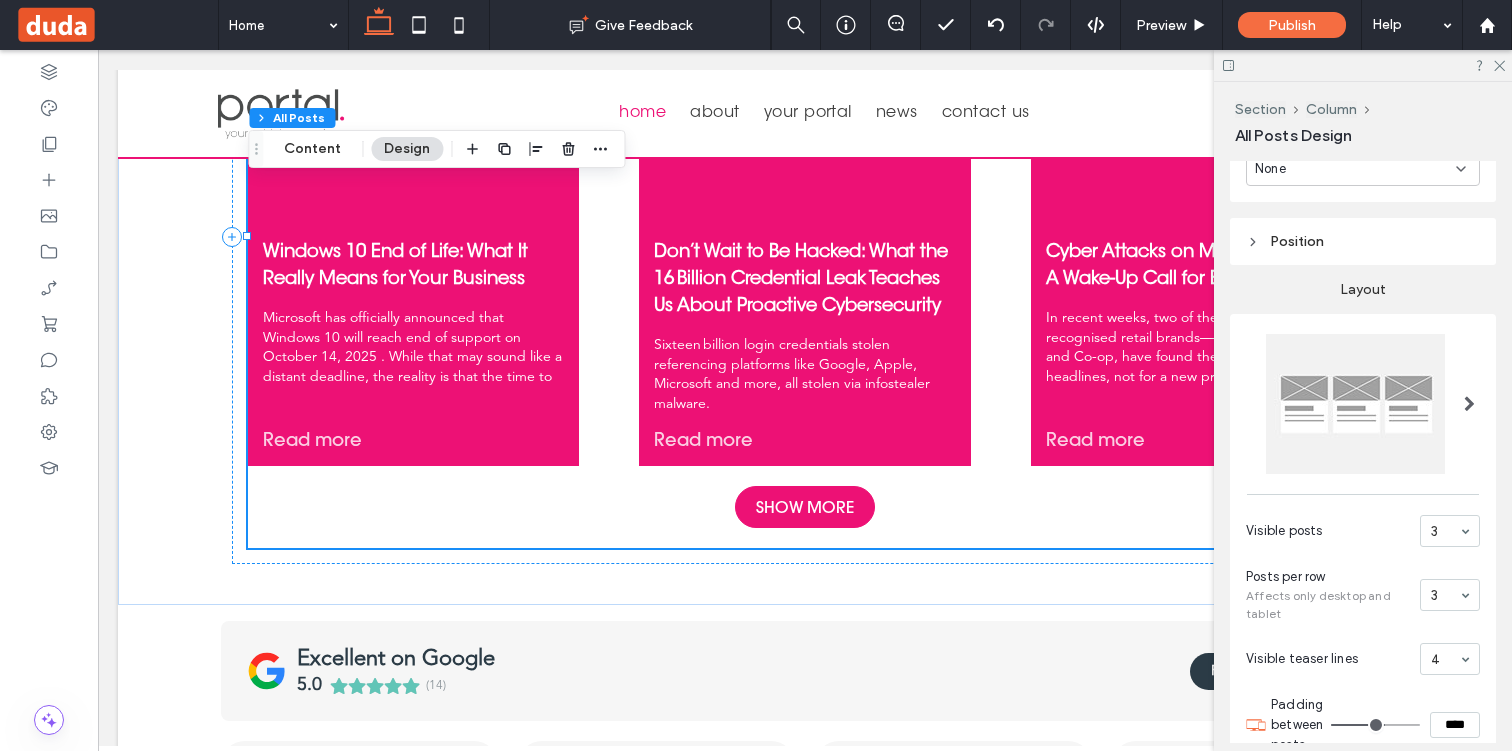 click on "Position" at bounding box center (1363, 241) 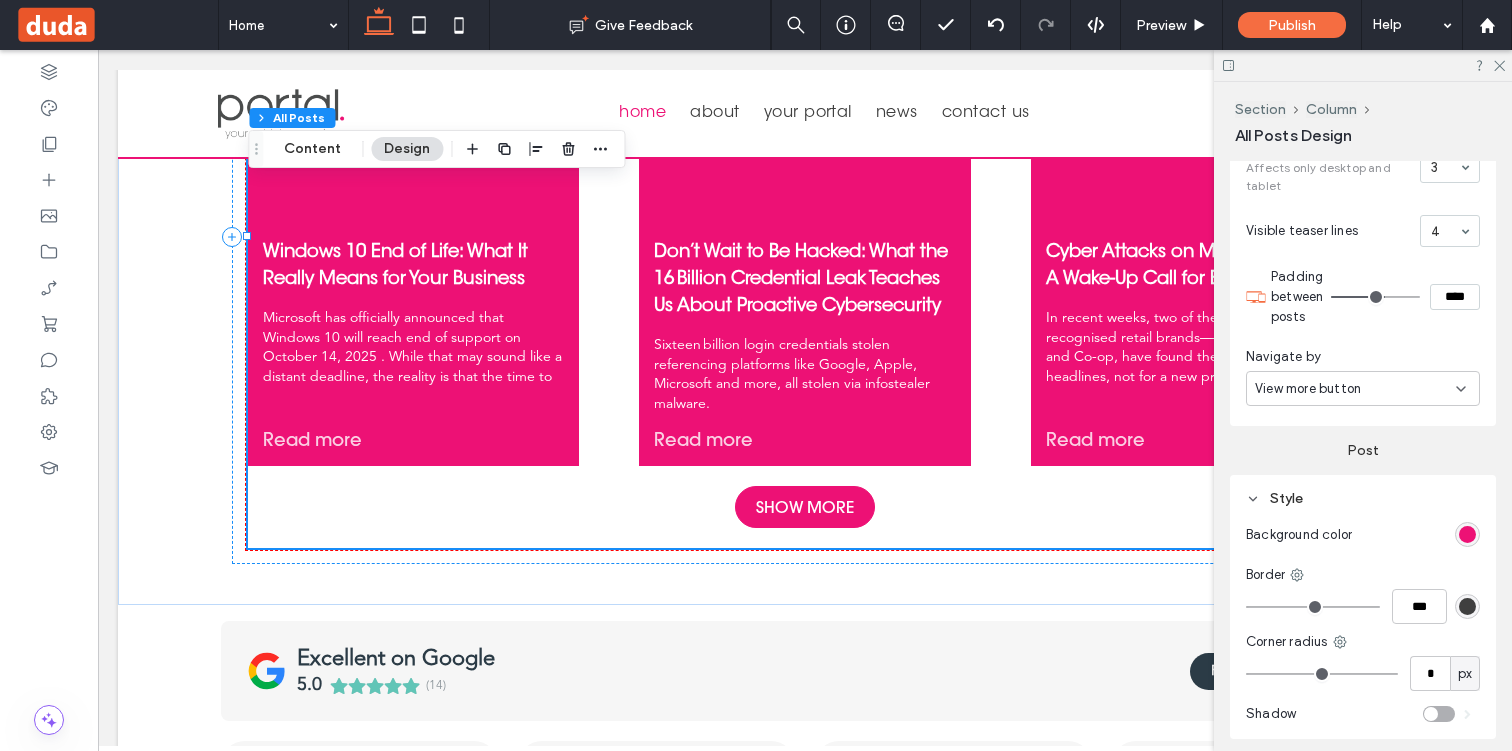 scroll, scrollTop: 1349, scrollLeft: 0, axis: vertical 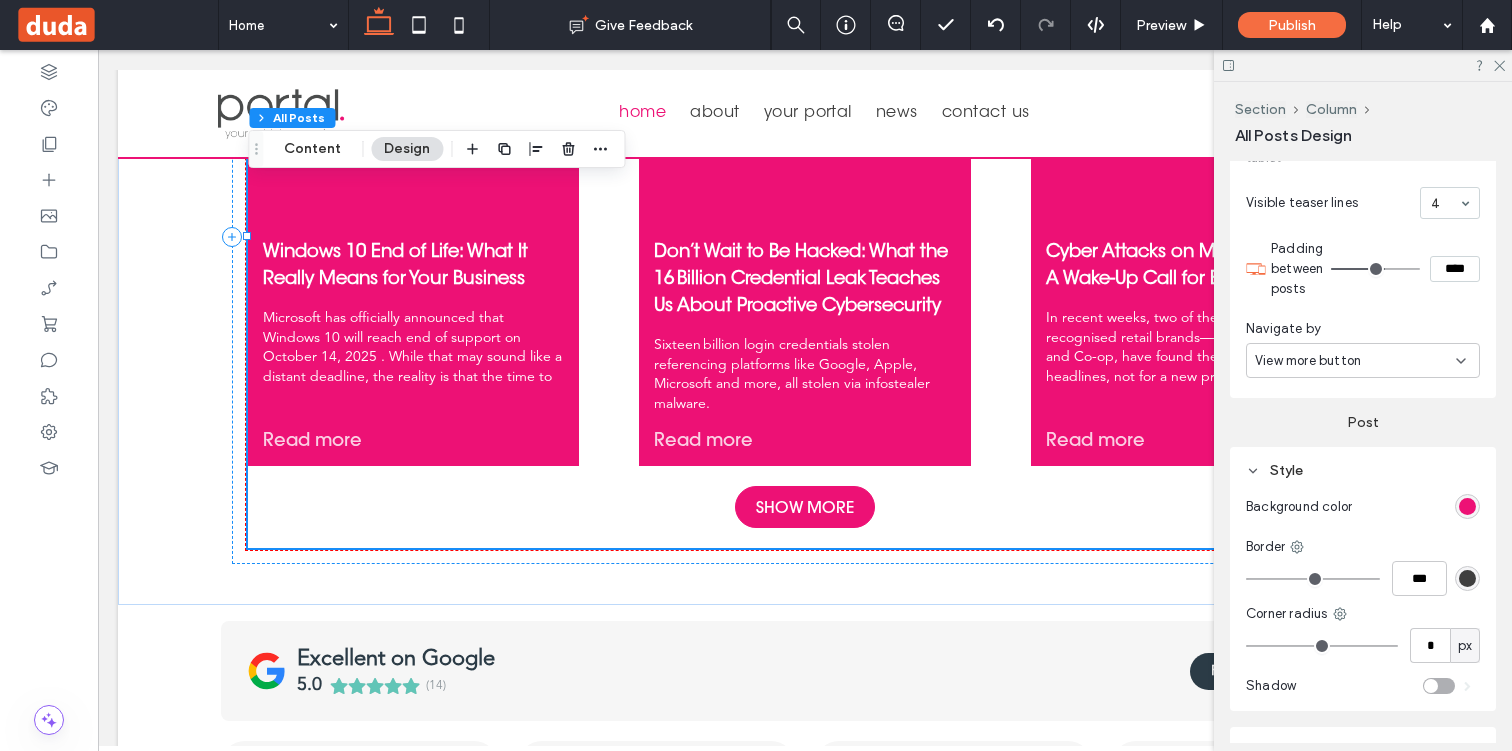 click on "View more button" at bounding box center [1308, 361] 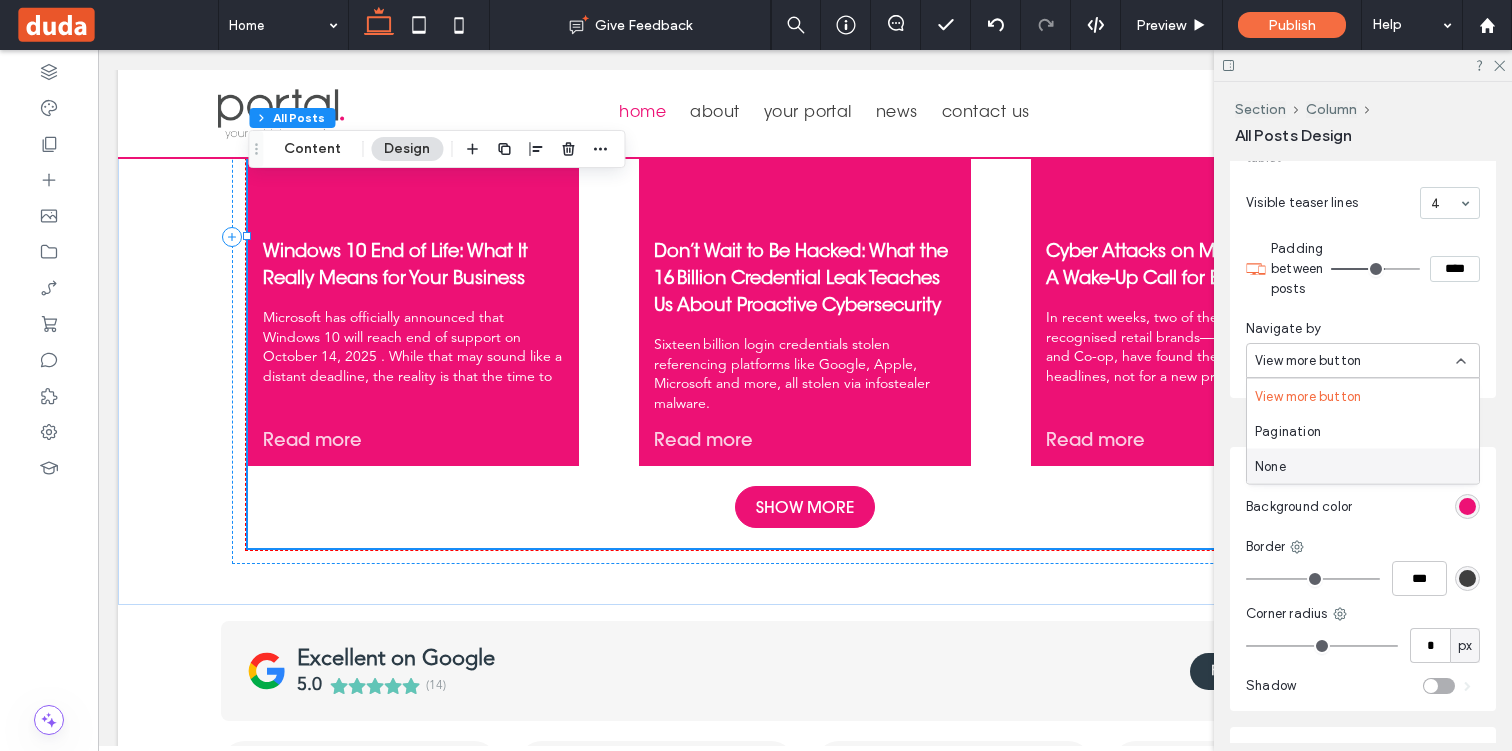 click on "None" at bounding box center [1363, 466] 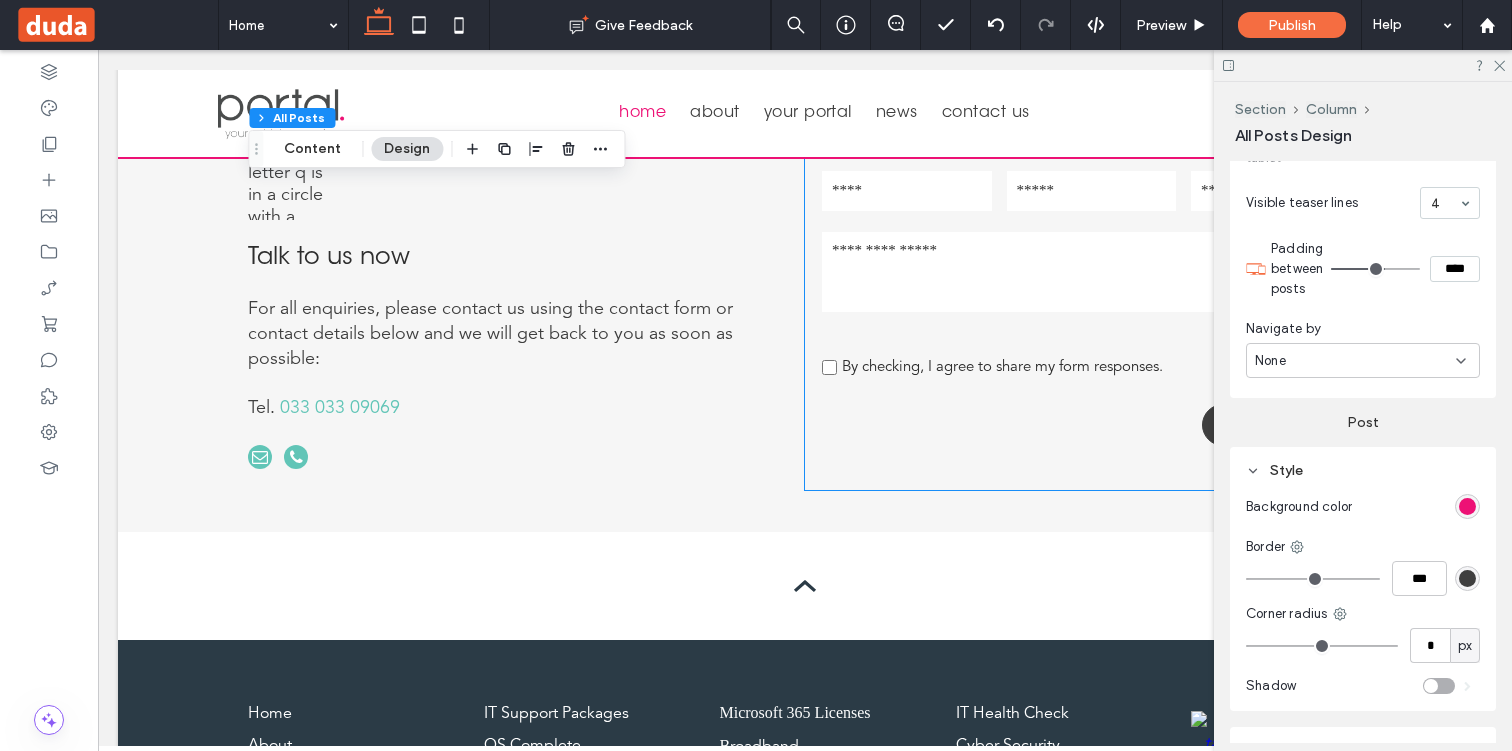 scroll, scrollTop: 3903, scrollLeft: 0, axis: vertical 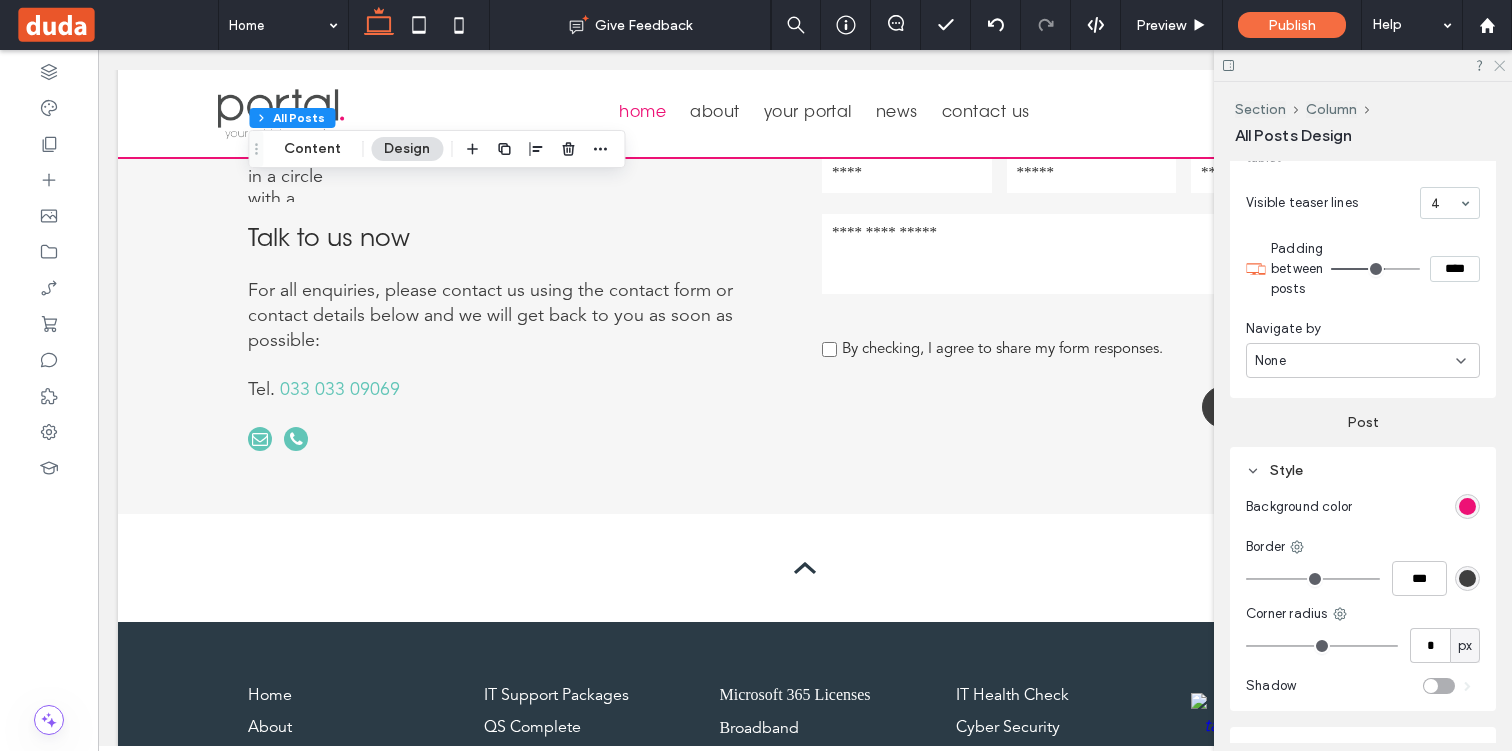 click 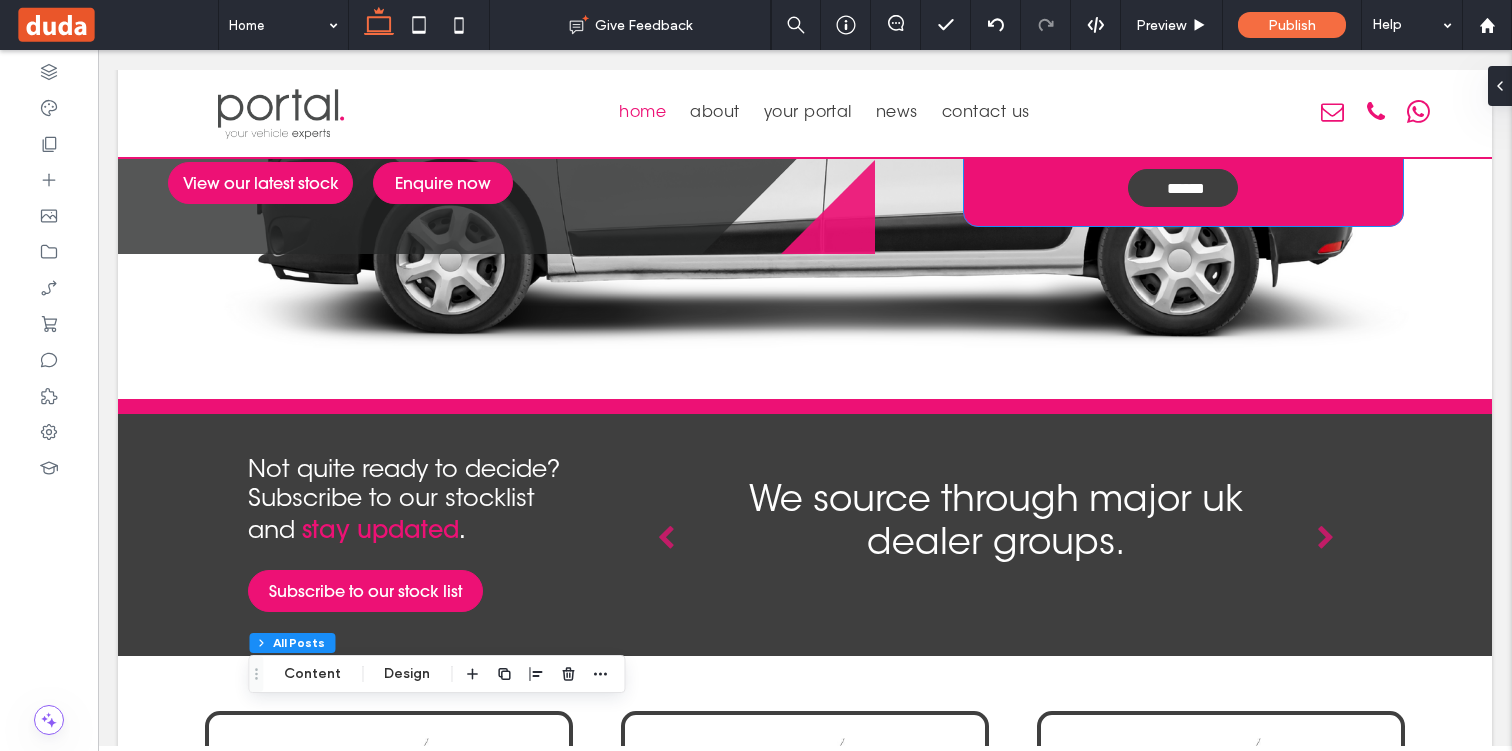 scroll, scrollTop: 0, scrollLeft: 0, axis: both 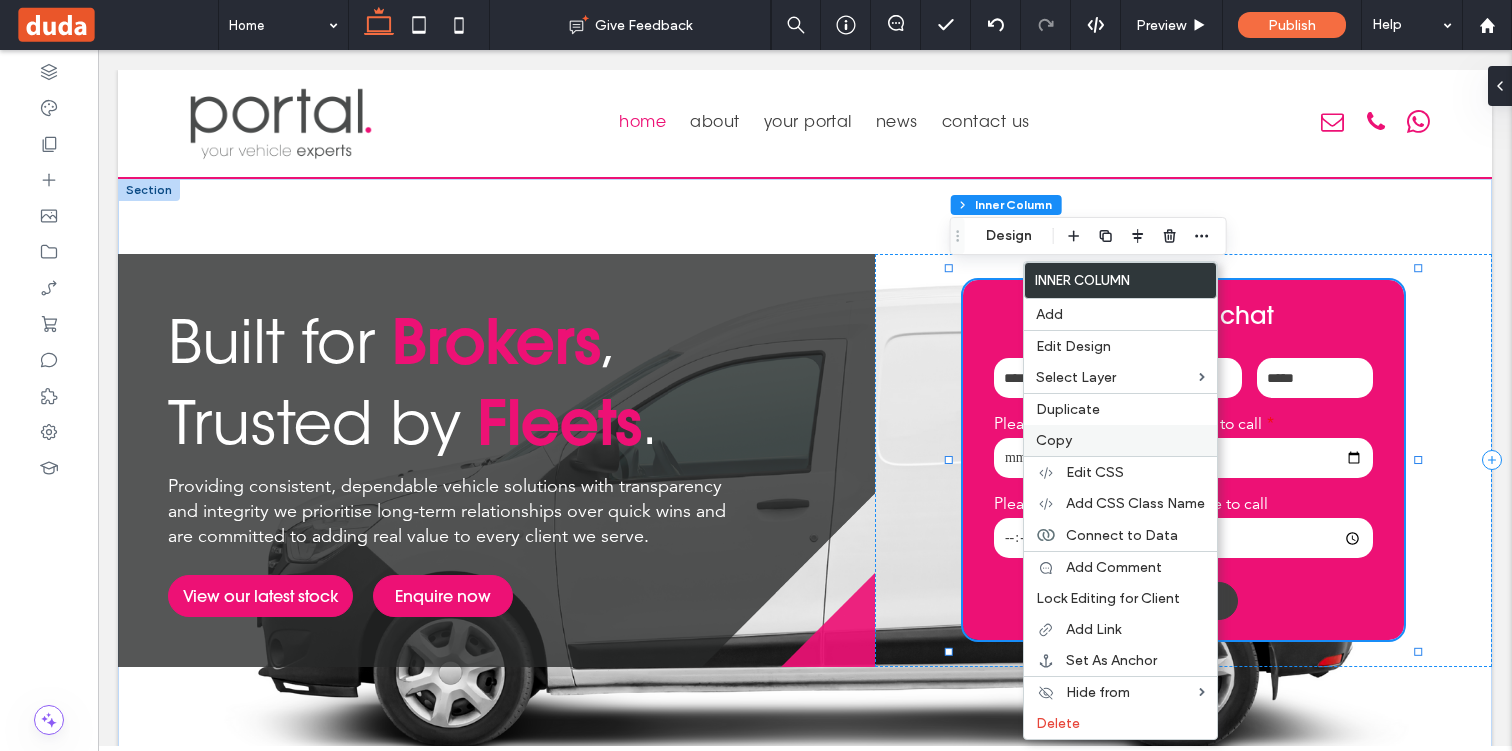 click on "Copy" at bounding box center (1054, 440) 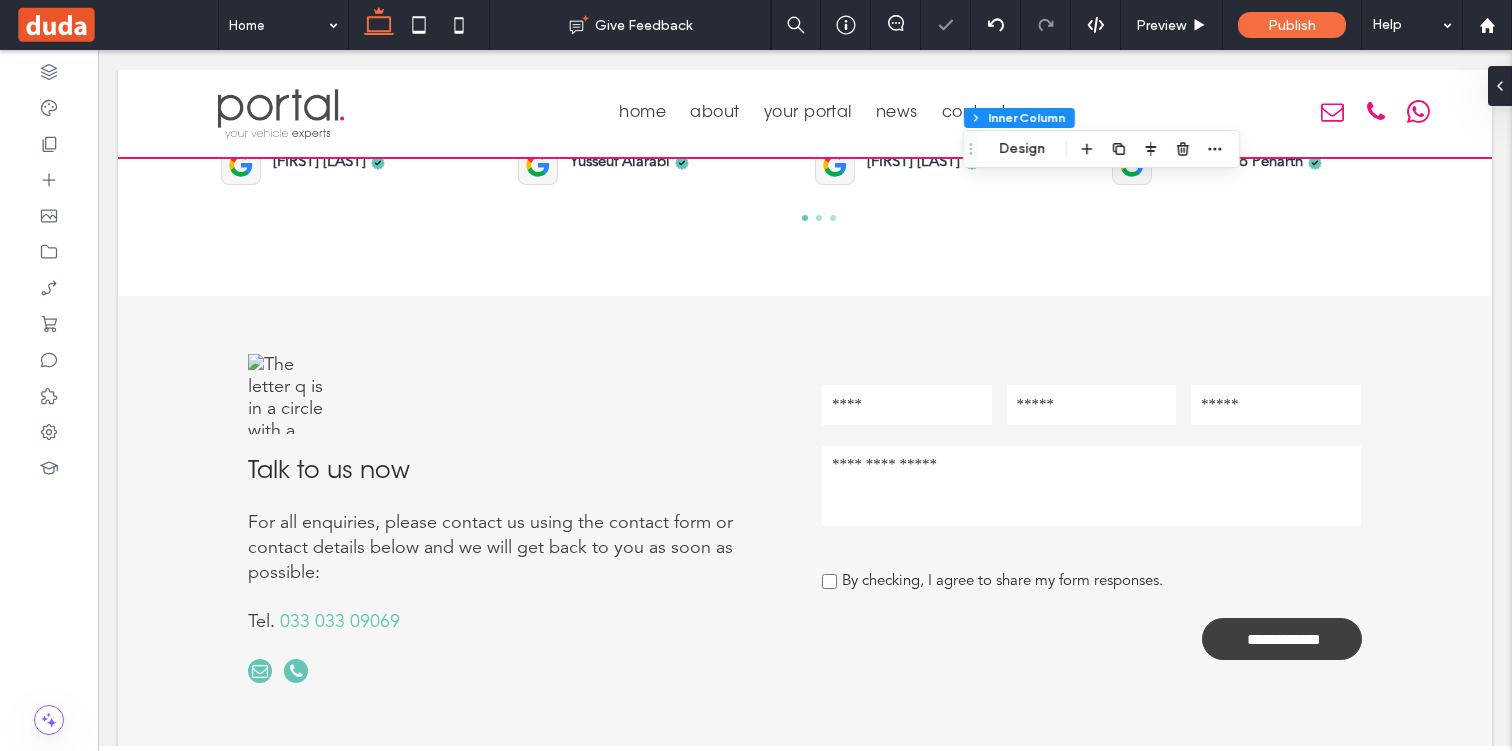 scroll, scrollTop: 3576, scrollLeft: 0, axis: vertical 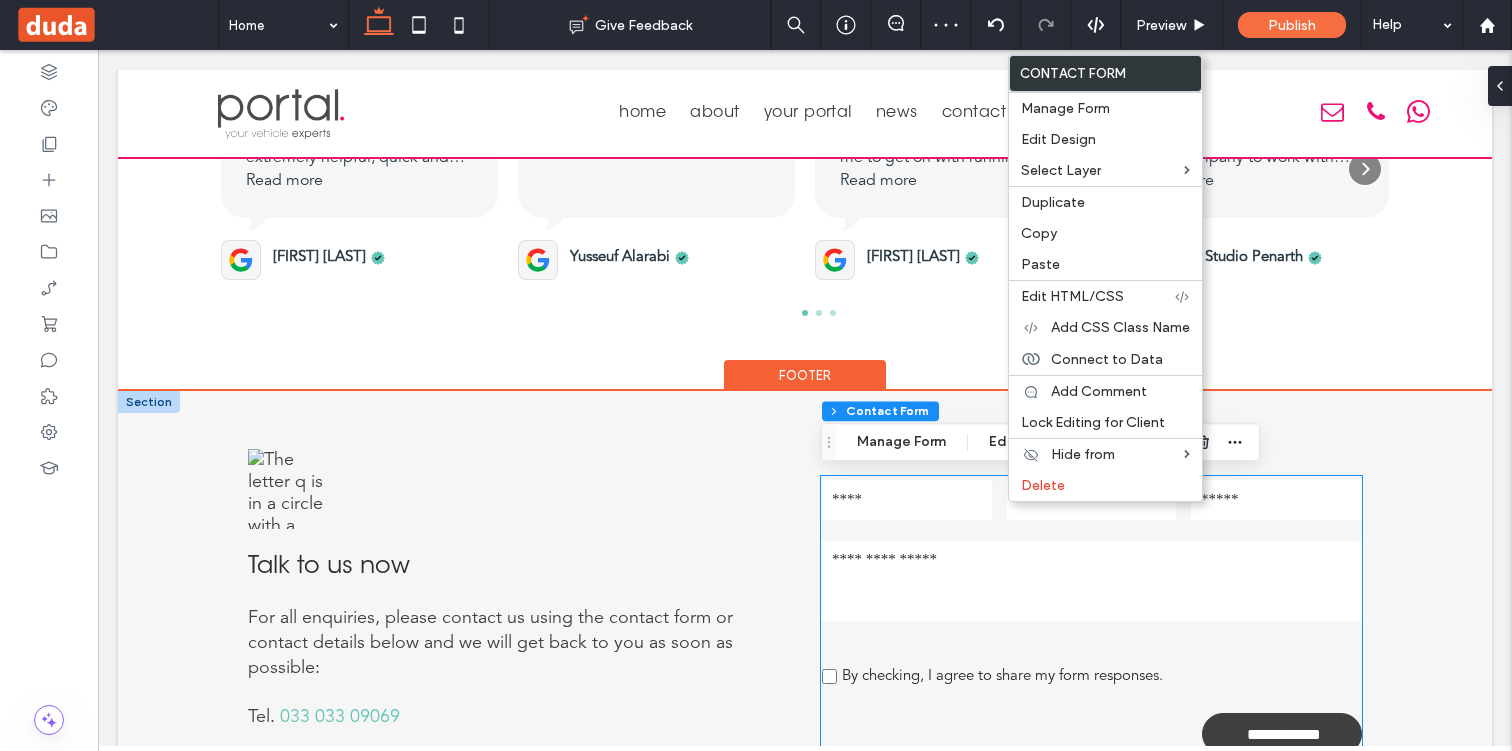 type on "*" 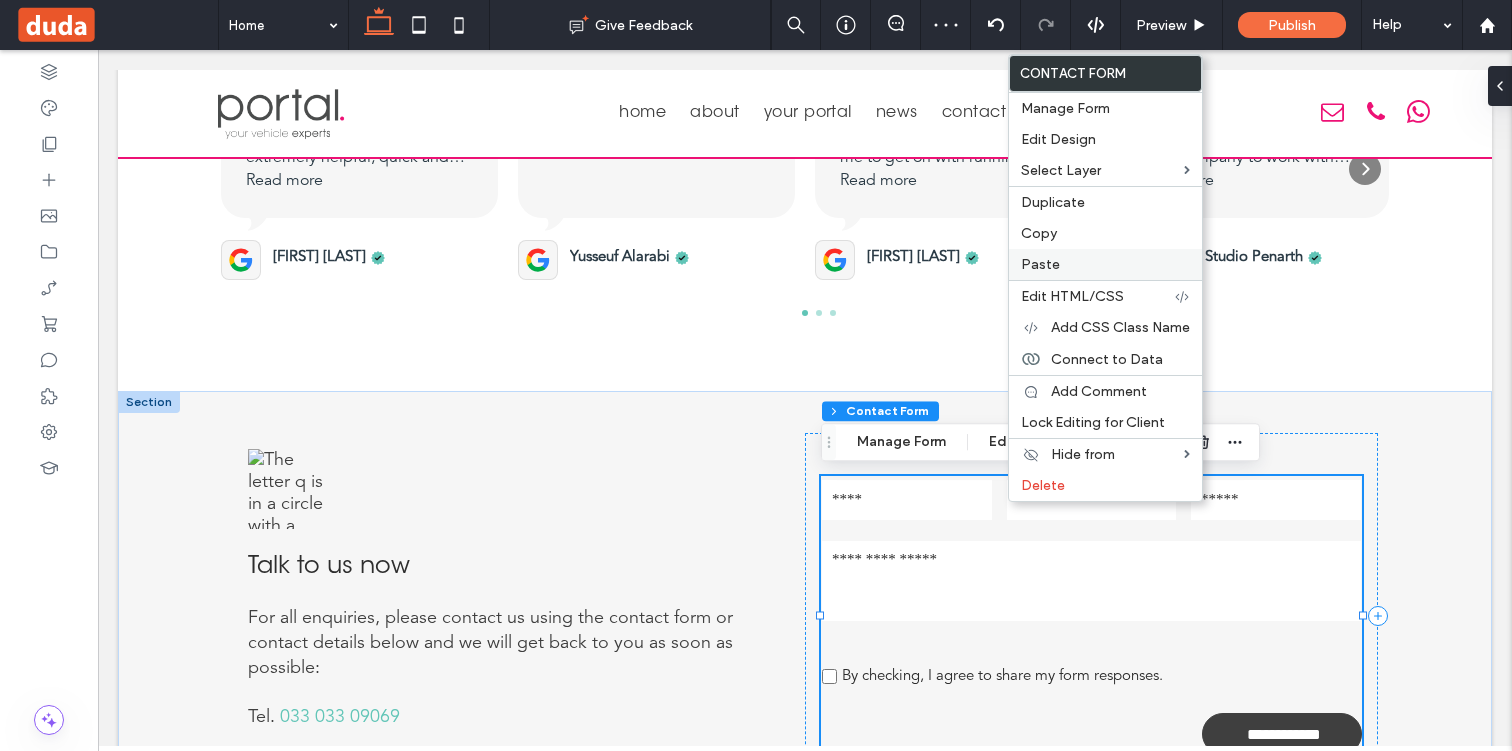 click on "Paste" at bounding box center [1040, 264] 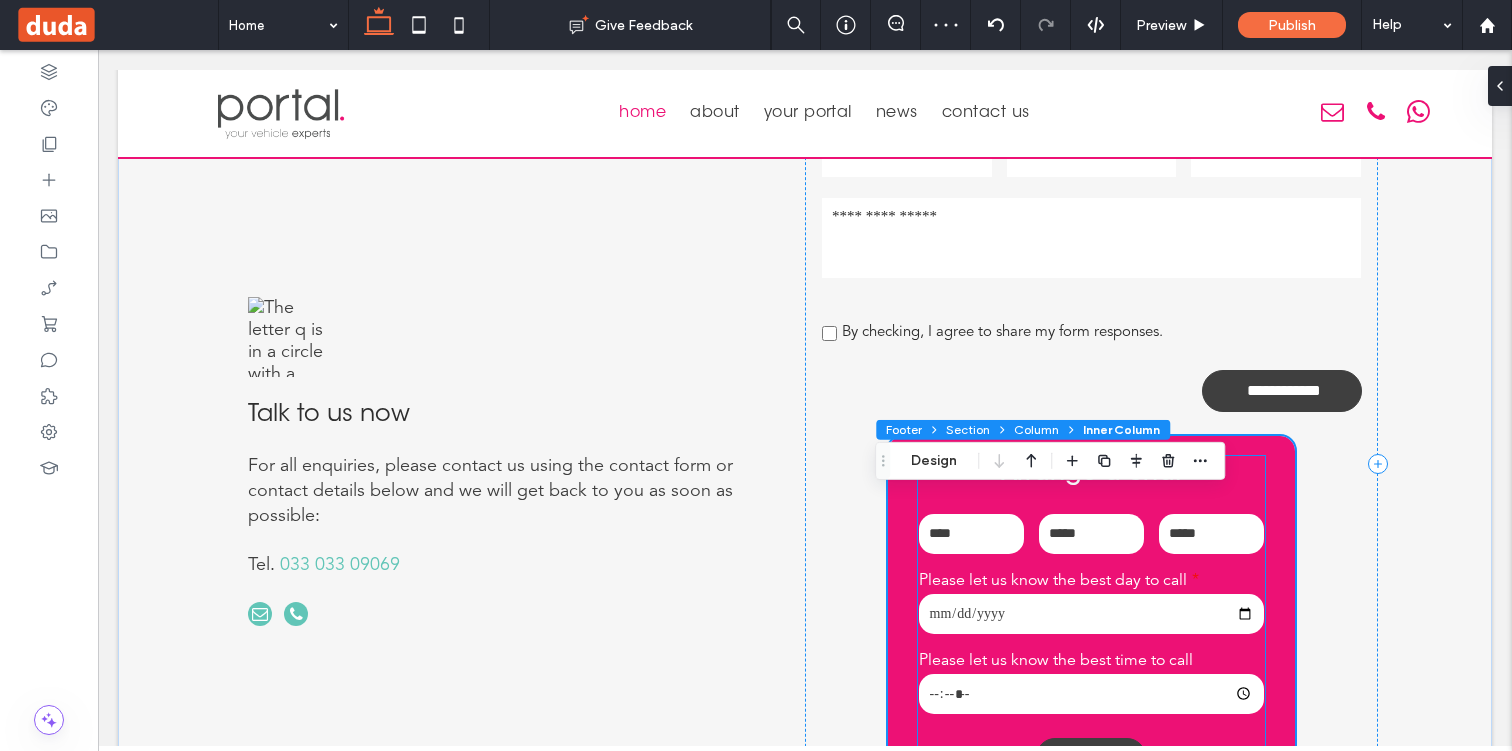 scroll, scrollTop: 3787, scrollLeft: 0, axis: vertical 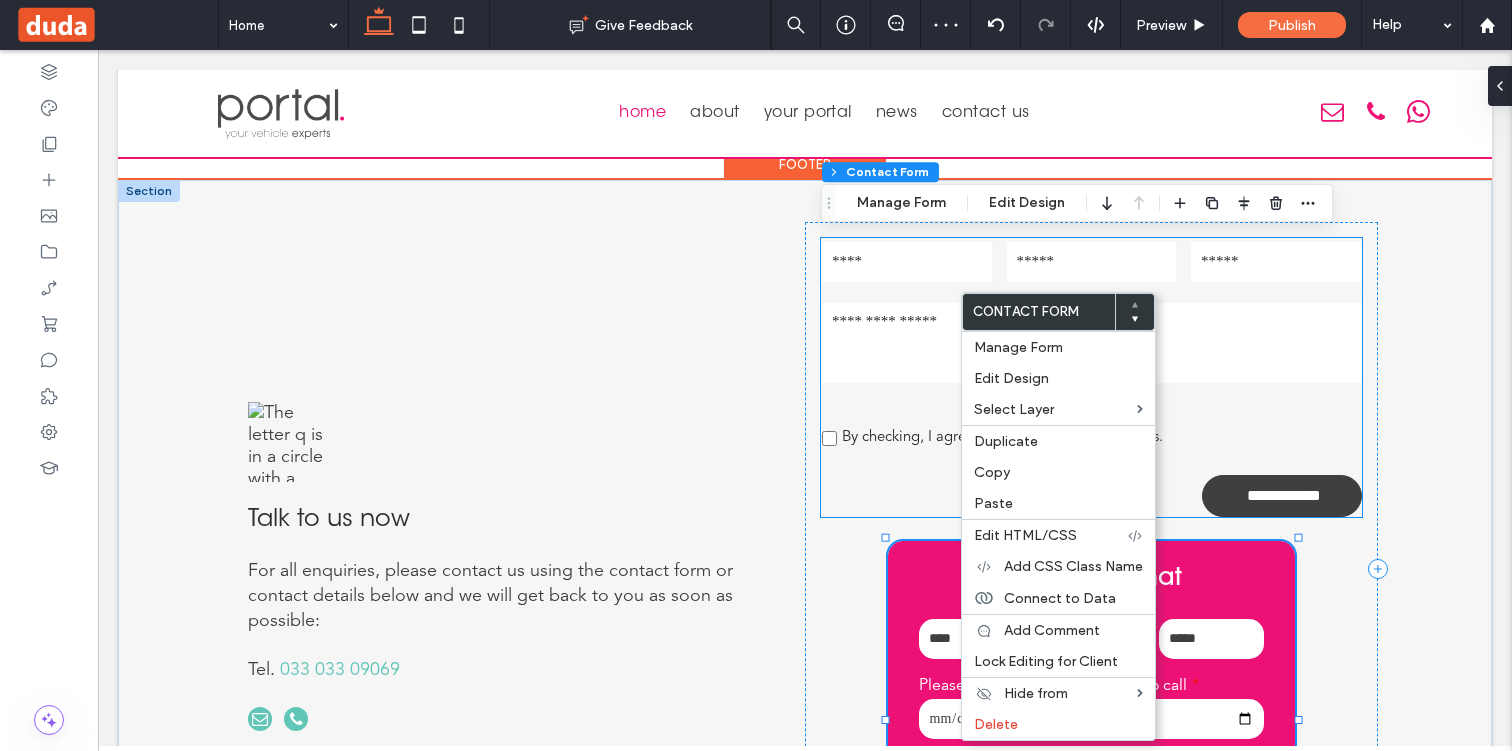 type on "*" 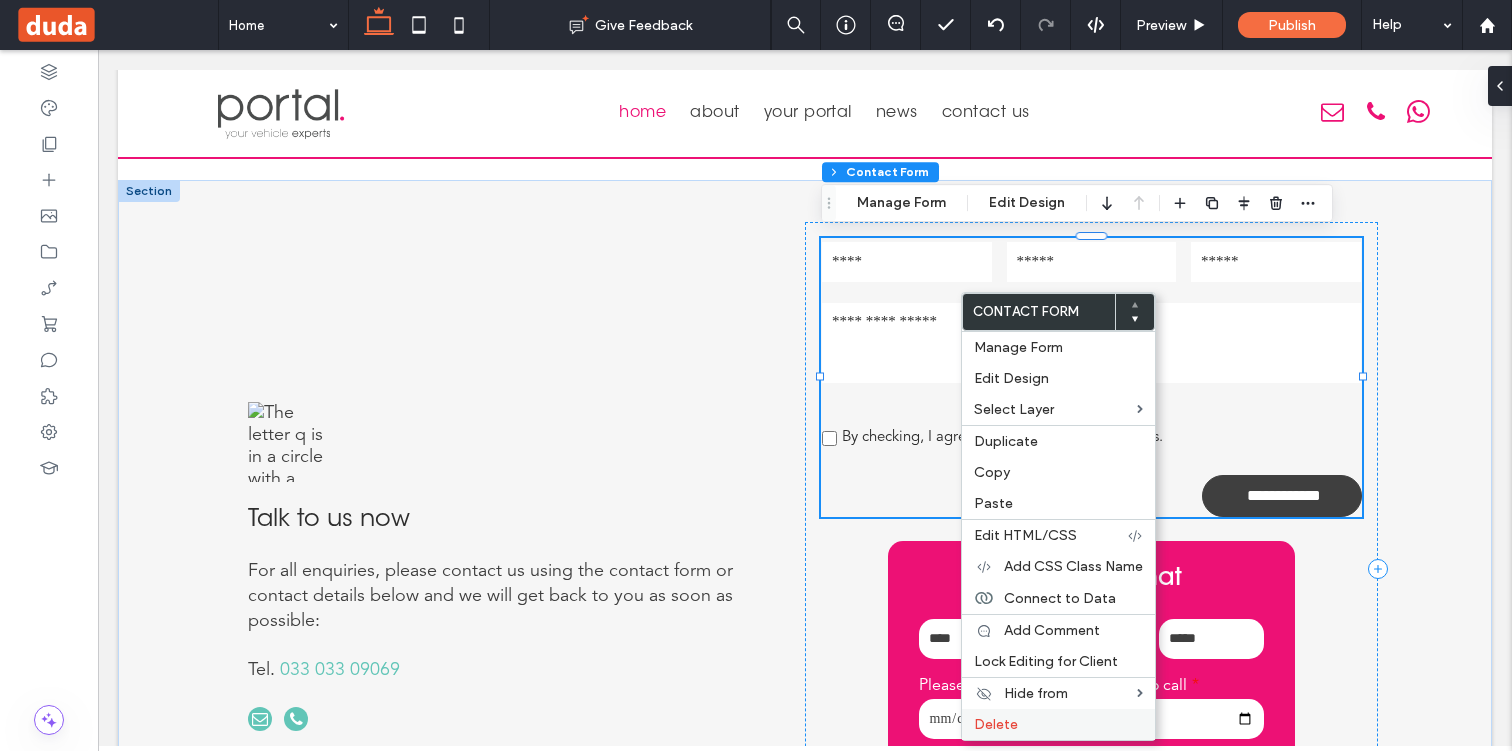 click on "Delete" at bounding box center [996, 724] 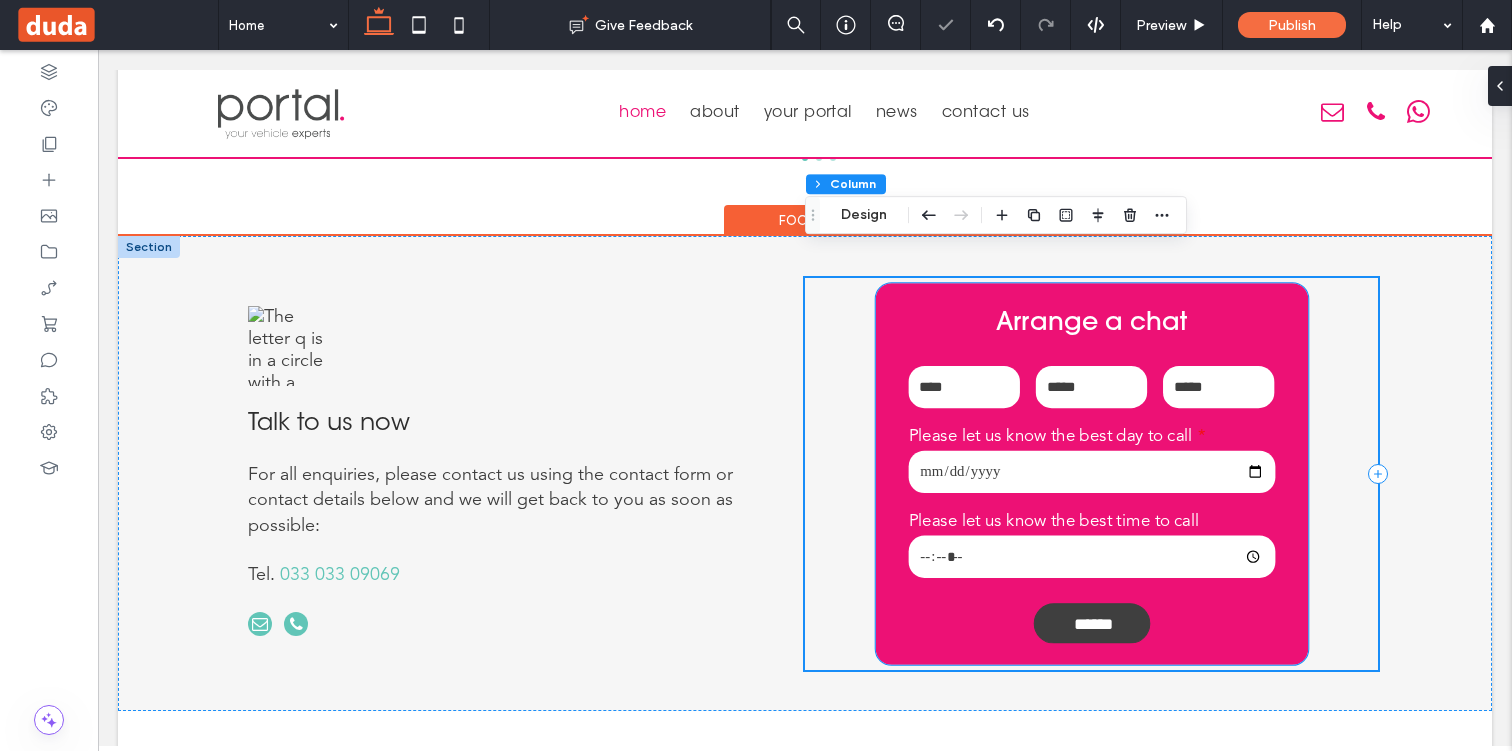 scroll, scrollTop: 3722, scrollLeft: 0, axis: vertical 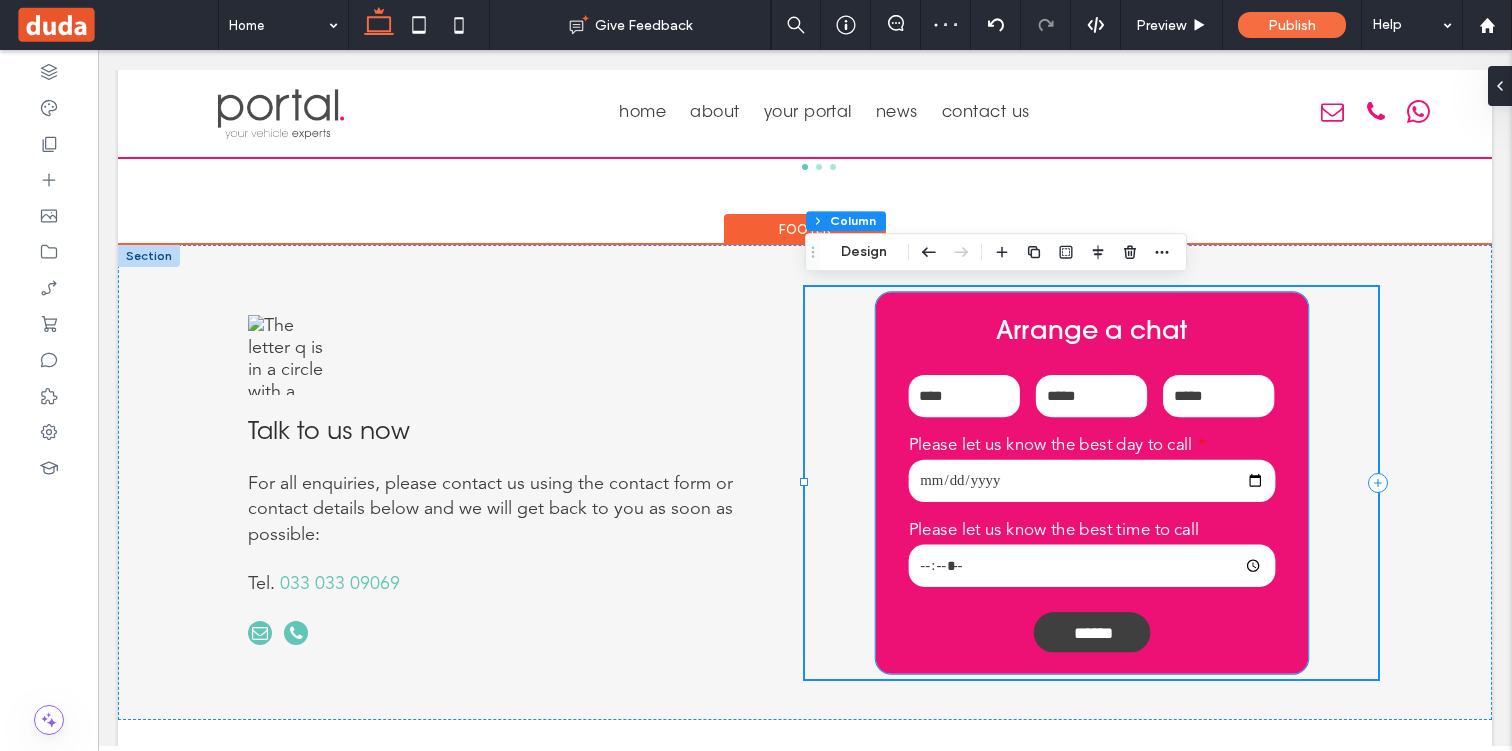 click on "Arrange a chat
Name:
Email:
Phone:
Please let us know the best day to call
Please let us know the best time to call
******
Thank you for contacting us. We will get back to you as soon as possible.
Oops, there was an error sending your message. Please try again later." at bounding box center [1091, 483] 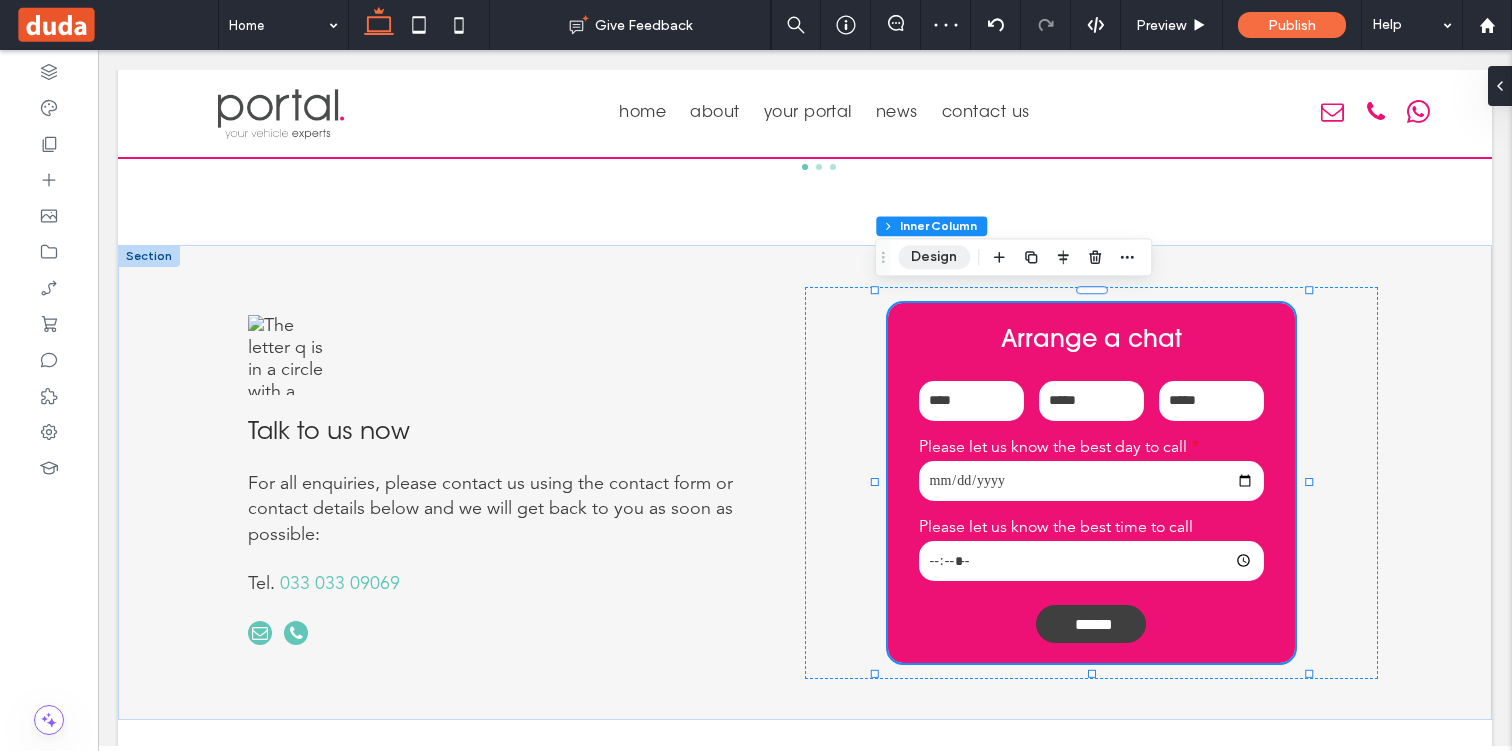 click on "Design" at bounding box center (934, 257) 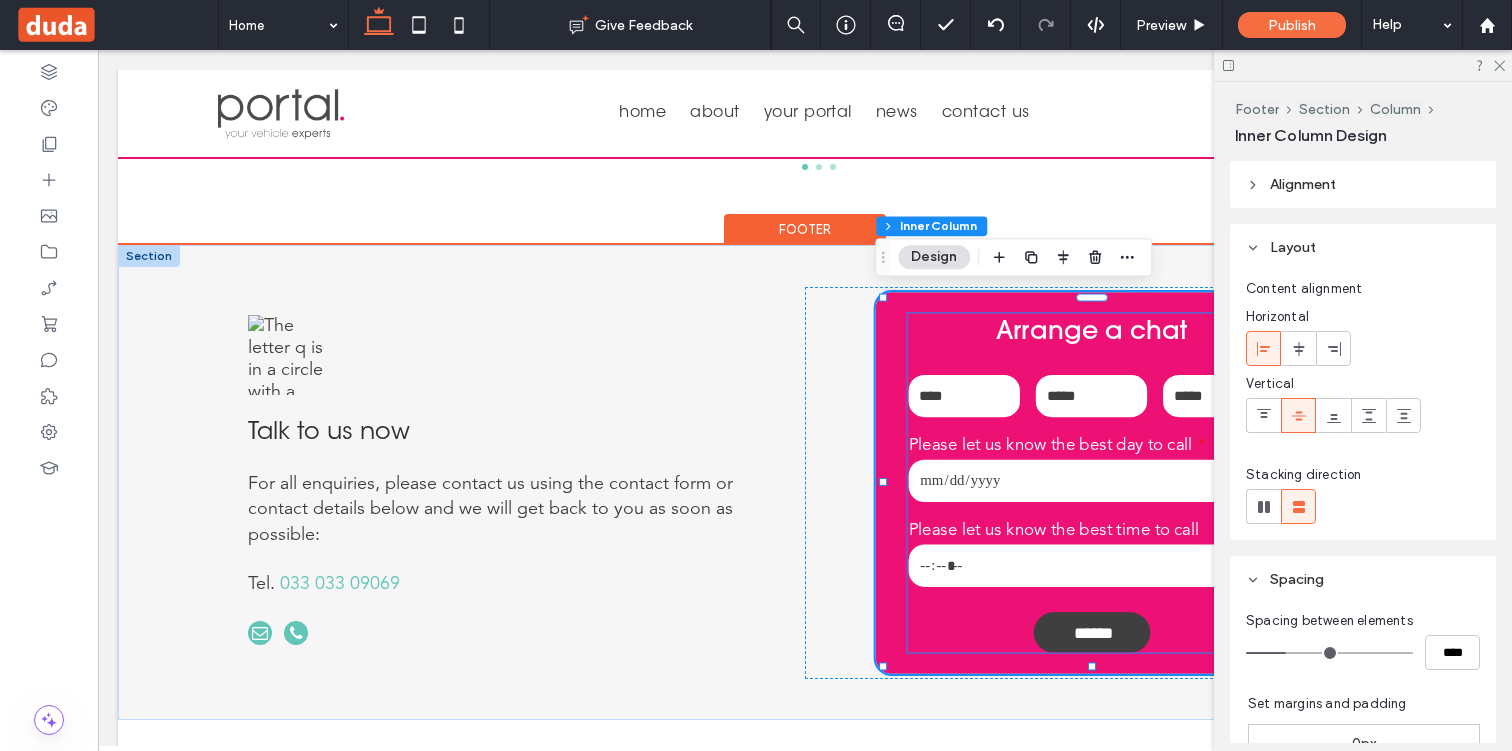 click on "Arrange a chat" at bounding box center [1091, 329] 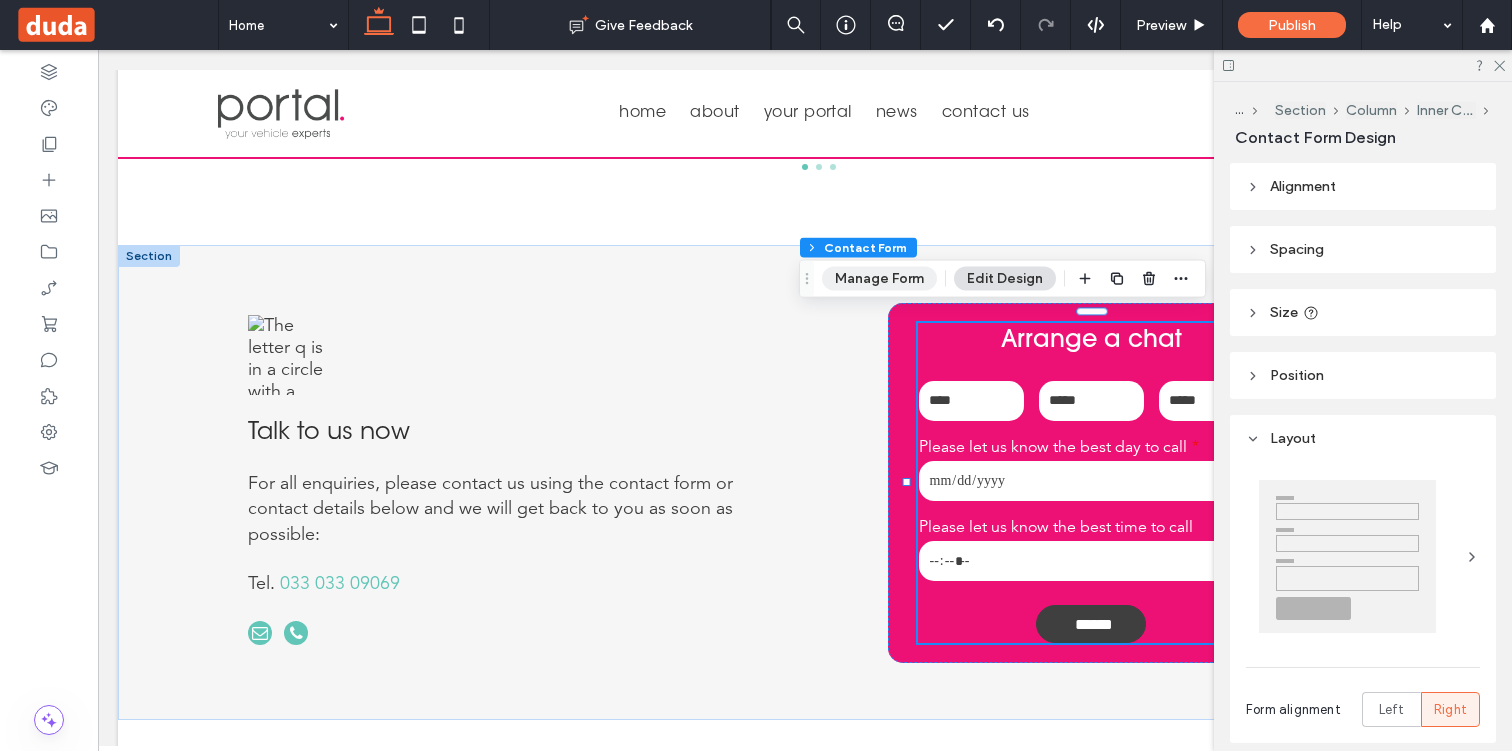 click on "Manage Form" at bounding box center (879, 279) 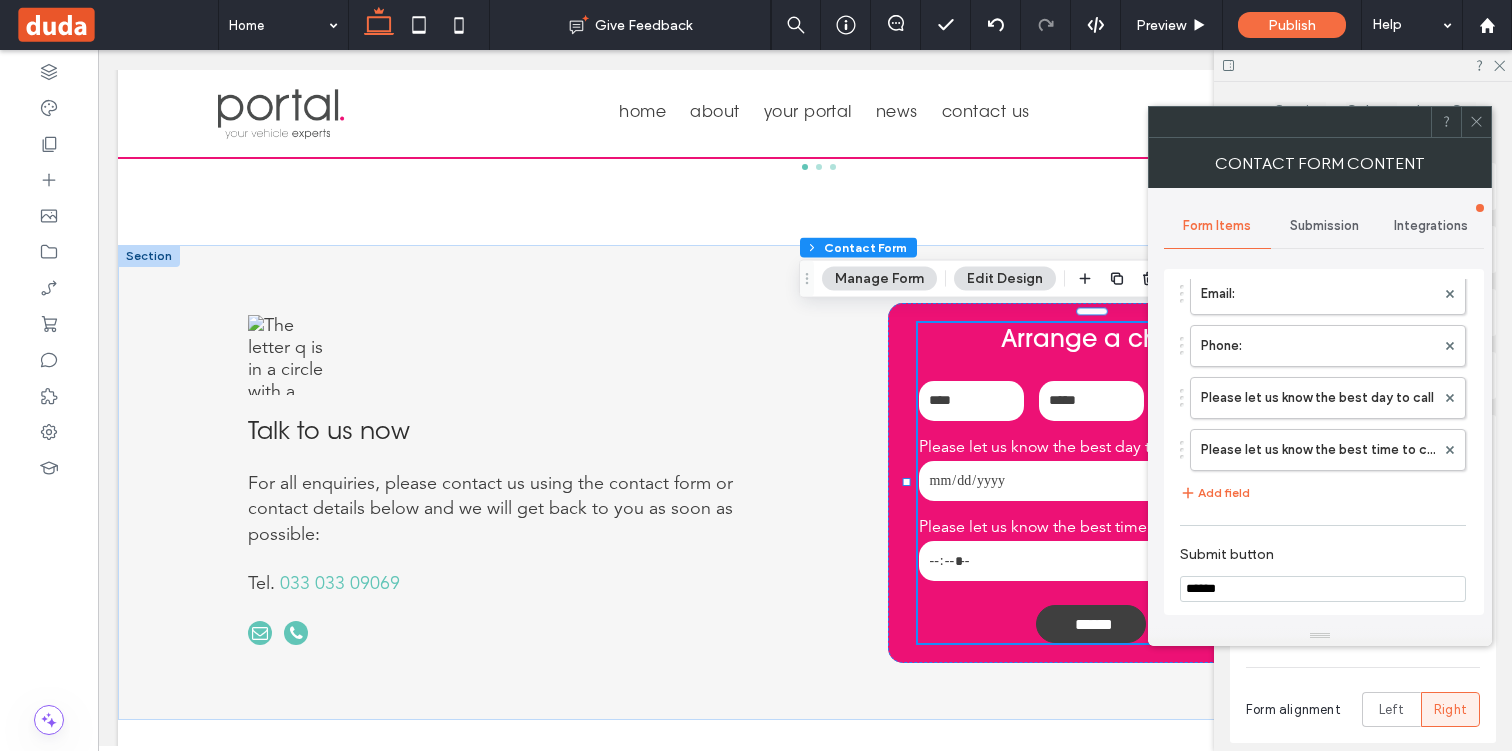scroll, scrollTop: 458, scrollLeft: 0, axis: vertical 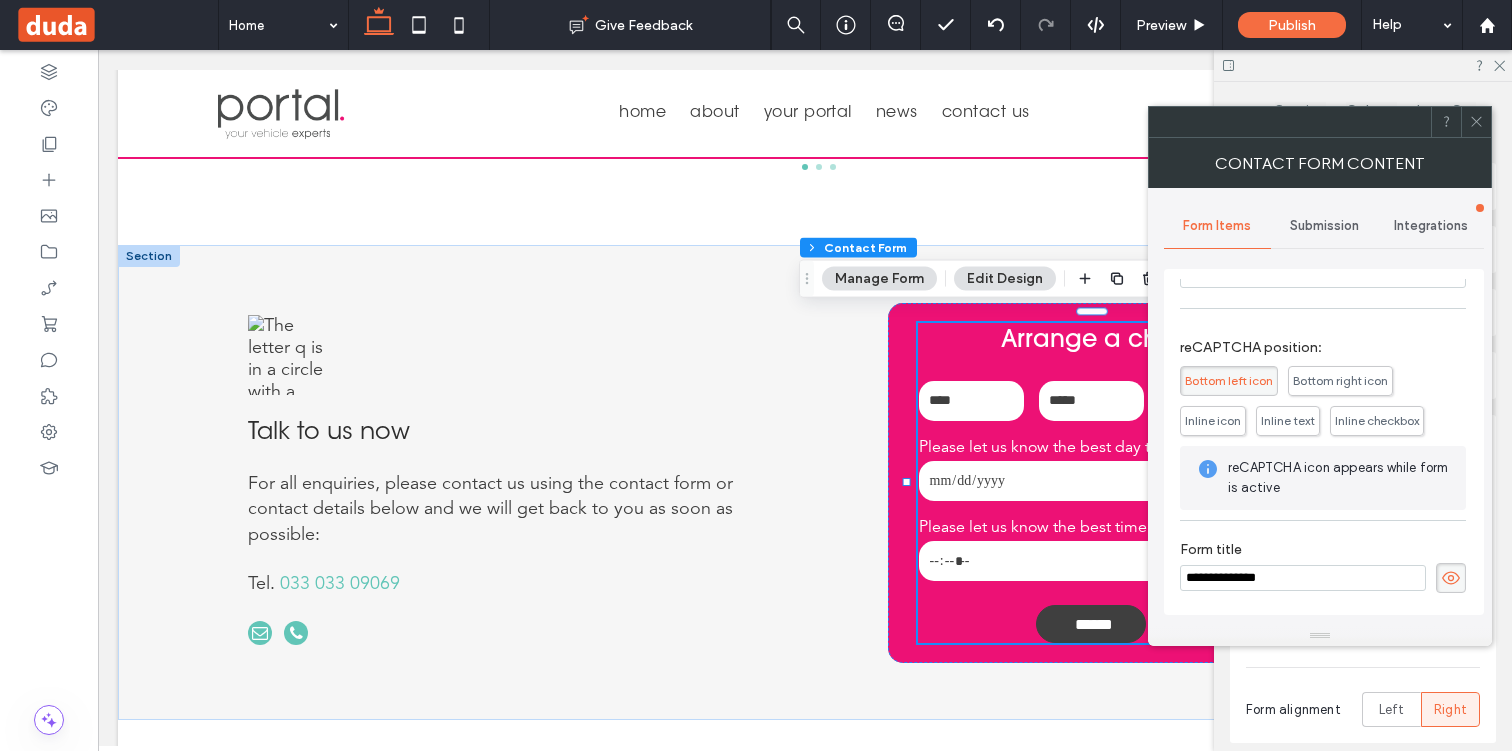 click on "**********" at bounding box center (1303, 578) 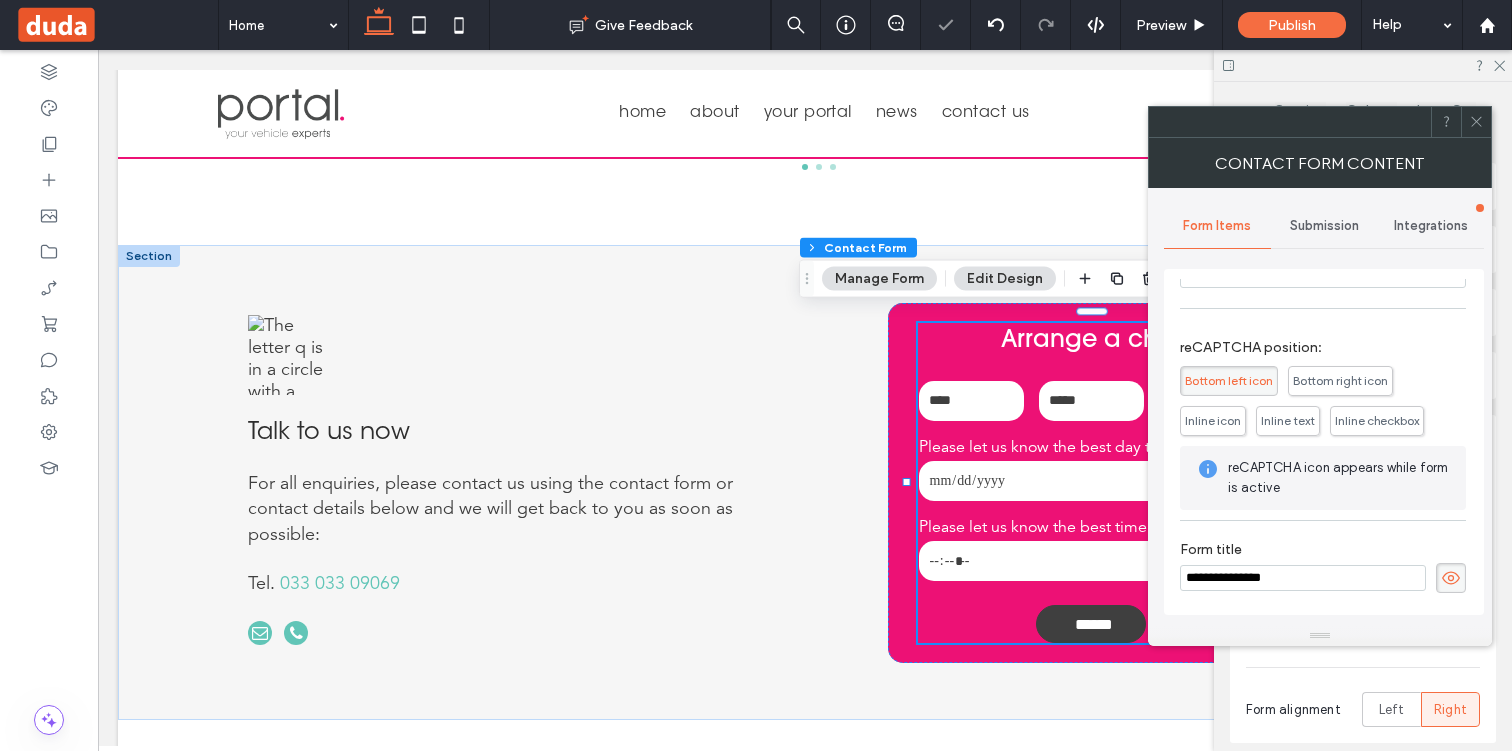type on "**********" 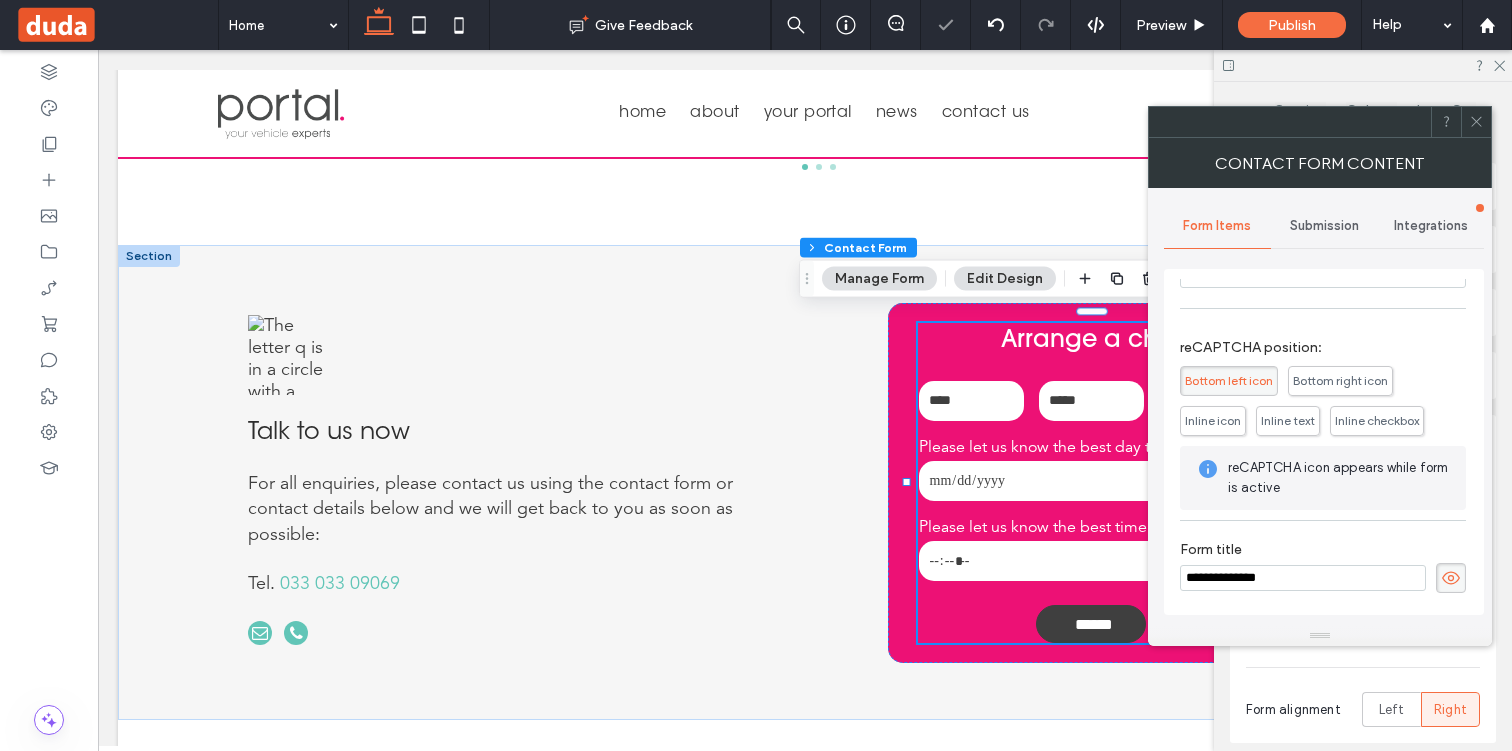 click on "**********" at bounding box center (1323, 567) 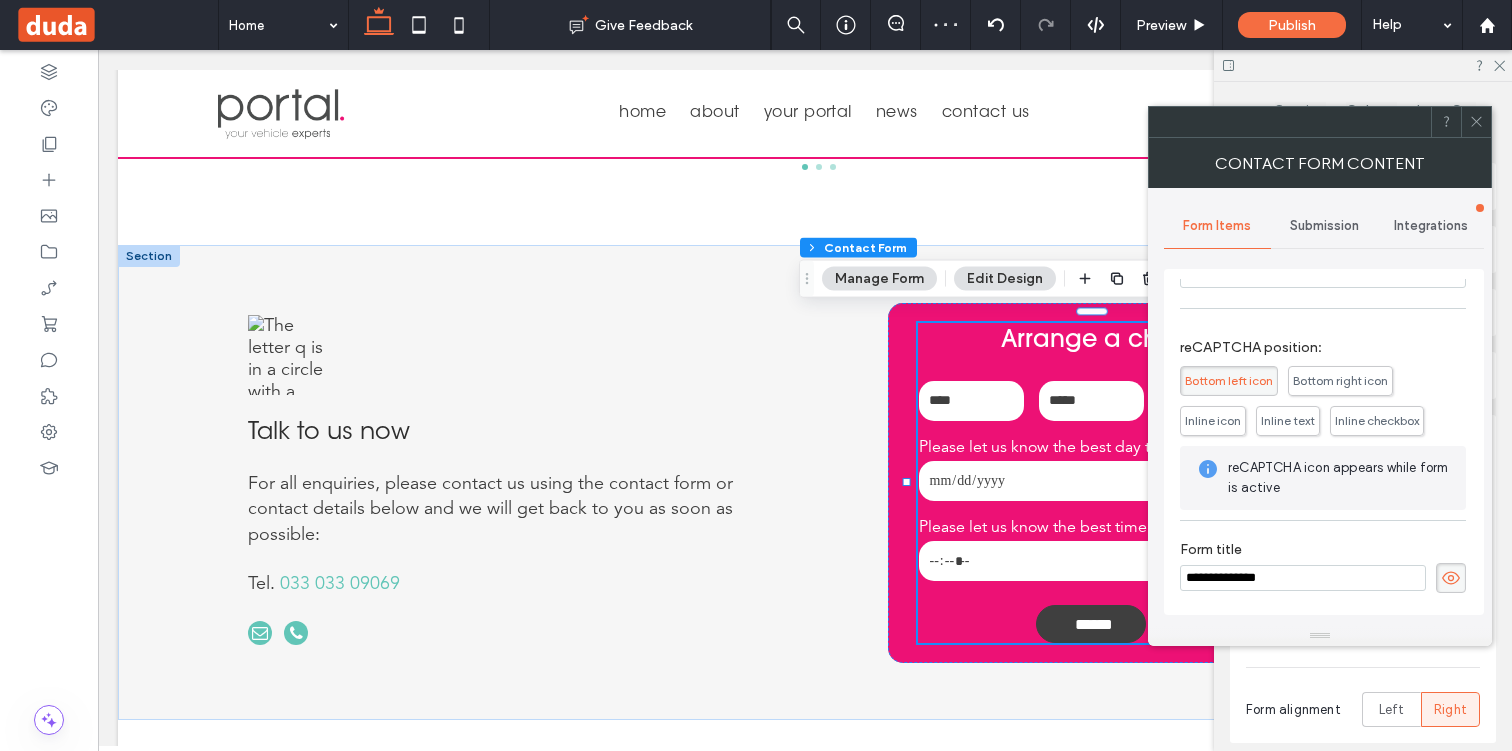 click 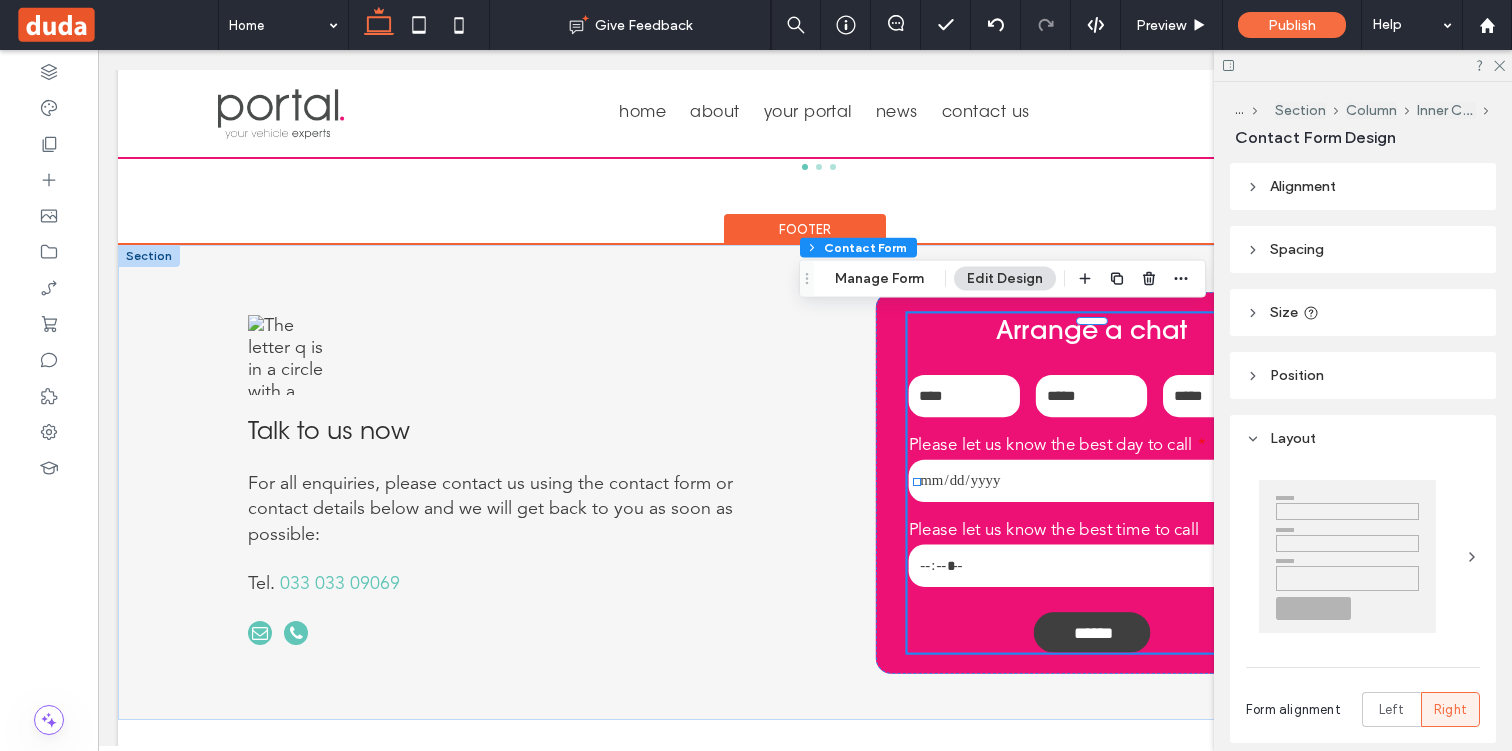 click on "Name:" at bounding box center (963, 395) 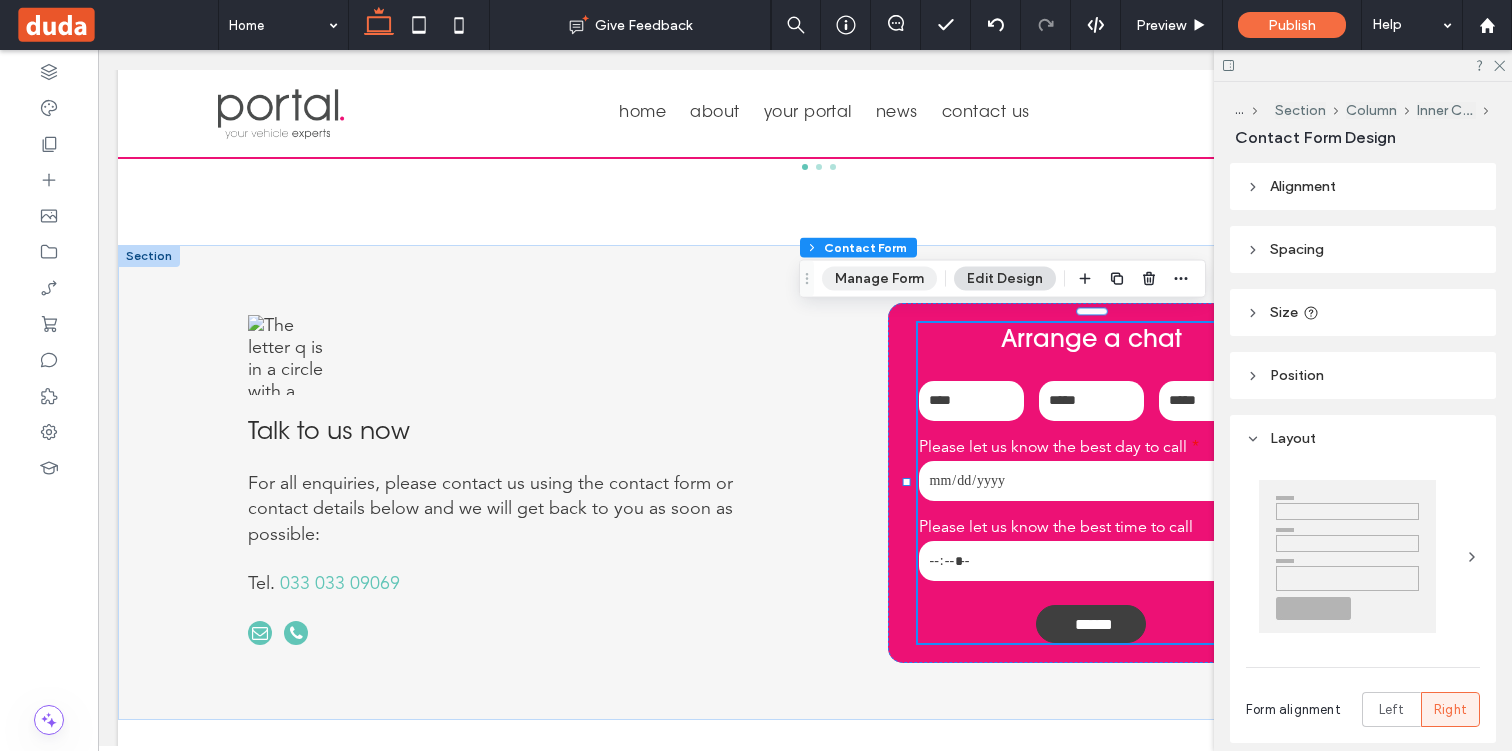 drag, startPoint x: 793, startPoint y: 207, endPoint x: 892, endPoint y: 277, distance: 121.24768 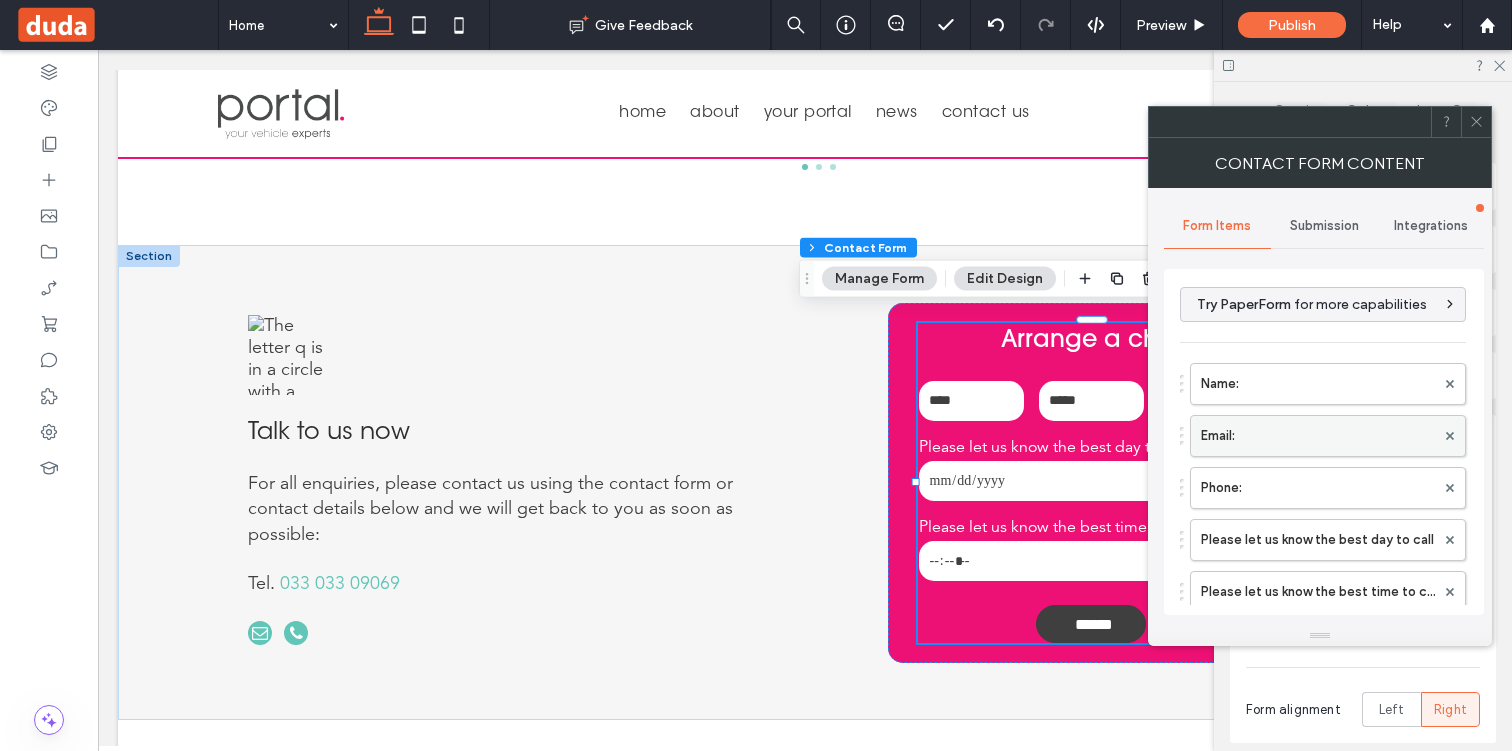 scroll, scrollTop: 458, scrollLeft: 0, axis: vertical 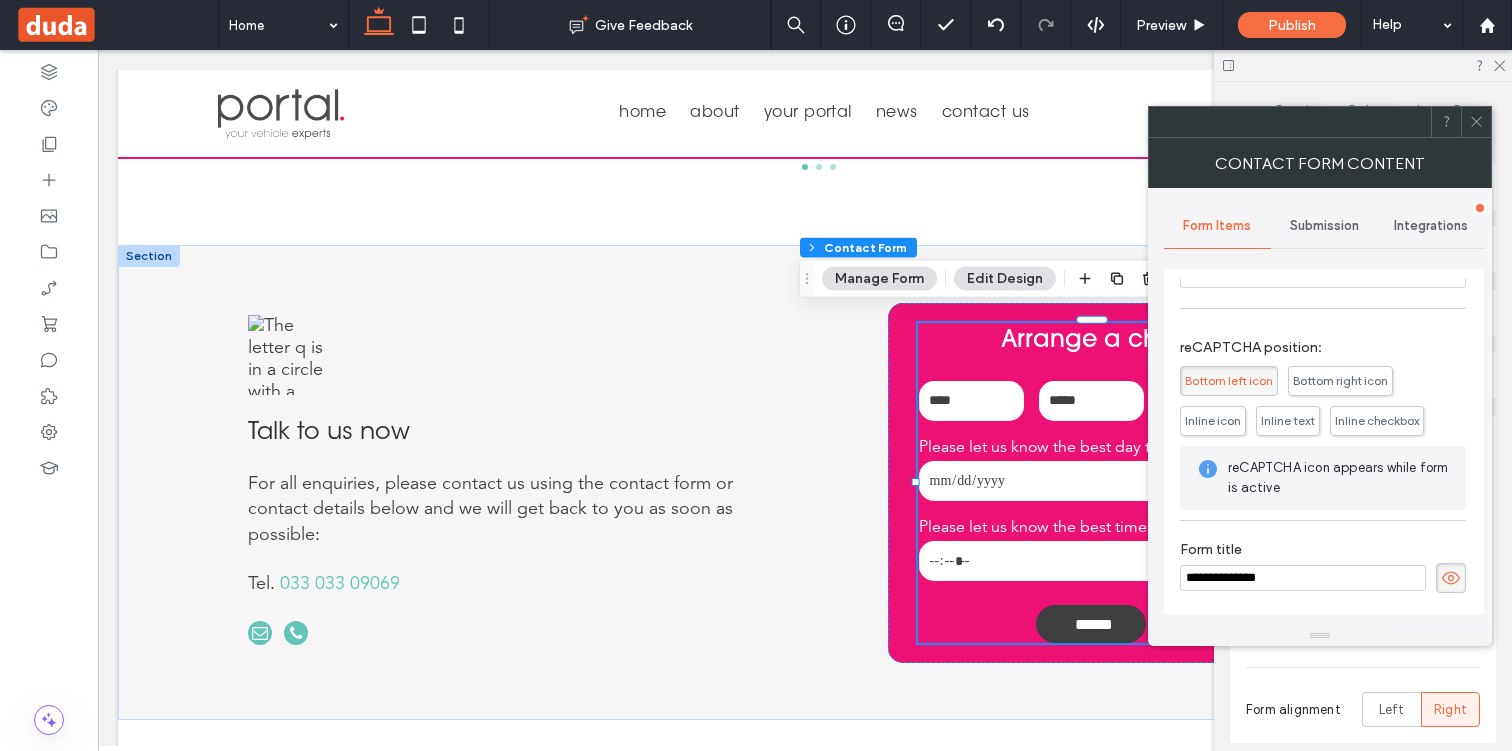 click on "**********" at bounding box center [1303, 578] 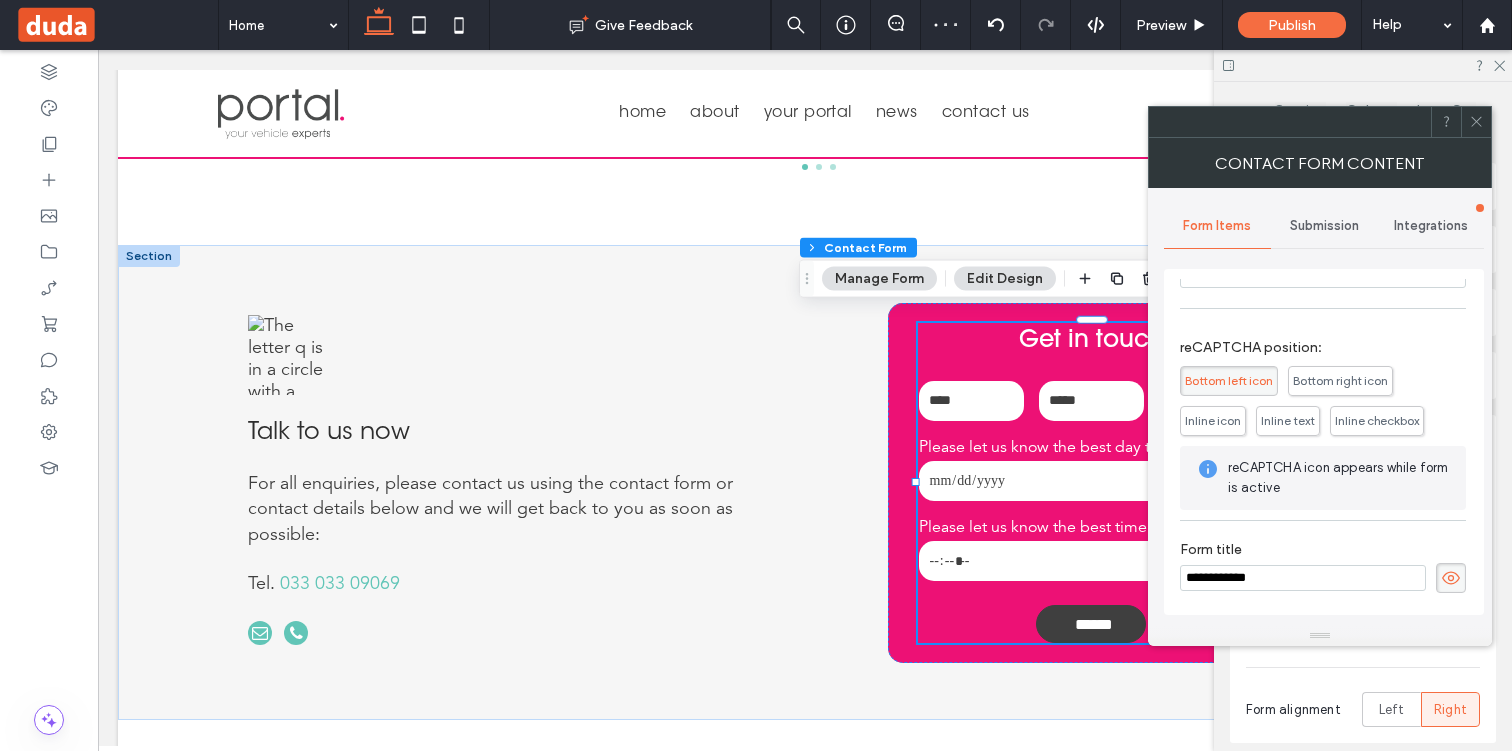 type on "**********" 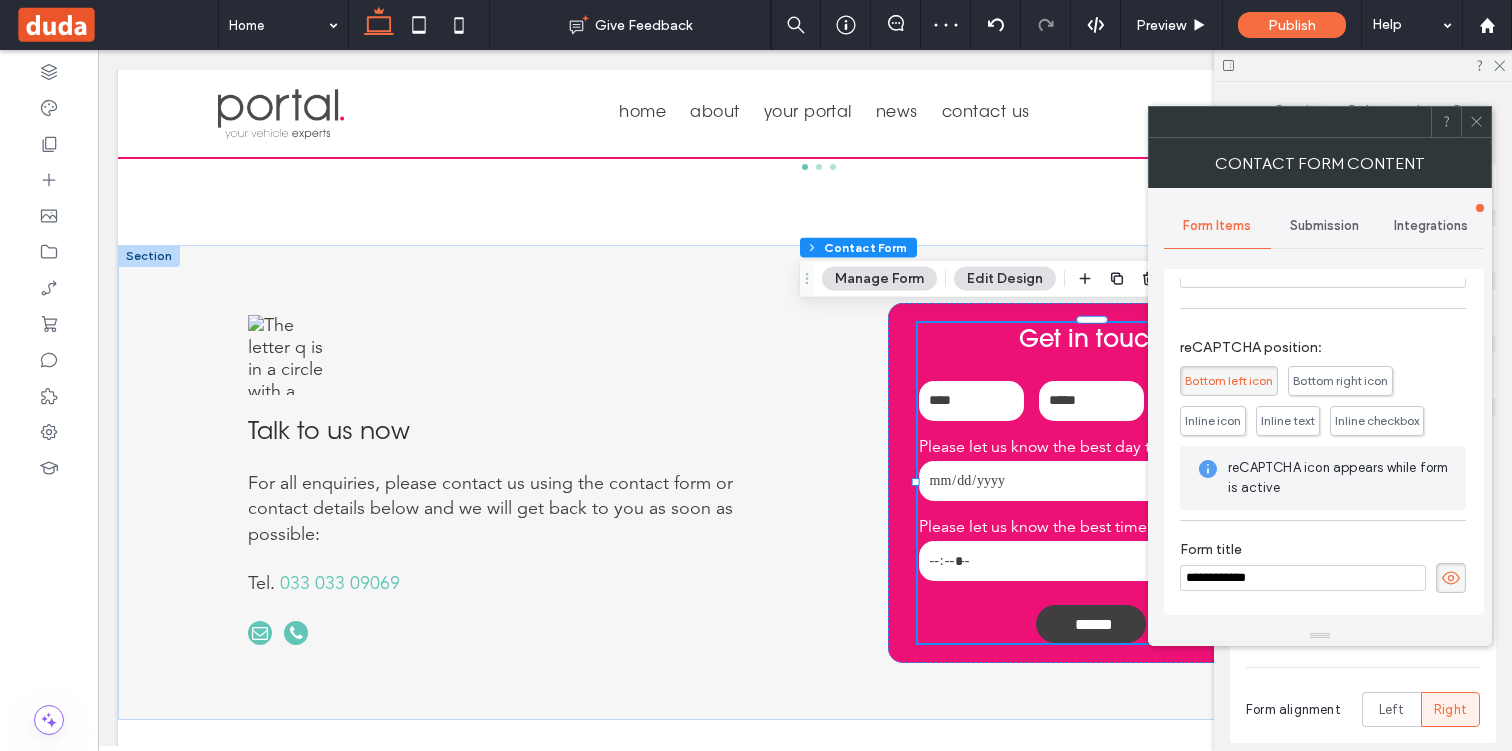 click on "**********" at bounding box center (1323, 567) 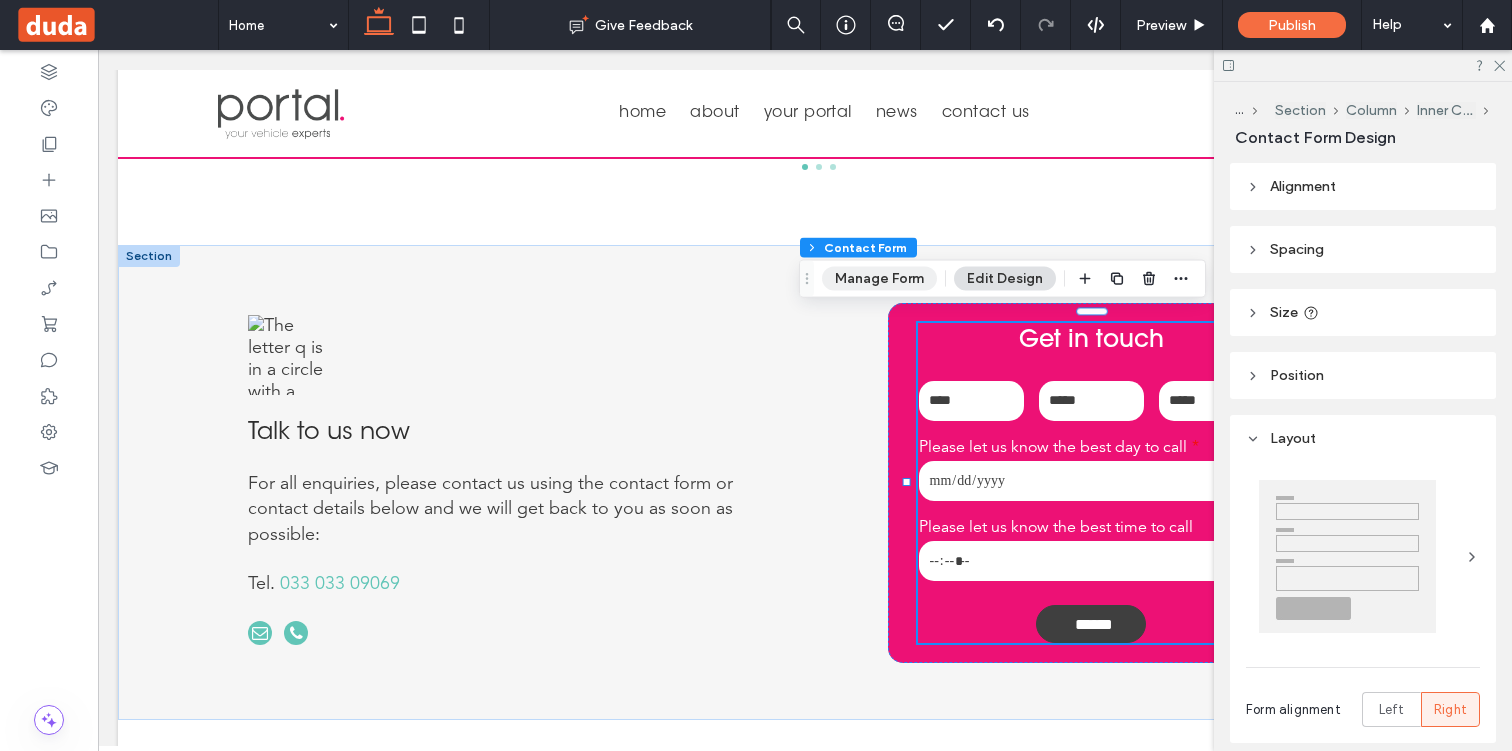 click on "Manage Form" at bounding box center (879, 279) 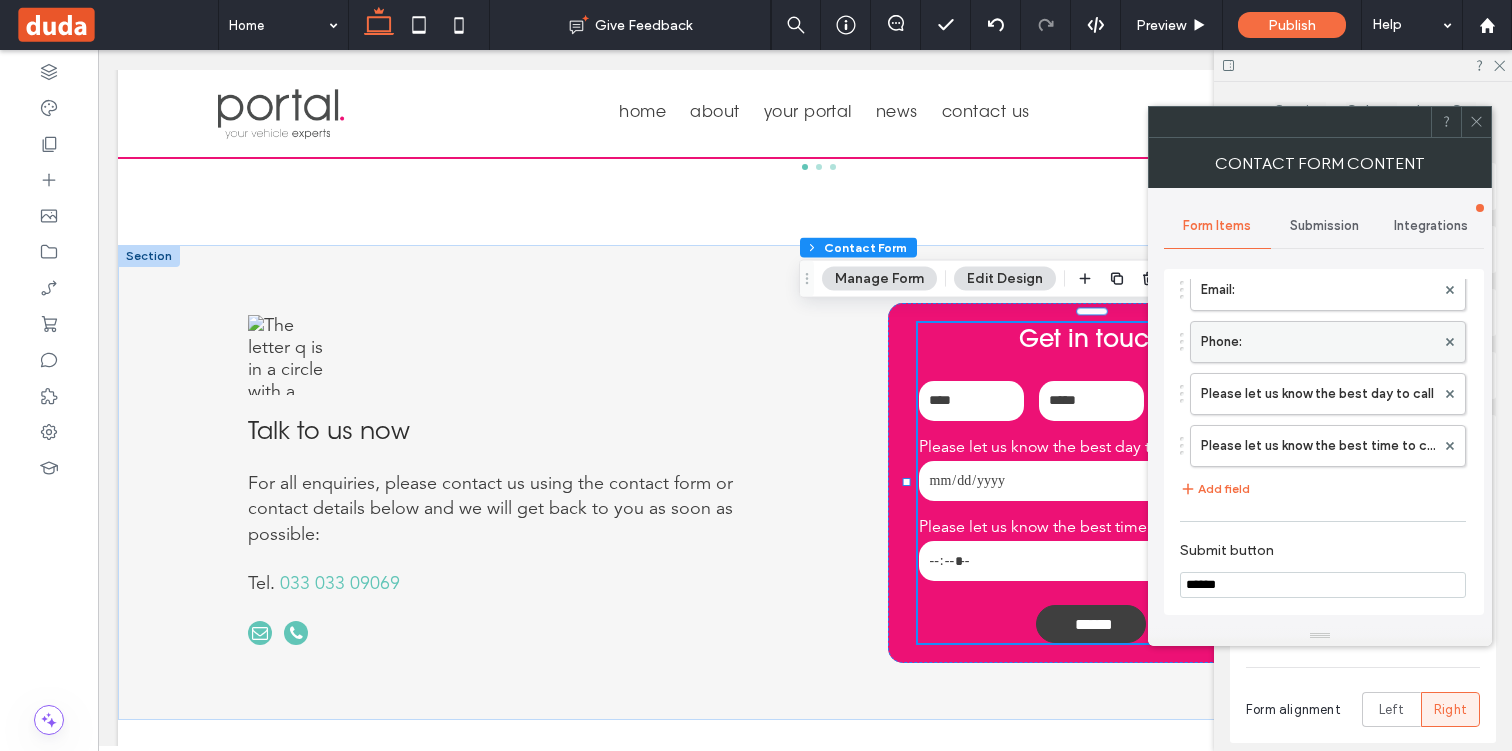 scroll, scrollTop: 142, scrollLeft: 0, axis: vertical 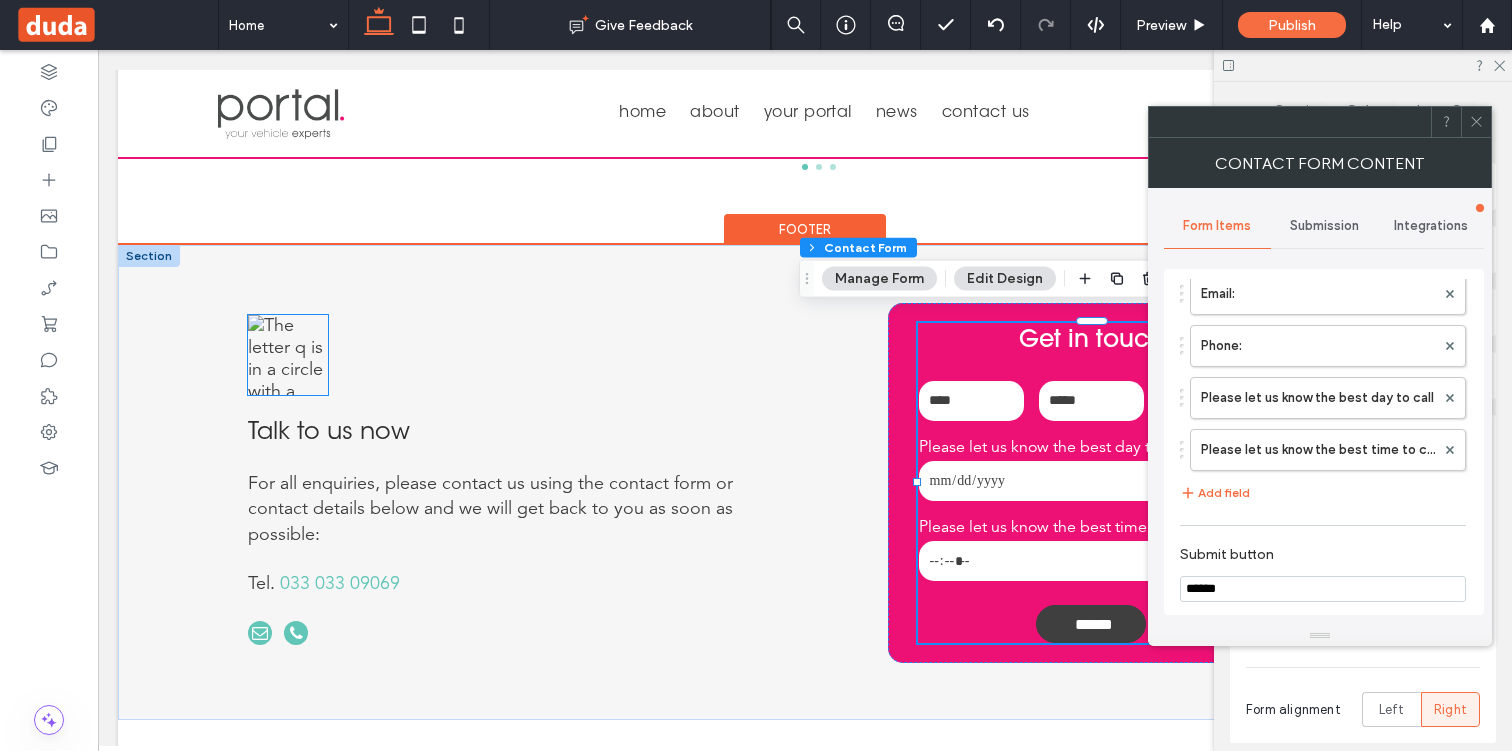 click at bounding box center (288, 355) 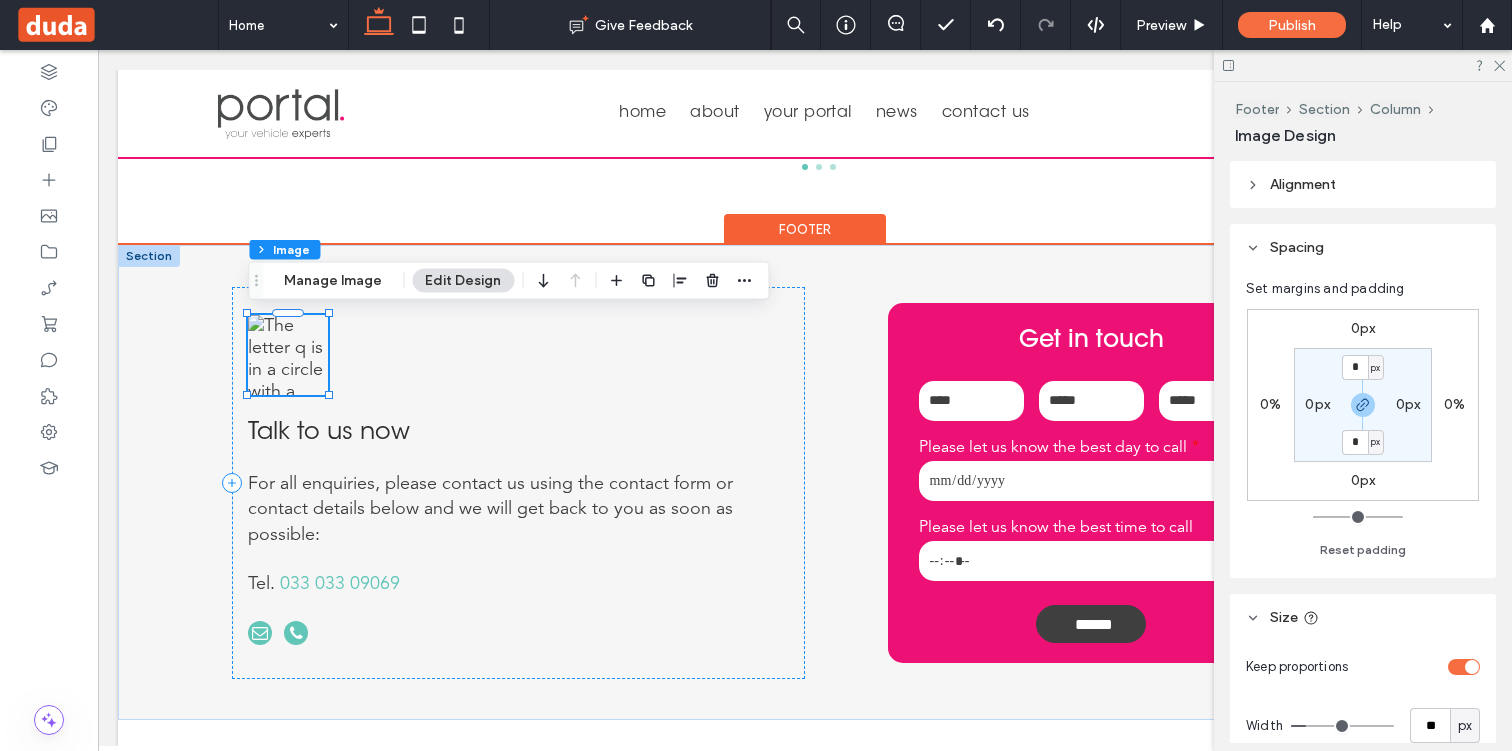 click at bounding box center (288, 355) 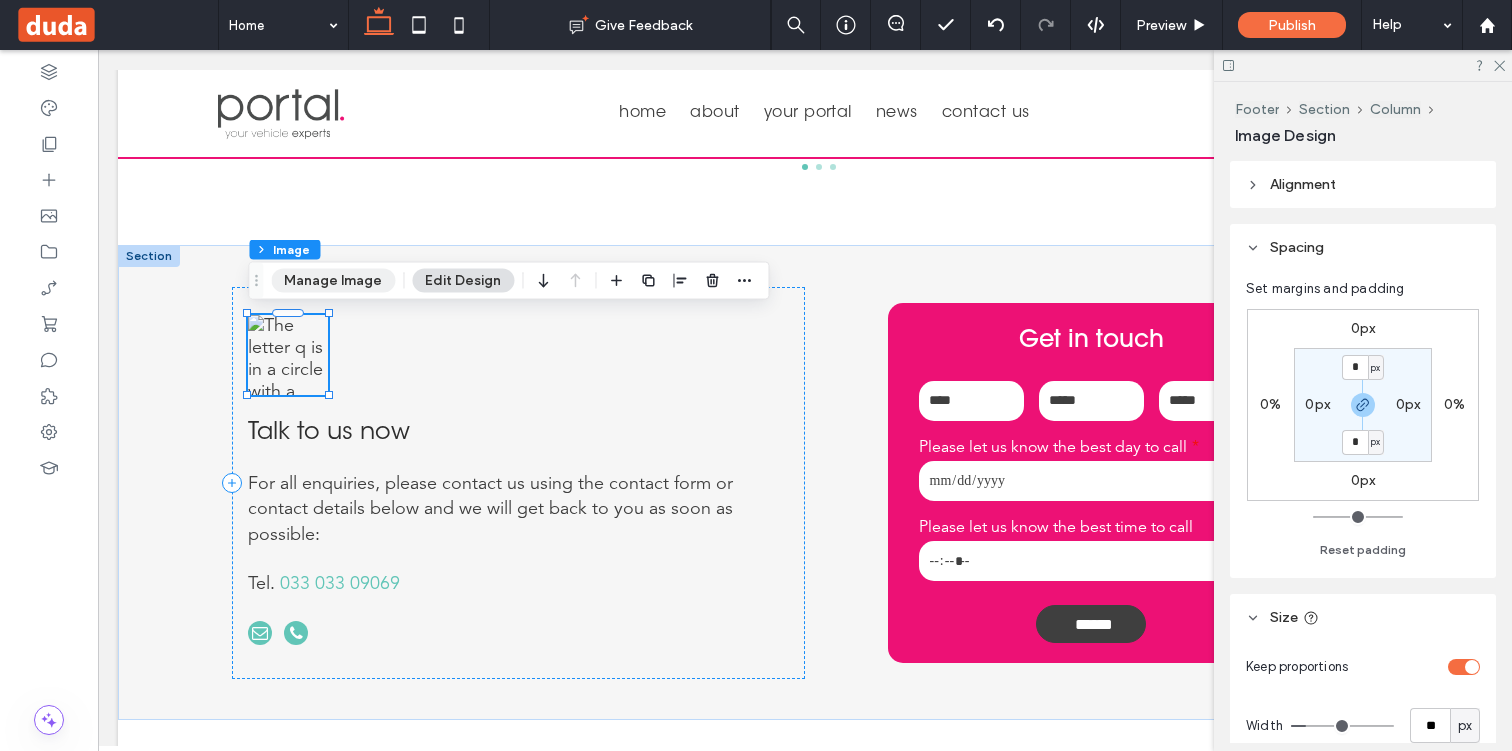 click on "Manage Image" at bounding box center [333, 281] 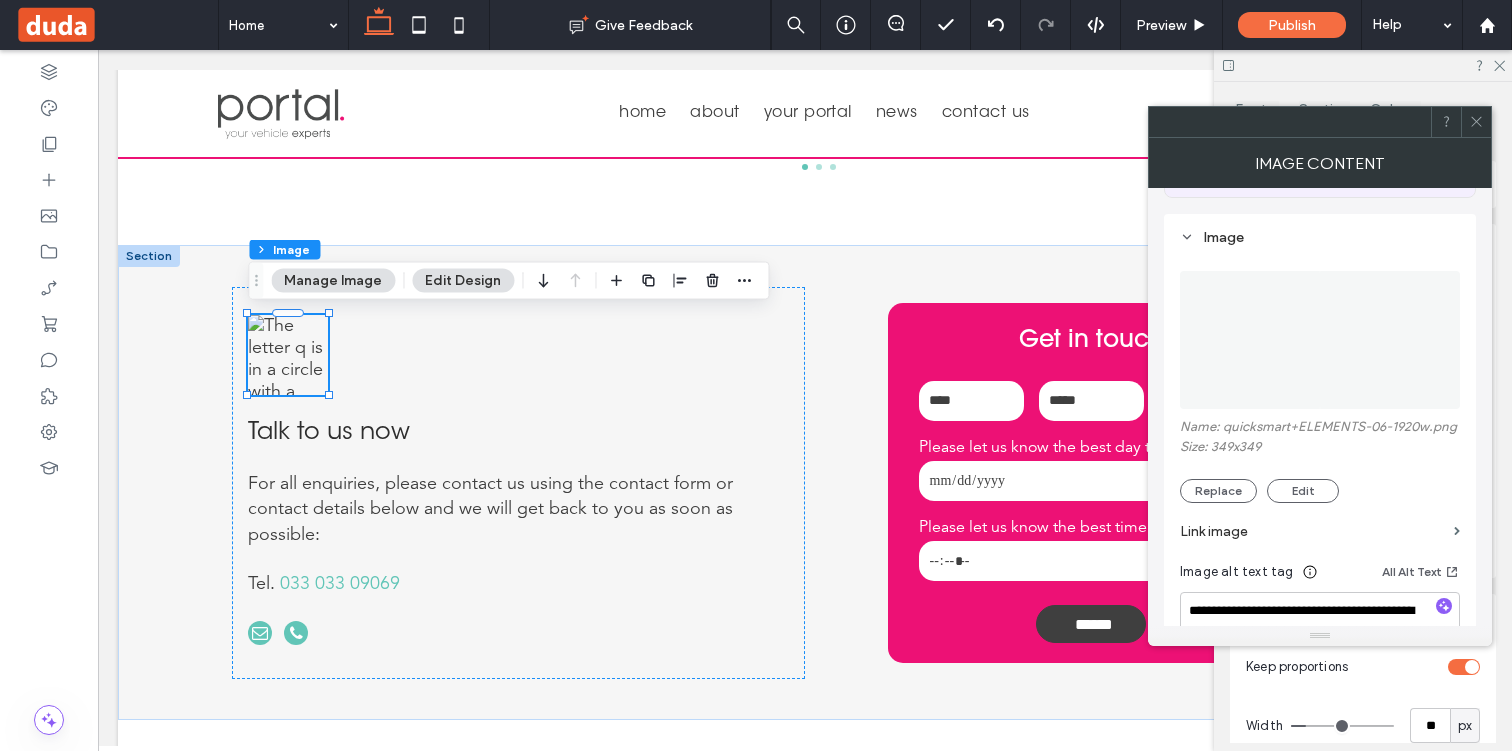scroll, scrollTop: 200, scrollLeft: 0, axis: vertical 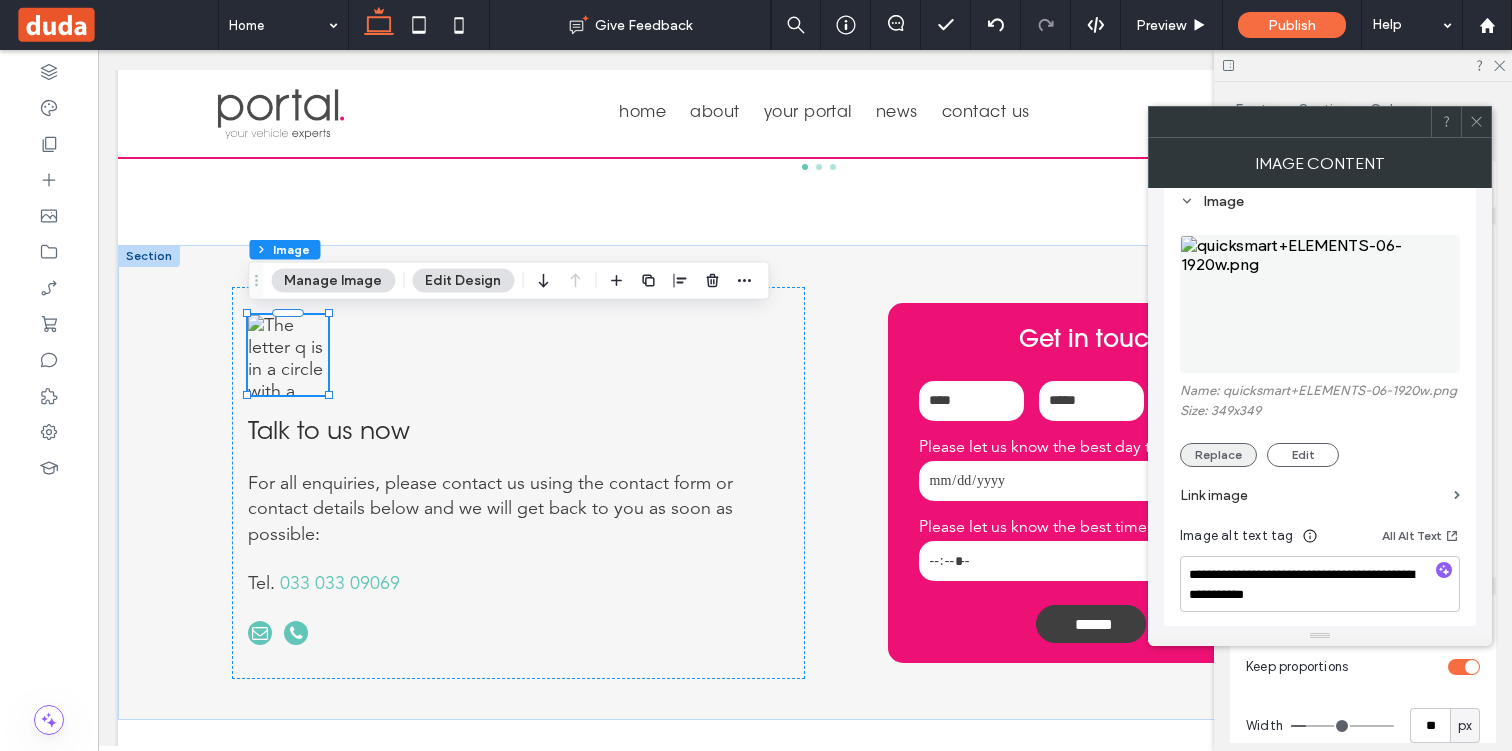 click on "Replace" at bounding box center [1218, 455] 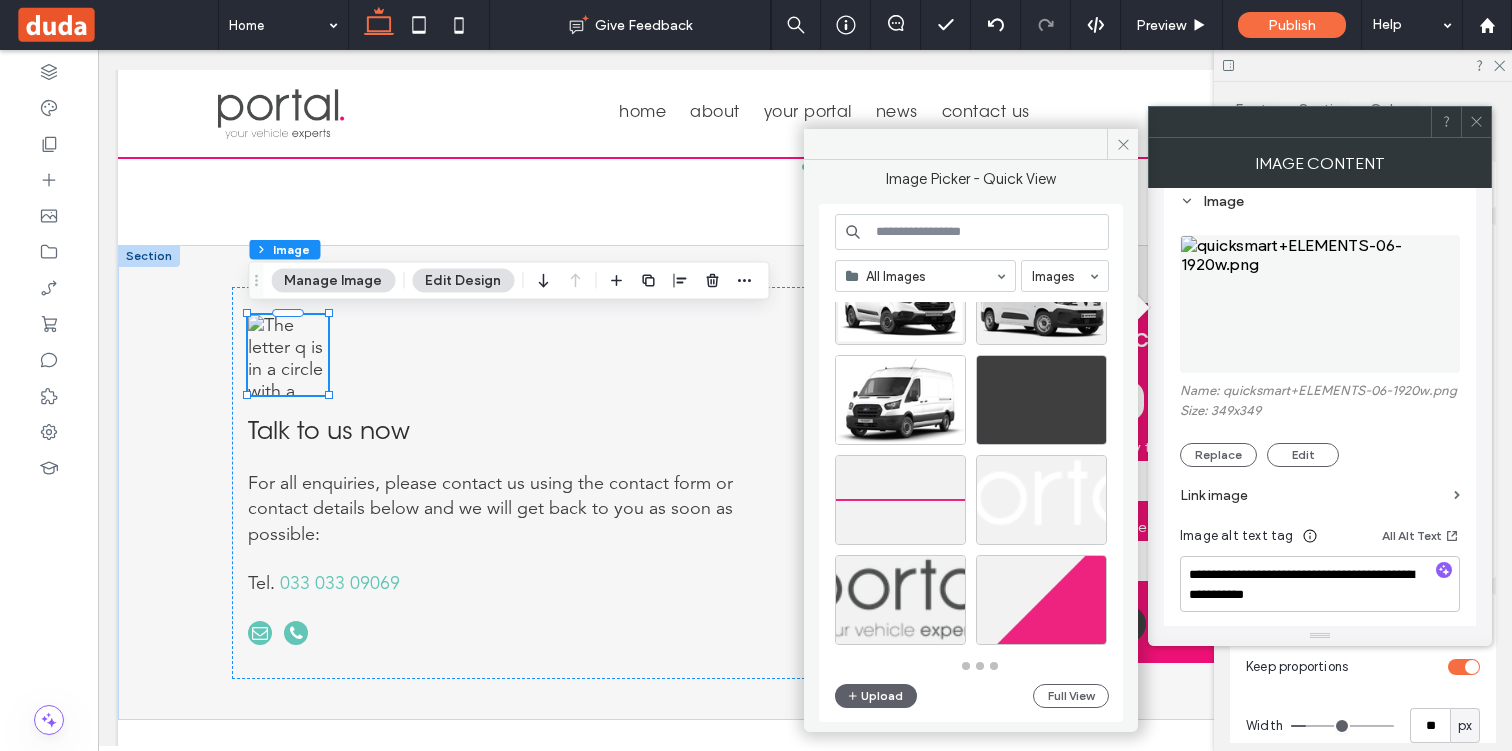 scroll, scrollTop: 877, scrollLeft: 0, axis: vertical 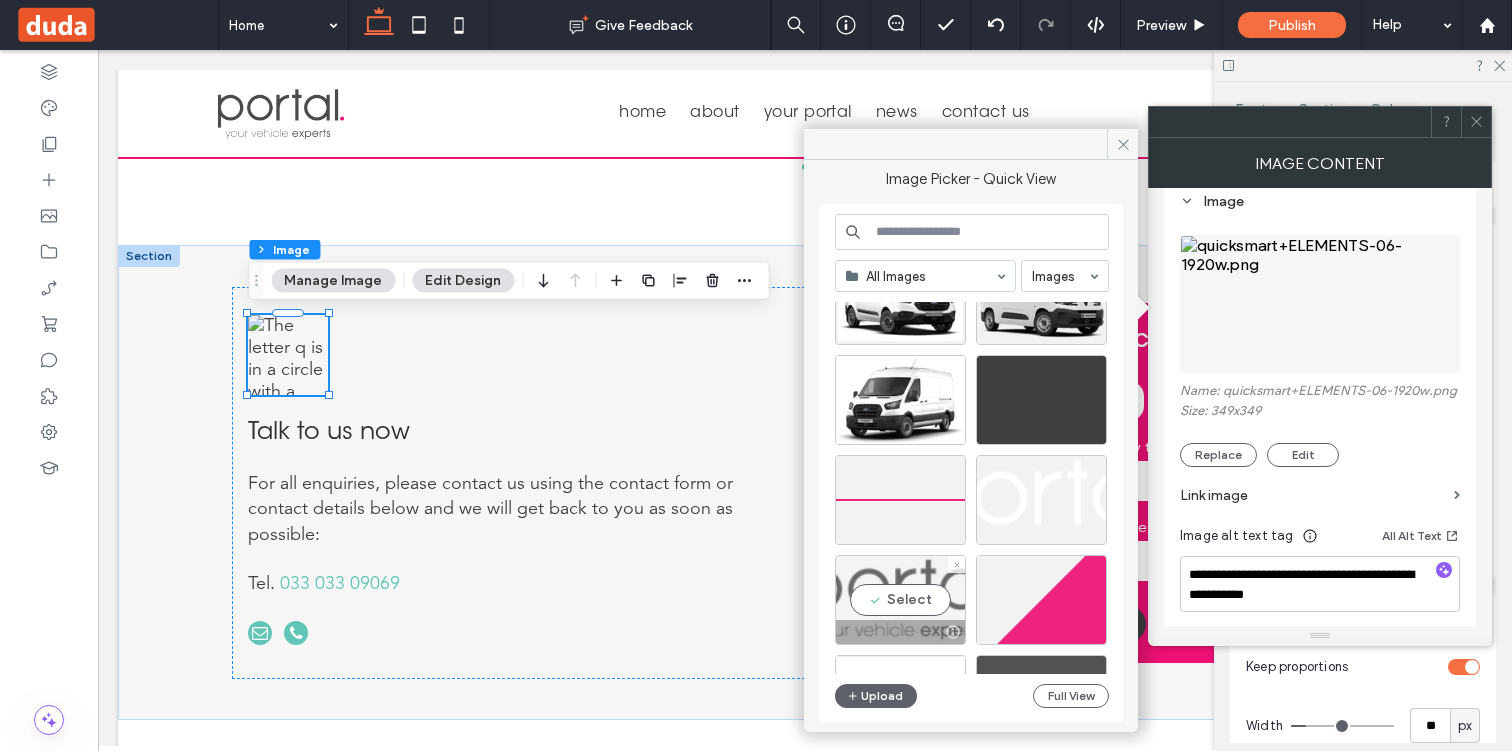 click on "Select" at bounding box center (900, 600) 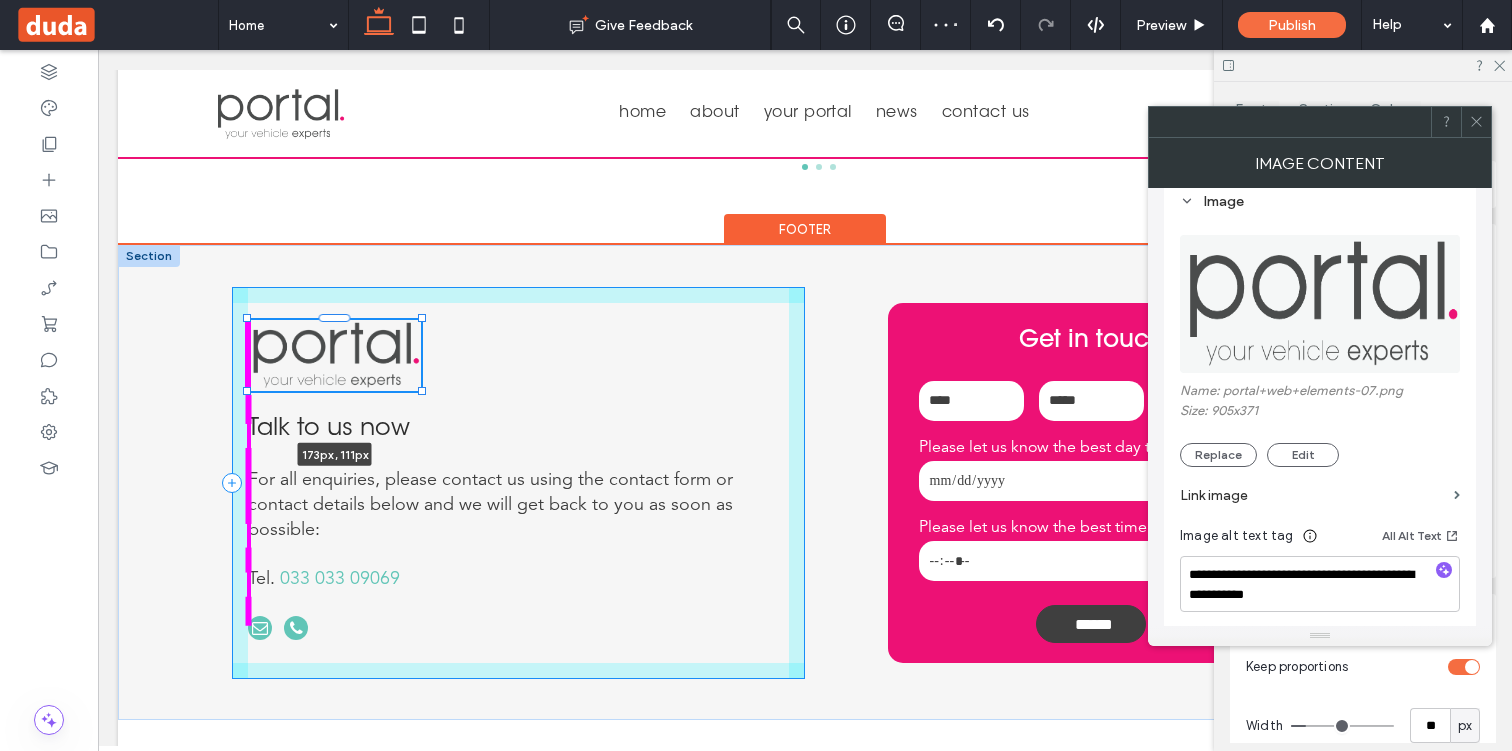 drag, startPoint x: 328, startPoint y: 370, endPoint x: 421, endPoint y: 406, distance: 99.724625 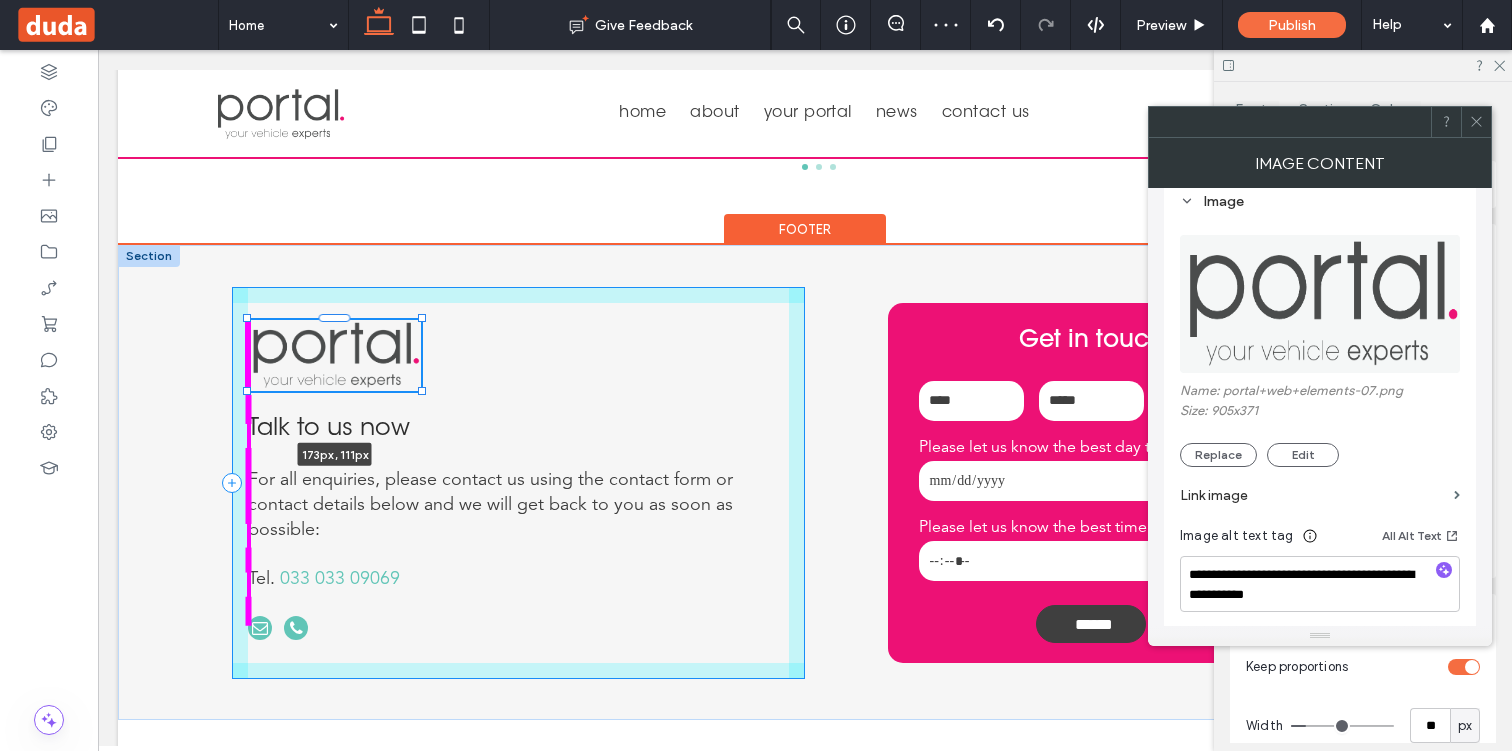 click on "173px , 111px
Talk to us now
For all enquiries, please contact us using the contact form or contact details below and we will get back to you as soon as possible:
Tel.
033 033 09069
Get in touch
Name:
Email:
Phone:
Please let us know the best day to call
Please let us know the best time to call
******
Thank you for contacting us. We will get back to you as soon as possible.
Oops, there was an error sending your message. Please try again later." at bounding box center [805, 482] 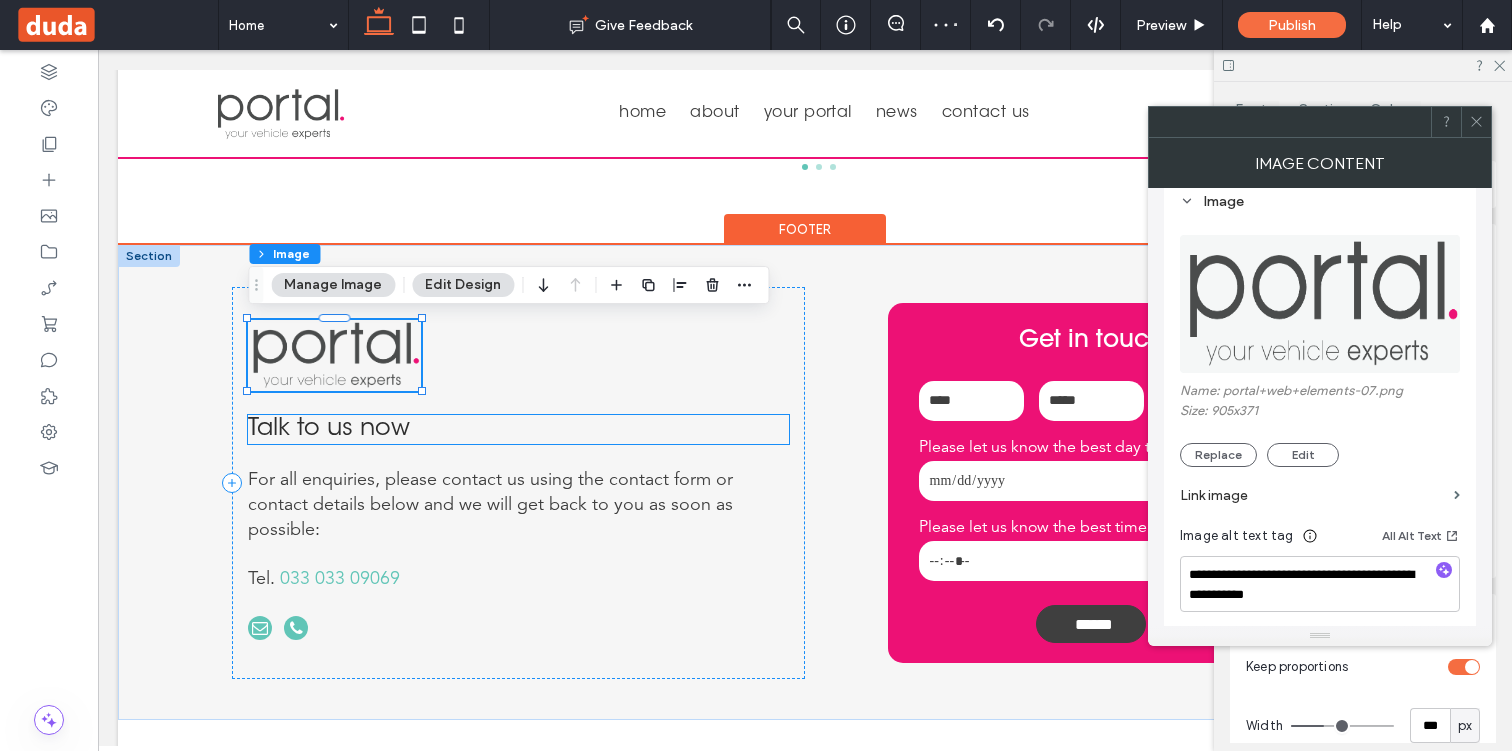 click on "Talk to us now" at bounding box center [329, 429] 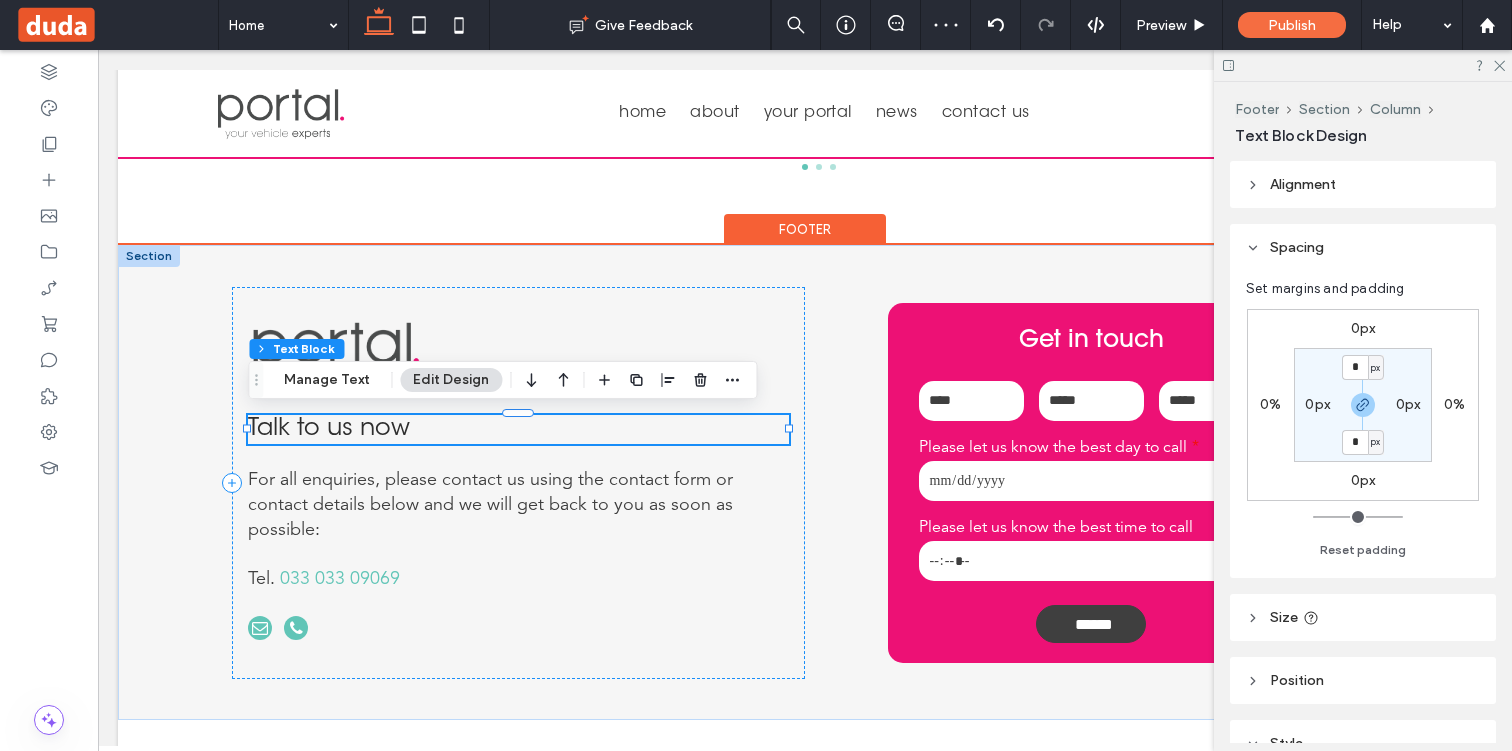 click on "Talk to us now" at bounding box center (329, 429) 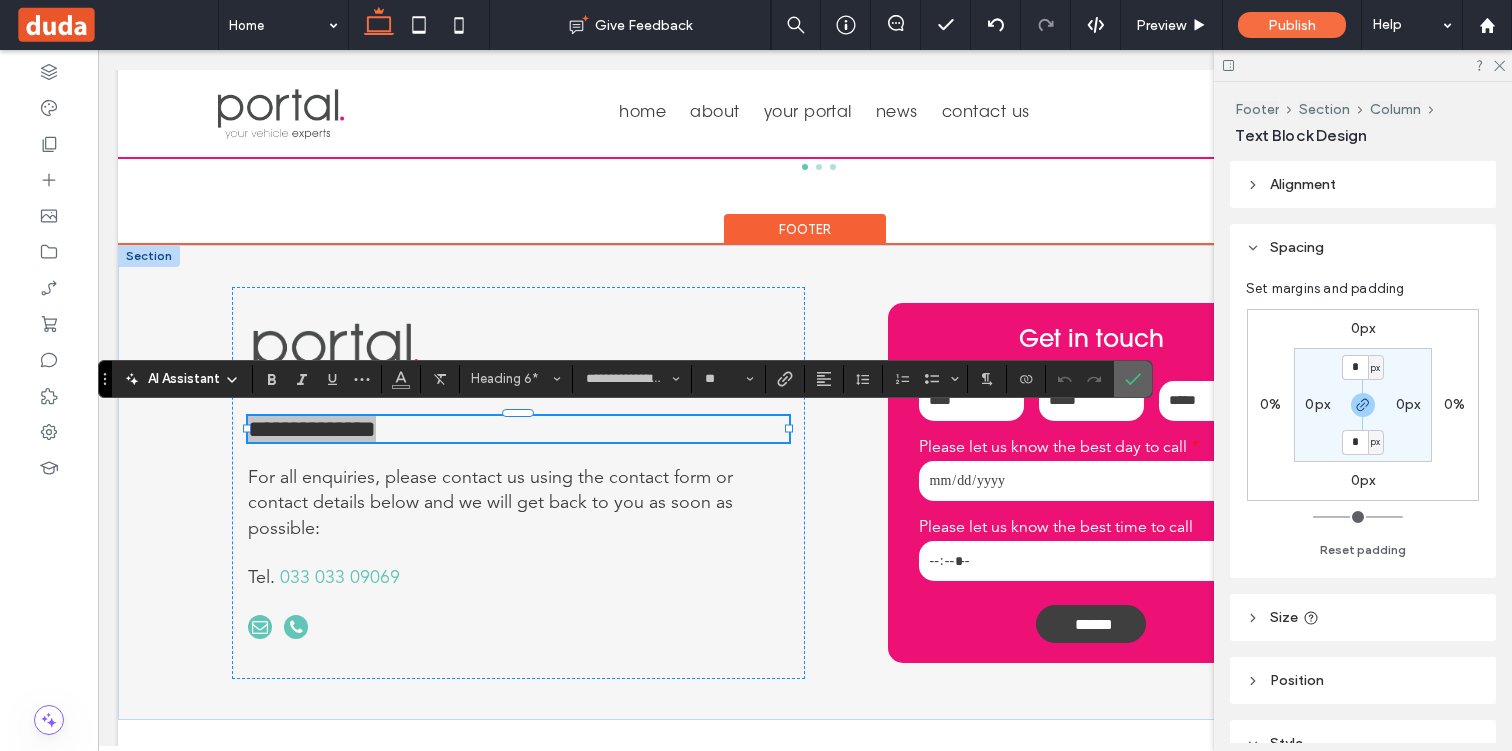 click at bounding box center (1133, 379) 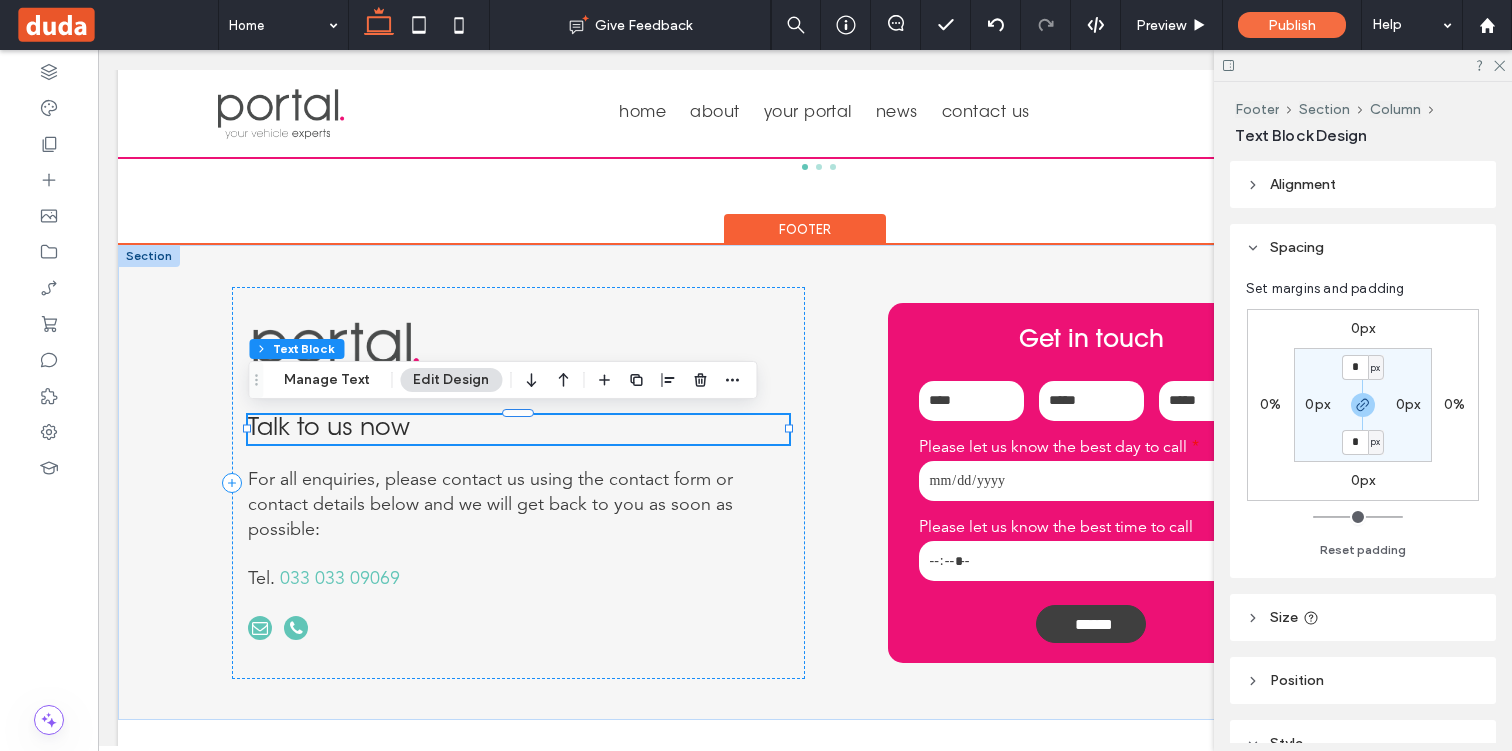 click on "Talk to us now" at bounding box center (329, 429) 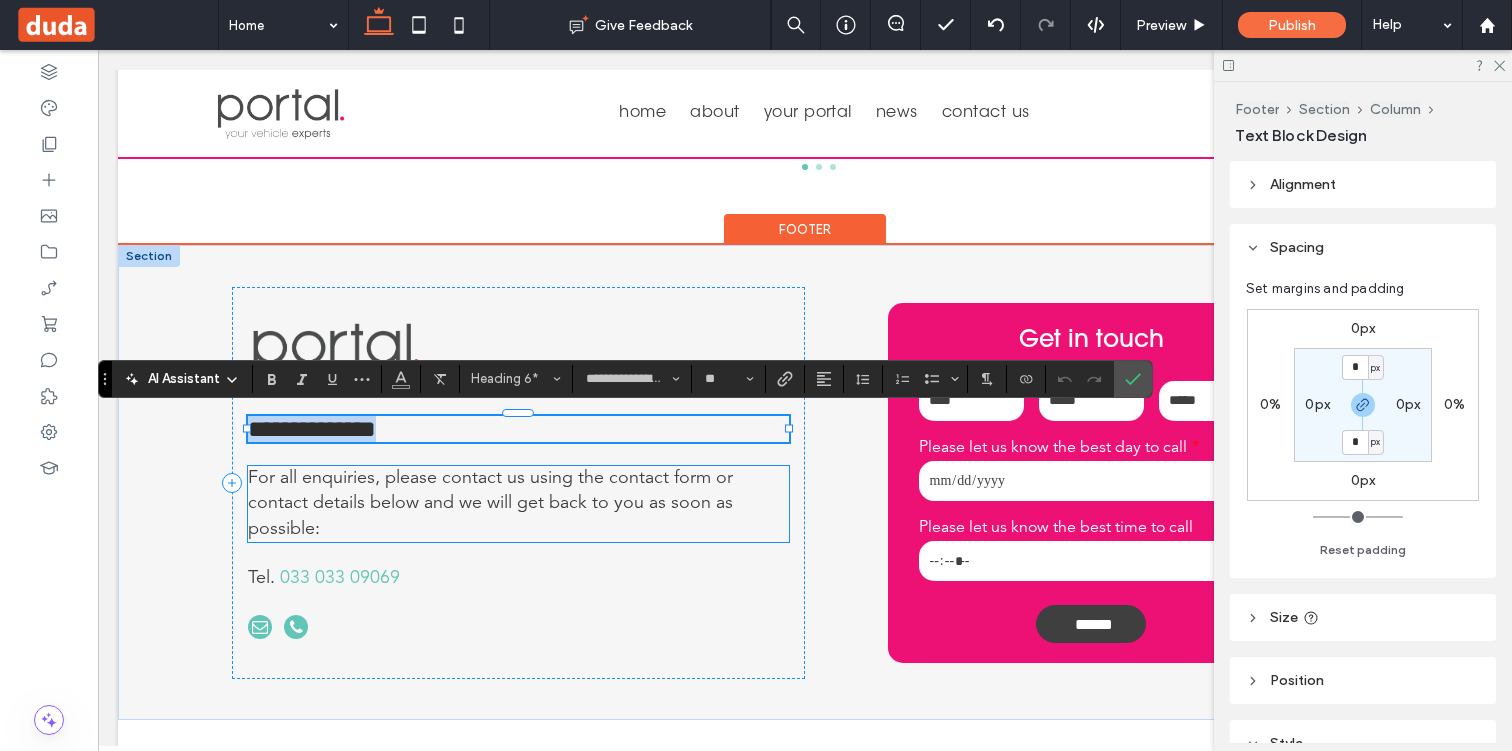 click on "For all enquiries, please contact us using the contact form or contact details below and we will get back to you as soon as possible:" at bounding box center (490, 503) 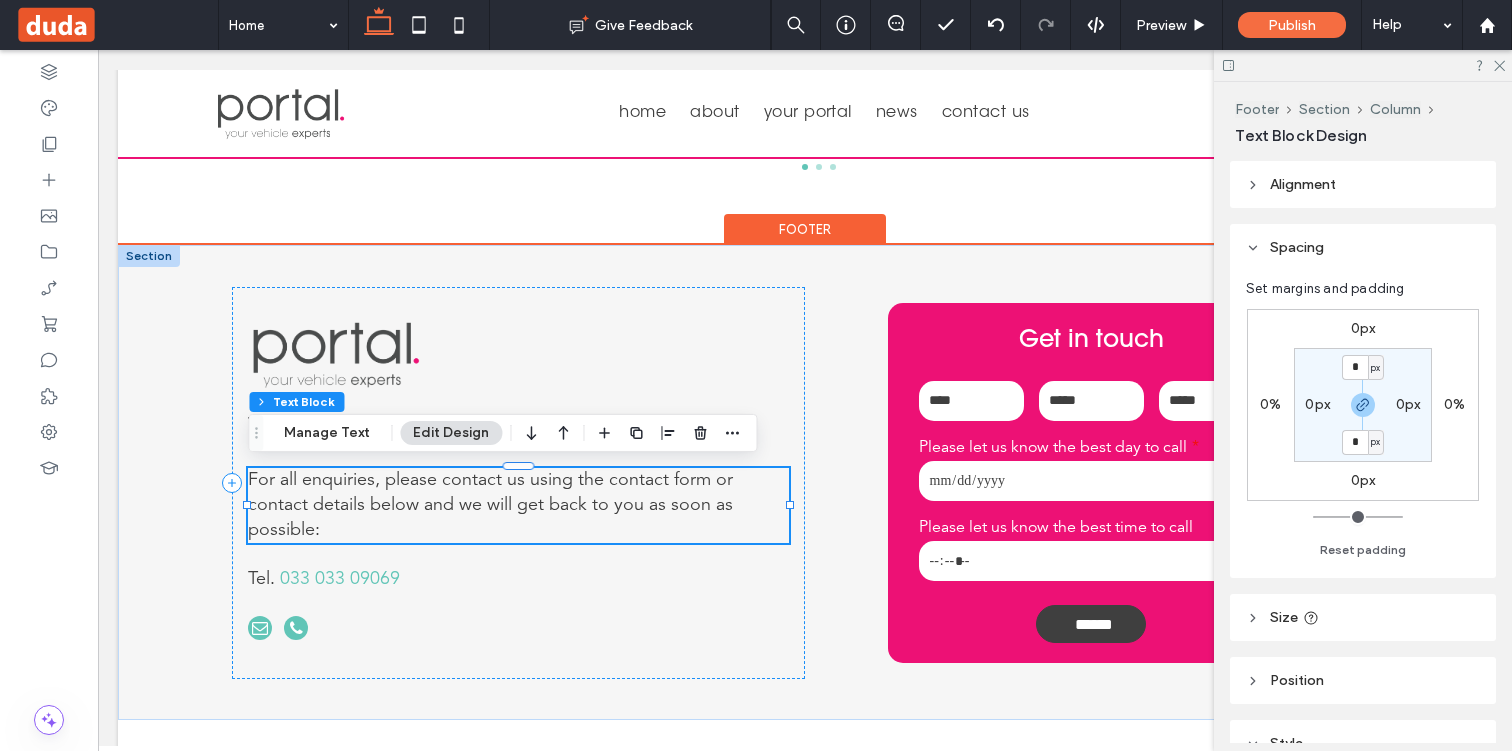 click on "For all enquiries, please contact us using the contact form or contact details below and we will get back to you as soon as possible:" at bounding box center (490, 505) 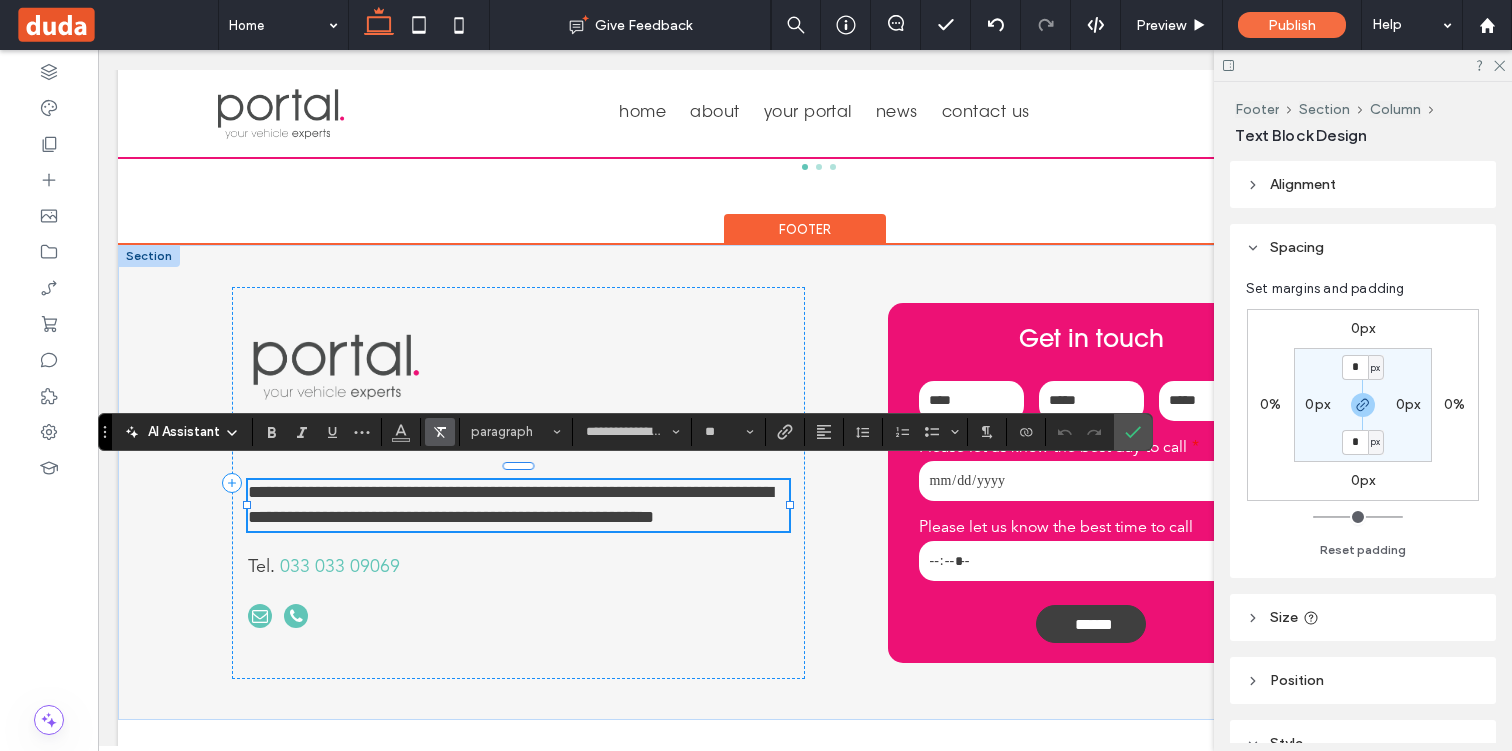 click 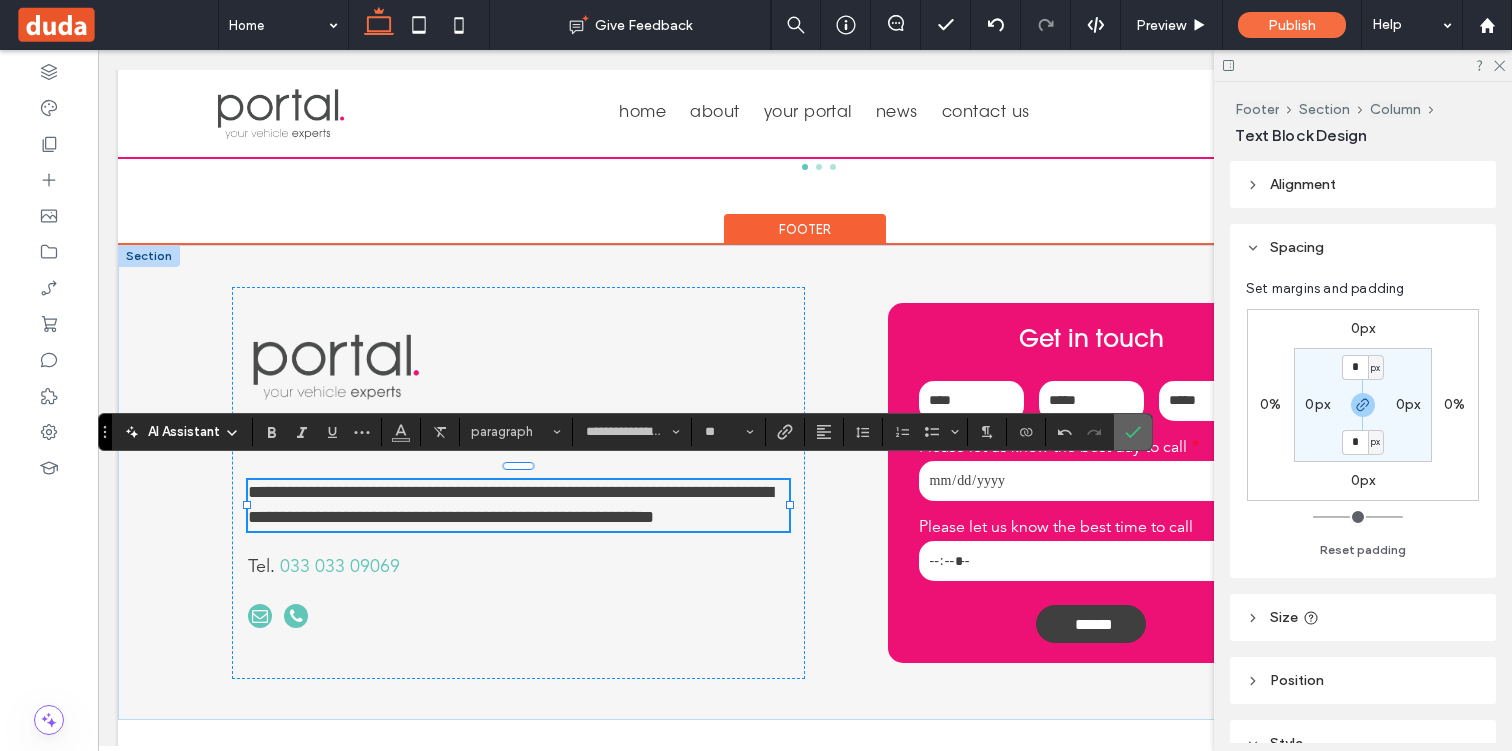click 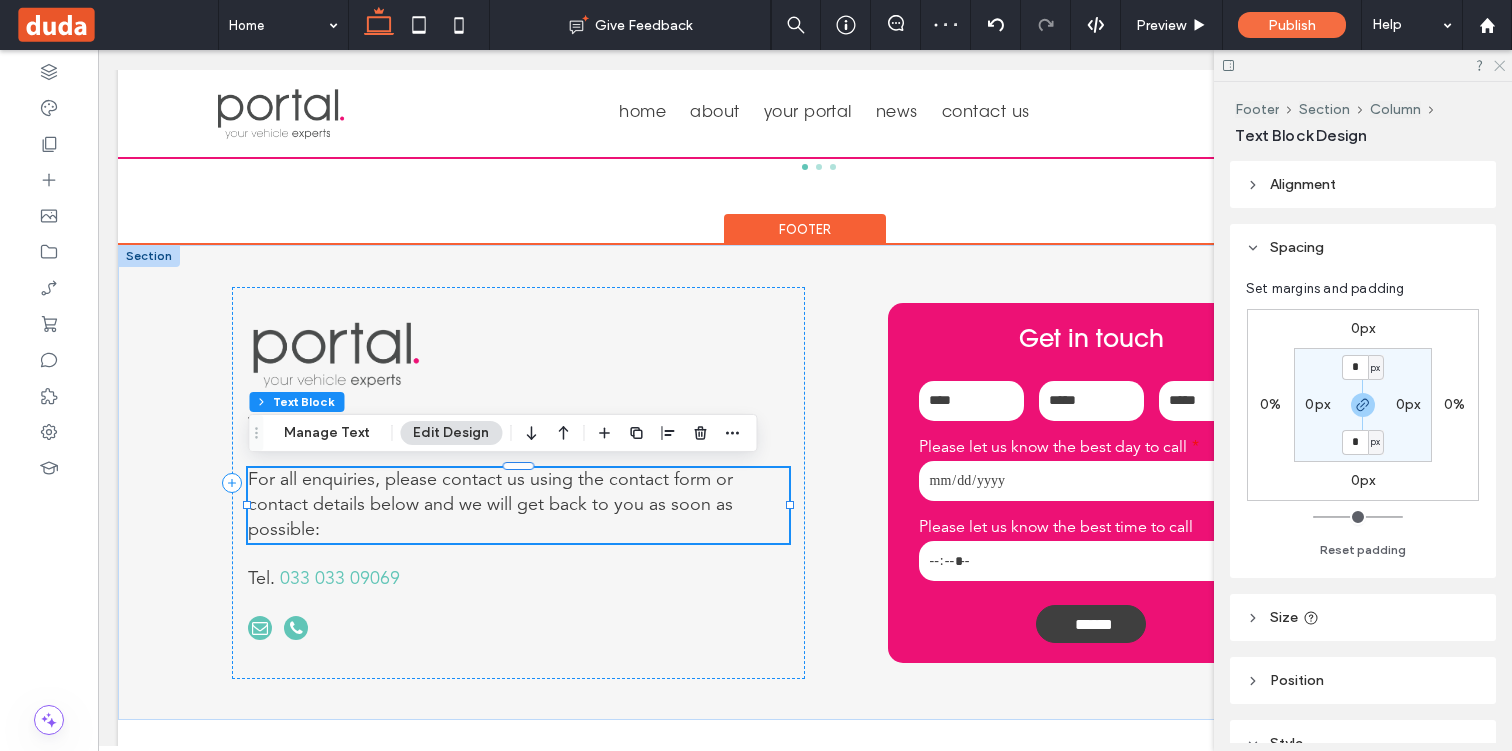 click 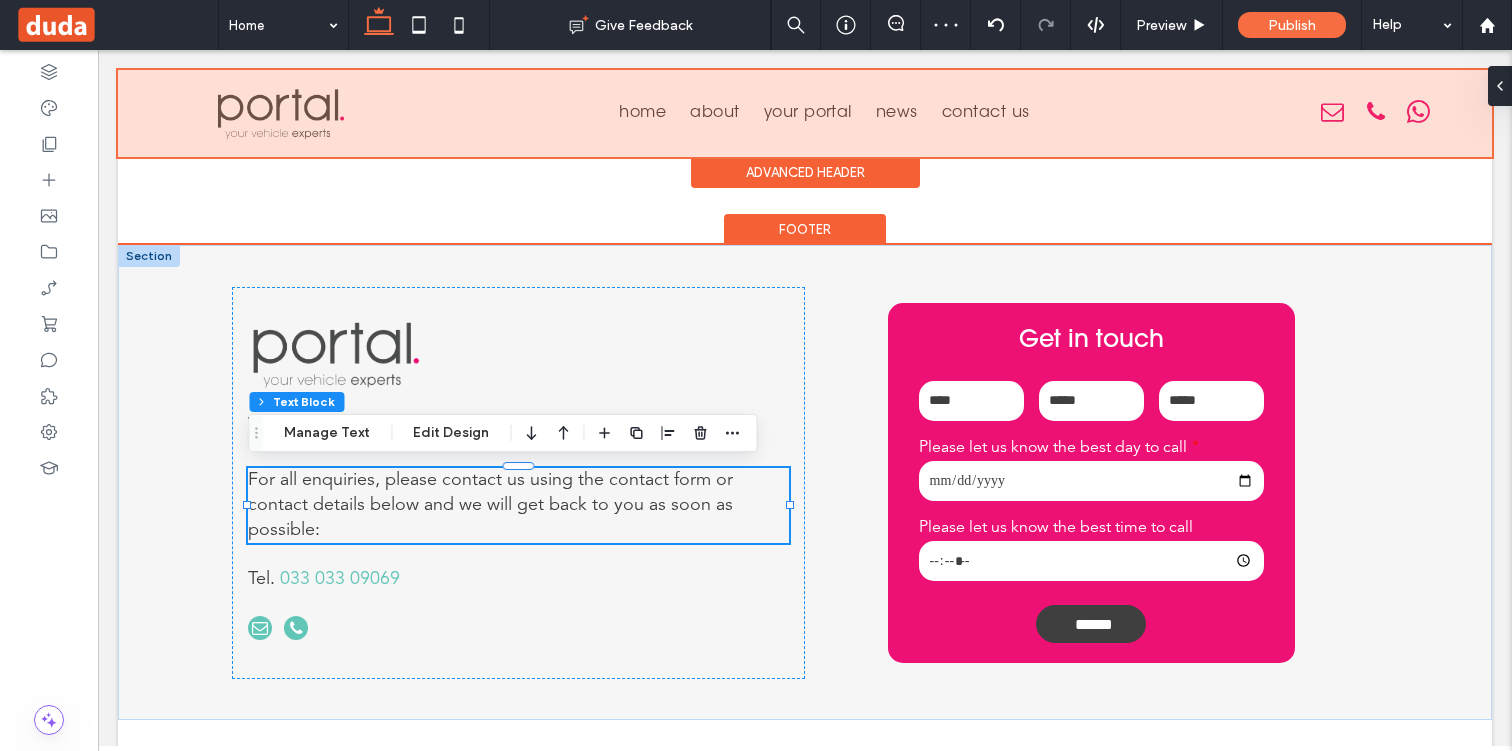 click at bounding box center [805, 113] 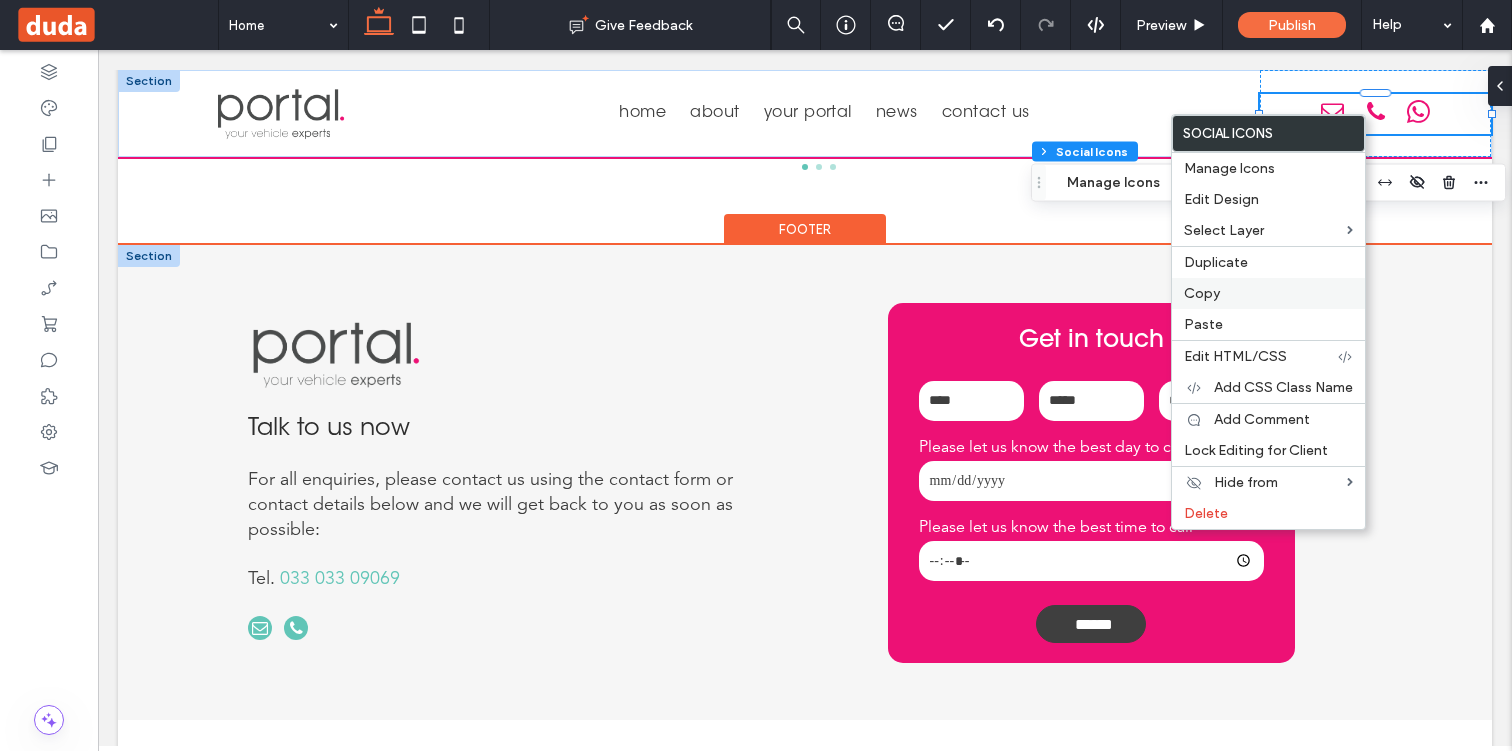click on "Copy" at bounding box center [1268, 293] 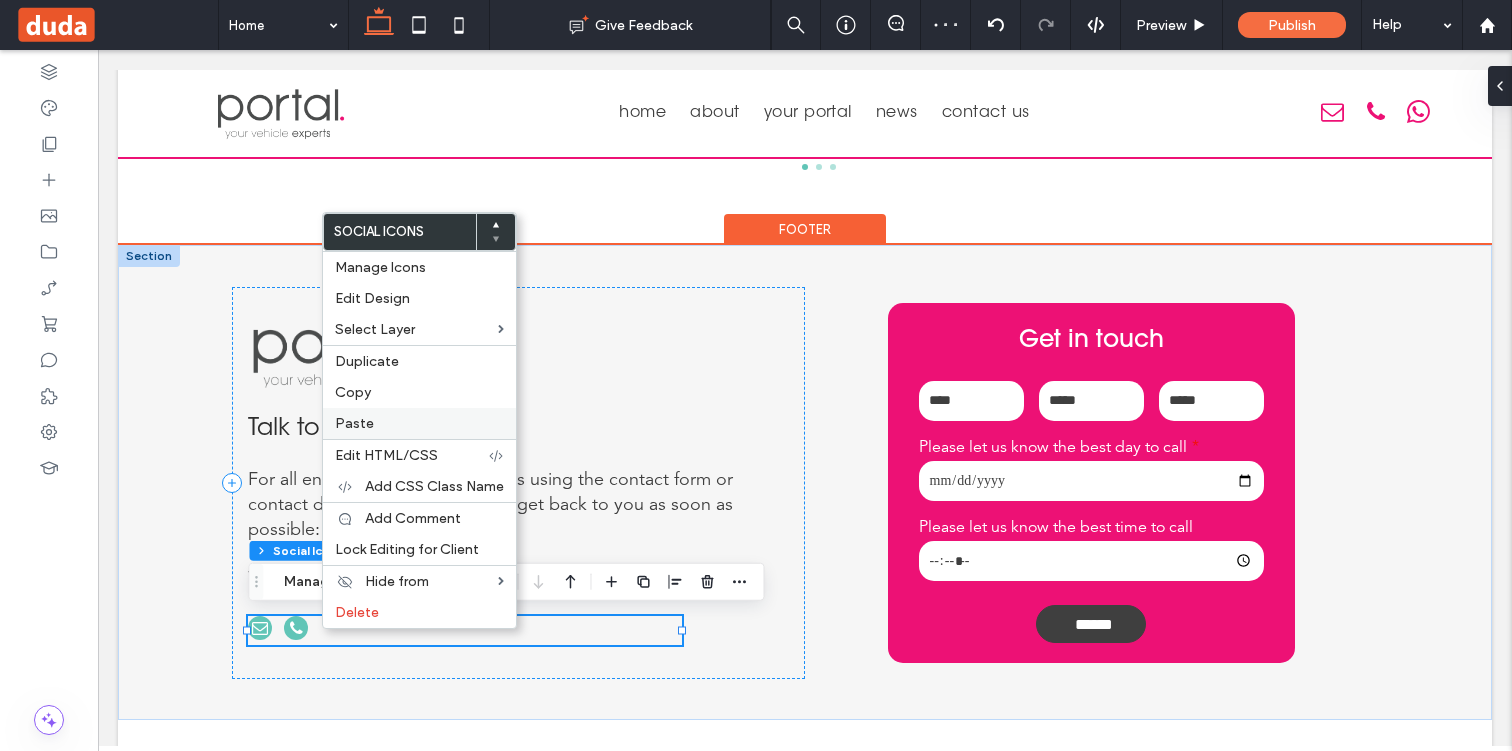 click on "Paste" at bounding box center (419, 423) 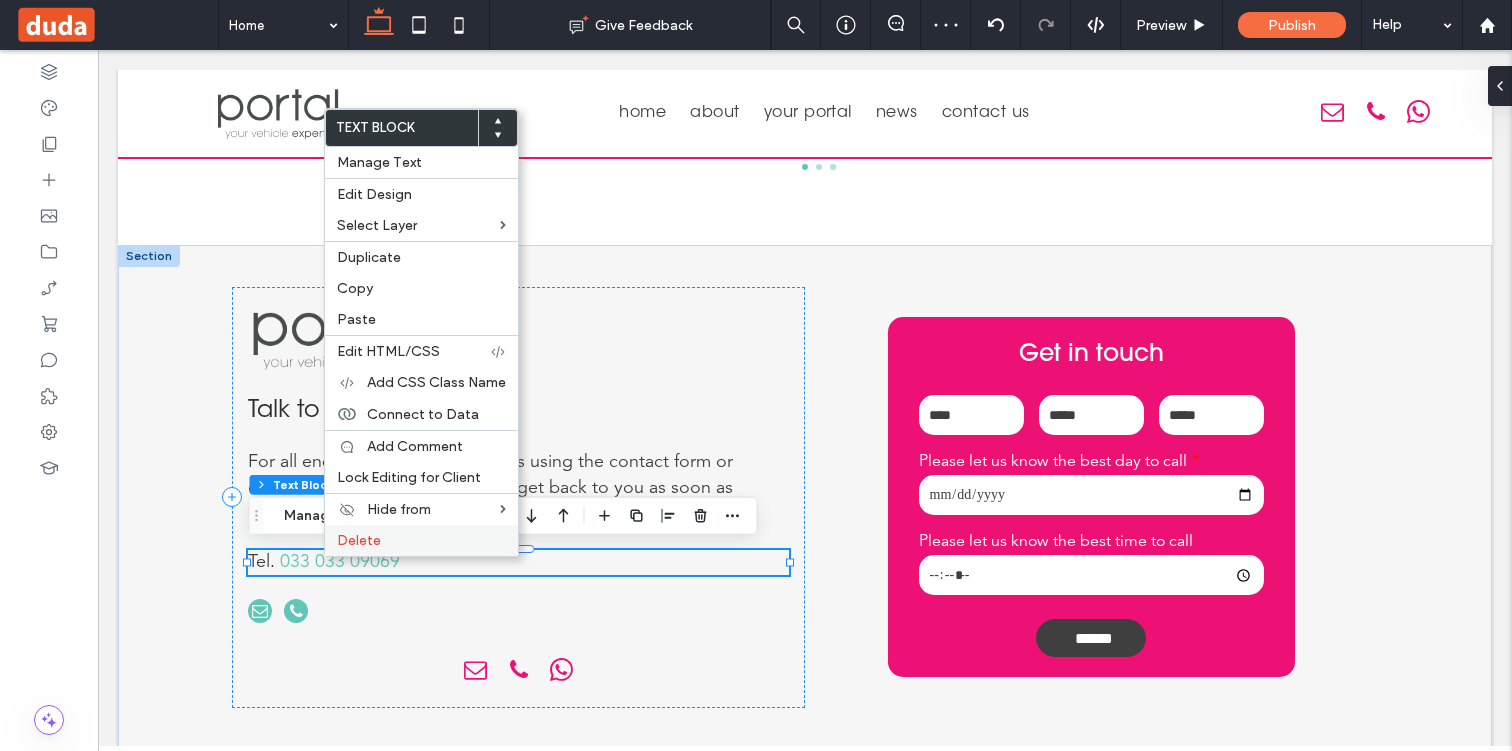click on "Delete" at bounding box center (359, 540) 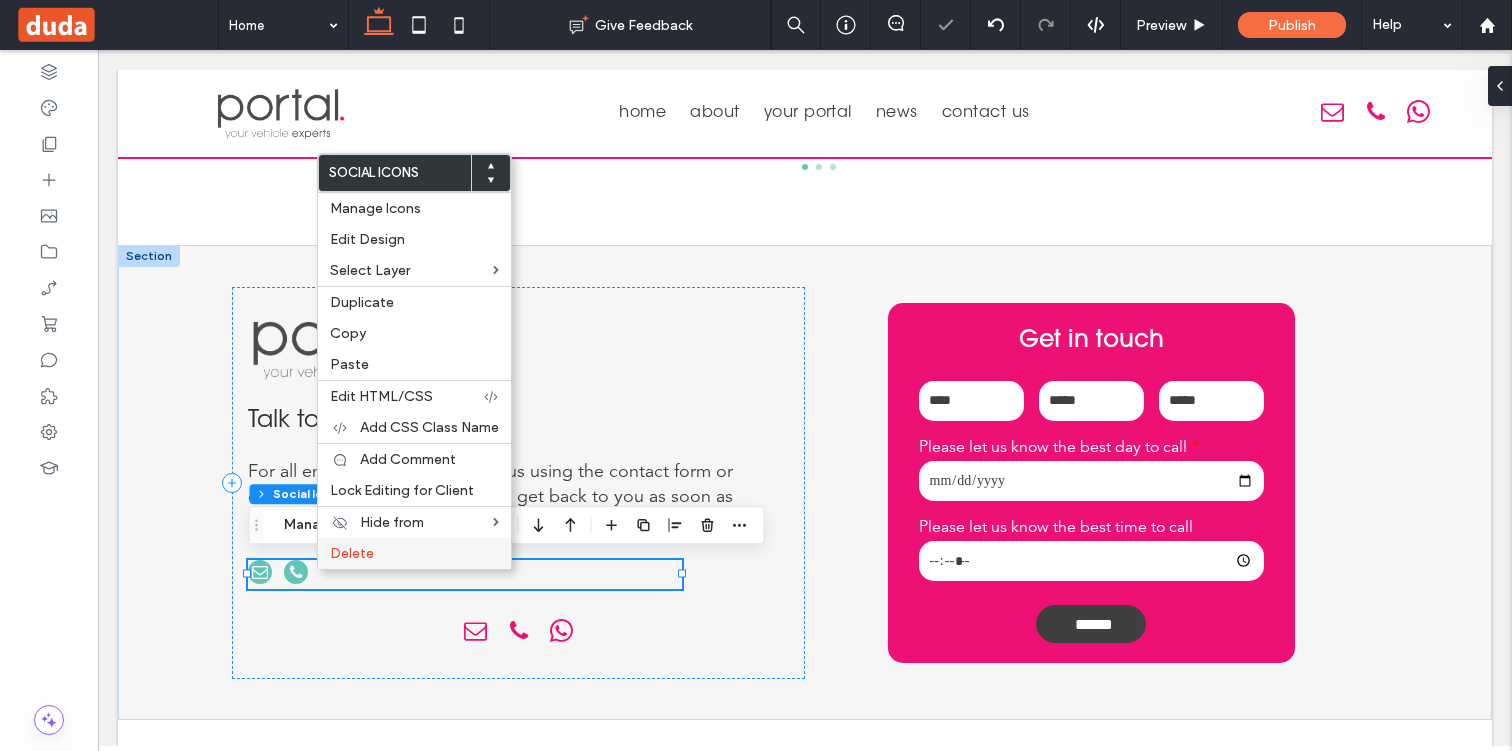 click on "Delete" at bounding box center [352, 553] 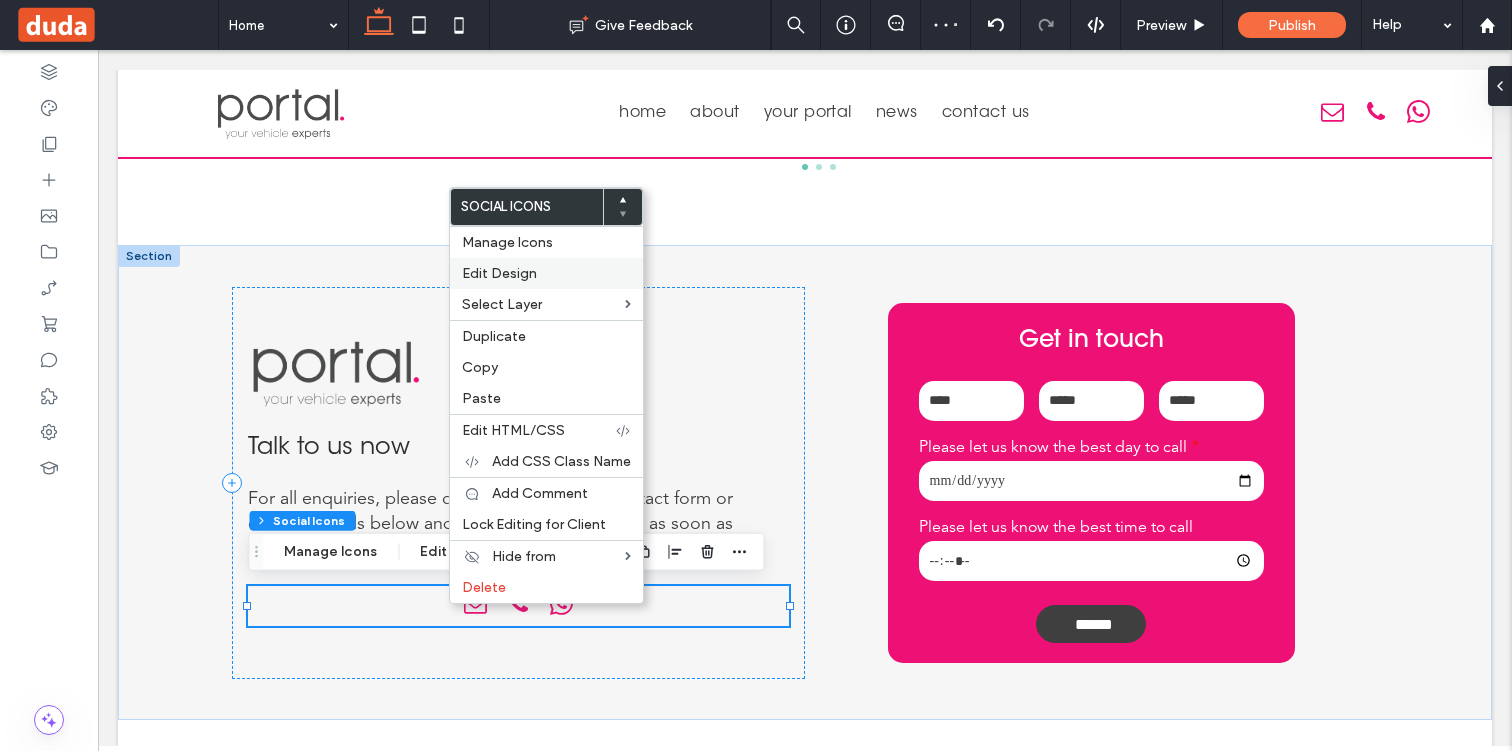 click on "Edit Design" at bounding box center [499, 273] 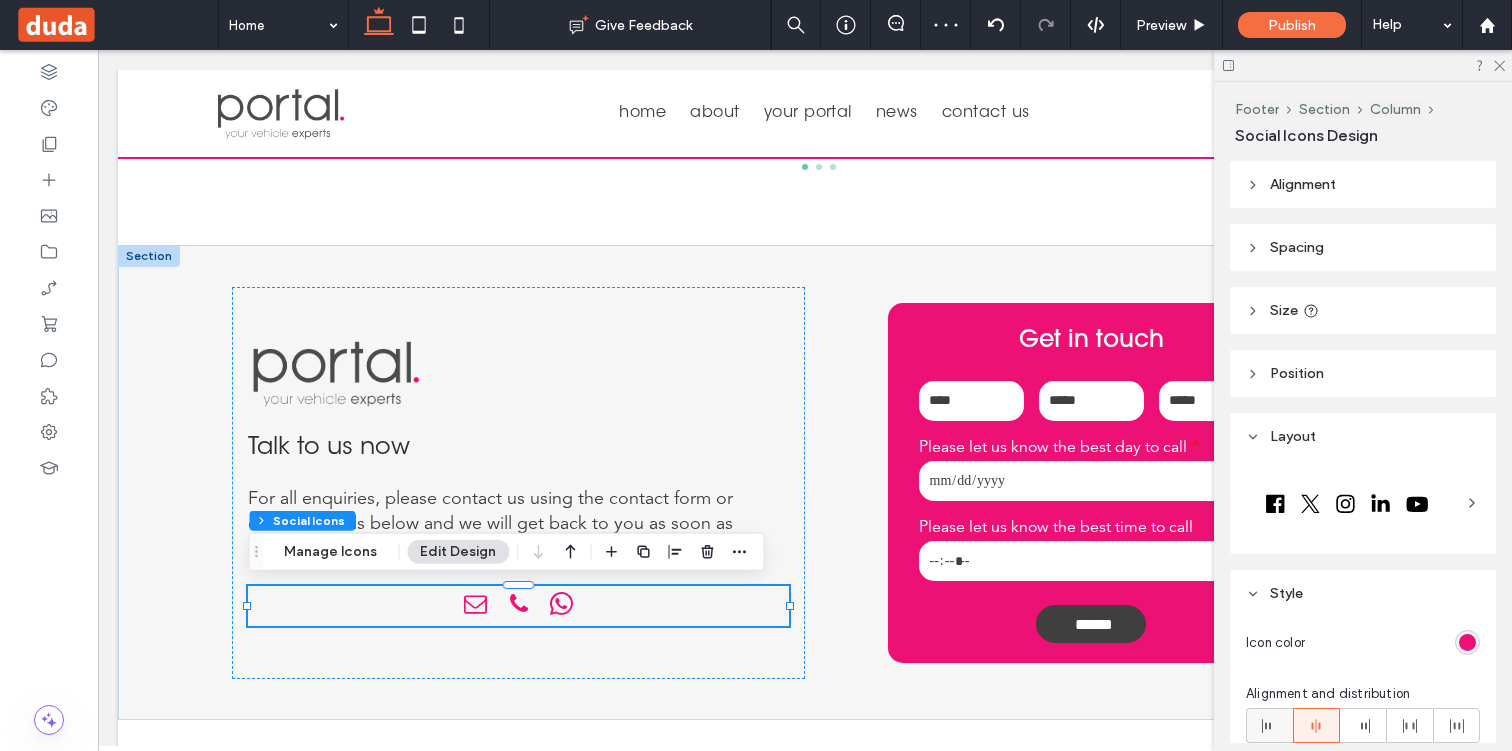 click 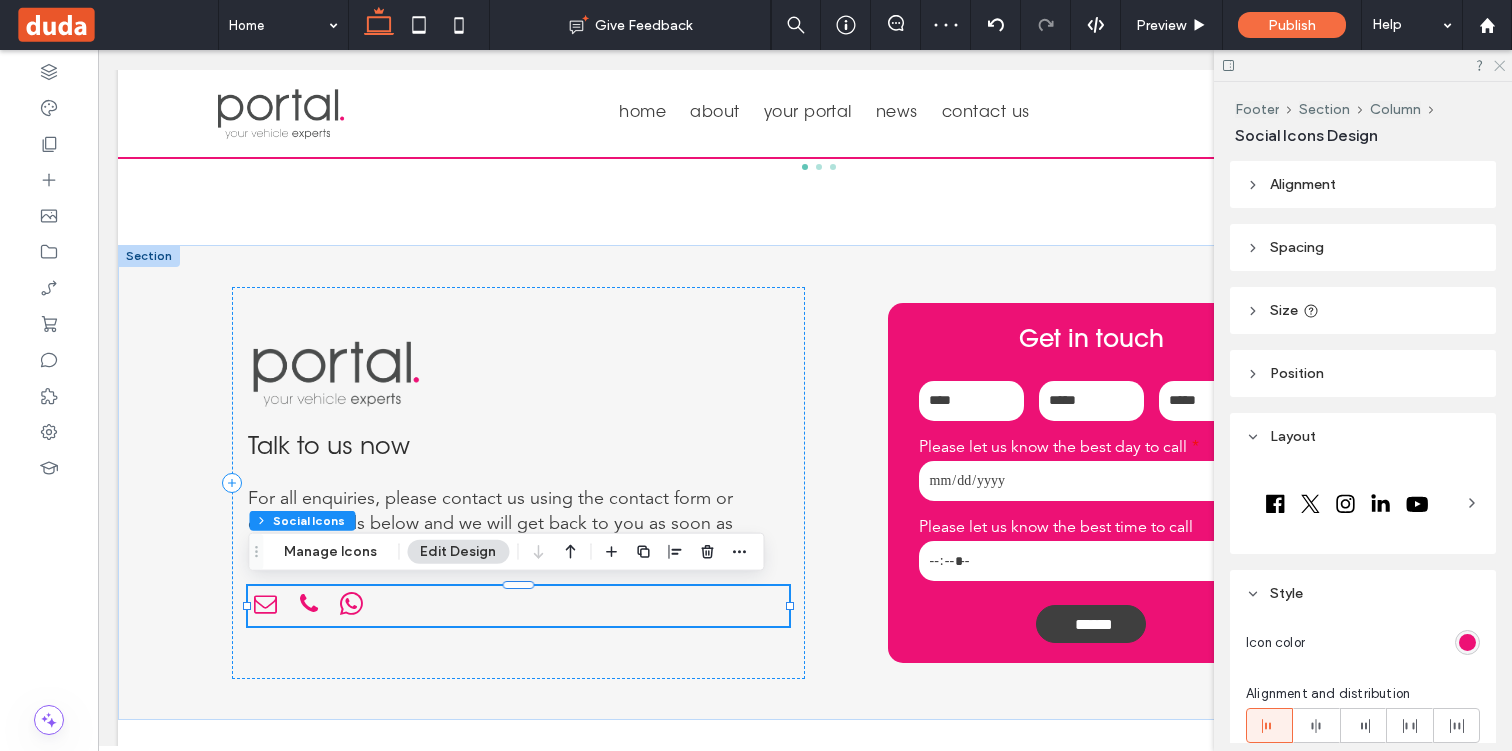 click 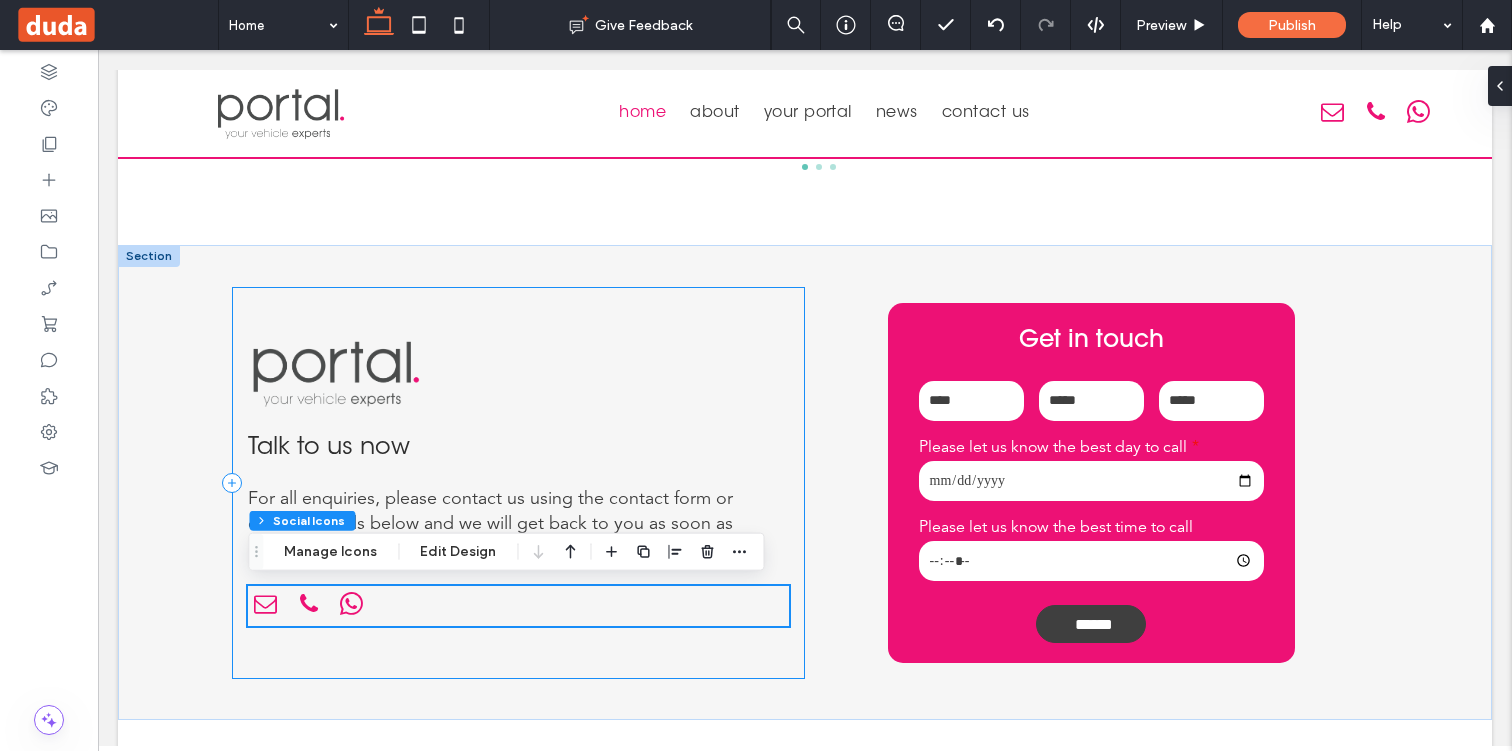 scroll, scrollTop: 3778, scrollLeft: 0, axis: vertical 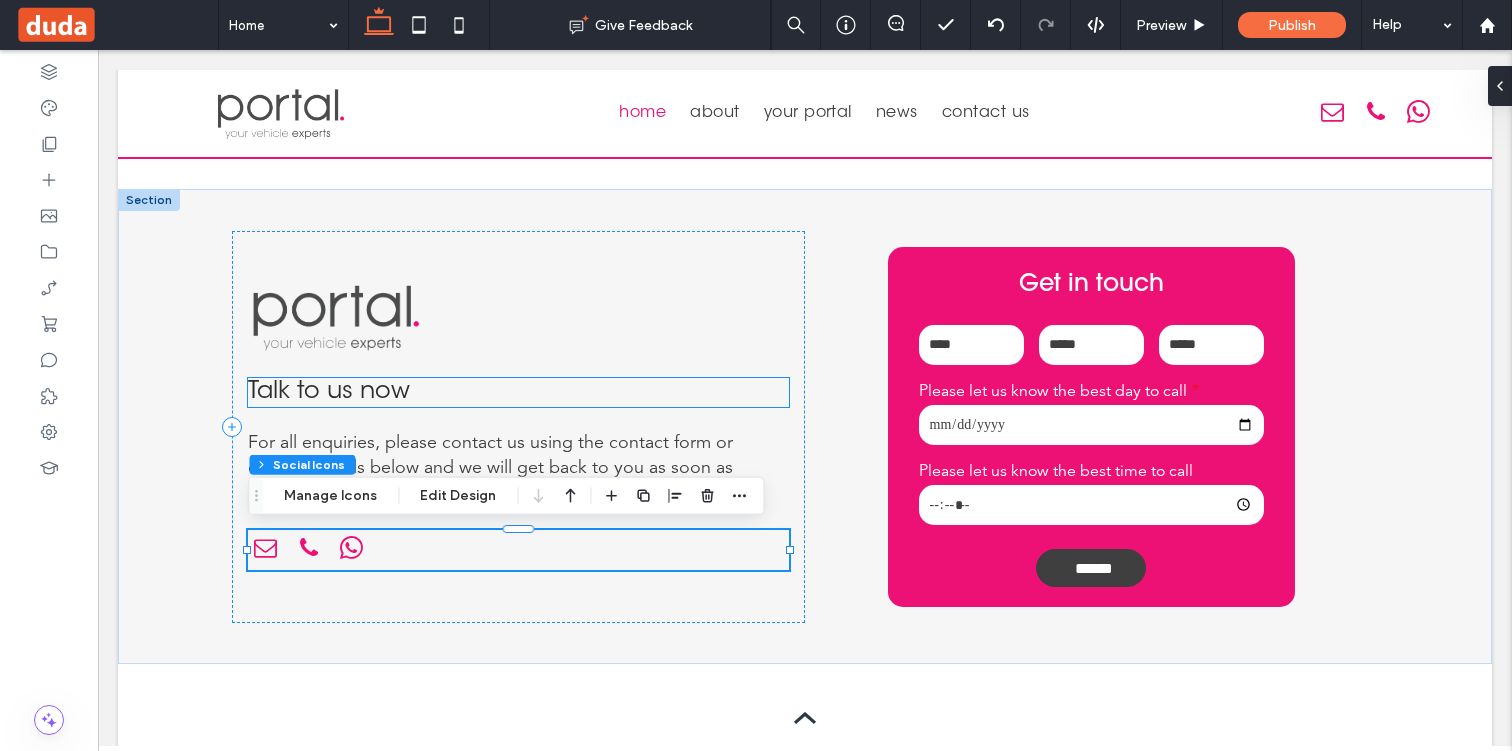 click on "Talk to us now" at bounding box center (518, 392) 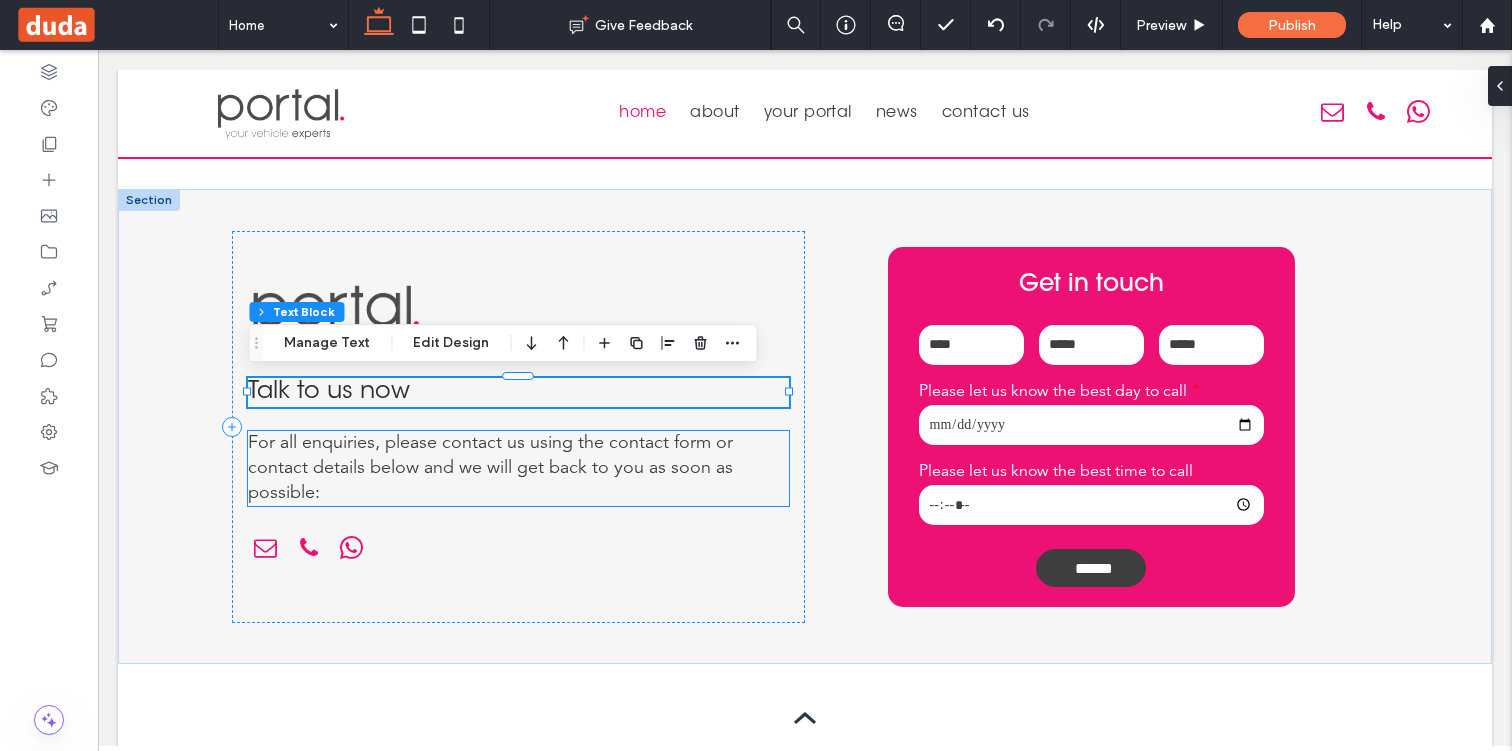 click on "For all enquiries, please contact us using the contact form or contact details below and we will get back to you as soon as possible:" at bounding box center [518, 469] 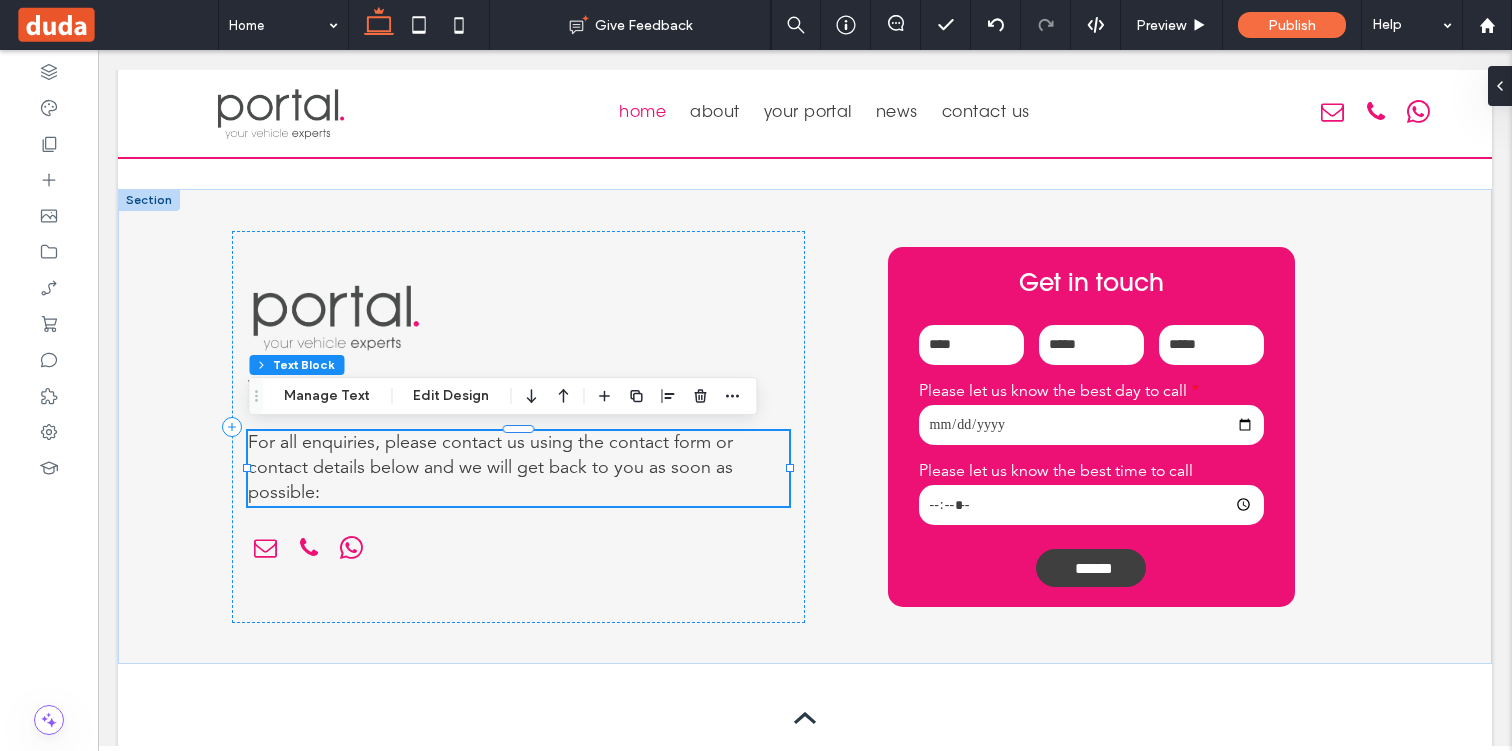 click on "For all enquiries, please contact us using the contact form or contact details below and we will get back to you as soon as possible:" at bounding box center [518, 469] 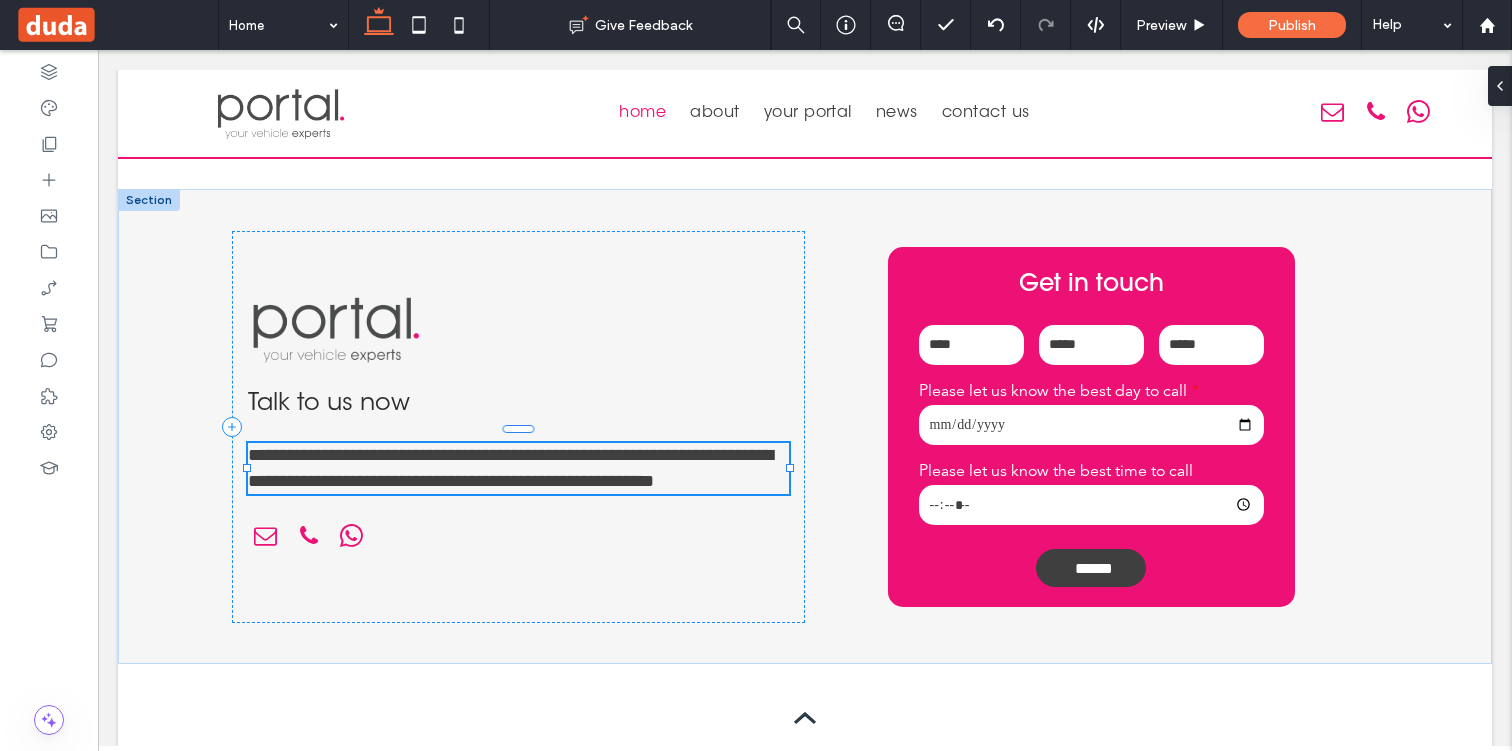 type on "**********" 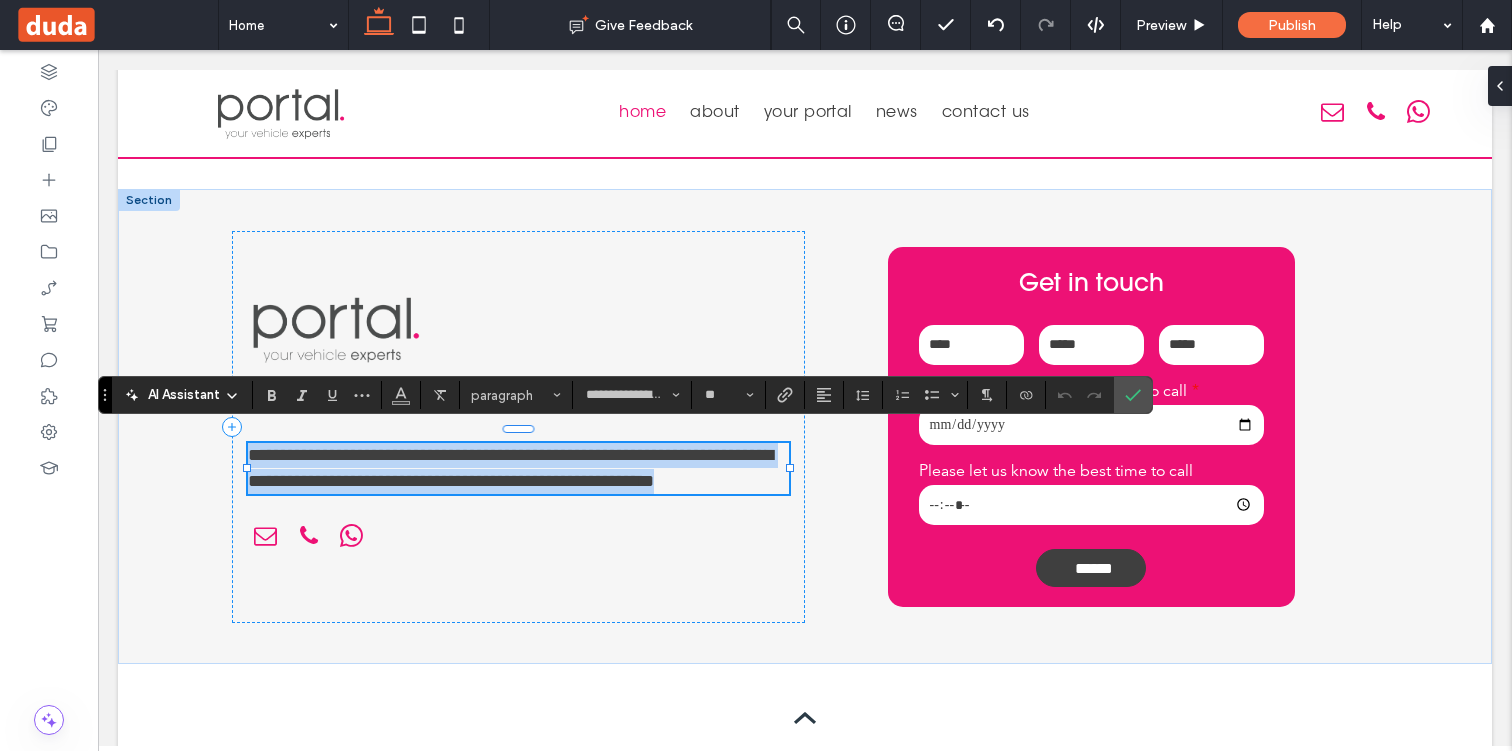 click on "**********" at bounding box center [518, 468] 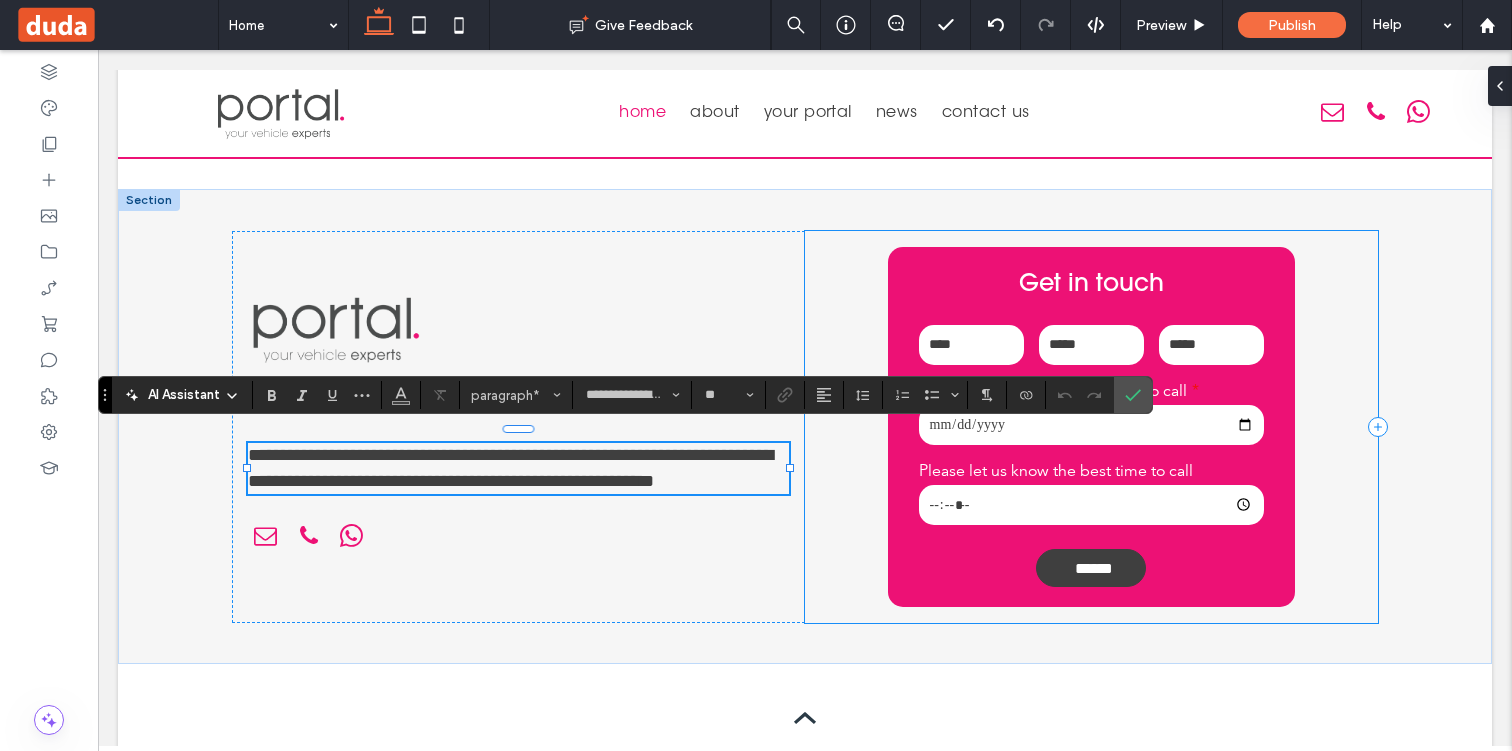 type 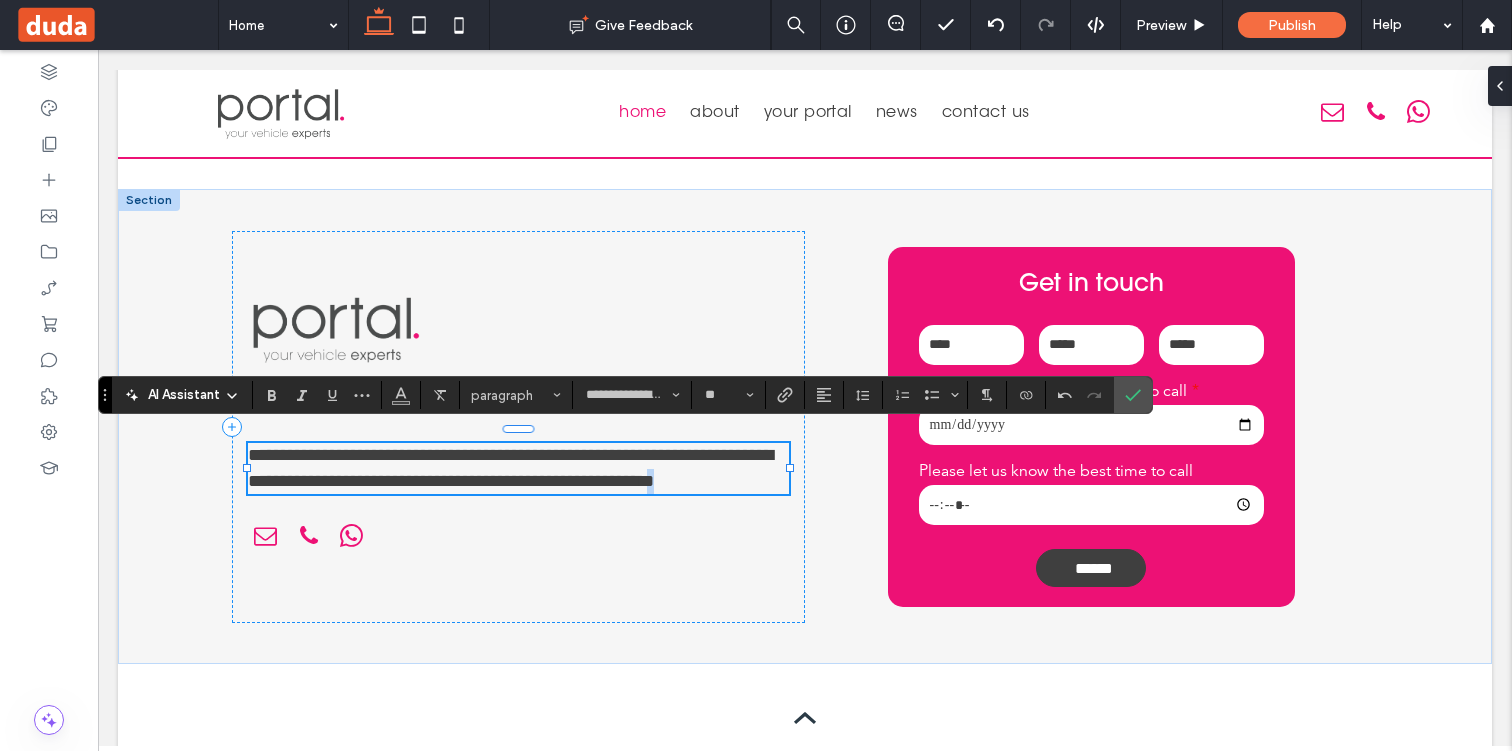 drag, startPoint x: 330, startPoint y: 490, endPoint x: 315, endPoint y: 490, distance: 15 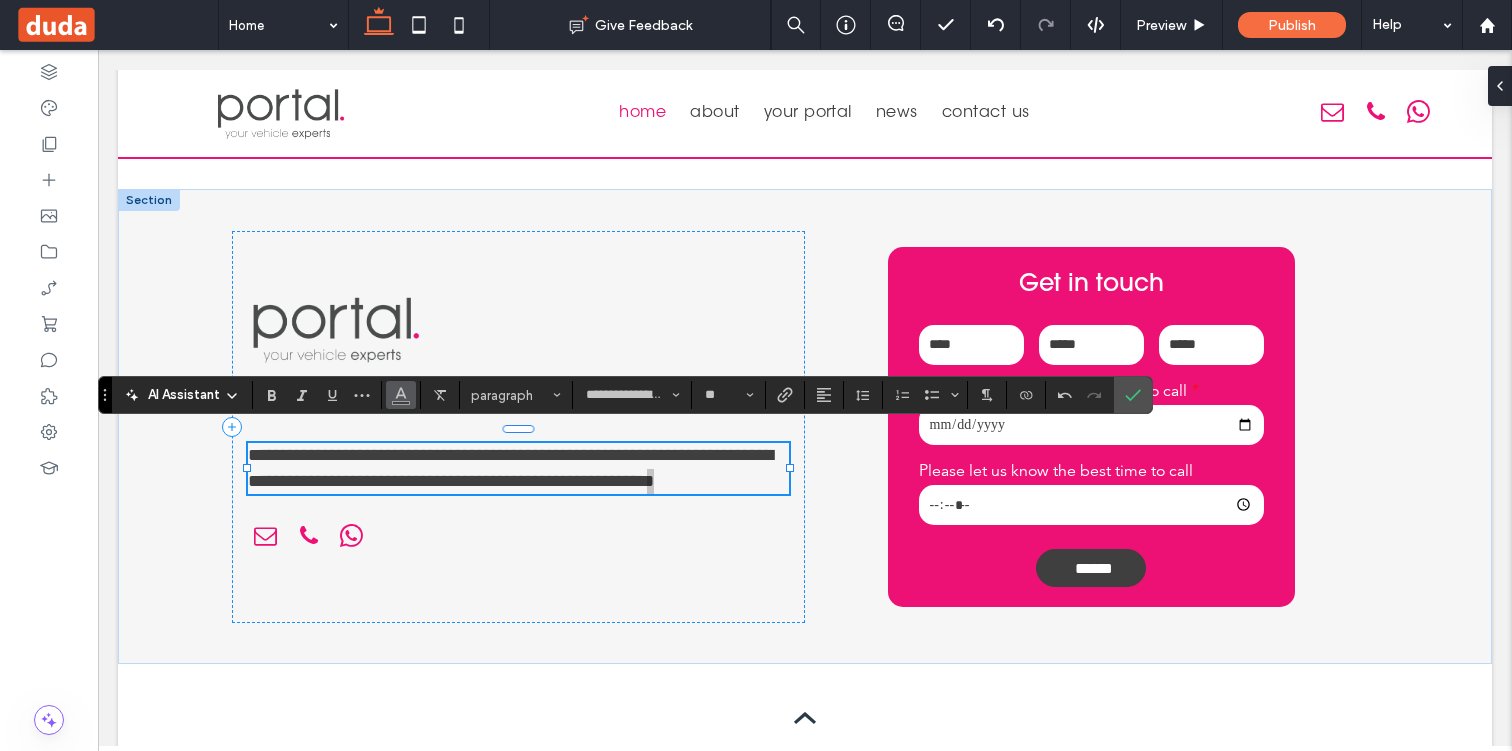 click at bounding box center (401, 395) 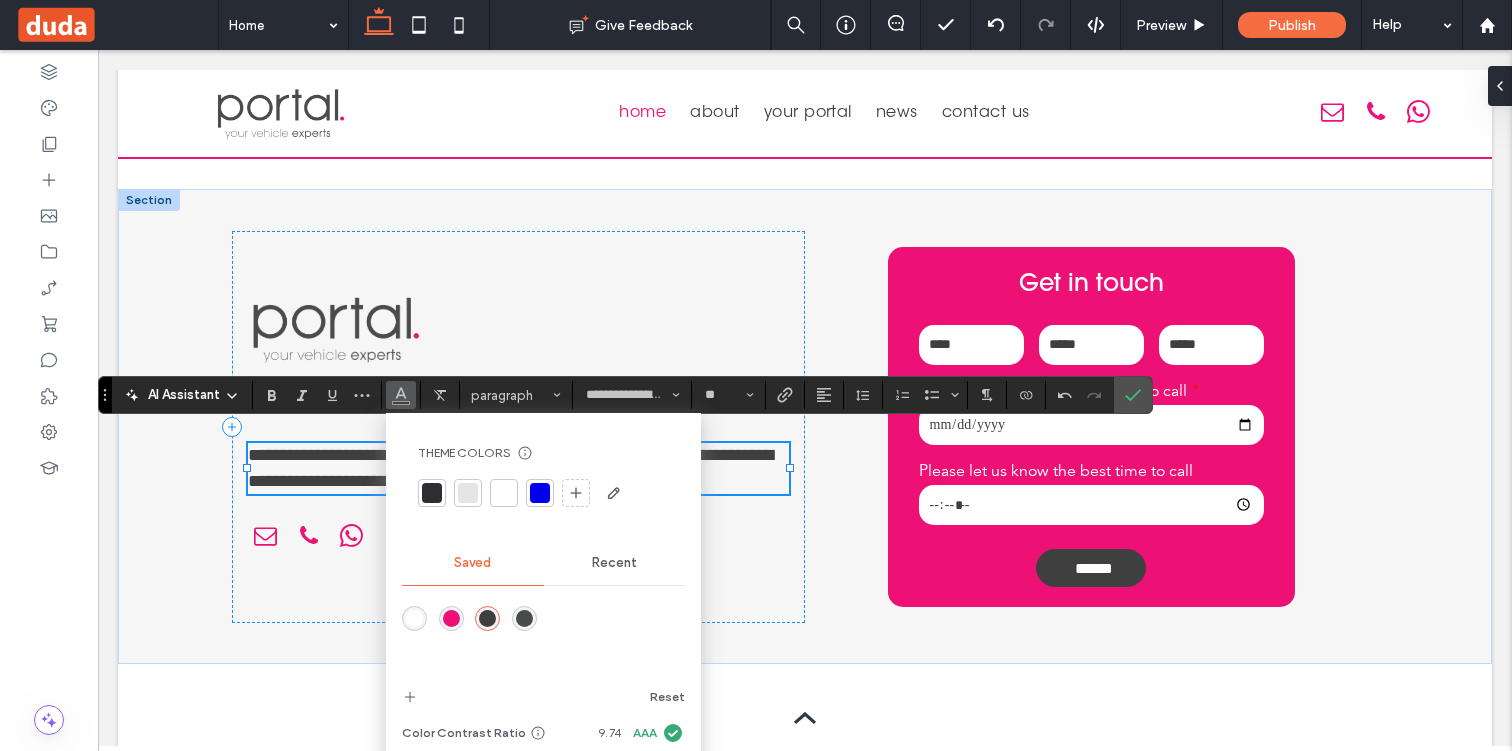 click at bounding box center (451, 618) 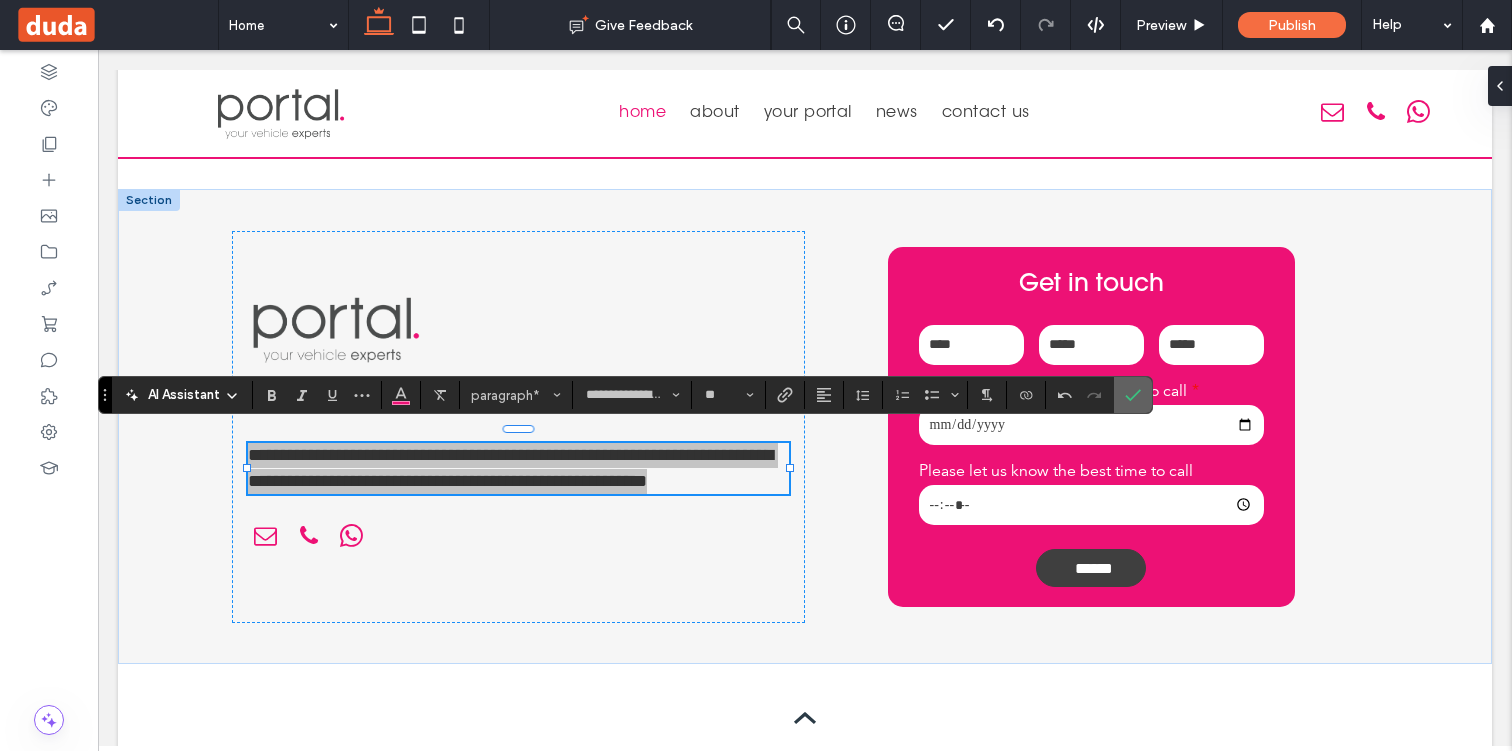 click 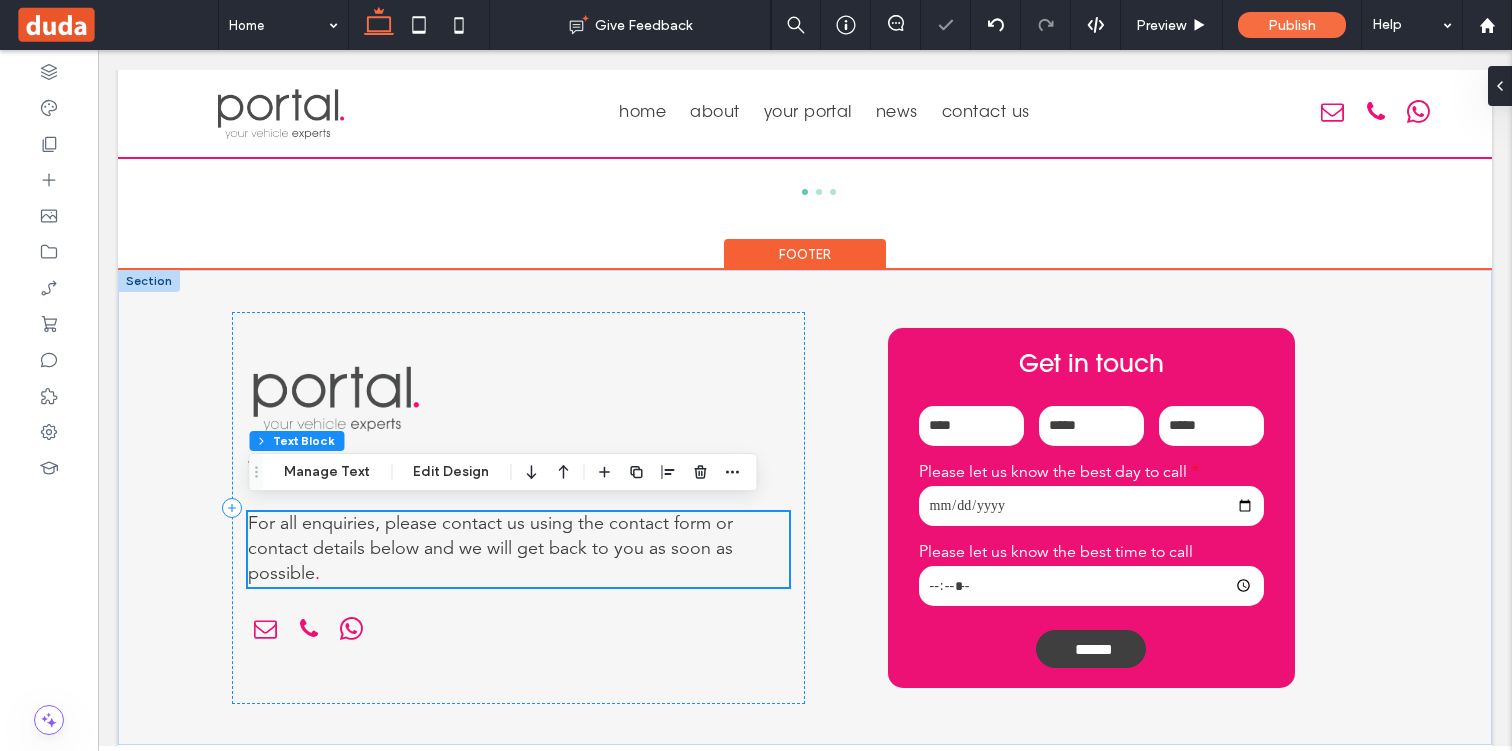 scroll, scrollTop: 3693, scrollLeft: 0, axis: vertical 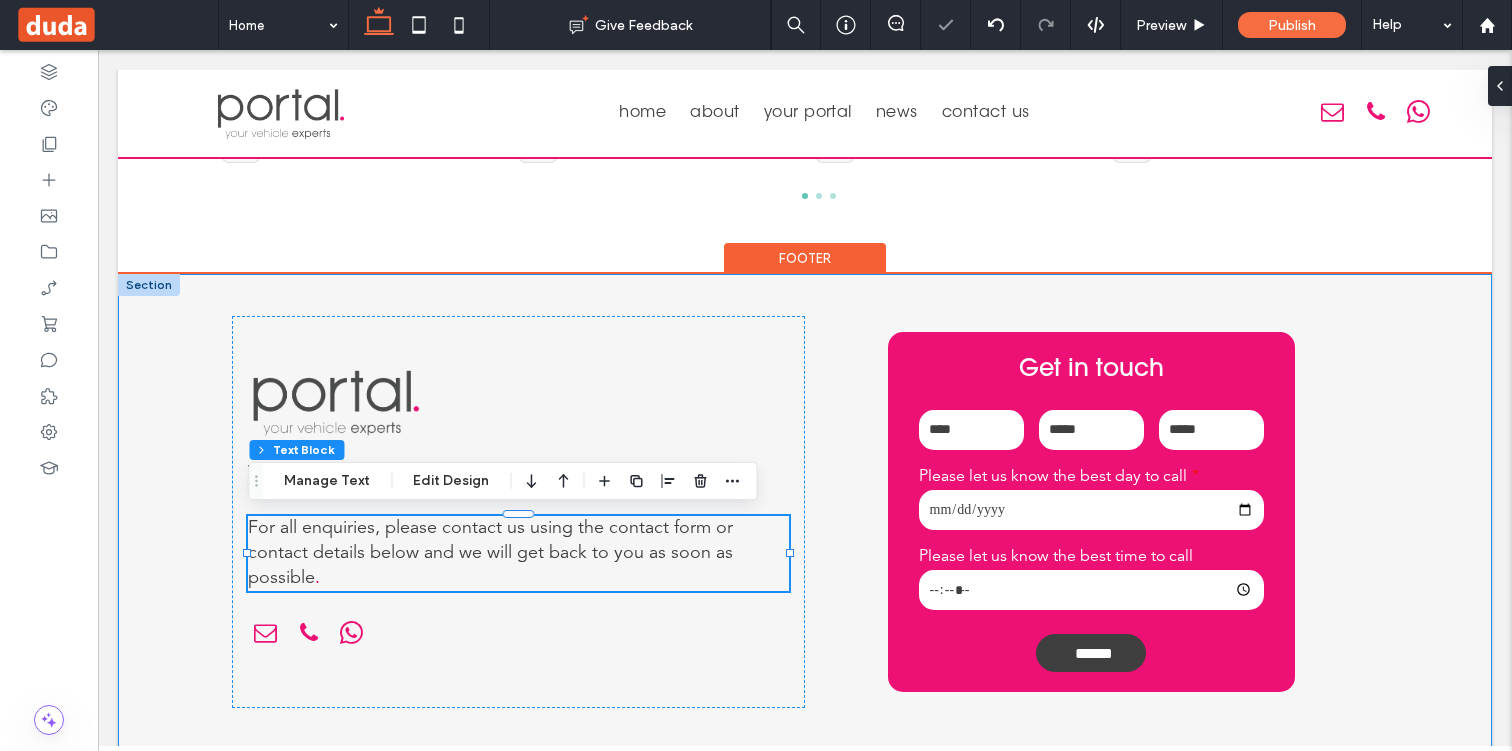 click on "Talk to us now
For all enquiries, please contact us using the contact form or contact details below and we will get back to you as soon as possible .
Get in touch
Name:
Email:
Phone:
Please let us know the best day to call
Please let us know the best time to call
******
Thank you for contacting us. We will get back to you as soon as possible.
Oops, there was an error sending your message. Please try again later." at bounding box center [805, 511] 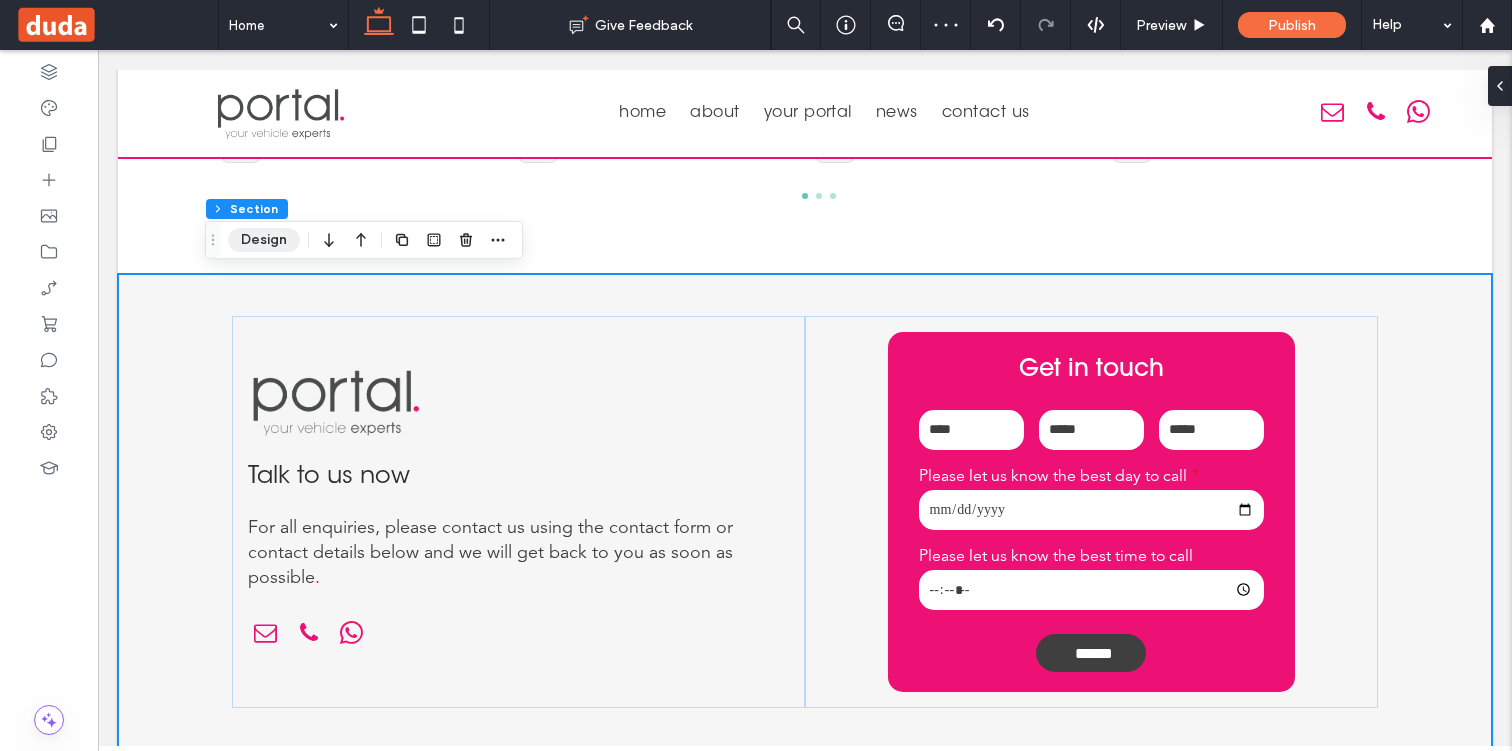 click on "Design" at bounding box center (264, 240) 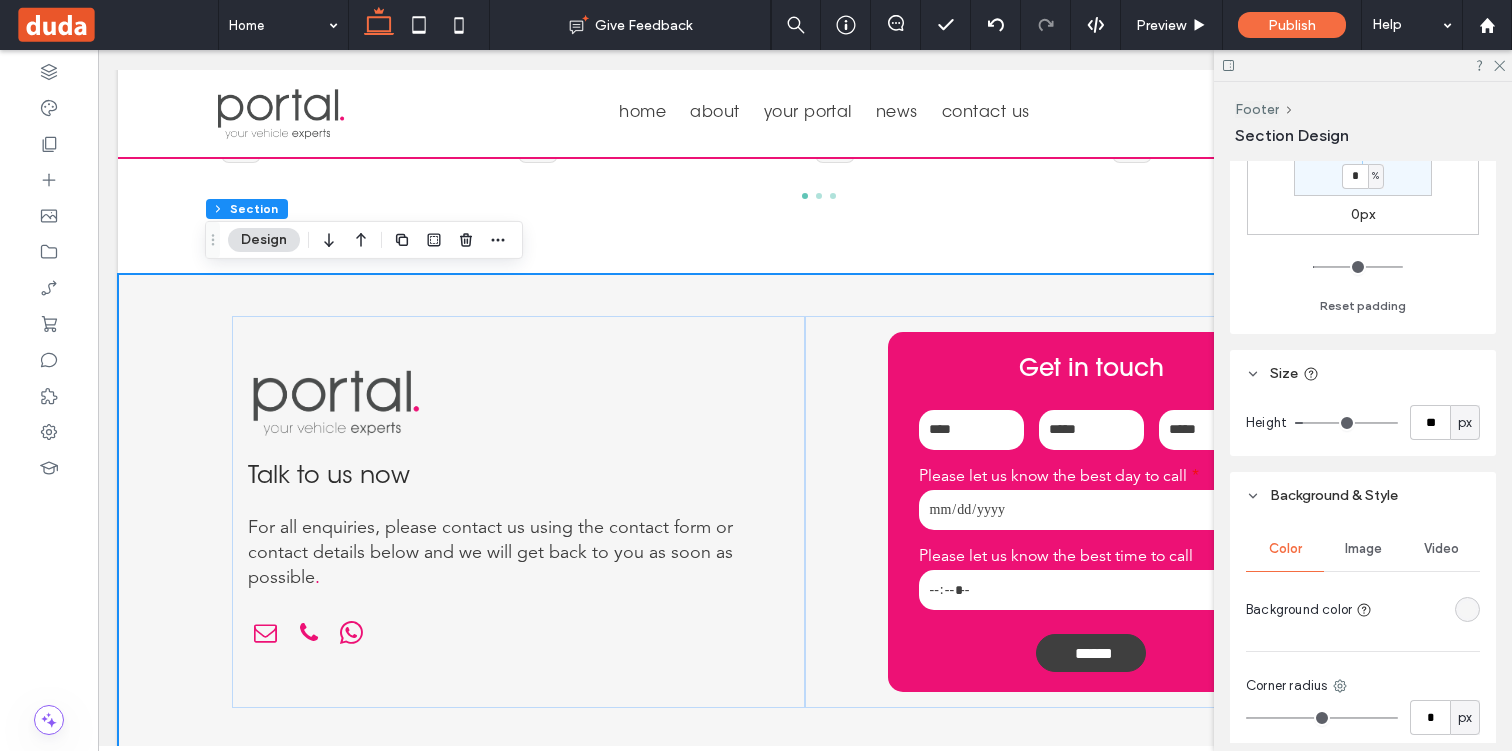 scroll, scrollTop: 664, scrollLeft: 0, axis: vertical 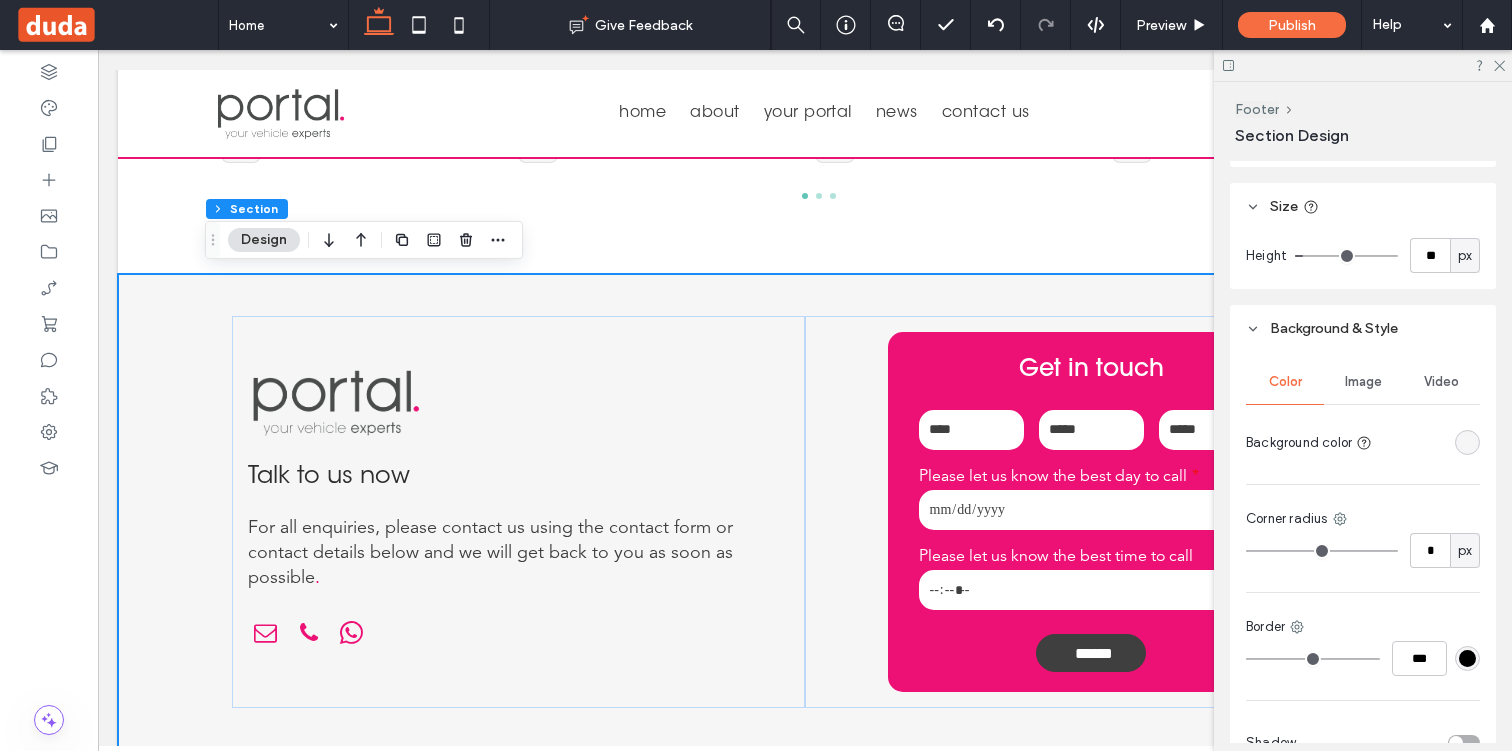 click at bounding box center [1467, 442] 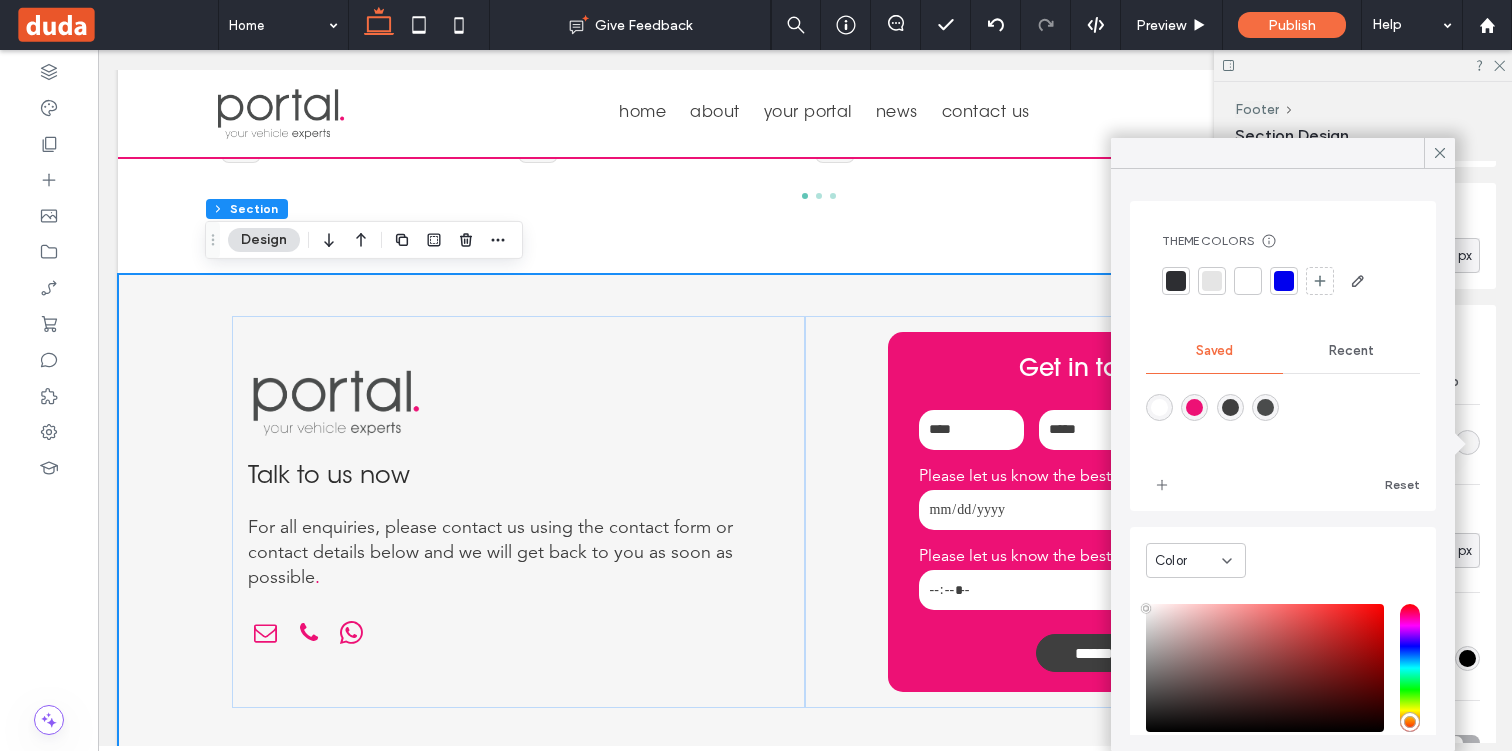 click at bounding box center [1230, 407] 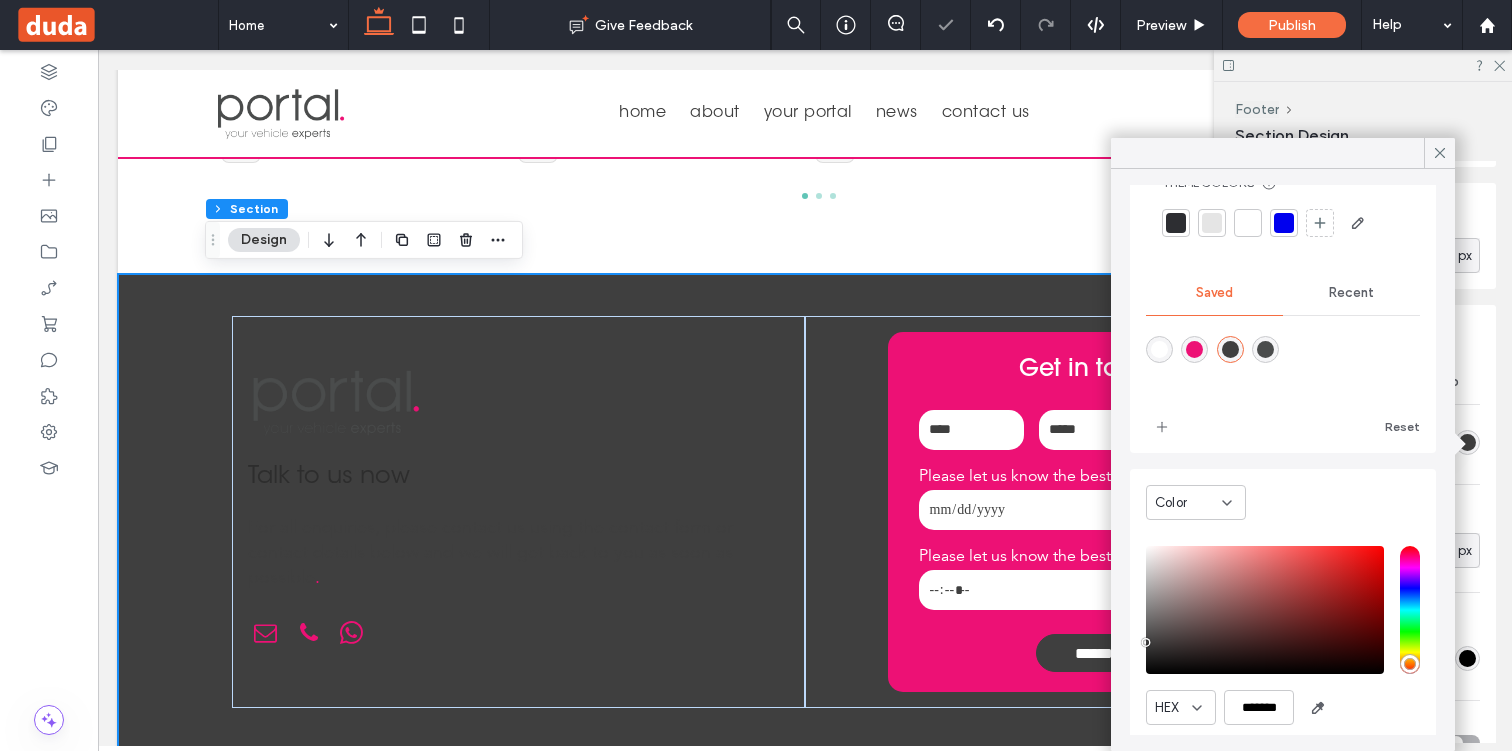 scroll, scrollTop: 124, scrollLeft: 0, axis: vertical 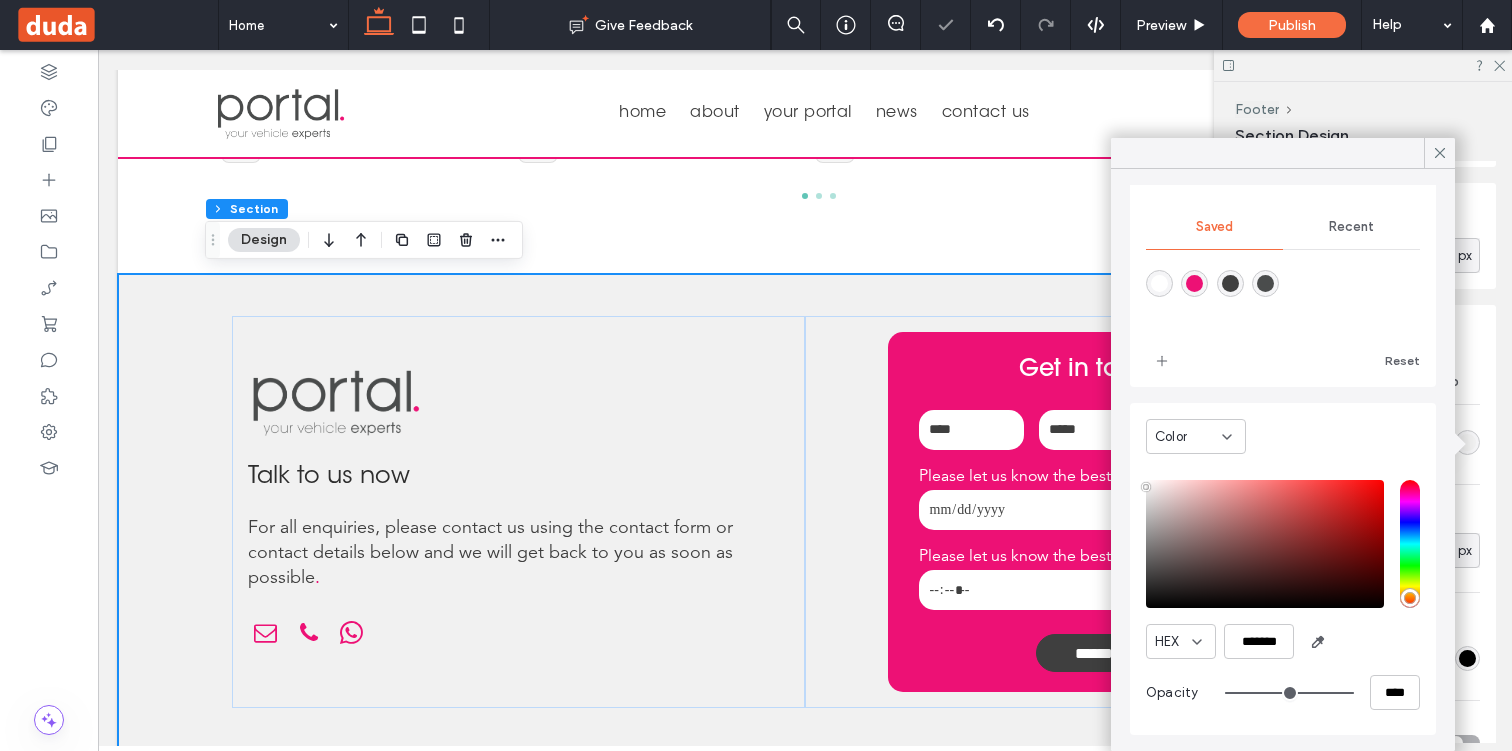 drag, startPoint x: 1157, startPoint y: 503, endPoint x: 1140, endPoint y: 484, distance: 25.495098 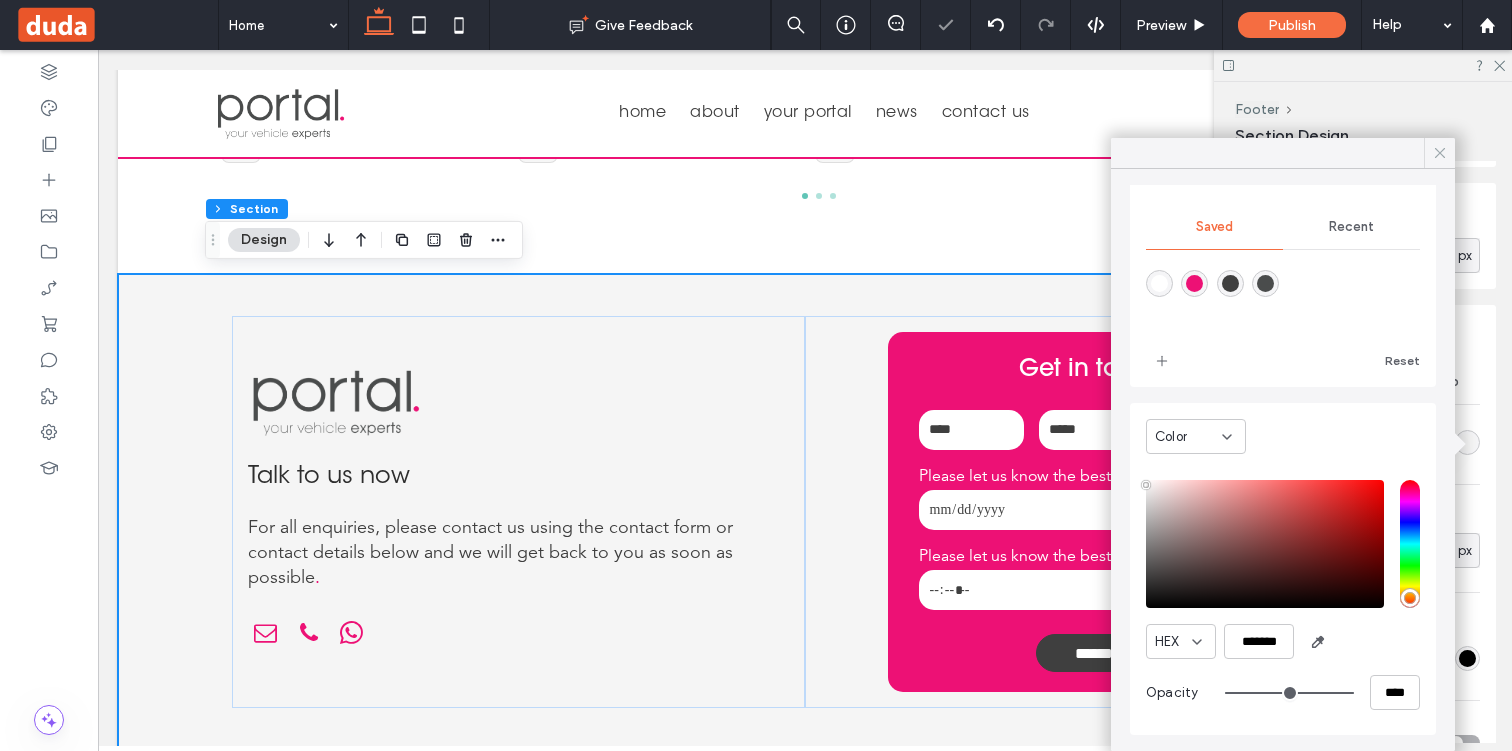 click 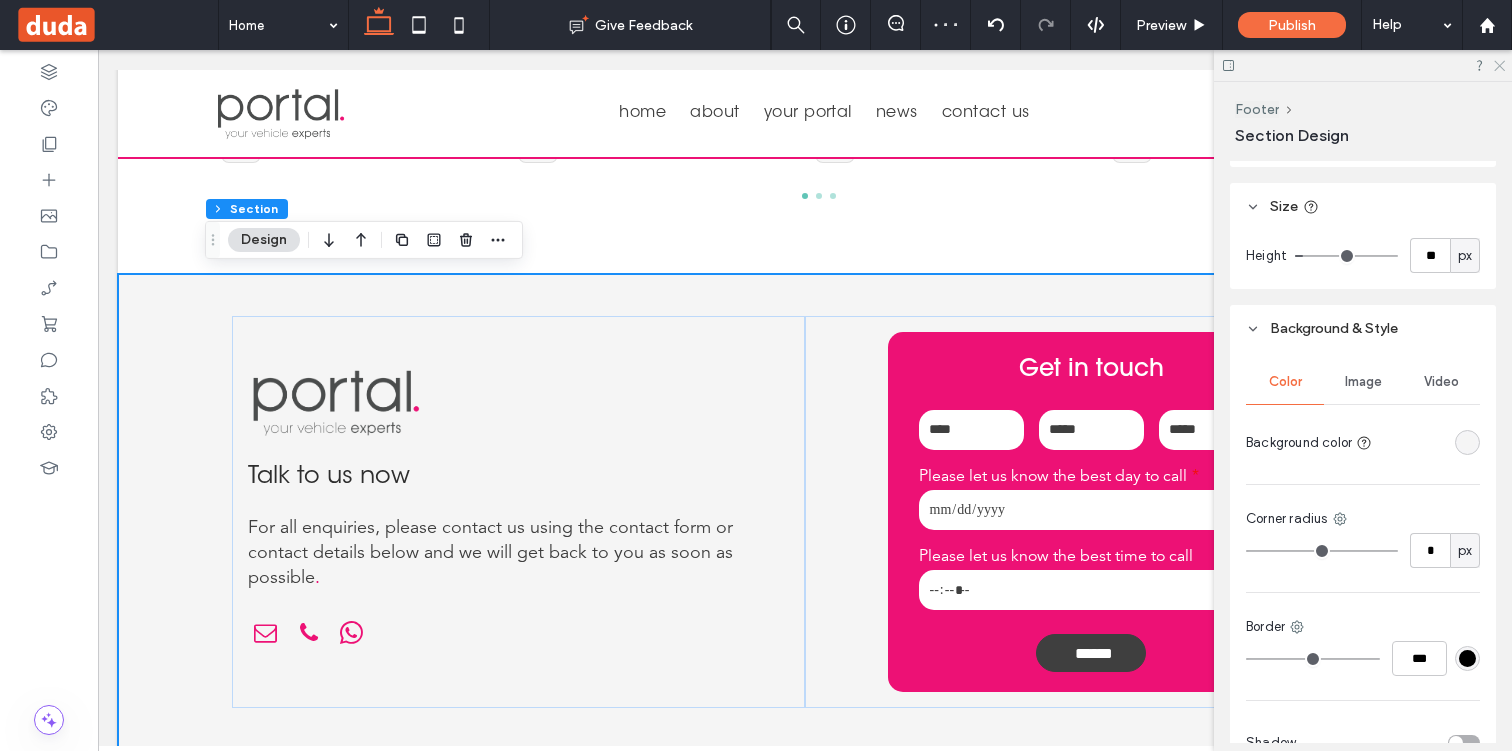 click 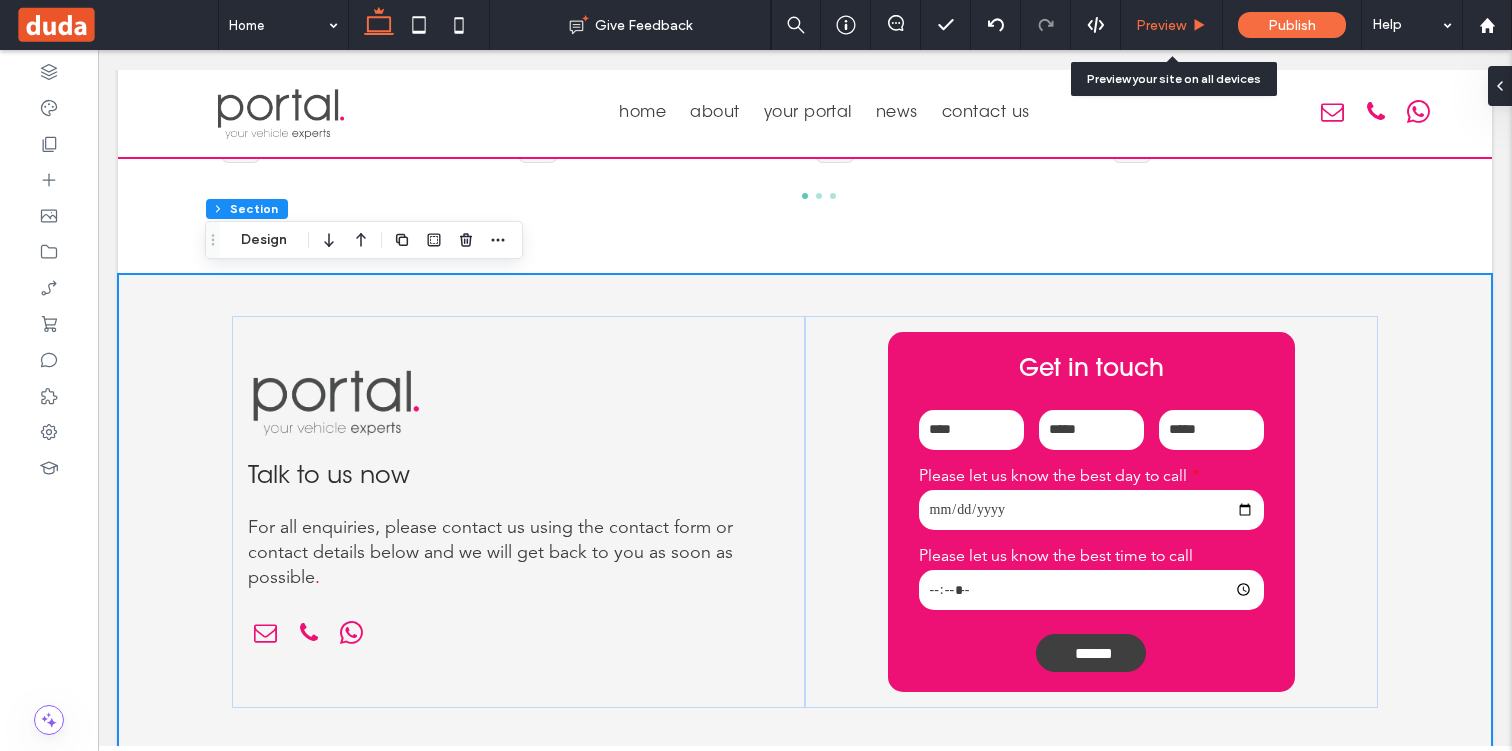 click on "Preview" at bounding box center [1172, 25] 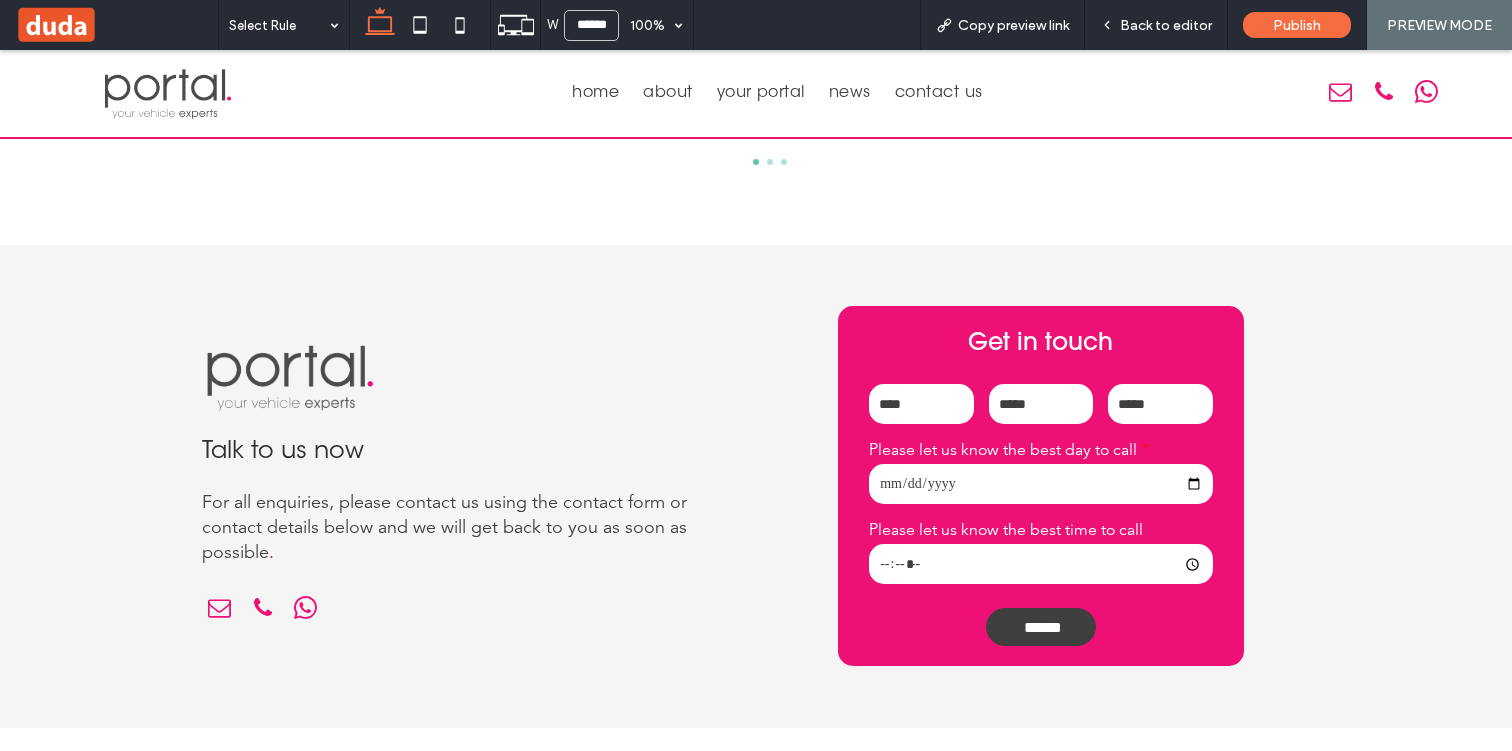 scroll, scrollTop: 3756, scrollLeft: 0, axis: vertical 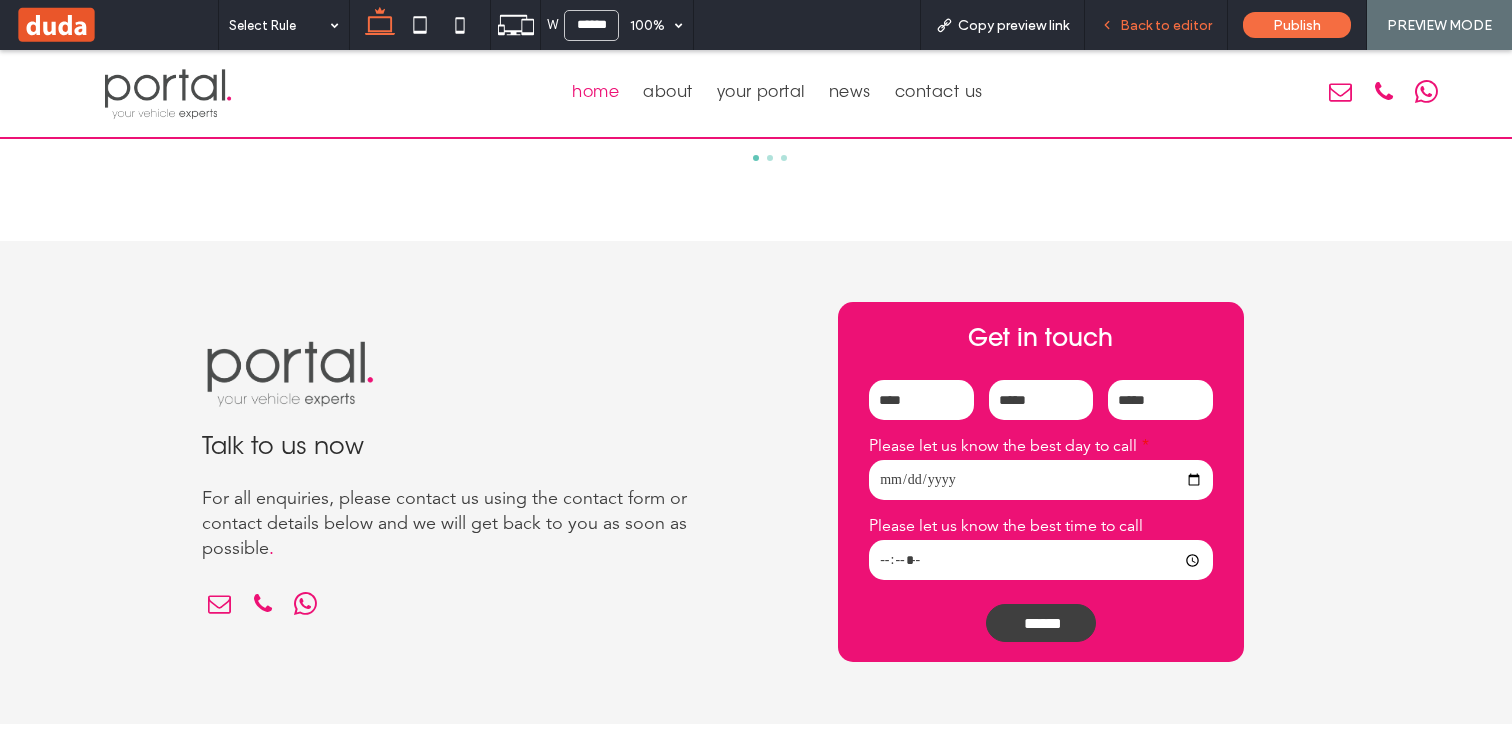 click on "Back to editor" at bounding box center (1166, 25) 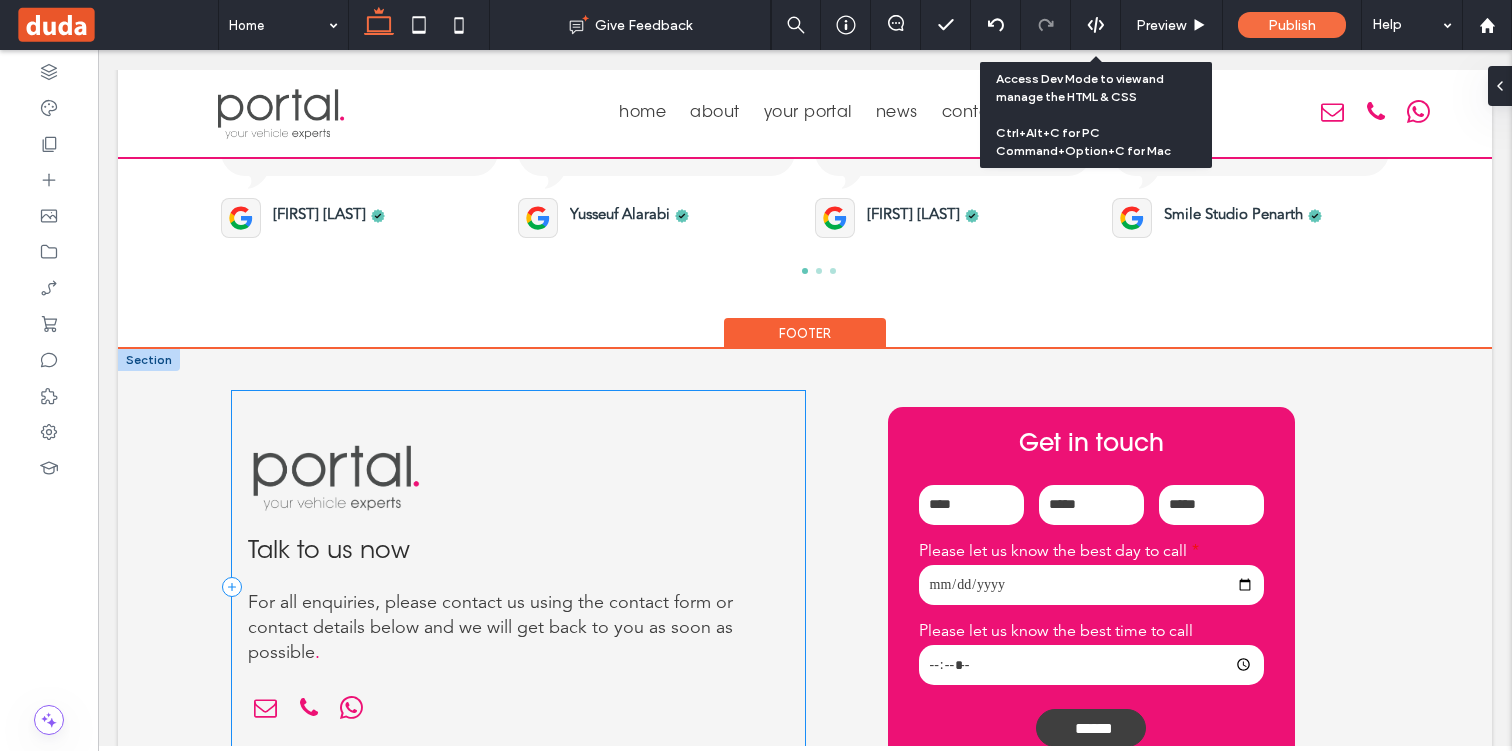scroll, scrollTop: 3601, scrollLeft: 0, axis: vertical 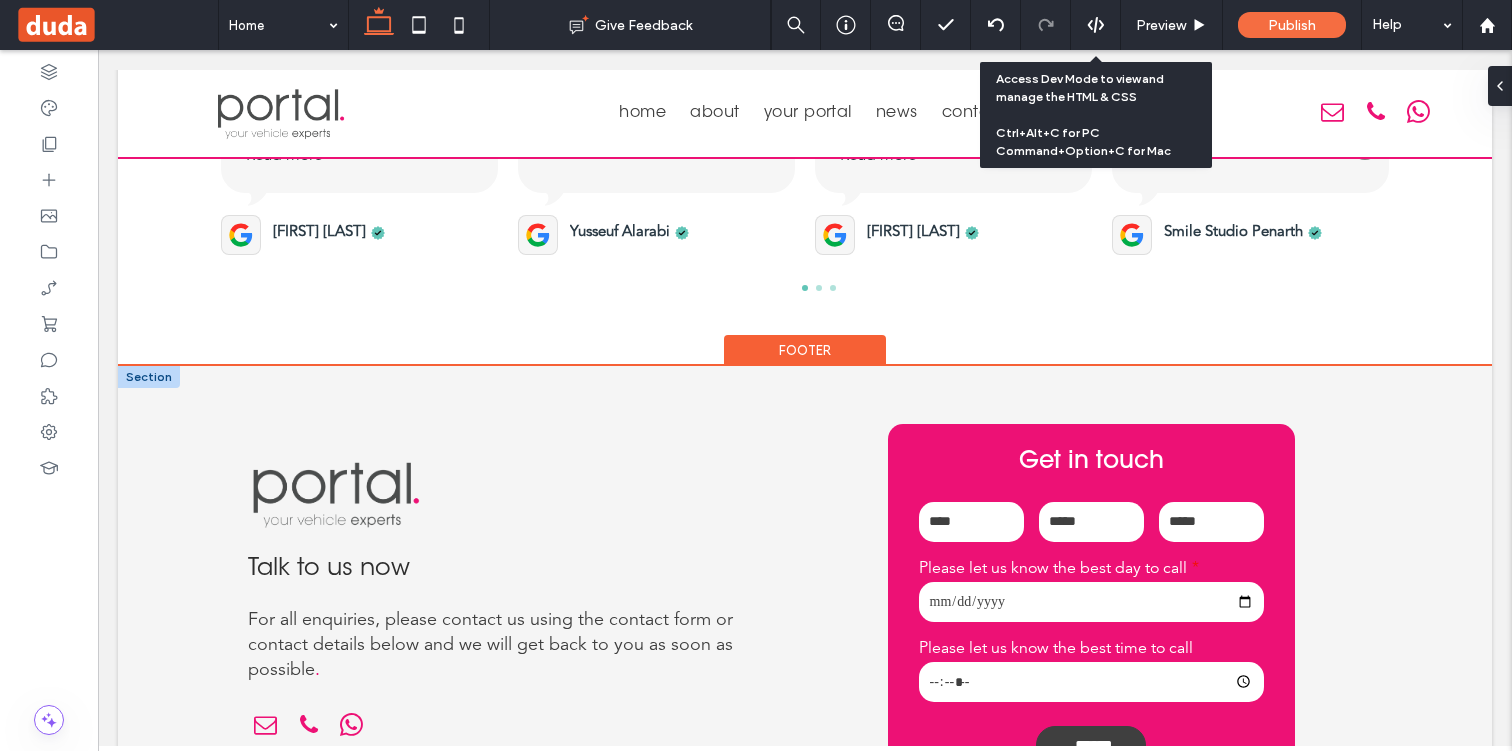 click at bounding box center (149, 377) 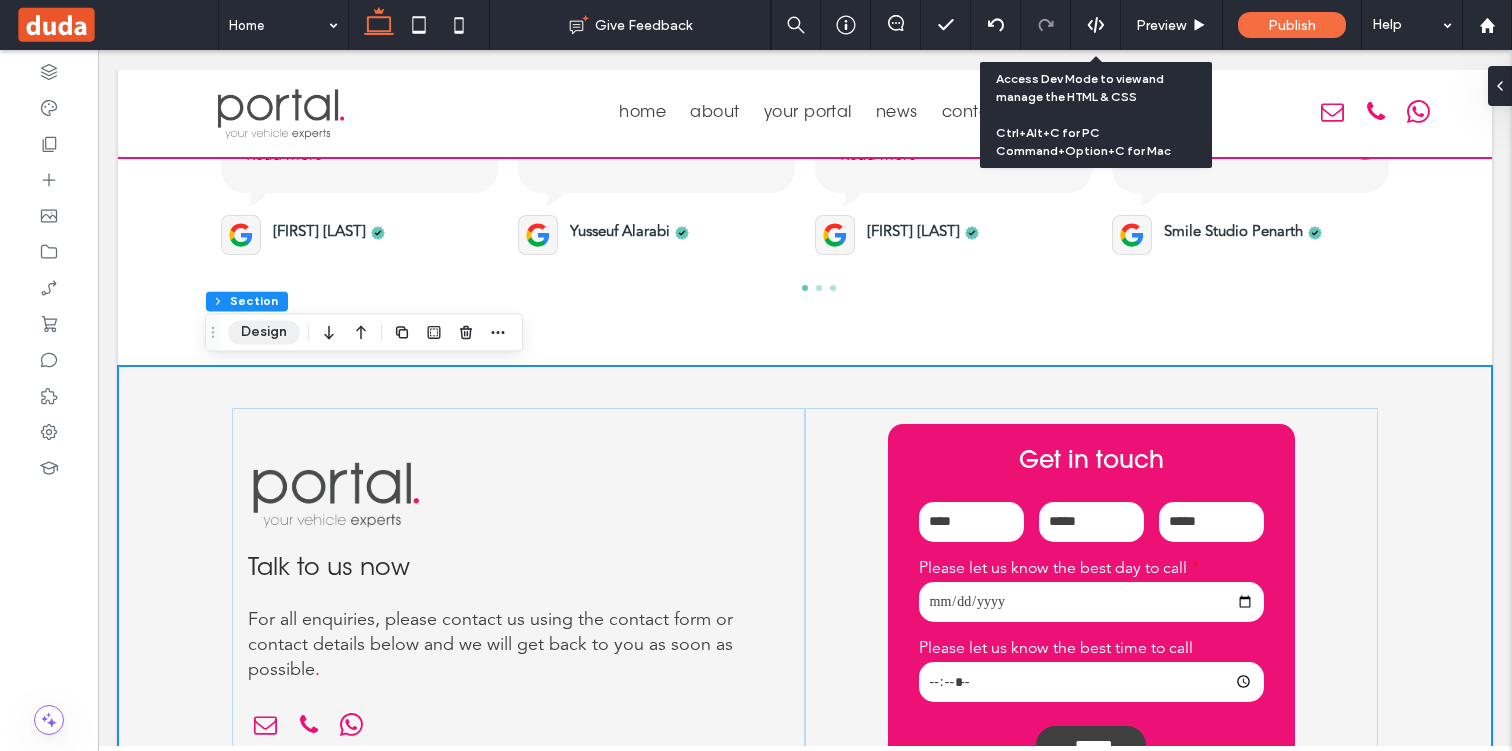 click on "Design" at bounding box center (264, 332) 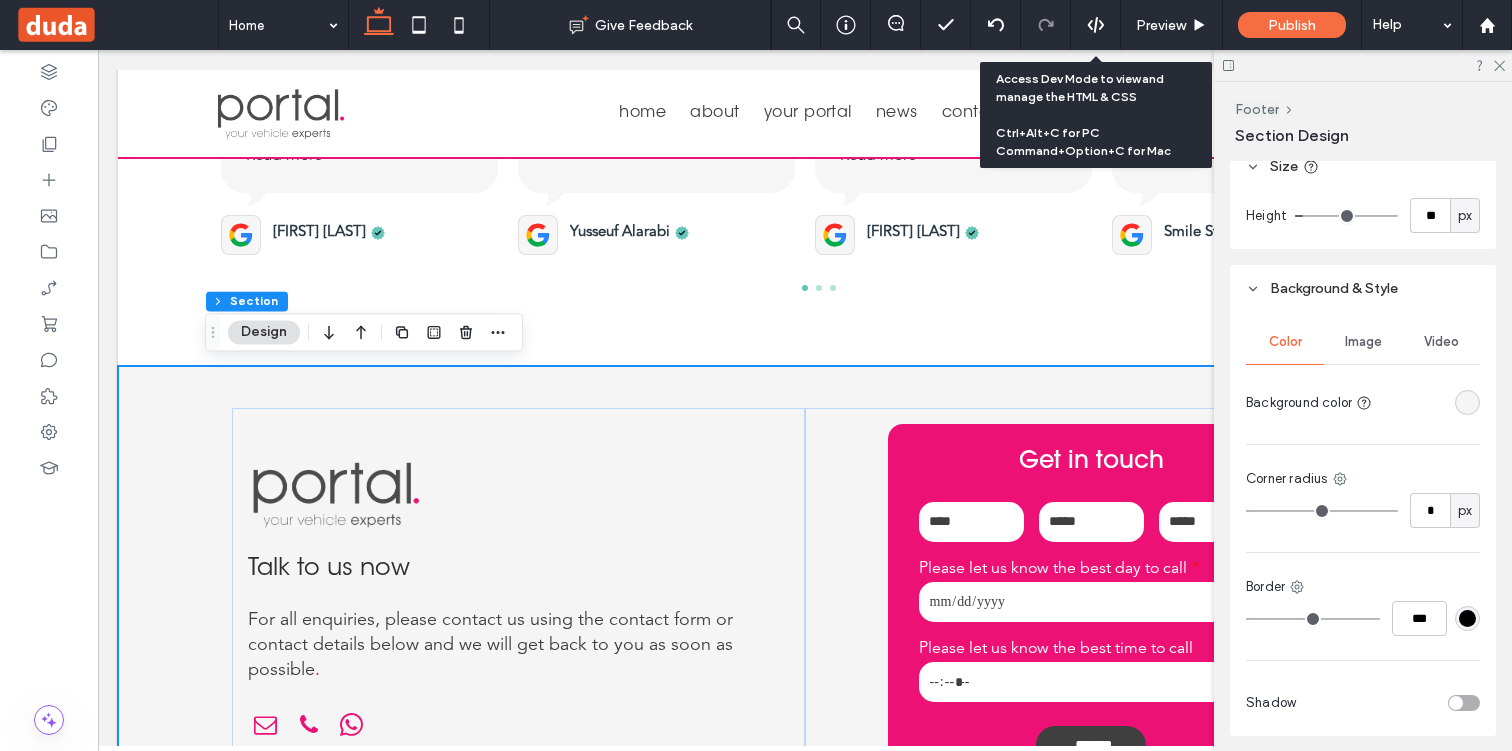 scroll, scrollTop: 719, scrollLeft: 0, axis: vertical 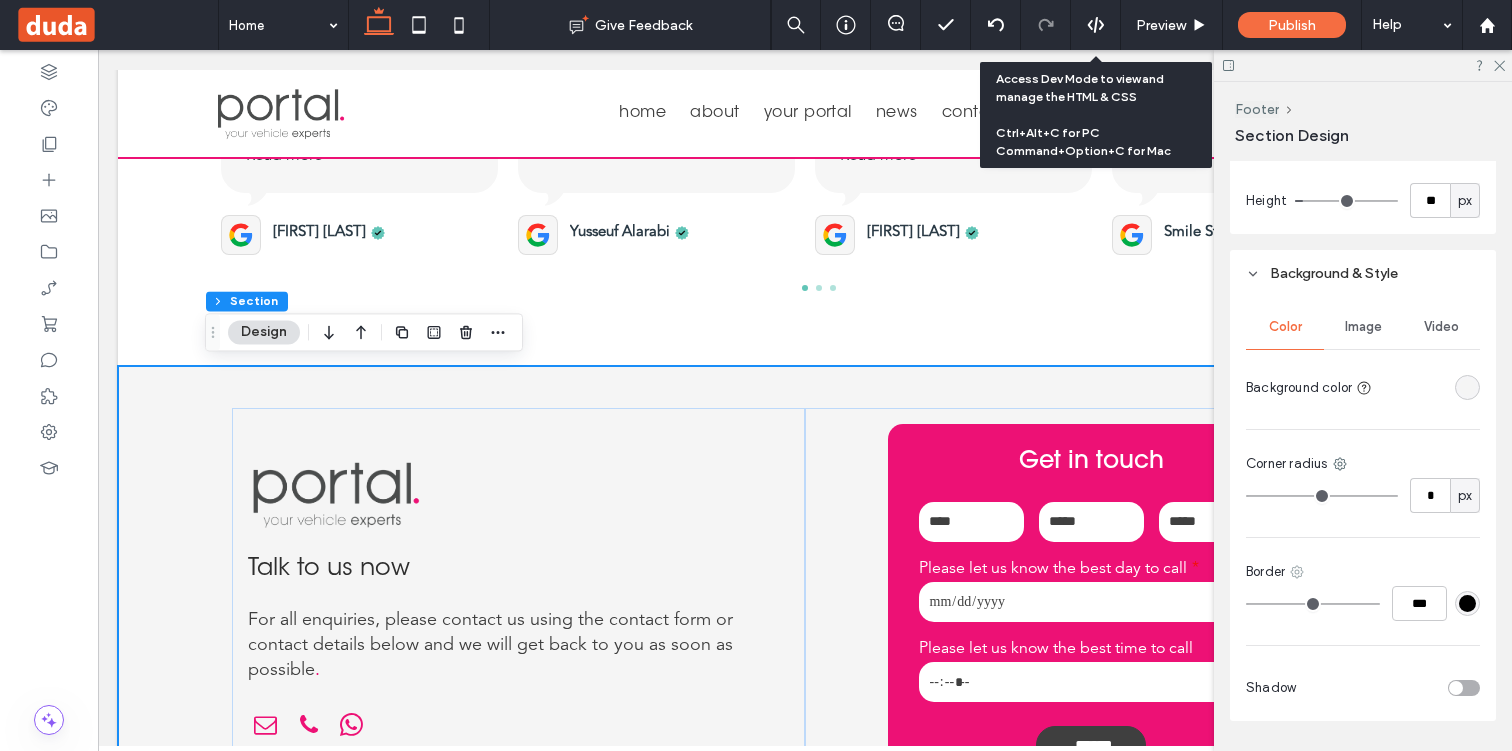 click 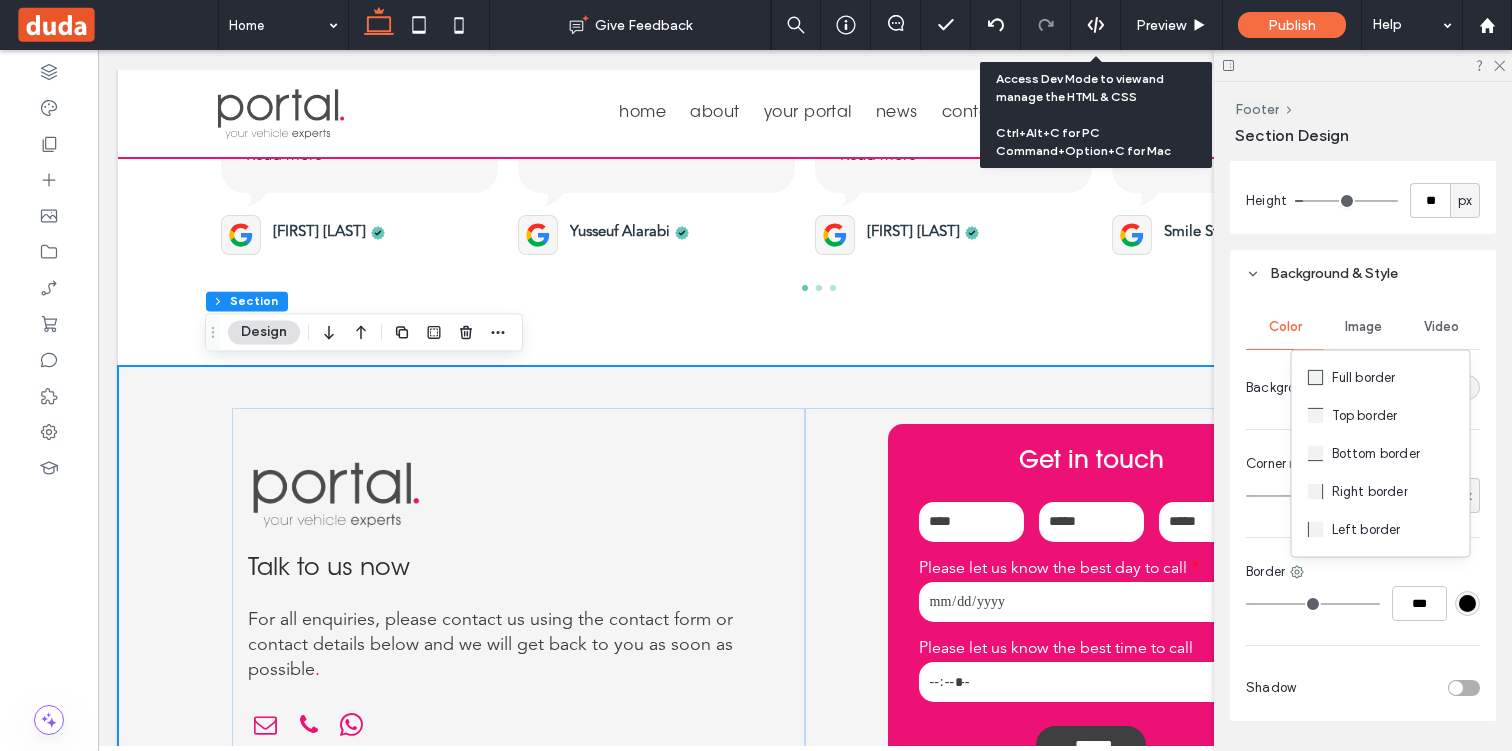 click on "Top border" at bounding box center [1365, 416] 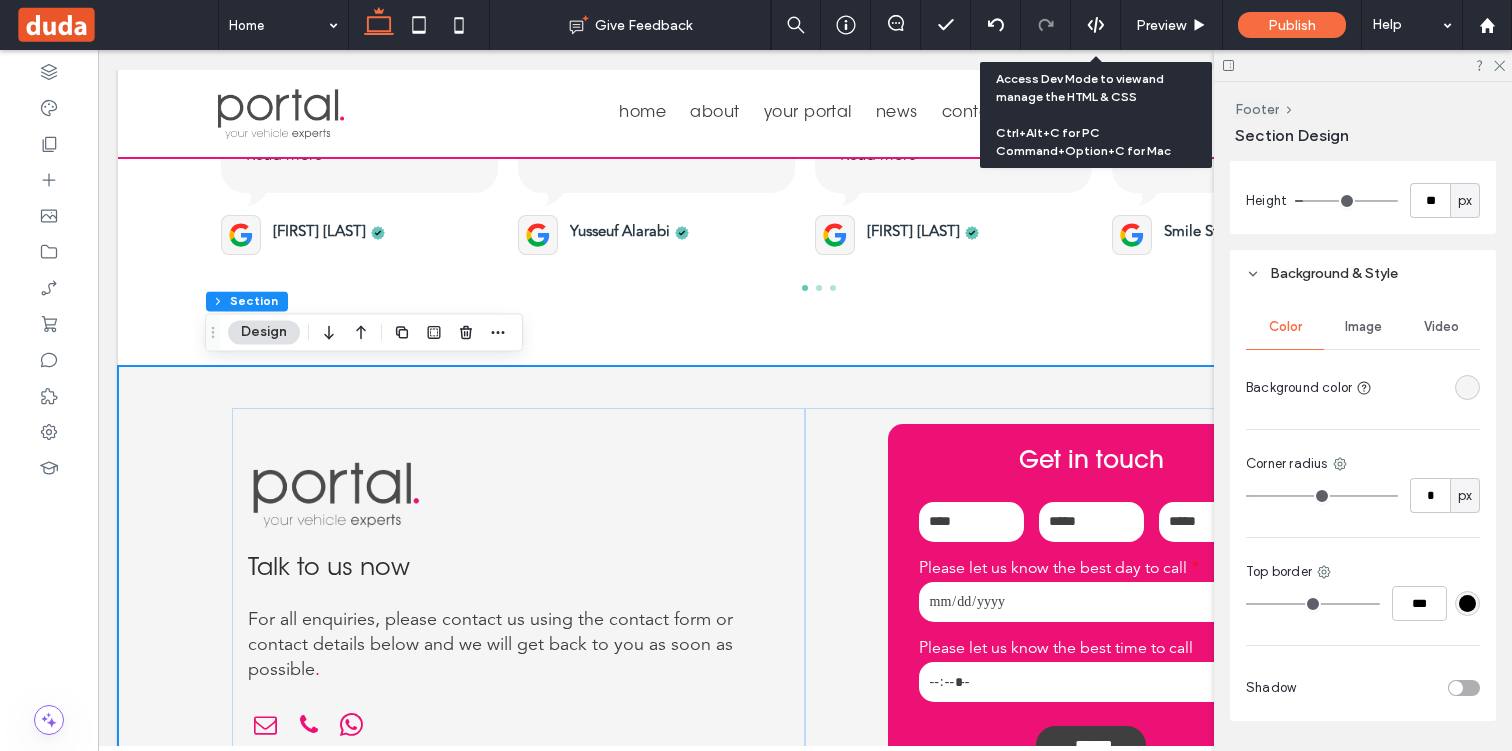 click at bounding box center [1467, 603] 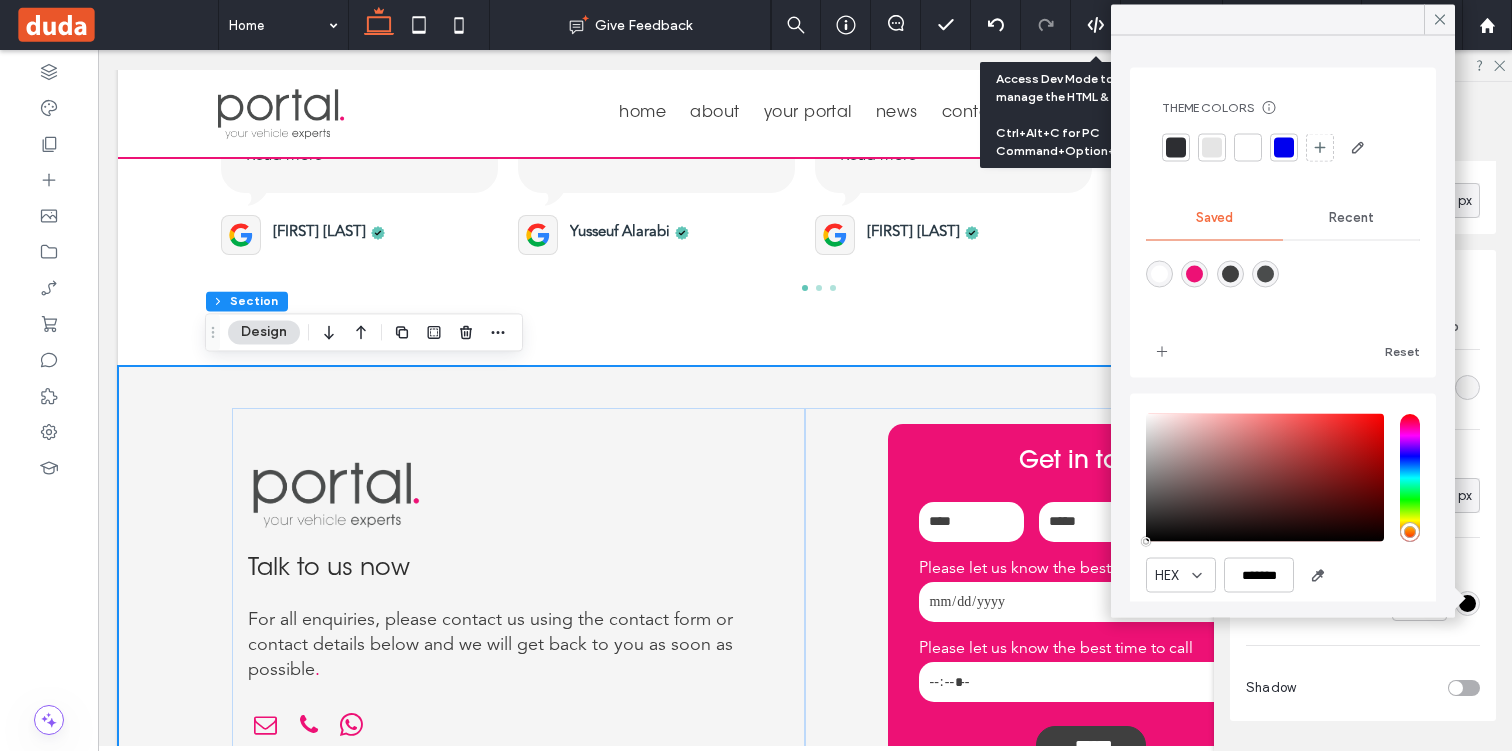 click at bounding box center (1194, 274) 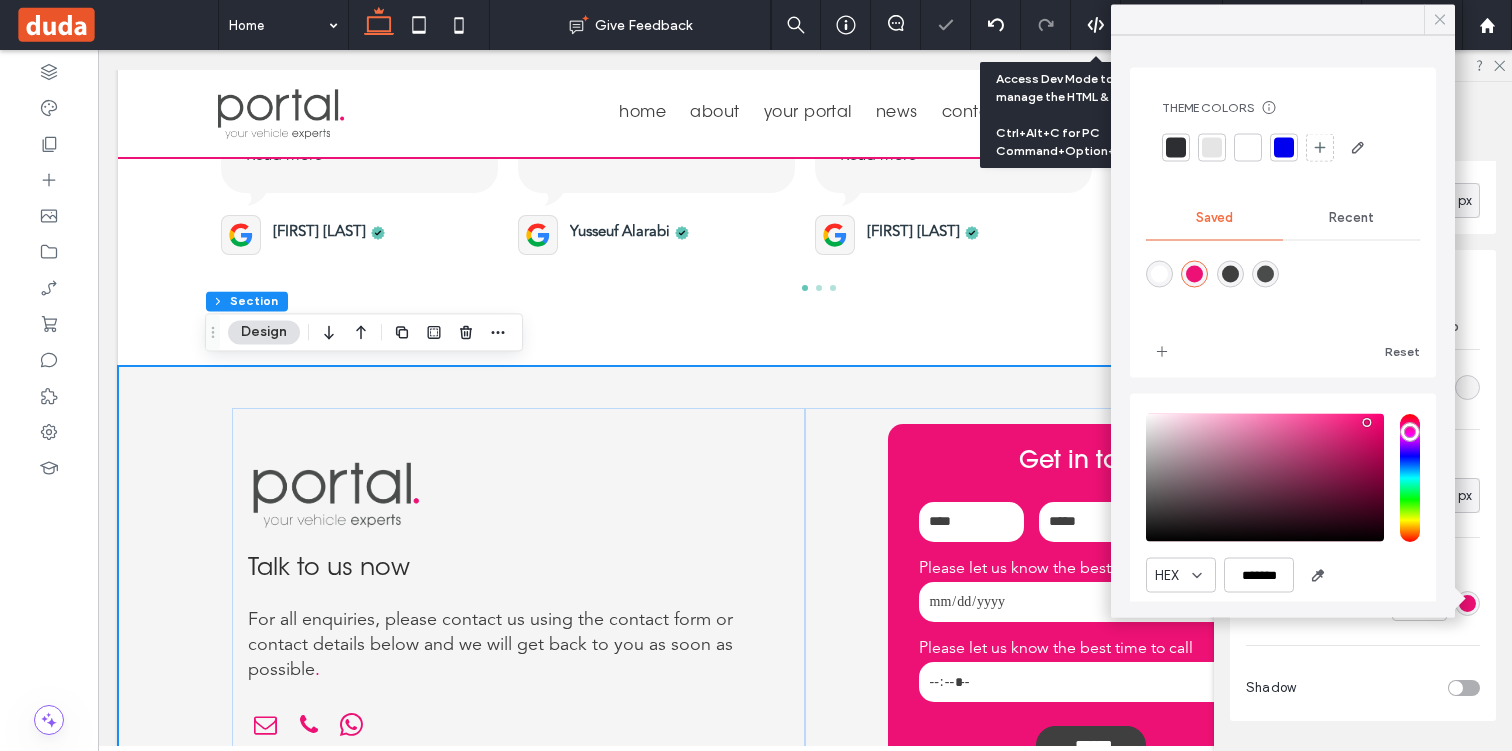 click 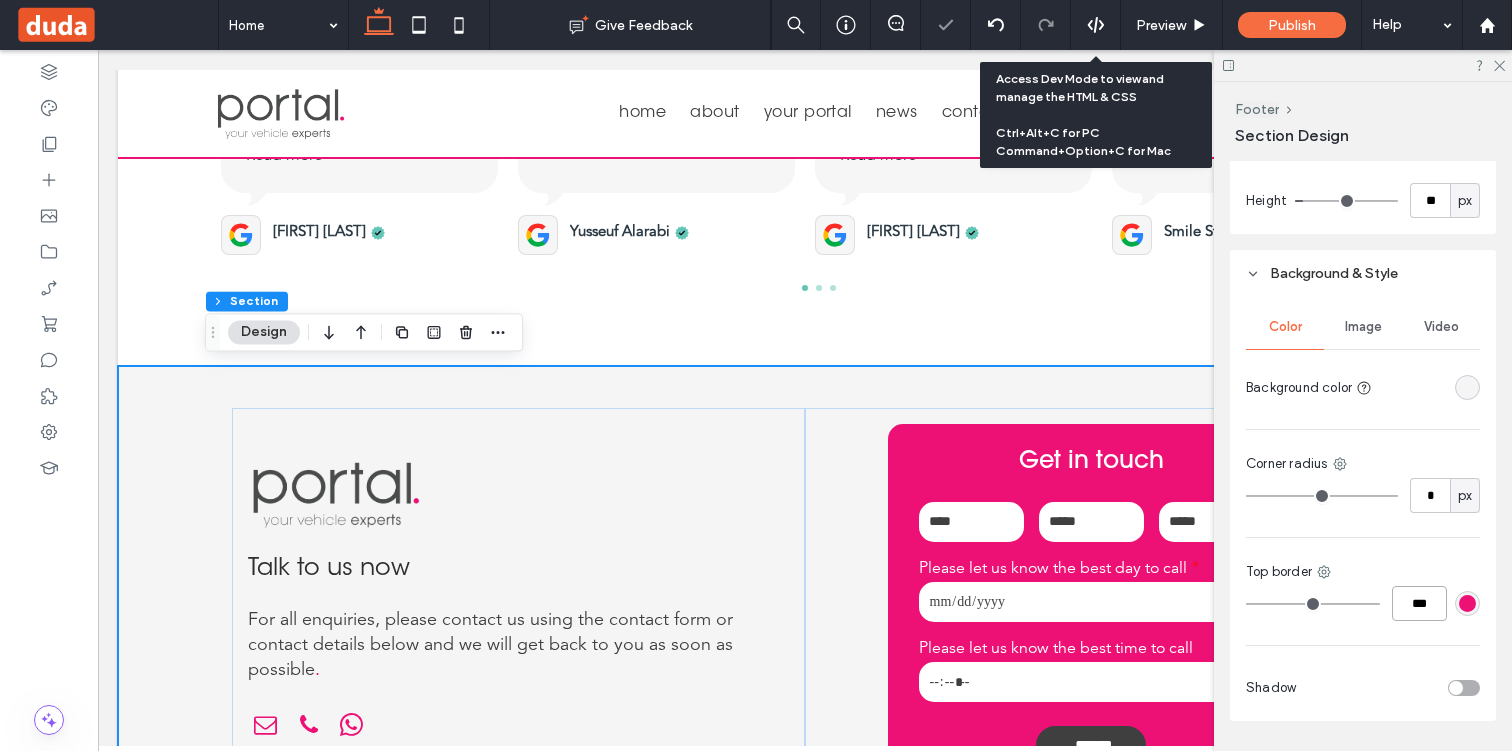 click on "***" at bounding box center [1419, 603] 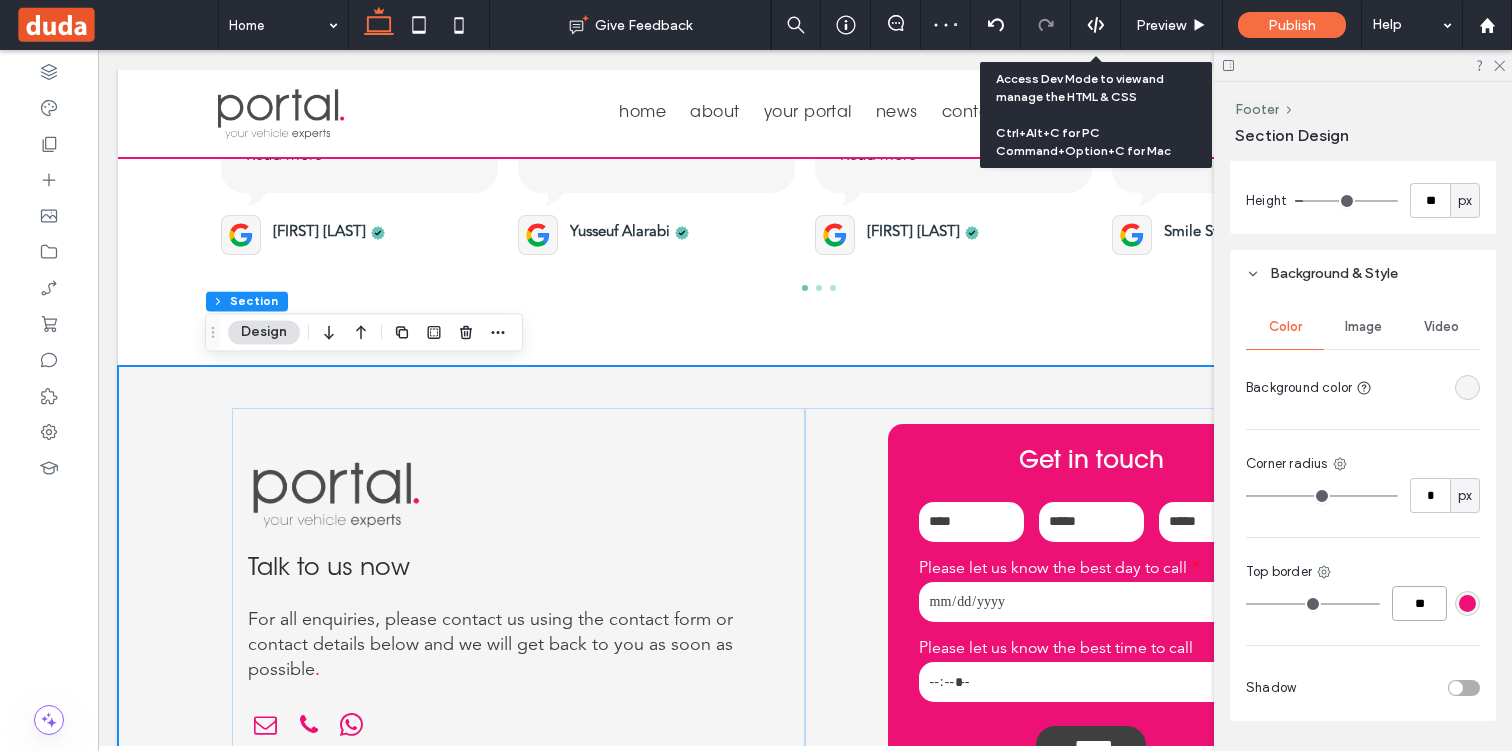 type on "**" 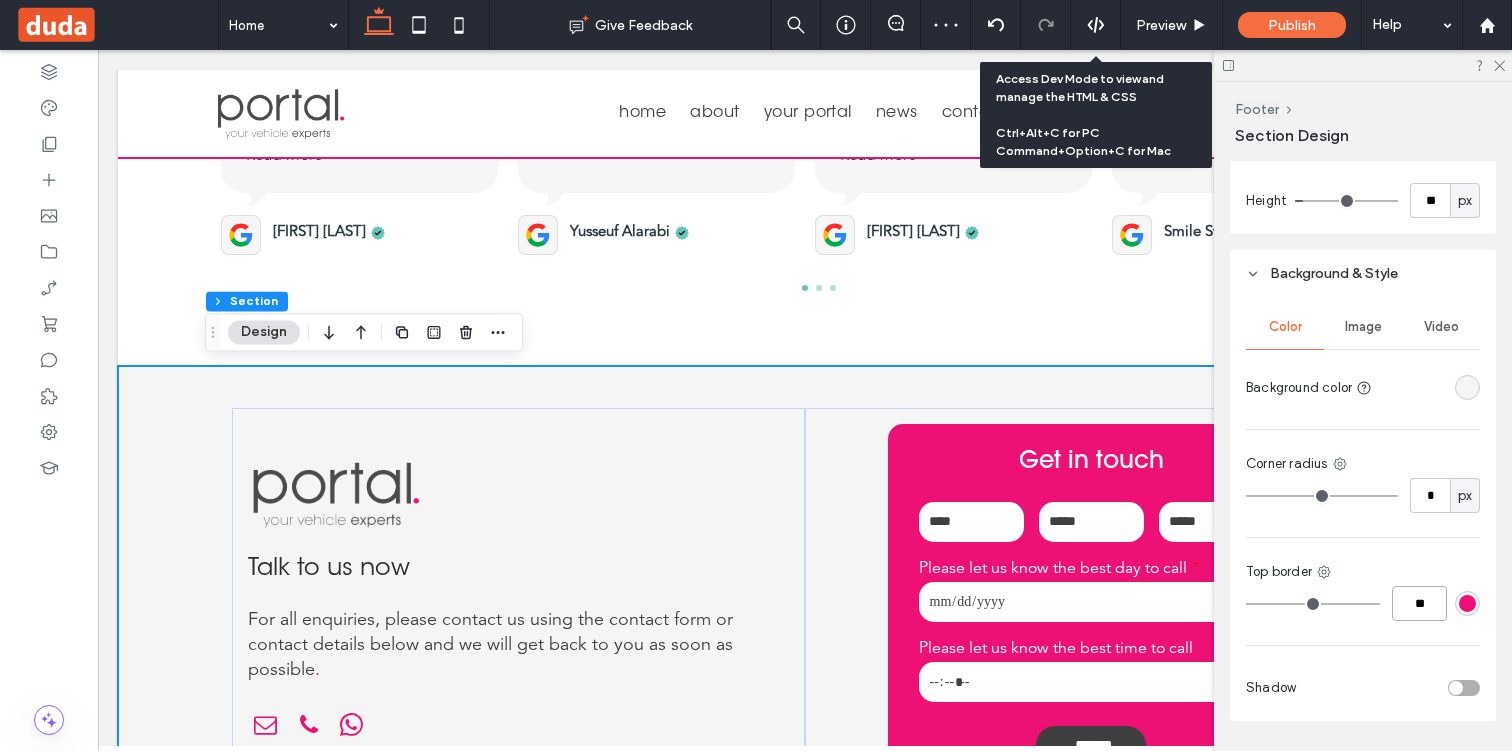 type on "**" 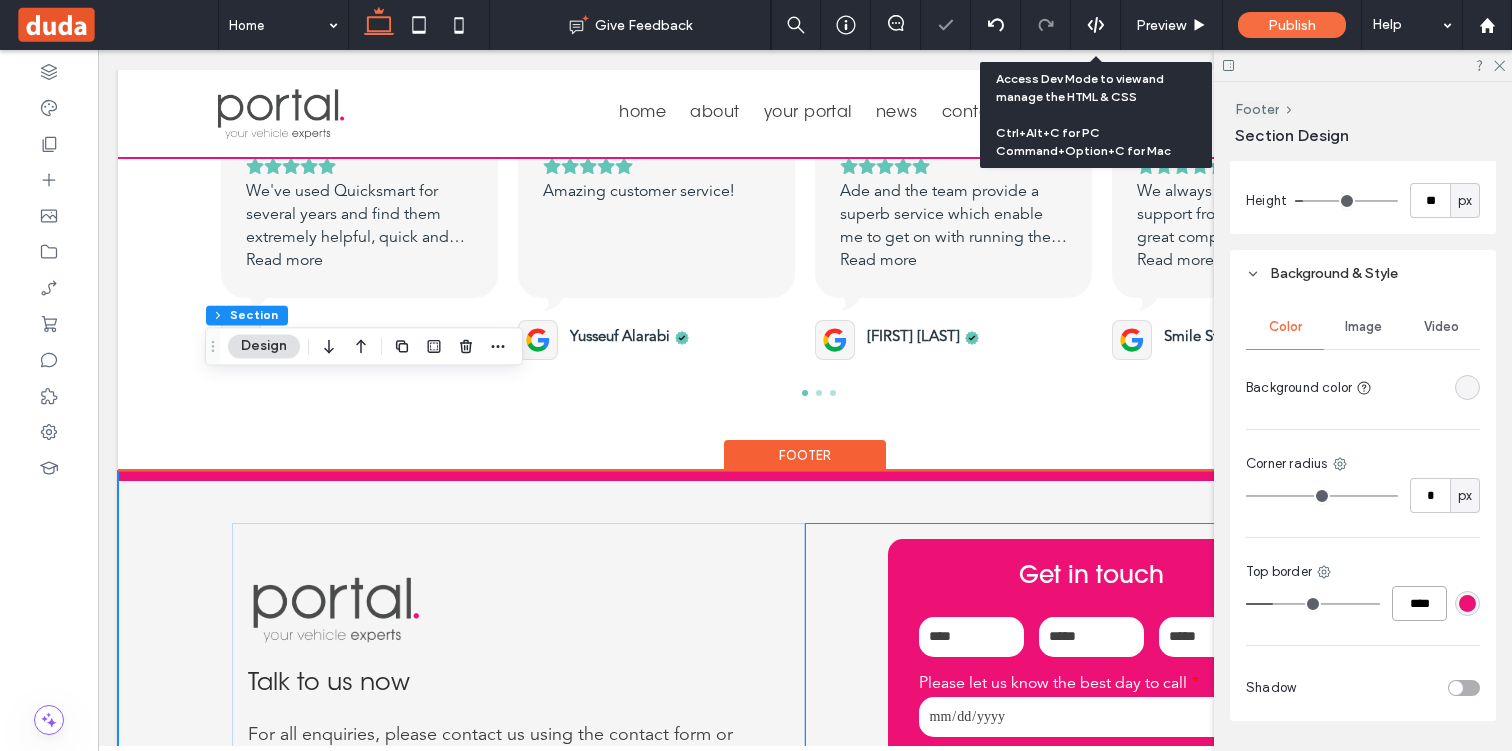 scroll, scrollTop: 3484, scrollLeft: 0, axis: vertical 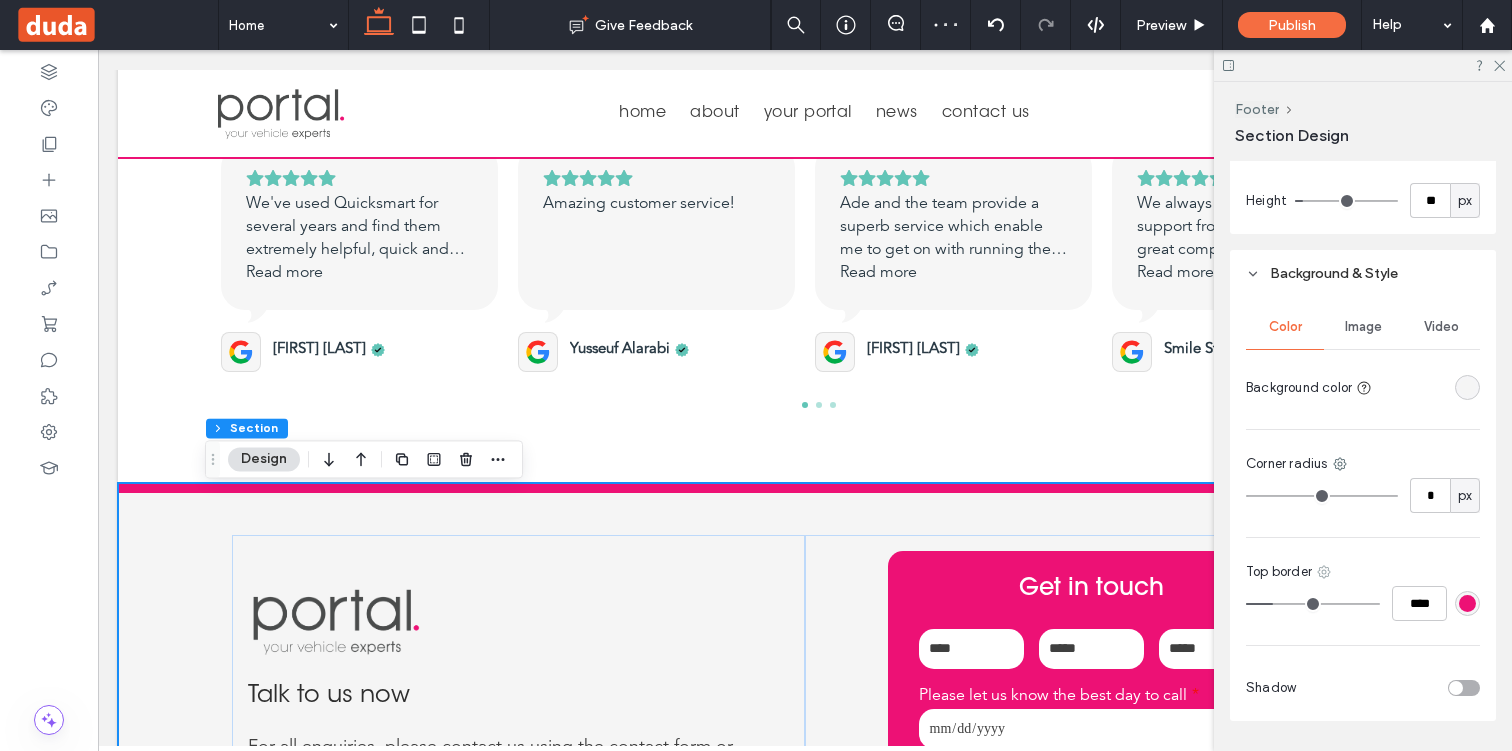 click 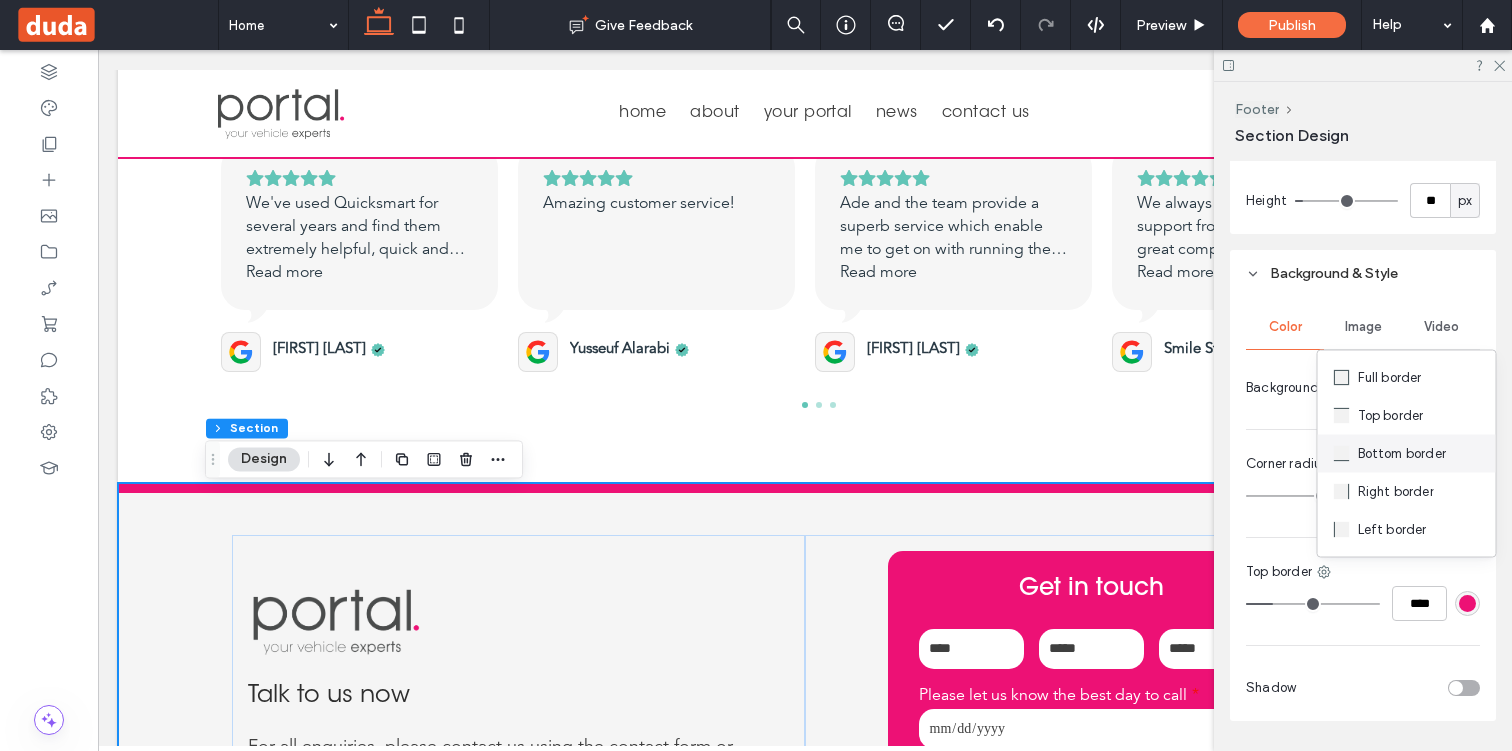 click on "Bottom border" at bounding box center (1402, 454) 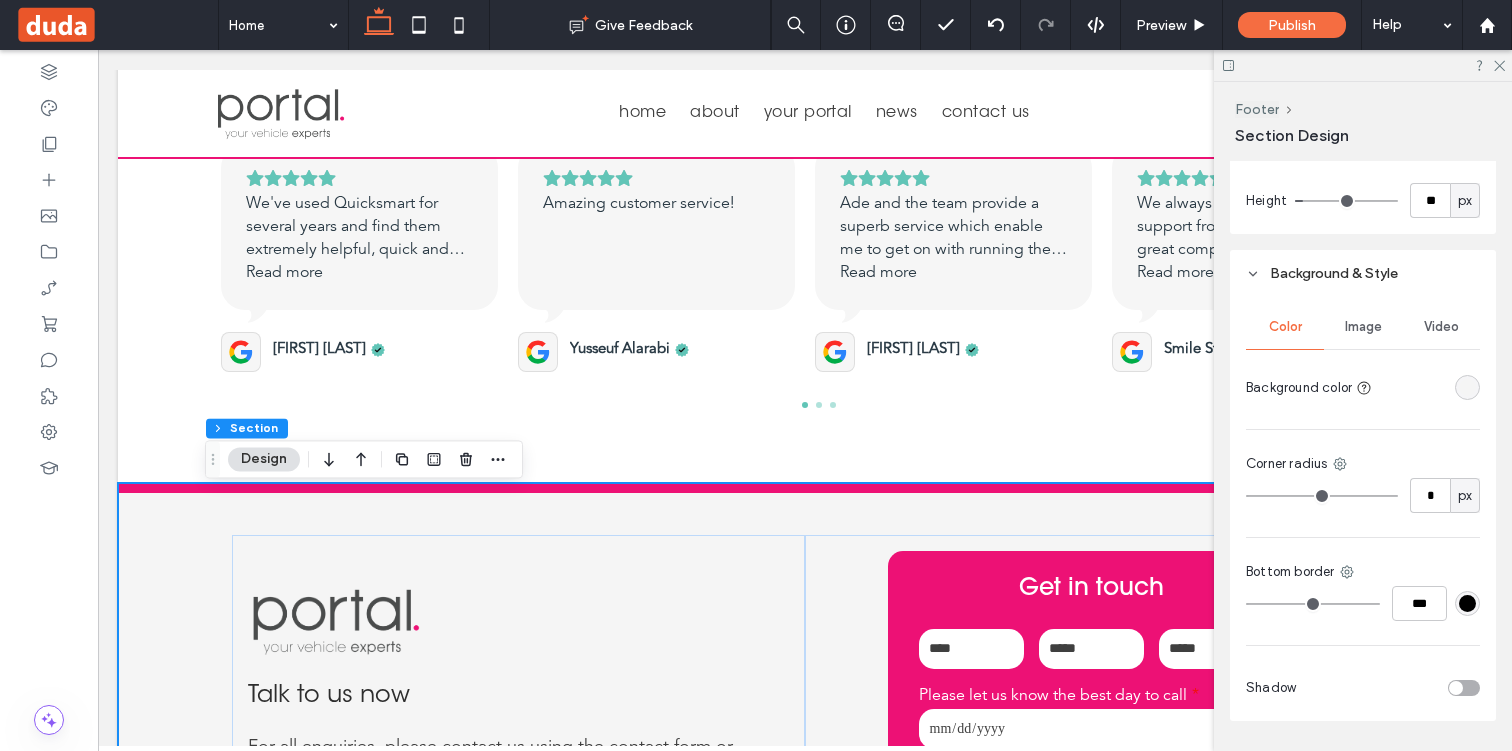 click on "Color Image Video Background color Corner radius * px Bottom border *** Shadow" at bounding box center (1363, 509) 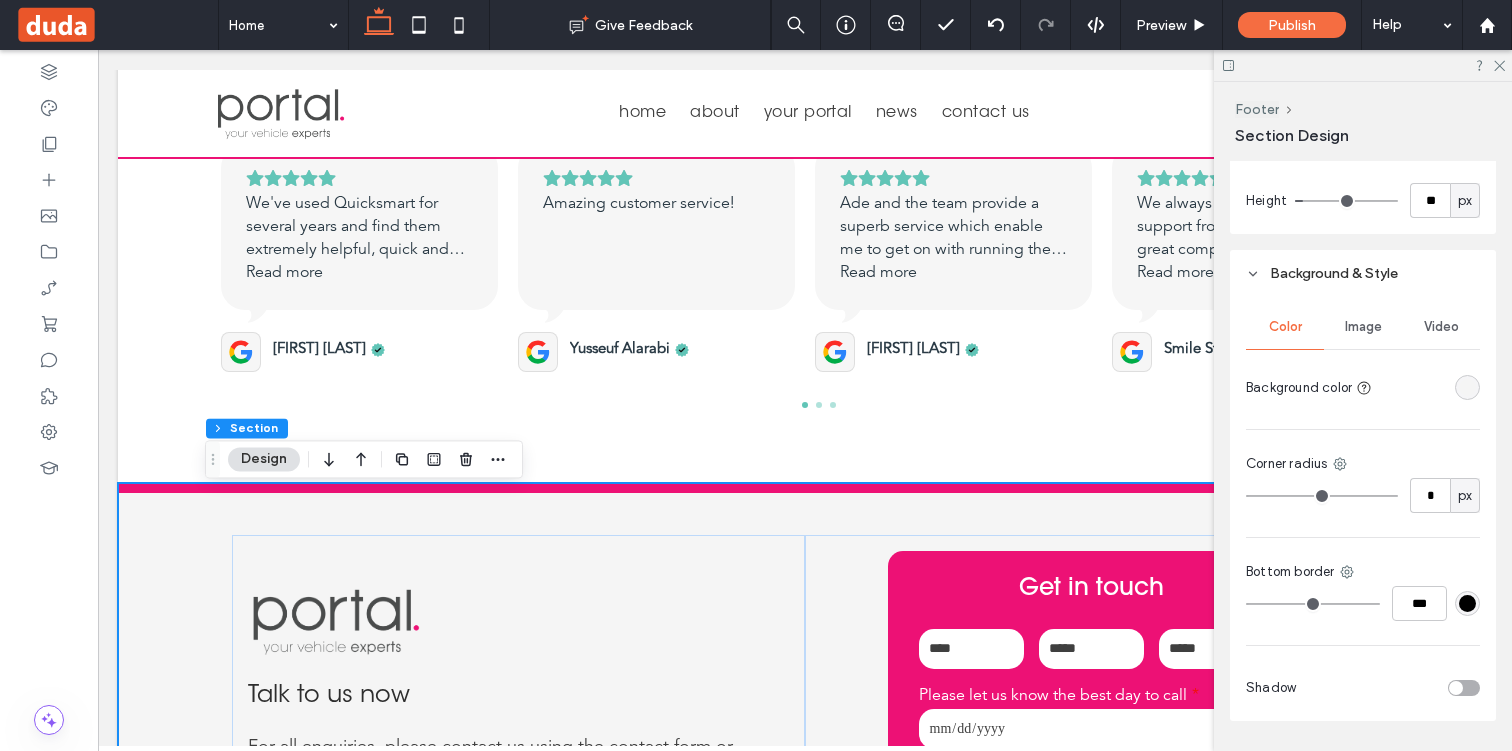 click at bounding box center [1467, 603] 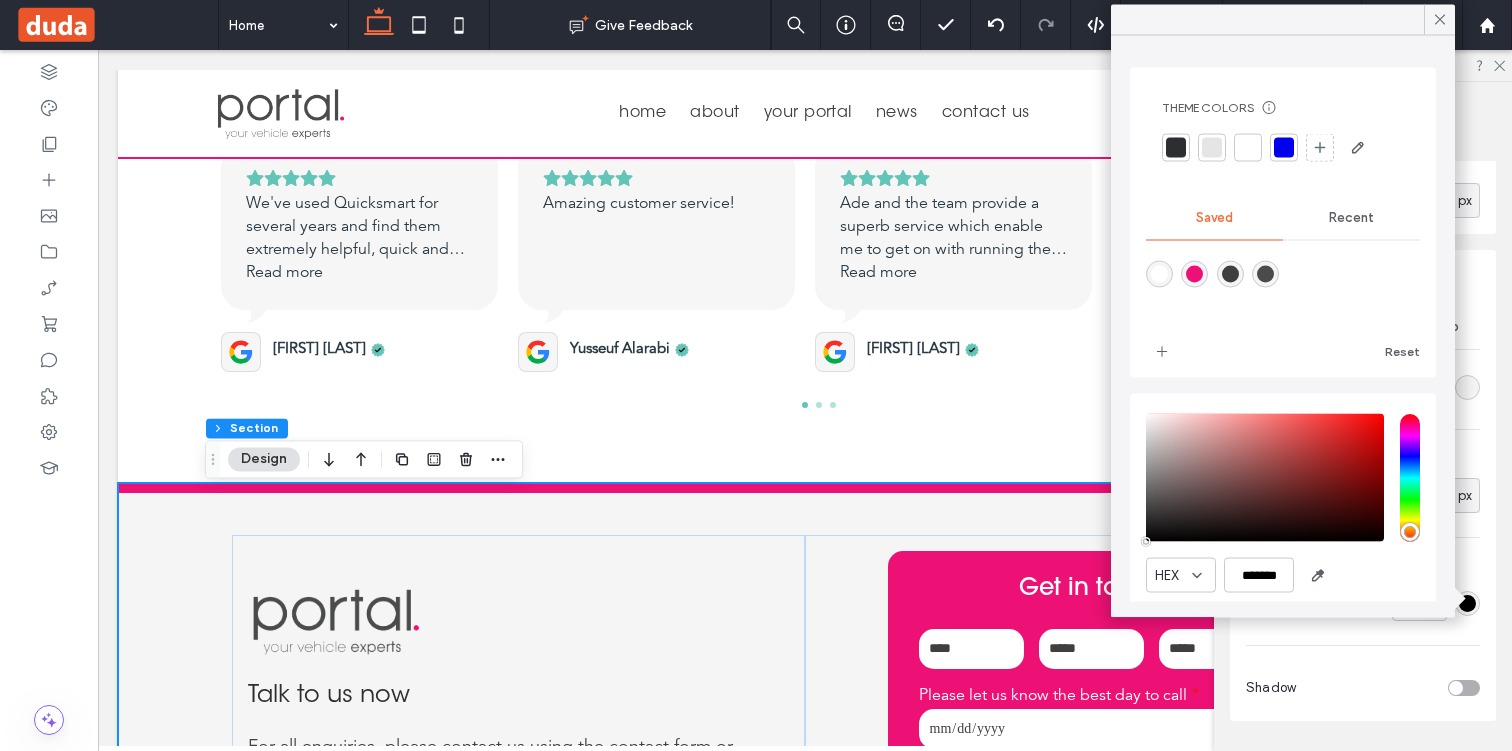 click at bounding box center [1194, 274] 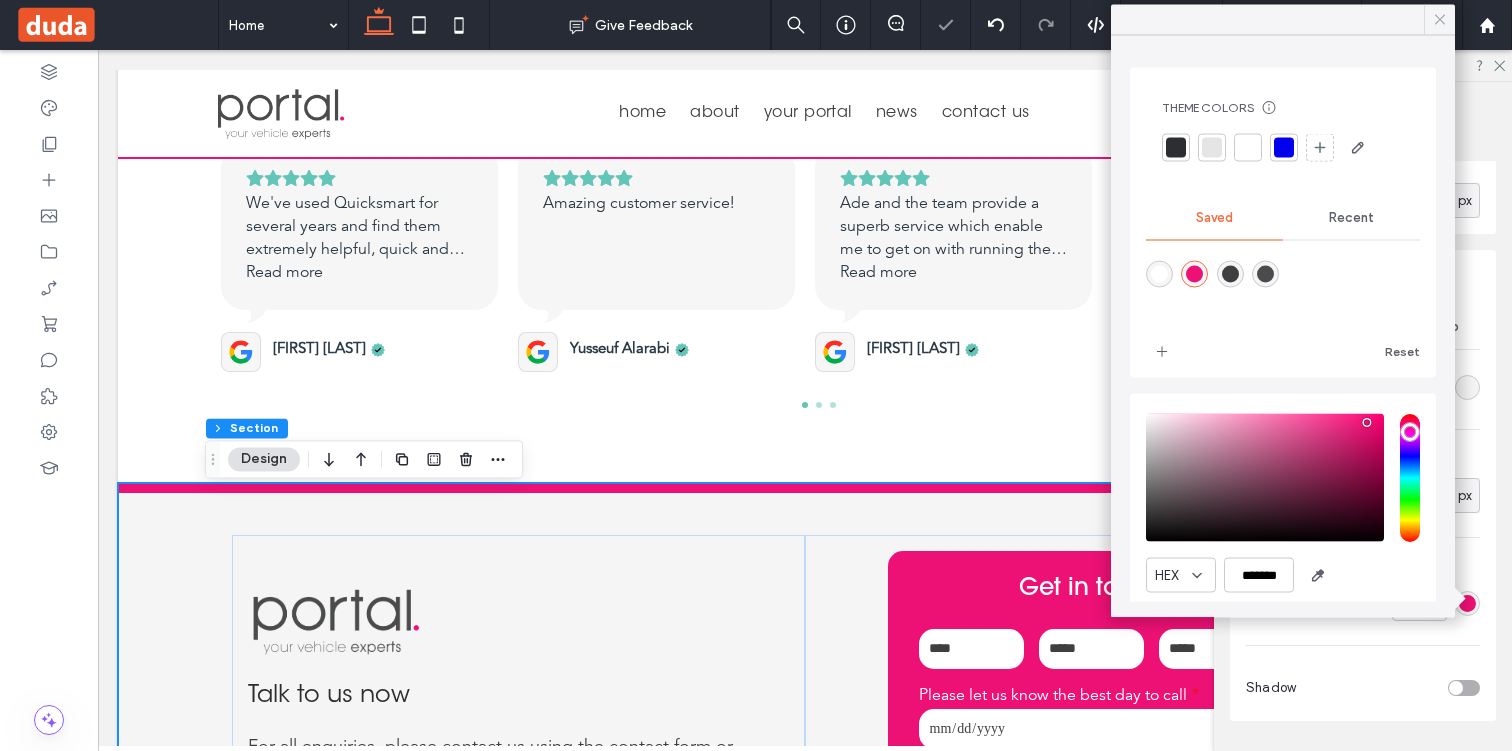 click 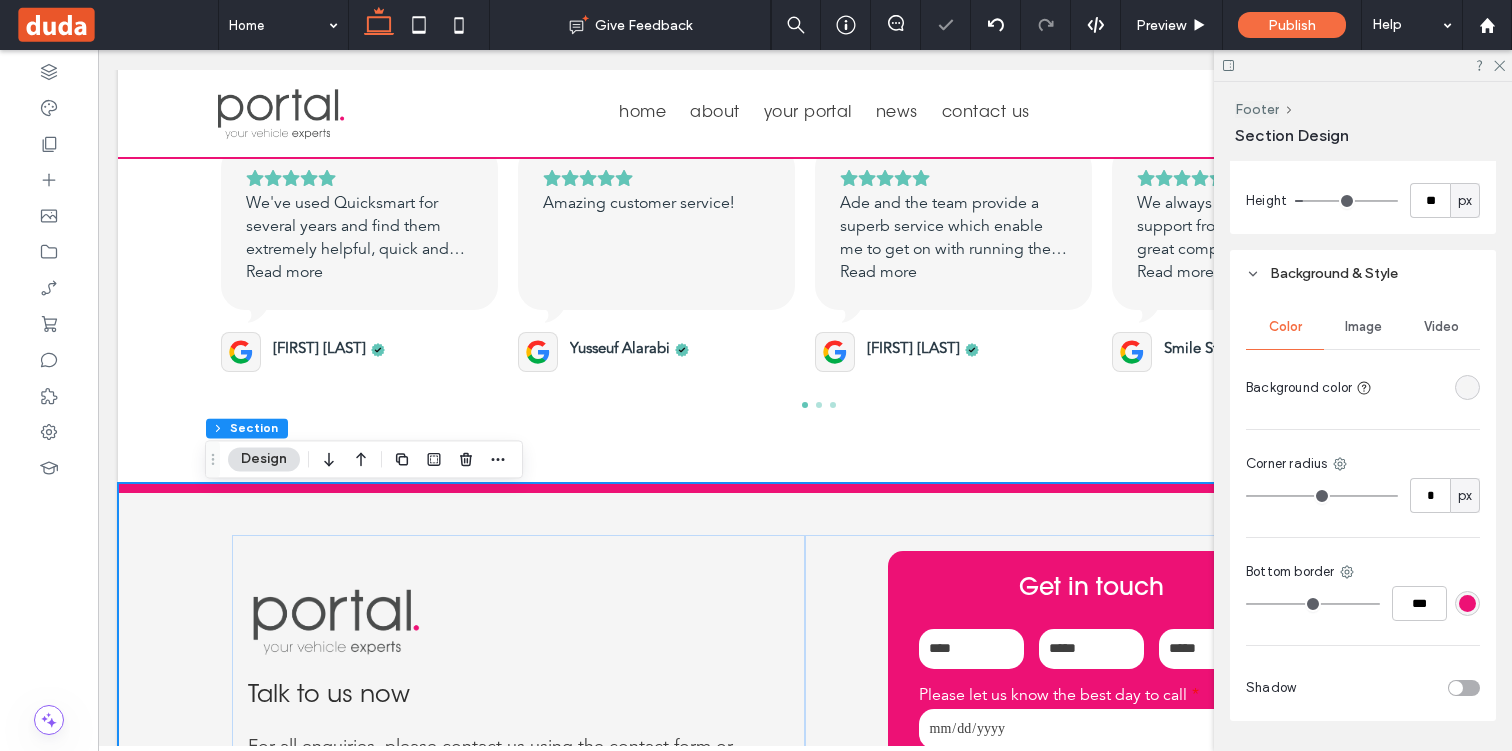 click on "***" at bounding box center (1363, 603) 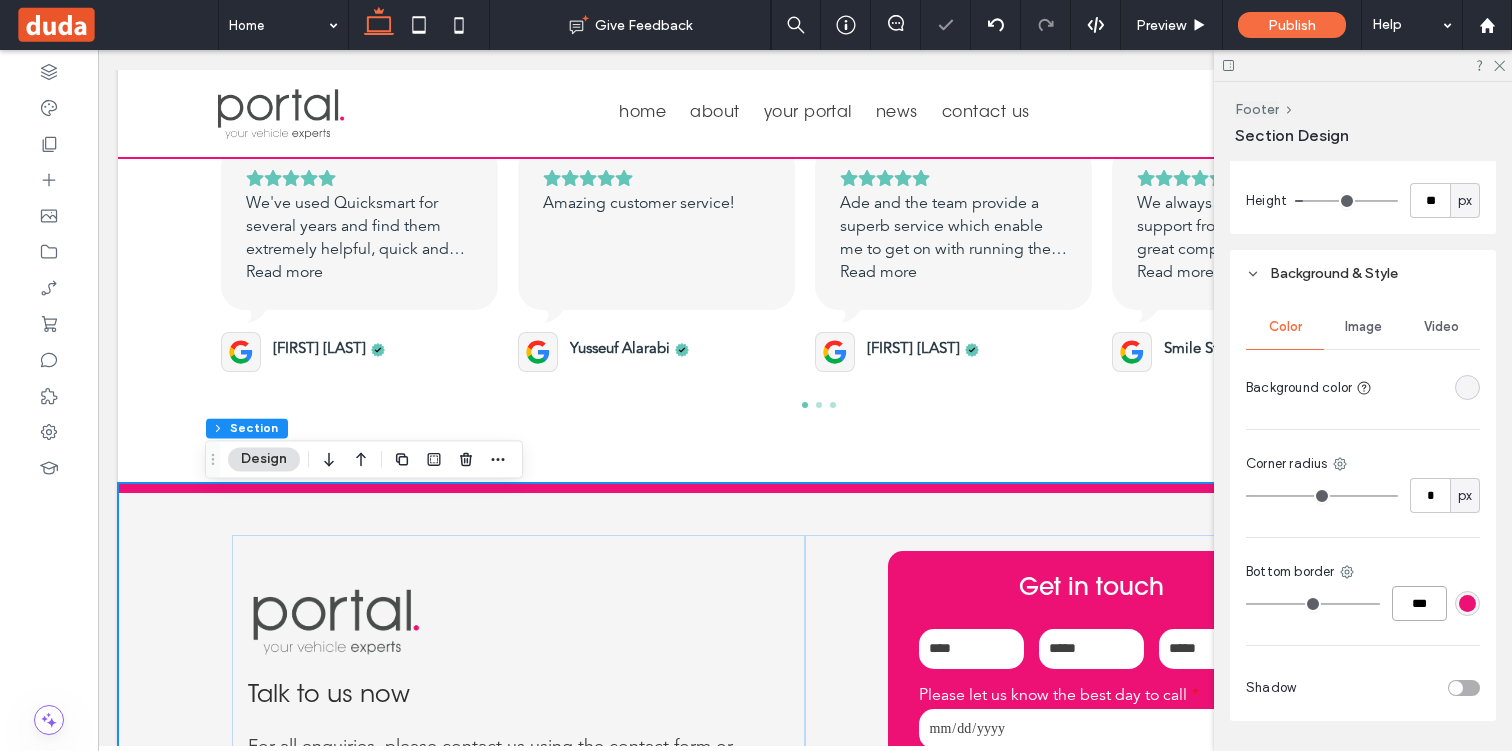 click on "***" at bounding box center (1419, 603) 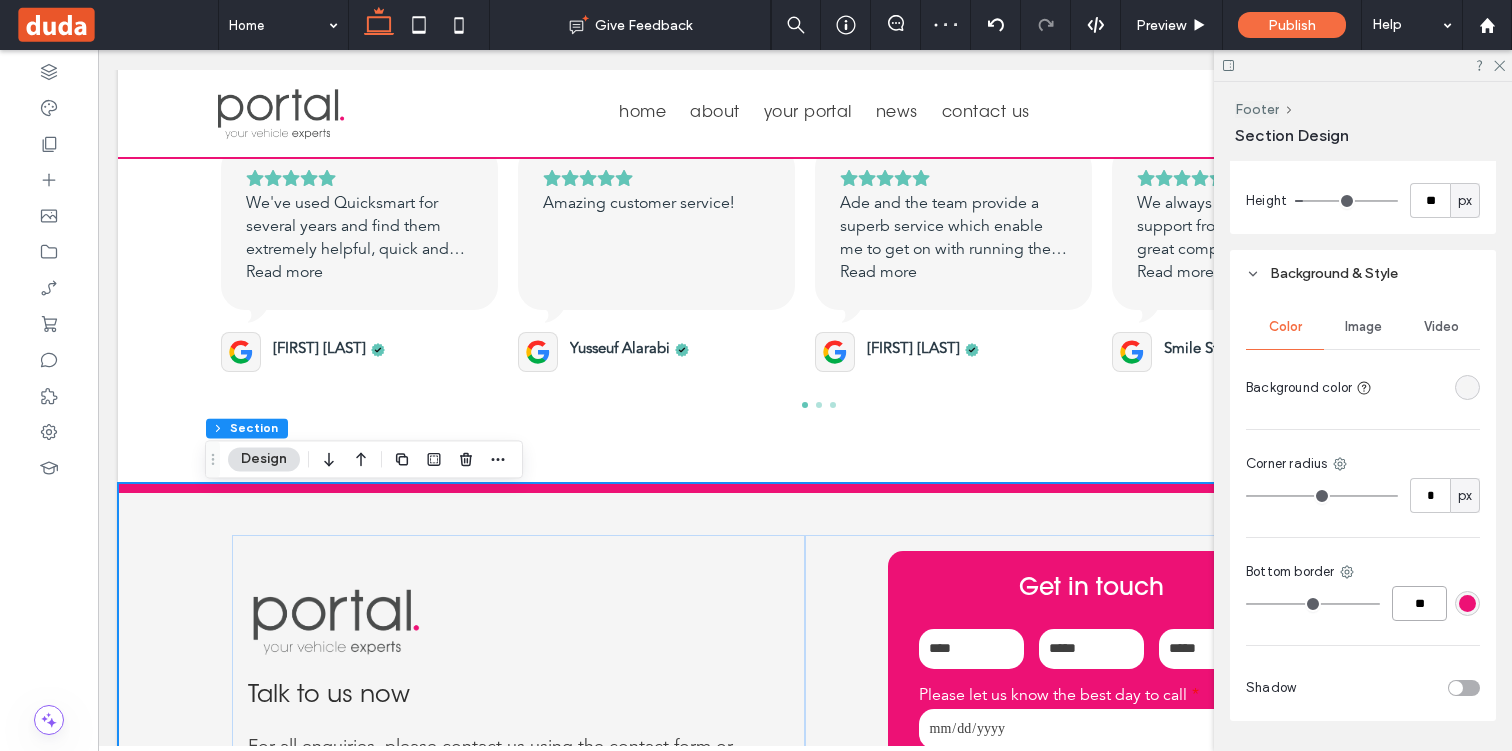 type on "**" 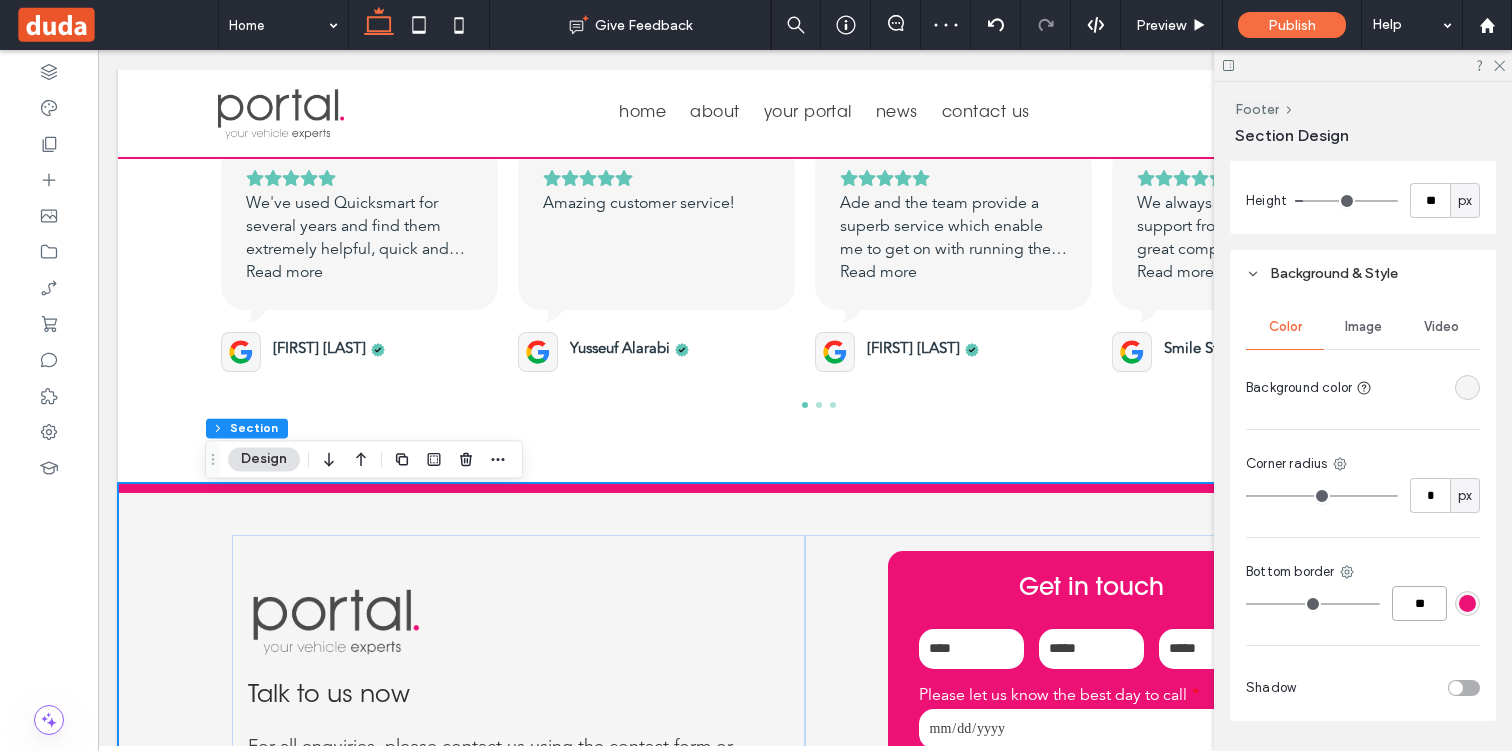 type on "**" 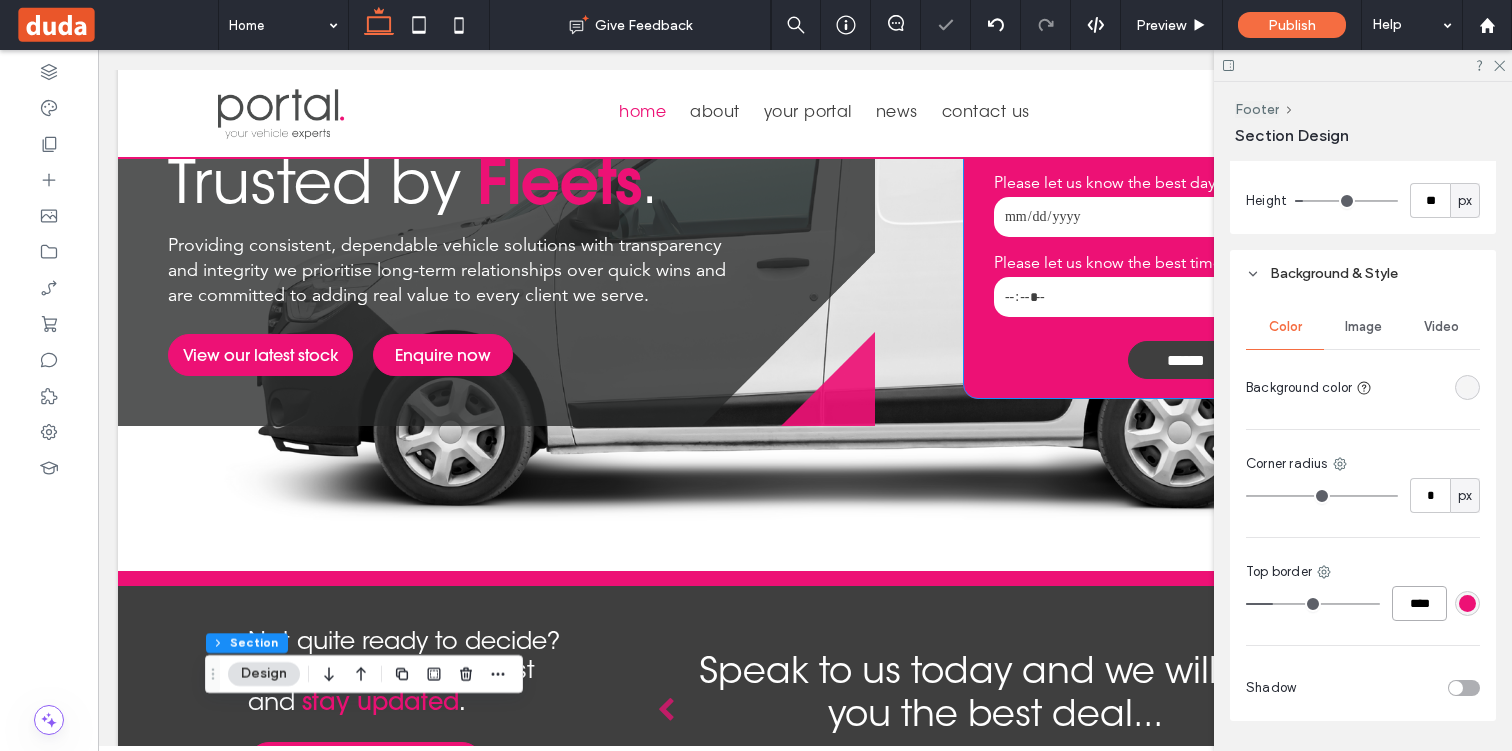 scroll, scrollTop: 227, scrollLeft: 0, axis: vertical 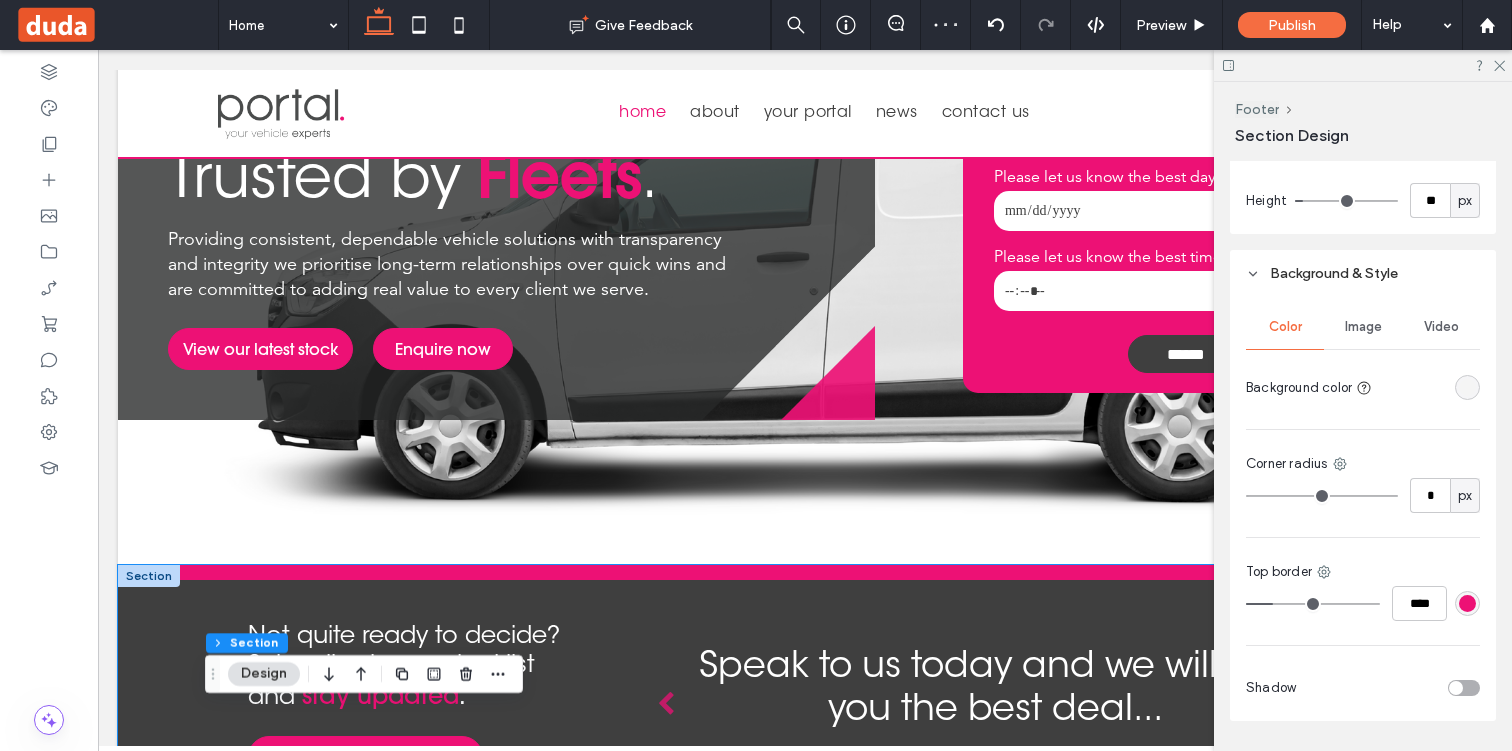click on "Not quite ready to decide? Subscribe to our stocklist and
stay updated .
Subscribe to our stock list
Speak to us today and we will find you the best deal...
We source through major uk dealer groups.
Speak to us today and we will find you the best deal...
We source through major uk dealer groups." at bounding box center [805, 701] 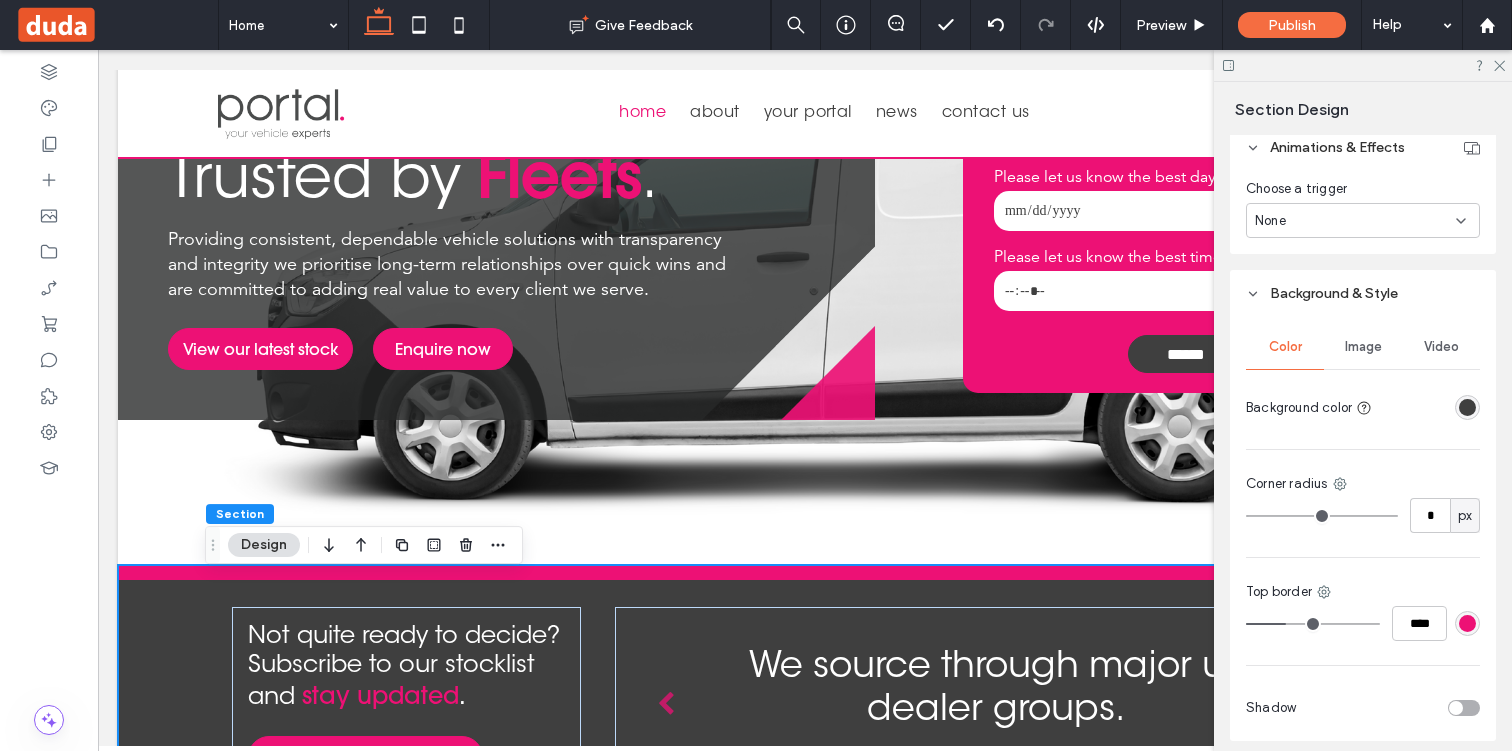 scroll, scrollTop: 898, scrollLeft: 0, axis: vertical 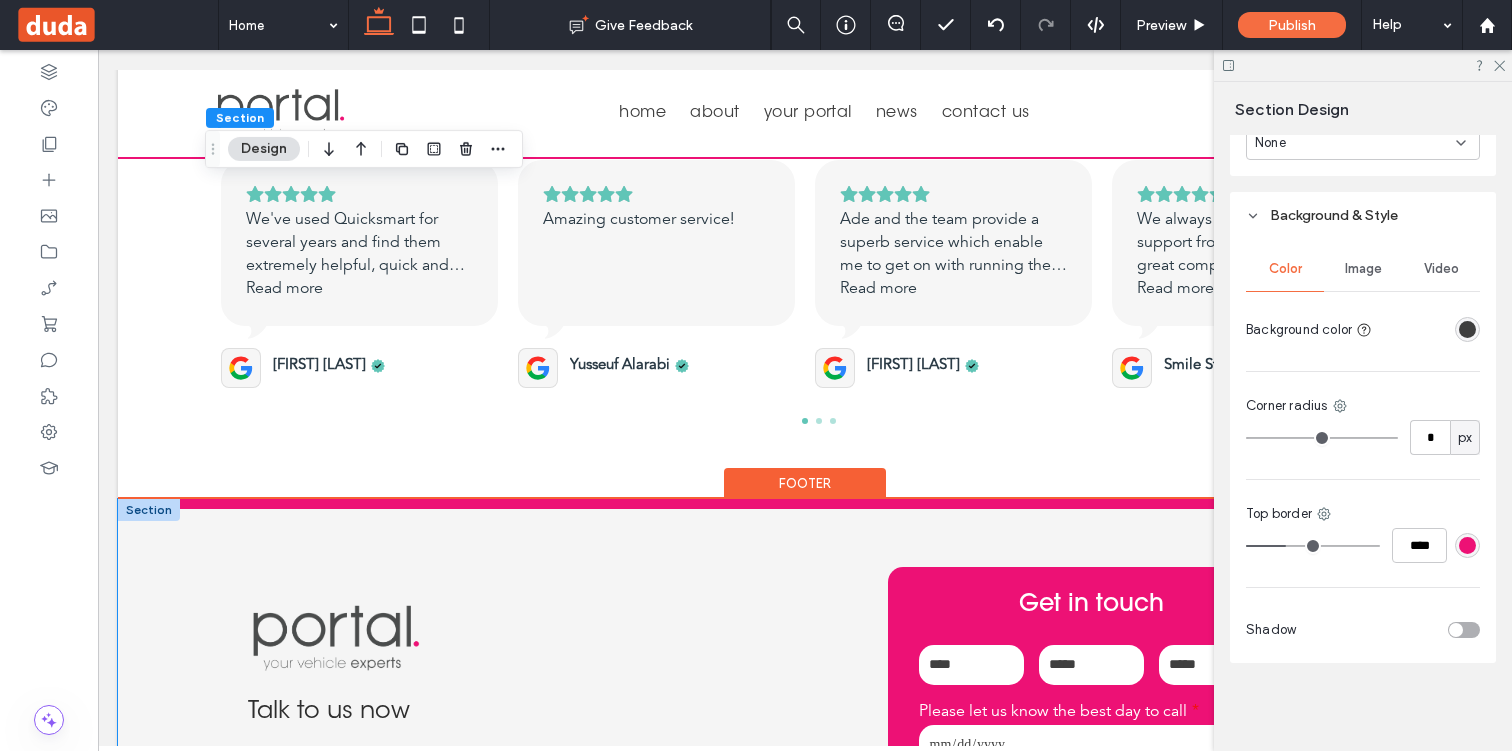 click on "Talk to us now
For all enquiries, please contact us using the contact form or contact details below and we will get back to you as soon as possible .
Get in touch
Name:
Email:
Phone:
Please let us know the best day to call
Please let us know the best time to call
******
Thank you for contacting us. We will get back to you as soon as possible.
Oops, there was an error sending your message. Please try again later." at bounding box center [805, 746] 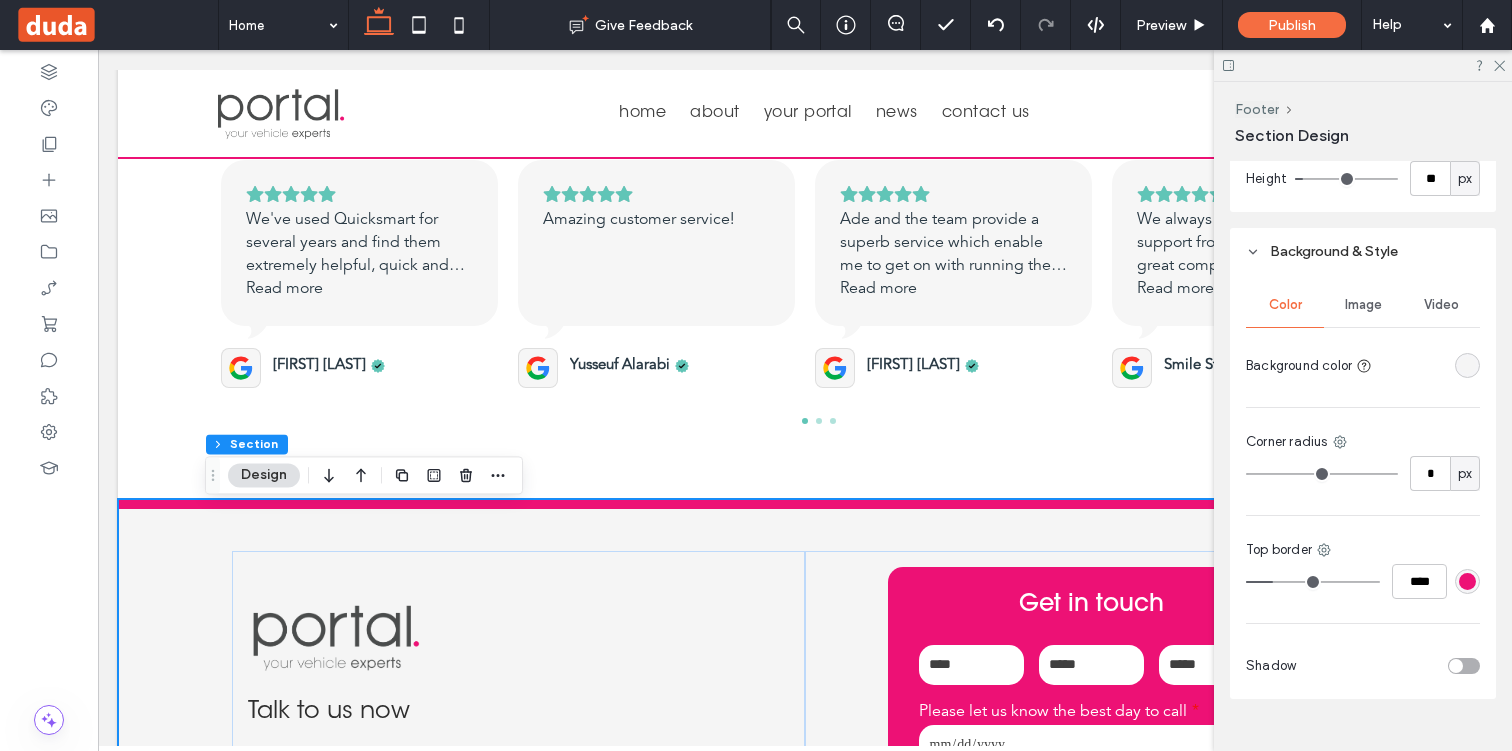 scroll, scrollTop: 778, scrollLeft: 0, axis: vertical 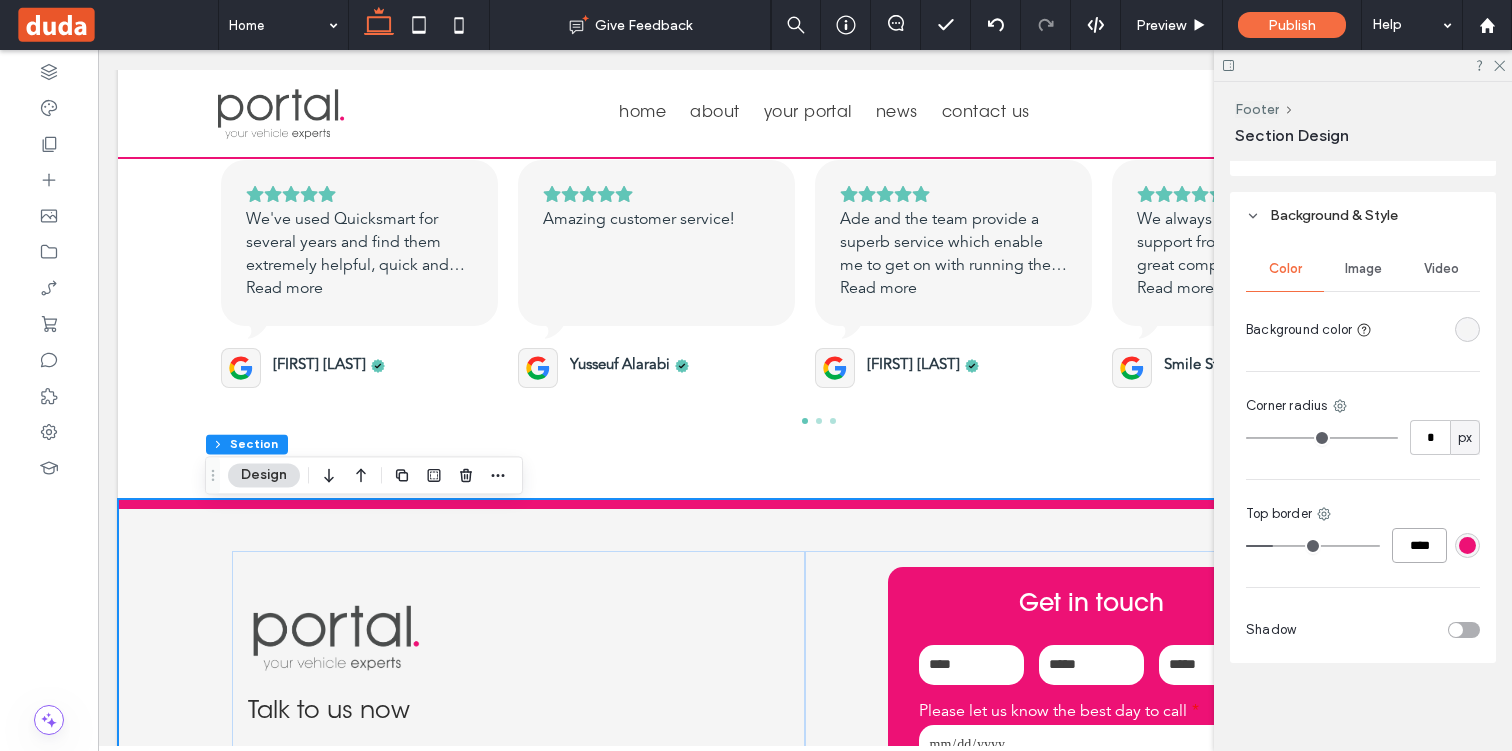 click on "****" at bounding box center (1419, 545) 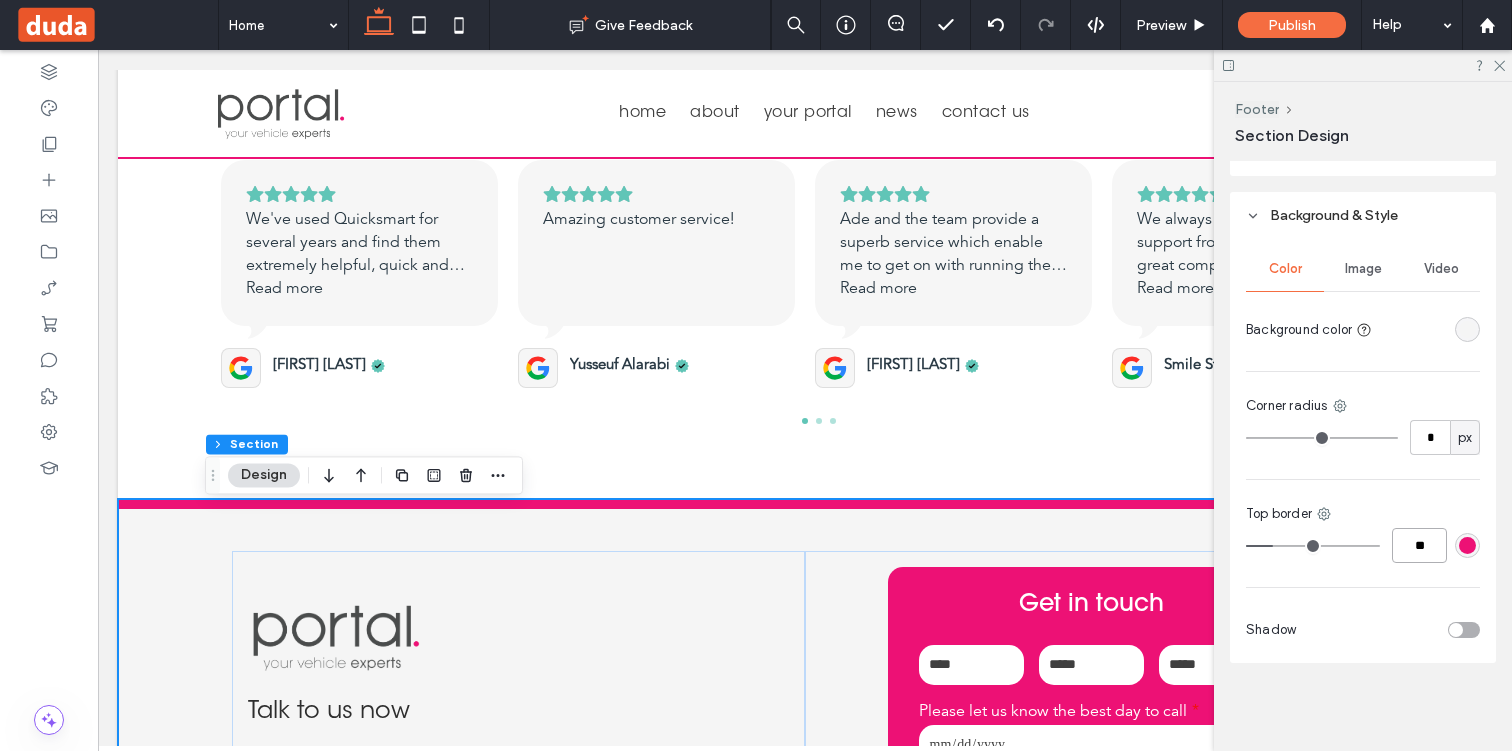 type on "**" 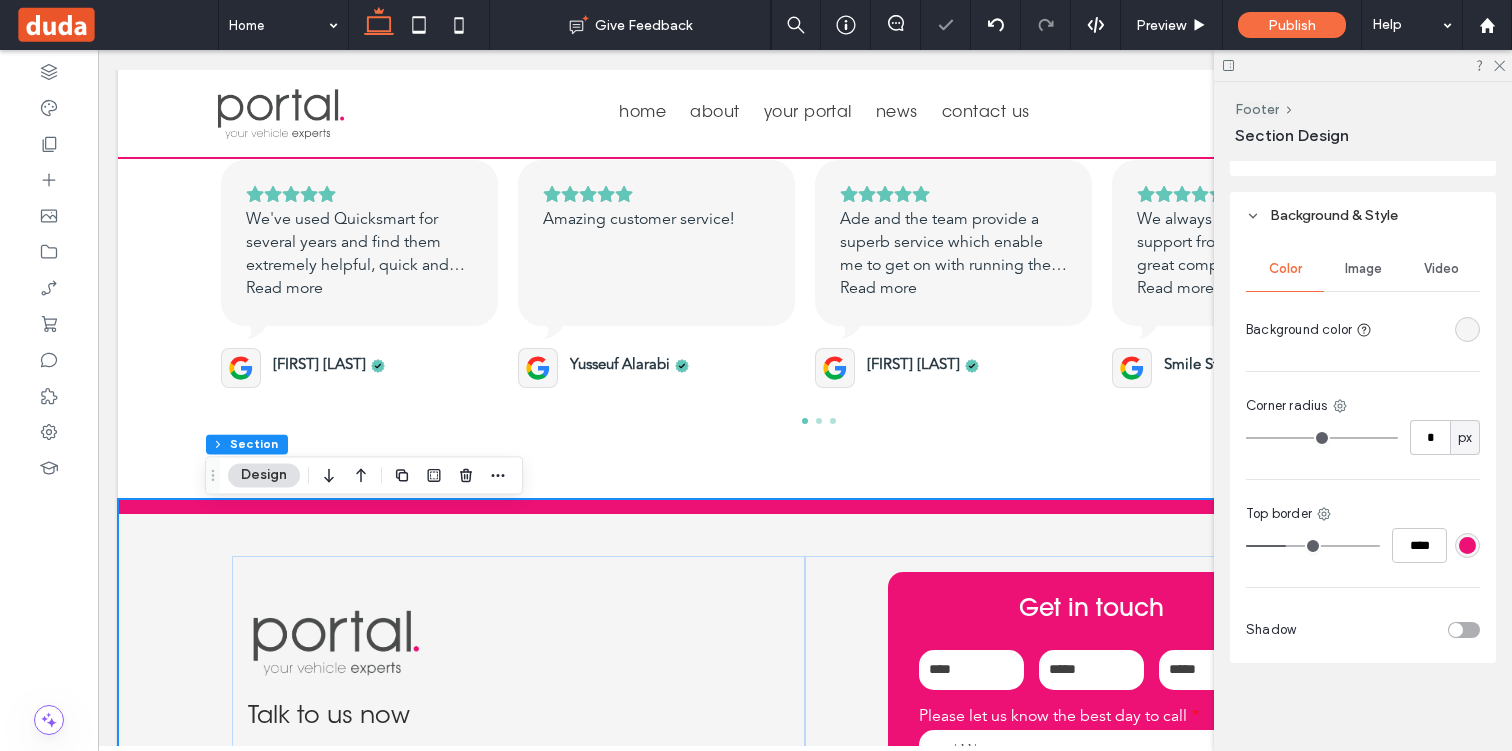 click at bounding box center (1467, 545) 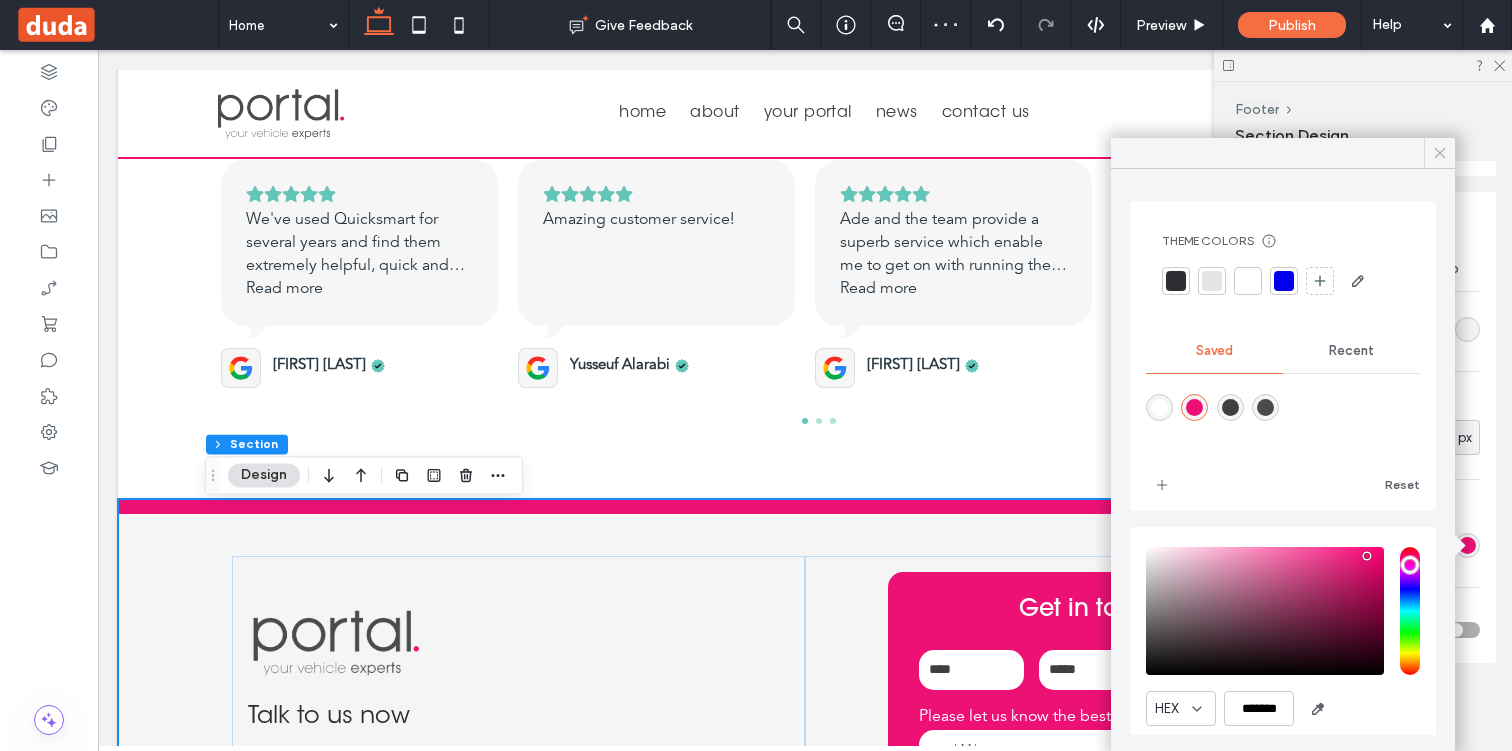 click 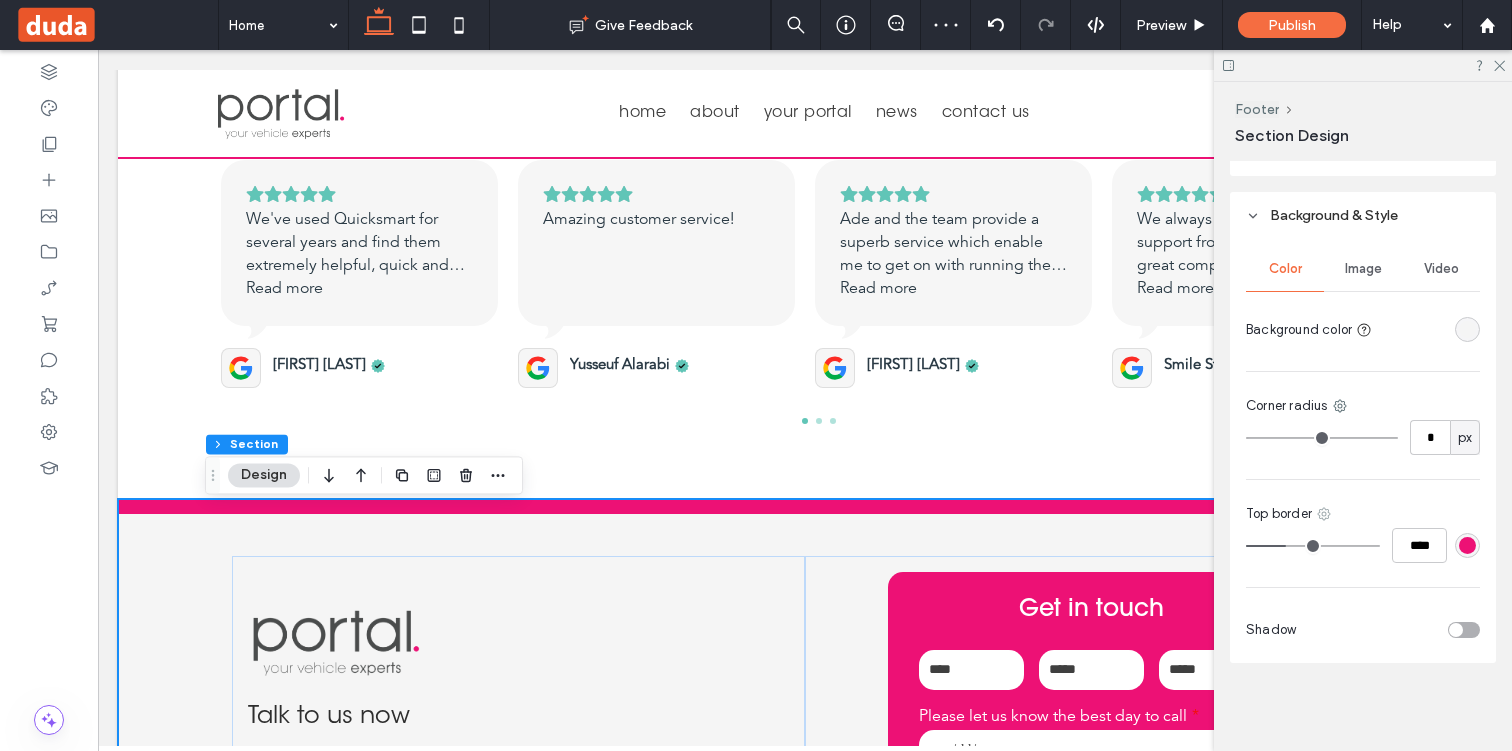 click 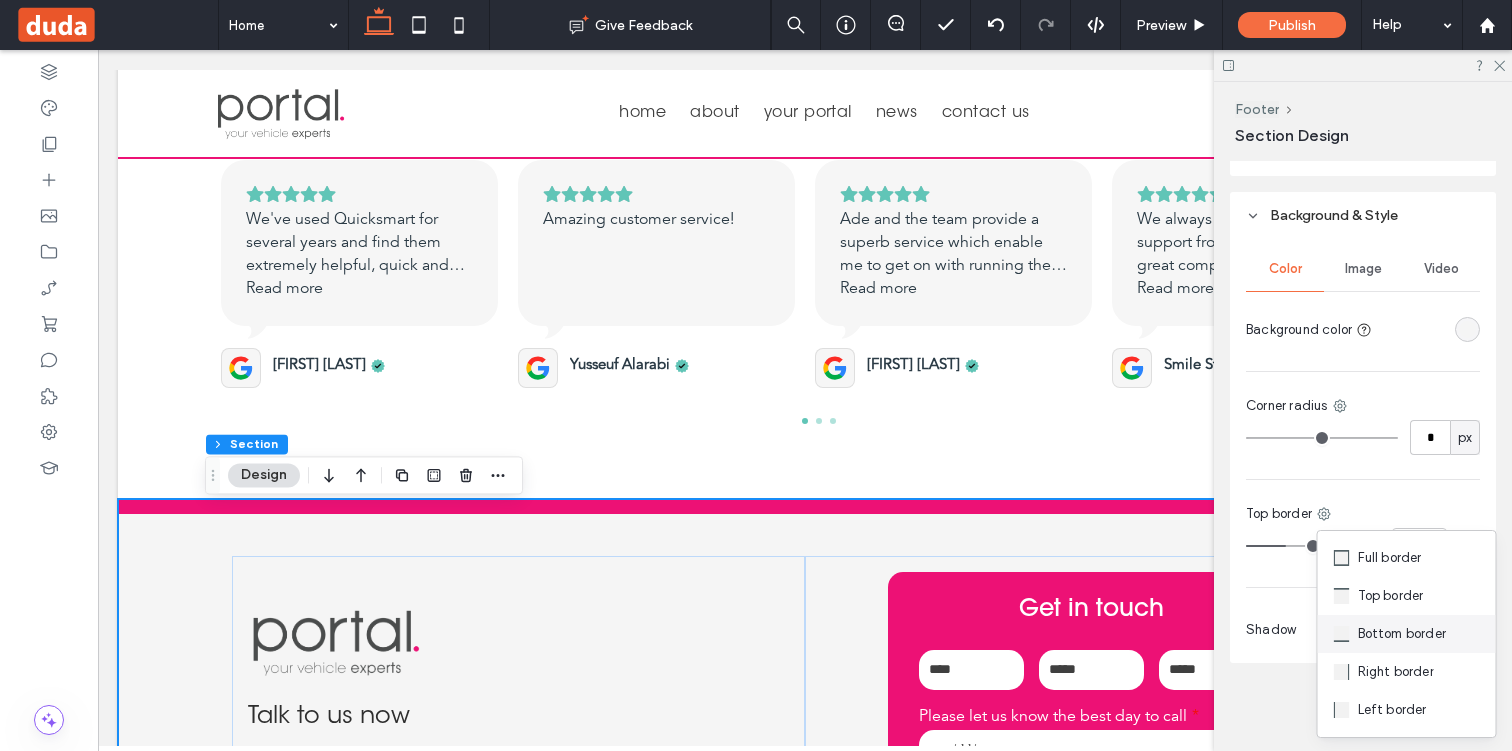 click on "Bottom border" at bounding box center (1402, 634) 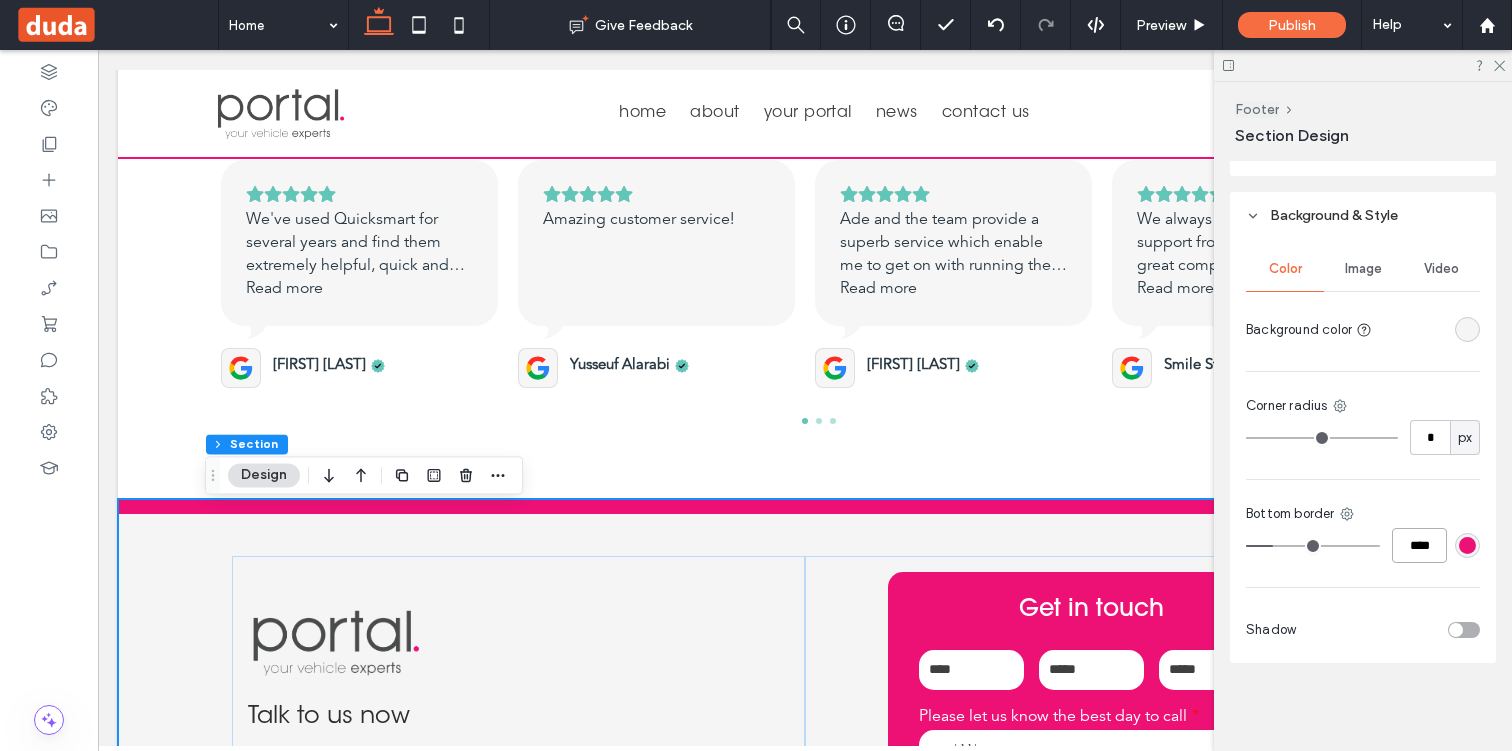 click on "****" at bounding box center [1419, 545] 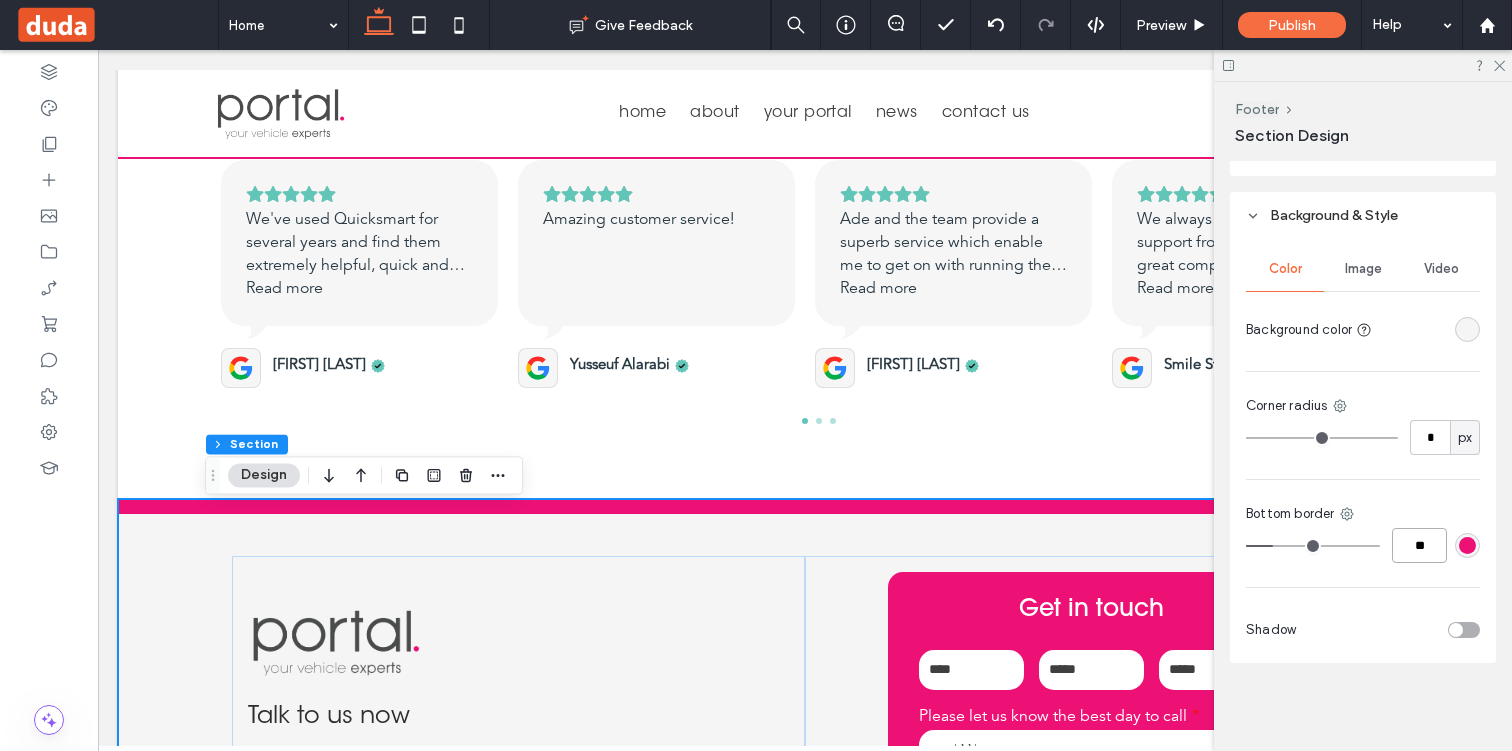 type on "**" 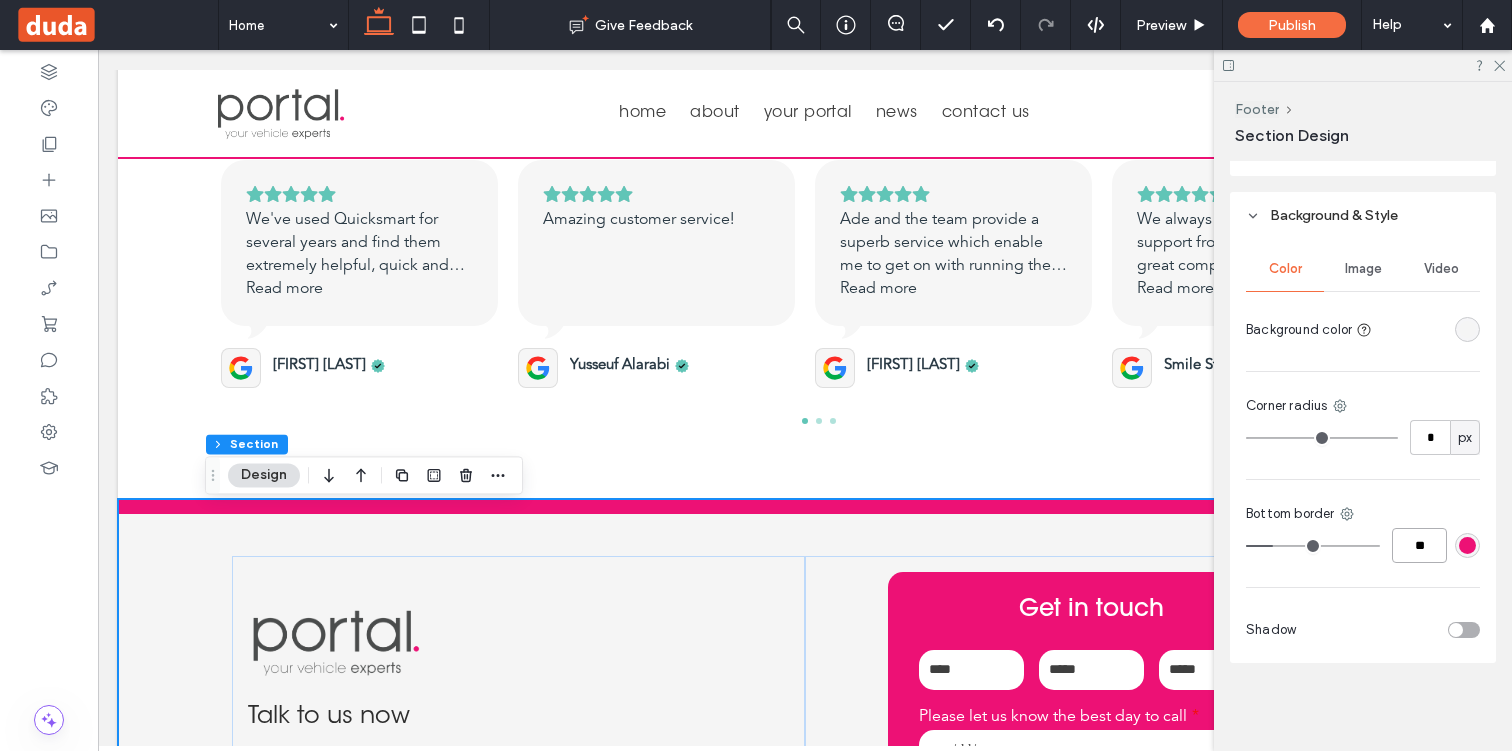 type on "**" 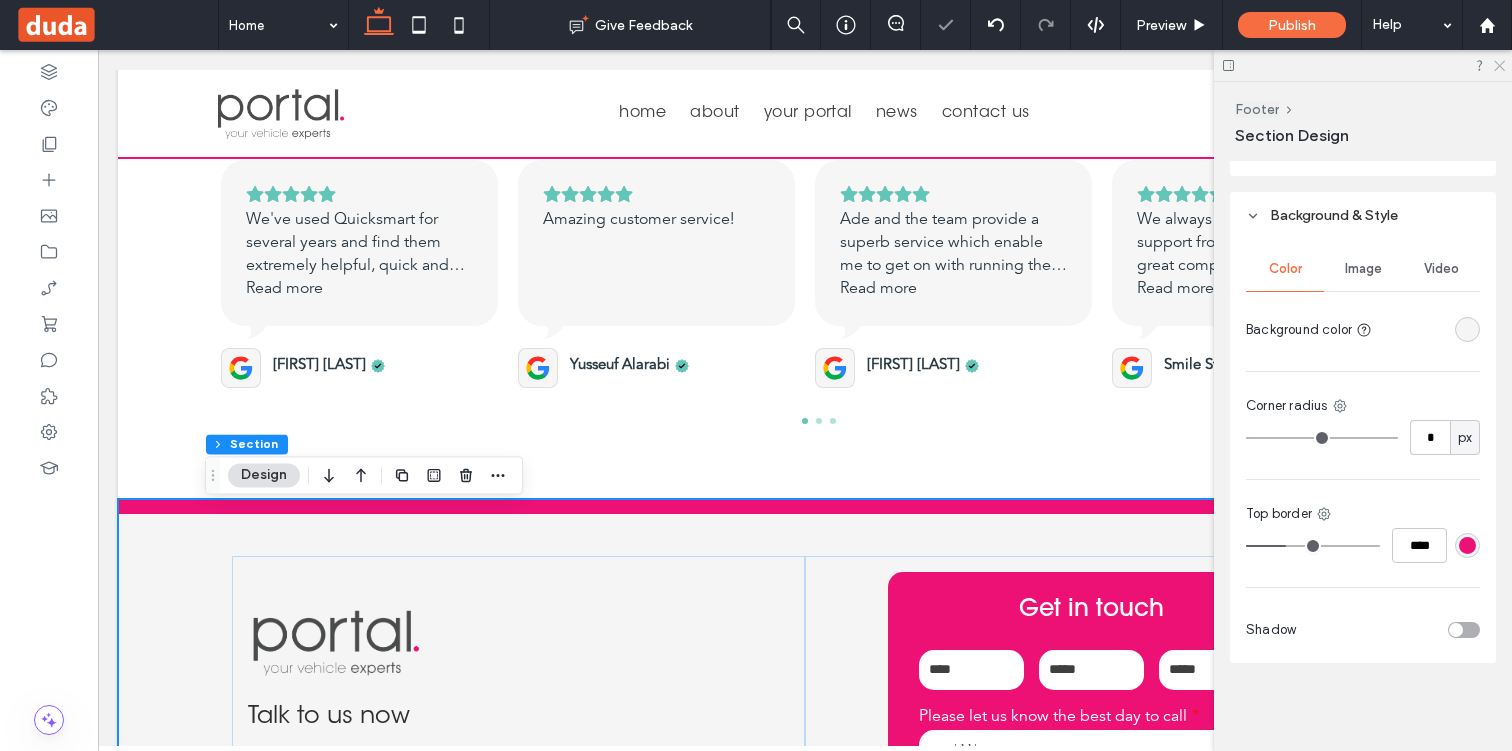 click 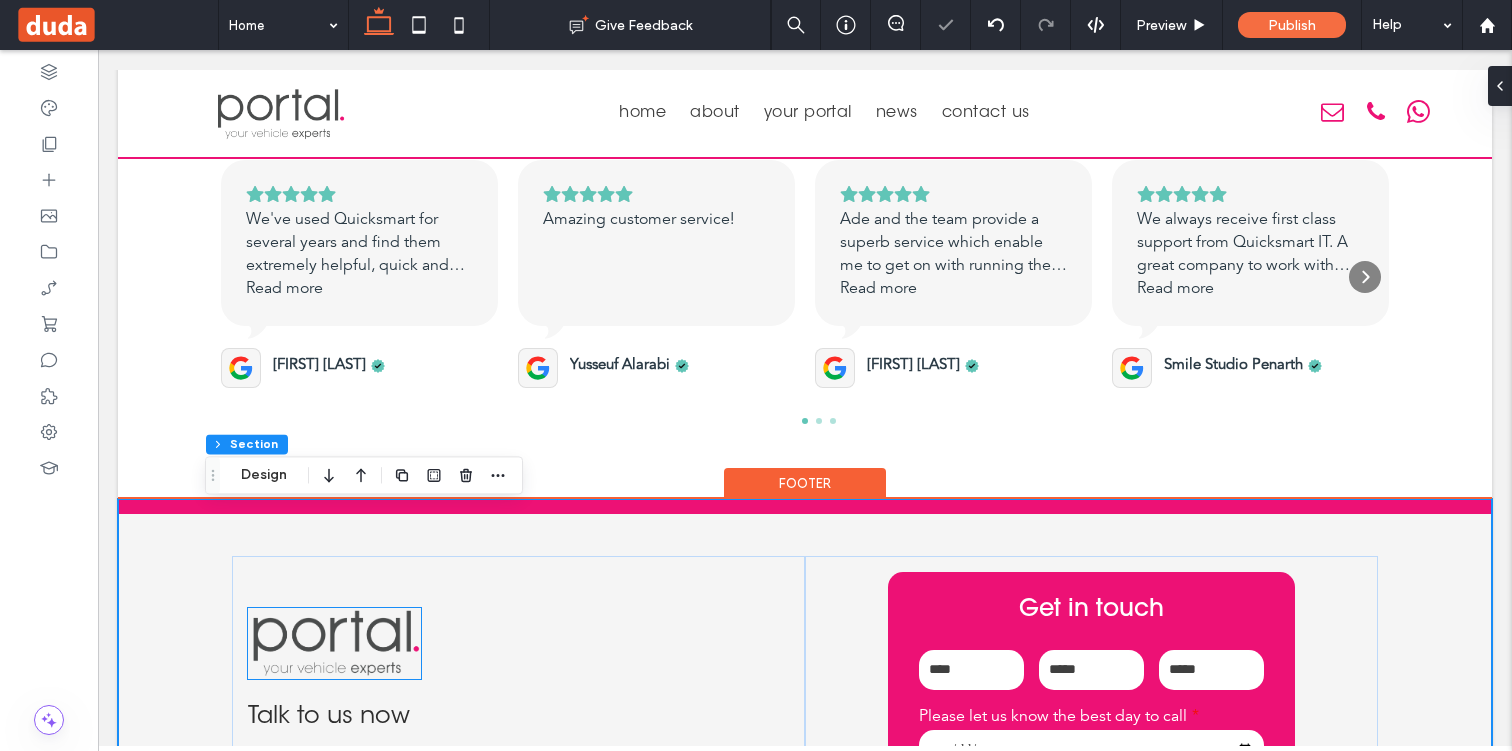 click at bounding box center (334, 643) 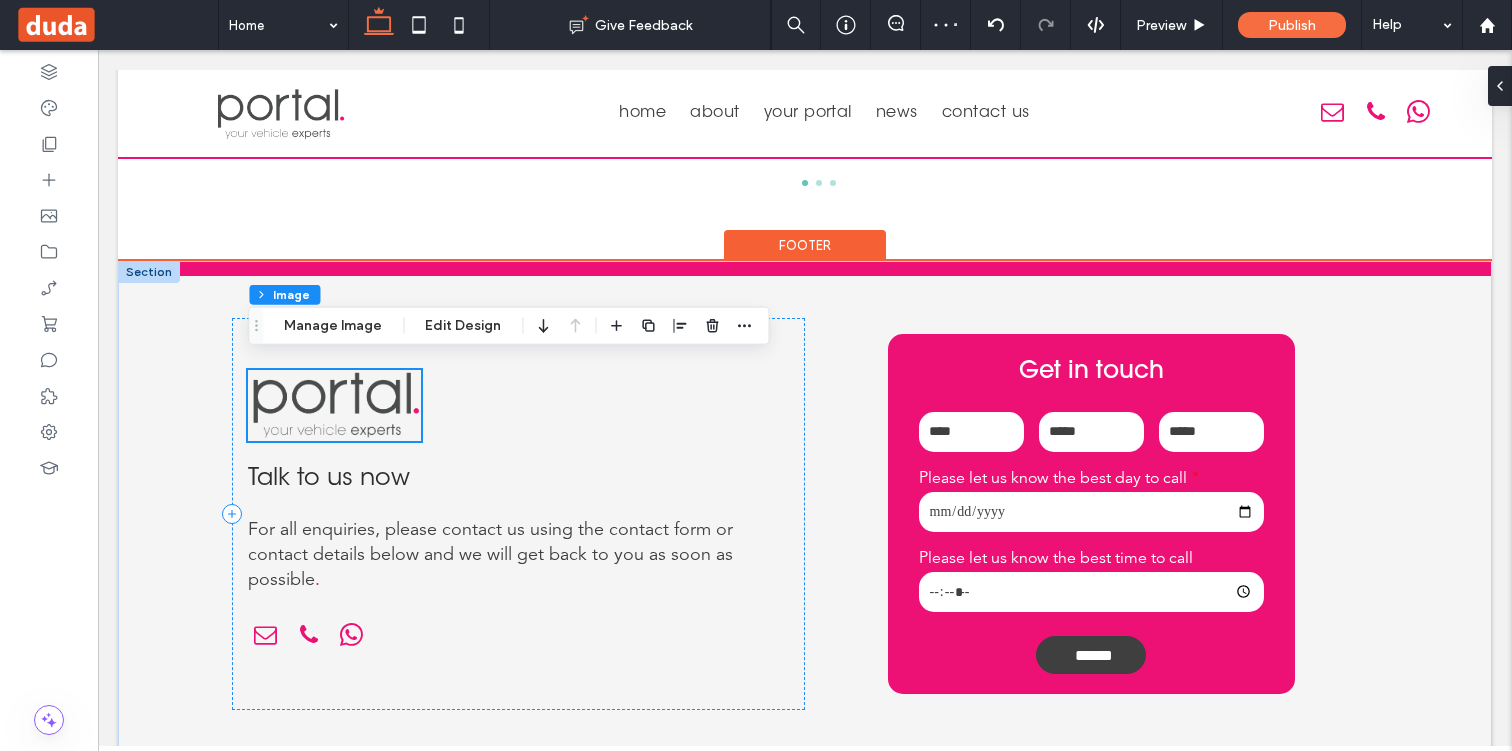 scroll, scrollTop: 3724, scrollLeft: 0, axis: vertical 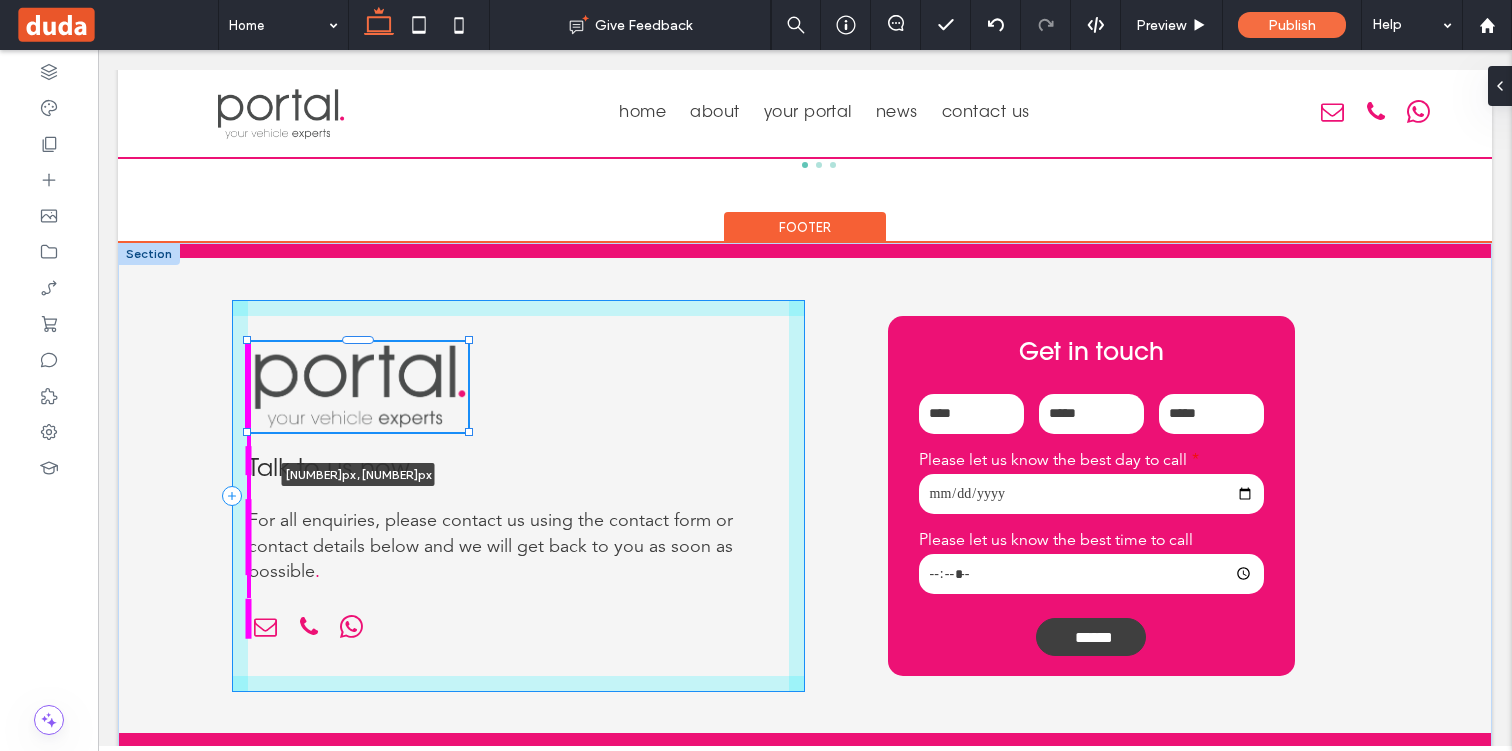 drag, startPoint x: 421, startPoint y: 419, endPoint x: 476, endPoint y: 436, distance: 57.567352 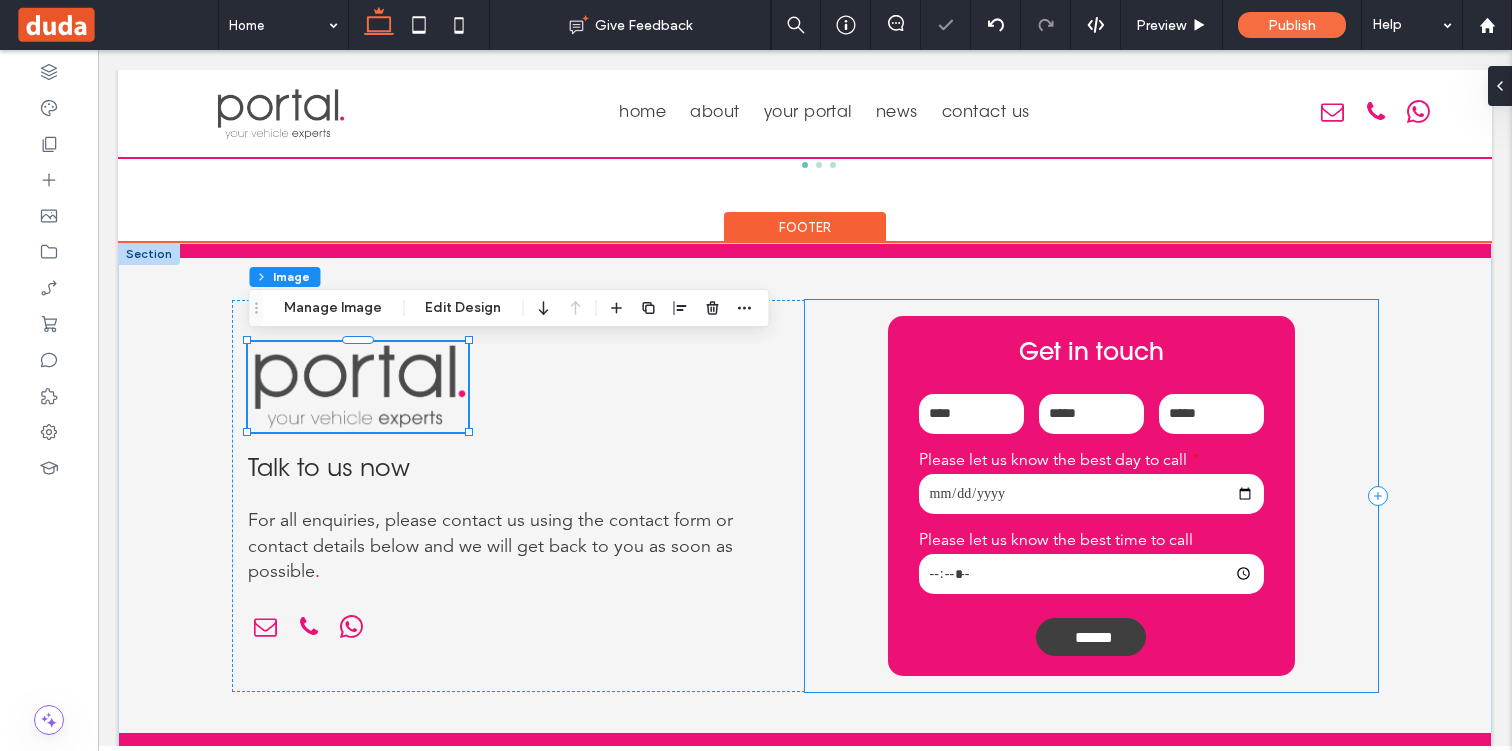 click on "Get in touch
Name:
Email:
Phone:
Please let us know the best day to call
Please let us know the best time to call
******
Thank you for contacting us. We will get back to you as soon as possible.
Oops, there was an error sending your message. Please try again later." at bounding box center (1091, 496) 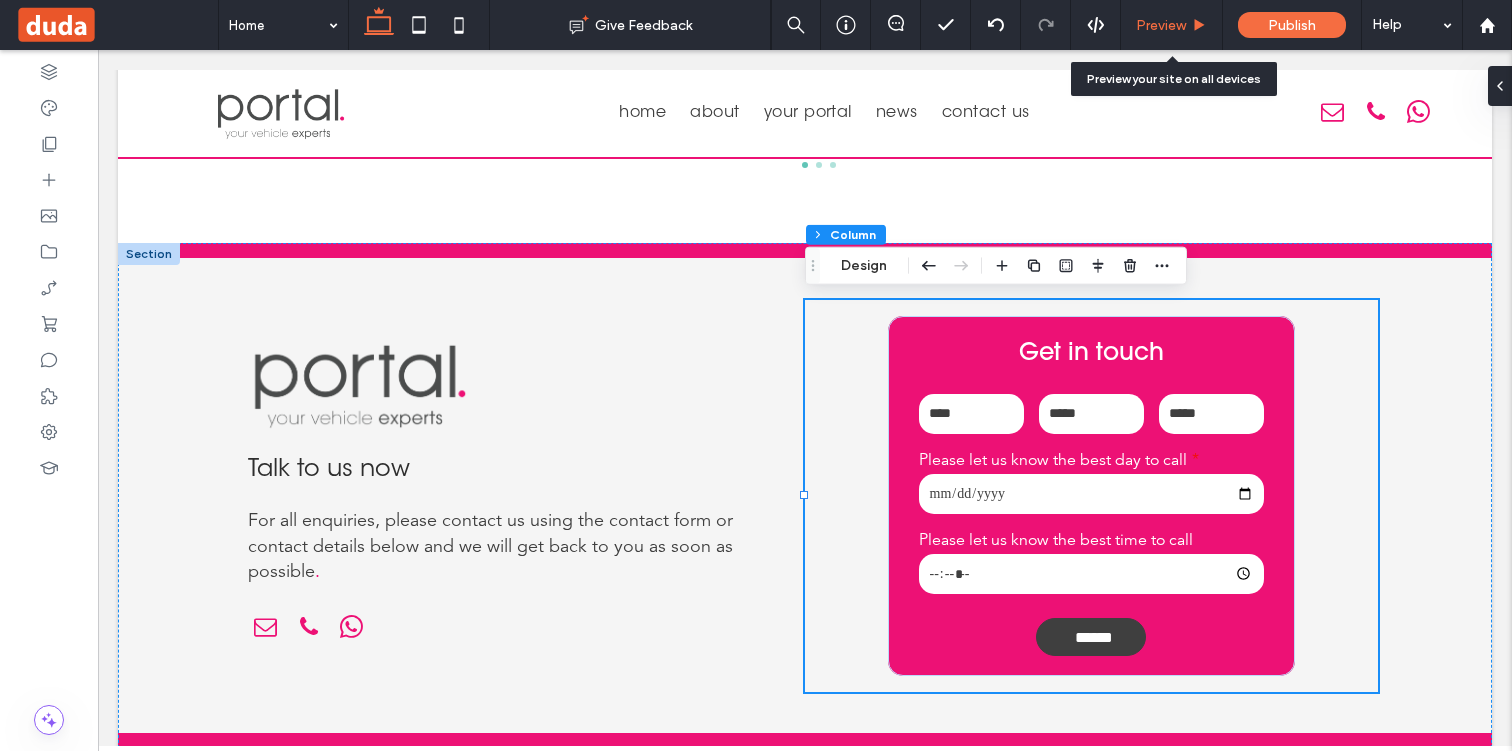 click on "Preview" at bounding box center [1161, 25] 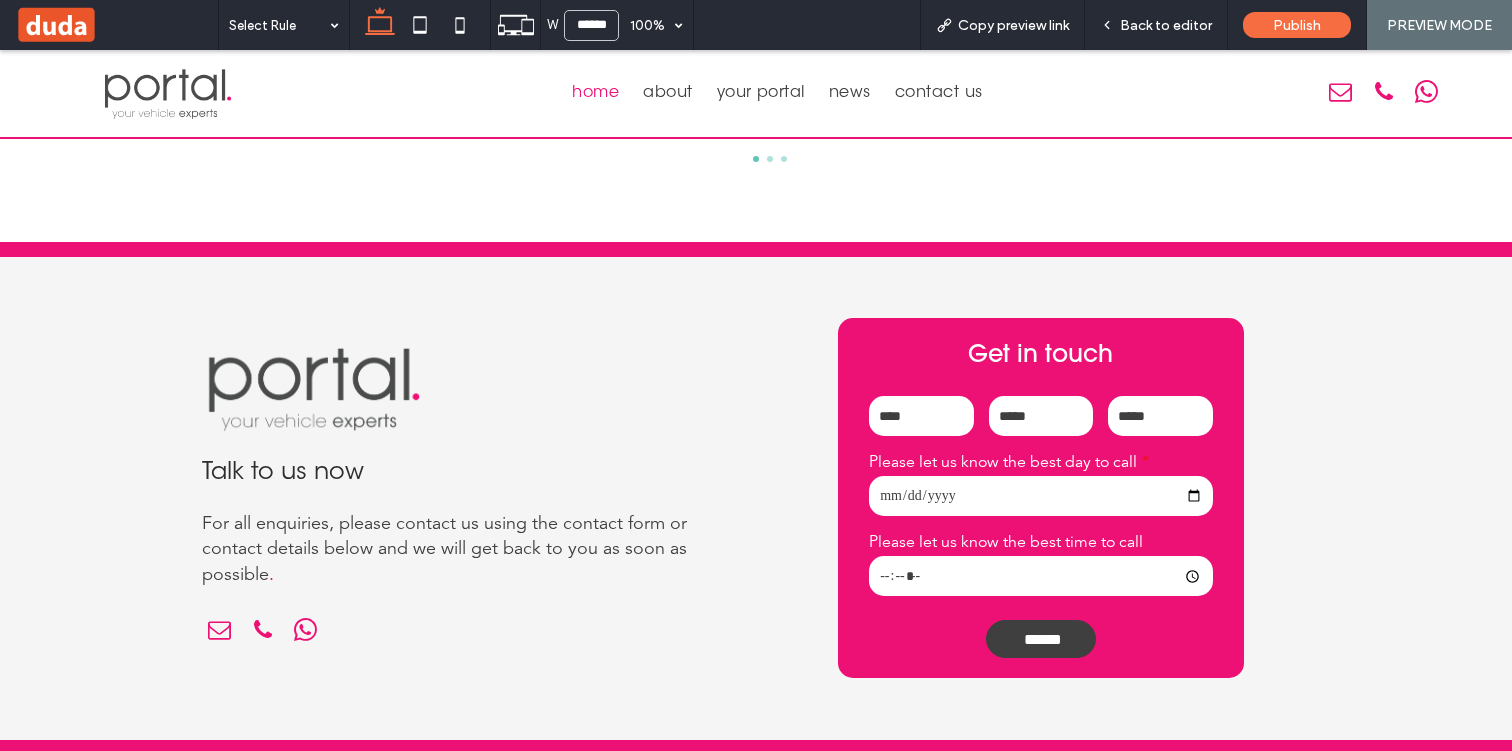 click on "Back to editor" at bounding box center (1166, 25) 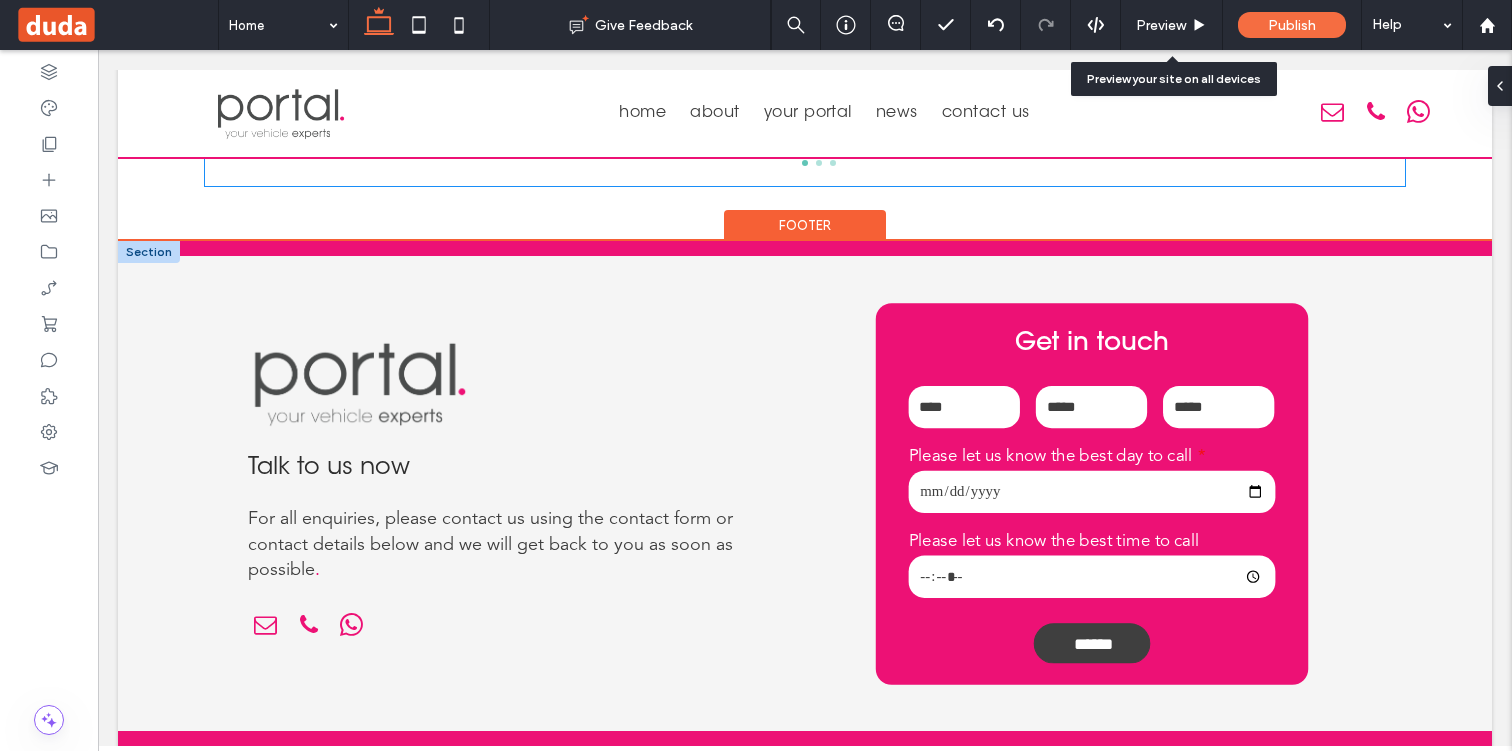 scroll, scrollTop: 3723, scrollLeft: 0, axis: vertical 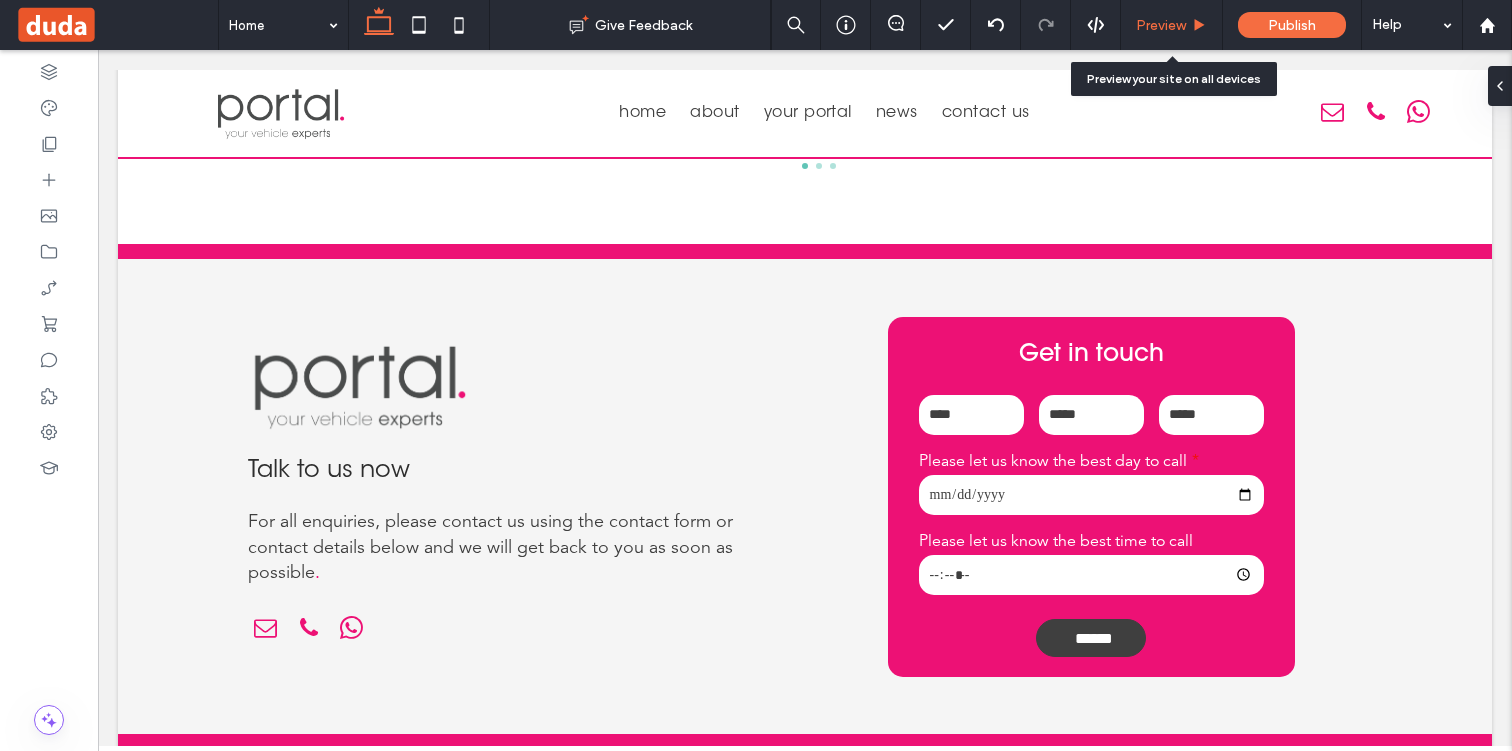 click on "Preview" at bounding box center [1161, 25] 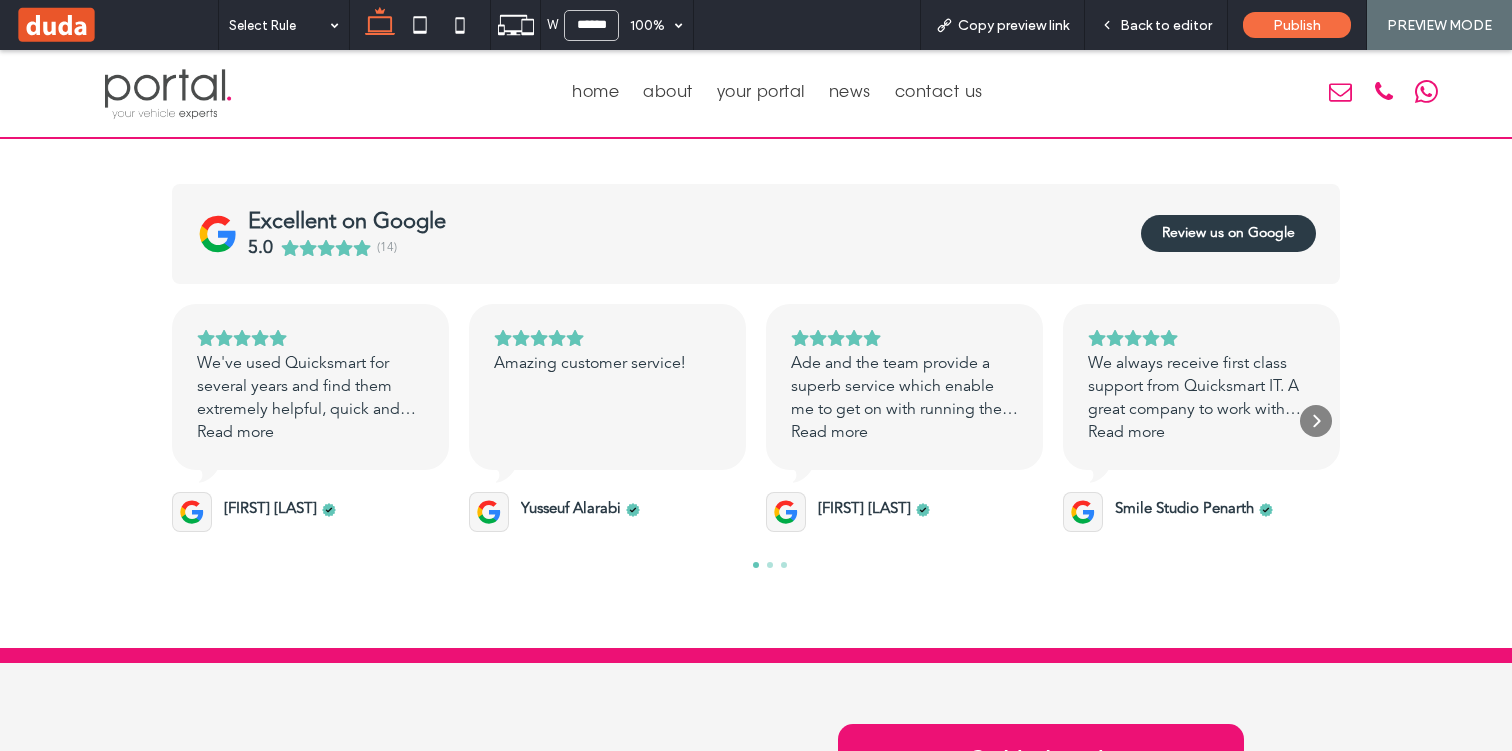 scroll, scrollTop: 3472, scrollLeft: 0, axis: vertical 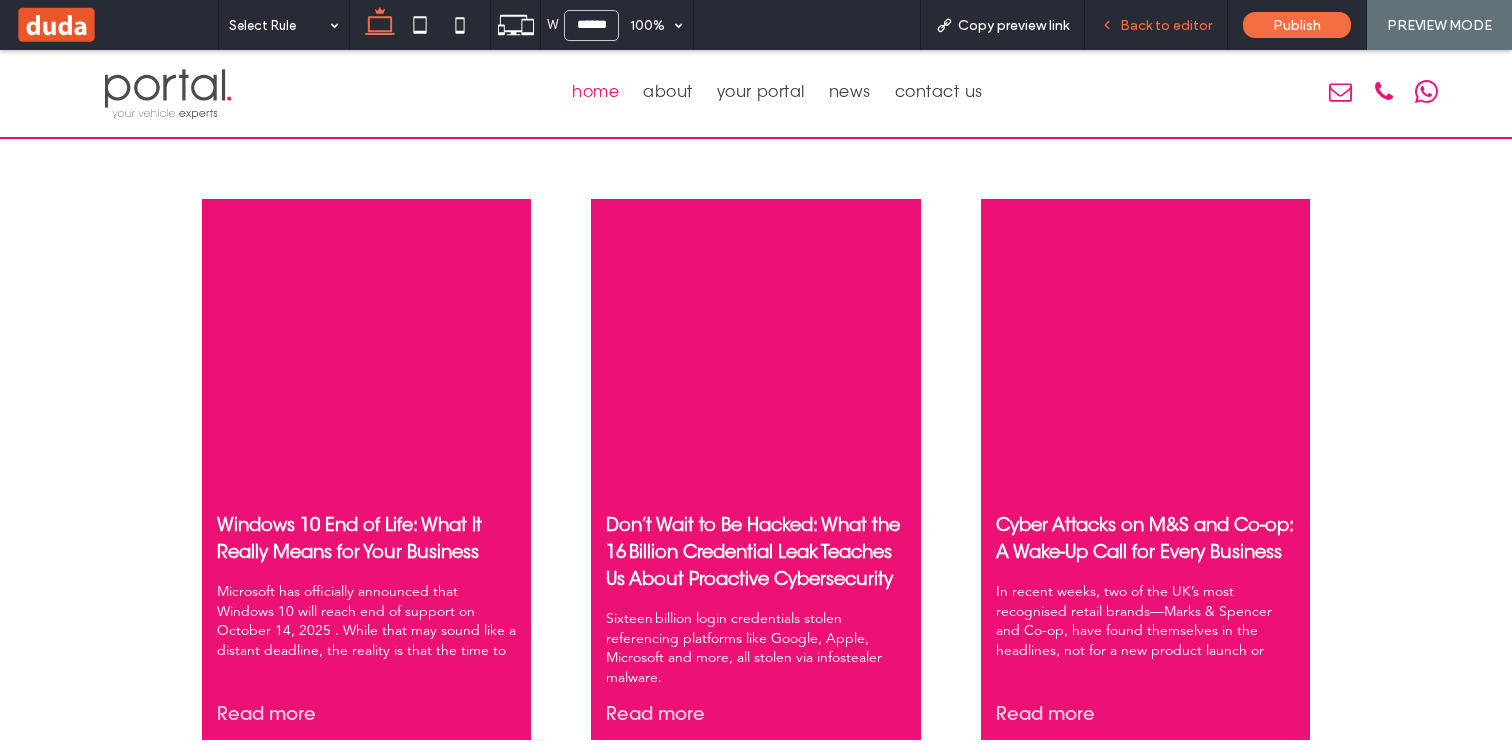 click on "Back to editor" at bounding box center [1156, 25] 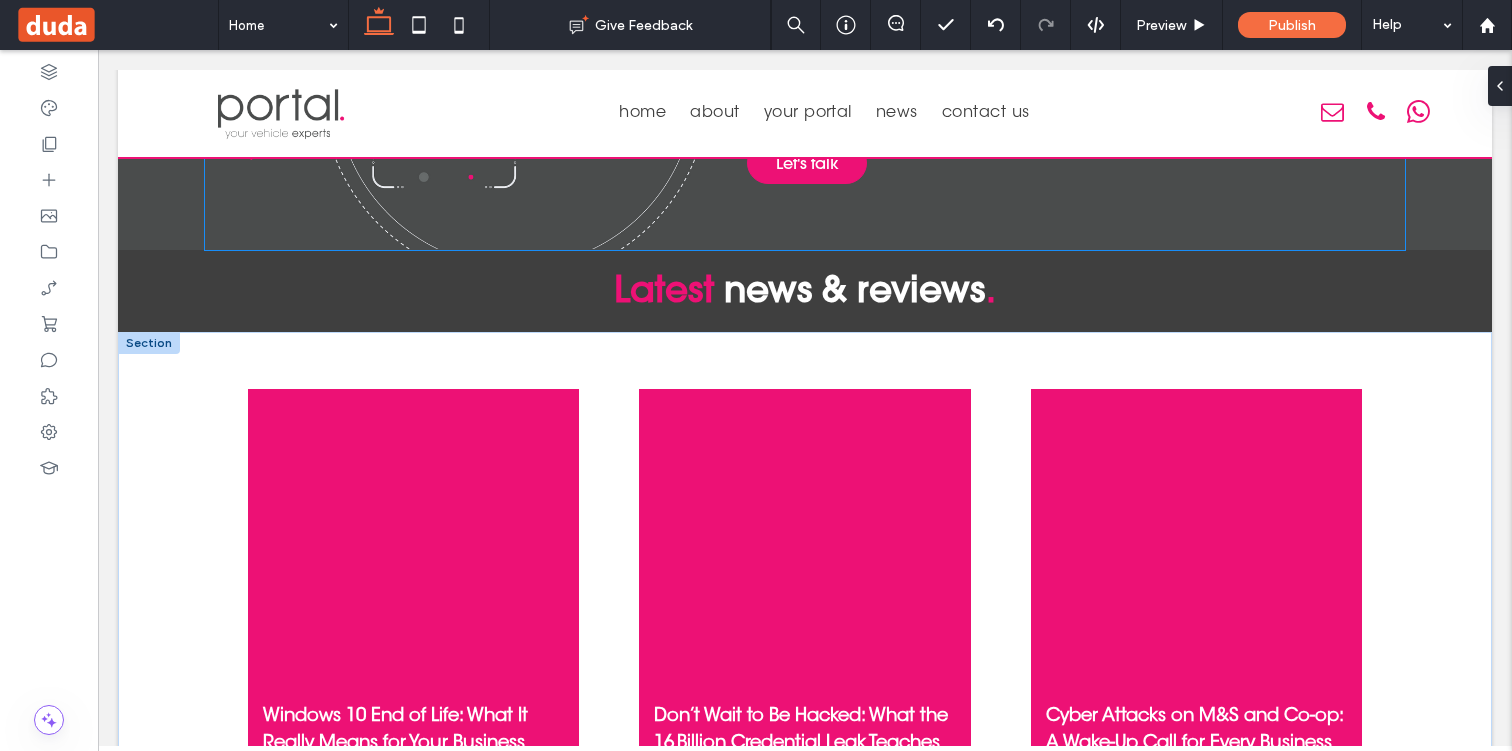 scroll, scrollTop: 2462, scrollLeft: 0, axis: vertical 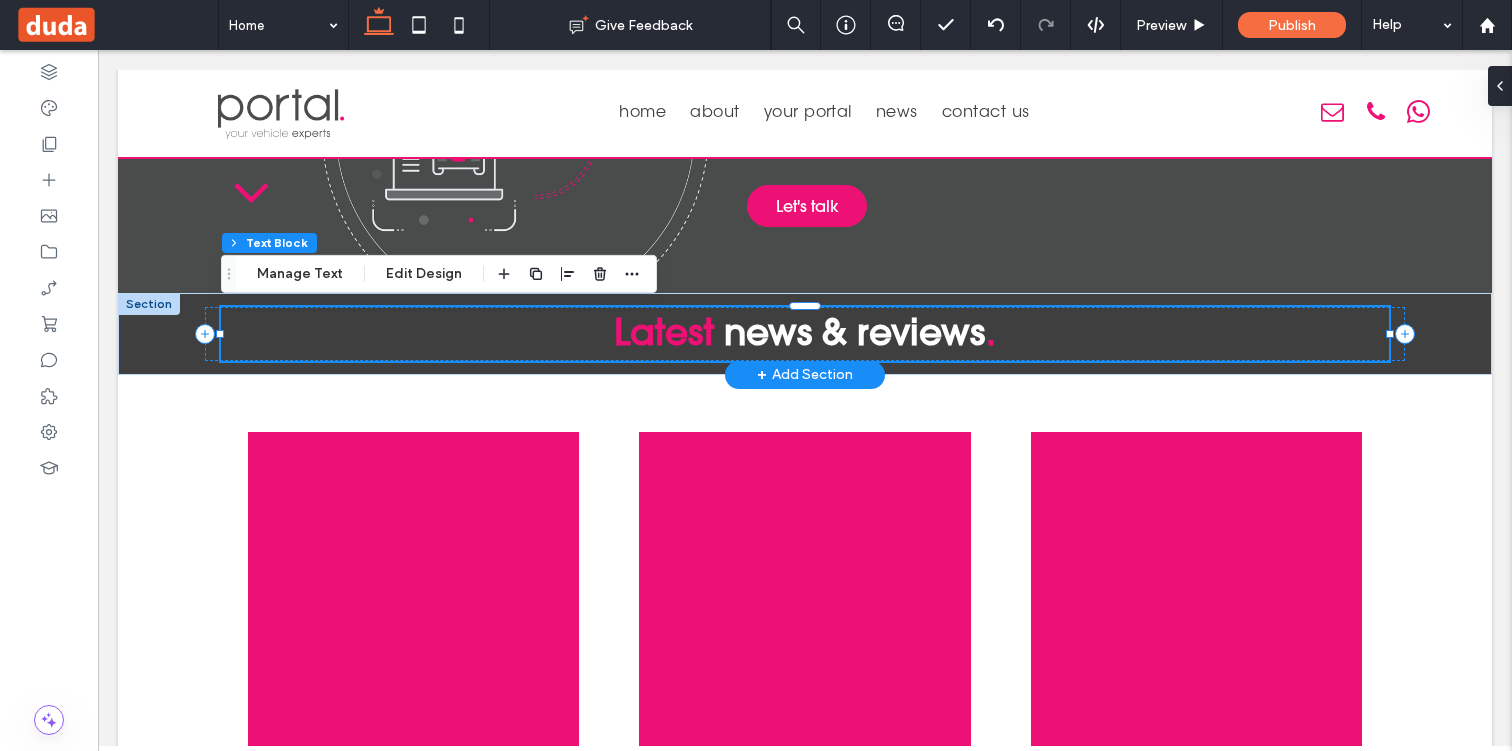 click on "news & reviews" at bounding box center [855, 332] 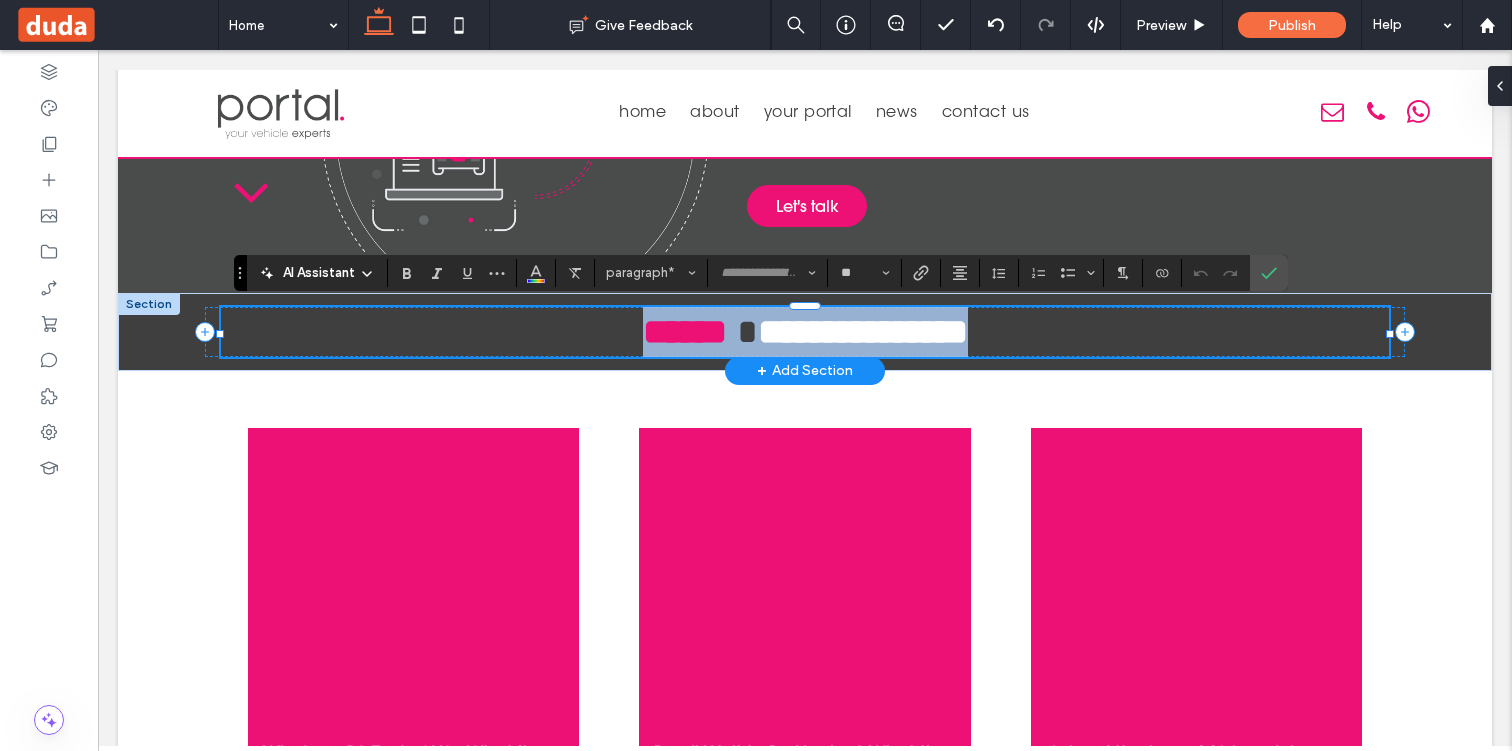 click on "**********" at bounding box center (863, 332) 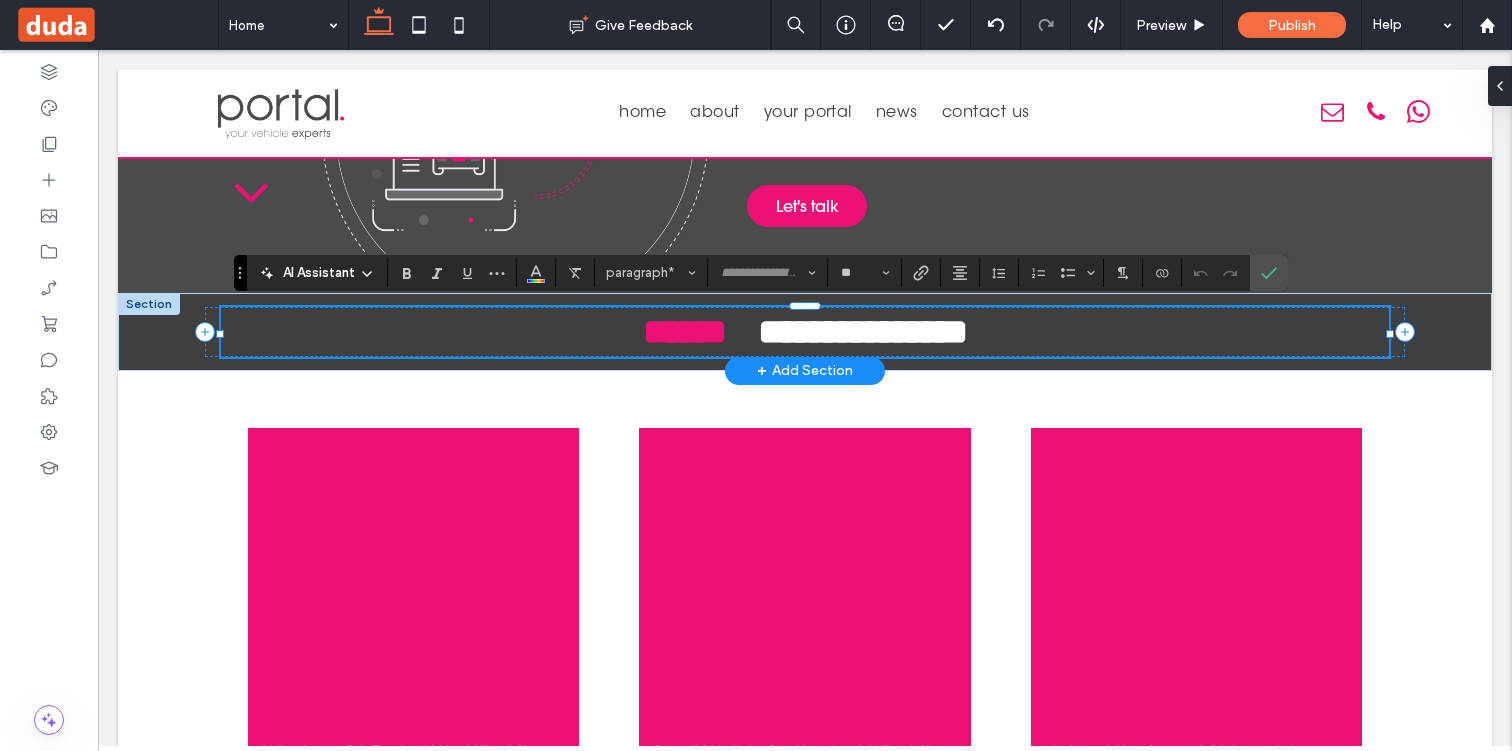 type on "**********" 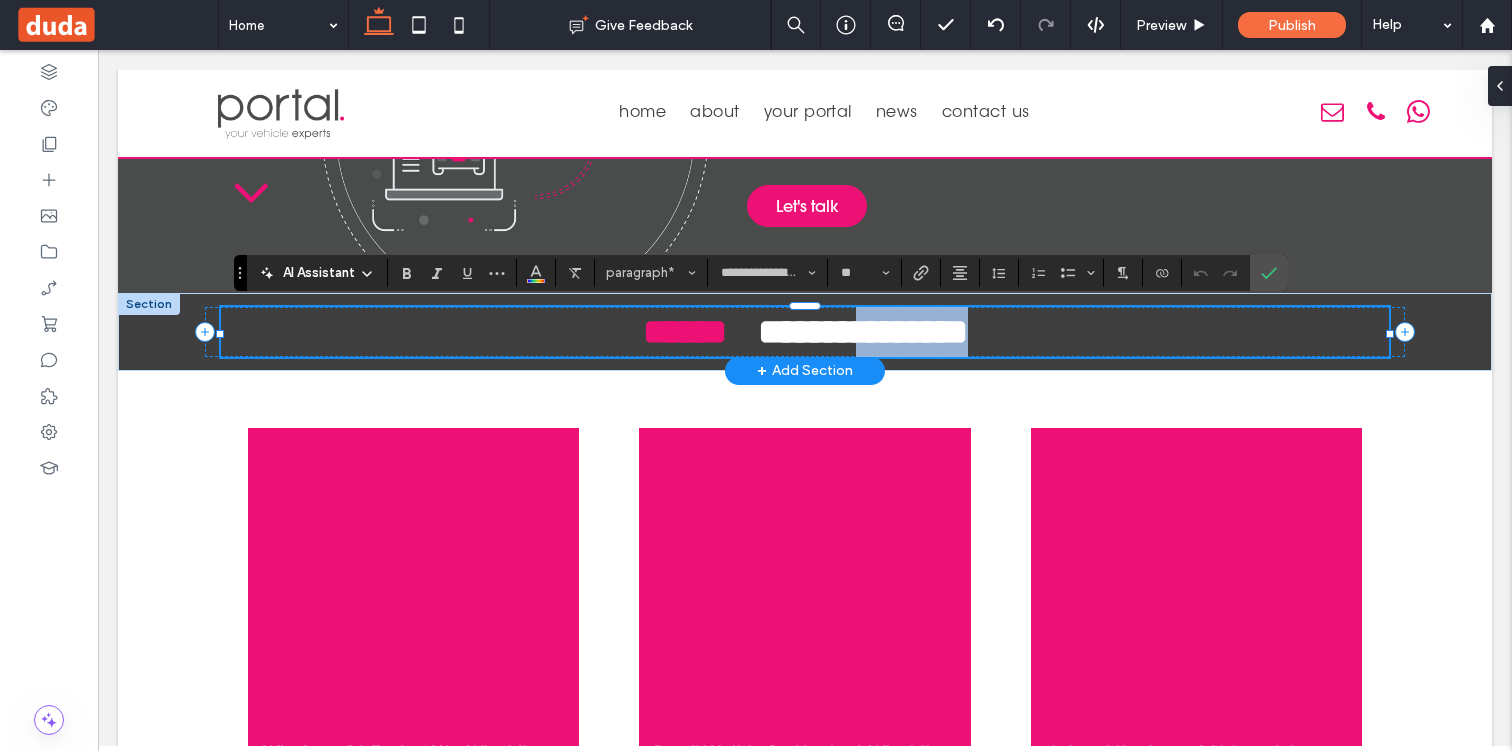 click on "**********" at bounding box center (863, 332) 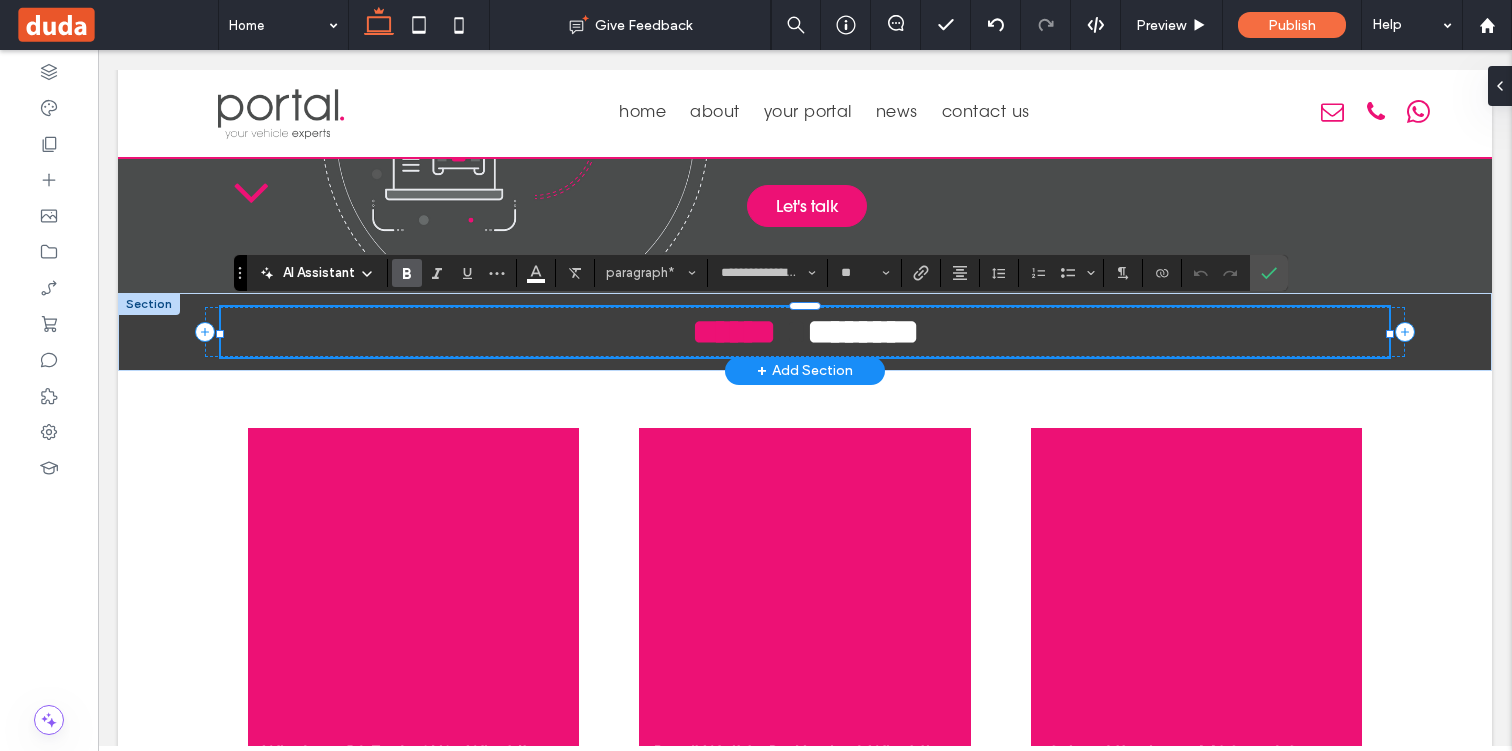 type 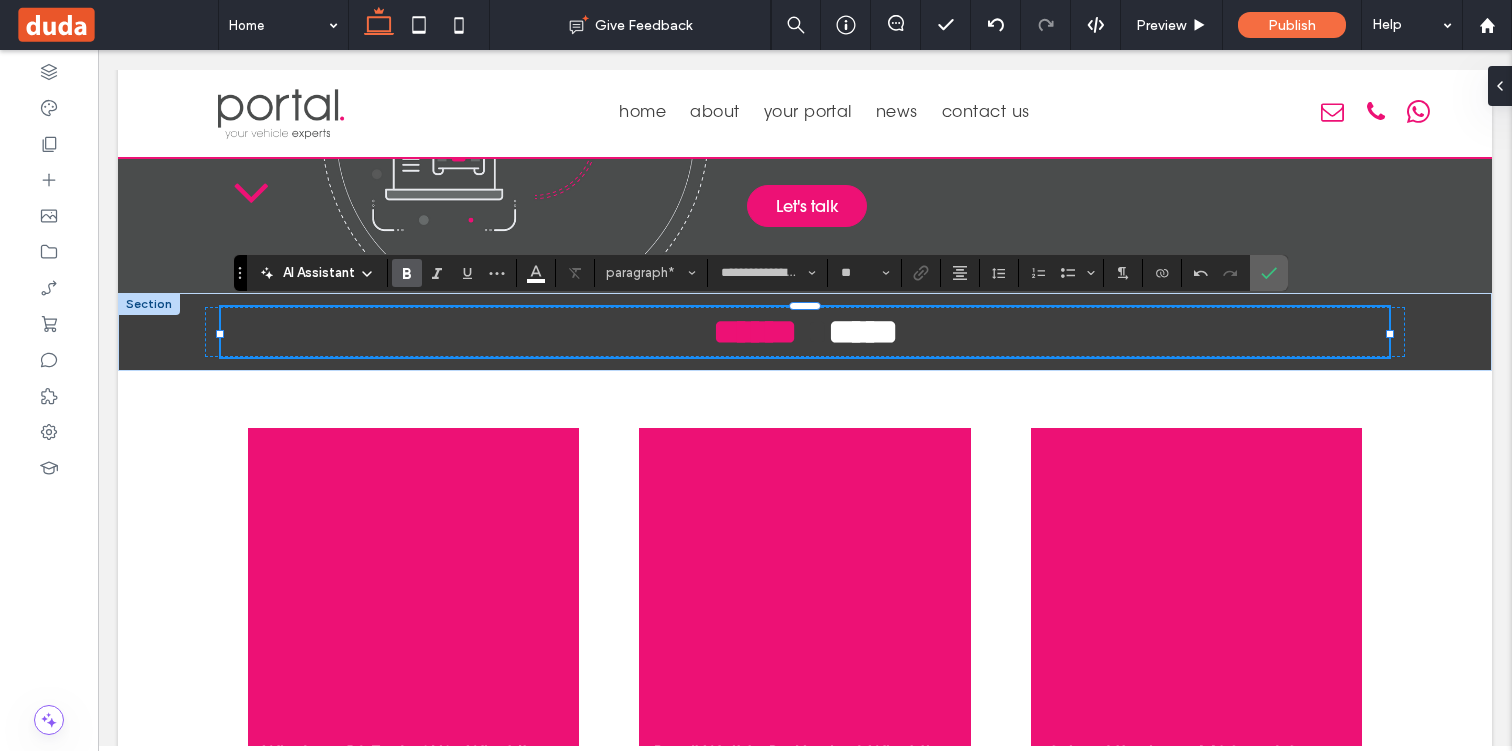 click 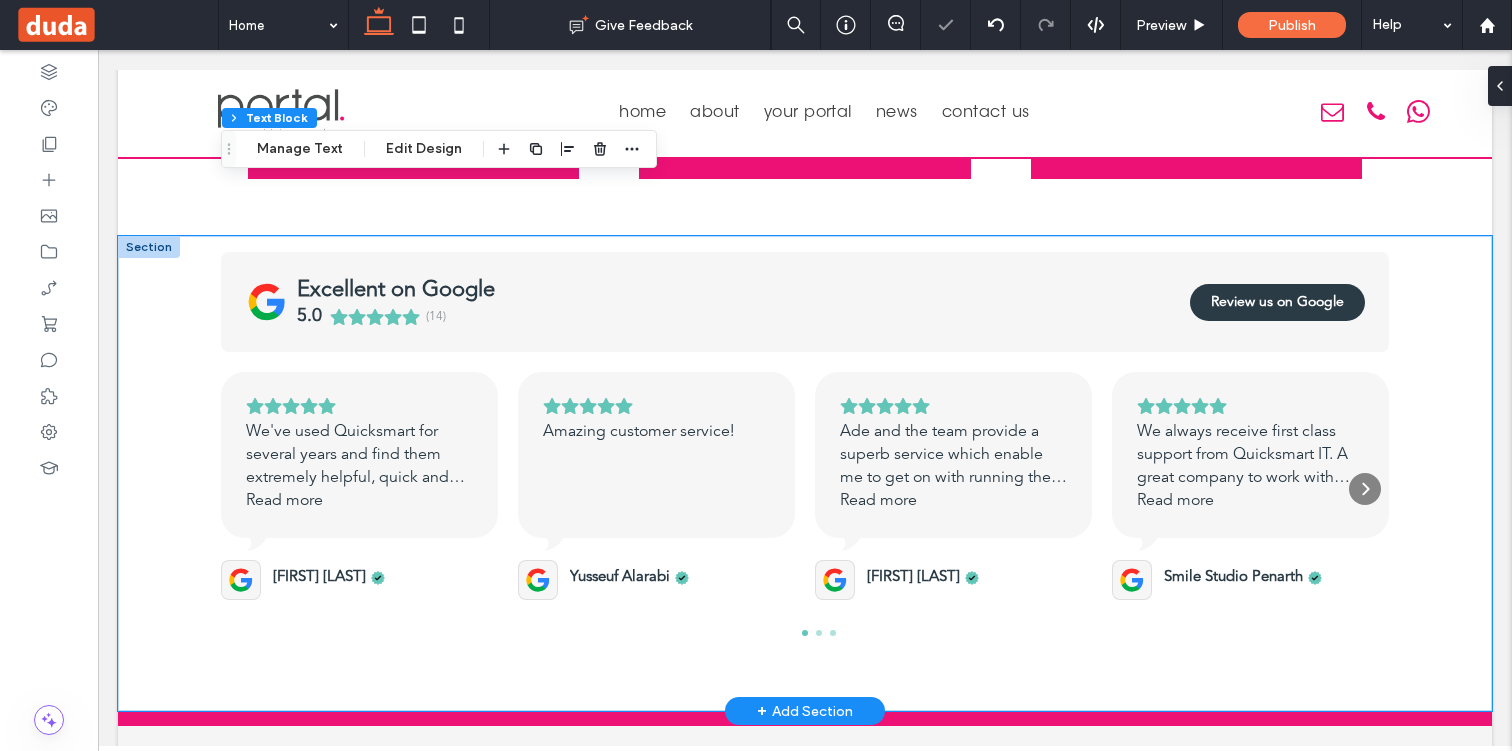 scroll, scrollTop: 3177, scrollLeft: 0, axis: vertical 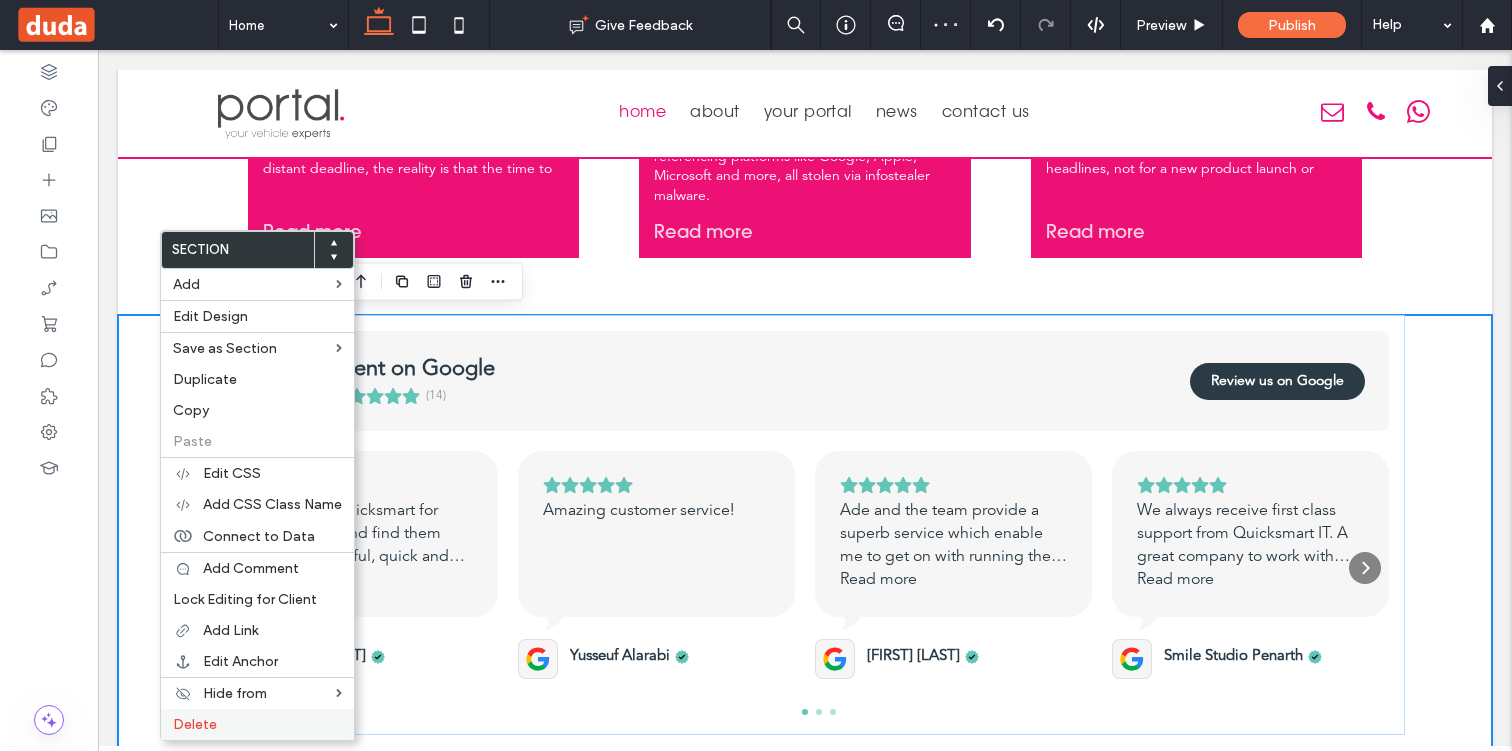 click on "Delete" at bounding box center (195, 724) 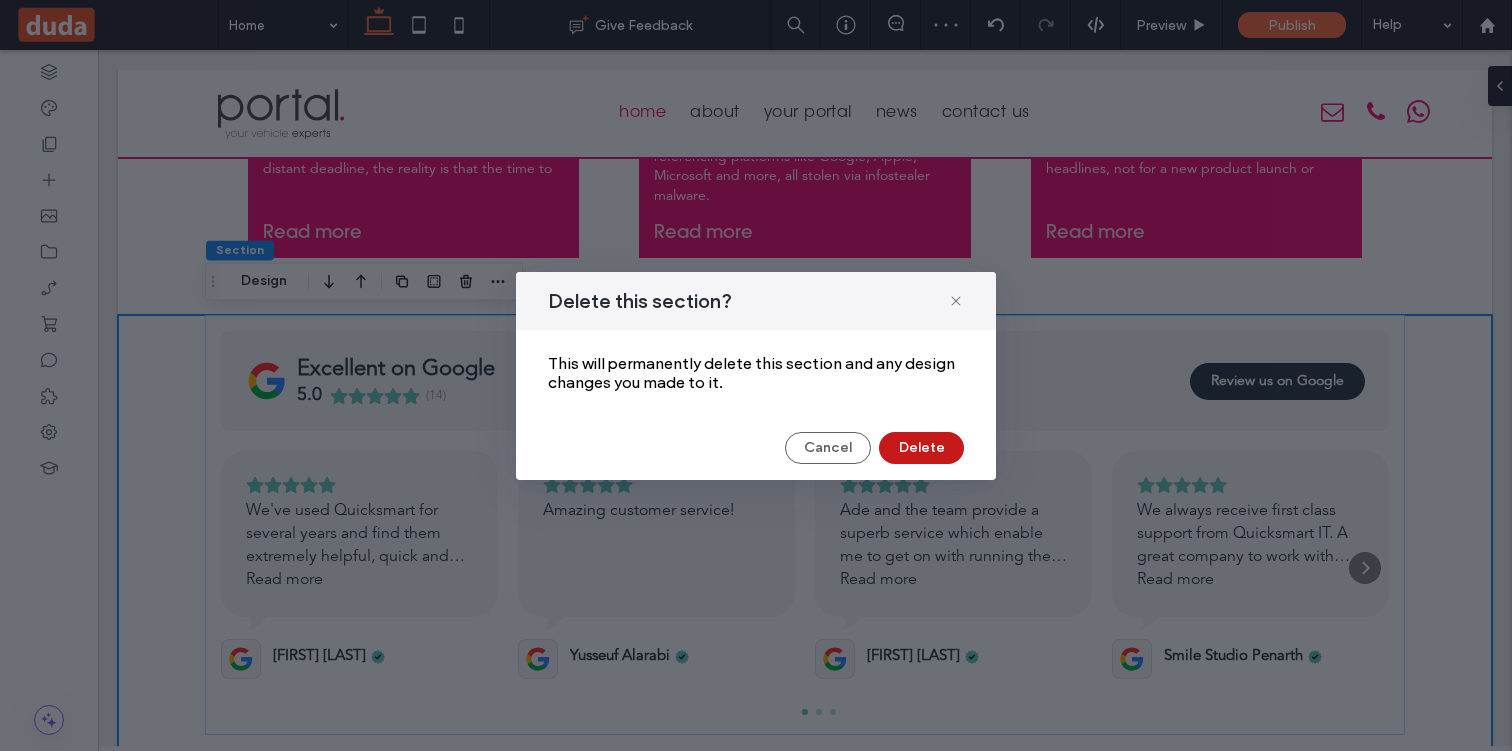 click on "Delete" at bounding box center (921, 448) 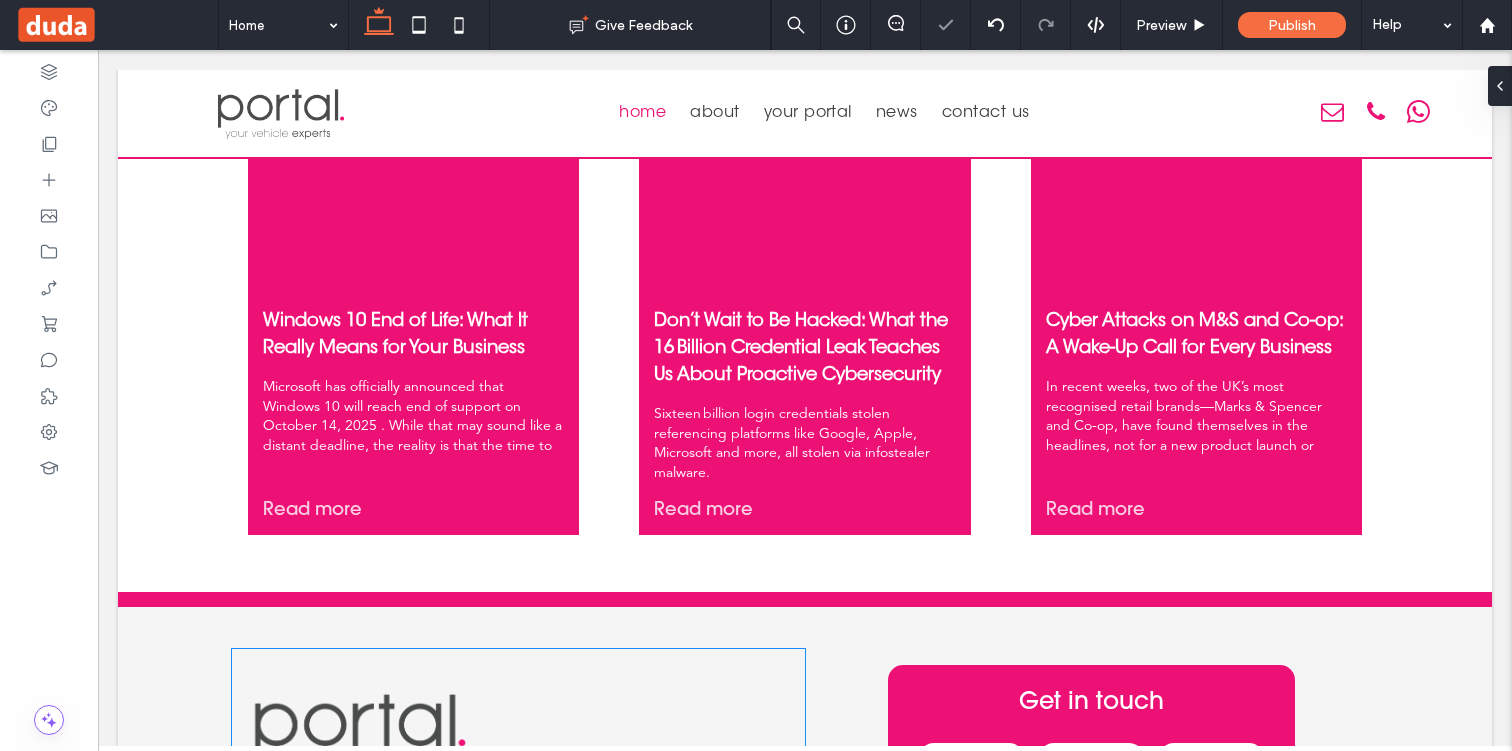 scroll, scrollTop: 2888, scrollLeft: 0, axis: vertical 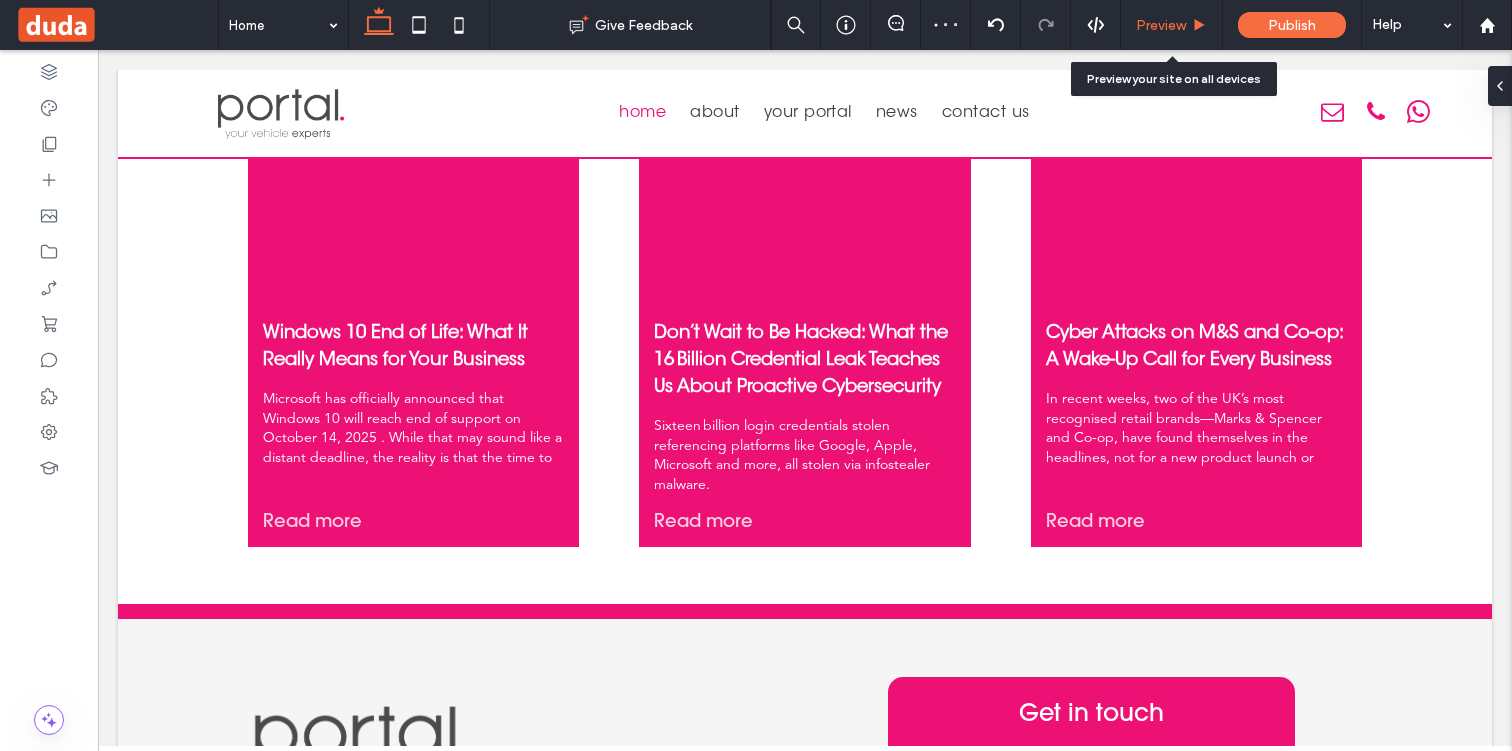 click on "Preview" at bounding box center [1172, 25] 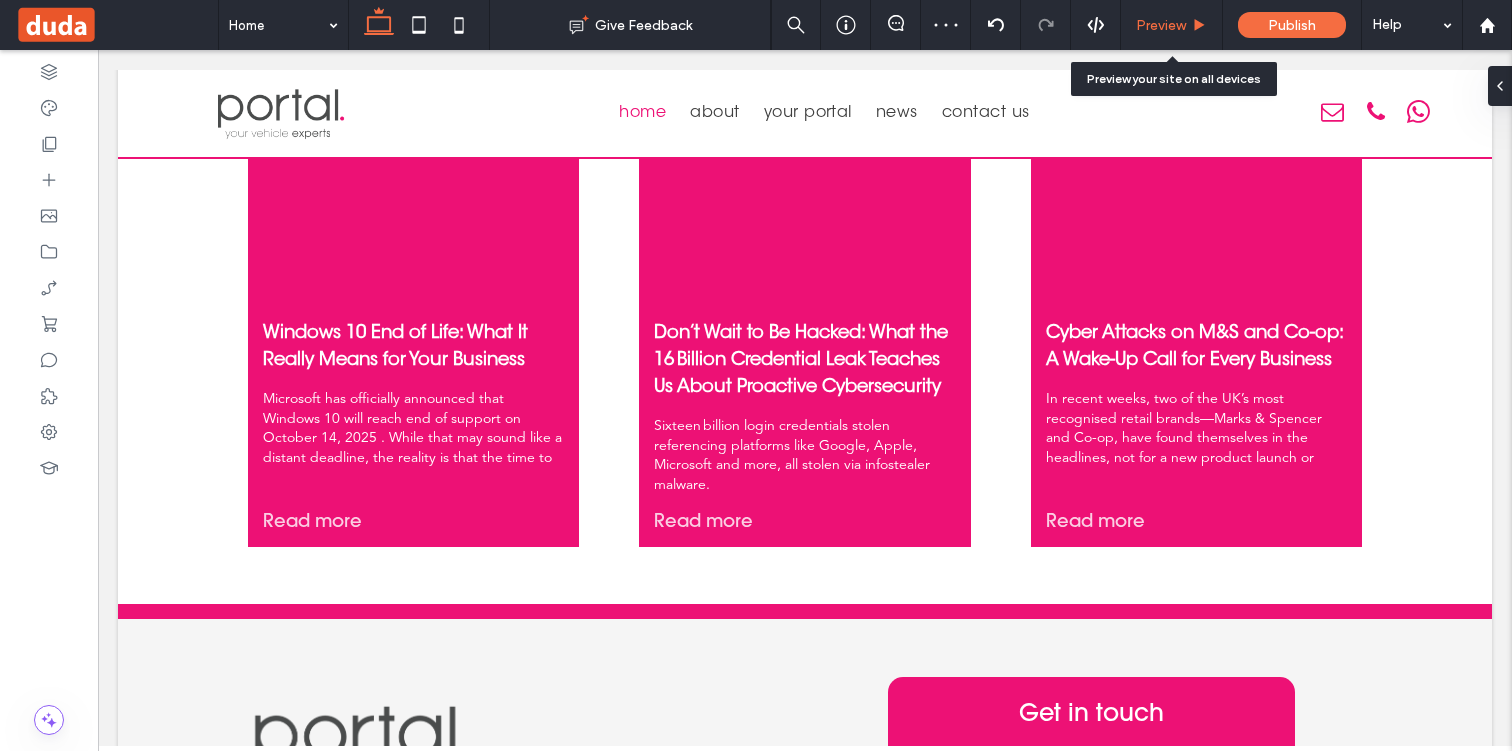 click on "Preview" at bounding box center (1161, 25) 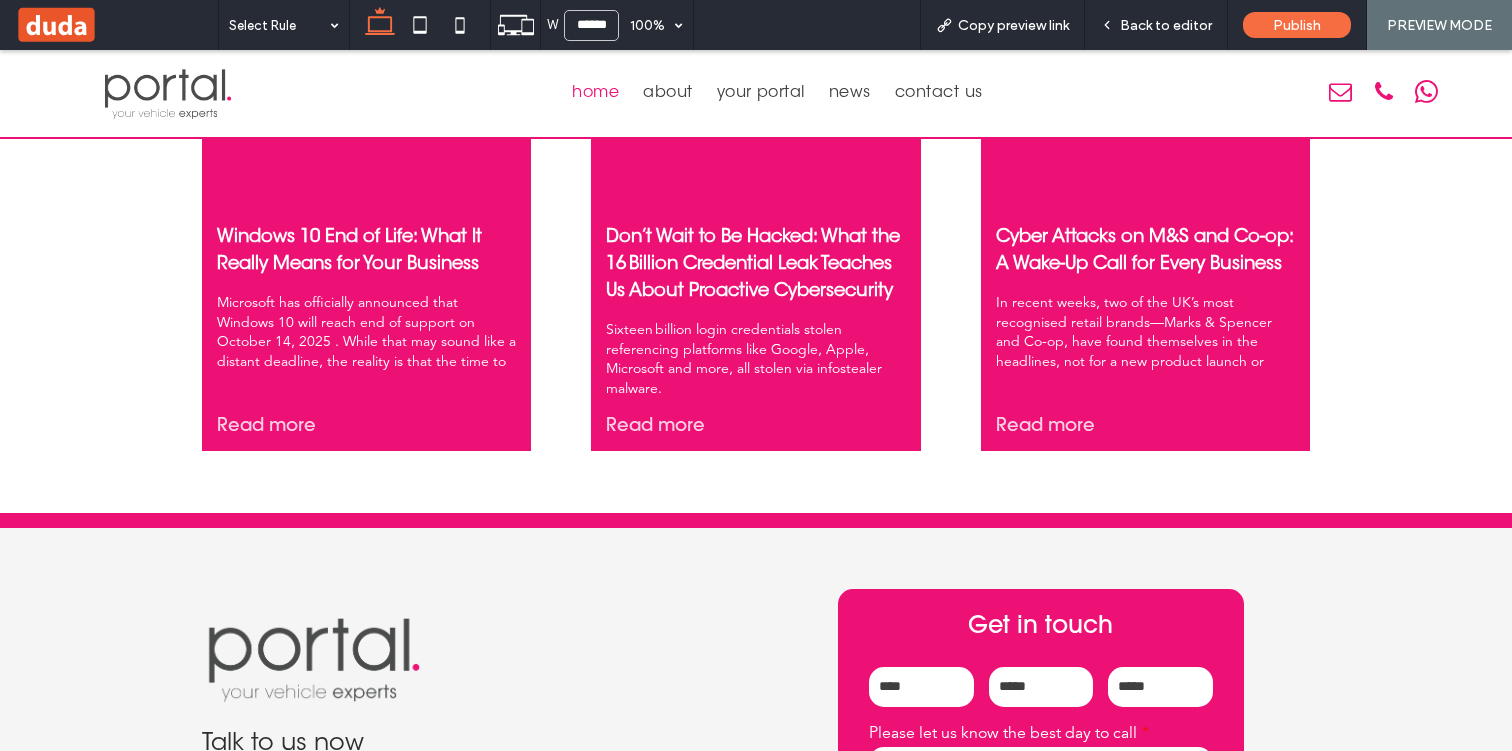 scroll, scrollTop: 2986, scrollLeft: 0, axis: vertical 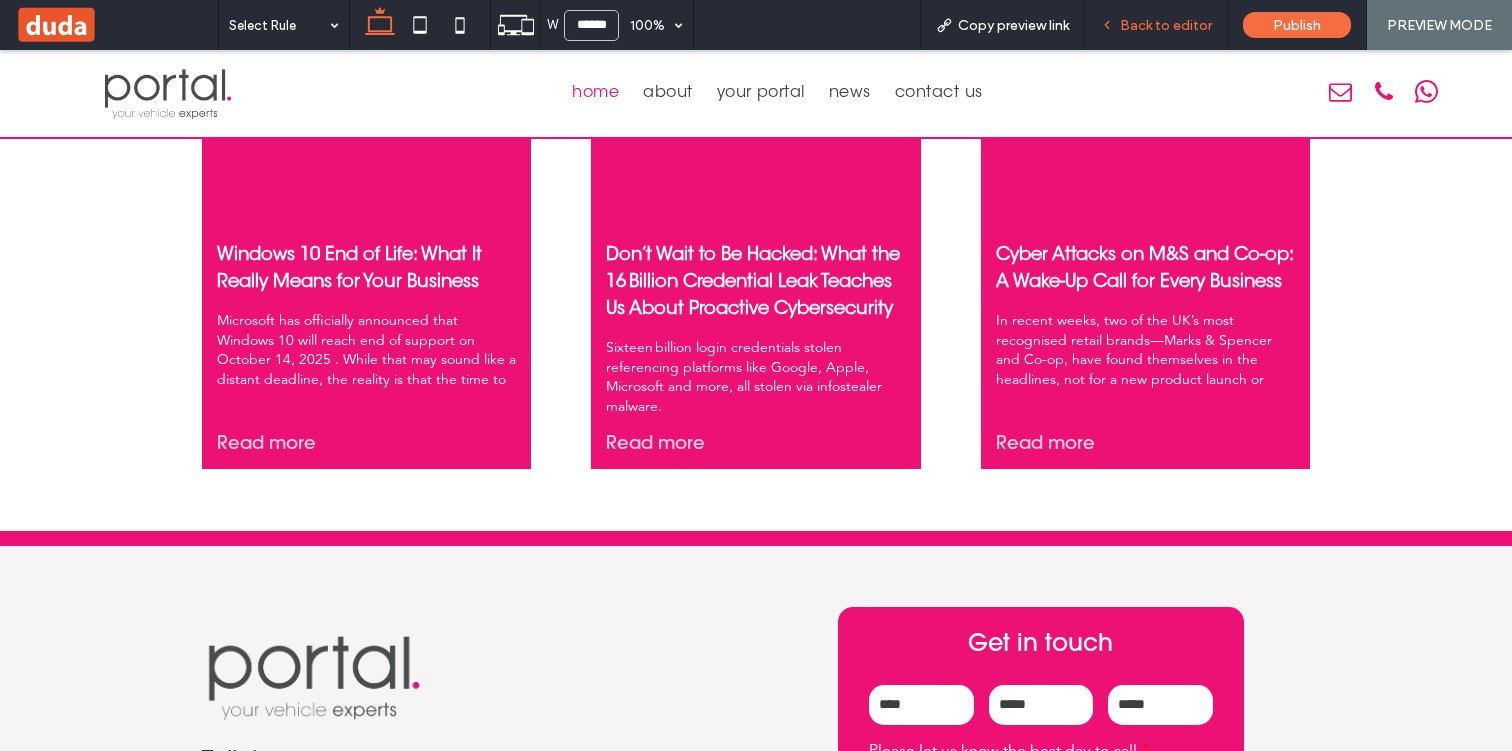 click on "Back to editor" at bounding box center (1156, 25) 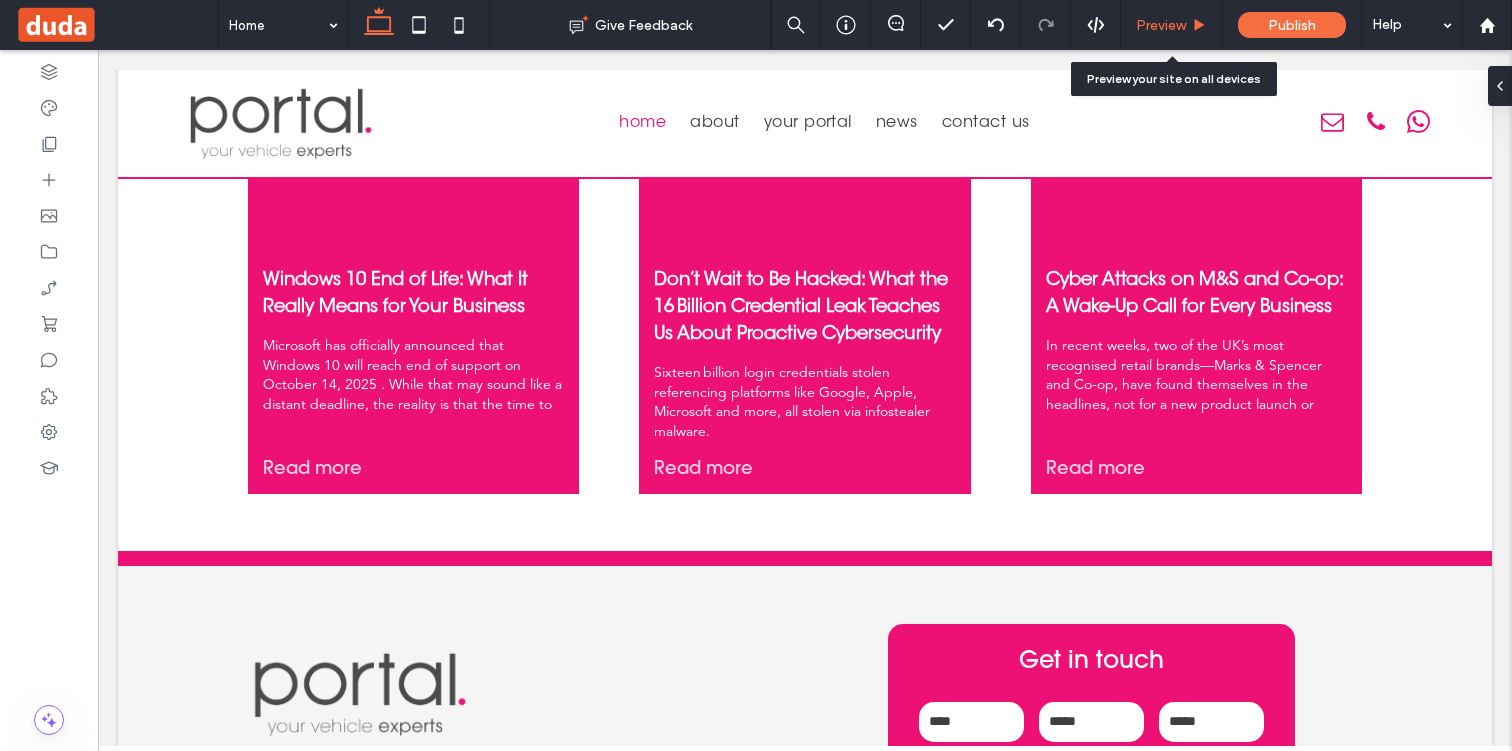 scroll, scrollTop: 2958, scrollLeft: 0, axis: vertical 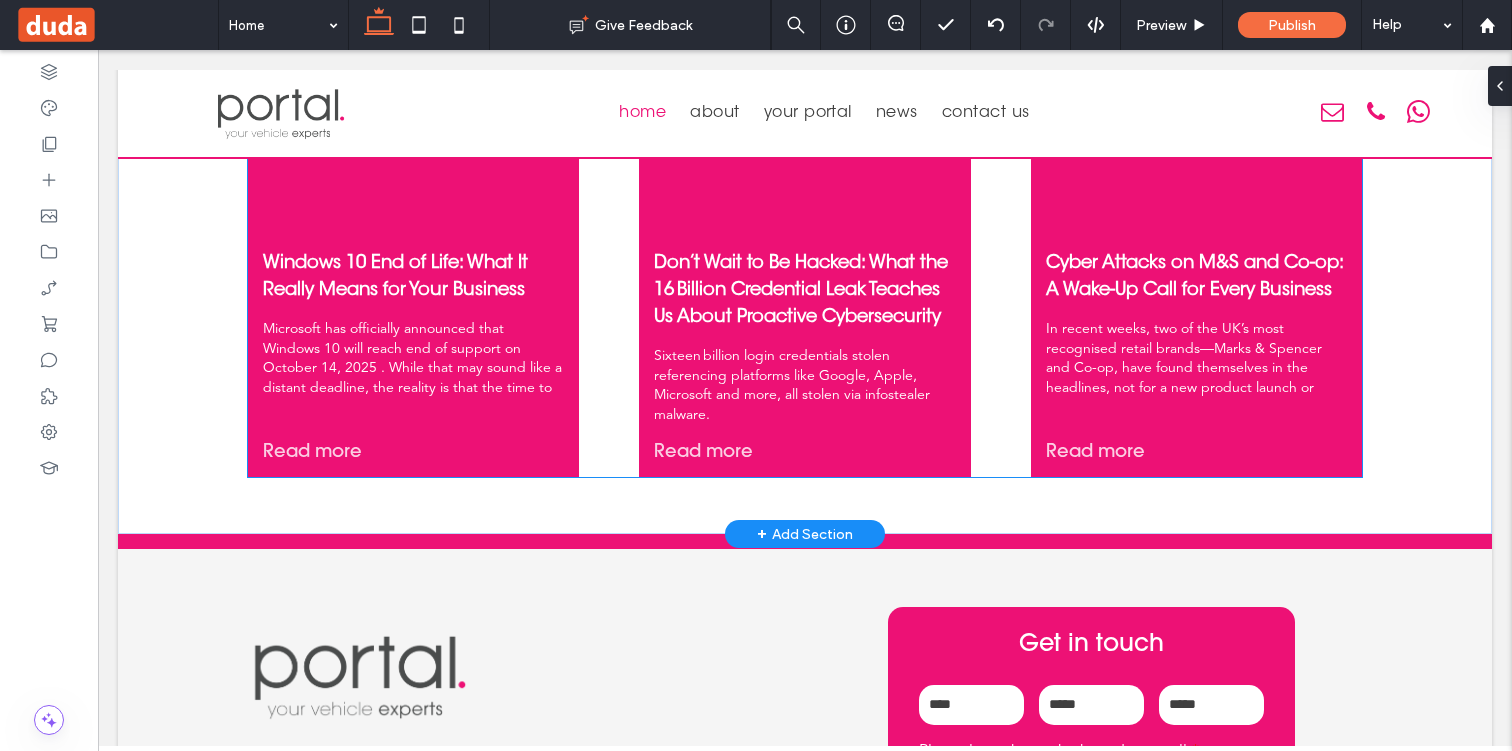 click on "Read more" at bounding box center (804, 458) 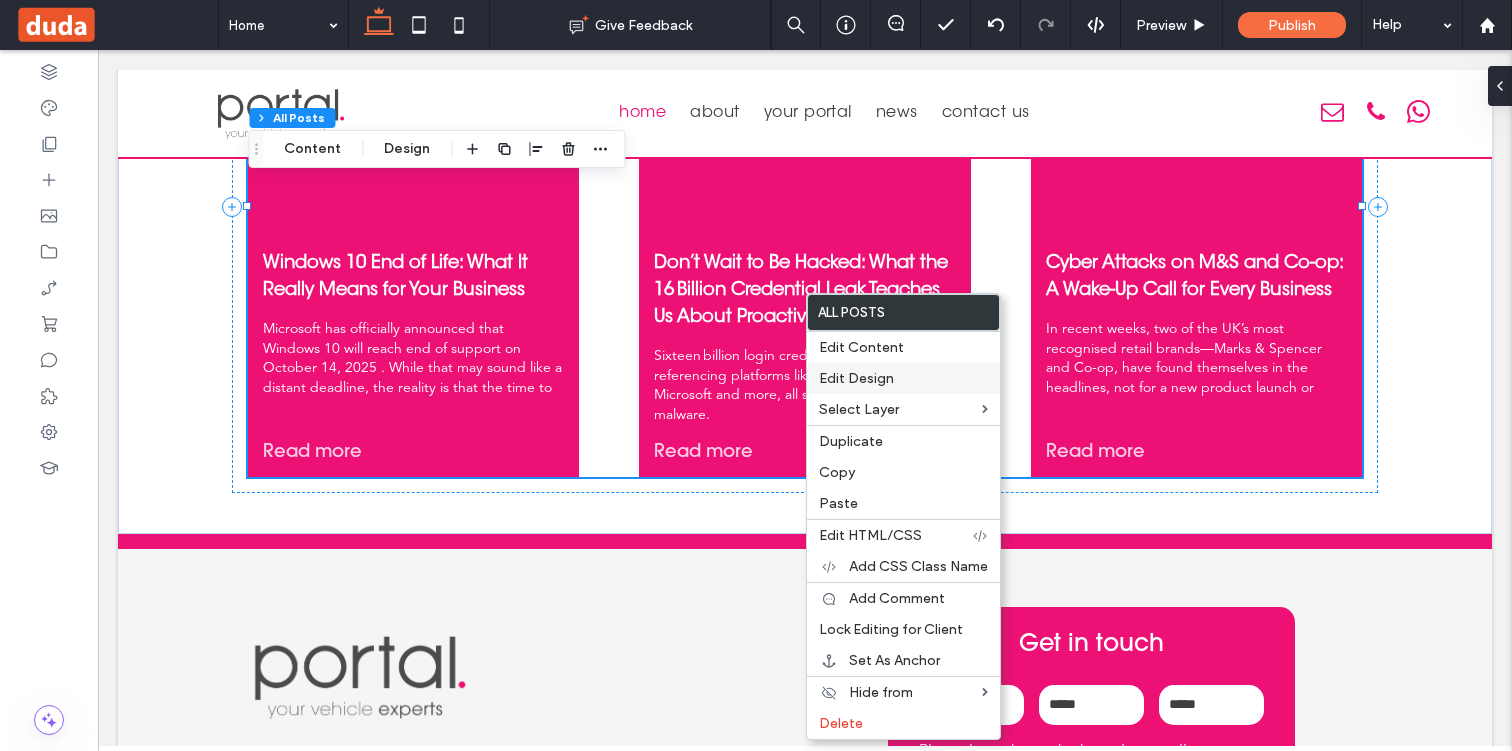 click on "Edit Design" at bounding box center (856, 378) 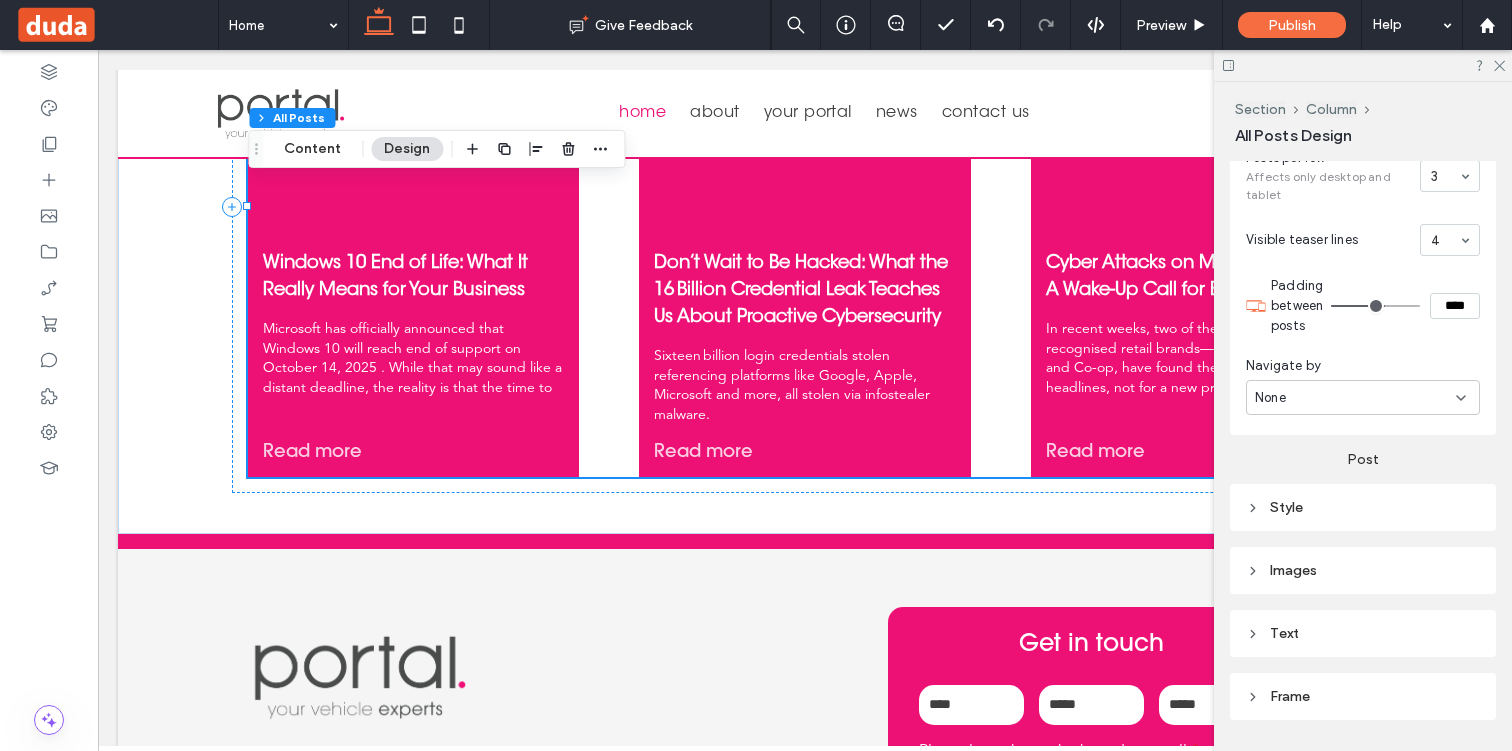 scroll, scrollTop: 1369, scrollLeft: 0, axis: vertical 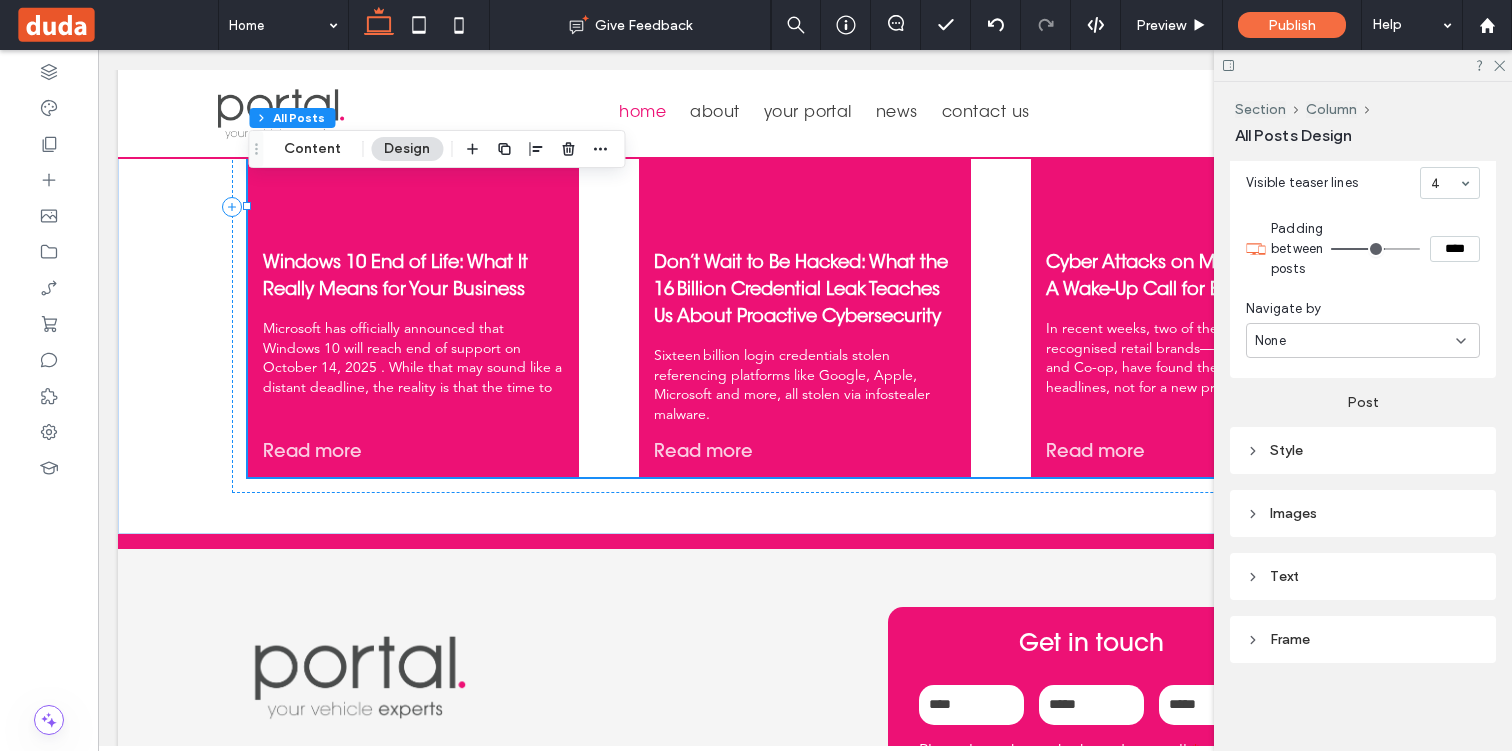 click on "Text" at bounding box center [1363, 576] 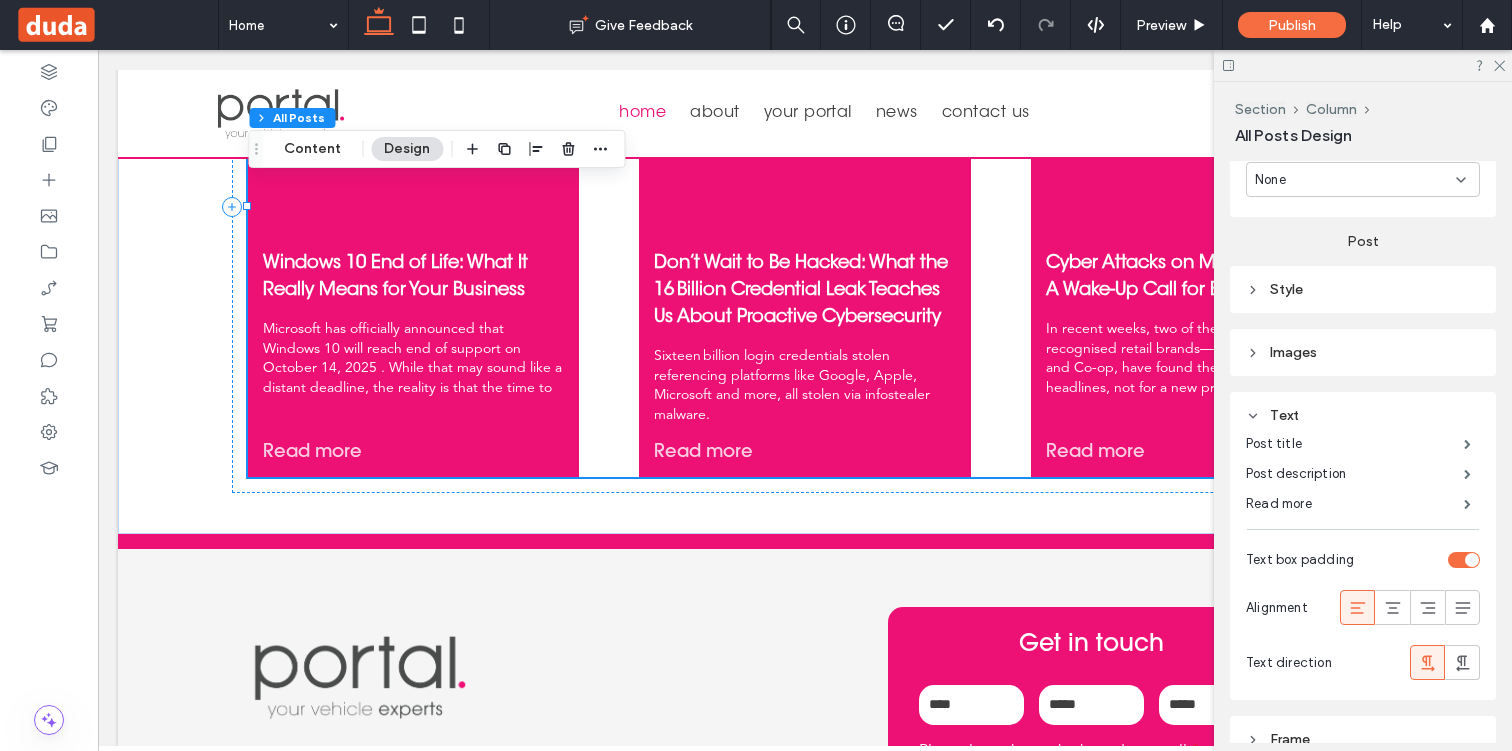 scroll, scrollTop: 1628, scrollLeft: 0, axis: vertical 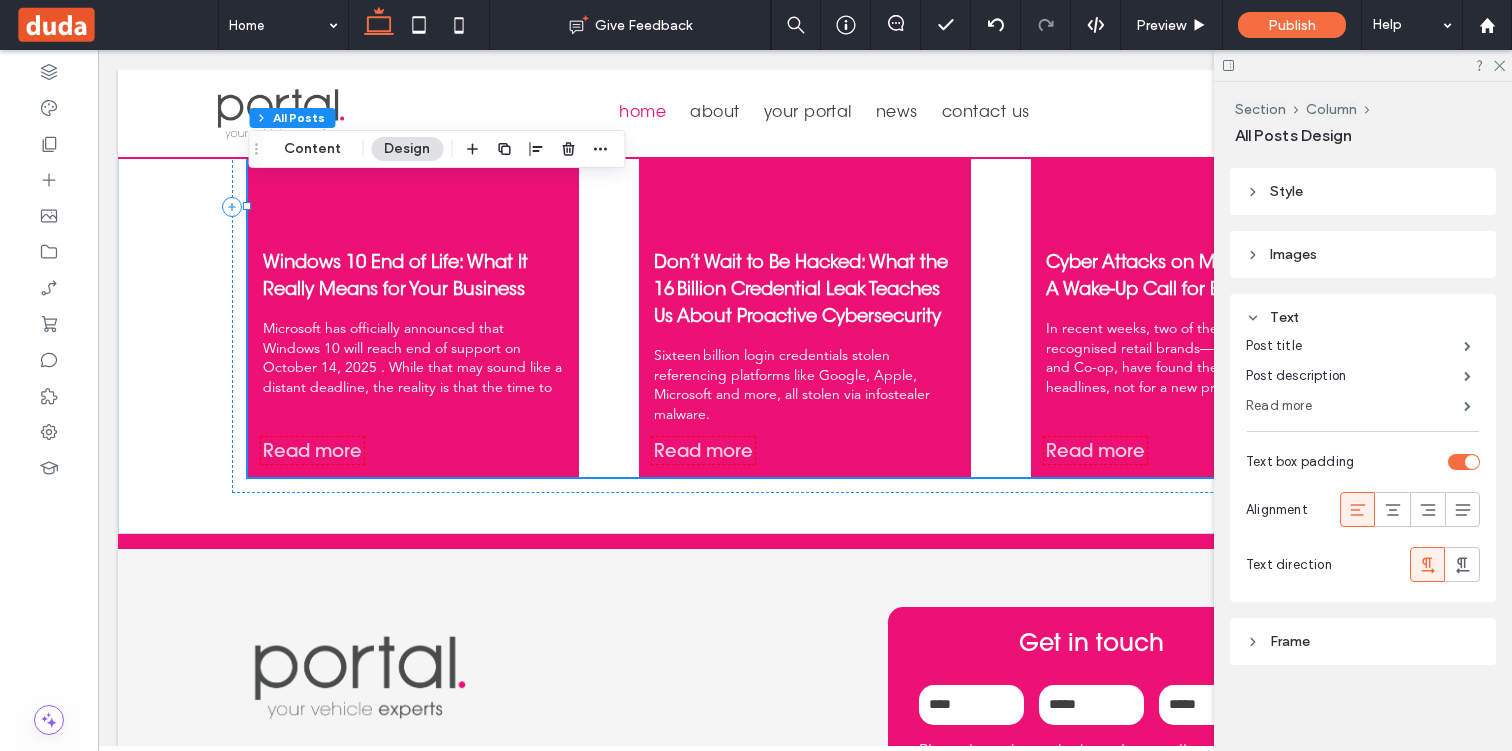 click on "Read more" at bounding box center (1355, 406) 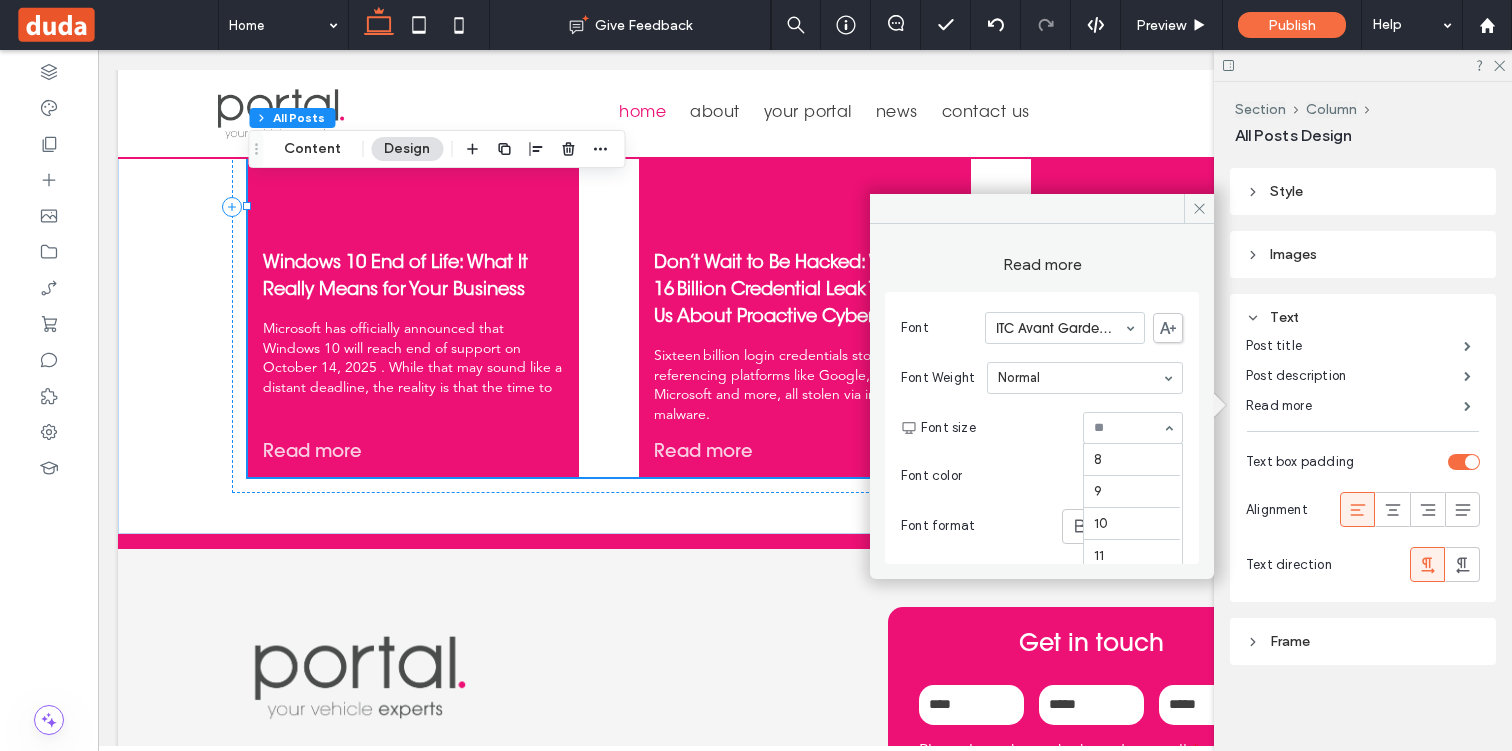 scroll, scrollTop: 231, scrollLeft: 0, axis: vertical 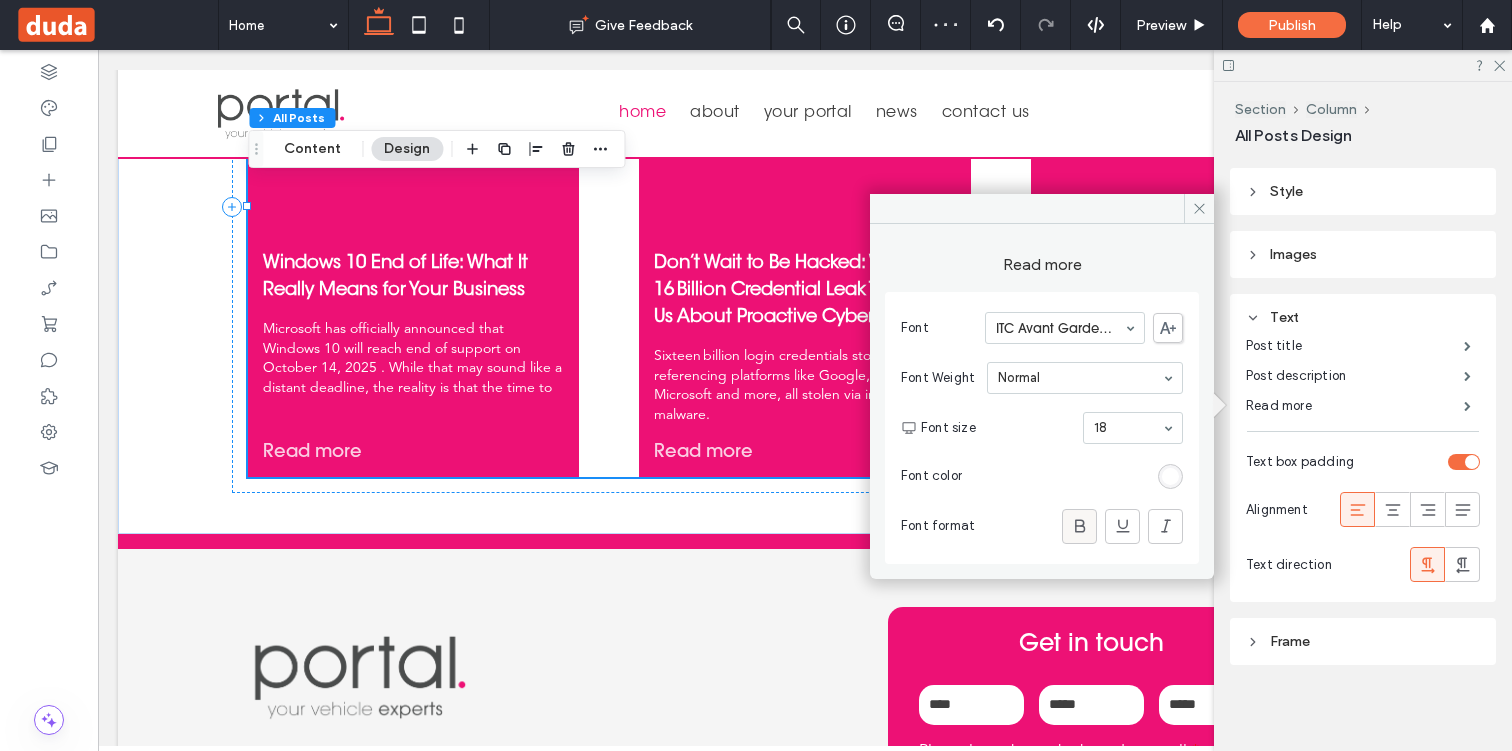 click 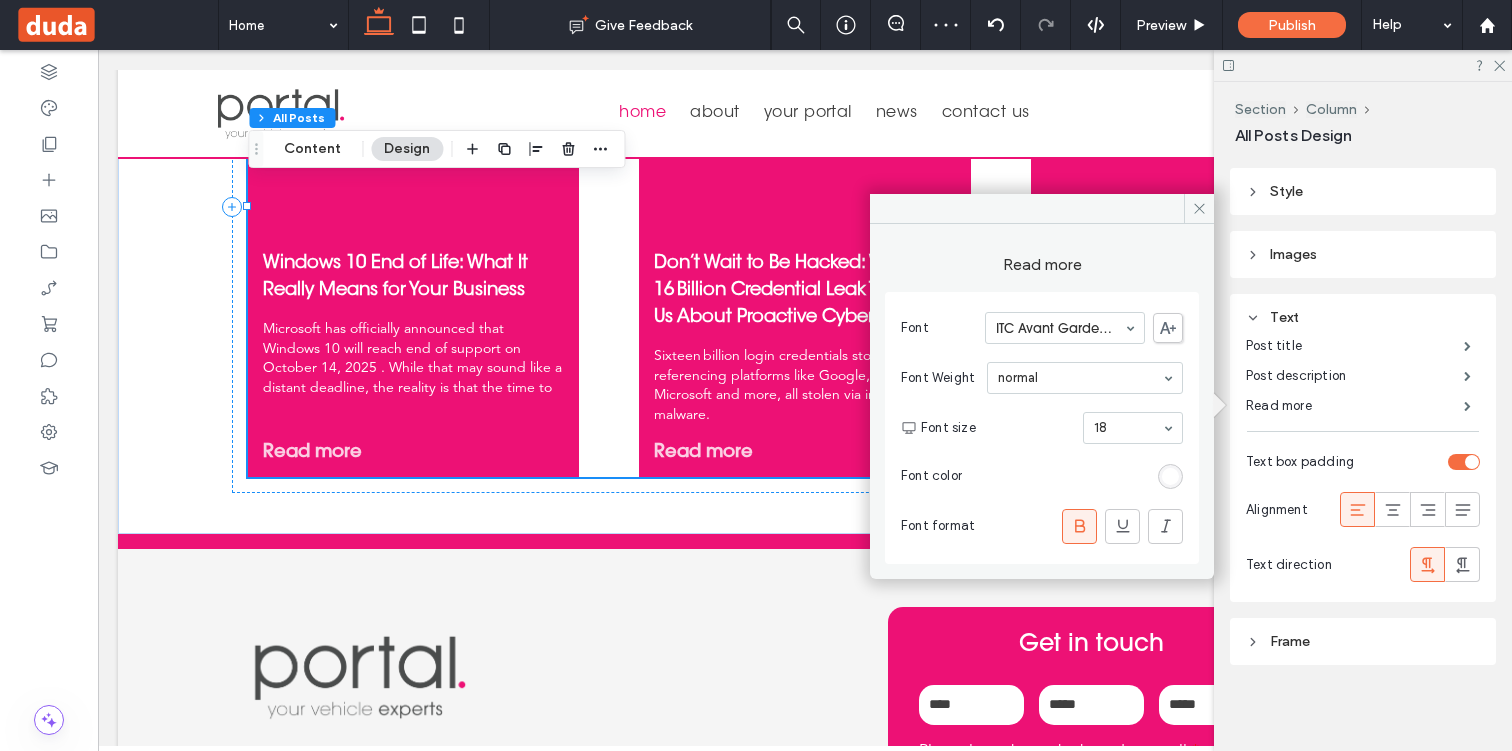 click 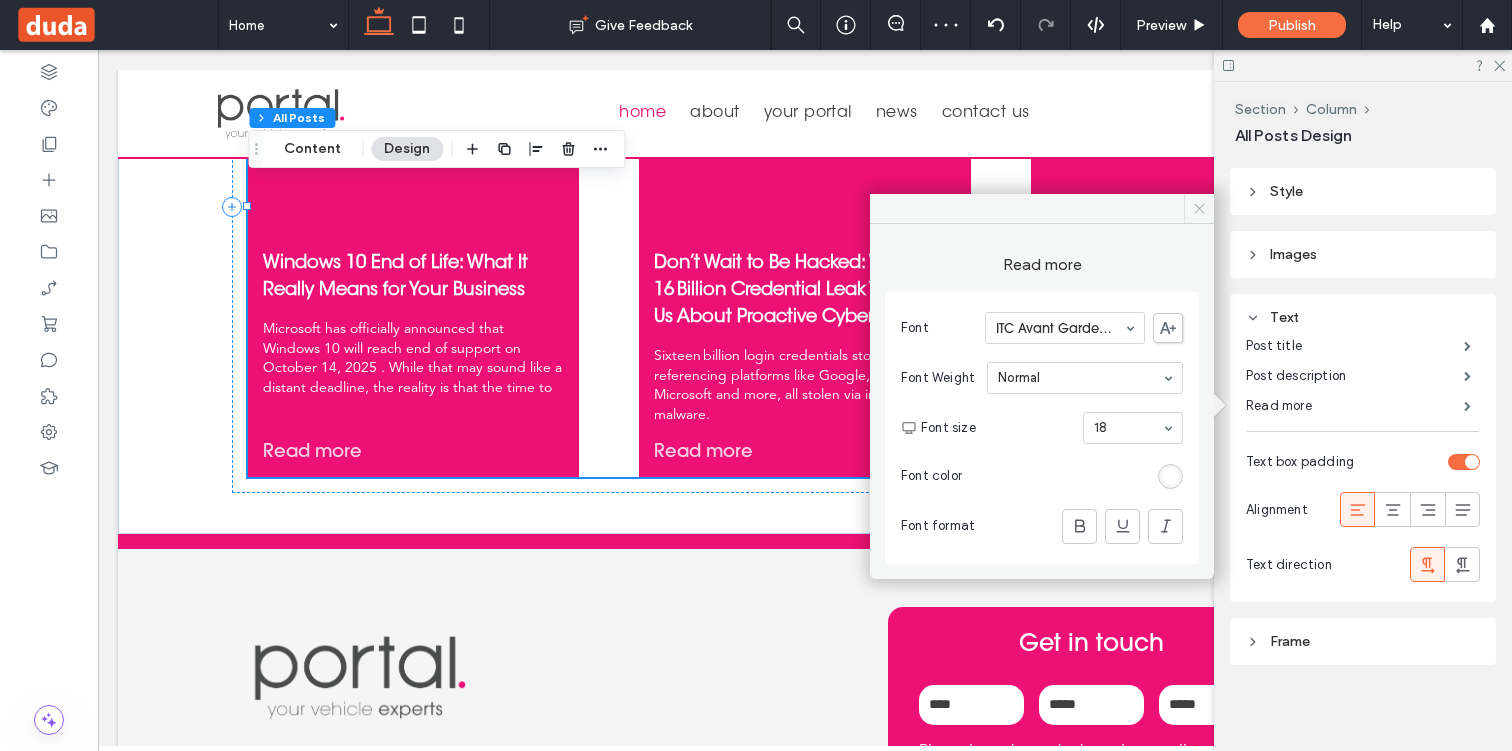 click at bounding box center [1199, 209] 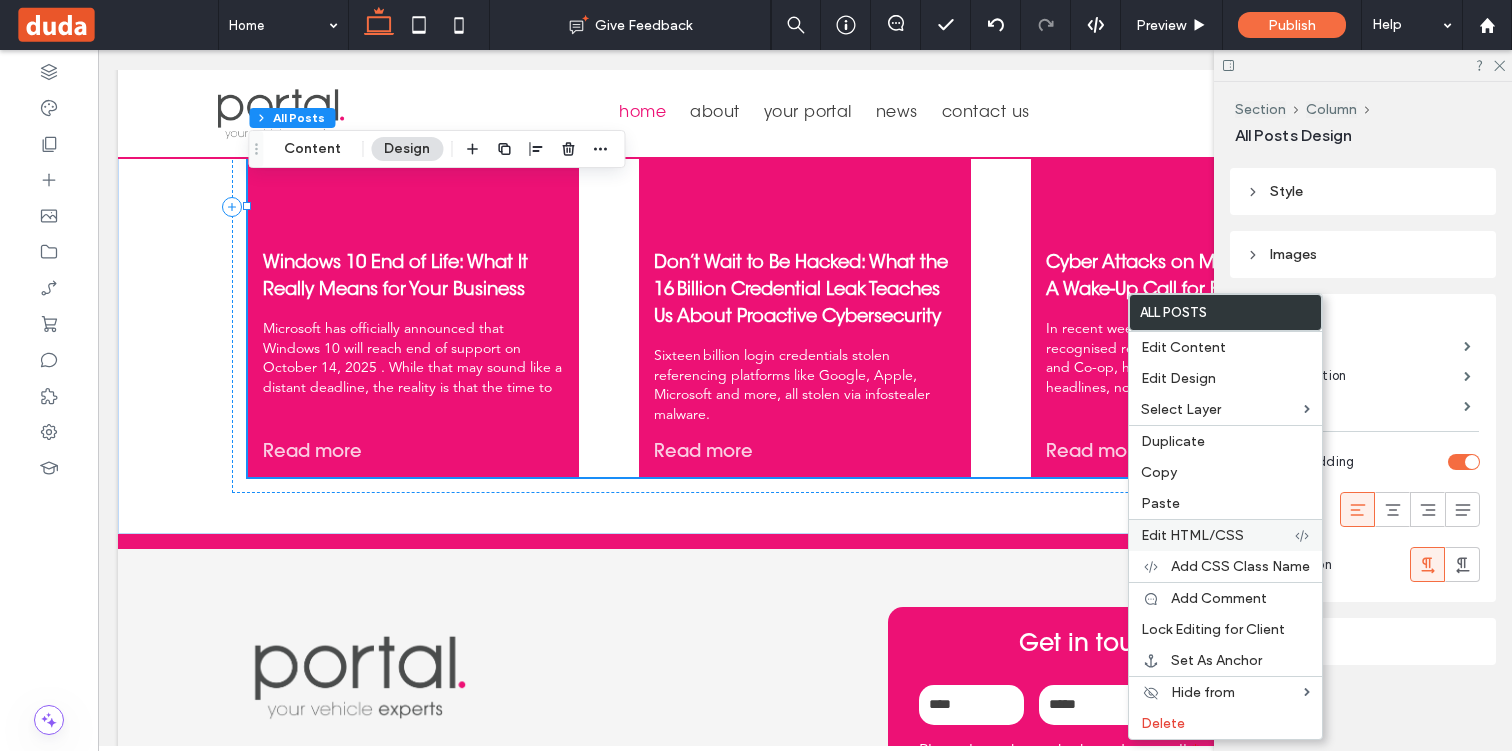 click on "Edit HTML/CSS" at bounding box center [1192, 535] 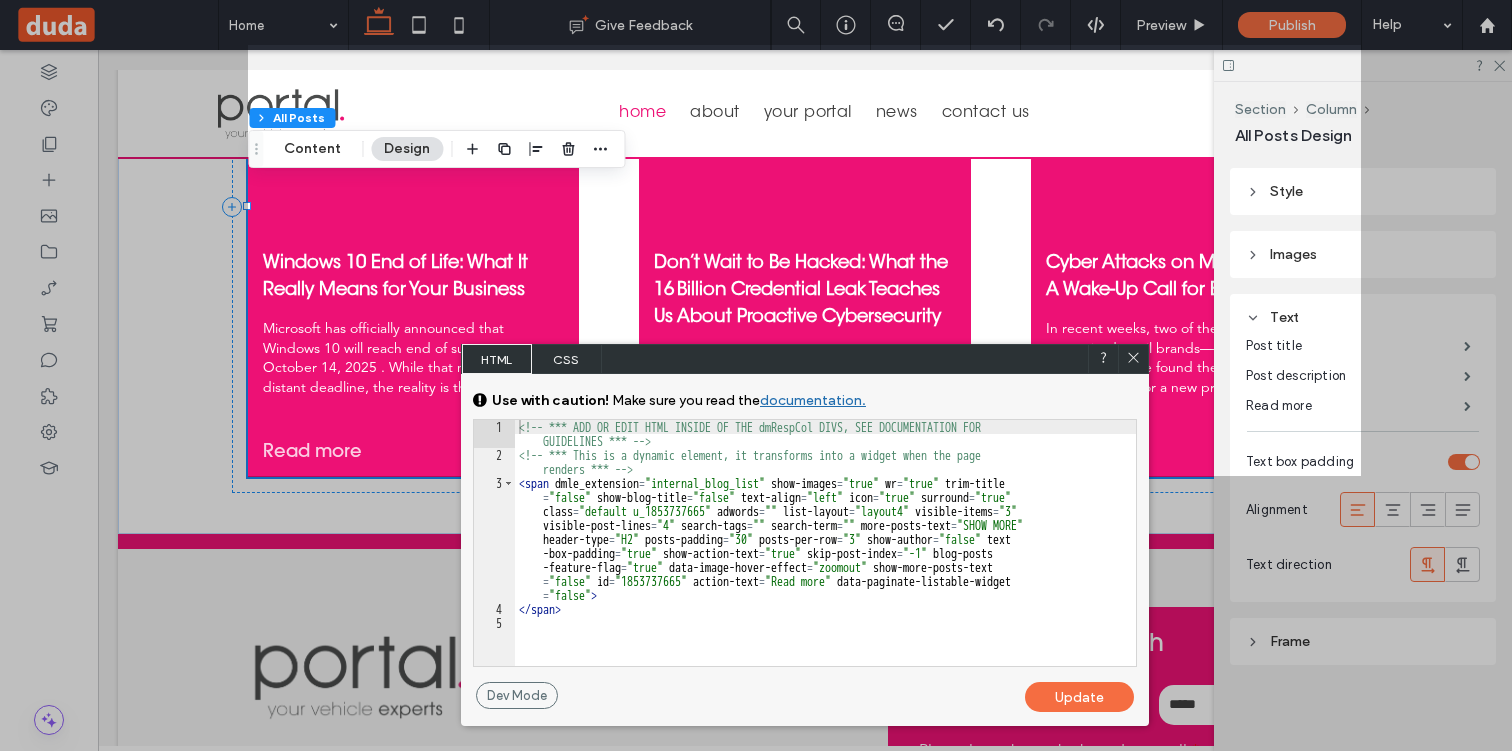 click on "CSS" at bounding box center (567, 359) 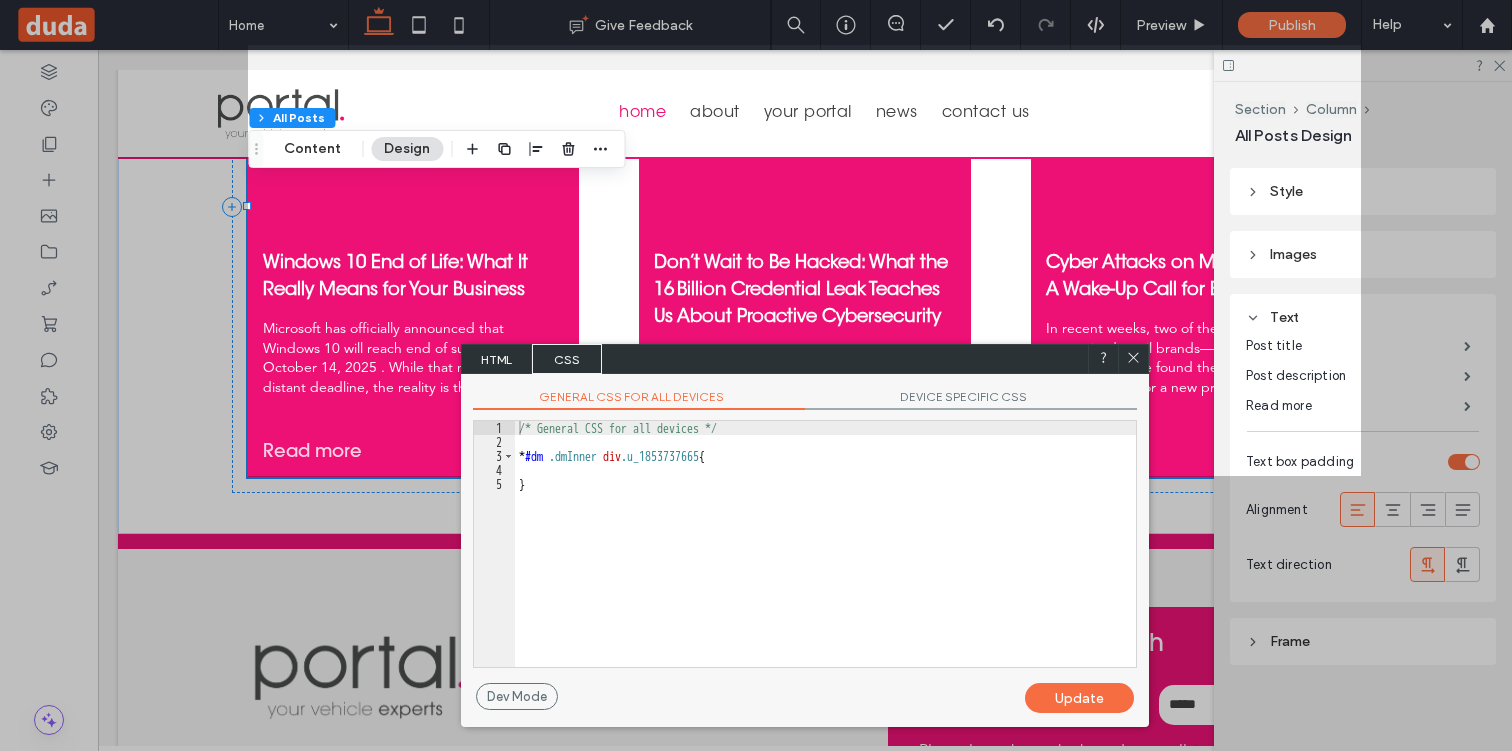 click on "GENERAL CSS FOR ALL DEVICES
DEVICE SPECIFIC CSS
Use with caution!
Make sure you read the  documentation.
Leave feedback
For HTML compliance, the text HTML only supports
specific tags .
We recommend that you add styling to the CSS; unsupported tags will be removed.
** 1 2 3 4 5 <!-- *** ADD OR EDIT HTML INSIDE OF THE dmRespCol DIVS, SEE DOCUMENTATION FOR       GUIDELINES *** --> <!-- *** This is a dynamic element, it transforms into a widget when the page       renders *** --> < span   dmle_extension = "internal_blog_list"   show-images = "true"   wr = "true"   trim-title      = "false"   show-blog-title = "false"   text-align = "left"   icon = "true"   surround = "true"        class = "default u_1853737665"   adwords = ""   list-layout = "layout4"   visible-items = "3"        visible-post-lines = "4"   search-tags = ""   search-term = ""   more-posts-text =" at bounding box center (805, 528) 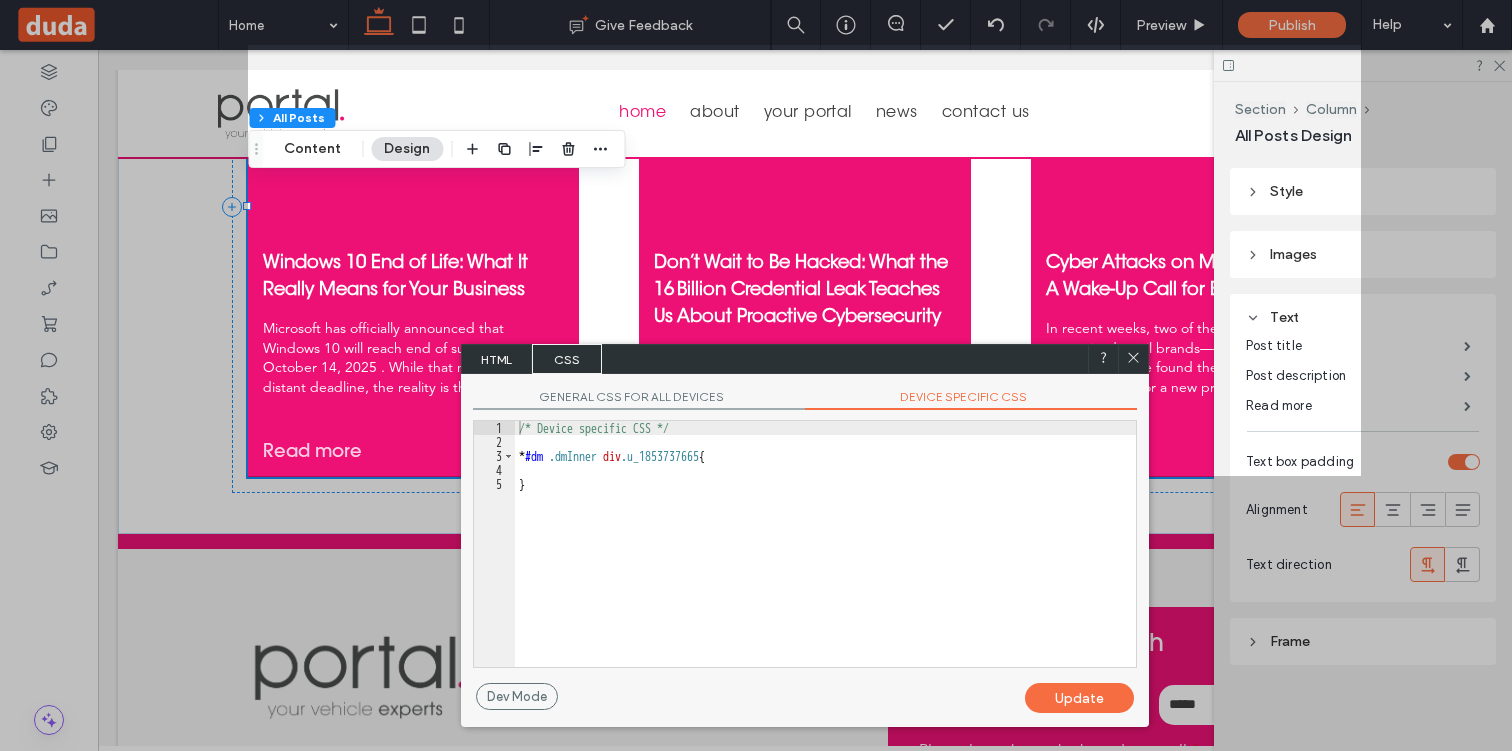 click on "/* Device specific CSS */ * #dm   .dmInner   div .u_1853737665 { }" at bounding box center [825, 558] 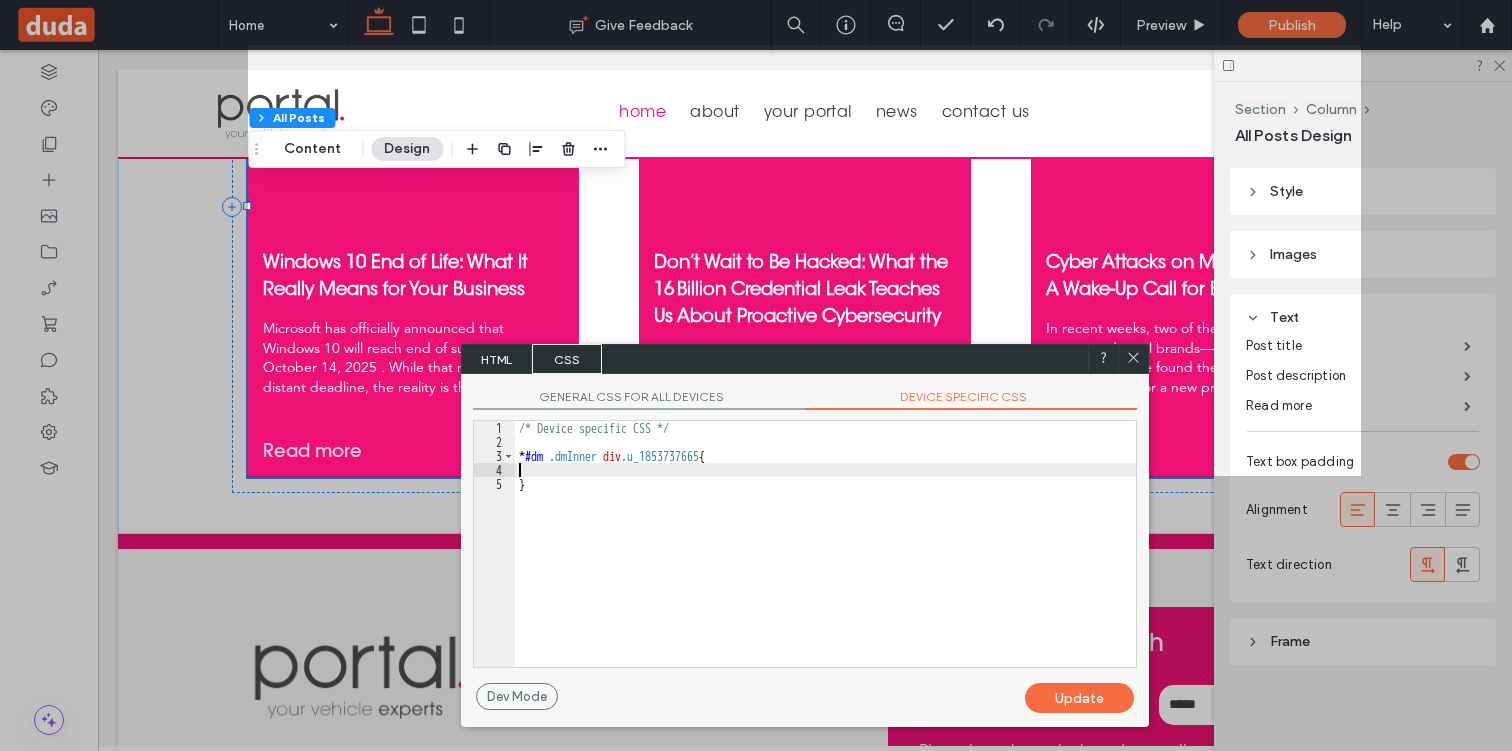 click on "/* Device specific CSS */ * #dm   .dmInner   div .u_1853737665 { }" at bounding box center (825, 558) 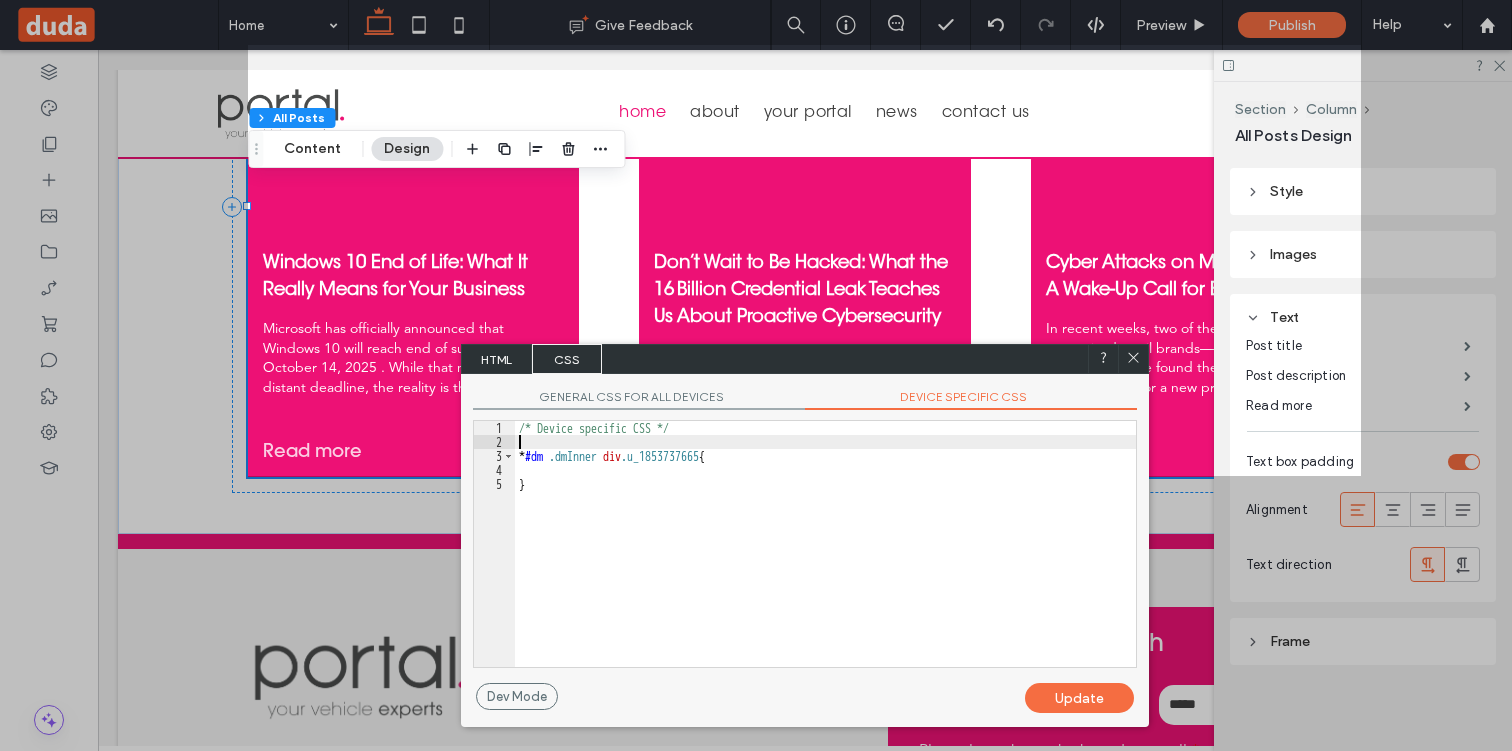 click on "GENERAL CSS FOR ALL DEVICES" at bounding box center [639, 399] 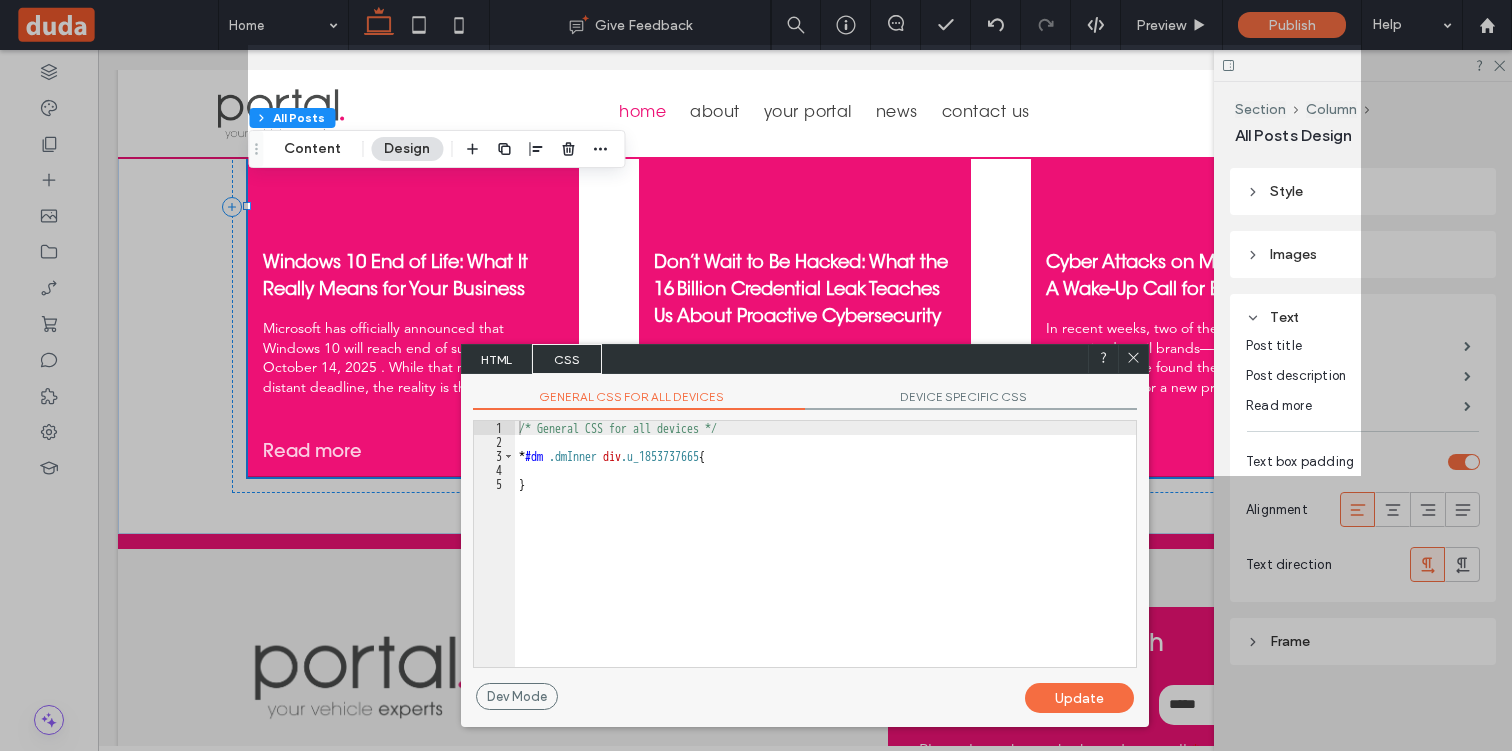 click on "DEVICE SPECIFIC CSS" at bounding box center [971, 399] 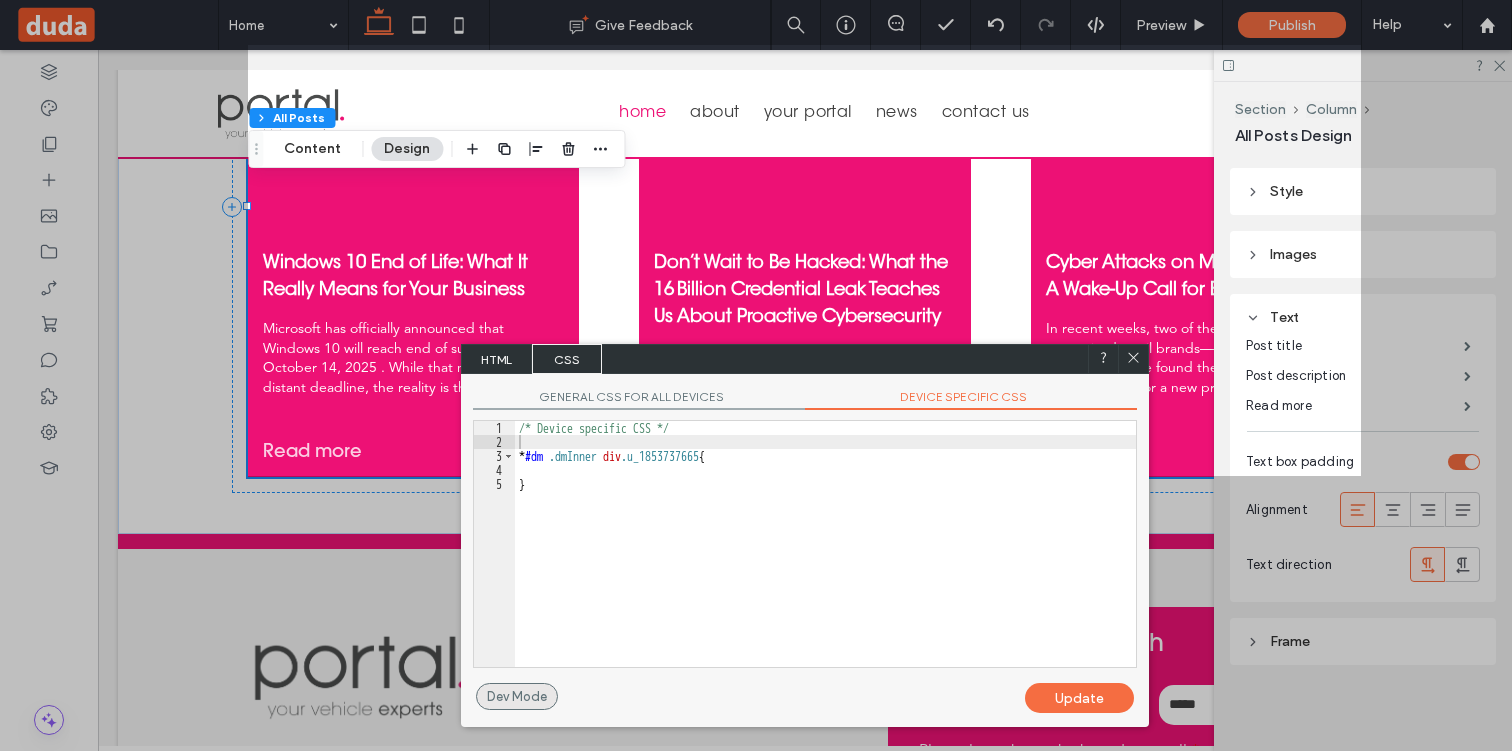 click on "Dev Mode" at bounding box center [517, 696] 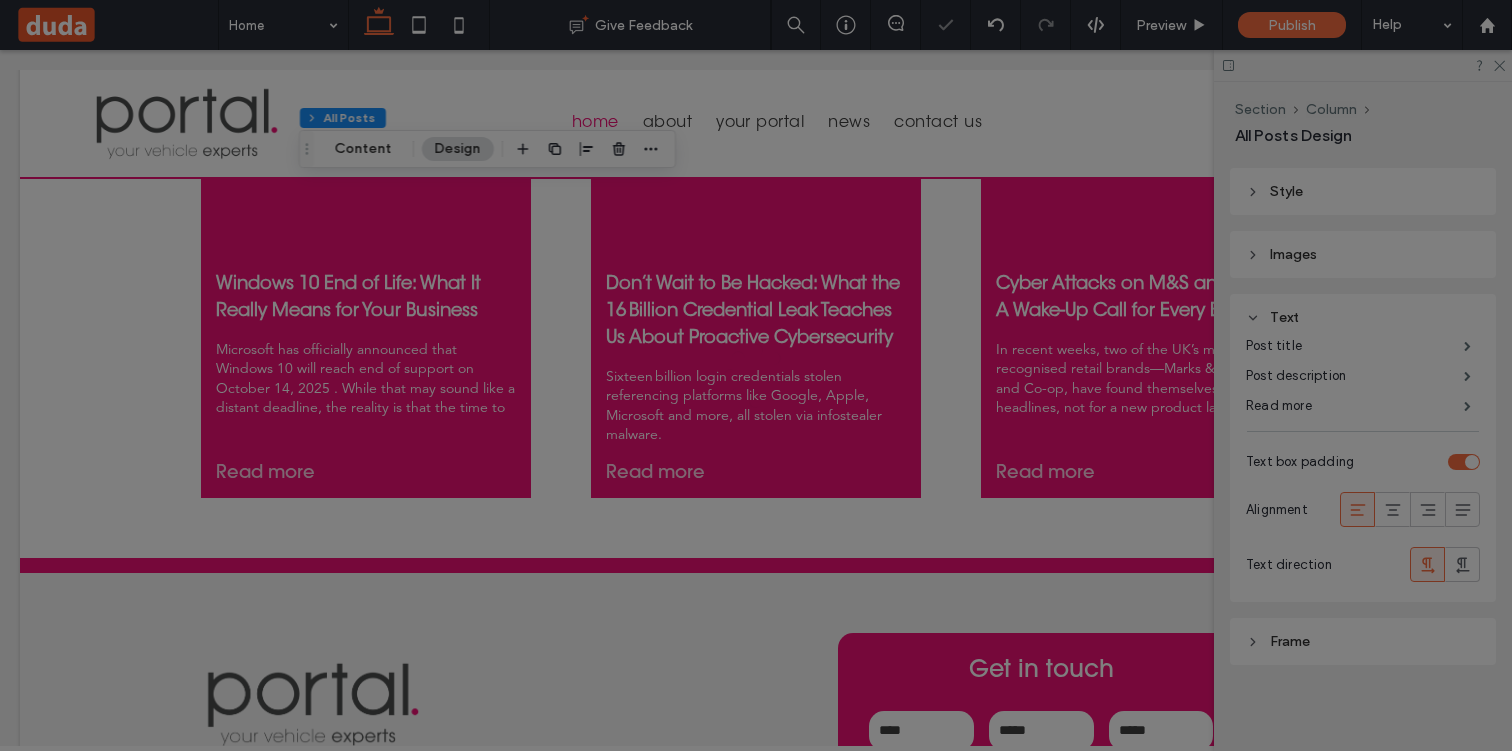 scroll, scrollTop: 0, scrollLeft: 0, axis: both 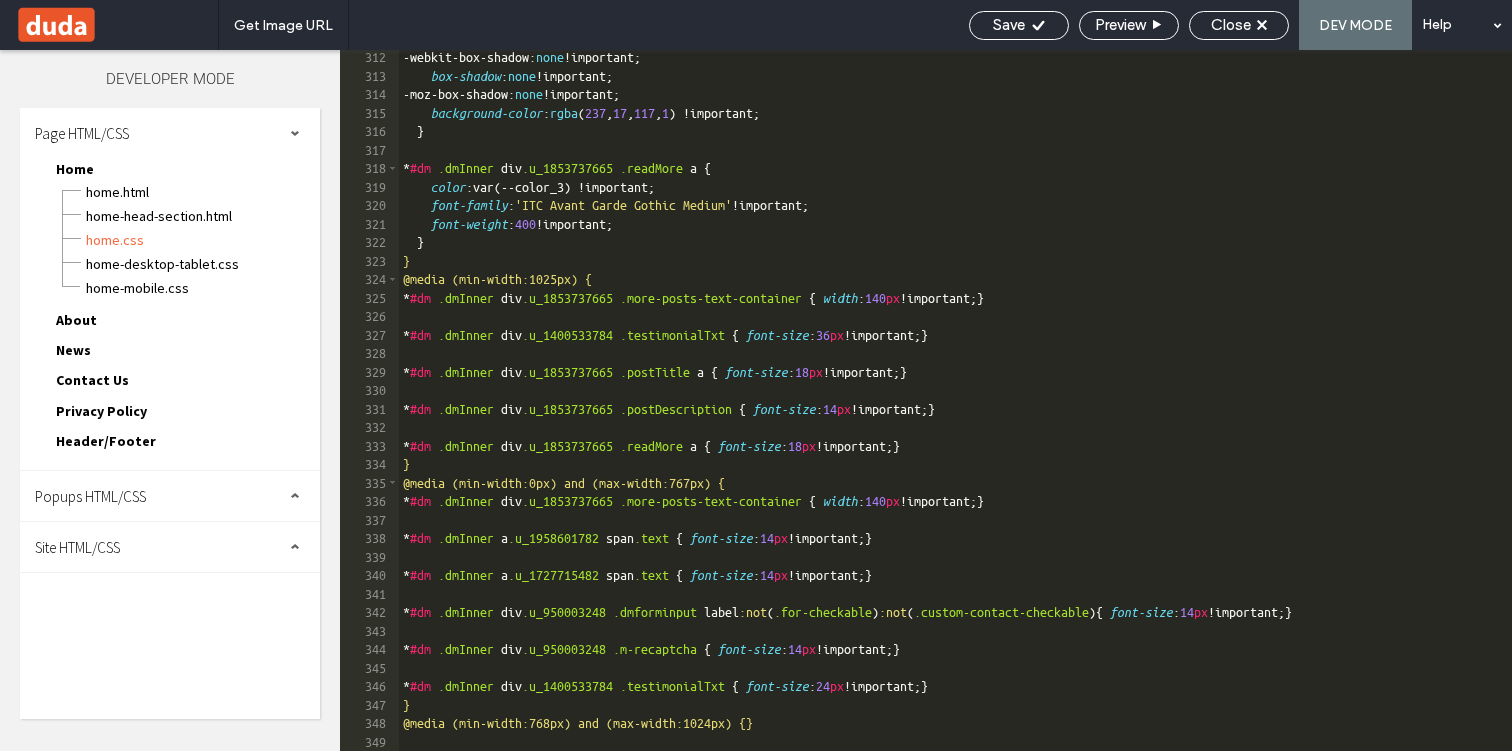 click on "-webkit-box-shadow: none  !important;      box-shadow : none  !important;     -moz-box-shadow: none  !important;      background-color : rgba ( 237 , 17 , 117 , 1 ) !important;    }   * #dm   .dmInner   div .u_1853737665   .readMore   a   {      color :var(--color_3) !important;      font-family : 'ITC Avant Garde Gothic Medium'  !important;      font-weight : 400  !important;    } } @media (min-width:1025px) {   * #dm   .dmInner   div .u_1853737665   .more-posts-text-container   {   width : 140 px  !important;  }   * #dm   .dmInner   div .u_1400533784   .testimonialTxt   {   font-size : 36 px  !important;  }   * #dm   .dmInner   div .u_1853737665   .postTitle   a   {   font-size : 18 px  !important;  }   * #dm   .dmInner   div .u_1853737665   .postDescription   {   font-size : 14 px  !important;  }   * #dm   .dmInner   div .u_1853737665   .readMore   a   {   font-size : 18 px  !important;  } } @media (min-width:0px) and (max-width:767px) {   * #dm   .dmInner   div .u_1853737665     {   width : 140 px }" at bounding box center (1125, 417) 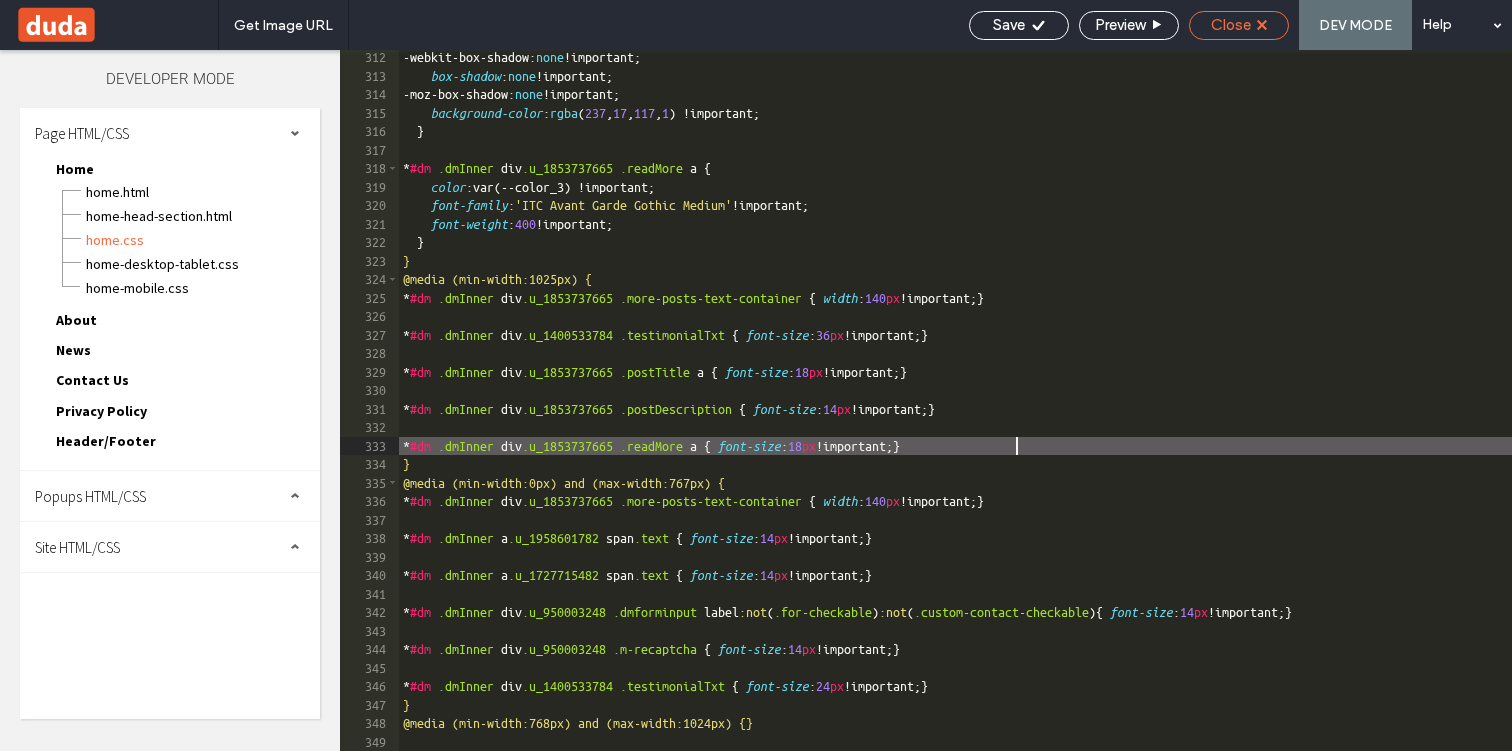 click on "Close" at bounding box center [1239, 25] 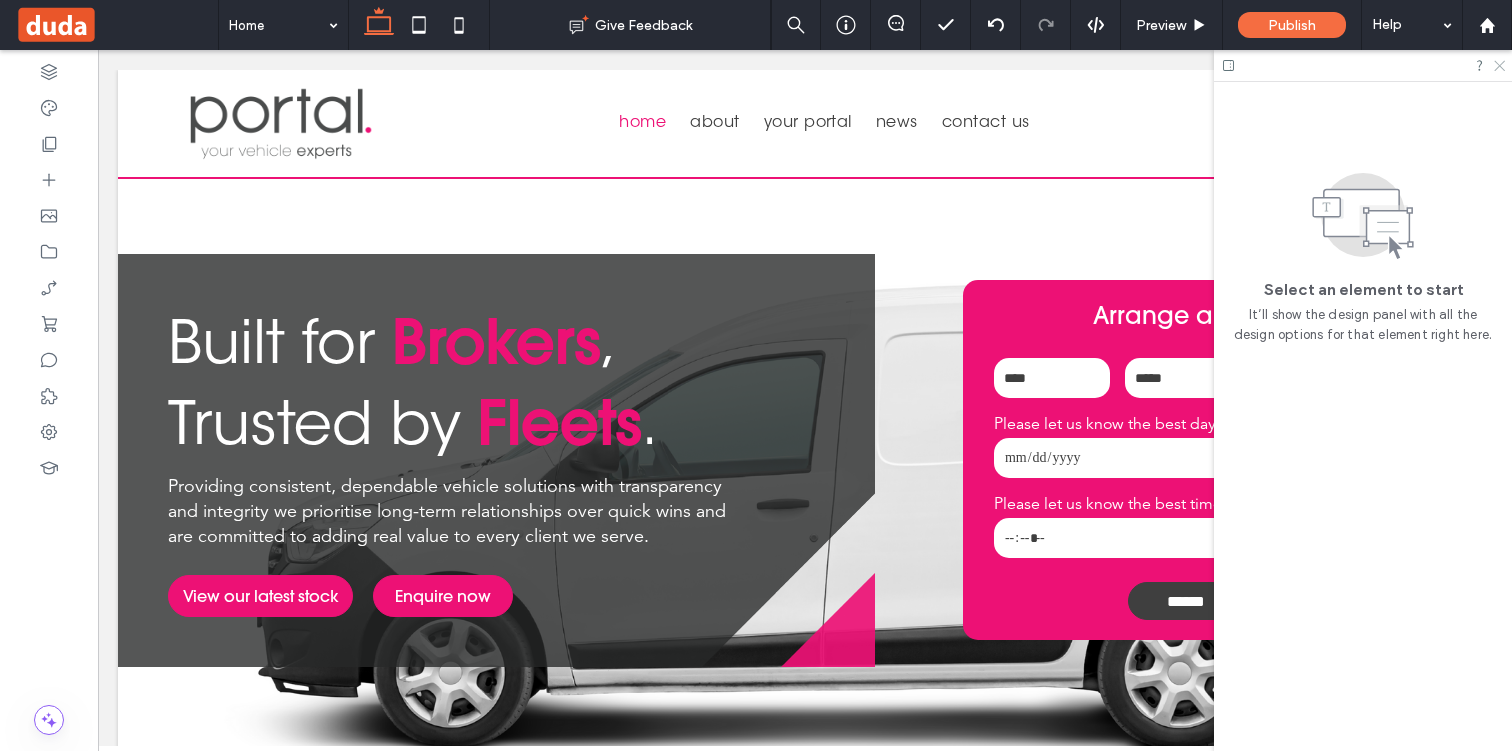 click 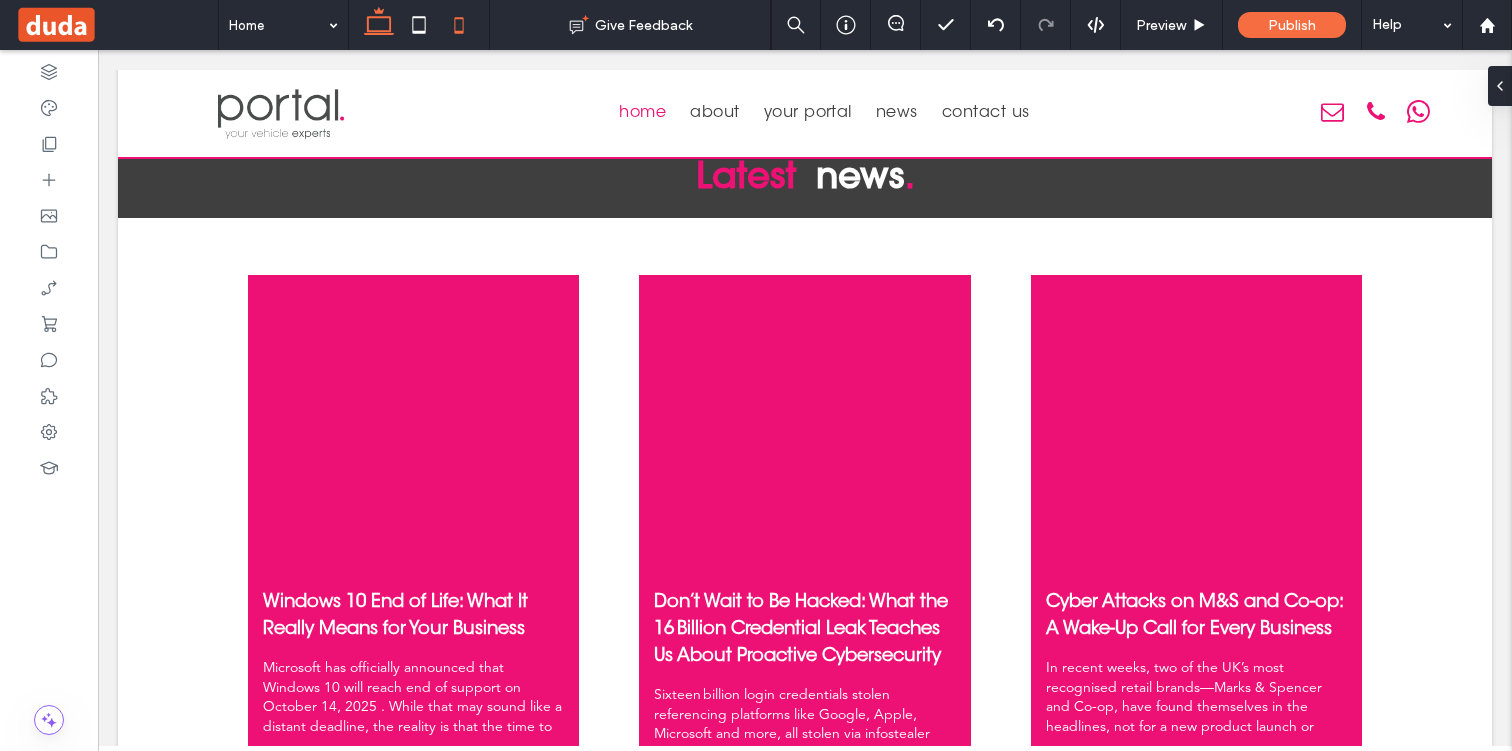 click 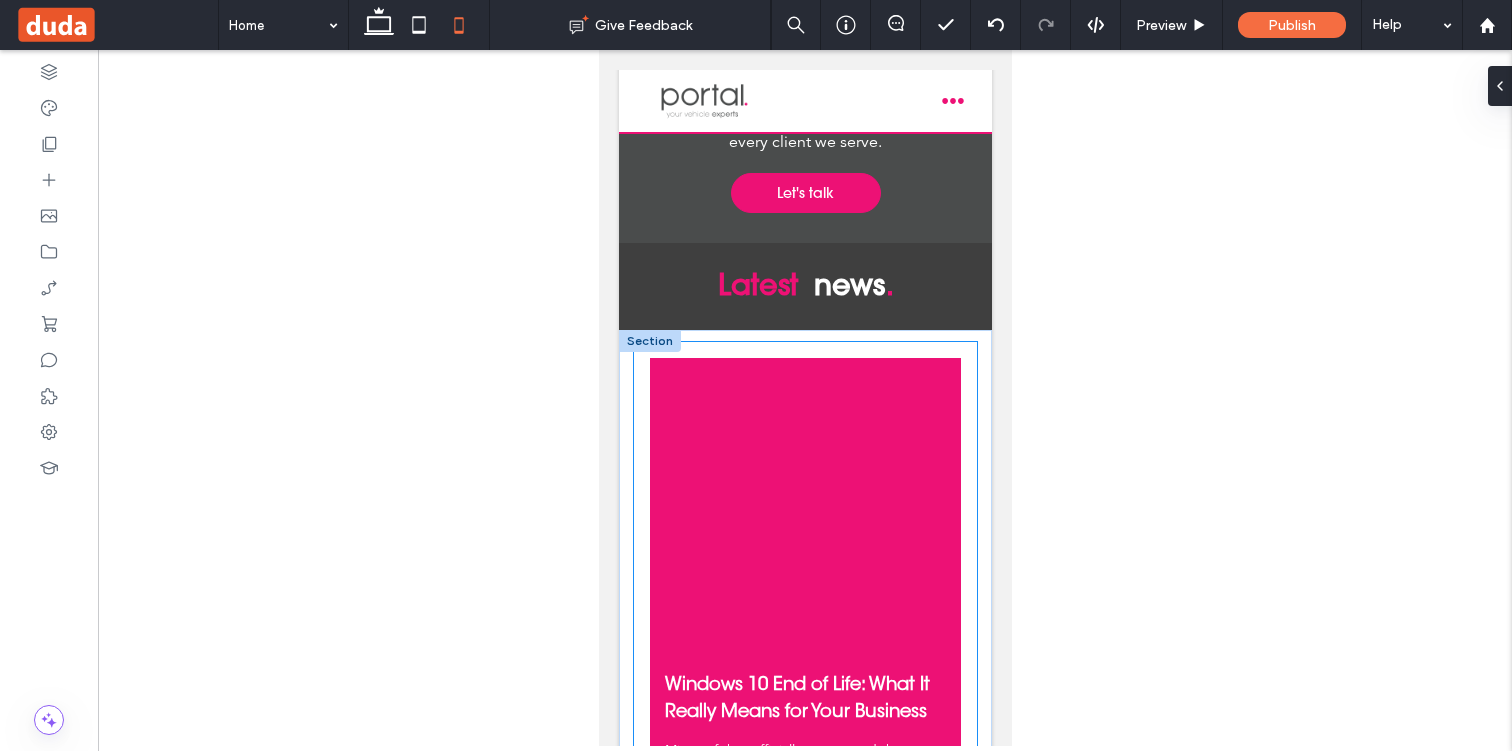 scroll, scrollTop: 3887, scrollLeft: 0, axis: vertical 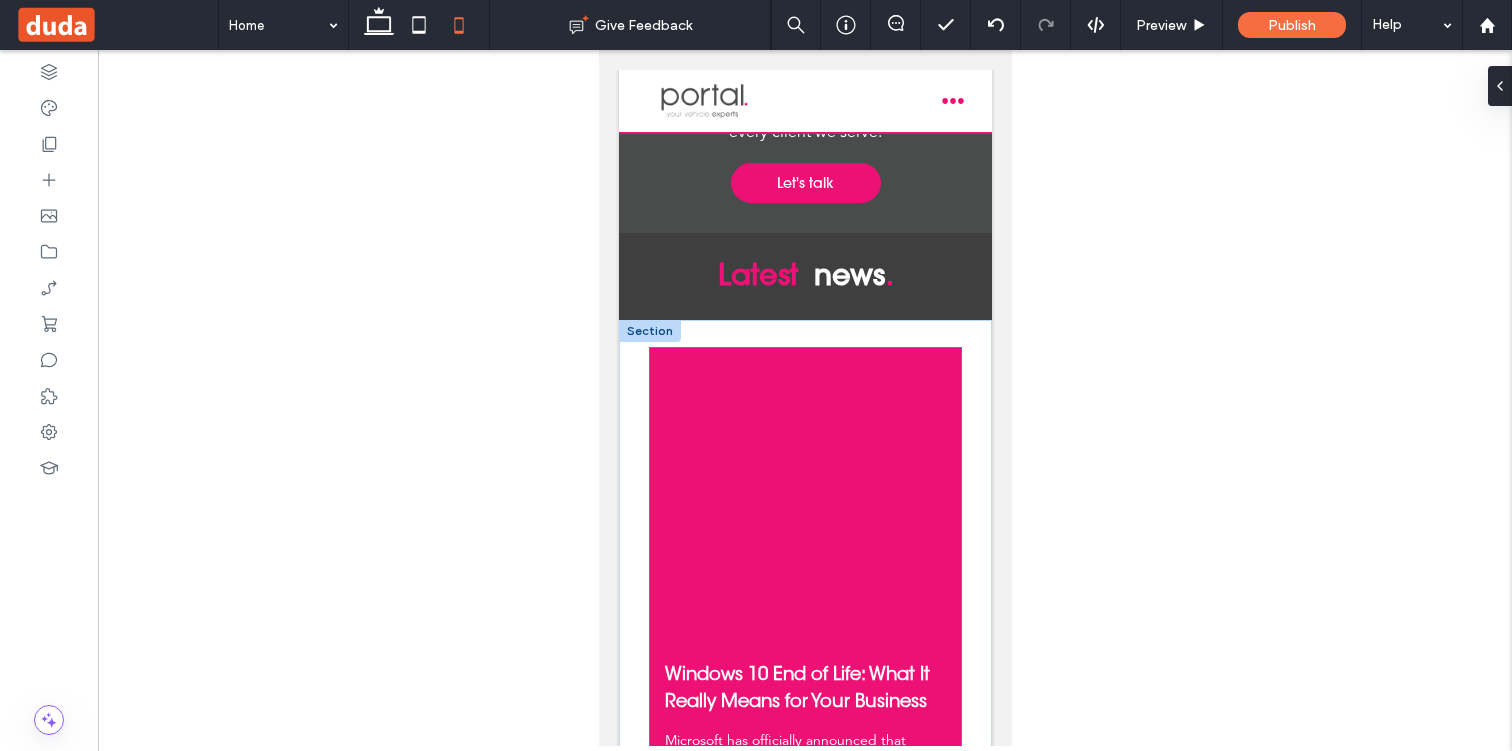 click at bounding box center [805, 498] 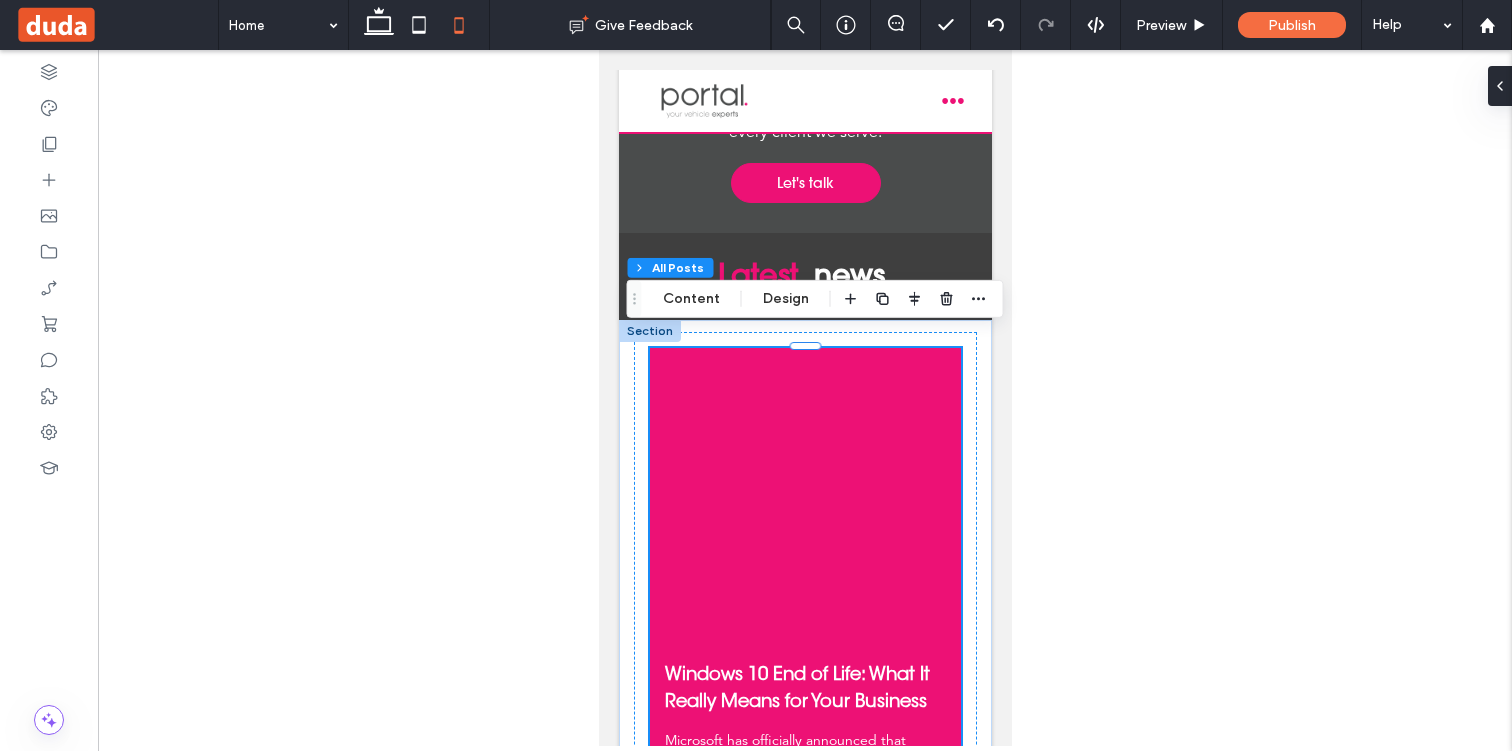 click at bounding box center (649, 331) 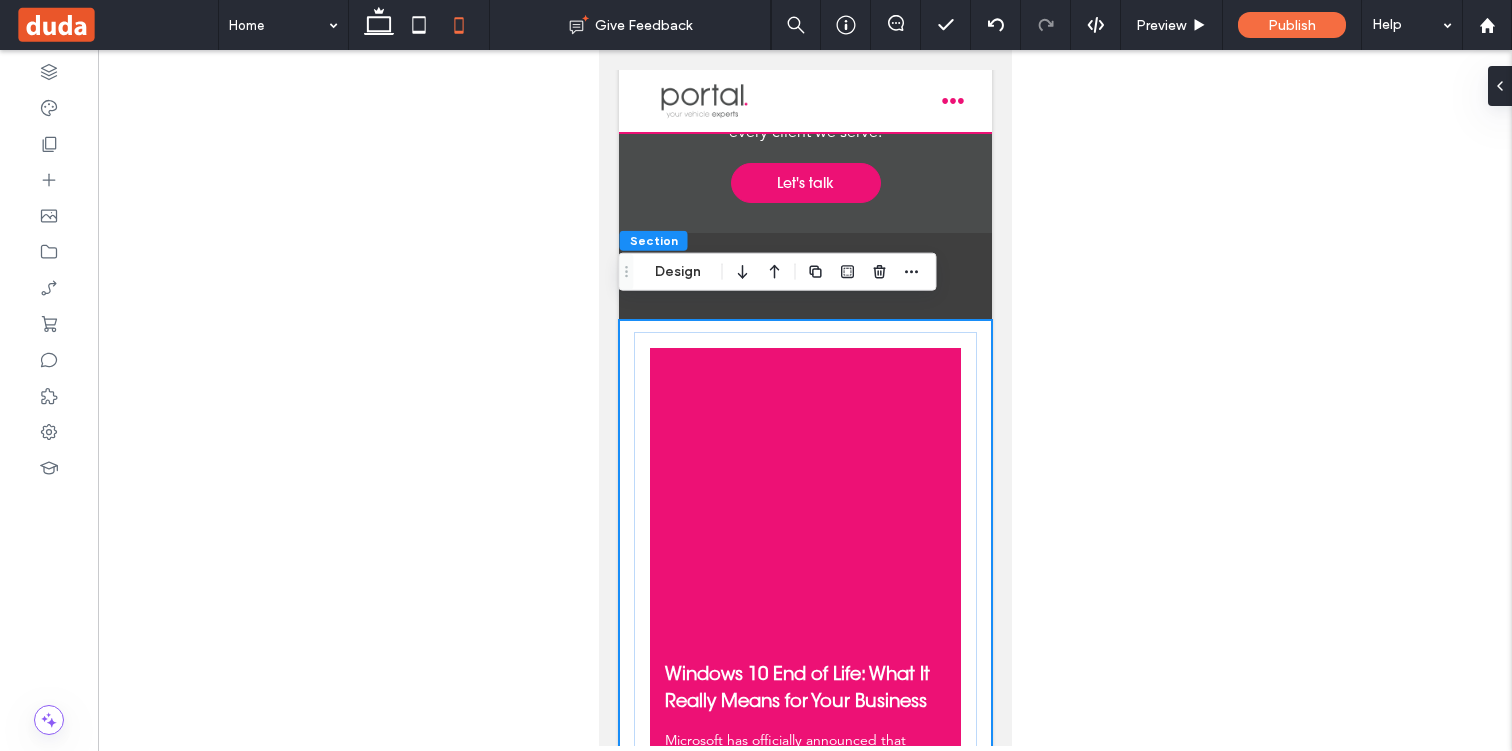 click on "Windows 10 End of Life: What It Really Means for Your Business
By Quicksmart IT
•
July 22, 2025
Microsoft has officially announced that                               Windows 10 will reach end of support on October 14, 2025                               . While that may sound like a distant deadline, the reality is that the time to act is now.
Read more
Don’t Wait to Be Hacked: What the 16 Billion Credential Leak Teaches Us About Proactive Cybersecurity
By Quicksmart IT
•
June 23, 2025
Sixteen billion login credentials stolen referencing platforms like Google, Apple, Microsoft and more, all stolen via infostealer malware.
Read more
Cyber Attacks on M&S and Co-op: A Wake-Up Call for Every Business
By Quicksmart IT
•
June 17, 2025
Read more" at bounding box center (804, 1236) 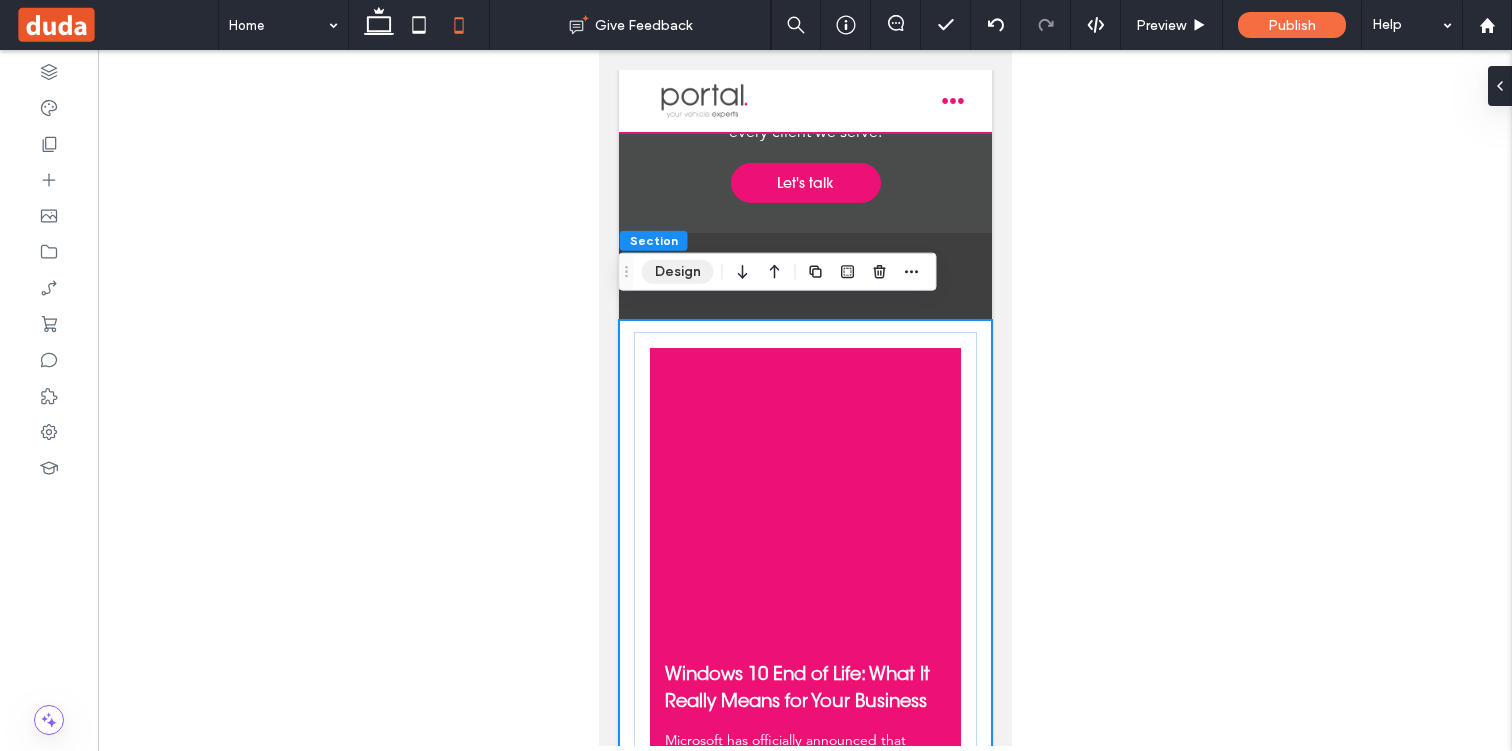 click on "Design" at bounding box center (678, 272) 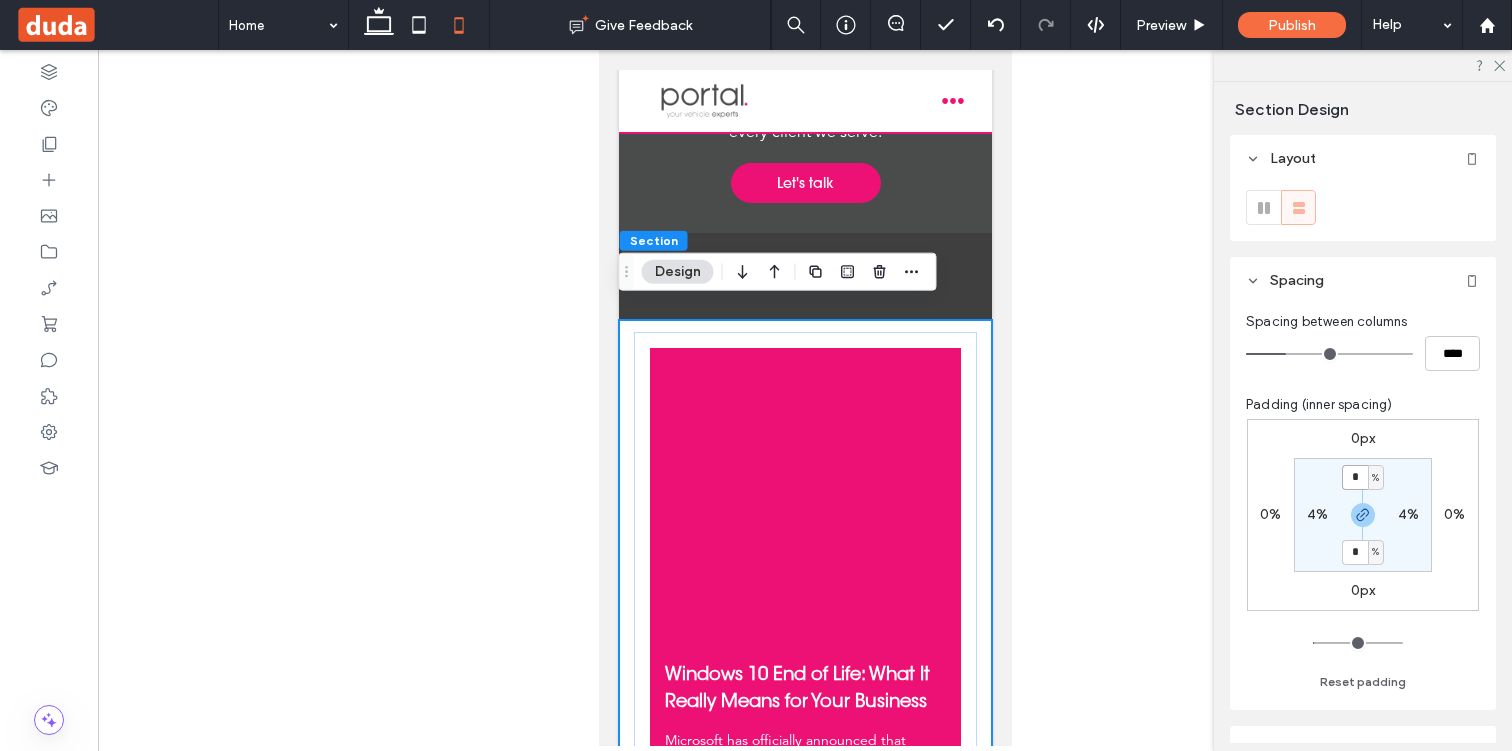 click on "*" at bounding box center [1355, 477] 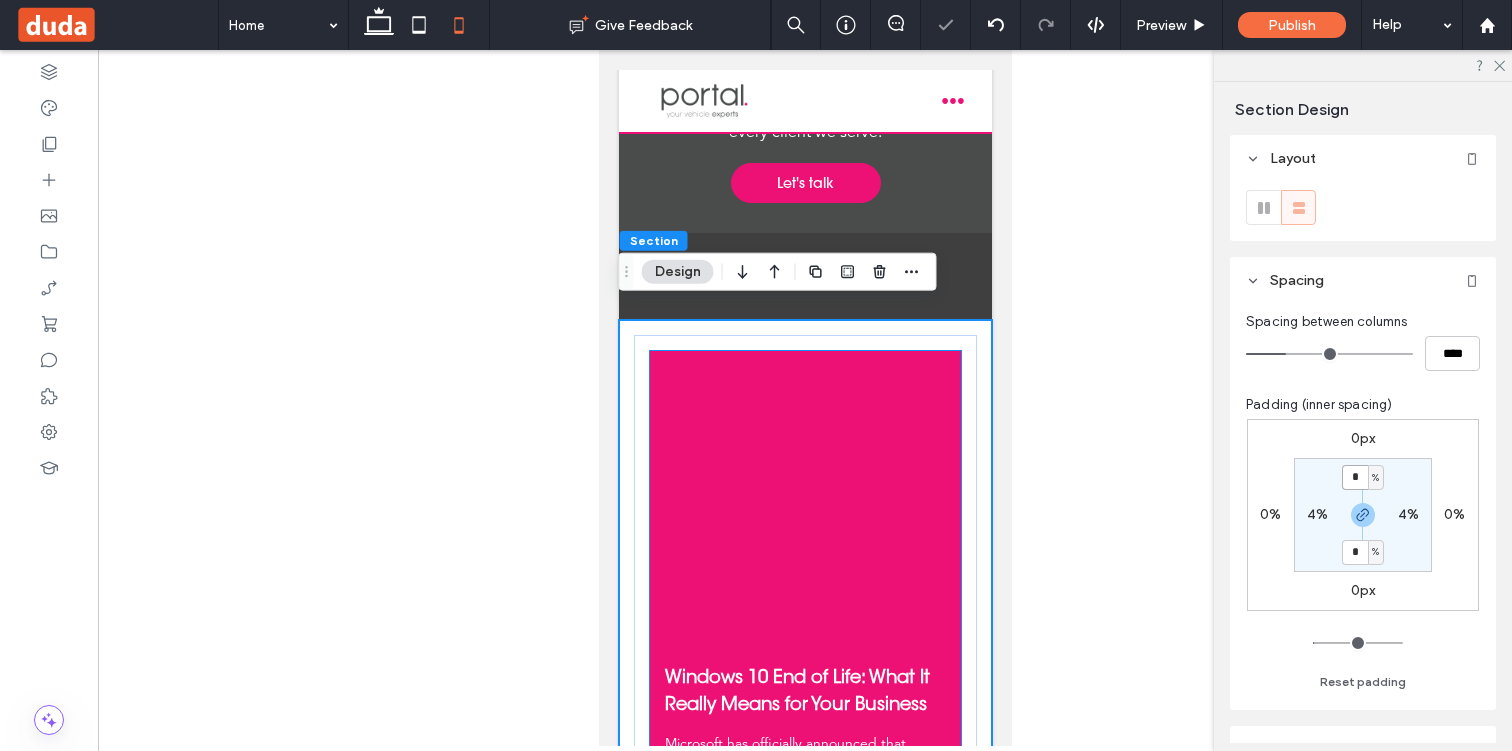 click at bounding box center [805, 501] 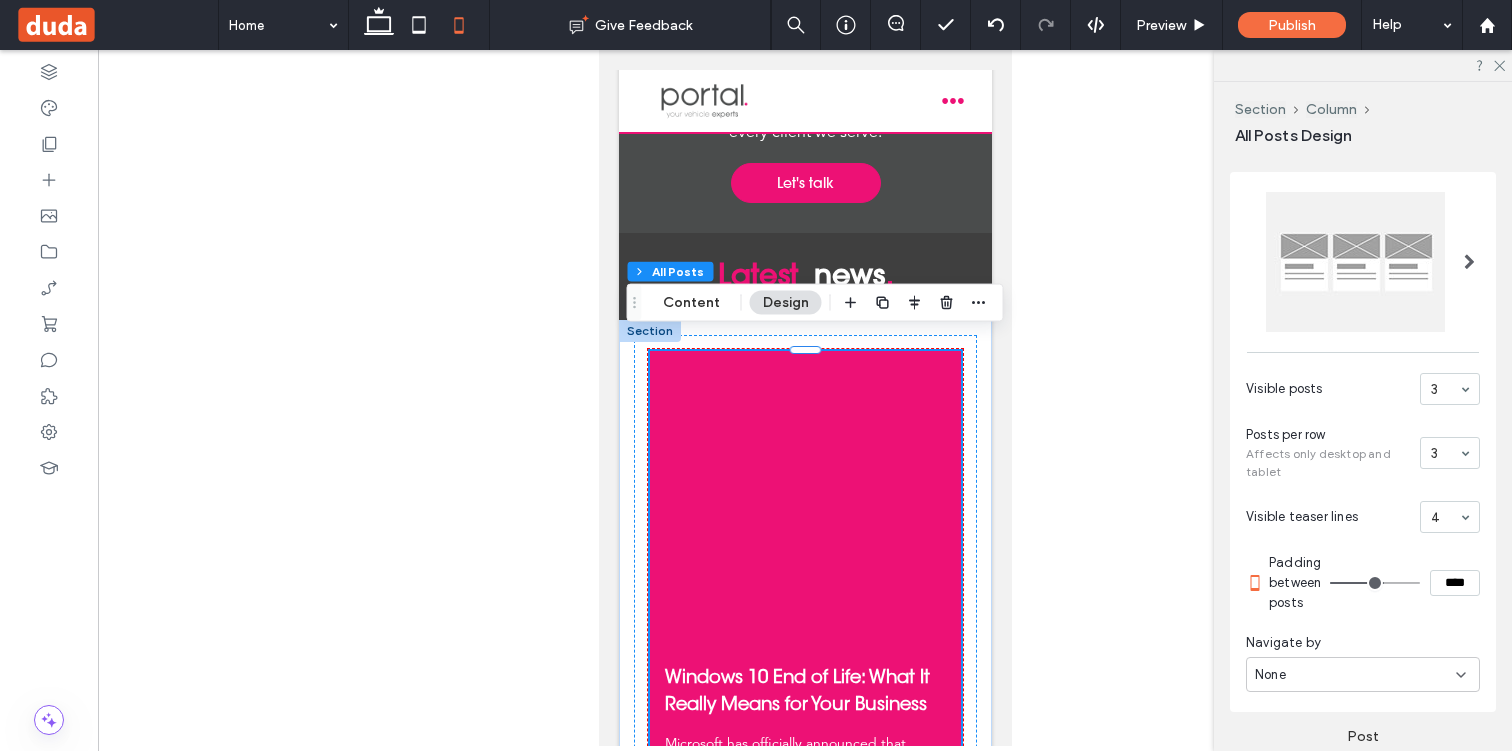 scroll, scrollTop: 1105, scrollLeft: 0, axis: vertical 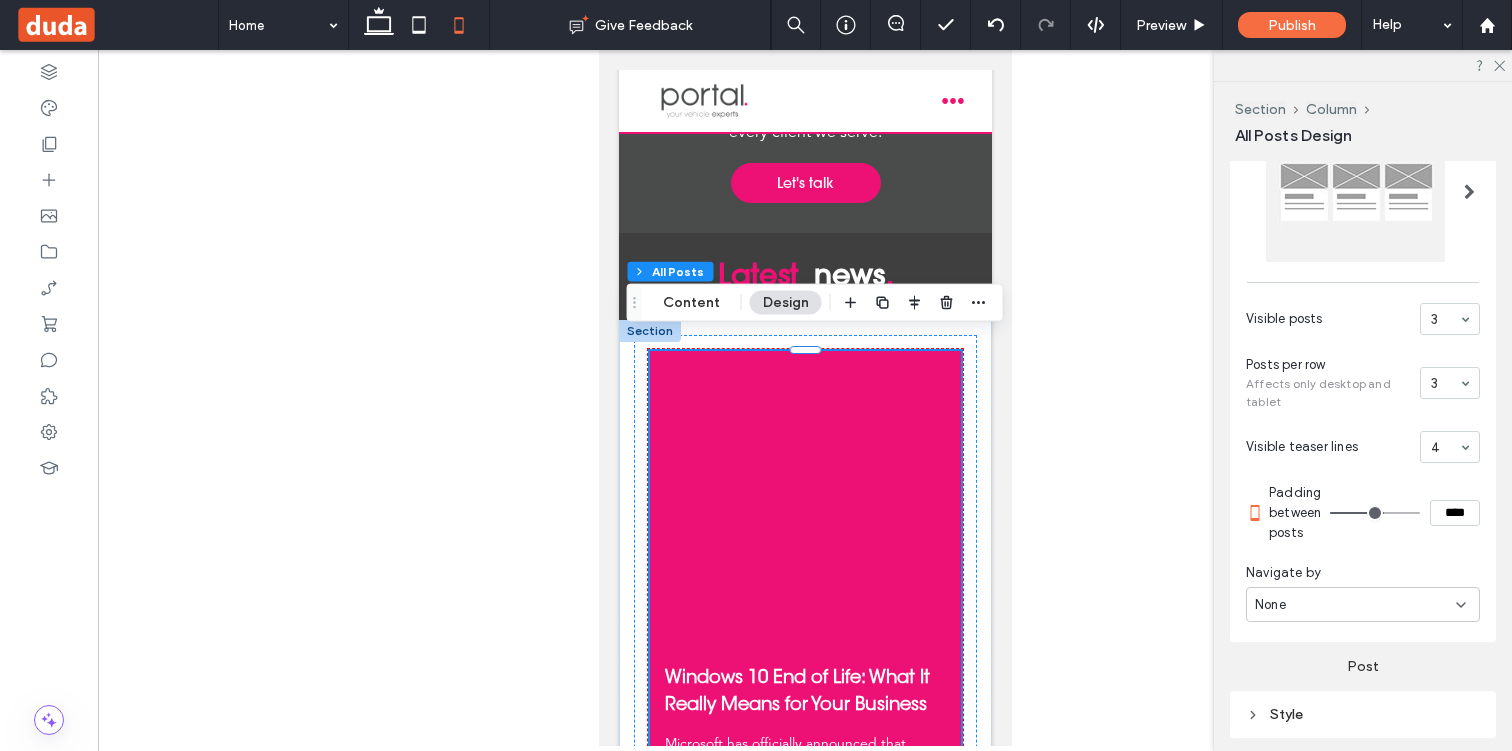click on "****" at bounding box center [1455, 513] 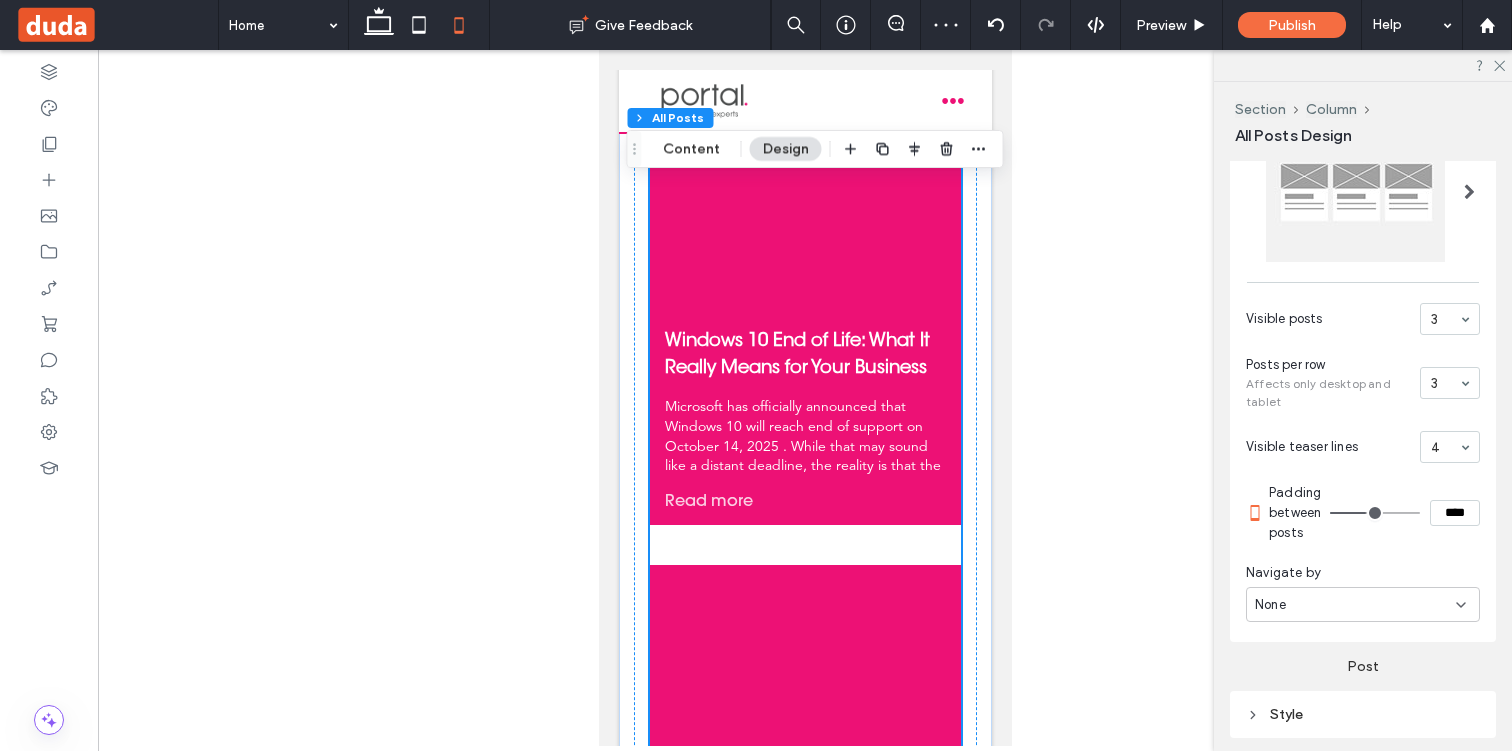 scroll, scrollTop: 4222, scrollLeft: 0, axis: vertical 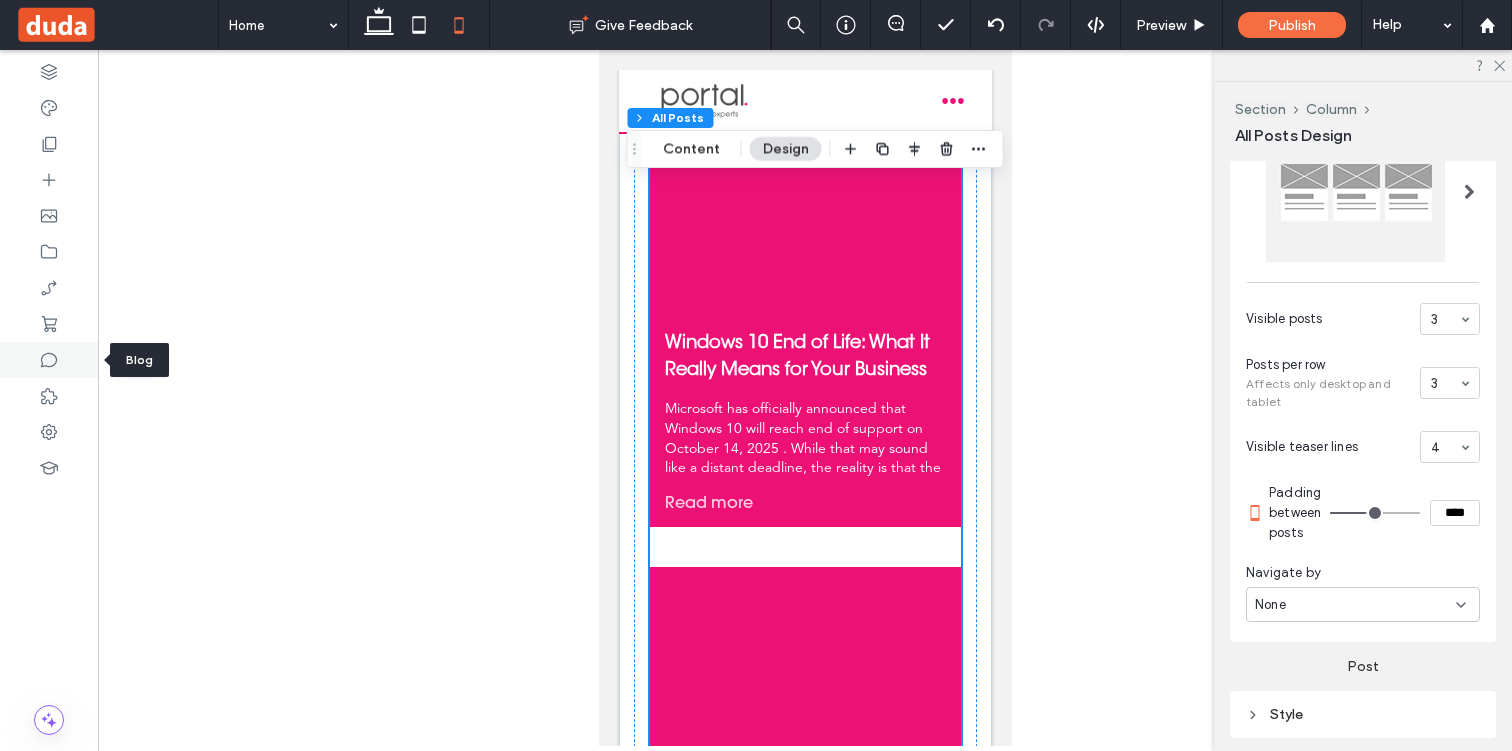 click 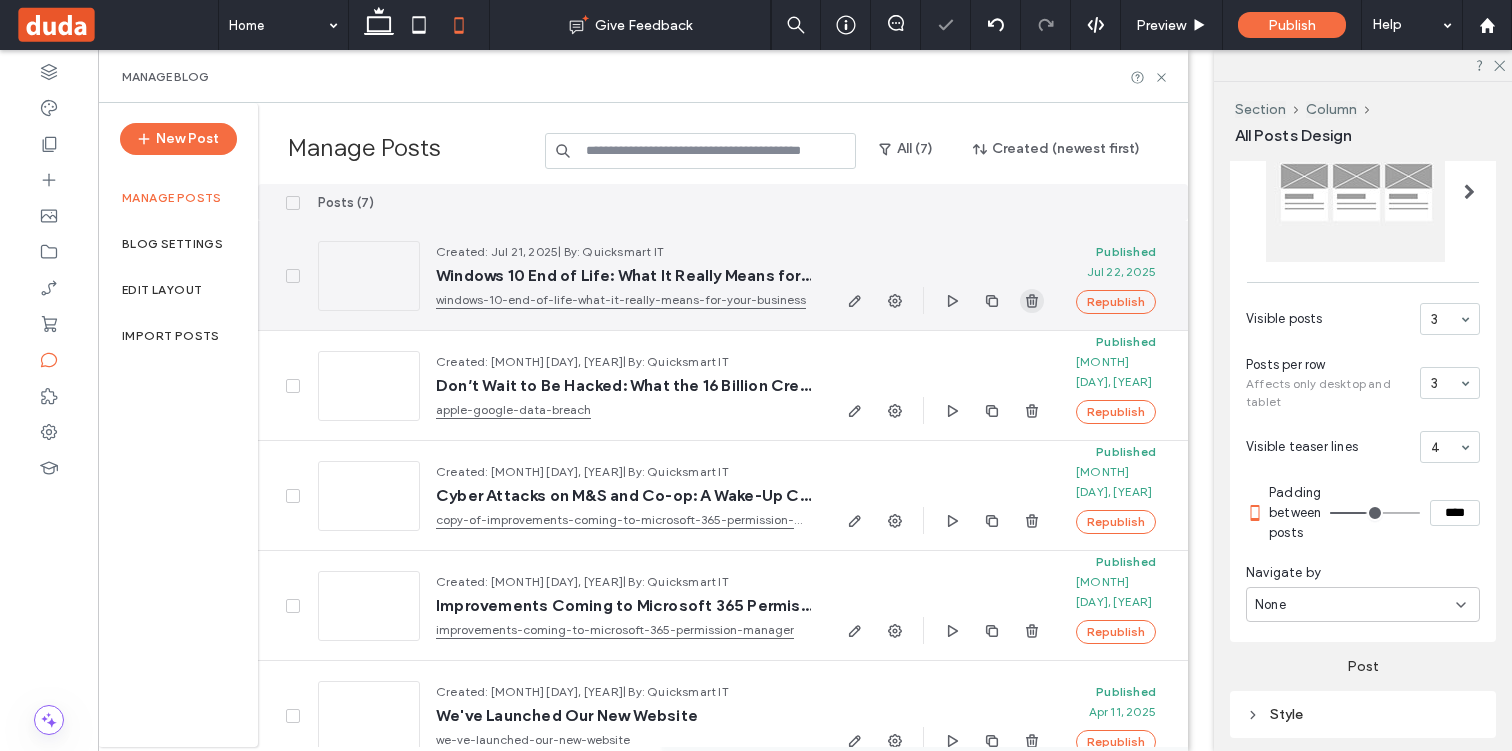 click 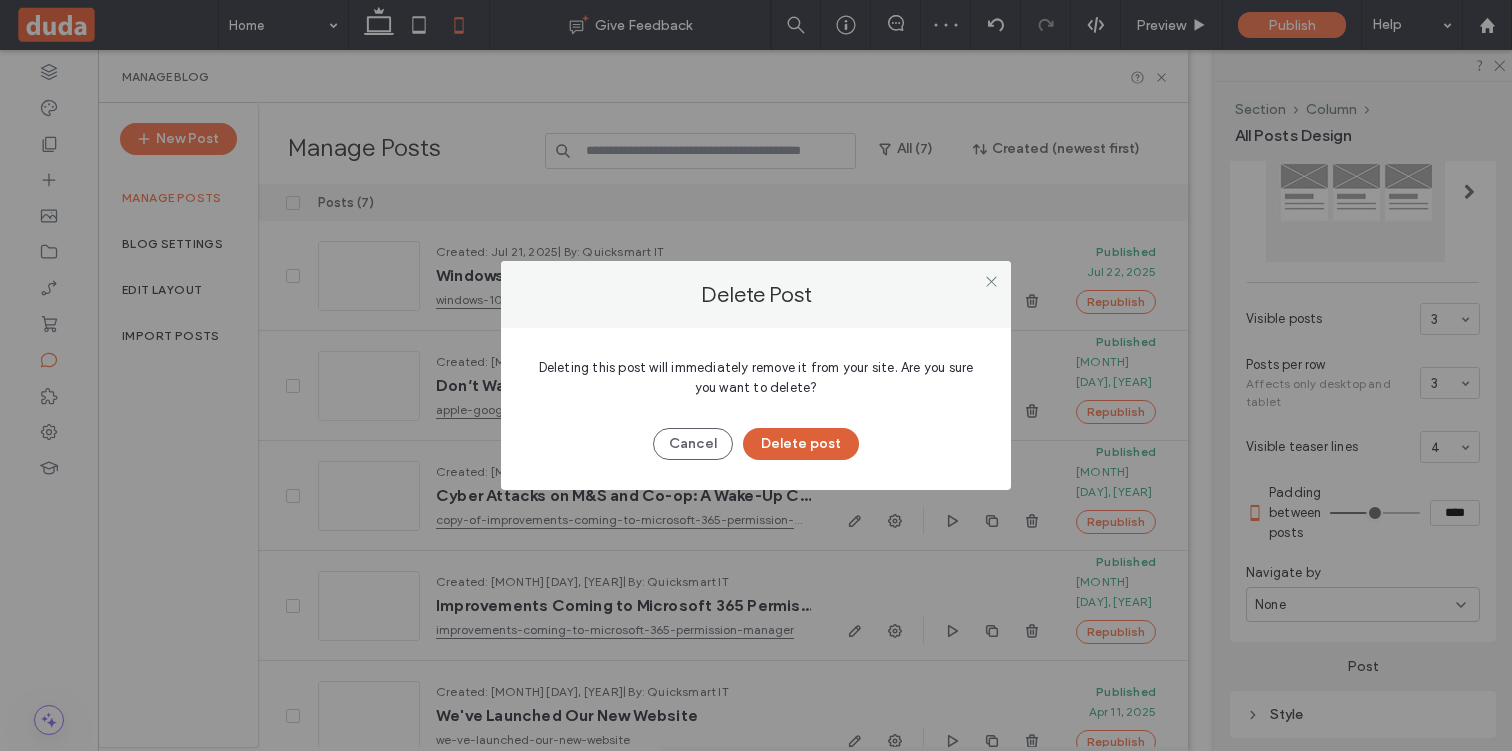 click on "Delete post" at bounding box center [801, 444] 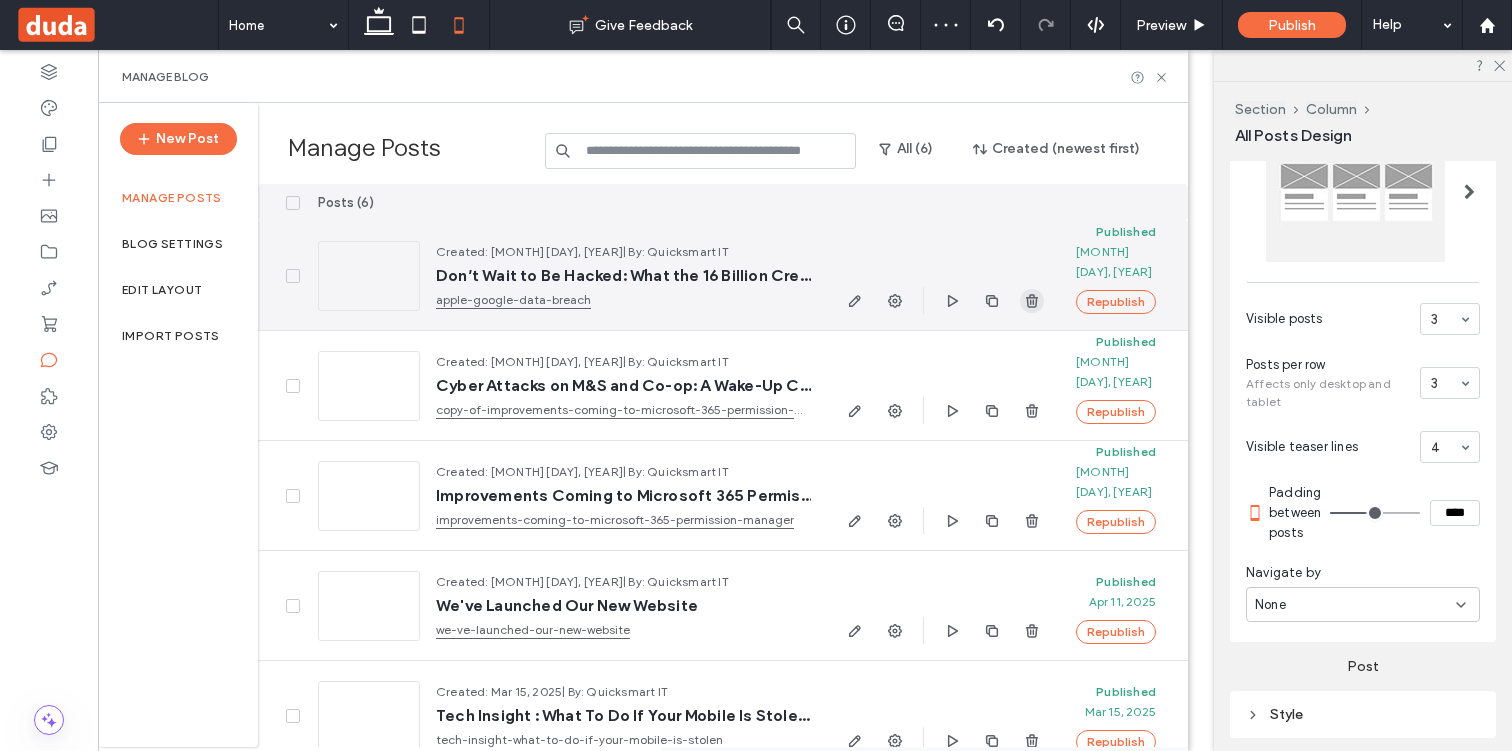click 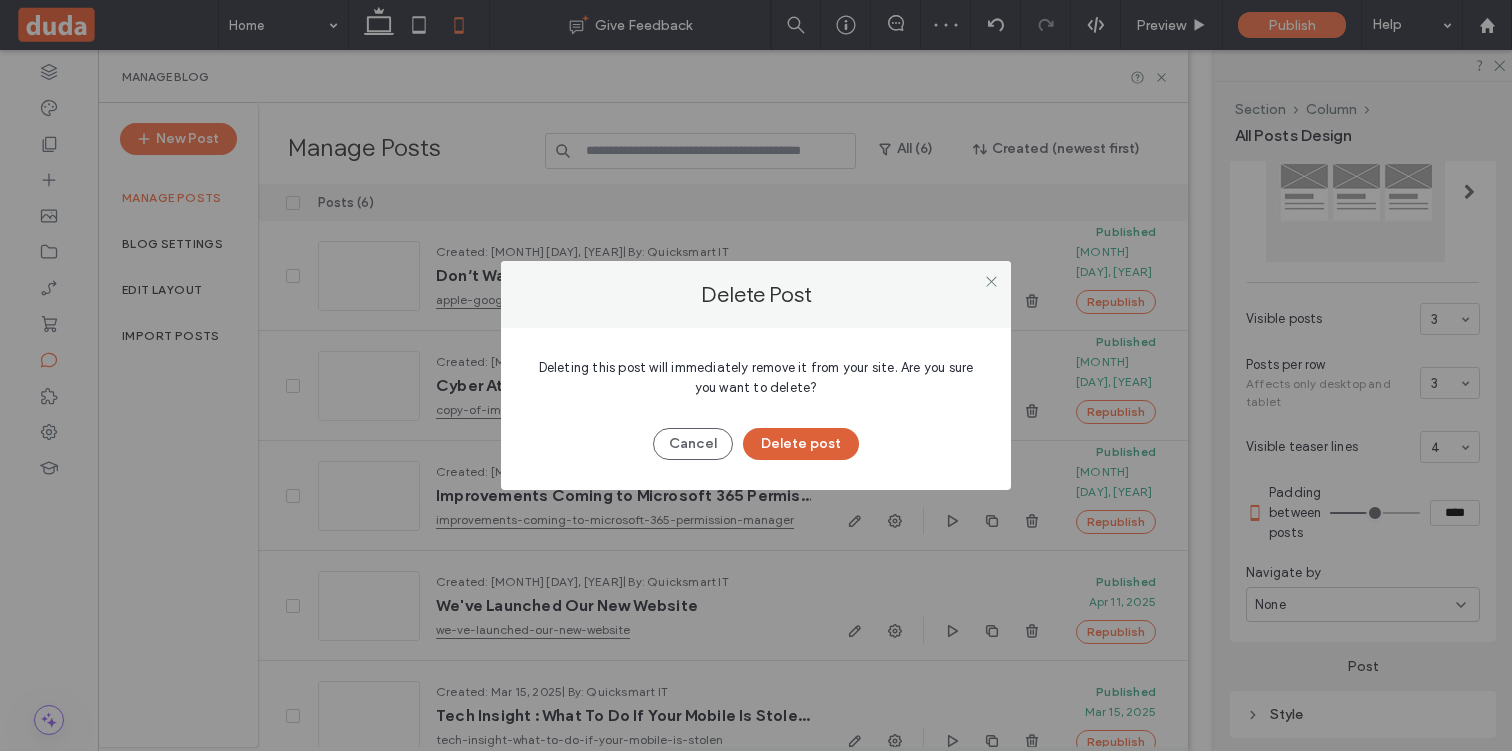 click on "Delete post" at bounding box center [801, 444] 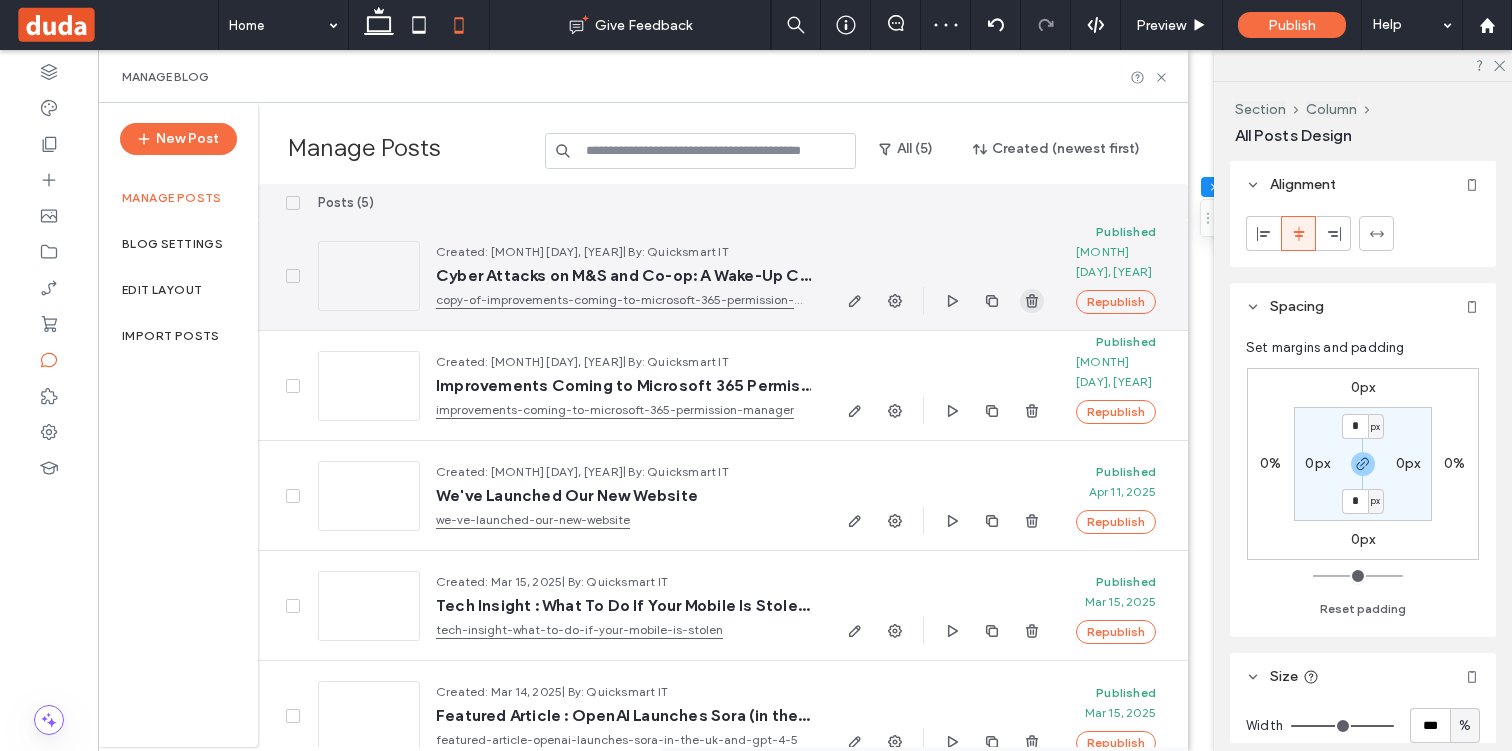 click 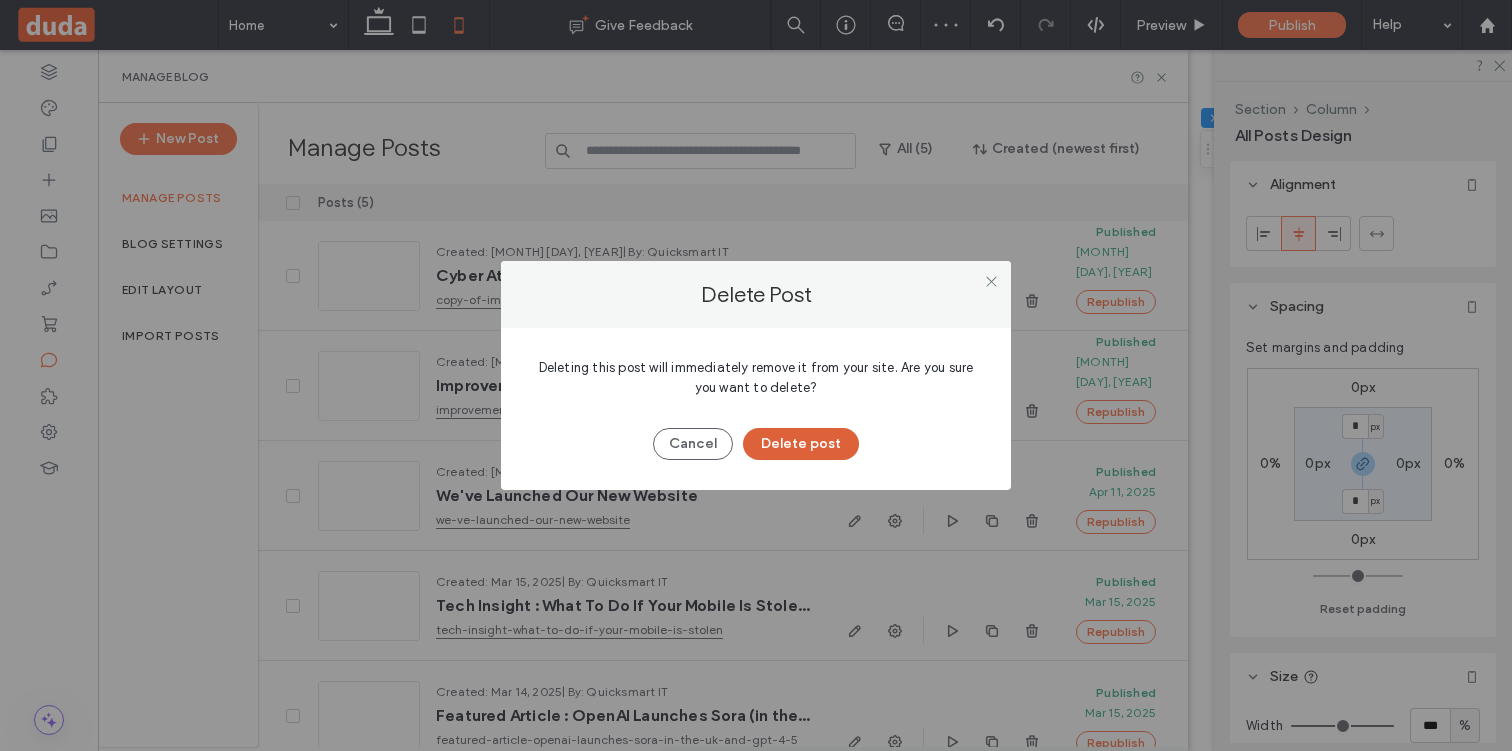 click on "Delete post" at bounding box center [801, 444] 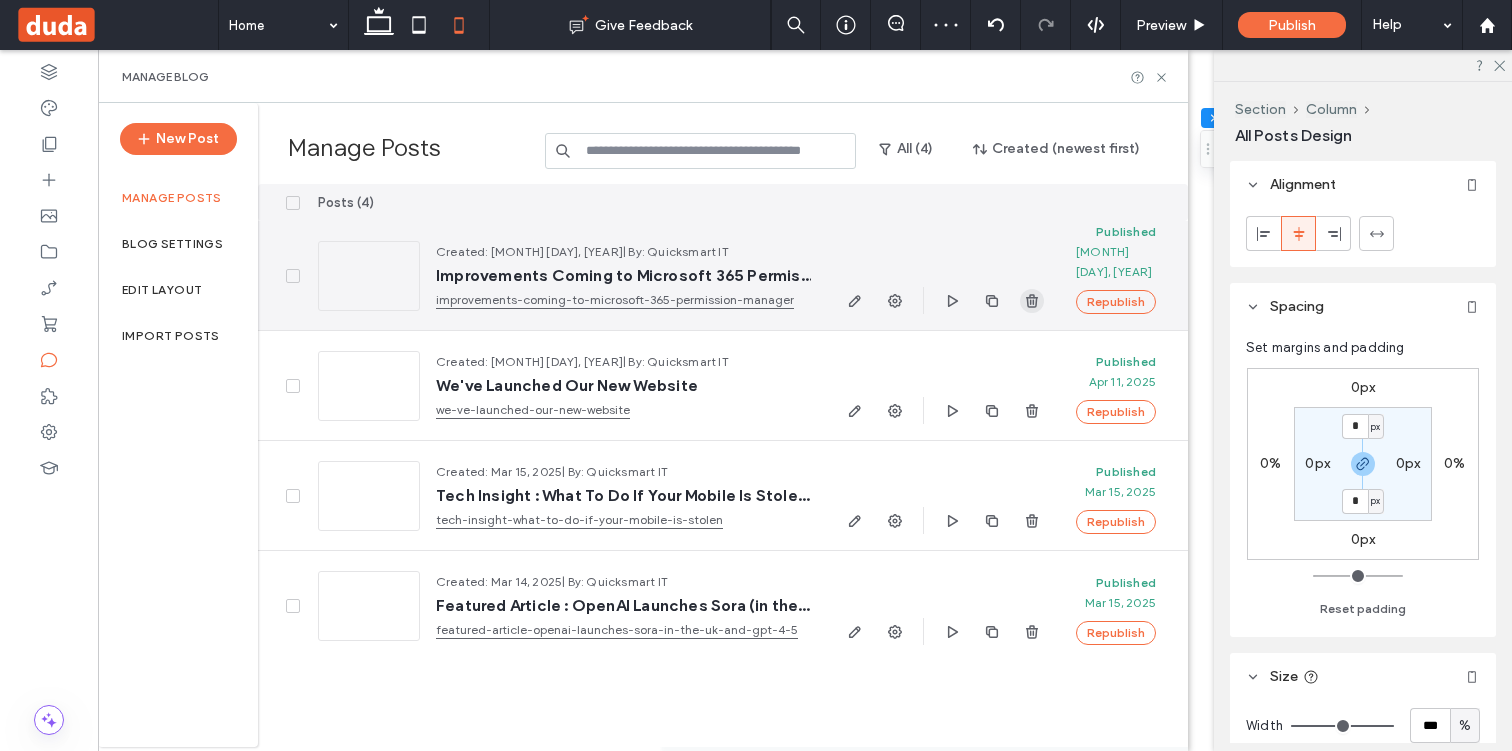click 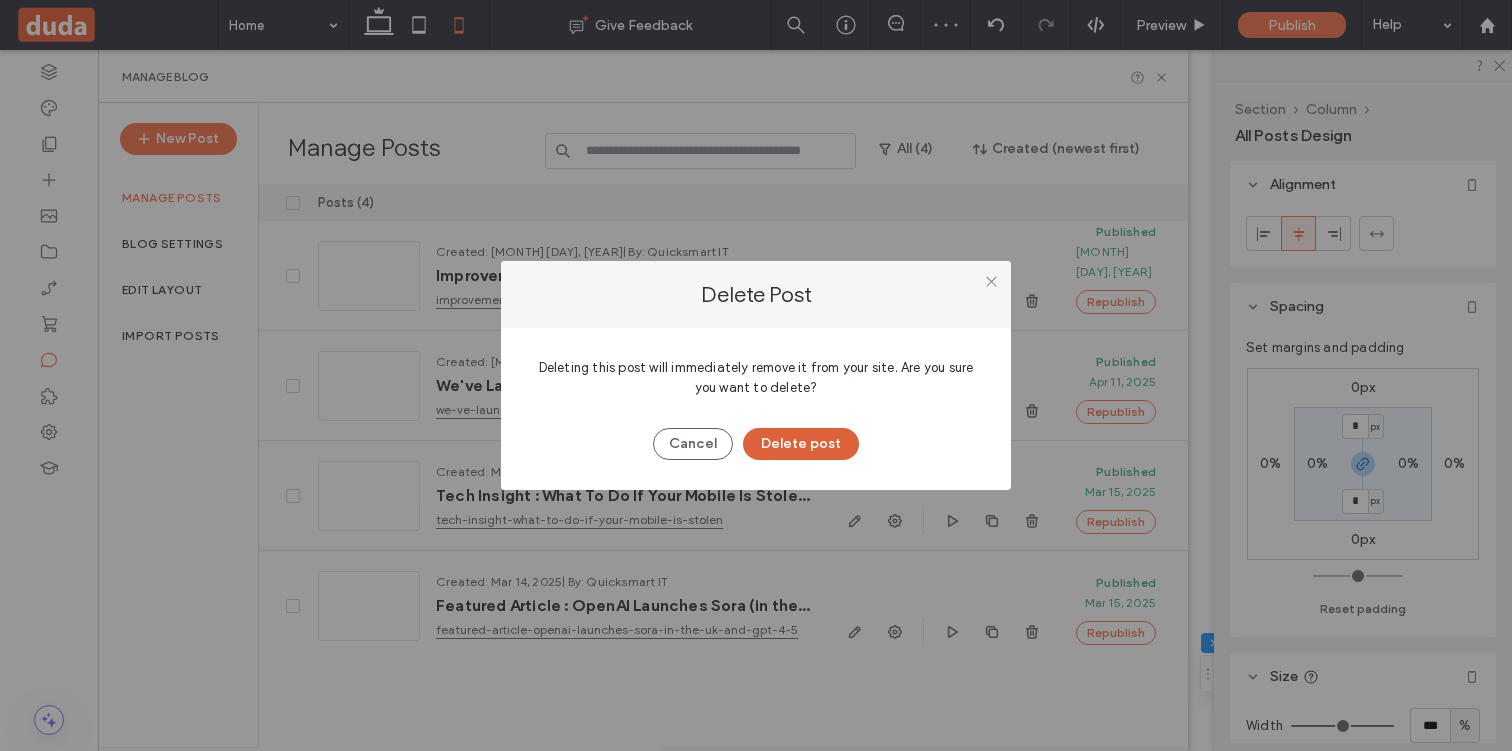 click on "Delete post" at bounding box center [801, 444] 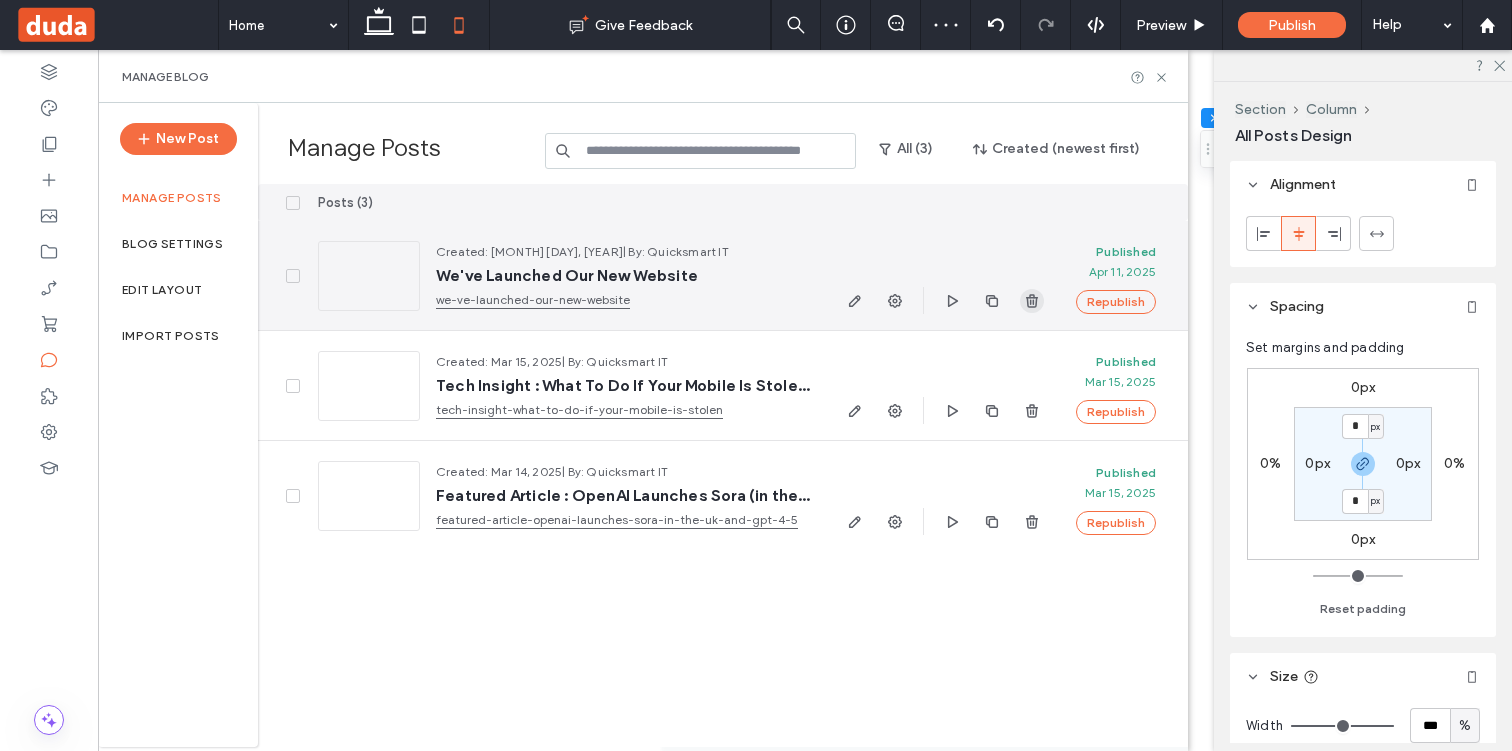 click 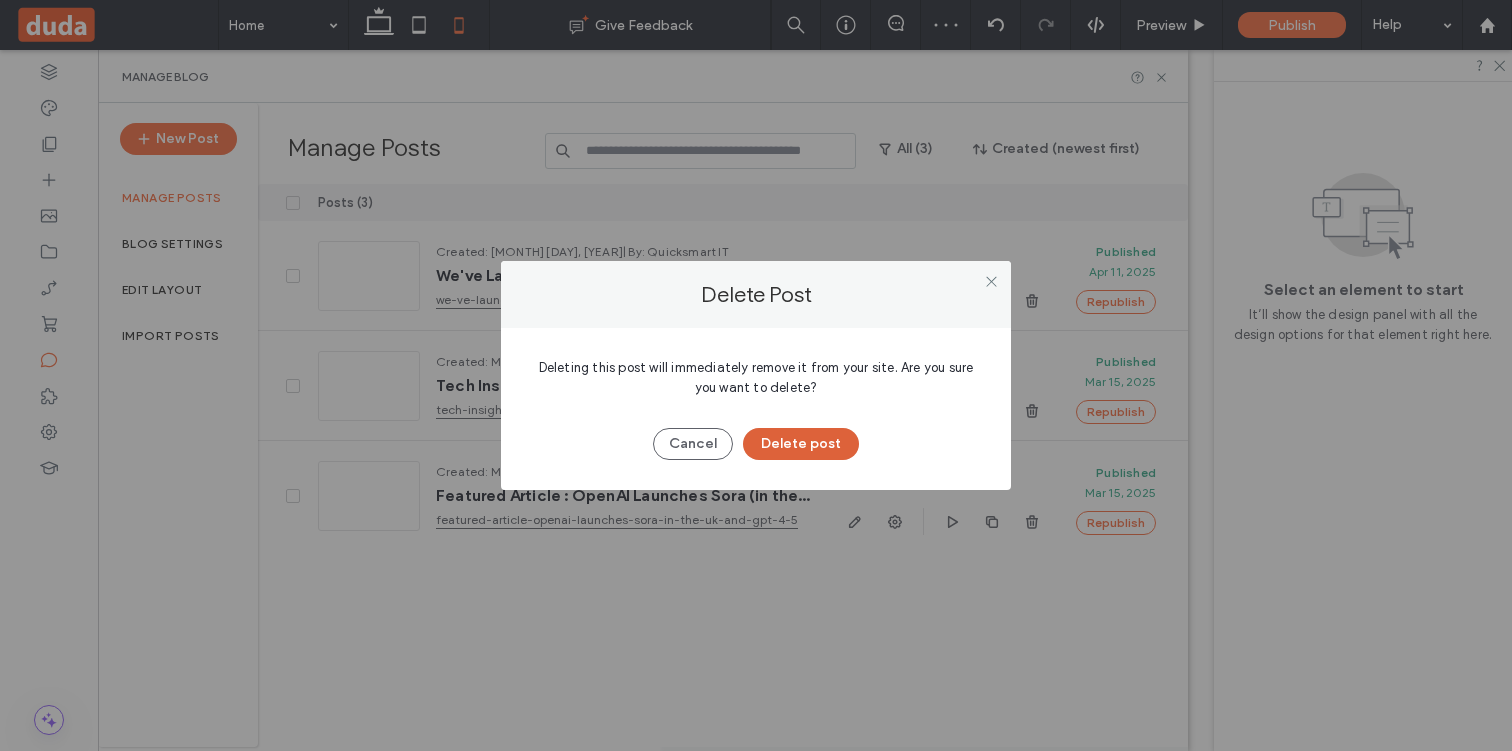 click on "Delete post" at bounding box center [801, 444] 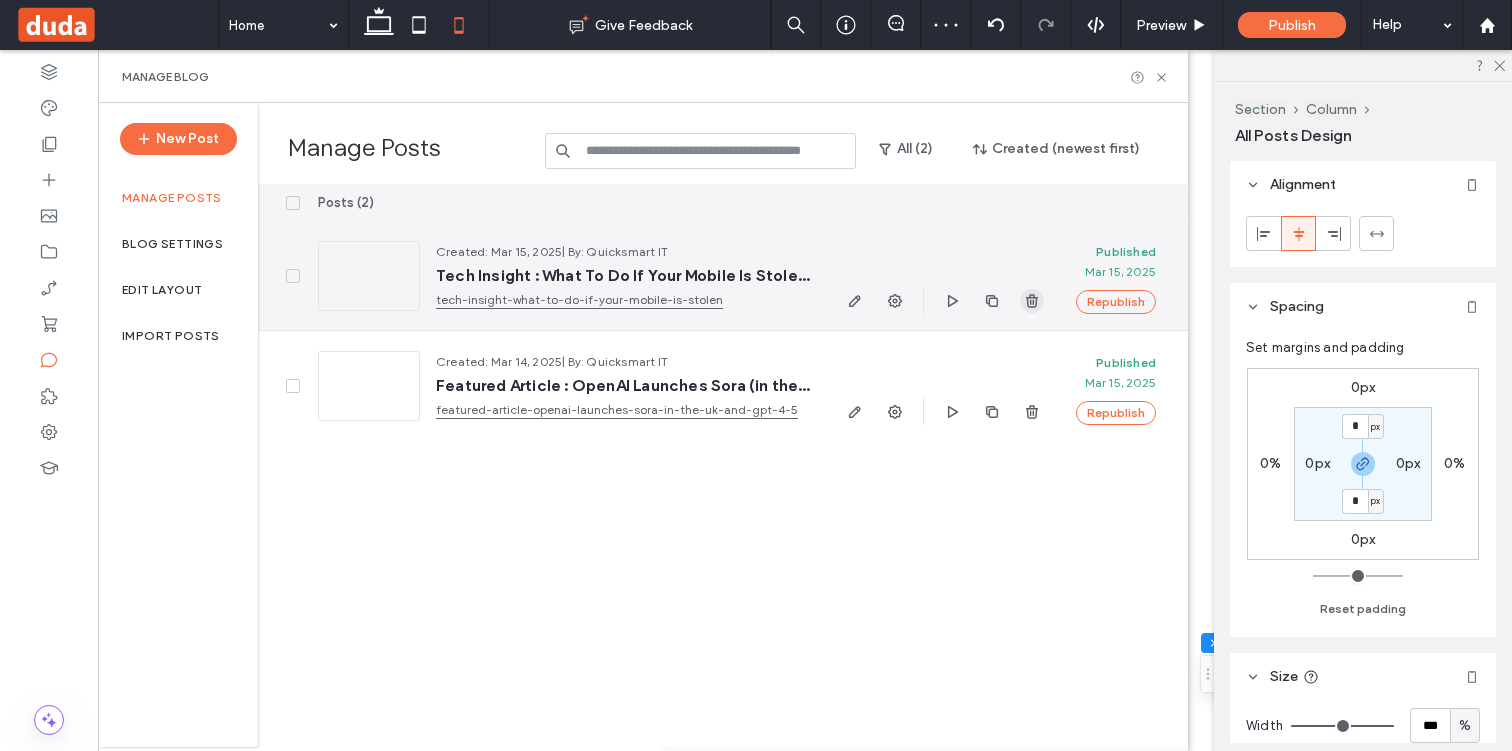 click 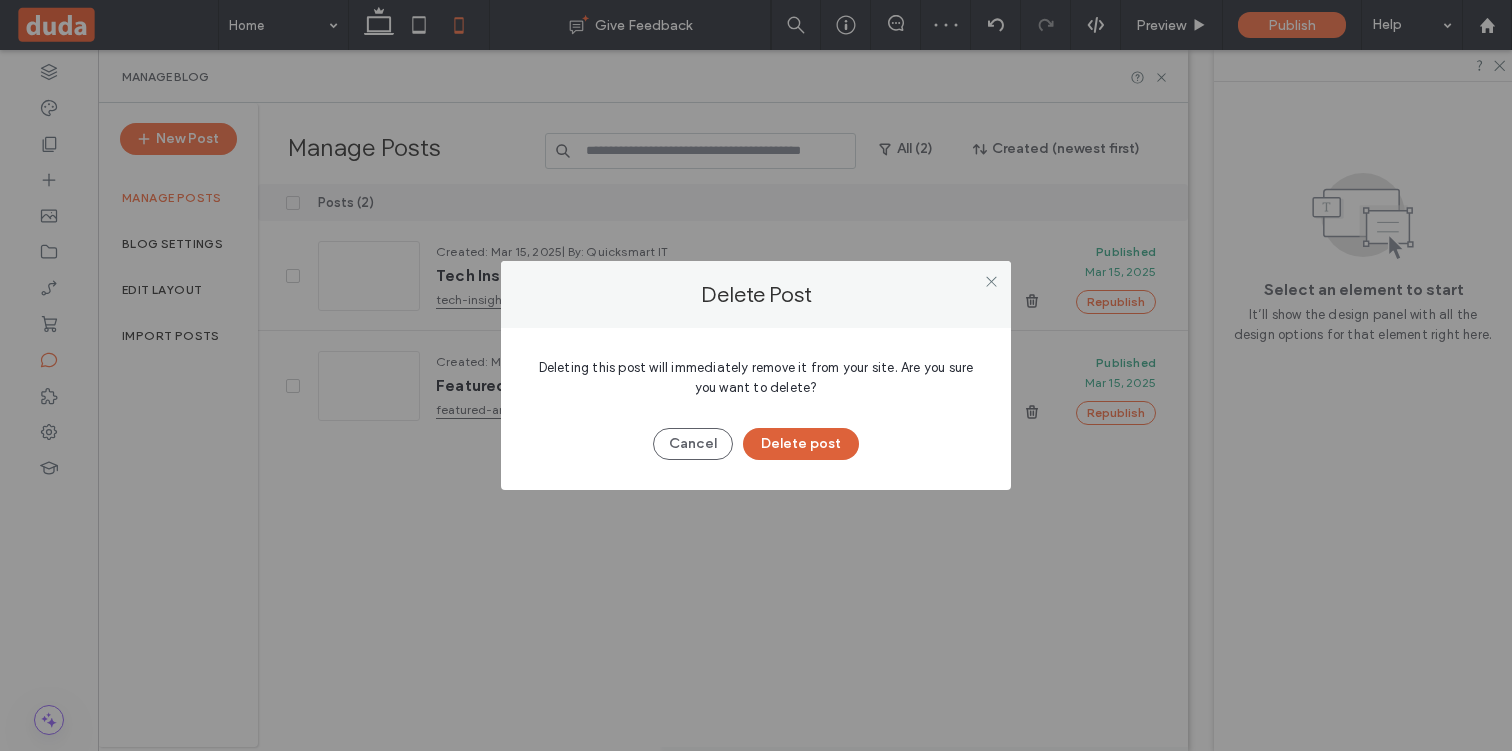 click on "Delete post" at bounding box center [801, 444] 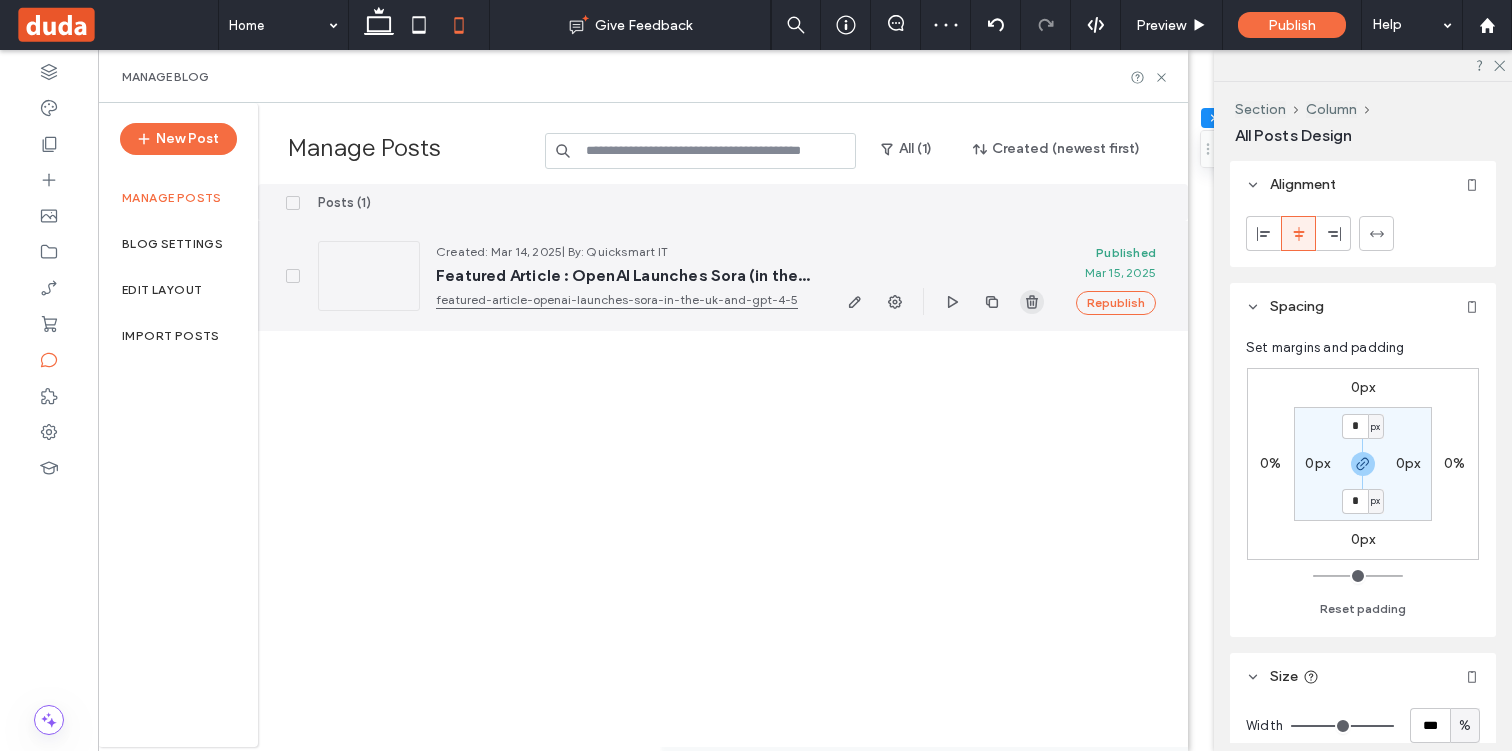 click 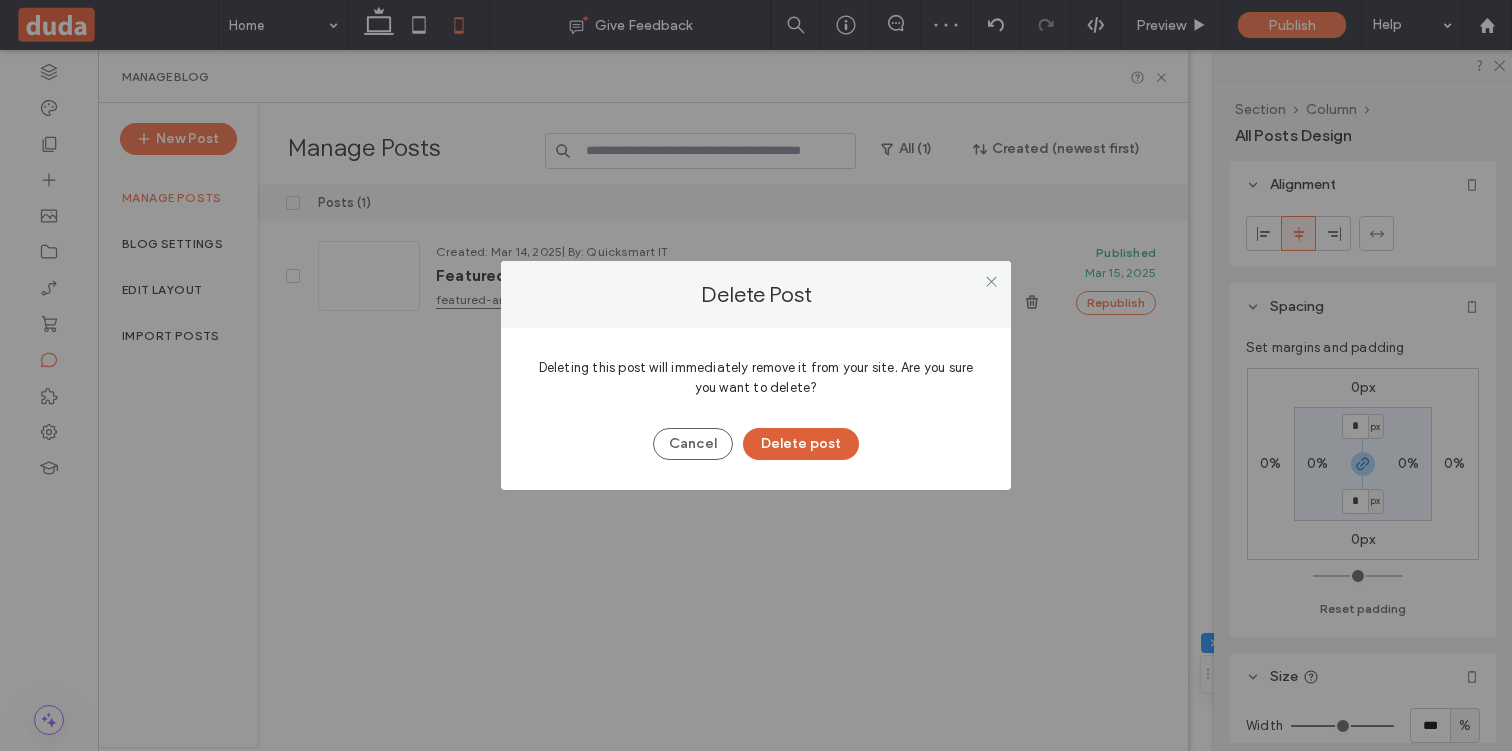 click on "Delete post" at bounding box center (801, 444) 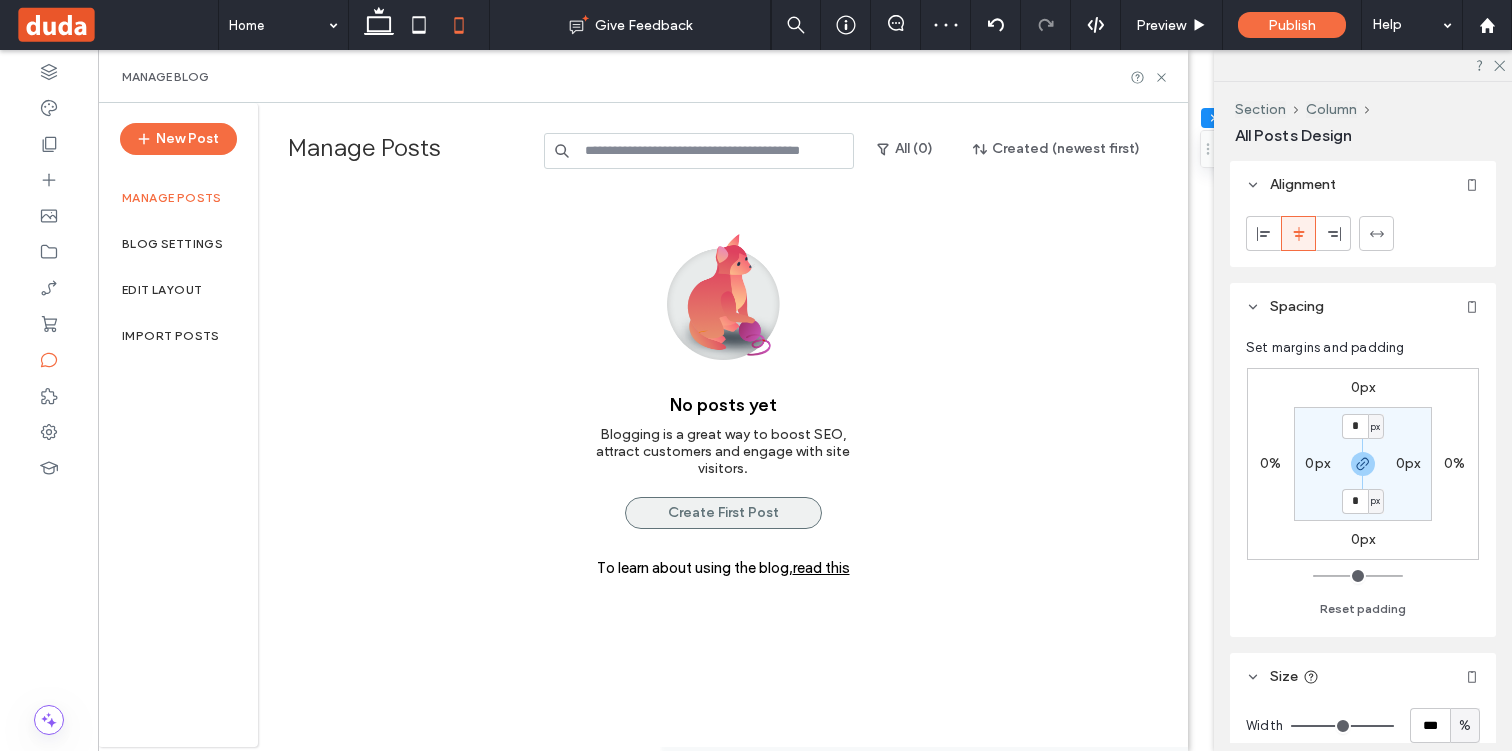 click on "Create First Post" at bounding box center (723, 513) 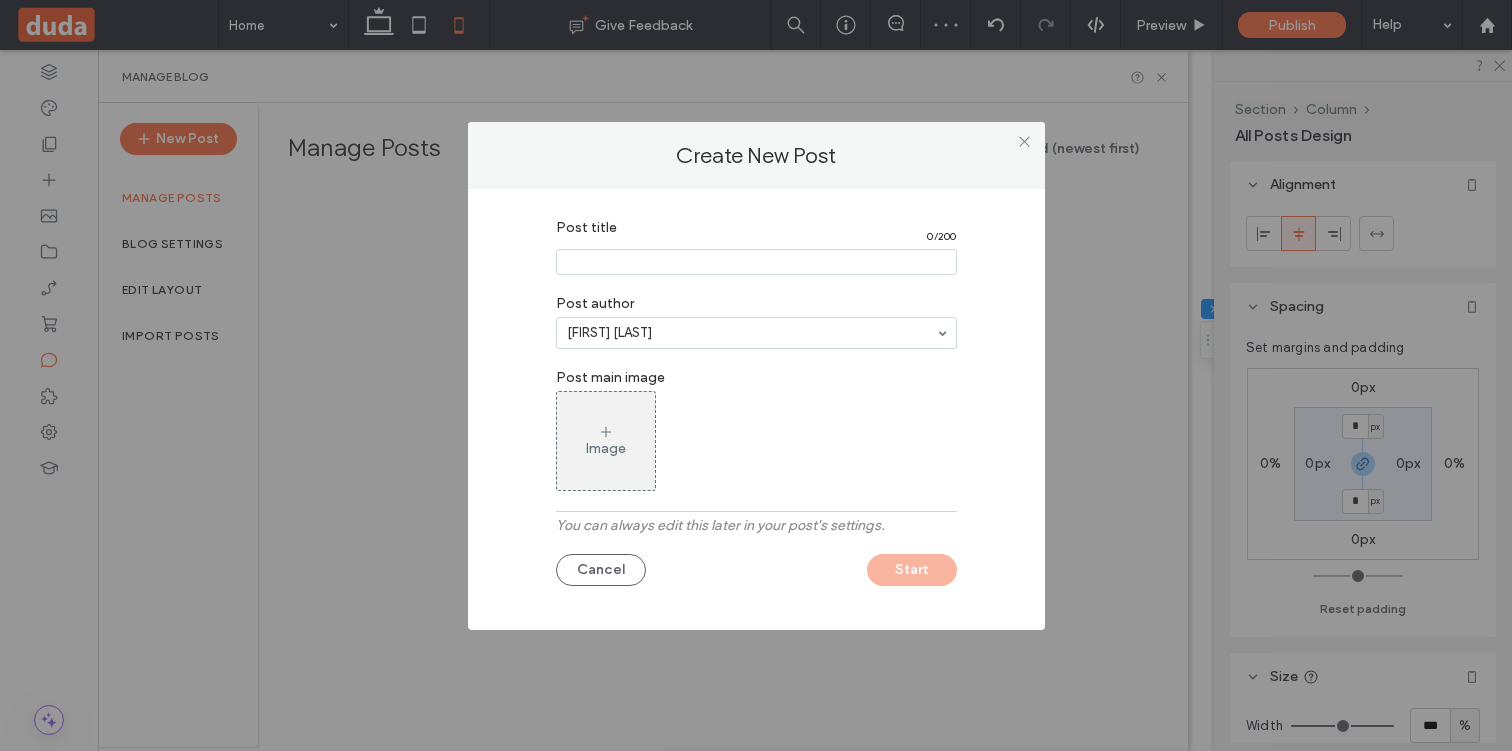 click at bounding box center [756, 262] 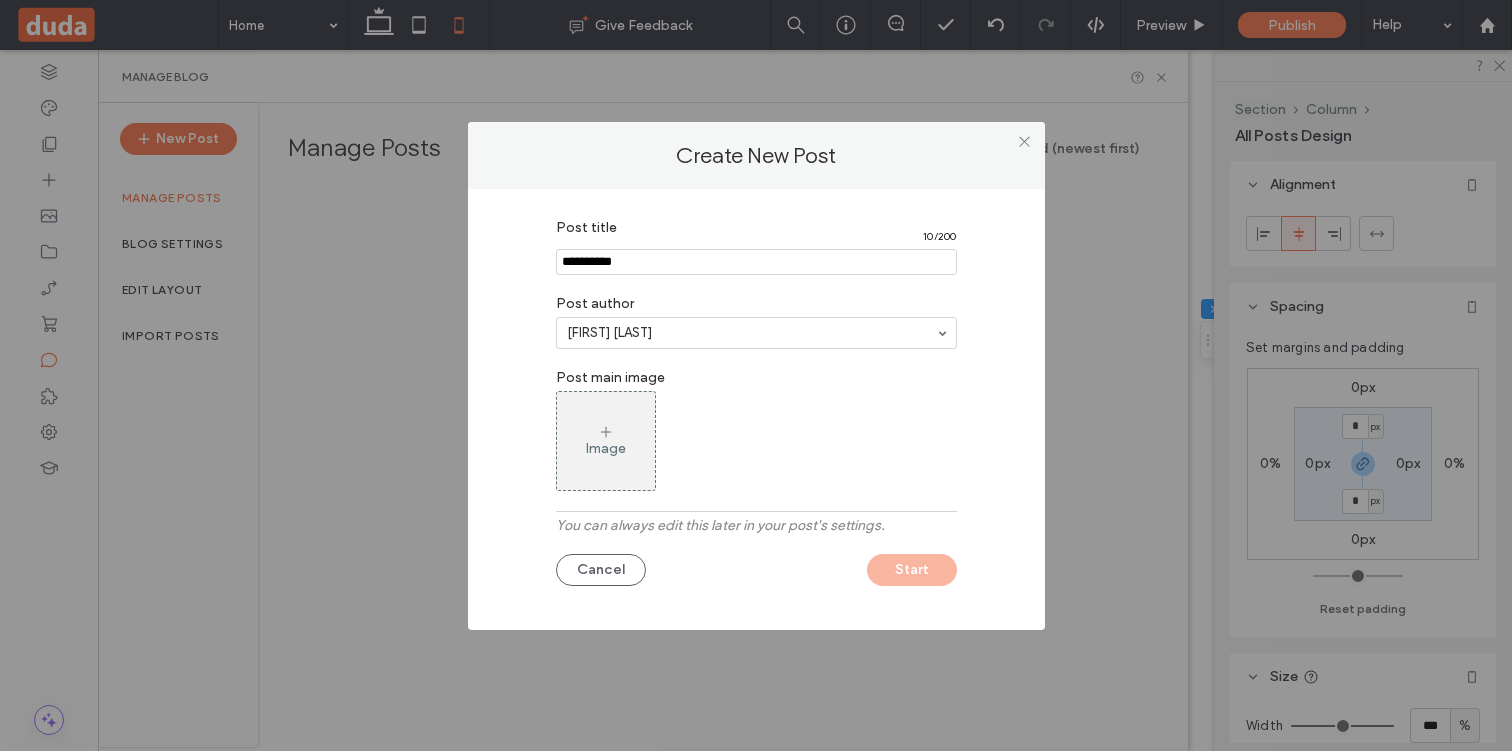type on "**********" 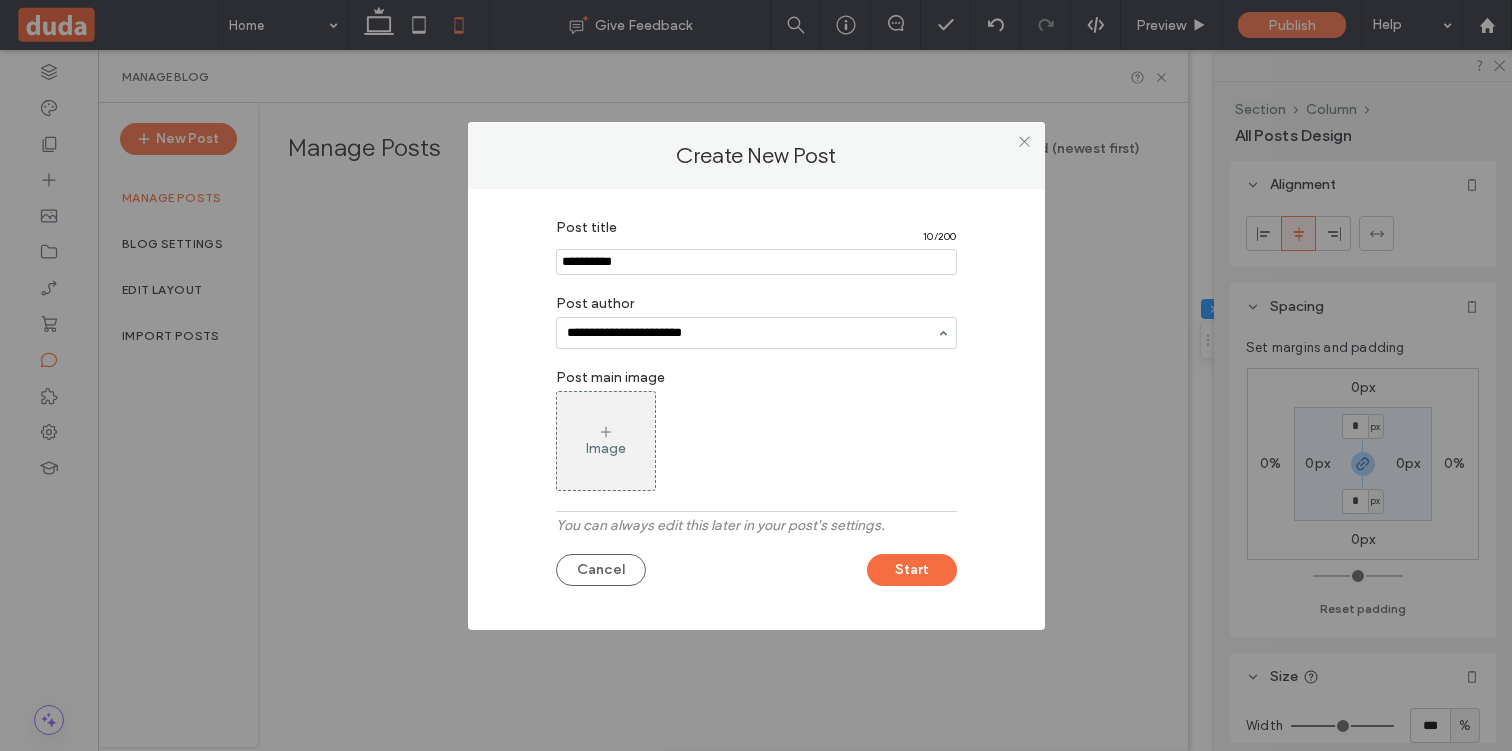 type on "**********" 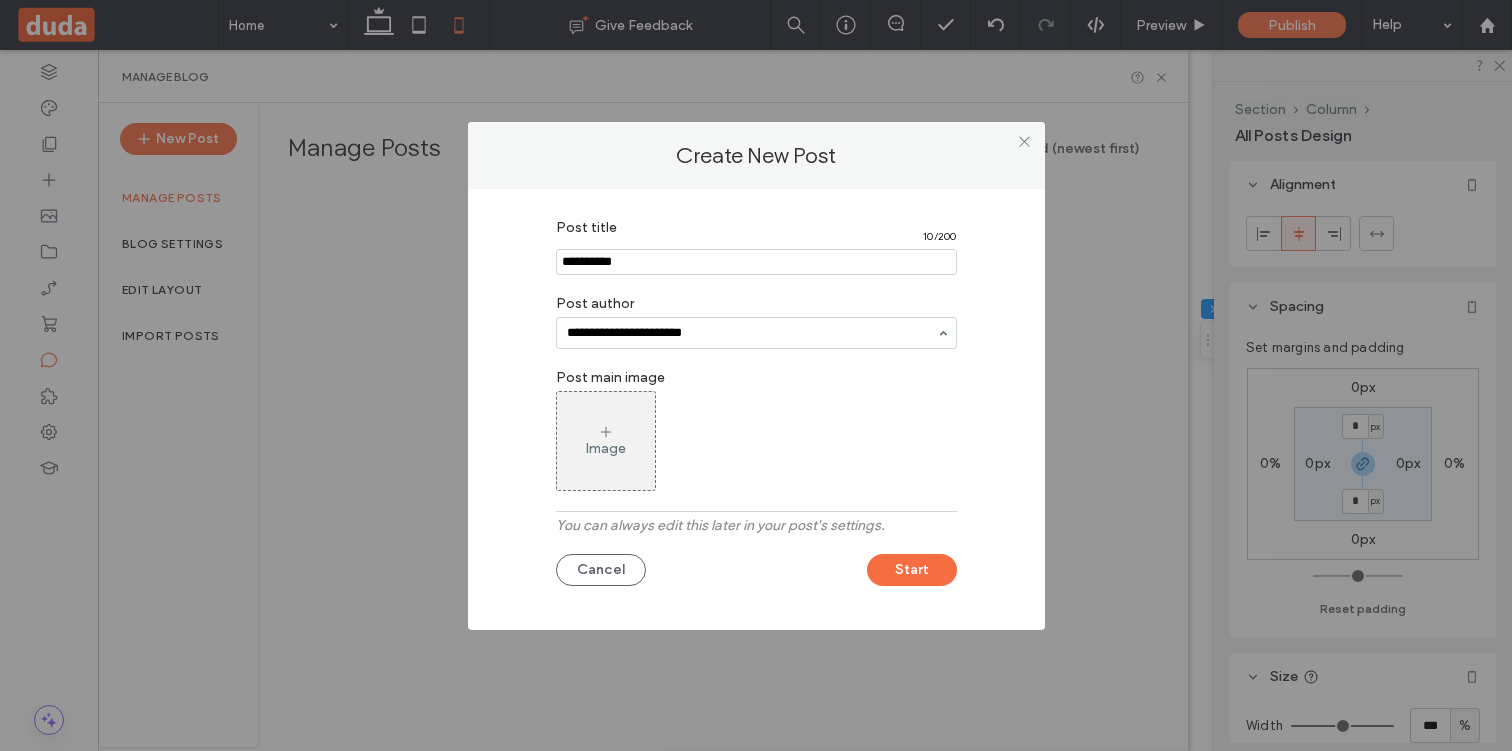 type 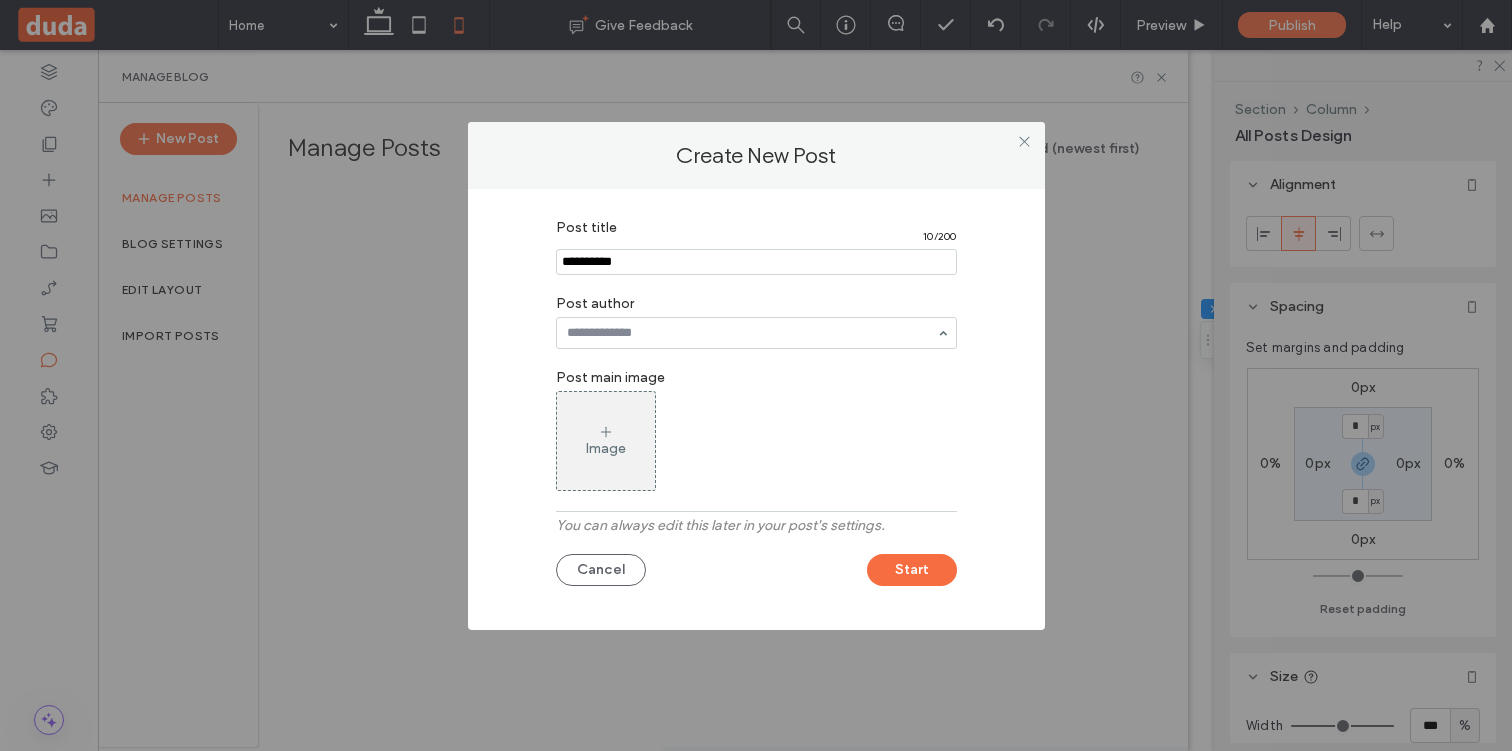 click on "Image" at bounding box center (606, 441) 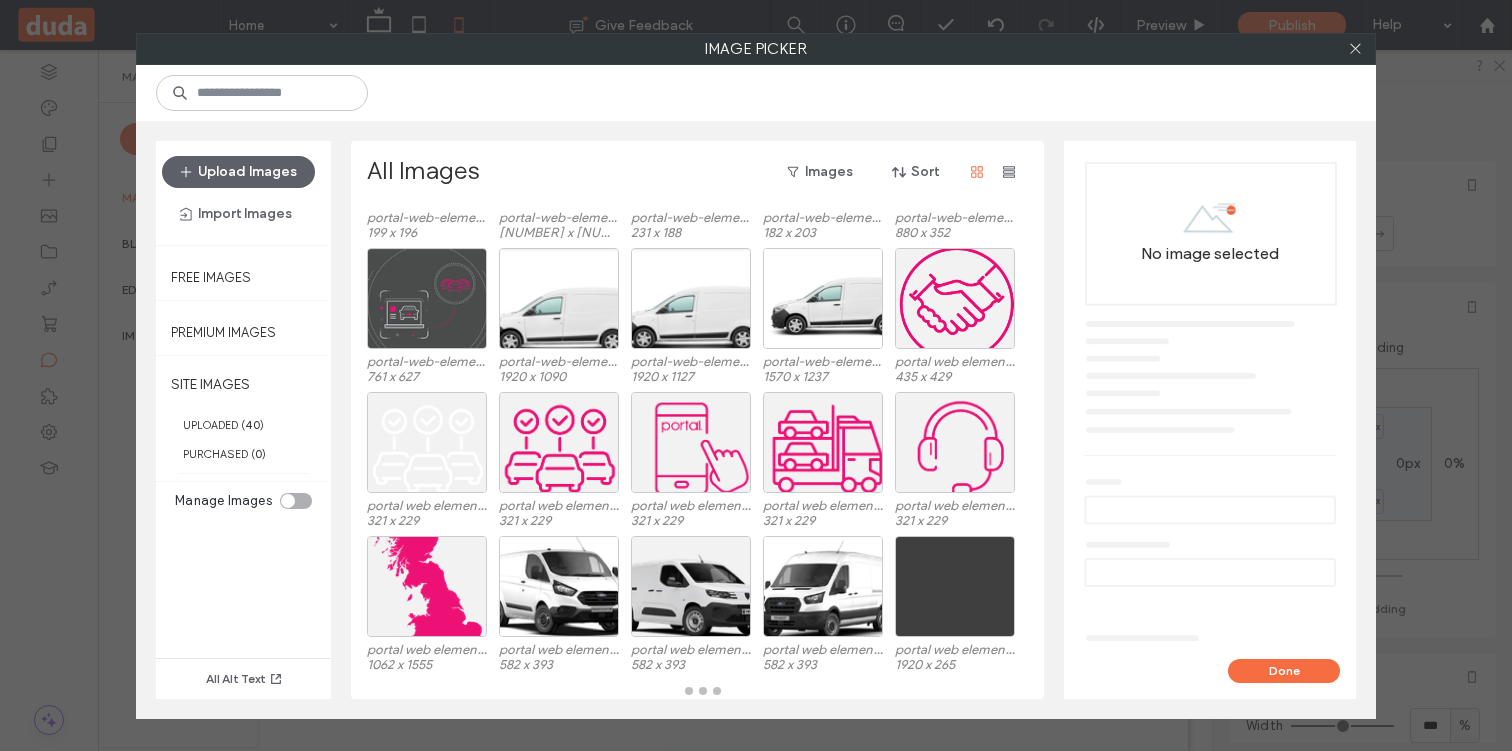 scroll, scrollTop: 142, scrollLeft: 0, axis: vertical 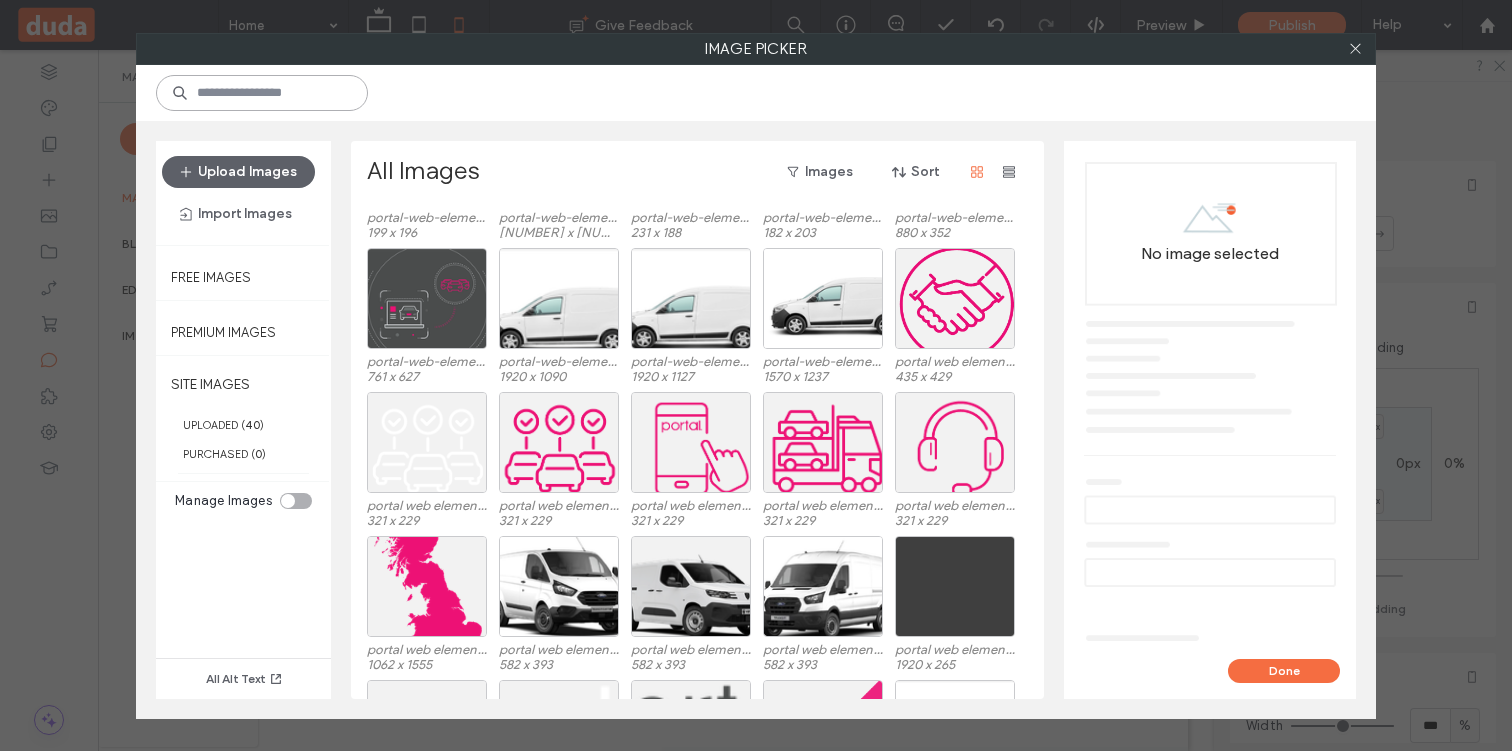 click at bounding box center (262, 93) 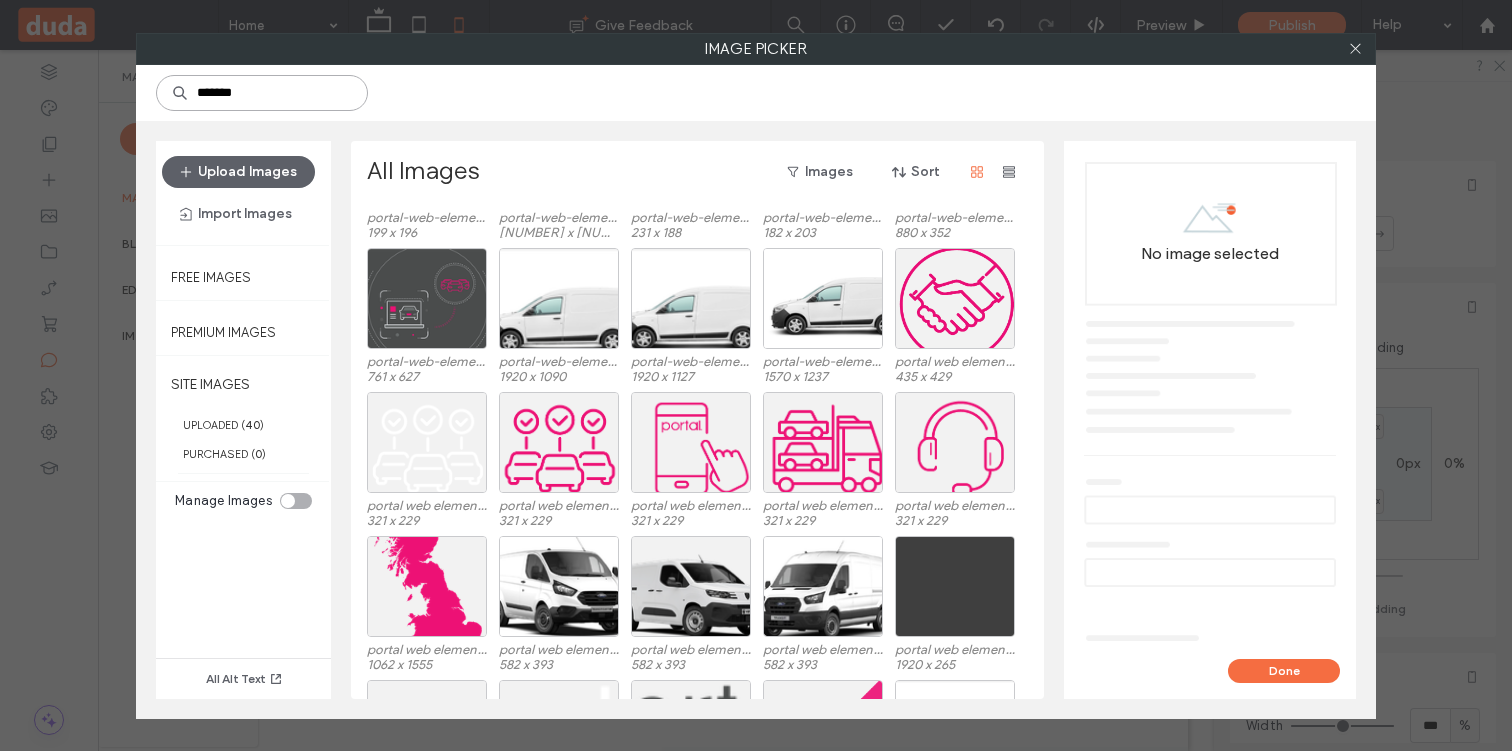 type on "*******" 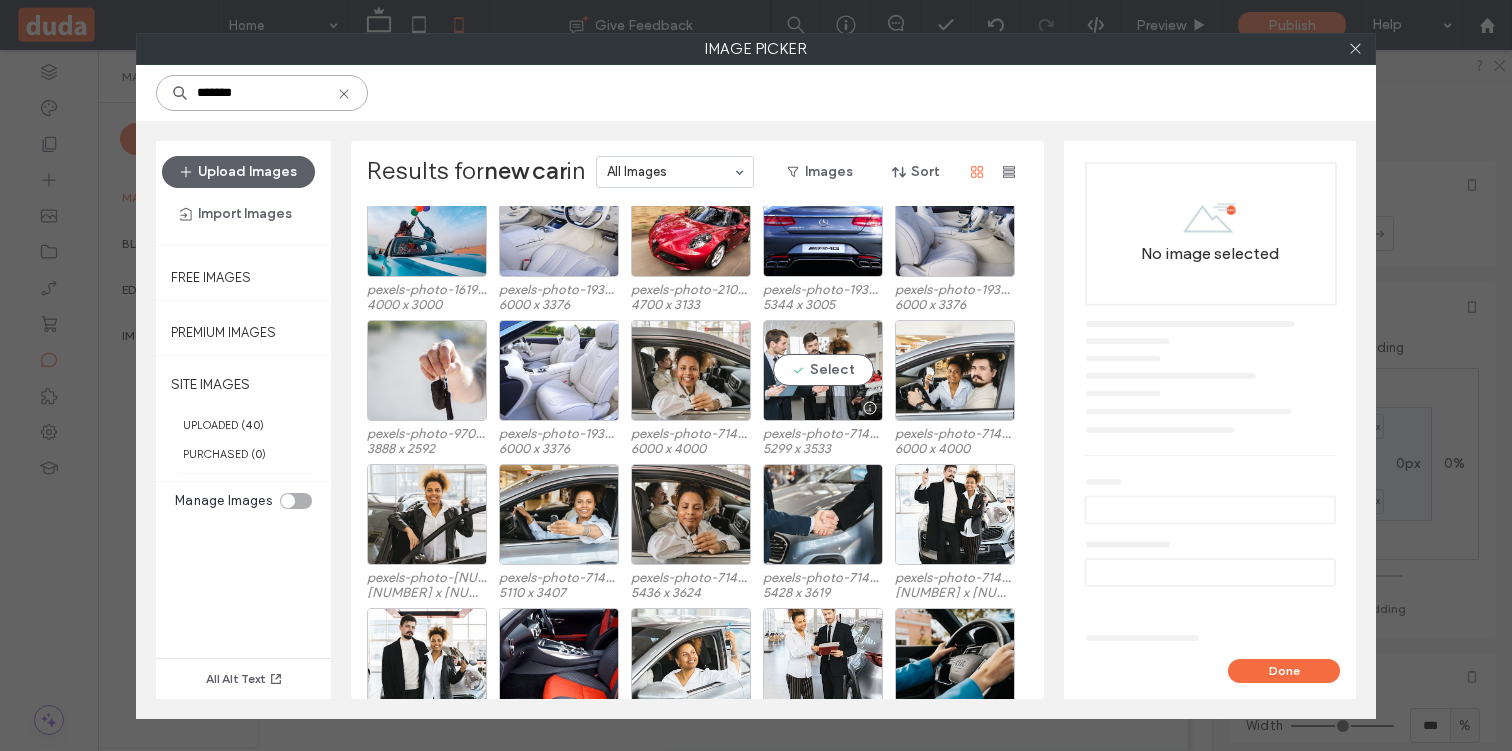 scroll, scrollTop: 220, scrollLeft: 0, axis: vertical 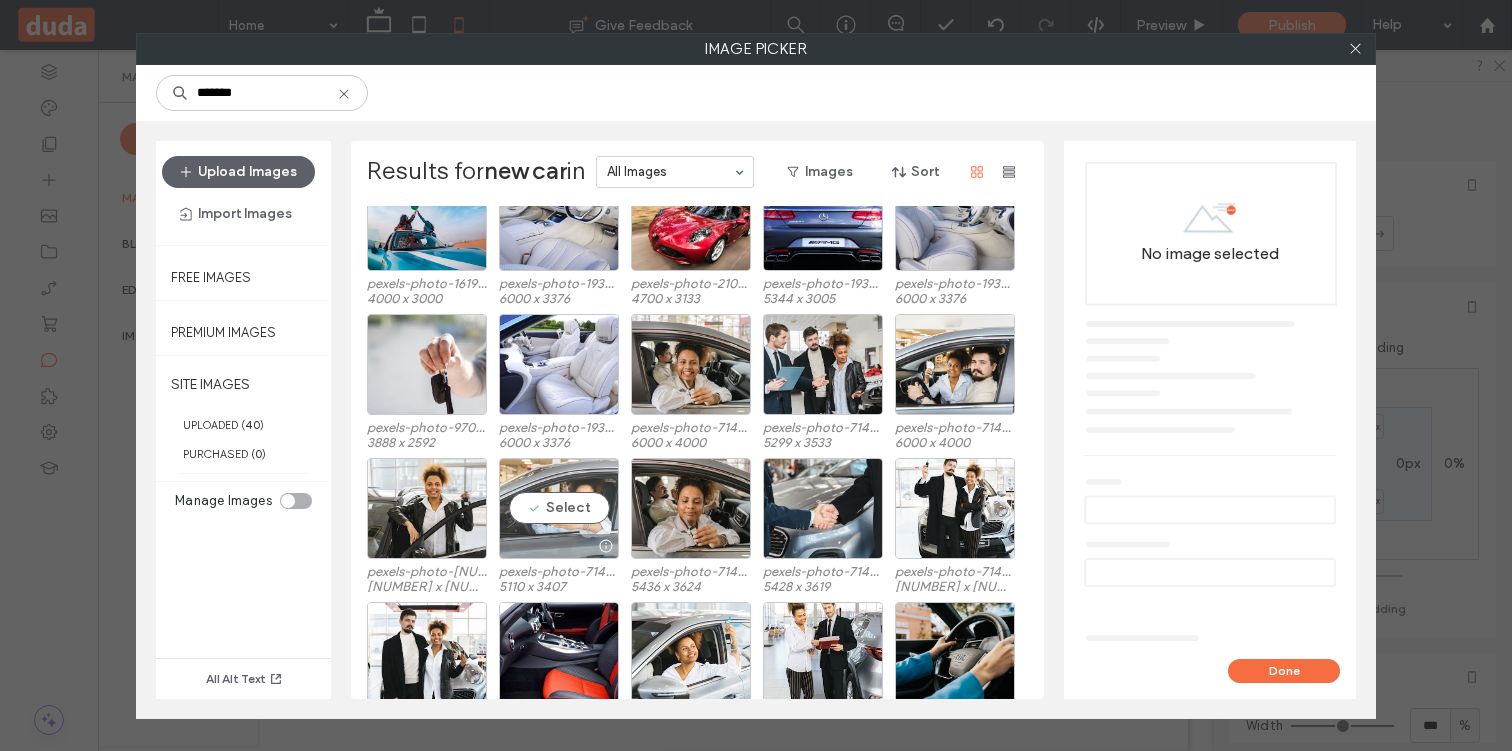 click on "Select" at bounding box center [559, 508] 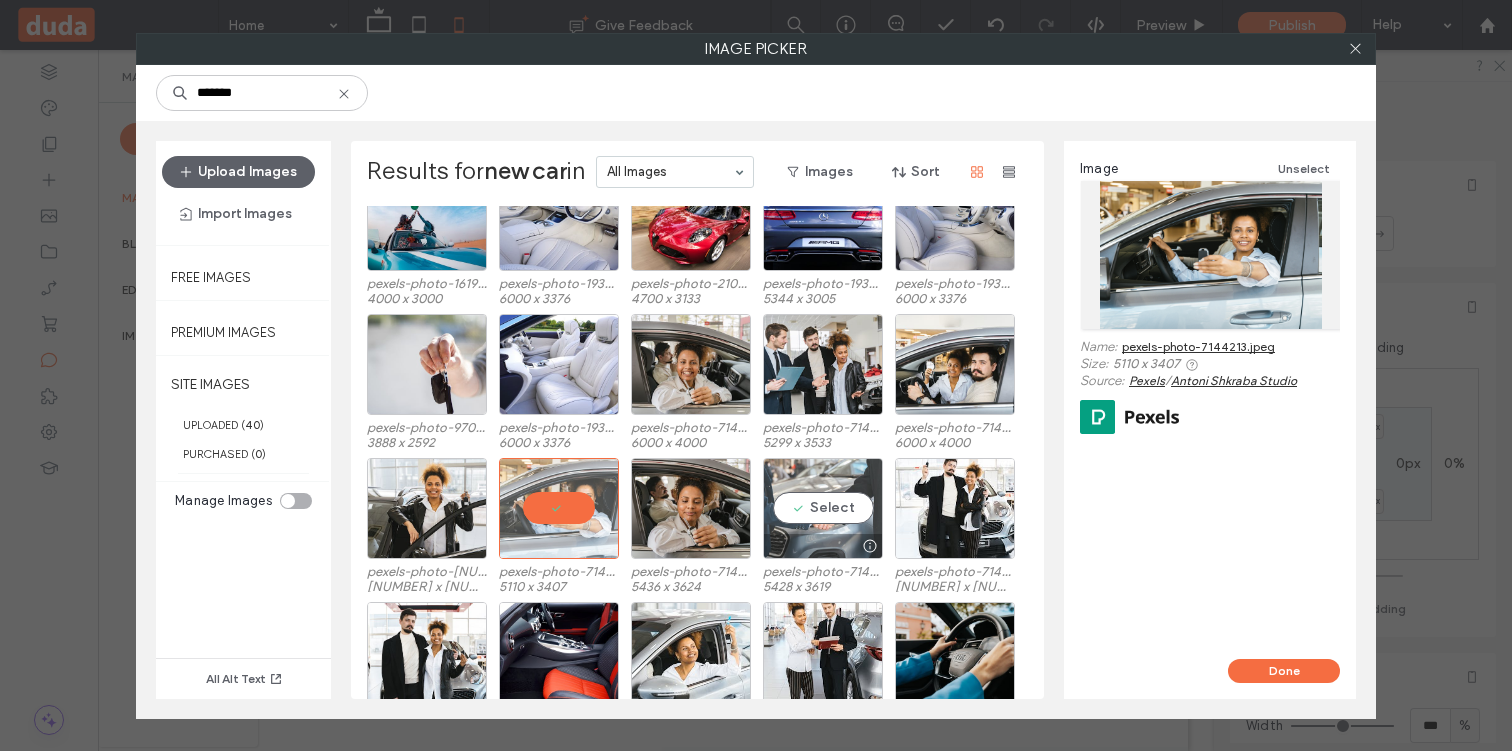 click on "Select" at bounding box center (823, 508) 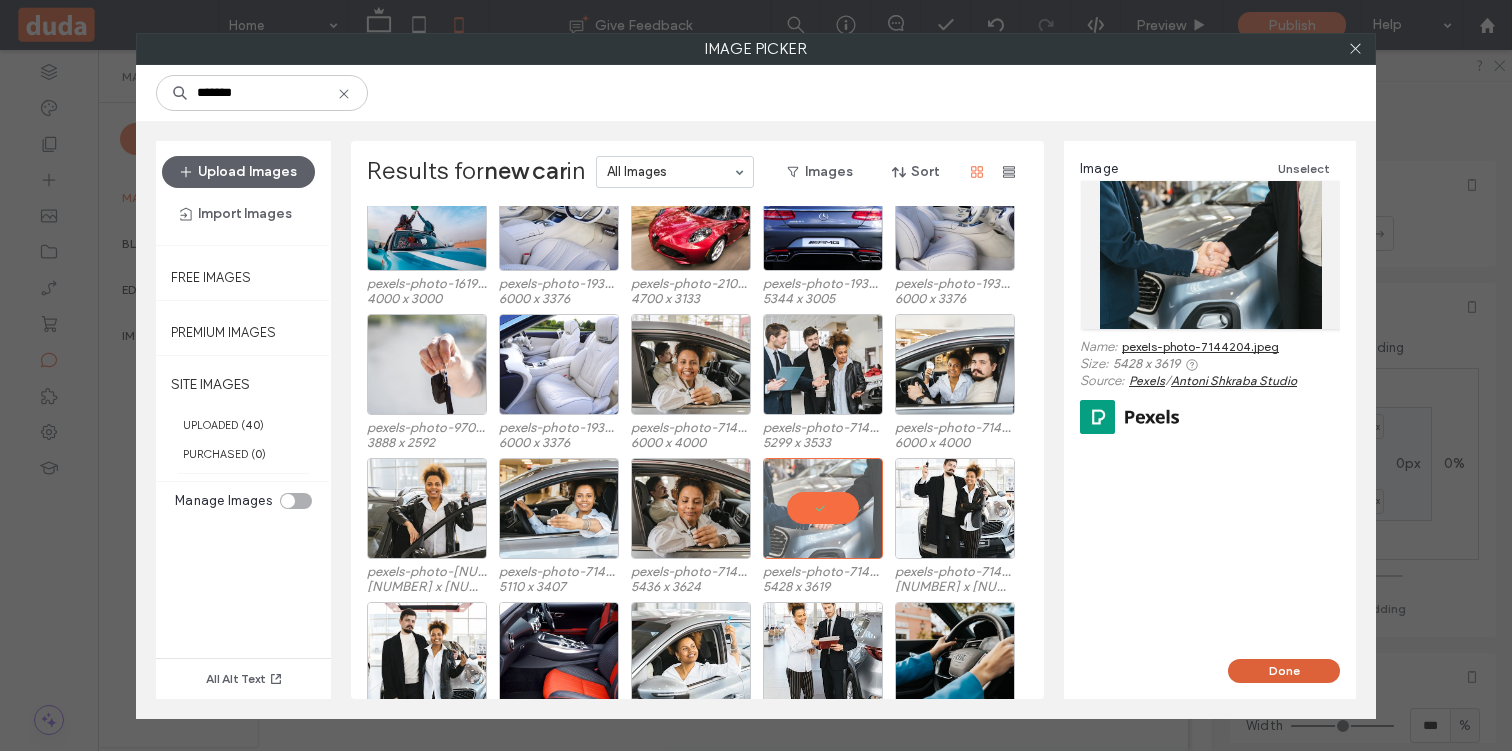 click on "Done" at bounding box center (1284, 671) 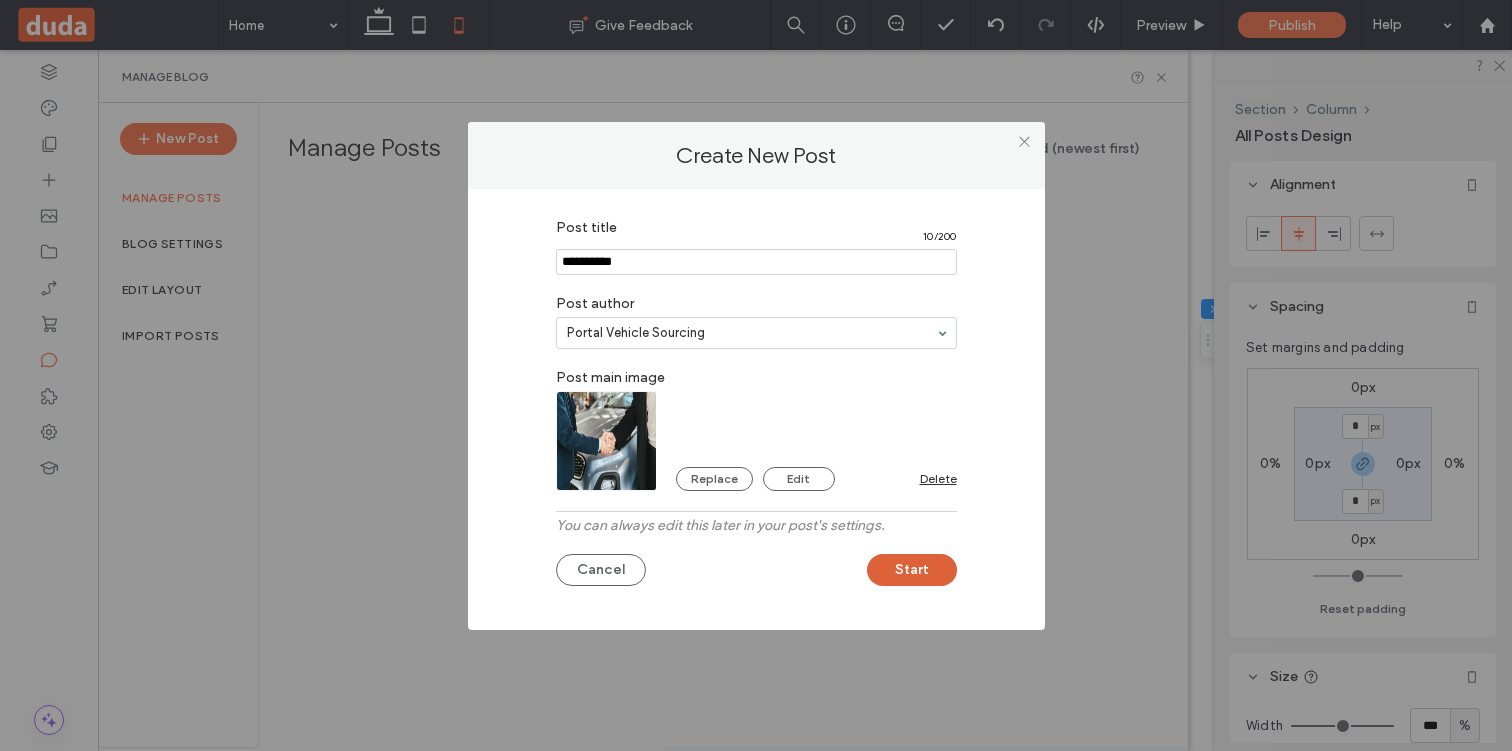 click on "Start" at bounding box center [912, 570] 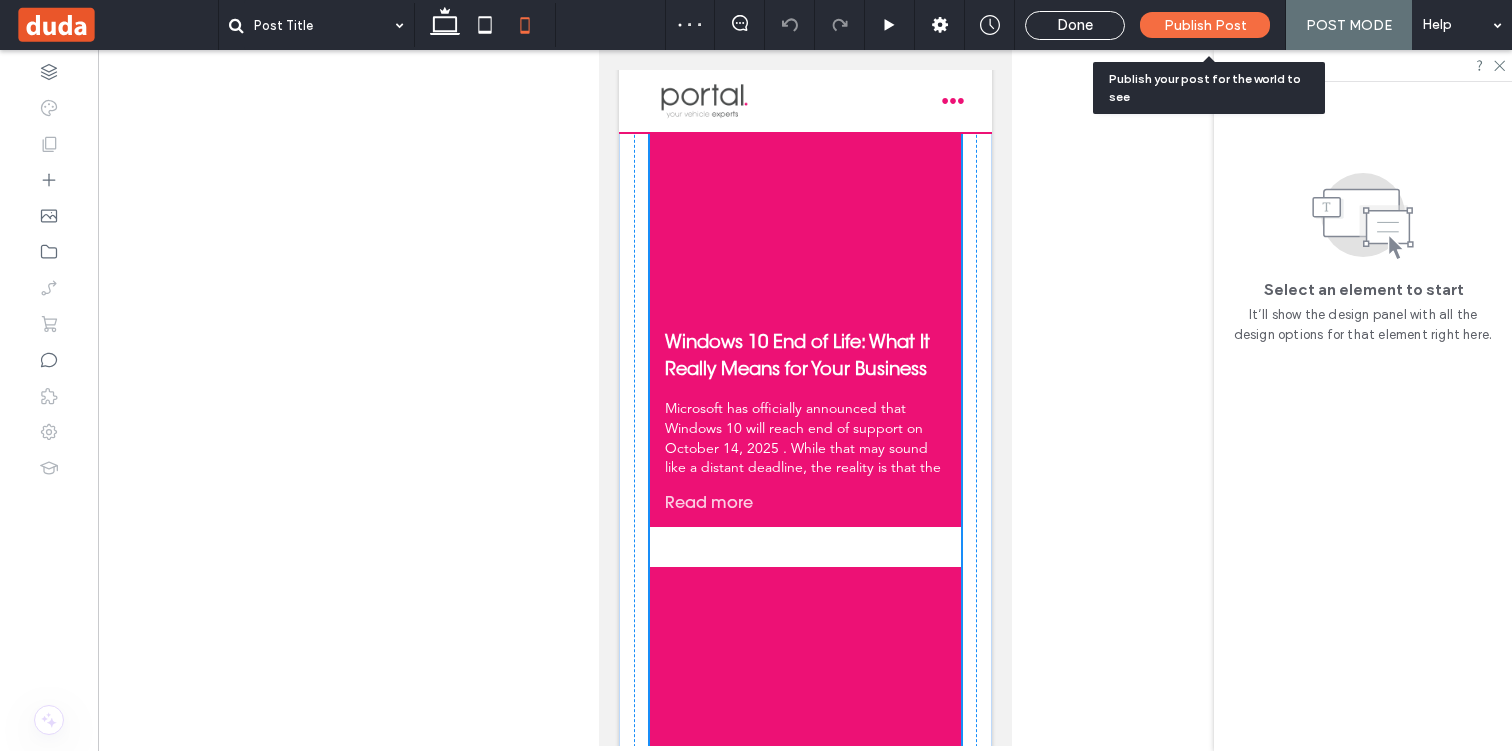click on "Publish Post" at bounding box center [1205, 25] 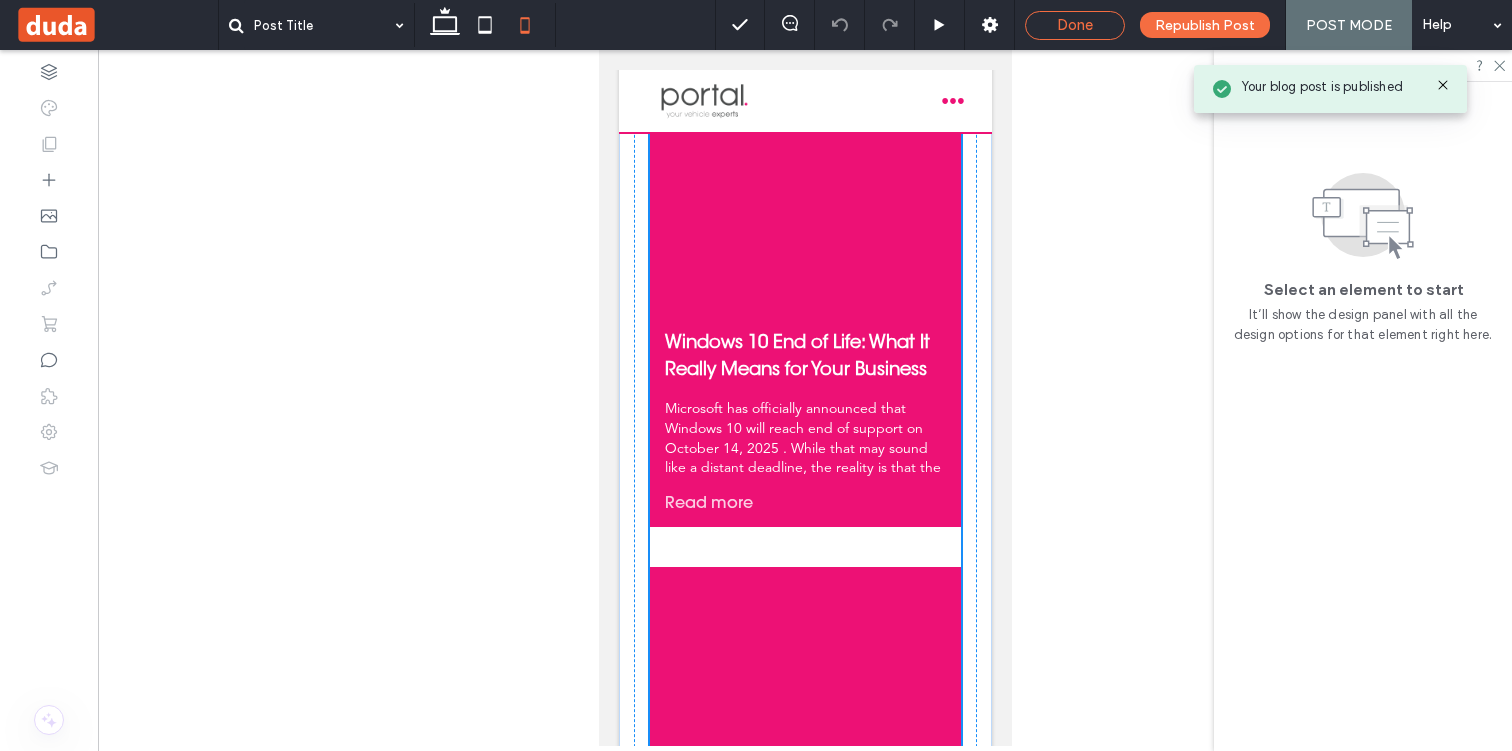 click on "Done" at bounding box center (1075, 25) 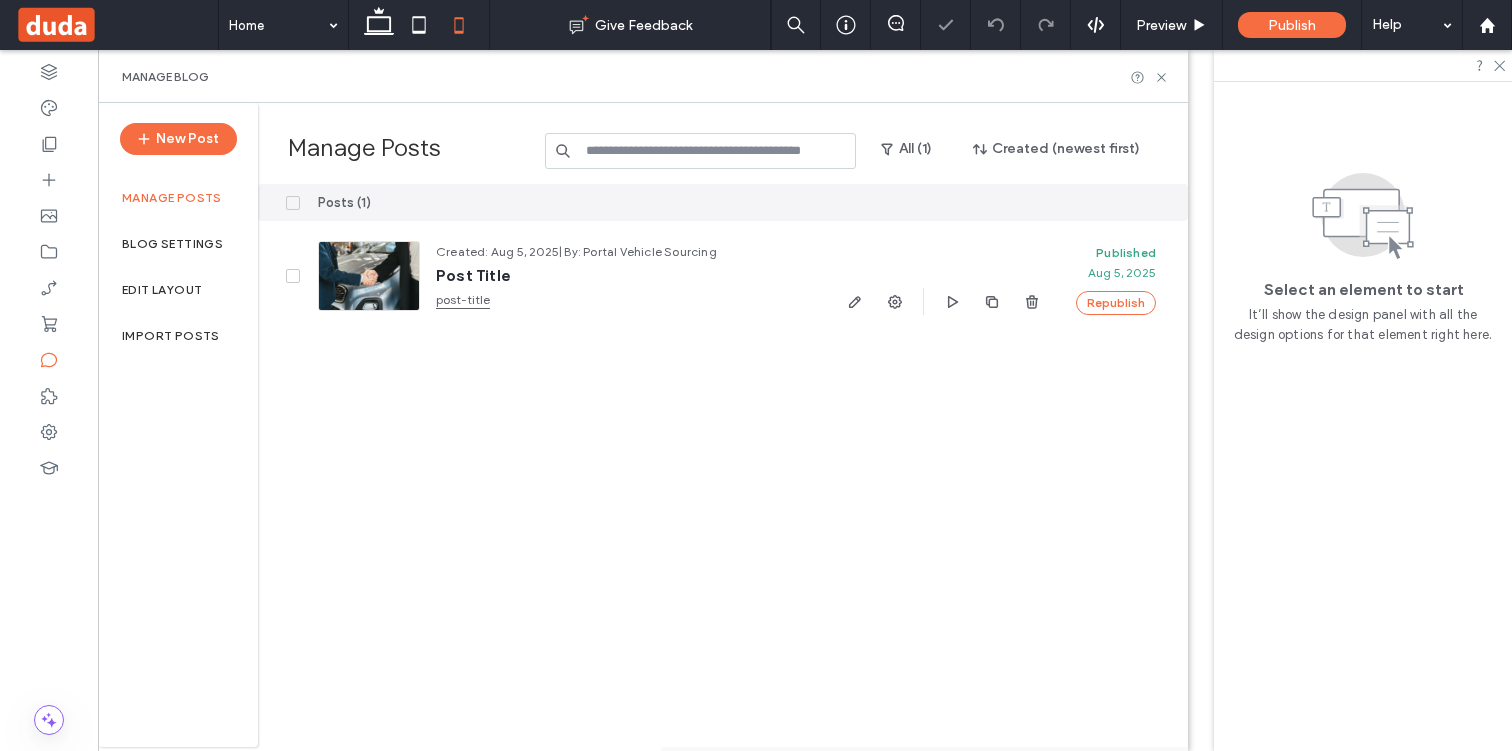 click on "Manage Blog" at bounding box center [643, 76] 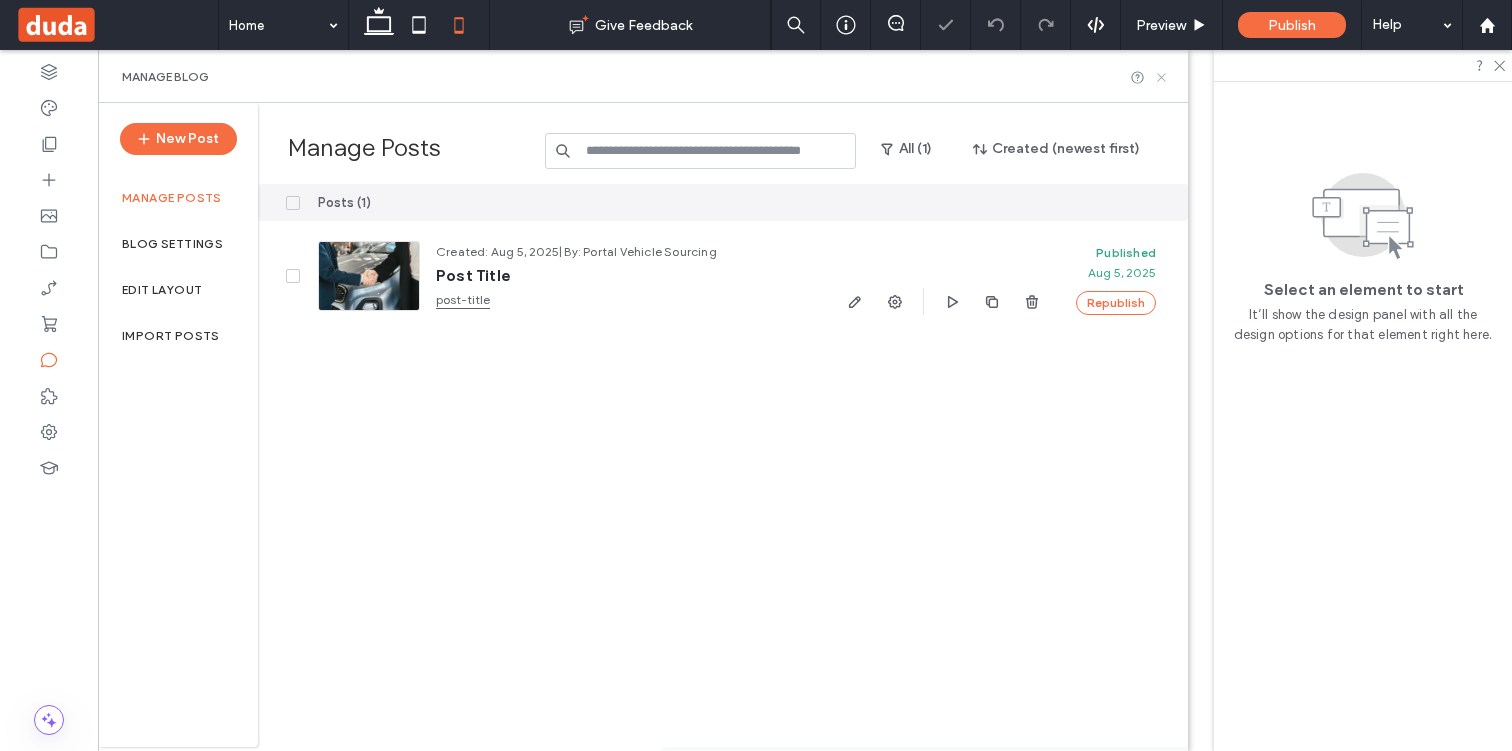 click 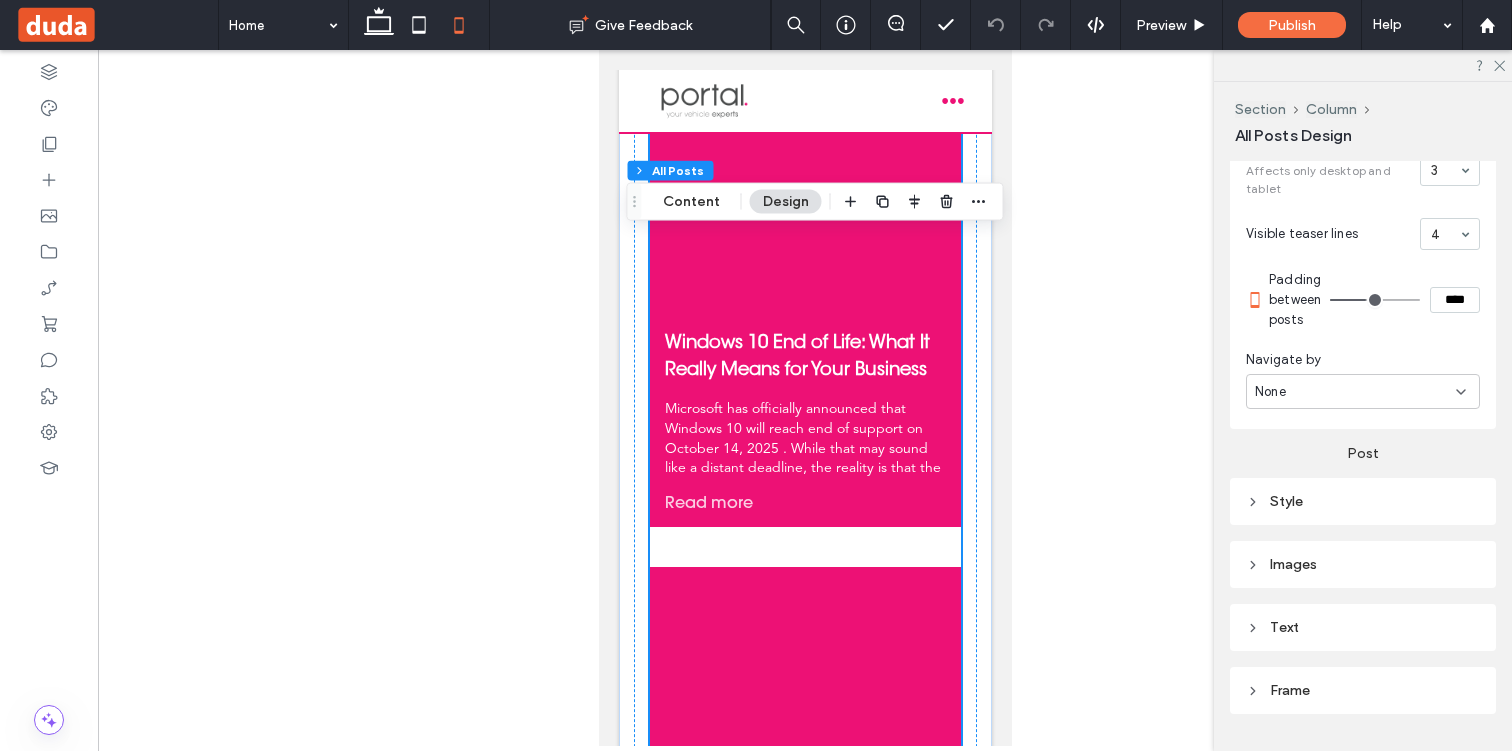 click on "Images" at bounding box center (1363, 564) 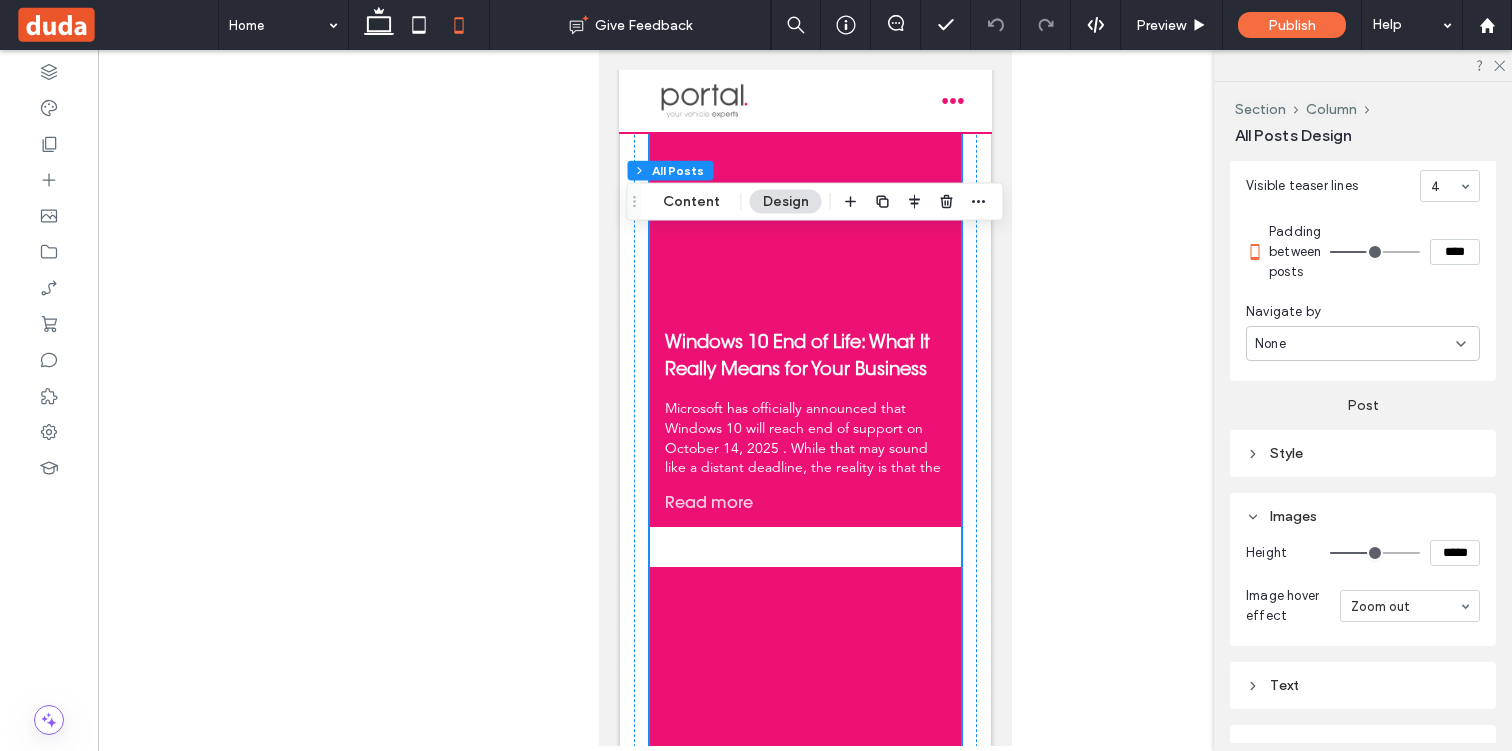 scroll, scrollTop: 1371, scrollLeft: 0, axis: vertical 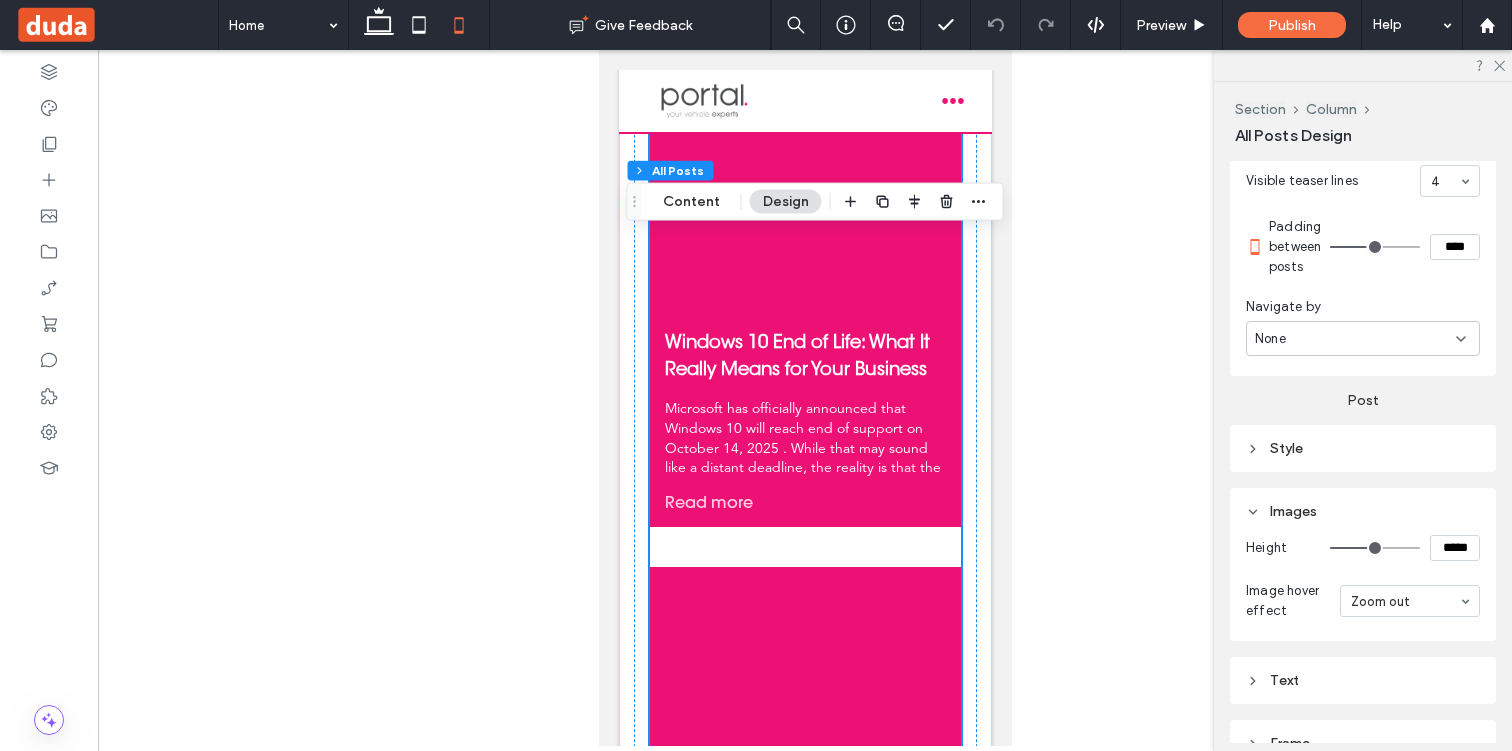 click on "*****" at bounding box center (1455, 548) 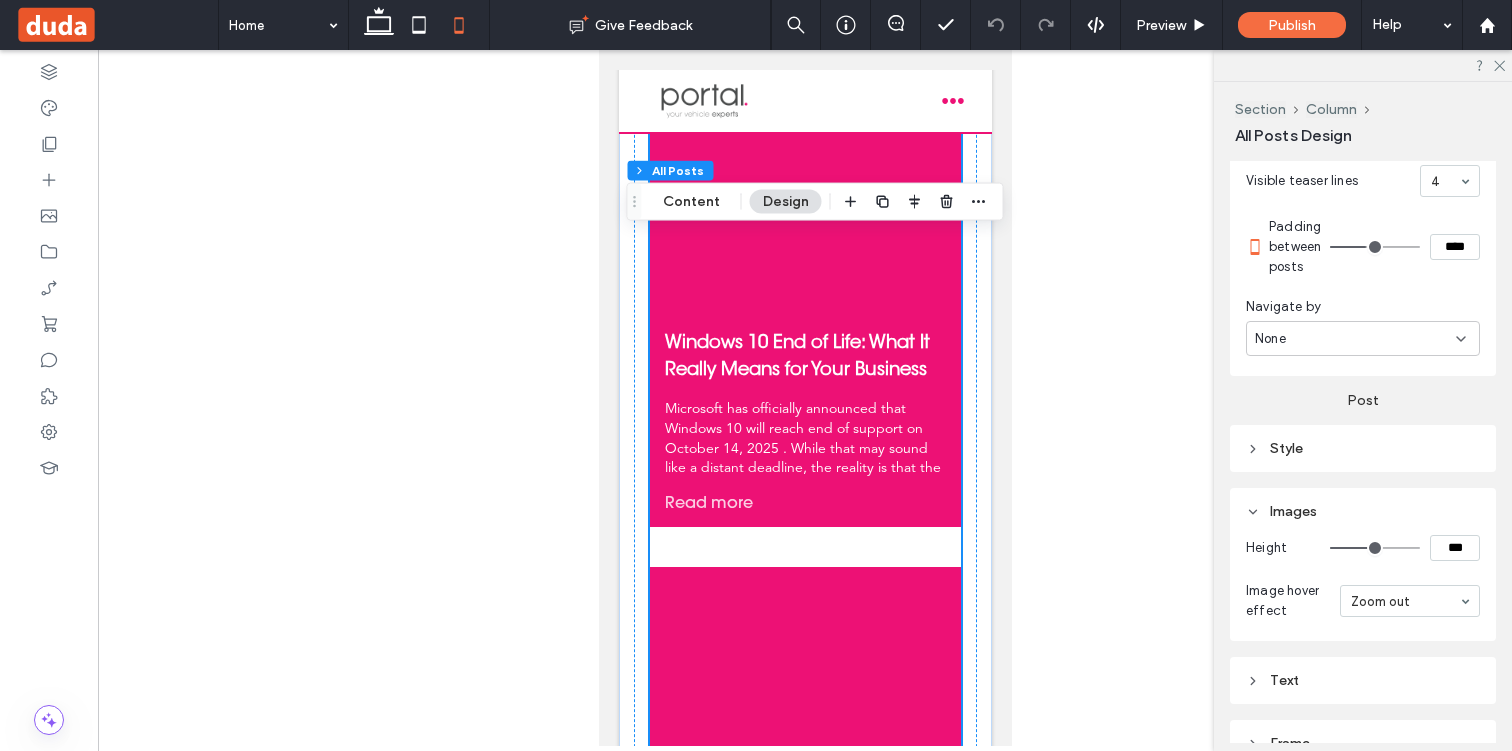 type on "*****" 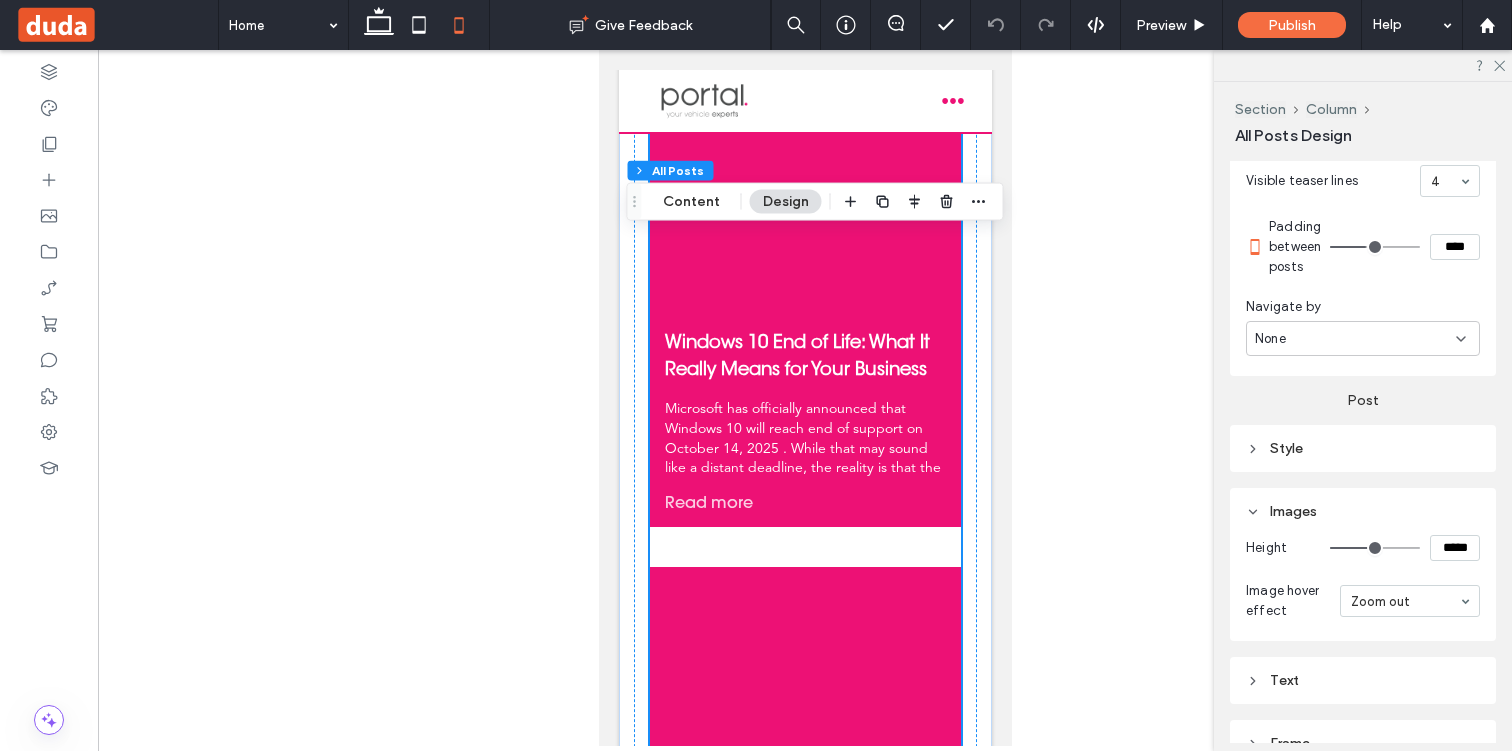 type on "***" 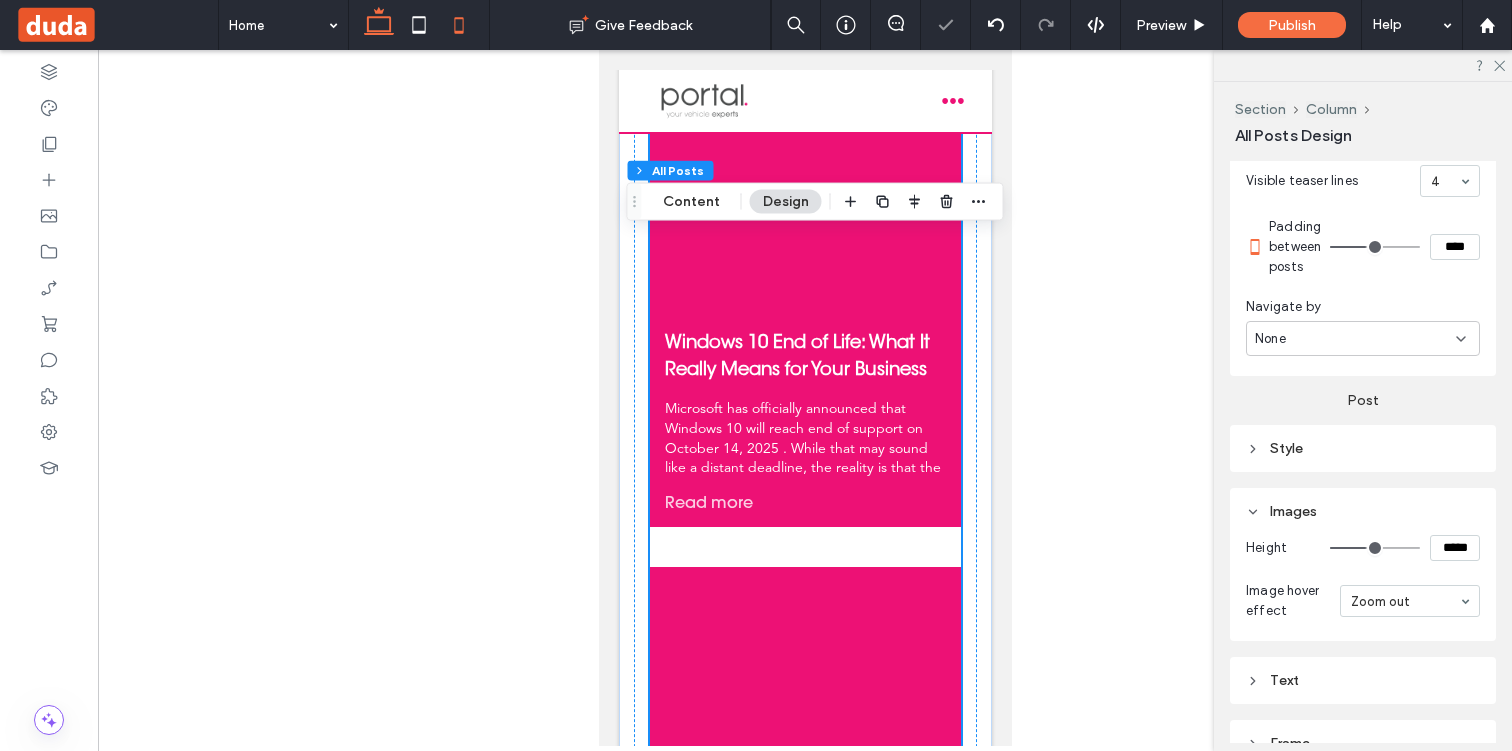 click 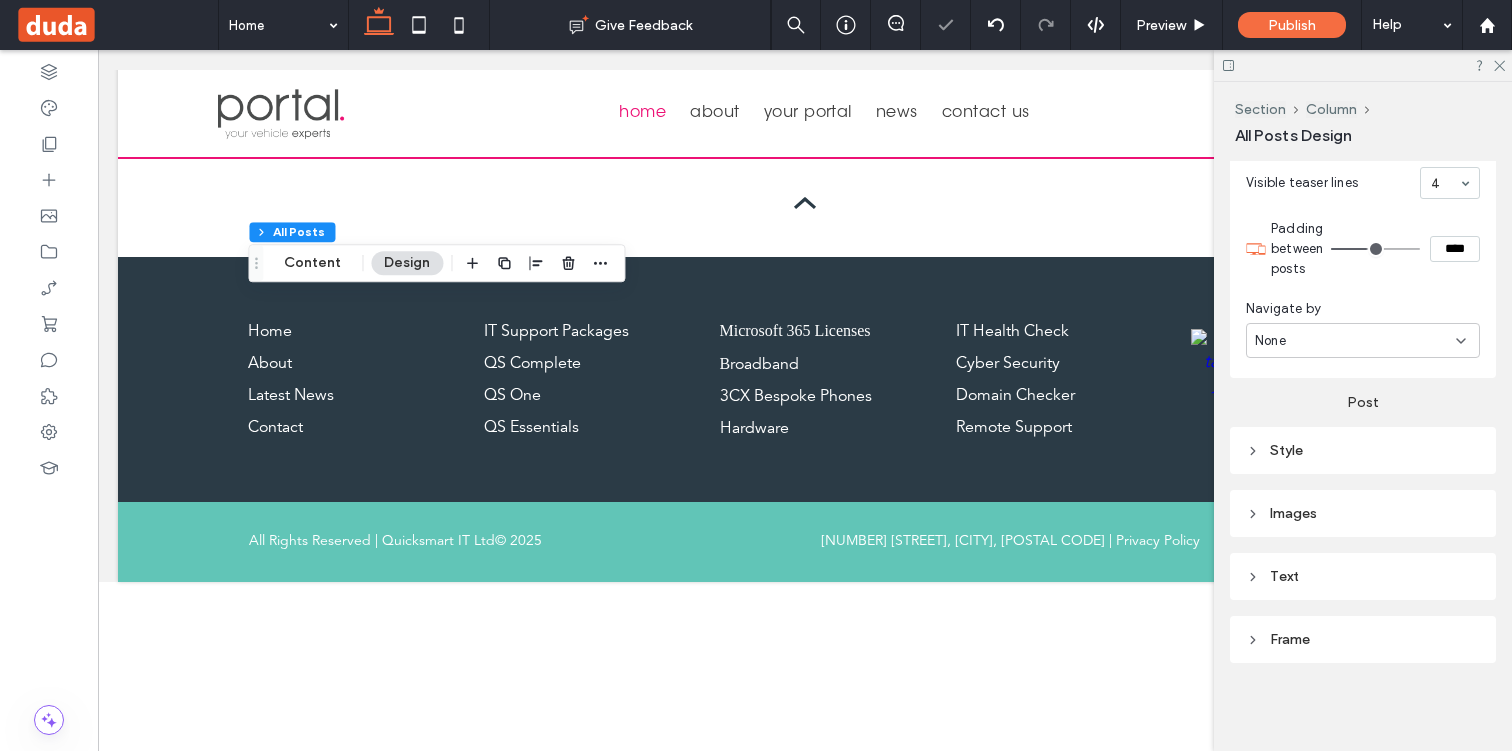 scroll, scrollTop: 1369, scrollLeft: 0, axis: vertical 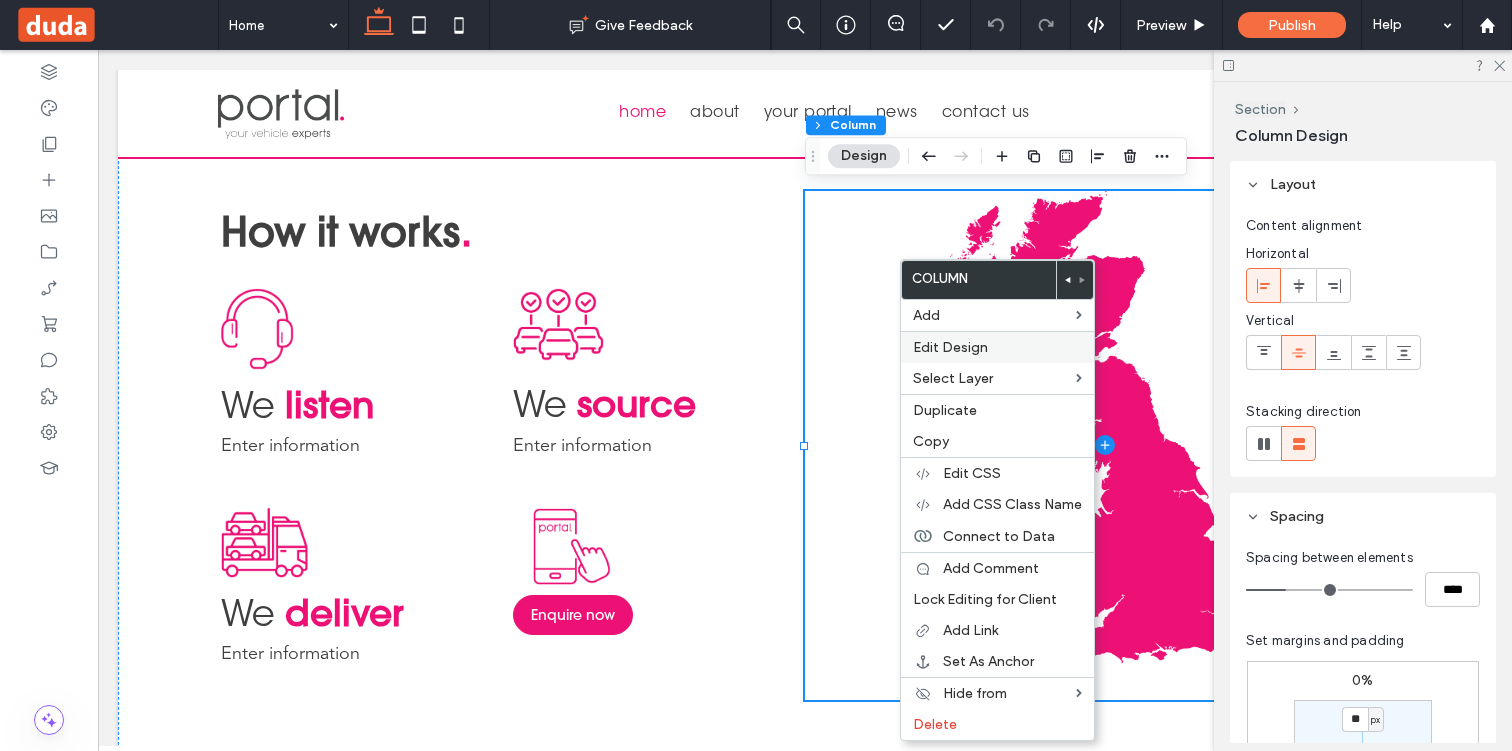 click on "Edit Design" at bounding box center [950, 347] 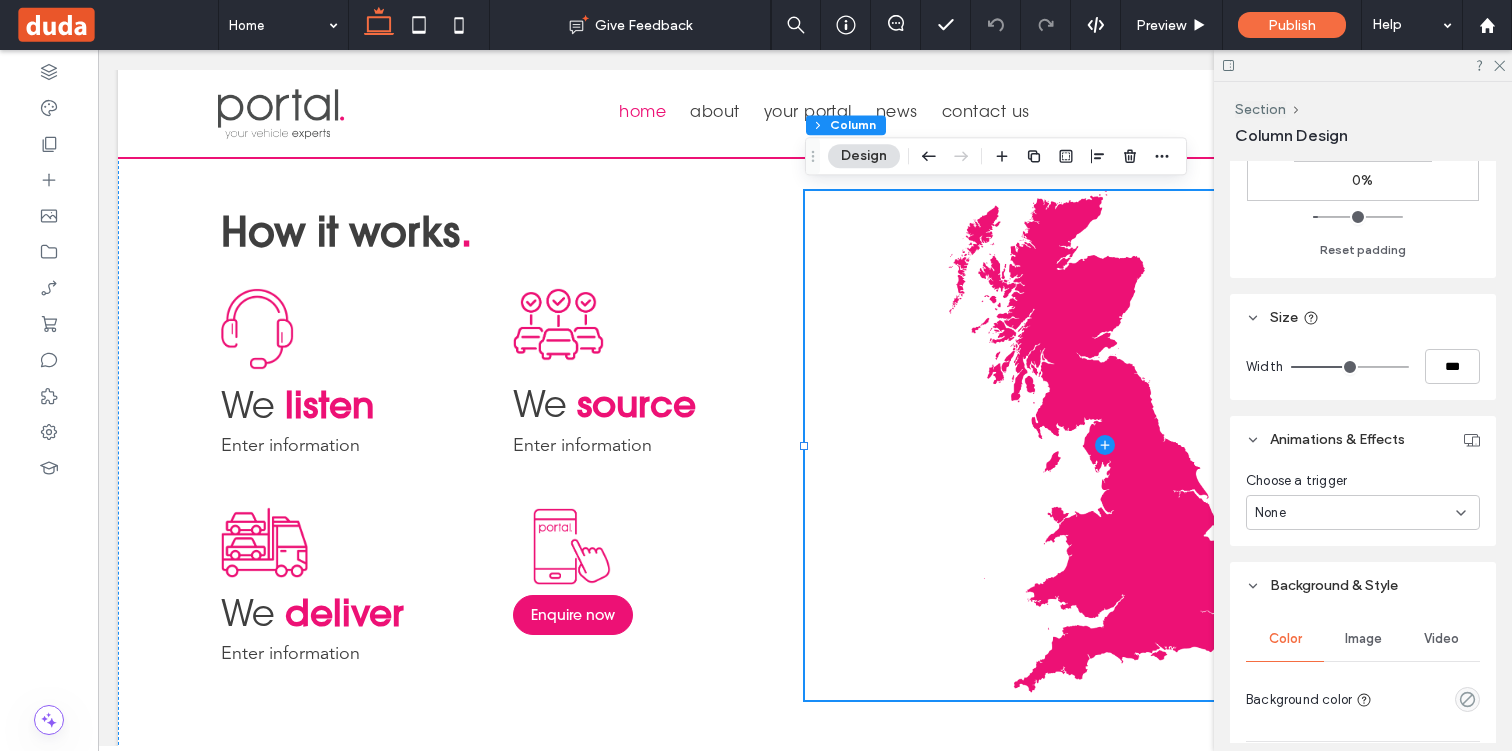 click on "Image" at bounding box center (1363, 639) 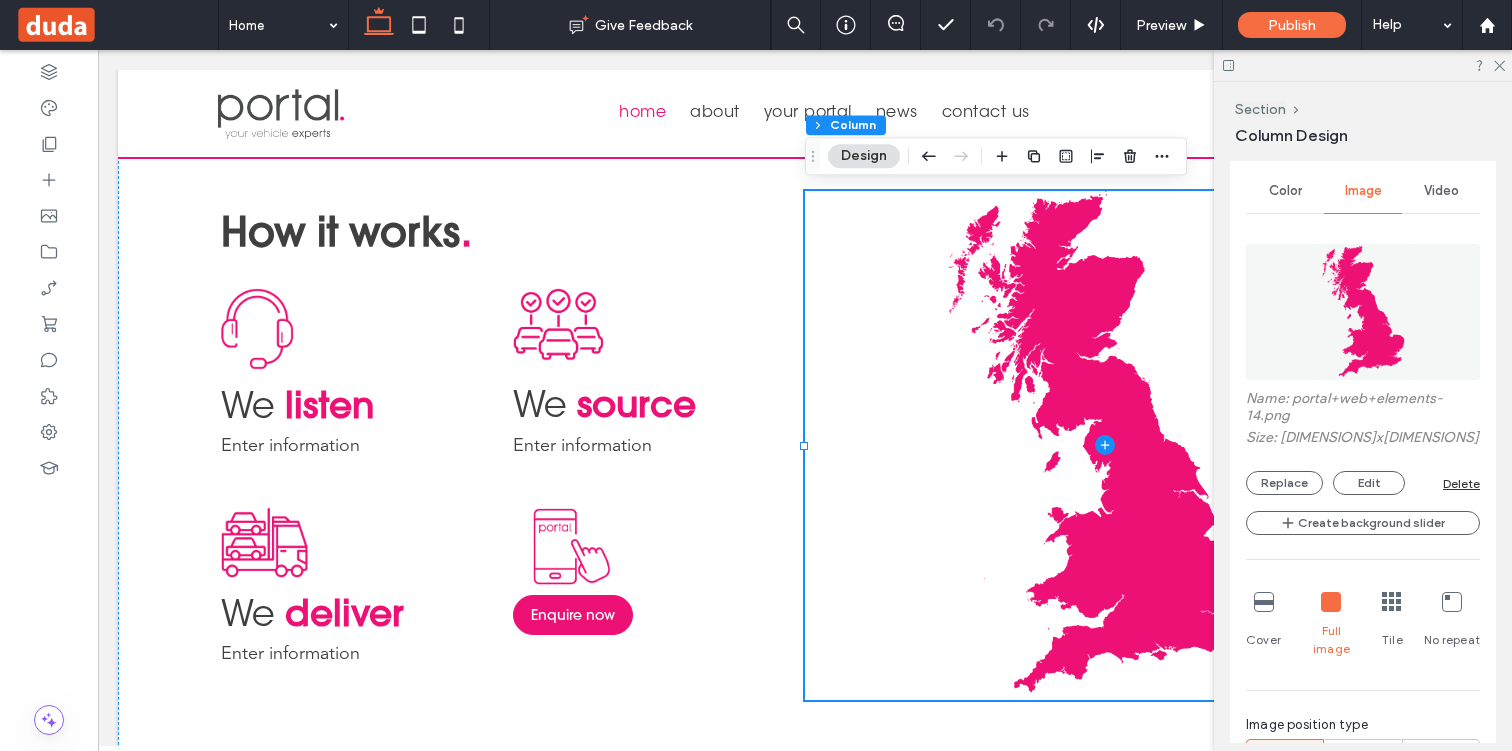 scroll, scrollTop: 1163, scrollLeft: 0, axis: vertical 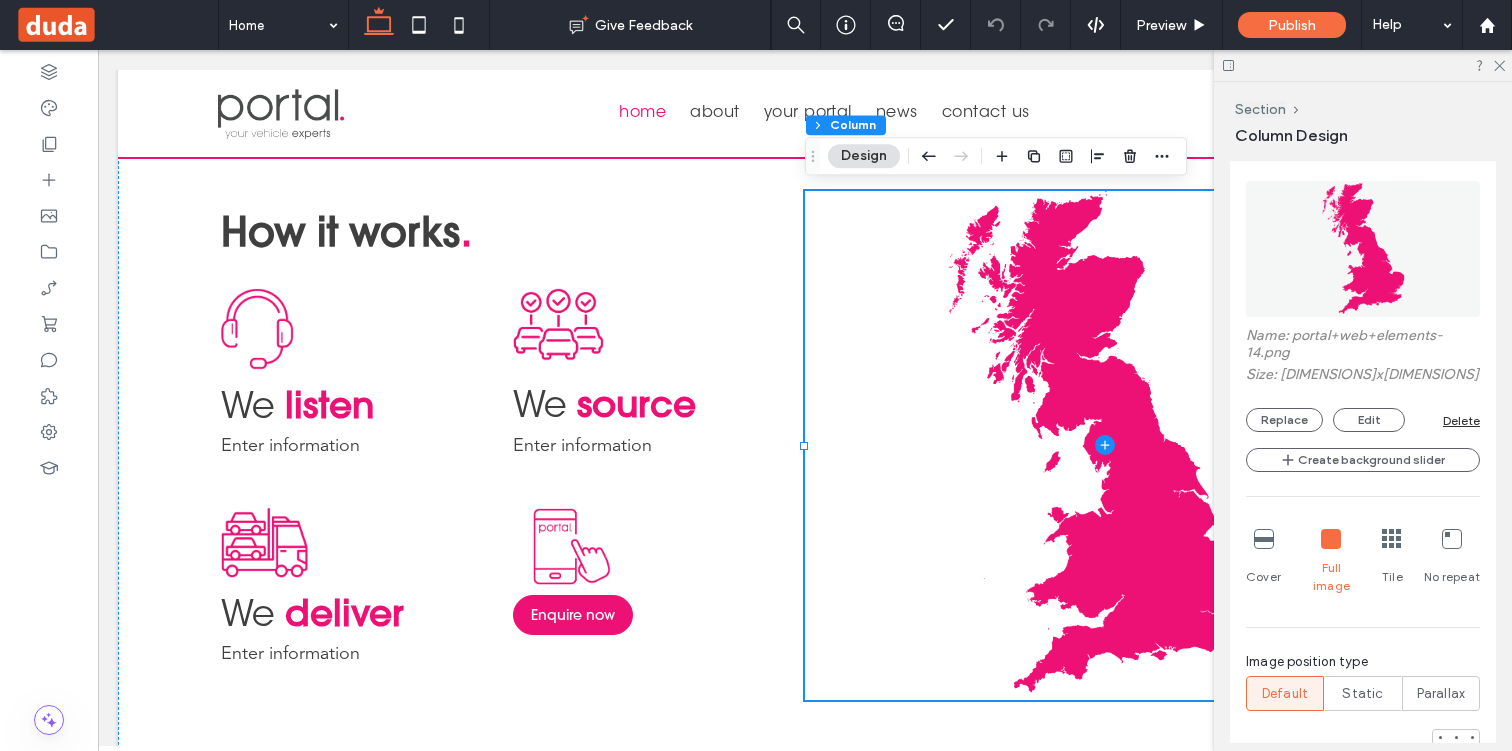 click at bounding box center [1264, 539] 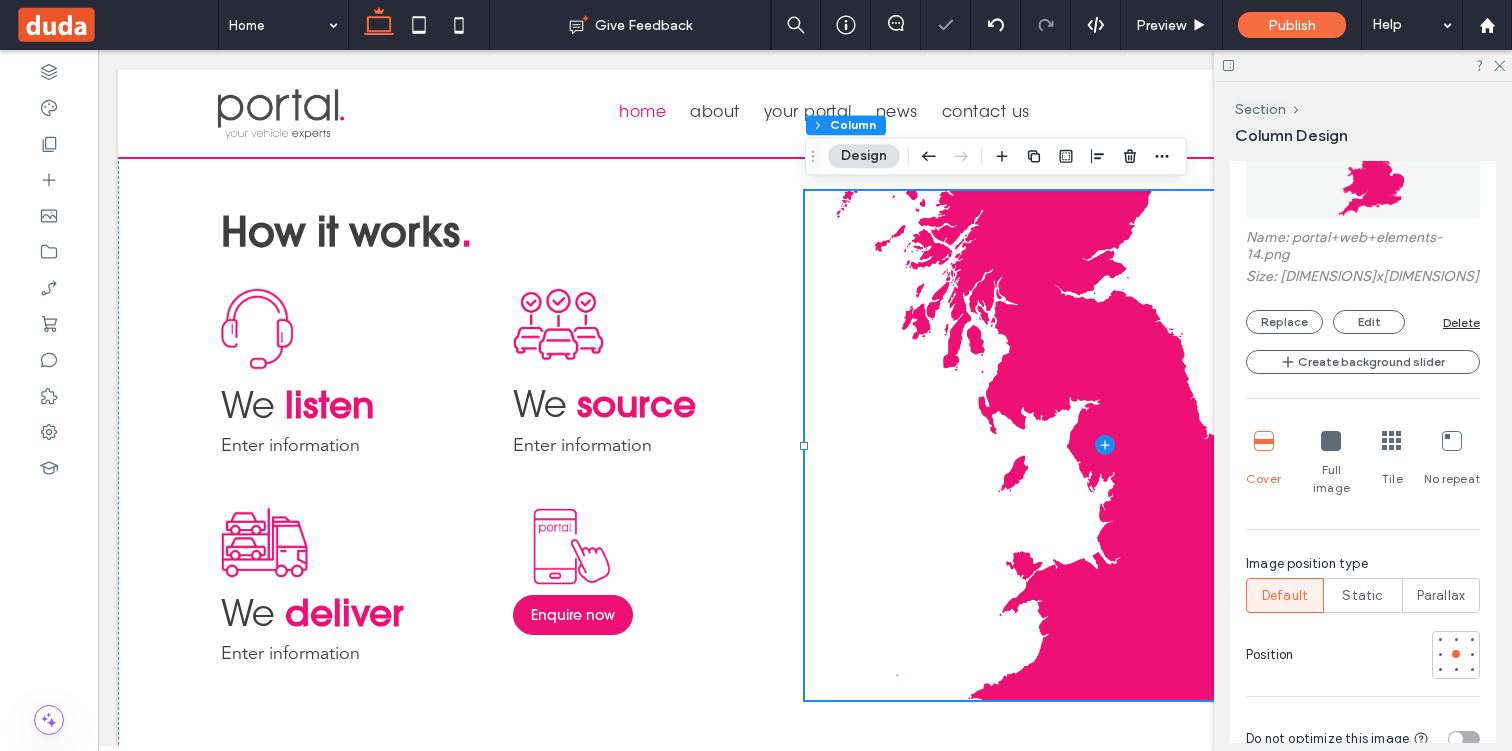 scroll, scrollTop: 1276, scrollLeft: 0, axis: vertical 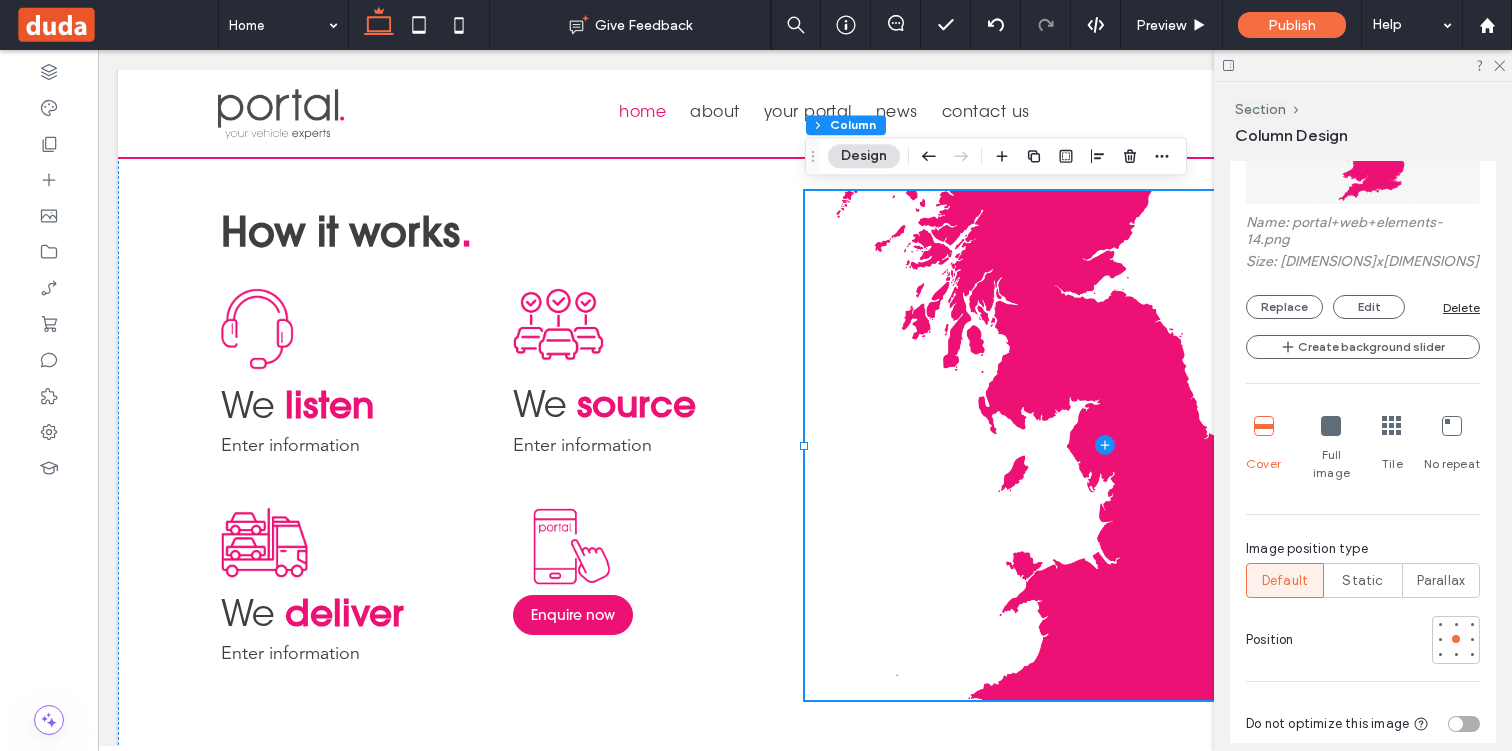 click at bounding box center [1331, 426] 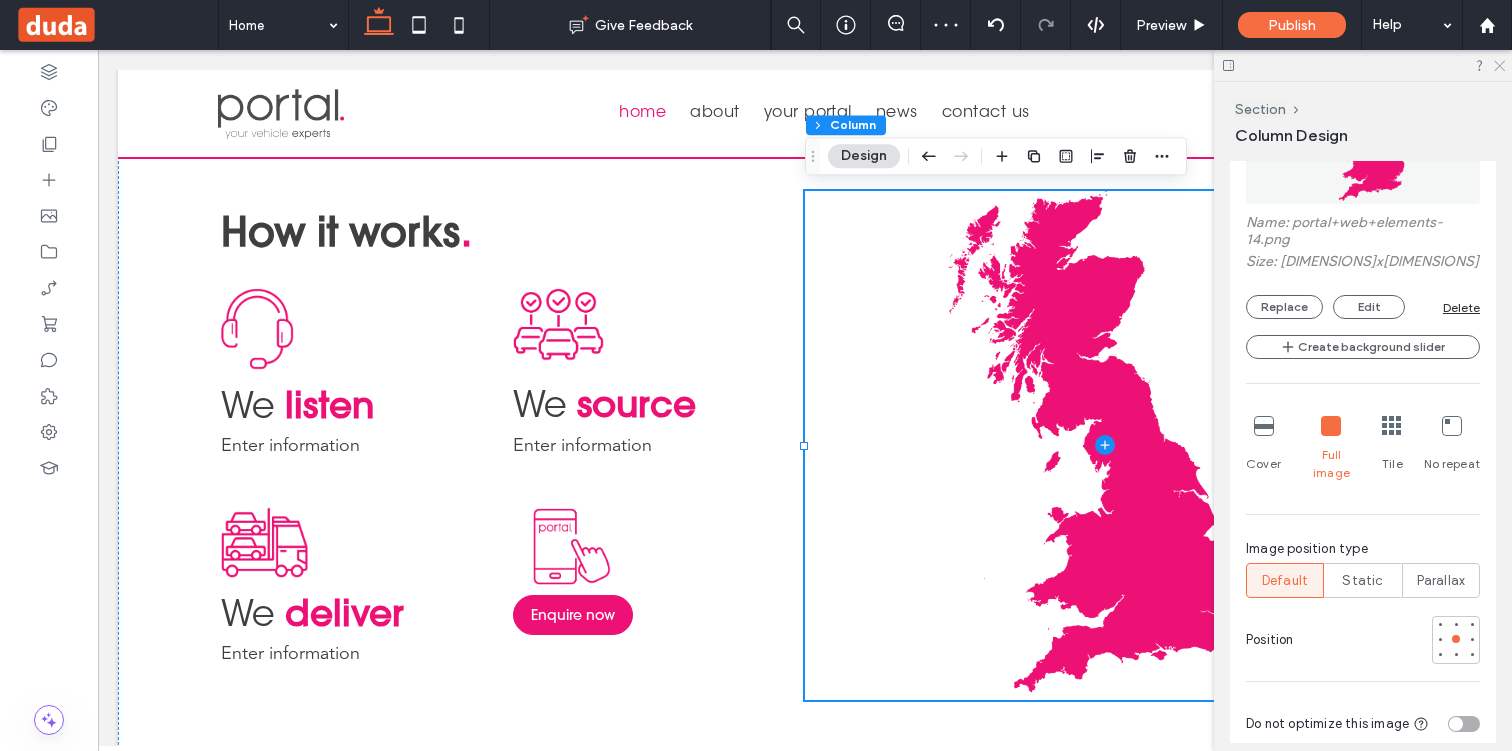 click 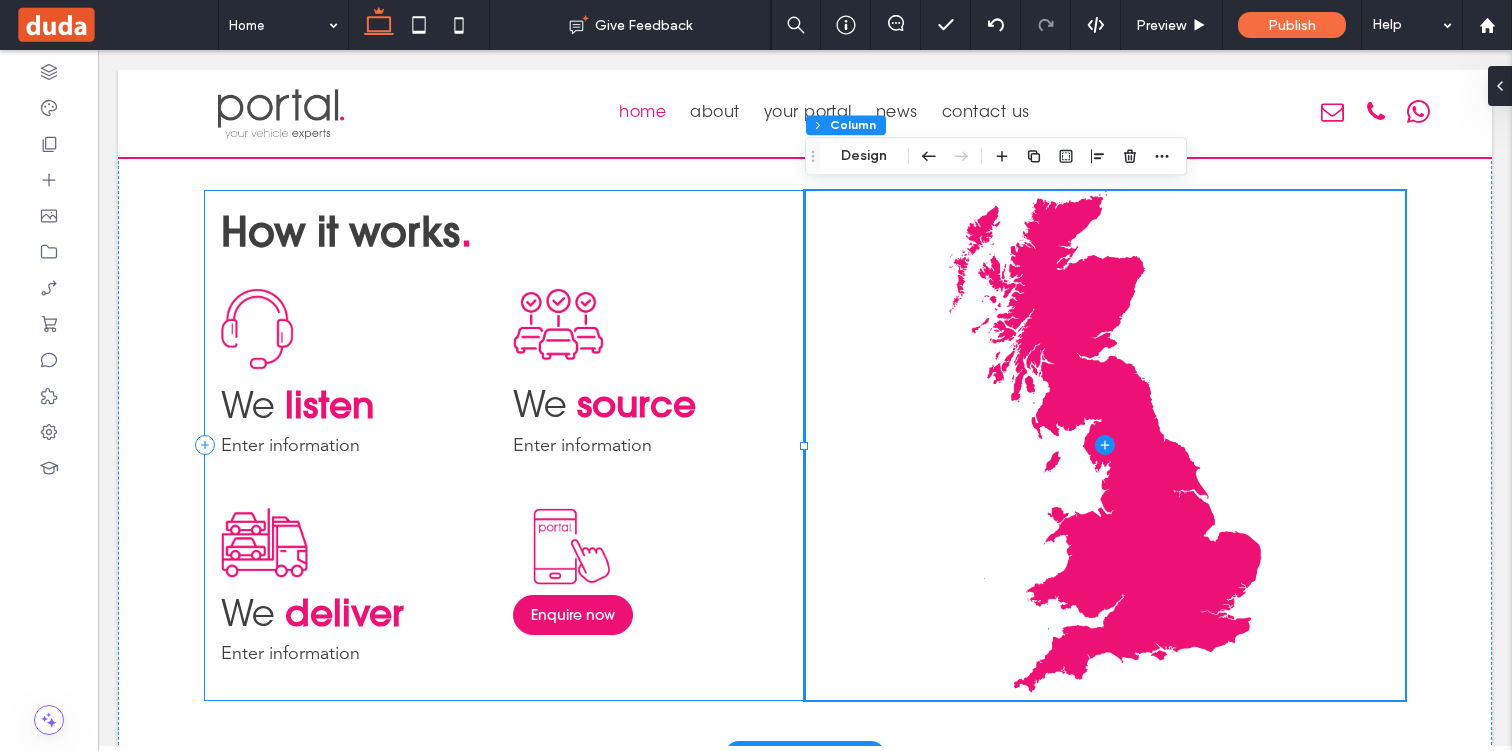 click on "How it works .
We
listen
Enter information
We
source
Enter information
We
deliver
Enter information
Enquire now" at bounding box center [505, 445] 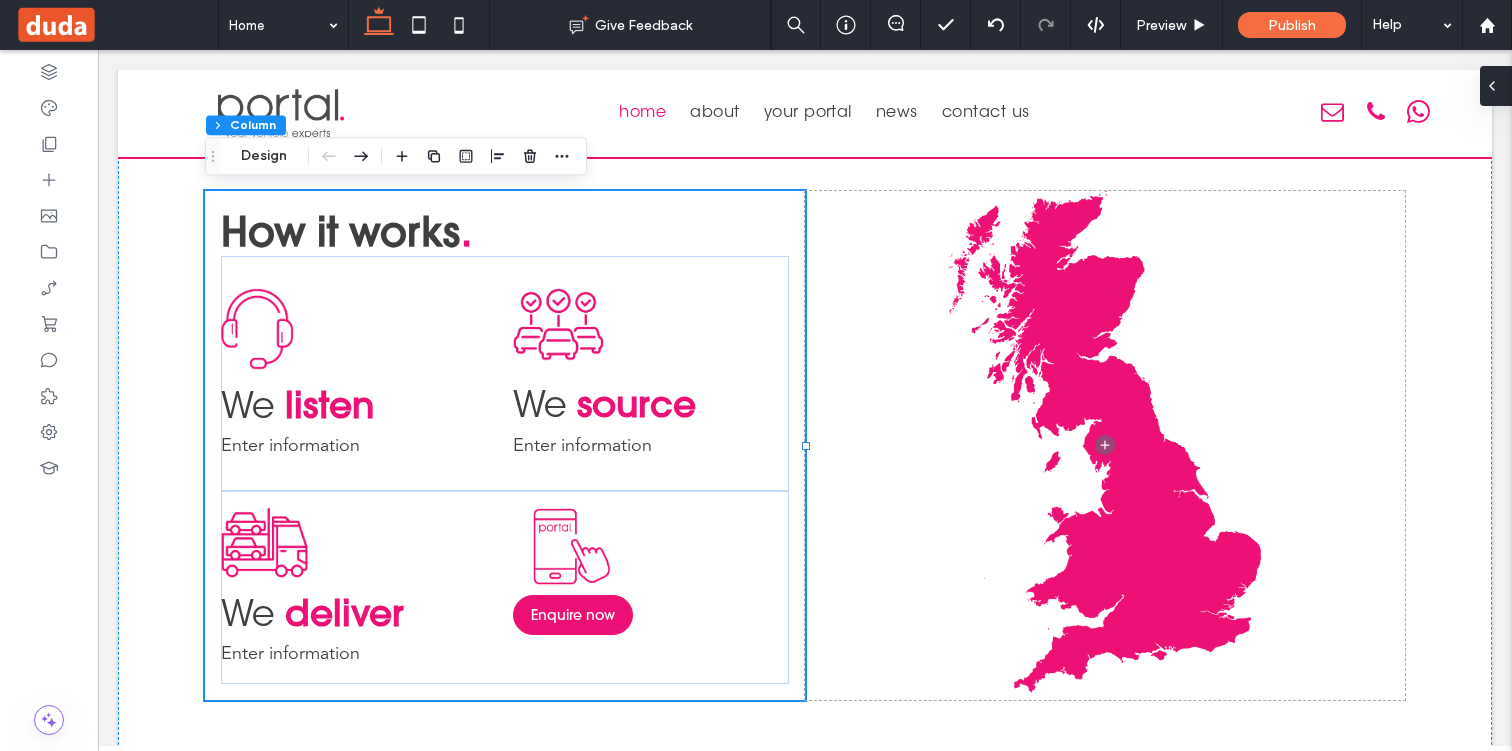 click 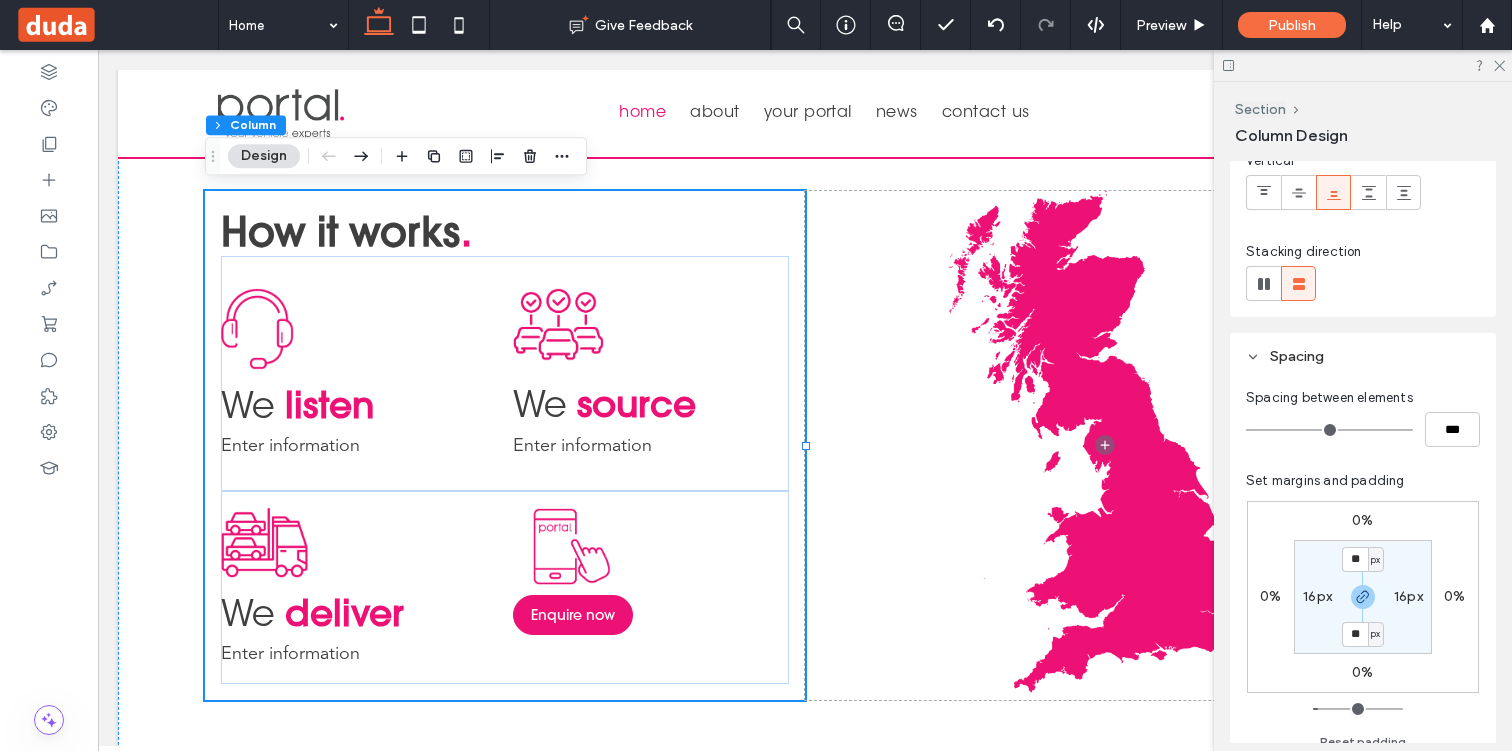scroll, scrollTop: 193, scrollLeft: 0, axis: vertical 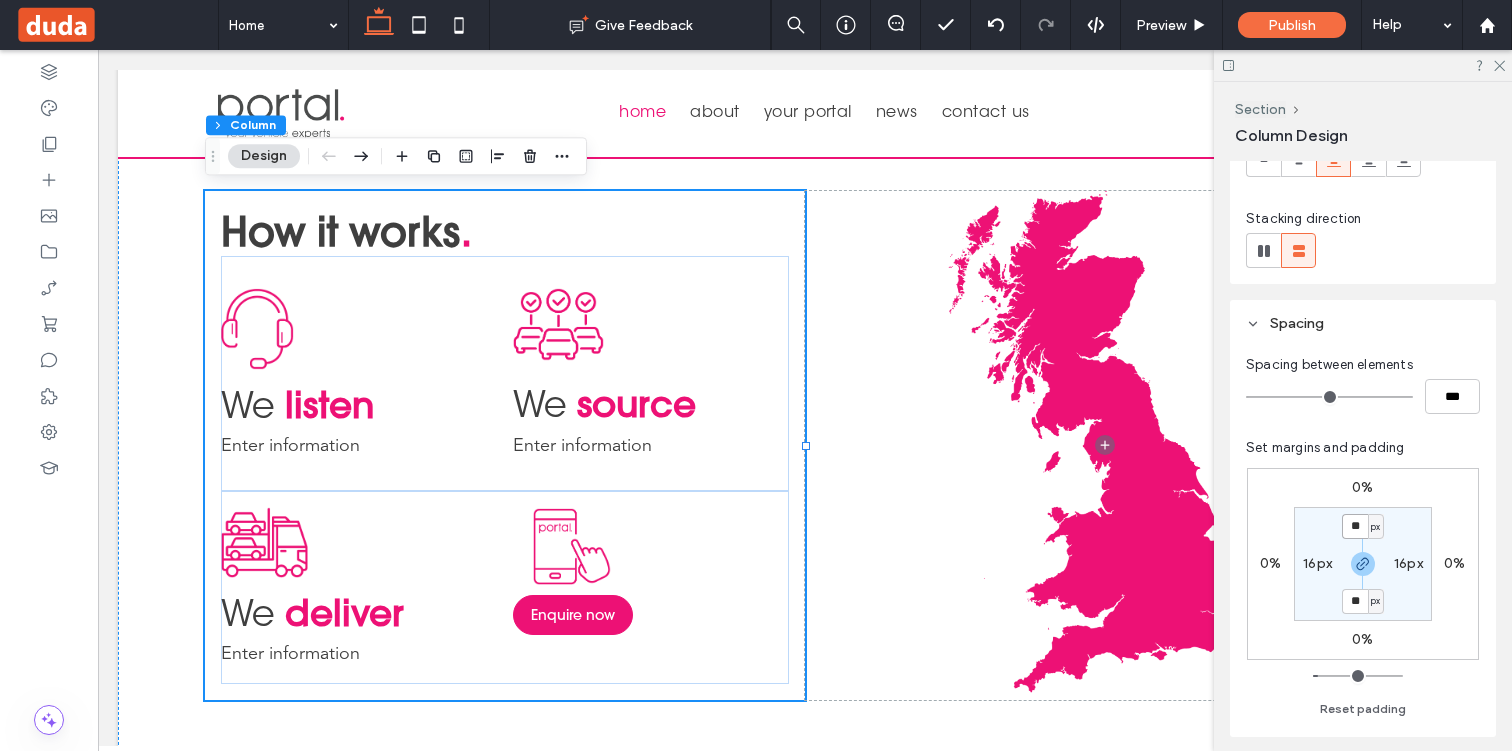 click on "**" at bounding box center [1355, 526] 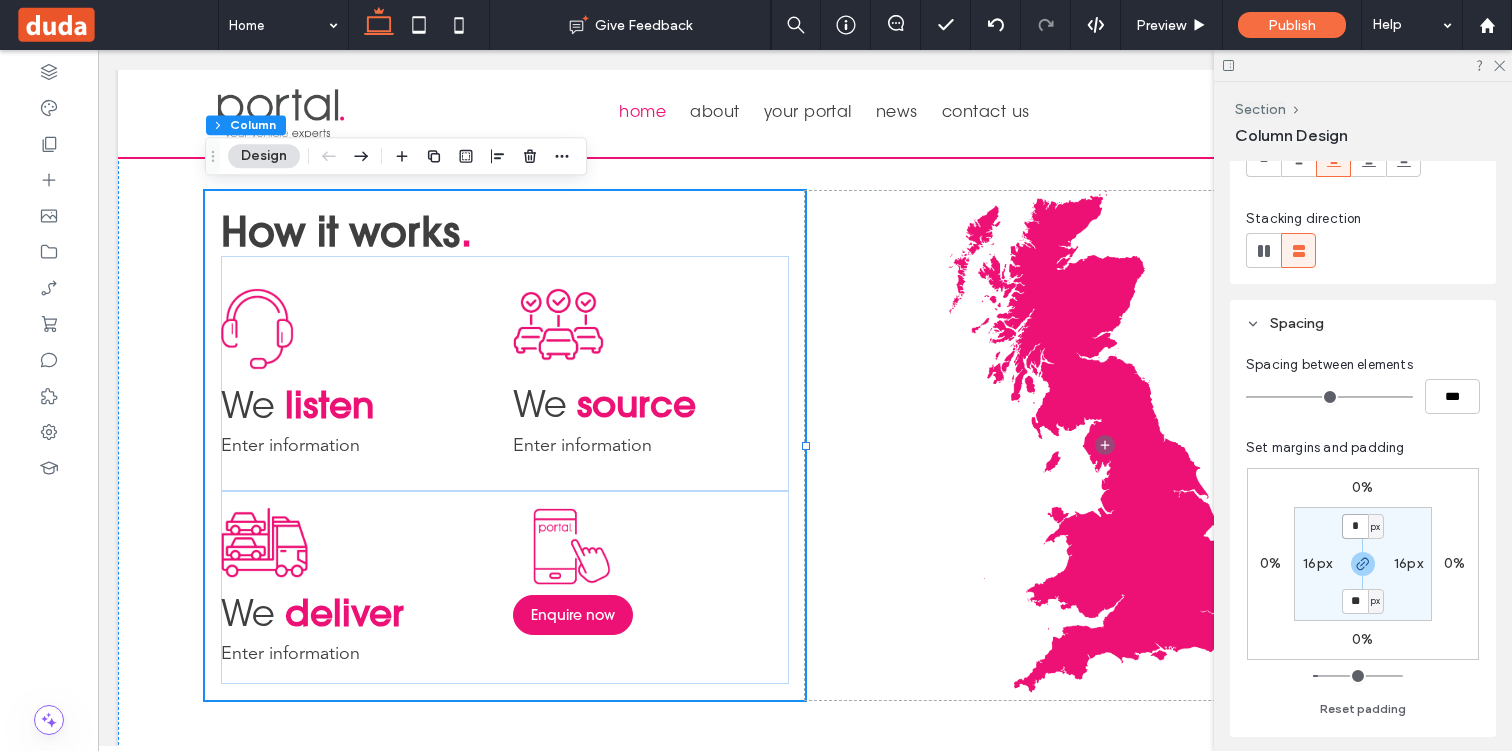 type on "**" 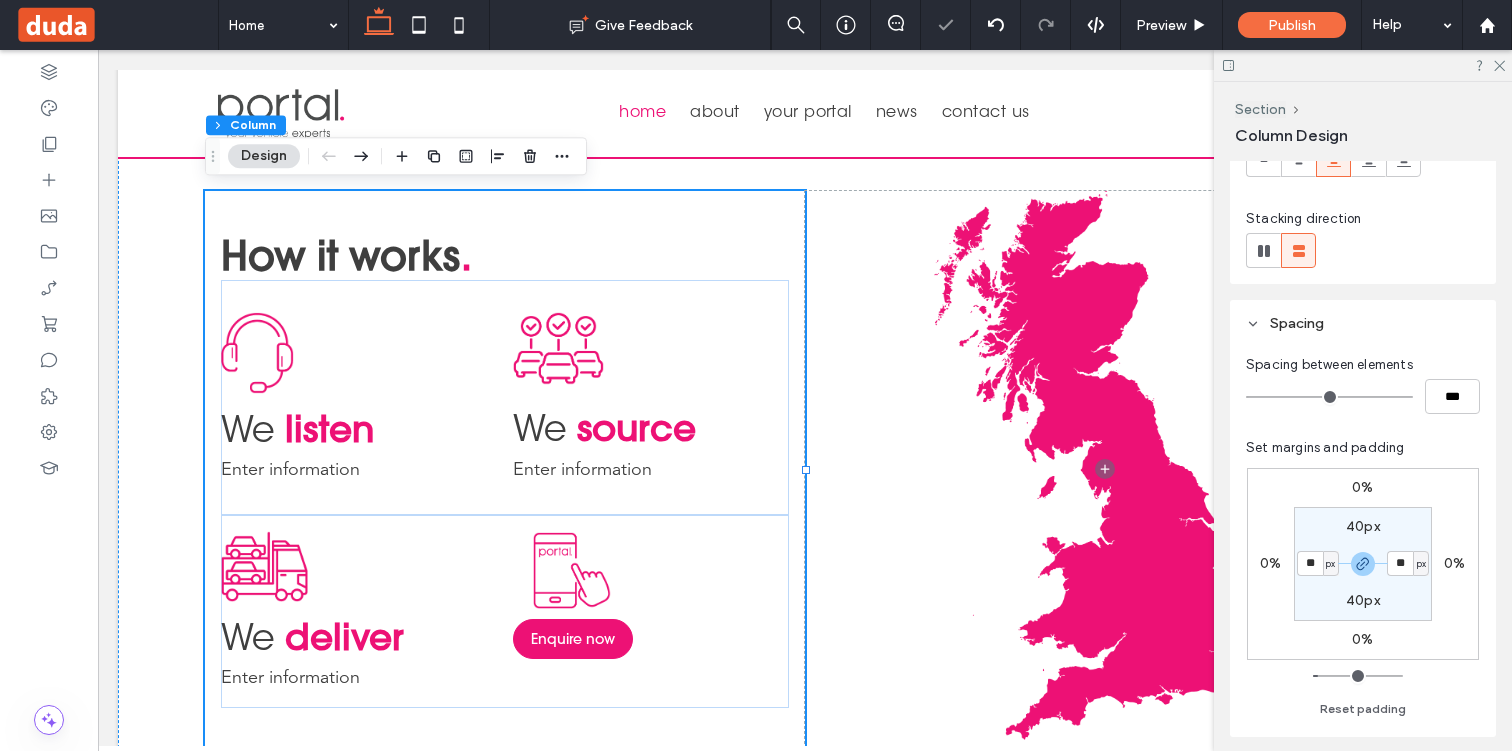 type on "**" 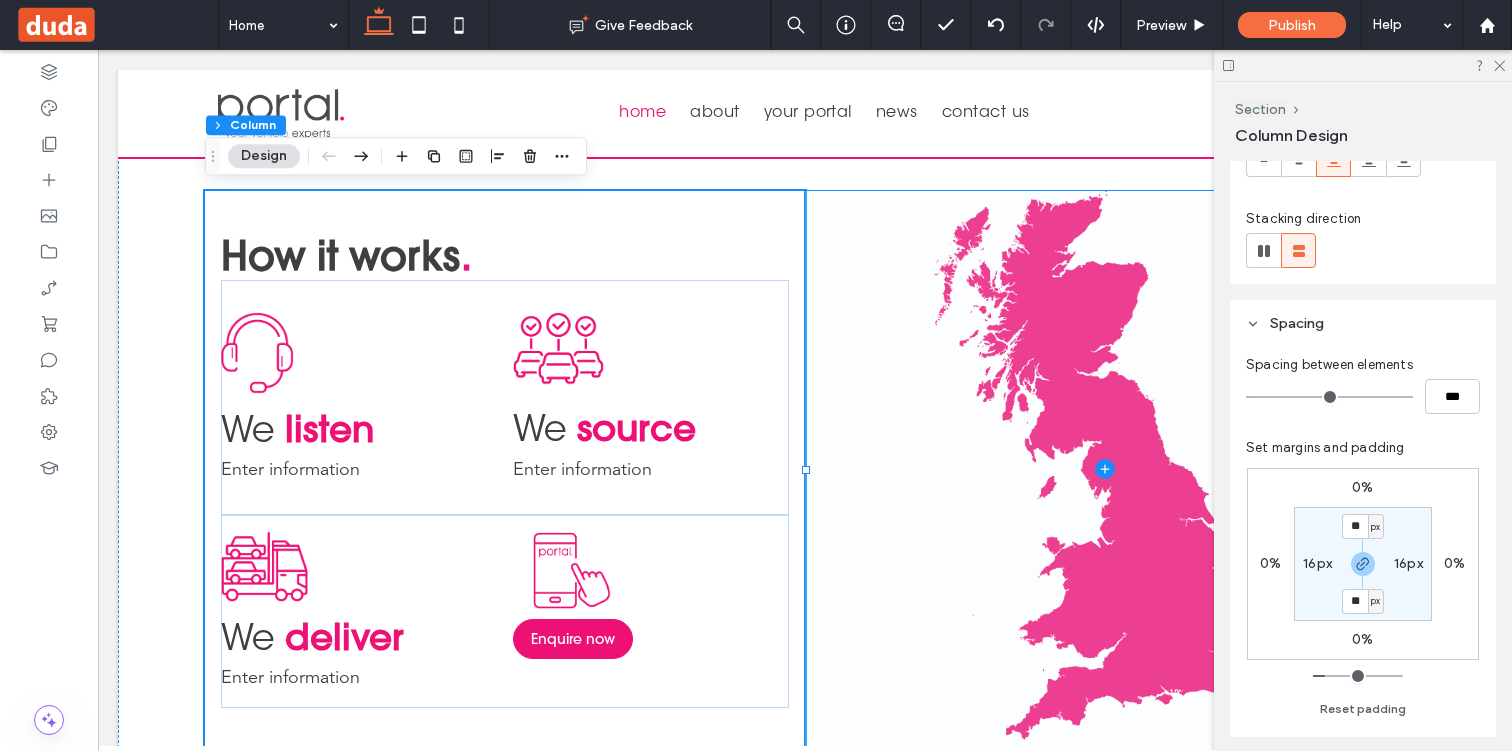 click at bounding box center [1105, 469] 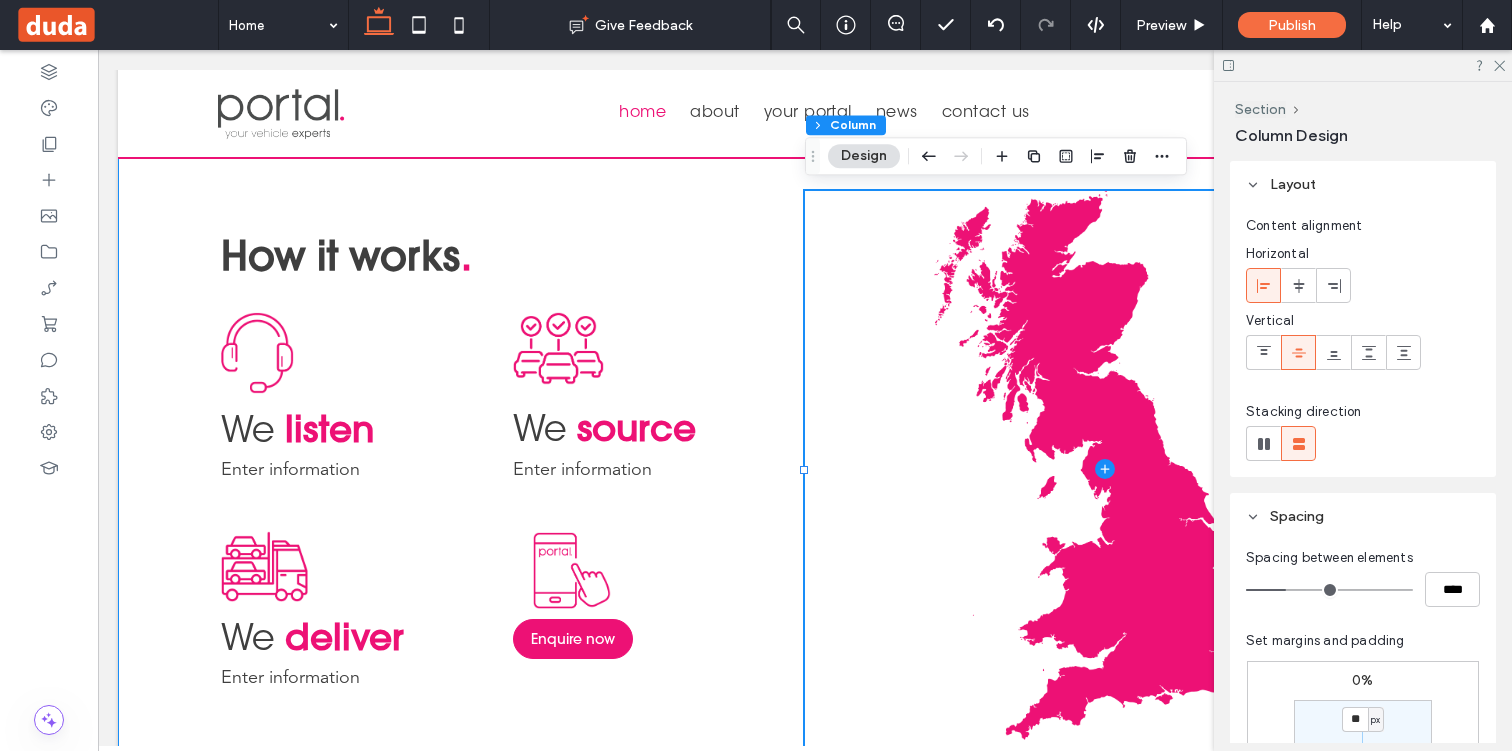click on "How it works .
We
listen
Enter information
We
source
Enter information
We
deliver
Enter information
Enquire now" at bounding box center (805, 469) 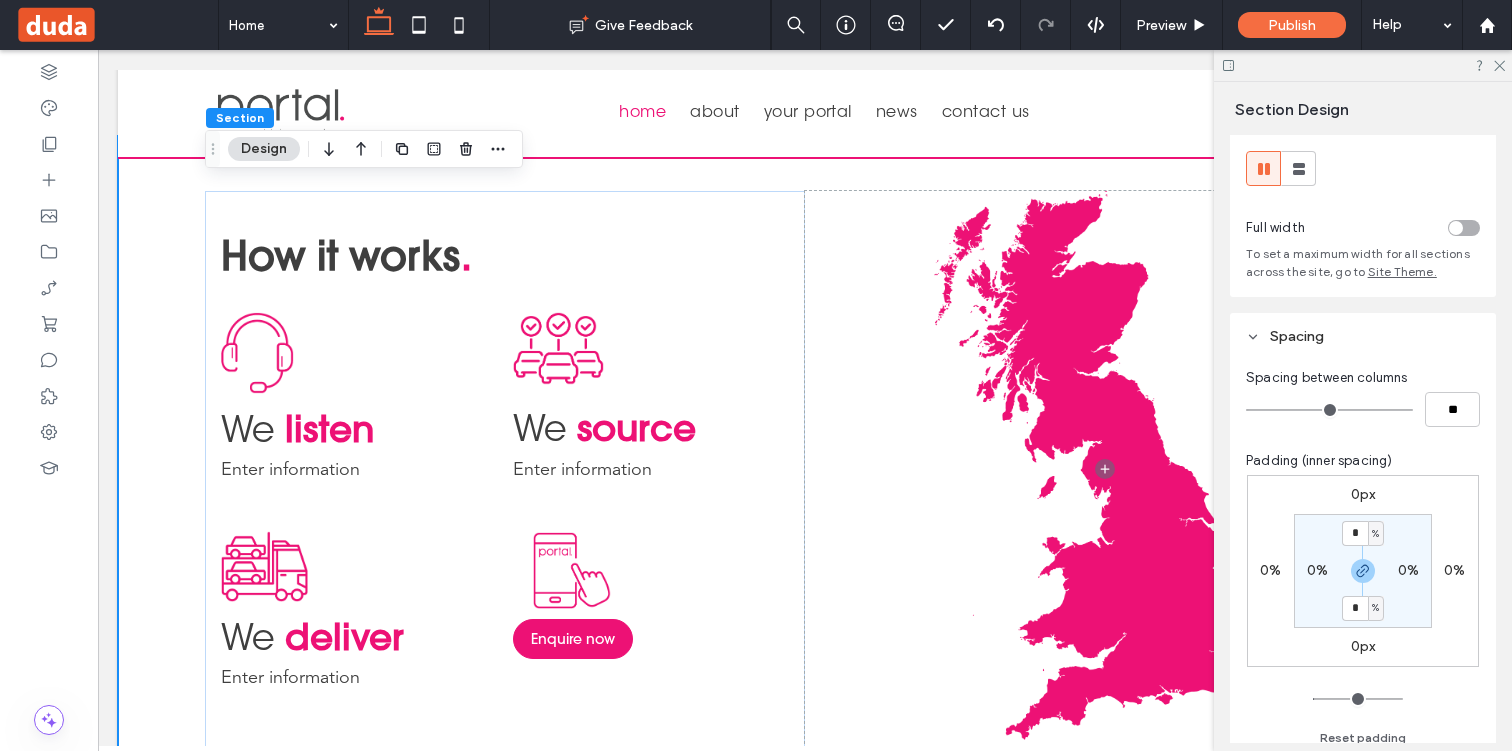 scroll, scrollTop: 65, scrollLeft: 0, axis: vertical 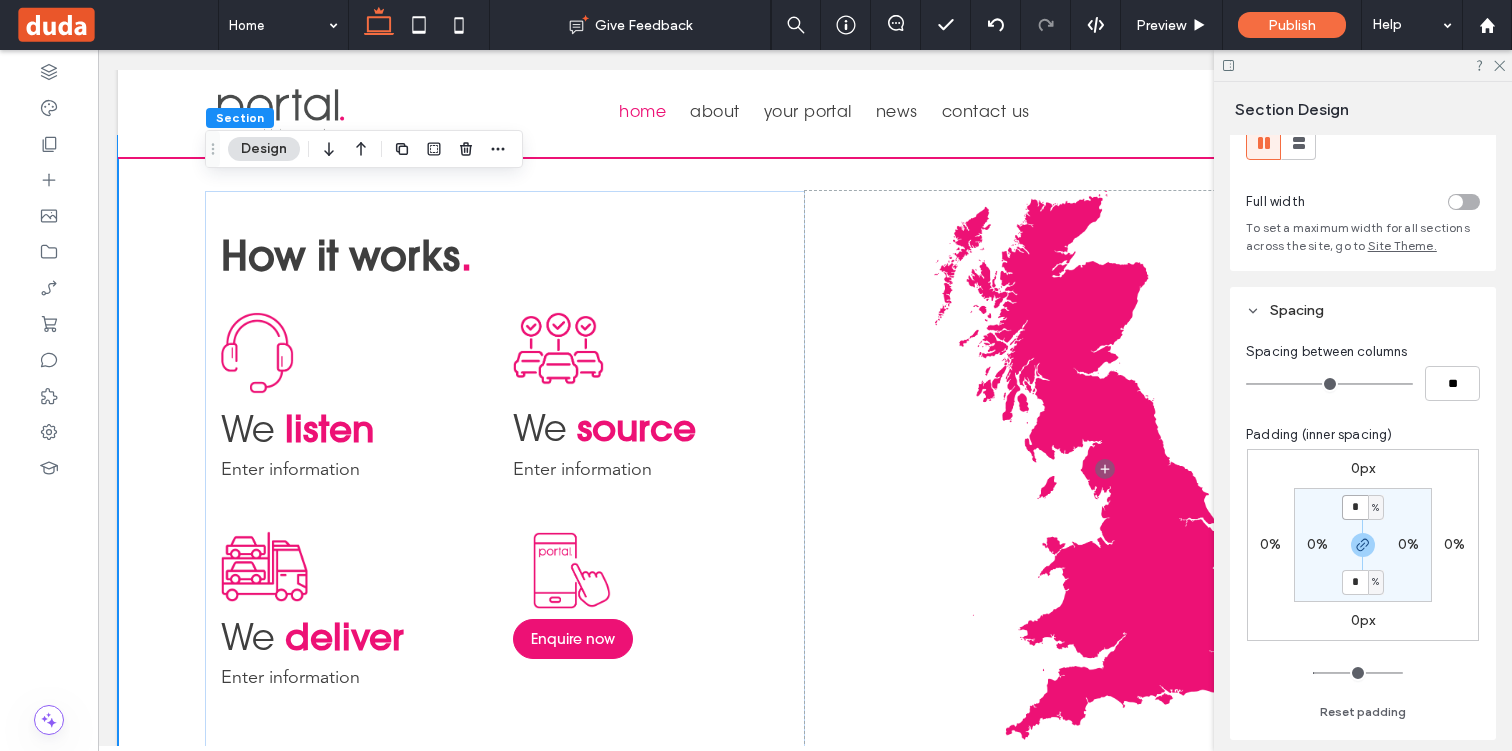 click on "*" at bounding box center [1355, 507] 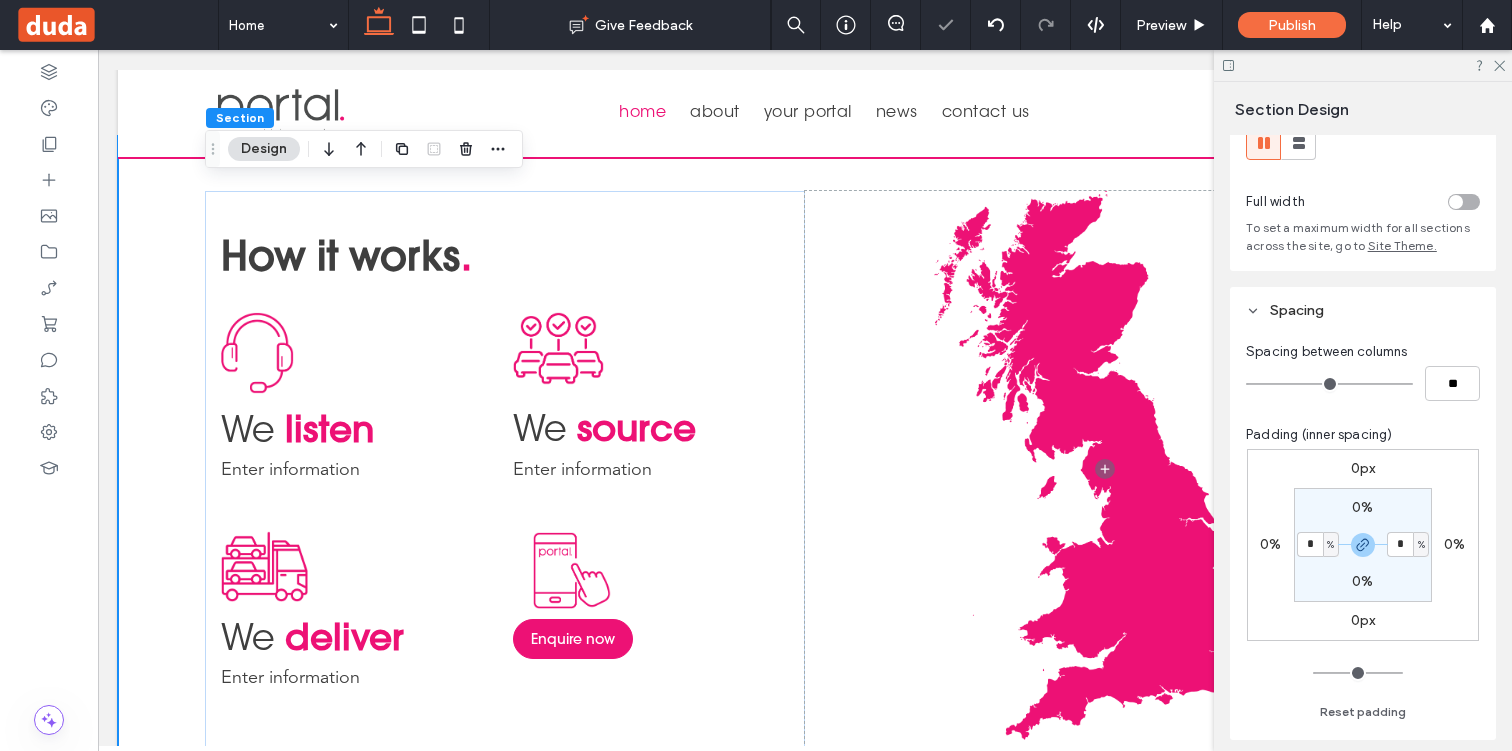 type on "*" 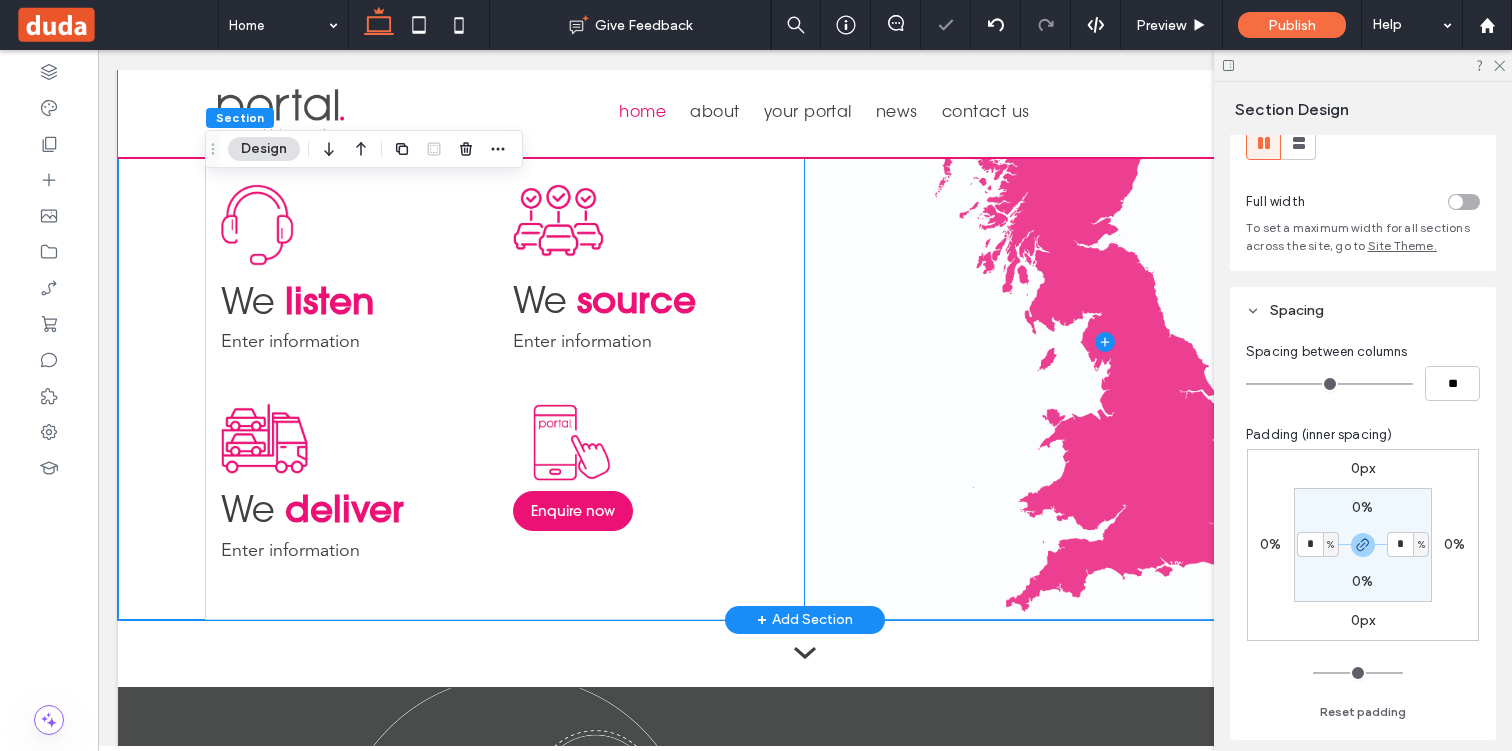 scroll, scrollTop: 1681, scrollLeft: 0, axis: vertical 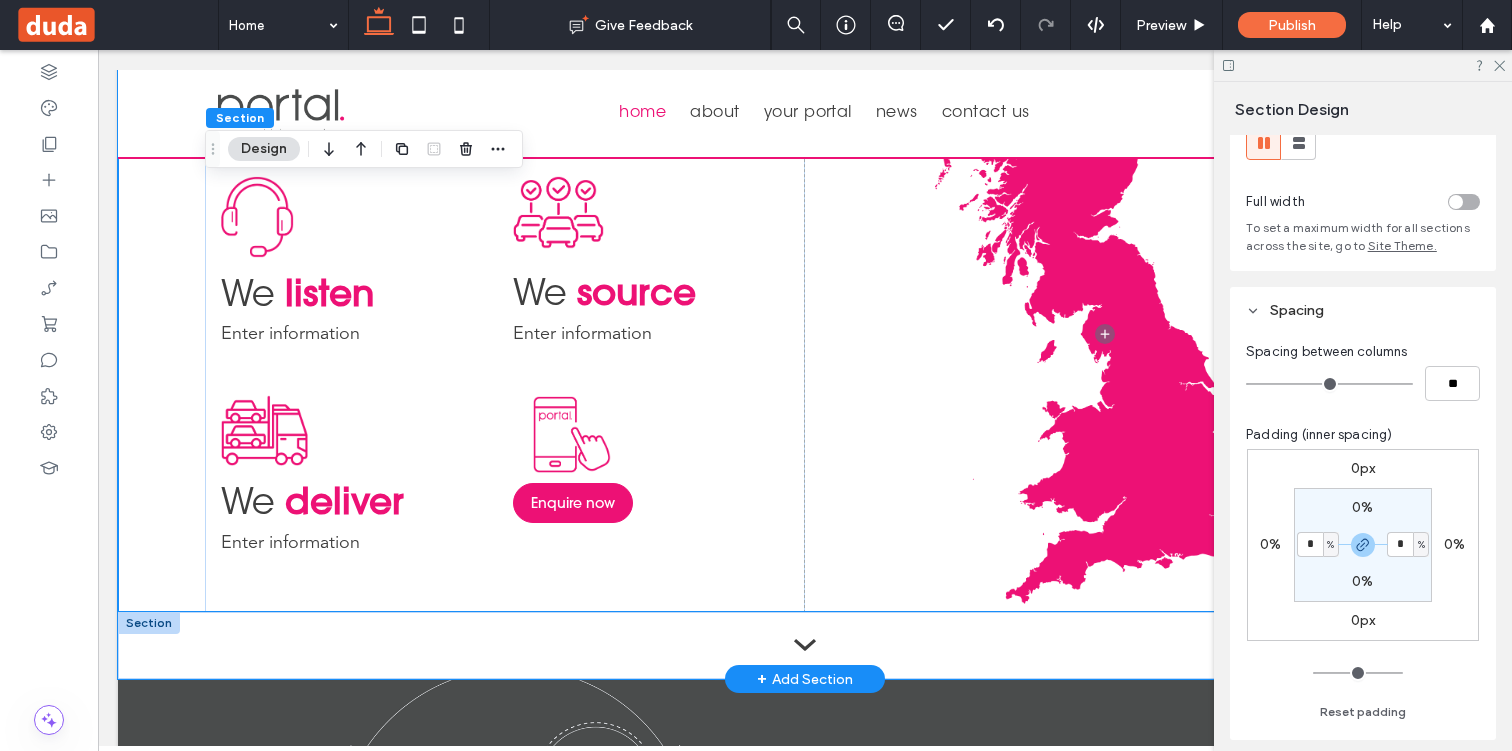 click at bounding box center [805, 645] 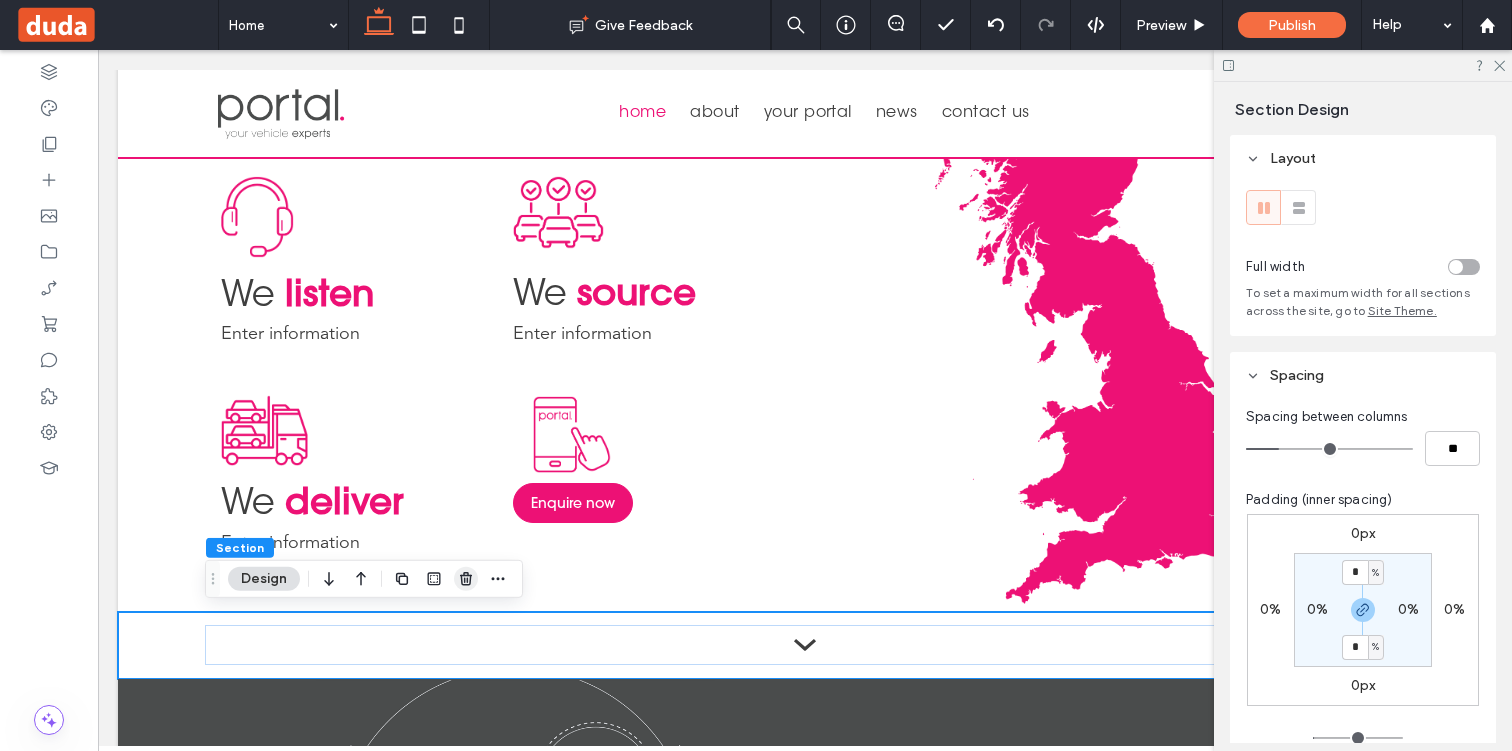 click 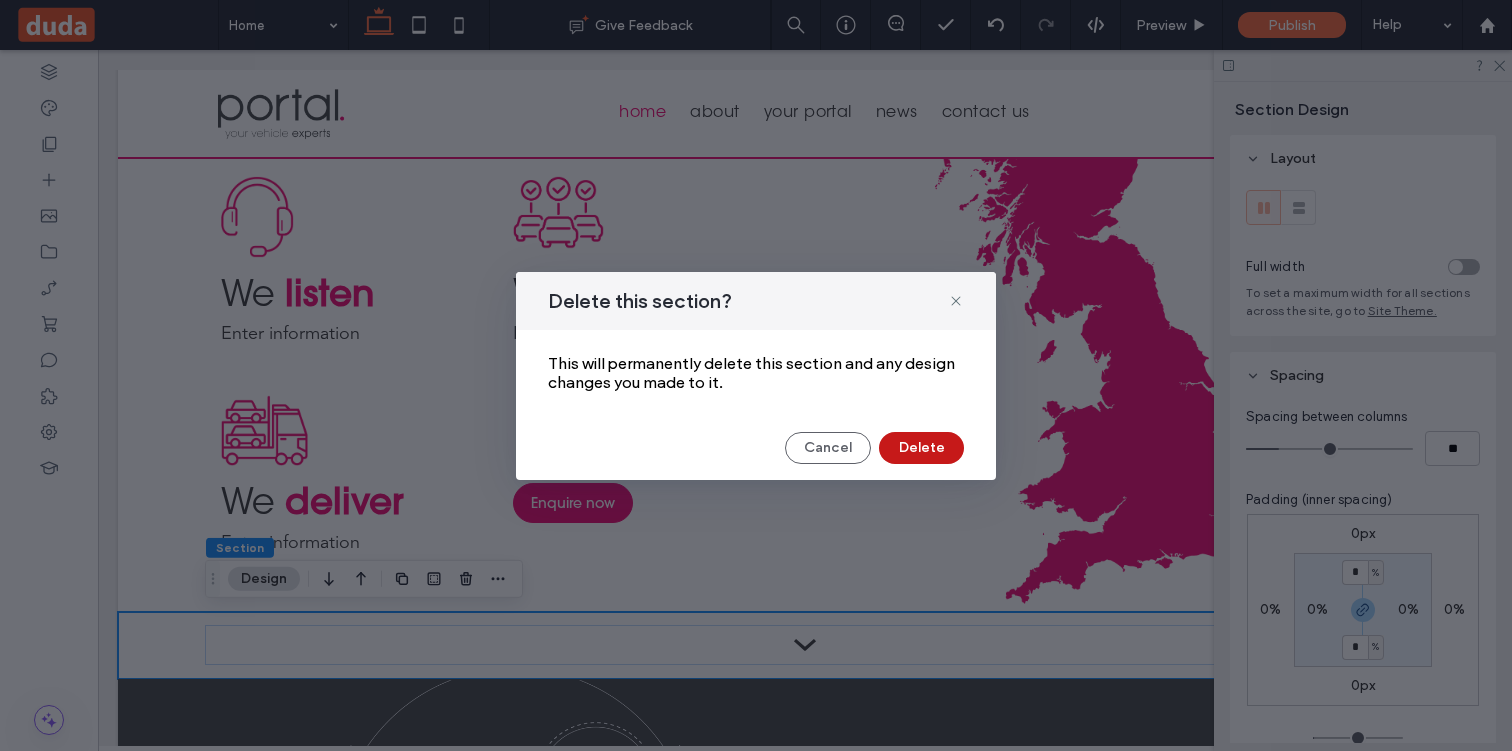 click on "Delete" at bounding box center (921, 448) 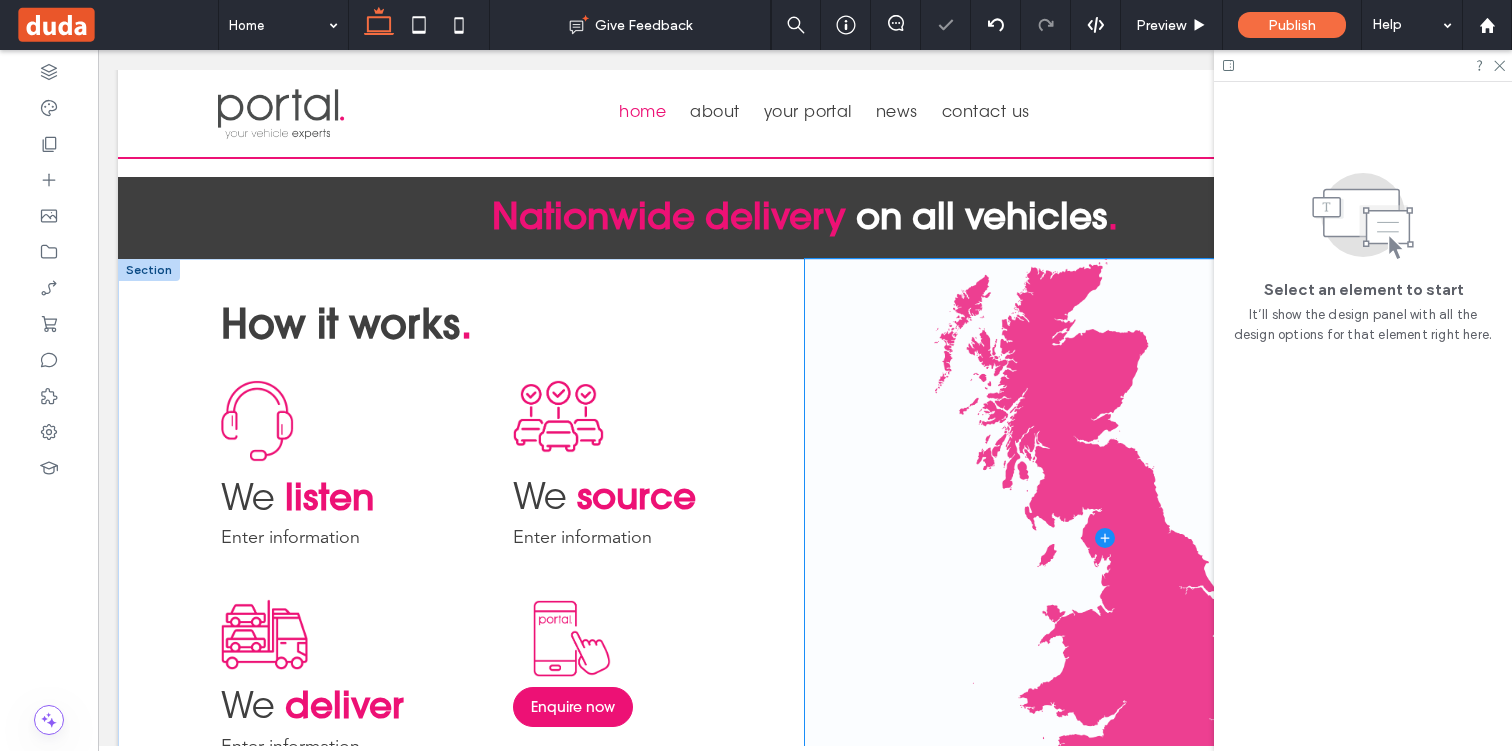 scroll, scrollTop: 1429, scrollLeft: 0, axis: vertical 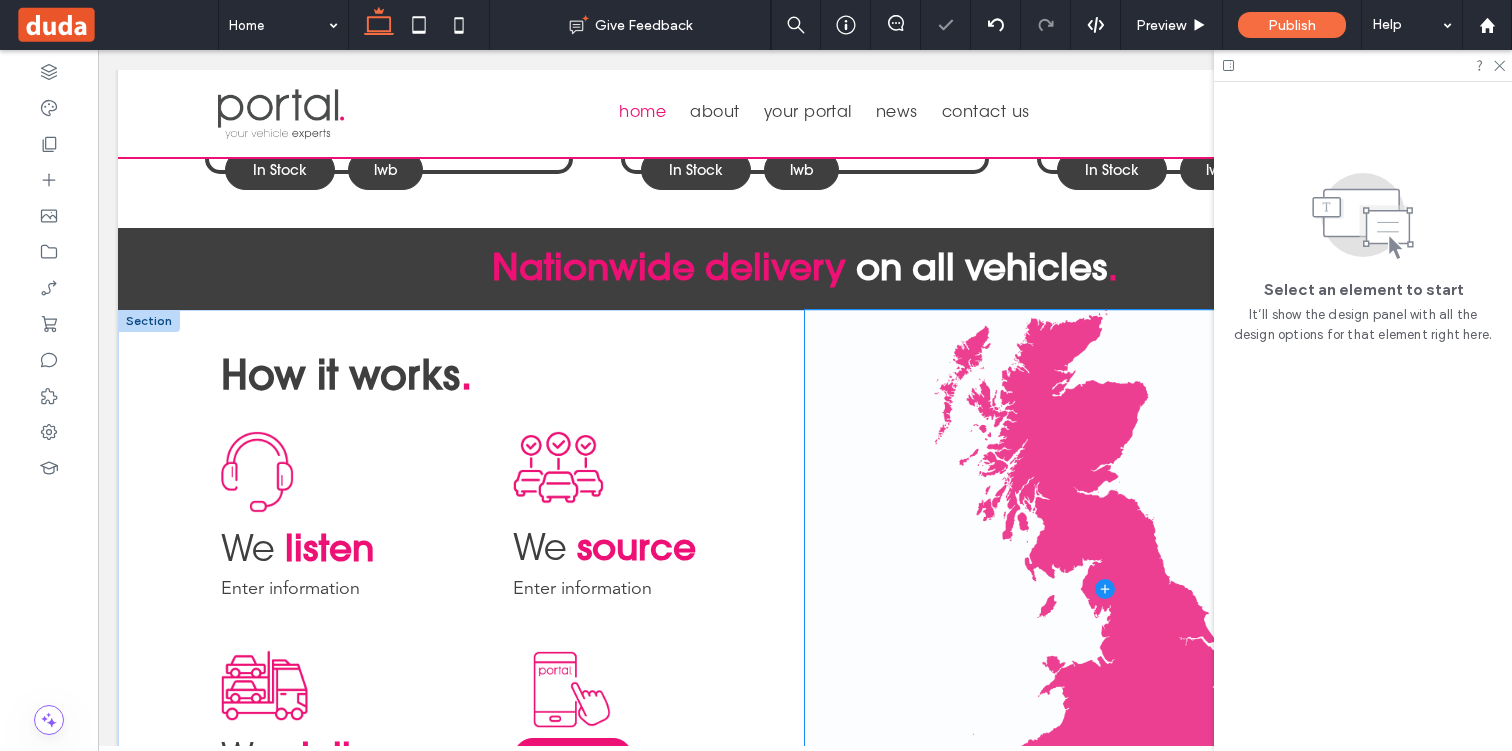 click at bounding box center (1105, 588) 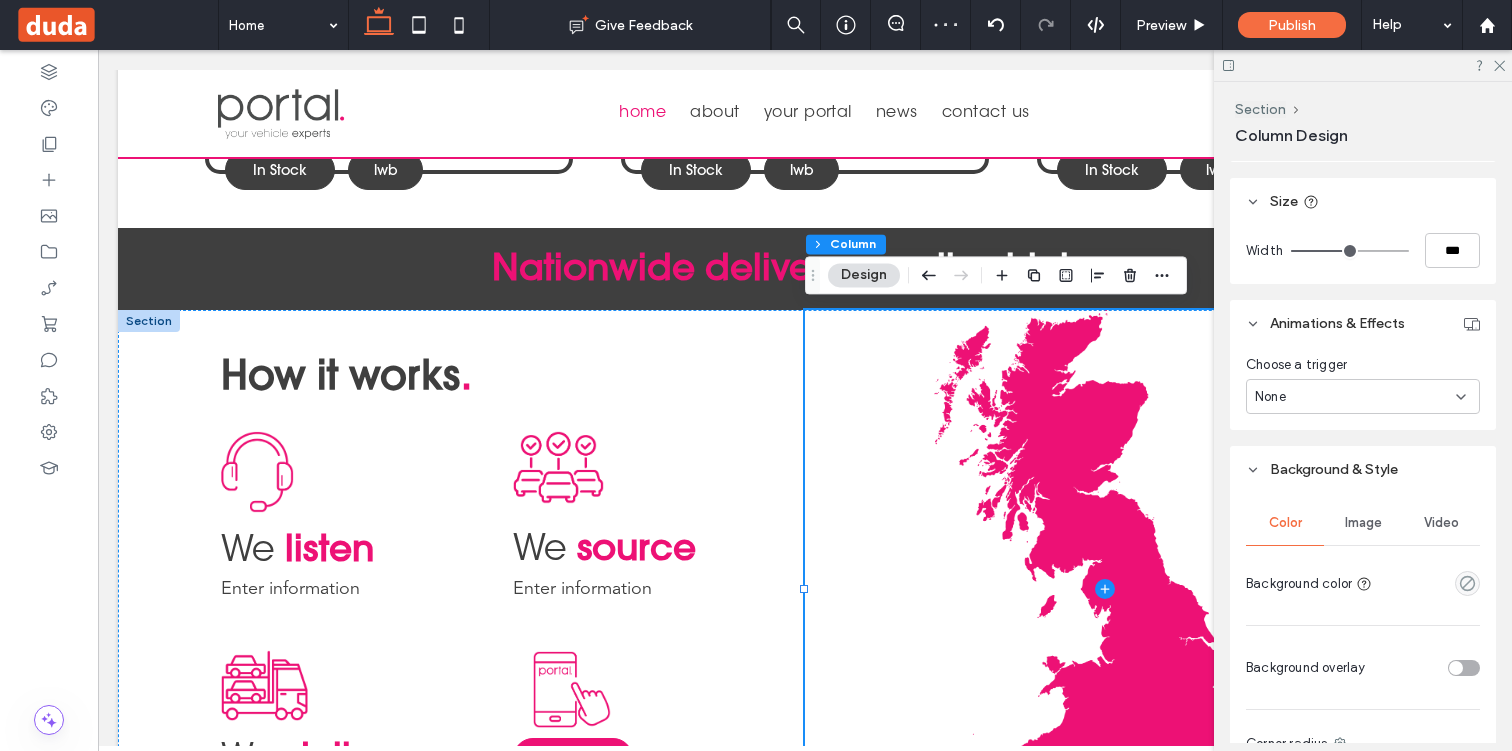scroll, scrollTop: 847, scrollLeft: 0, axis: vertical 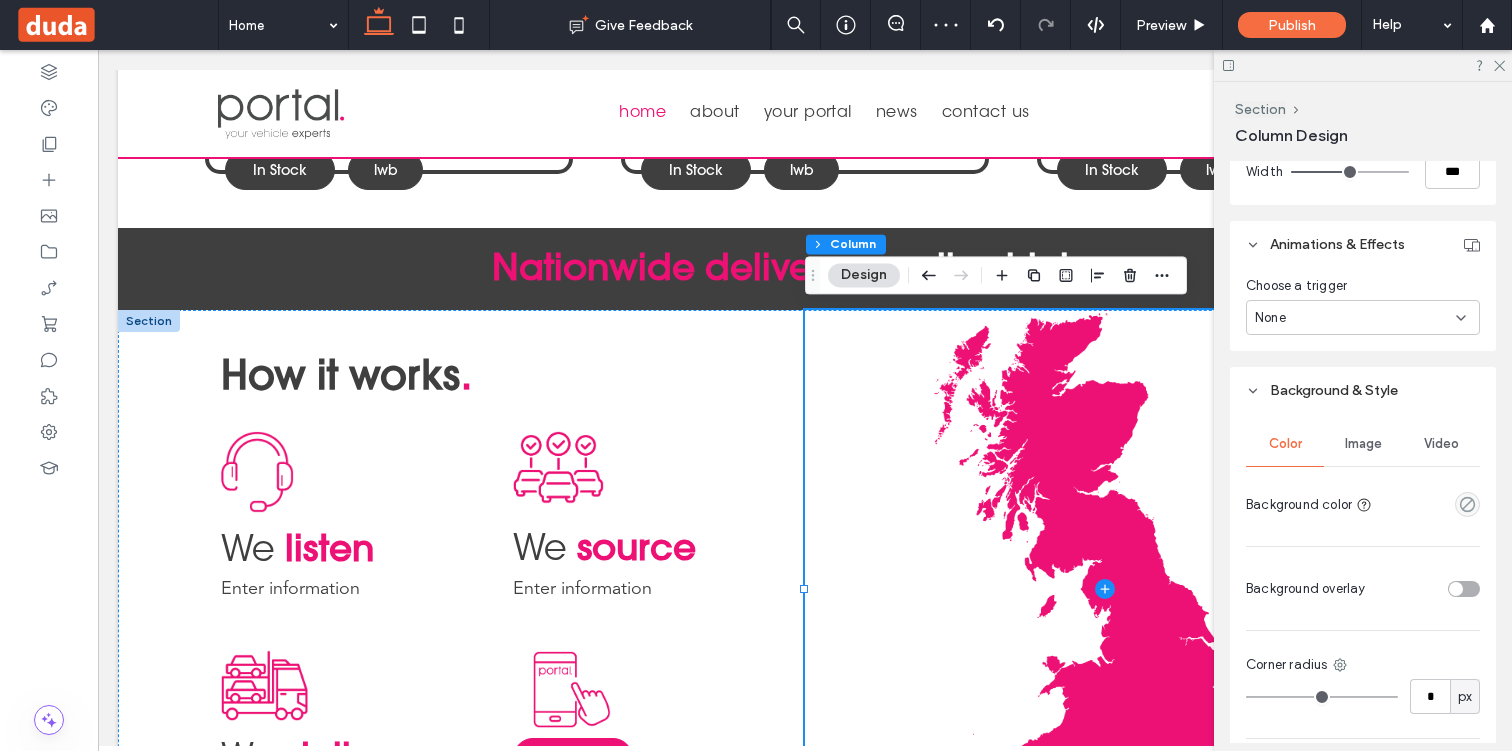 click on "Image" at bounding box center [1363, 444] 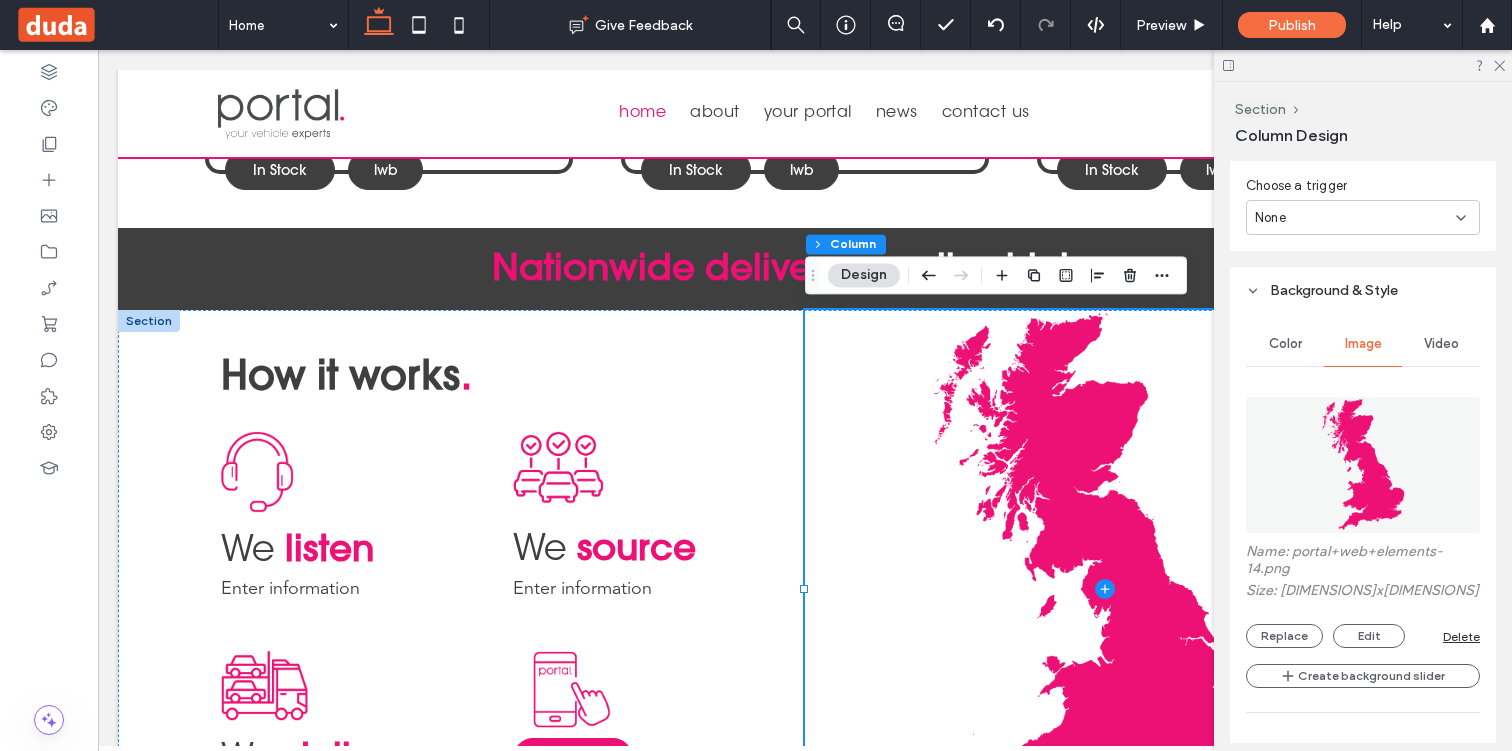 scroll, scrollTop: 962, scrollLeft: 0, axis: vertical 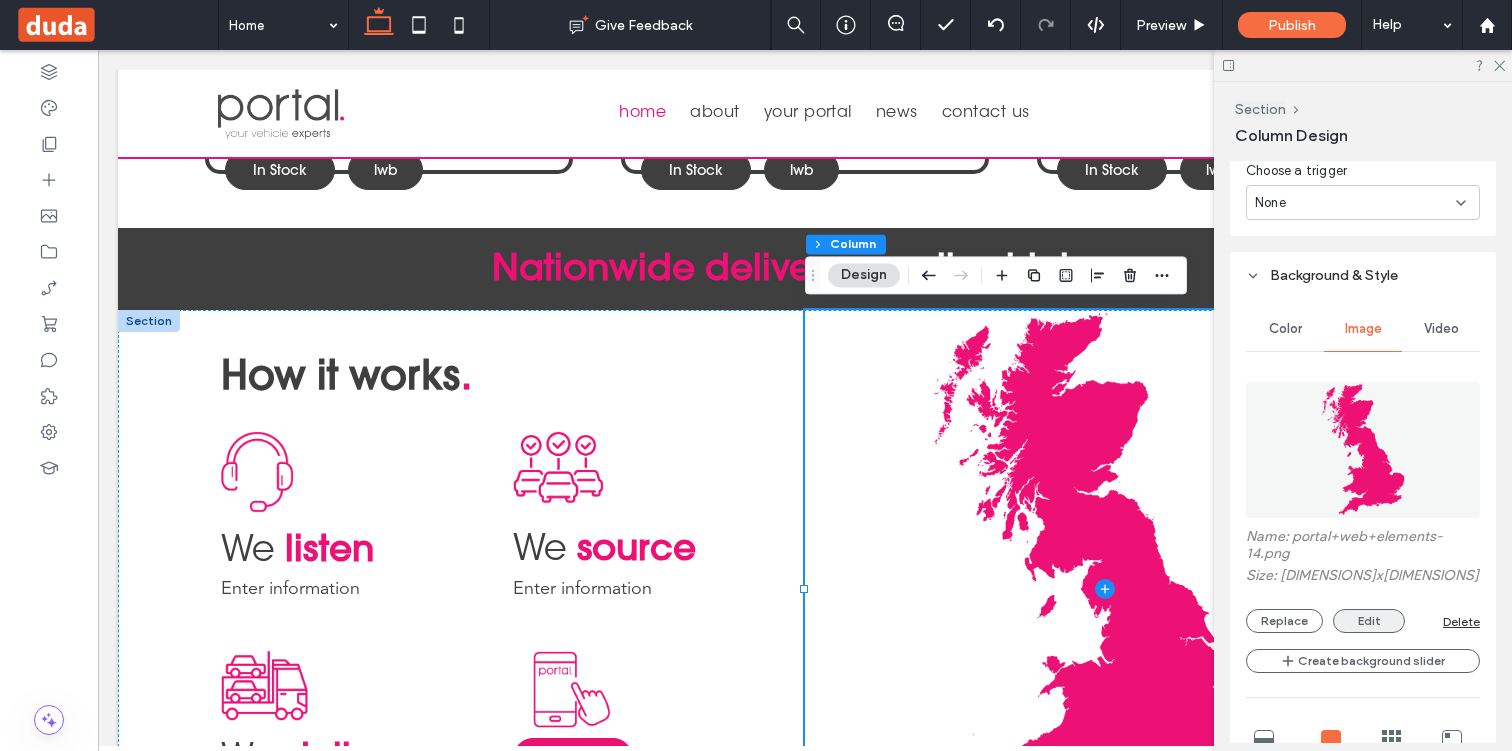 click on "Edit" at bounding box center [1369, 621] 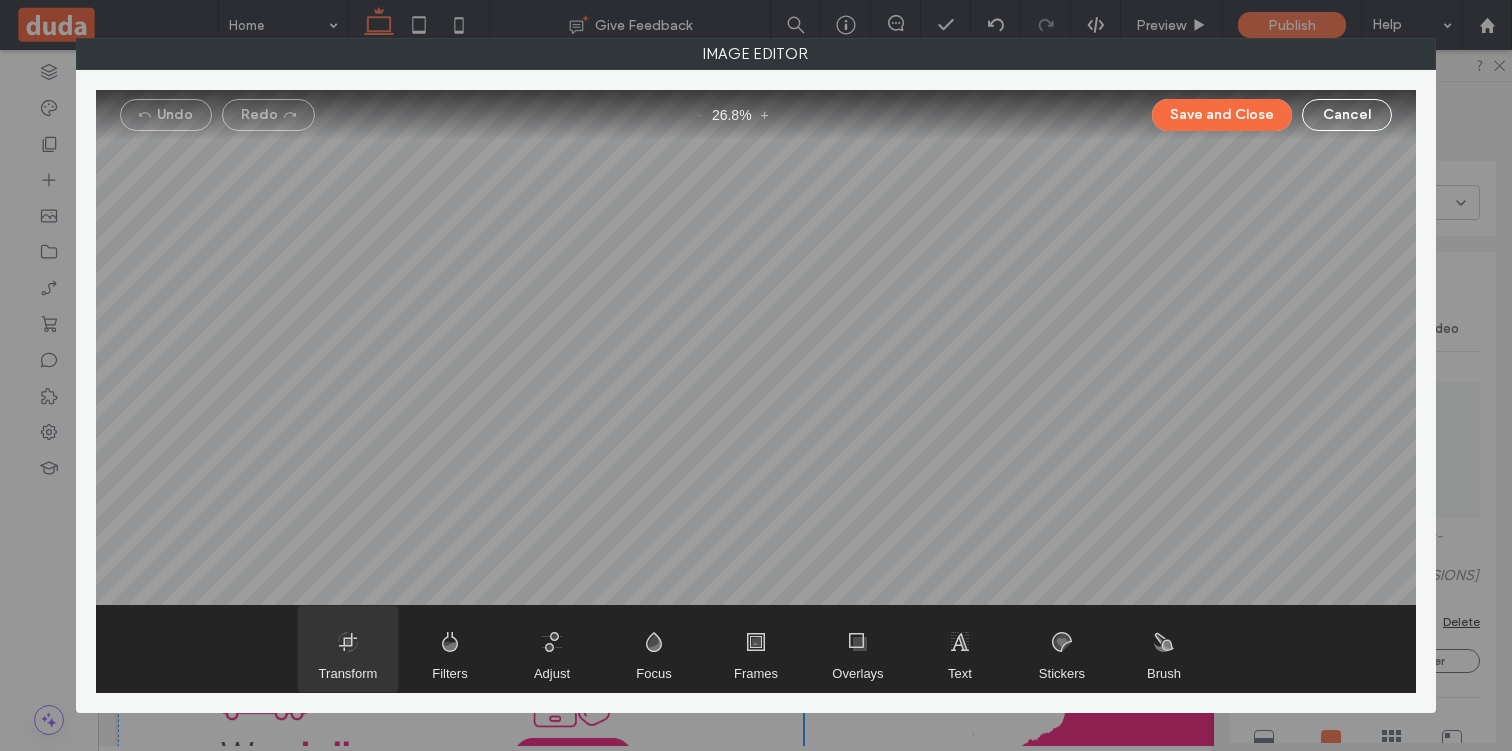 click at bounding box center [348, 649] 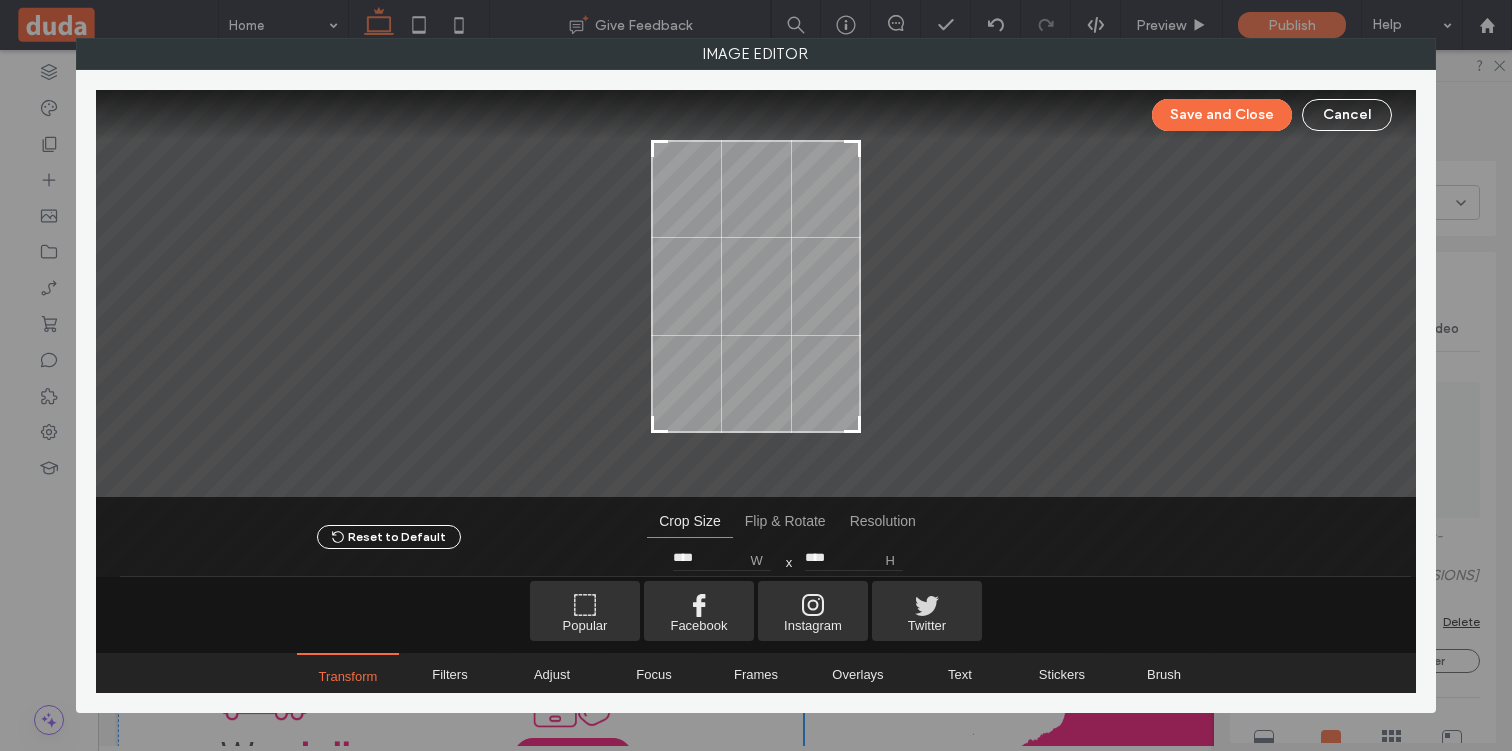drag, startPoint x: 843, startPoint y: 444, endPoint x: 843, endPoint y: 429, distance: 15 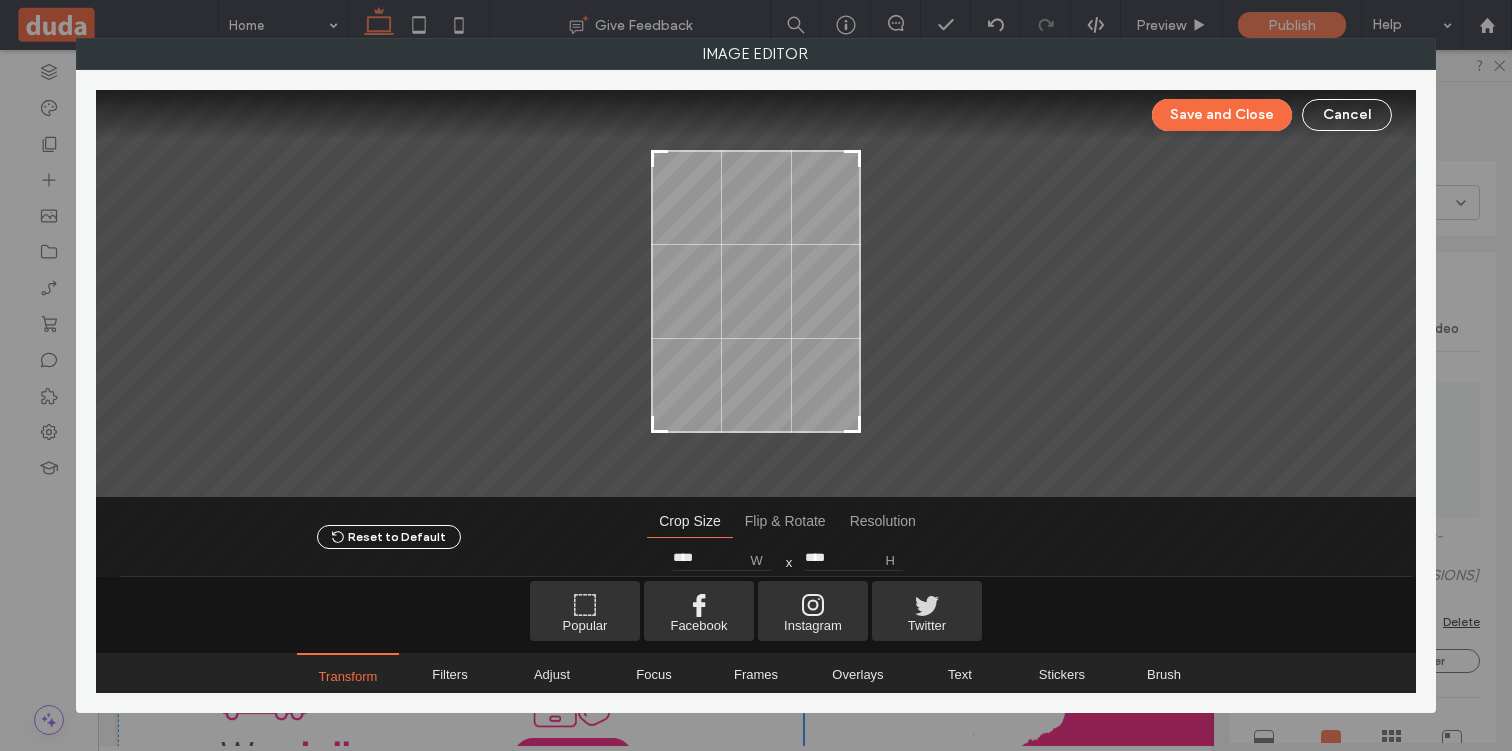 type on "****" 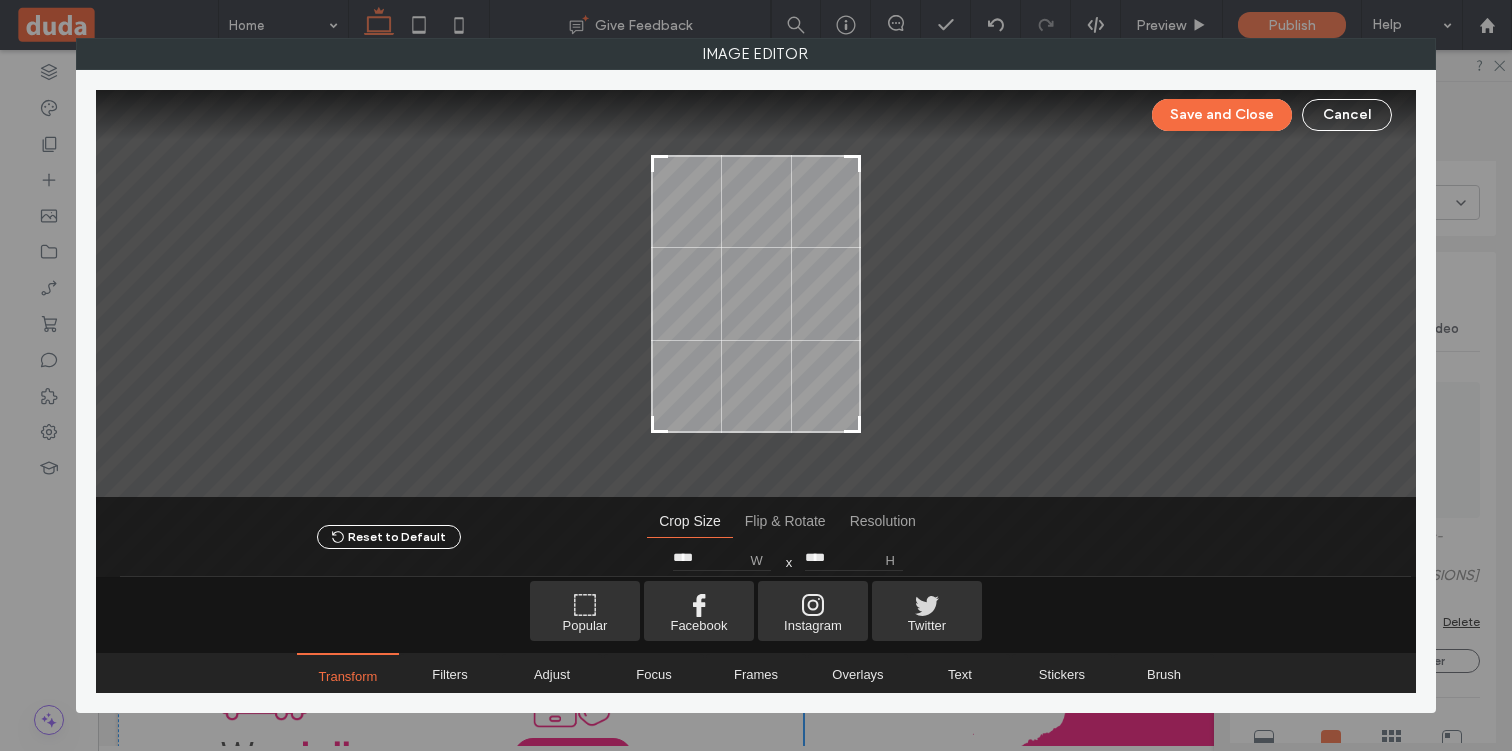 drag, startPoint x: 853, startPoint y: 139, endPoint x: 853, endPoint y: 154, distance: 15 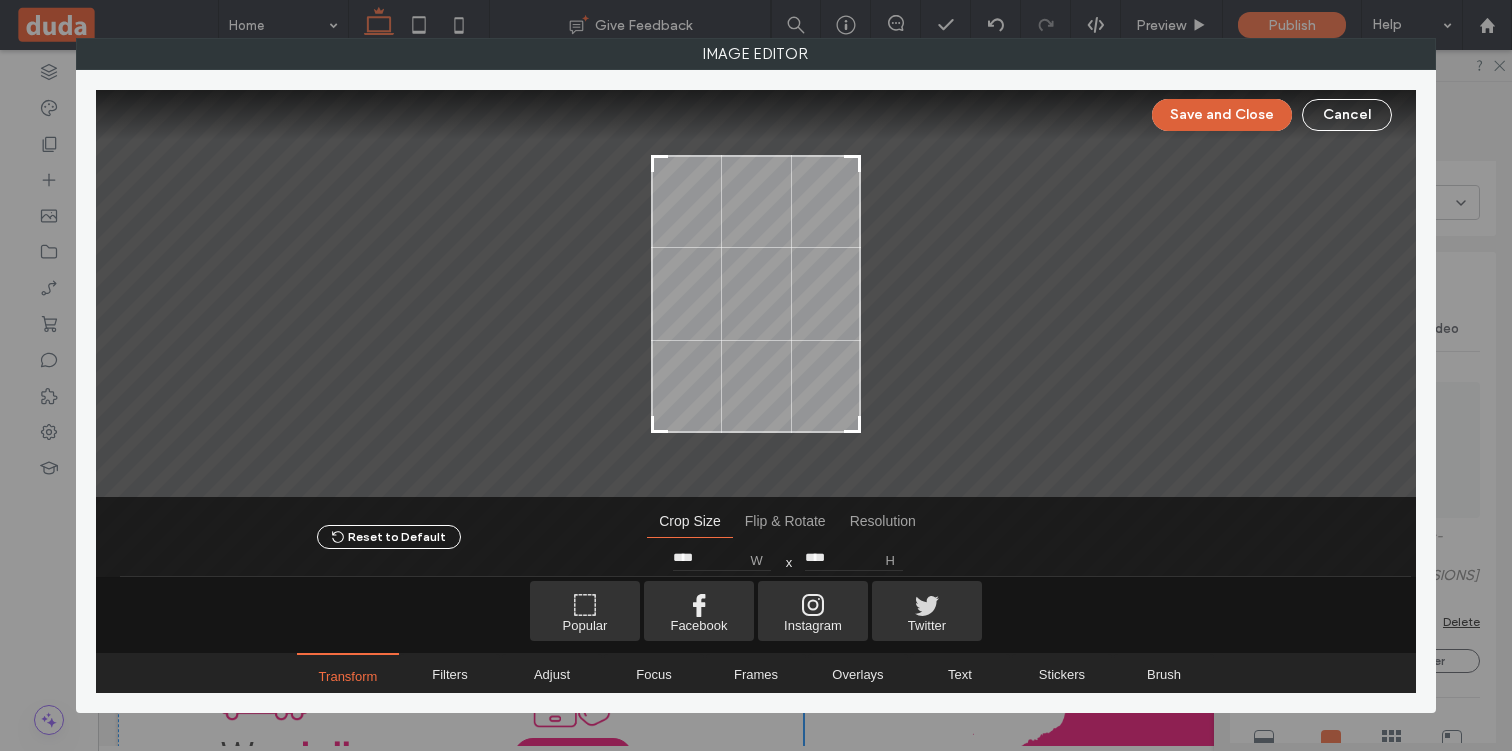 click on "Save and Close" at bounding box center (1222, 115) 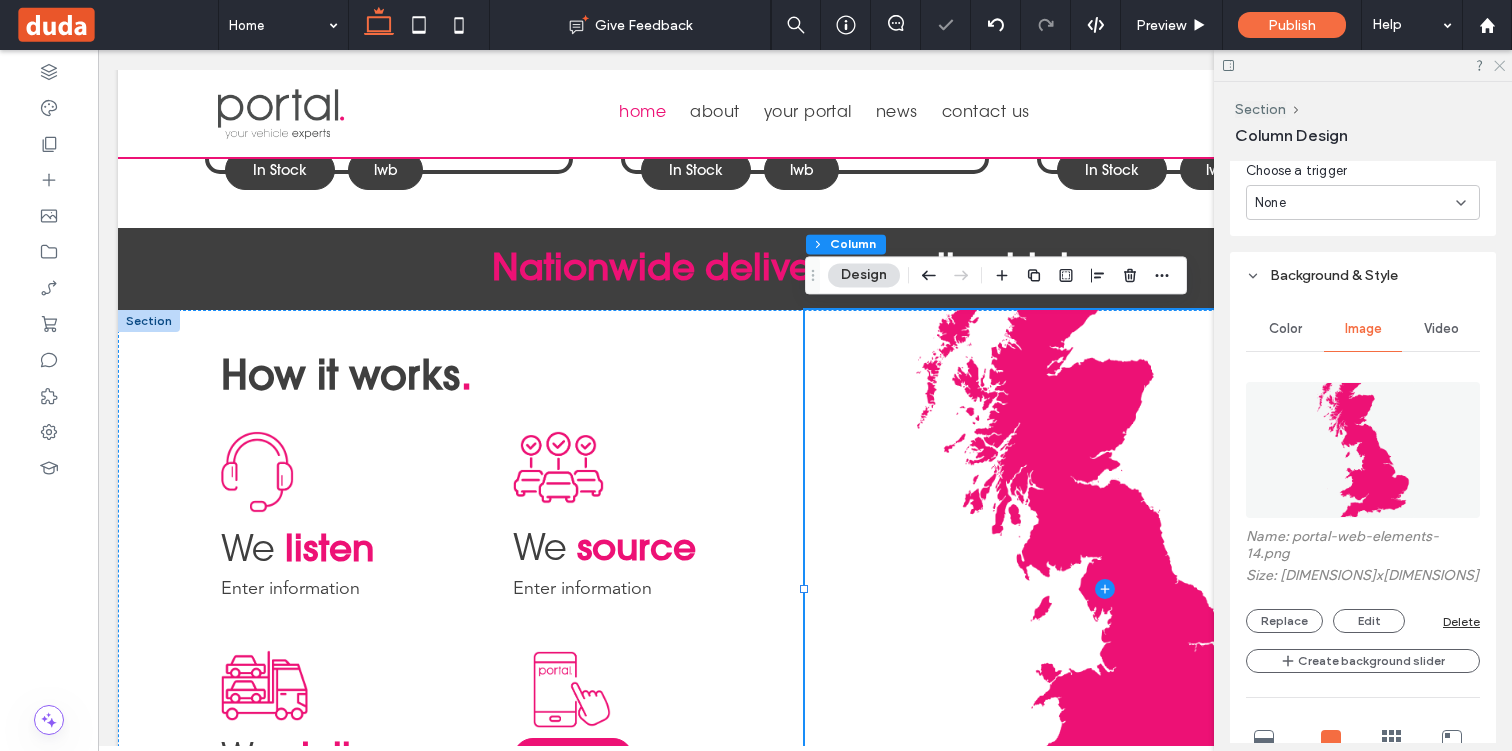 drag, startPoint x: 1500, startPoint y: 63, endPoint x: 1157, endPoint y: 1, distance: 348.55847 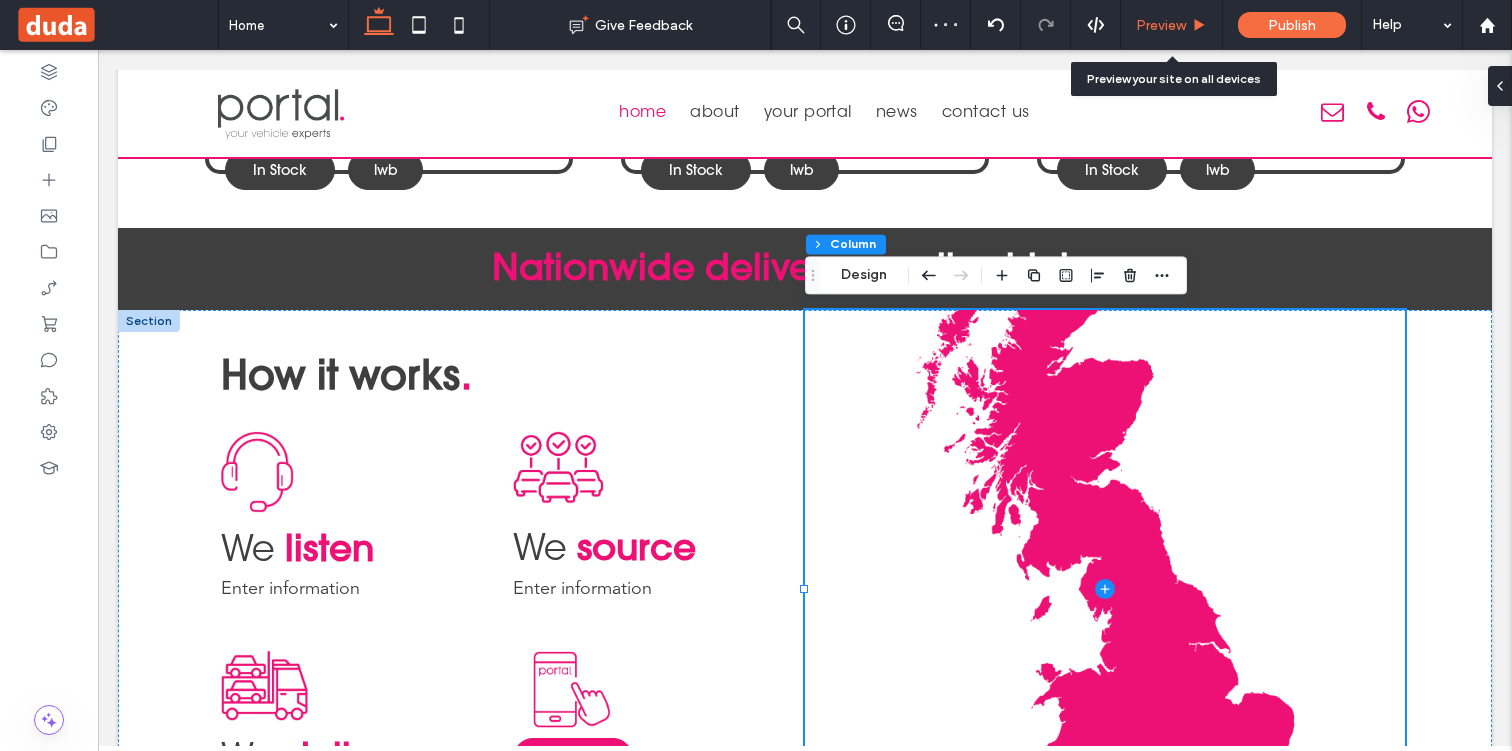 click 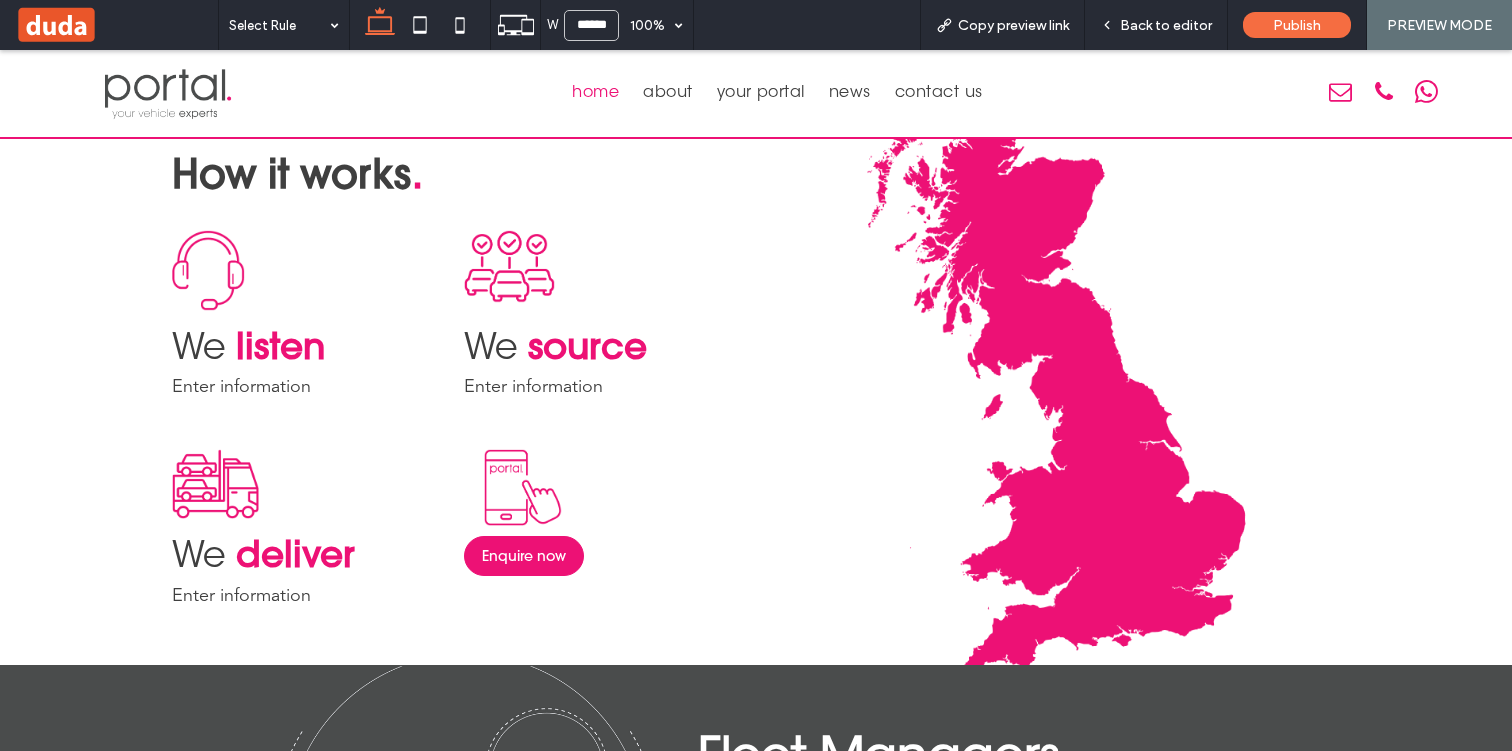 scroll, scrollTop: 1594, scrollLeft: 0, axis: vertical 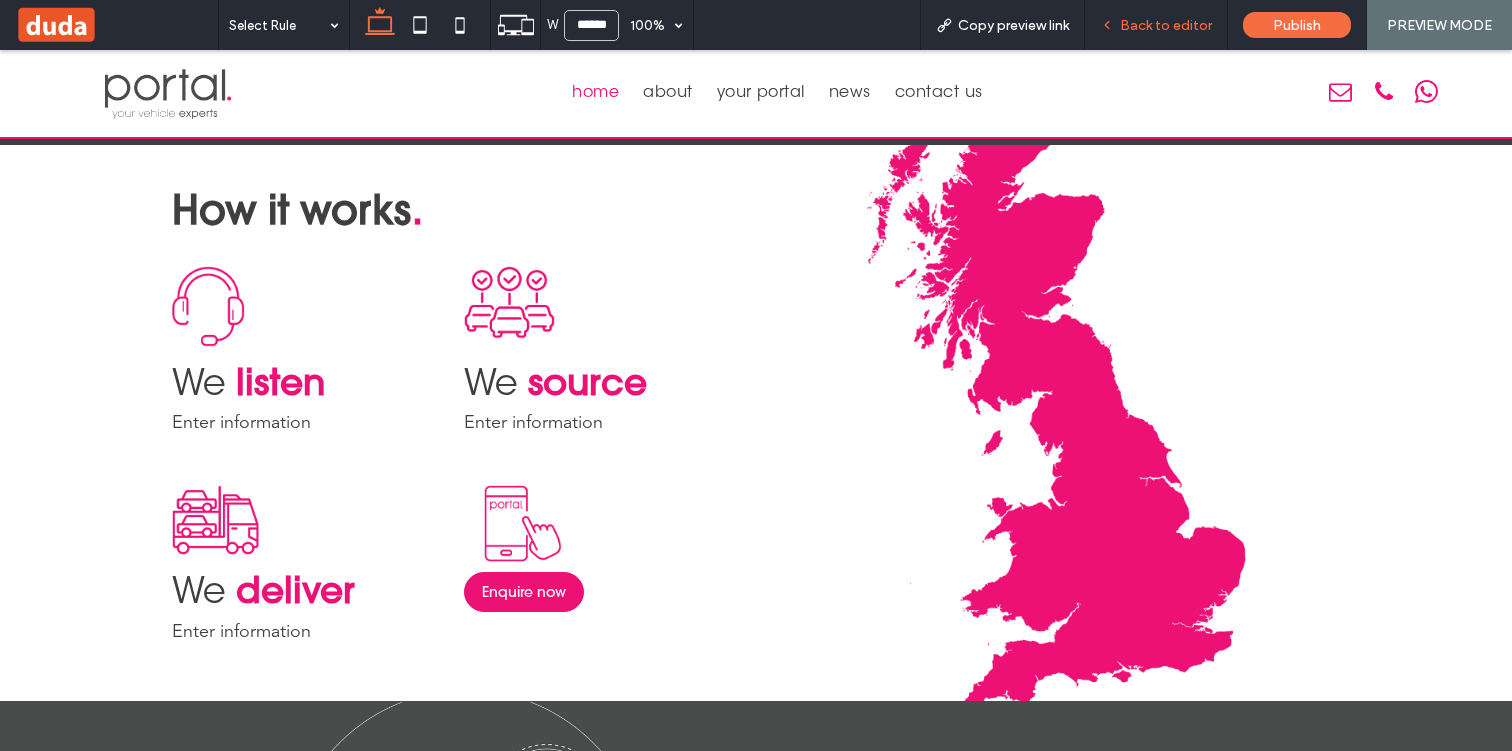 click on "Back to editor" at bounding box center [1166, 25] 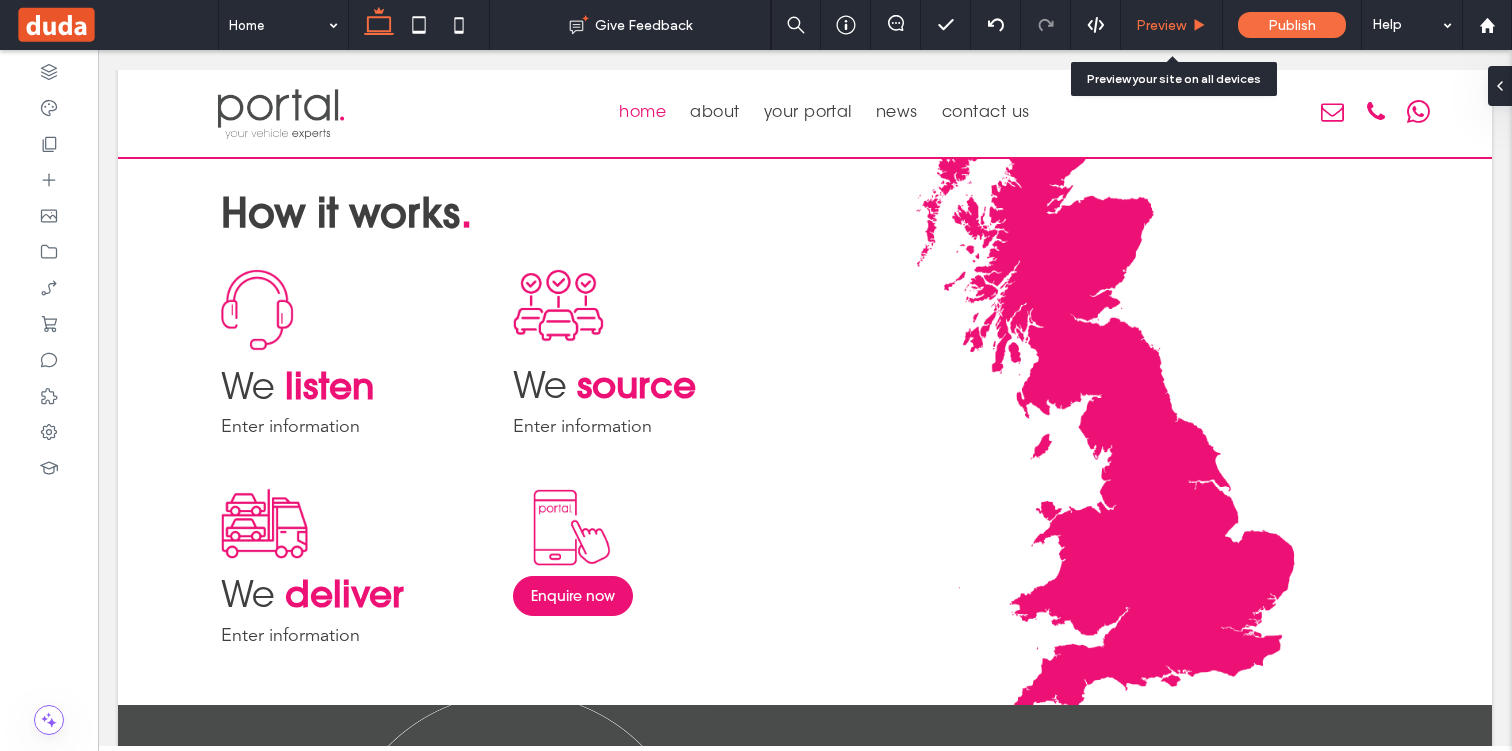 scroll, scrollTop: 1590, scrollLeft: 0, axis: vertical 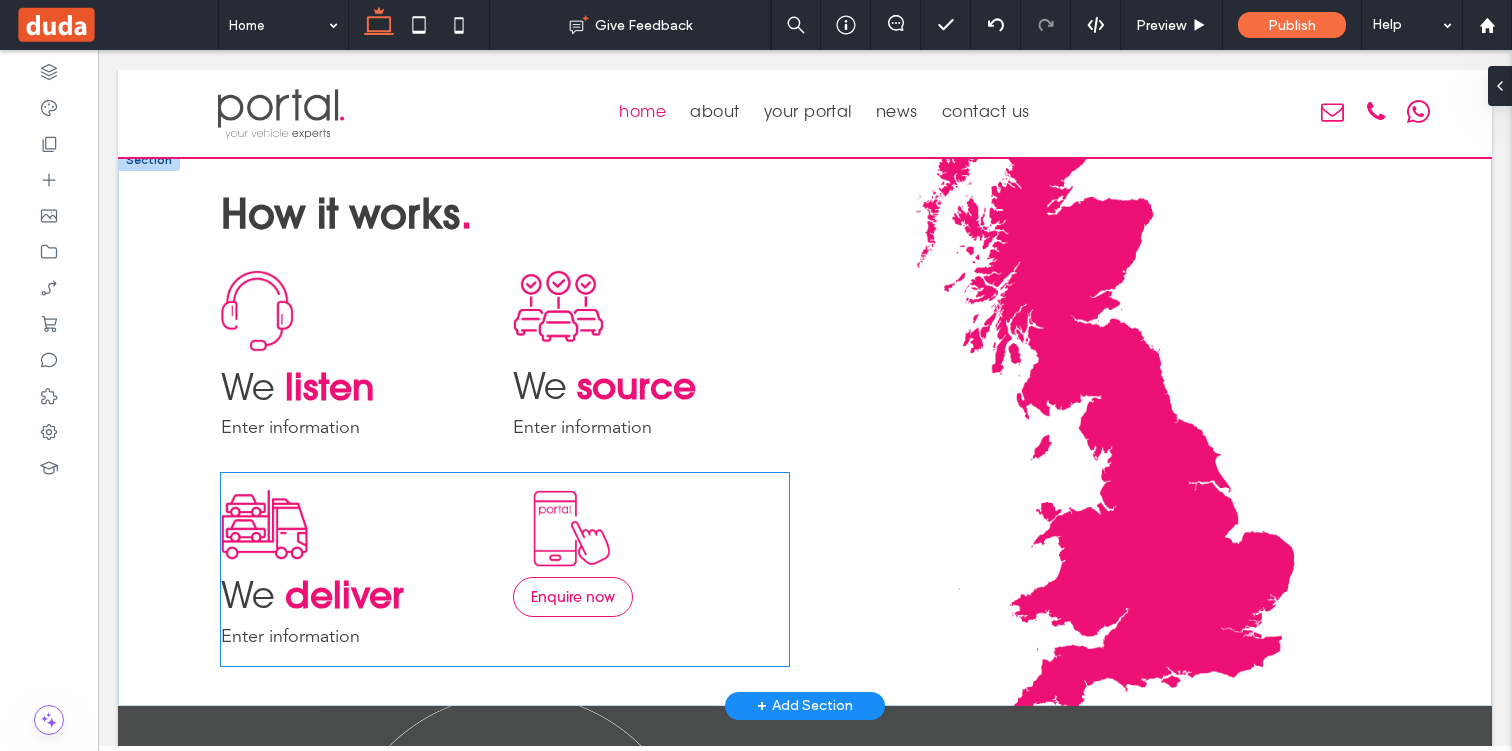 click on "Enquire now" at bounding box center (573, 597) 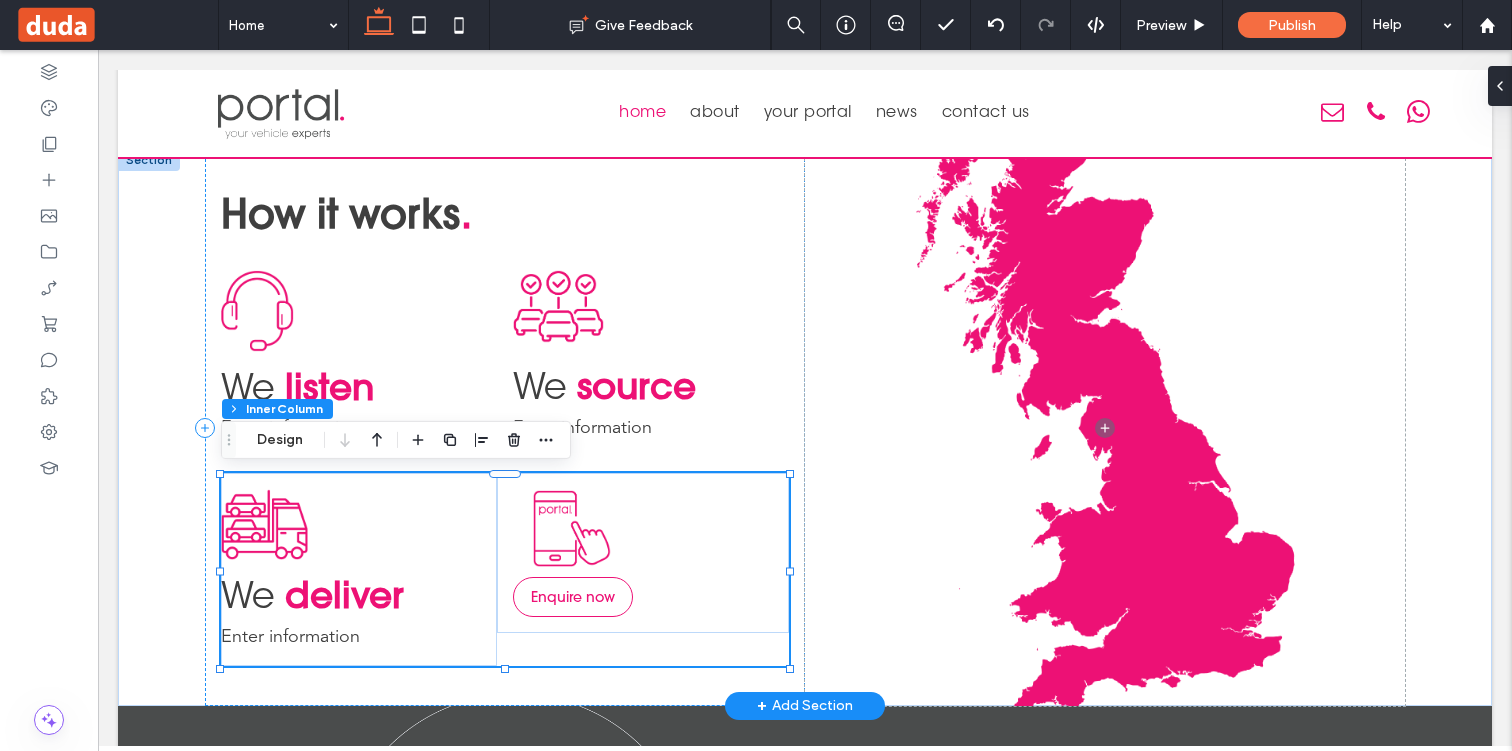 click on "Enquire now" at bounding box center [573, 597] 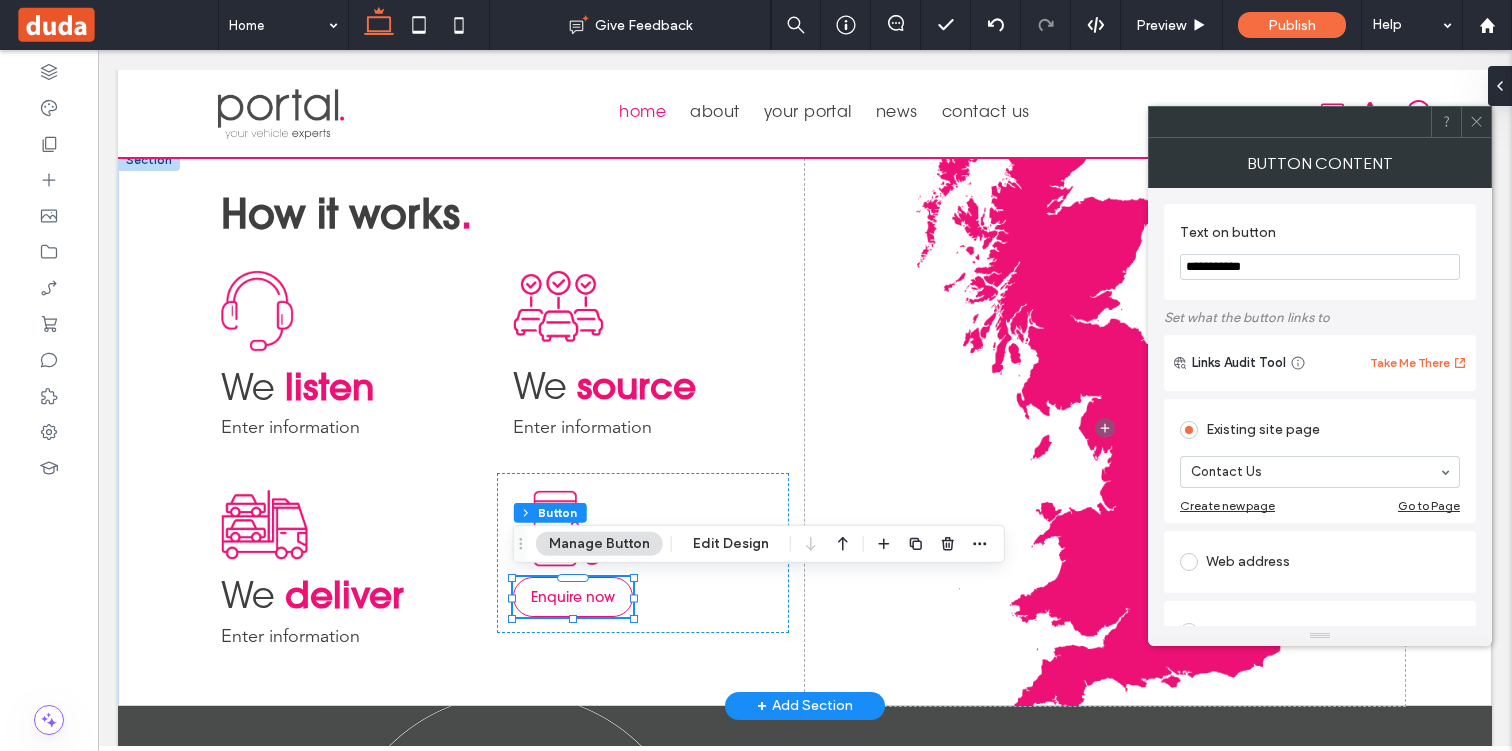 click on "Enquire now" at bounding box center [573, 597] 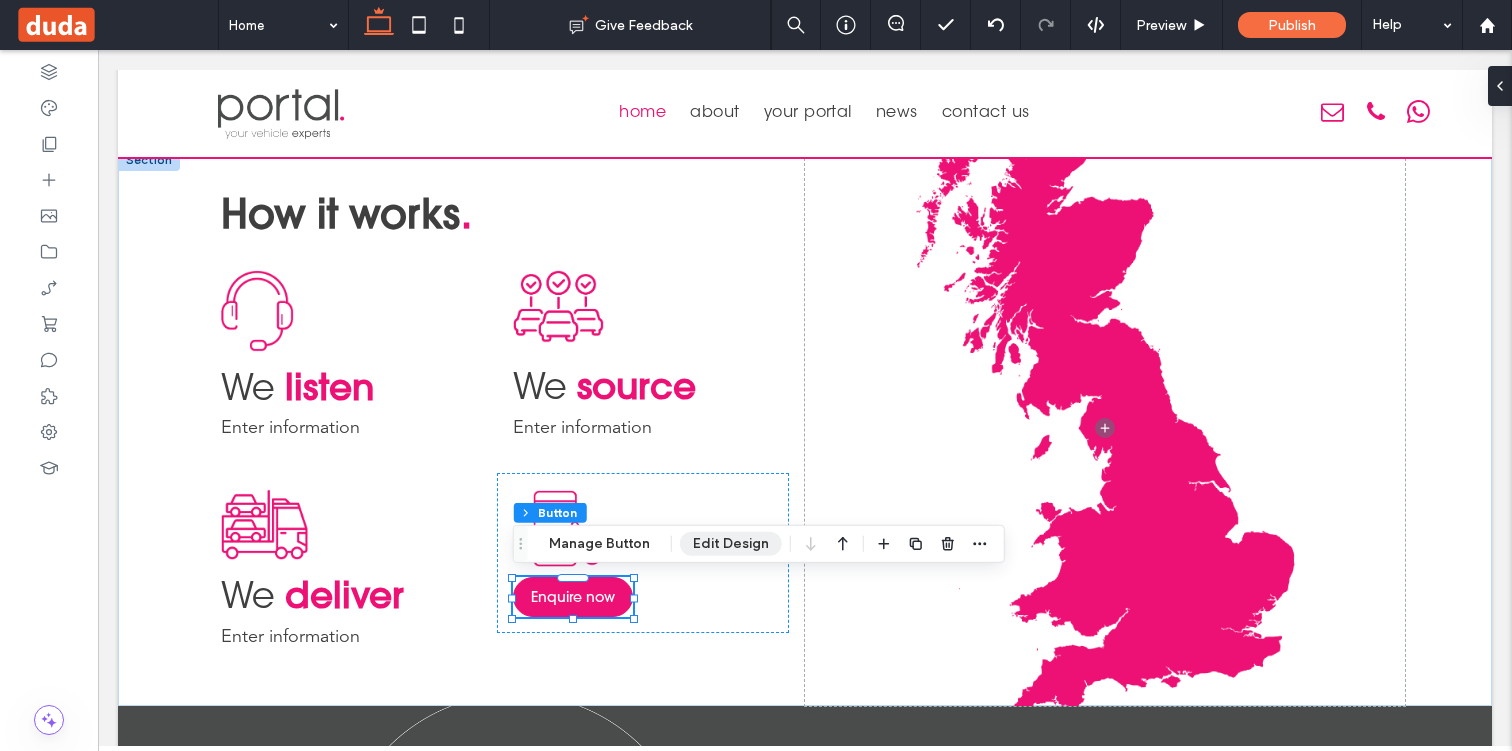 click on "Edit Design" at bounding box center [731, 544] 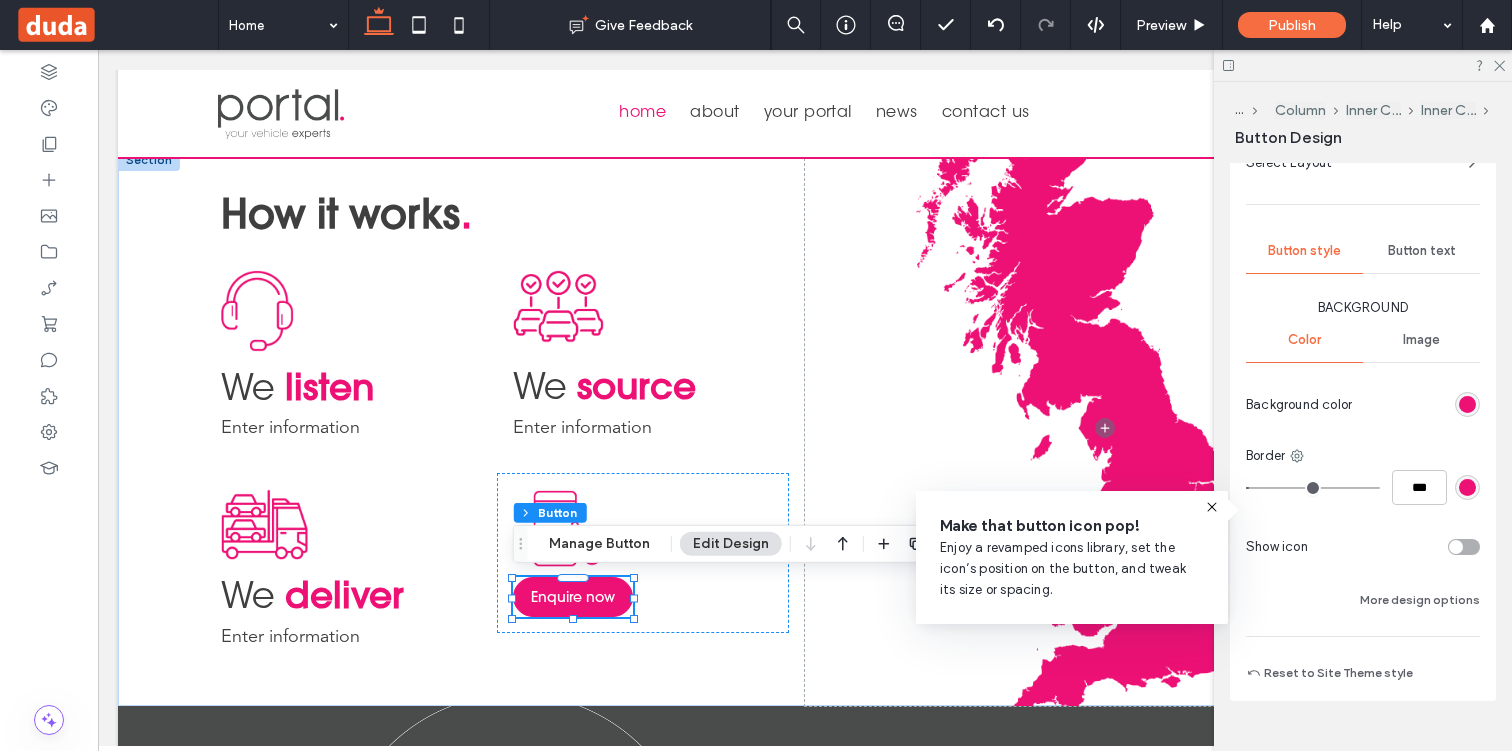 scroll, scrollTop: 583, scrollLeft: 0, axis: vertical 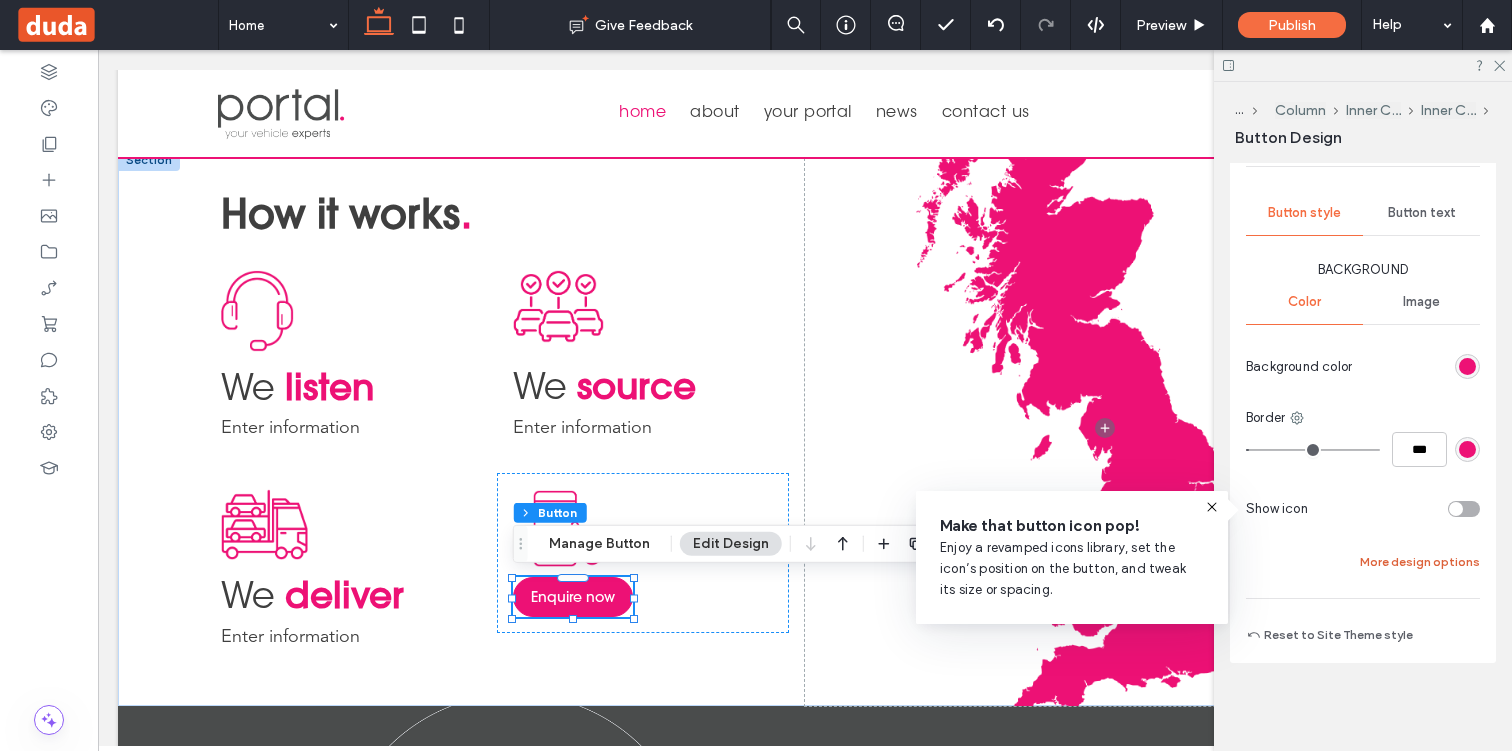 click on "More design options" at bounding box center [1420, 562] 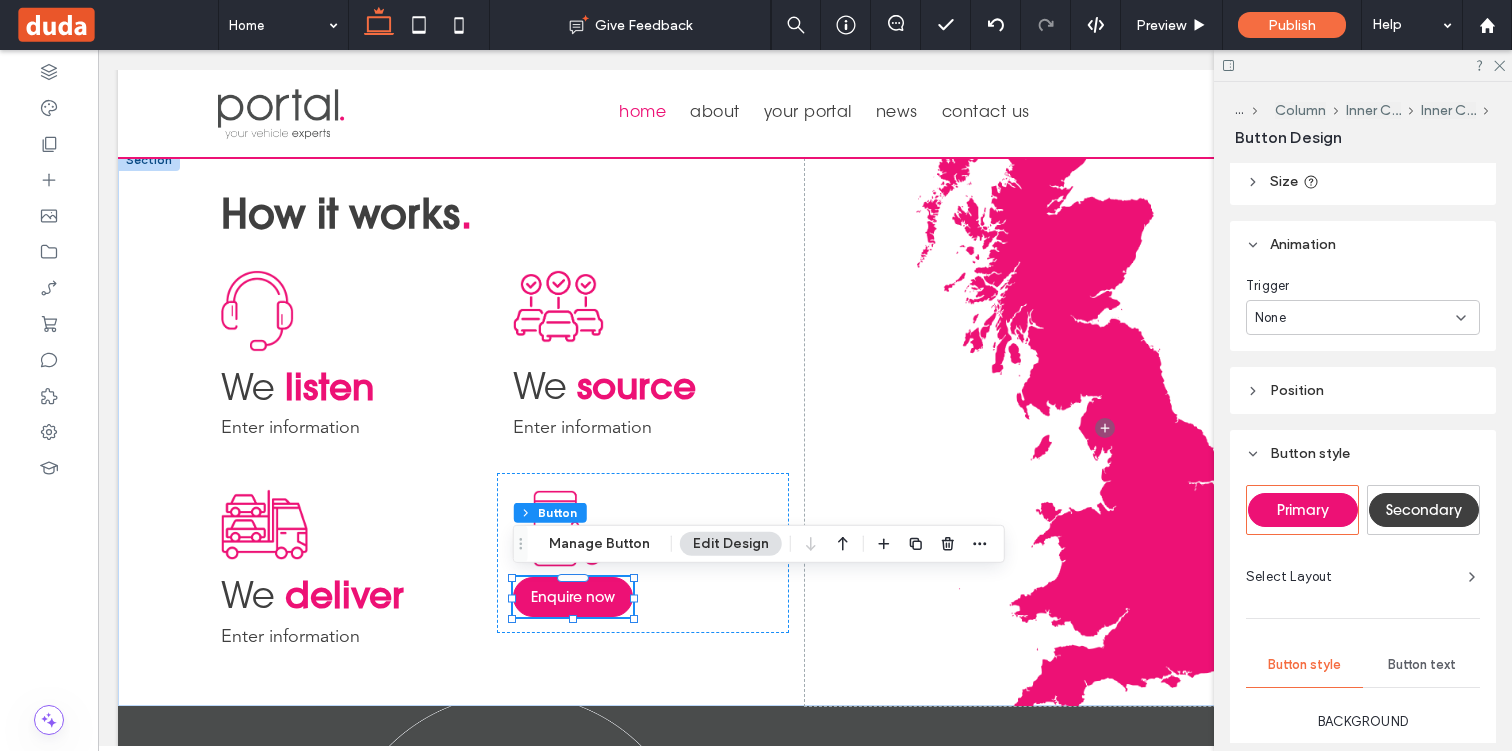scroll, scrollTop: 0, scrollLeft: 0, axis: both 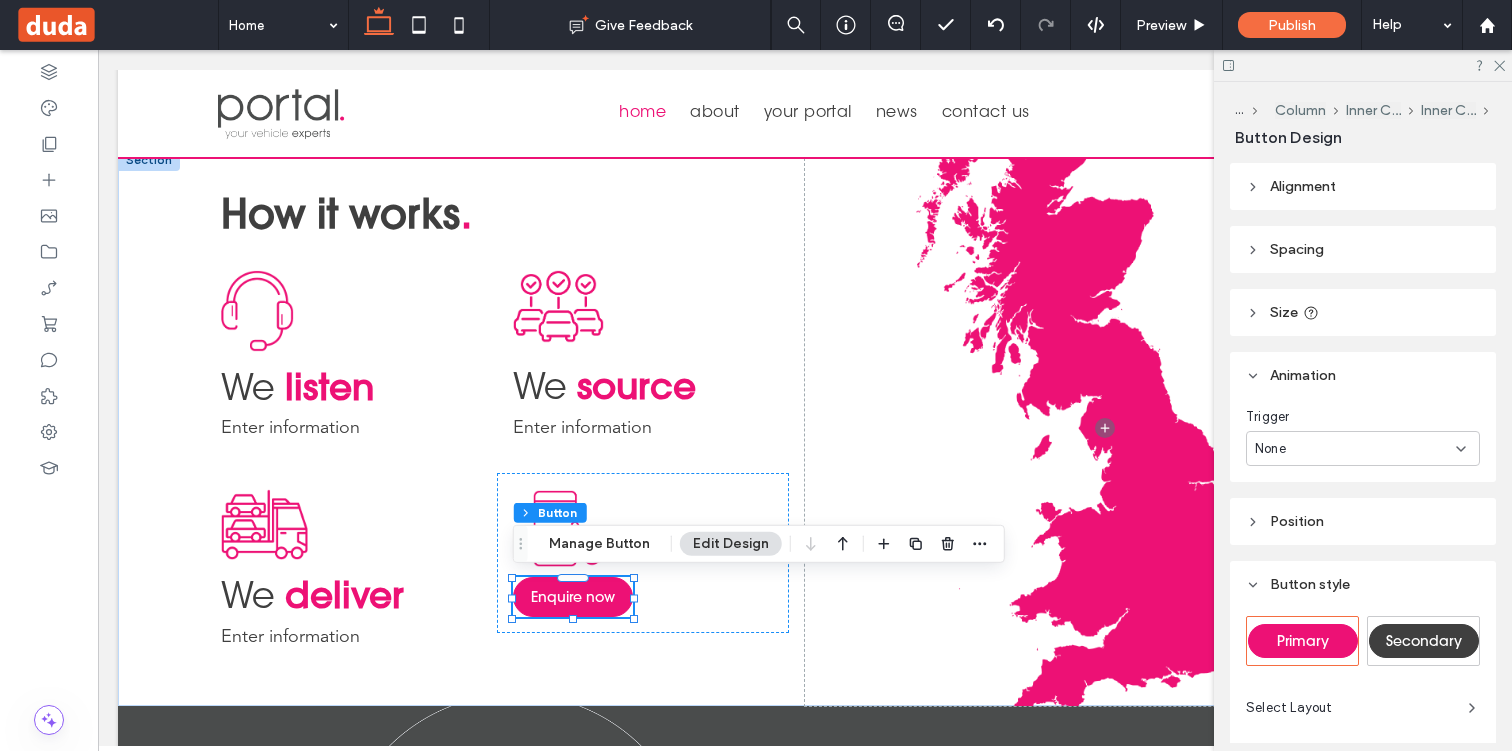 click on "Size" at bounding box center (1284, 312) 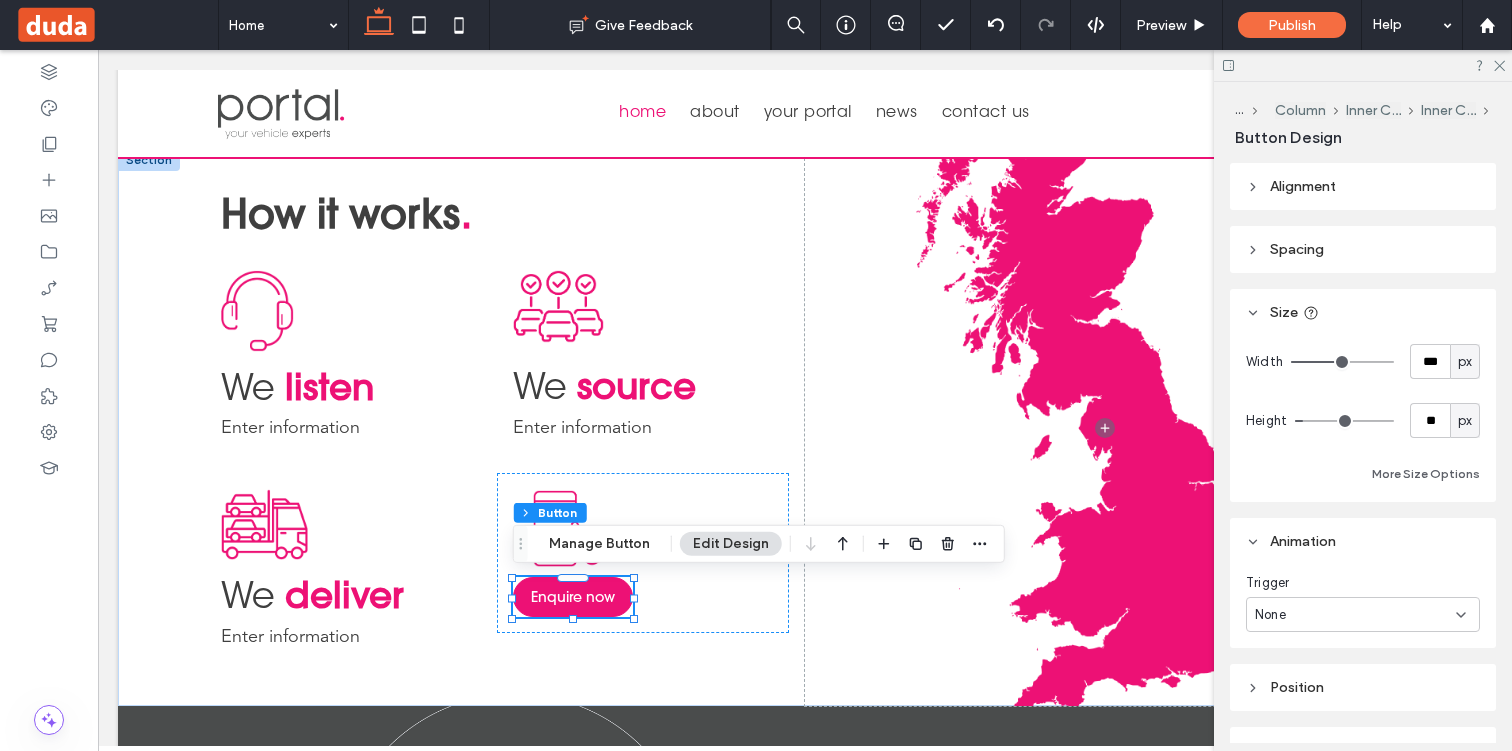 click on "Spacing" at bounding box center [1297, 249] 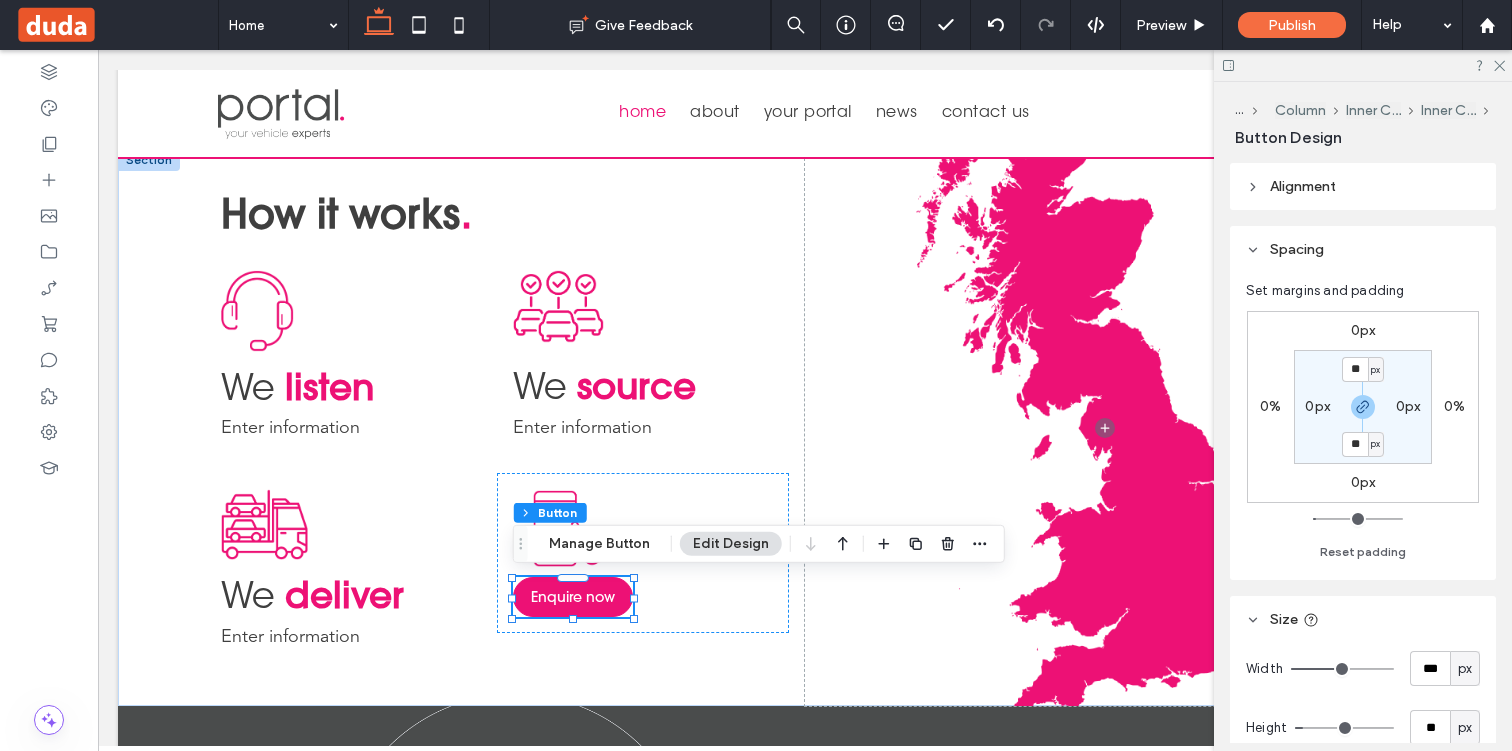 click on "0px" at bounding box center (1363, 330) 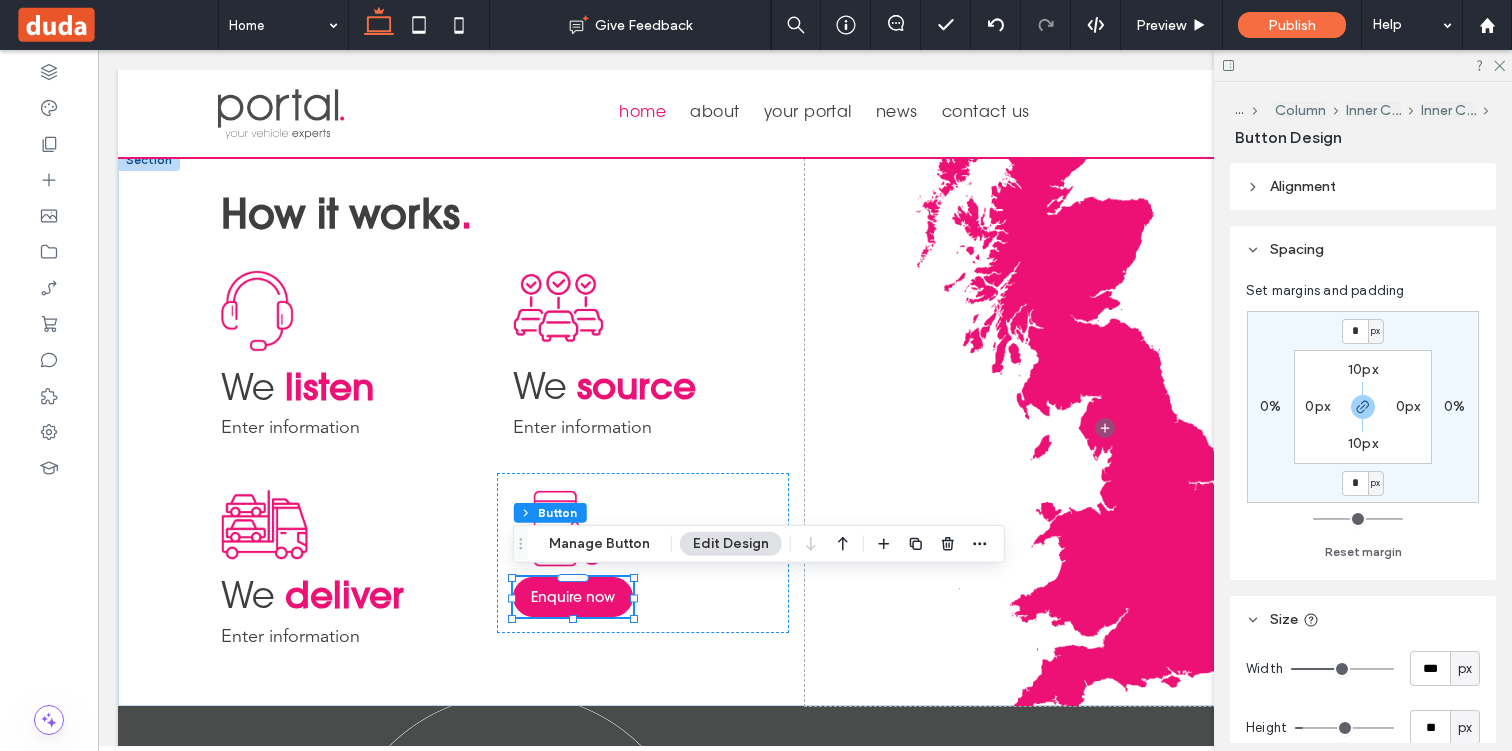 type on "*" 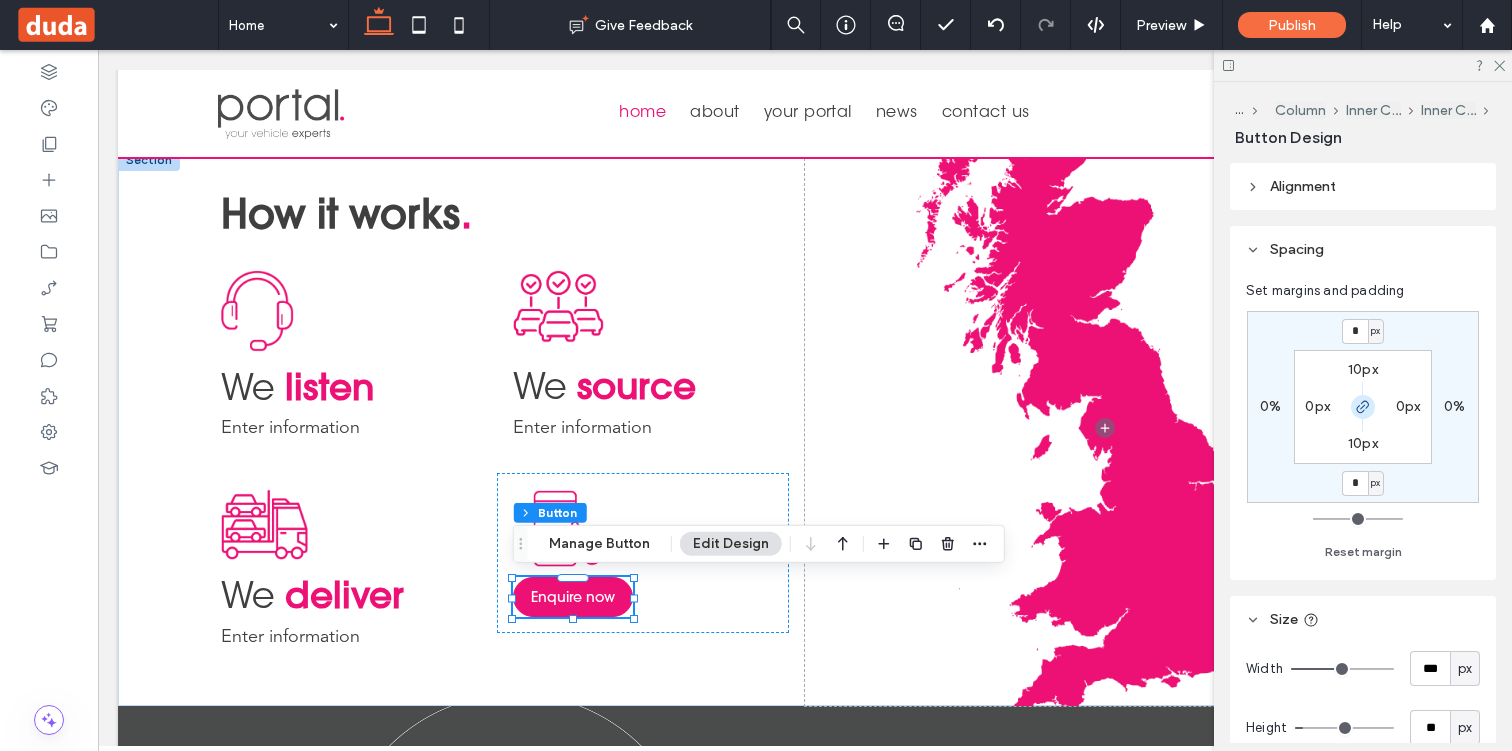click 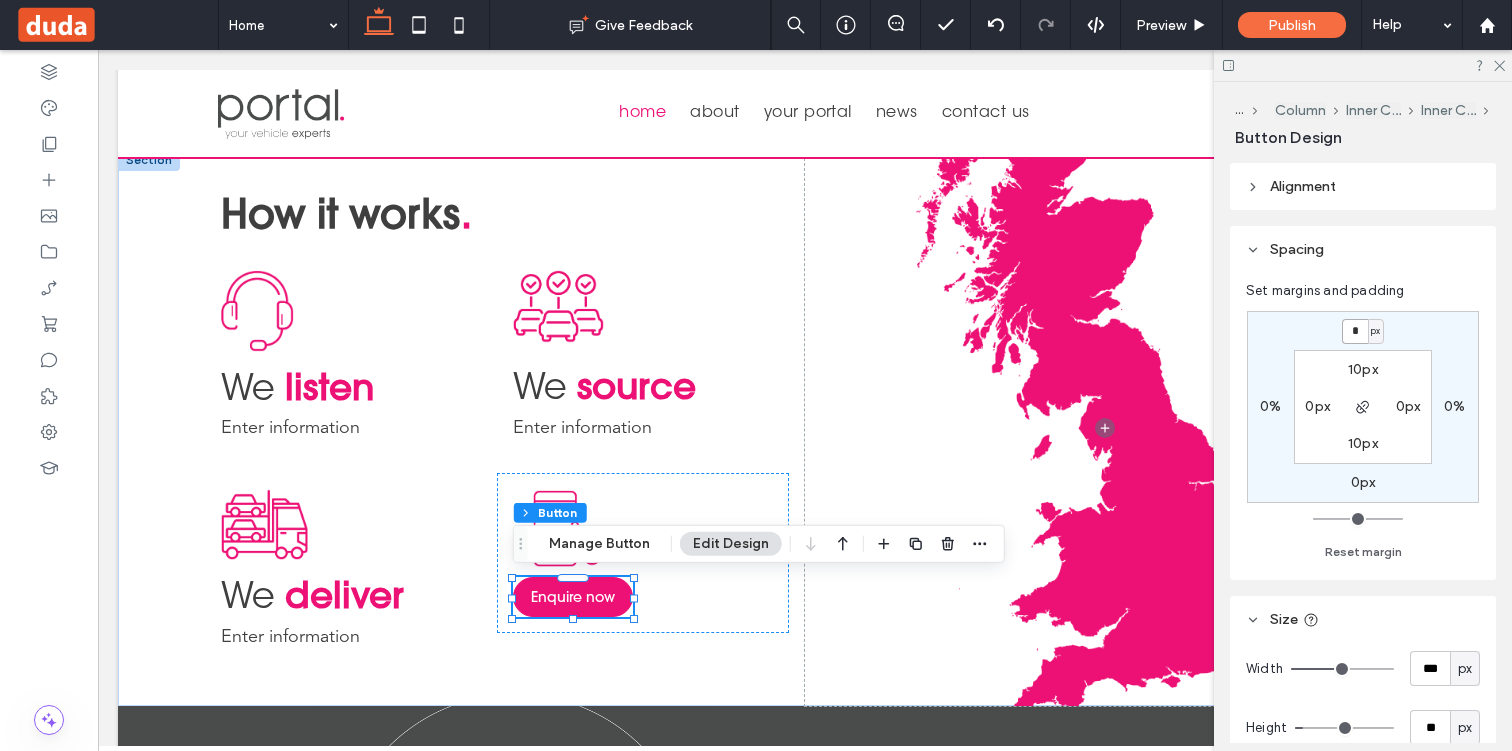 click on "*" at bounding box center [1355, 331] 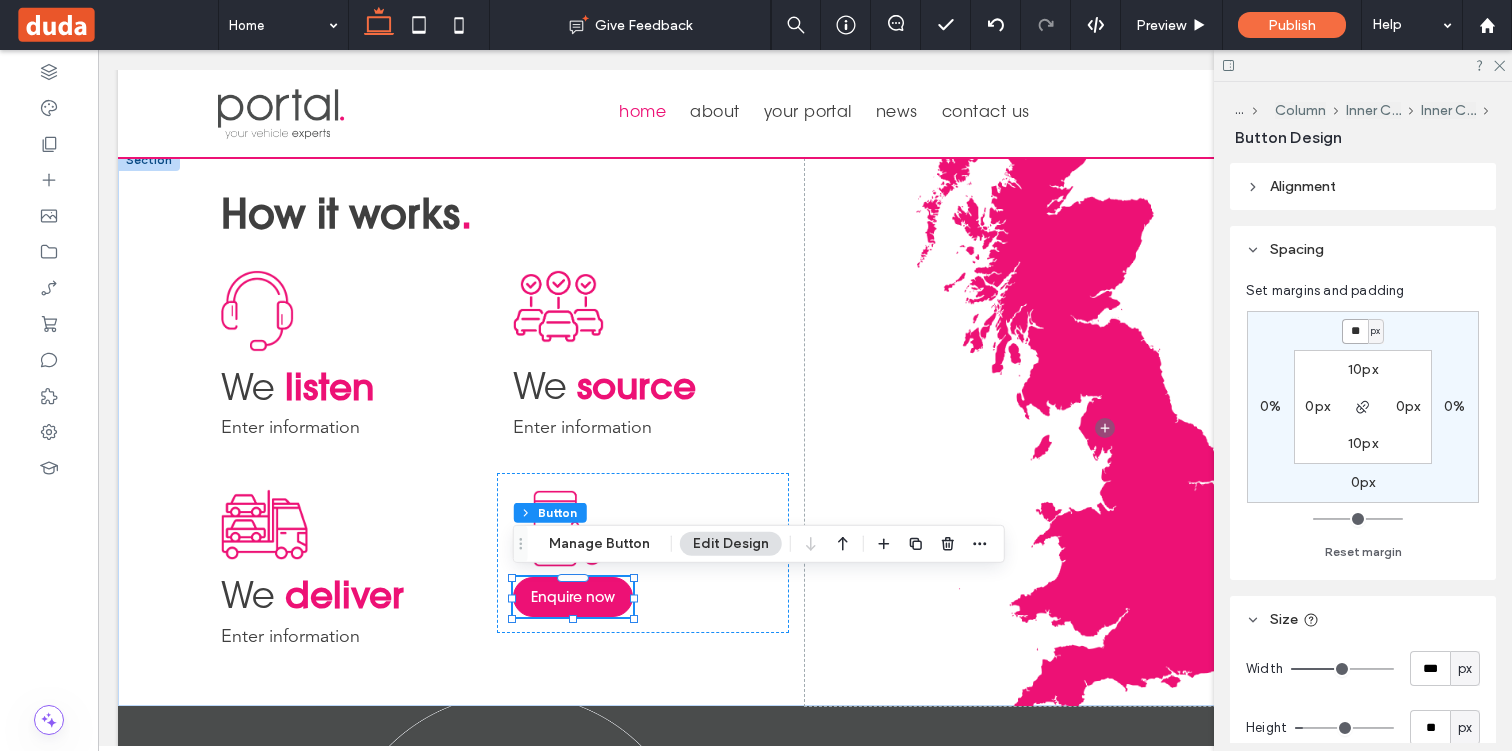 type on "**" 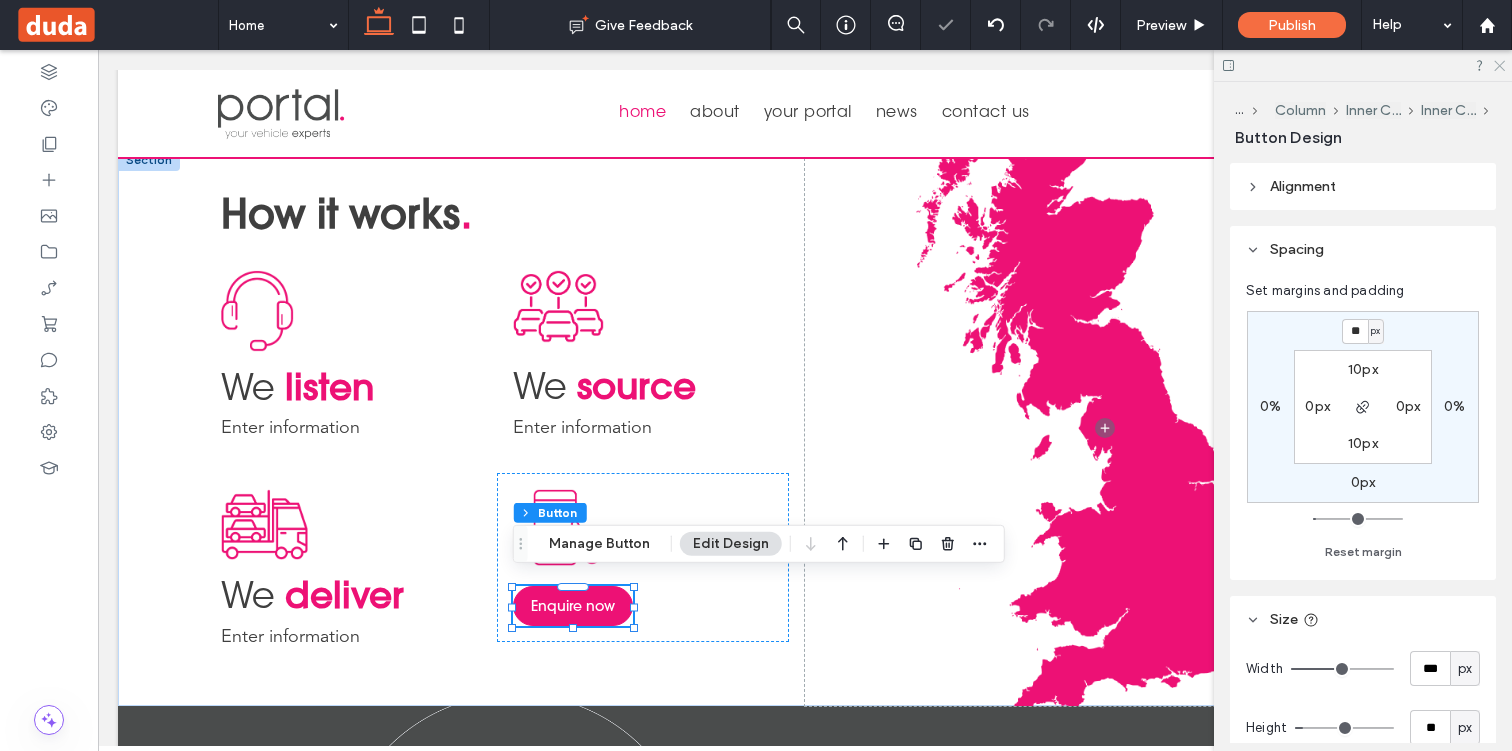 click 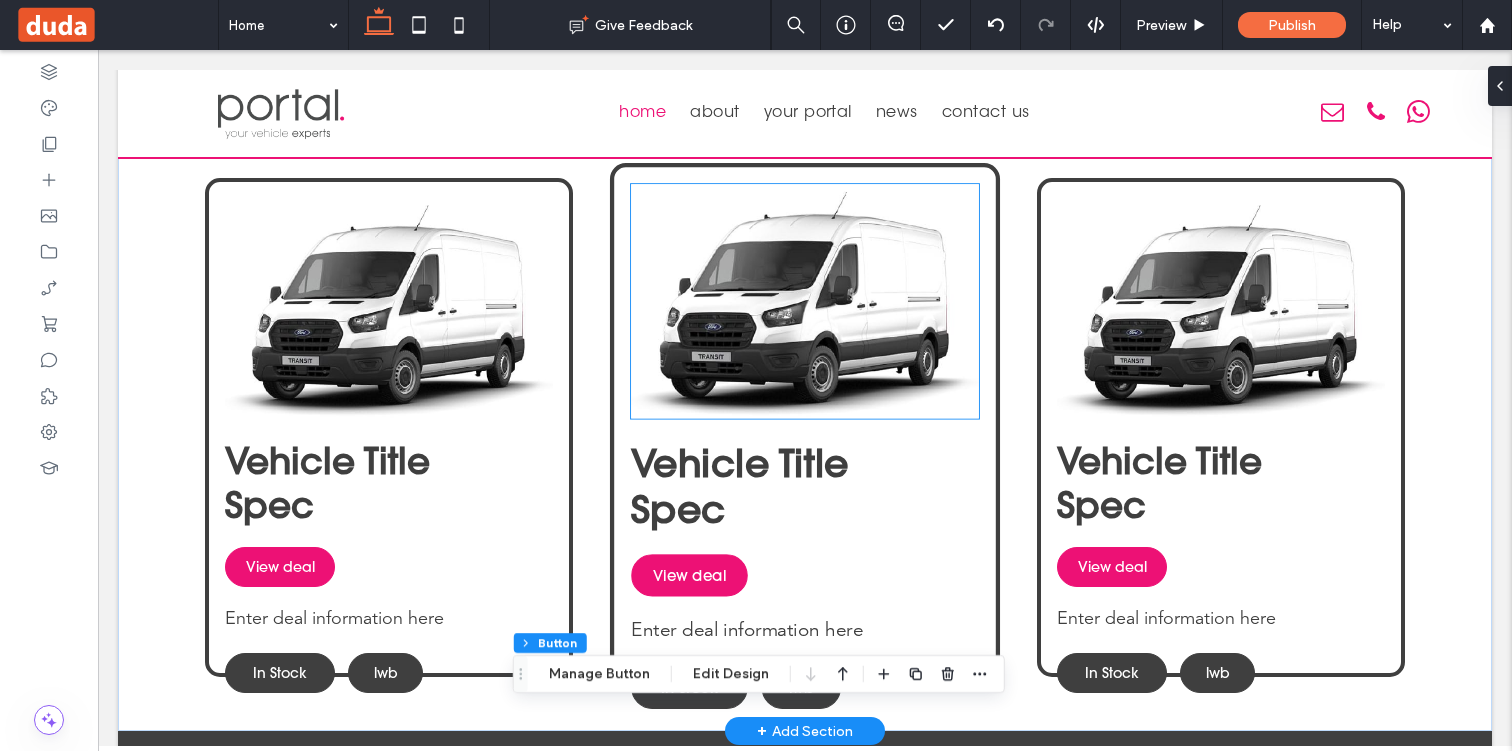 scroll, scrollTop: 798, scrollLeft: 0, axis: vertical 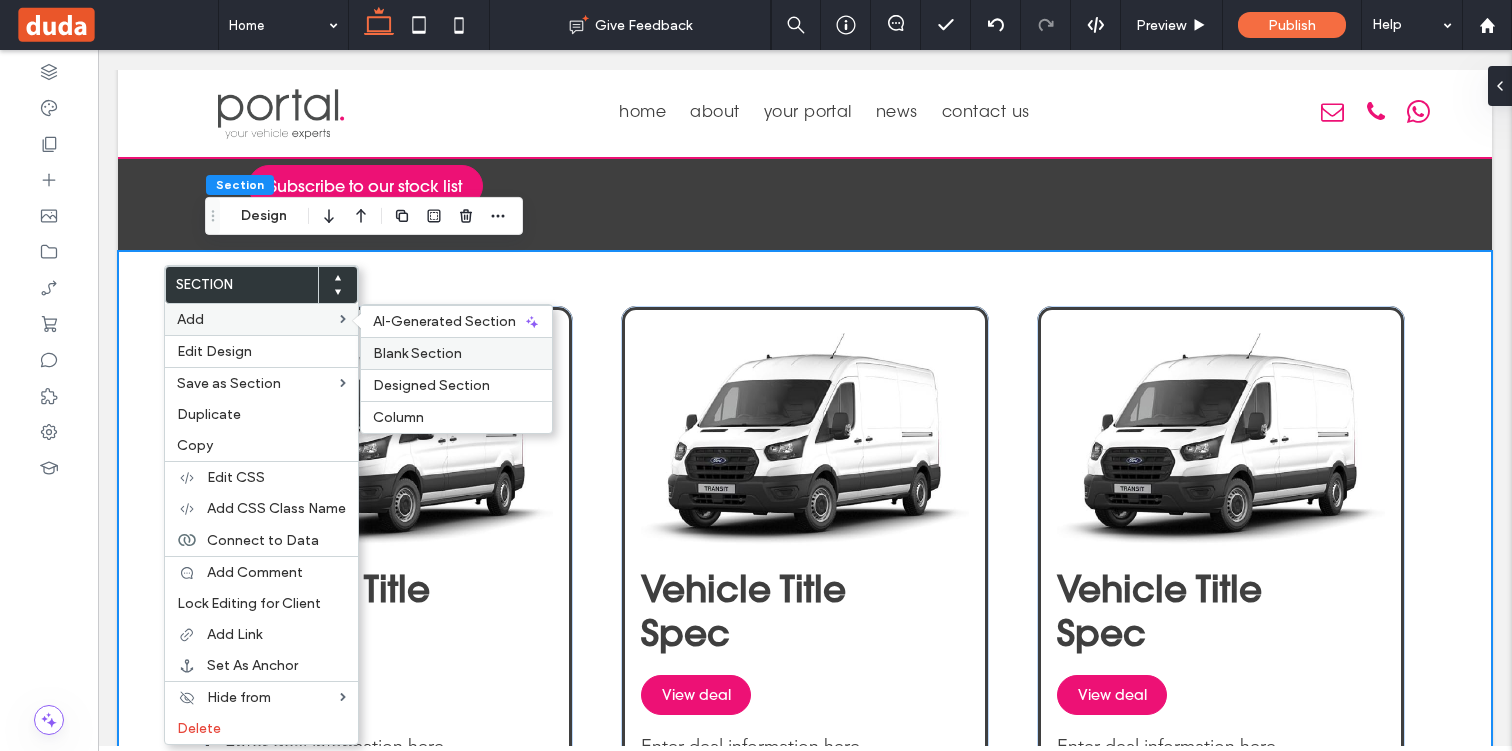 click on "Blank Section" at bounding box center (417, 353) 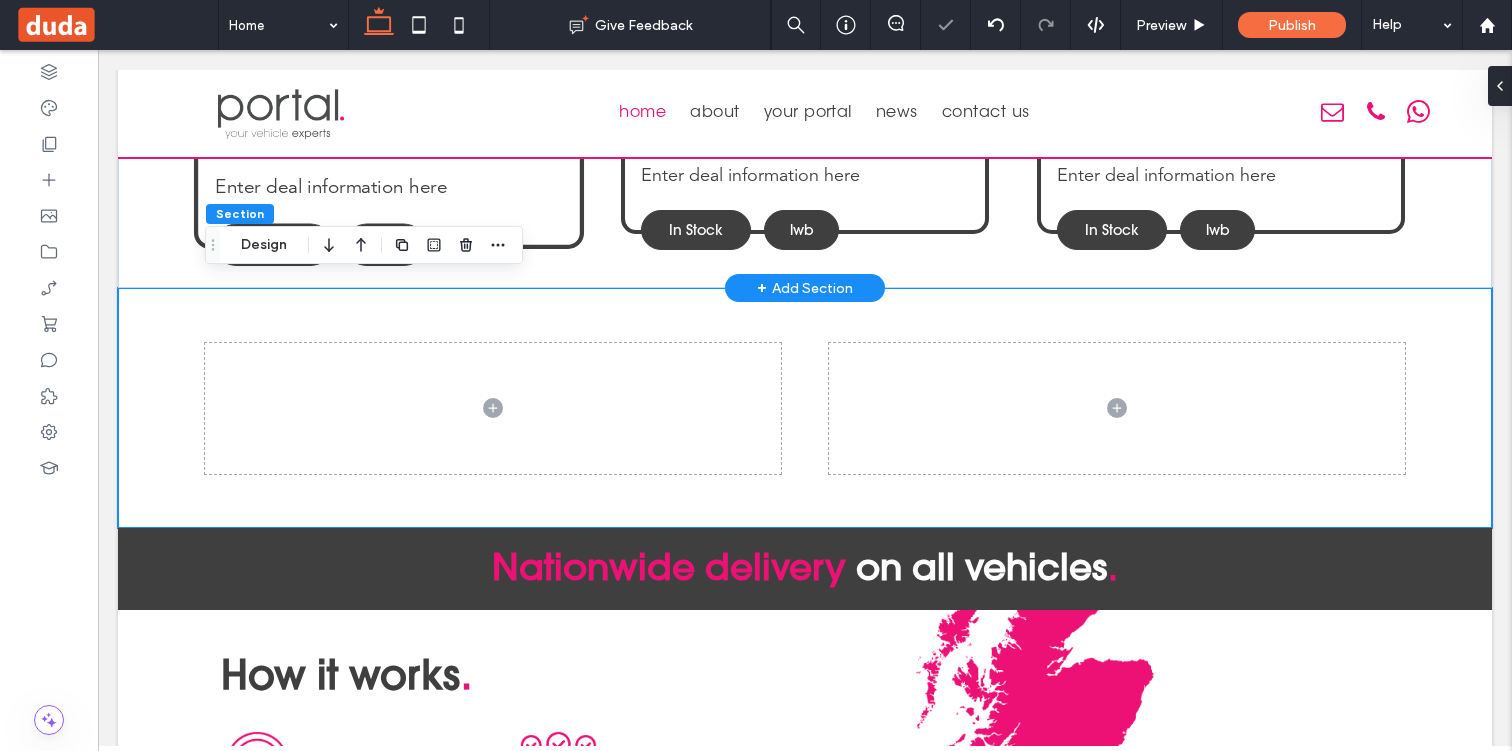 scroll, scrollTop: 1378, scrollLeft: 0, axis: vertical 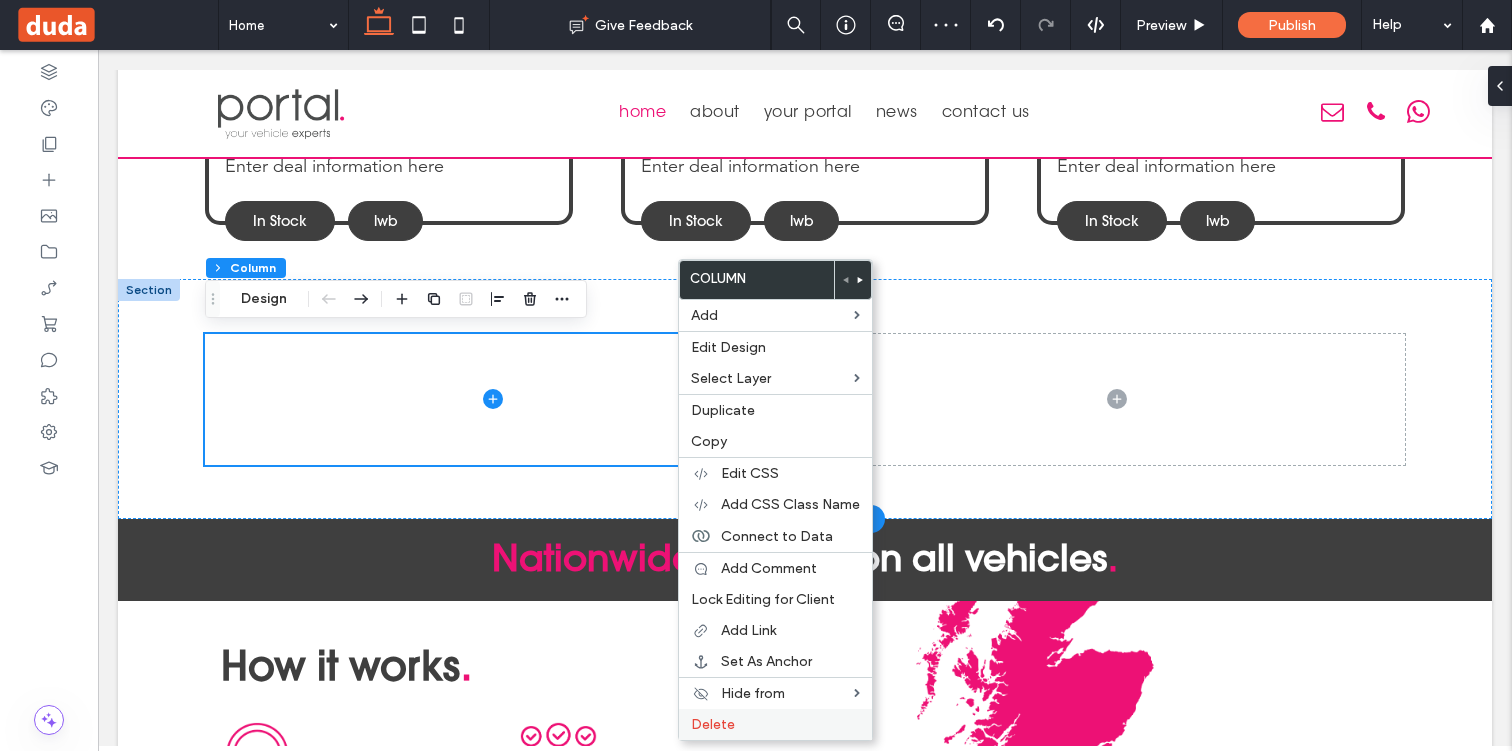 click on "Delete" at bounding box center [713, 724] 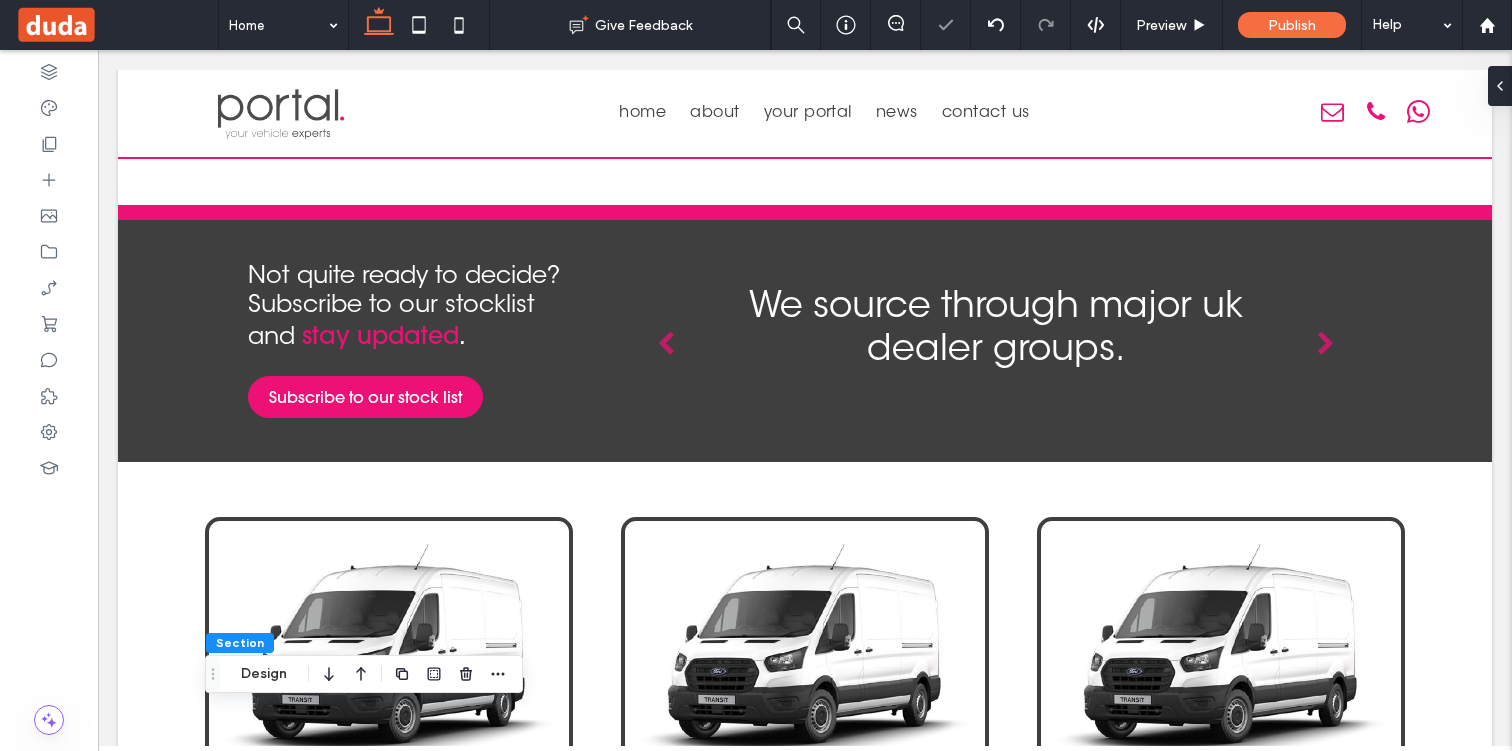 scroll, scrollTop: 495, scrollLeft: 0, axis: vertical 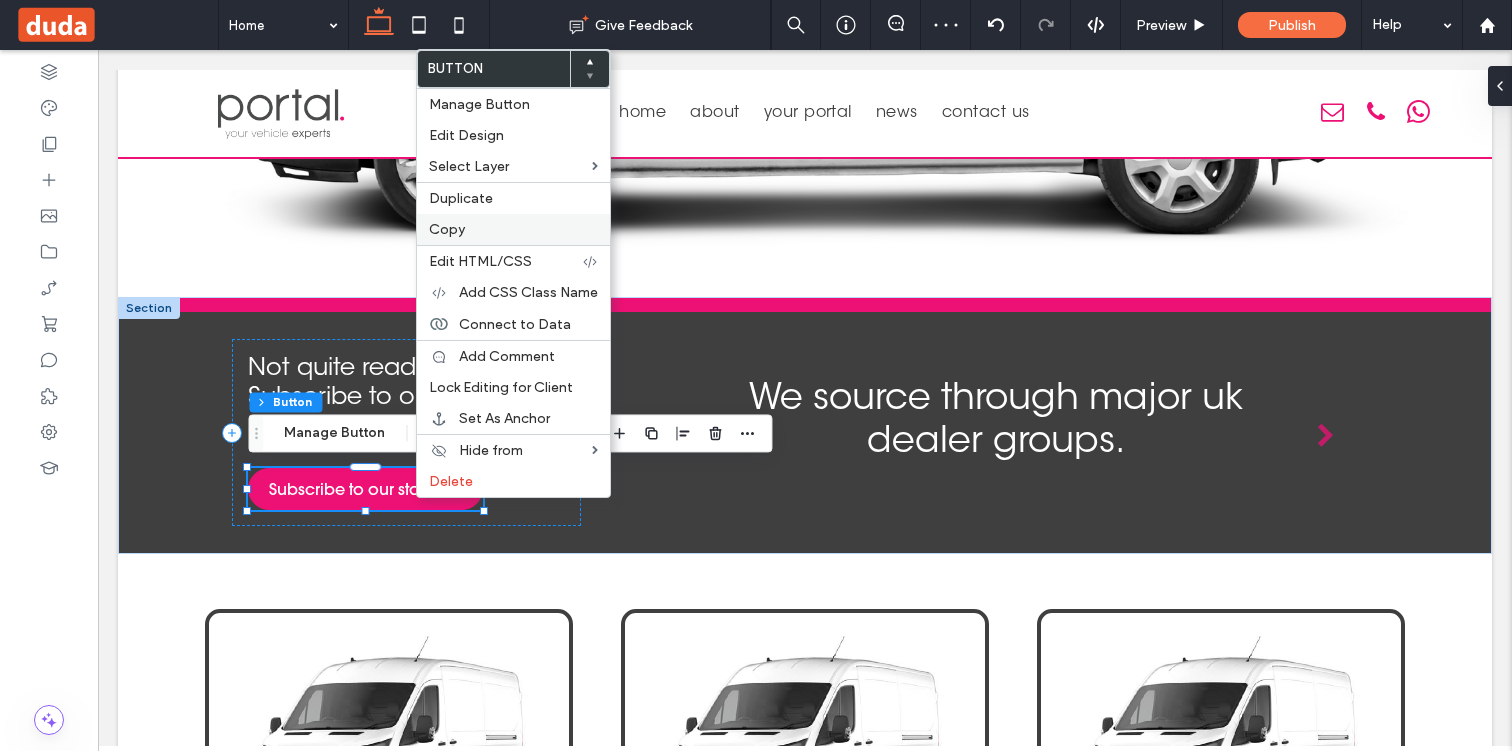 click on "Copy" at bounding box center [513, 229] 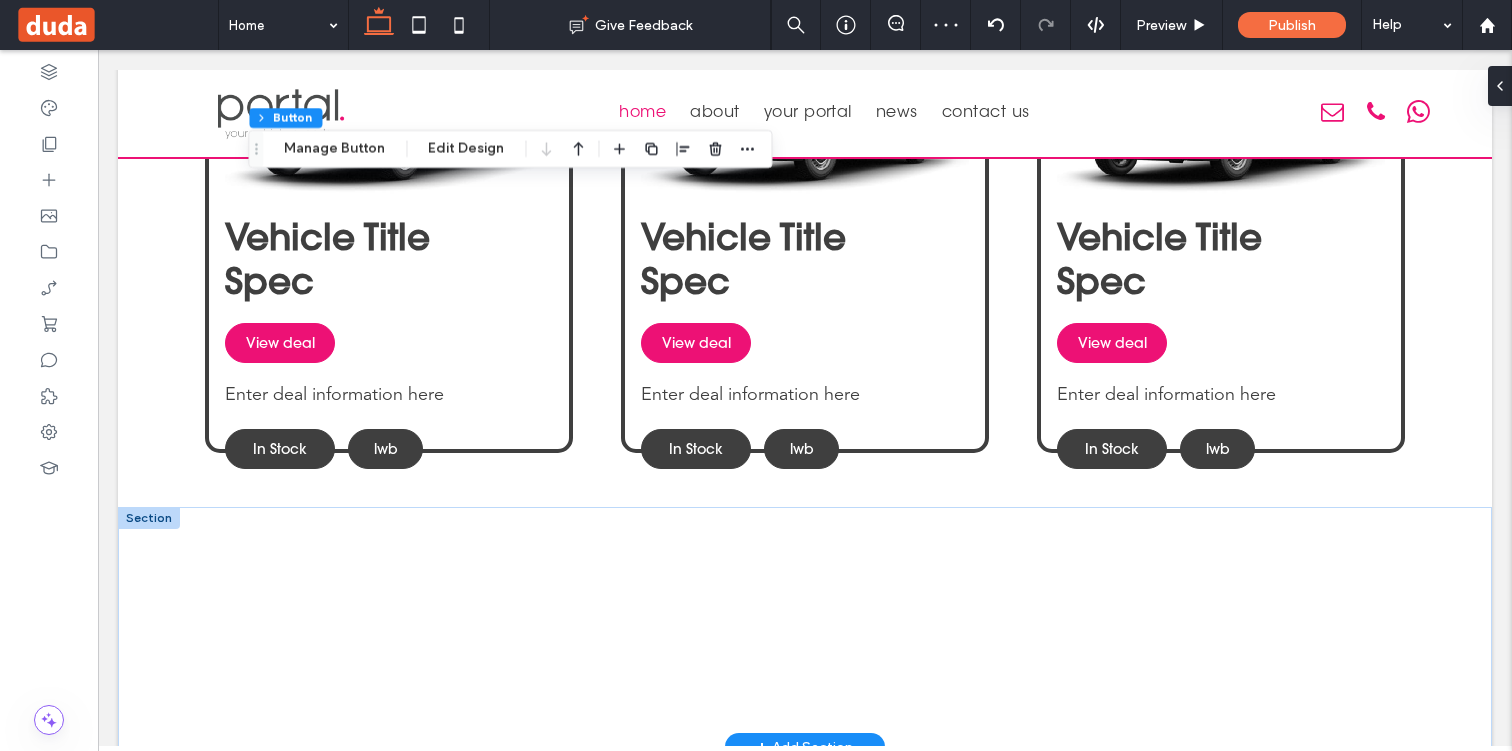 scroll, scrollTop: 1219, scrollLeft: 0, axis: vertical 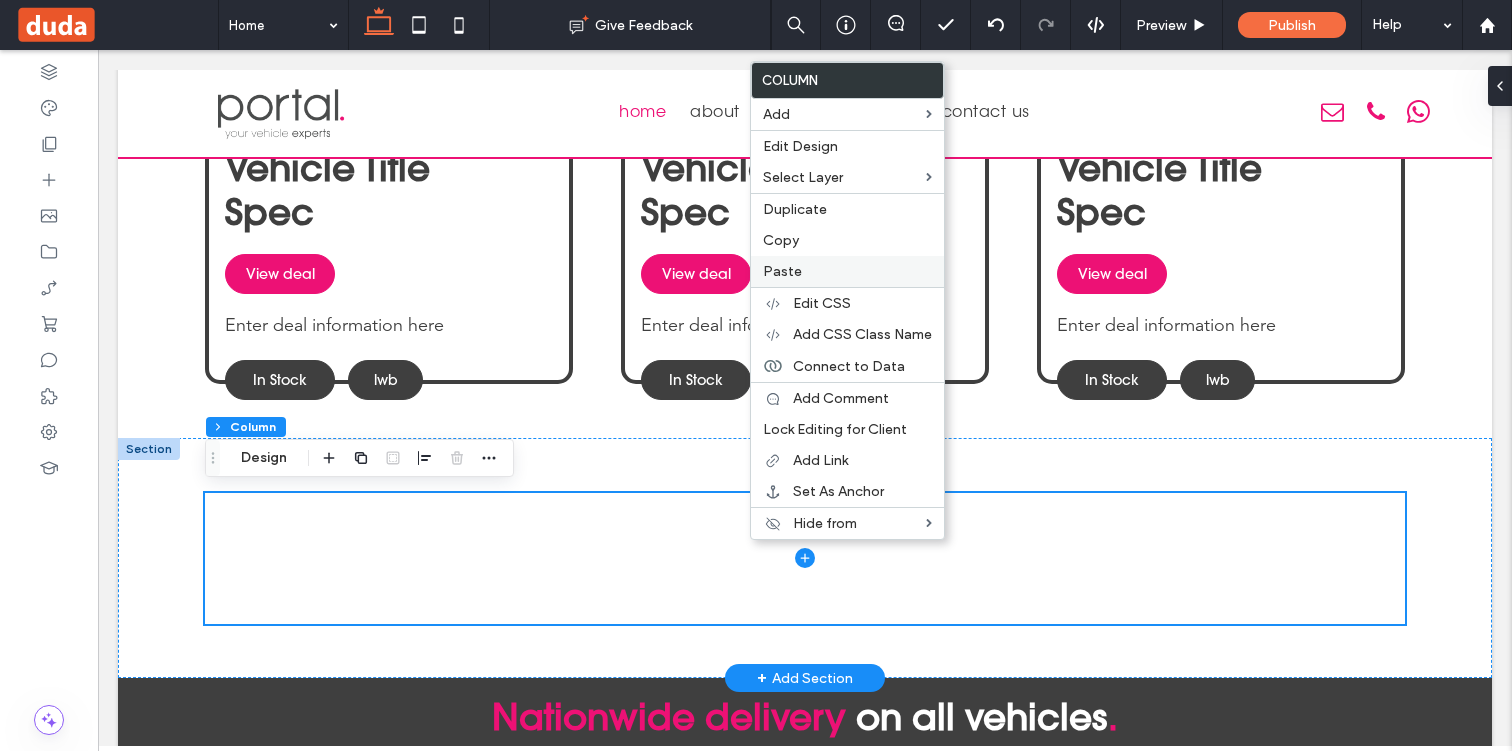 click on "Paste" at bounding box center (847, 271) 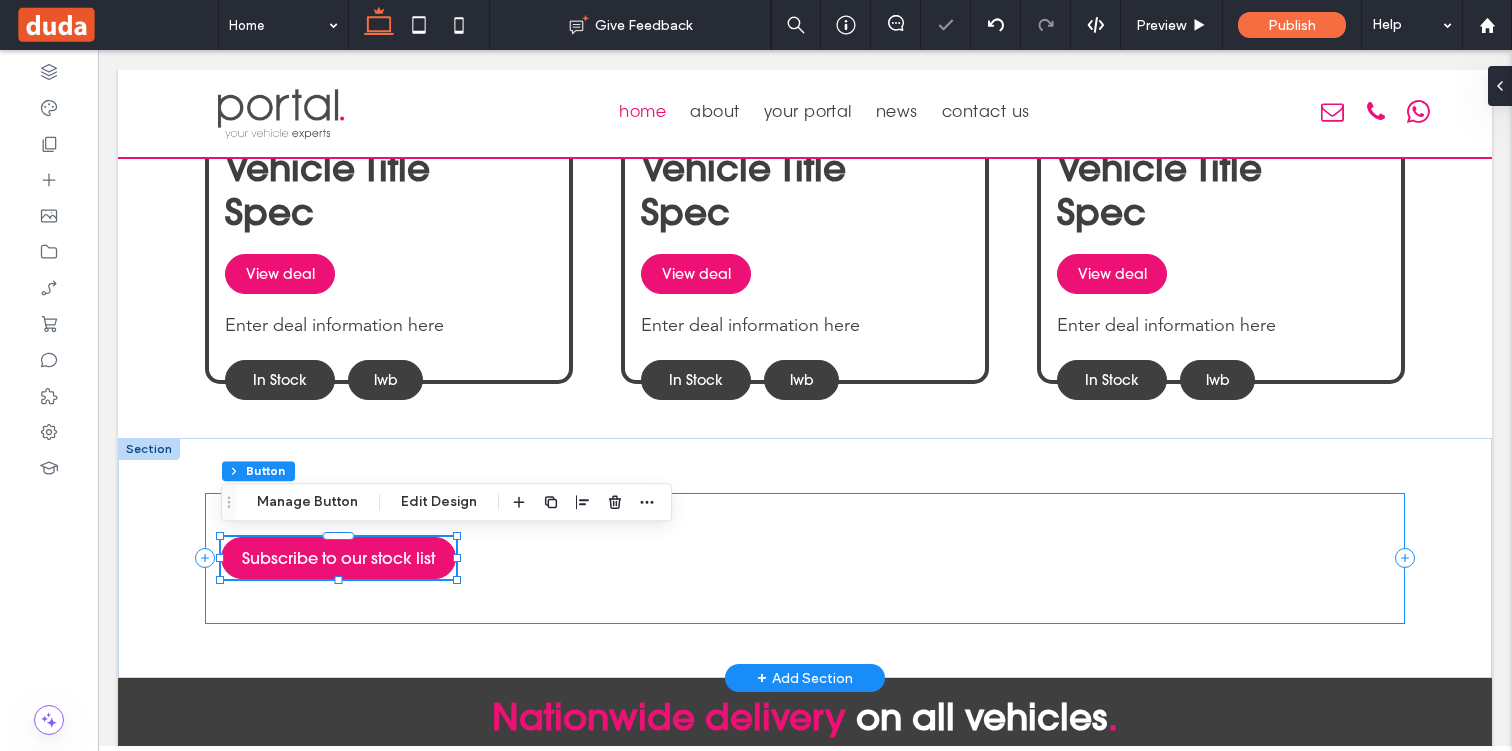 click on "Subscribe to our stock list" at bounding box center [805, 558] 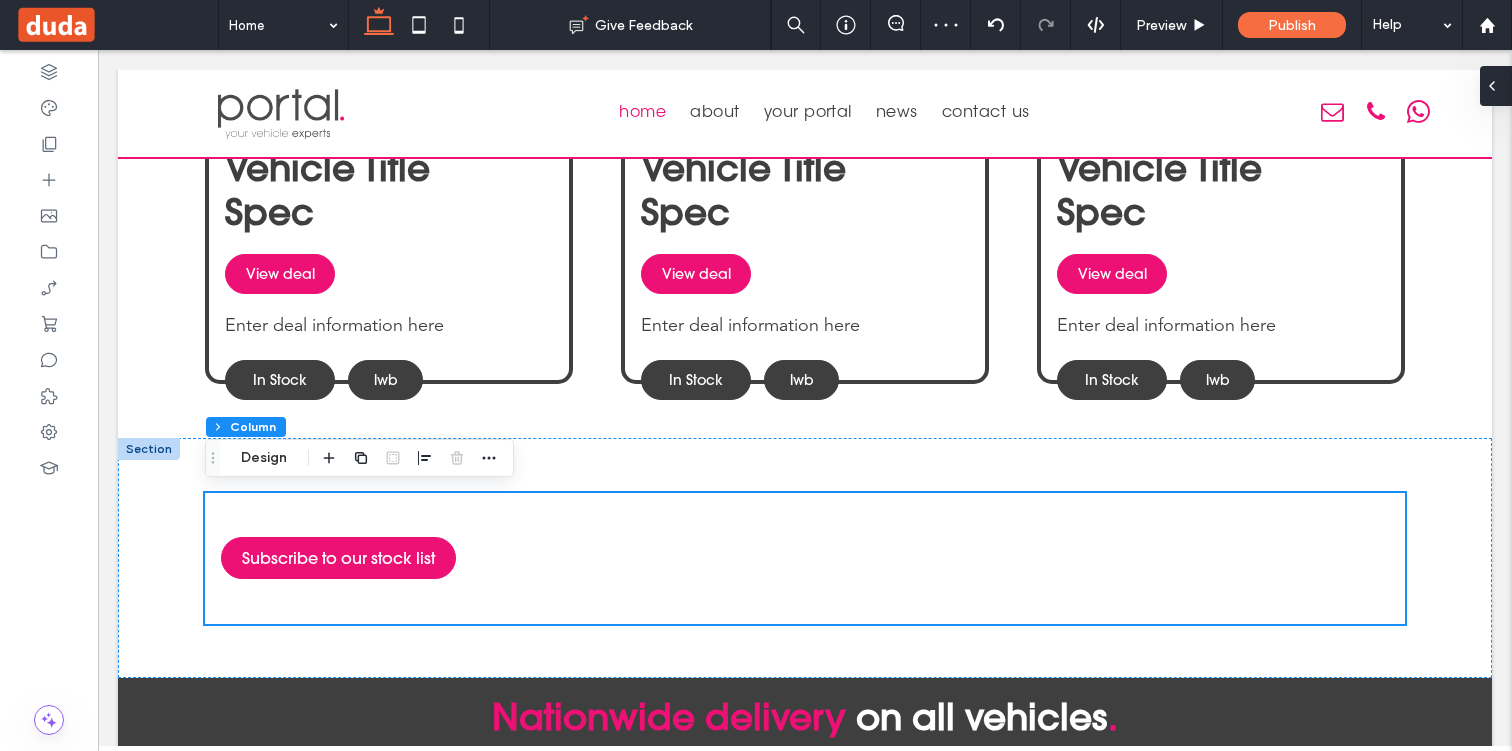 click at bounding box center [1496, 86] 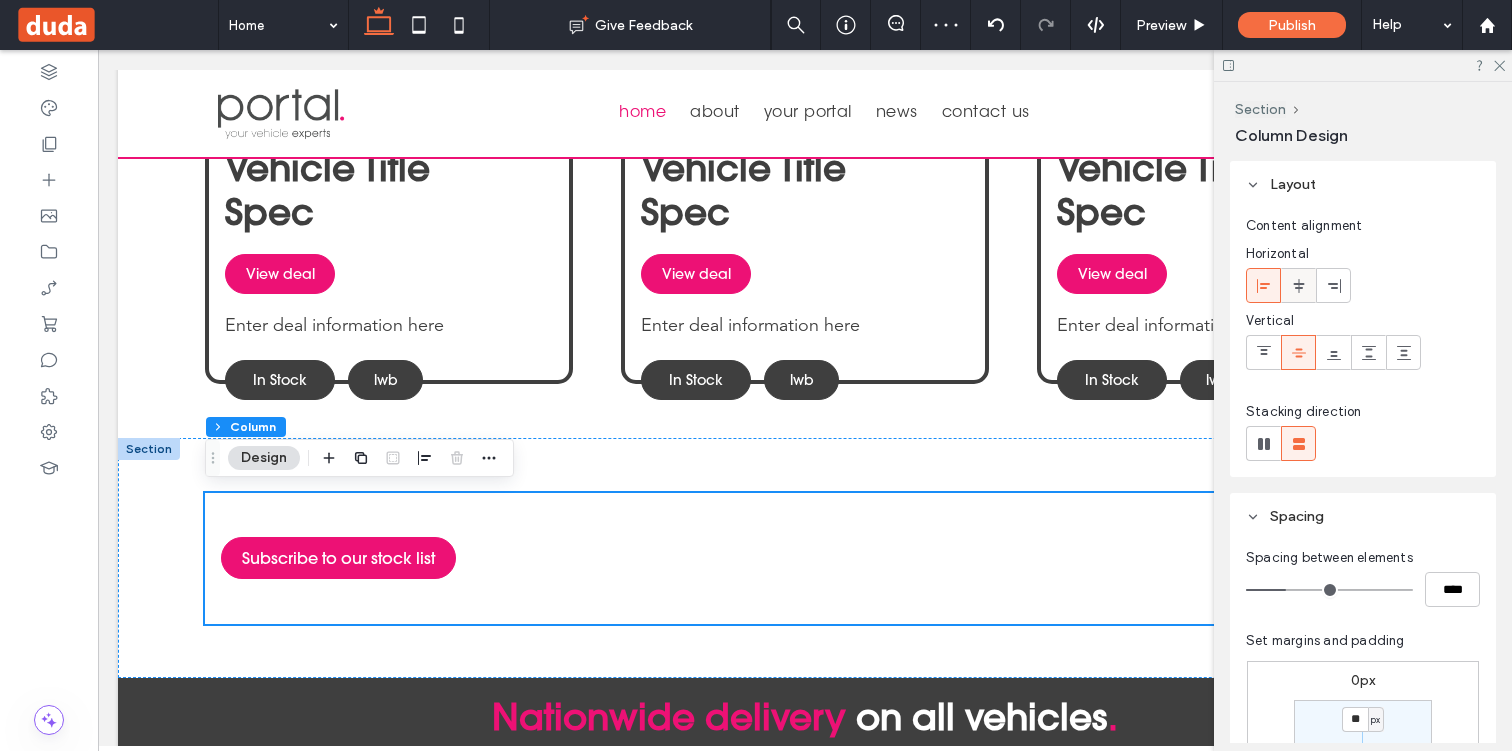 click 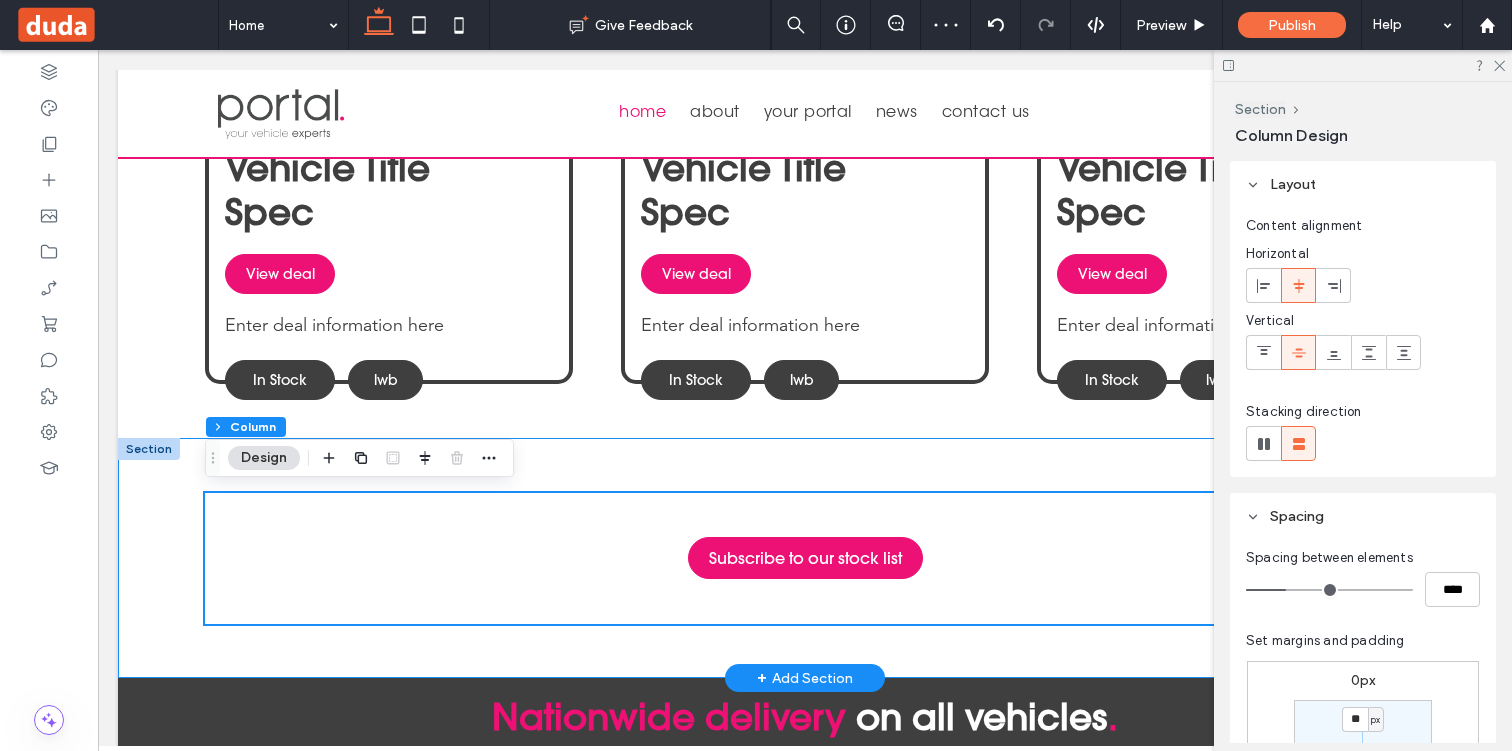 click on "Subscribe to our stock list" at bounding box center [805, 558] 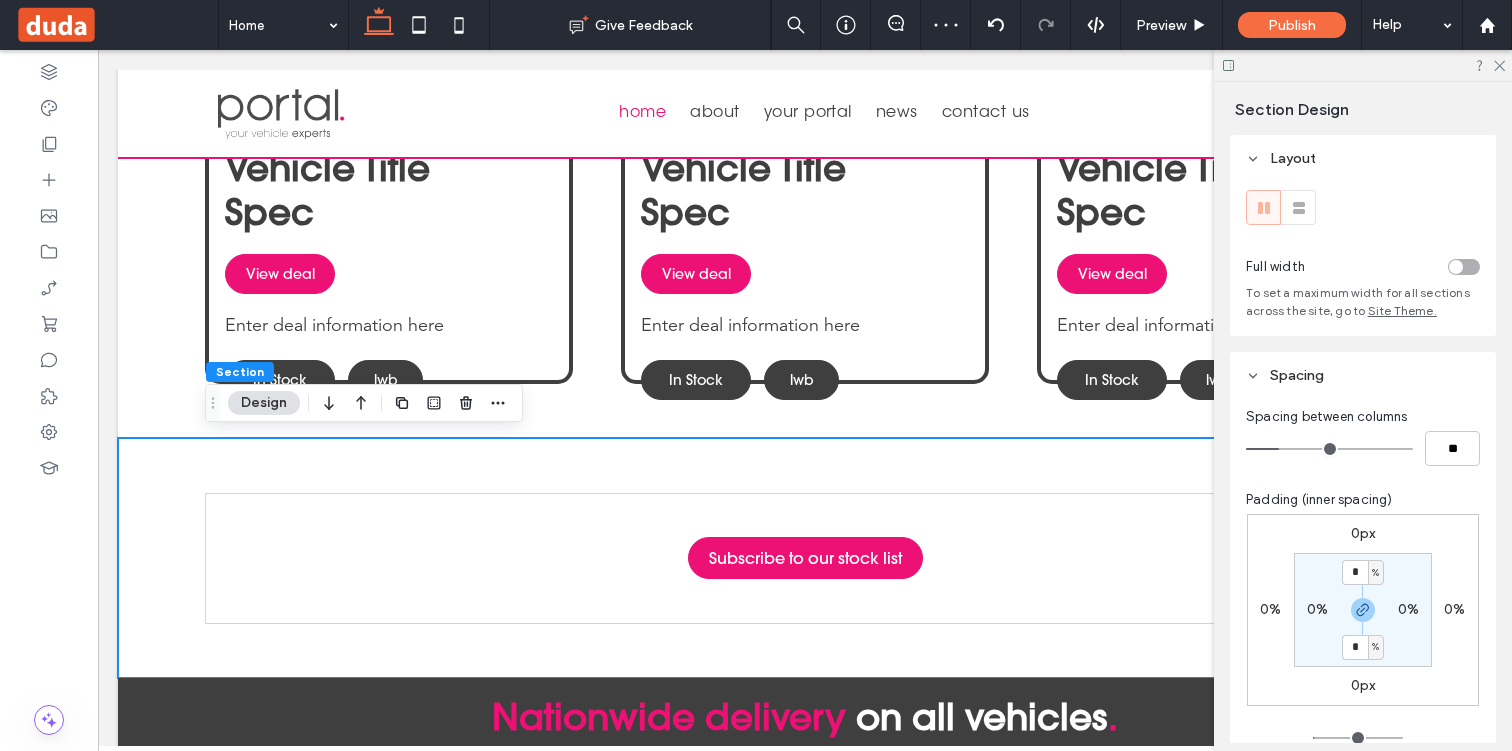 type on "*" 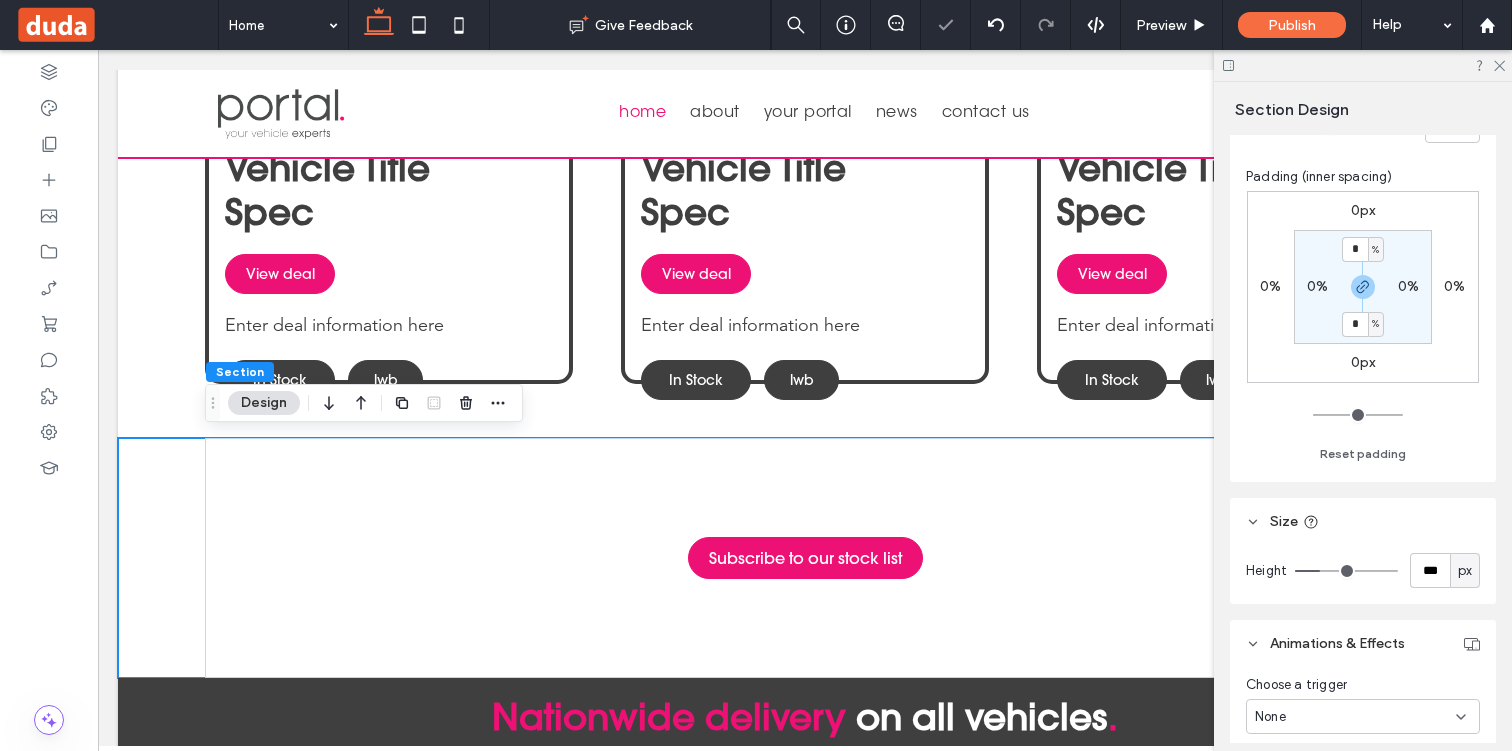 scroll, scrollTop: 346, scrollLeft: 0, axis: vertical 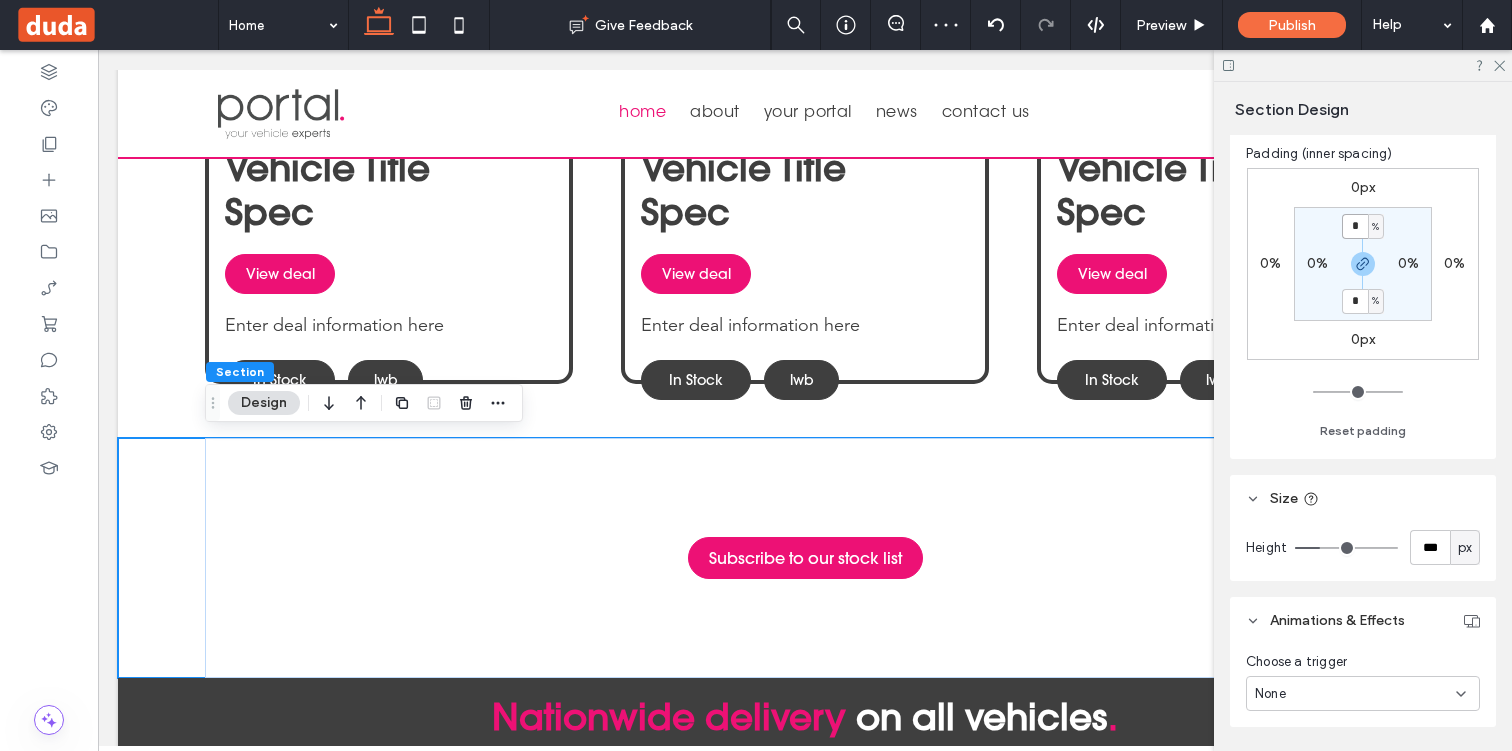 click on "*" at bounding box center [1355, 226] 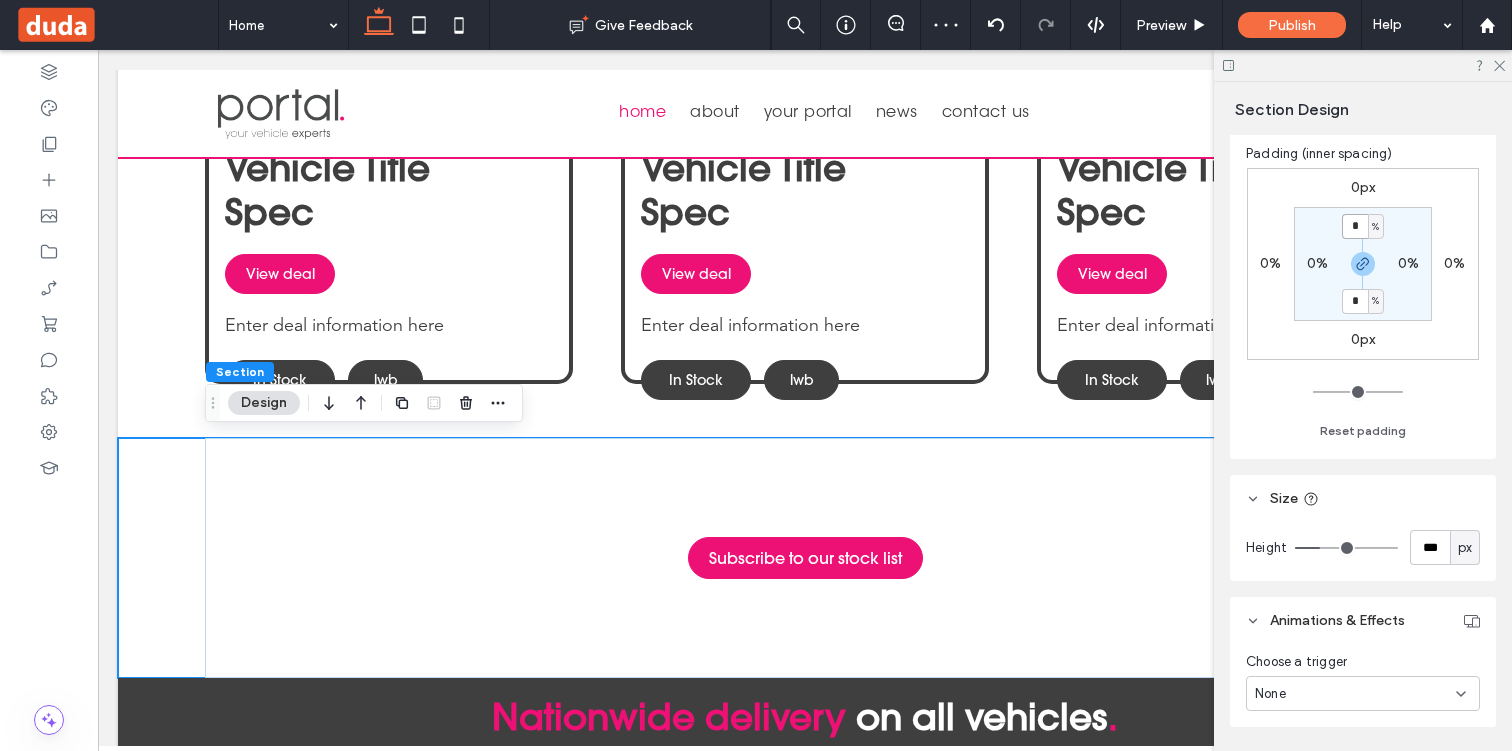 type on "*" 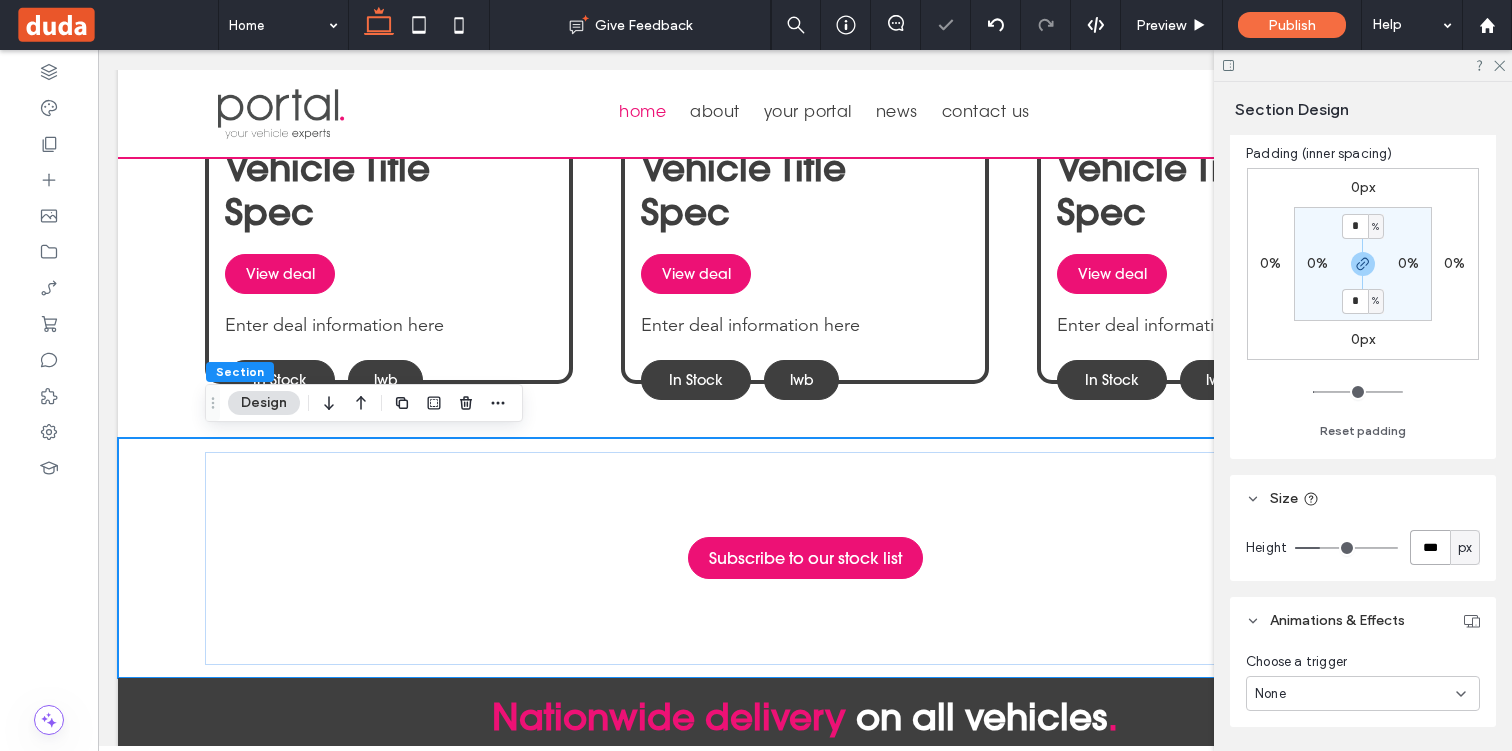 click on "***" at bounding box center (1430, 547) 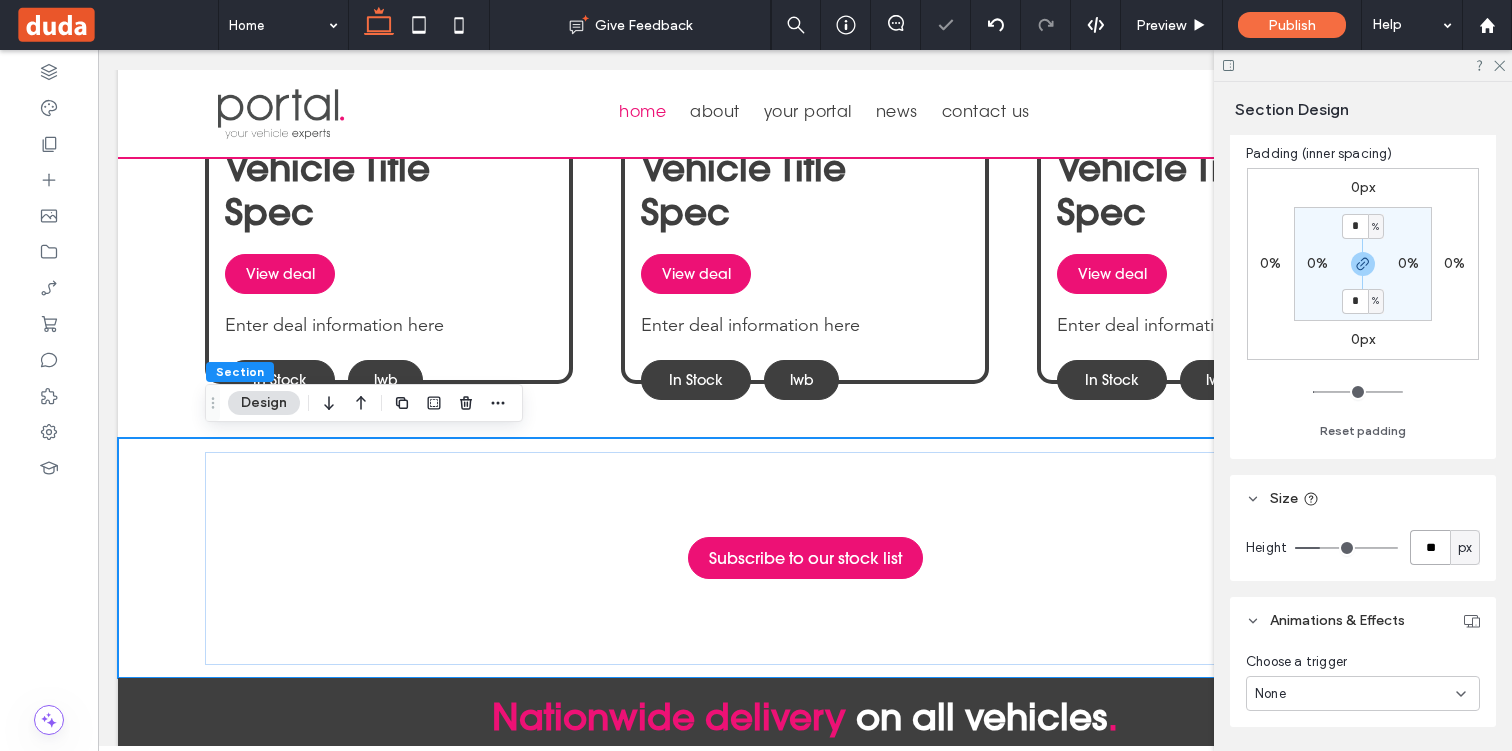 type on "**" 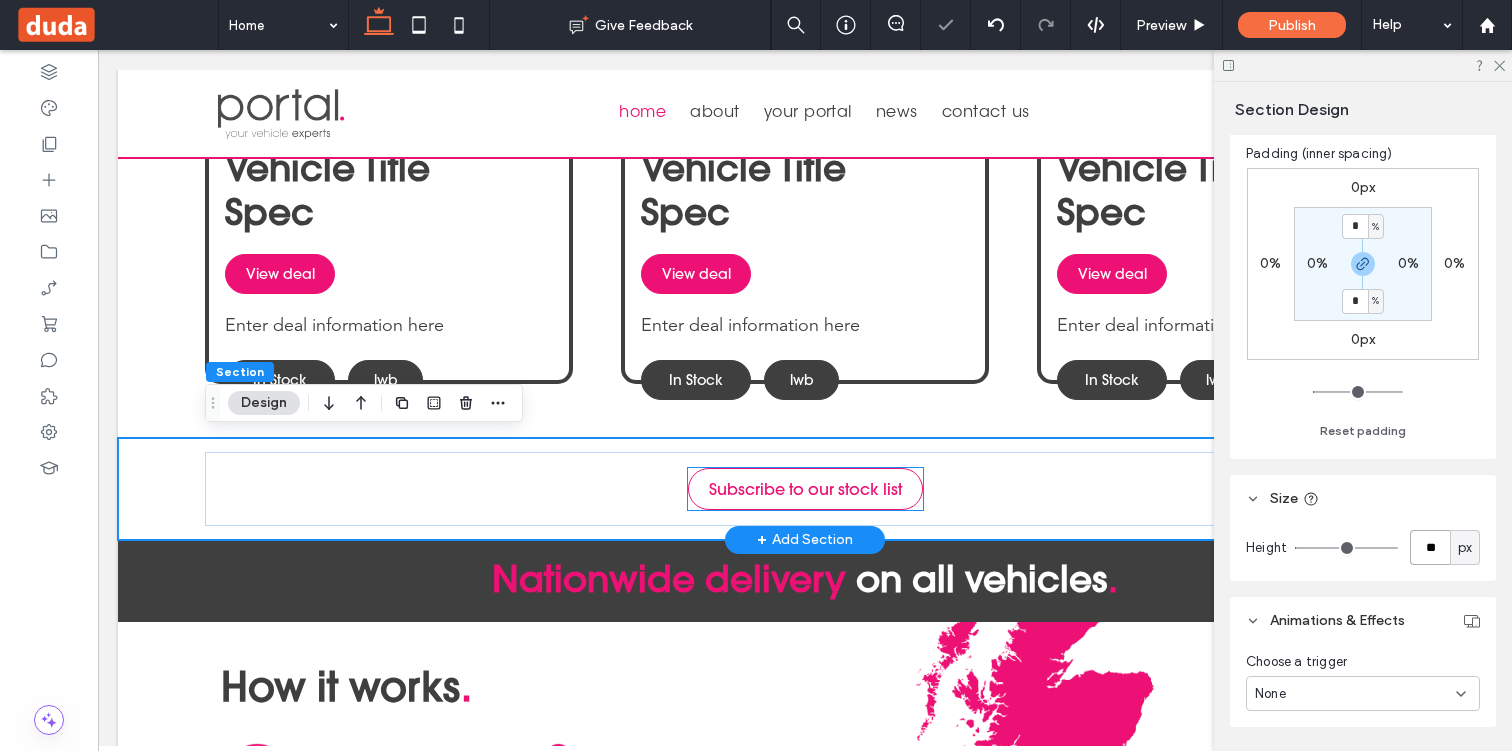 click on "Subscribe to our stock list" at bounding box center (805, 489) 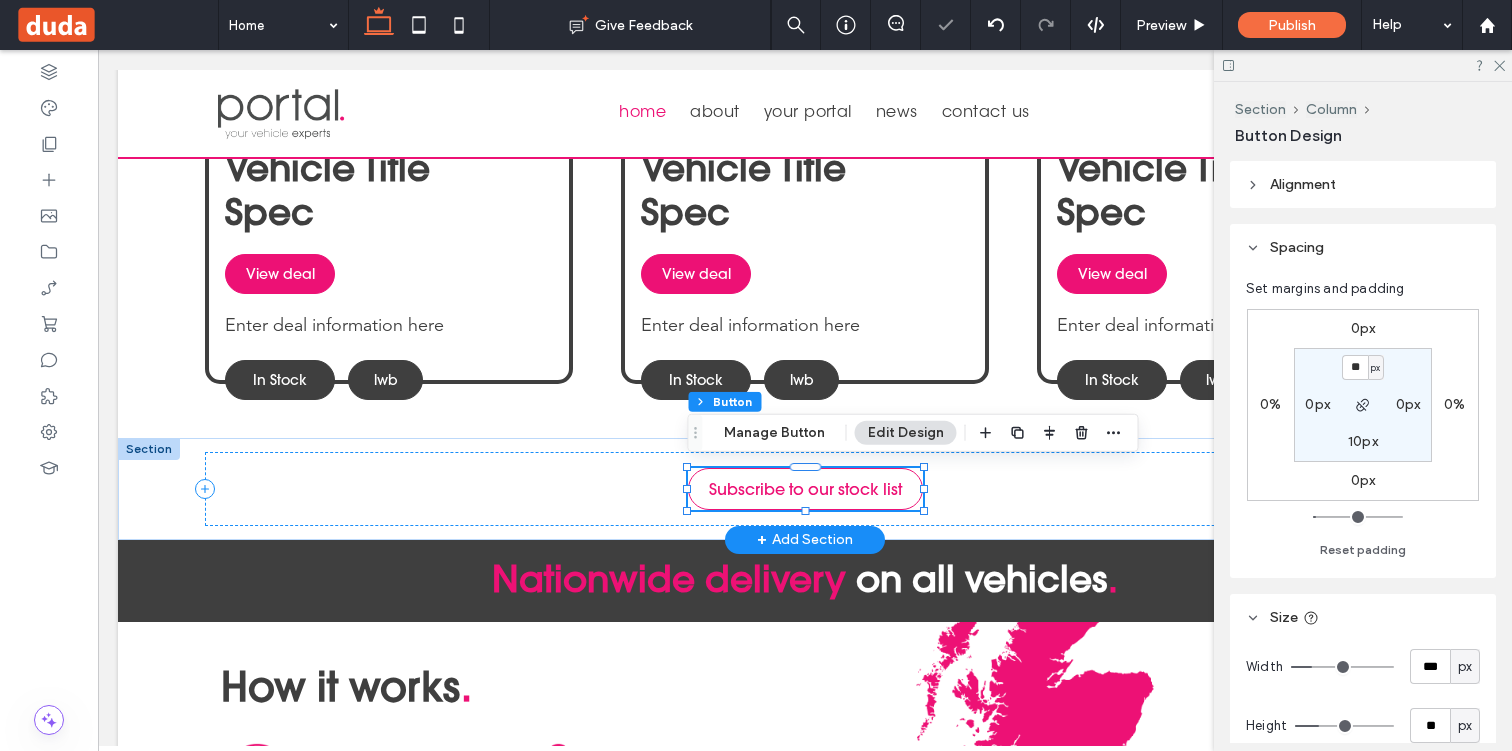 click on "Subscribe to our stock list" at bounding box center [805, 489] 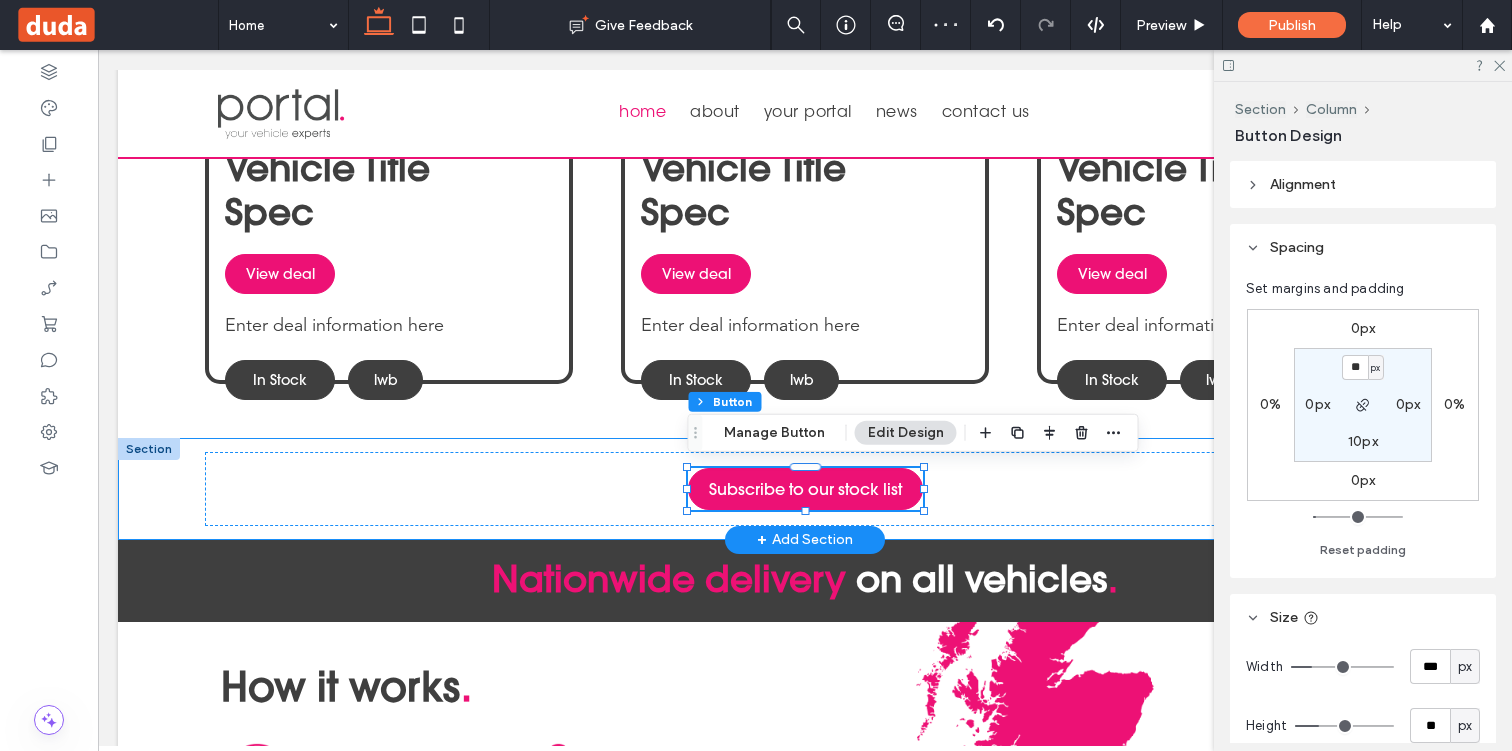 click on "Subscribe to our stock list" at bounding box center [805, 488] 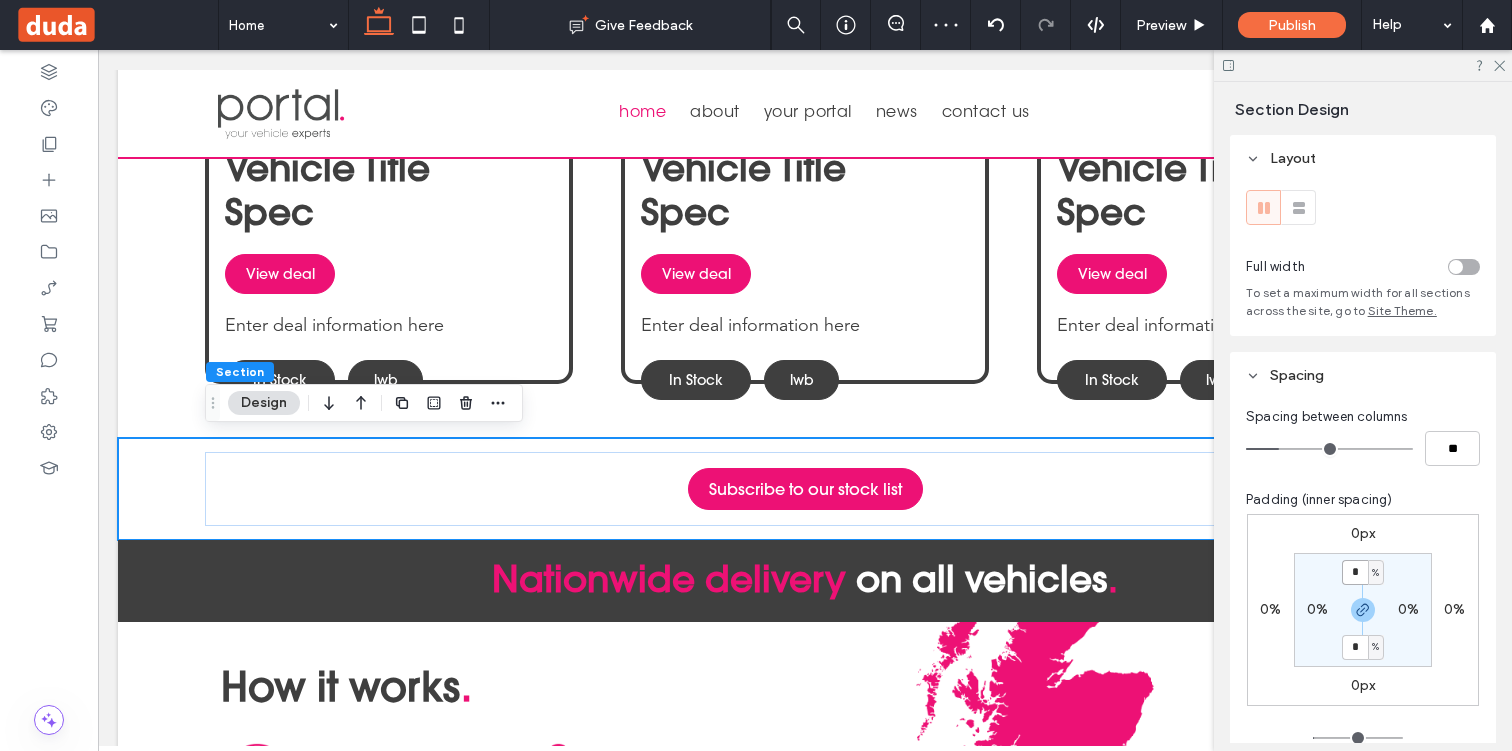 click on "*" at bounding box center [1355, 572] 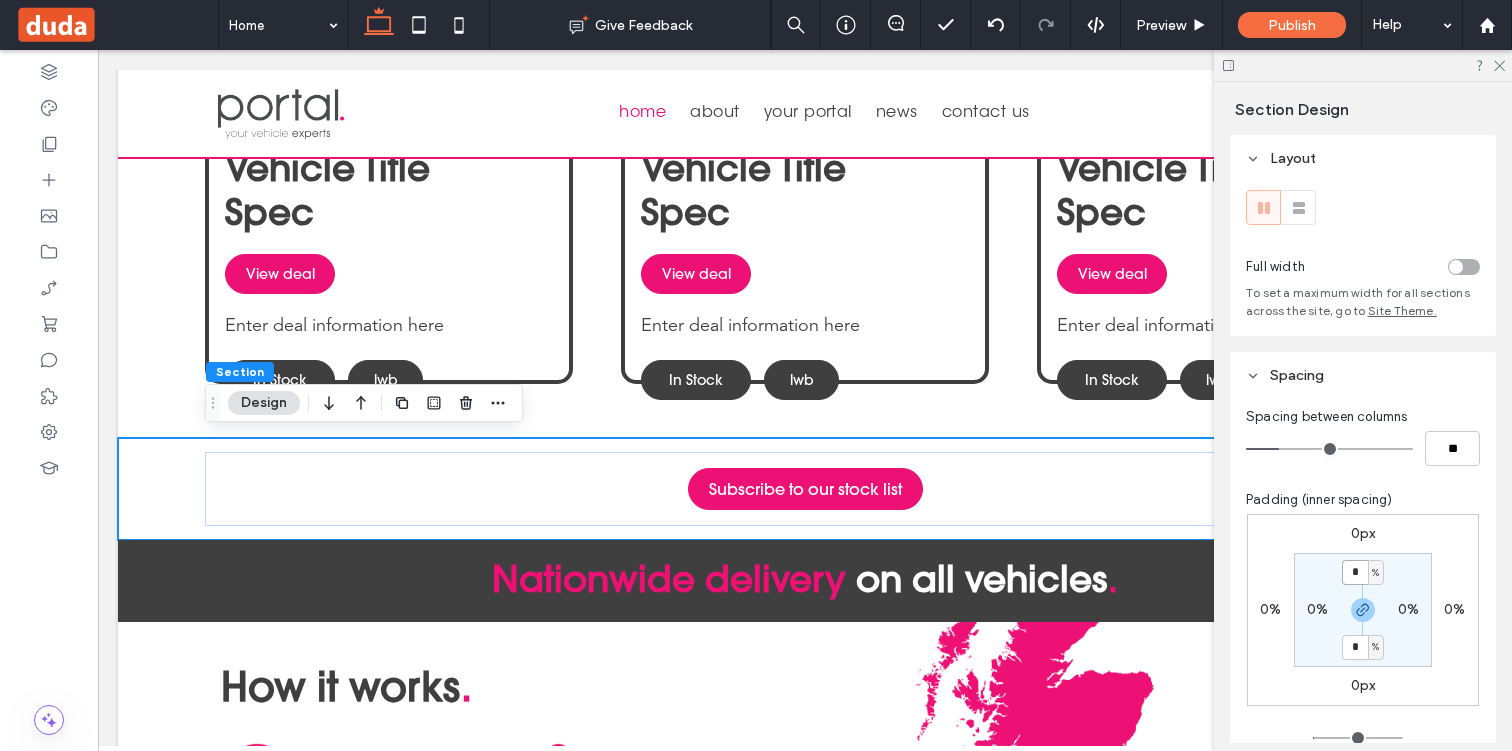 type on "*" 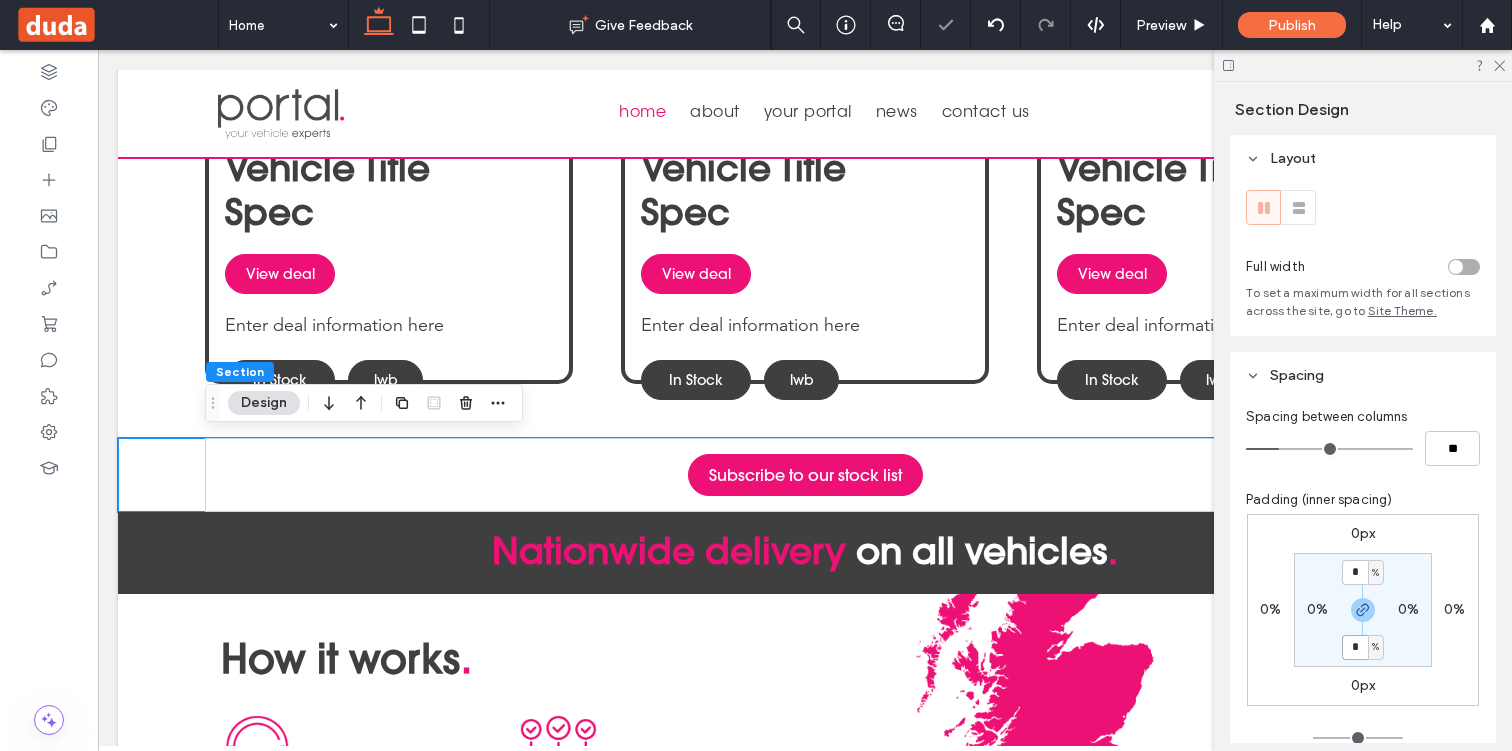 click on "*" at bounding box center (1355, 647) 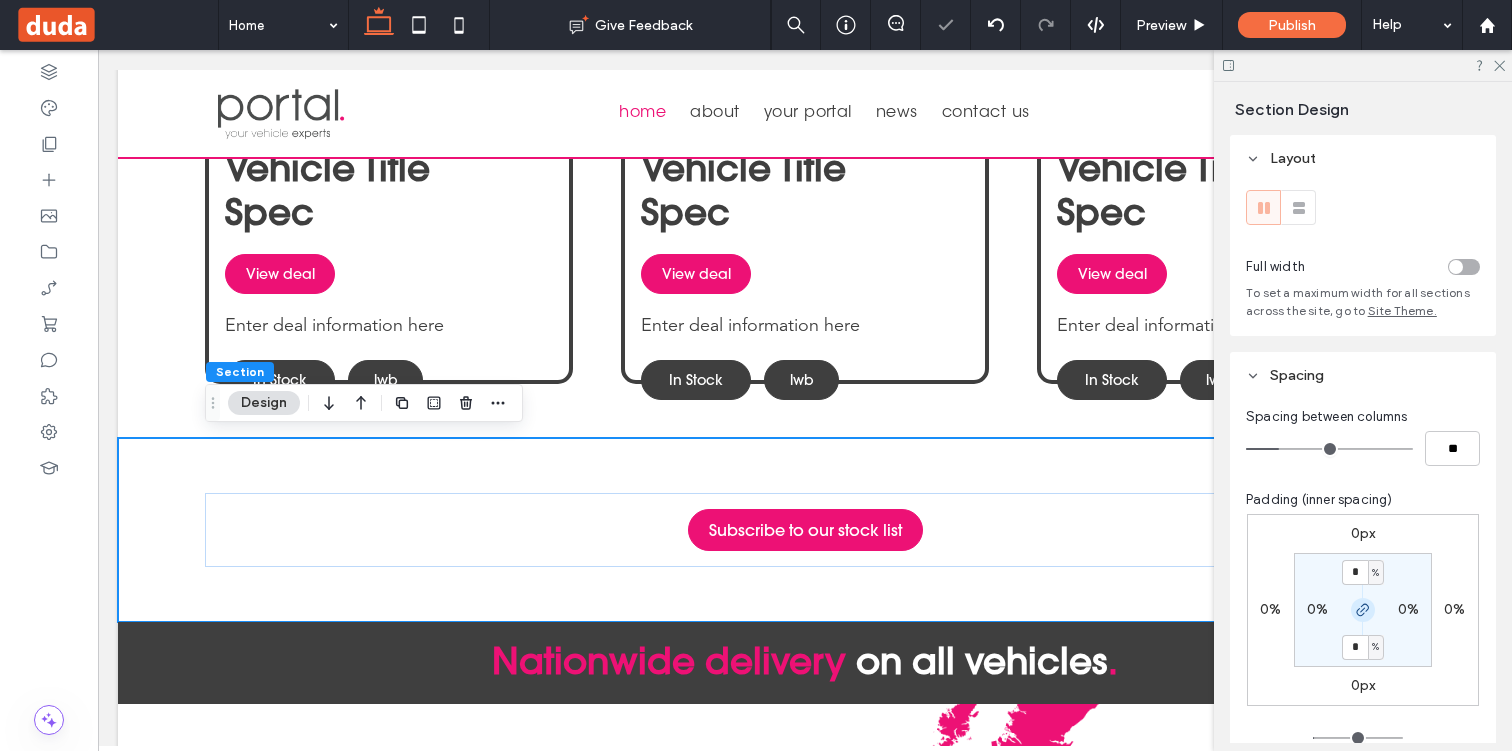 click 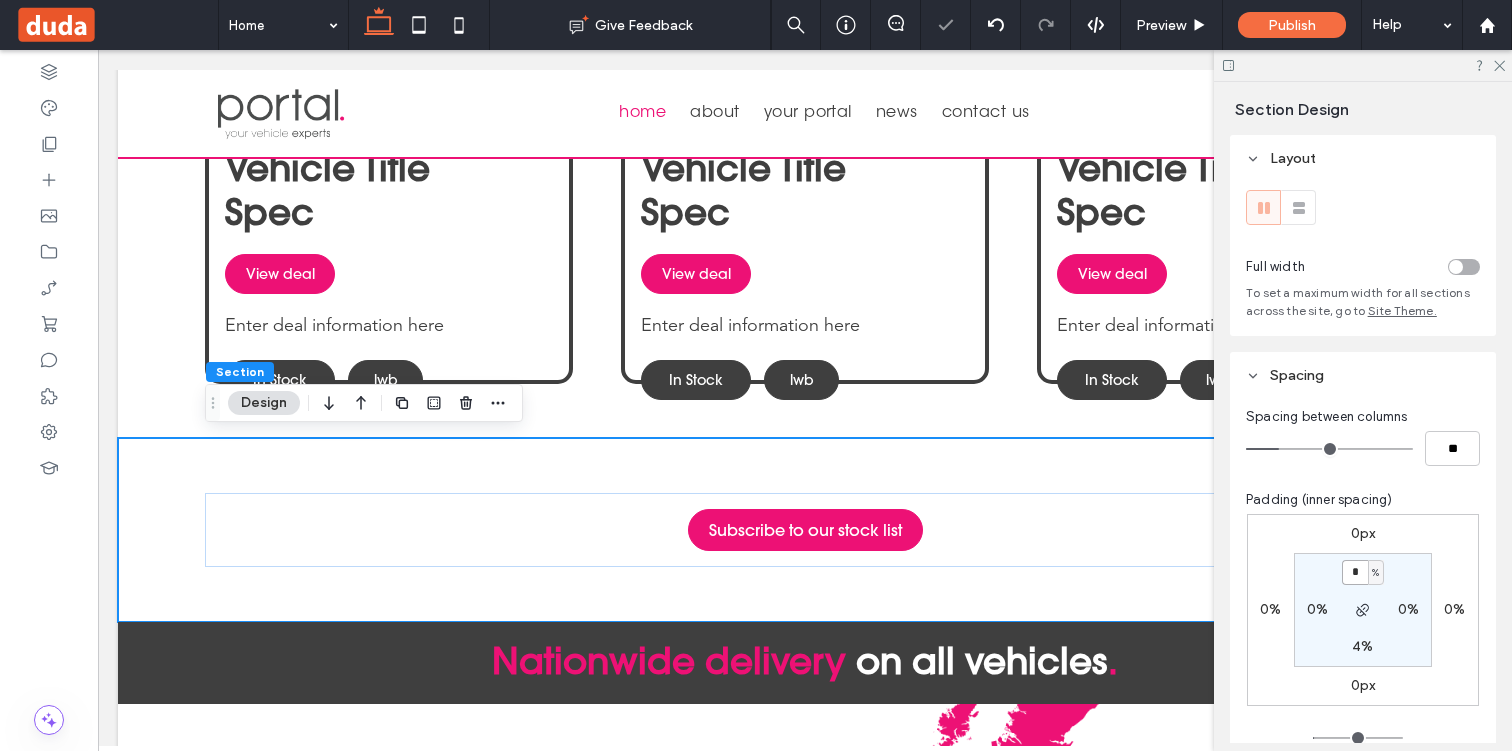 click on "*" at bounding box center (1355, 572) 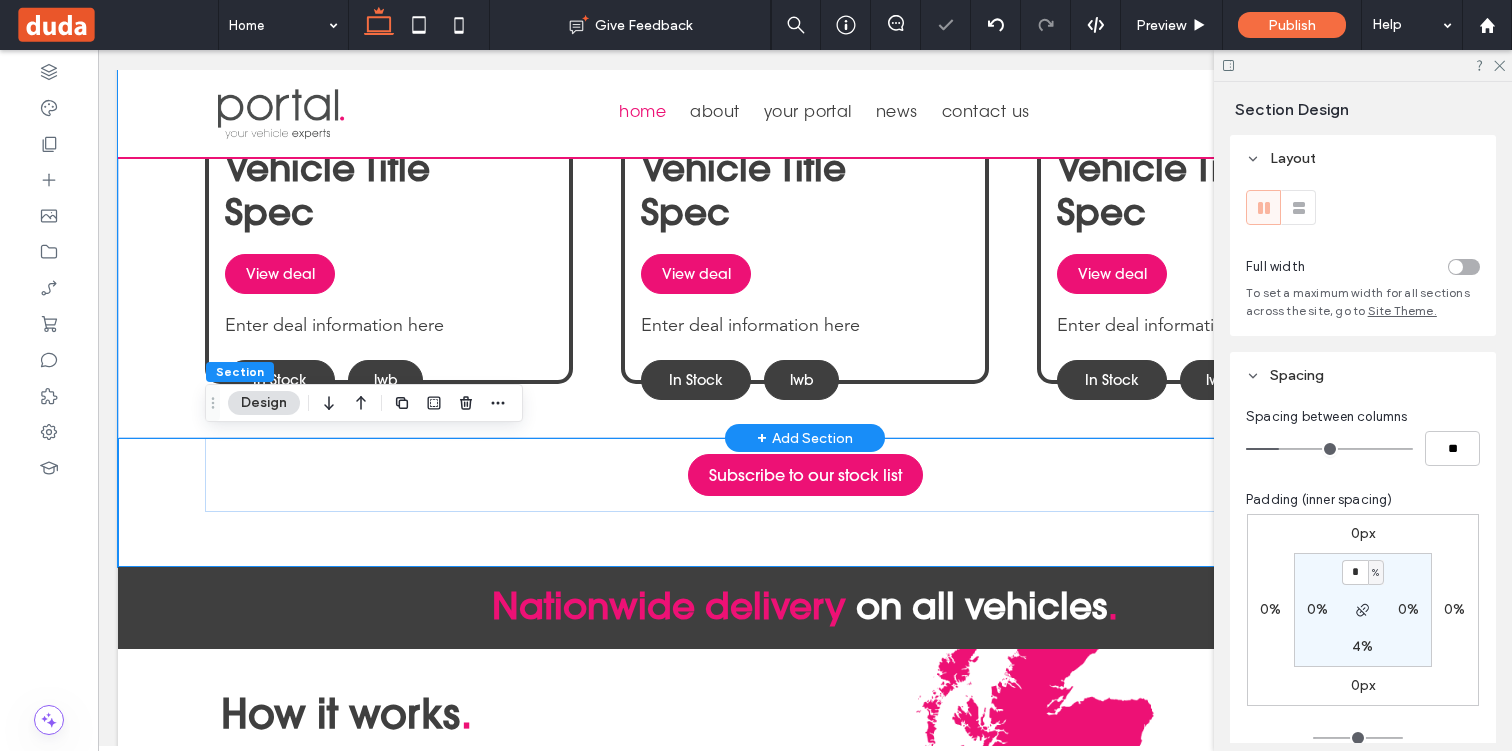 click on "Vehicle Title
Spec
View deal
Enter deal information here
In Stock
lwb
Vehicle Title
Spec
View deal
Enter deal information here
In Stock
lwb
Vehicle Title
Spec
View deal
Enter deal information here
In Stock
lwb" at bounding box center (805, 134) 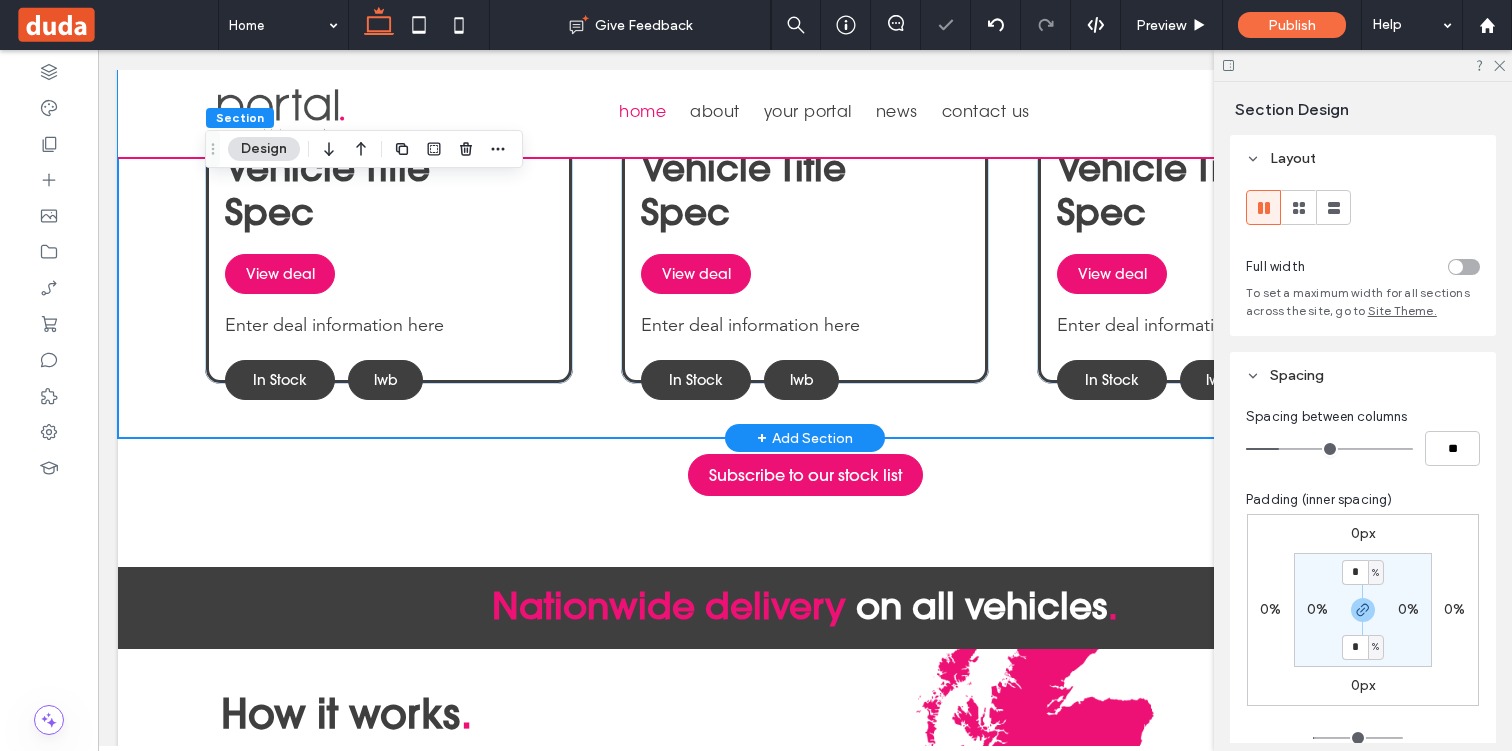 click on "Vehicle Title
Spec
View deal
Enter deal information here
In Stock
lwb
Vehicle Title
Spec
View deal
Enter deal information here
In Stock
lwb
Vehicle Title
Spec
View deal
Enter deal information here
In Stock
lwb" at bounding box center [805, 134] 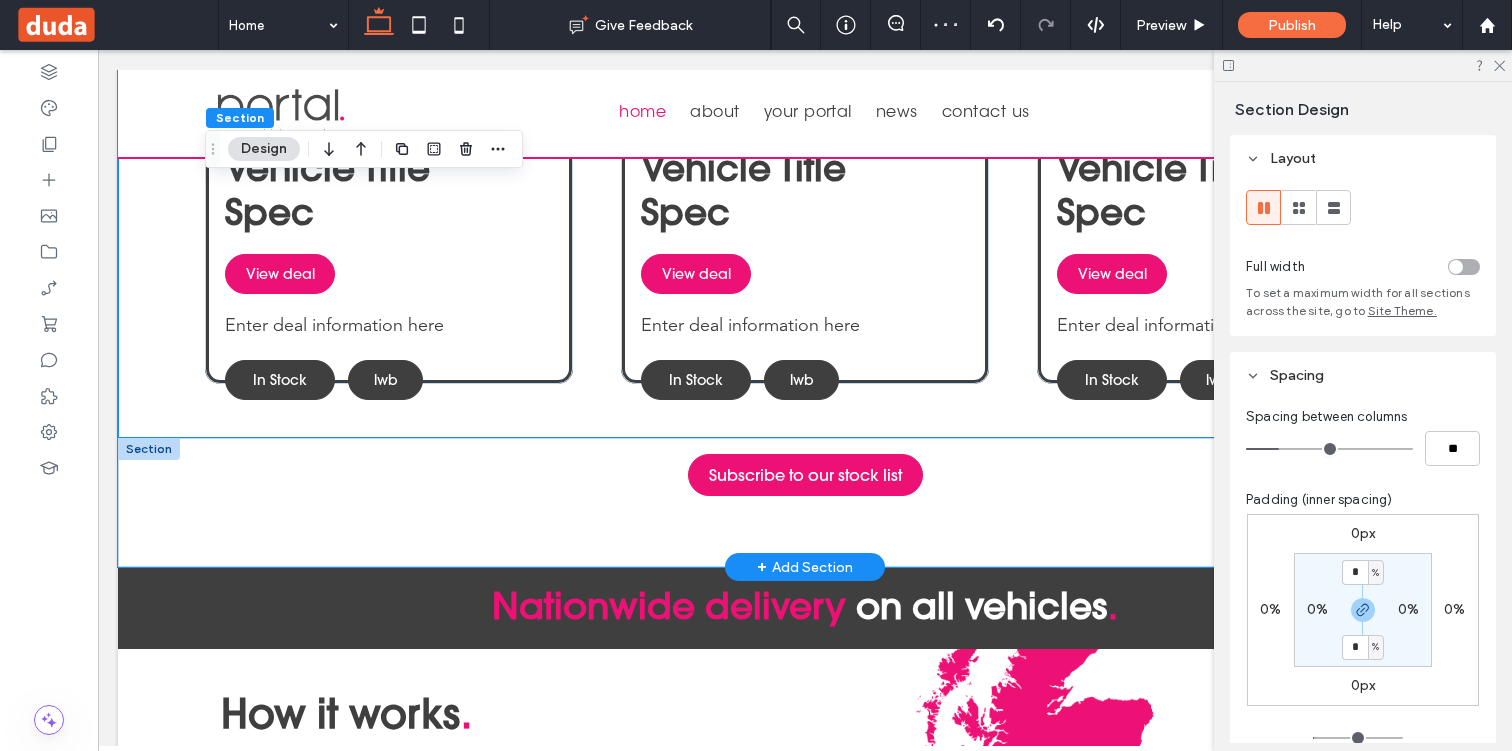 click on "Subscribe to our stock list" at bounding box center [805, 502] 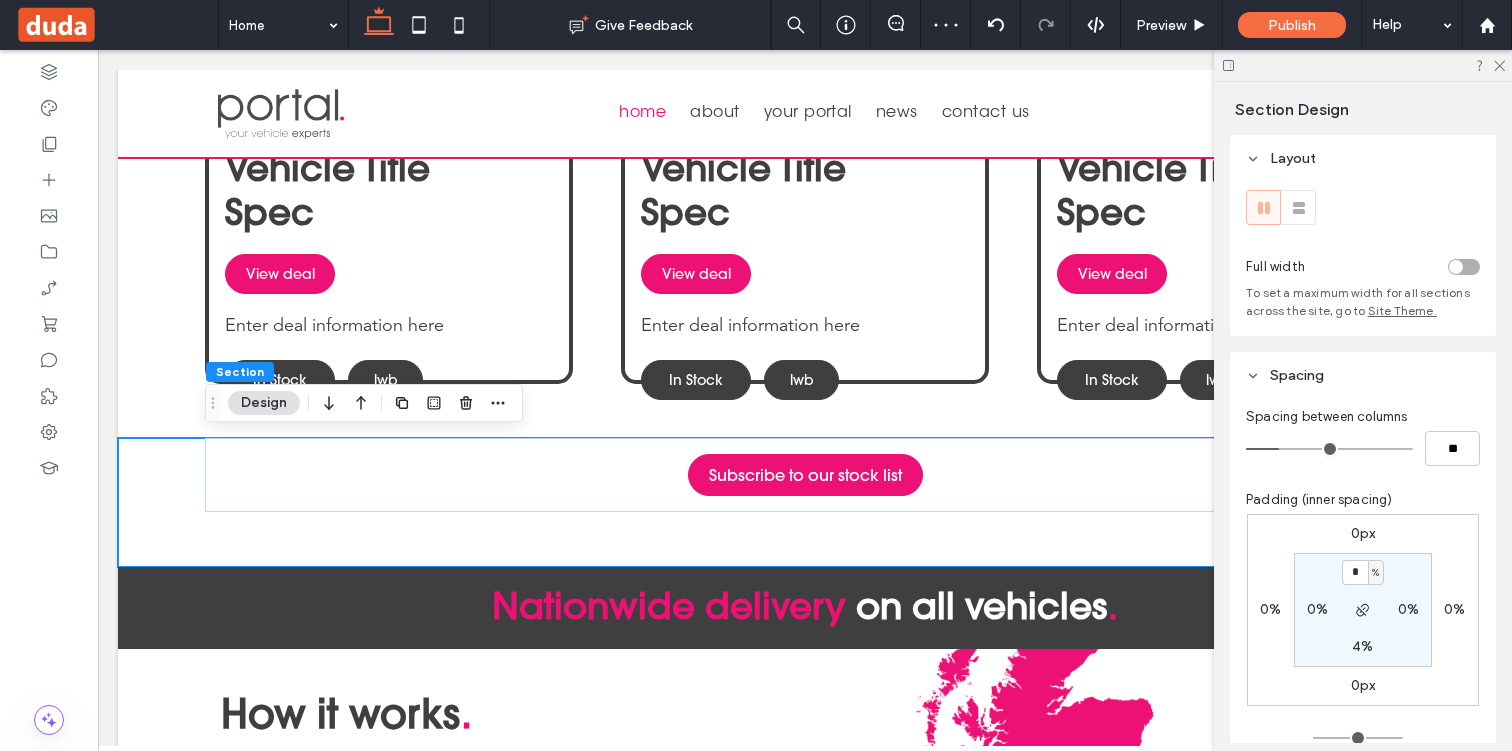 click on "4%" at bounding box center [1362, 646] 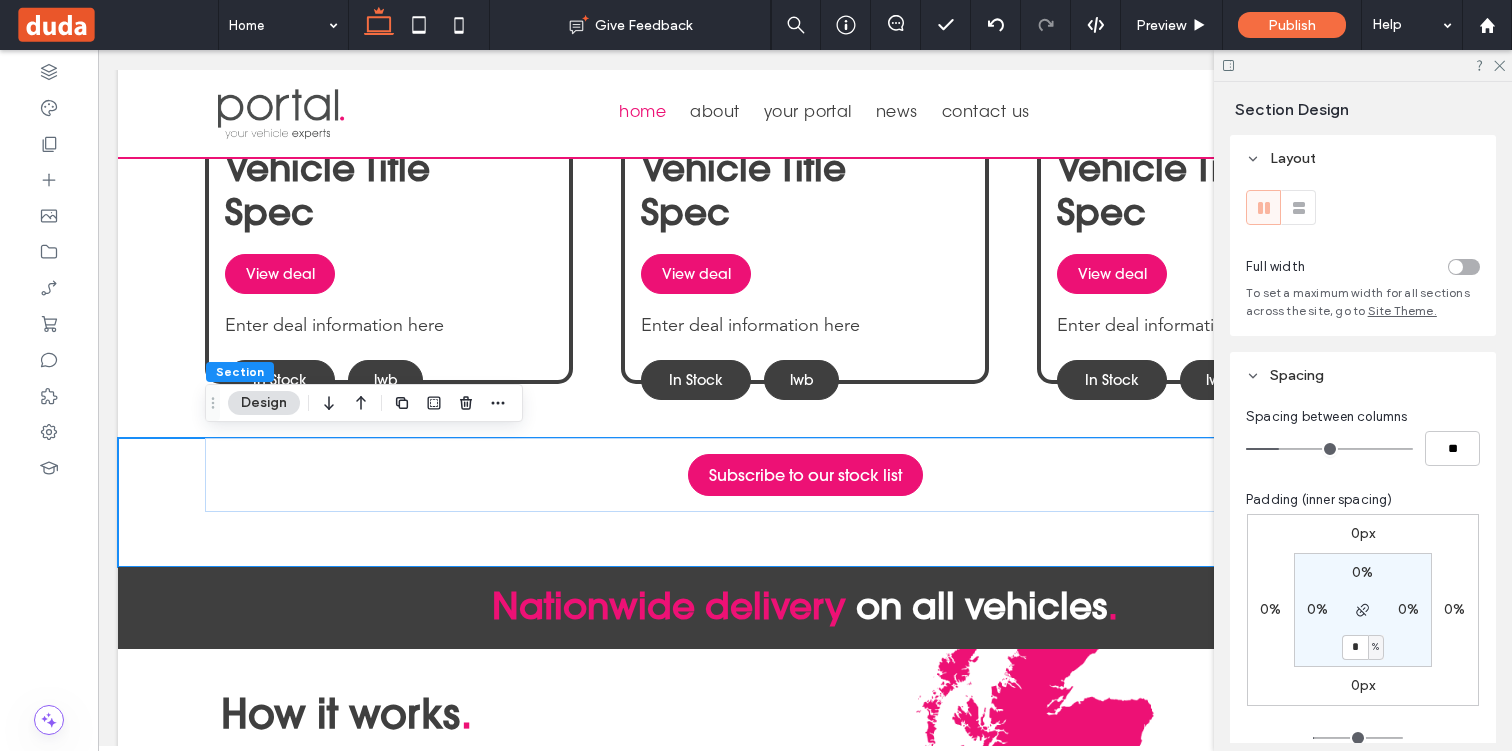 type on "*" 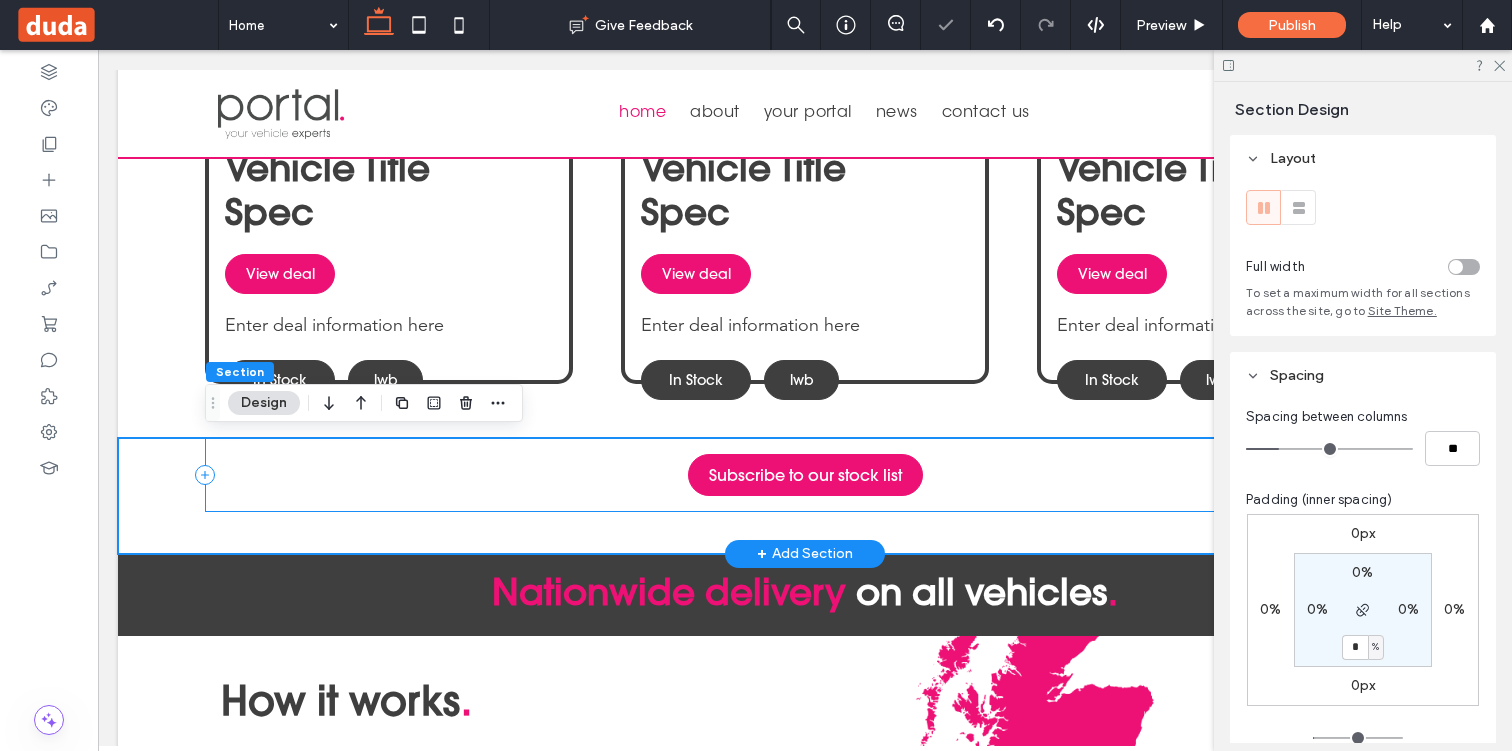 click on "Subscribe to our stock list" at bounding box center (805, 475) 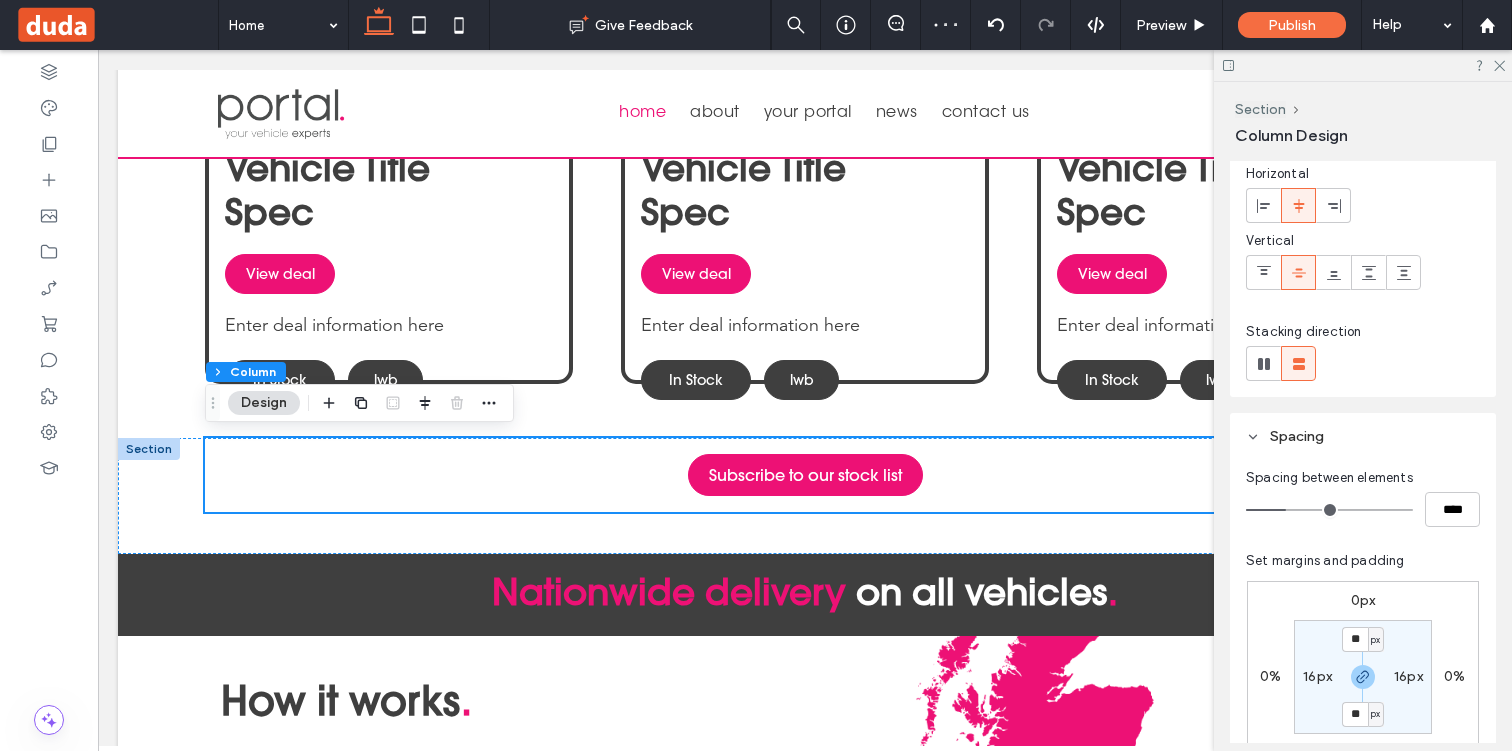 scroll, scrollTop: 118, scrollLeft: 0, axis: vertical 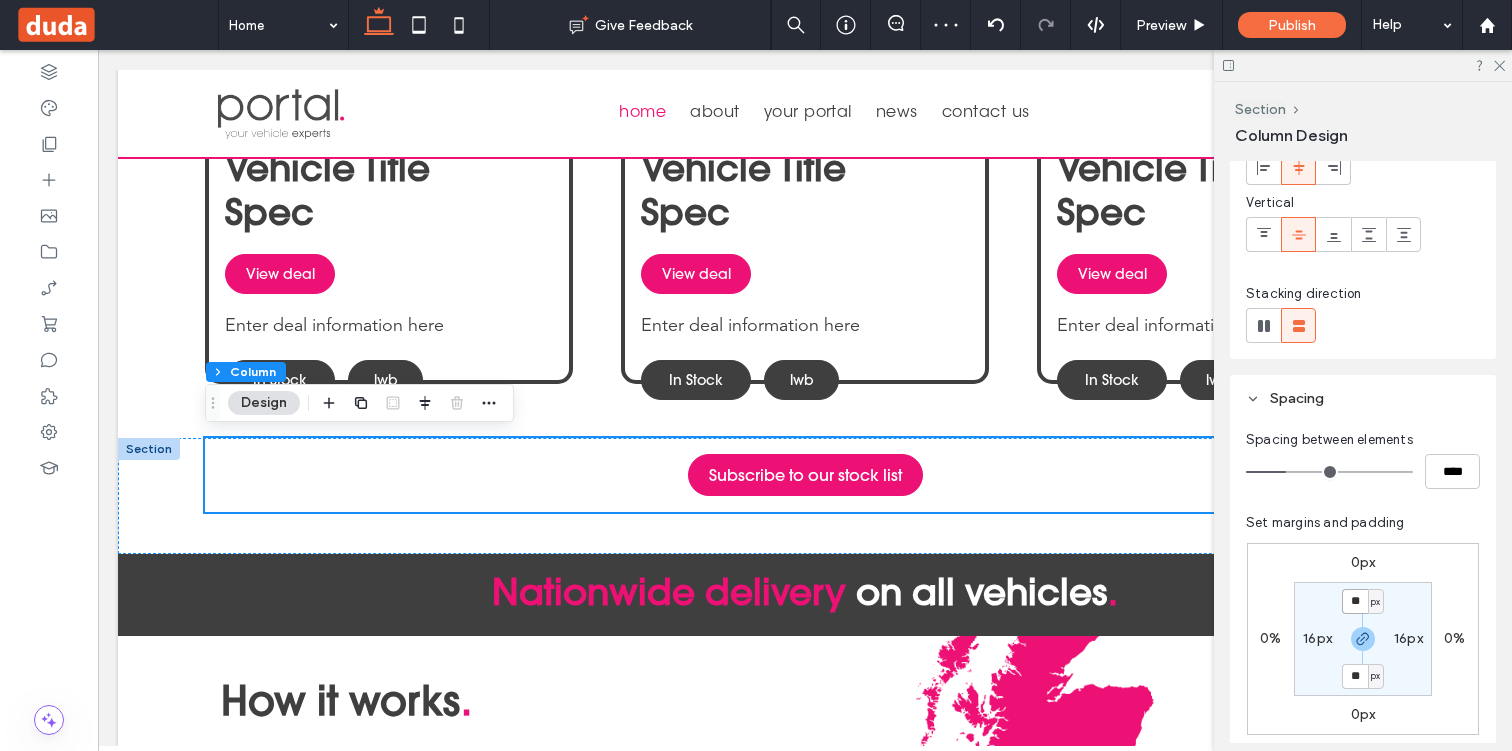 click on "**" at bounding box center [1355, 601] 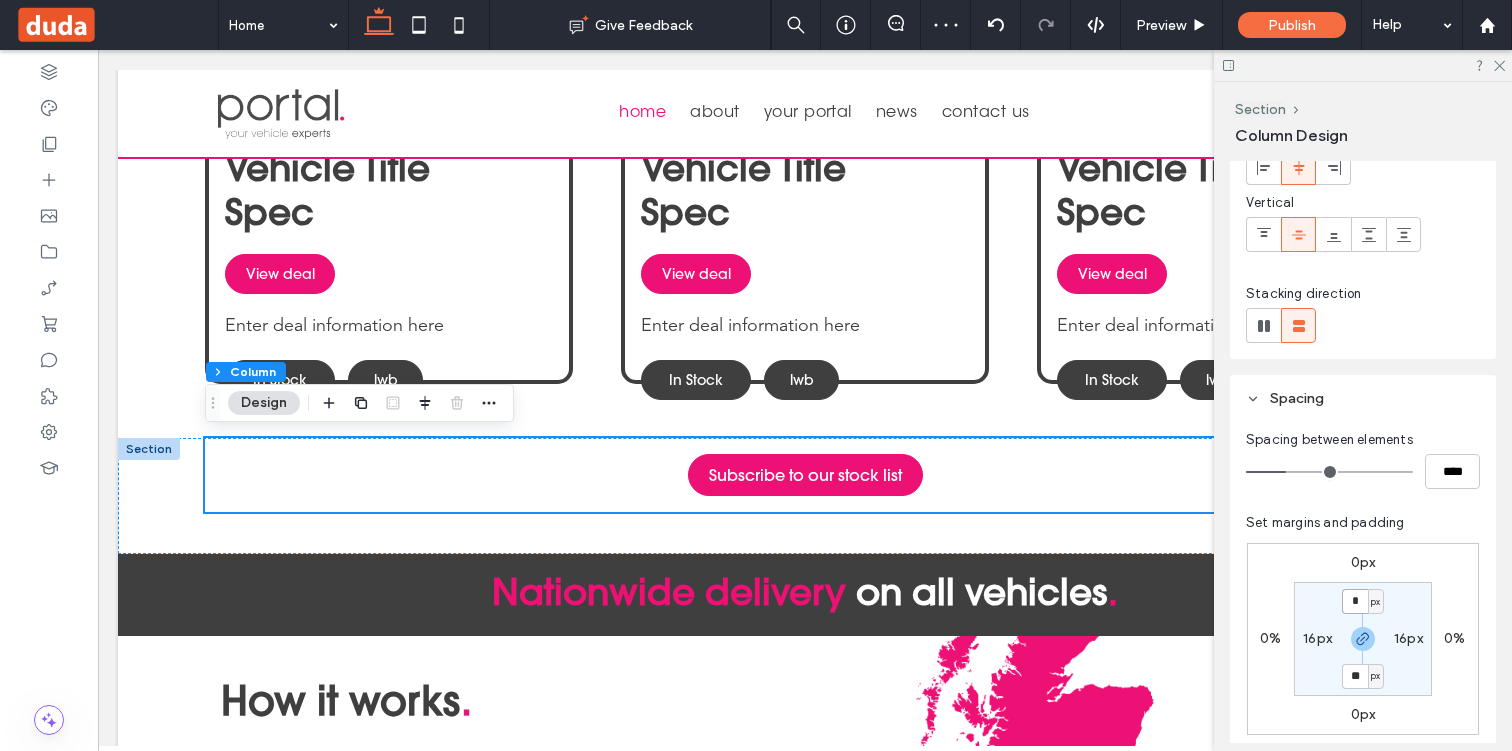 type on "*" 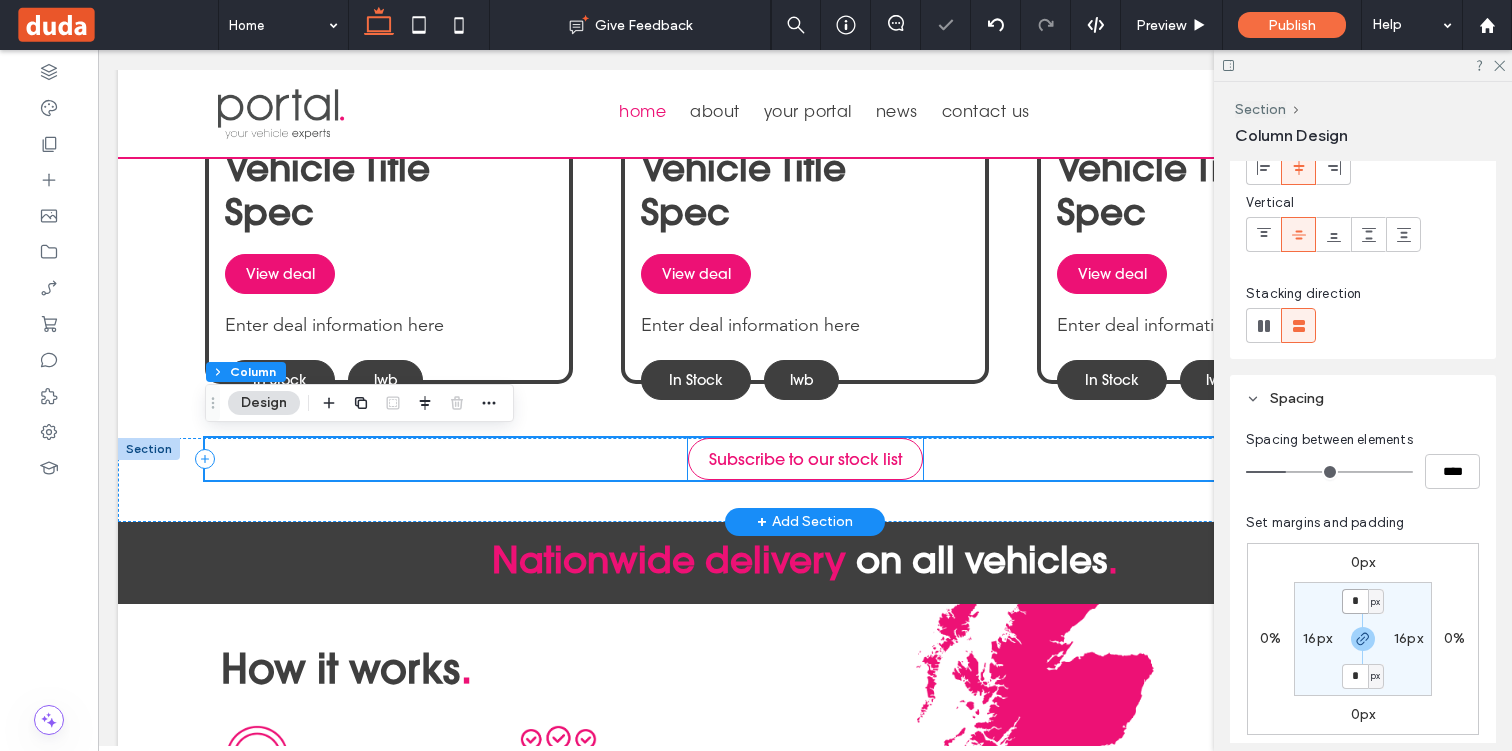 click on "Subscribe to our stock list" at bounding box center (805, 459) 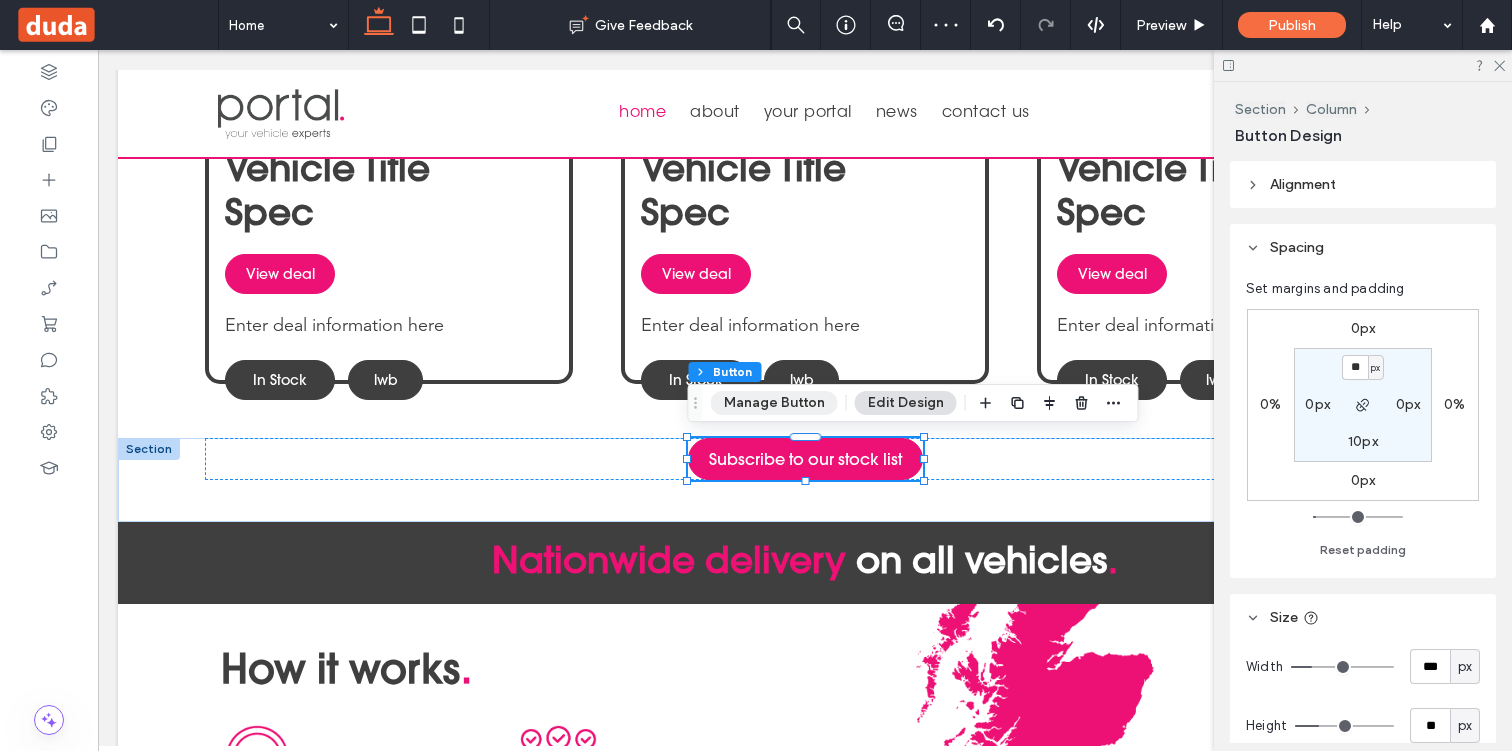 click on "Manage Button" at bounding box center (774, 403) 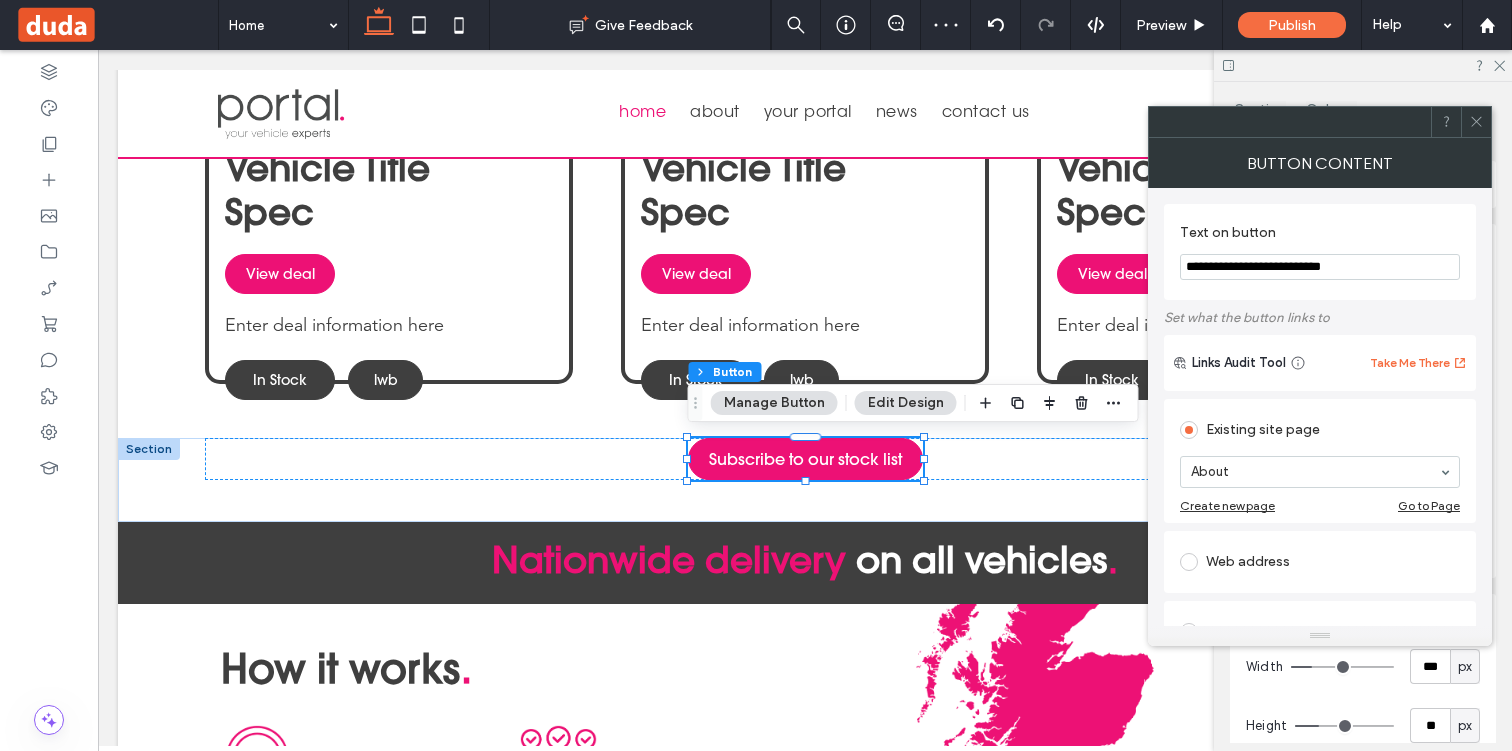 click on "**********" at bounding box center (1320, 267) 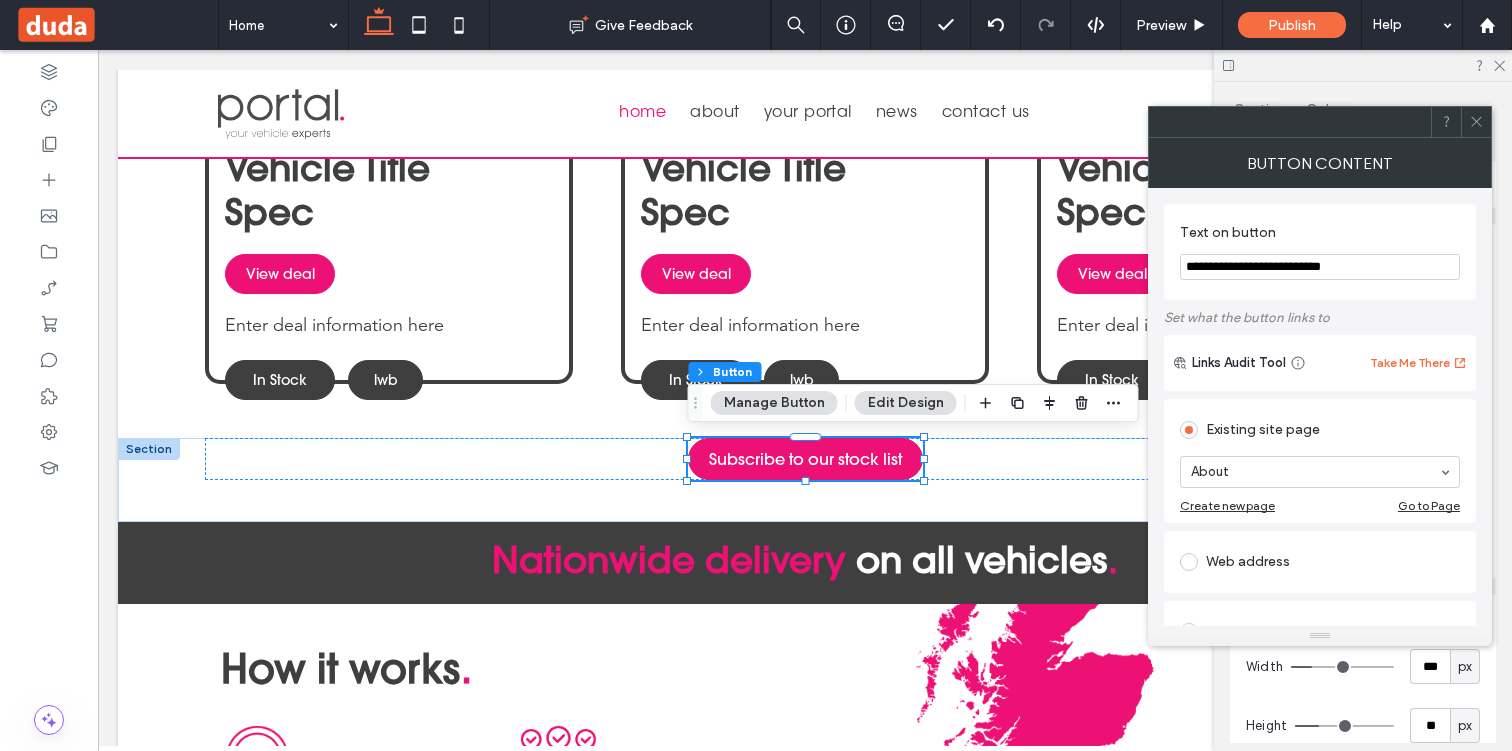 click on "**********" at bounding box center [1320, 267] 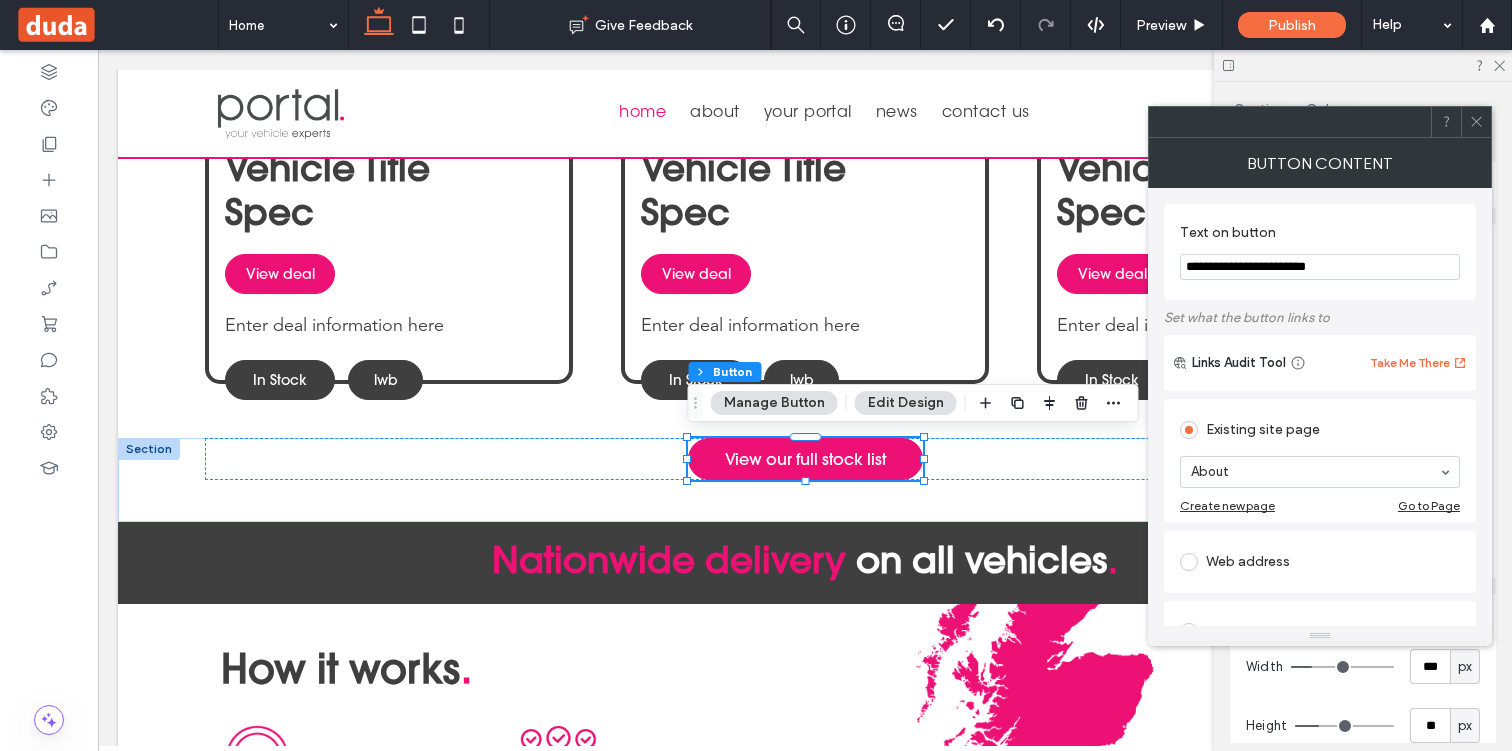 type on "**********" 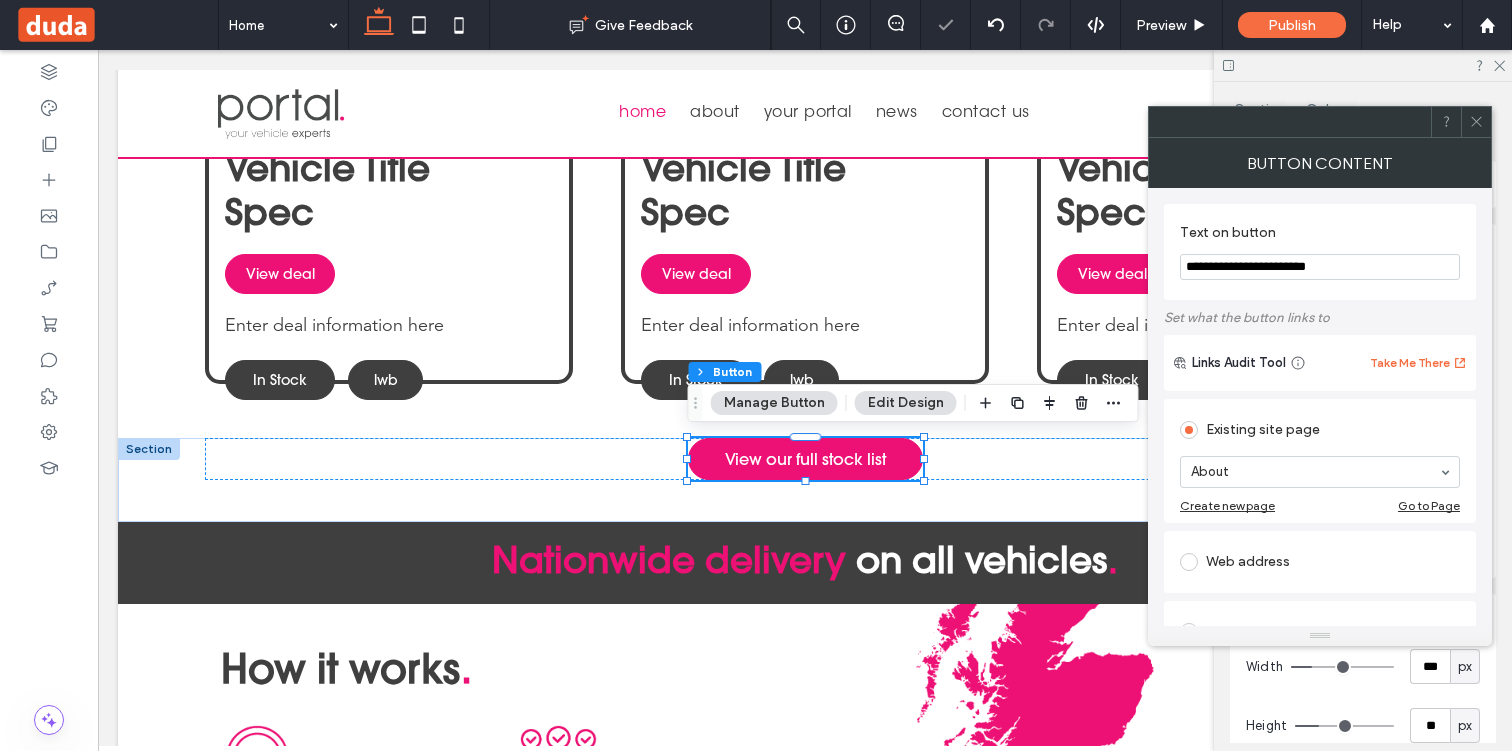 click 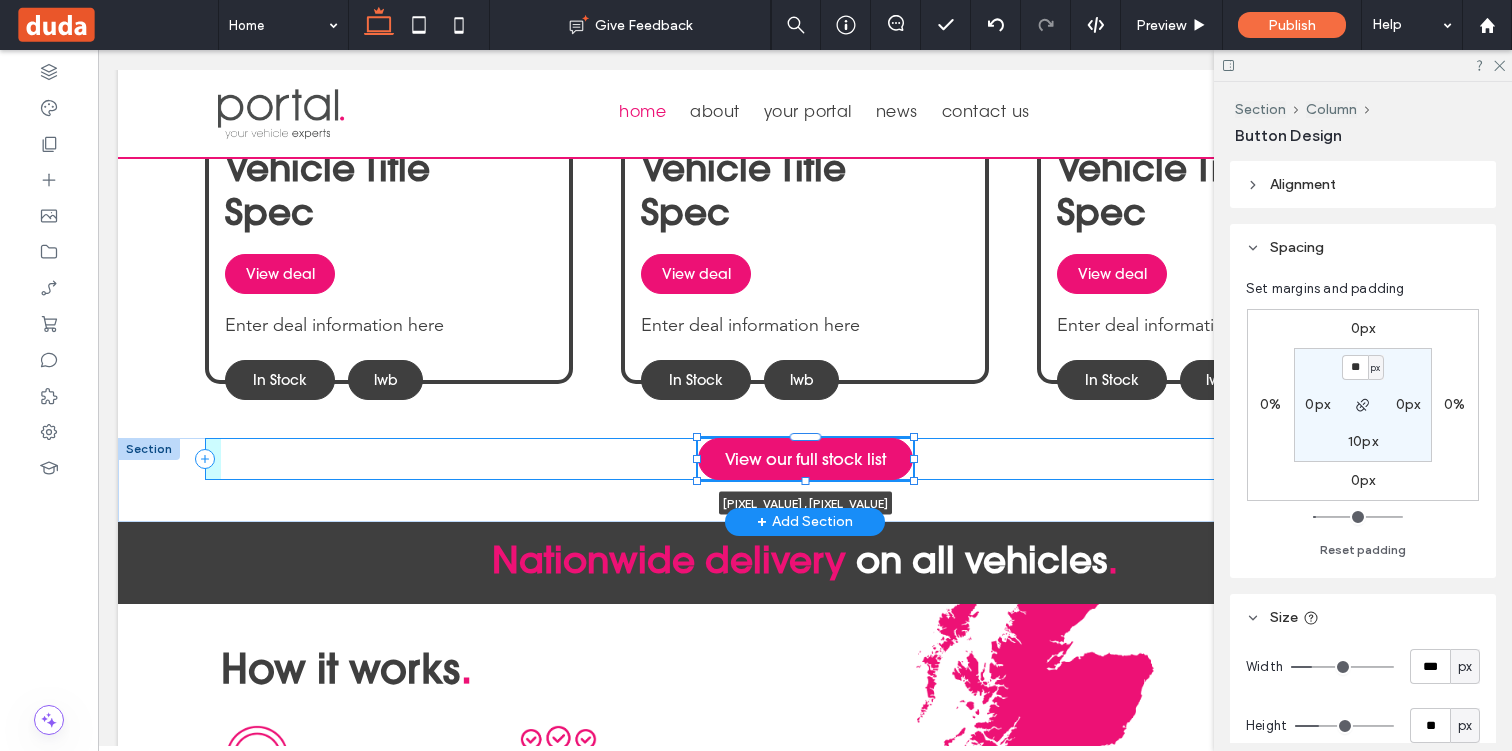 click at bounding box center [914, 459] 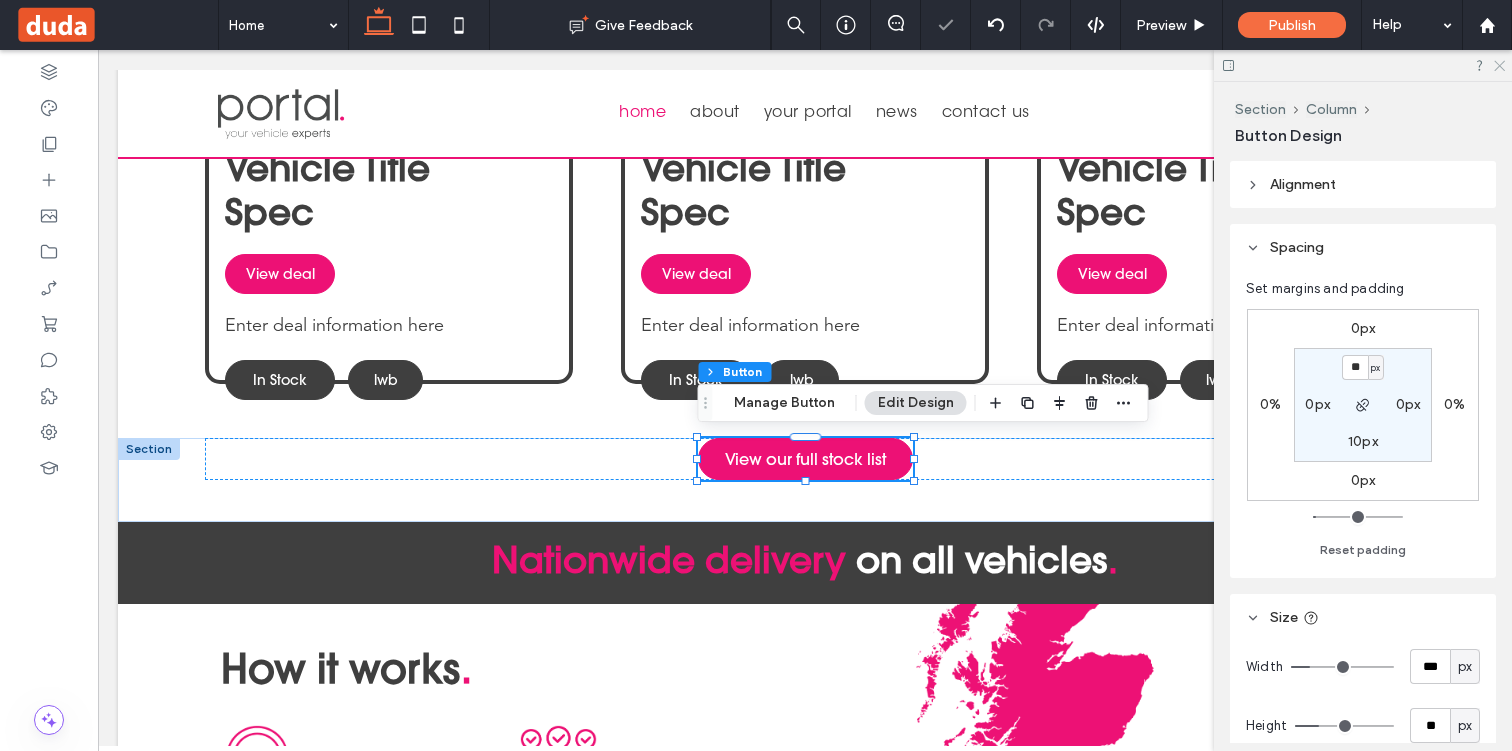click 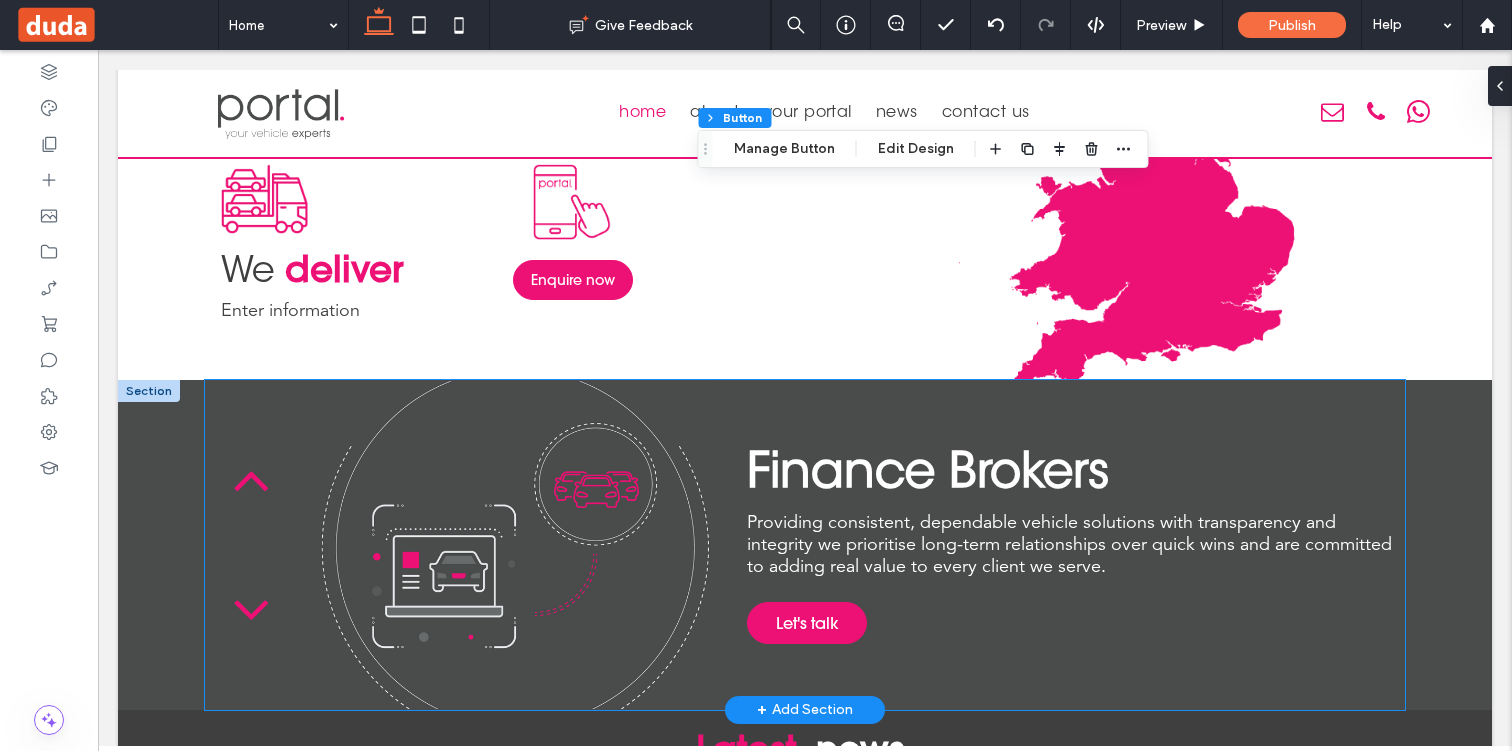 scroll, scrollTop: 1998, scrollLeft: 0, axis: vertical 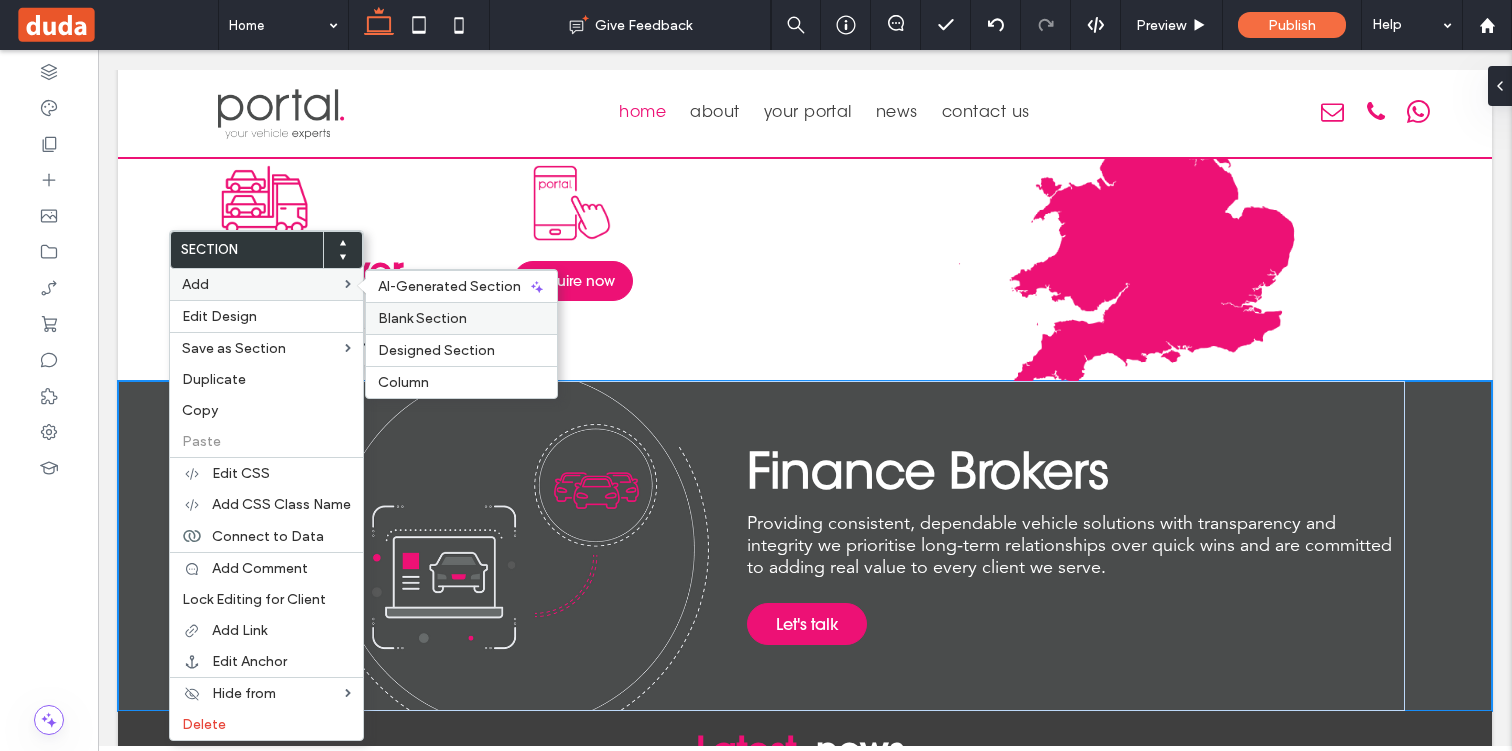 click on "Blank Section" at bounding box center [422, 318] 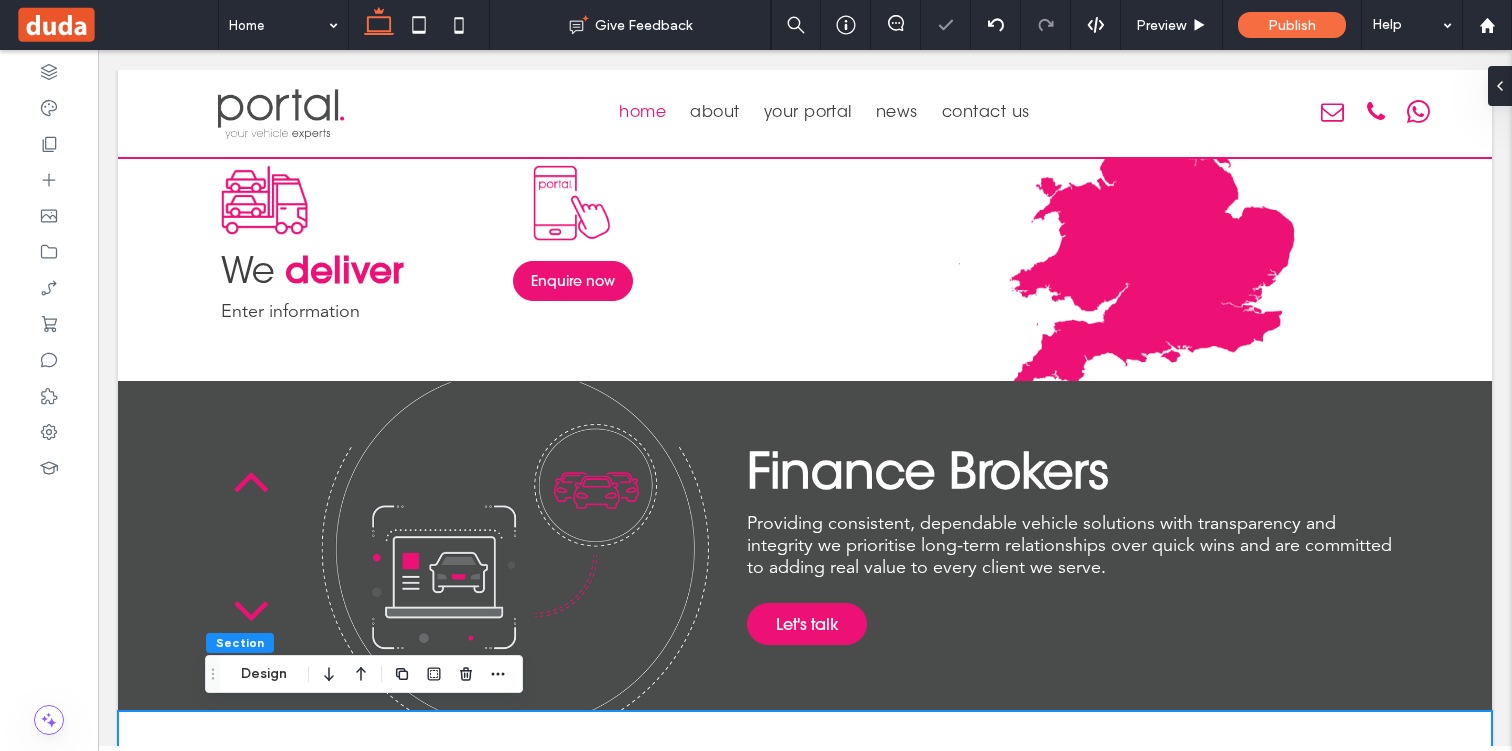 click at bounding box center [805, 831] 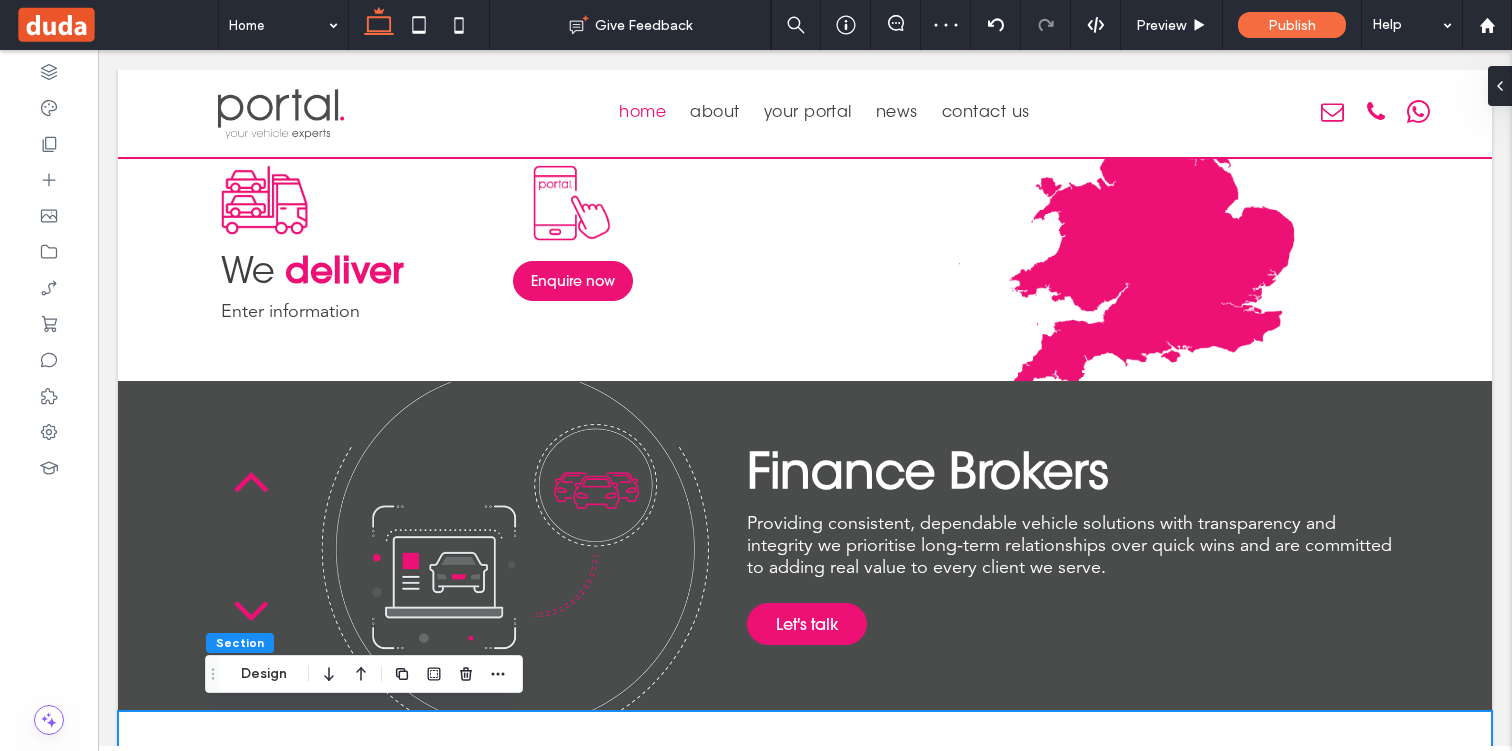 click 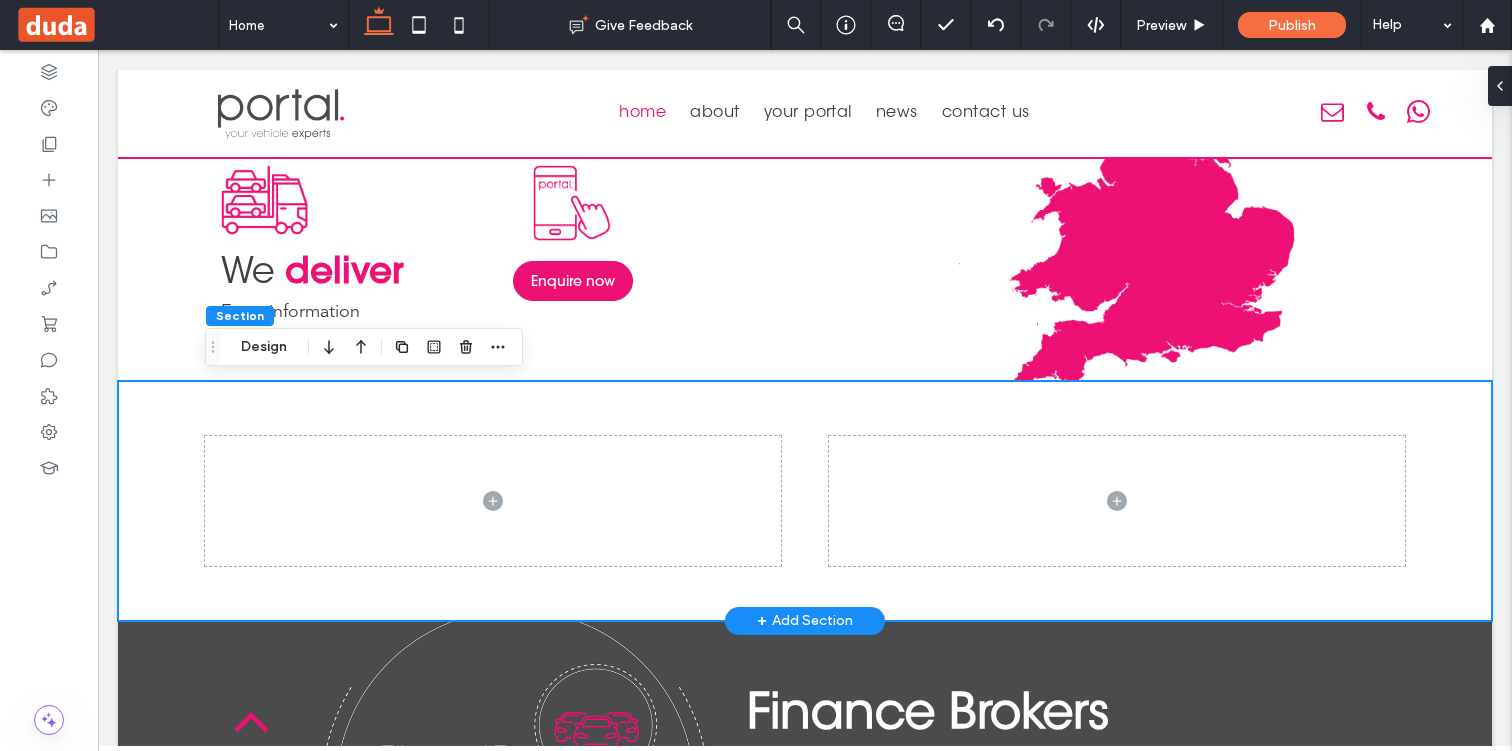 click at bounding box center (805, 501) 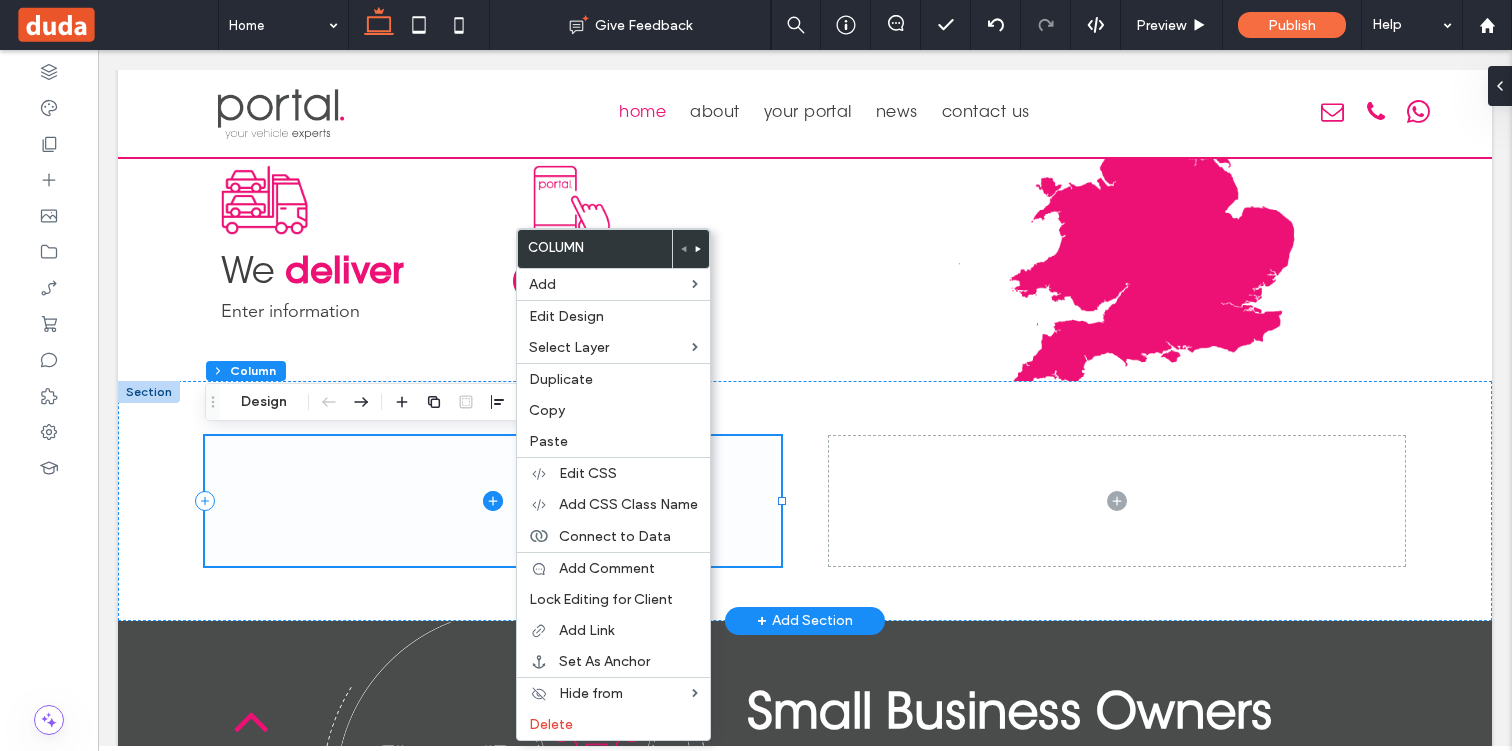 click at bounding box center (493, 501) 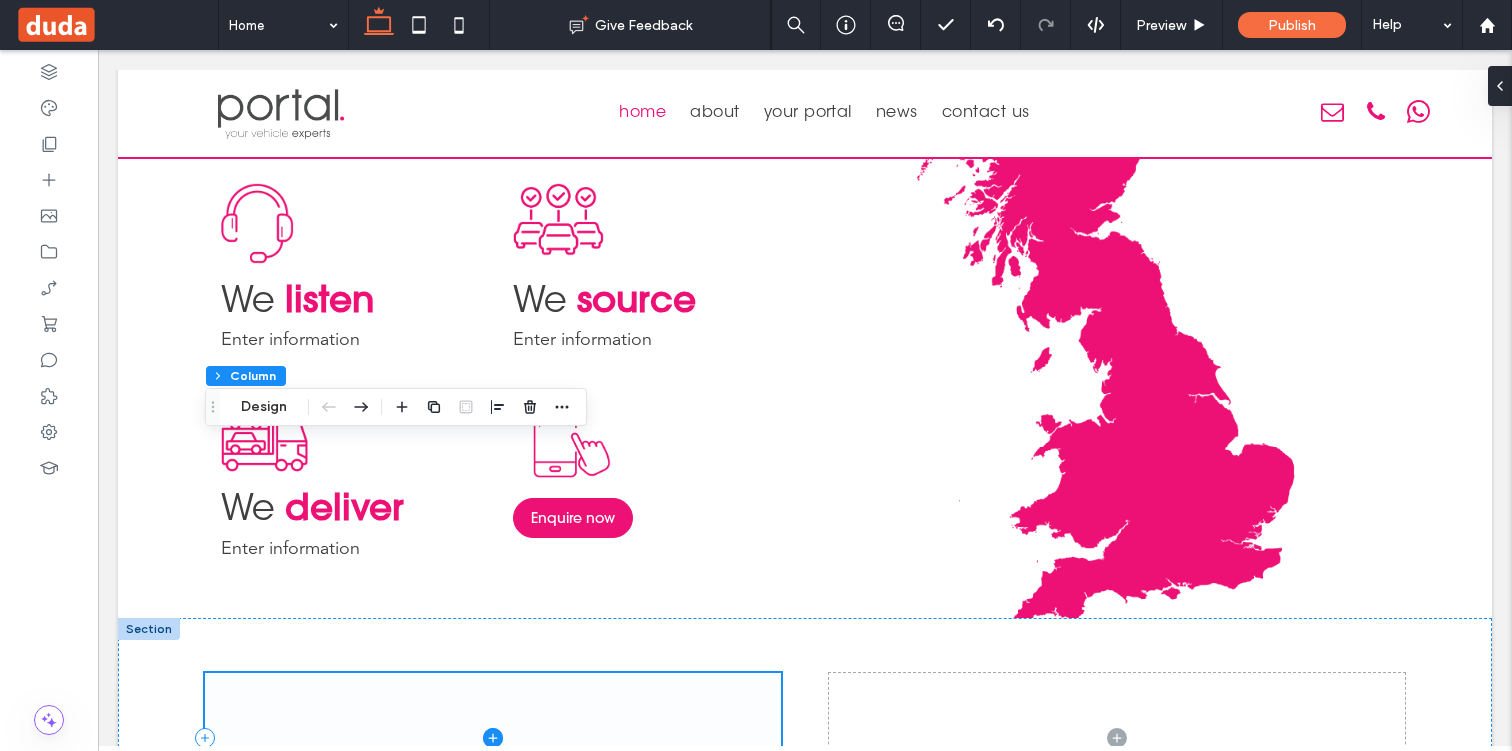 scroll, scrollTop: 1544, scrollLeft: 0, axis: vertical 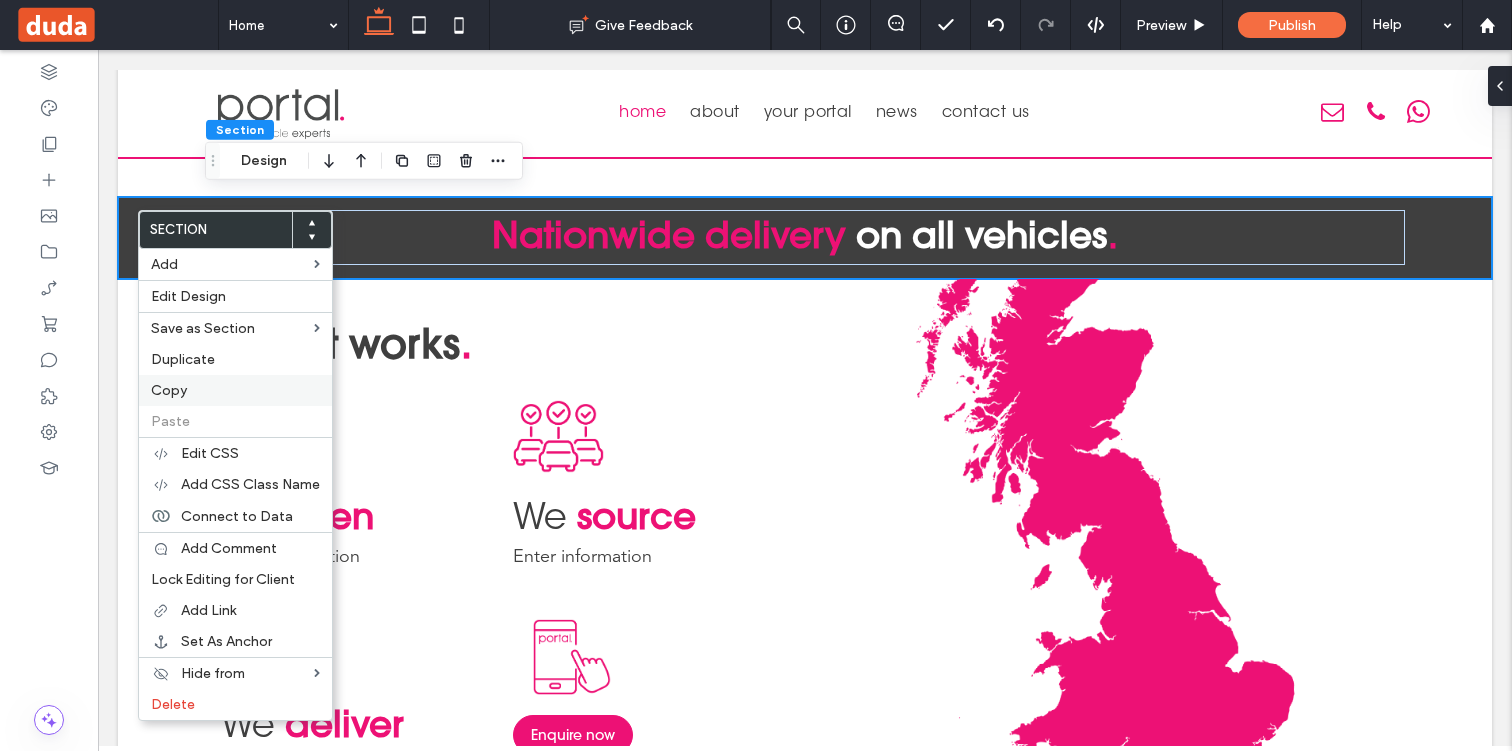 click on "Copy" at bounding box center (169, 390) 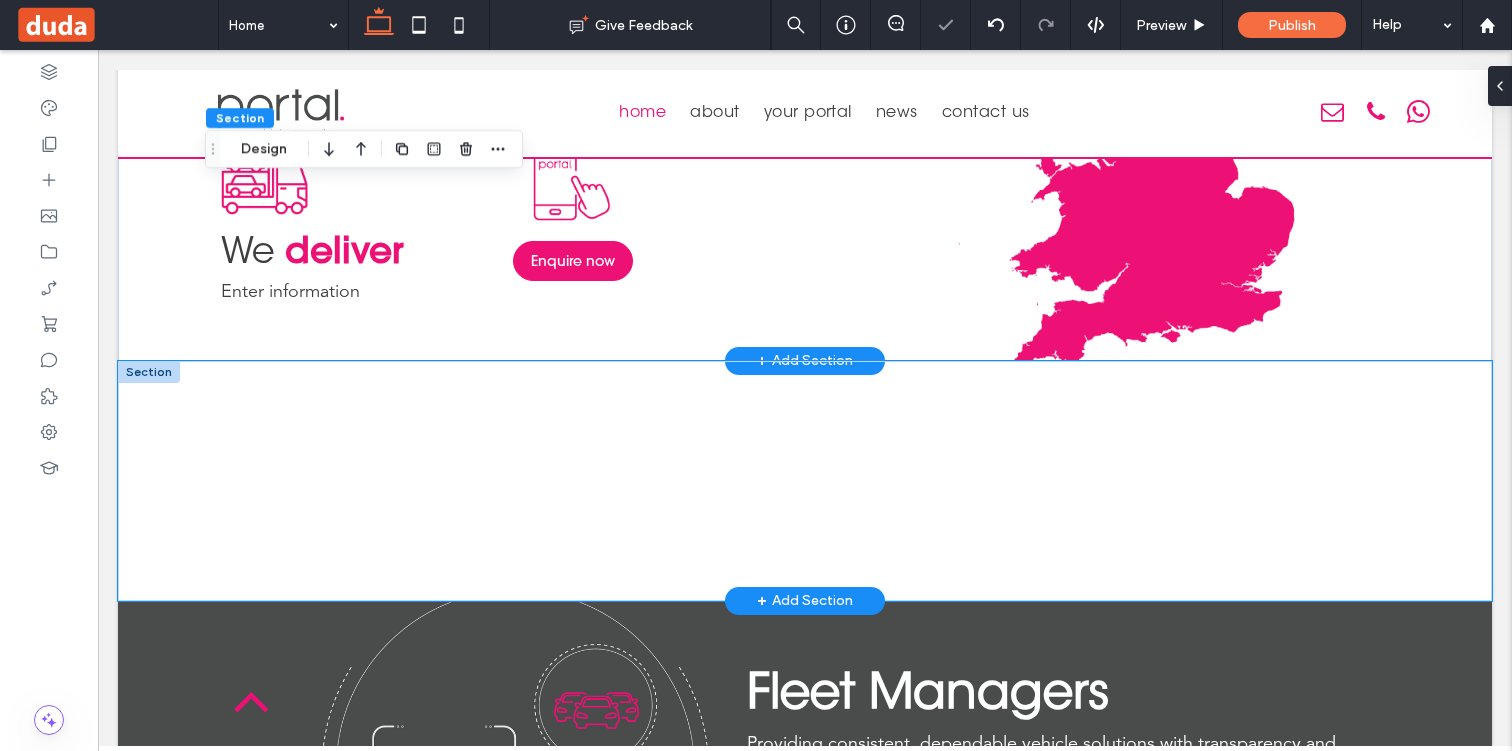 scroll, scrollTop: 2111, scrollLeft: 0, axis: vertical 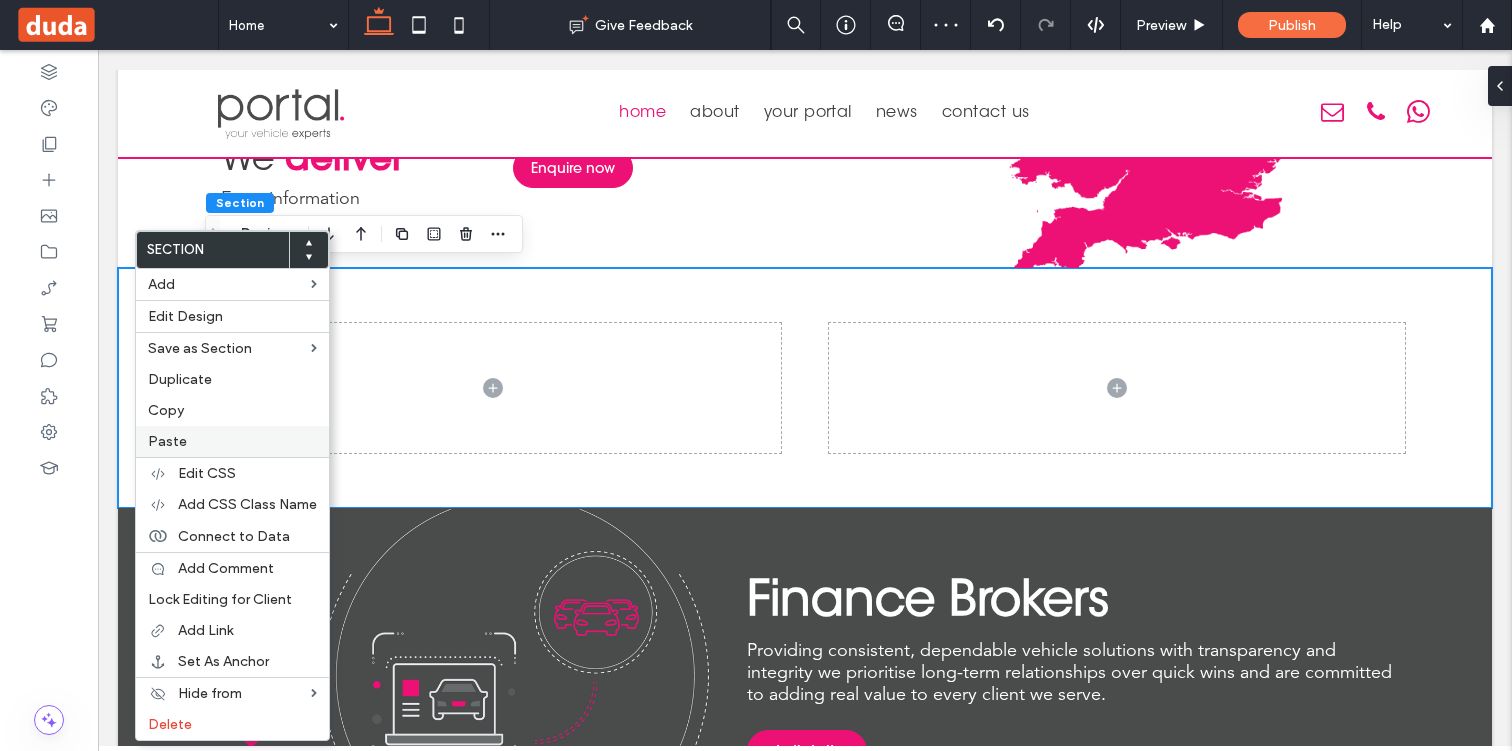 click on "Paste" at bounding box center [167, 441] 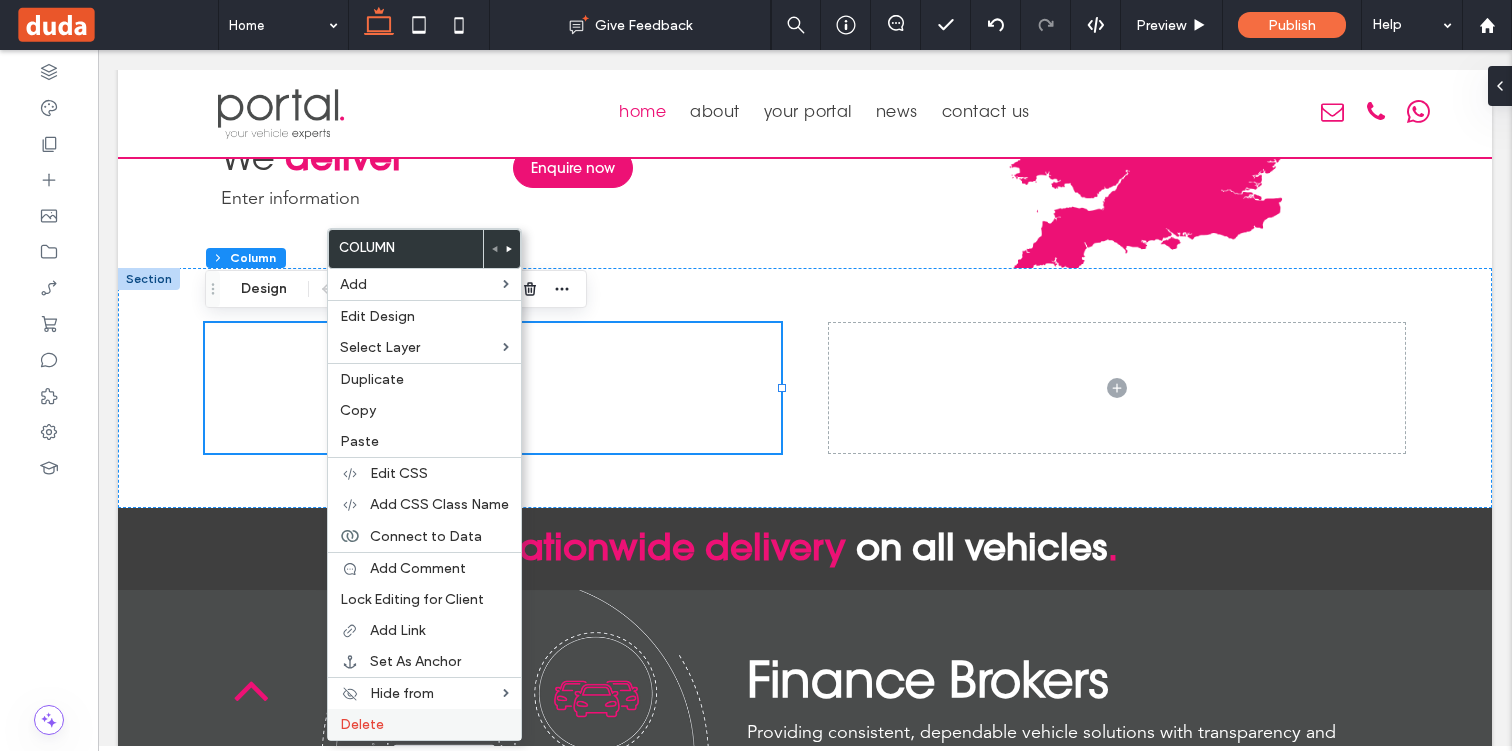 click on "Delete" at bounding box center (424, 724) 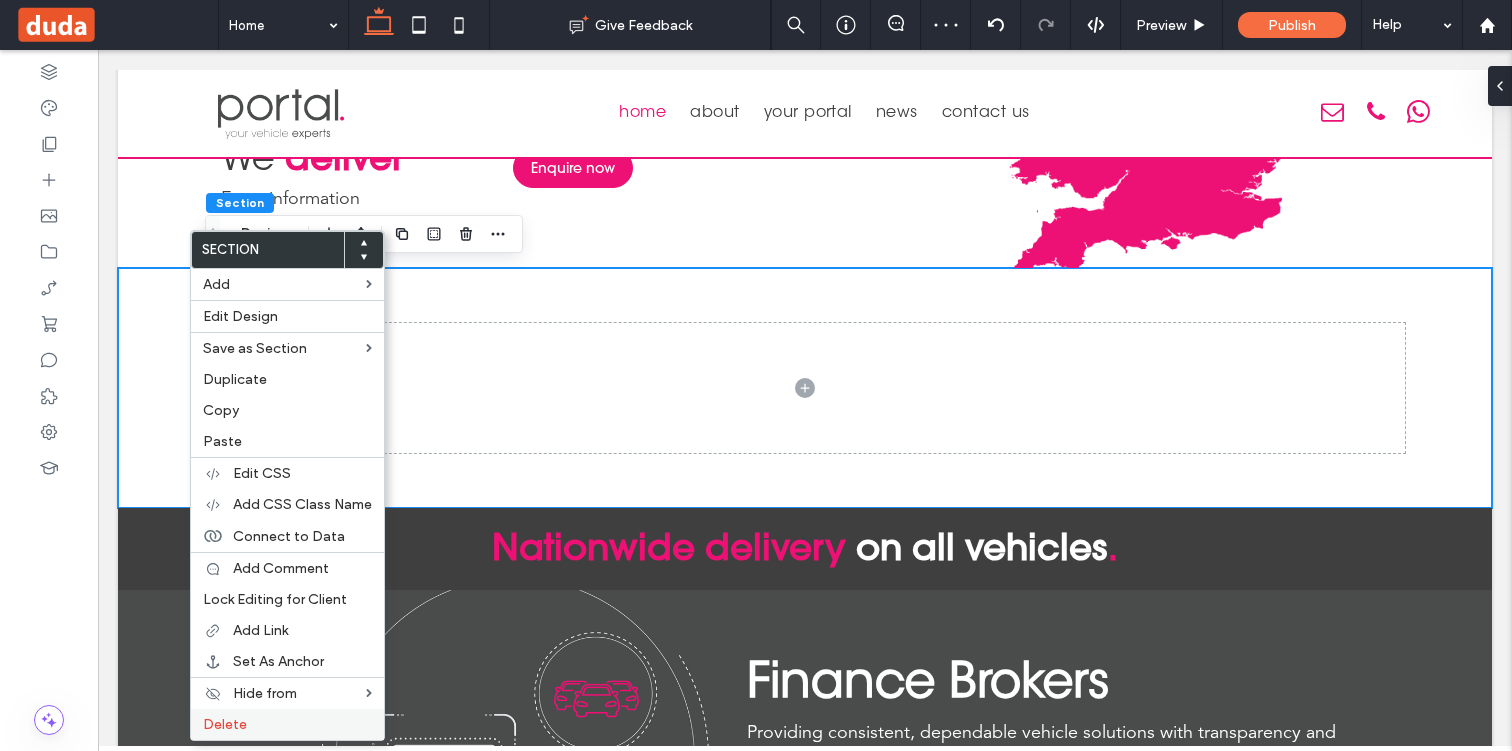 click on "Delete" at bounding box center (287, 724) 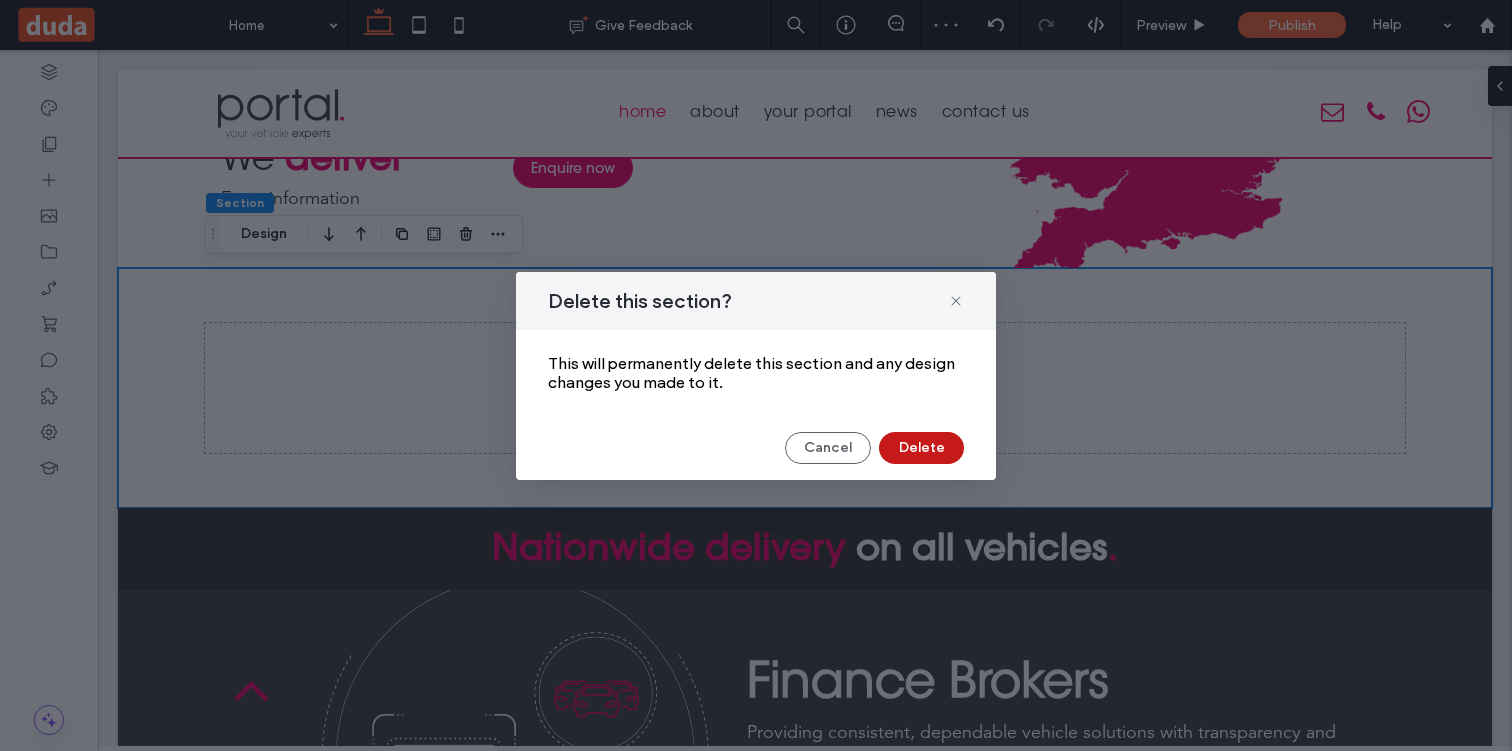 click on "Delete" at bounding box center [921, 448] 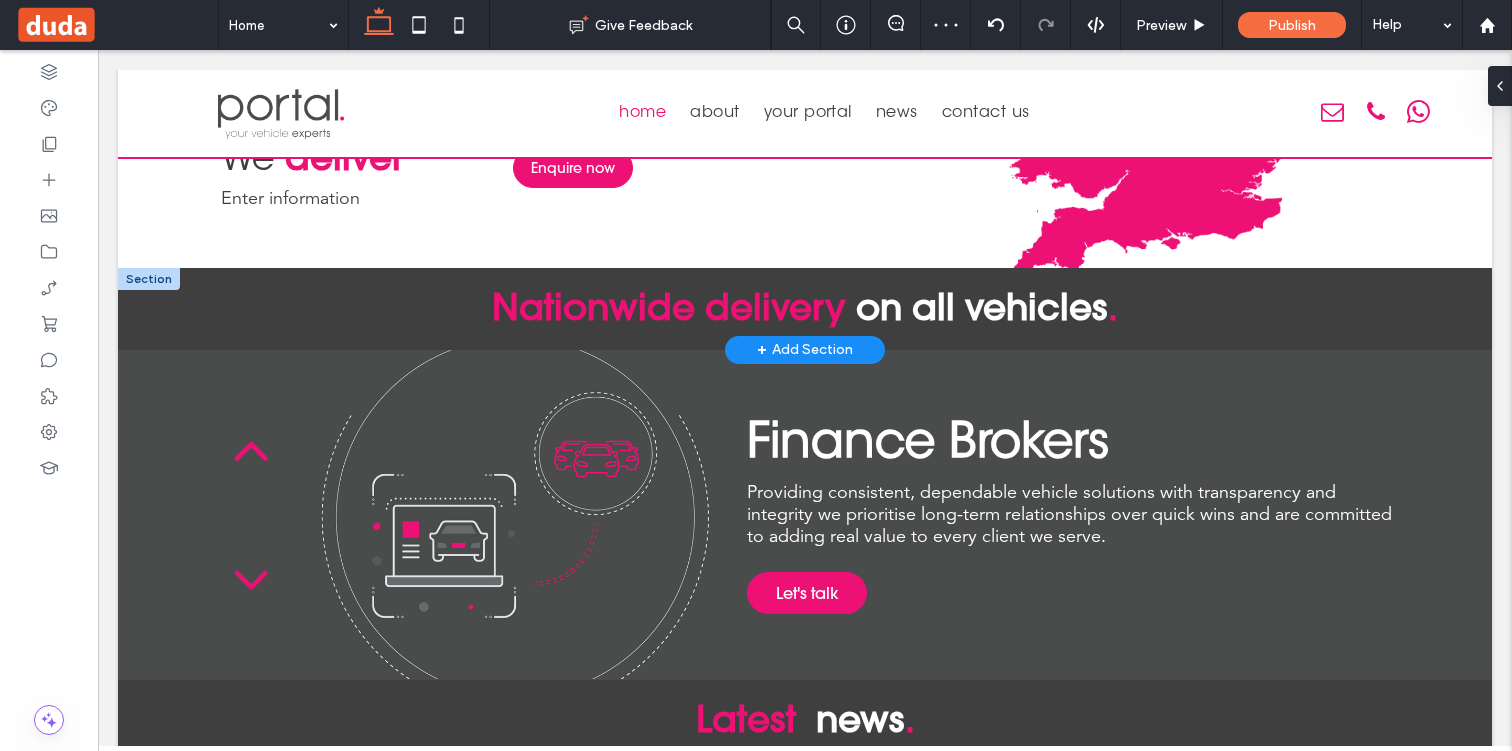 click at bounding box center [149, 279] 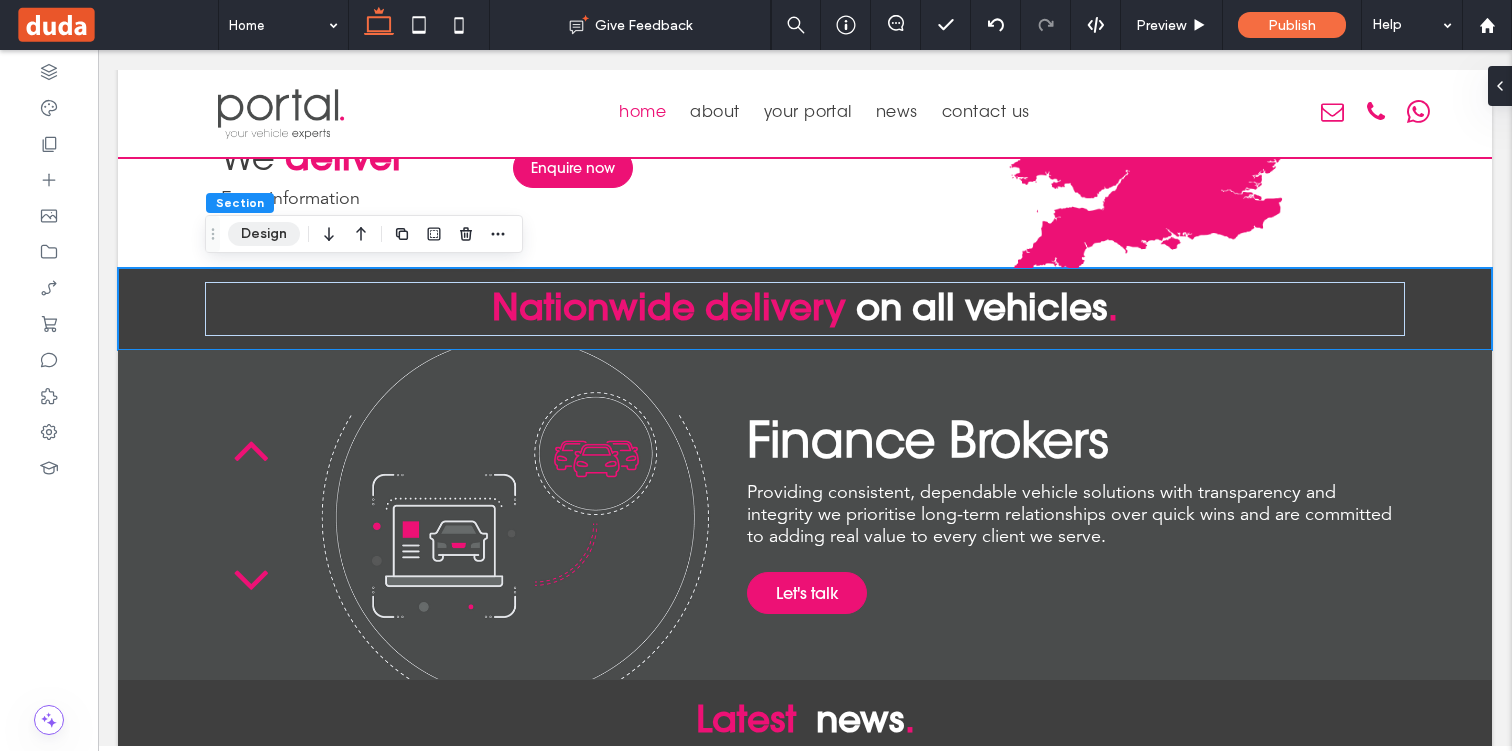click on "Design" at bounding box center [264, 234] 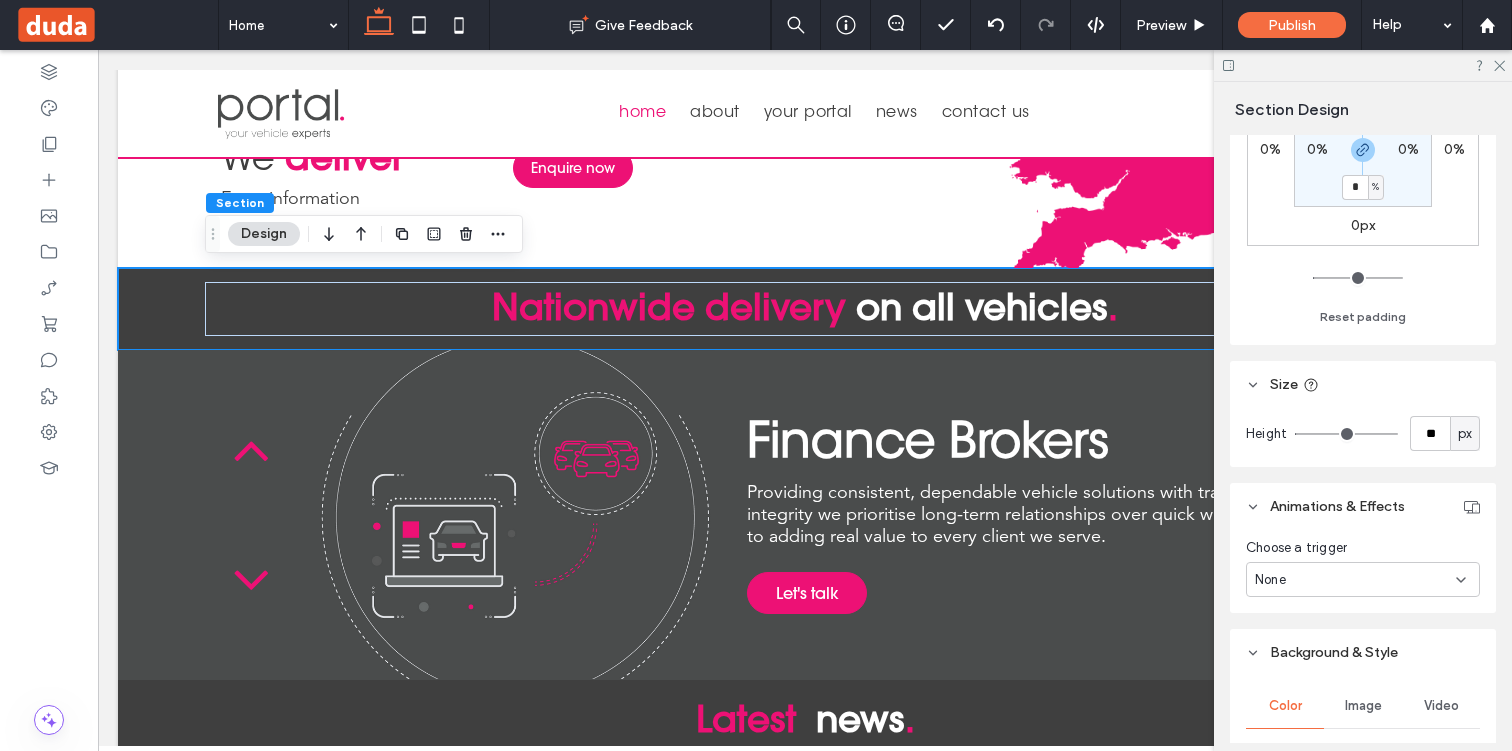 scroll, scrollTop: 593, scrollLeft: 0, axis: vertical 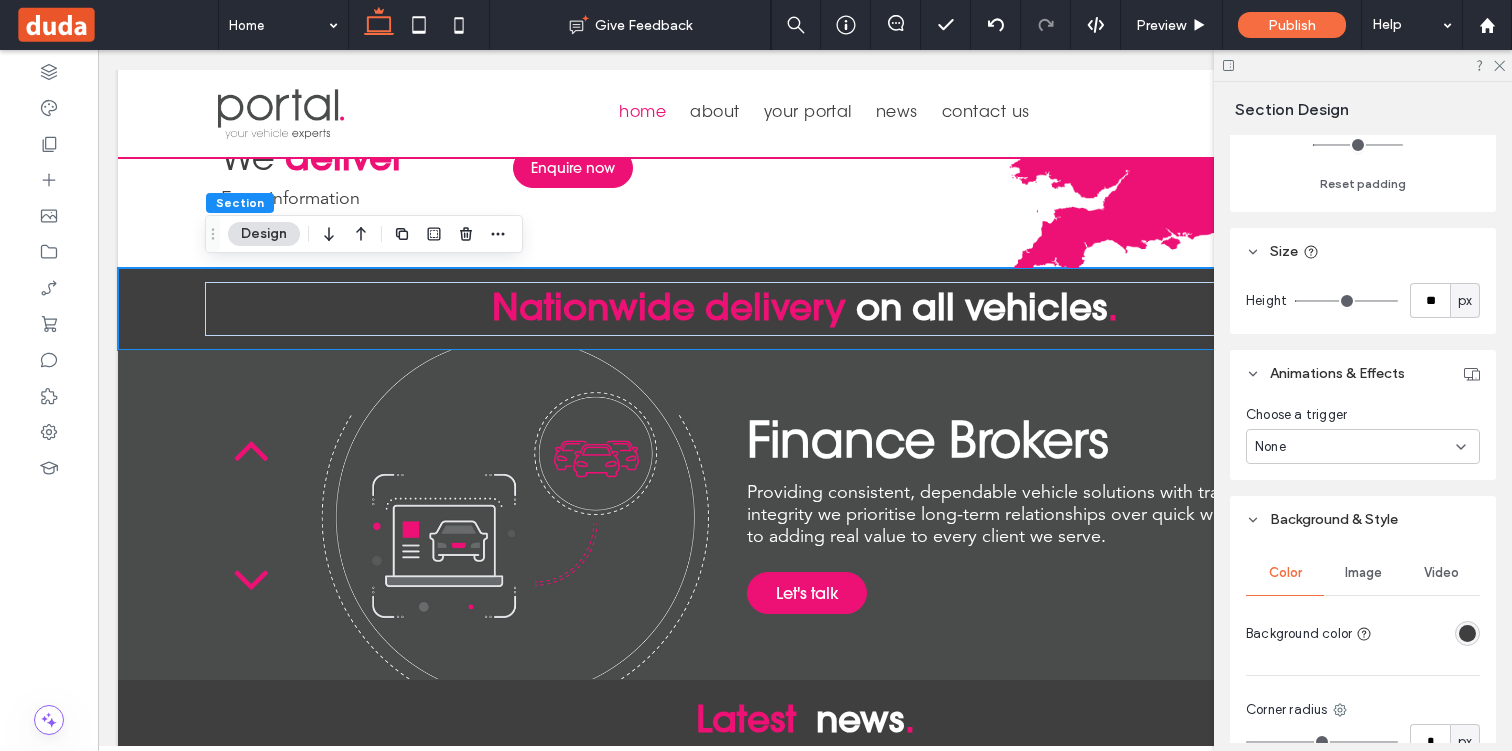 click at bounding box center (1430, 633) 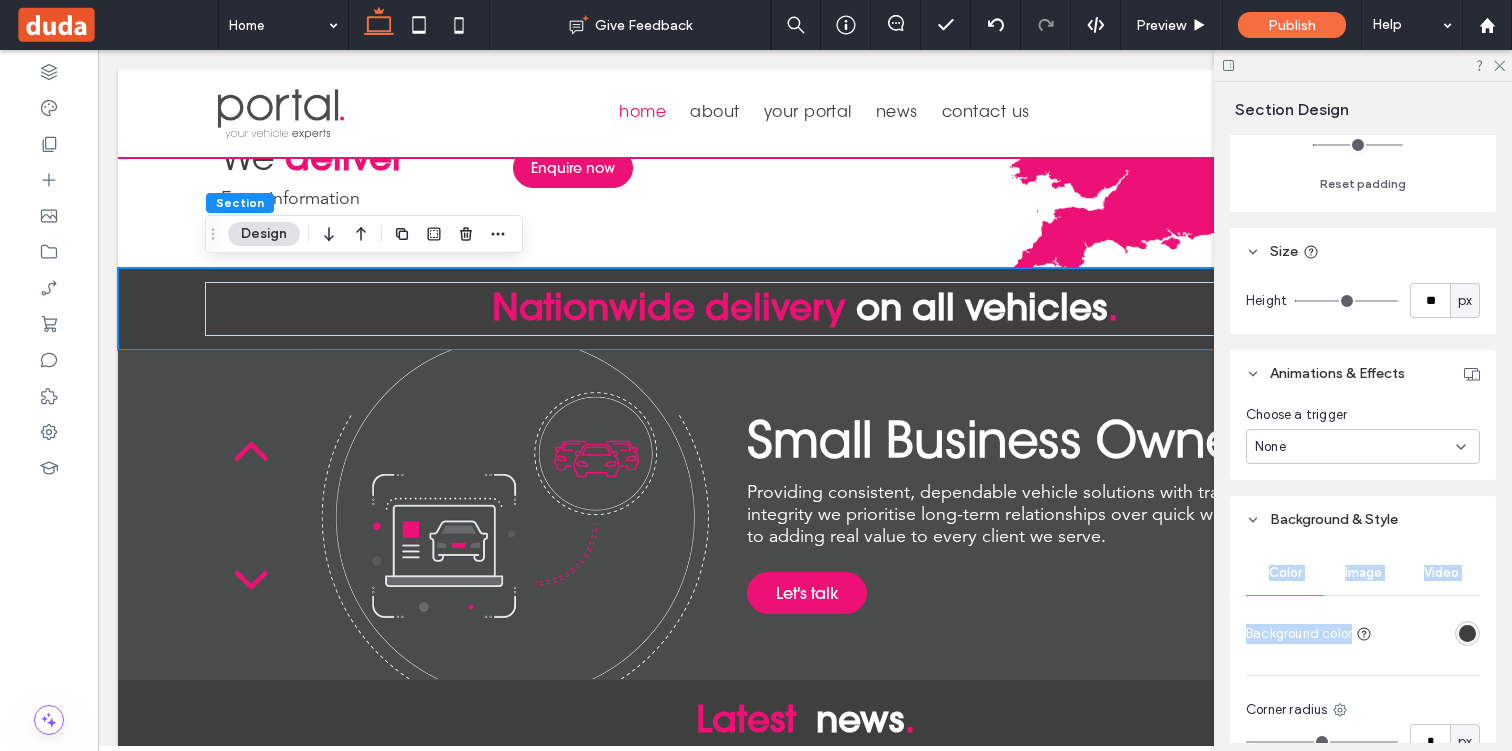 click at bounding box center [1430, 633] 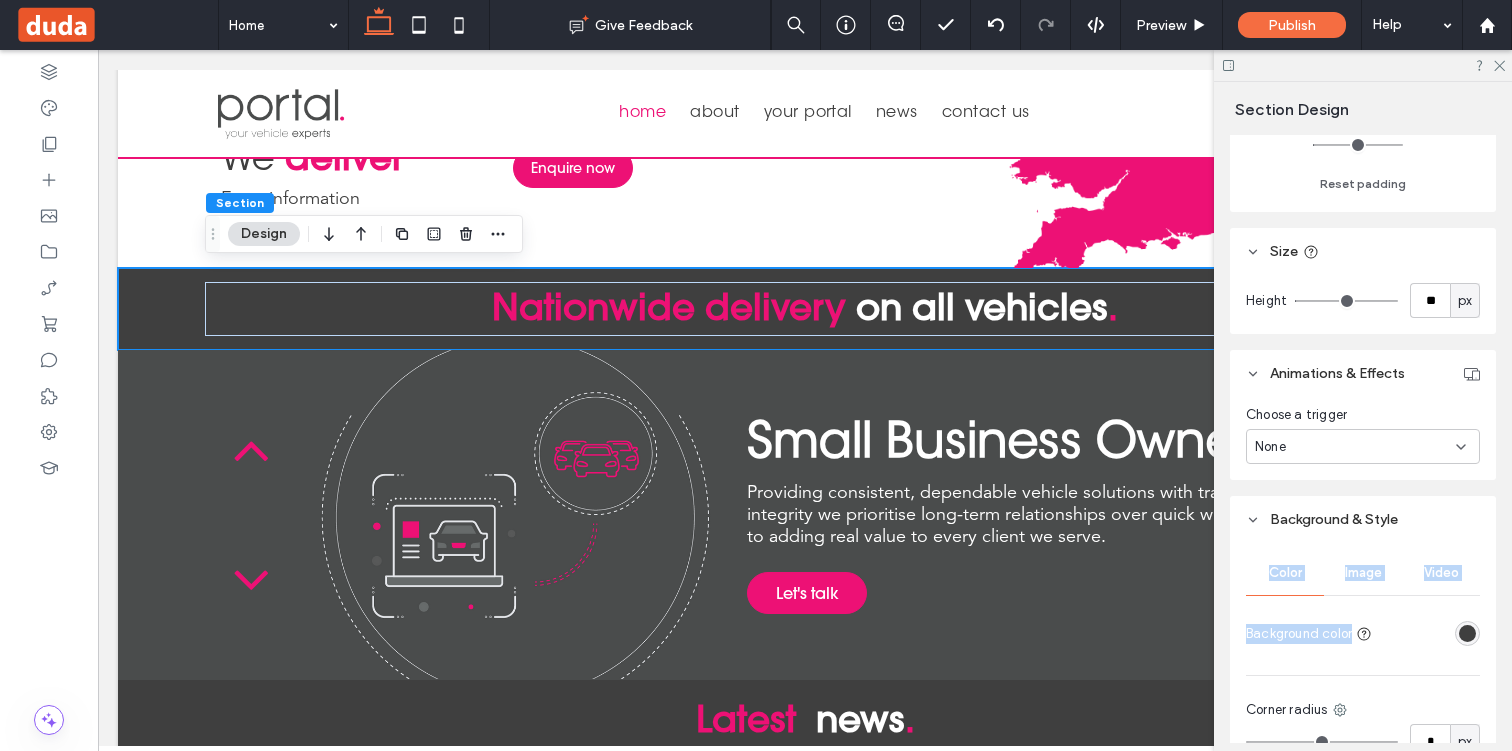 click at bounding box center [1430, 633] 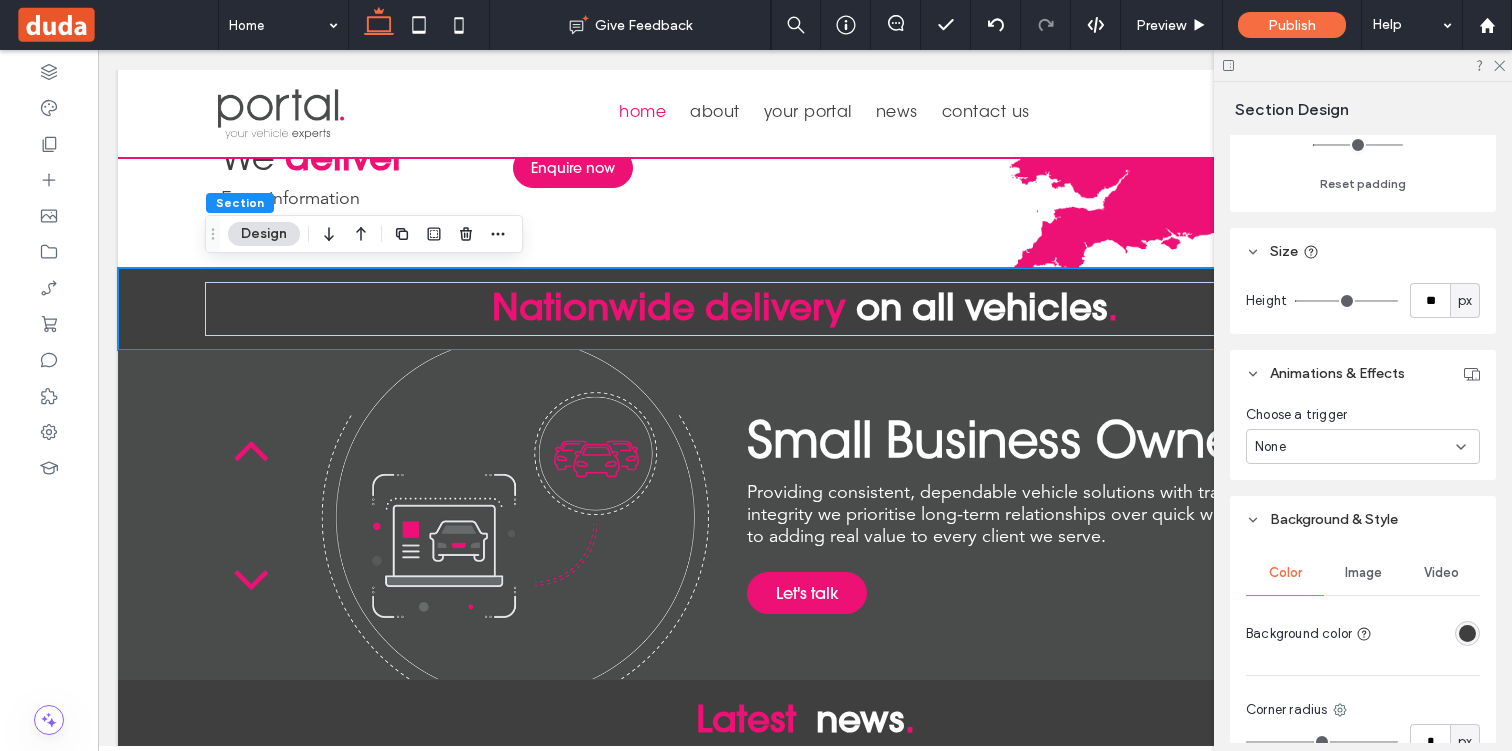 click at bounding box center (1467, 633) 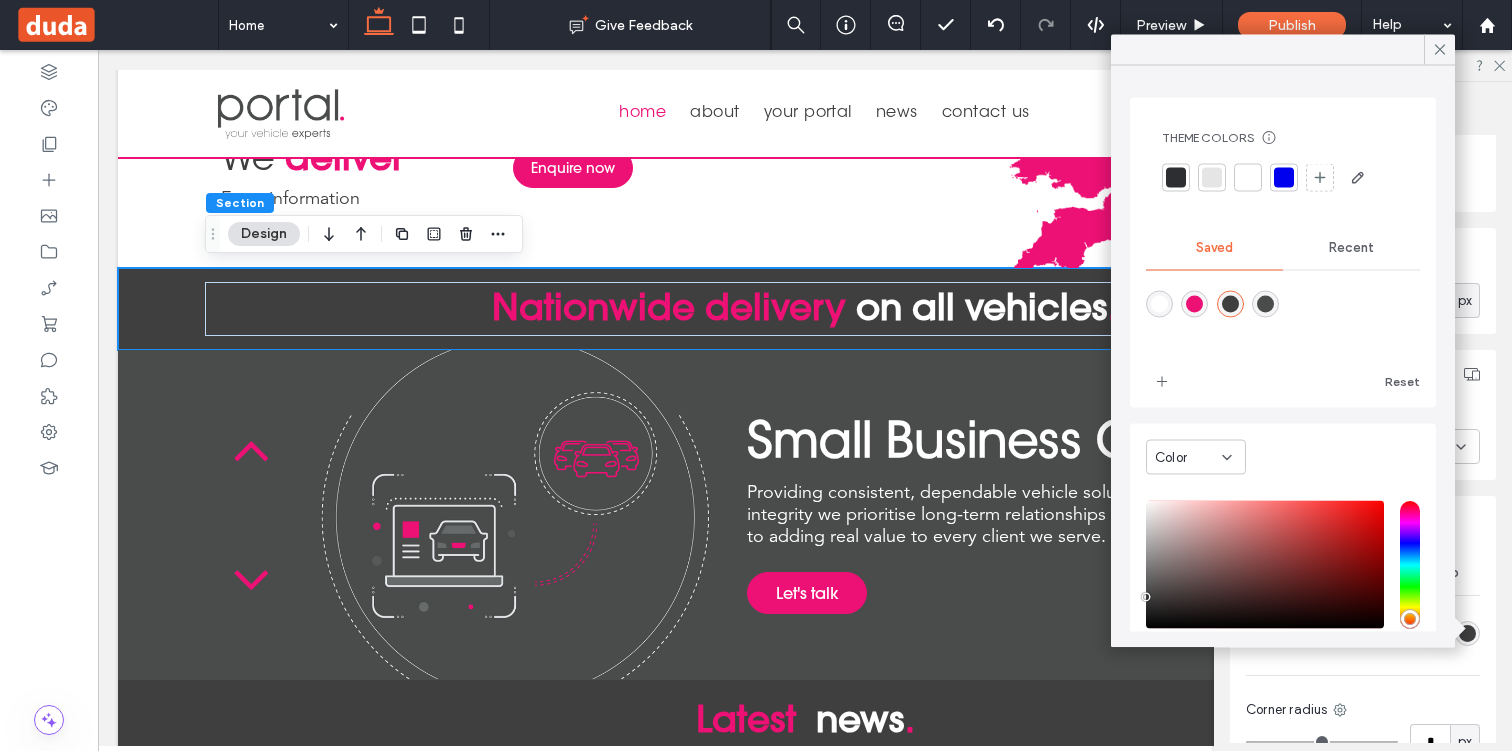 click at bounding box center (1194, 304) 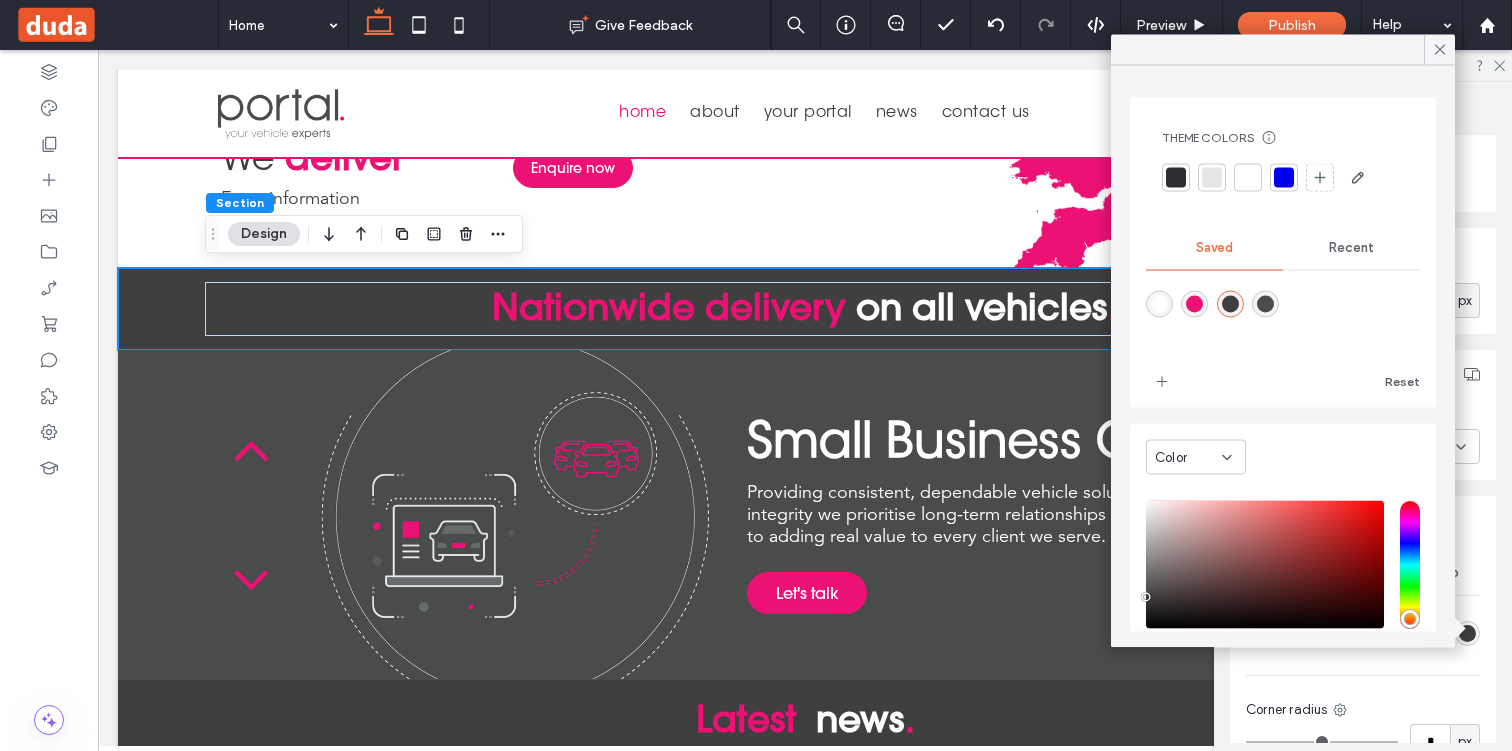 type on "*******" 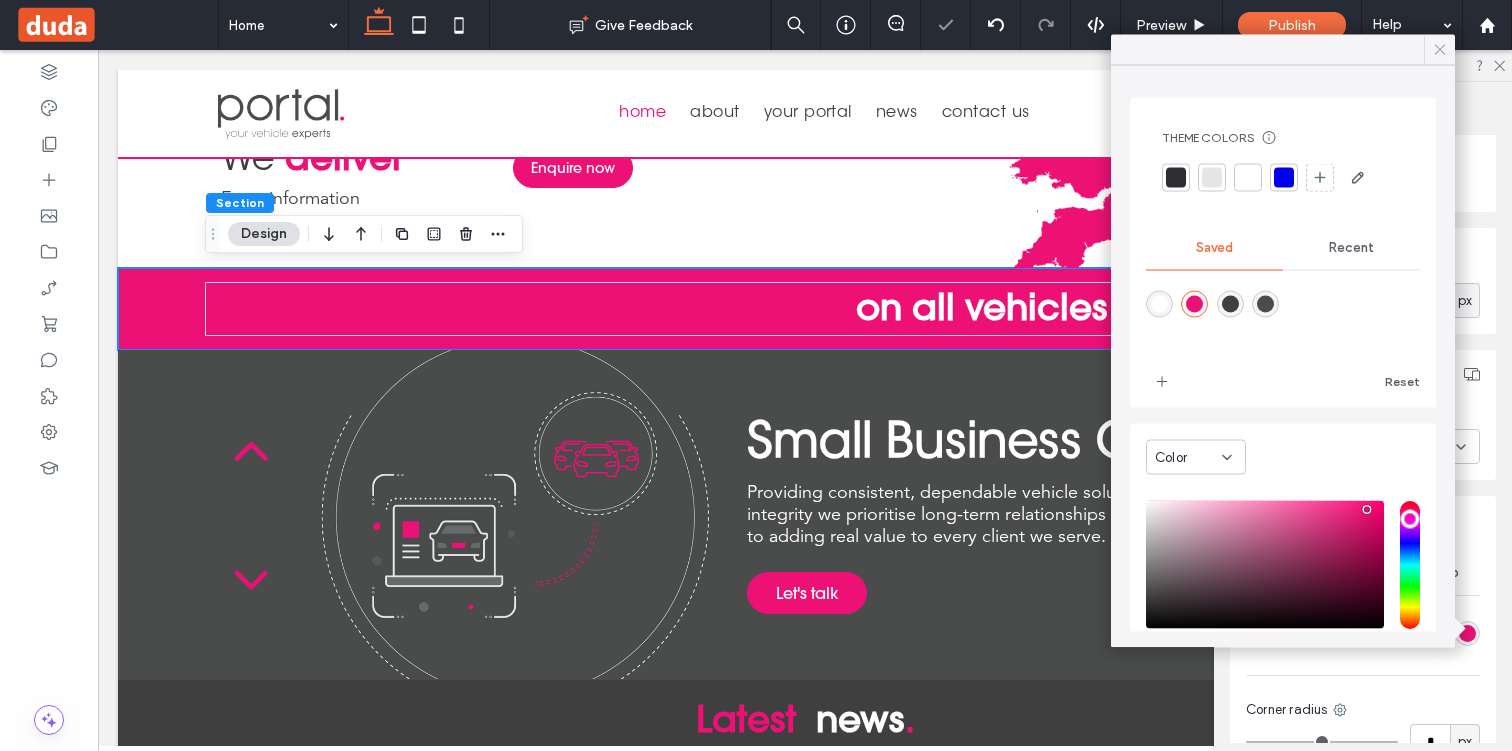 click 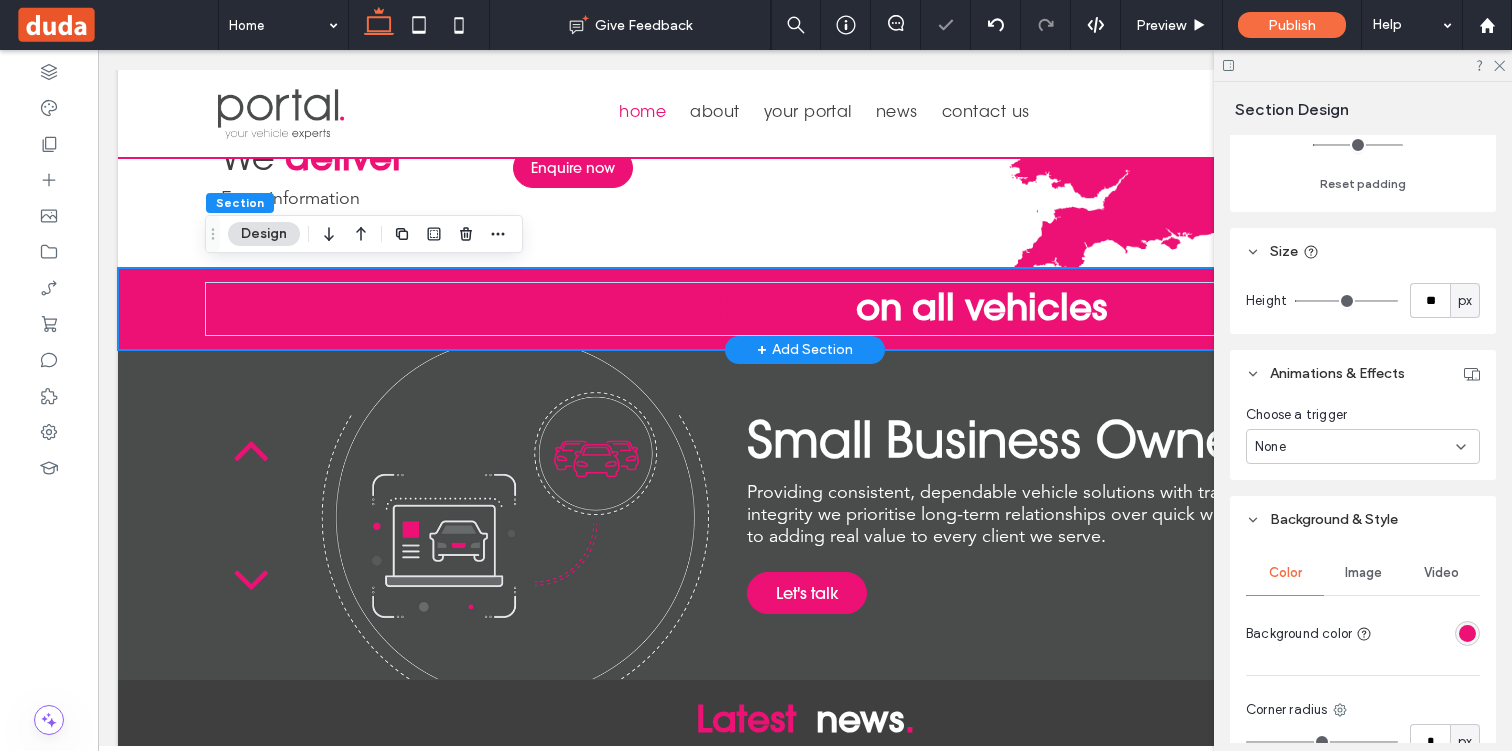 click on "Nationwide delivery
on all vehicles ." at bounding box center [805, 309] 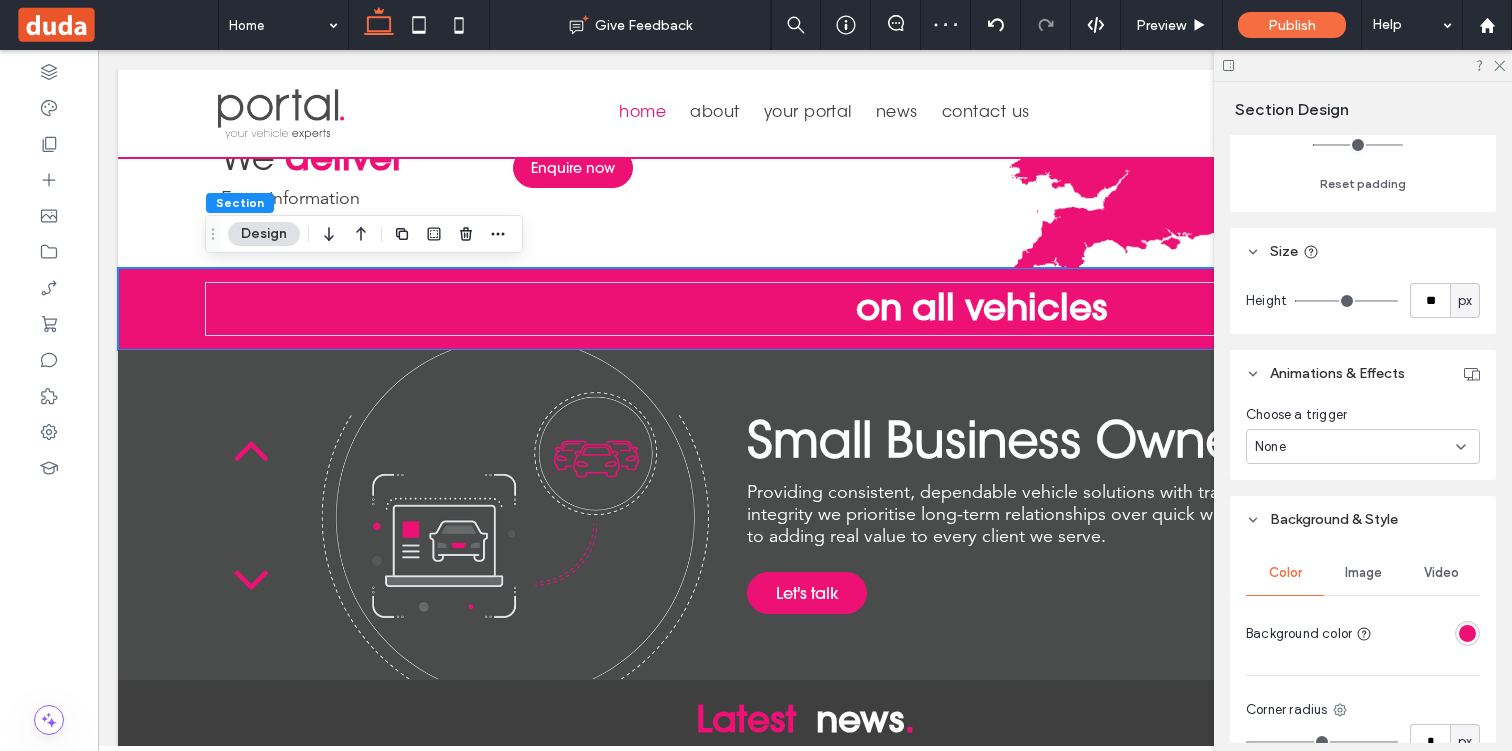 click at bounding box center (450, 234) 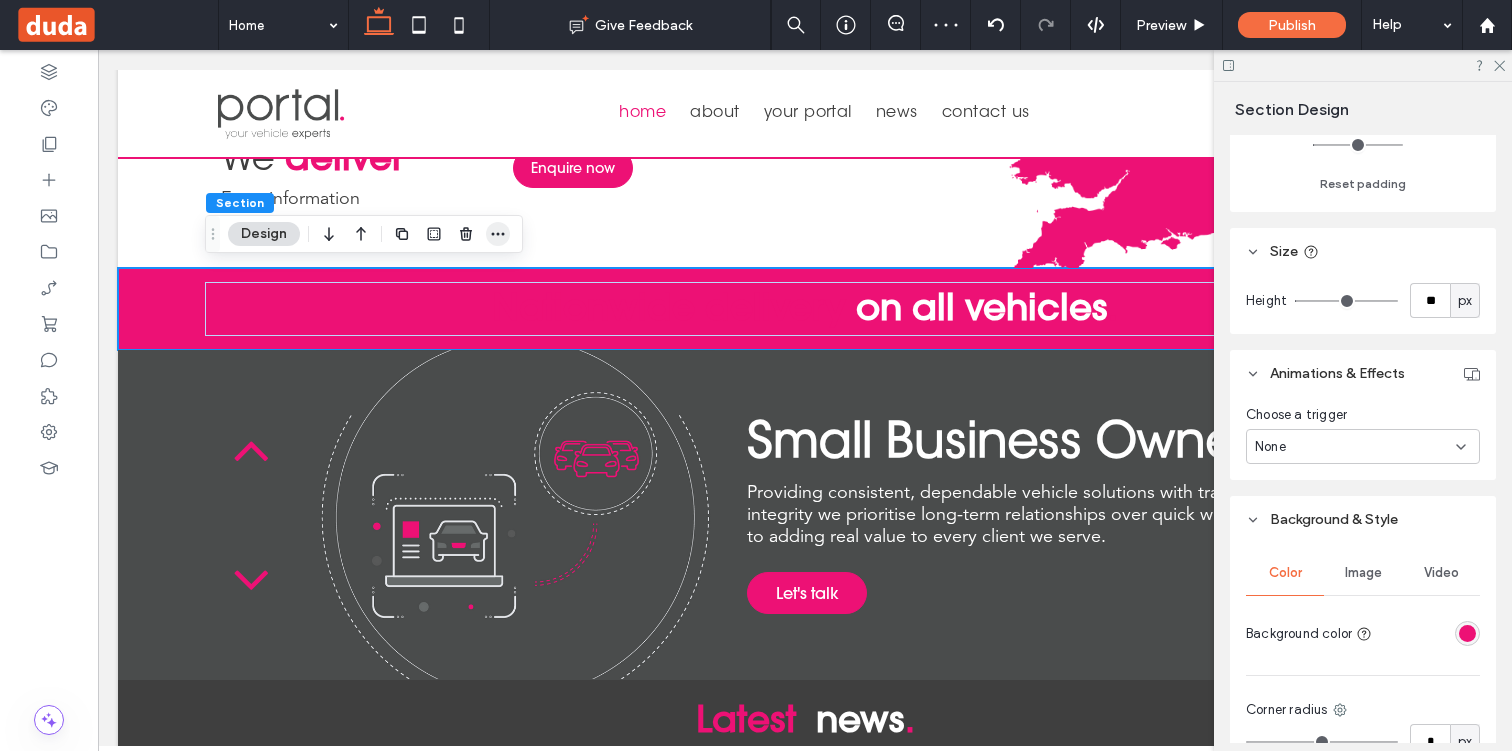 click 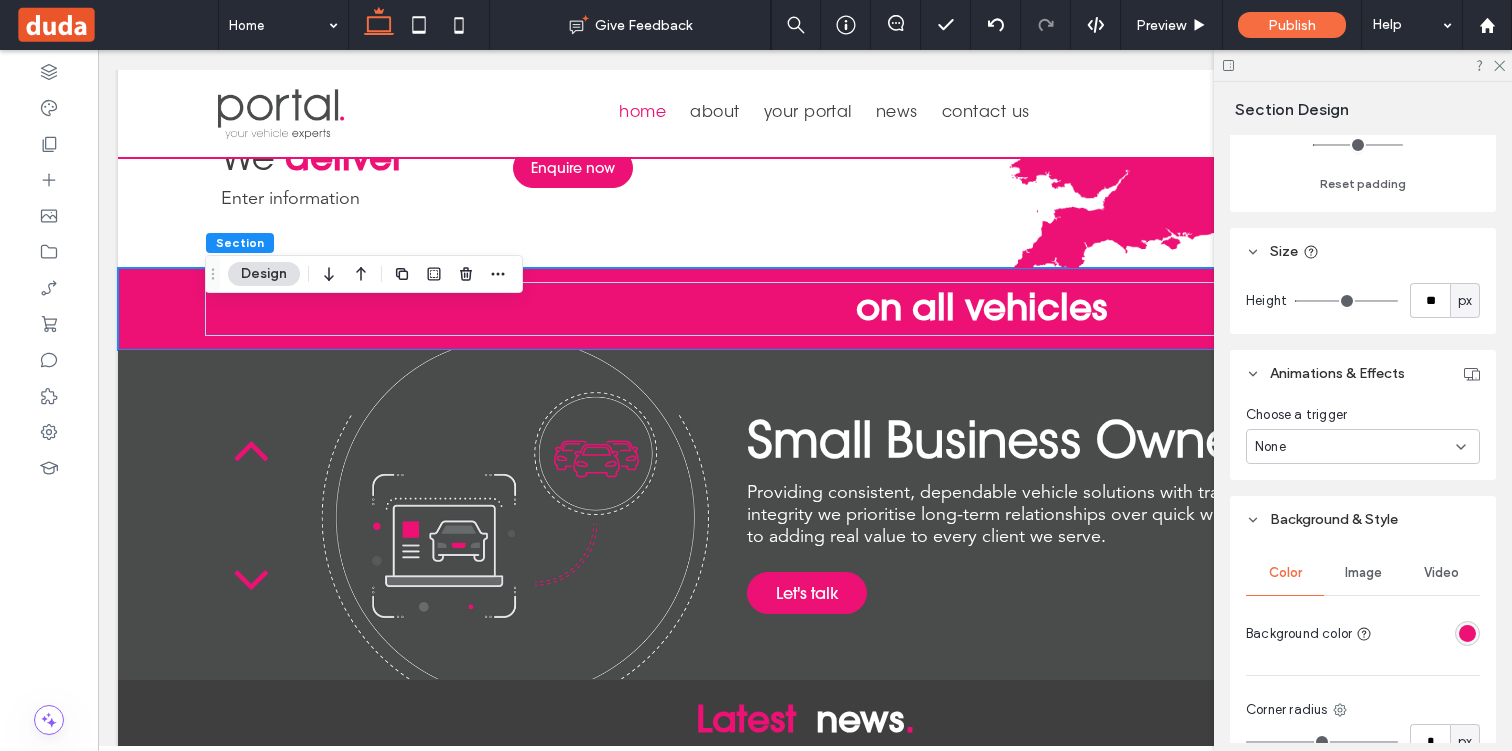 drag, startPoint x: 208, startPoint y: 234, endPoint x: 207, endPoint y: 337, distance: 103.00485 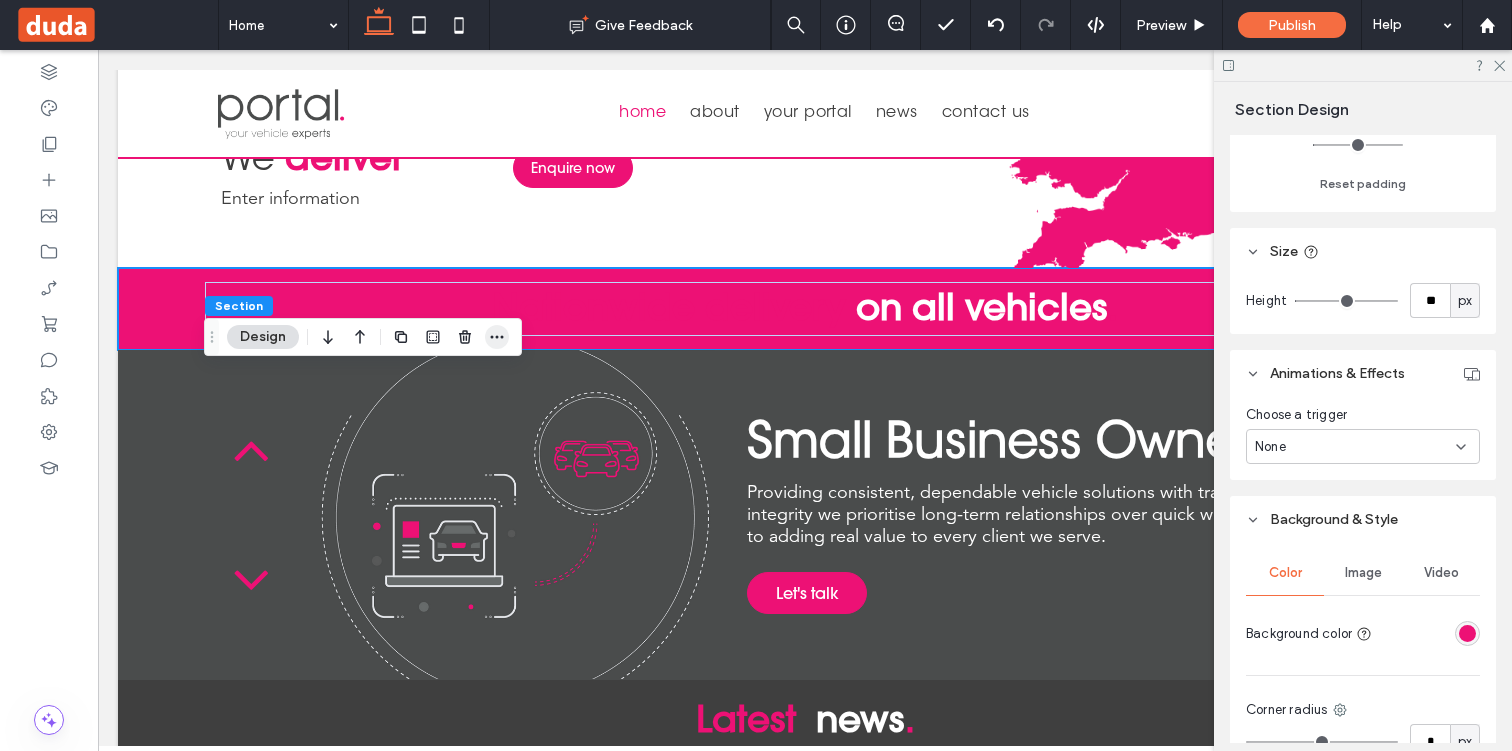 click 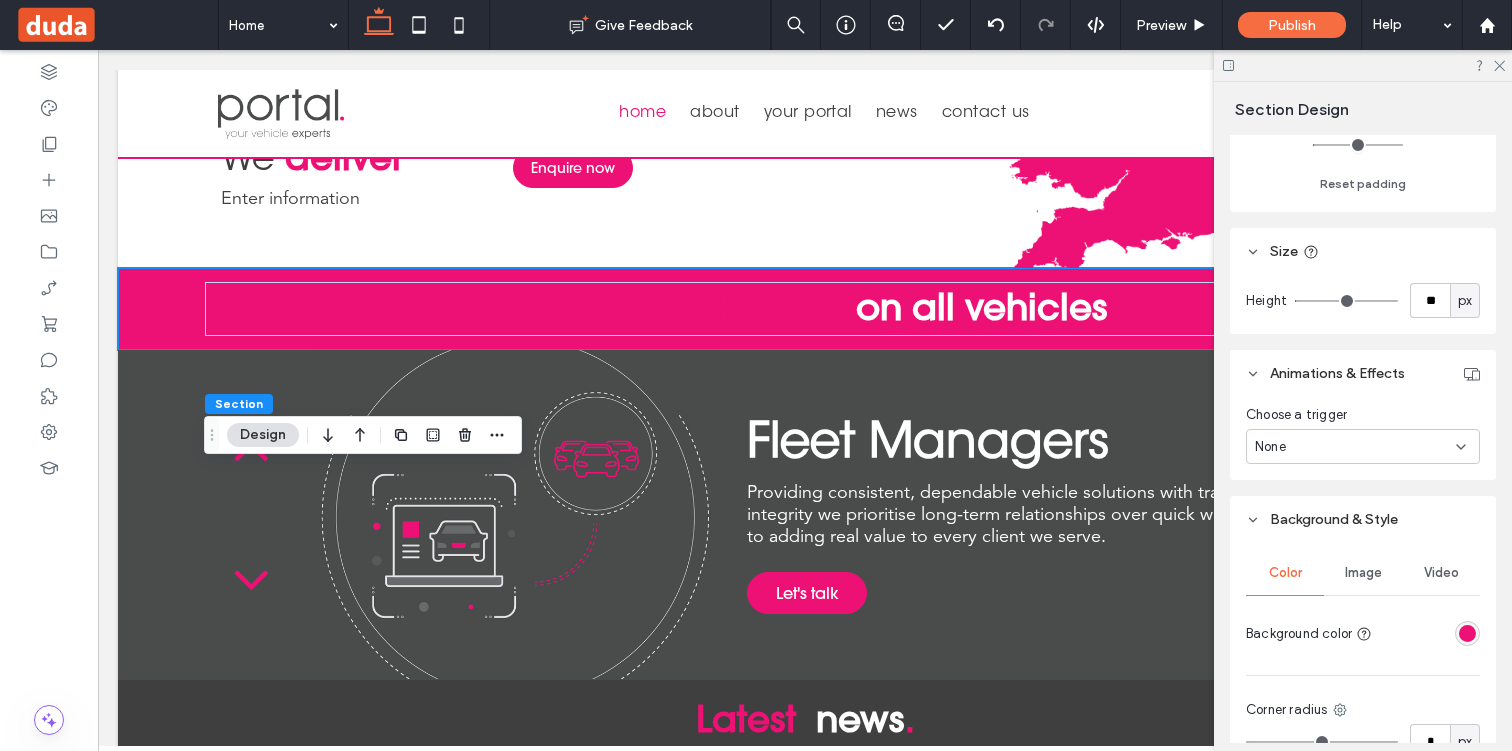 drag, startPoint x: 214, startPoint y: 333, endPoint x: 215, endPoint y: 477, distance: 144.00348 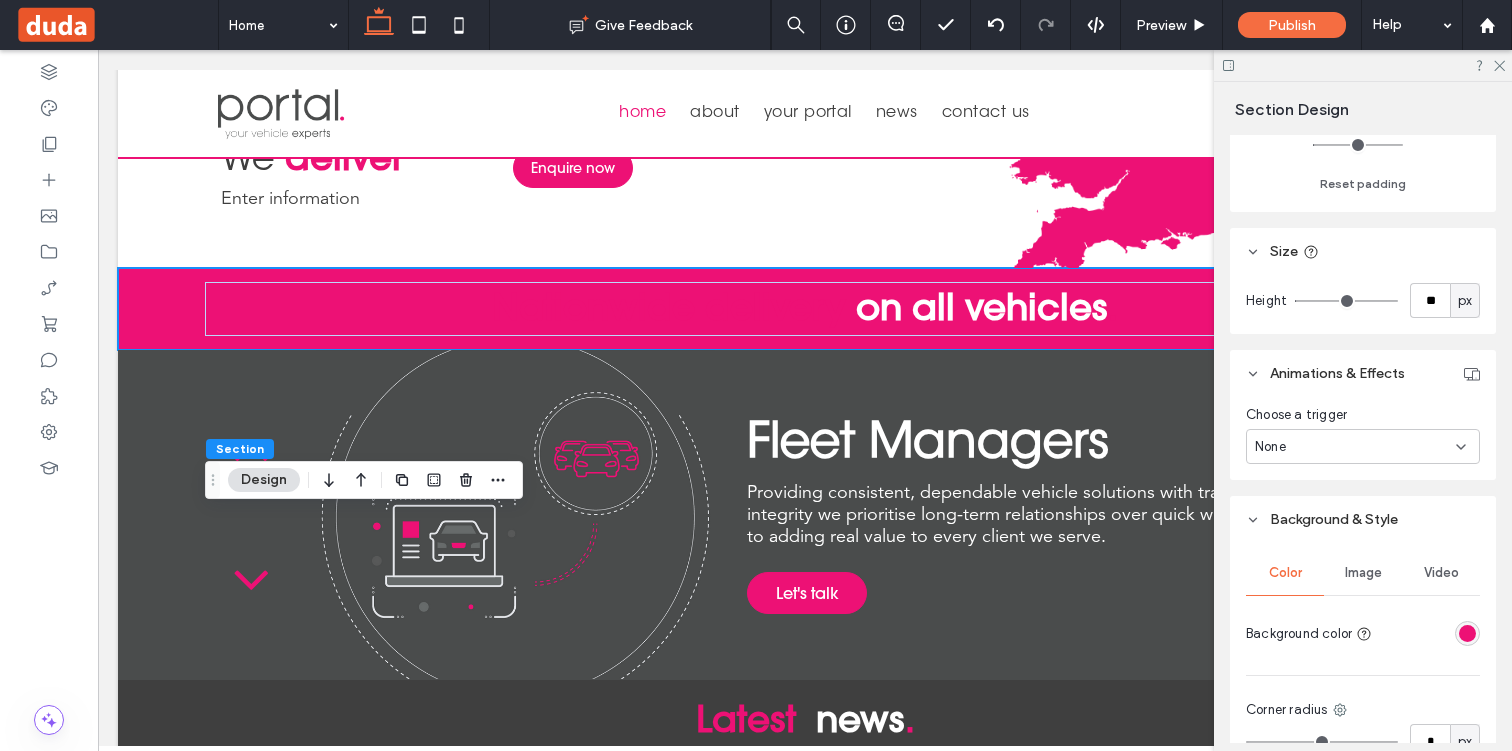 click at bounding box center [498, 480] 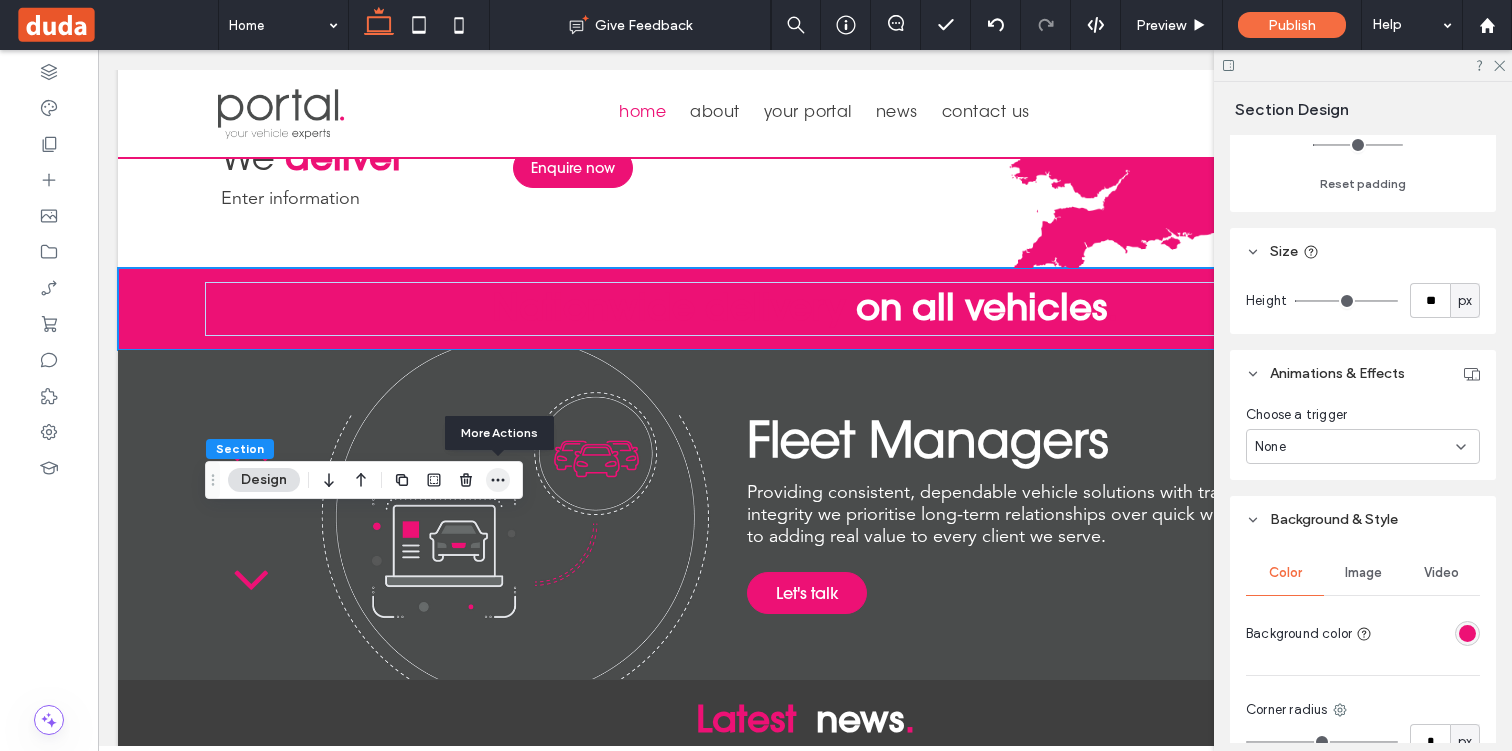 click 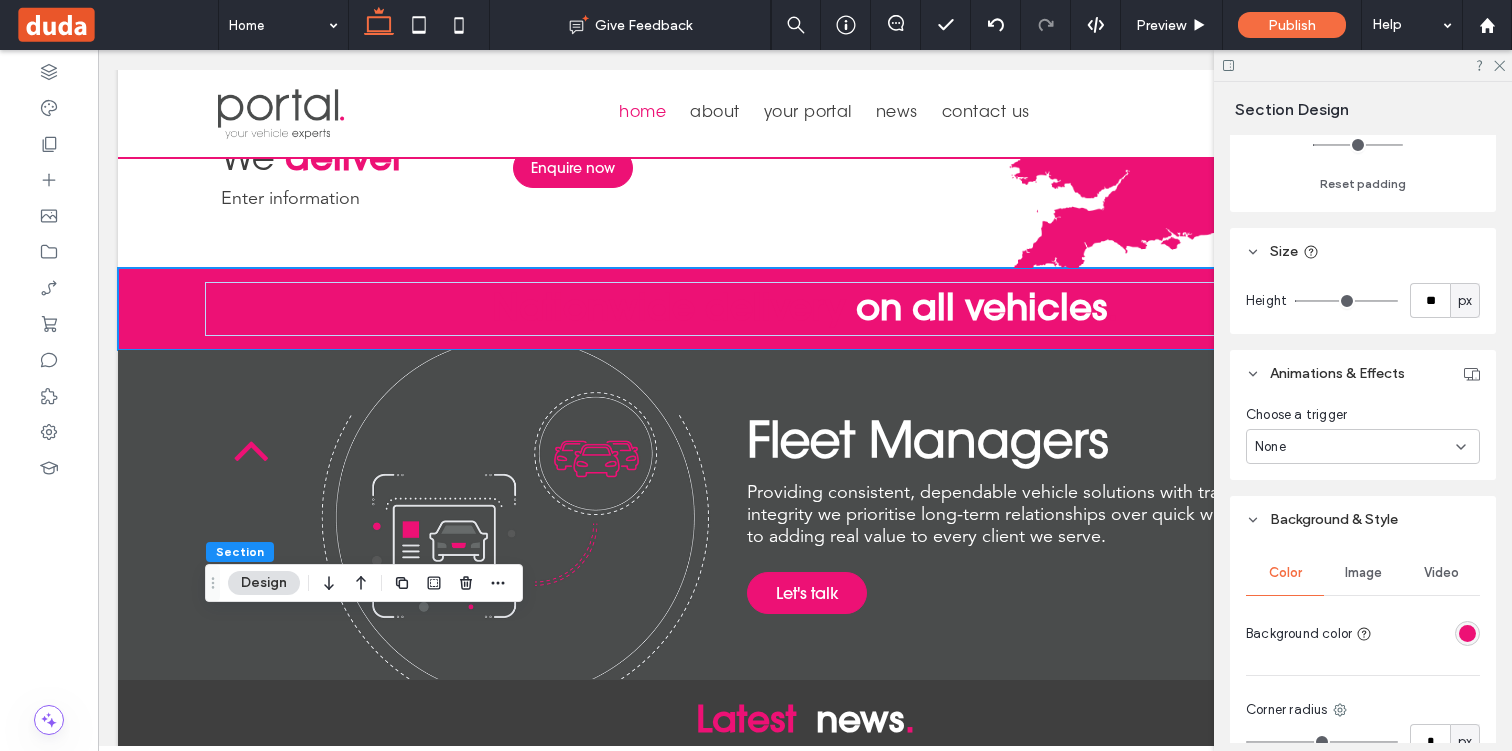 drag, startPoint x: 213, startPoint y: 479, endPoint x: 213, endPoint y: 611, distance: 132 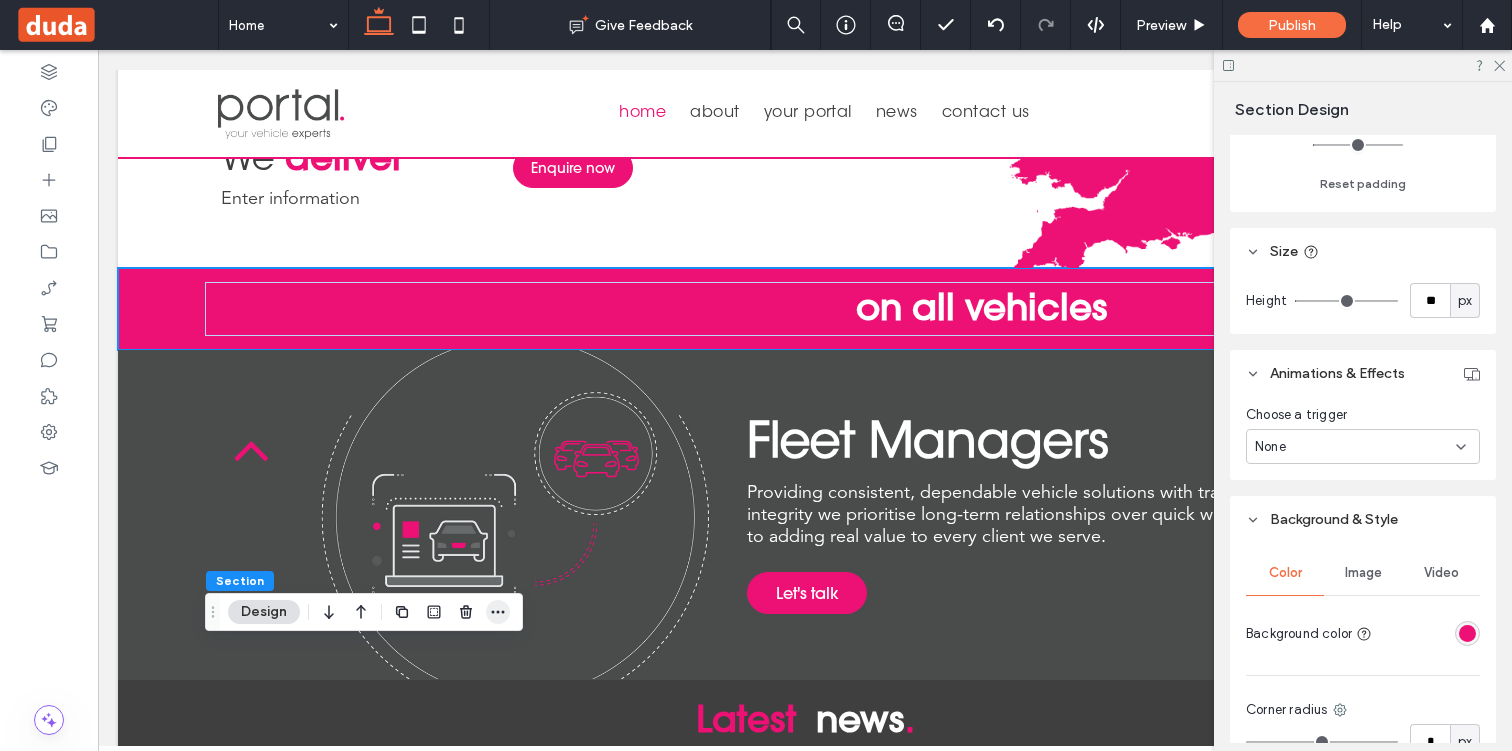 click 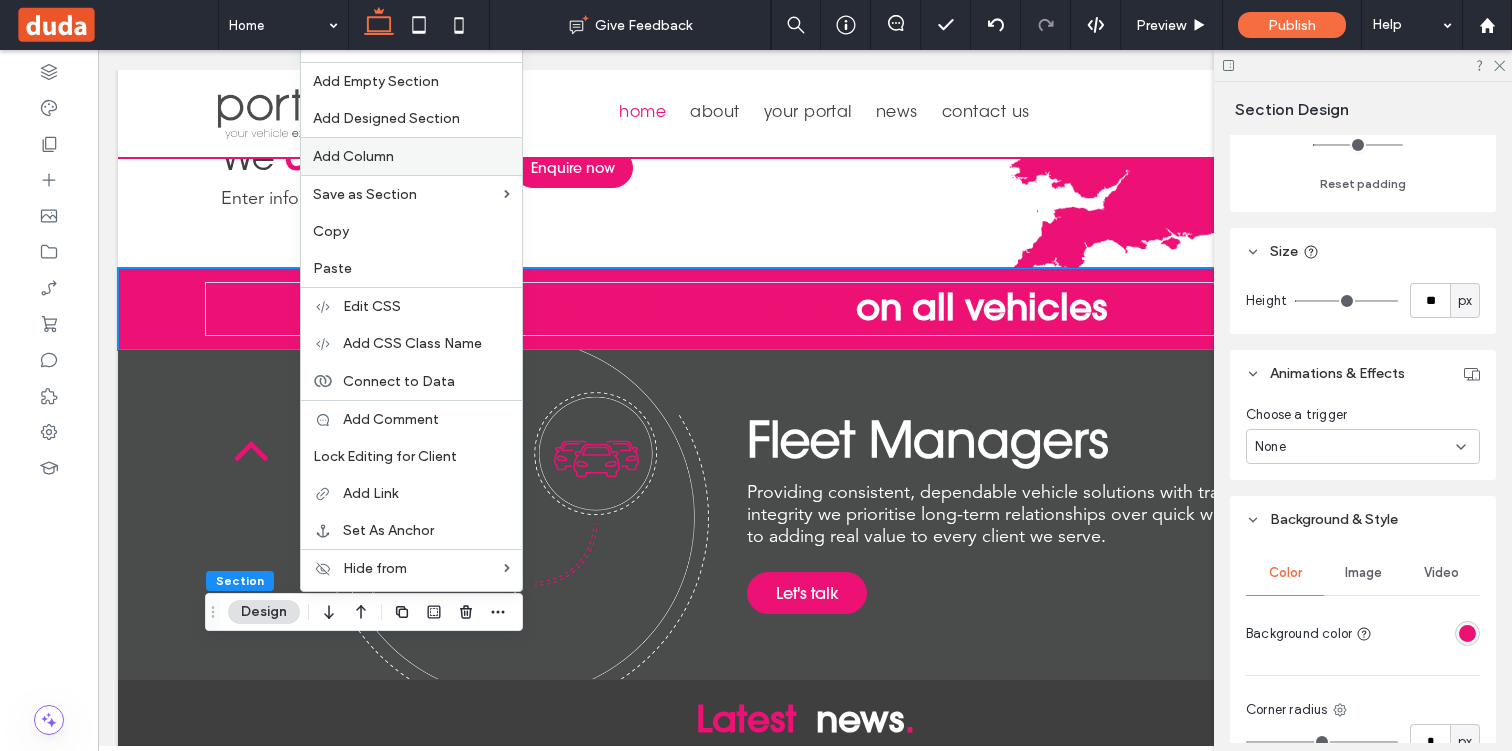 click on "Add Column" at bounding box center [411, 156] 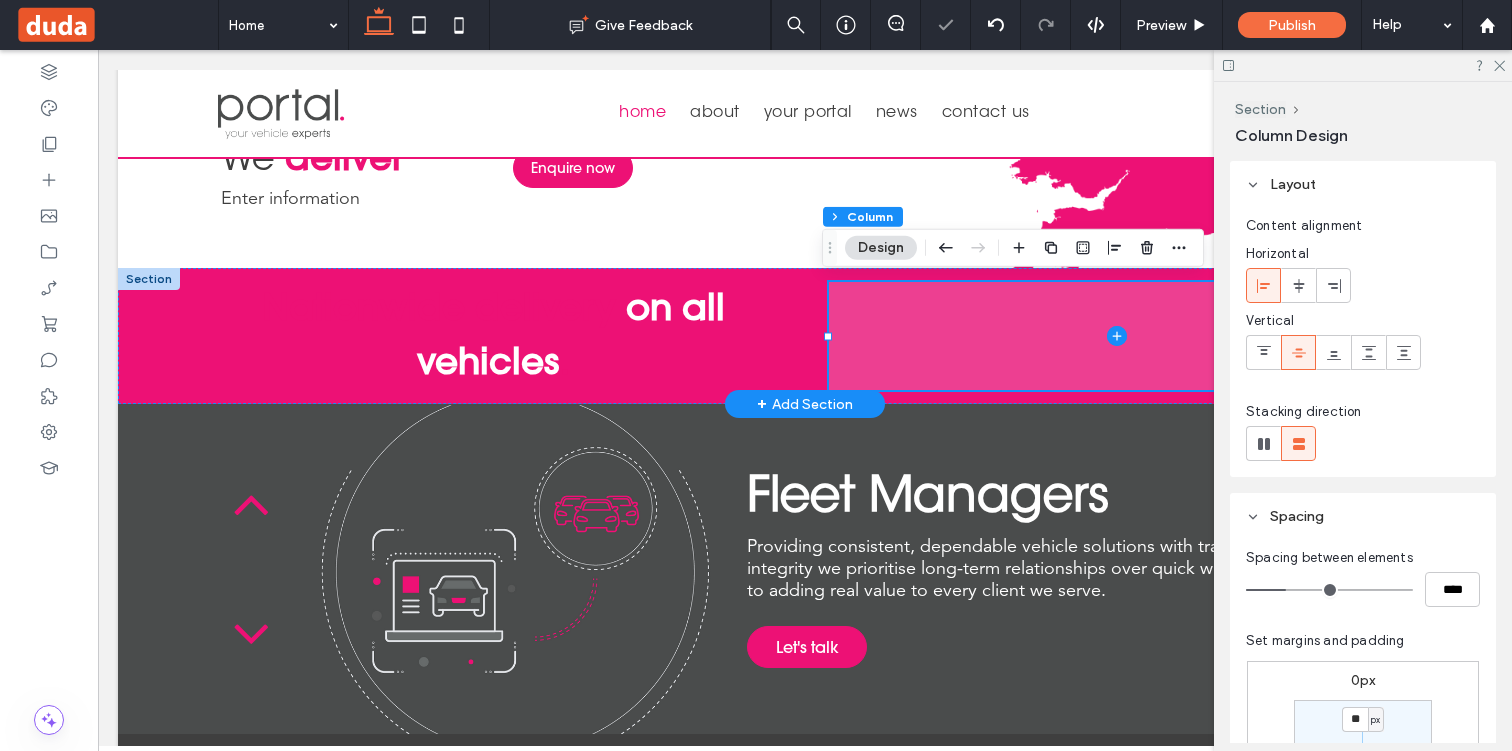 click at bounding box center [1117, 336] 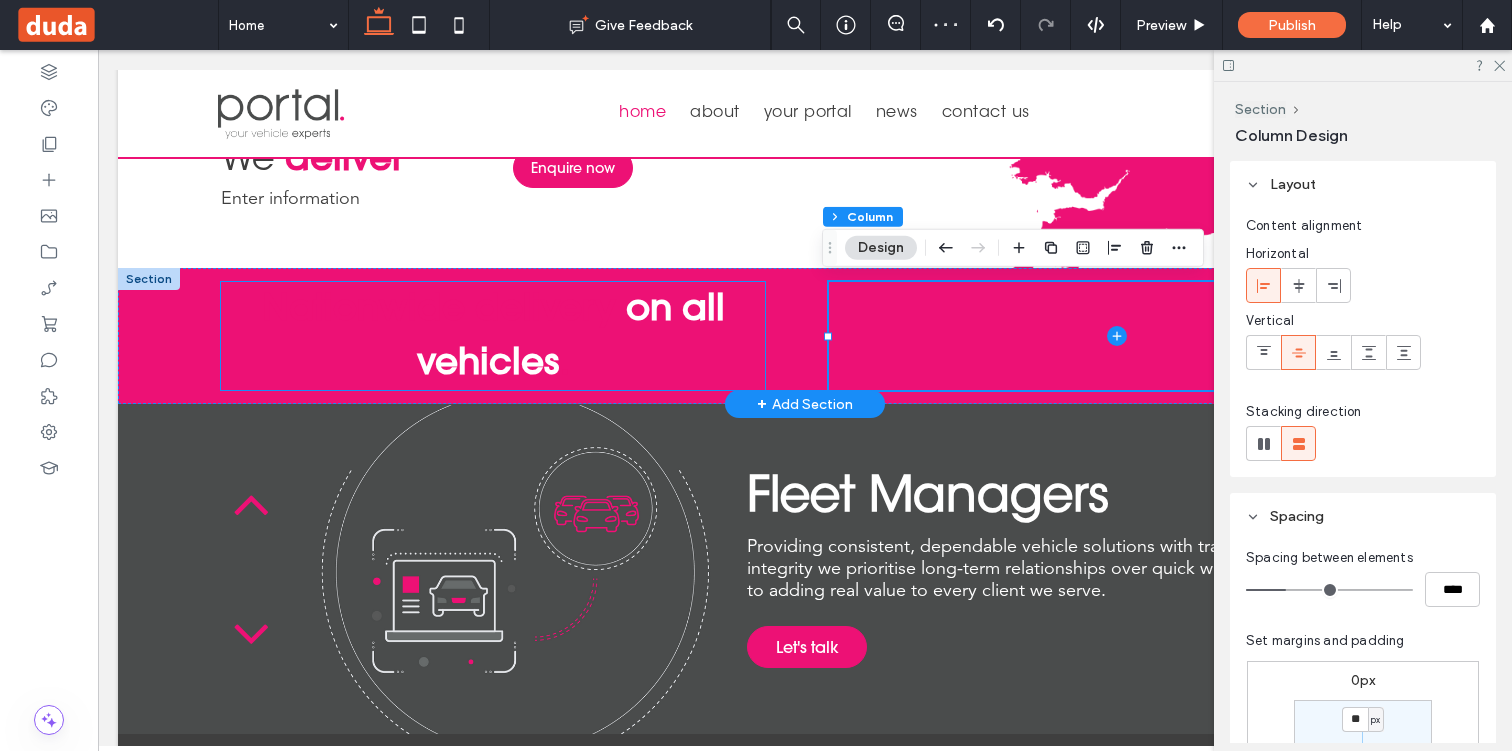 click on "on all vehicles" at bounding box center [571, 334] 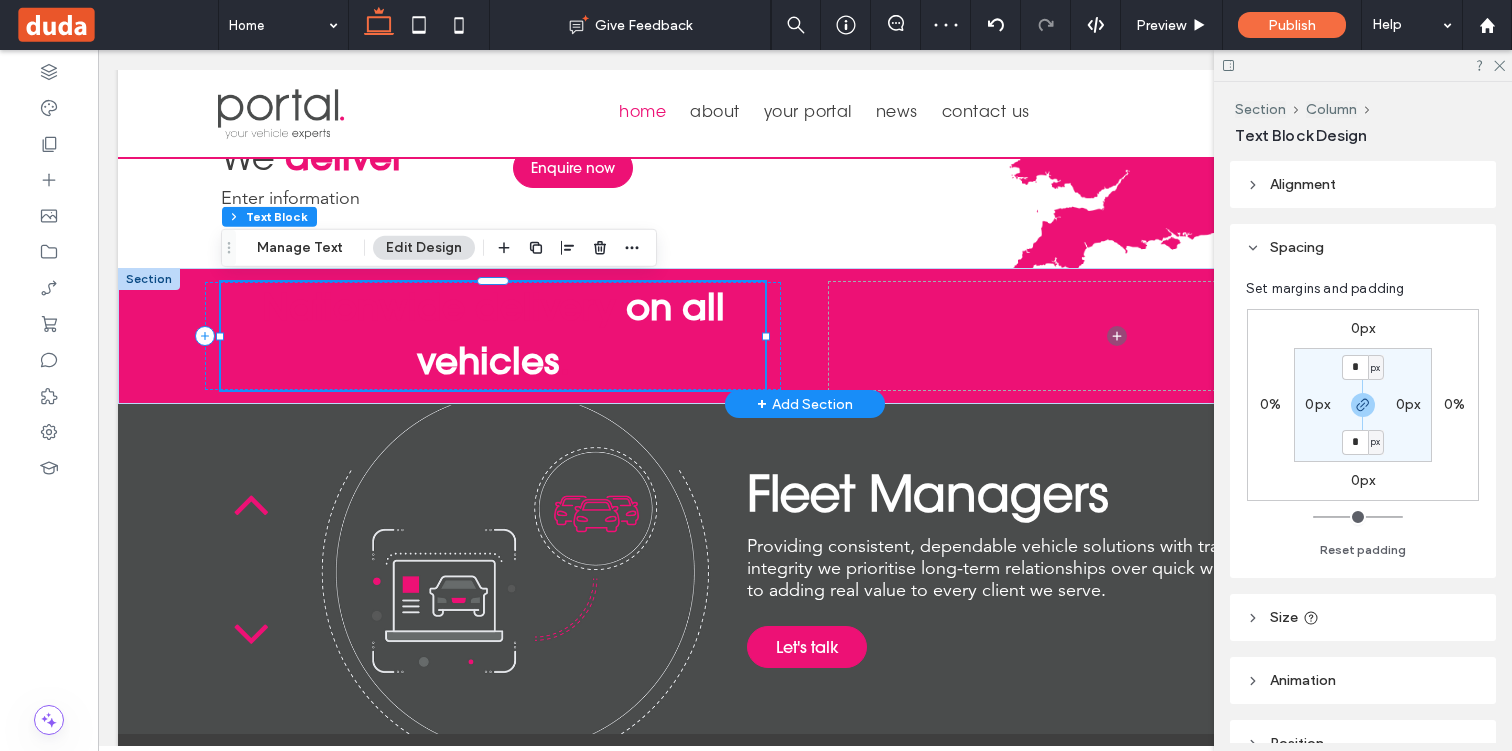 click on "on all vehicles" at bounding box center [571, 334] 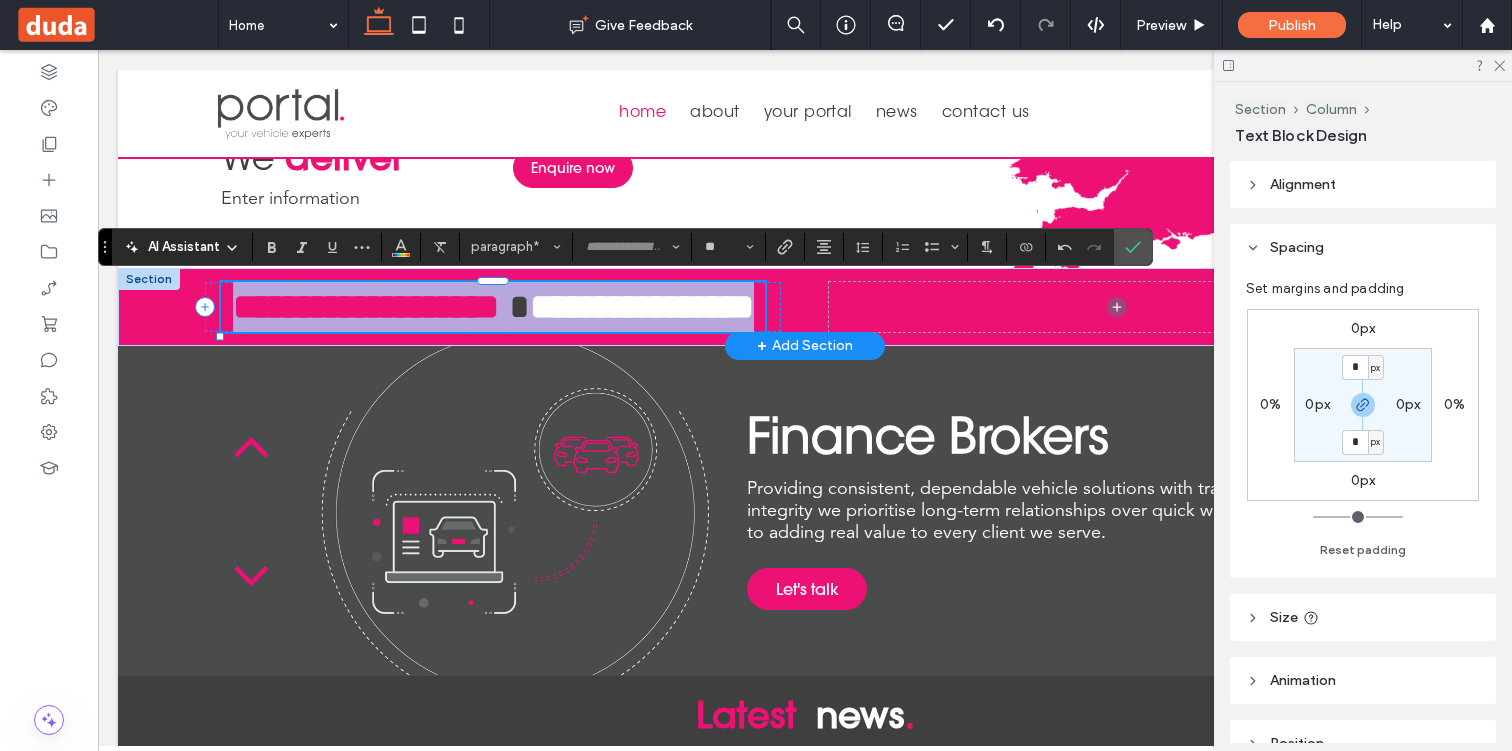 type 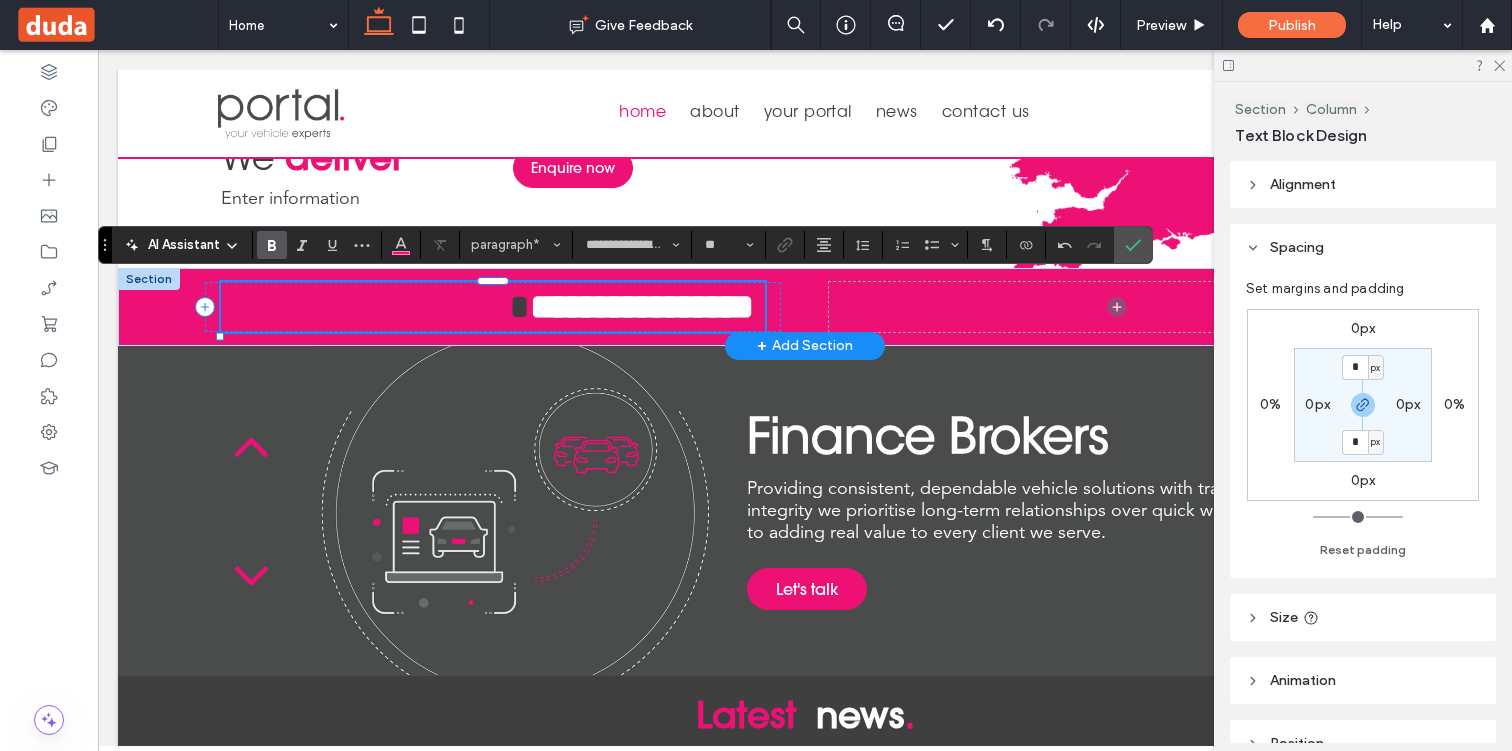 scroll, scrollTop: 2113, scrollLeft: 0, axis: vertical 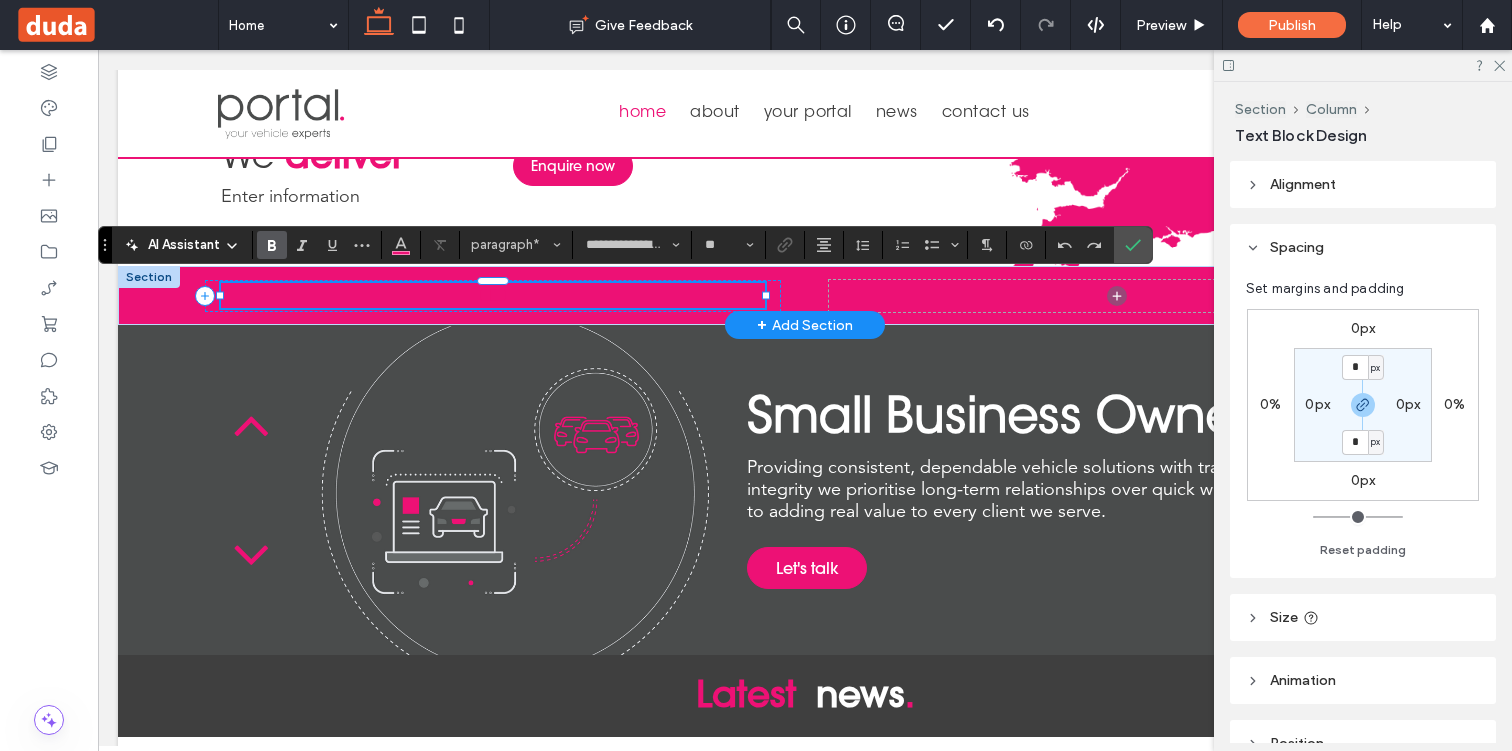 click on "***" at bounding box center [493, 295] 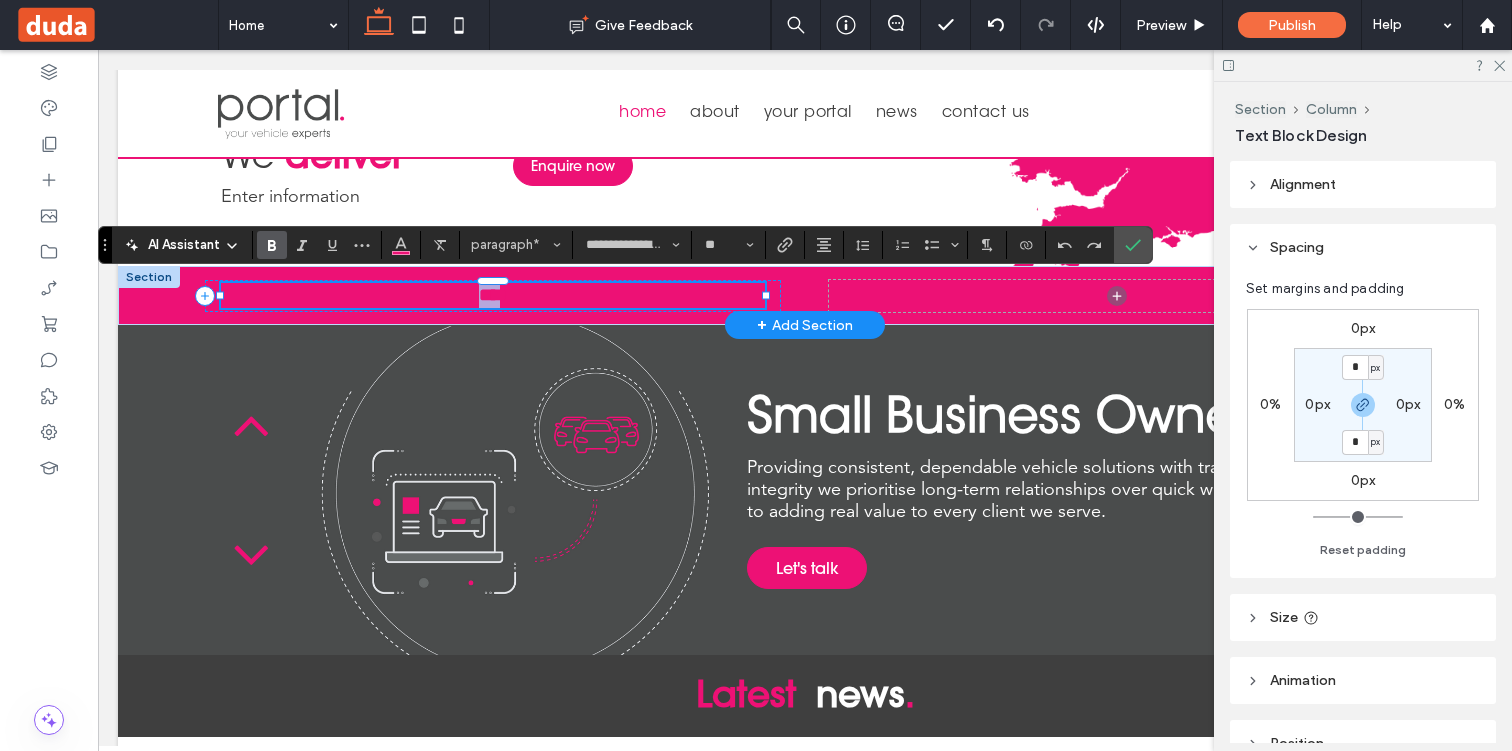 click on "***" at bounding box center (493, 295) 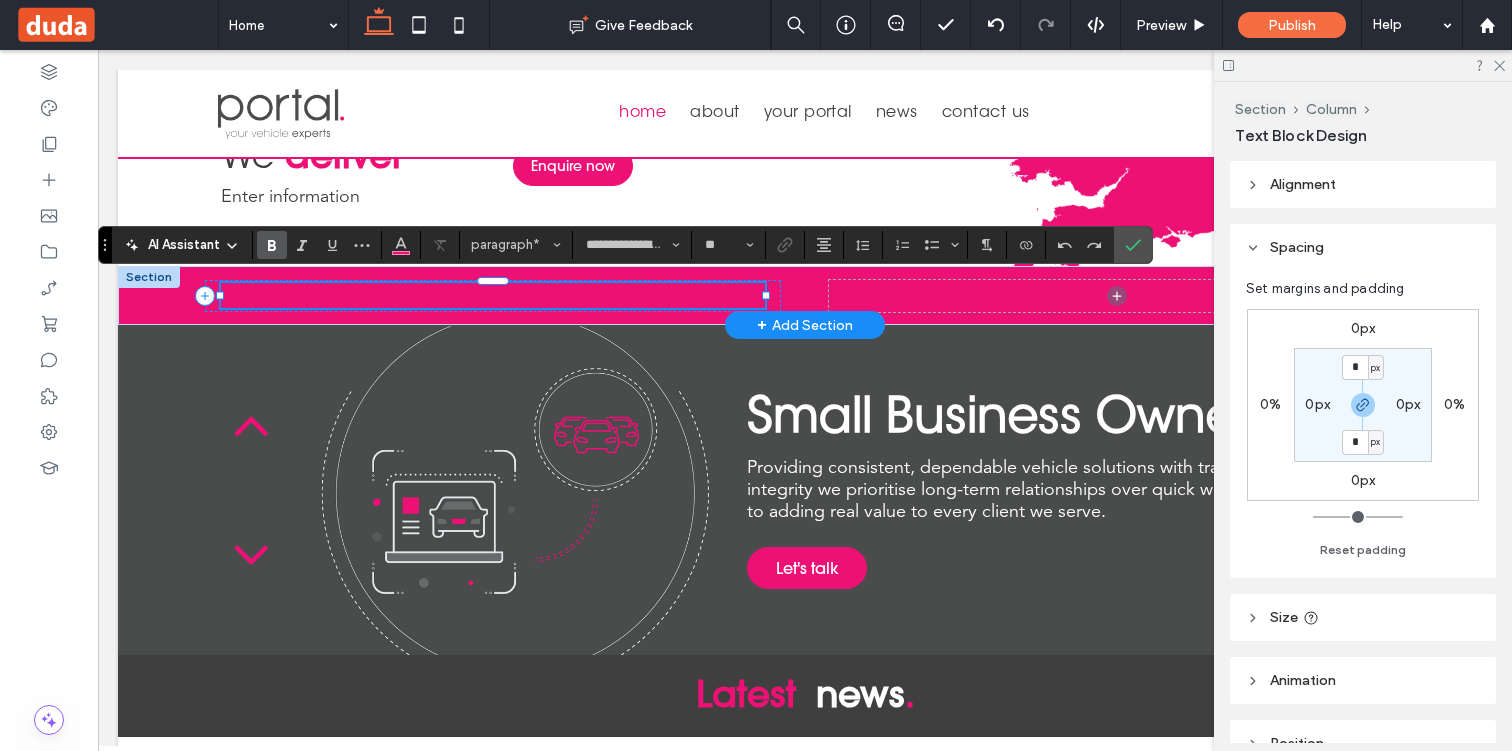 type on "**" 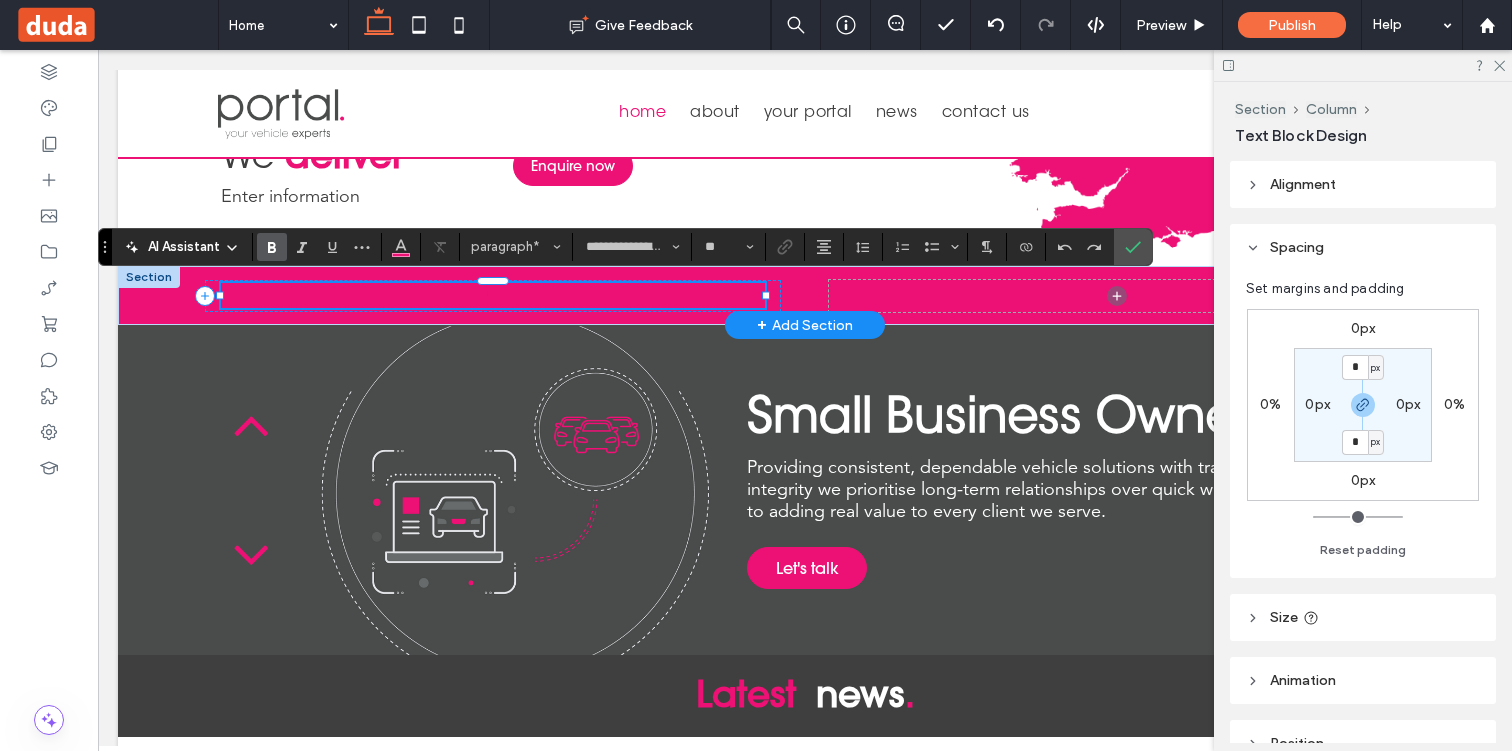 scroll, scrollTop: 2111, scrollLeft: 0, axis: vertical 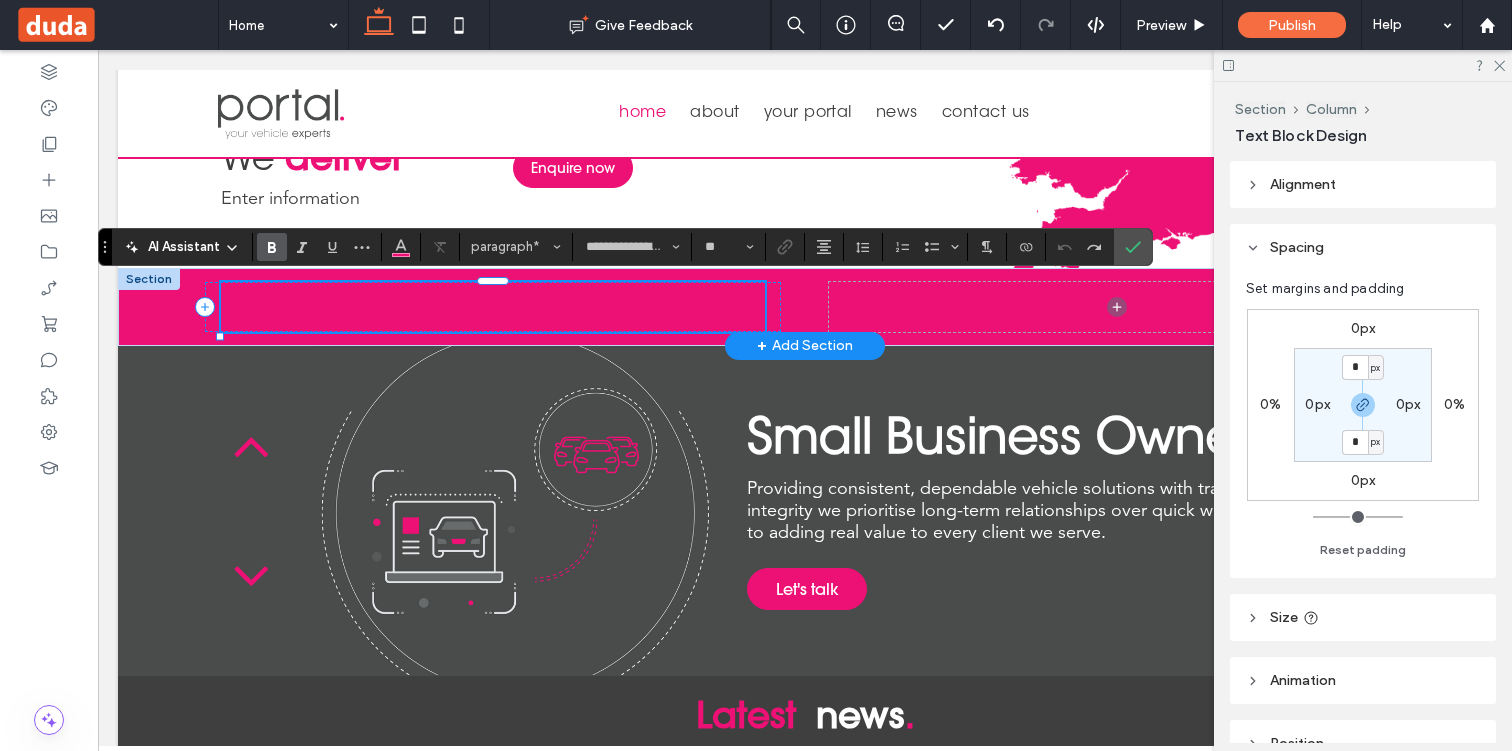 click on "**********" at bounding box center [366, 307] 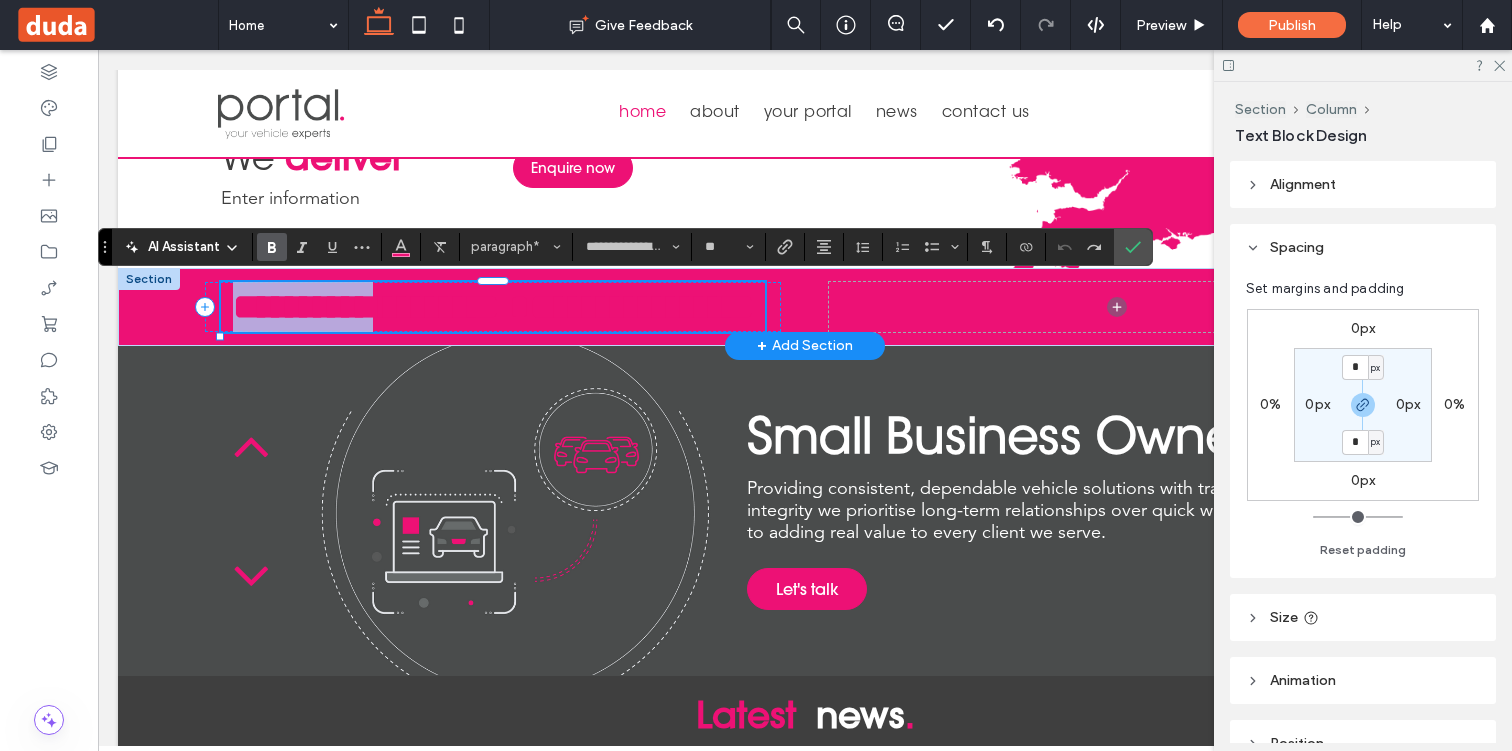click on "**********" at bounding box center [366, 307] 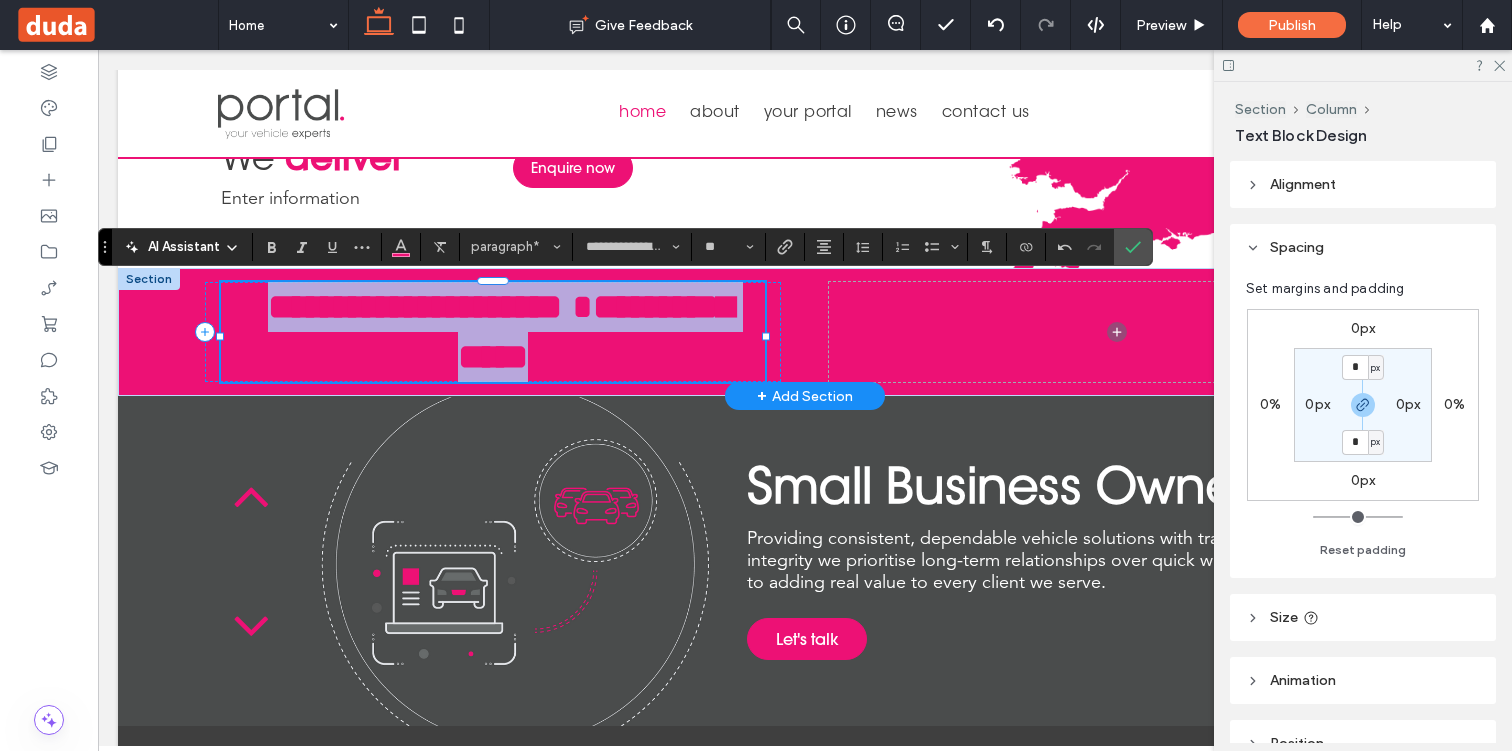click on "**********" at bounding box center [595, 332] 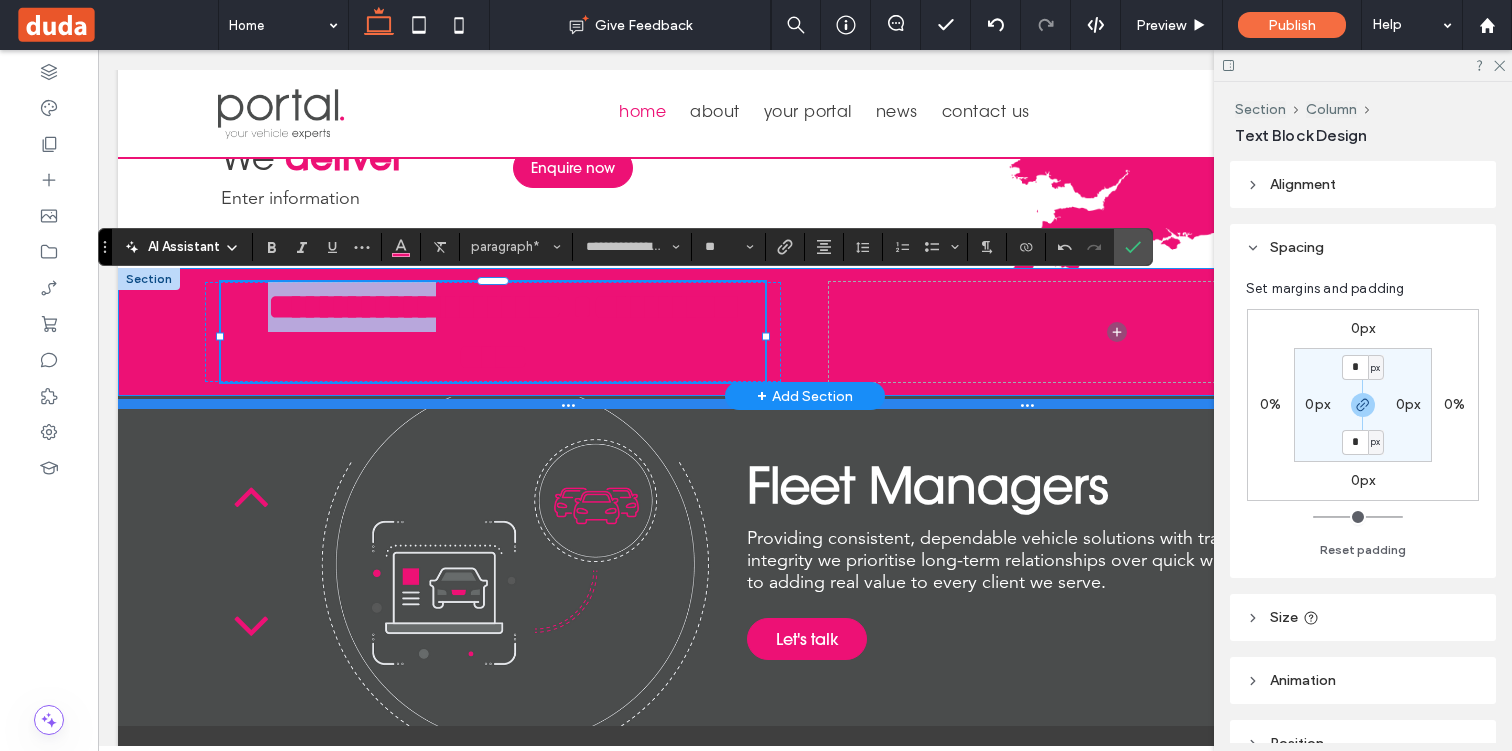 drag, startPoint x: 477, startPoint y: 305, endPoint x: 617, endPoint y: 398, distance: 168.07439 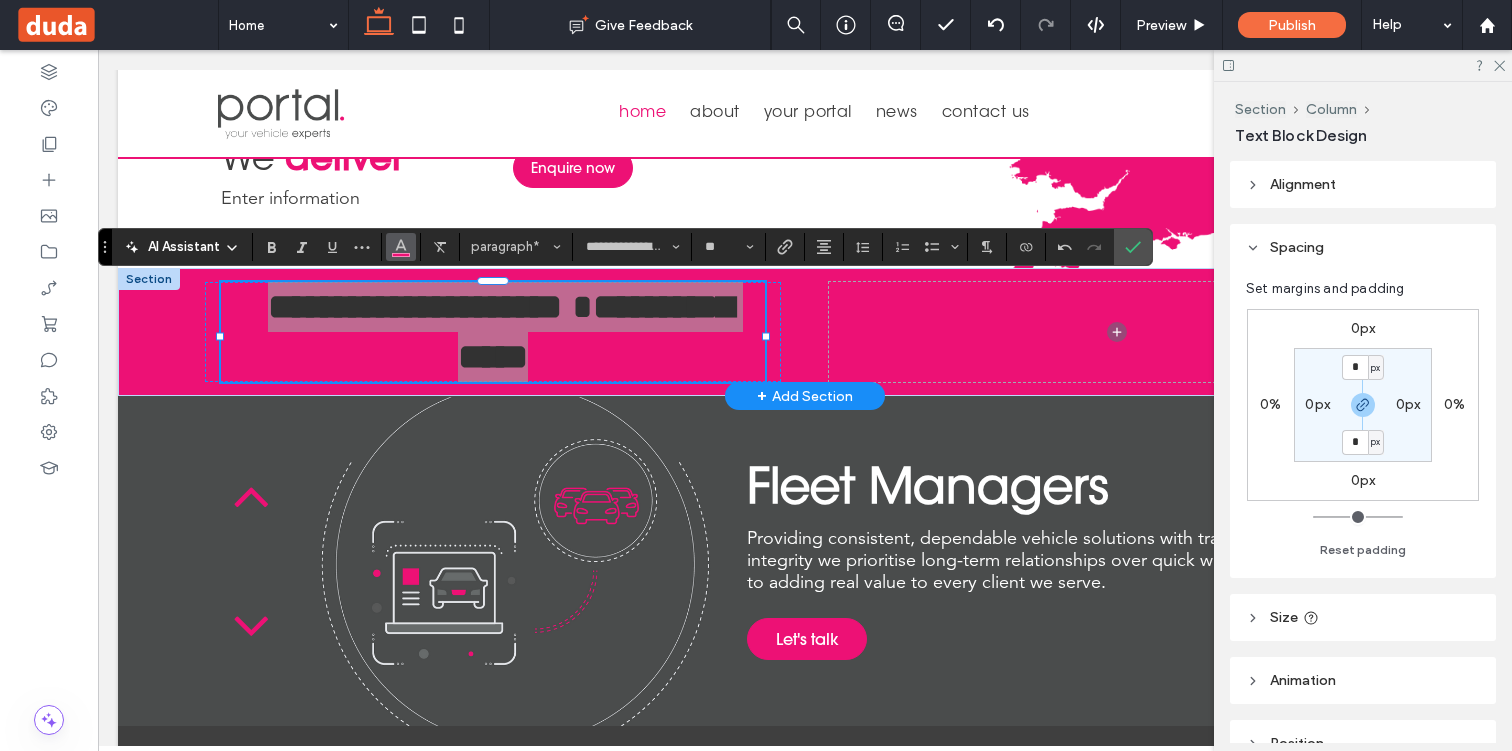 click 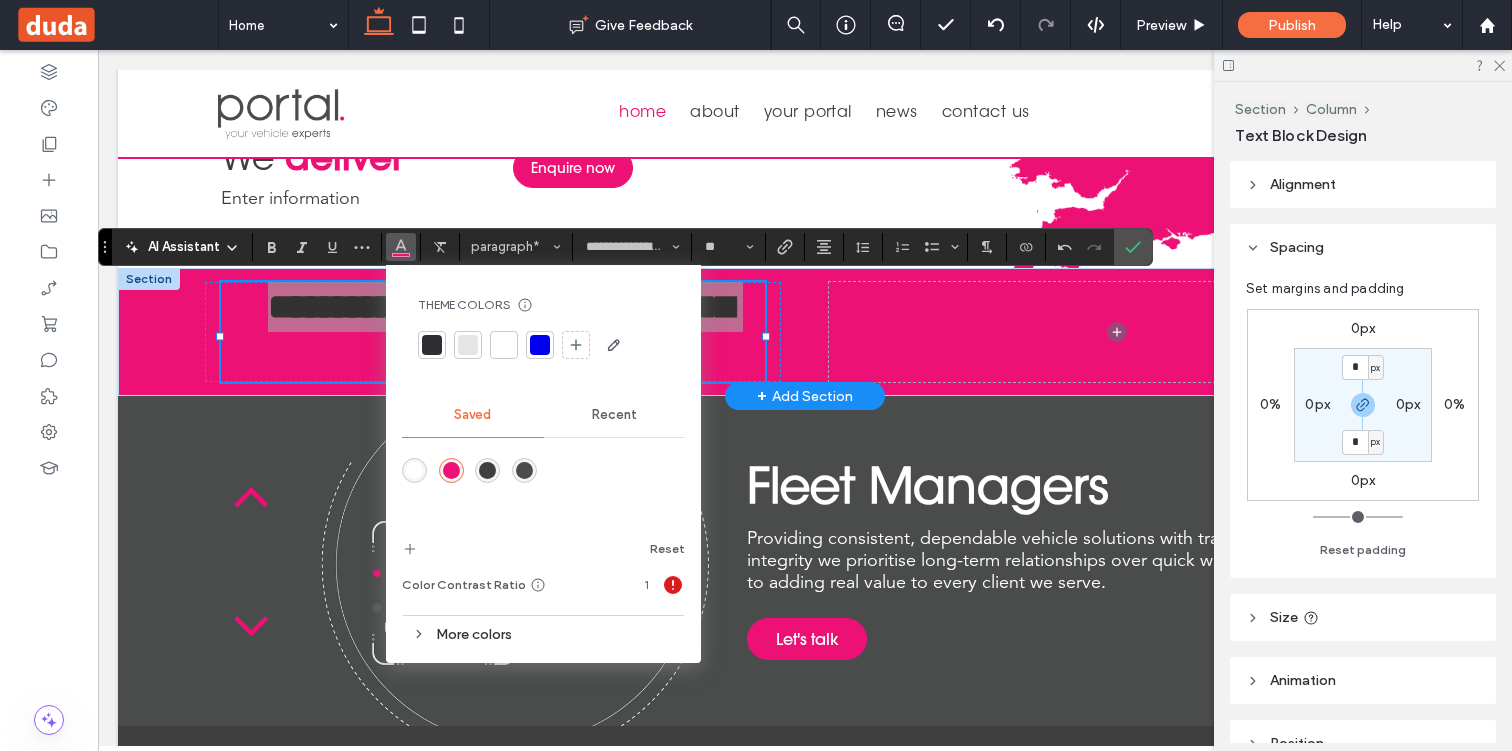 click at bounding box center (414, 470) 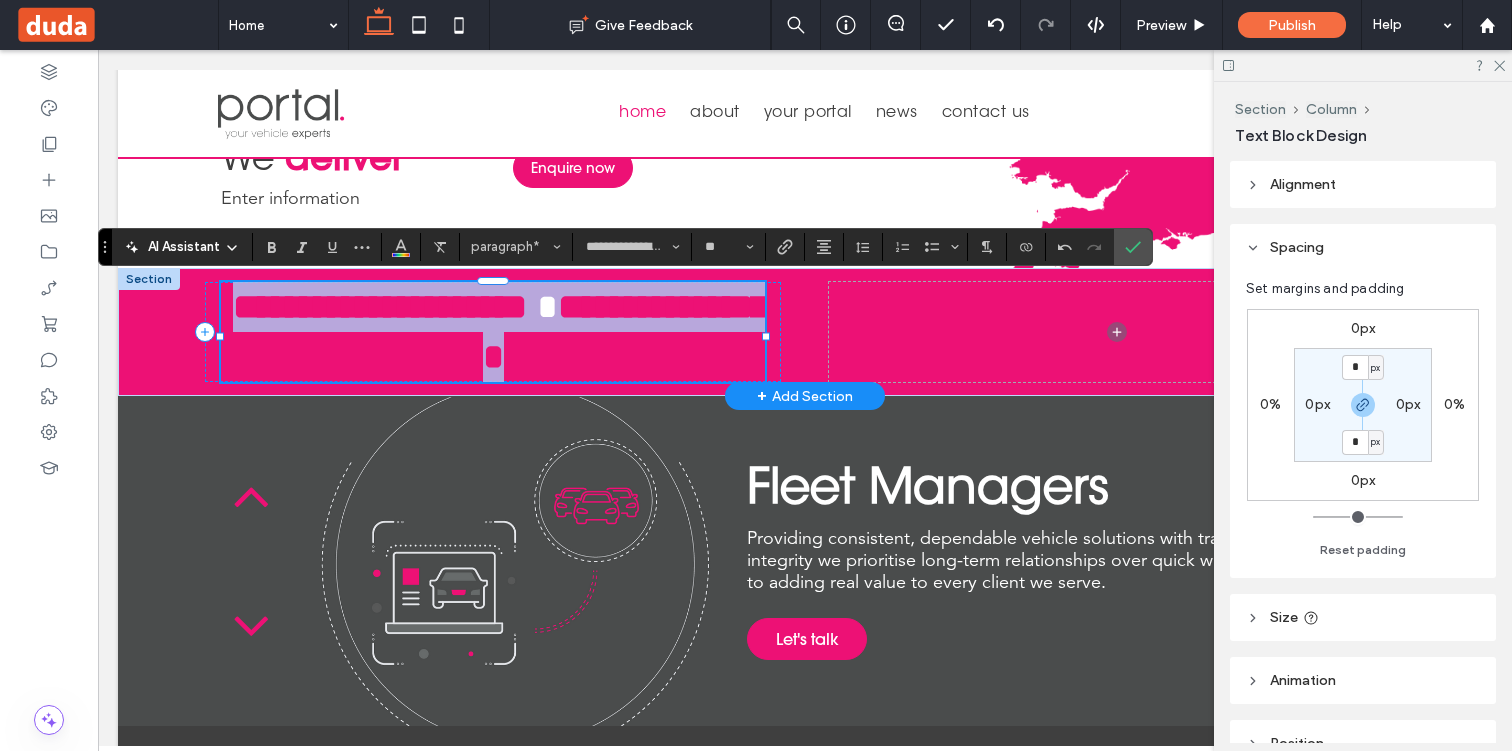 click on "**********" at bounding box center [380, 307] 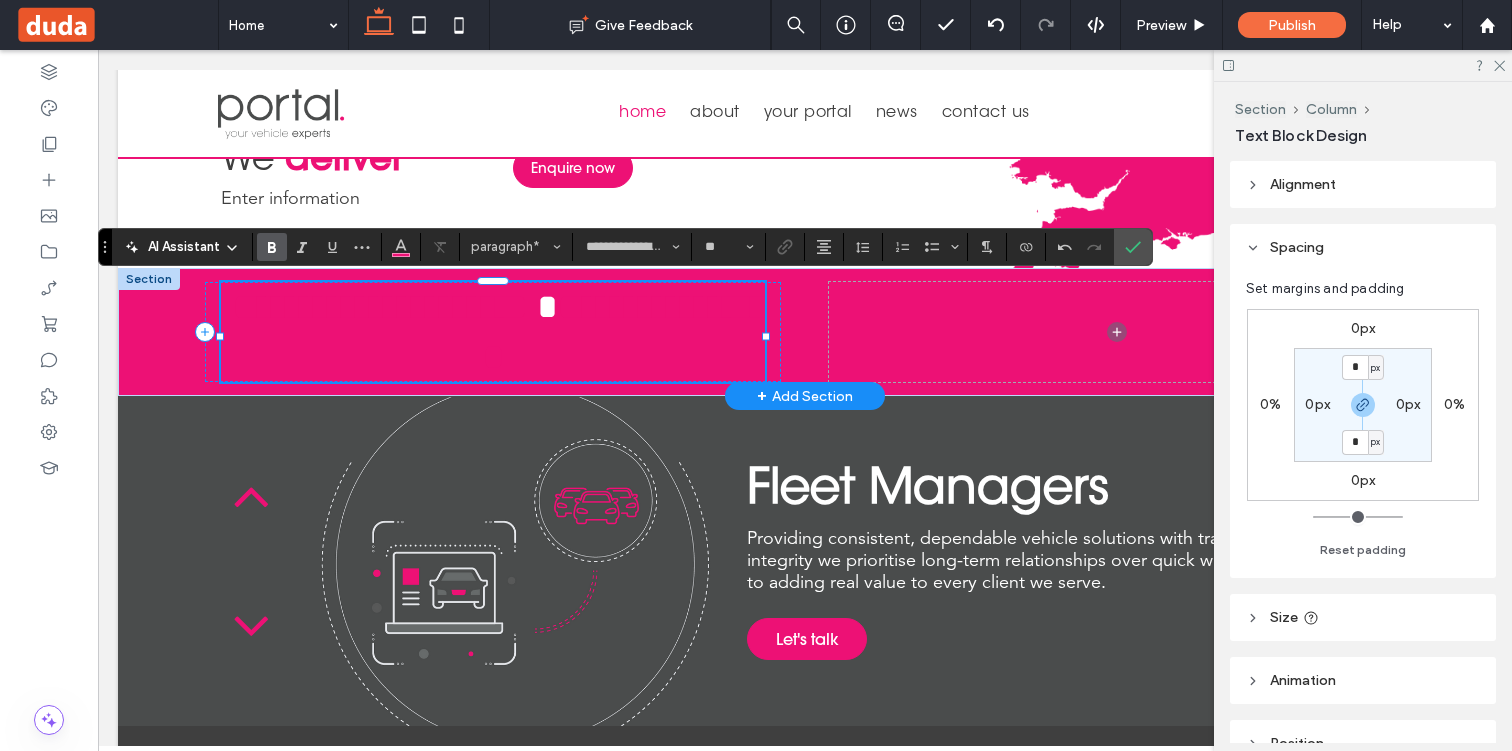 click on "**********" at bounding box center [380, 307] 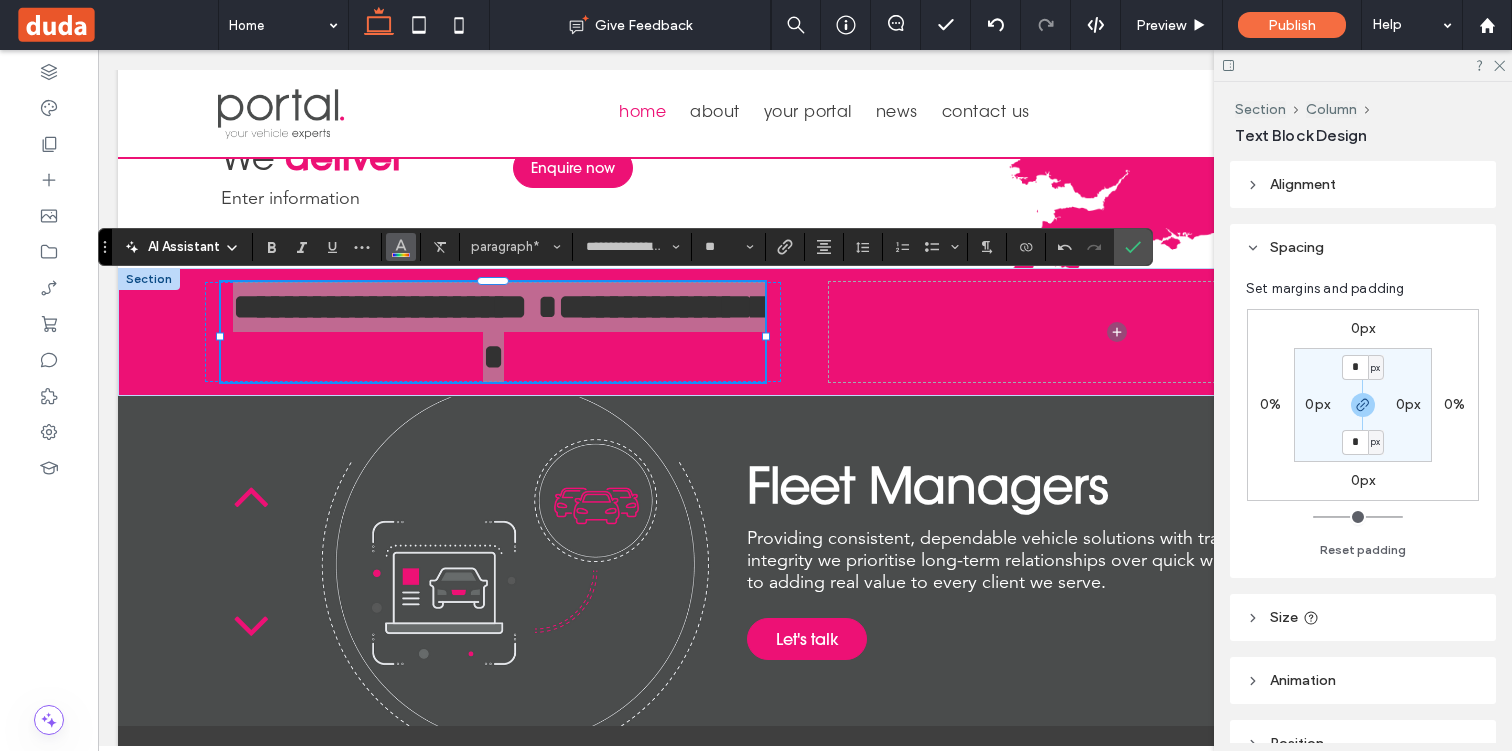click 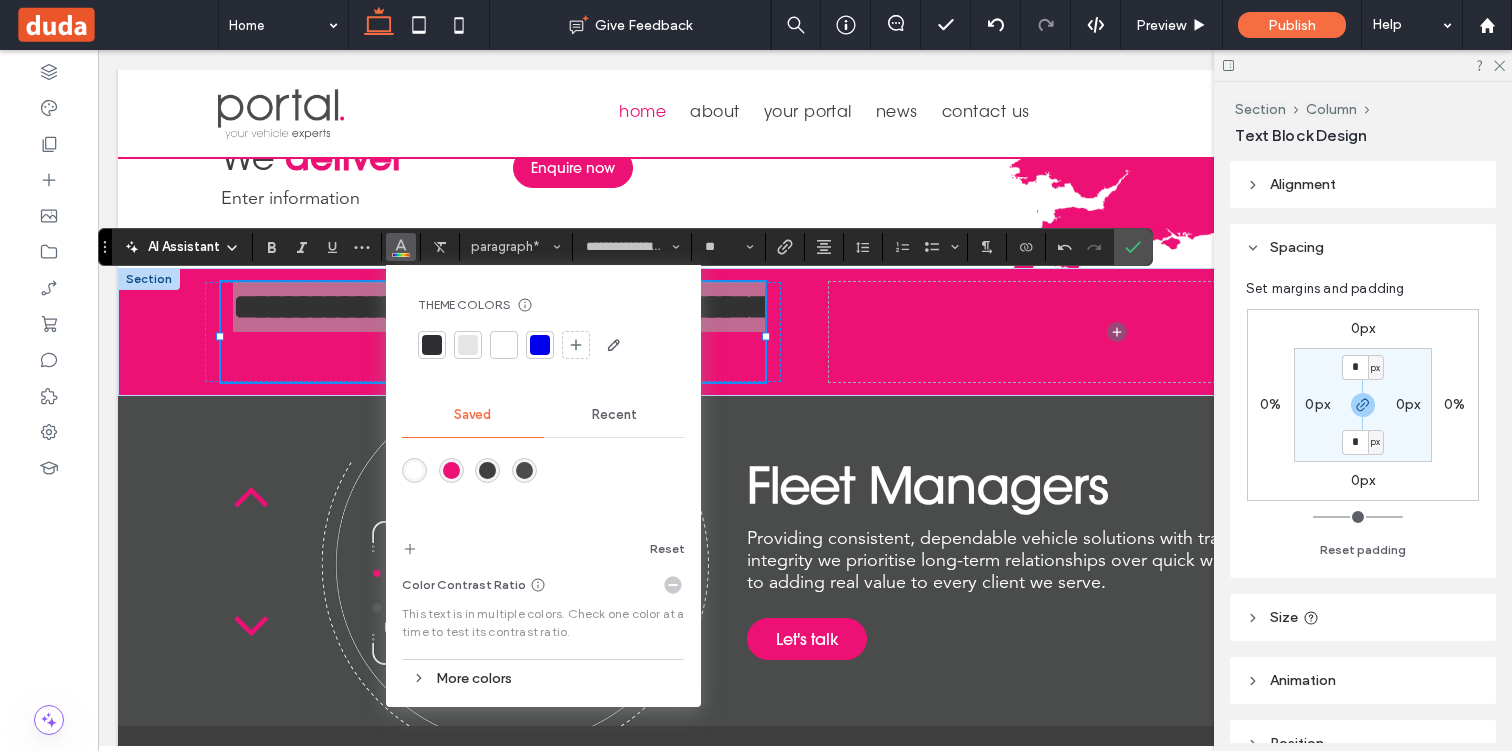 click at bounding box center [414, 470] 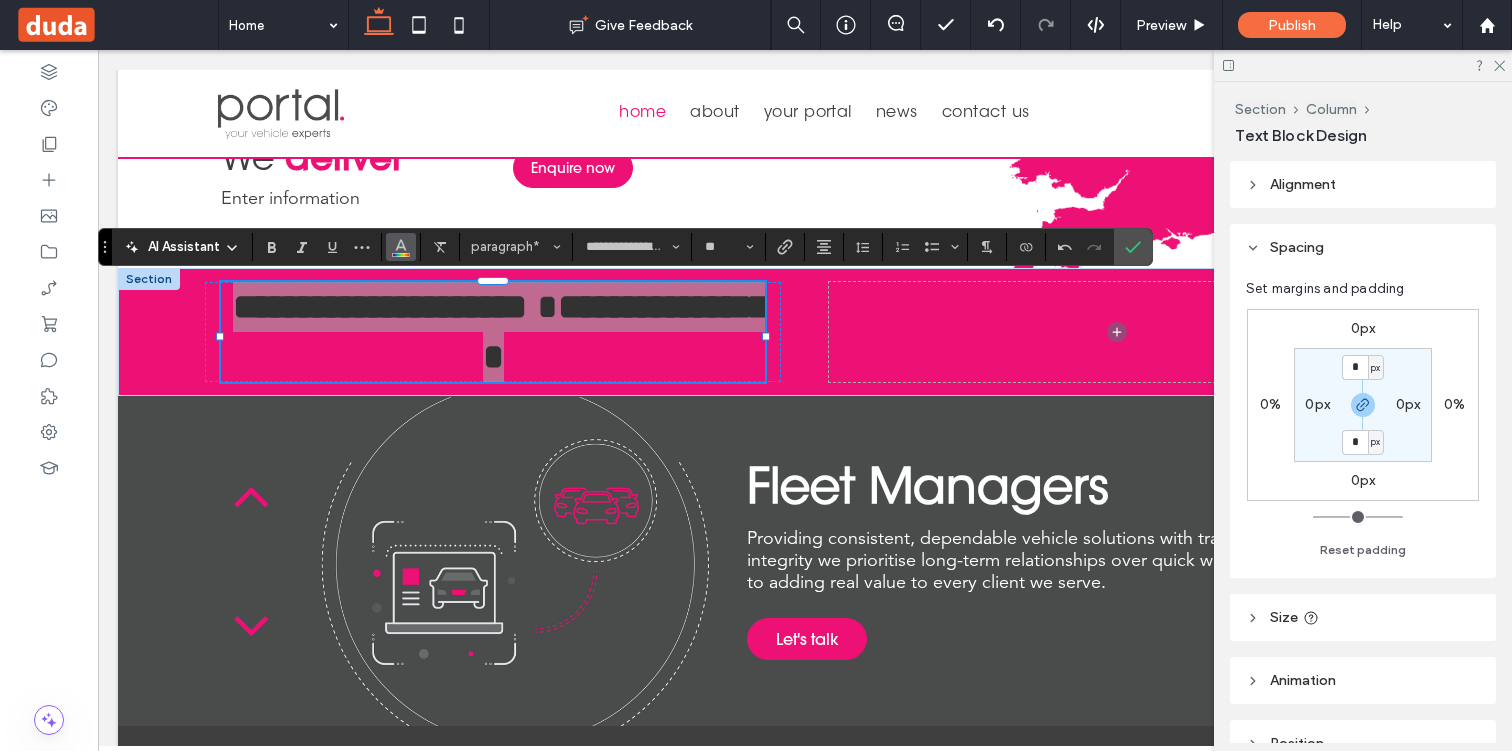 click 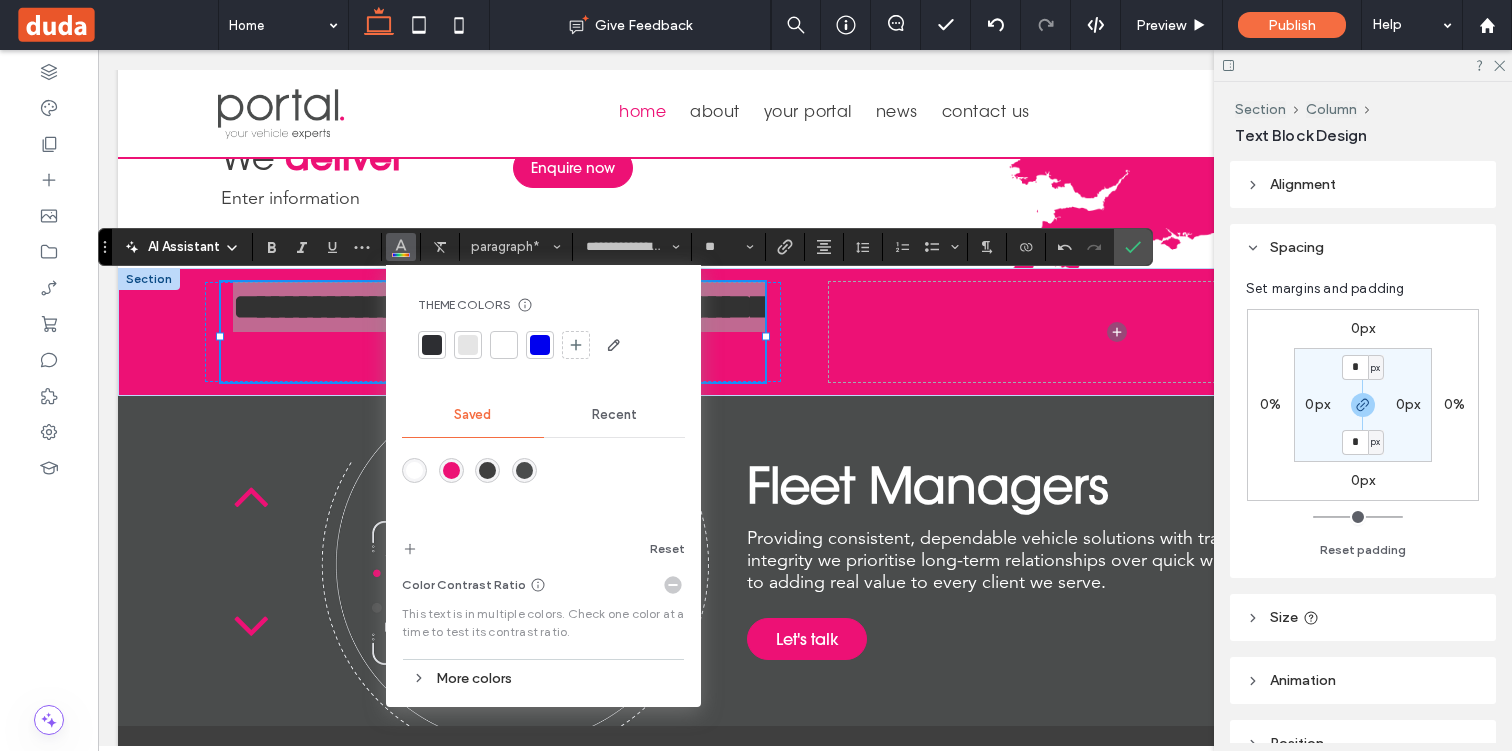 click at bounding box center (414, 470) 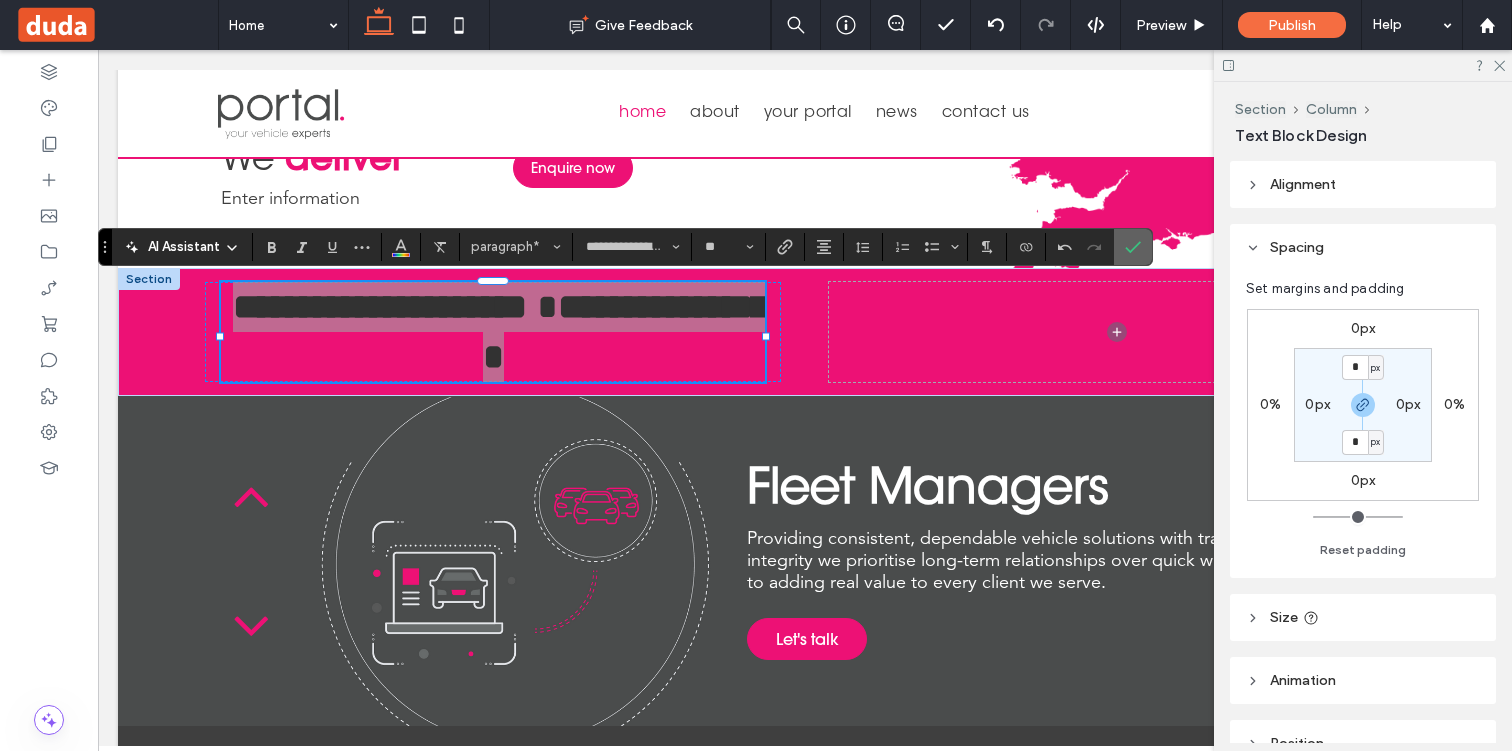 click at bounding box center (1133, 247) 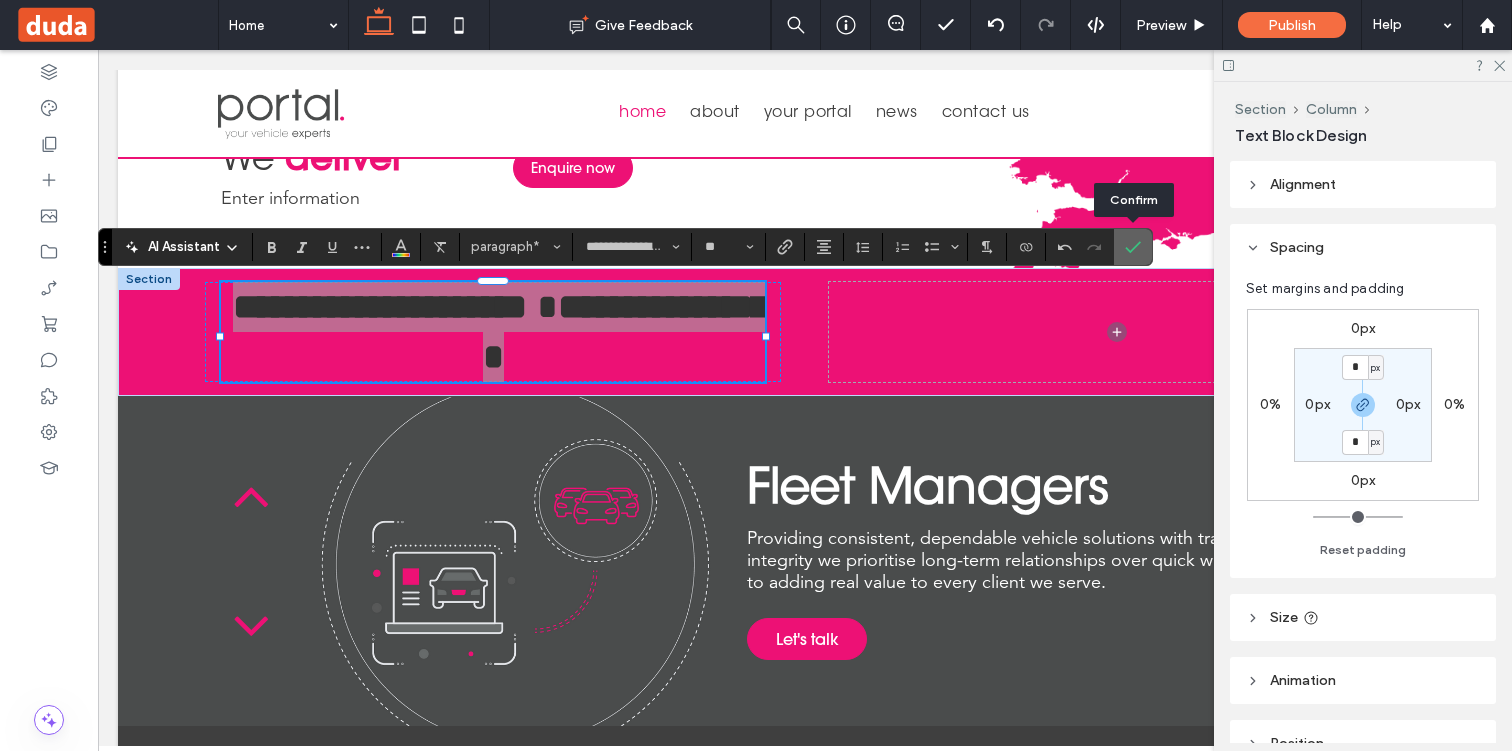 click at bounding box center [1133, 247] 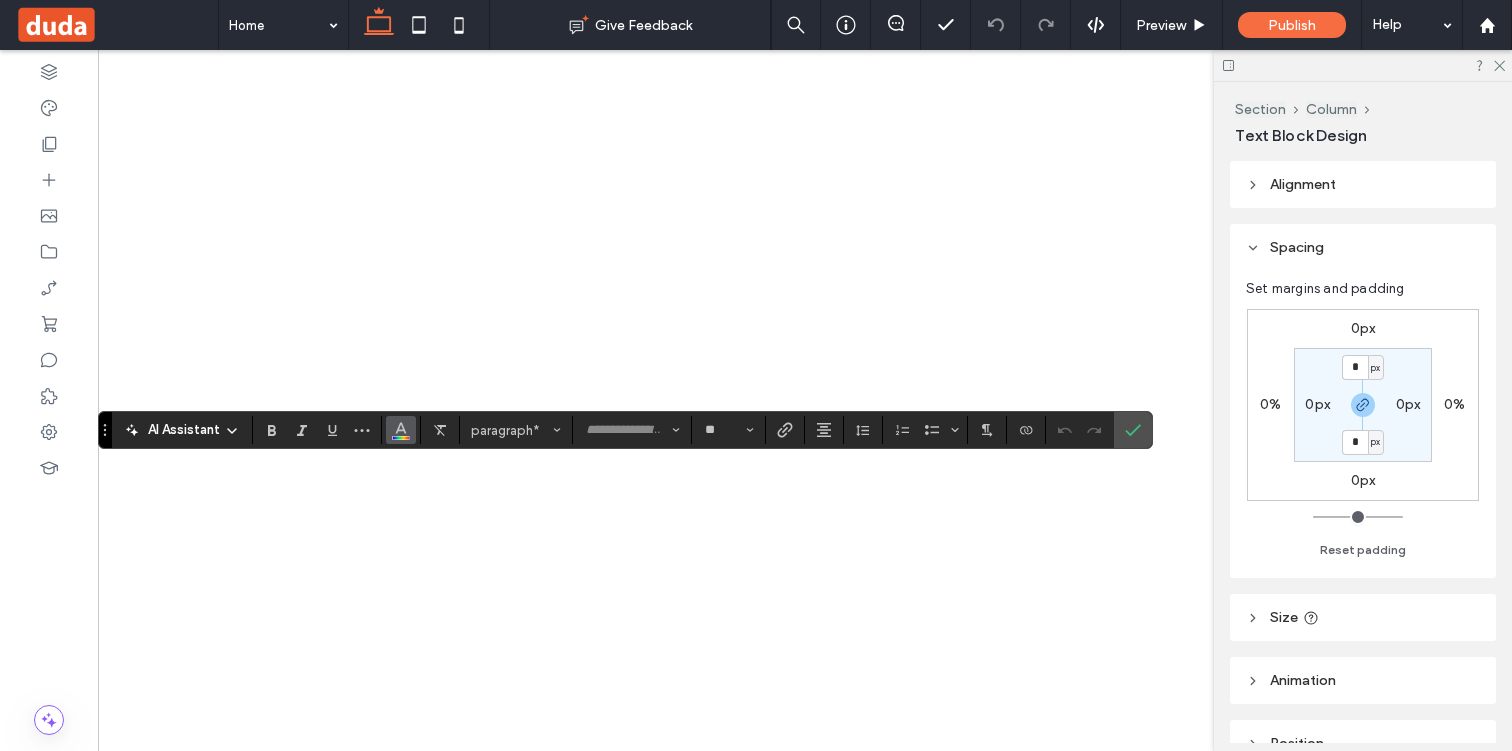 scroll, scrollTop: 0, scrollLeft: 0, axis: both 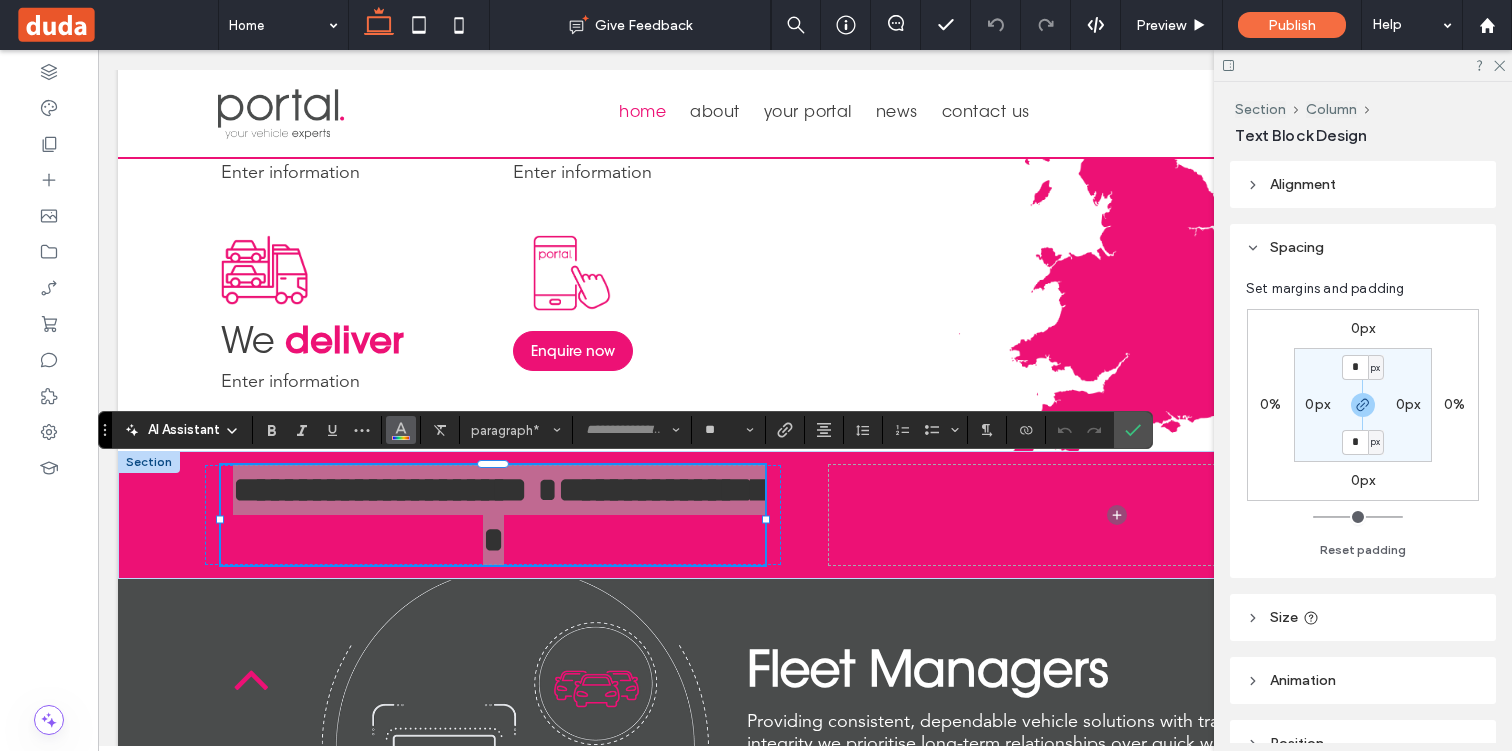 click at bounding box center [401, 430] 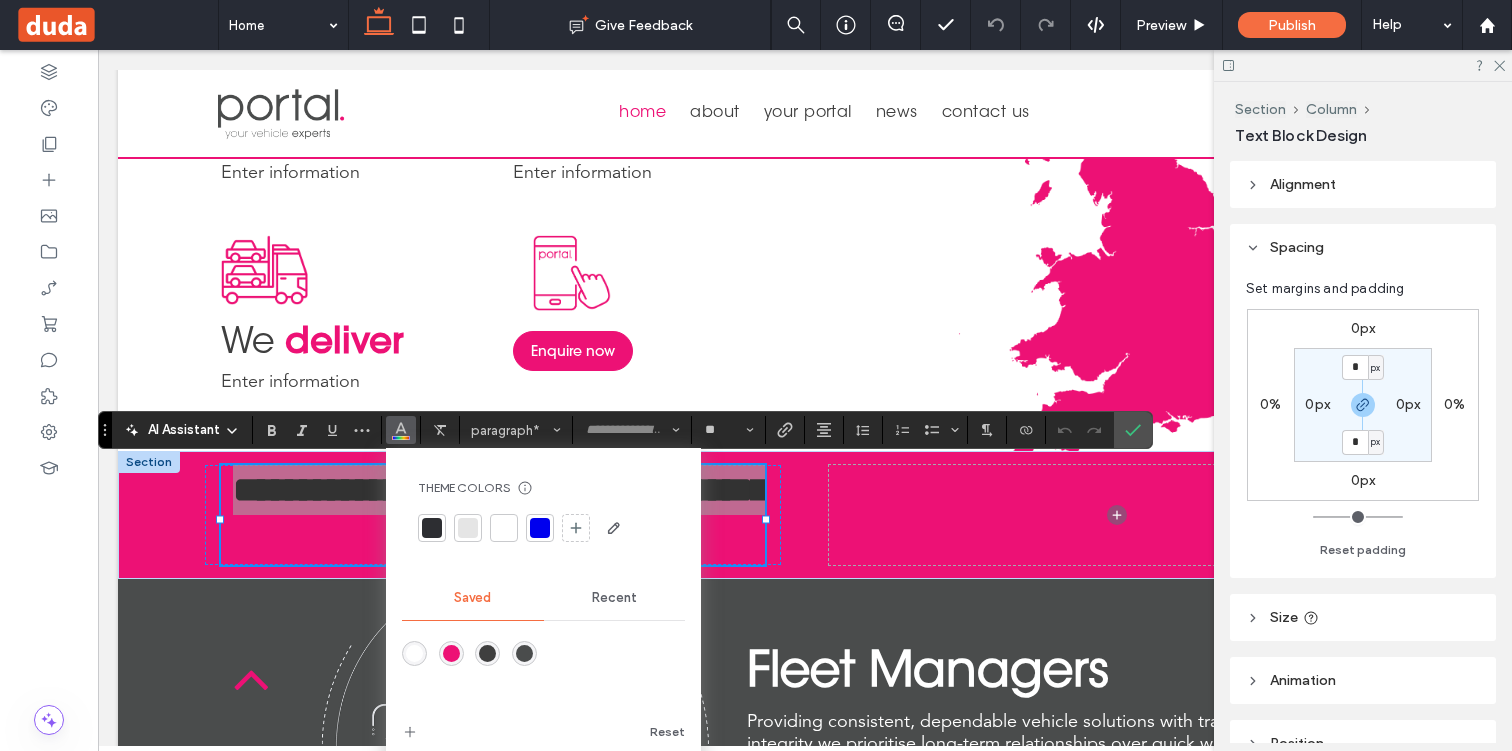 click at bounding box center [414, 653] 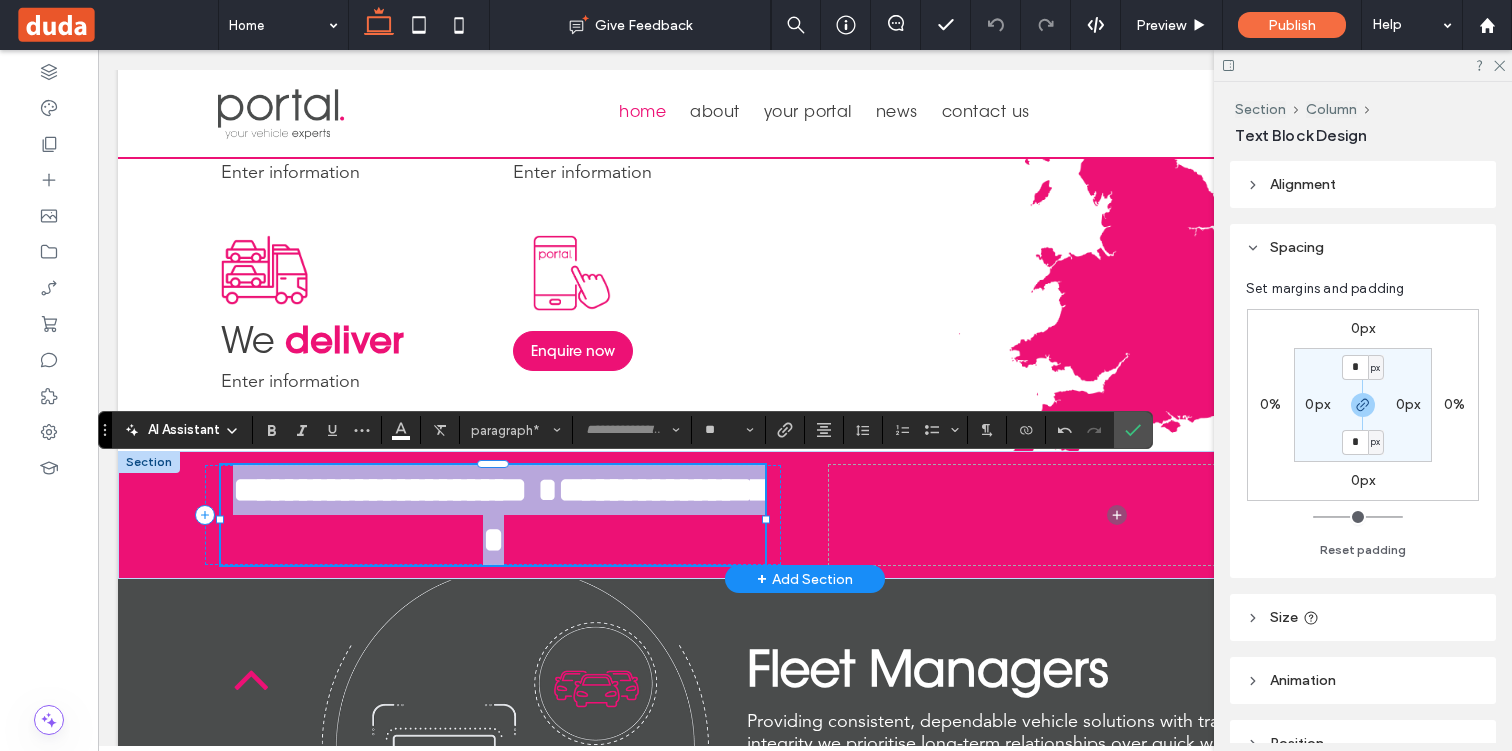 click on "**********" at bounding box center [380, 490] 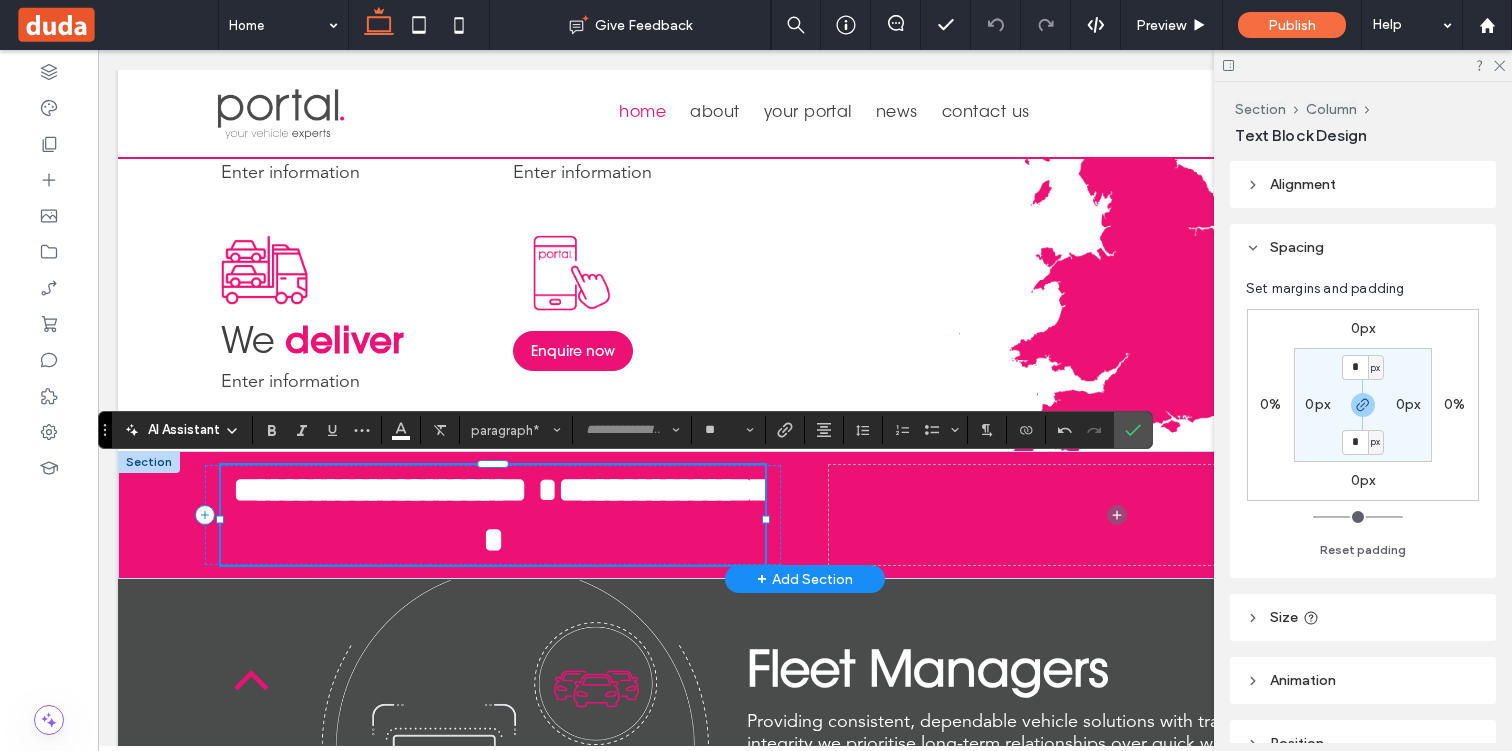 type on "**********" 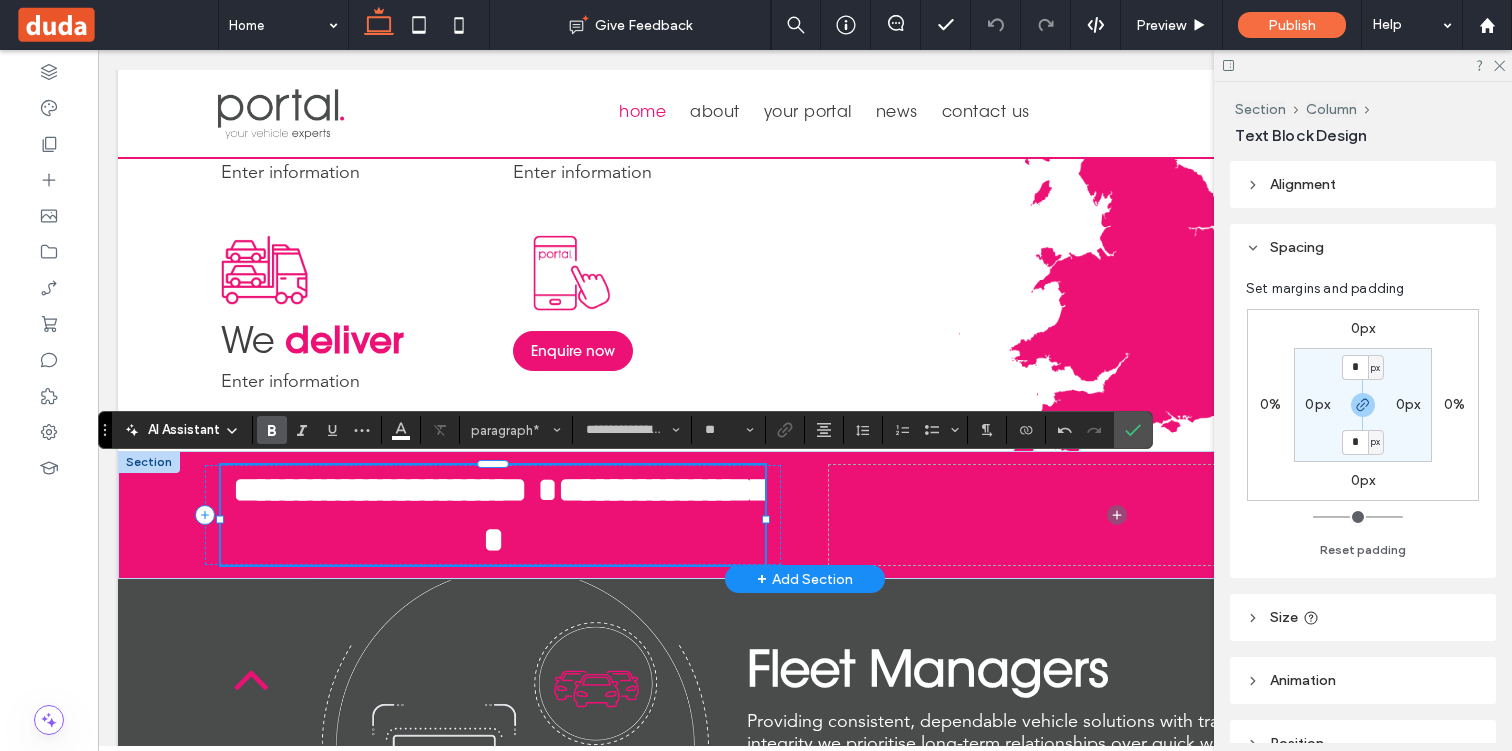 click on "**********" at bounding box center (380, 490) 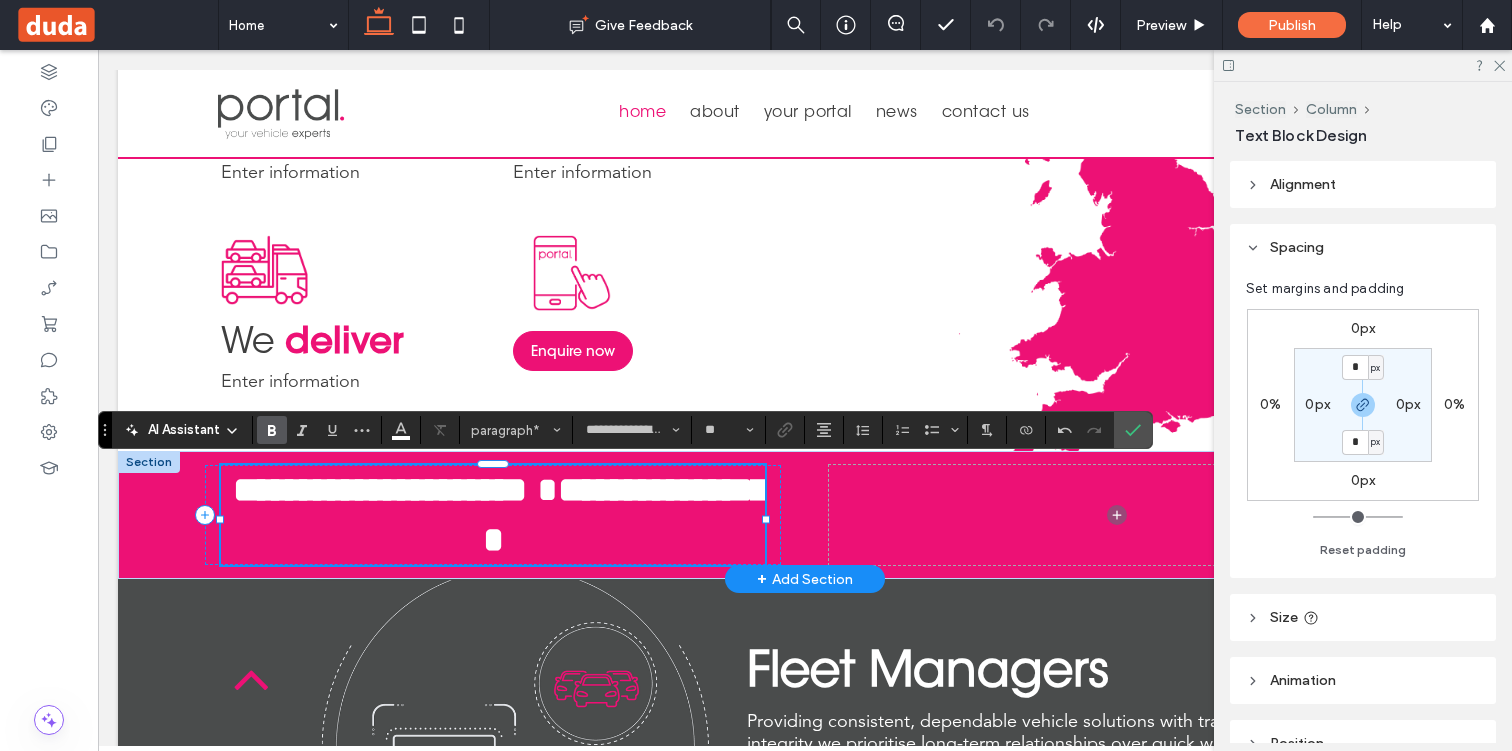 type 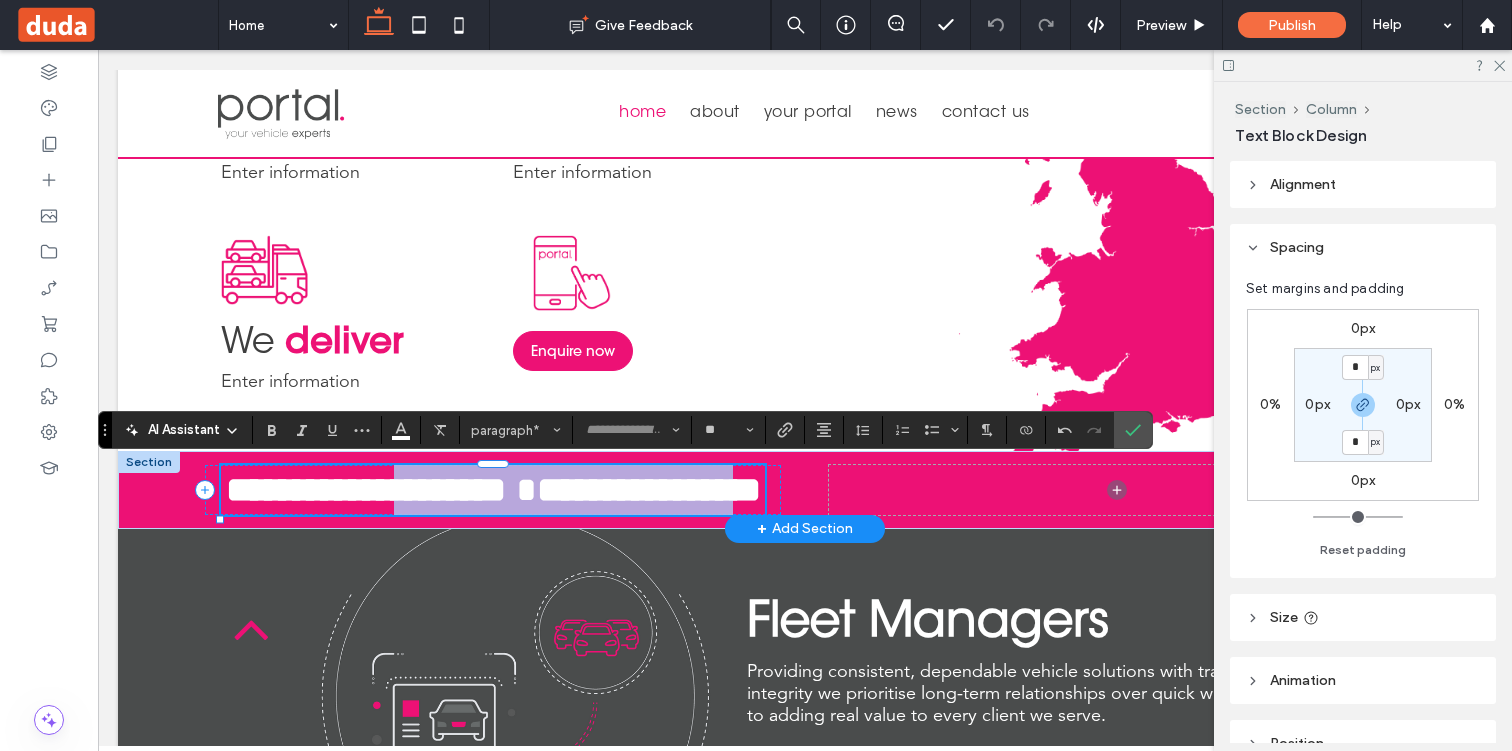 drag, startPoint x: 482, startPoint y: 493, endPoint x: 550, endPoint y: 544, distance: 85 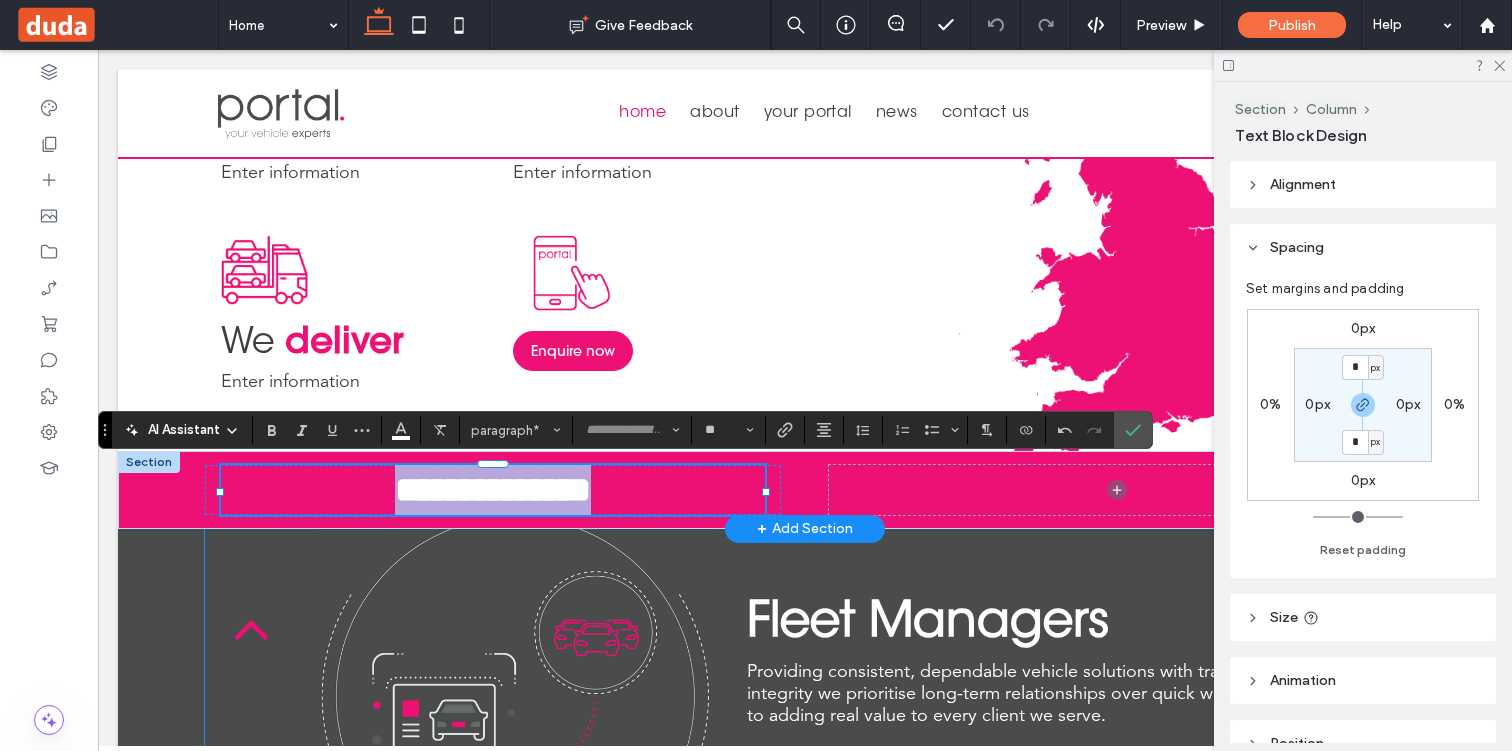 type on "**********" 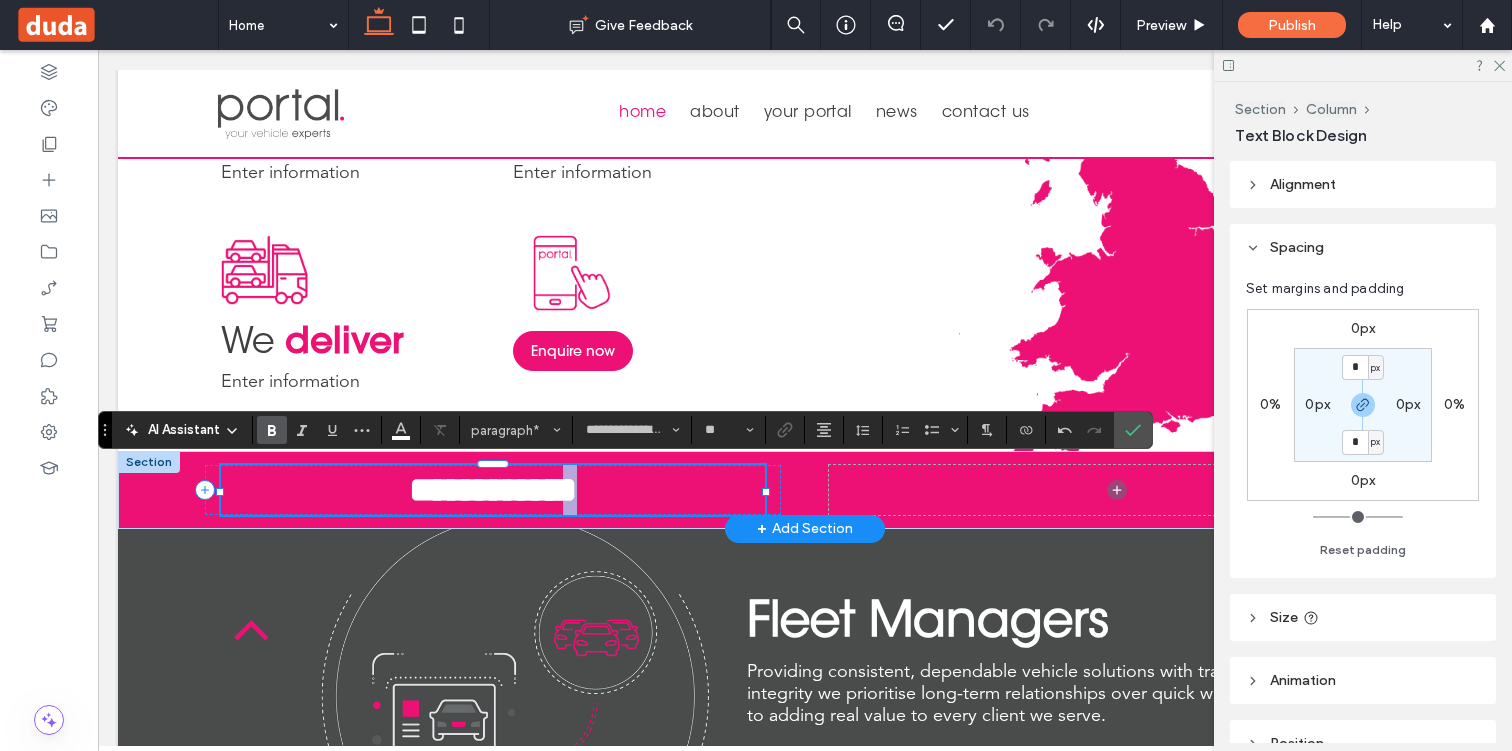 click on "**********" at bounding box center [493, 490] 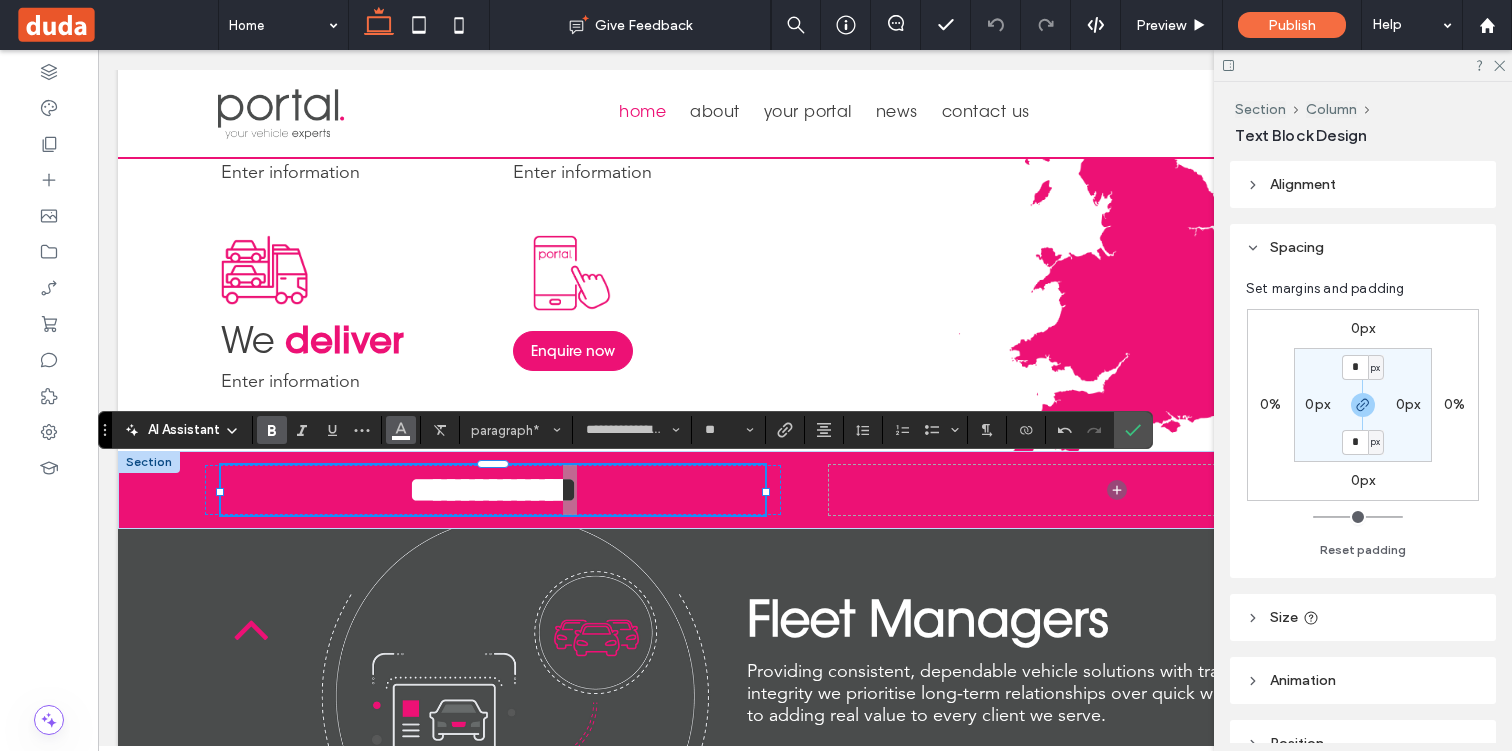 click 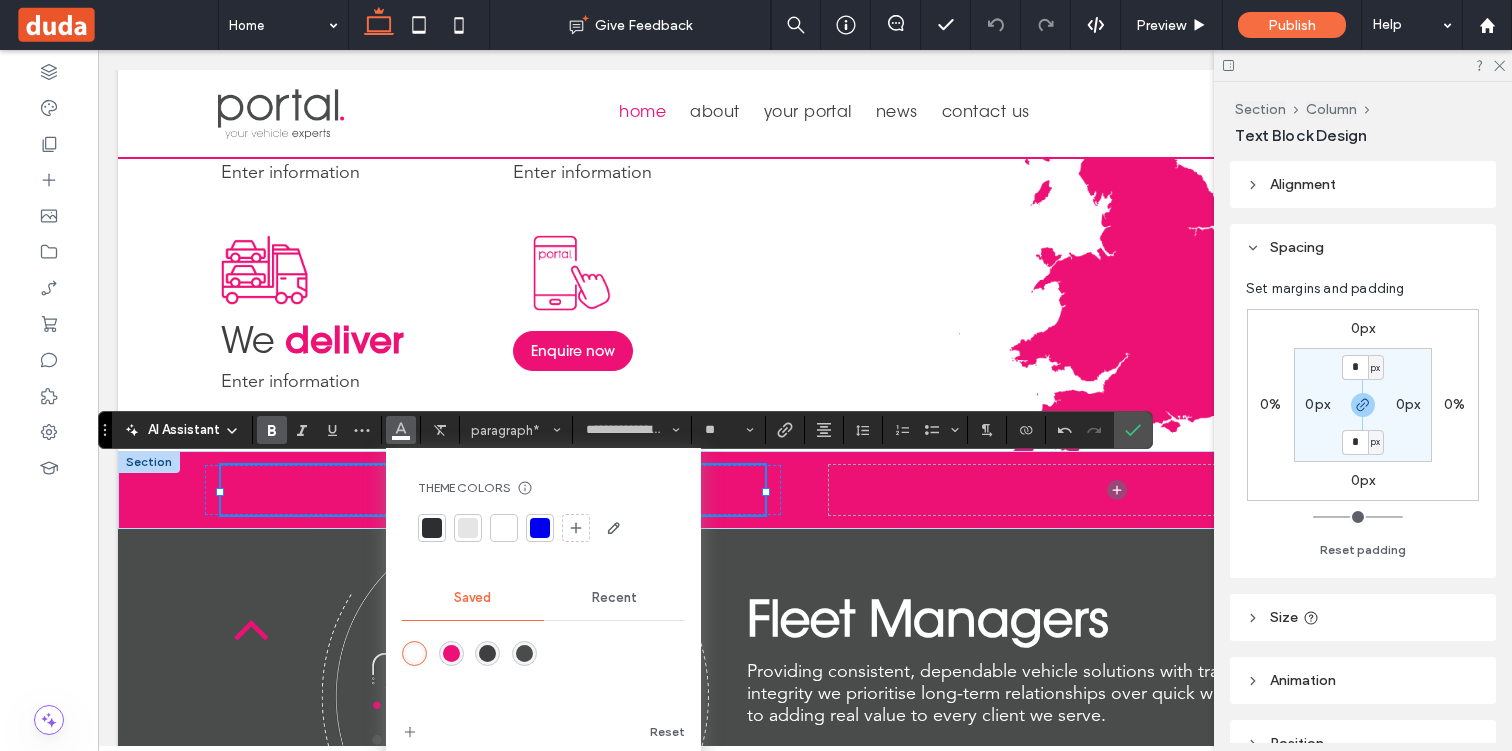 click at bounding box center (487, 653) 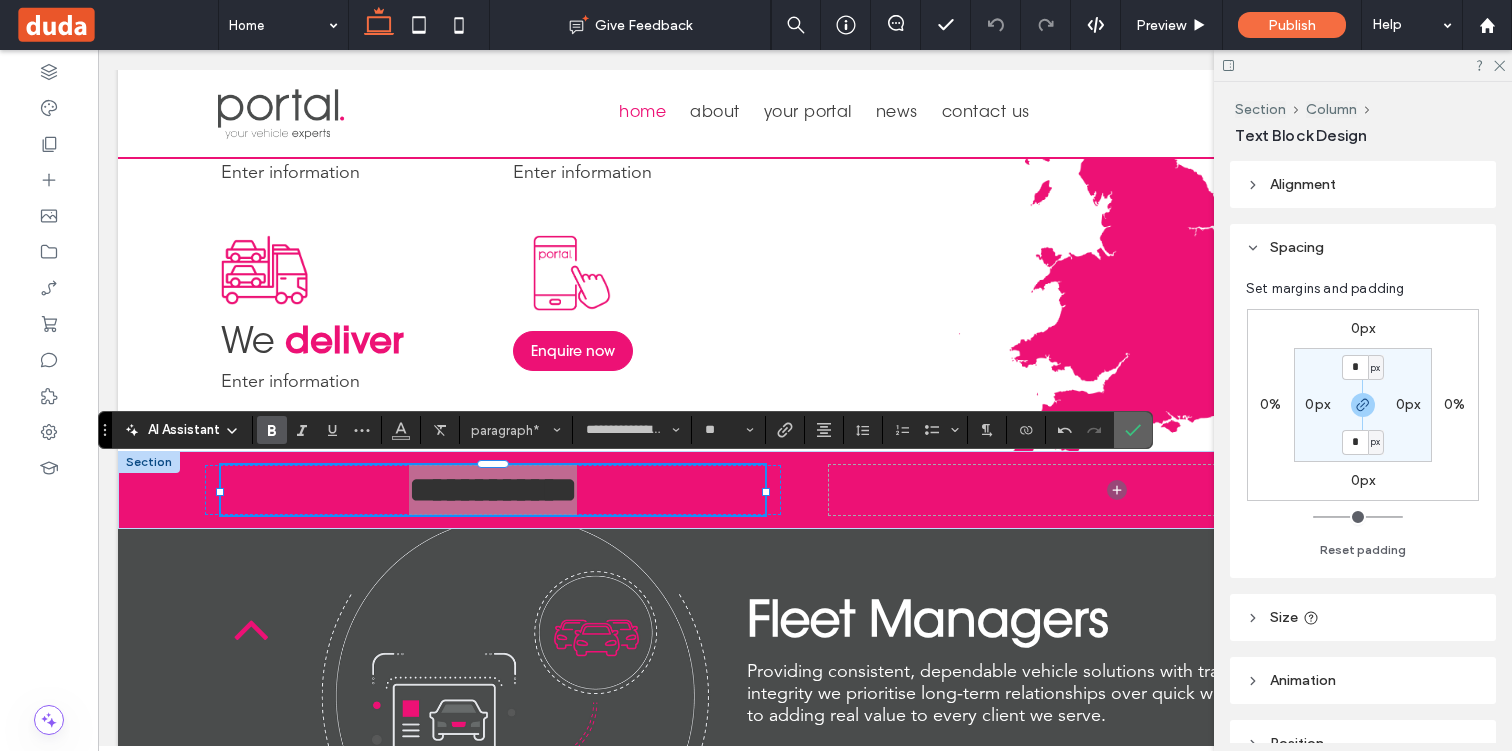 click at bounding box center [1133, 430] 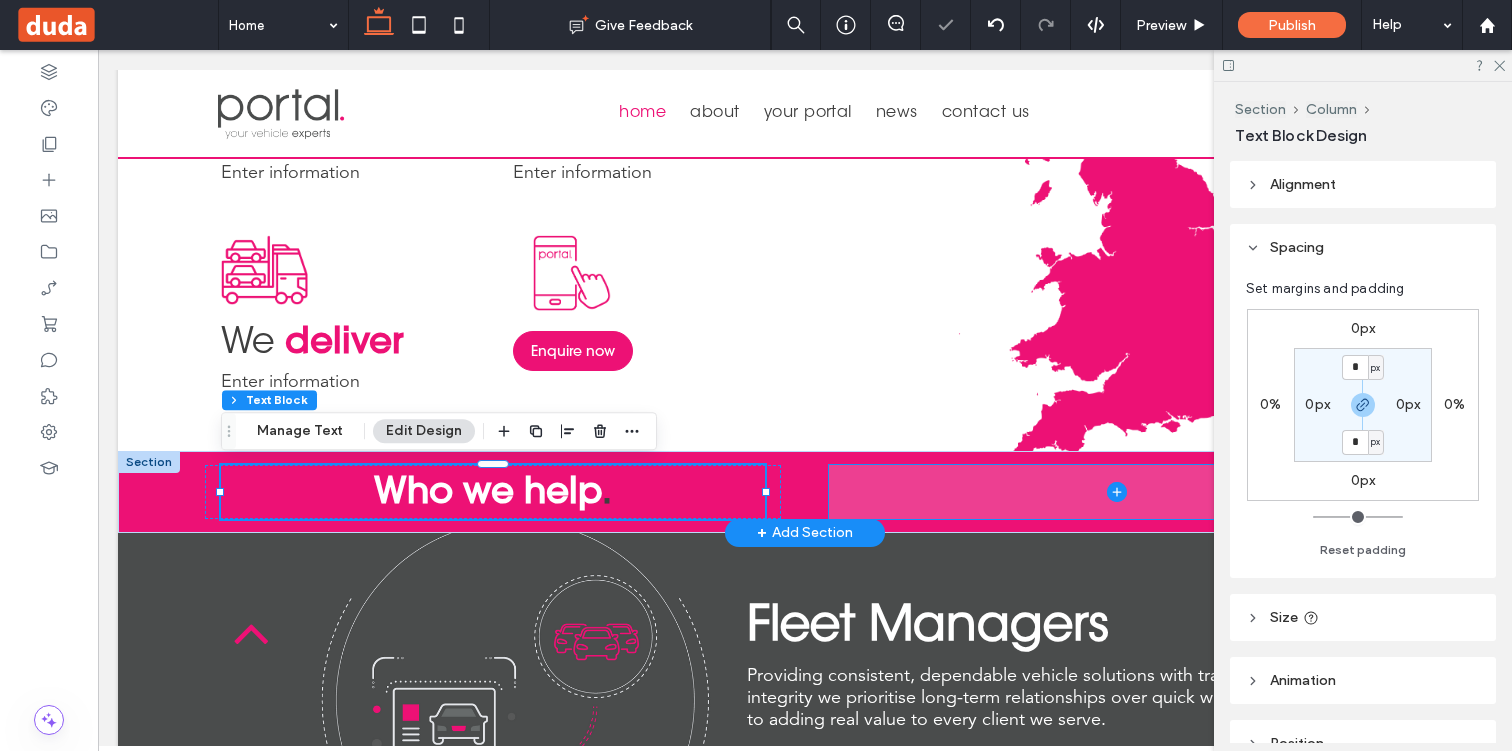 click at bounding box center (1117, 492) 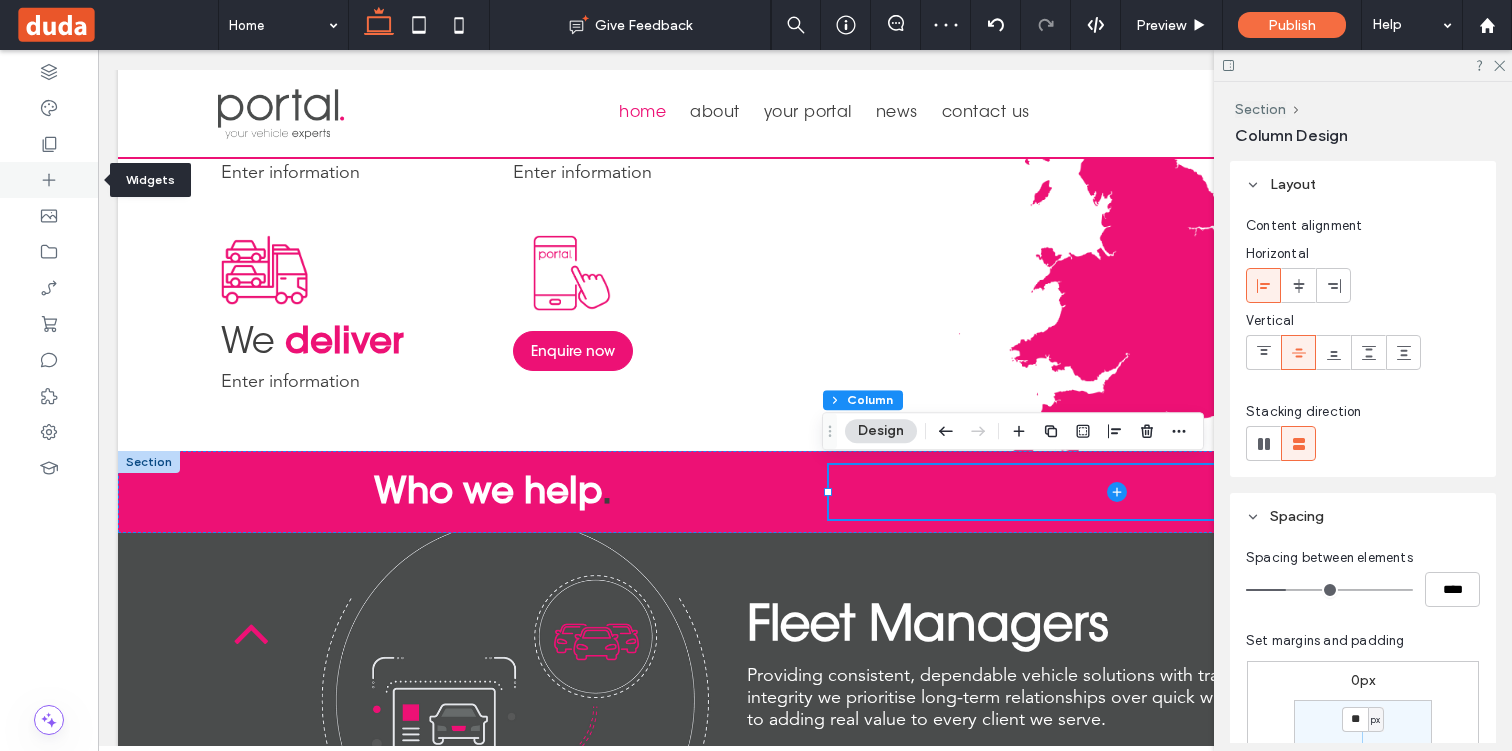 click 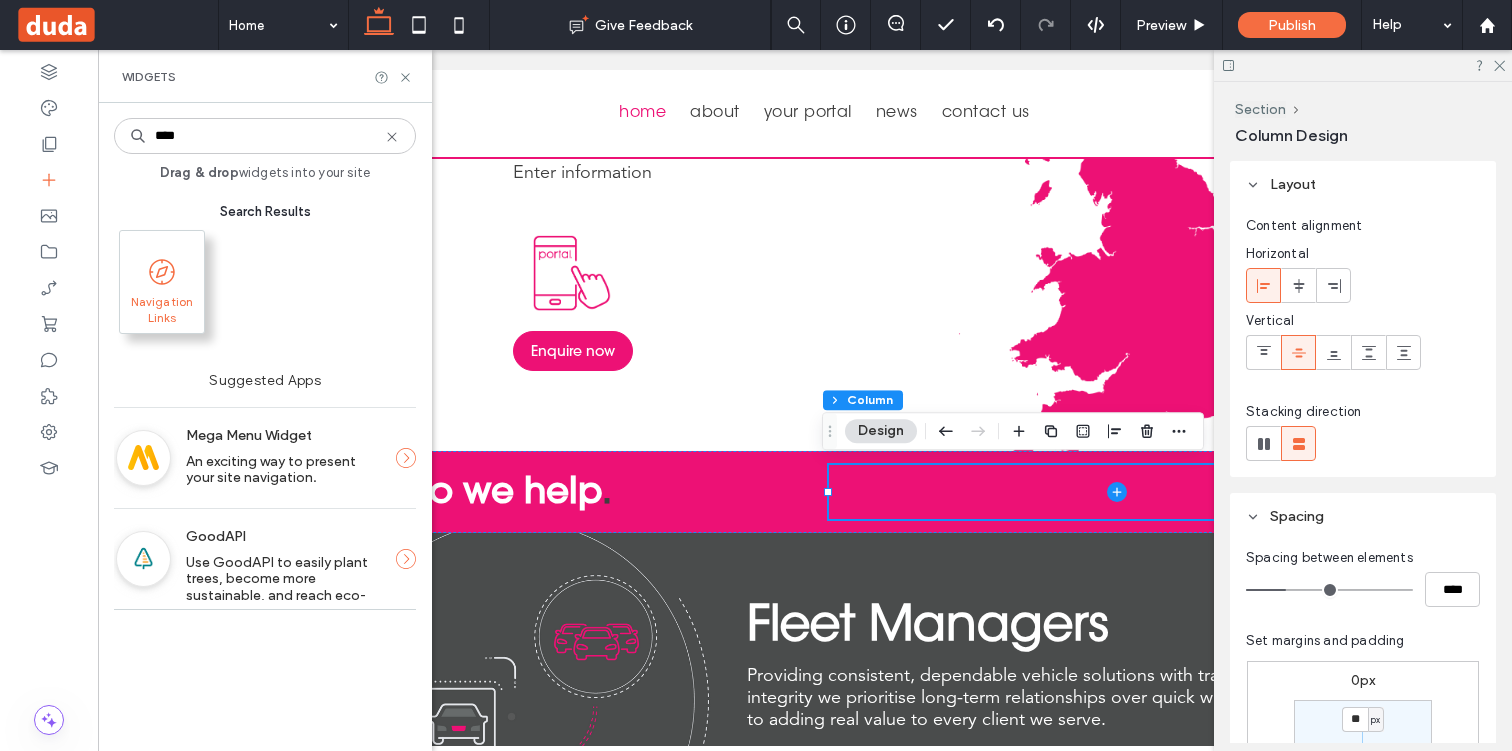 type on "****" 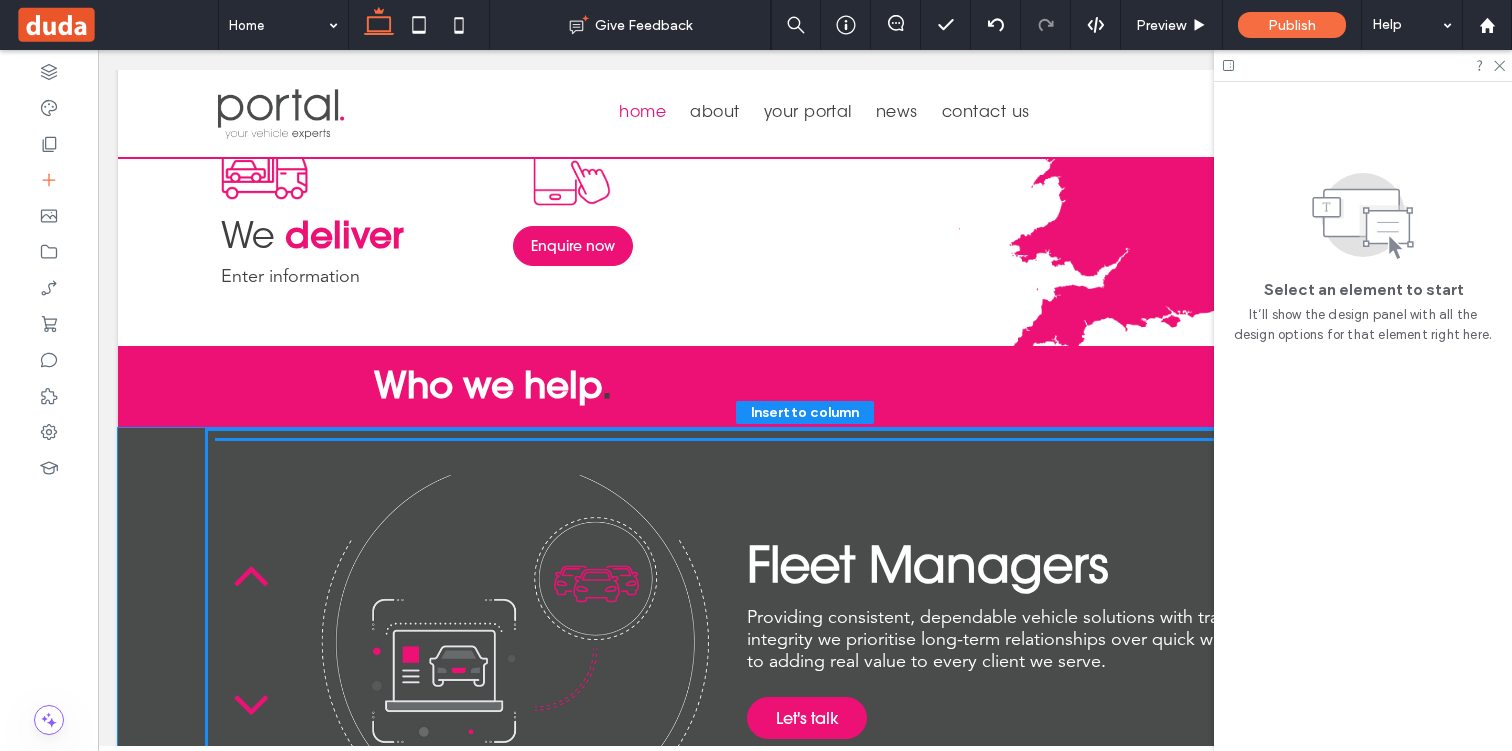 scroll, scrollTop: 2078, scrollLeft: 0, axis: vertical 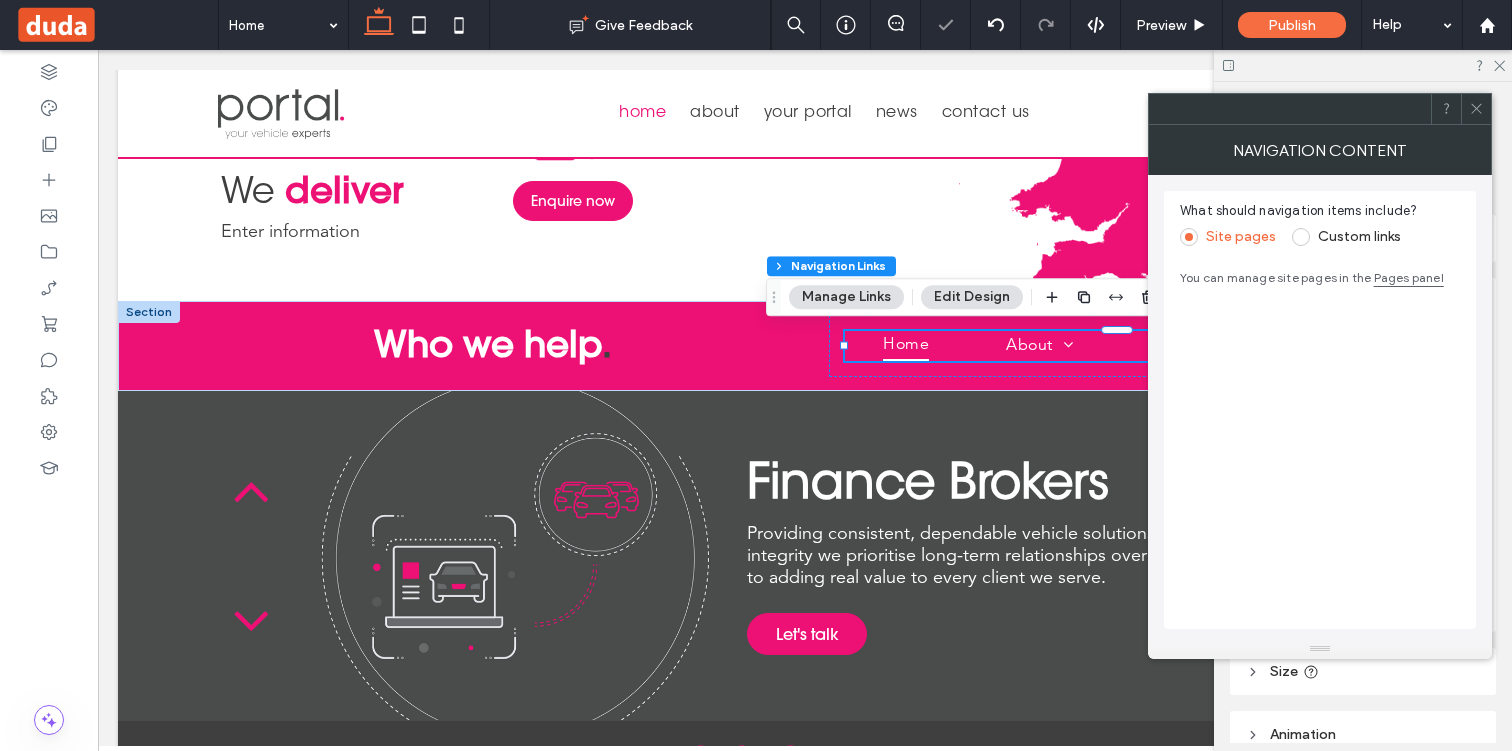 click at bounding box center [1301, 237] 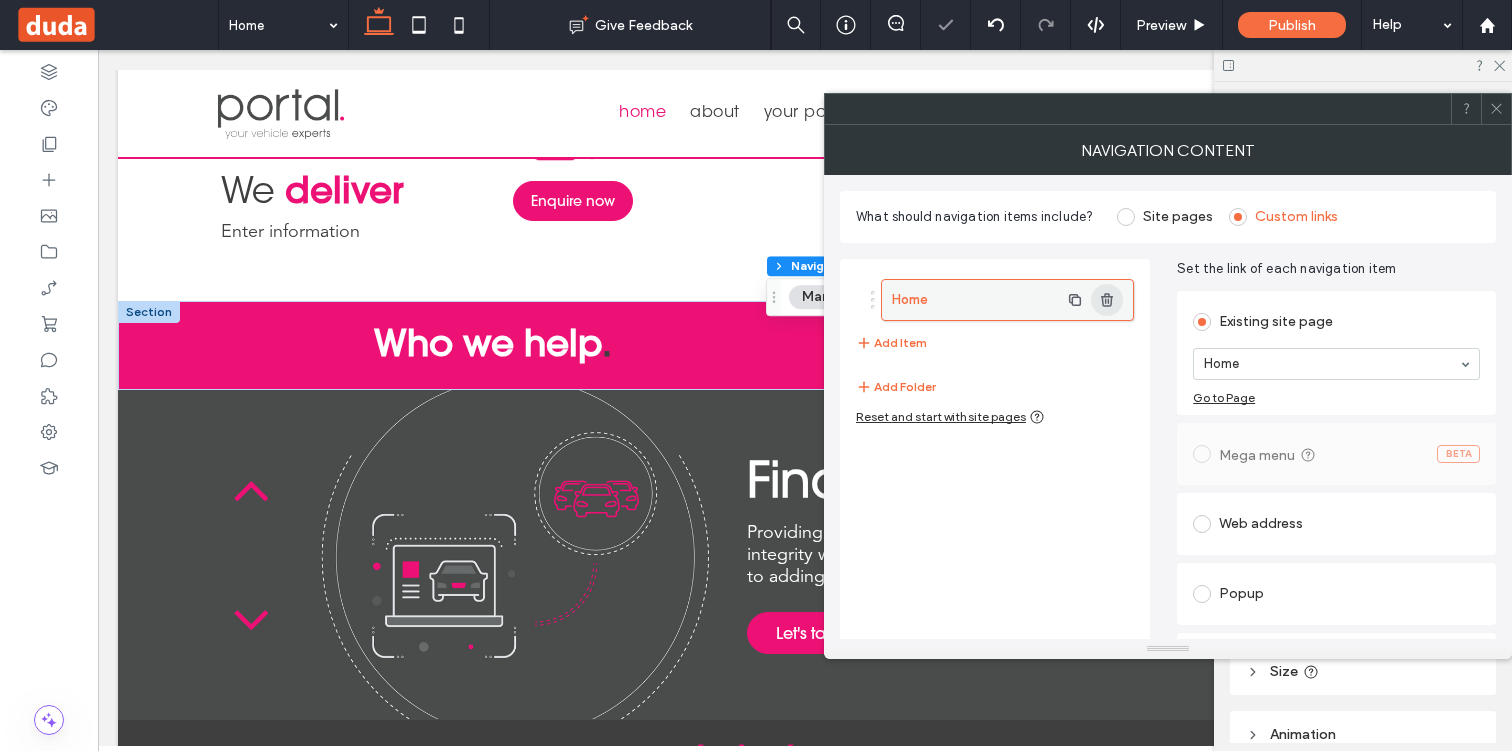 click 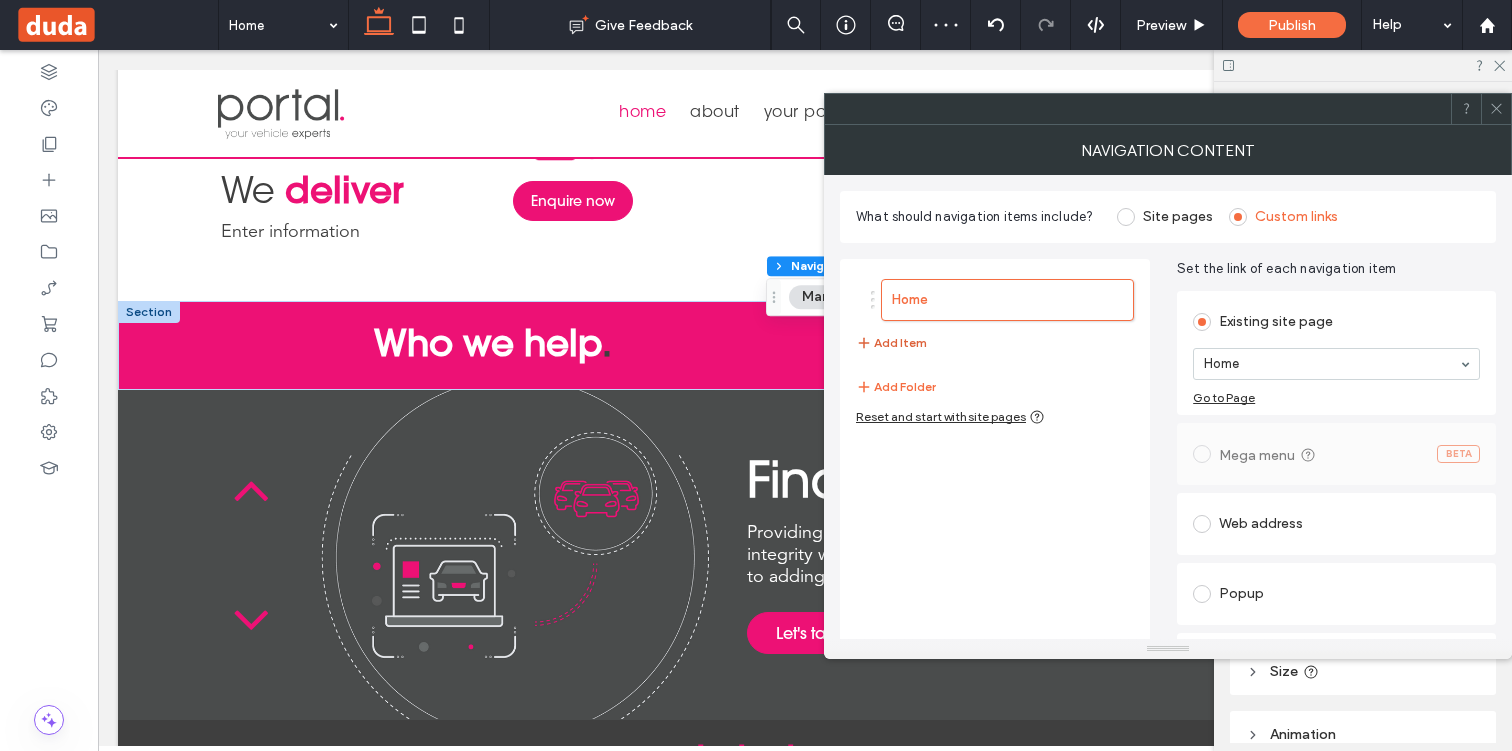 click on "Add Item" at bounding box center [891, 343] 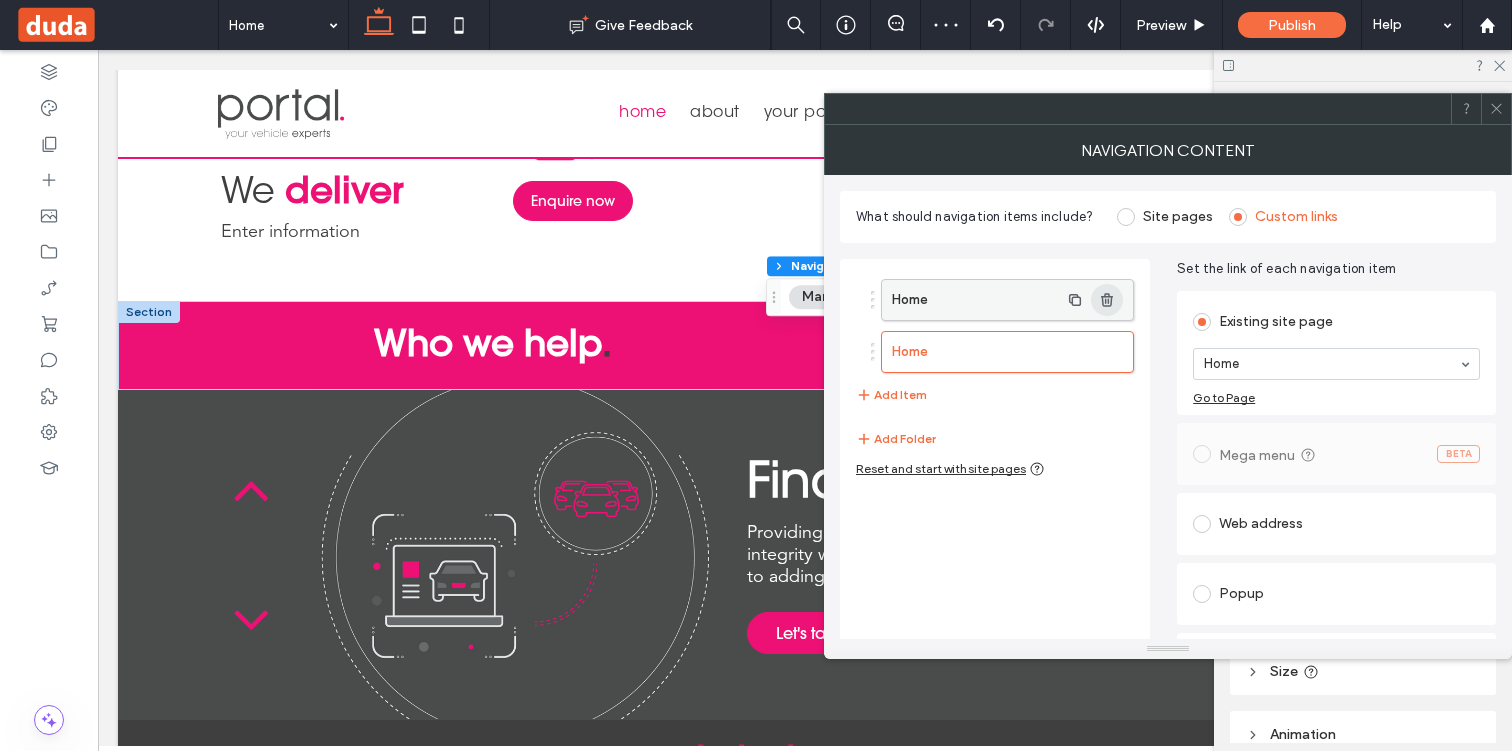click 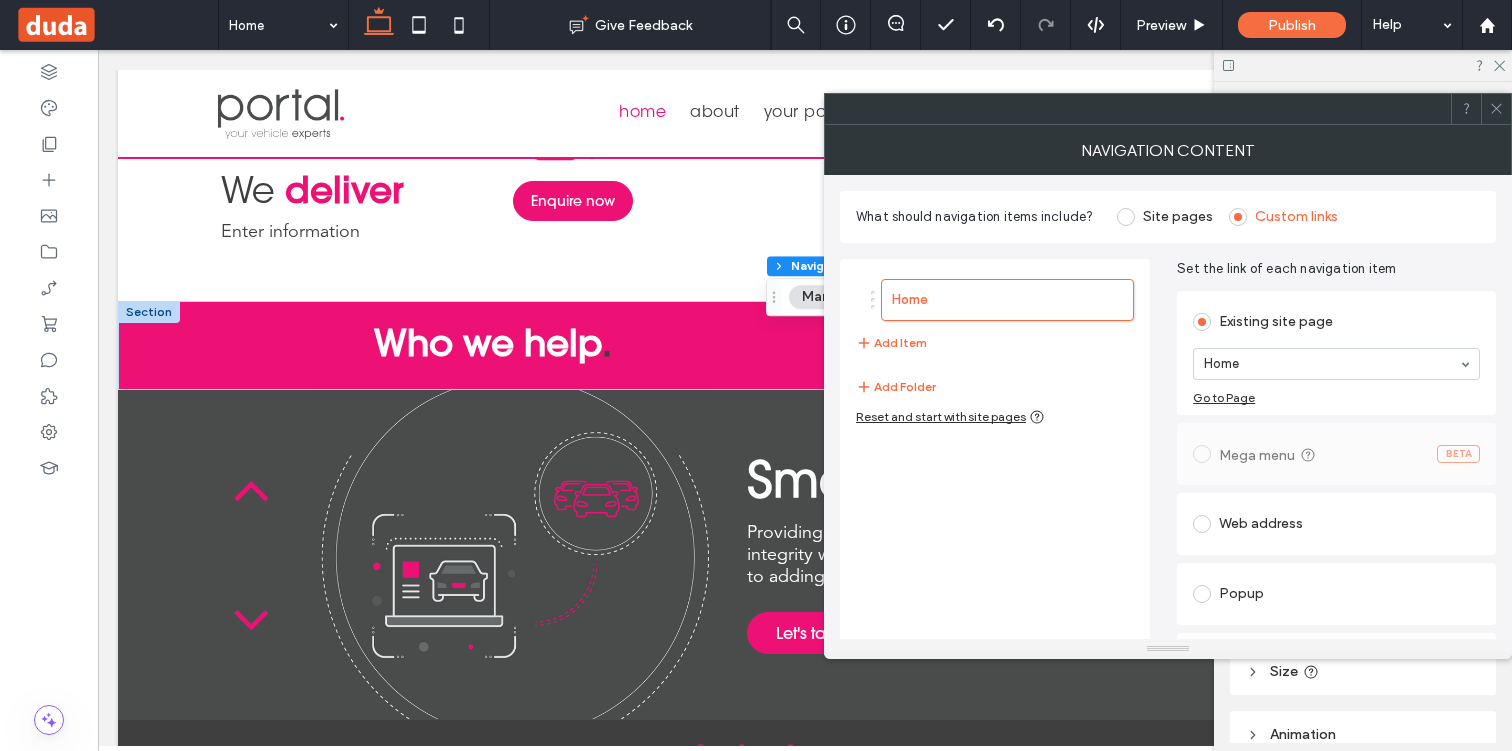 scroll, scrollTop: 55, scrollLeft: 0, axis: vertical 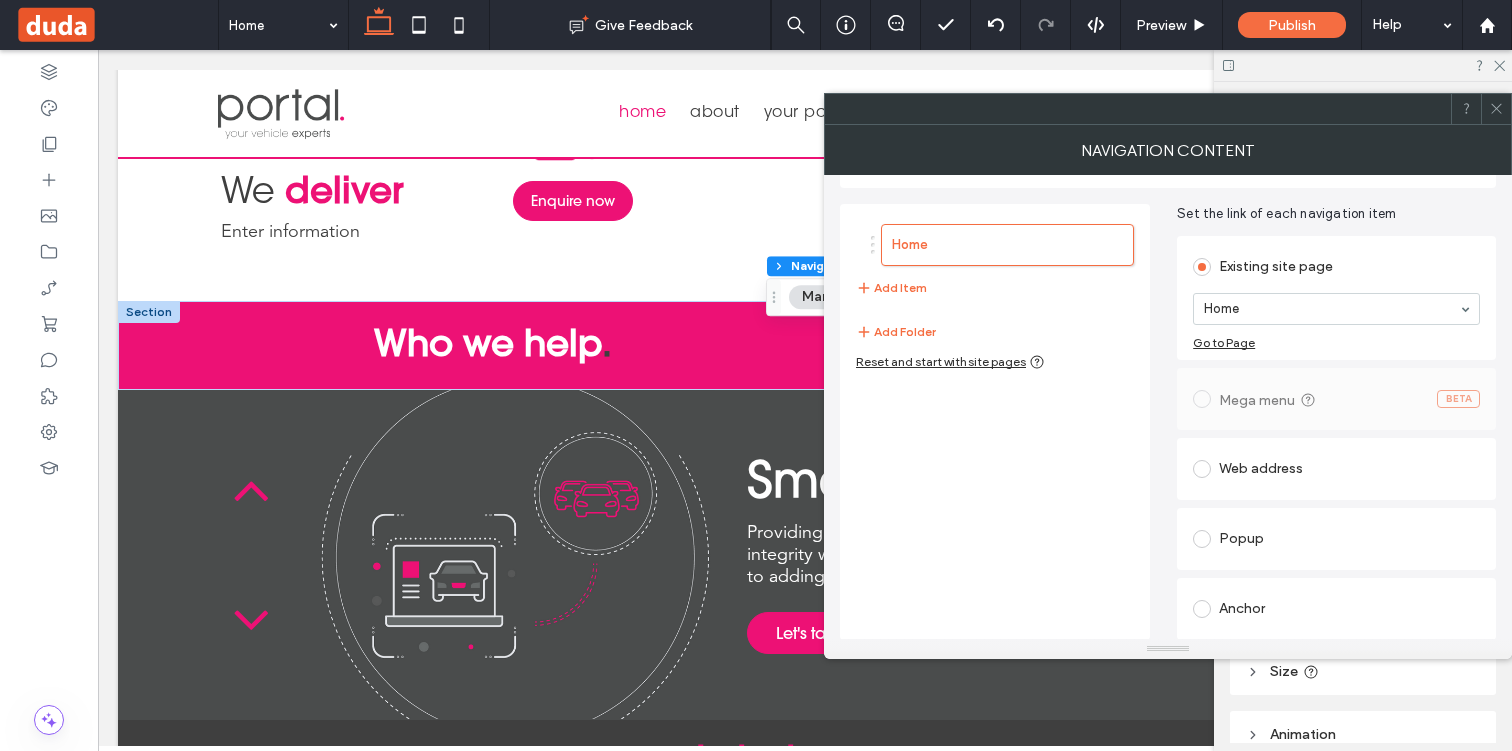 click on "Home" at bounding box center (1336, 309) 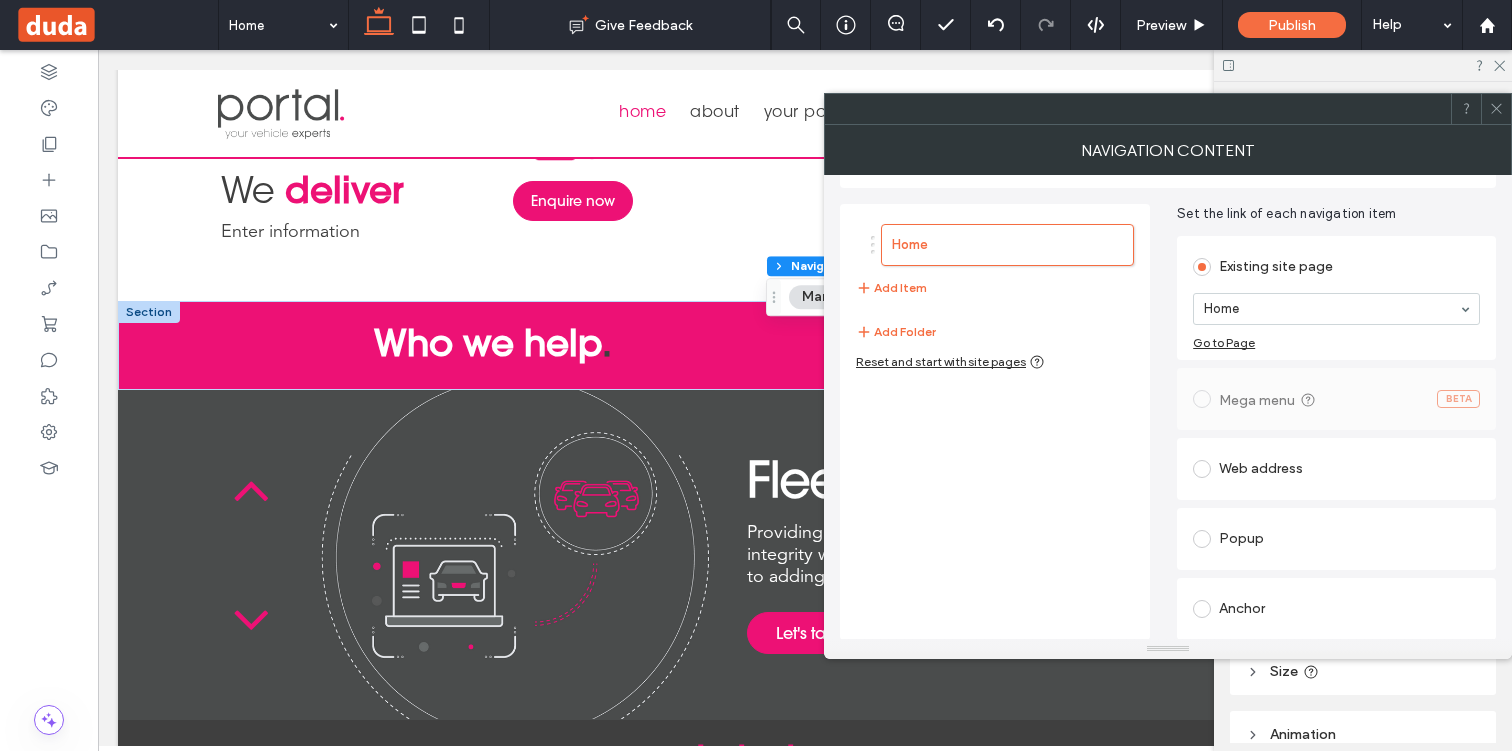 click 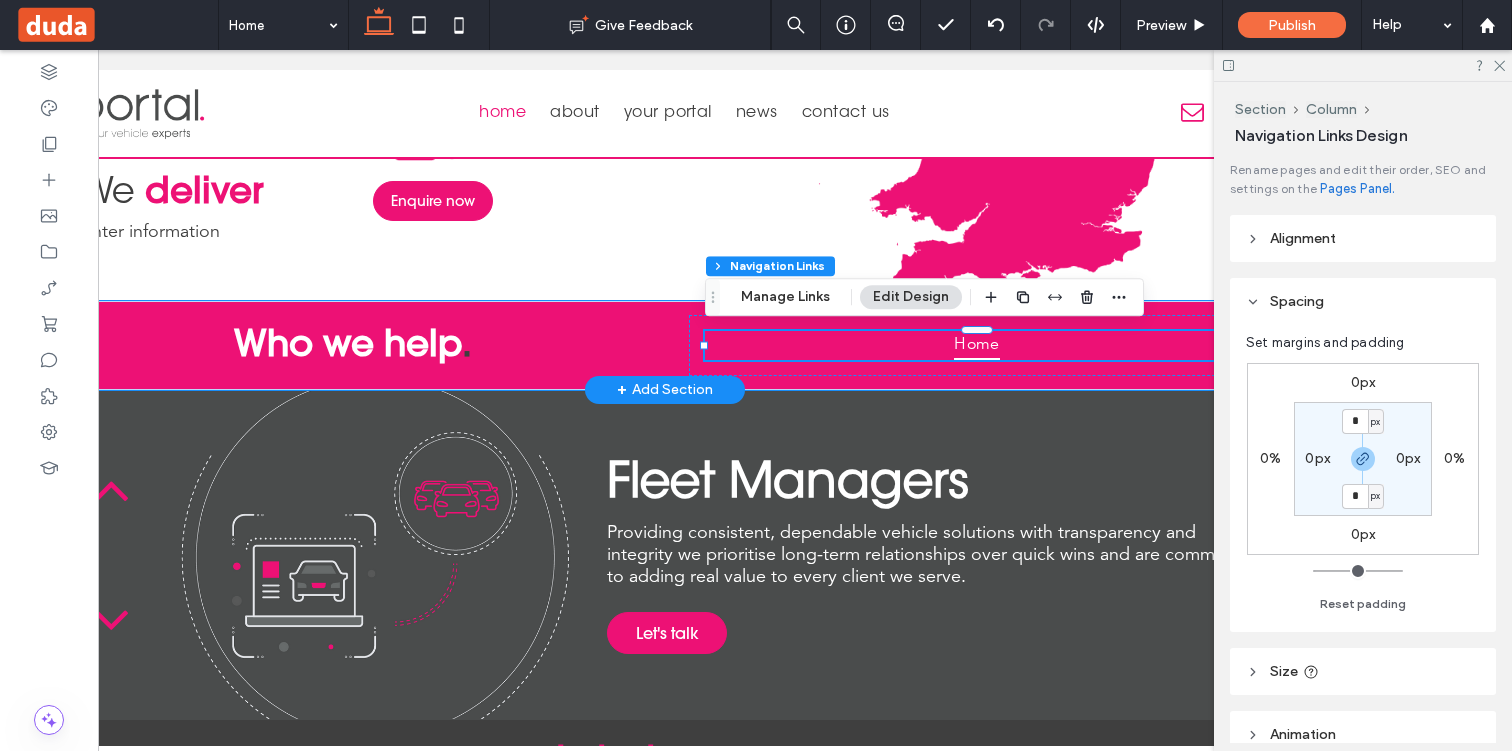 scroll, scrollTop: 0, scrollLeft: 298, axis: horizontal 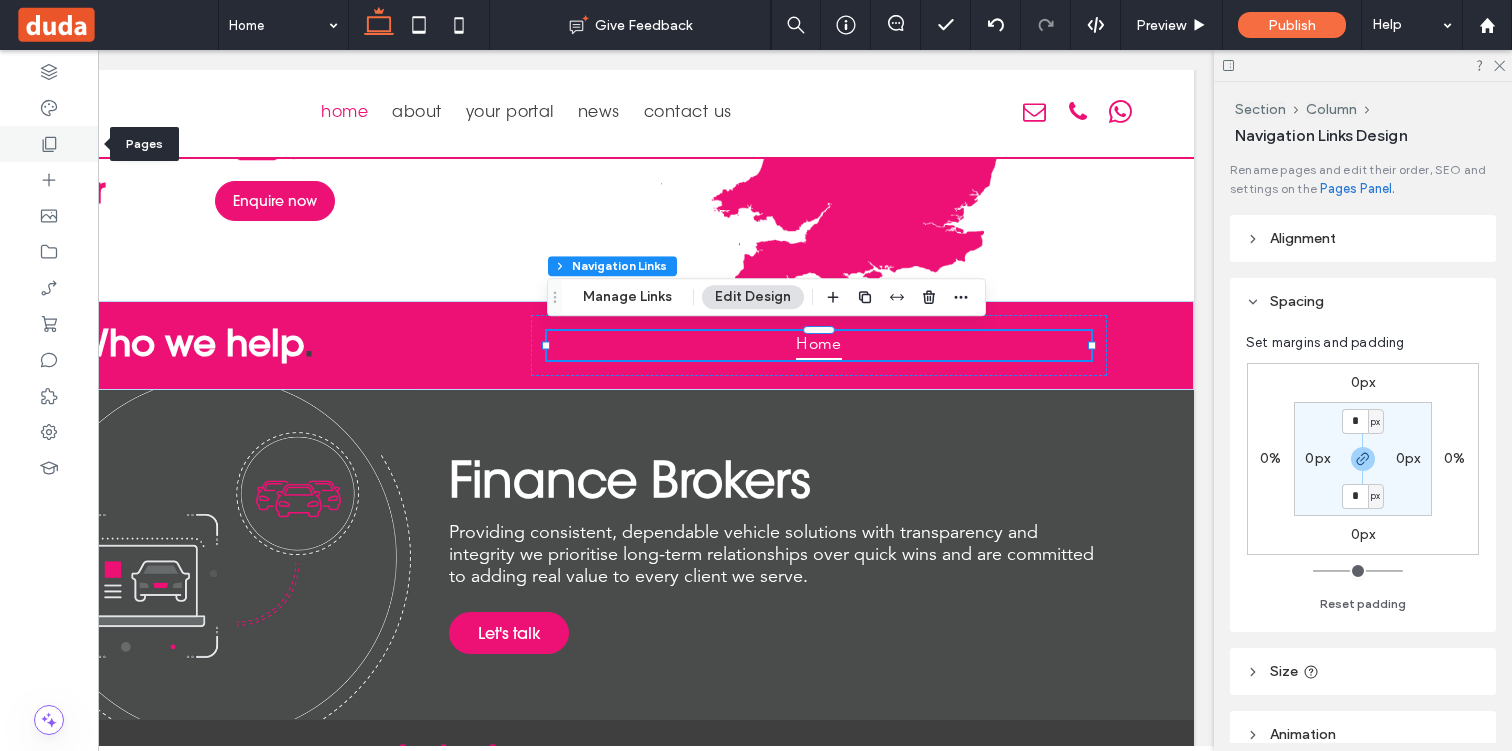 click at bounding box center [49, 144] 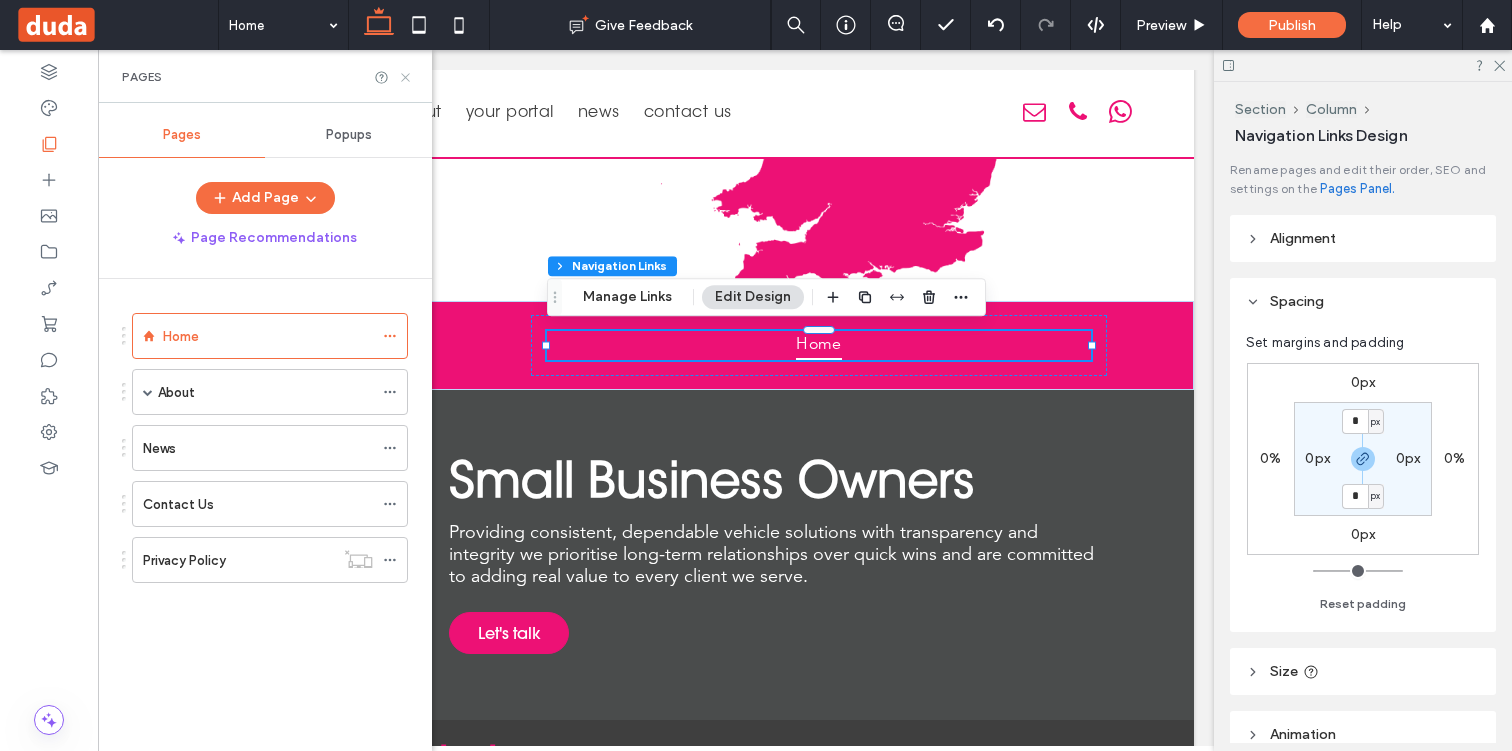 click 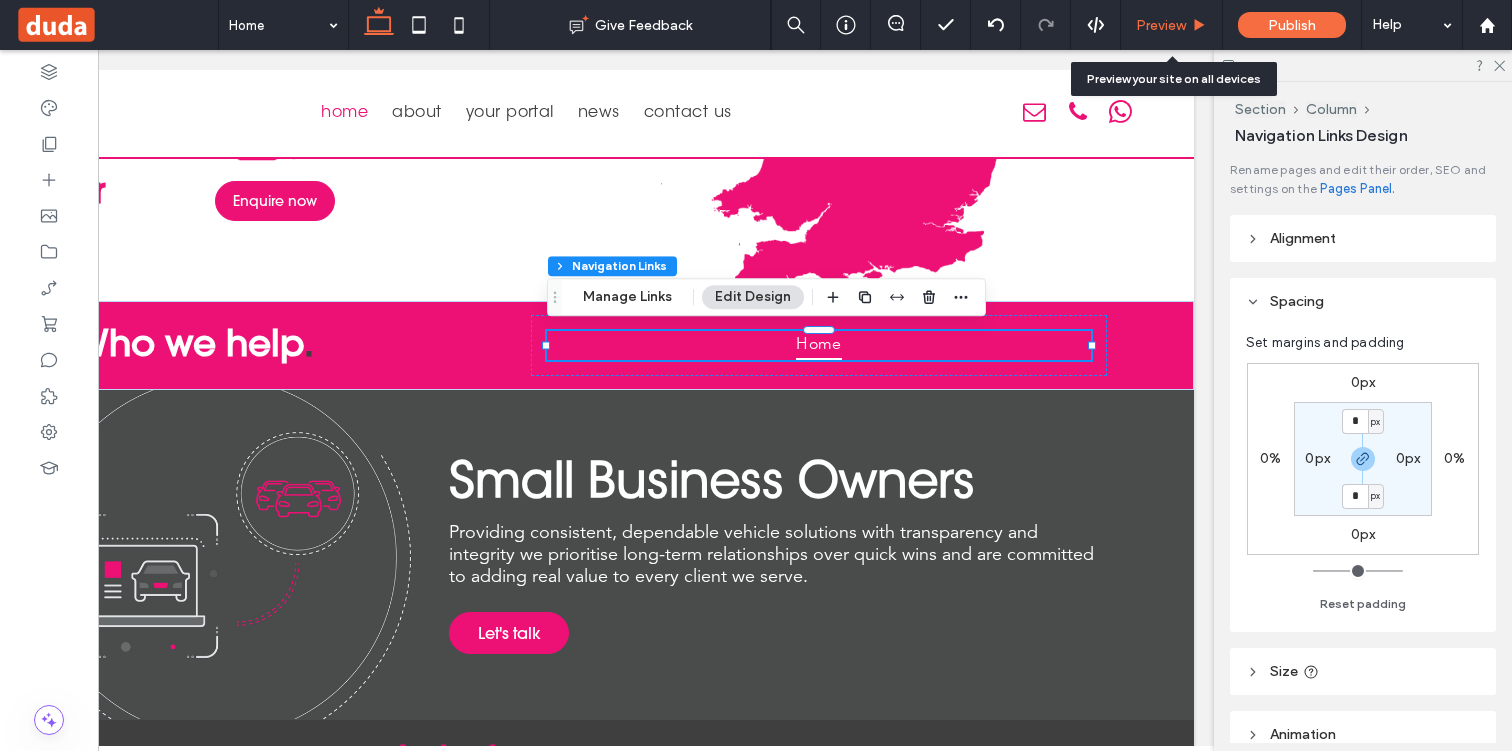 click on "Preview" at bounding box center (1161, 25) 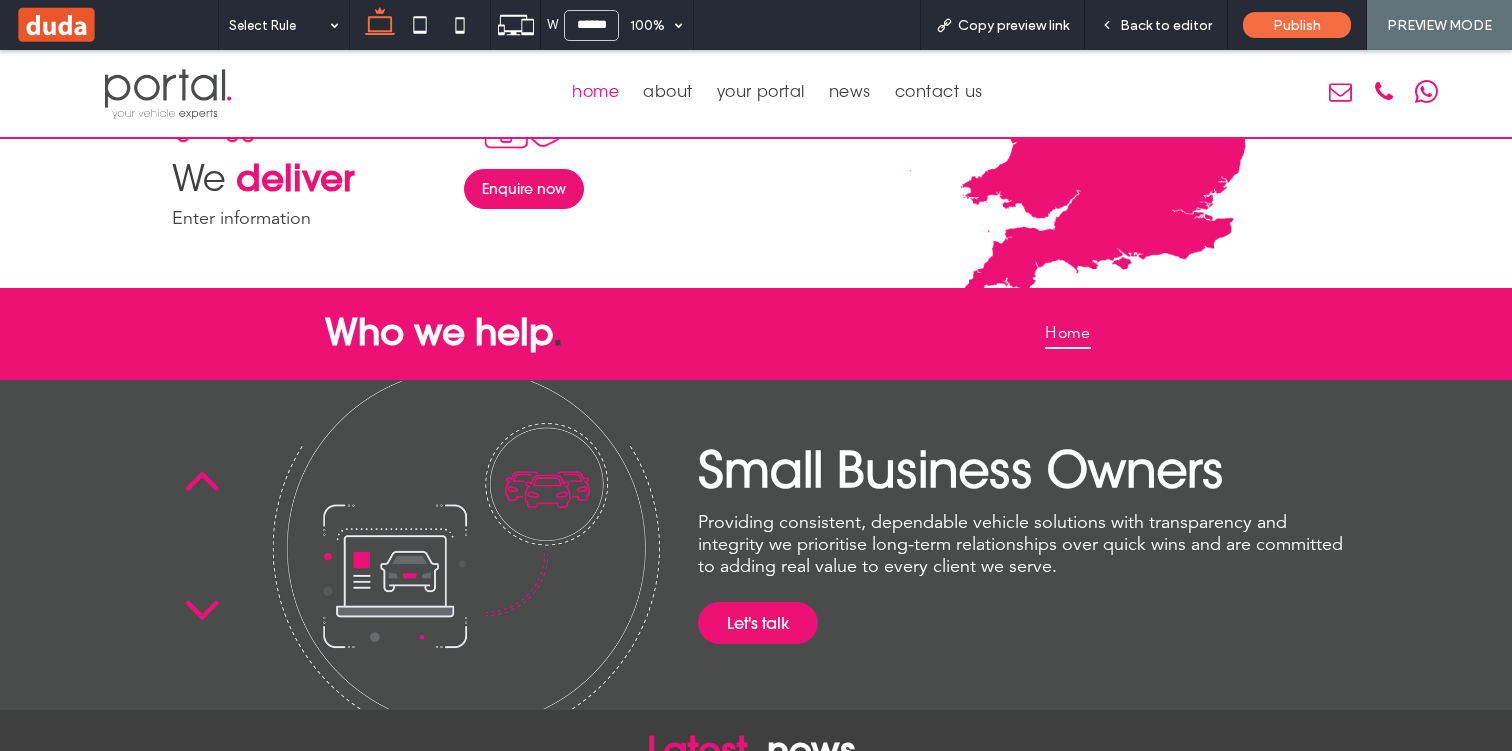 scroll, scrollTop: 2094, scrollLeft: 0, axis: vertical 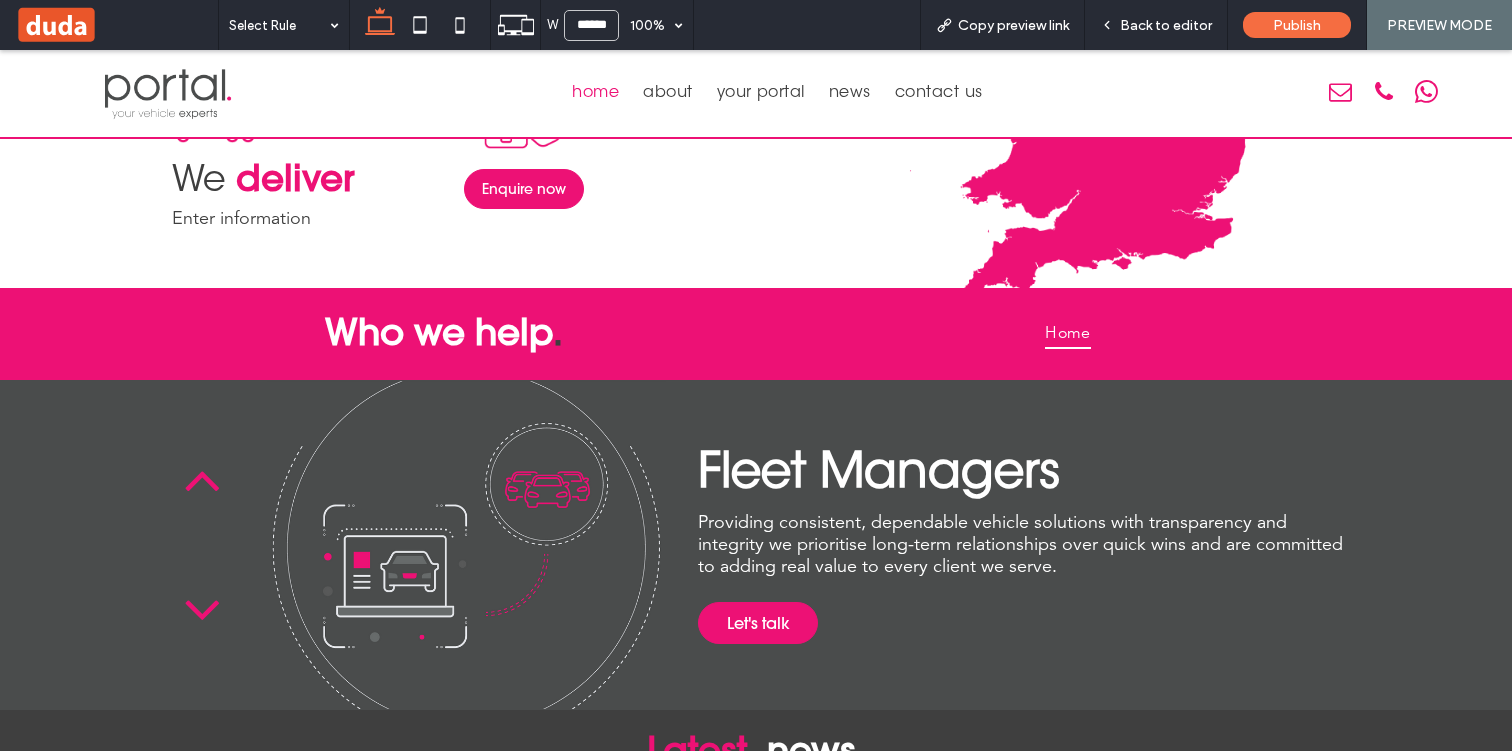 click at bounding box center (756, 375) 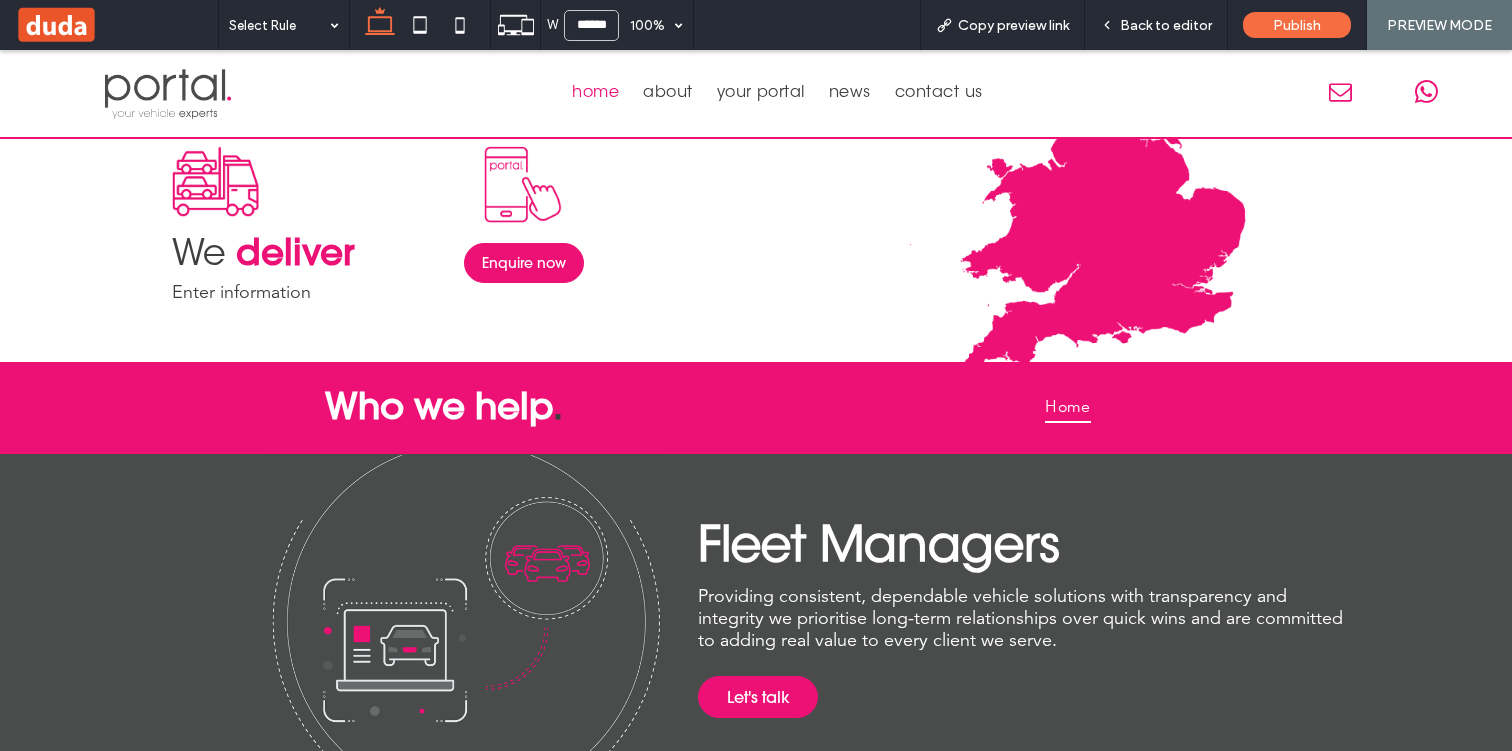 scroll, scrollTop: 2142, scrollLeft: 0, axis: vertical 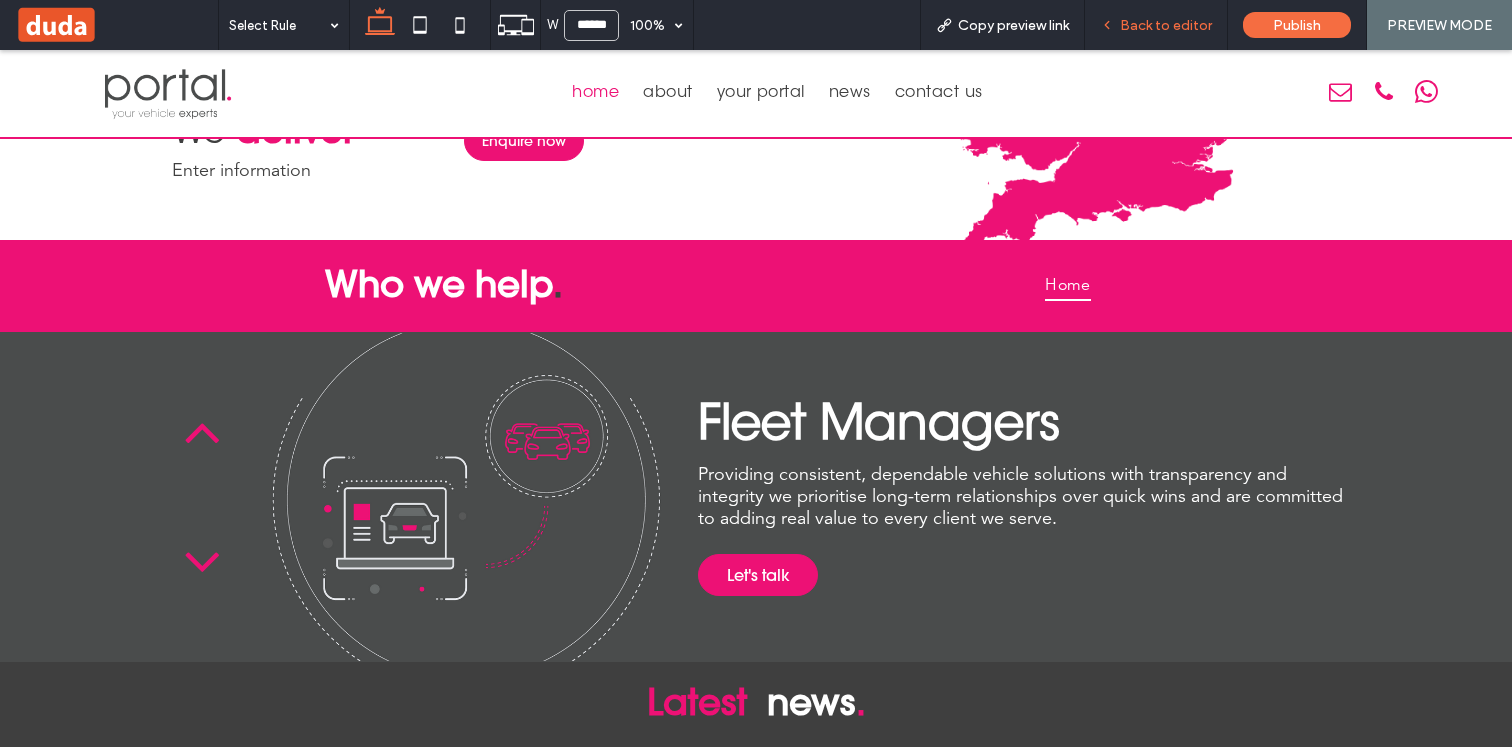 click on "Back to editor" at bounding box center (1166, 25) 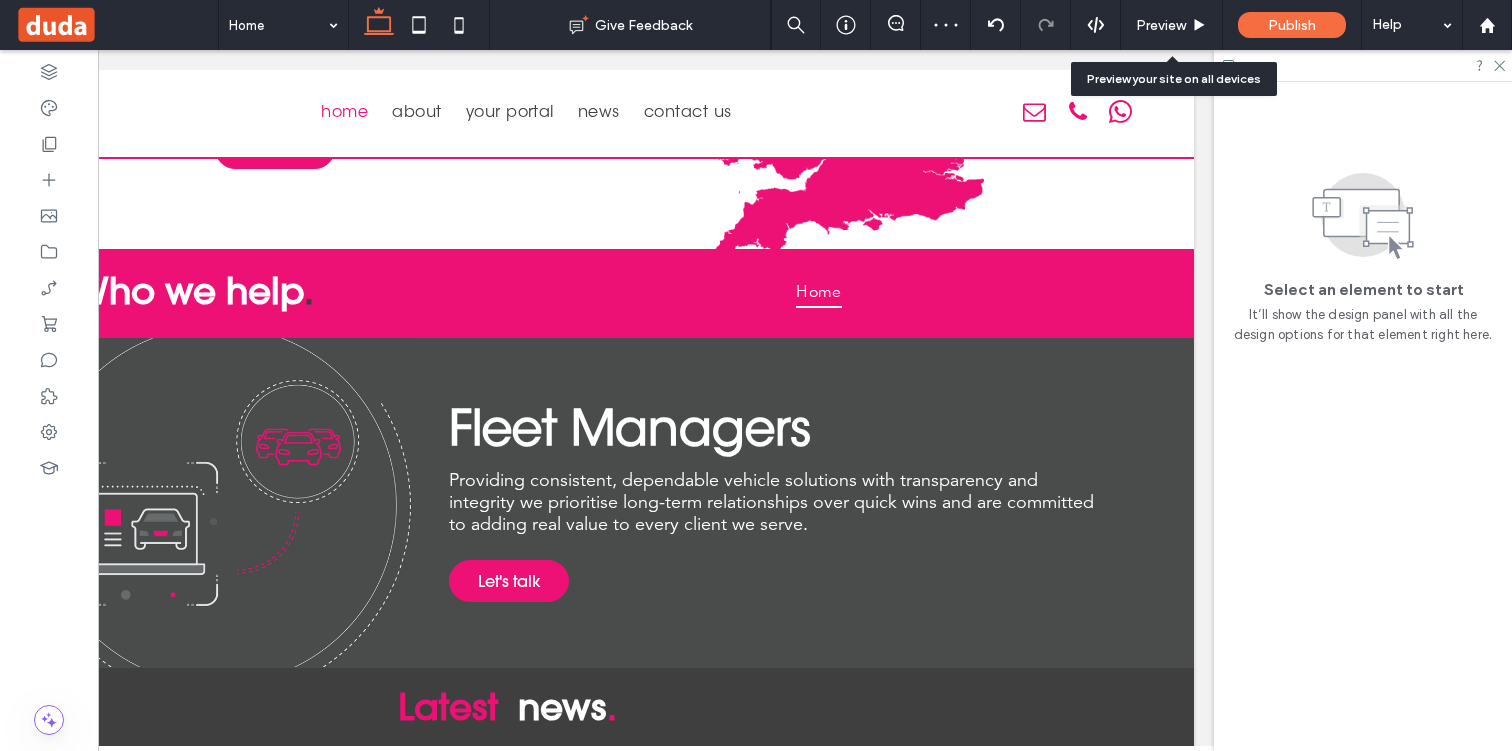 scroll, scrollTop: 2125, scrollLeft: 0, axis: vertical 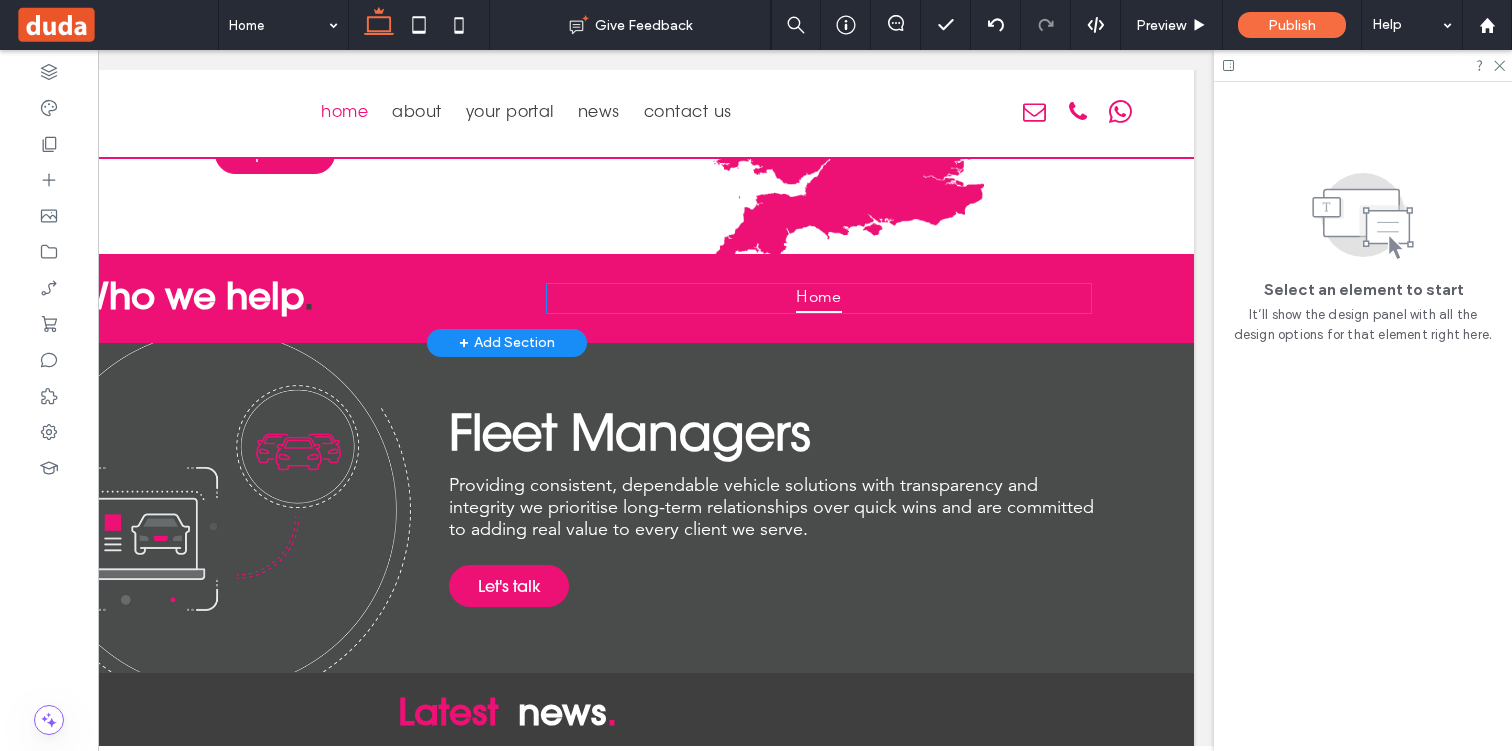 click on "Home" at bounding box center [819, 298] 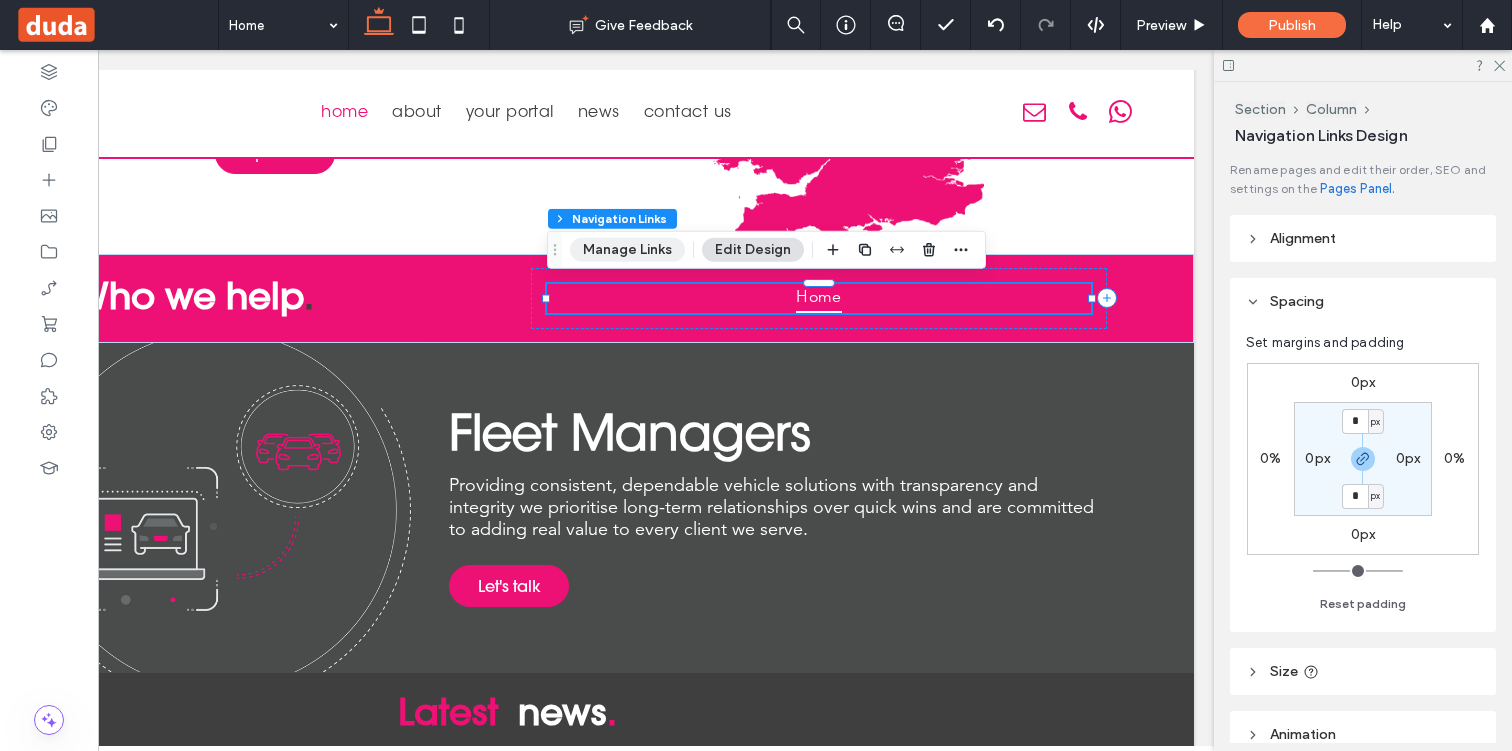 click on "Manage Links" at bounding box center [627, 250] 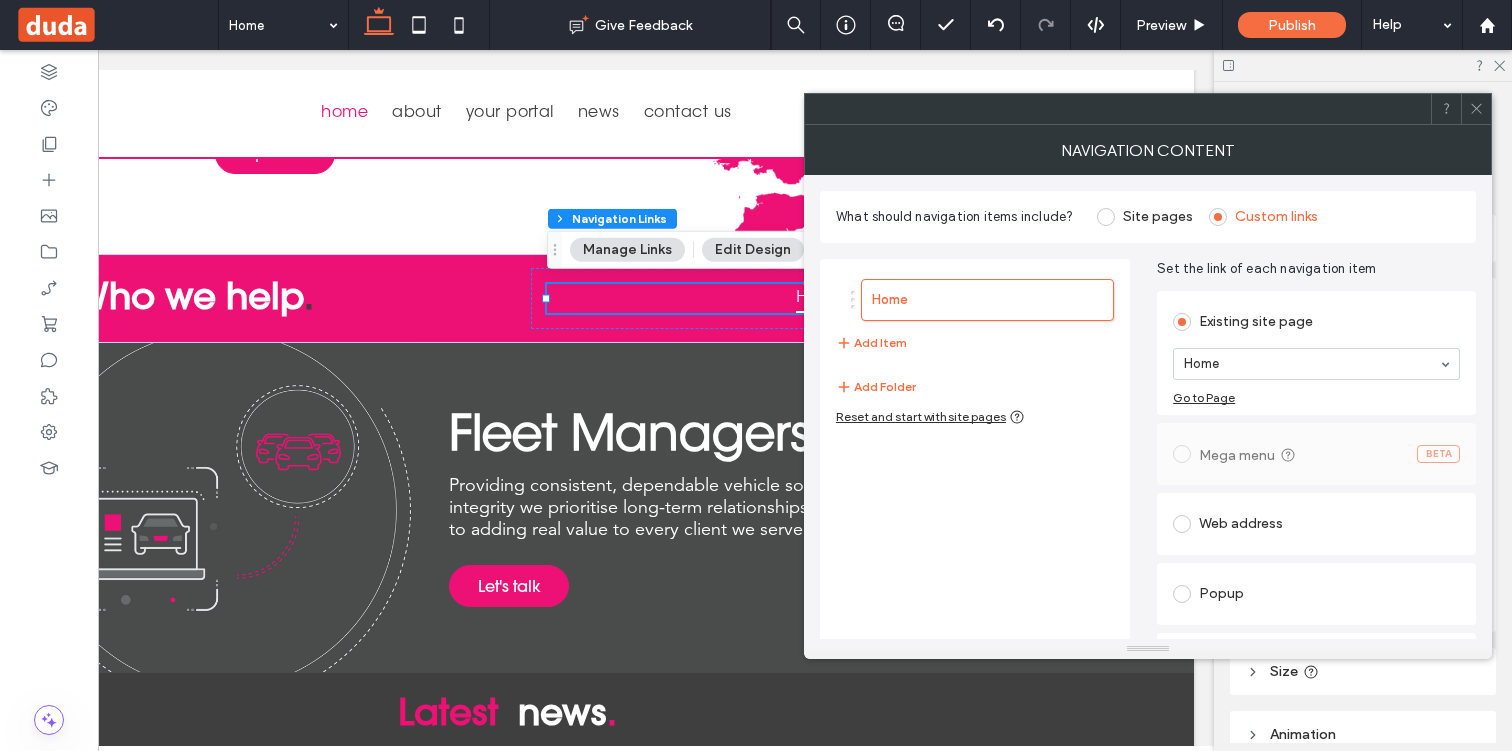 click on "Edit Design" at bounding box center (753, 250) 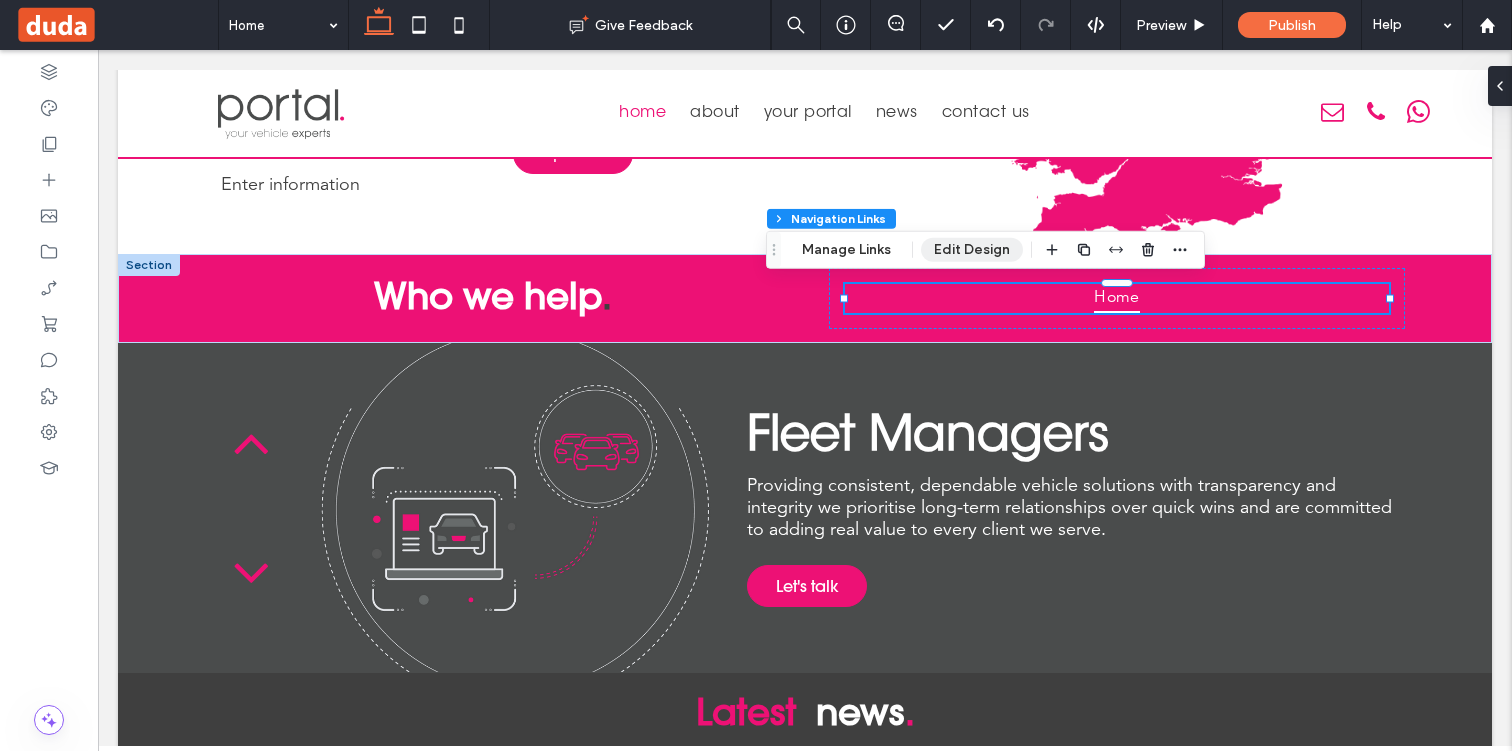 click on "Edit Design" at bounding box center (972, 250) 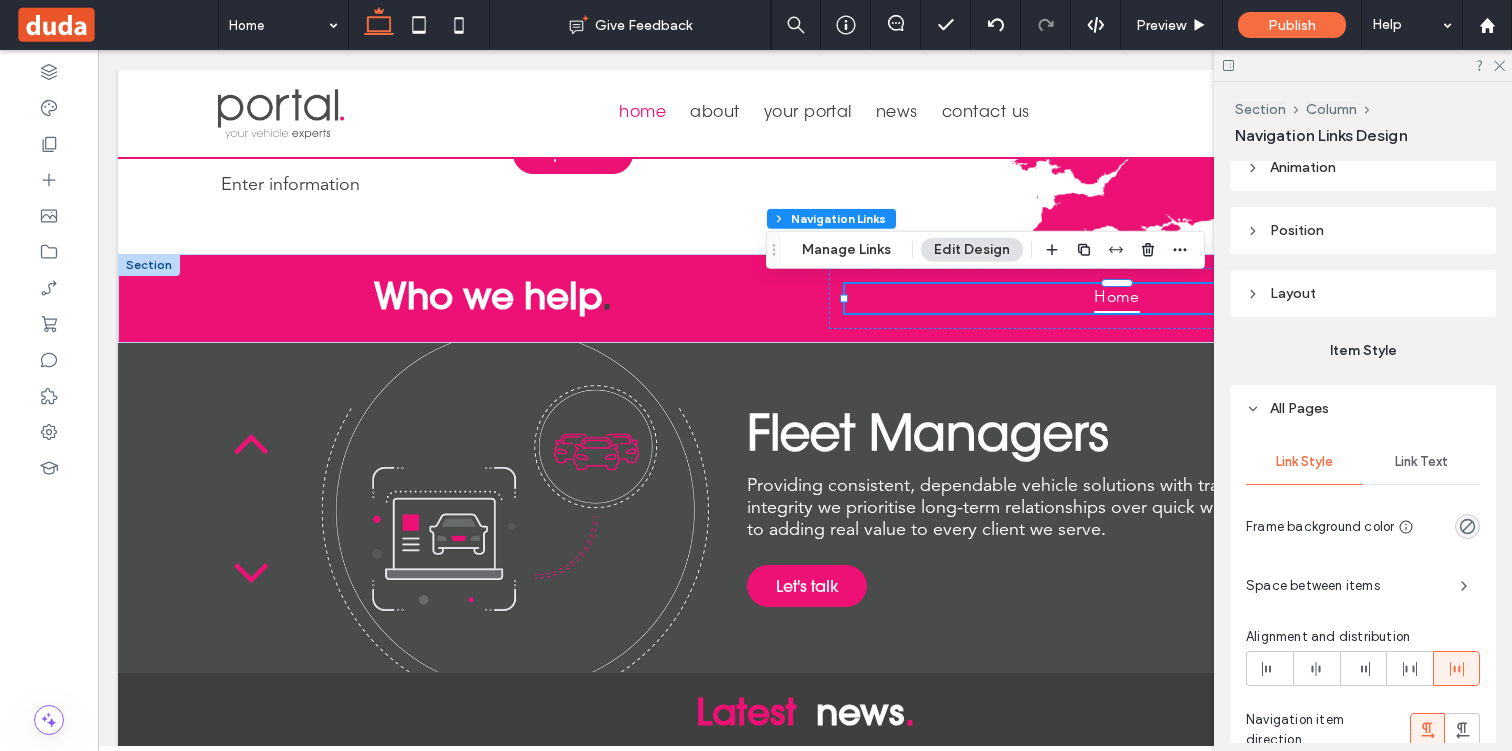 click on "Link Text" at bounding box center [1421, 462] 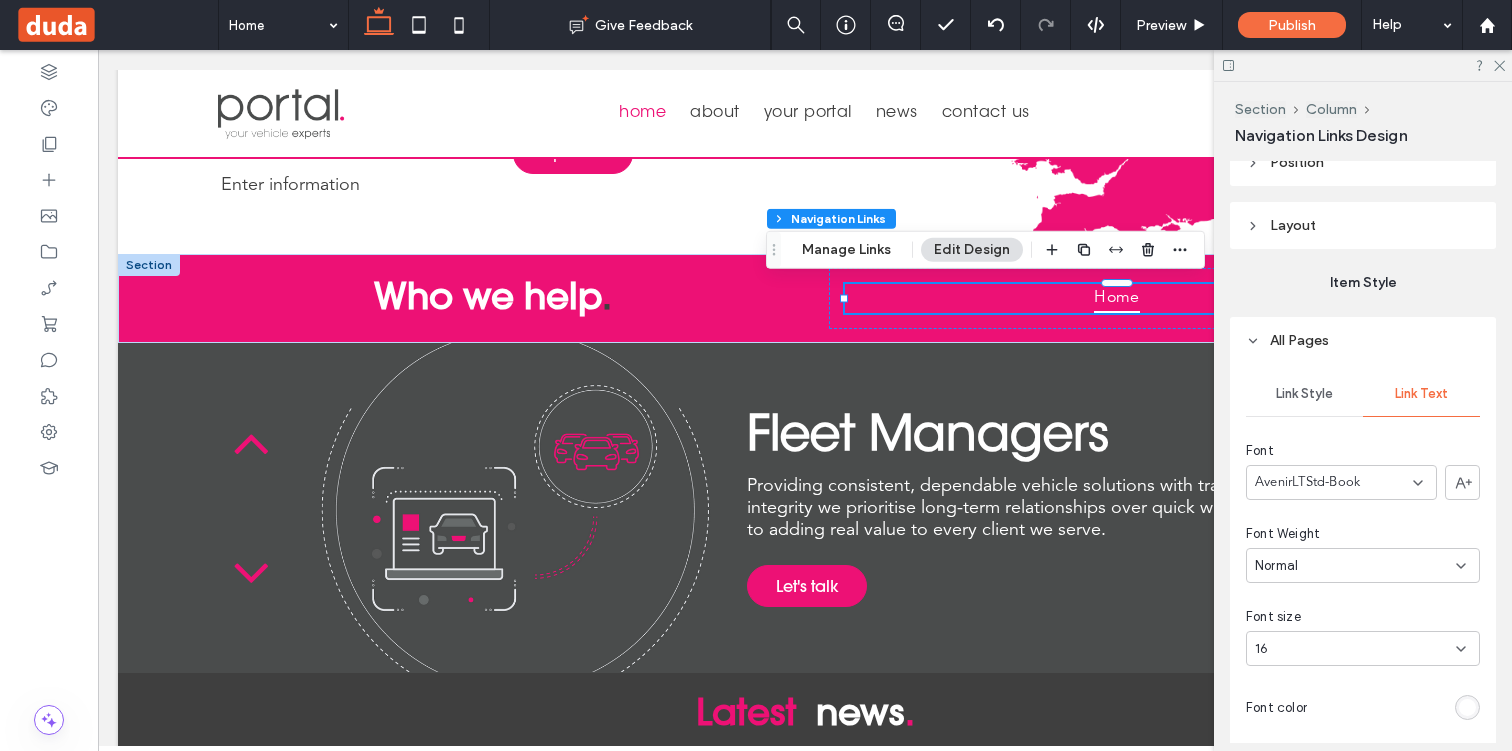 scroll, scrollTop: 638, scrollLeft: 0, axis: vertical 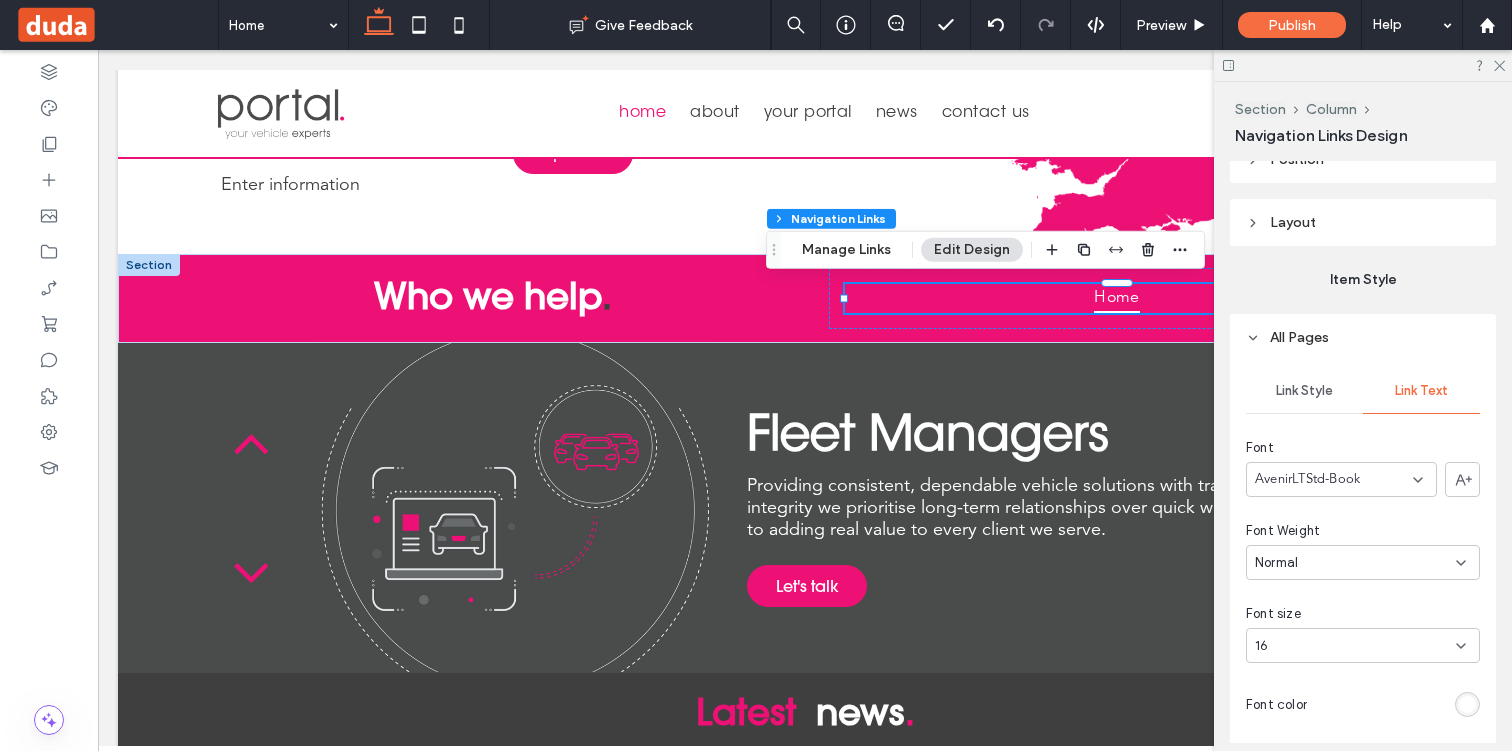 click on "AvenirLTStd-Book" at bounding box center (1341, 479) 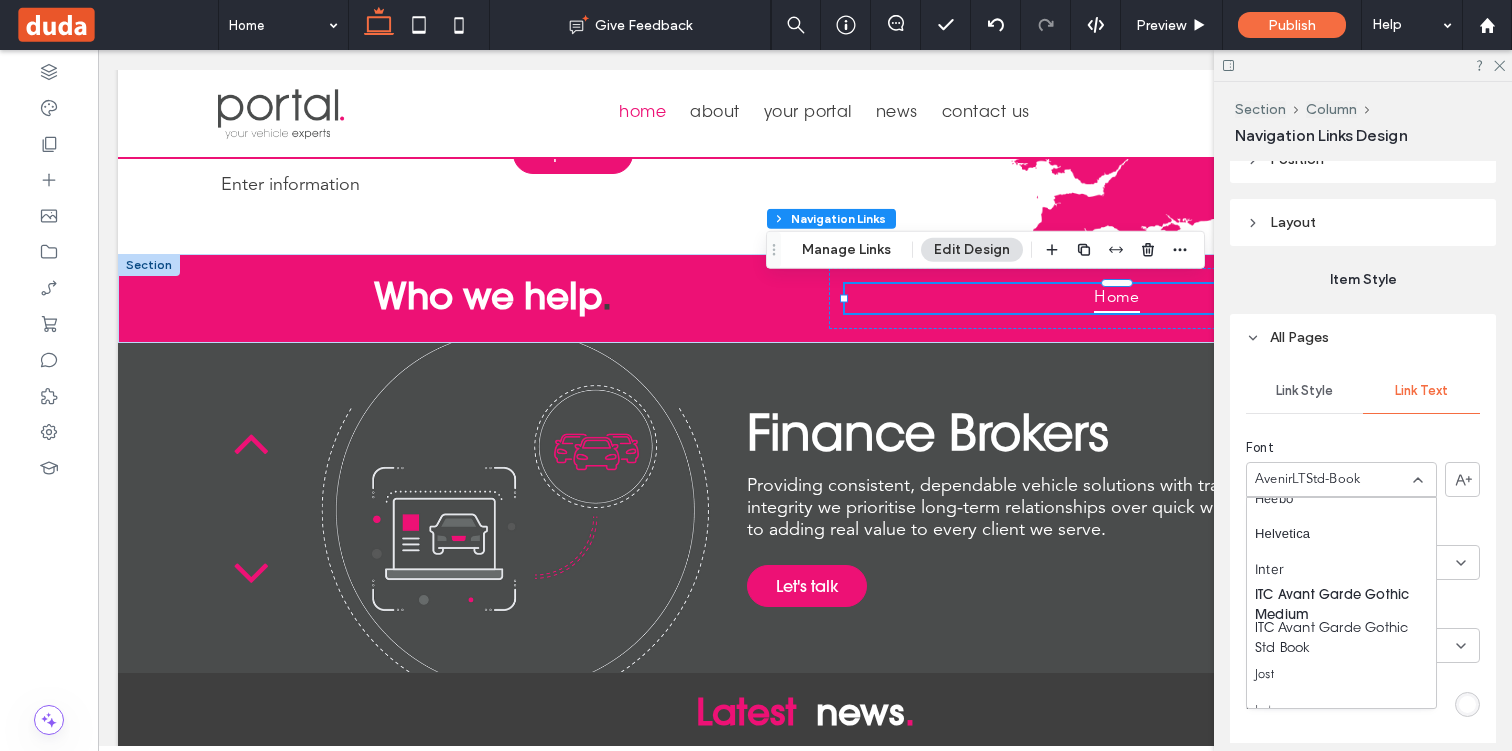 scroll, scrollTop: 942, scrollLeft: 0, axis: vertical 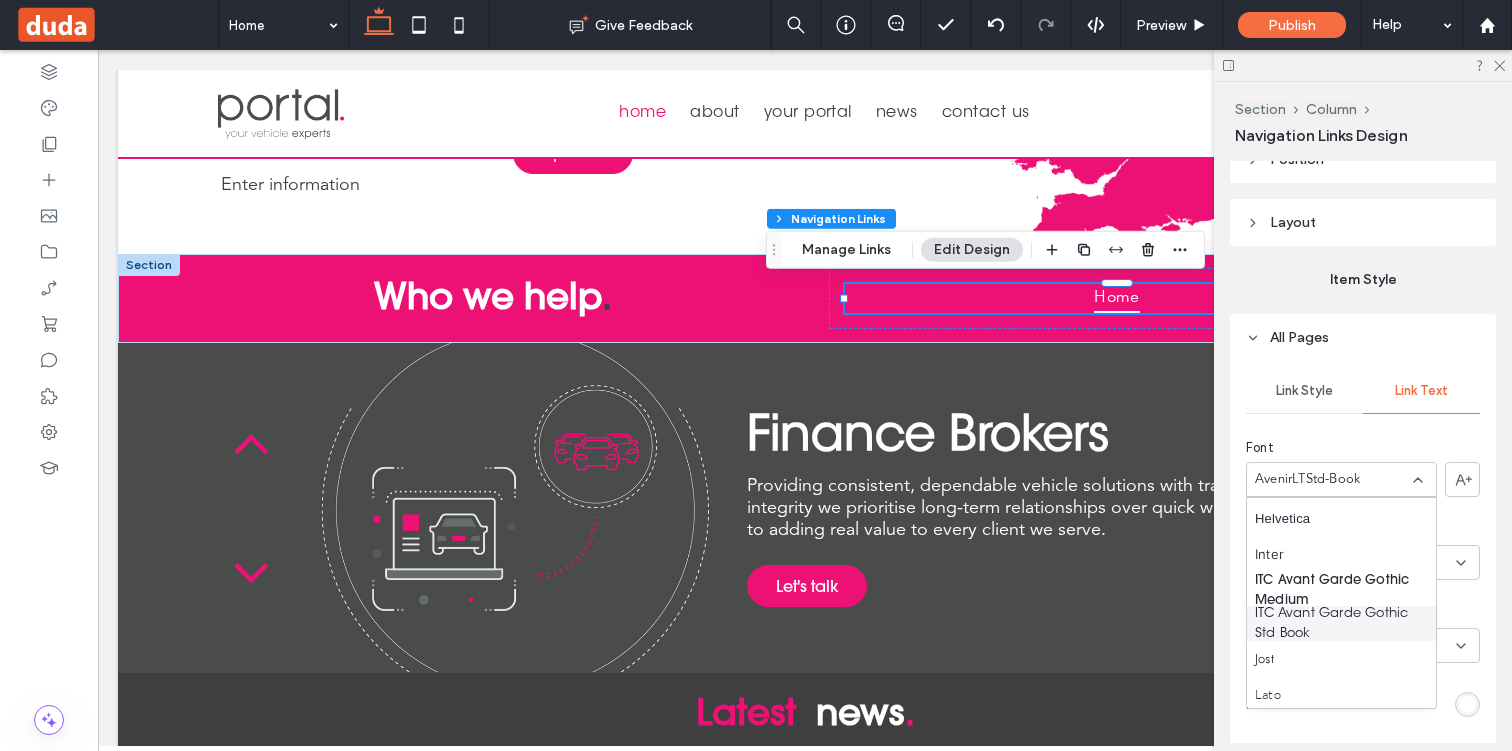 click on "ITC Avant Garde Gothic Std Book" at bounding box center [1337, 624] 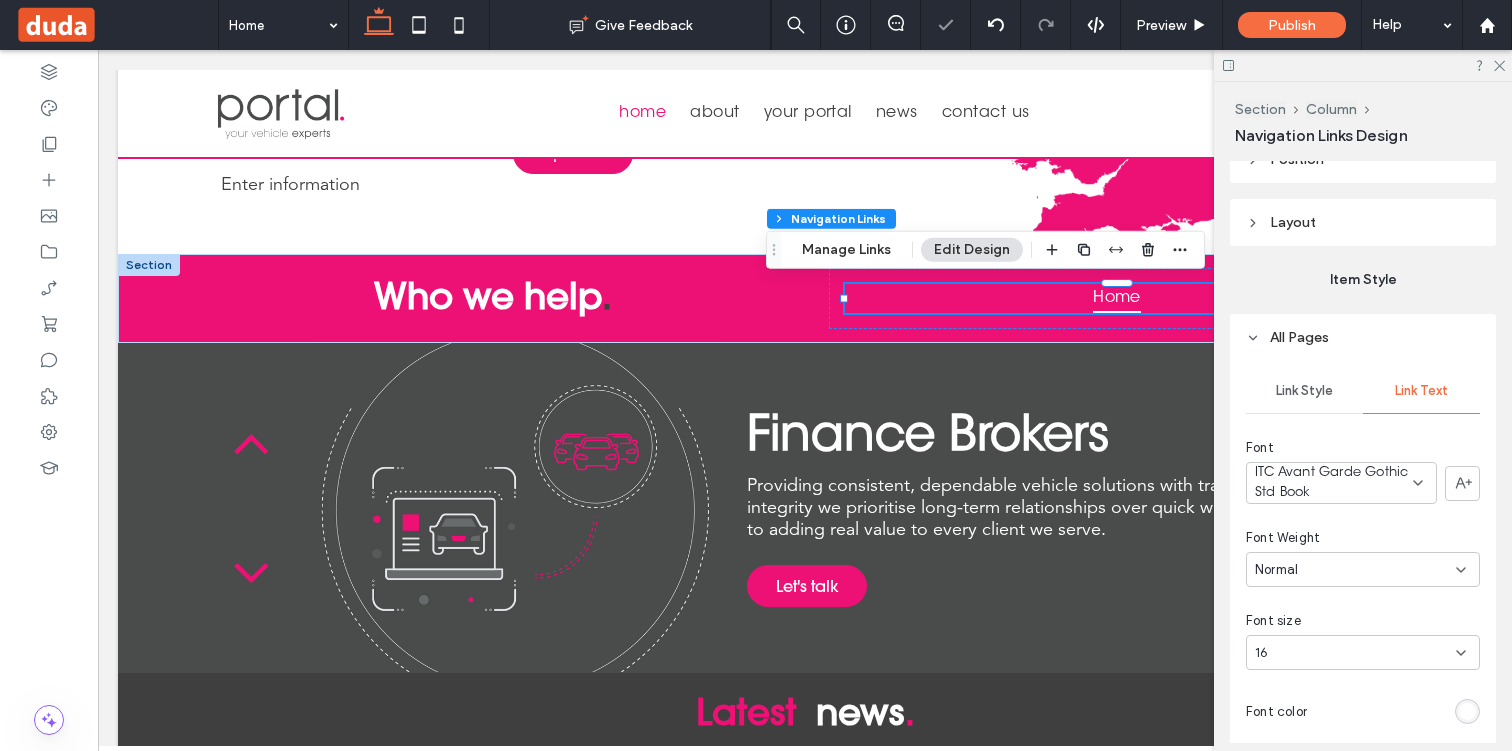 click on "16" at bounding box center [1351, 653] 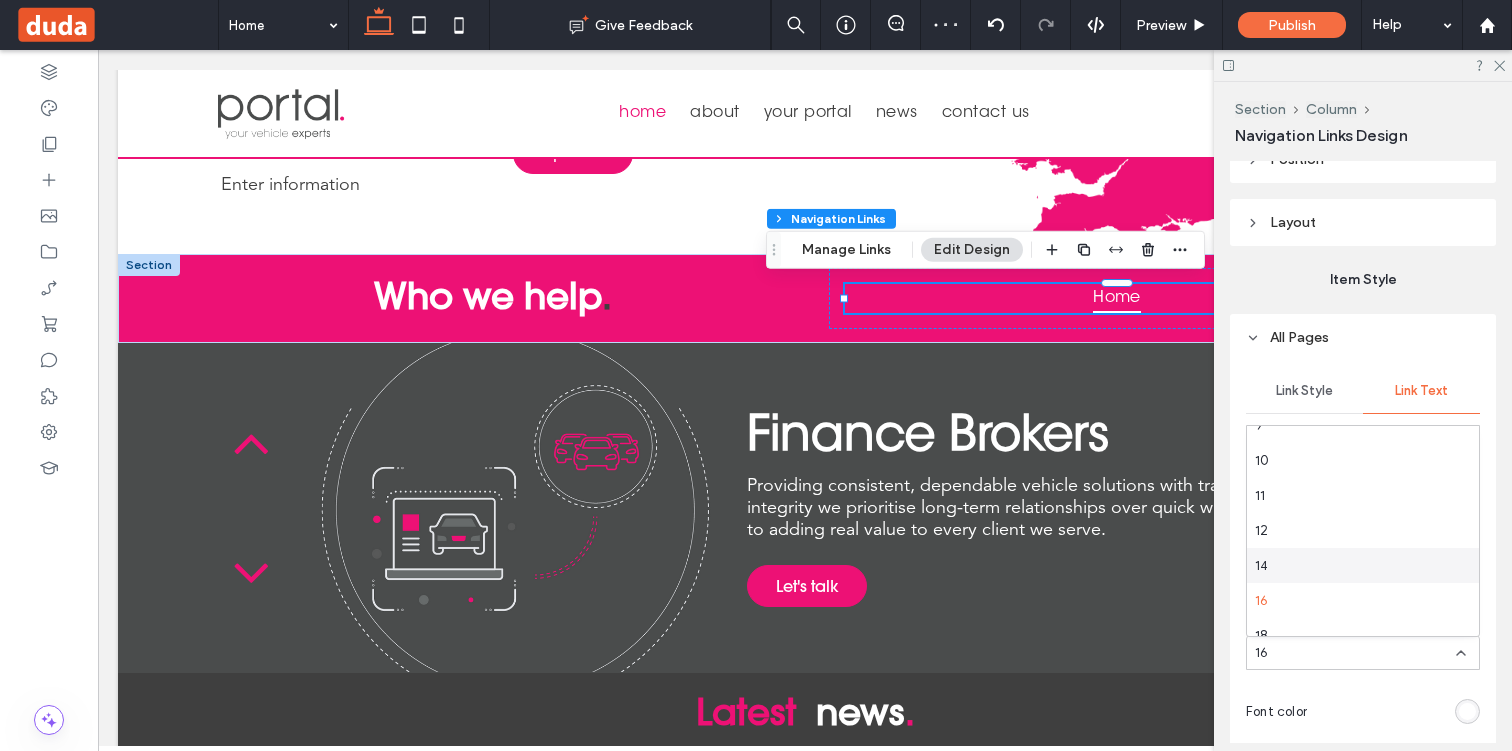 scroll, scrollTop: 55, scrollLeft: 0, axis: vertical 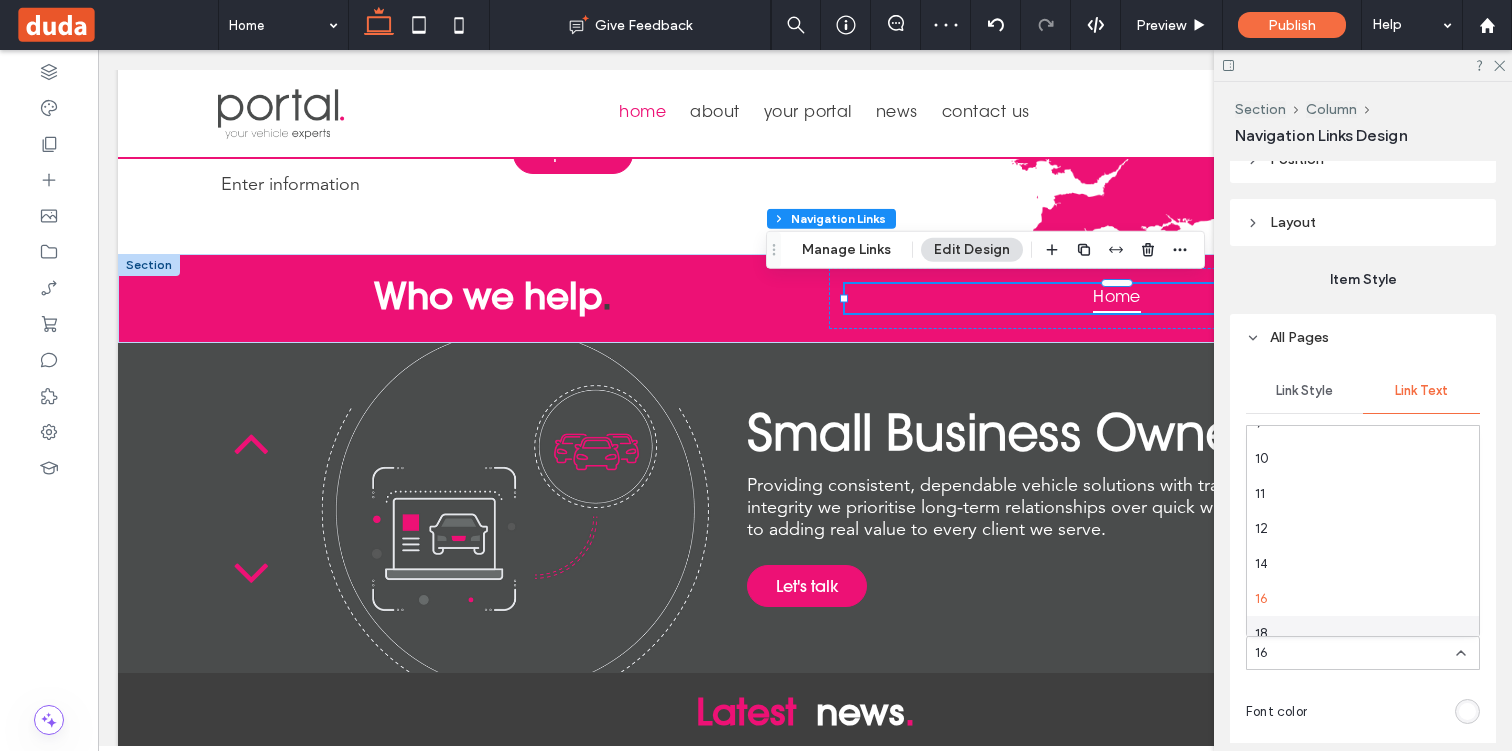 click on "18" at bounding box center (1363, 633) 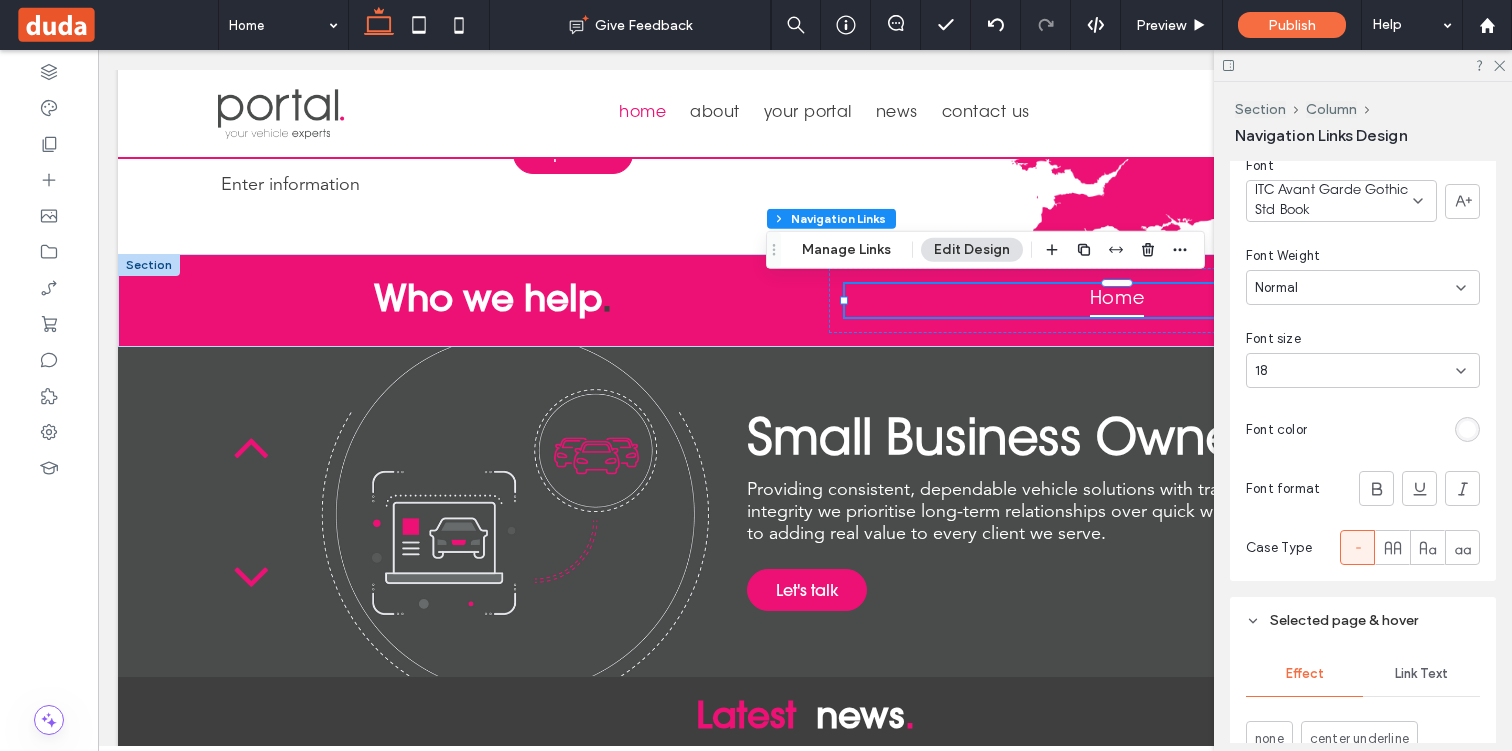 scroll, scrollTop: 923, scrollLeft: 0, axis: vertical 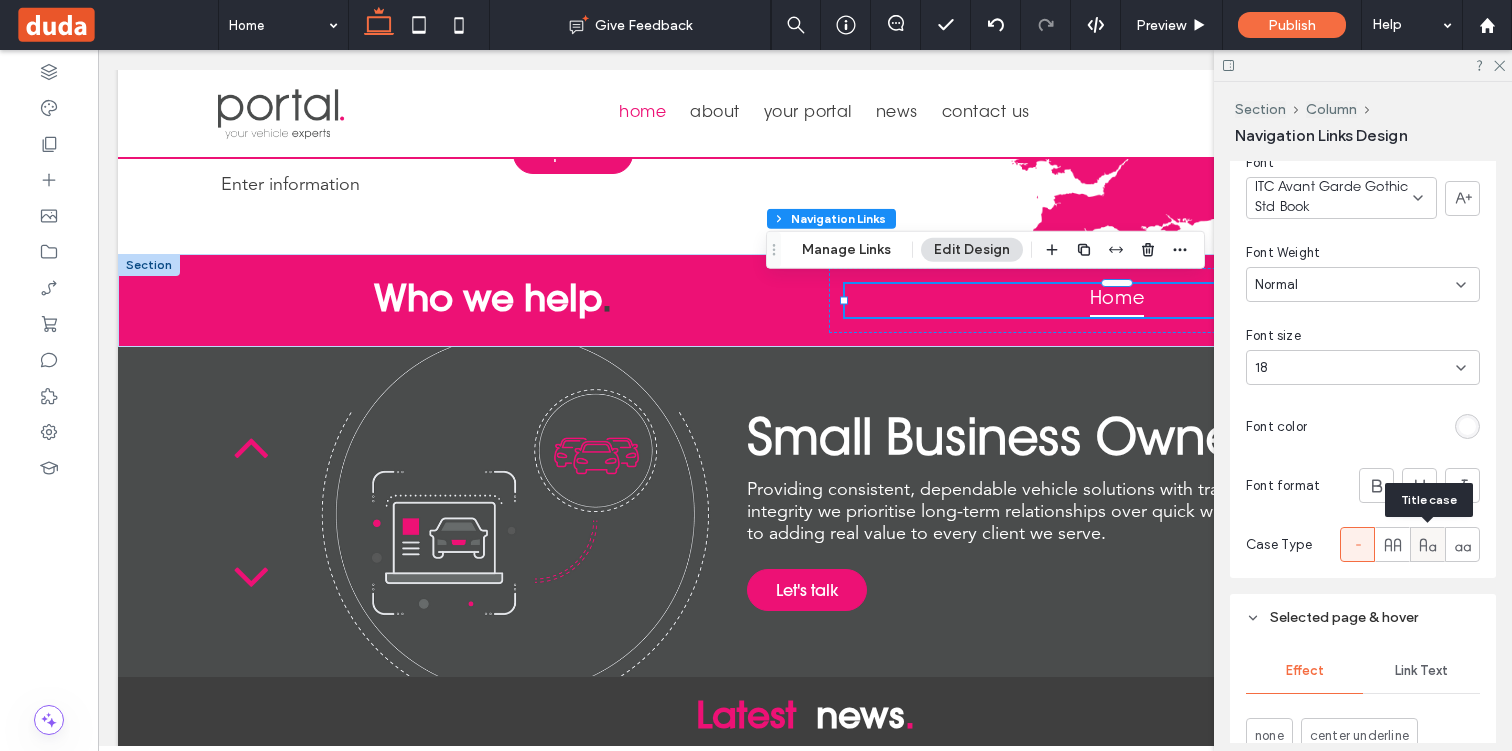 click 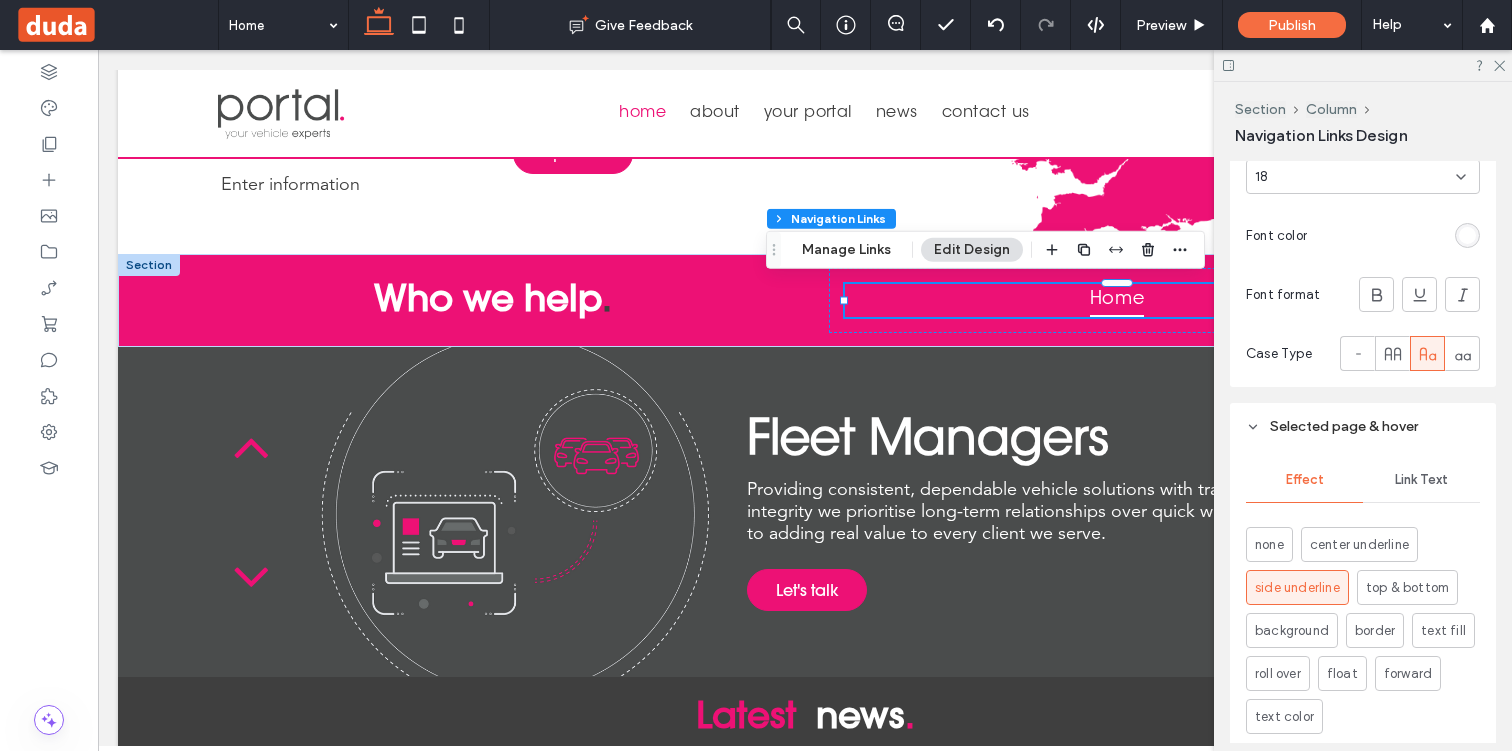 scroll, scrollTop: 1125, scrollLeft: 0, axis: vertical 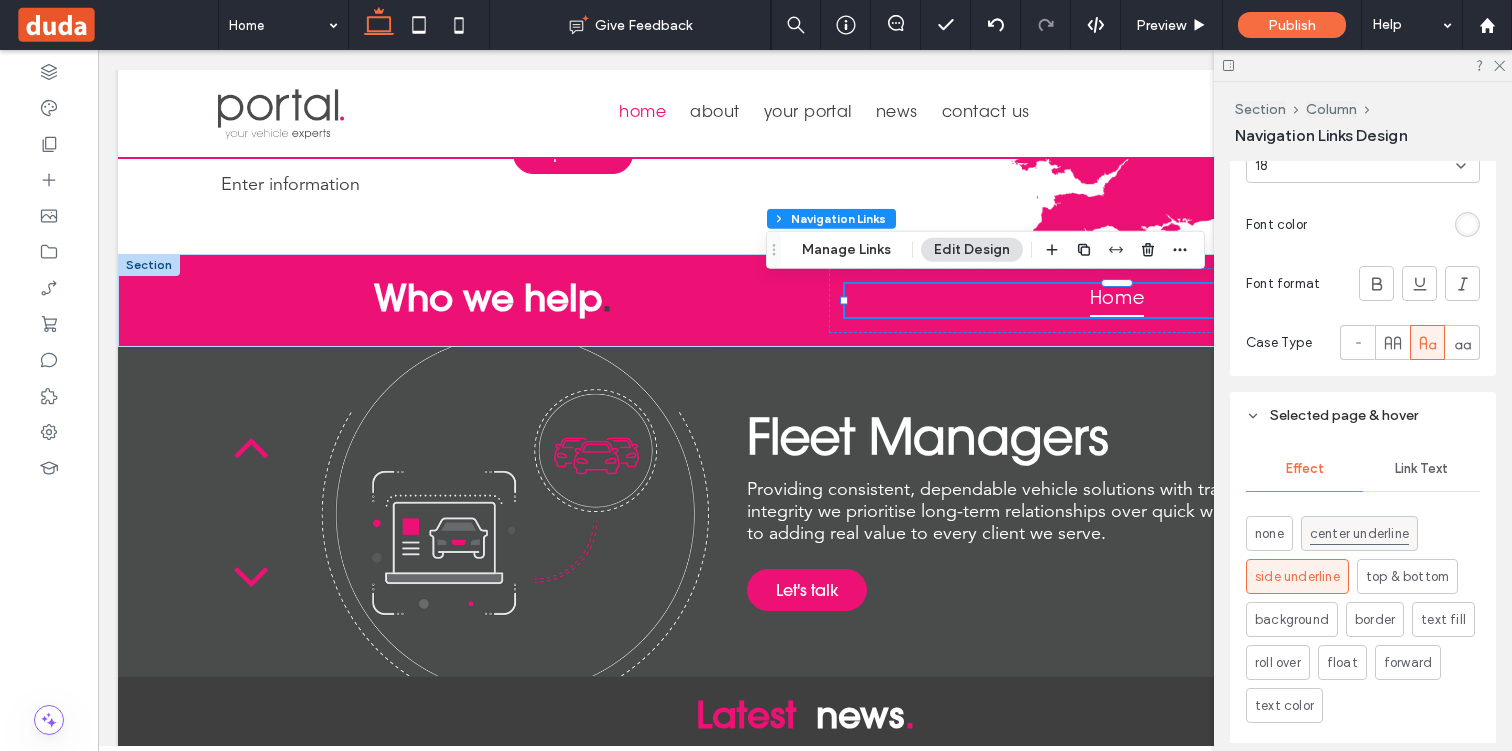 click on "center underline" at bounding box center [1359, 534] 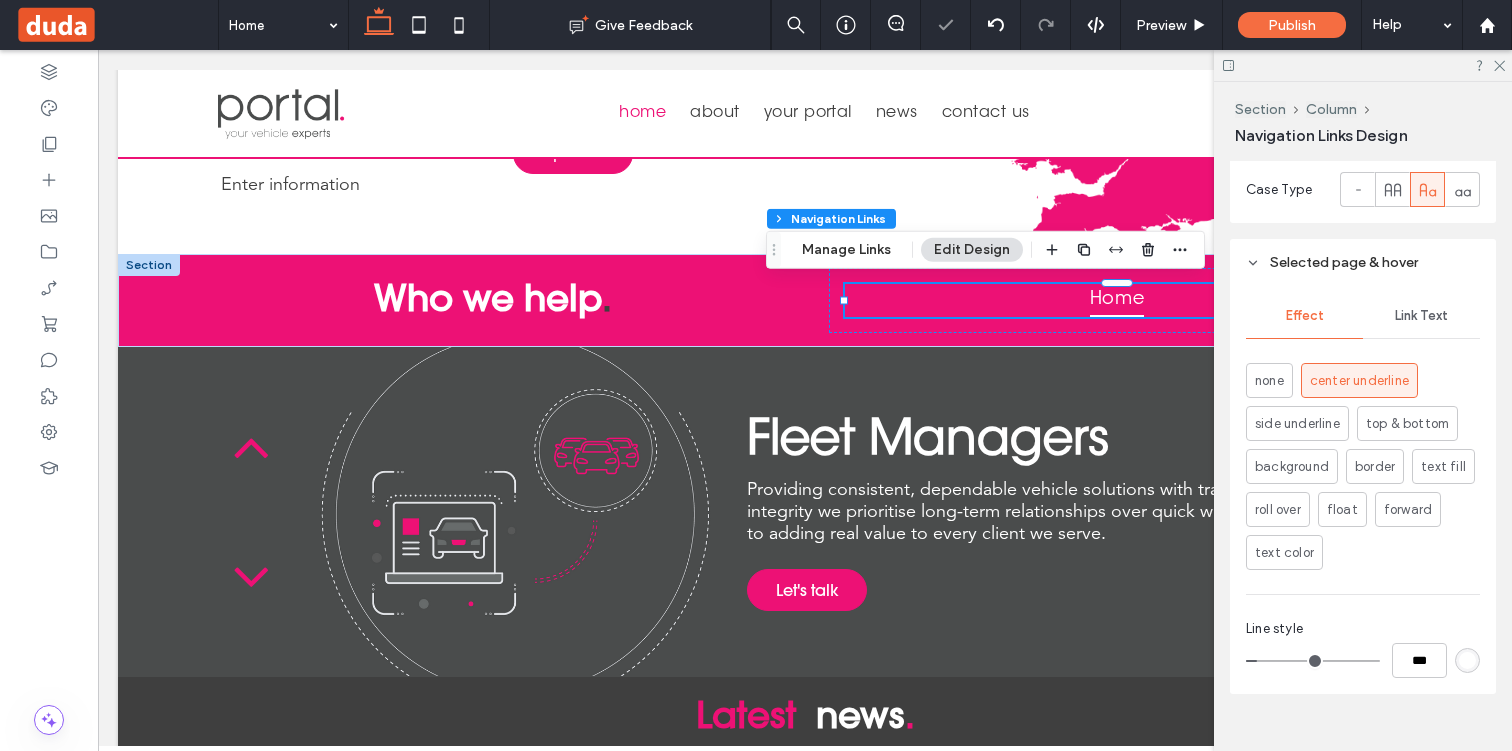 scroll, scrollTop: 1280, scrollLeft: 0, axis: vertical 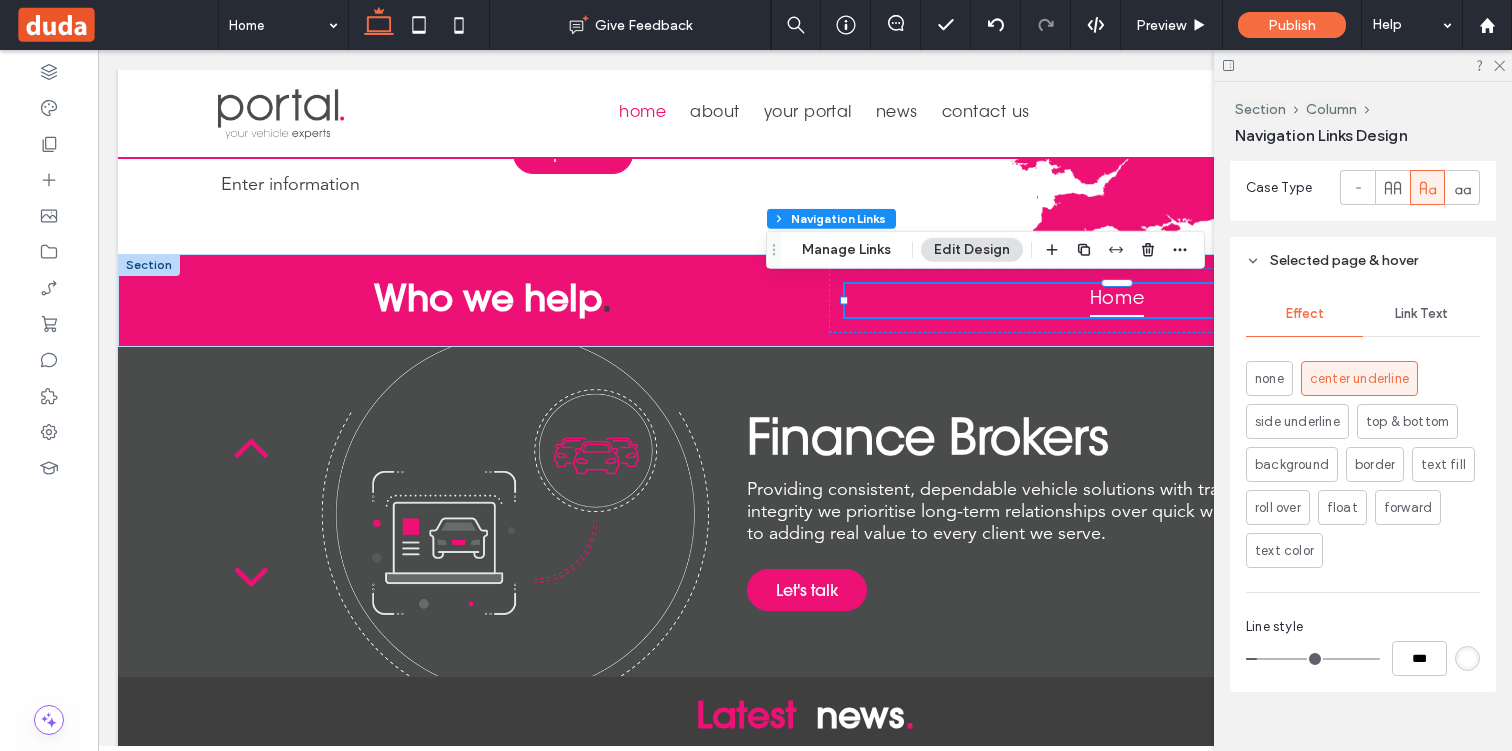 click on "Link Text" at bounding box center (1421, 314) 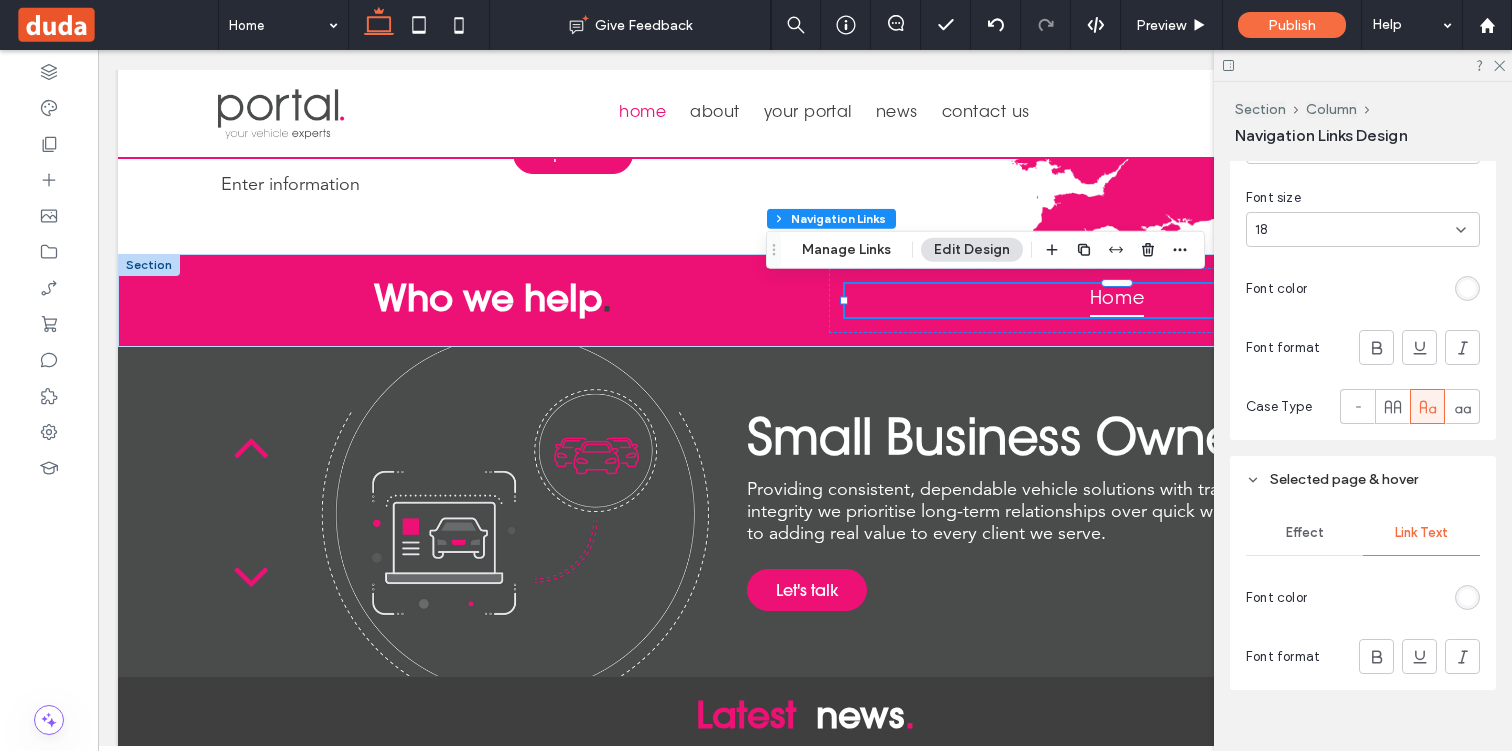 scroll, scrollTop: 1089, scrollLeft: 0, axis: vertical 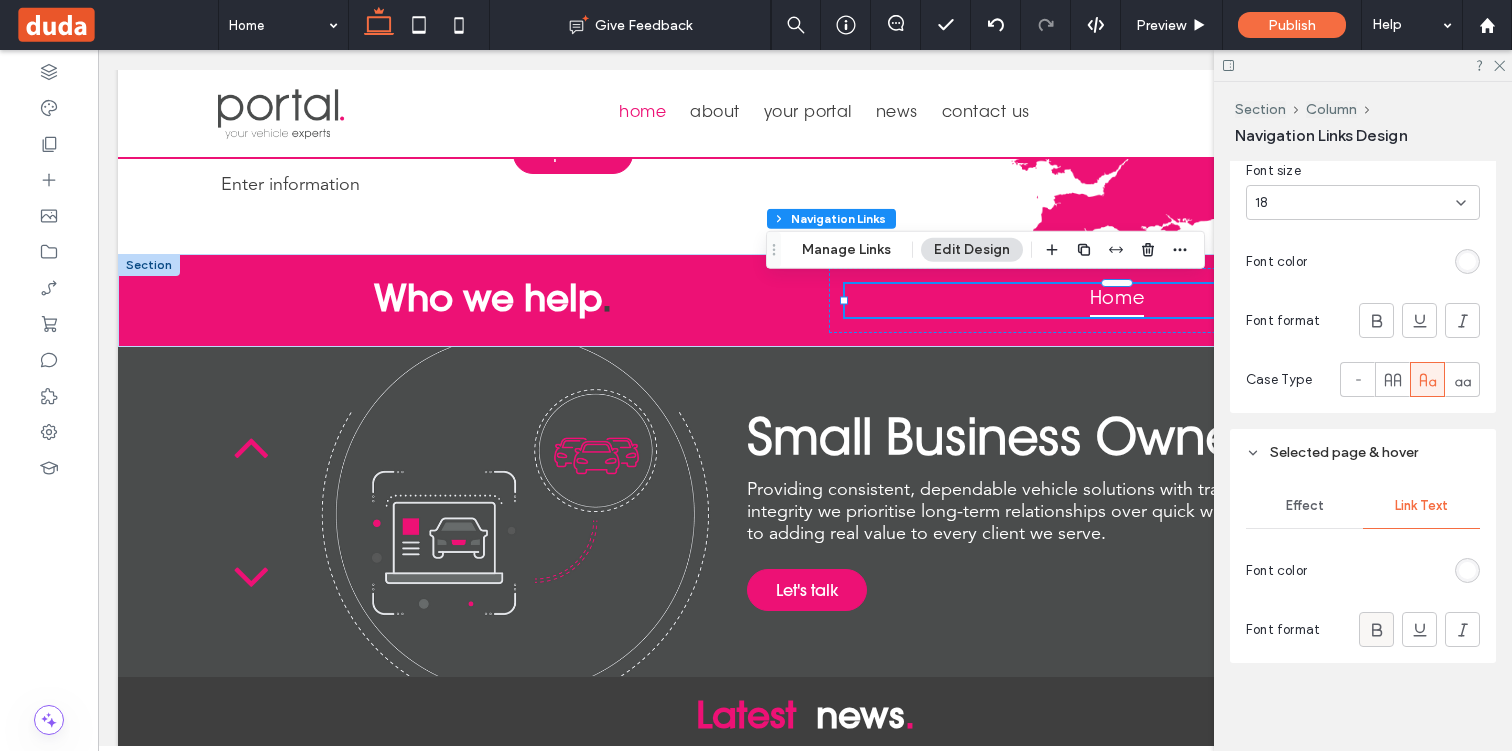 click 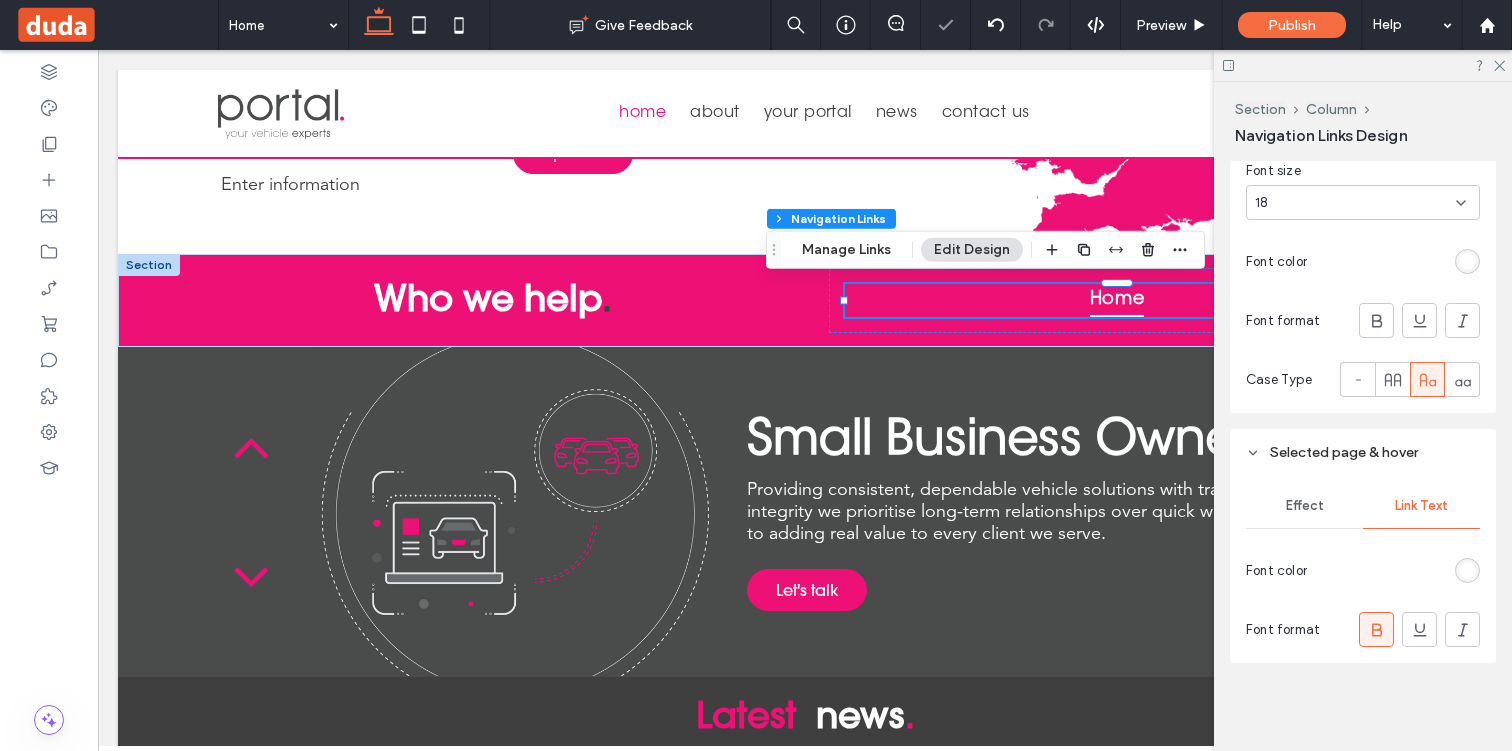 click 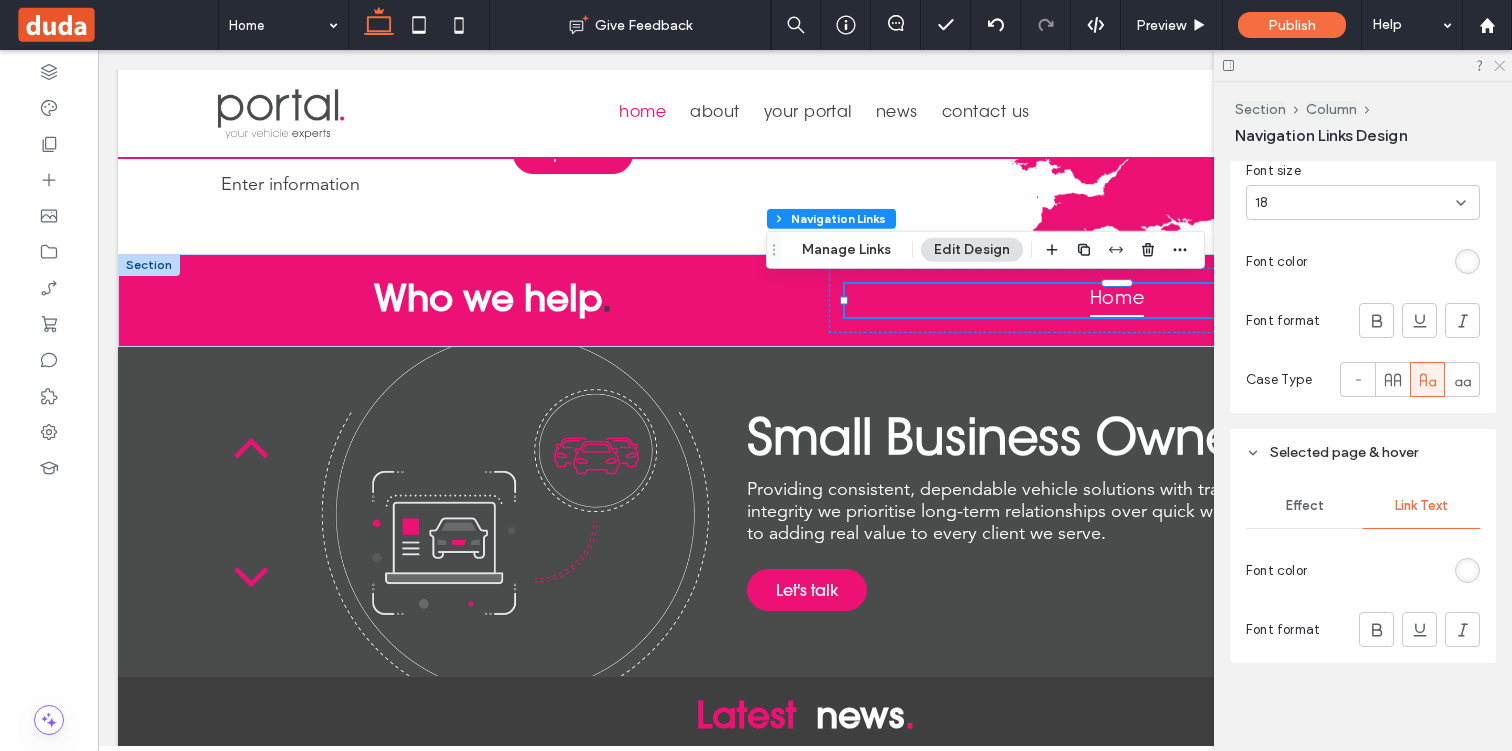 click 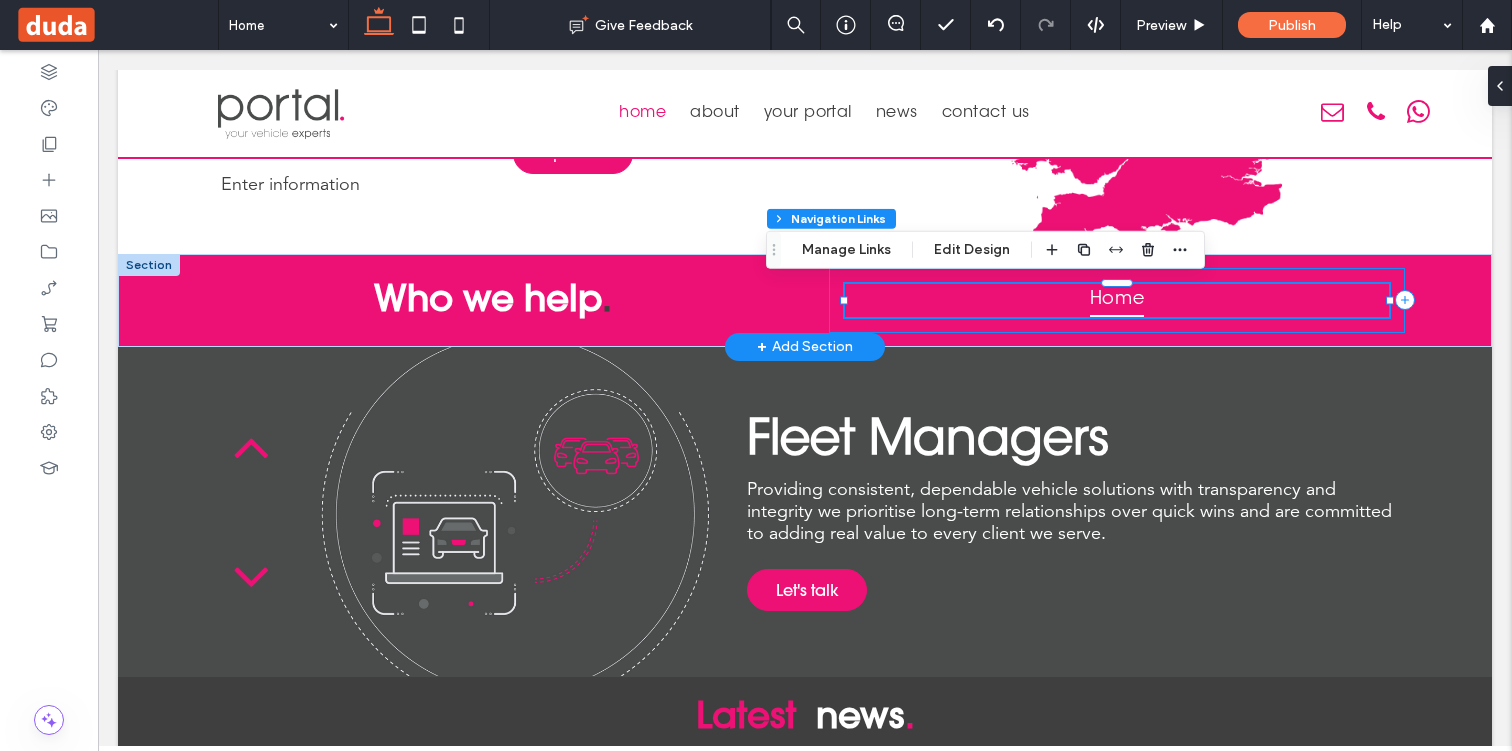 click on "Home" at bounding box center (1117, 300) 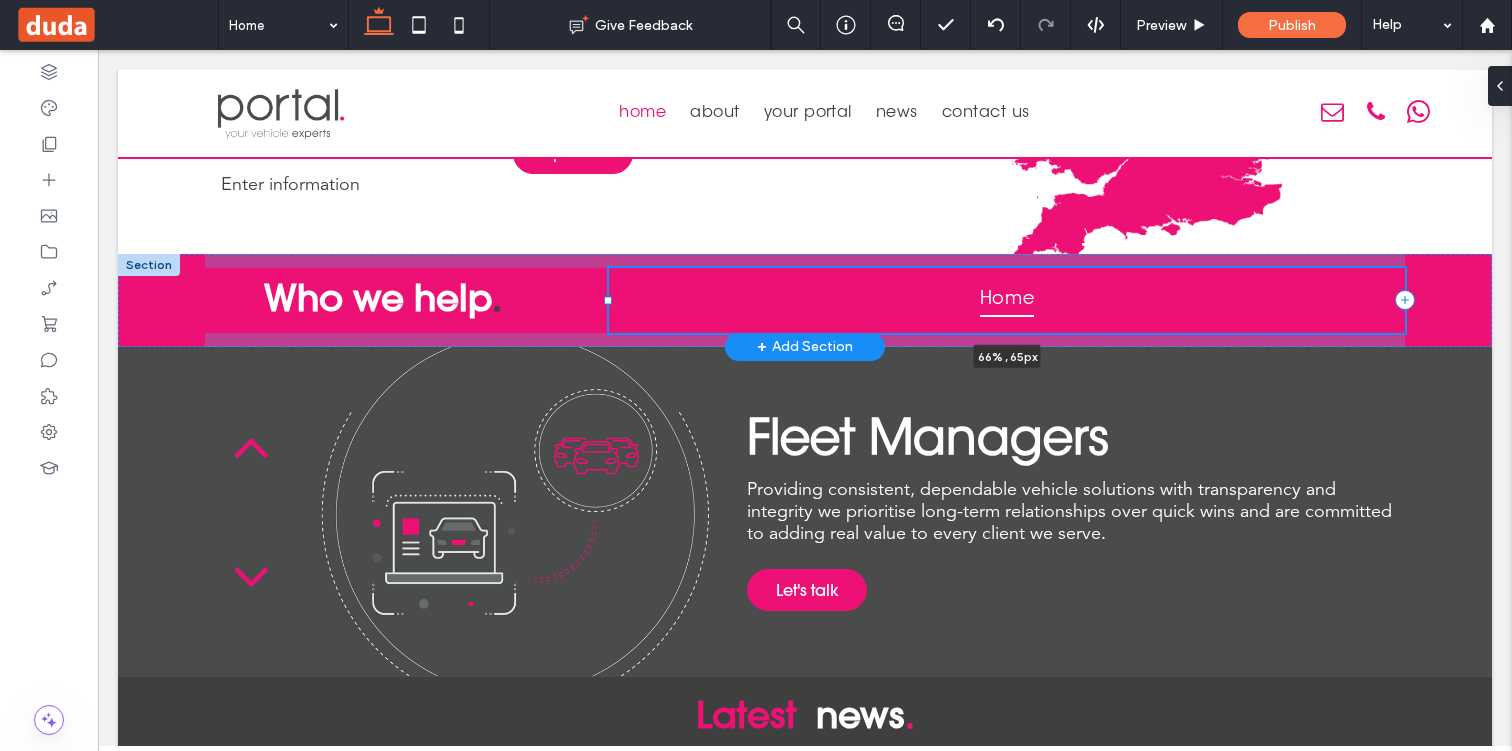 drag, startPoint x: 828, startPoint y: 300, endPoint x: 610, endPoint y: 305, distance: 218.05733 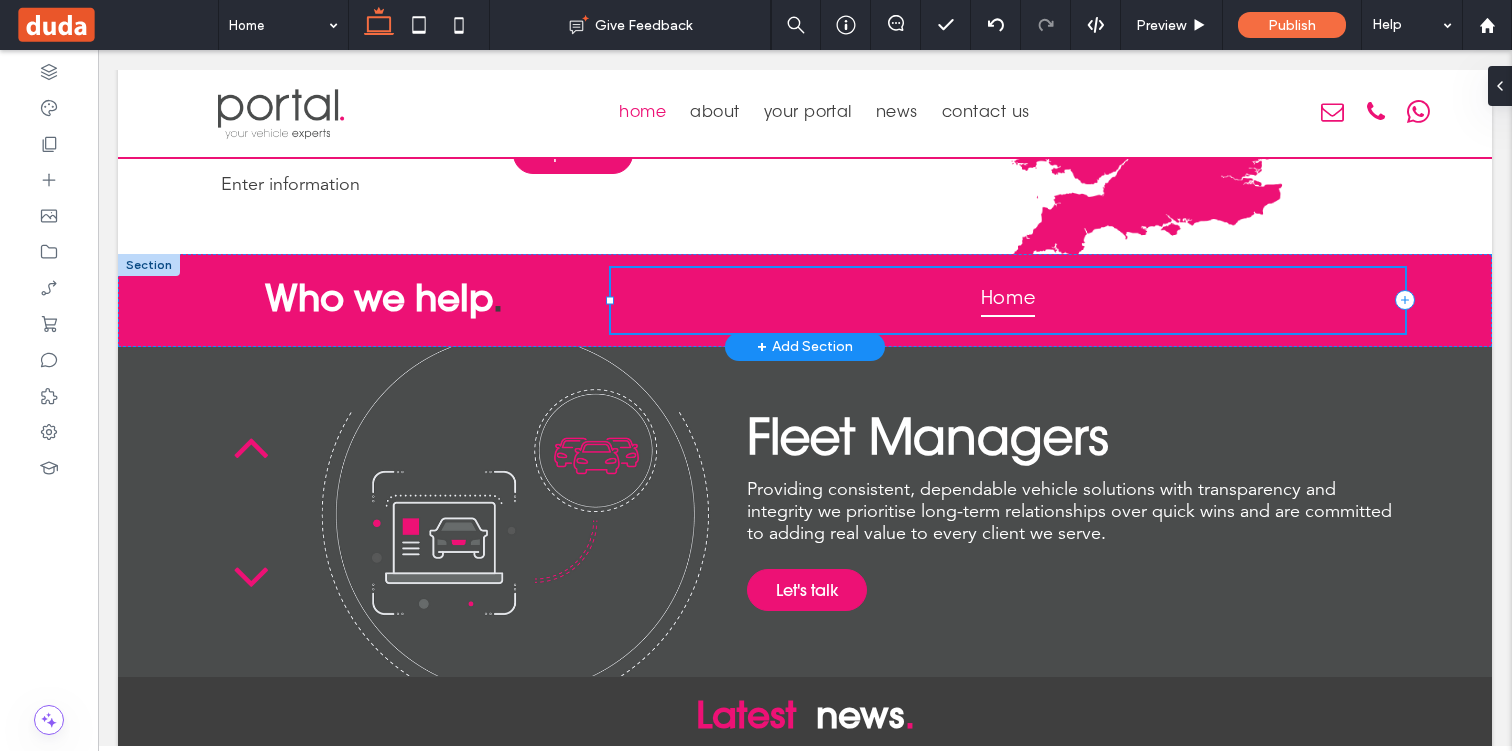 type on "**" 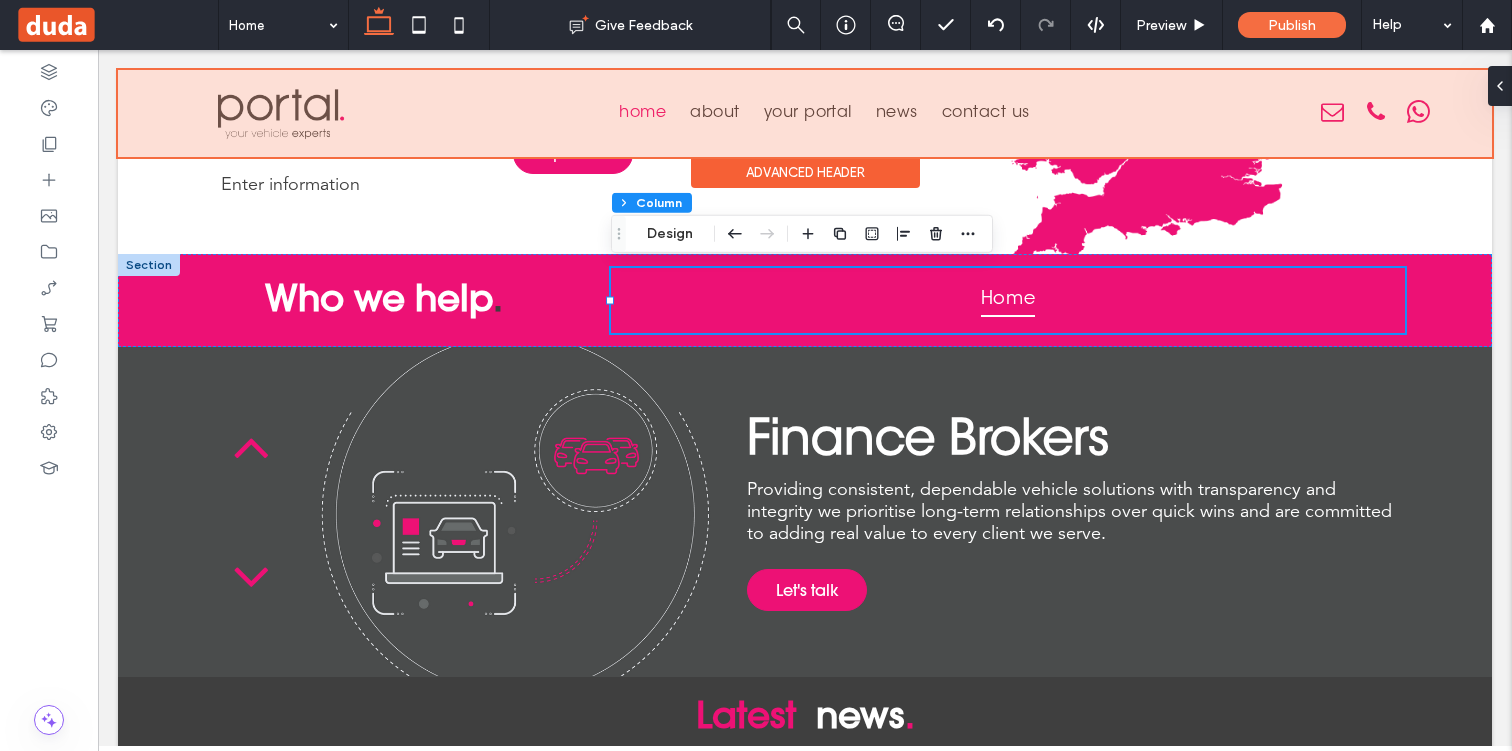 click at bounding box center (805, 113) 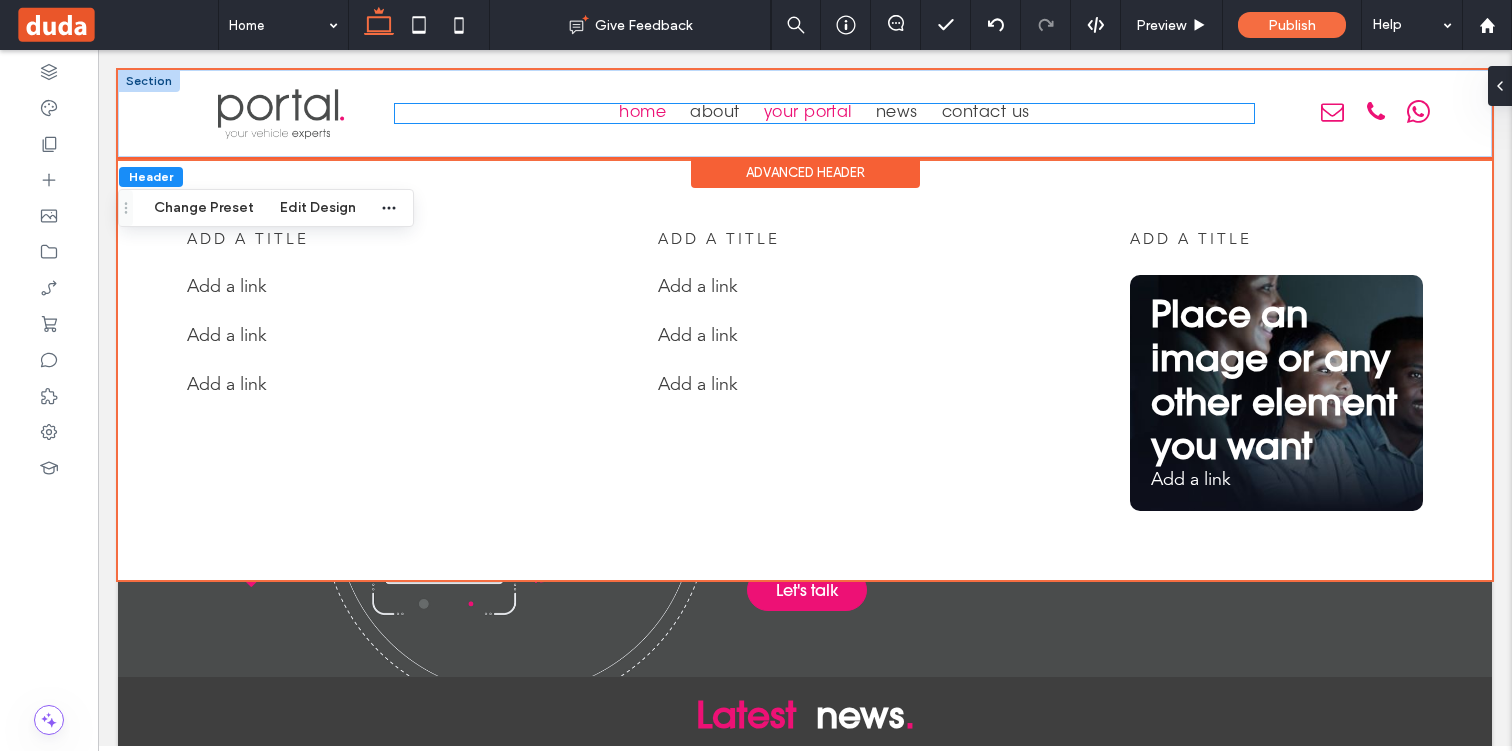 click on "Your Portal" at bounding box center [808, 113] 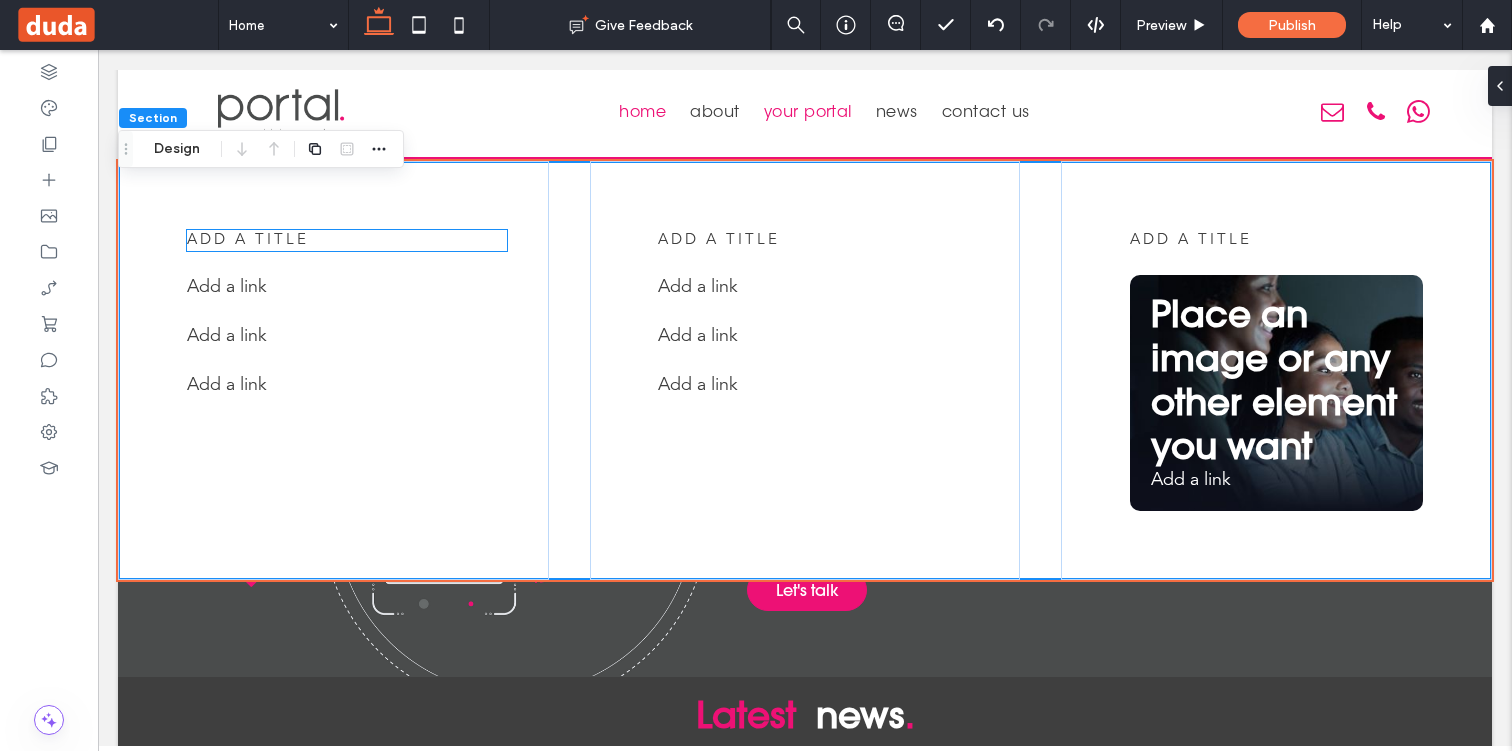 click on "add a title" at bounding box center (248, 240) 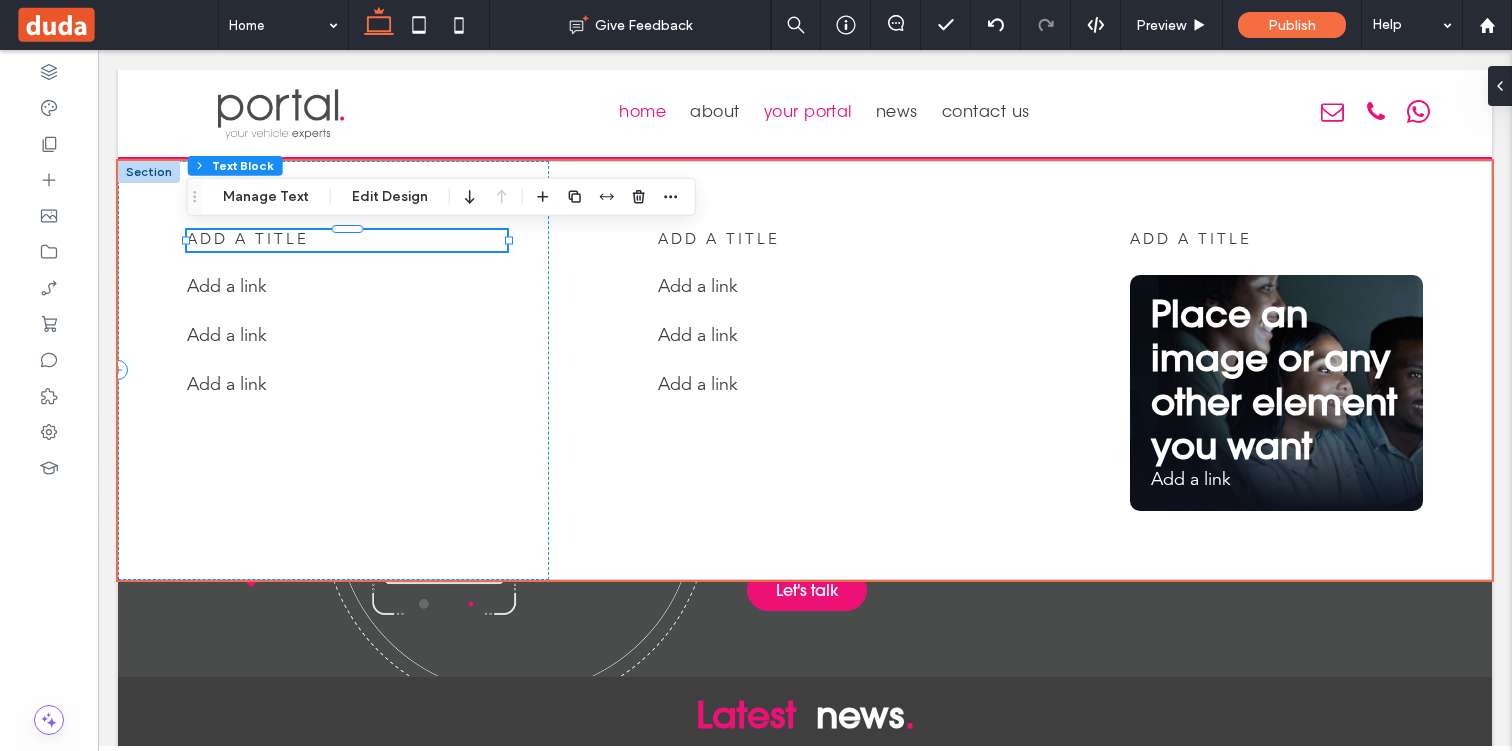 click on "add a title" at bounding box center (248, 240) 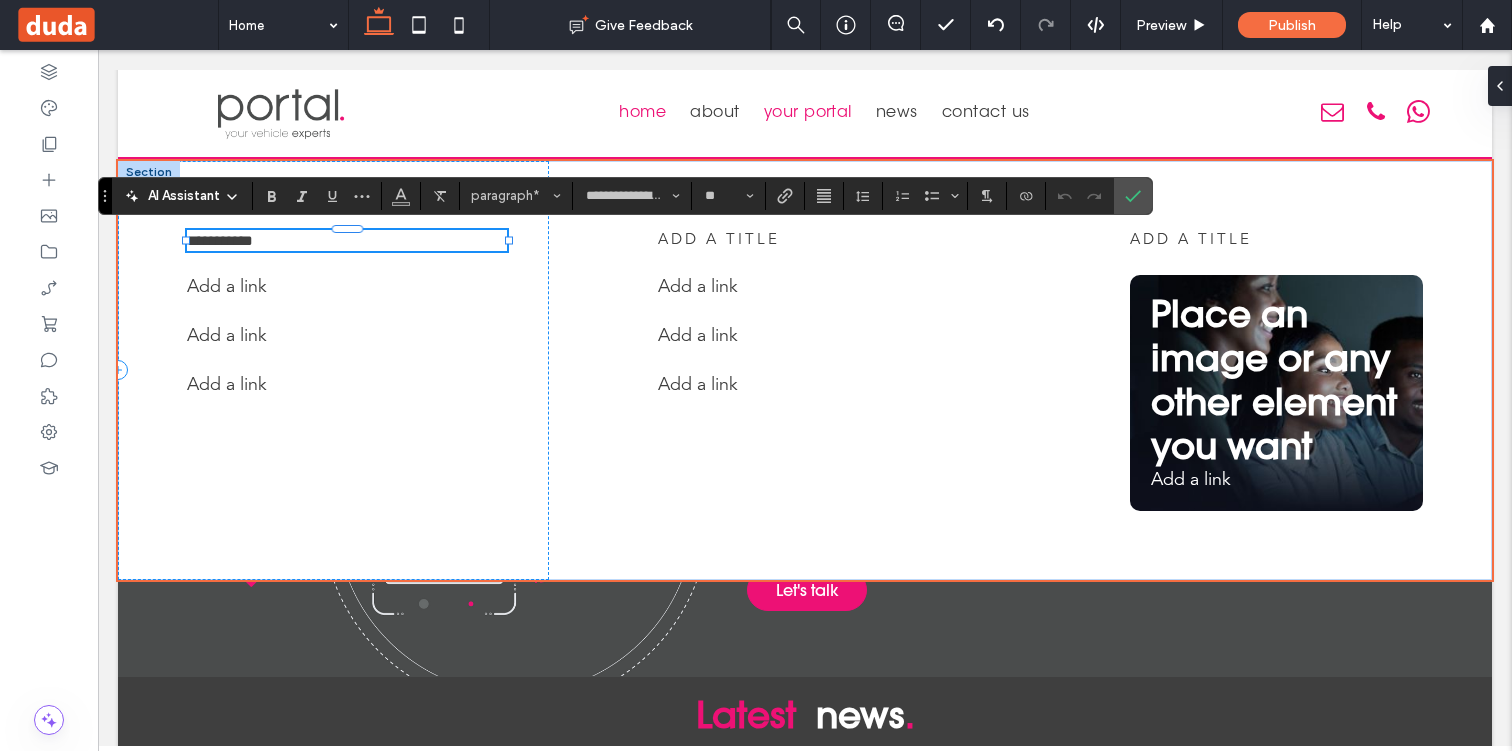 type 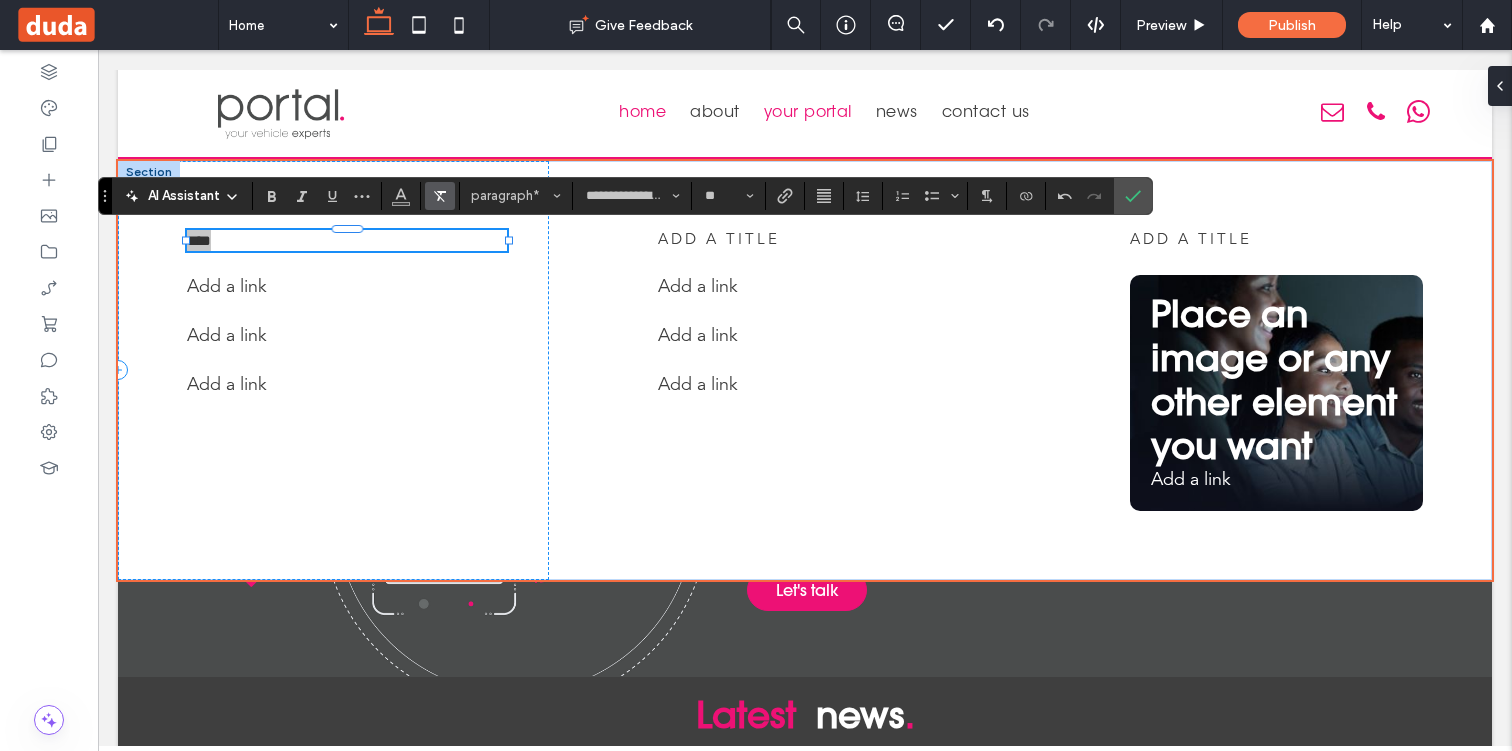 click at bounding box center [440, 196] 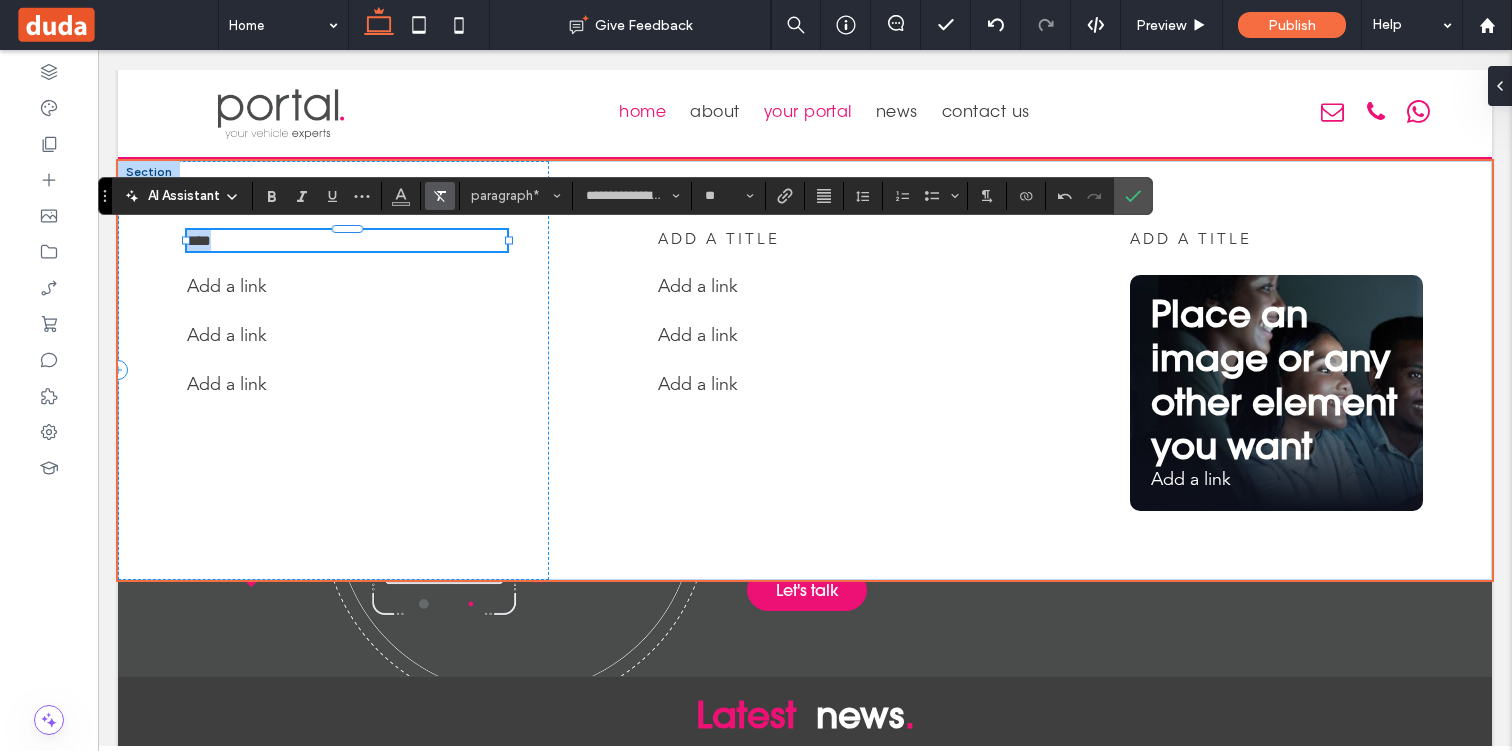 type on "**" 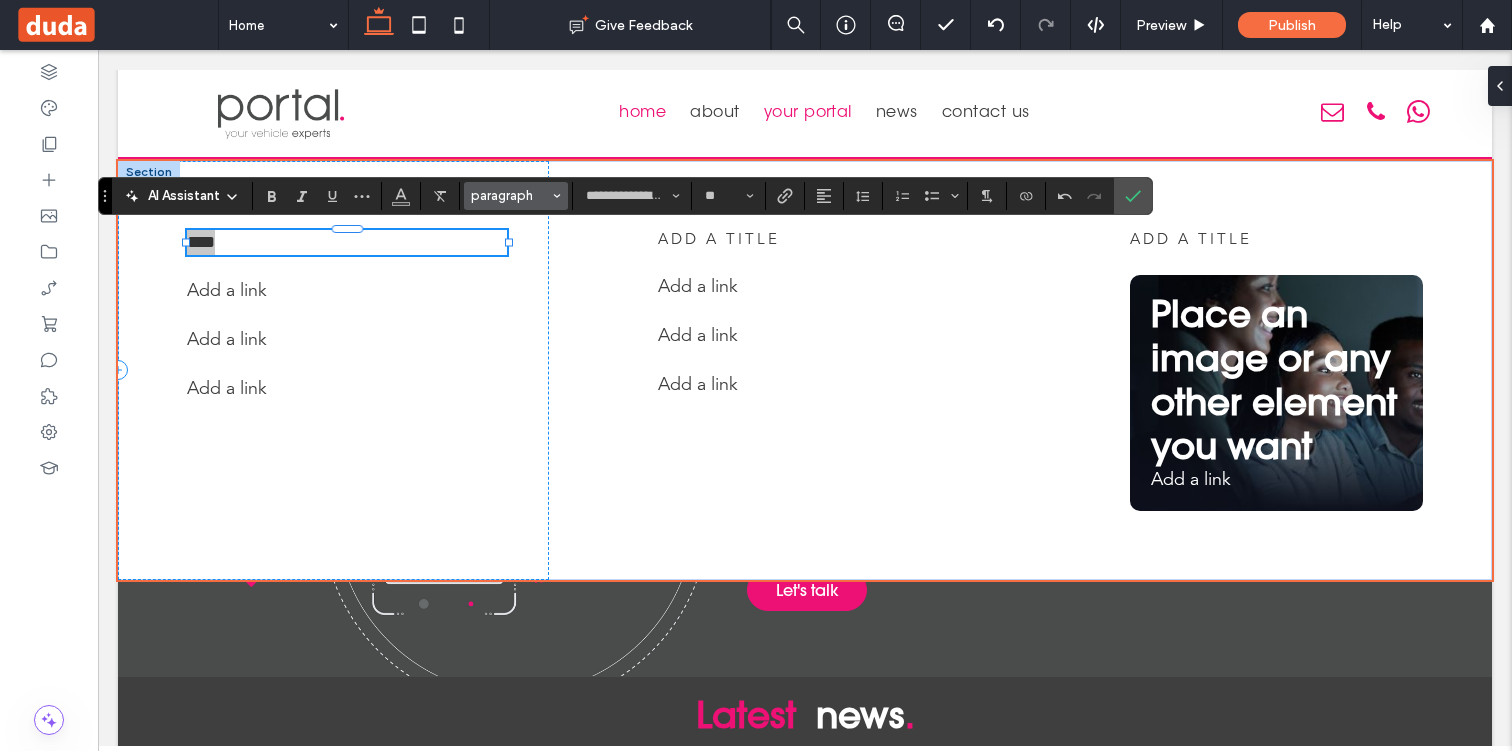 click 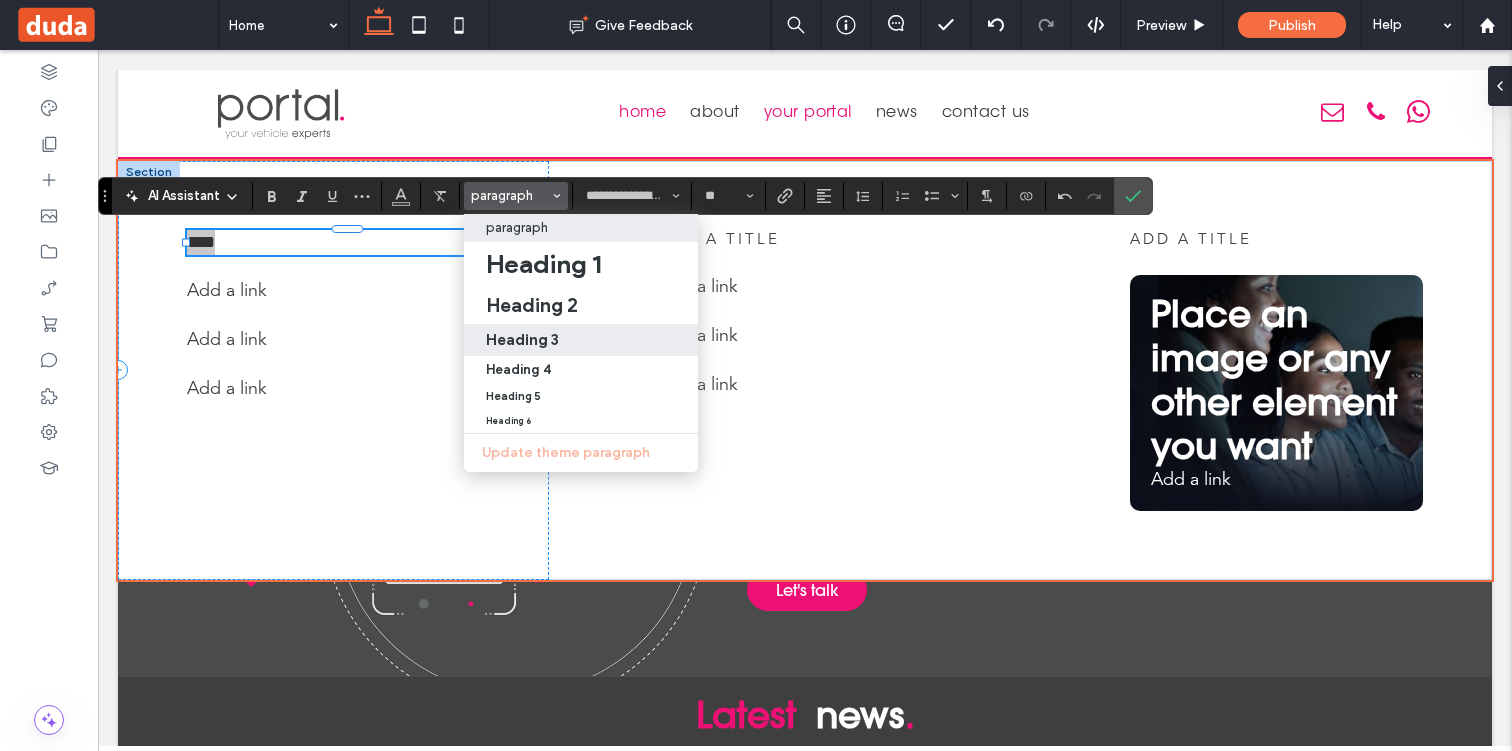 click on "Heading 3" at bounding box center [522, 339] 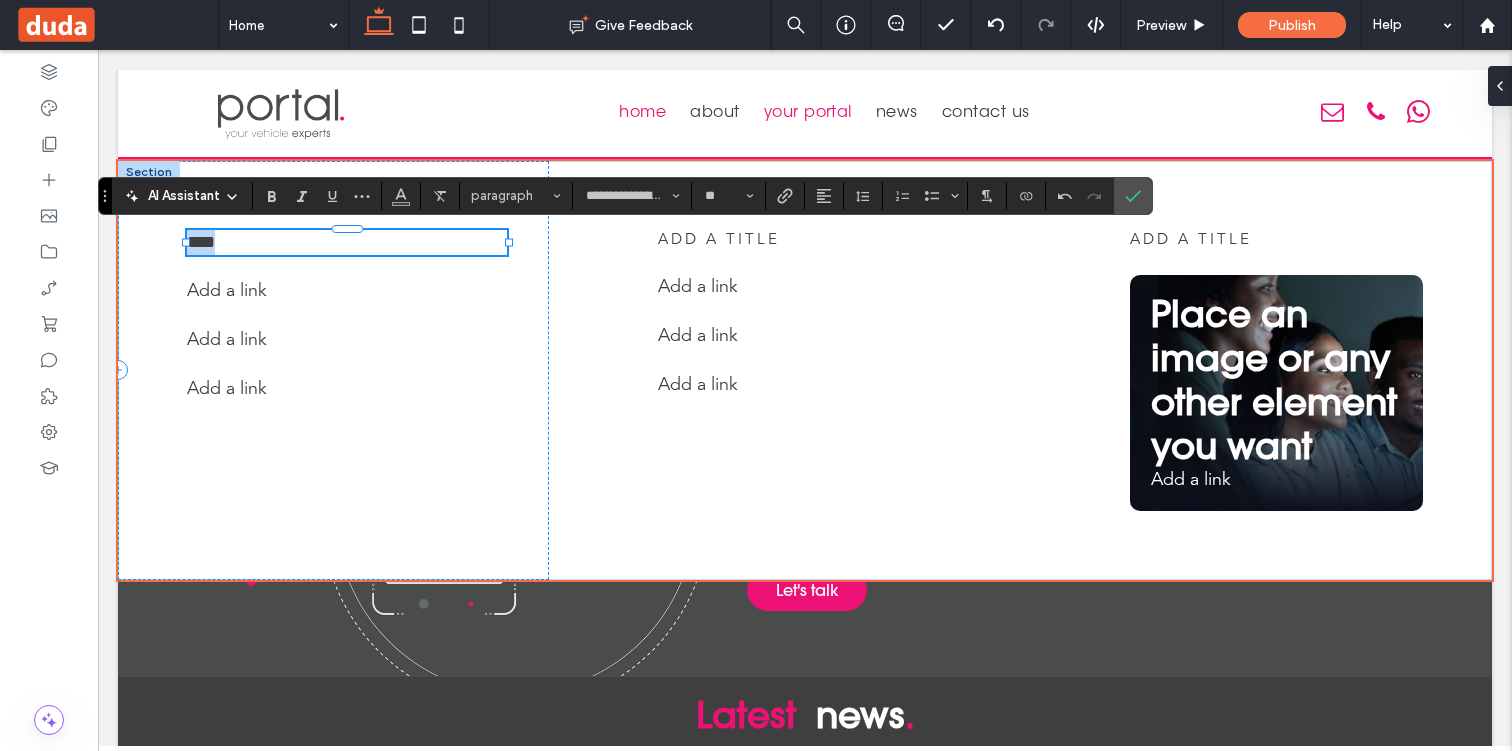 type on "**********" 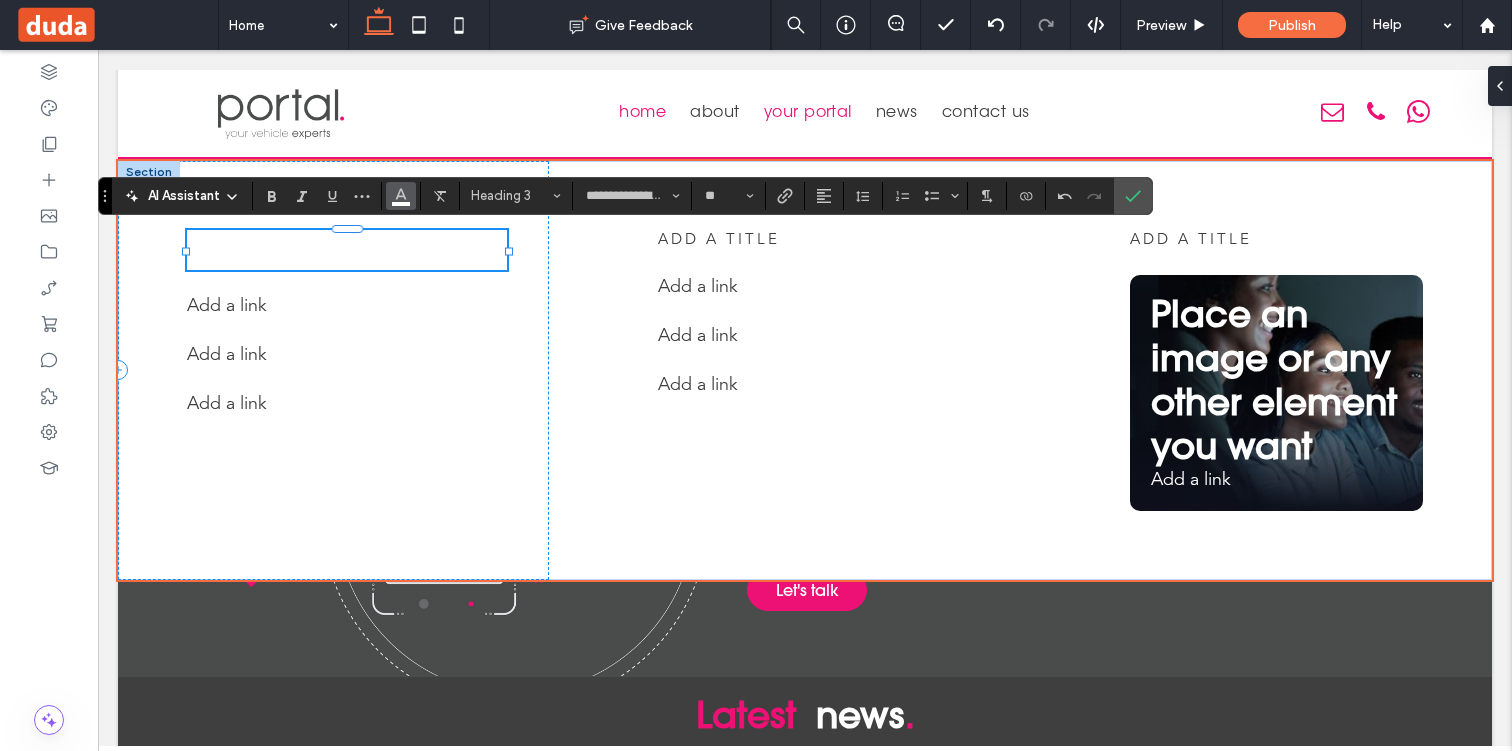 click at bounding box center [401, 196] 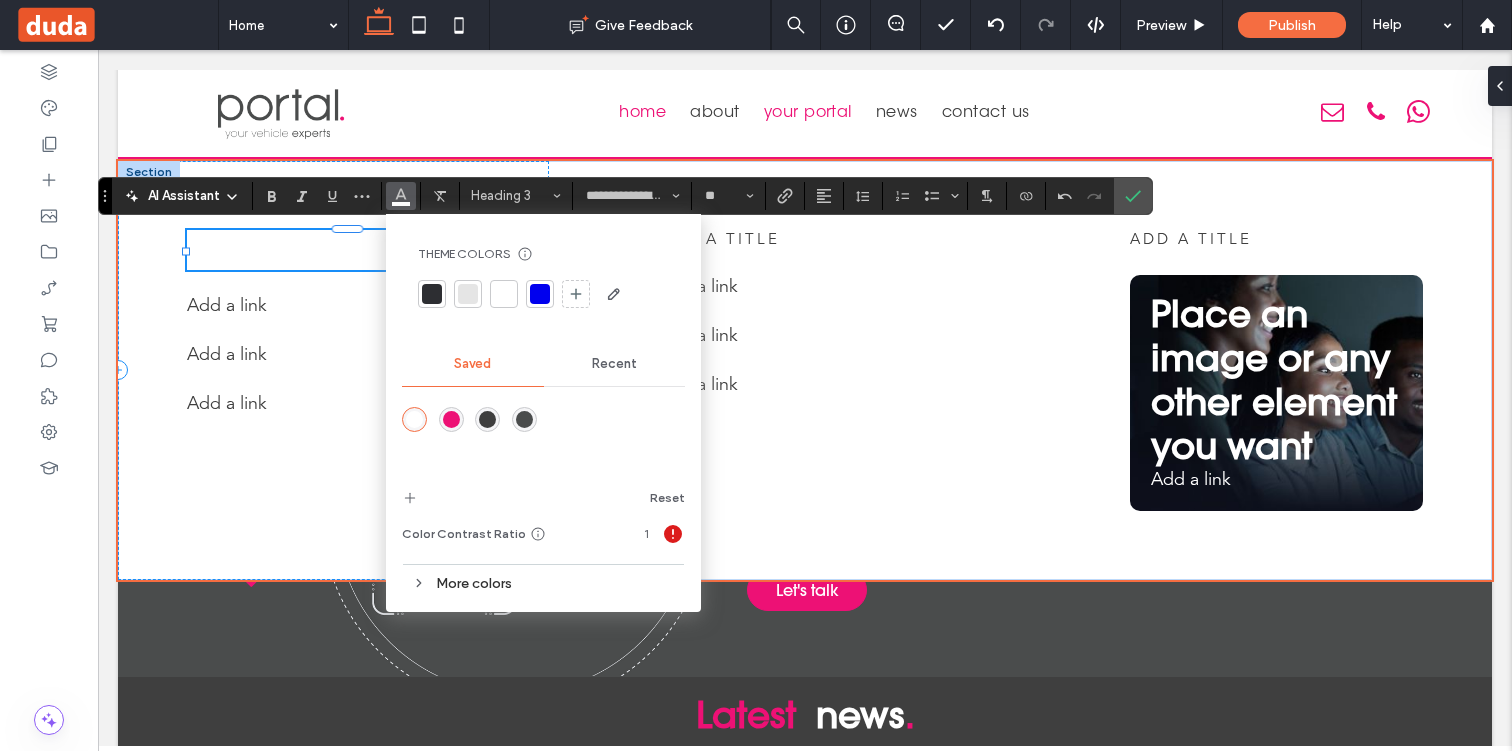 click at bounding box center (451, 419) 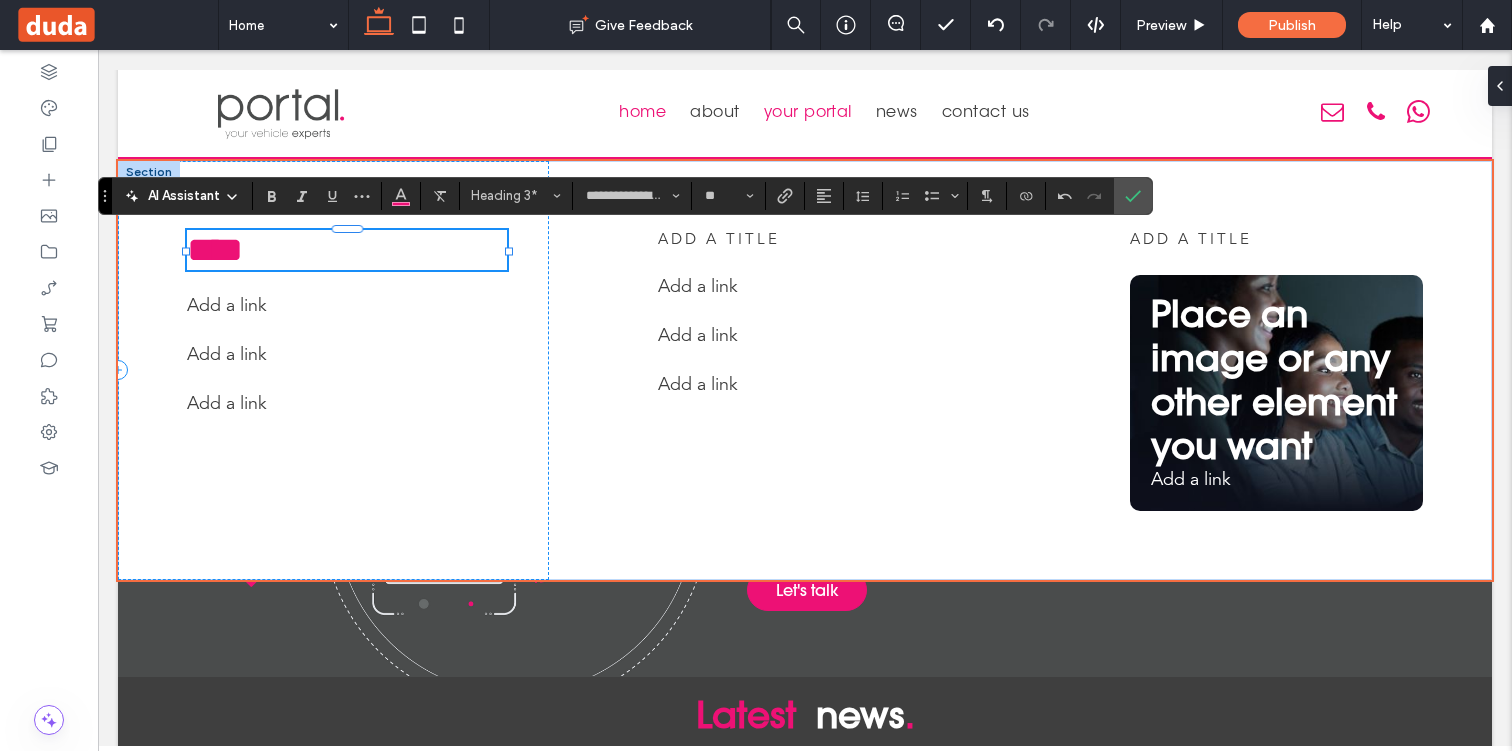 click on "****" at bounding box center [347, 250] 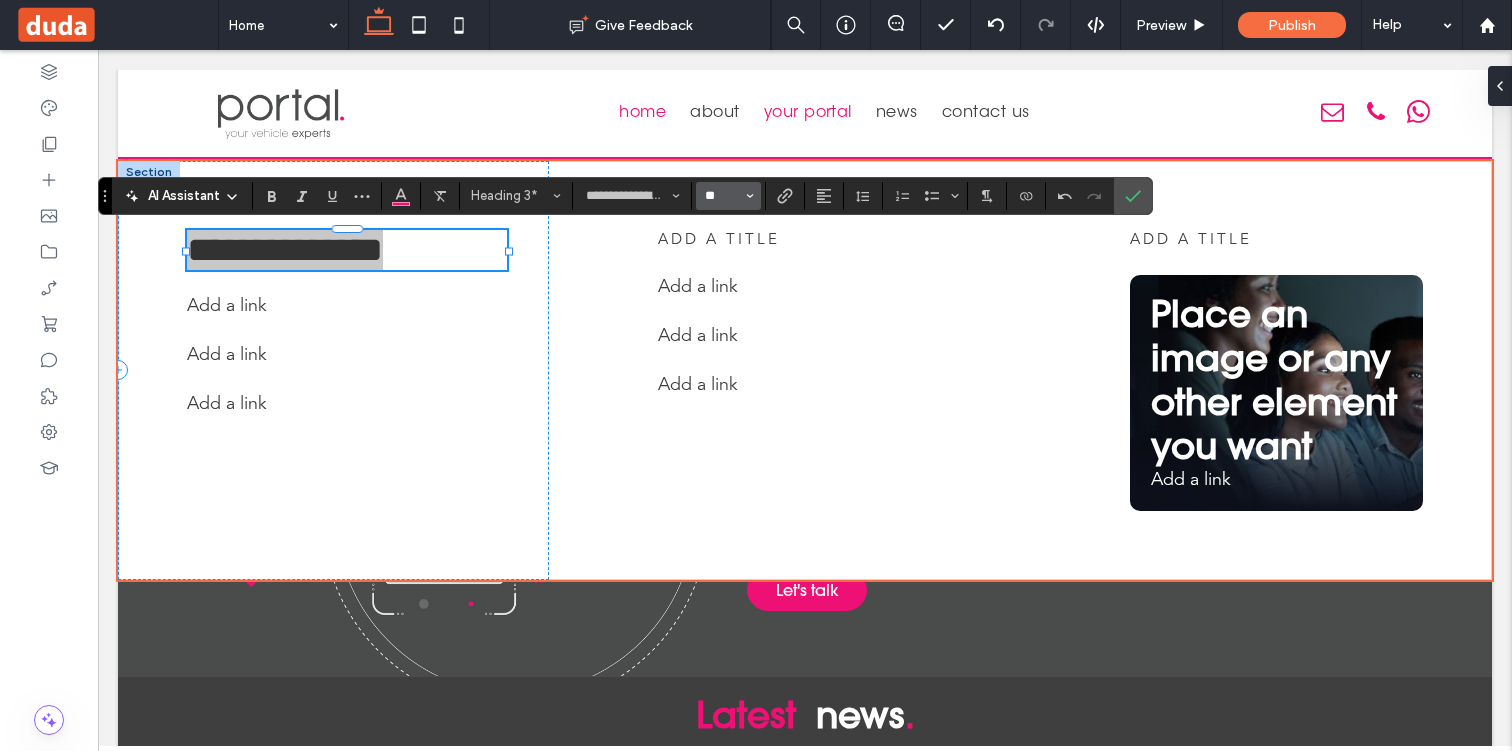 click on "**" at bounding box center (722, 196) 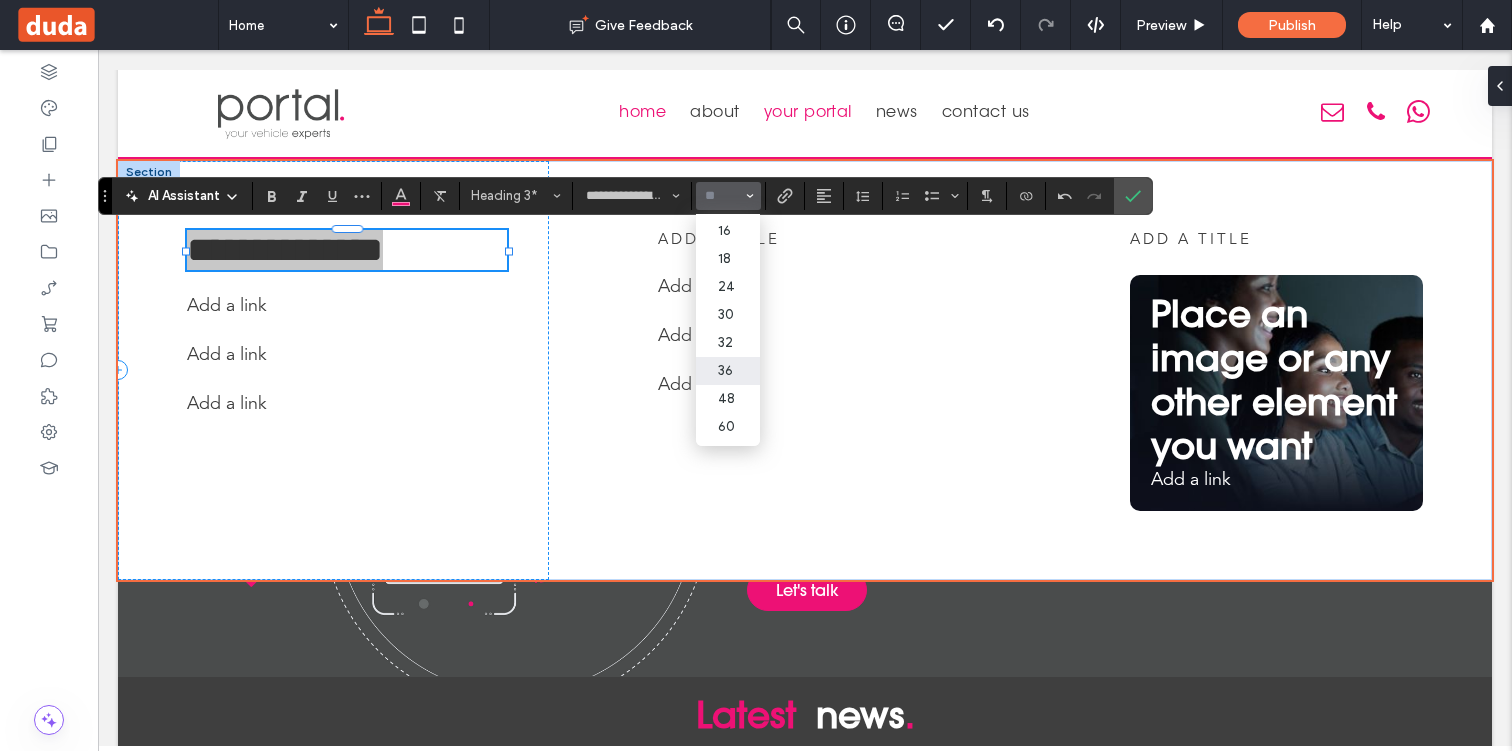 scroll, scrollTop: 192, scrollLeft: 0, axis: vertical 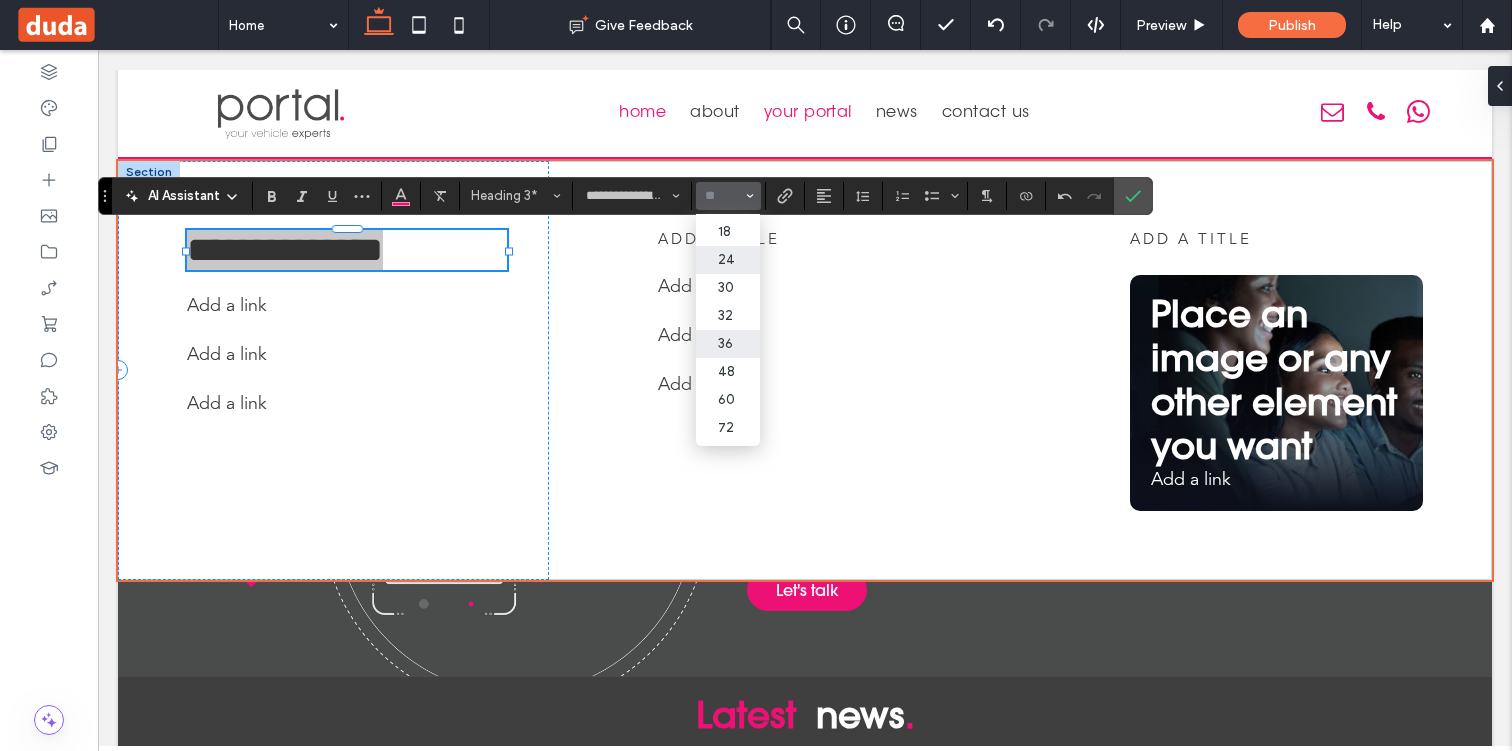 click on "24" at bounding box center [728, 260] 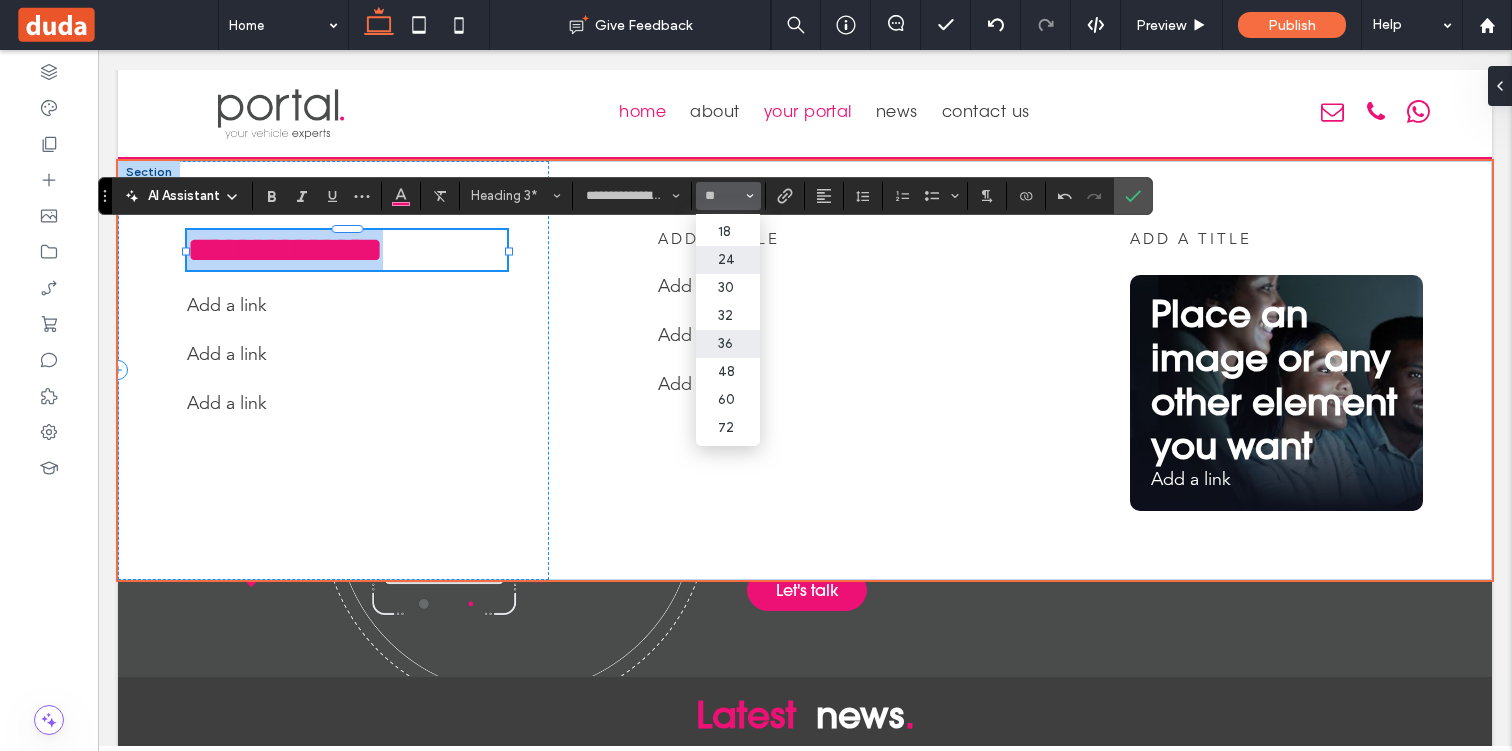 type on "**" 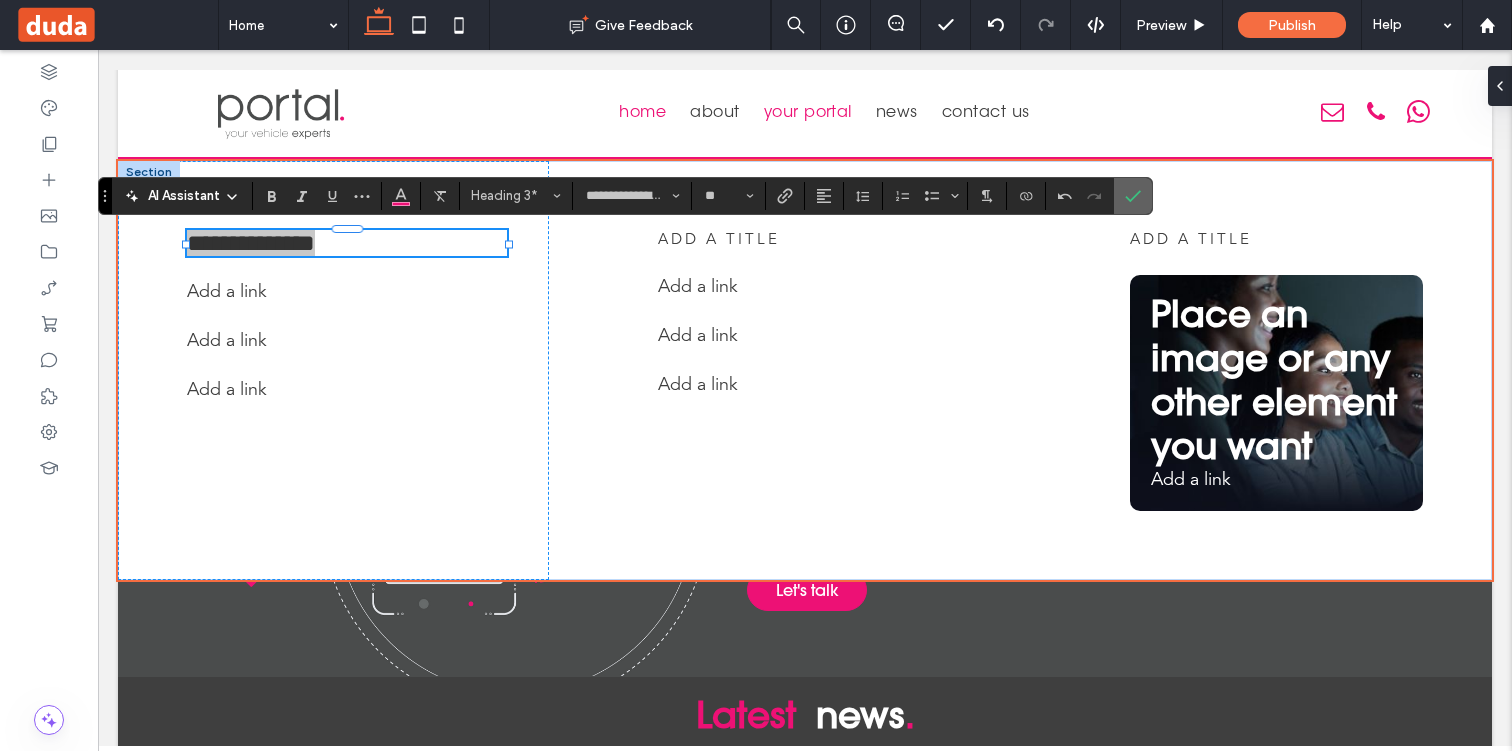 click 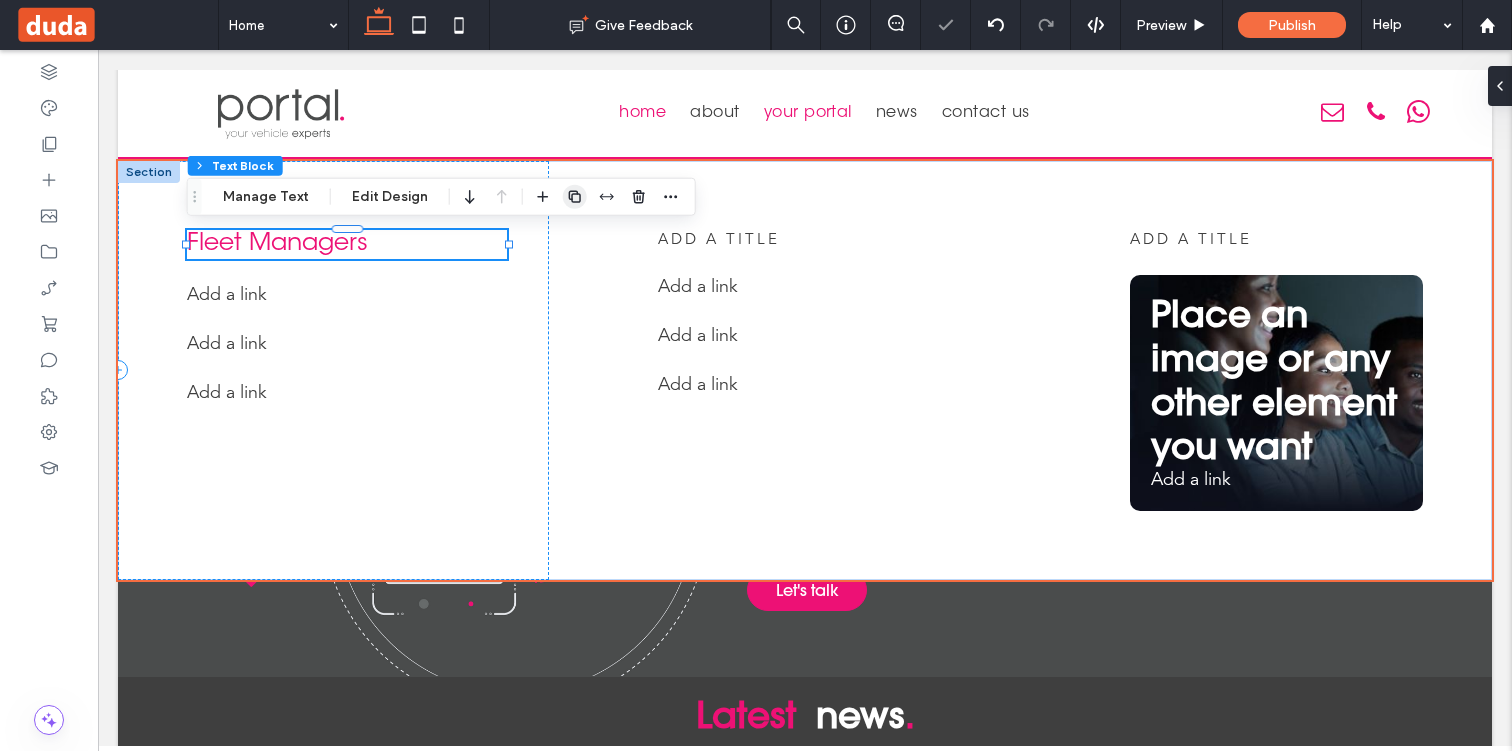 click 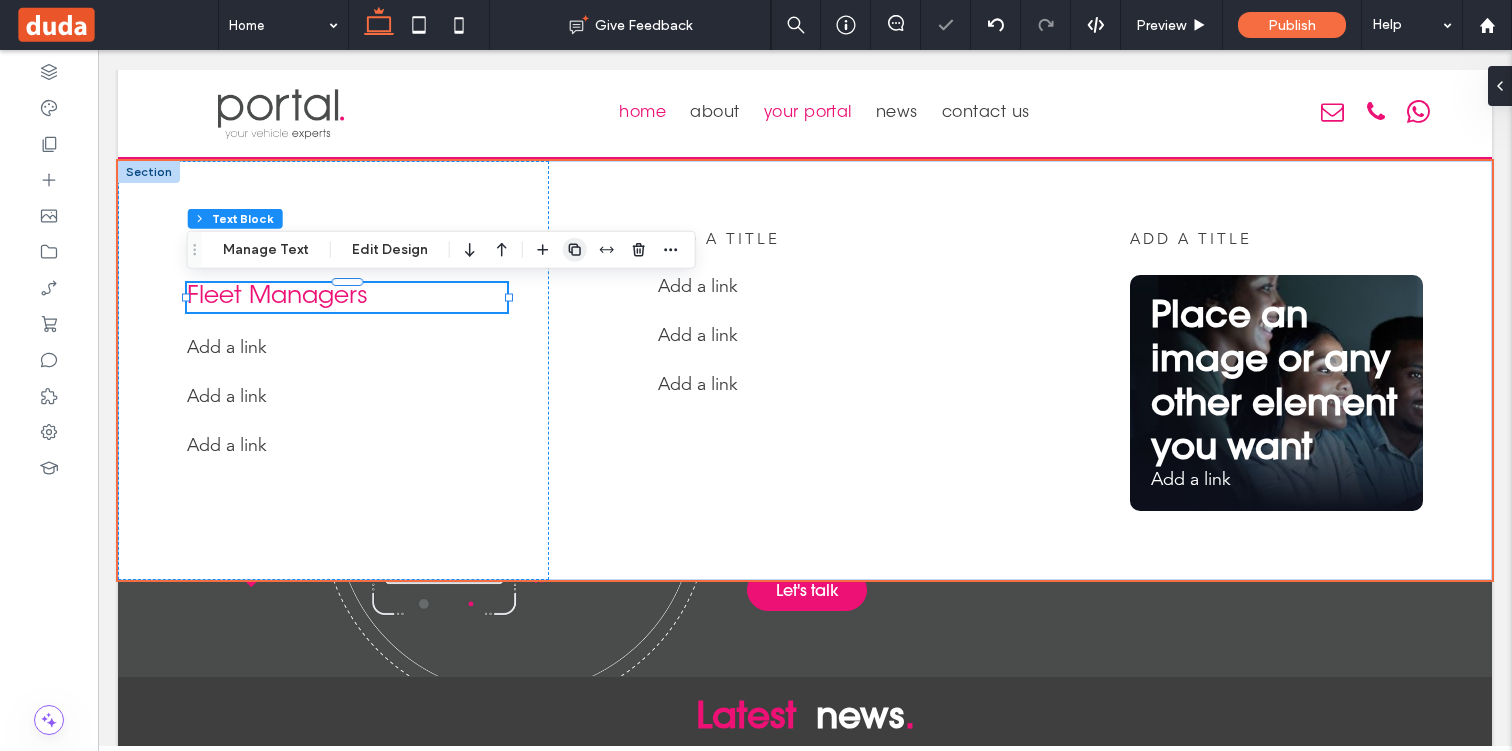 click 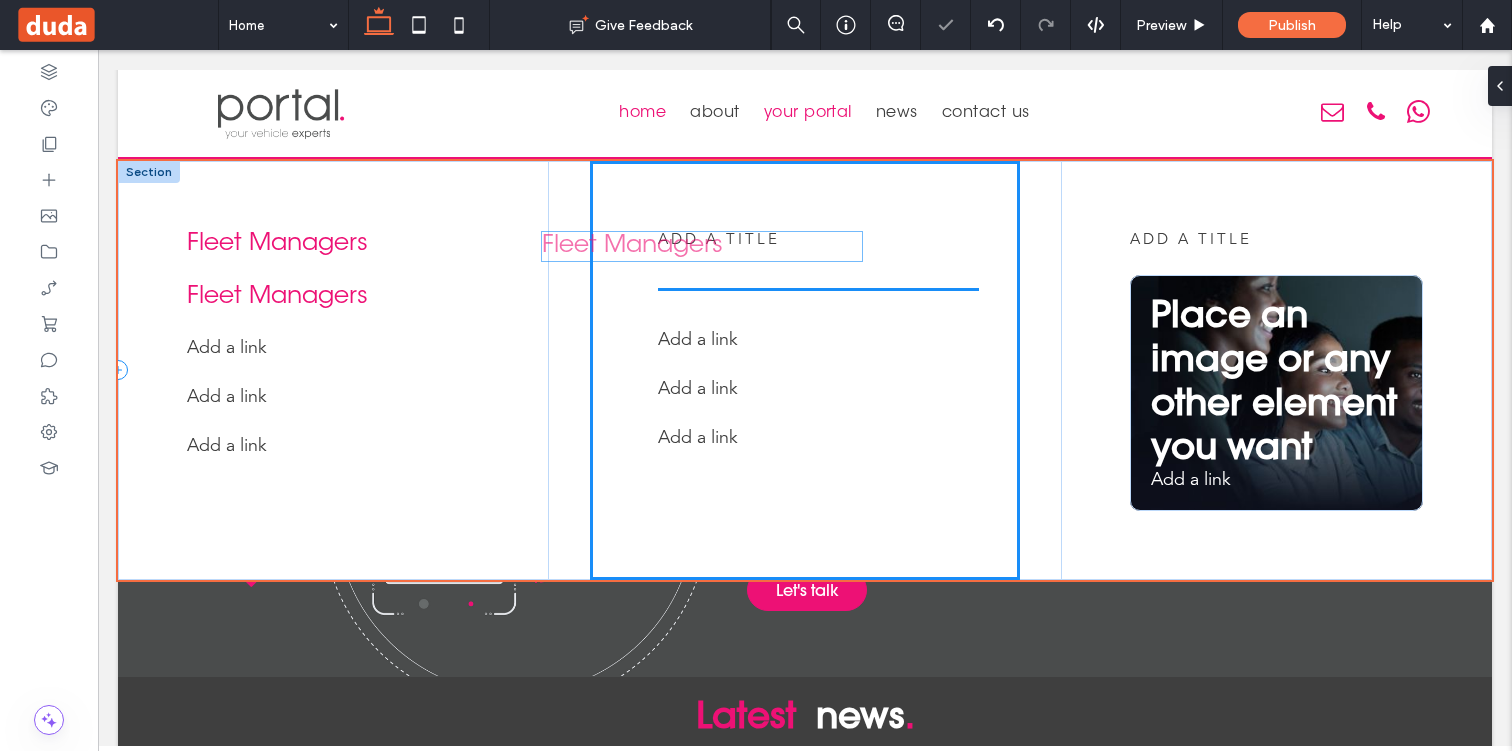 drag, startPoint x: 350, startPoint y: 247, endPoint x: 705, endPoint y: 249, distance: 355.00565 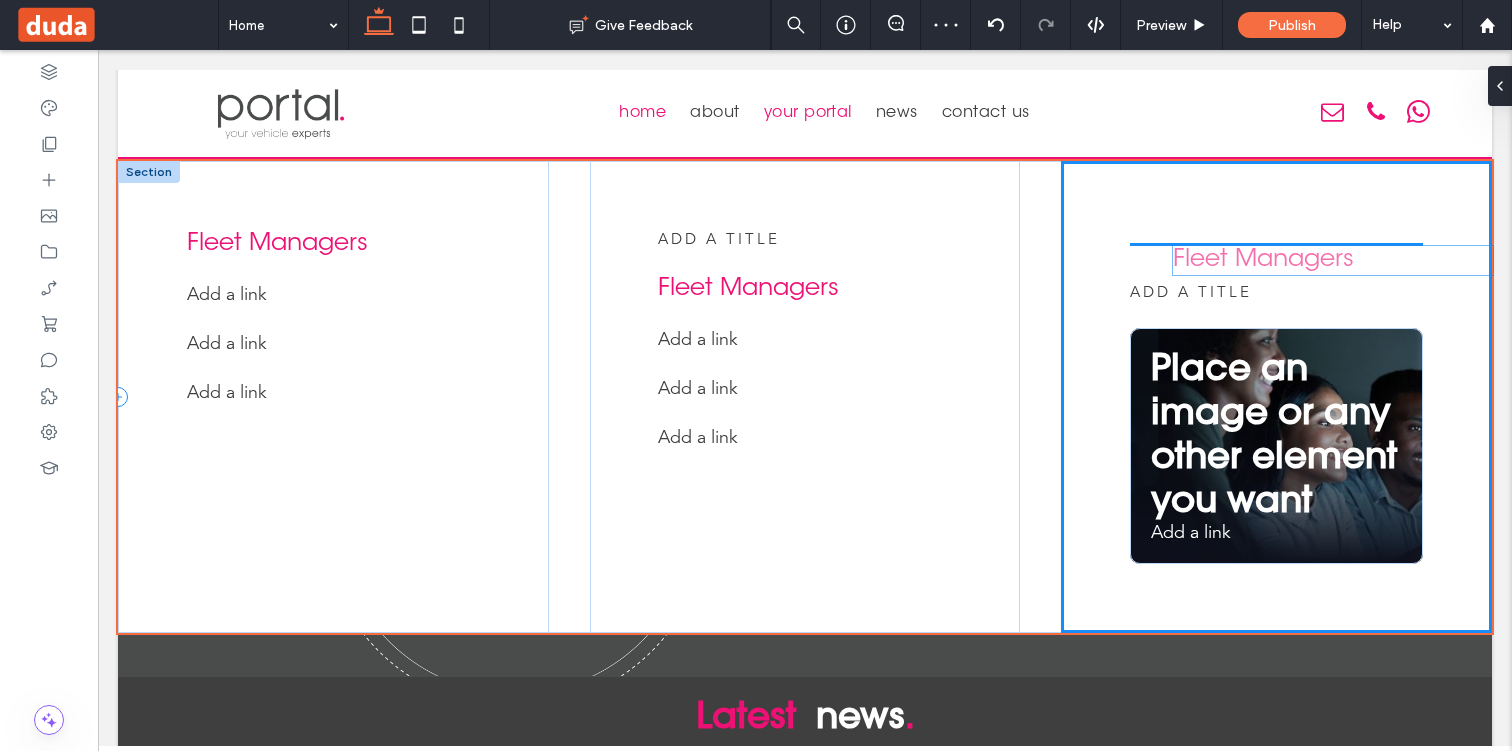 drag, startPoint x: 295, startPoint y: 246, endPoint x: 1281, endPoint y: 261, distance: 986.1141 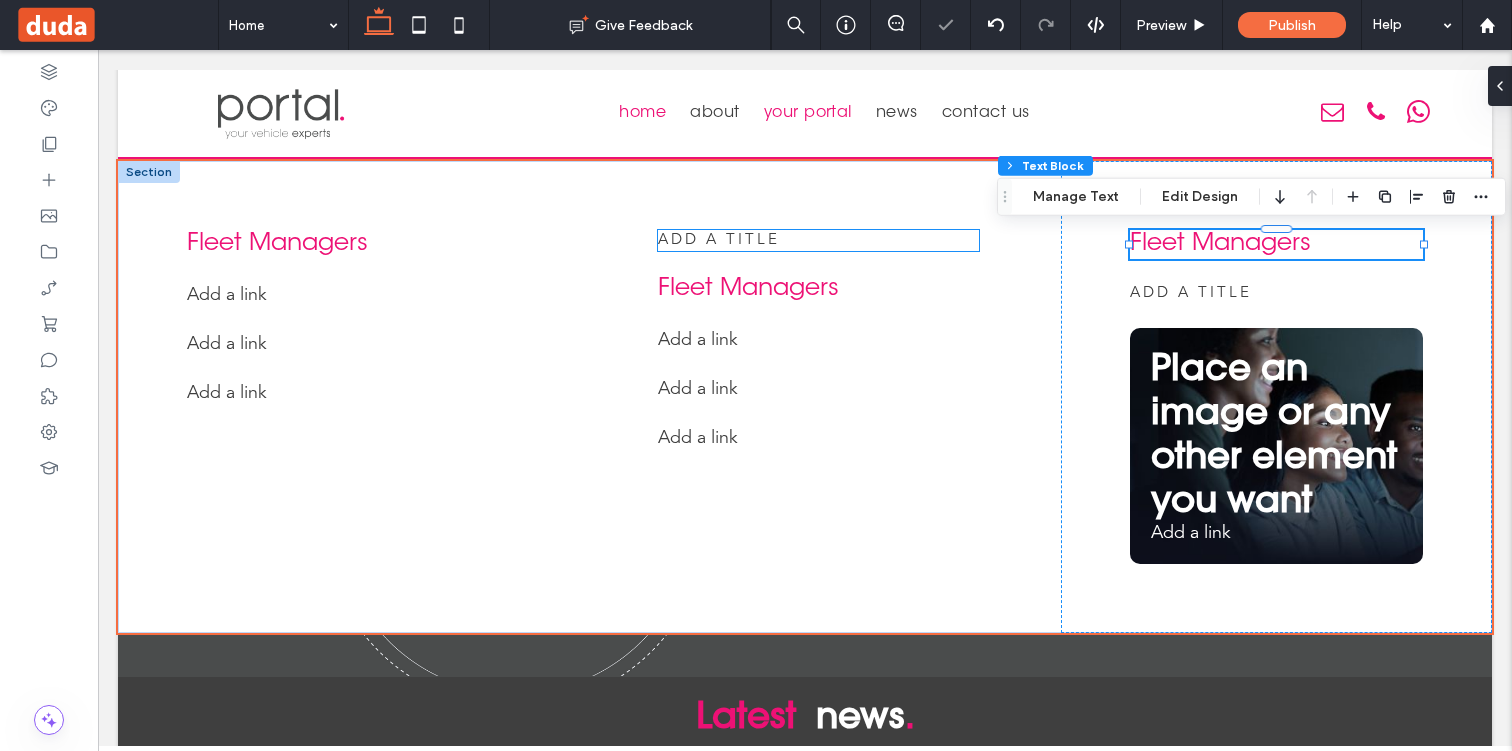 click on "add a title" at bounding box center (818, 240) 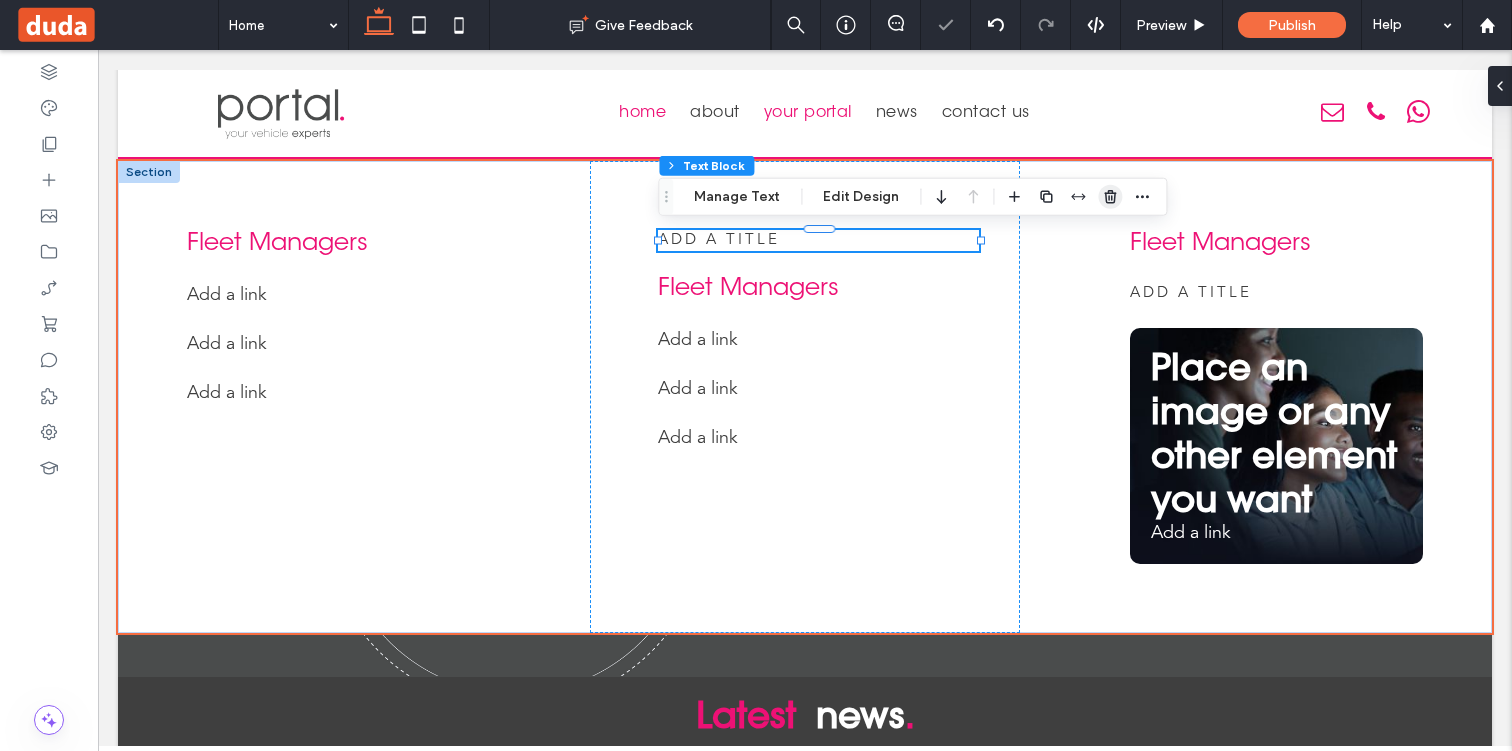 click 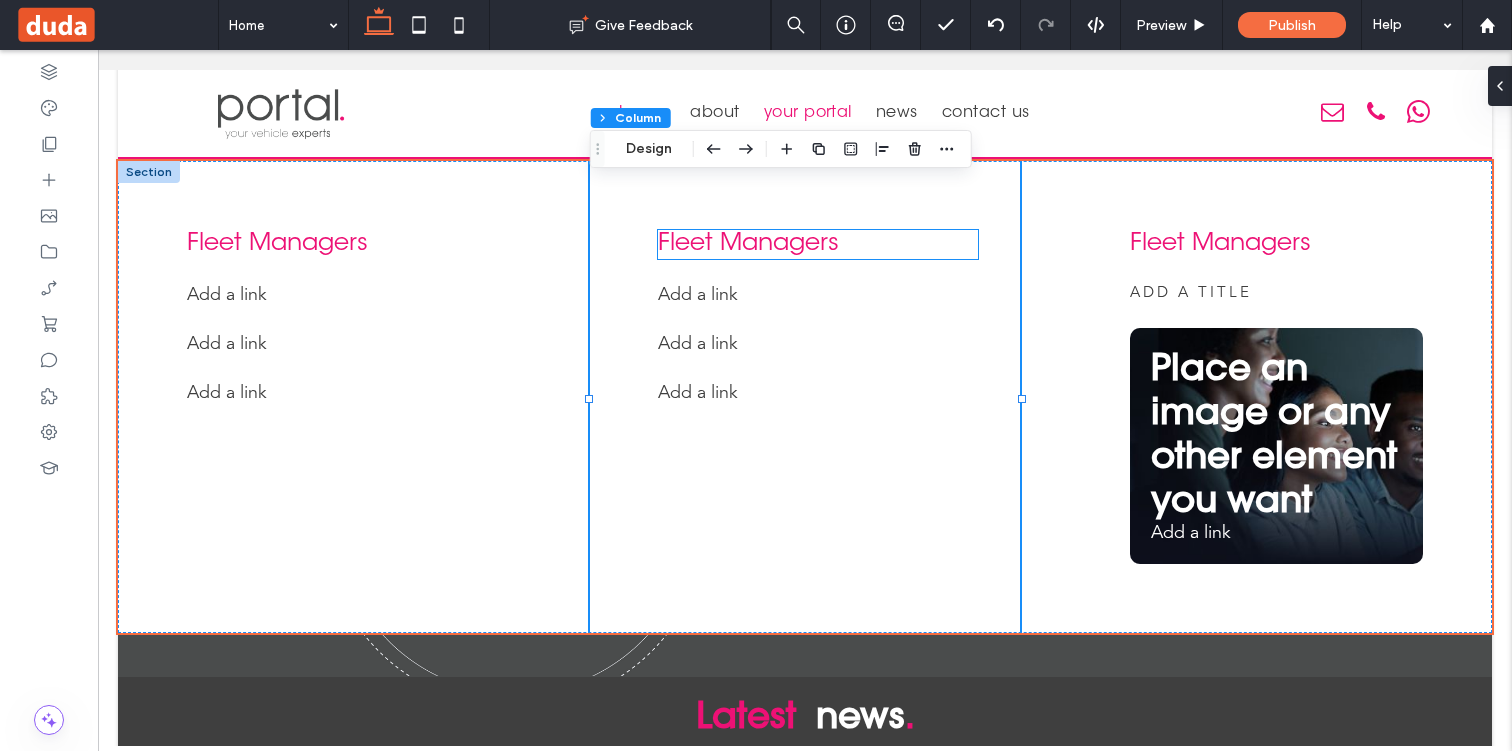 click on "Fleet Managers" at bounding box center (748, 244) 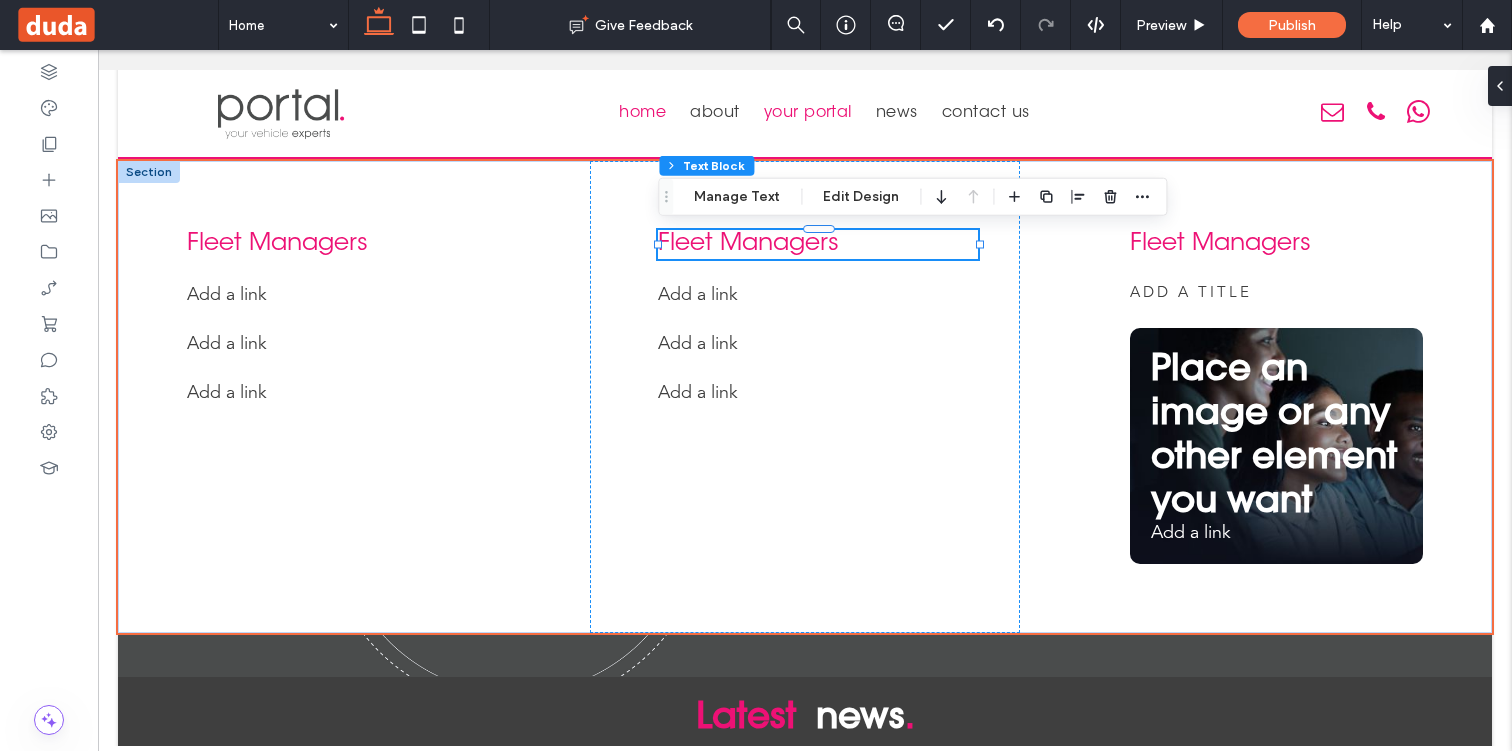 click on "Fleet Managers" at bounding box center [748, 244] 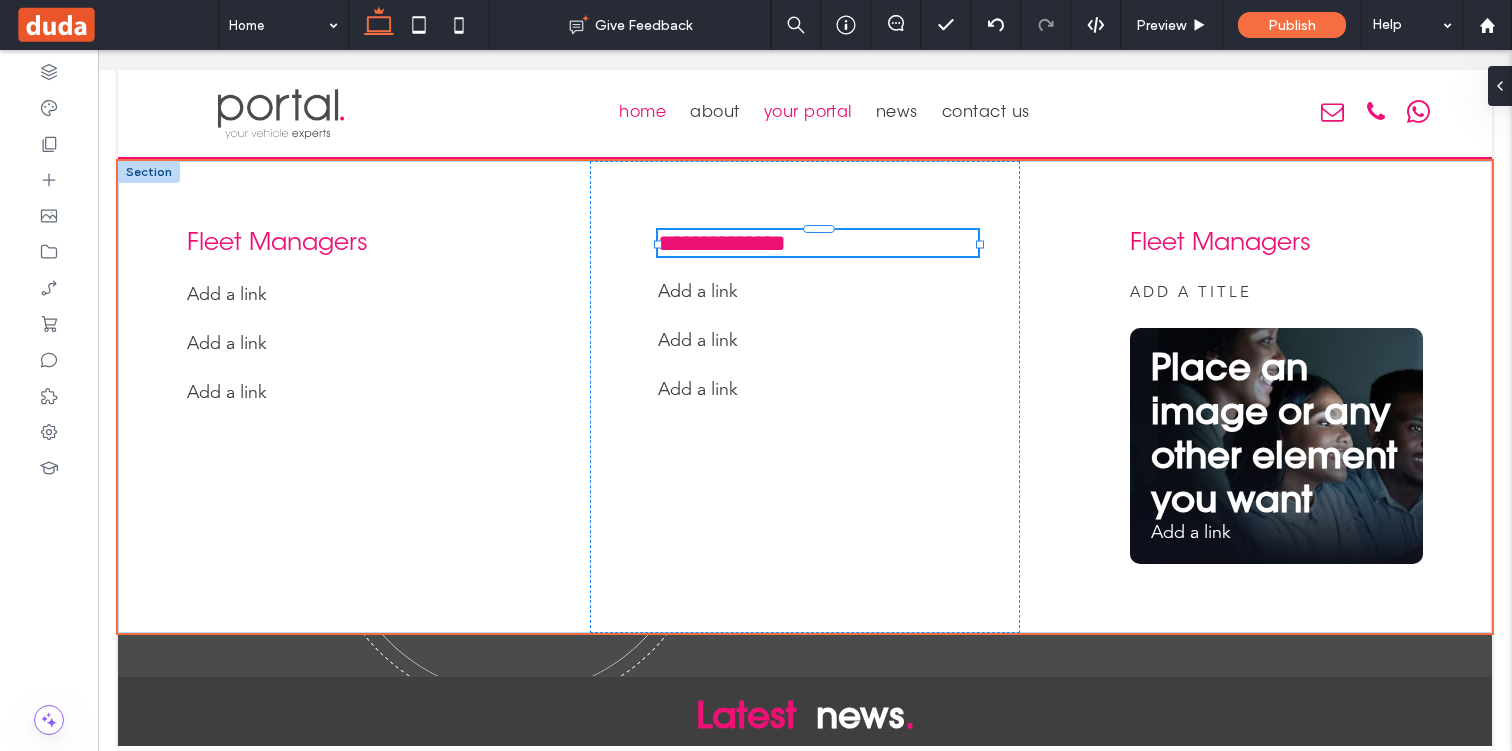 type on "**********" 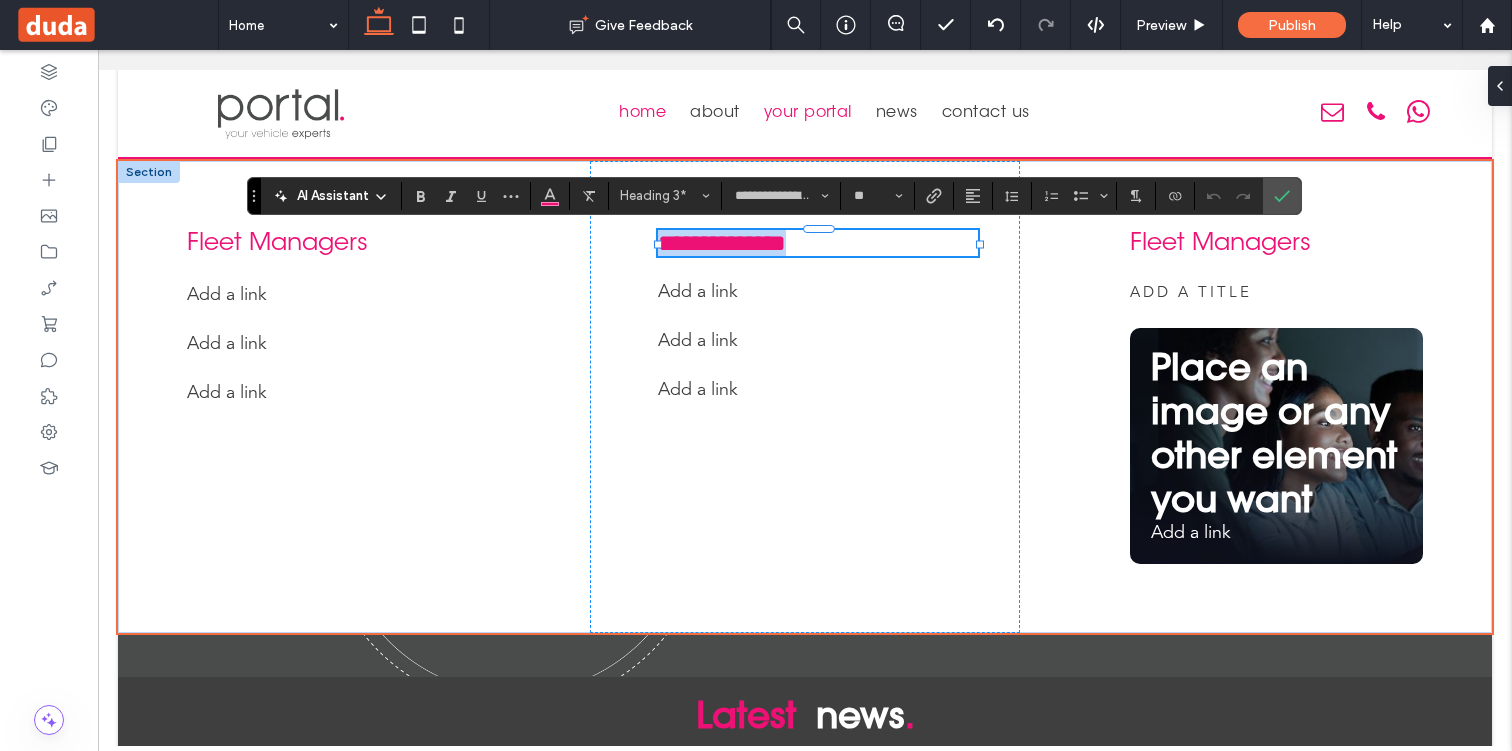 type 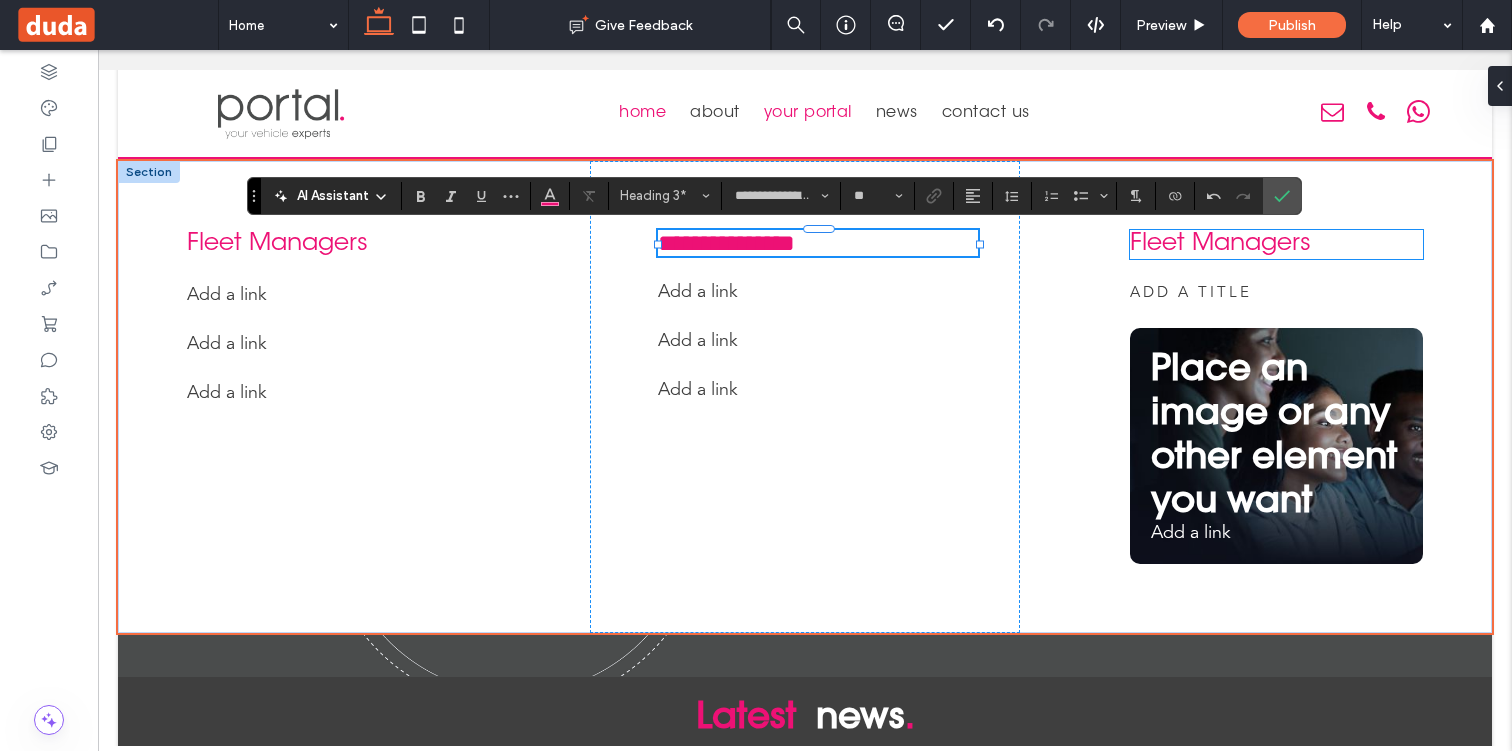 click on "Fleet Managers" at bounding box center (1220, 244) 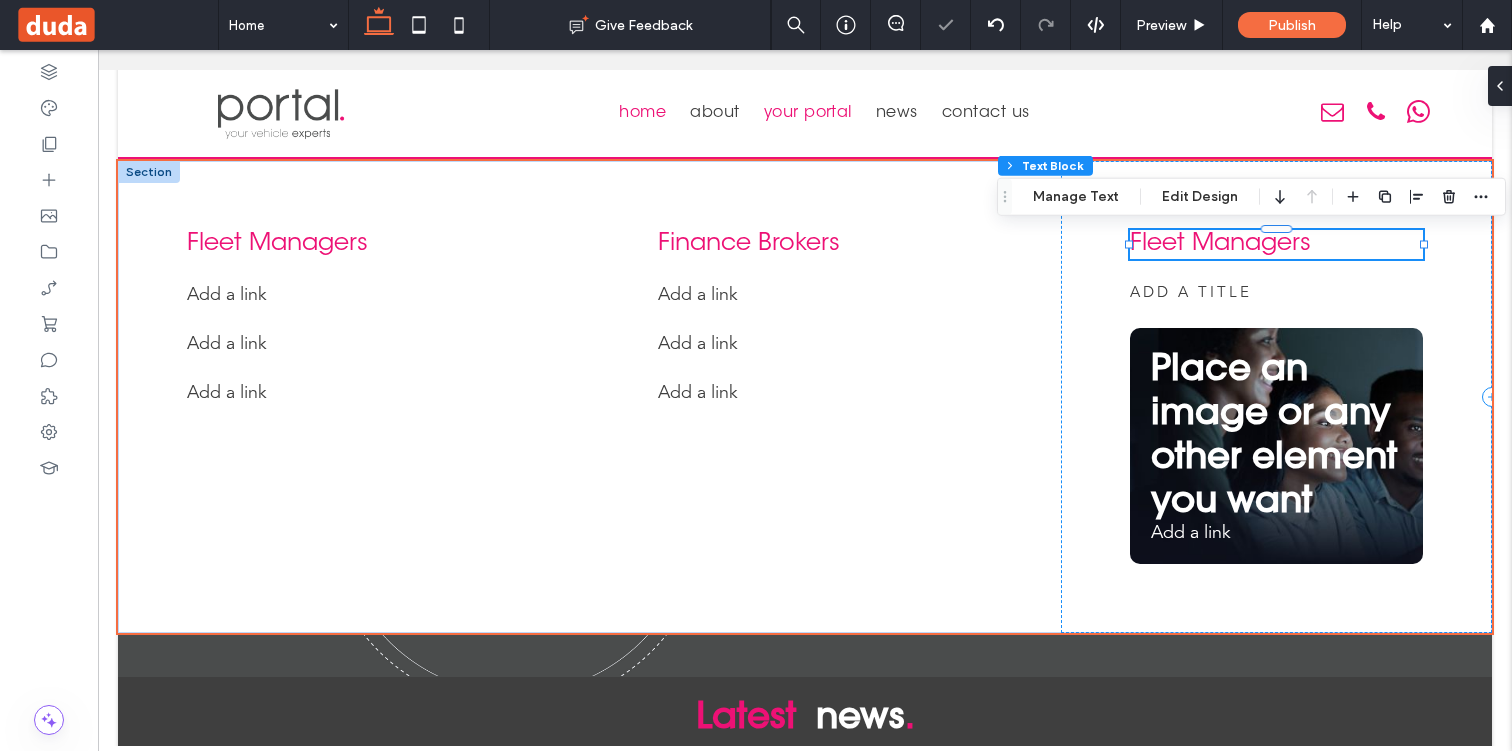 click on "Fleet Managers" at bounding box center [1220, 244] 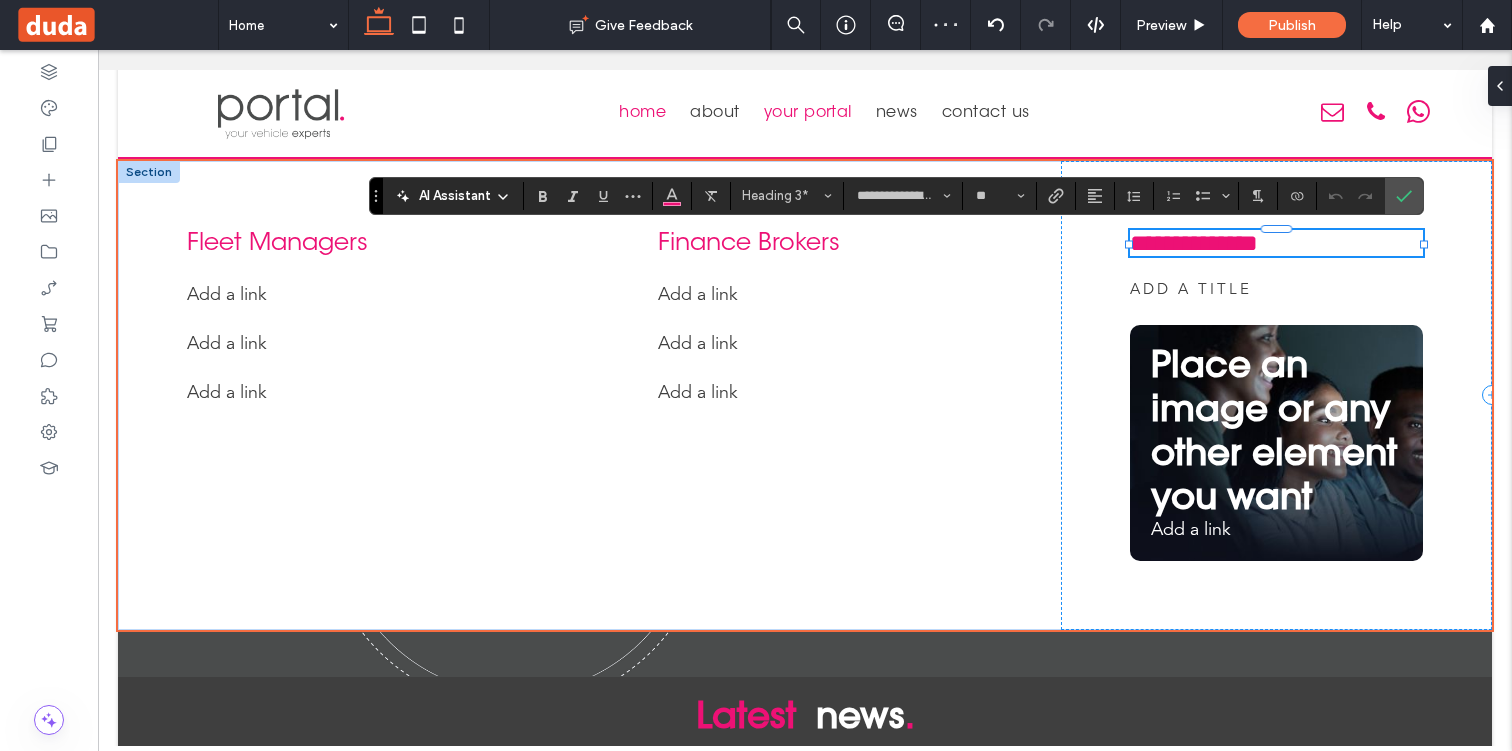 type 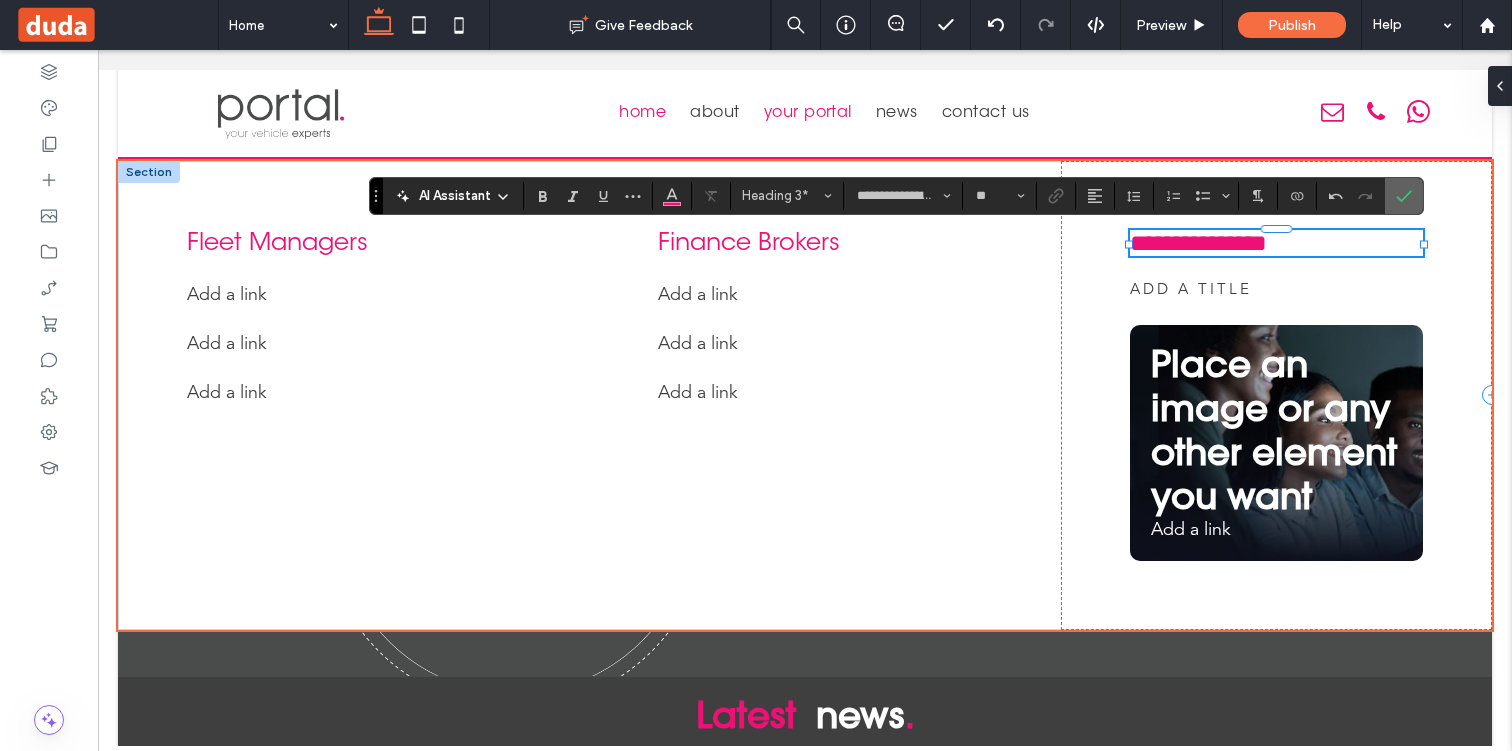 click 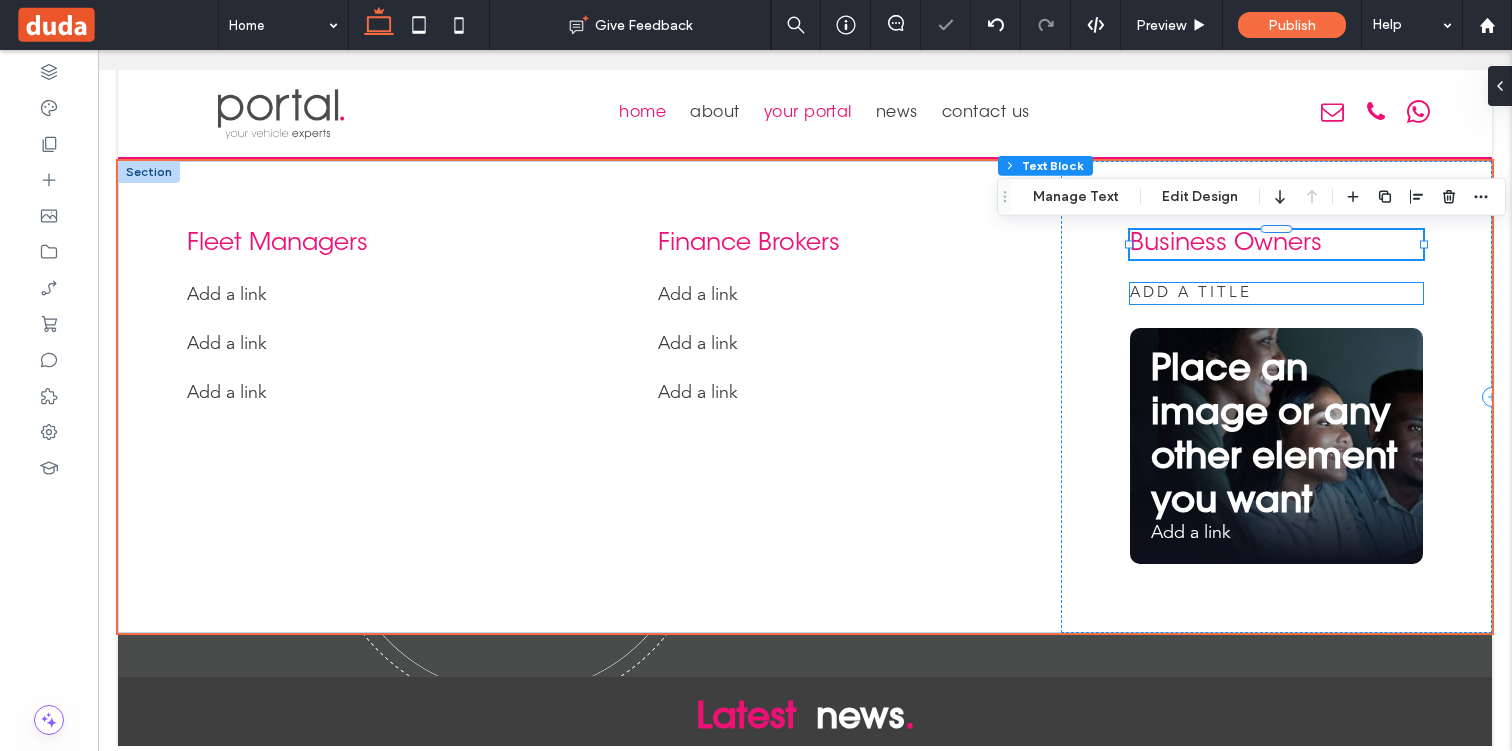 click on "add a title" at bounding box center (1191, 293) 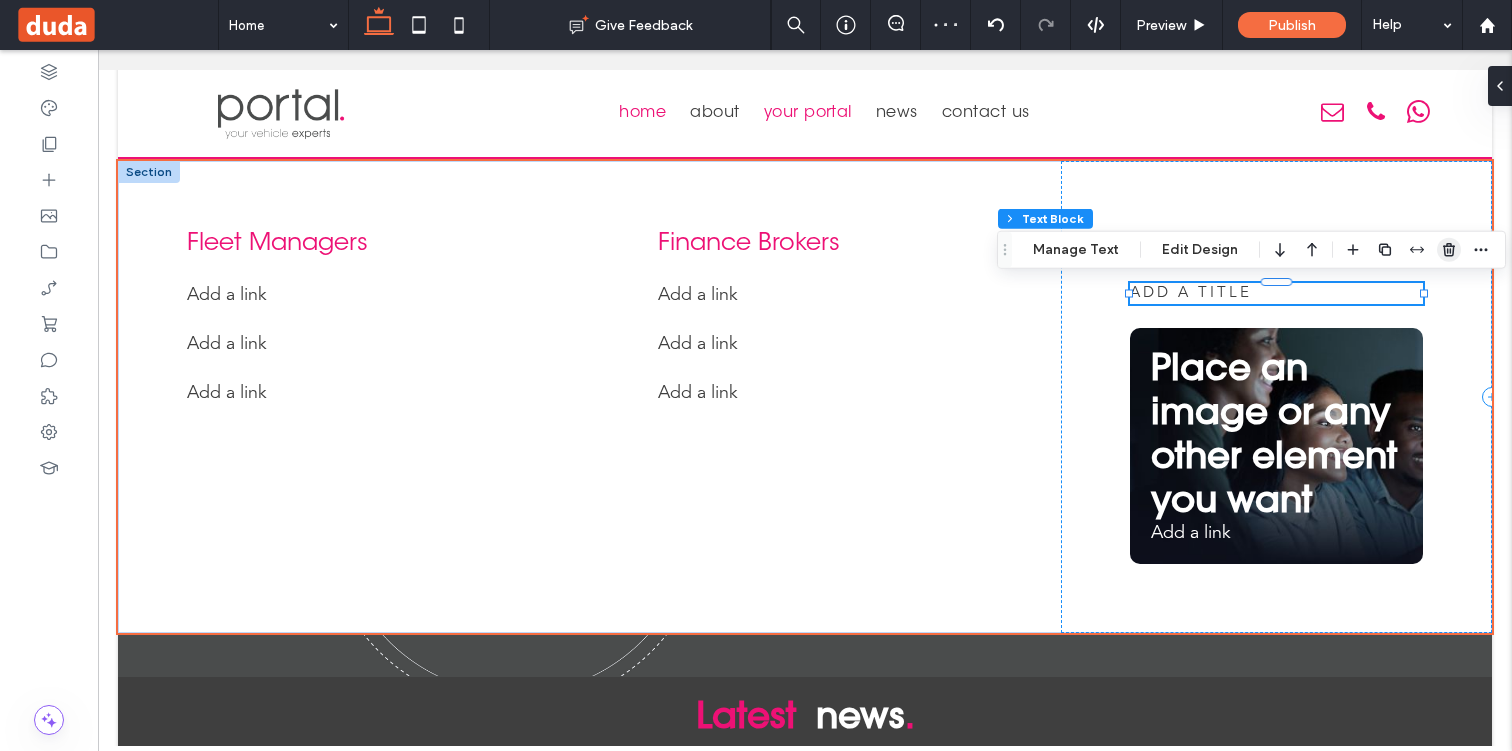 click 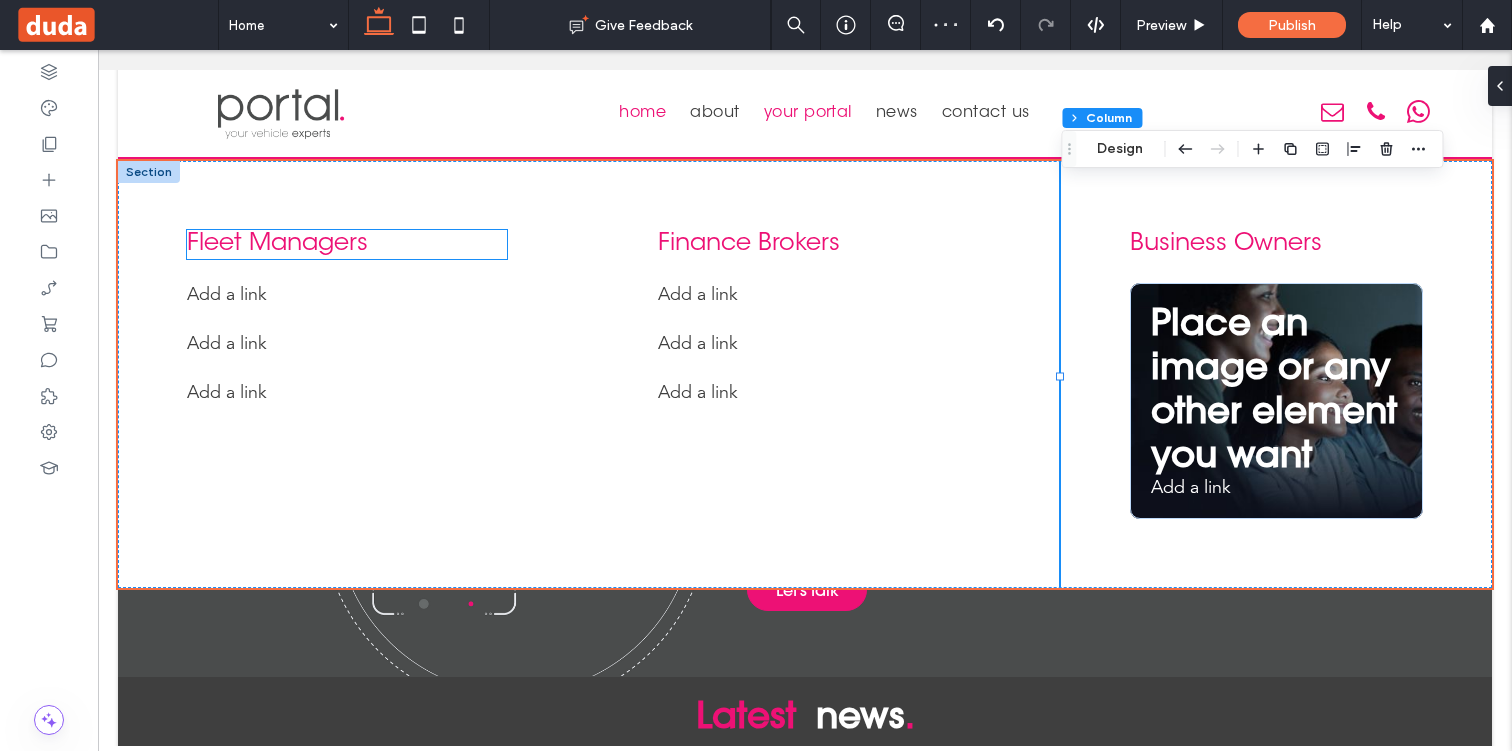 click on "Fleet Managers" at bounding box center (277, 244) 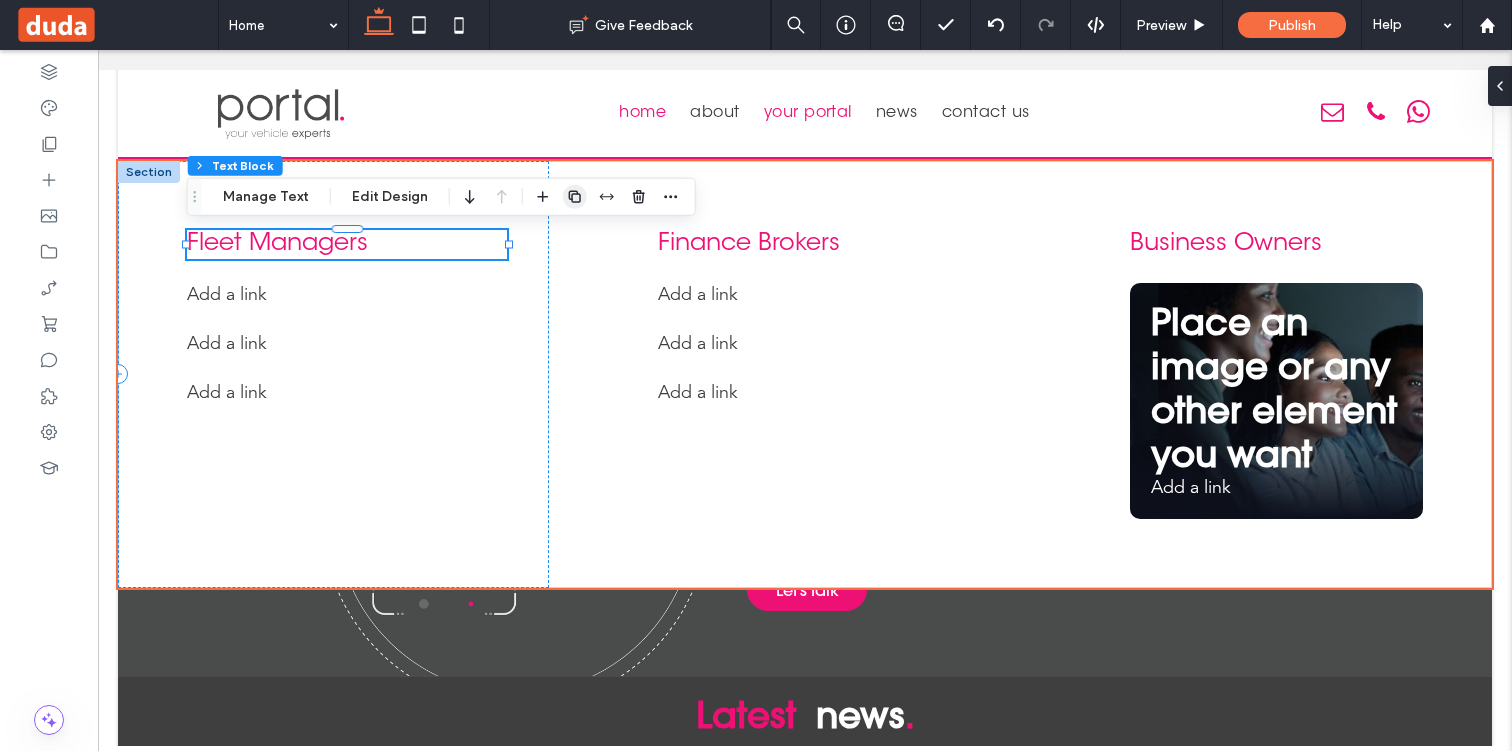 click 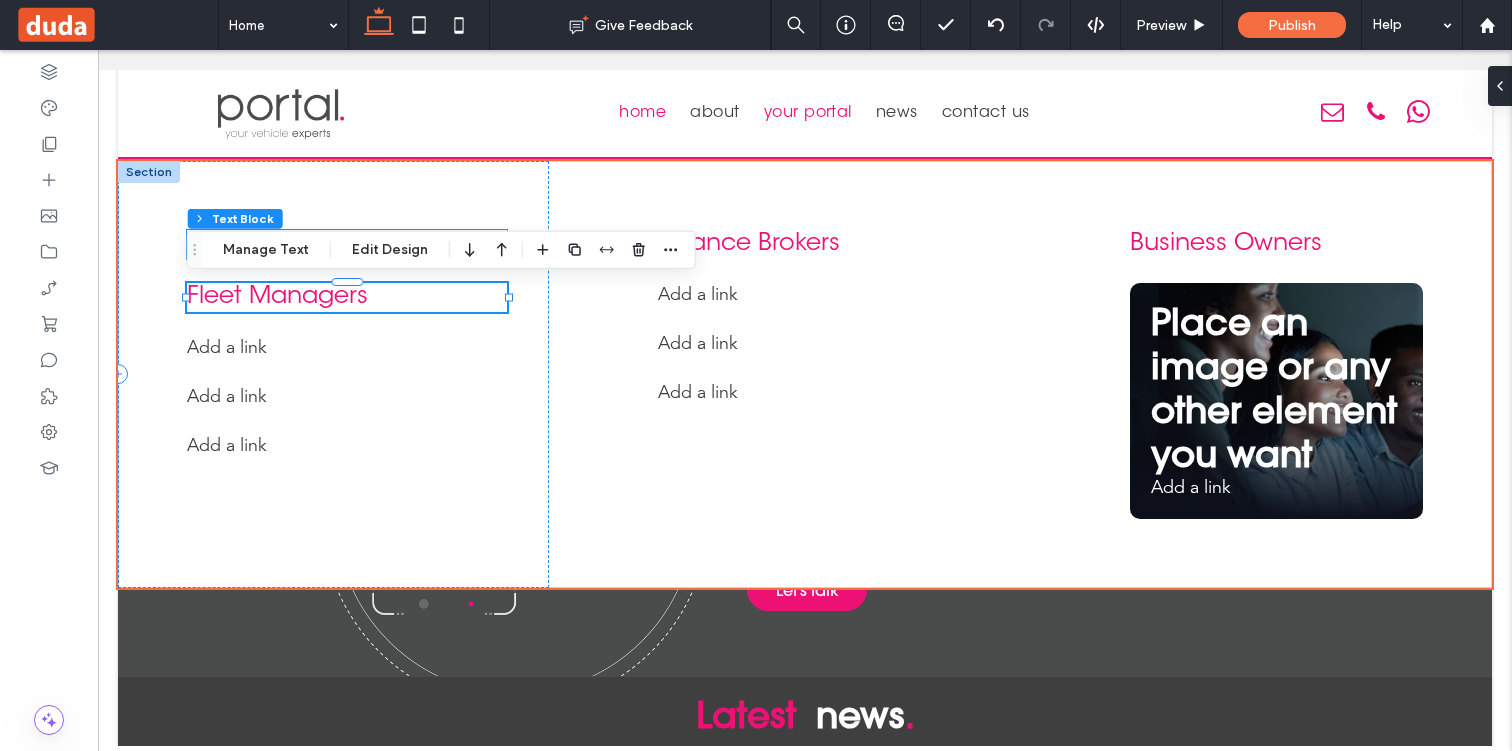 click on "Fleet Managers" at bounding box center (347, 244) 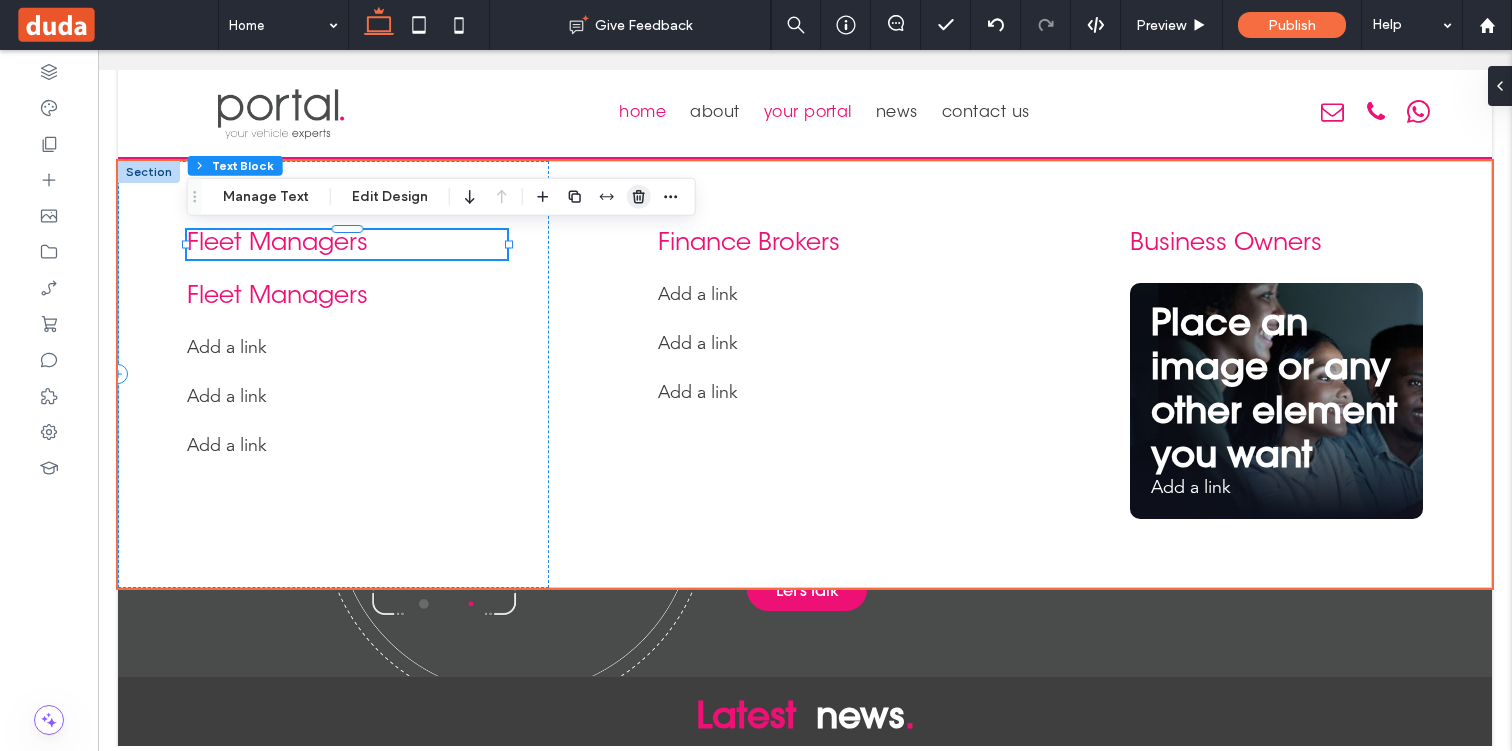 click 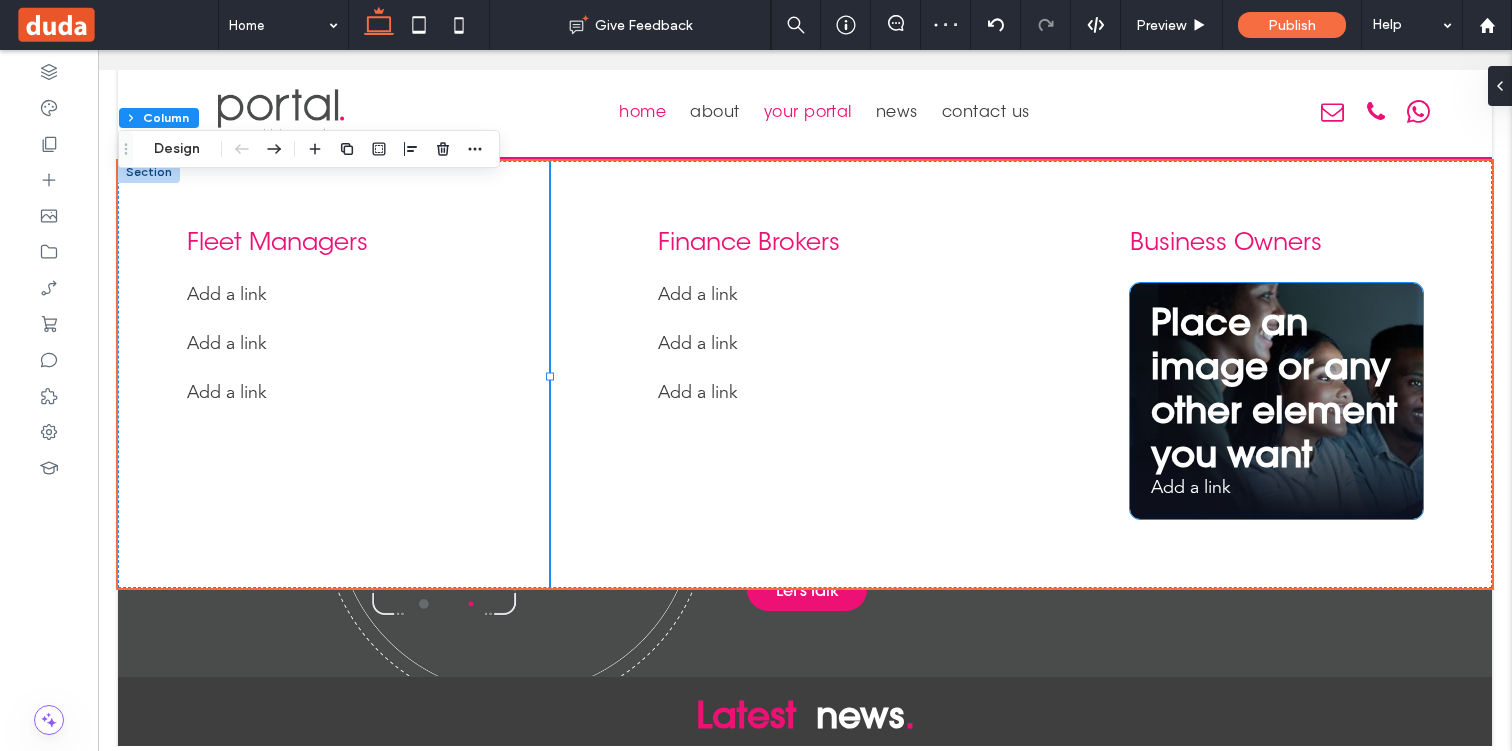 click on "Place an image or any other element you want" at bounding box center (1274, 388) 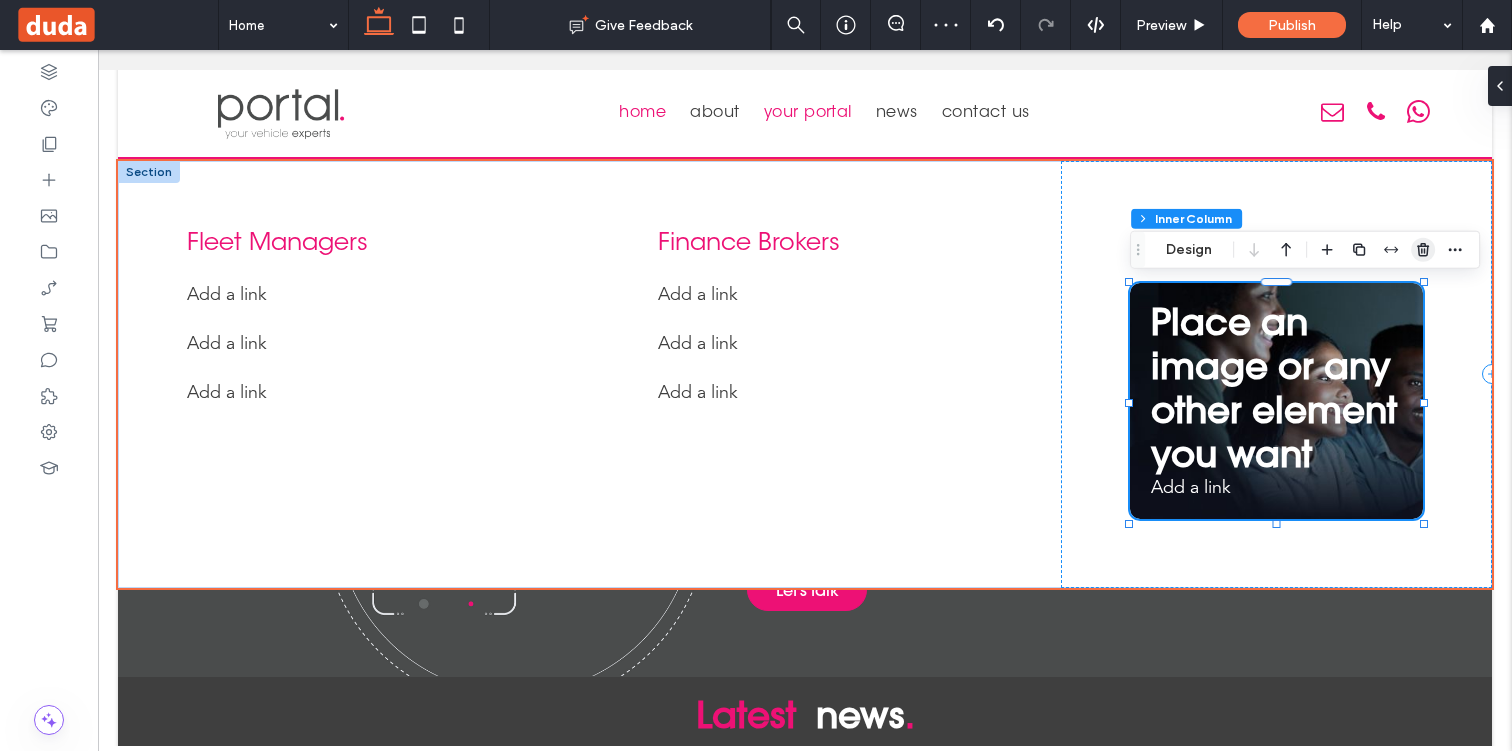 click 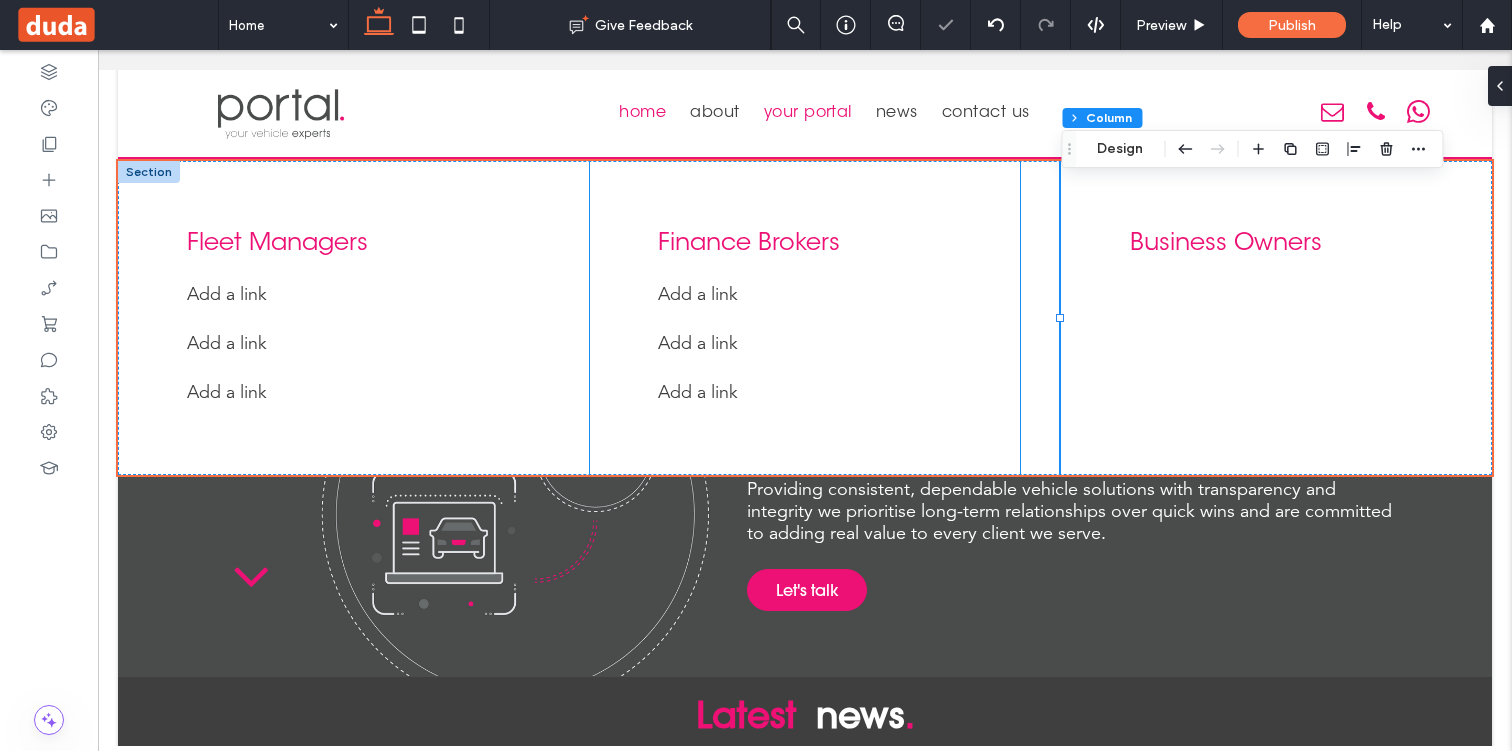 click on "Finance Brokers
Add a link
Add a link ﻿
Add a link ﻿" at bounding box center (805, 318) 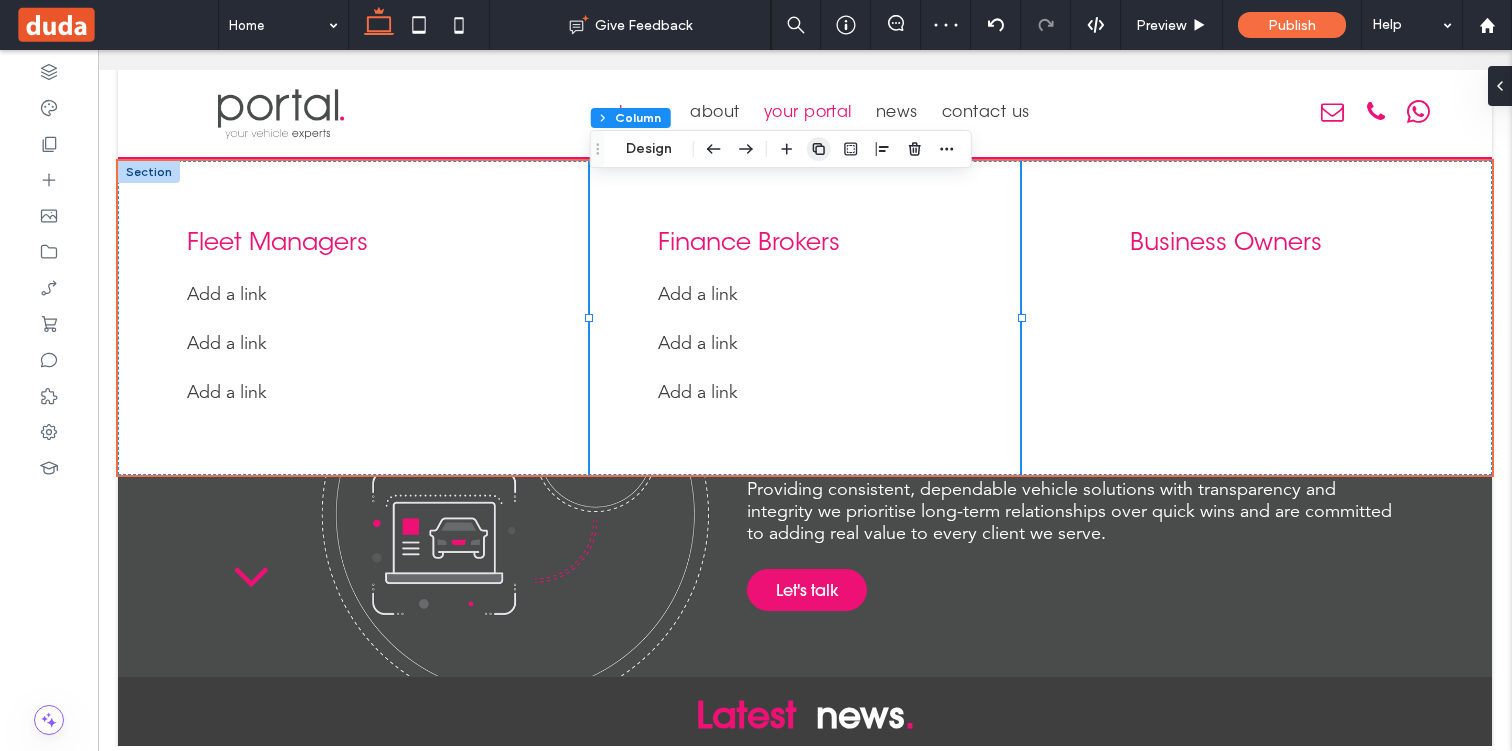 click 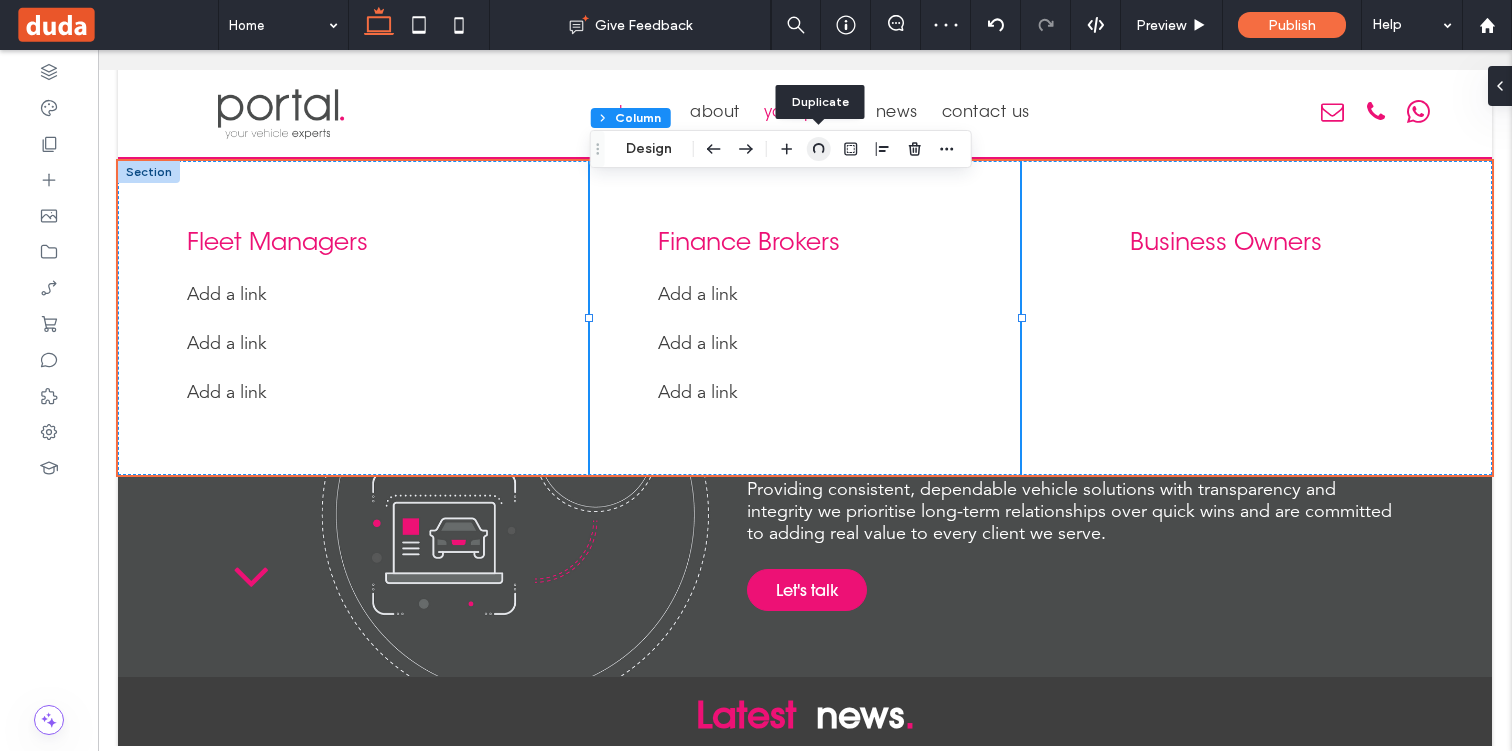 type on "**" 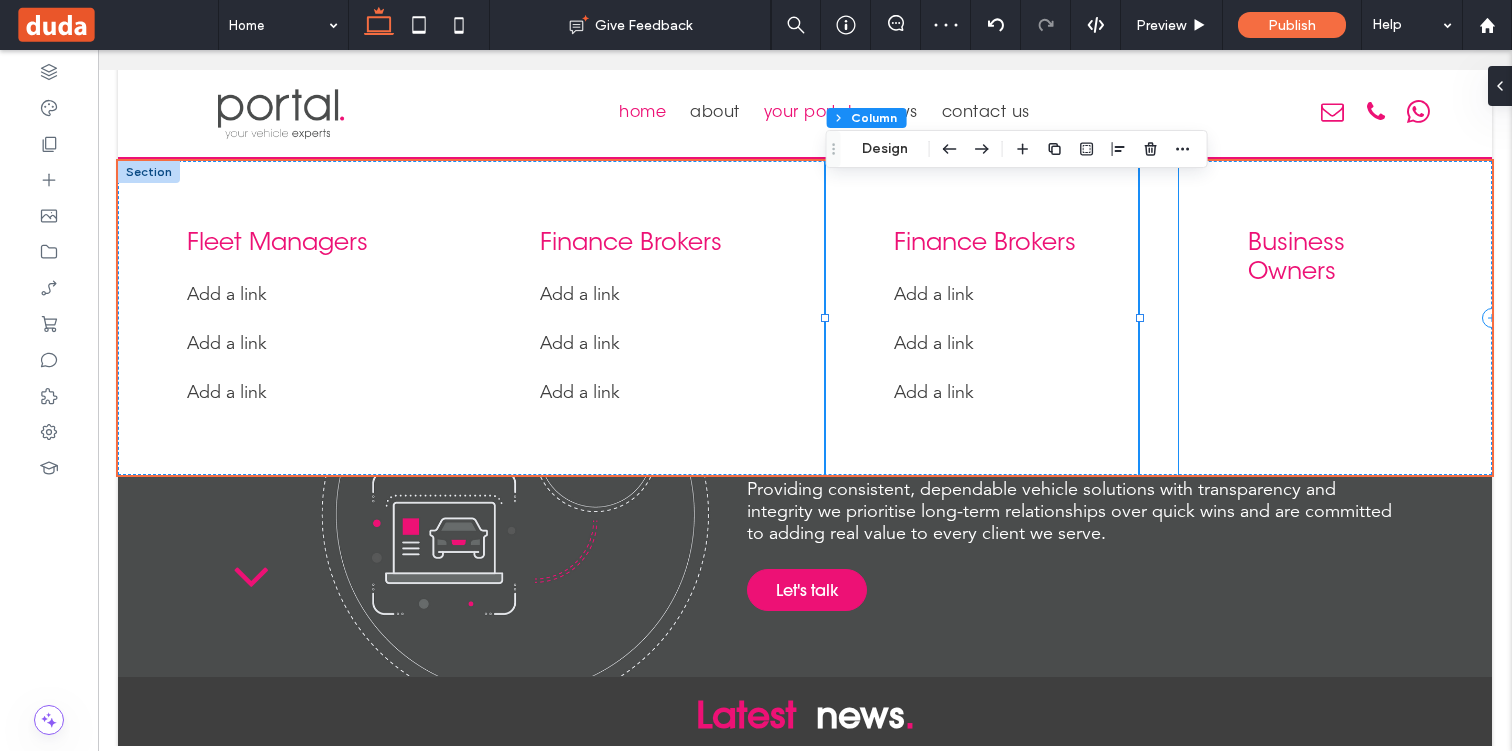 click on "Business Owners" at bounding box center (1335, 318) 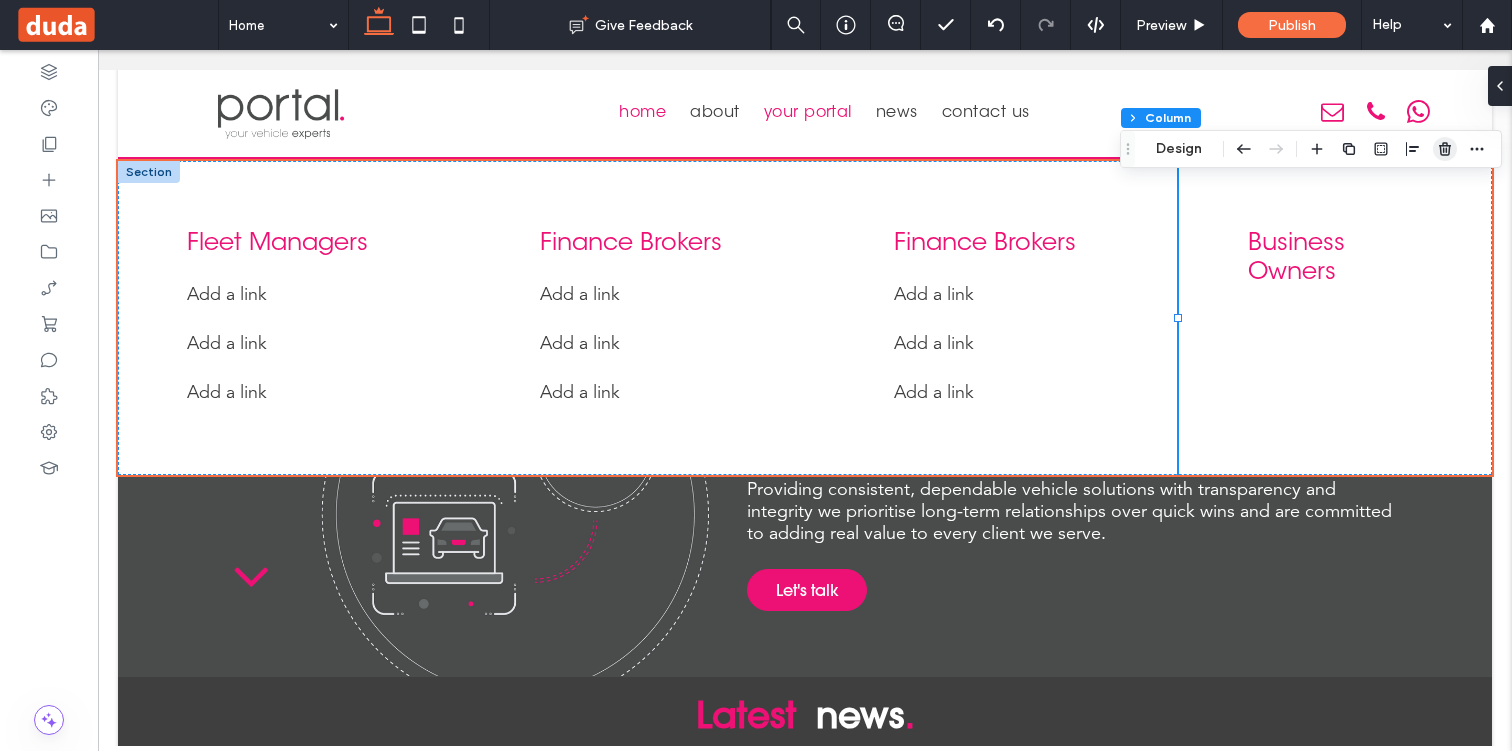 click 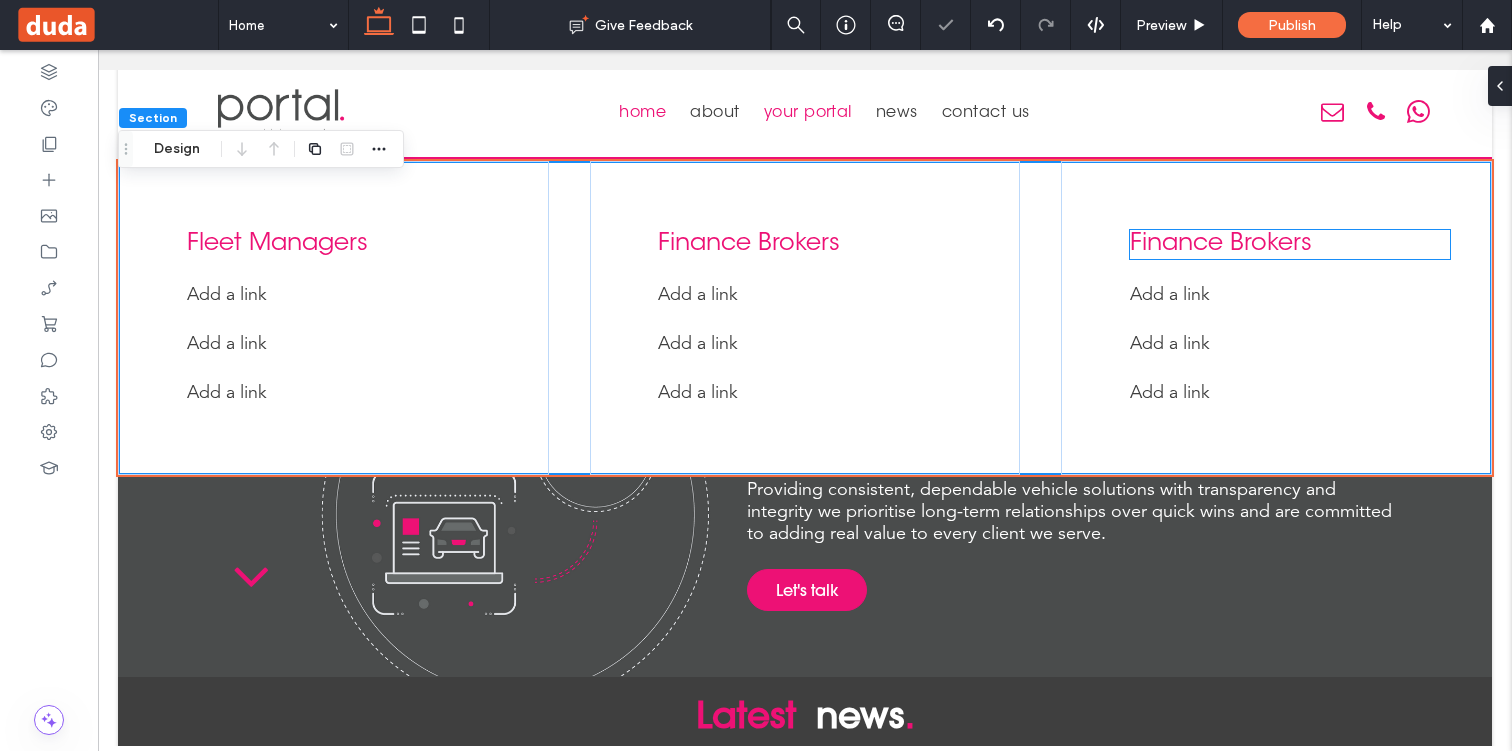 click on "Finance Brokers" at bounding box center (1221, 244) 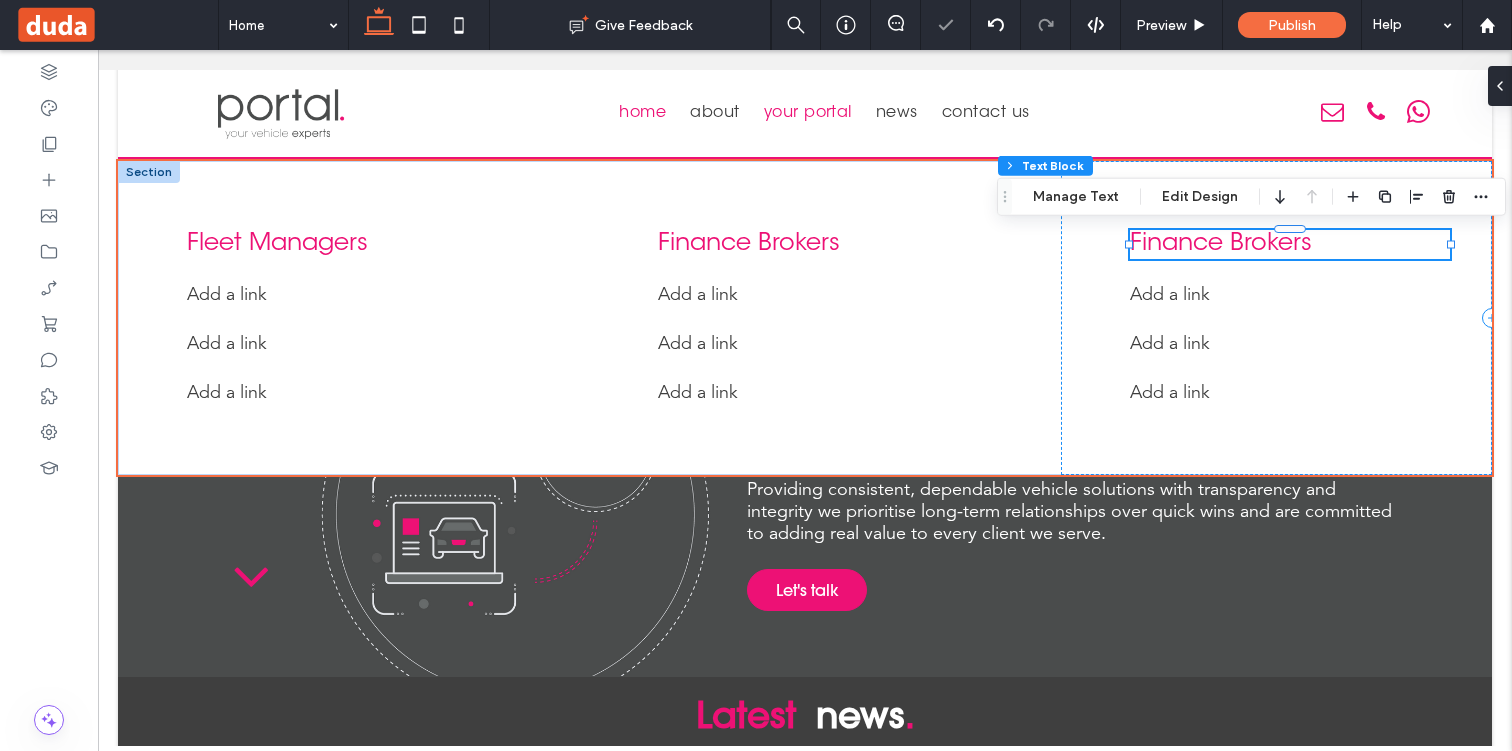 click on "Finance Brokers" at bounding box center [1221, 244] 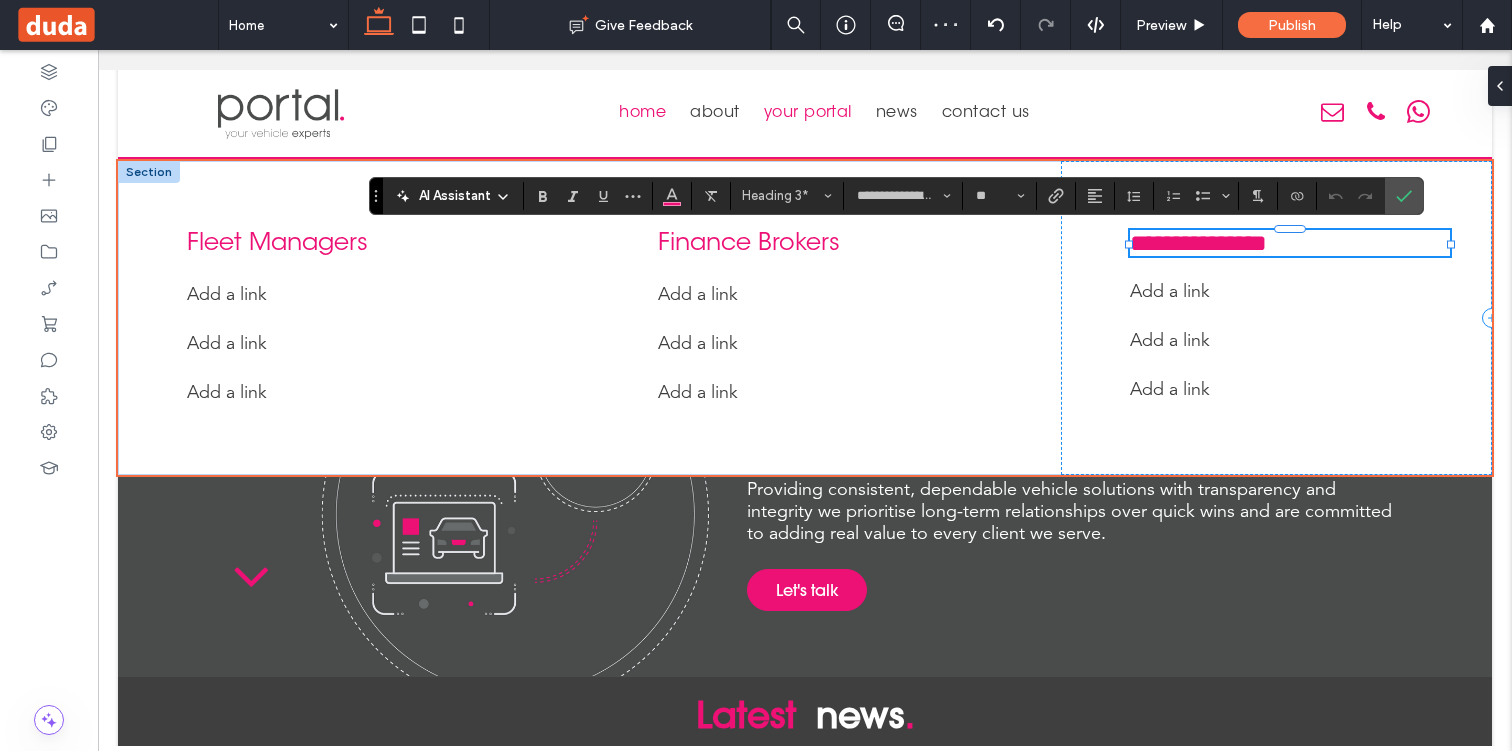 type 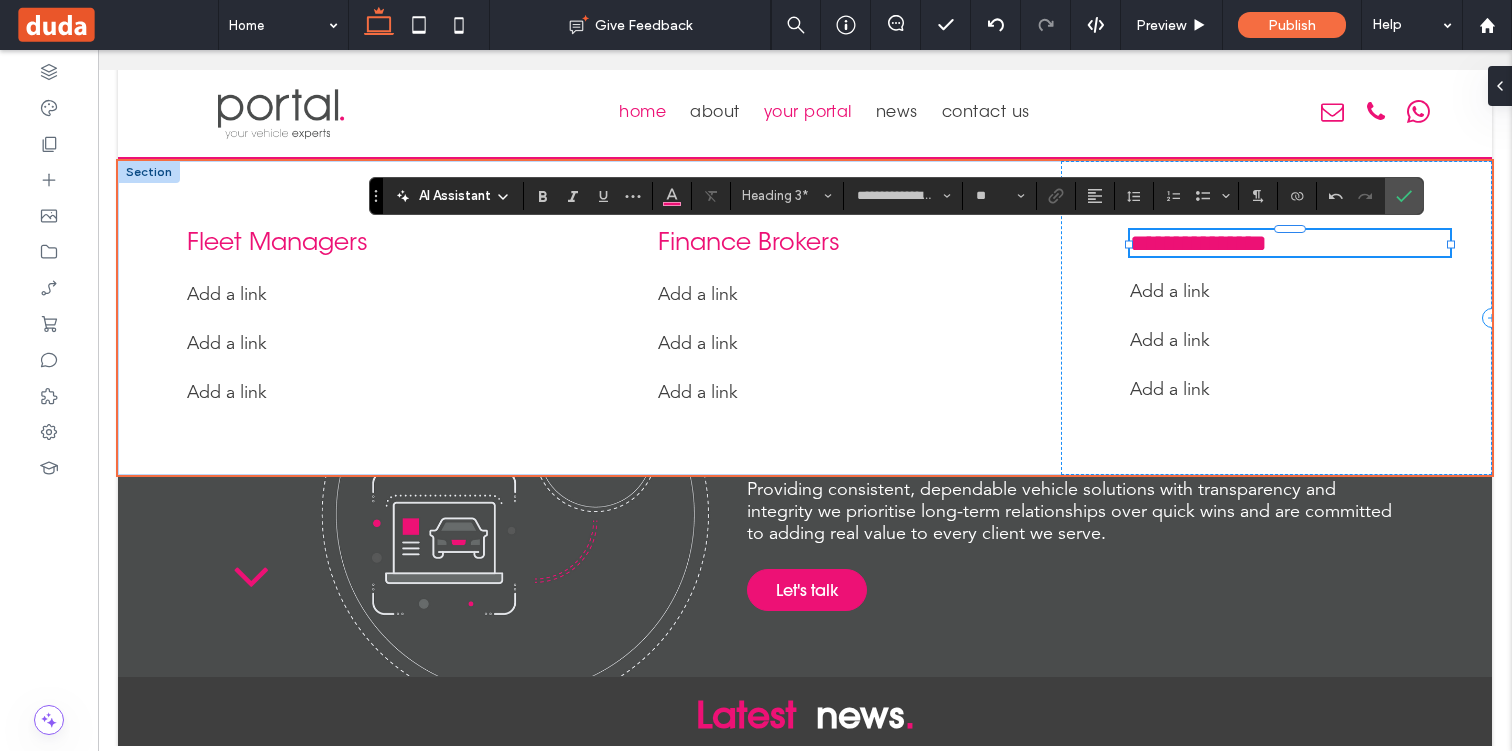 click on "**********" at bounding box center (1198, 243) 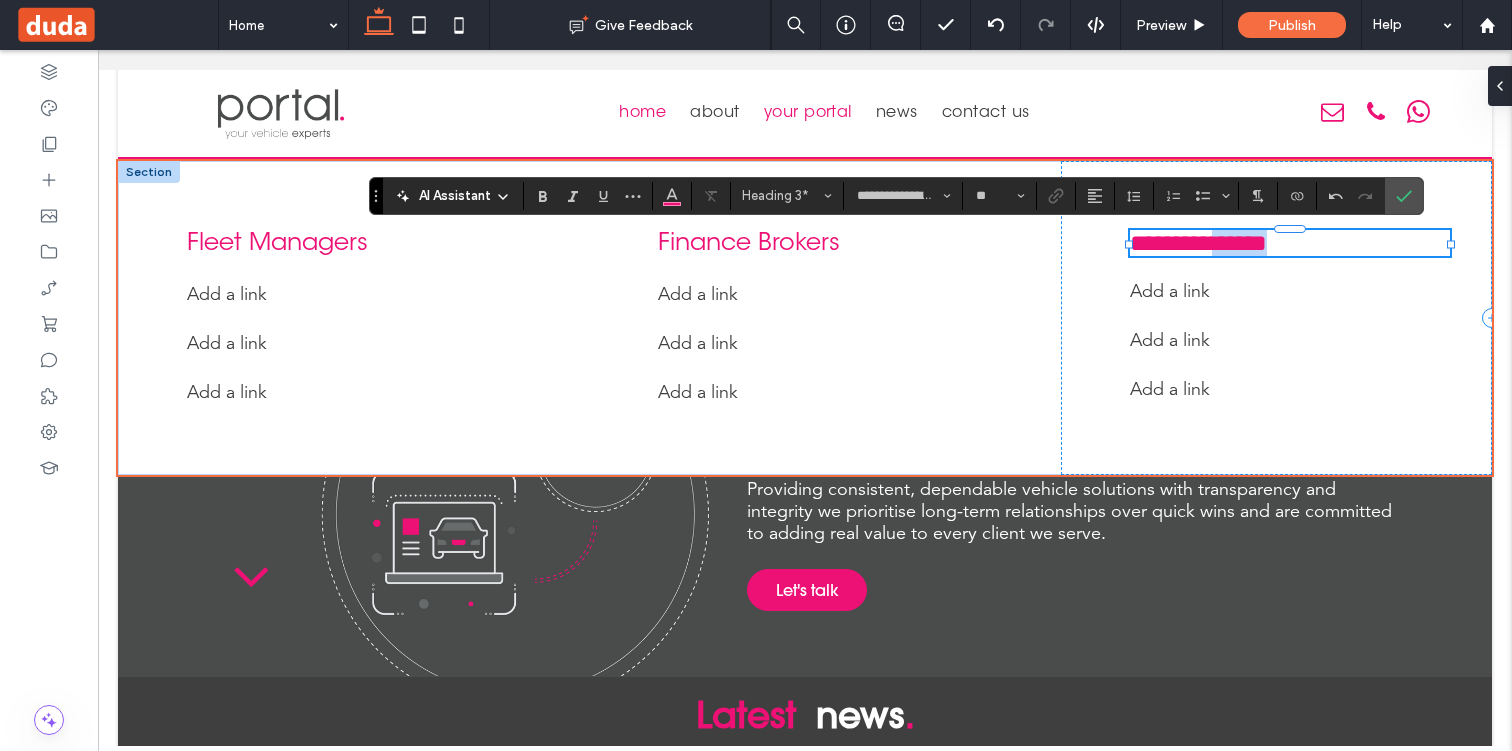 click on "**********" at bounding box center [1198, 243] 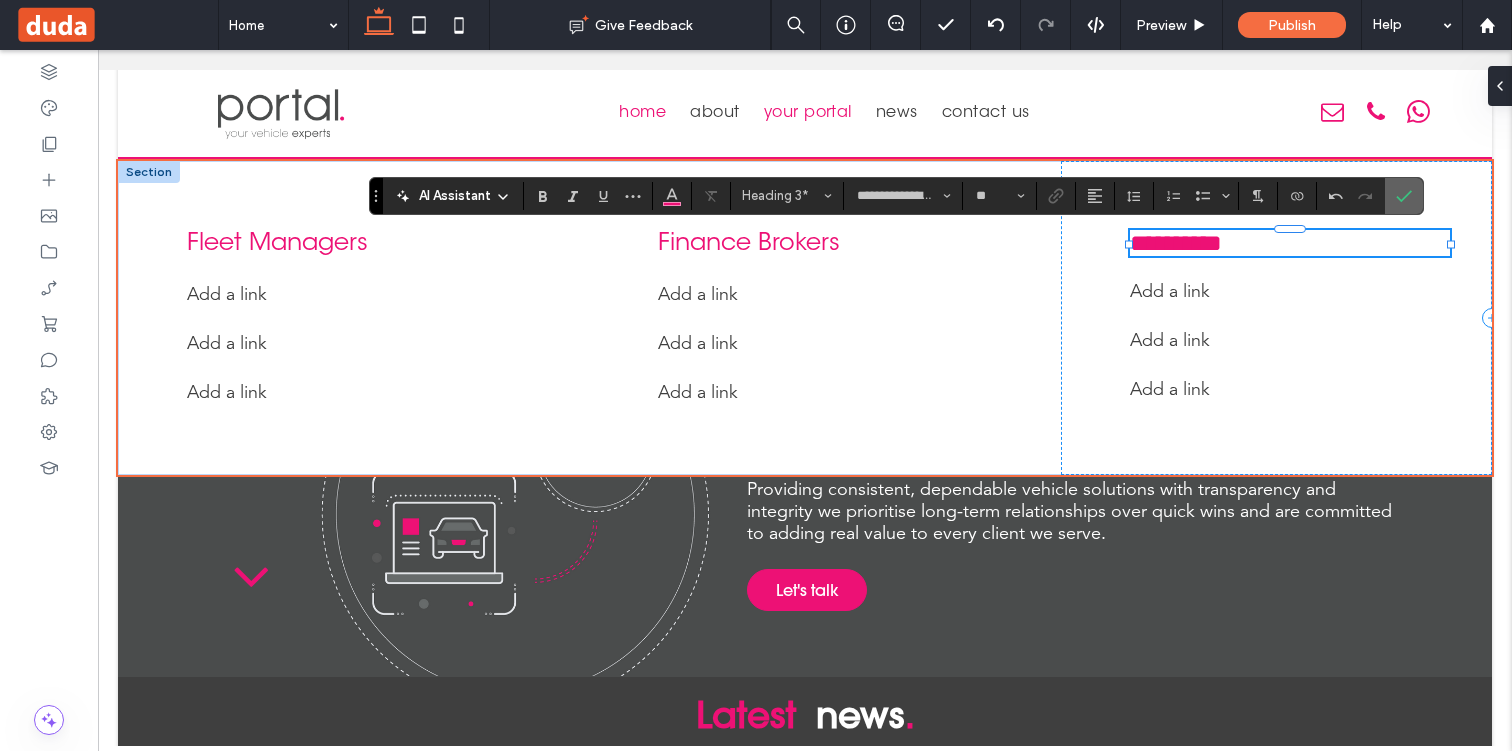 click at bounding box center [1404, 196] 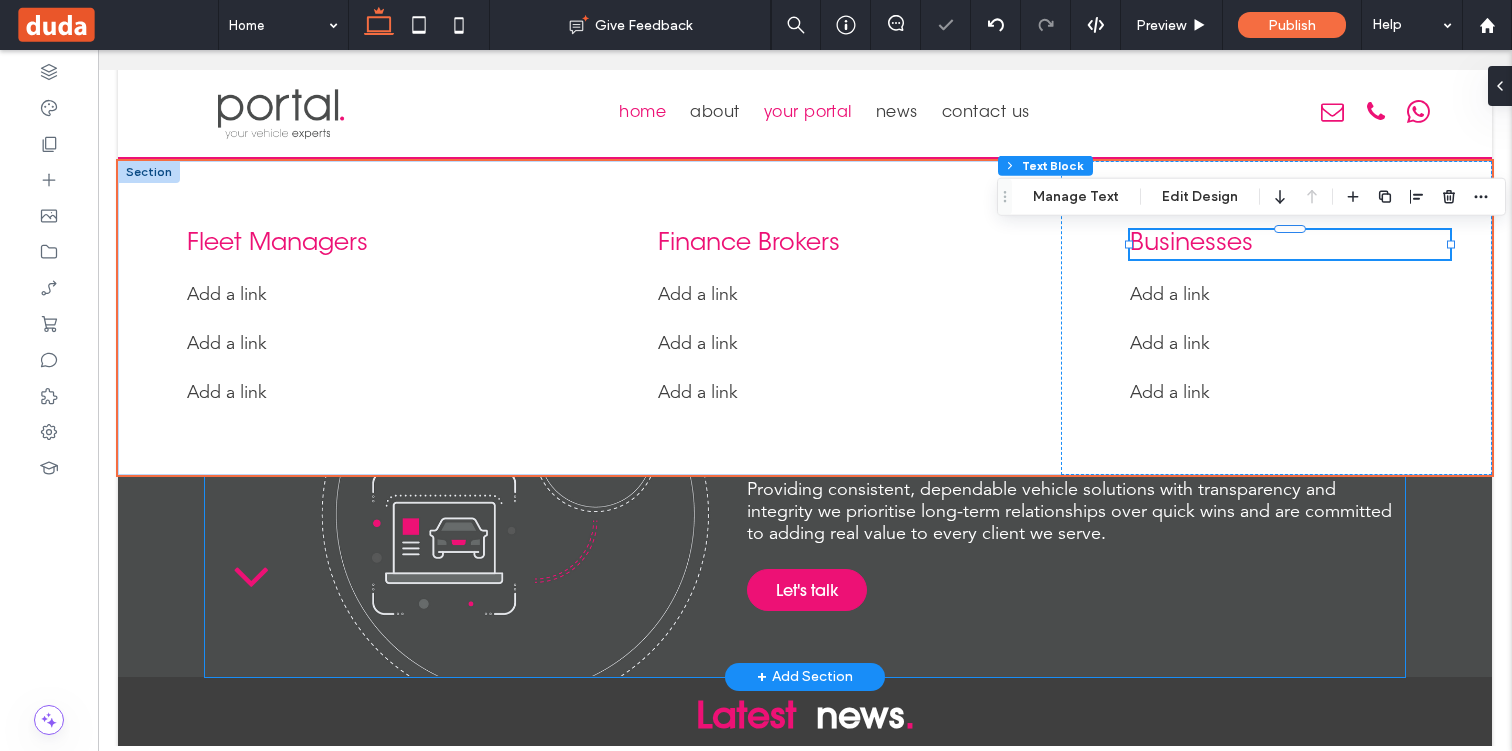 click on "Fleet Managers Providing consistent, dependable vehicle solutions with transparency and integrity we prioritise long-term relationships over quick wins and are committed to adding real value to every client we serve. Let's talk Let's talk" at bounding box center (1076, 512) 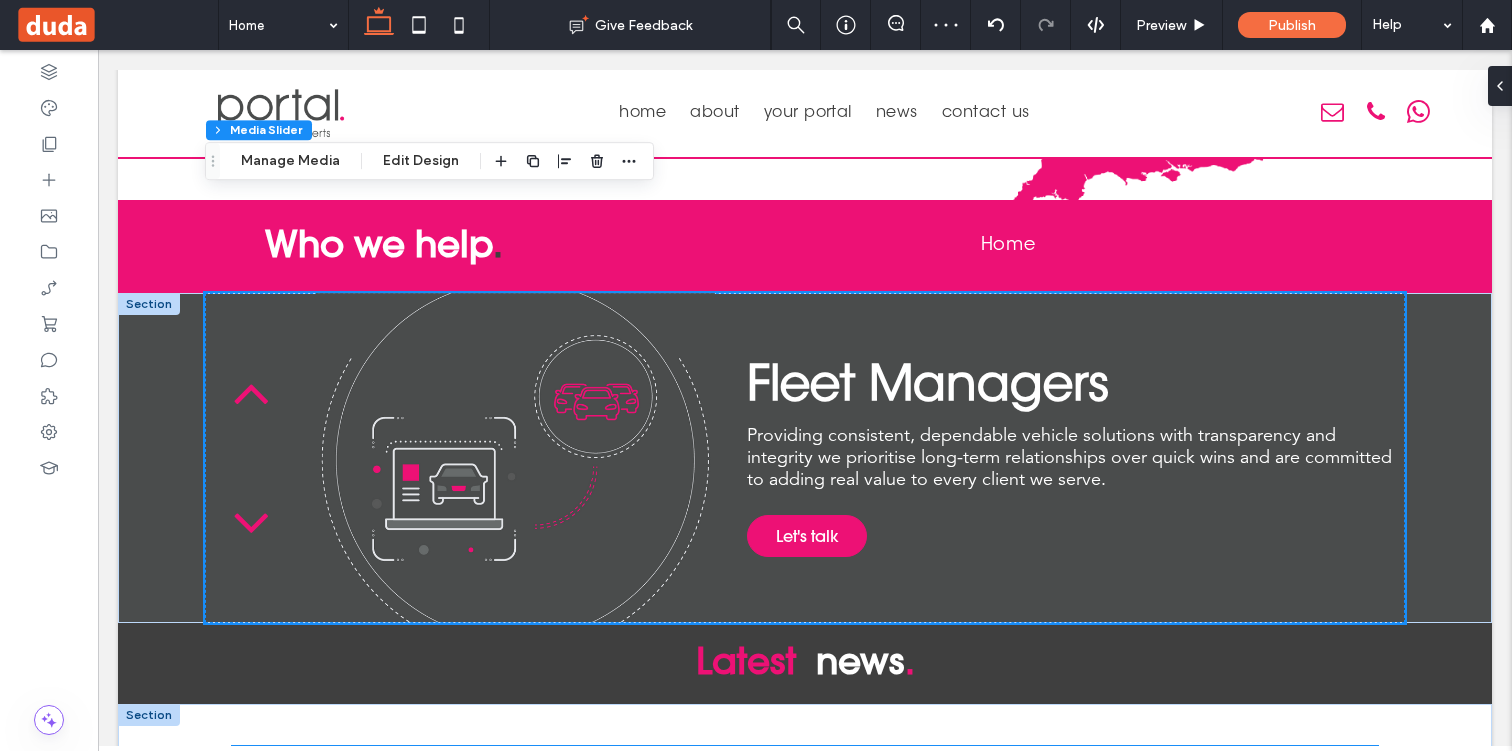 scroll, scrollTop: 2160, scrollLeft: 0, axis: vertical 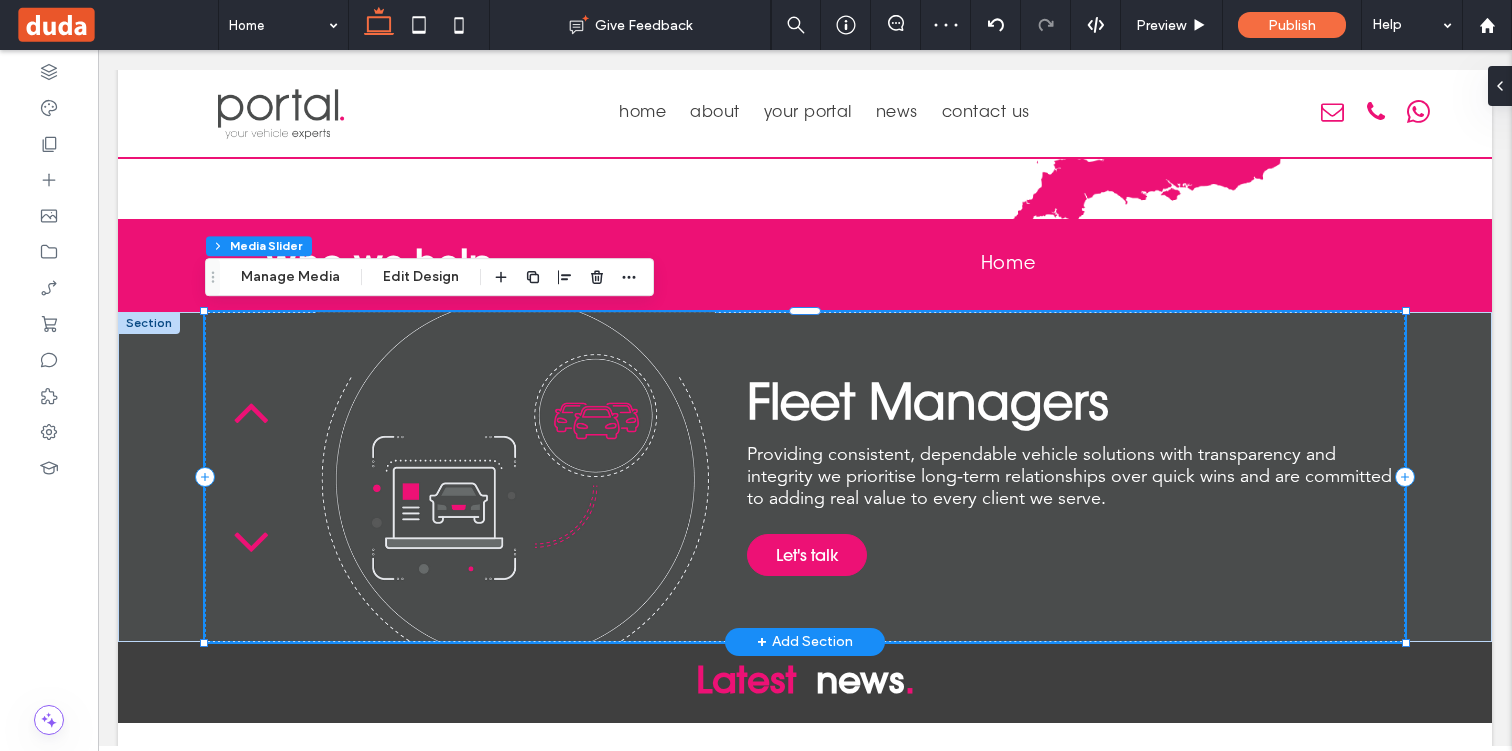 click on "Fleet Managers Providing consistent, dependable vehicle solutions with transparency and integrity we prioritise long-term relationships over quick wins and are committed to adding real value to every client we serve. Let's talk Let's talk" at bounding box center [1076, 477] 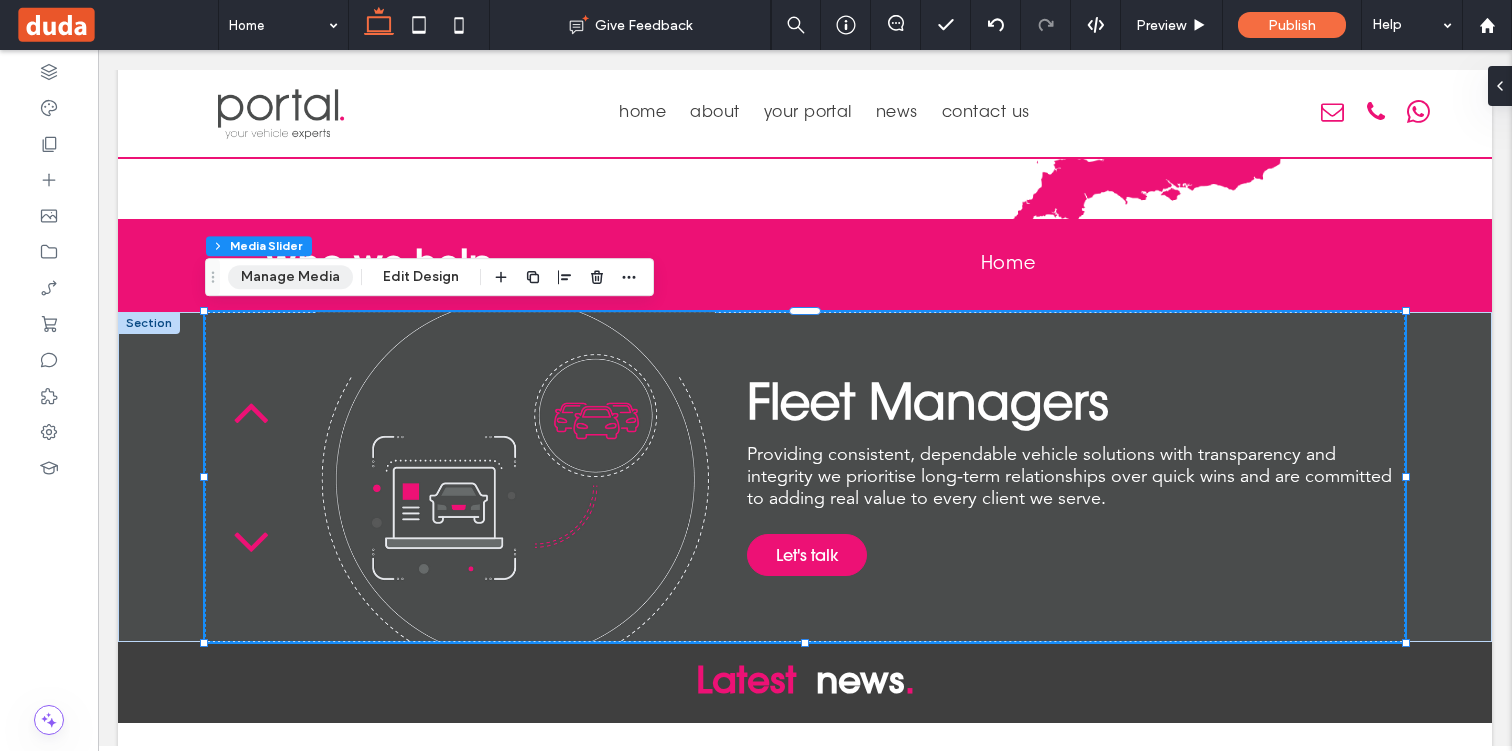 click on "Manage Media" at bounding box center (290, 277) 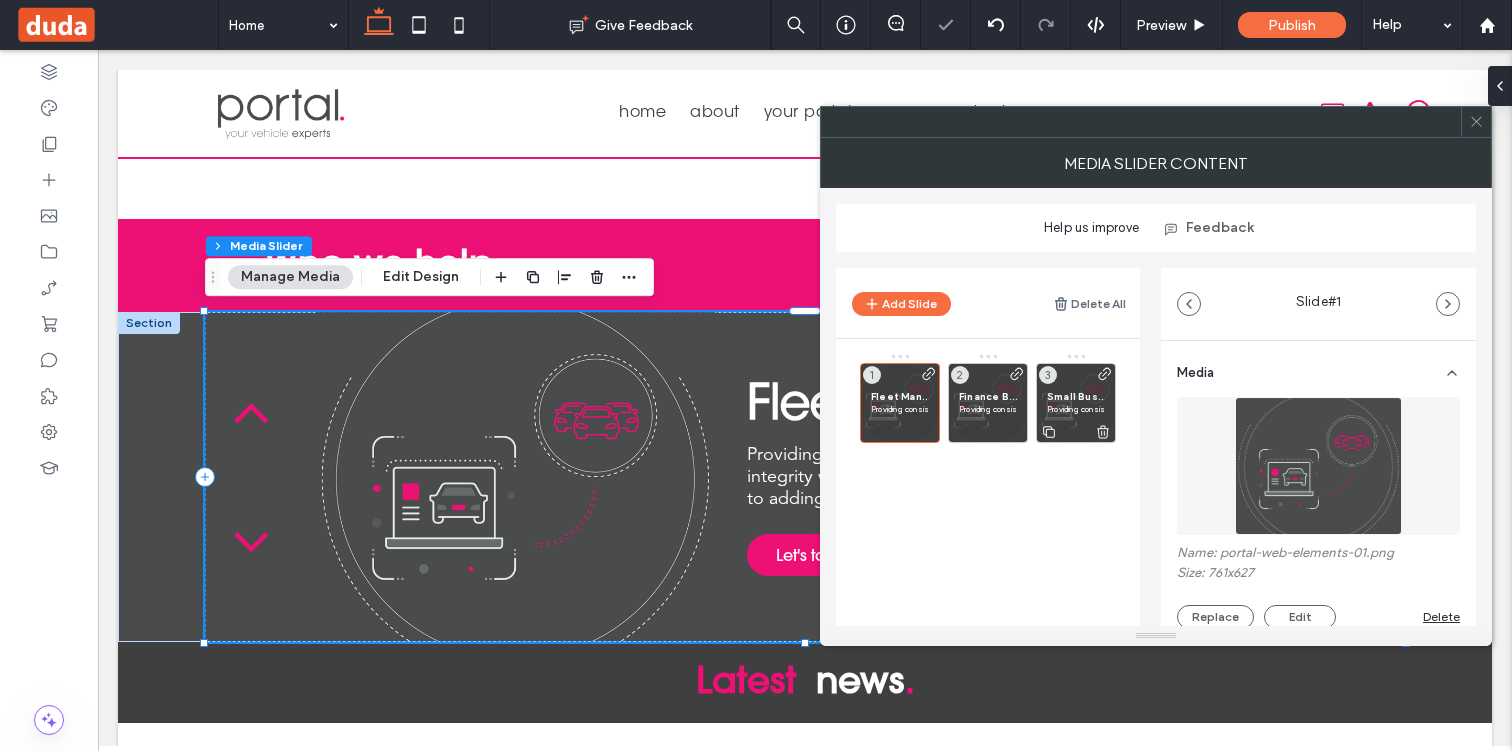click on "Providing consistent, dependable vehicle solutions with transparency and integrity we prioritise long-term relationships over quick wins and are committed to adding real value to every client we serve." at bounding box center (1076, 409) 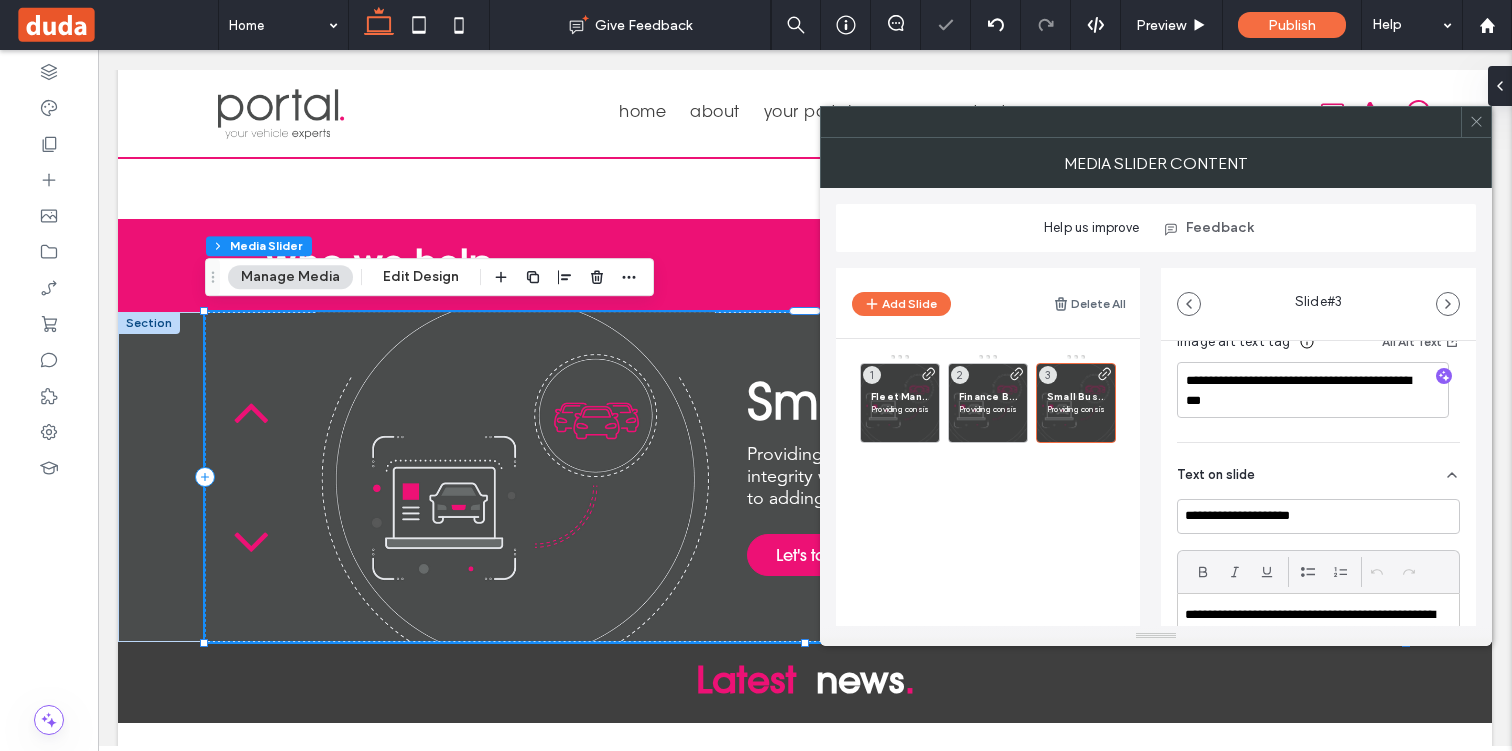 scroll, scrollTop: 382, scrollLeft: 0, axis: vertical 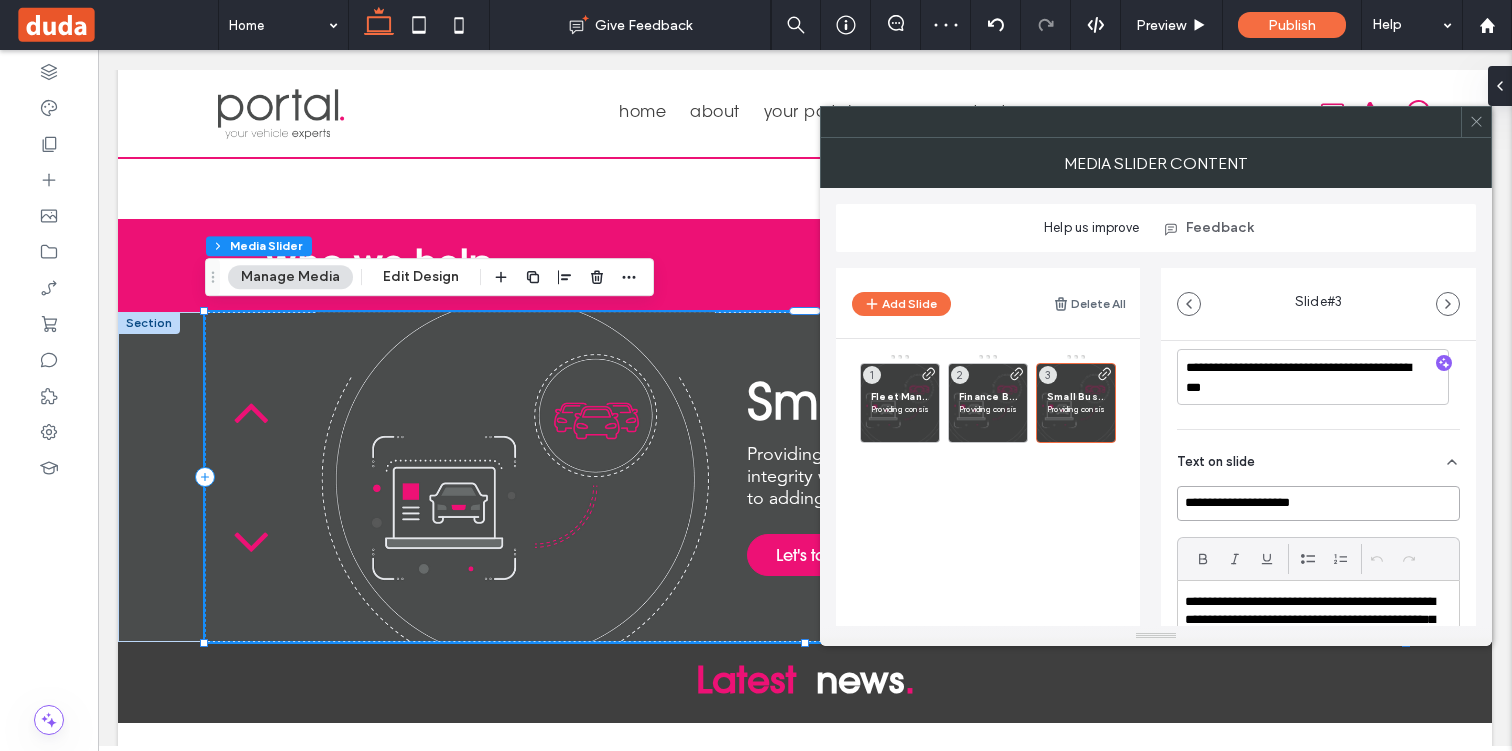 click on "**********" at bounding box center [1318, 503] 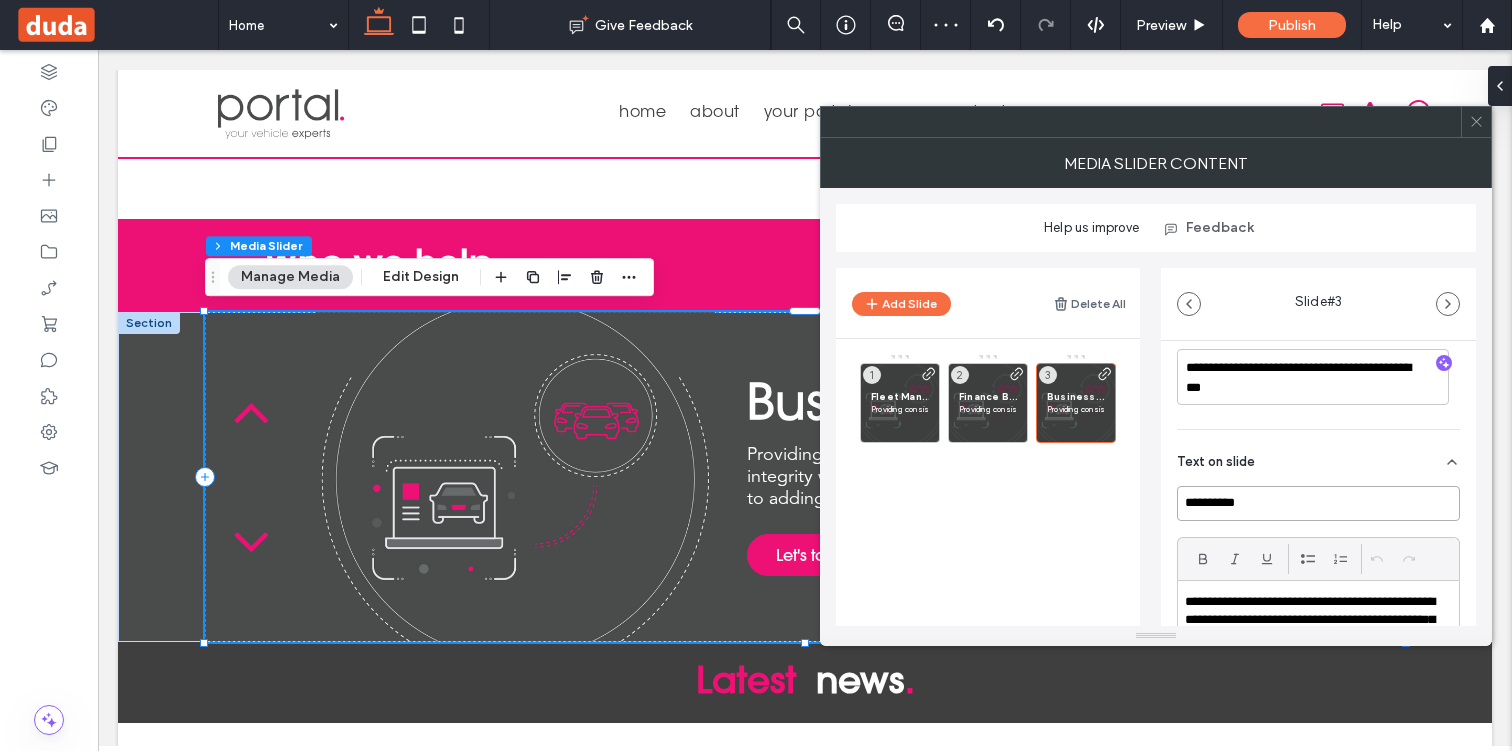 type on "**********" 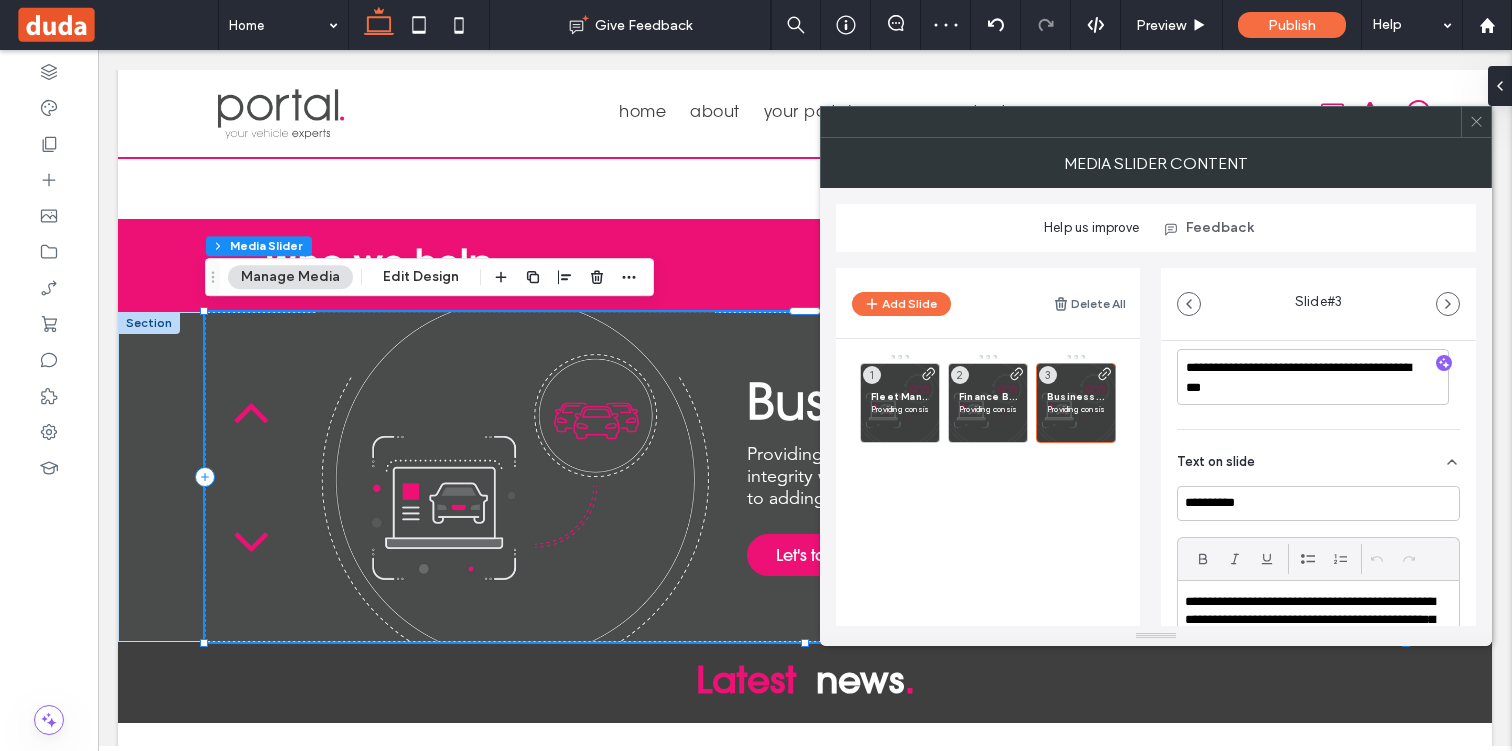 click on "**********" at bounding box center [1318, 505] 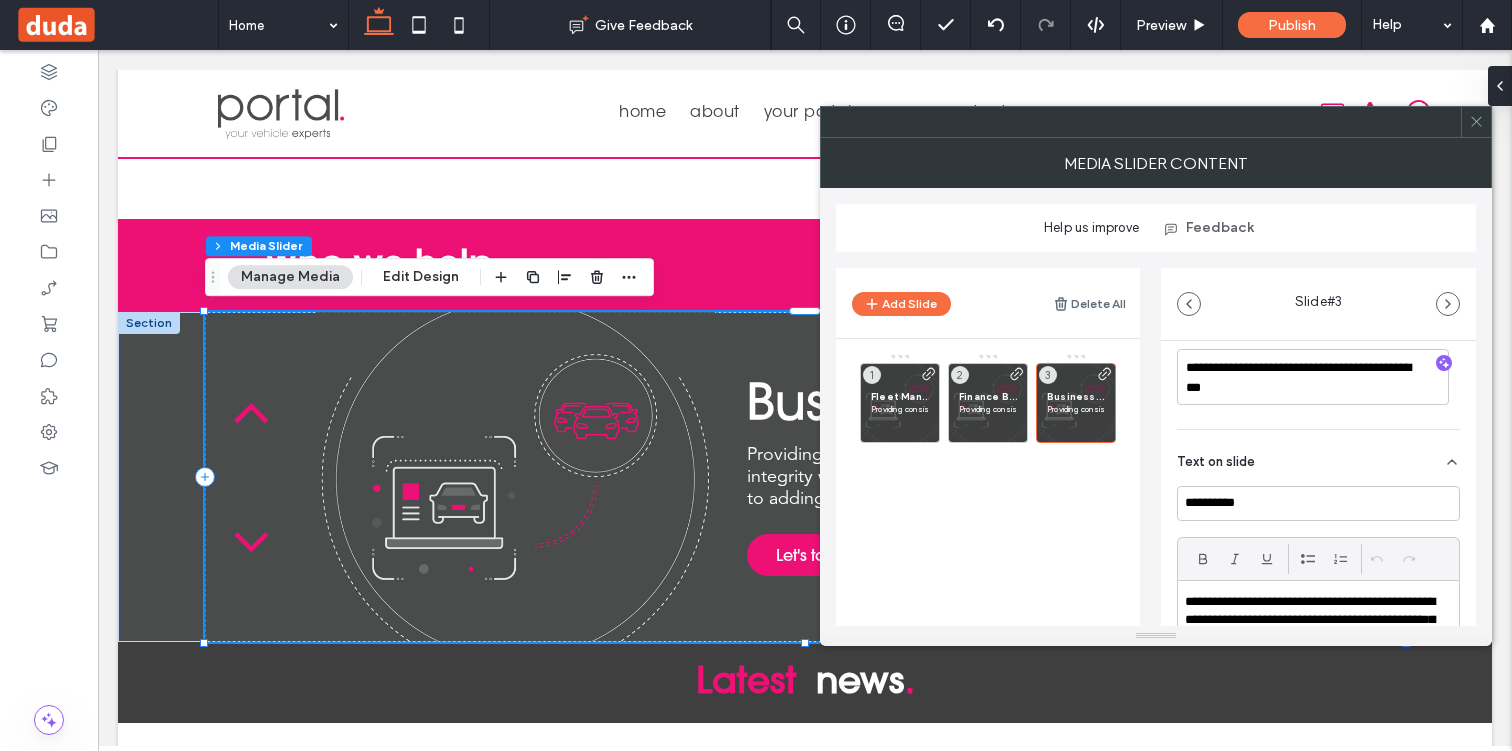 click 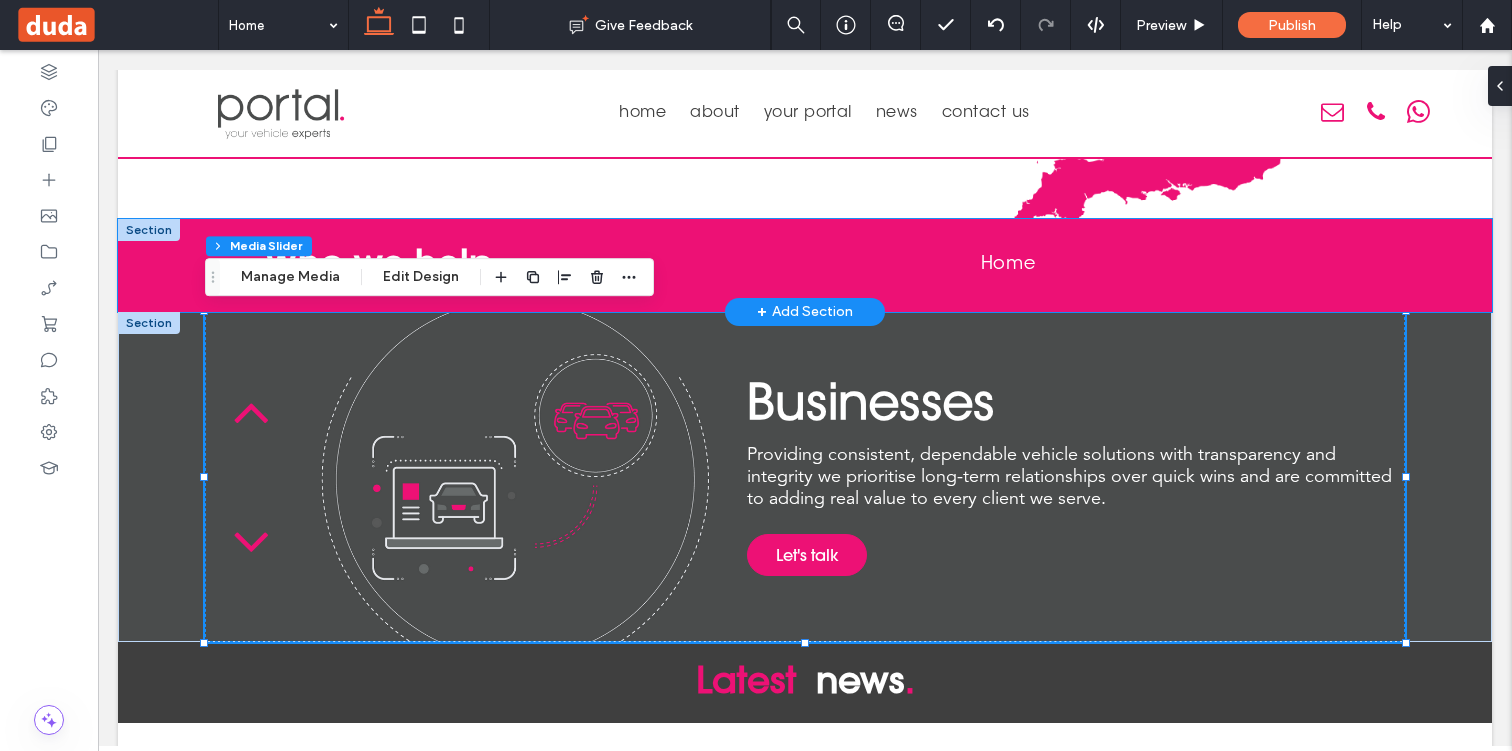 click on "Who we help .
Home" at bounding box center (805, 265) 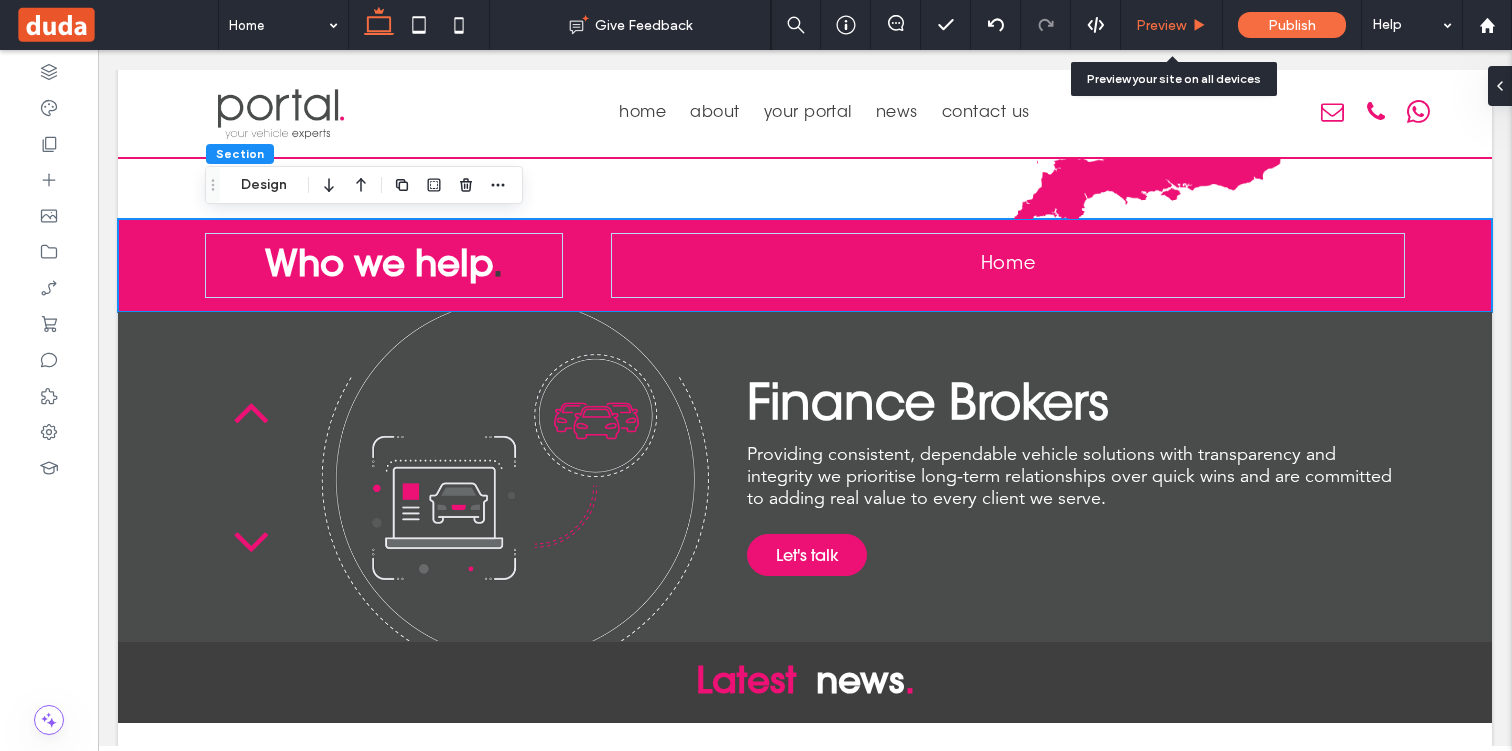 click on "Preview" at bounding box center [1172, 25] 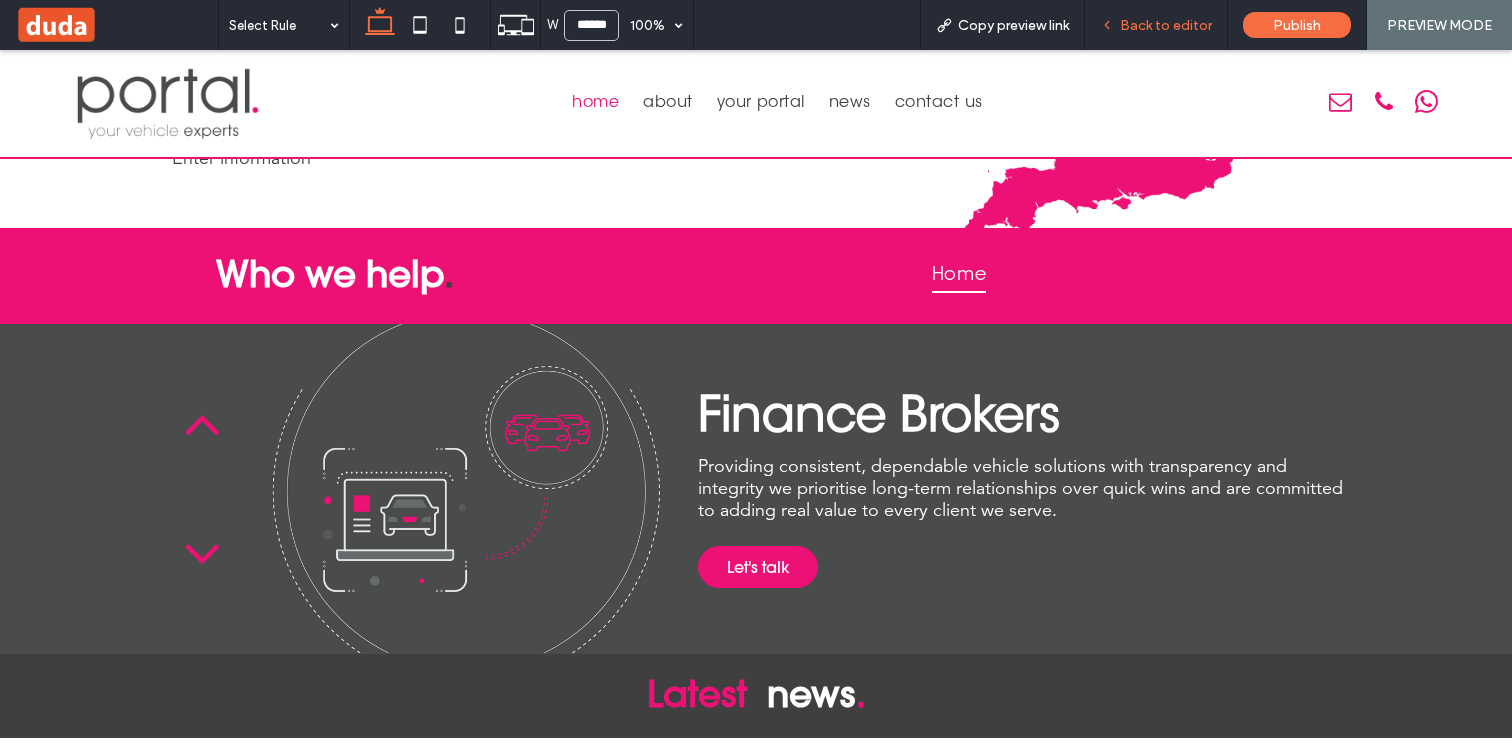 scroll, scrollTop: 2177, scrollLeft: 0, axis: vertical 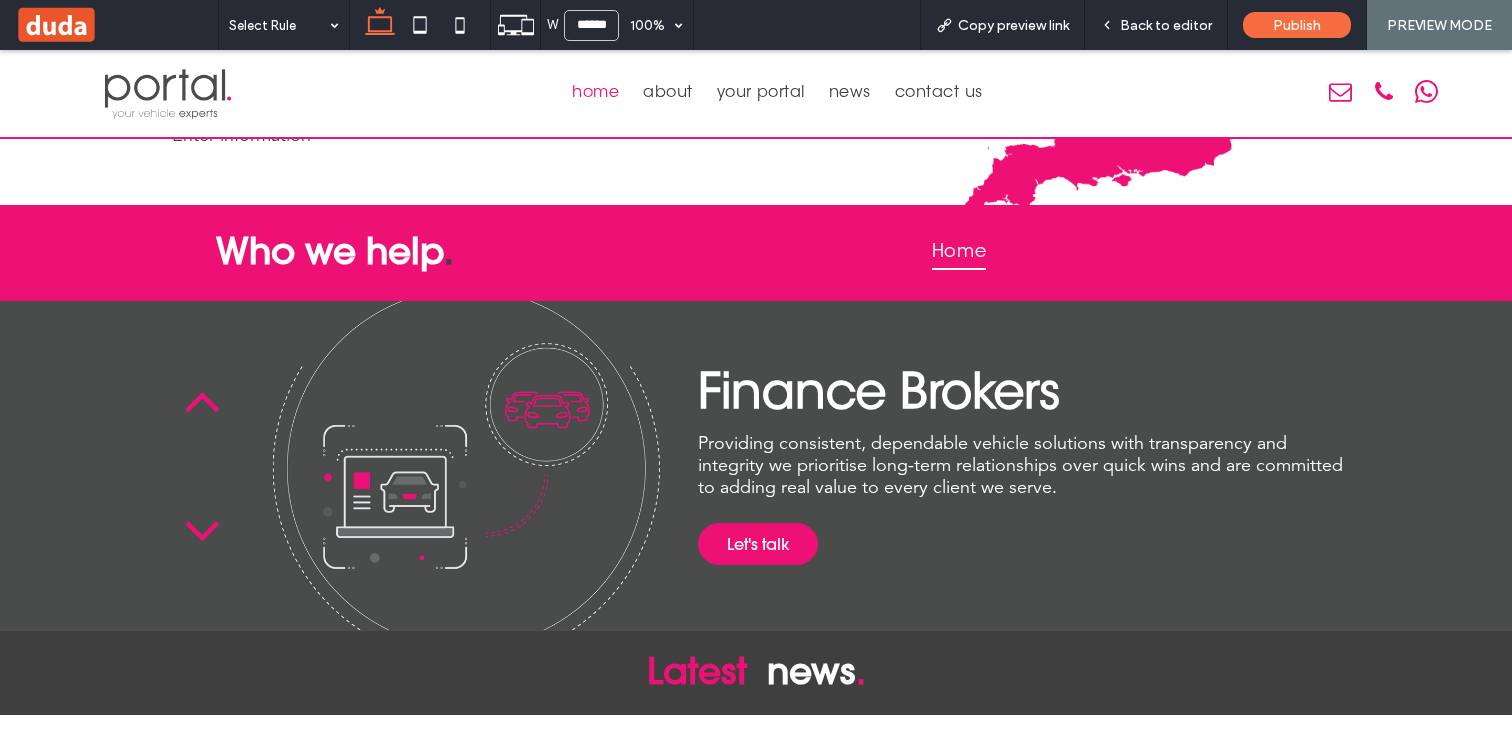 click at bounding box center [204, 530] 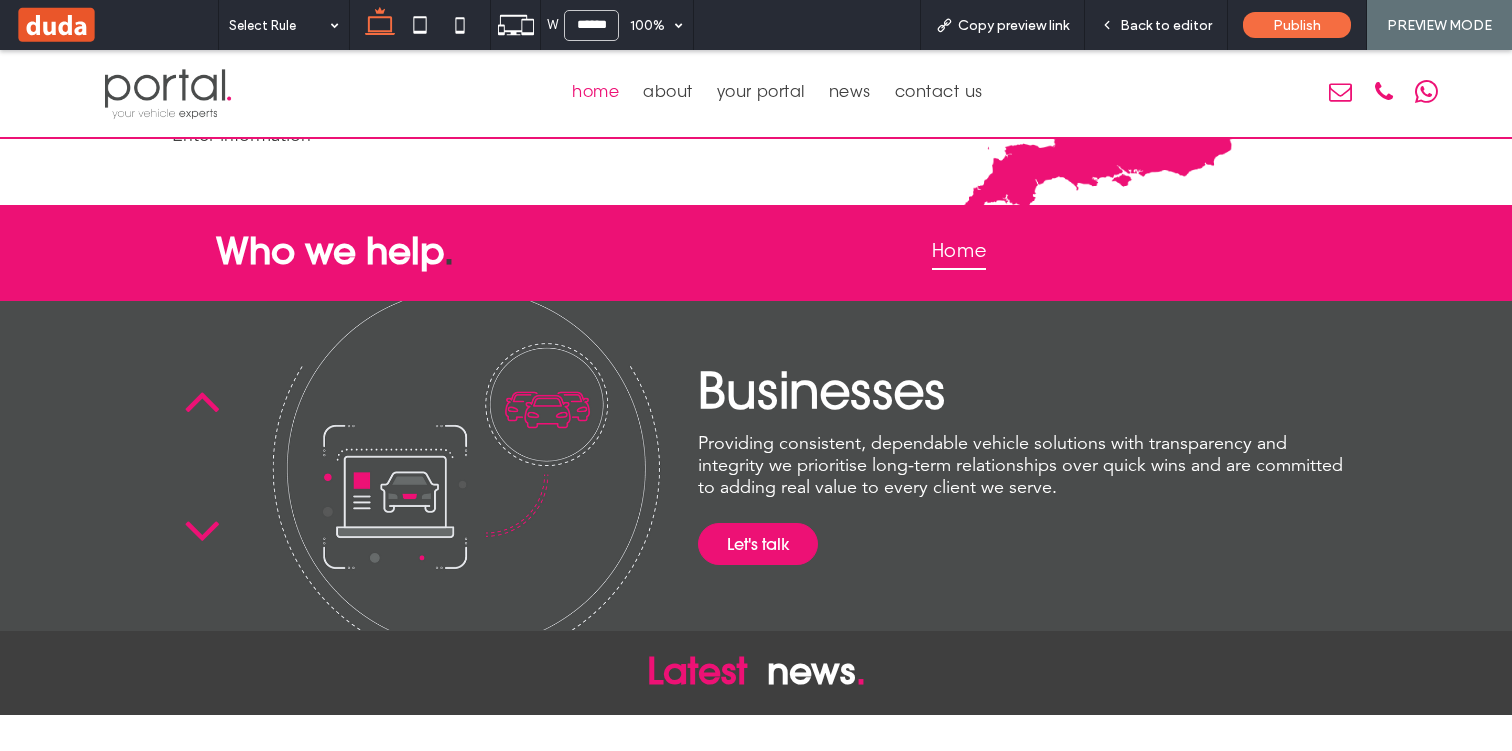 click at bounding box center (204, 400) 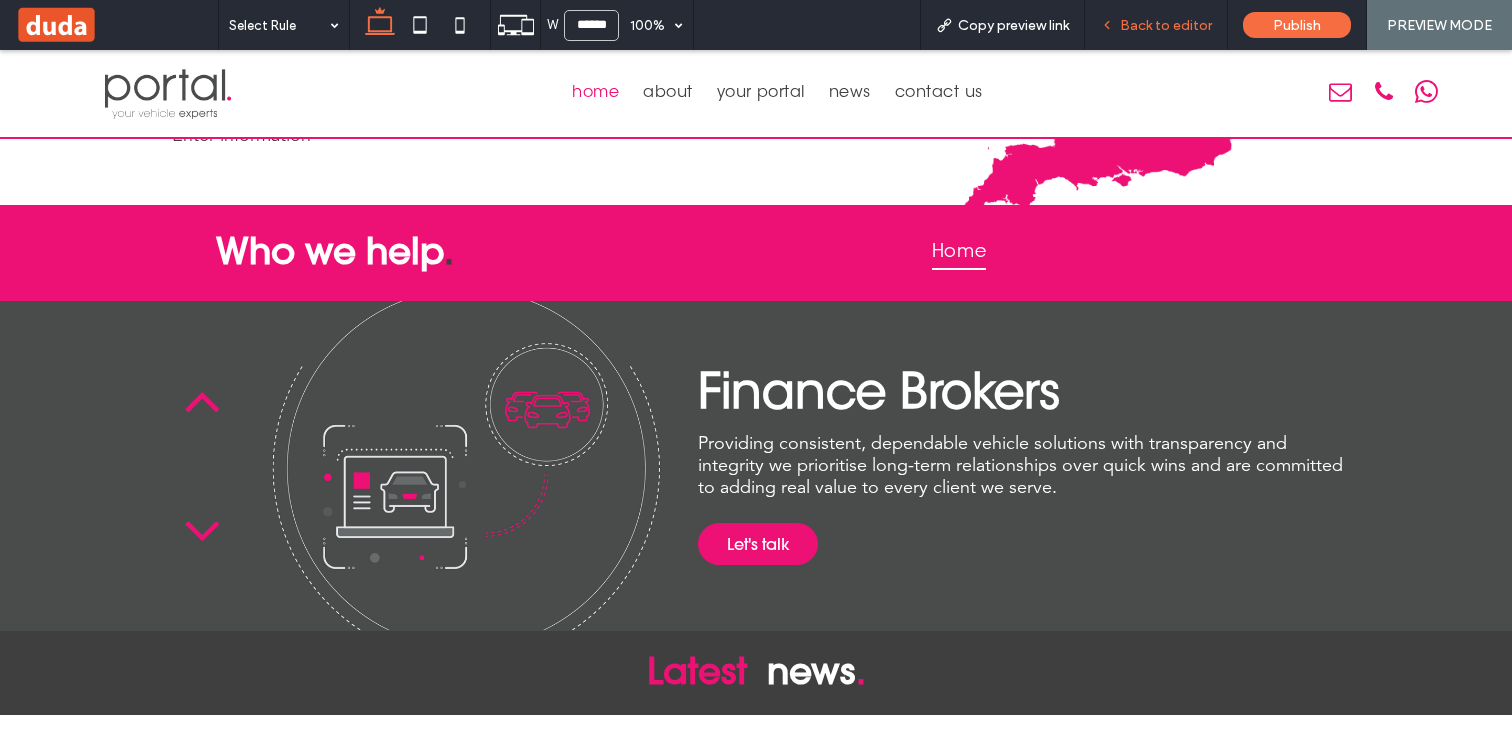click on "Back to editor" at bounding box center (1166, 25) 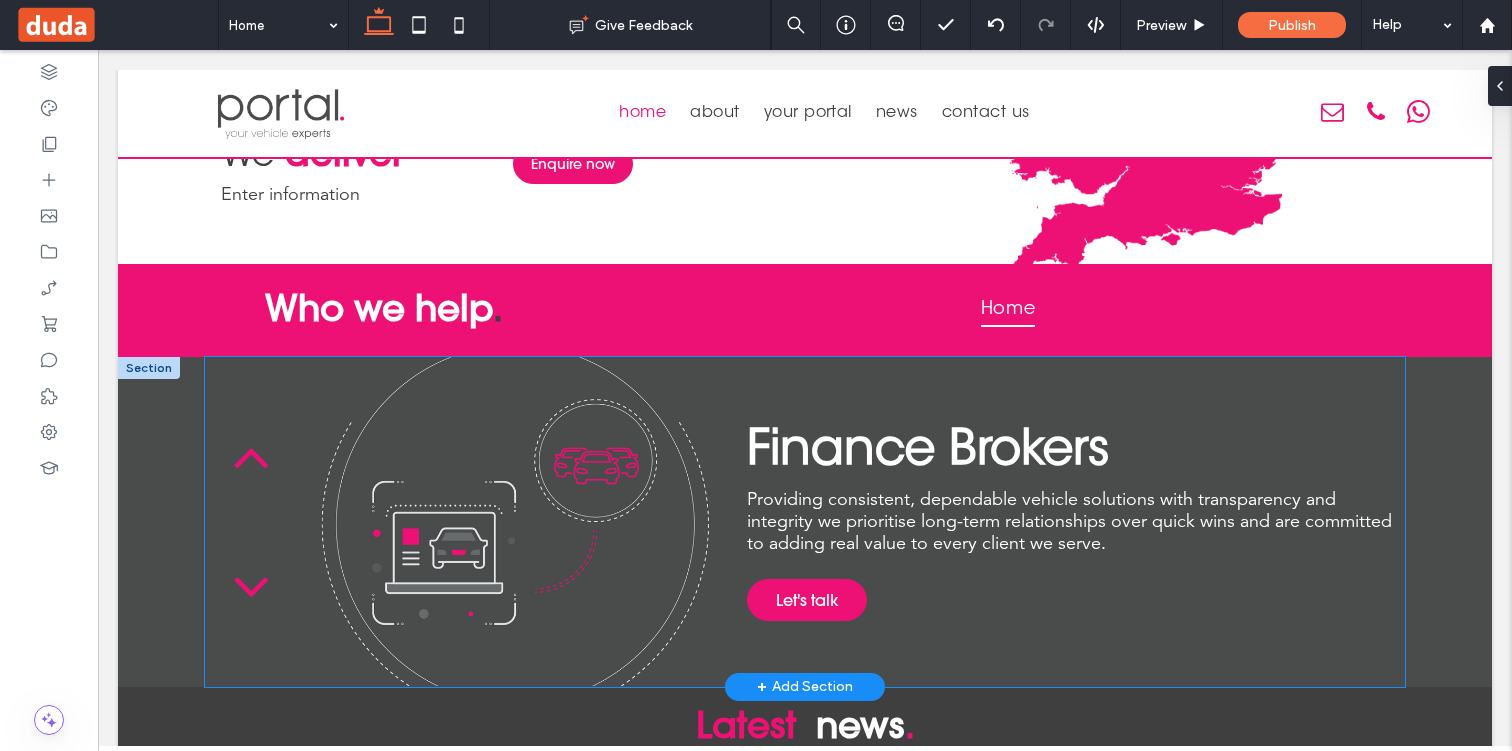 scroll, scrollTop: 2113, scrollLeft: 0, axis: vertical 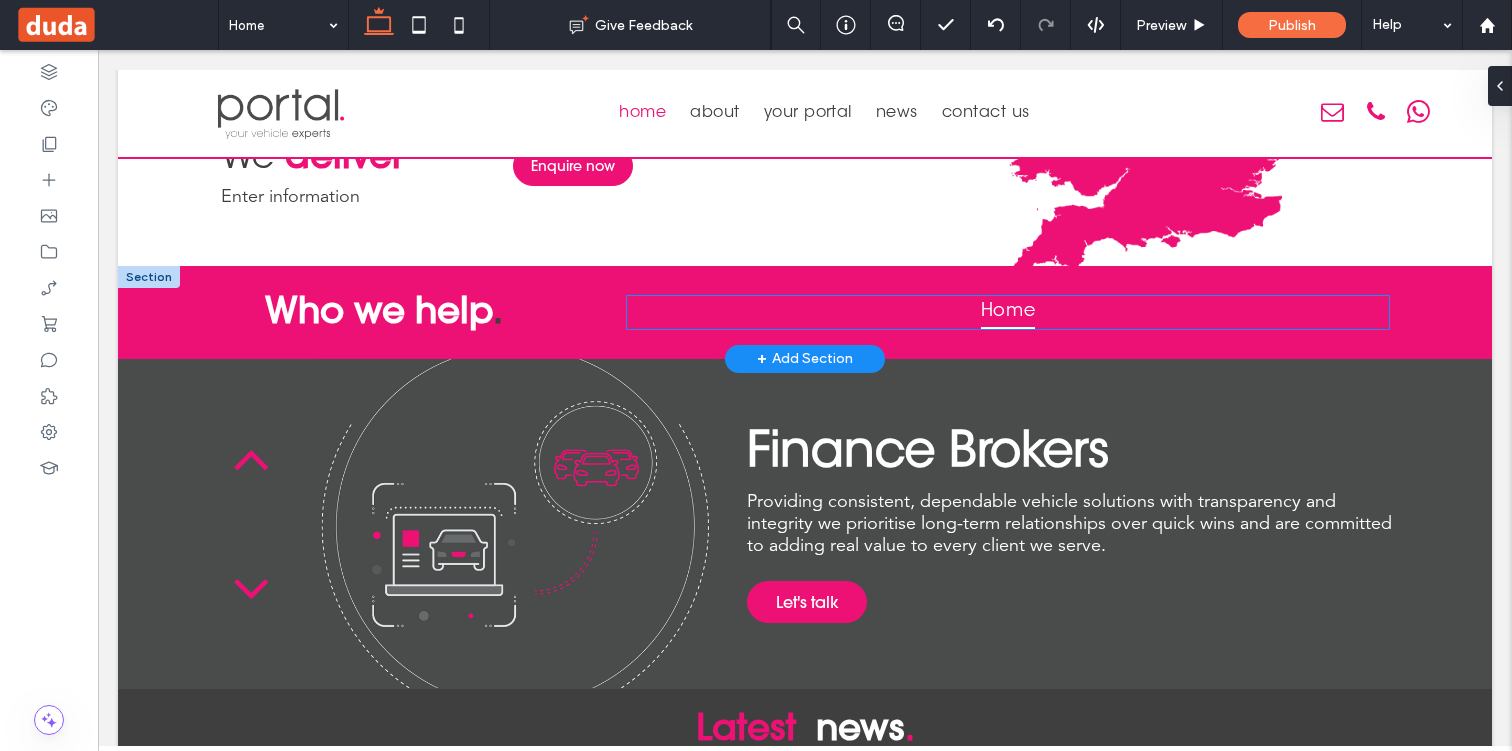 click on "Home" at bounding box center (1008, 312) 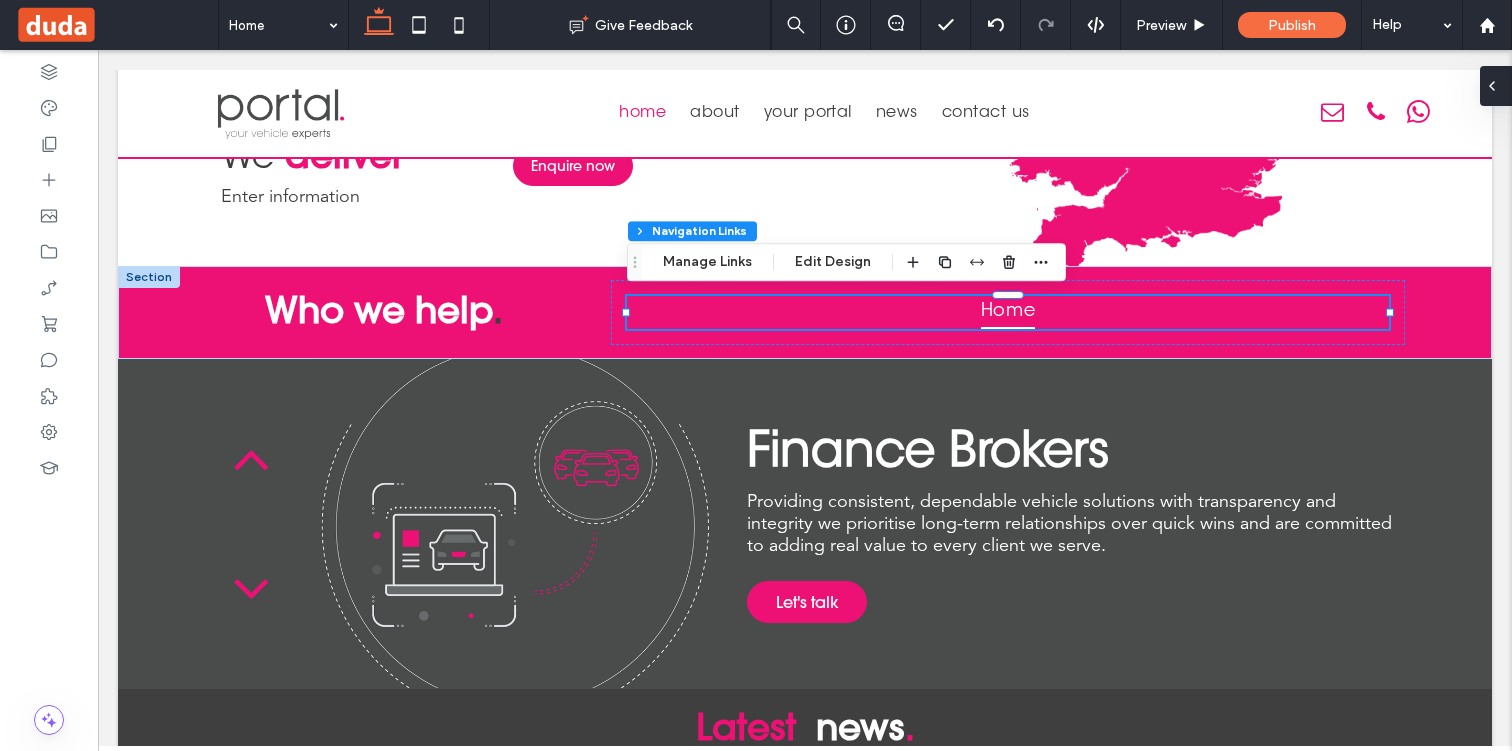 click 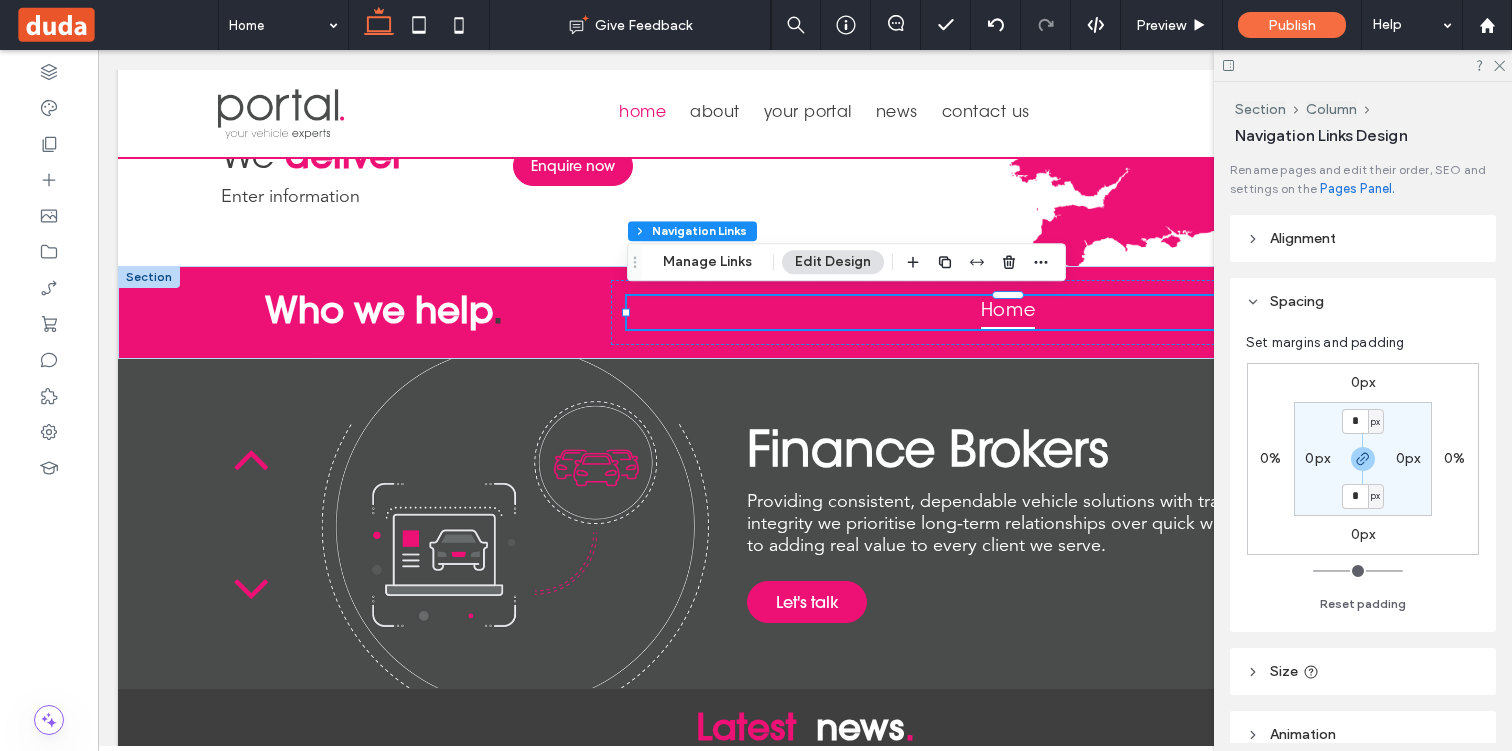 click on "Alignment" at bounding box center [1303, 238] 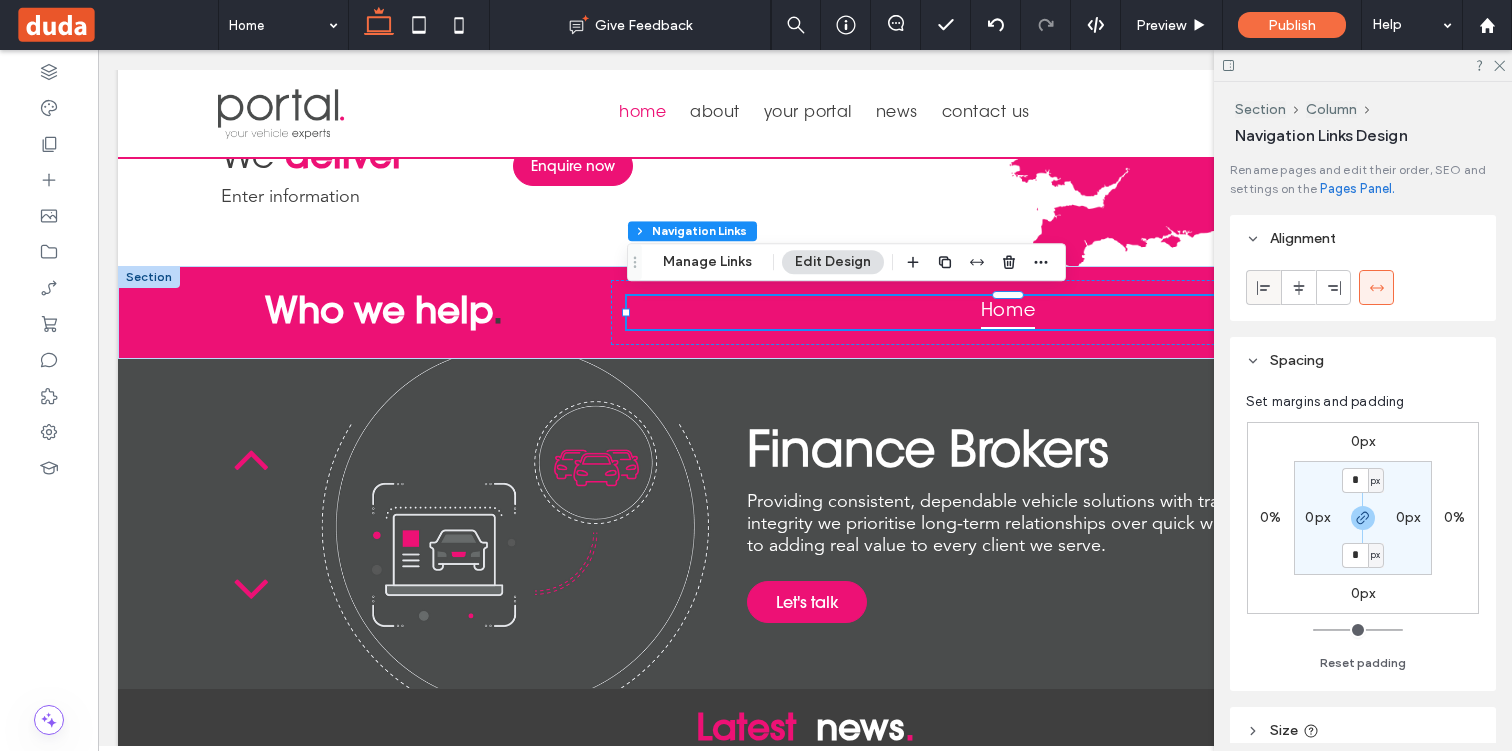 click 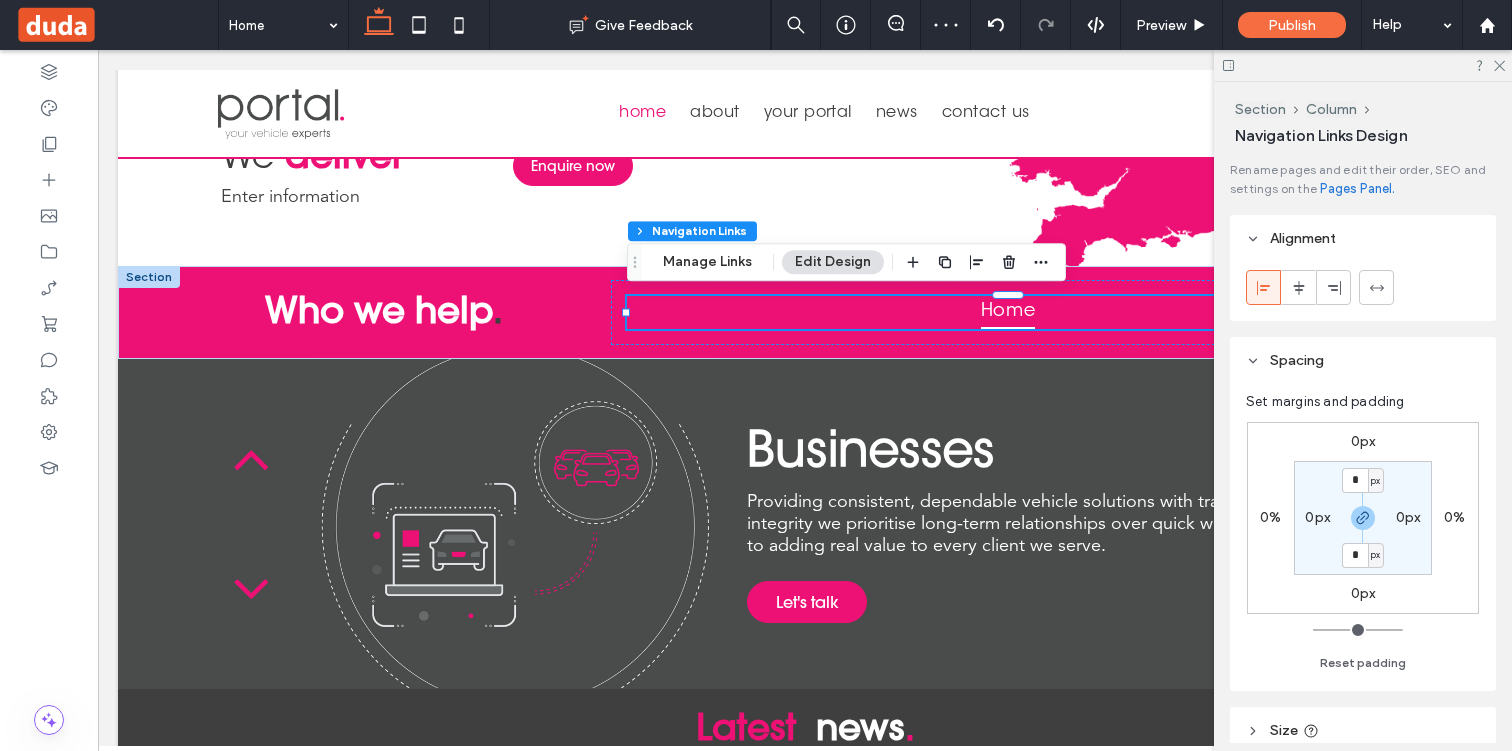 click on "Edit Design" at bounding box center [833, 262] 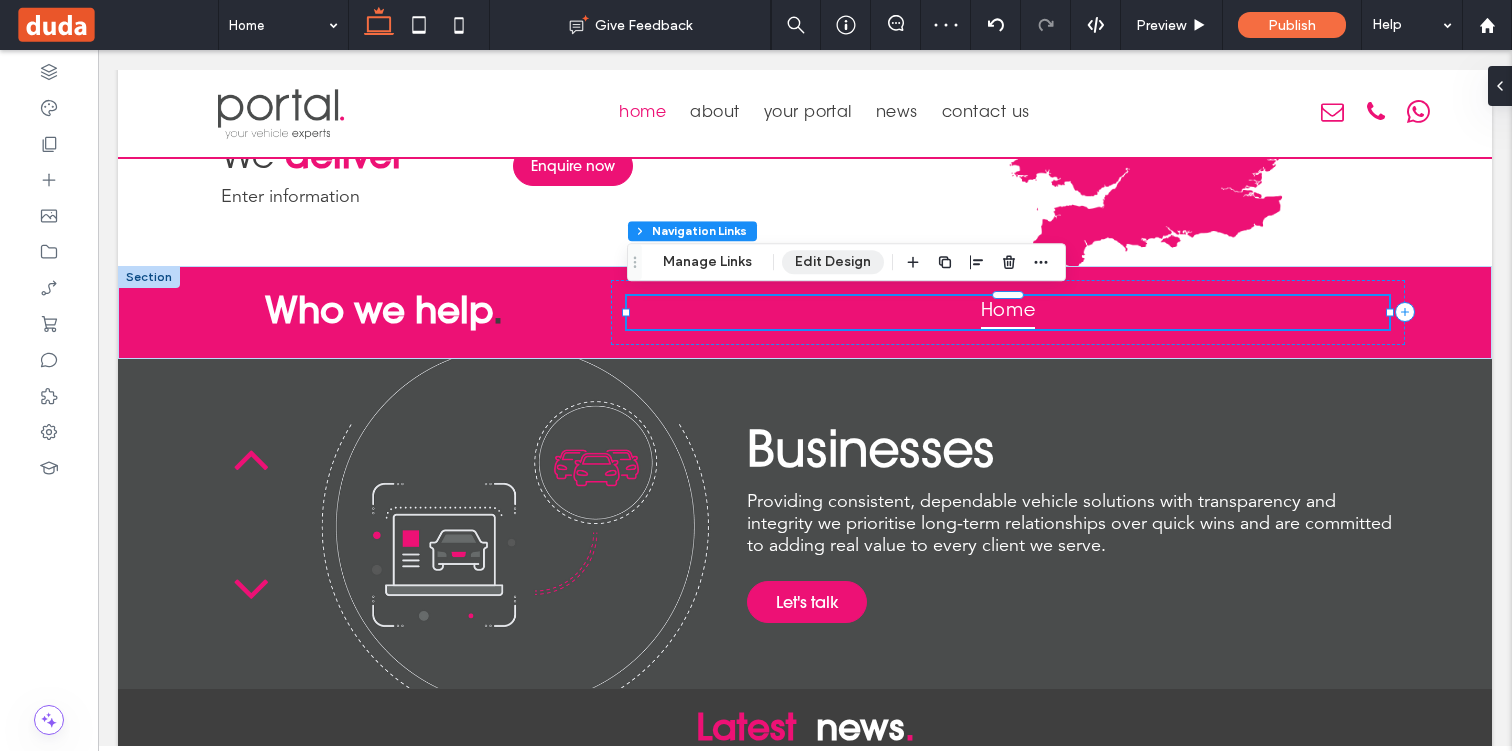 click on "Edit Design" at bounding box center [833, 262] 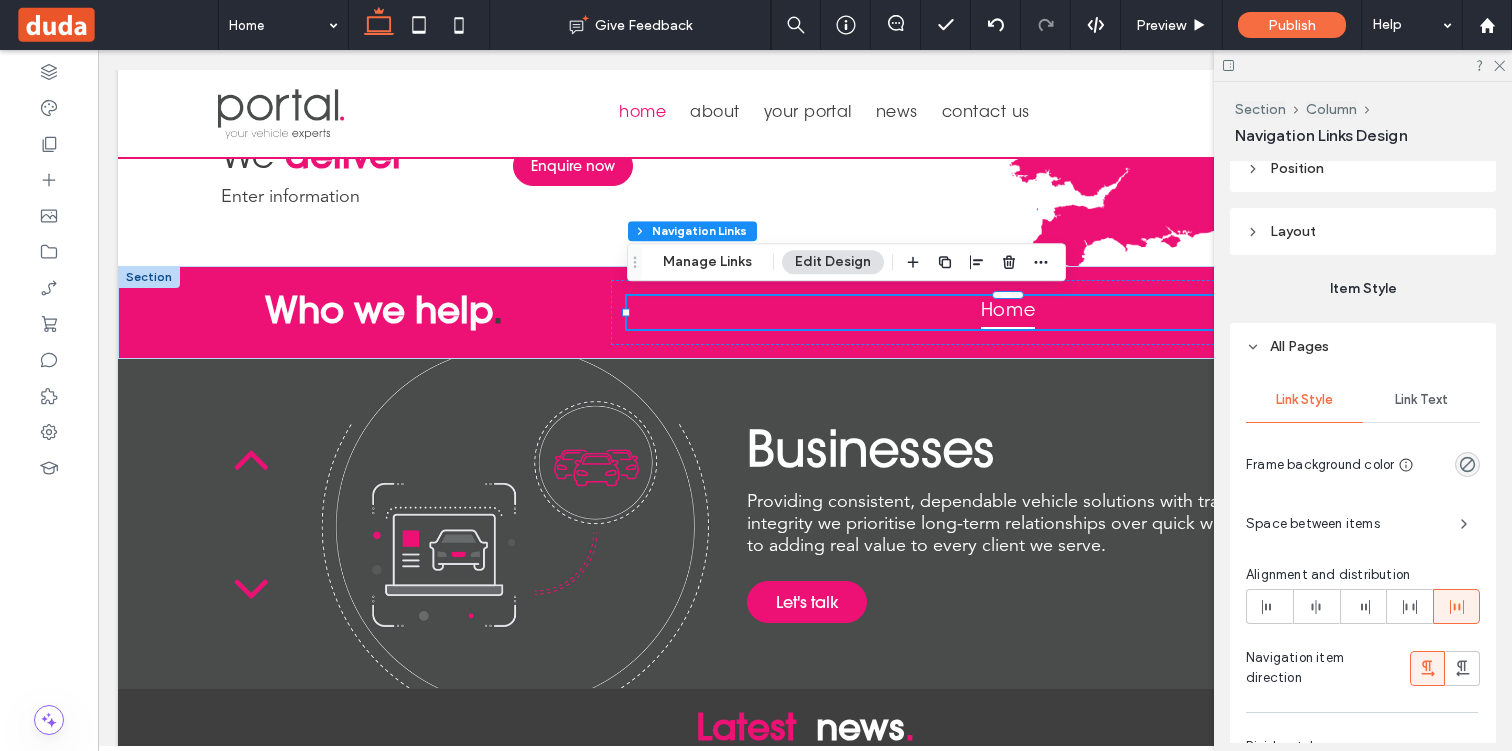 scroll, scrollTop: 693, scrollLeft: 0, axis: vertical 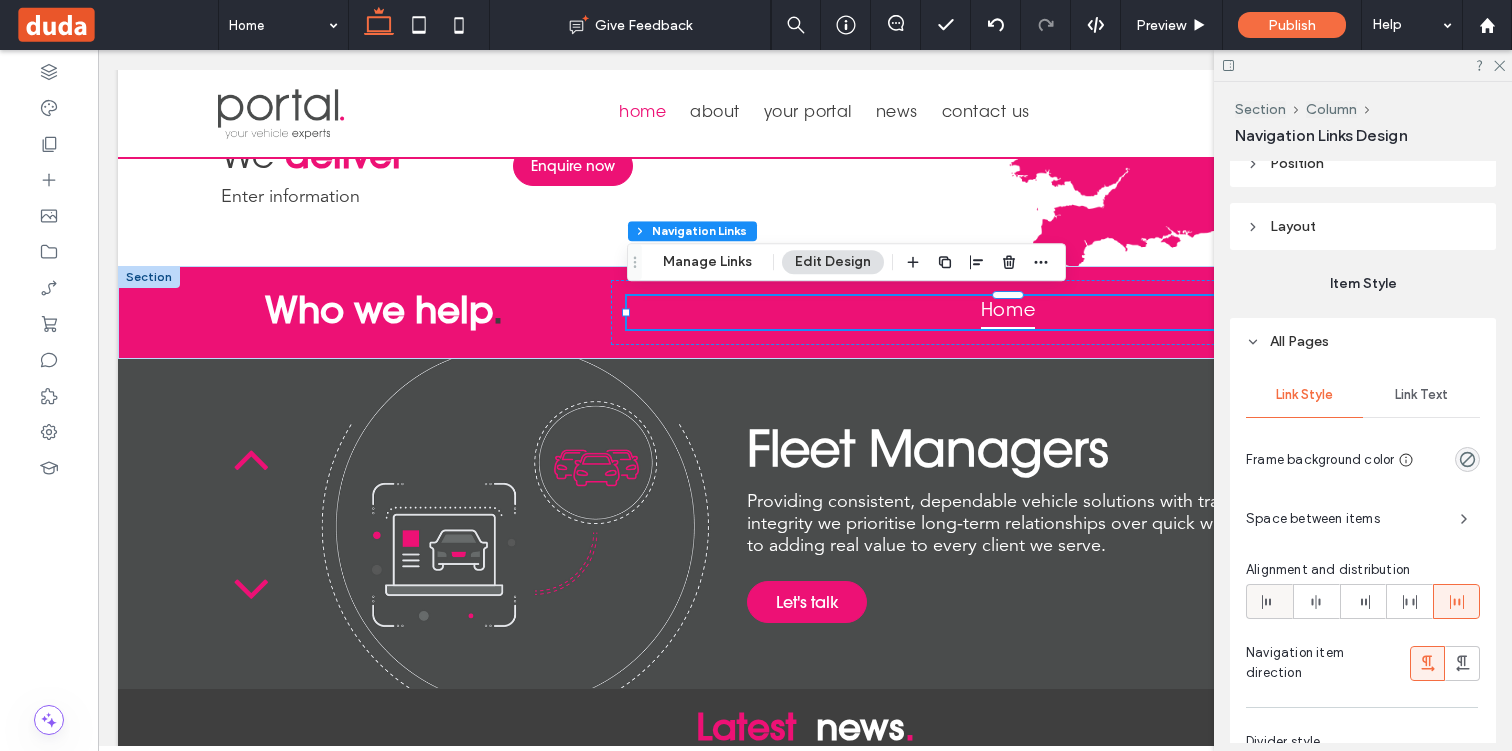 click 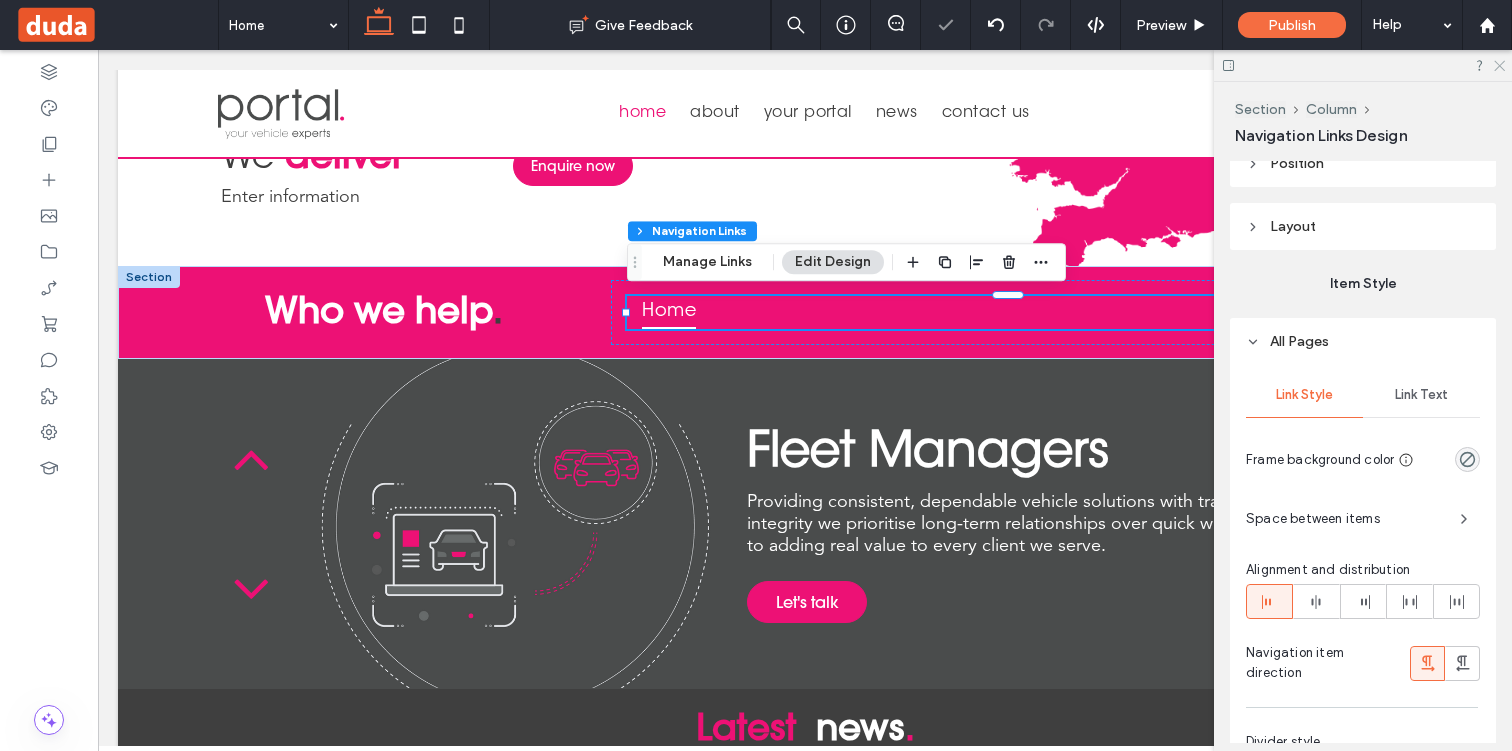 click 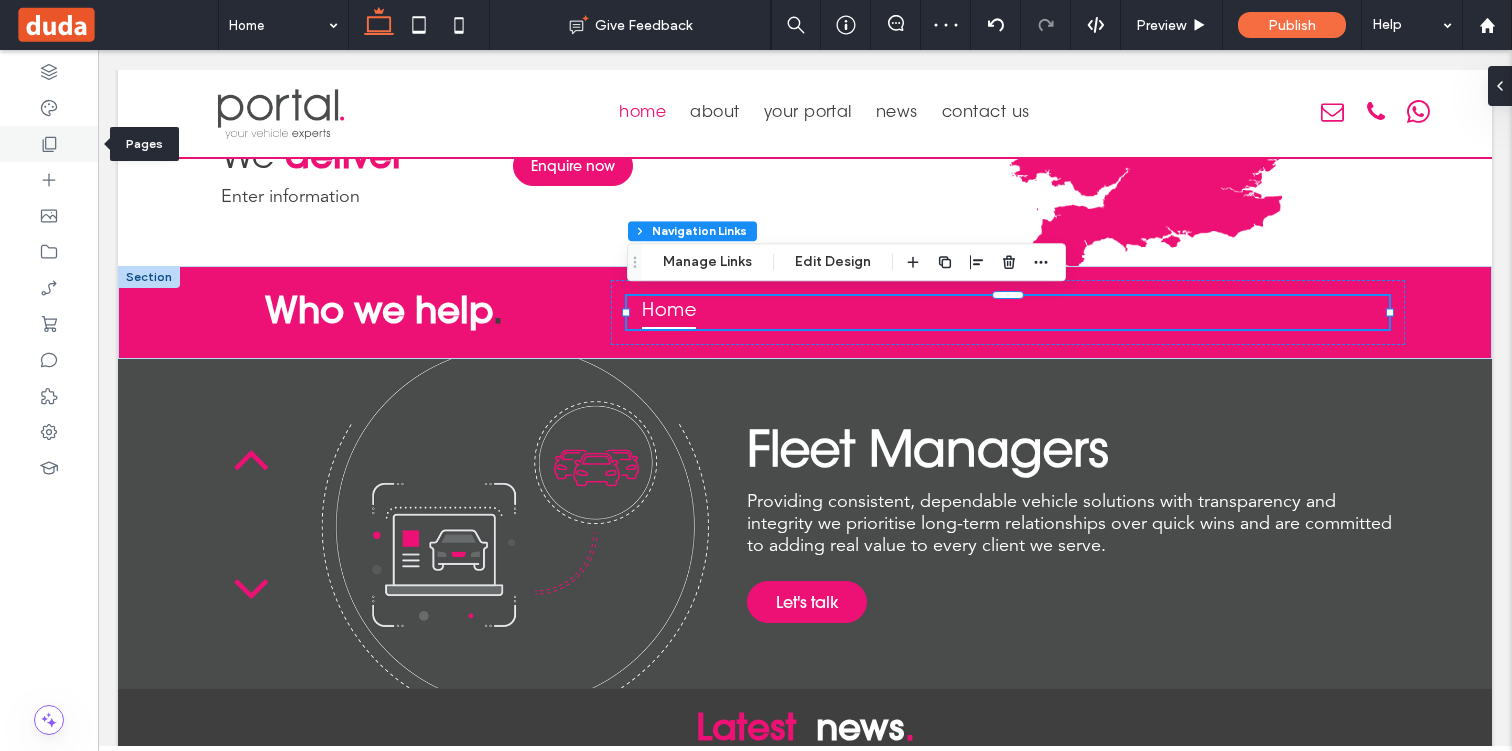 click at bounding box center [49, 144] 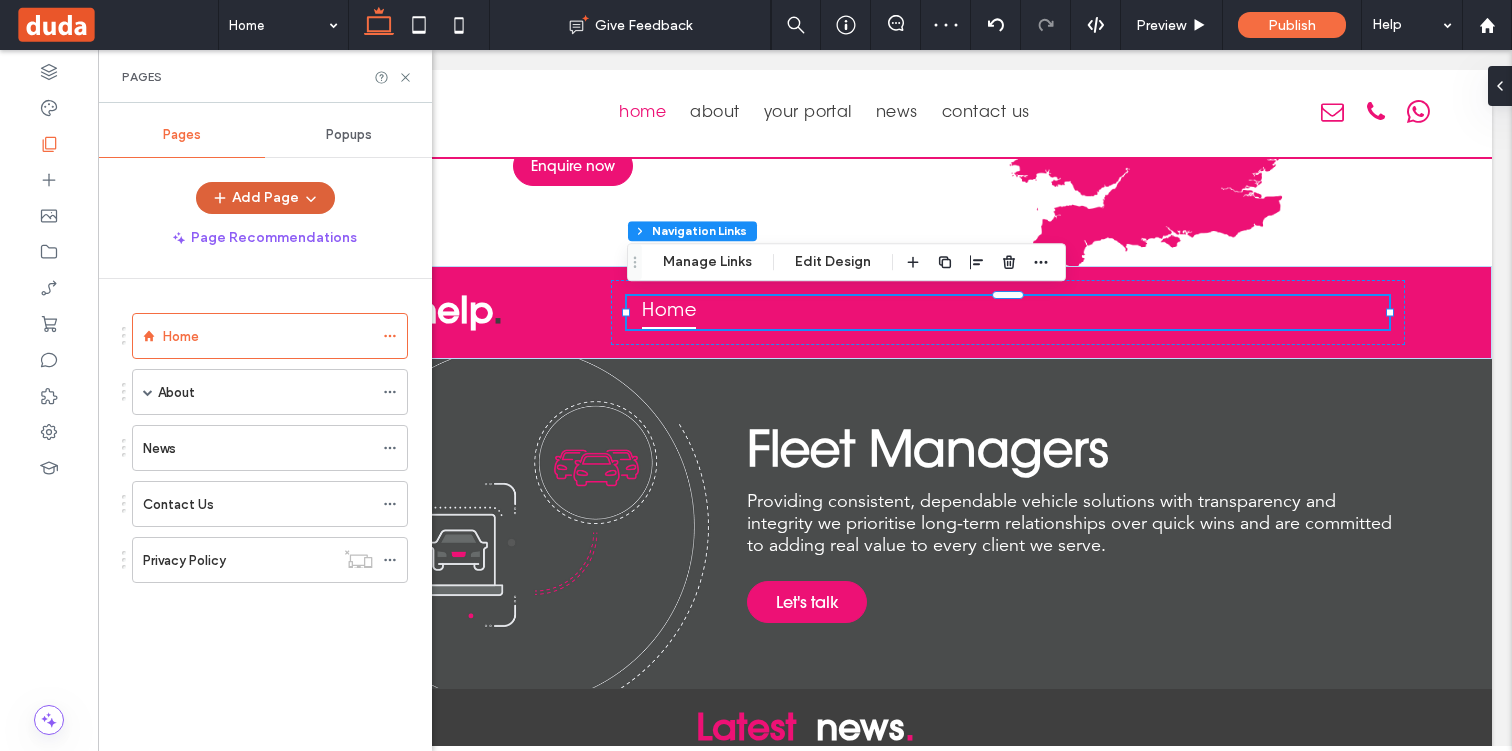 click on "Add Page" at bounding box center [265, 198] 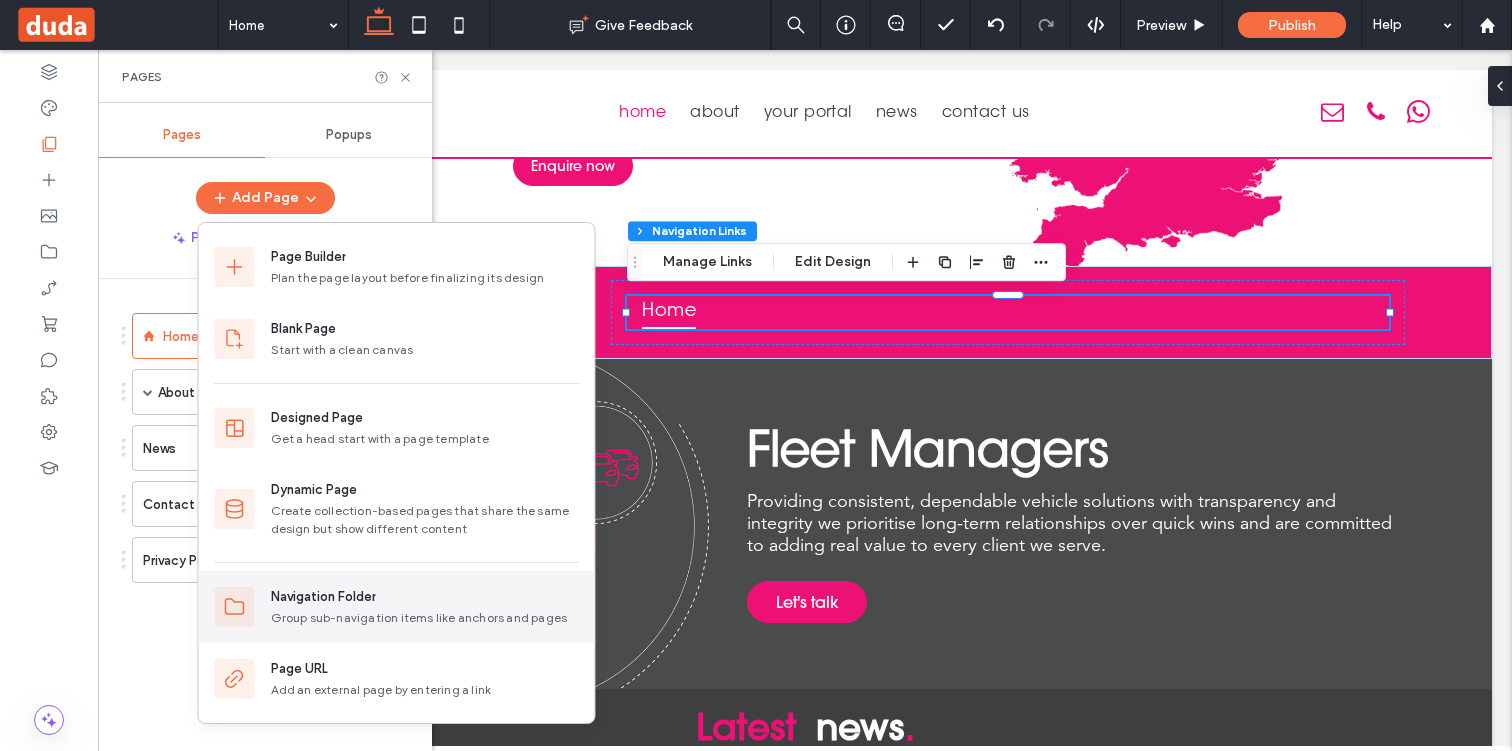 click on "Navigation Folder" at bounding box center [323, 597] 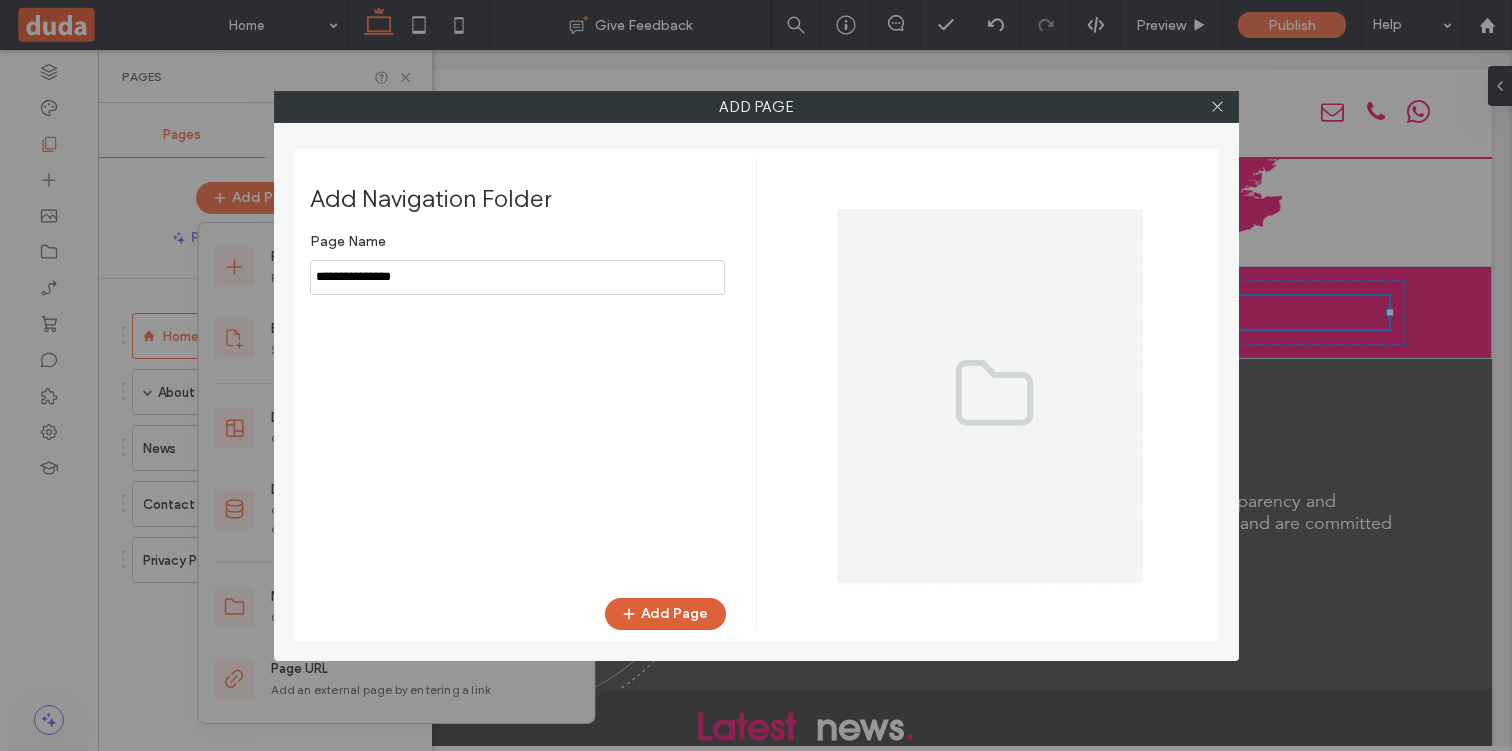 type on "**********" 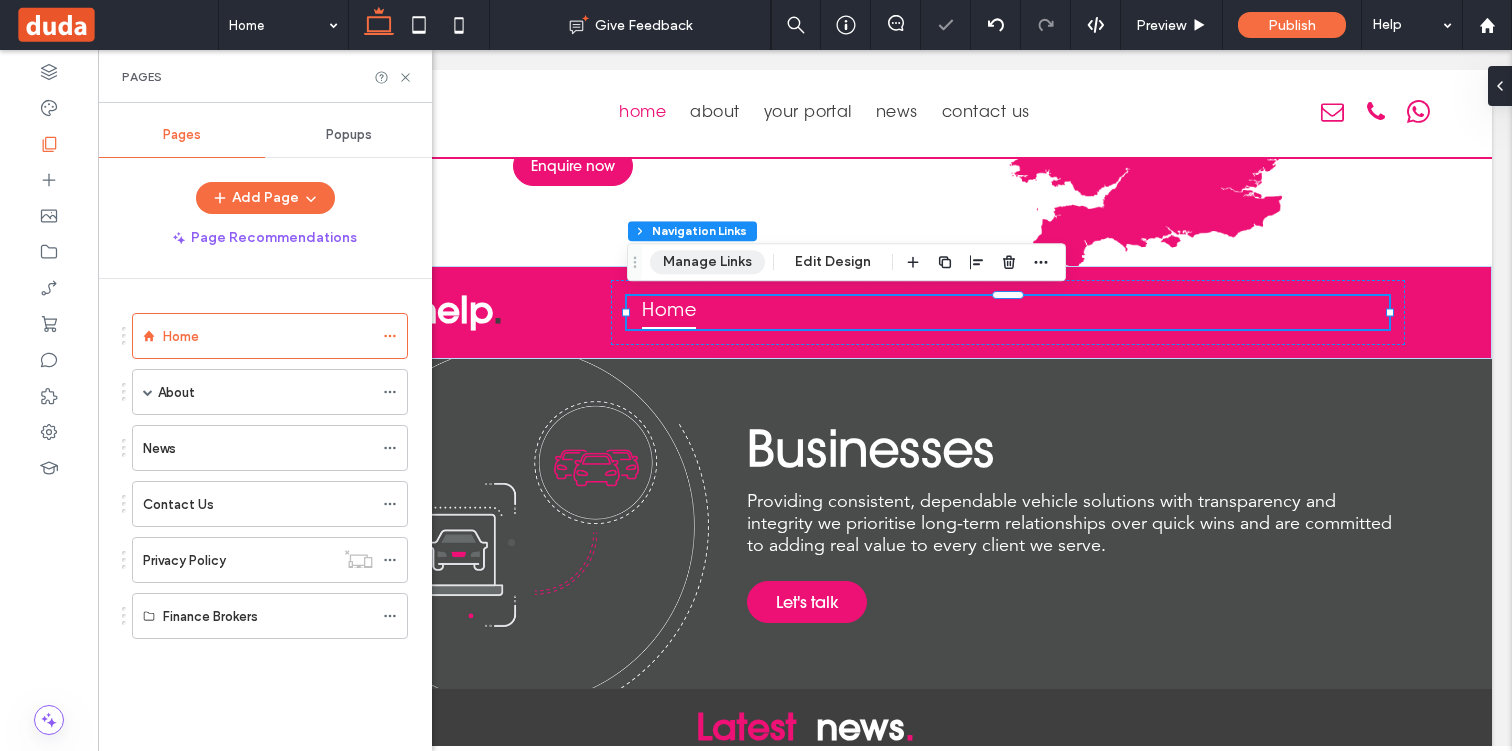 click on "Manage Links" at bounding box center (707, 262) 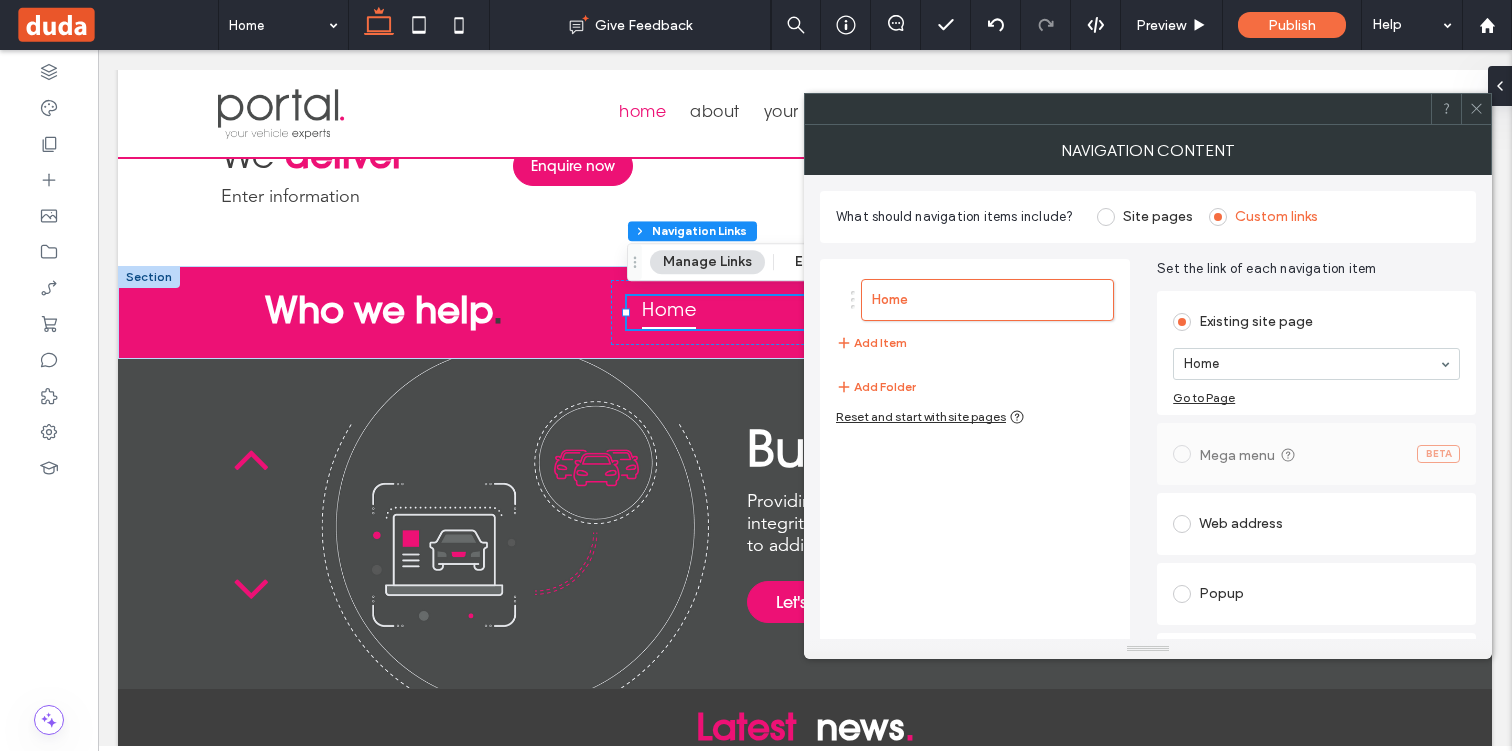click 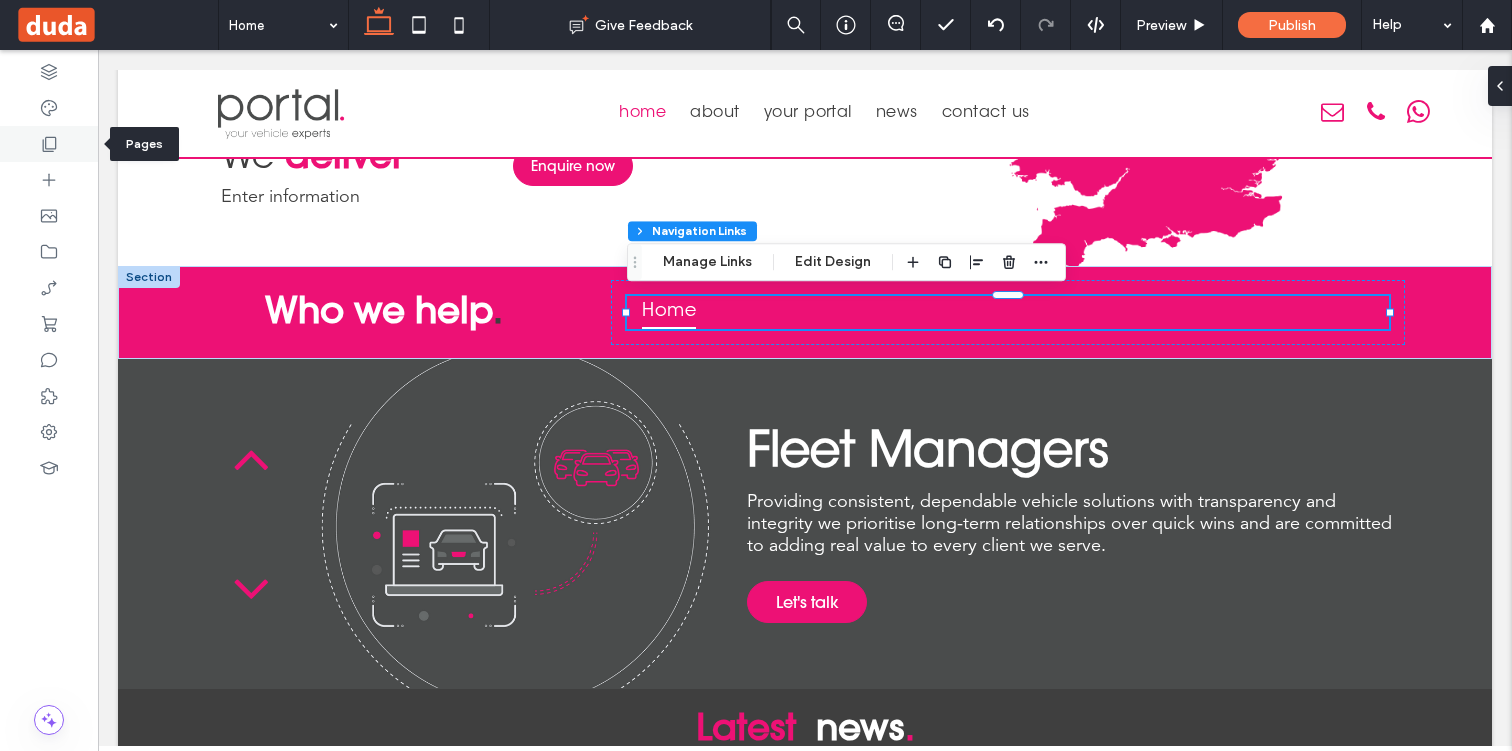 click 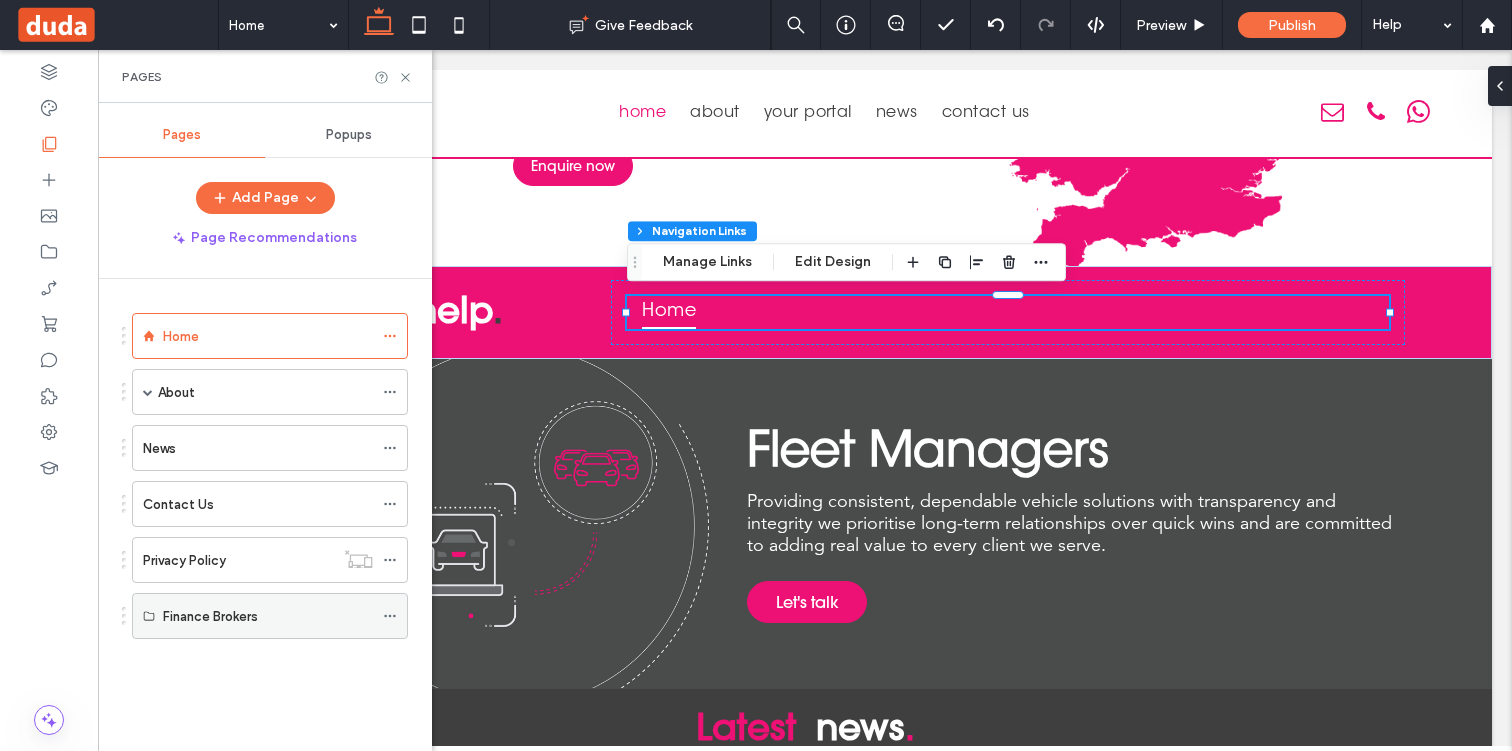 click 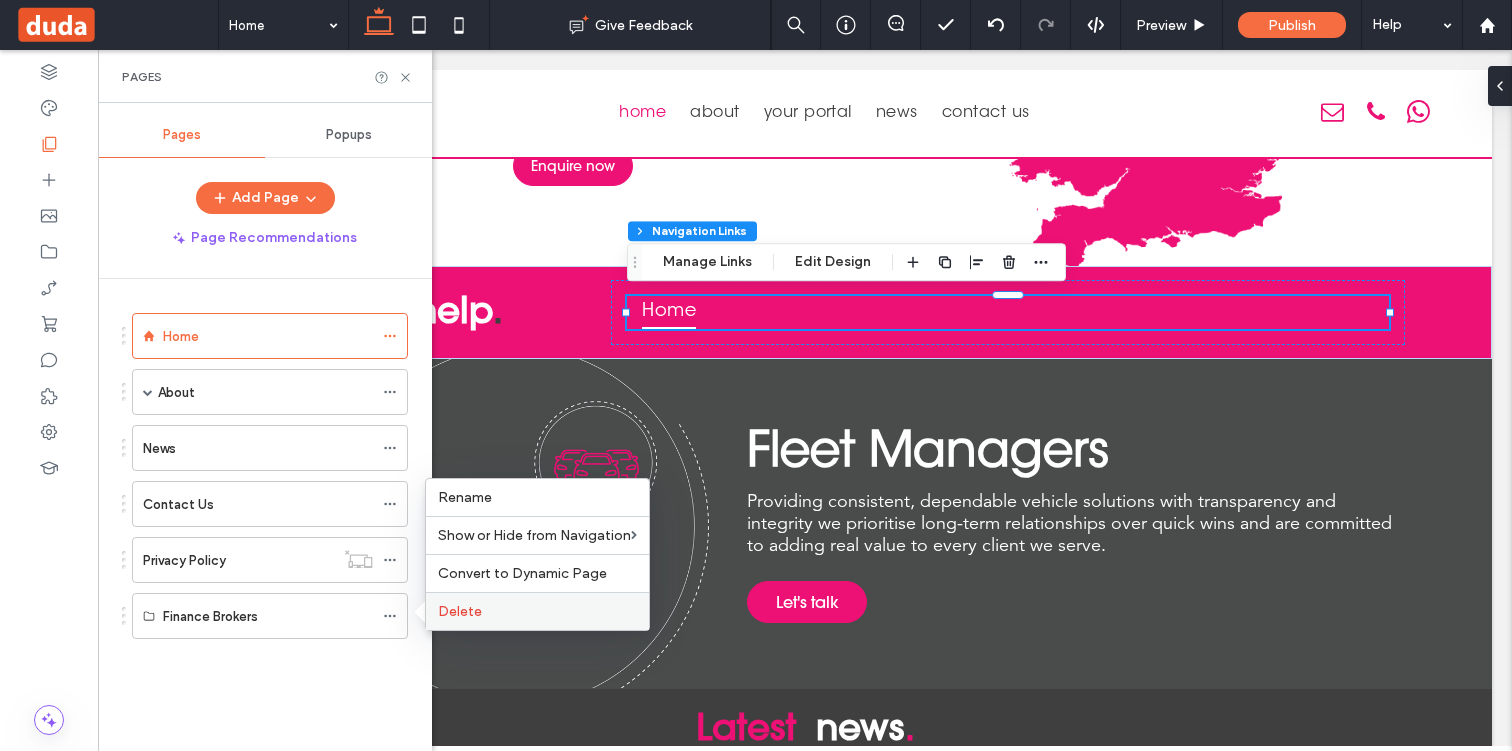 click on "Delete" at bounding box center [460, 611] 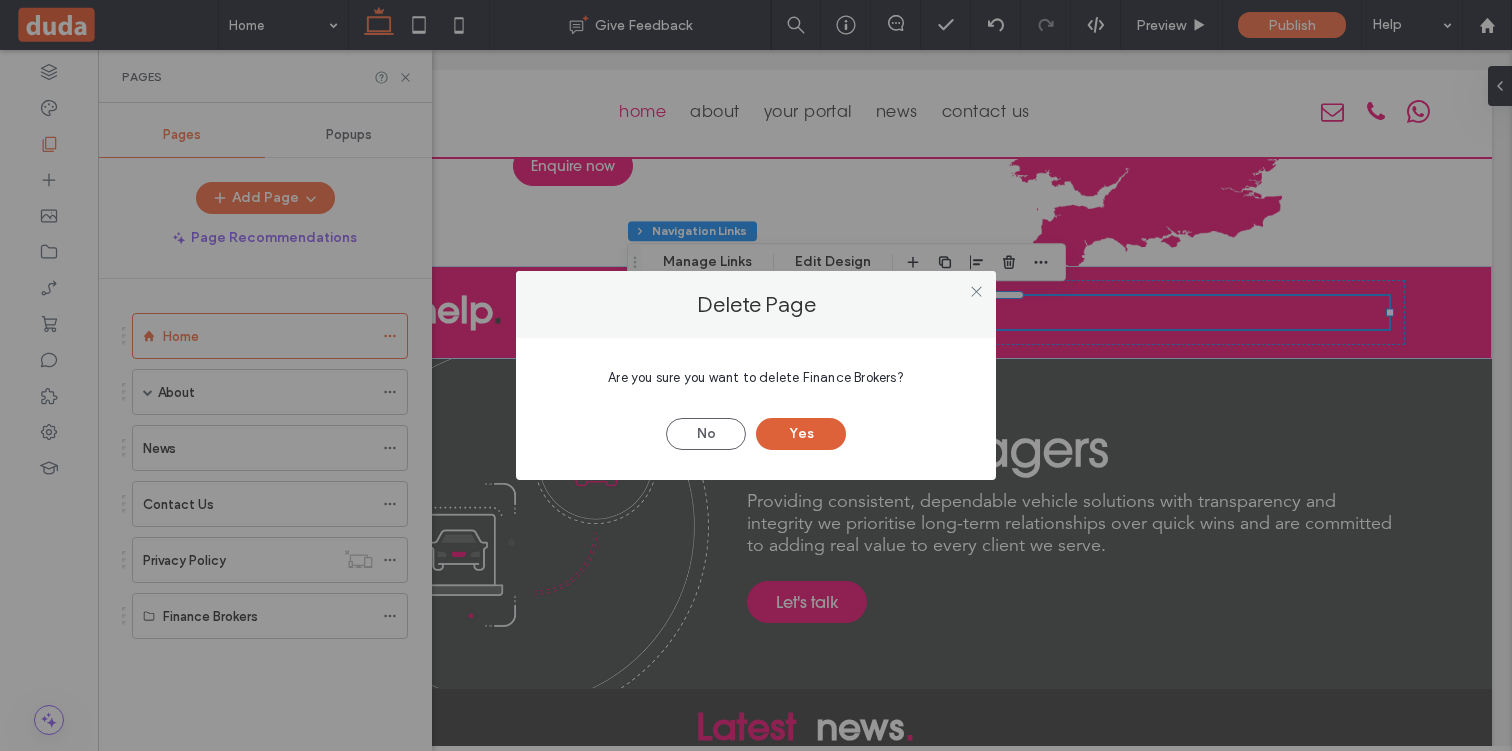 click on "Yes" at bounding box center [801, 434] 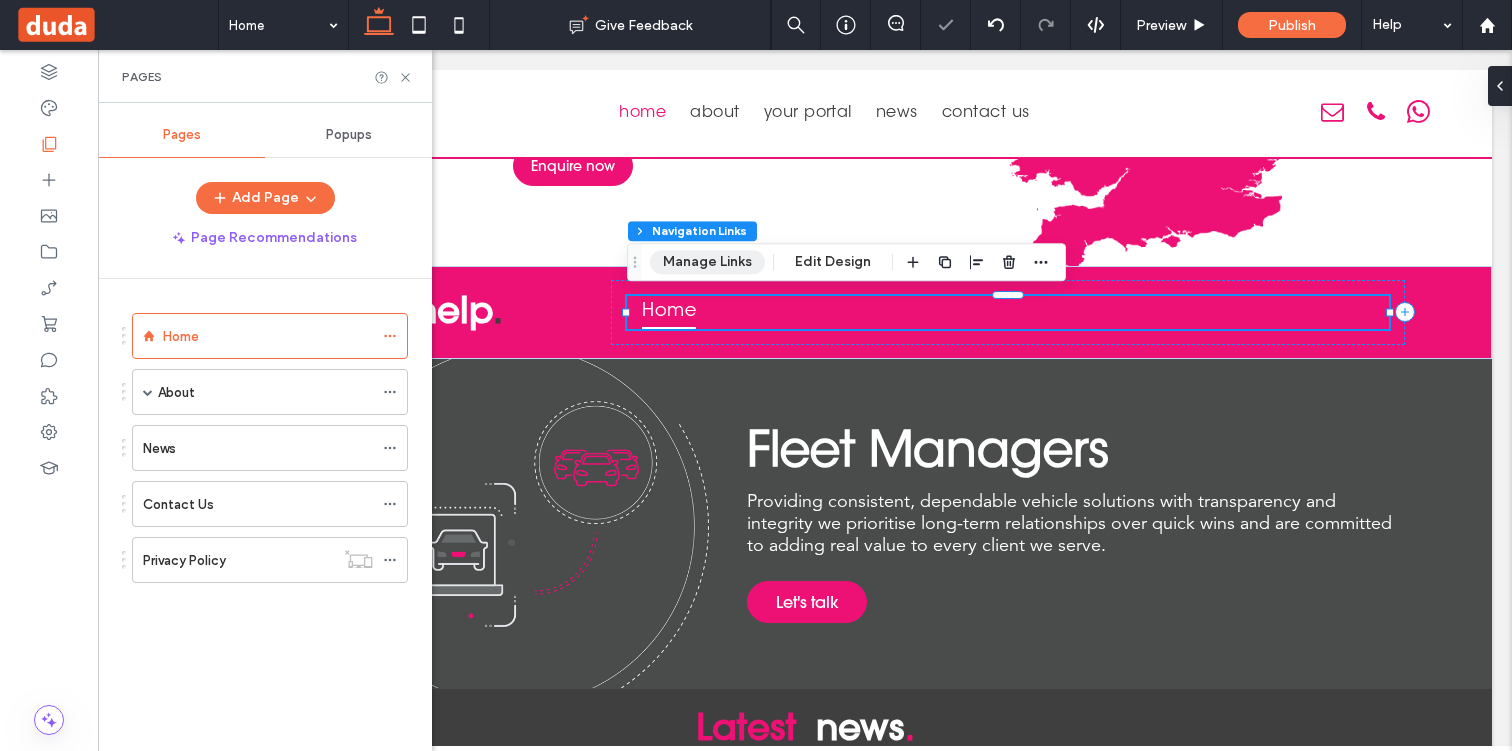 click on "Manage Links" at bounding box center (707, 262) 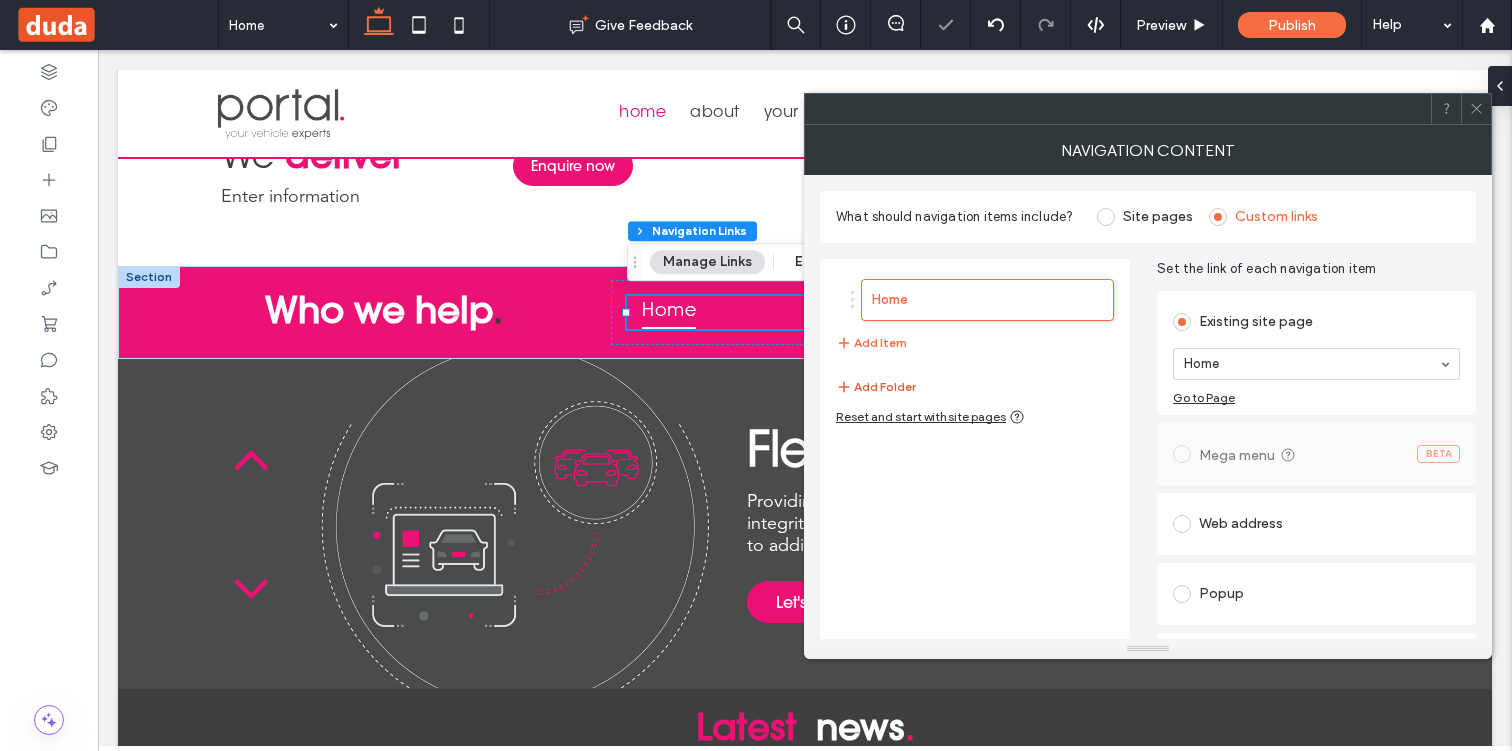 click on "Add Folder" at bounding box center (876, 387) 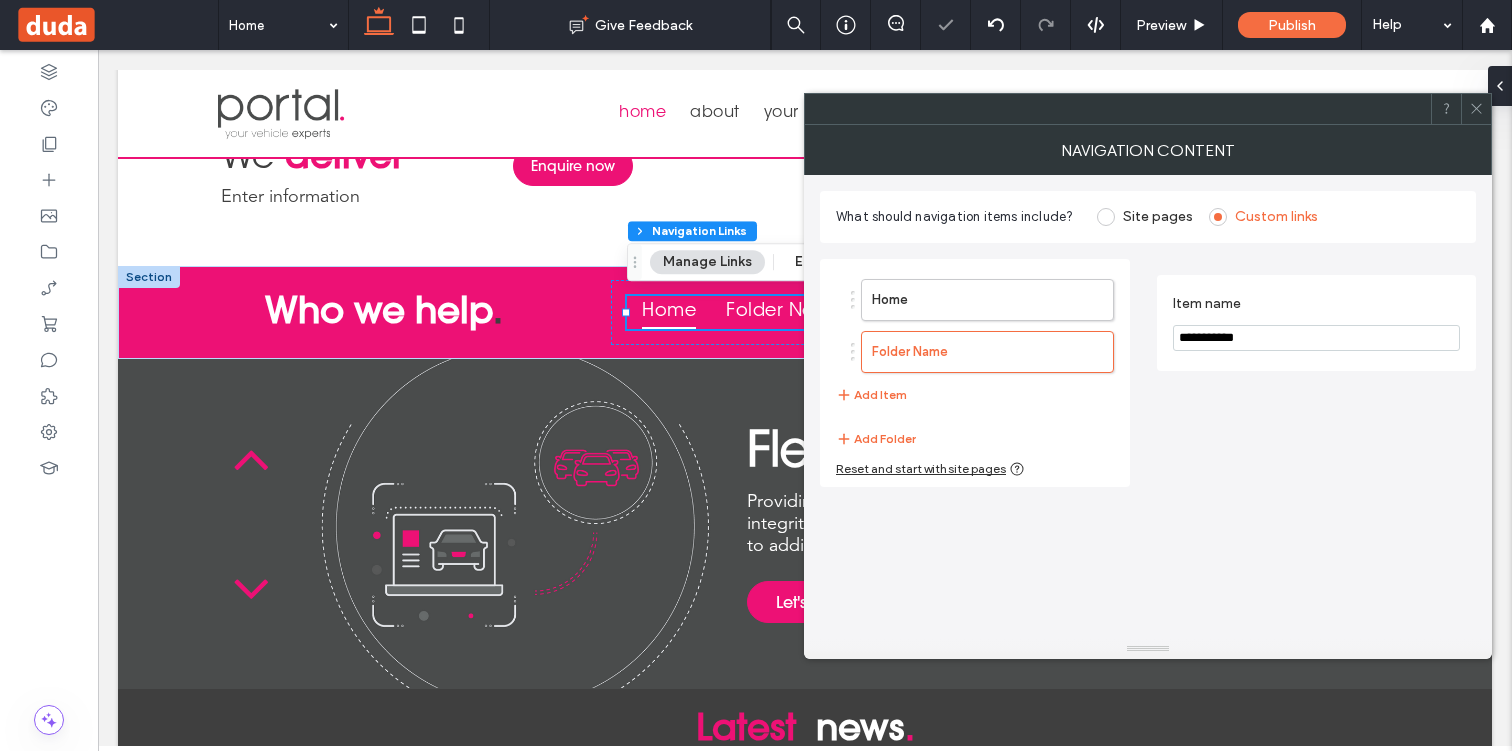 click on "**********" at bounding box center [1316, 338] 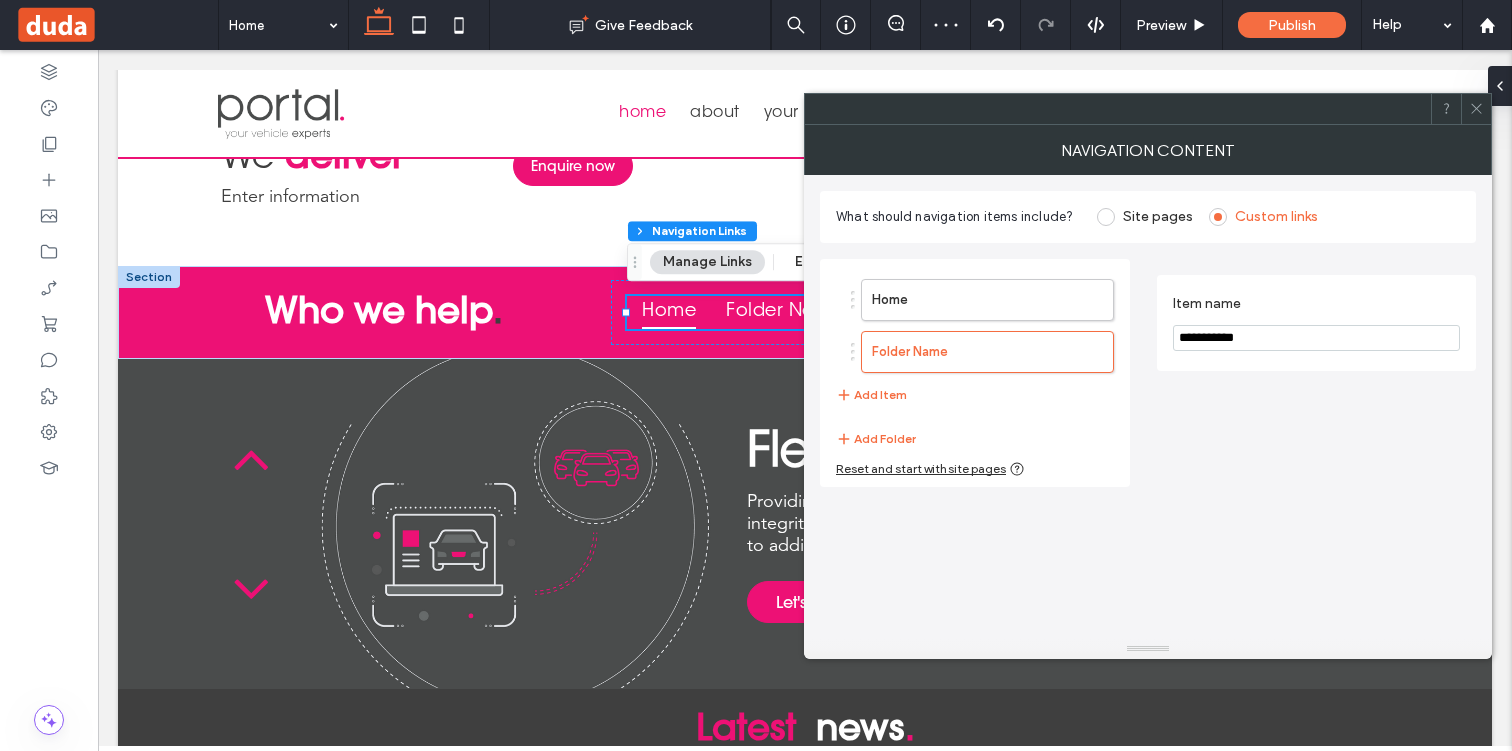 type on "*" 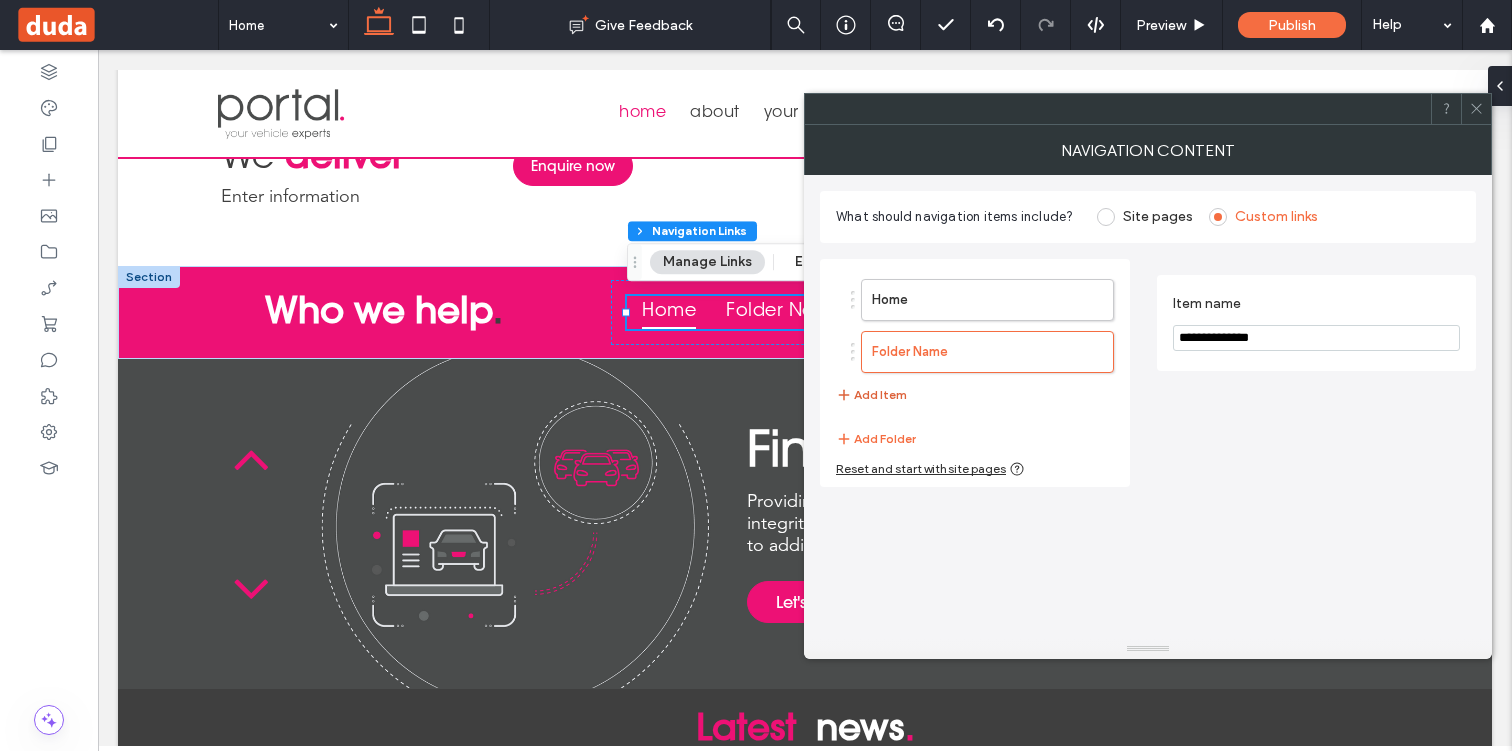 type on "**********" 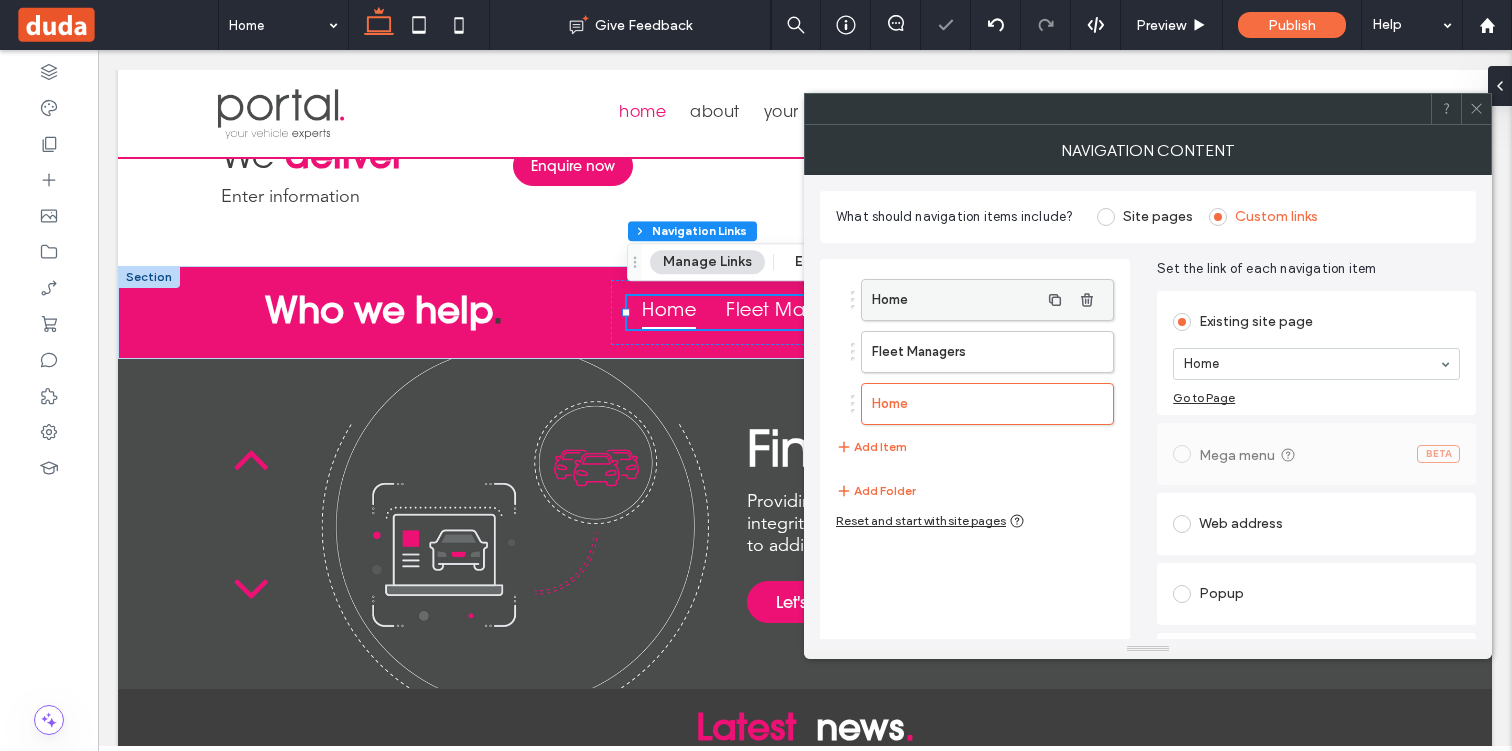 click on "Home" at bounding box center (955, 300) 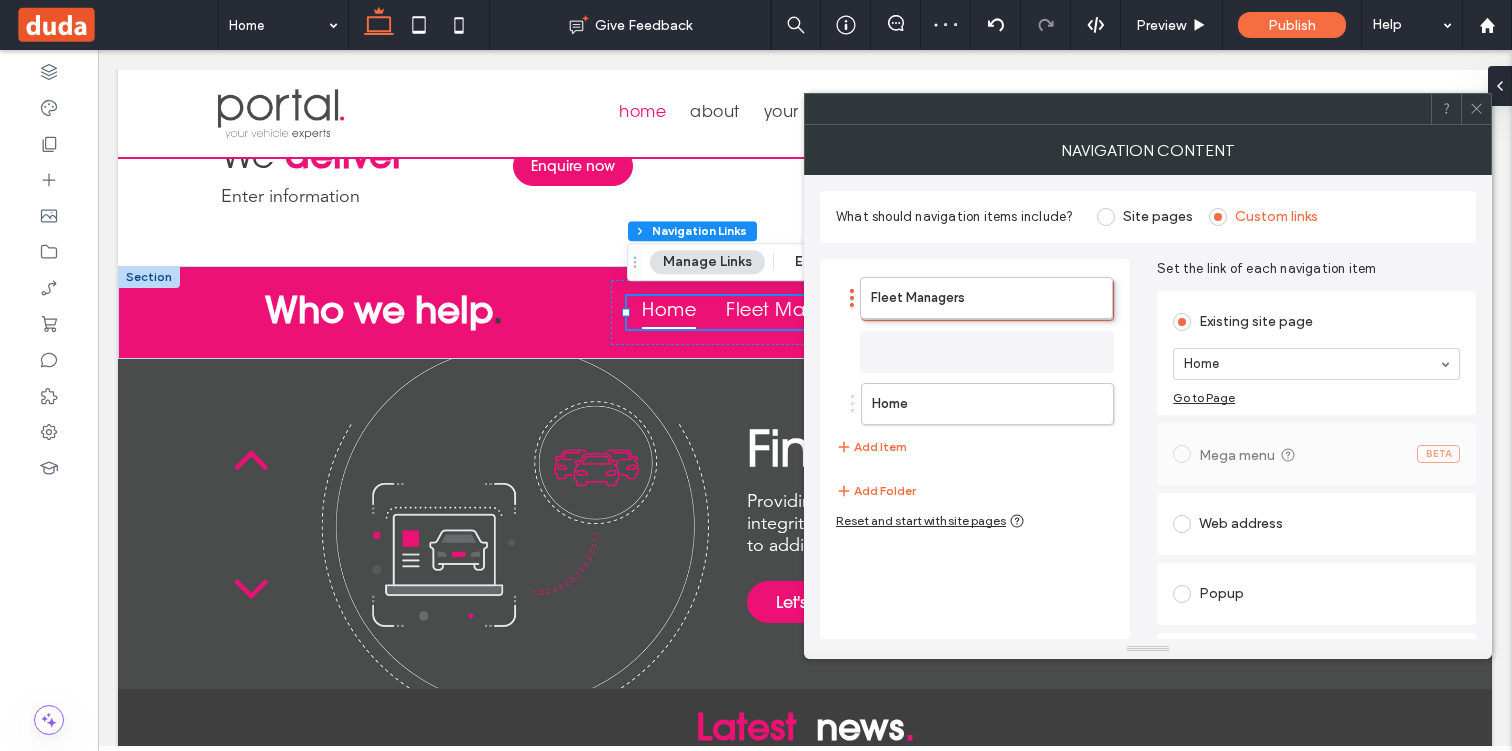 drag, startPoint x: 979, startPoint y: 347, endPoint x: 979, endPoint y: 303, distance: 44 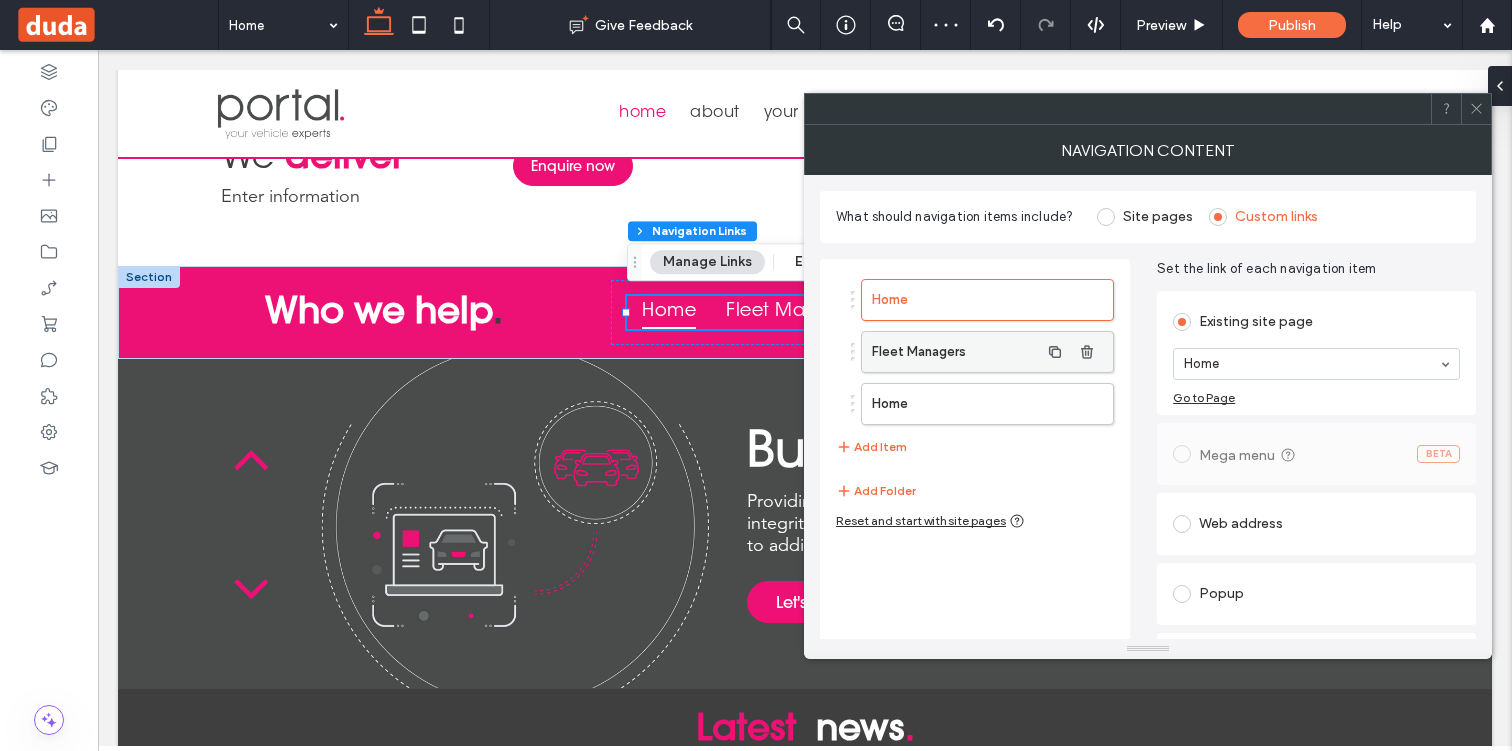 click on "Fleet Managers" at bounding box center [955, 352] 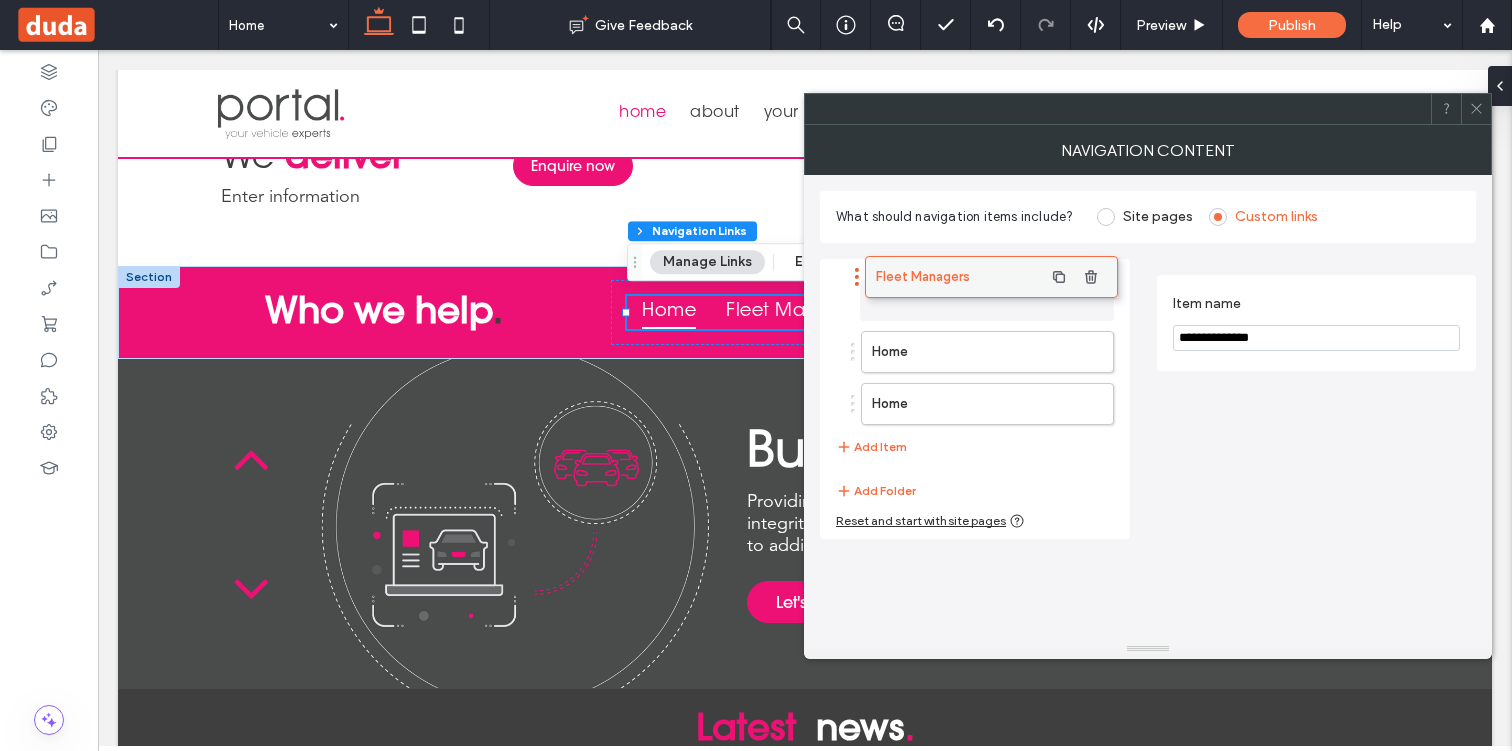drag, startPoint x: 963, startPoint y: 351, endPoint x: 967, endPoint y: 276, distance: 75.10659 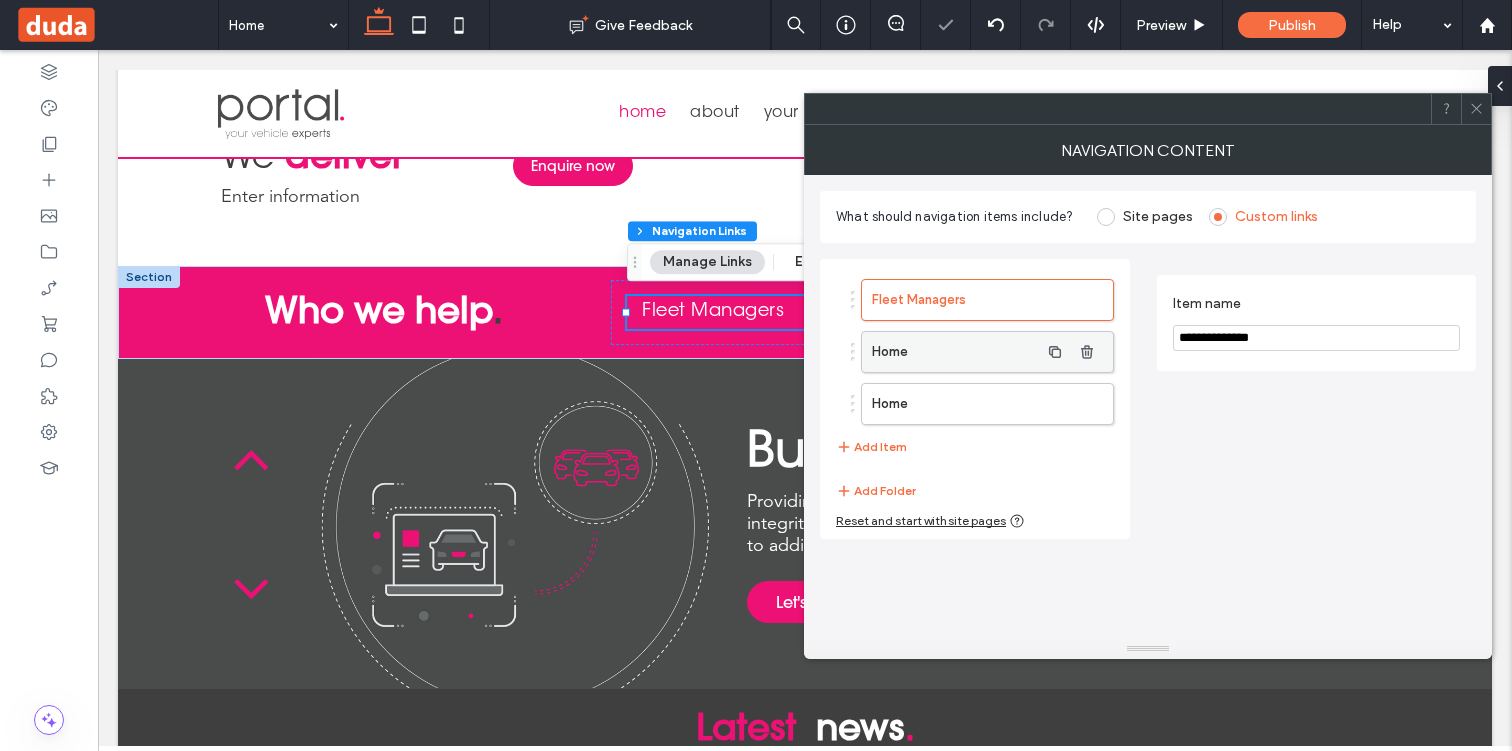 click on "Home" at bounding box center [955, 352] 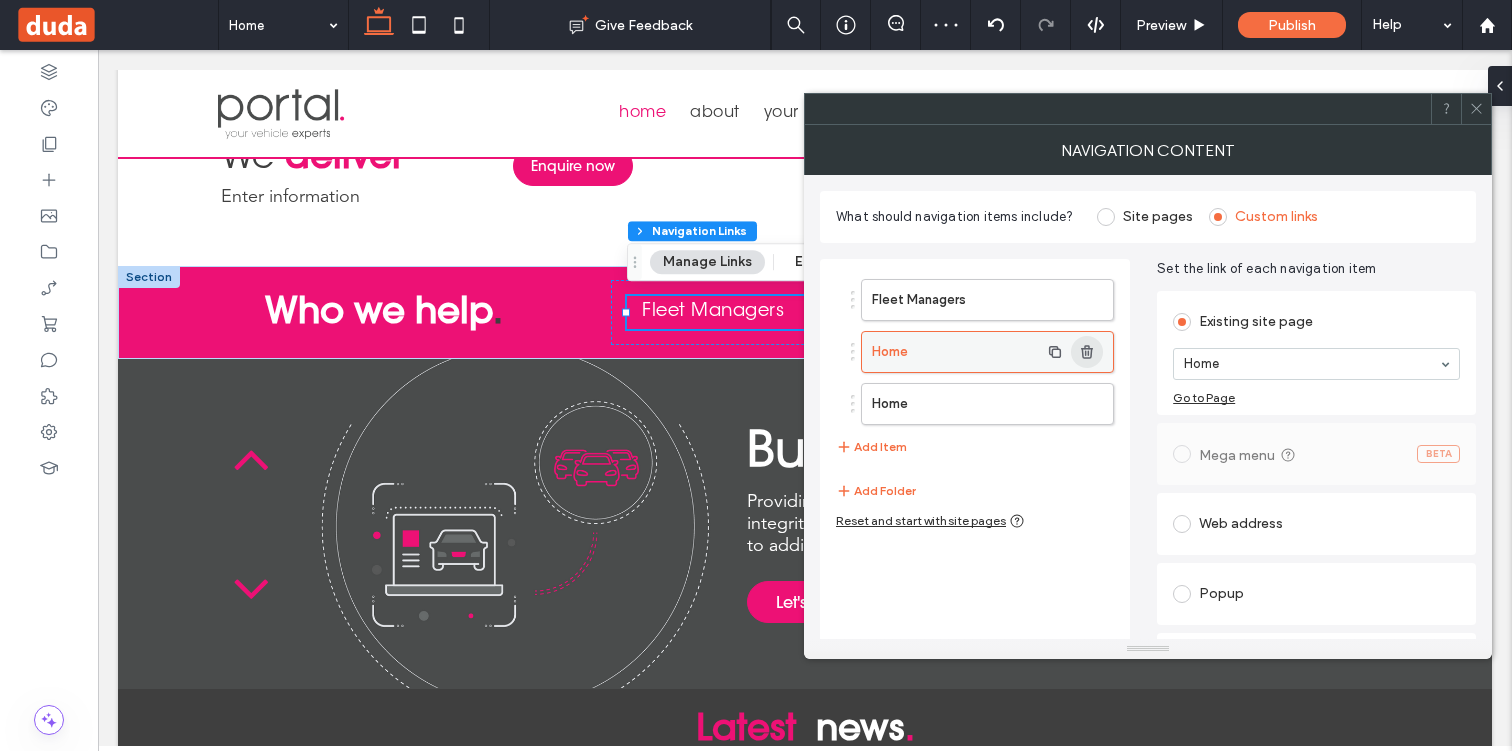 click 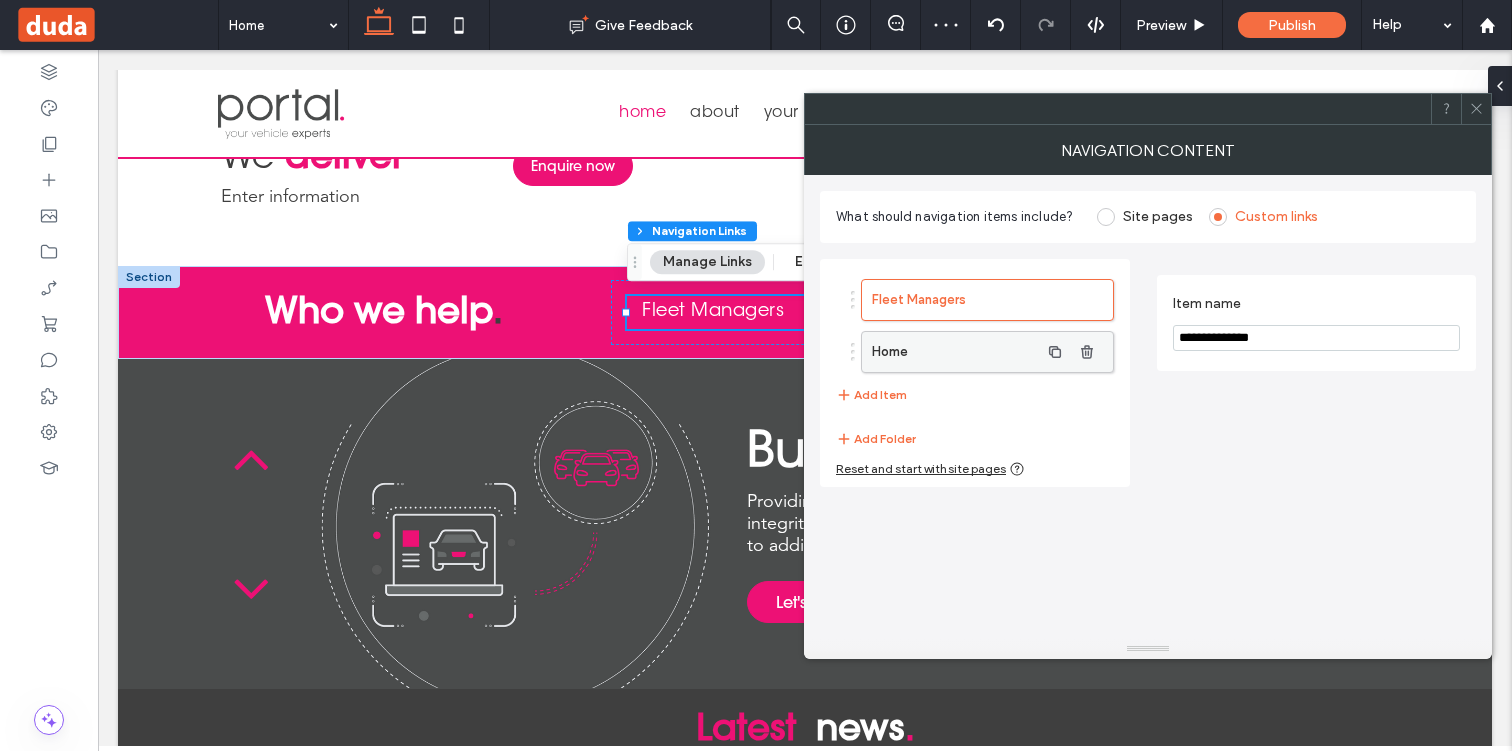 click on "Home" at bounding box center (955, 352) 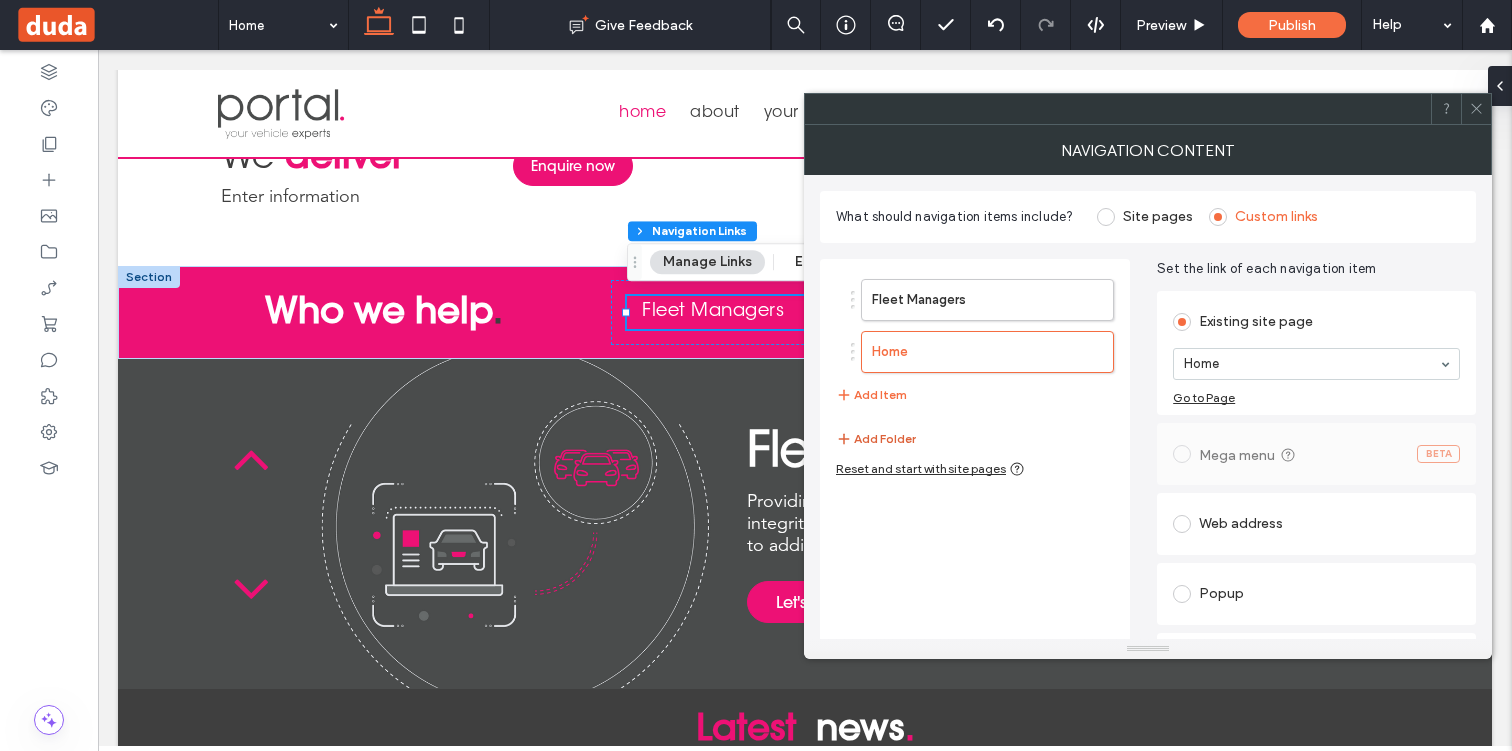click on "Add Folder" at bounding box center [876, 439] 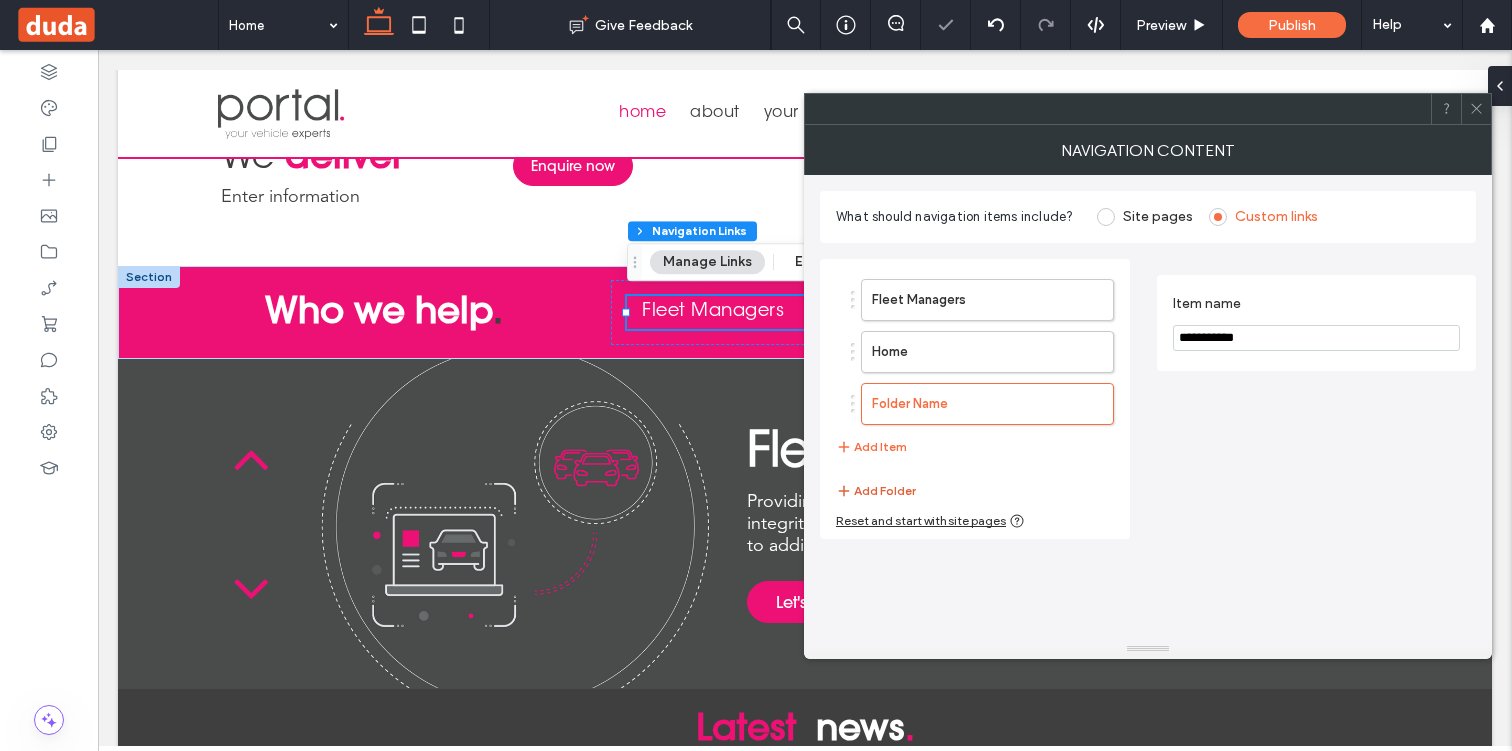 click on "Add Folder" at bounding box center (876, 491) 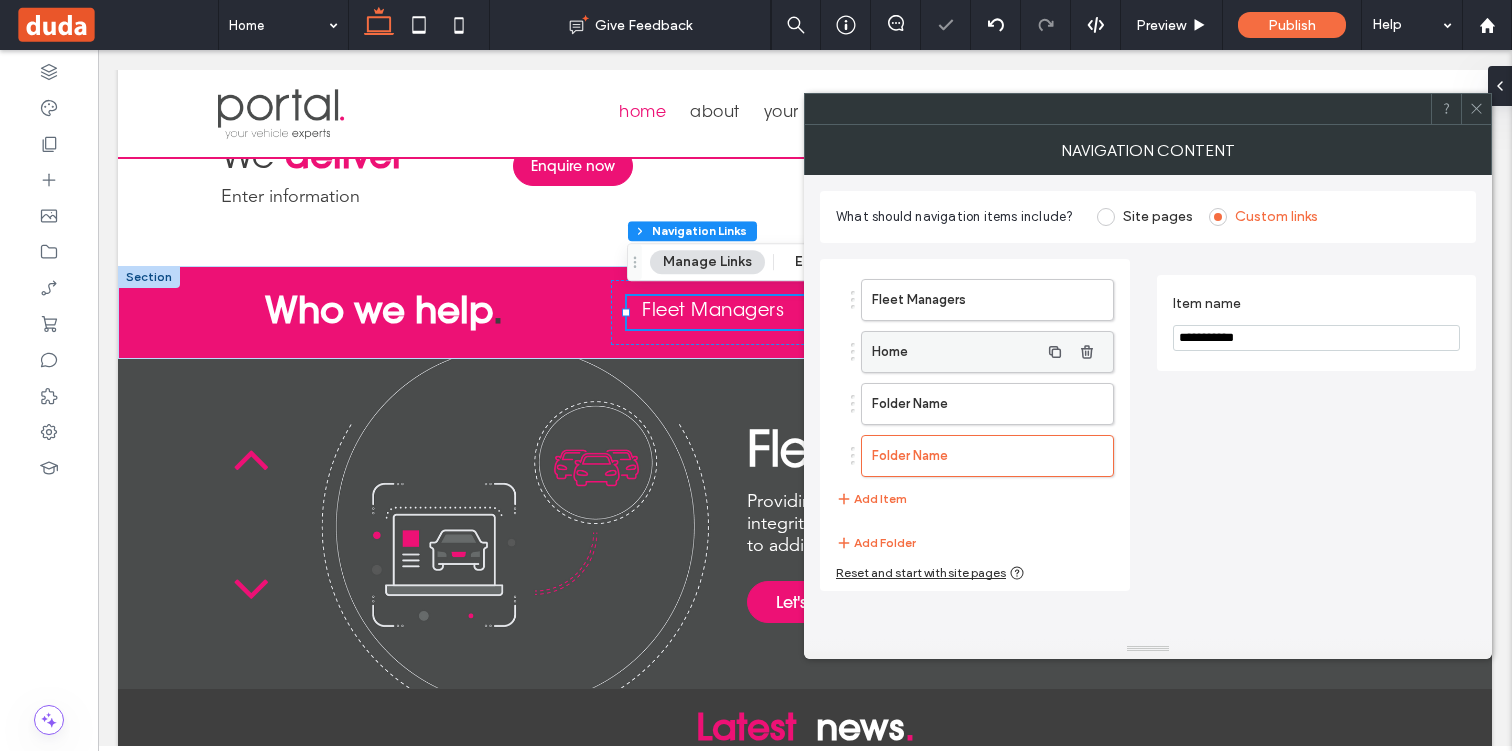 click on "Home" at bounding box center [955, 352] 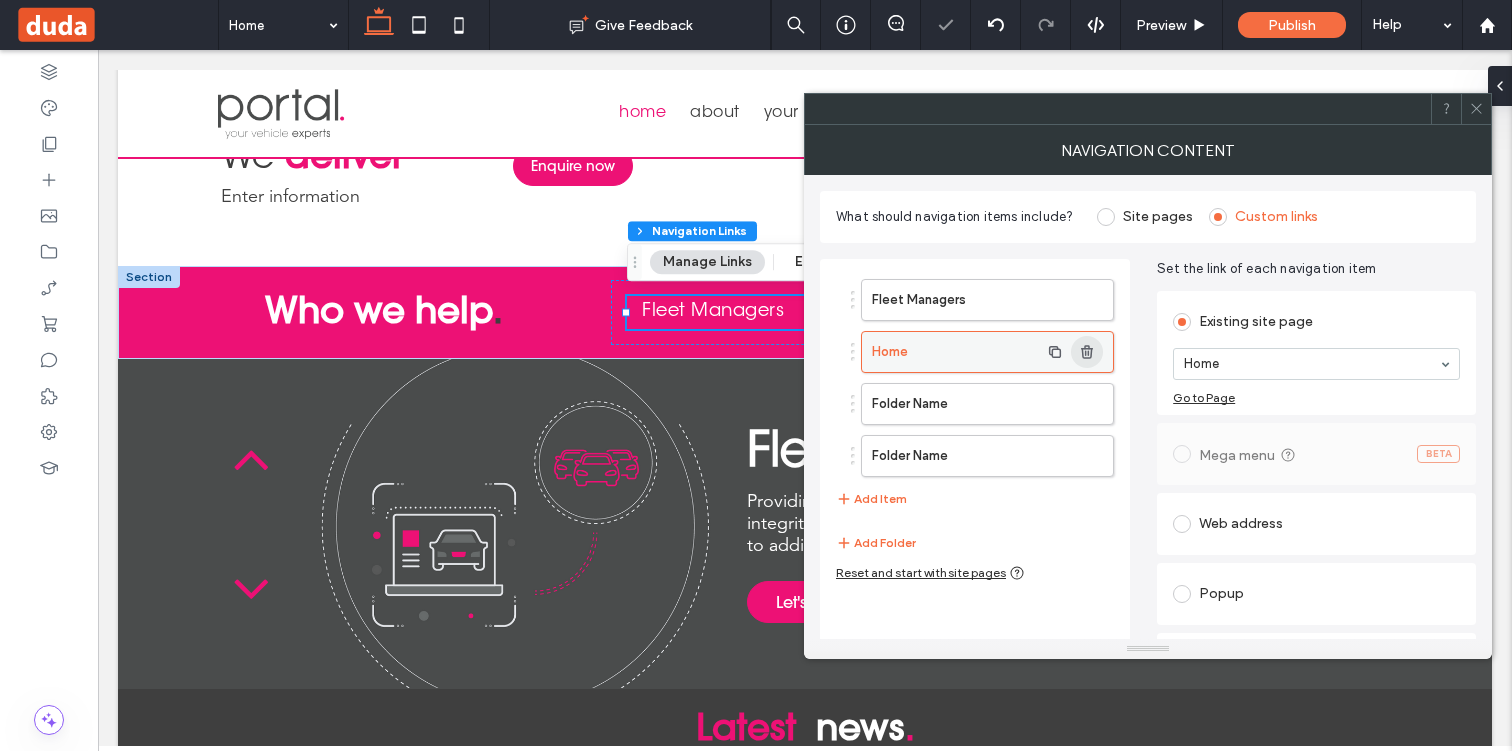 click 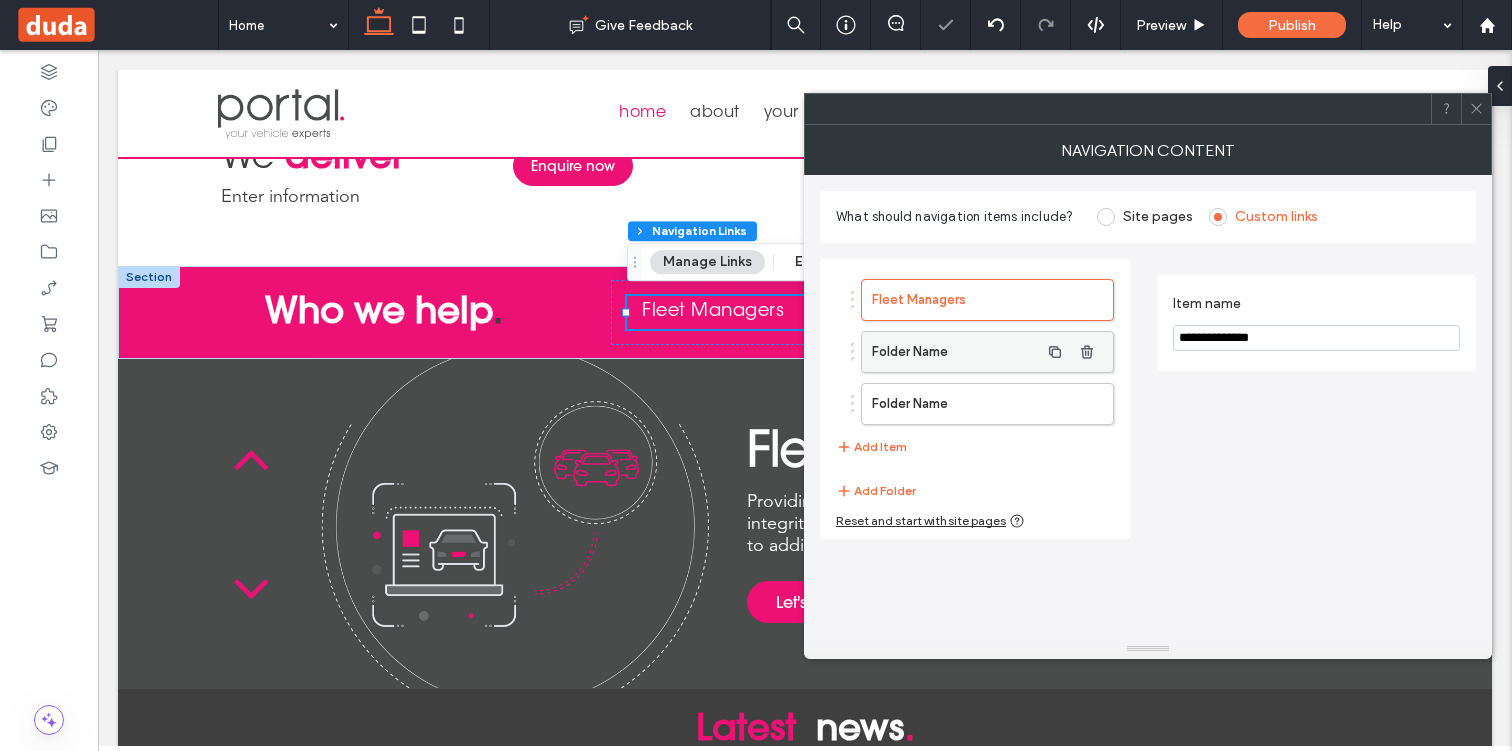 click on "Folder Name" at bounding box center (955, 352) 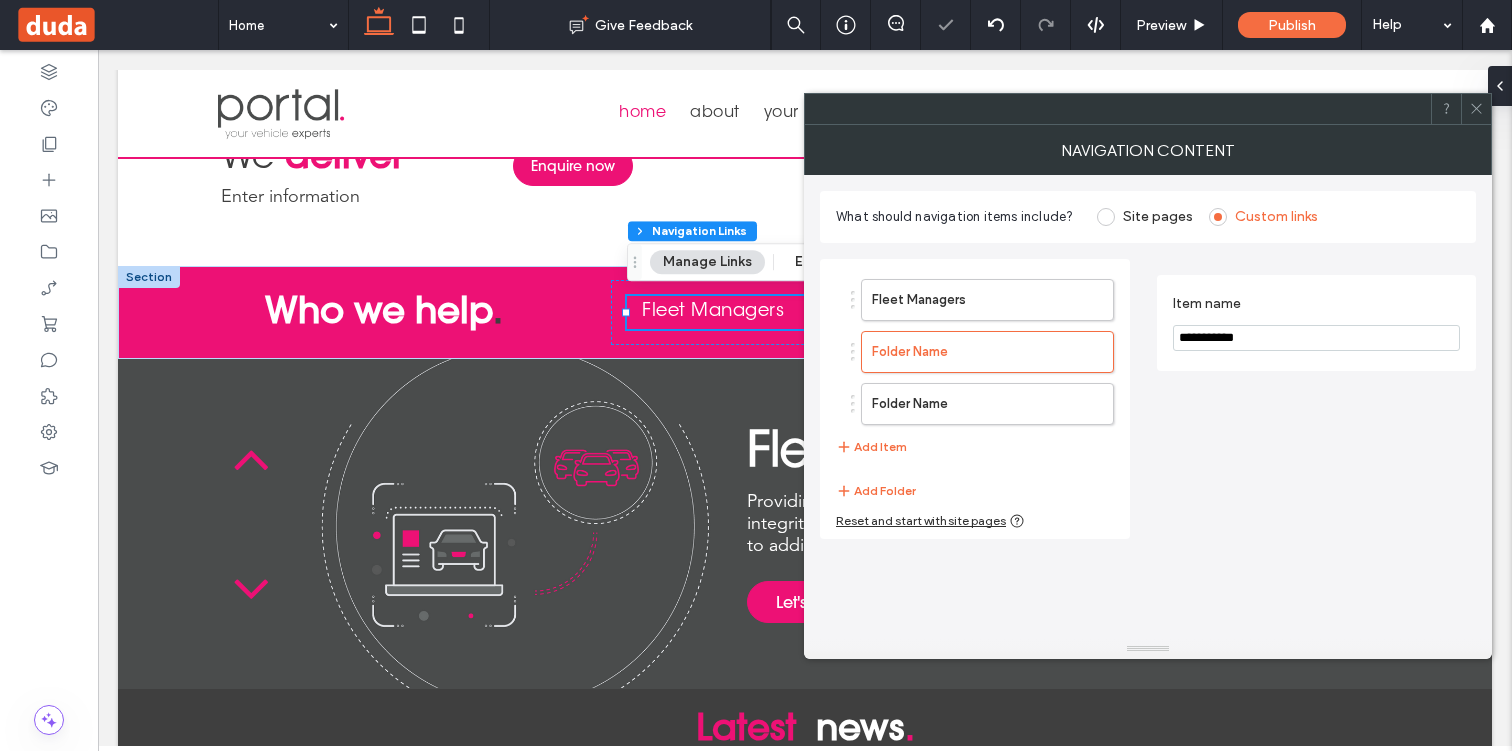 click on "**********" at bounding box center (1316, 338) 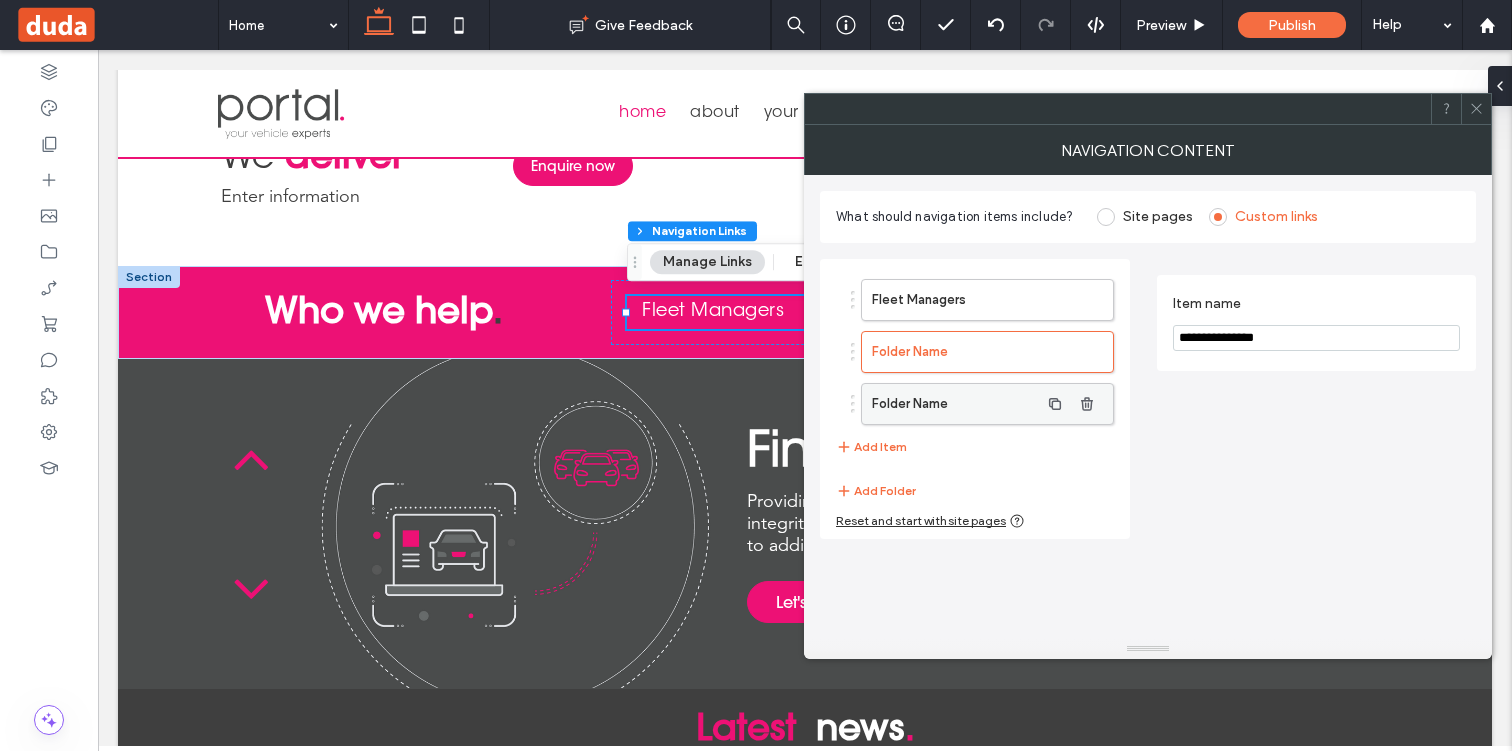 type on "**********" 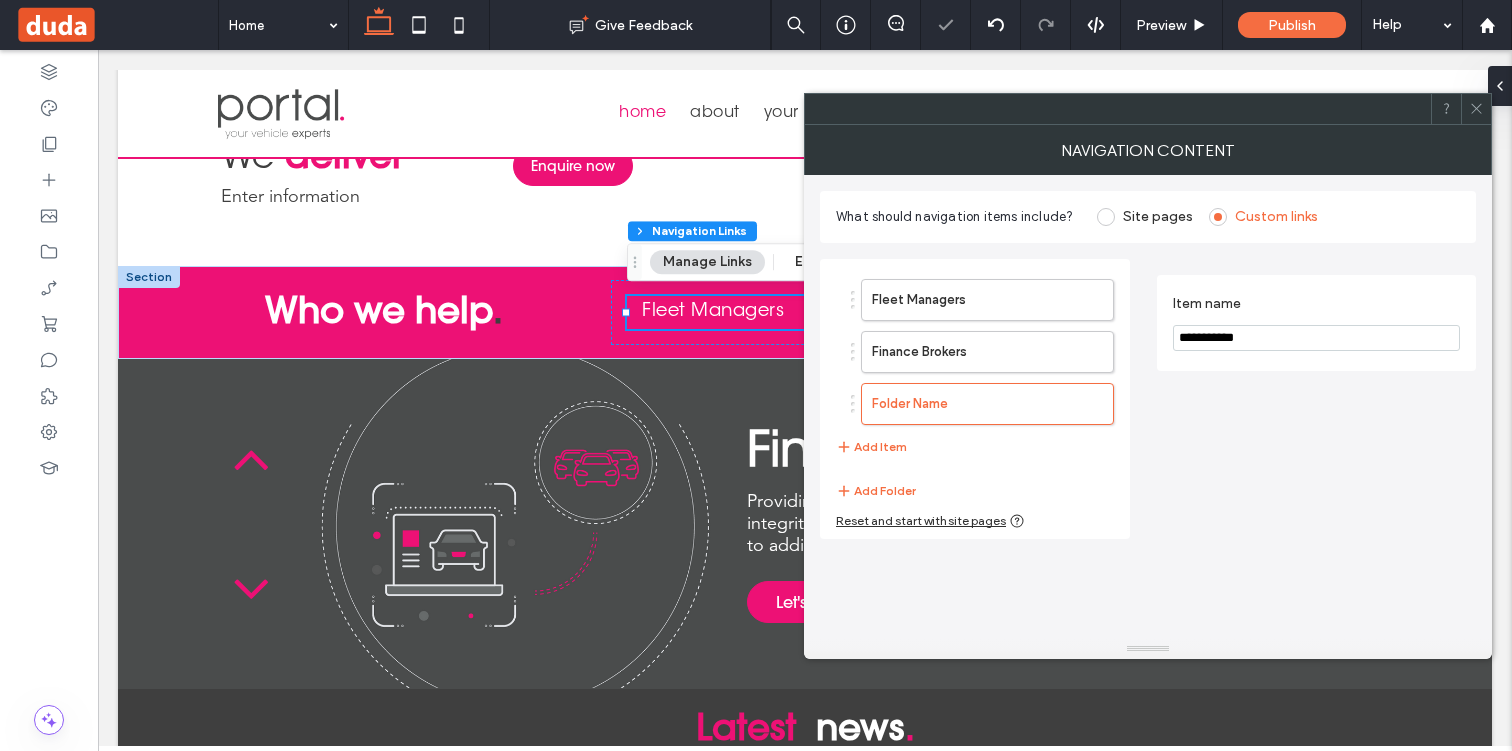 click on "**********" at bounding box center (1316, 338) 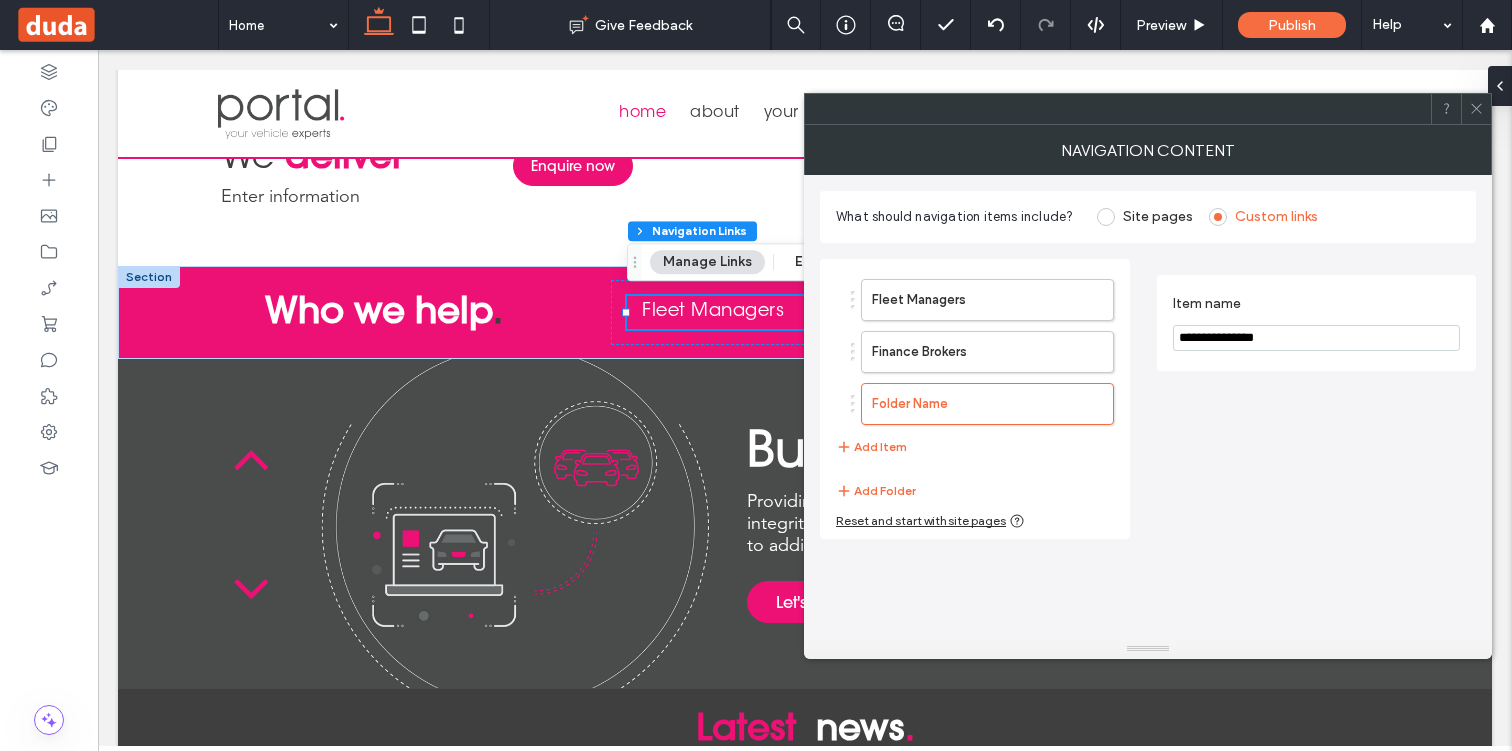 type on "**********" 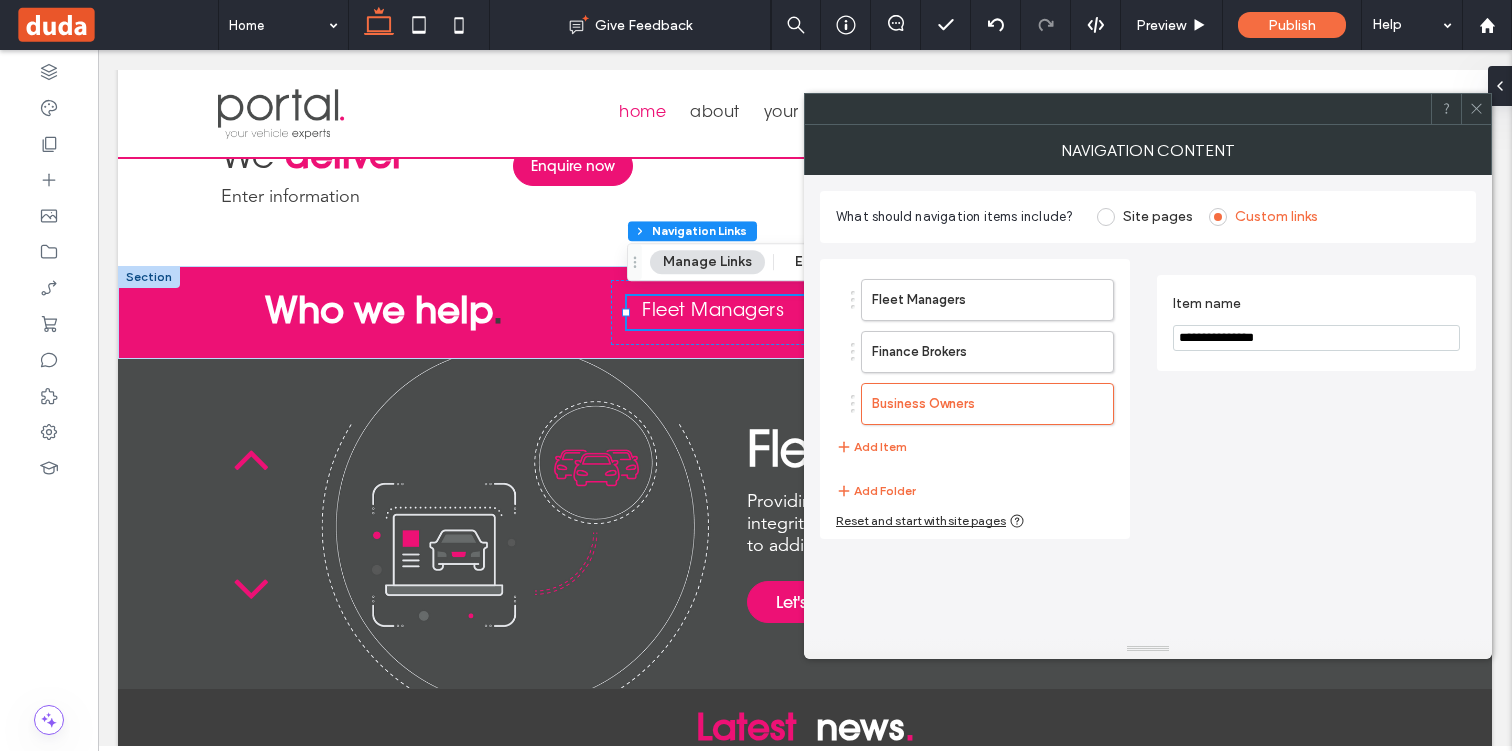 click 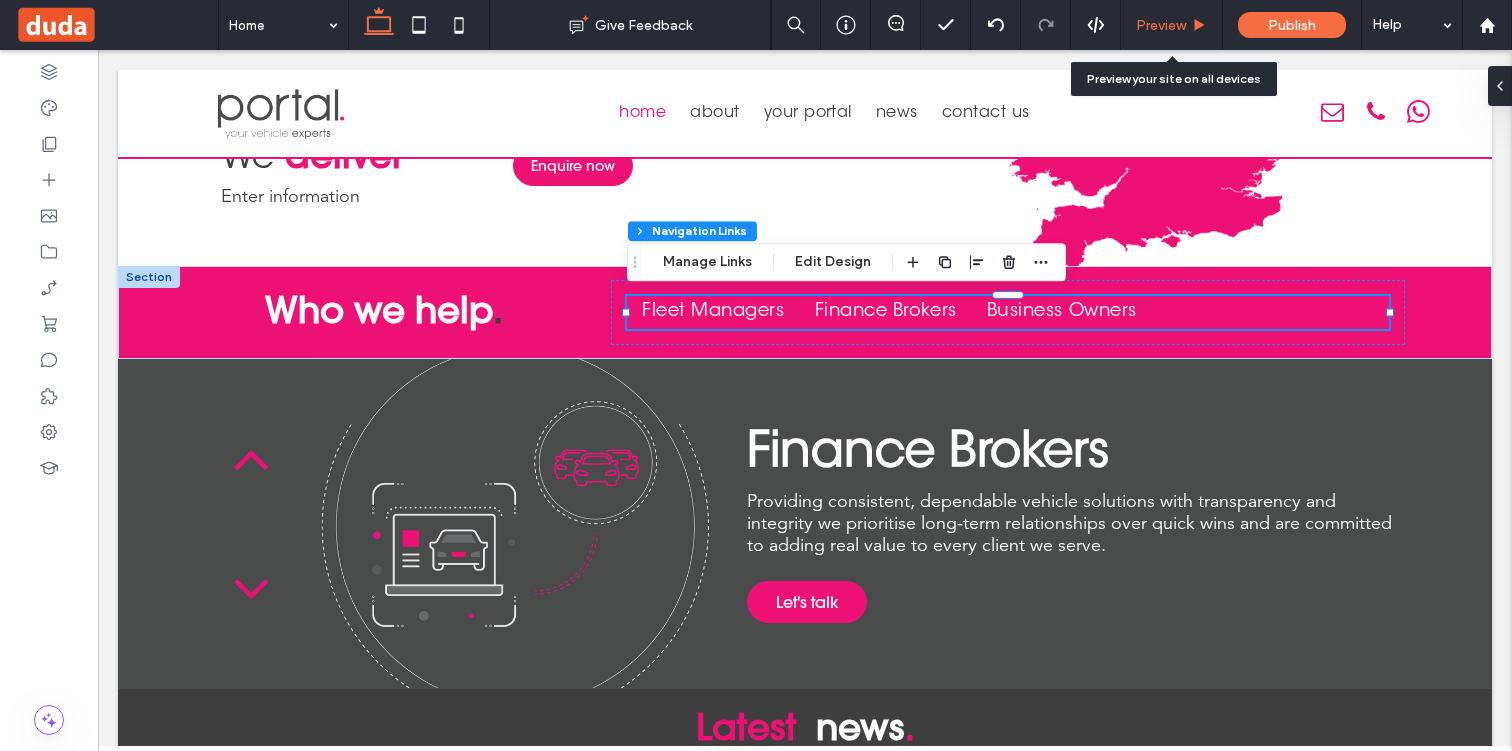 click on "Preview" at bounding box center (1161, 25) 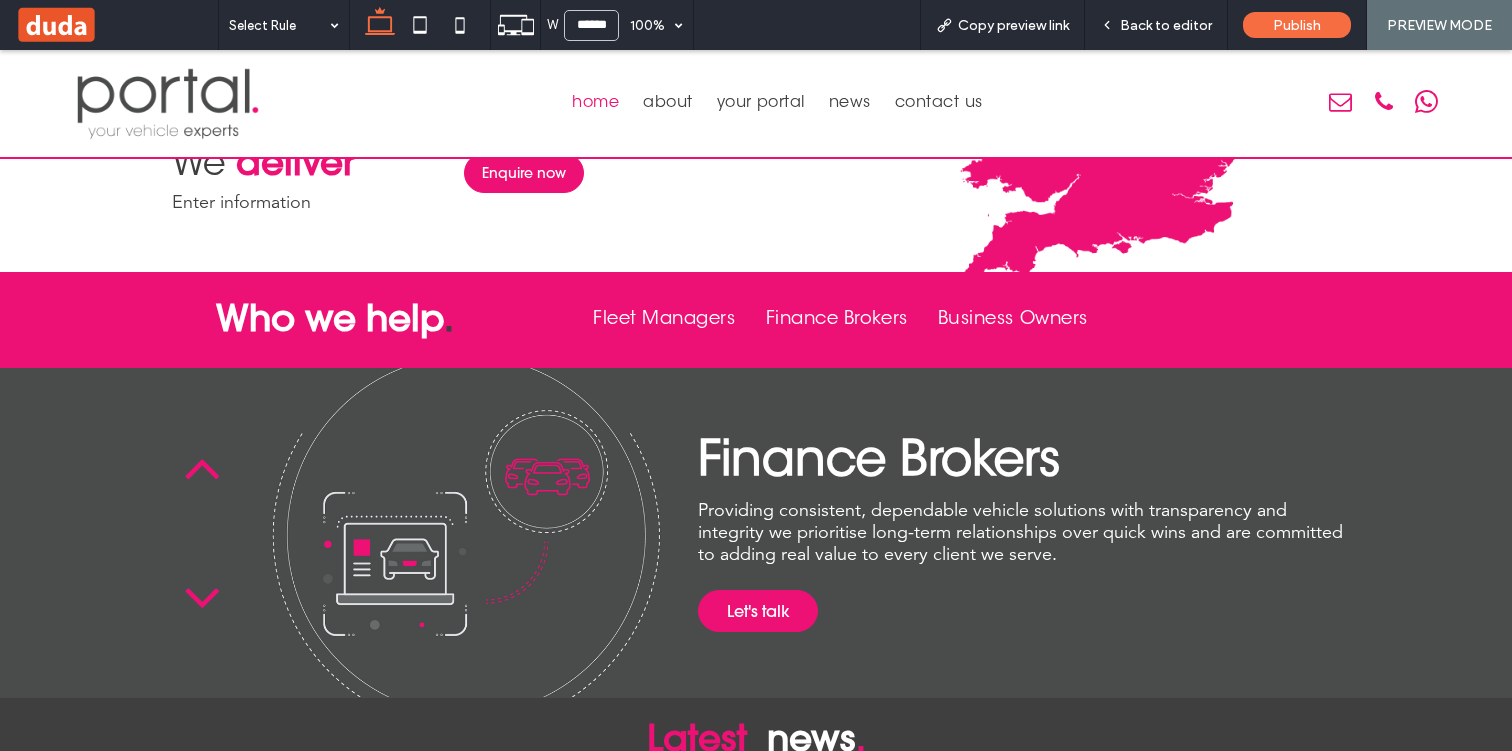 scroll, scrollTop: 2129, scrollLeft: 0, axis: vertical 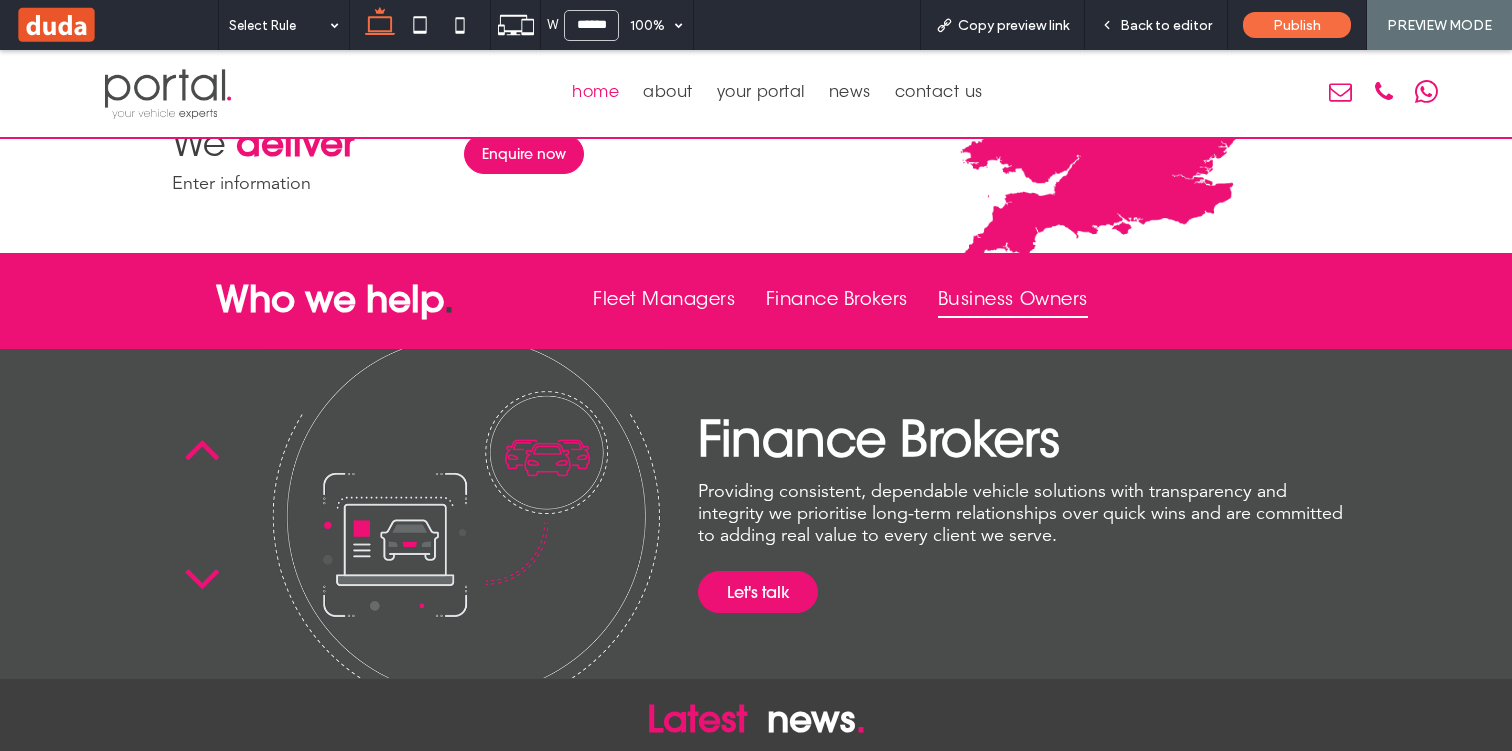 click on "Business Owners" at bounding box center (1013, 300) 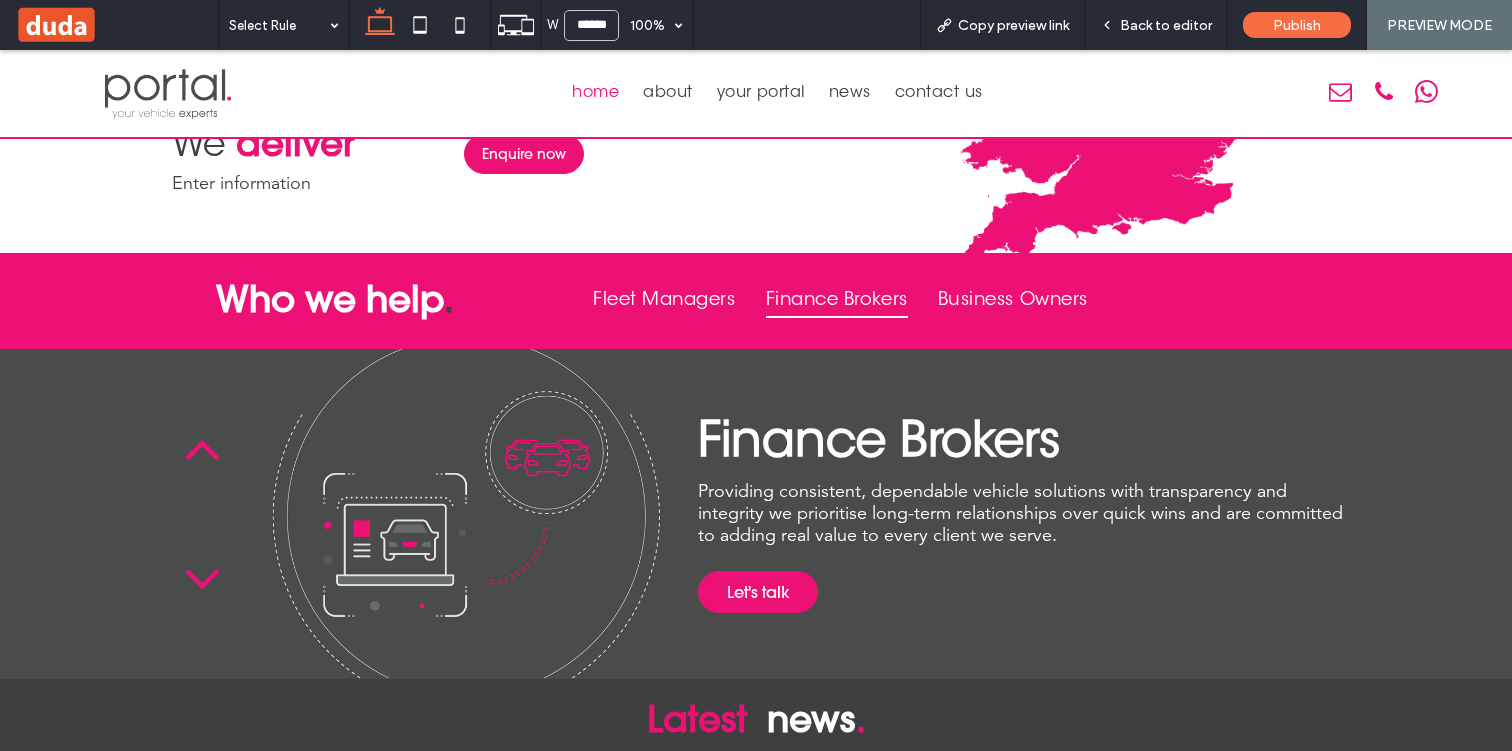 click on "Finance Brokers" at bounding box center [837, 300] 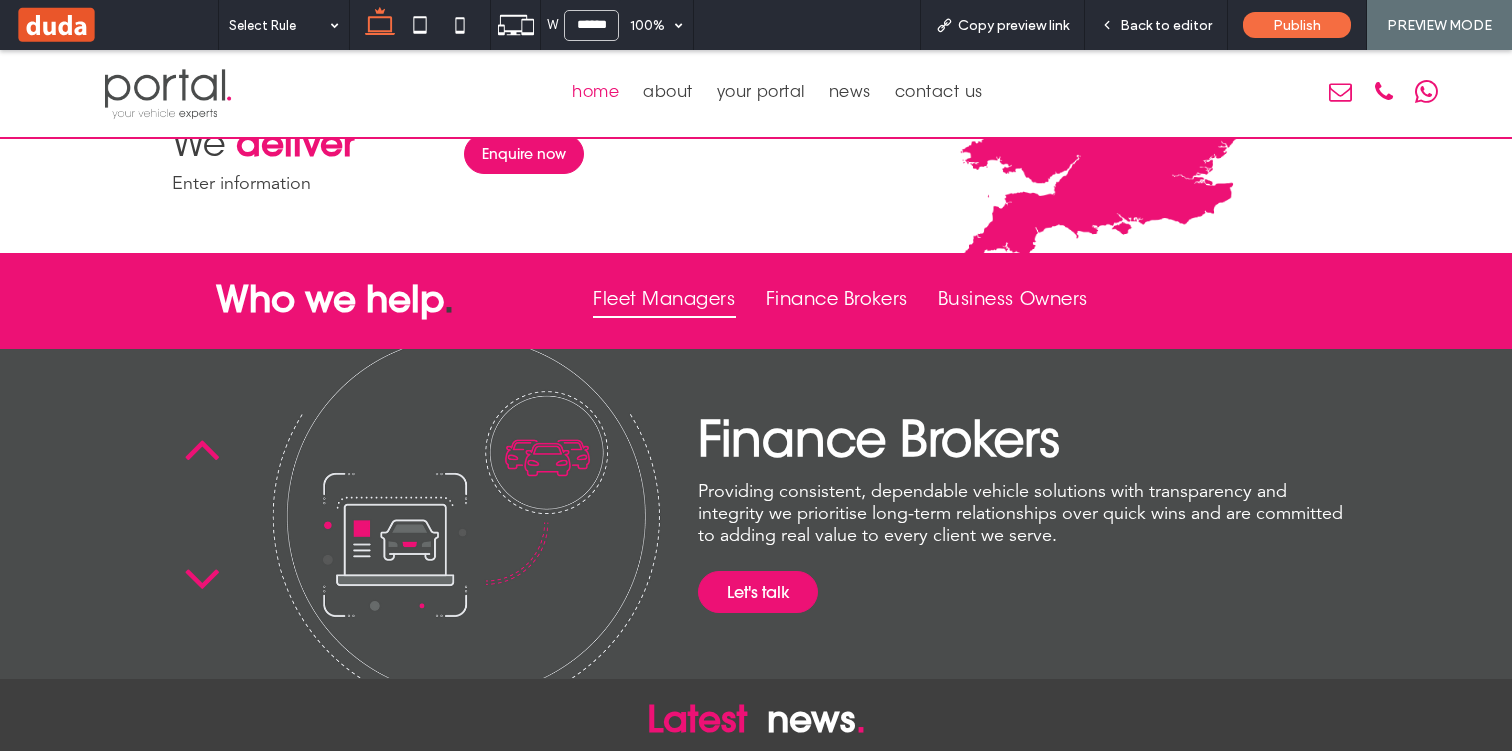 click on "Fleet Managers" at bounding box center [664, 300] 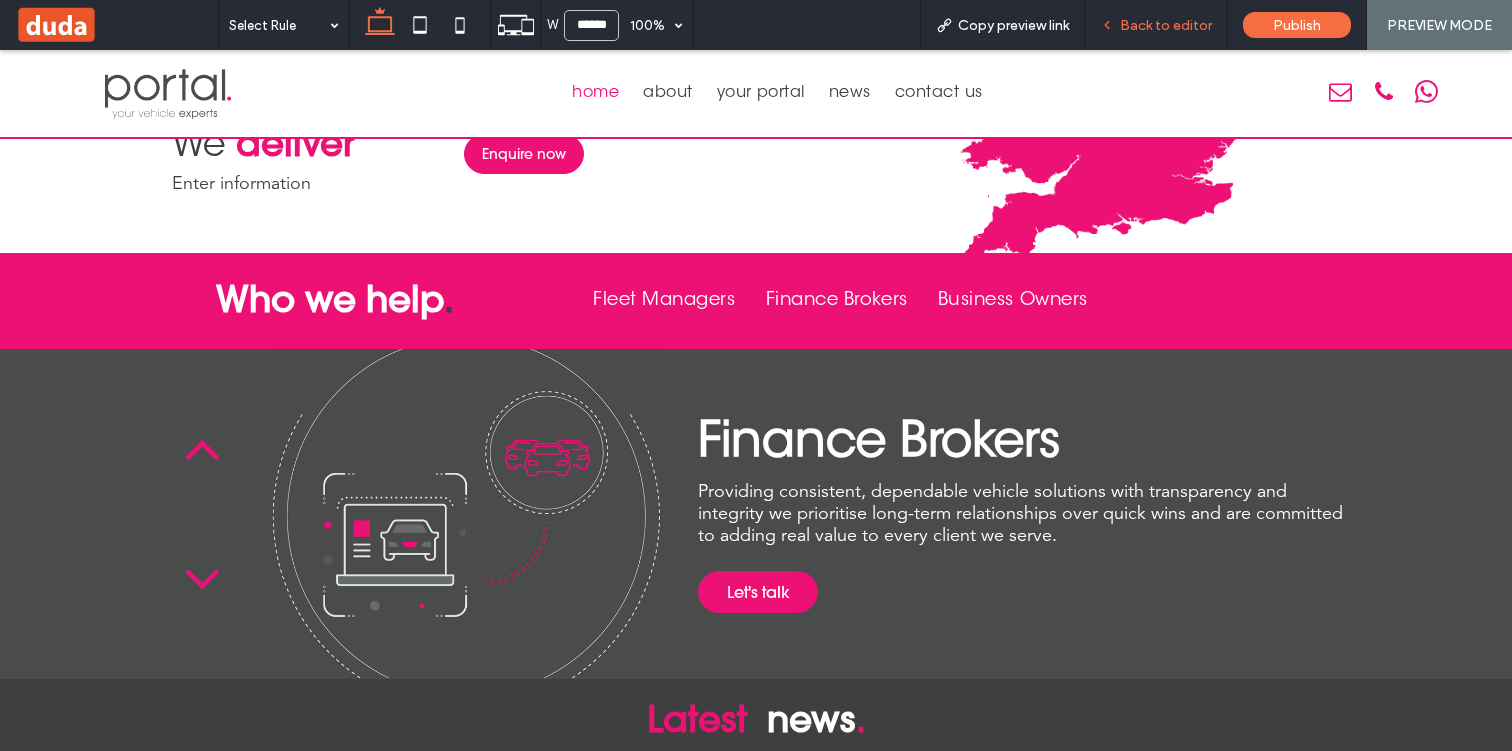 click on "Back to editor" at bounding box center (1166, 25) 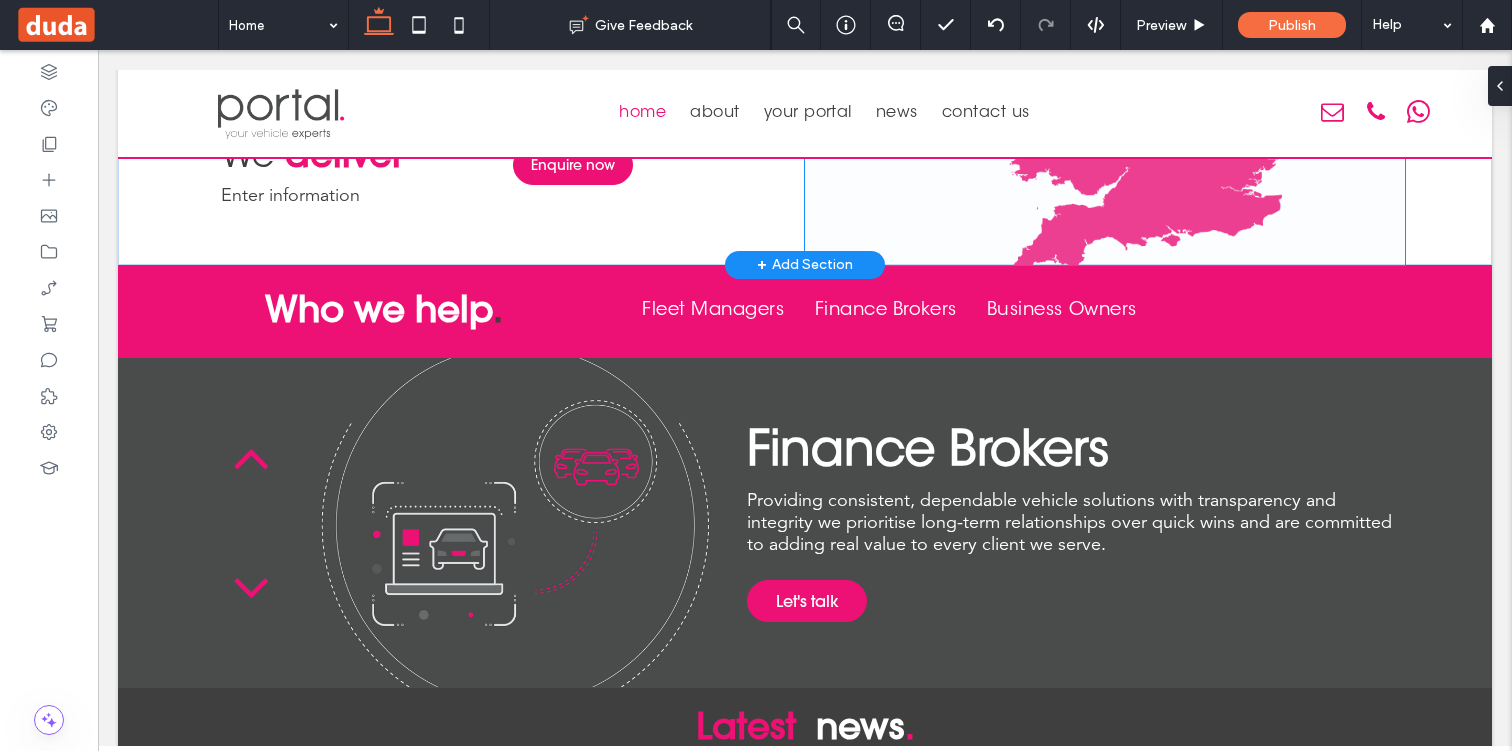 scroll, scrollTop: 2112, scrollLeft: 0, axis: vertical 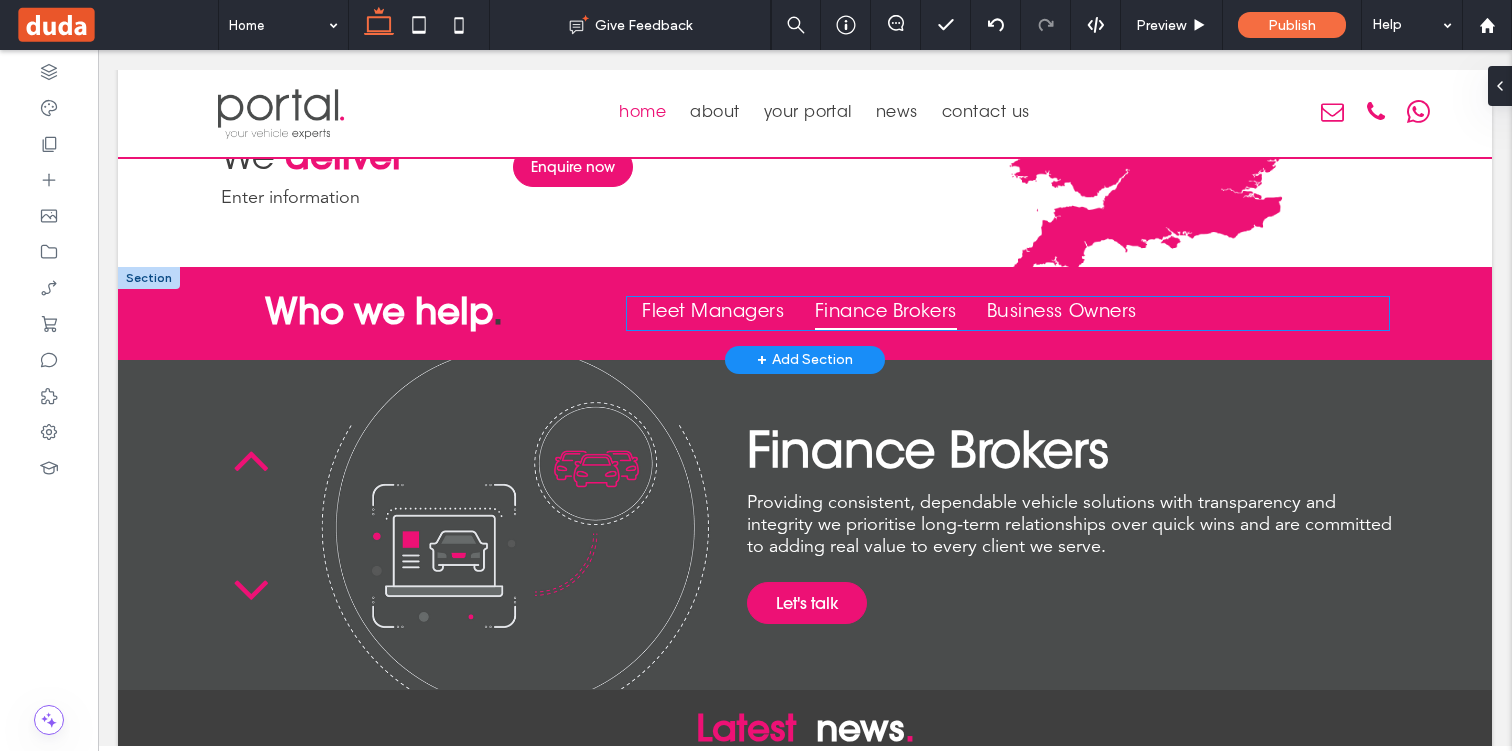 click on "Finance Brokers" at bounding box center (886, 313) 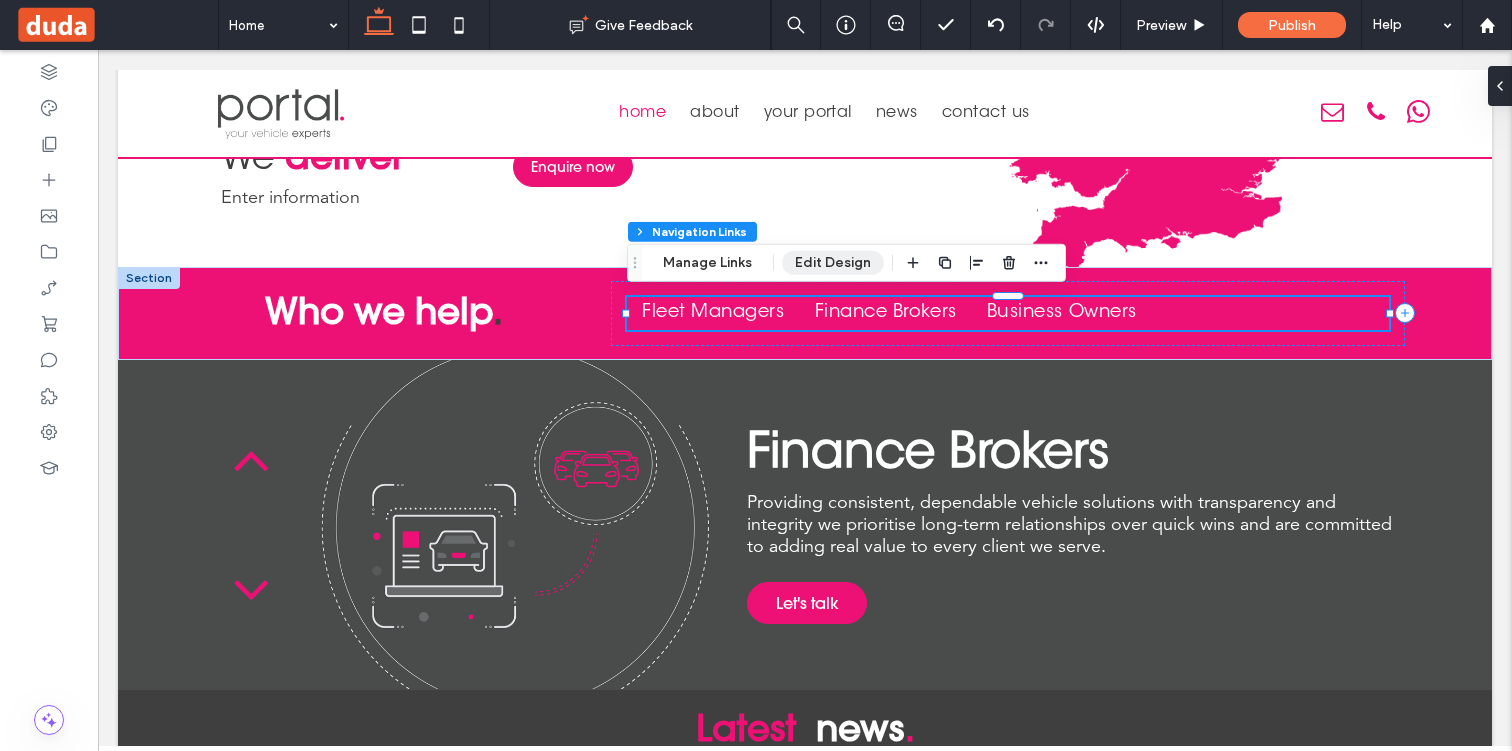 click on "Edit Design" at bounding box center [833, 263] 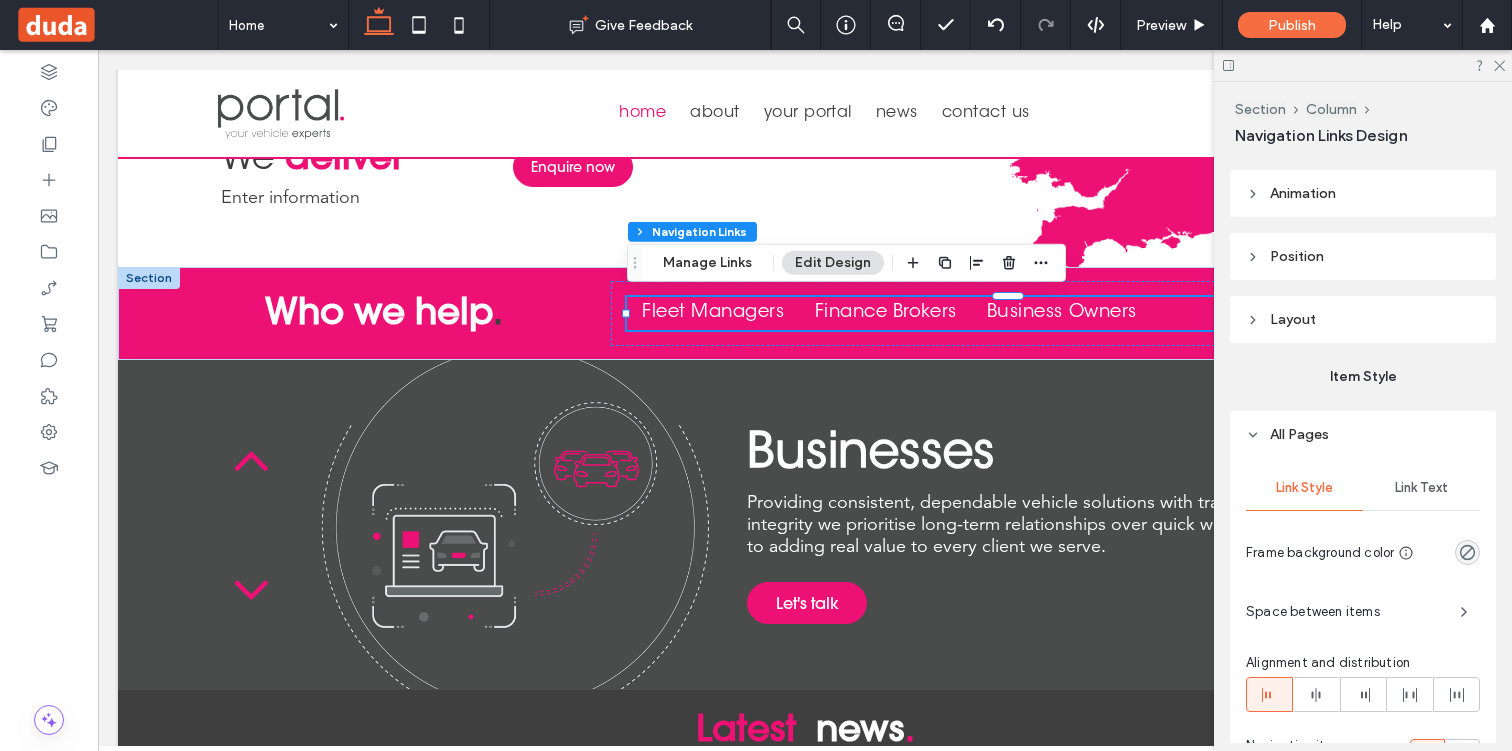 scroll, scrollTop: 636, scrollLeft: 0, axis: vertical 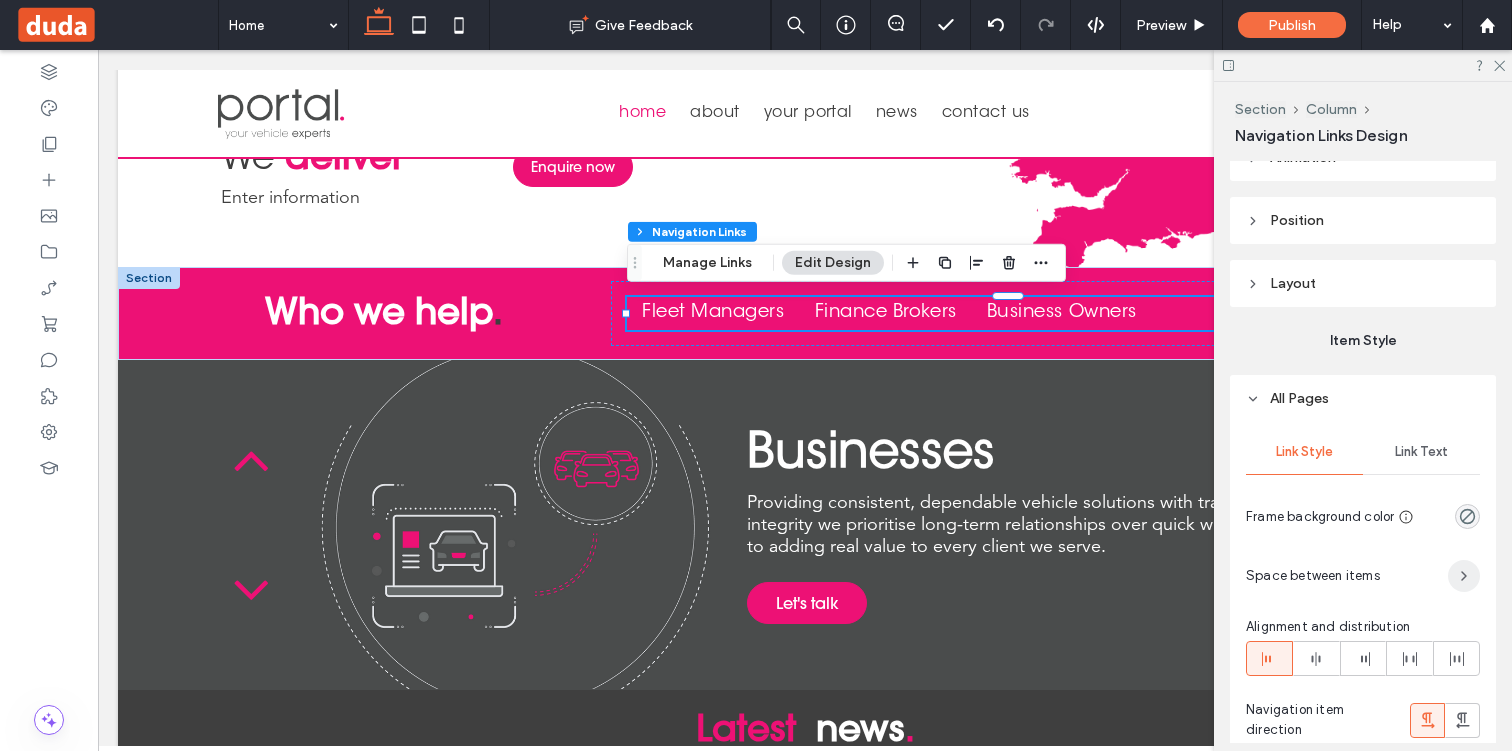 click 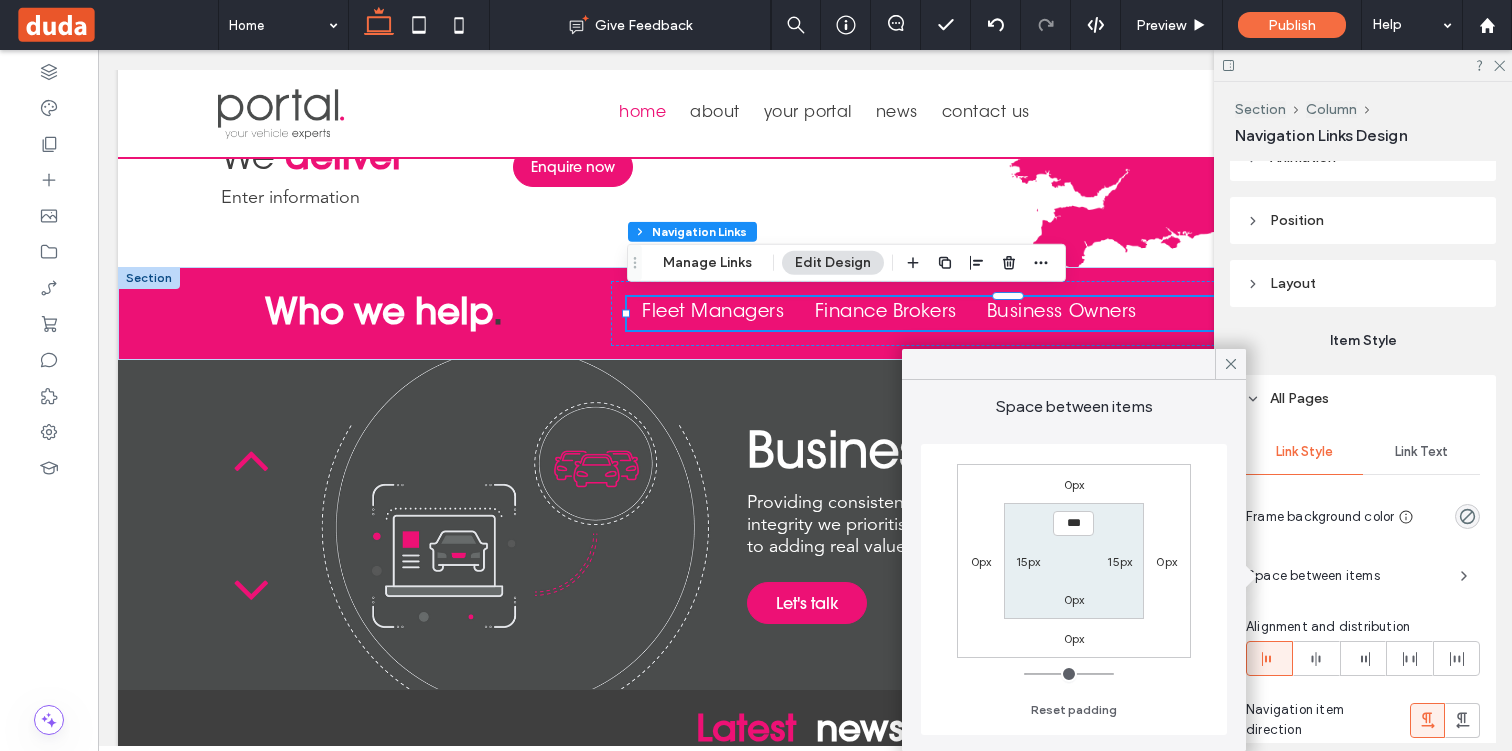 click on "15px" at bounding box center (1028, 561) 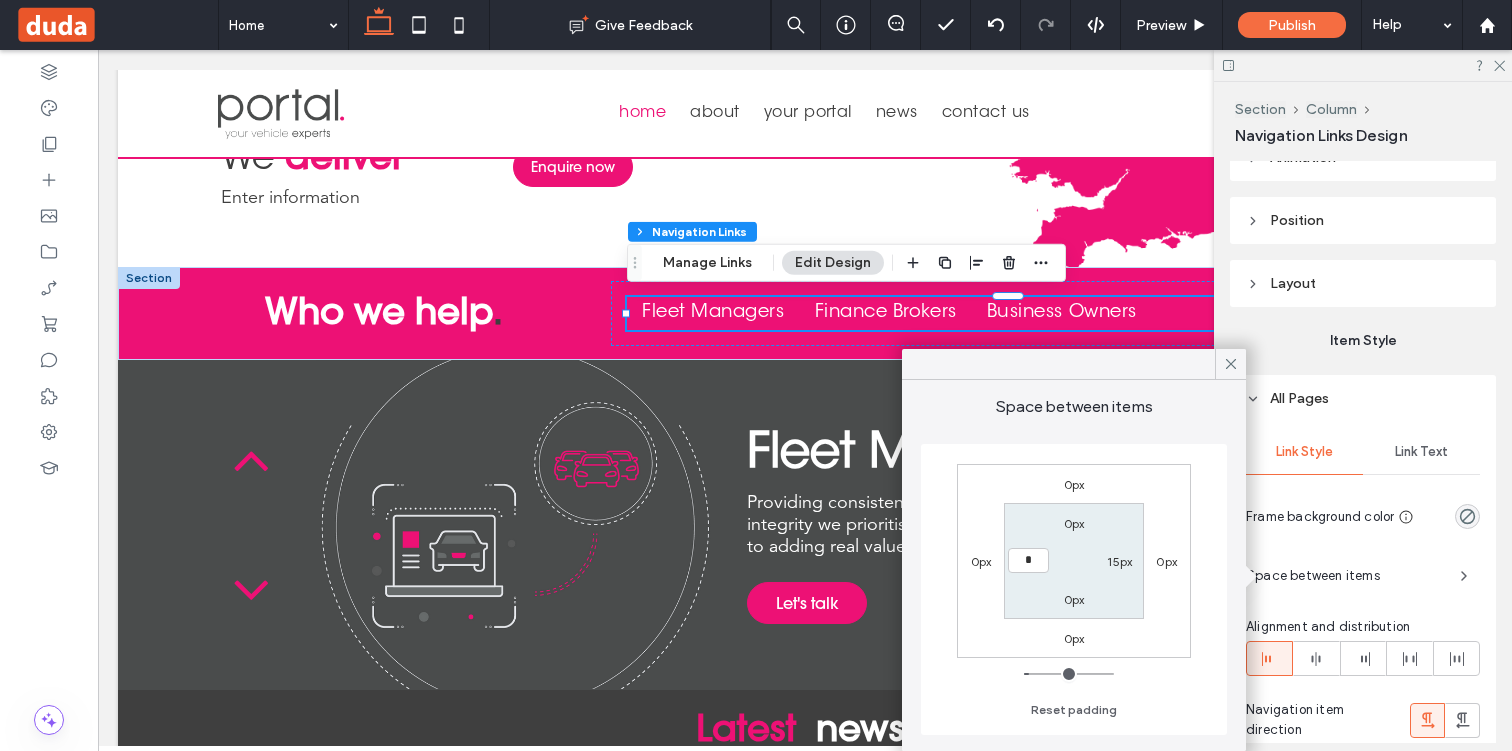 type on "**" 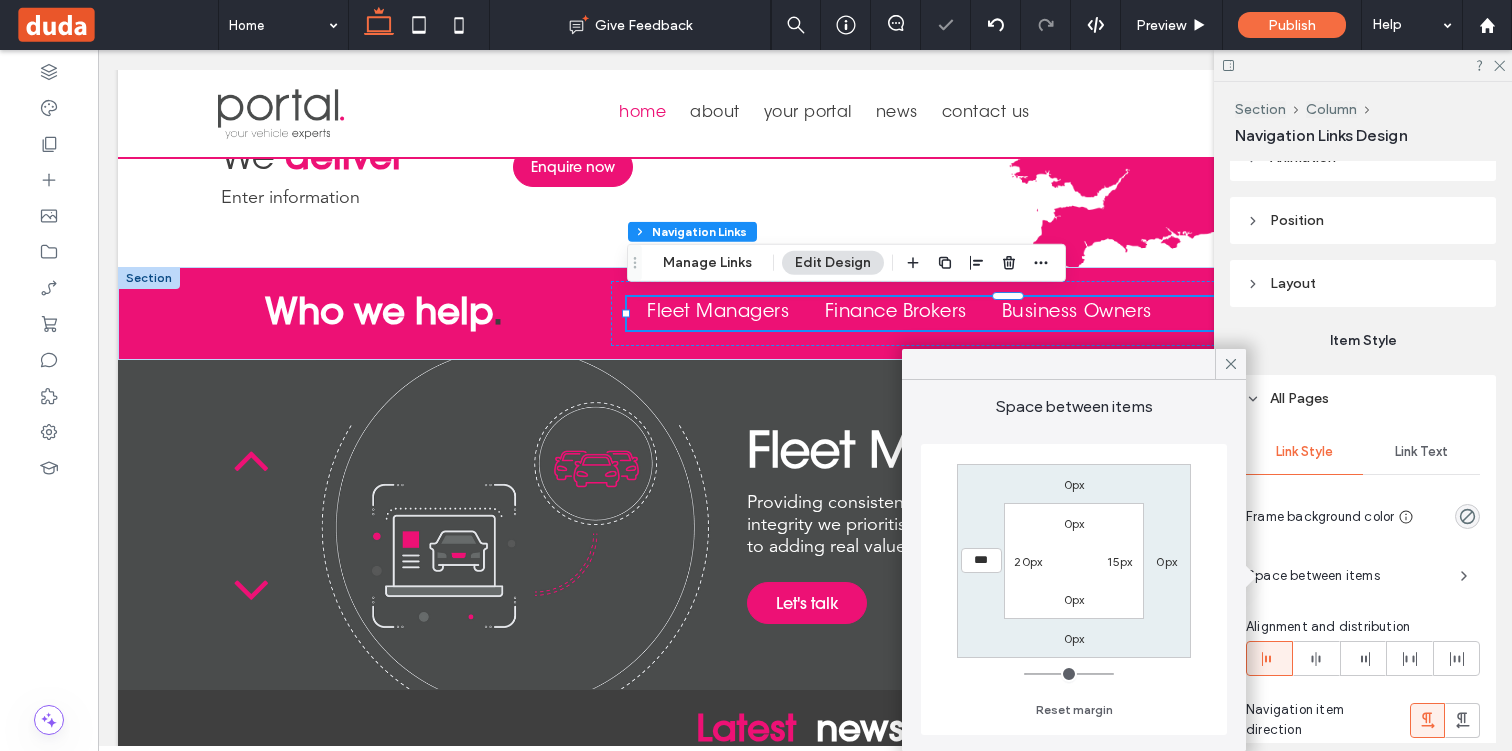 type on "**" 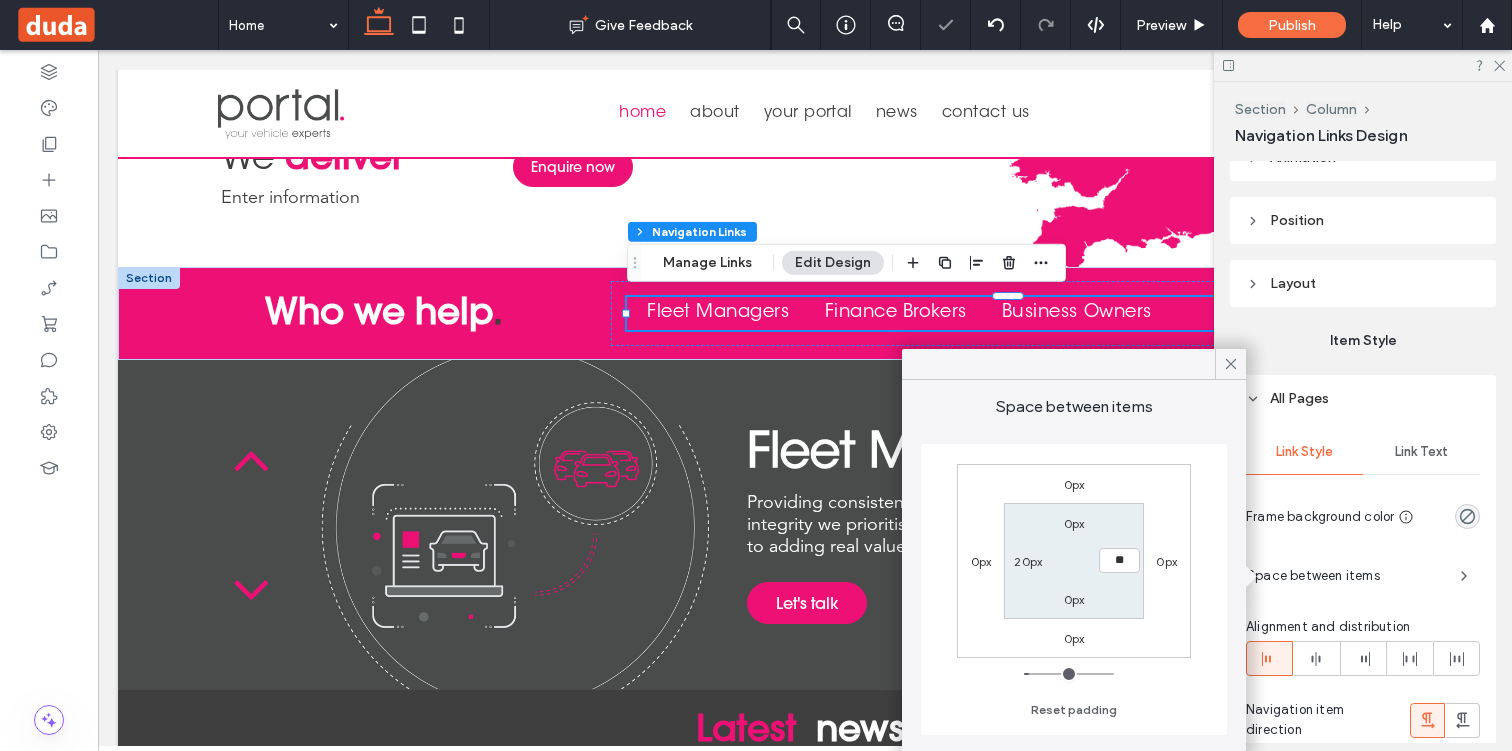 type on "**" 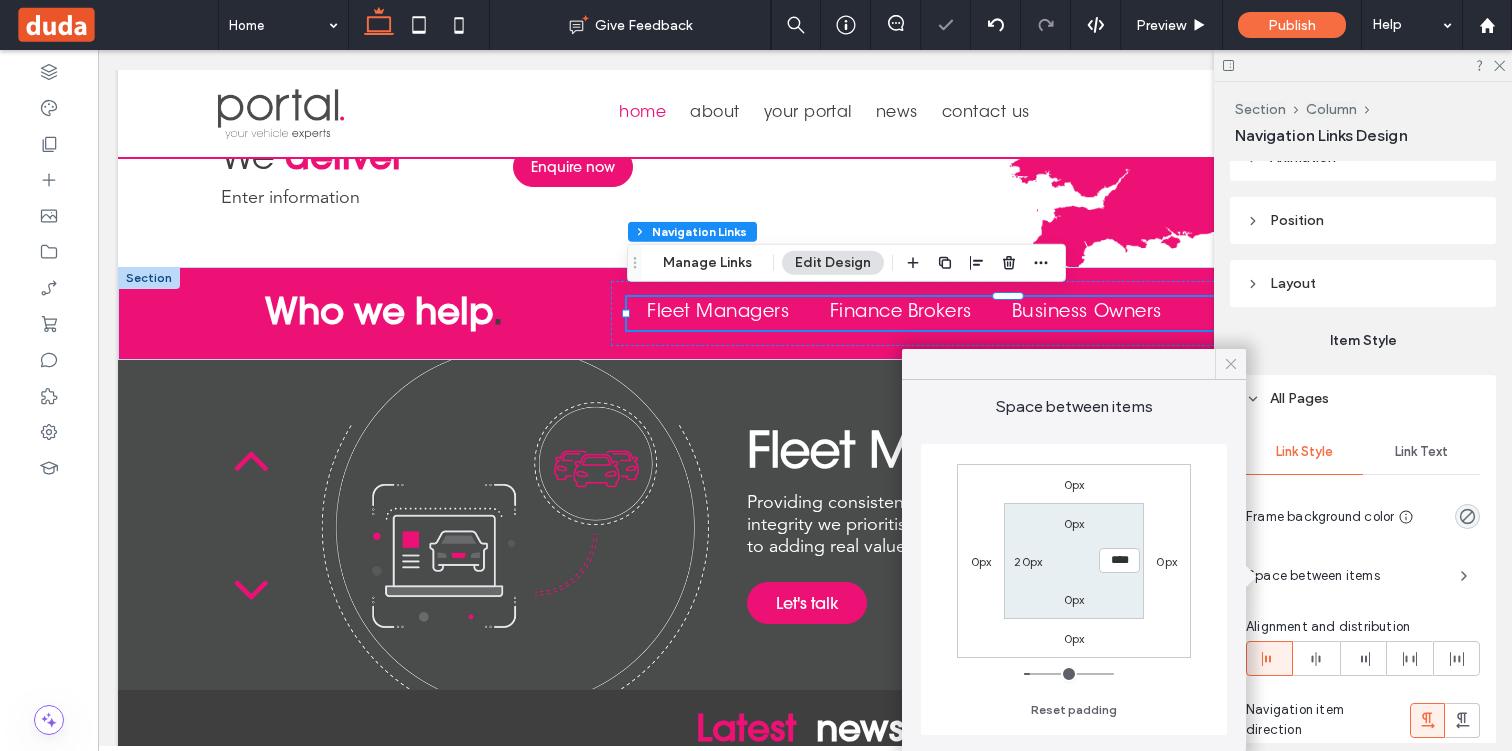 click 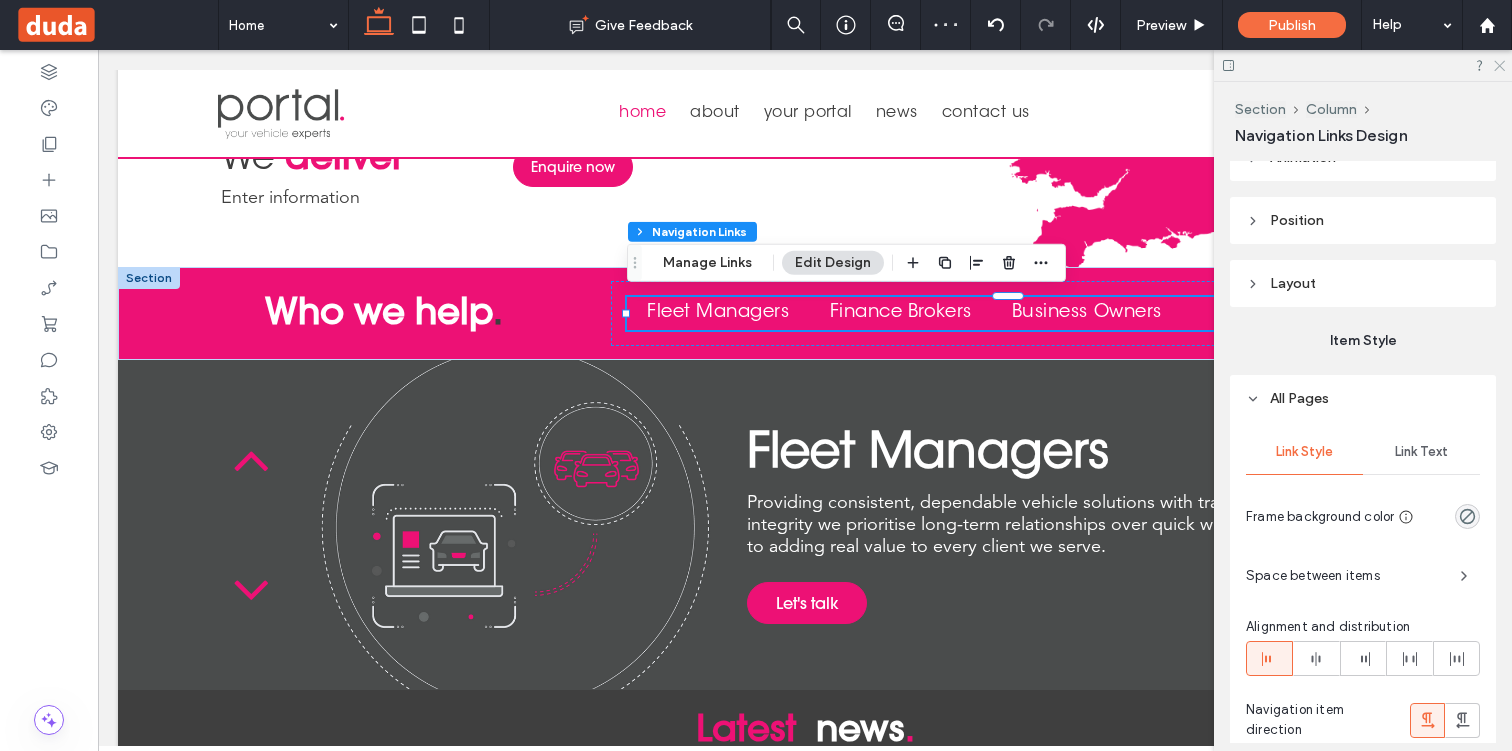 click 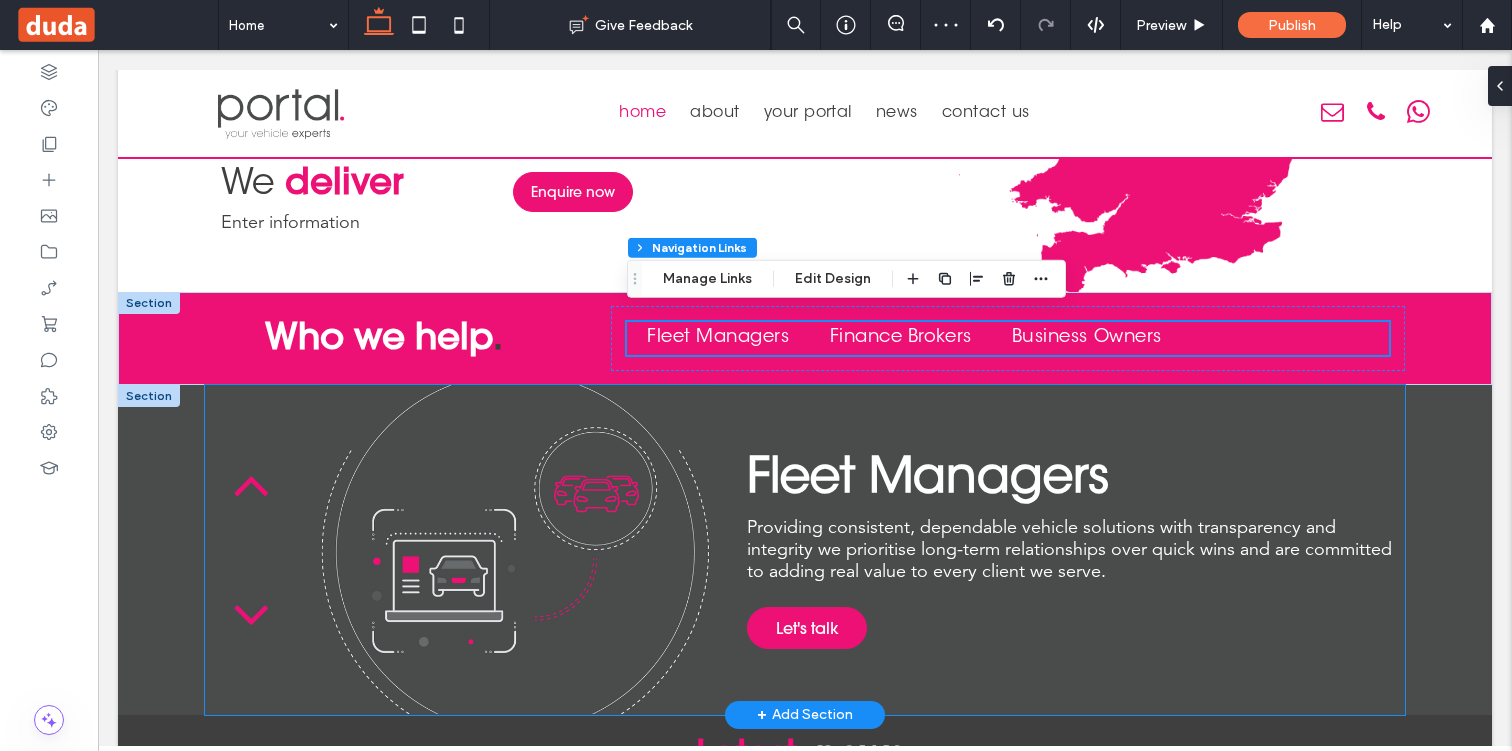 scroll, scrollTop: 2068, scrollLeft: 0, axis: vertical 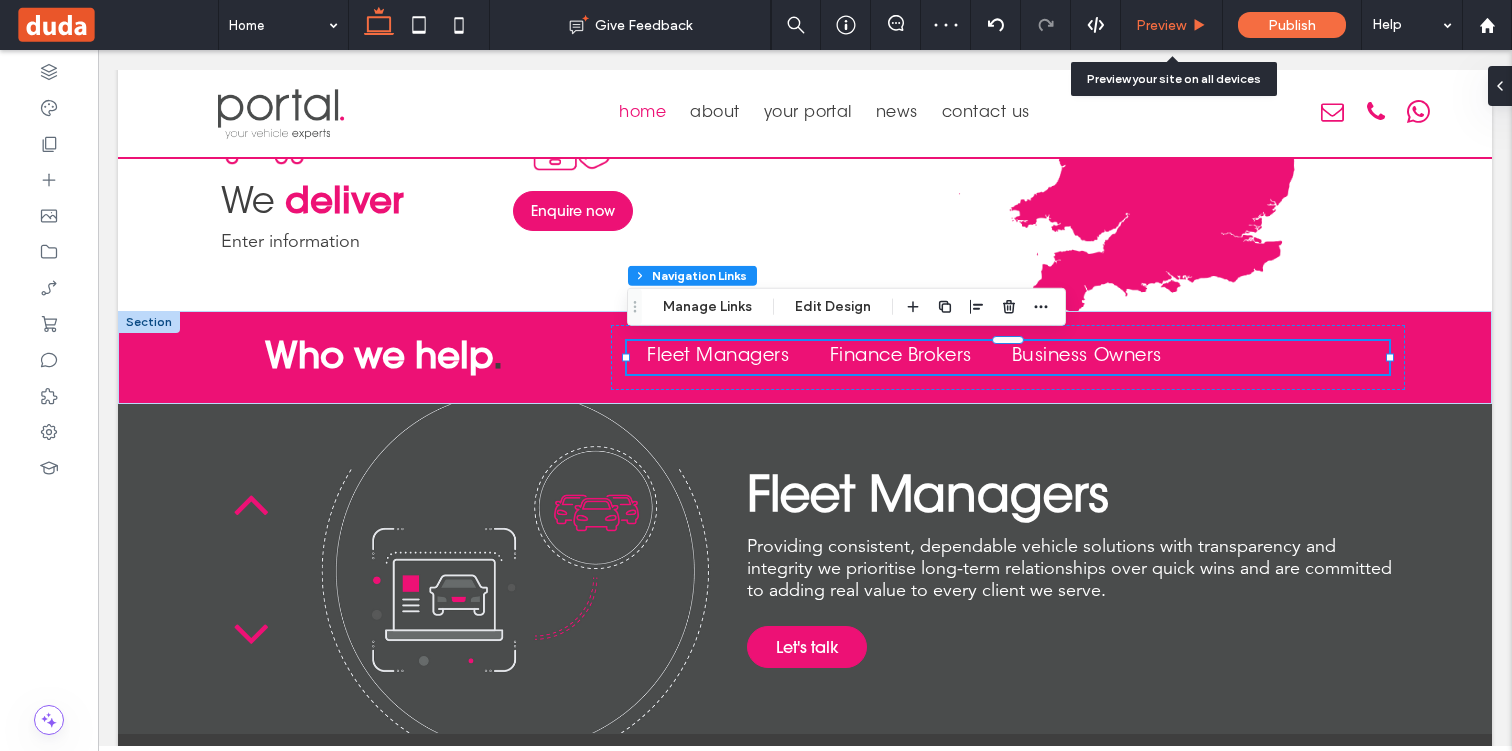 click on "Preview" at bounding box center [1161, 25] 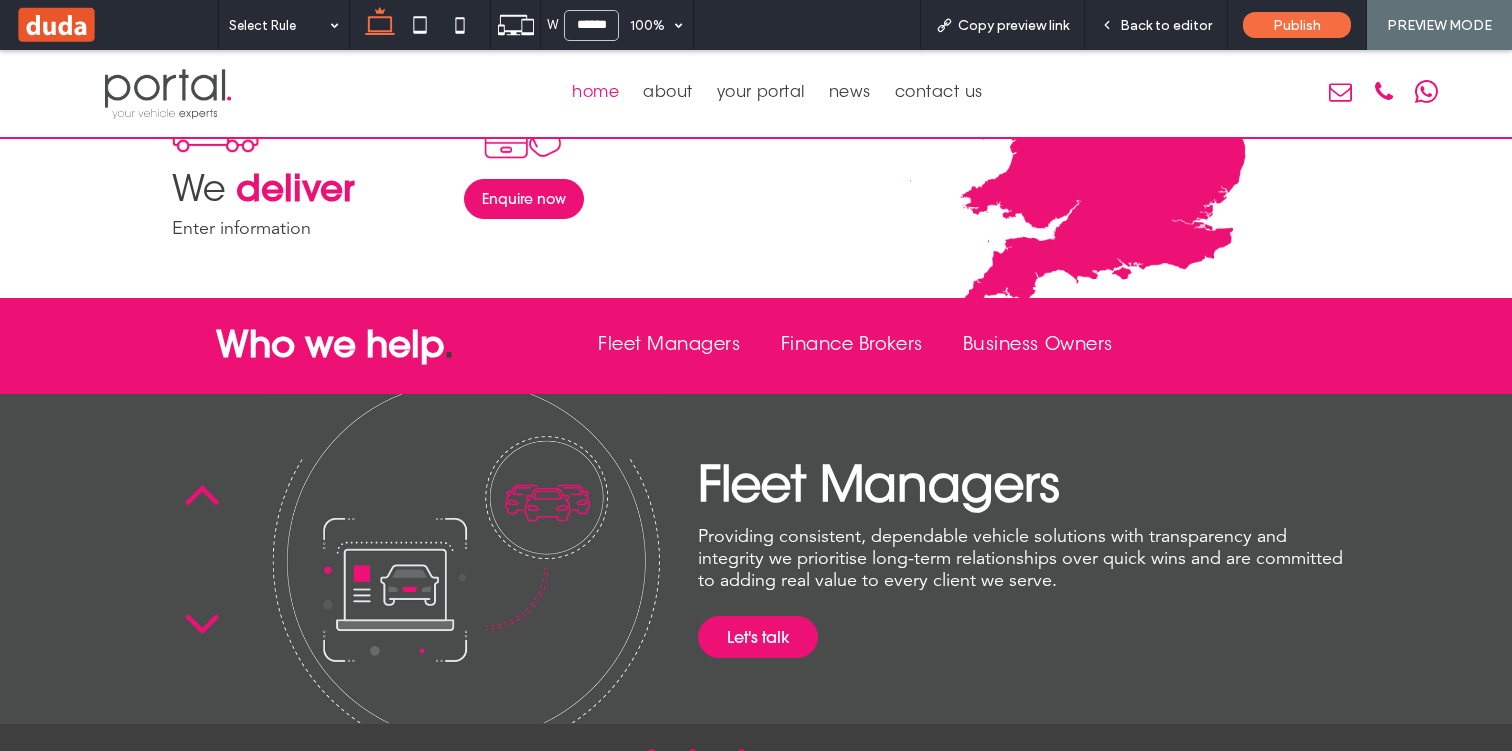 scroll, scrollTop: 2085, scrollLeft: 0, axis: vertical 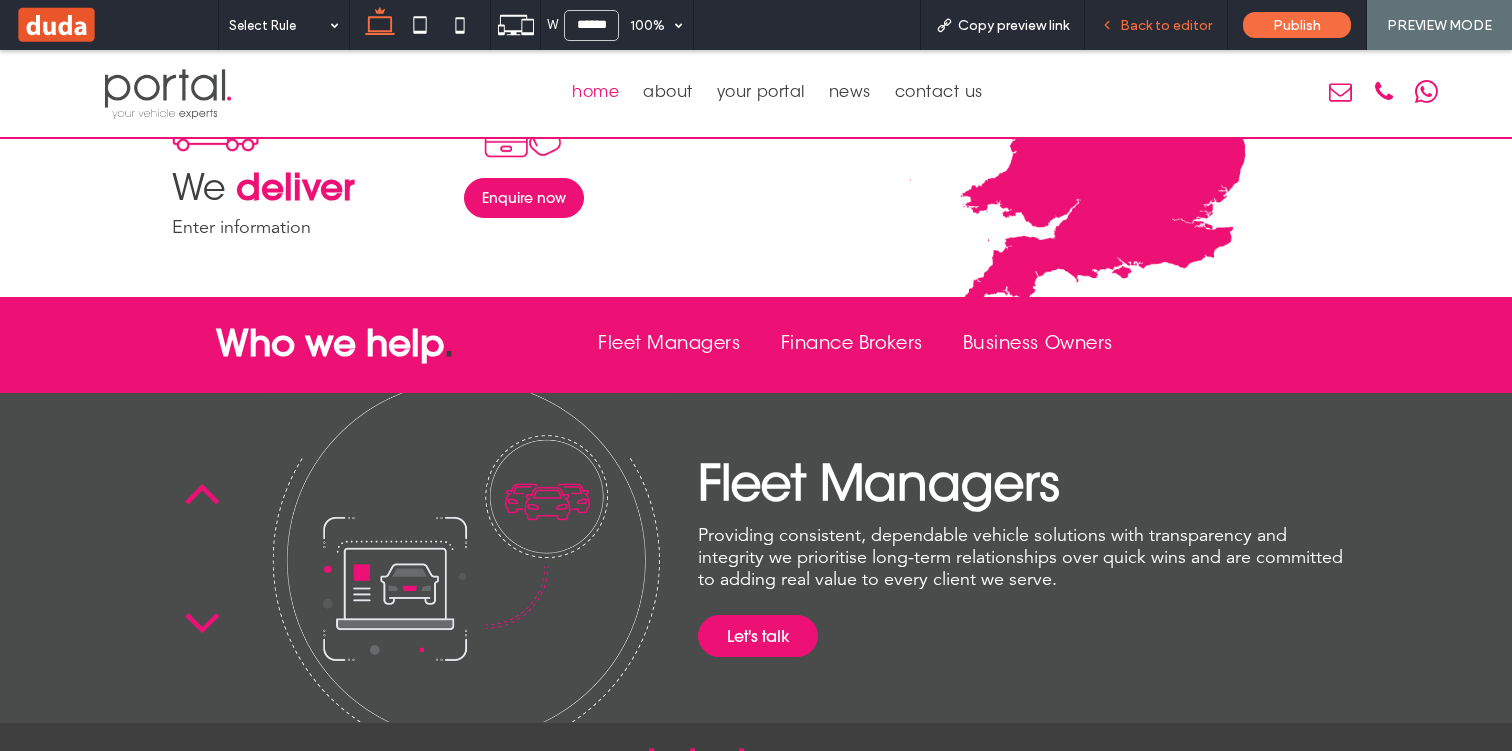 click on "Back to editor" at bounding box center (1166, 25) 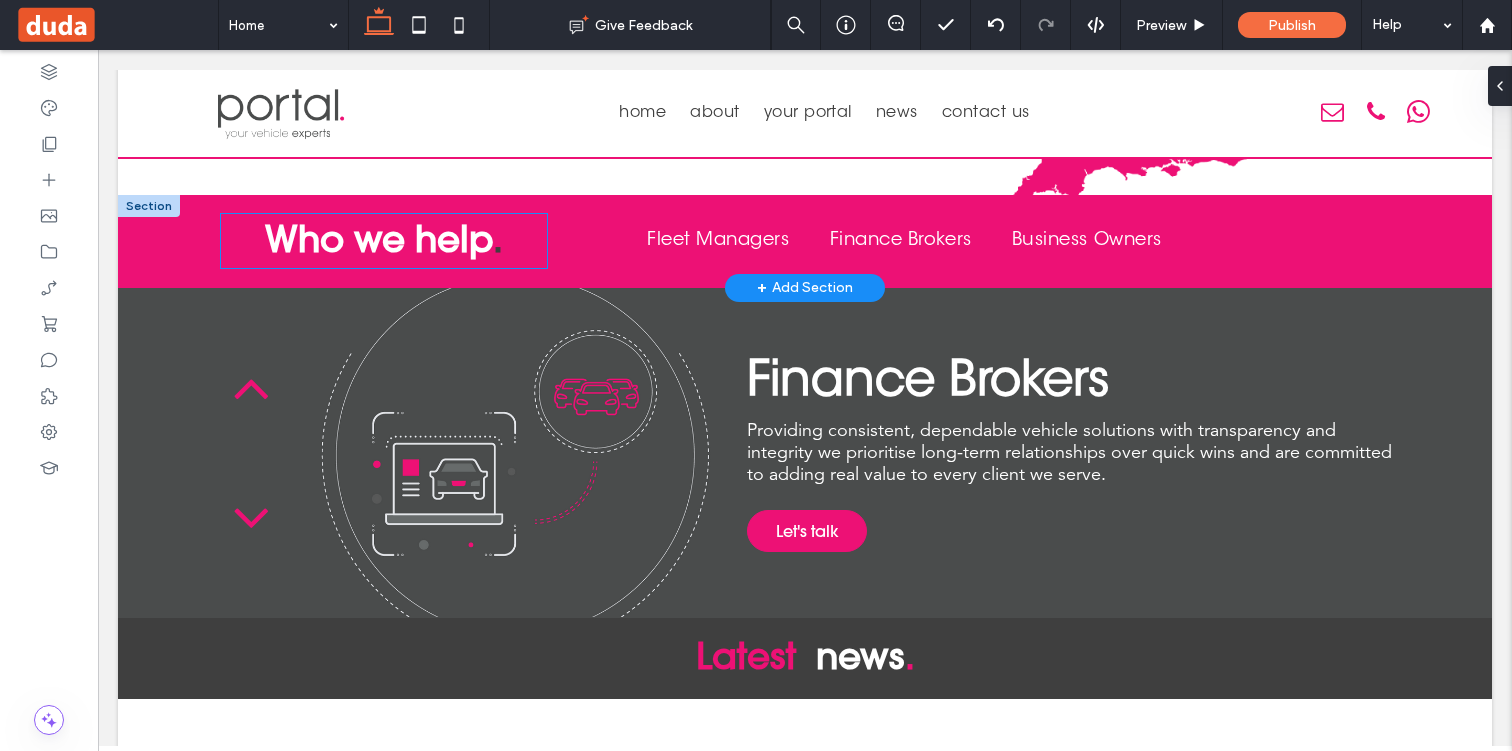 scroll, scrollTop: 2236, scrollLeft: 0, axis: vertical 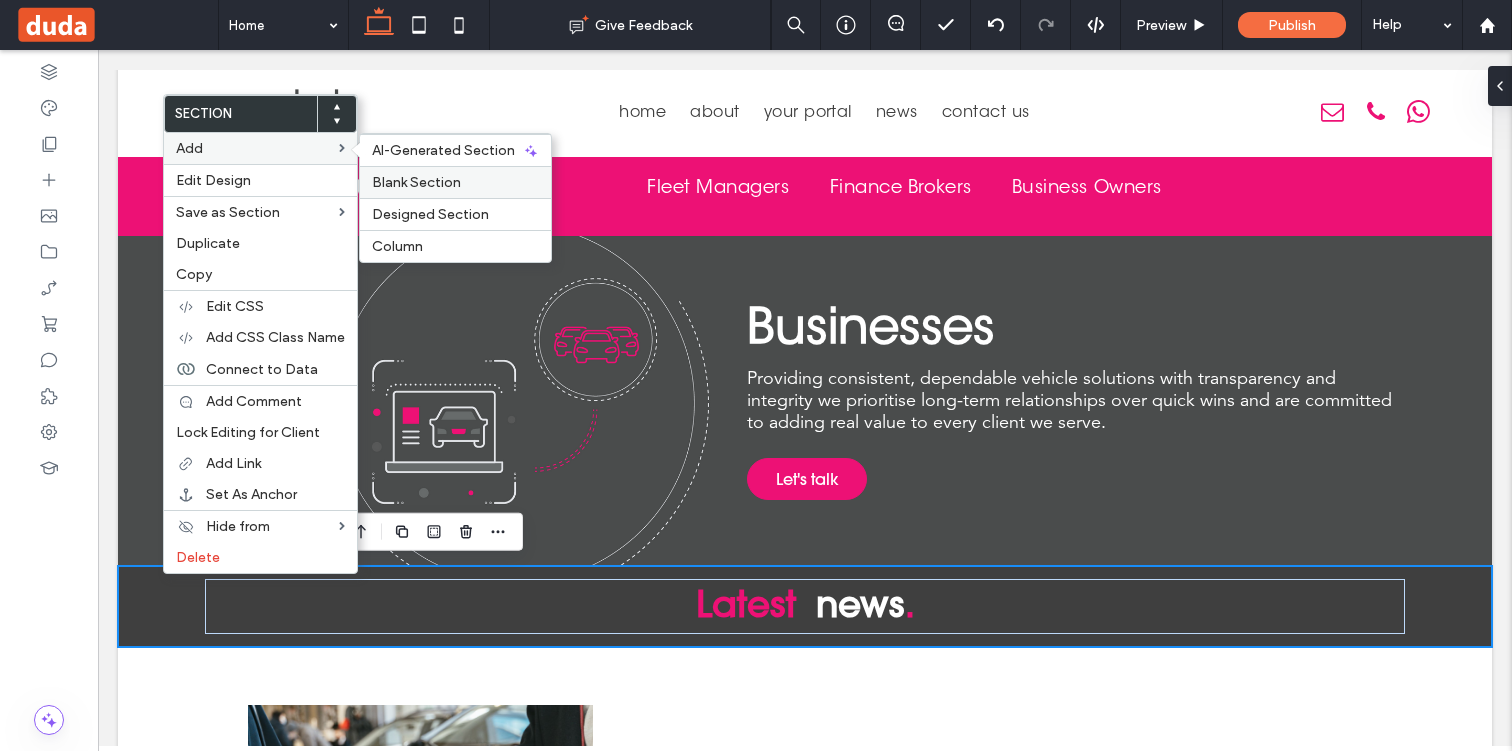 click on "Blank Section" at bounding box center [416, 182] 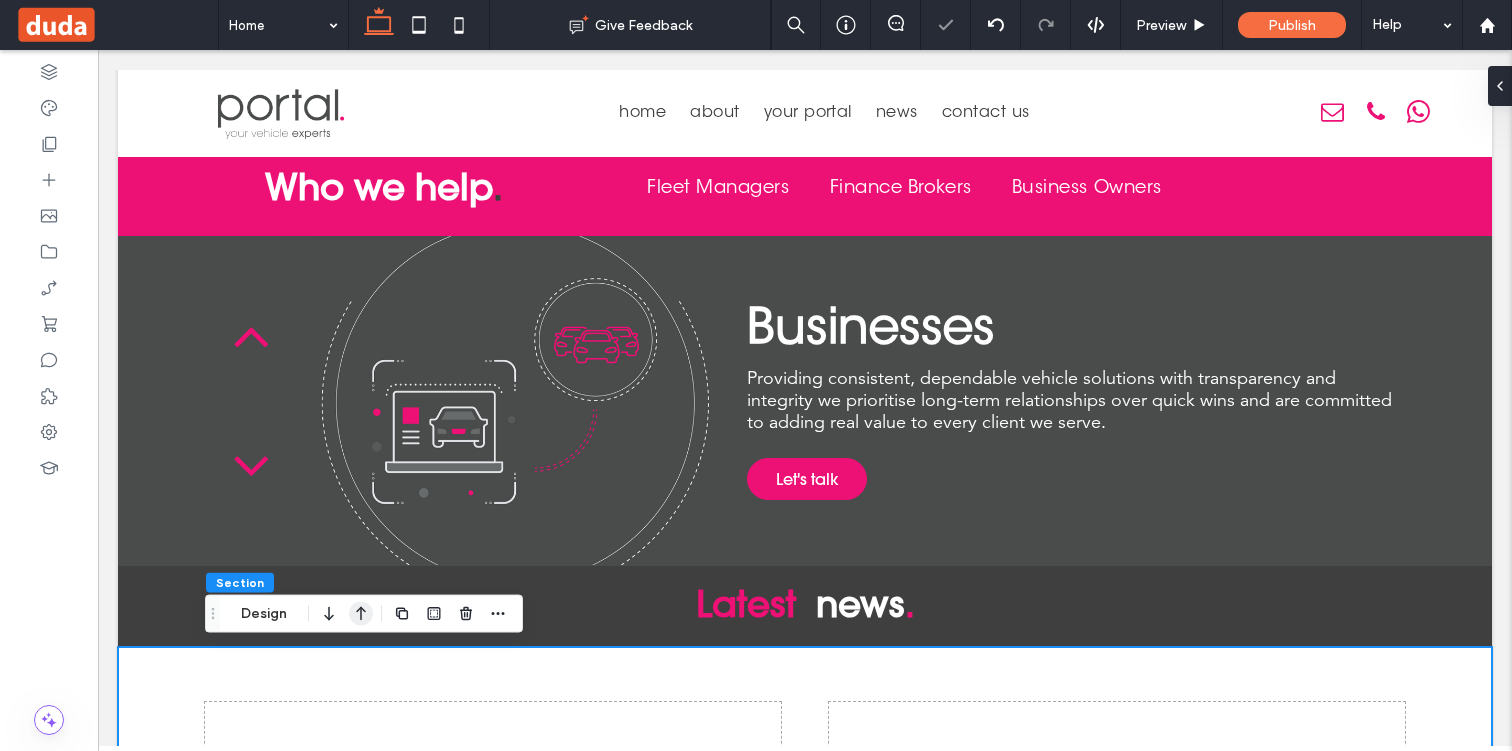 click 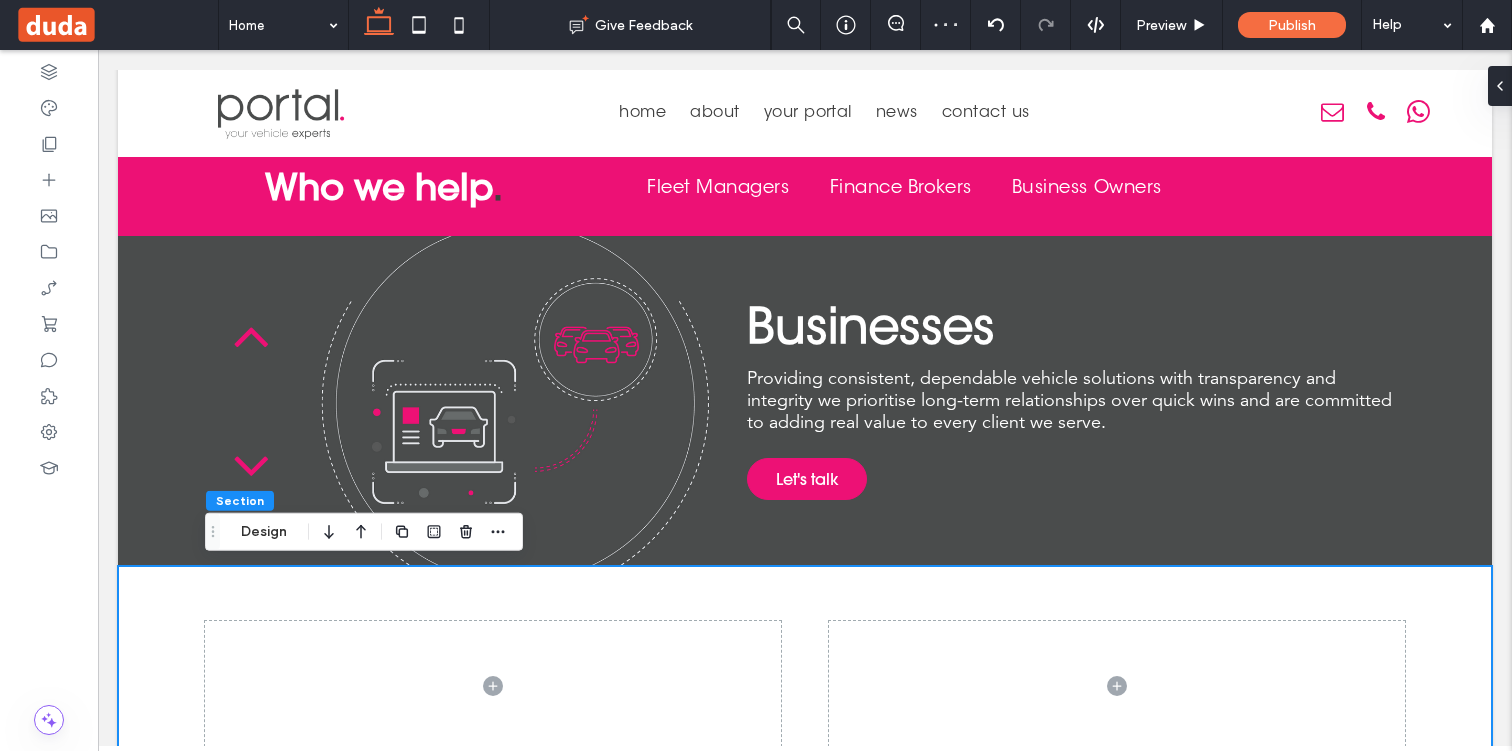 click at bounding box center [805, 686] 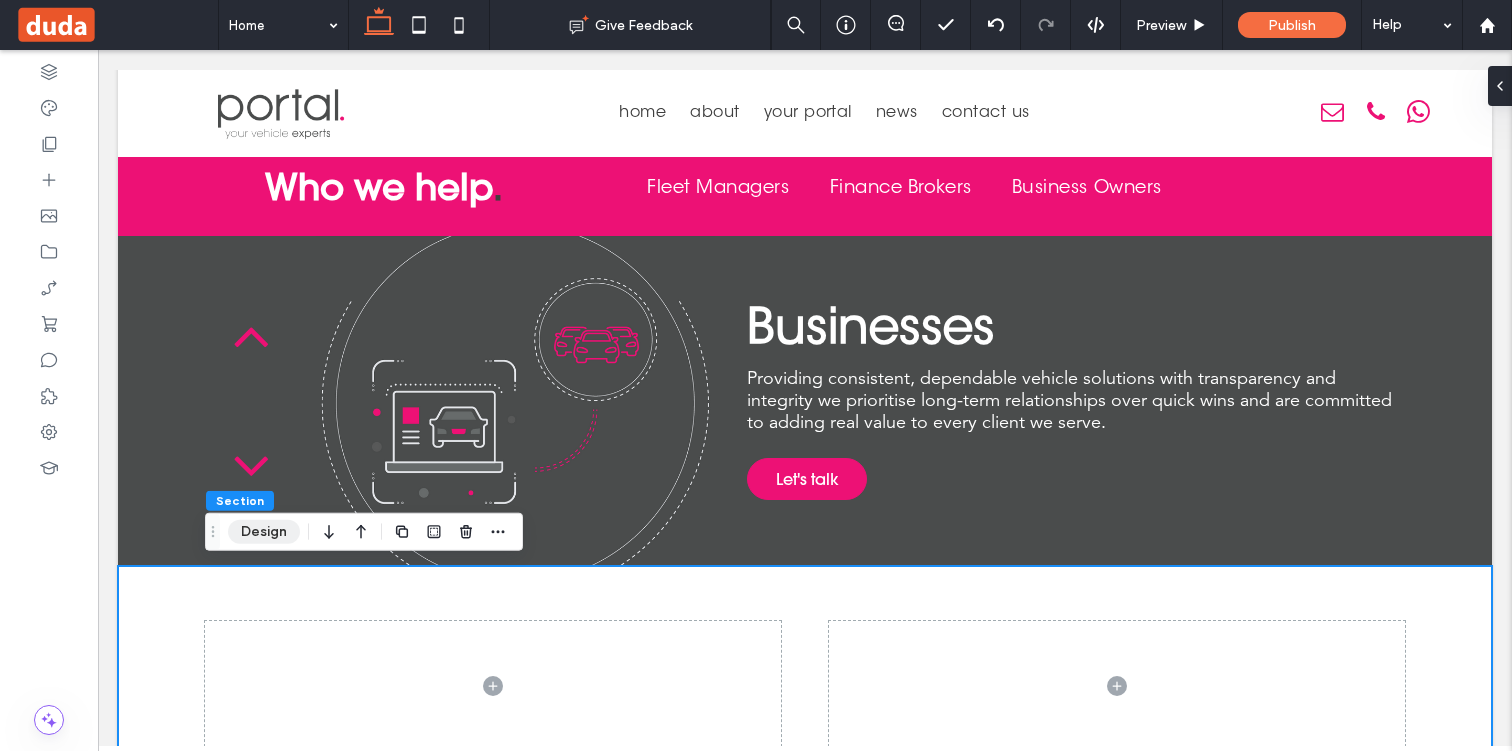 click on "Design" at bounding box center [264, 532] 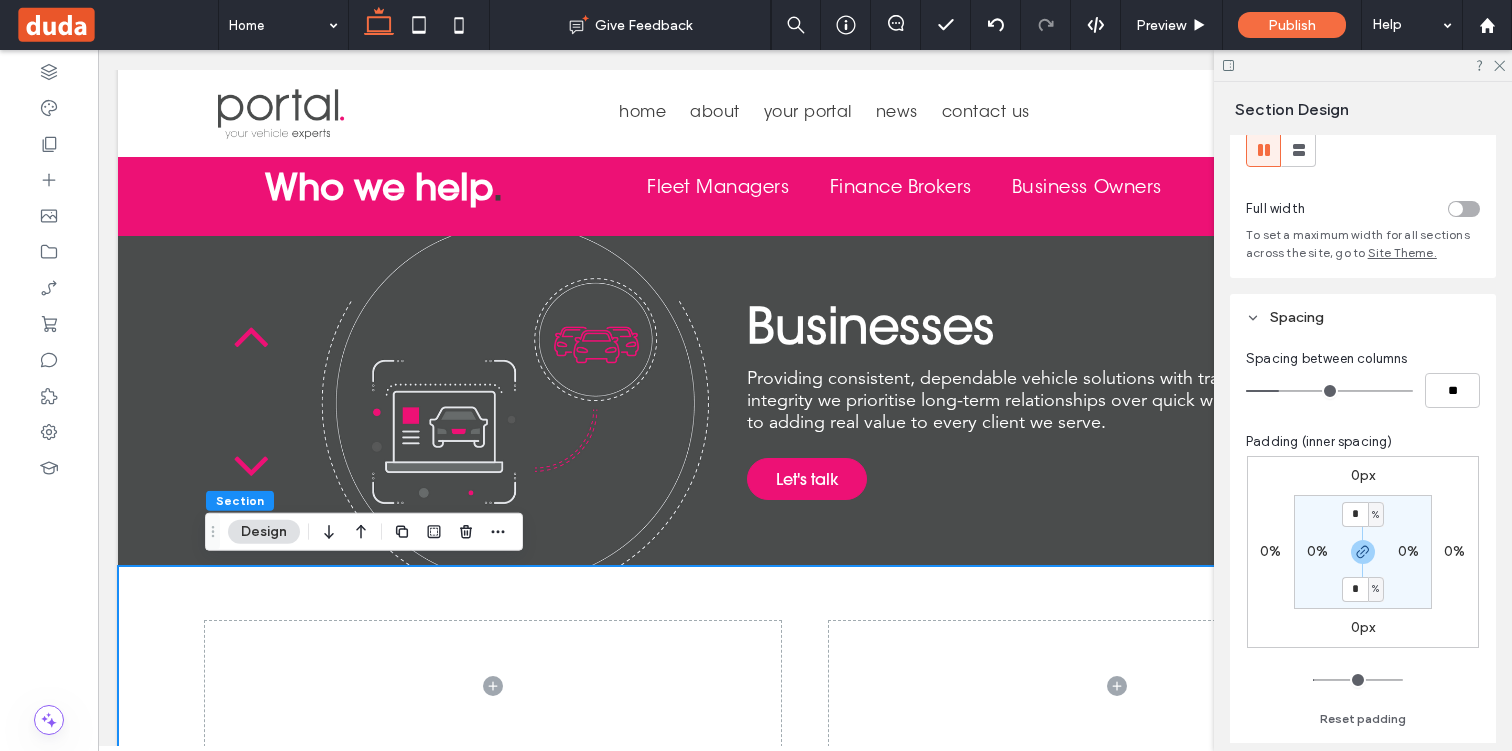 scroll, scrollTop: 63, scrollLeft: 0, axis: vertical 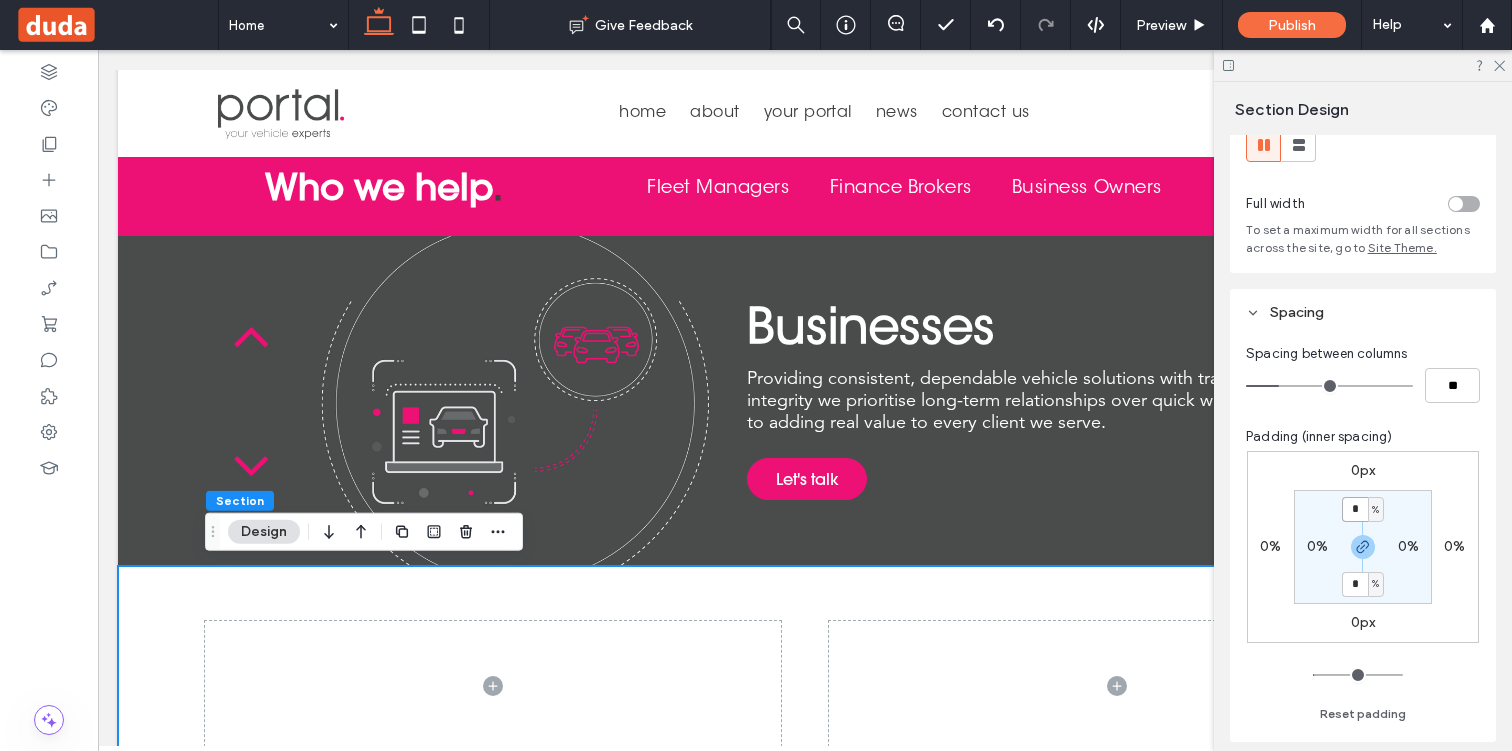 click on "*" at bounding box center [1355, 509] 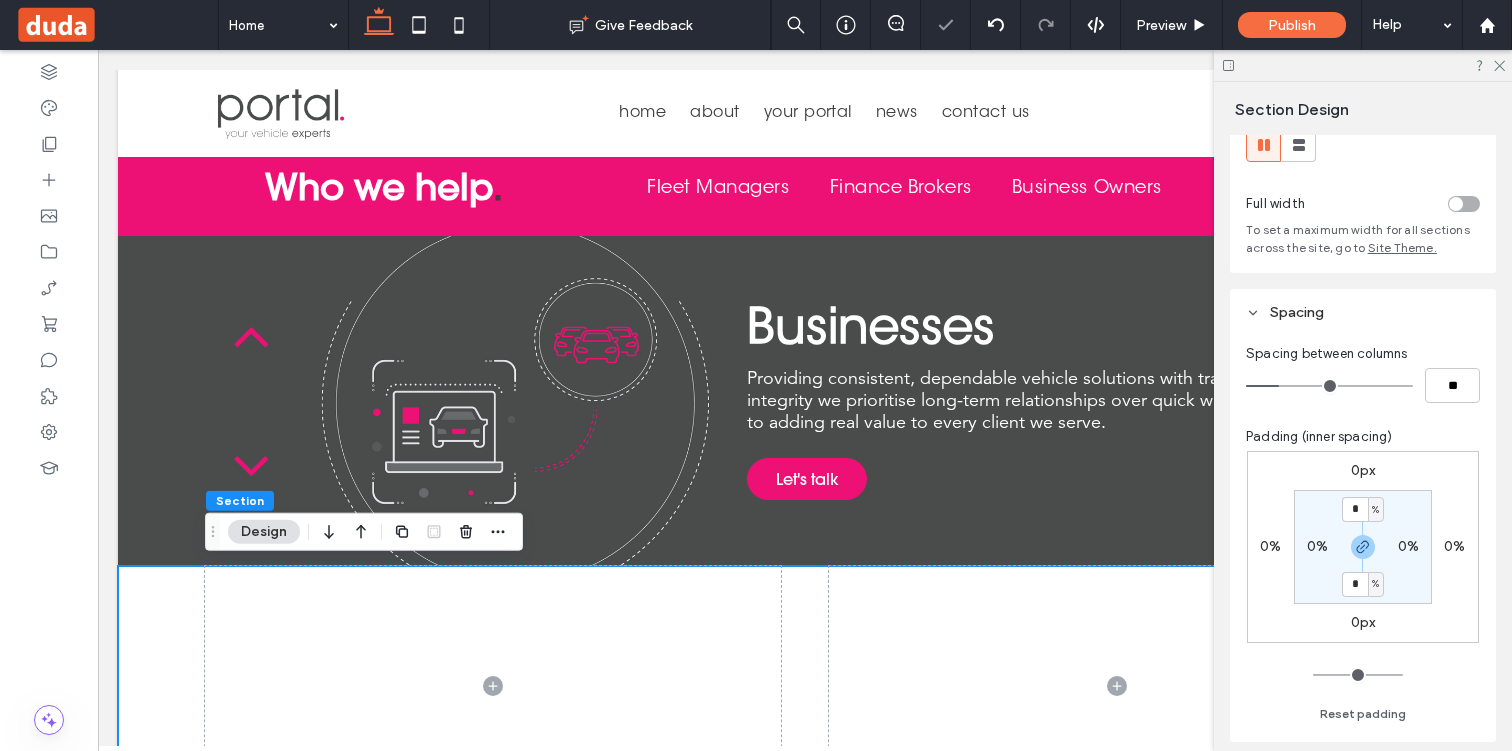 click on "Spacing between columns ** Padding (inner spacing) 0px 0% 0px 0% * % 0% * % 0% Reset padding" at bounding box center (1363, 539) 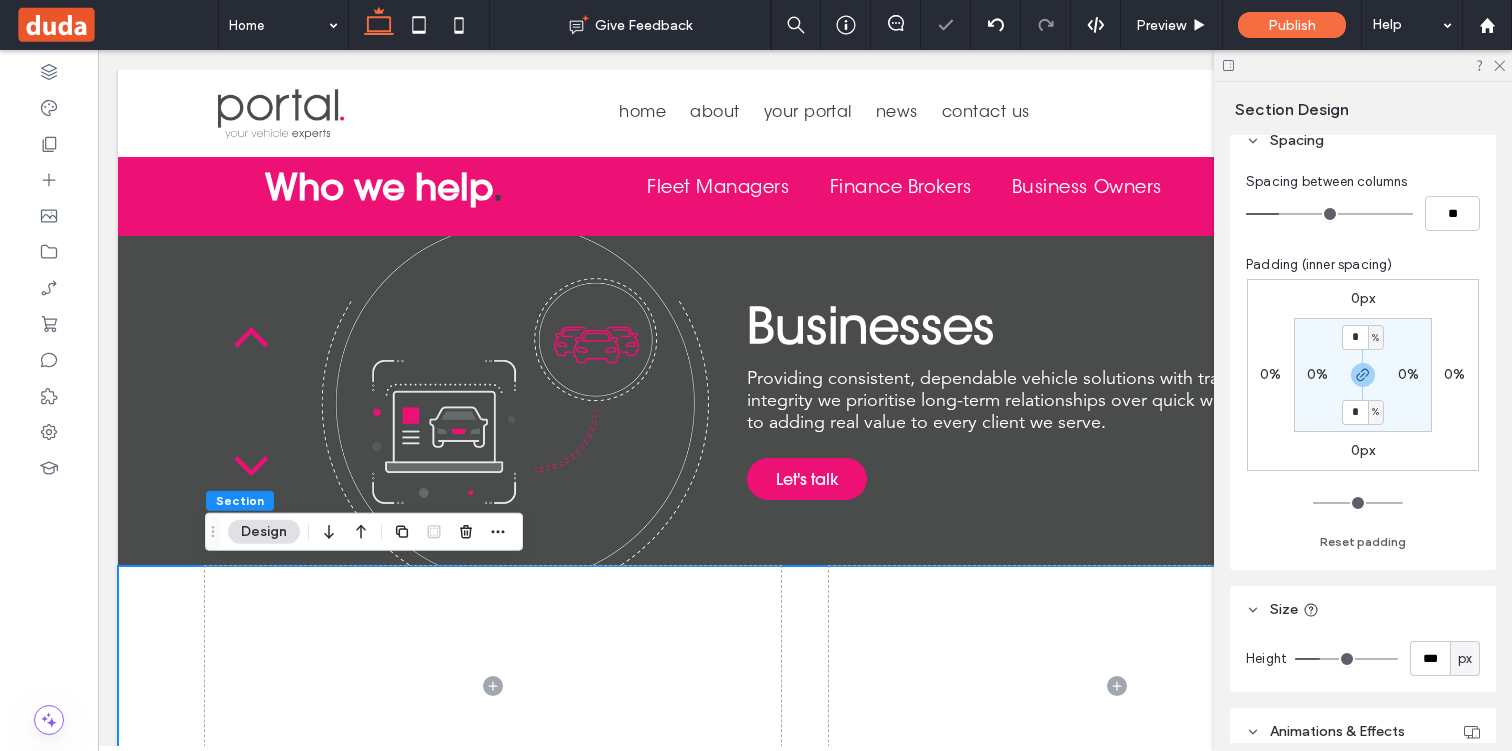 scroll, scrollTop: 274, scrollLeft: 0, axis: vertical 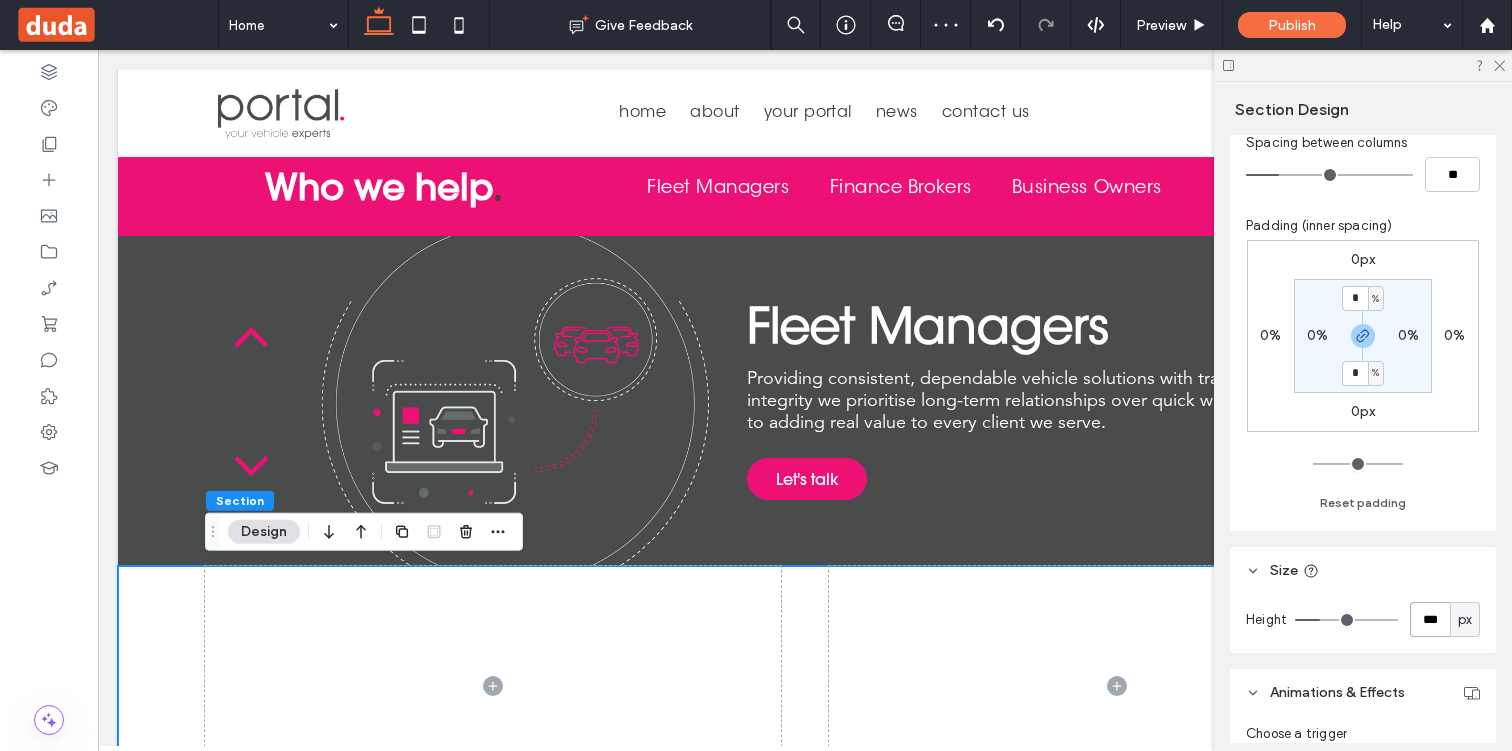 click on "***" at bounding box center (1430, 619) 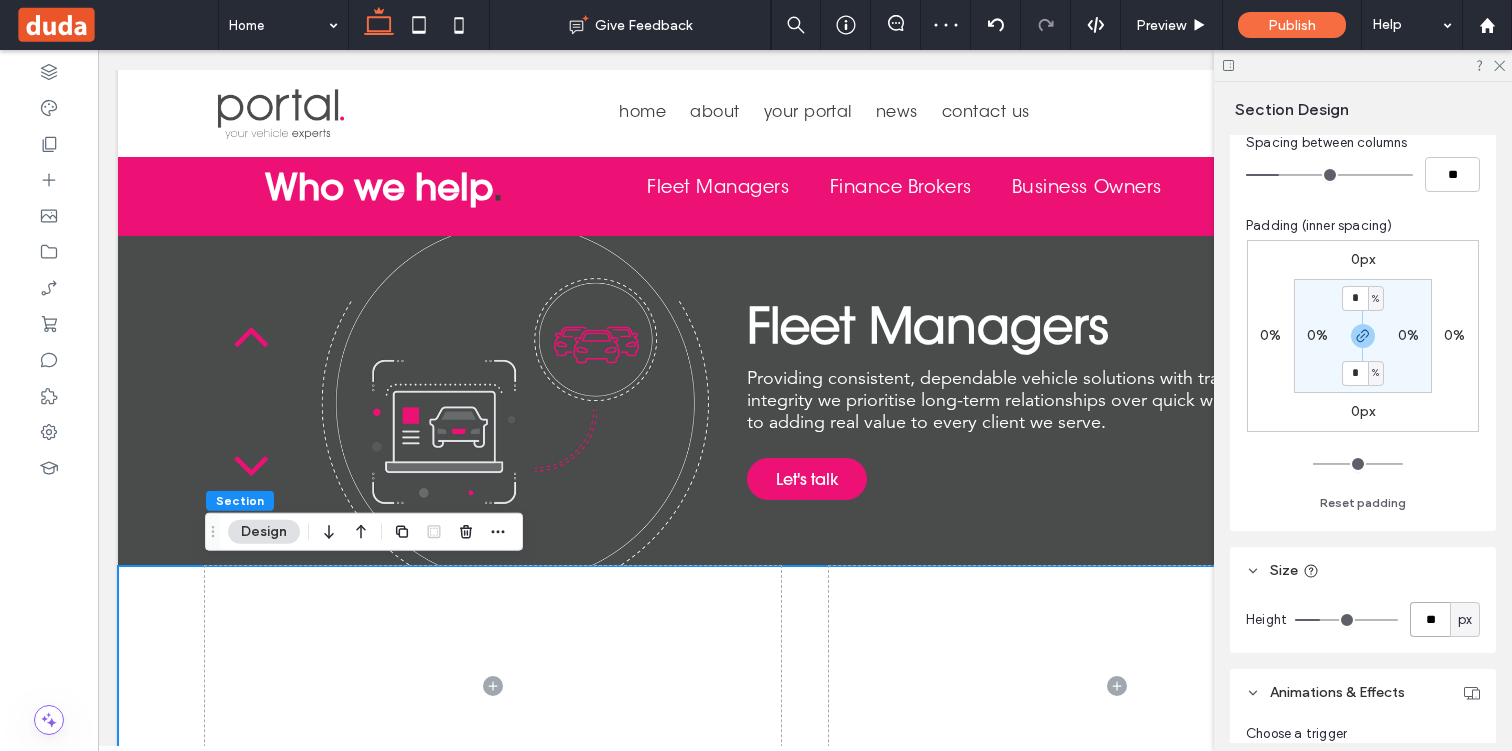 type on "**" 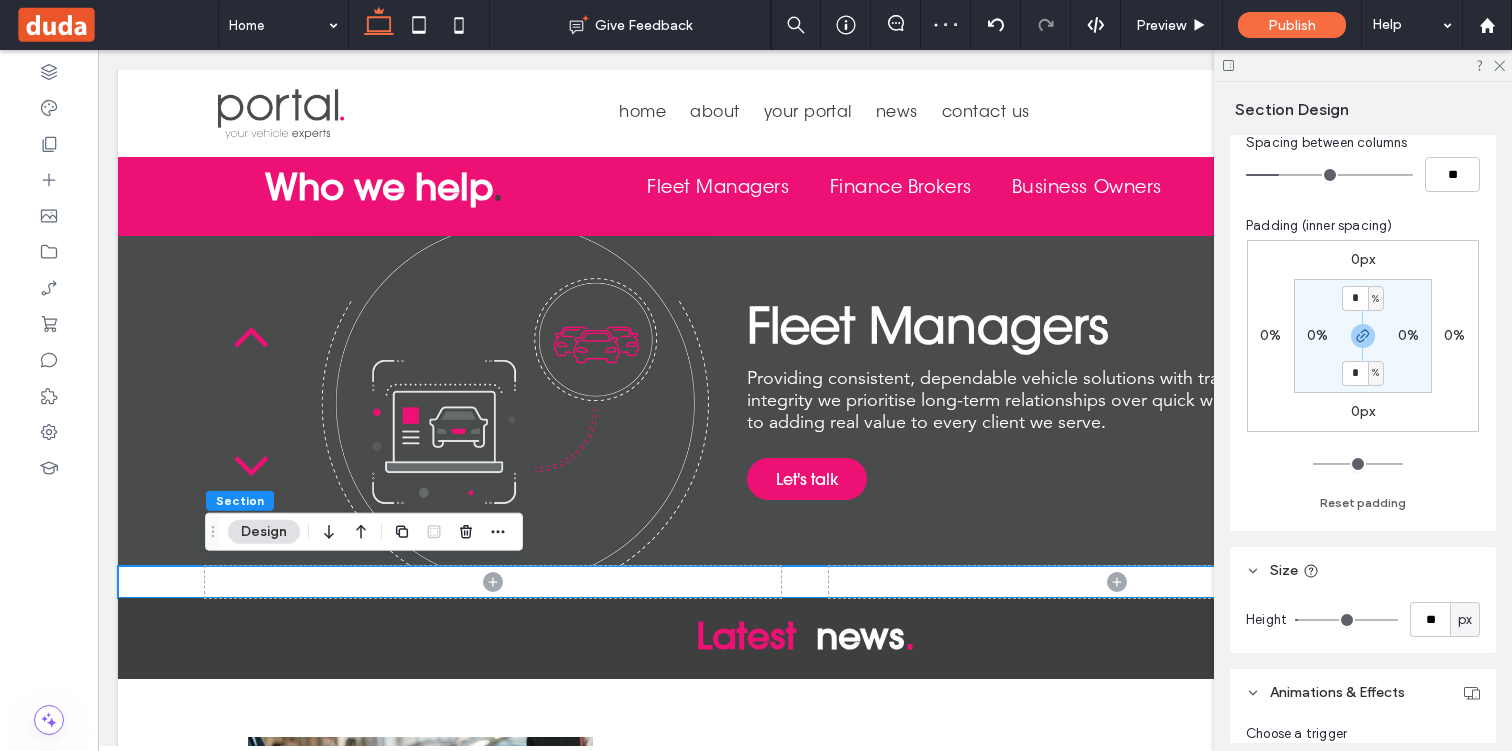 click on "0px" at bounding box center [1363, 259] 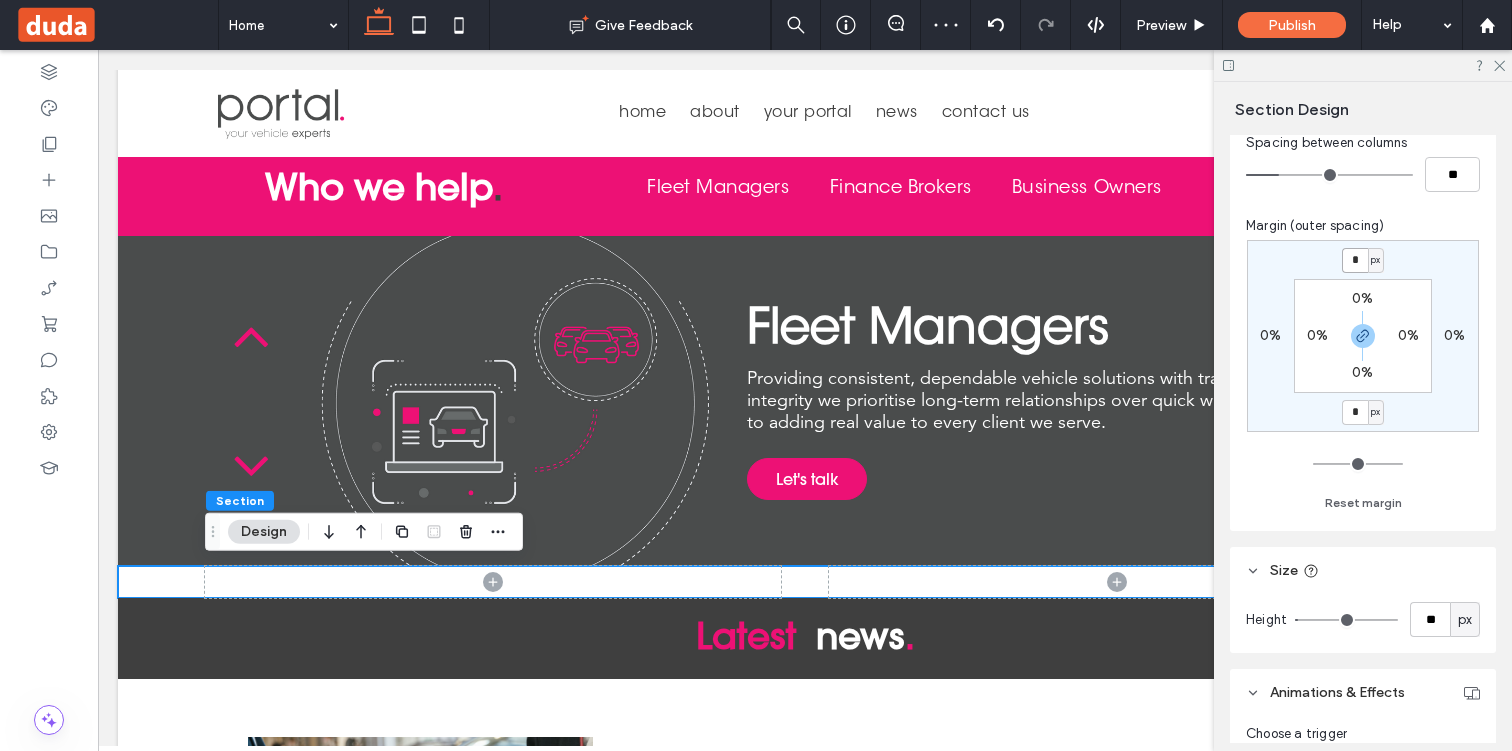 click on "*" at bounding box center (1355, 260) 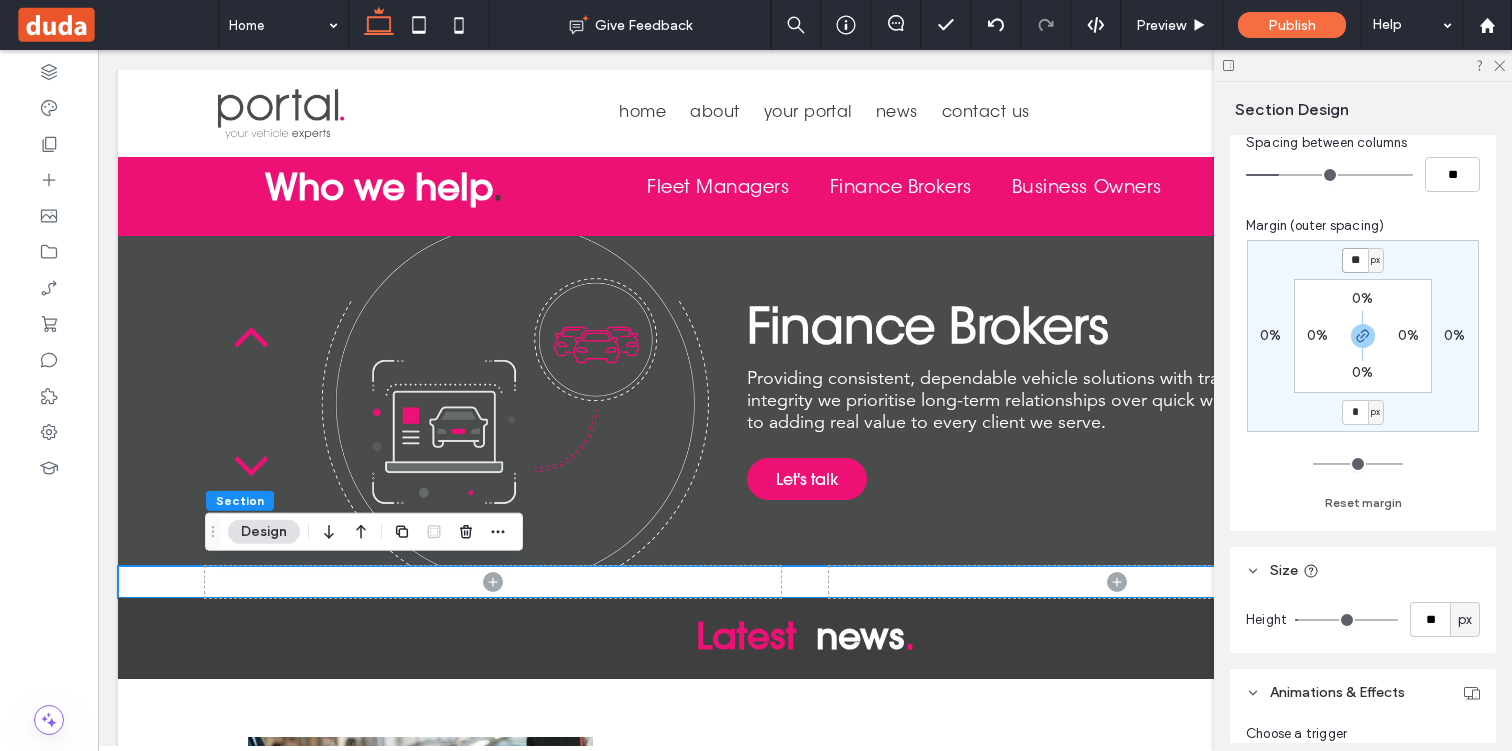 type on "**" 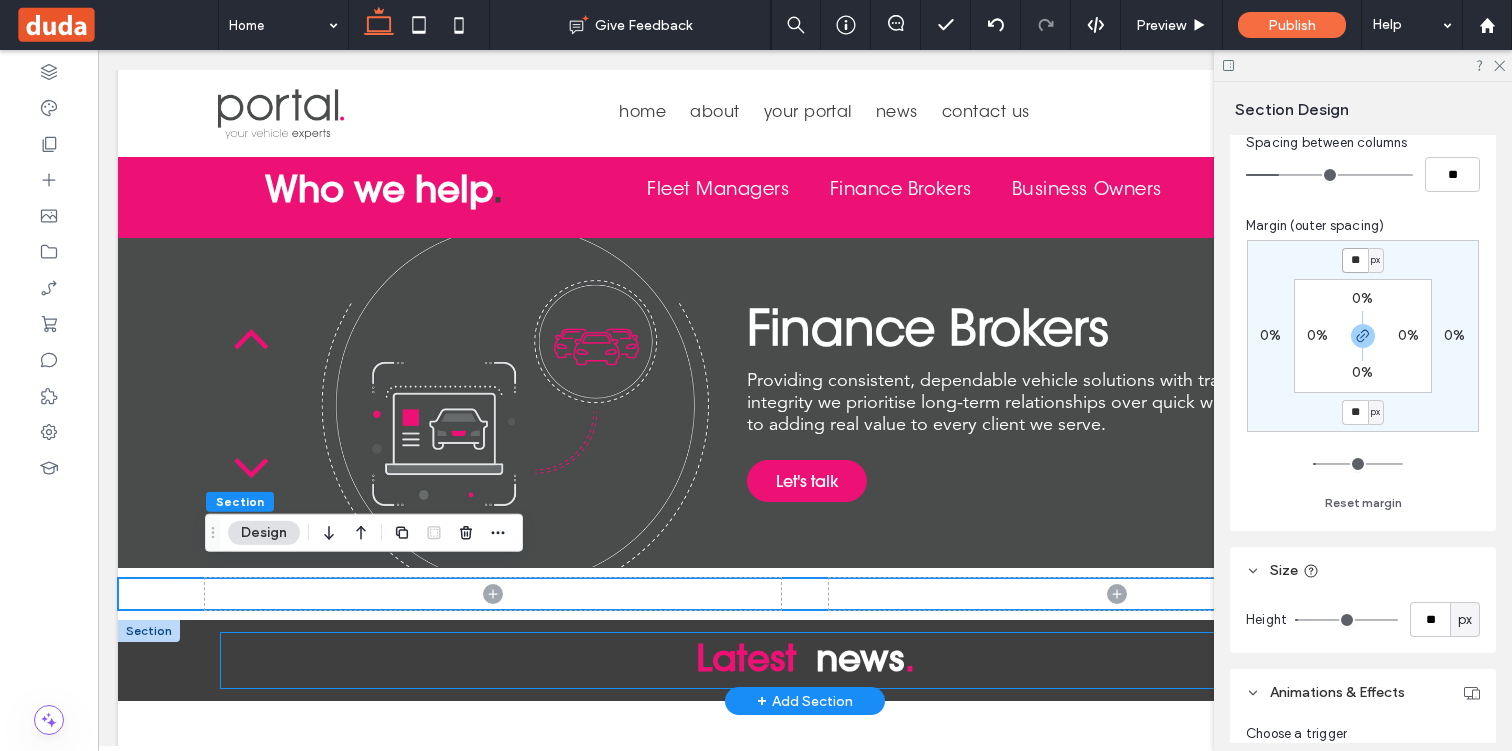 scroll, scrollTop: 2224, scrollLeft: 0, axis: vertical 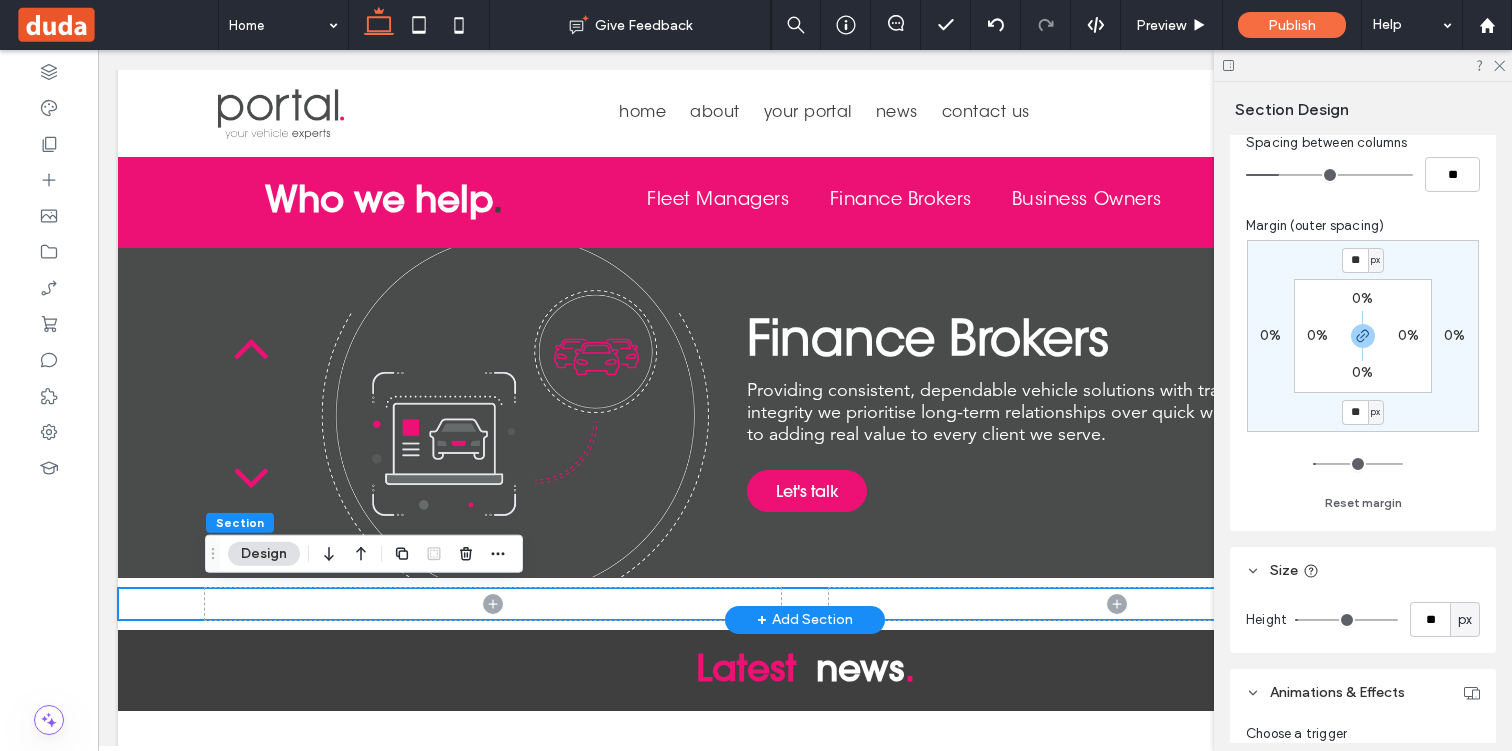 click at bounding box center (805, 604) 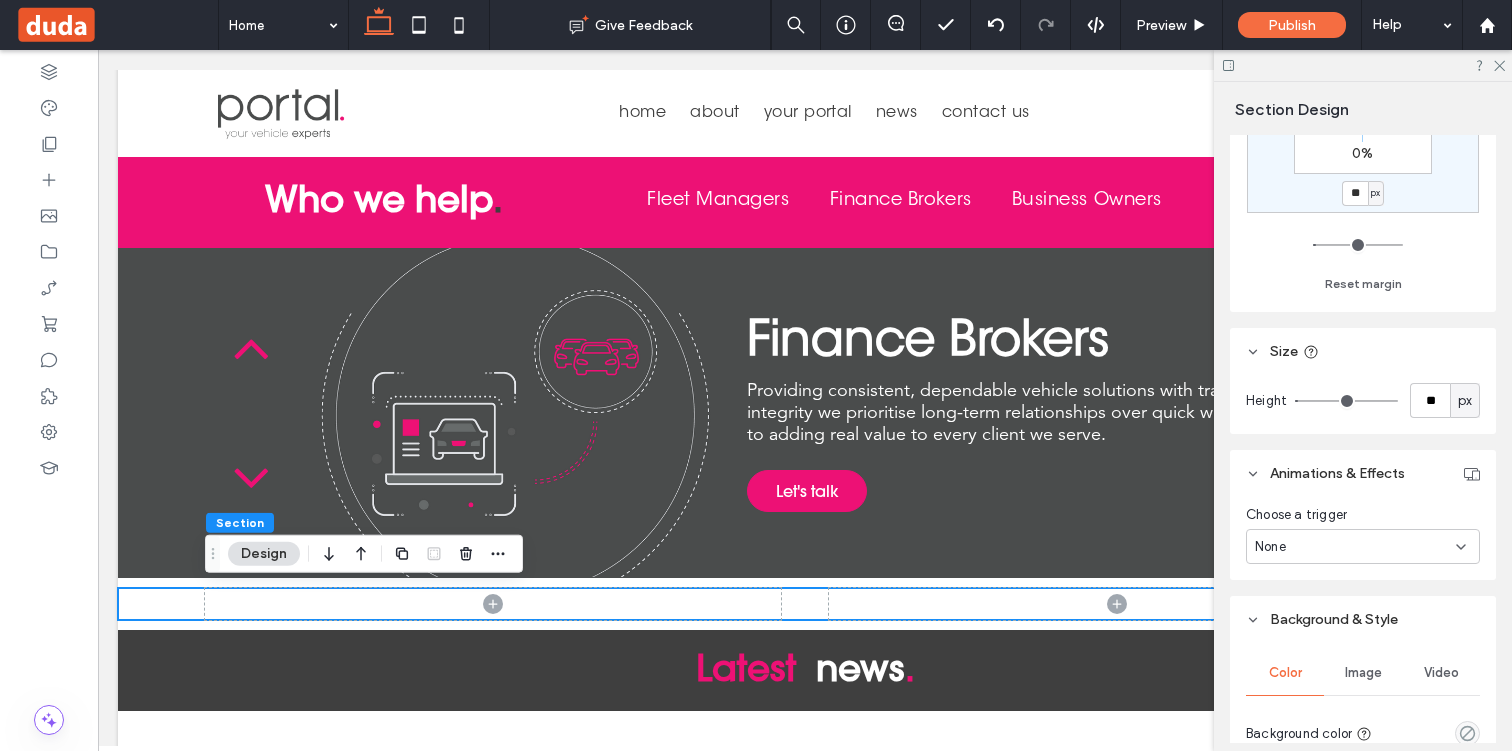 scroll, scrollTop: 598, scrollLeft: 0, axis: vertical 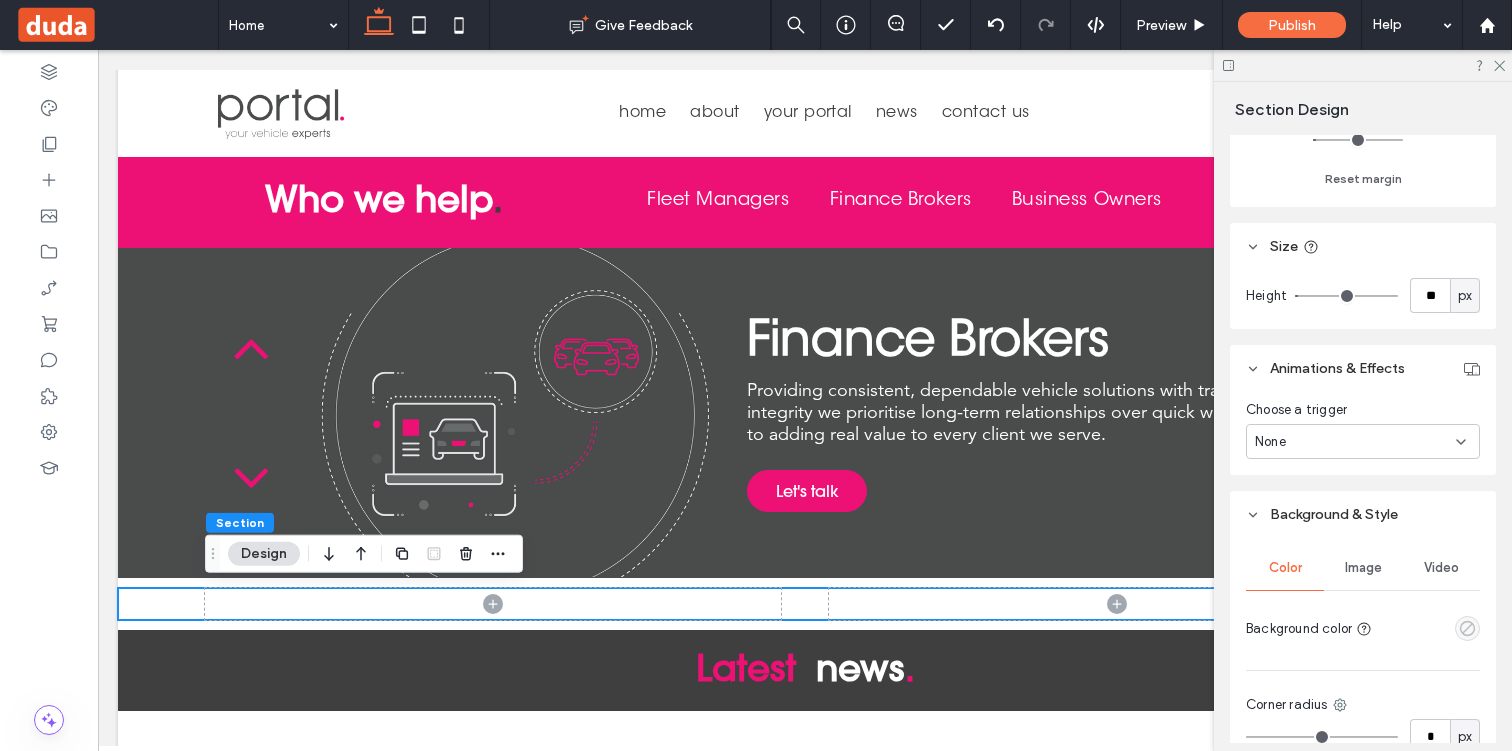click 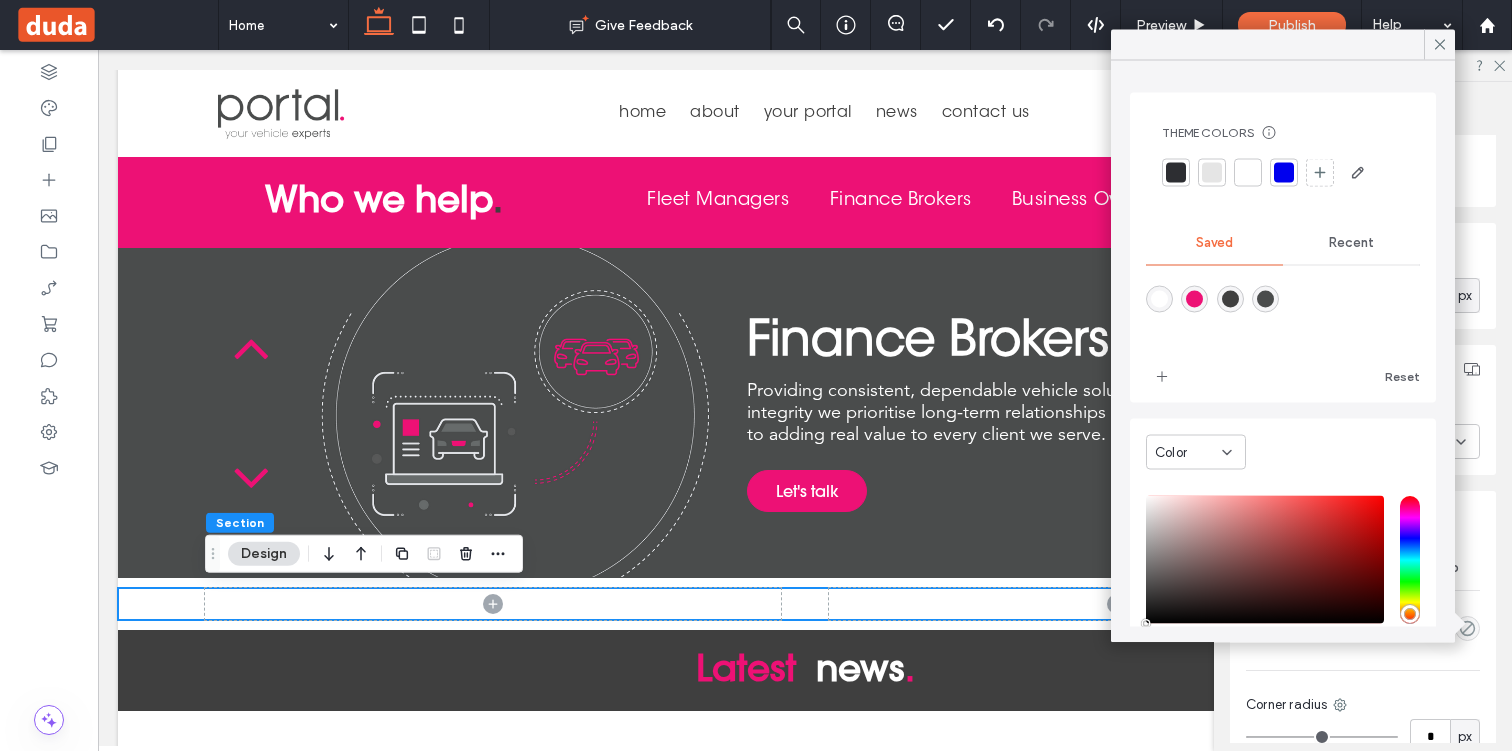 click at bounding box center [1194, 299] 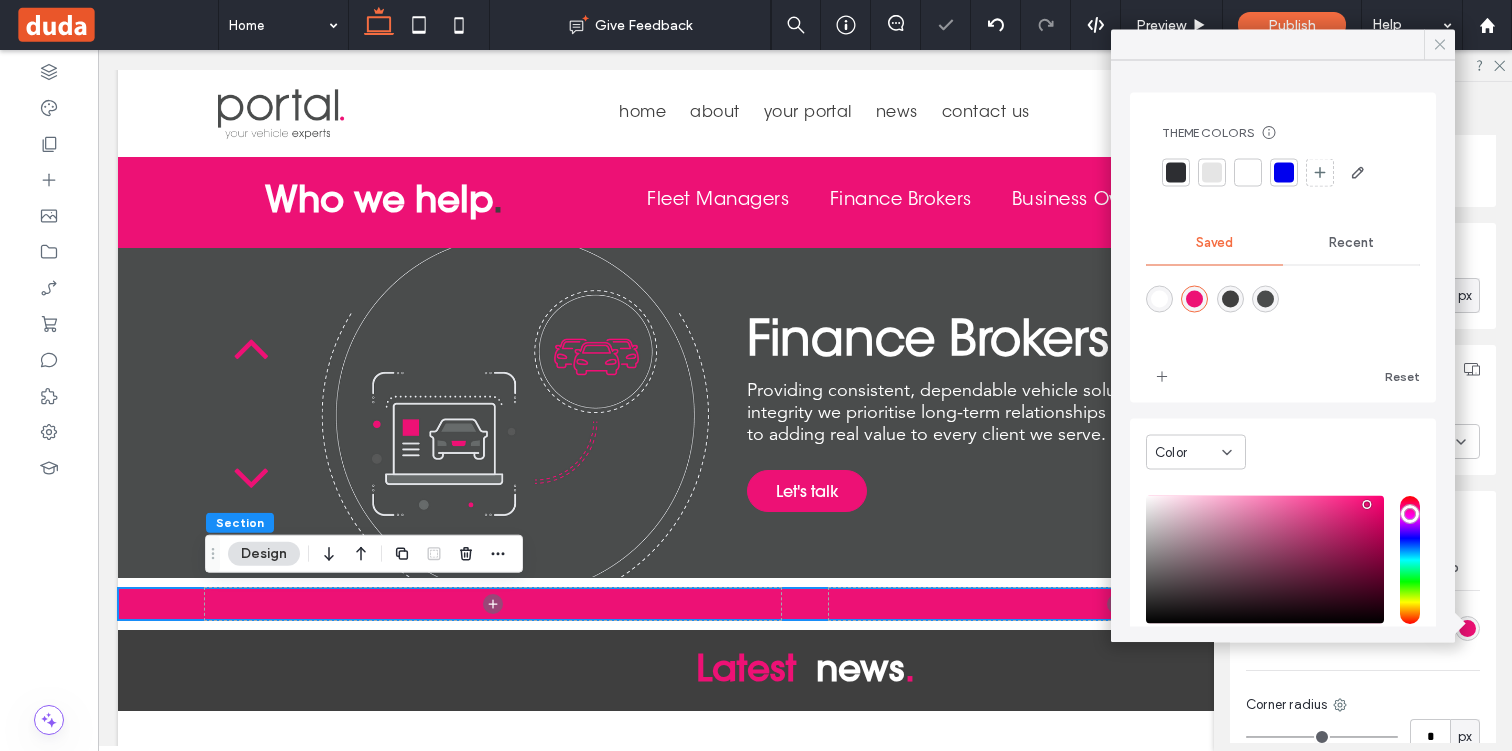 click 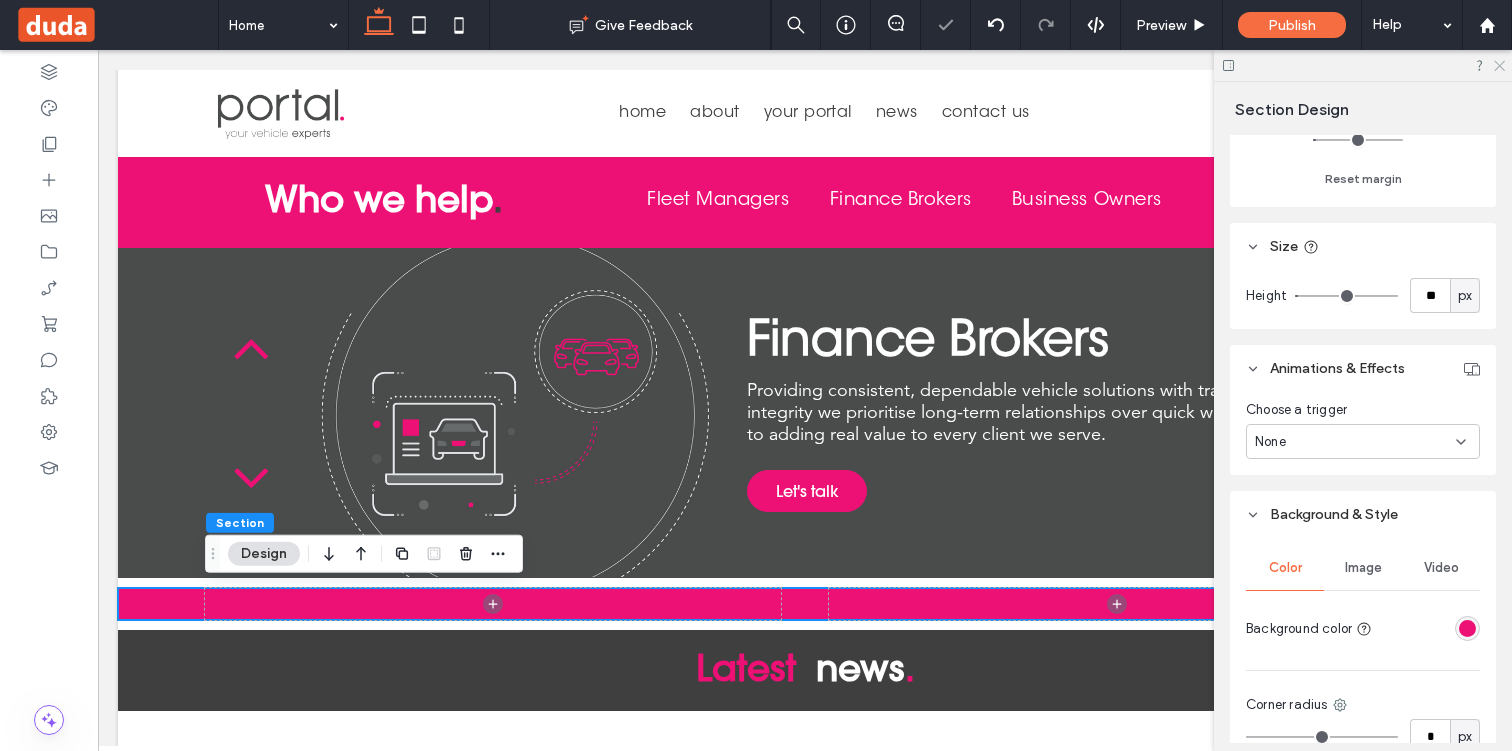 click 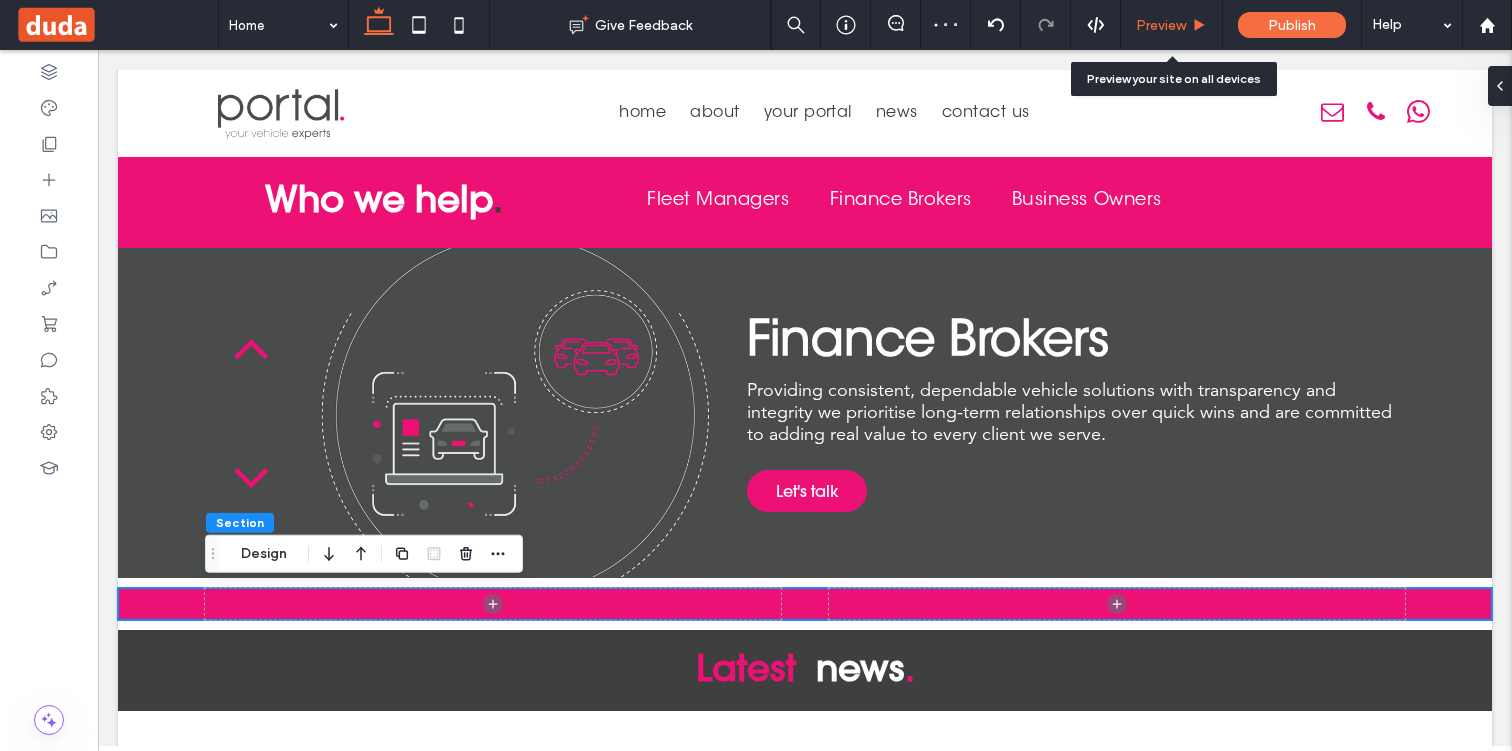 click on "Preview" at bounding box center [1161, 25] 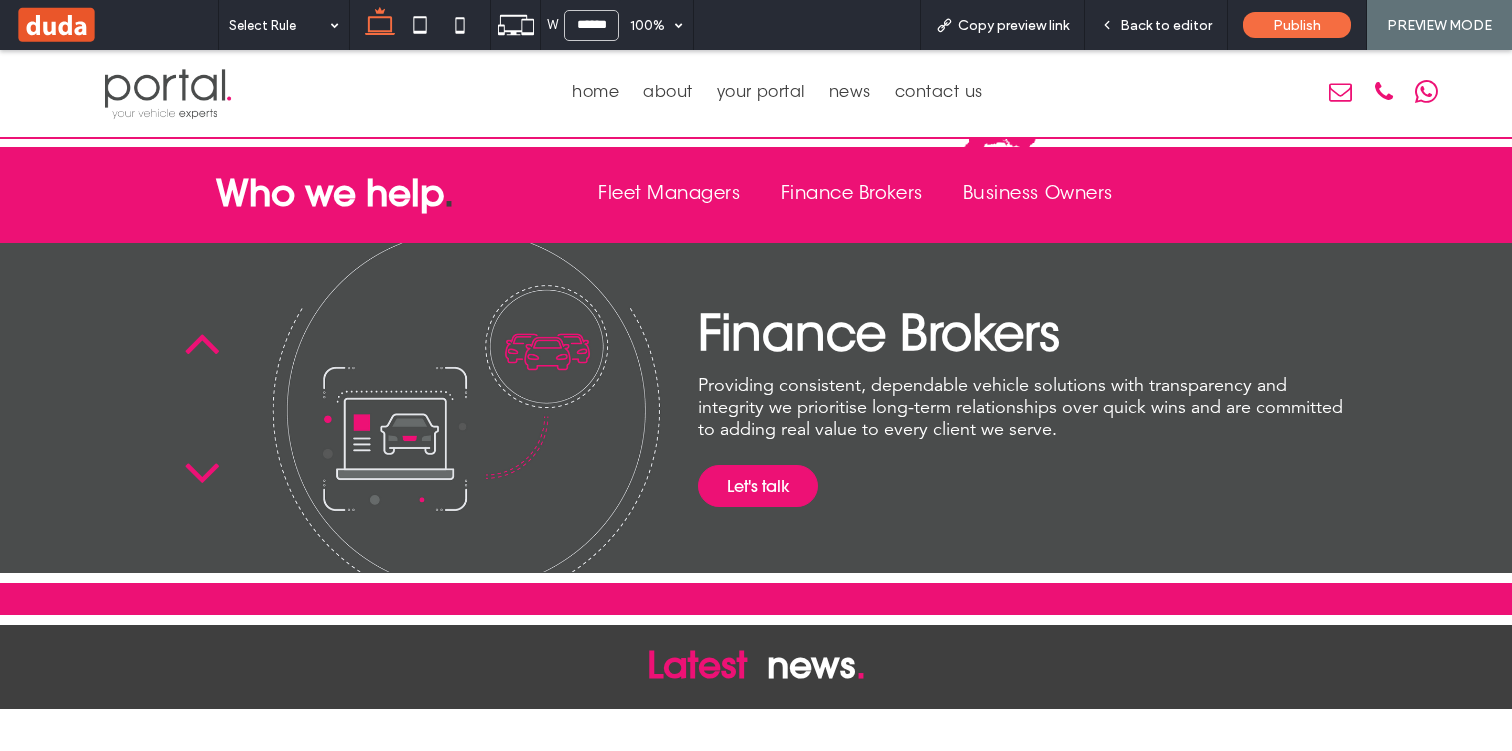 scroll, scrollTop: 2241, scrollLeft: 0, axis: vertical 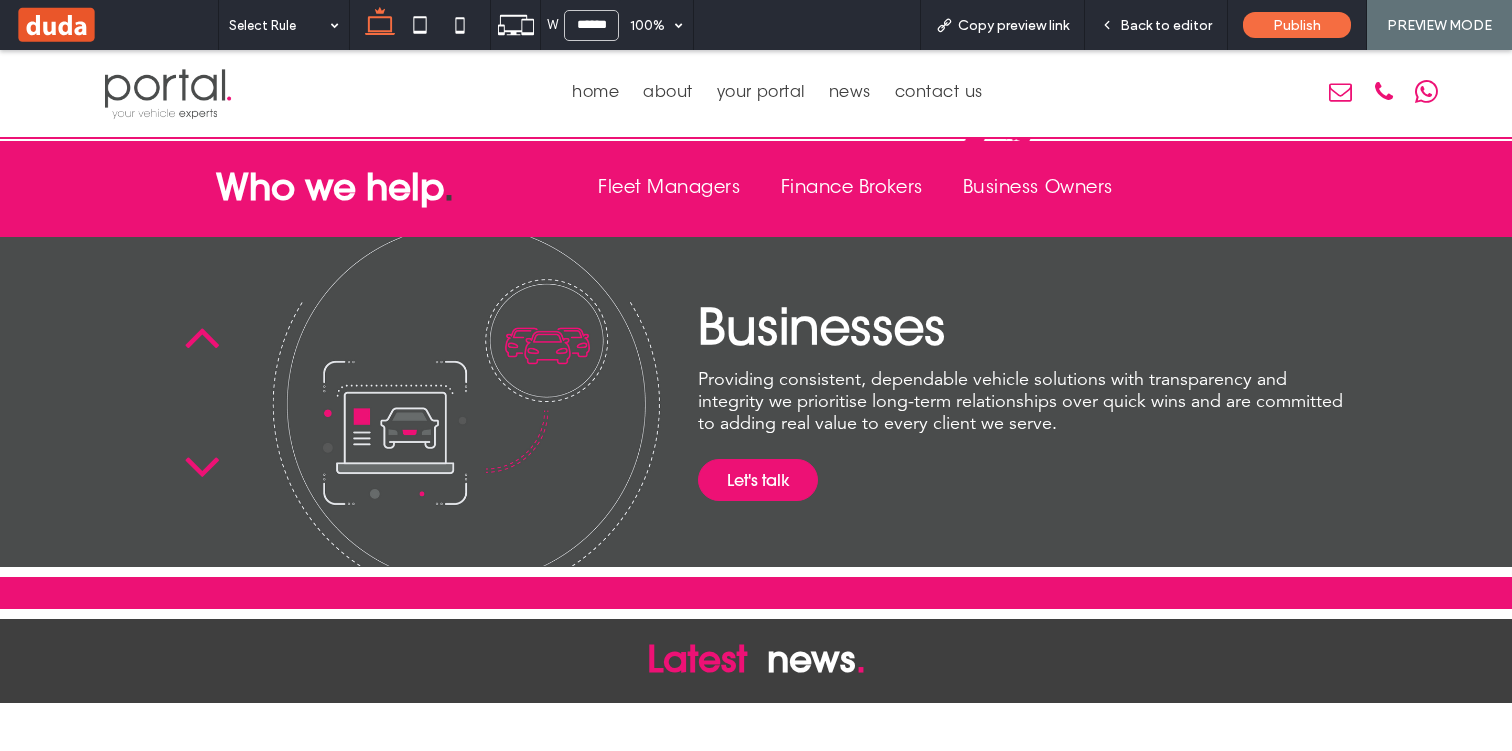 click on "Back to editor" at bounding box center (1166, 25) 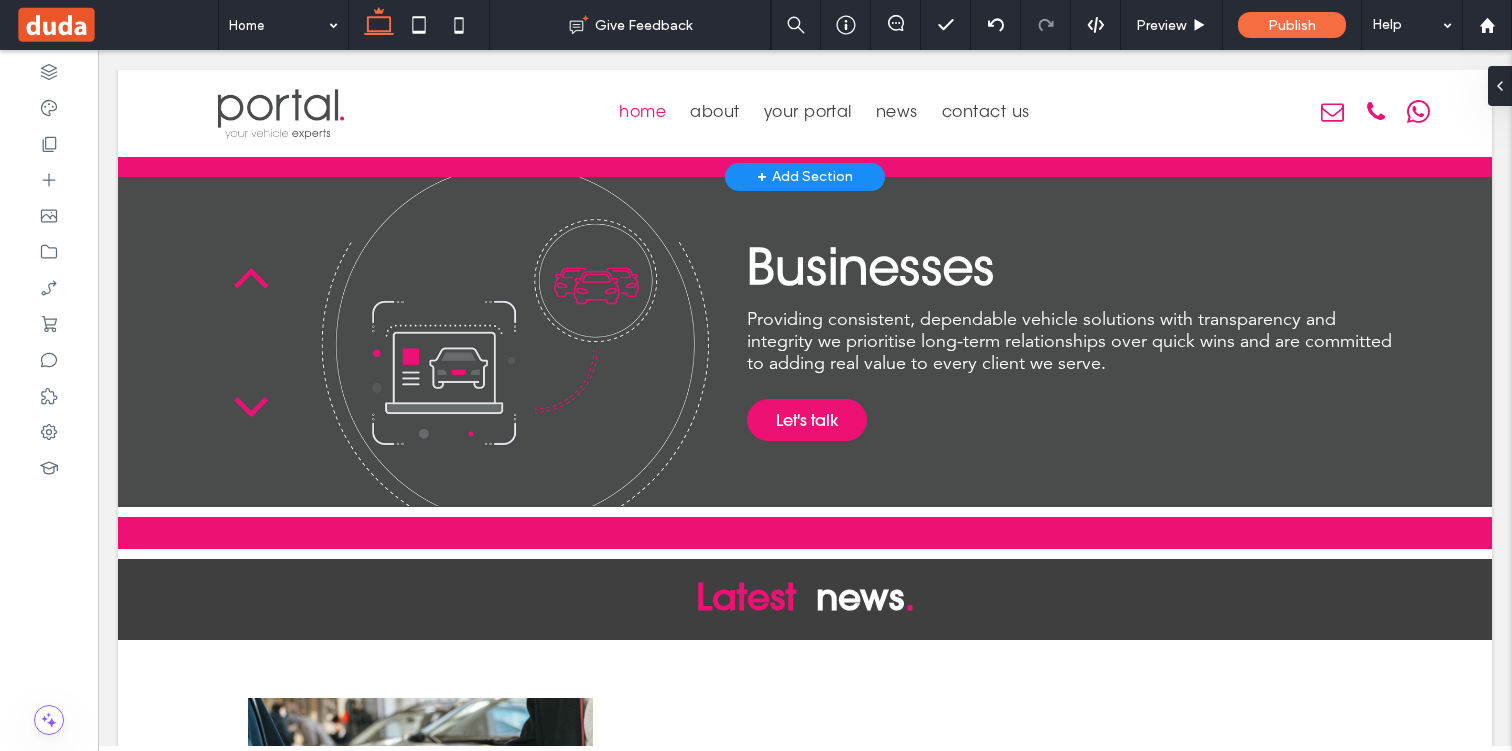 scroll, scrollTop: 2299, scrollLeft: 0, axis: vertical 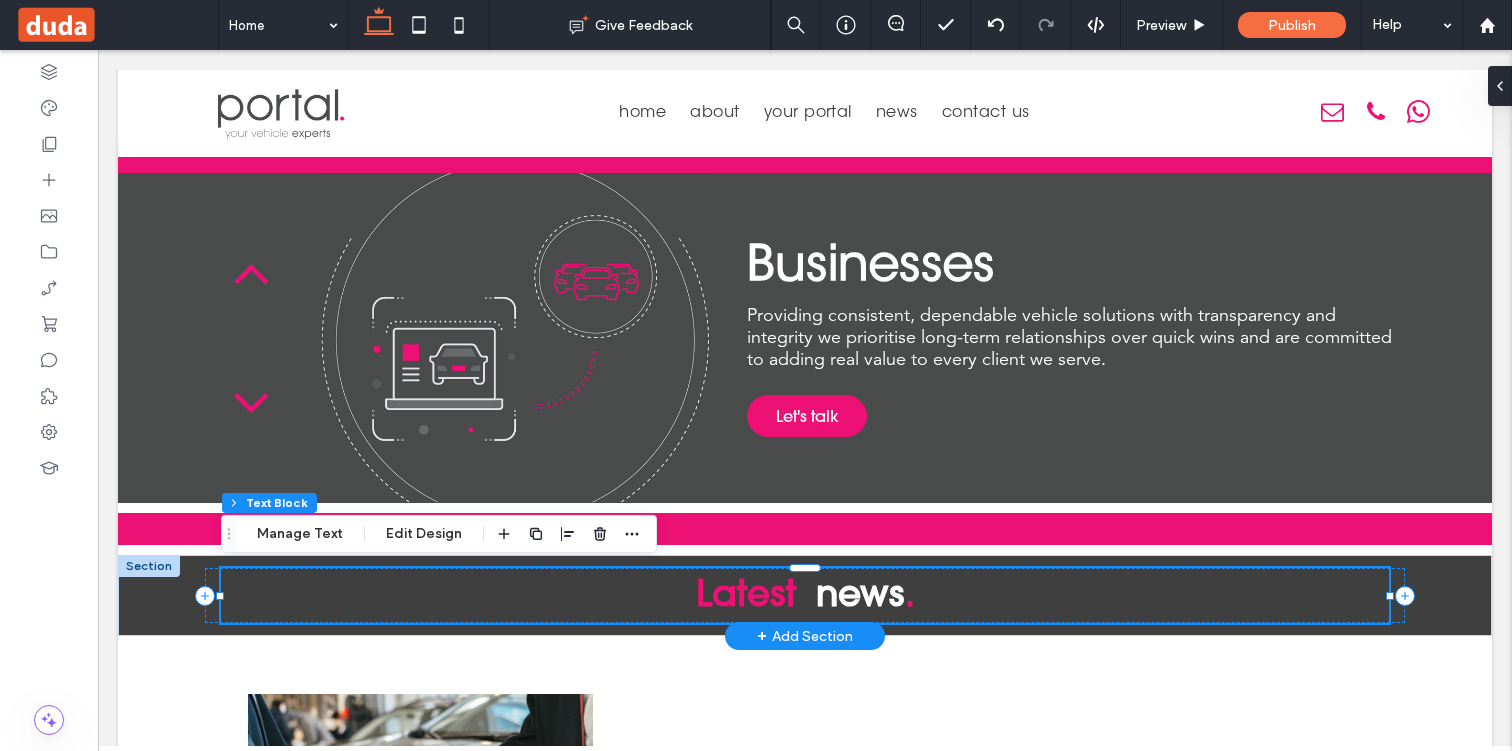 click on "news" at bounding box center (860, 593) 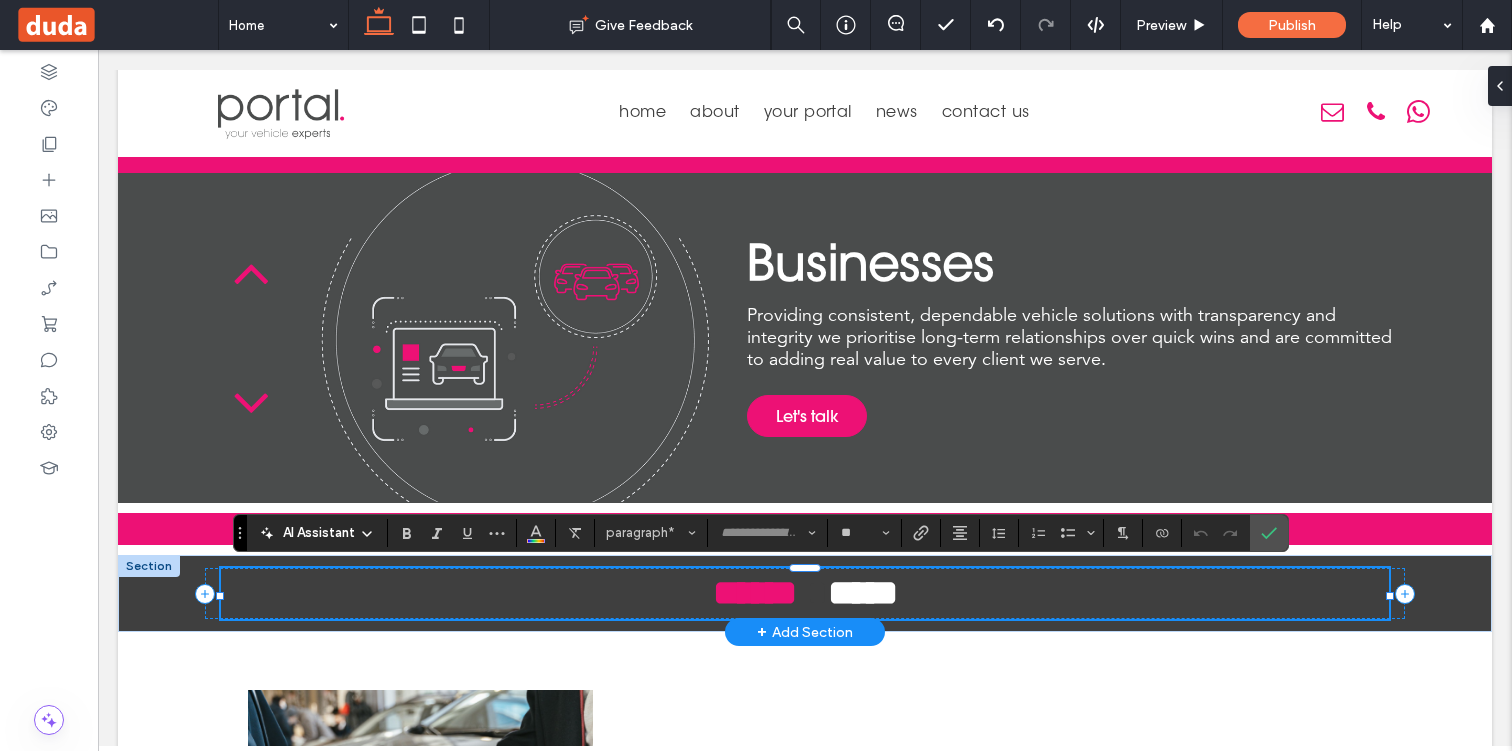 click on "****" at bounding box center (863, 593) 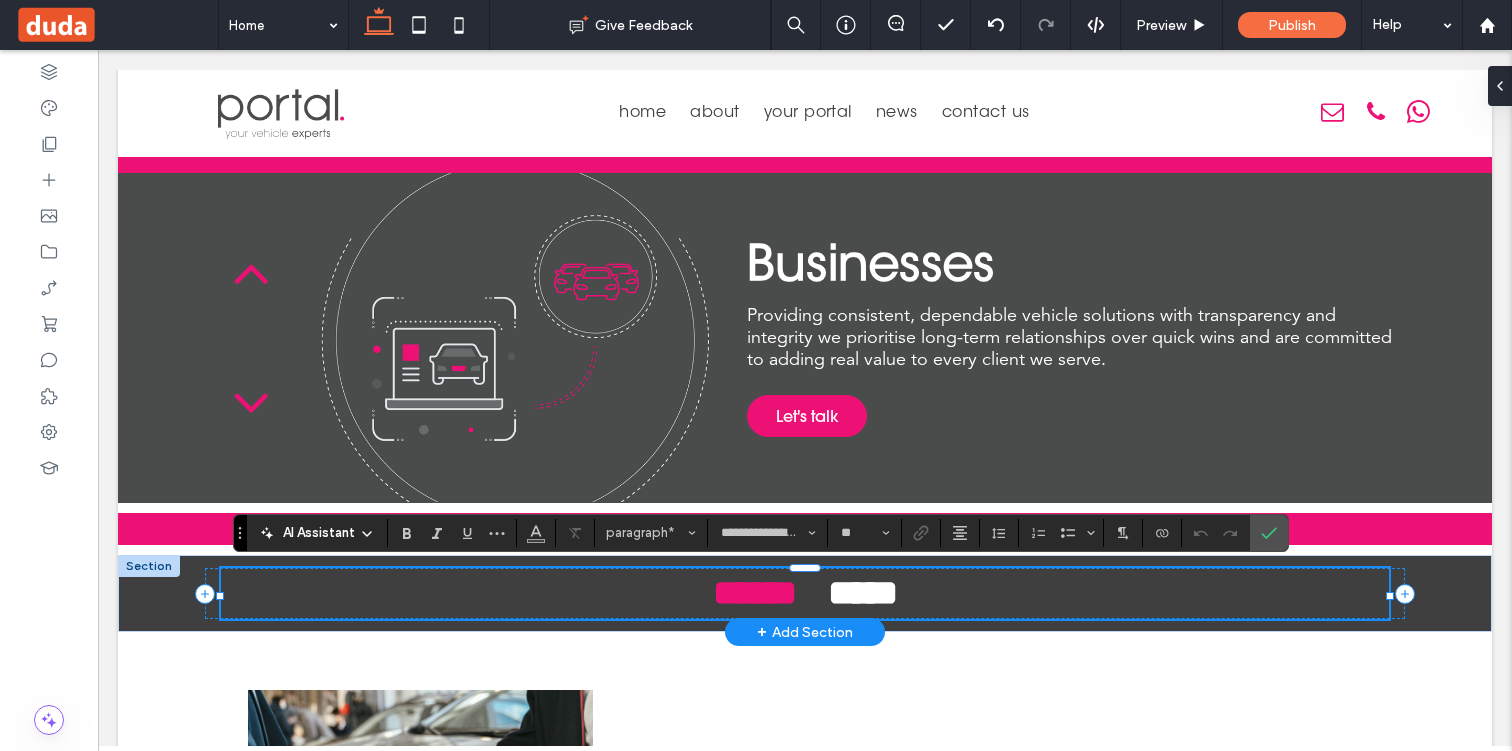 type 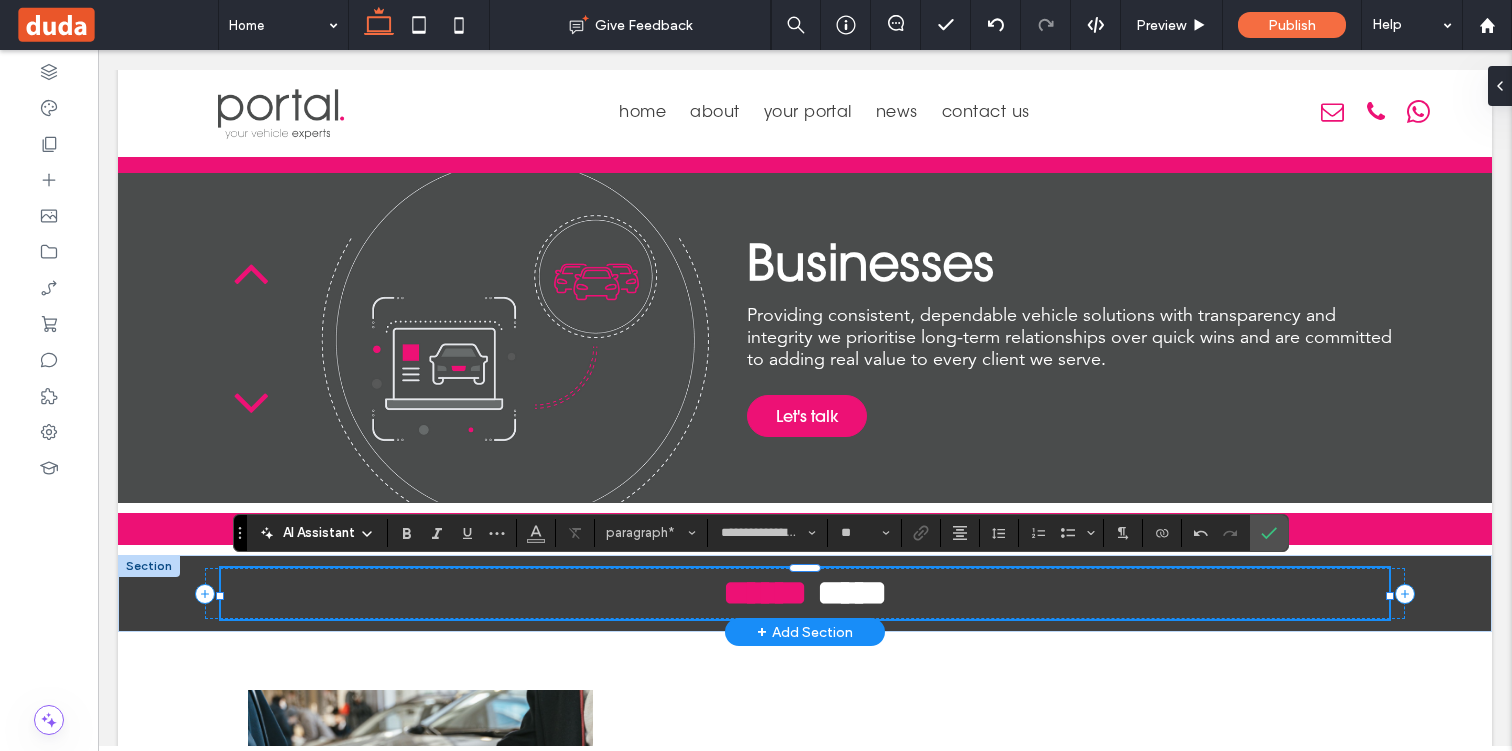 type on "**********" 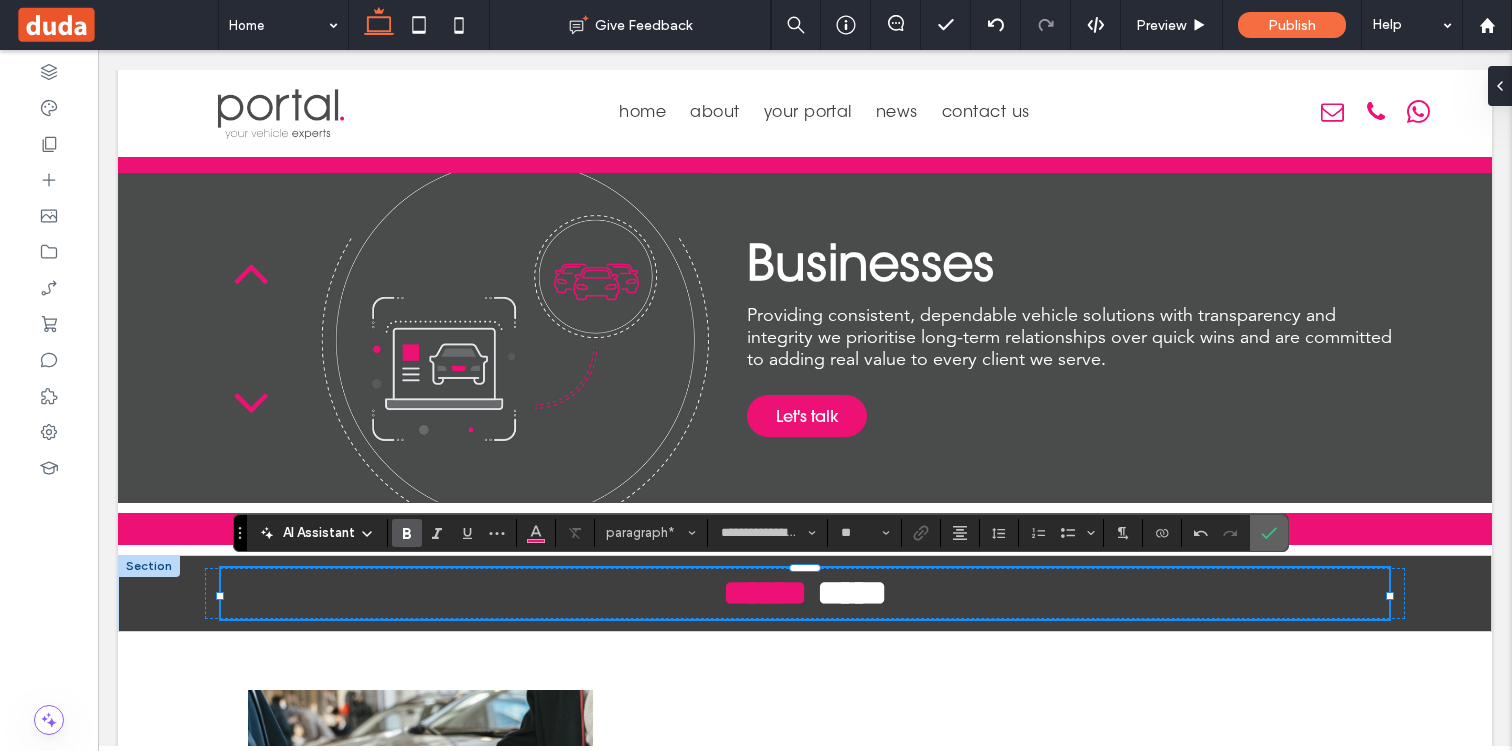 click 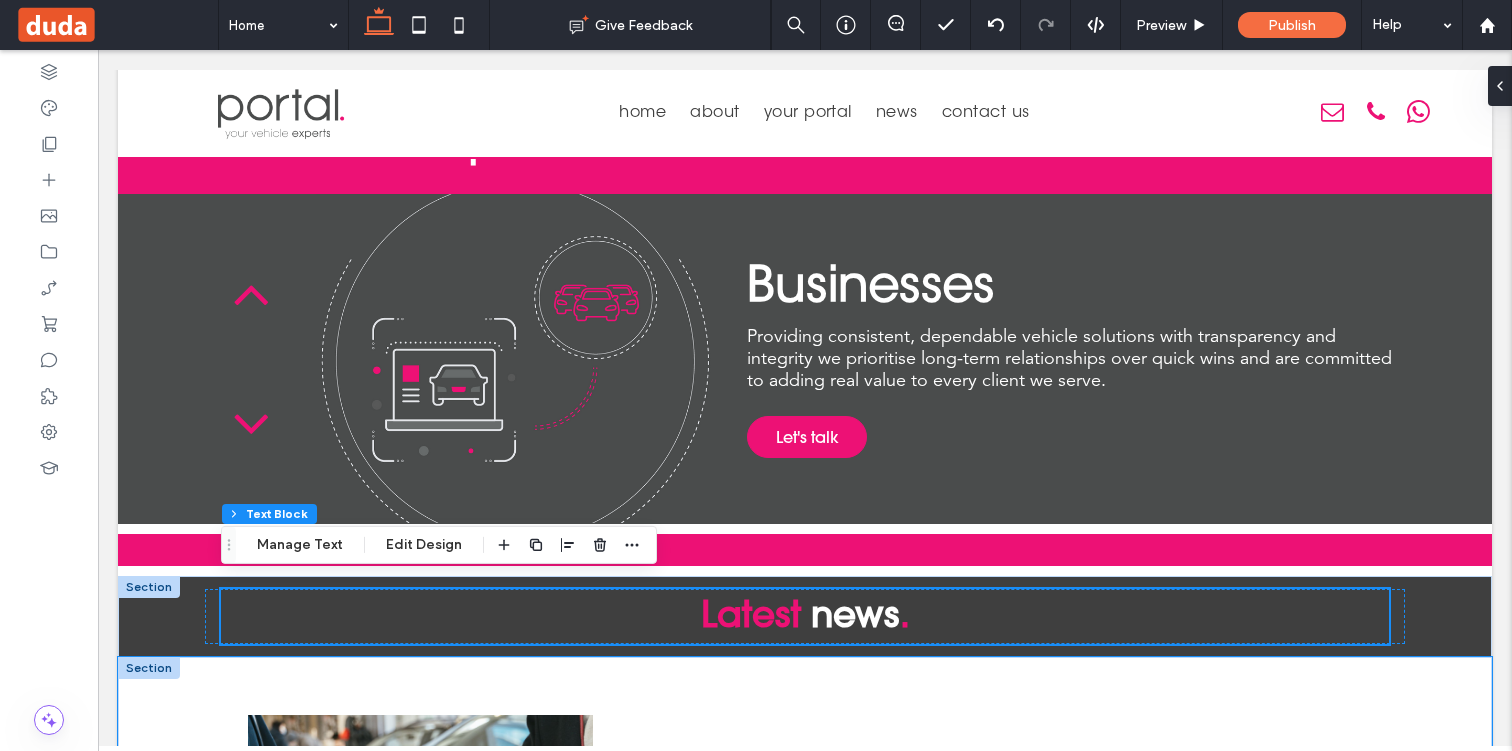 scroll, scrollTop: 2255, scrollLeft: 0, axis: vertical 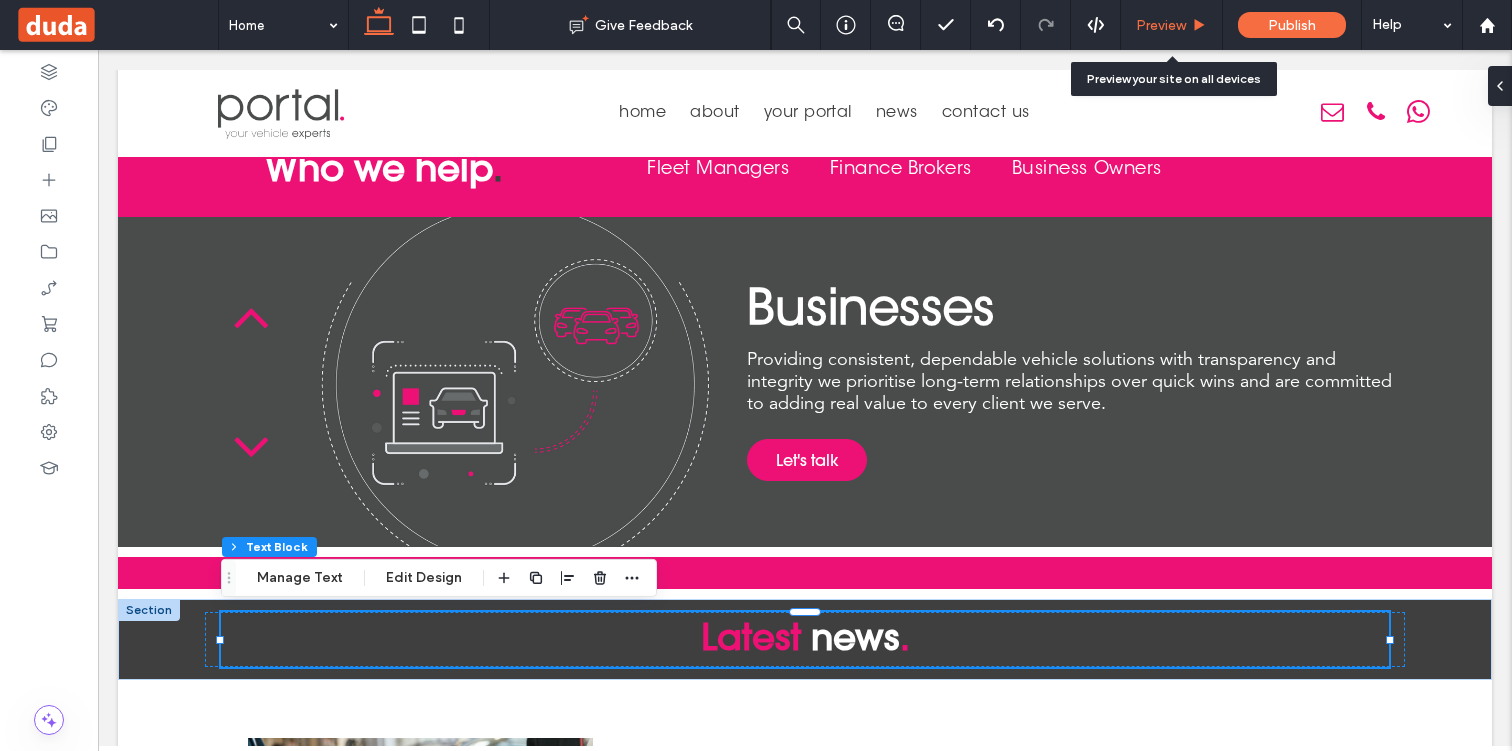 click on "Preview" at bounding box center (1161, 25) 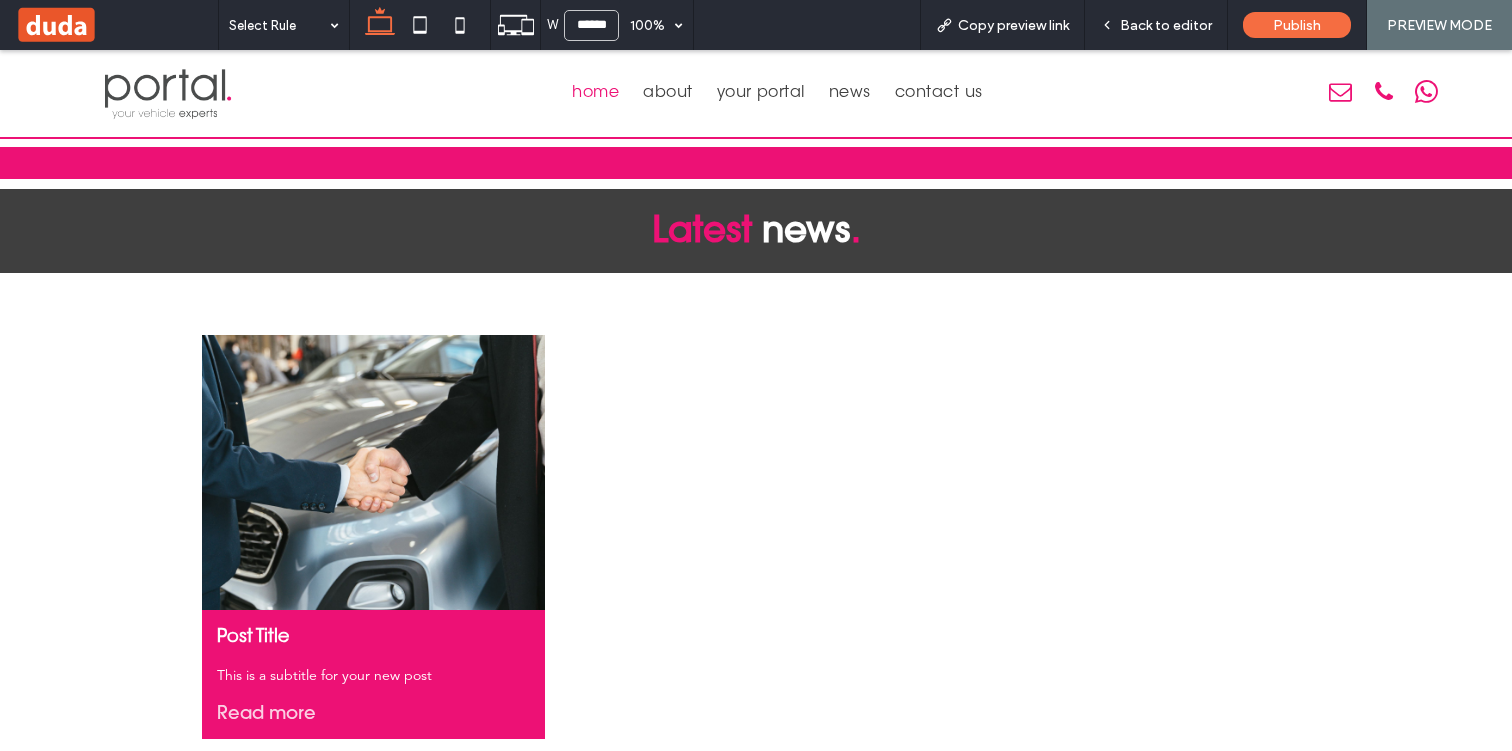 scroll, scrollTop: 2629, scrollLeft: 0, axis: vertical 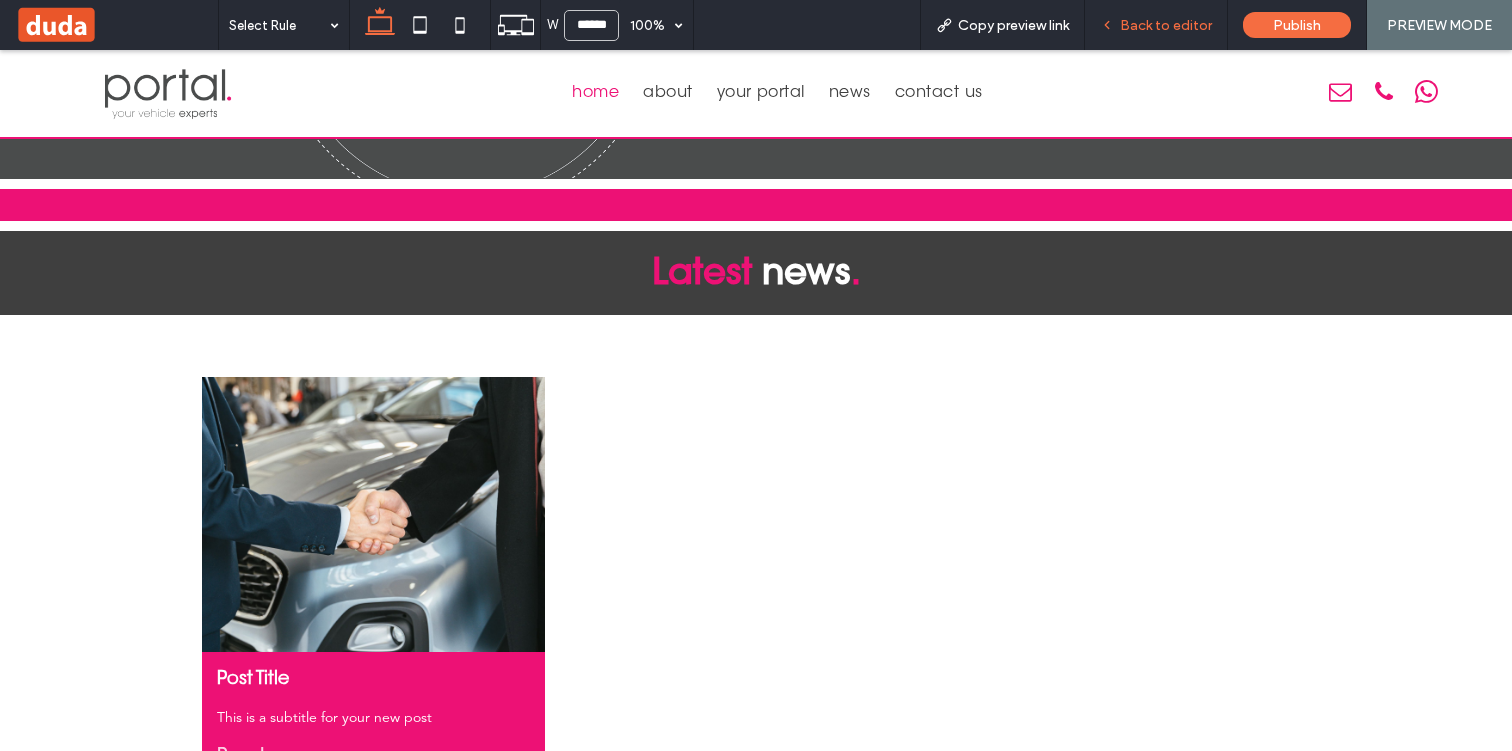 click on "Back to editor" at bounding box center [1156, 25] 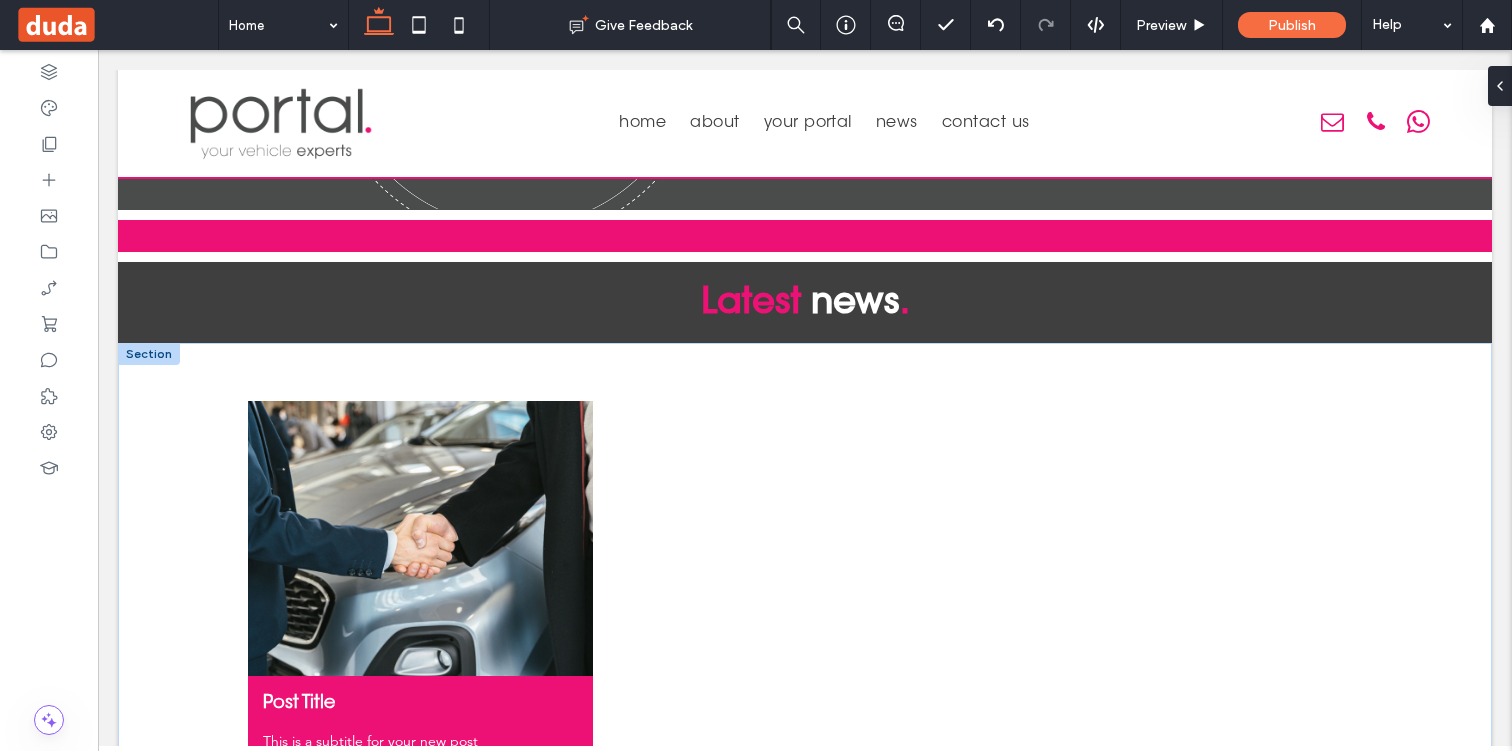 scroll, scrollTop: 2610, scrollLeft: 0, axis: vertical 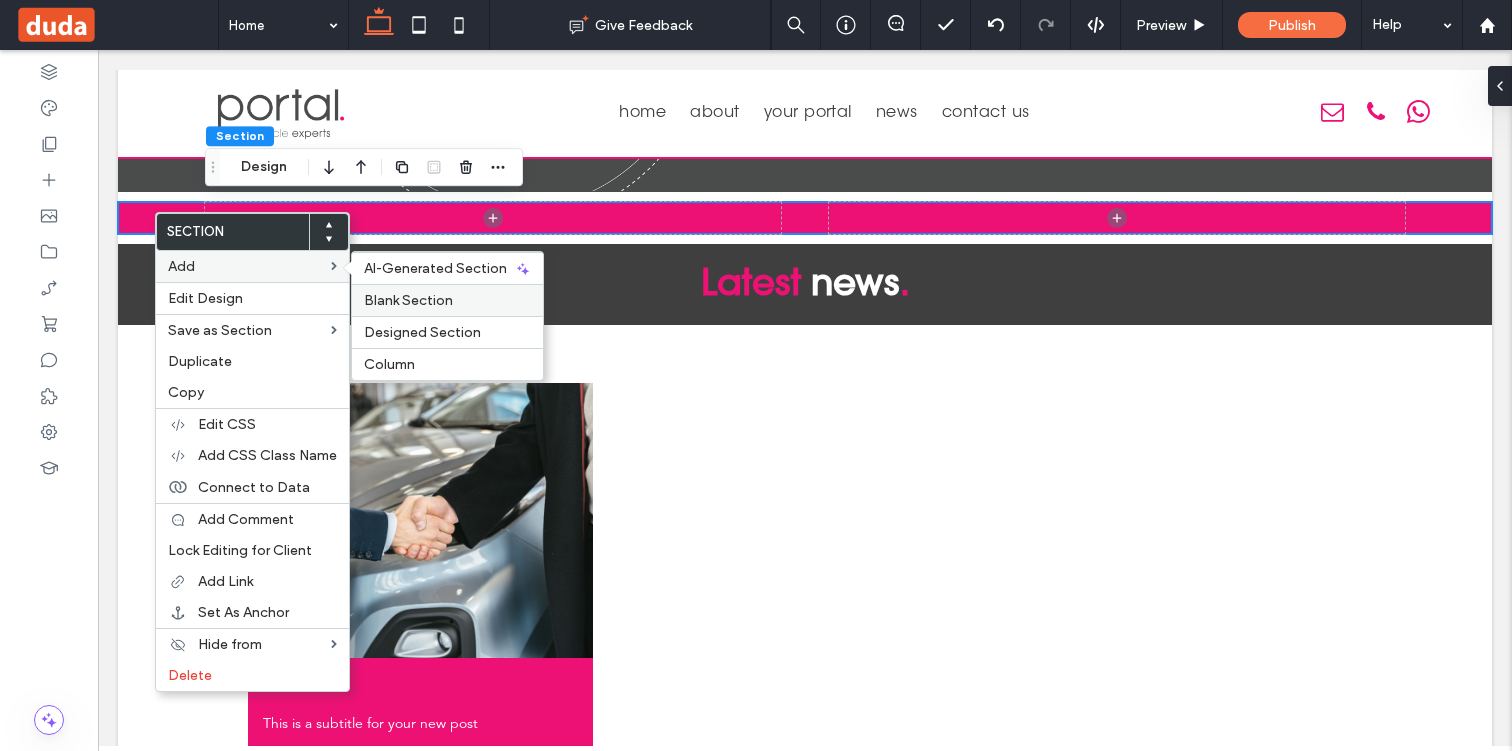 click on "Blank Section" at bounding box center [408, 300] 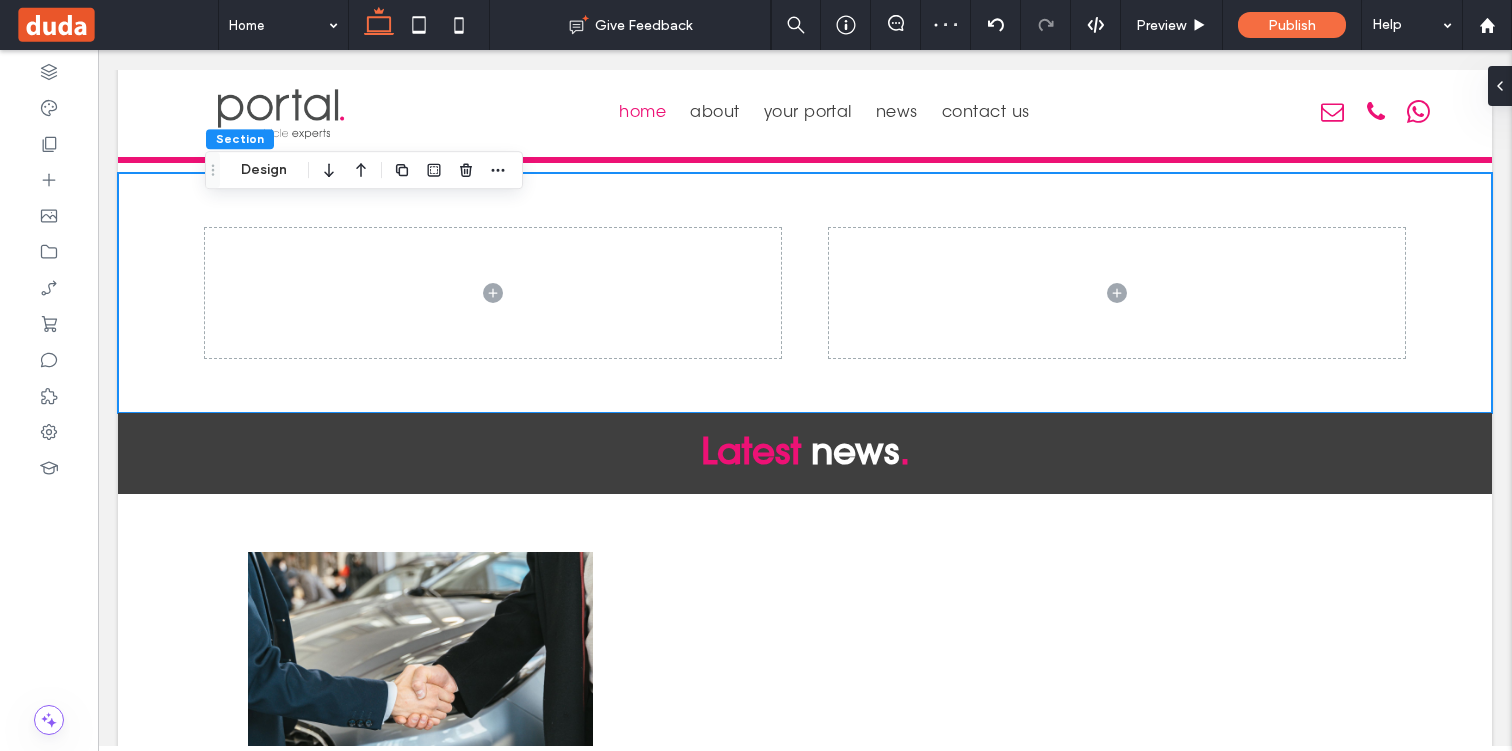 scroll, scrollTop: 2710, scrollLeft: 0, axis: vertical 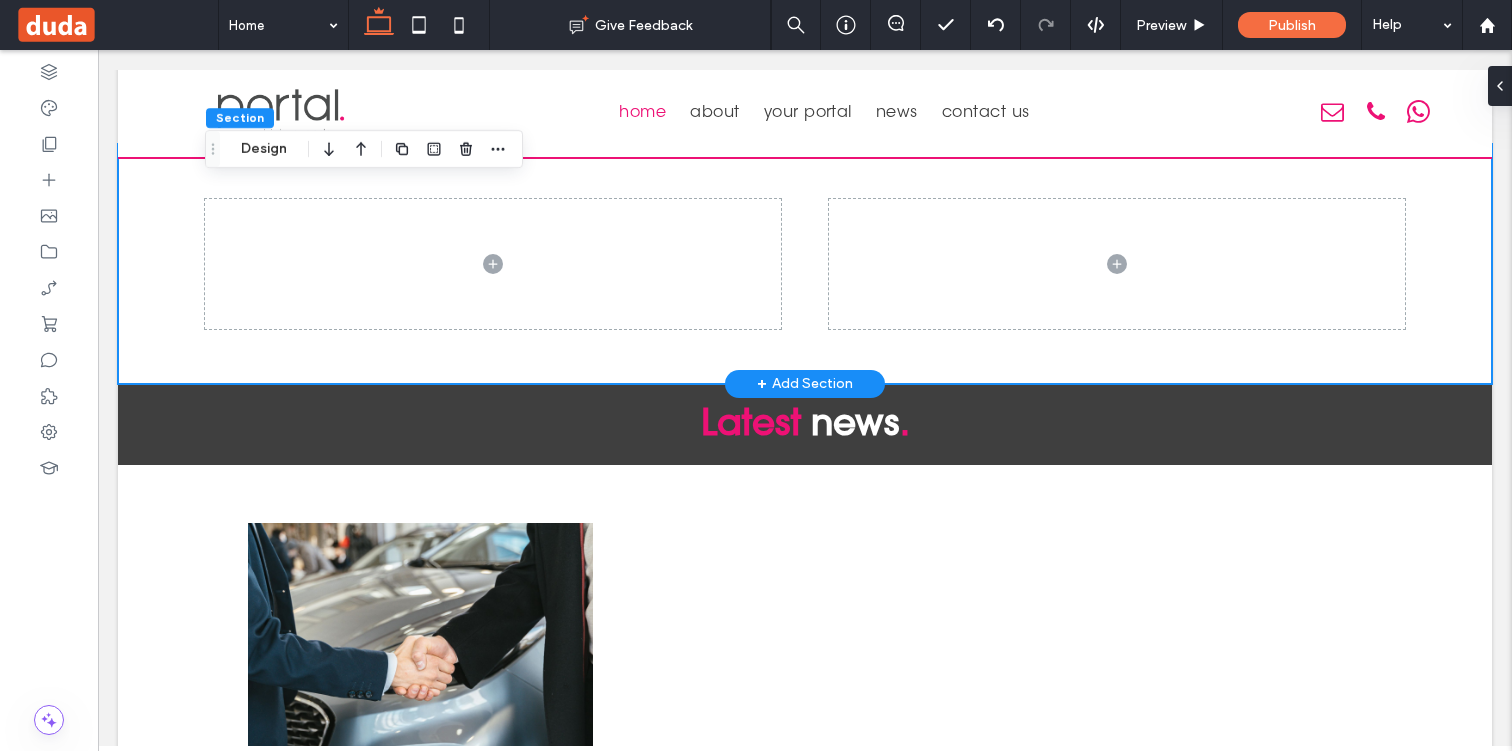 click at bounding box center [805, 264] 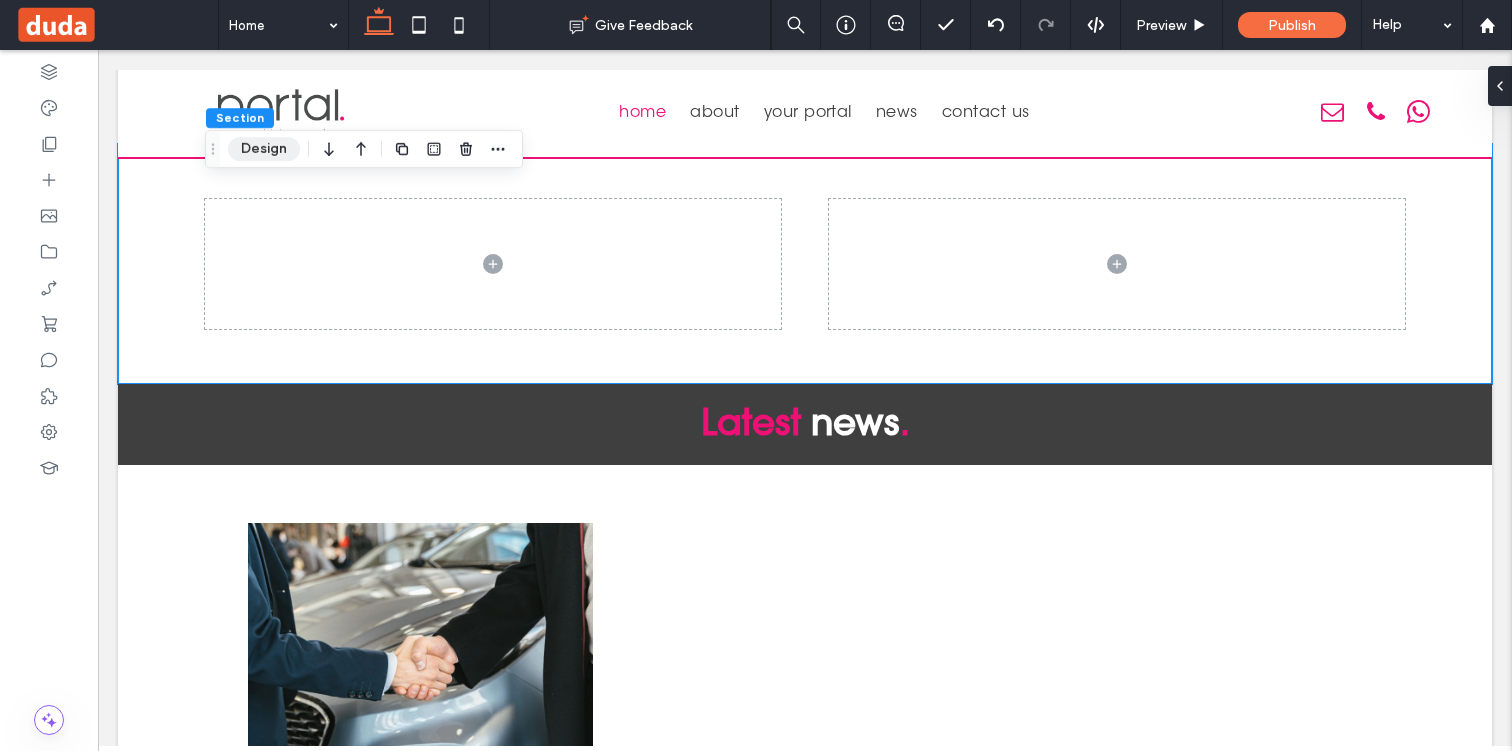 click on "Design" at bounding box center [264, 149] 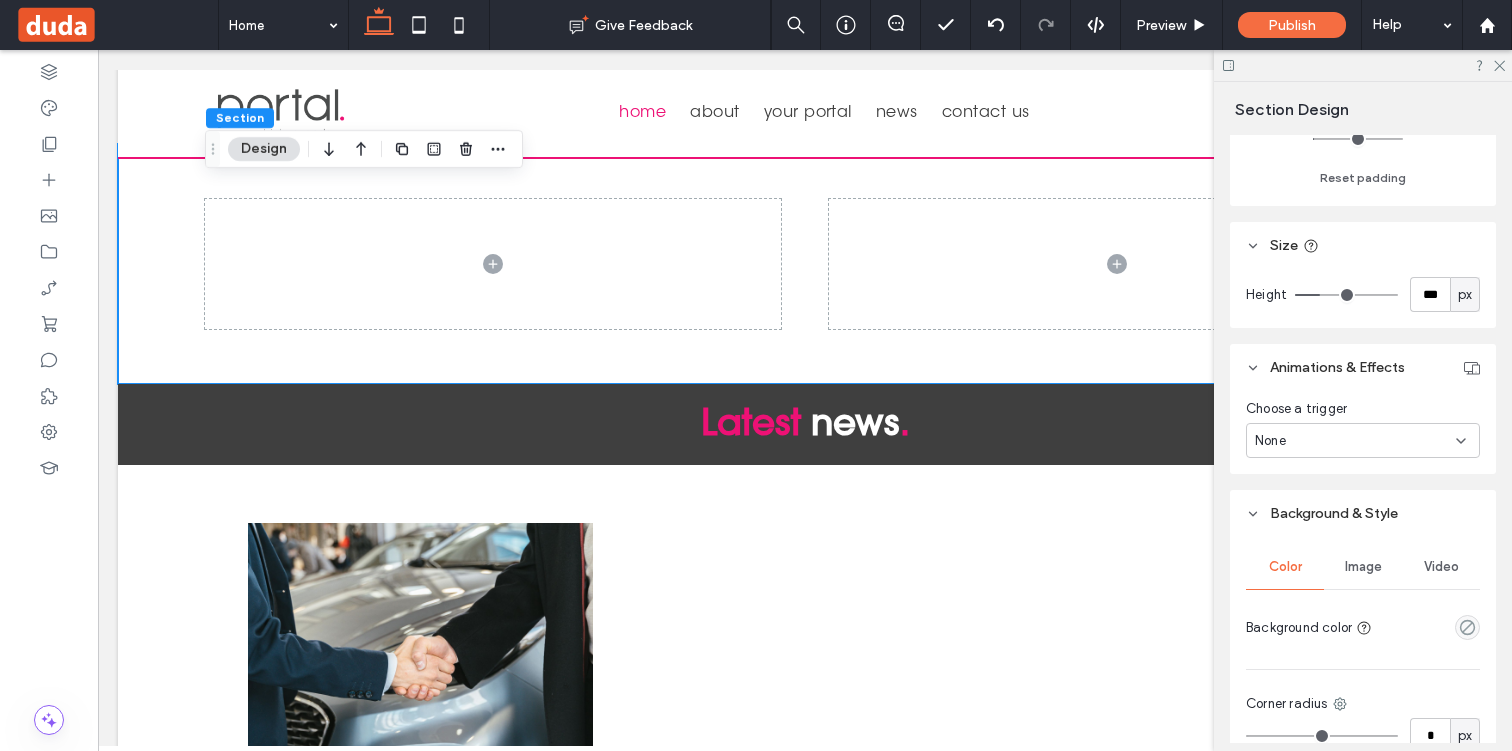 scroll, scrollTop: 623, scrollLeft: 0, axis: vertical 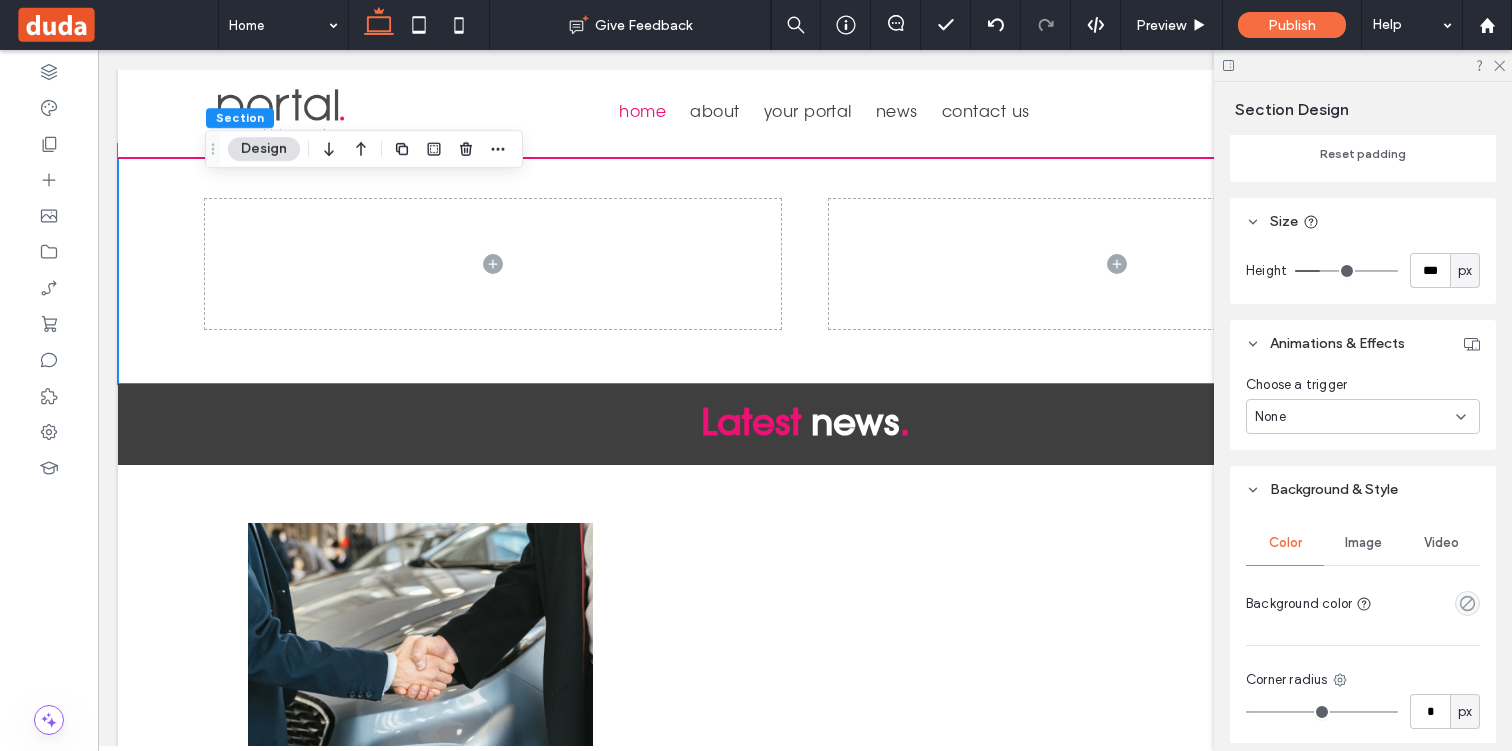 click on "Image" at bounding box center [1363, 543] 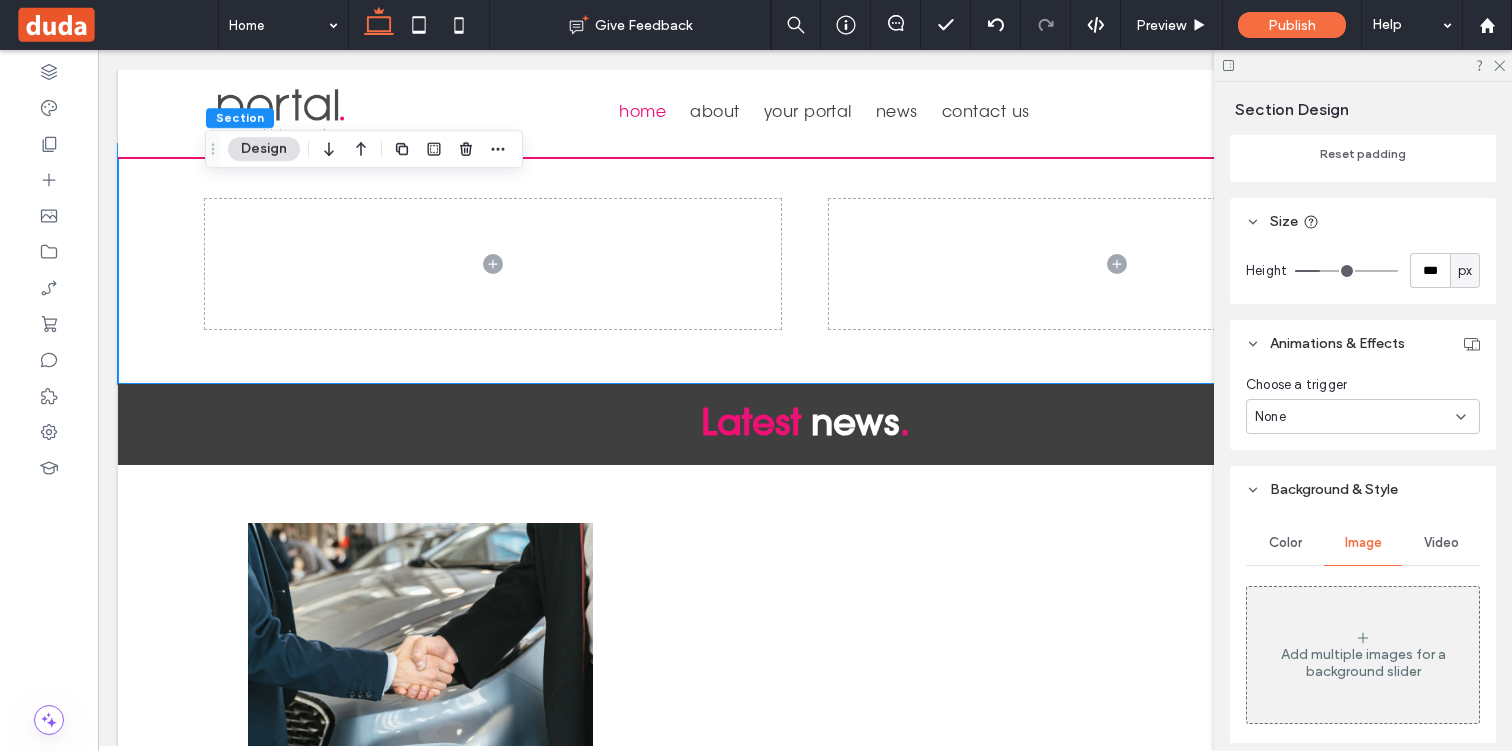 click on "Add multiple images for a background slider" at bounding box center (1363, 655) 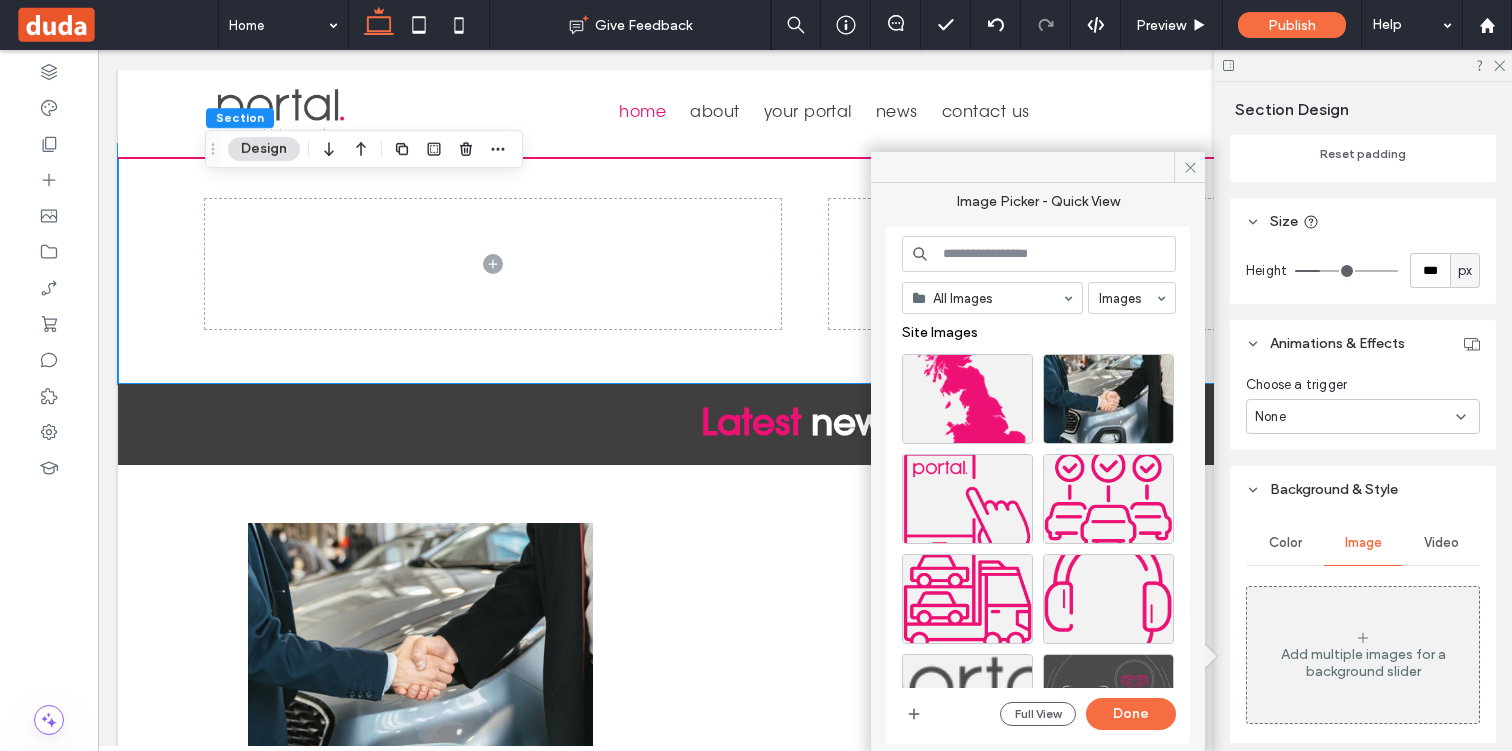 click at bounding box center (1039, 254) 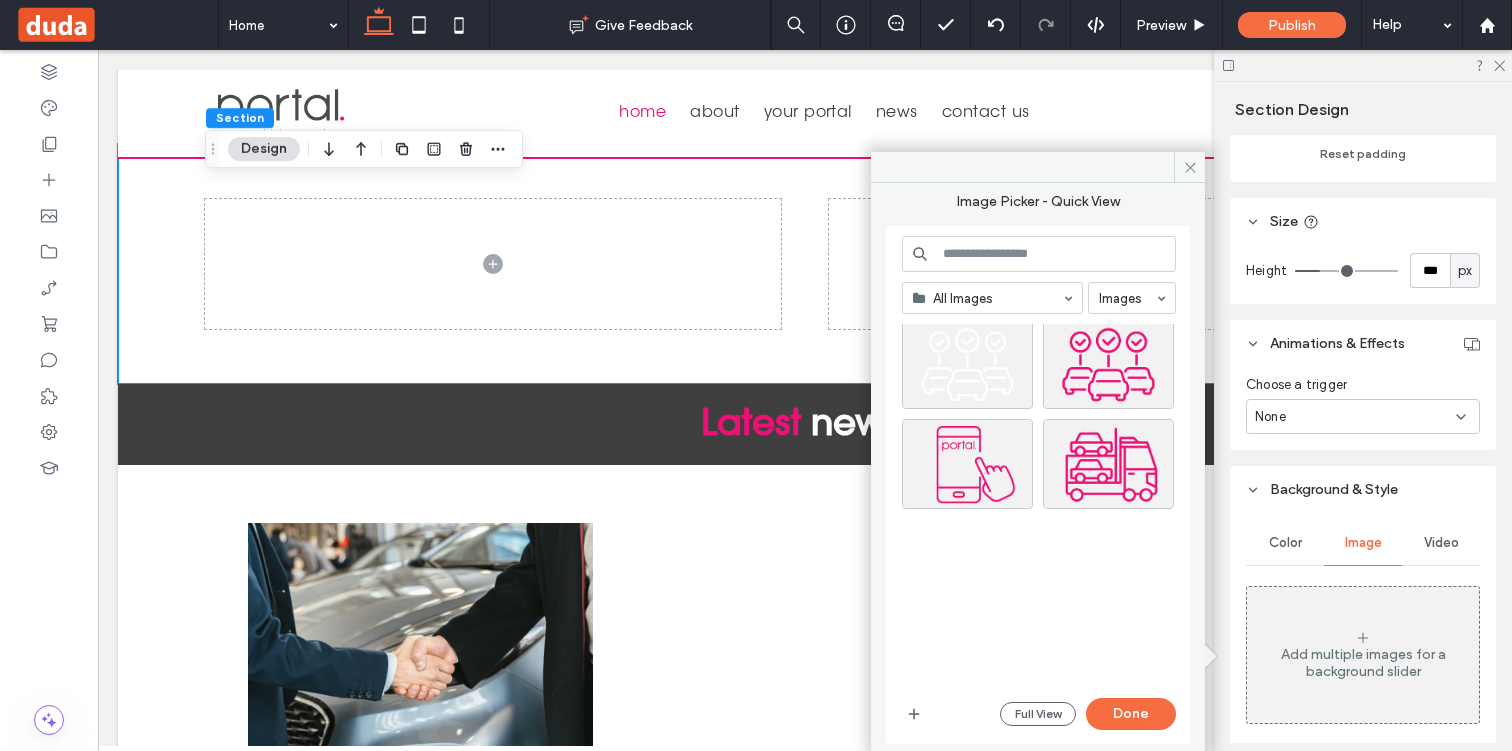 scroll, scrollTop: 355, scrollLeft: 0, axis: vertical 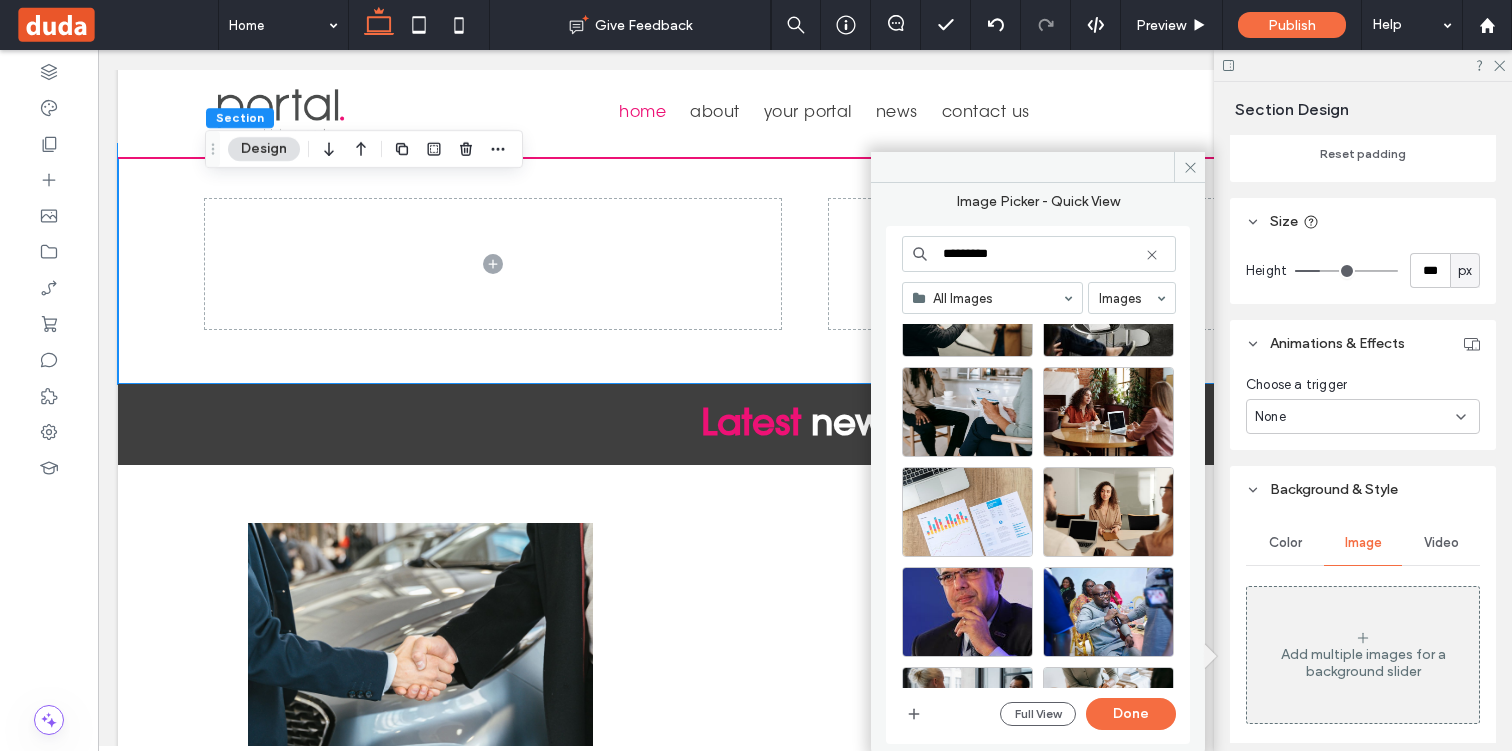 click on "*********" at bounding box center [1039, 254] 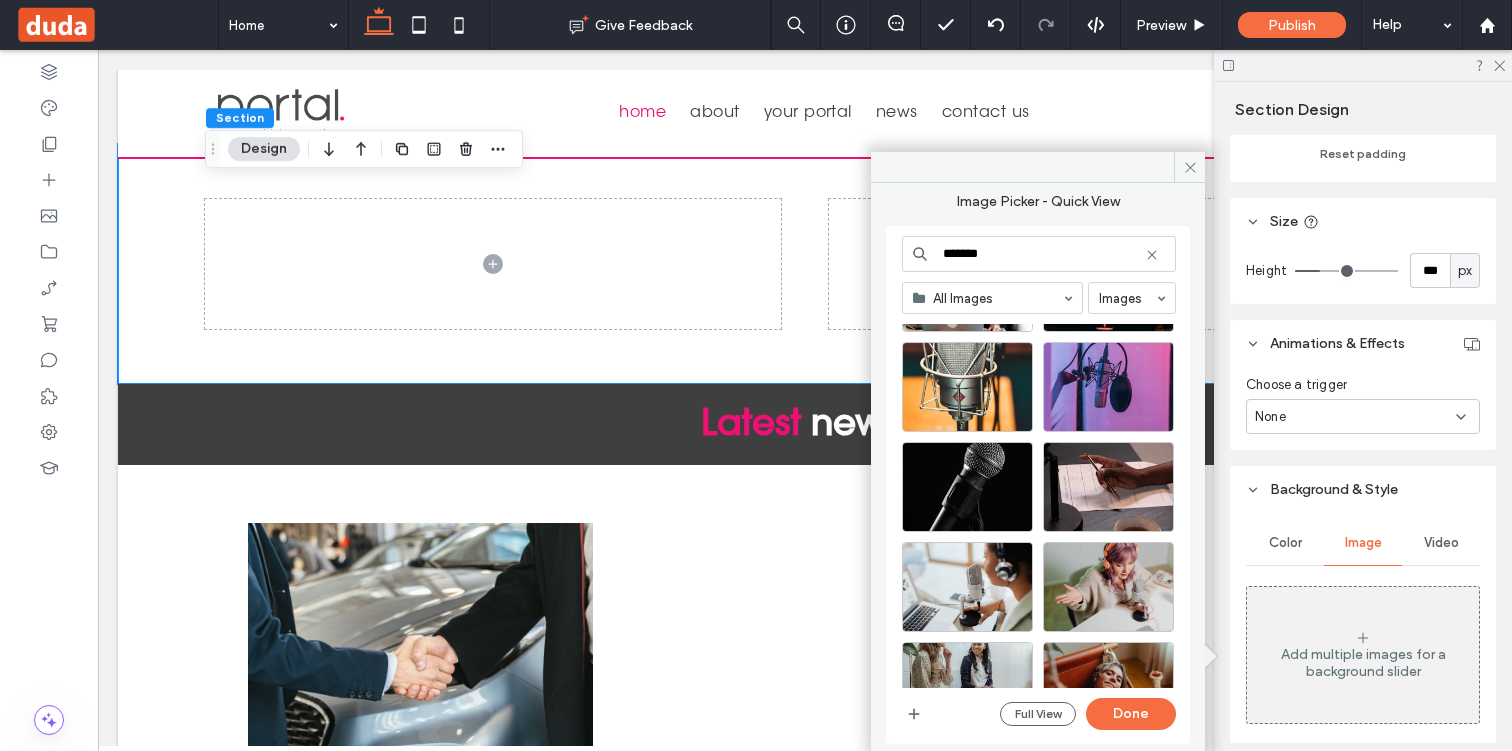 scroll, scrollTop: 4434, scrollLeft: 0, axis: vertical 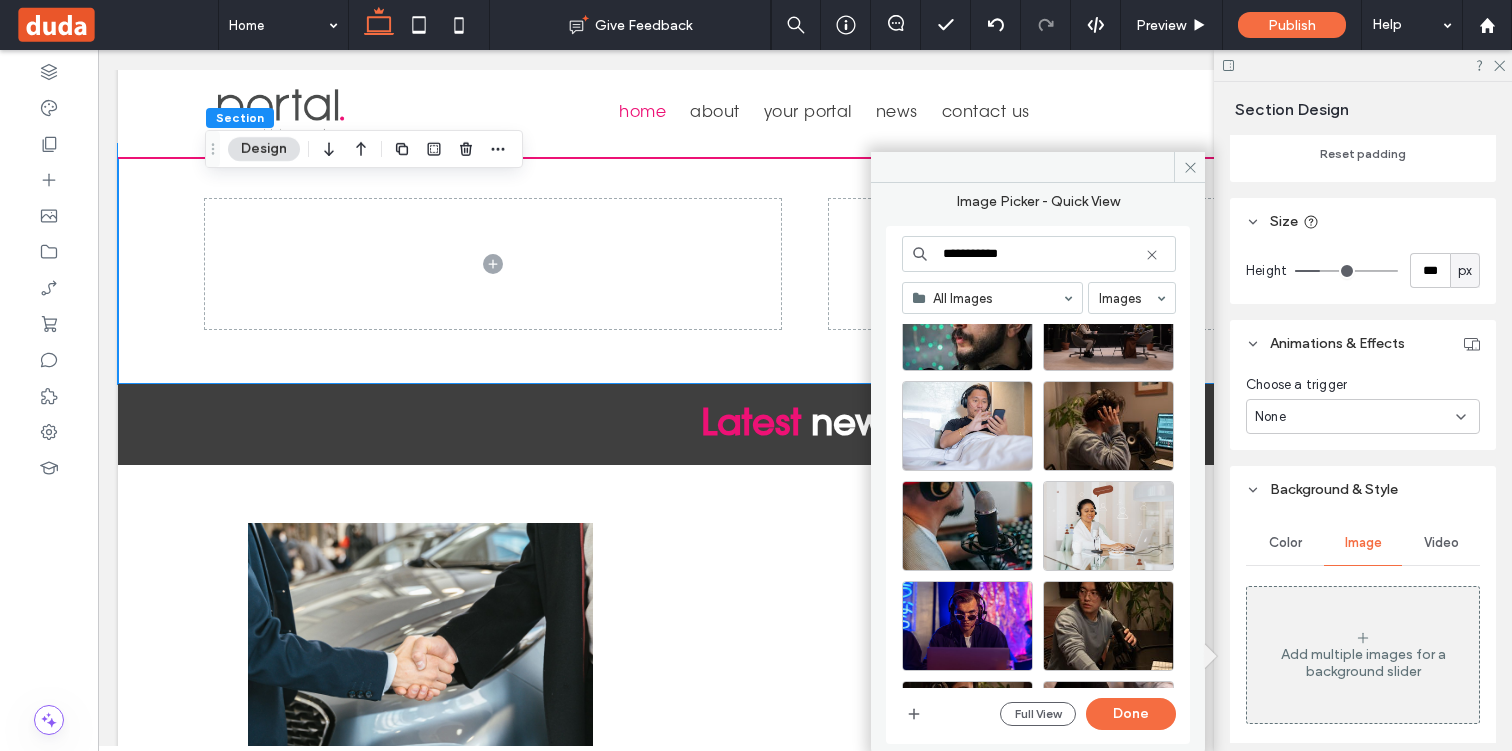 click on "**********" at bounding box center (1039, 254) 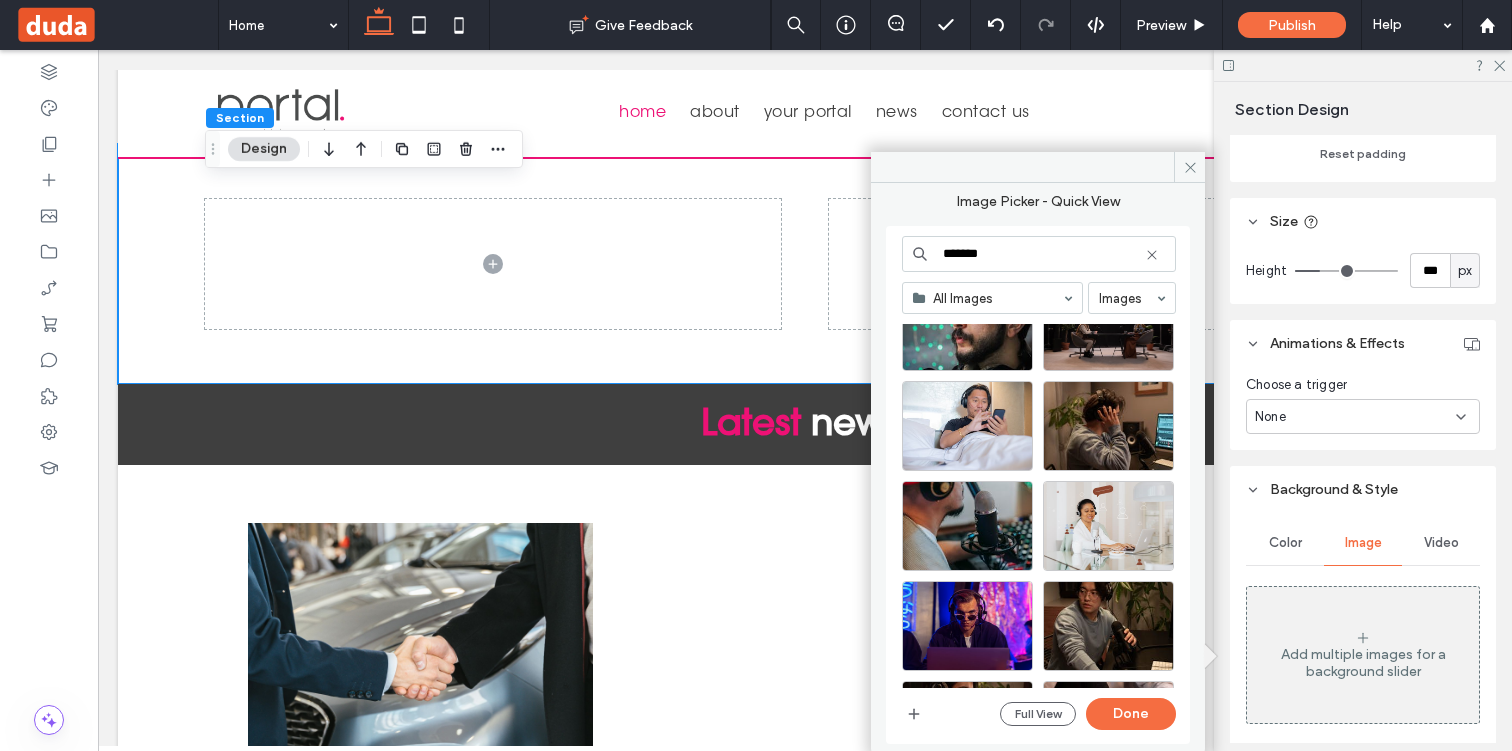 type on "*******" 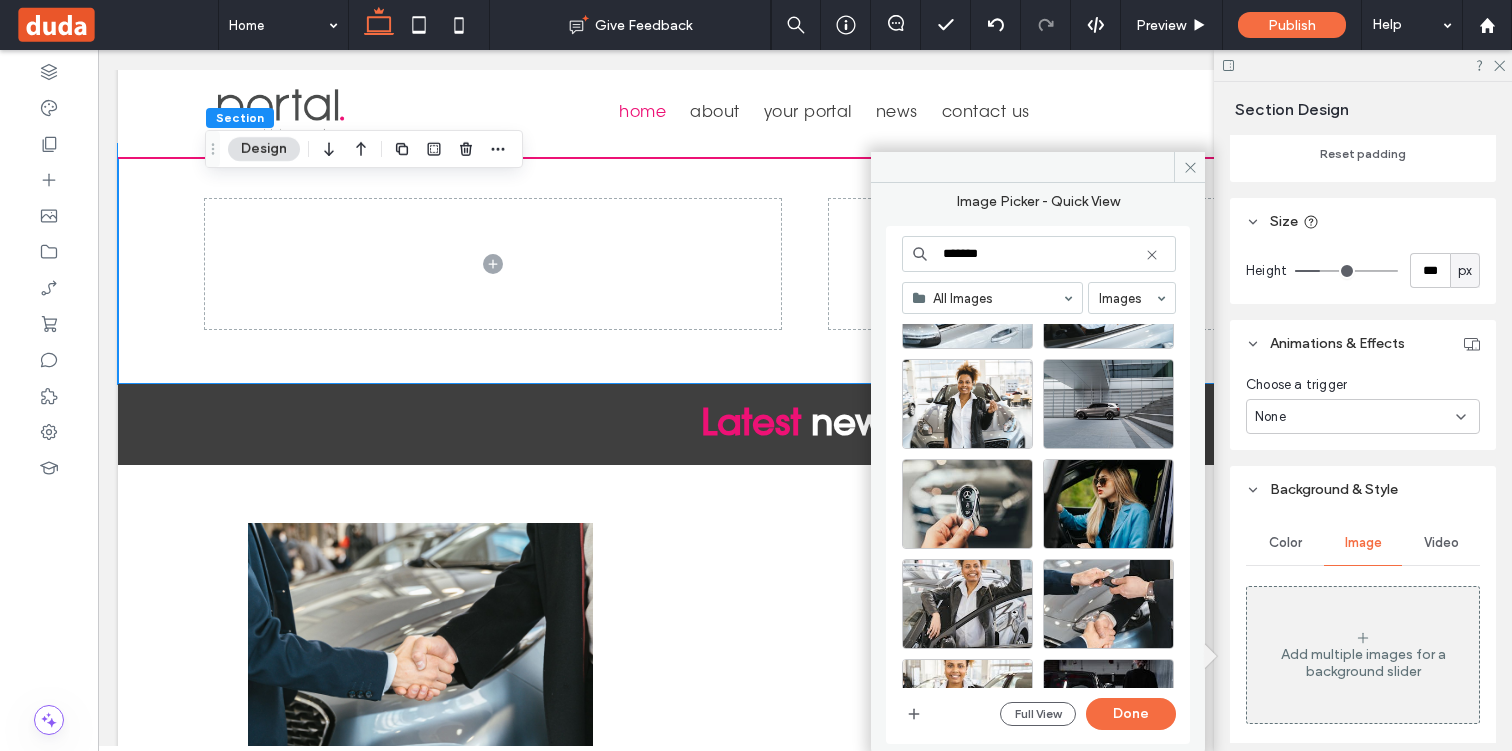 scroll, scrollTop: 1846, scrollLeft: 0, axis: vertical 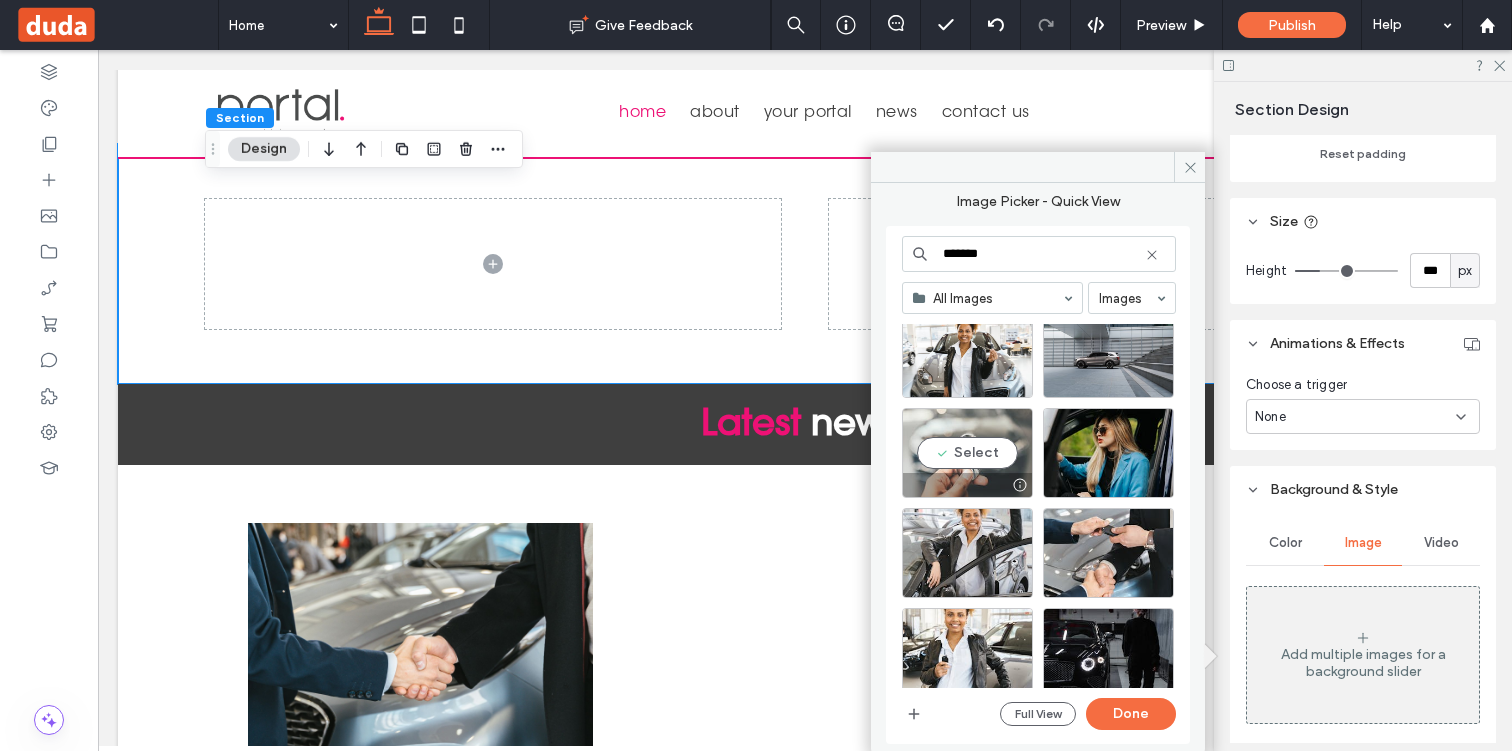 click on "Select" at bounding box center (967, 453) 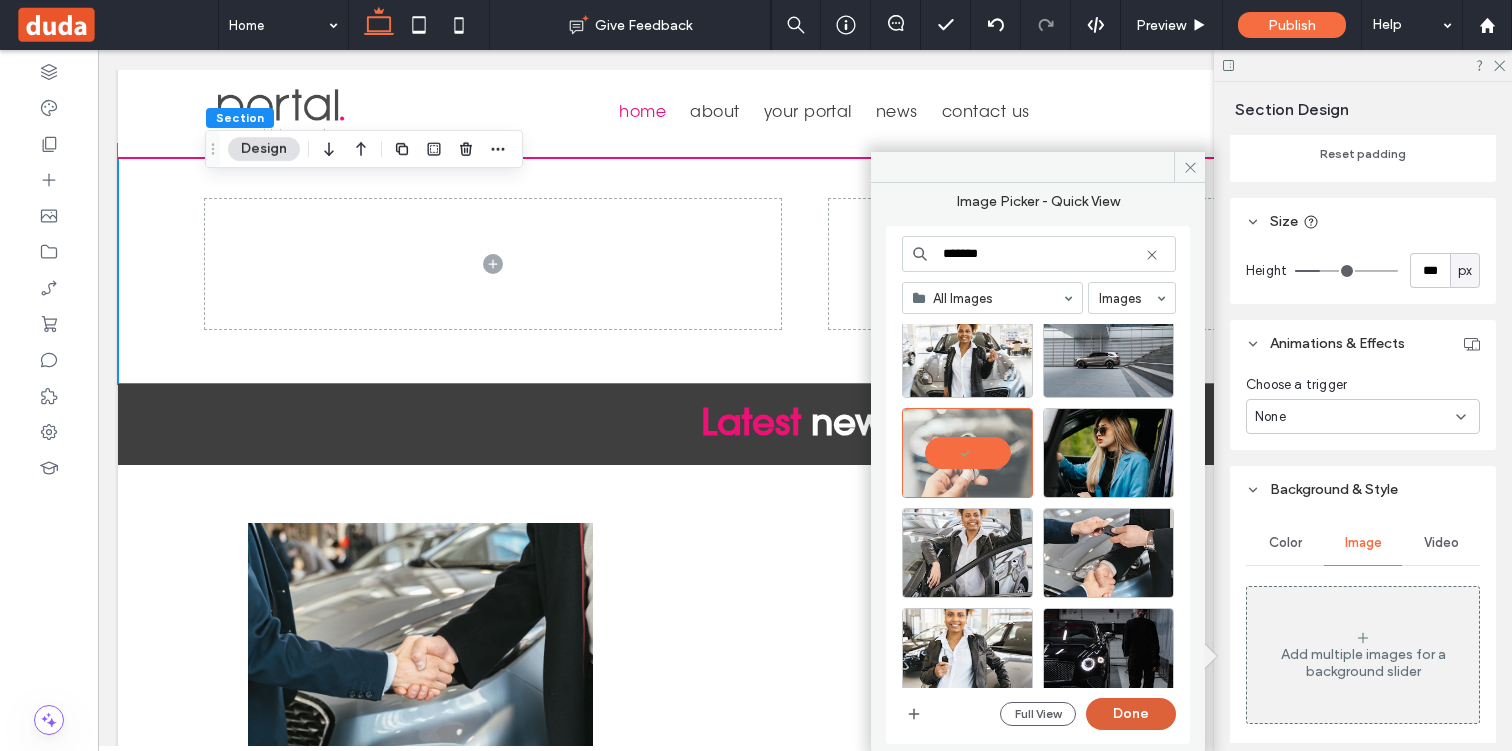 click on "Done" at bounding box center [1131, 714] 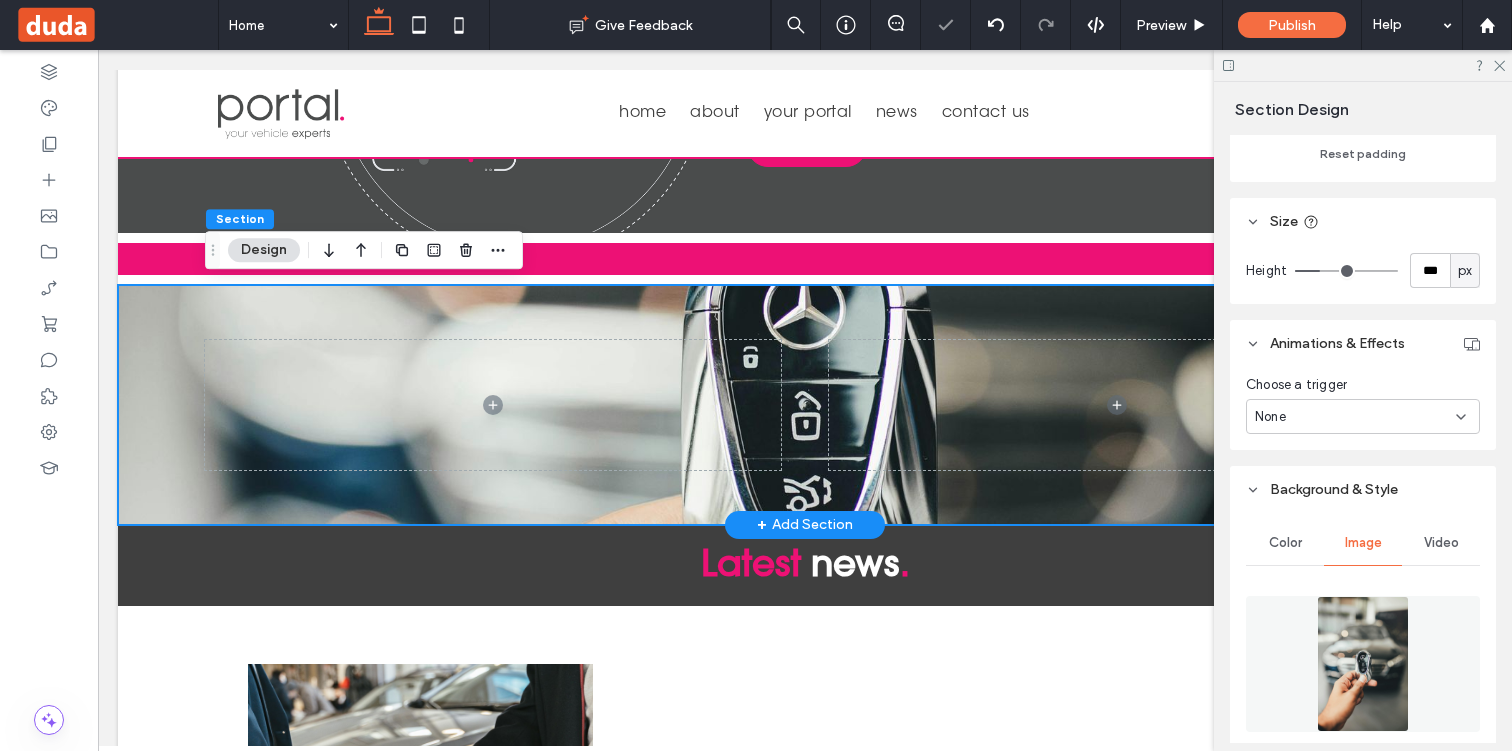 scroll, scrollTop: 2559, scrollLeft: 0, axis: vertical 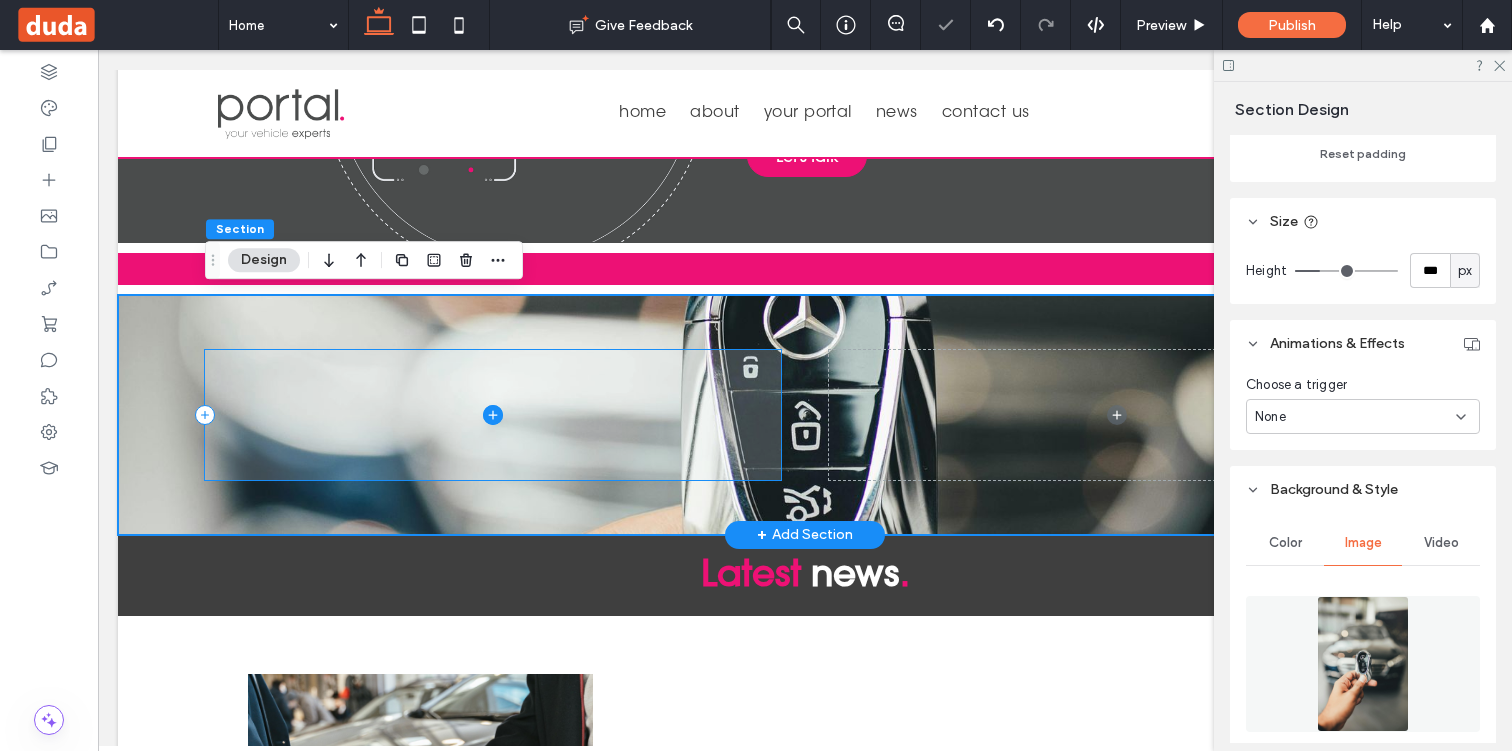 click at bounding box center (493, 415) 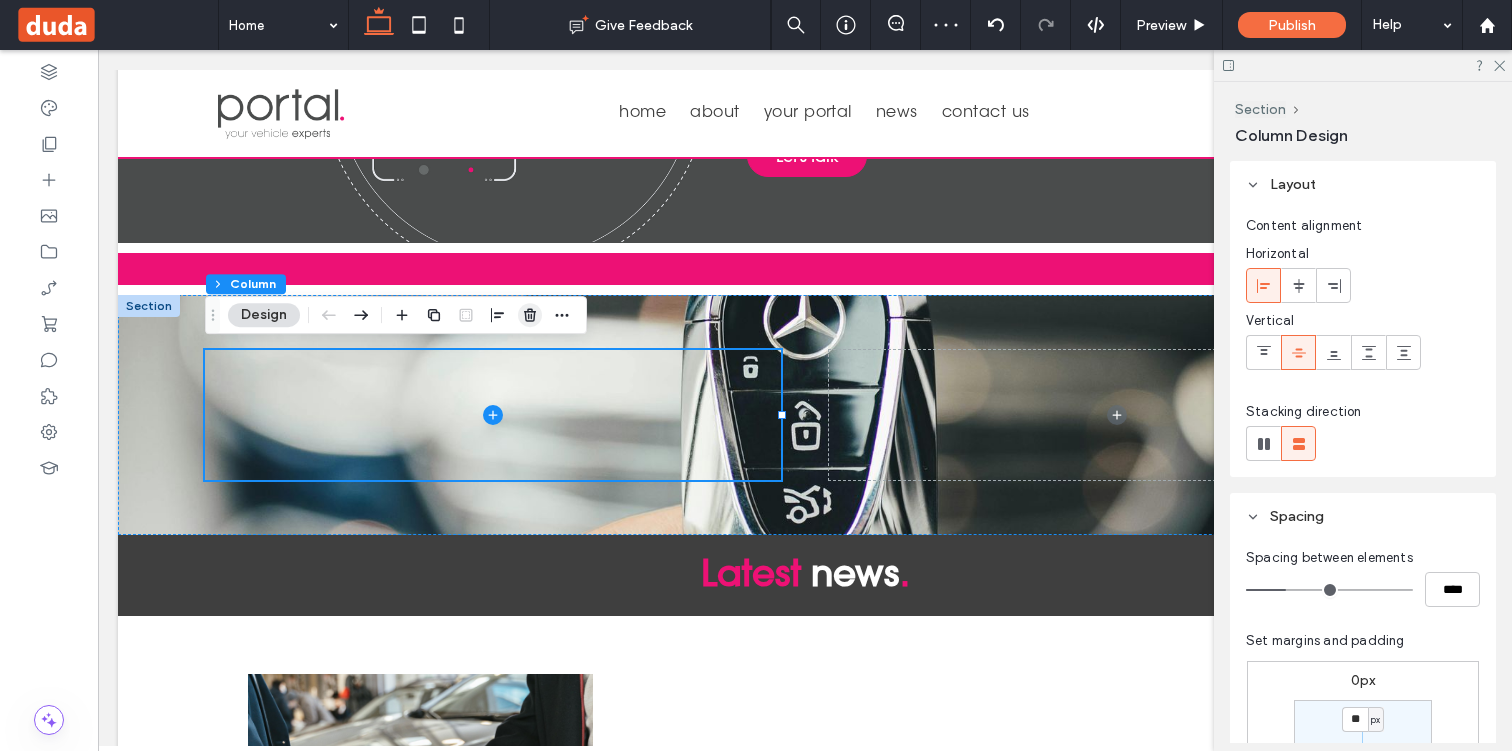 click 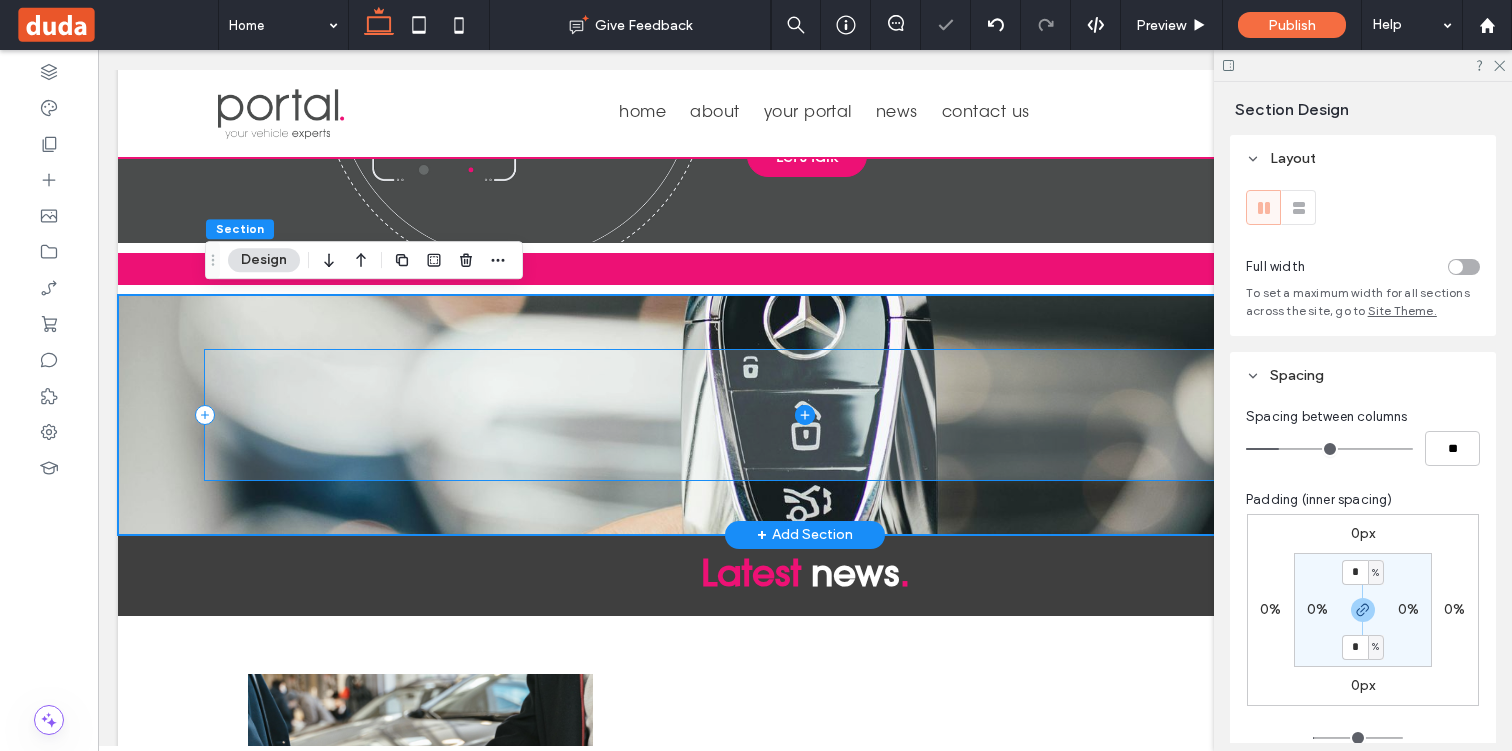 click at bounding box center (805, 415) 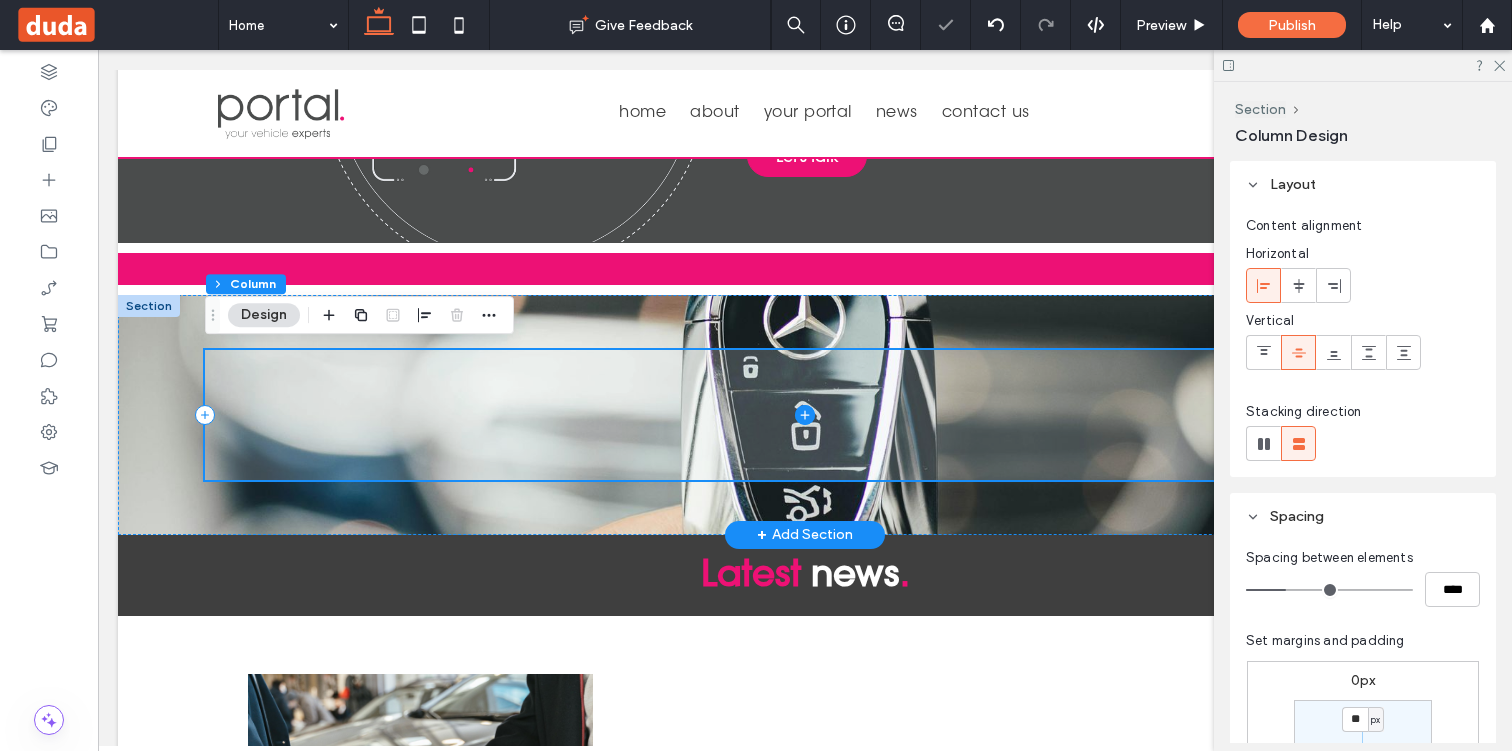 click 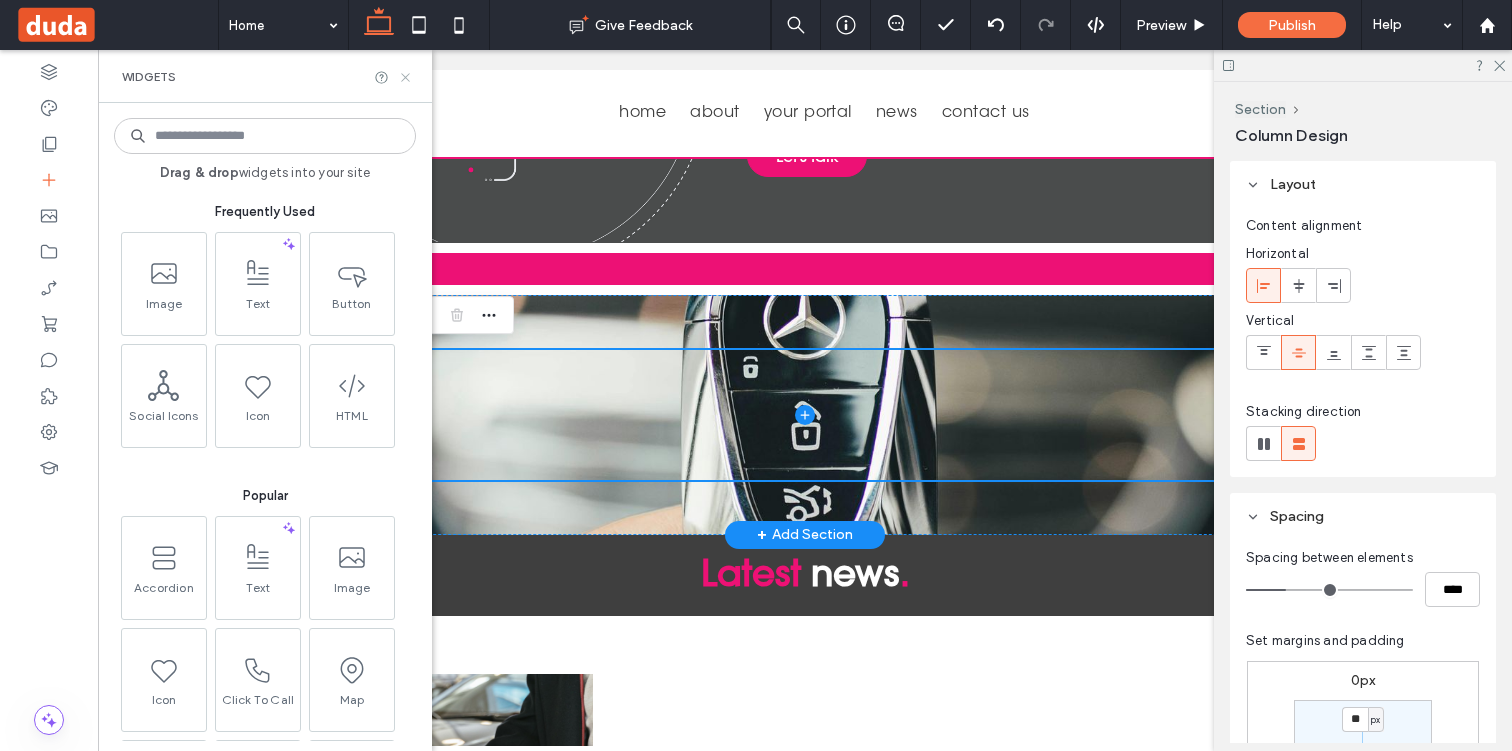 click 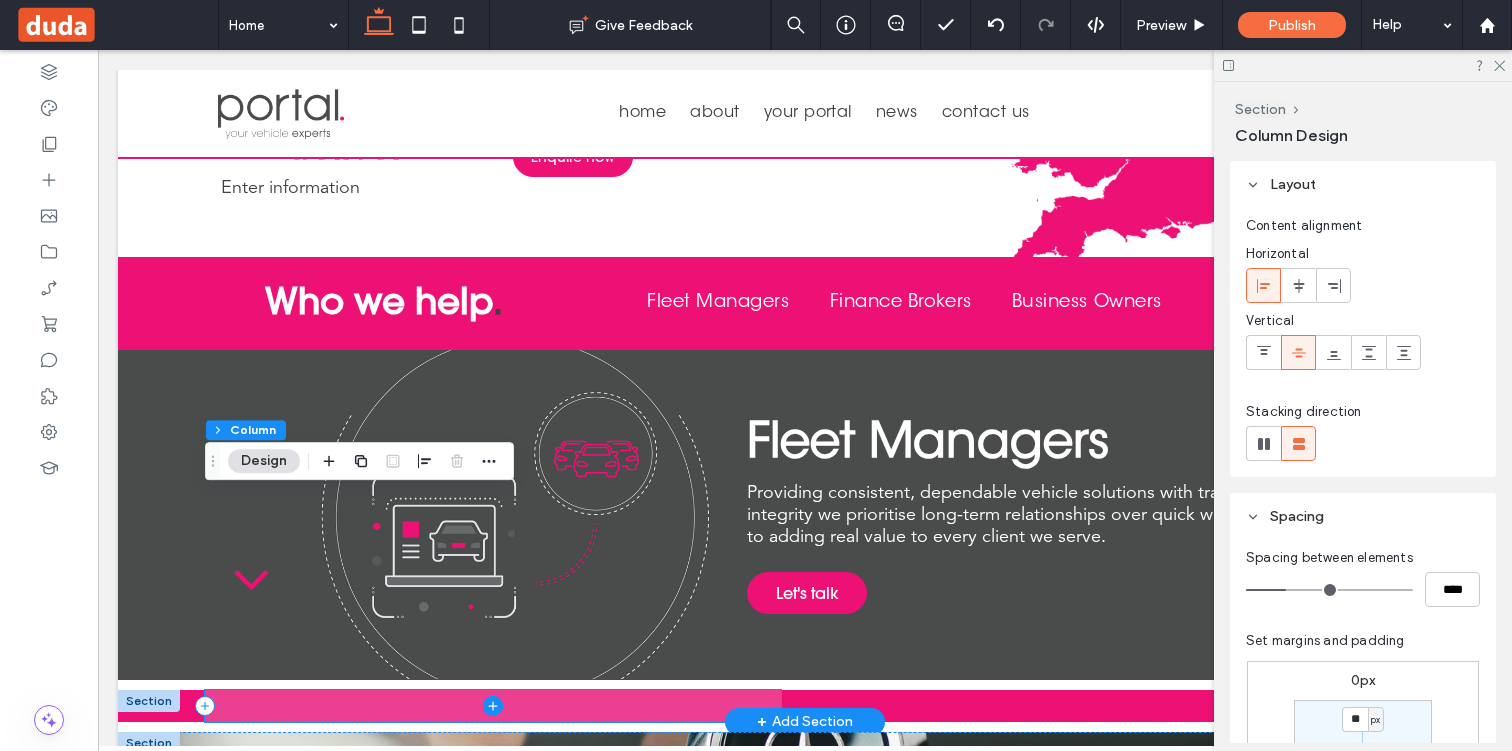 scroll, scrollTop: 2023, scrollLeft: 0, axis: vertical 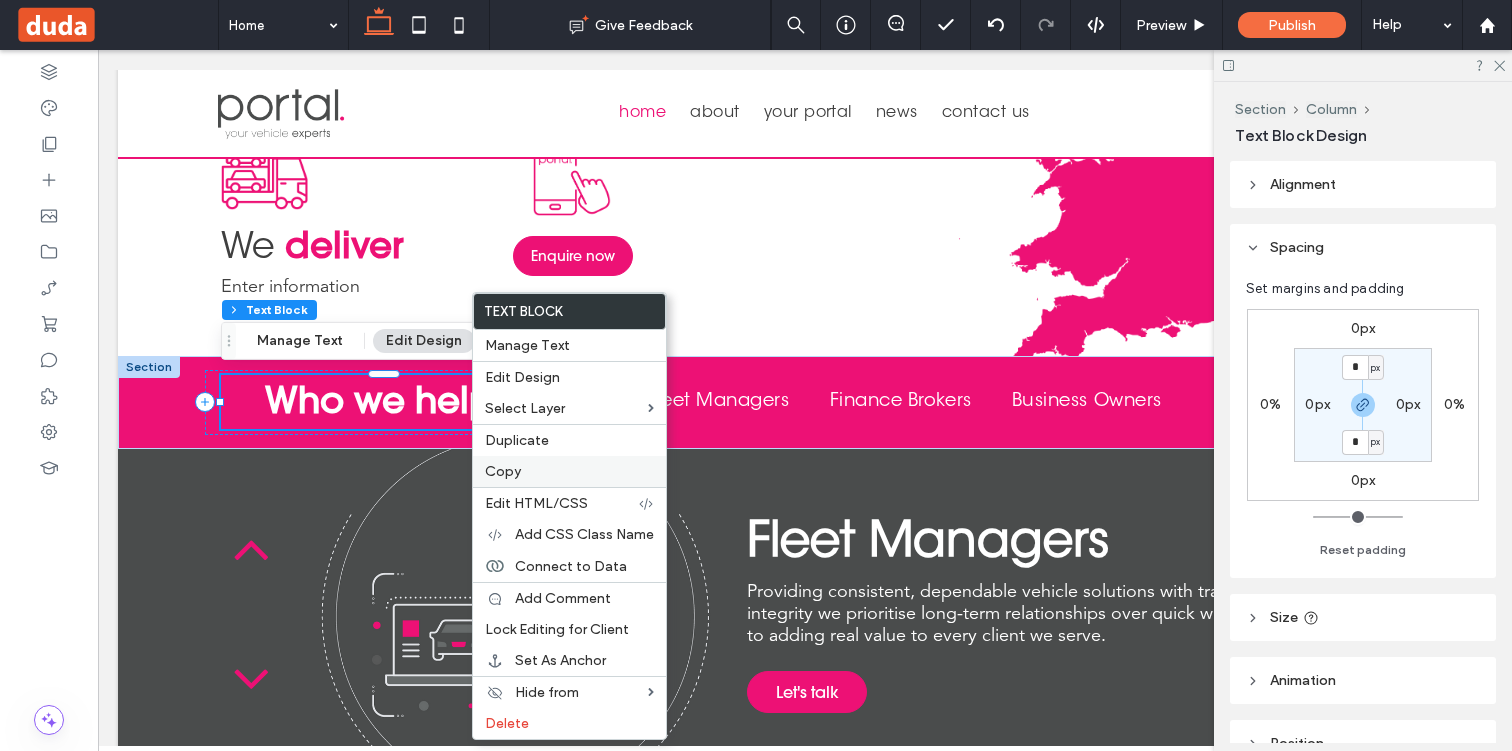 click on "Copy" at bounding box center (503, 471) 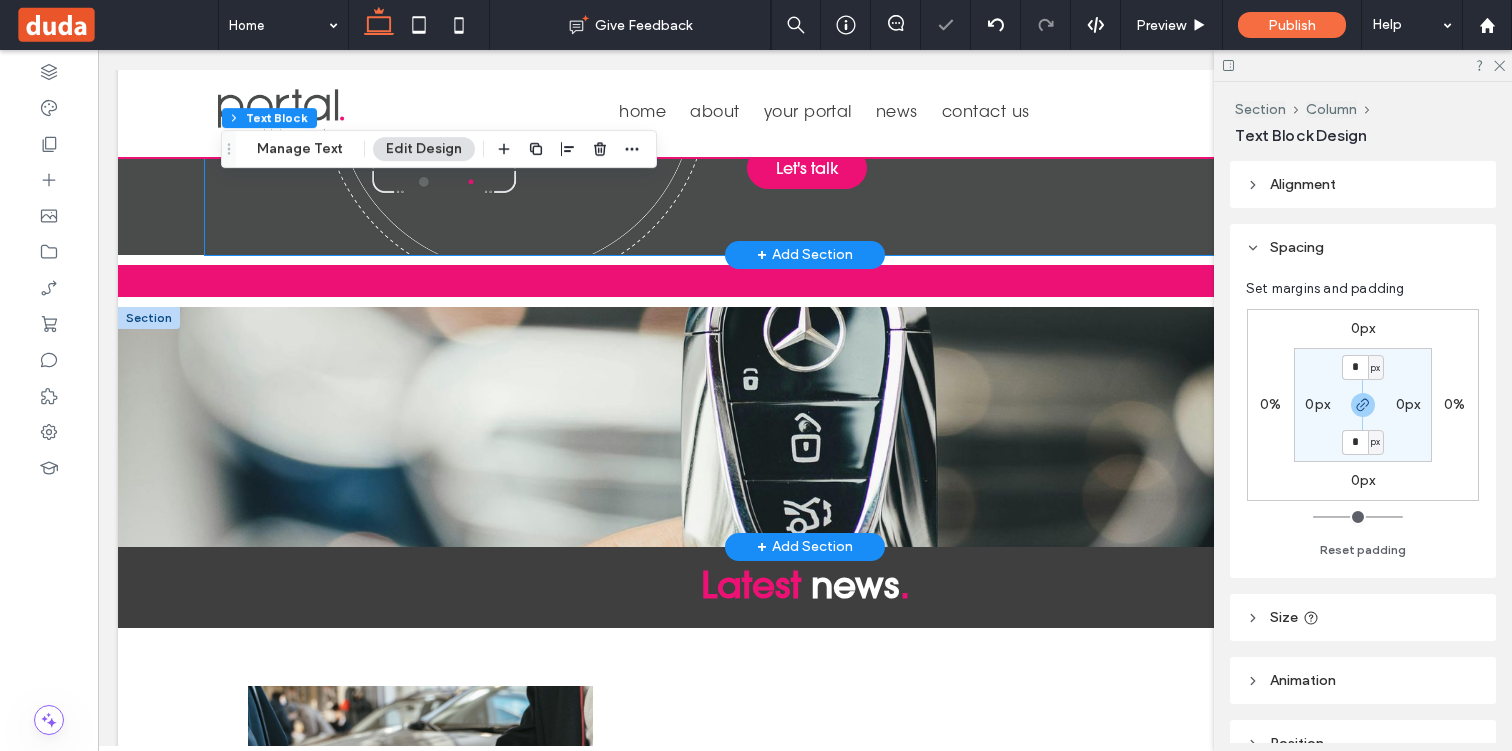 scroll, scrollTop: 2630, scrollLeft: 0, axis: vertical 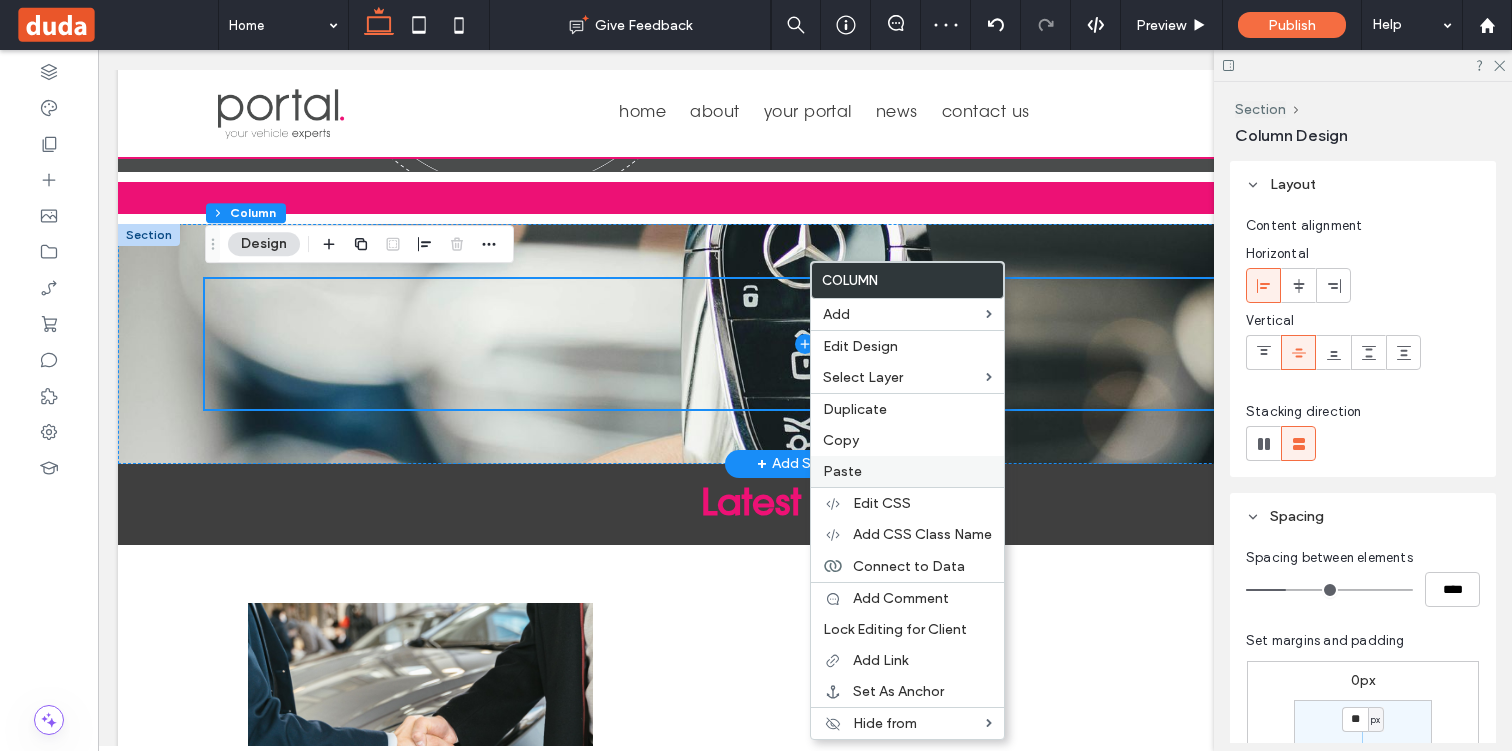 click on "Paste" at bounding box center (842, 471) 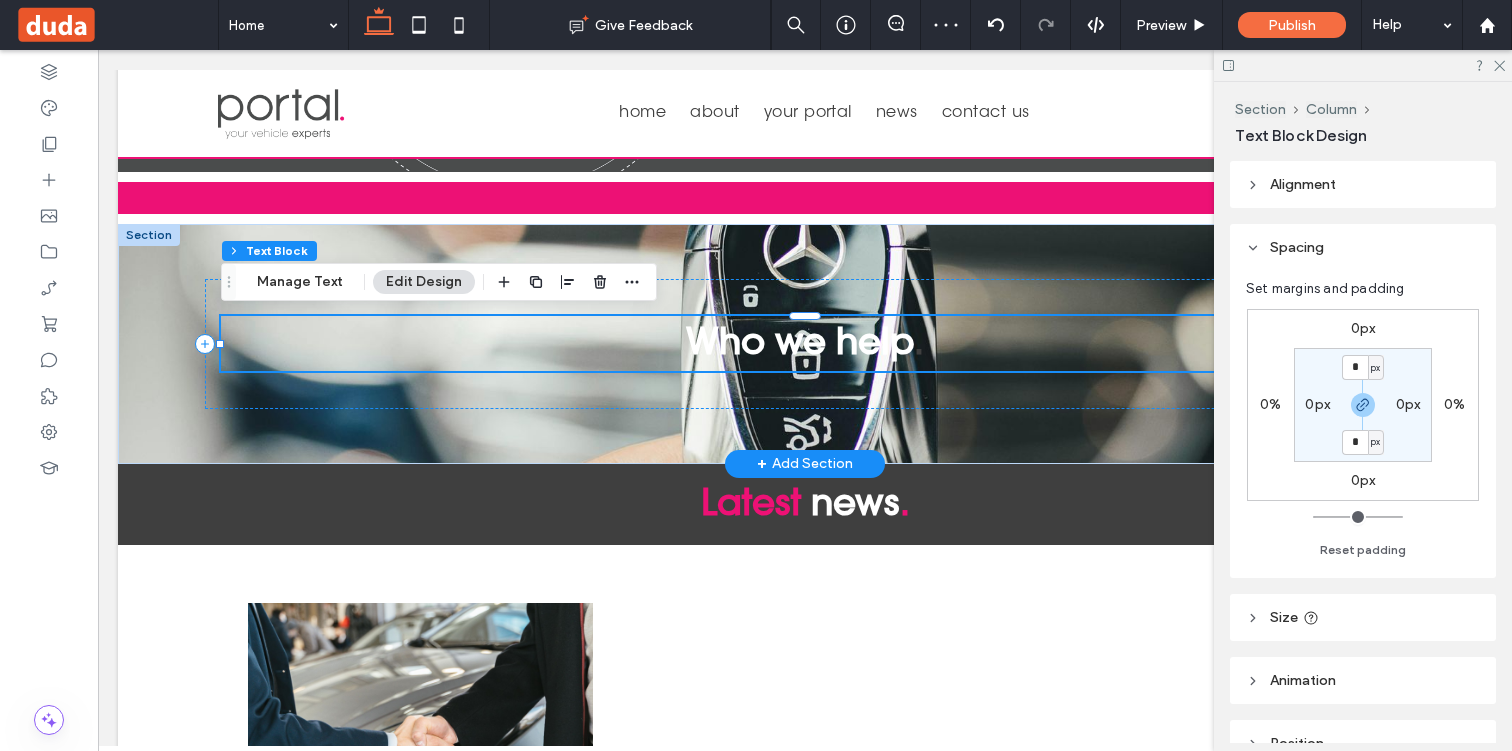 click on "Who we help" at bounding box center (800, 341) 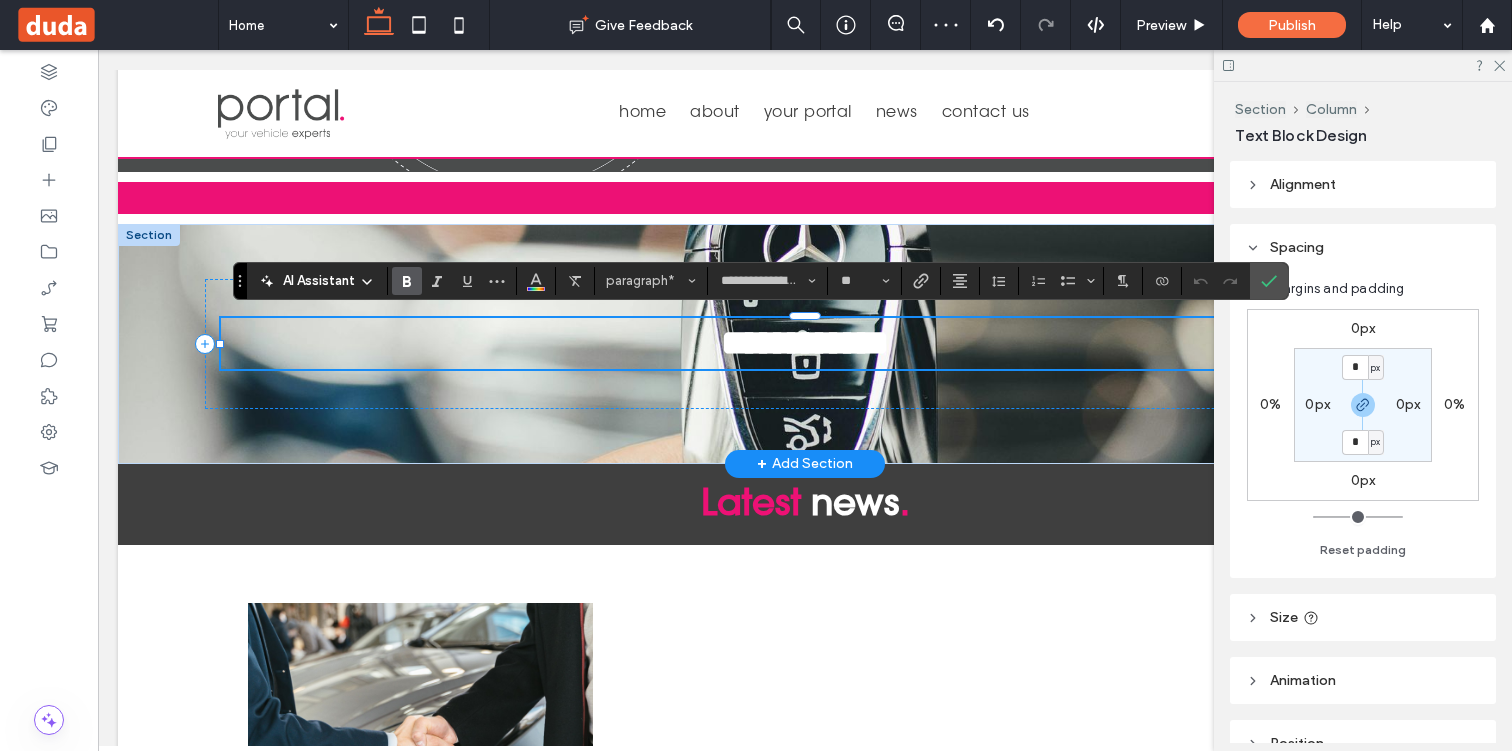 click on "**********" at bounding box center (805, 343) 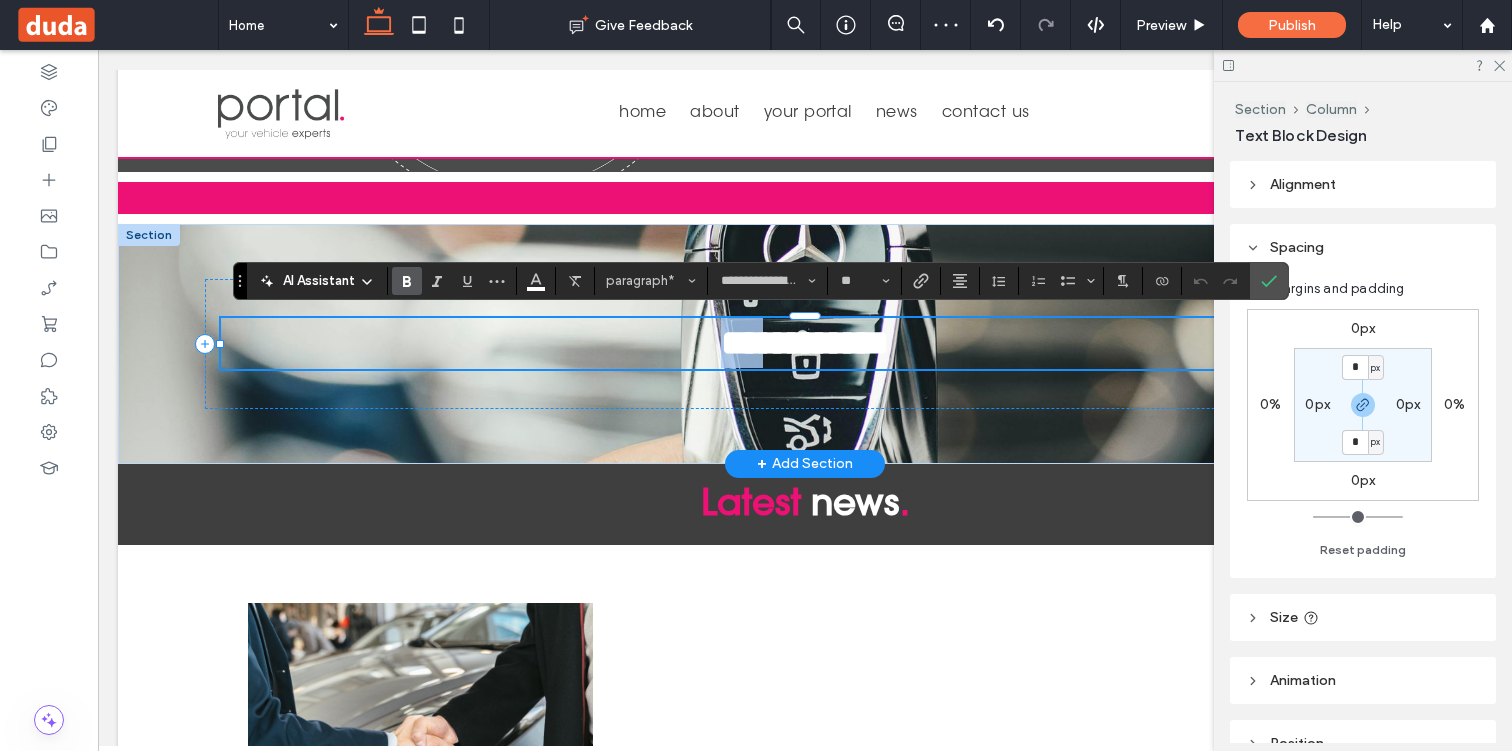 click on "**********" at bounding box center [805, 343] 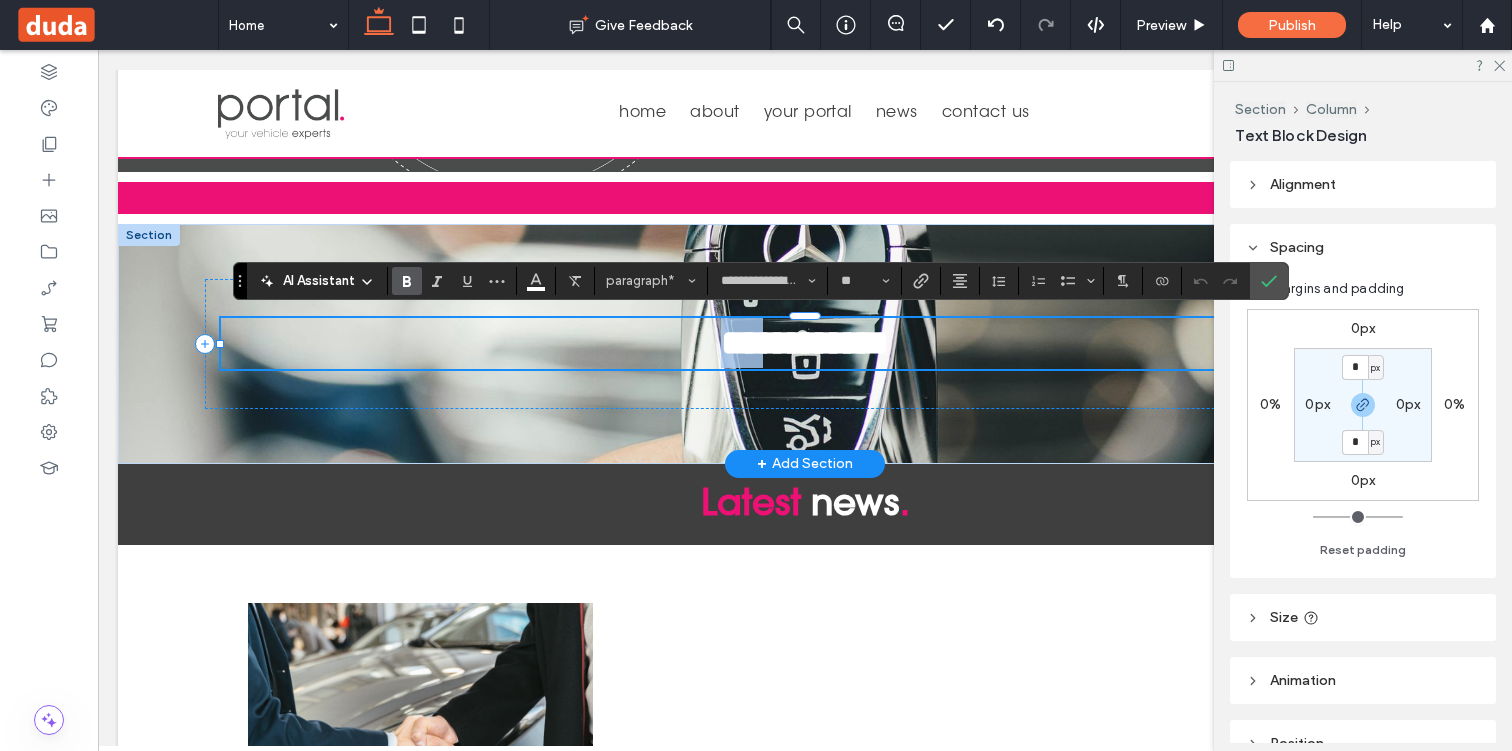 type 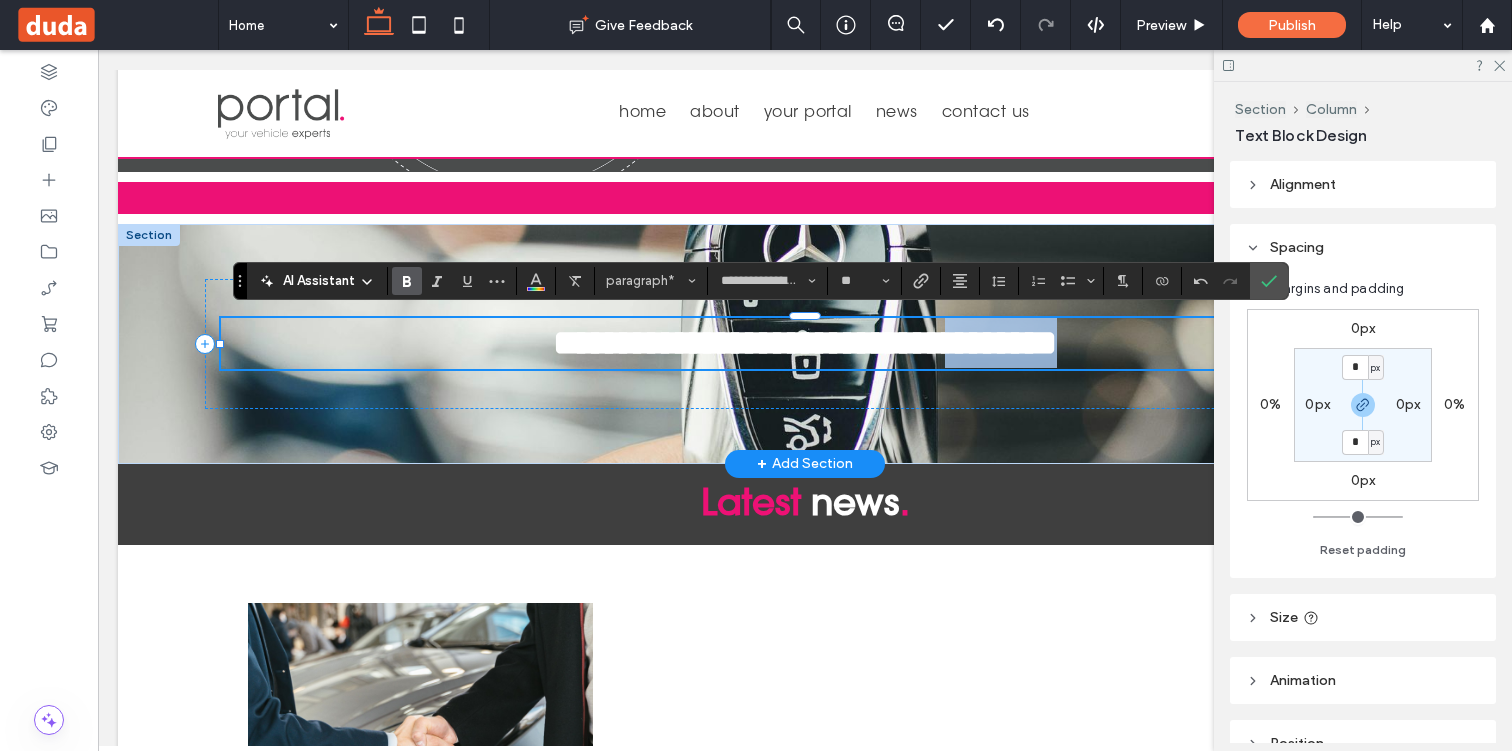 drag, startPoint x: 1097, startPoint y: 351, endPoint x: 947, endPoint y: 356, distance: 150.08331 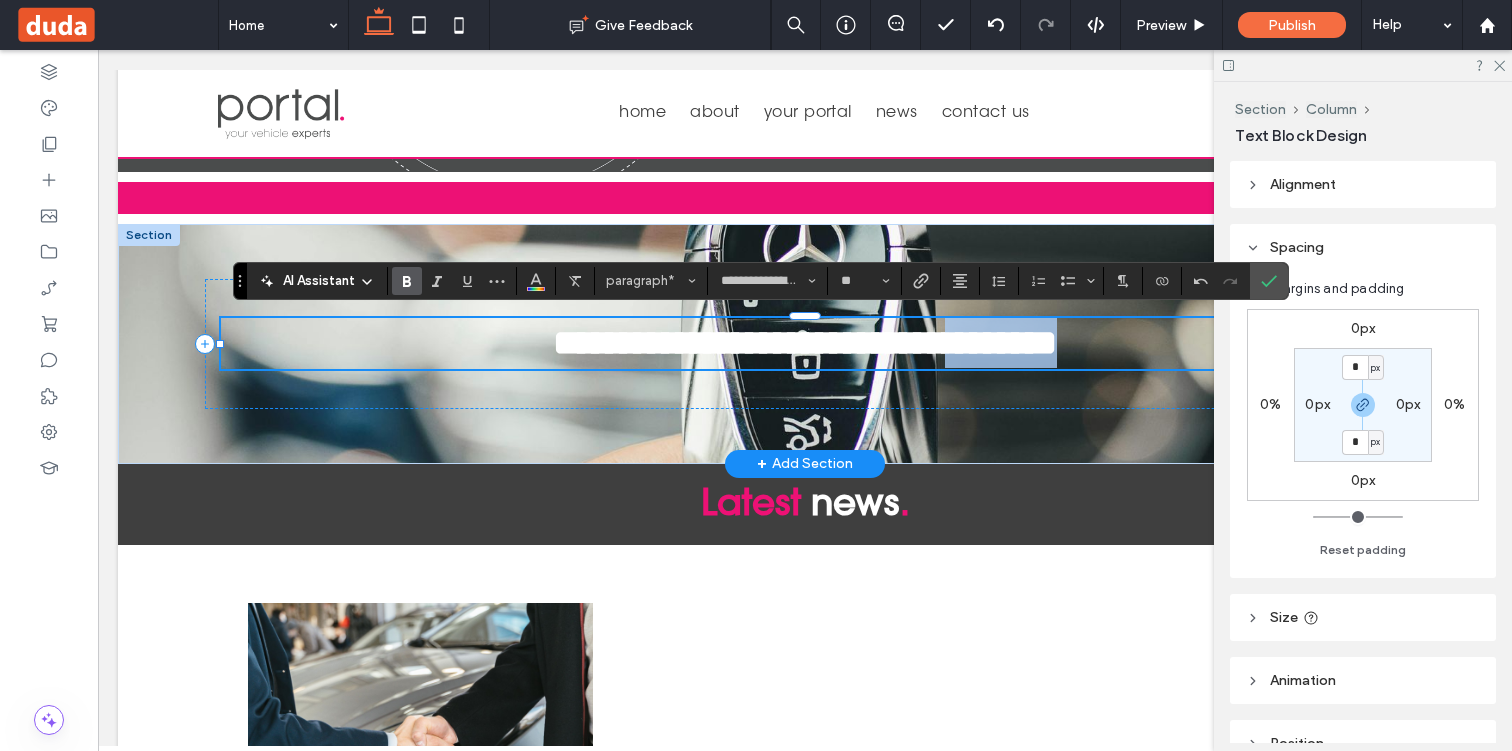 click on "**********" at bounding box center (805, 343) 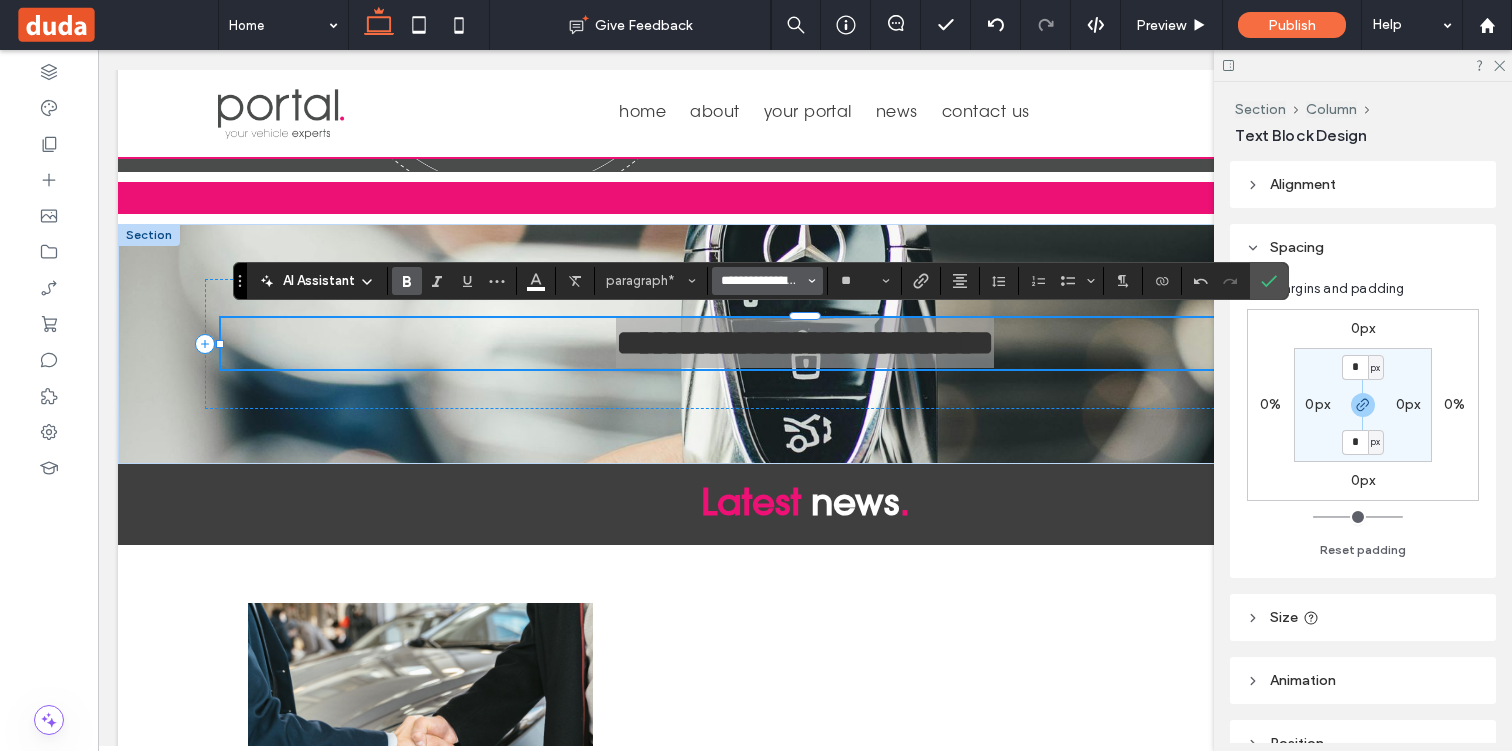 click on "**********" at bounding box center (761, 281) 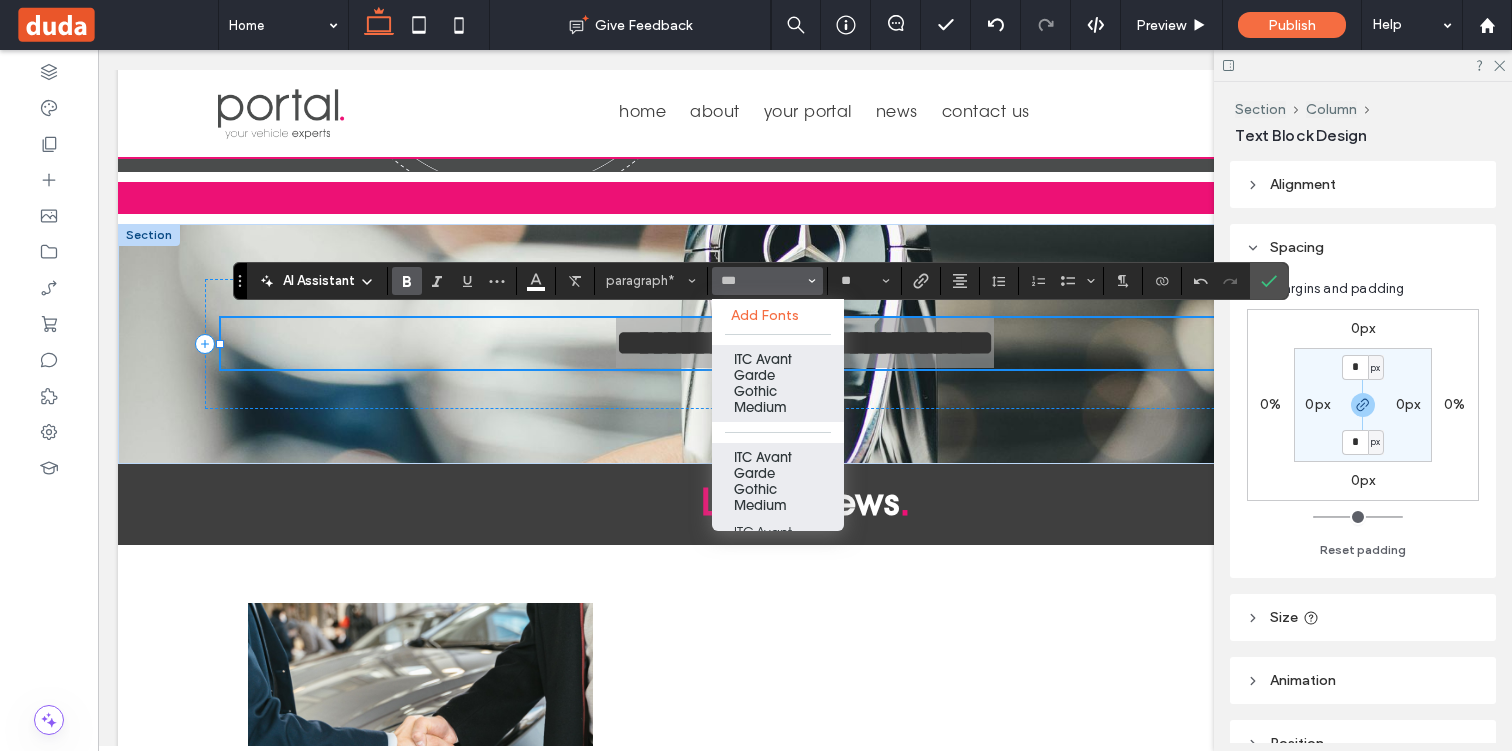 click on "ITC Avant Garde Gothic Std Book" at bounding box center [778, 550] 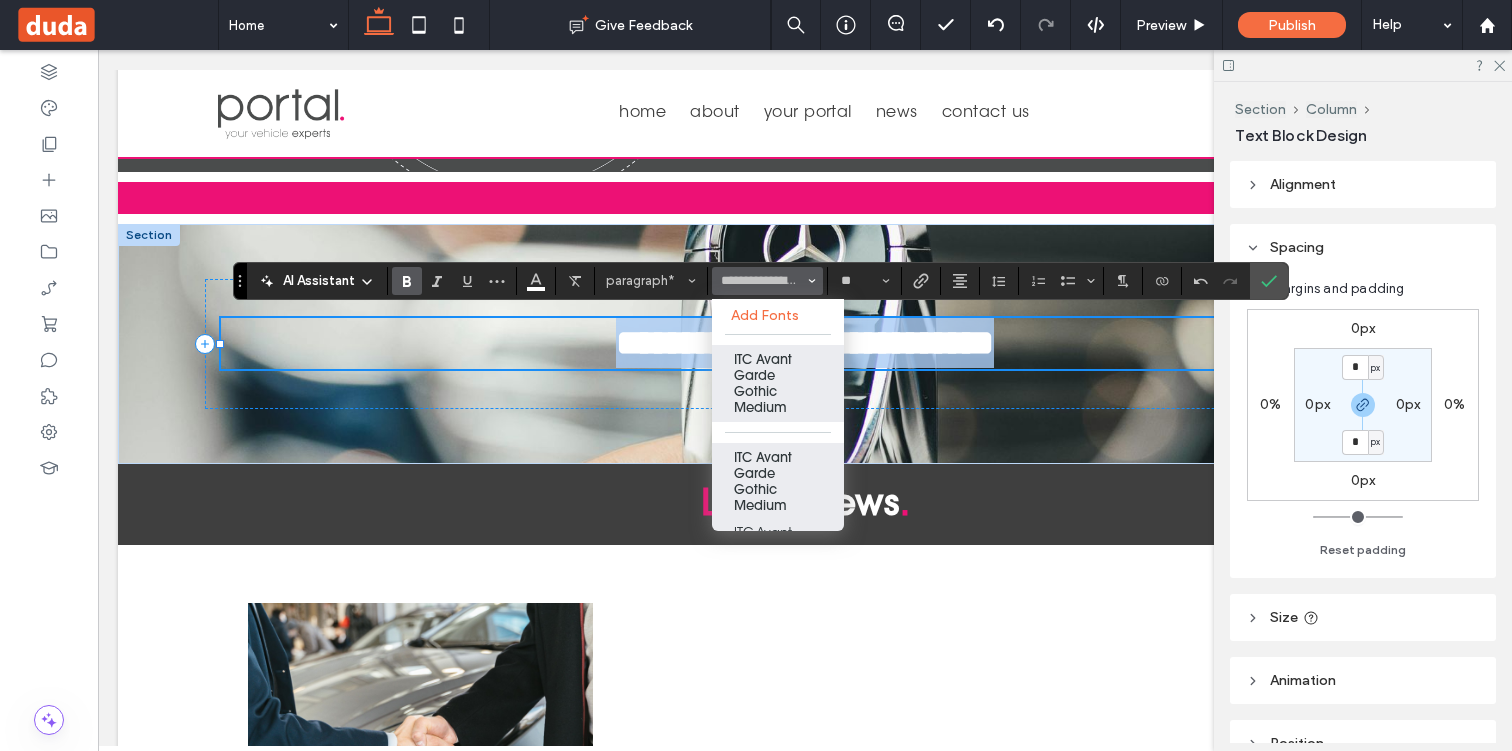 type on "**********" 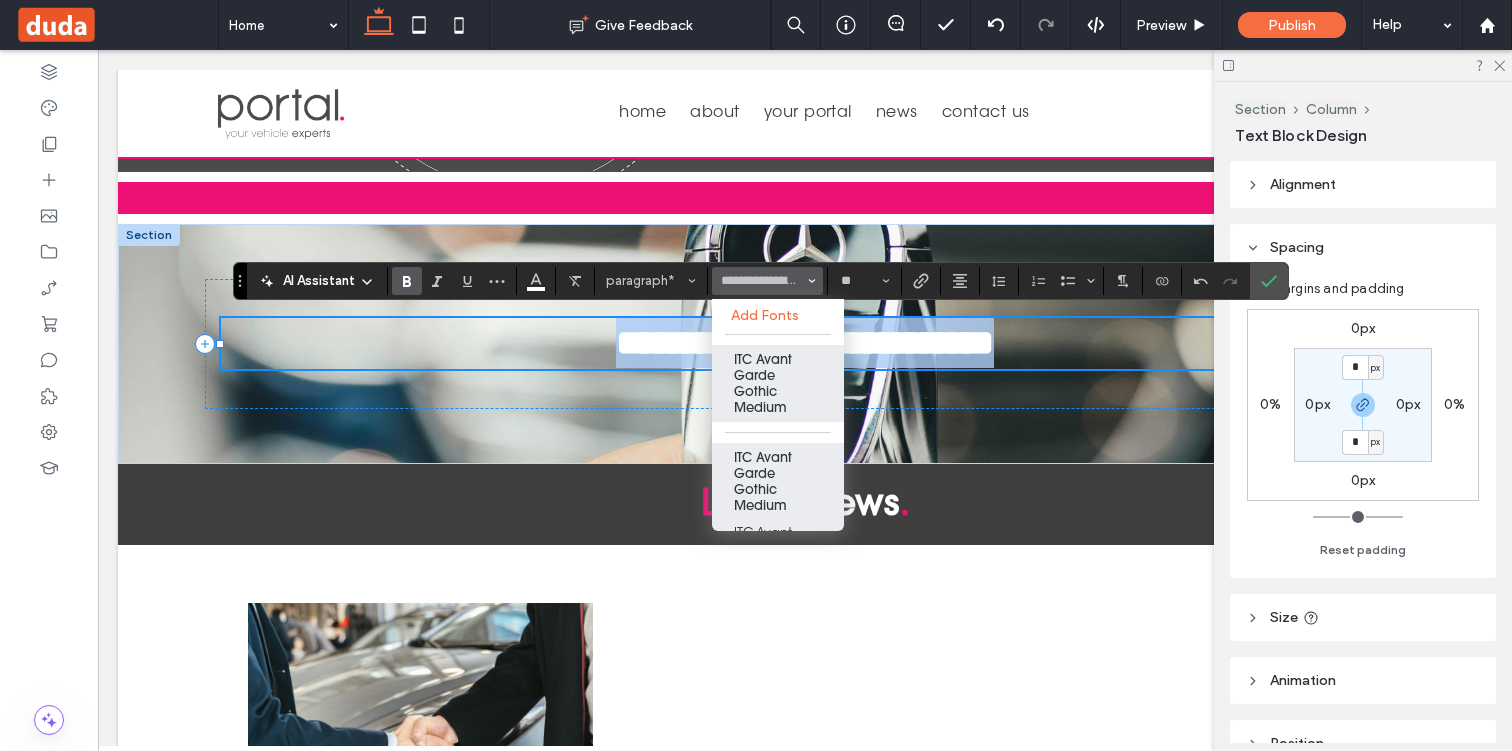 scroll, scrollTop: 2632, scrollLeft: 0, axis: vertical 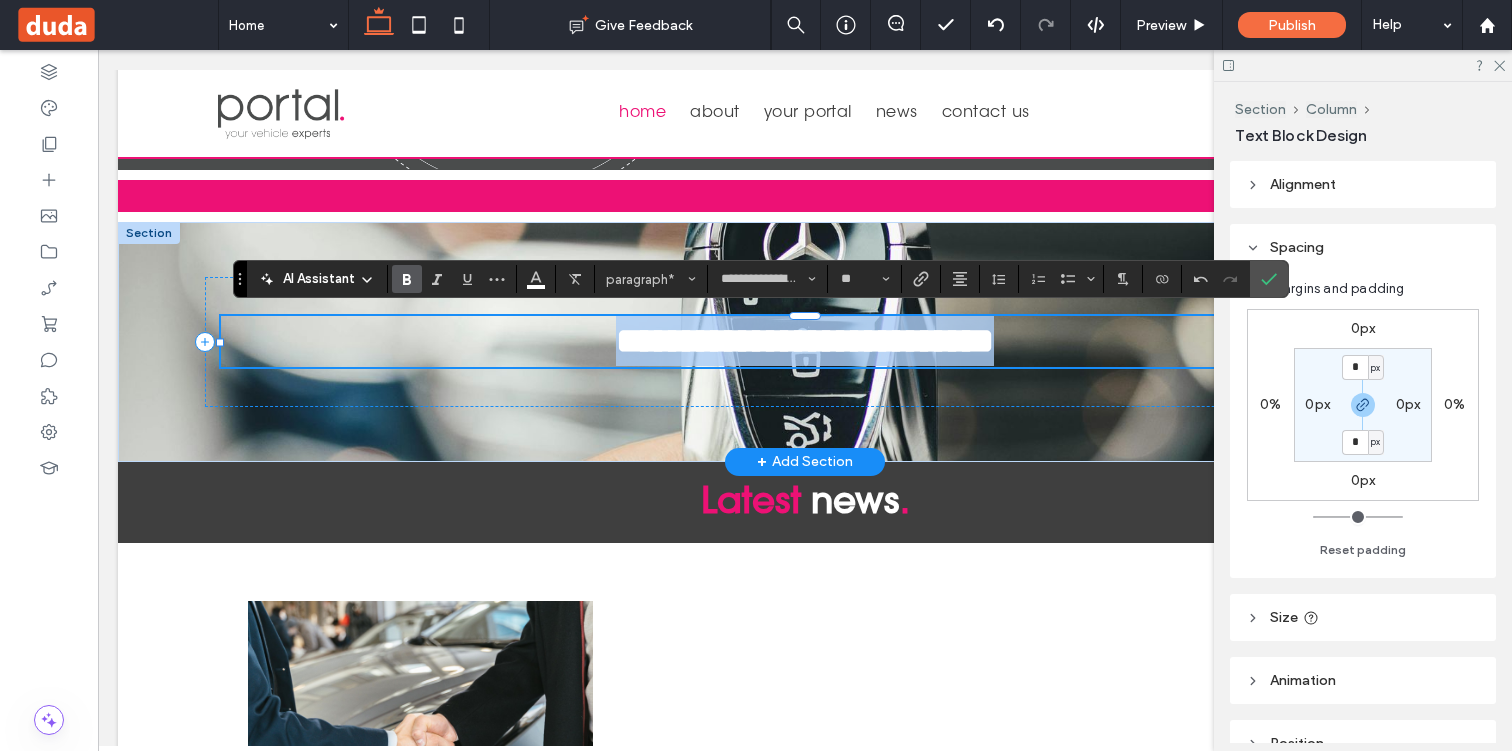 click on "**********" at bounding box center [805, 341] 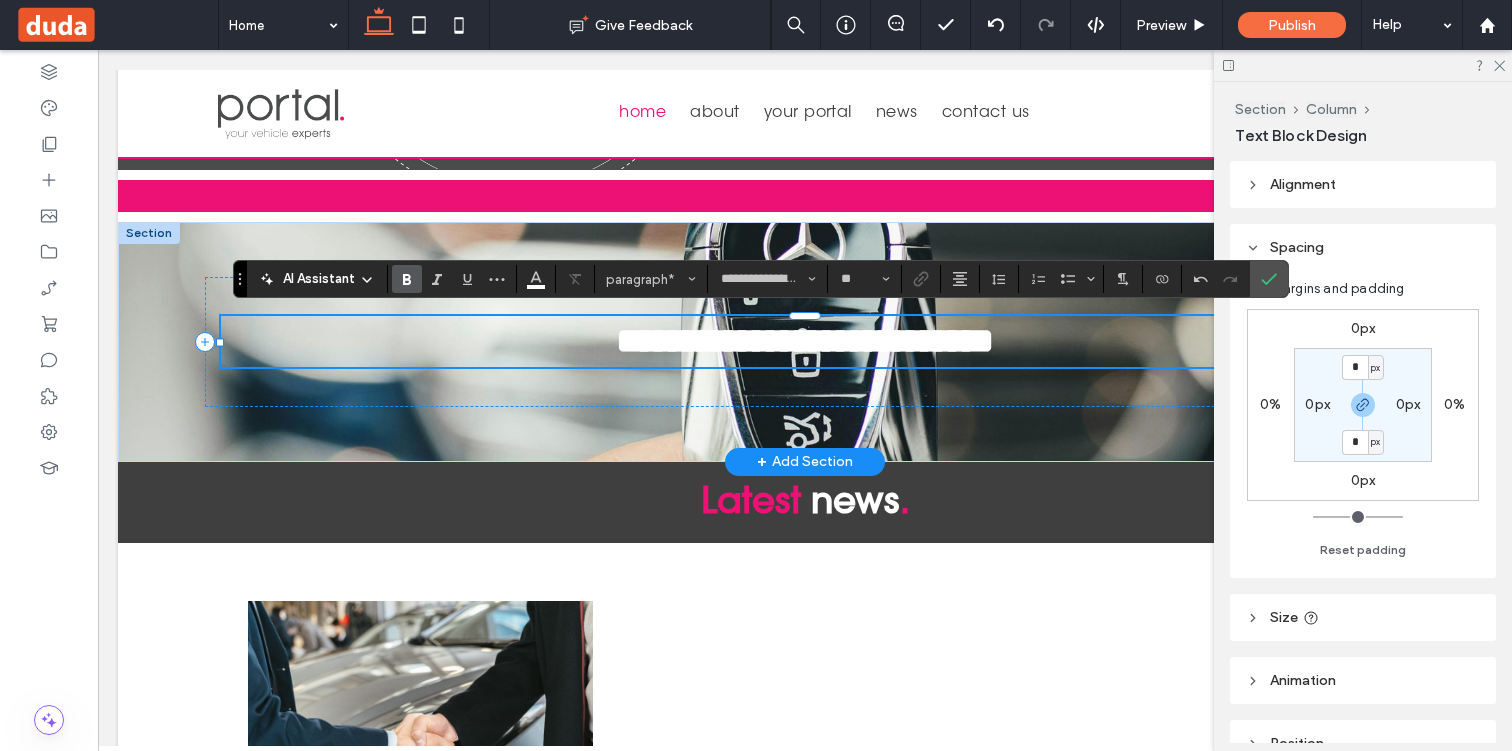 click on "**********" at bounding box center [805, 341] 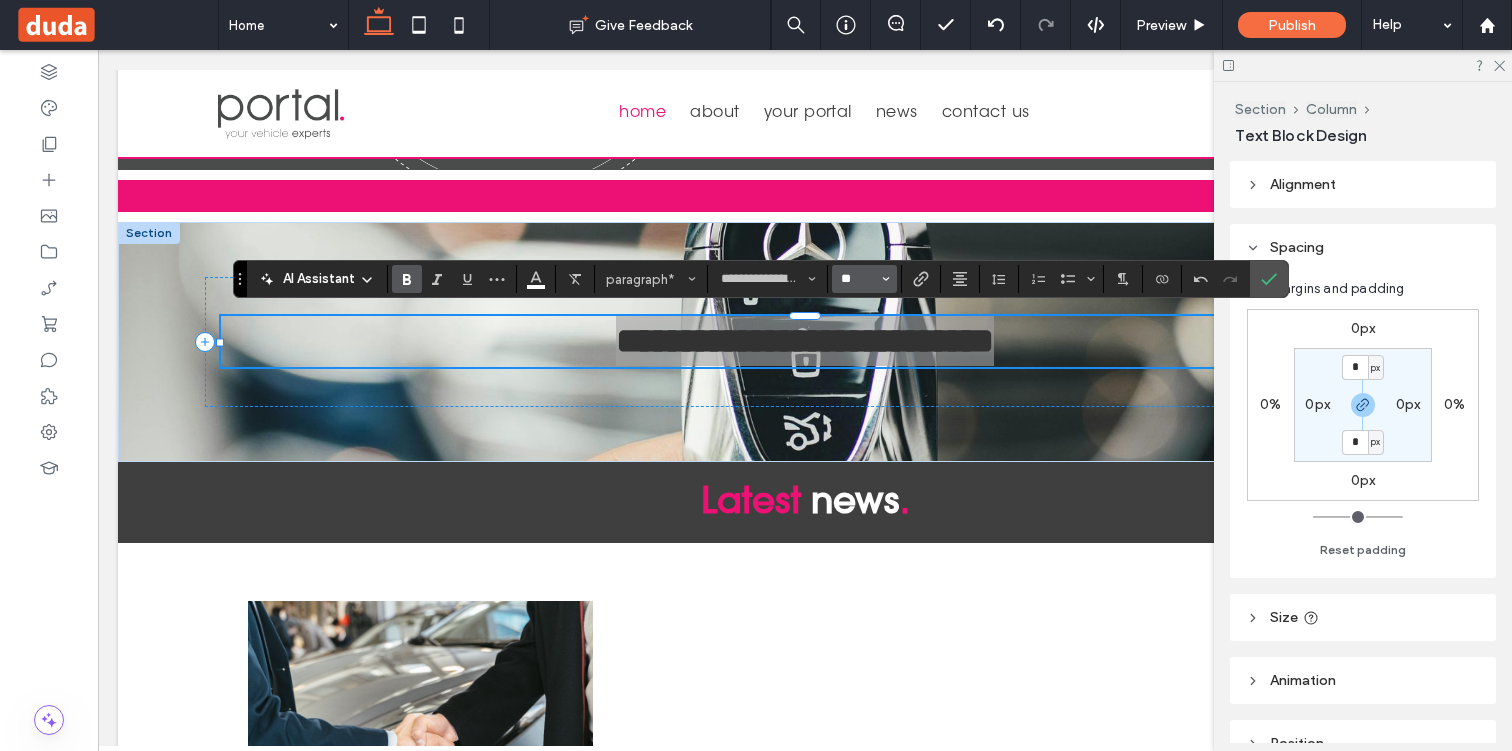 click on "**" at bounding box center (858, 279) 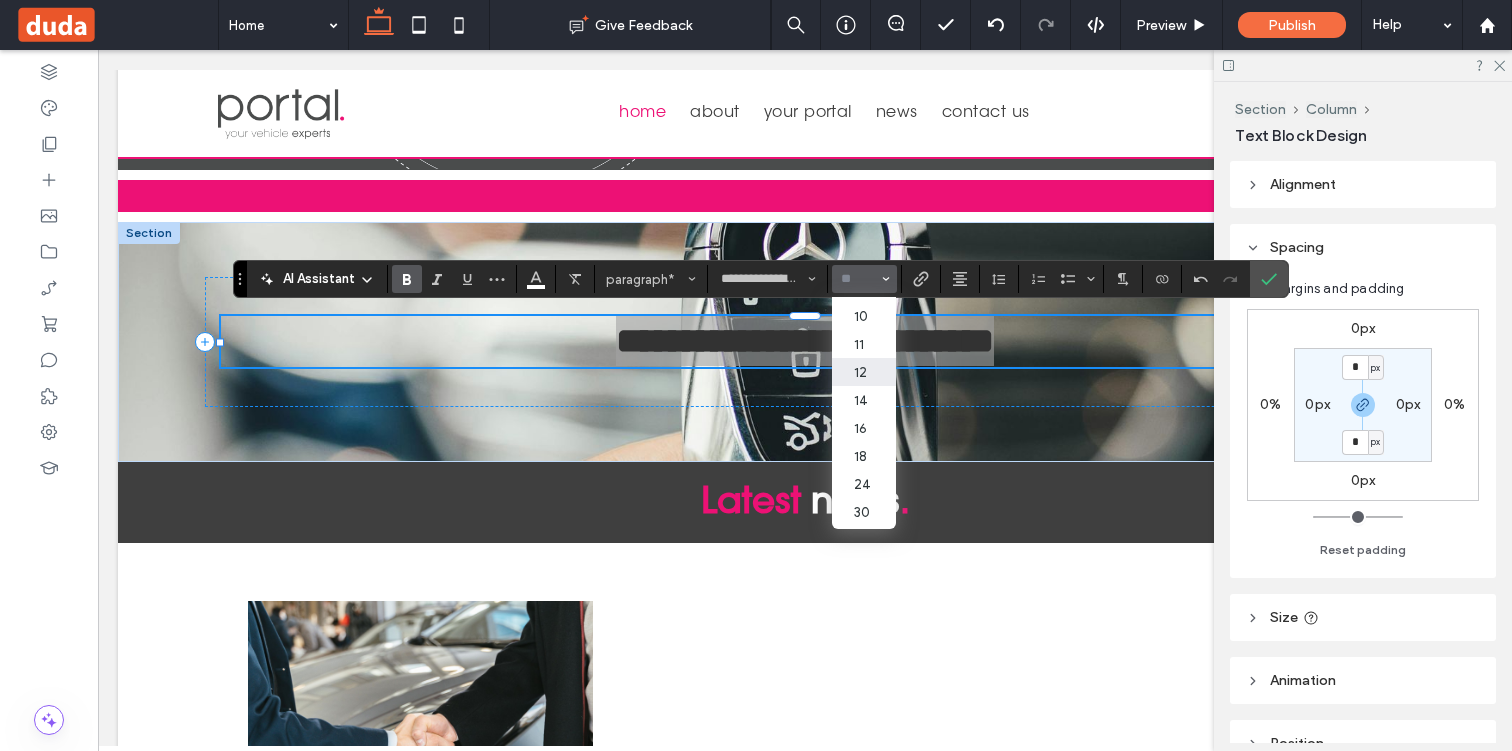 scroll, scrollTop: 232, scrollLeft: 0, axis: vertical 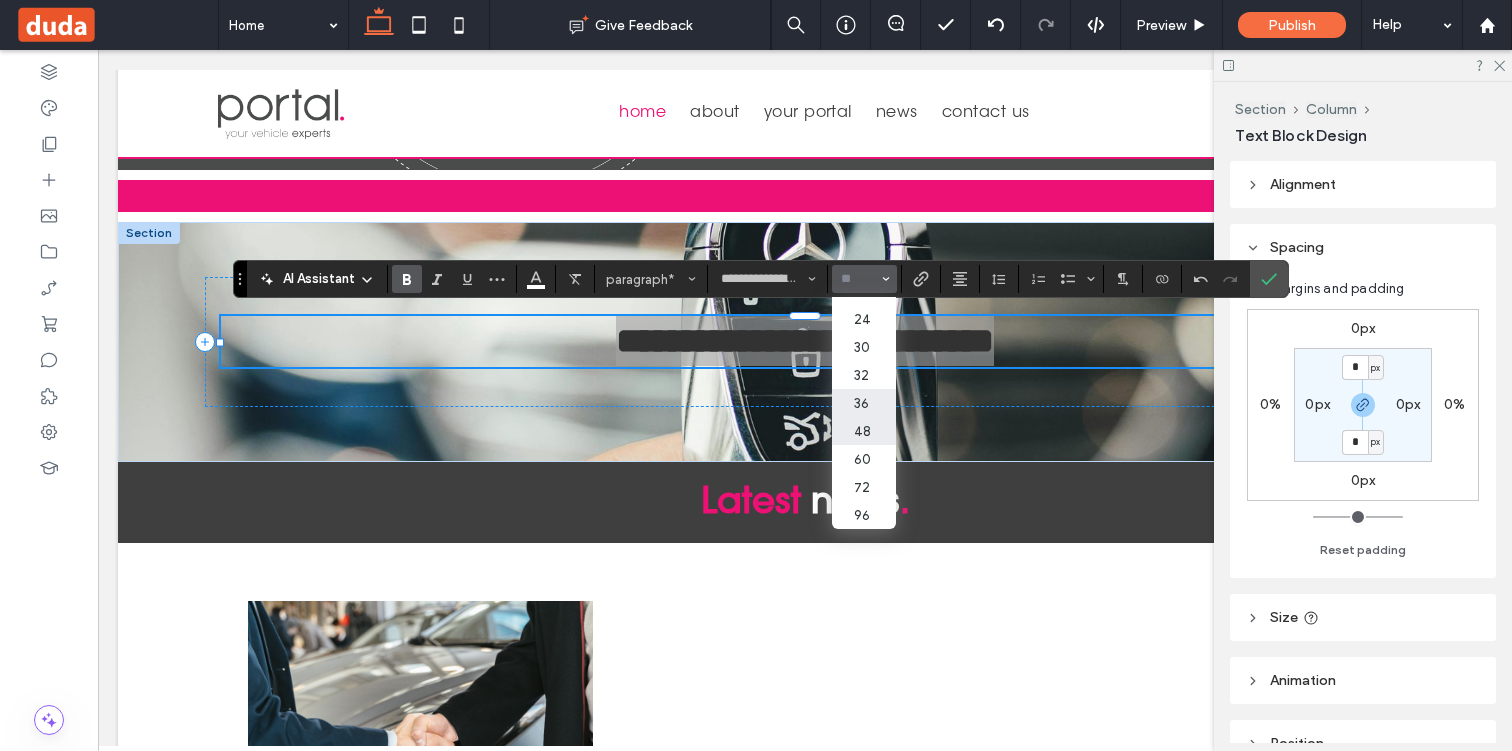 click on "48" at bounding box center [864, 431] 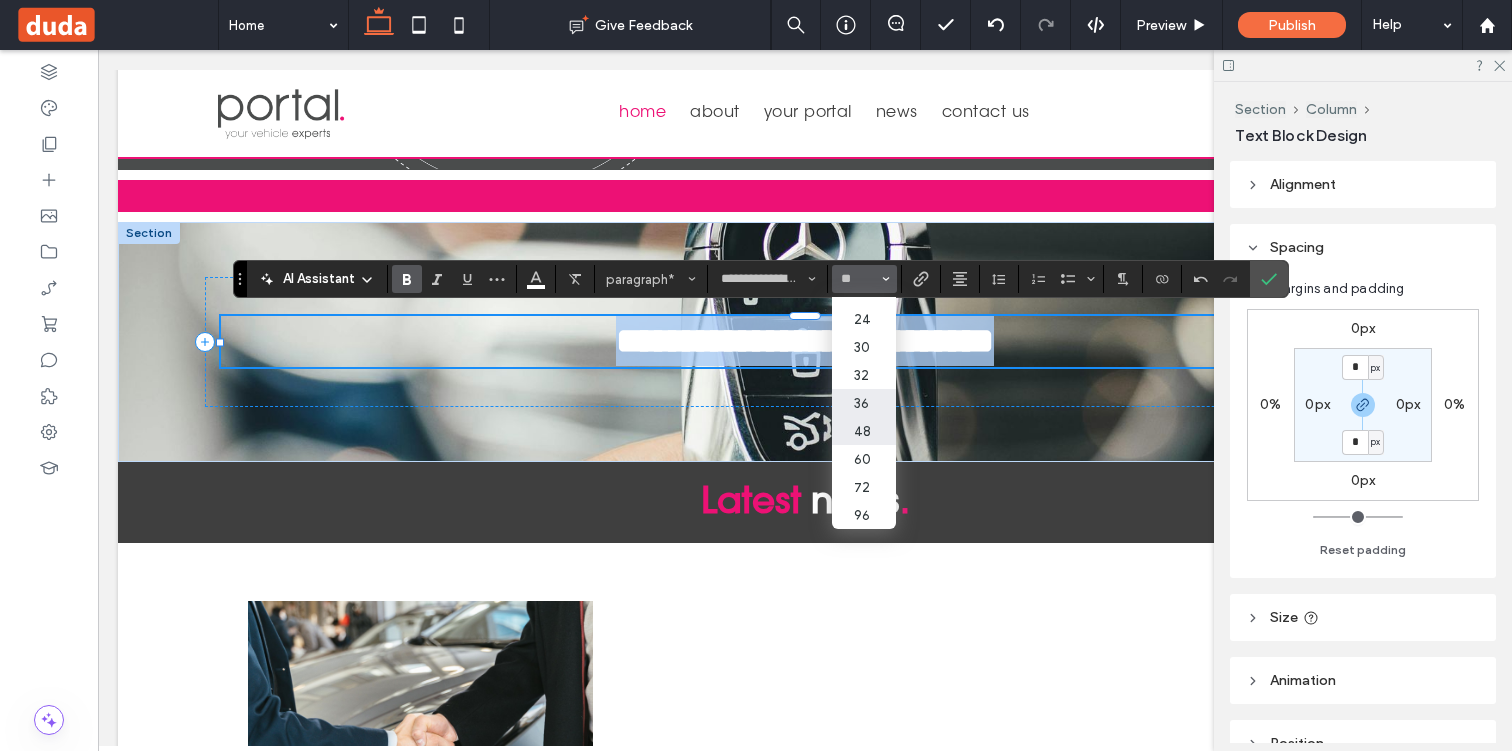 type on "**" 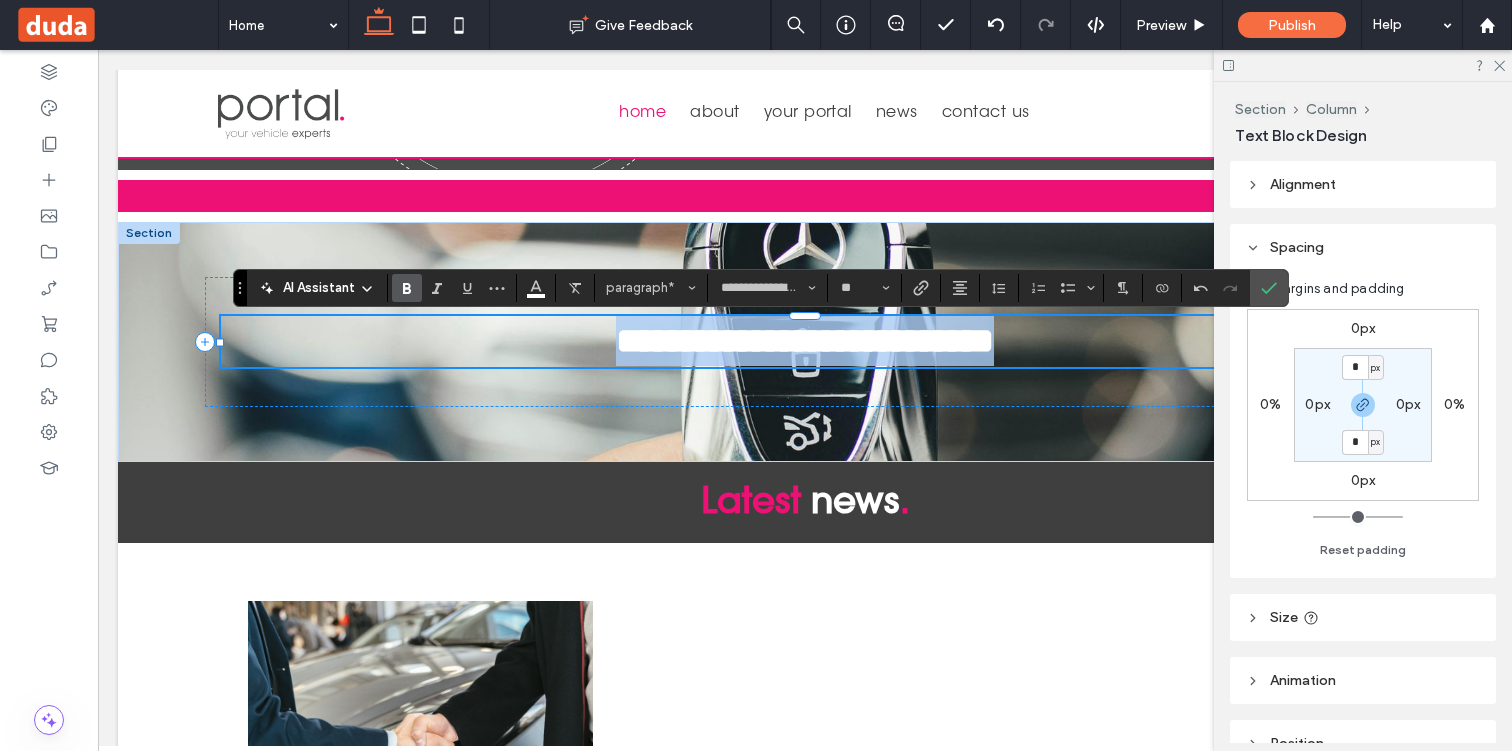 scroll, scrollTop: 2623, scrollLeft: 0, axis: vertical 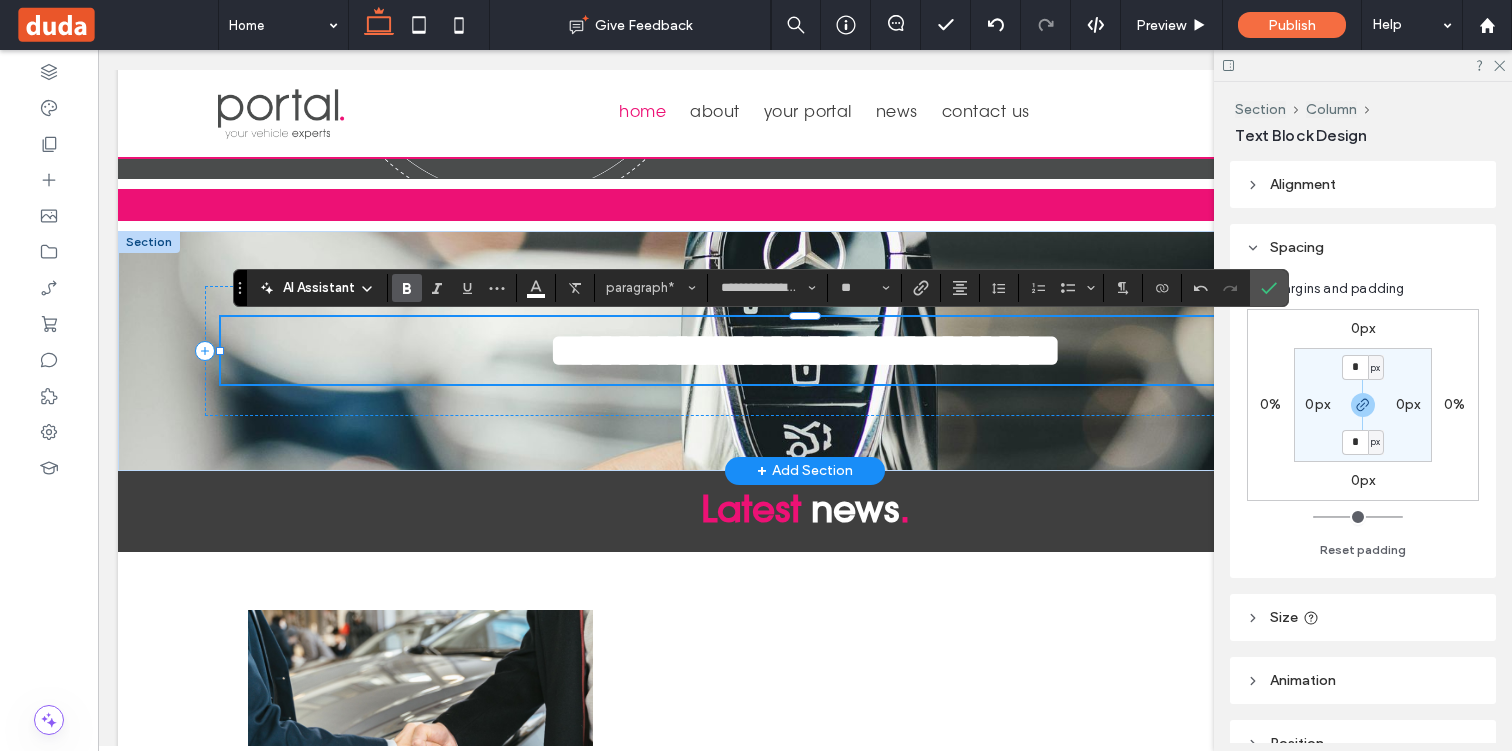 click on "**********" at bounding box center (805, 350) 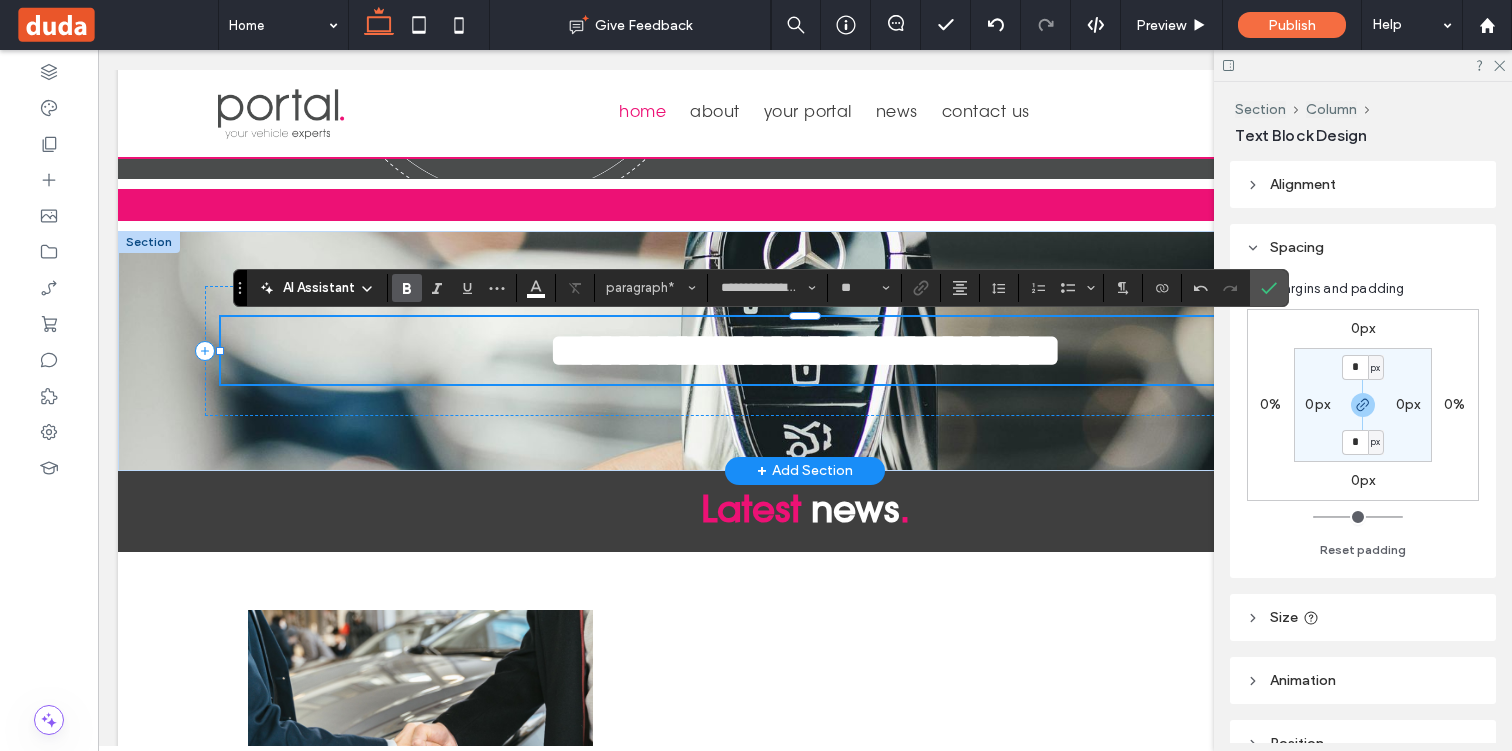 click on "**********" at bounding box center (805, 350) 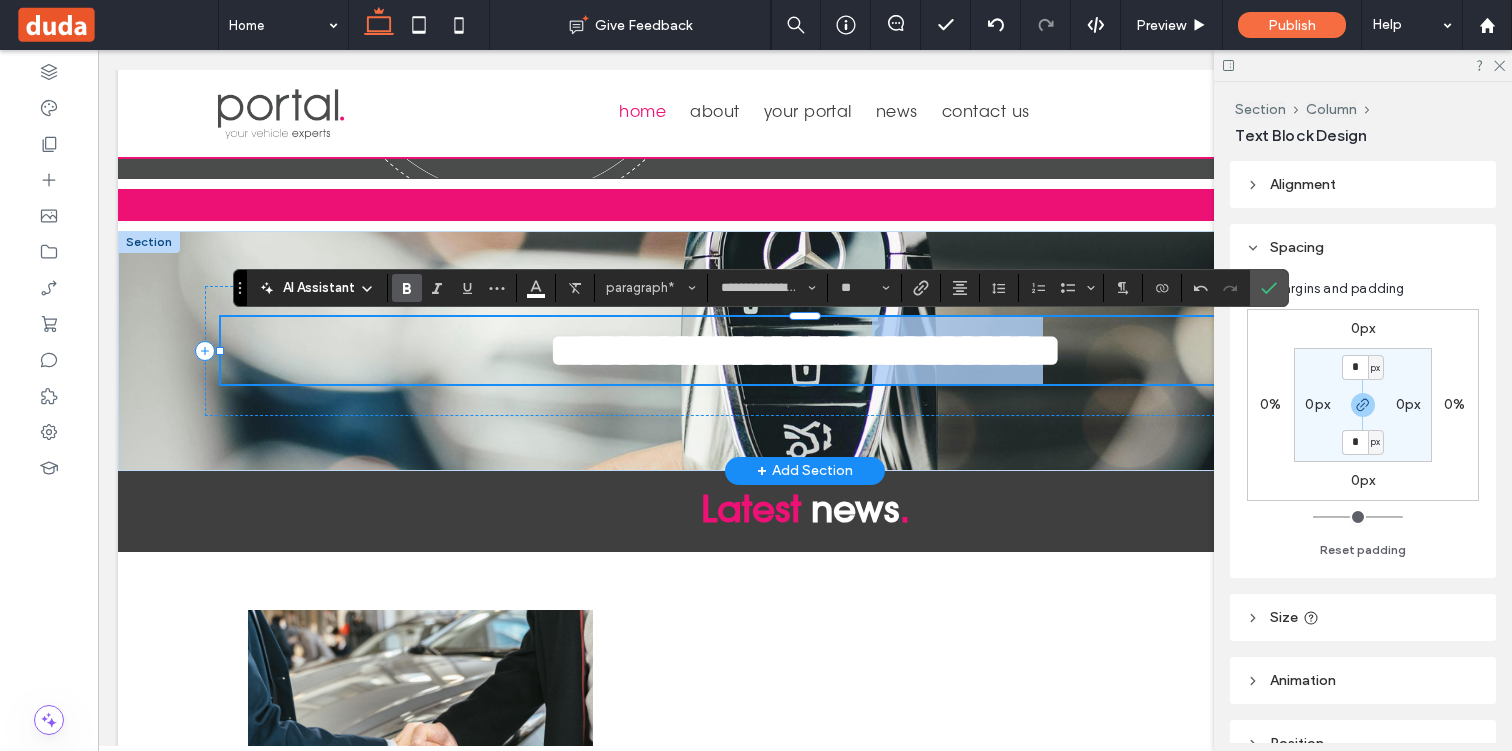 drag, startPoint x: 897, startPoint y: 348, endPoint x: 1070, endPoint y: 351, distance: 173.02602 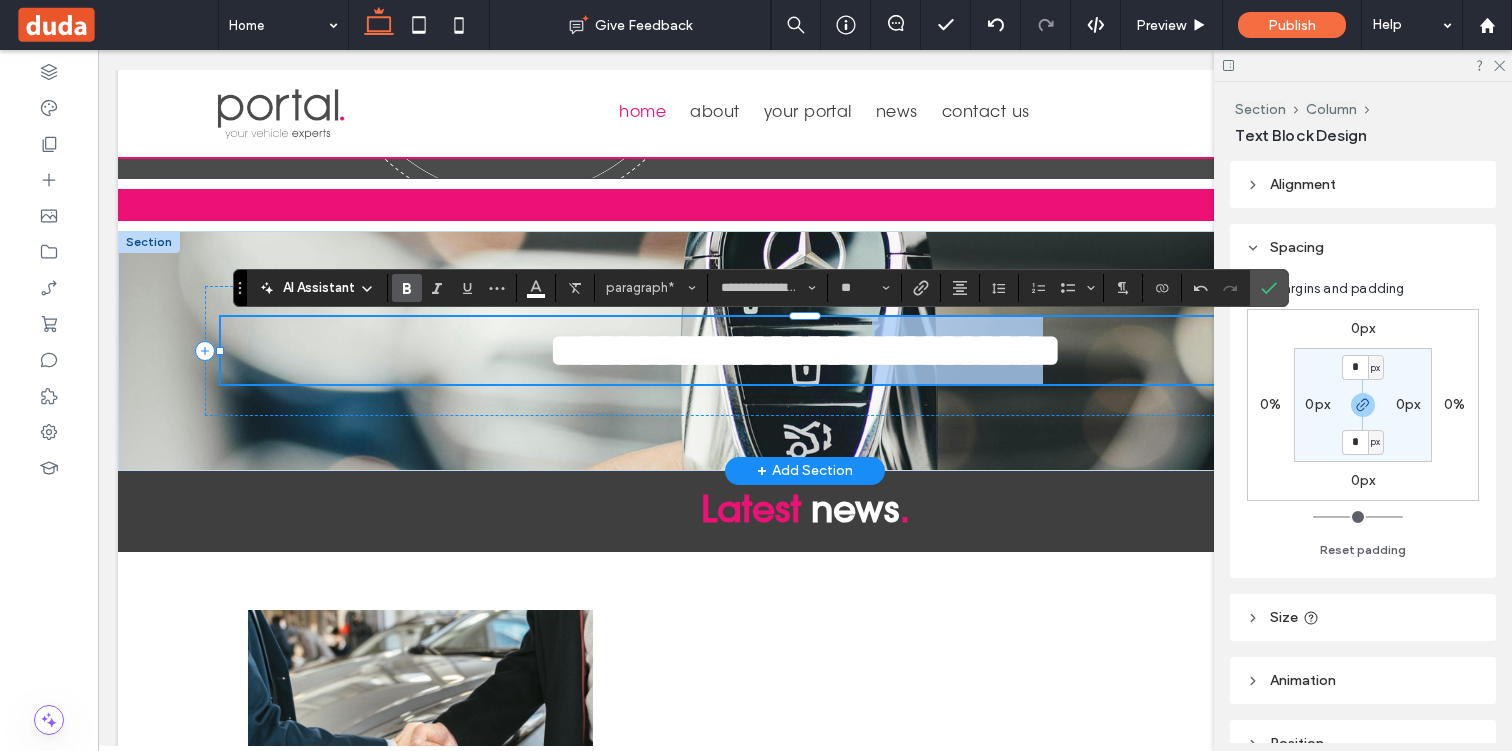click on "**********" at bounding box center [805, 350] 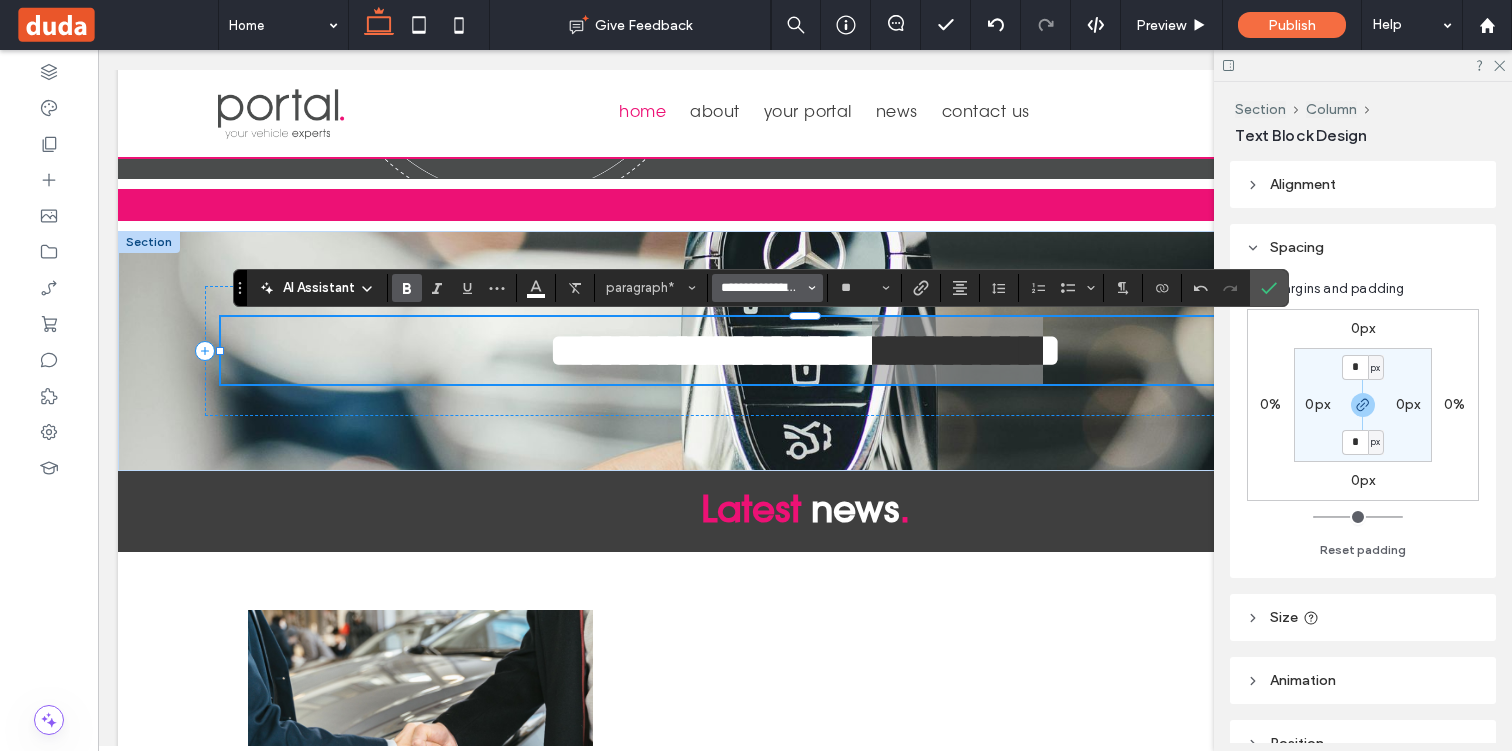 click on "**********" at bounding box center [761, 288] 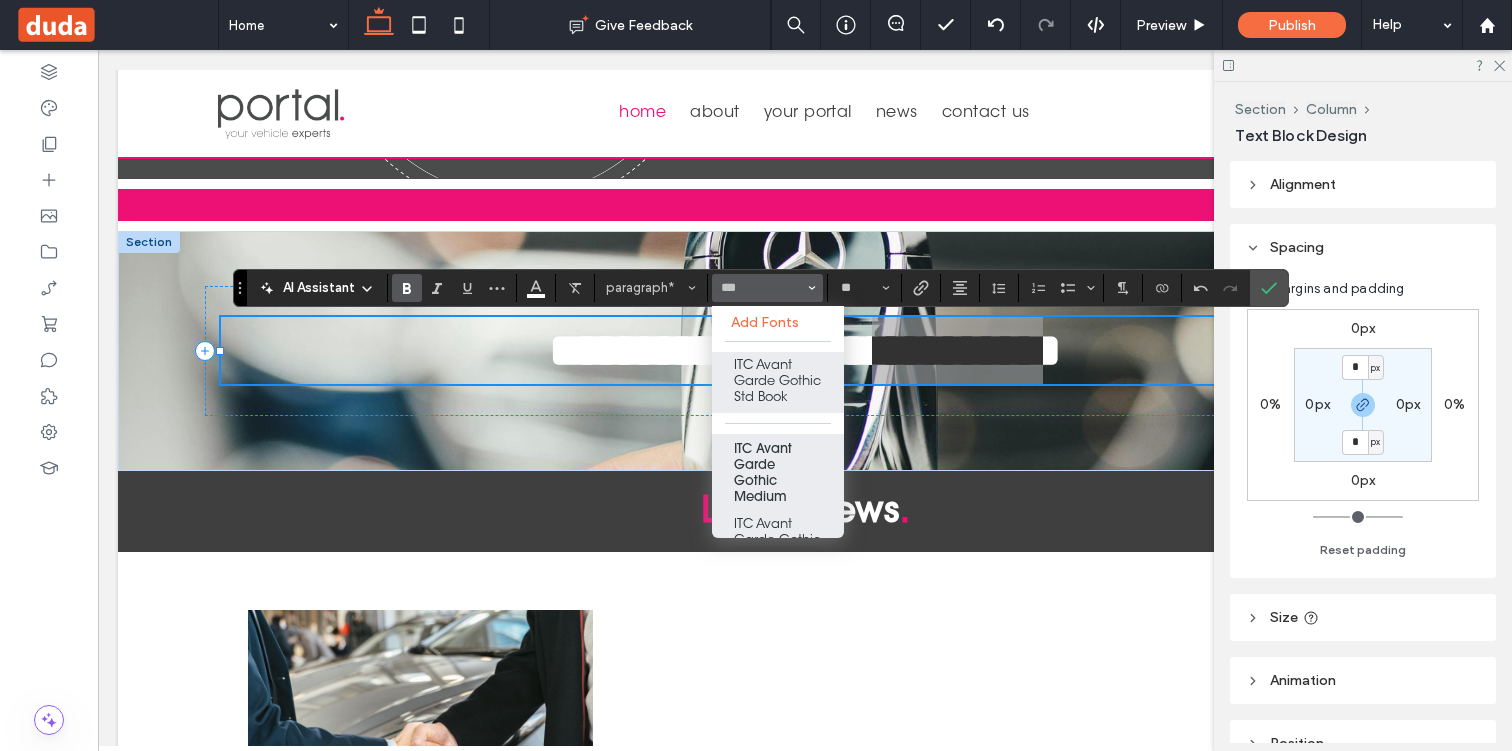 click on "ITC Avant Garde Gothic Medium" at bounding box center (778, 472) 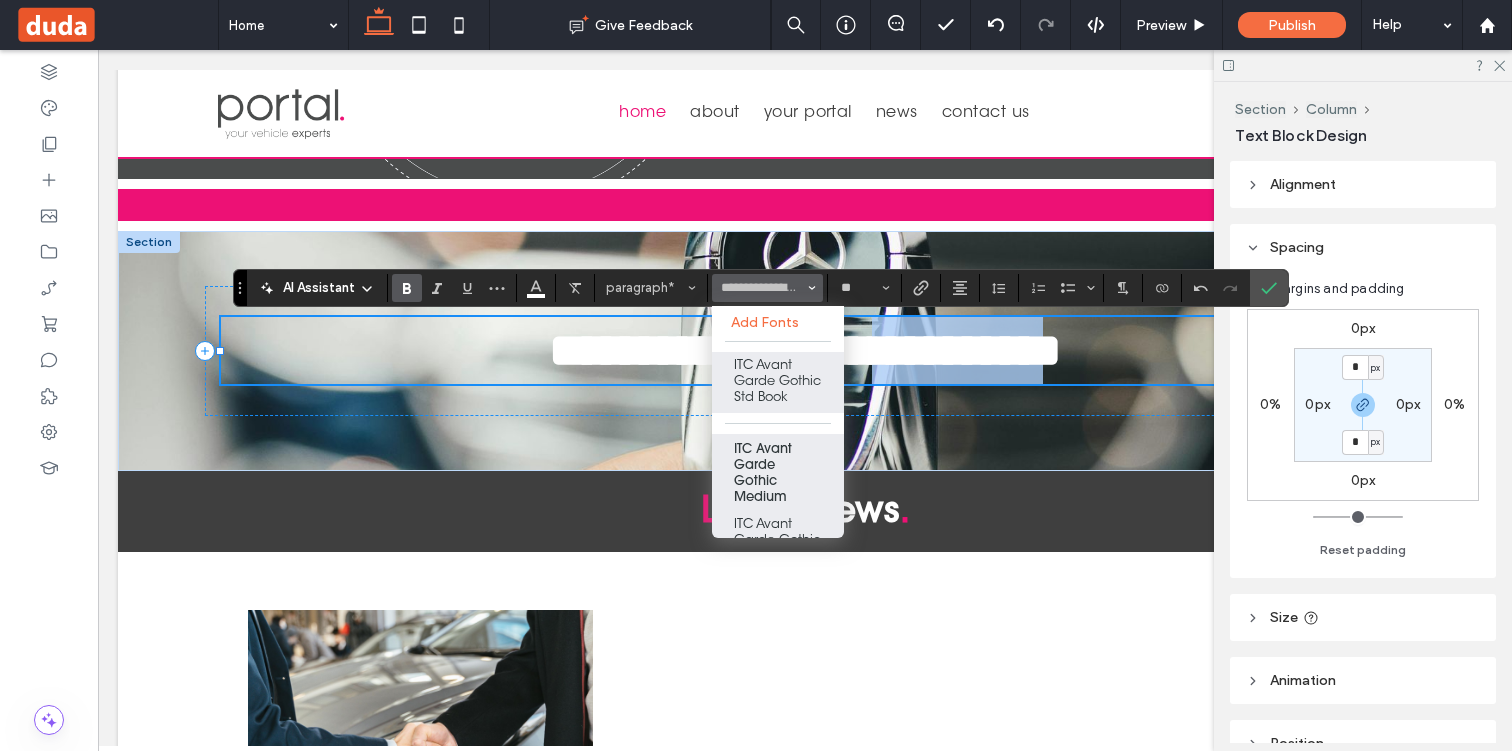 type on "**********" 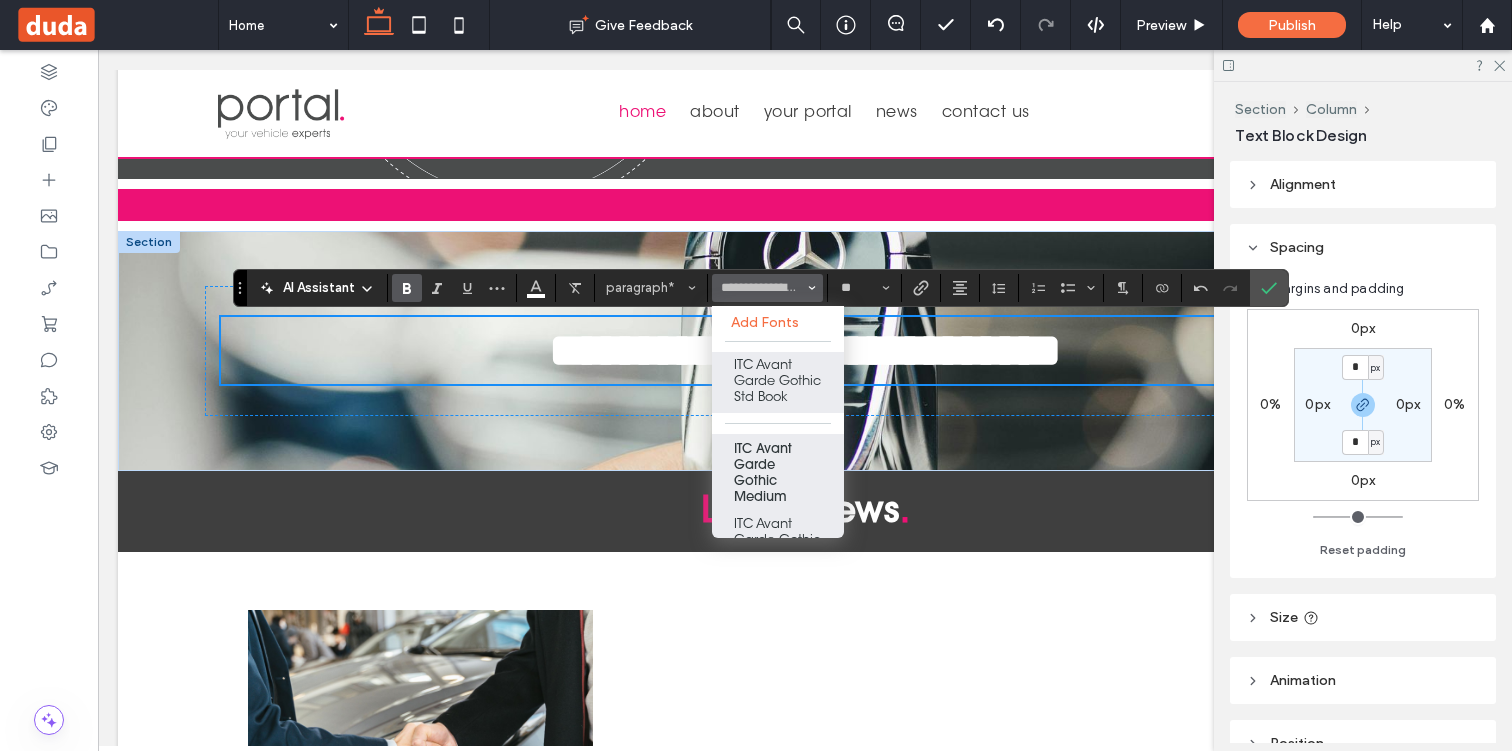 scroll, scrollTop: 2621, scrollLeft: 0, axis: vertical 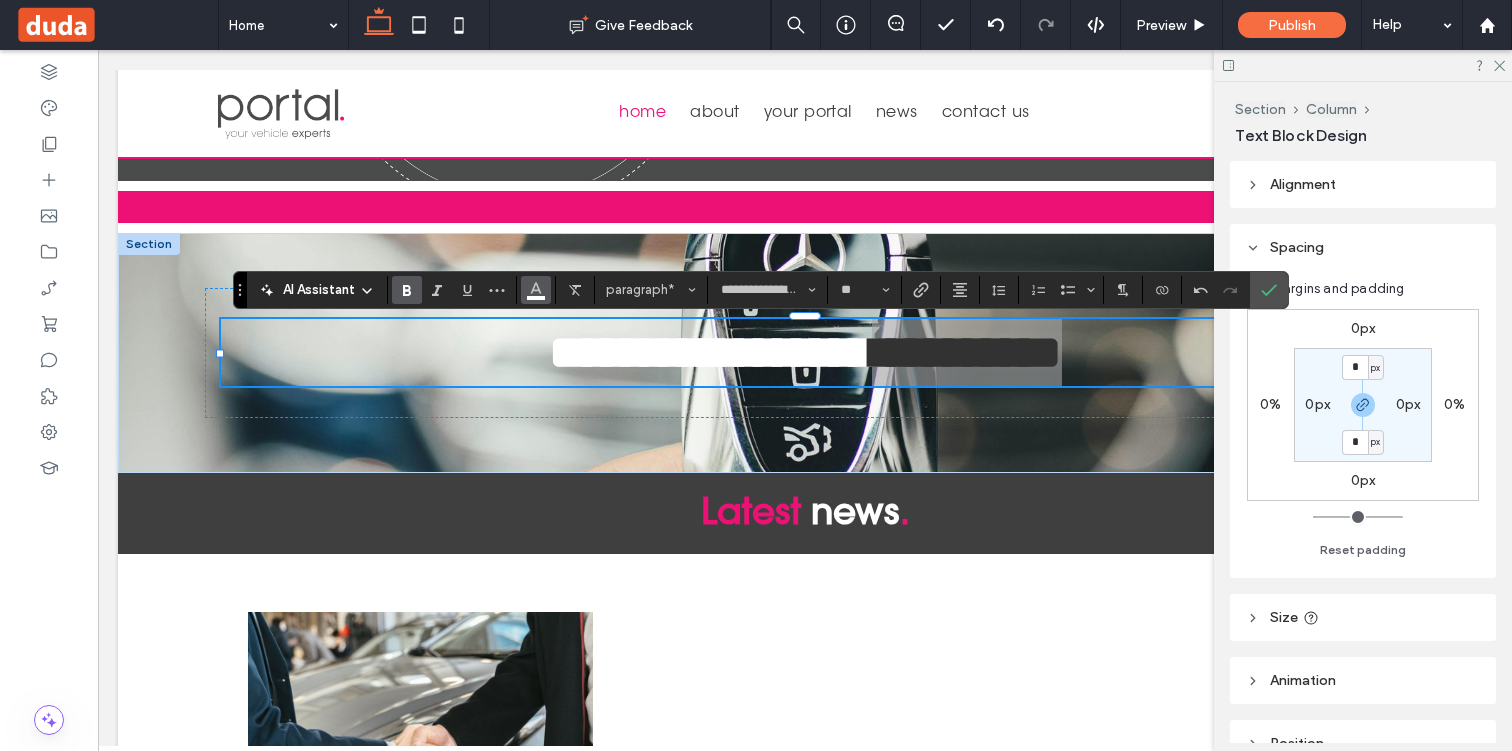 click 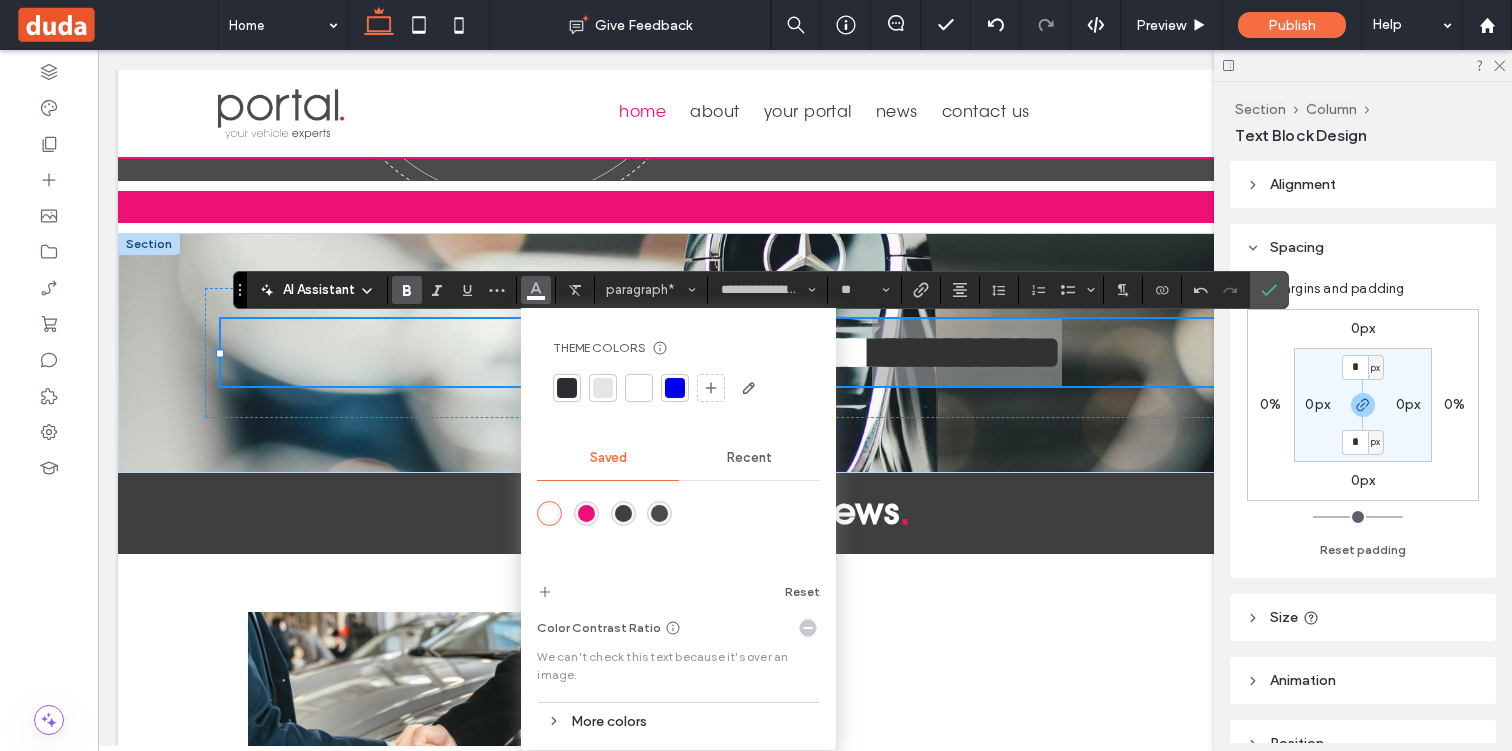 click at bounding box center (586, 513) 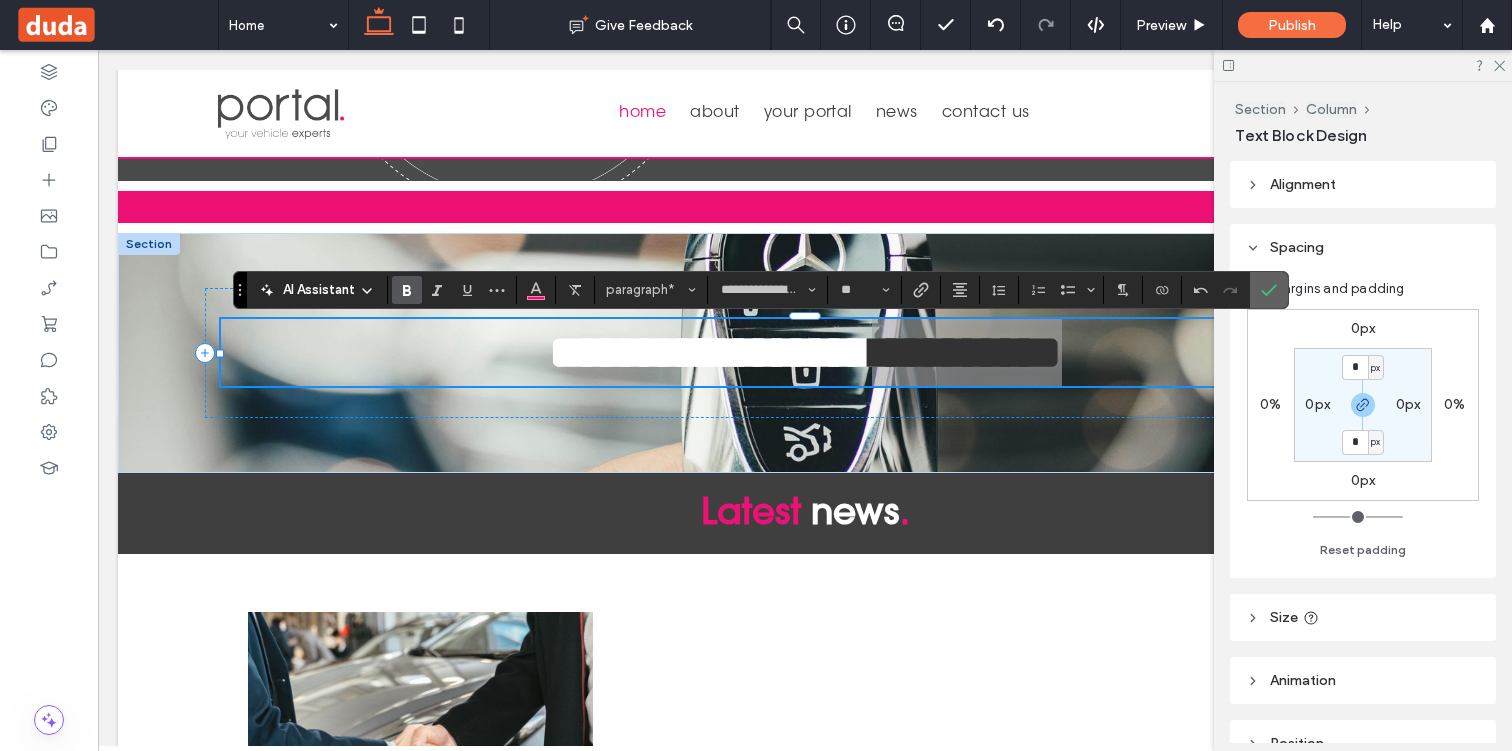 click 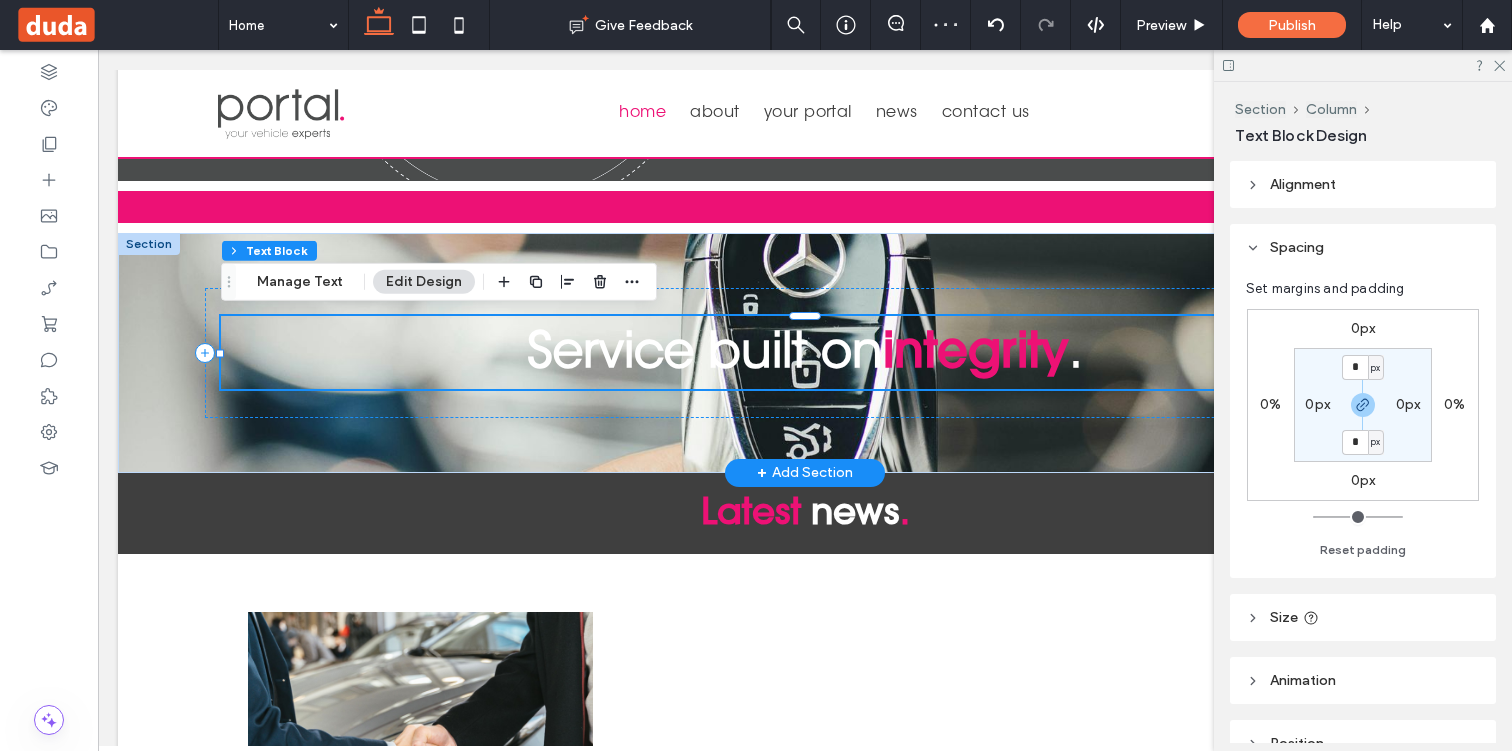 click on "integrity" at bounding box center (976, 349) 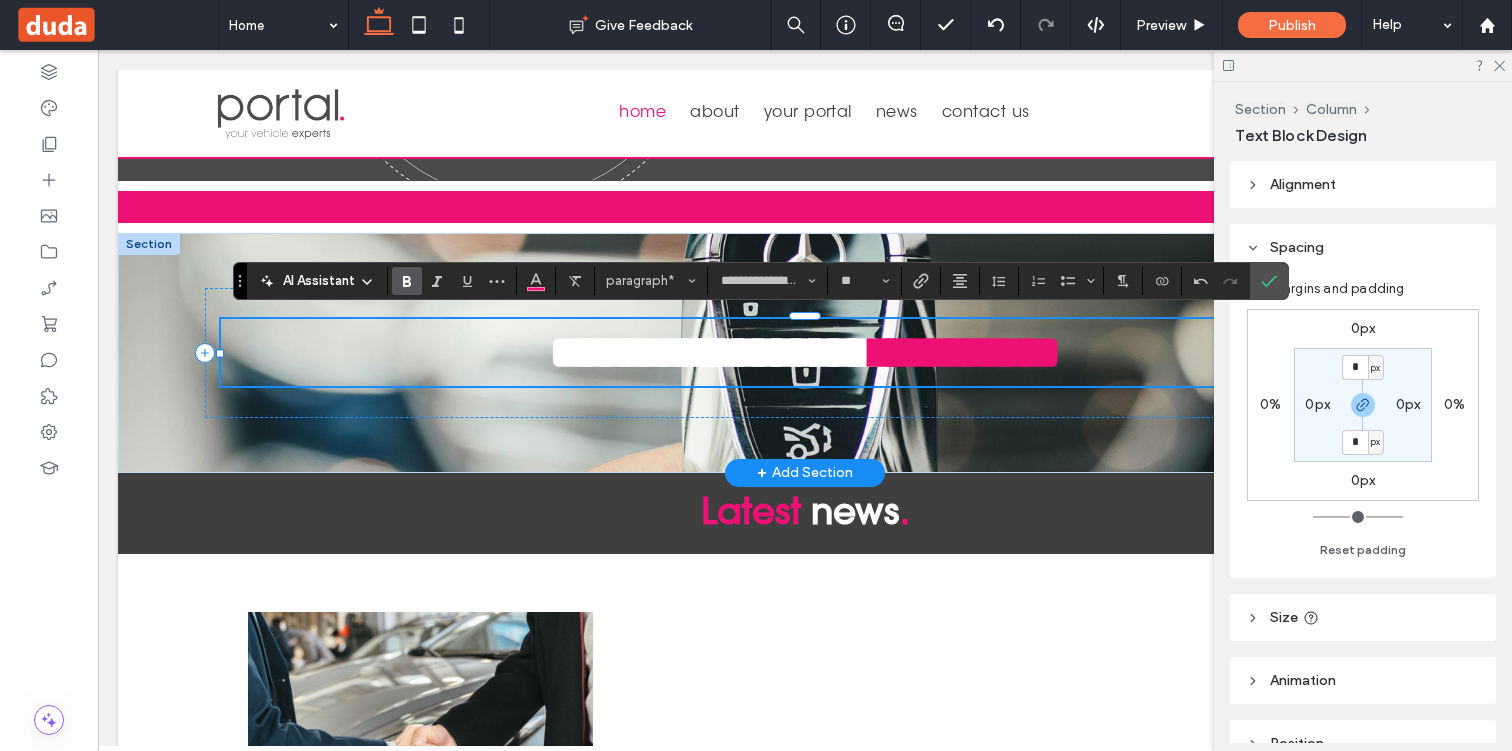 type on "**********" 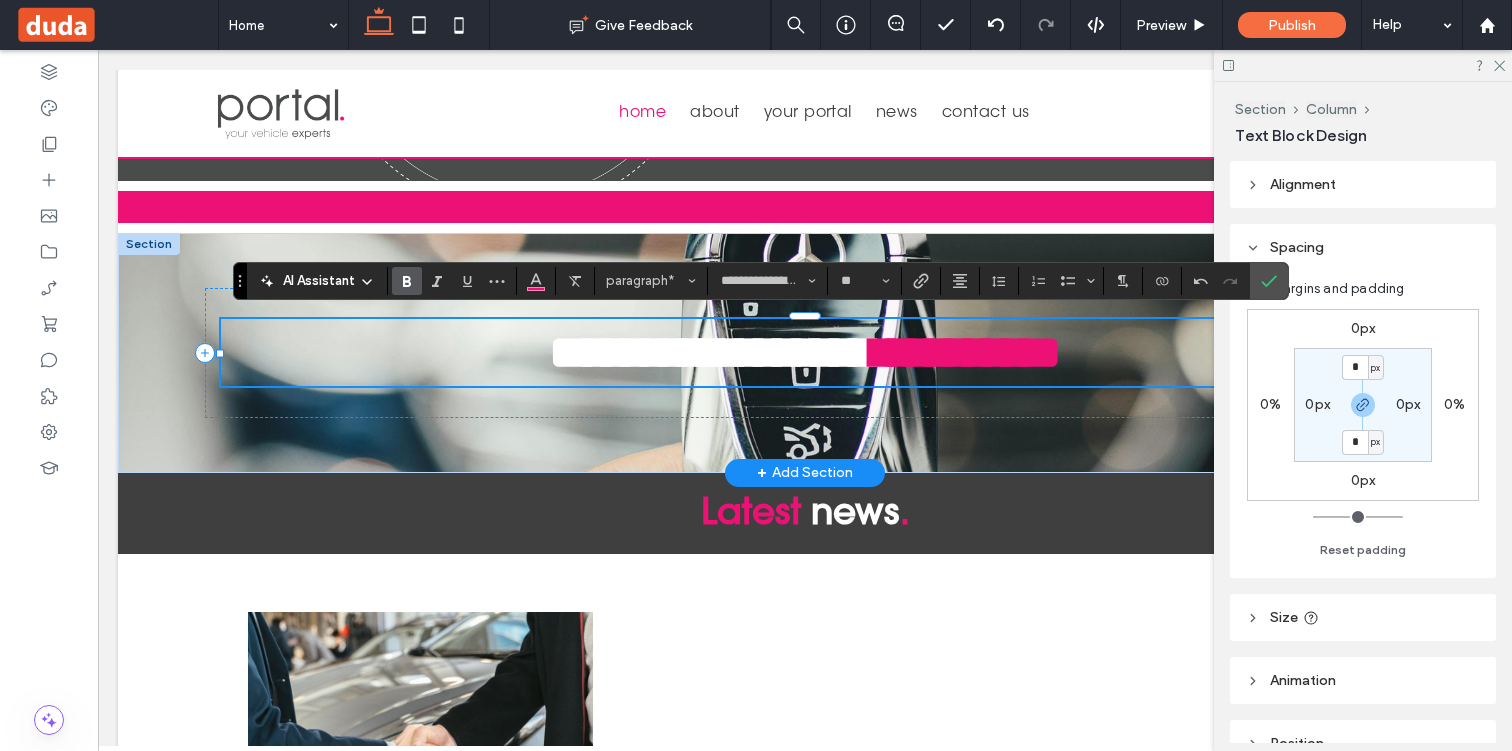 click on "**********" at bounding box center (710, 352) 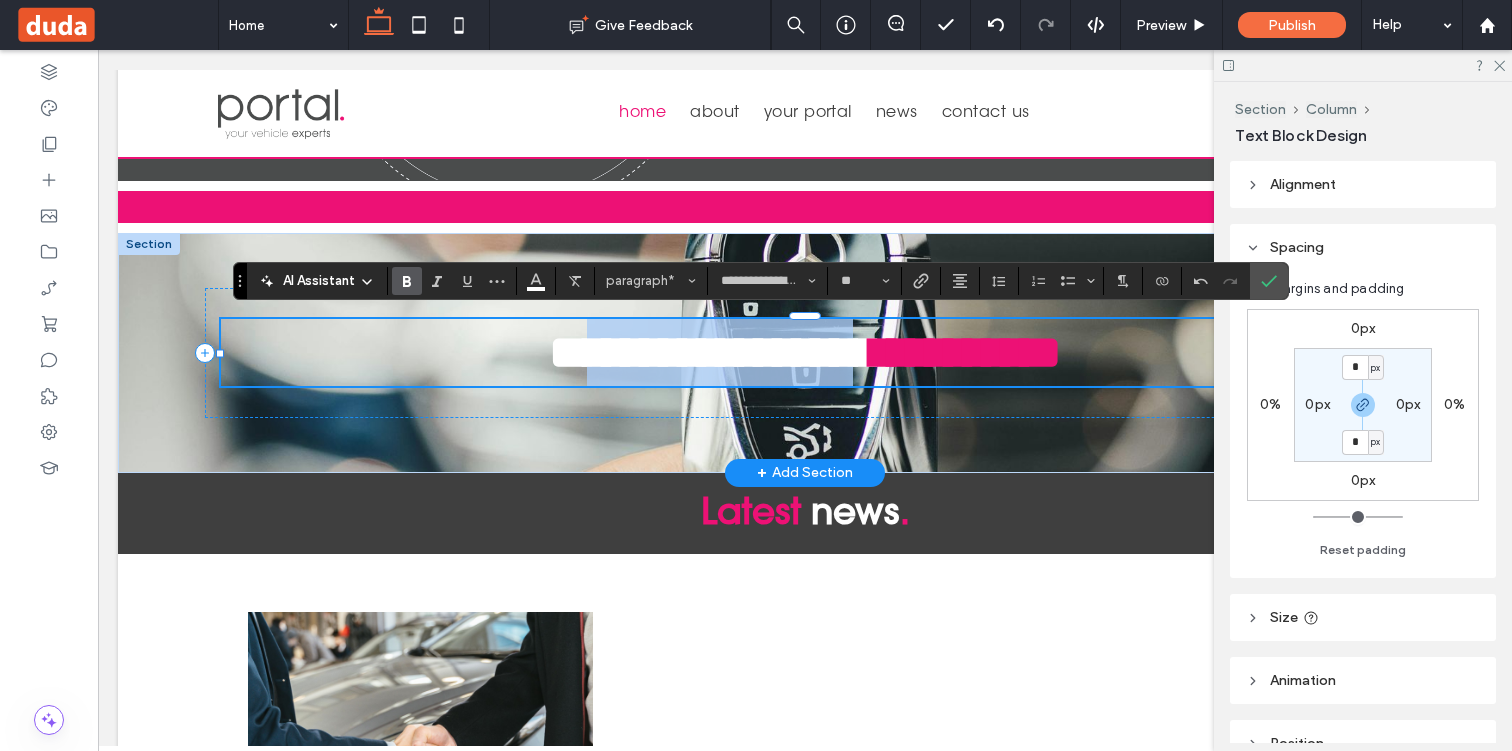 drag, startPoint x: 879, startPoint y: 353, endPoint x: 571, endPoint y: 359, distance: 308.05844 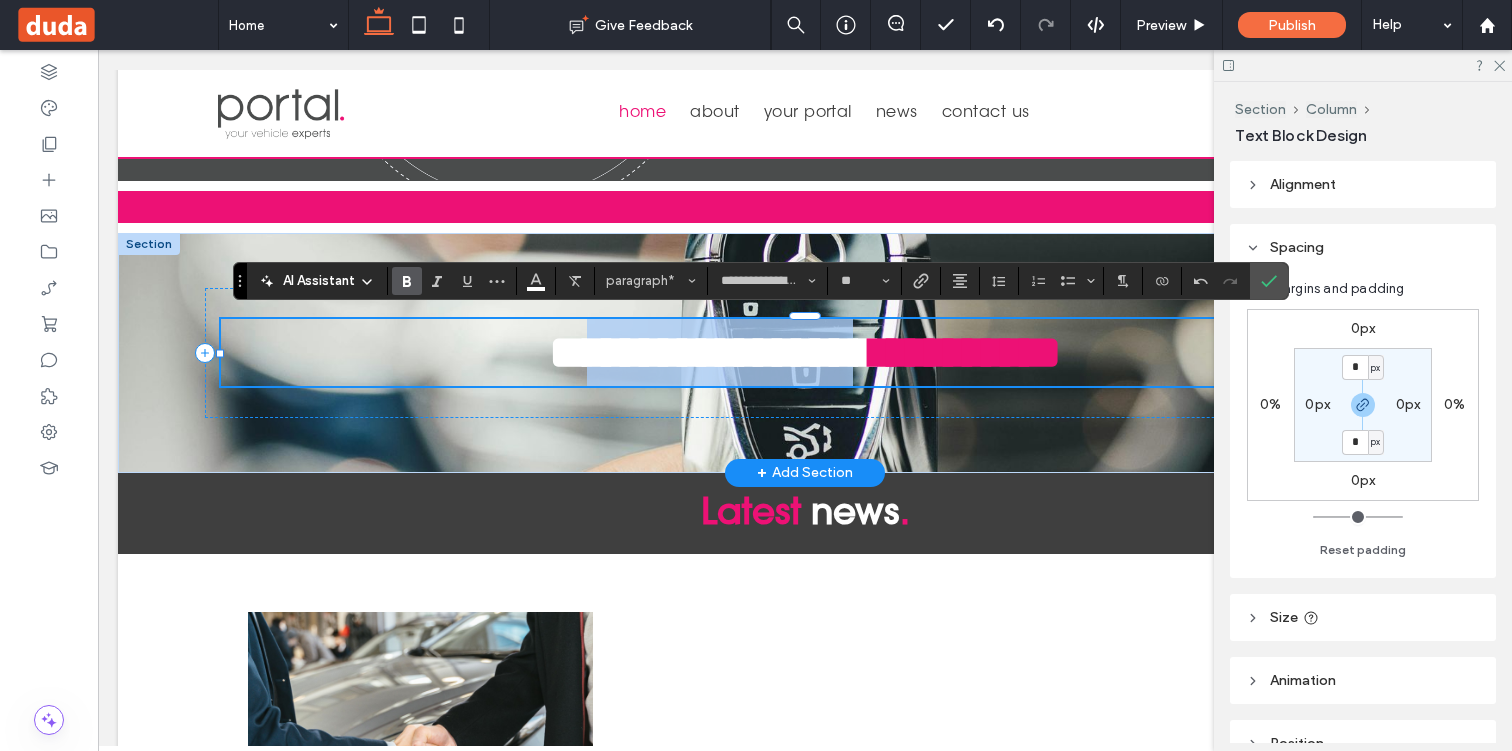 click on "**********" at bounding box center [710, 352] 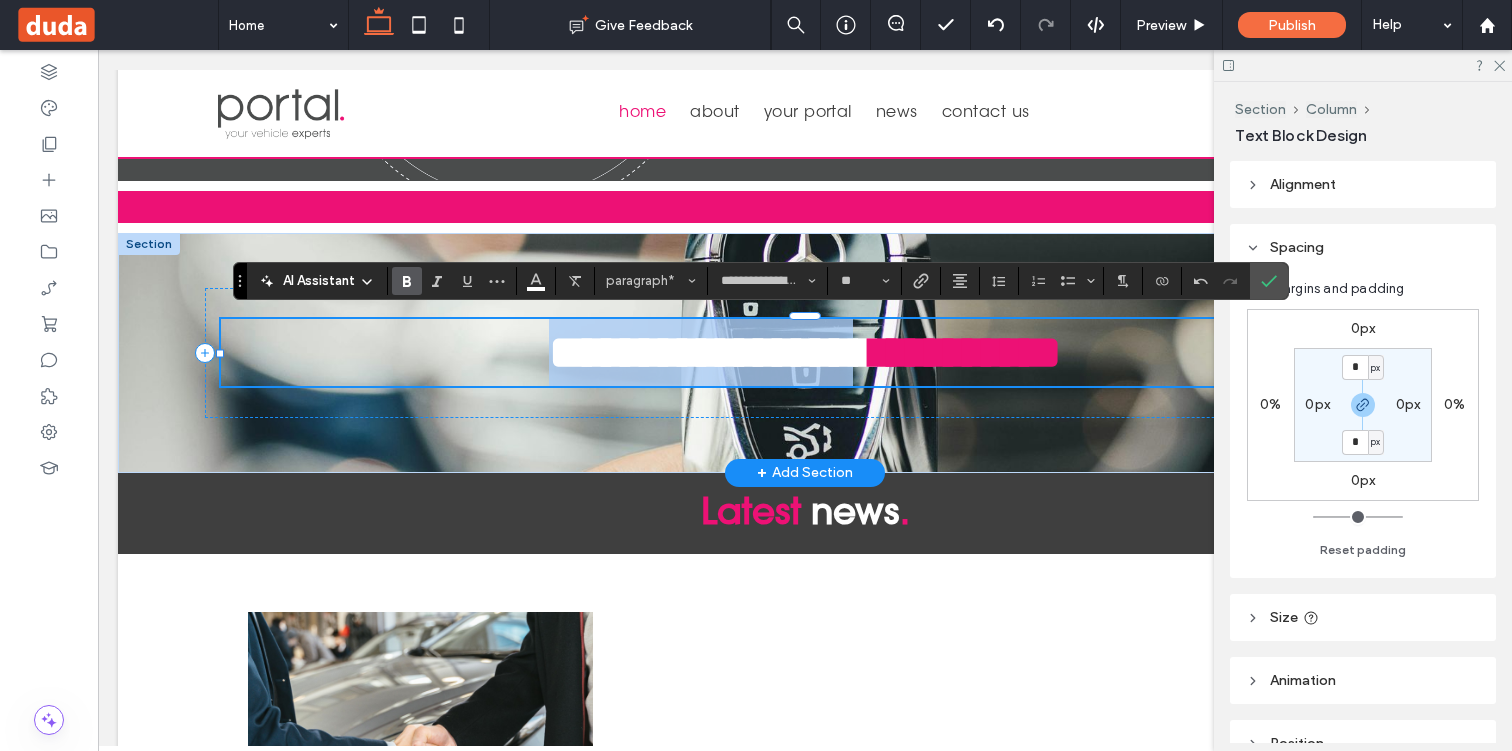 drag, startPoint x: 521, startPoint y: 347, endPoint x: 865, endPoint y: 341, distance: 344.0523 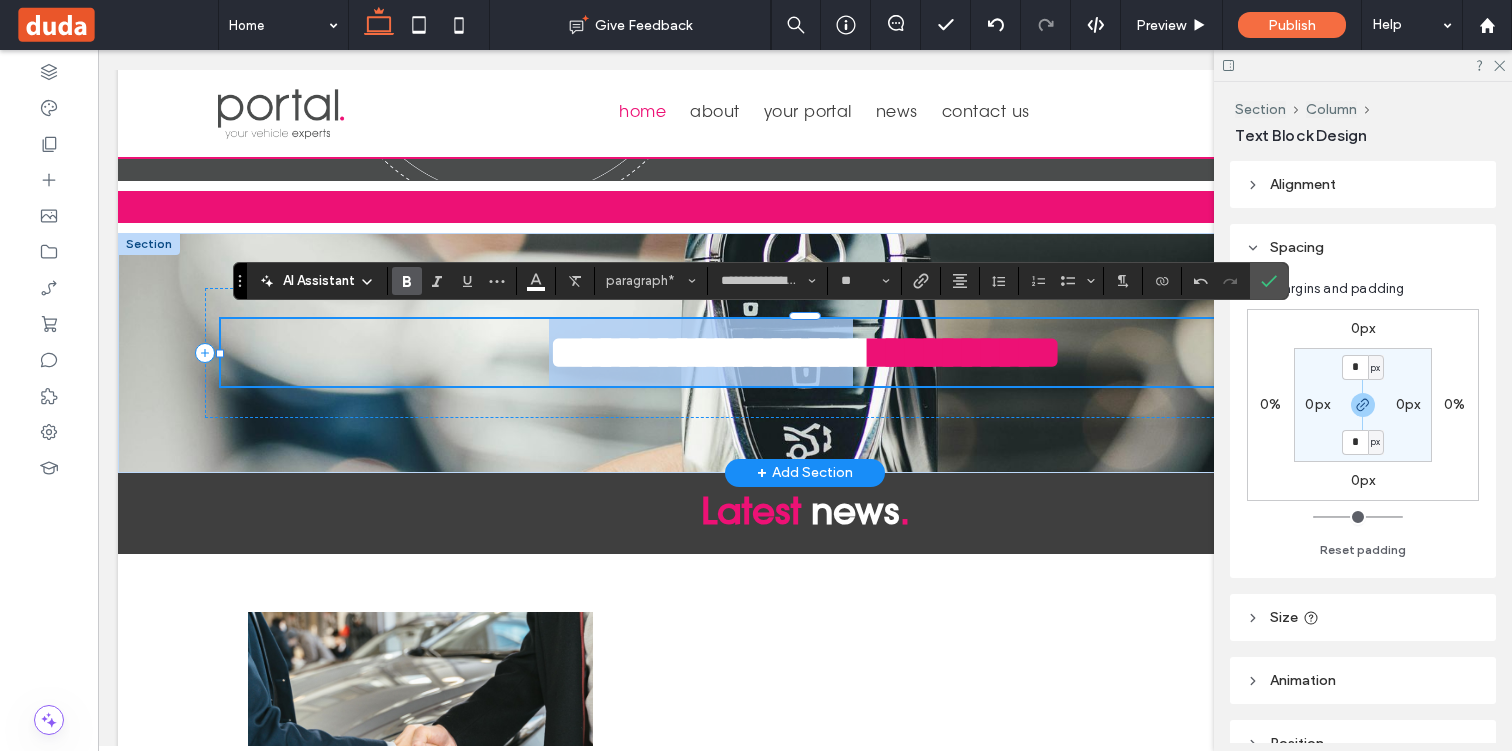 click on "**********" at bounding box center [710, 352] 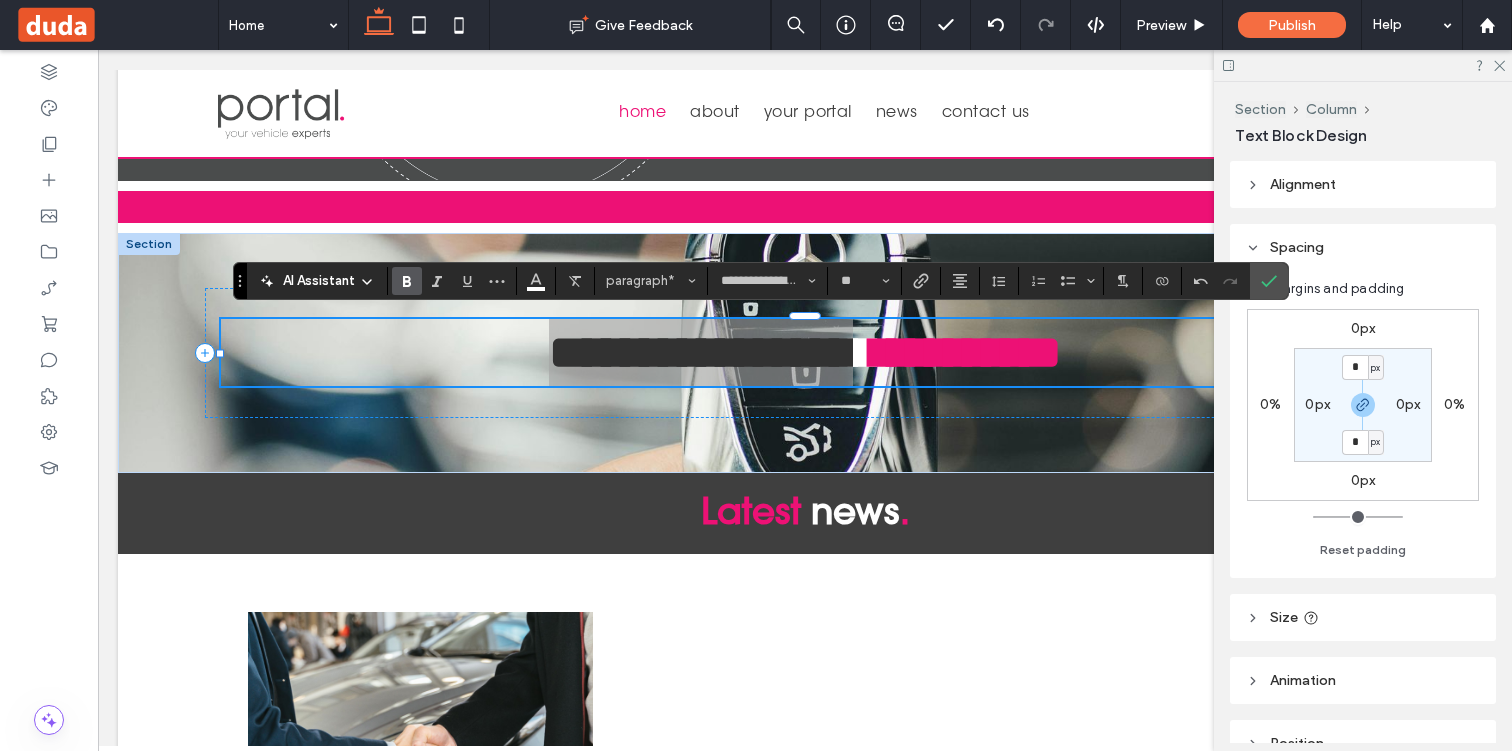 click 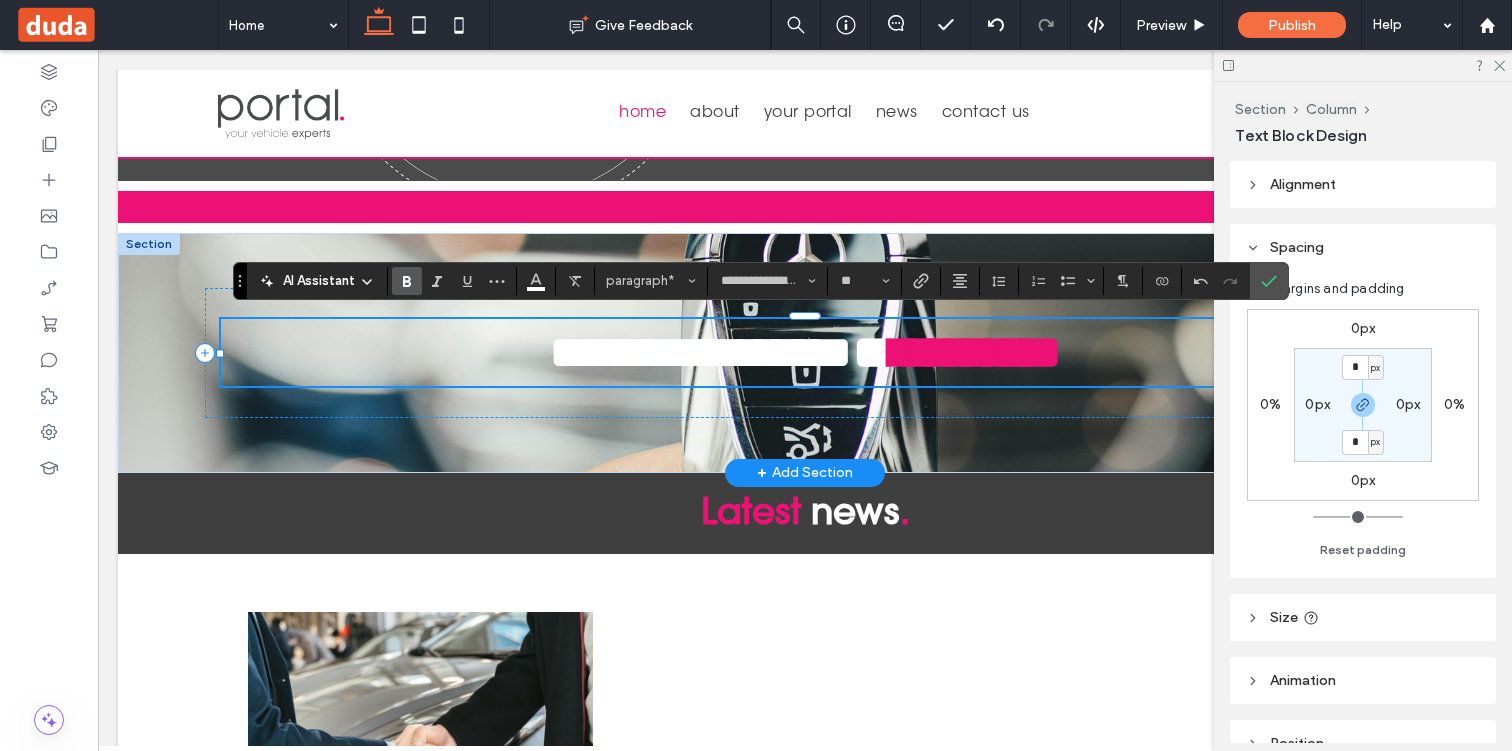 drag, startPoint x: 1097, startPoint y: 357, endPoint x: 1076, endPoint y: 357, distance: 21 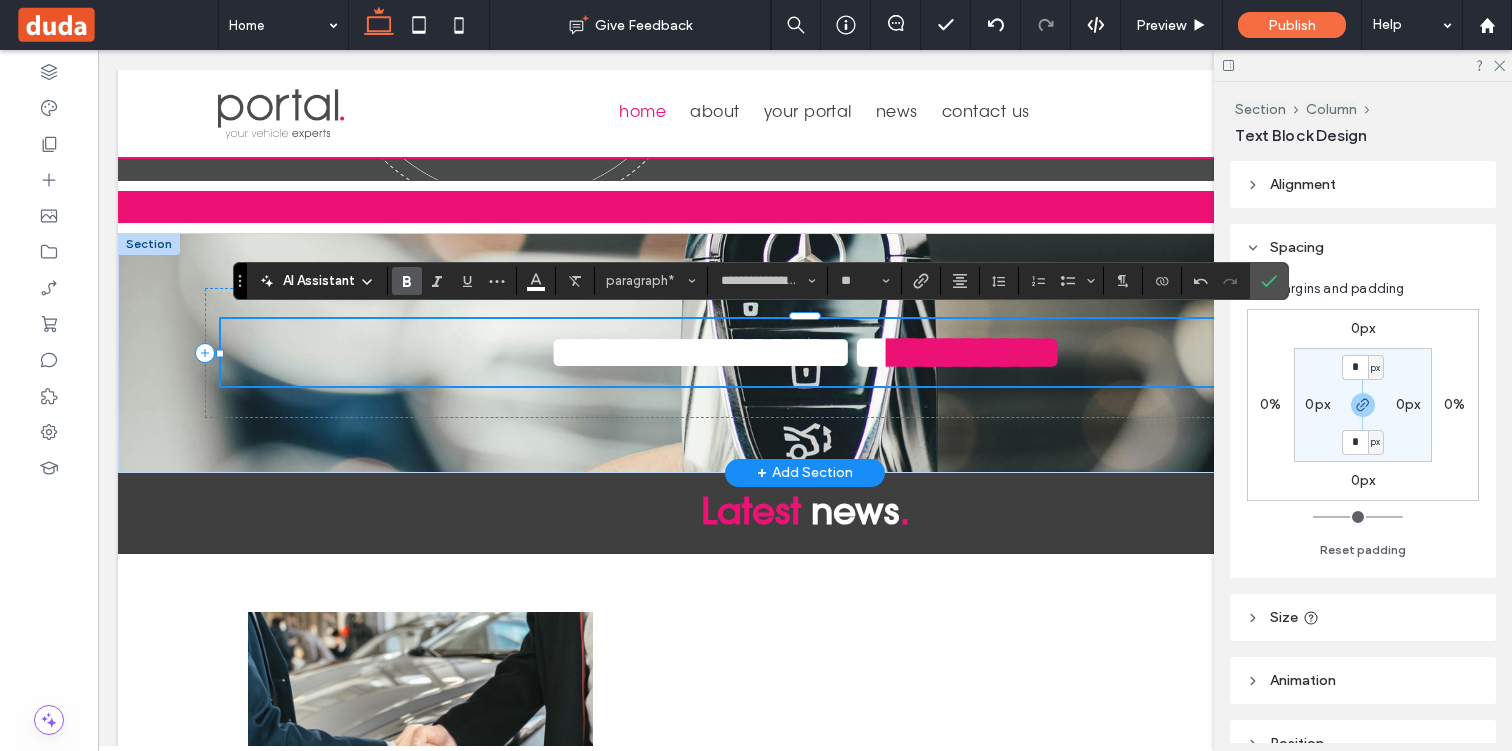 click on "**********" at bounding box center (805, 352) 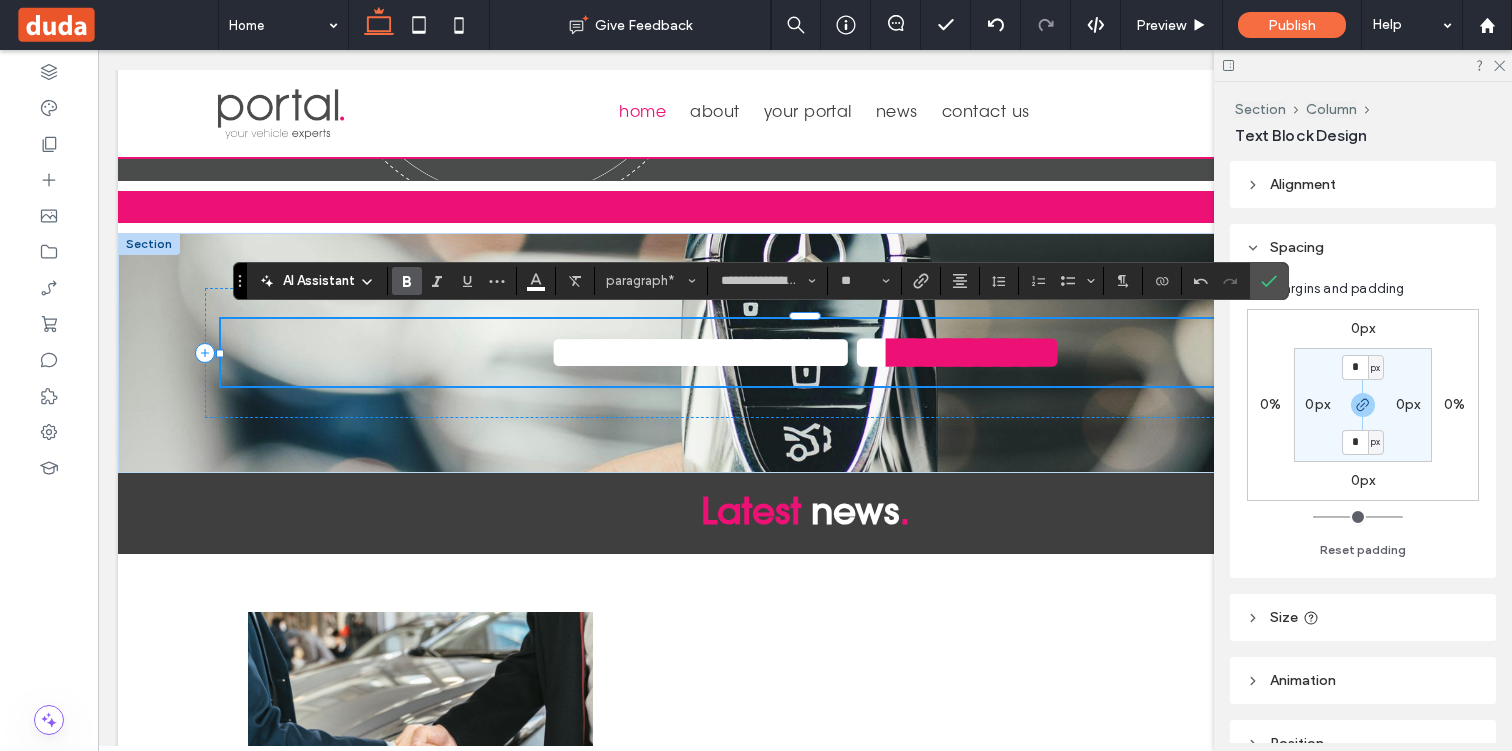 click 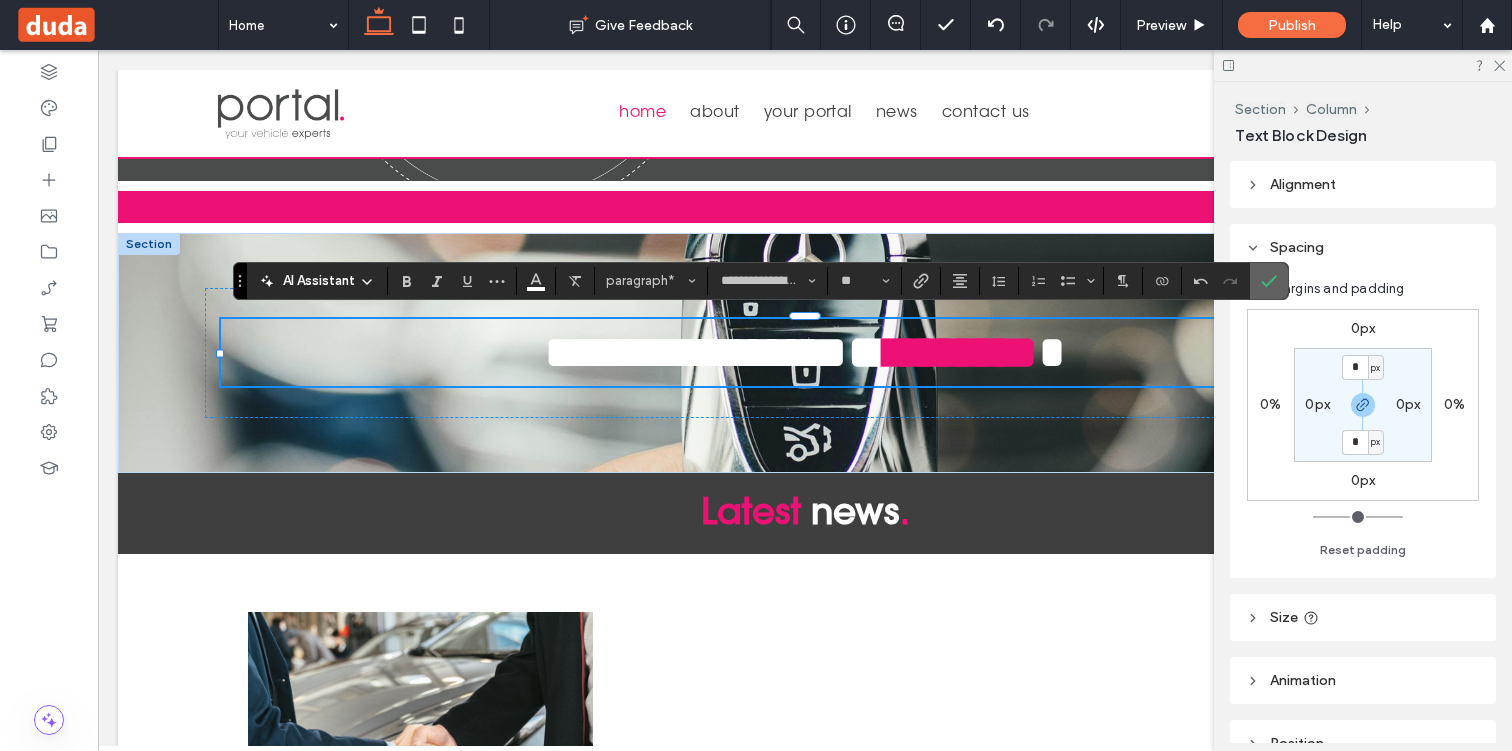 click 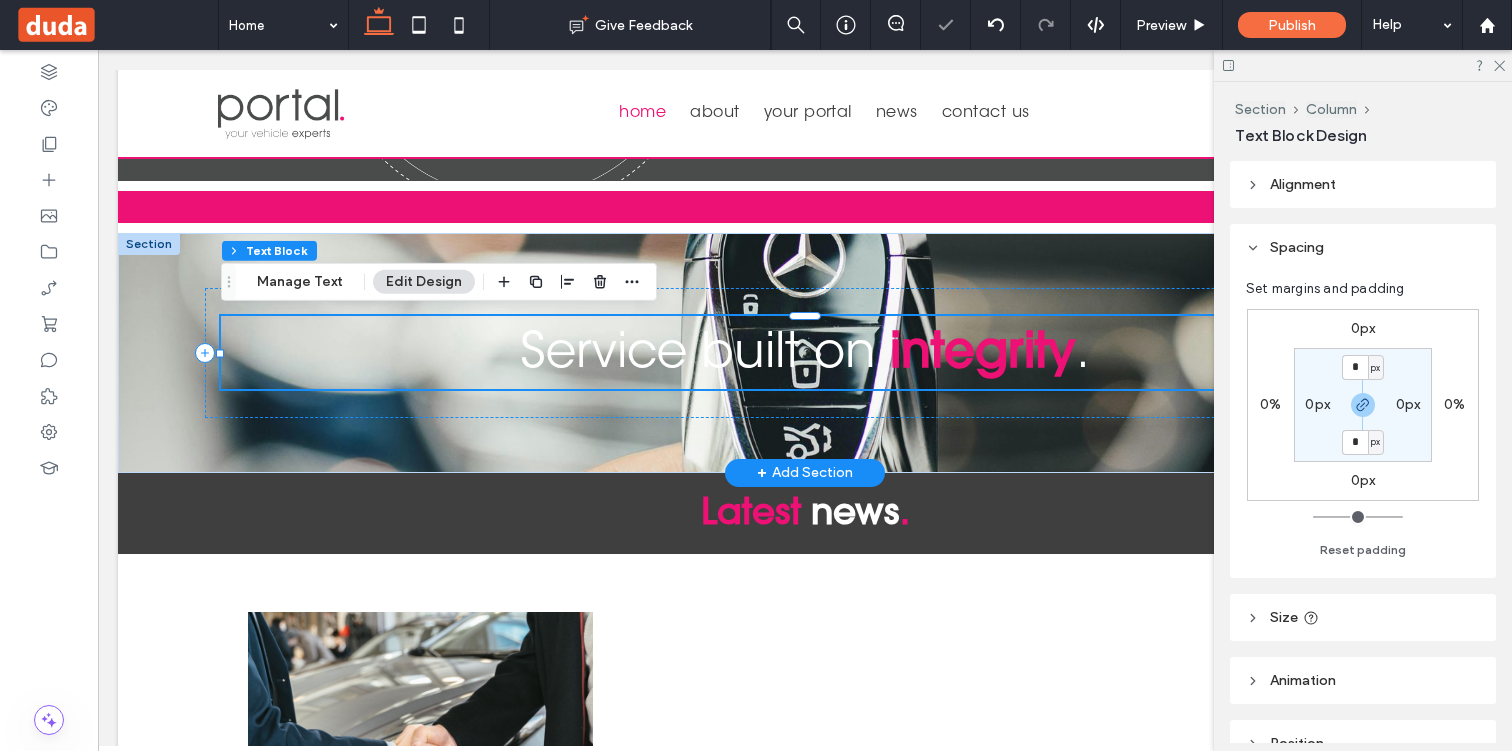click on "." at bounding box center (1083, 355) 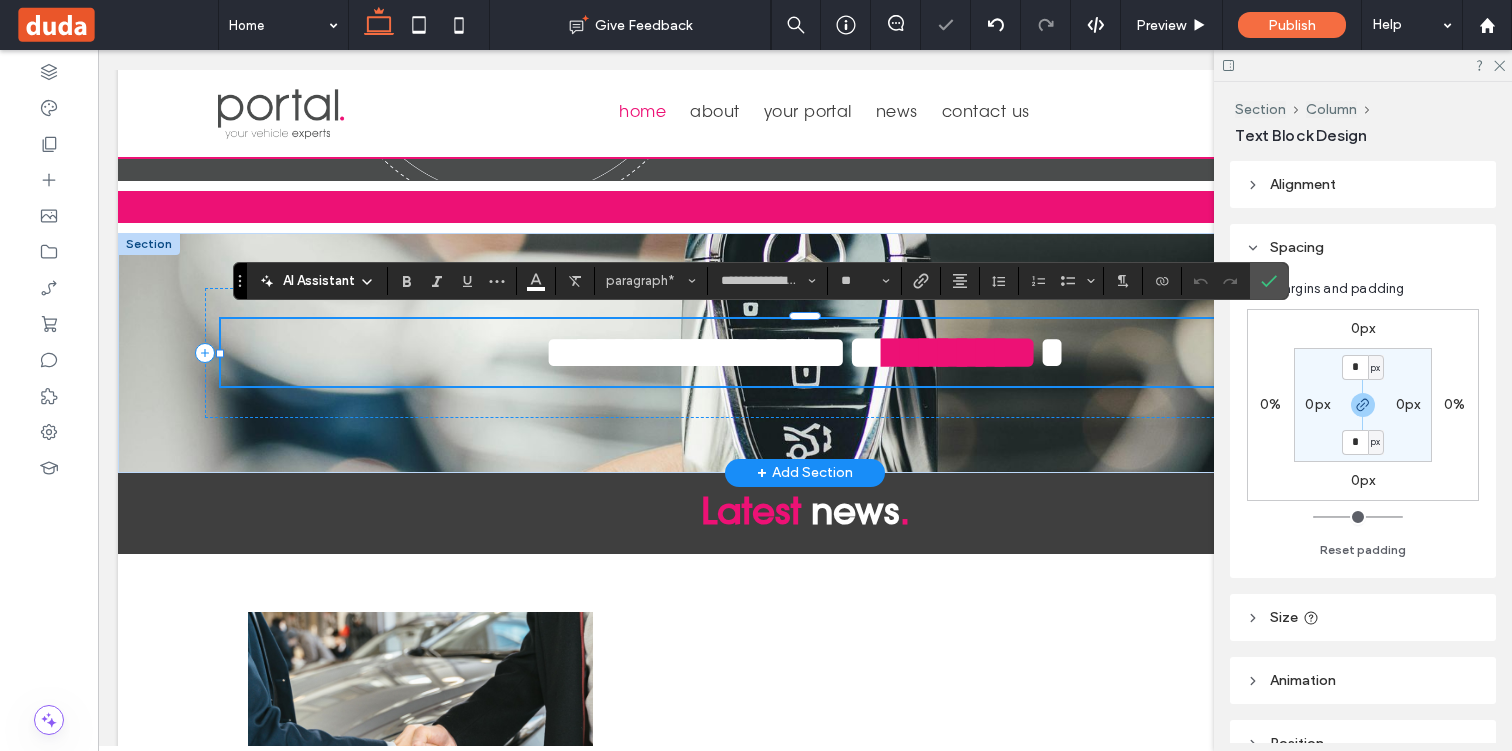 click on "*" at bounding box center (1052, 352) 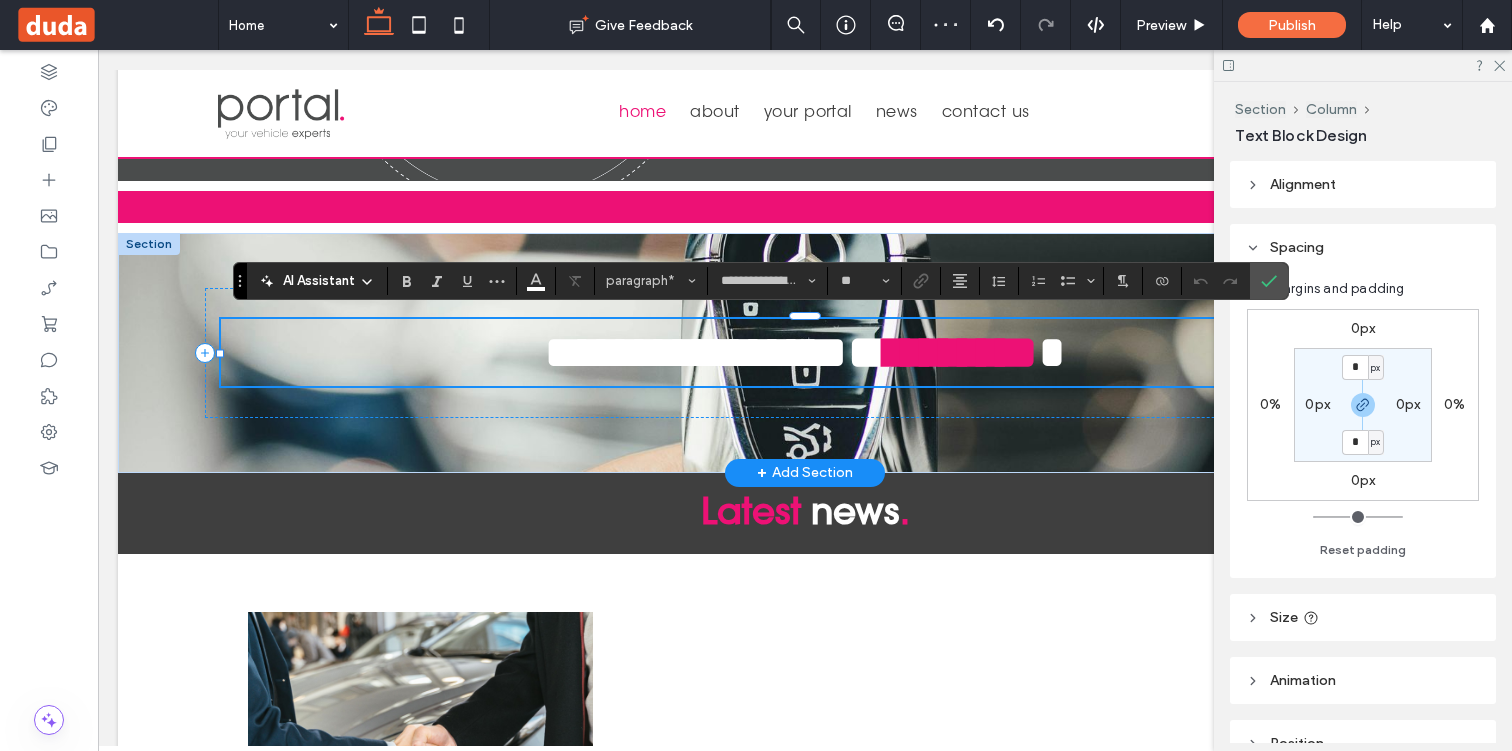 type on "**********" 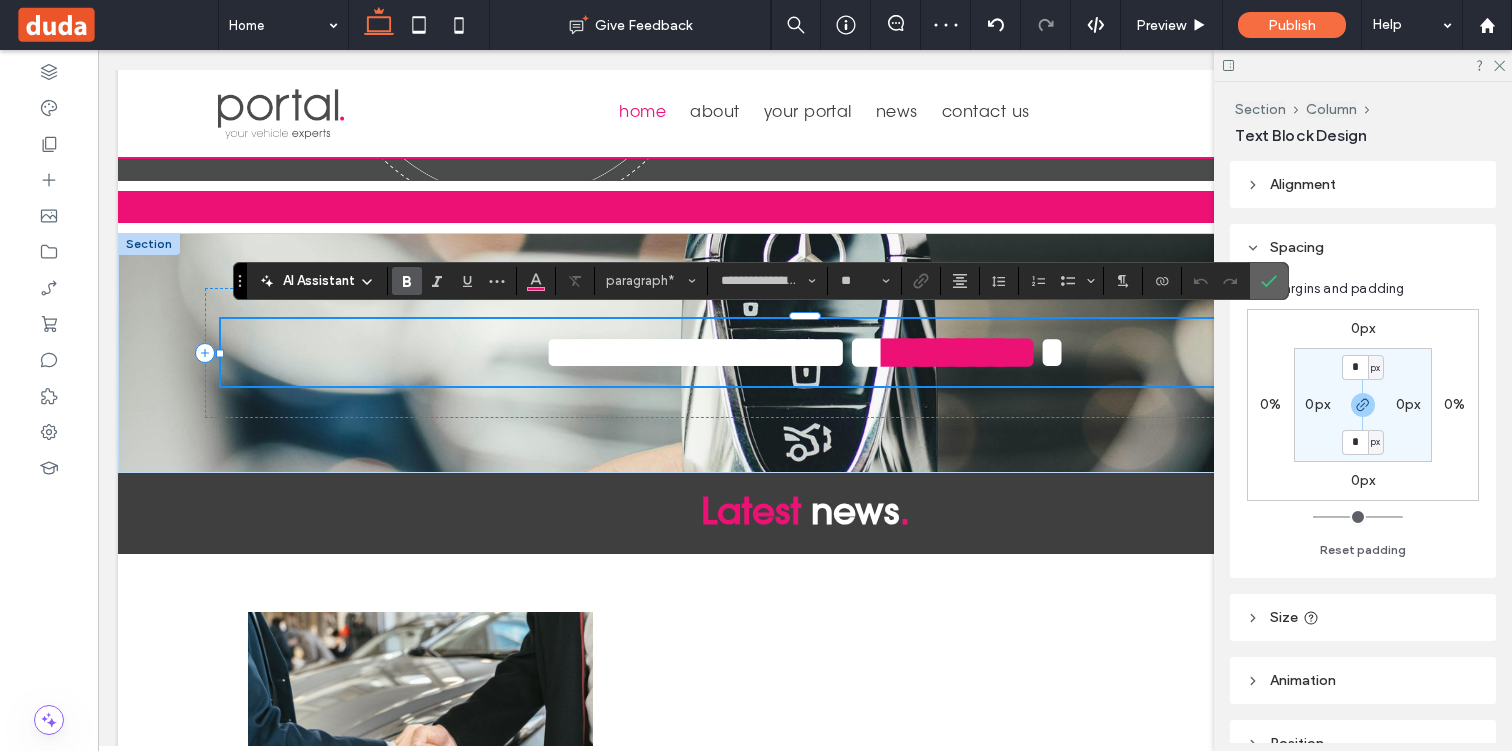 click 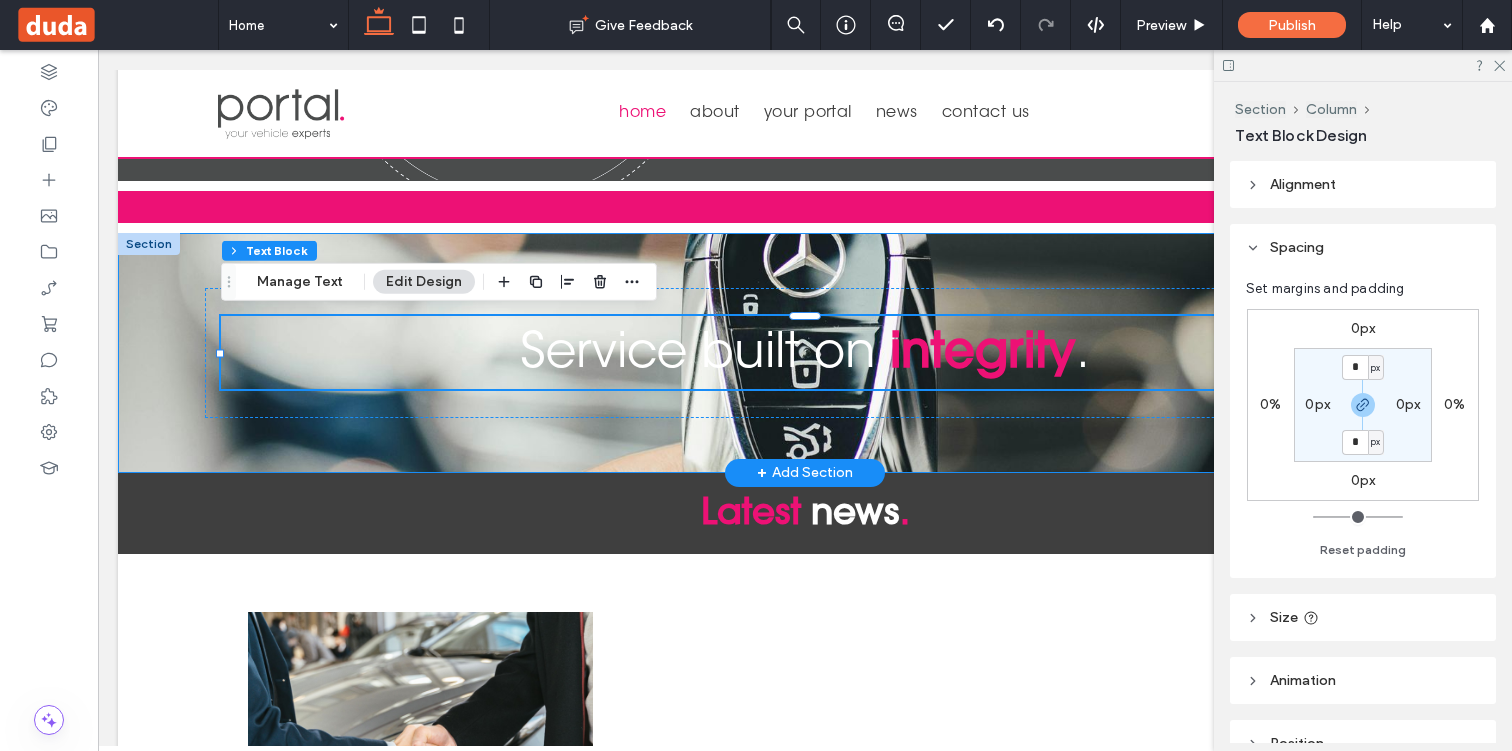 scroll, scrollTop: 2608, scrollLeft: 0, axis: vertical 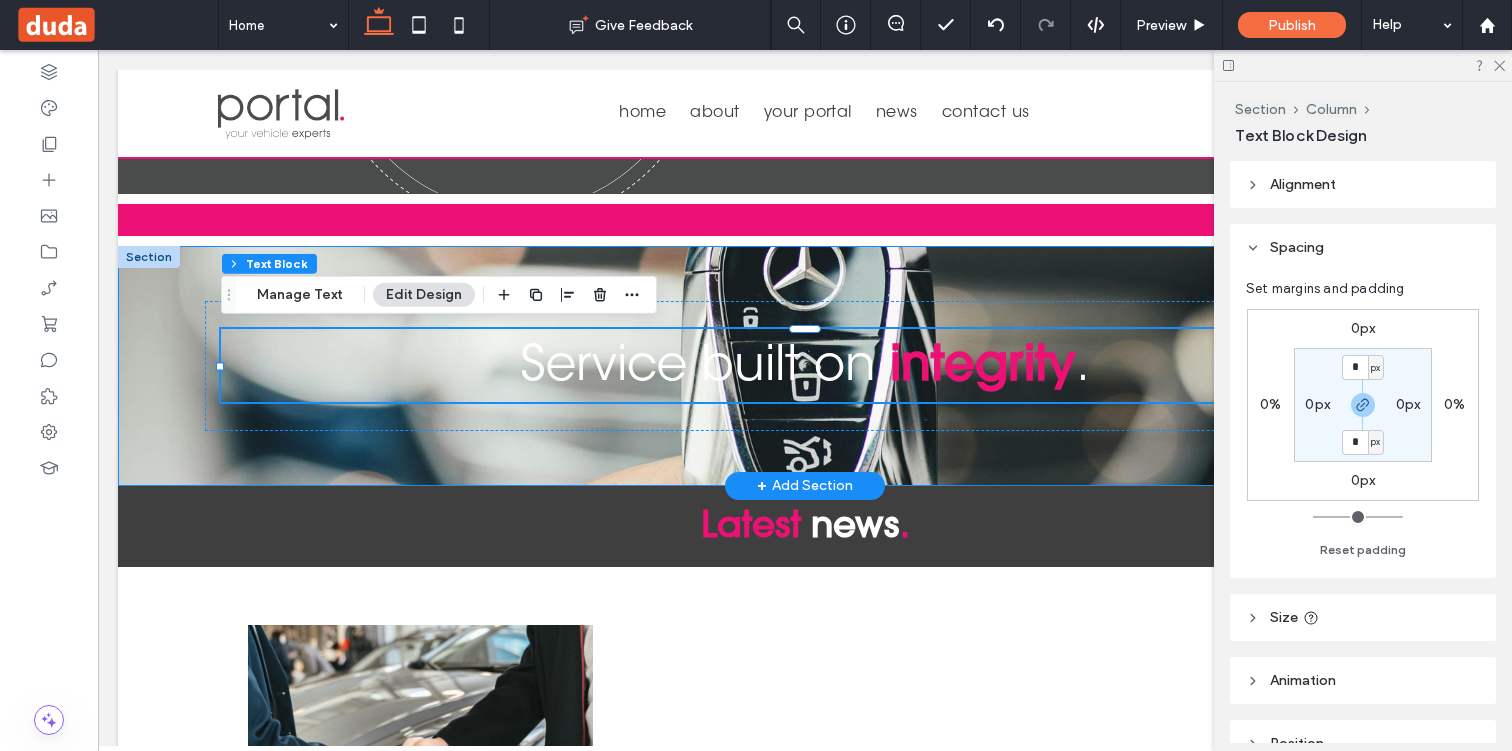 click on "Service built on   integrity ." at bounding box center [805, 366] 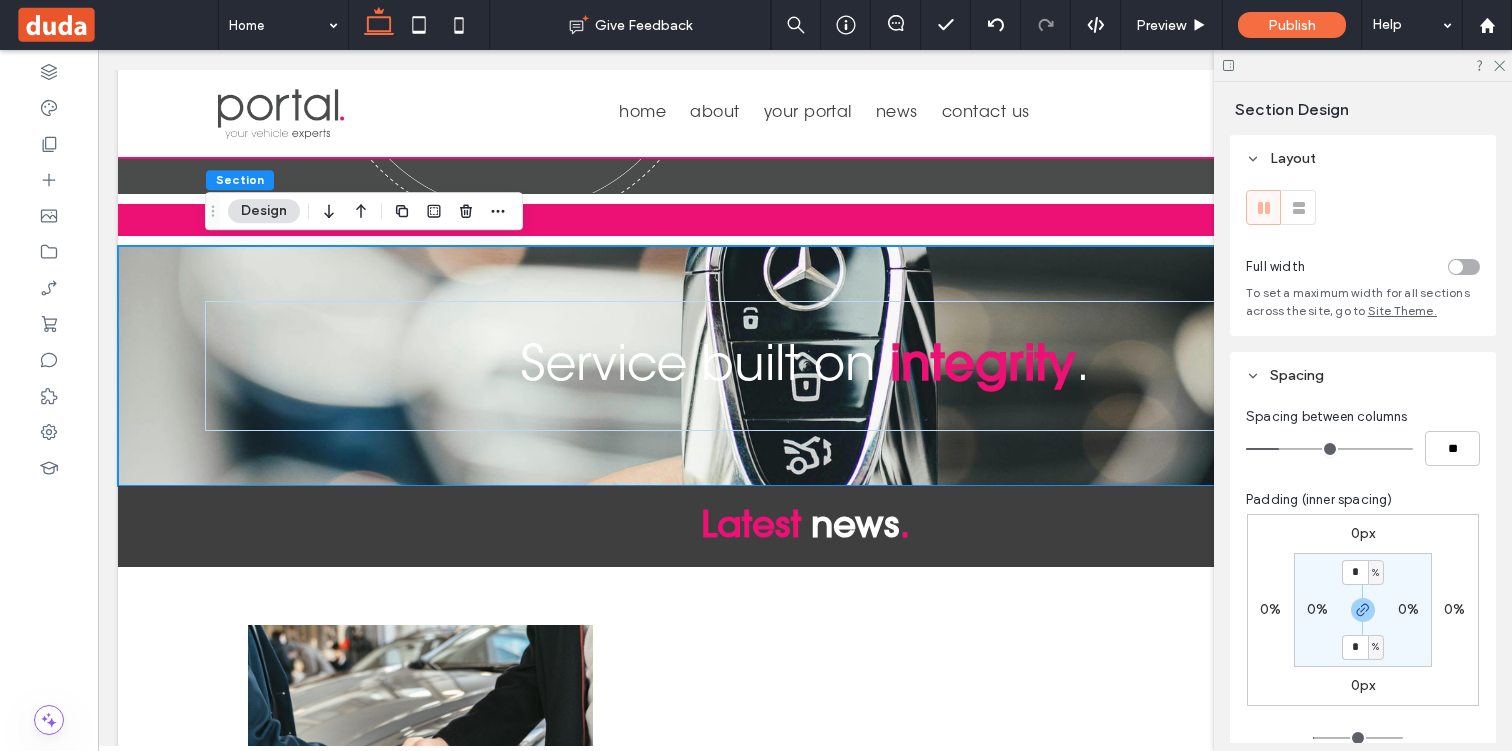 scroll, scrollTop: 8, scrollLeft: 0, axis: vertical 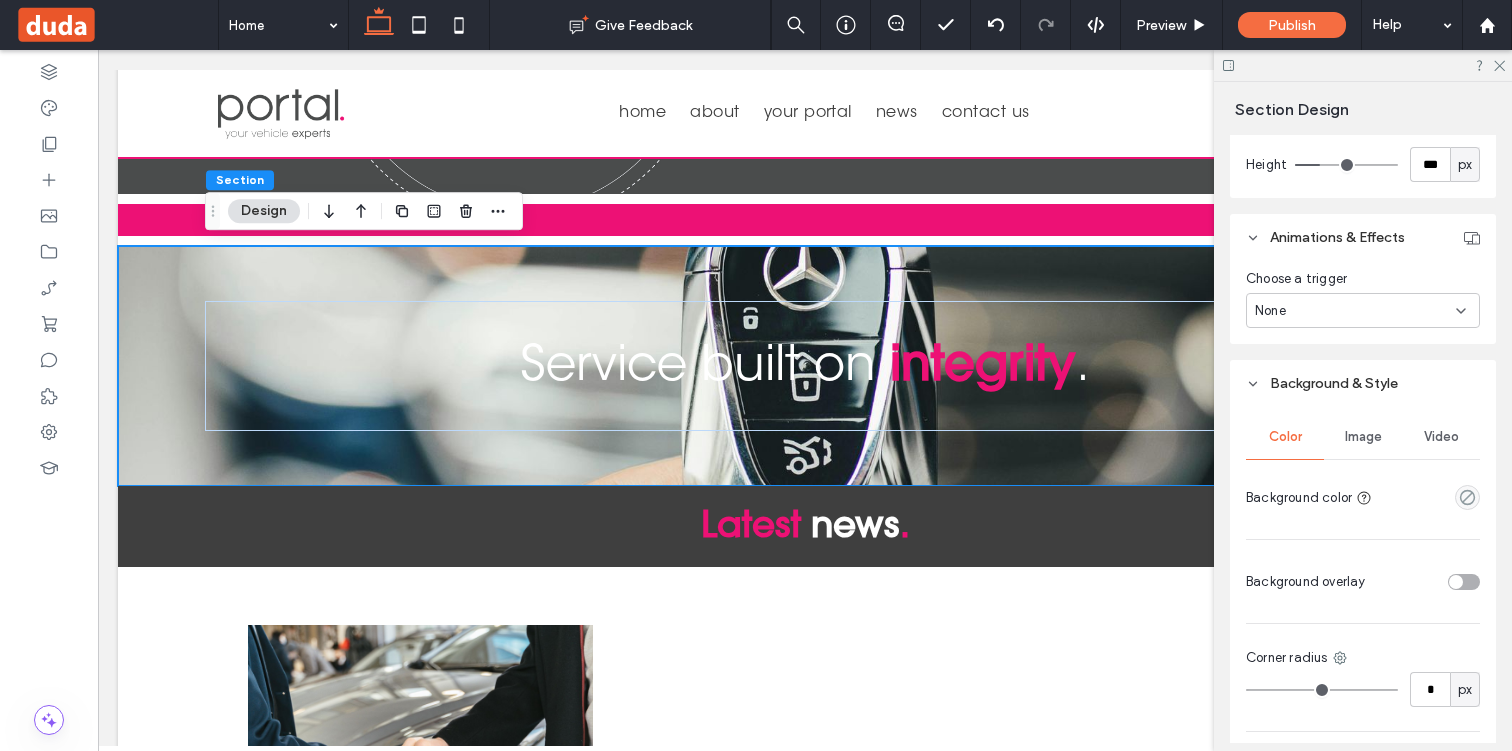 click at bounding box center [1464, 582] 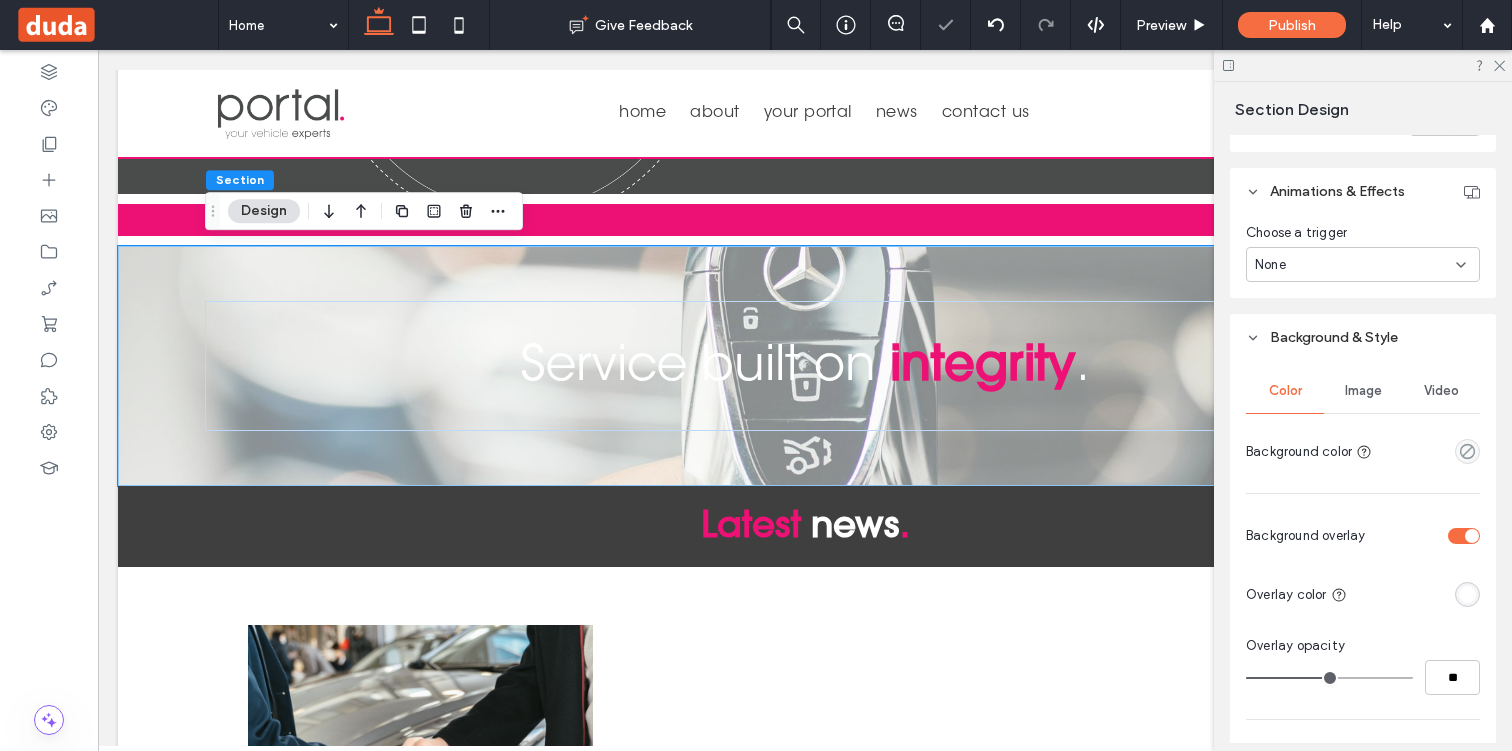 scroll, scrollTop: 777, scrollLeft: 0, axis: vertical 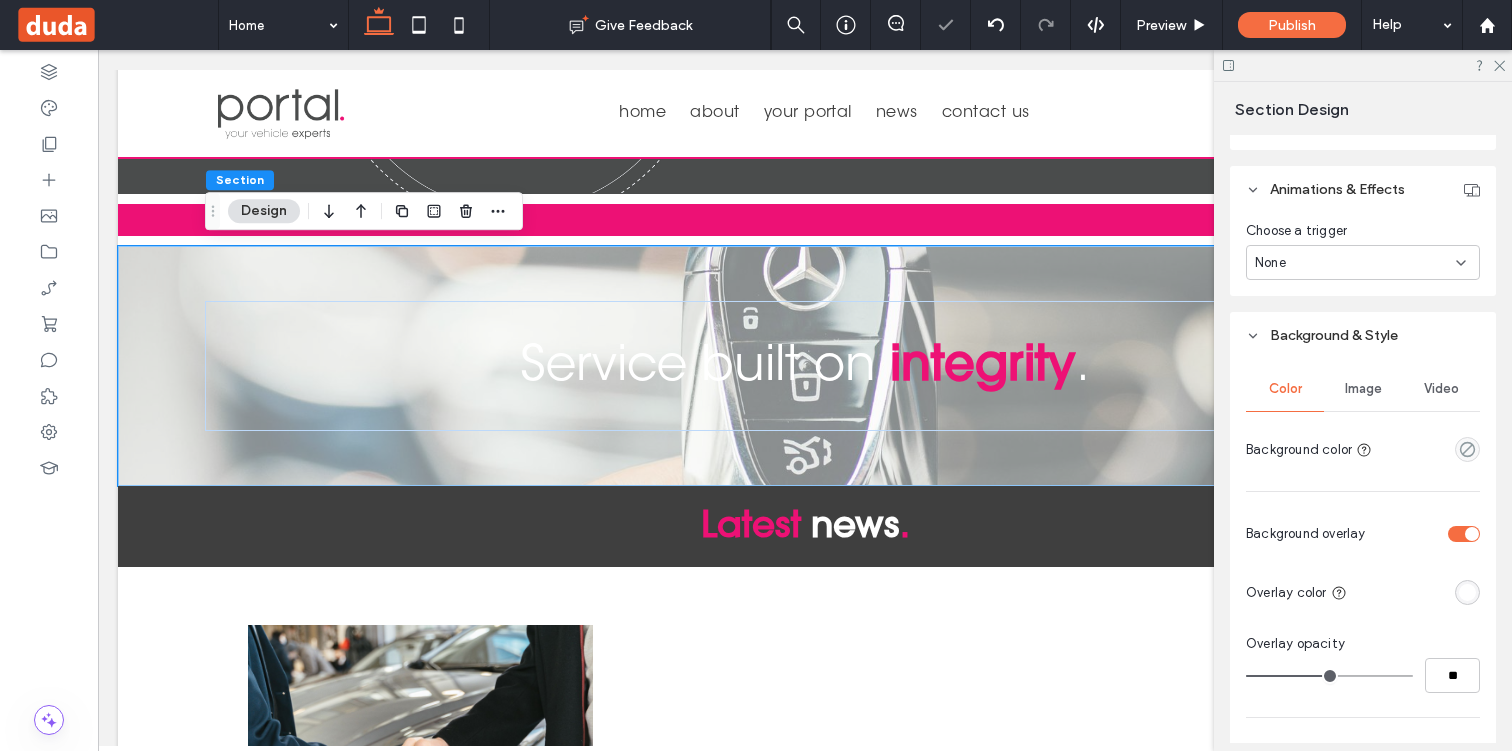 click at bounding box center [1467, 592] 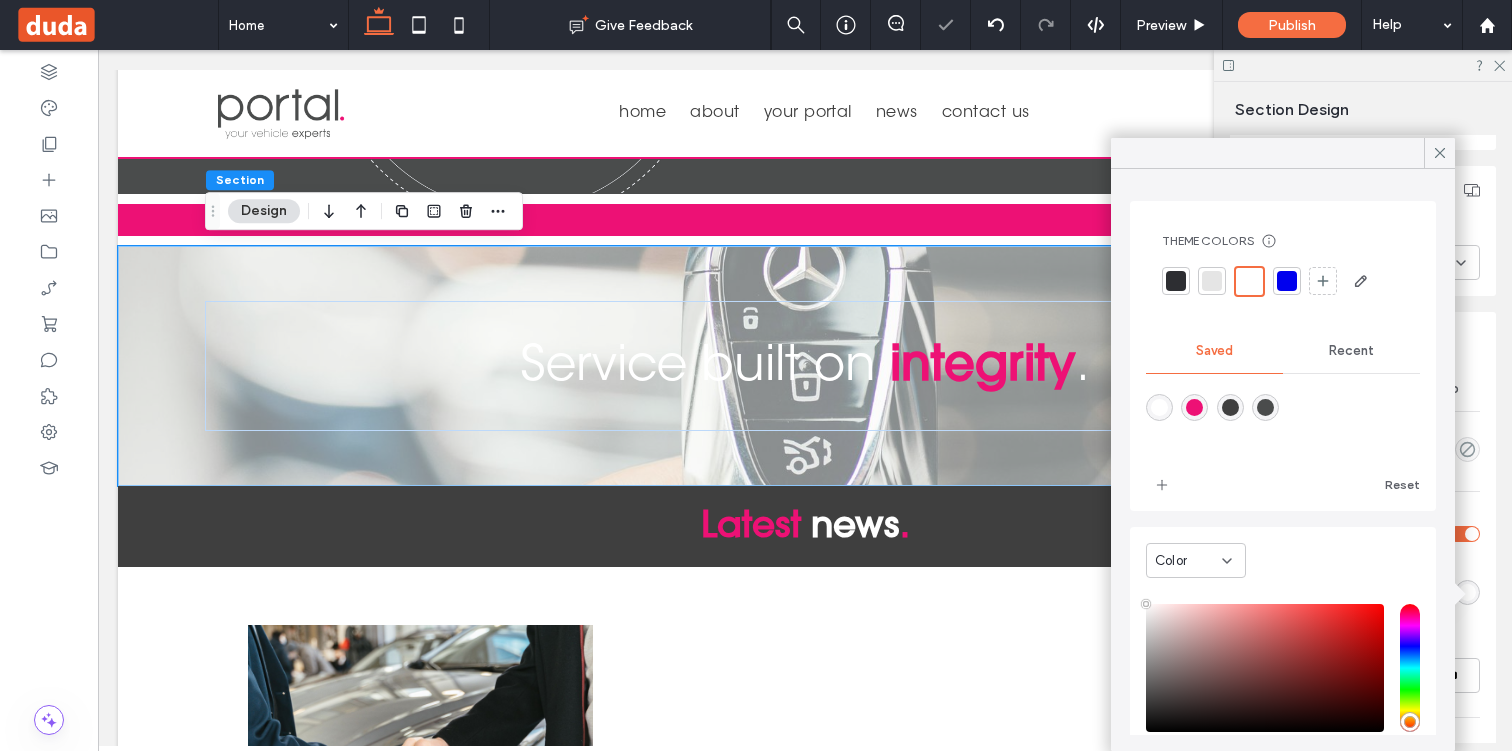 click at bounding box center [1230, 407] 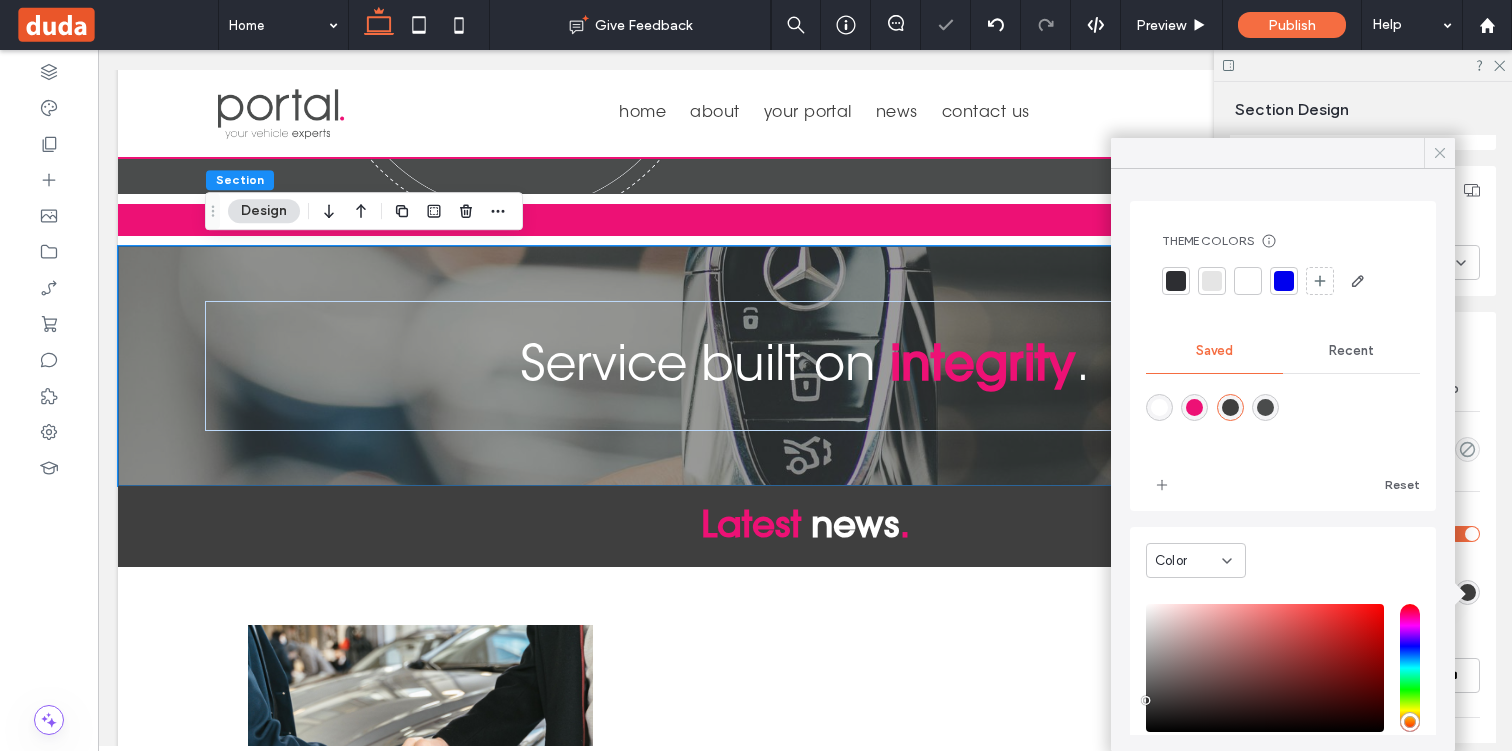 click 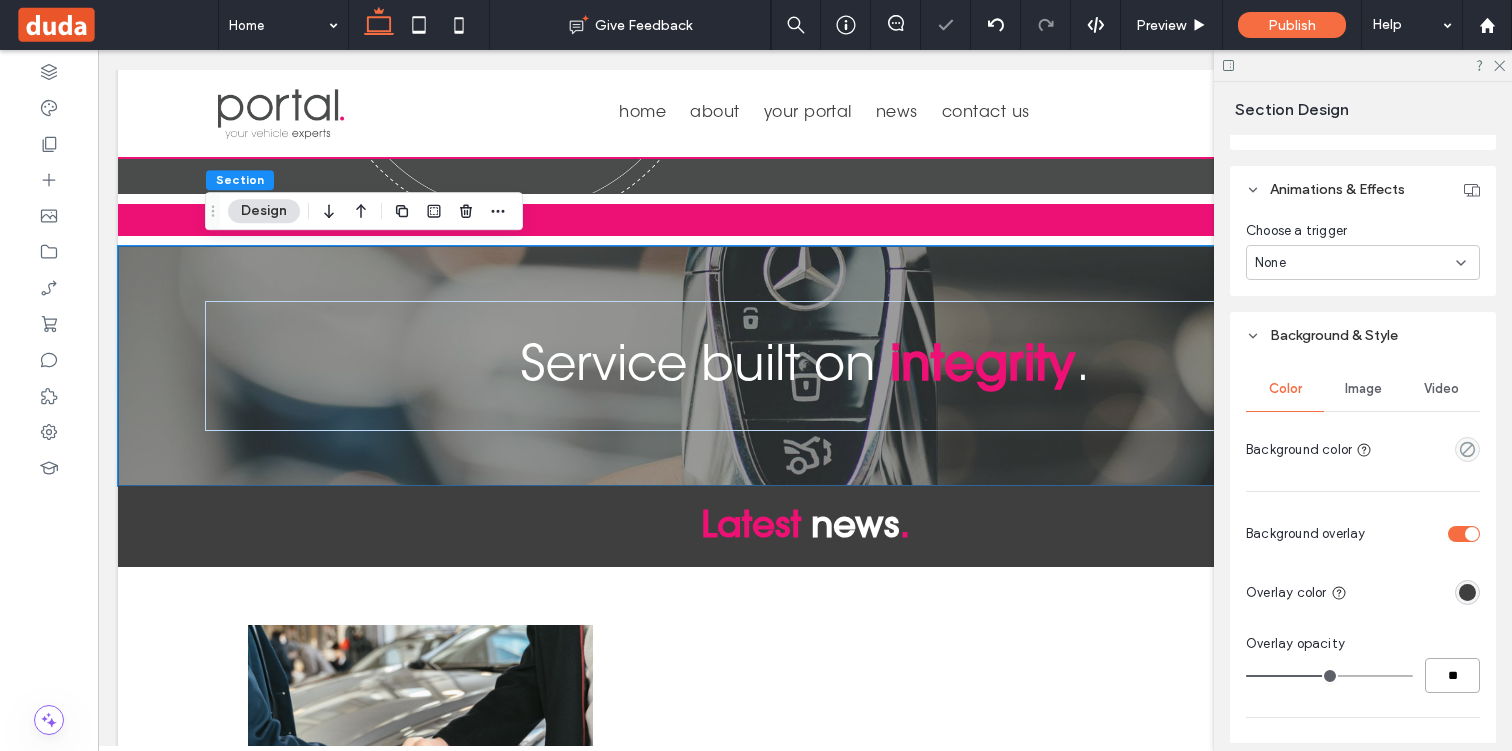 click on "**" at bounding box center [1452, 675] 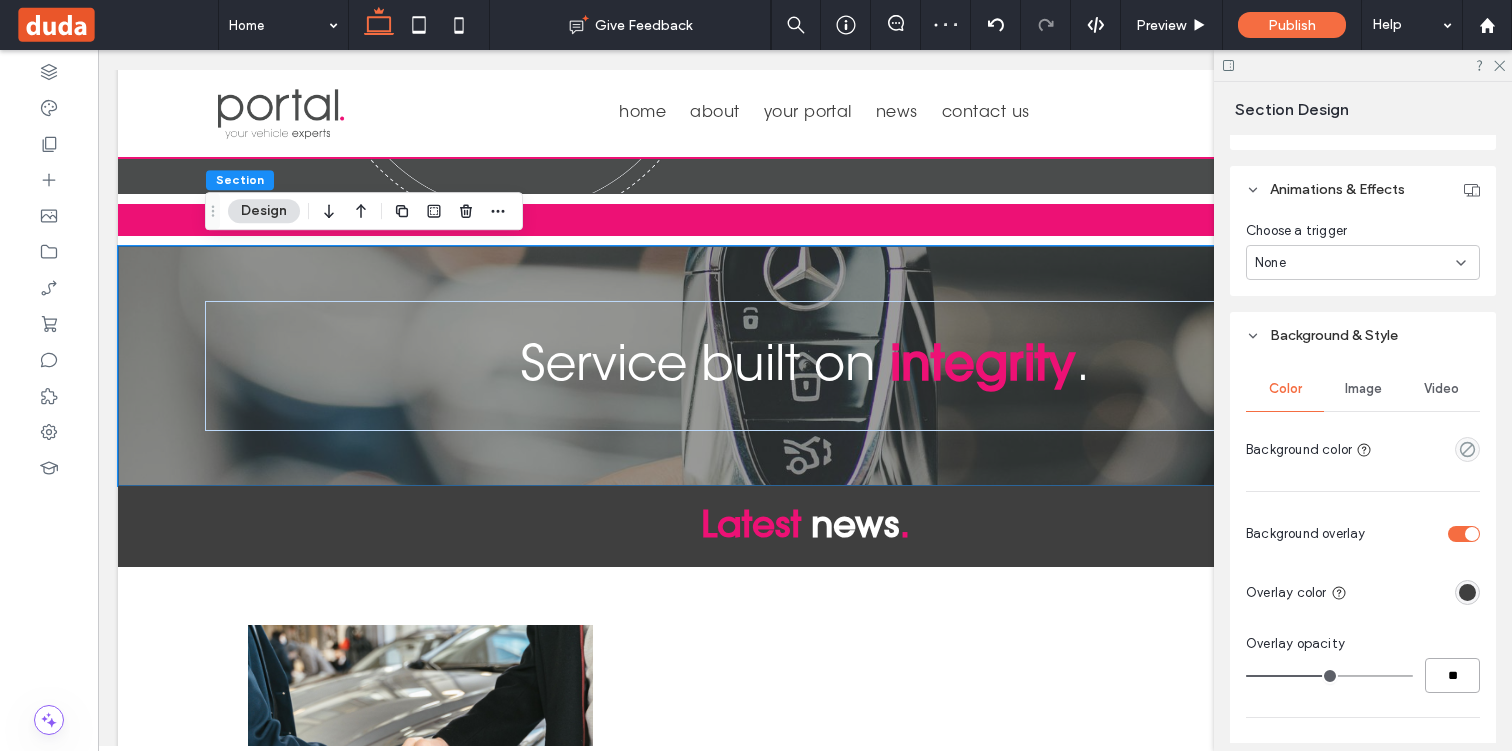 type on "**" 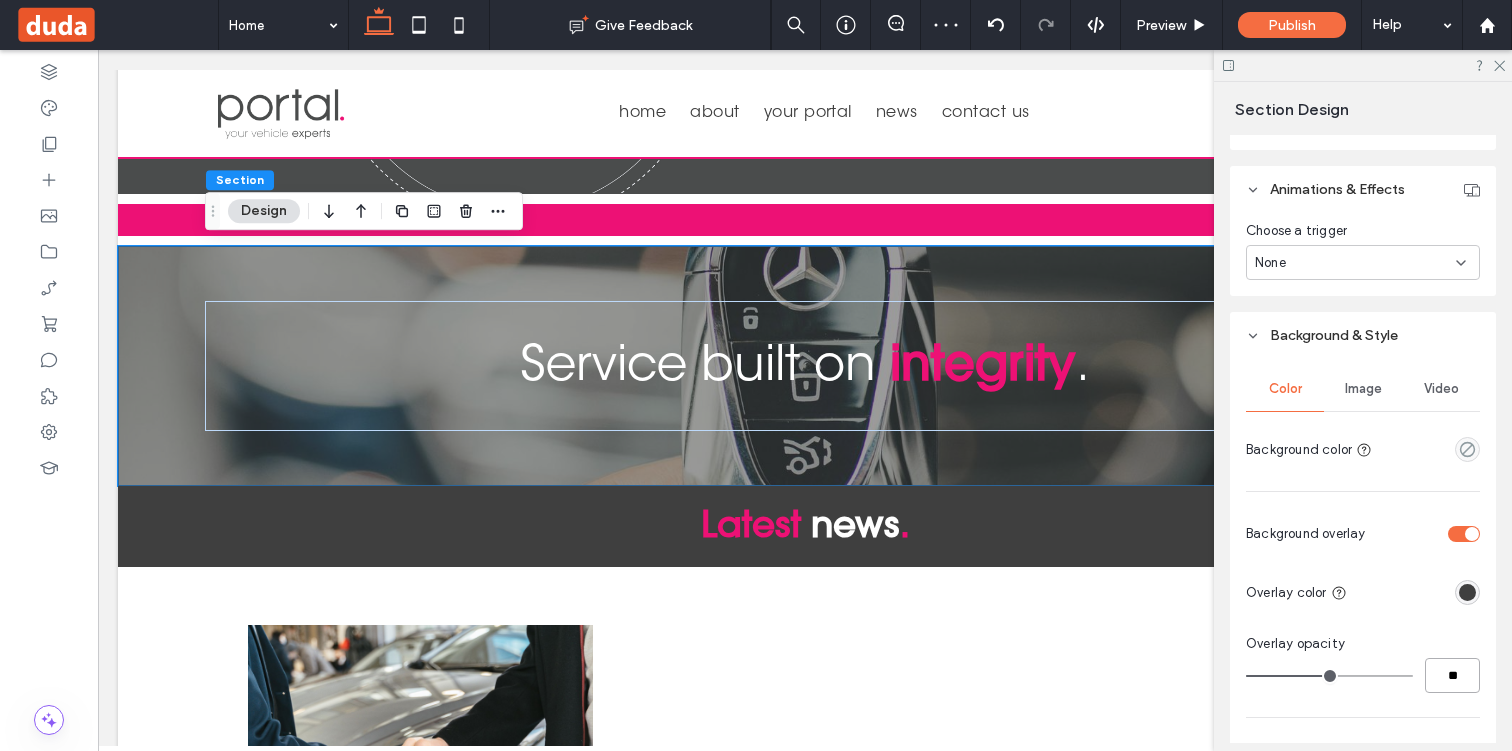type on "**" 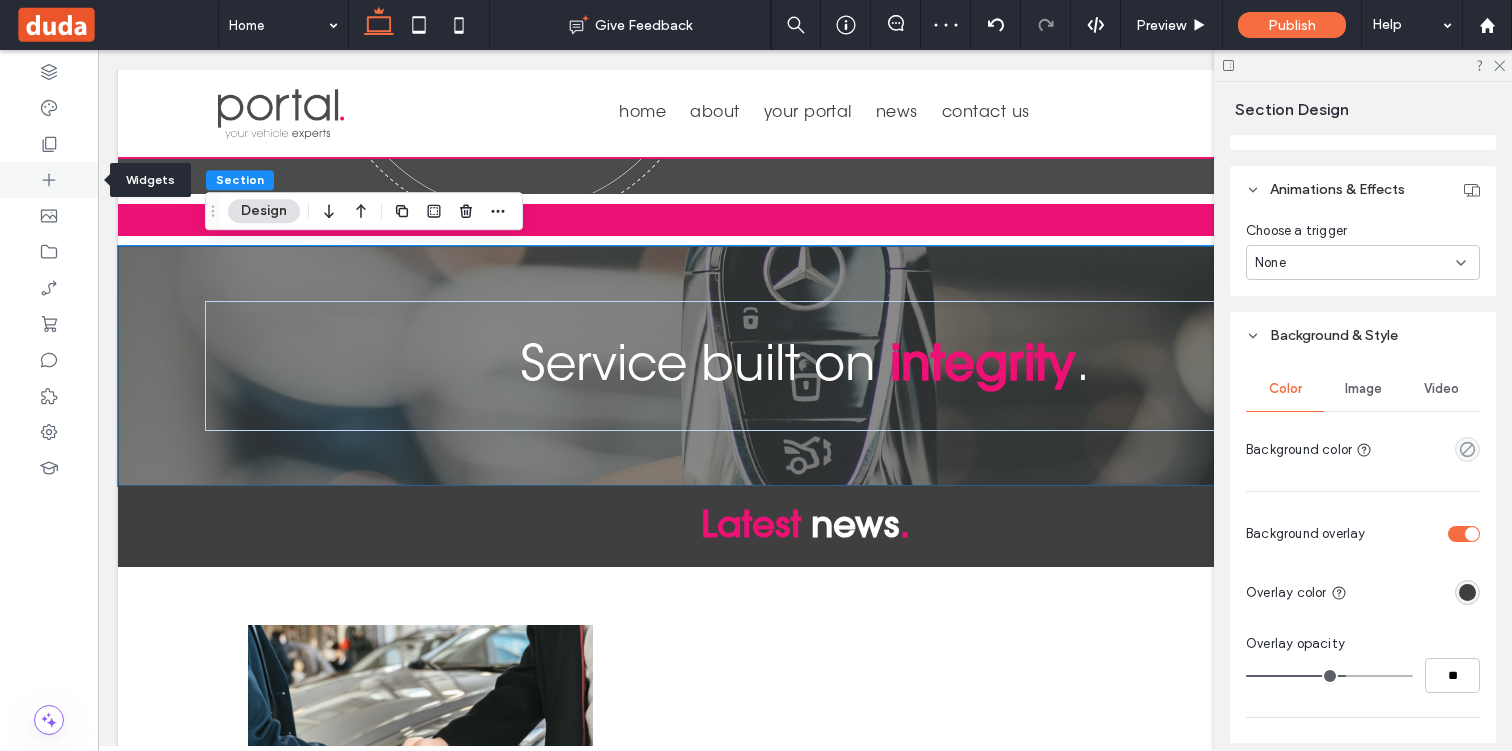 click 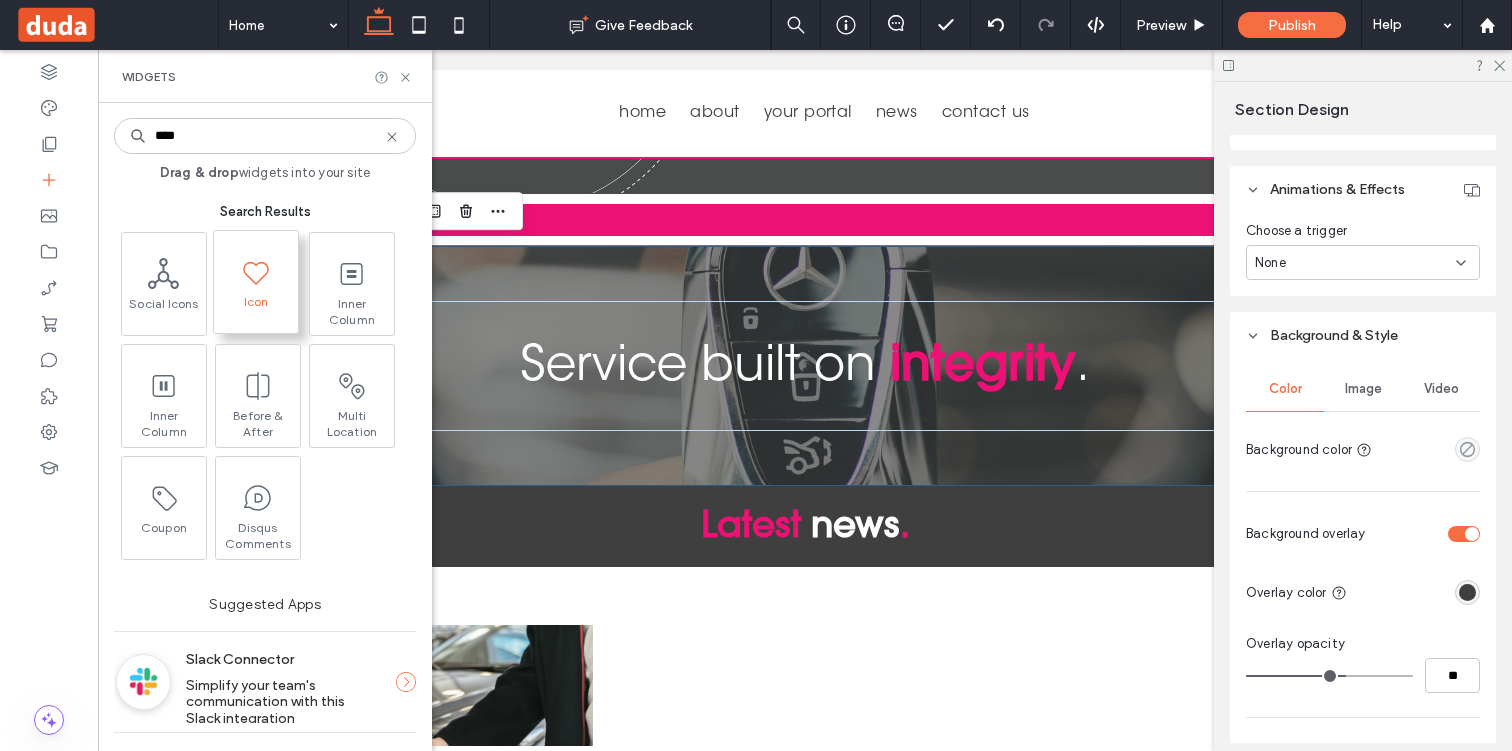 type on "****" 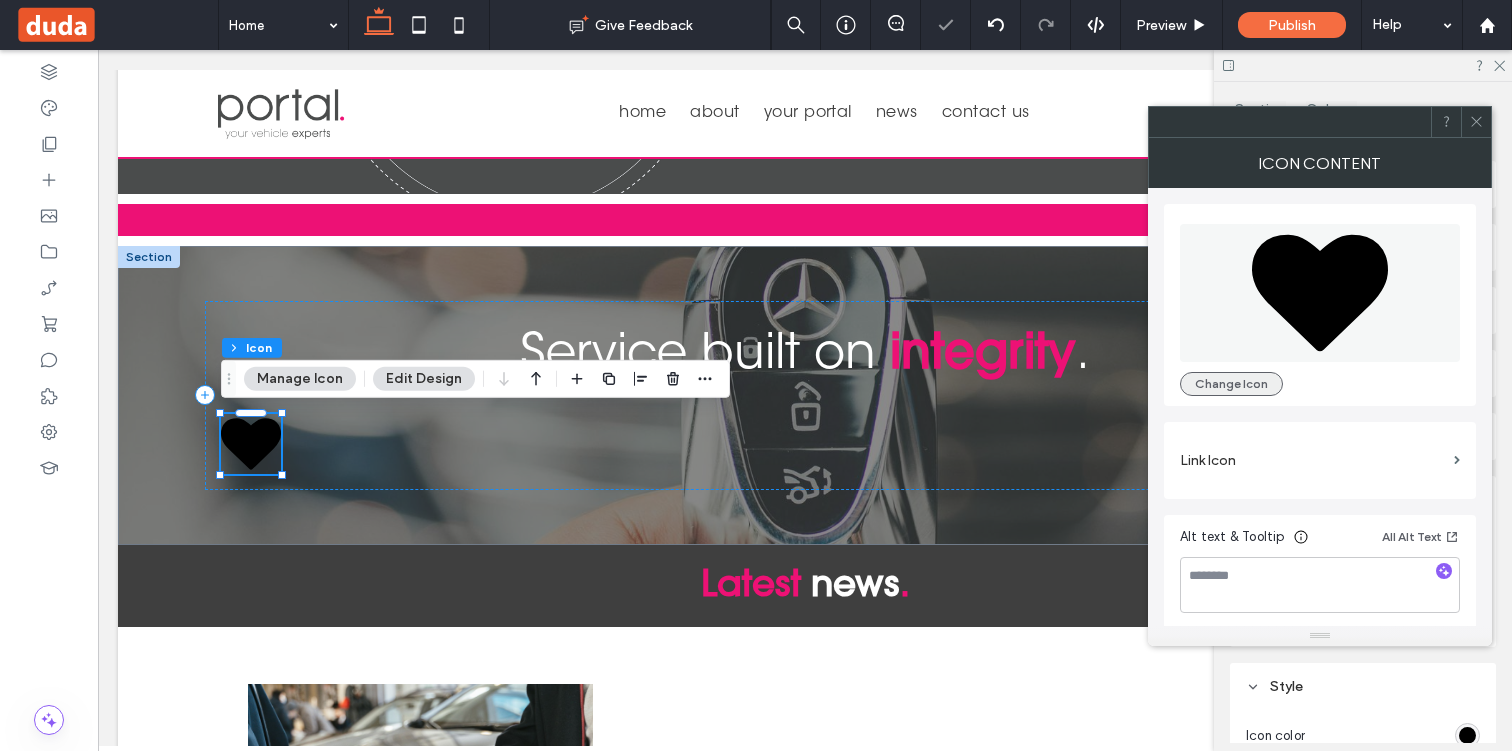 click on "Change Icon" at bounding box center [1231, 384] 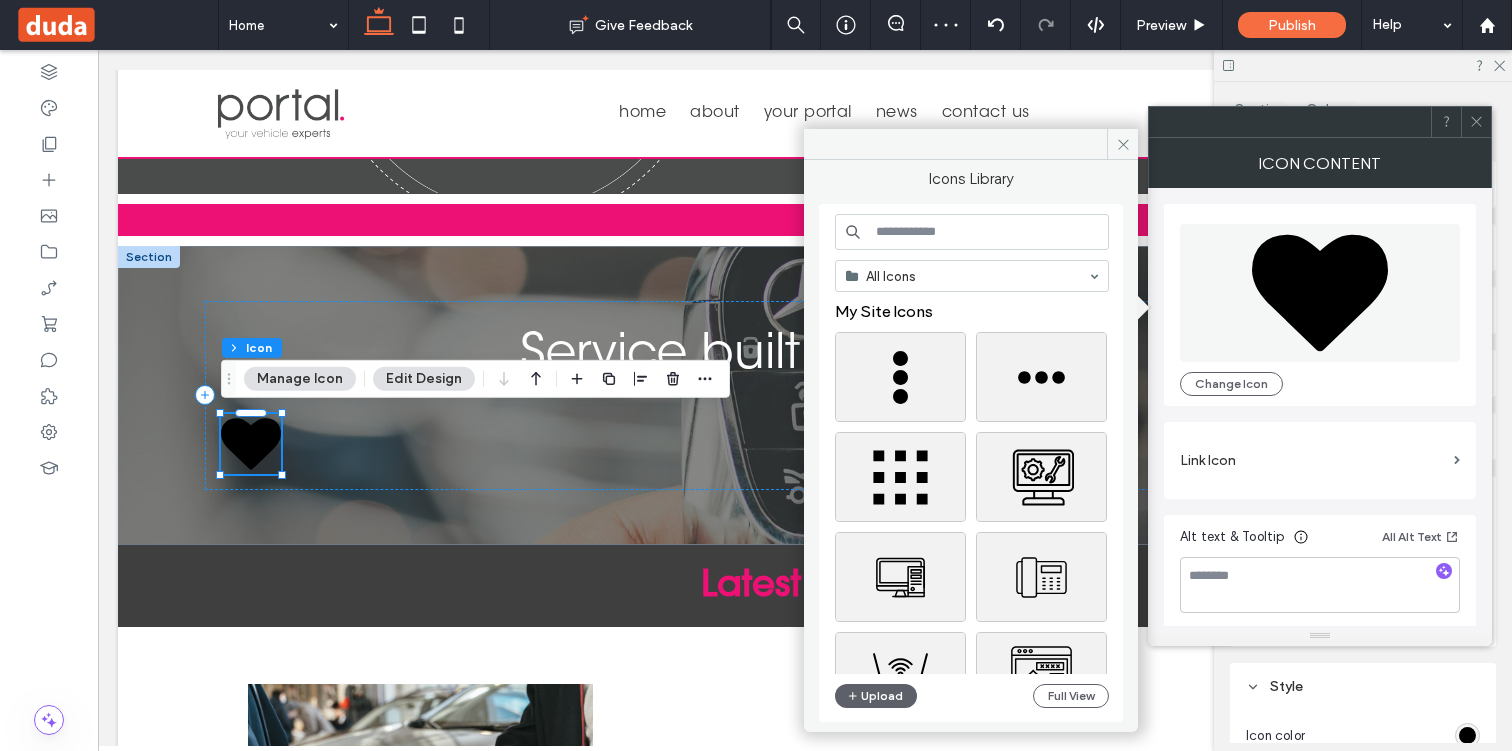 click at bounding box center (972, 232) 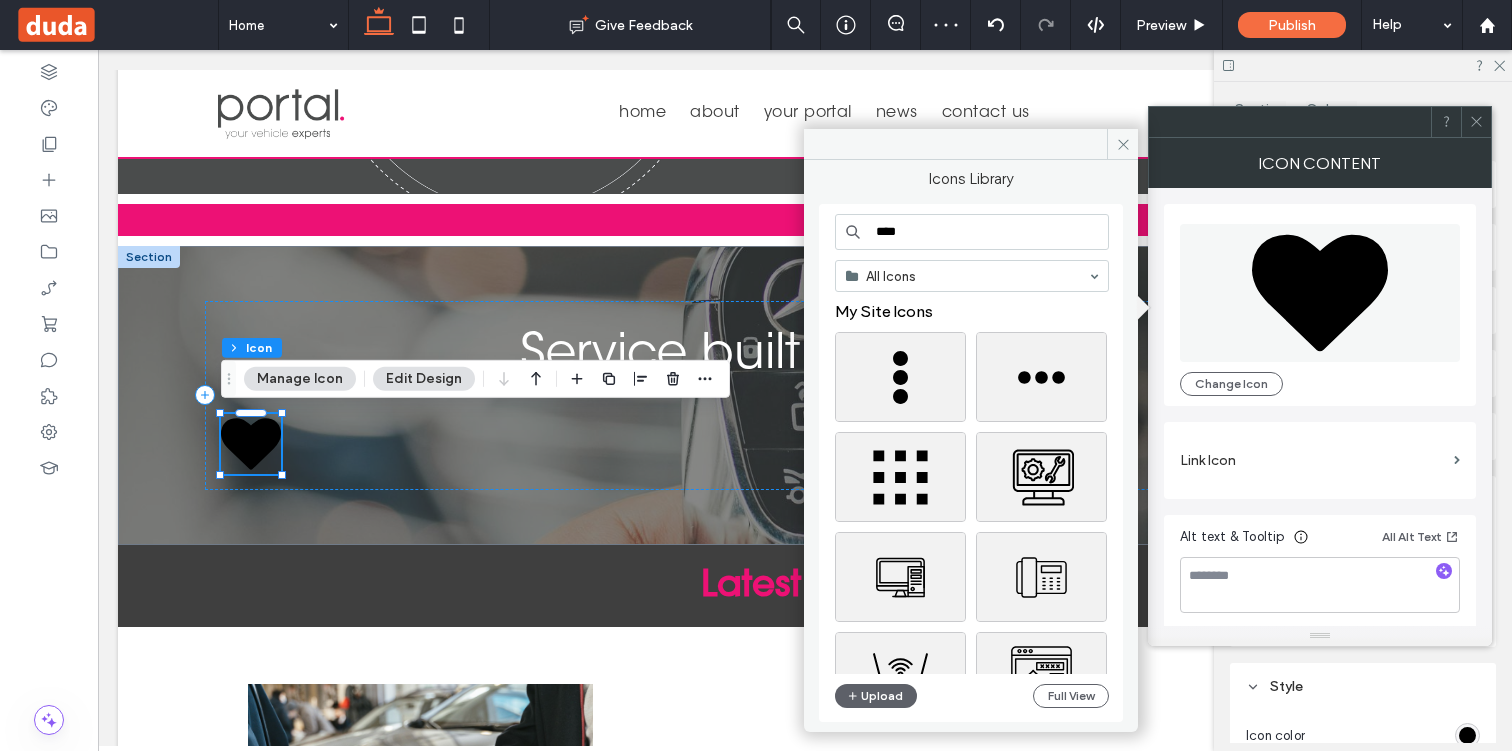 type on "****" 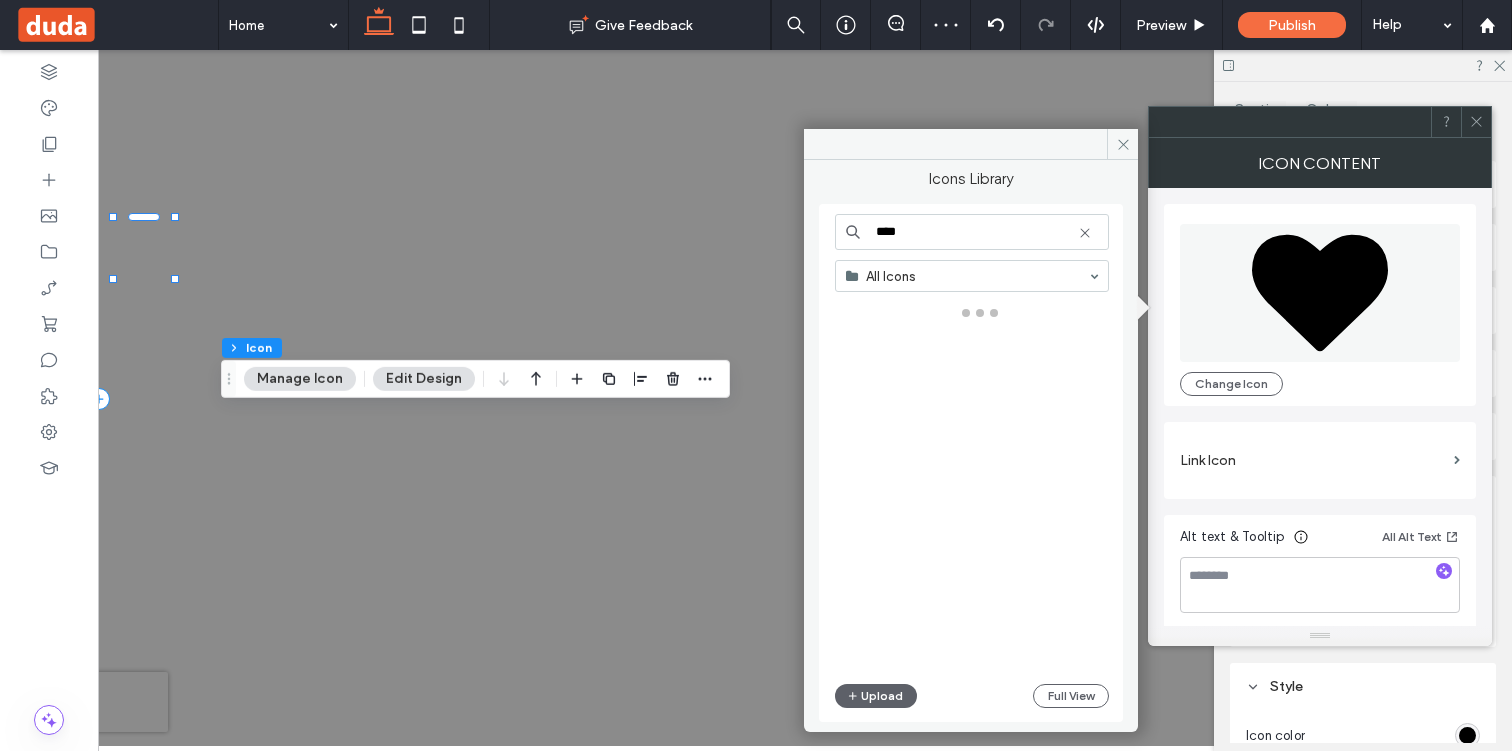 scroll, scrollTop: 2608, scrollLeft: 0, axis: vertical 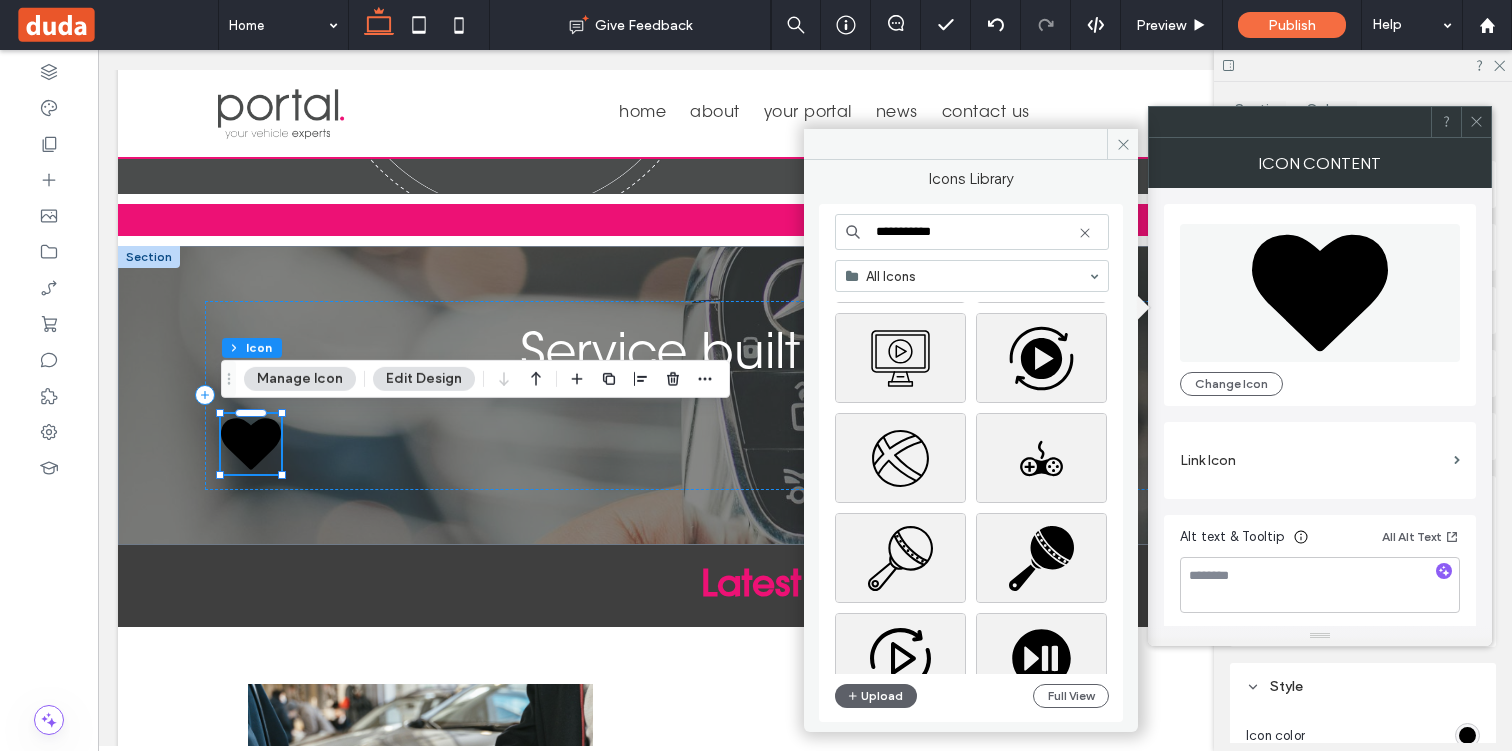 click on "**********" at bounding box center [972, 232] 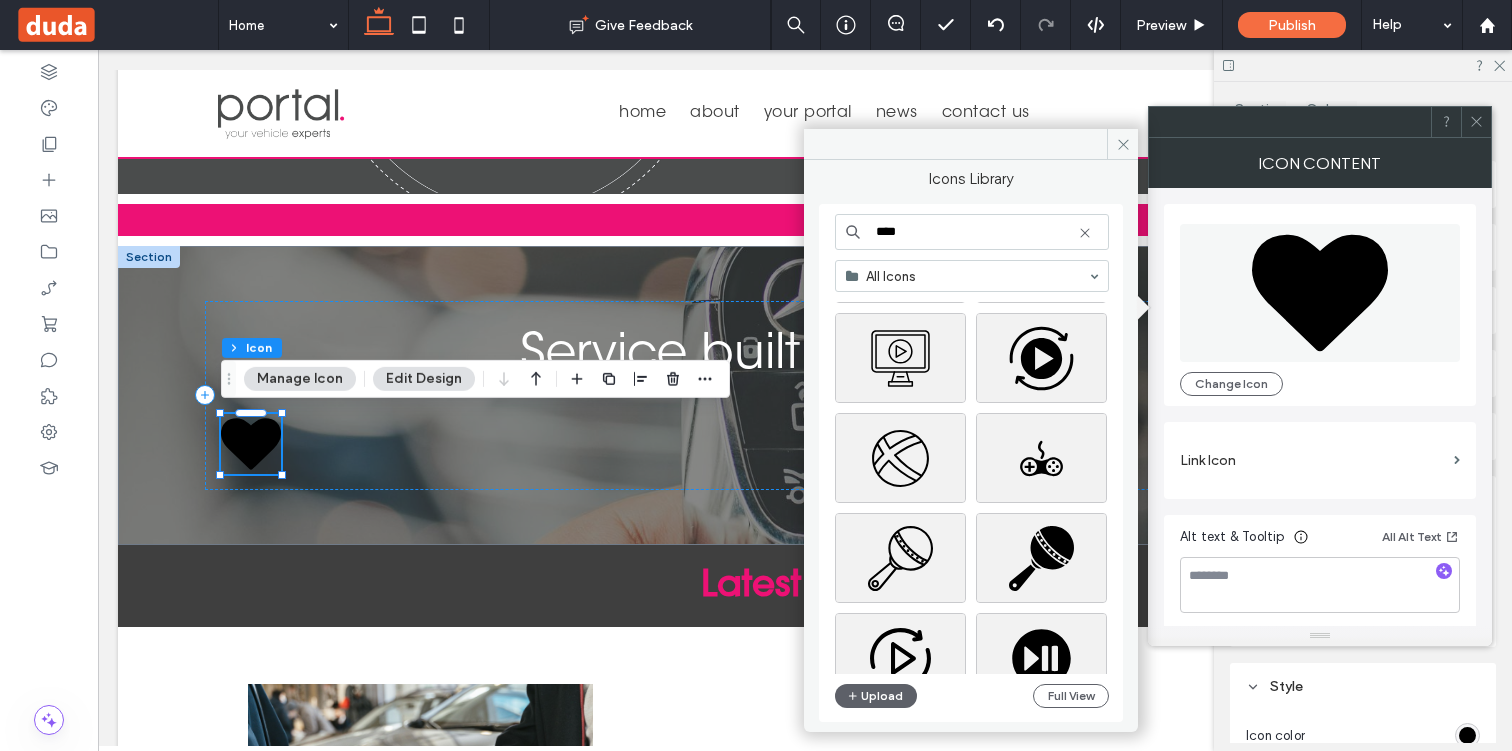 type on "****" 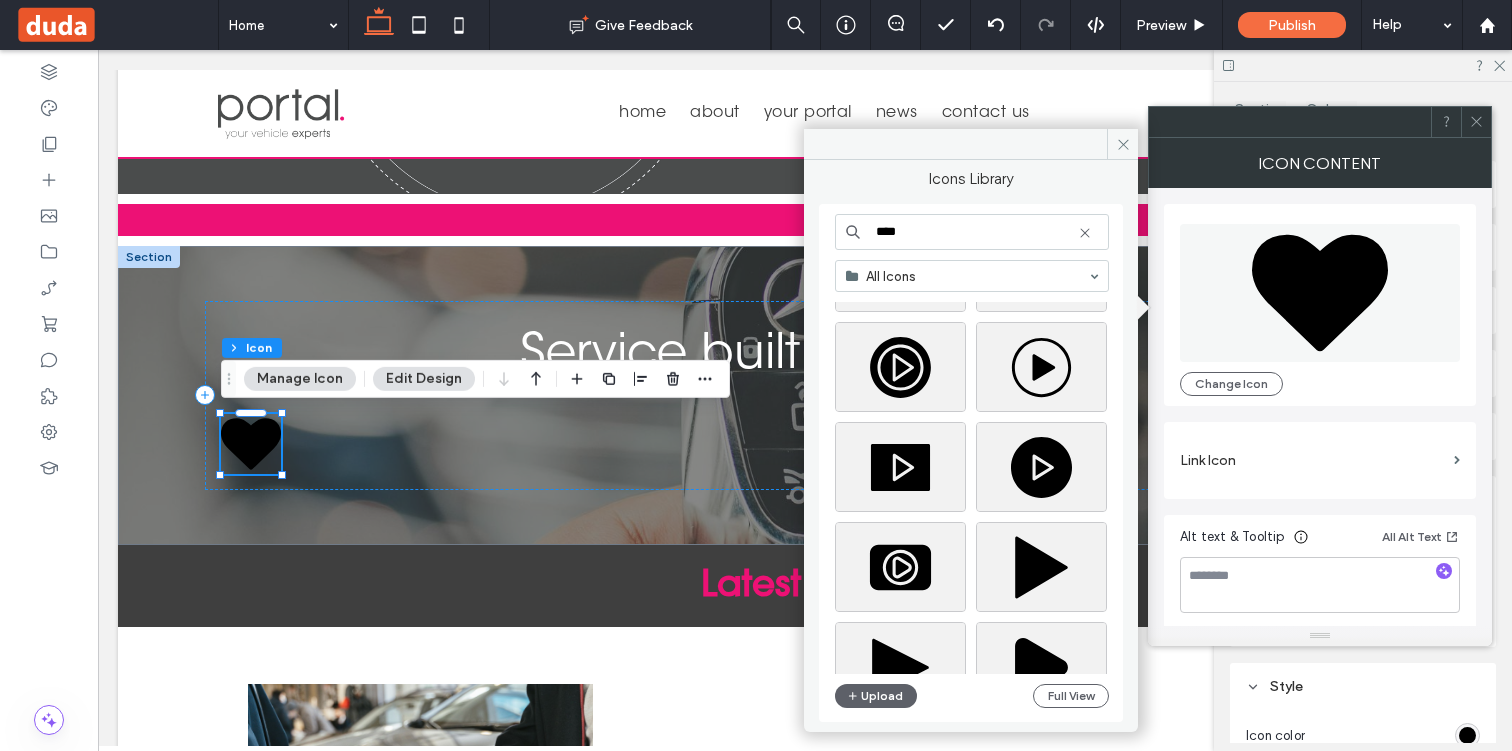 scroll, scrollTop: 1178, scrollLeft: 0, axis: vertical 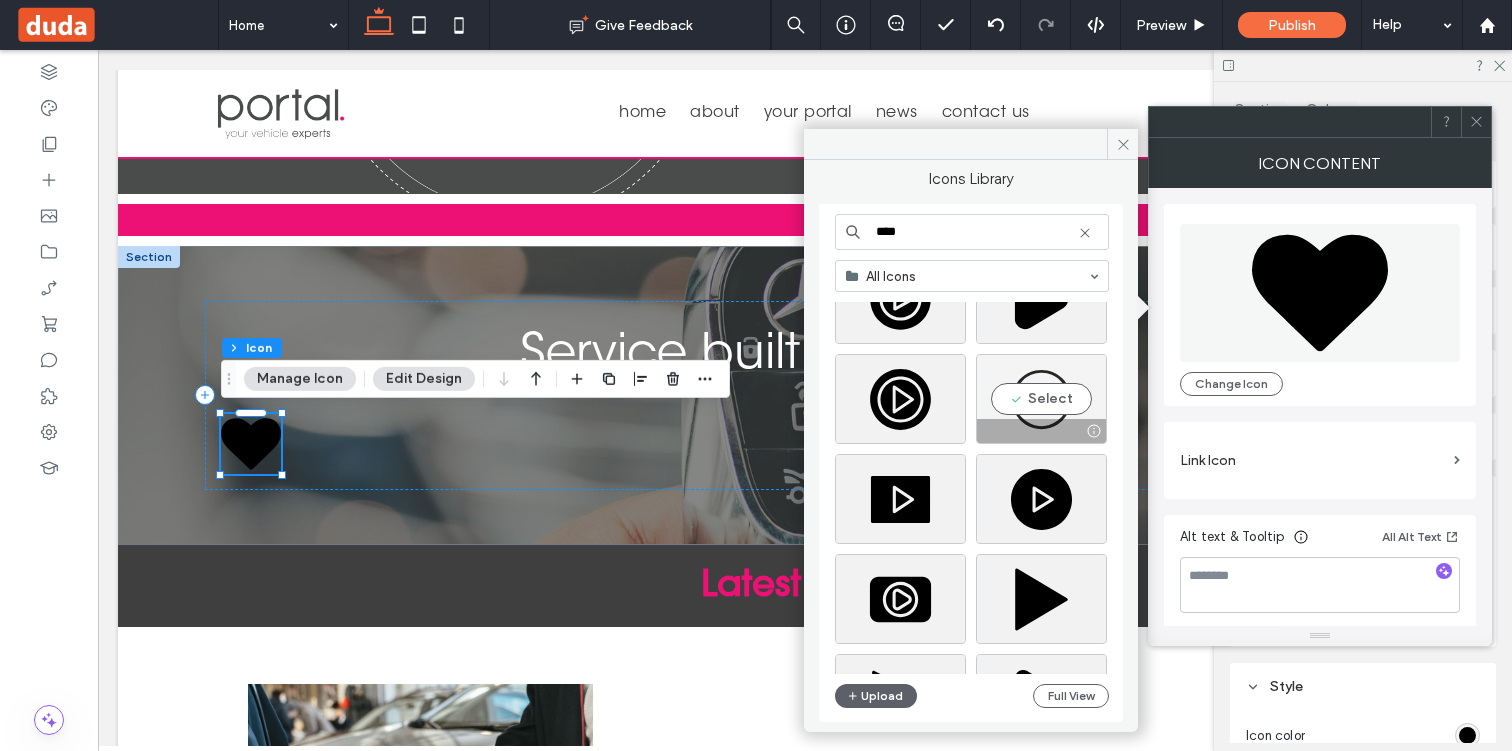 click on "Select" at bounding box center (1041, 399) 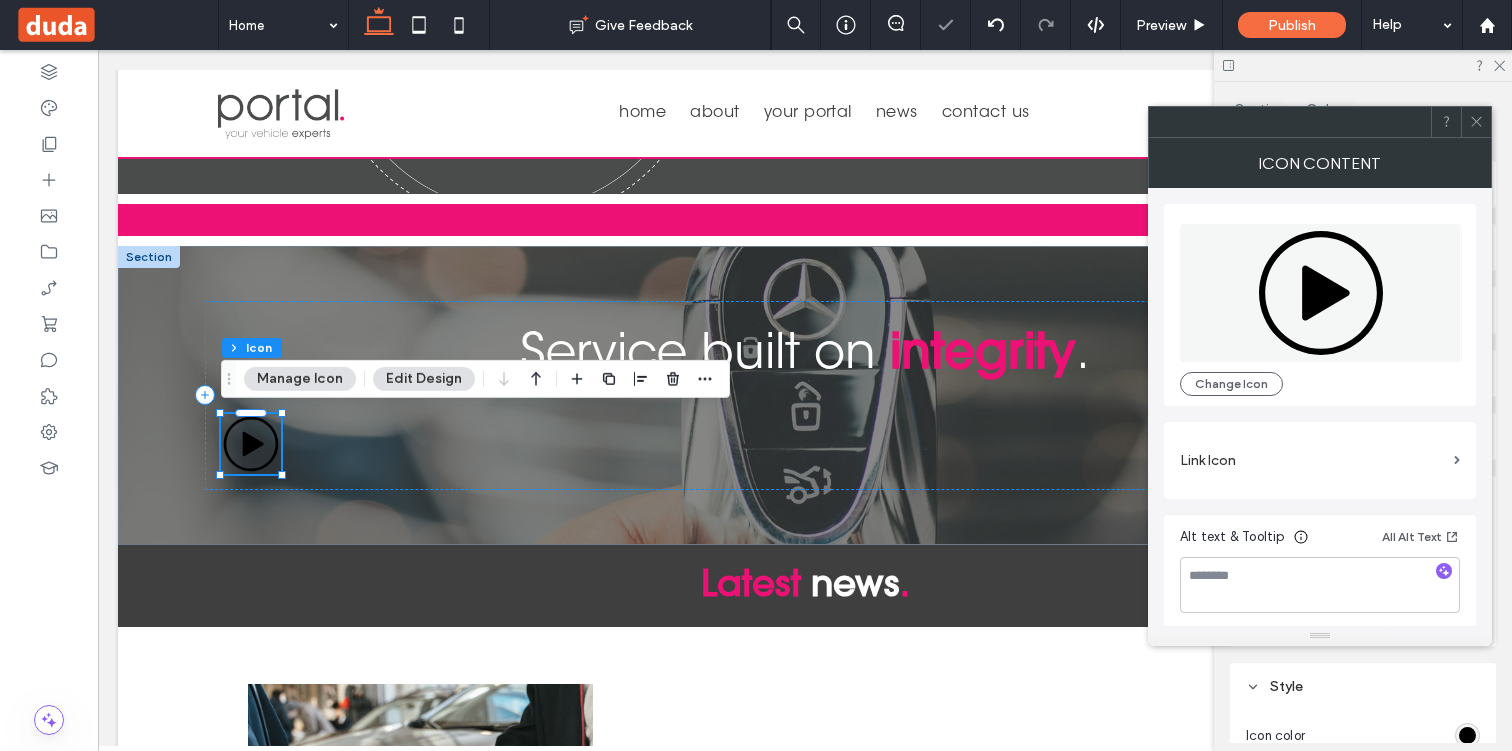 scroll, scrollTop: 5, scrollLeft: 0, axis: vertical 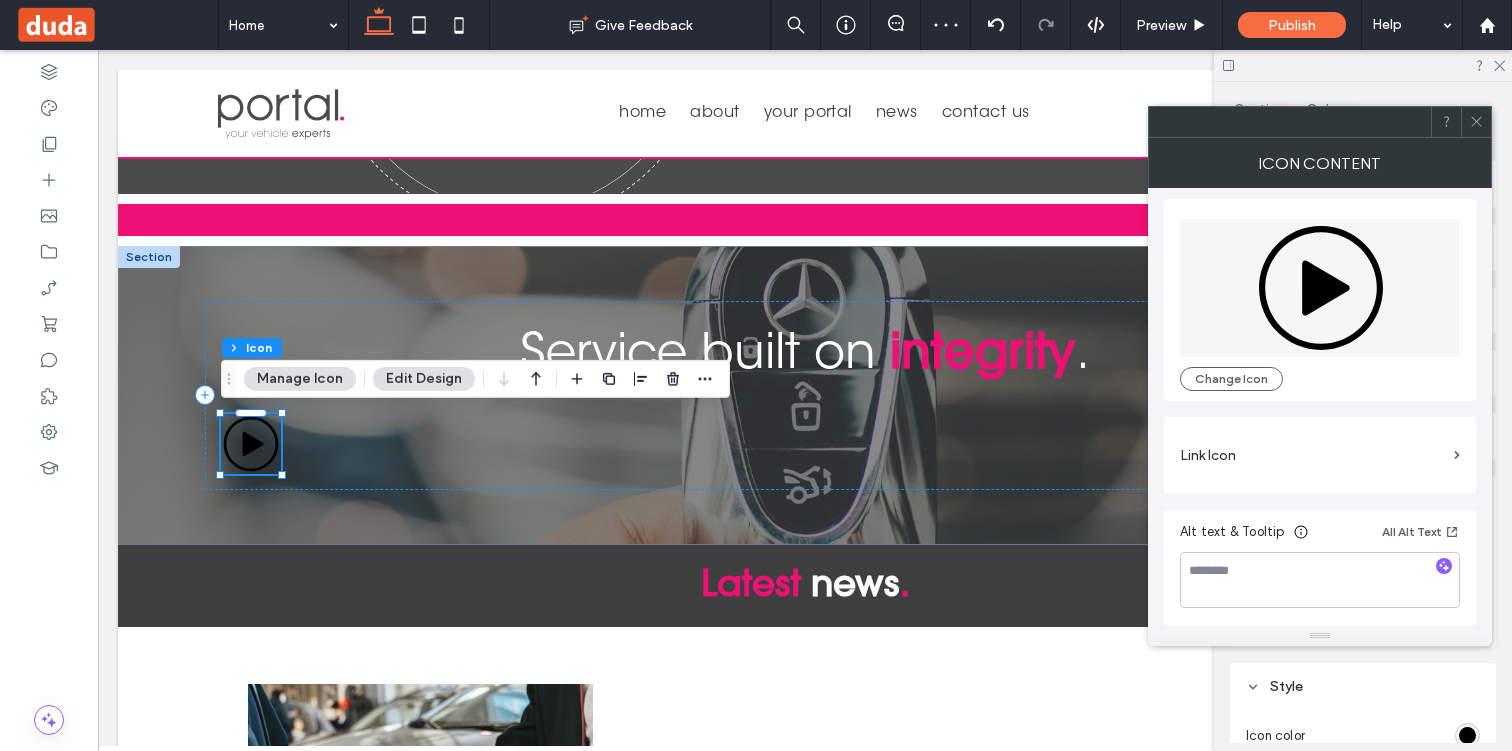 click 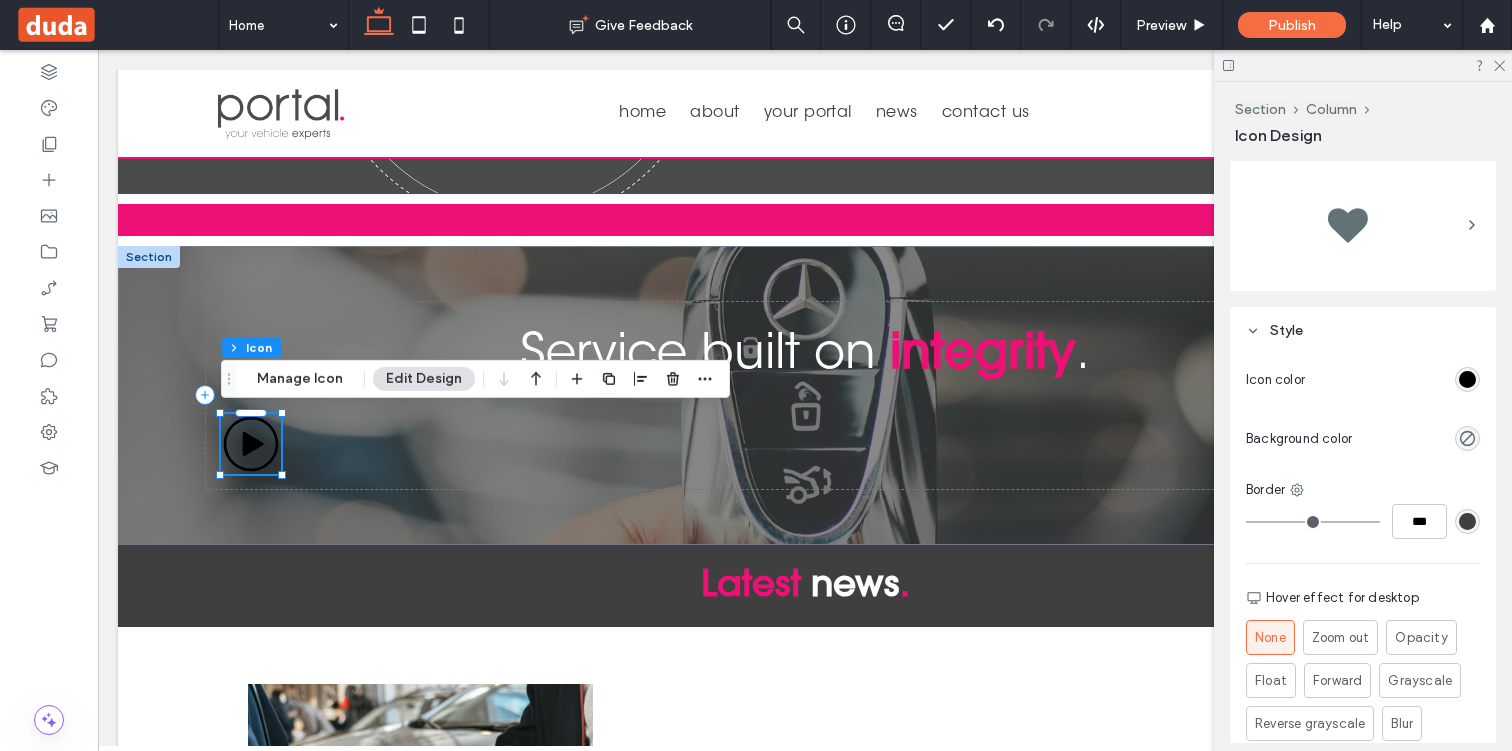 scroll, scrollTop: 357, scrollLeft: 0, axis: vertical 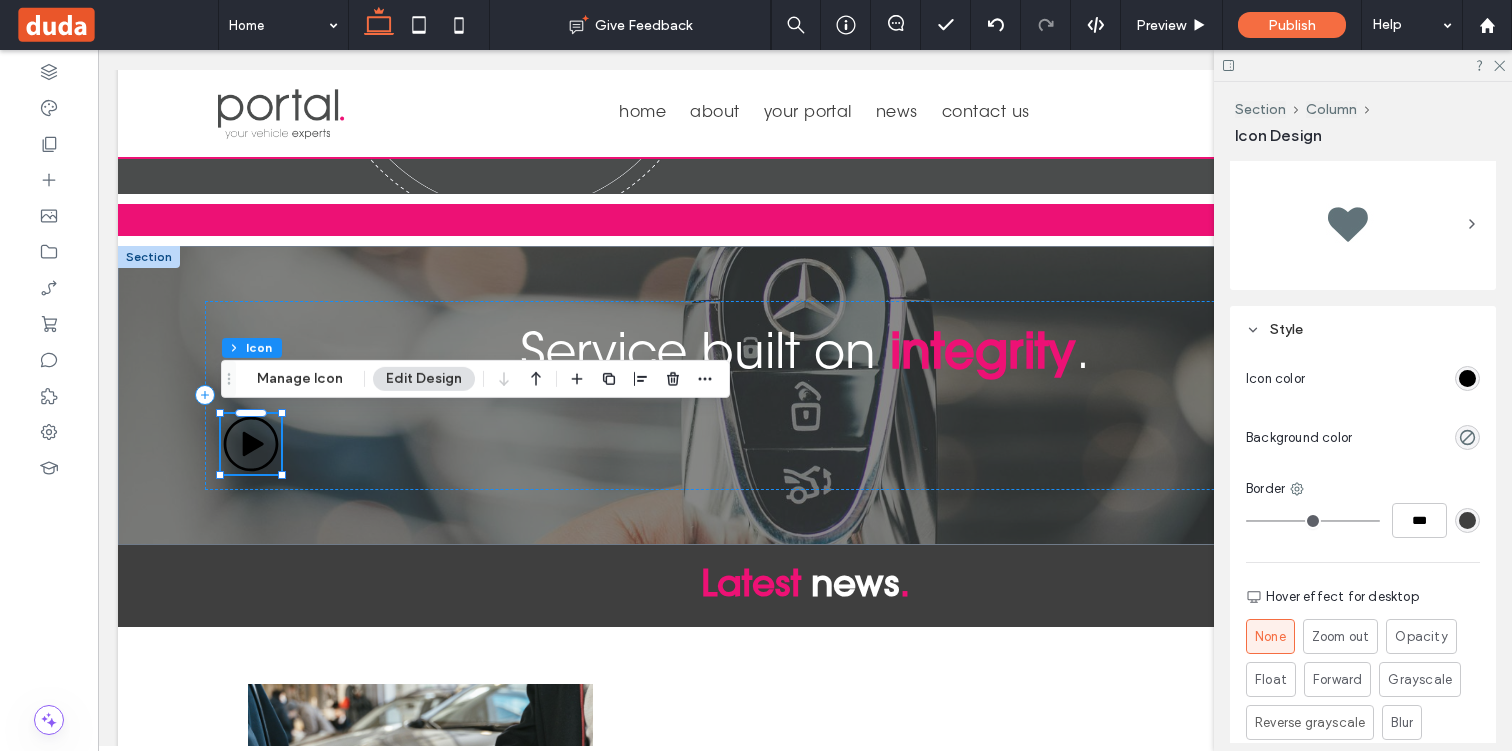 click at bounding box center (1467, 378) 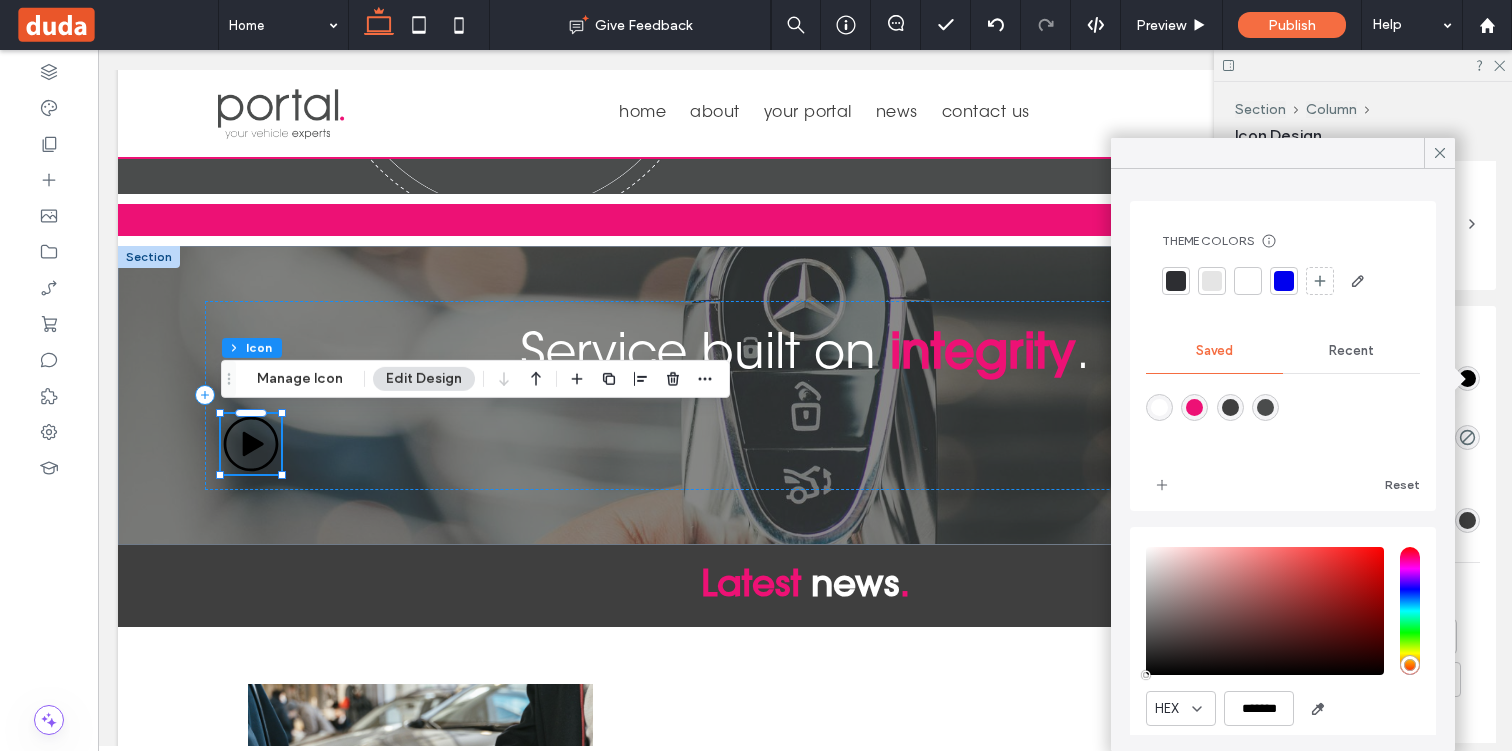 click at bounding box center [1194, 407] 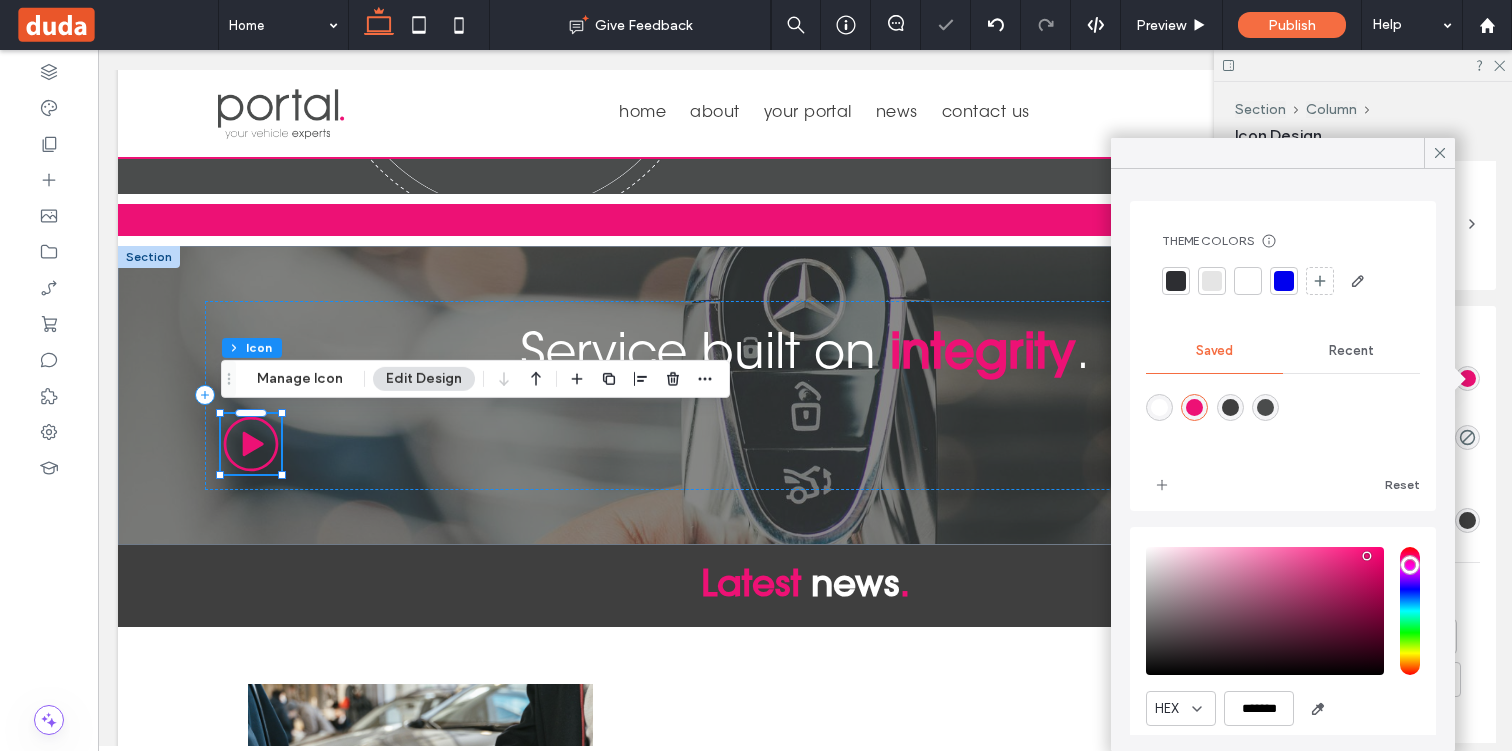 click at bounding box center (1159, 407) 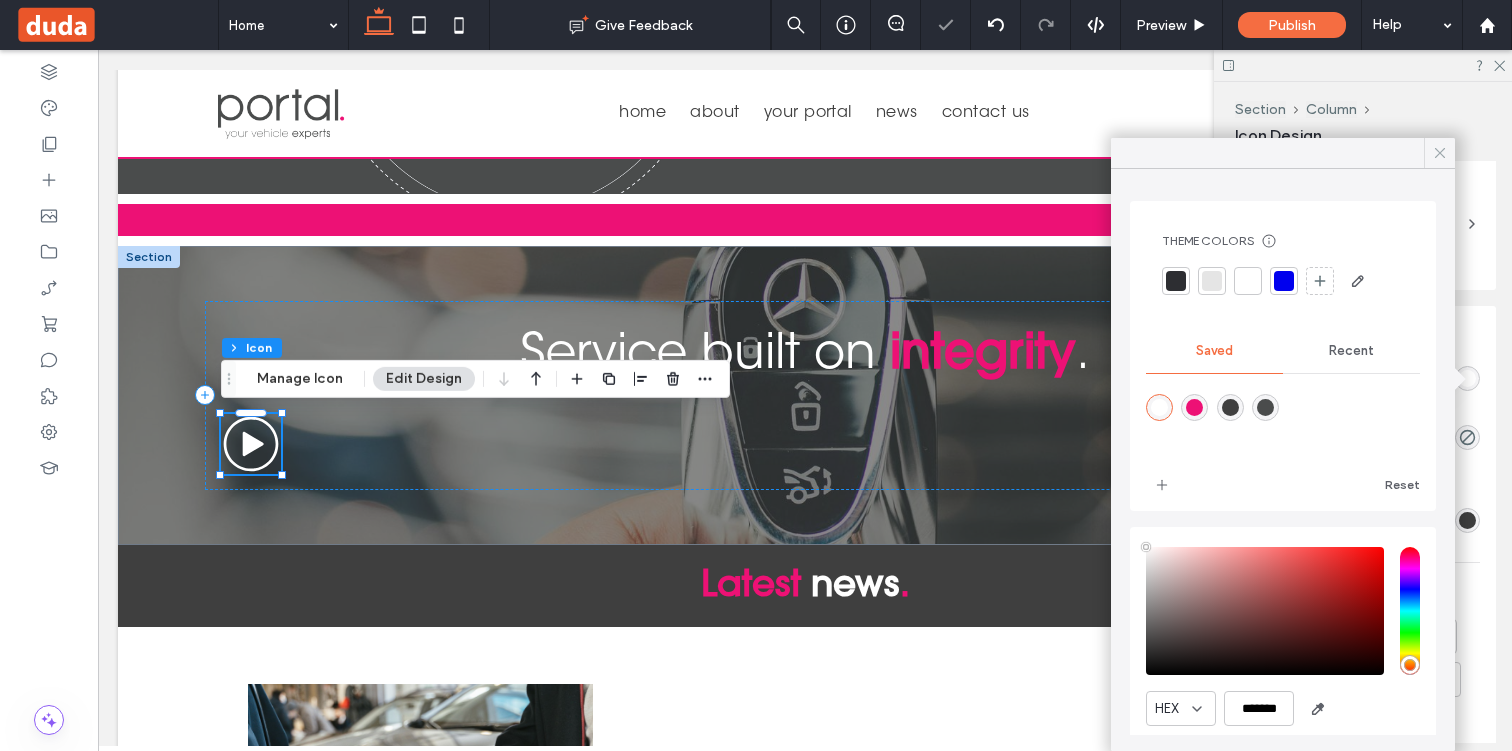 click 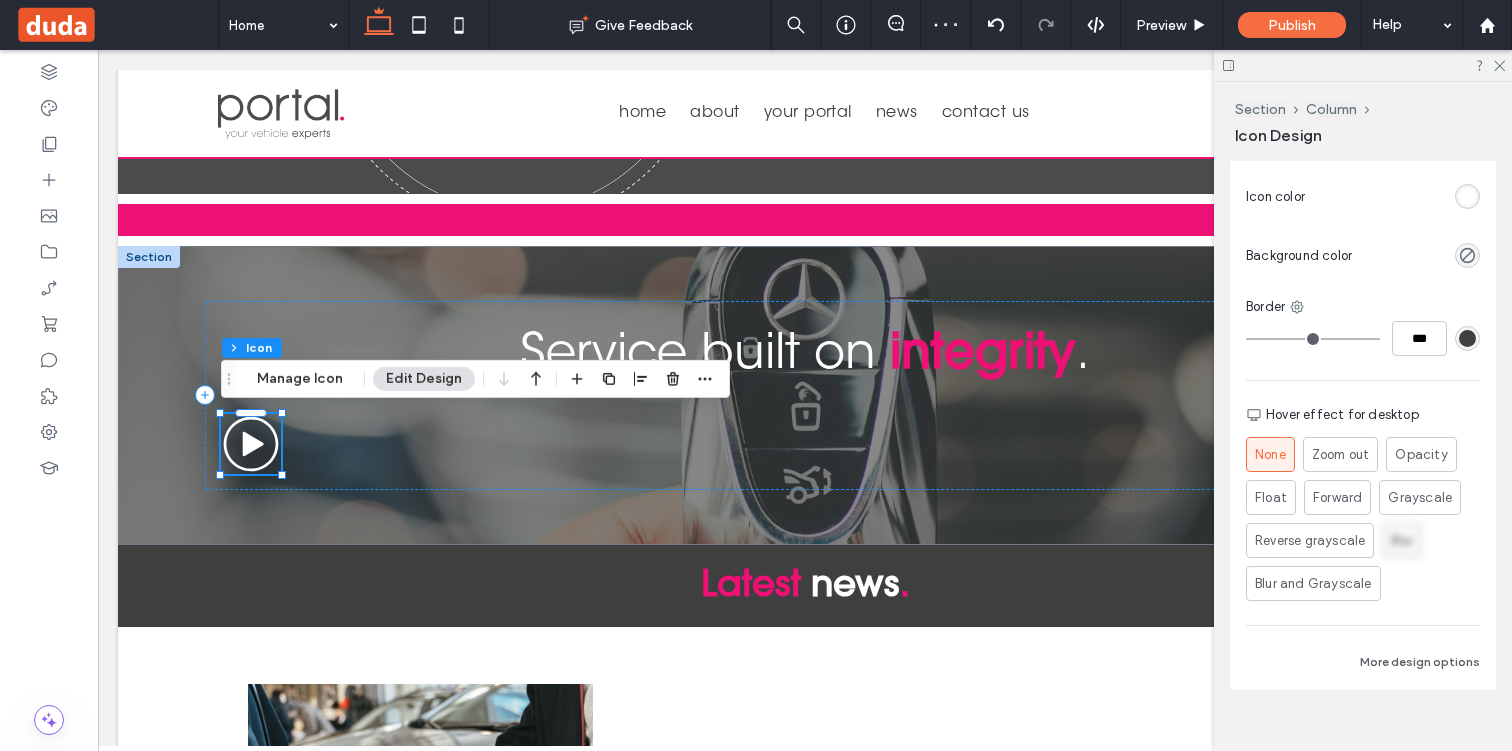 scroll, scrollTop: 552, scrollLeft: 0, axis: vertical 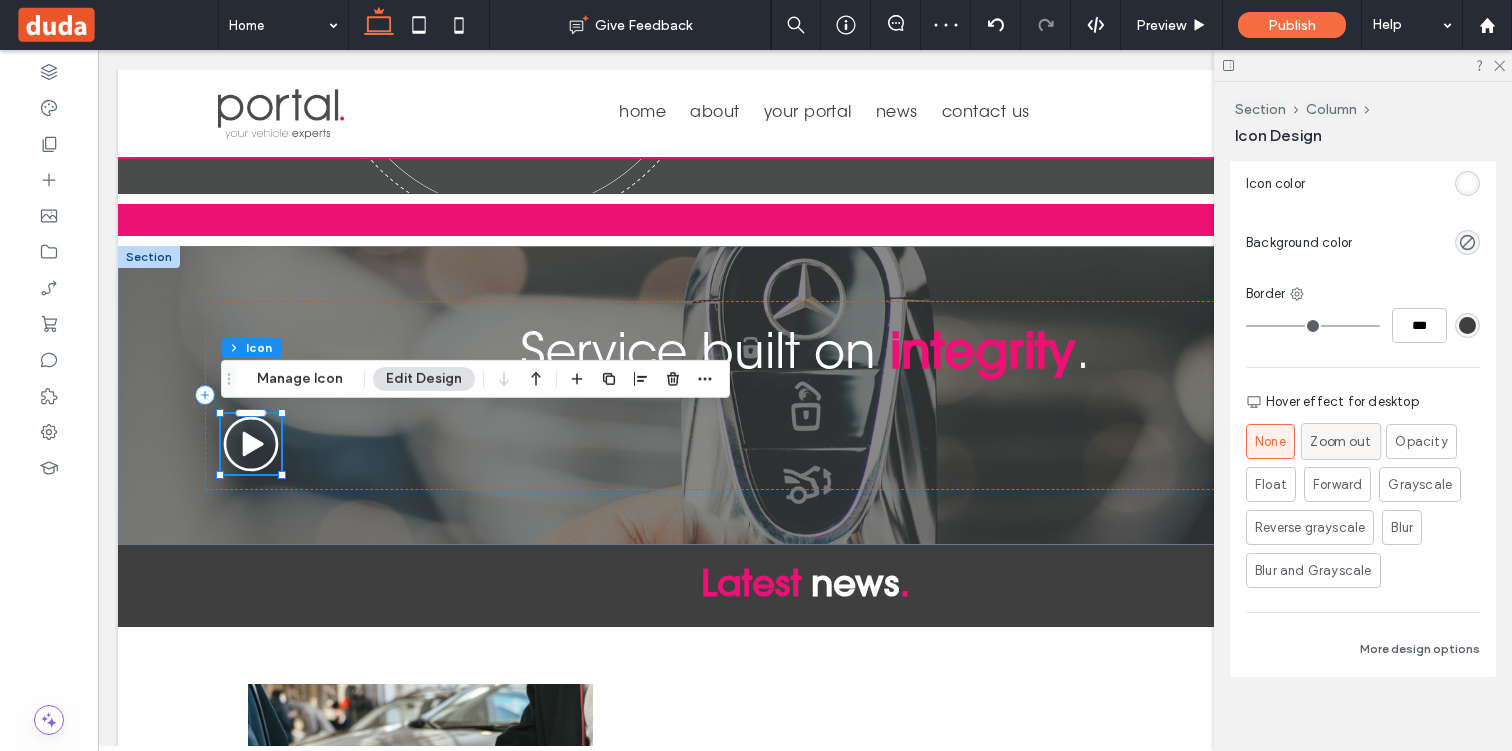 click on "Zoom out" at bounding box center (1340, 441) 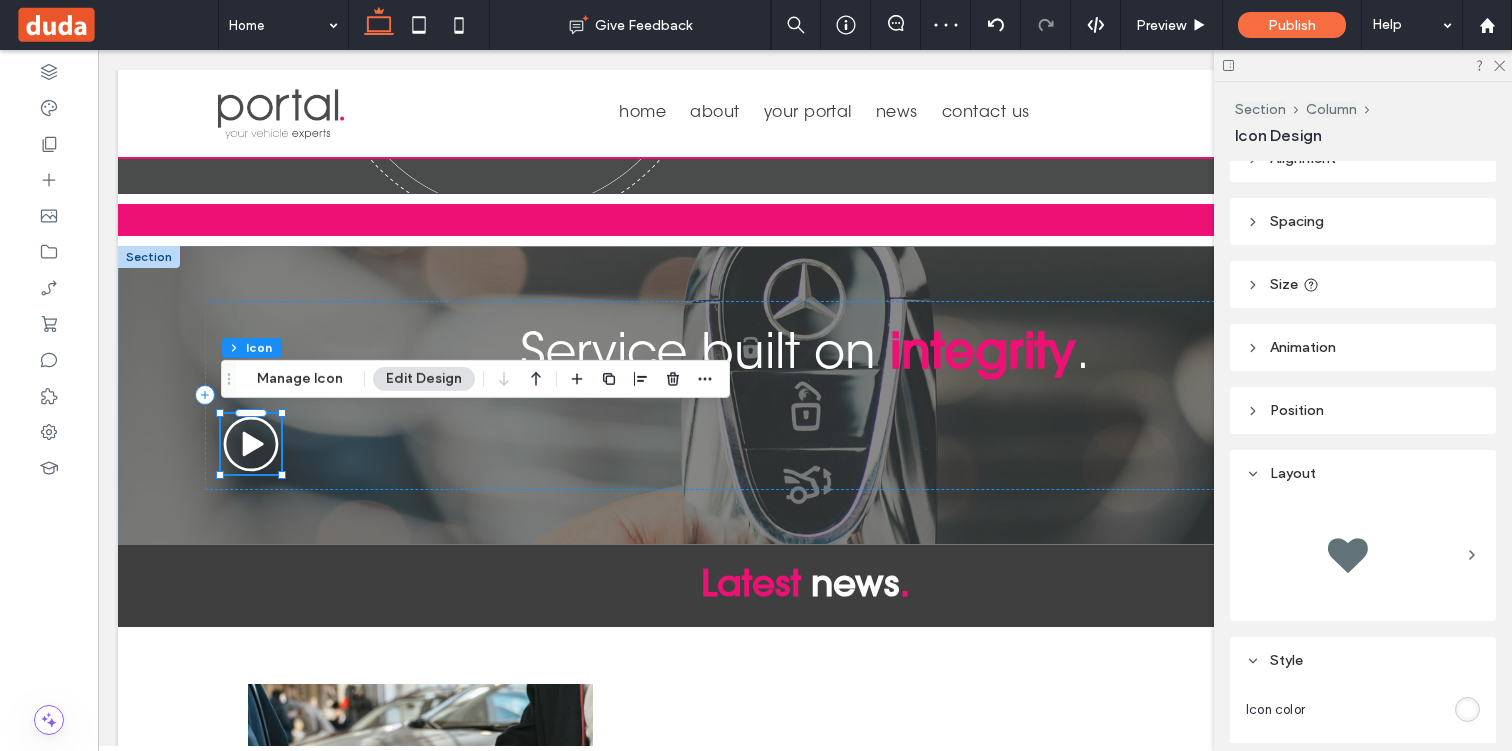 scroll, scrollTop: 0, scrollLeft: 0, axis: both 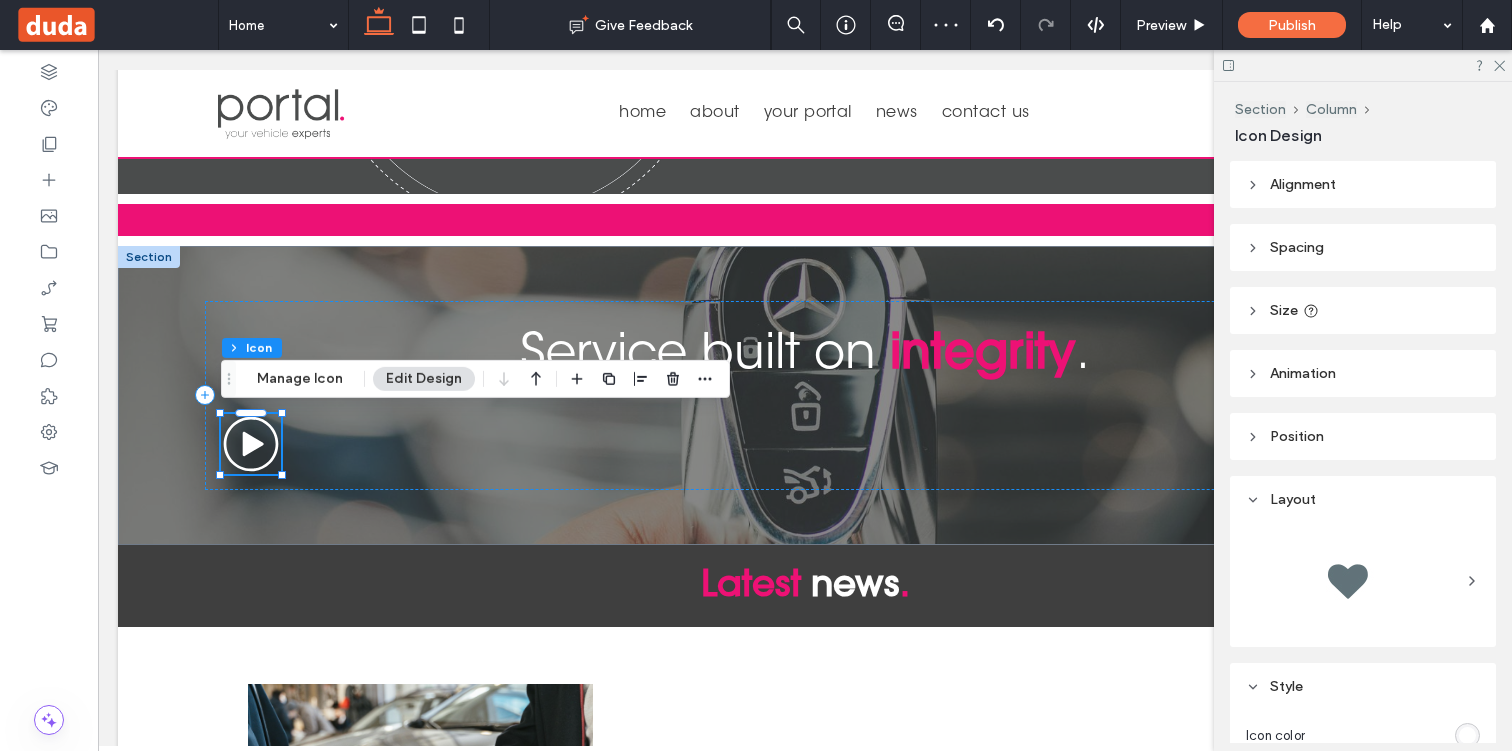 click on "Size" at bounding box center [1284, 310] 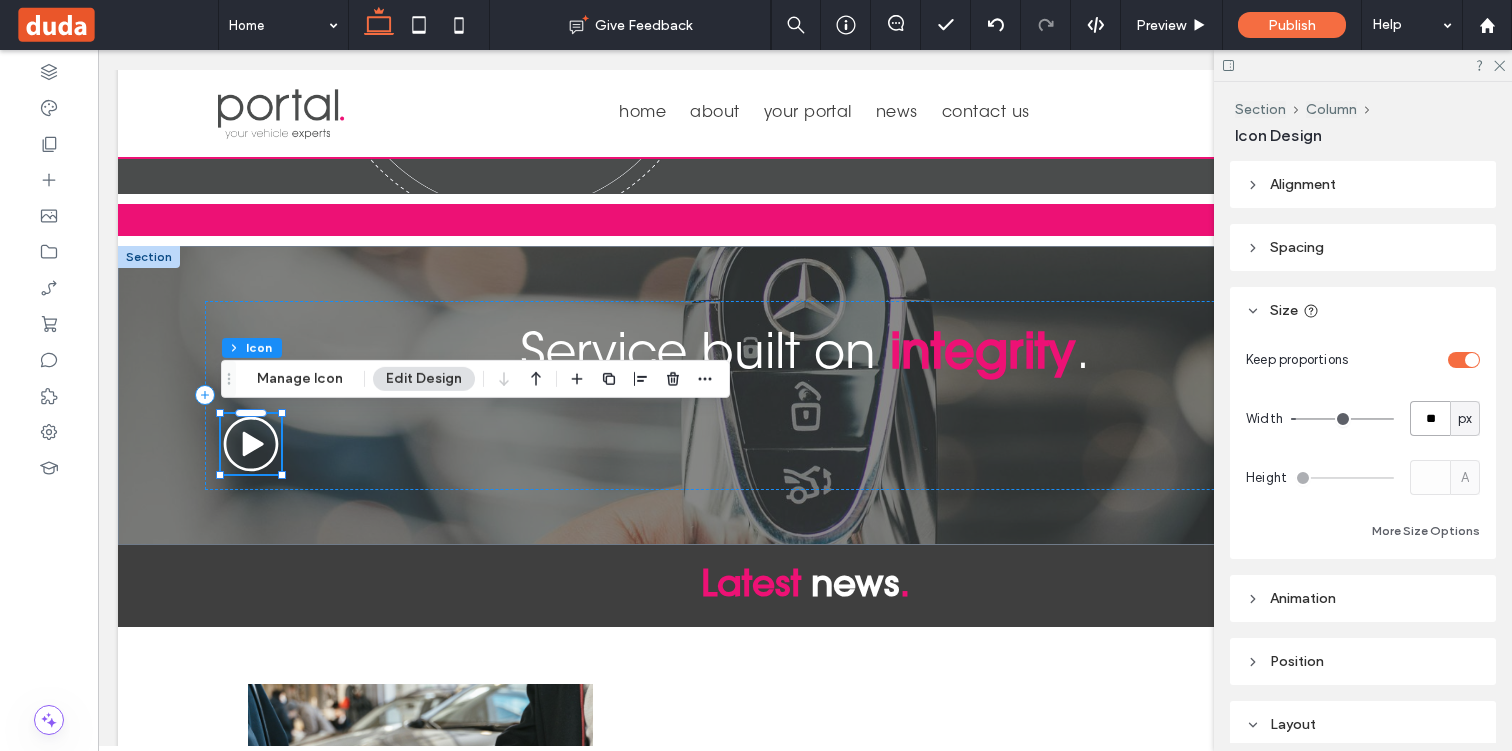 click on "**" at bounding box center (1430, 418) 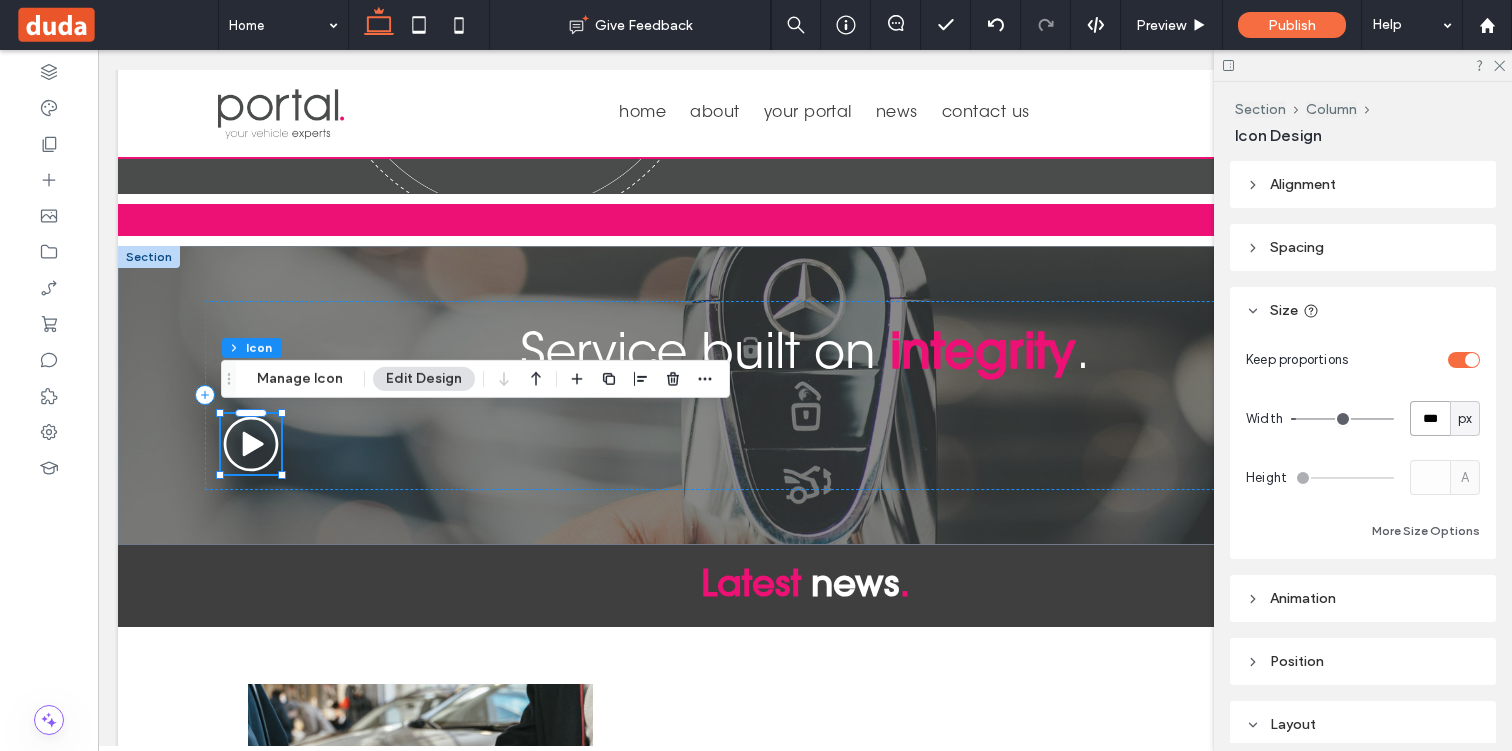 type on "***" 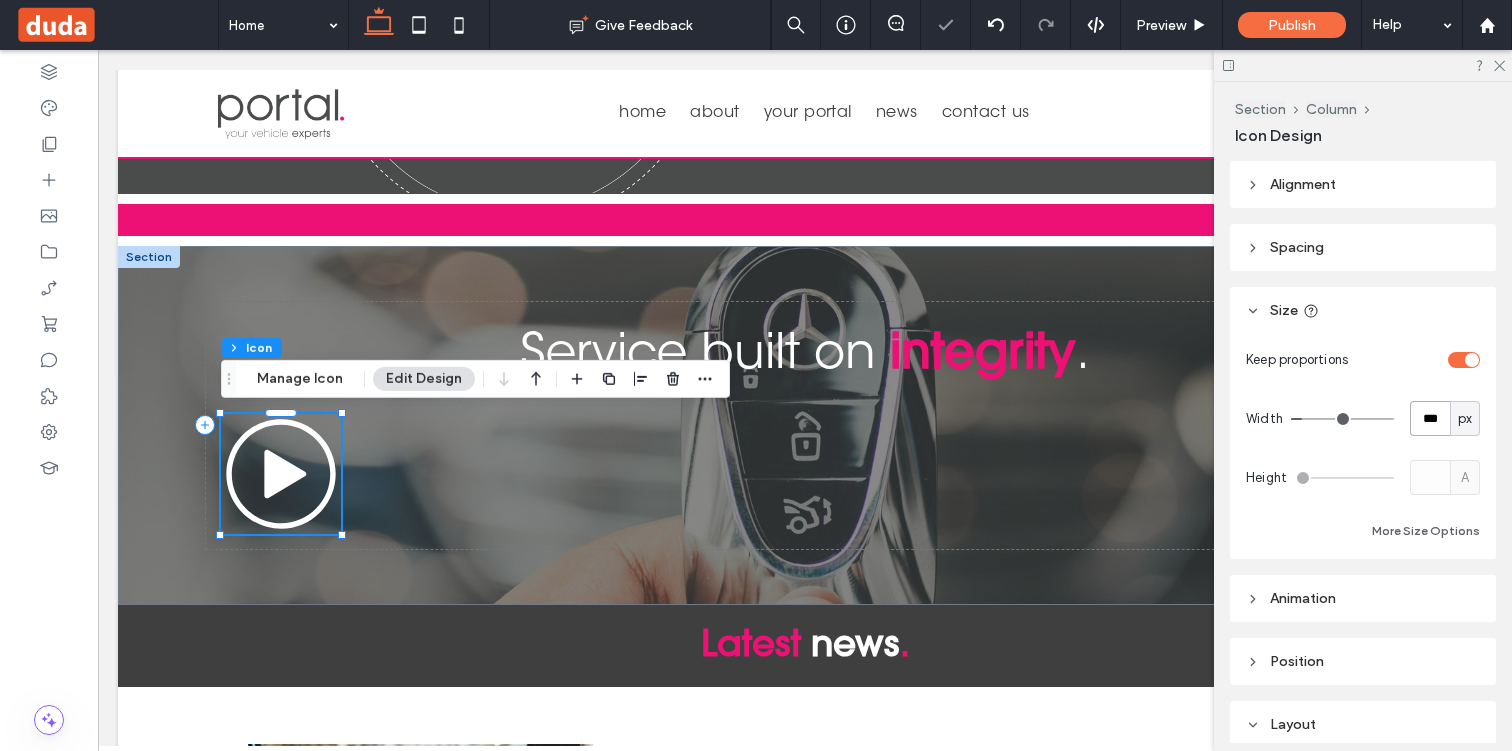 type on "***" 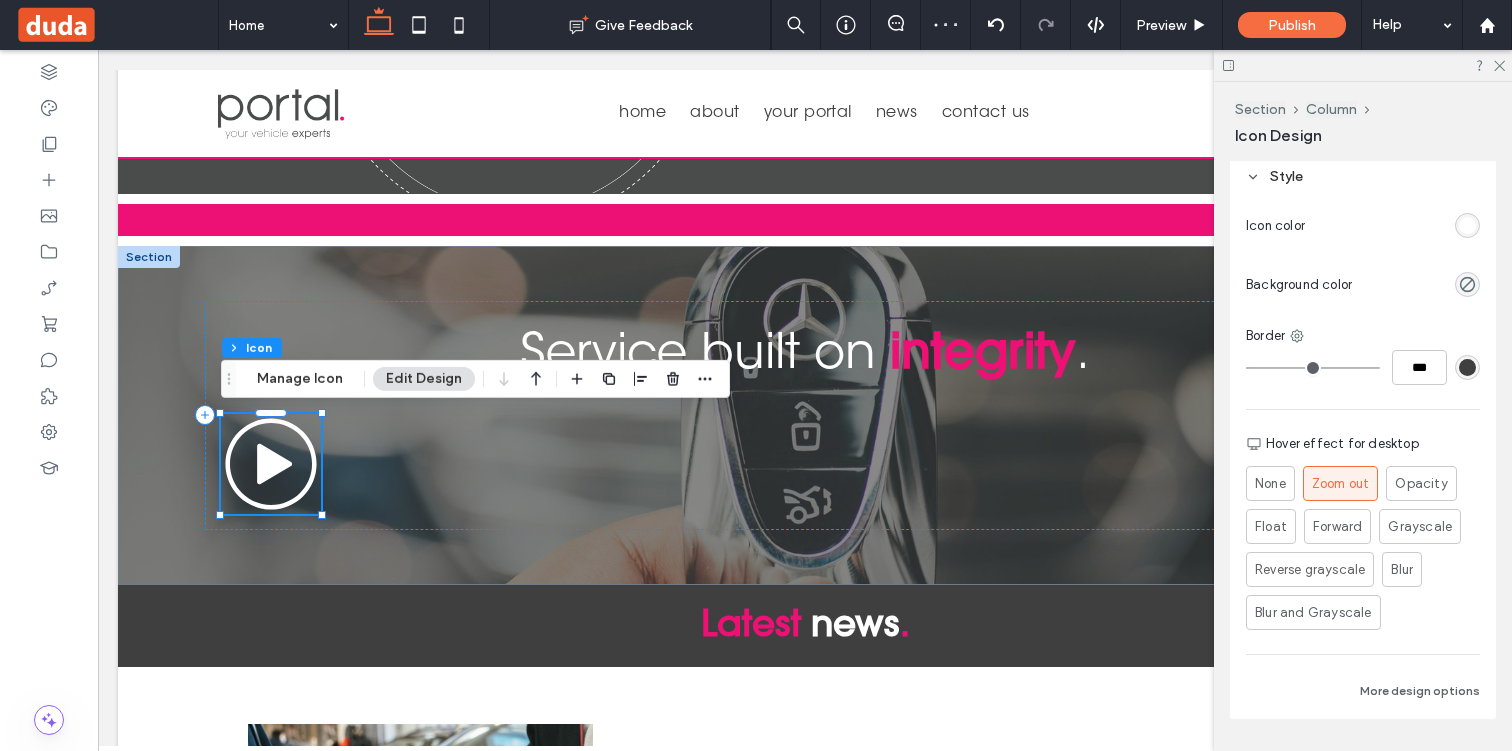 scroll, scrollTop: 791, scrollLeft: 0, axis: vertical 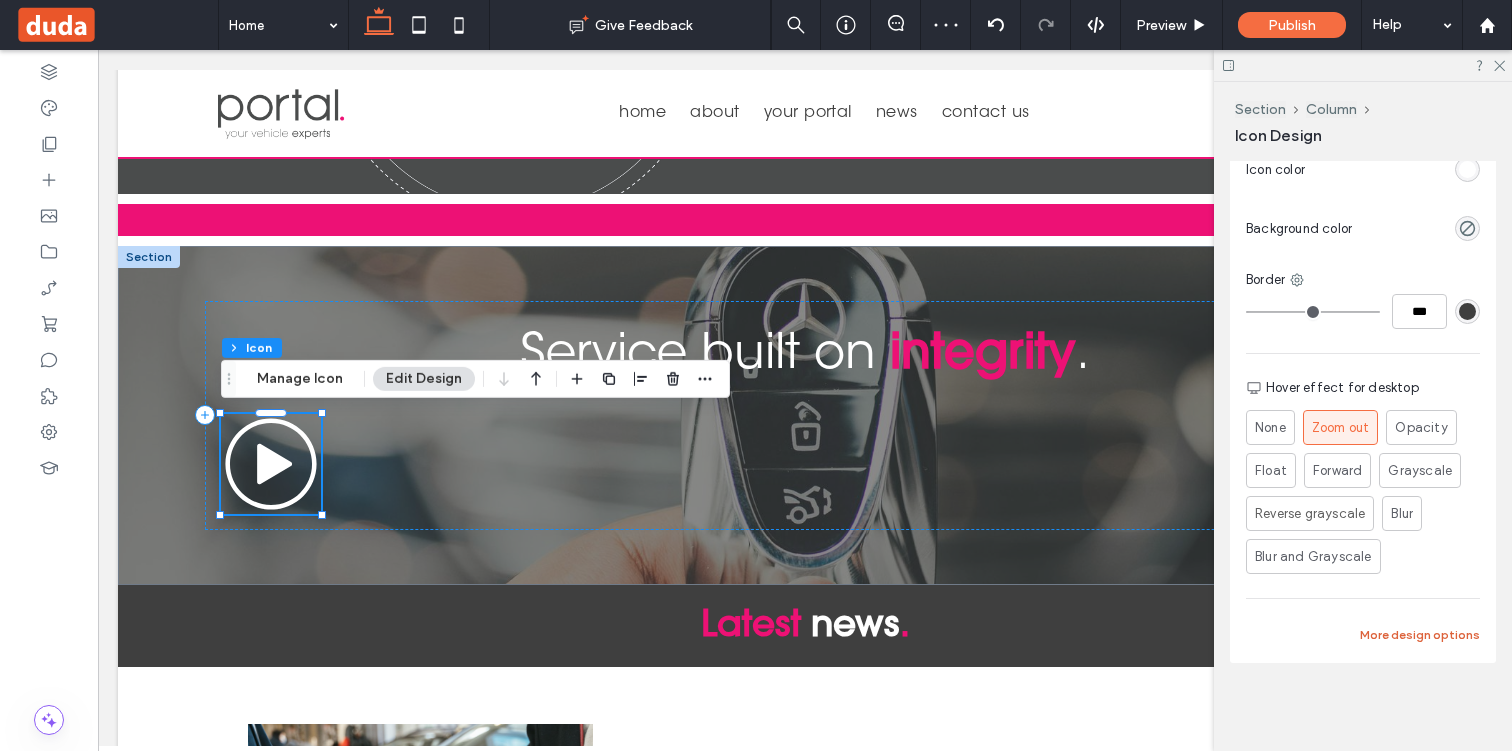 click on "More design options" at bounding box center (1420, 635) 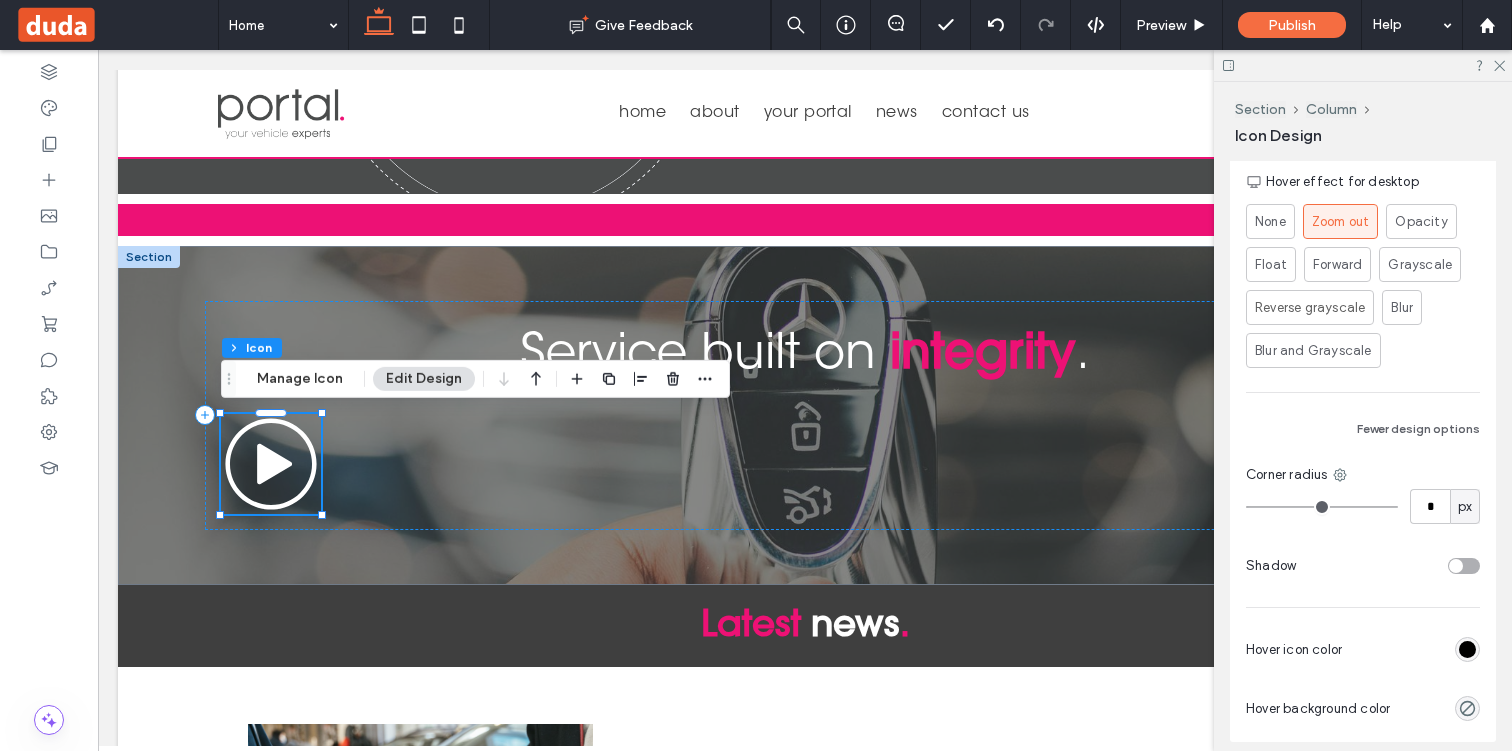 scroll, scrollTop: 1026, scrollLeft: 0, axis: vertical 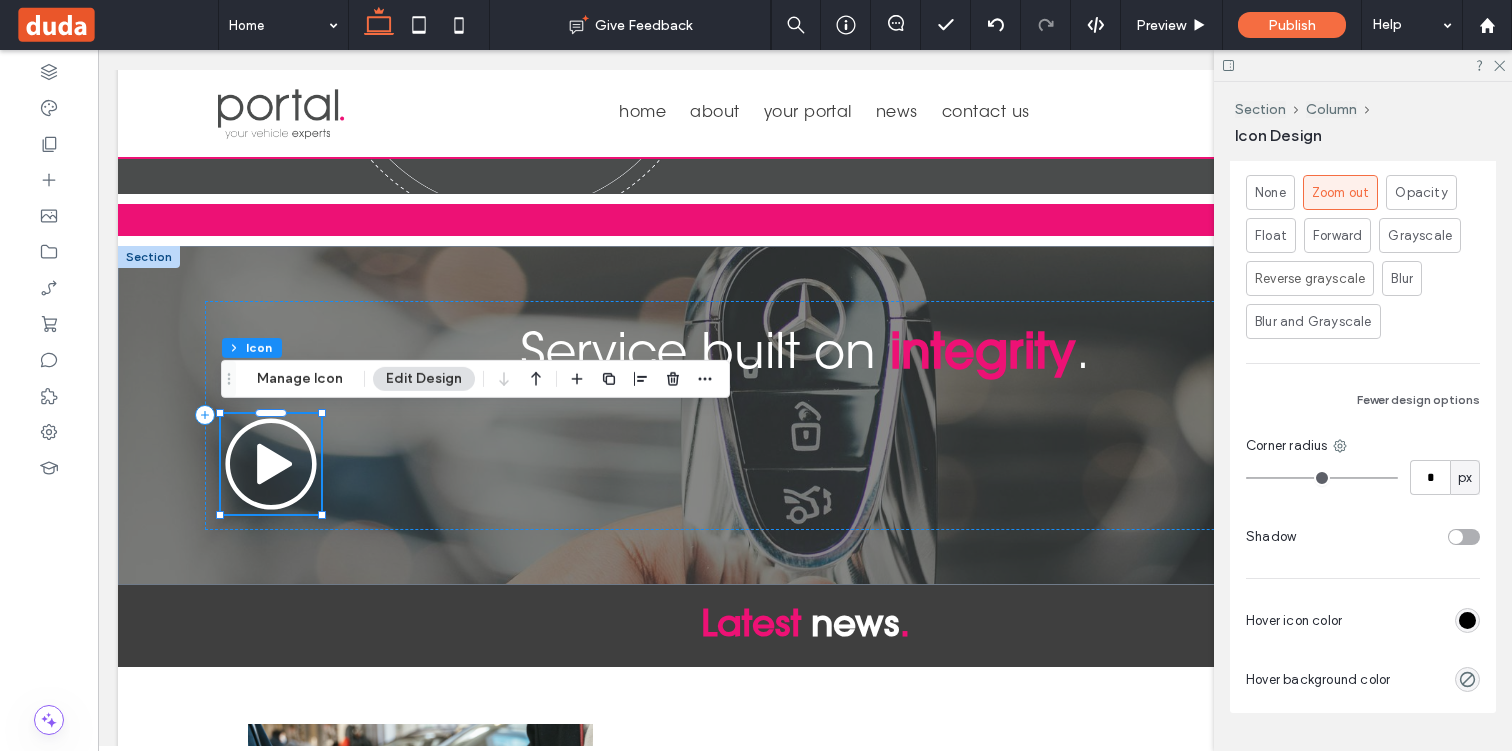 click at bounding box center [1467, 620] 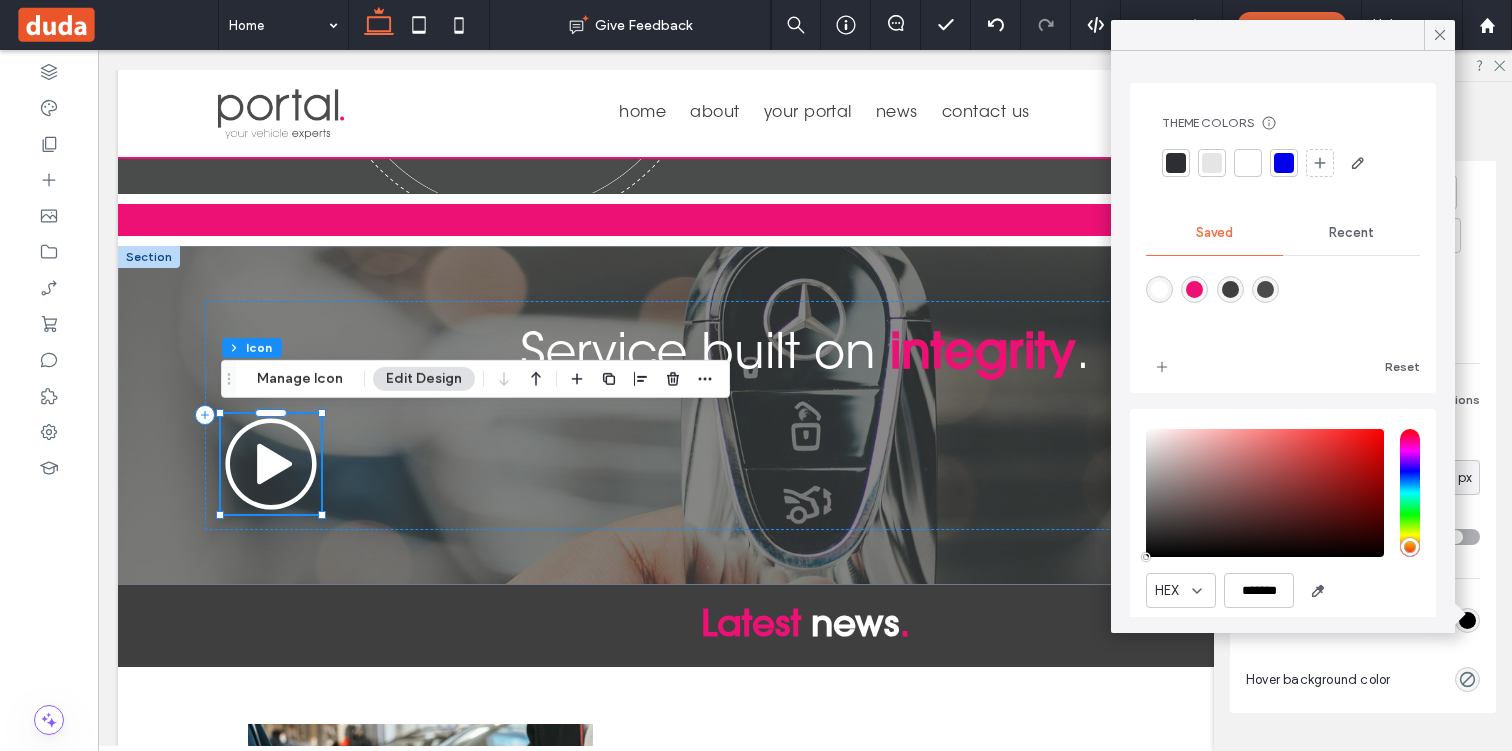 click at bounding box center (1194, 289) 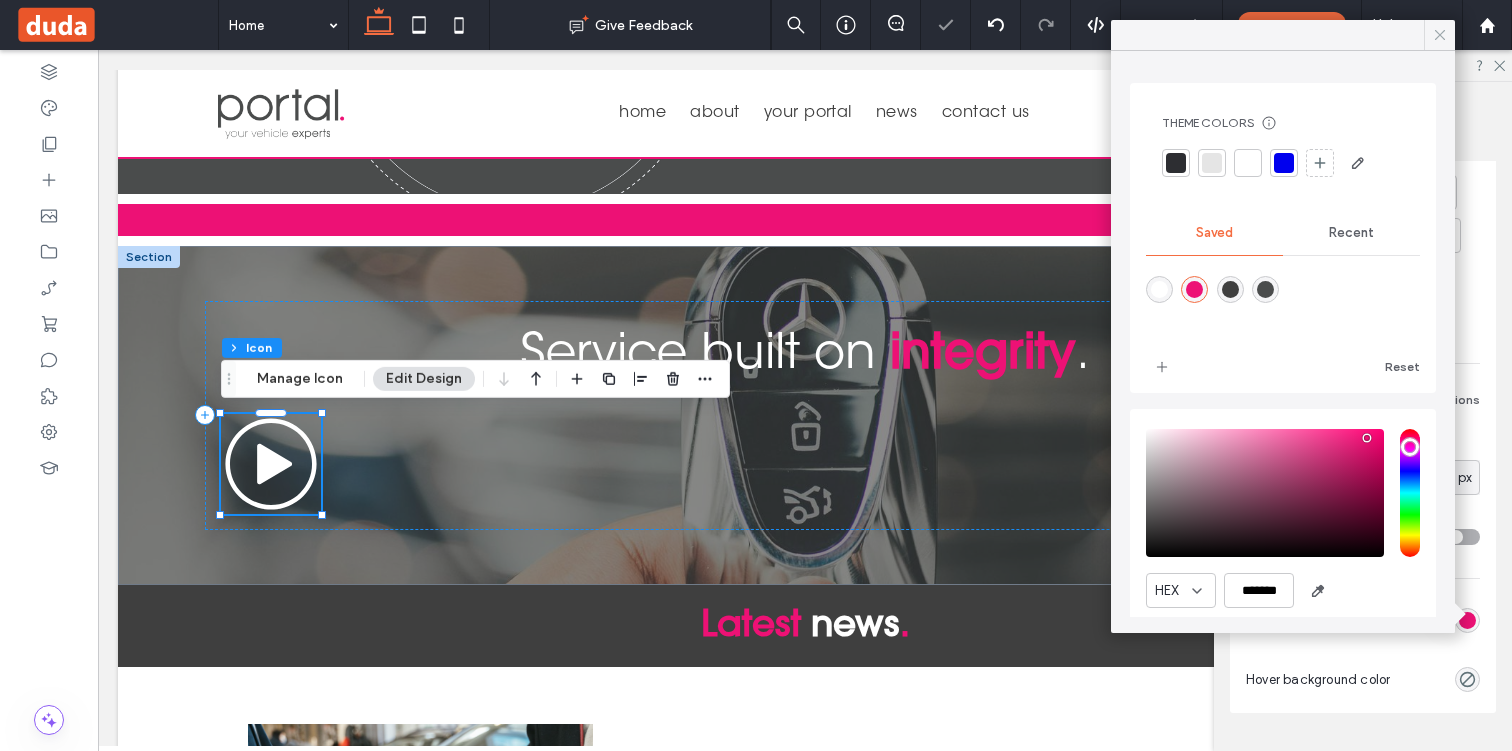 click 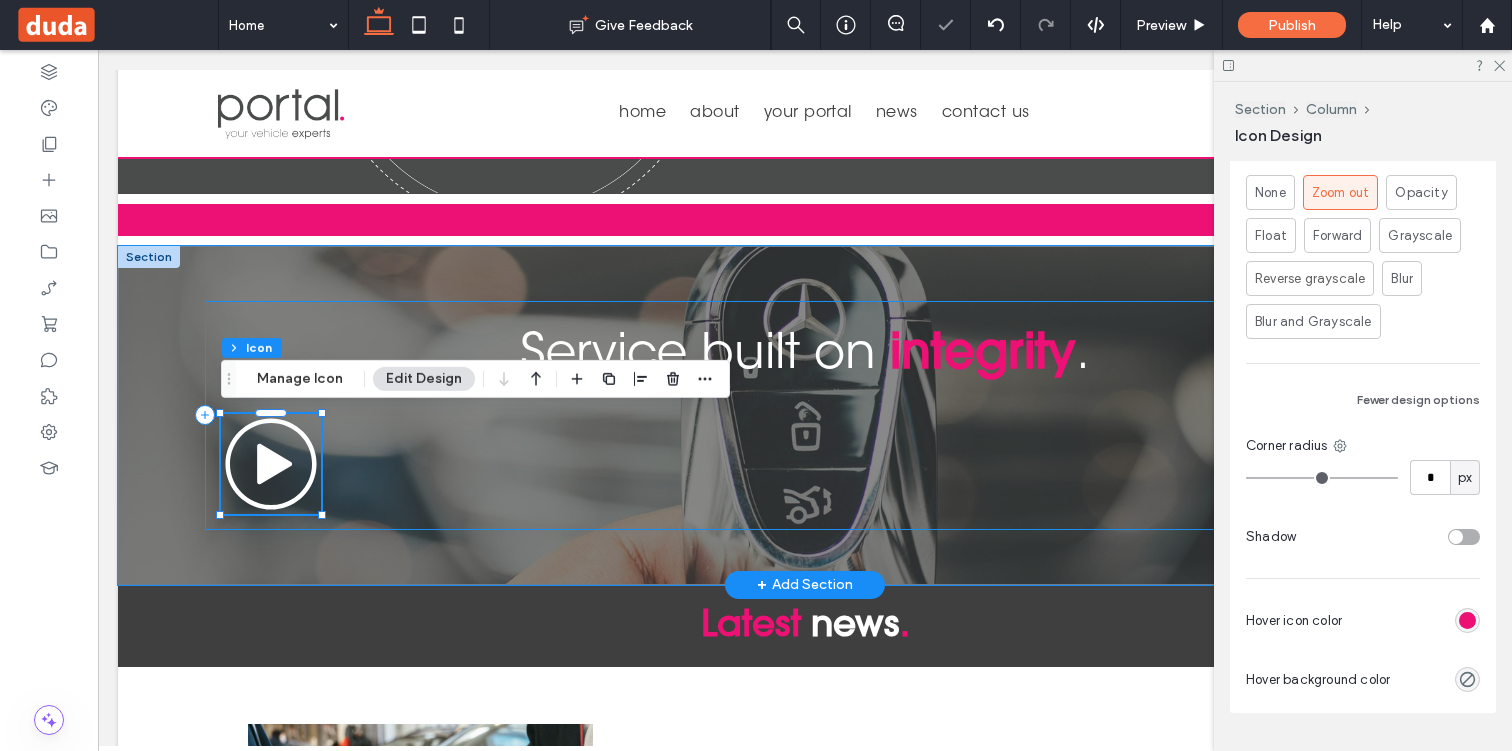 click on "Service built on   integrity ." at bounding box center (805, 415) 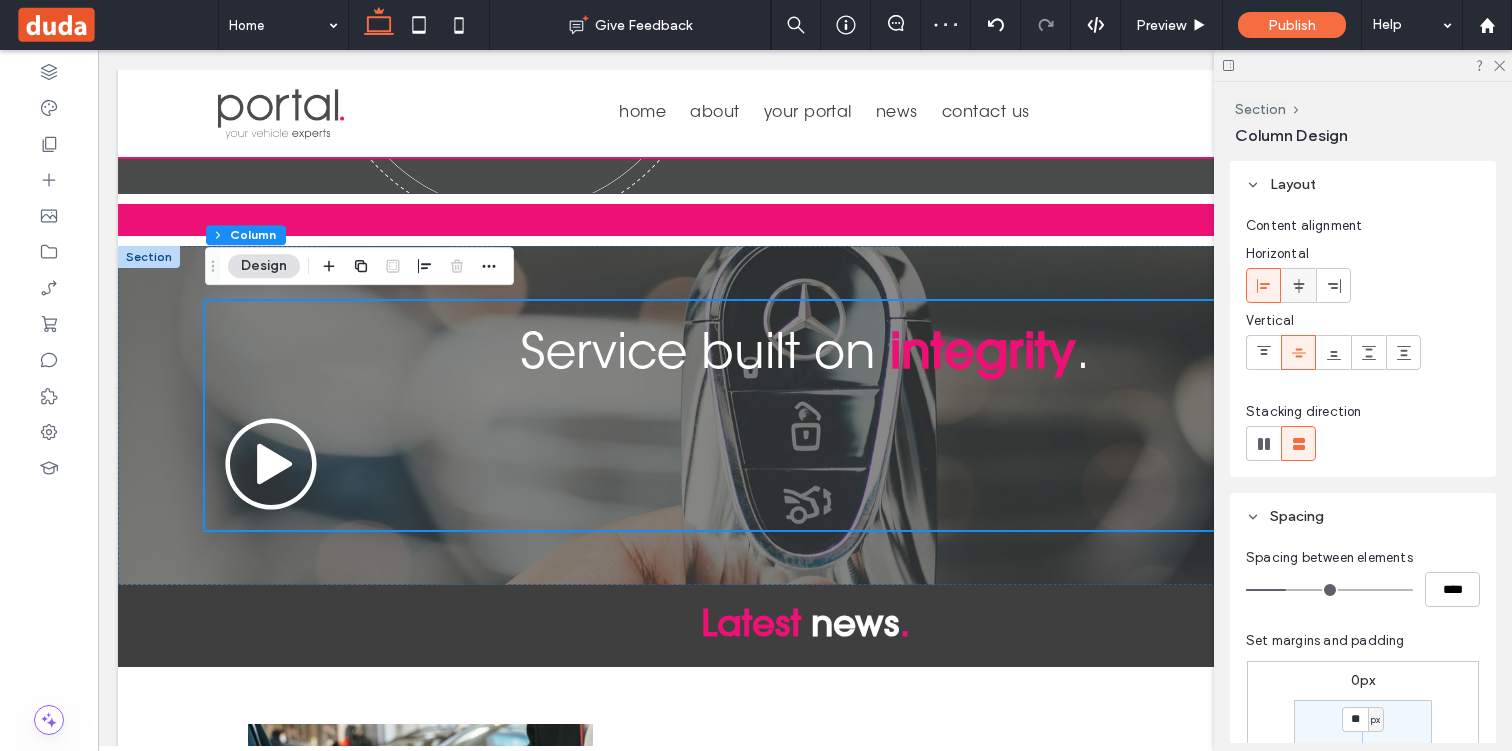 click 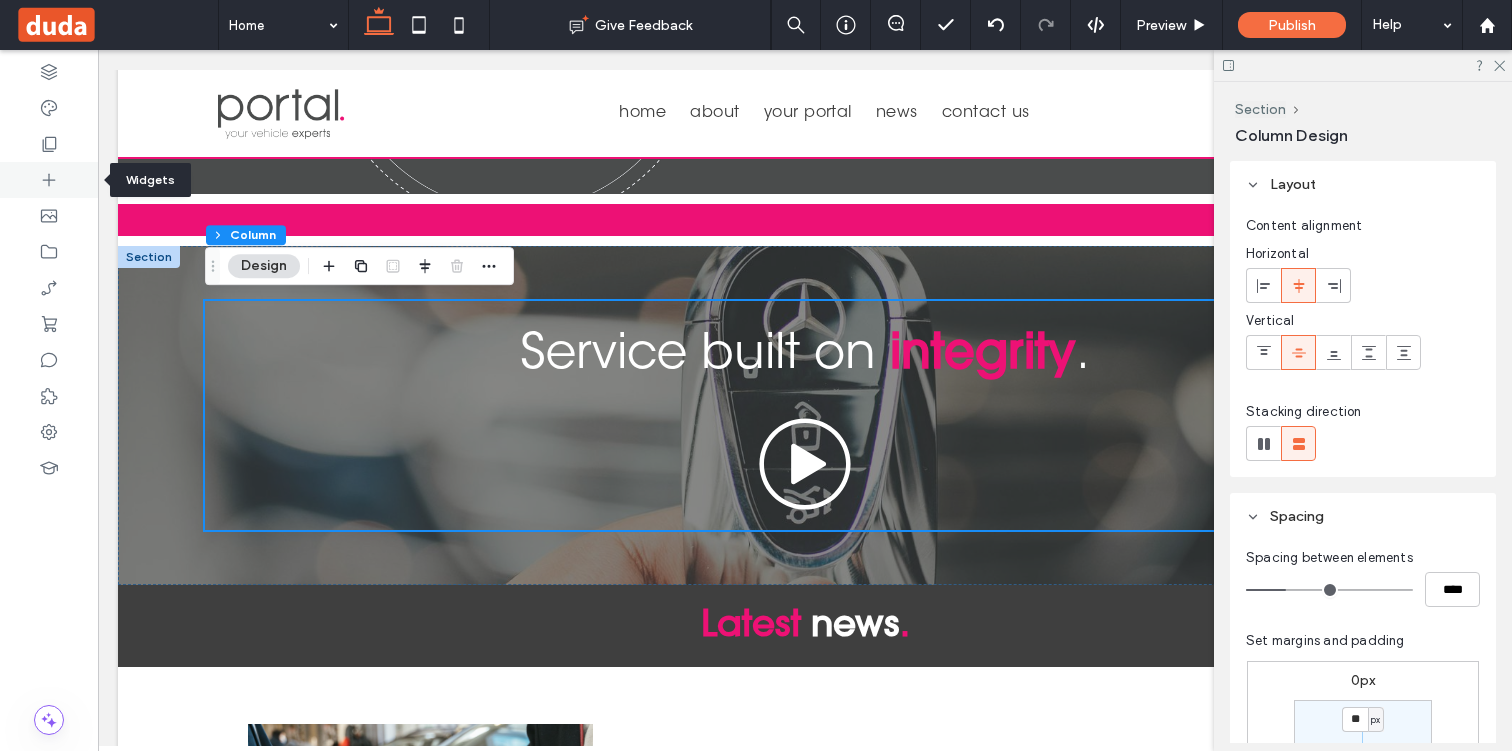 click at bounding box center (49, 180) 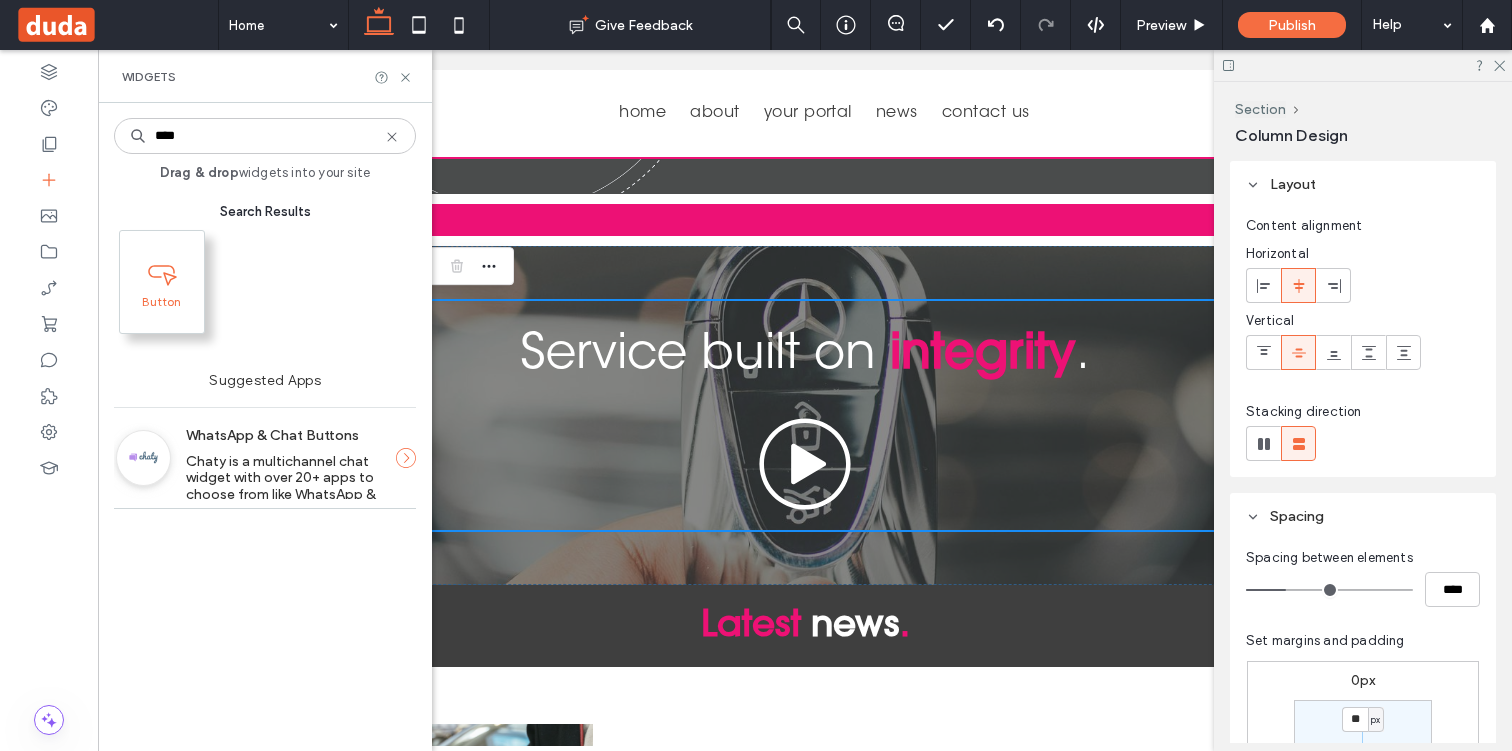 type on "****" 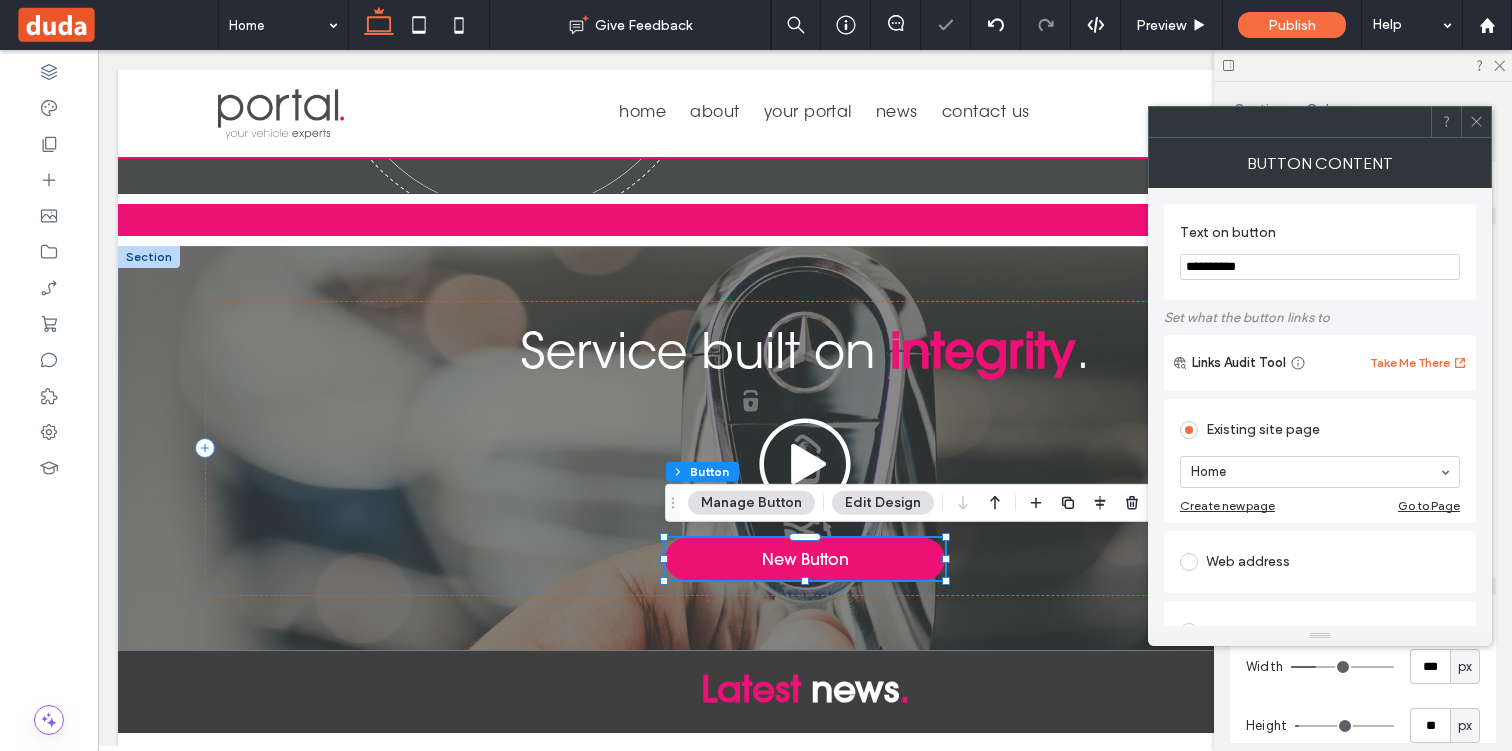 click on "**********" at bounding box center (1320, 267) 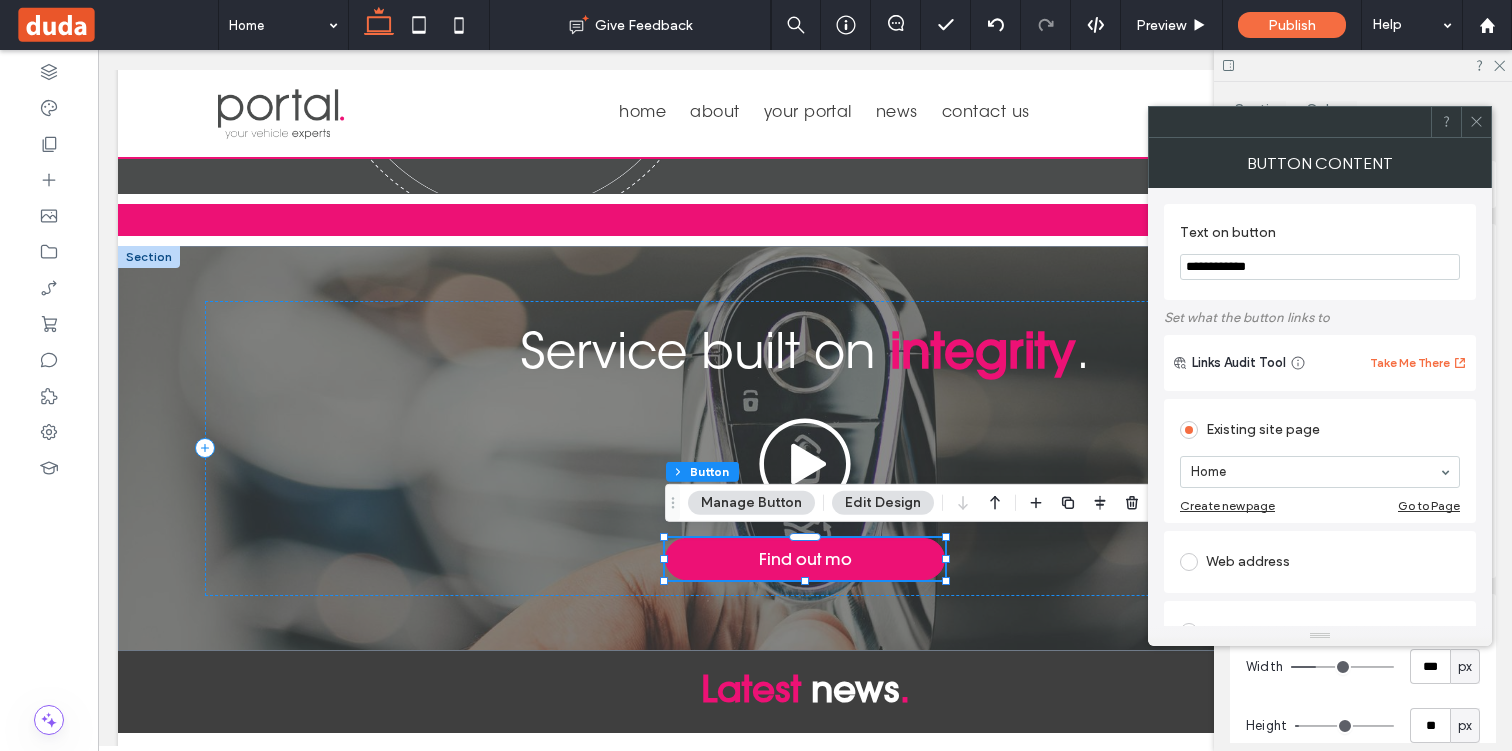 type on "**********" 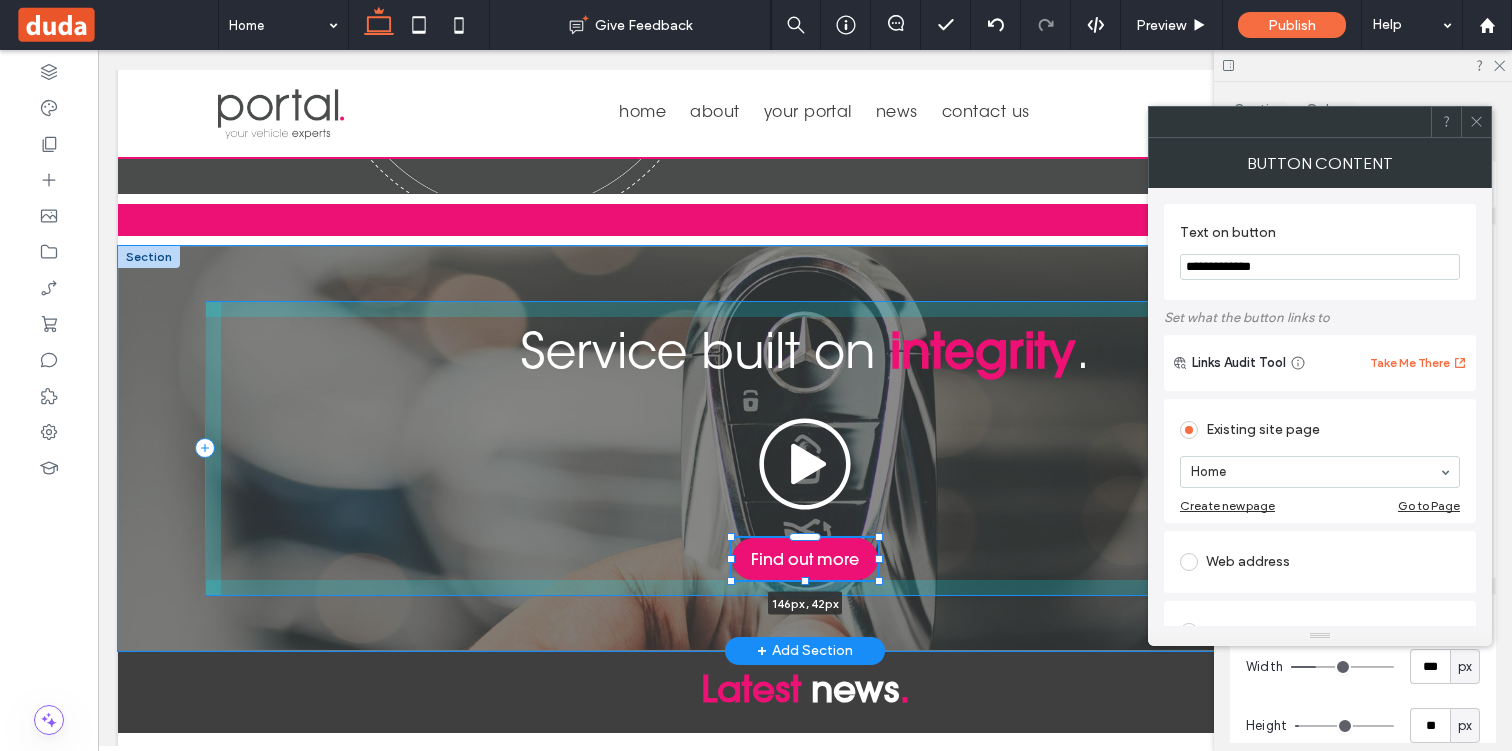 drag, startPoint x: 947, startPoint y: 557, endPoint x: 880, endPoint y: 558, distance: 67.00746 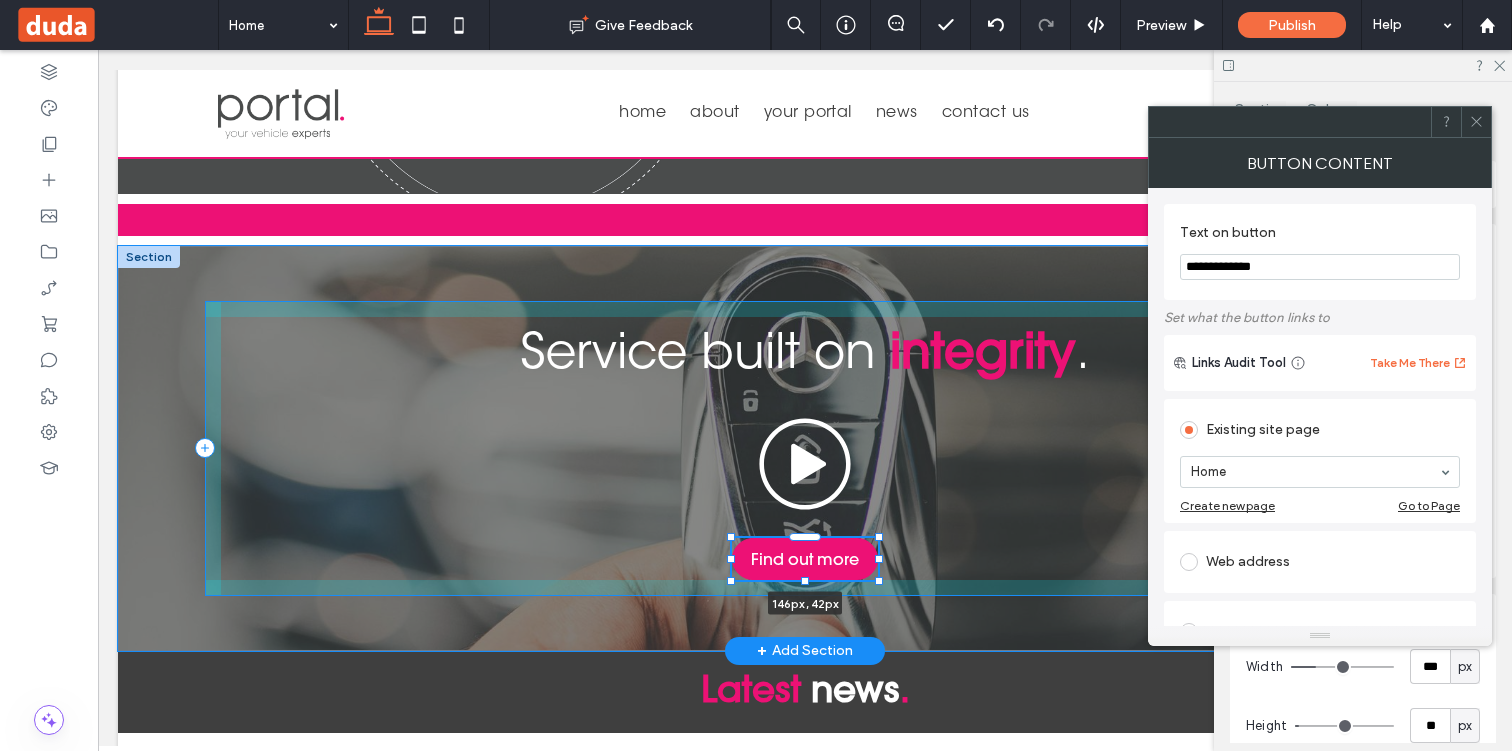 click at bounding box center [879, 559] 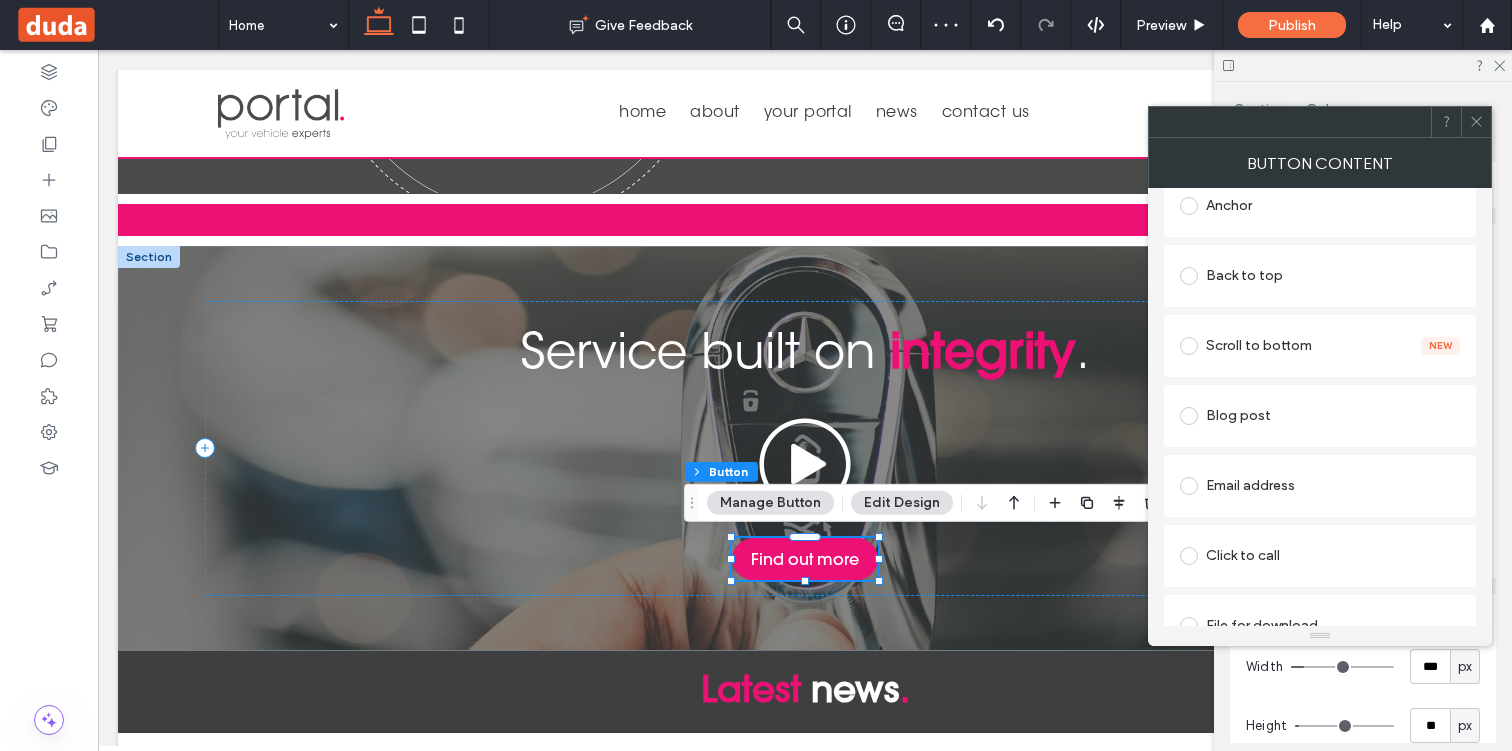 scroll, scrollTop: 497, scrollLeft: 0, axis: vertical 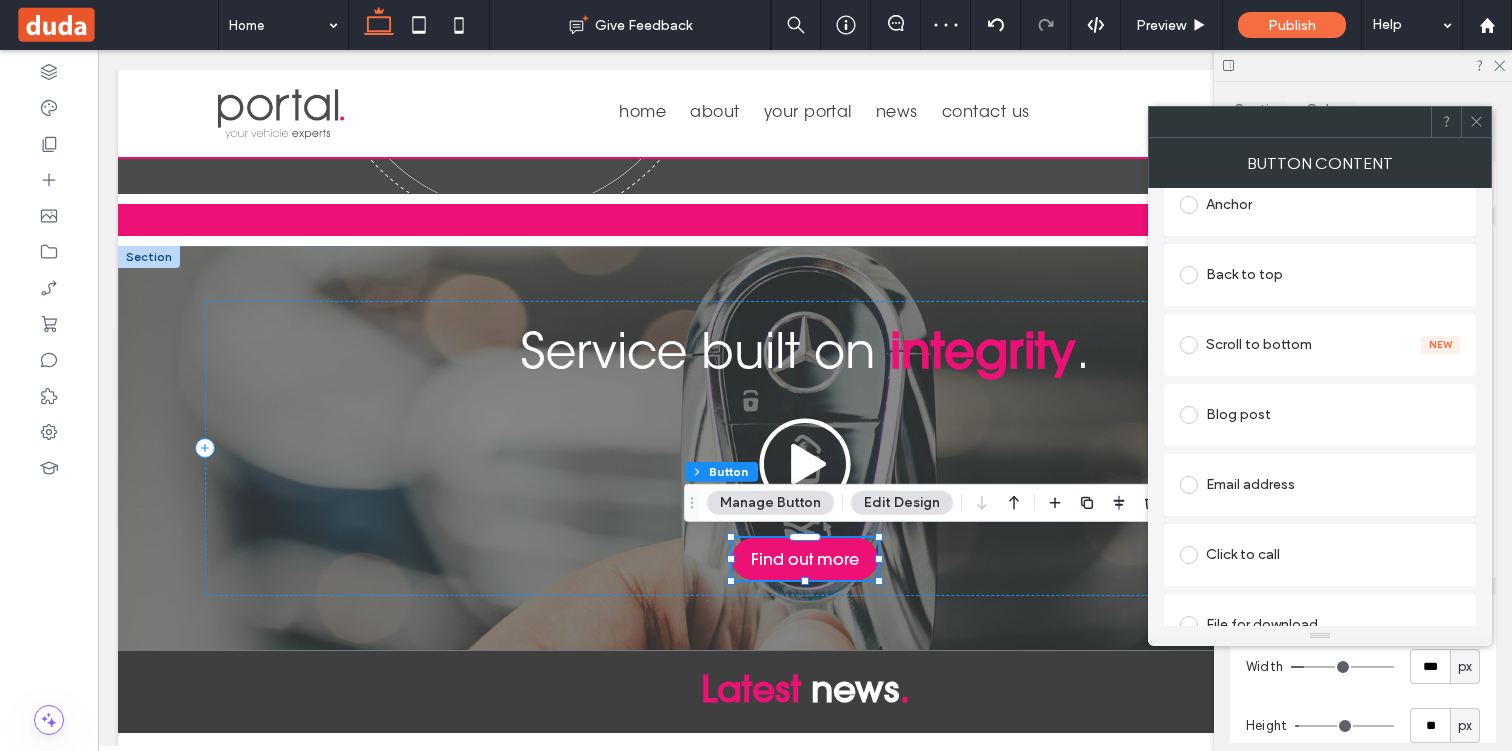 type on "**********" 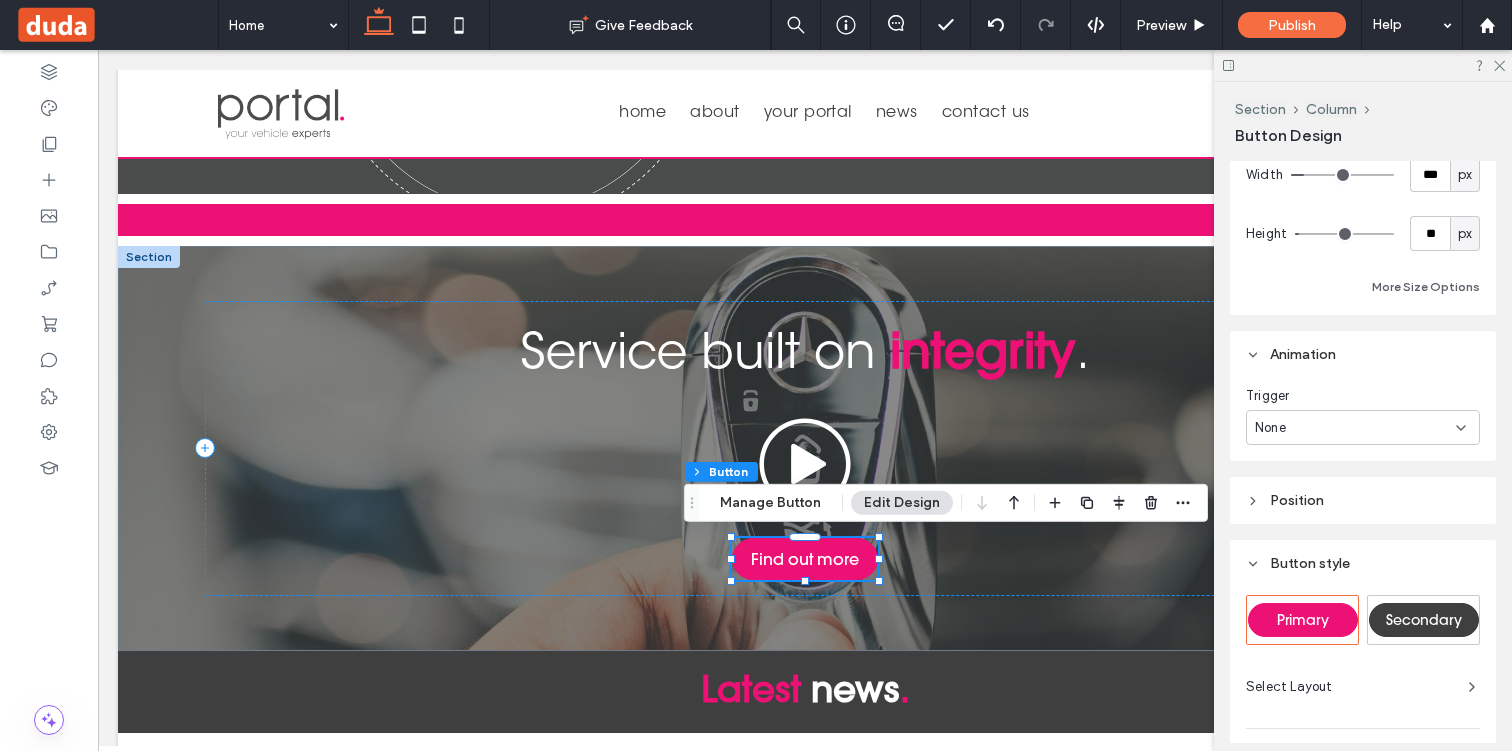 scroll, scrollTop: 509, scrollLeft: 0, axis: vertical 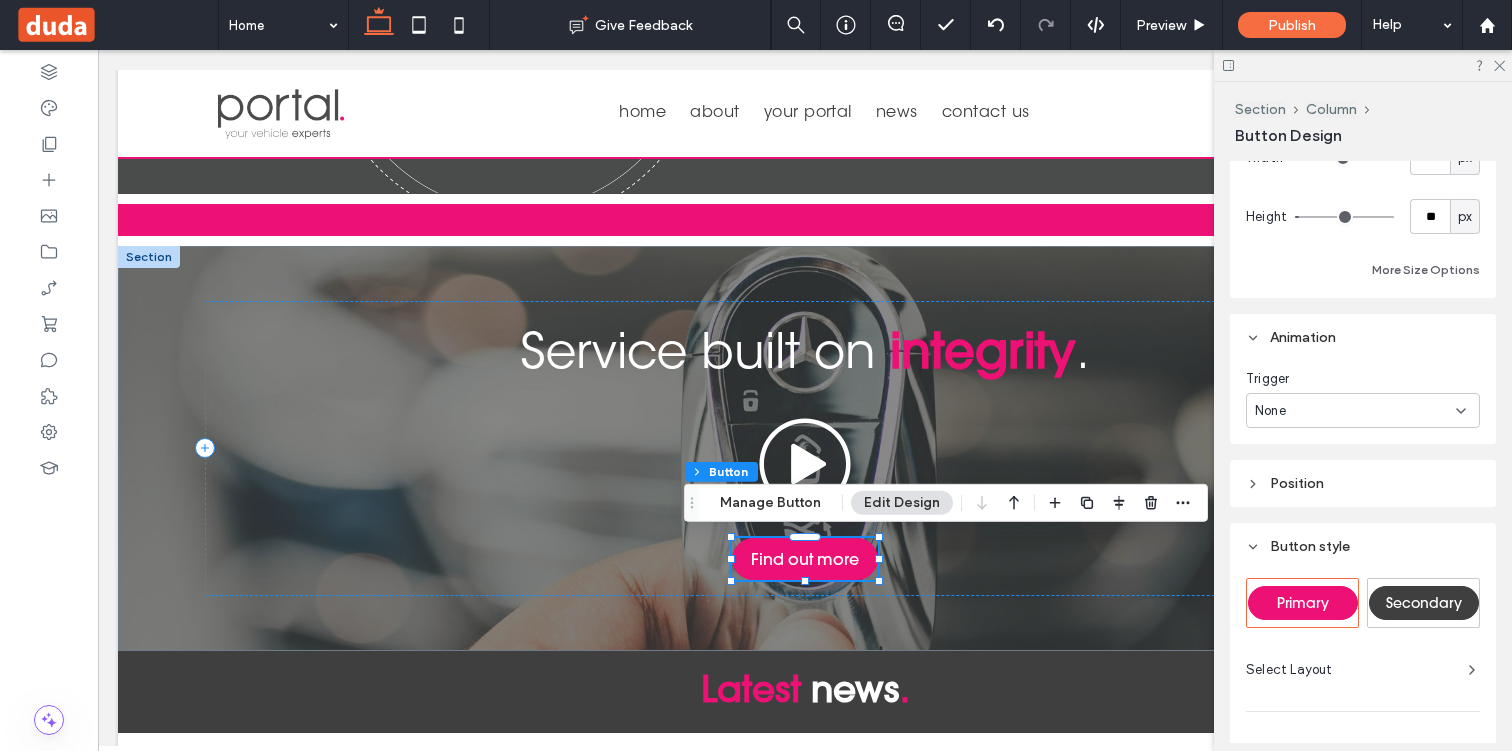 click on "Secondary" at bounding box center (1424, 603) 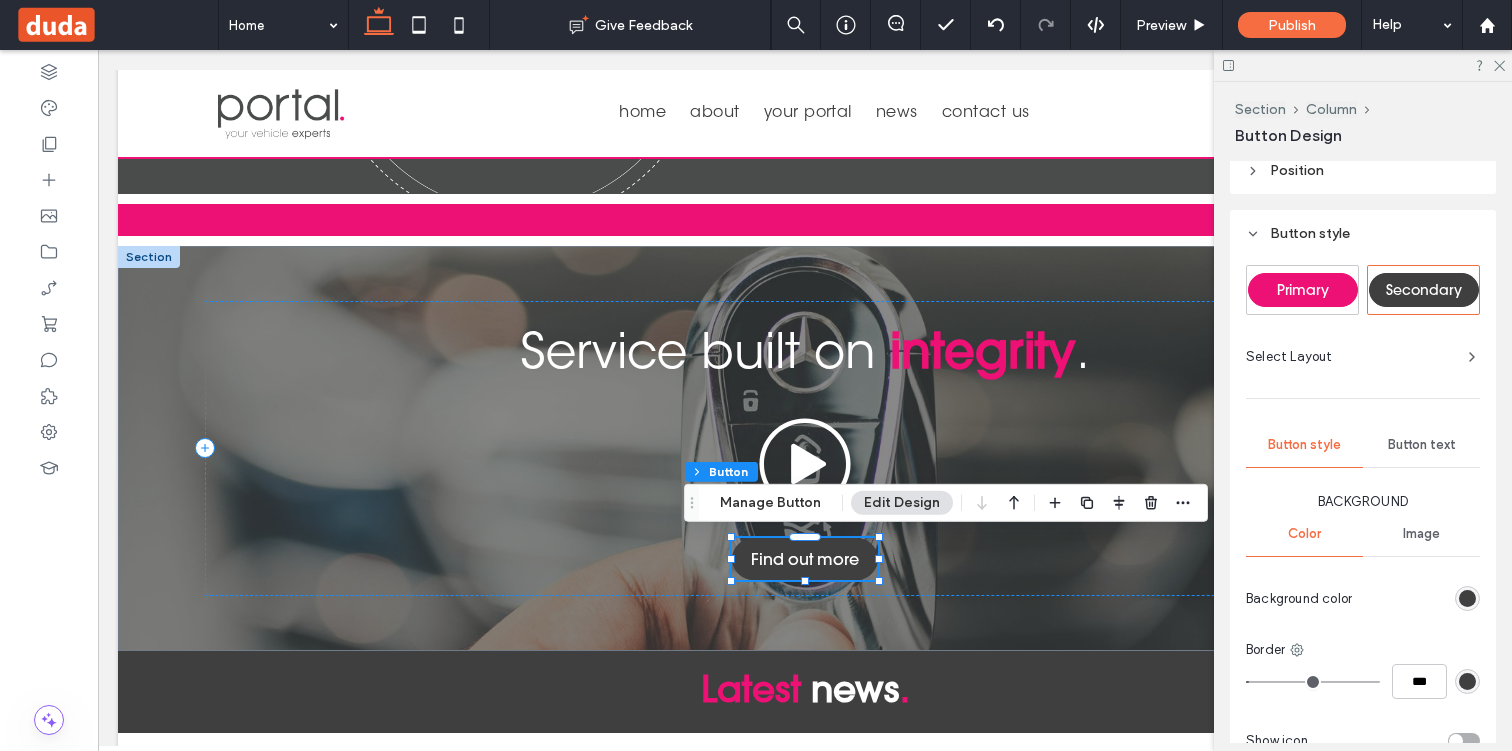 scroll, scrollTop: 902, scrollLeft: 0, axis: vertical 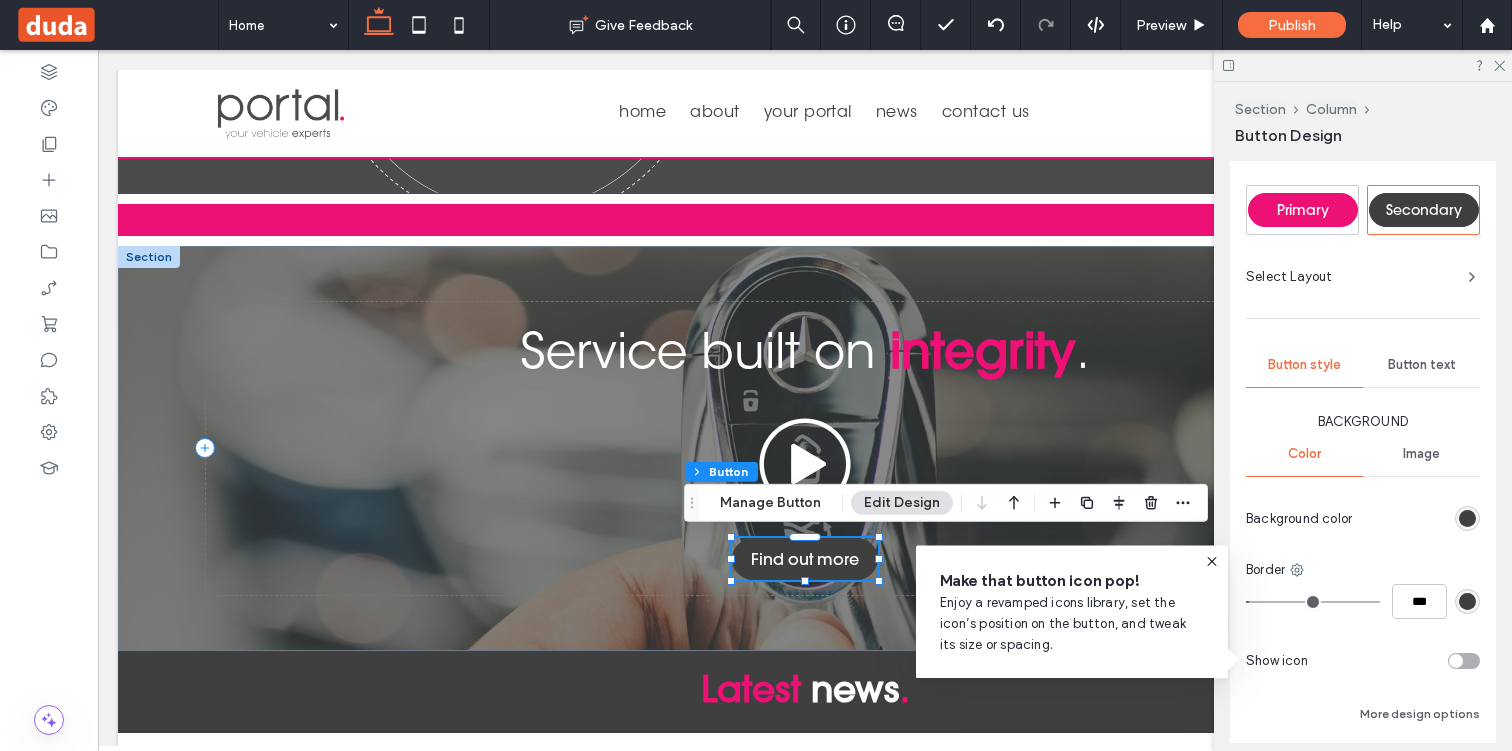 click at bounding box center [1467, 518] 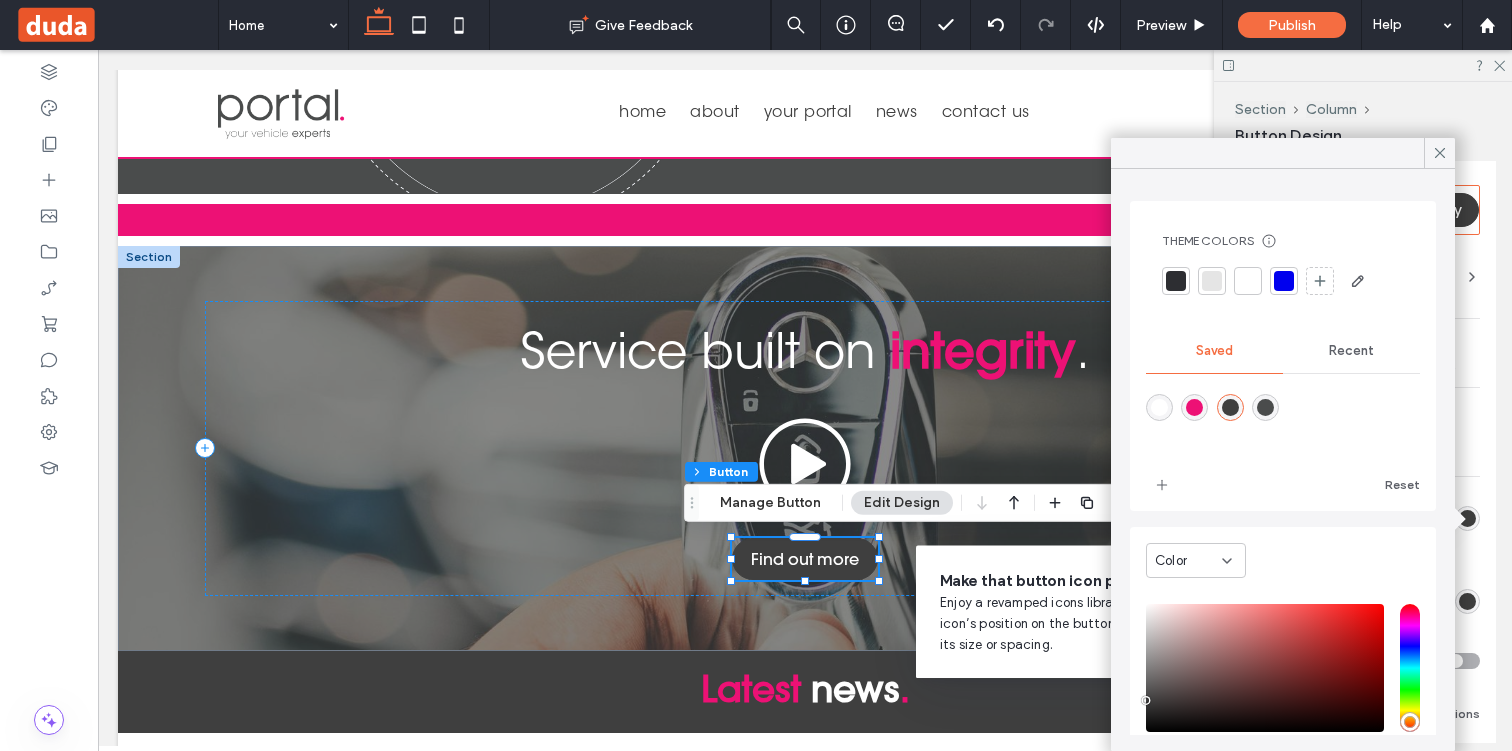 click on "Recent" at bounding box center (1351, 351) 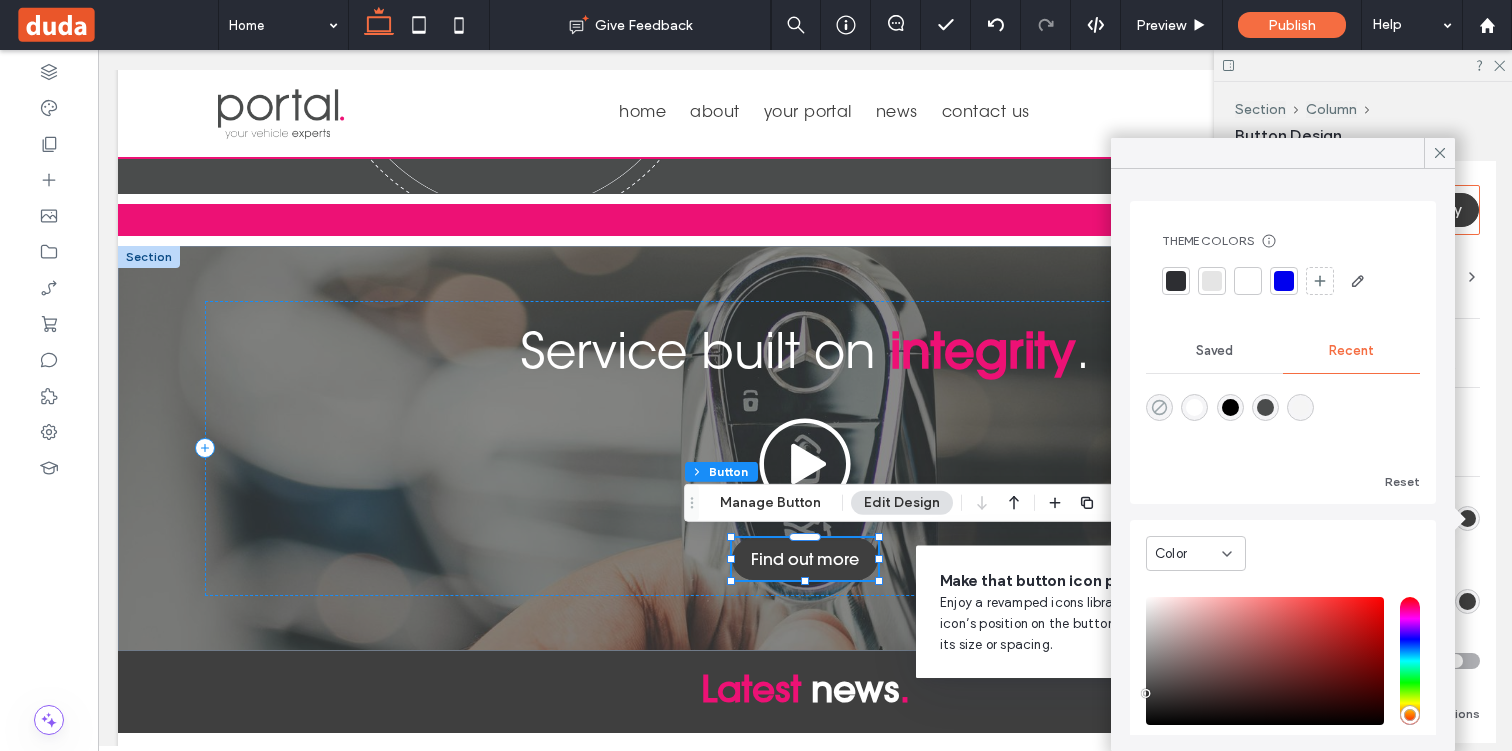 click 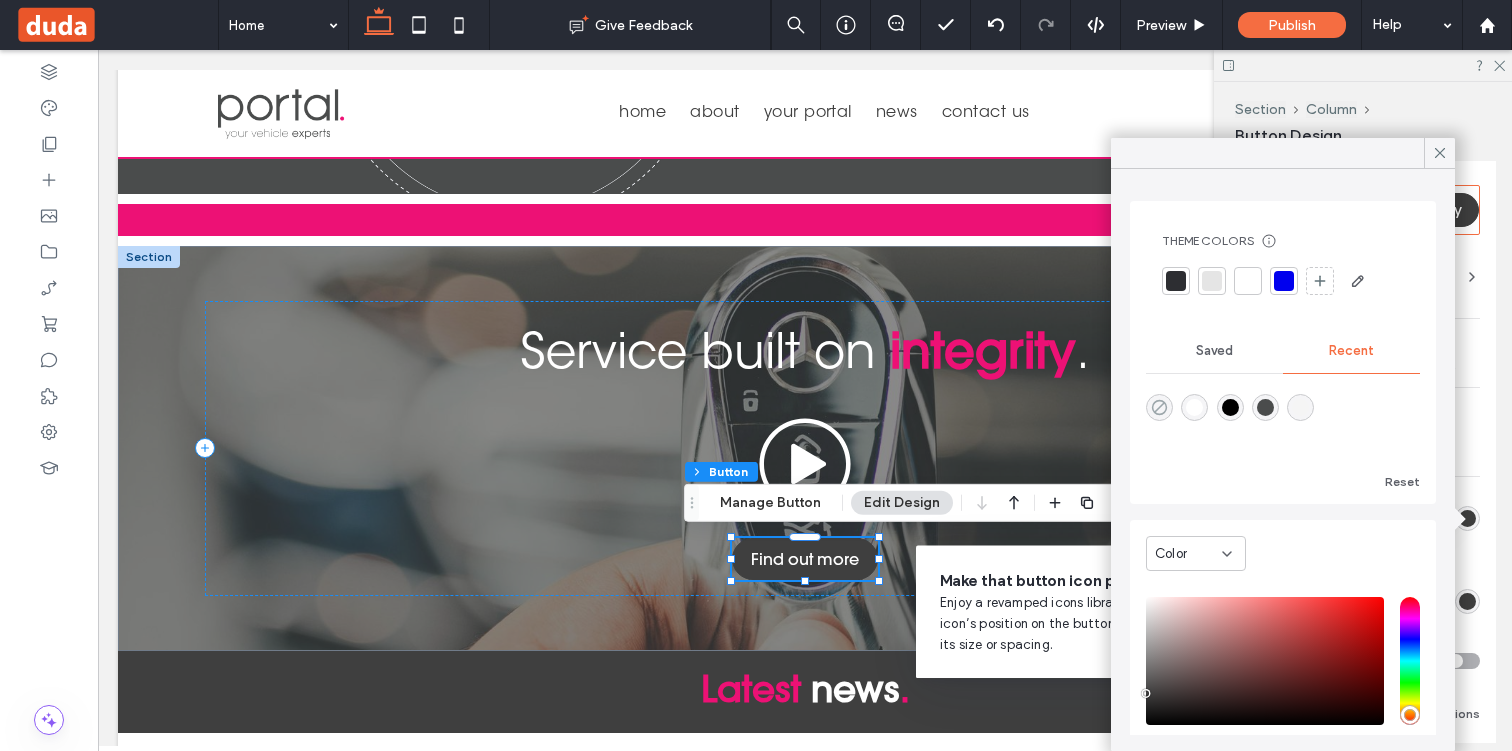 type on "*******" 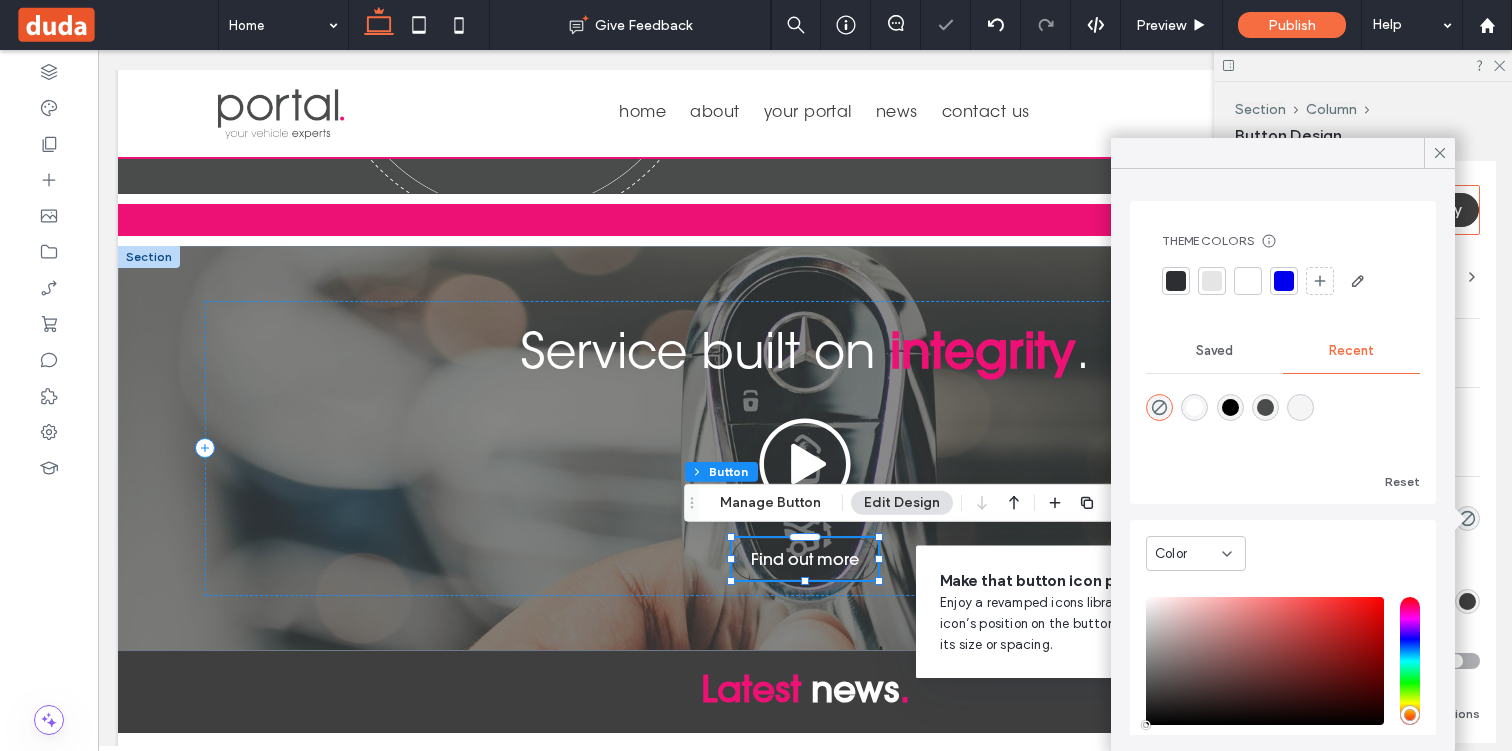 click on "Saved" at bounding box center (1214, 351) 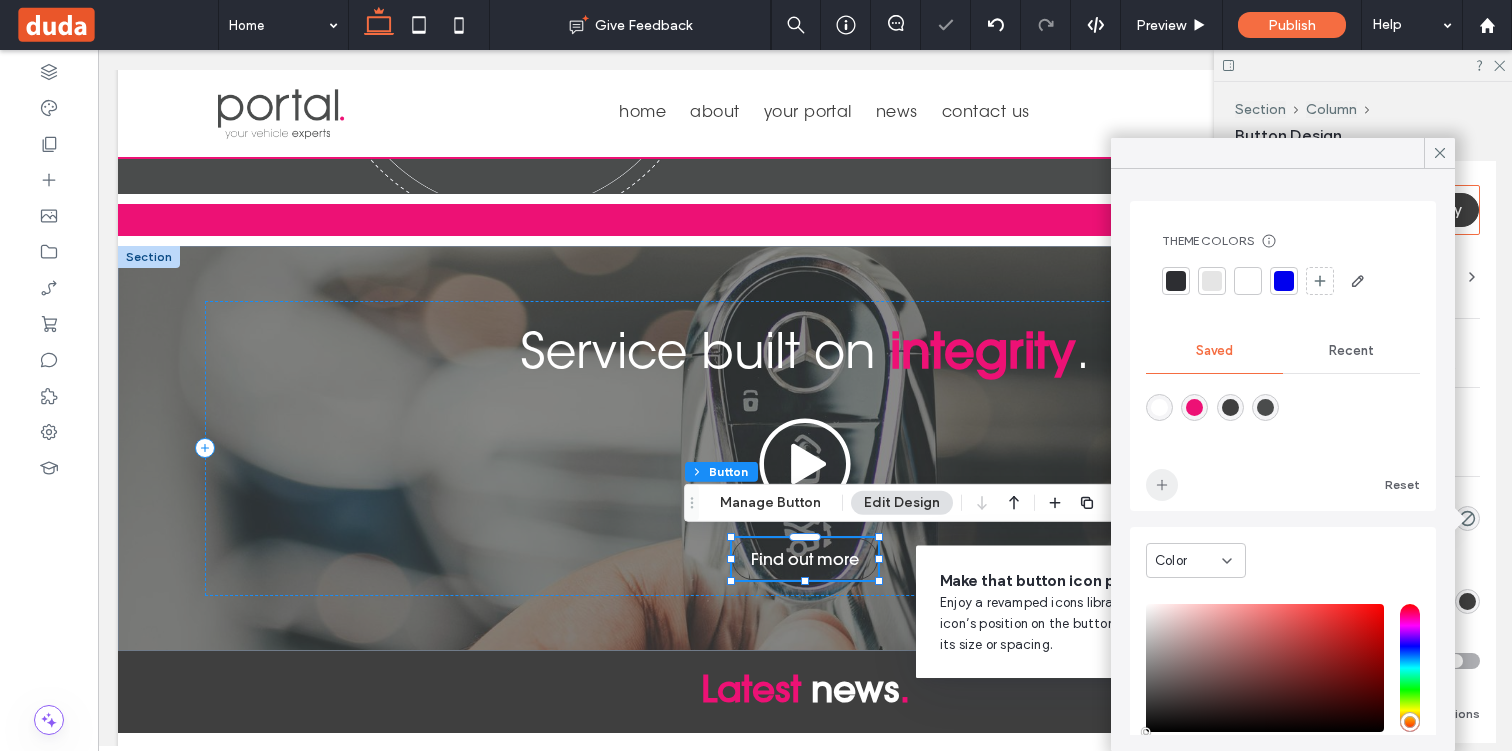 click 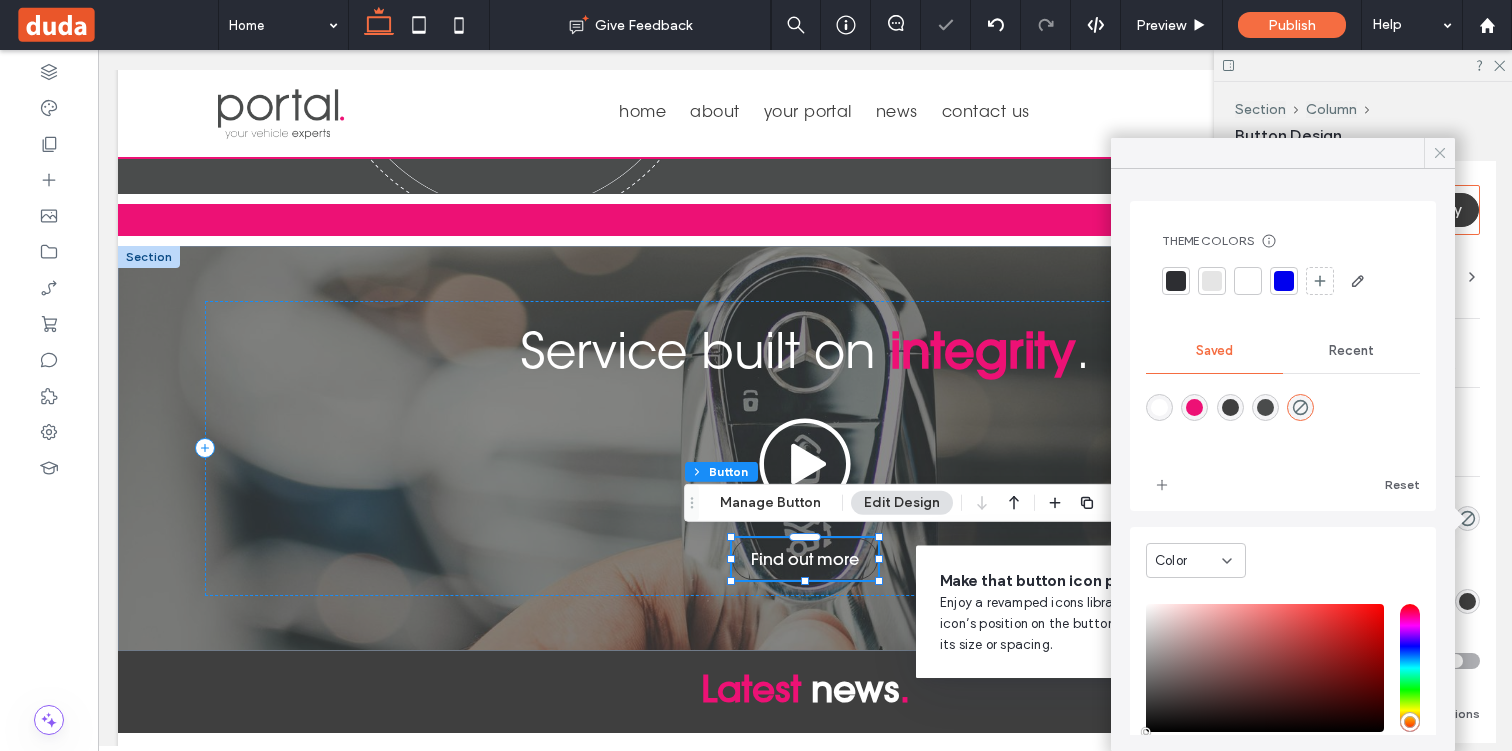 click 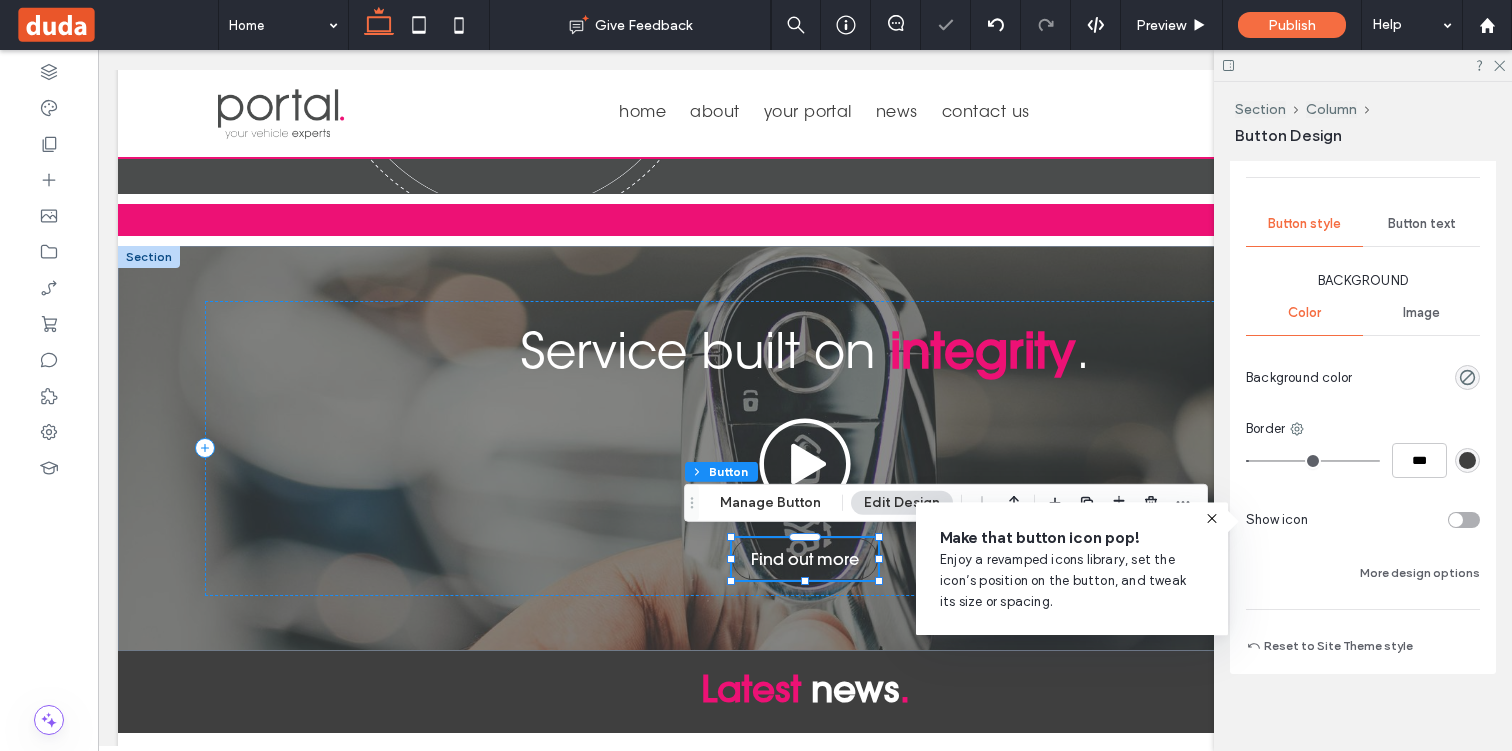 scroll, scrollTop: 1054, scrollLeft: 0, axis: vertical 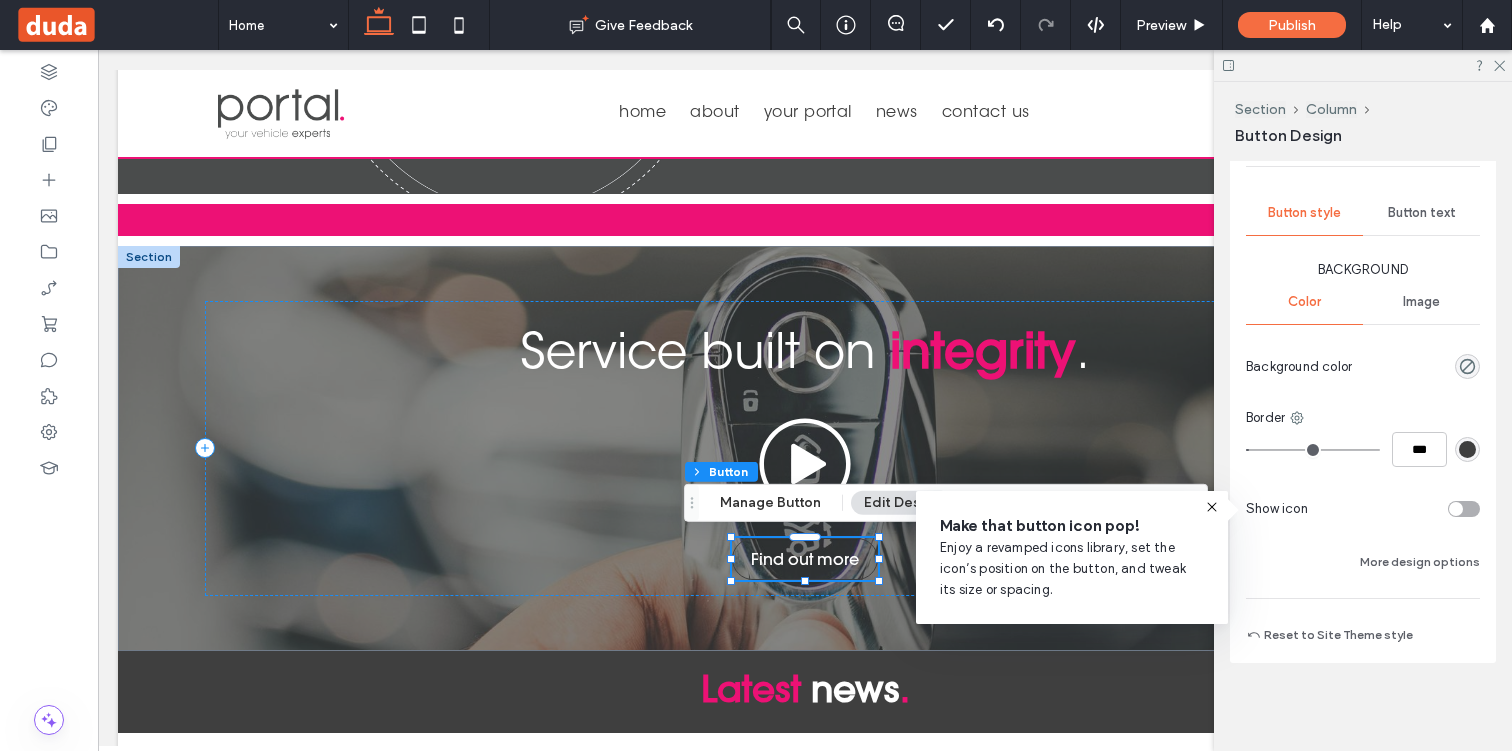 type on "*" 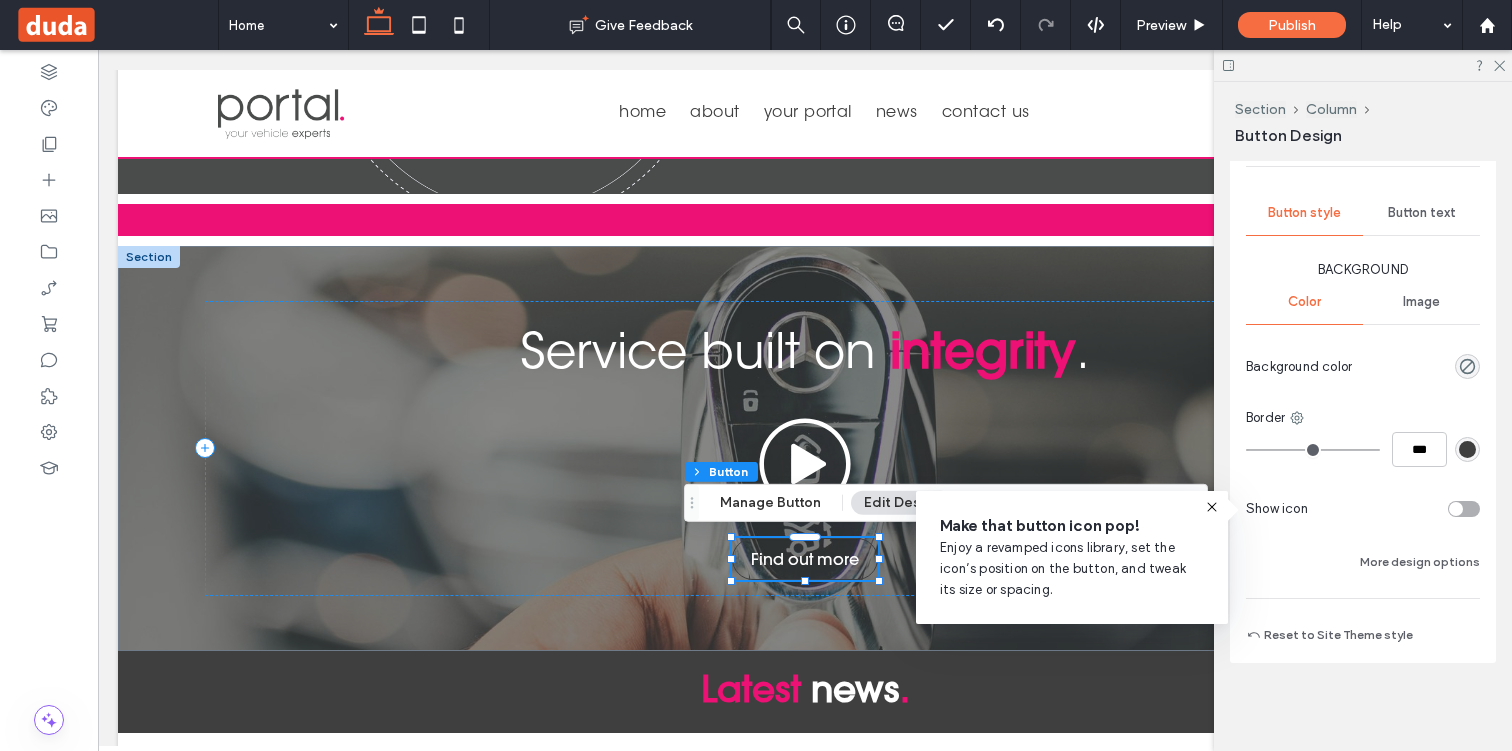 drag, startPoint x: 1258, startPoint y: 455, endPoint x: 1238, endPoint y: 455, distance: 20 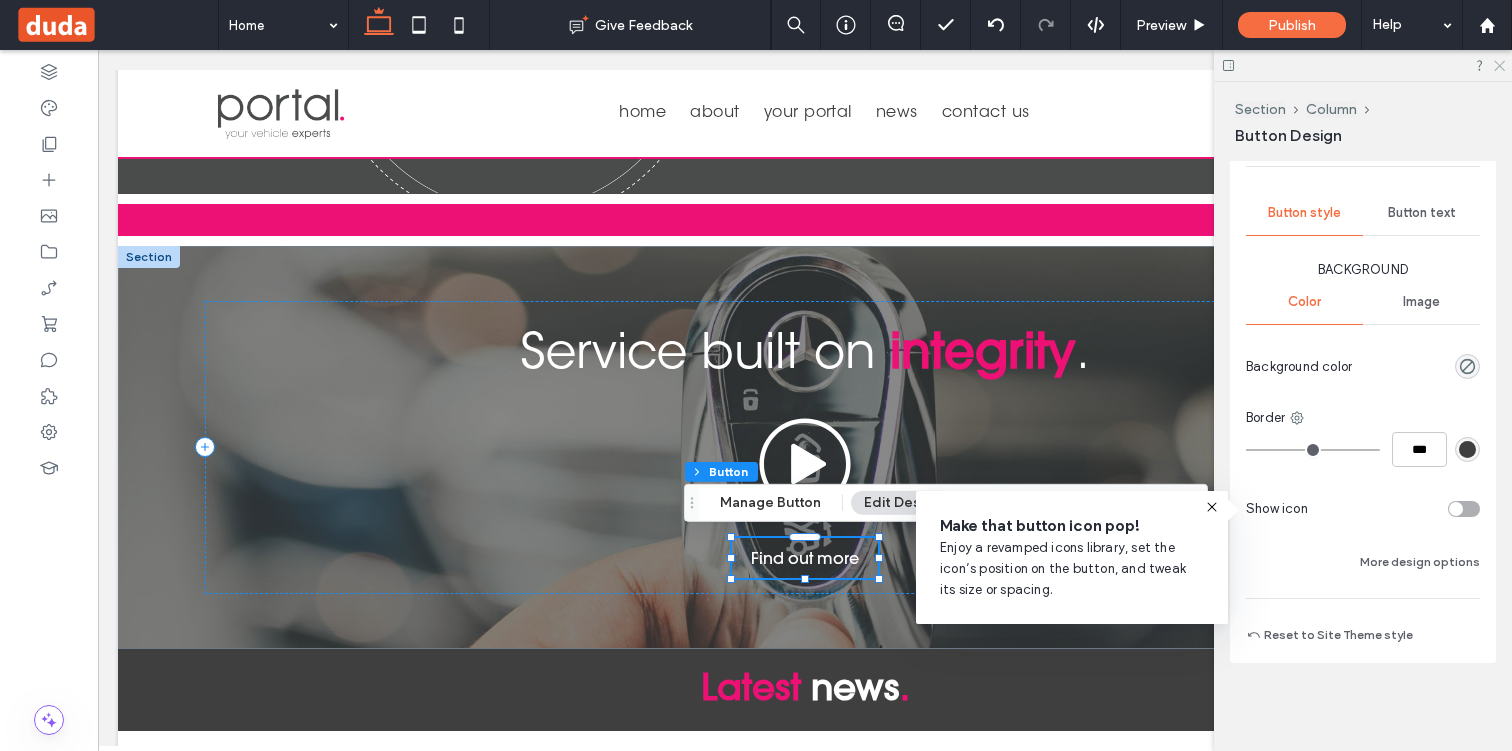 click 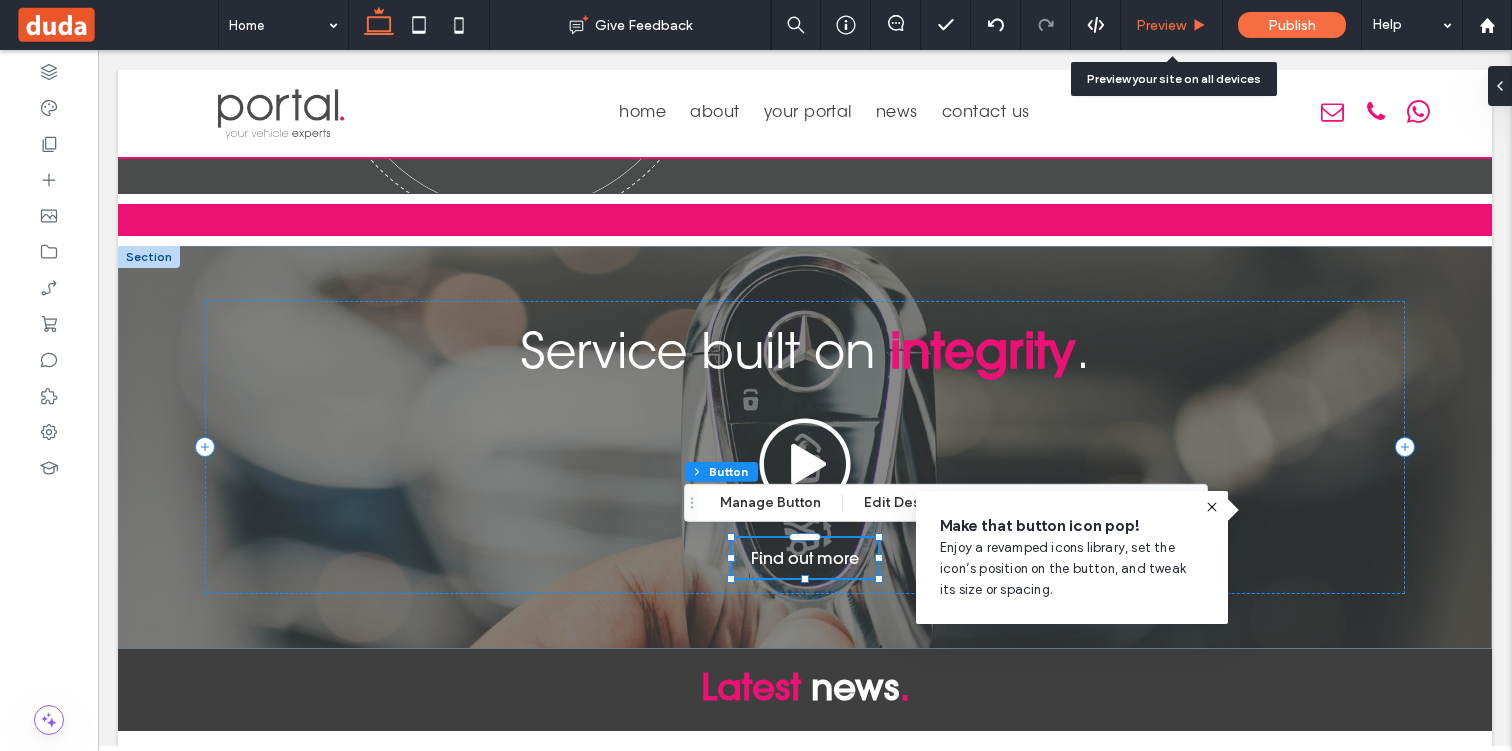 click on "Preview" at bounding box center [1172, 25] 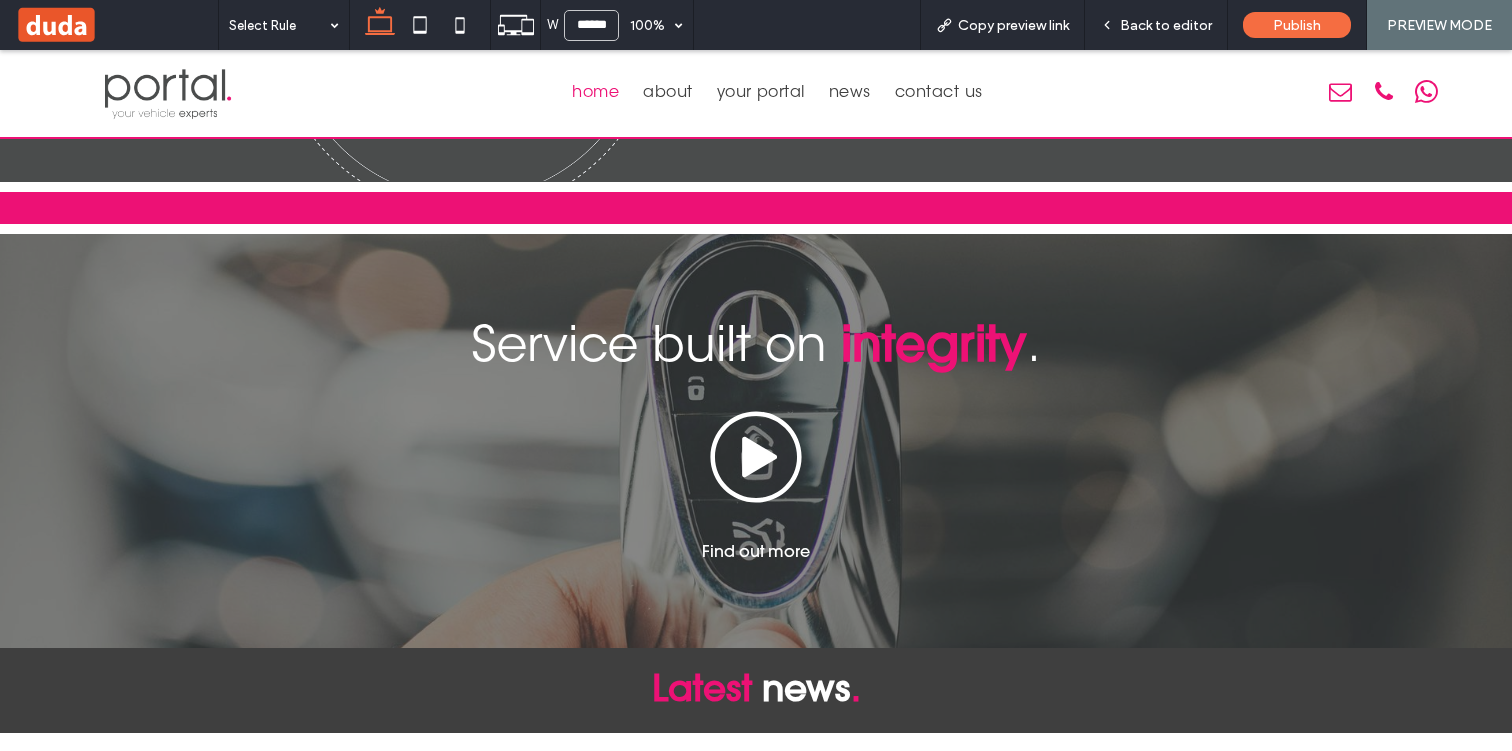 scroll, scrollTop: 2627, scrollLeft: 0, axis: vertical 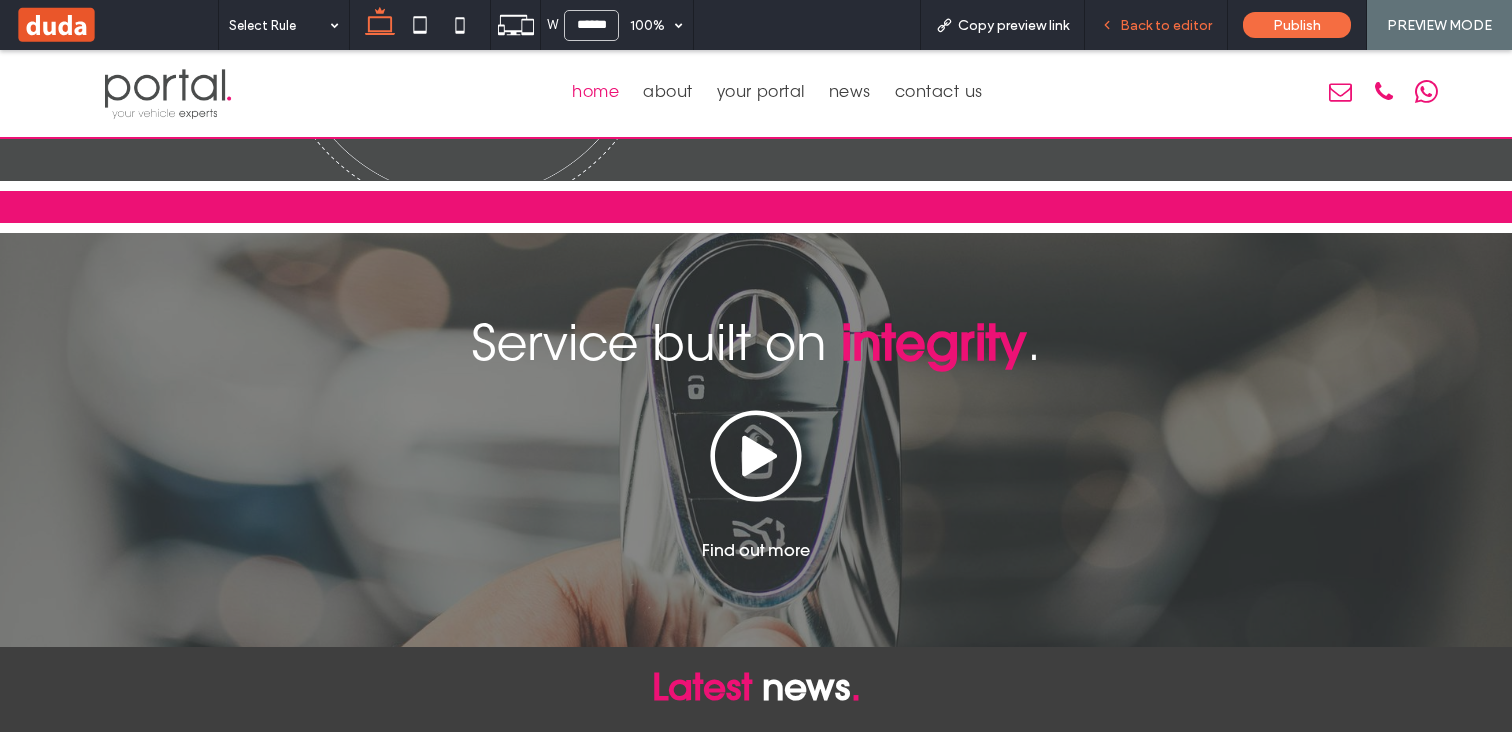 click on "Back to editor" at bounding box center (1156, 25) 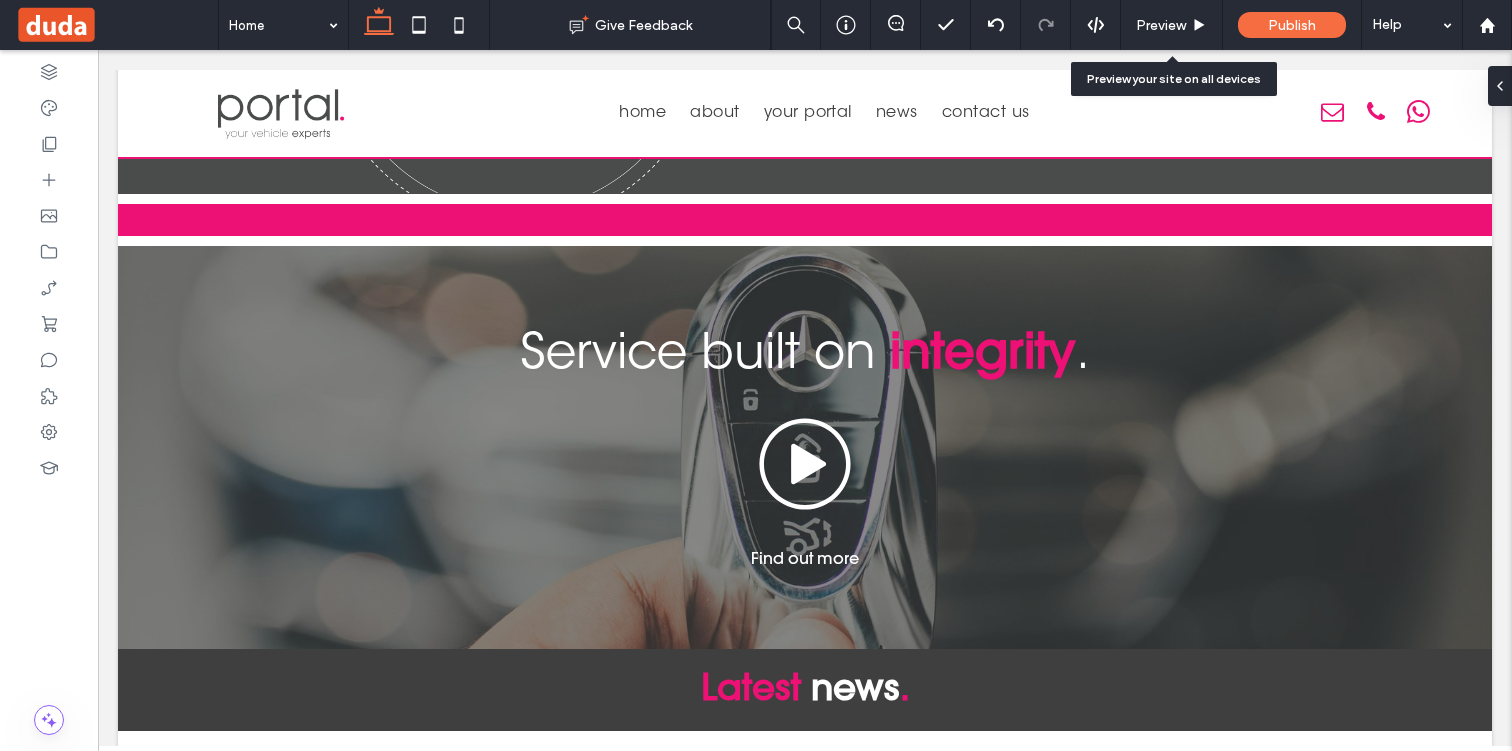 scroll, scrollTop: 2608, scrollLeft: 0, axis: vertical 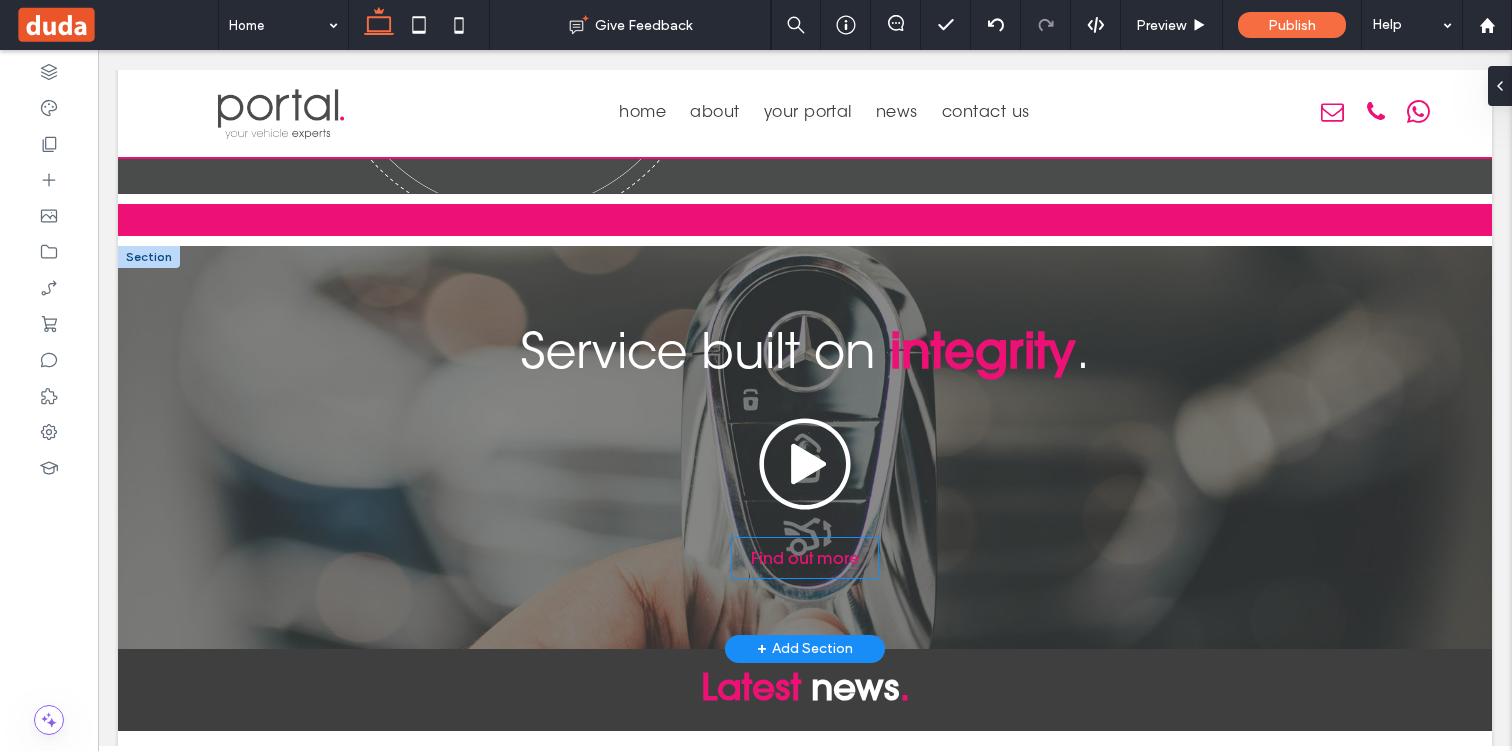 click on "Find out more" at bounding box center [805, 558] 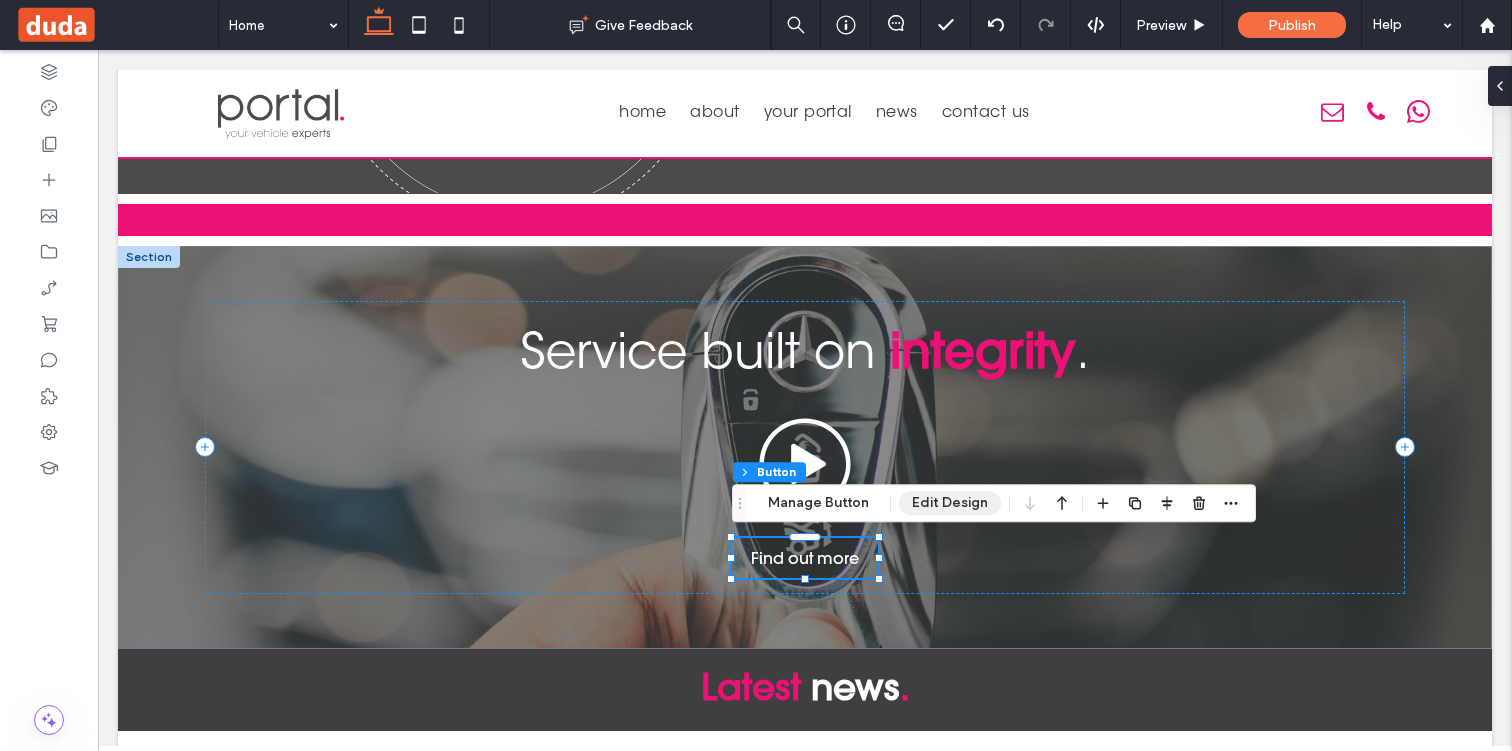 click on "Edit Design" at bounding box center [950, 503] 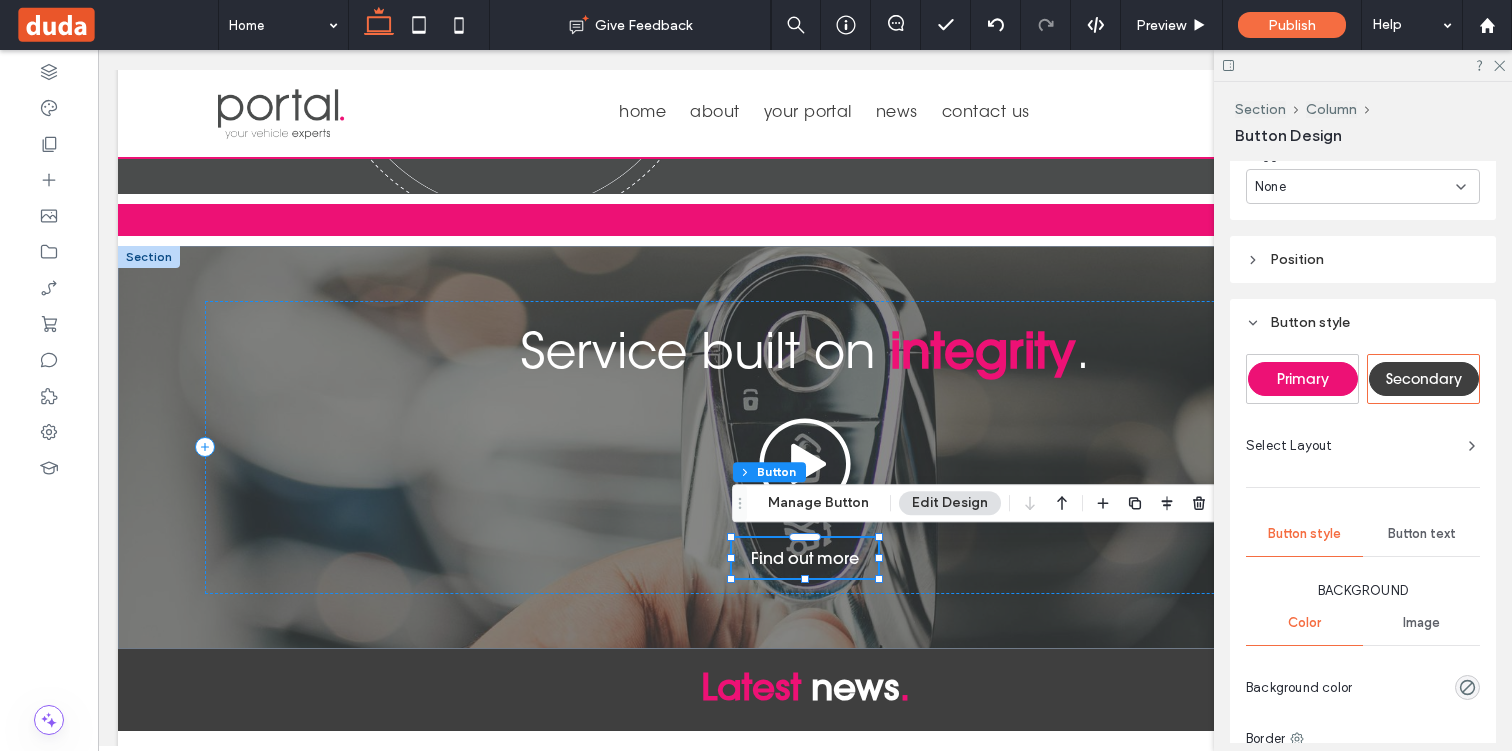 click on "Button text" at bounding box center (1421, 534) 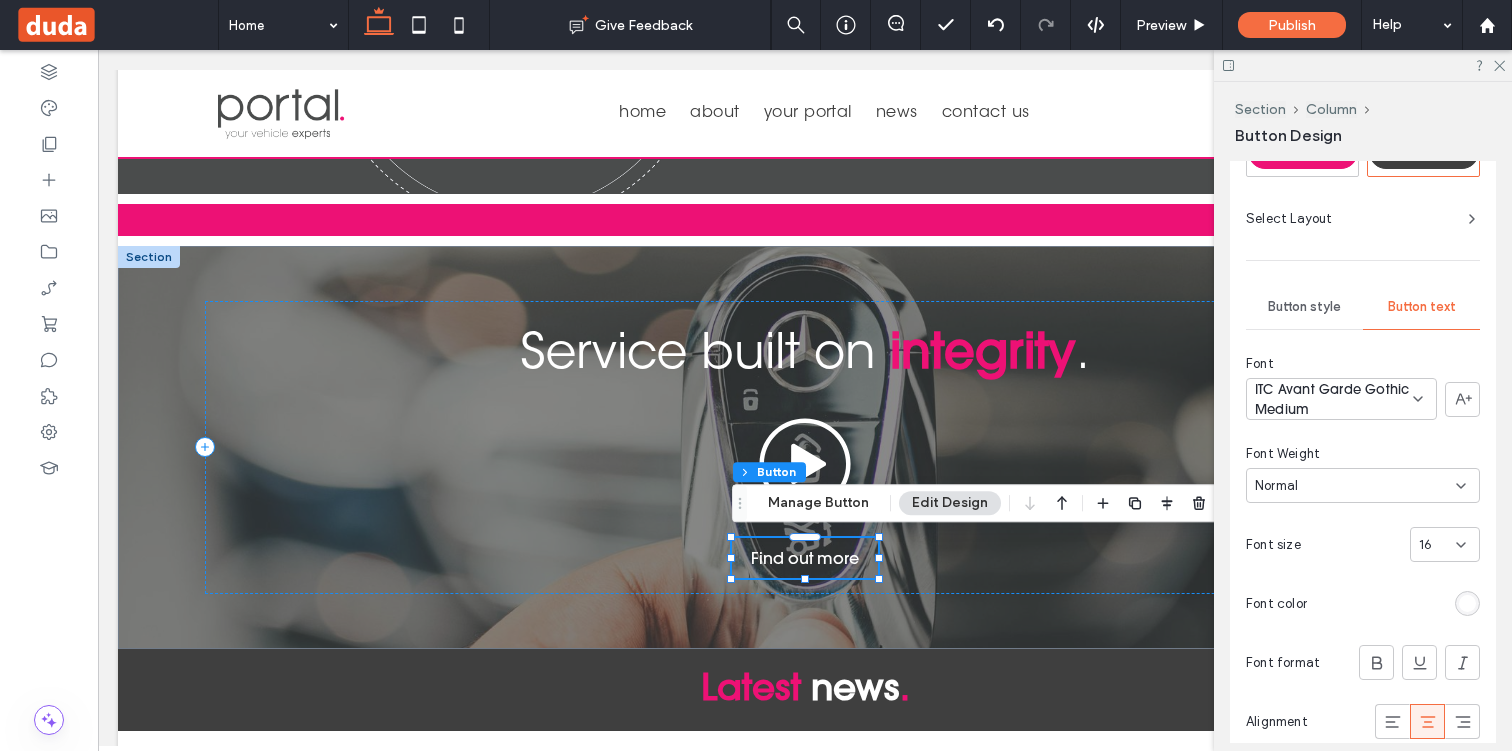 scroll, scrollTop: 967, scrollLeft: 0, axis: vertical 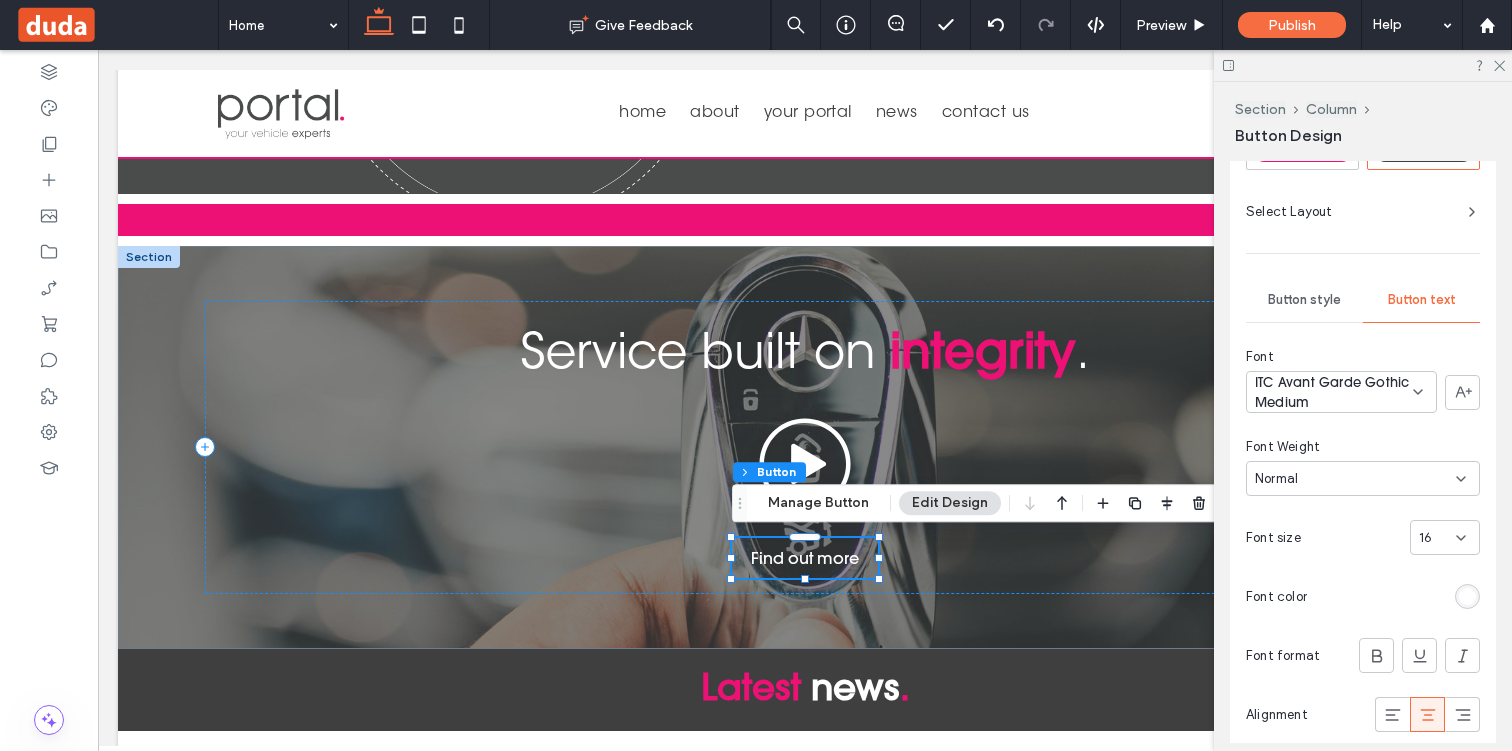 click on "ITC Avant Garde Gothic Medium" at bounding box center (1334, 392) 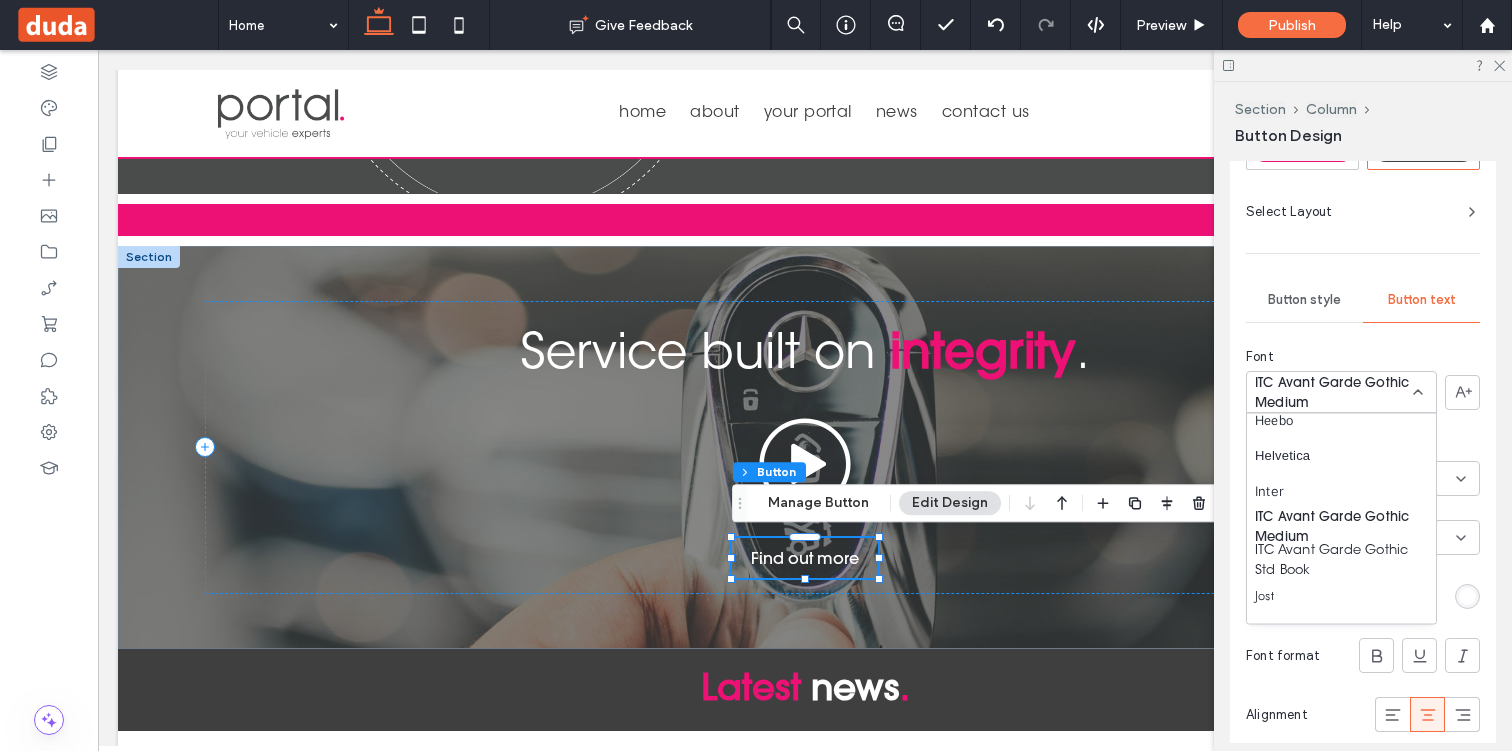 scroll, scrollTop: 942, scrollLeft: 0, axis: vertical 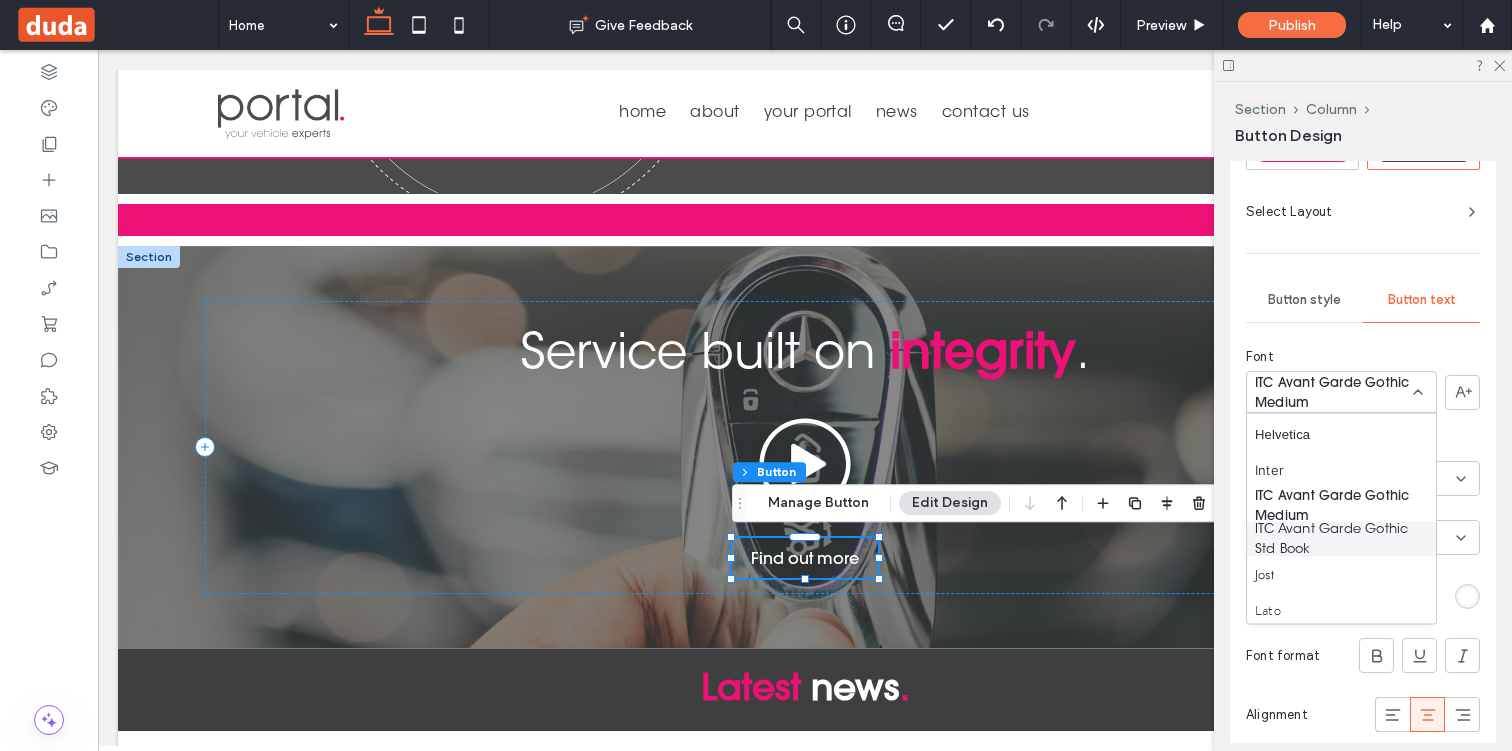 click on "ITC Avant Garde Gothic Std Book" at bounding box center (1337, 539) 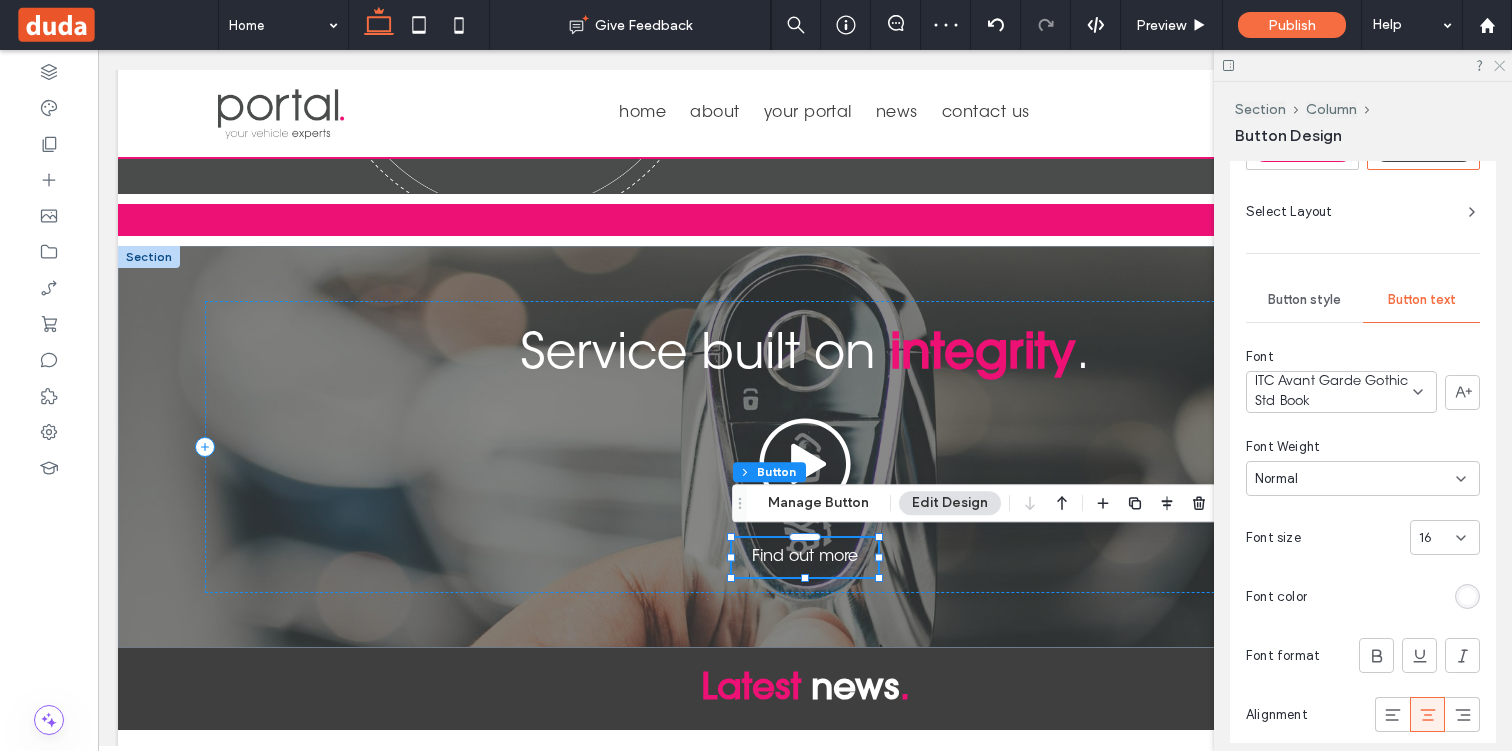 click 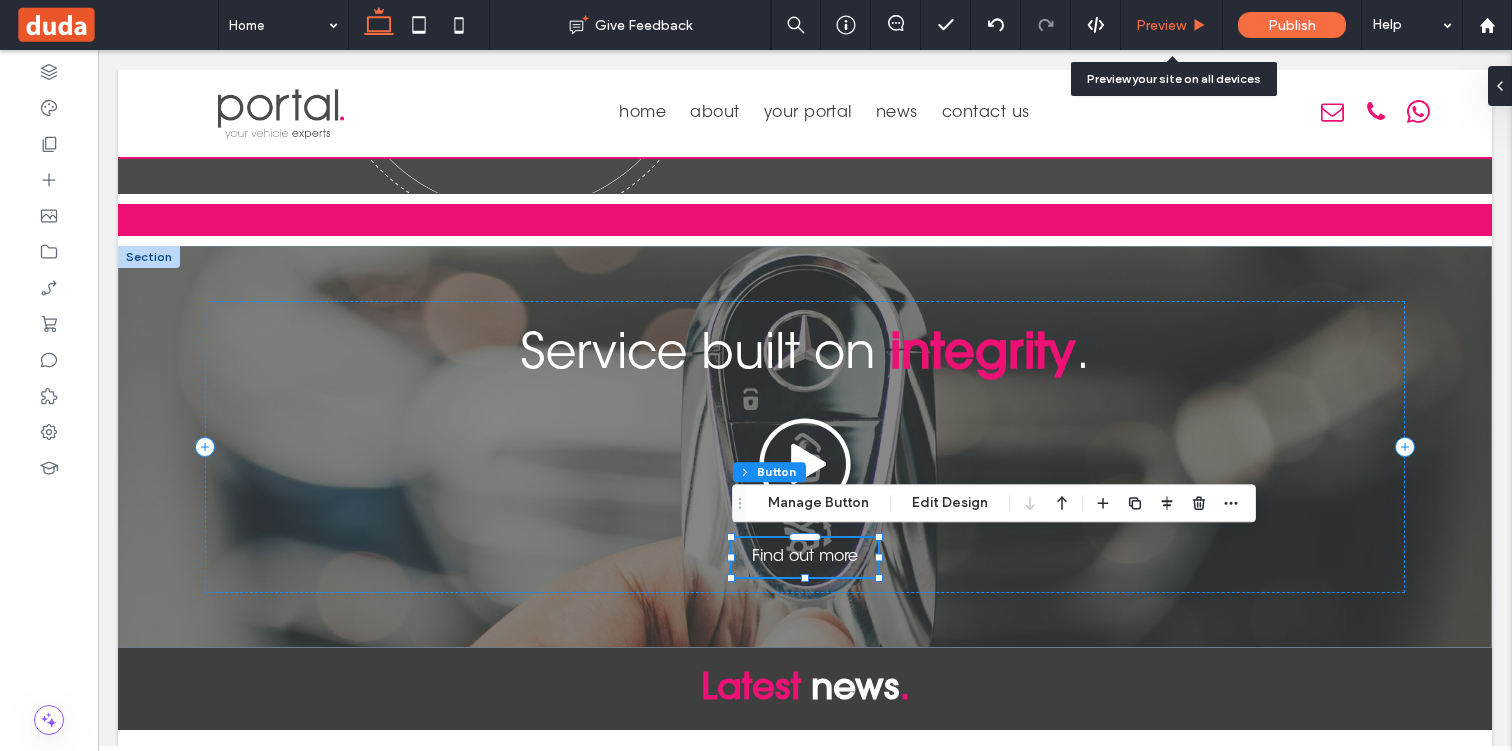 click 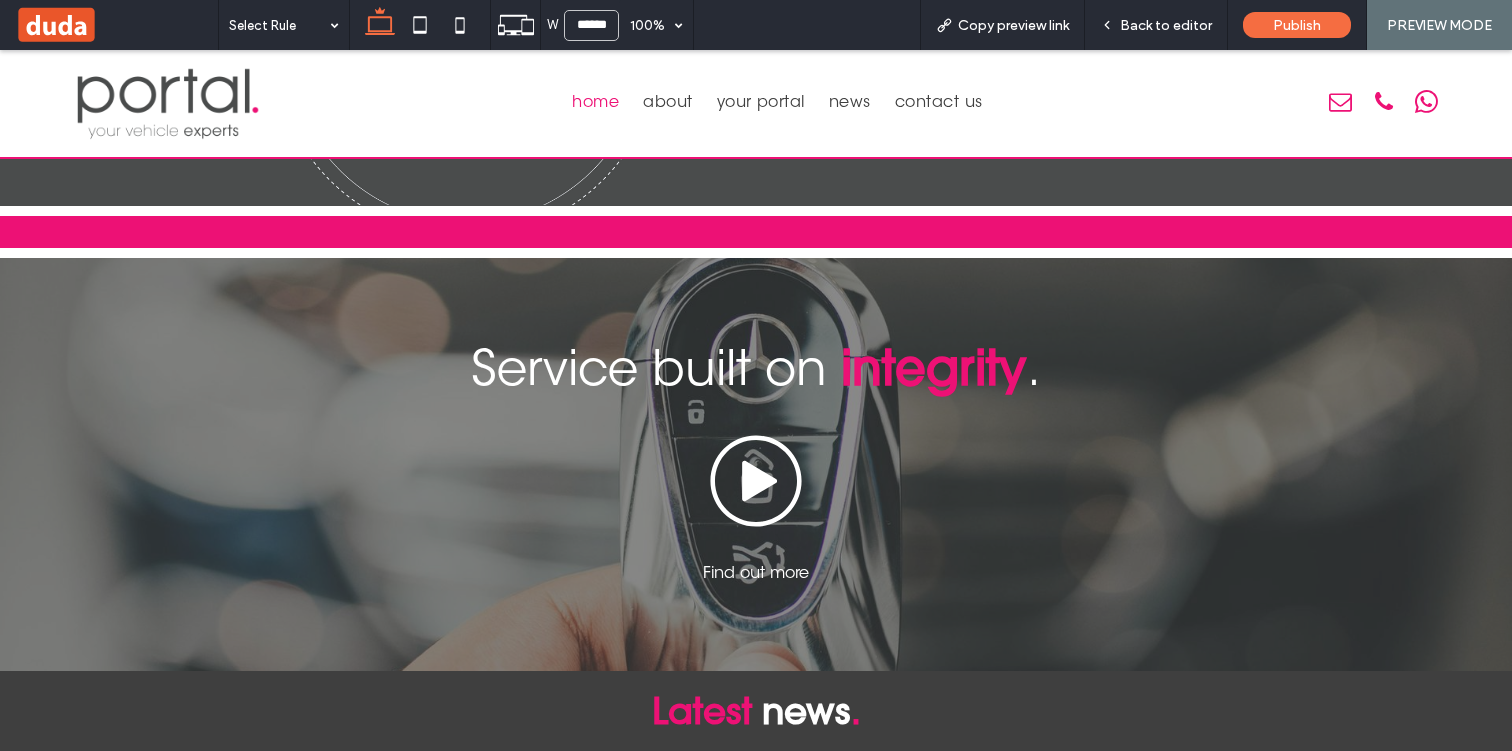 scroll, scrollTop: 2626, scrollLeft: 0, axis: vertical 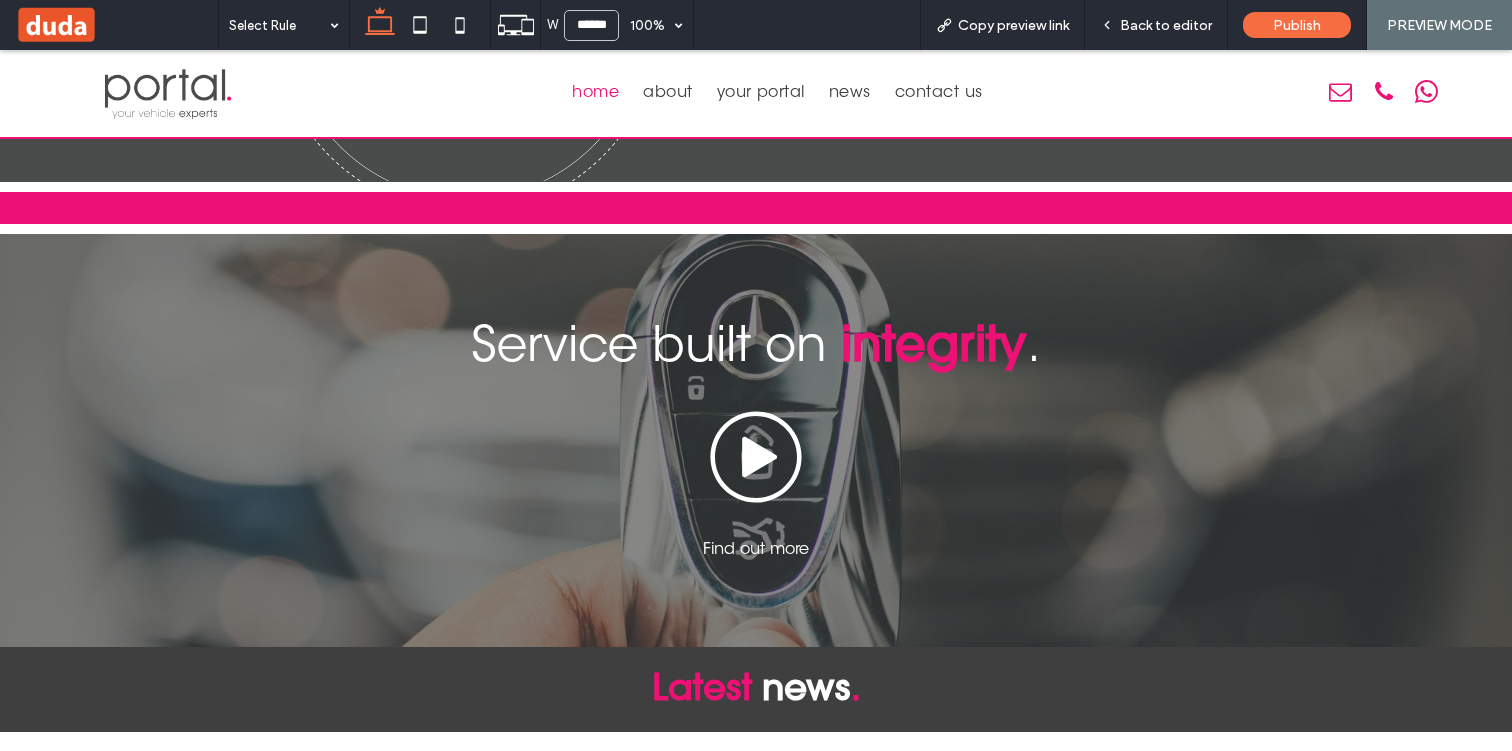 click on "Back to editor" at bounding box center [1166, 25] 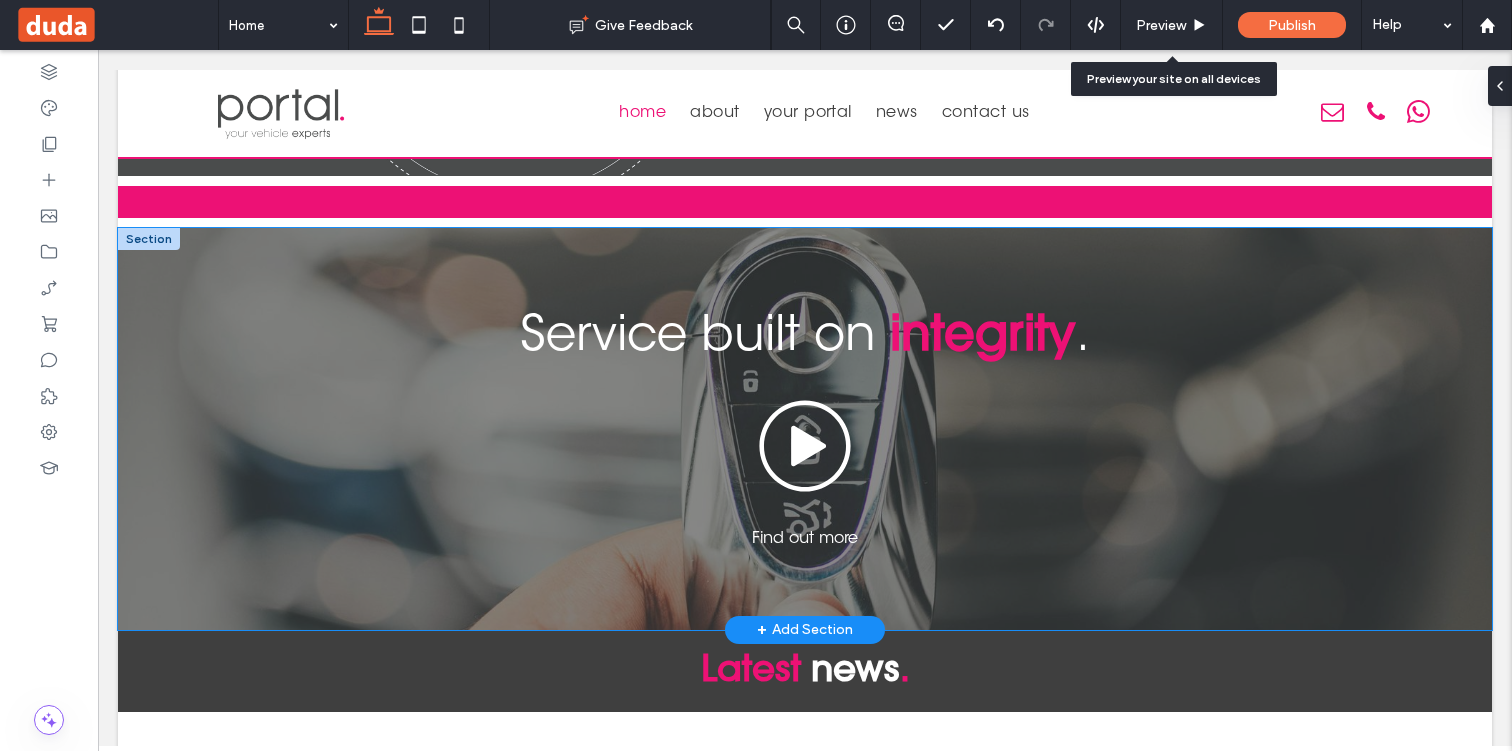 click on "Service built on   integrity .
Find out more" at bounding box center (805, 429) 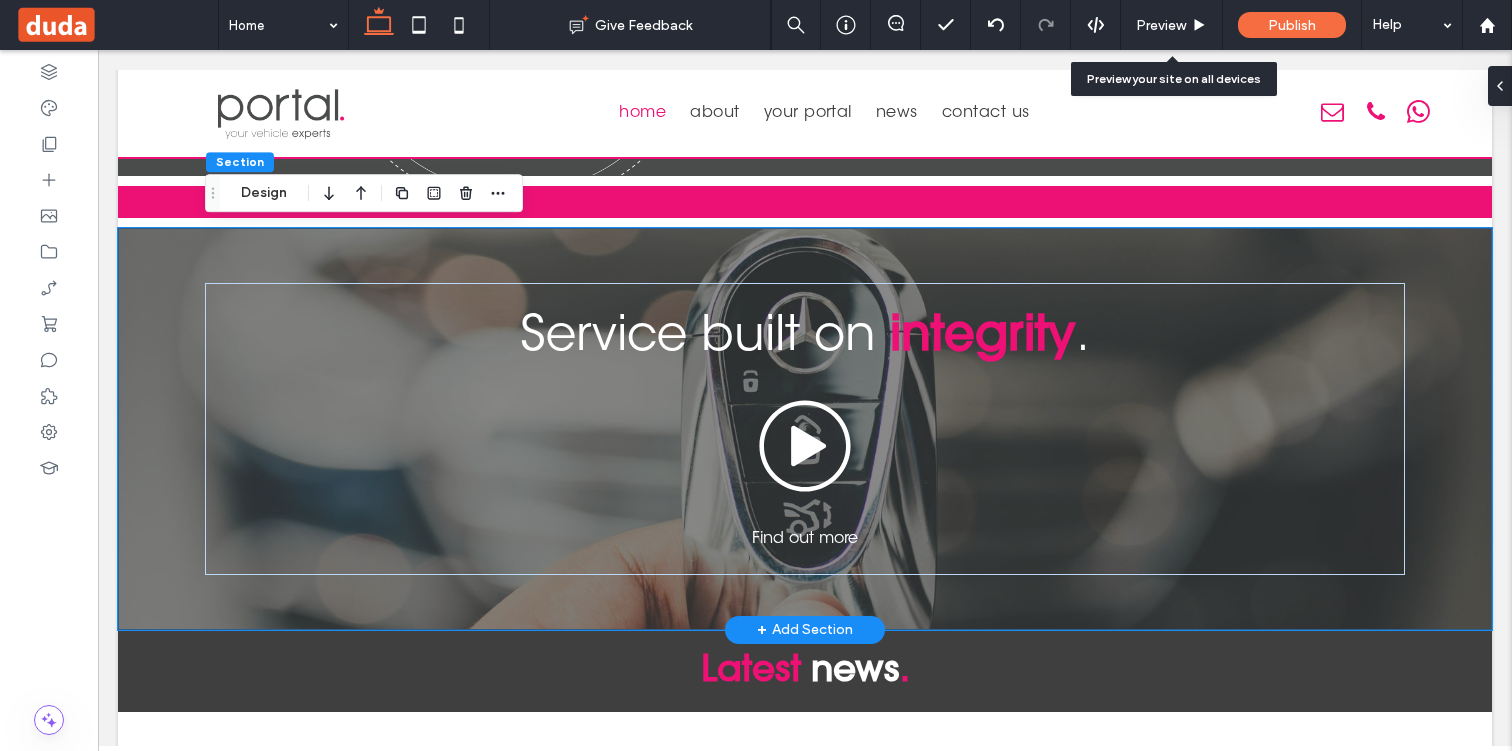 click on "Service built on   integrity .
Find out more" at bounding box center (805, 429) 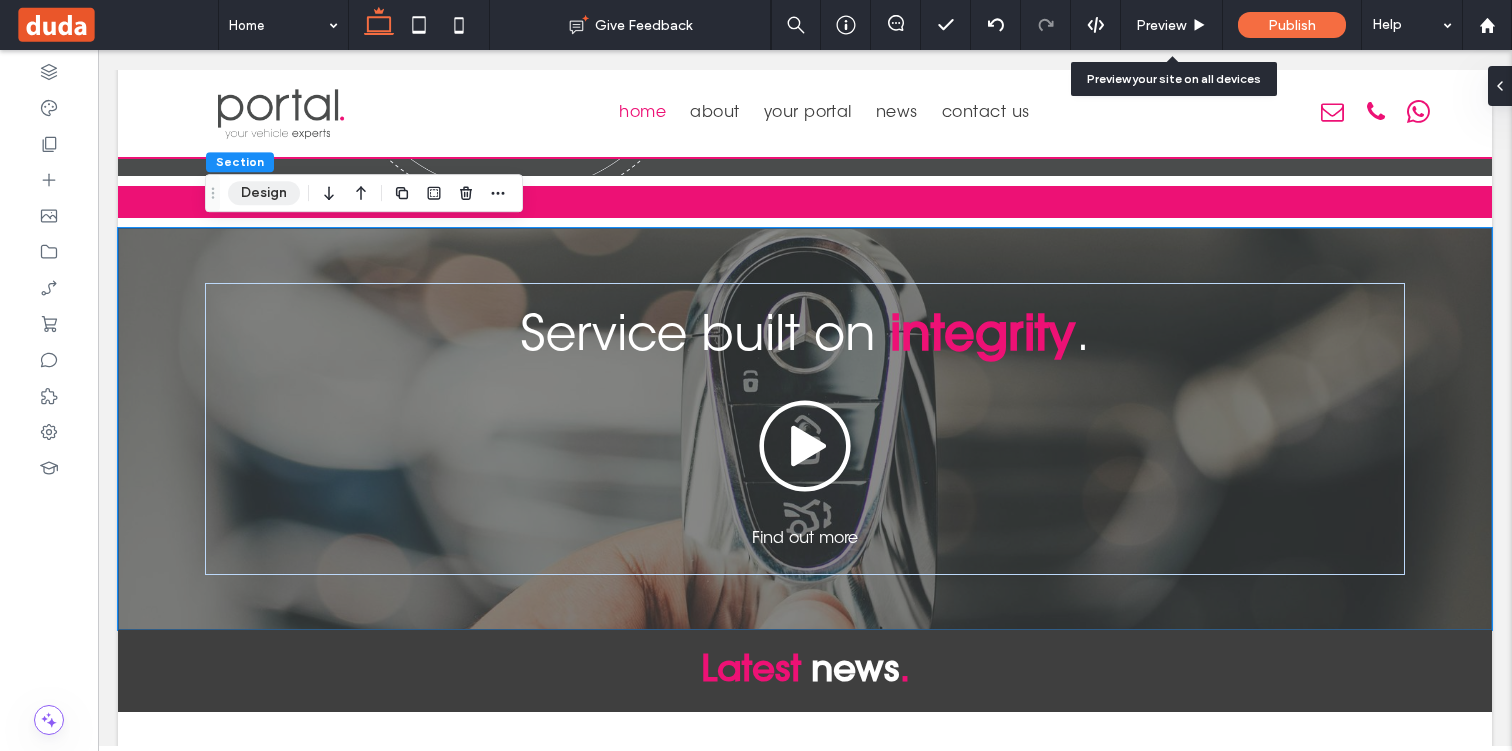 click on "Design" at bounding box center (264, 193) 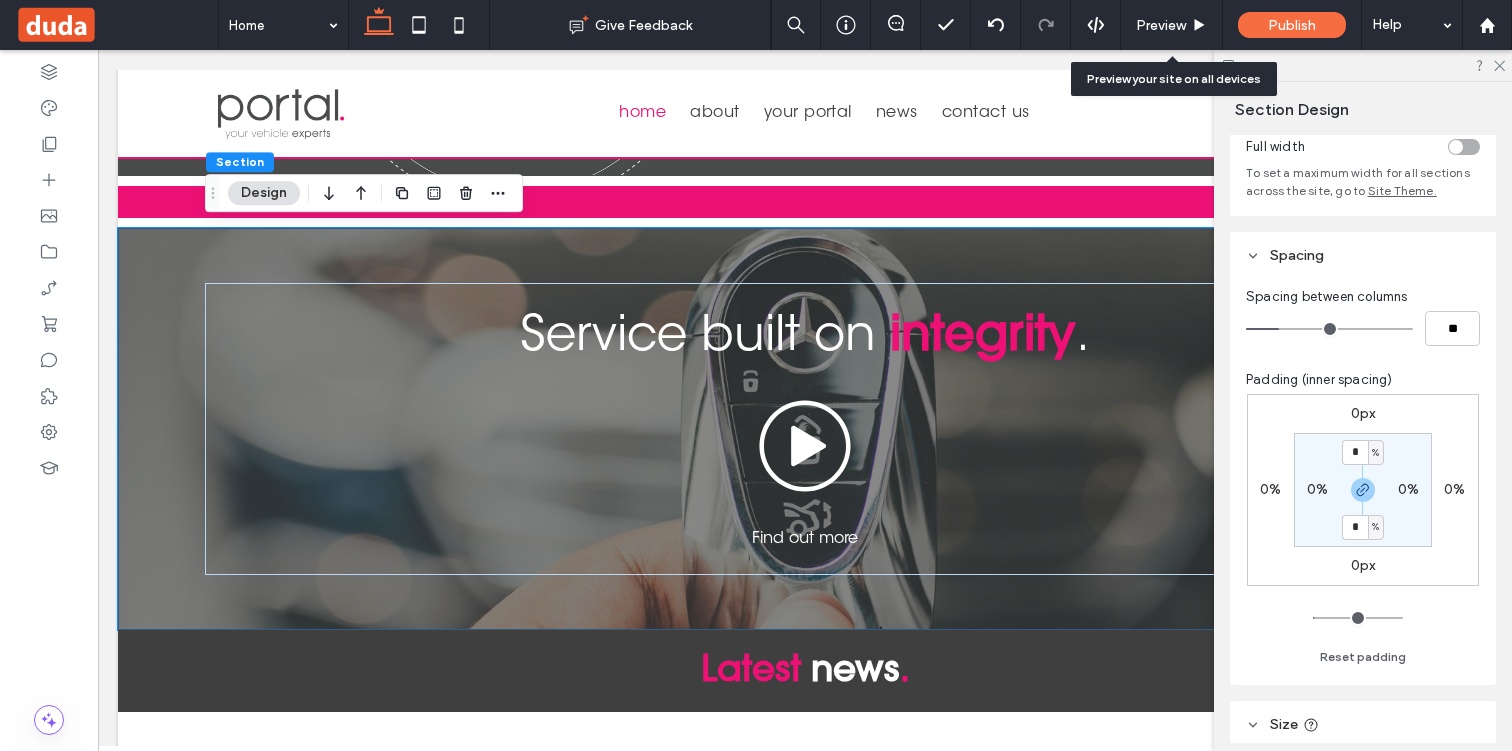 scroll, scrollTop: 155, scrollLeft: 0, axis: vertical 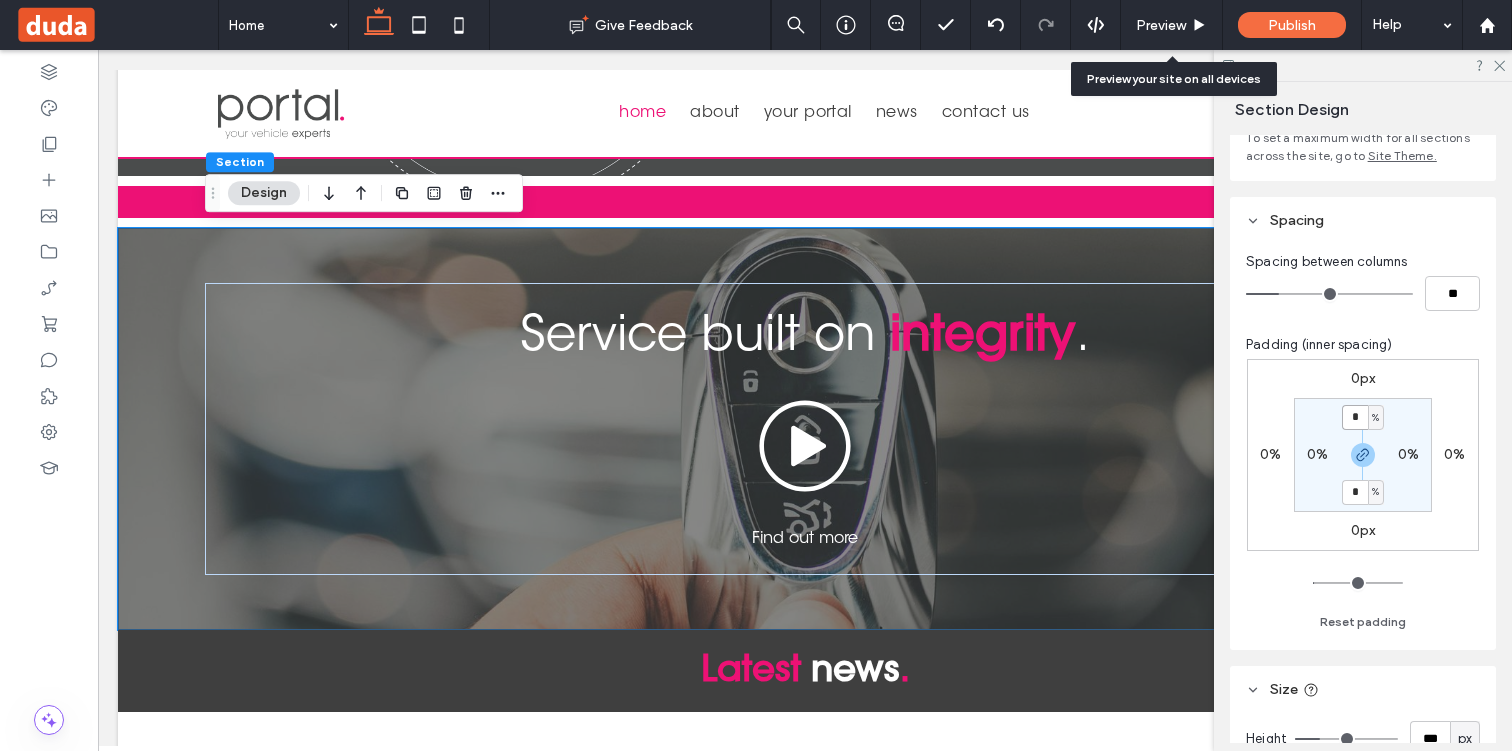 click on "*" at bounding box center (1355, 417) 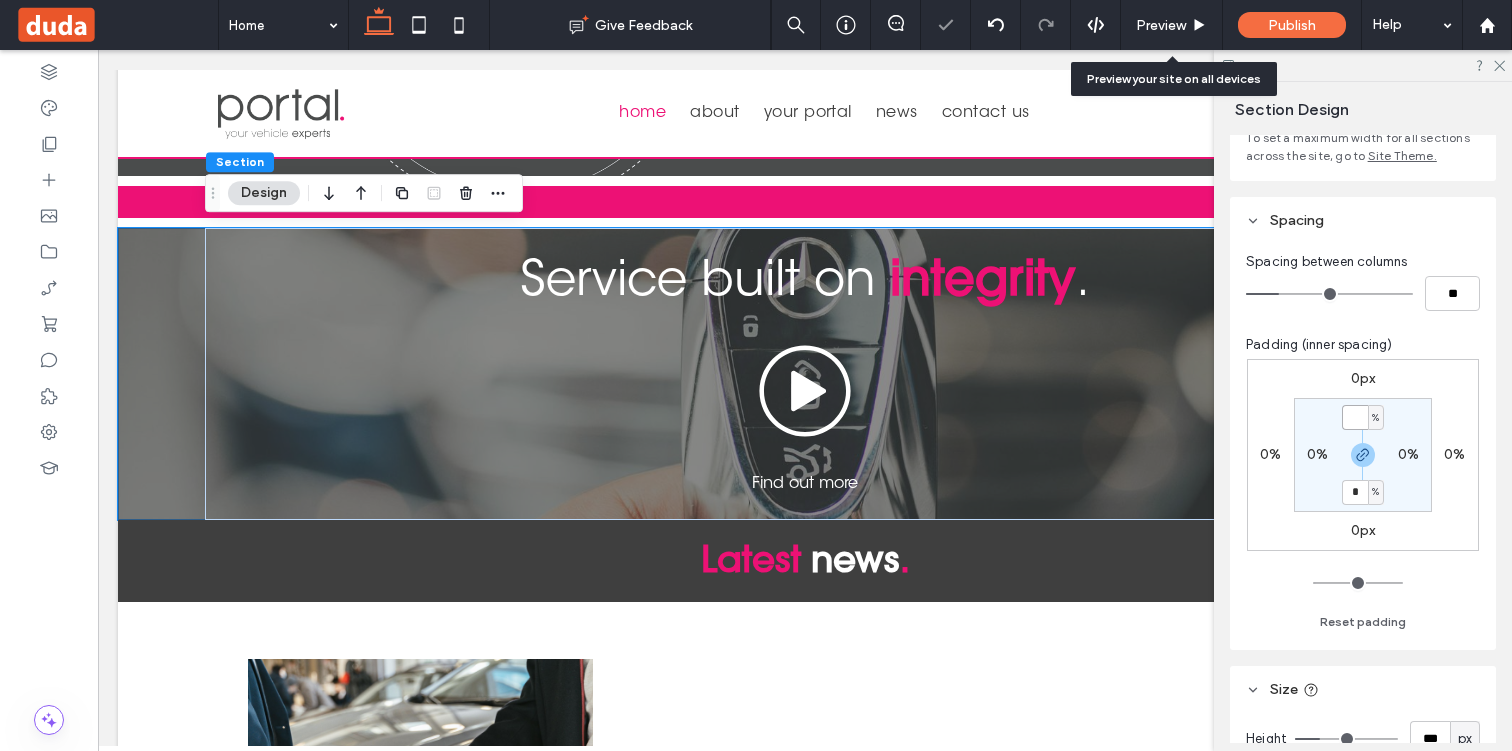 type on "*" 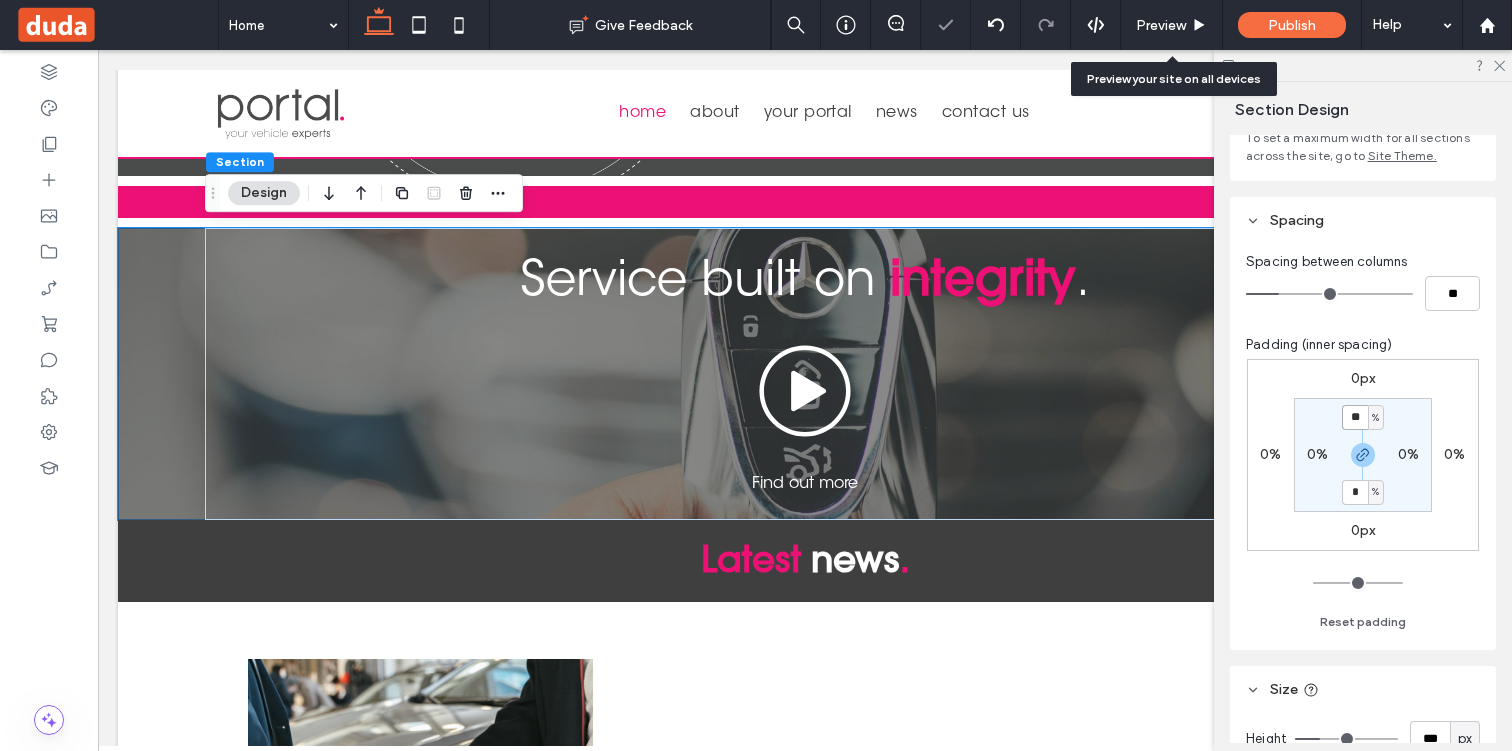 type on "**" 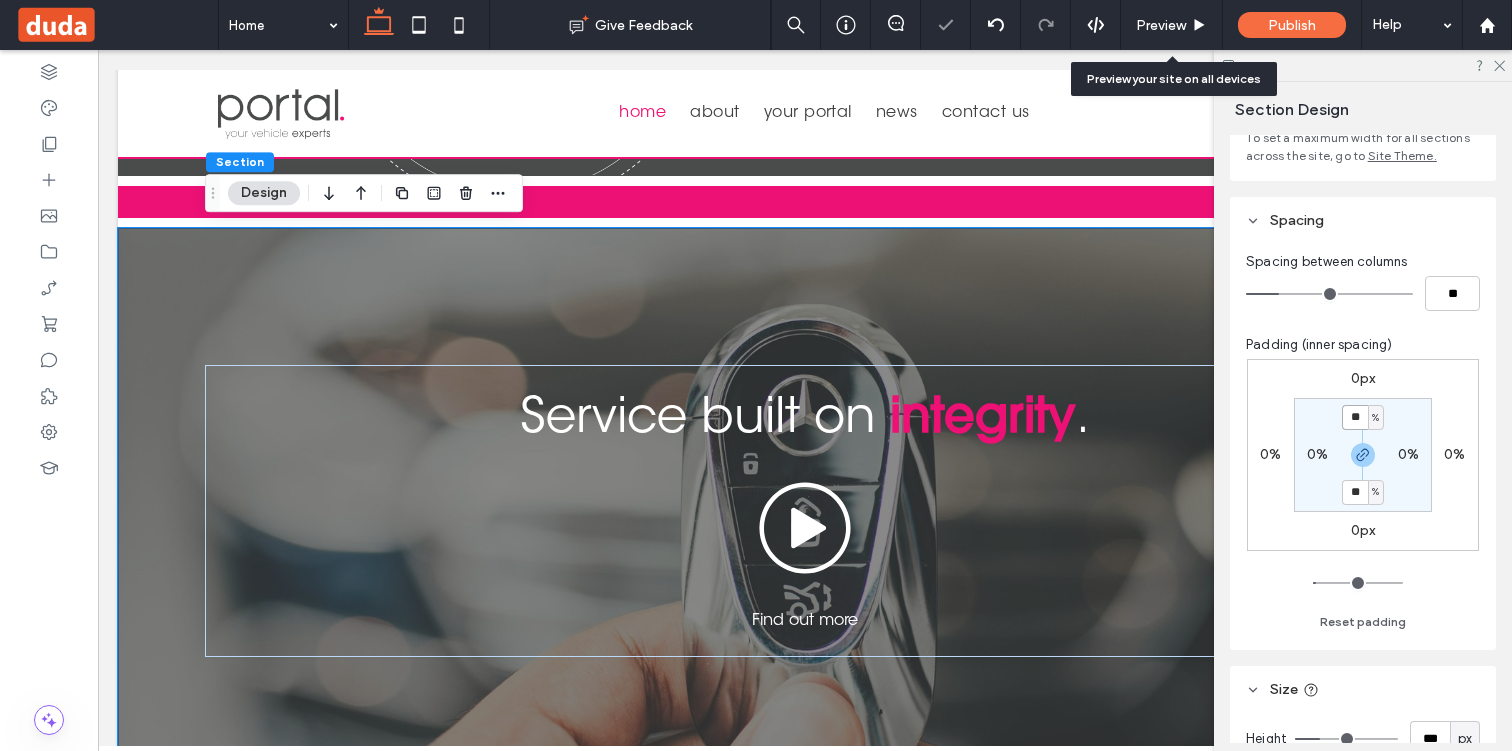 click on "**" at bounding box center (1355, 417) 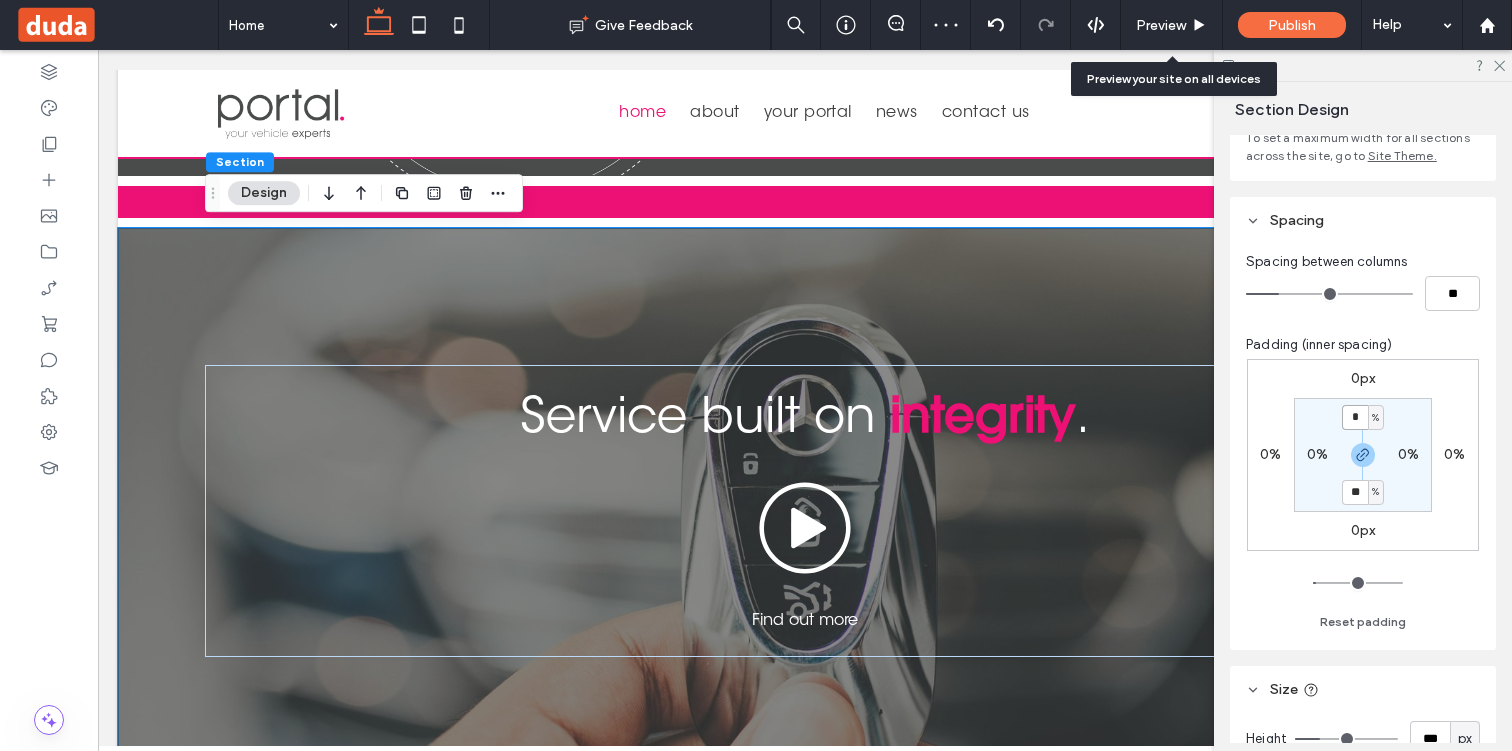 type on "*" 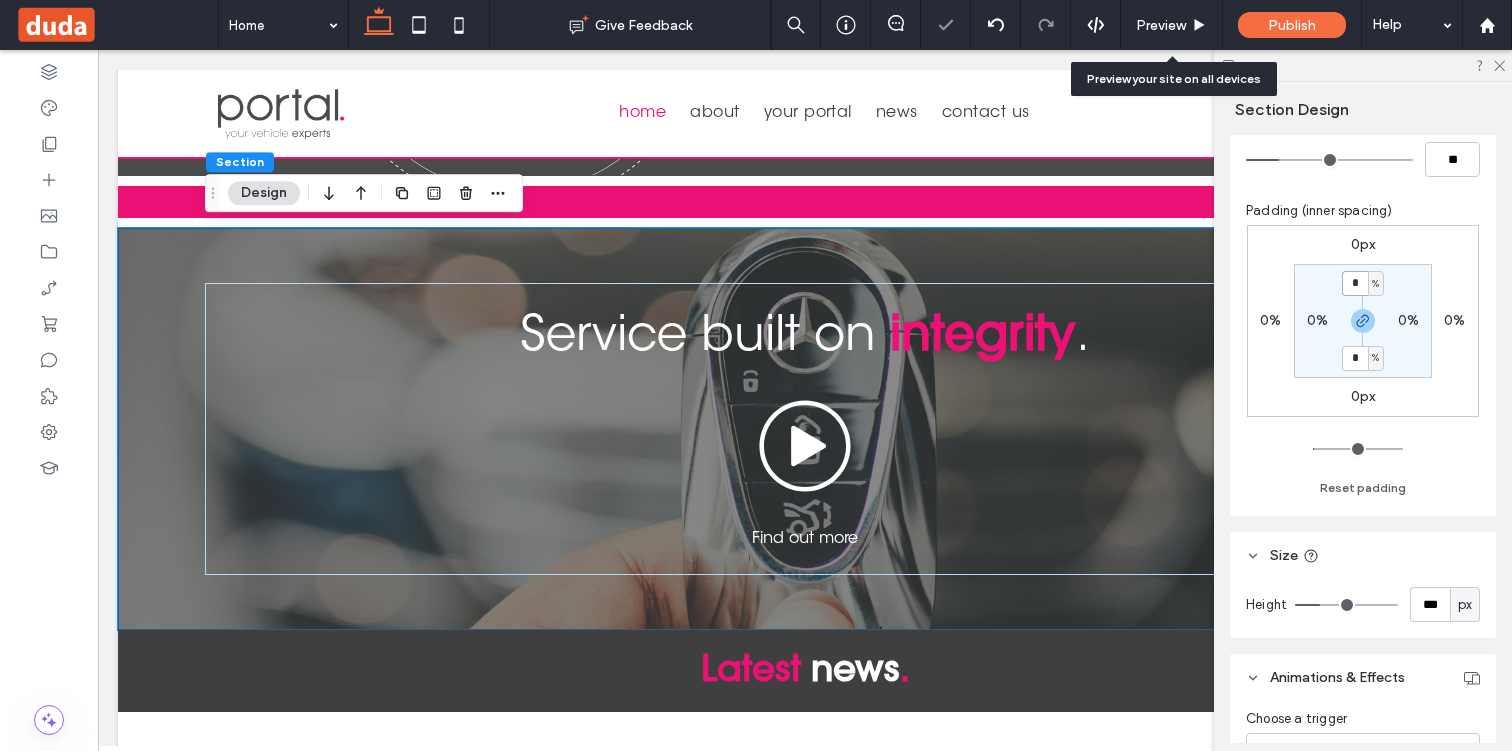 scroll, scrollTop: 290, scrollLeft: 0, axis: vertical 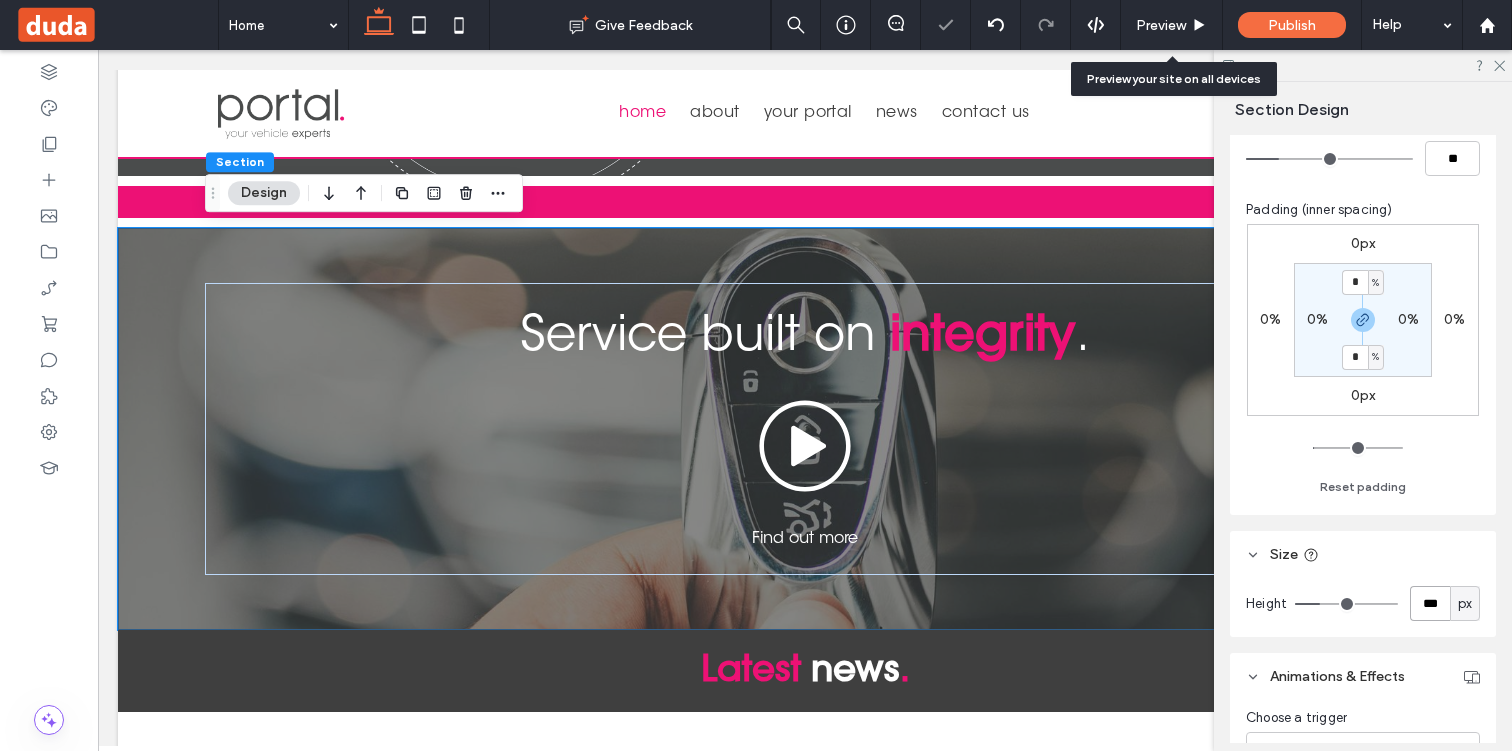 click on "***" at bounding box center [1430, 603] 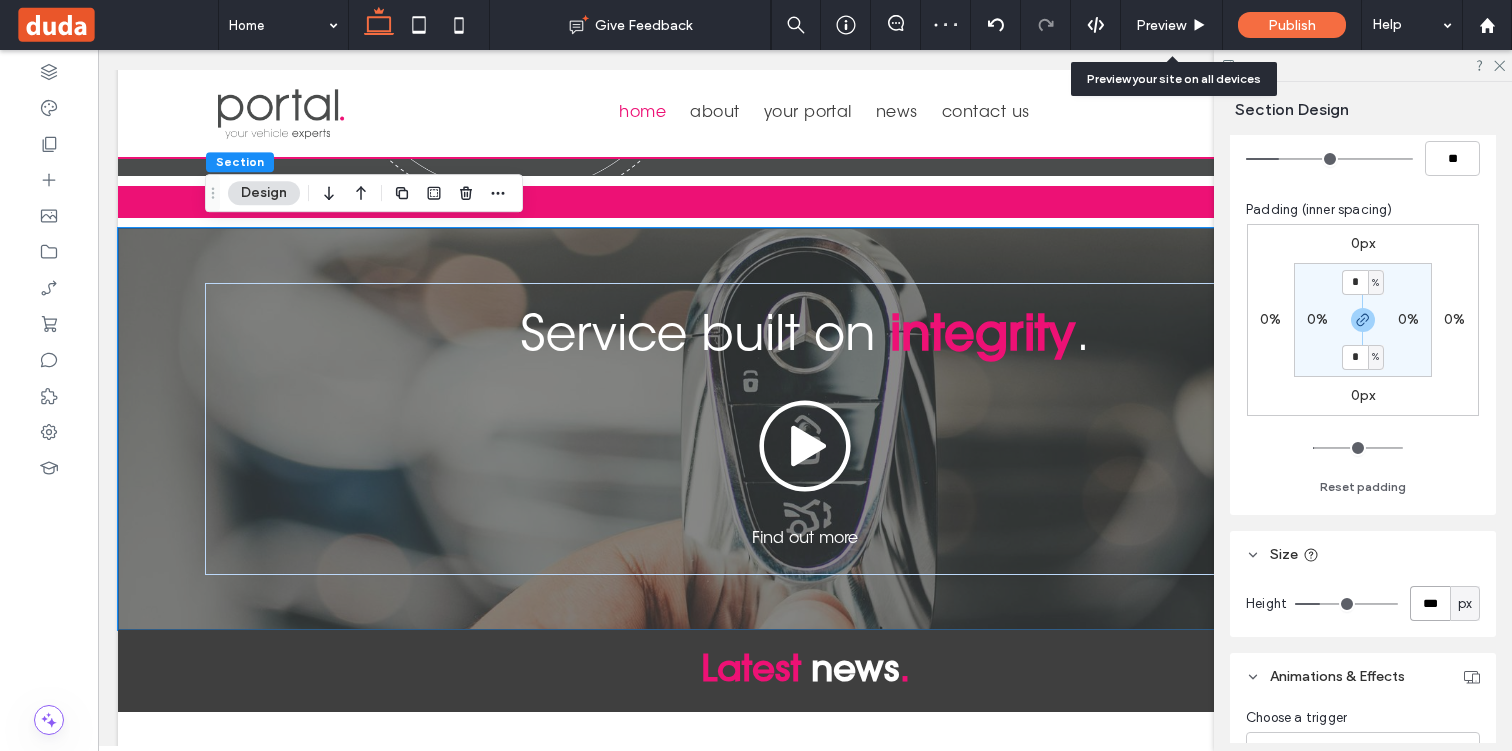 type on "***" 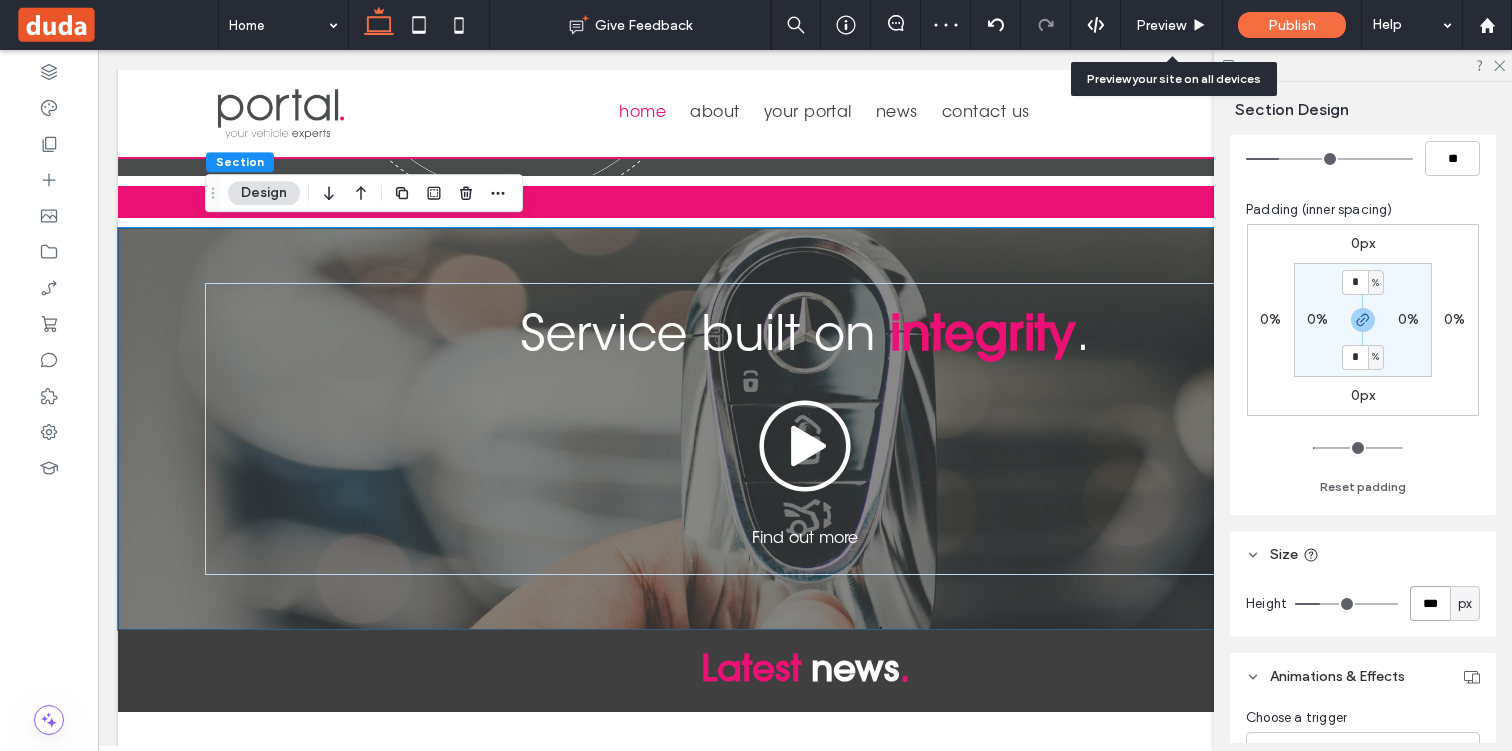 type on "***" 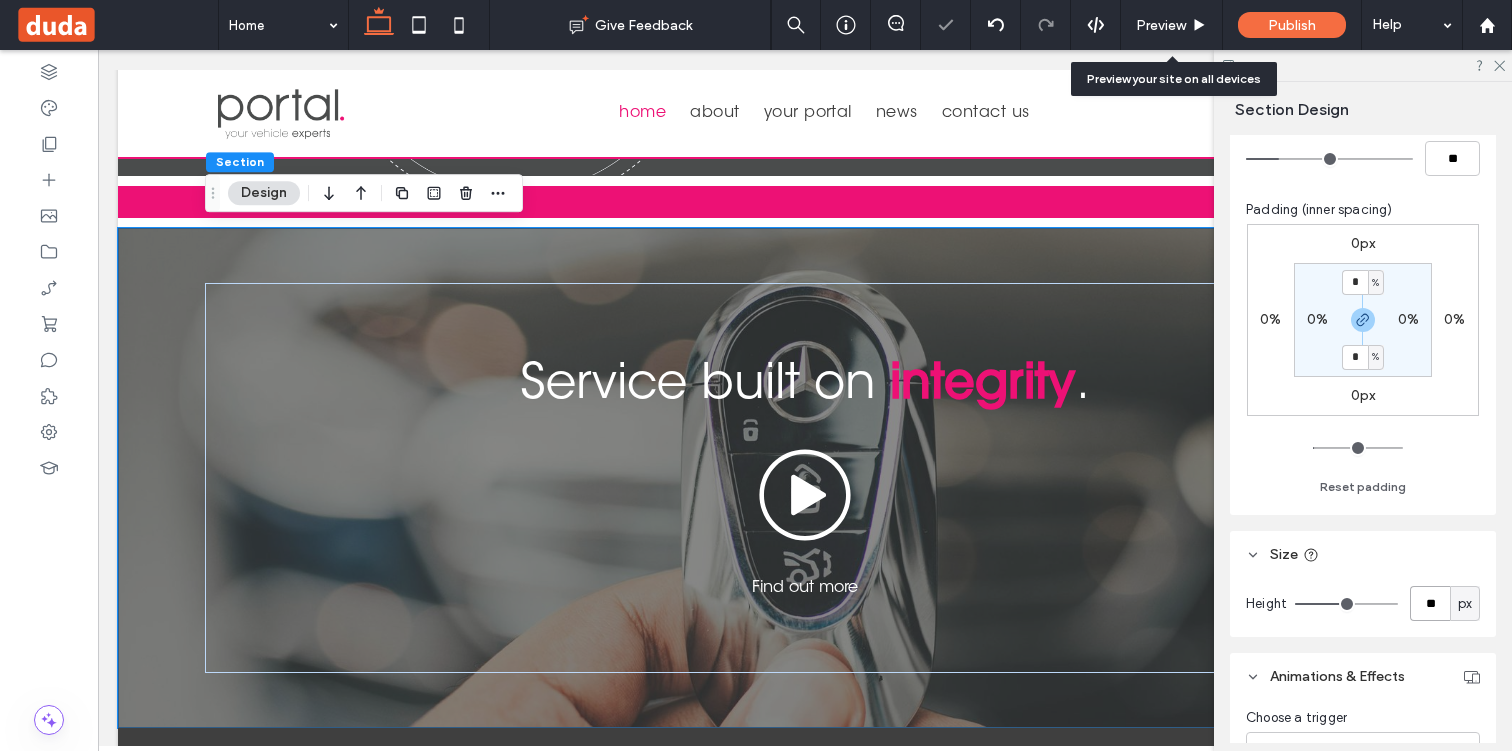 type on "*" 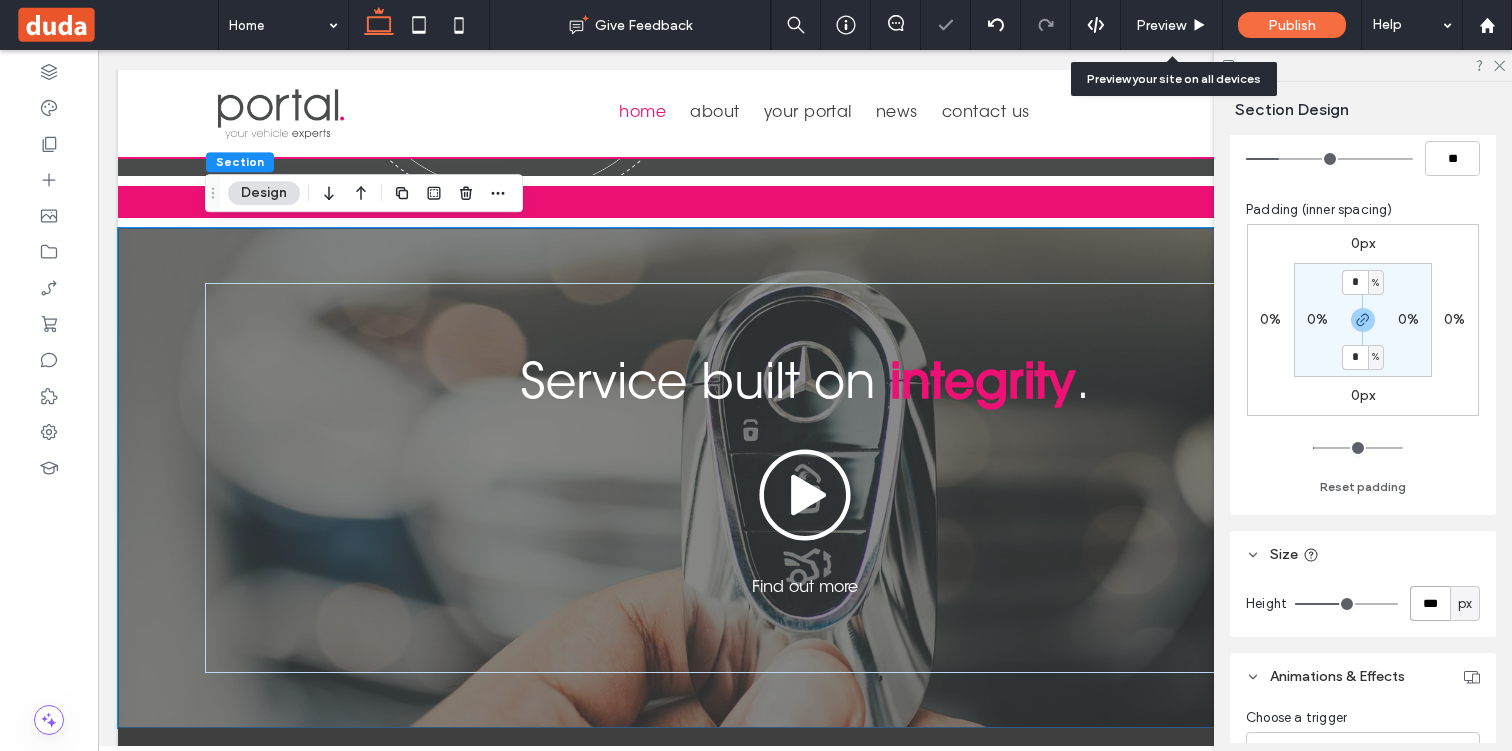 type on "***" 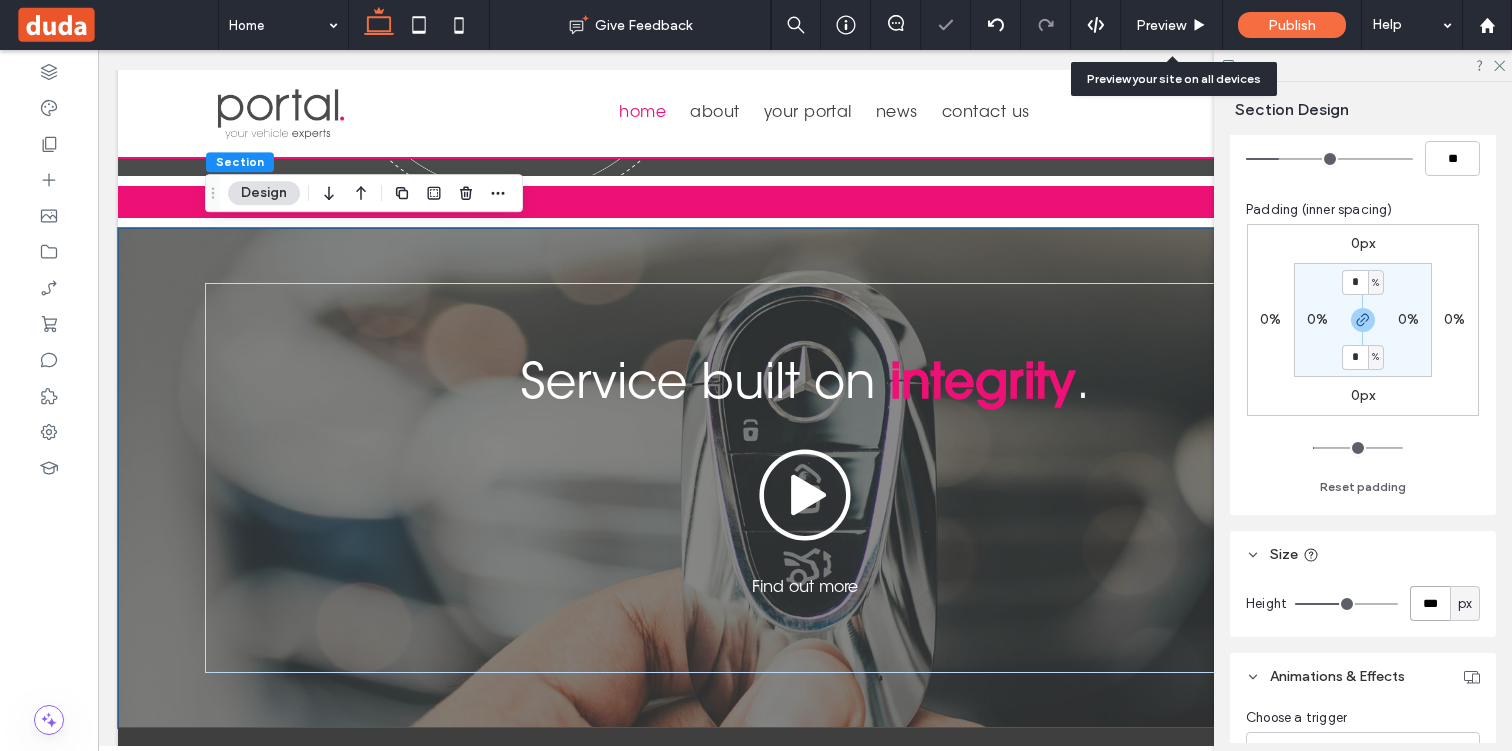 type on "***" 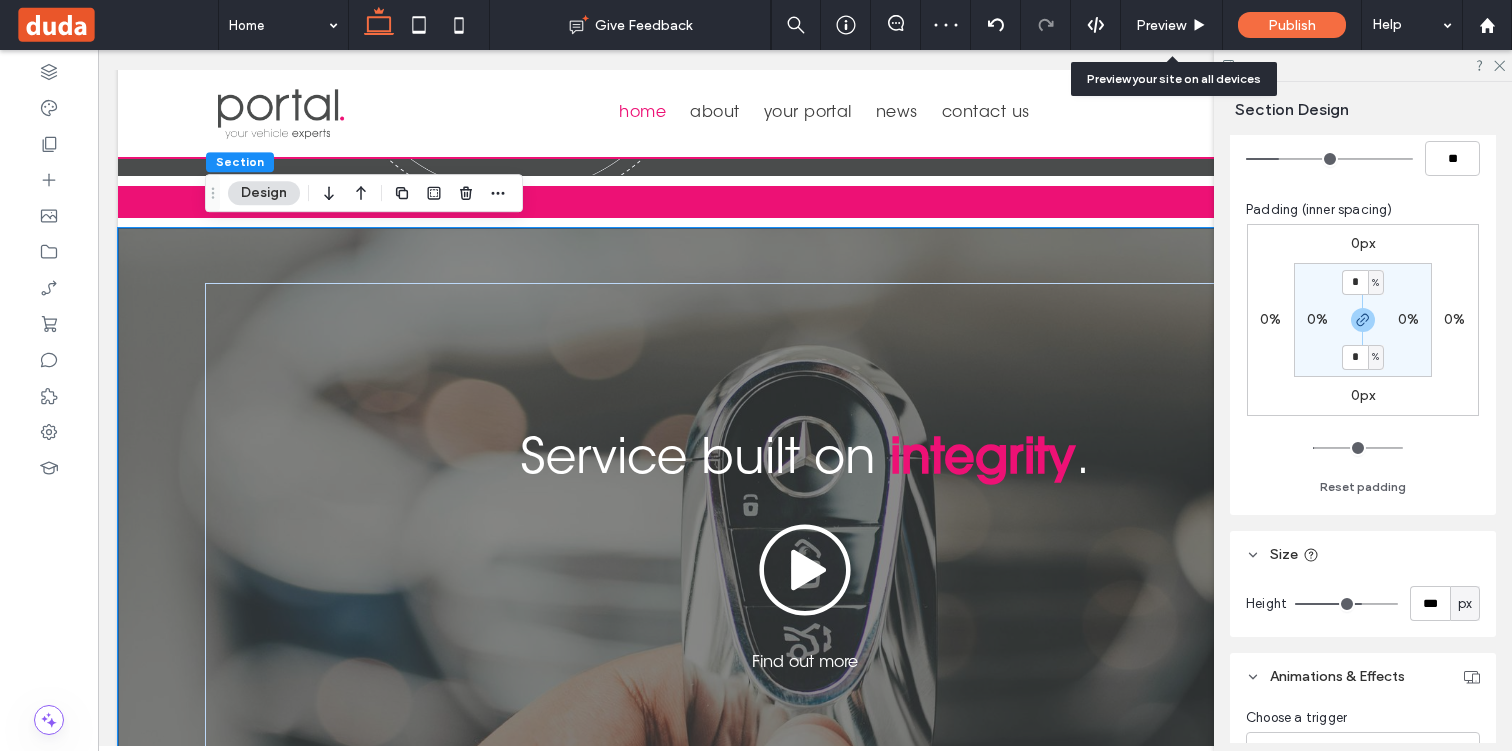 click on "Service built on   integrity .
Find out more" at bounding box center (805, 553) 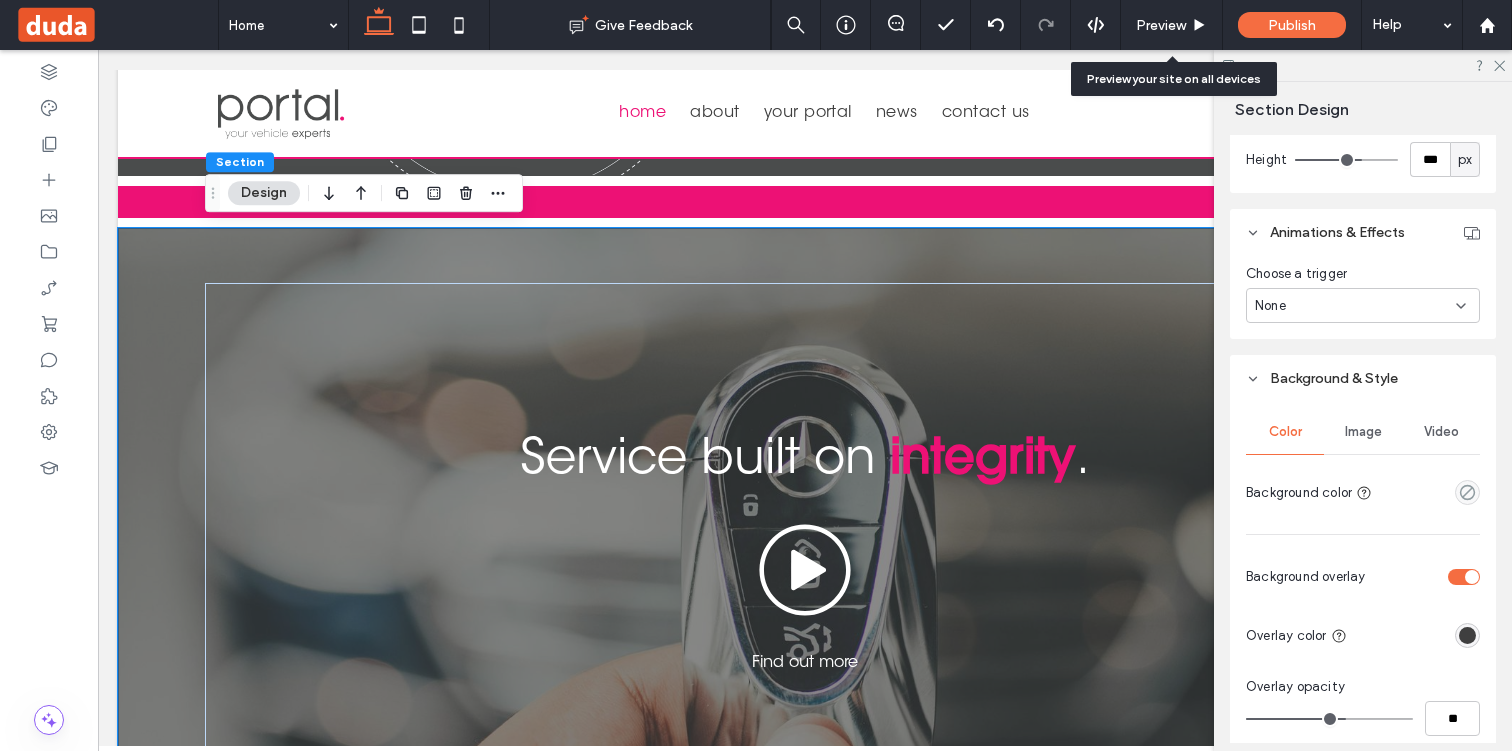 scroll, scrollTop: 755, scrollLeft: 0, axis: vertical 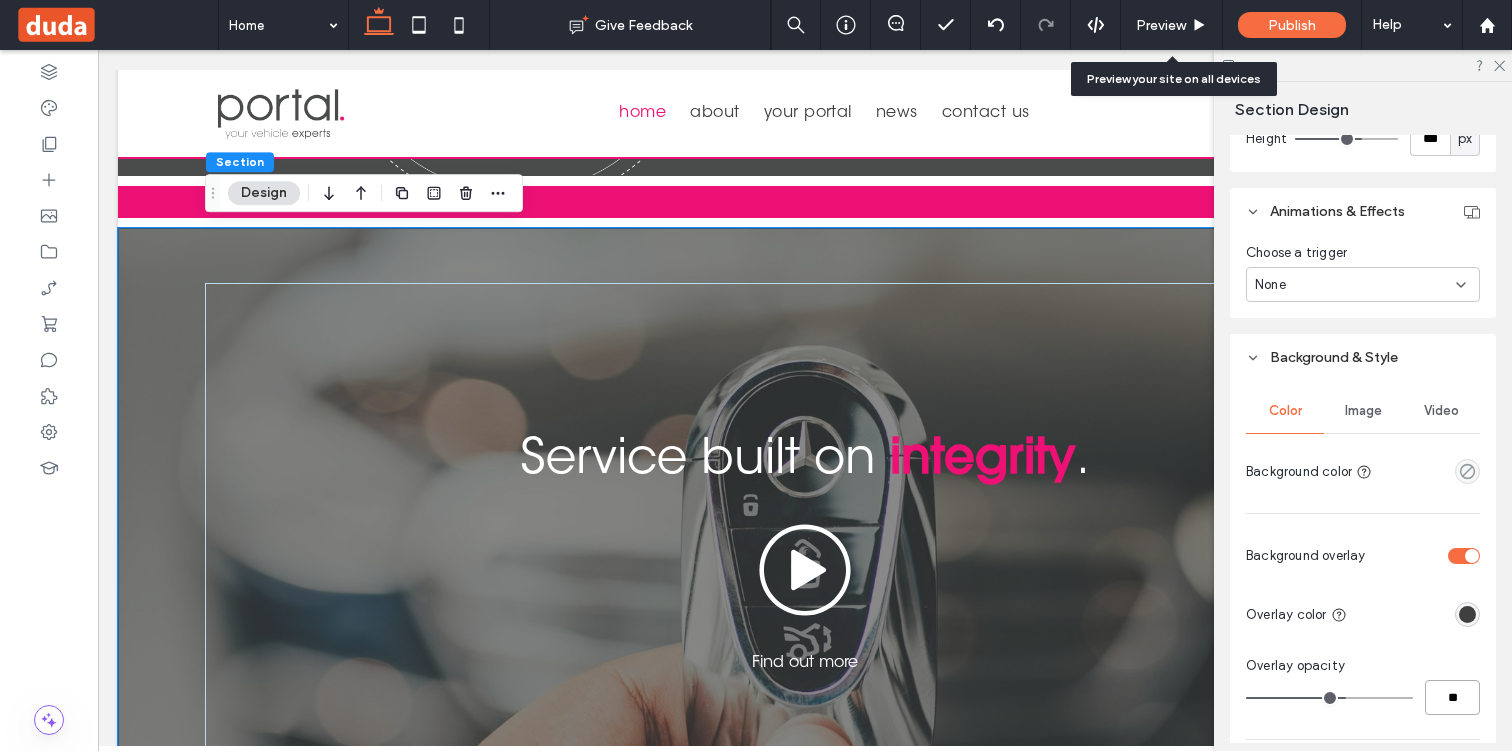drag, startPoint x: 1445, startPoint y: 701, endPoint x: 1457, endPoint y: 701, distance: 12 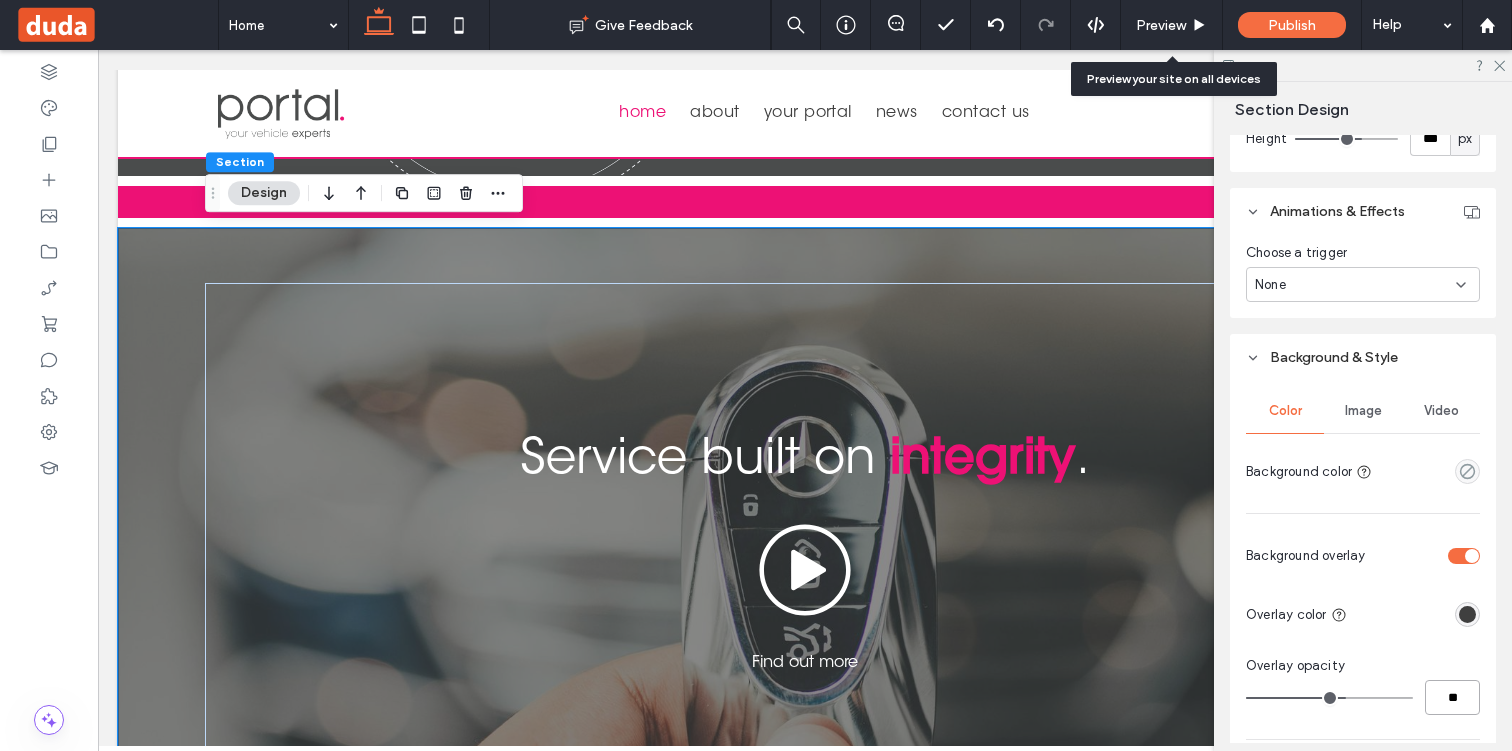 click on "**" at bounding box center [1452, 697] 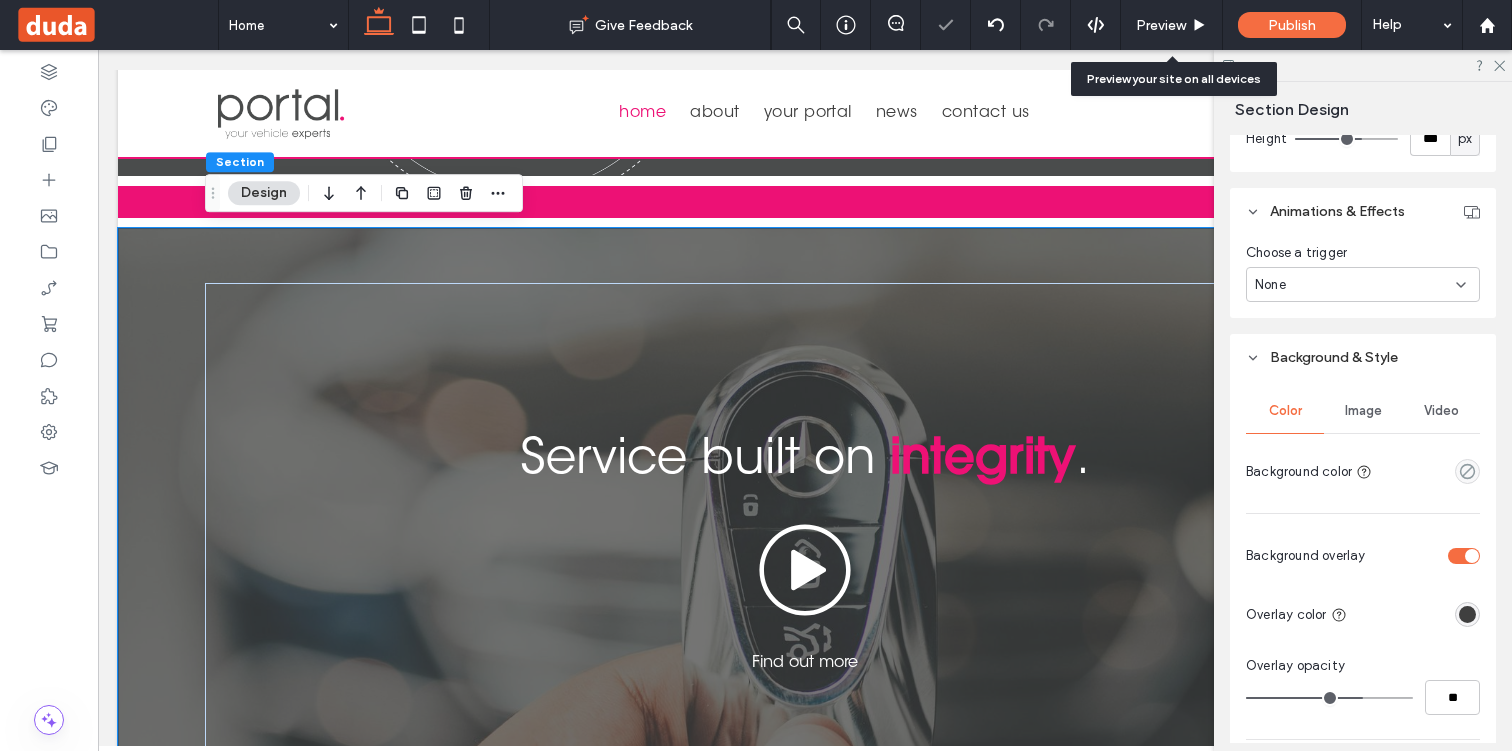 click at bounding box center (1467, 614) 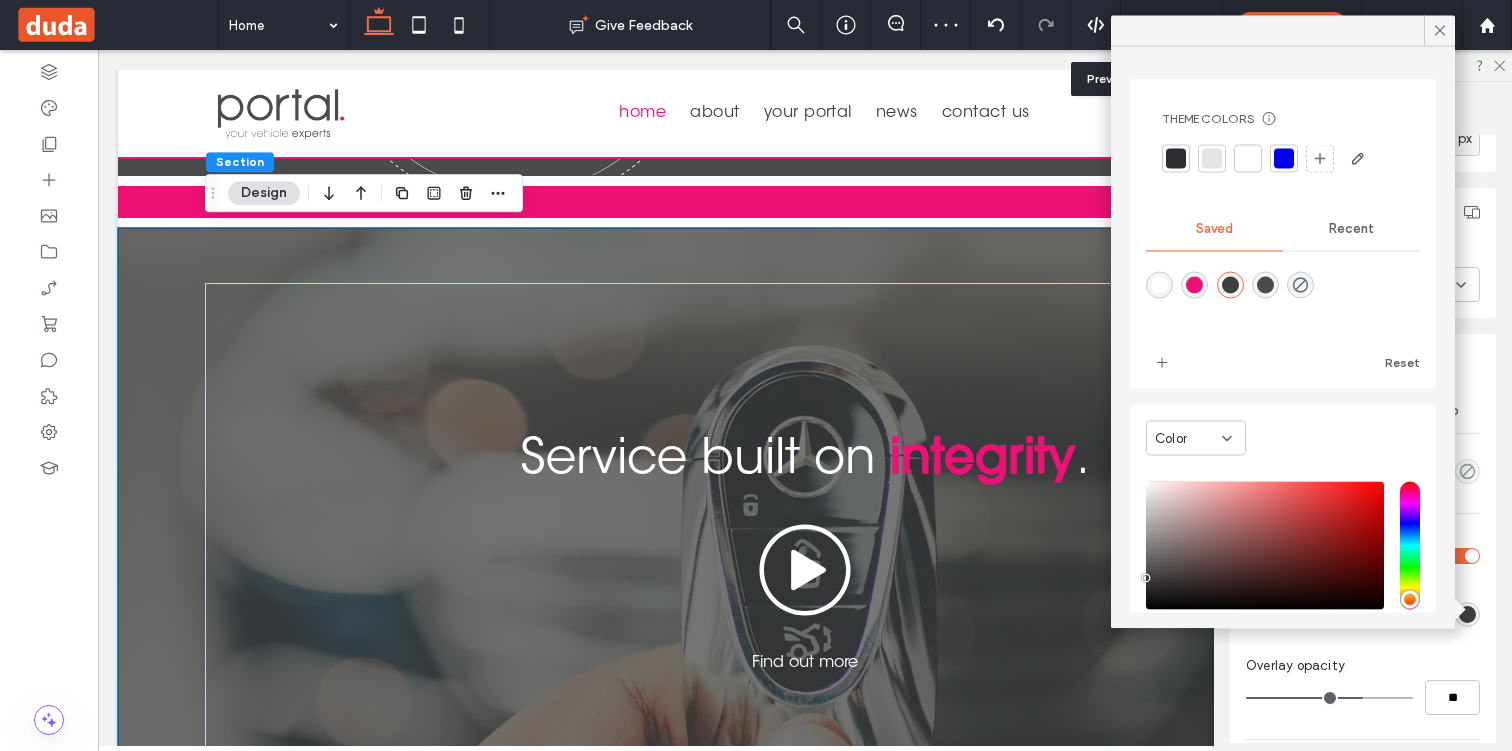 click at bounding box center (1176, 159) 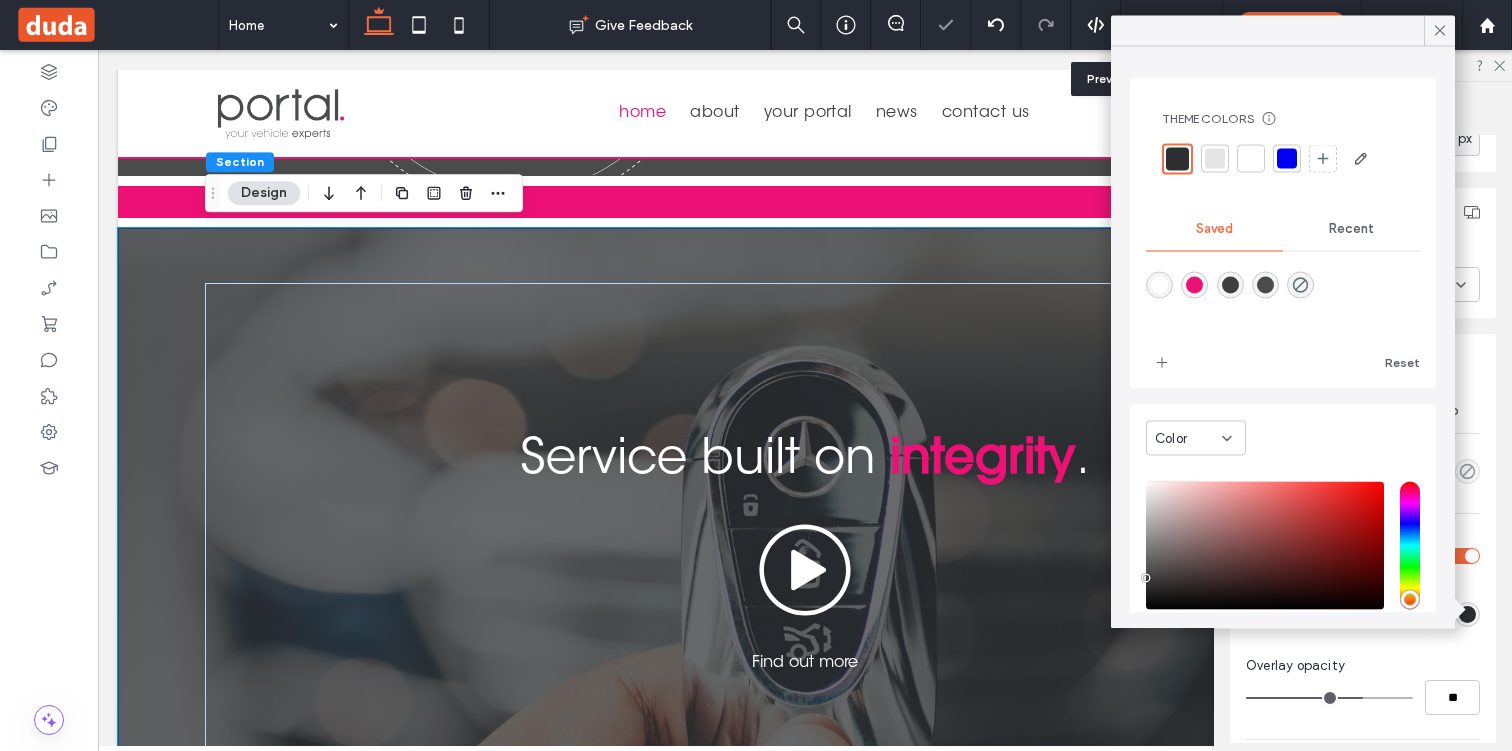 click at bounding box center [1230, 285] 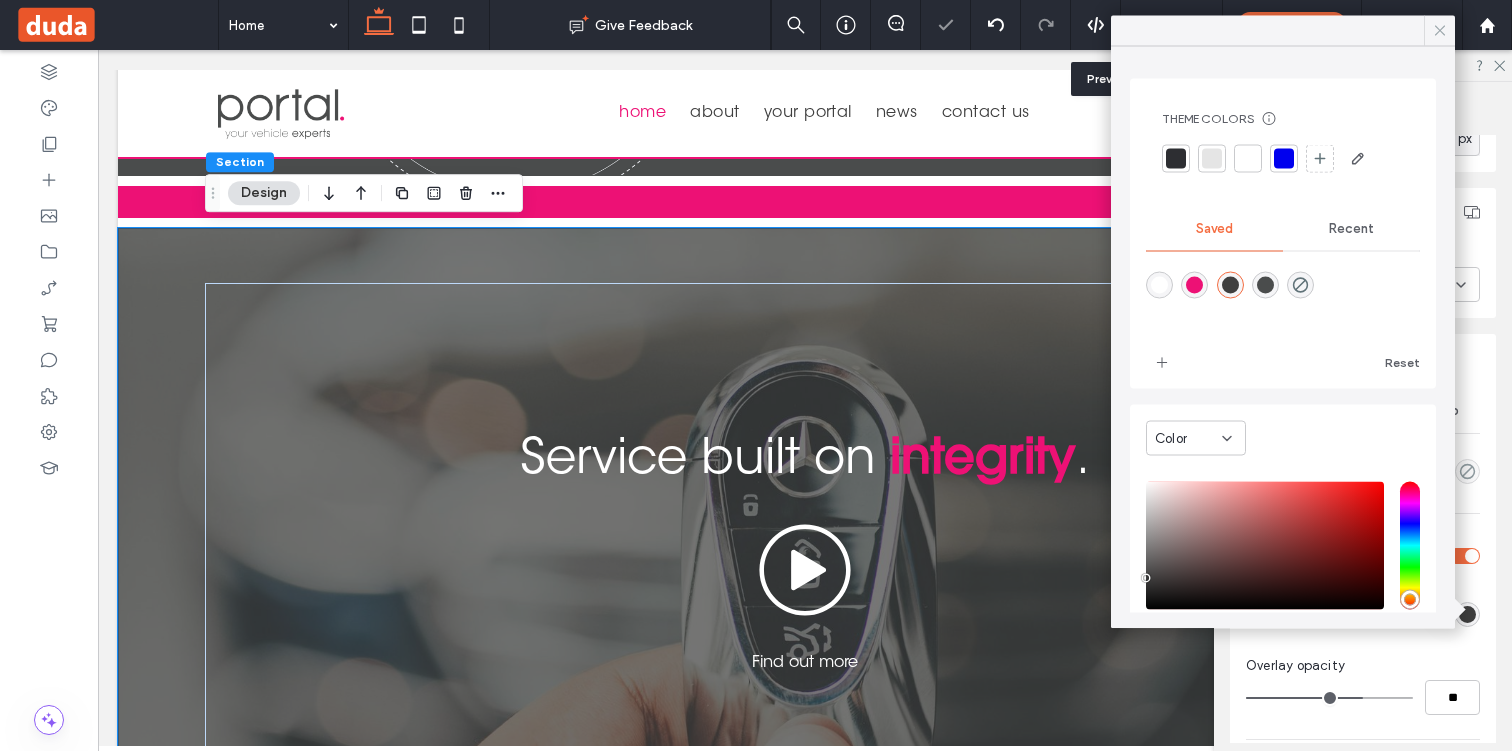 click 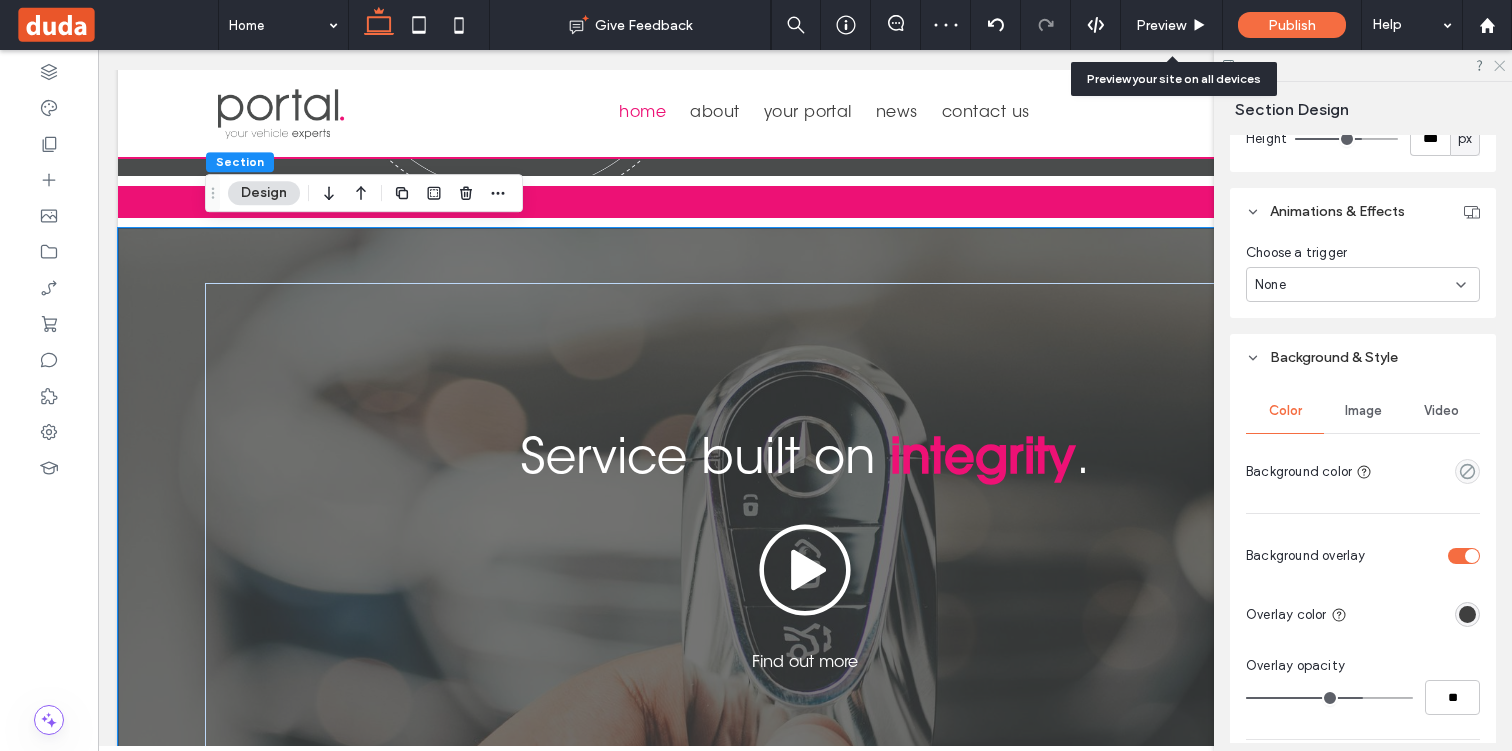 click 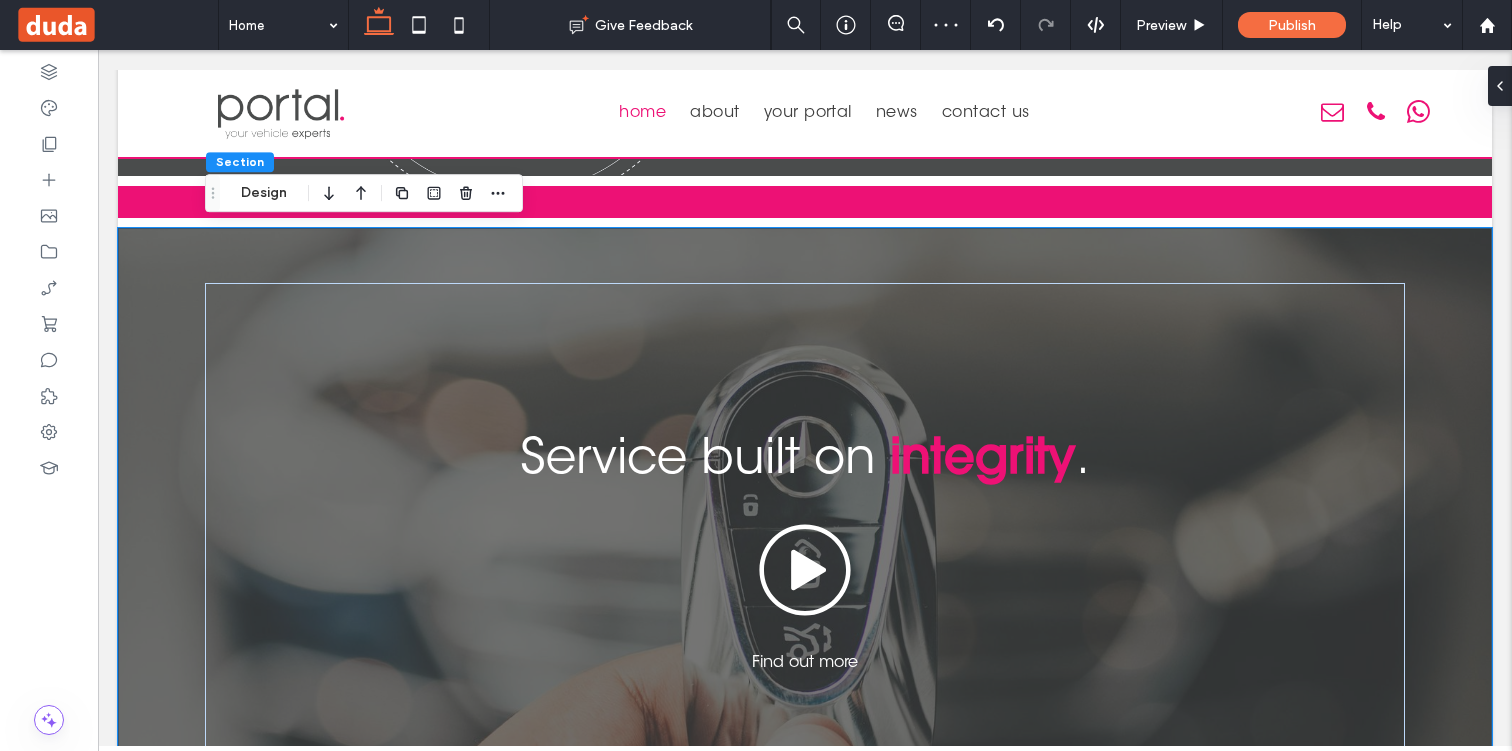 click on "Service built on   integrity .
Find out more" at bounding box center (805, 553) 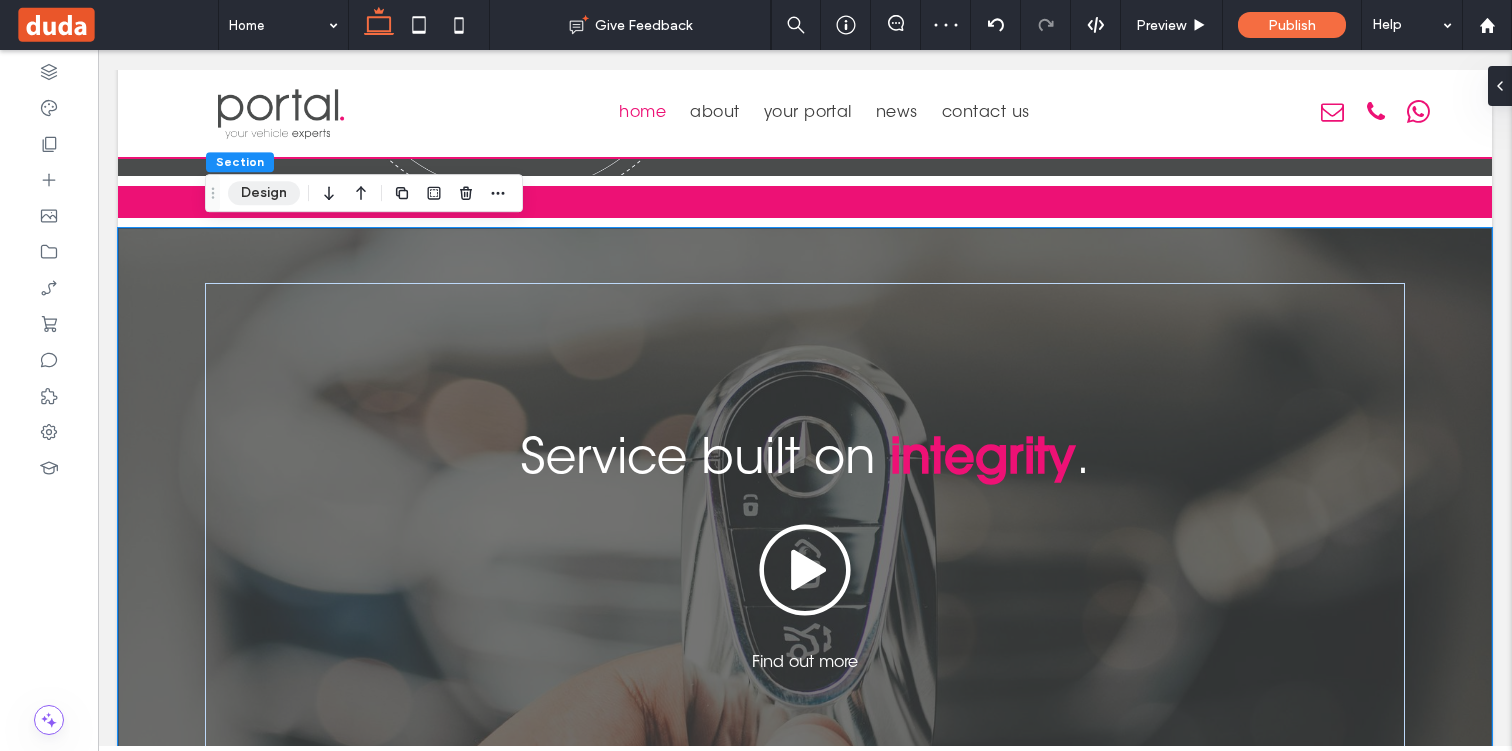 click on "Design" at bounding box center [264, 193] 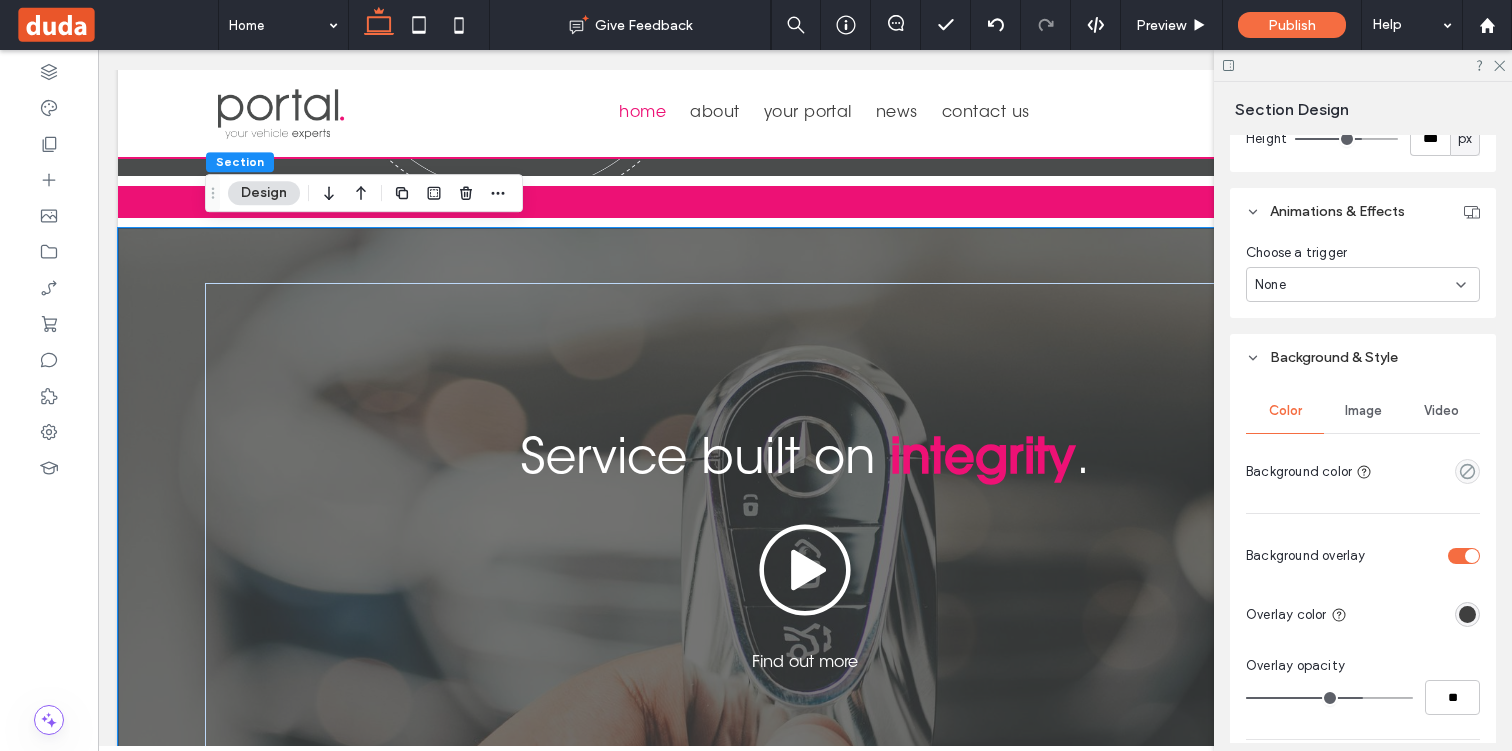 click on "Video" at bounding box center [1441, 411] 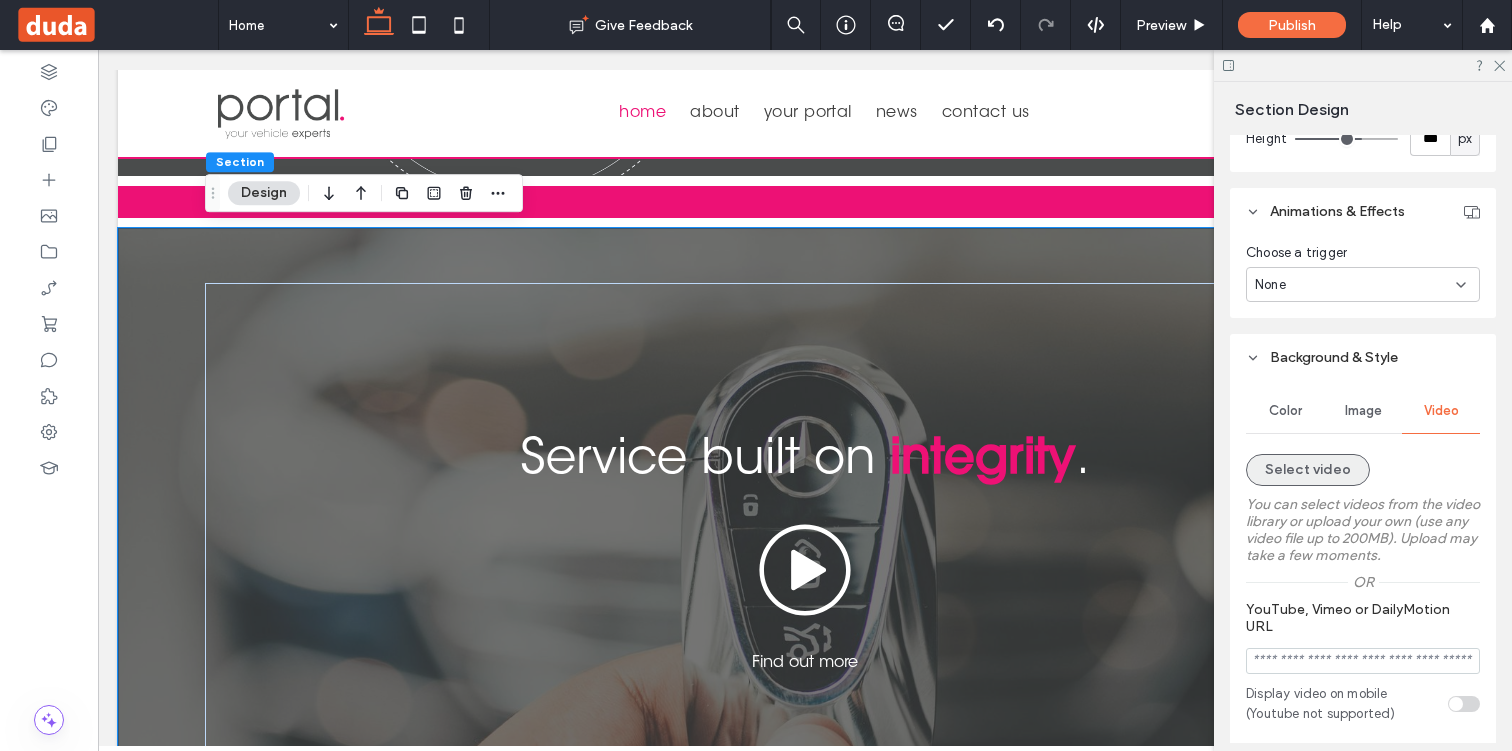 click on "Select video" at bounding box center [1308, 470] 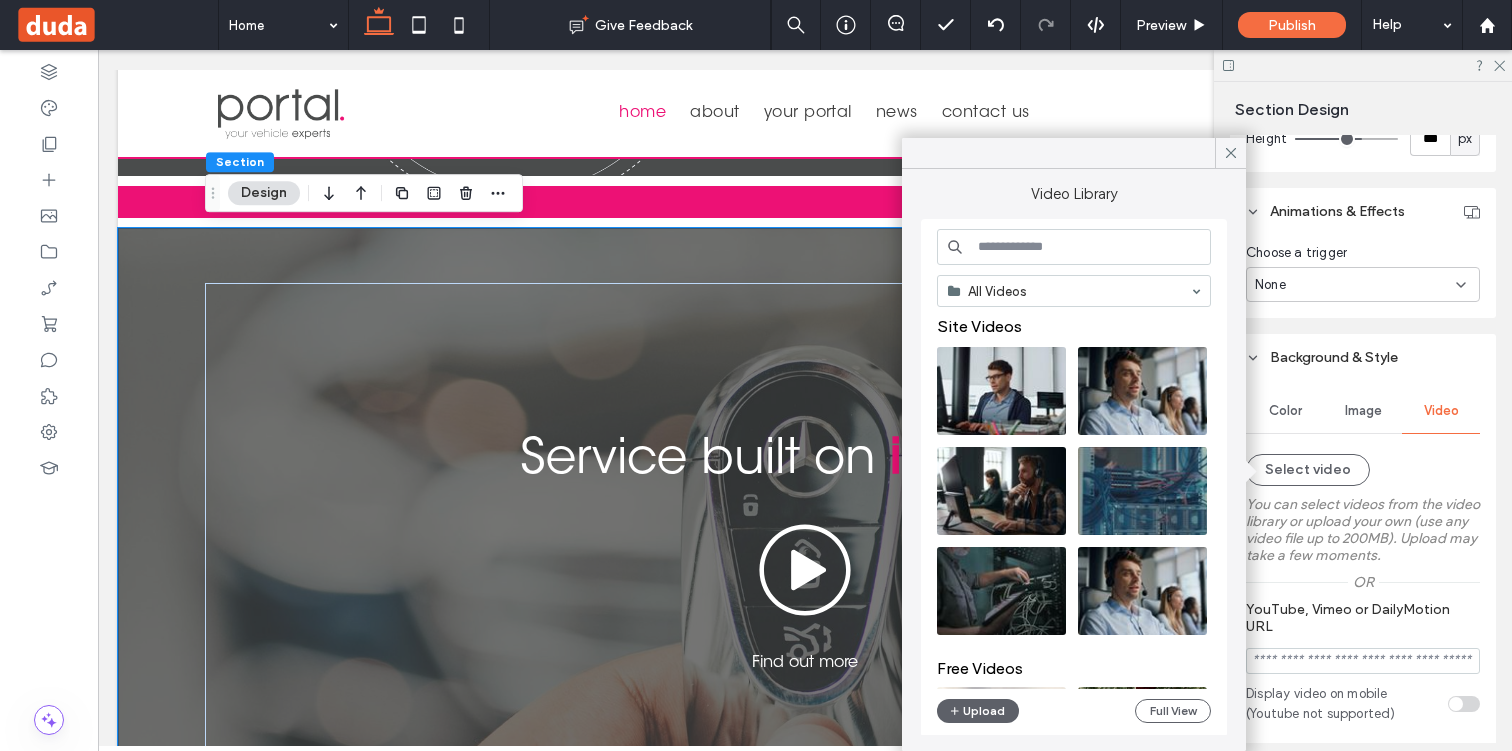 click at bounding box center [1074, 247] 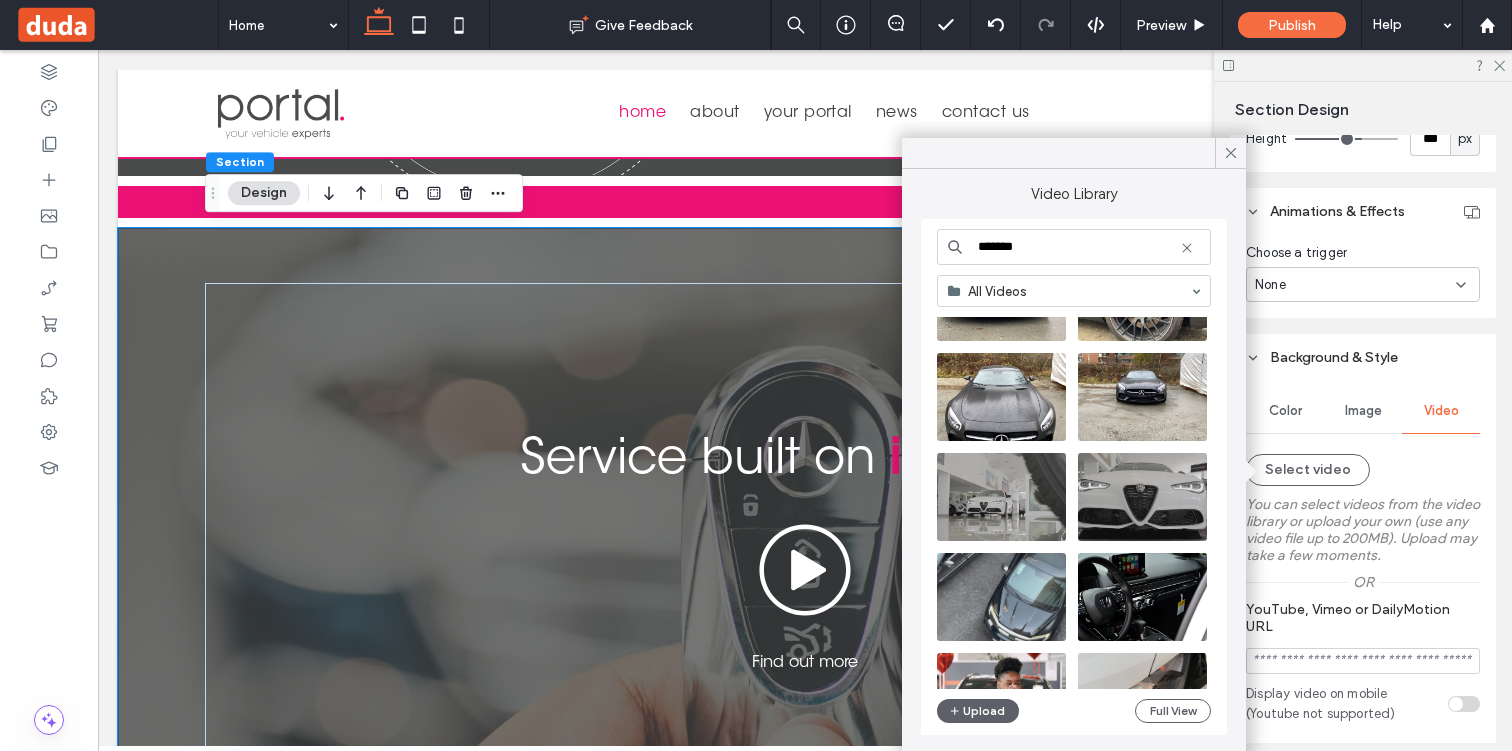 scroll, scrollTop: 491, scrollLeft: 0, axis: vertical 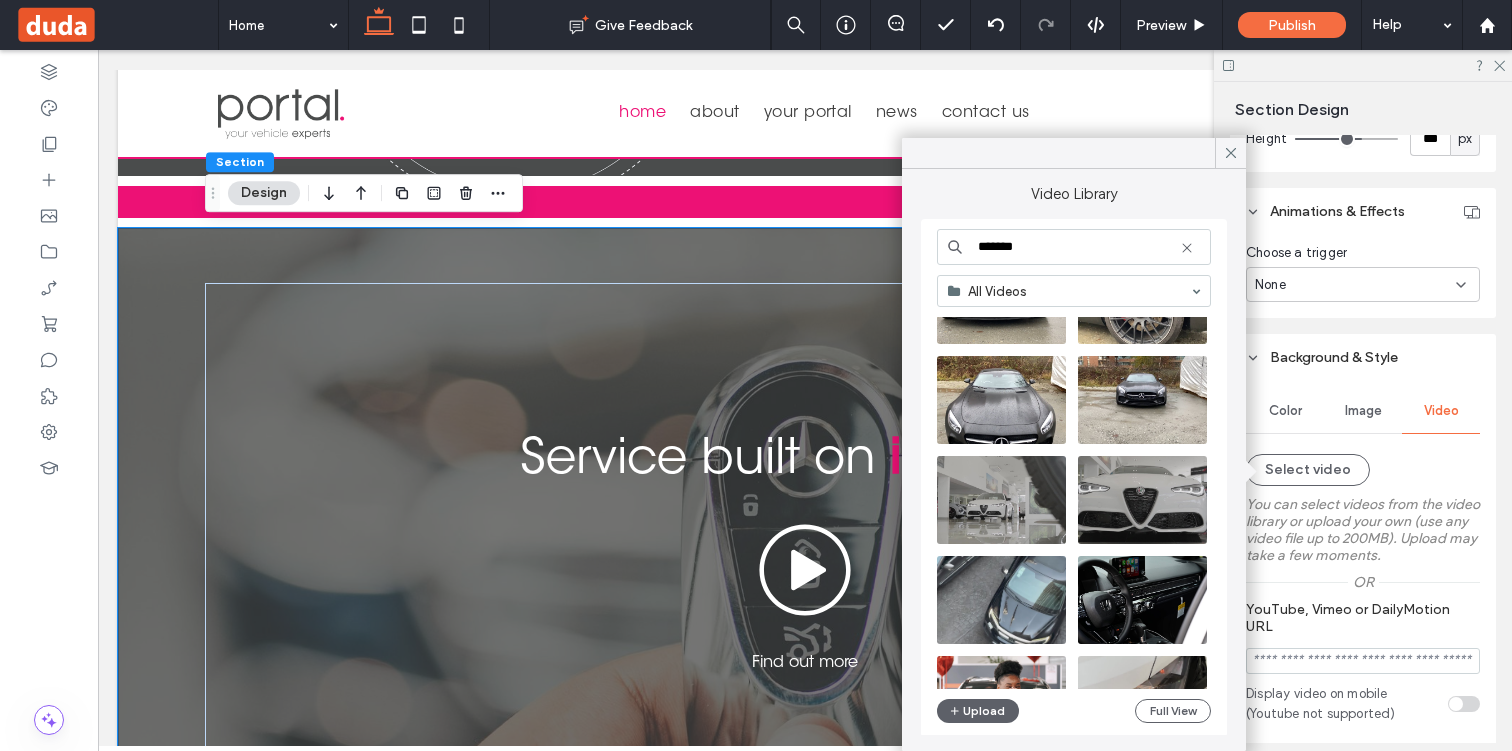 click on "*******" at bounding box center (1074, 247) 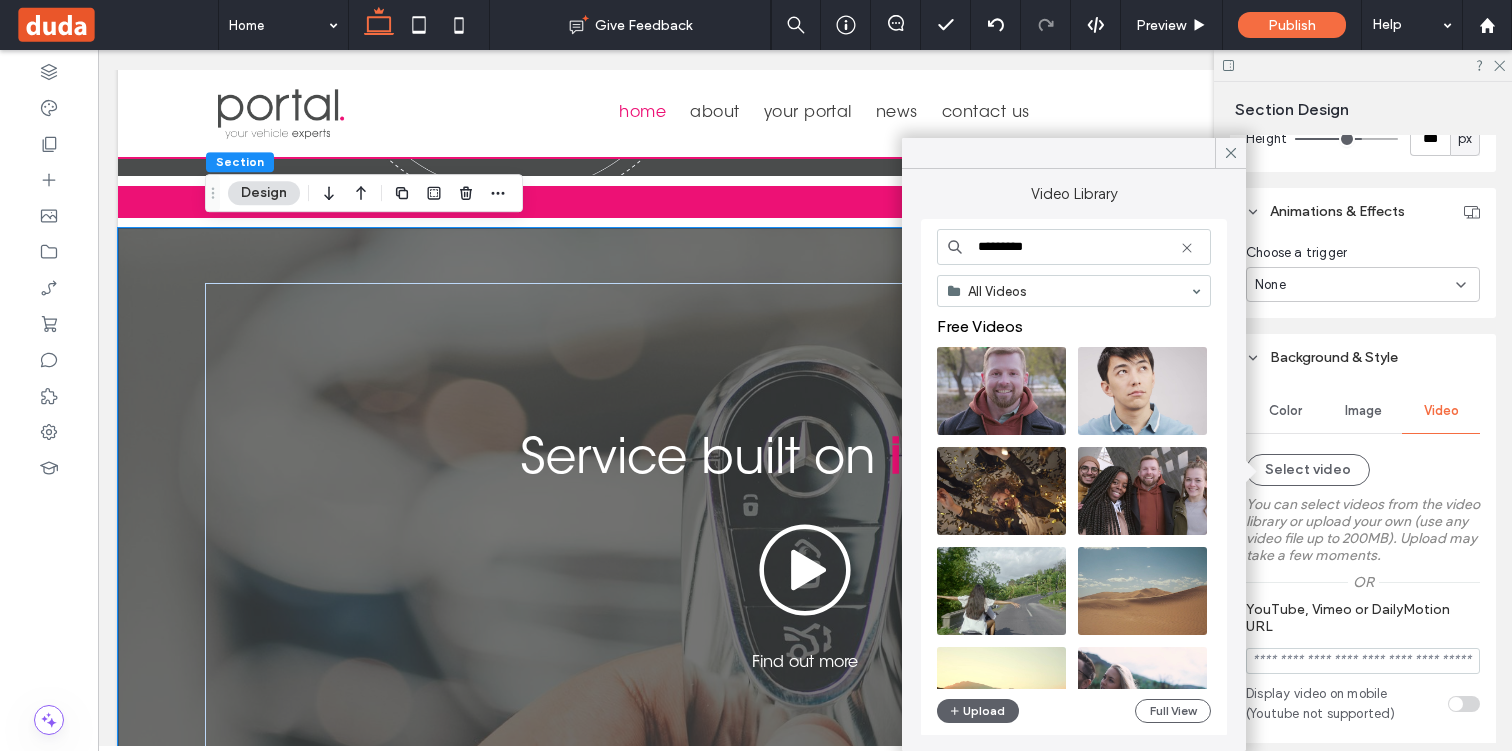click on "*********" at bounding box center [1074, 247] 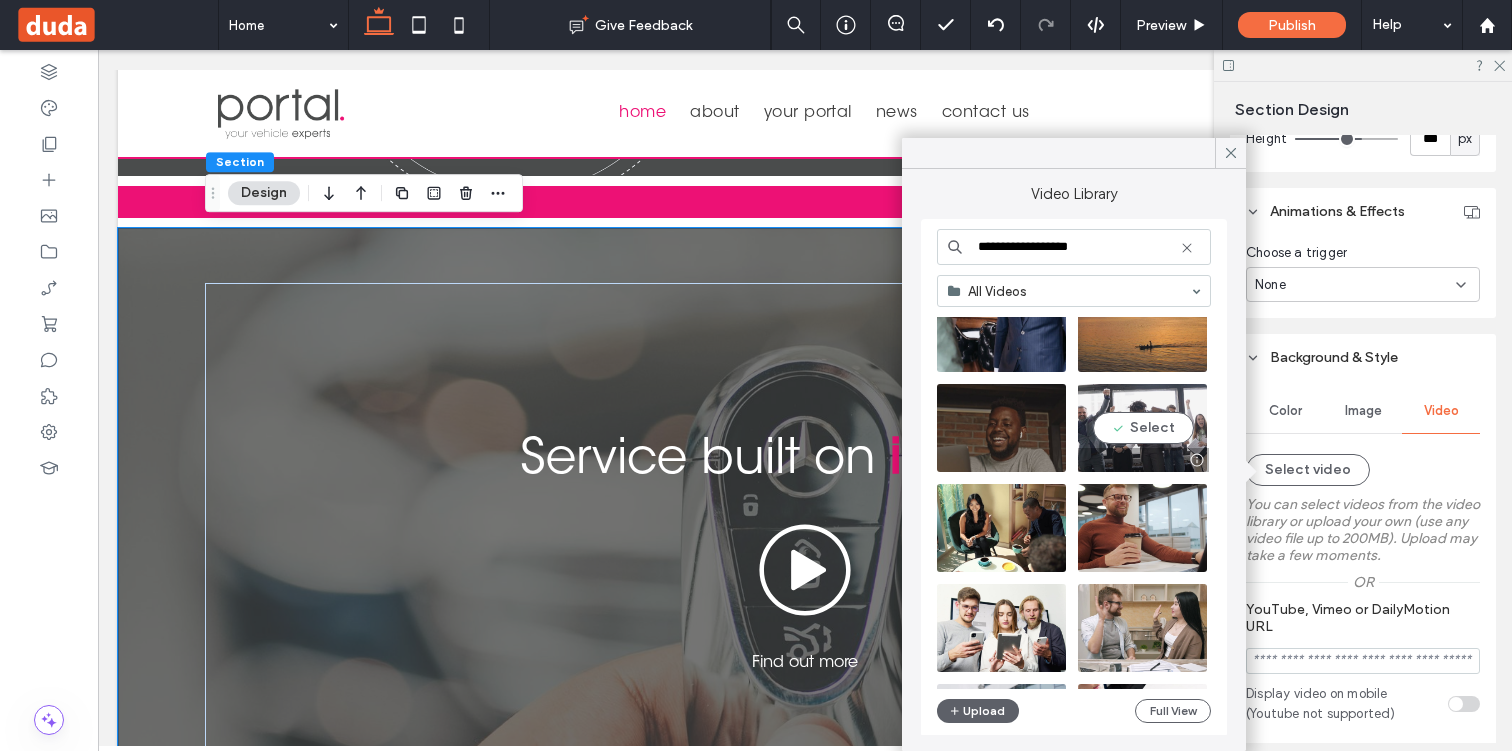 scroll, scrollTop: 383, scrollLeft: 0, axis: vertical 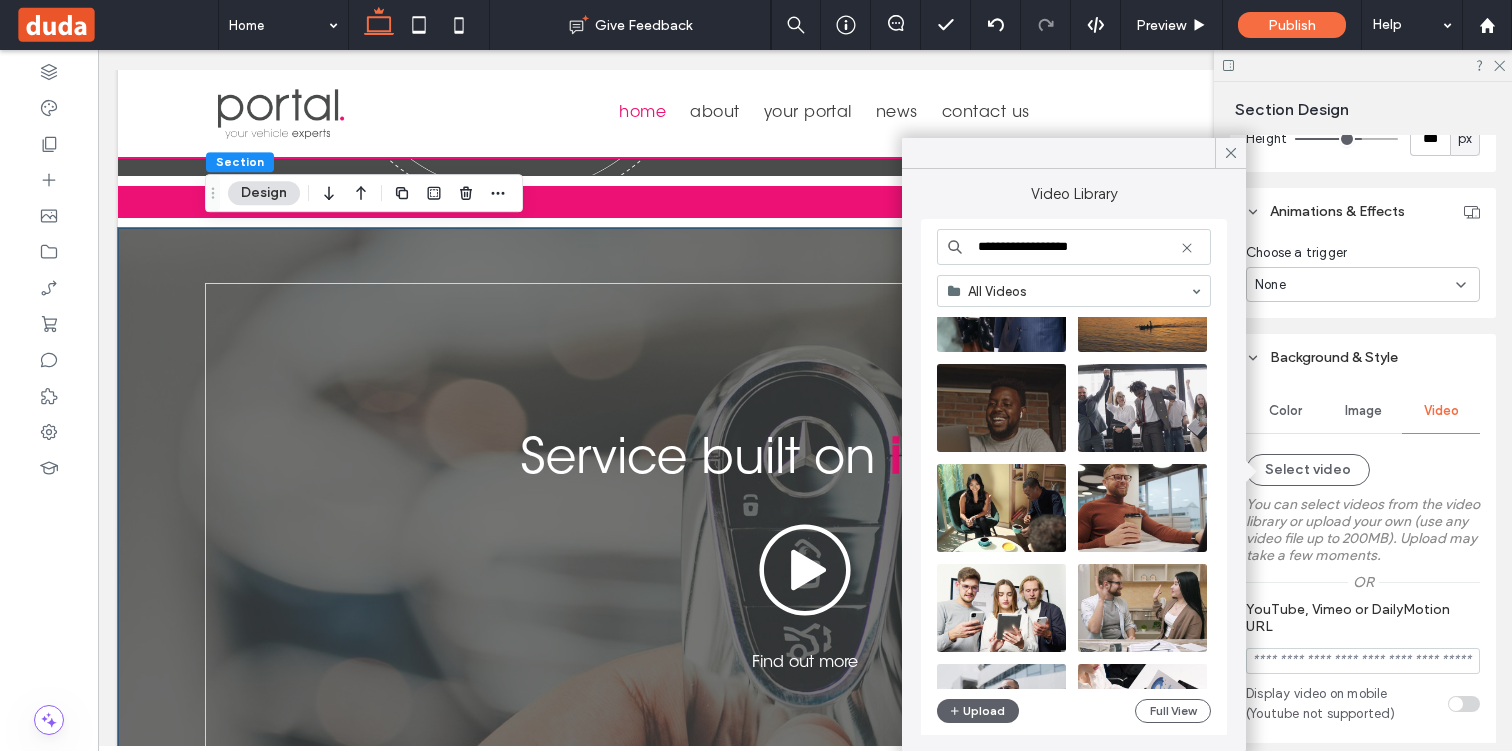 click on "**********" at bounding box center [1074, 247] 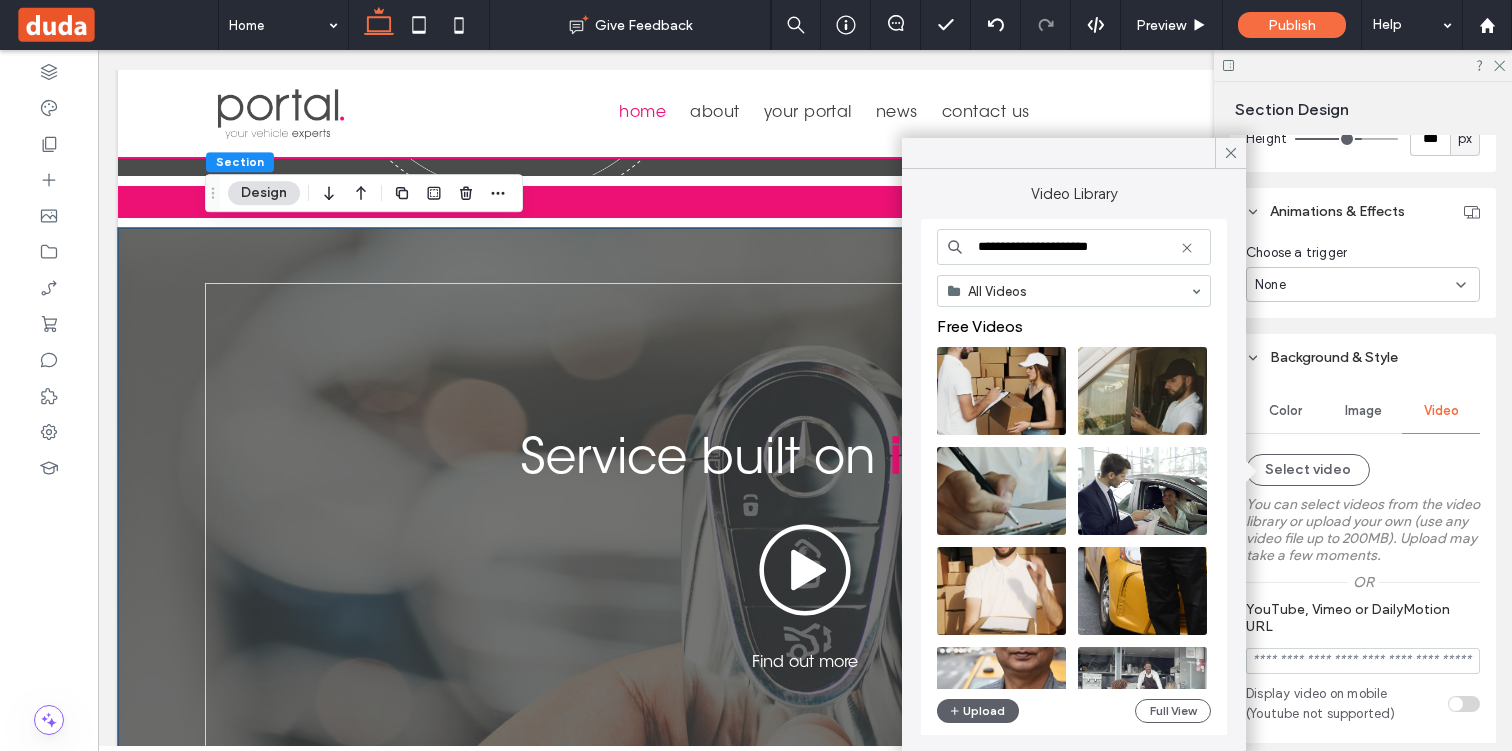 click on "**********" at bounding box center [1074, 247] 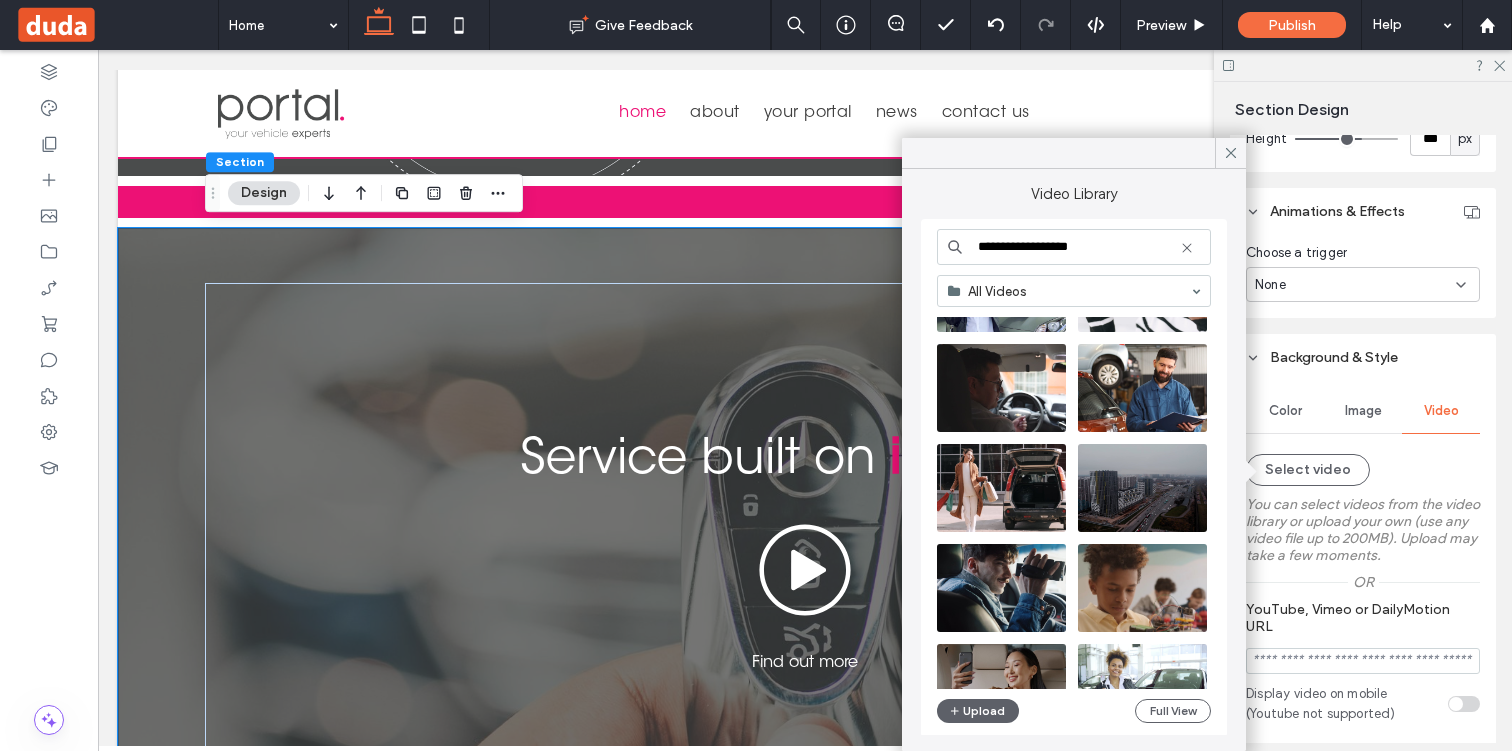 scroll, scrollTop: 705, scrollLeft: 0, axis: vertical 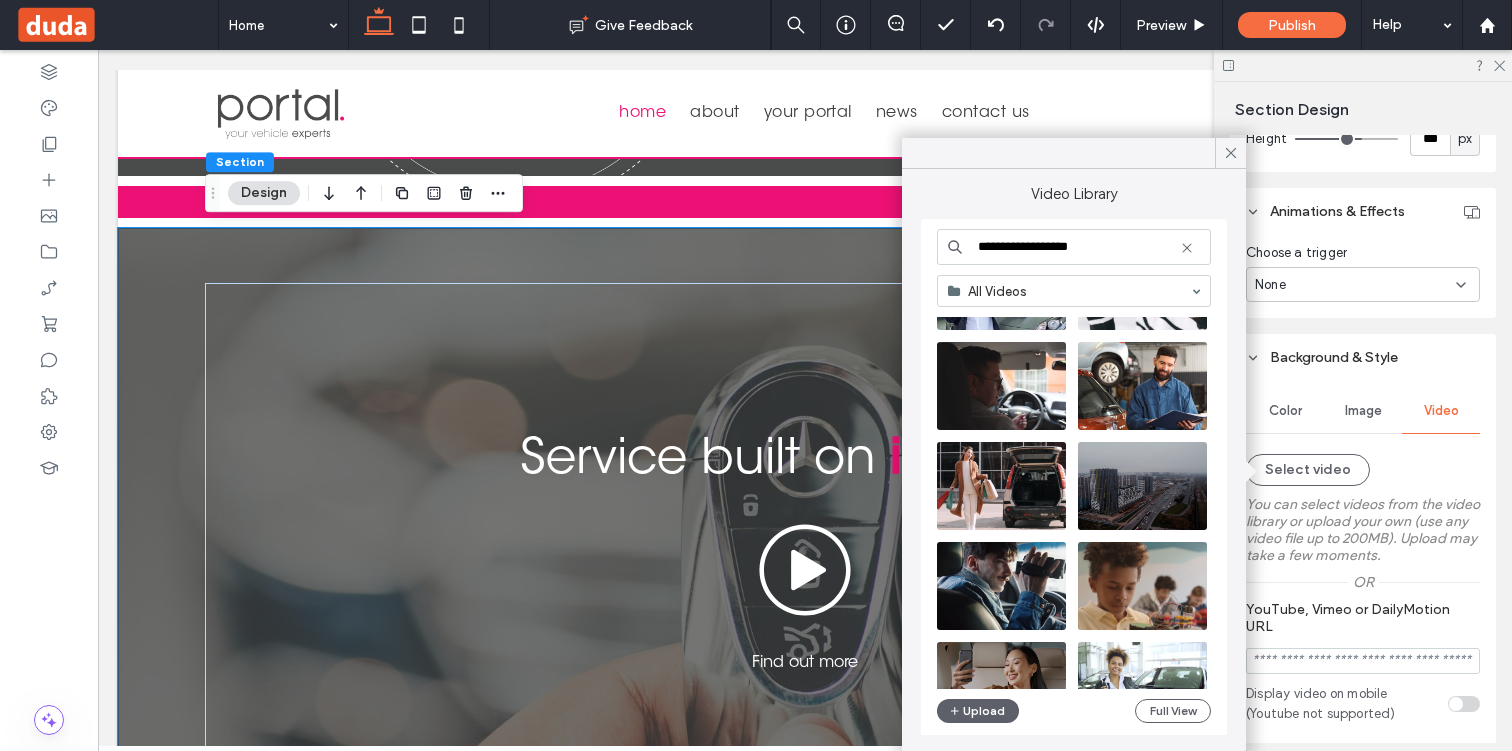 click on "**********" at bounding box center [1074, 247] 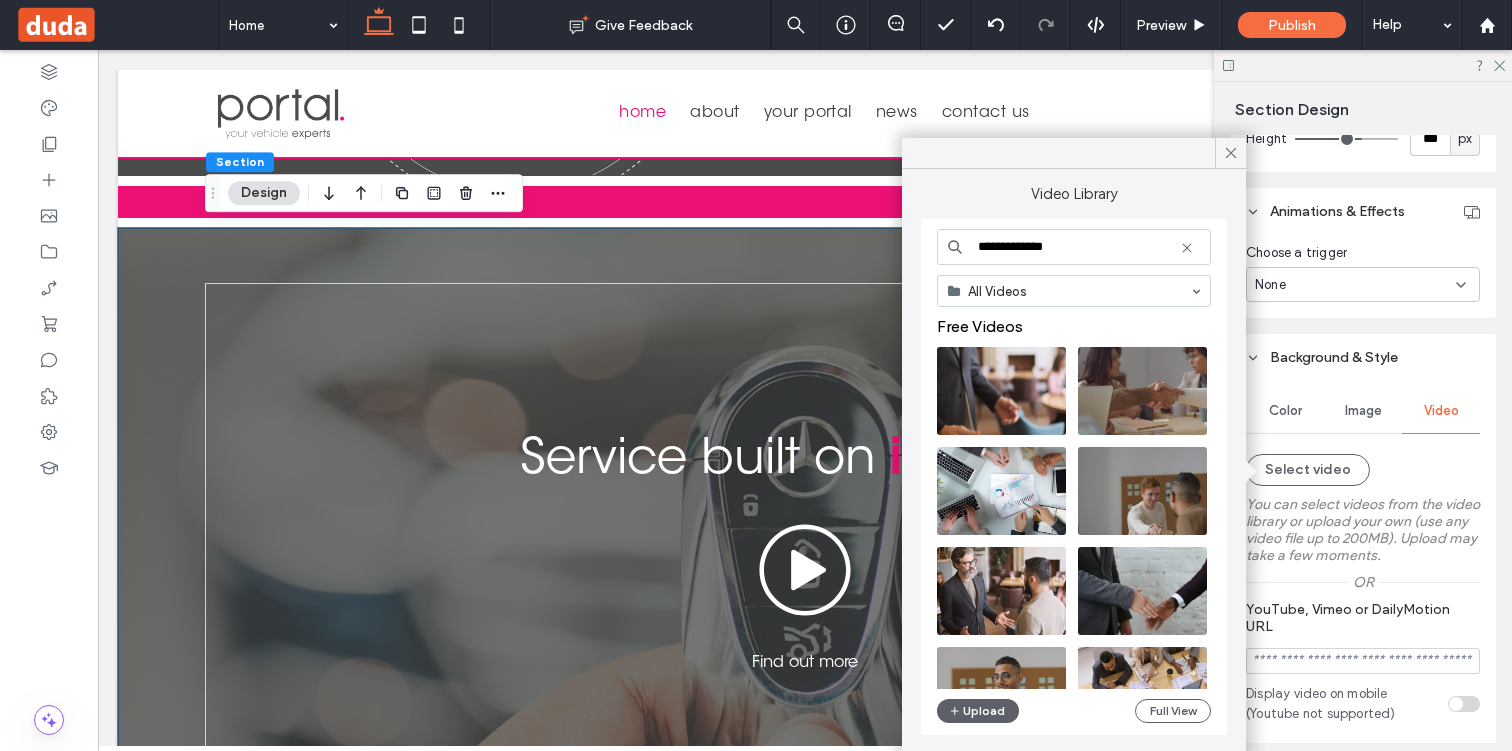 type on "**********" 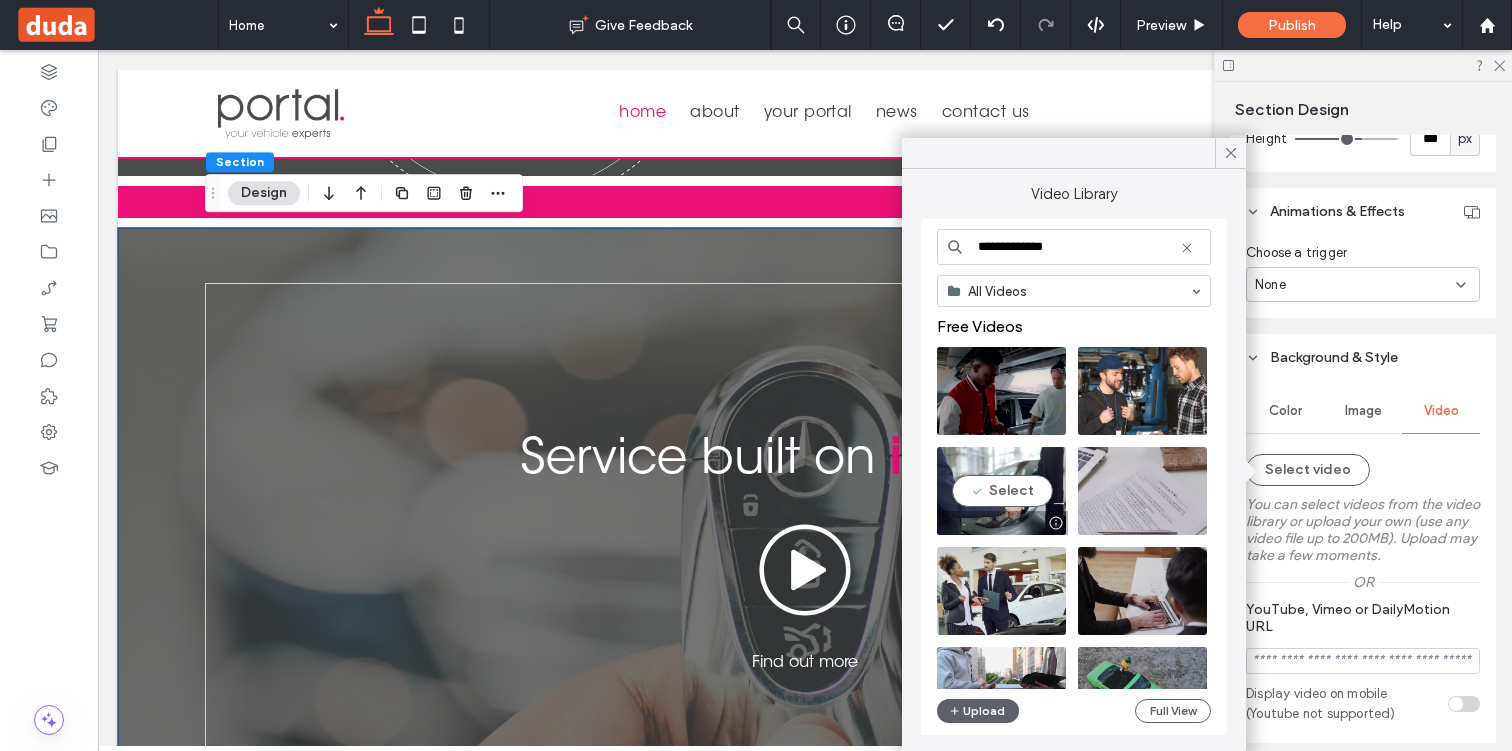click at bounding box center [1001, 491] 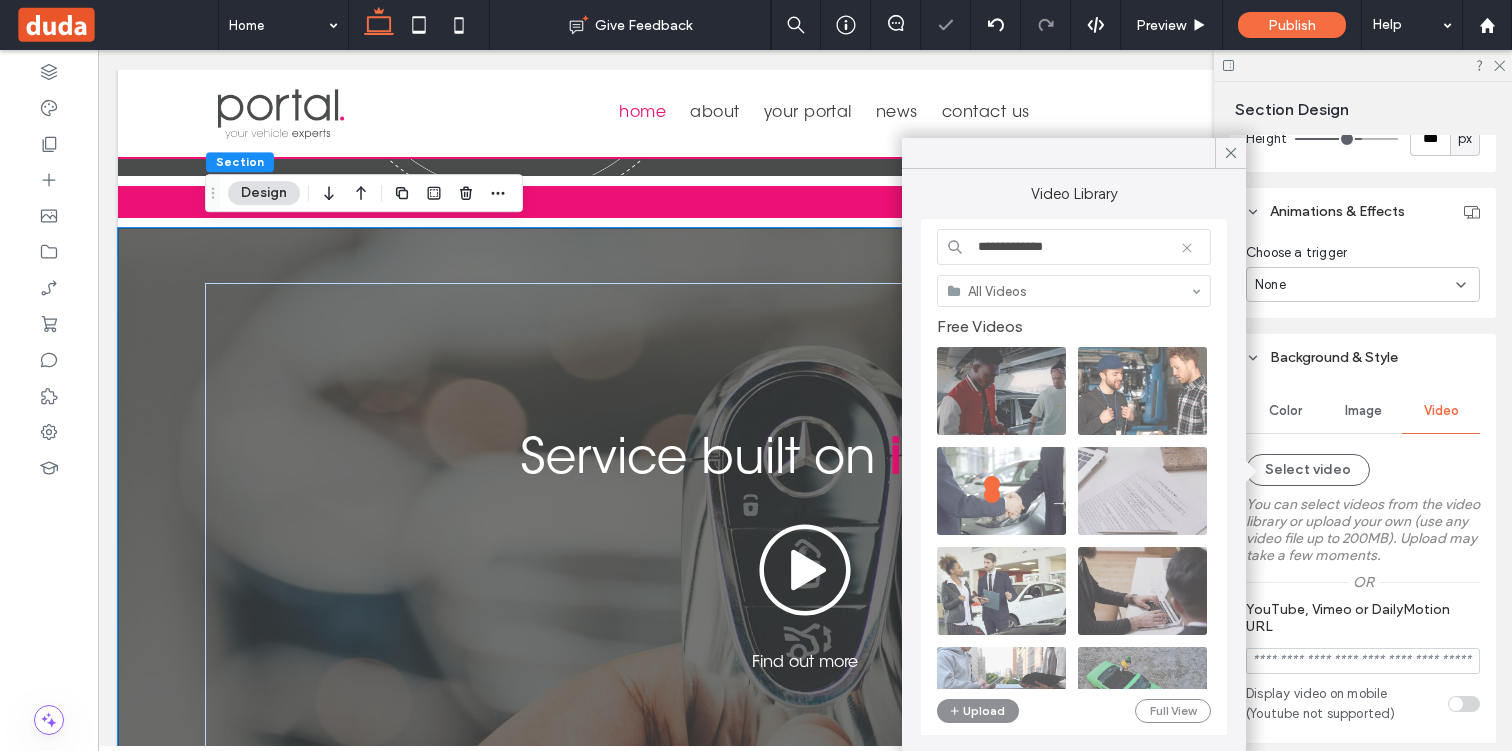 type on "**********" 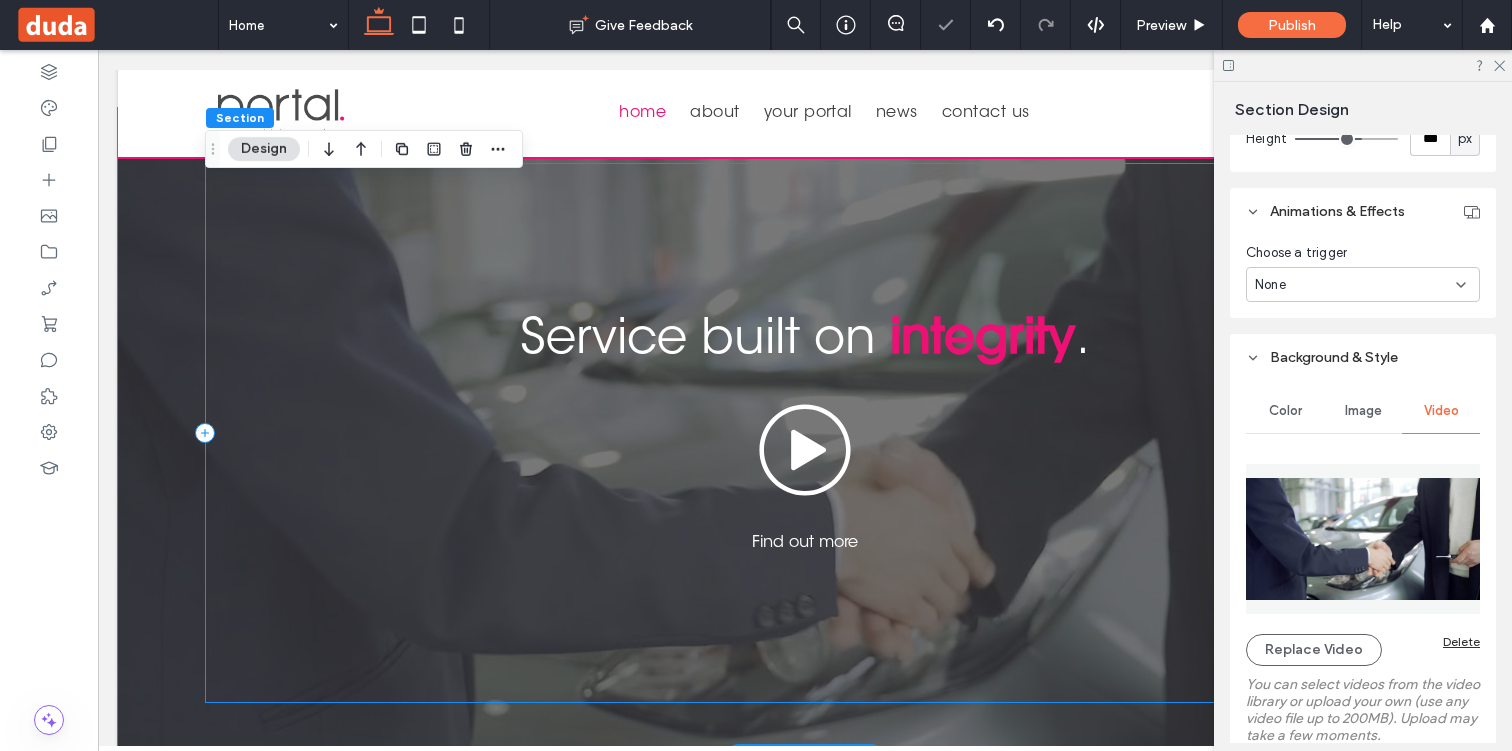 scroll, scrollTop: 2747, scrollLeft: 0, axis: vertical 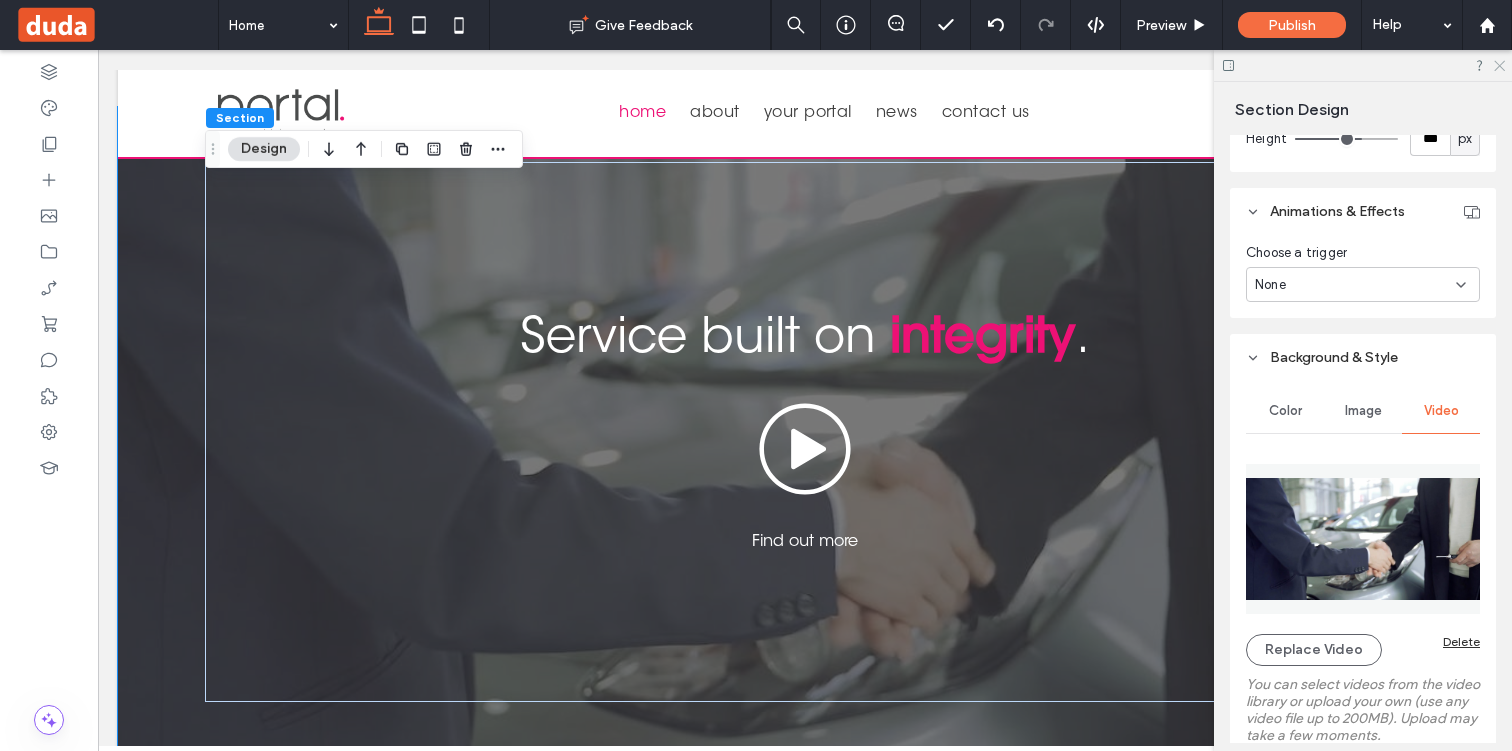 click 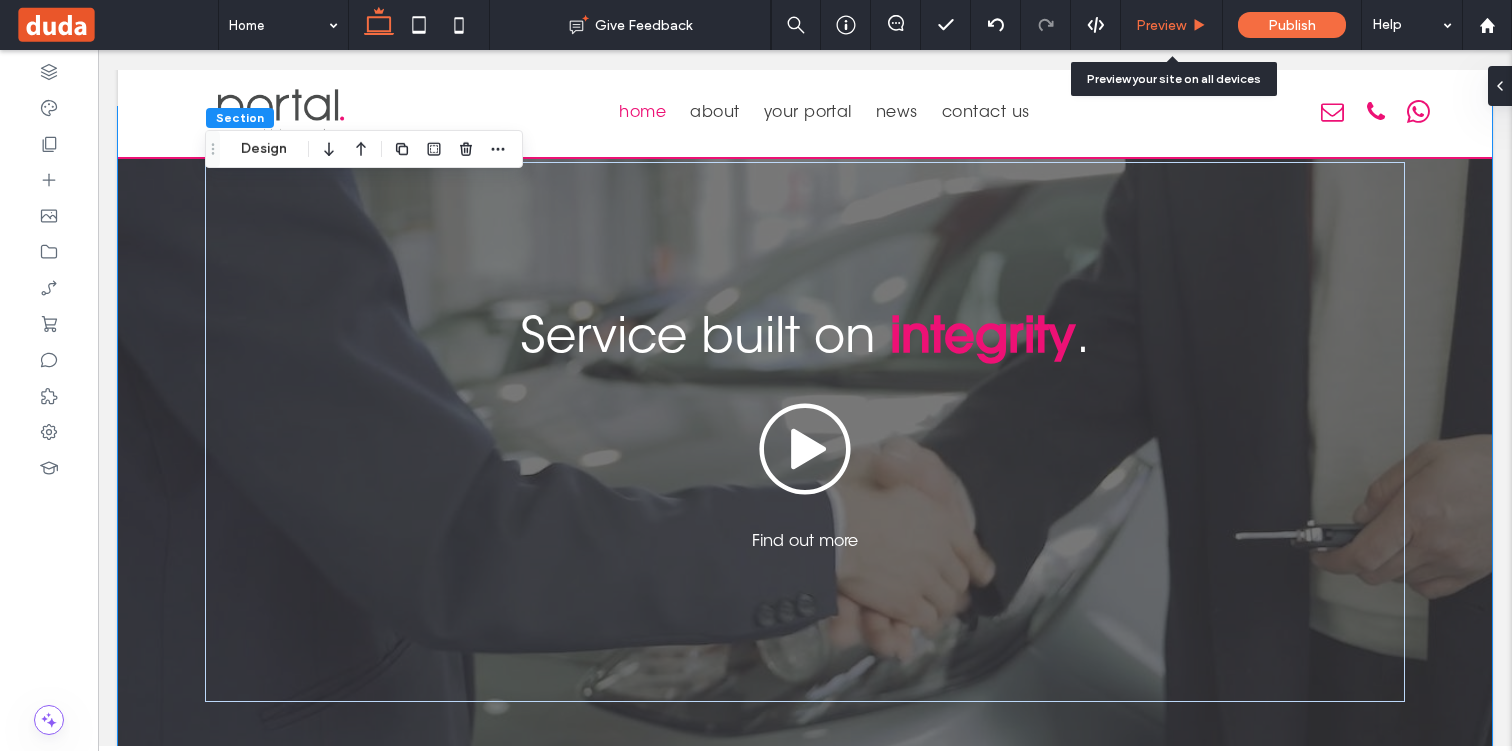 click on "Preview" at bounding box center (1161, 25) 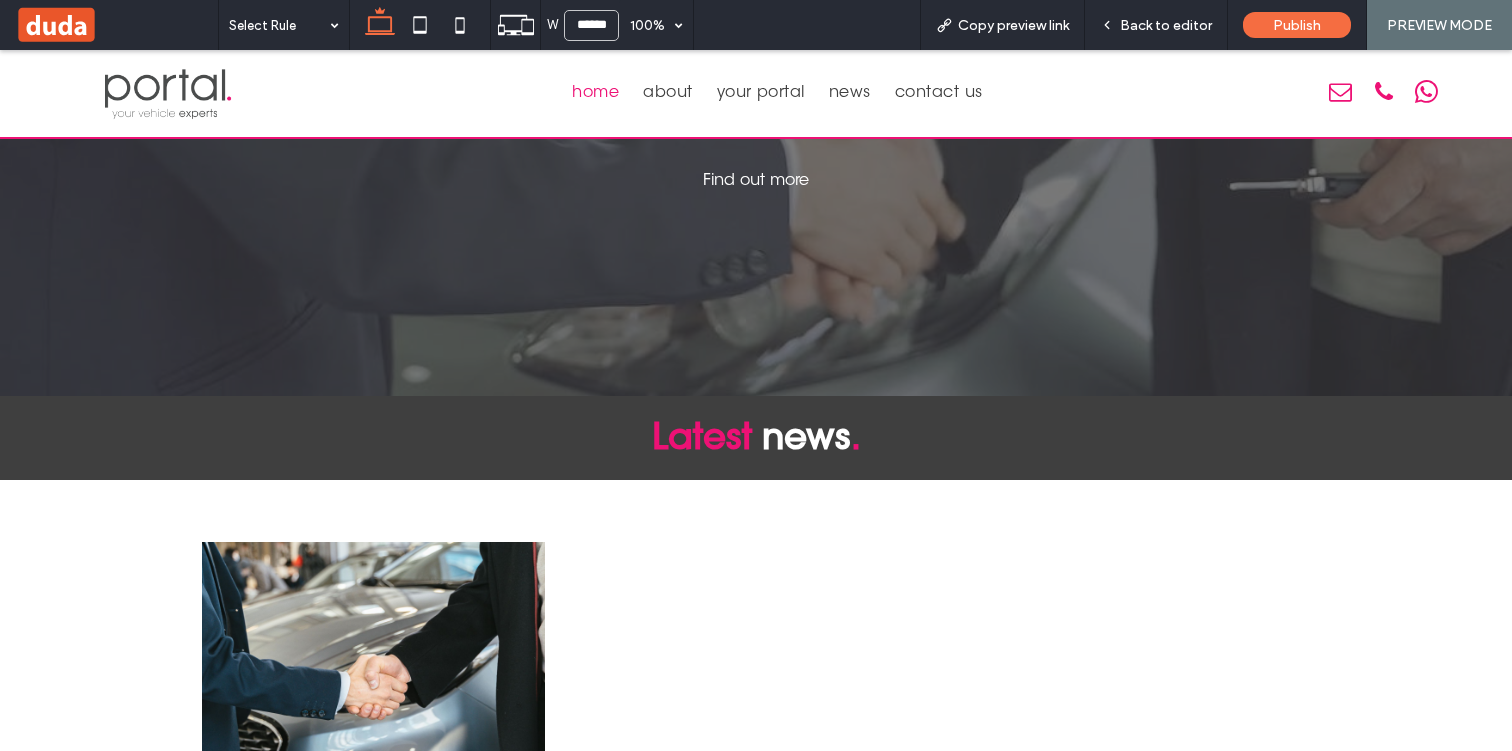 scroll, scrollTop: 3115, scrollLeft: 0, axis: vertical 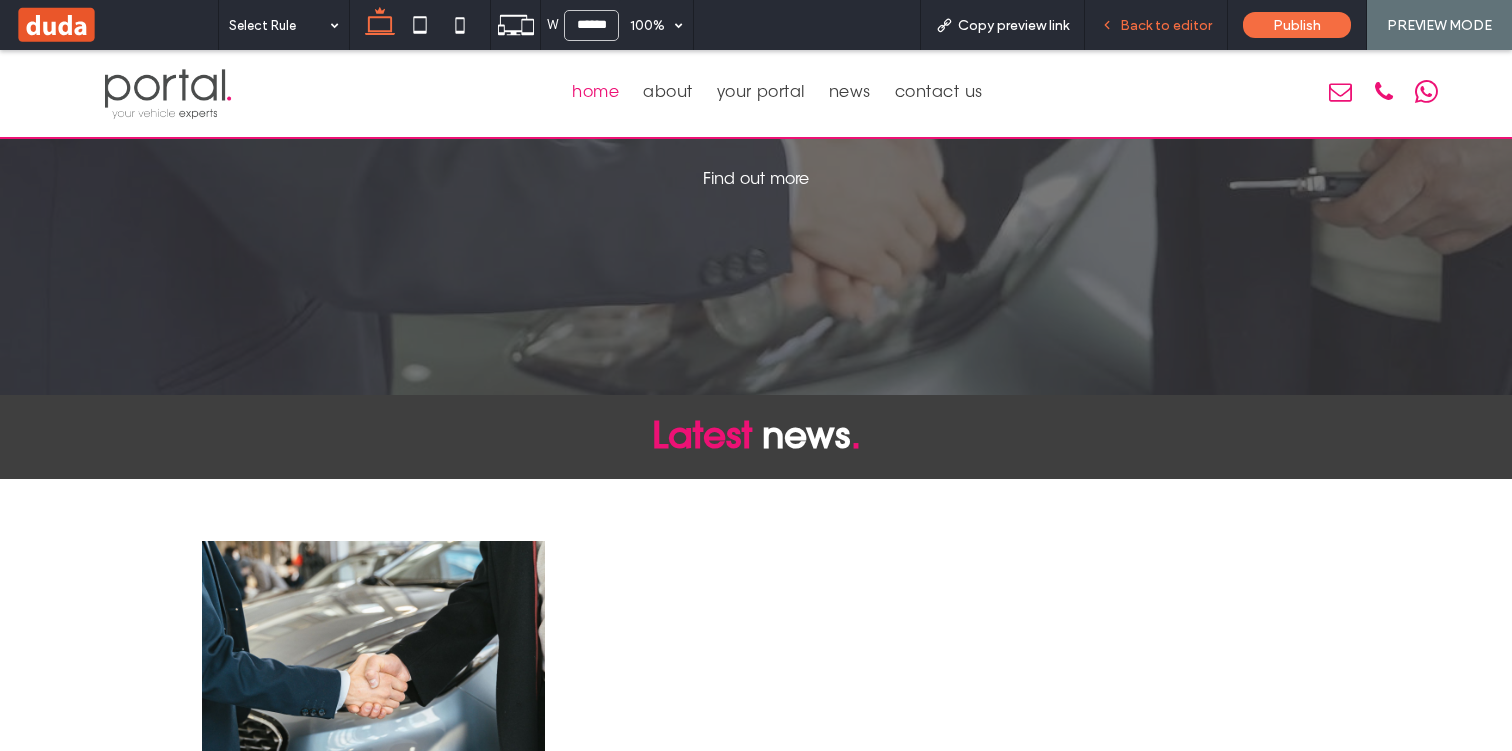 click on "Back to editor" at bounding box center (1166, 25) 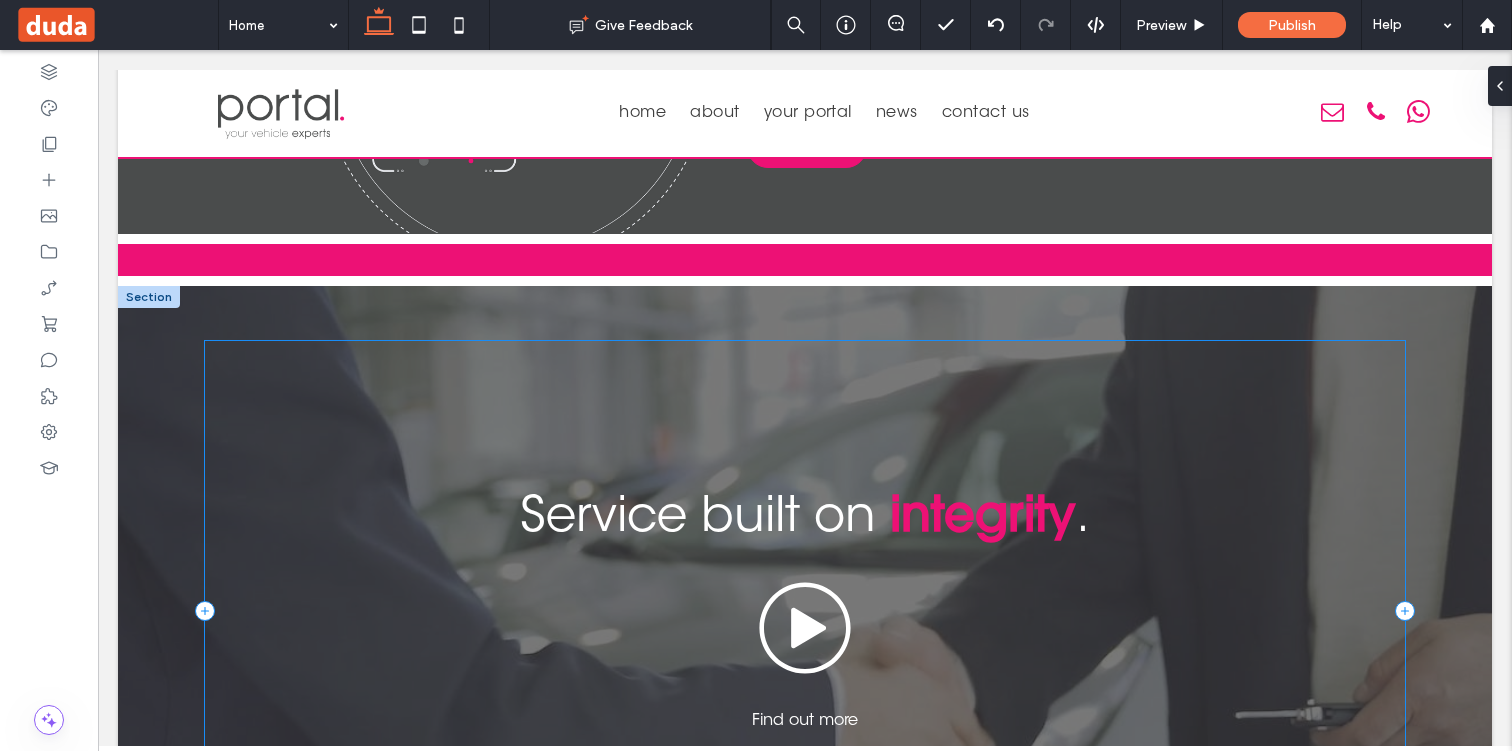 scroll, scrollTop: 2540, scrollLeft: 0, axis: vertical 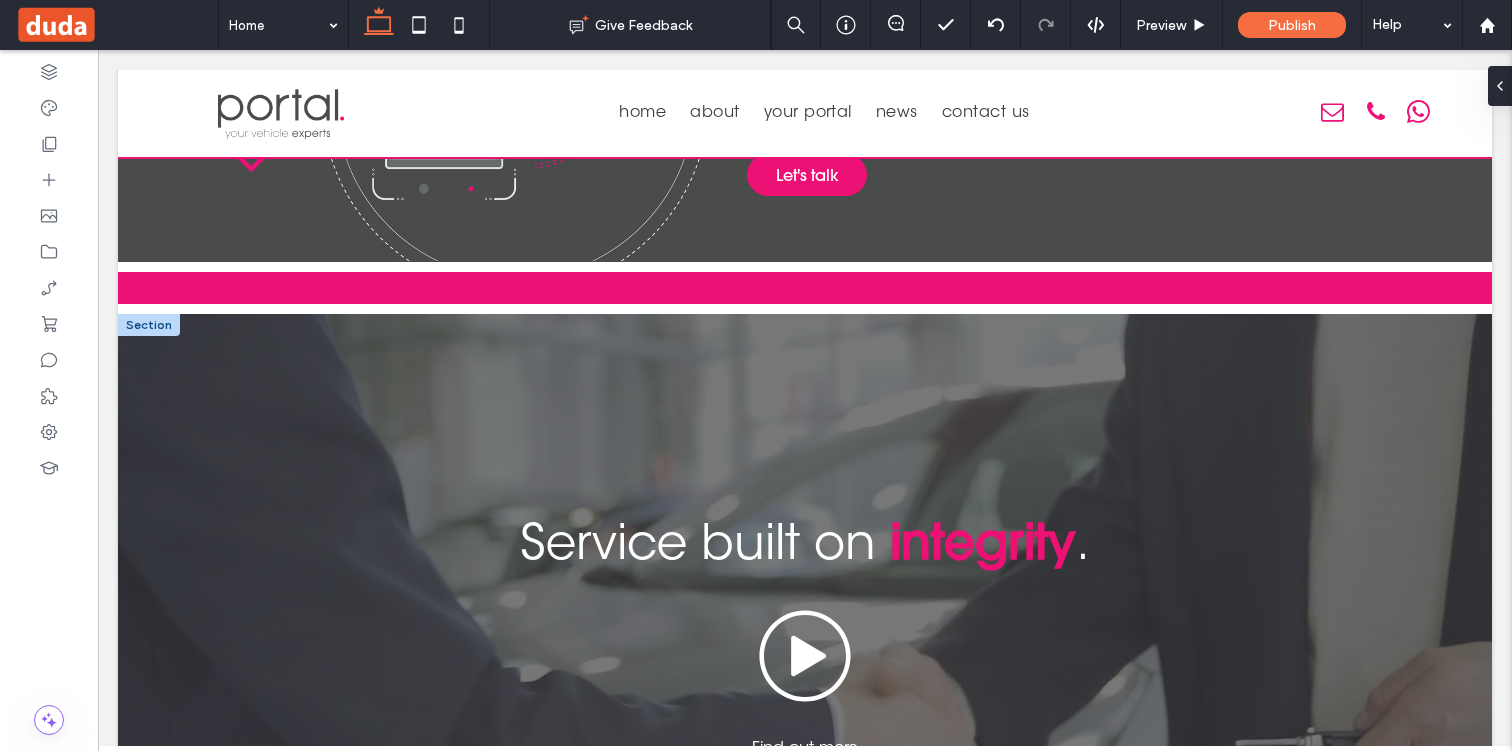click at bounding box center (149, 325) 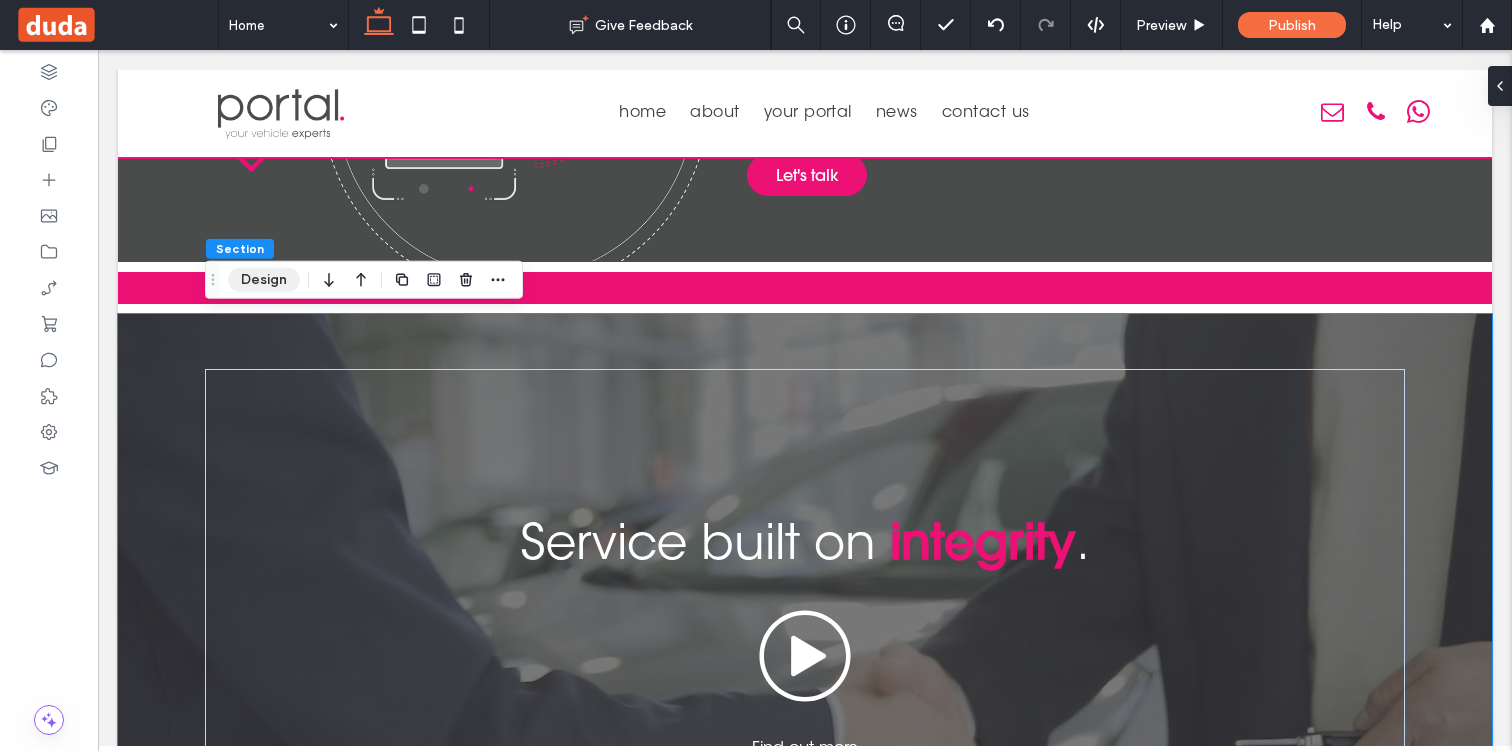 click on "Design" at bounding box center (264, 280) 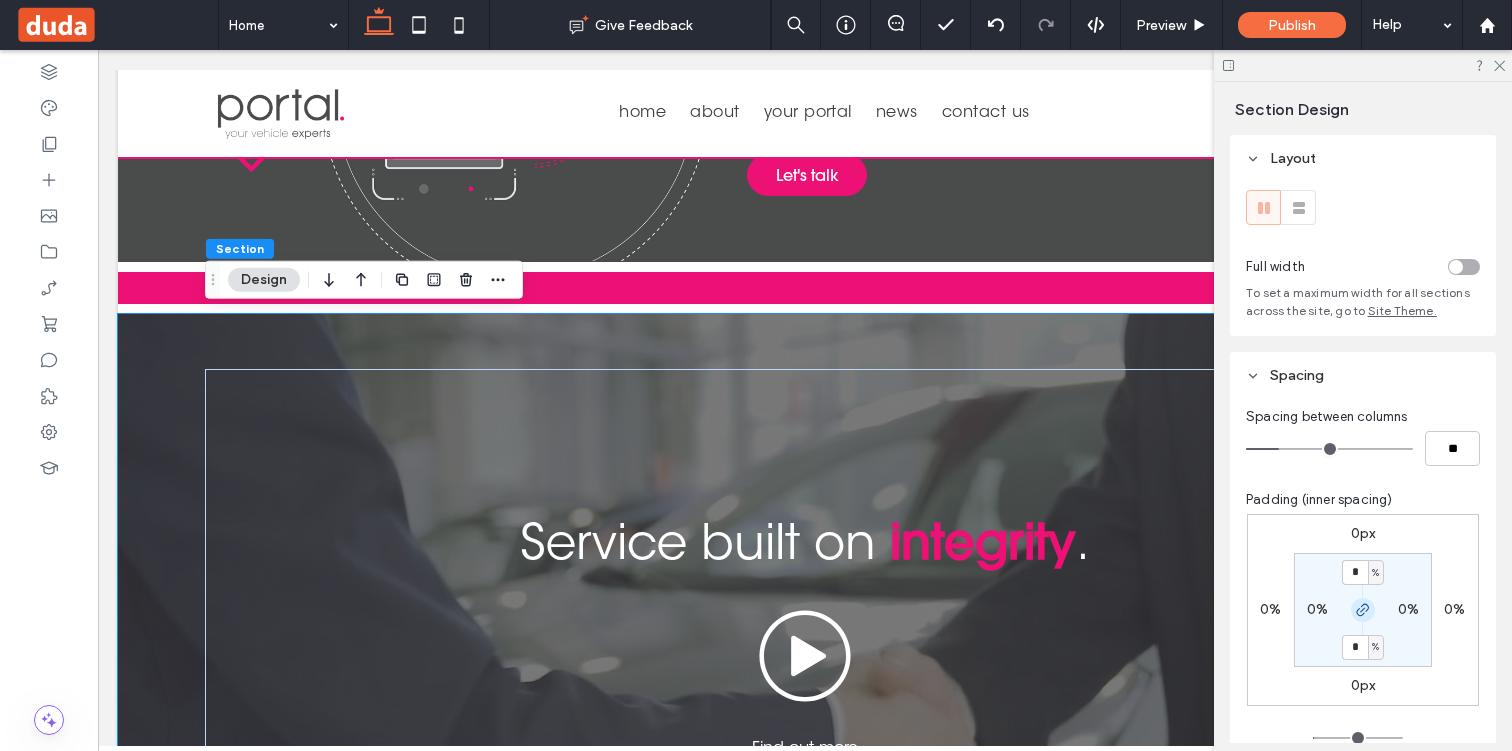 click at bounding box center [1363, 610] 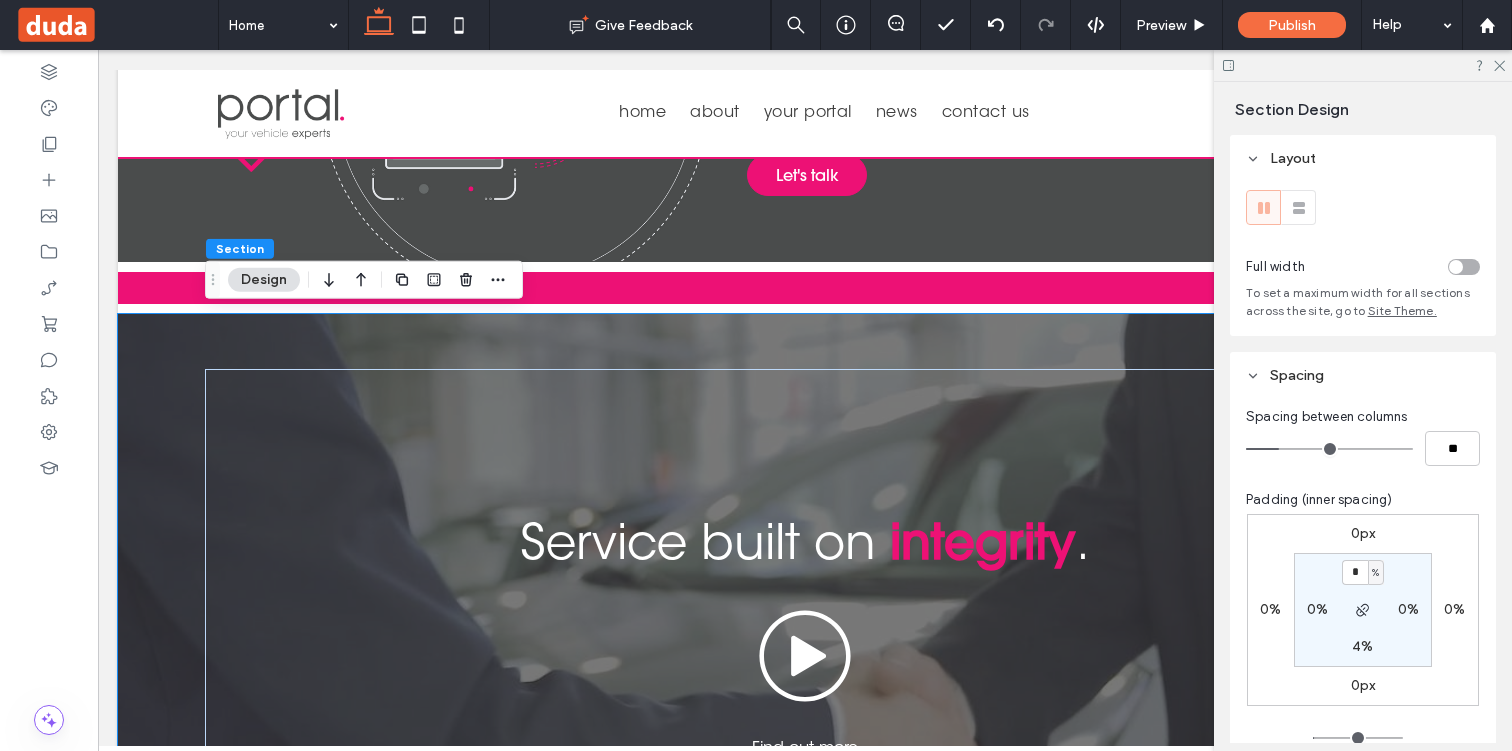 click on "0px 0% 0px 0% * % 0% 4% 0%" at bounding box center [1363, 610] 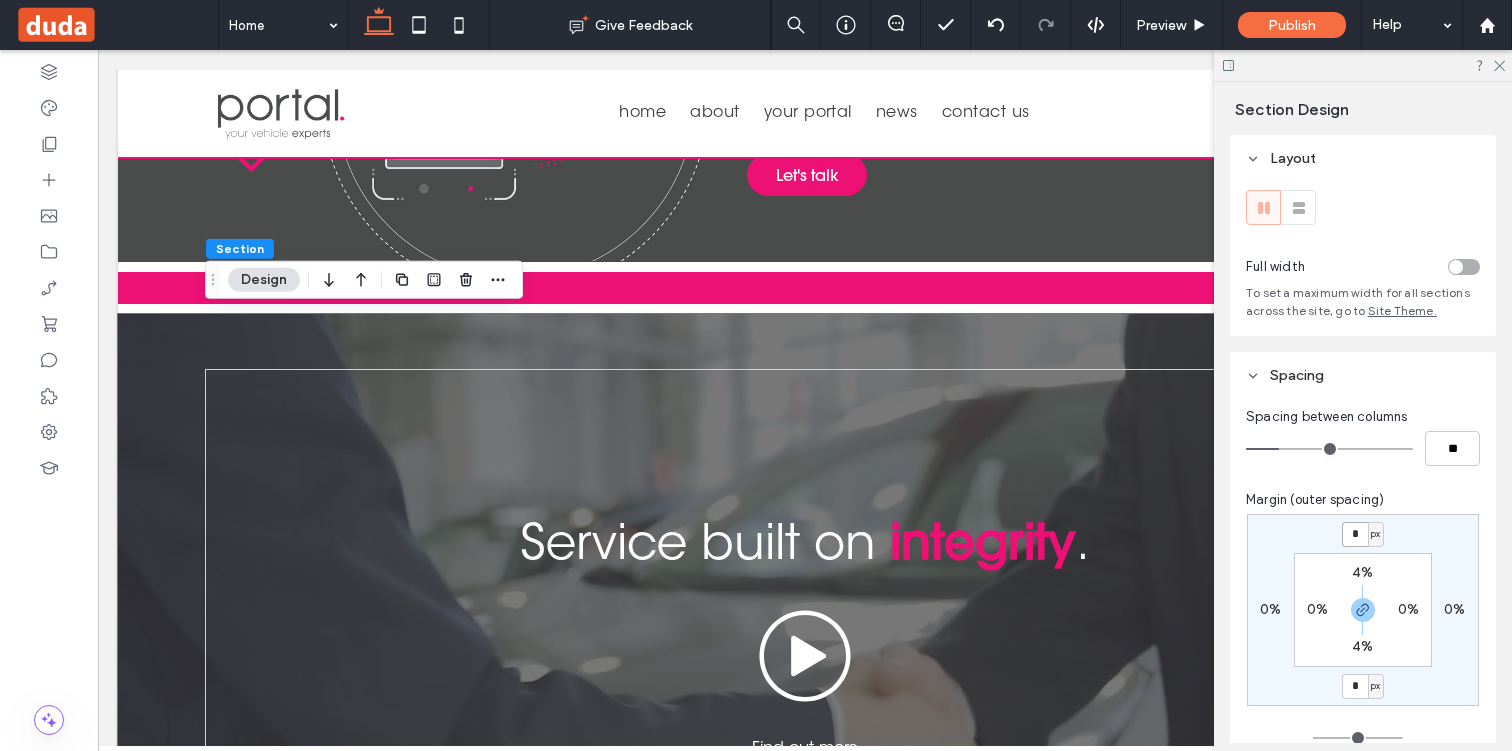 click on "*" at bounding box center [1355, 534] 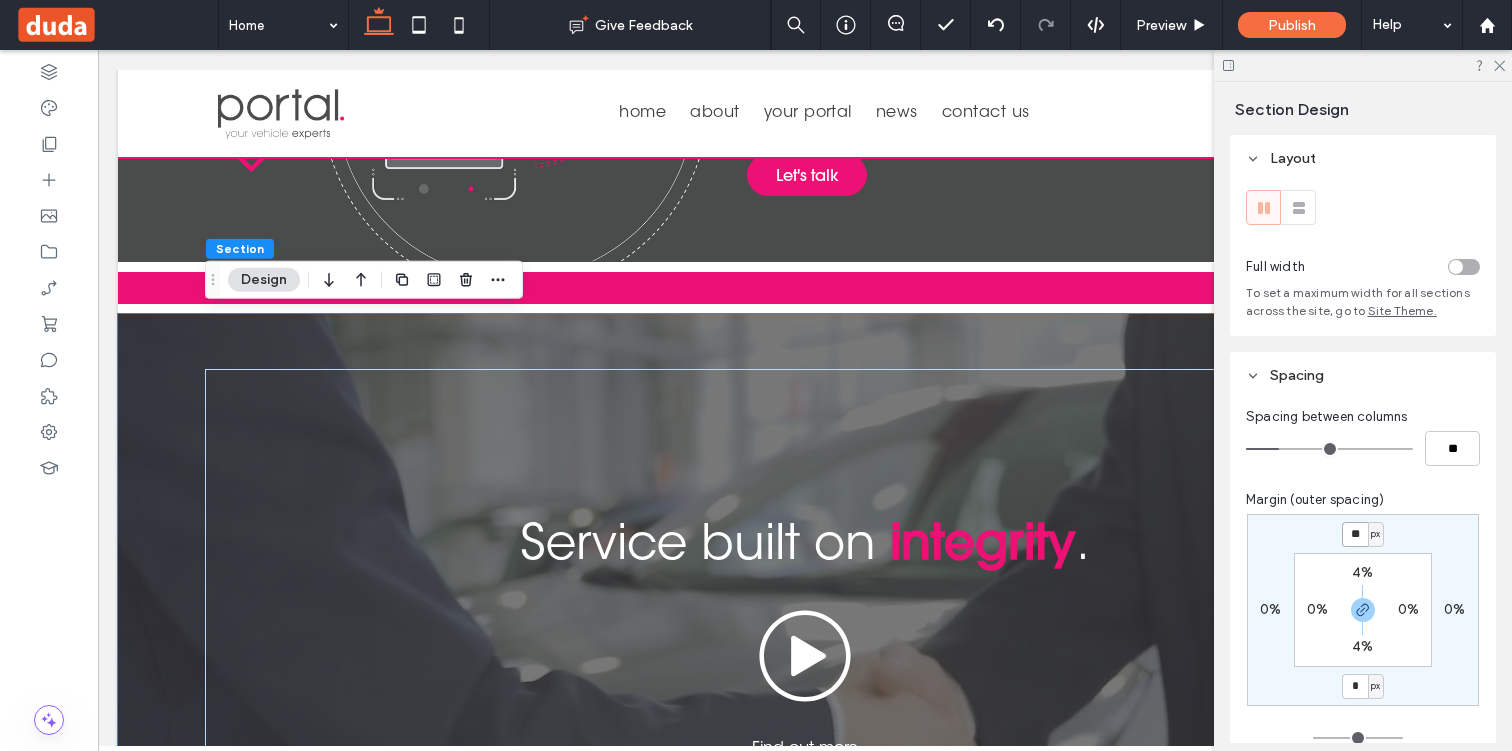 type on "**" 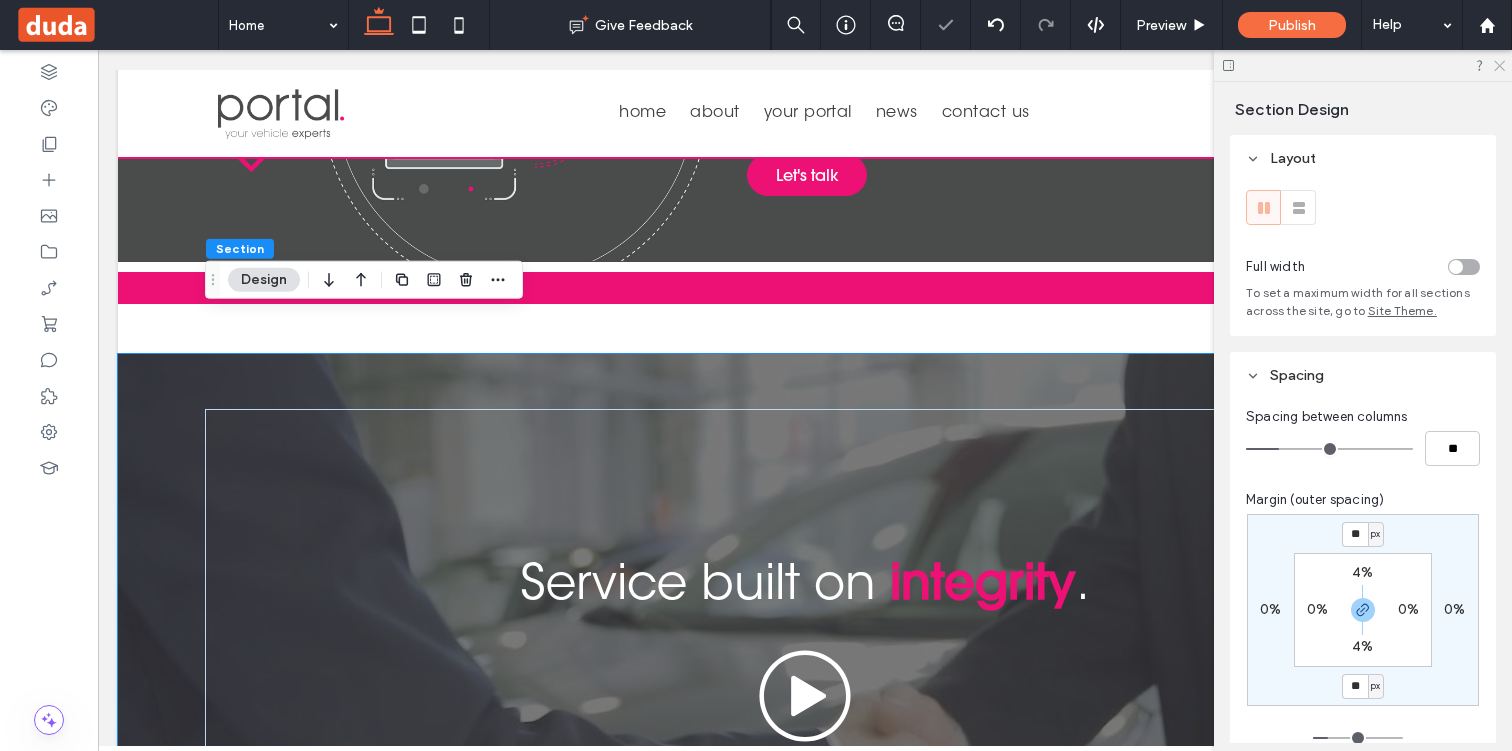 click 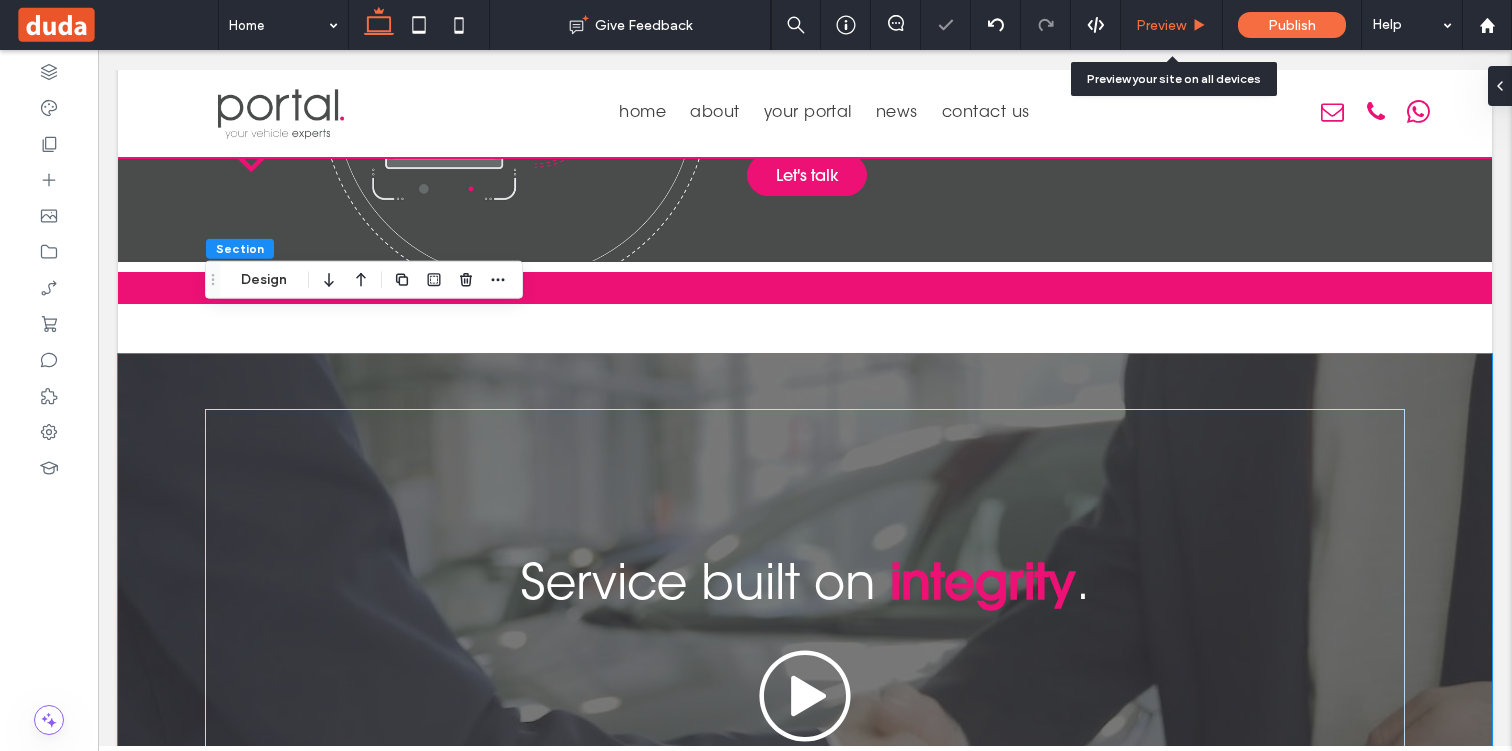 click on "Preview" at bounding box center [1171, 25] 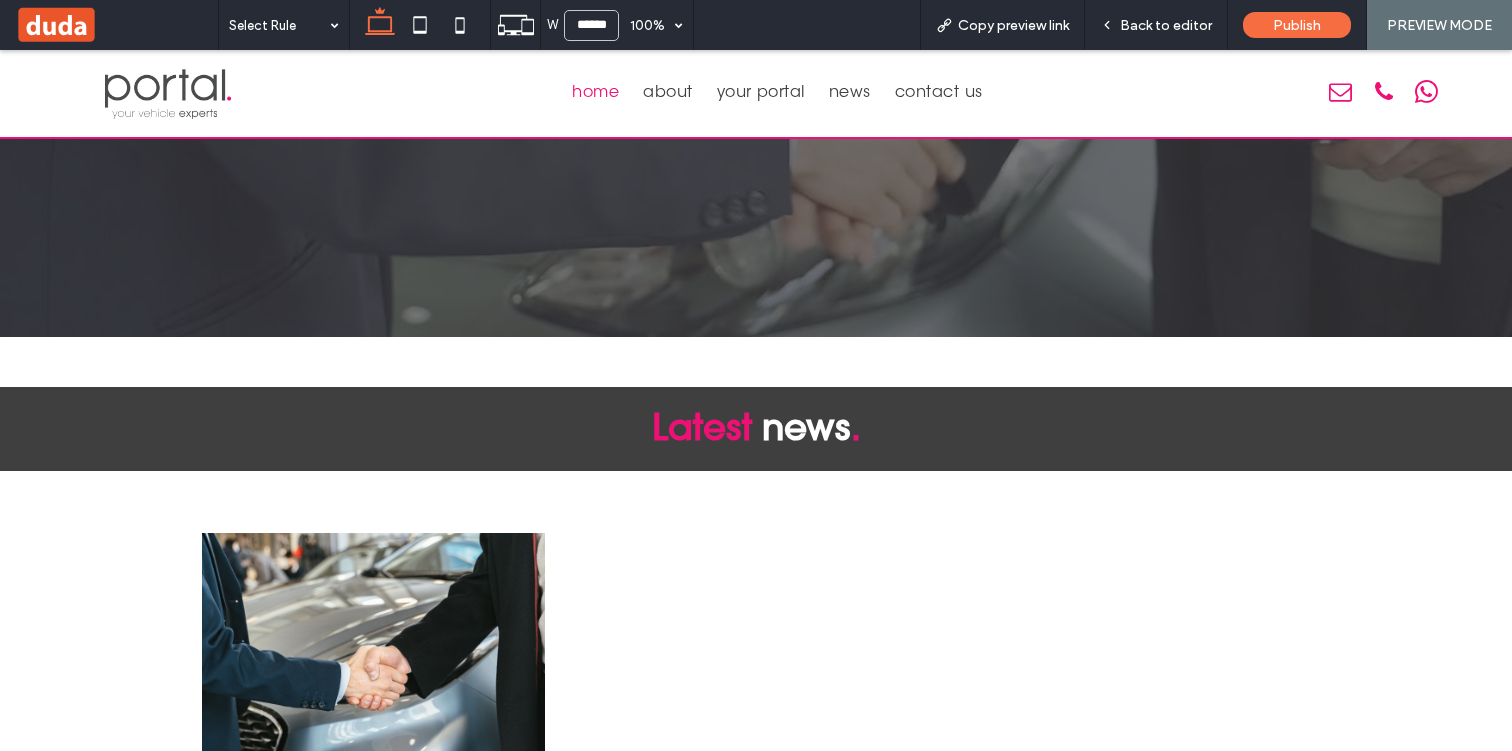 scroll, scrollTop: 3227, scrollLeft: 0, axis: vertical 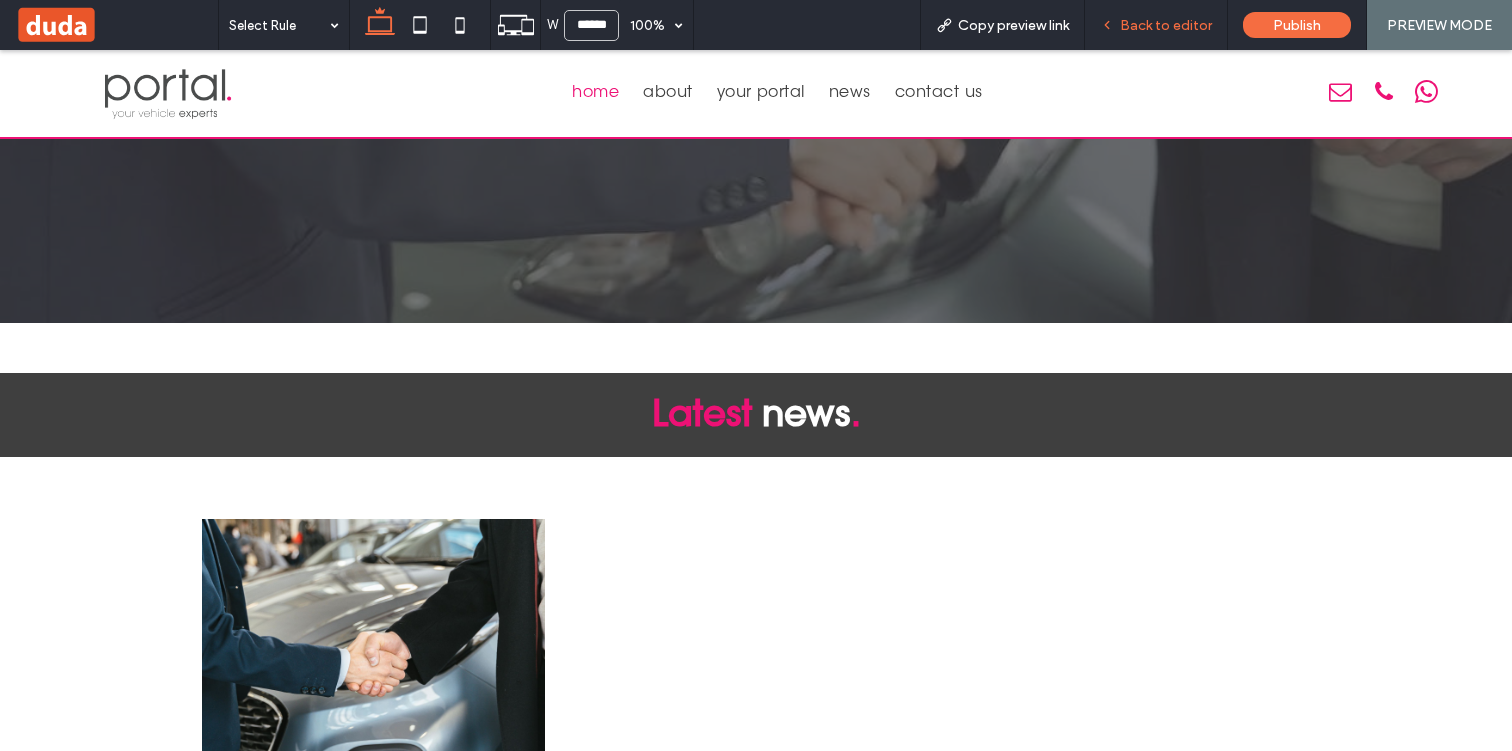 click on "Back to editor" at bounding box center [1166, 25] 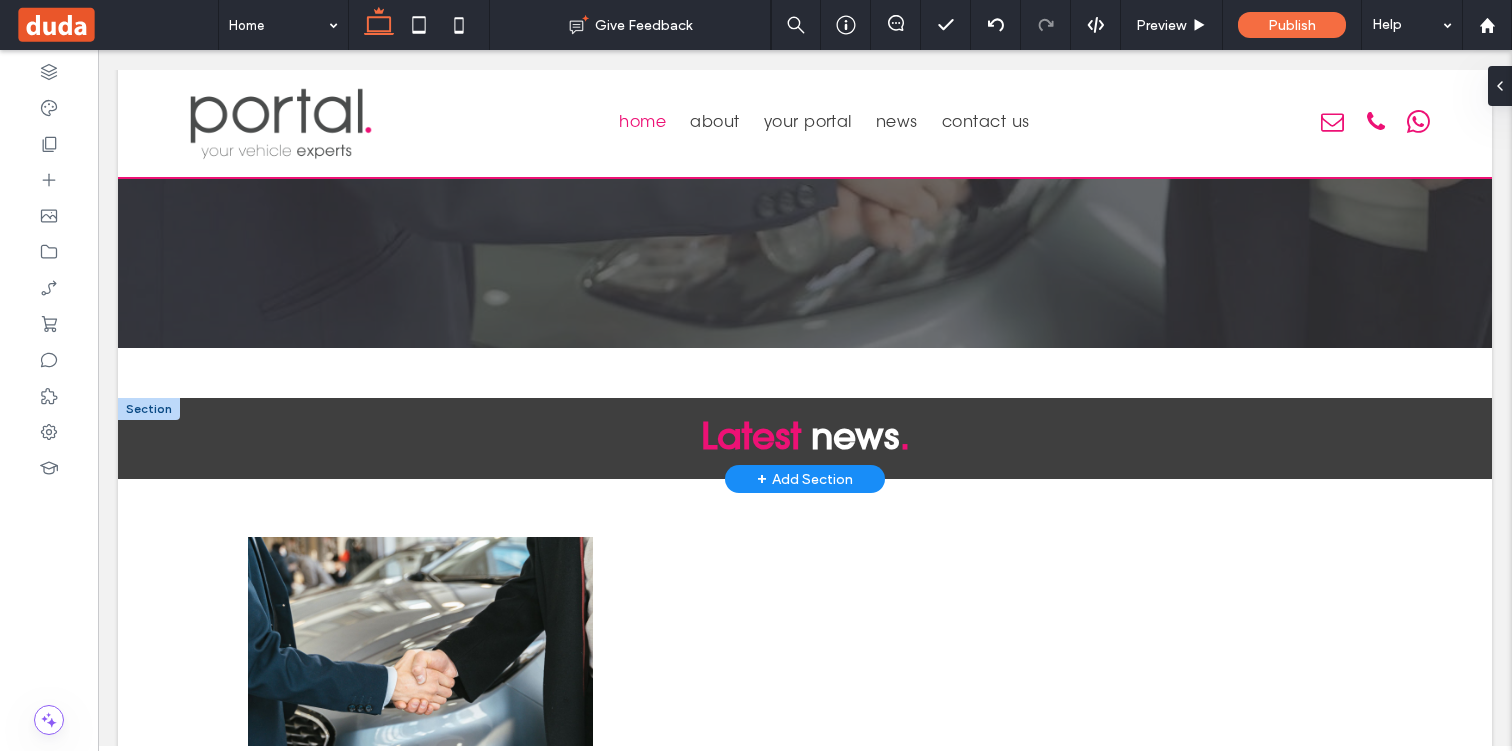 scroll, scrollTop: 3208, scrollLeft: 0, axis: vertical 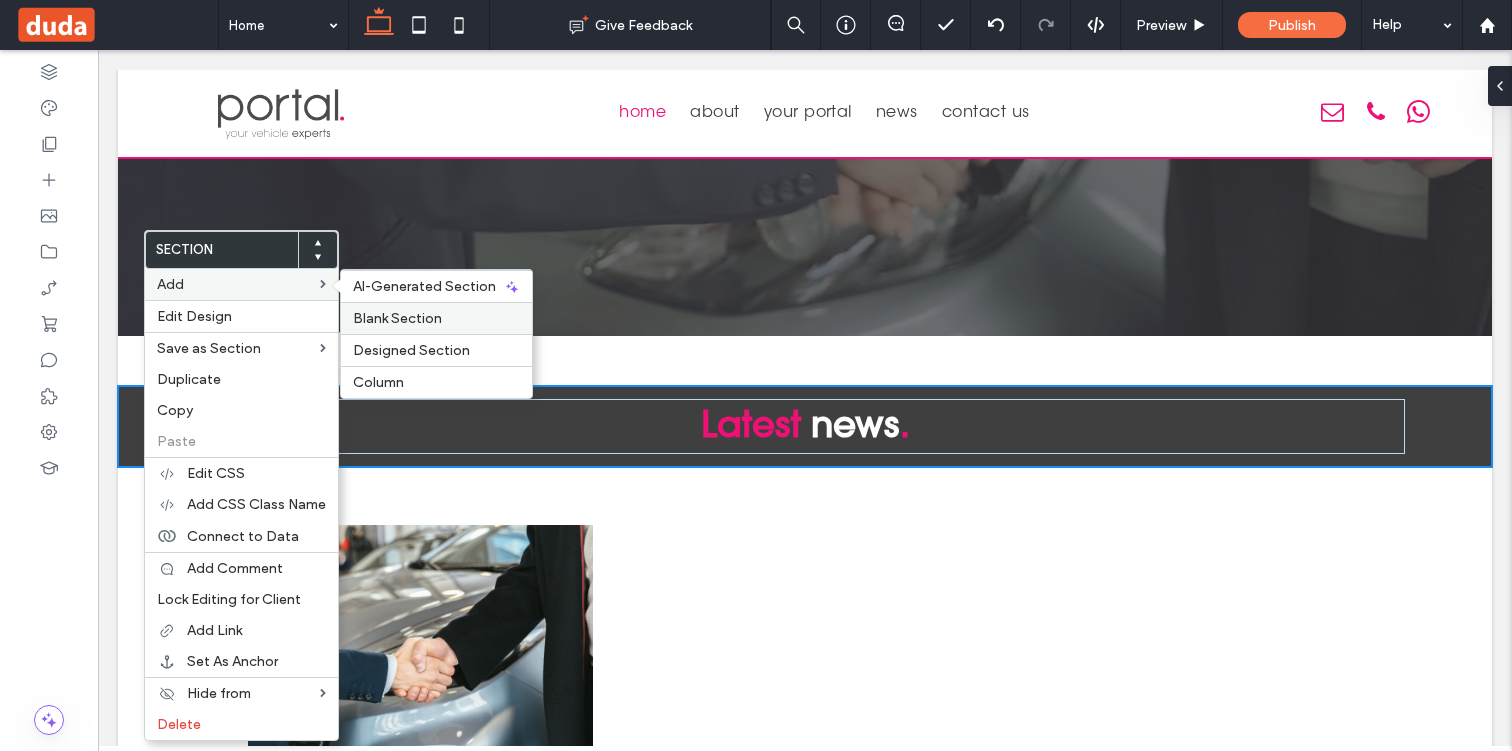 click on "Blank Section" at bounding box center [397, 318] 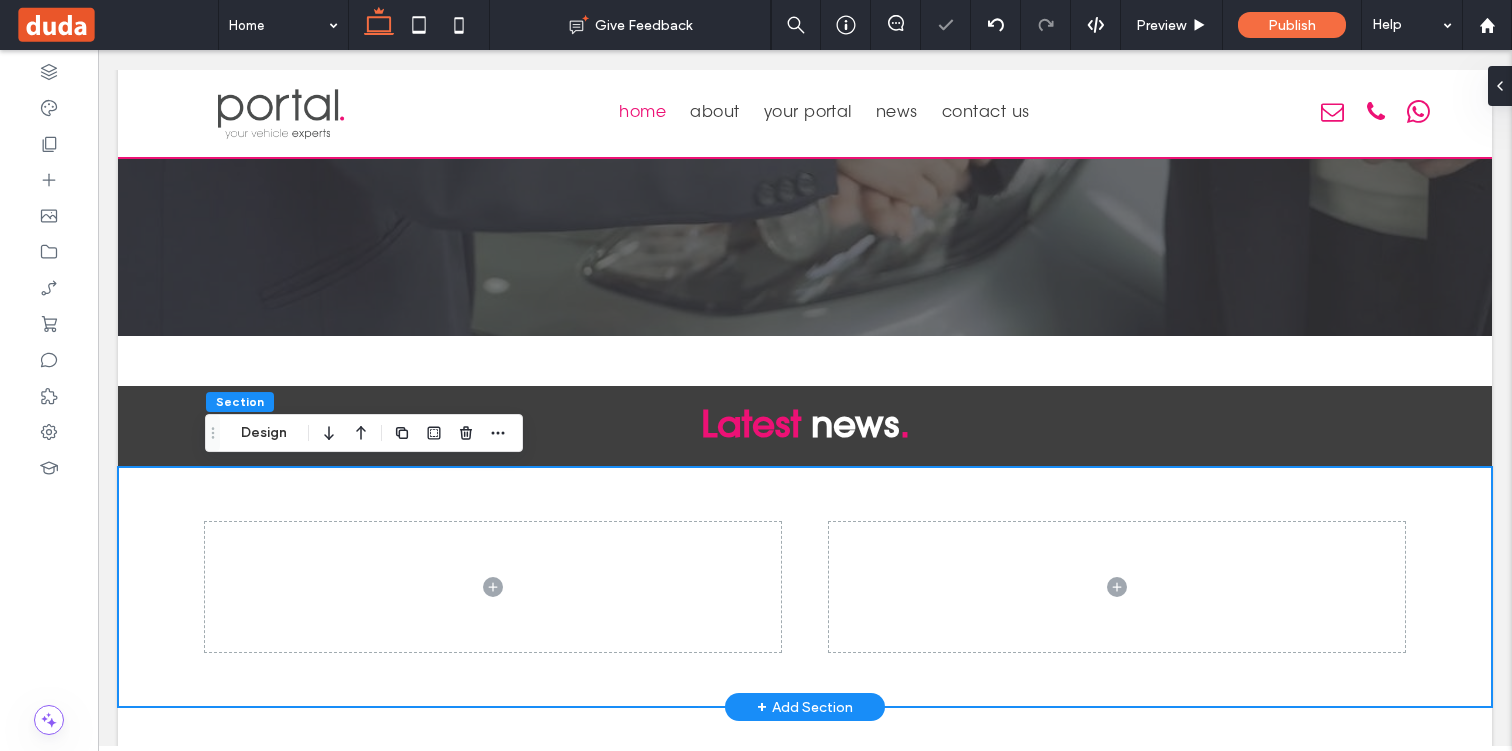 click at bounding box center [805, 587] 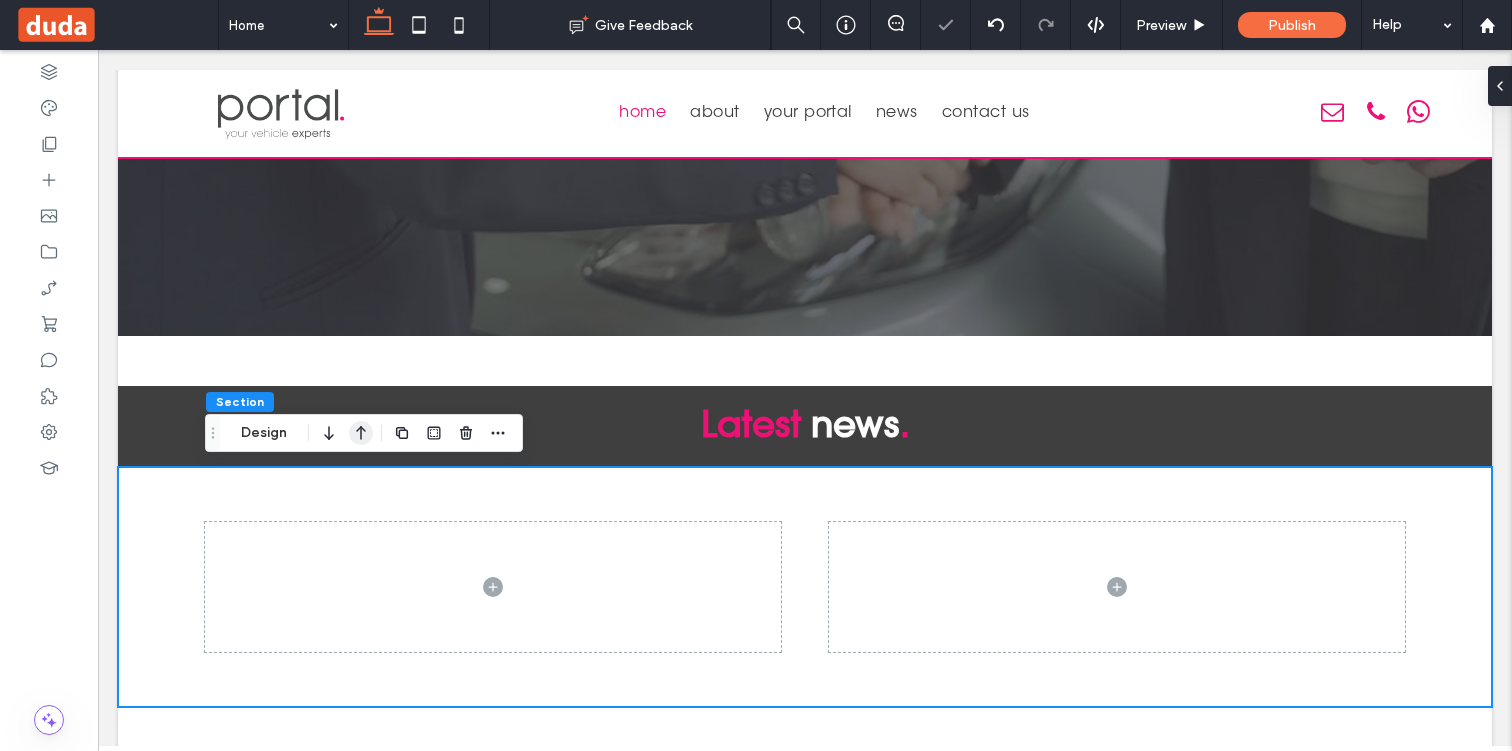 click 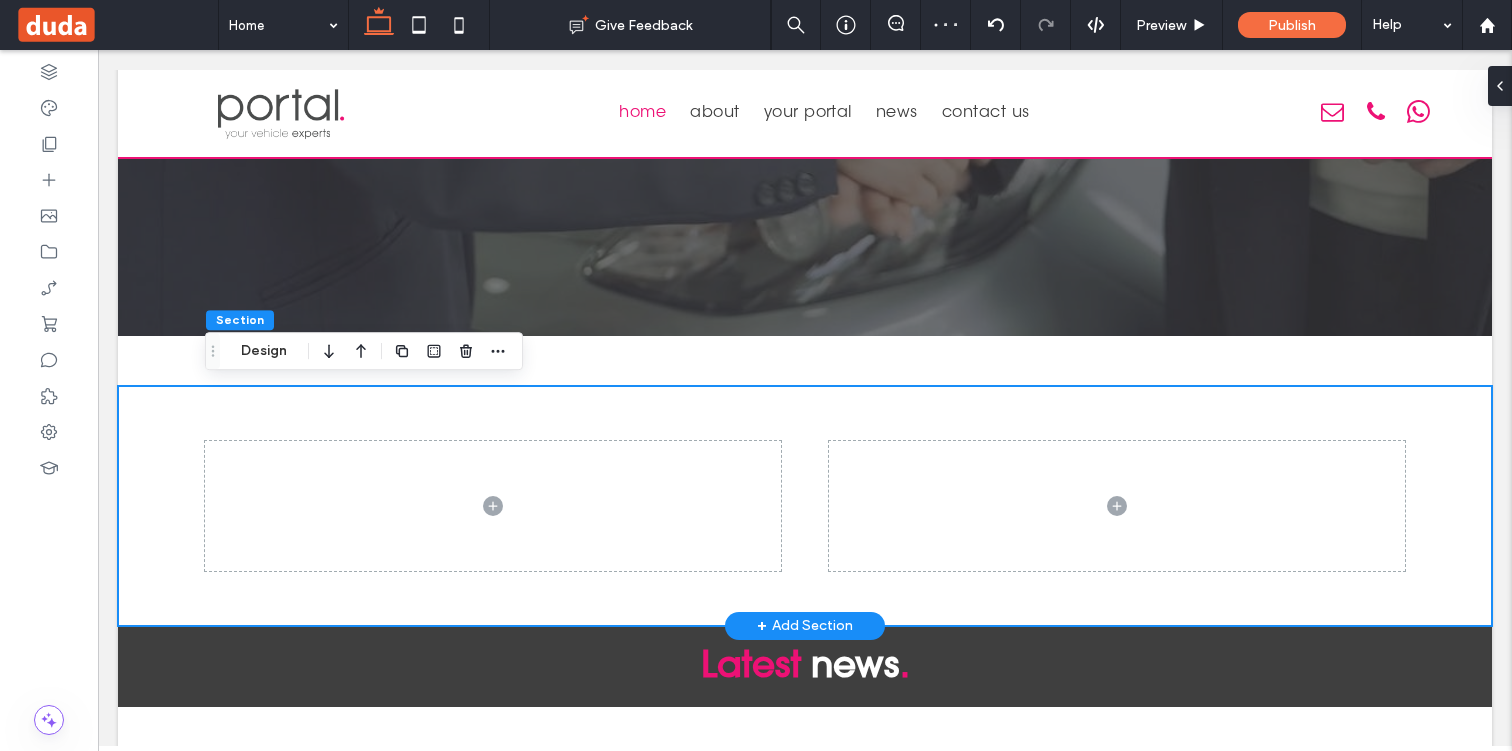 click at bounding box center [805, 506] 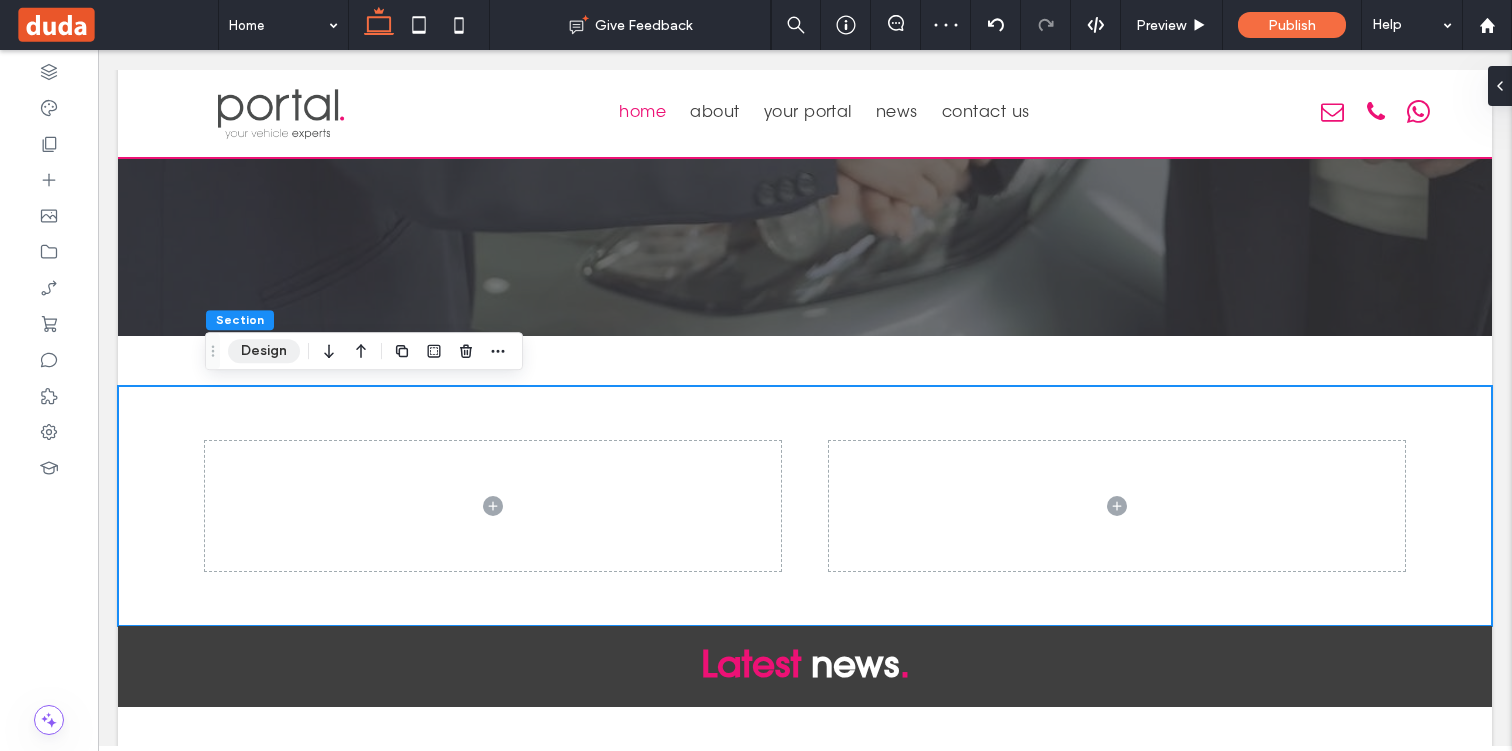 click on "Design" at bounding box center [264, 351] 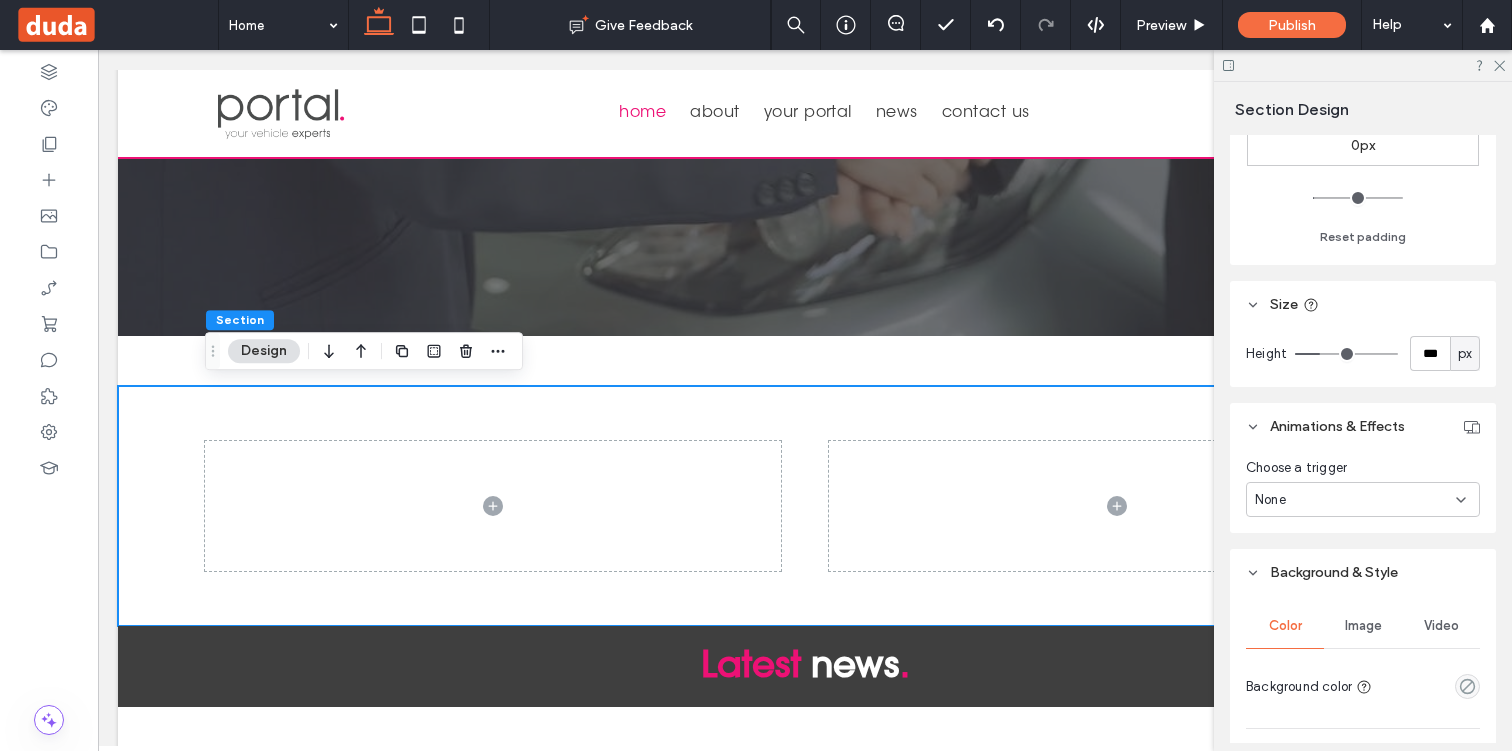 scroll, scrollTop: 640, scrollLeft: 0, axis: vertical 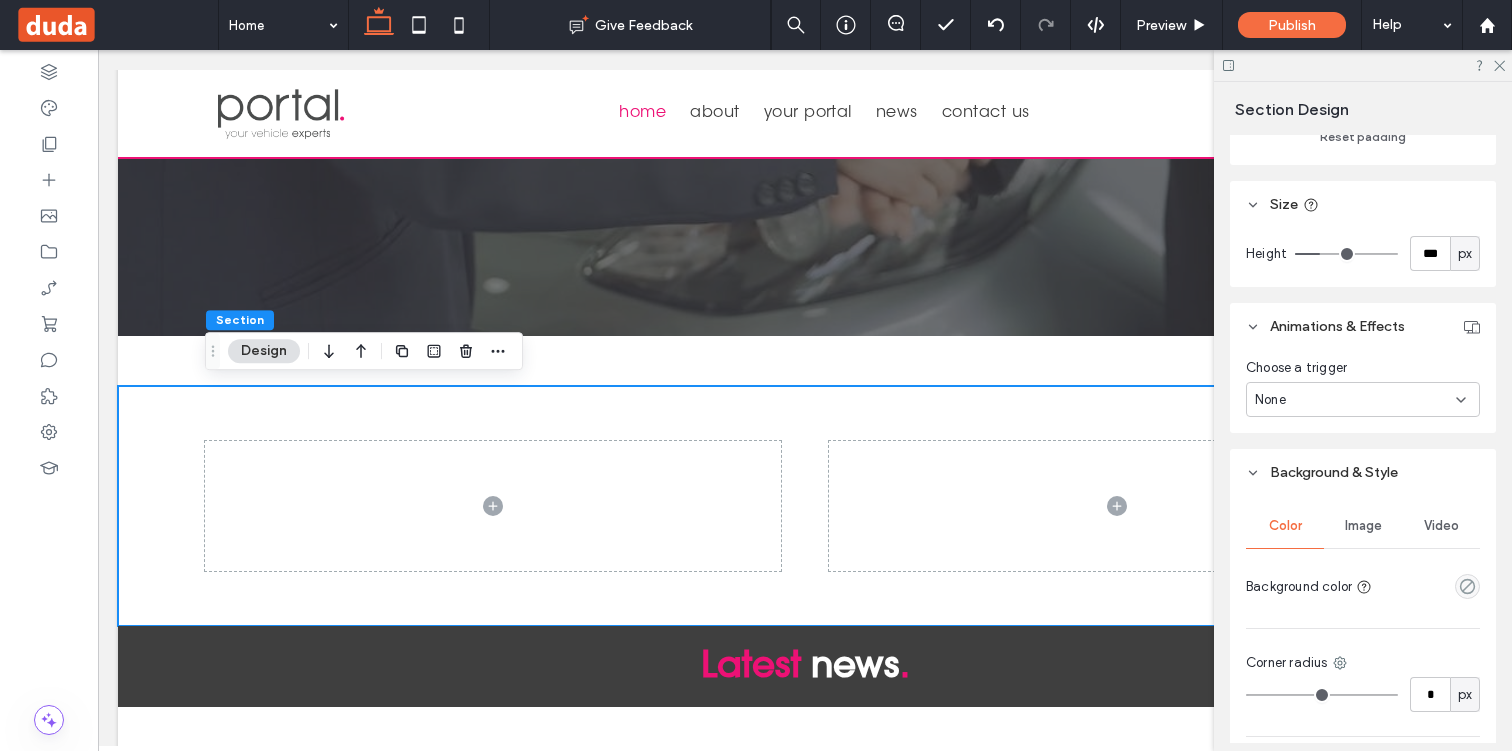 click at bounding box center (1467, 586) 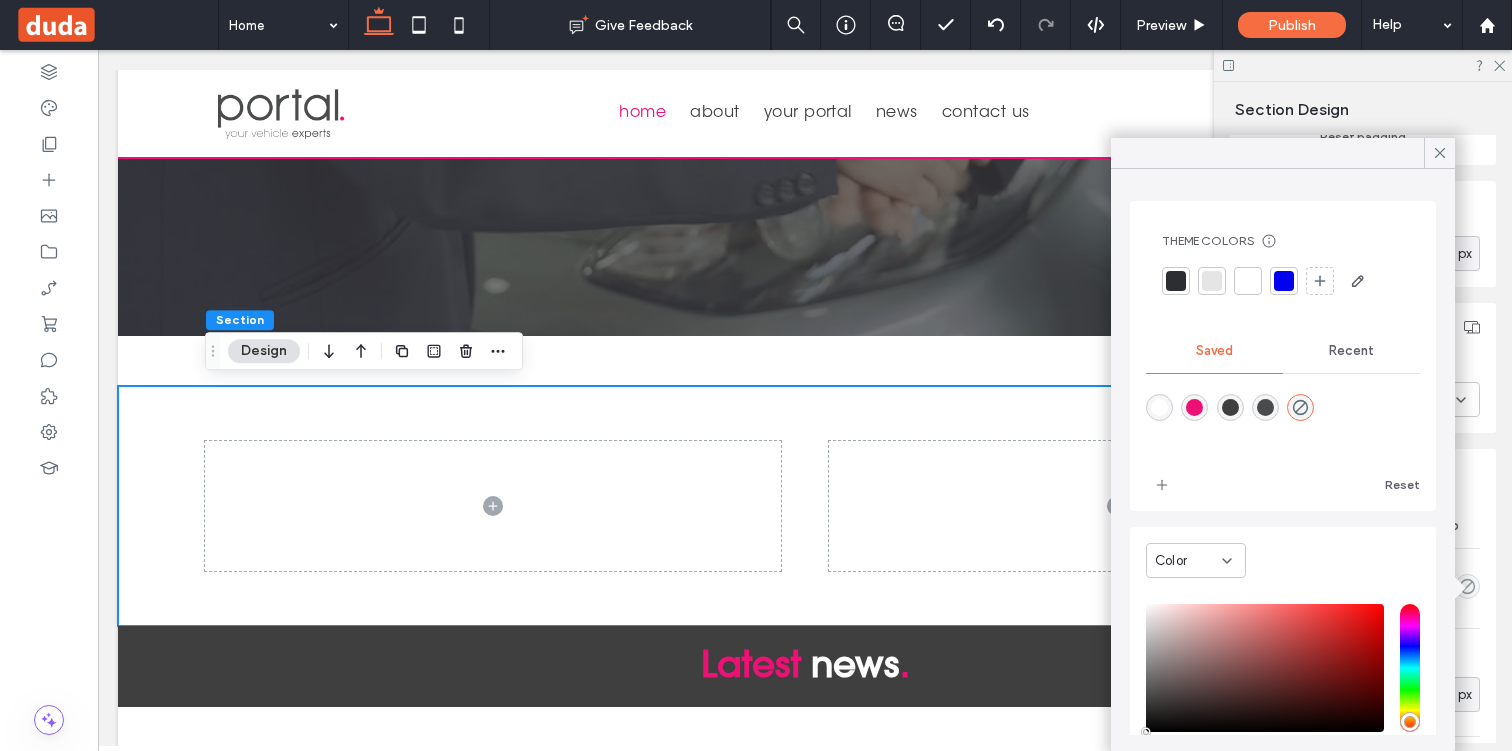click at bounding box center (1194, 407) 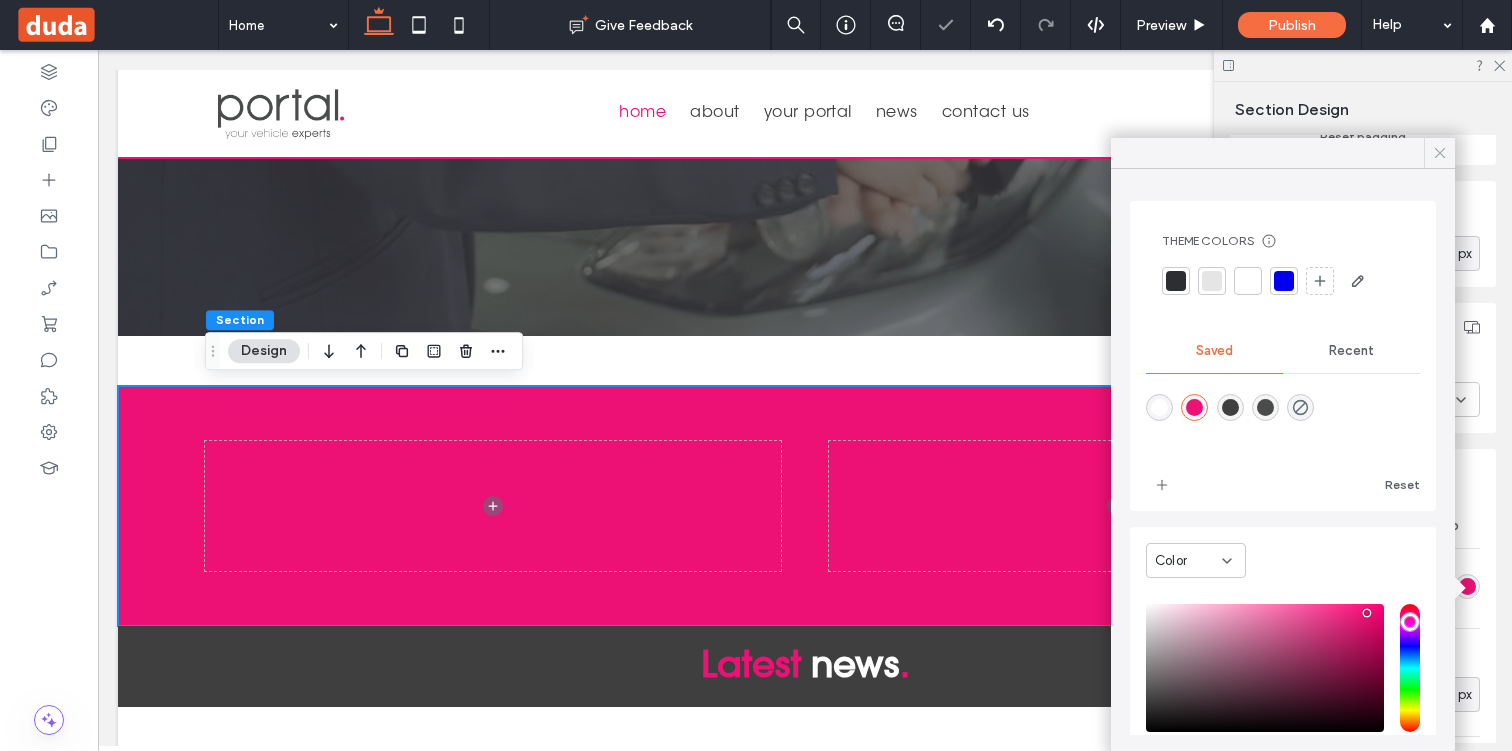 click at bounding box center [1440, 153] 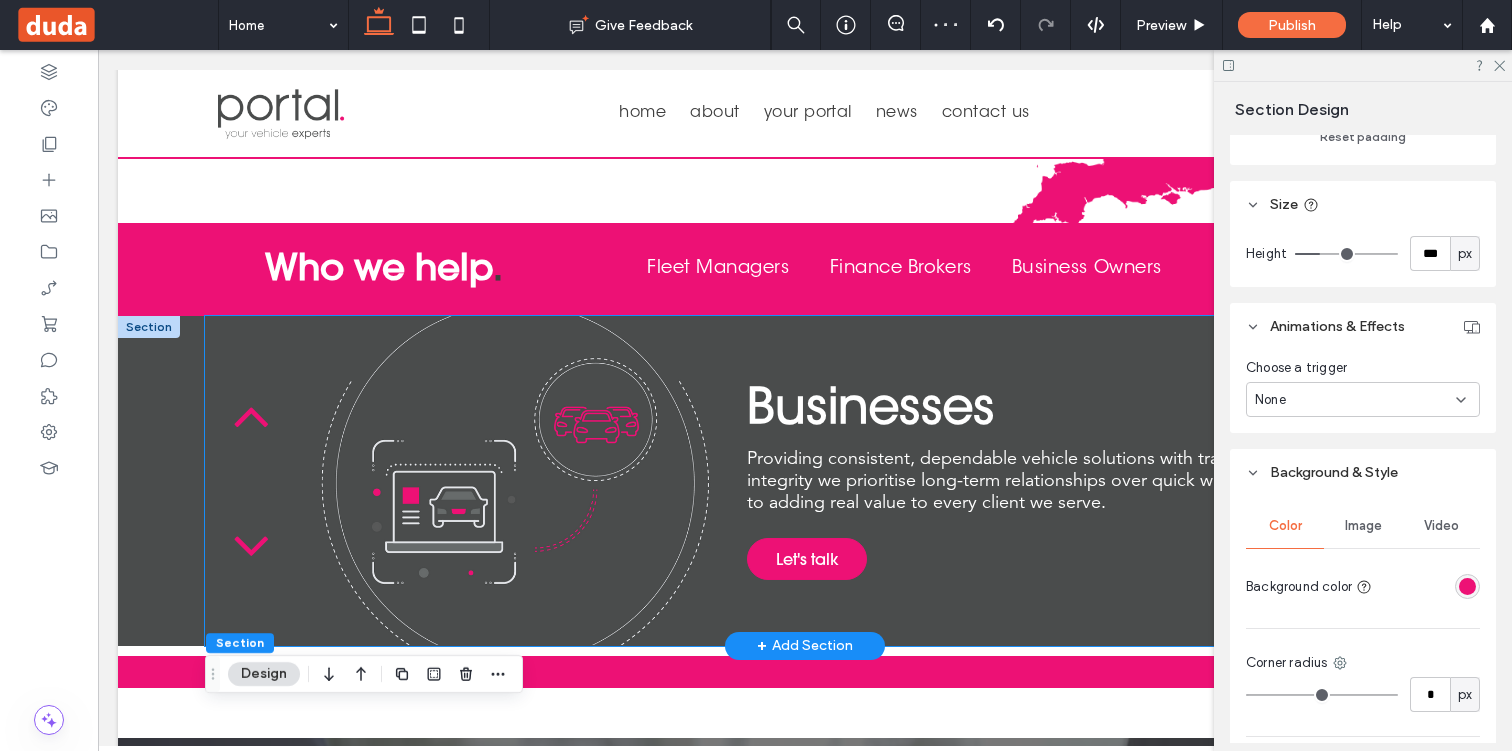 scroll, scrollTop: 1923, scrollLeft: 0, axis: vertical 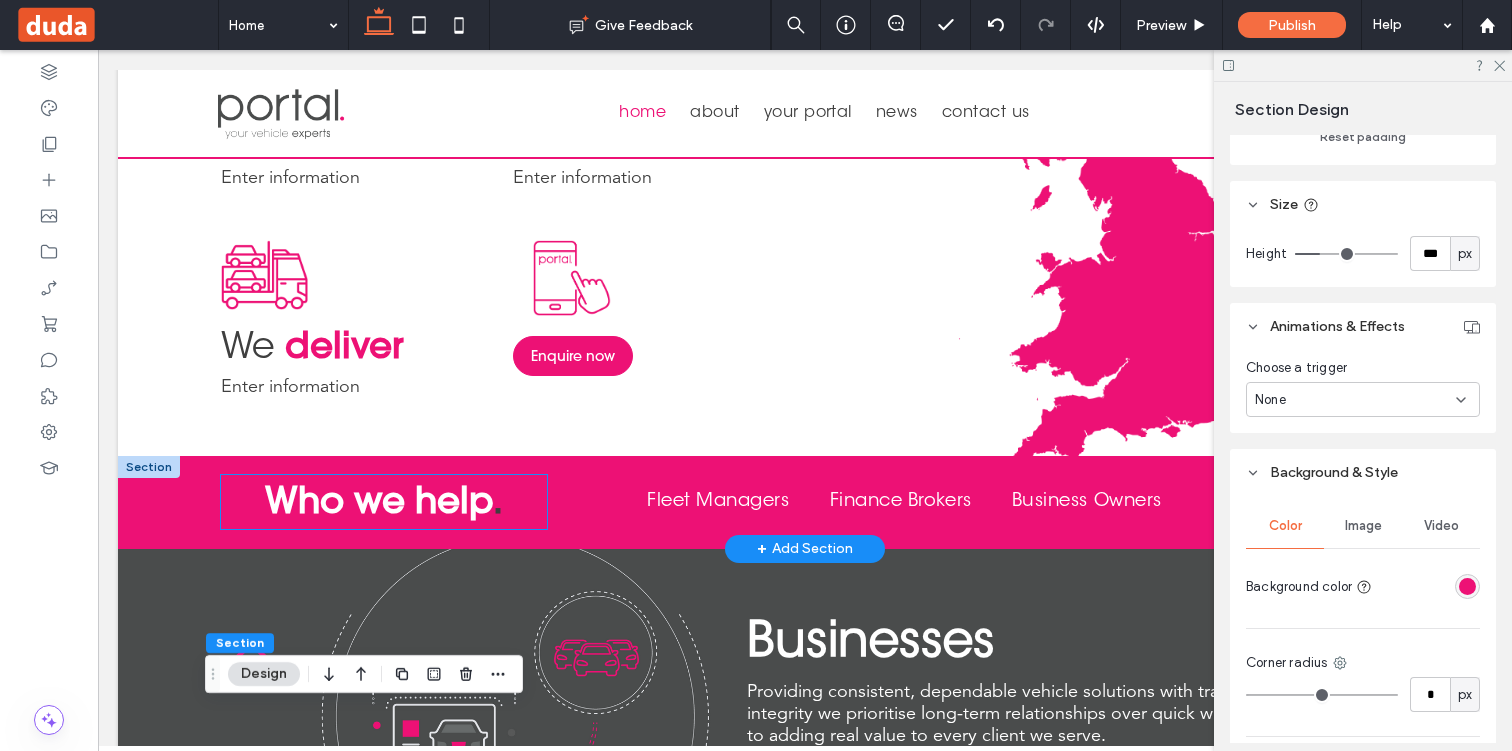 click on "Who we help" at bounding box center [379, 500] 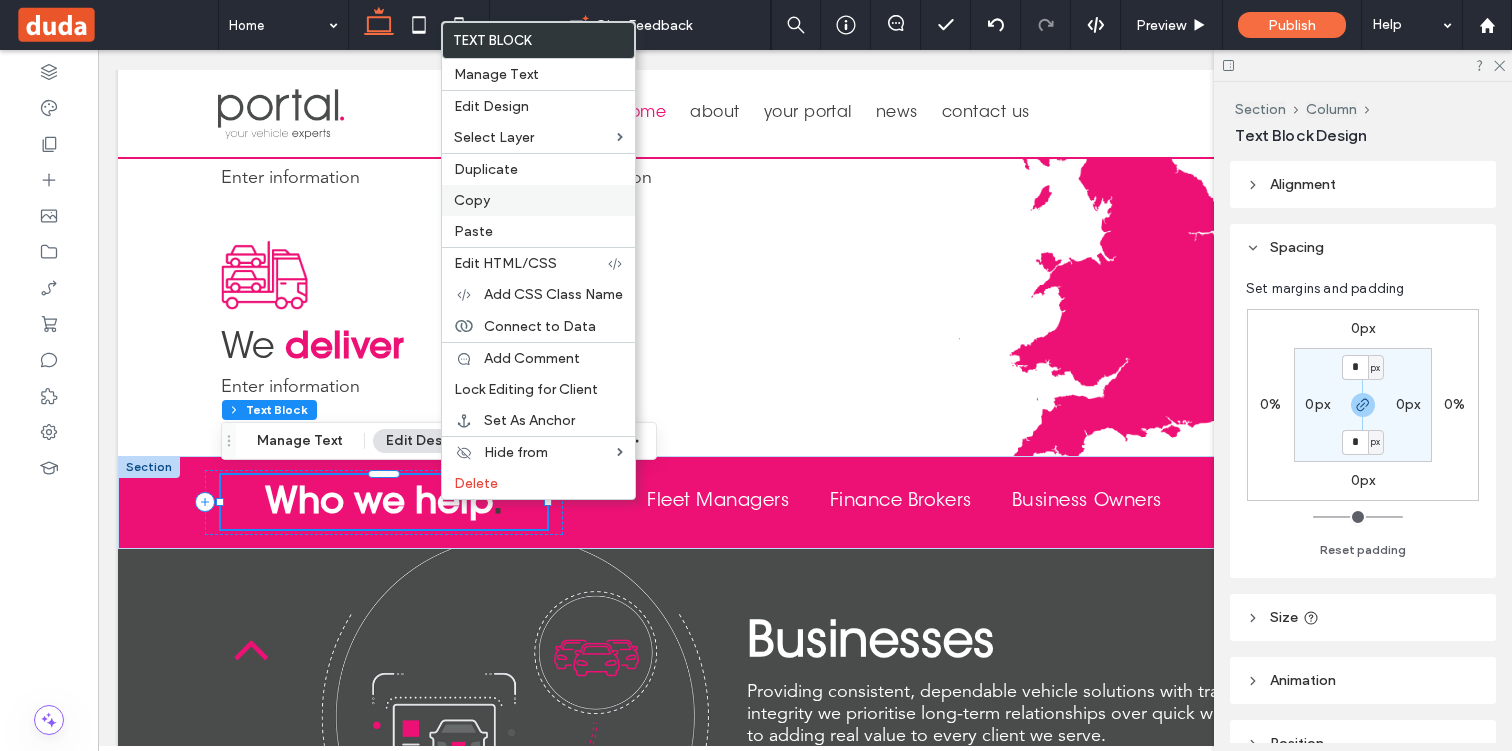 click on "Copy" at bounding box center [538, 200] 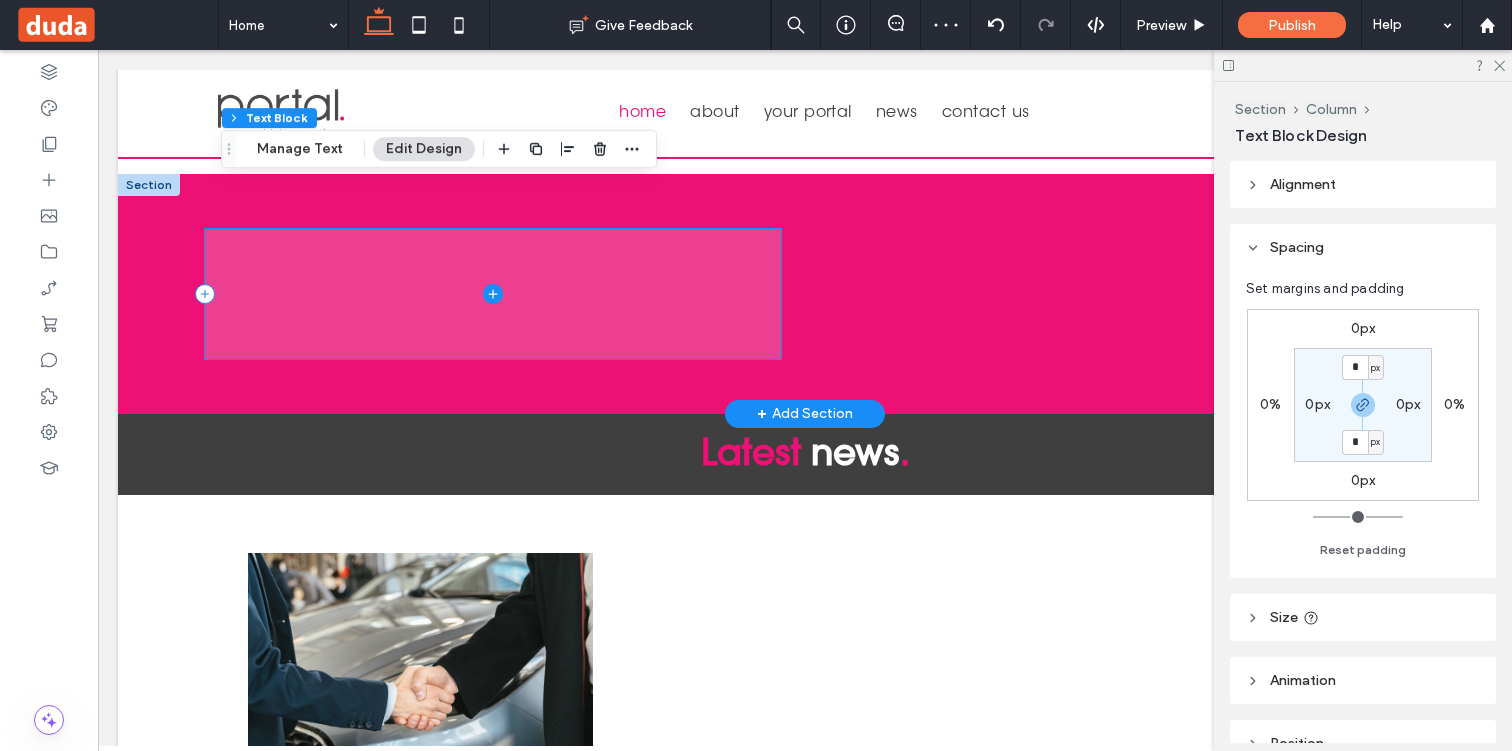 scroll, scrollTop: 3388, scrollLeft: 0, axis: vertical 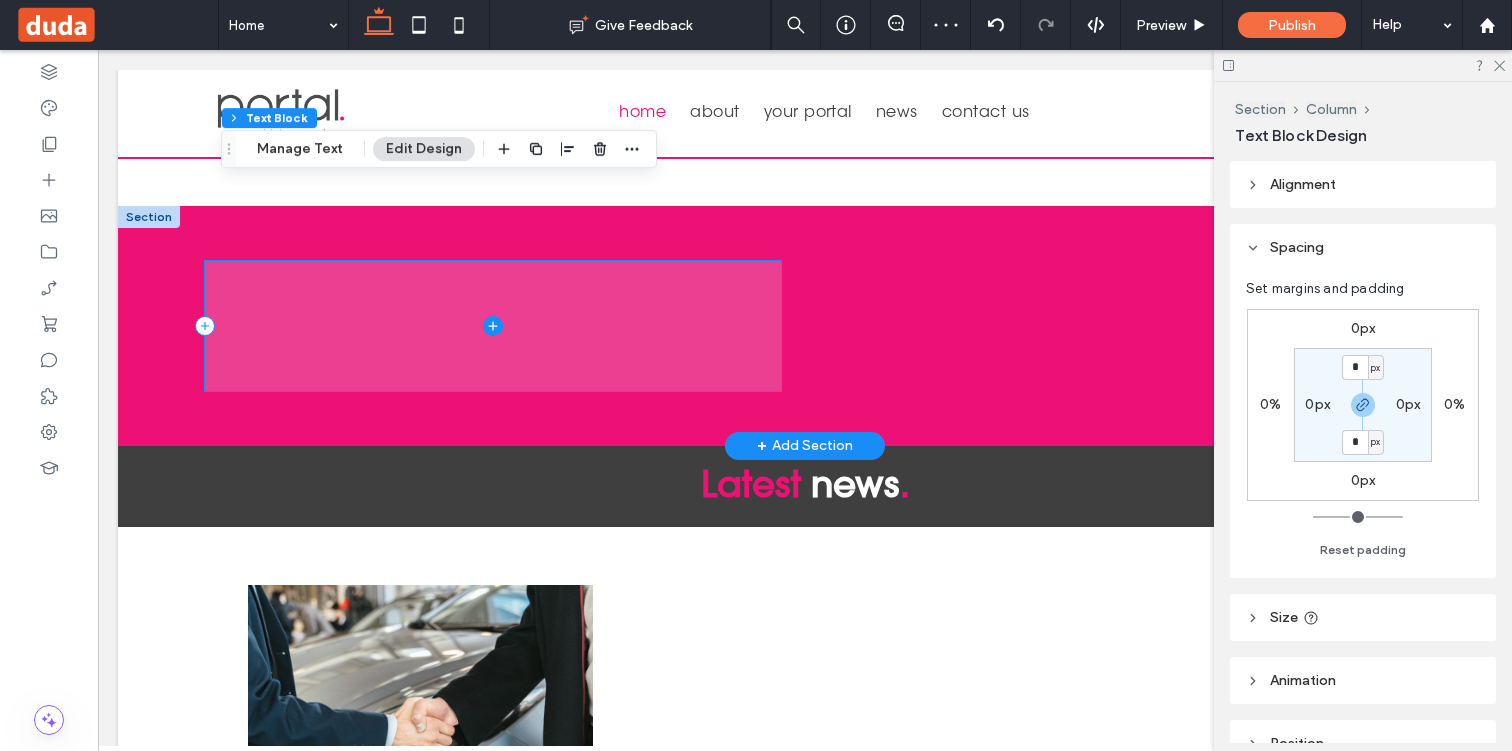 click at bounding box center (493, 326) 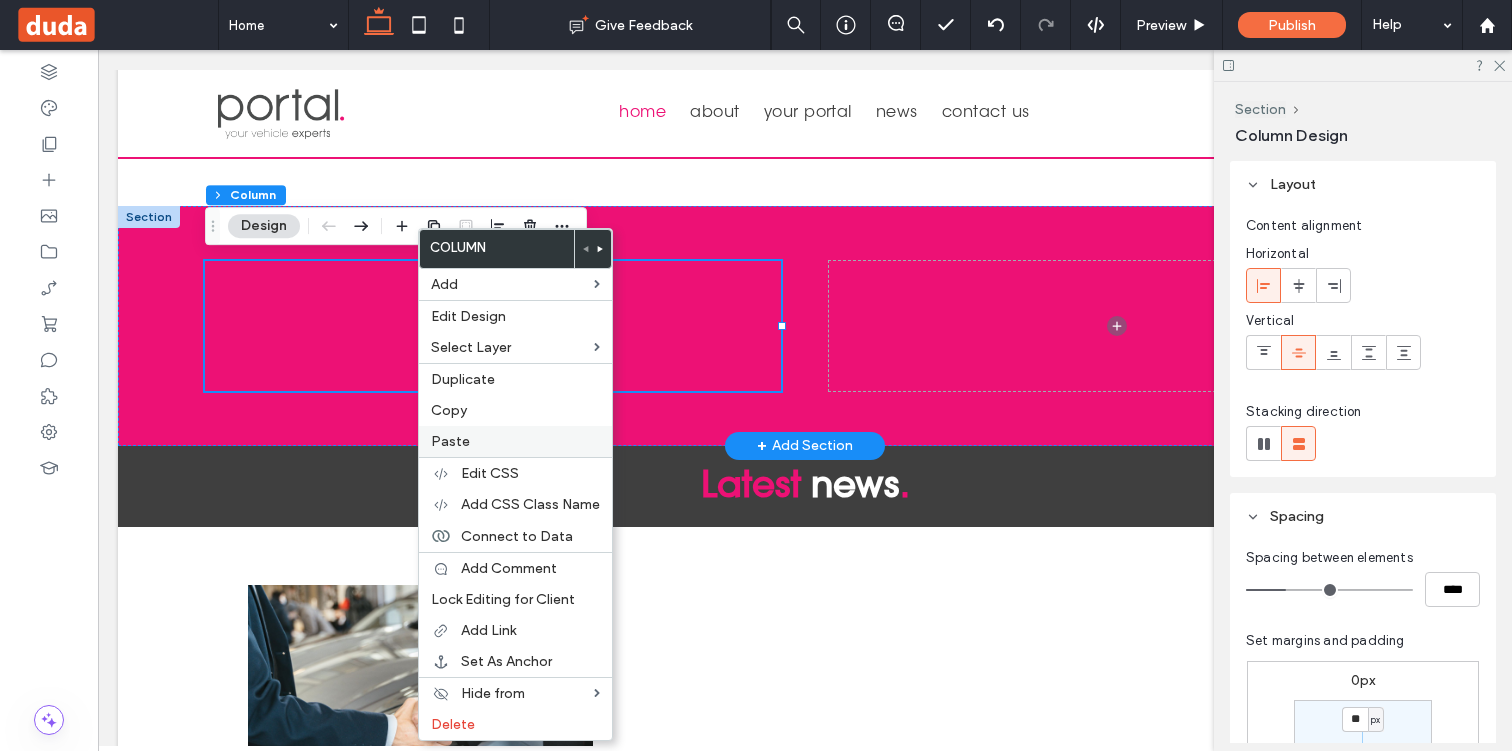 click on "Paste" at bounding box center [450, 441] 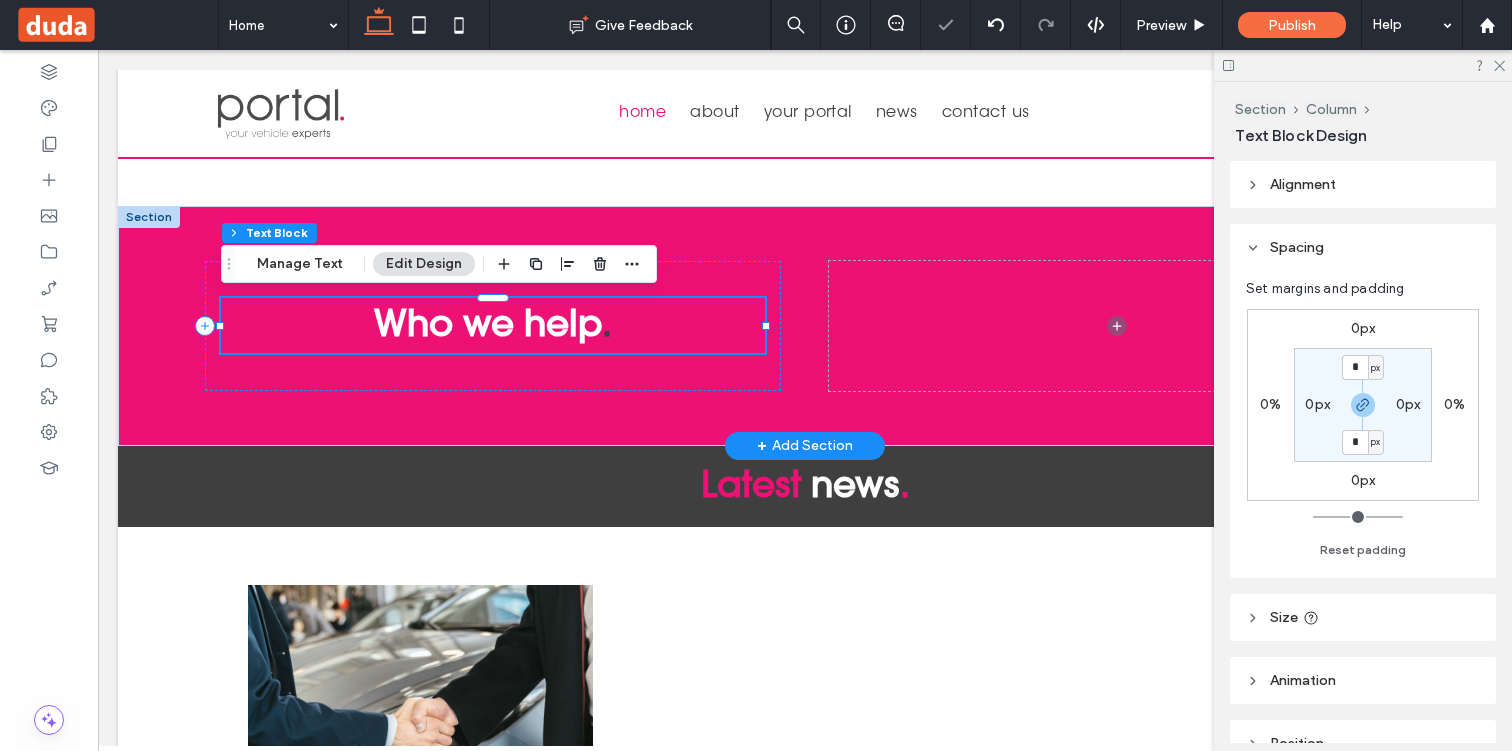 click on "Who we help" at bounding box center [488, 323] 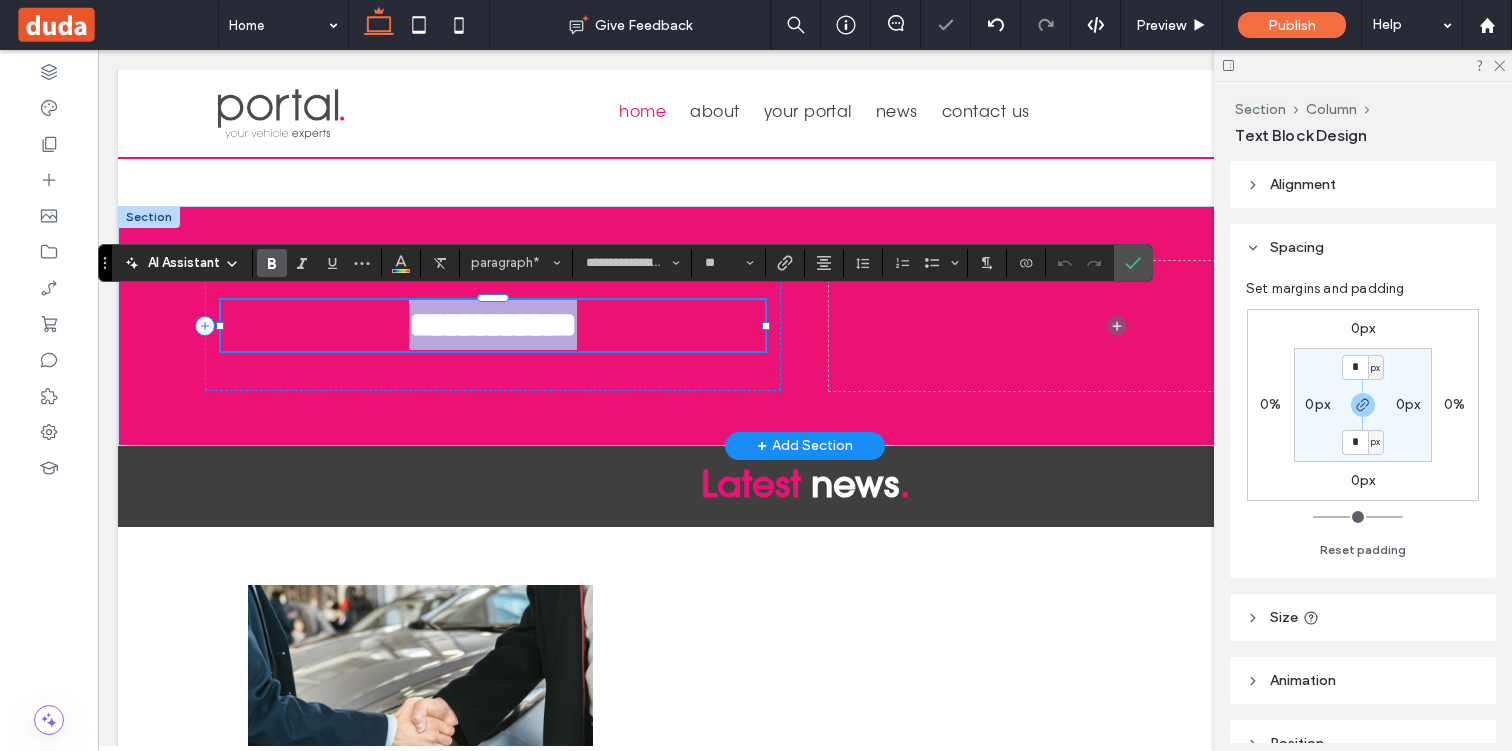 click on "**********" at bounding box center (493, 325) 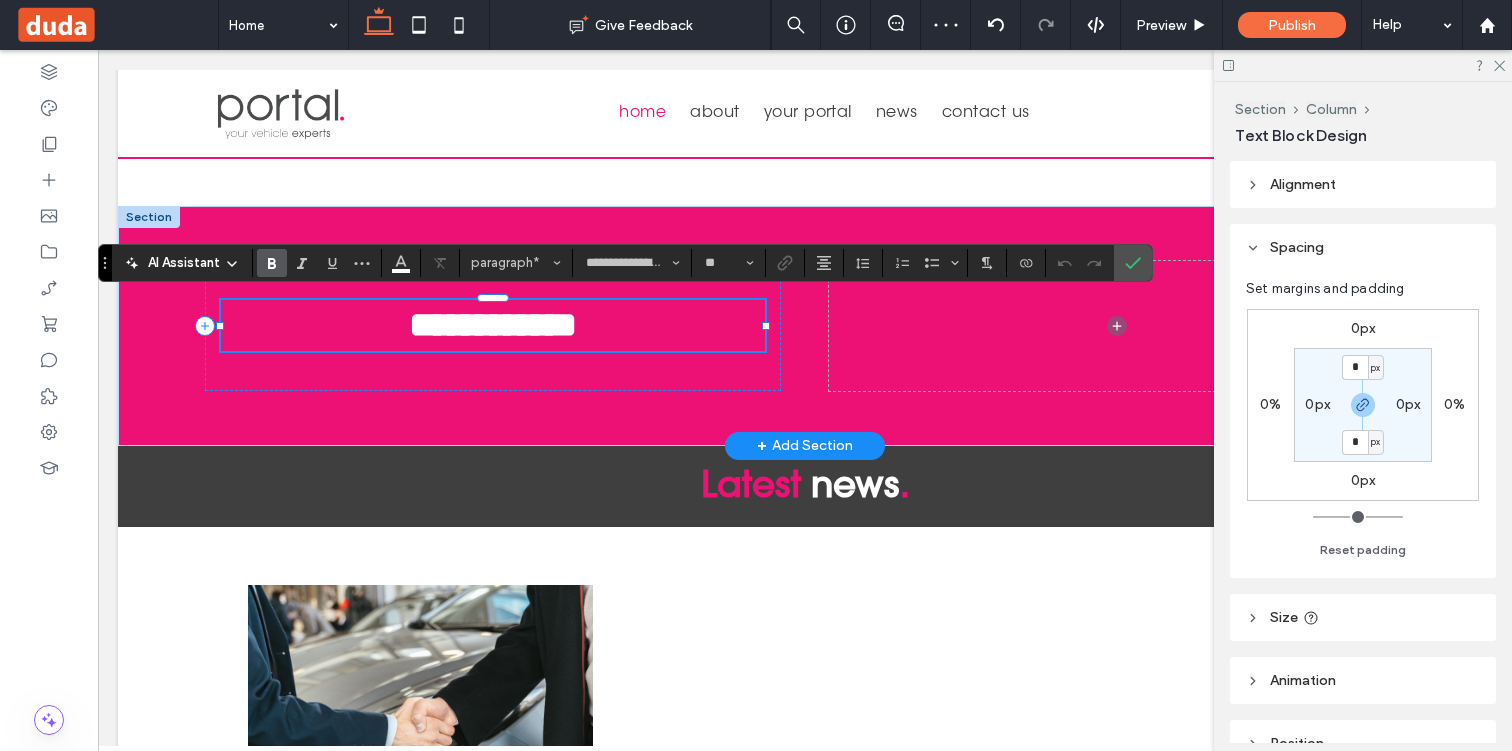 click on "**********" at bounding box center (493, 325) 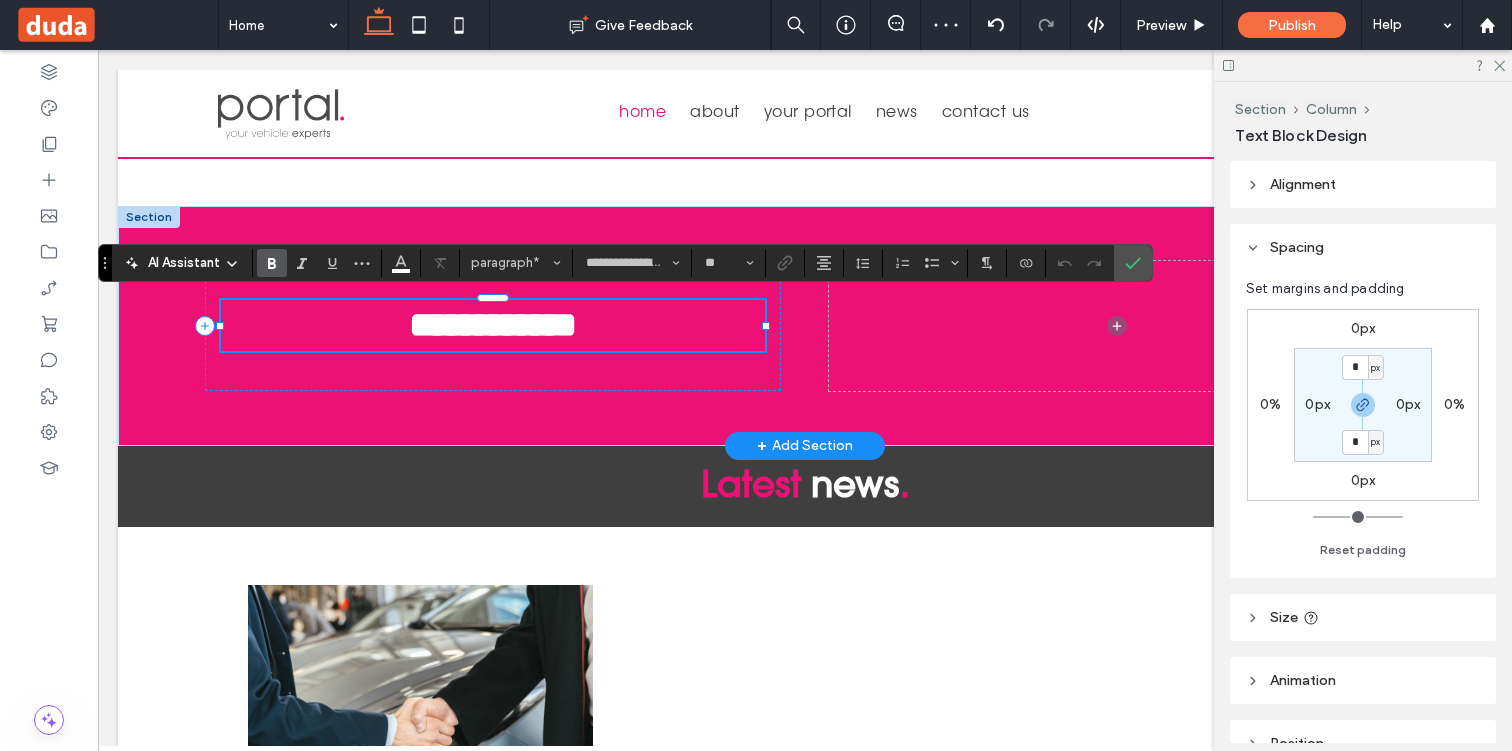 type 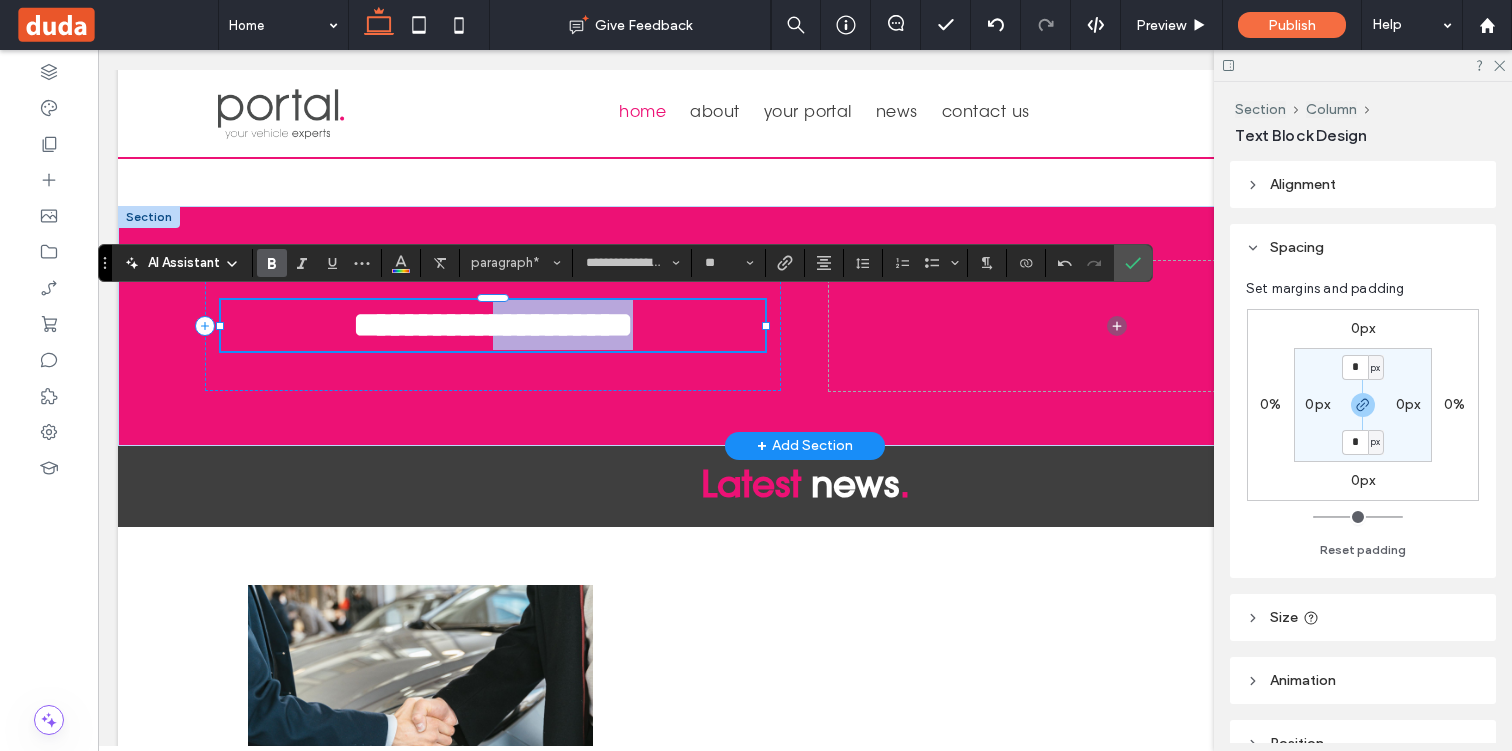 drag, startPoint x: 500, startPoint y: 319, endPoint x: 689, endPoint y: 318, distance: 189.00264 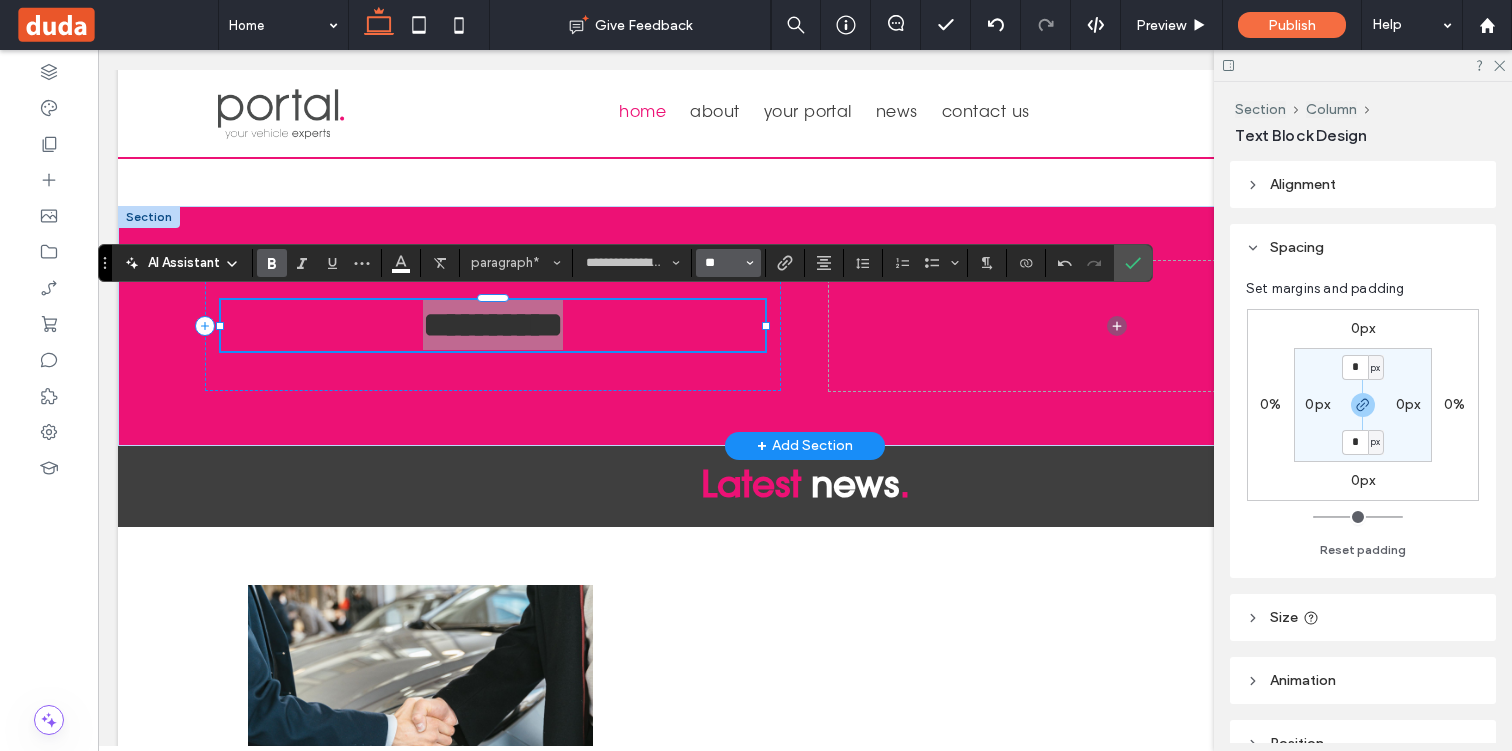 click on "**" at bounding box center [722, 263] 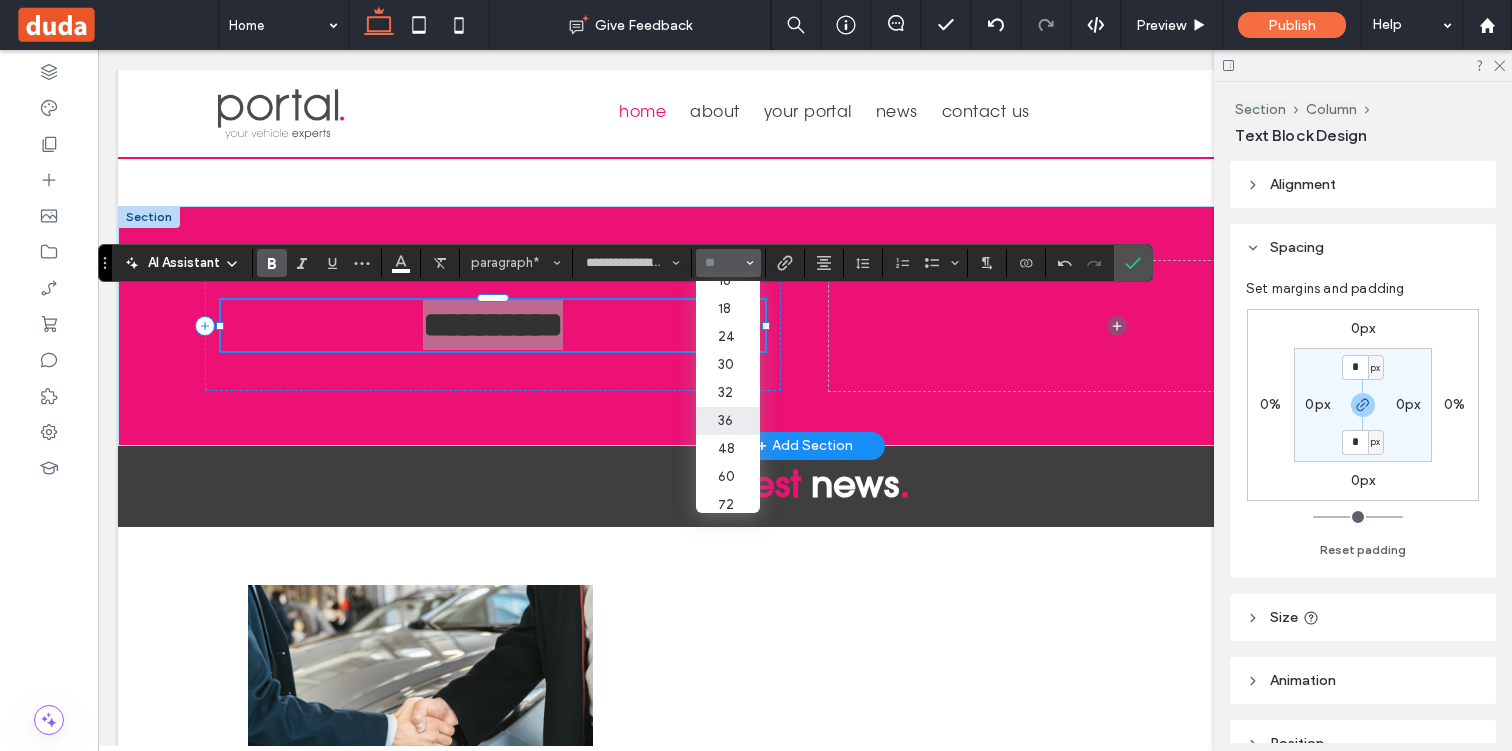 scroll, scrollTop: 213, scrollLeft: 0, axis: vertical 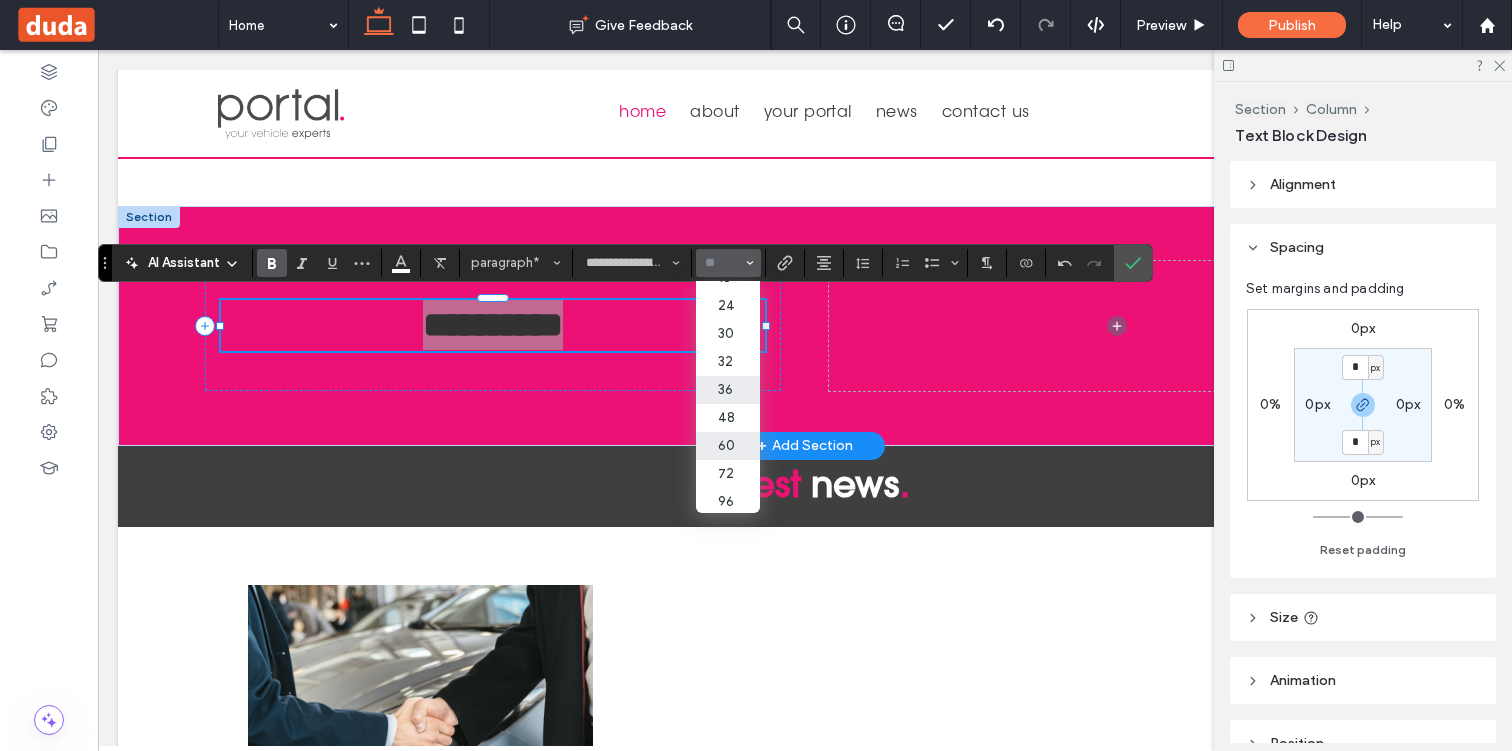 click on "60" at bounding box center [728, 446] 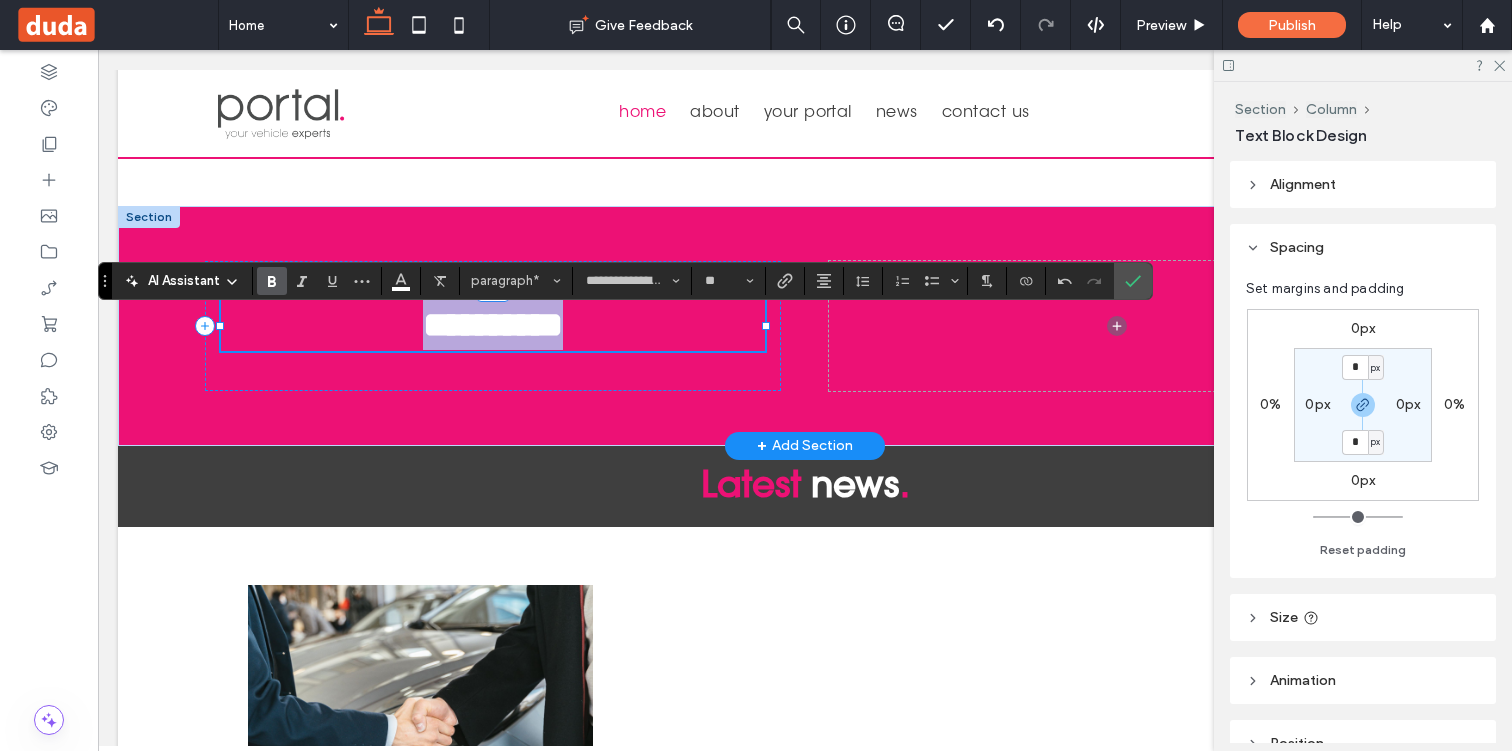type on "**" 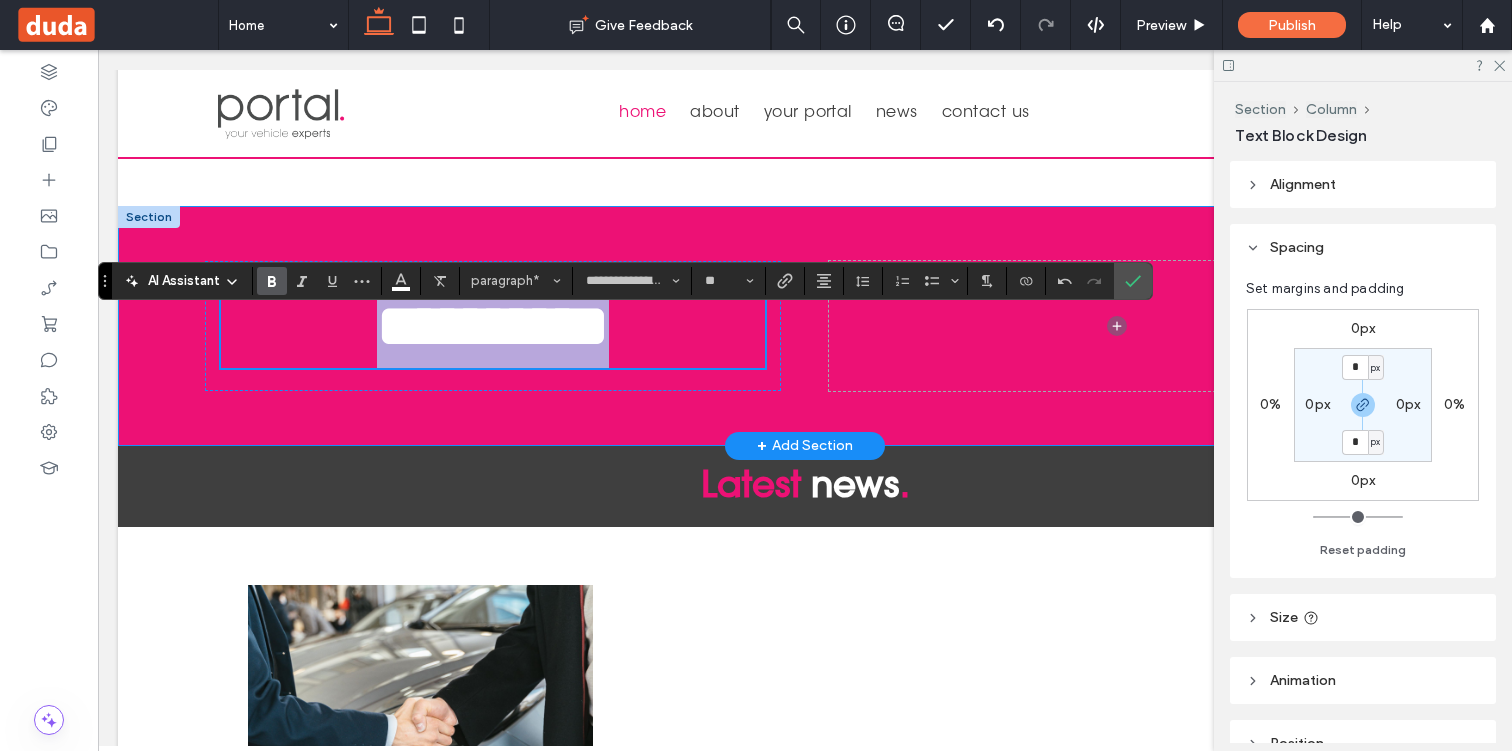 scroll, scrollTop: 3370, scrollLeft: 0, axis: vertical 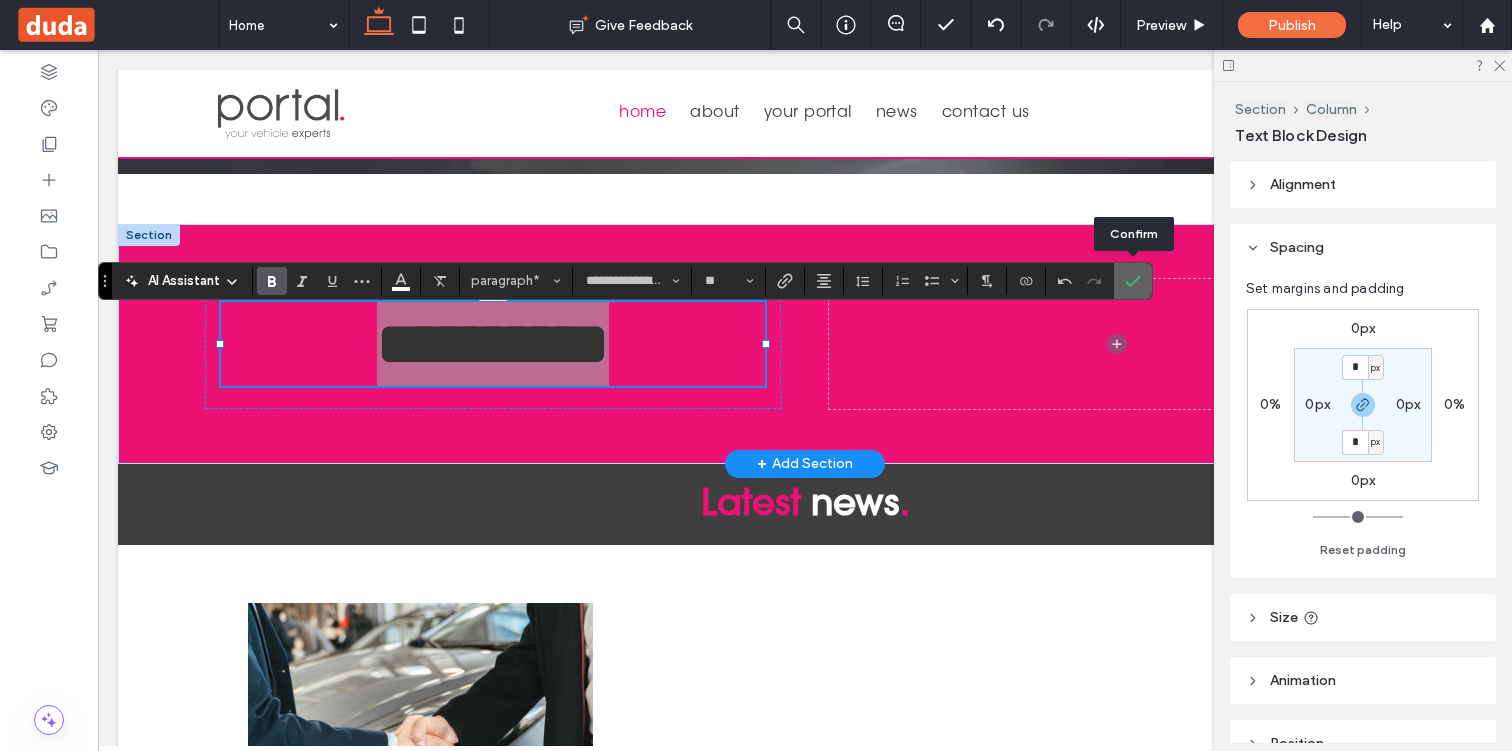 click 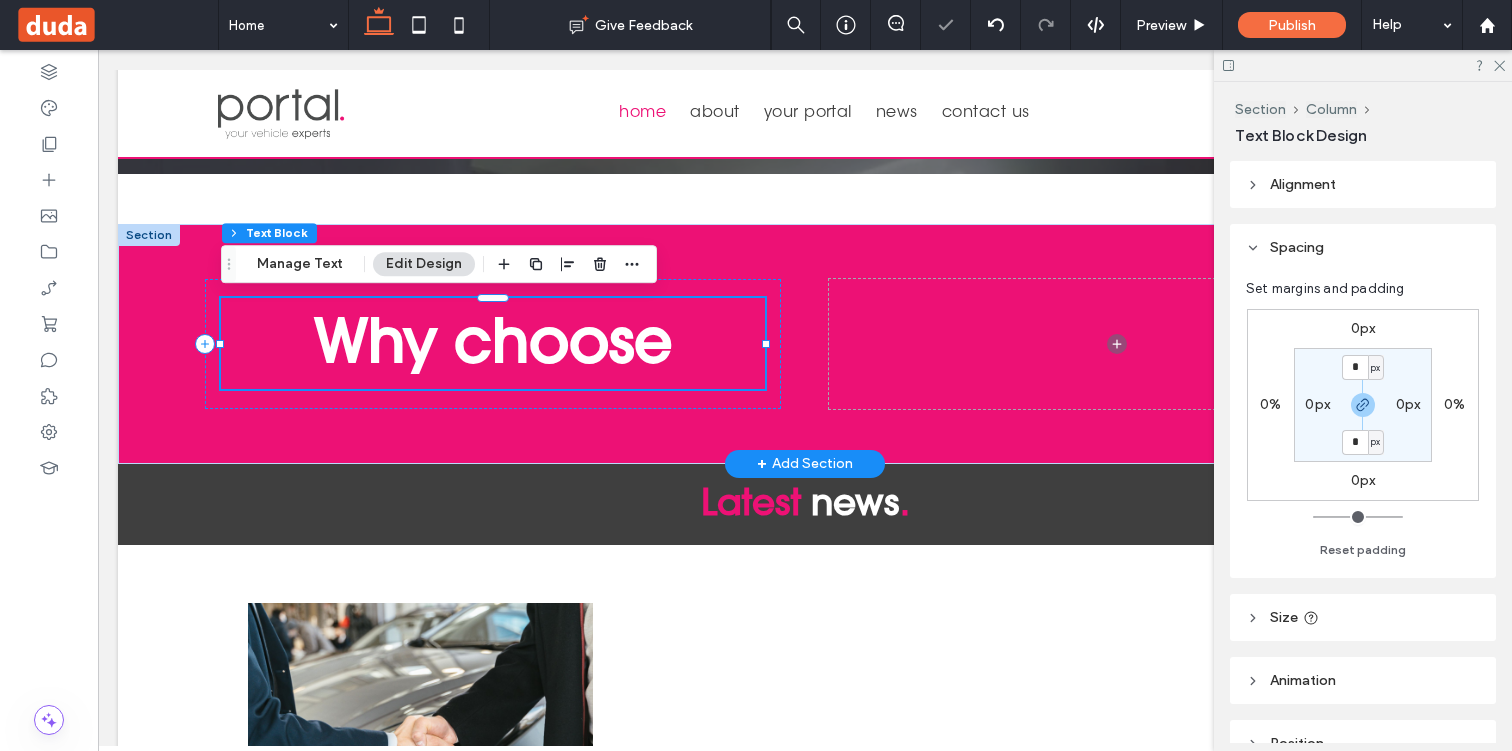 click on "Why choose" at bounding box center (493, 343) 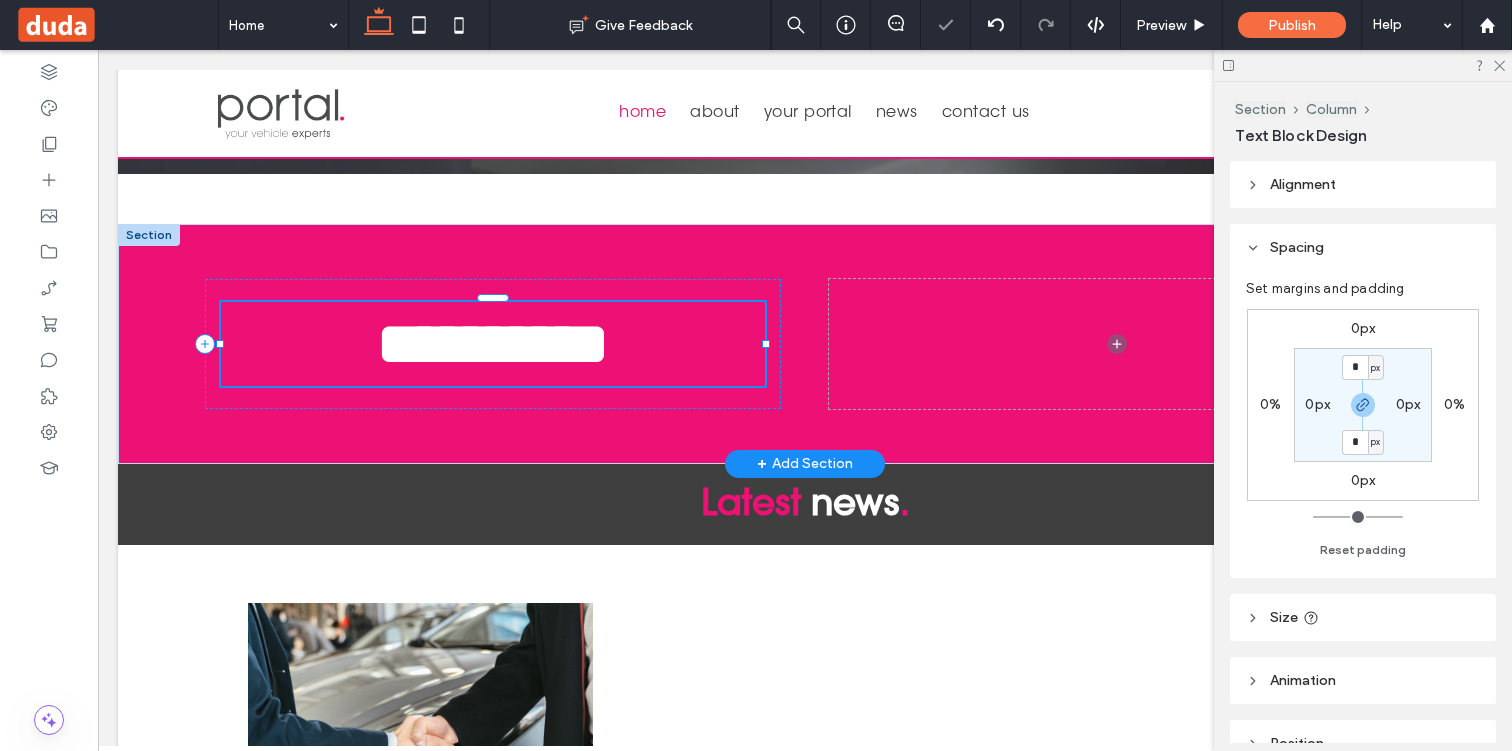 type on "**********" 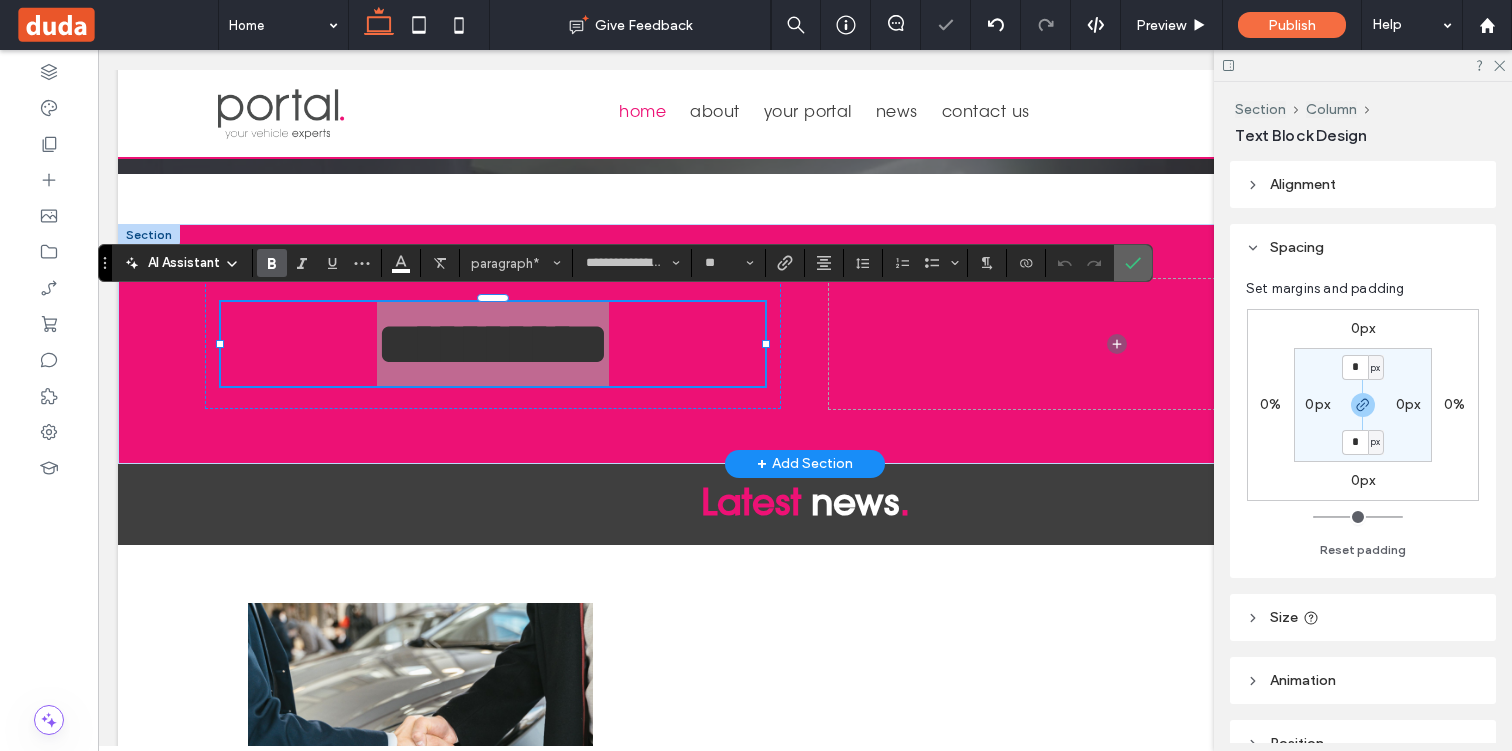 click 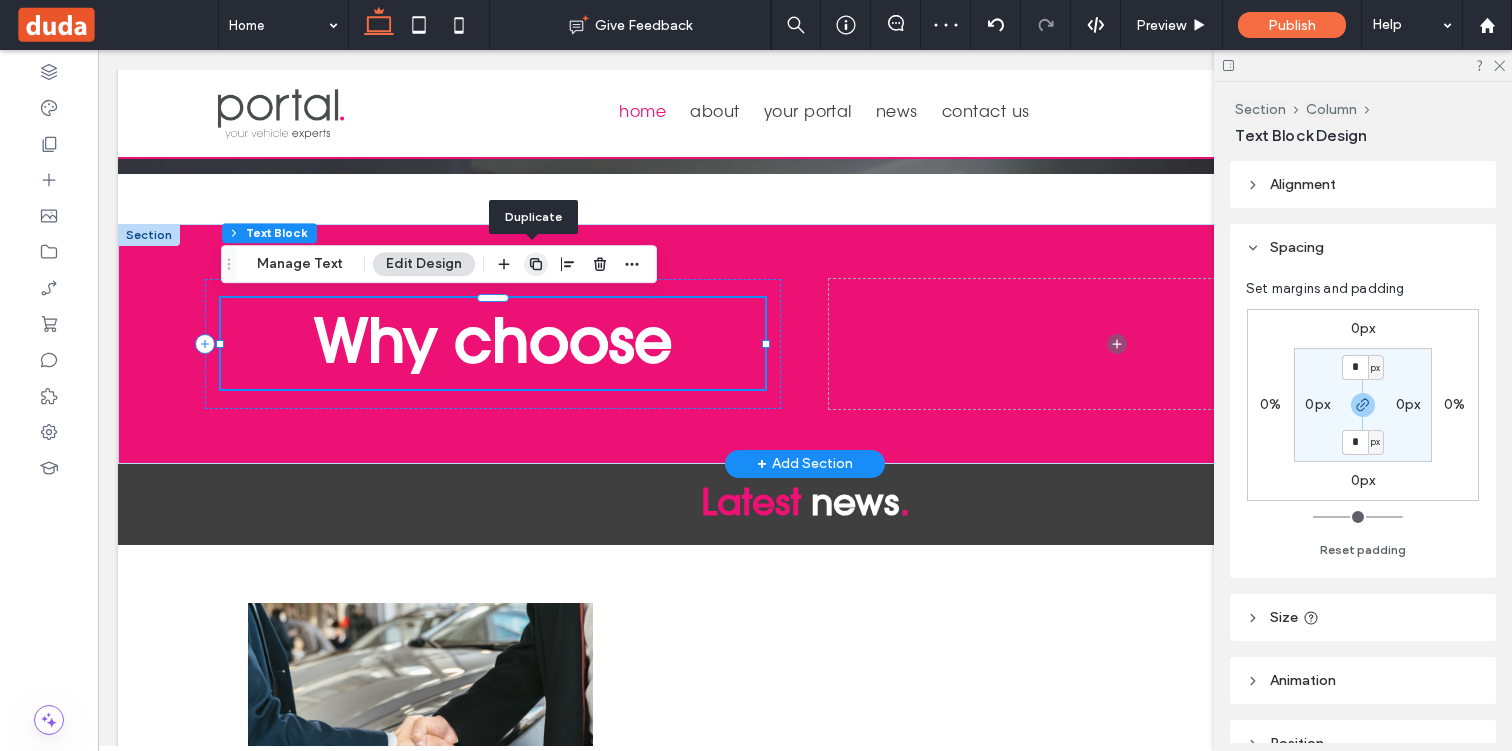 click 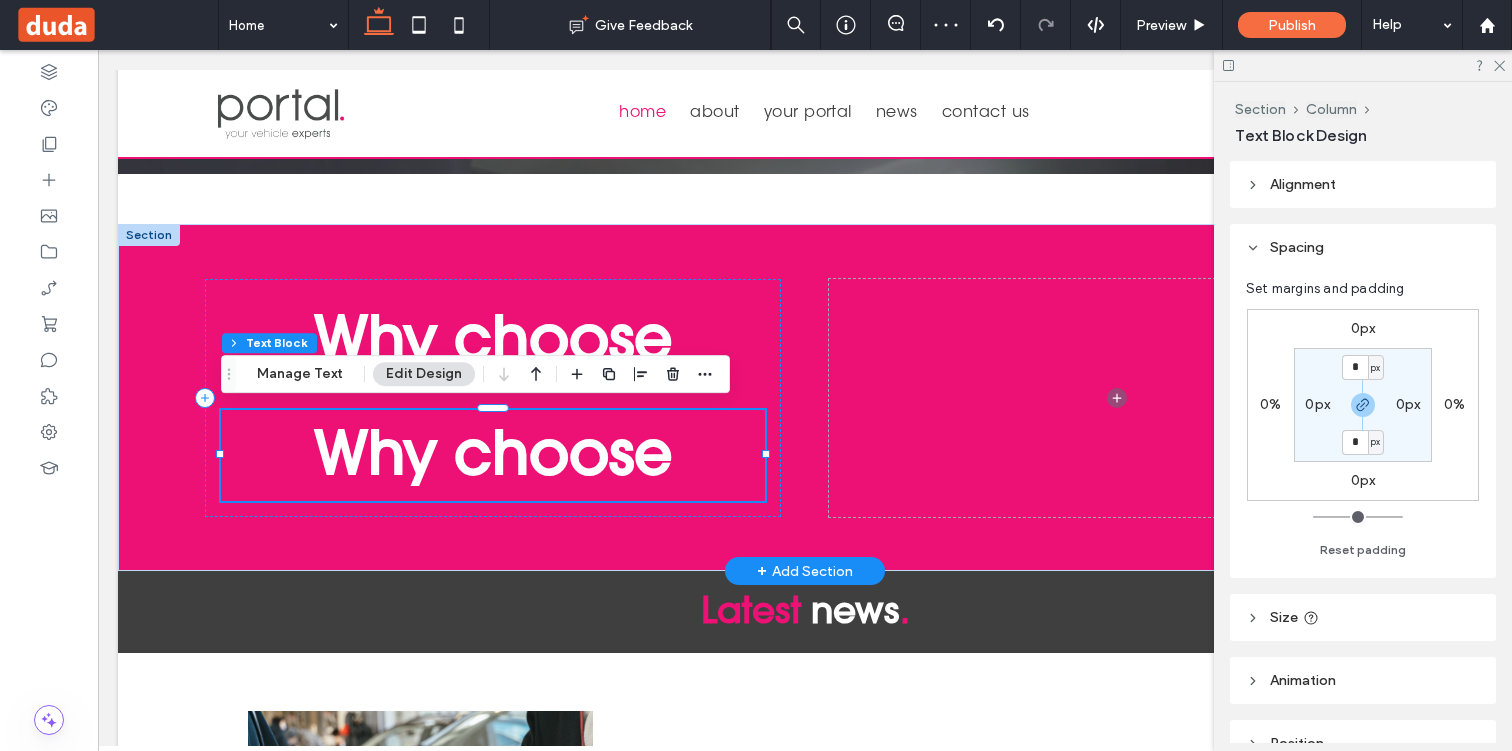 click on "Why choose" at bounding box center (493, 452) 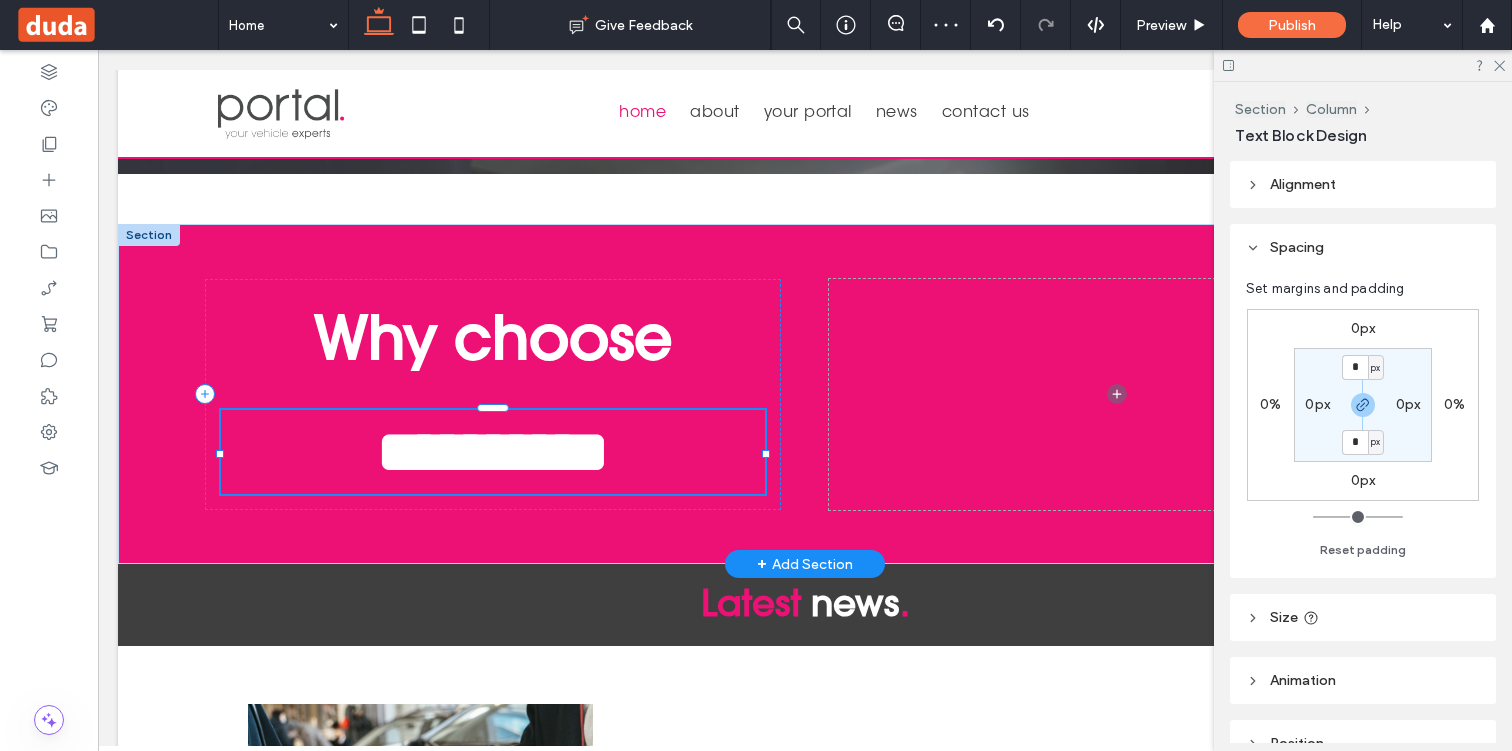 type on "**********" 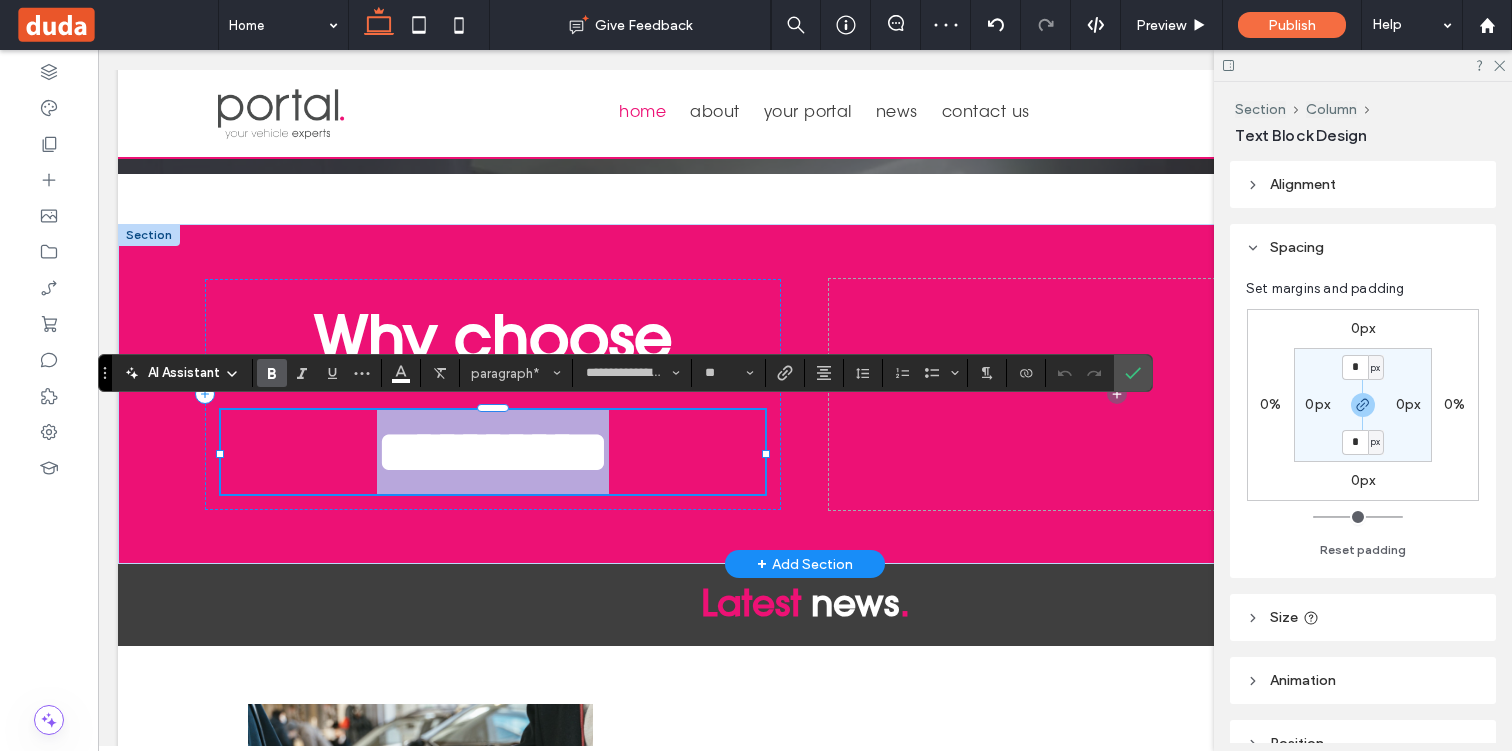 type 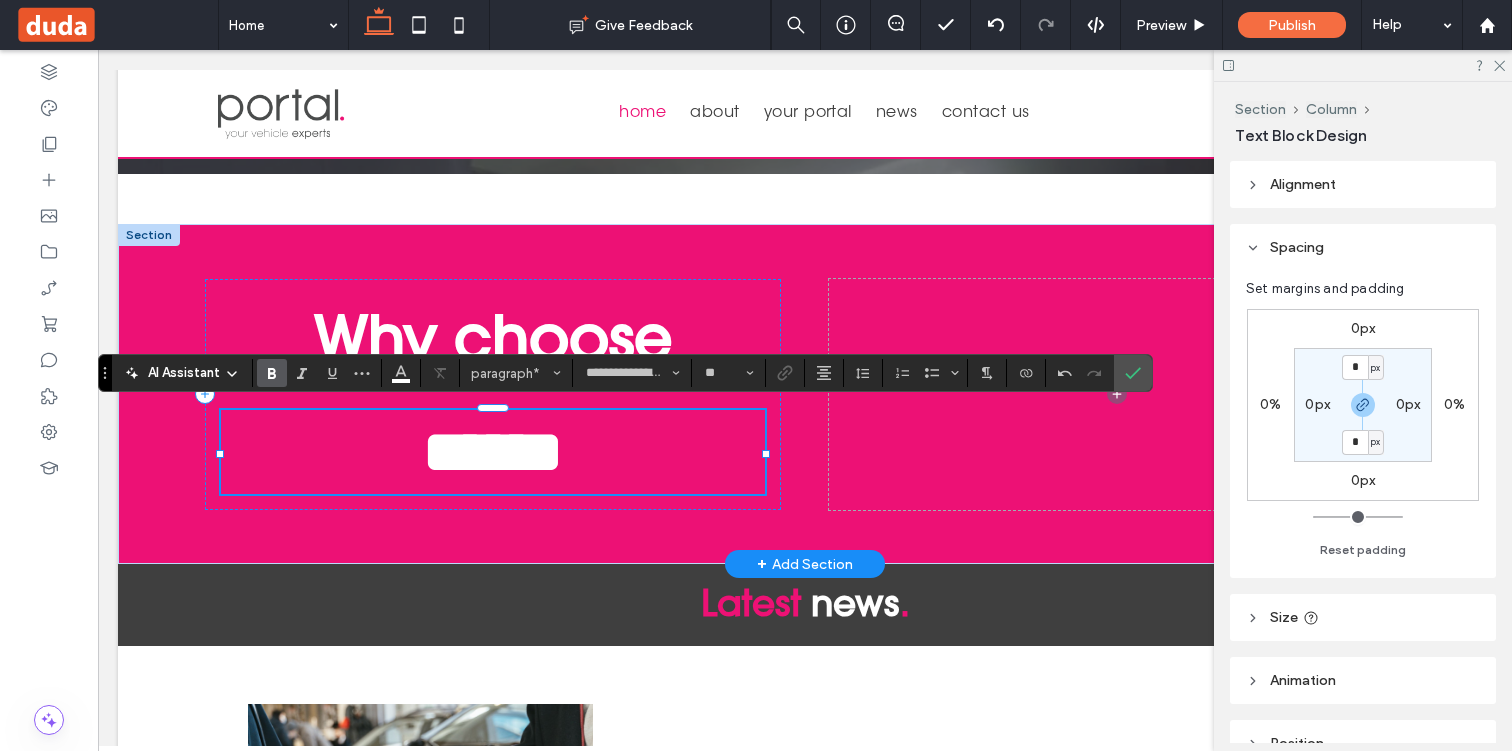 click on "******" at bounding box center (493, 452) 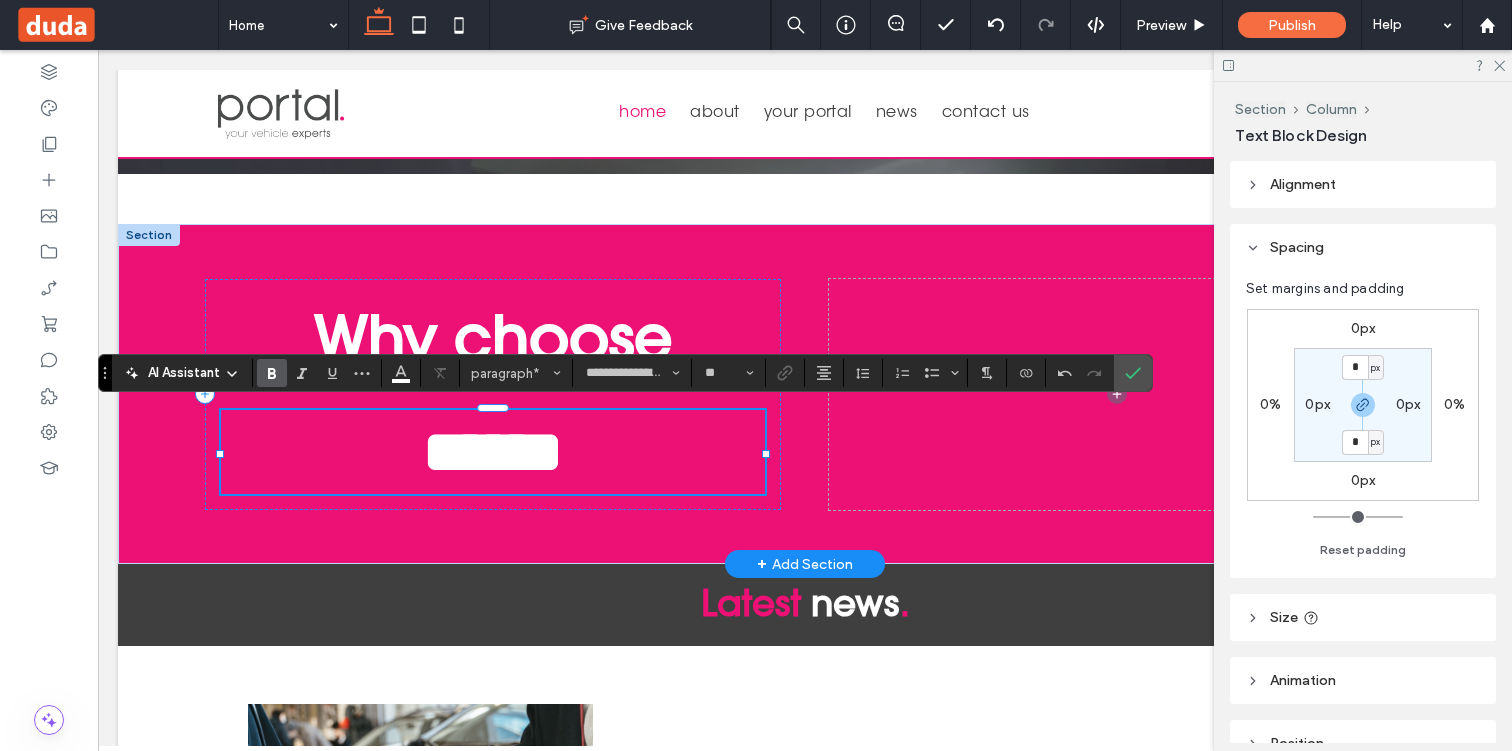 click on "******" at bounding box center [493, 452] 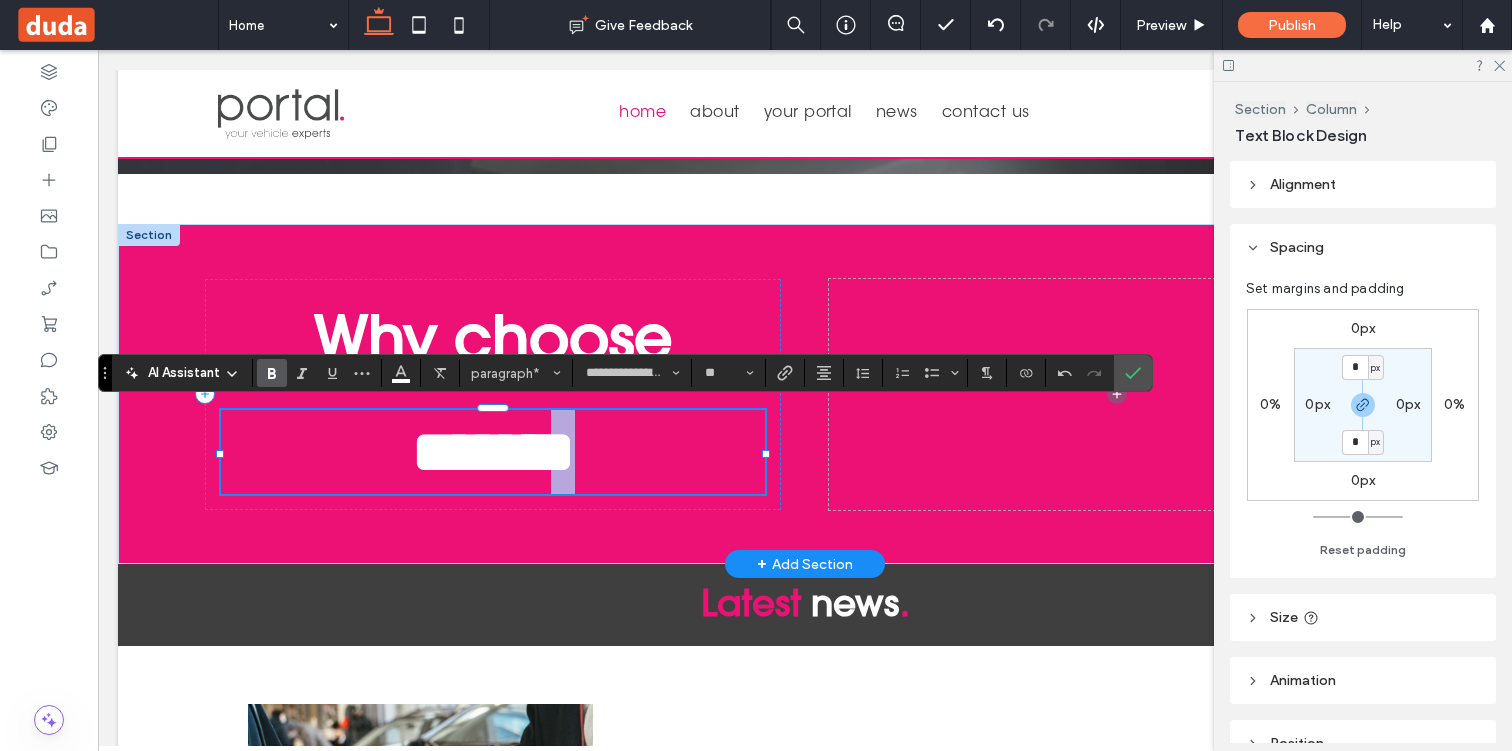 drag, startPoint x: 597, startPoint y: 461, endPoint x: 579, endPoint y: 462, distance: 18.027756 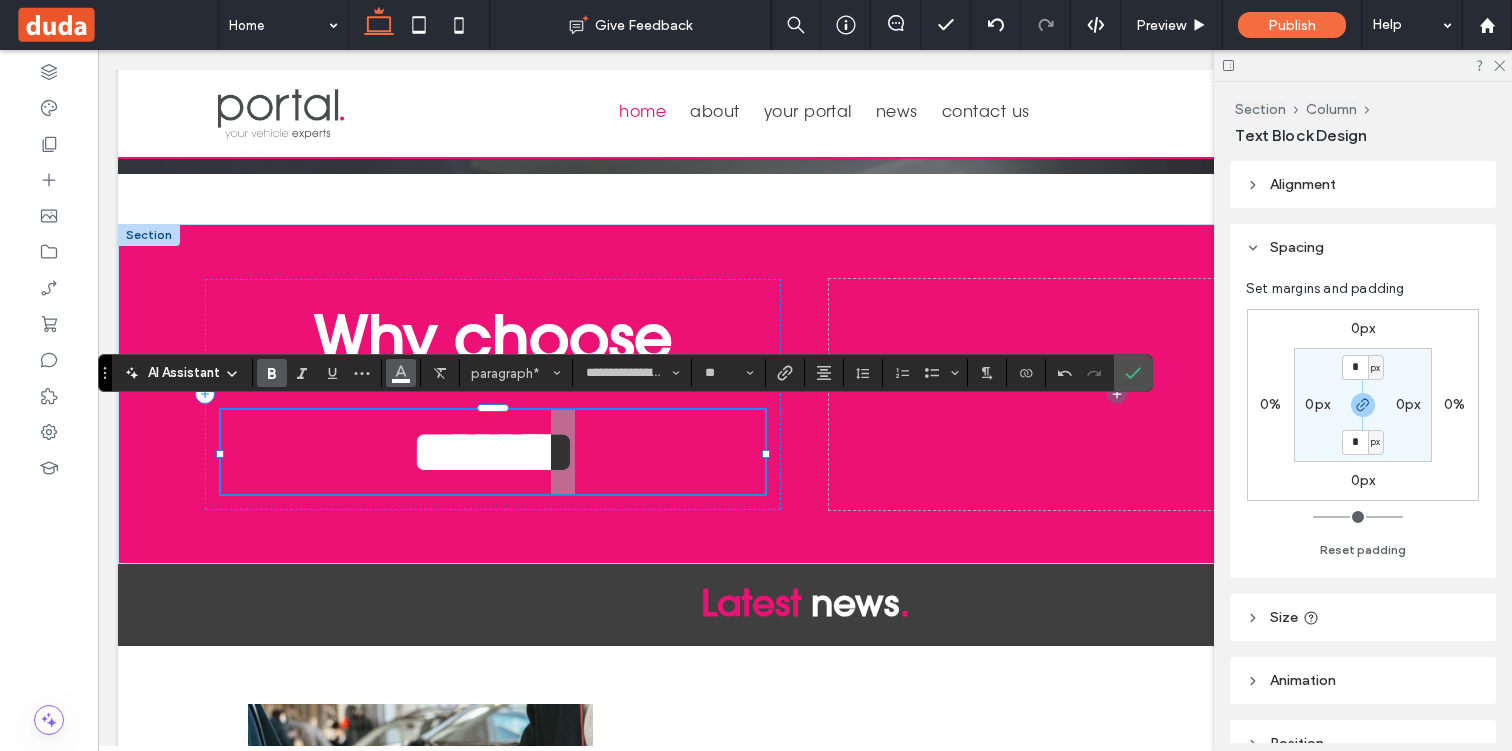 click 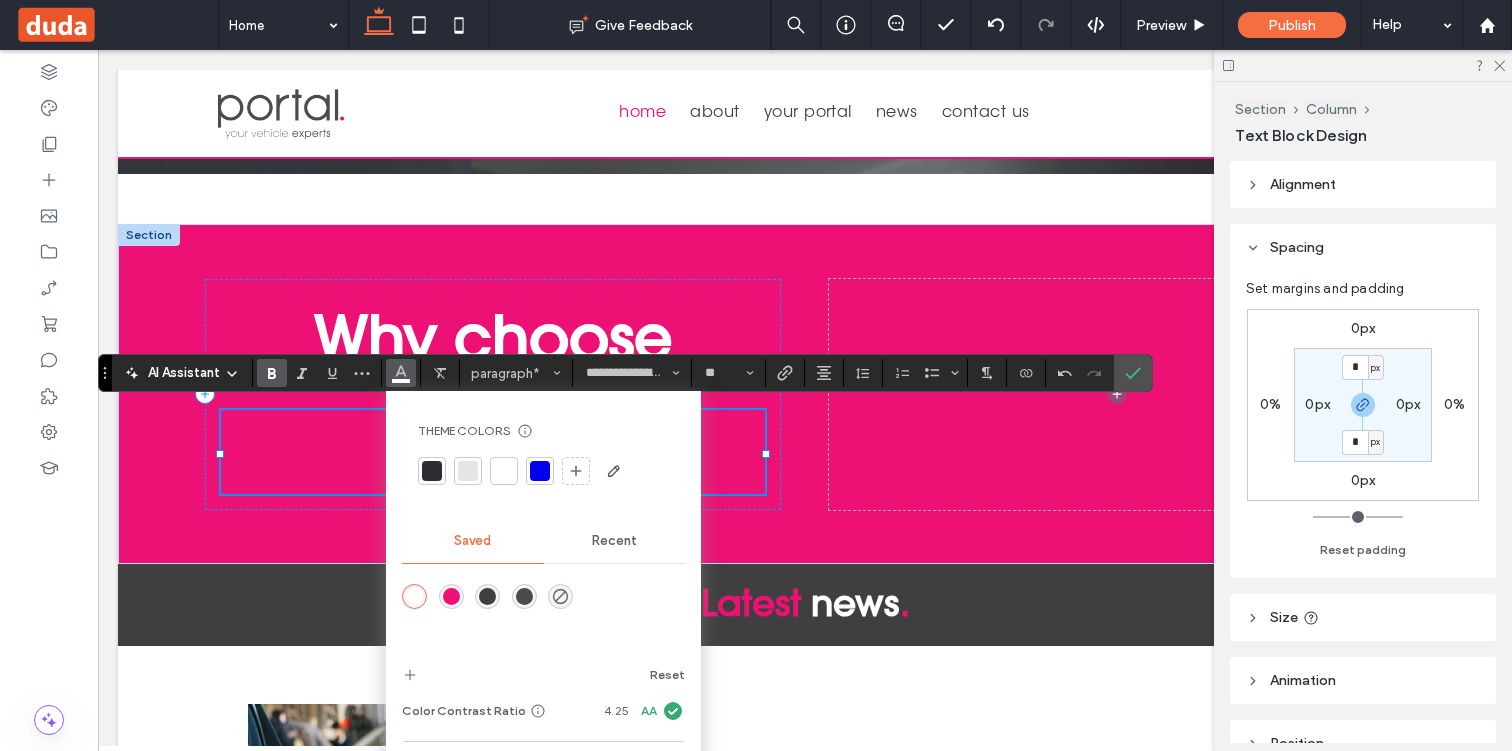 click at bounding box center [487, 596] 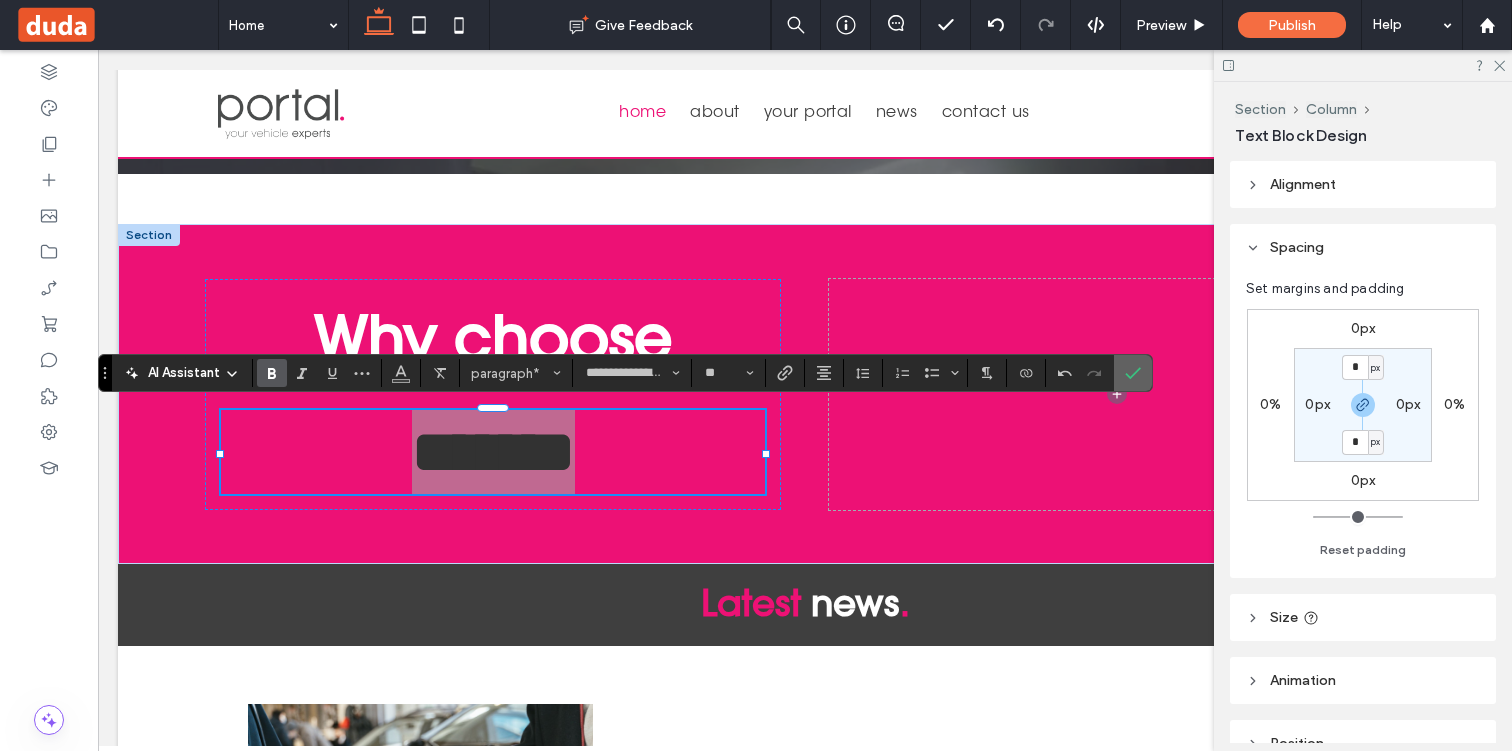click at bounding box center (1133, 373) 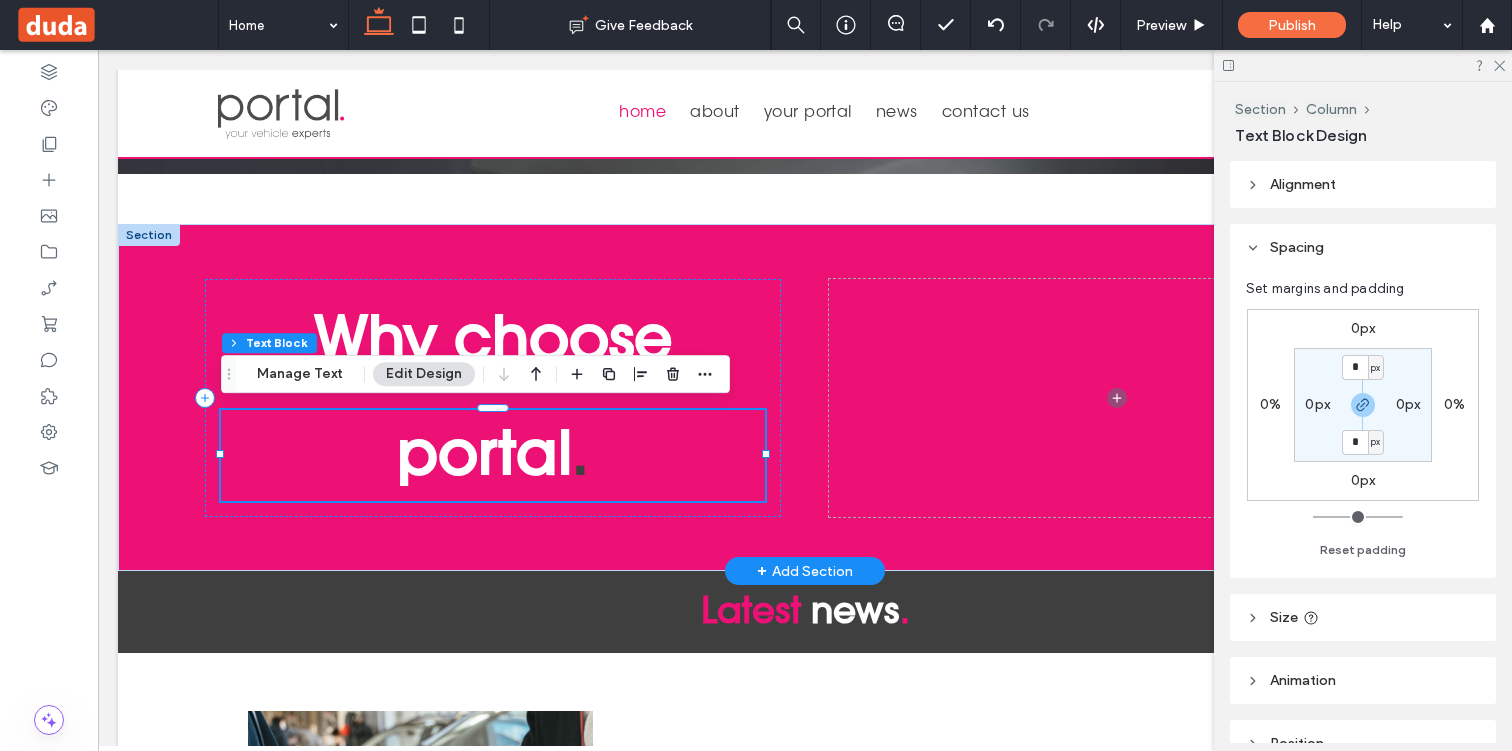 click on "portal" at bounding box center [484, 452] 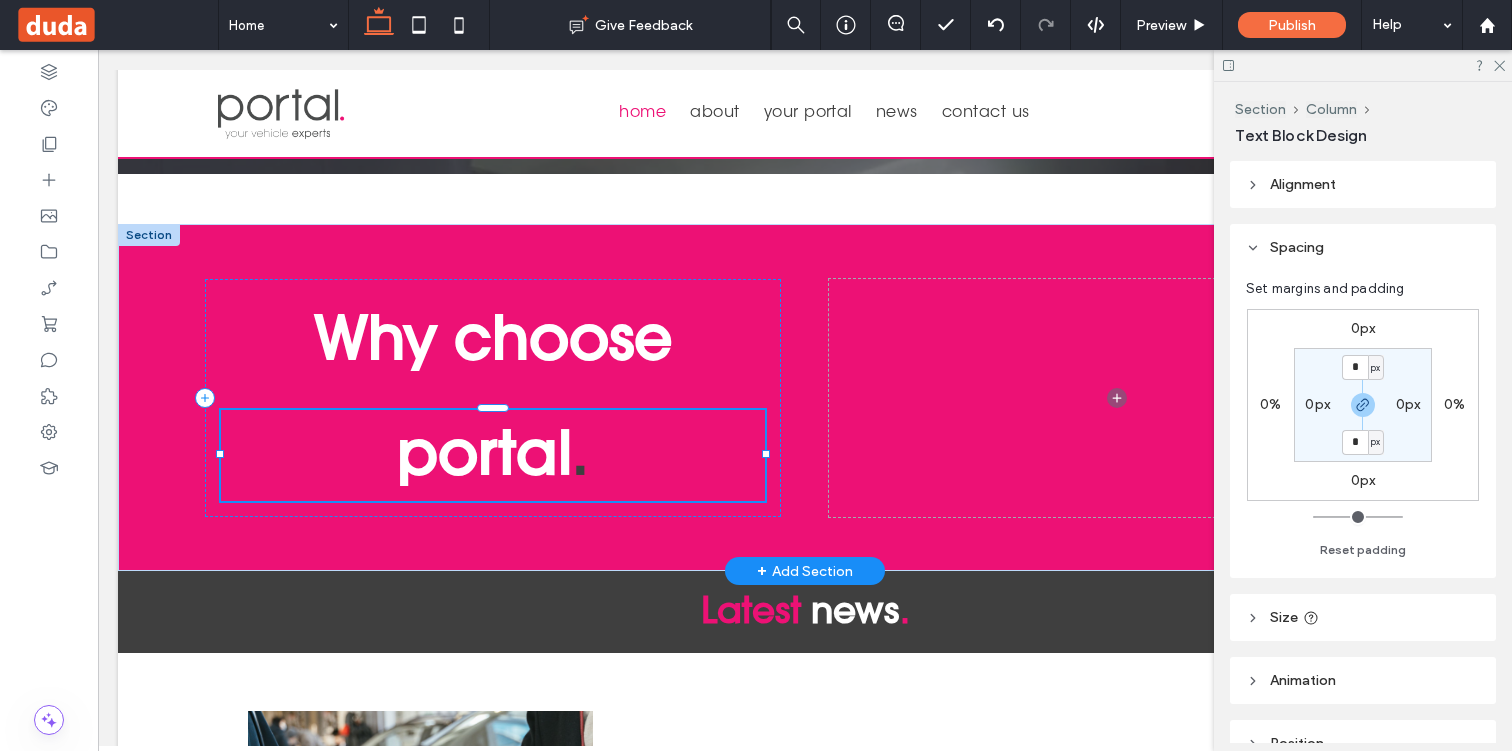 type on "**********" 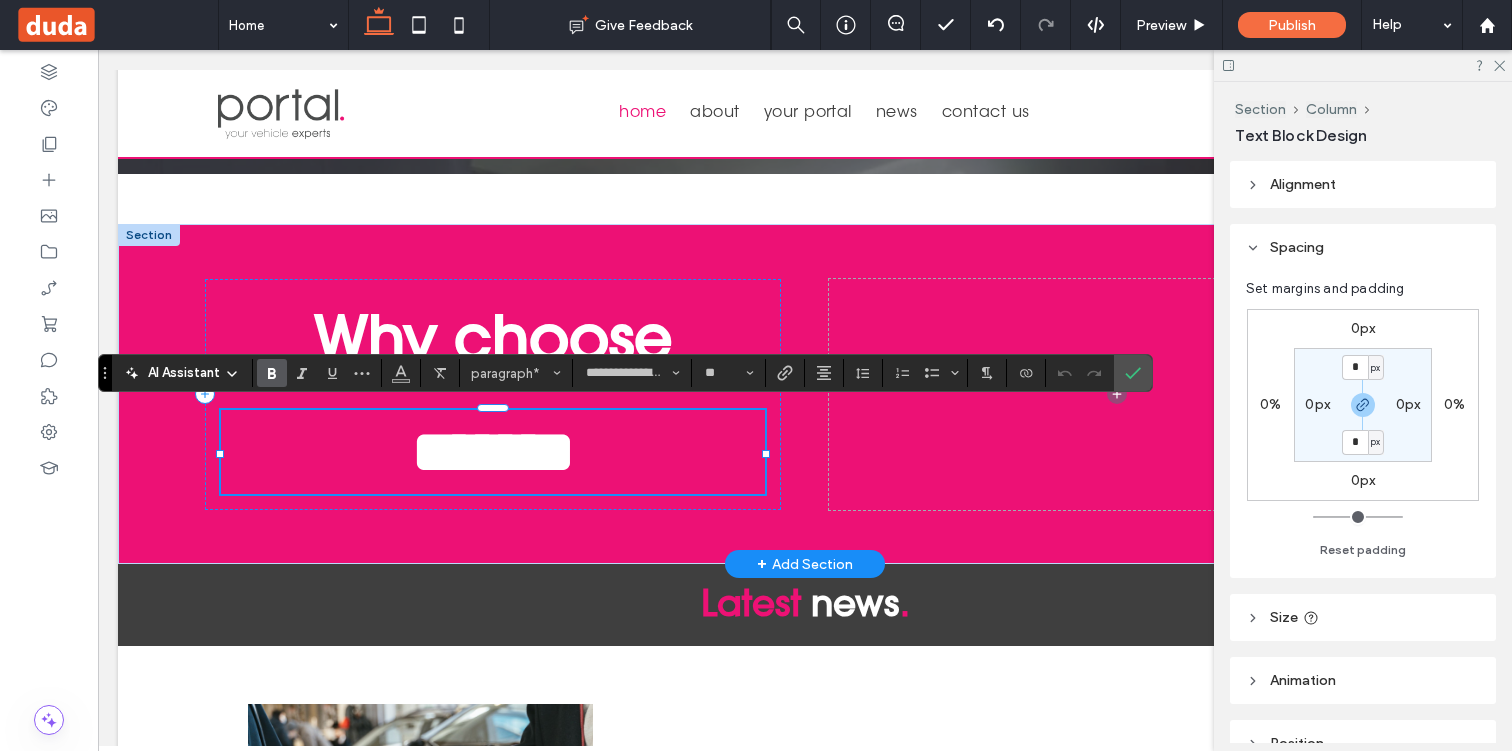 click on "******" at bounding box center (493, 452) 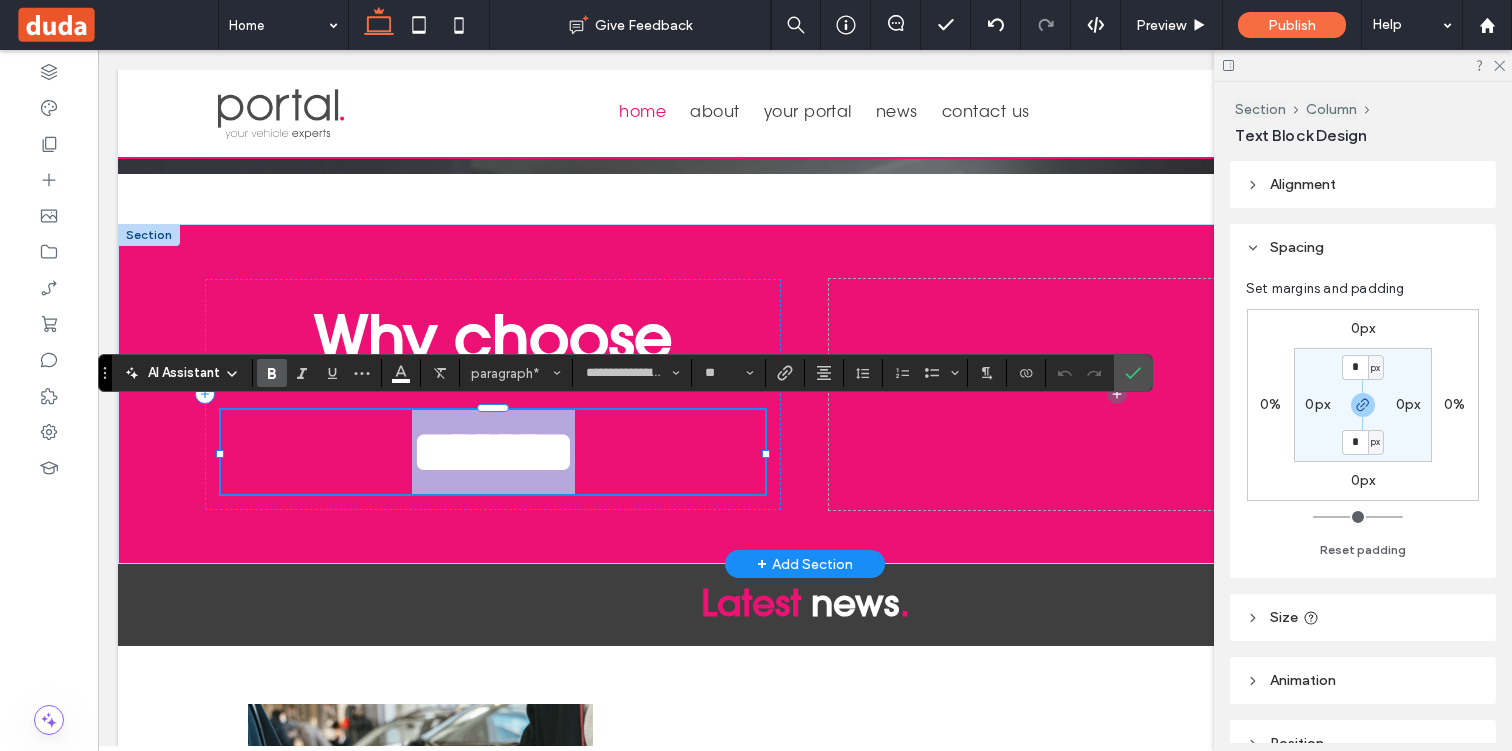 click on "******" at bounding box center [493, 452] 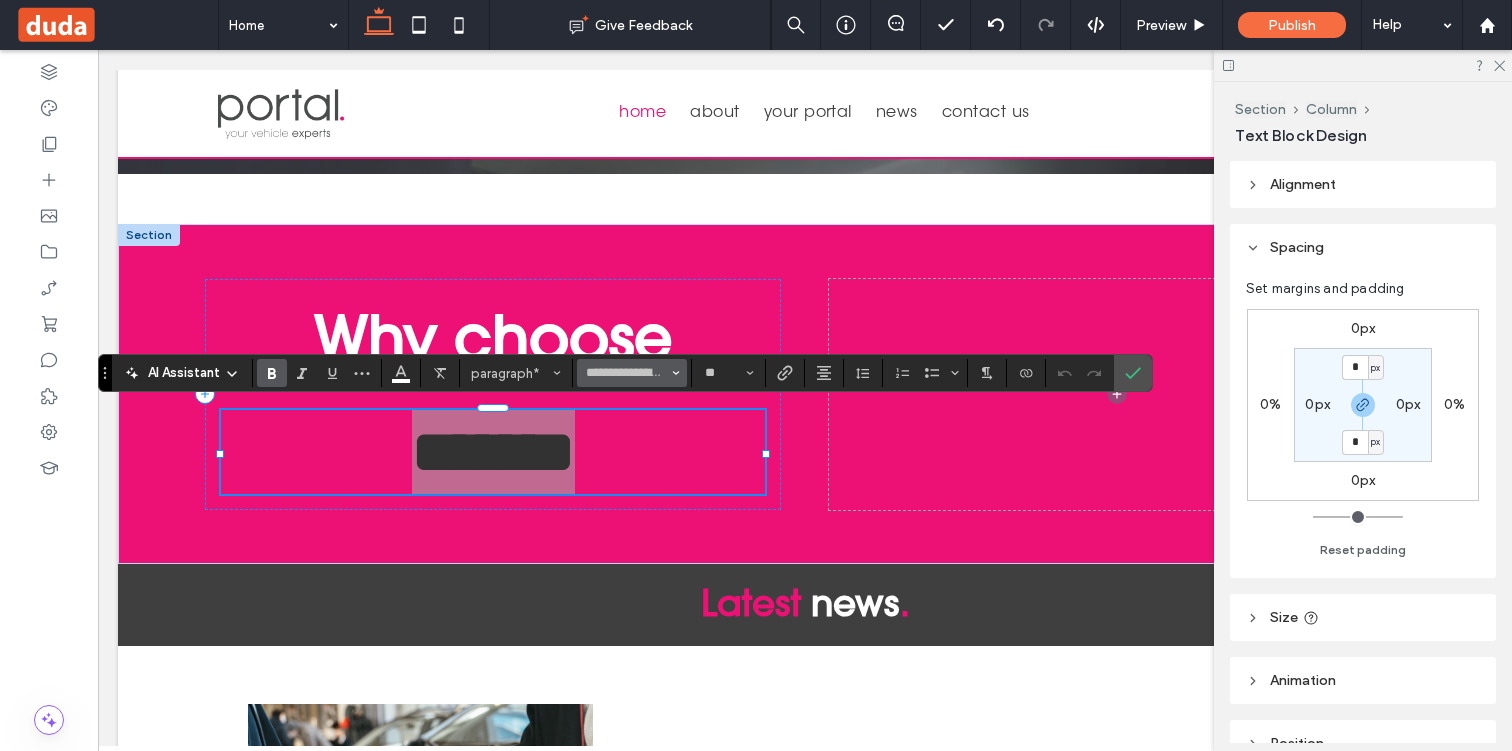 click on "**********" at bounding box center (632, 373) 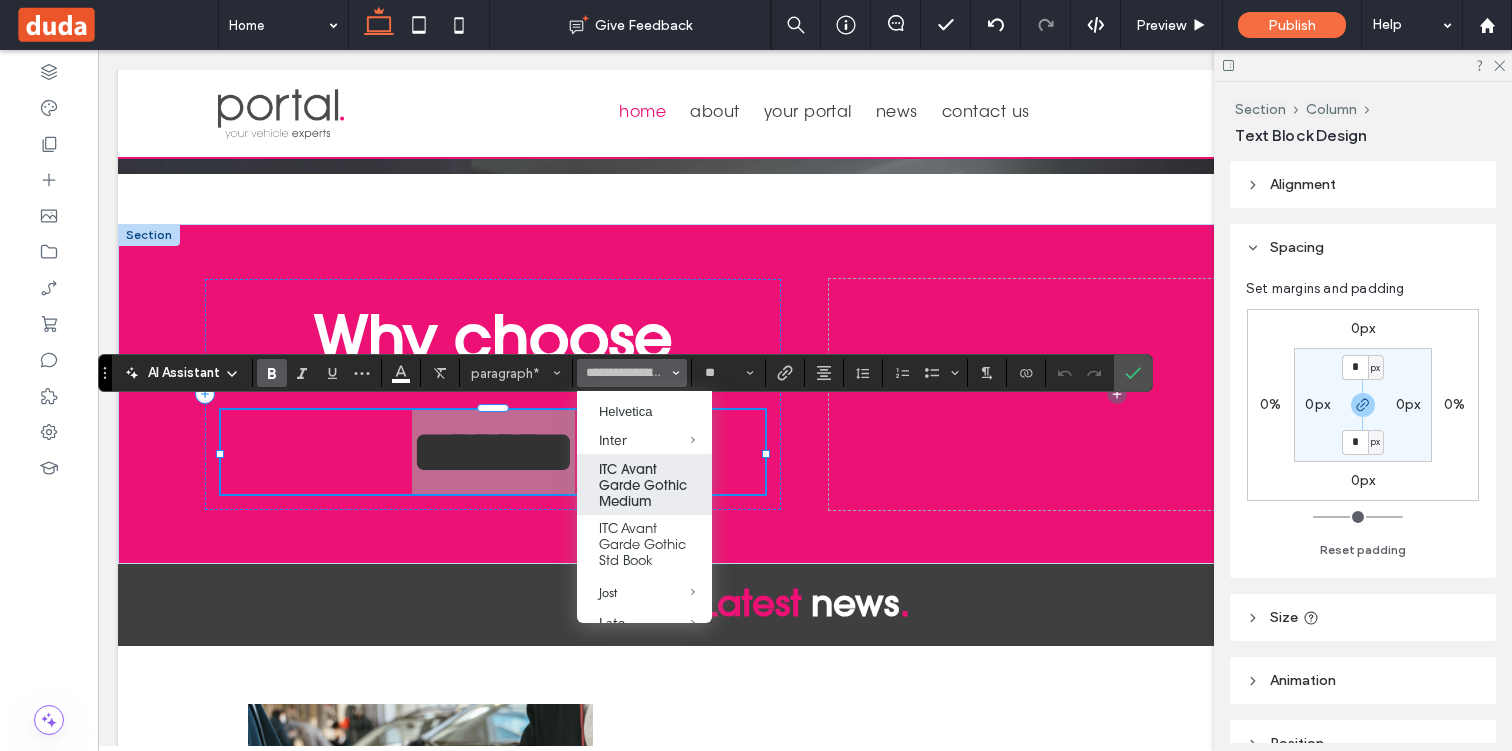 scroll, scrollTop: 1024, scrollLeft: 0, axis: vertical 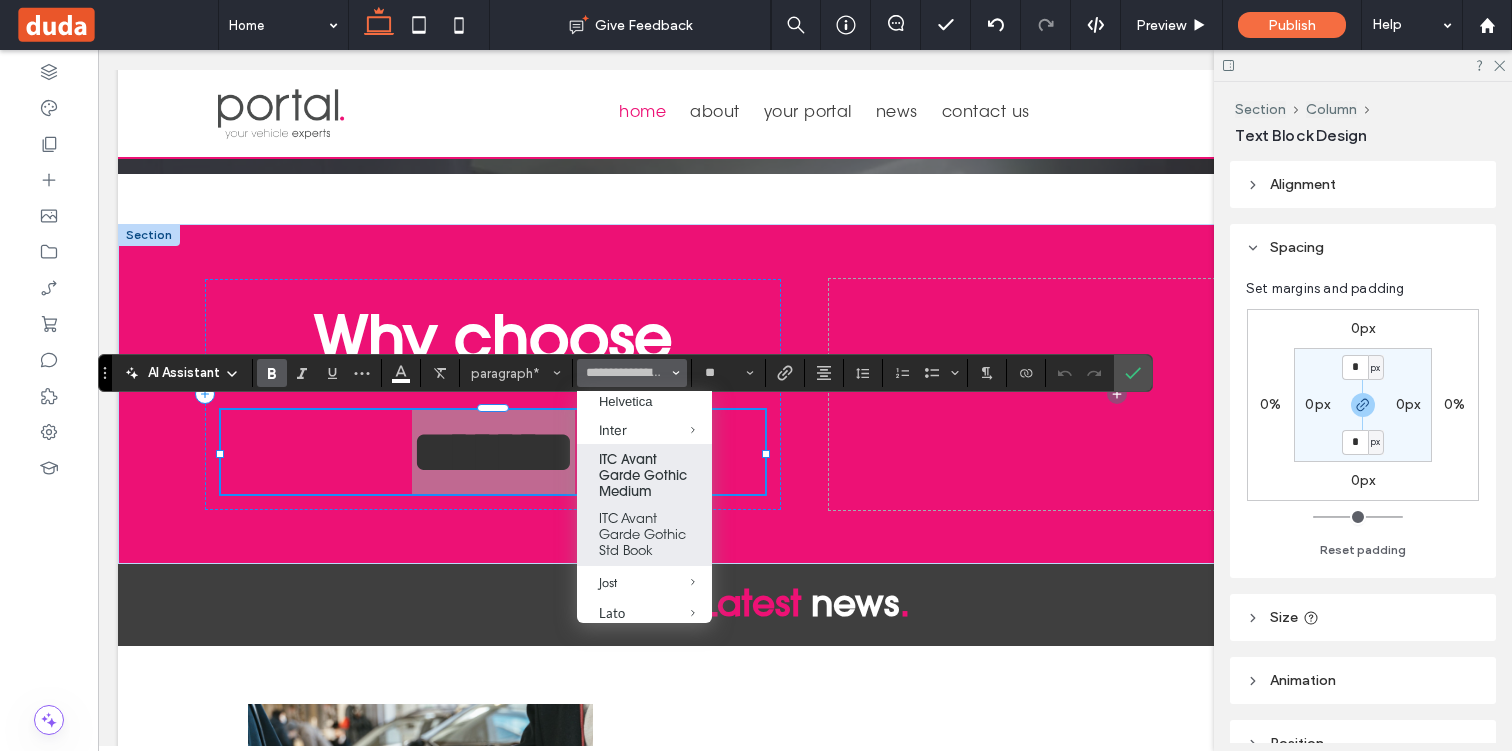 click on "ITC Avant Garde Gothic Std Book" at bounding box center (644, 535) 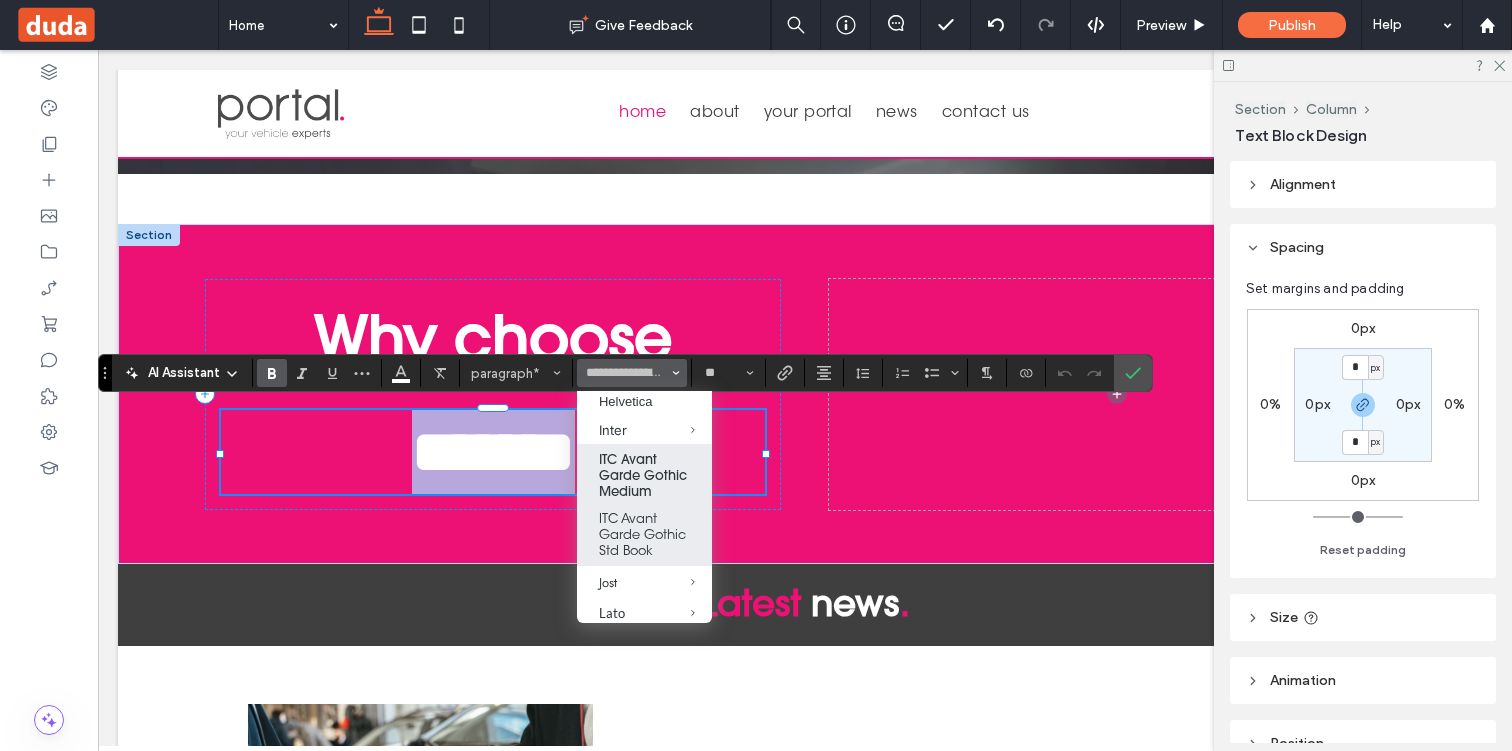 type on "**********" 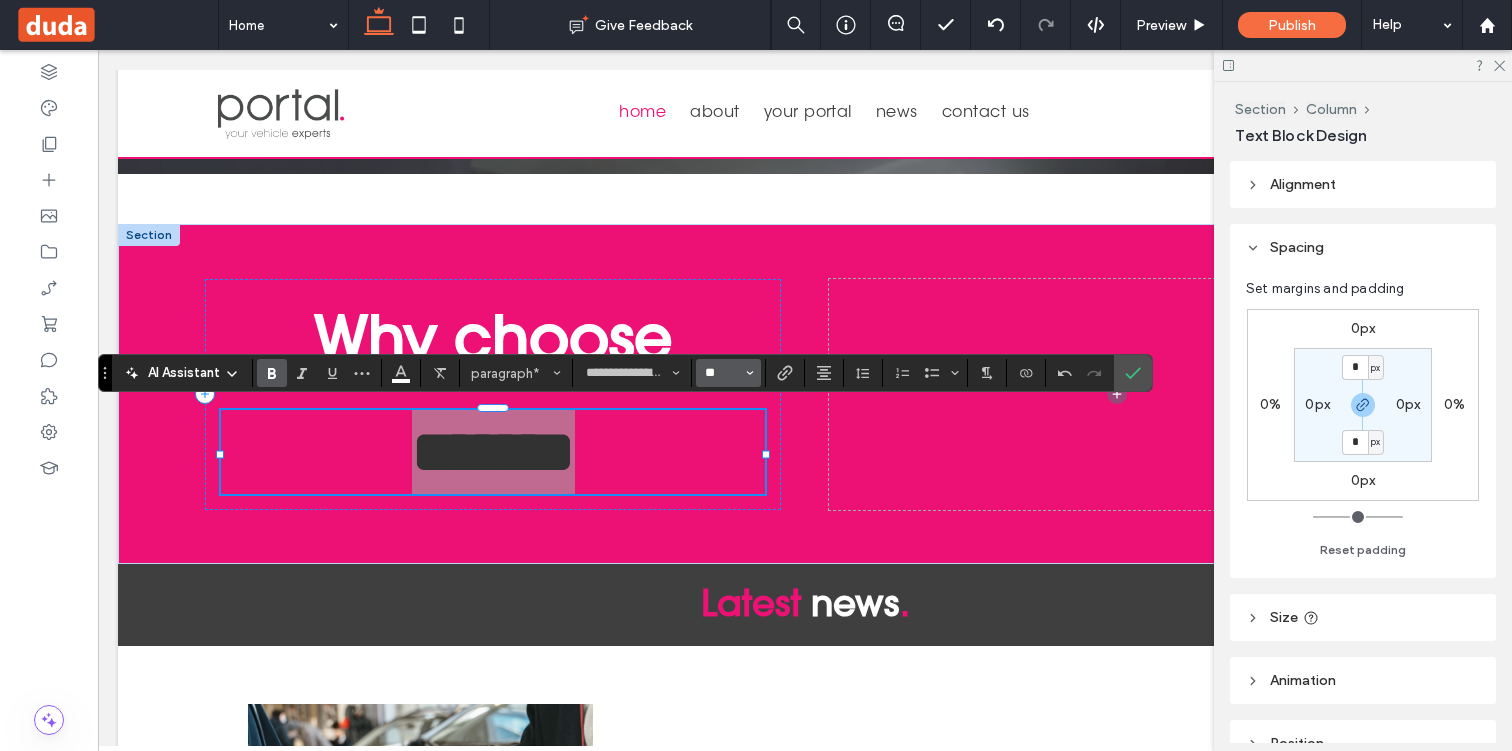 click on "**" at bounding box center [722, 373] 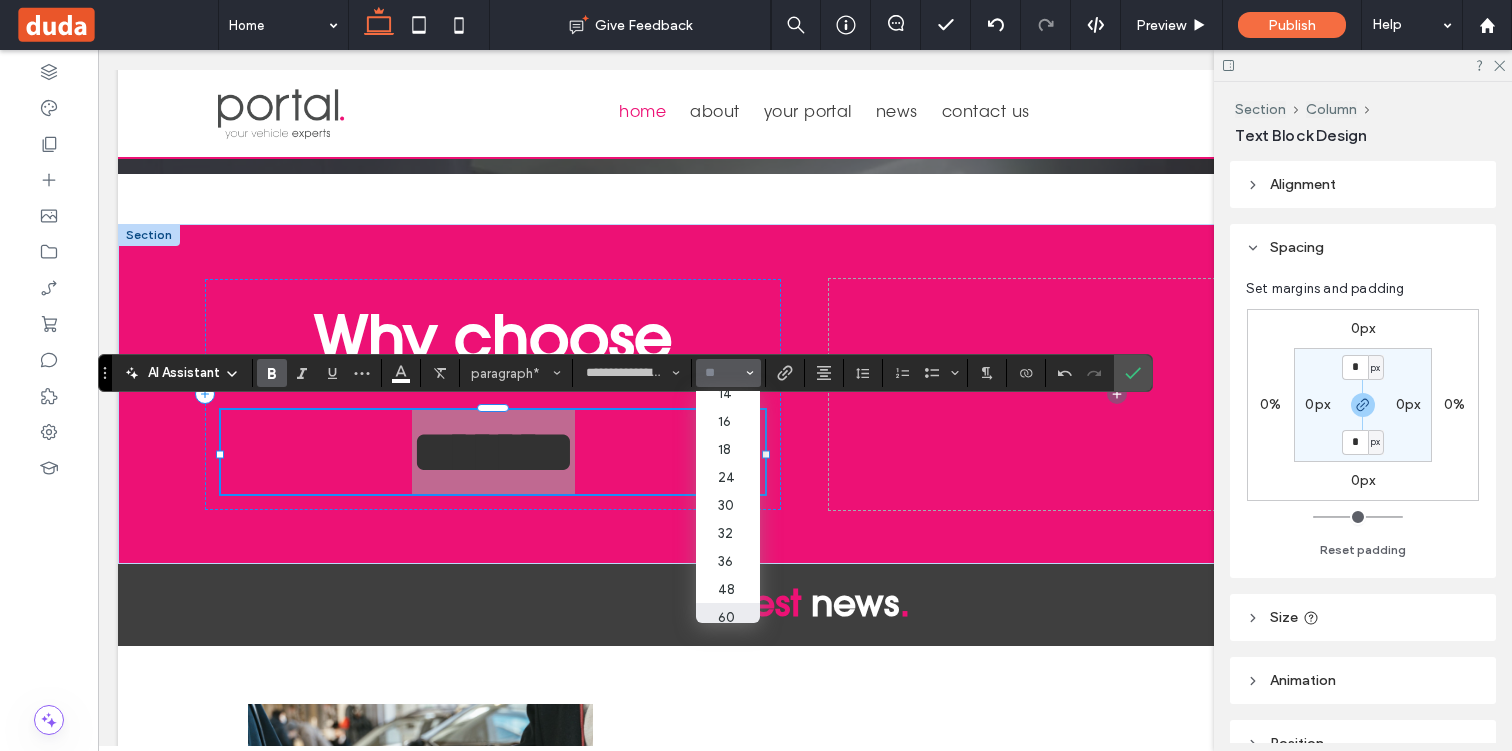 scroll, scrollTop: 232, scrollLeft: 0, axis: vertical 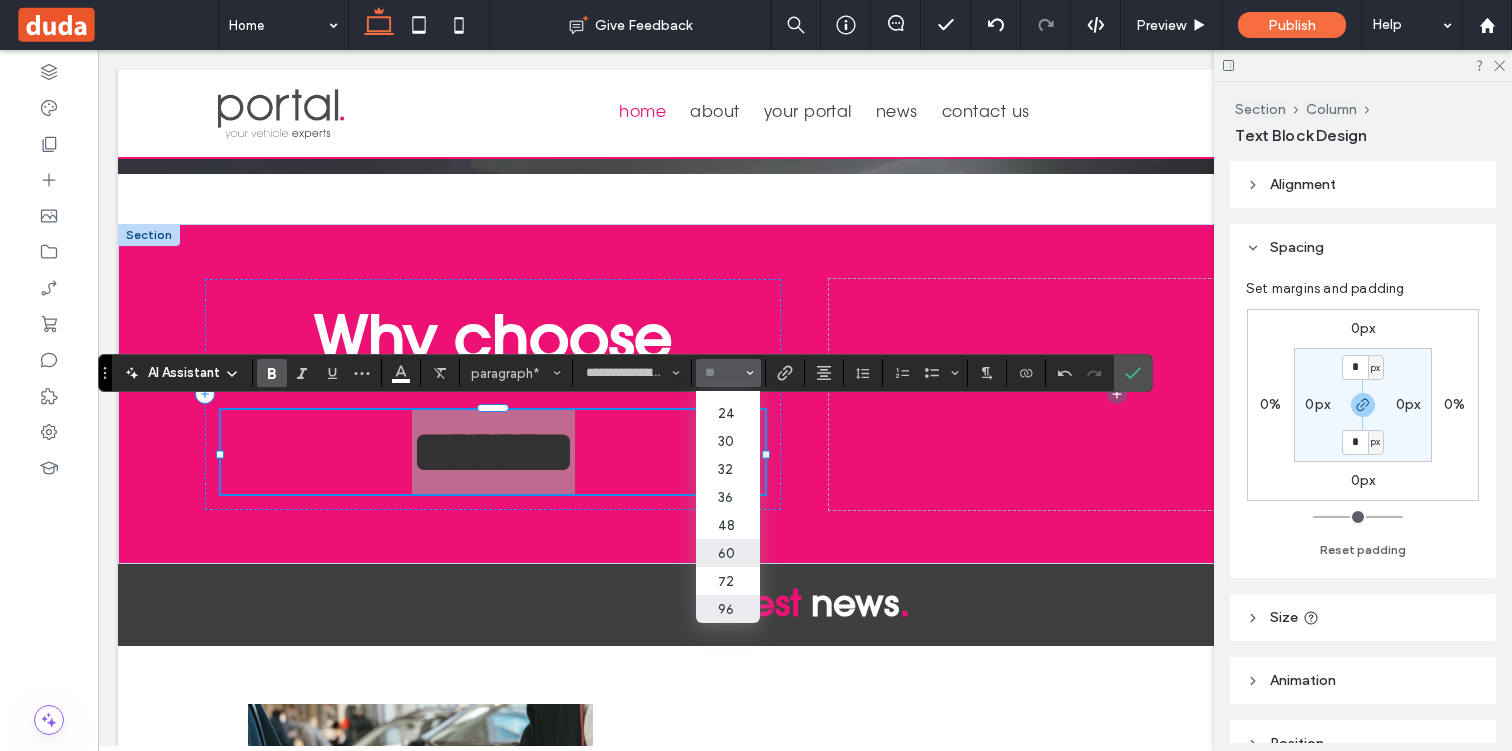 click on "96" at bounding box center [728, 609] 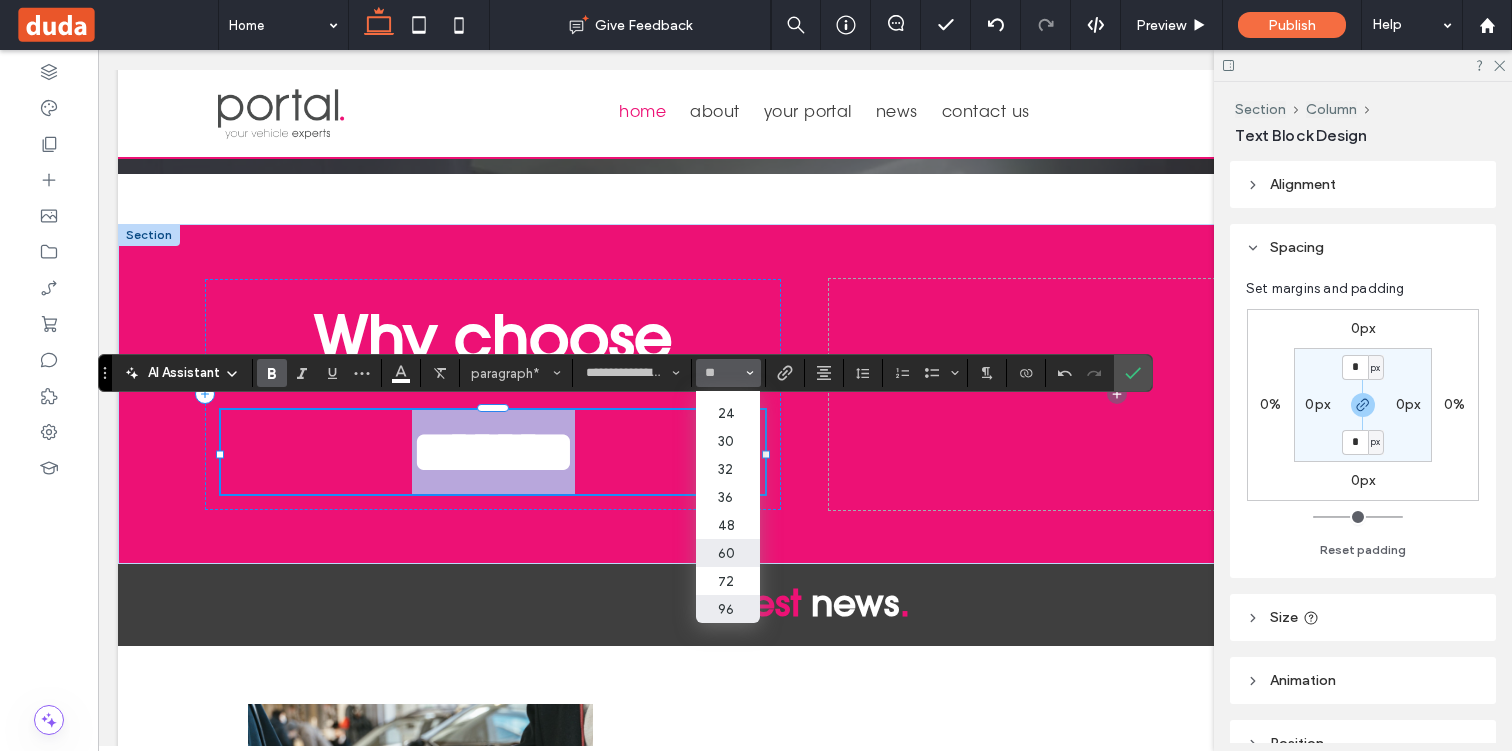 type on "**" 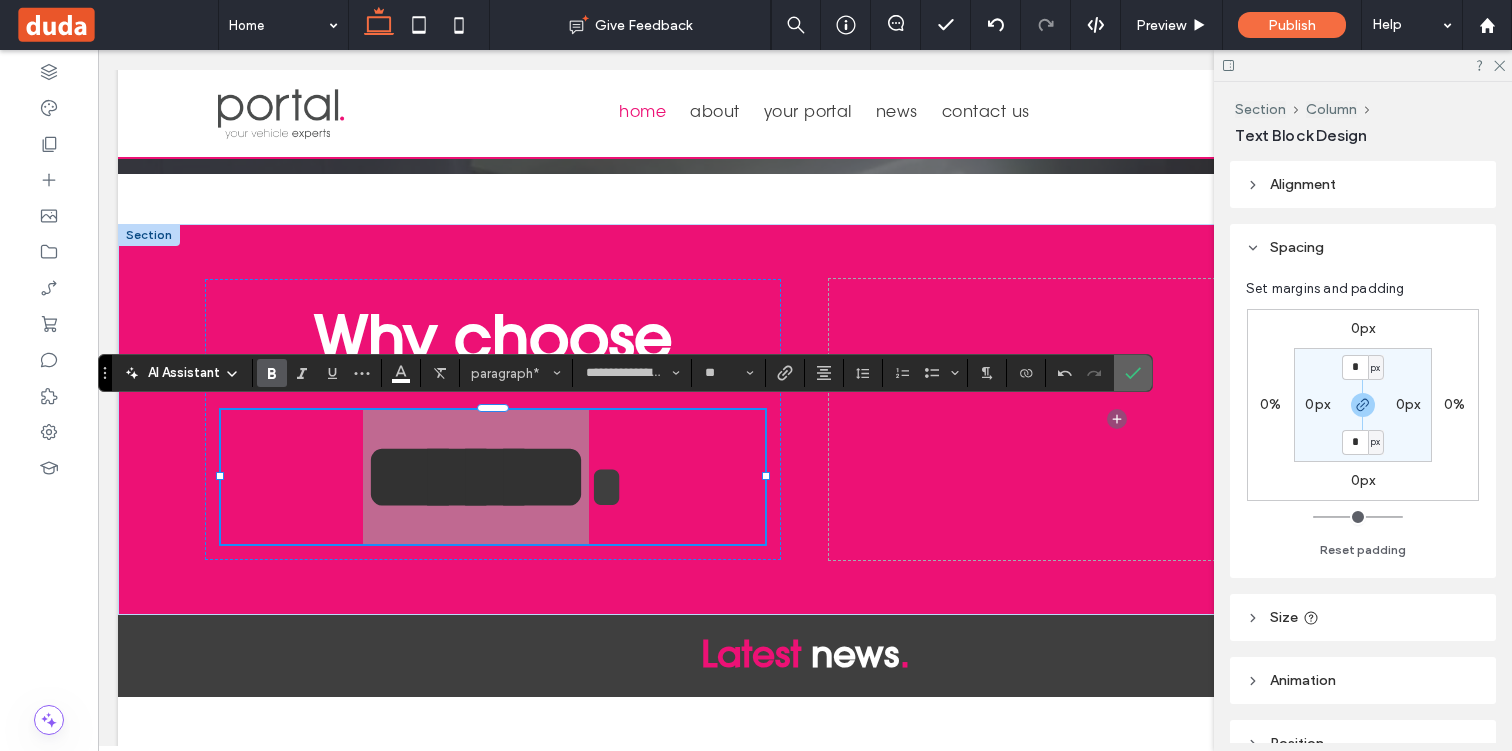 click 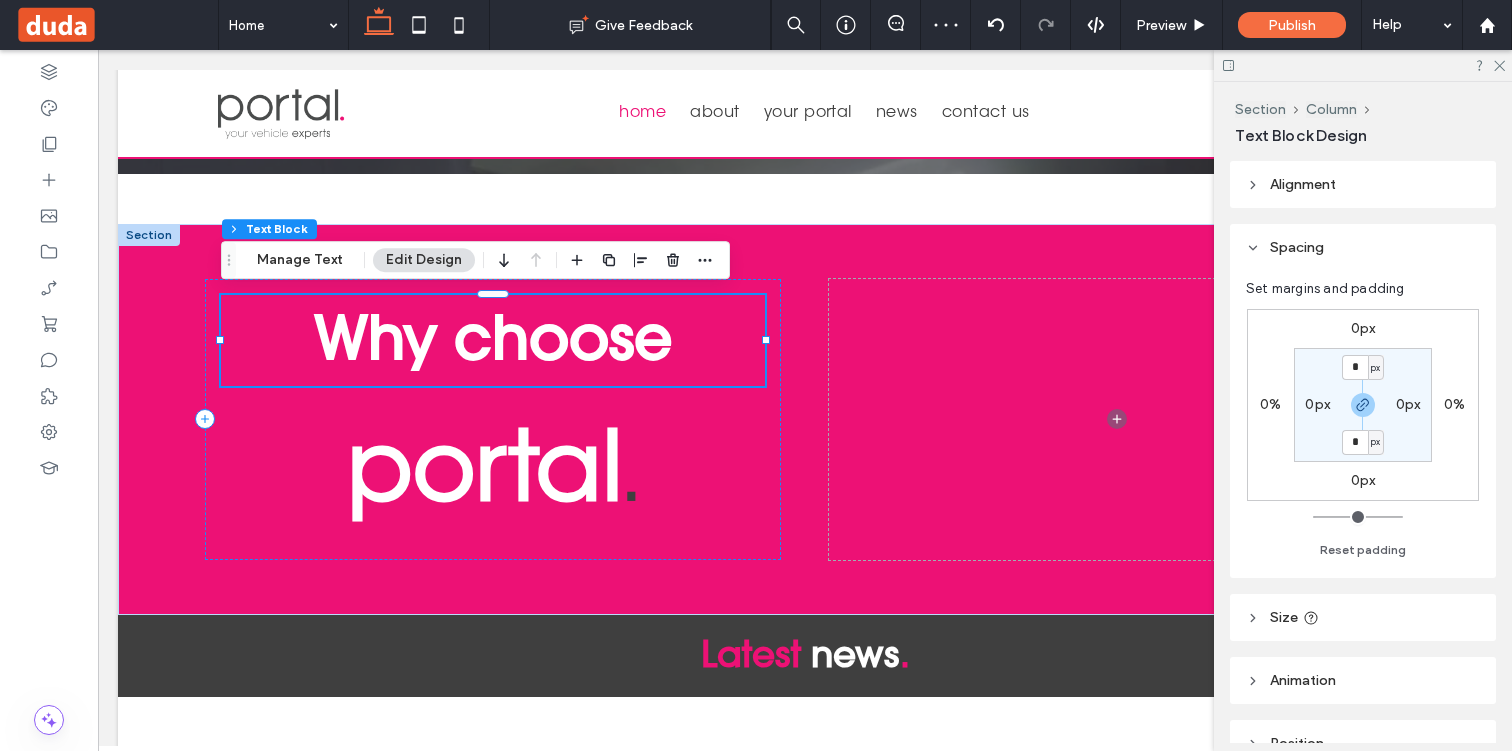 click on "Why choose" at bounding box center (493, 337) 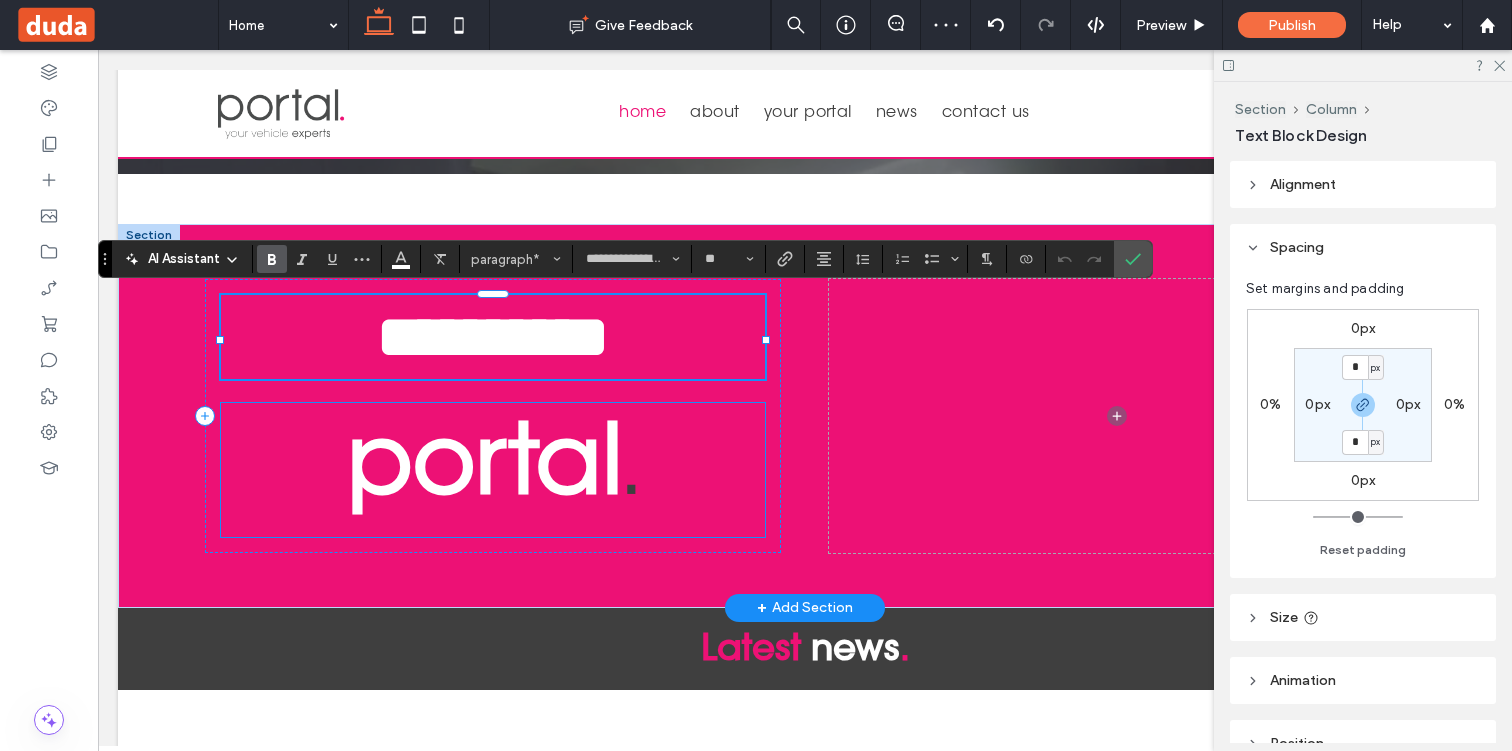 click on "portal" at bounding box center (485, 470) 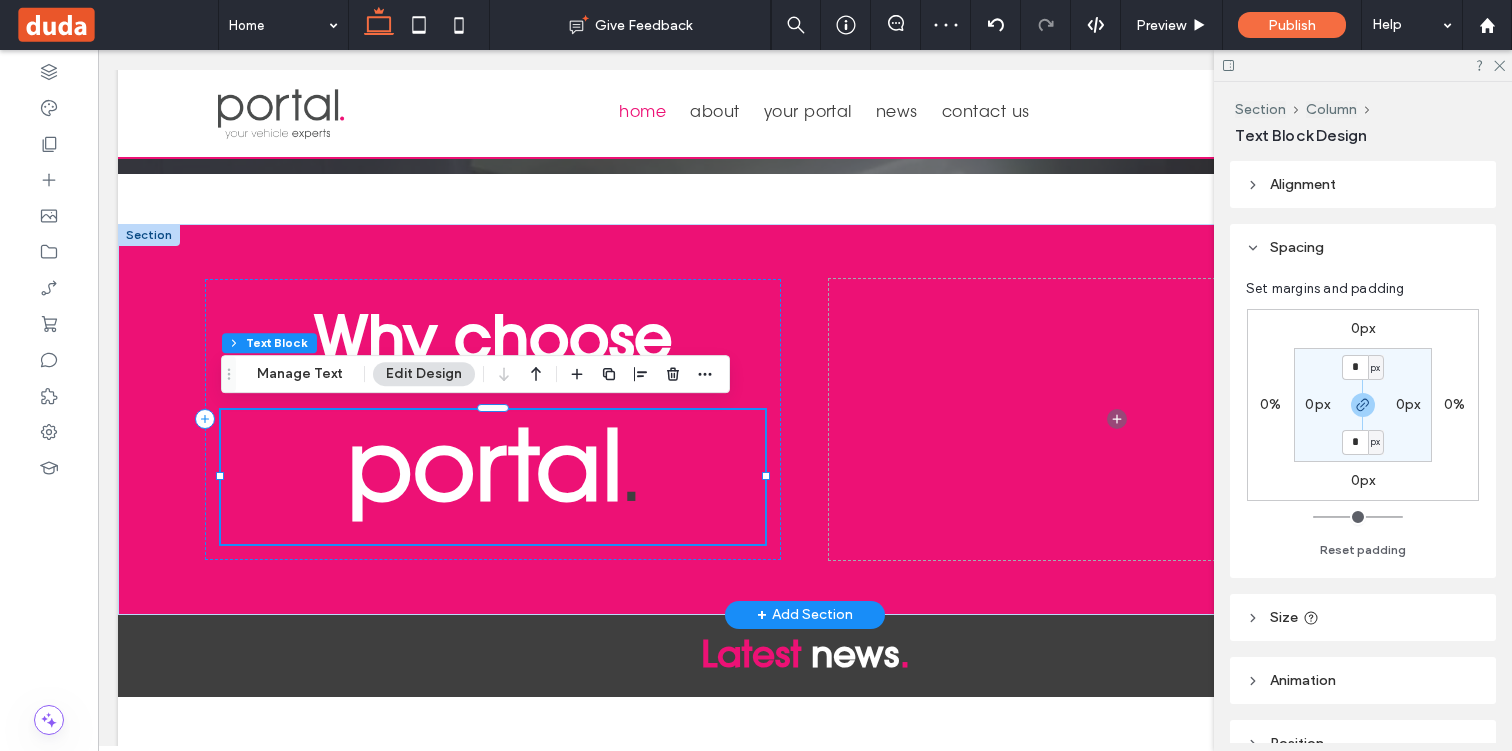 click on "portal" at bounding box center (485, 477) 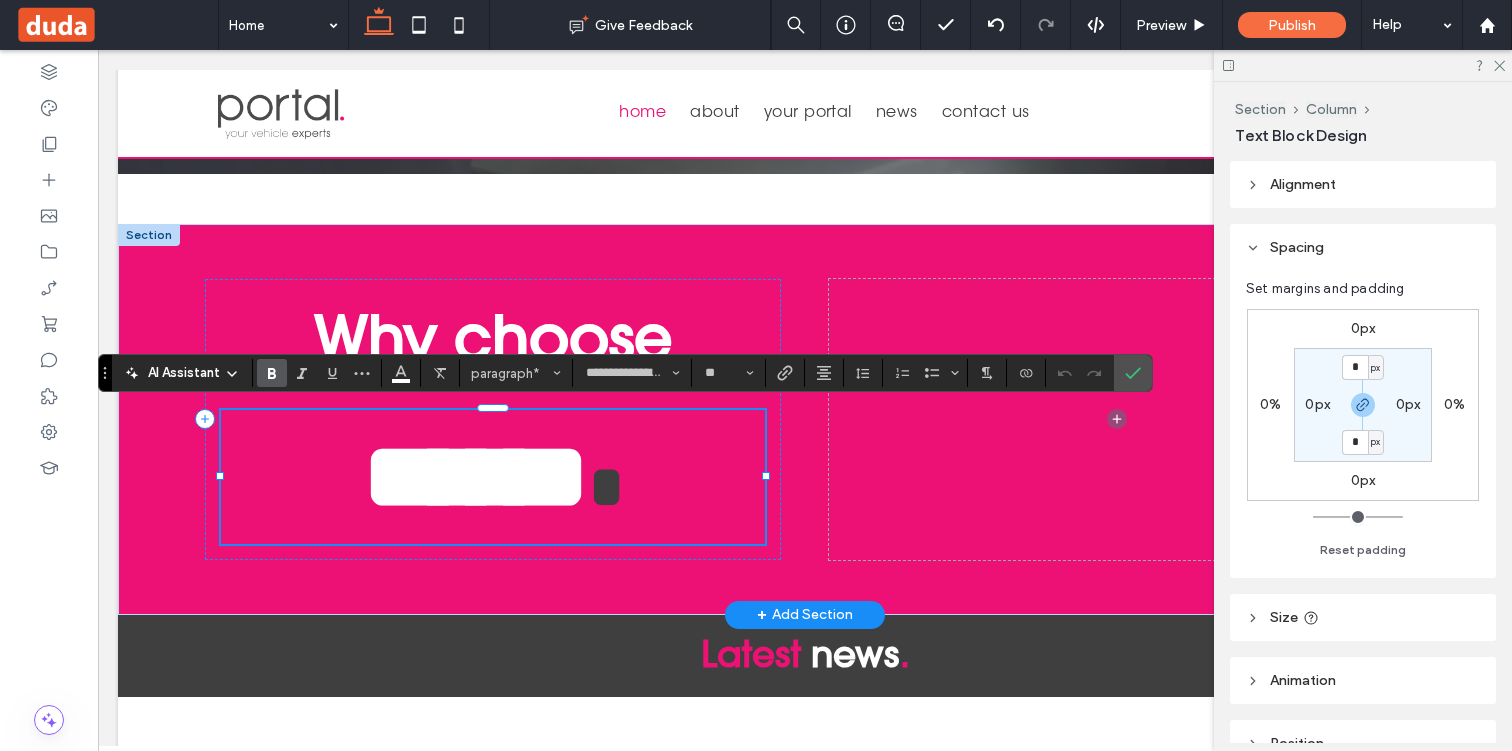 click on "******" at bounding box center [476, 476] 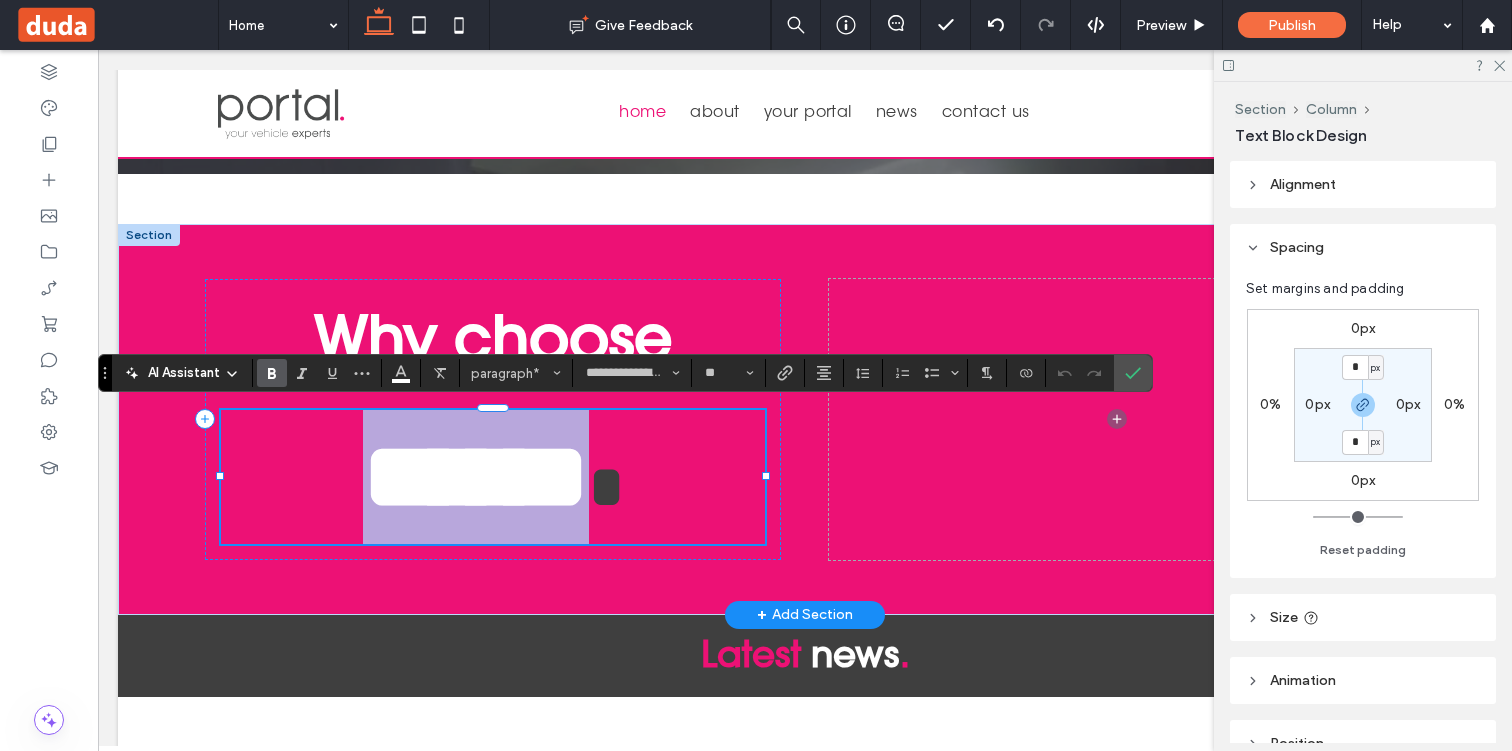 click on "******" at bounding box center [476, 476] 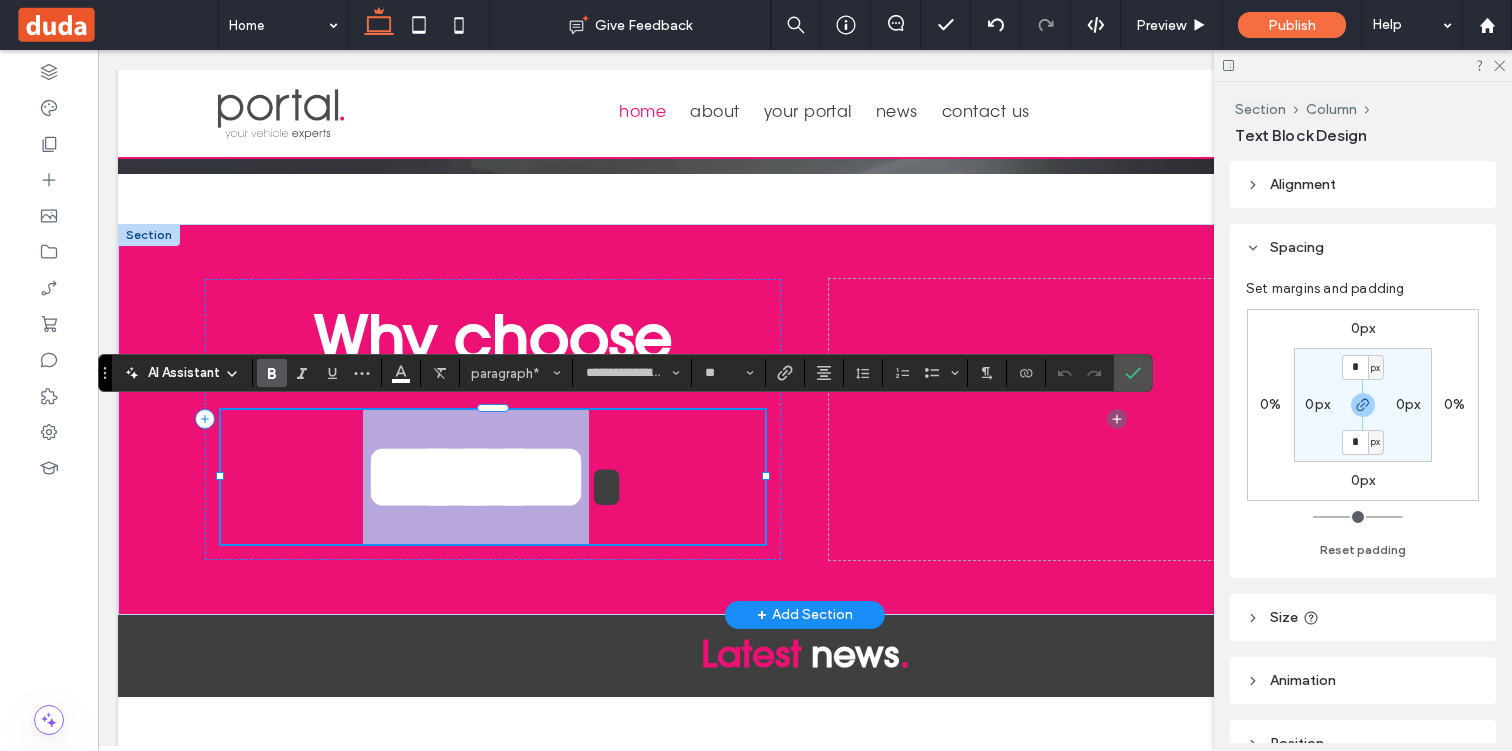 type 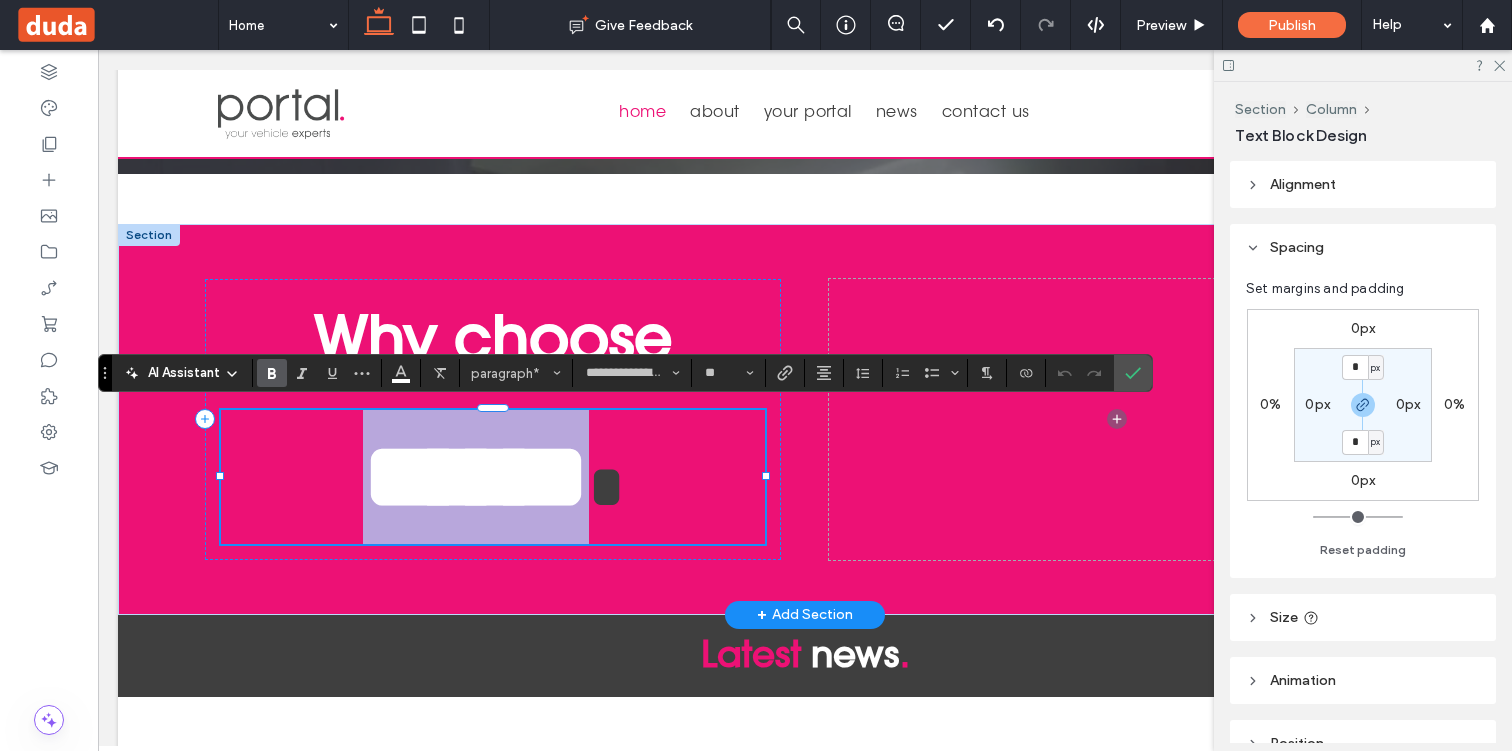 type on "*" 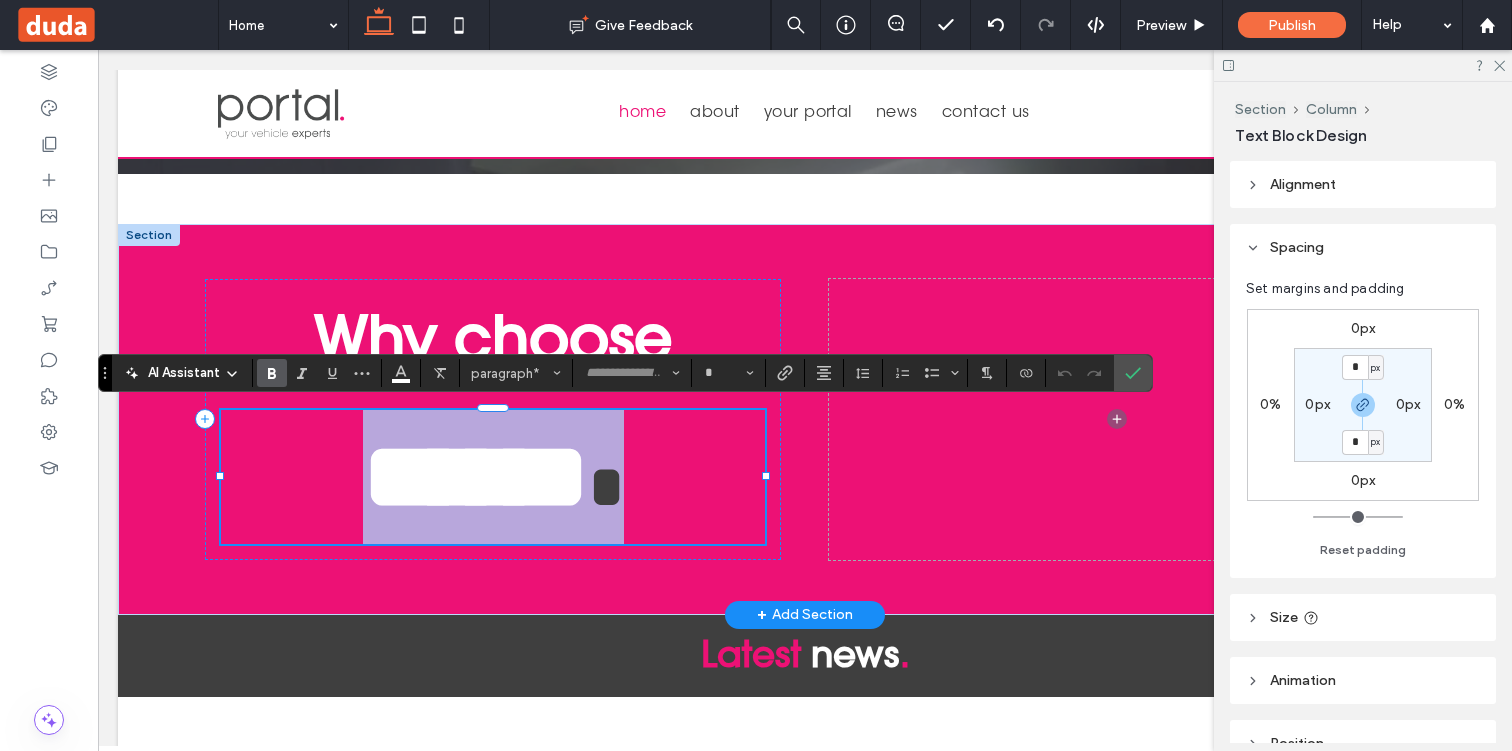 click on "******" at bounding box center (476, 476) 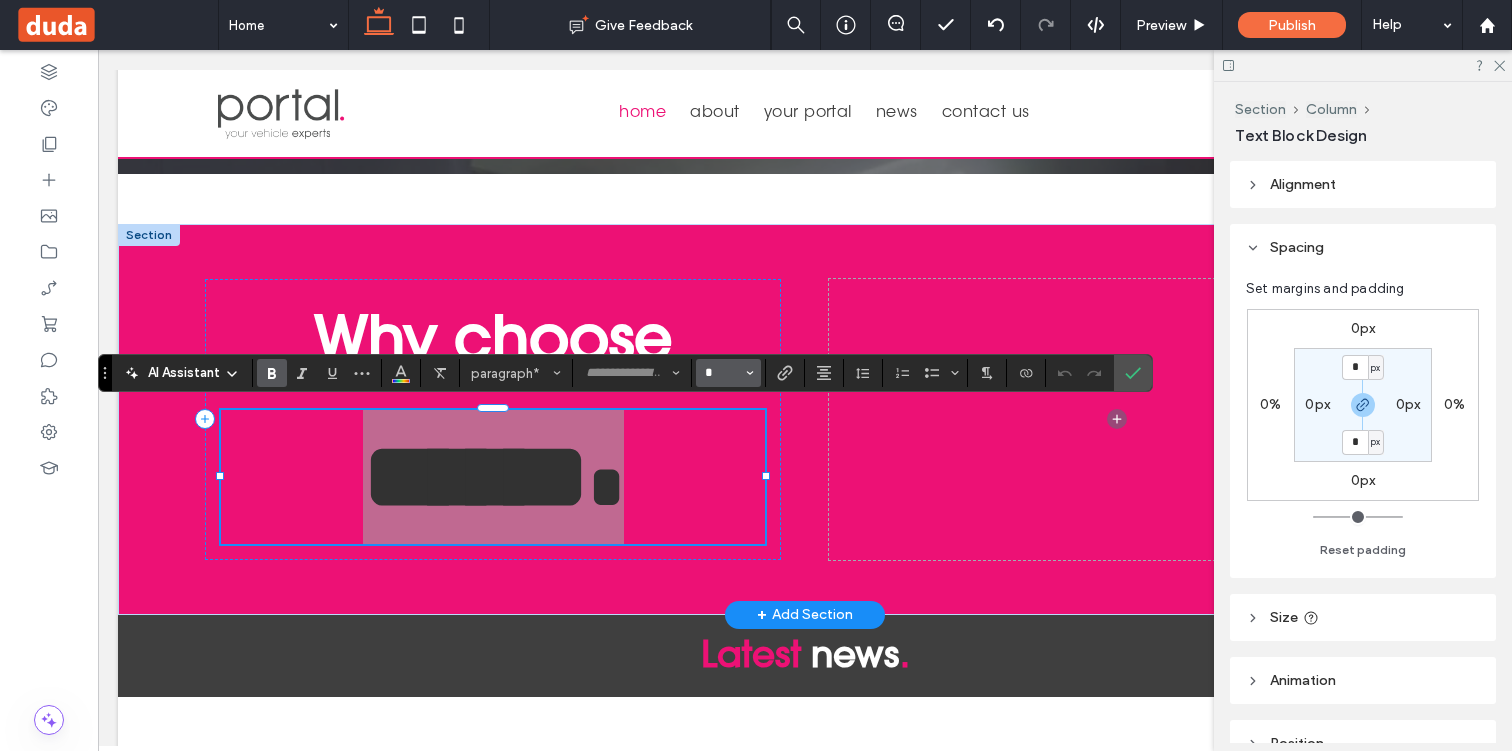 click on "*" at bounding box center [722, 373] 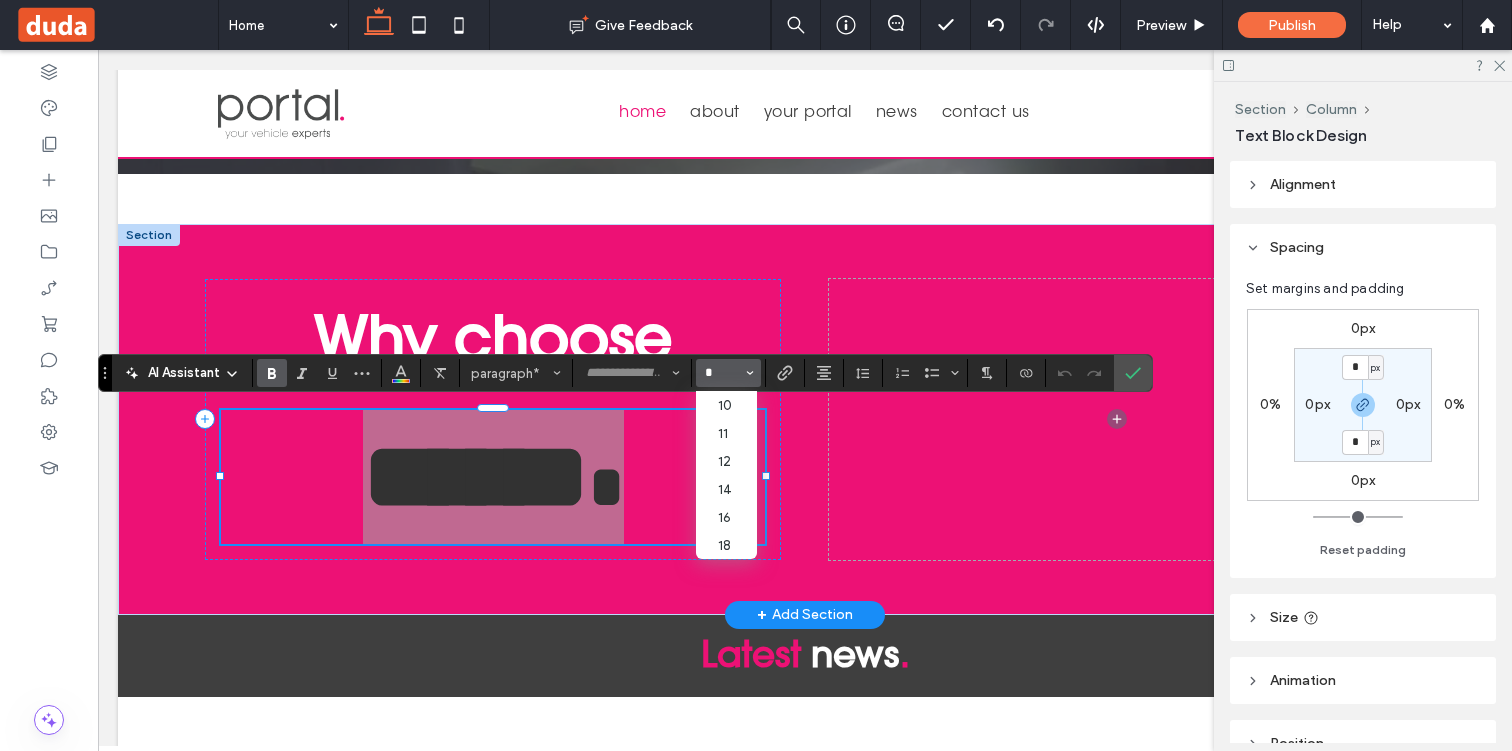 scroll, scrollTop: 0, scrollLeft: 0, axis: both 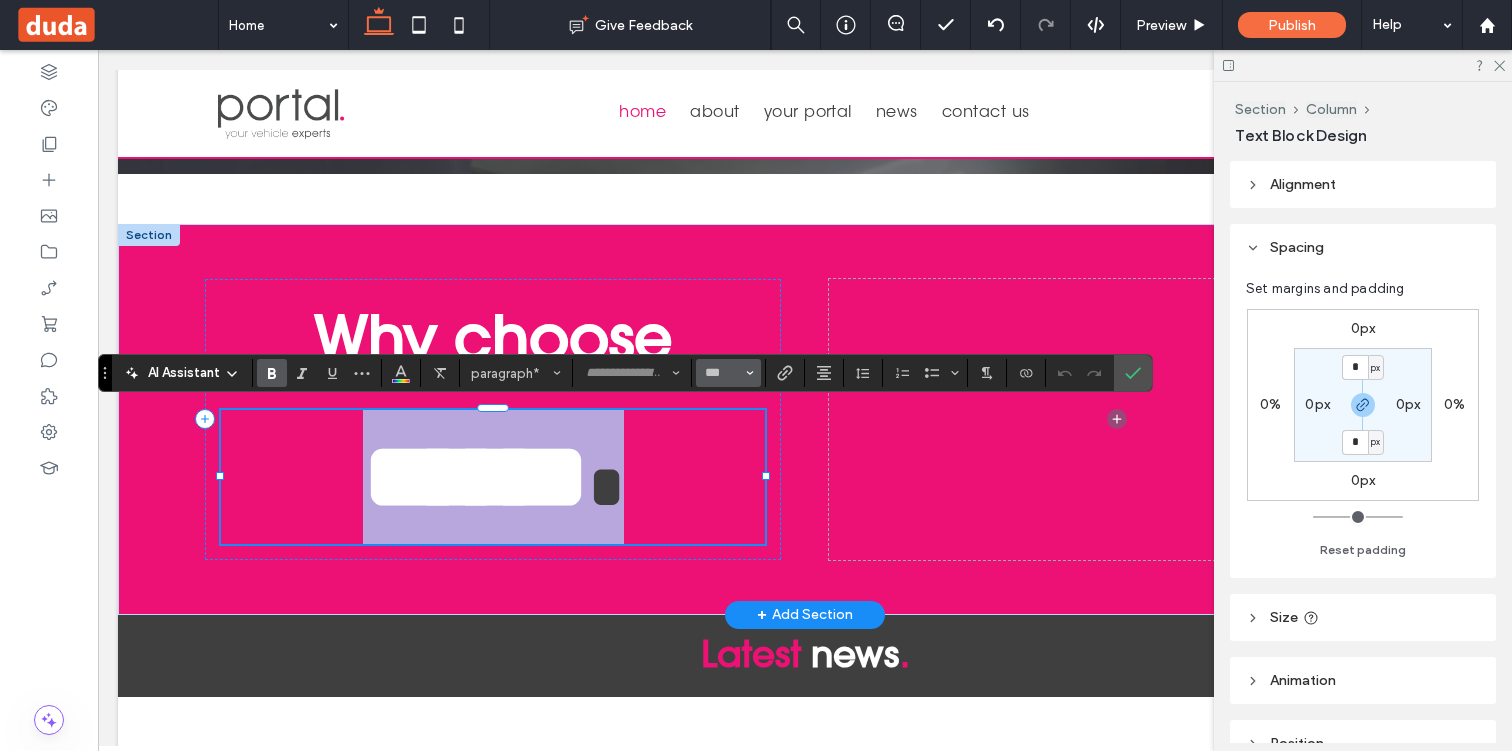 type on "***" 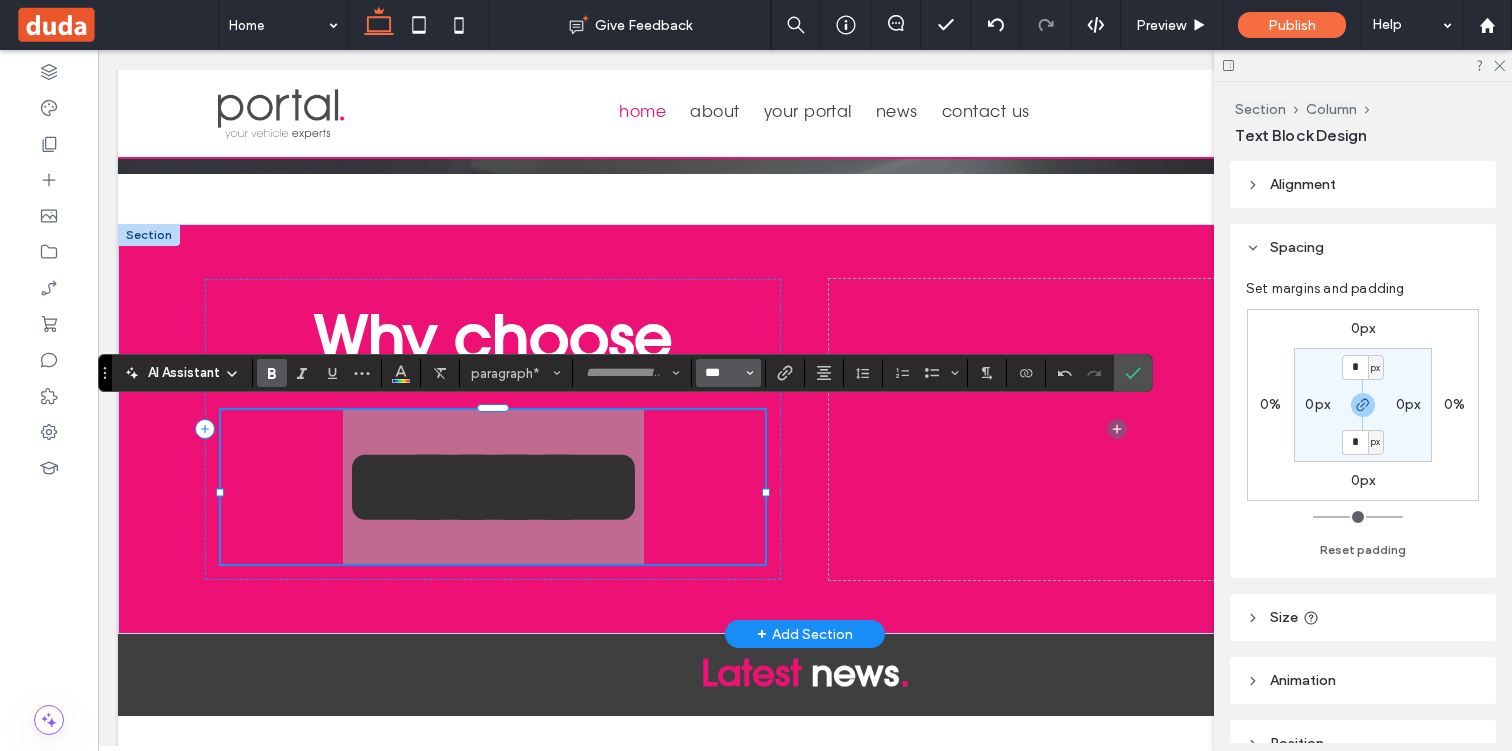 click on "***" at bounding box center (722, 373) 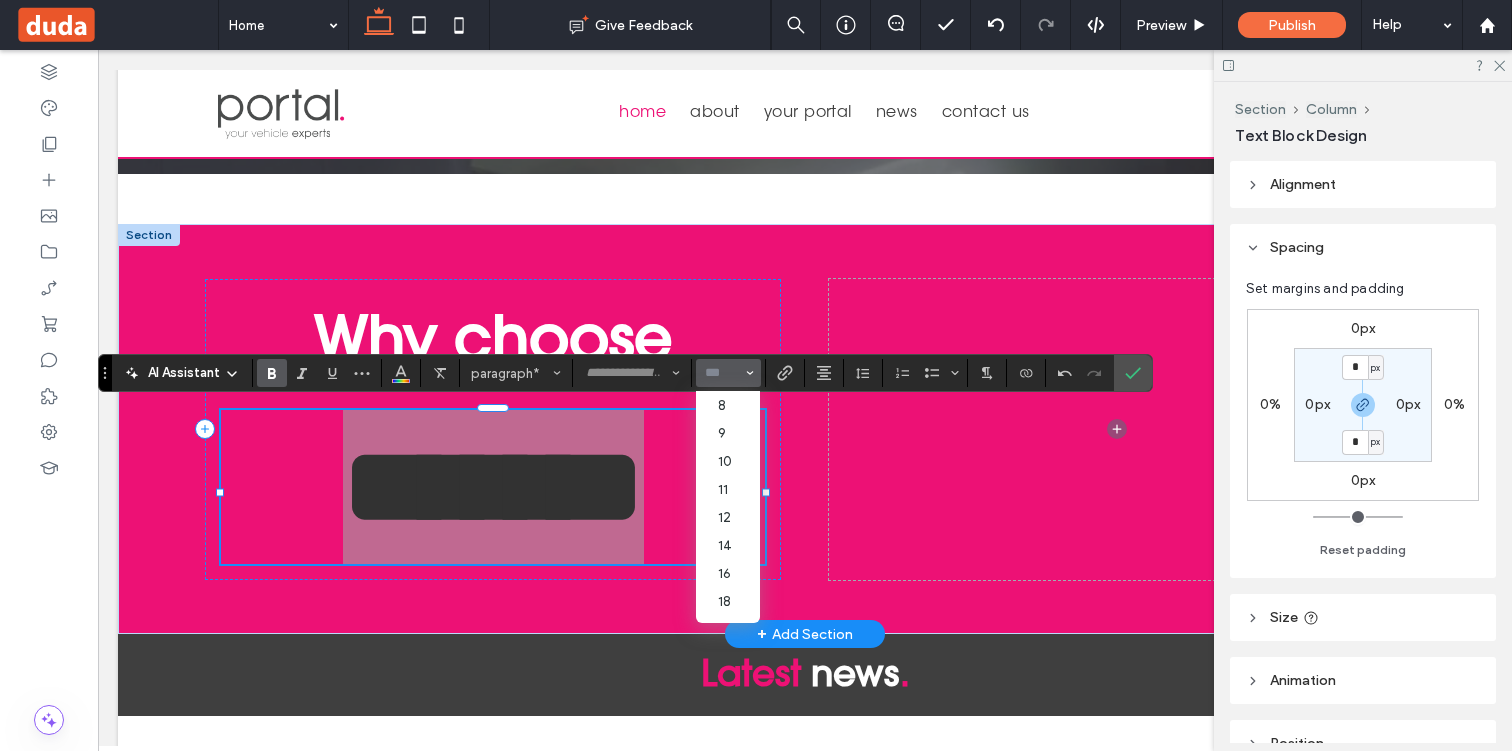 click at bounding box center (722, 373) 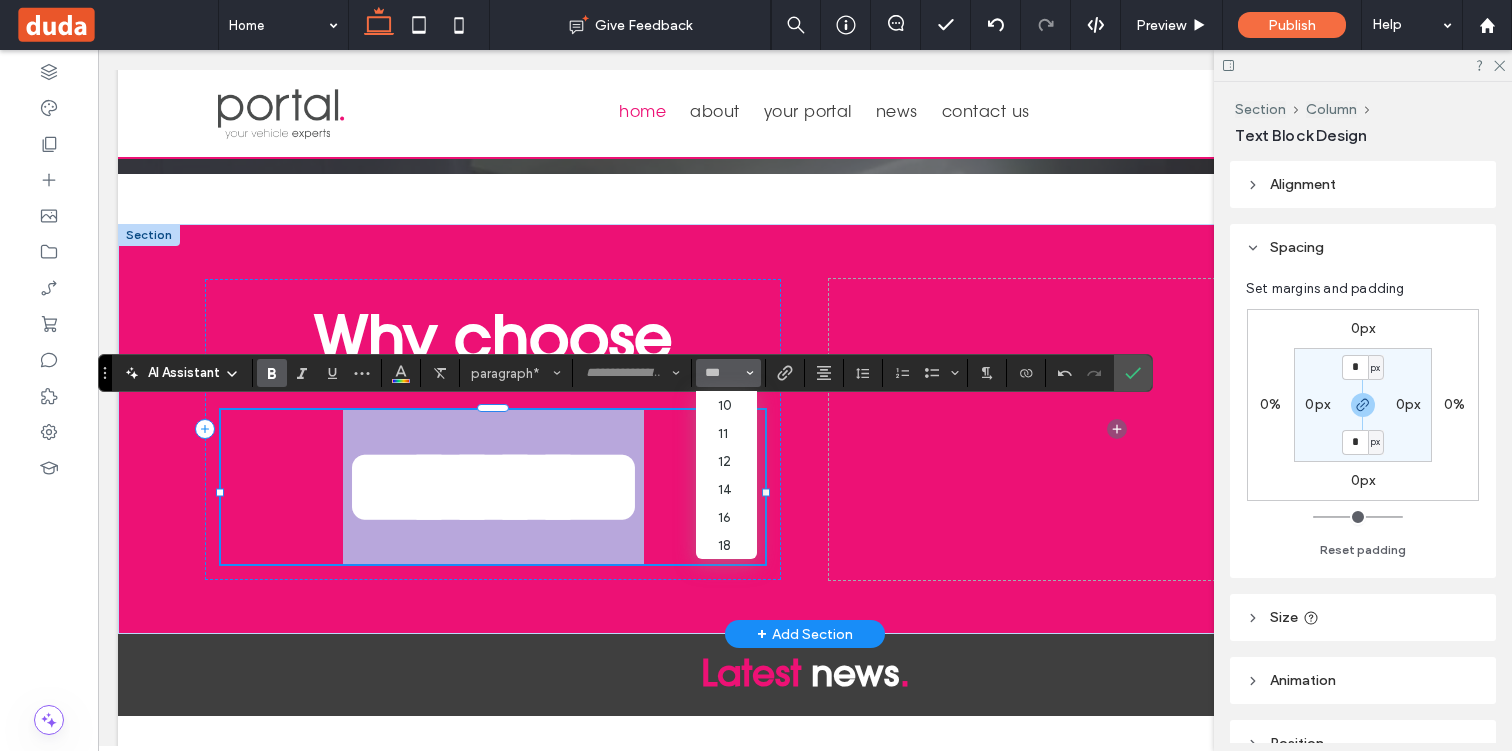 type on "***" 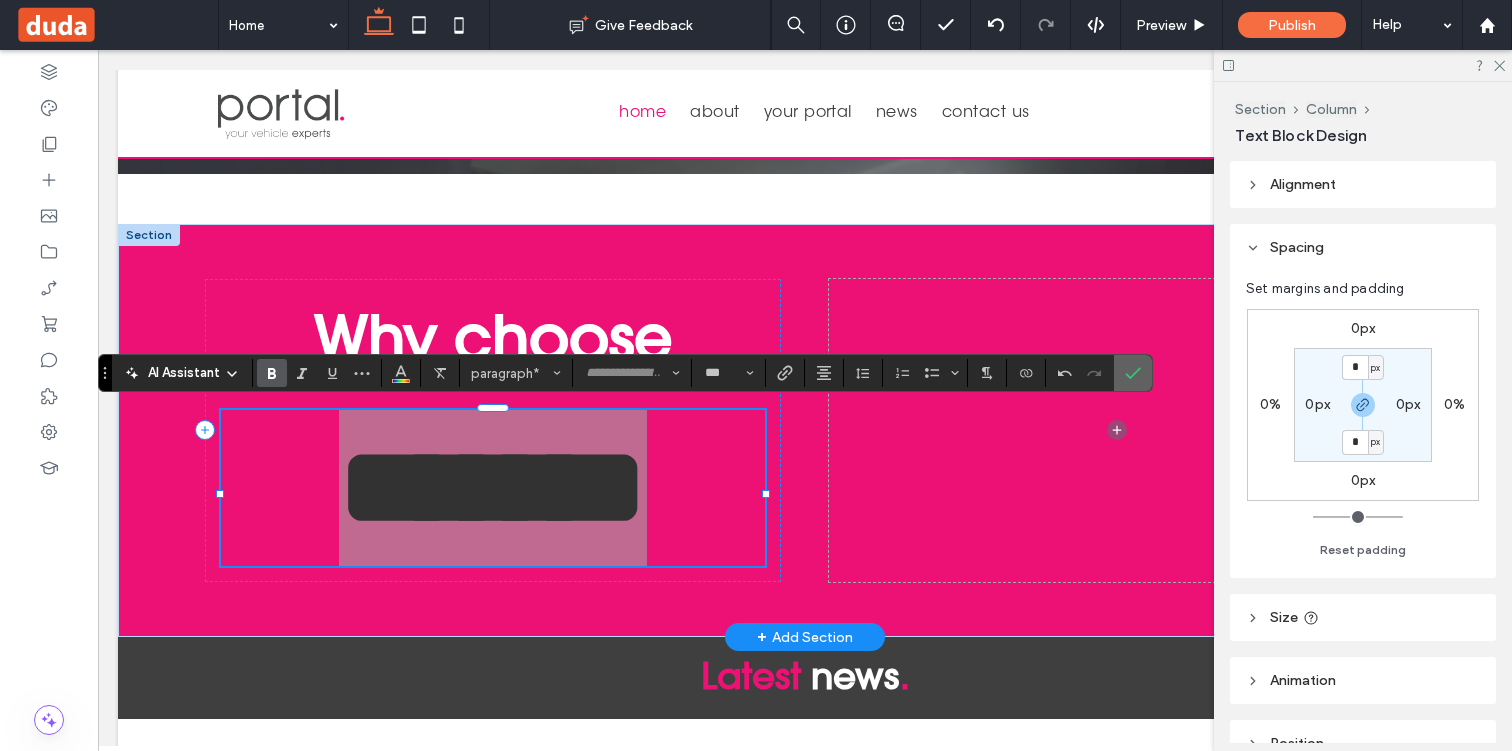 click 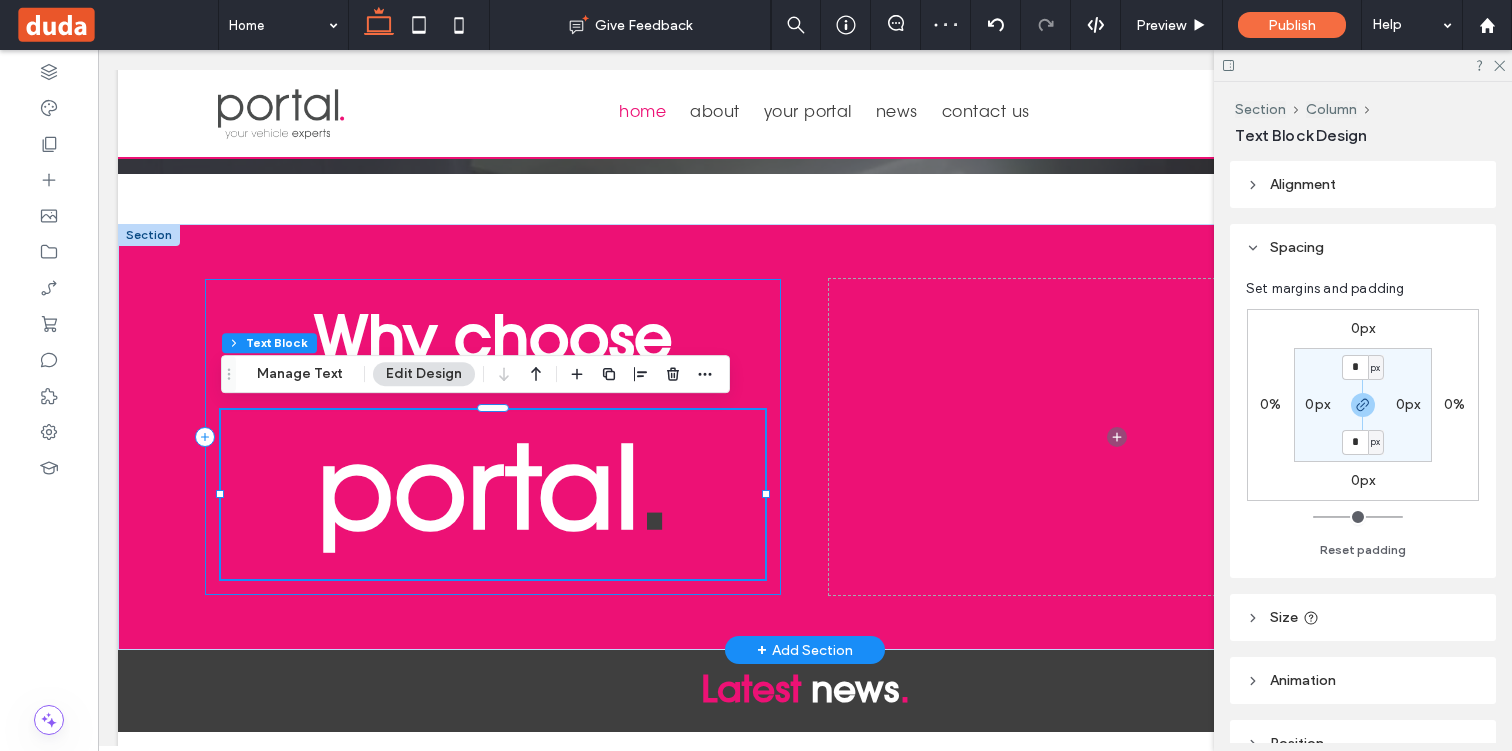 click on "Why choose portal ." at bounding box center [493, 437] 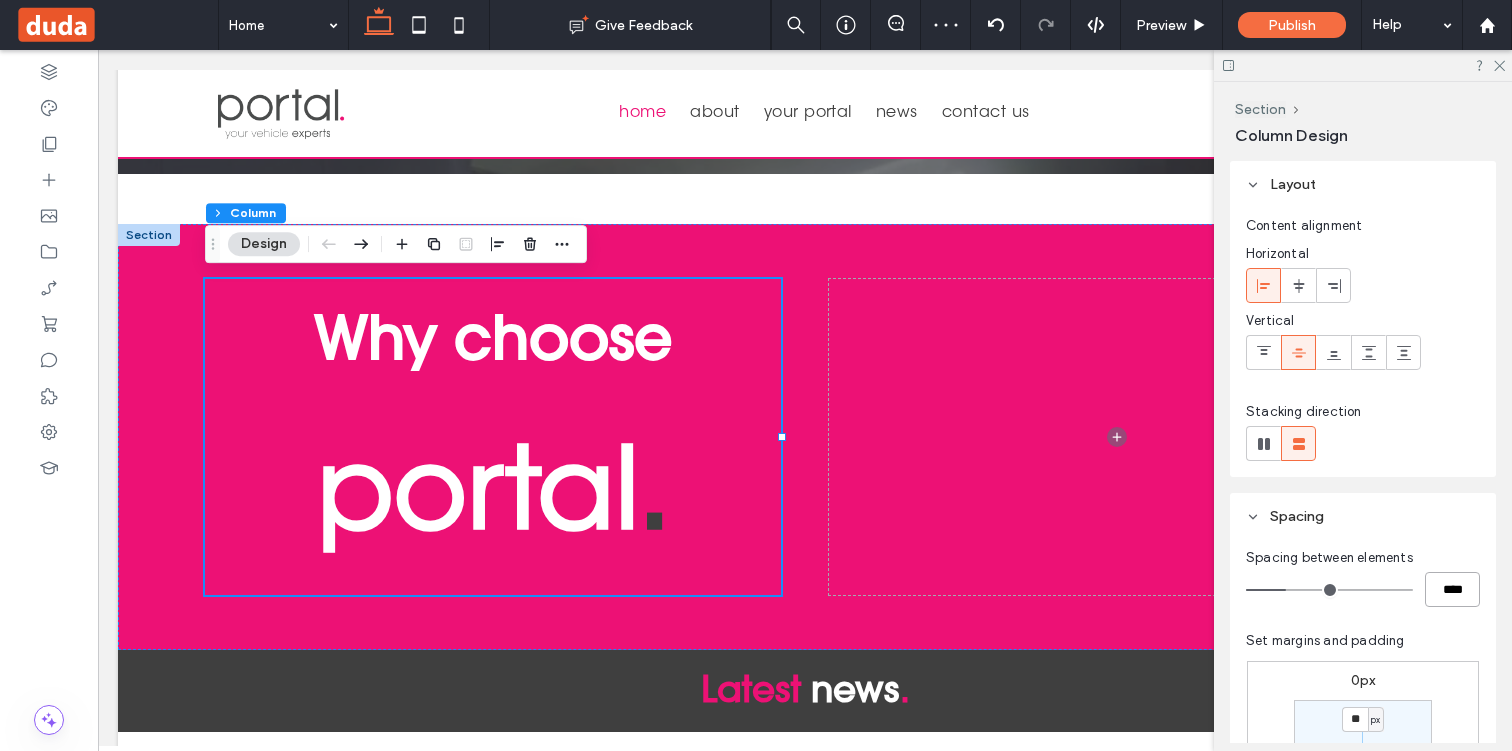 click on "****" at bounding box center [1452, 589] 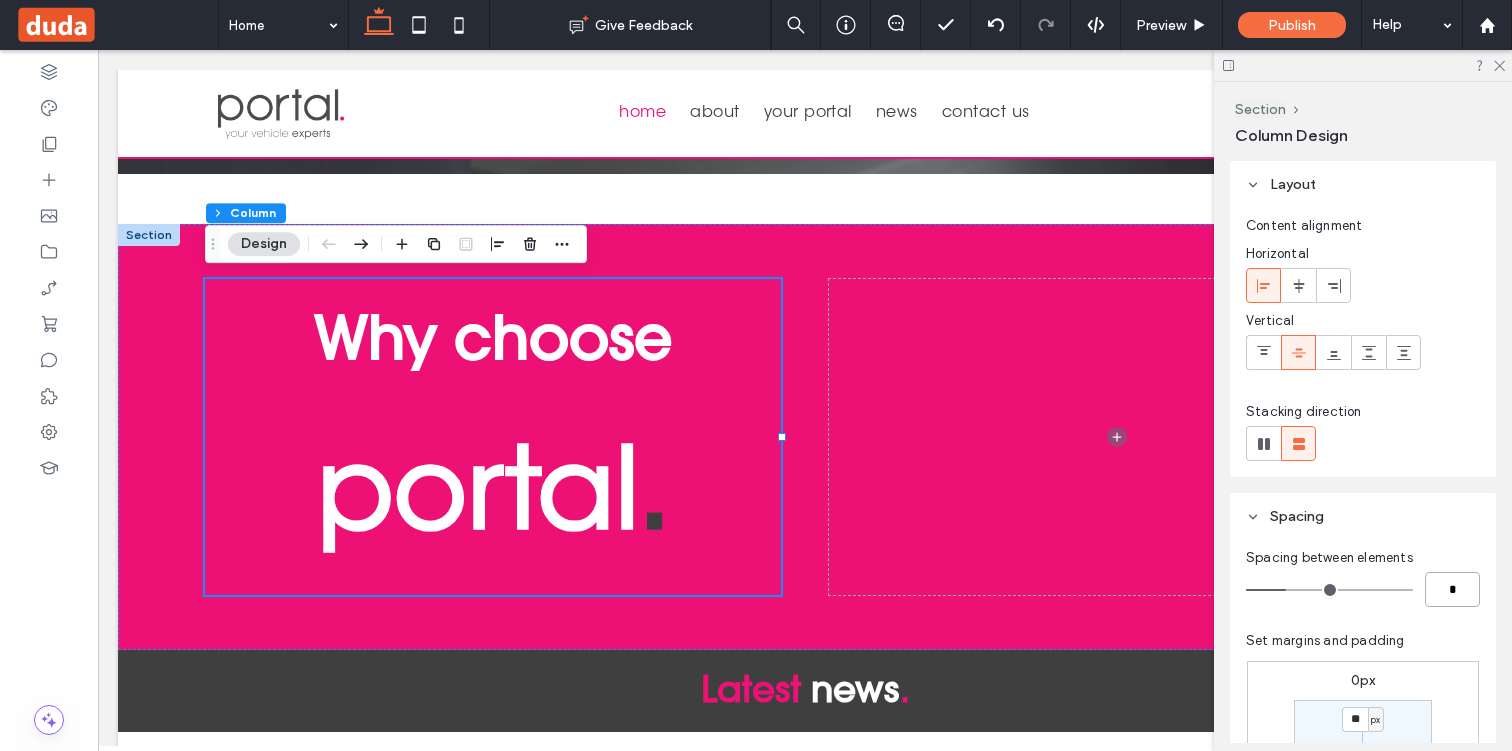 type on "*" 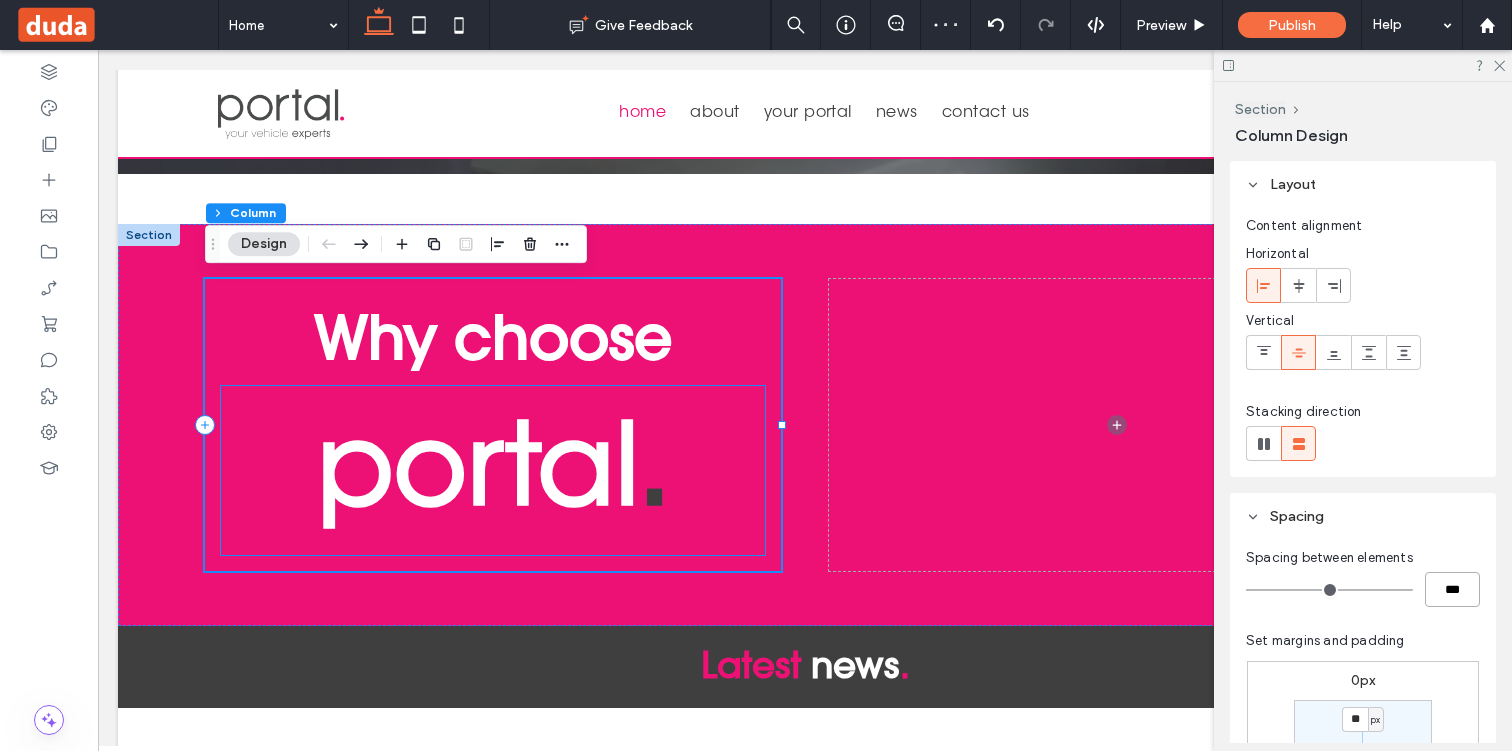 click on "portal ." at bounding box center [493, 471] 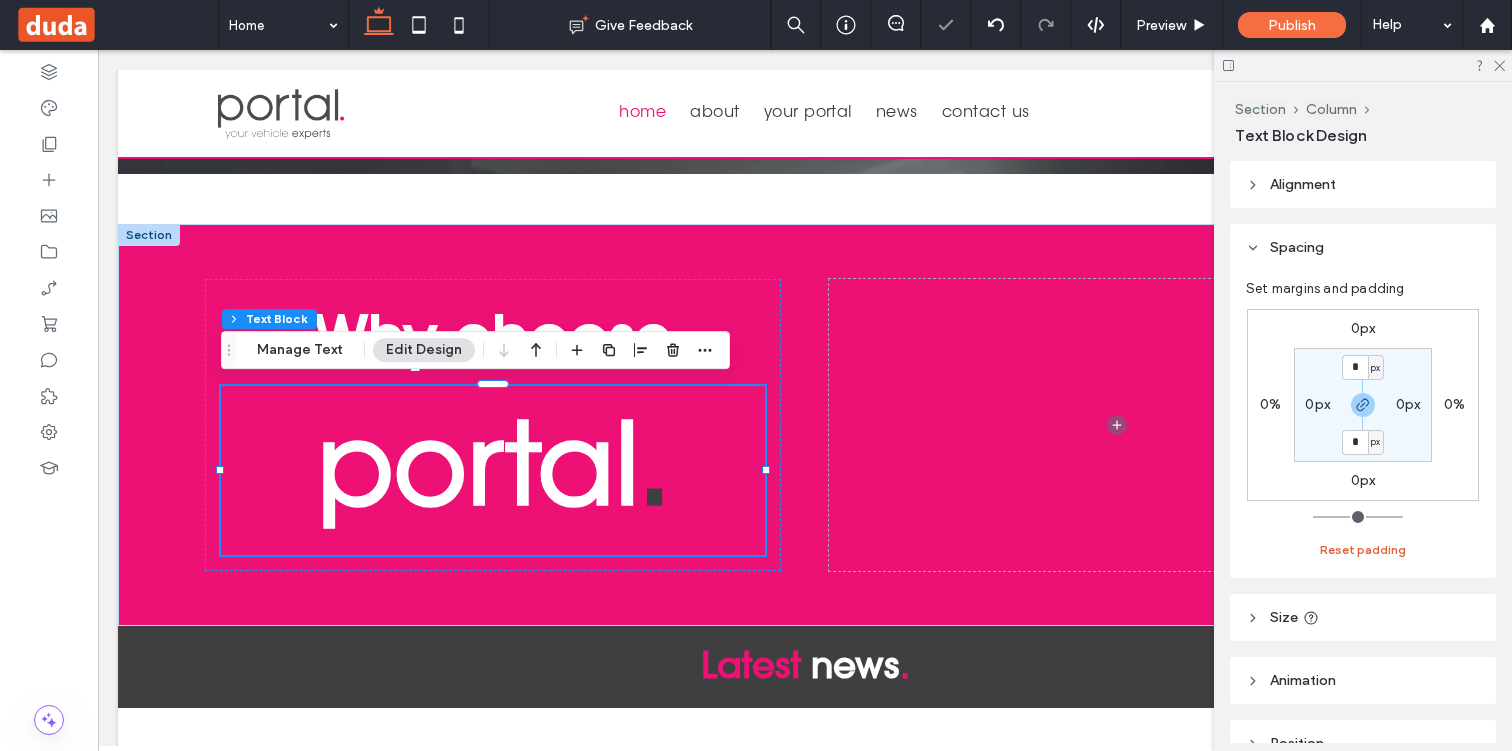 scroll, scrollTop: 14, scrollLeft: 0, axis: vertical 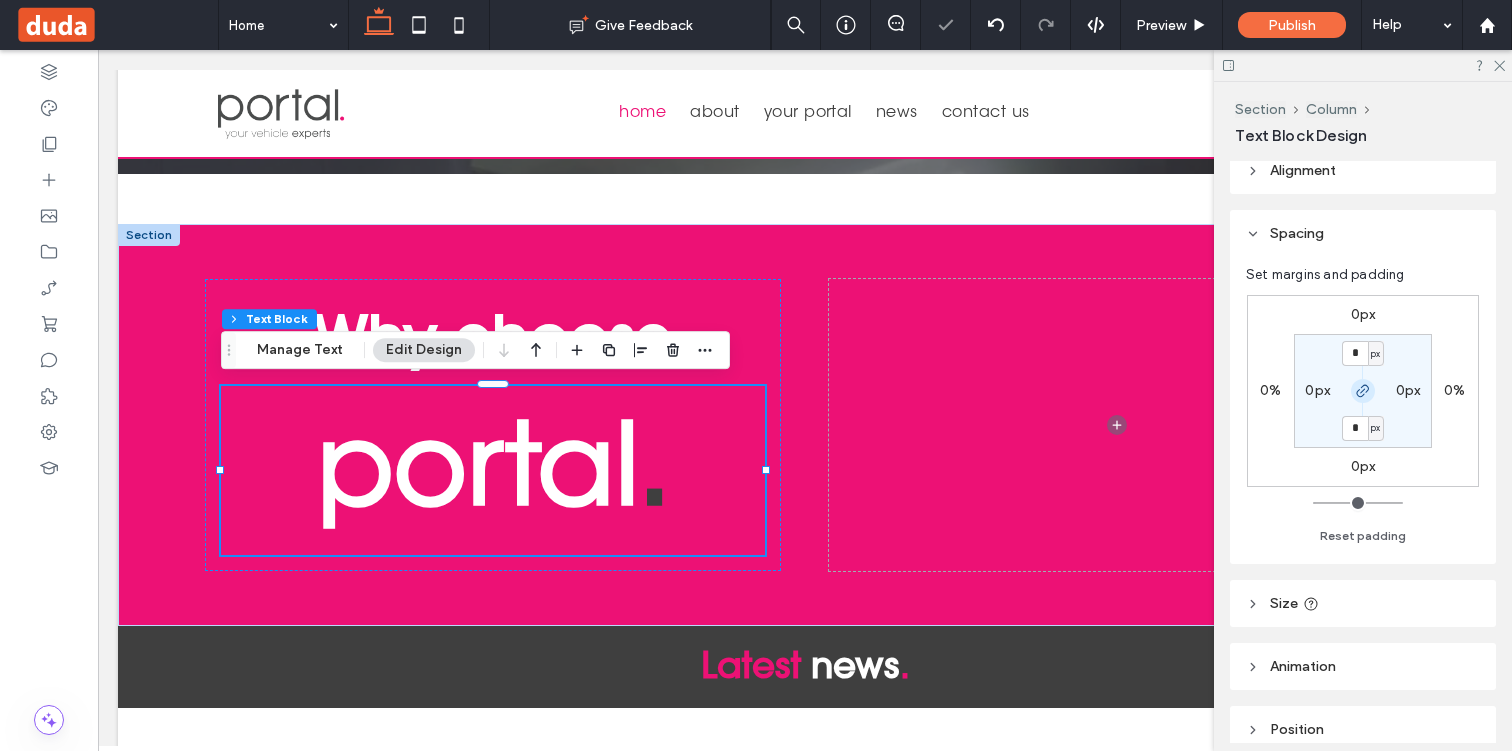 click 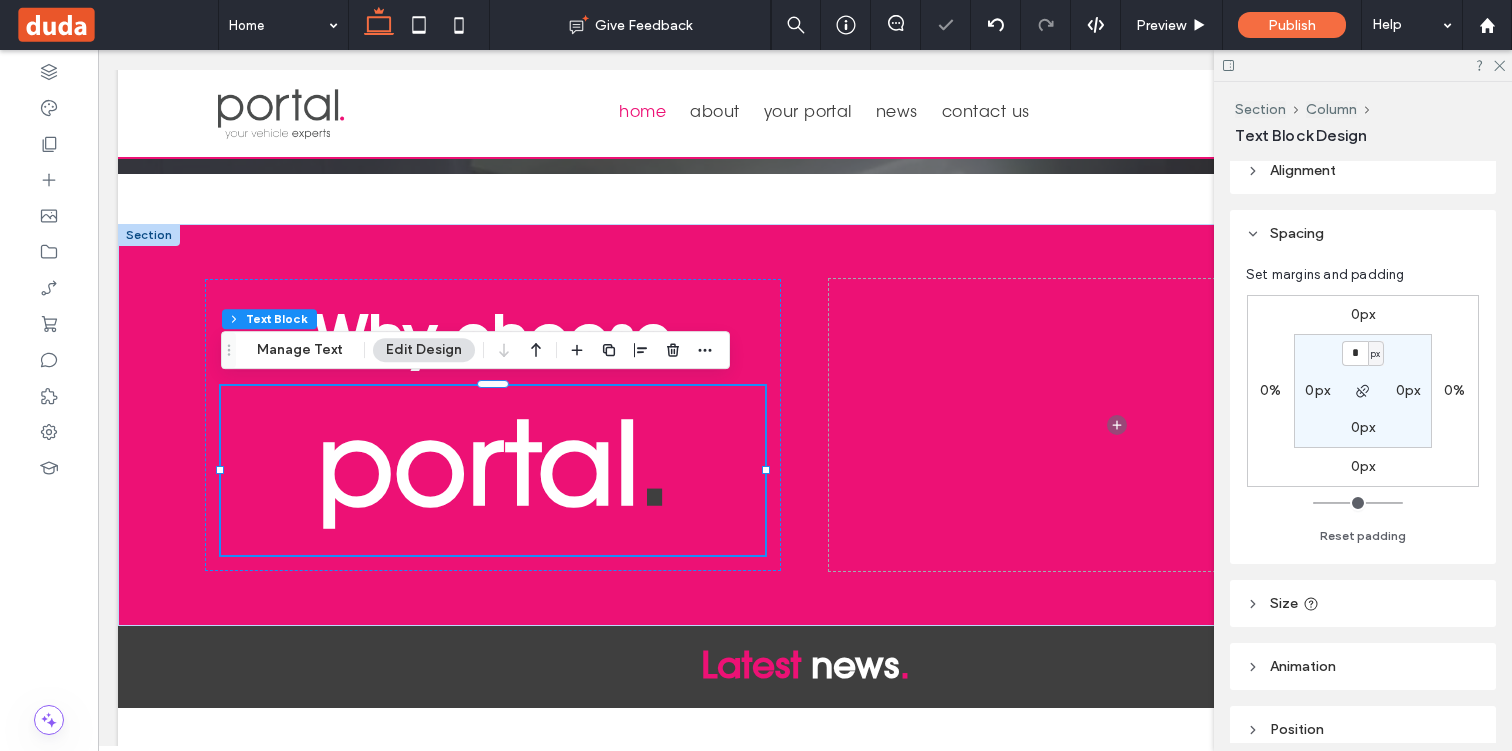 click on "0px" at bounding box center (1363, 314) 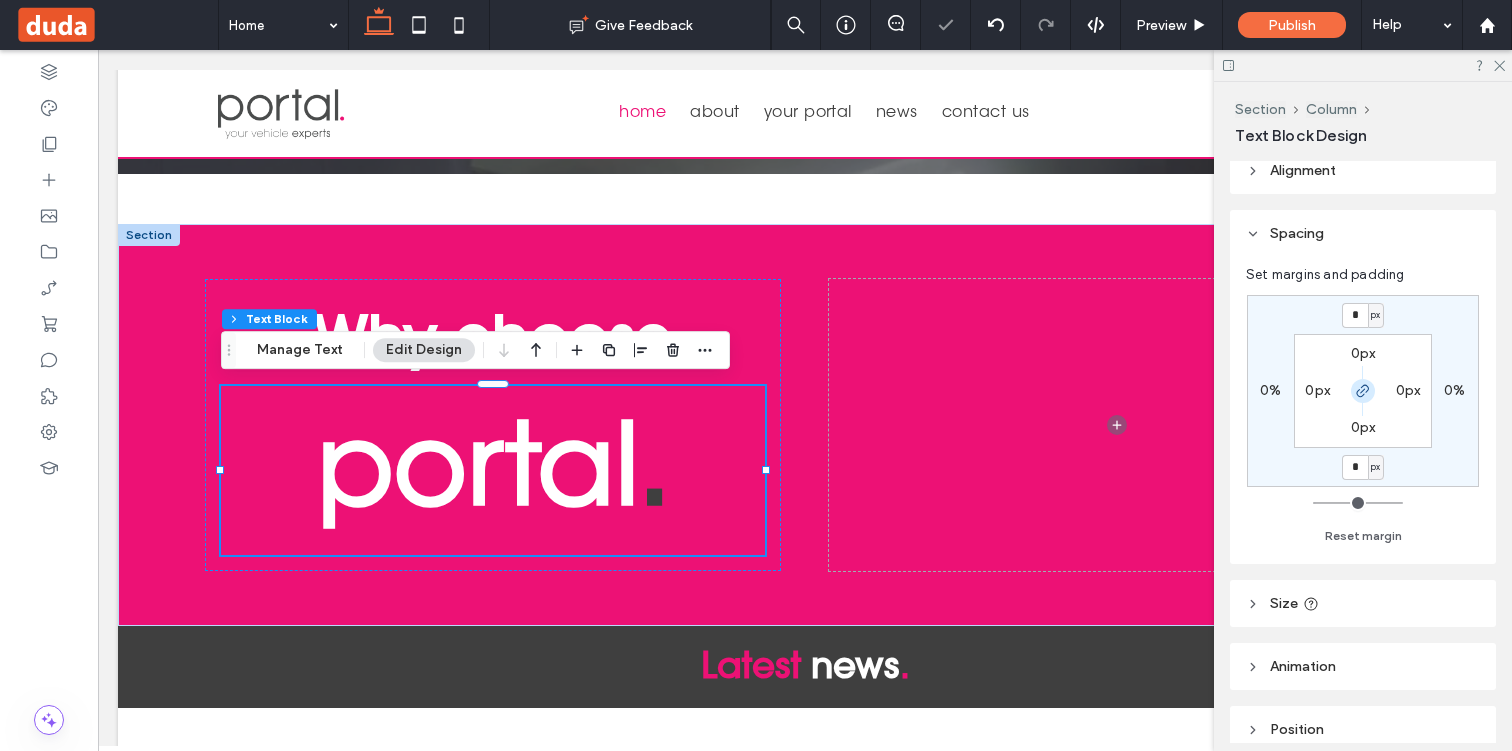 click 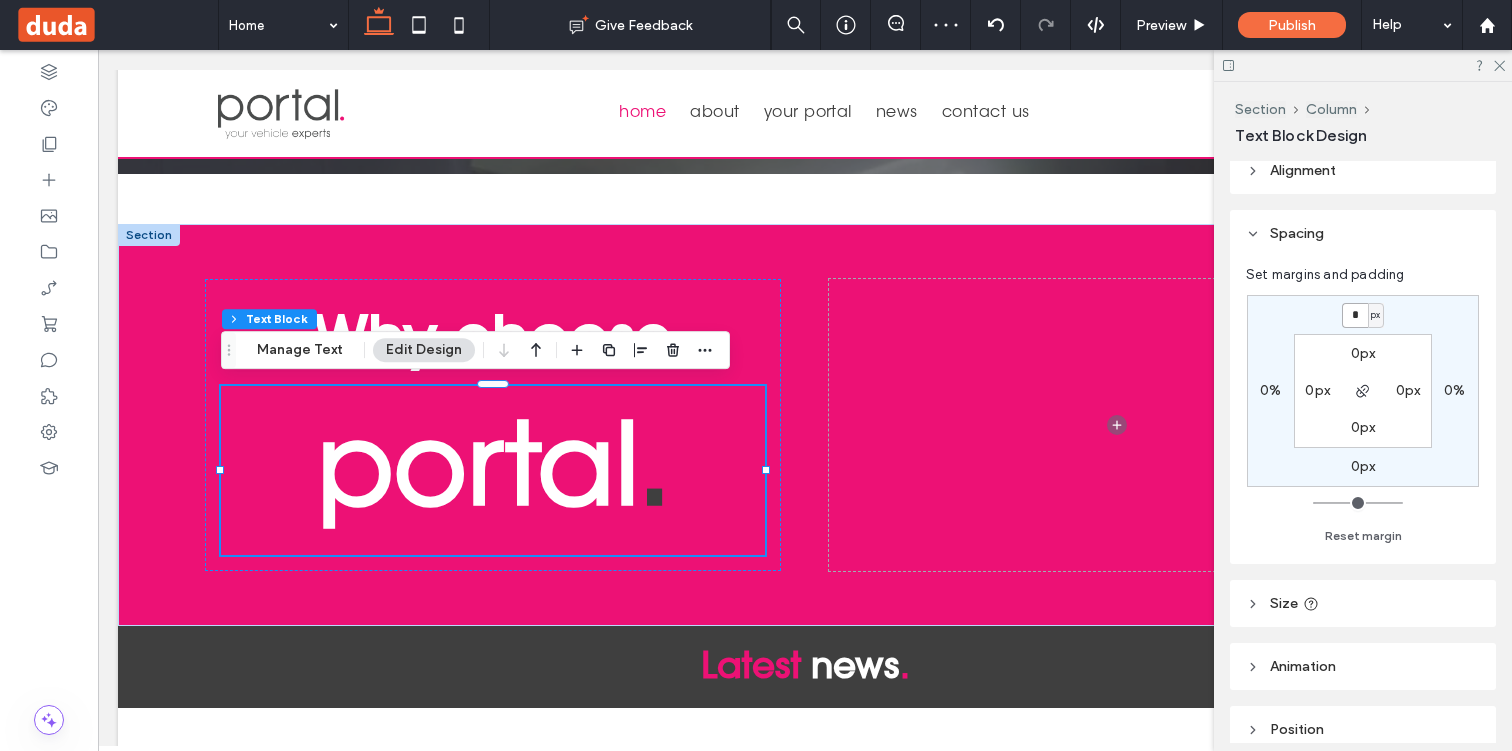 click on "*" at bounding box center [1355, 315] 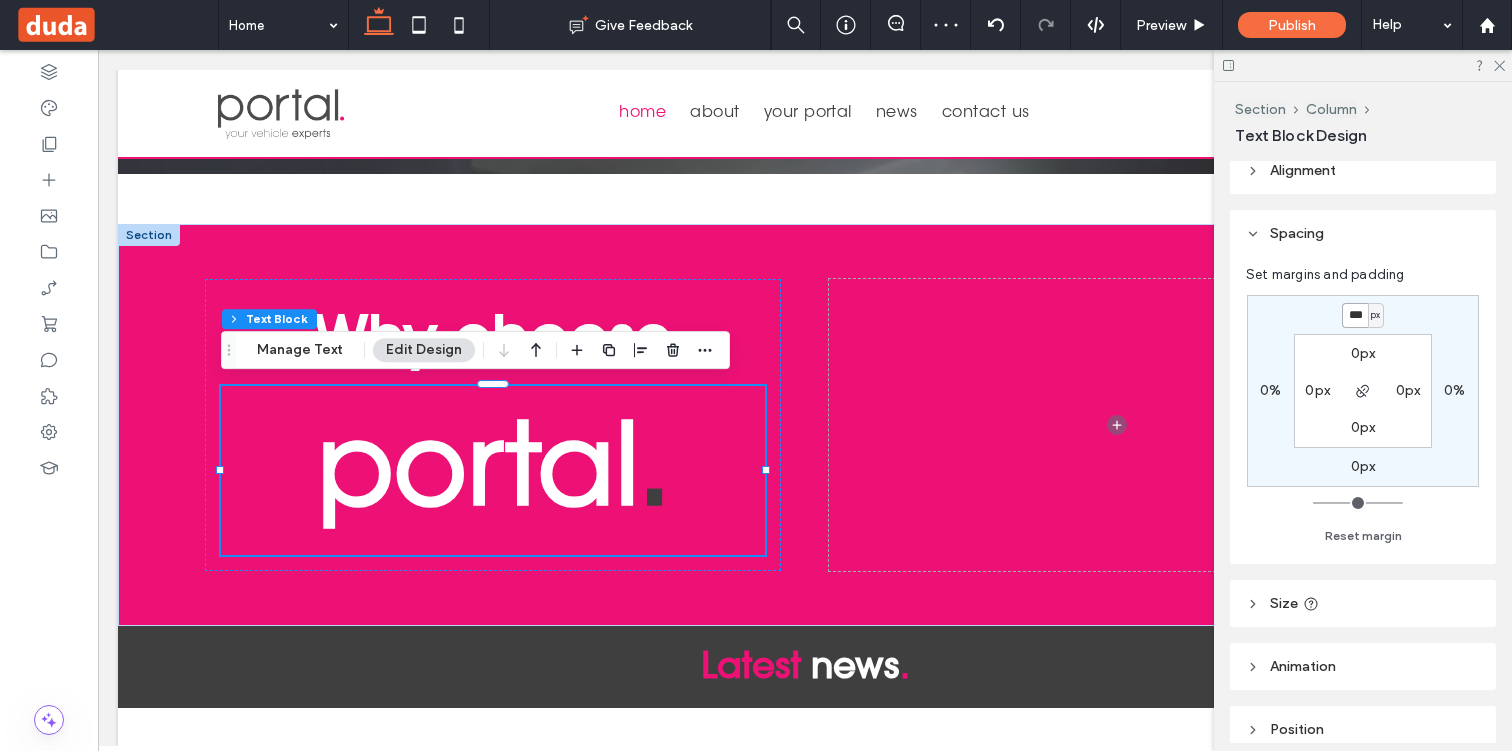 type on "***" 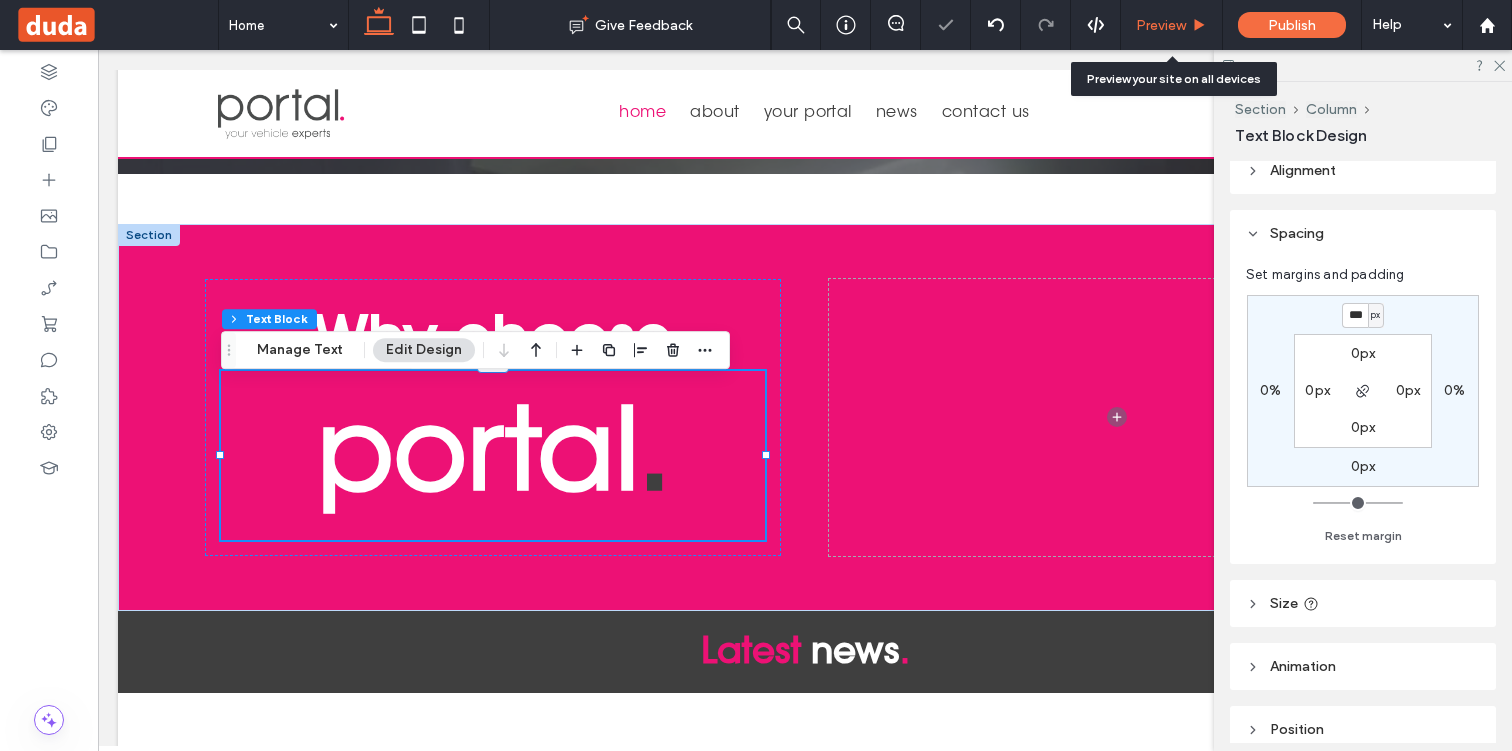 click on "Preview" at bounding box center (1171, 25) 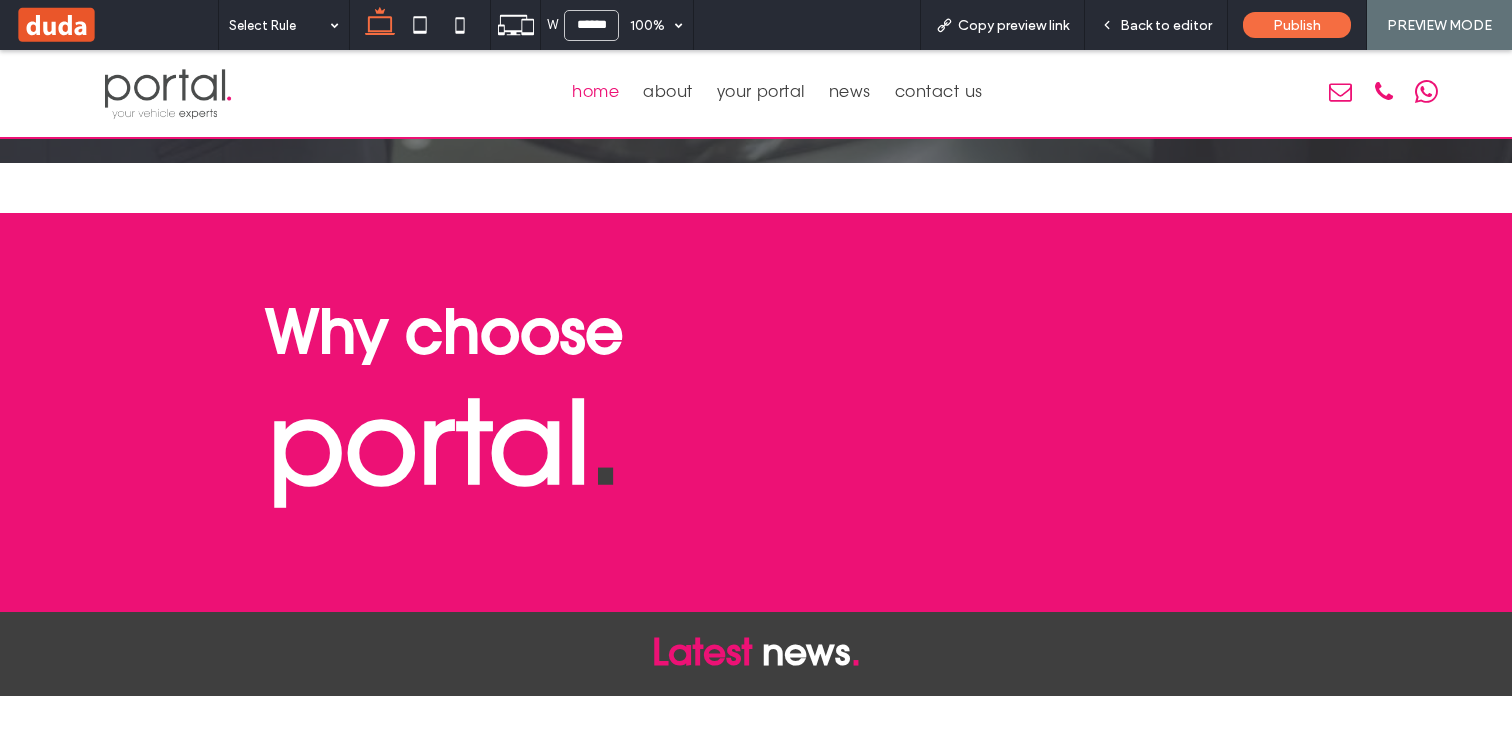 scroll, scrollTop: 3389, scrollLeft: 0, axis: vertical 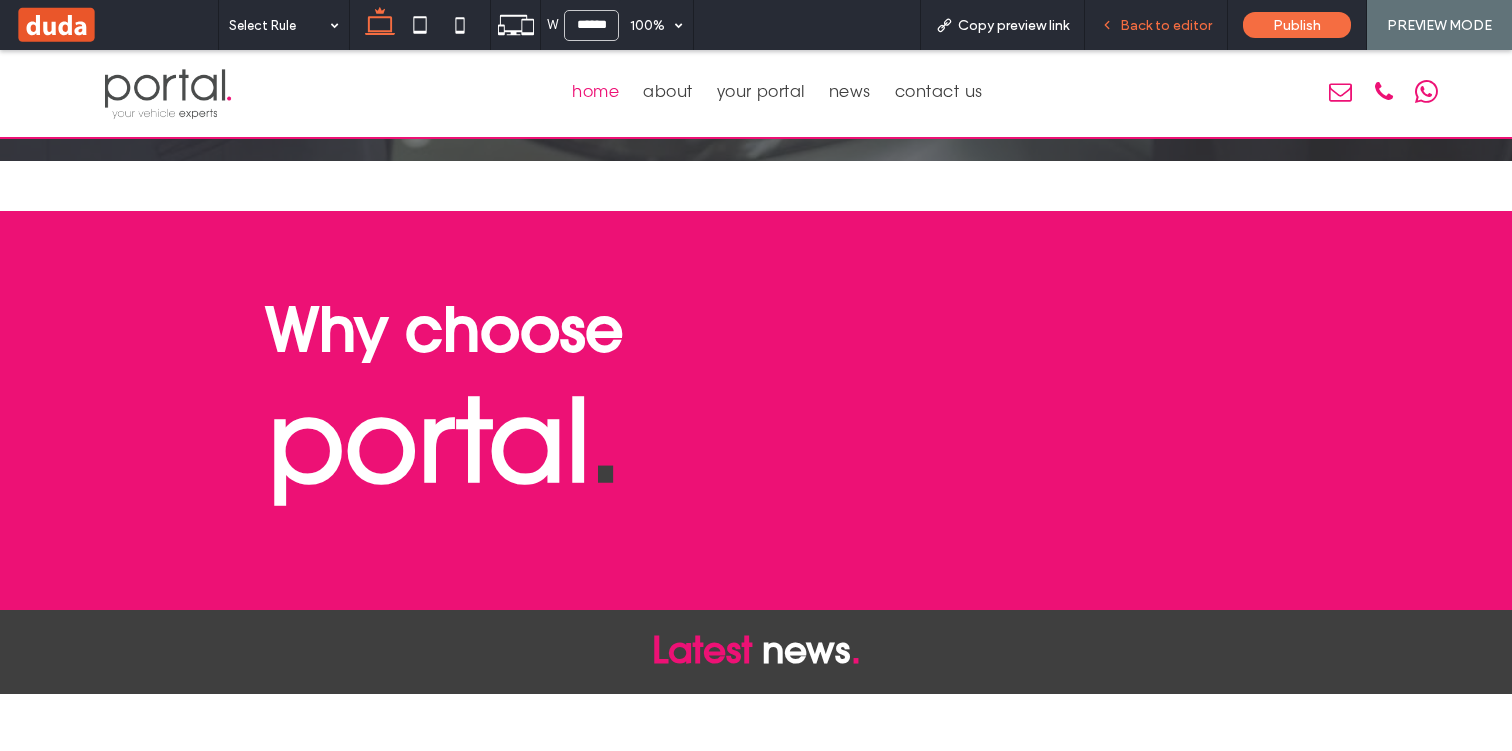 click on "Back to editor" at bounding box center [1156, 25] 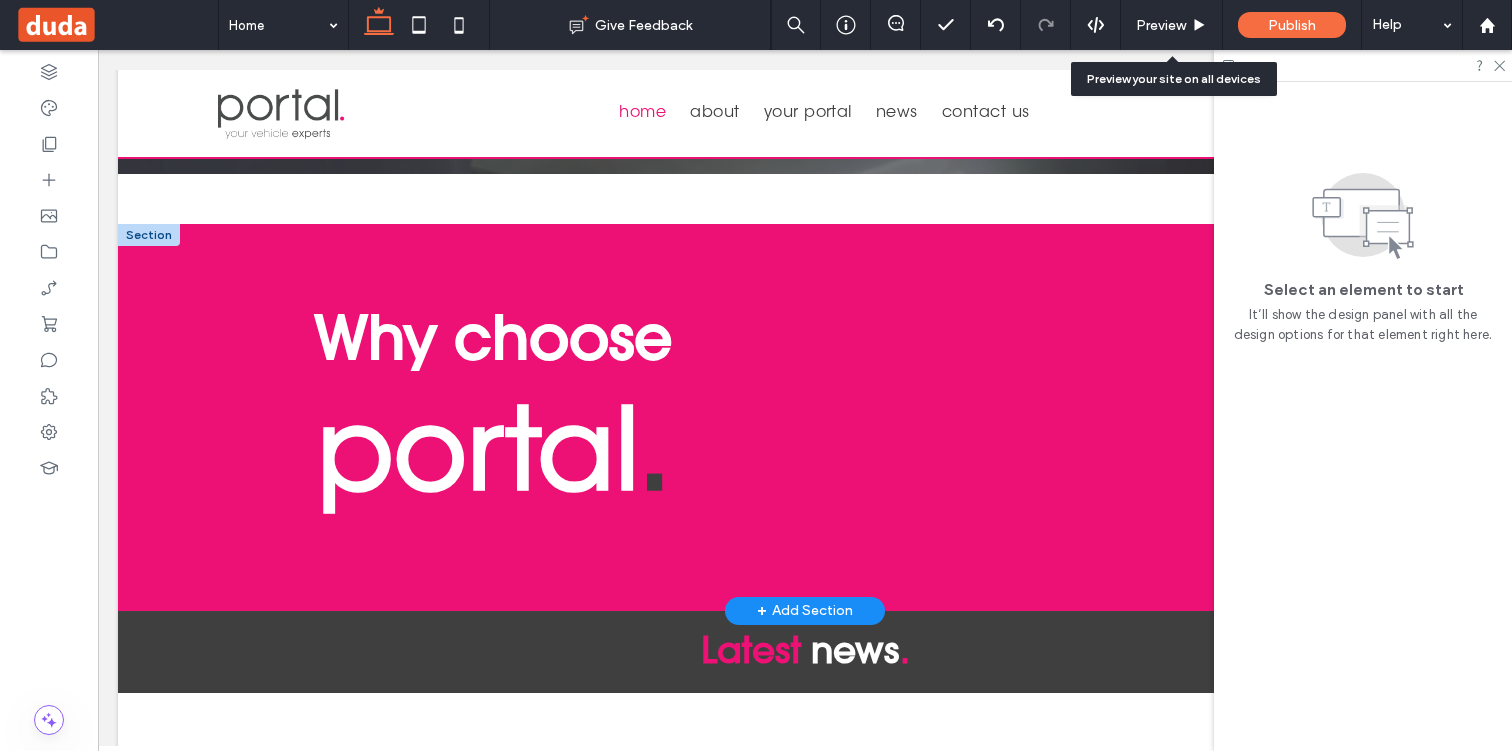 scroll, scrollTop: 3370, scrollLeft: 0, axis: vertical 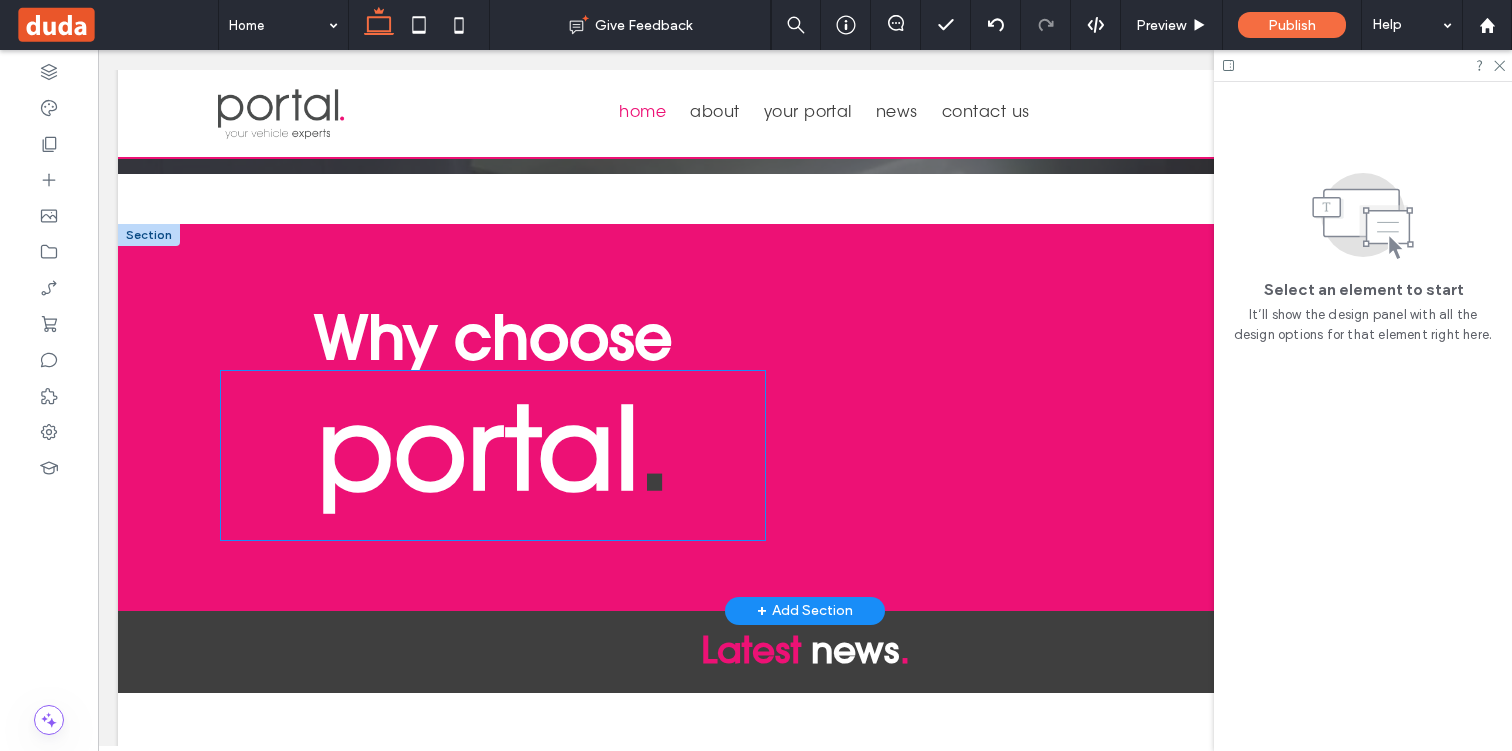 click on "portal" at bounding box center (478, 462) 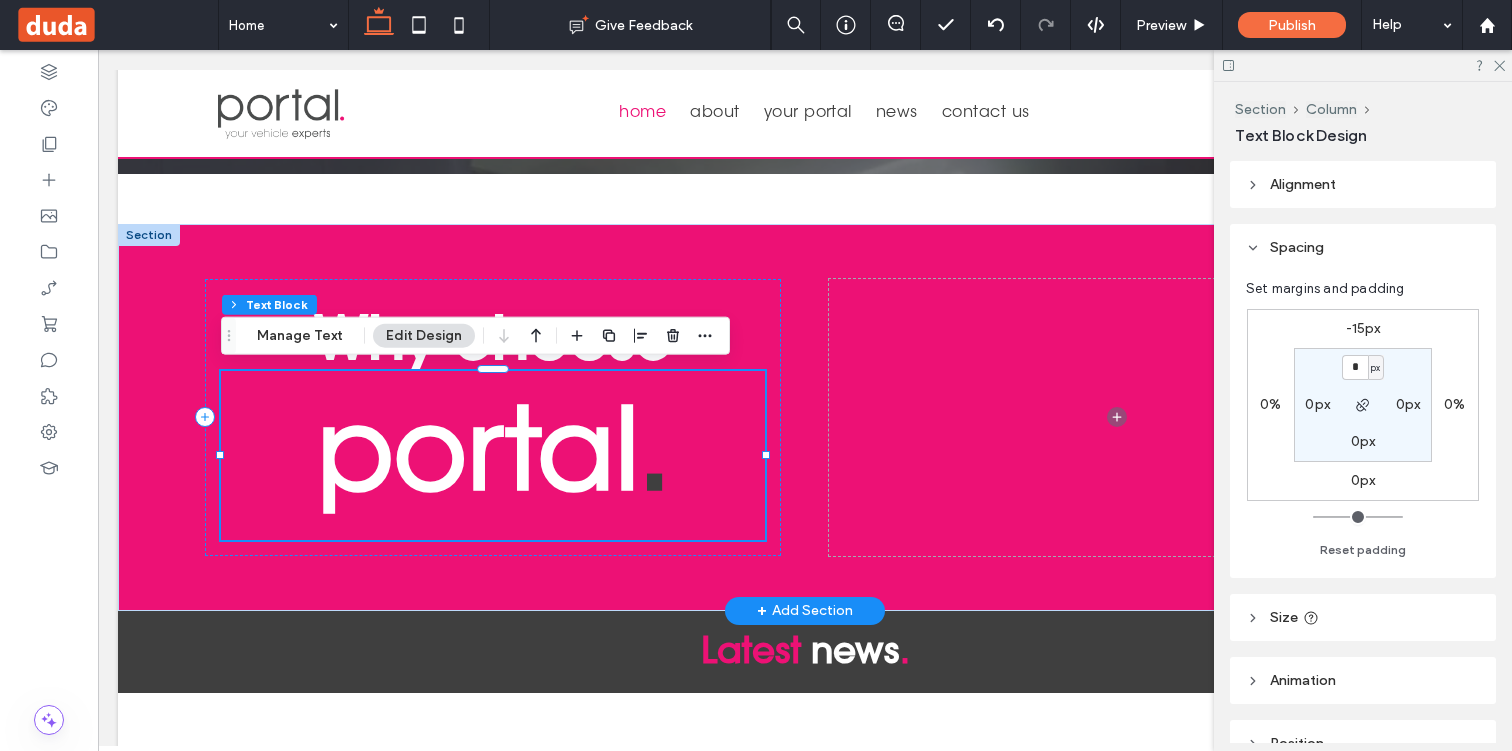 click on "portal" at bounding box center (478, 462) 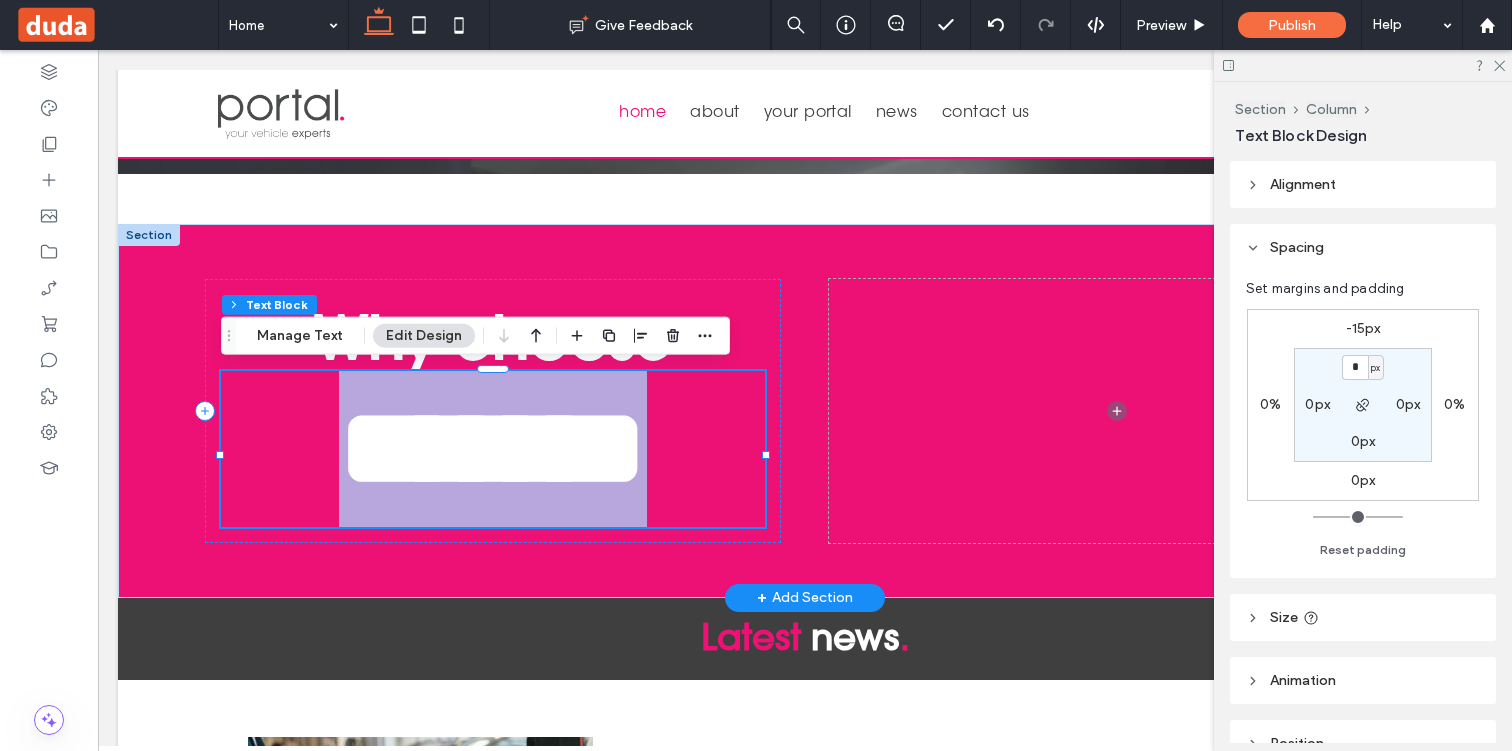 click on "******" at bounding box center [493, 448] 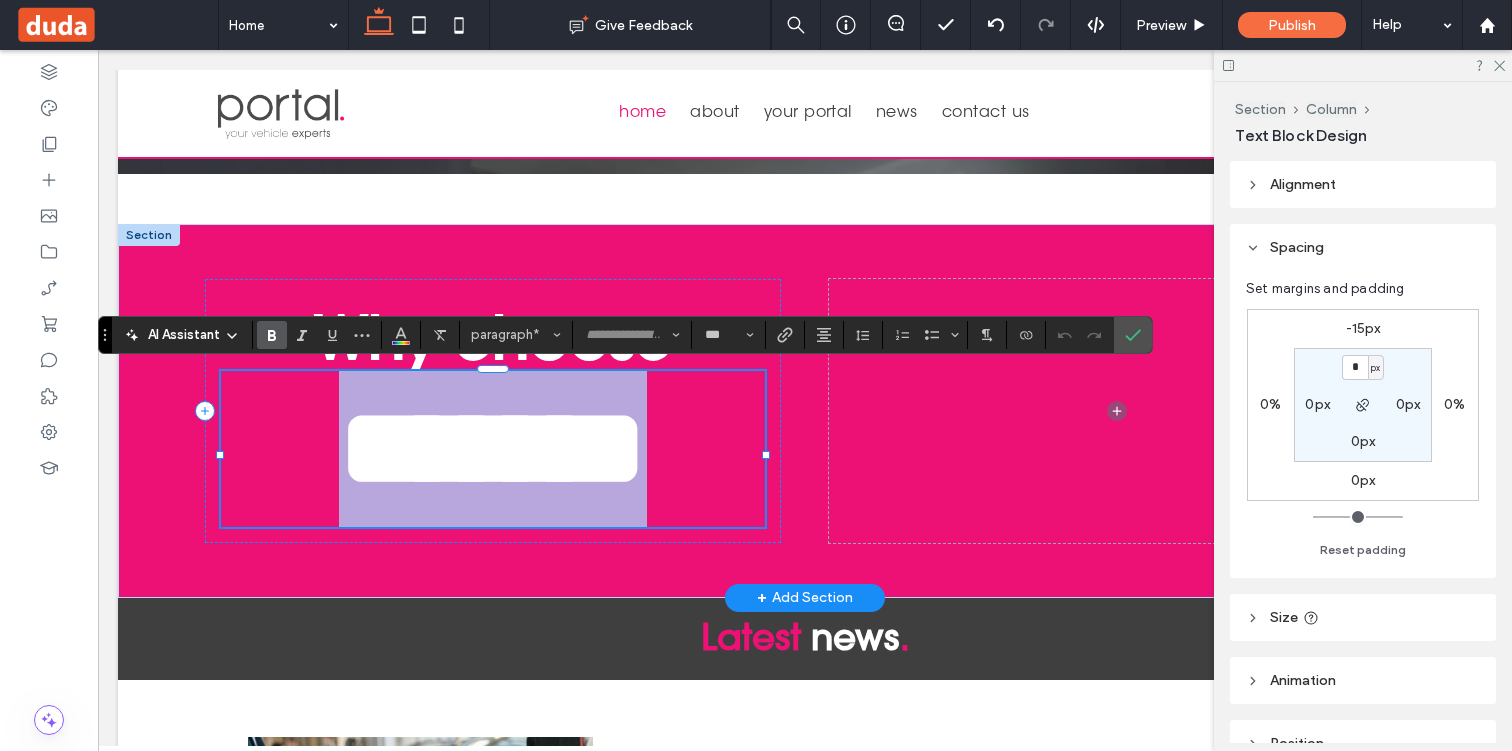 click on "******" at bounding box center (493, 448) 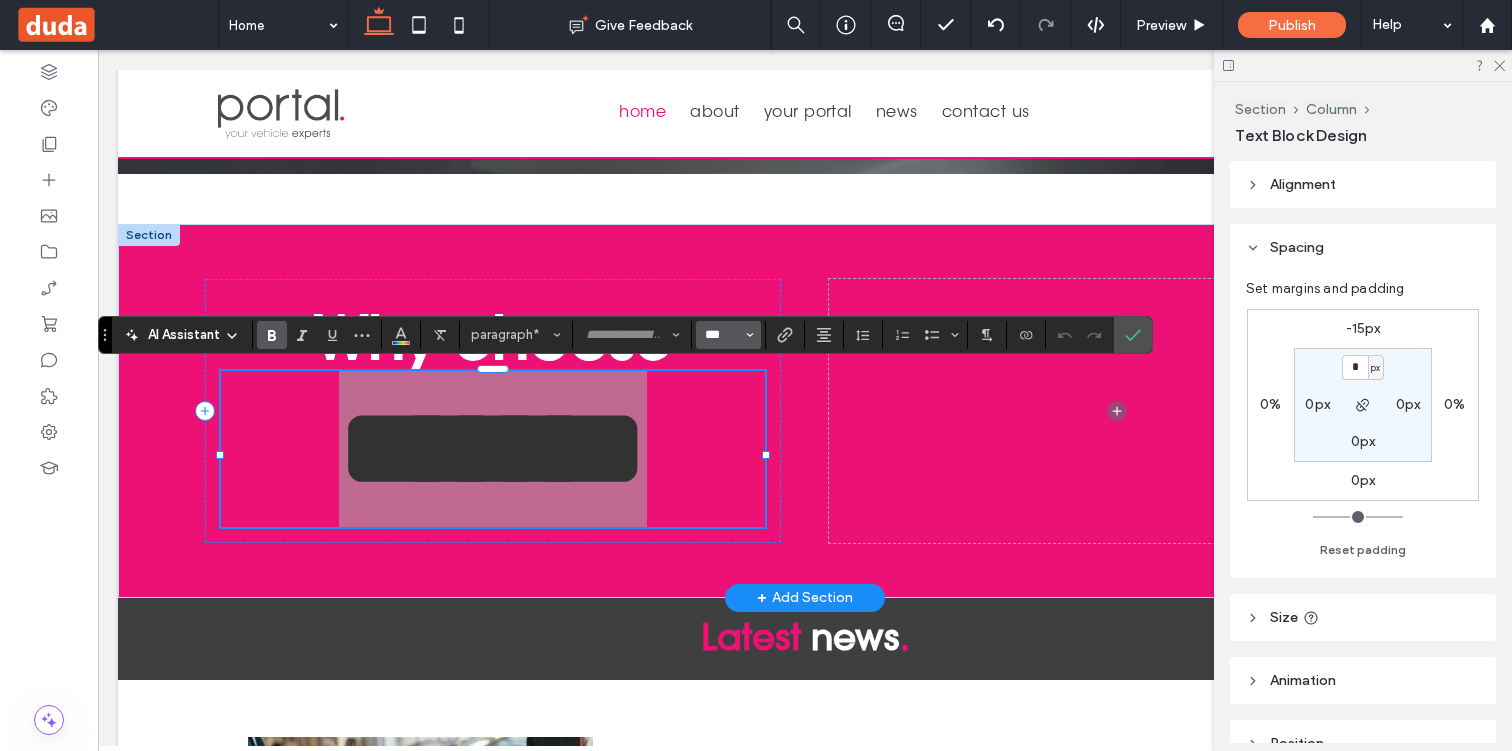 click on "***" at bounding box center [722, 335] 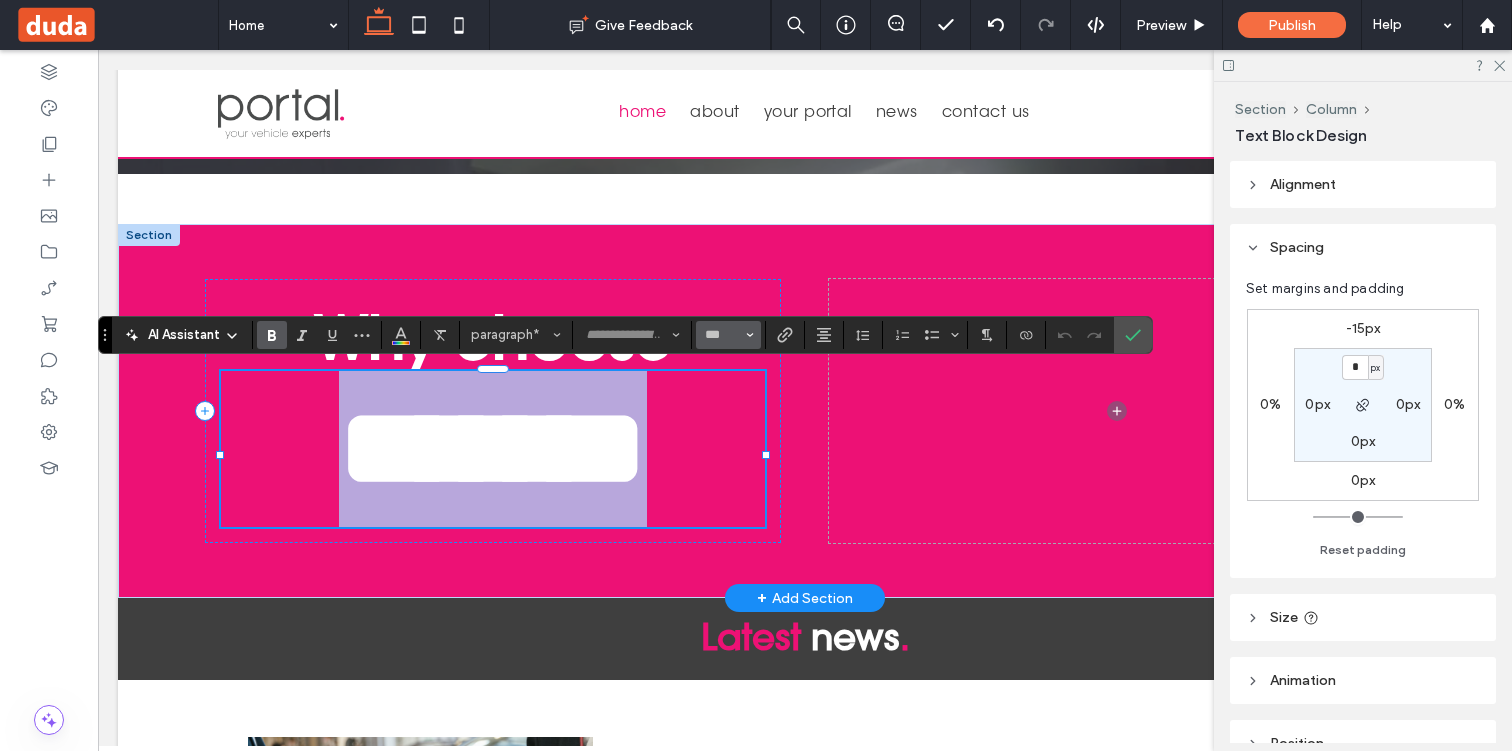 type on "***" 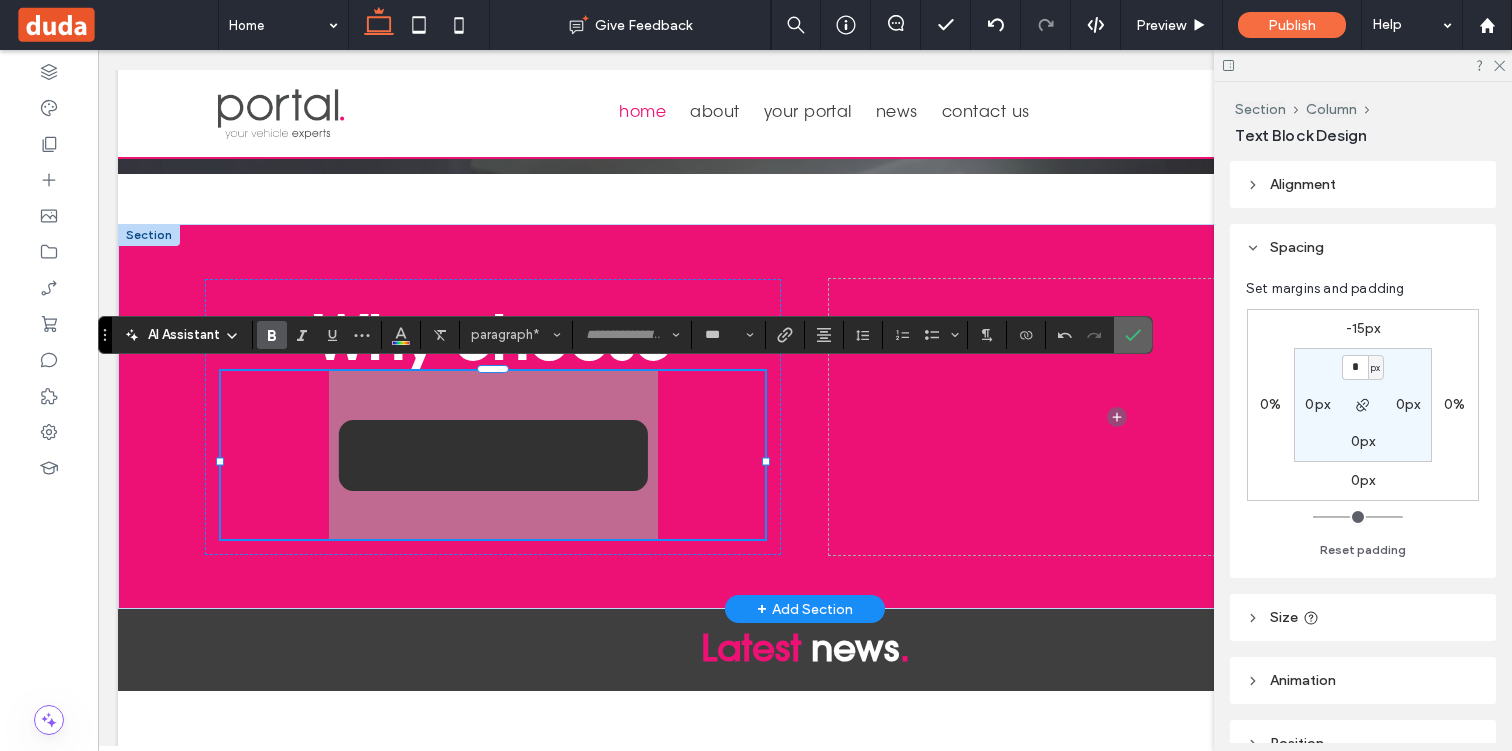 click at bounding box center (1129, 335) 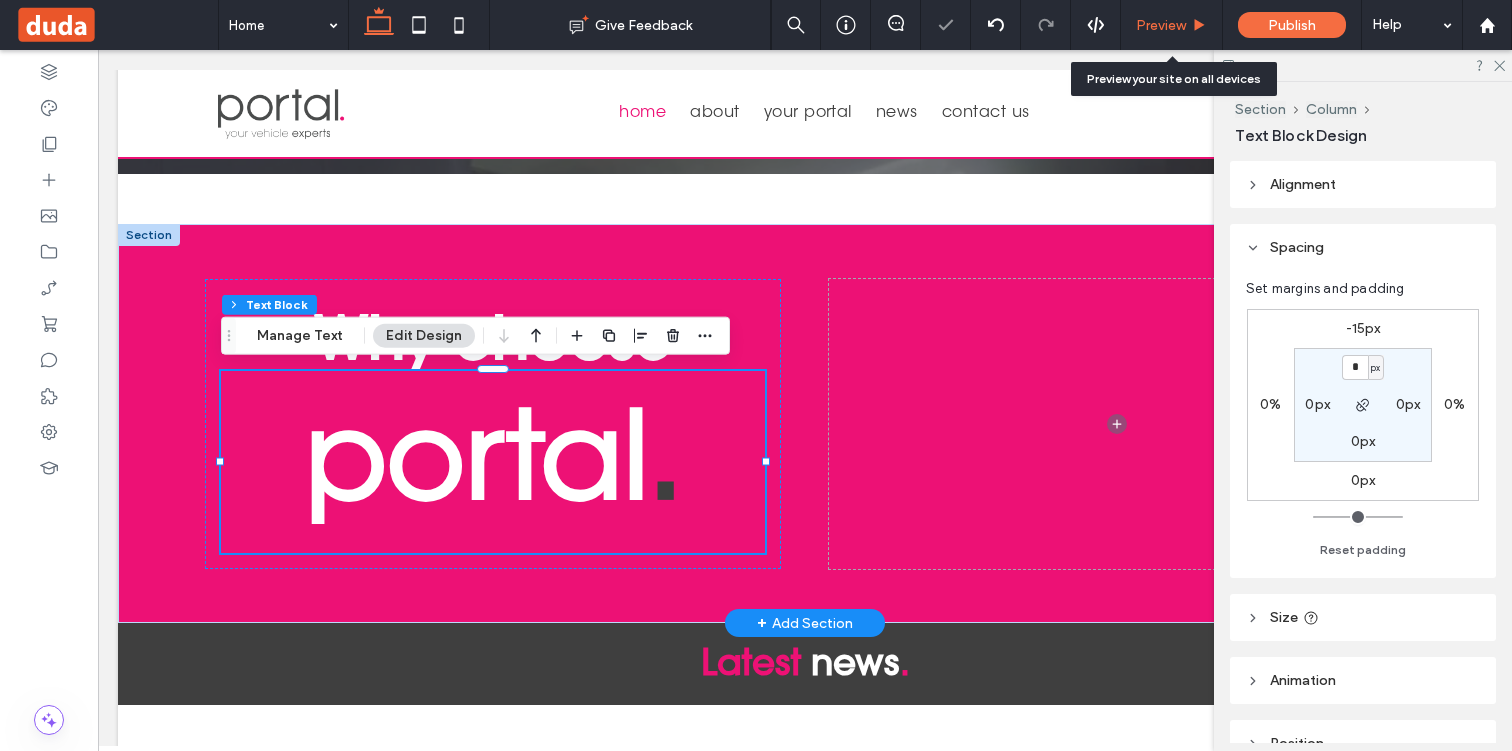 click on "Preview" at bounding box center (1161, 25) 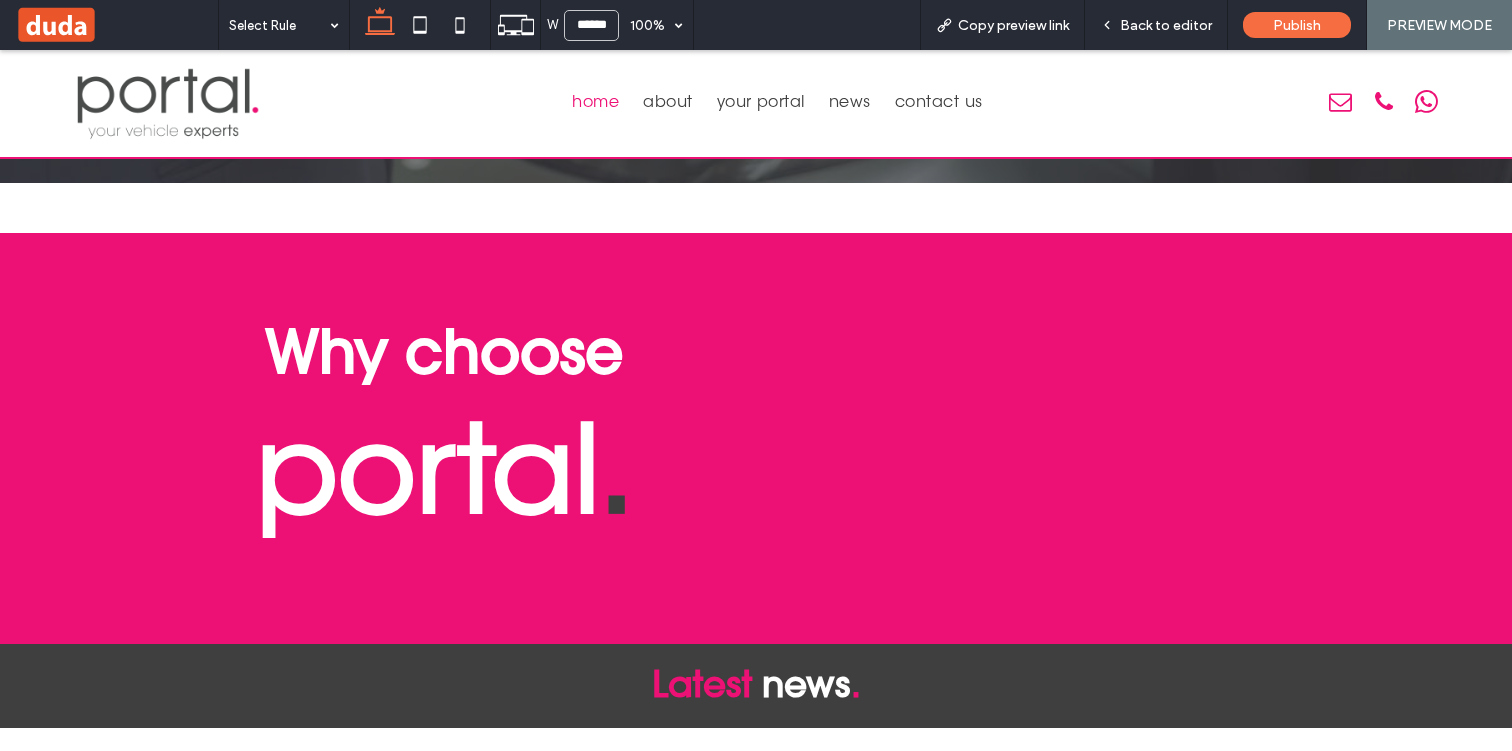 scroll, scrollTop: 3388, scrollLeft: 0, axis: vertical 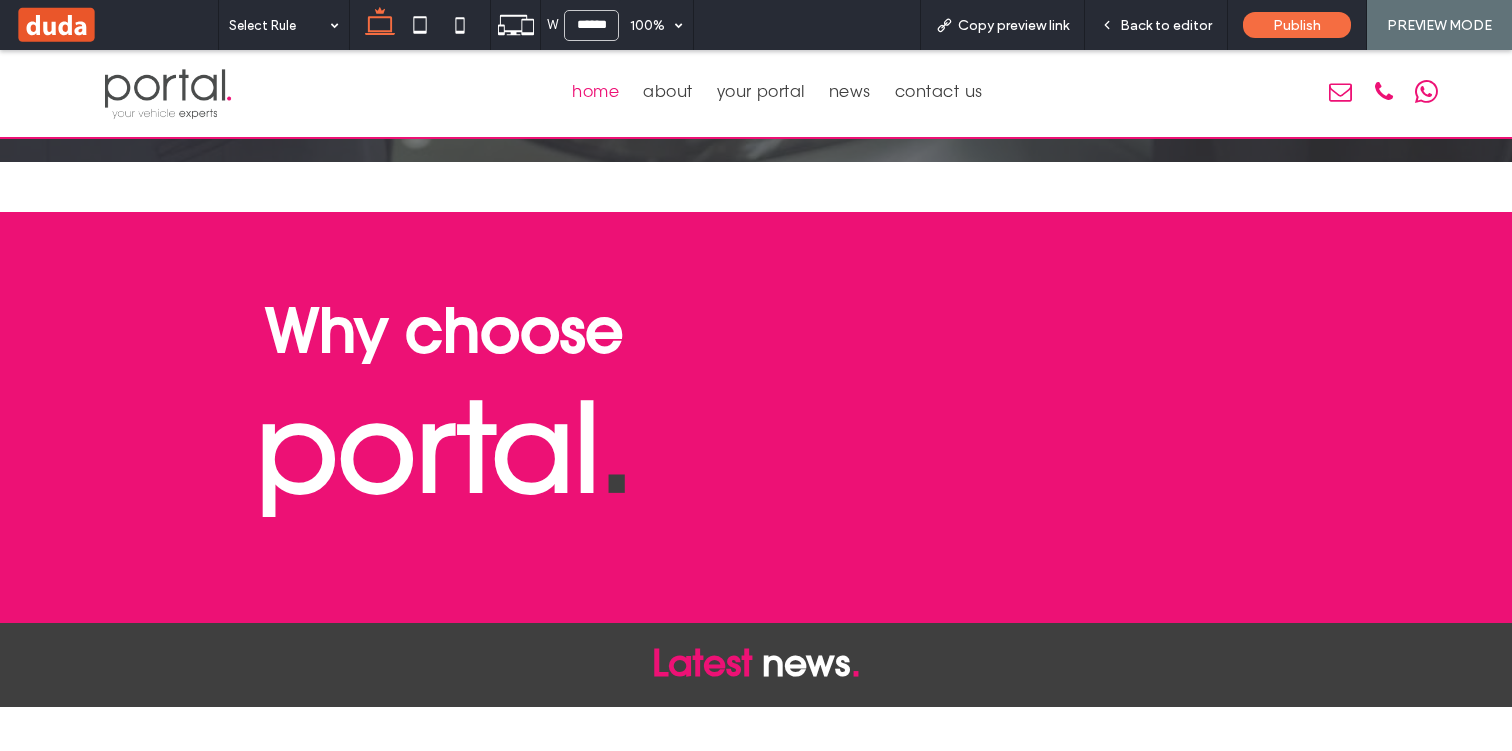 click on "Back to editor" at bounding box center [1166, 25] 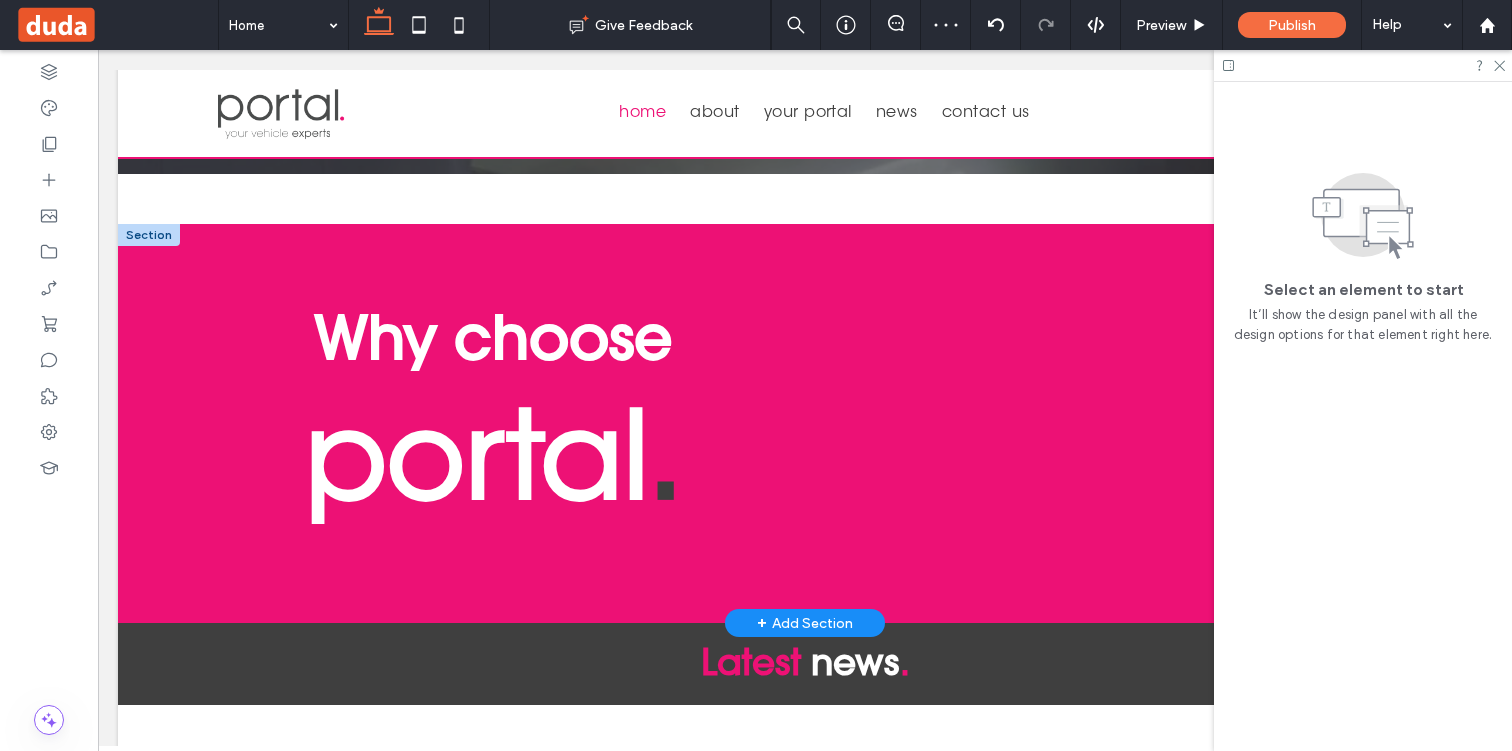 scroll, scrollTop: 3369, scrollLeft: 0, axis: vertical 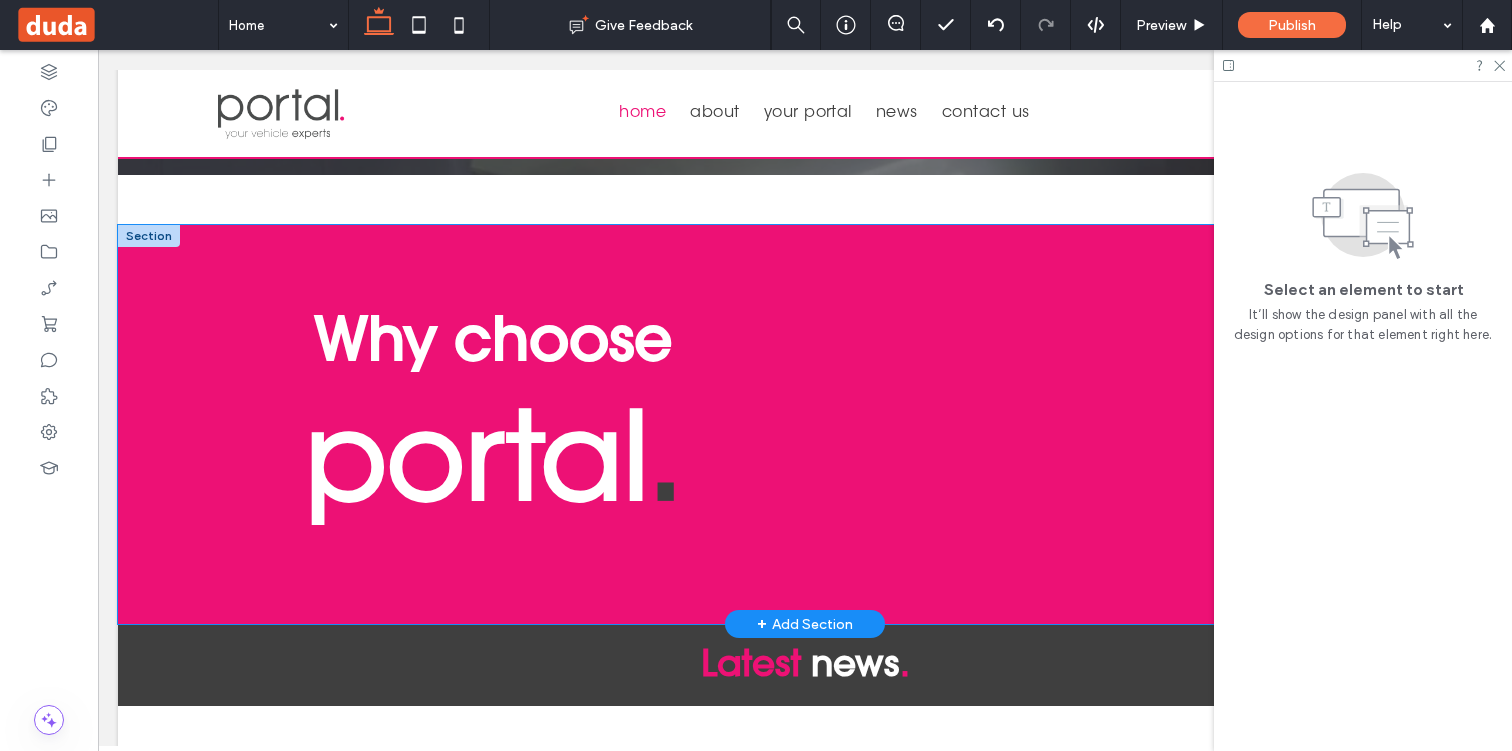 click on "Why choose portal ." at bounding box center (805, 425) 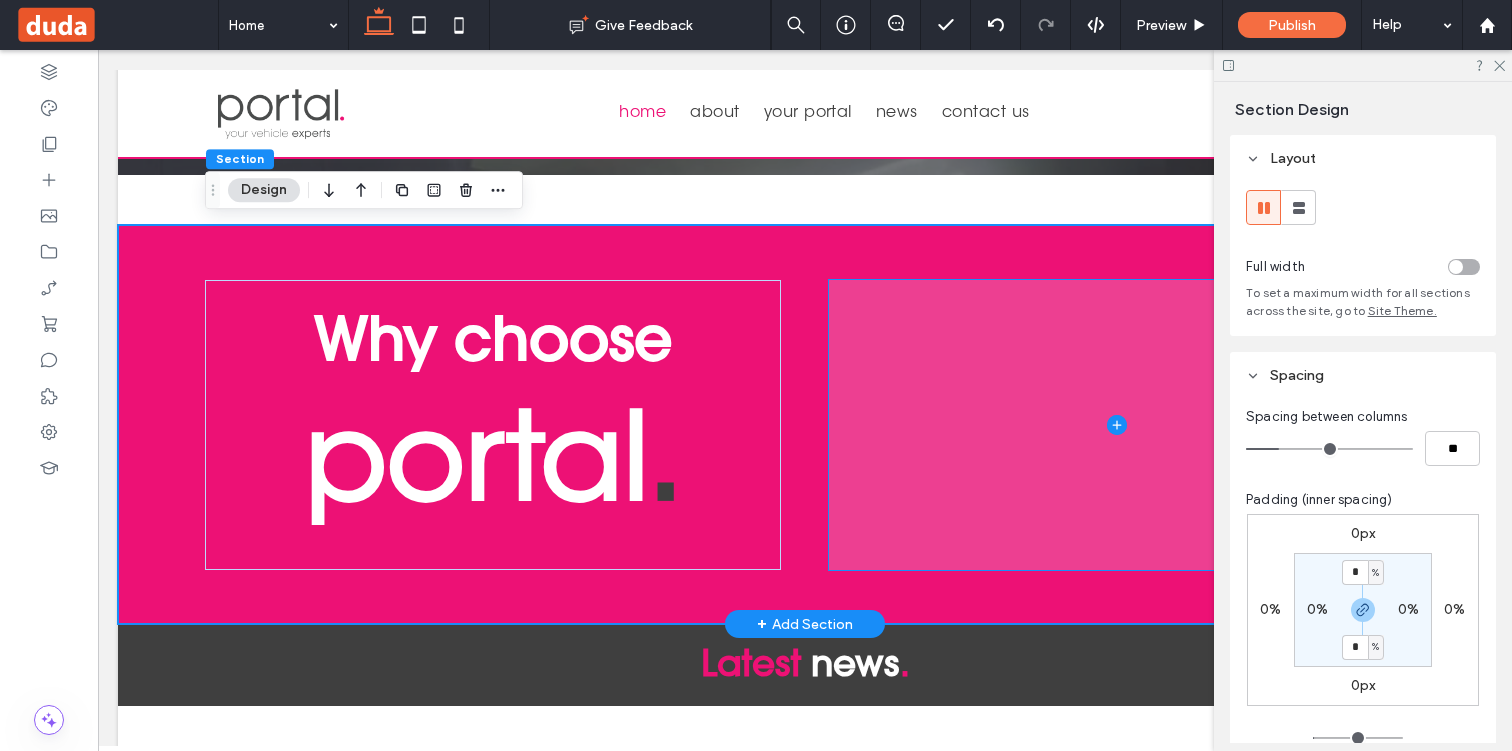 click at bounding box center (1117, 425) 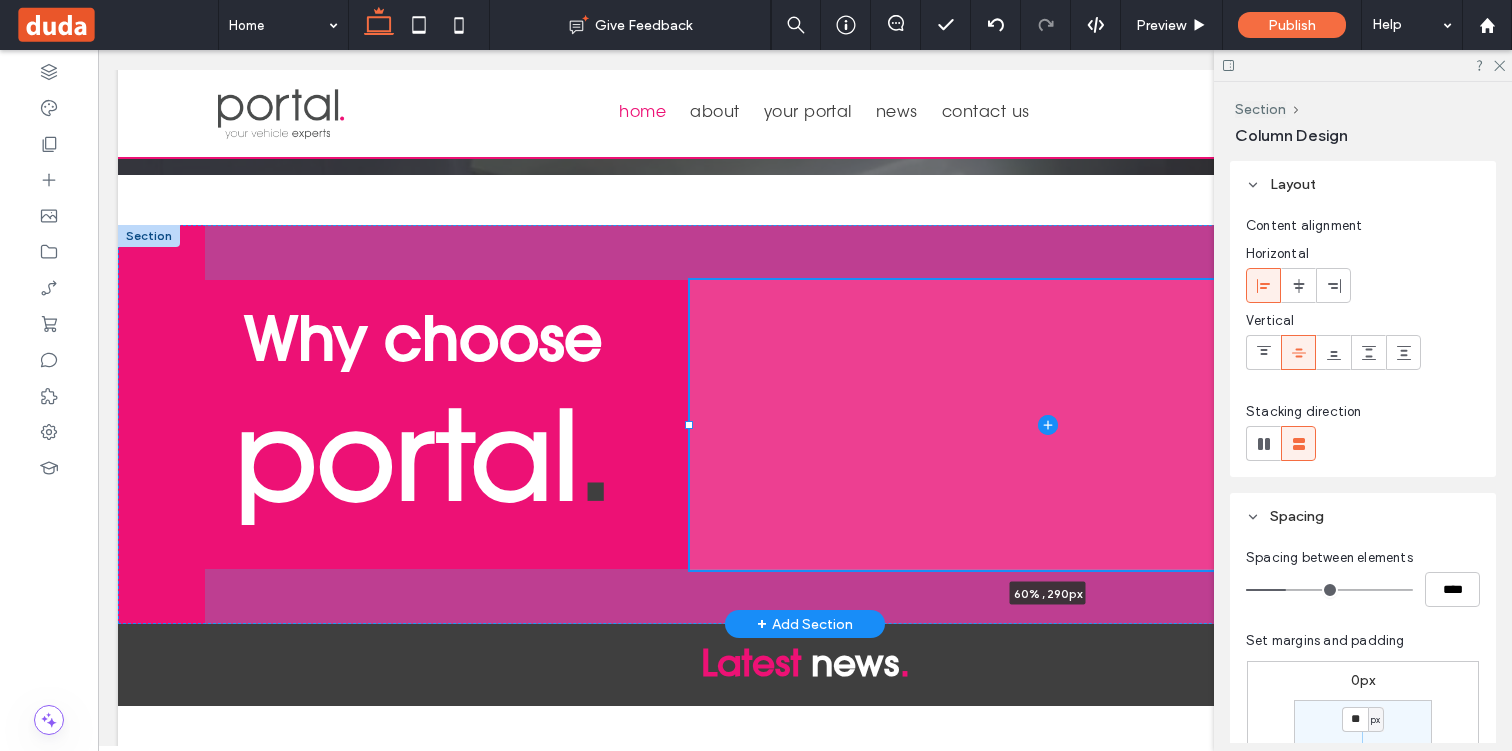drag, startPoint x: 829, startPoint y: 420, endPoint x: 690, endPoint y: 429, distance: 139.29106 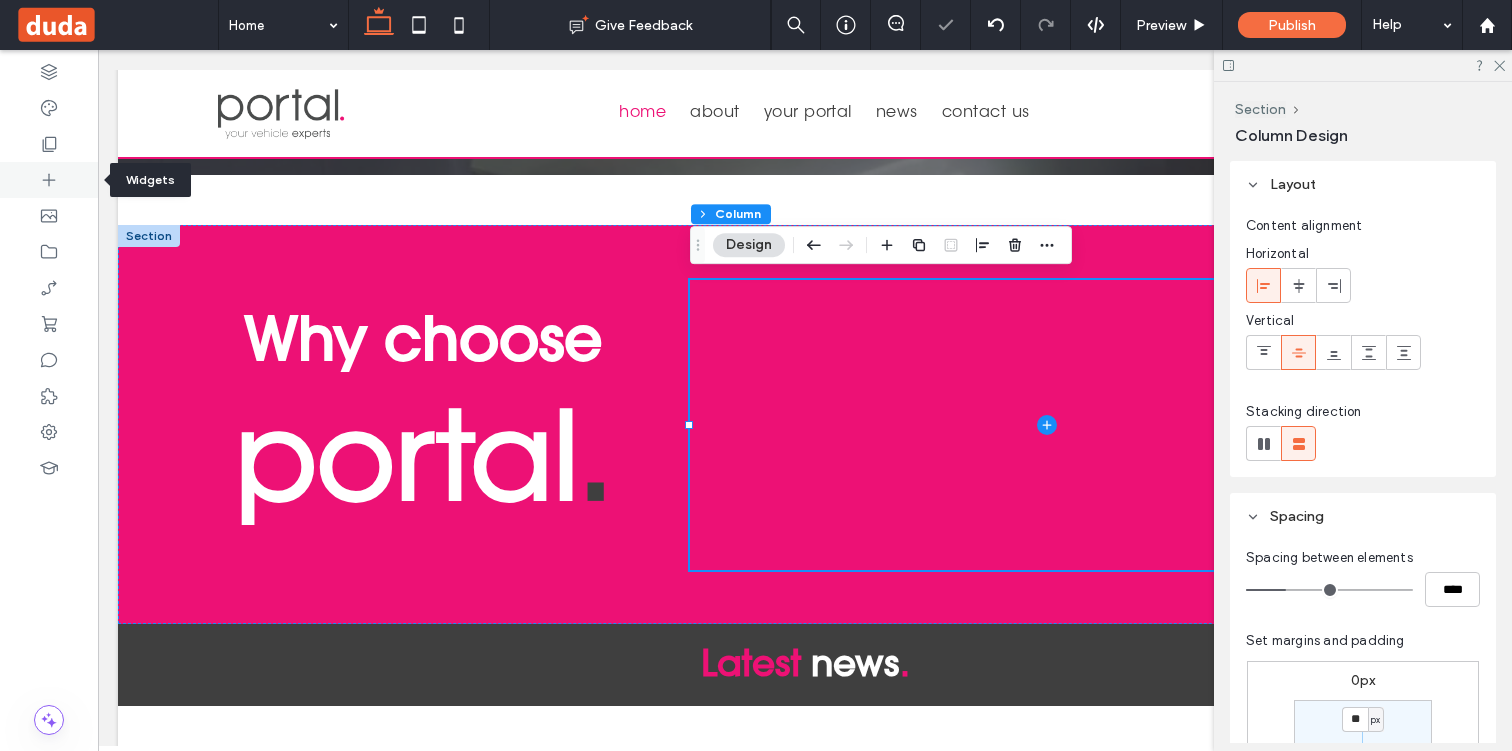 click 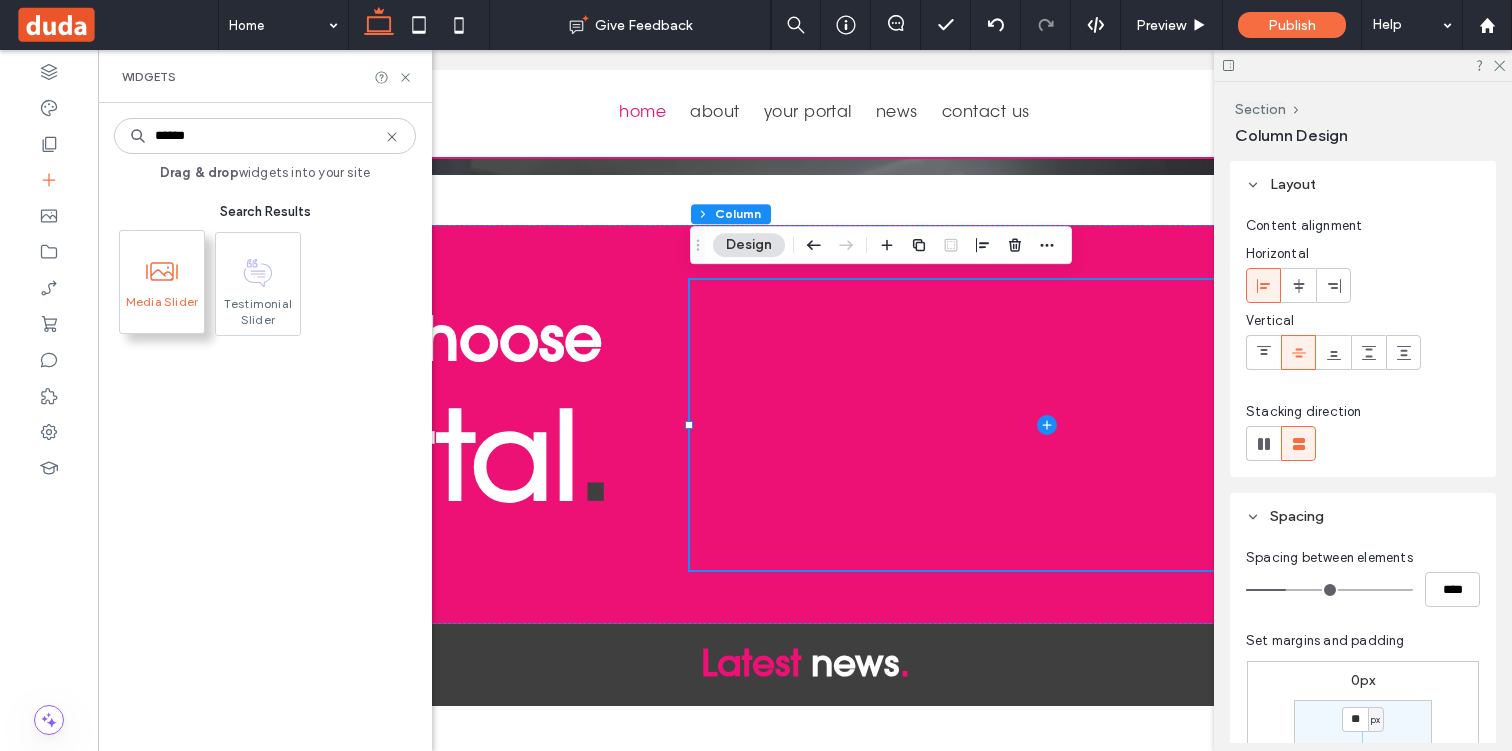 type on "******" 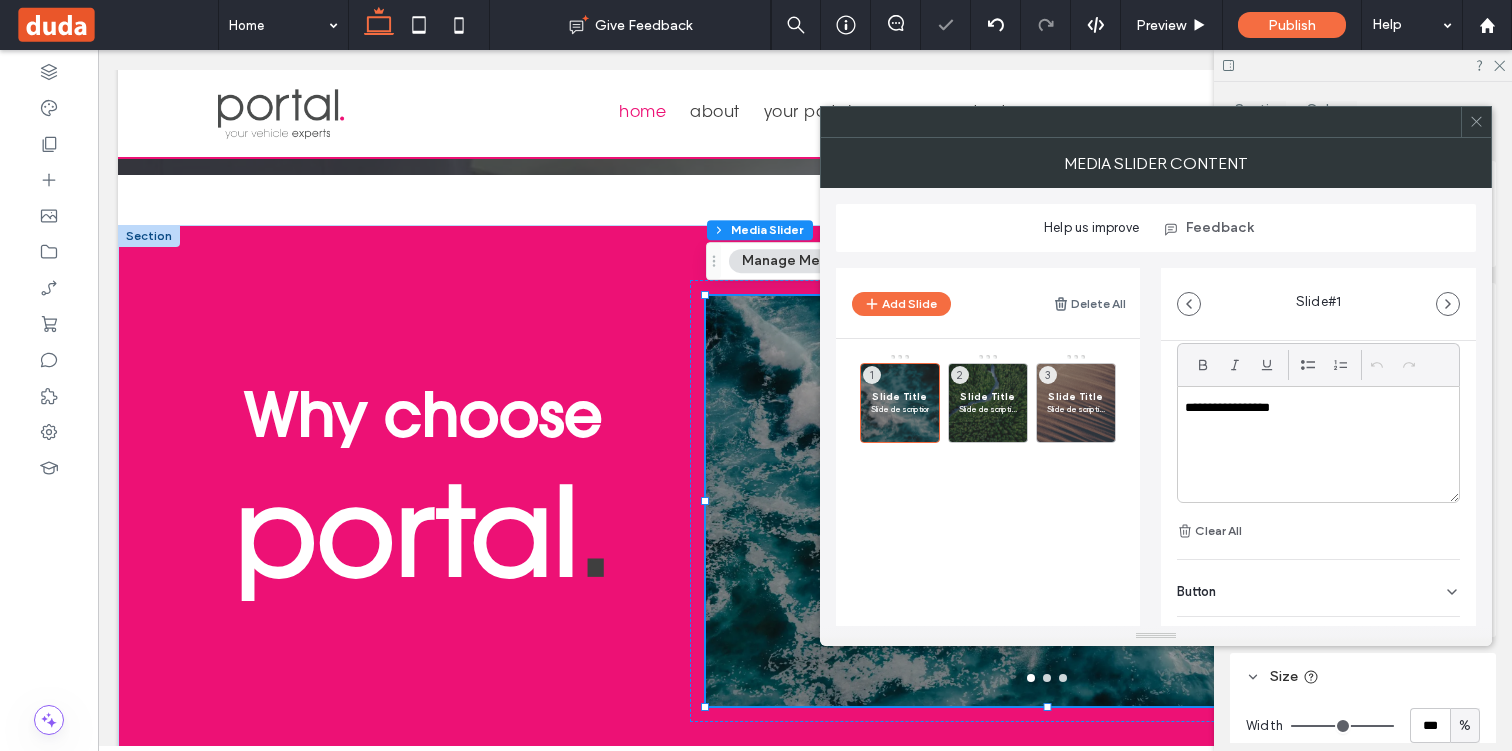 scroll, scrollTop: 584, scrollLeft: 0, axis: vertical 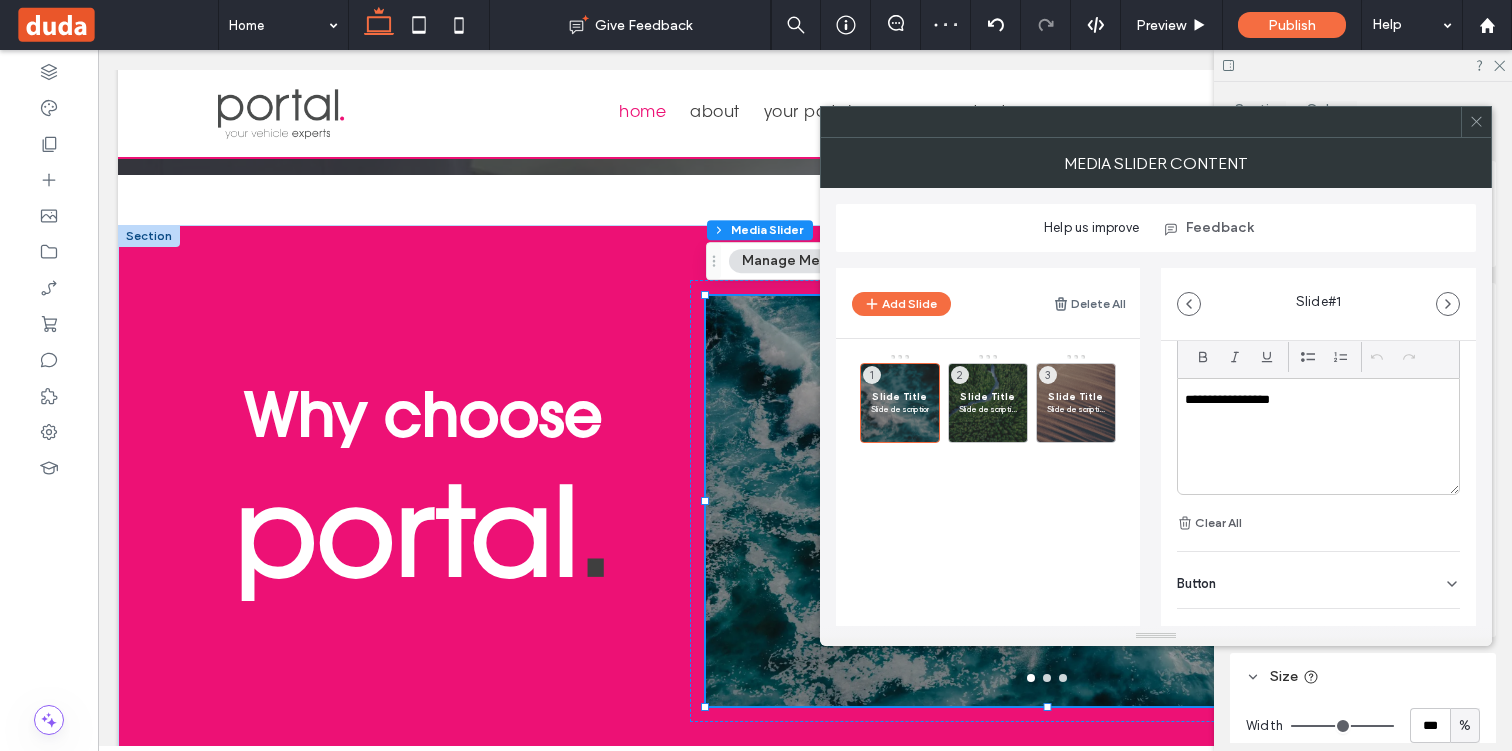 click at bounding box center (1476, 122) 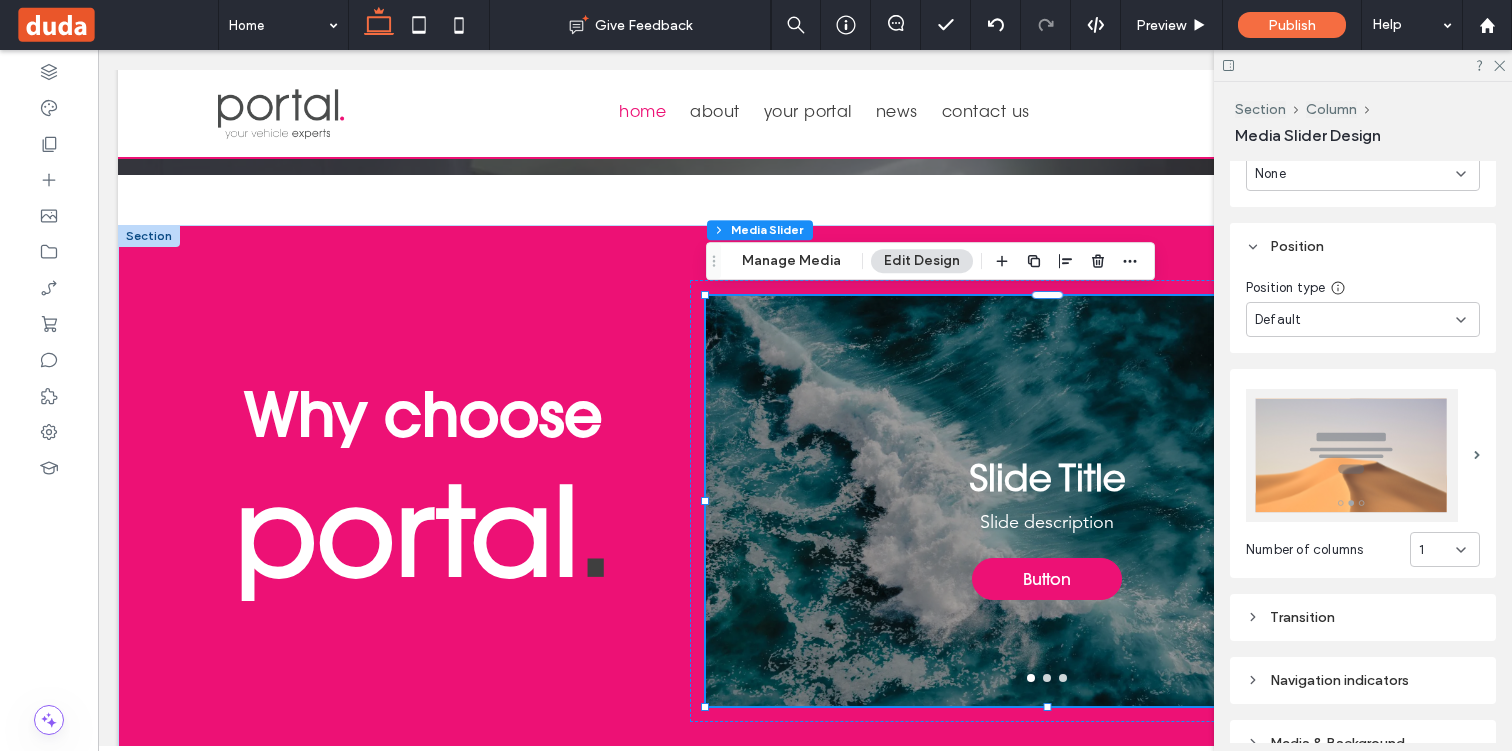 scroll, scrollTop: 866, scrollLeft: 0, axis: vertical 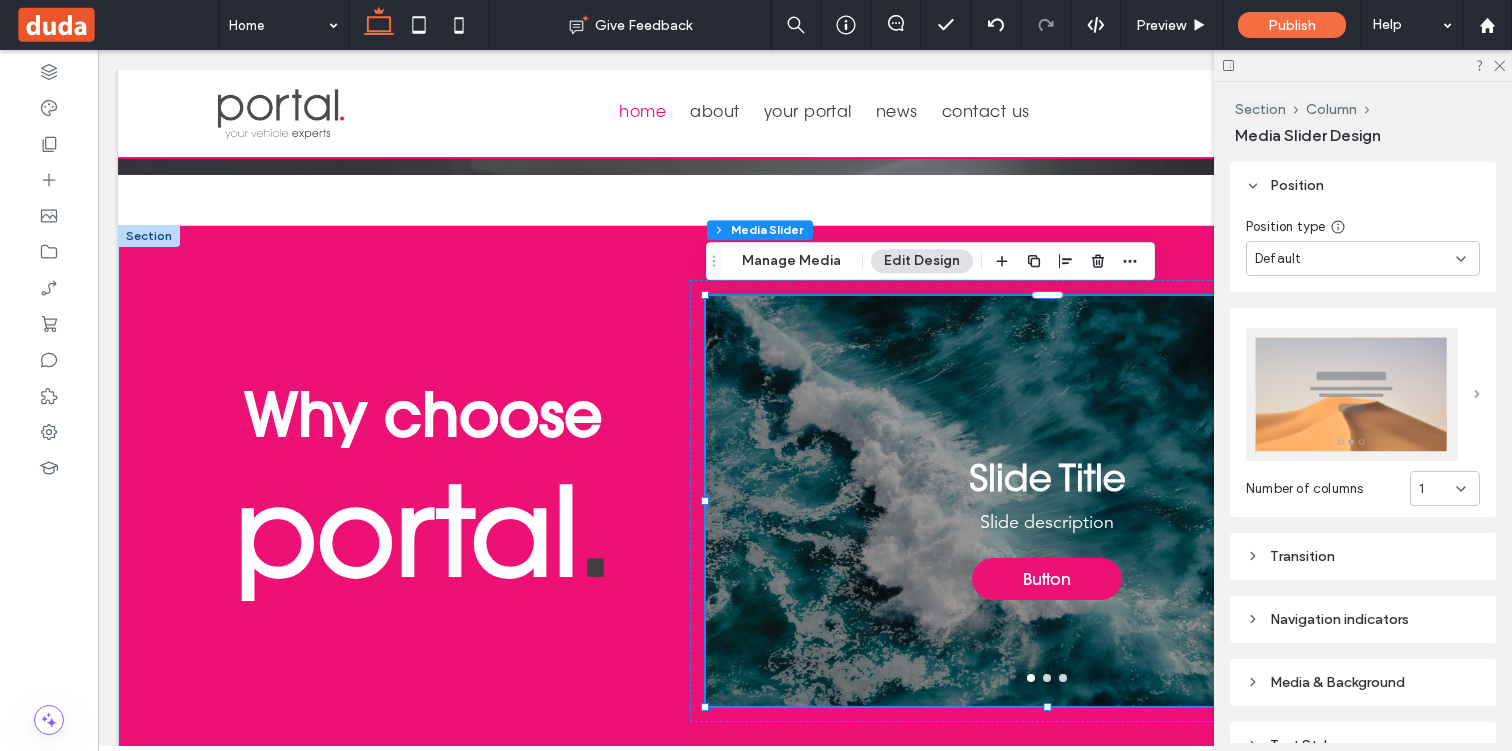 click at bounding box center (1477, 394) 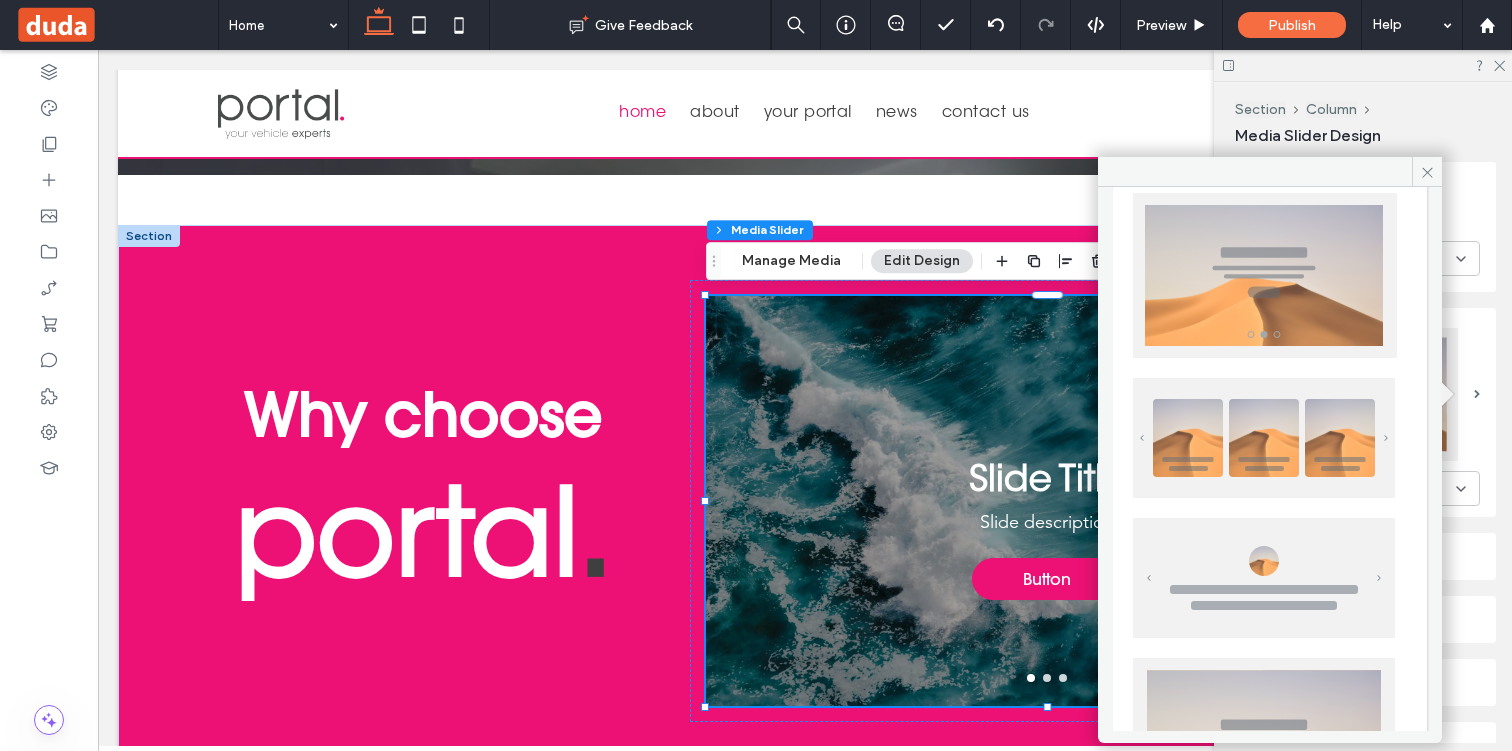scroll, scrollTop: 76, scrollLeft: 0, axis: vertical 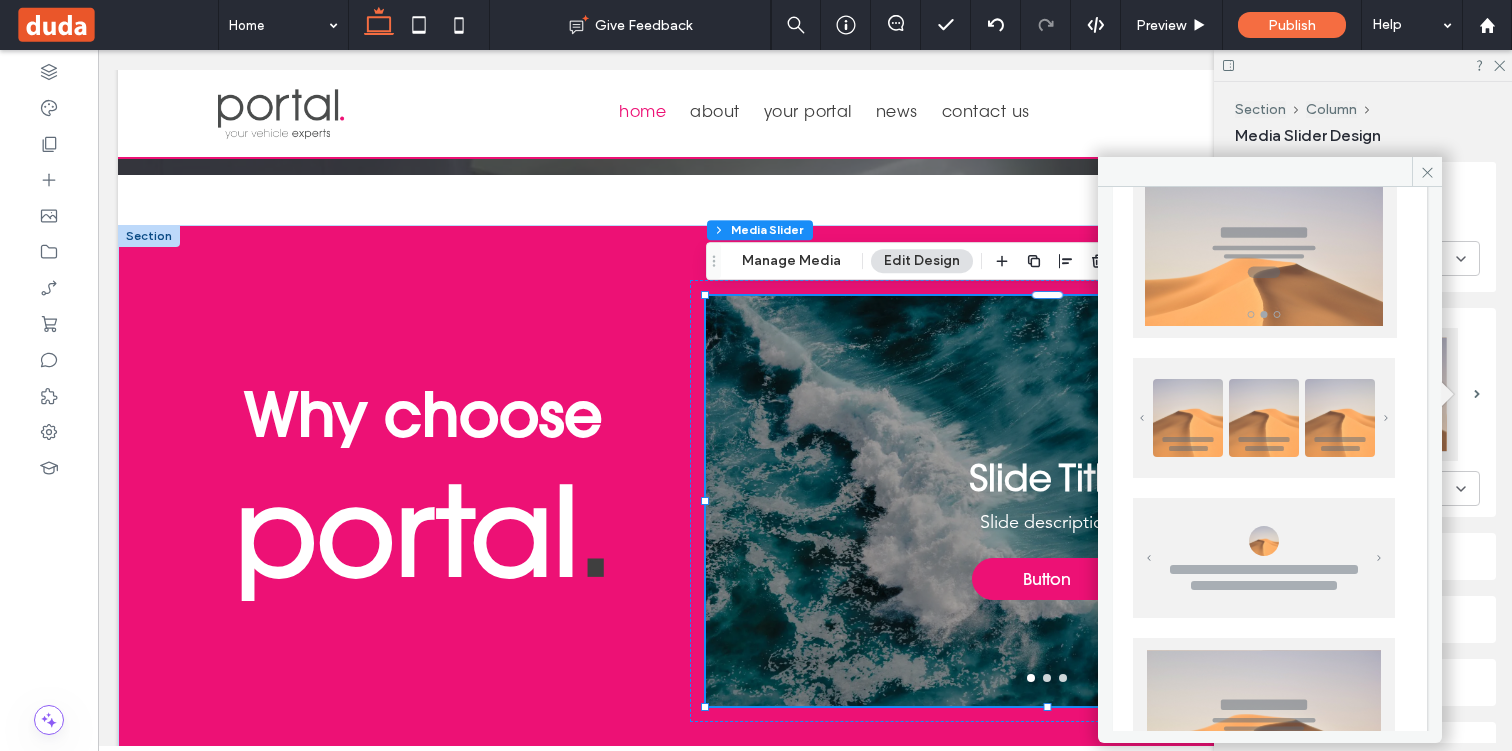 click at bounding box center [1264, 558] 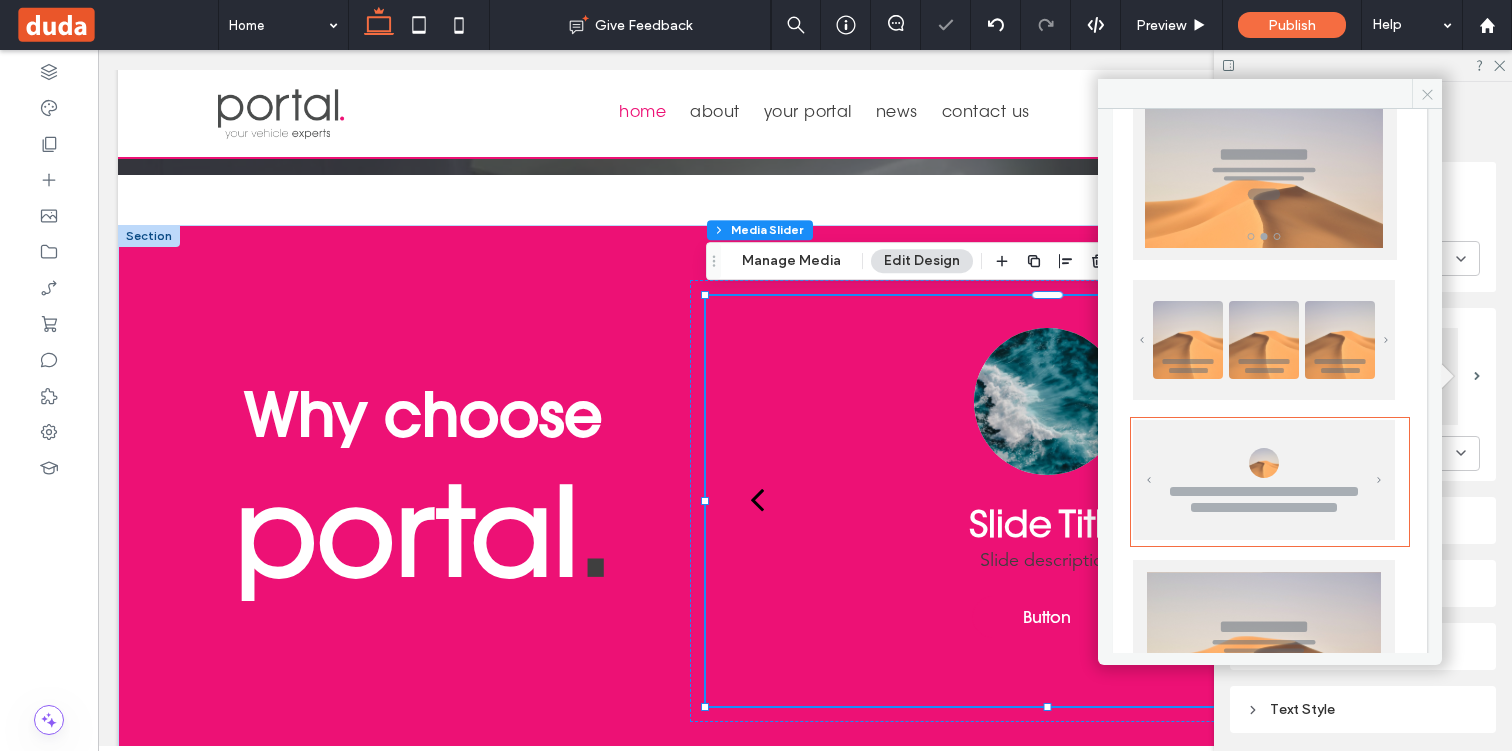 click 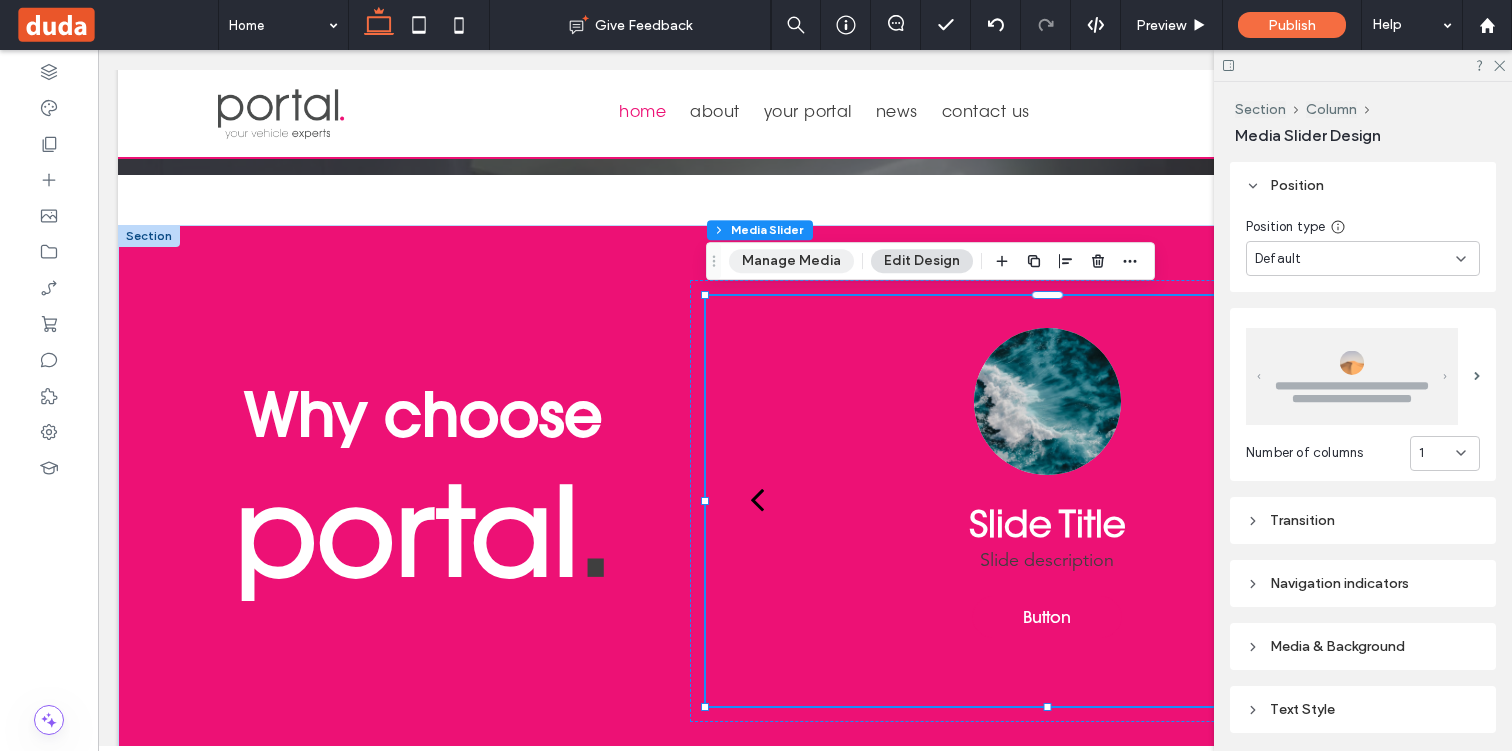 click on "Manage Media" at bounding box center (791, 261) 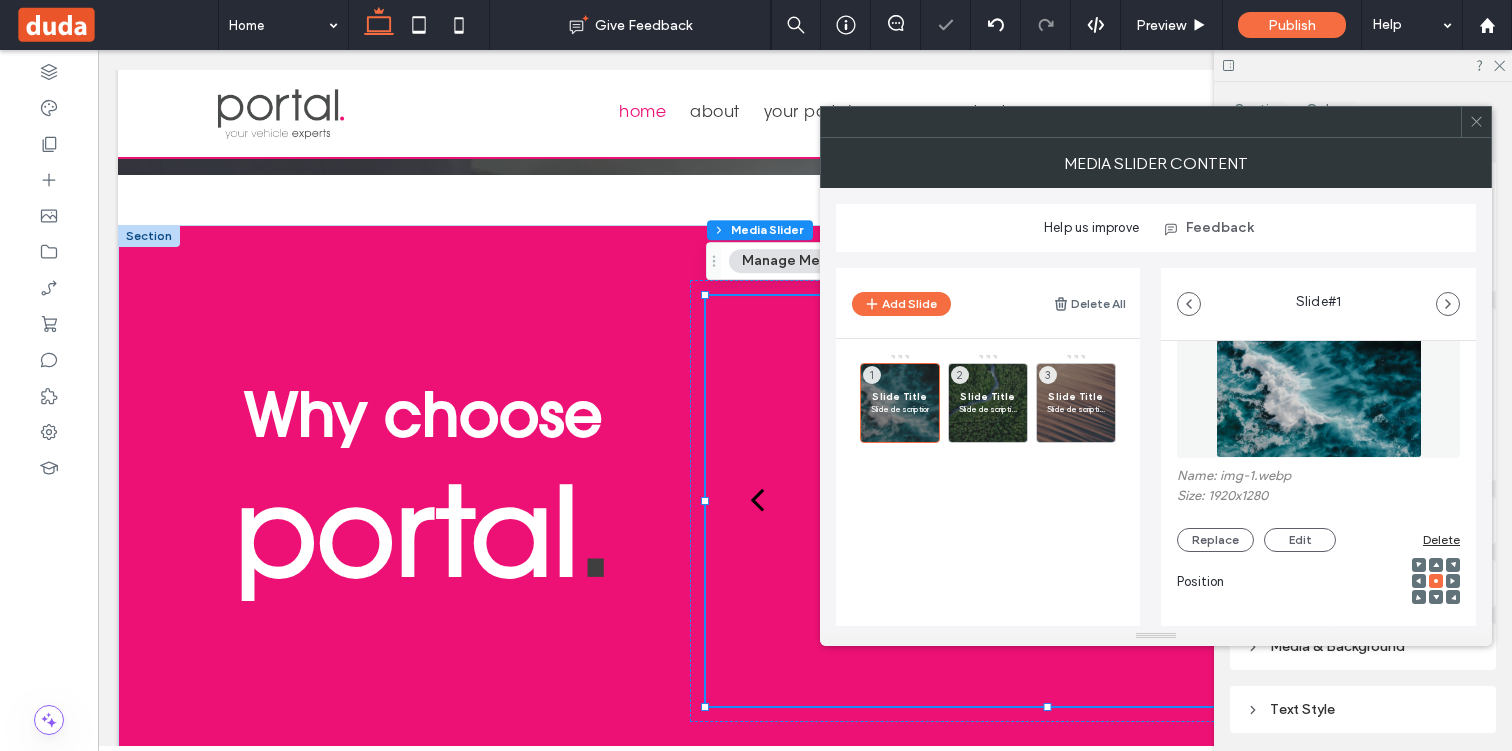 scroll, scrollTop: 80, scrollLeft: 0, axis: vertical 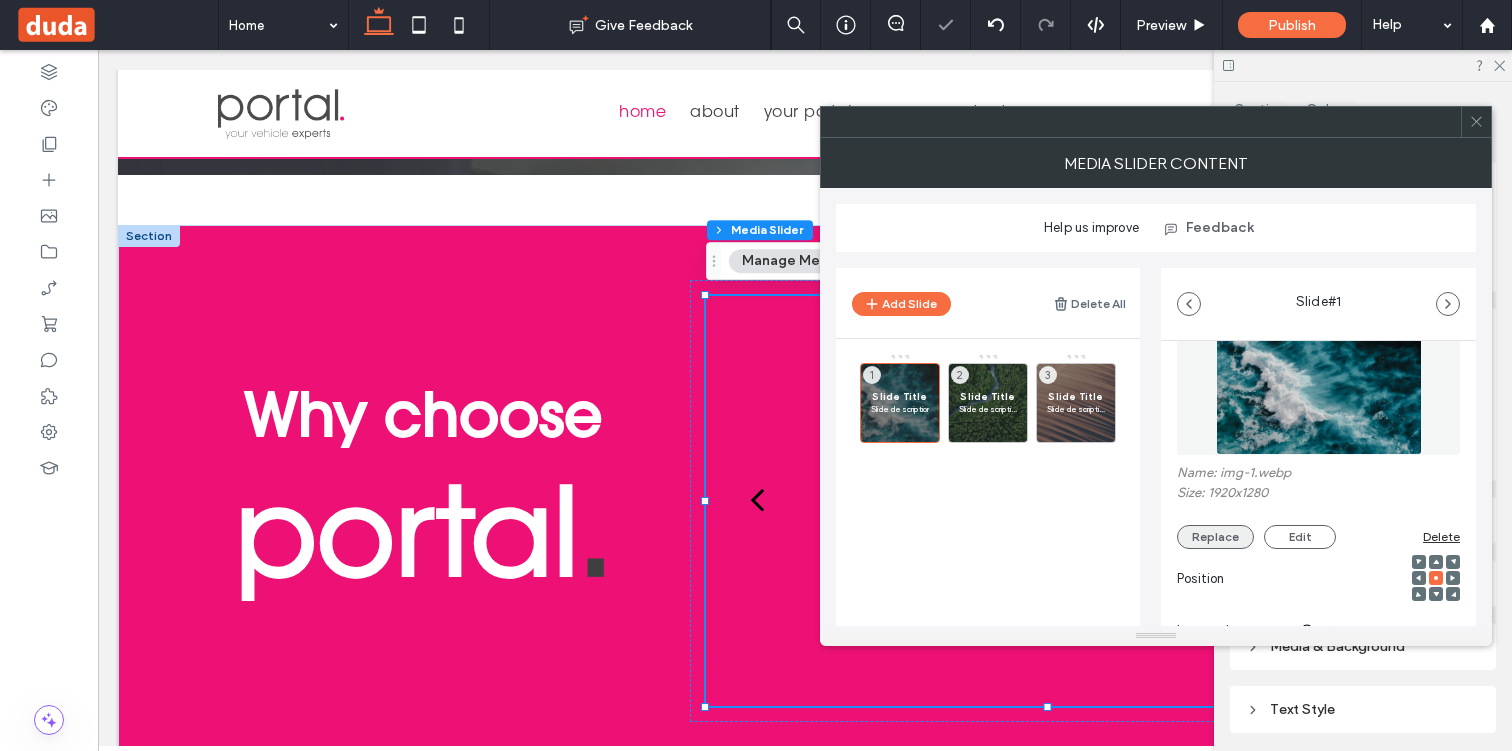 click on "Replace" at bounding box center [1215, 537] 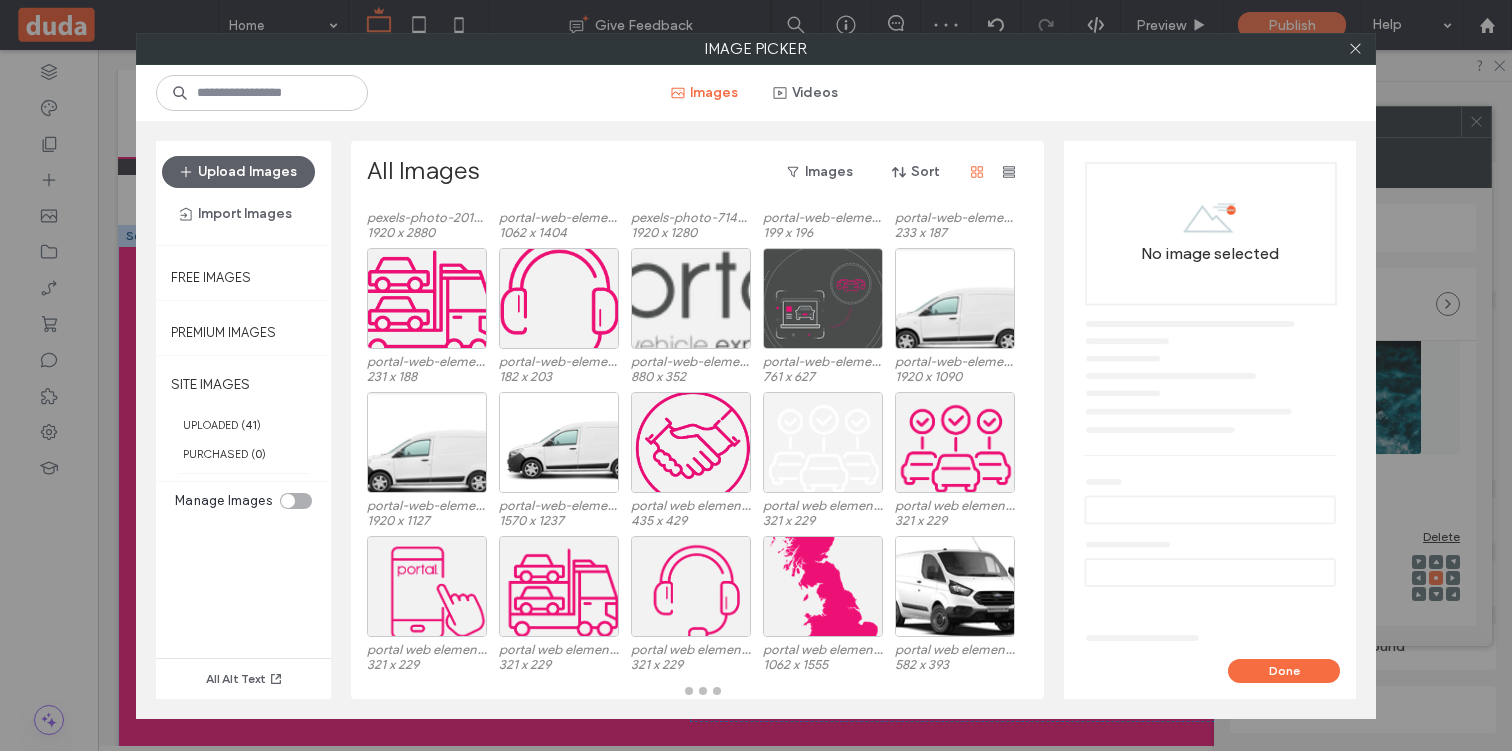 scroll, scrollTop: 142, scrollLeft: 0, axis: vertical 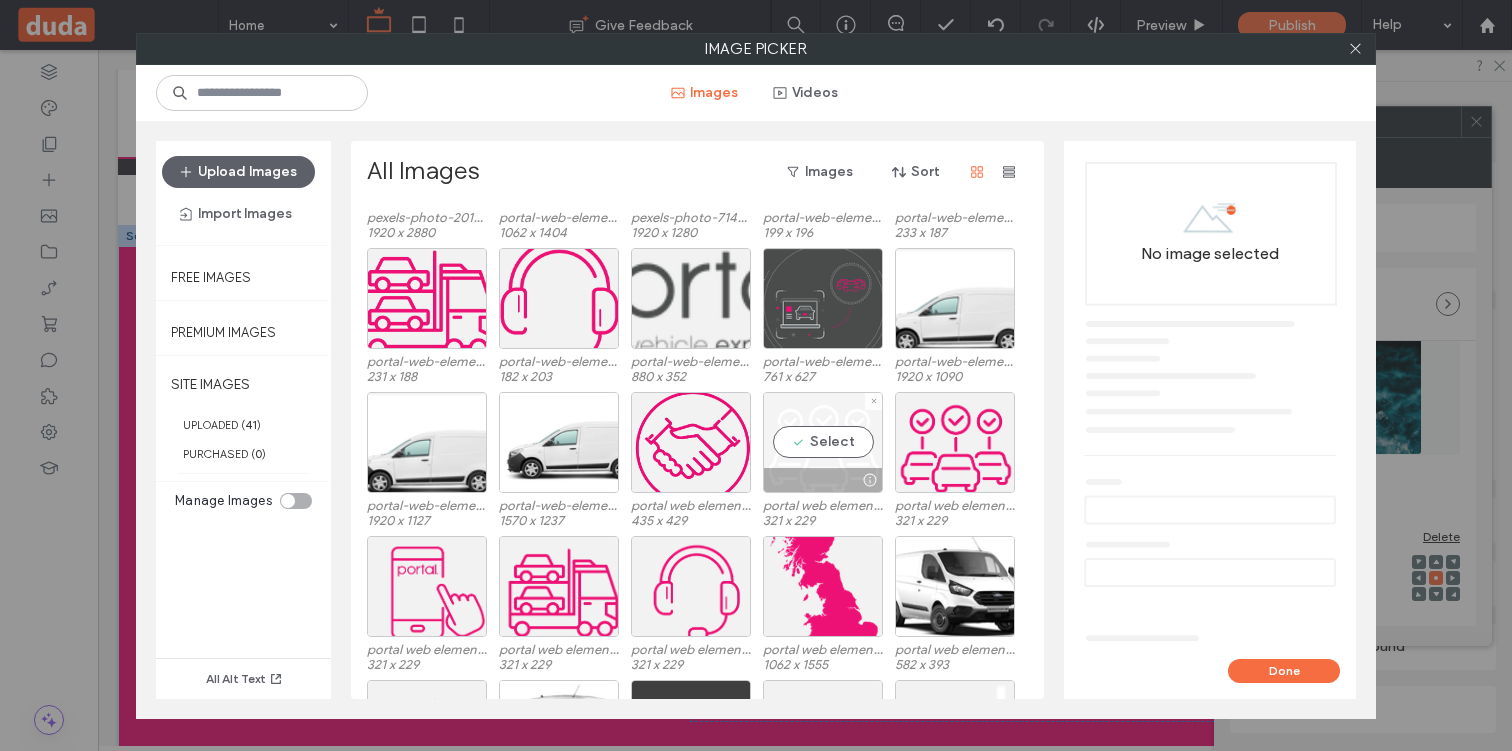 click on "Select" at bounding box center [823, 442] 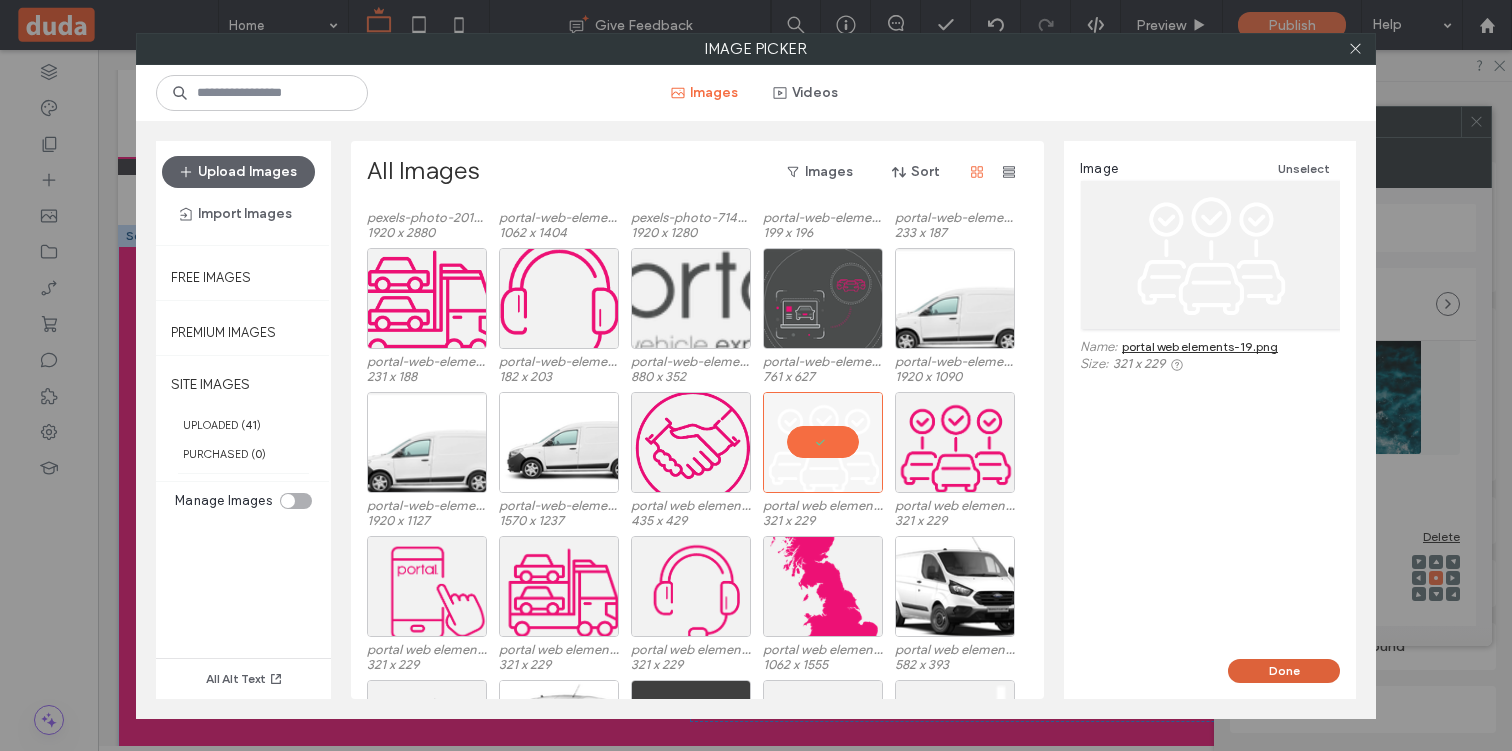 click on "Done" at bounding box center [1284, 671] 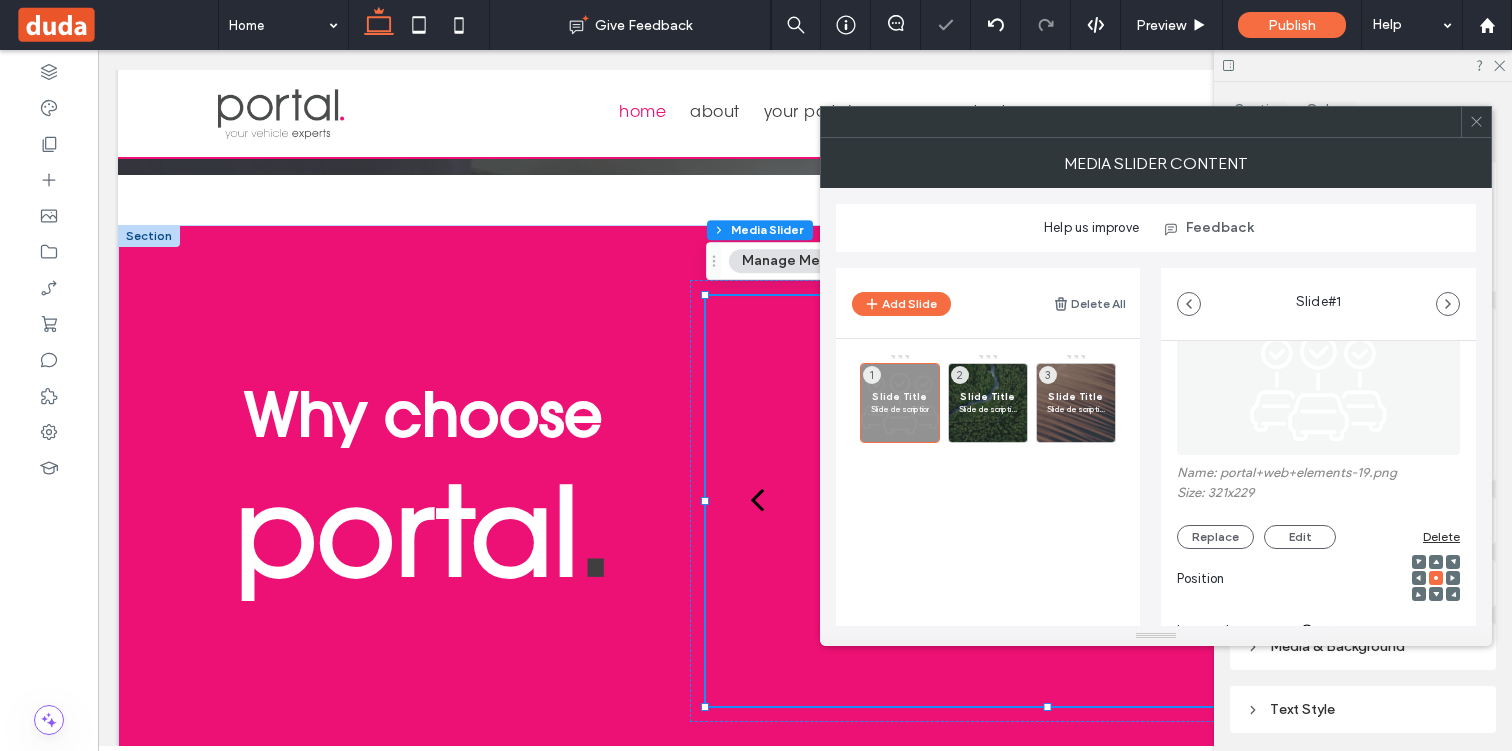 click at bounding box center [1476, 122] 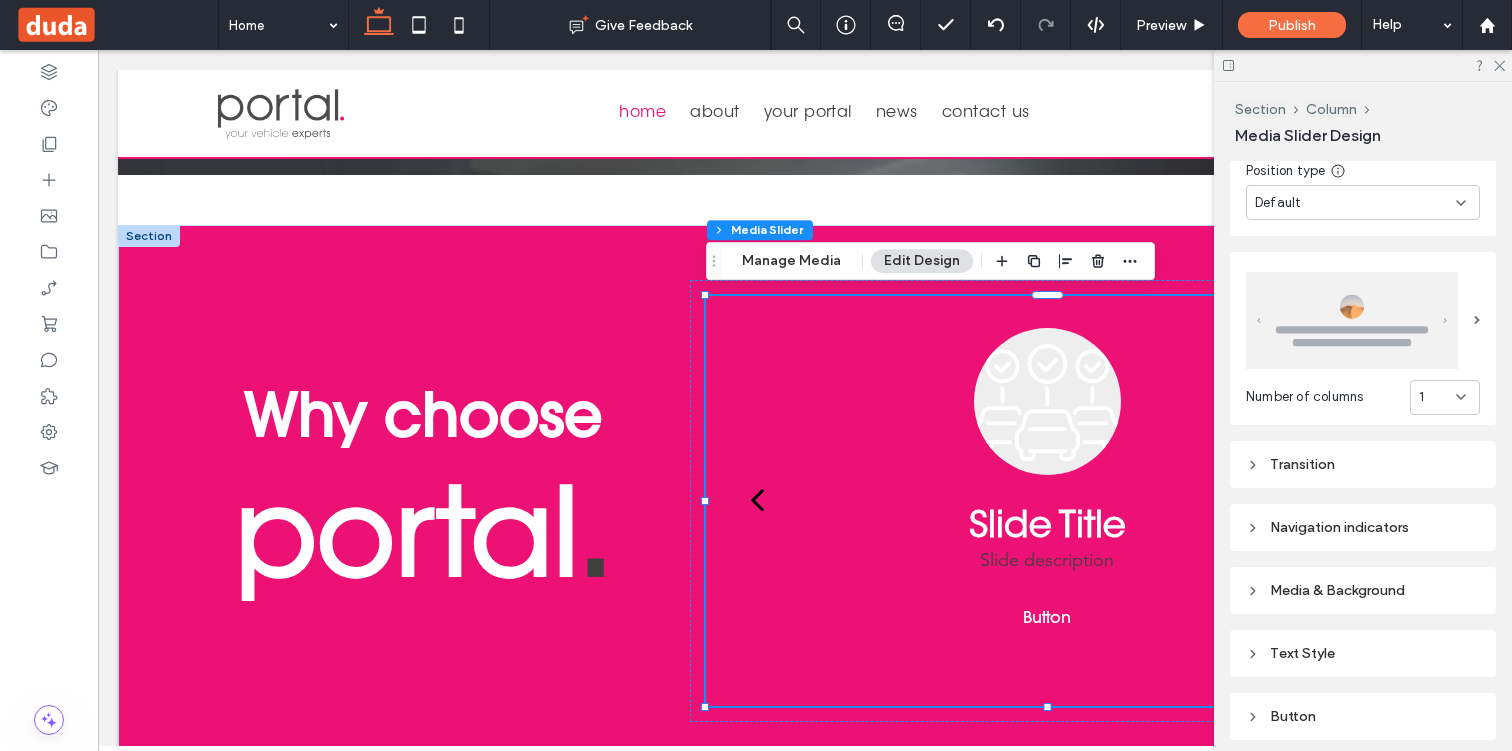 click on "Media & Background" at bounding box center [1363, 590] 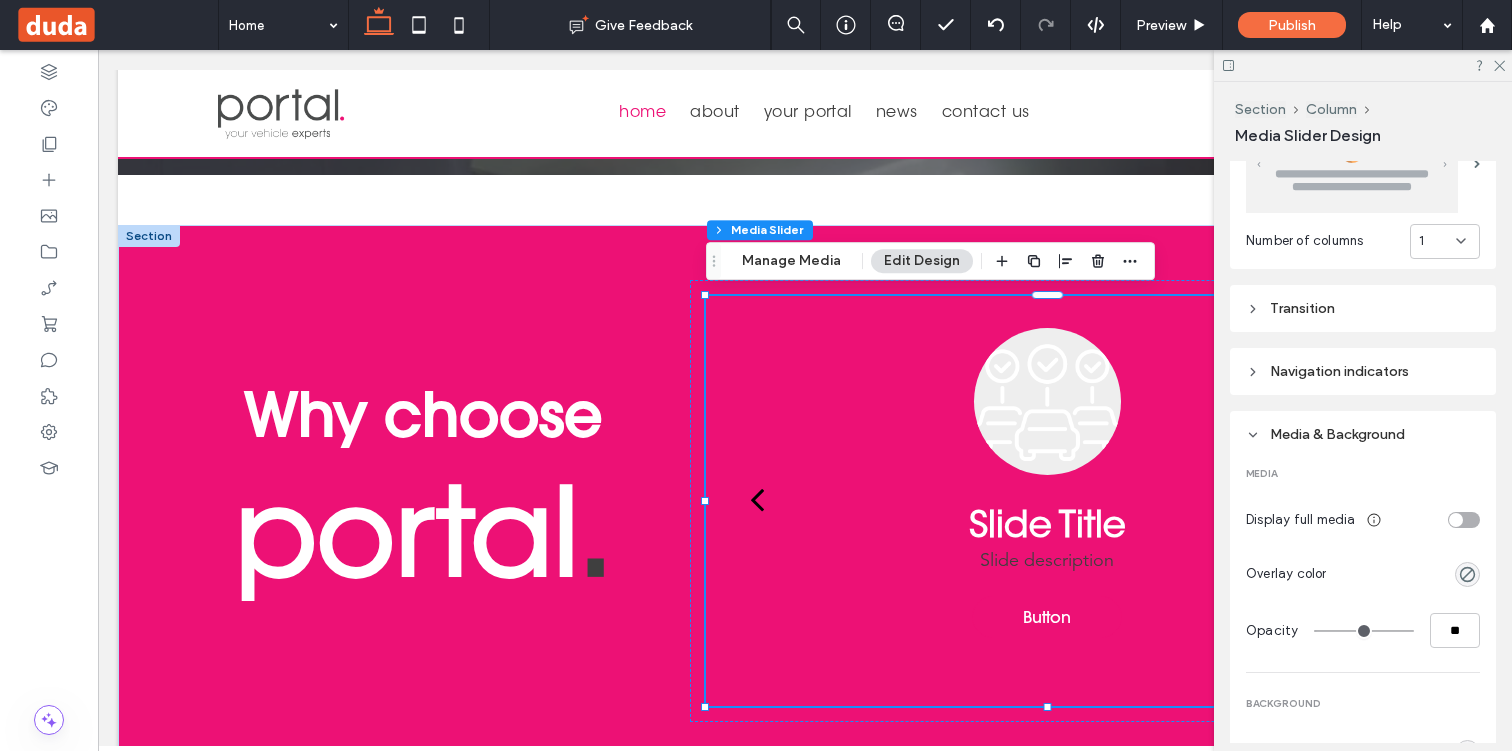 scroll, scrollTop: 1136, scrollLeft: 0, axis: vertical 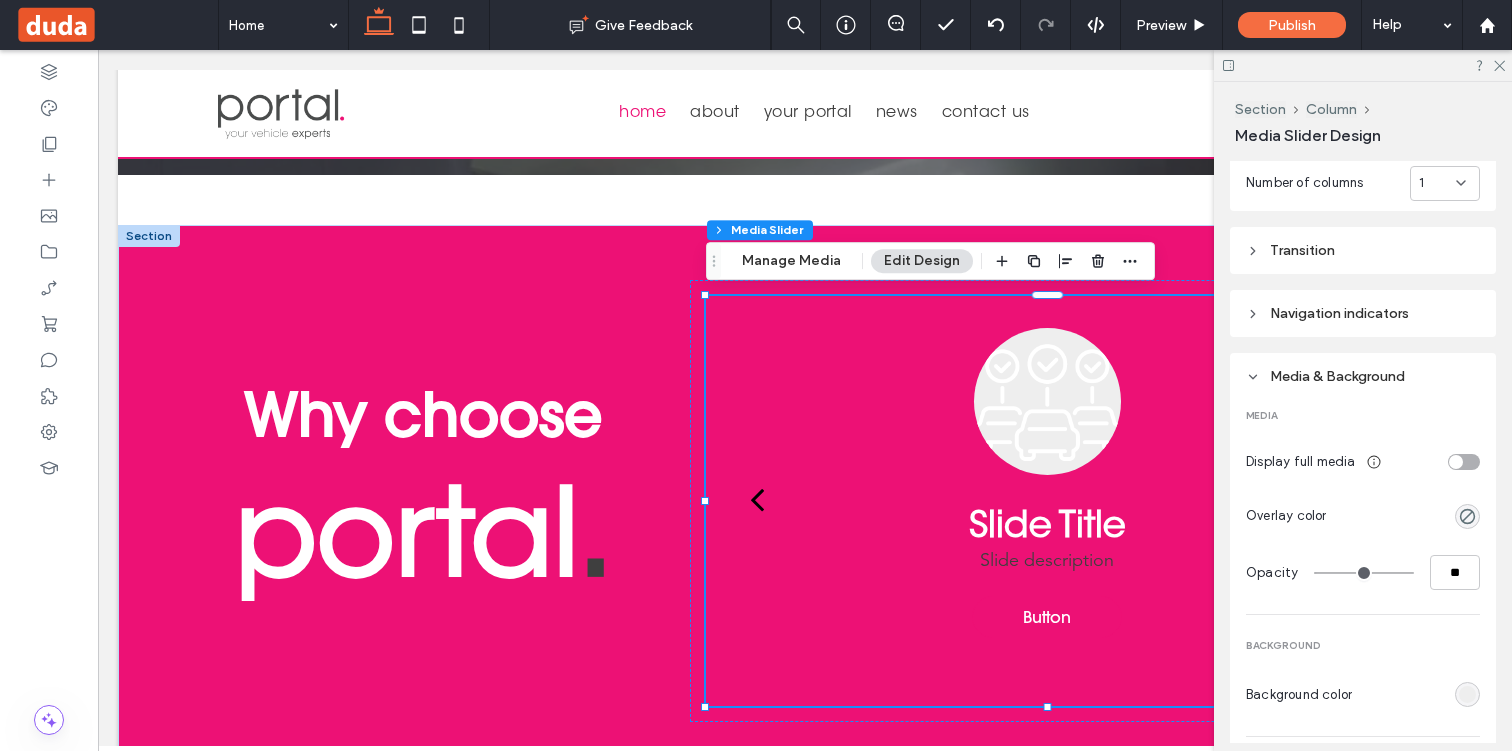 click at bounding box center (1464, 462) 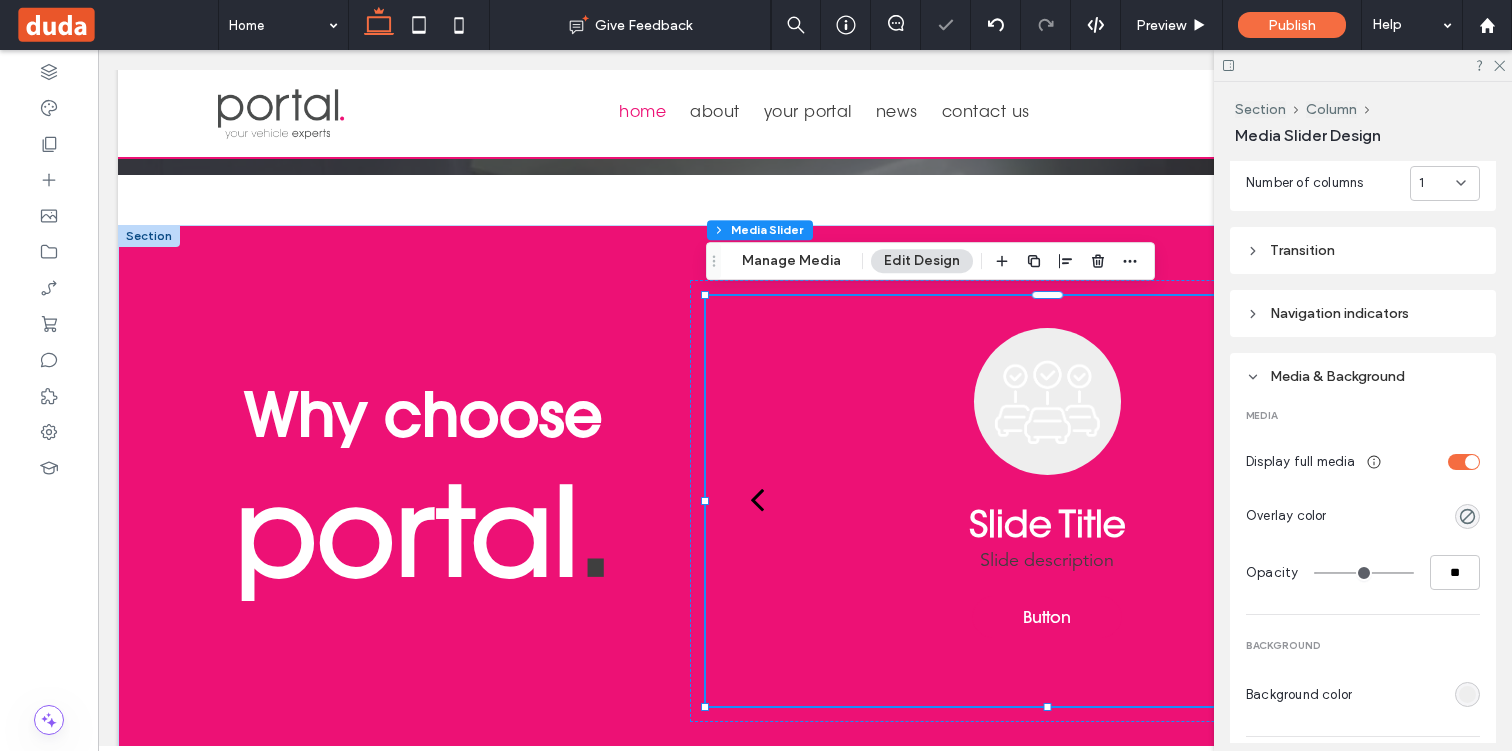 click on "Media & Background MEDIA Display full media Overlay color Opacity ** BACKGROUND Background color BORDER Corner radius ** % Border ***" at bounding box center (1363, 683) 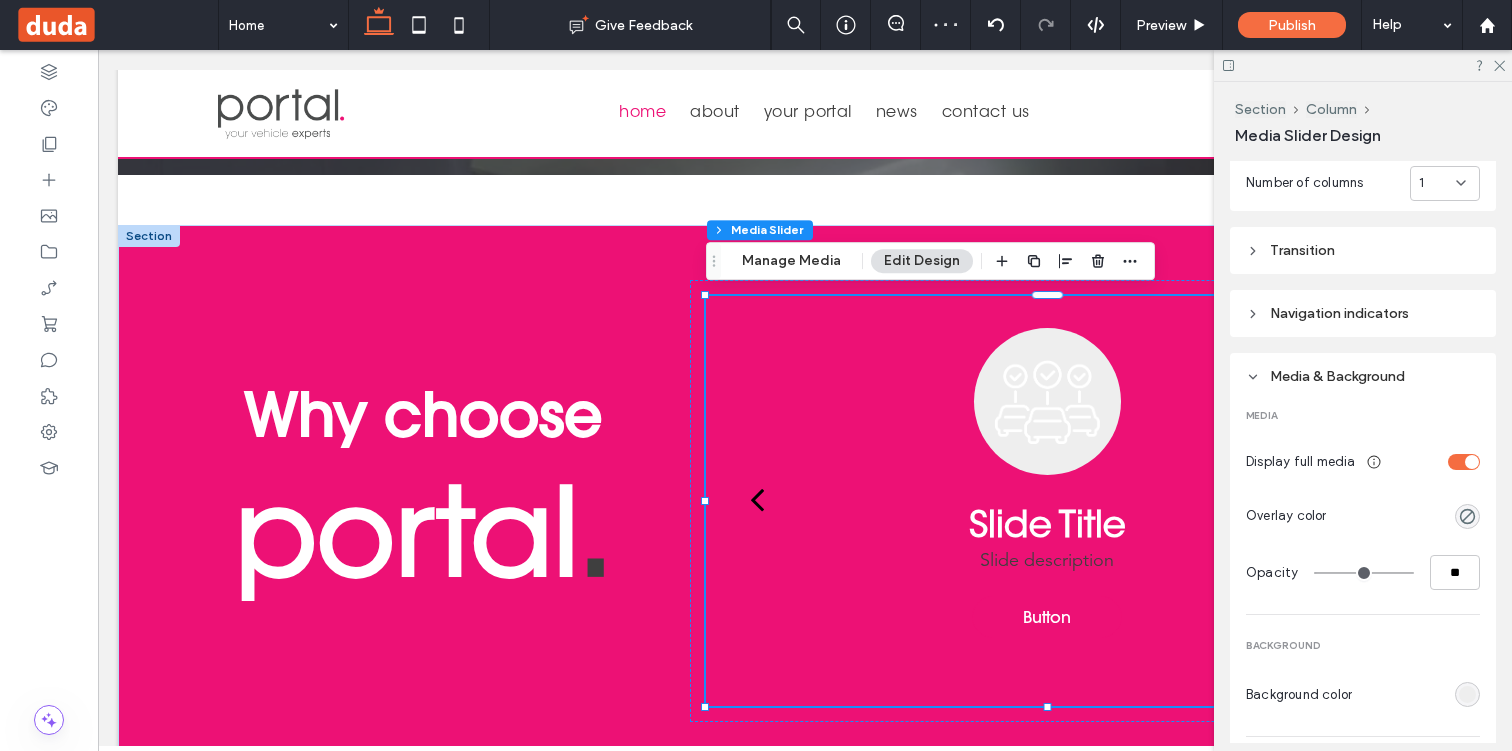 click at bounding box center (1467, 694) 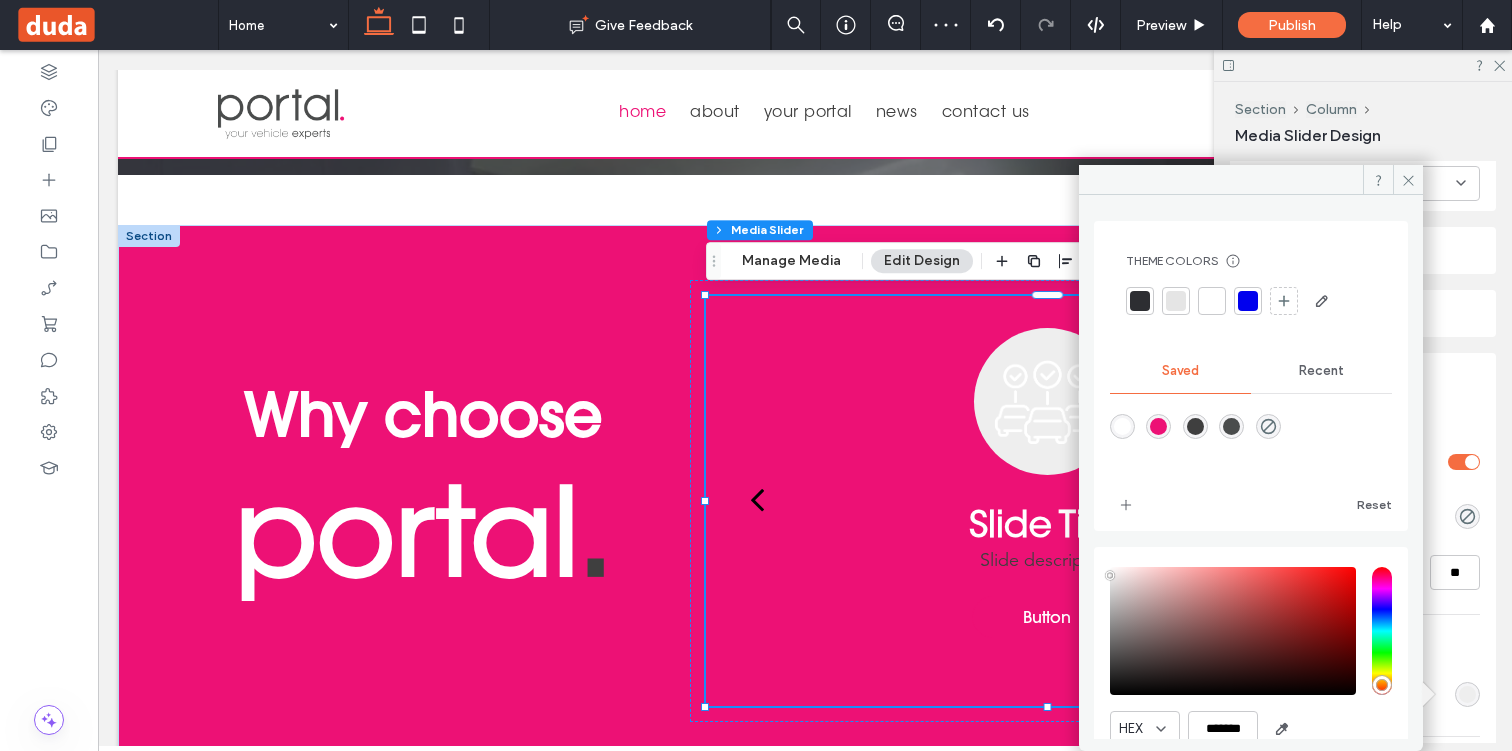 click at bounding box center (1158, 426) 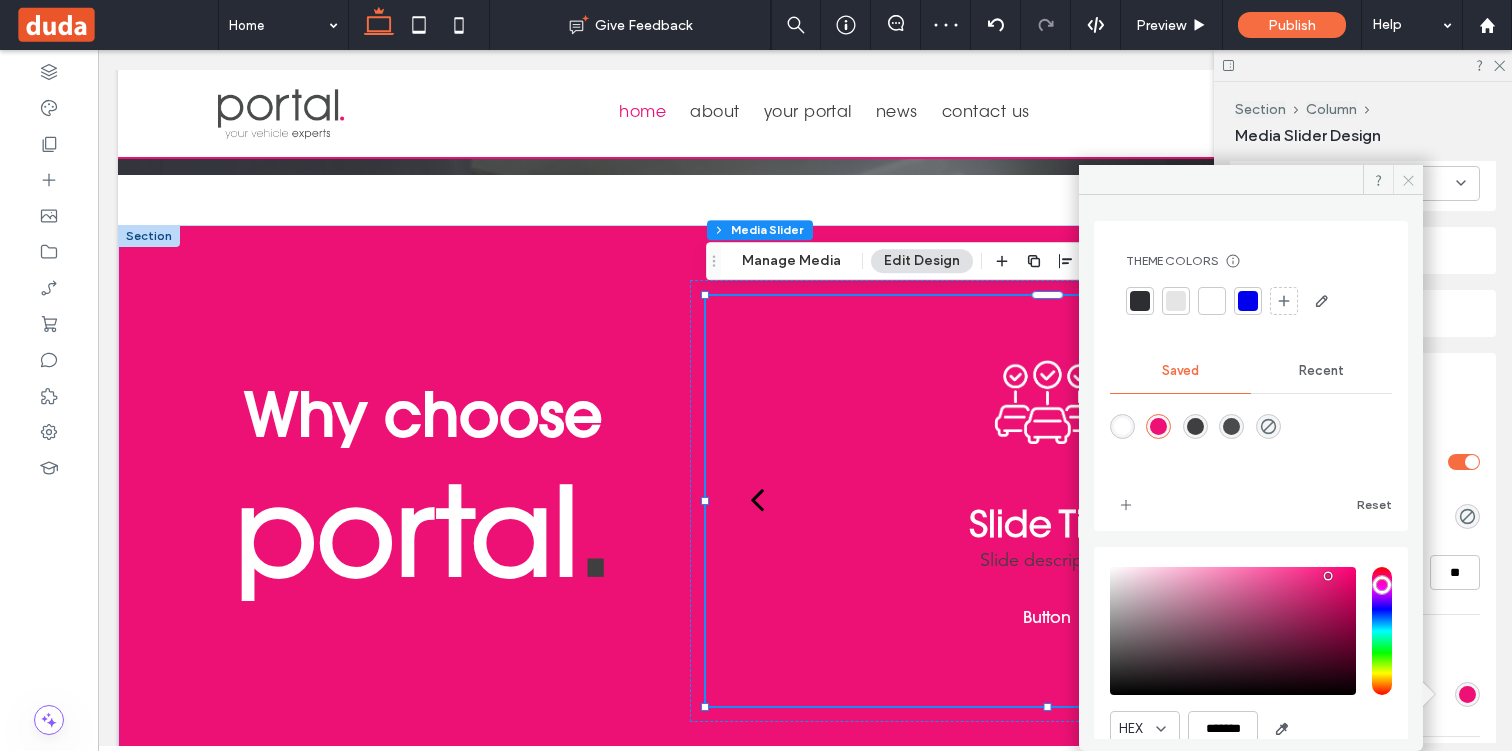 click 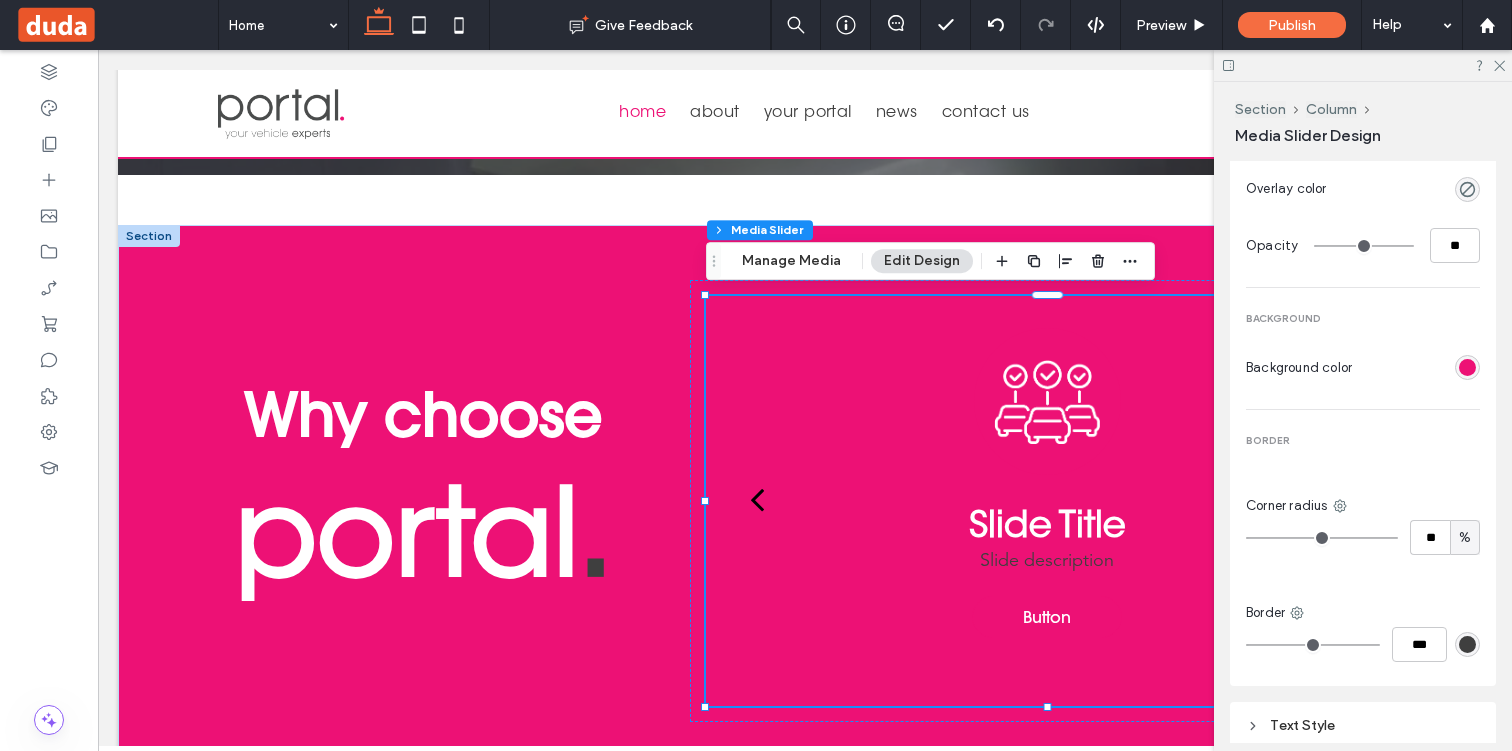 scroll, scrollTop: 1485, scrollLeft: 0, axis: vertical 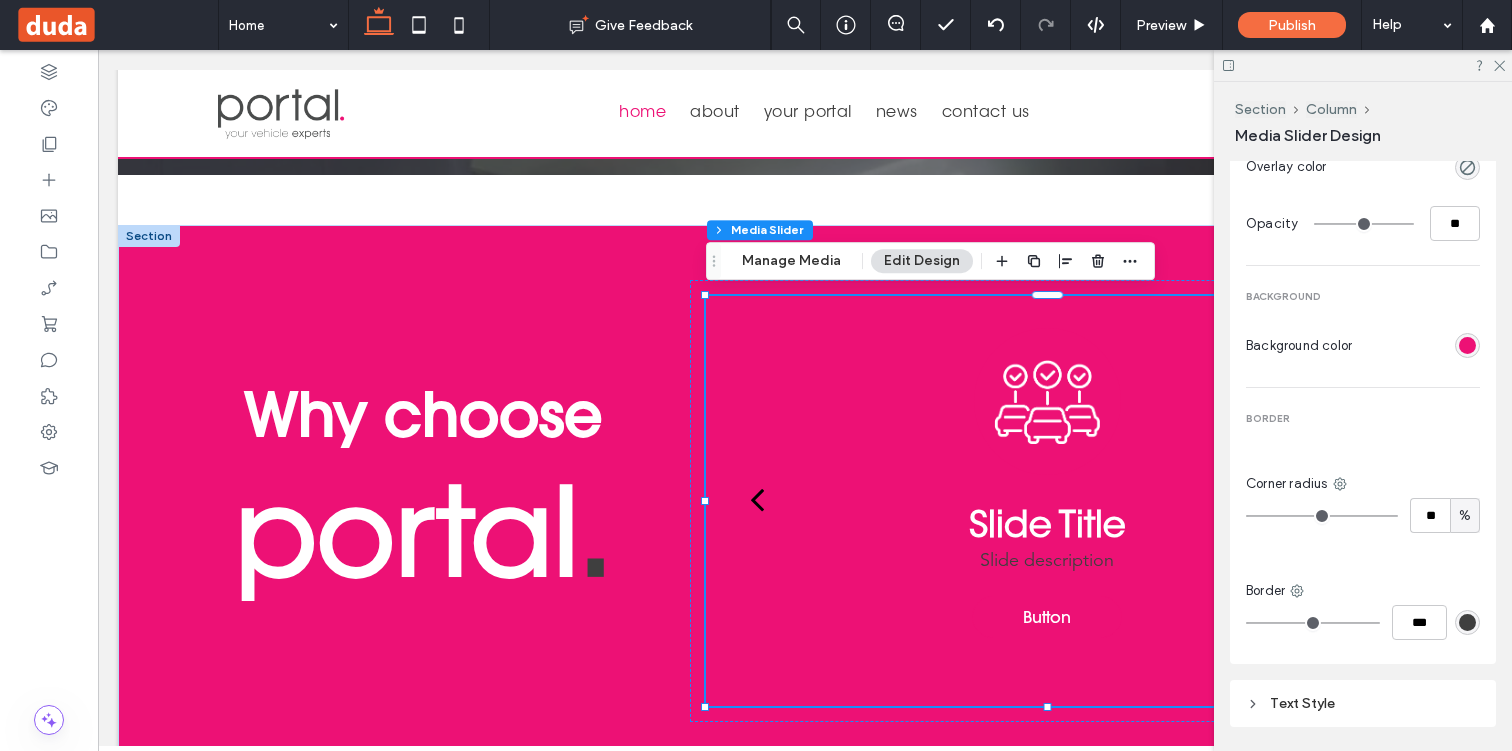 type on "**" 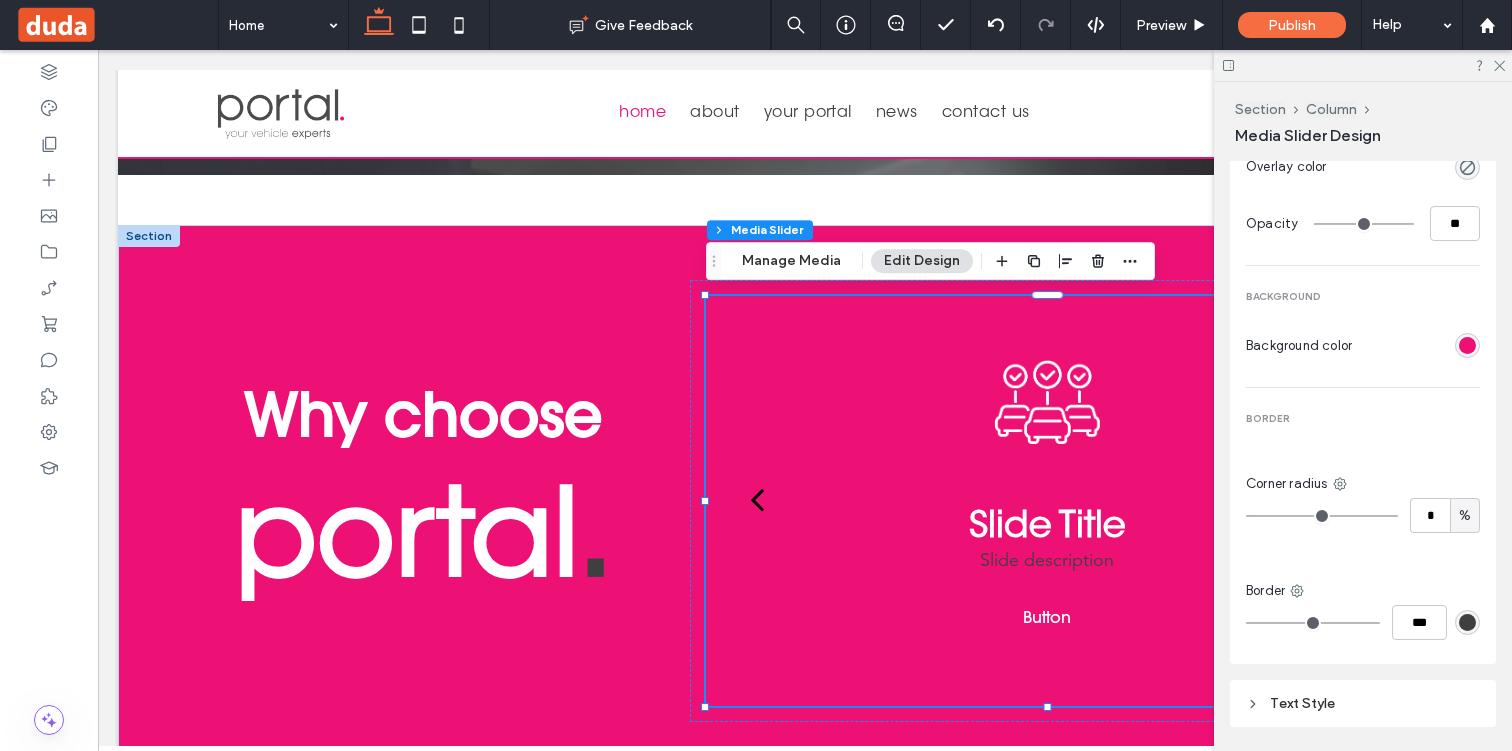 type on "*" 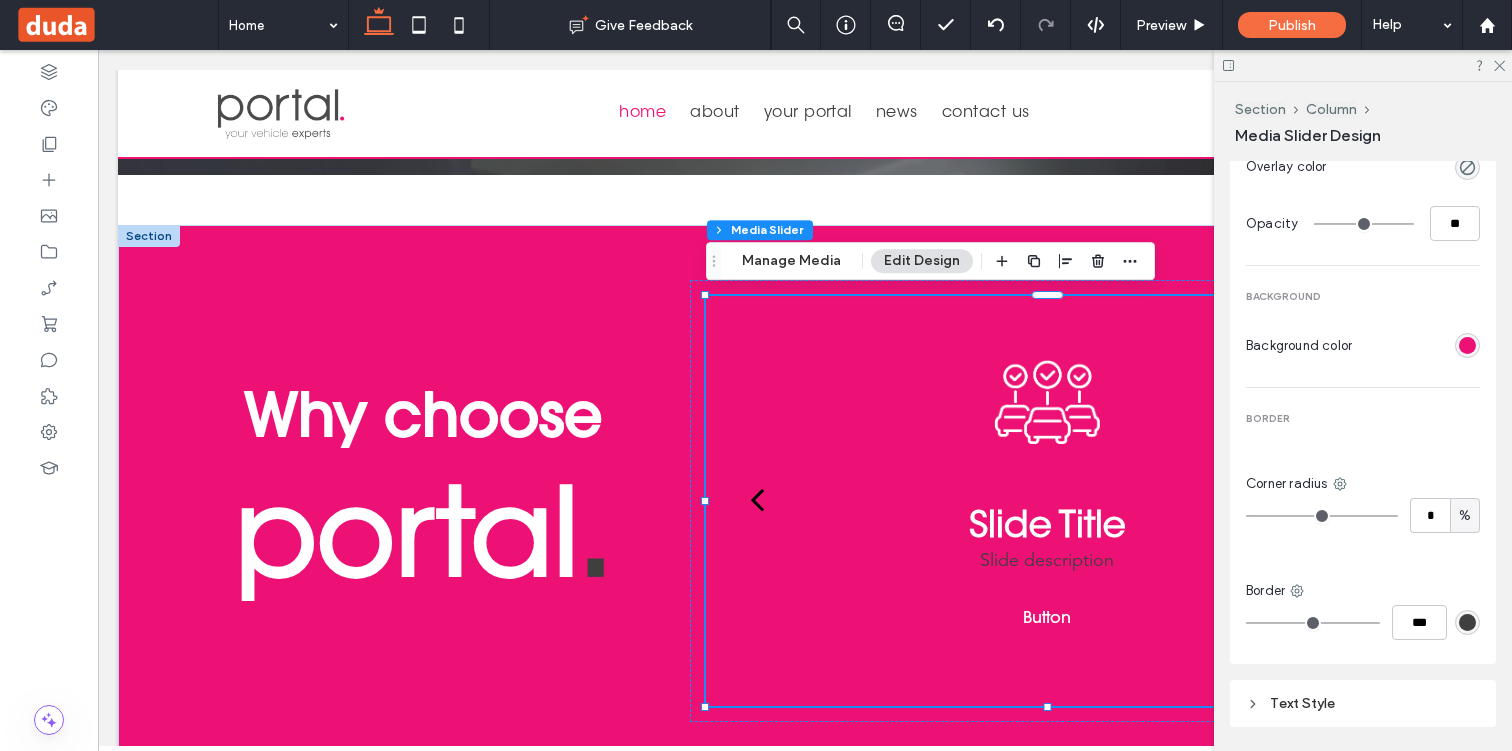 type on "*" 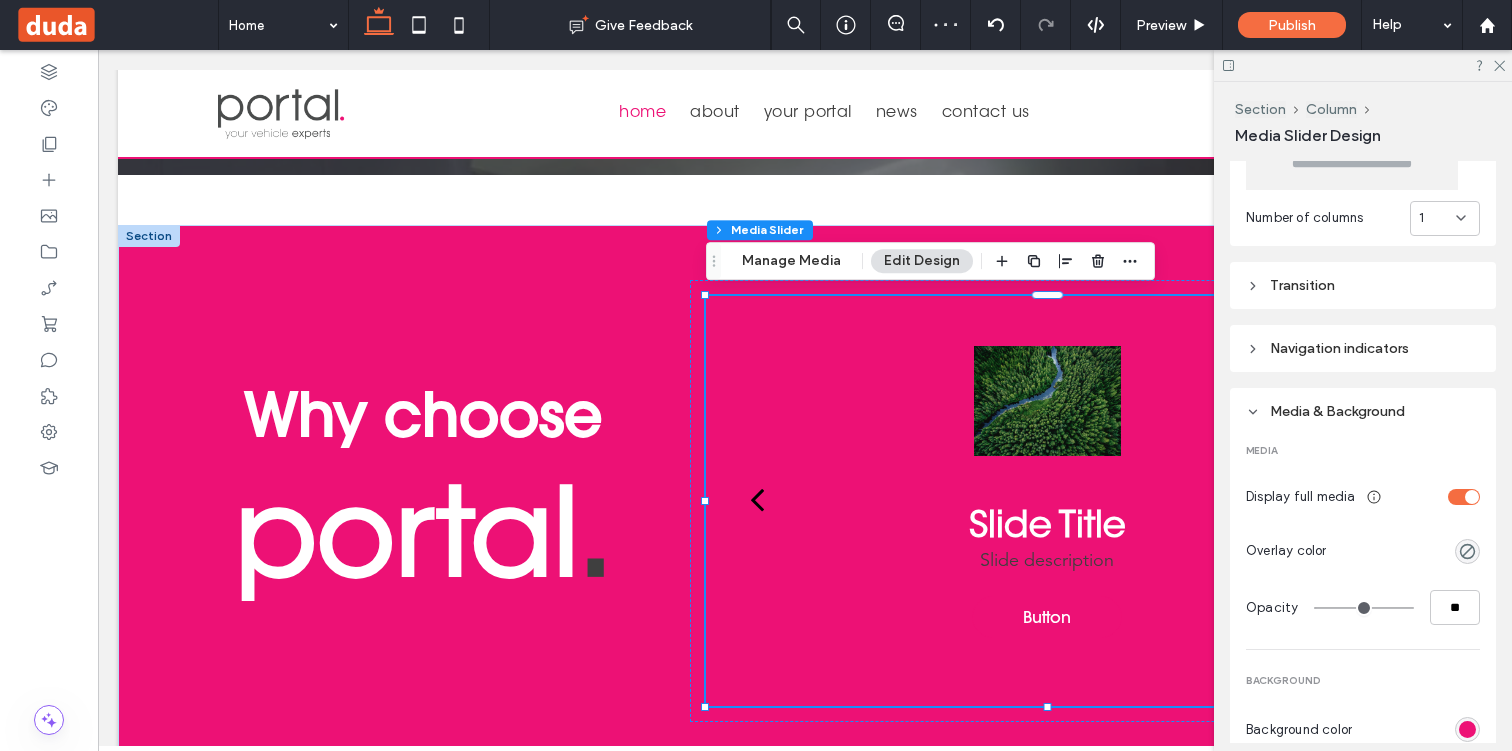 scroll, scrollTop: 1097, scrollLeft: 0, axis: vertical 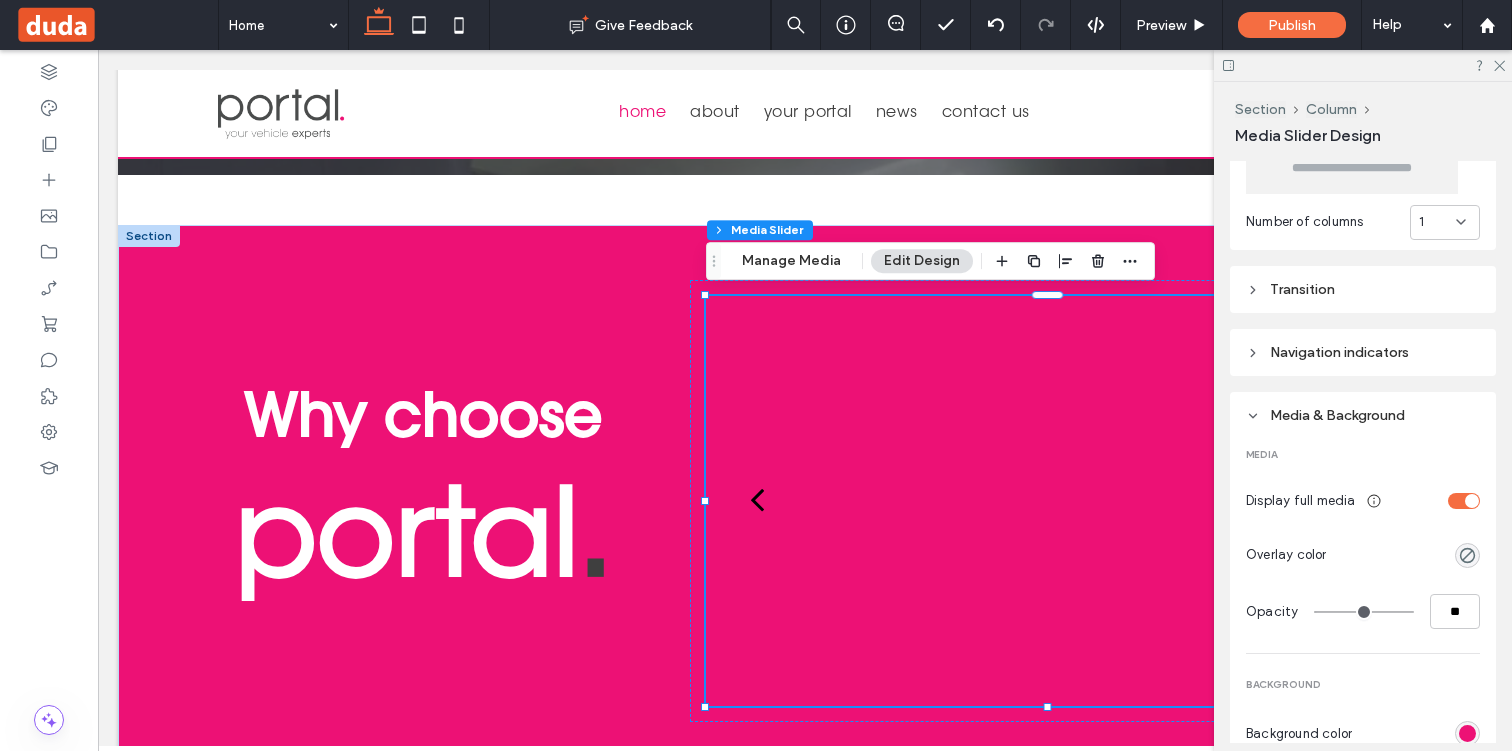 click on "Navigation indicators" at bounding box center (1363, 352) 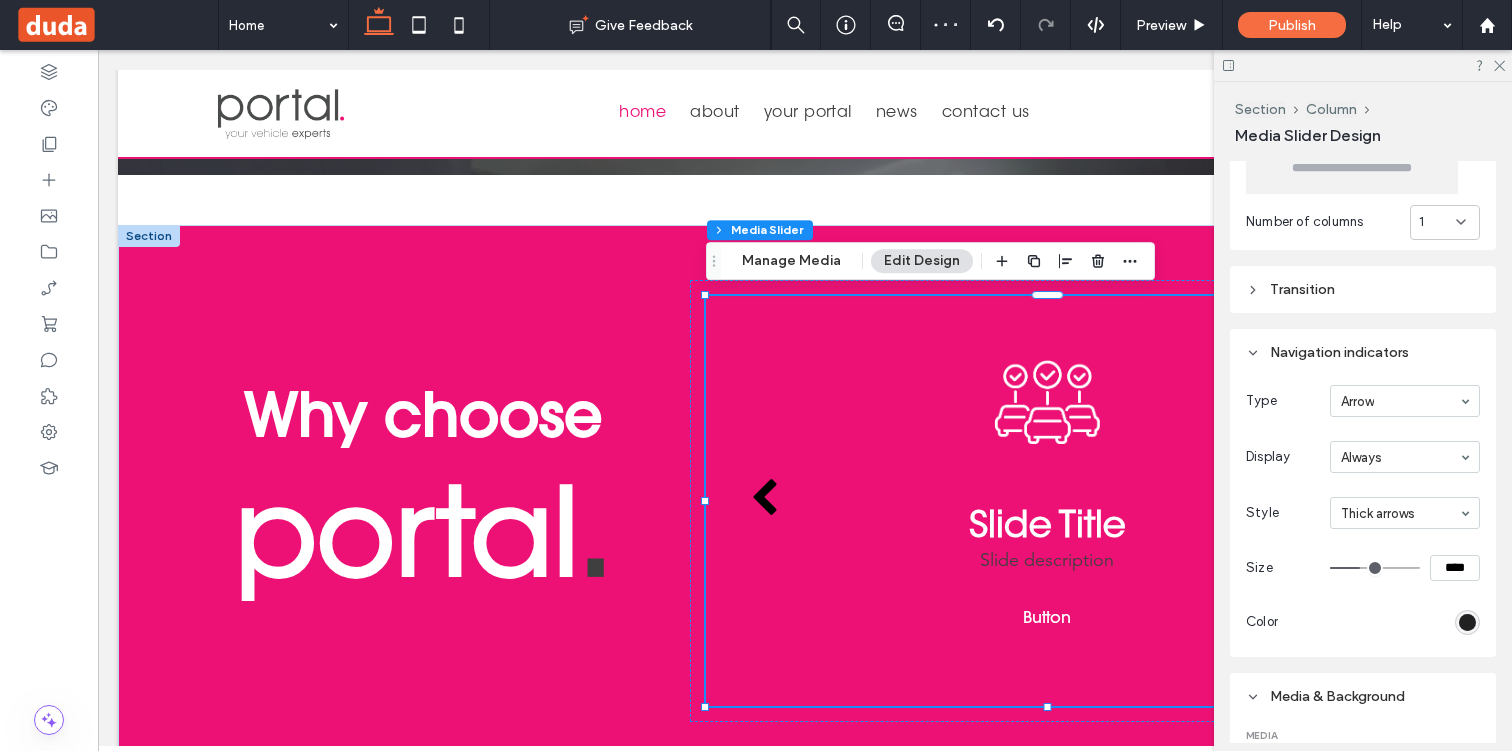 click at bounding box center [1467, 622] 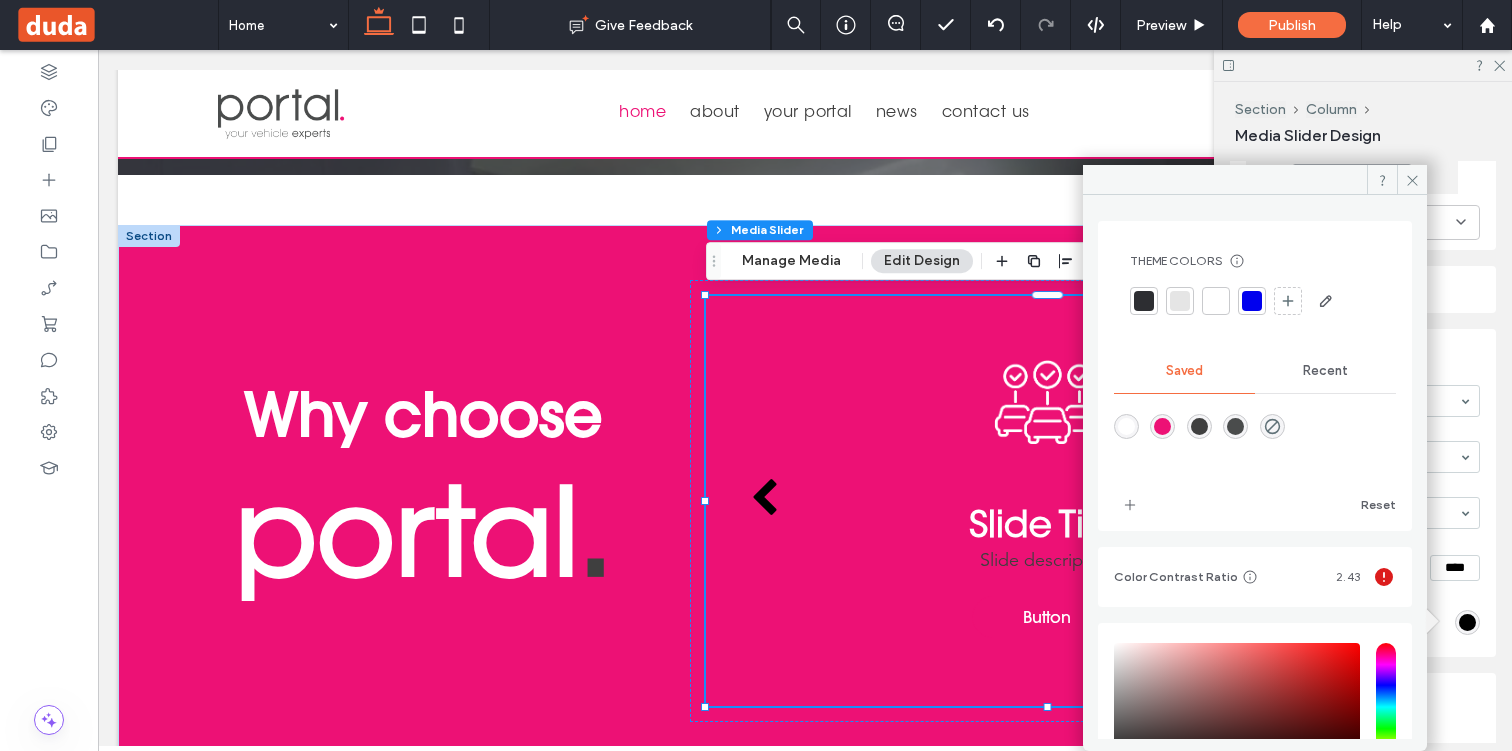 click at bounding box center (1126, 426) 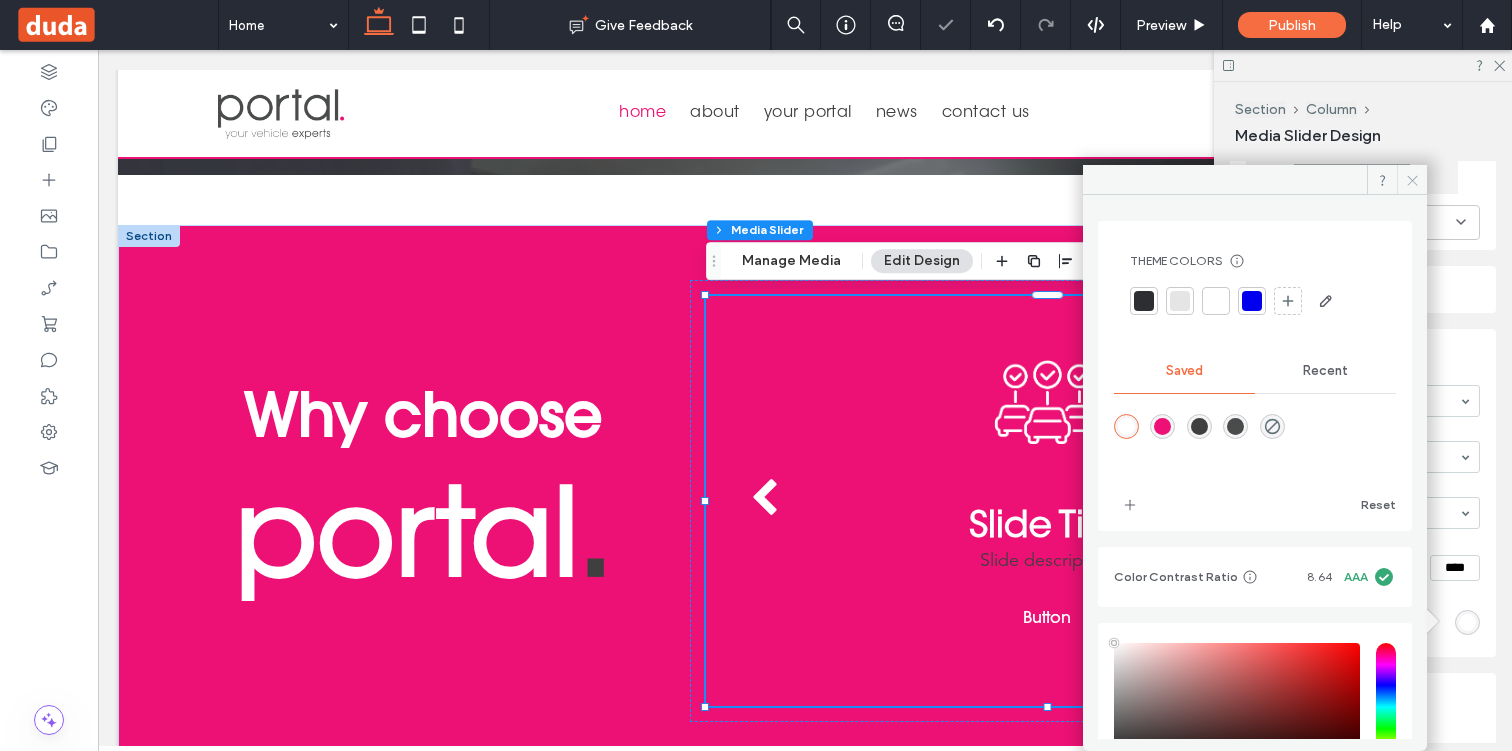 click 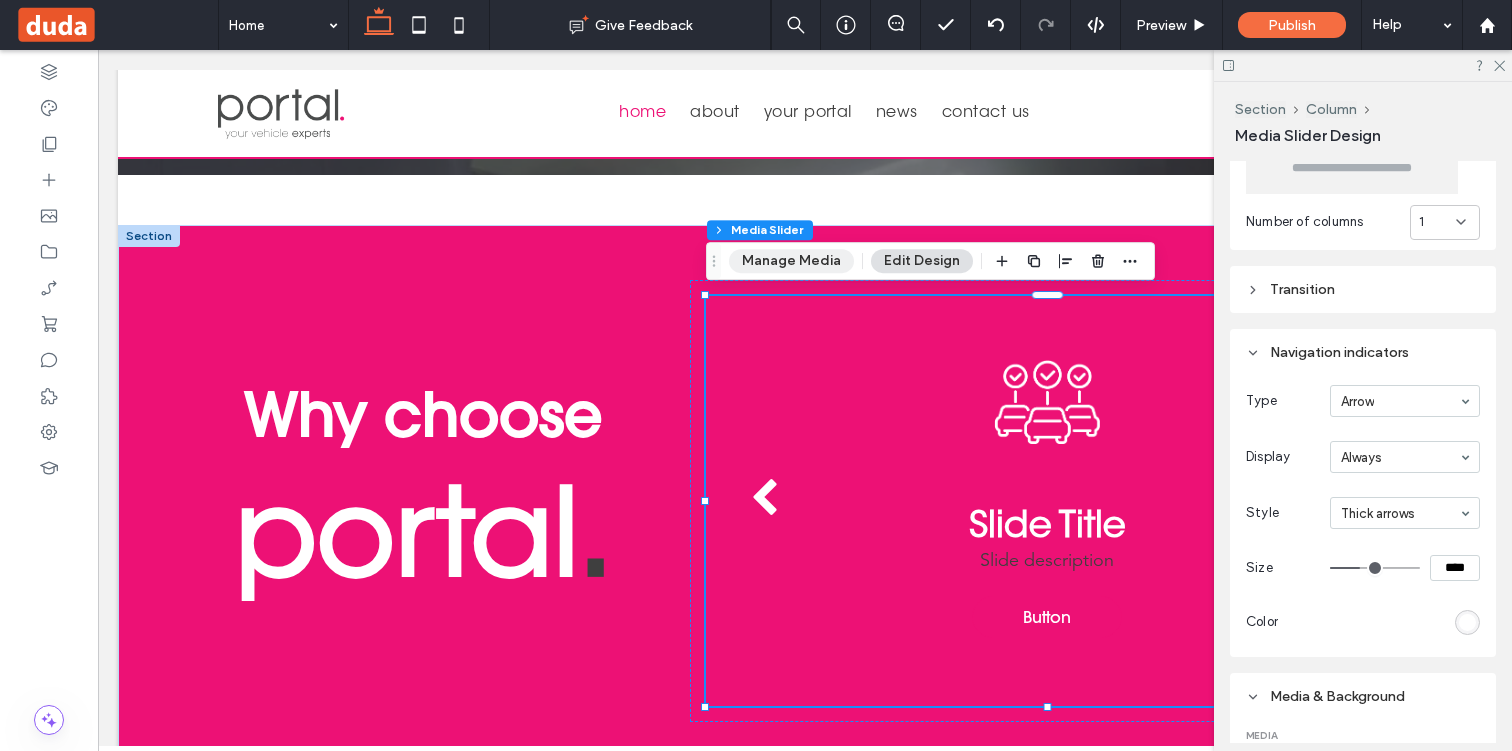 click on "Manage Media" at bounding box center [791, 261] 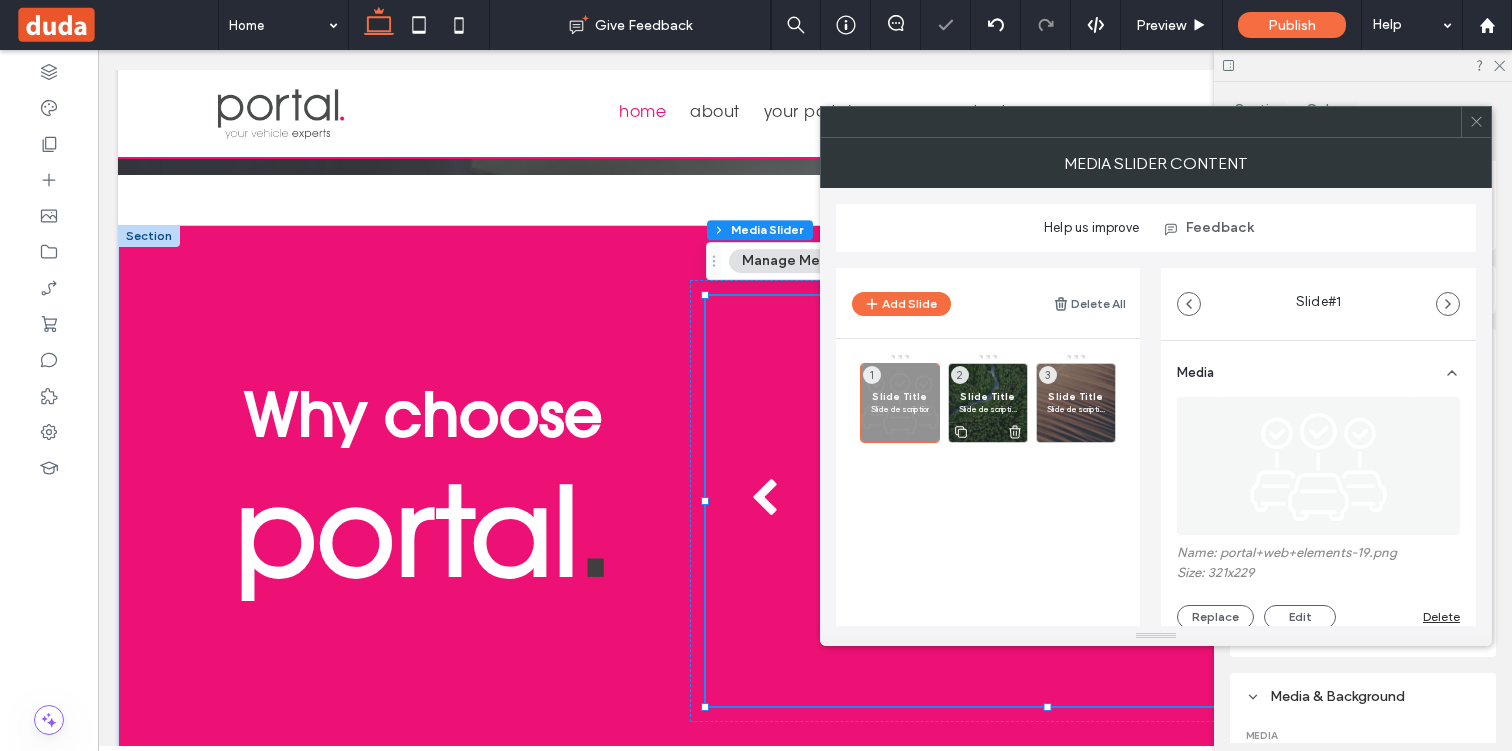 click on "Slide Title" at bounding box center (988, 396) 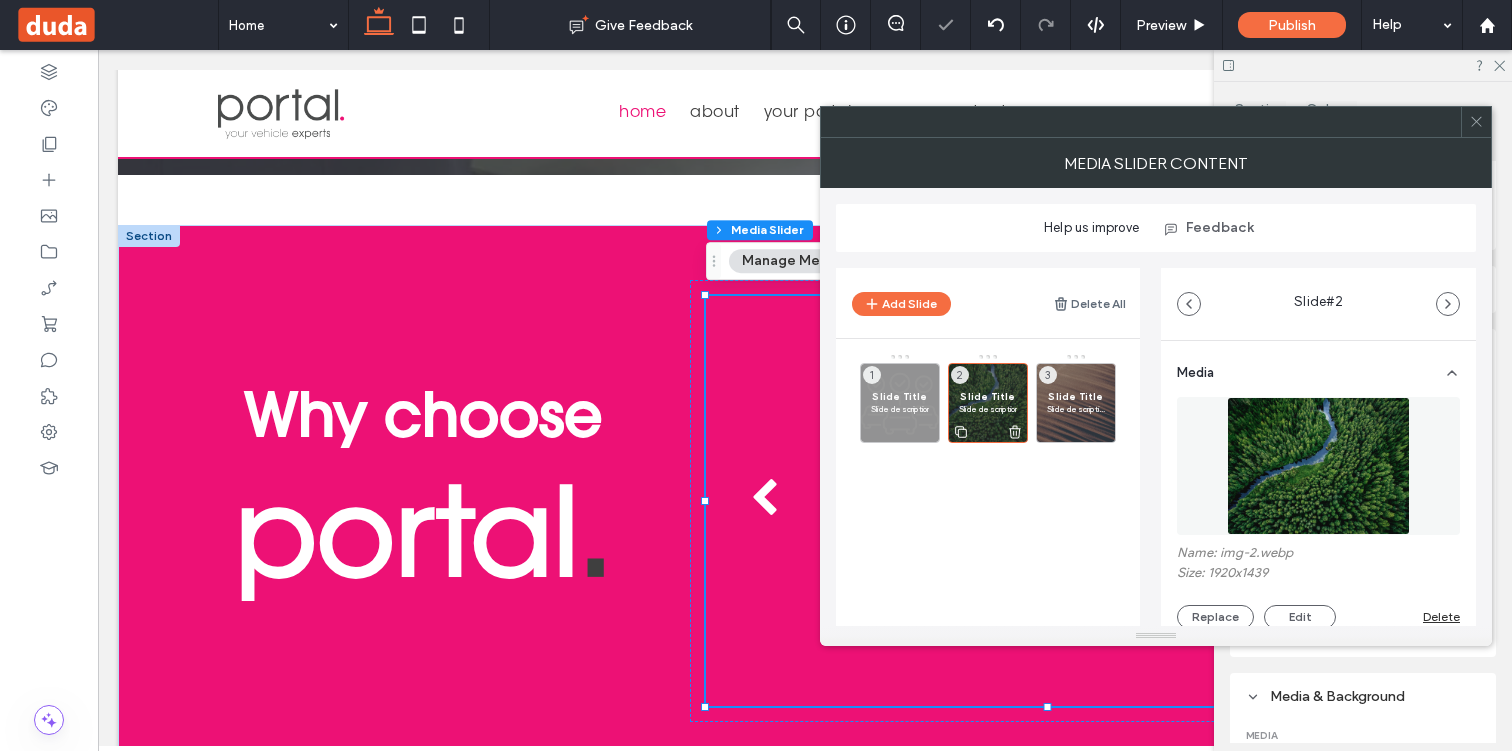 click 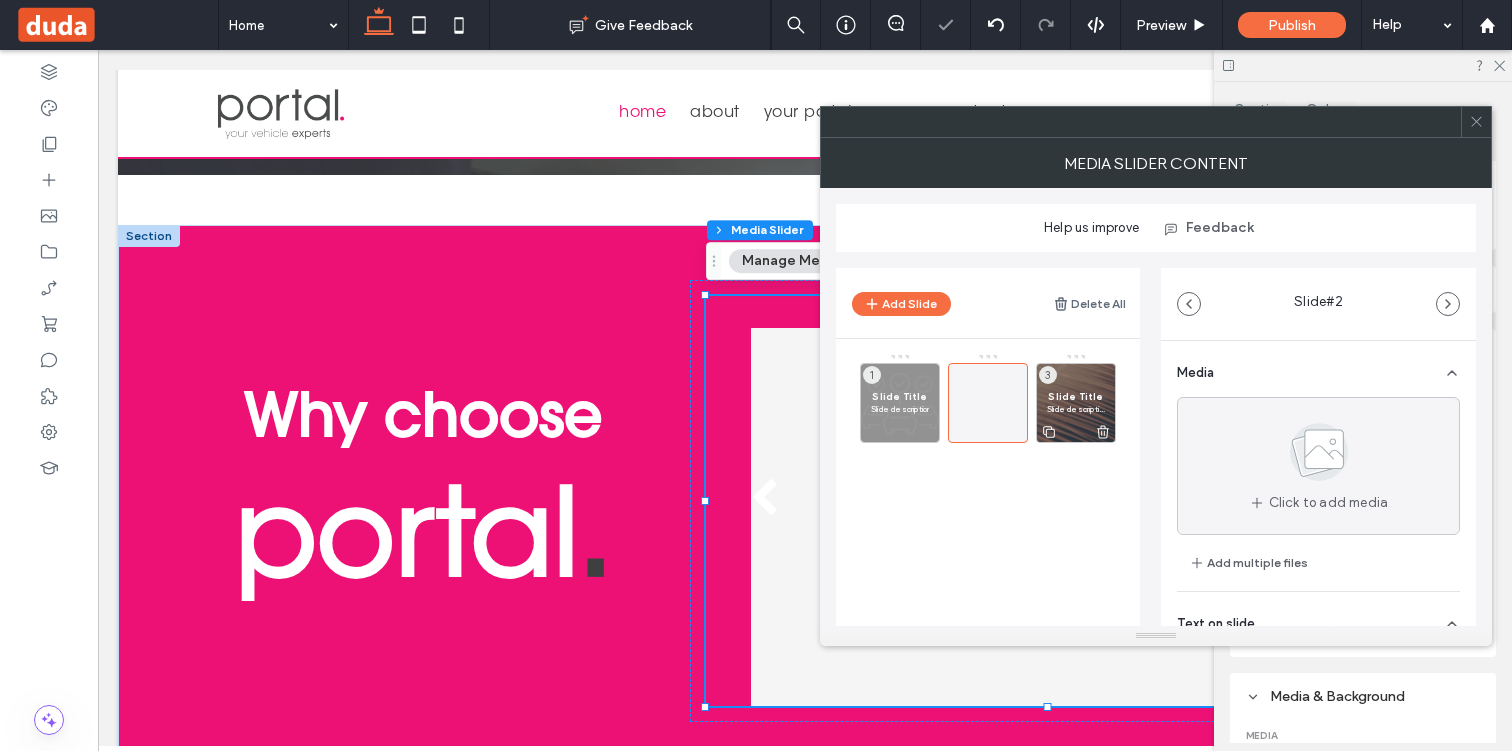 click 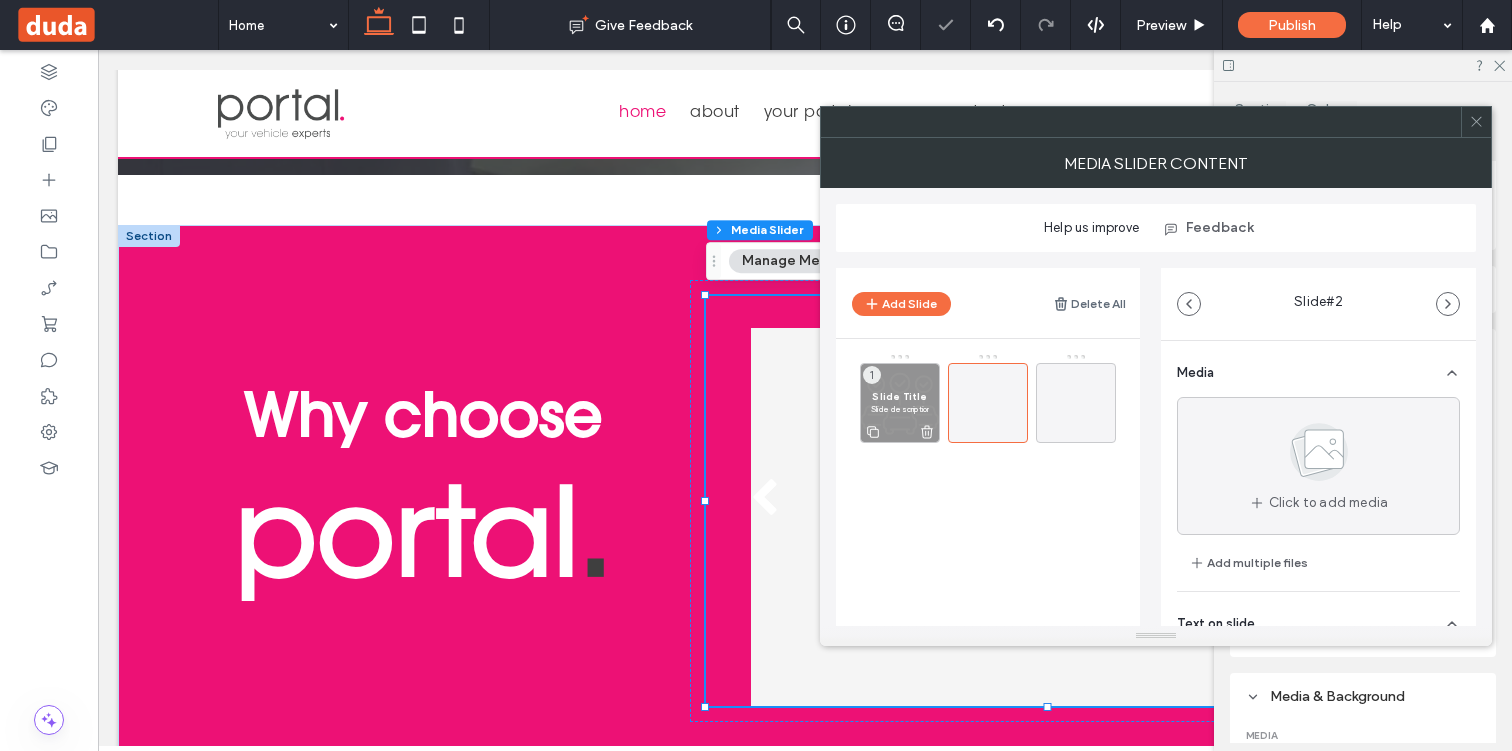 click on "Slide Title" at bounding box center [900, 396] 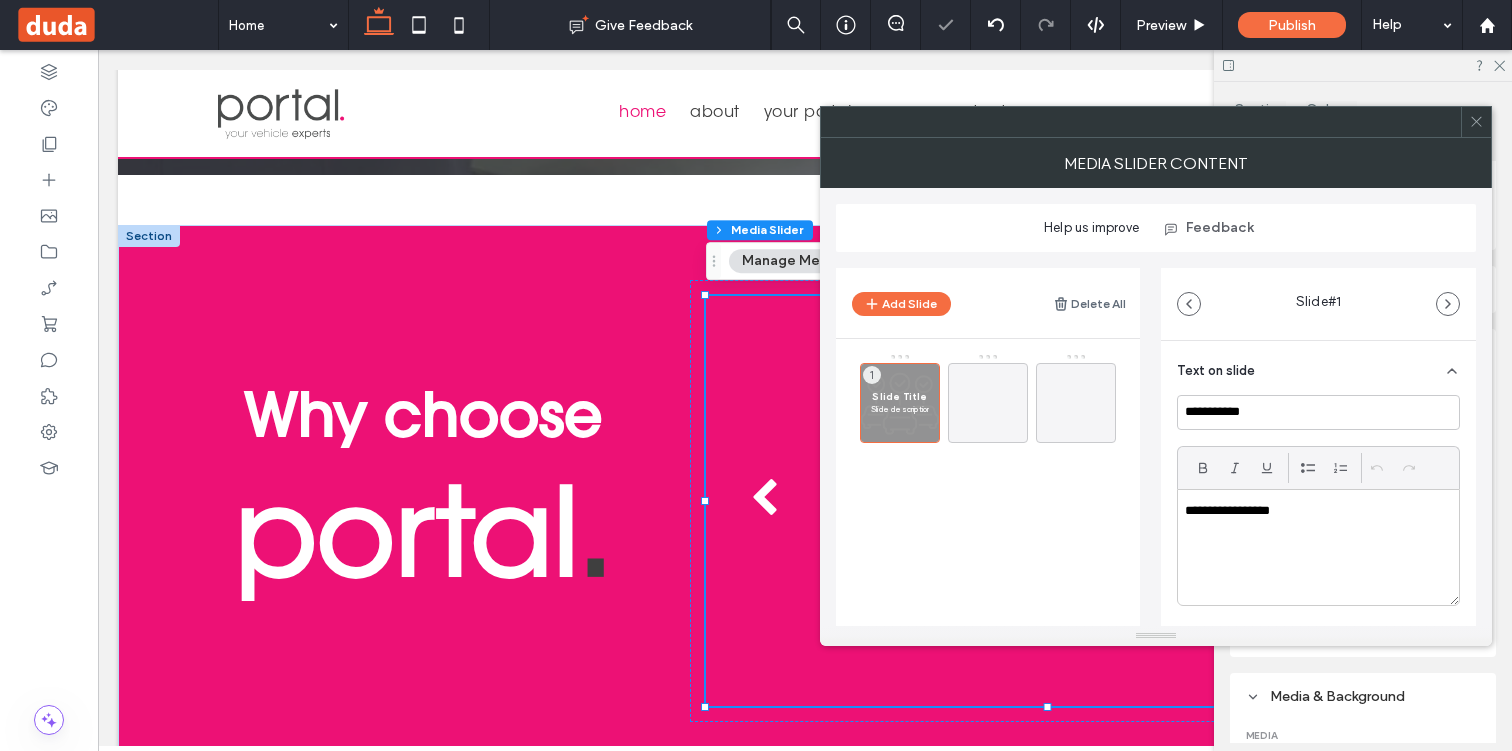 scroll, scrollTop: 489, scrollLeft: 0, axis: vertical 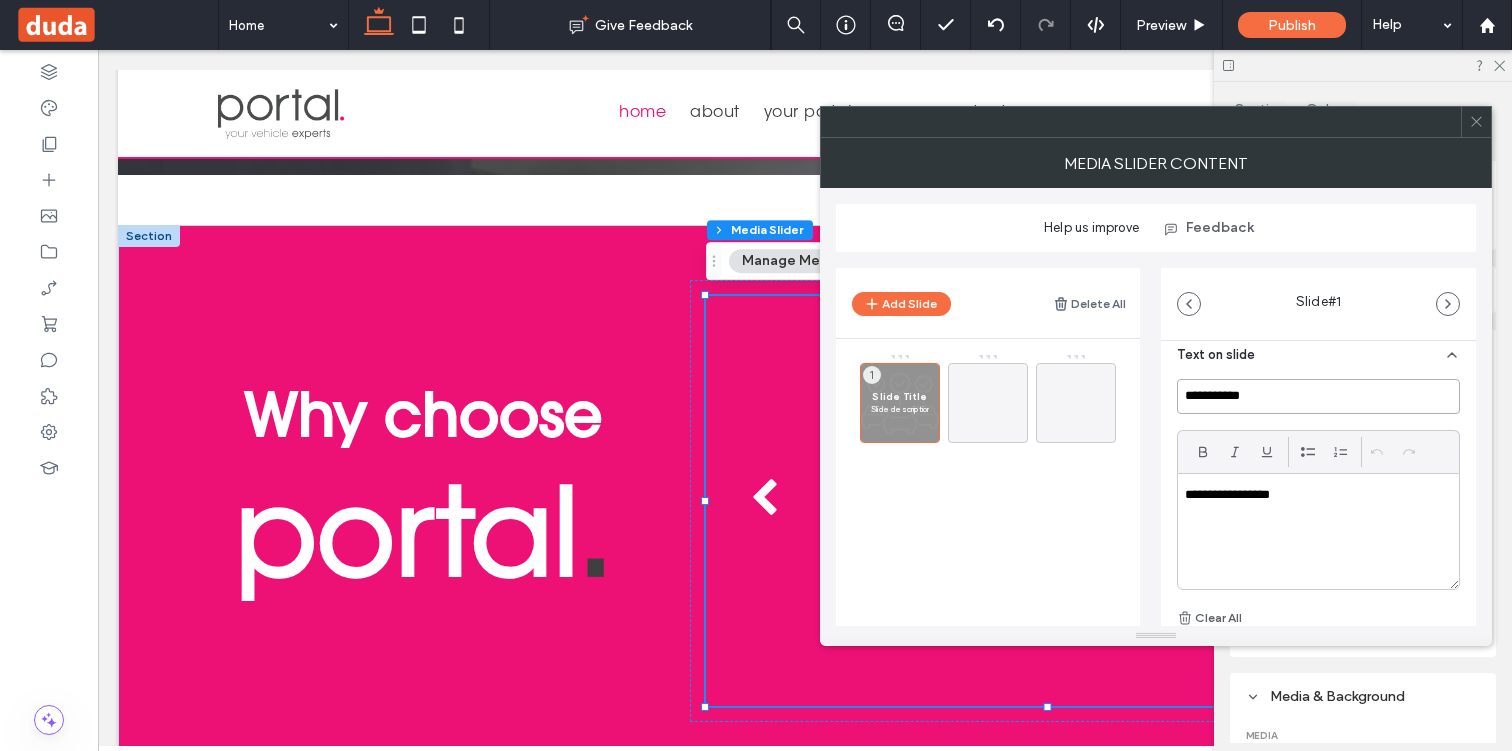 click on "**********" at bounding box center (1318, 396) 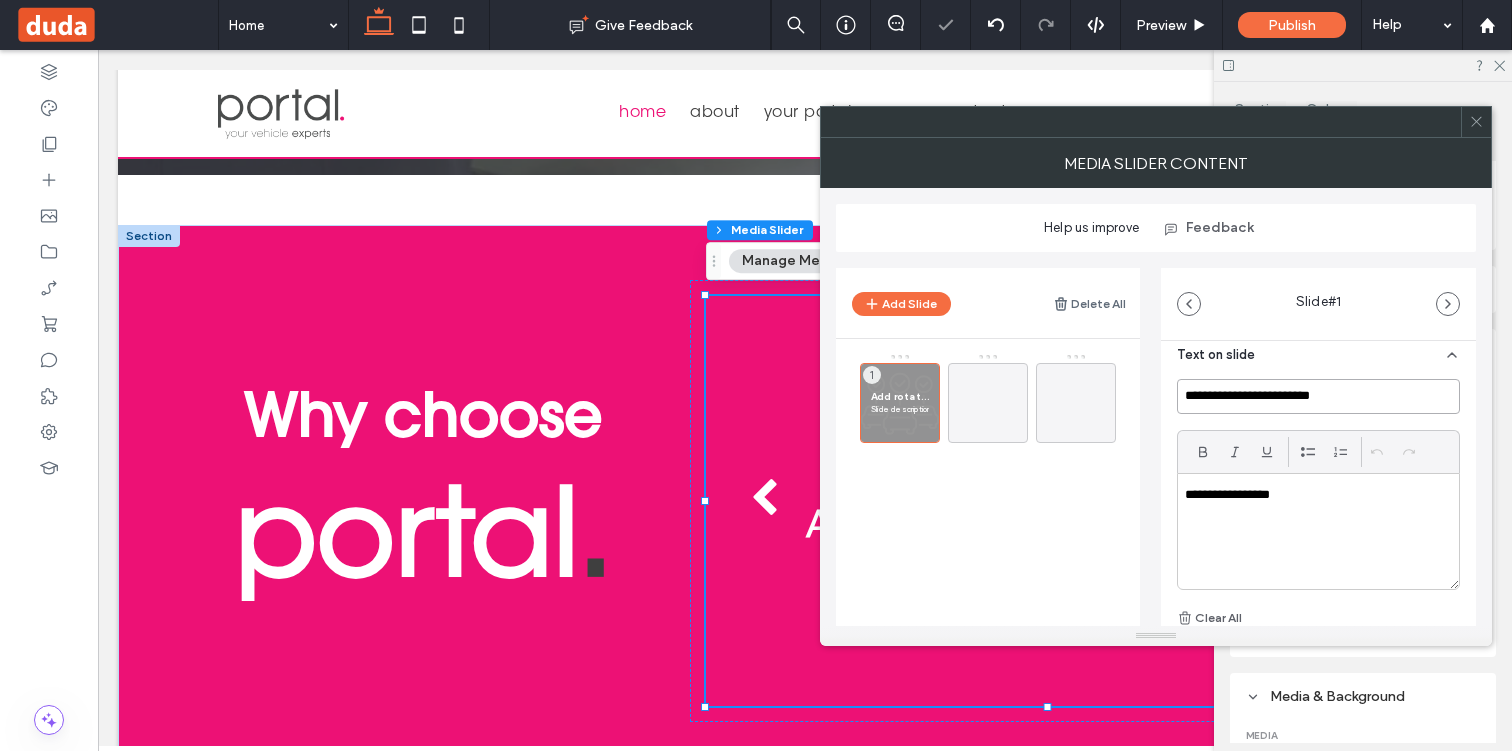 type on "**********" 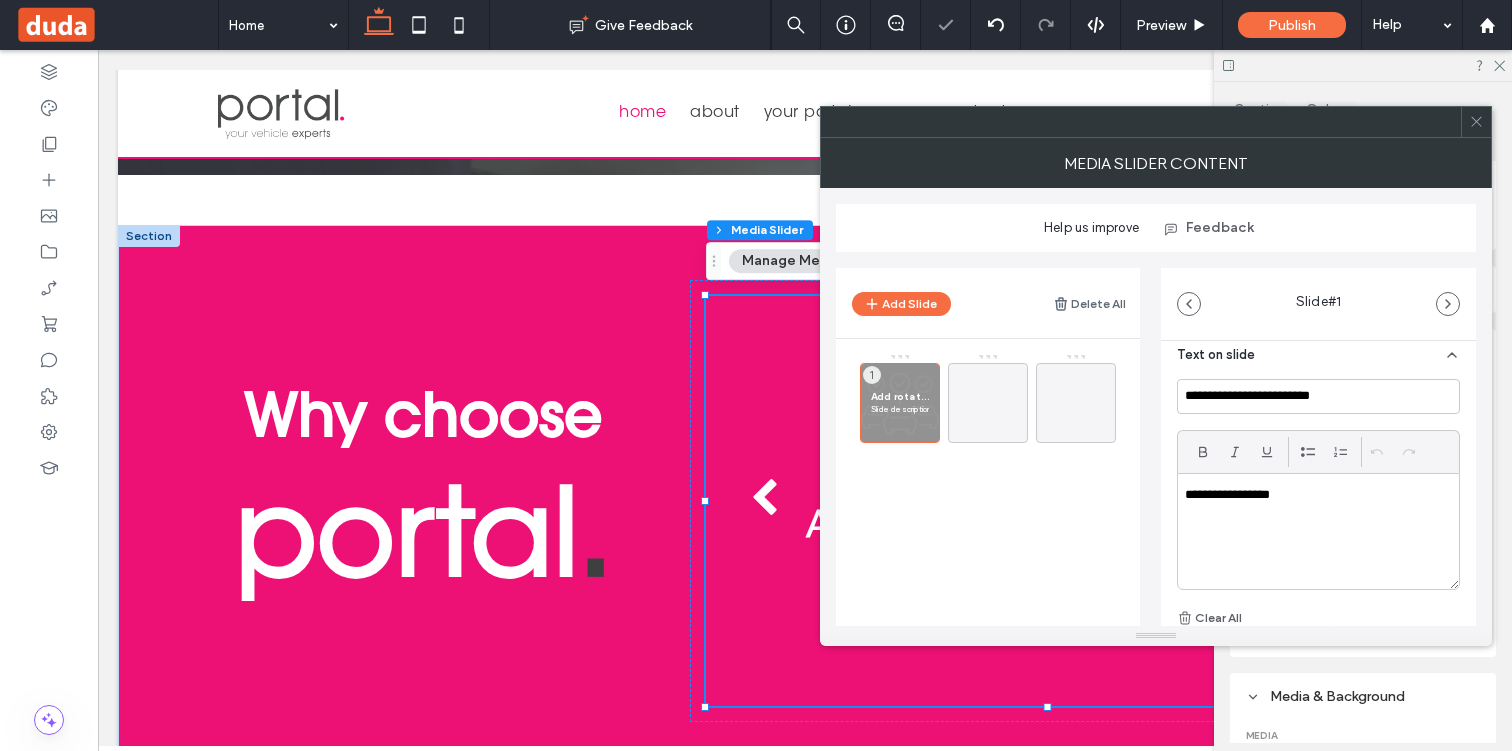 click on "**********" at bounding box center [1313, 495] 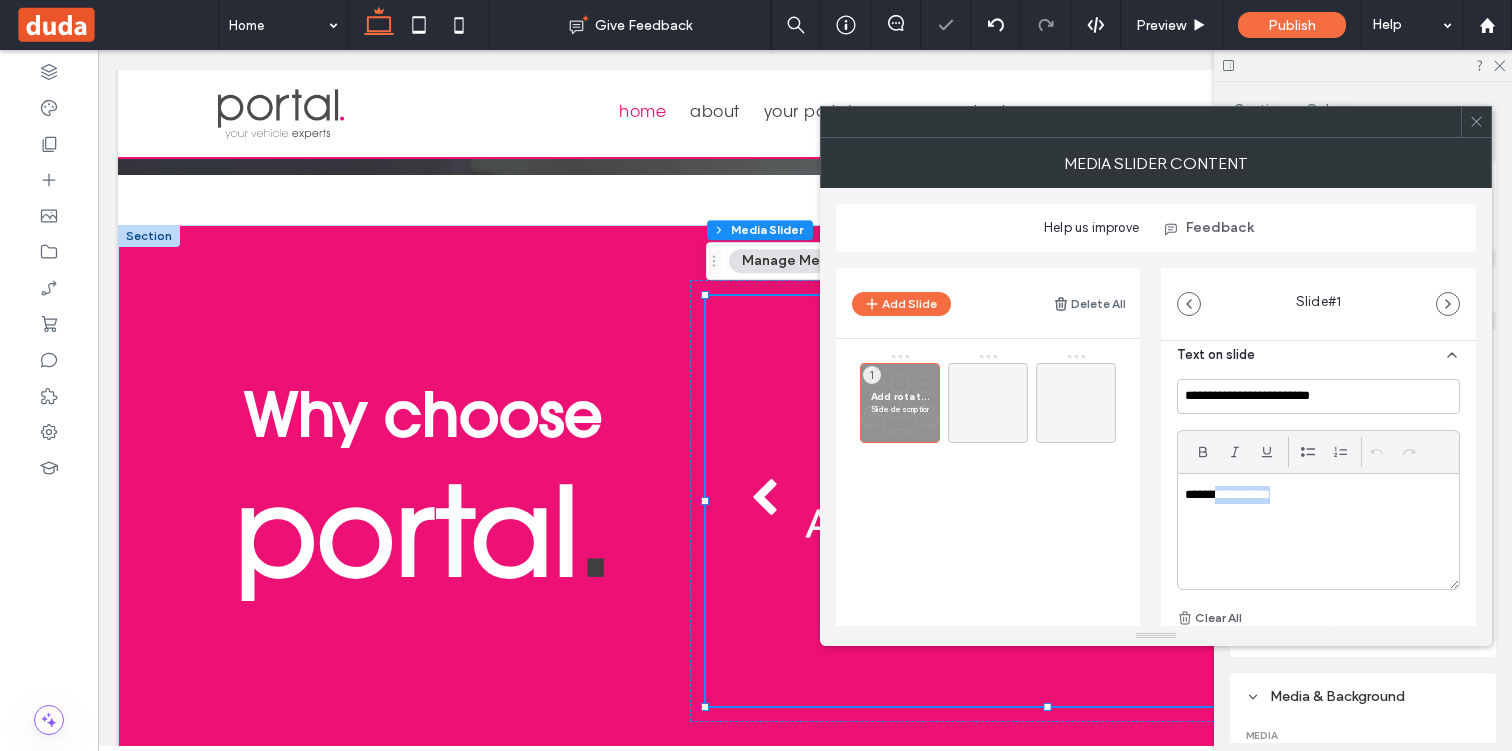 click on "**********" at bounding box center (1313, 495) 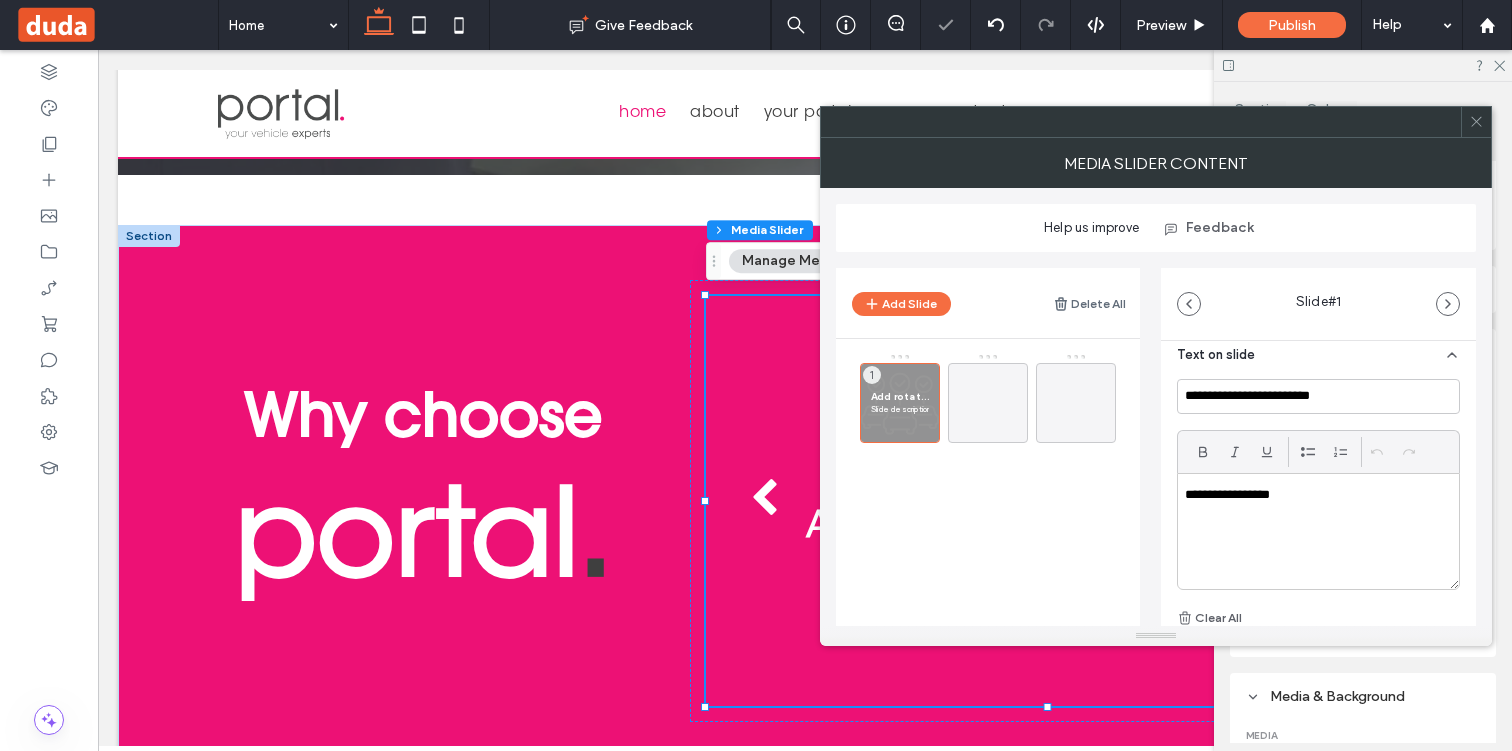 click on "**********" at bounding box center [1313, 495] 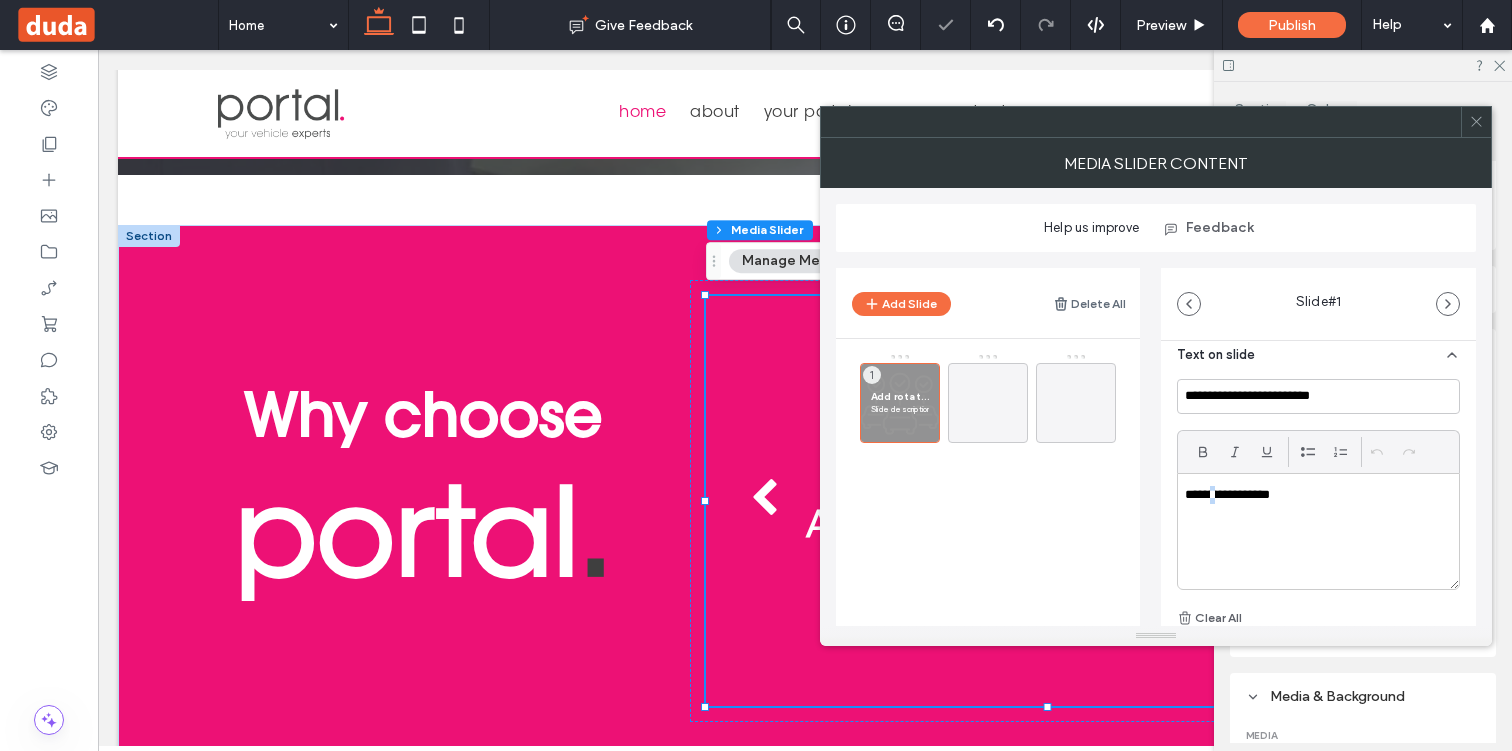 click on "**********" at bounding box center [1313, 495] 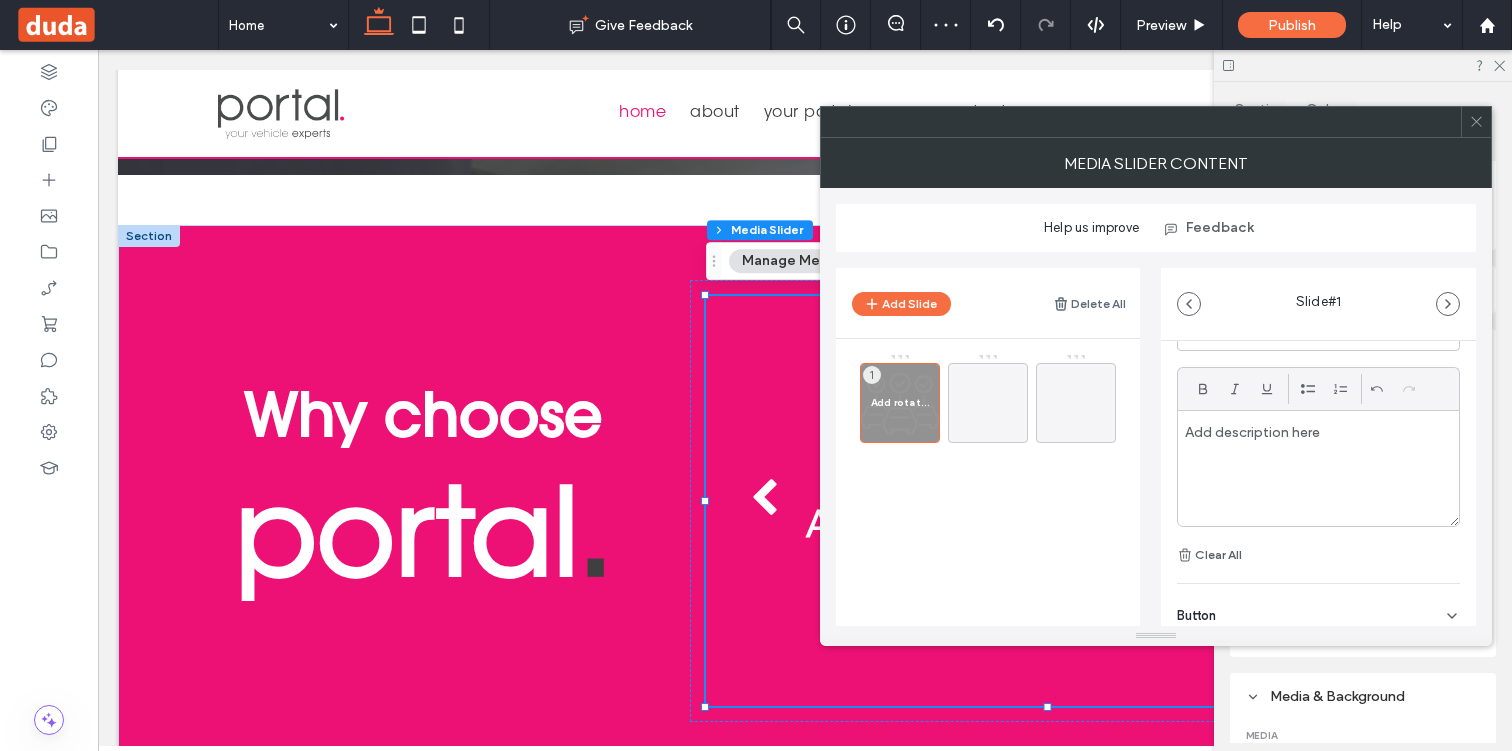 scroll, scrollTop: 616, scrollLeft: 0, axis: vertical 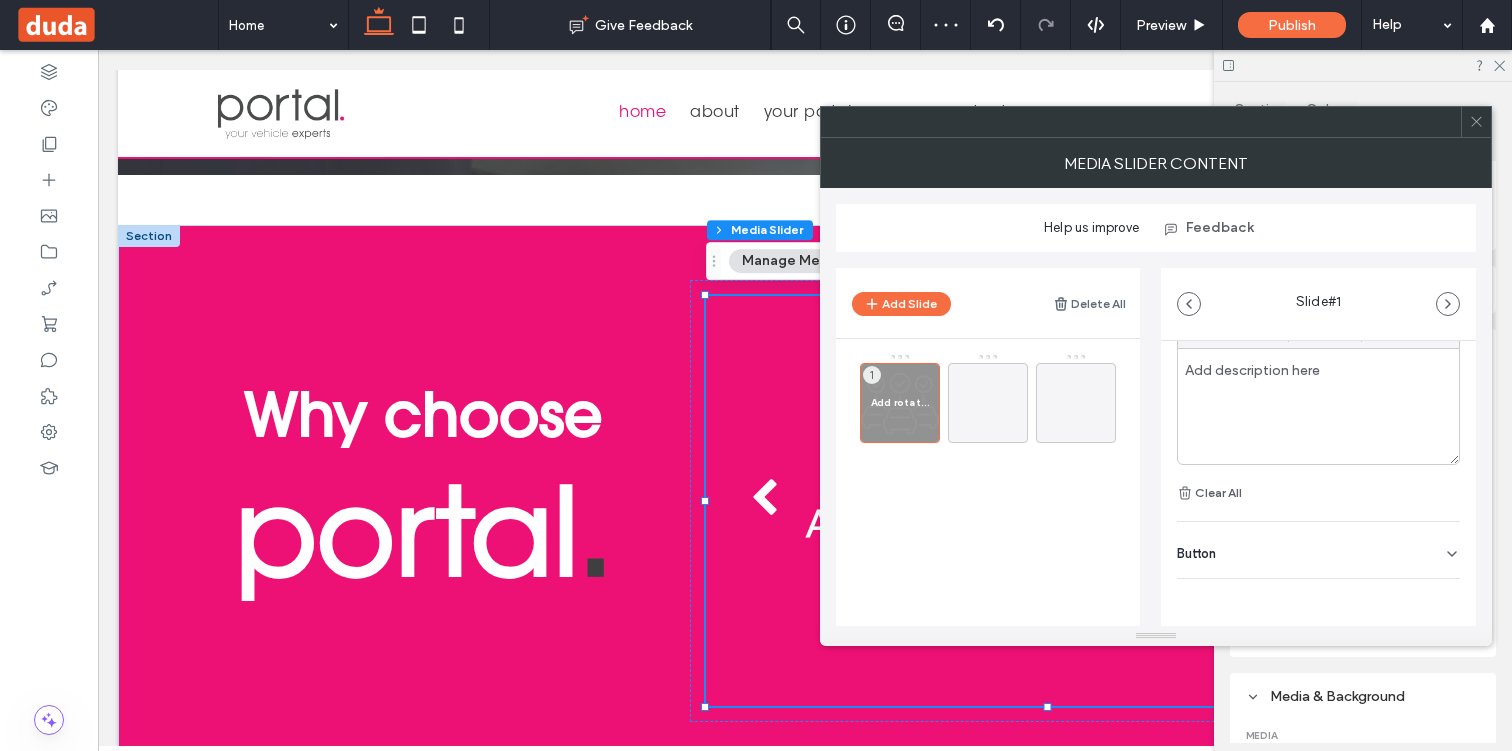 click on "Button" at bounding box center [1318, 550] 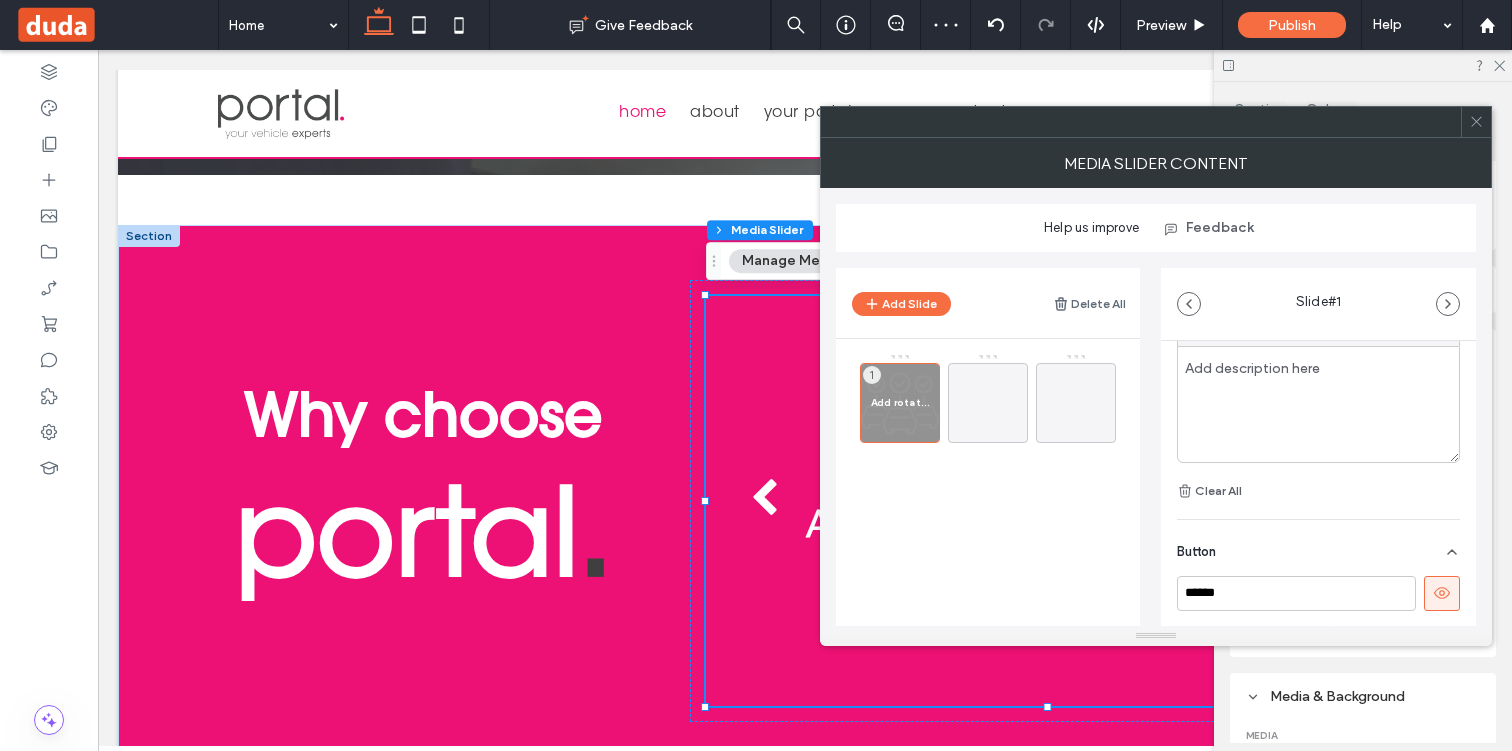 scroll, scrollTop: 711, scrollLeft: 0, axis: vertical 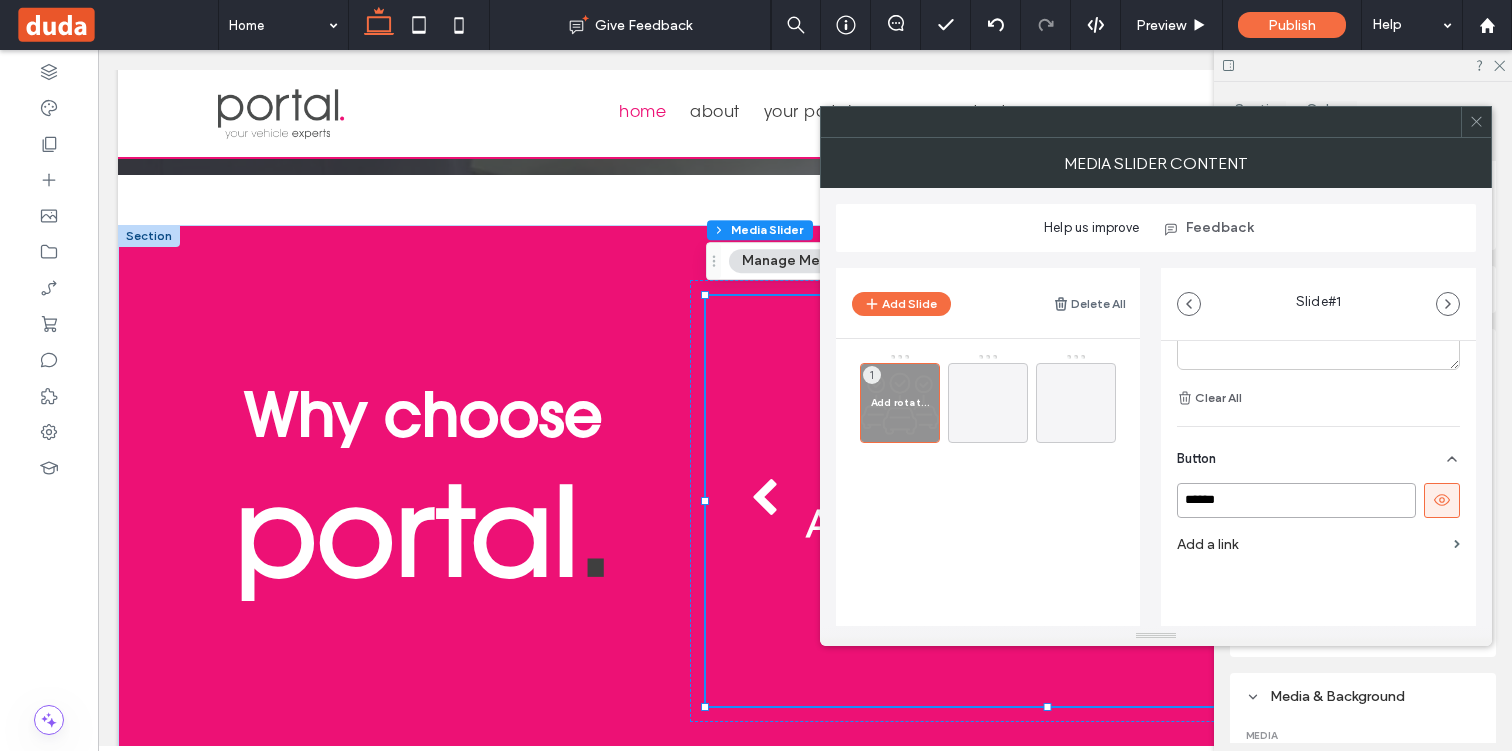 click on "******" at bounding box center (1296, 500) 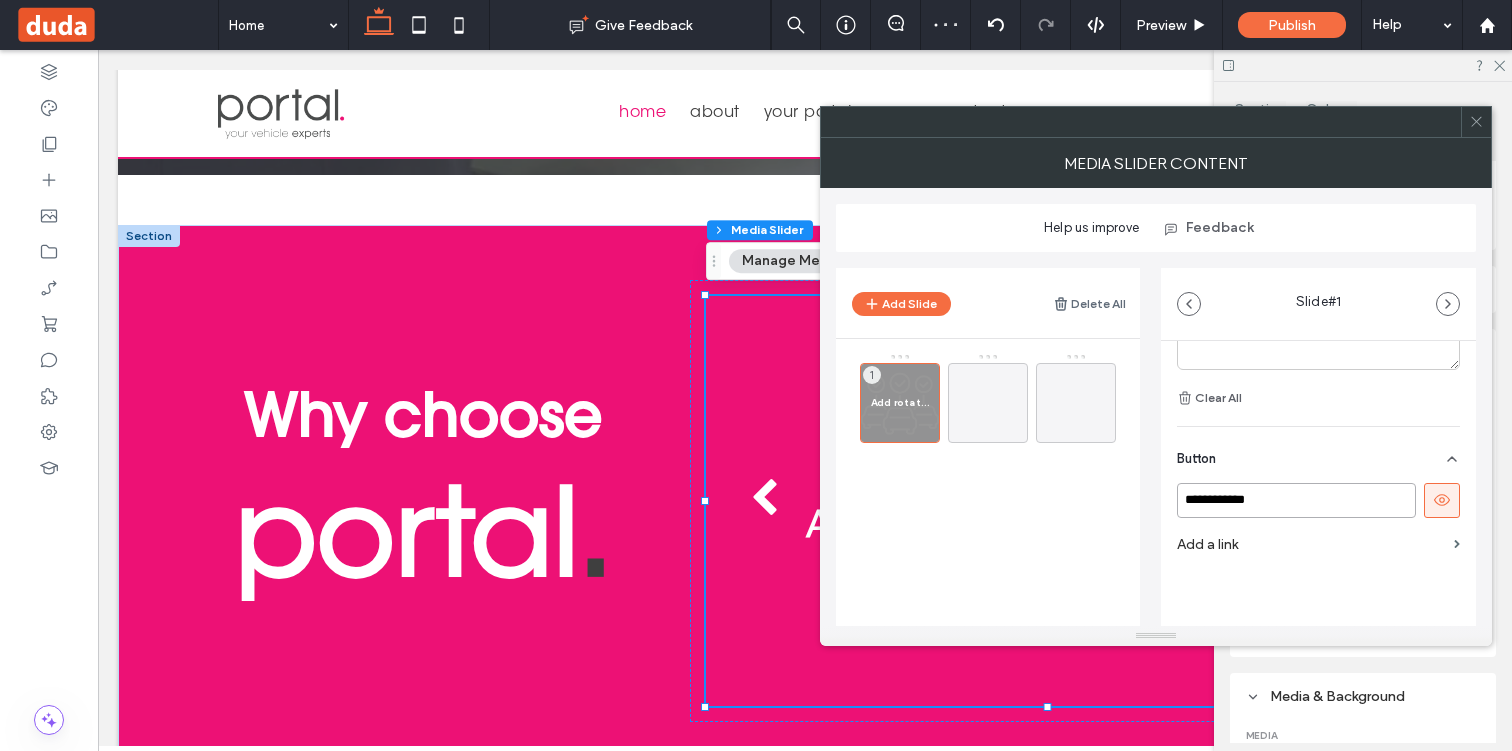 type on "**********" 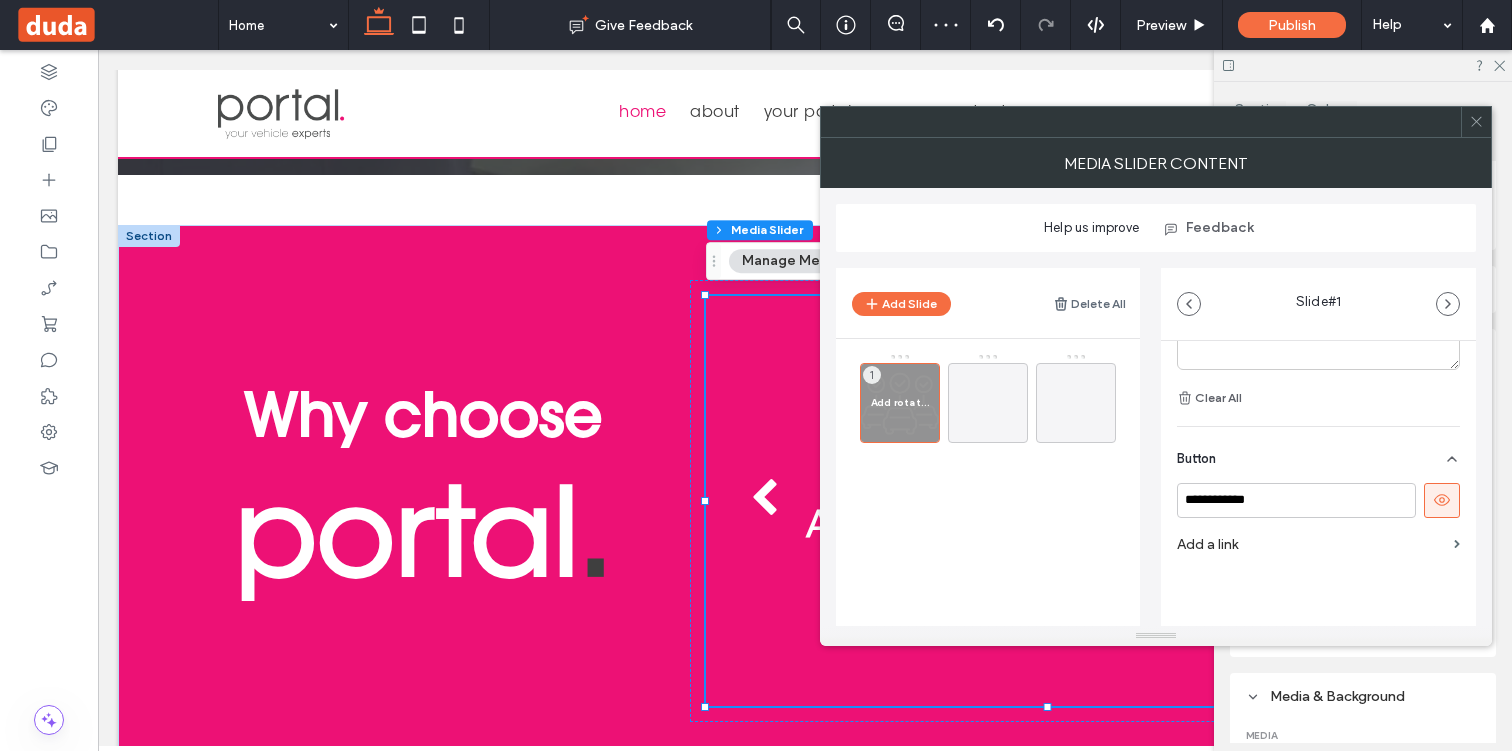 click on "**********" at bounding box center [1156, 439] 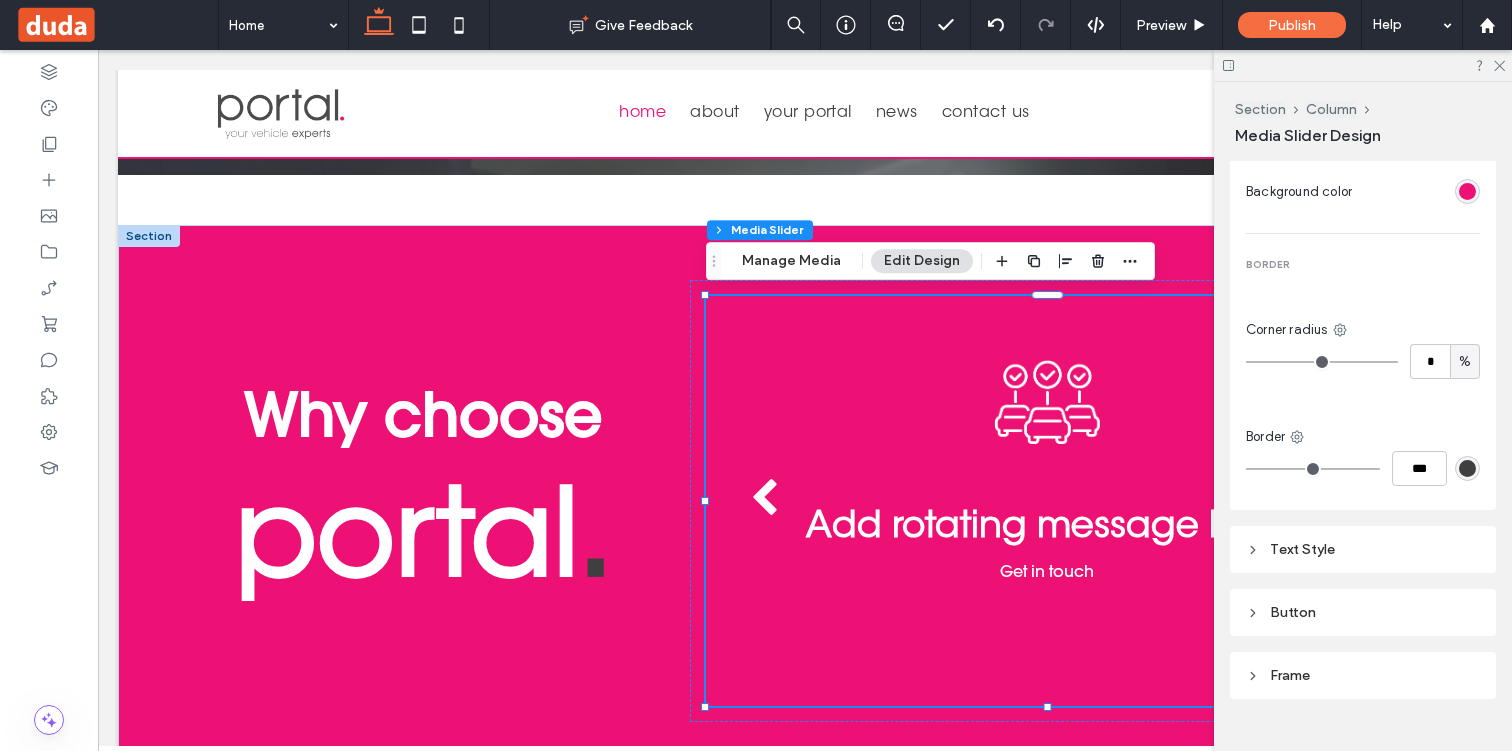scroll, scrollTop: 1940, scrollLeft: 0, axis: vertical 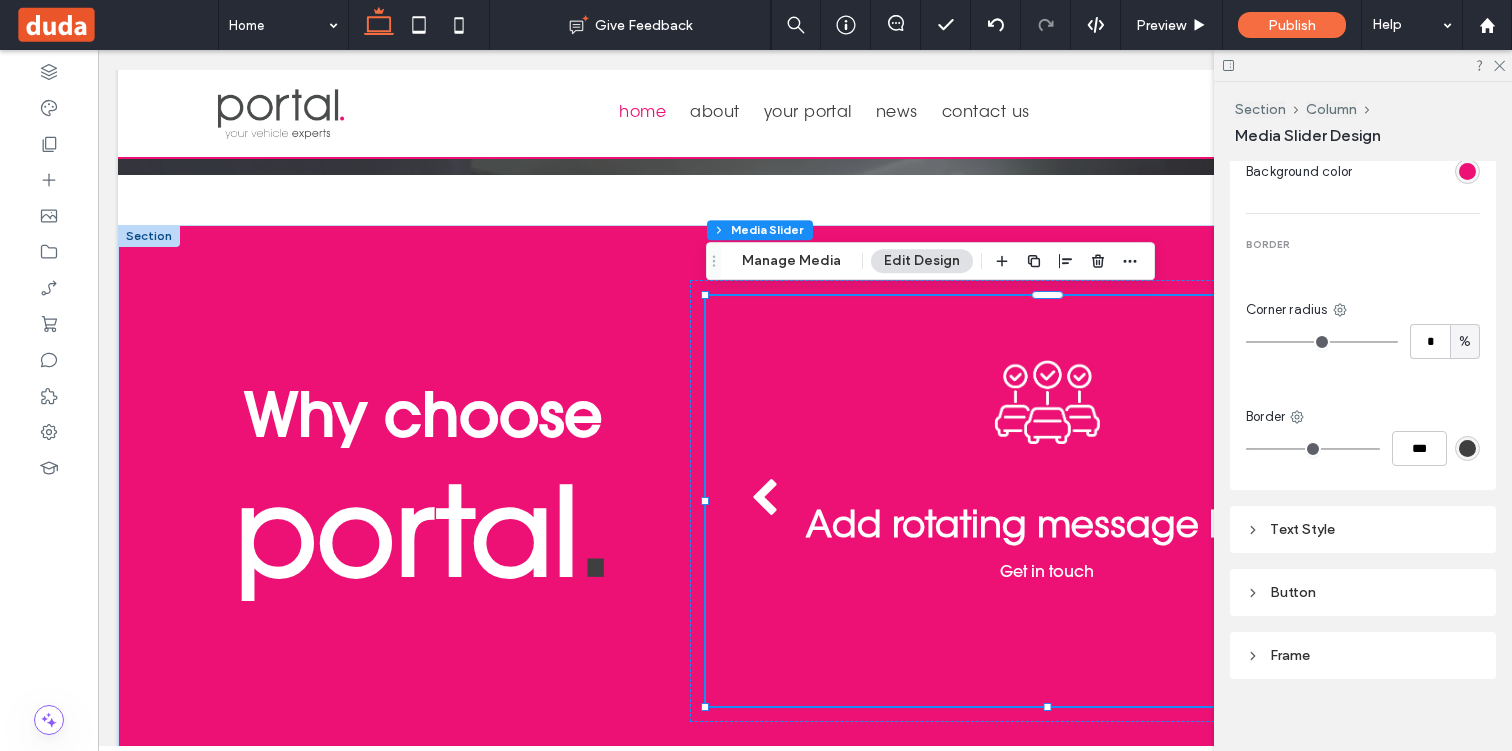 click on "Text Style" at bounding box center (1363, 529) 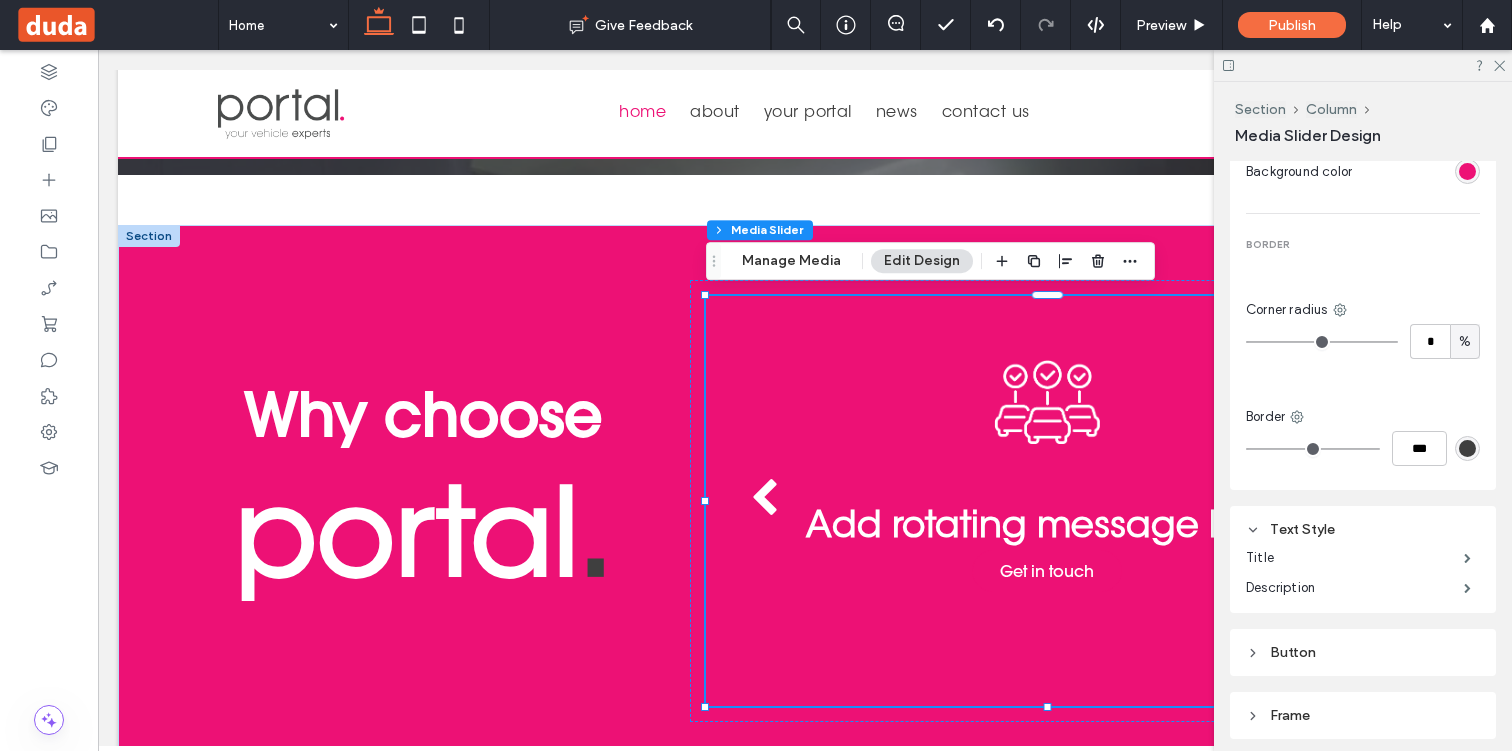 scroll, scrollTop: 1966, scrollLeft: 0, axis: vertical 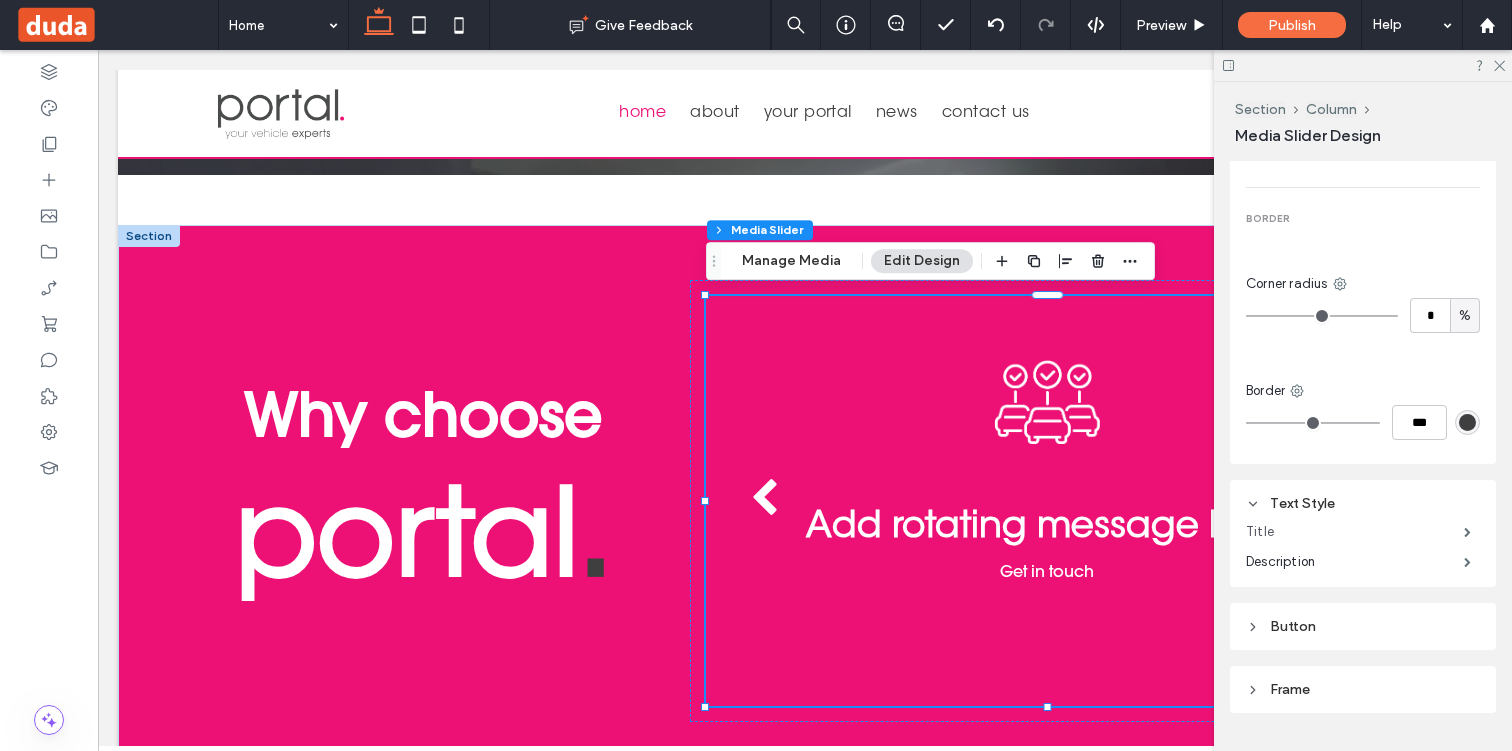 click on "Title" at bounding box center [1355, 532] 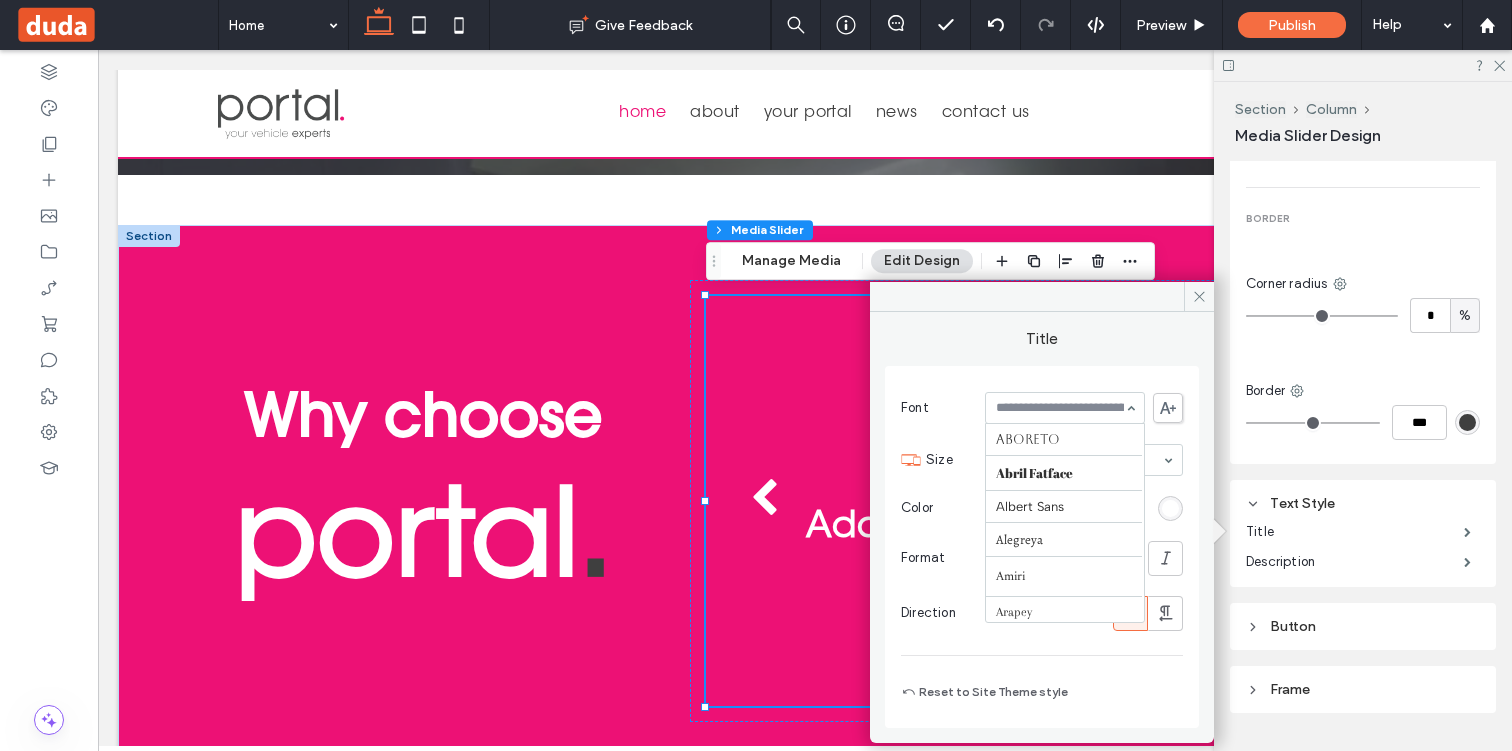 scroll, scrollTop: 1013, scrollLeft: 0, axis: vertical 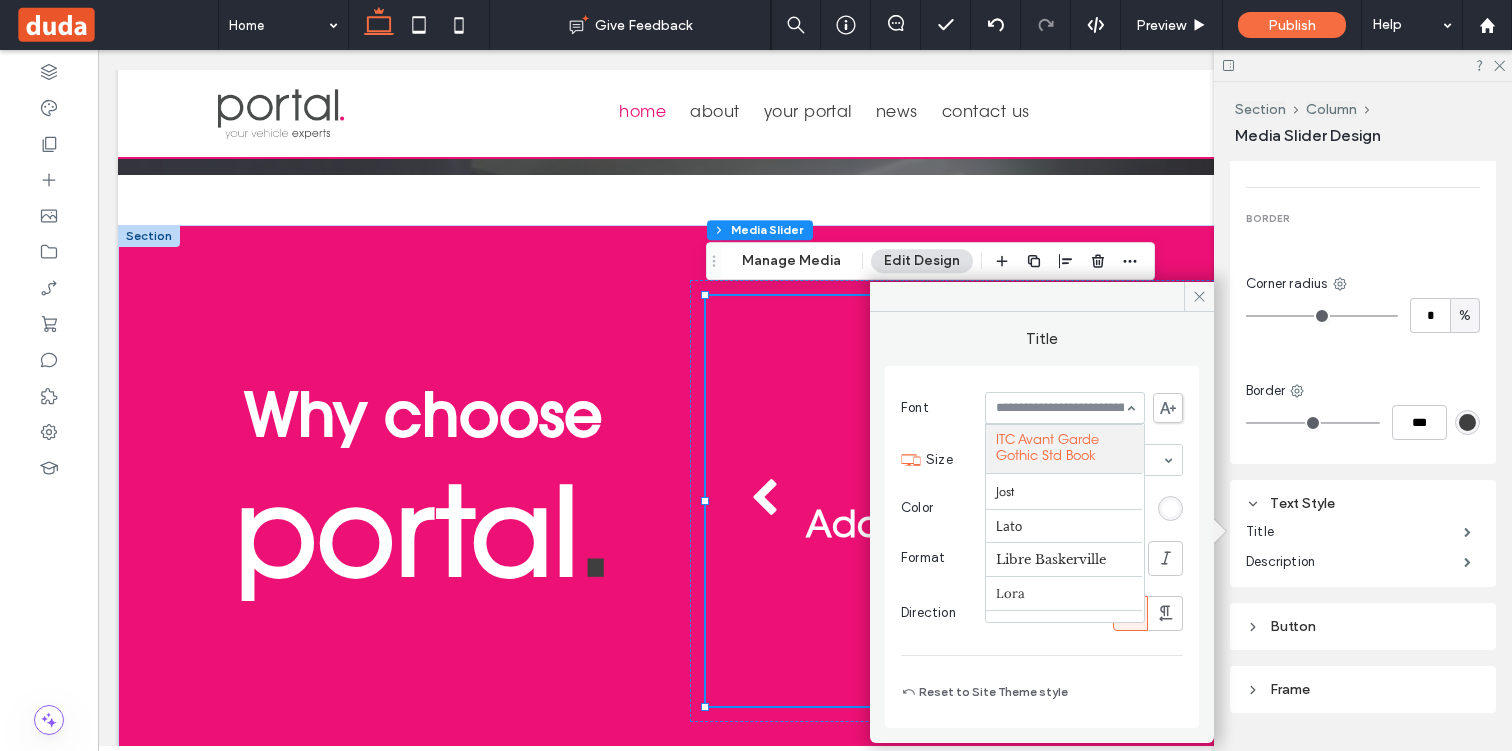 click on "Aboreto Abril Fatface Albert Sans Alegreya Amiri Arapey Arial AvenirLTStd-Book AvenirLTStd-Heavy AvenirLTStd-Light Barlow Be Vietnam Bebas Neue Comfortaa Dancing Script DM Sans DM Serif Display Droid Sans Droid Sans Mono Droid Serif DudaSansVF Epilogue Fjalla One Fraunces Georgia Hedvig Letters Serif Heebo Helvetica Inter ITC Avant Garde Gothic Medium ITC Avant Garde Gothic Std Book Jost Lato Libre Baskerville Lora Marcellus Merriweather Montserrat Muli Mulish Noto Sans Noto Serif Nunito Sans Old Standard TT Open Sans Oswald Outfit Petit Formal Script Playfair Display Poppins Prata Prompt PT Sans Quattrocento Sans Questrial Quicksand Raleway Red Hat Display Red Hat Text Red Rose Roboto Roboto Mono Roboto Slab Rock Salt Rubik Shadows Into Light Slabo 27px Source Sans Pro Space Grotesk Spartan Sulphur Point Tahoma Ubuntu Verdana Vidaloka Work Sans Yeseva One" at bounding box center [1065, 408] 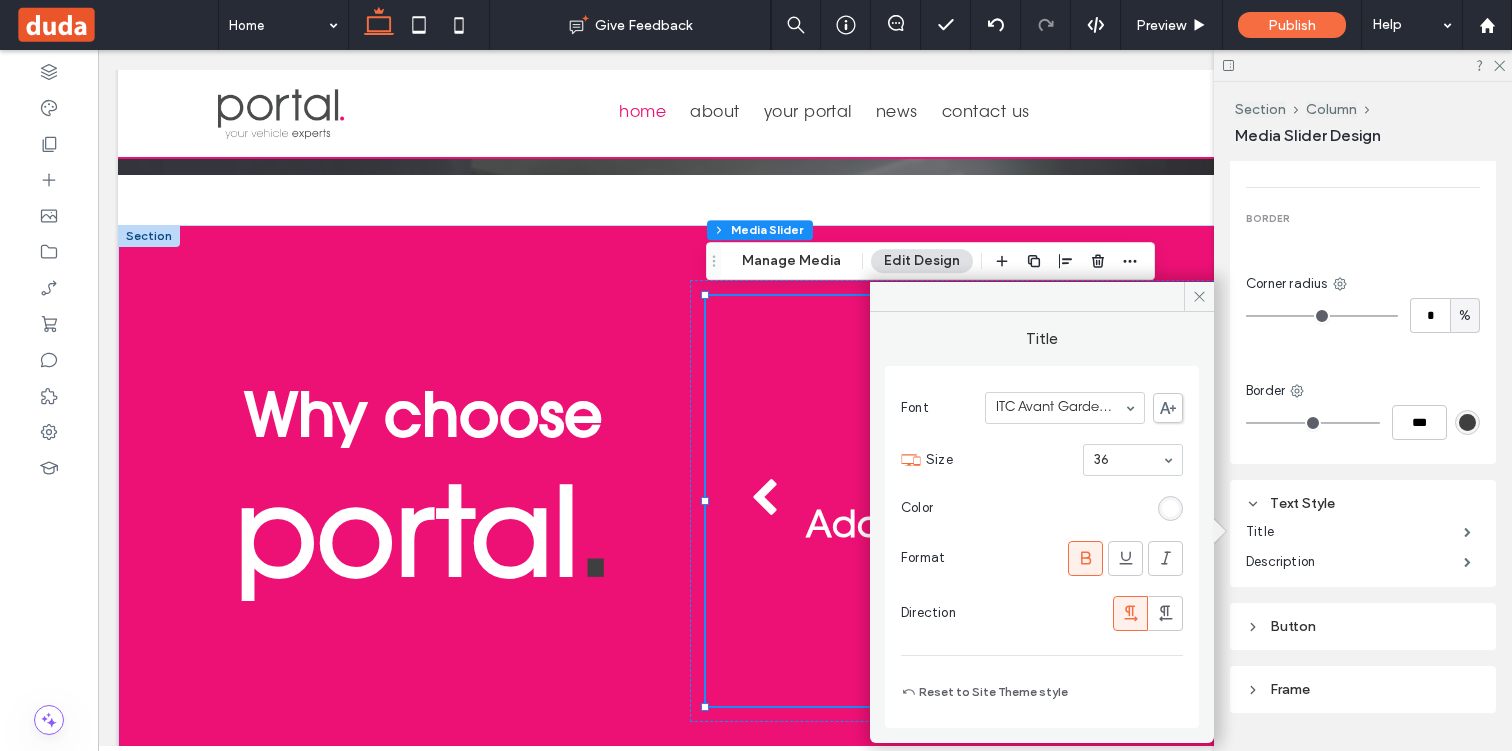 click 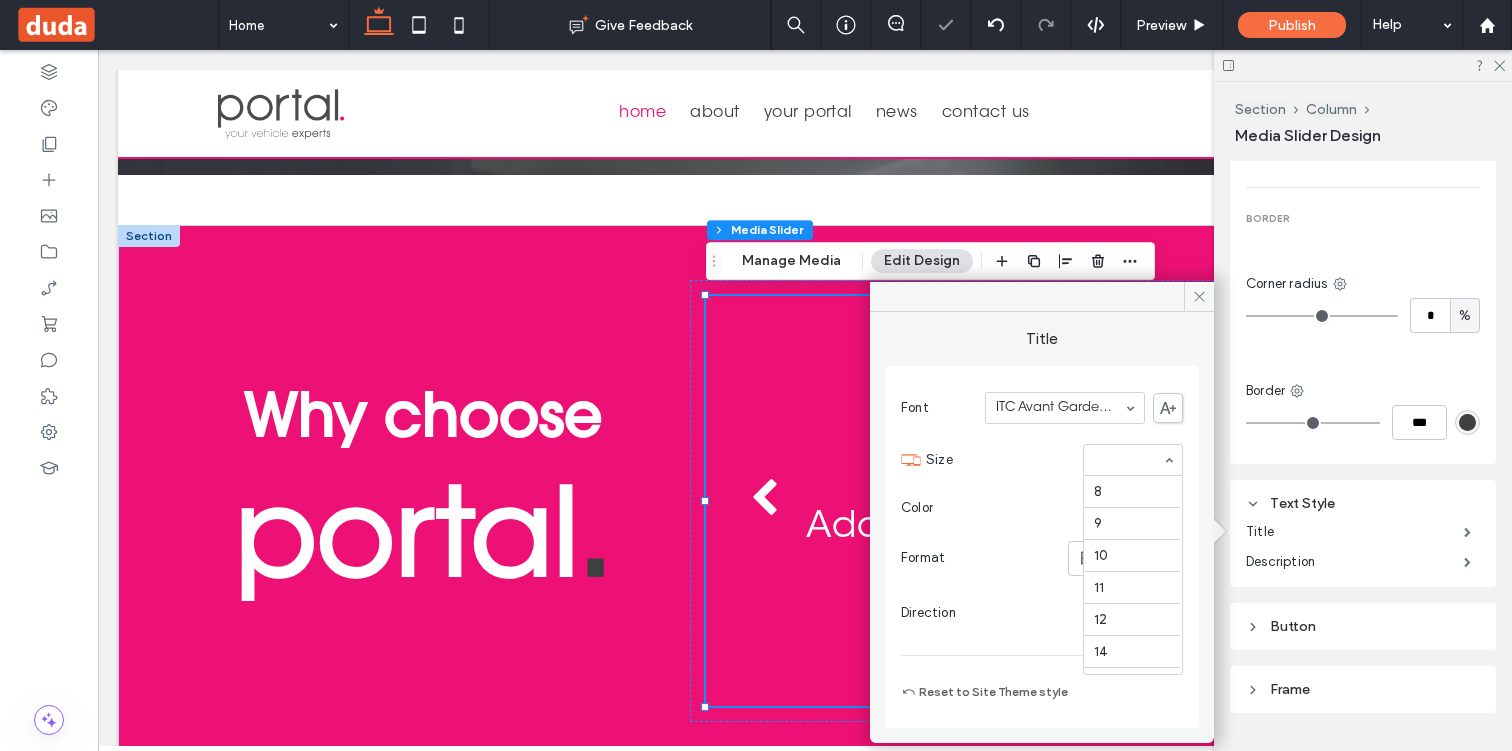 scroll, scrollTop: 329, scrollLeft: 0, axis: vertical 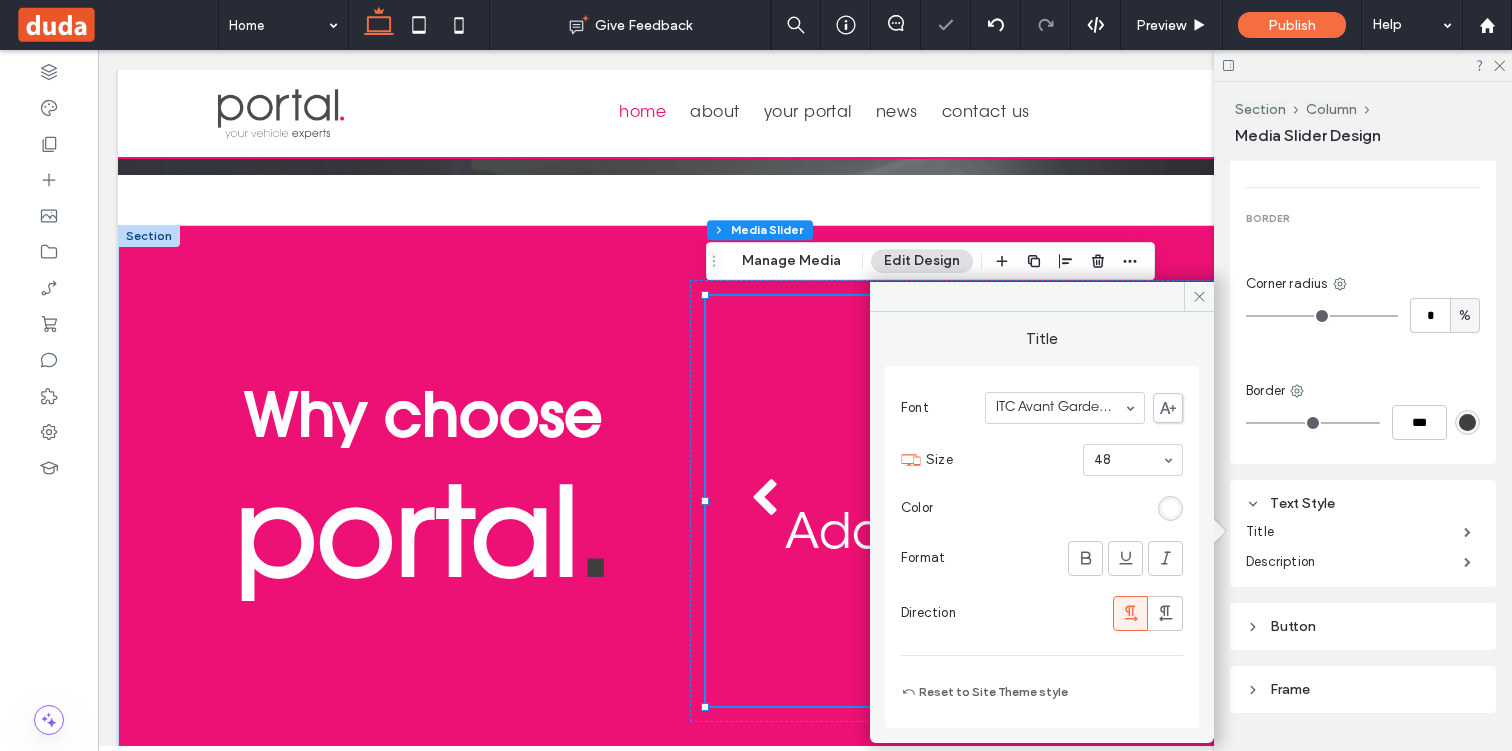 click at bounding box center [1128, 460] 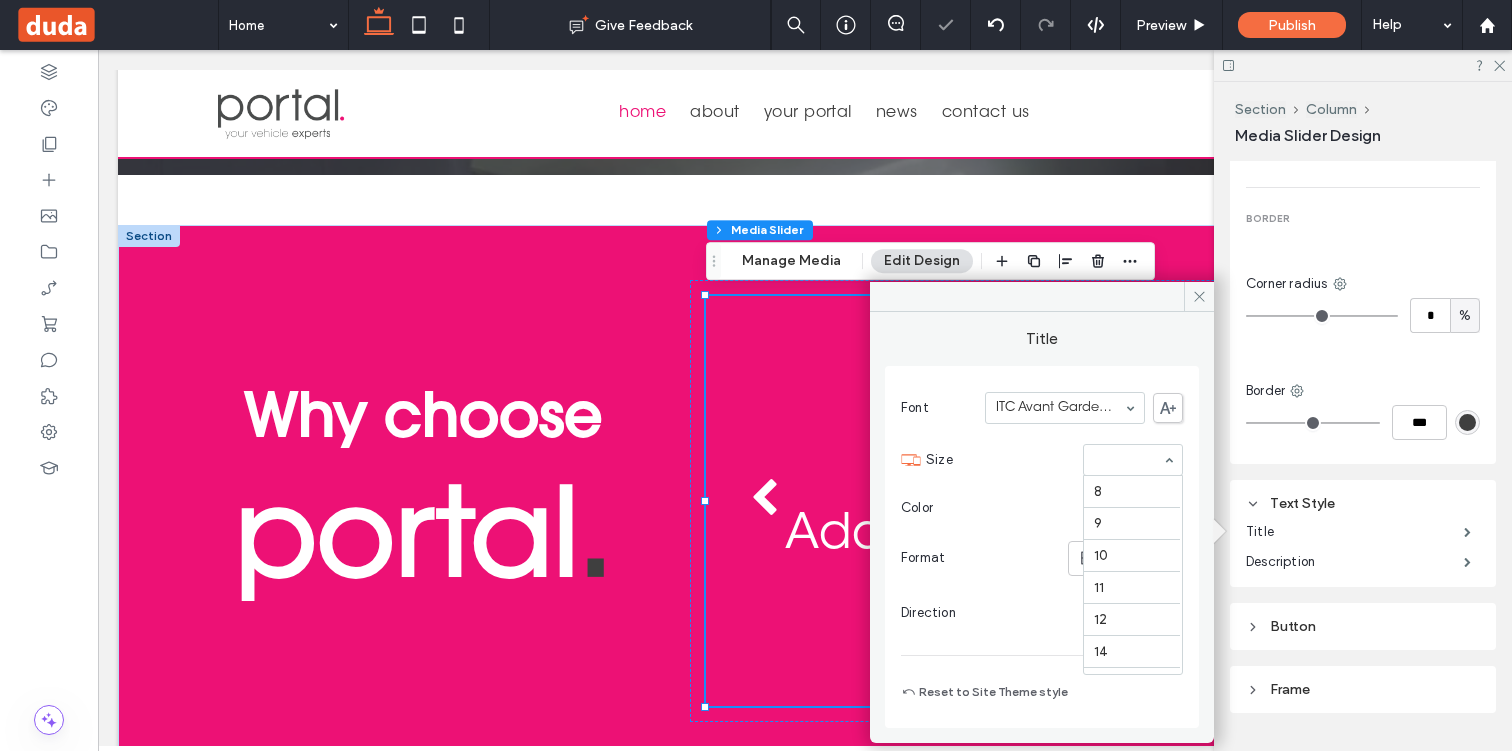 scroll, scrollTop: 329, scrollLeft: 0, axis: vertical 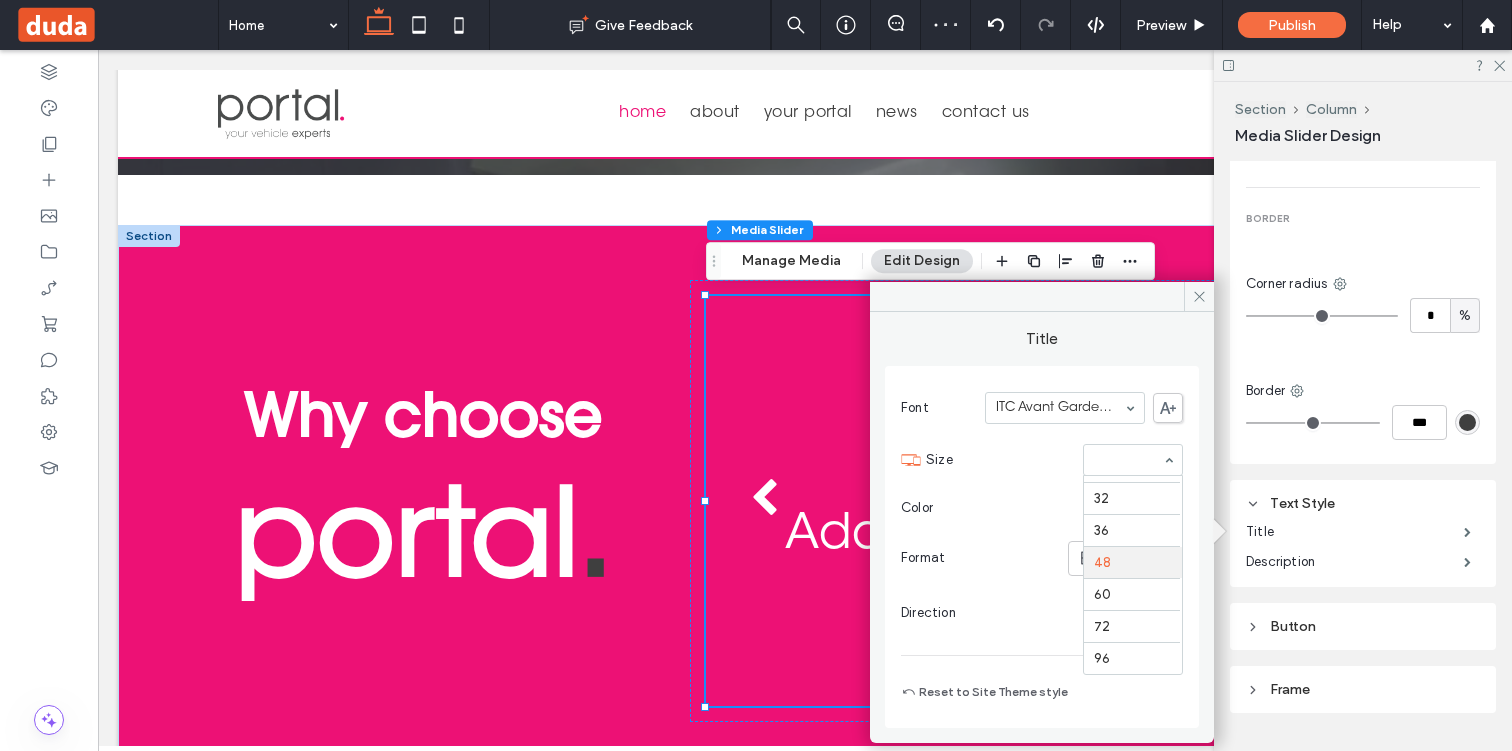 type on "*" 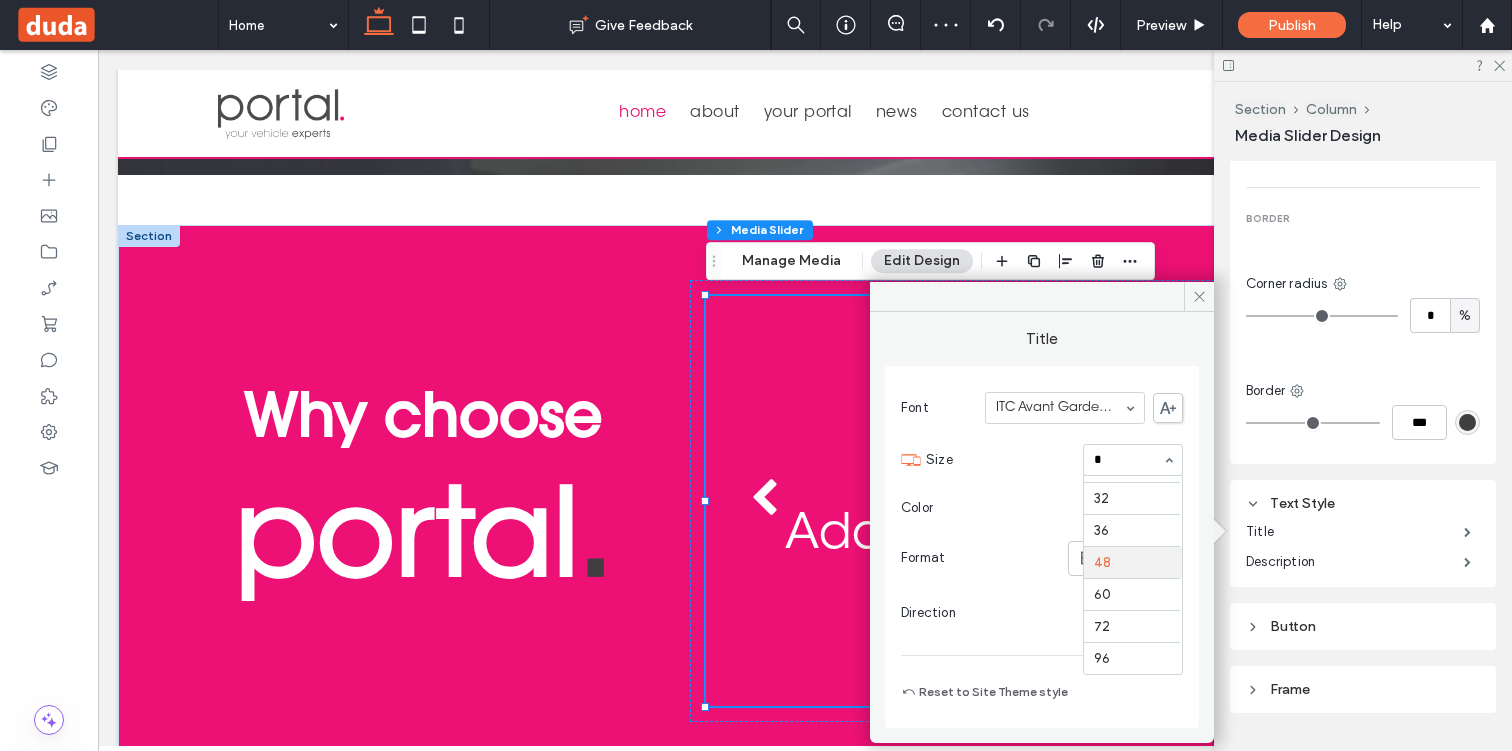 scroll, scrollTop: 0, scrollLeft: 0, axis: both 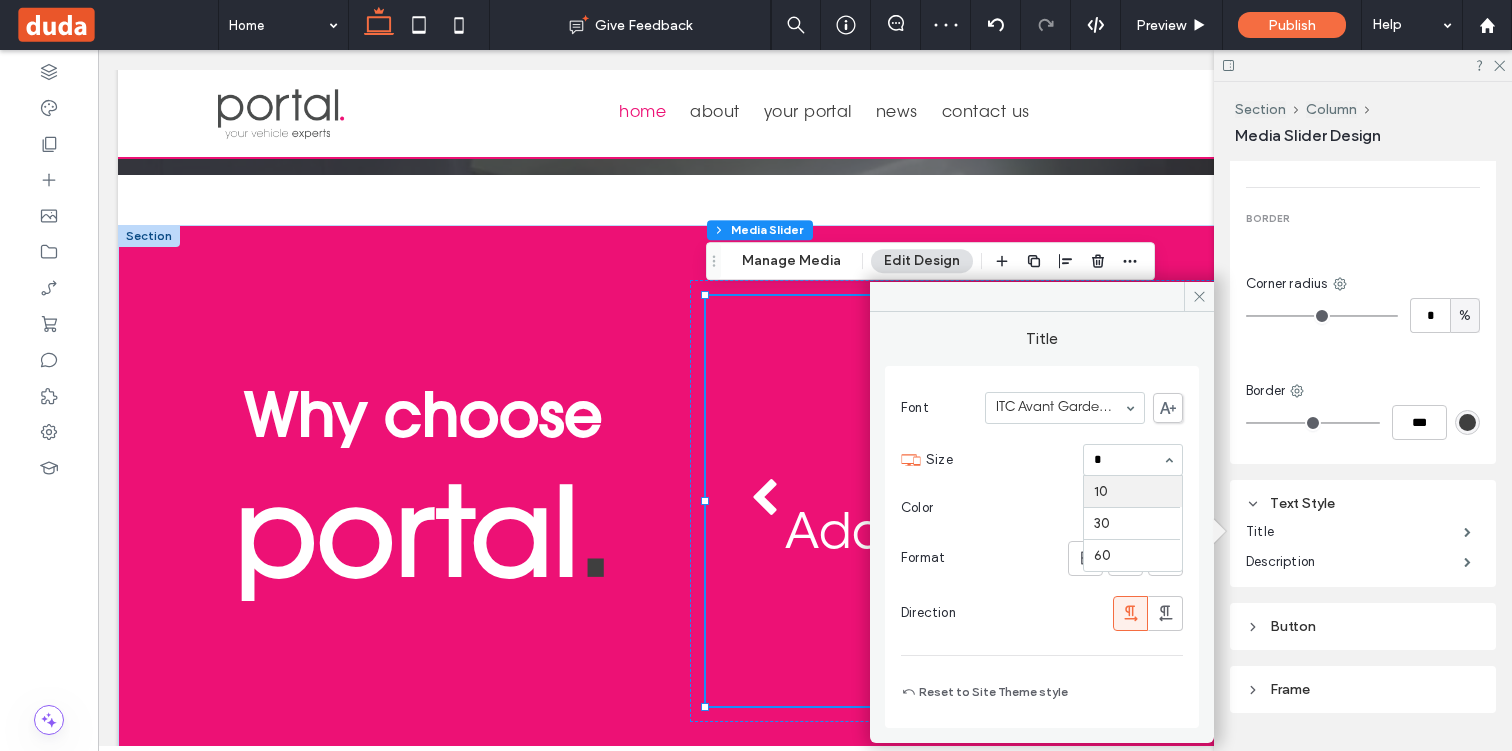 type on "**" 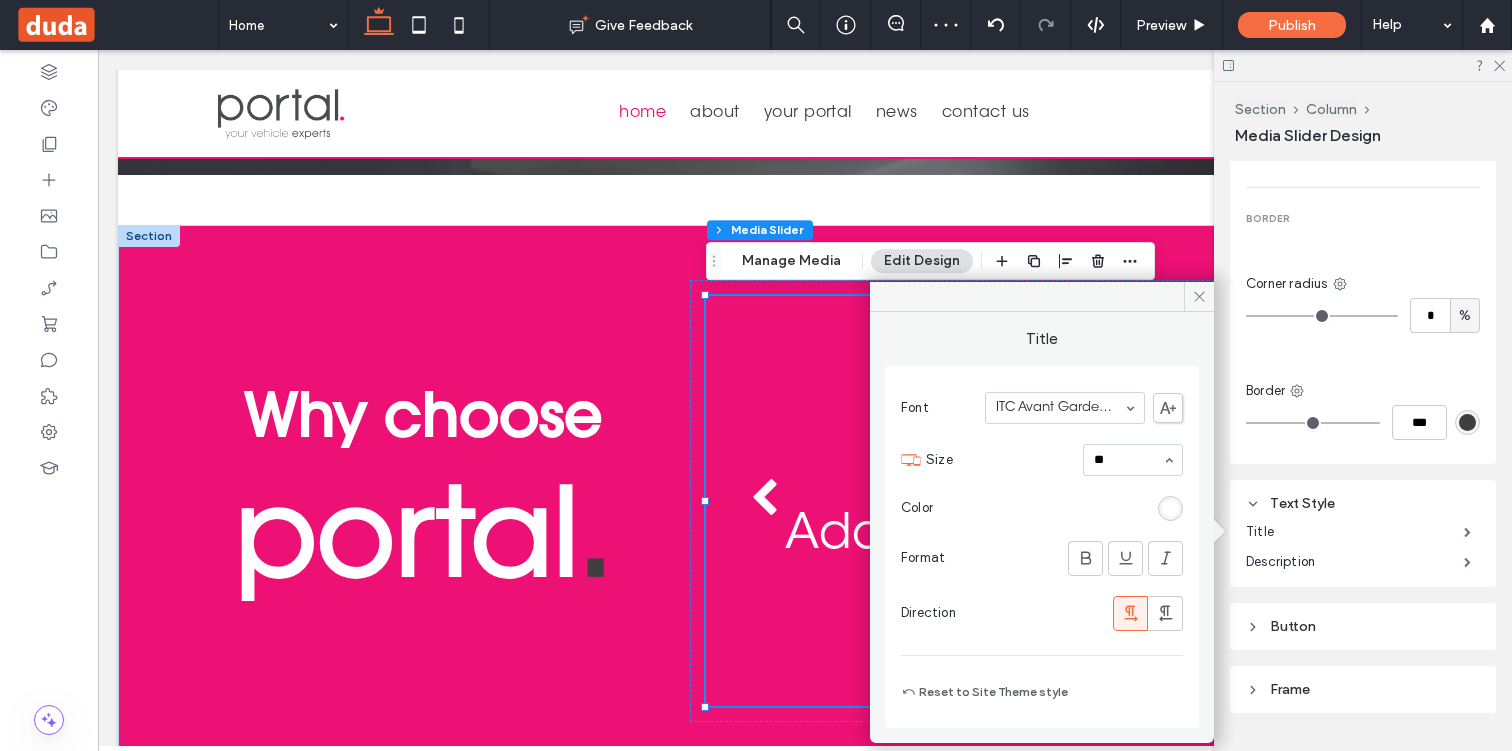 type 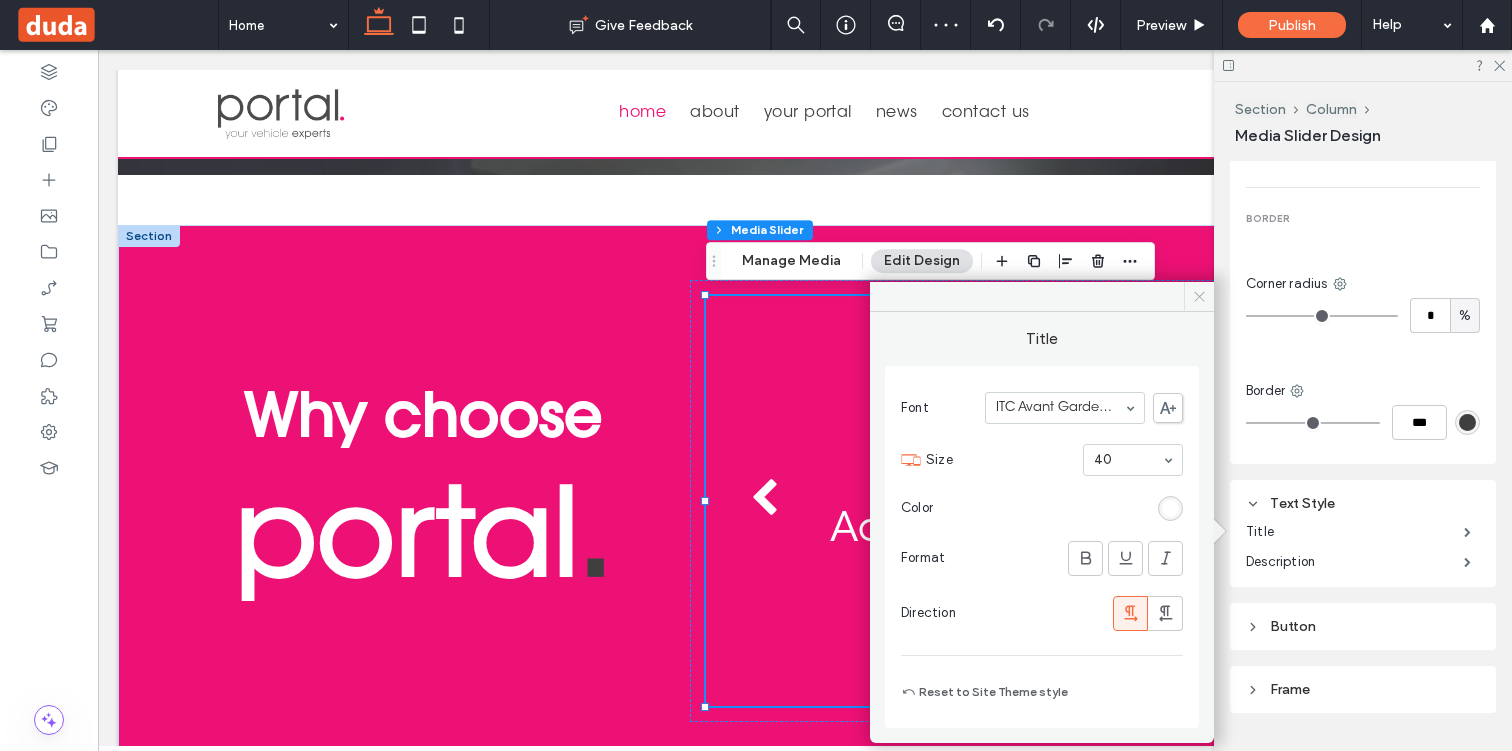 click at bounding box center (1199, 297) 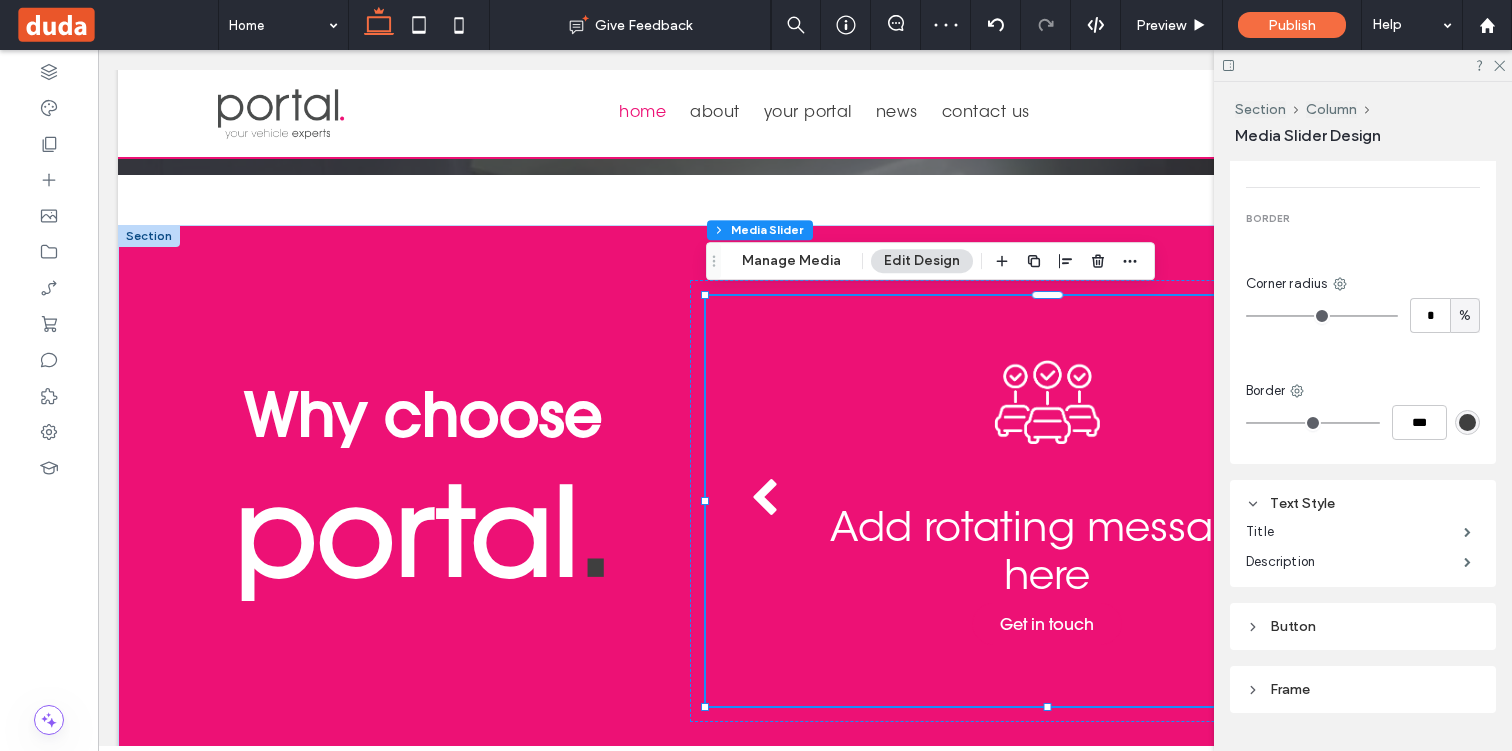 click on "Button" at bounding box center (1363, 626) 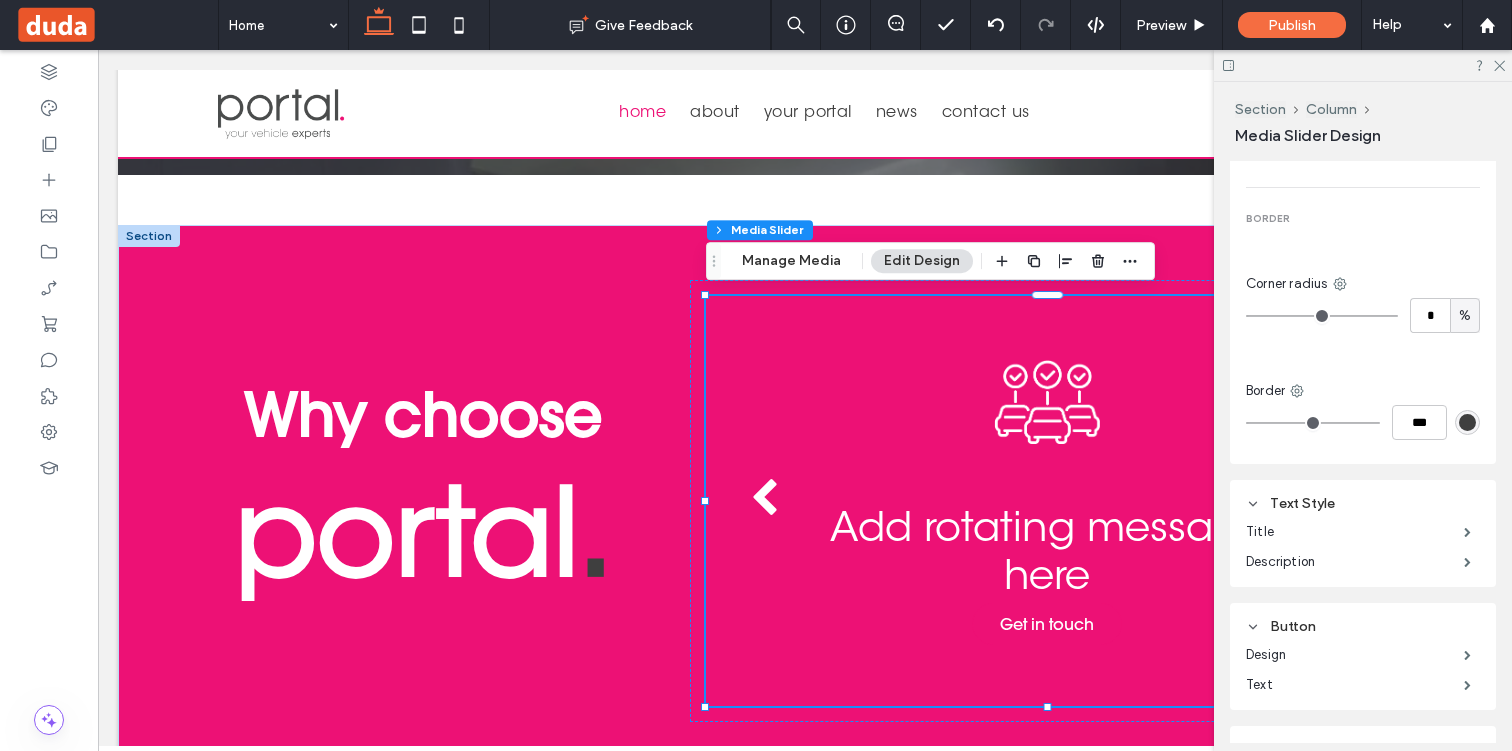 scroll, scrollTop: 1986, scrollLeft: 0, axis: vertical 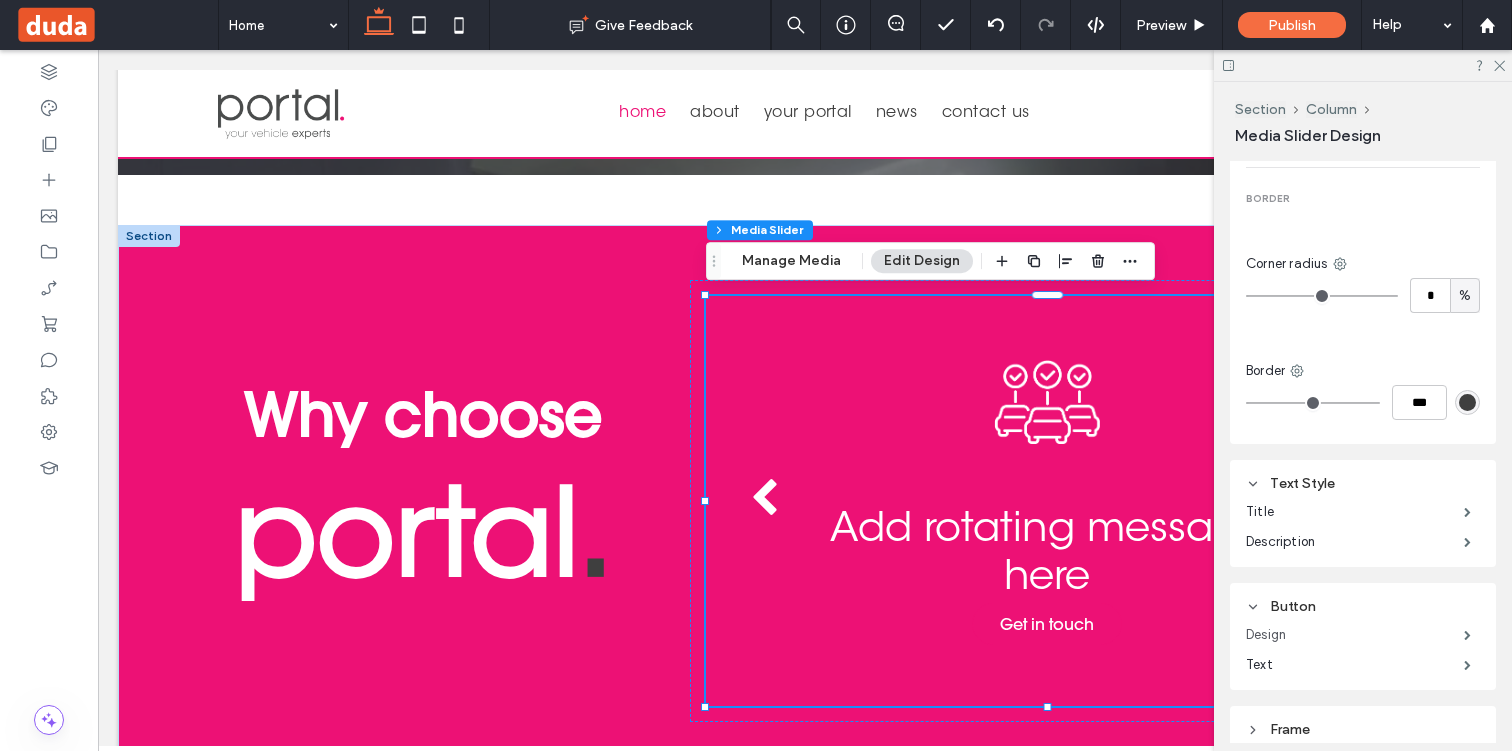 click on "Design" at bounding box center (1355, 635) 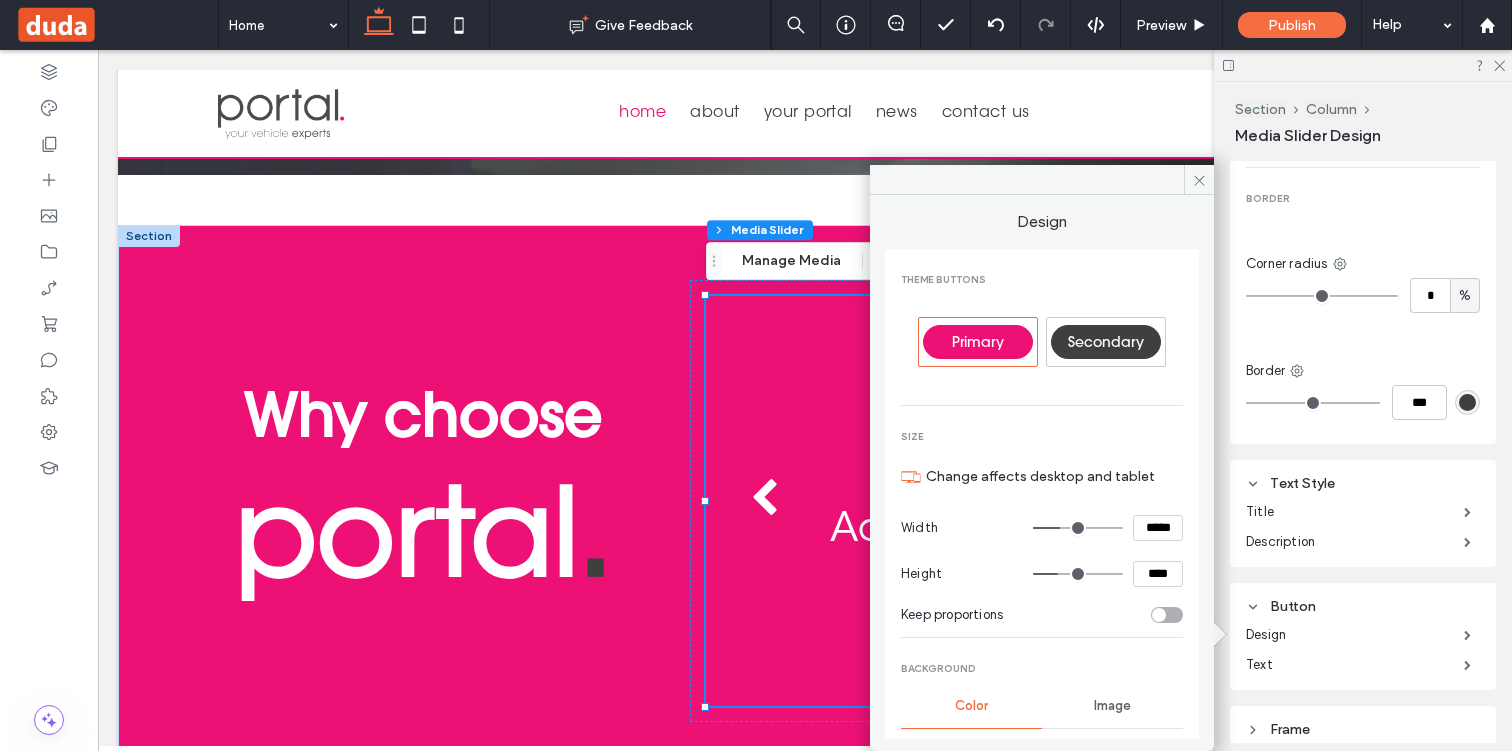 click on "Secondary" at bounding box center (1106, 342) 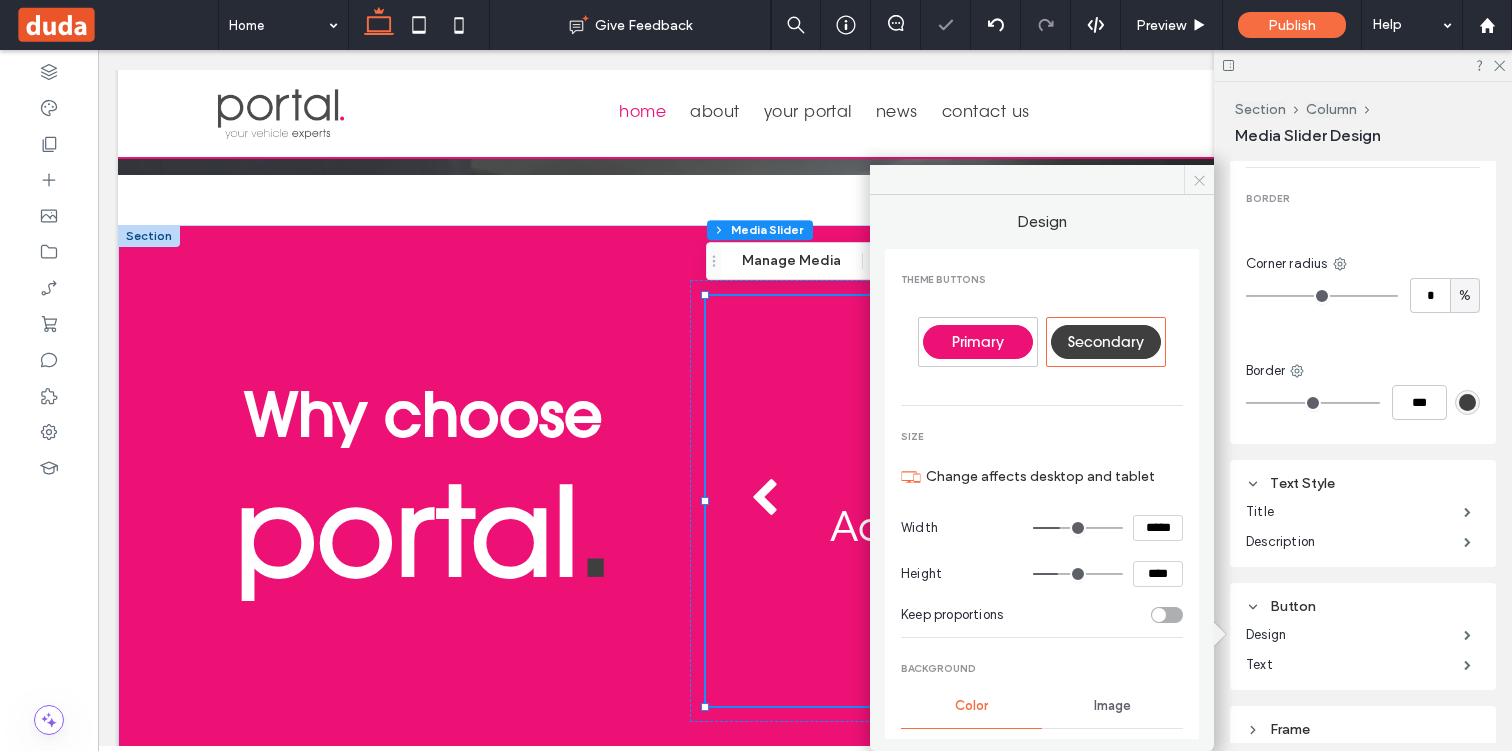 click 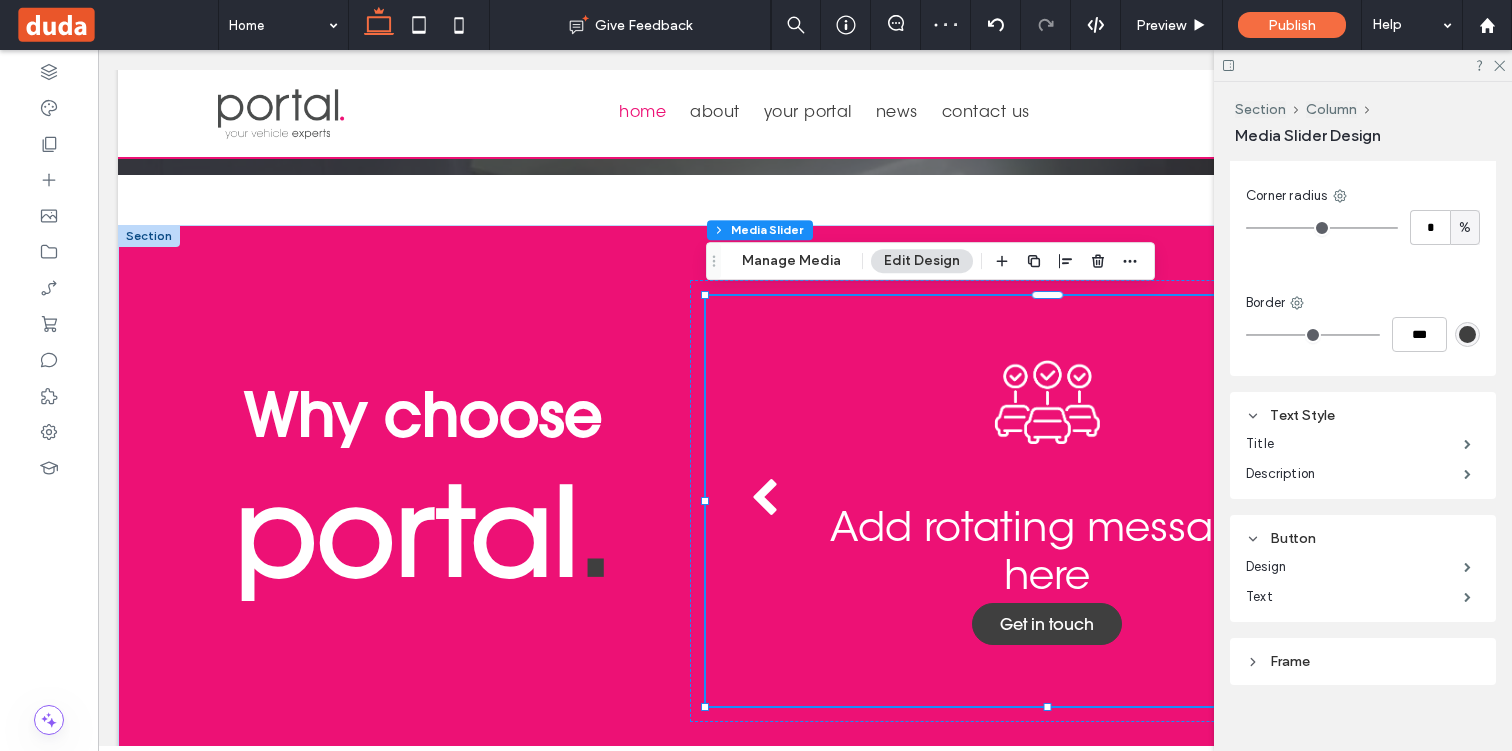 scroll, scrollTop: 2076, scrollLeft: 0, axis: vertical 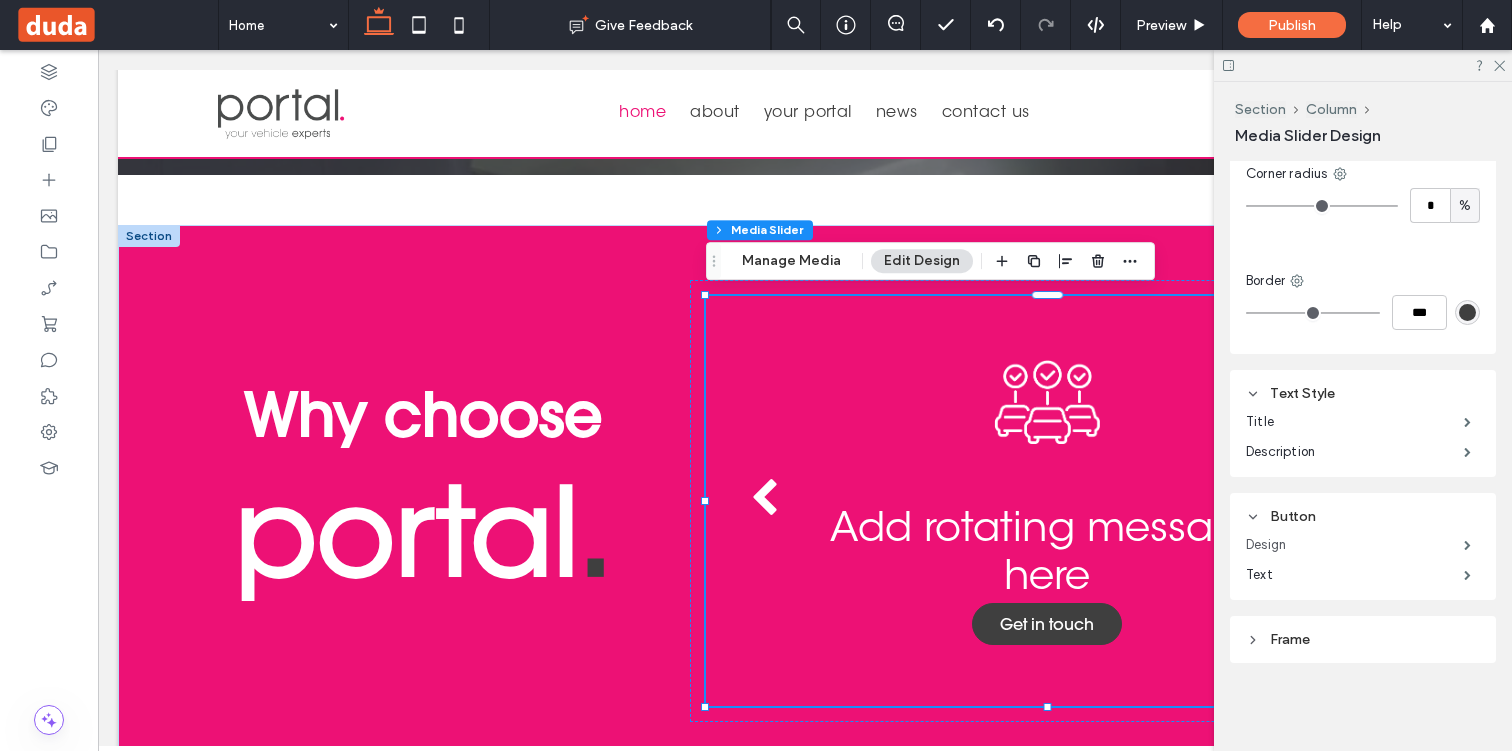 click on "Design" at bounding box center (1355, 545) 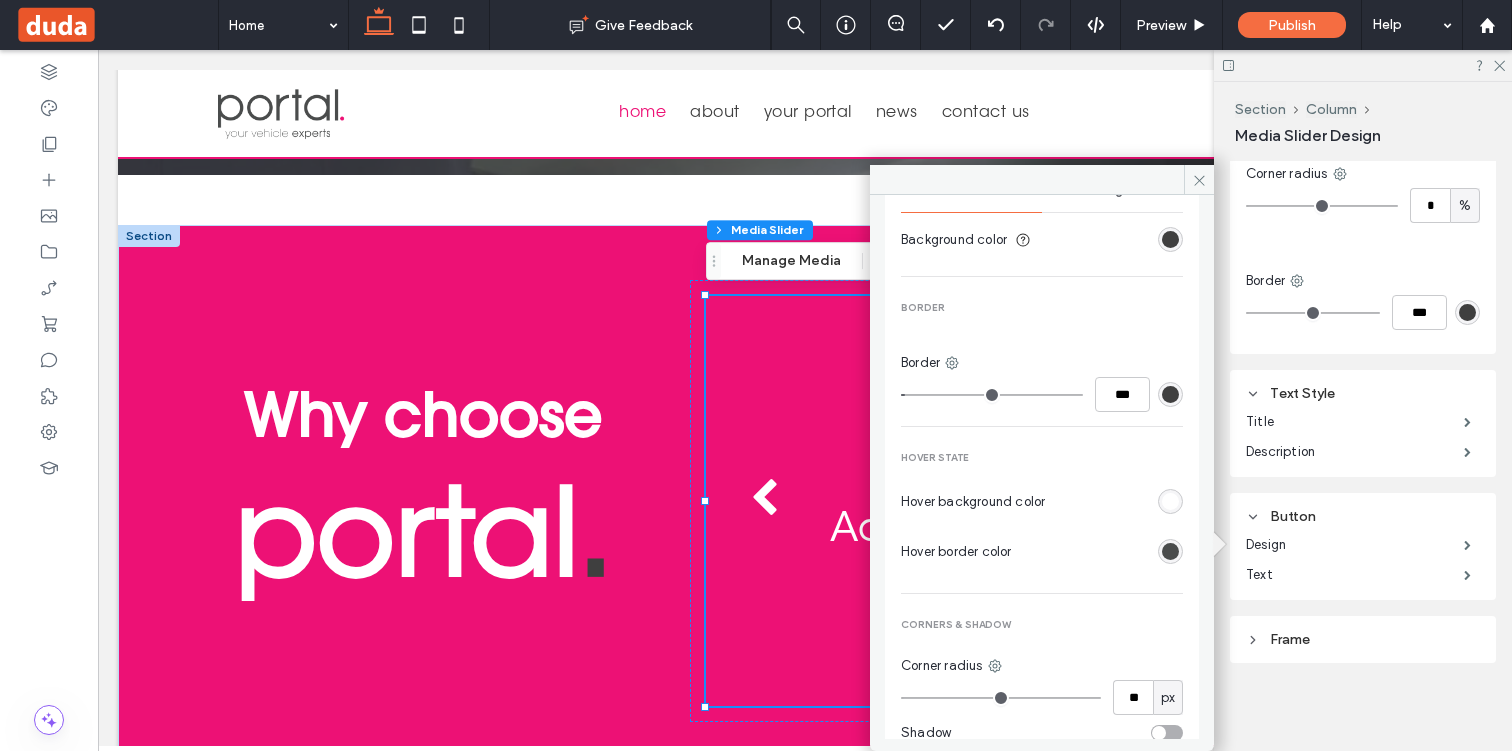 scroll, scrollTop: 517, scrollLeft: 0, axis: vertical 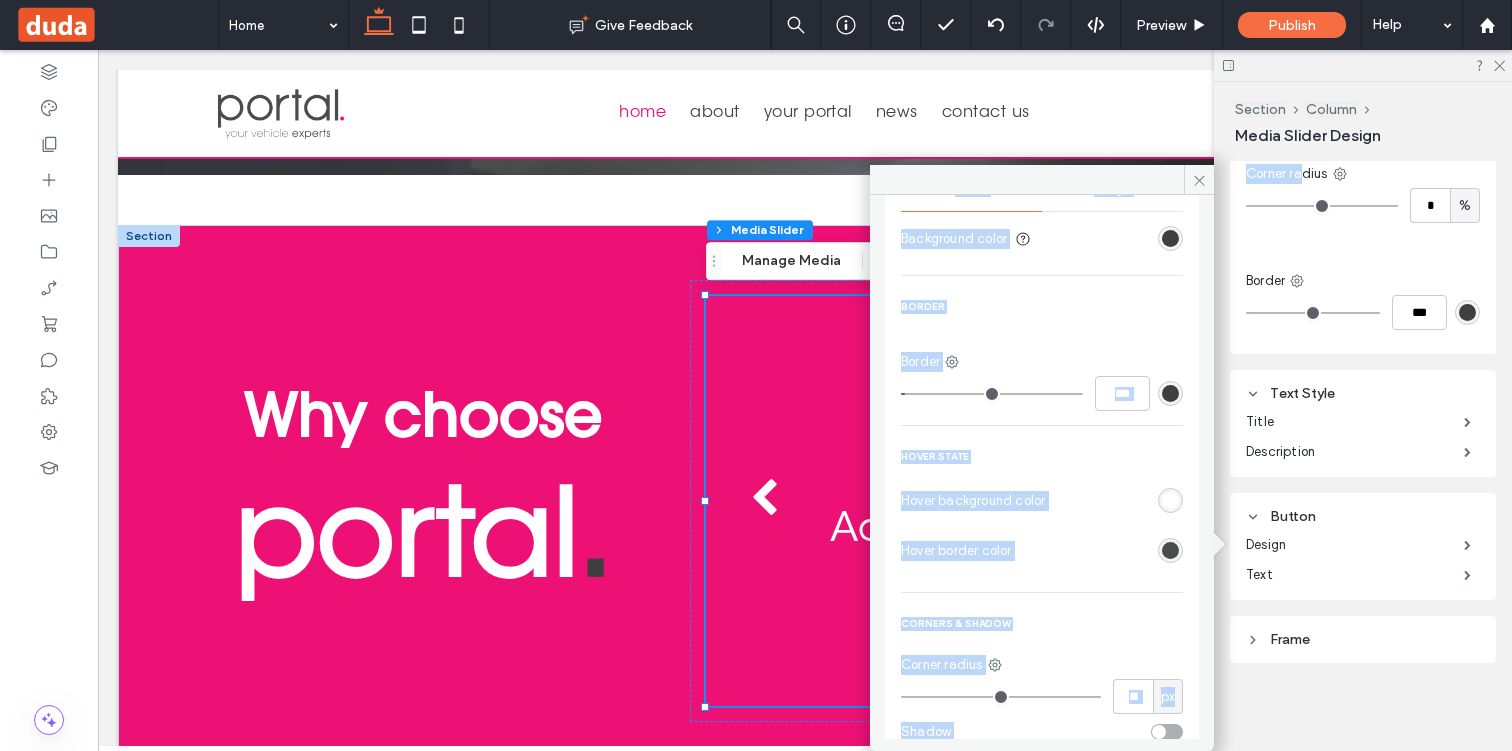 drag, startPoint x: 1072, startPoint y: 176, endPoint x: 1303, endPoint y: 176, distance: 231 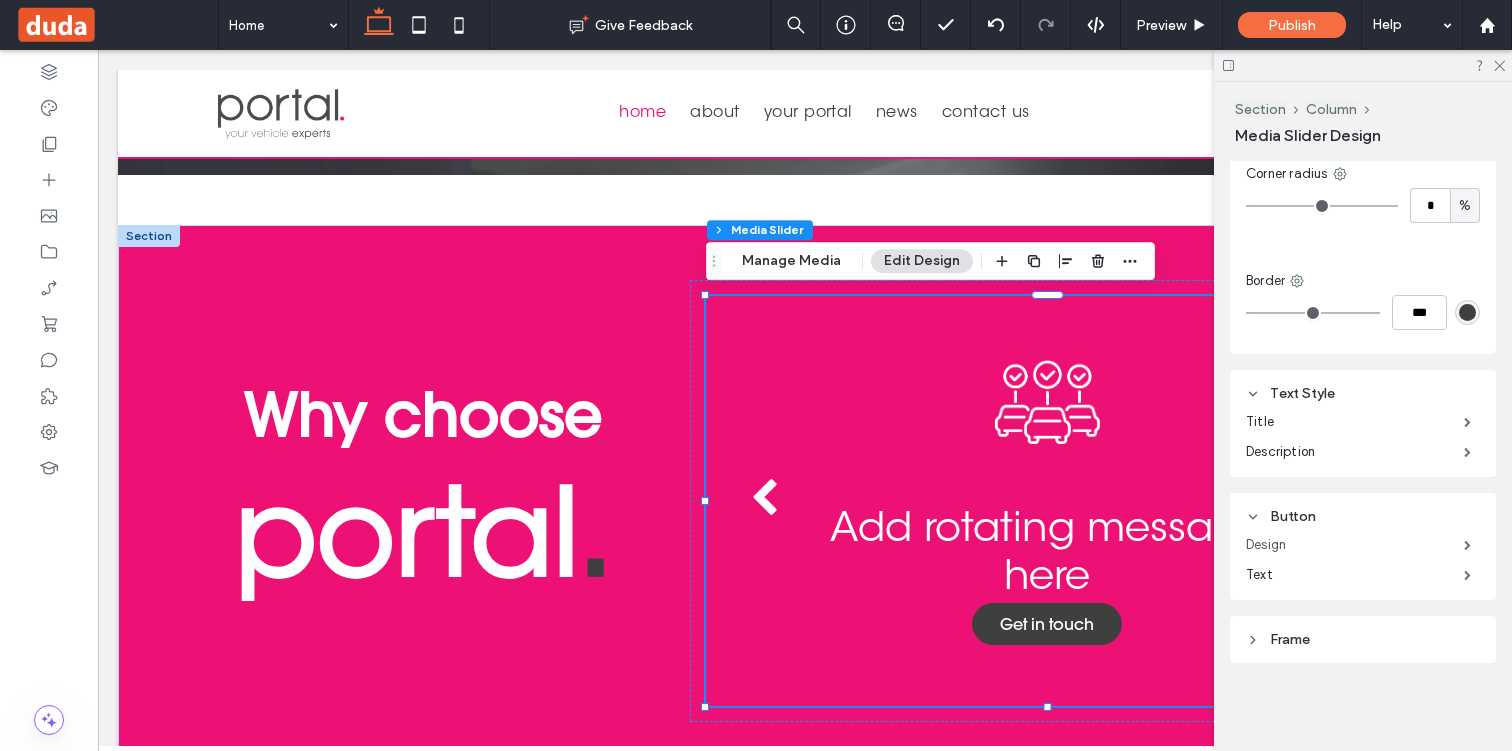click on "Design" at bounding box center (1355, 545) 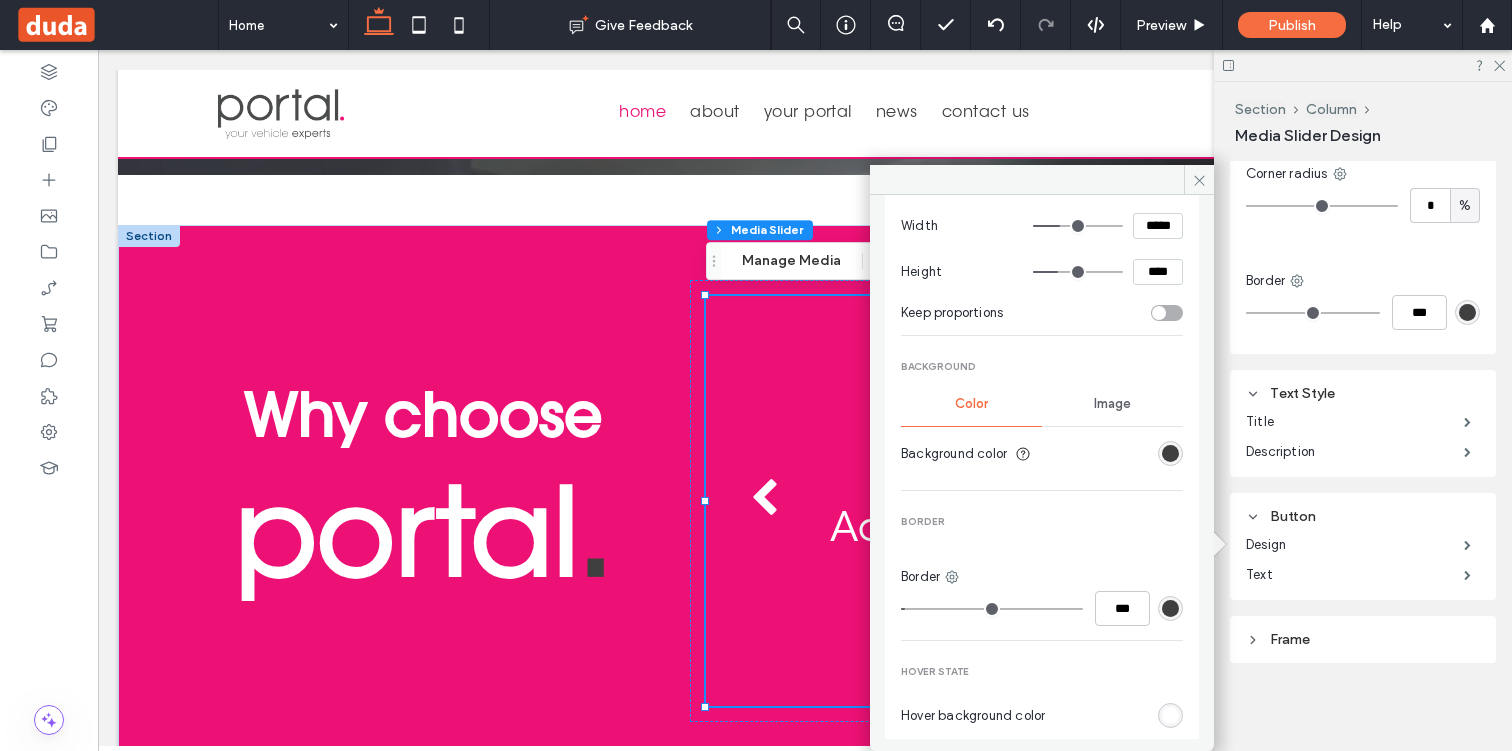 scroll, scrollTop: 358, scrollLeft: 0, axis: vertical 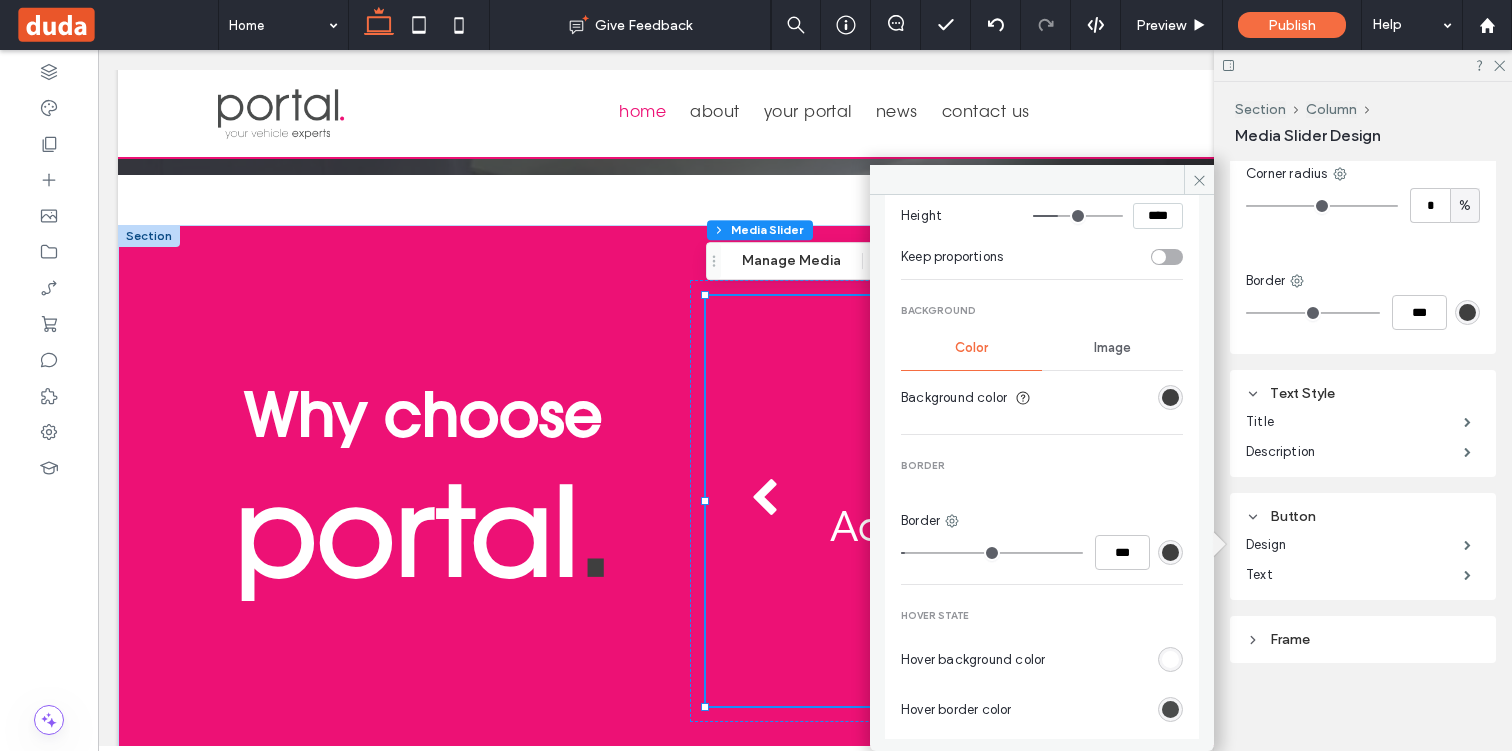 type on "*" 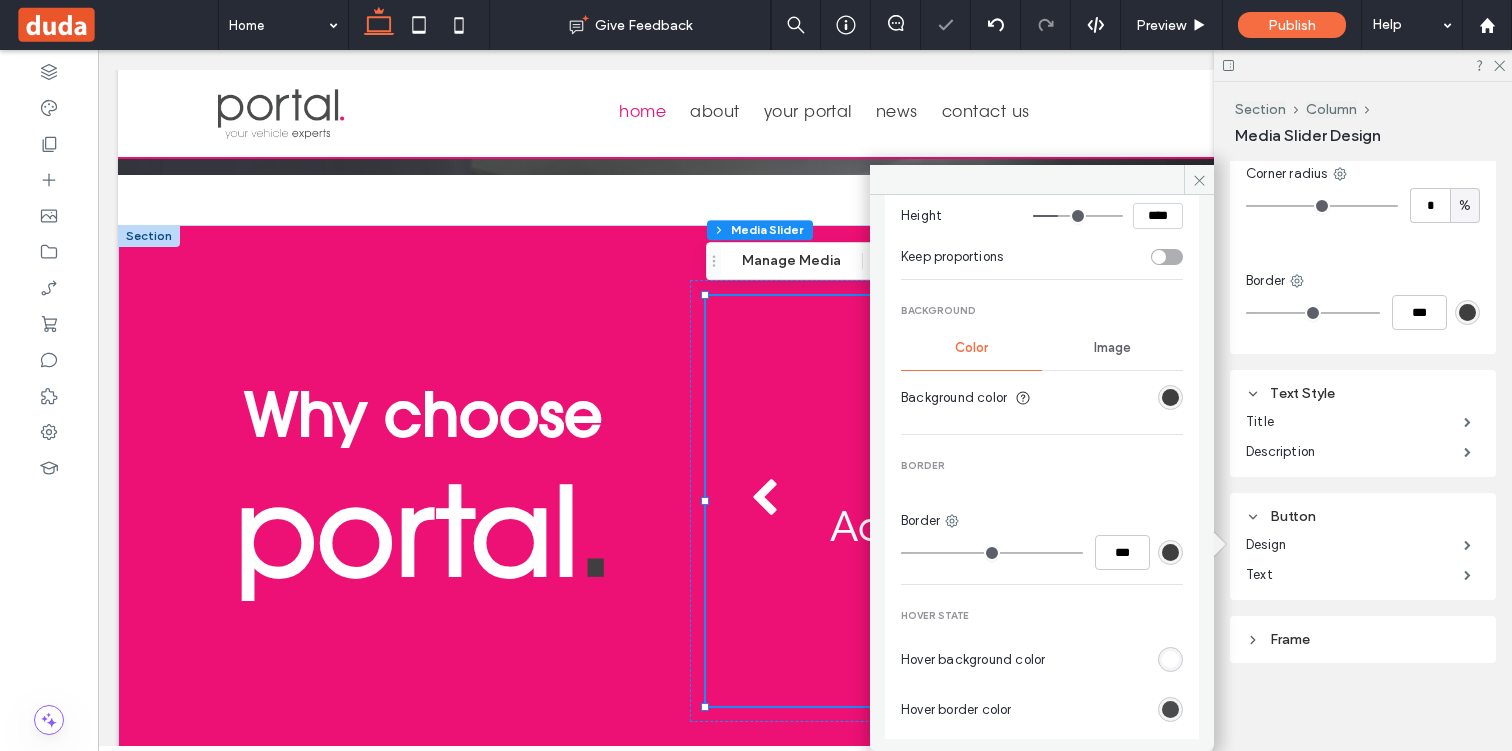 type on "**" 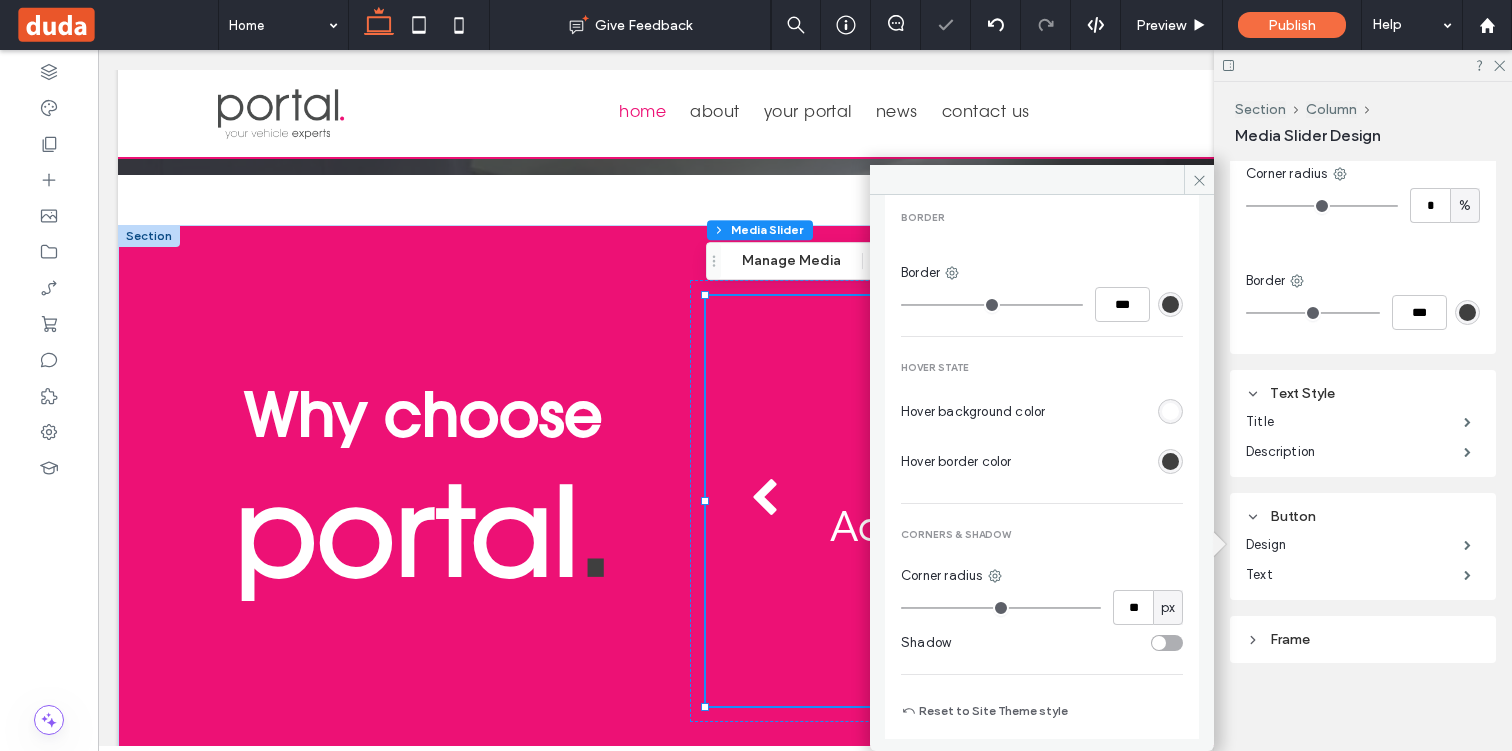 scroll, scrollTop: 617, scrollLeft: 0, axis: vertical 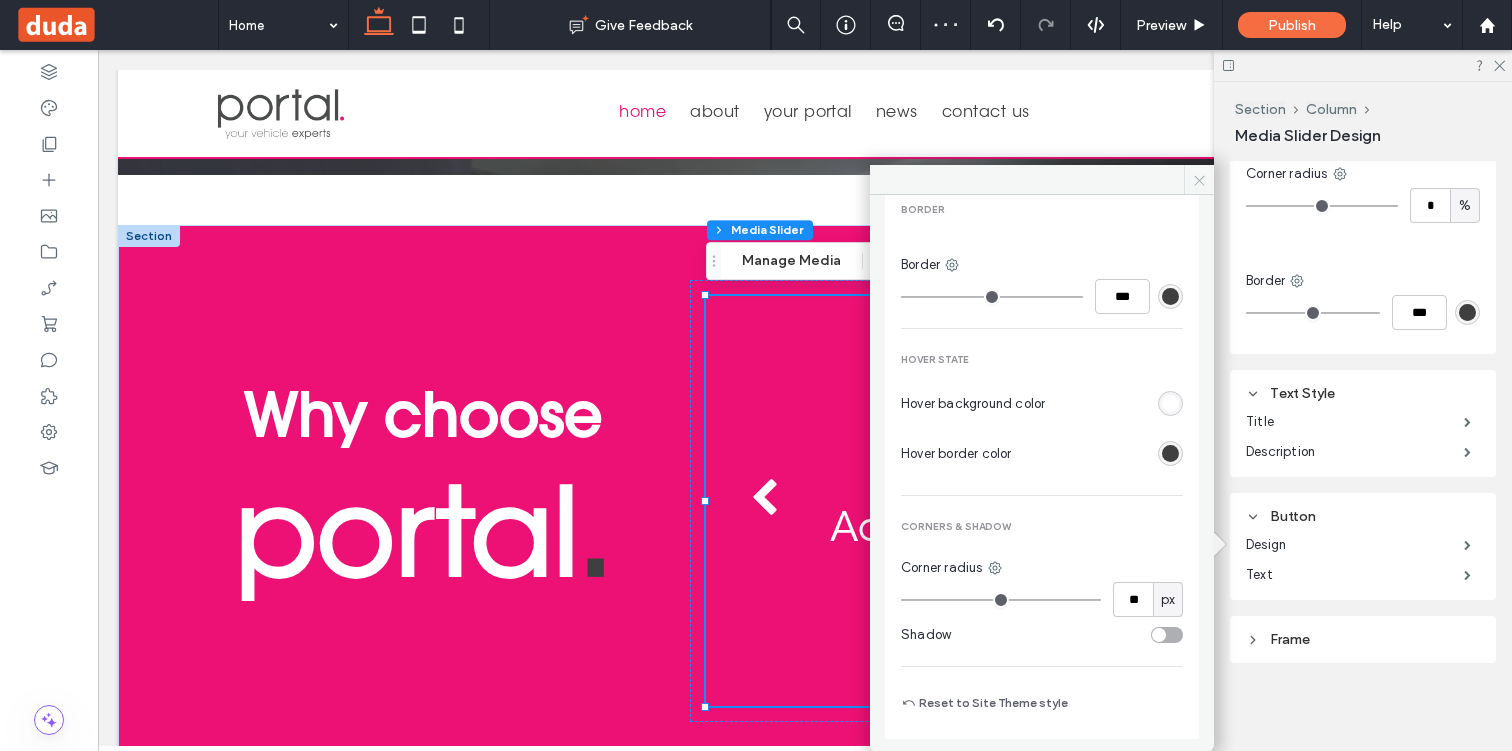 click 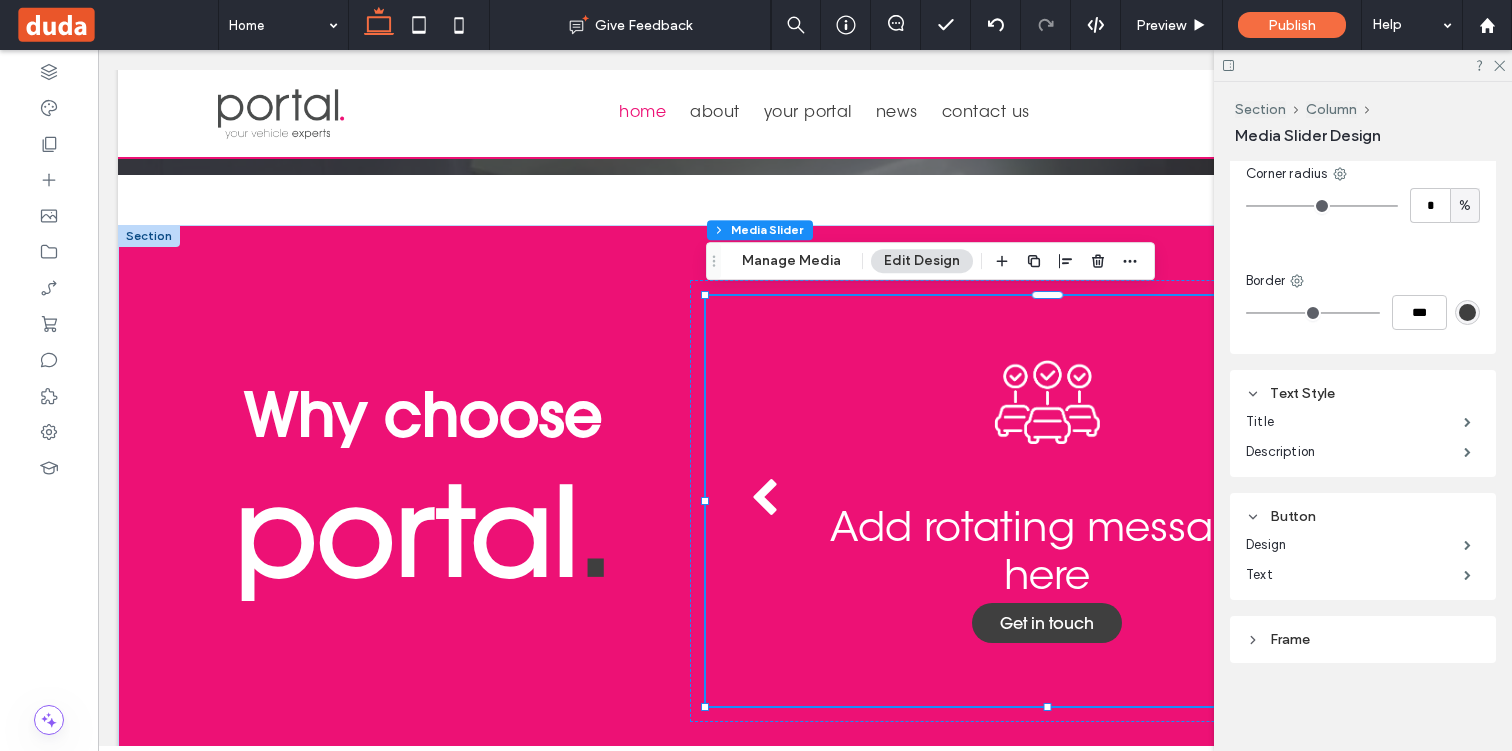 click on "Frame" at bounding box center (1363, 639) 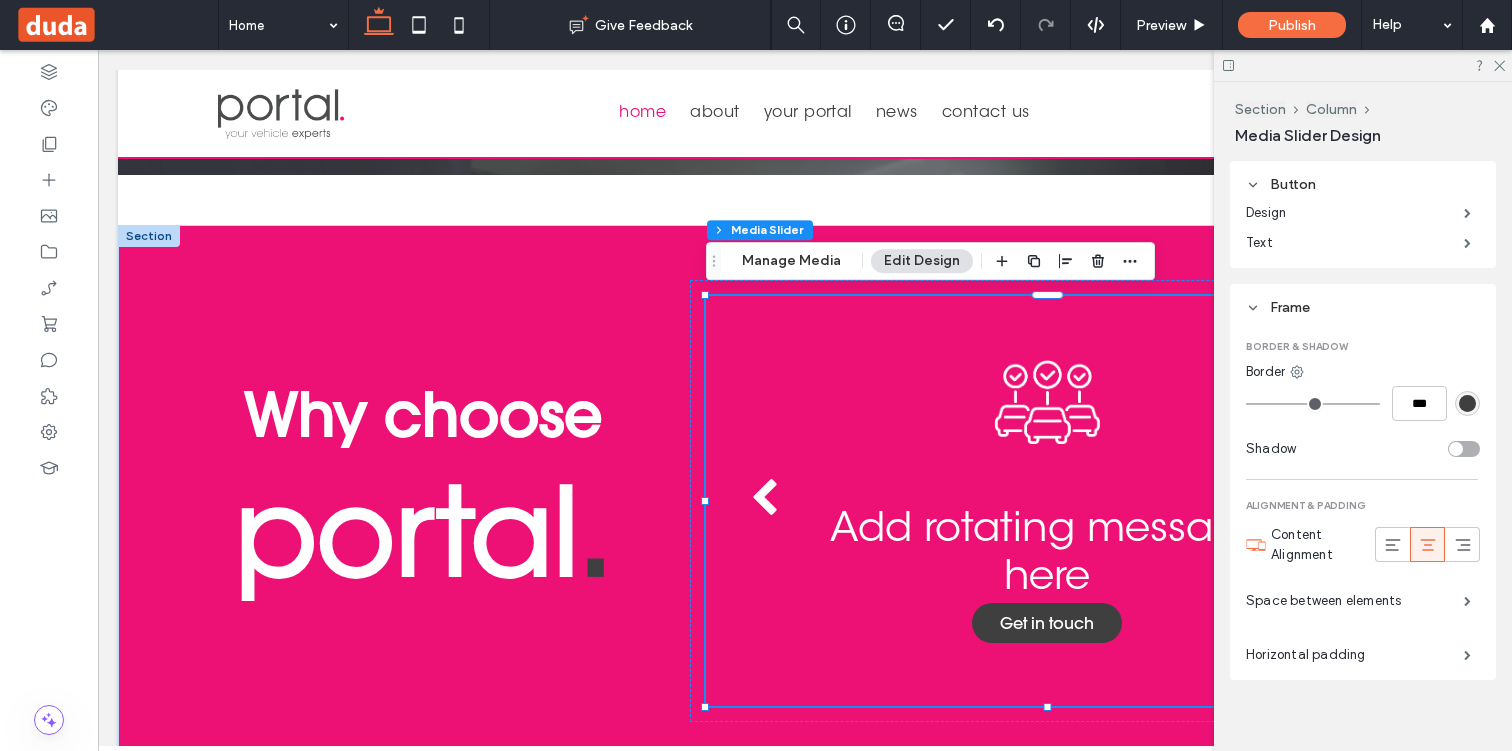 scroll, scrollTop: 2425, scrollLeft: 0, axis: vertical 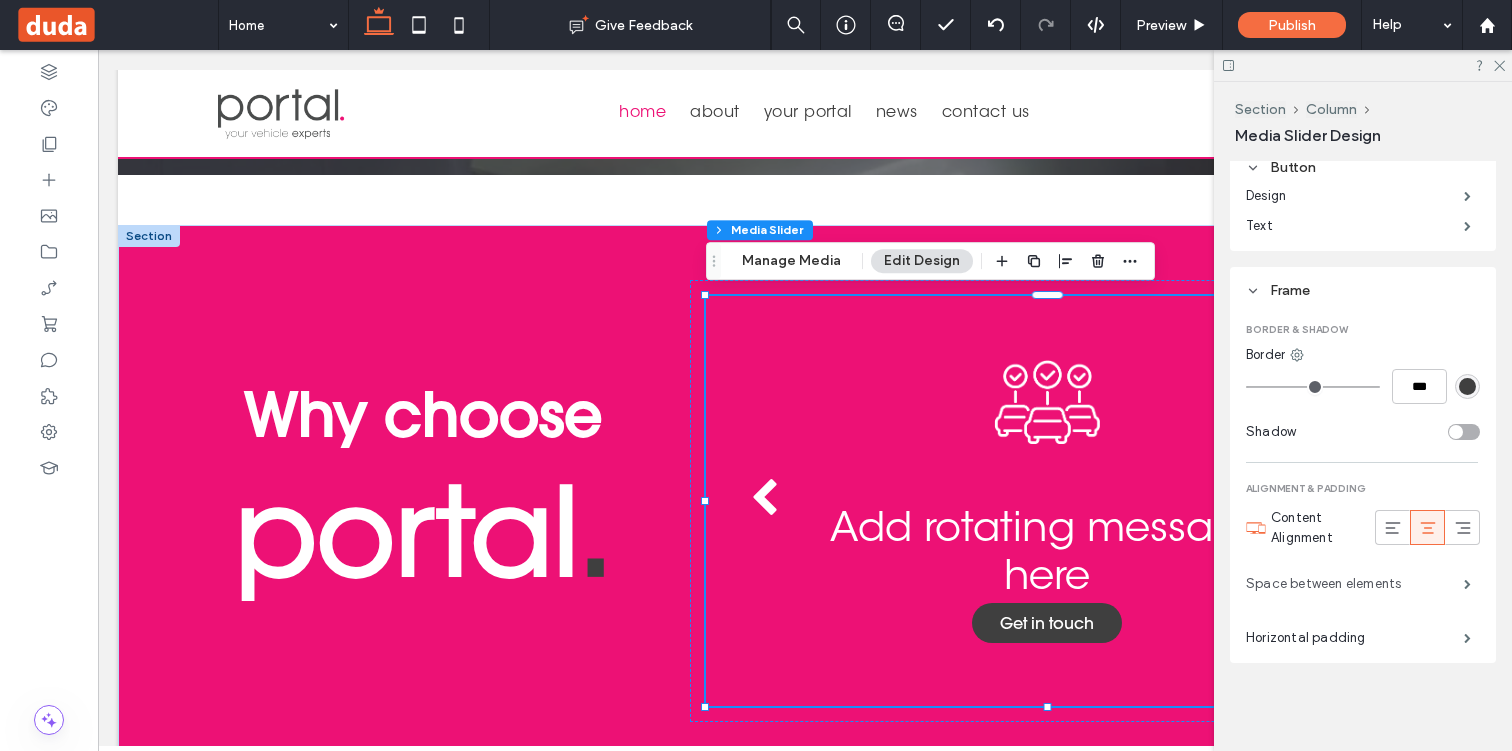click on "Space between elements" at bounding box center (1355, 584) 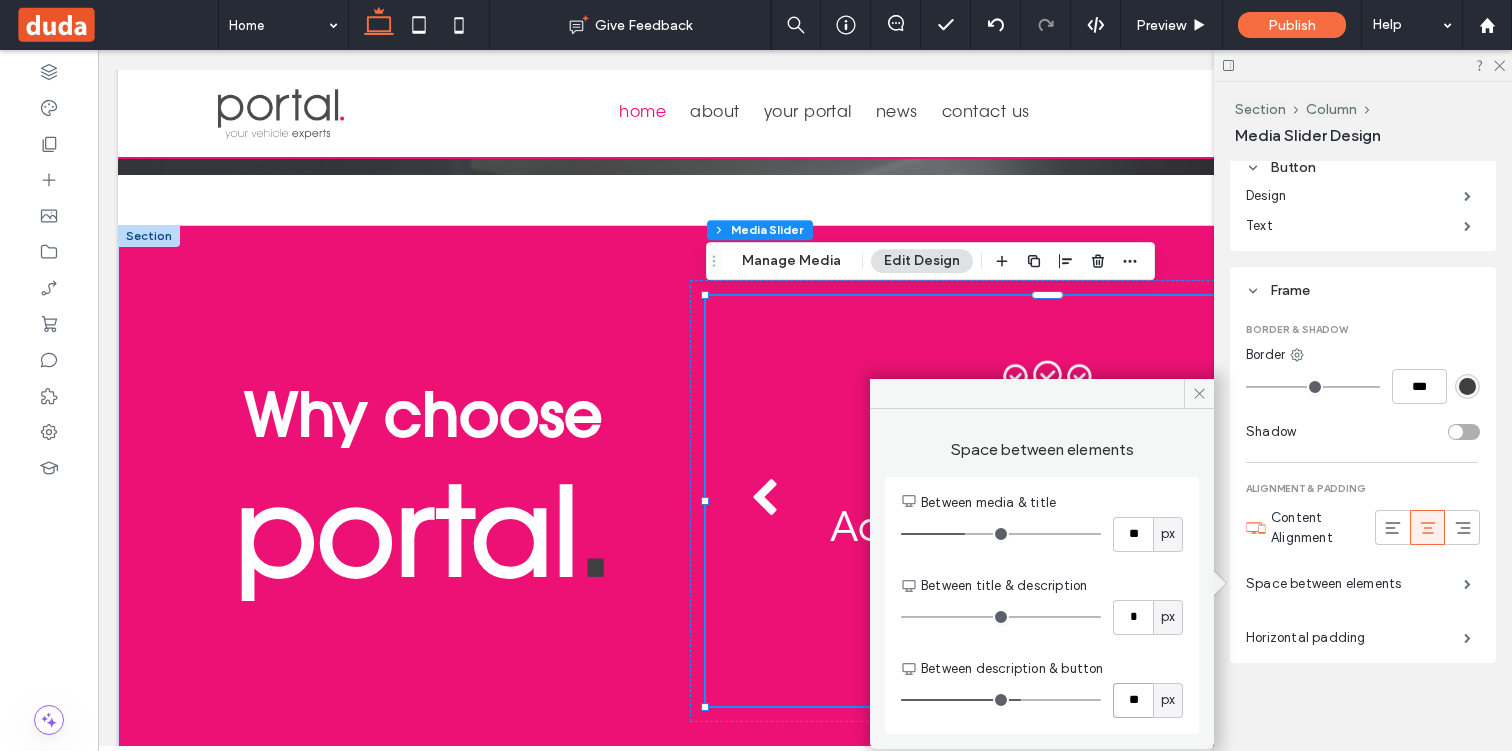 click on "**" at bounding box center (1133, 700) 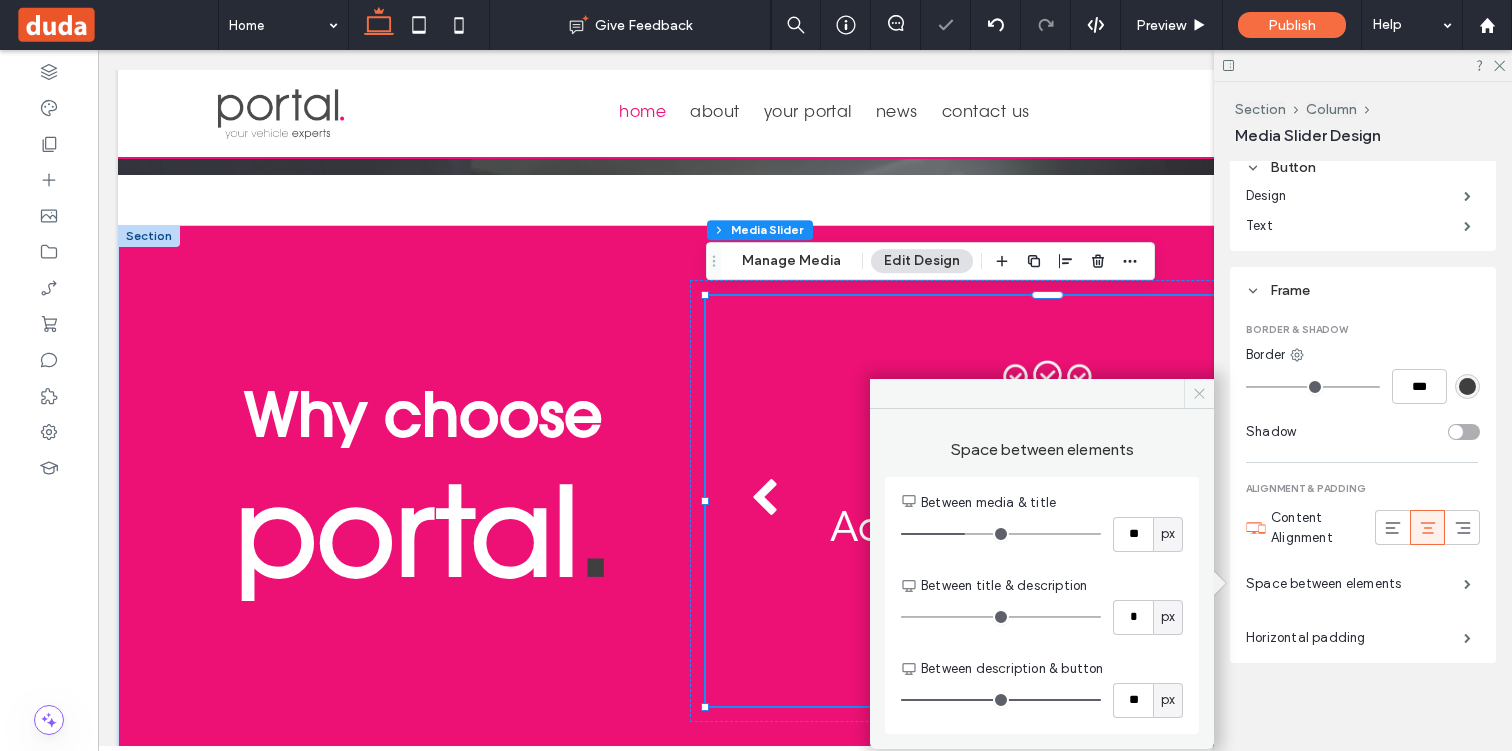 click 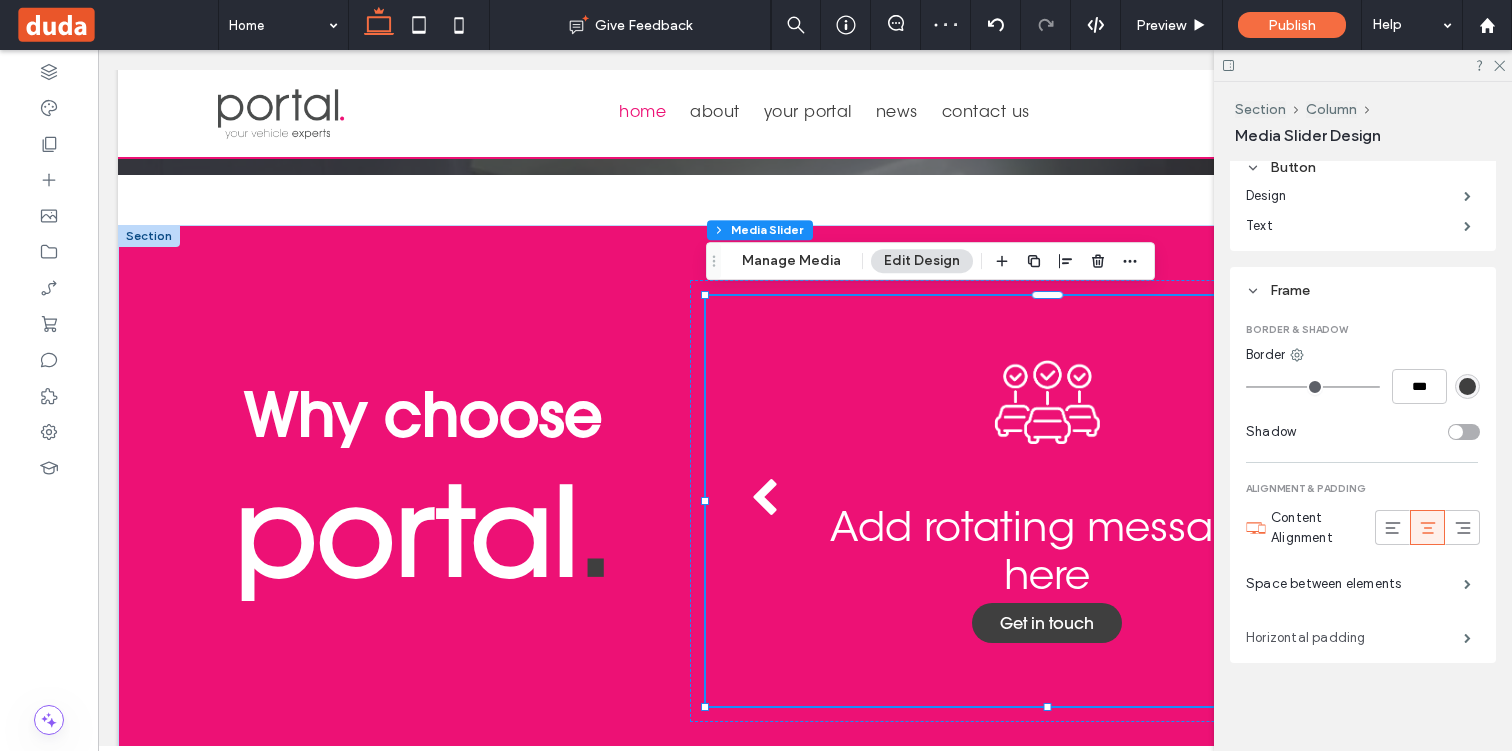 click on "Horizontal padding" at bounding box center [1355, 638] 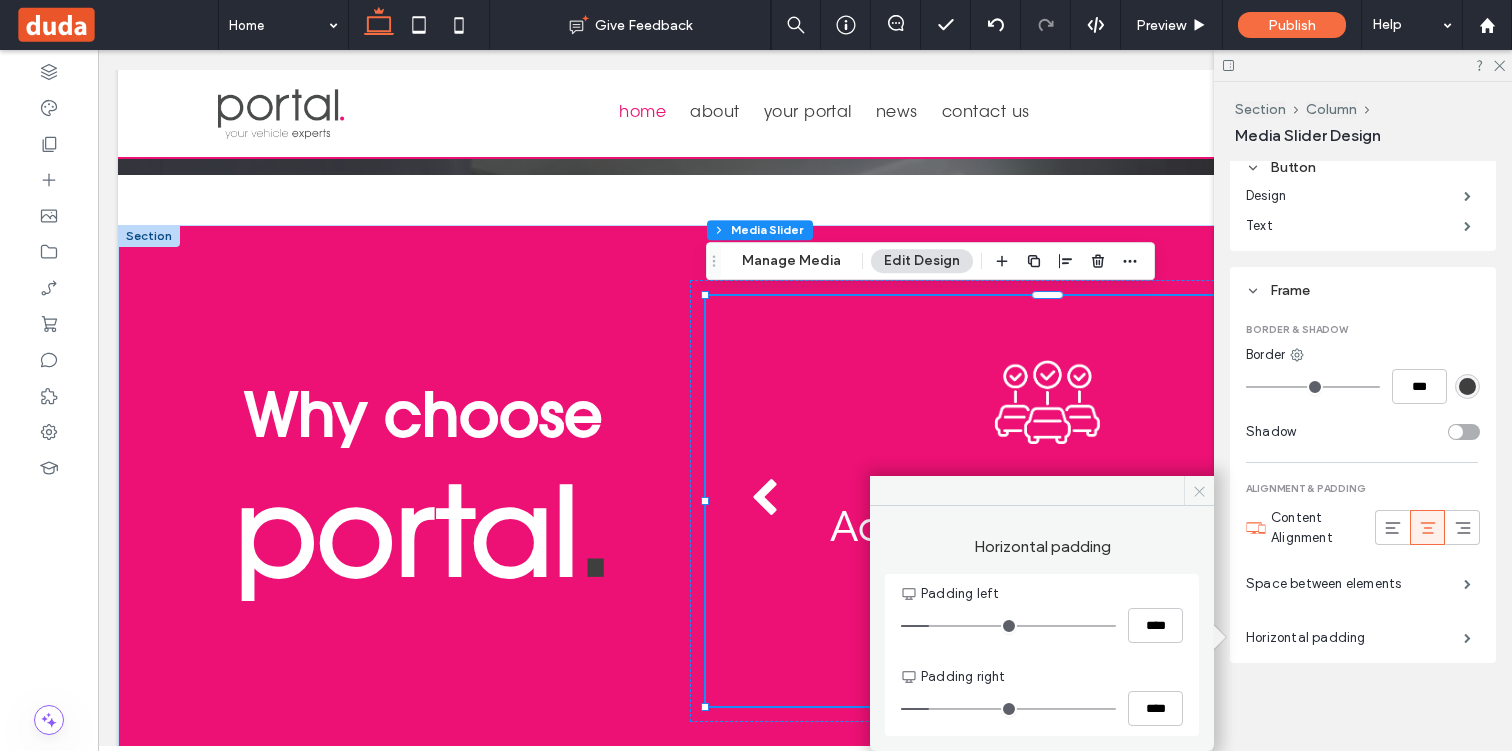 click at bounding box center (1199, 491) 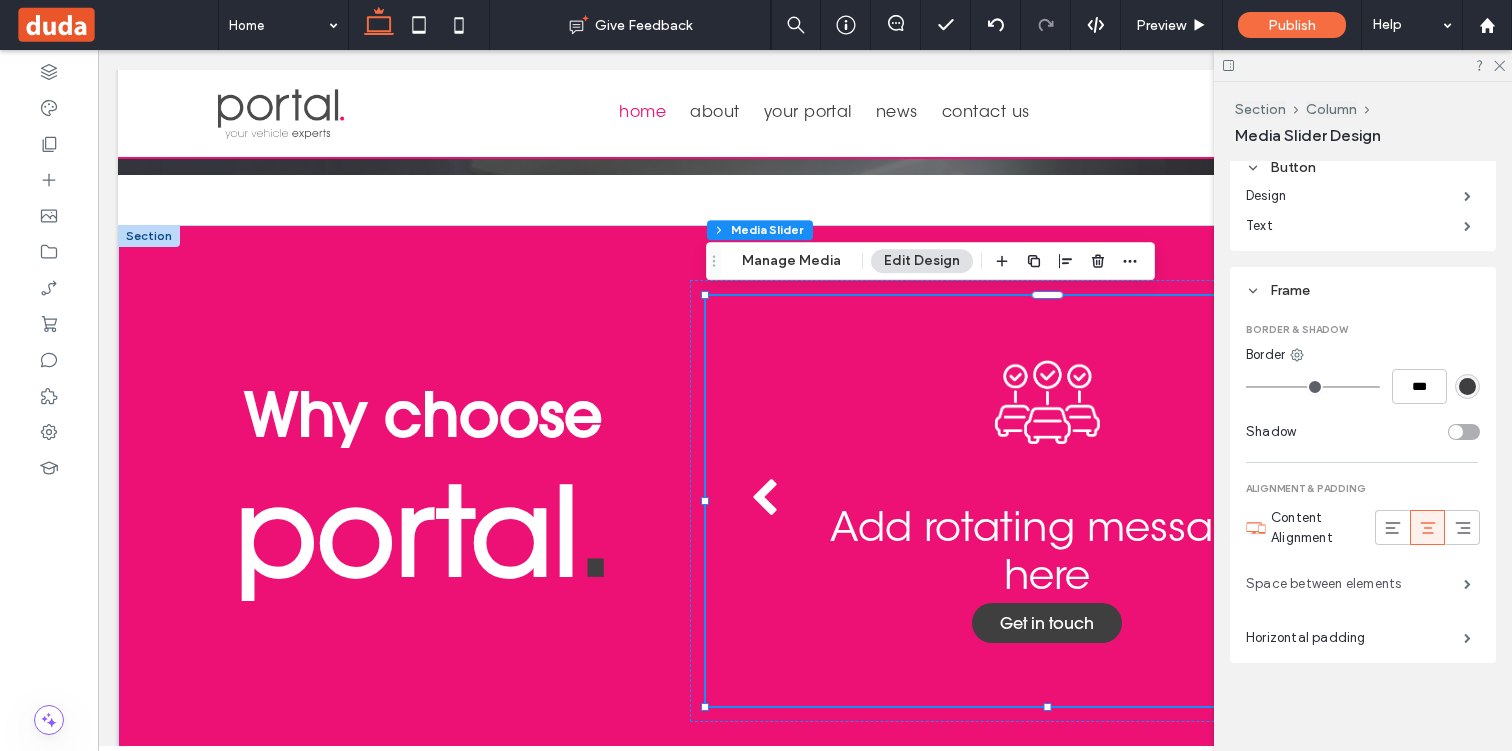 click on "Space between elements" at bounding box center (1355, 584) 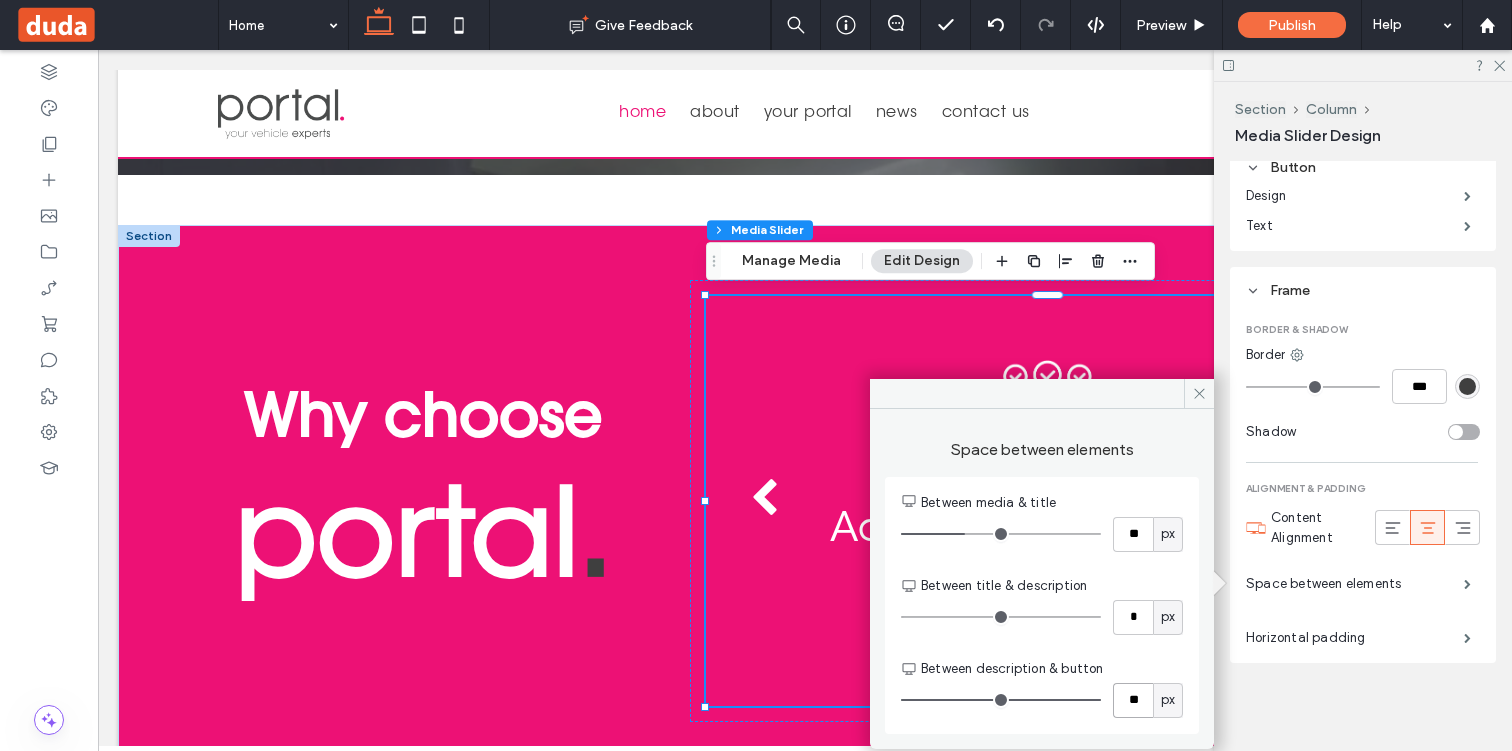 click on "**" at bounding box center [1133, 700] 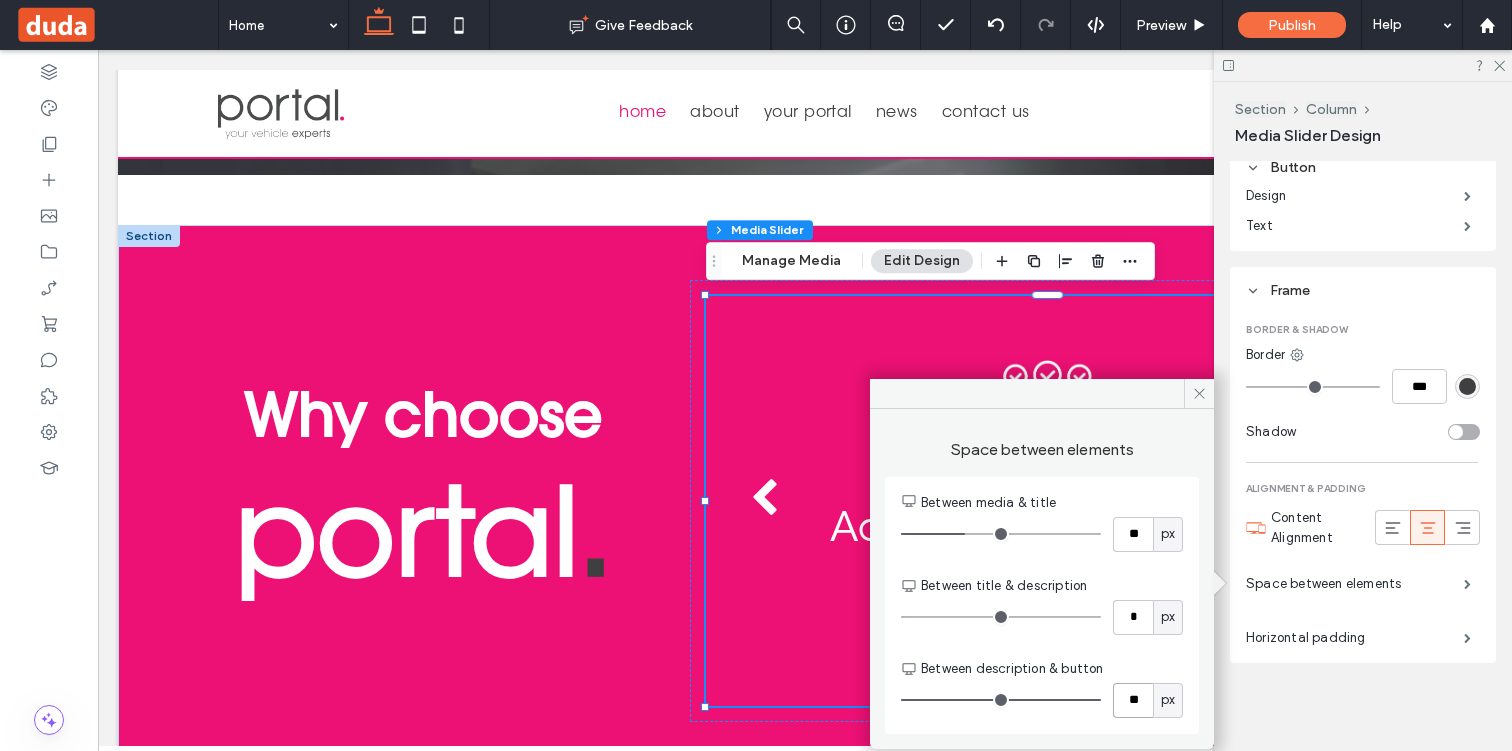 type on "**" 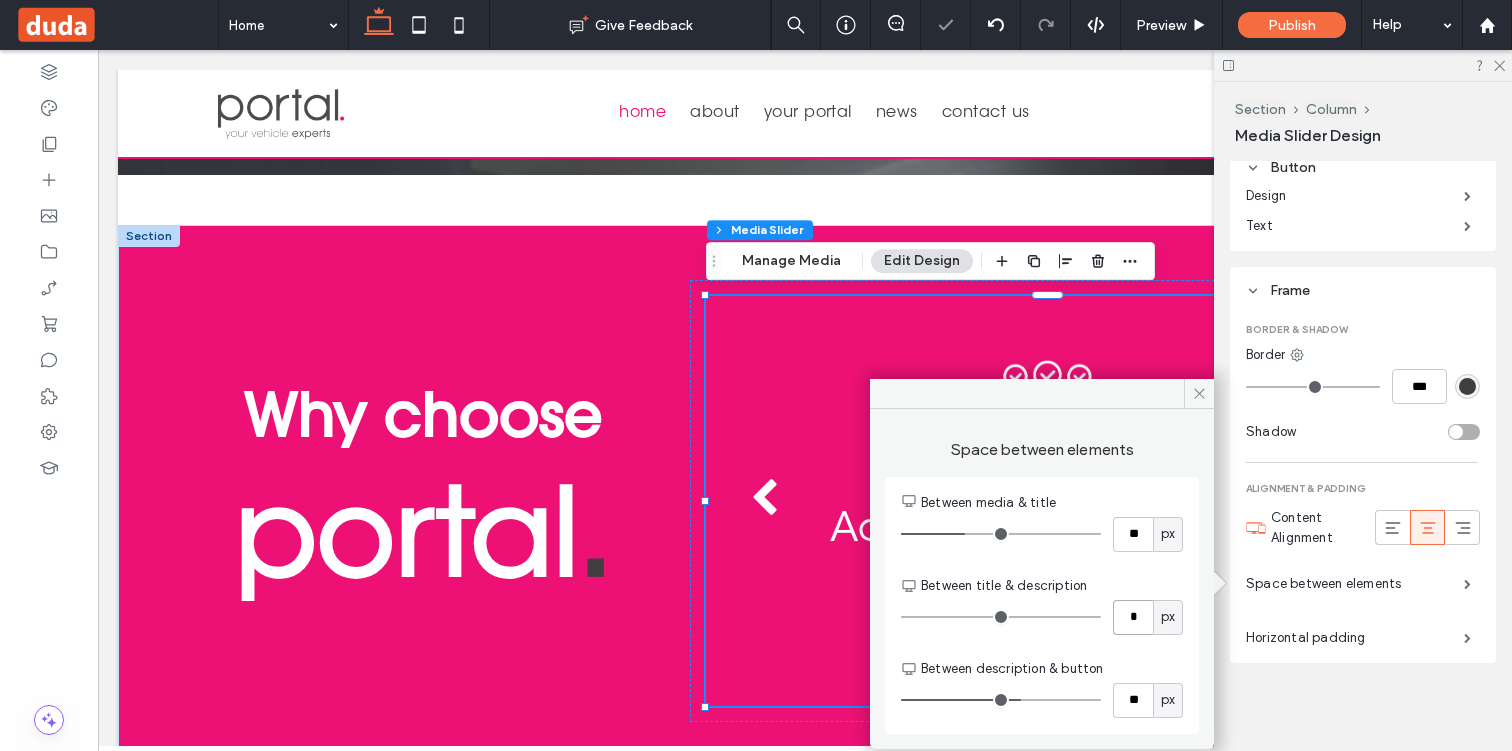 click on "*" at bounding box center (1133, 617) 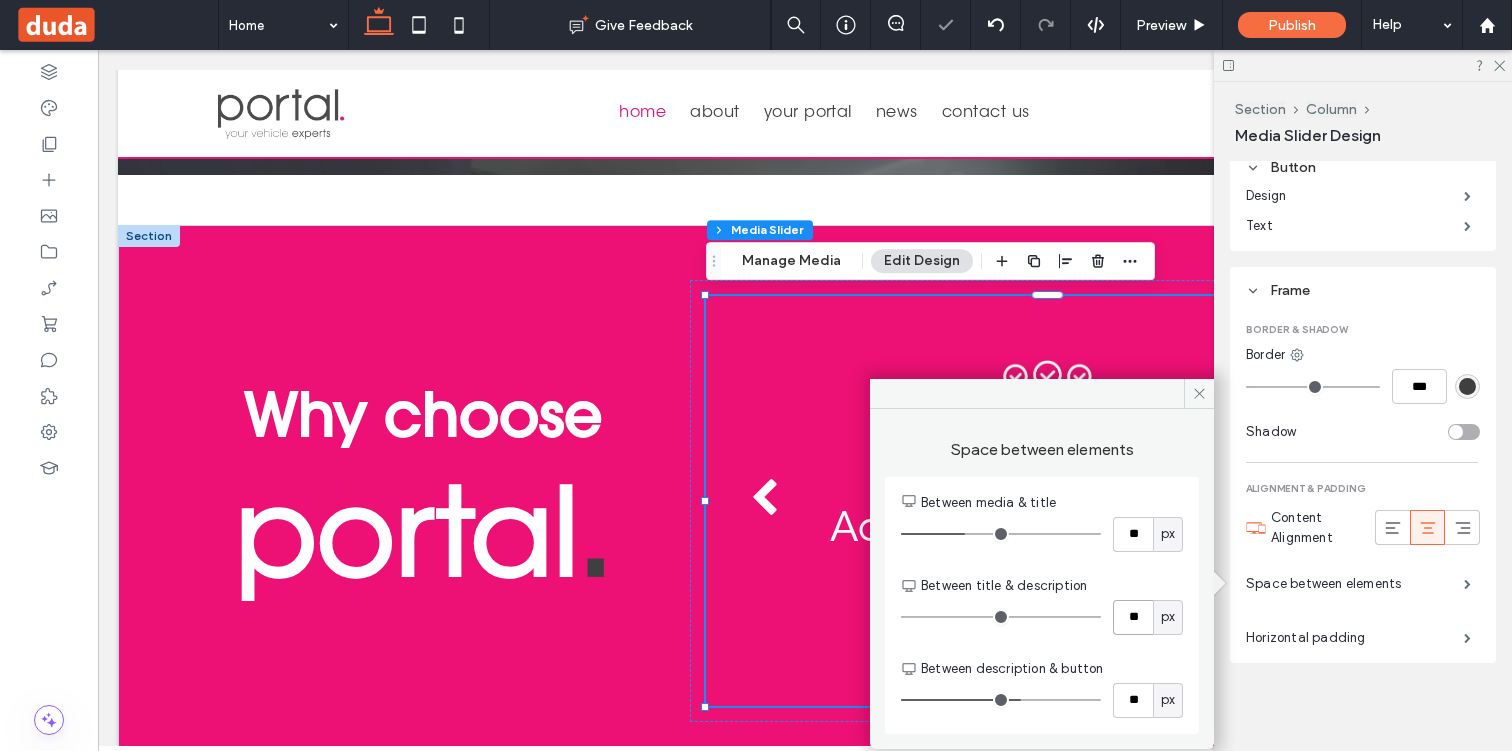 type on "**" 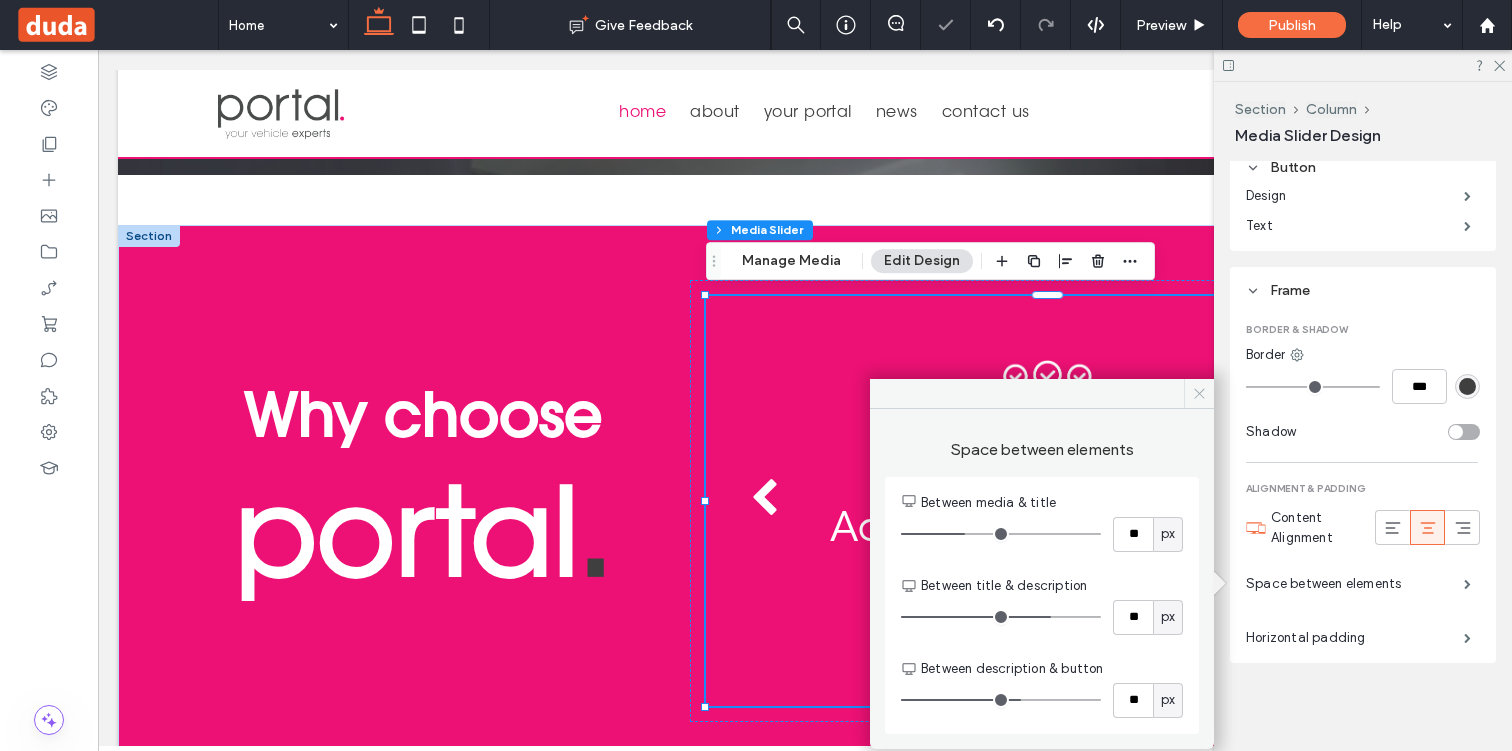 click 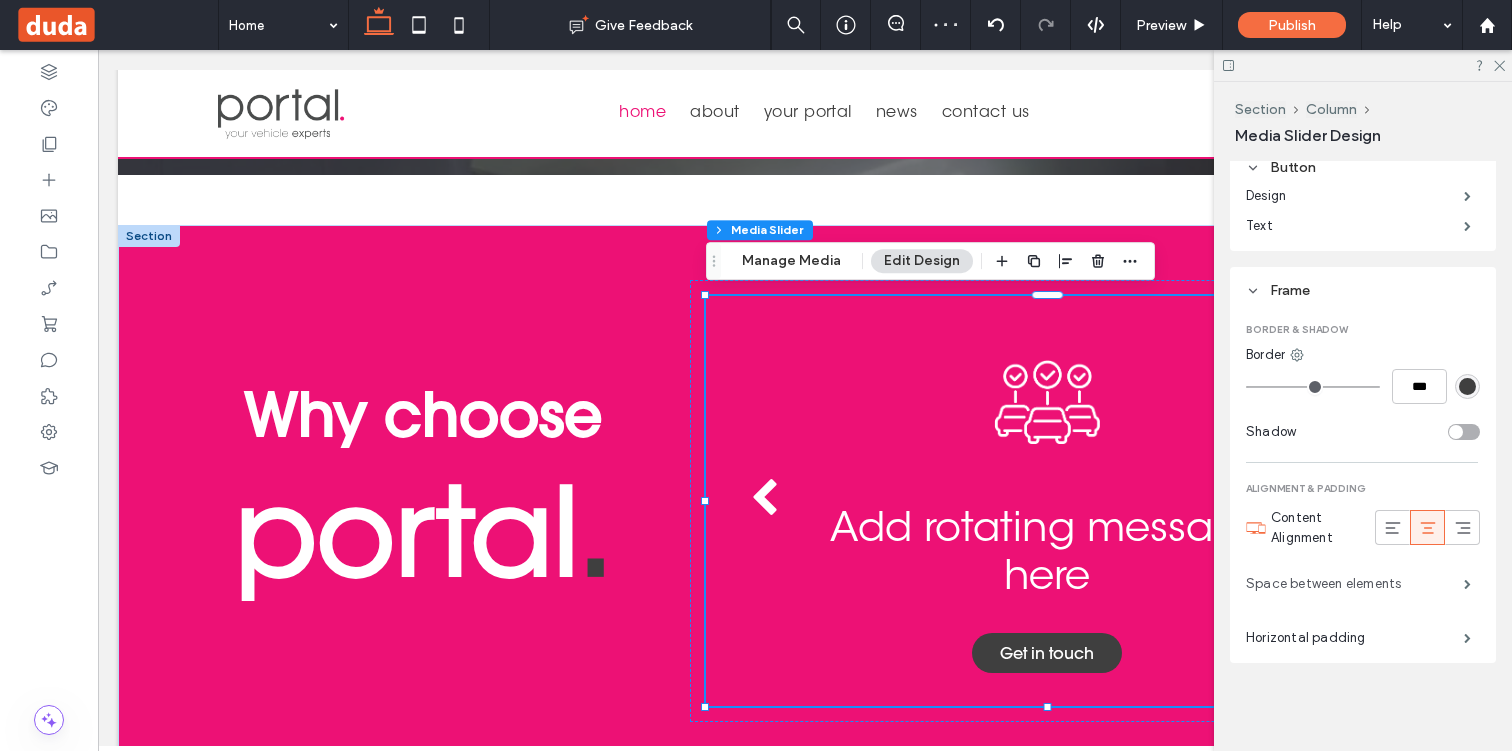 click on "Space between elements" at bounding box center [1355, 584] 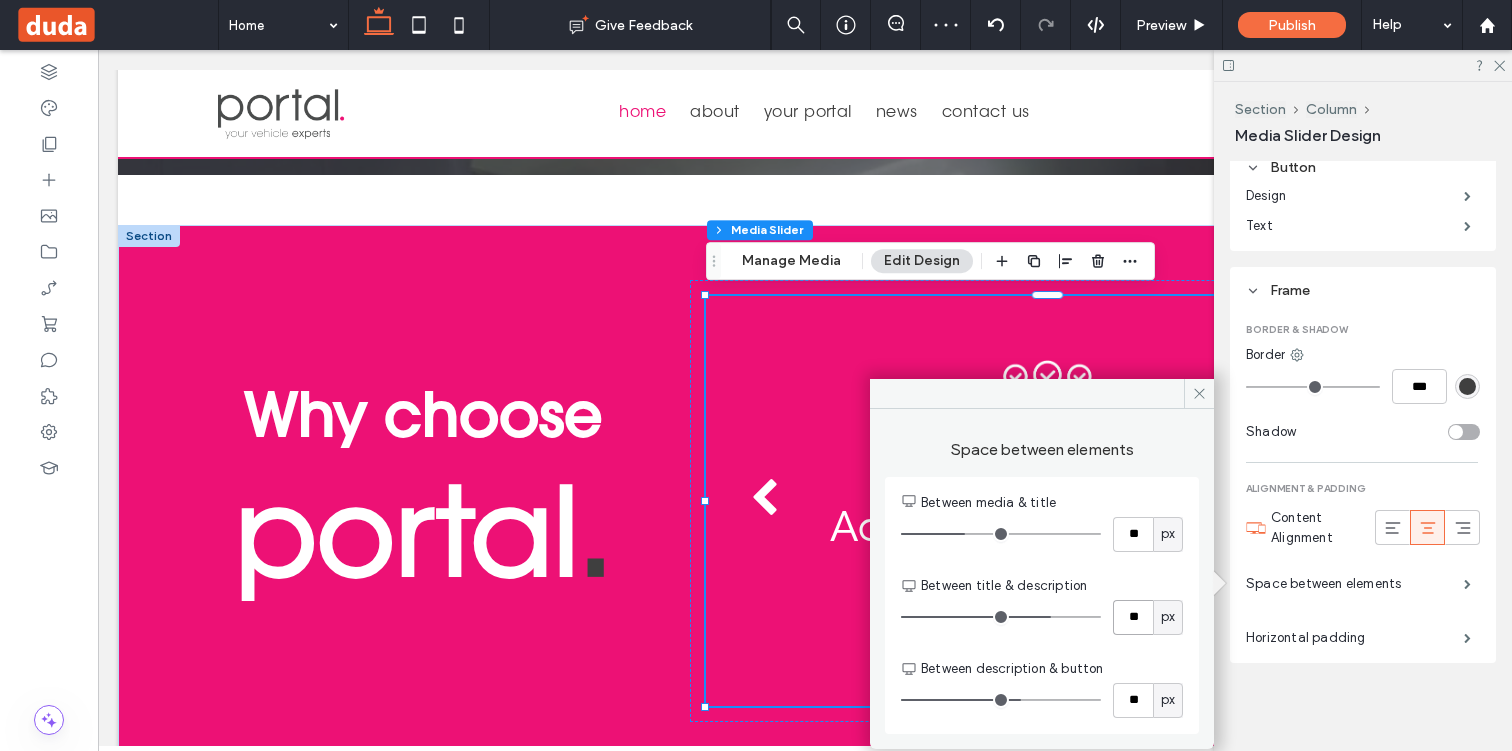 click on "**" at bounding box center [1133, 617] 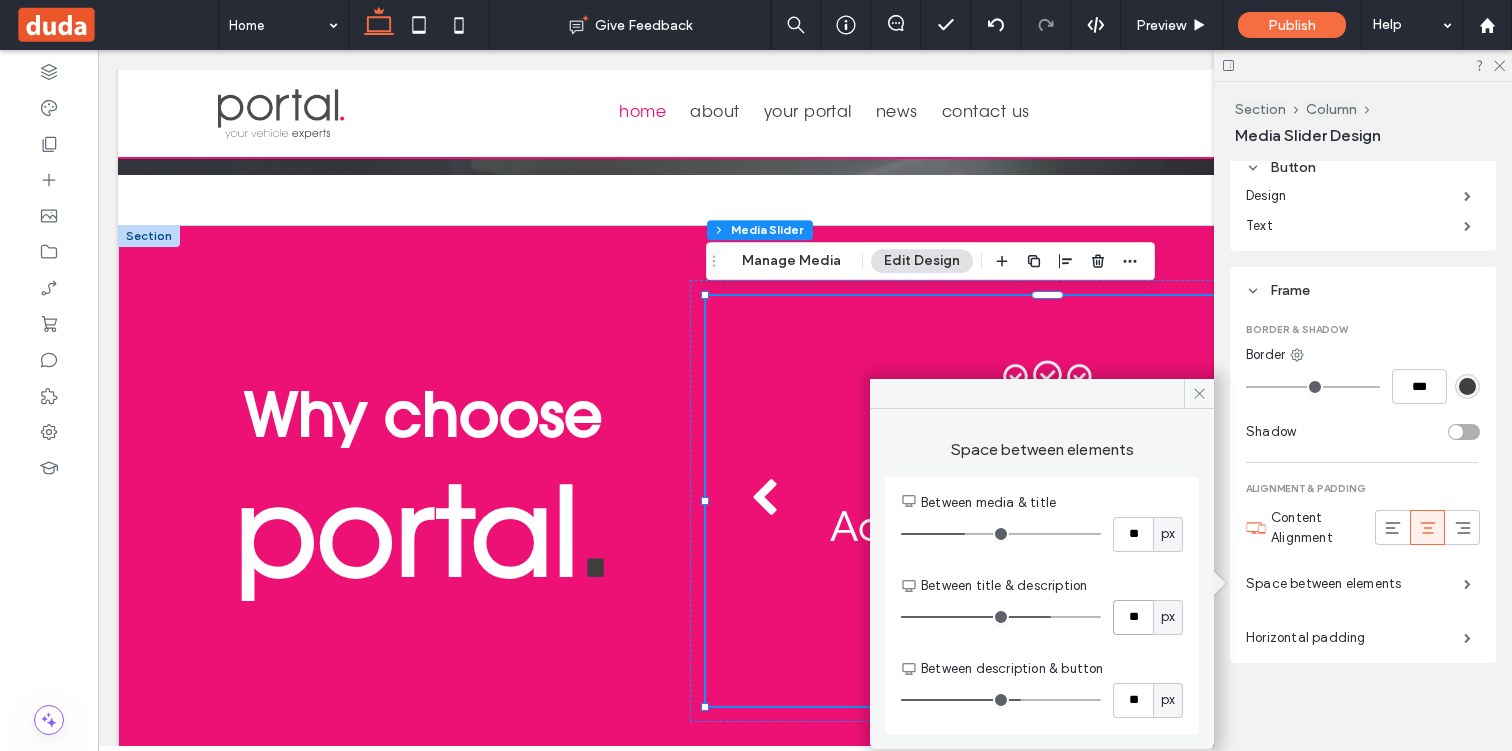 type on "**" 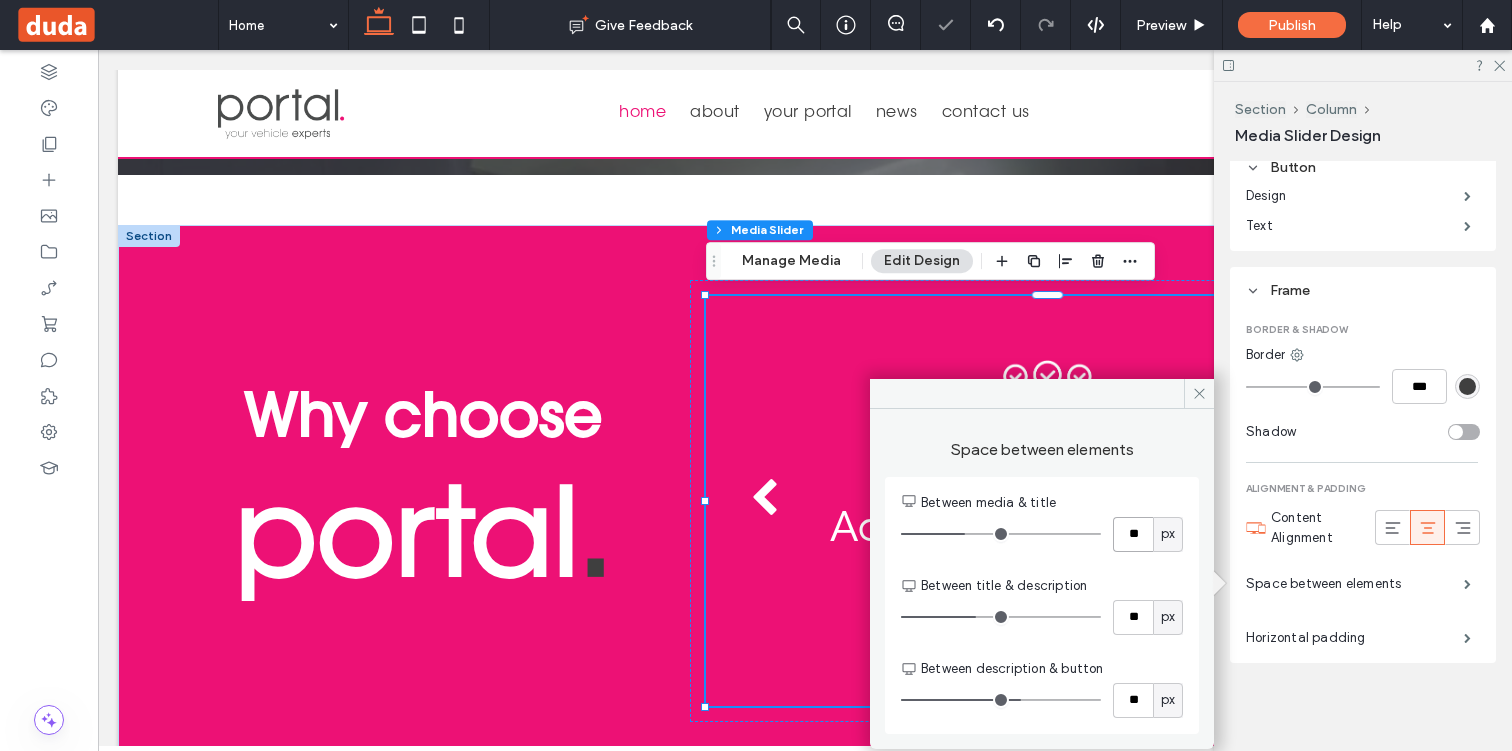 click on "**" at bounding box center [1133, 534] 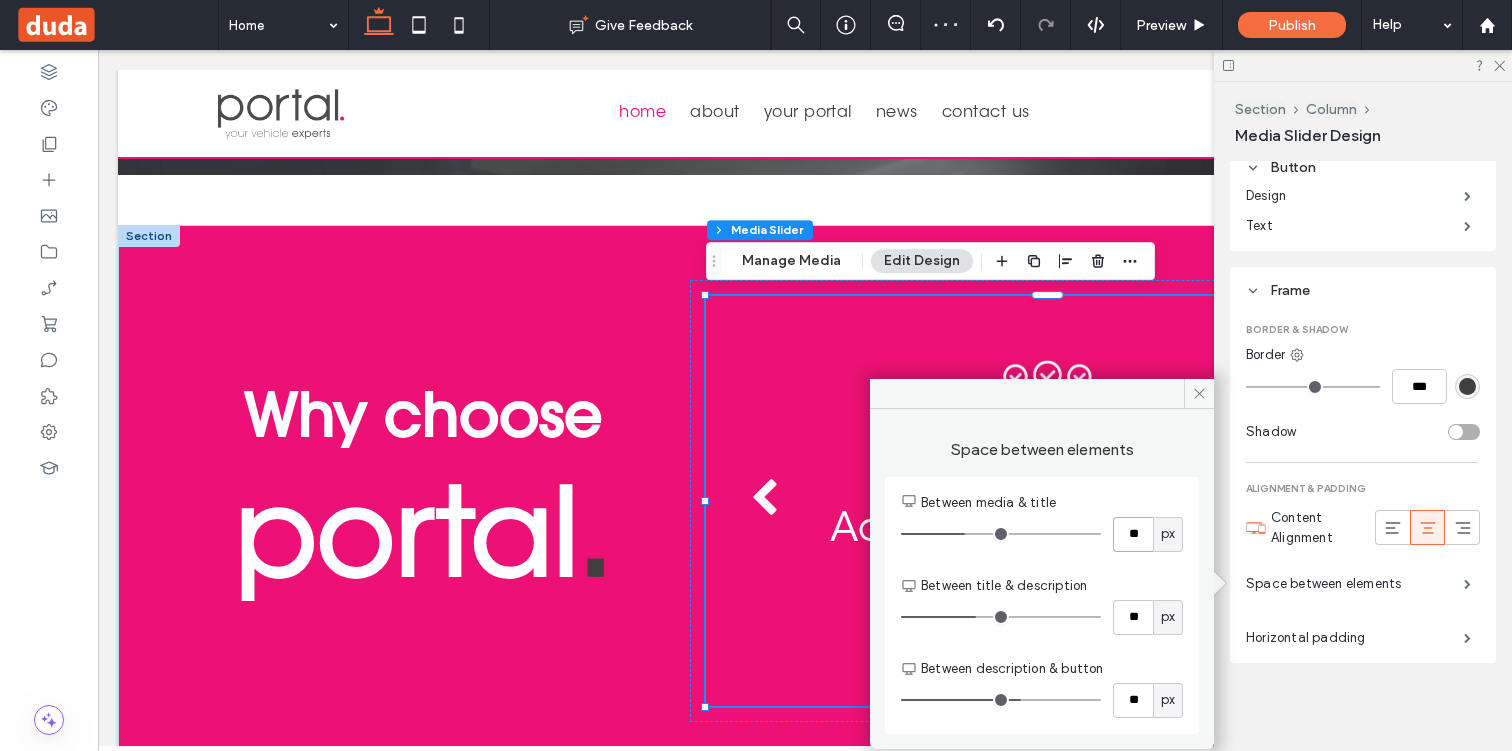 type on "**" 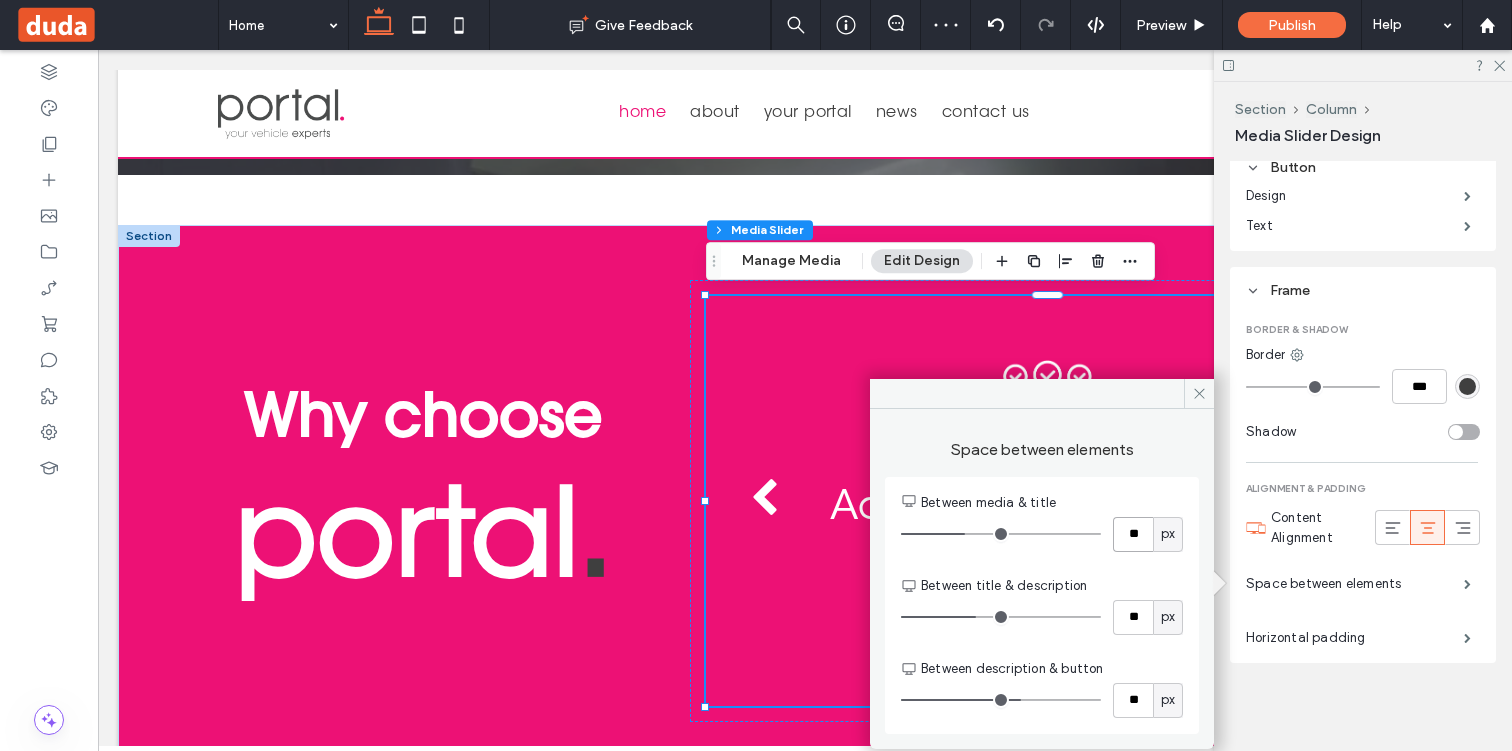 type on "**" 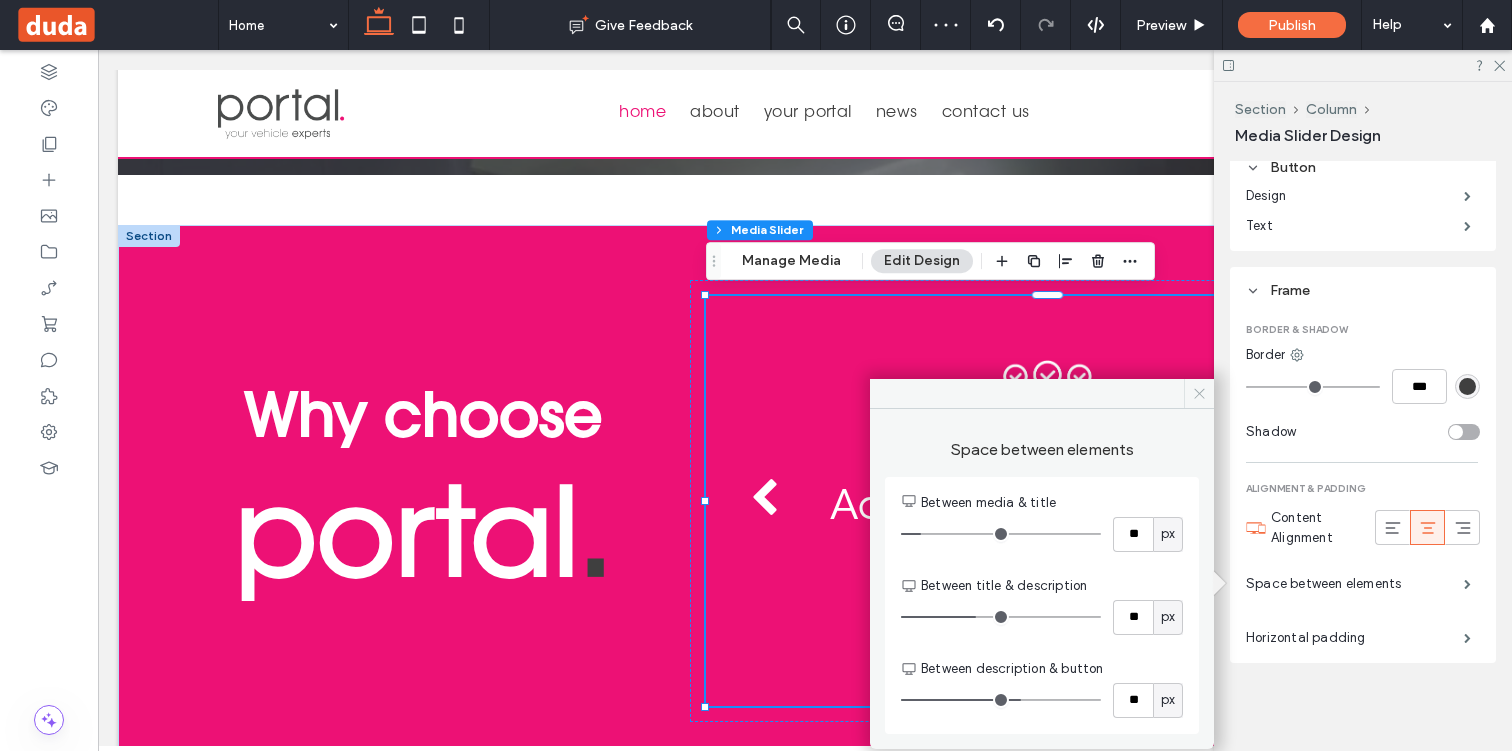 click 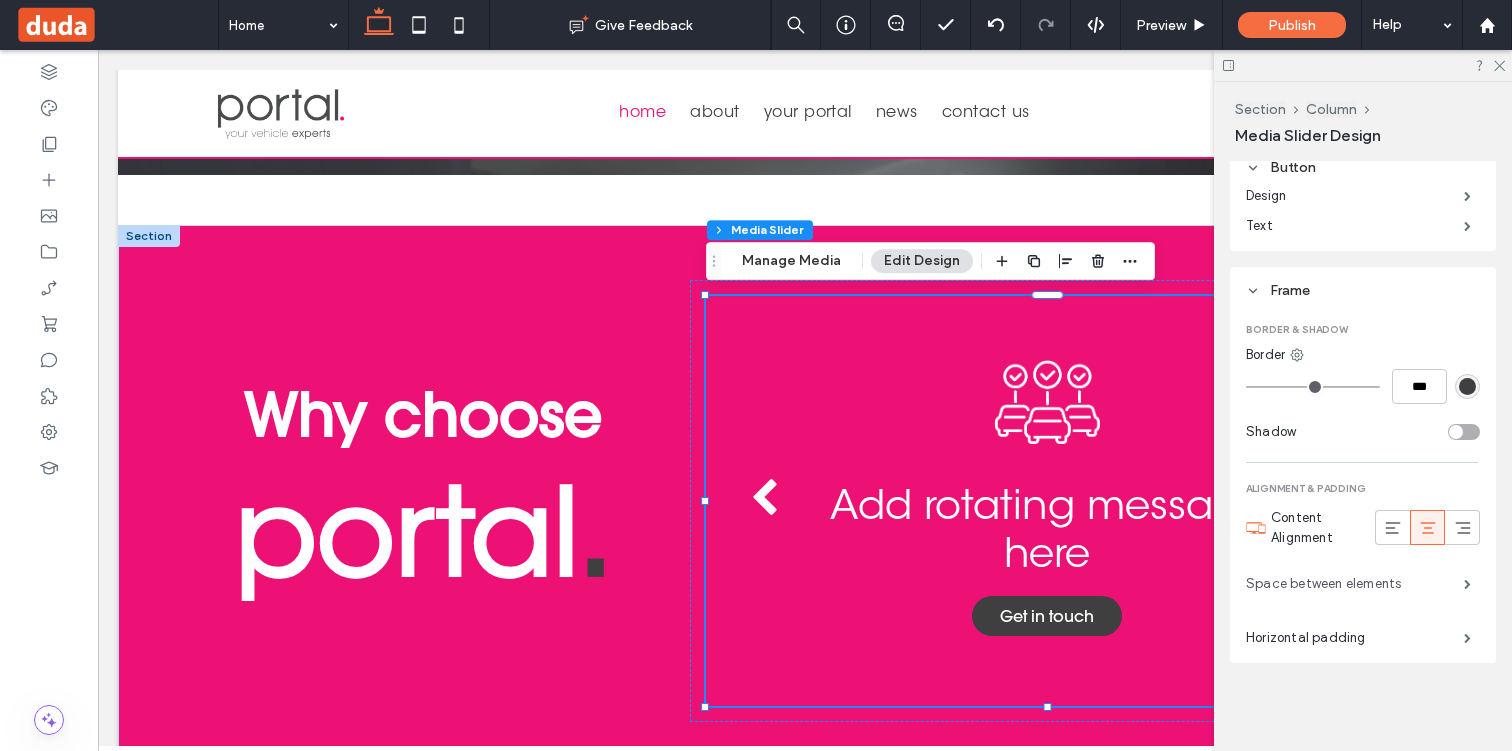 click on "Space between elements" at bounding box center (1355, 584) 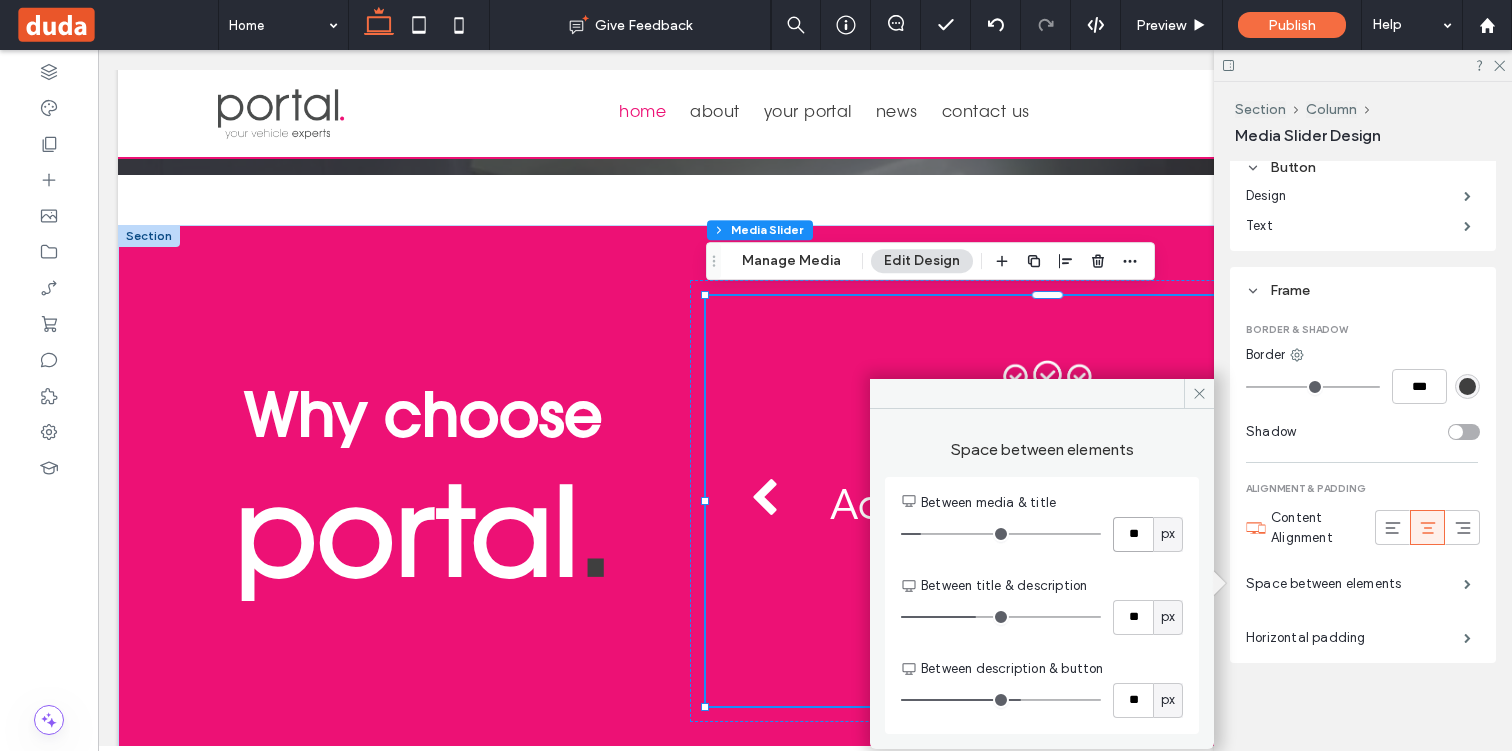 click on "**" at bounding box center (1133, 534) 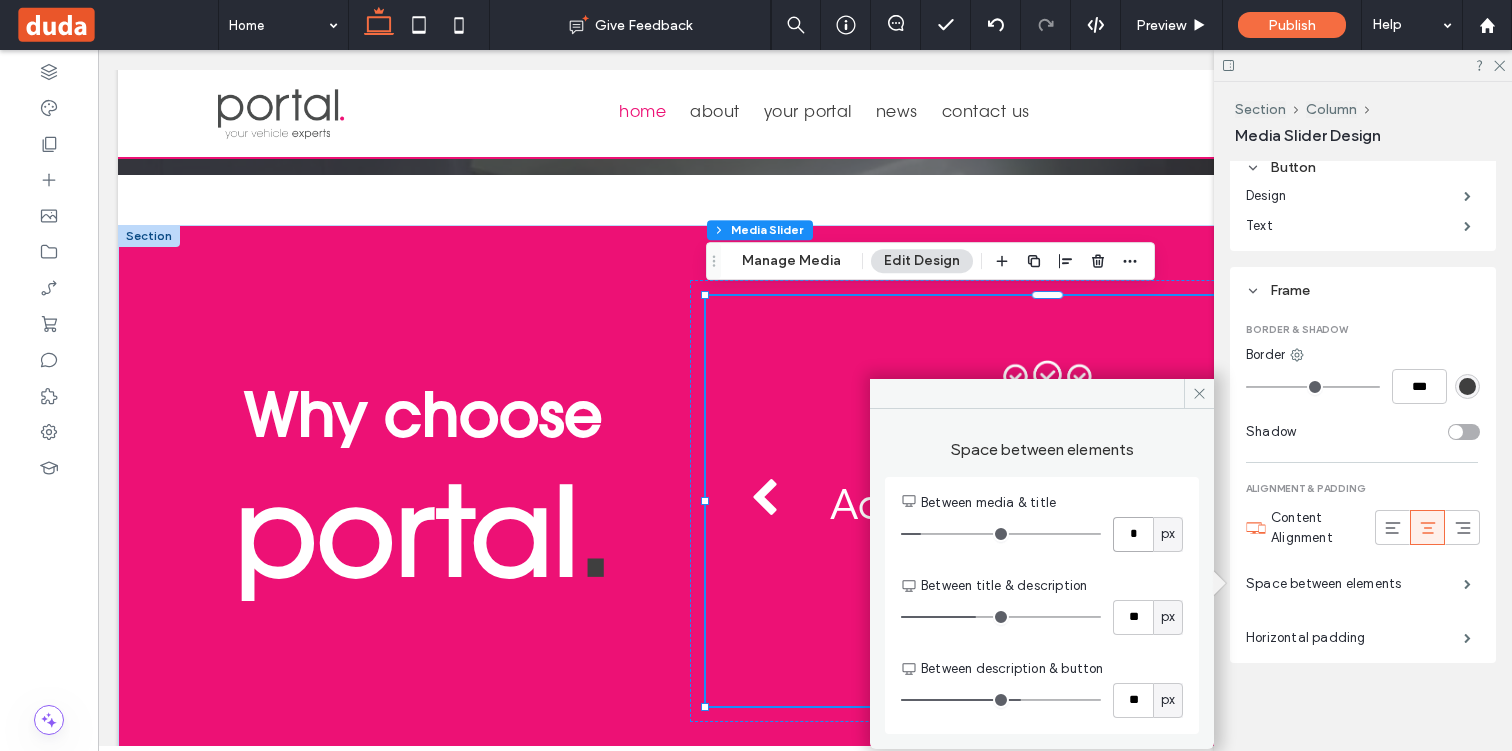 type on "*" 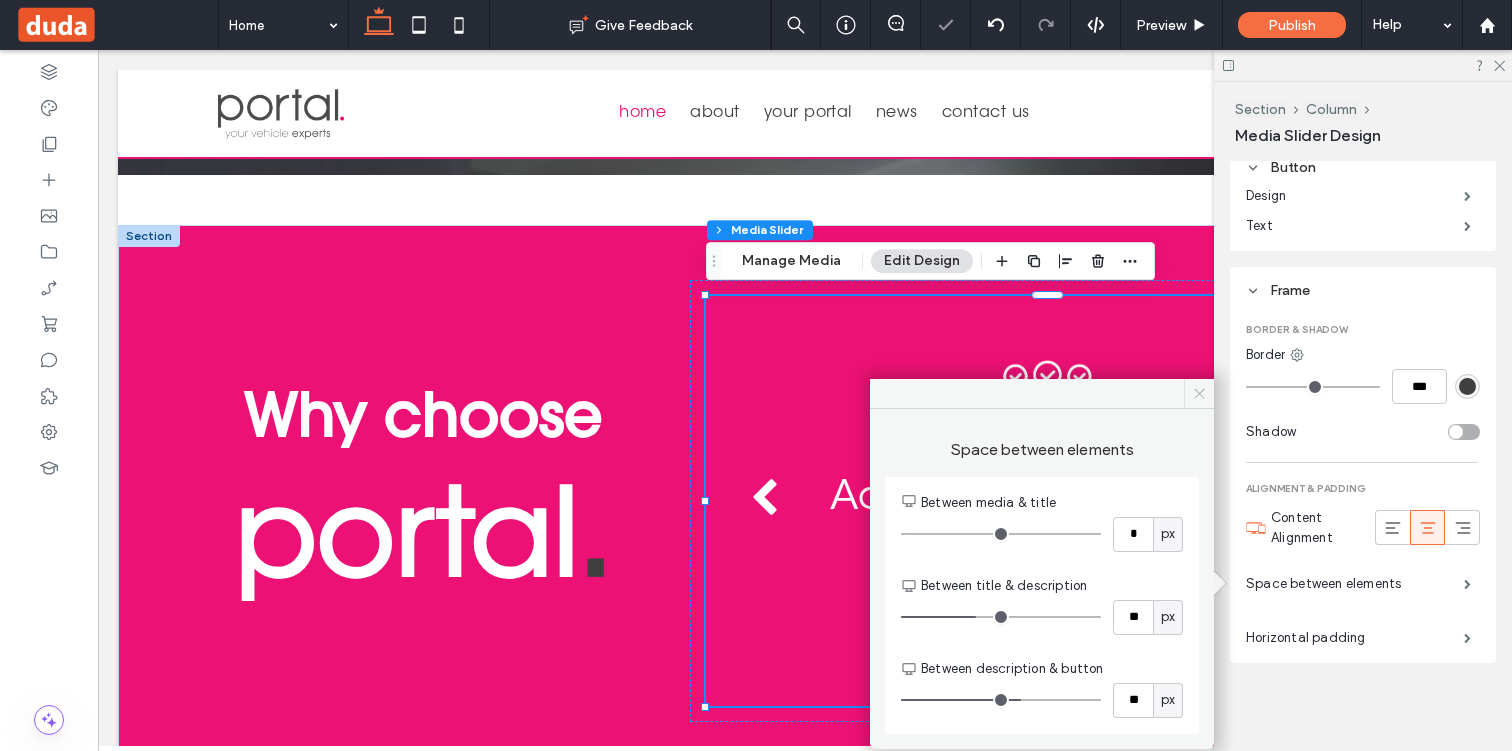 click 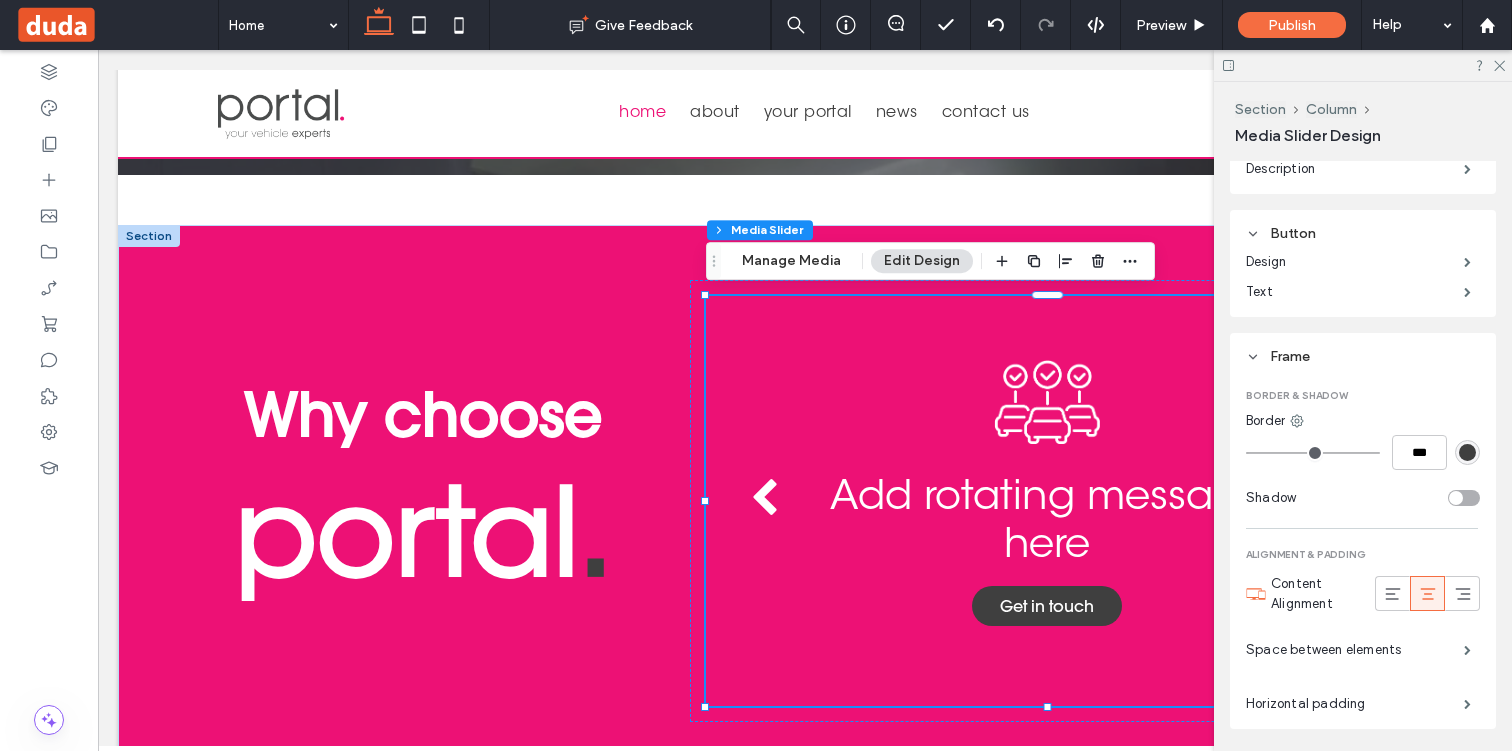 scroll, scrollTop: 2262, scrollLeft: 0, axis: vertical 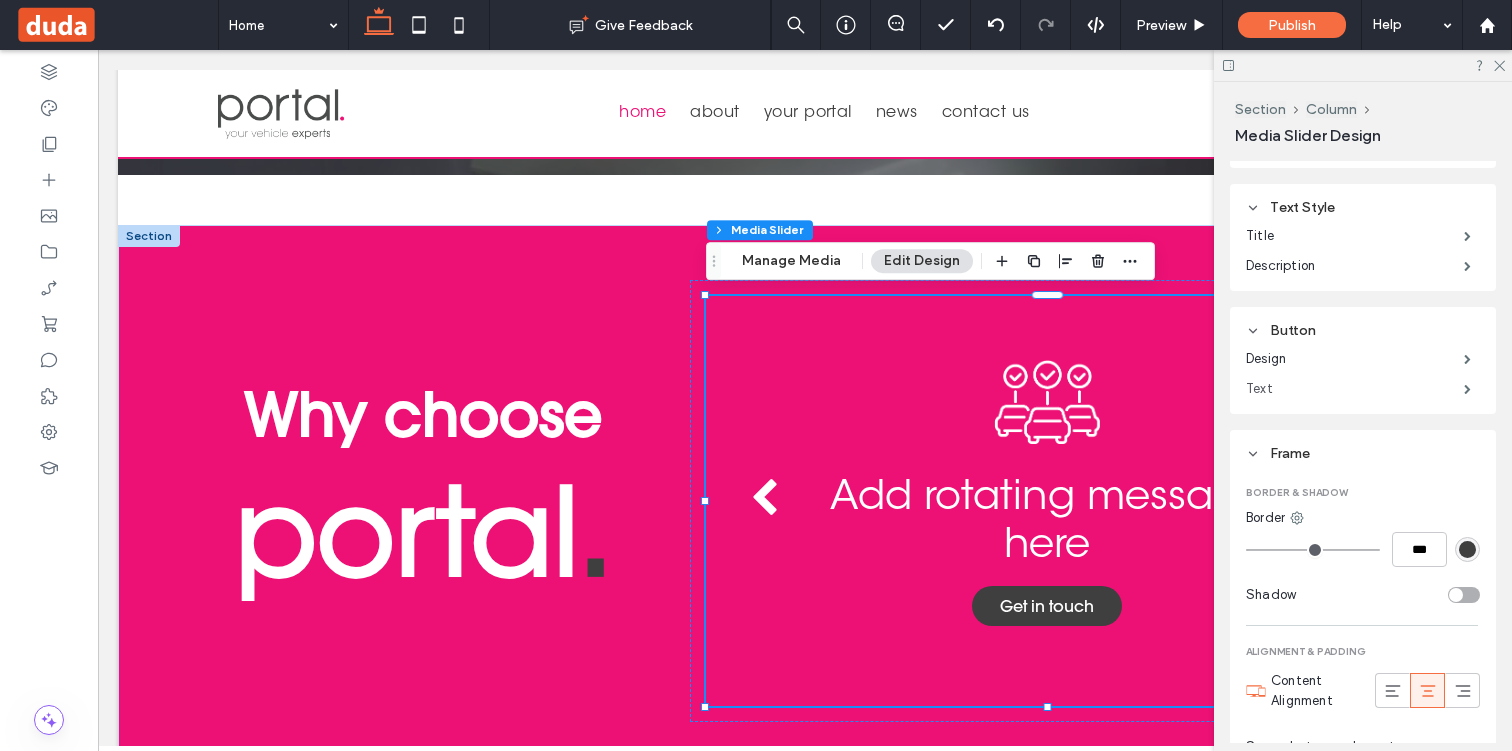 click on "Text" at bounding box center (1355, 389) 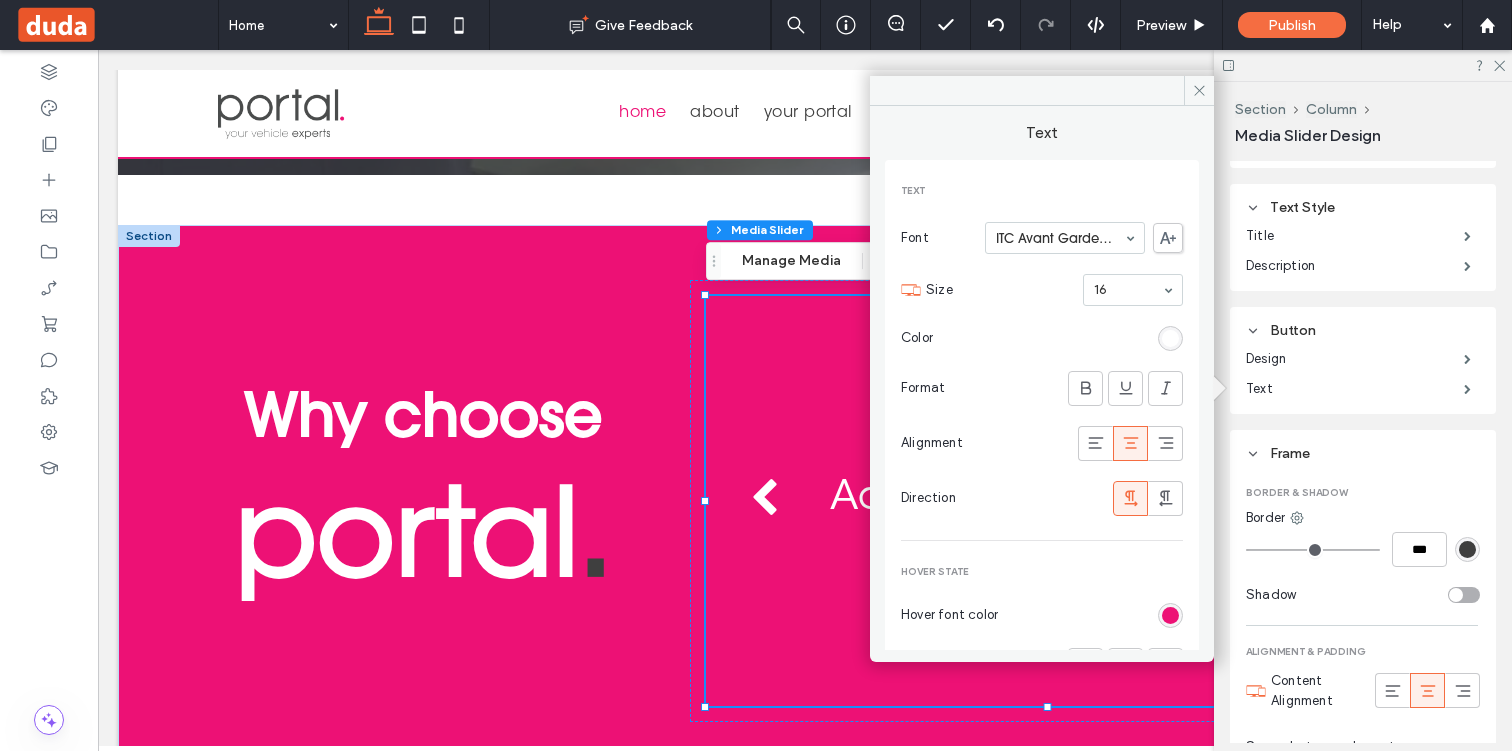 scroll, scrollTop: 2200, scrollLeft: 0, axis: vertical 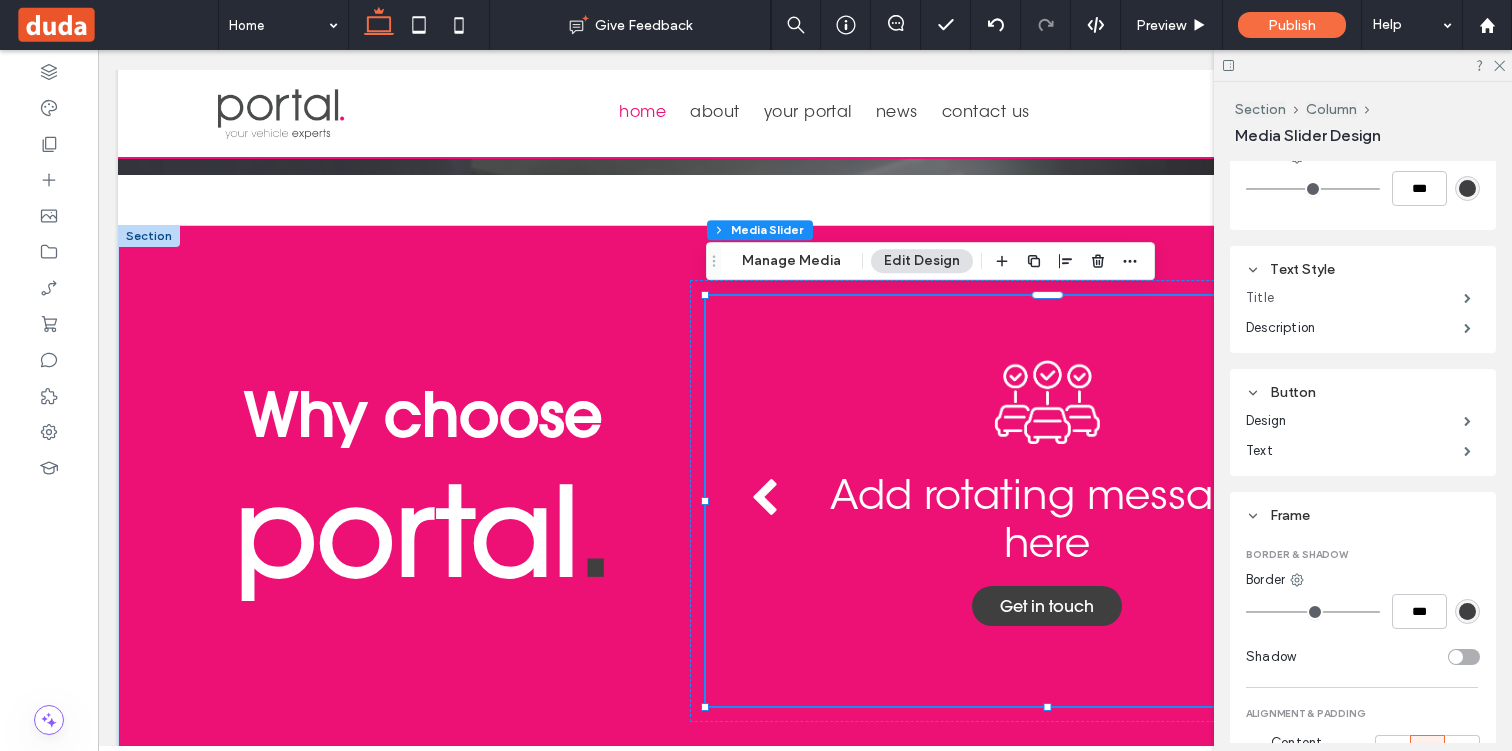 click on "Title" at bounding box center (1355, 298) 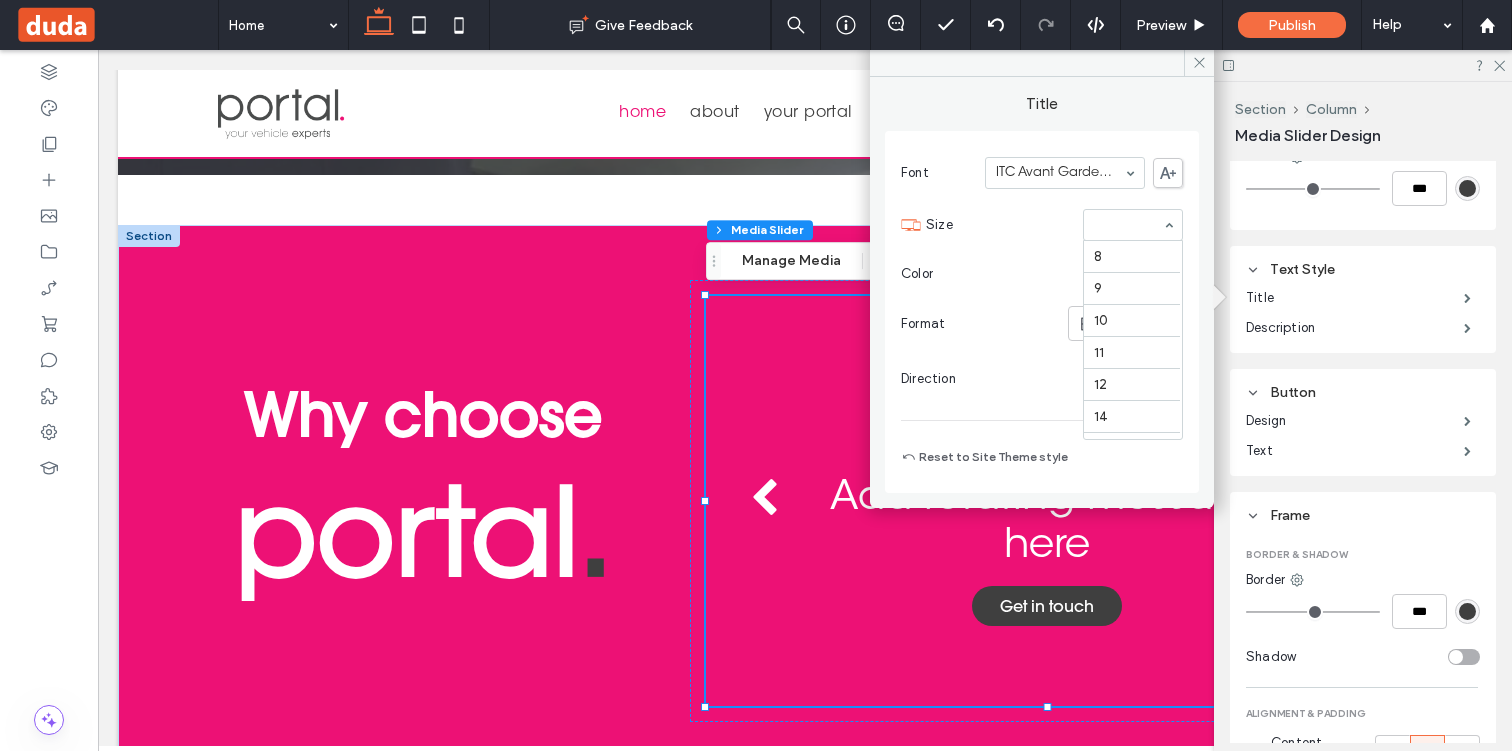 scroll, scrollTop: 362, scrollLeft: 0, axis: vertical 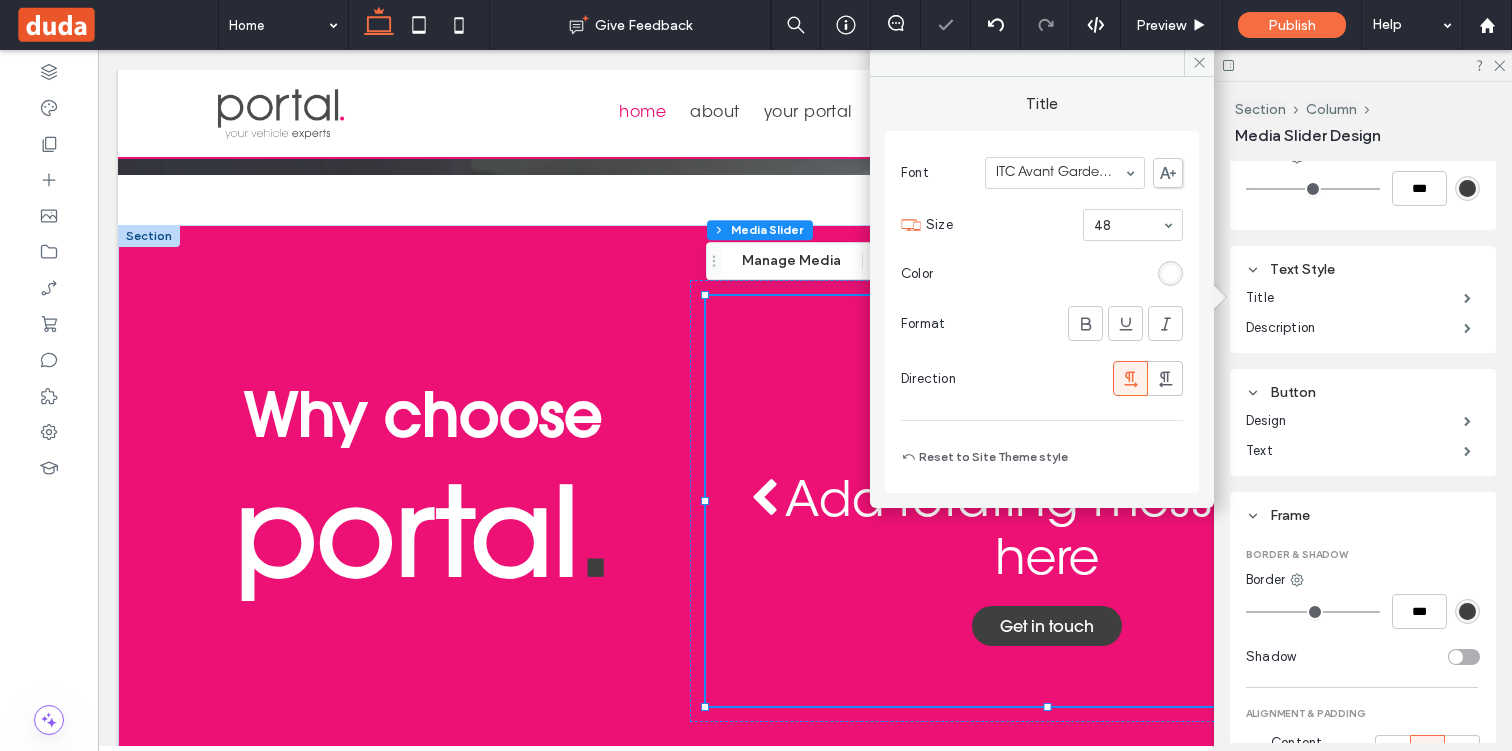 click at bounding box center (1128, 225) 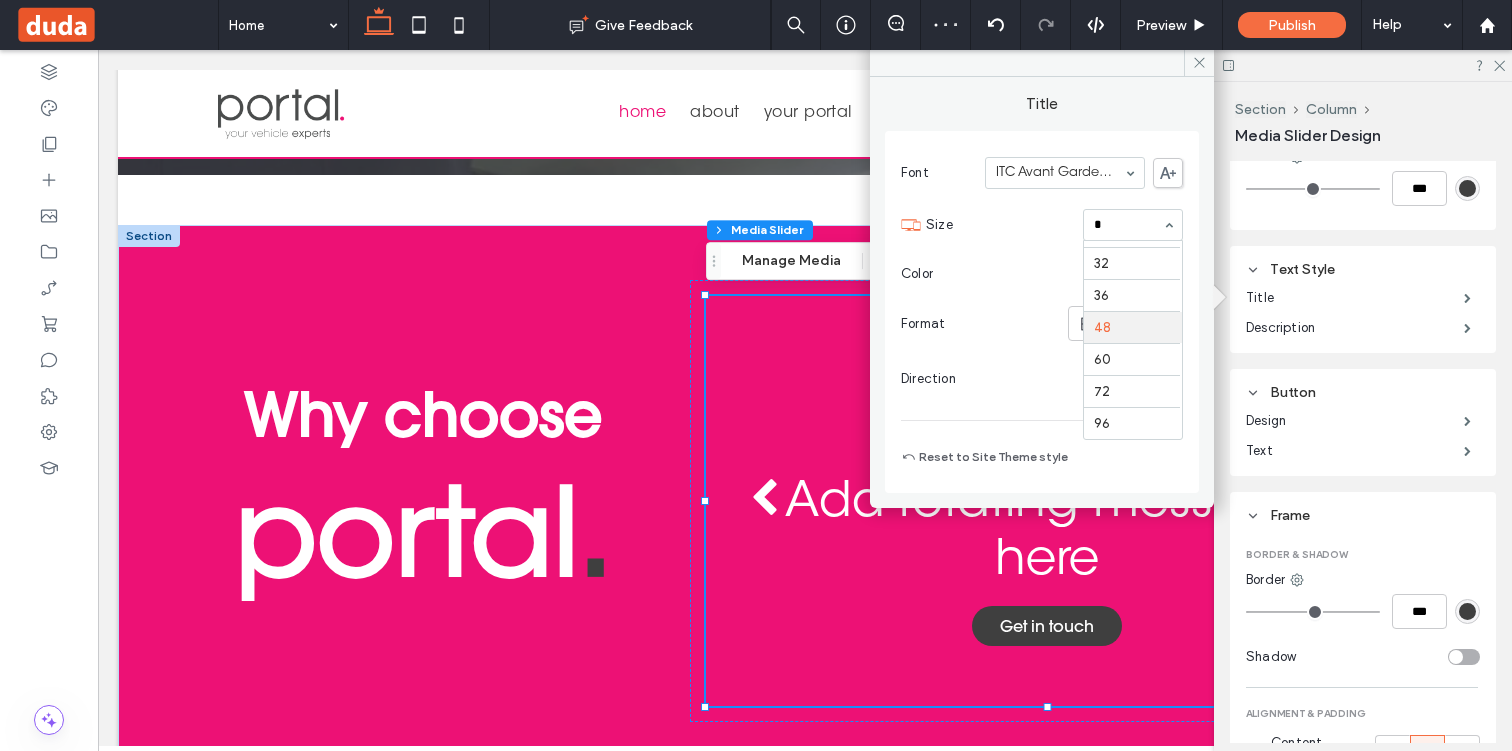 scroll, scrollTop: 0, scrollLeft: 0, axis: both 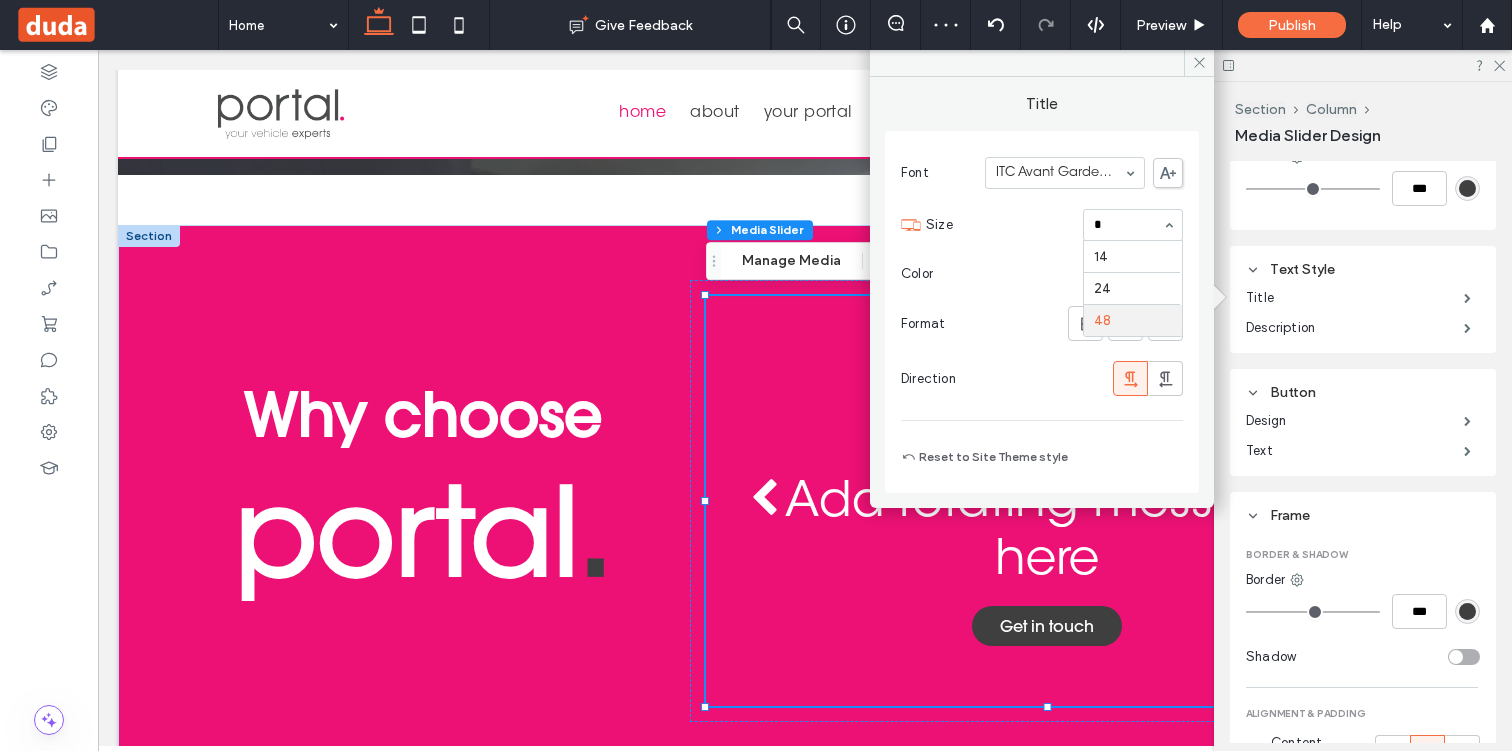 type on "**" 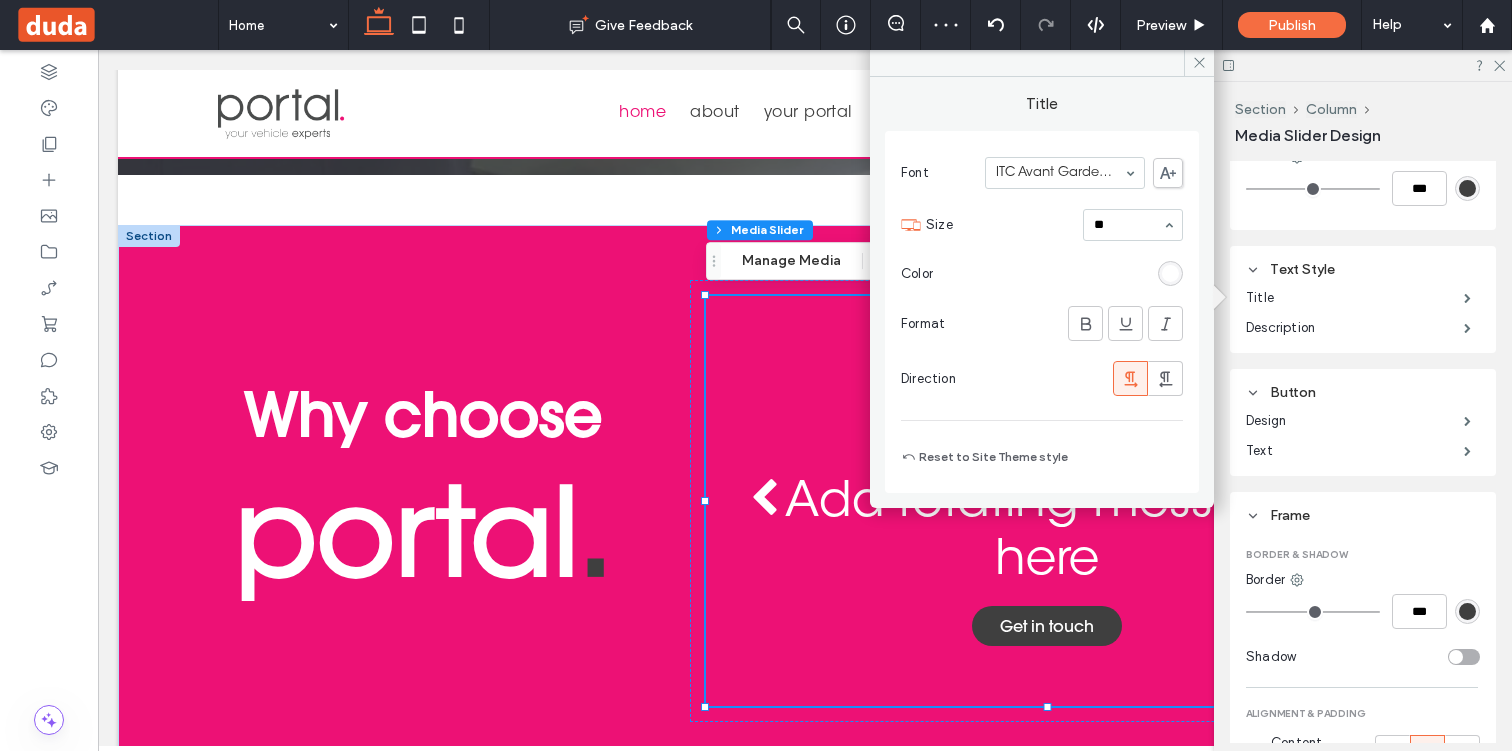type 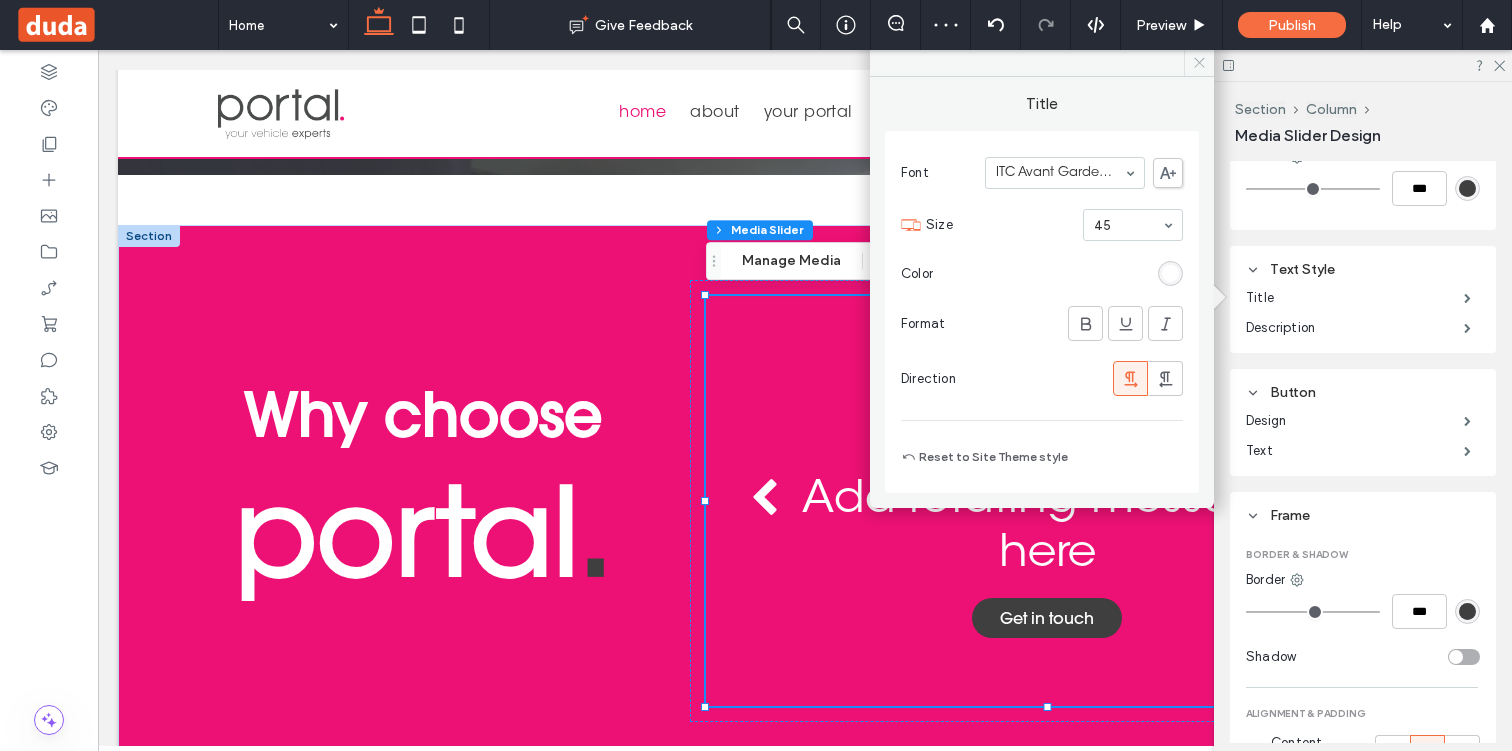 click 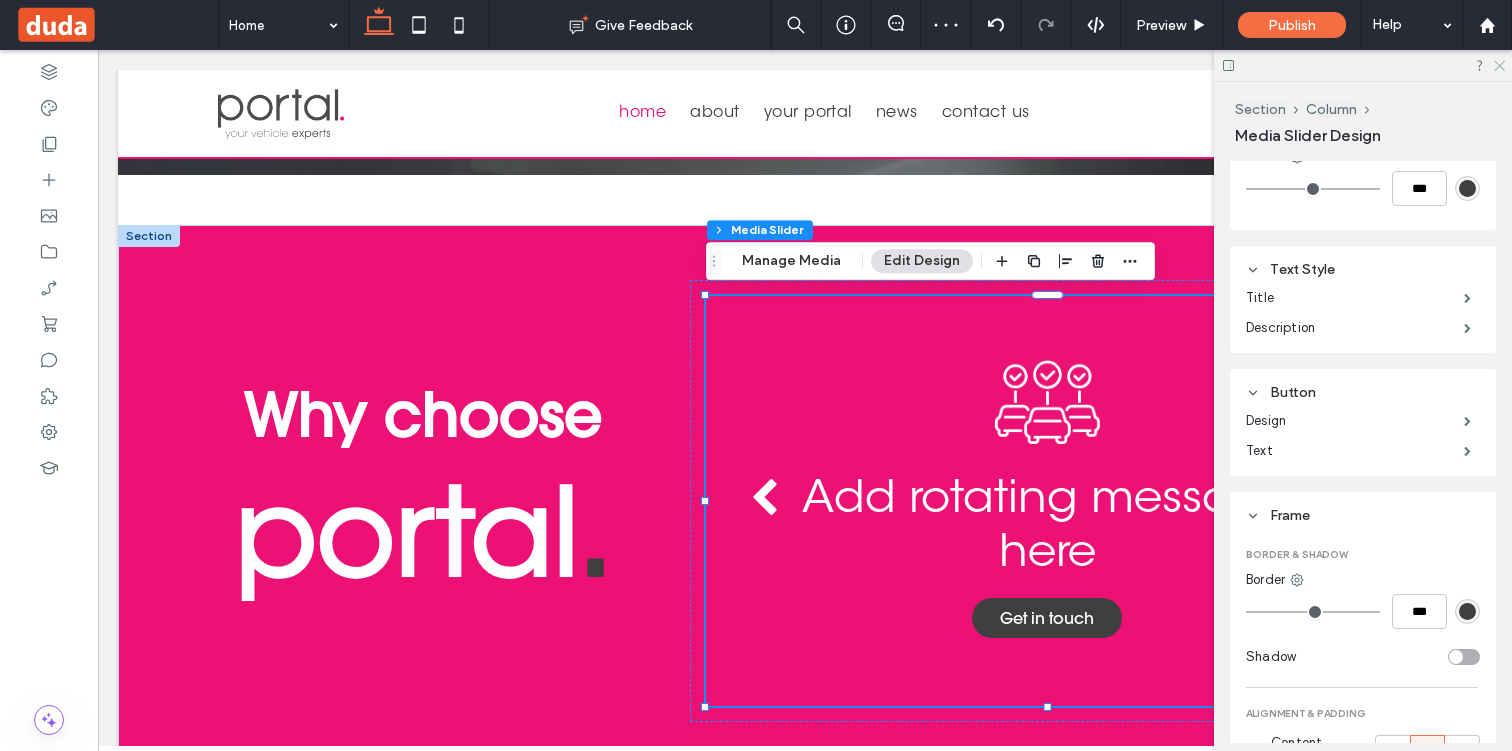 click 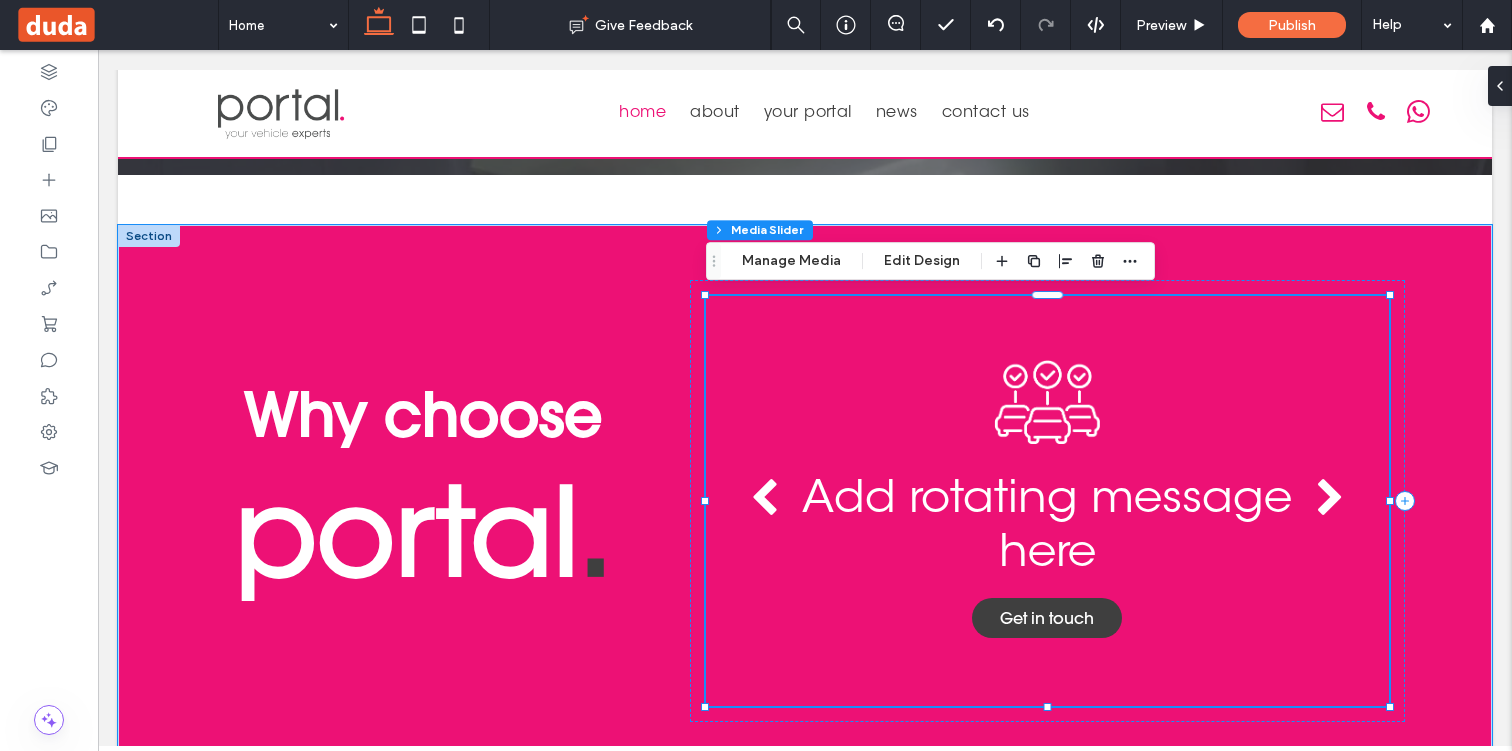 click on "Add rotating message here" at bounding box center (1047, 529) 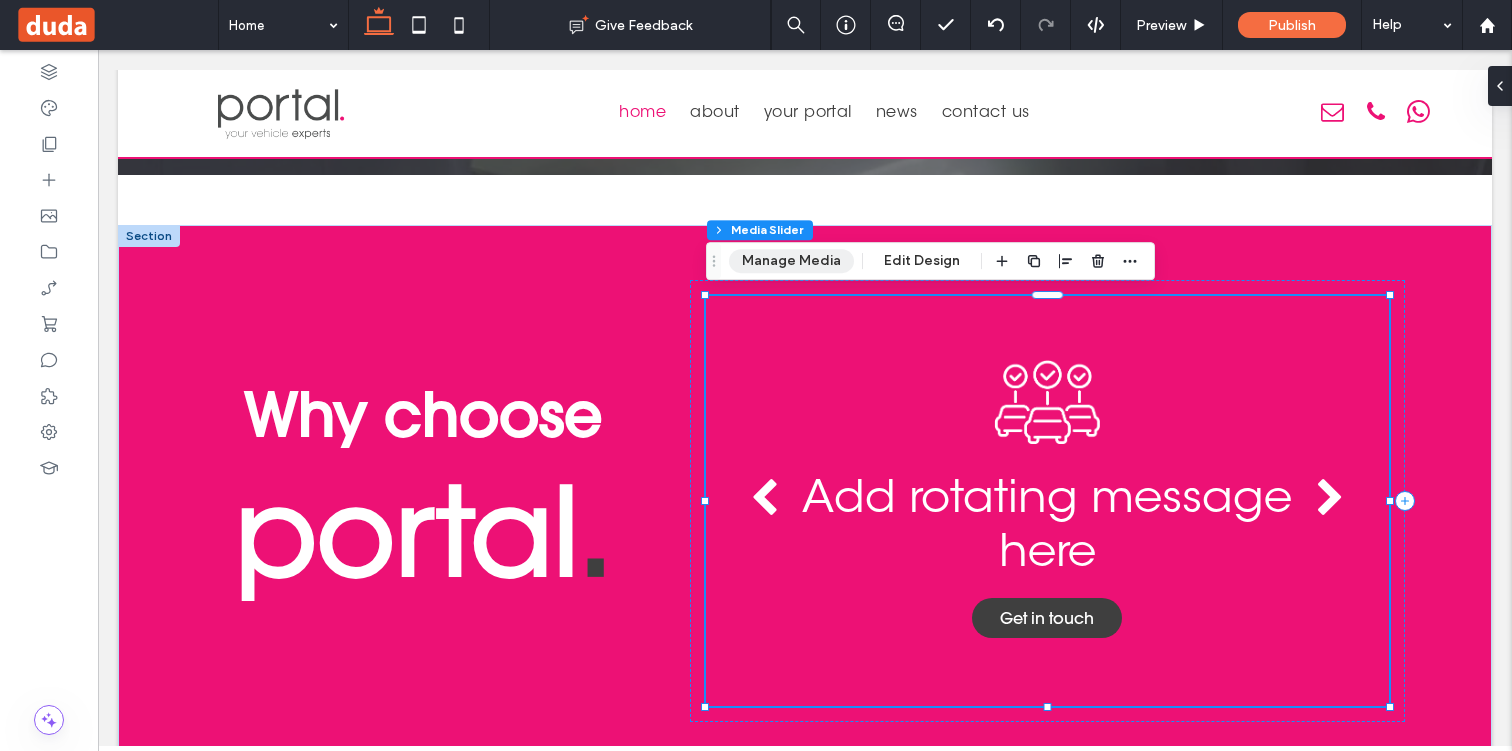 click on "Manage Media" at bounding box center (791, 261) 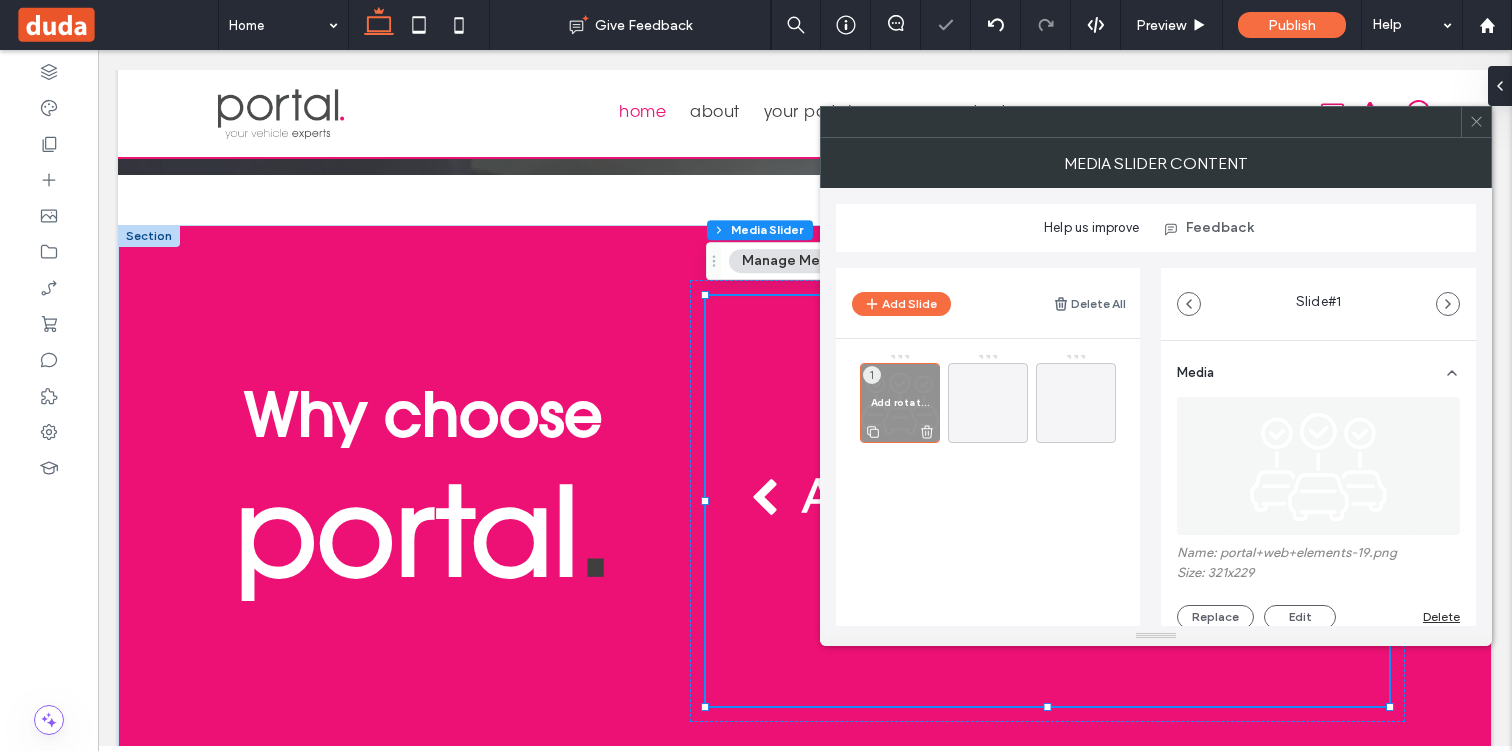 click 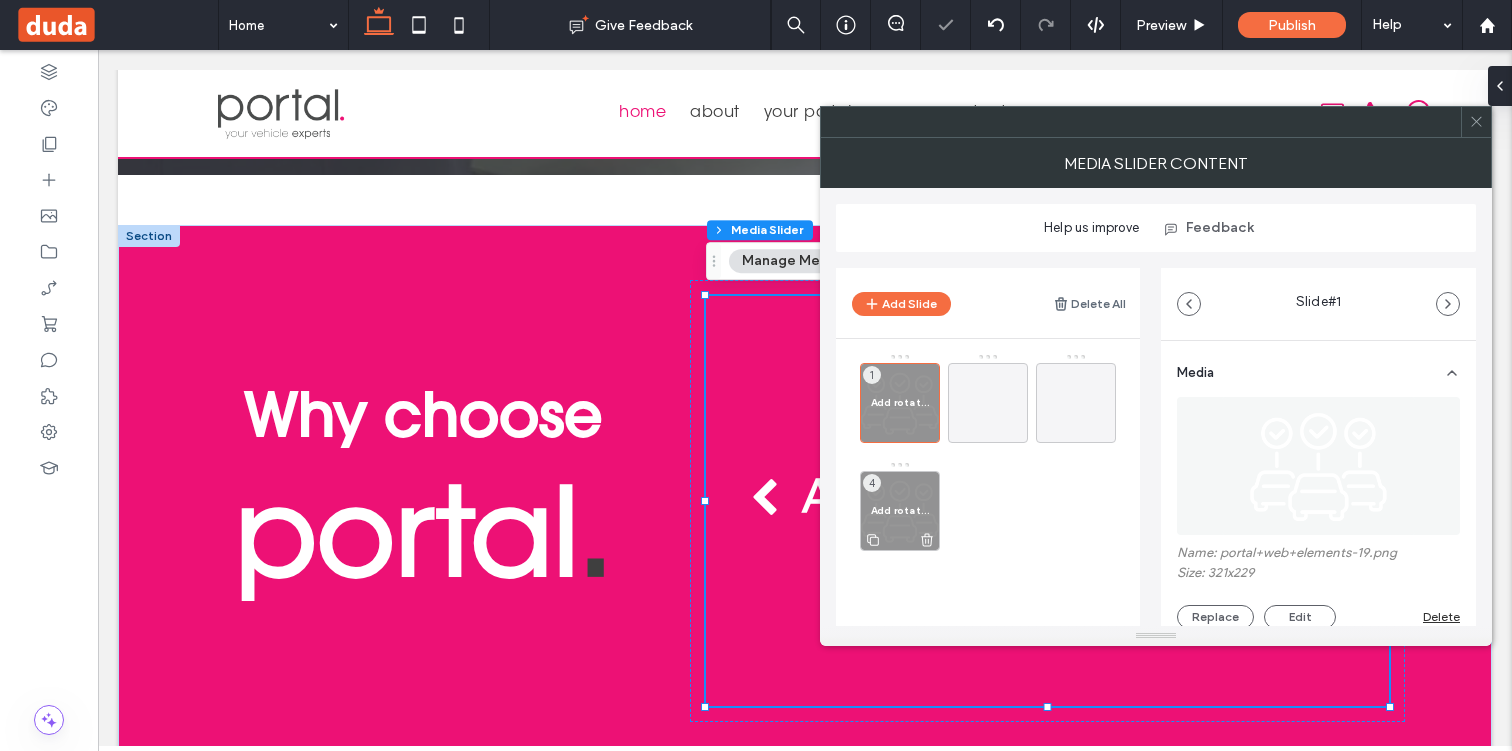 click 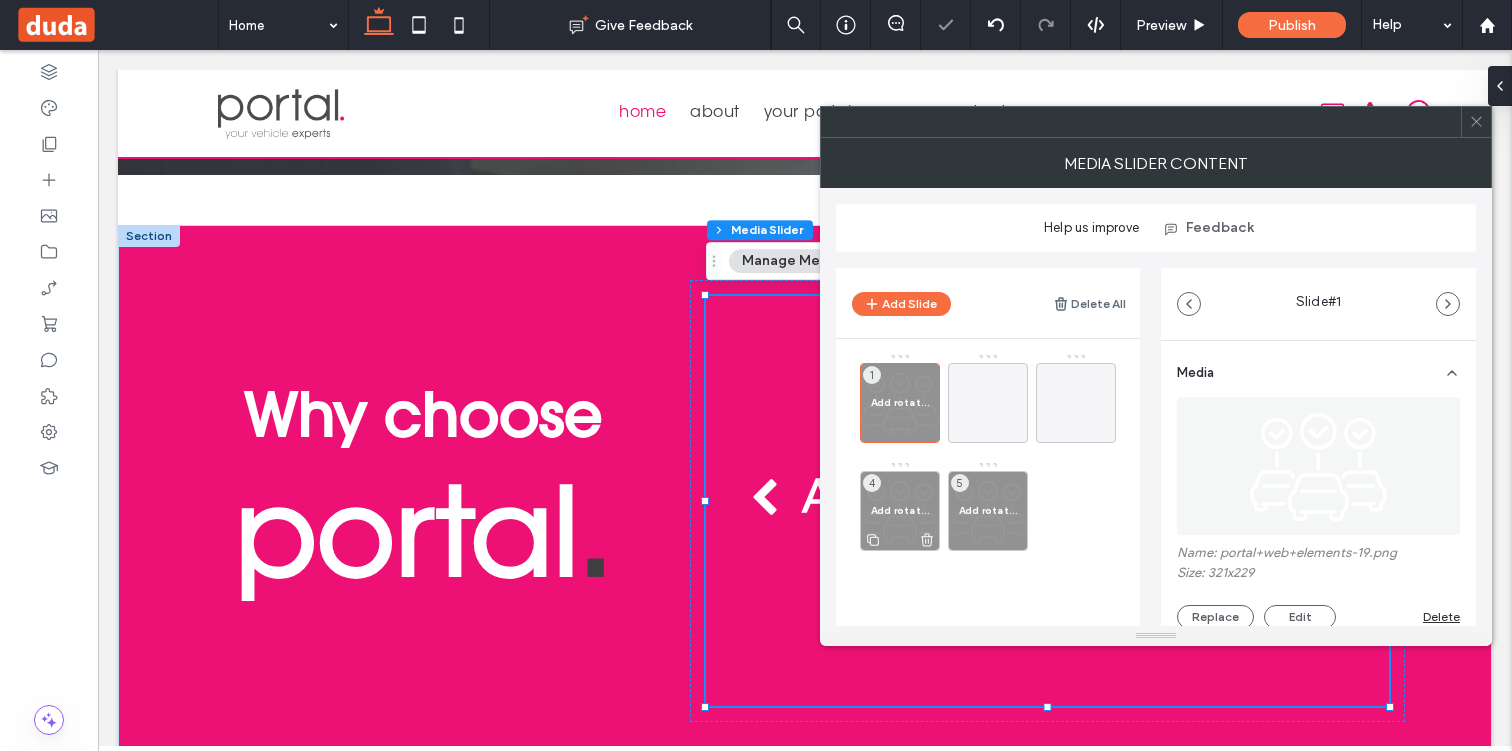 click on "Add rotating message here" at bounding box center [900, 510] 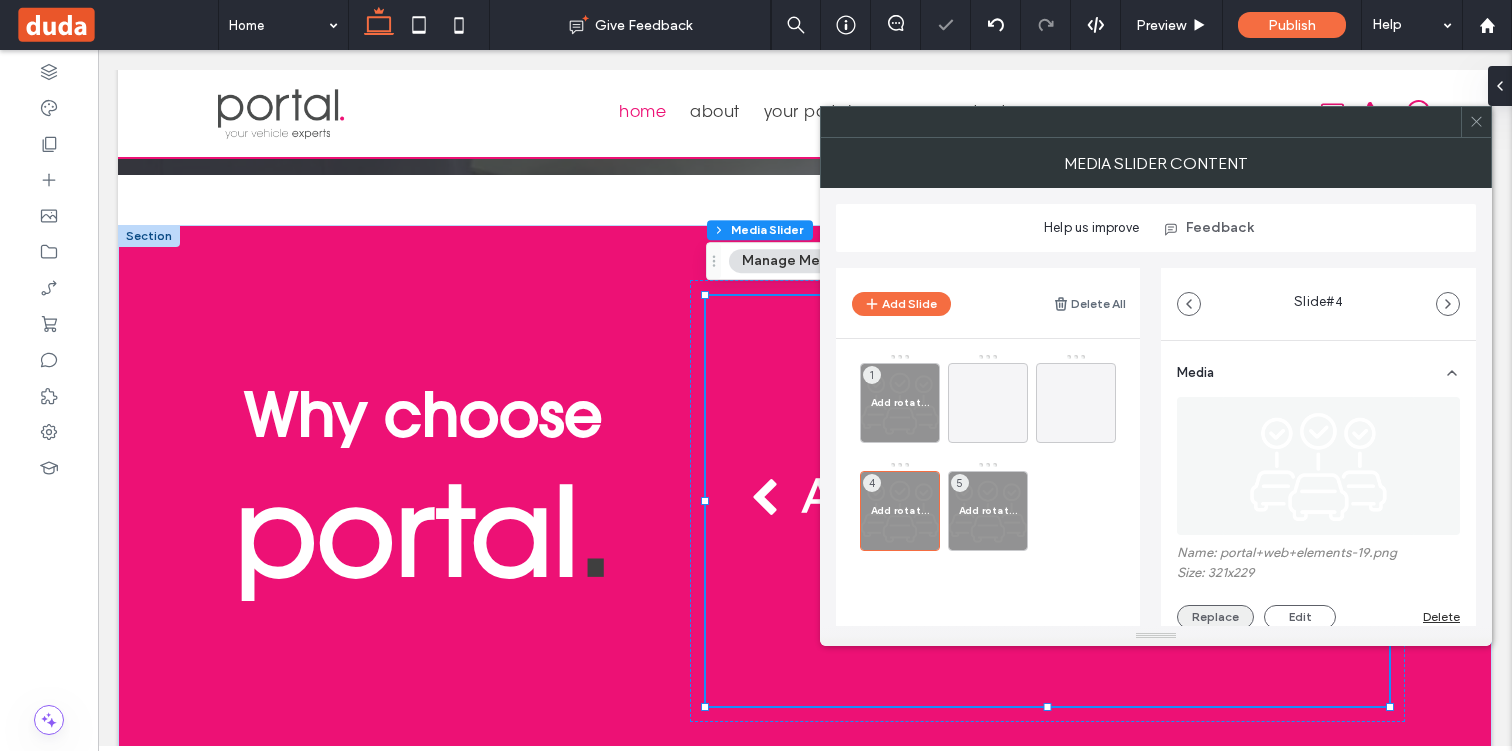click on "Replace" at bounding box center [1215, 617] 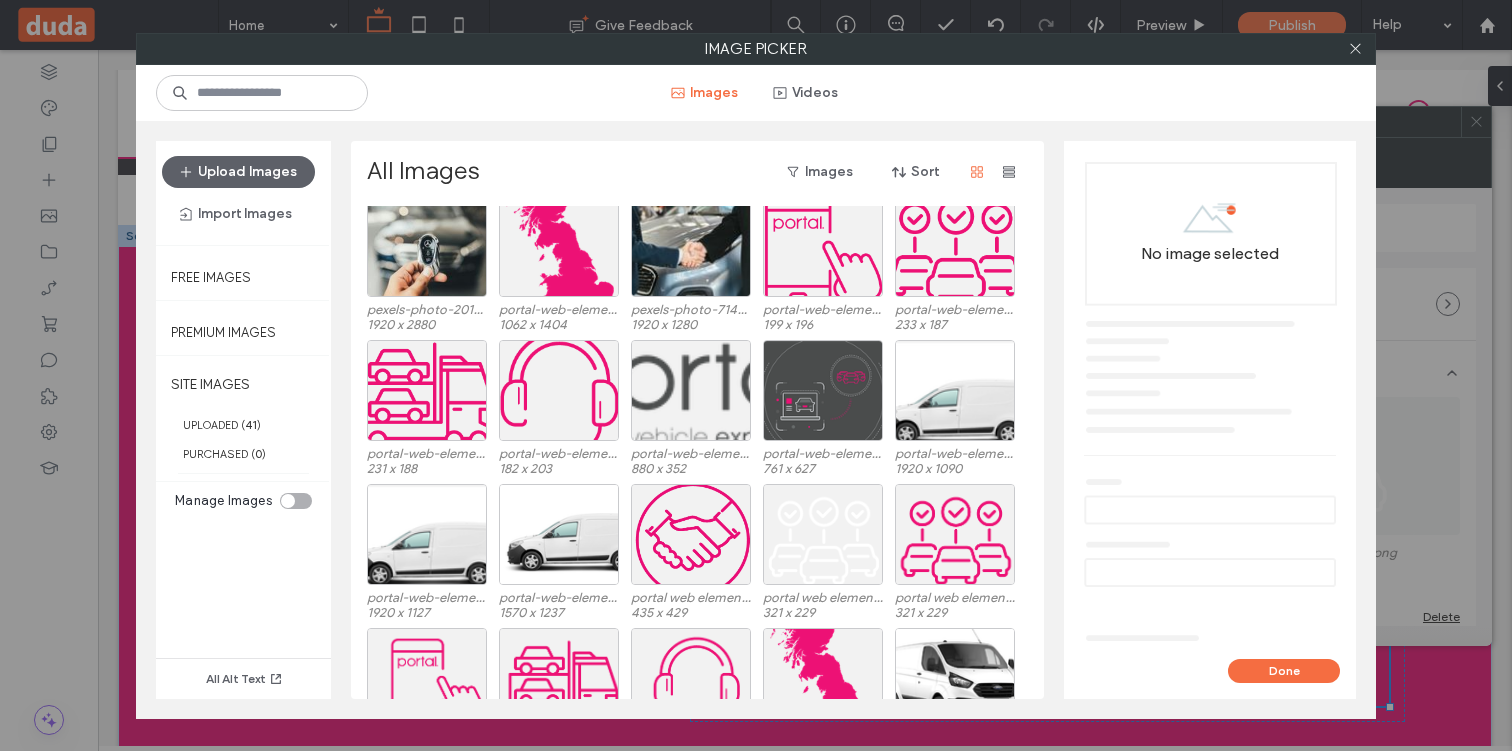 scroll, scrollTop: 0, scrollLeft: 0, axis: both 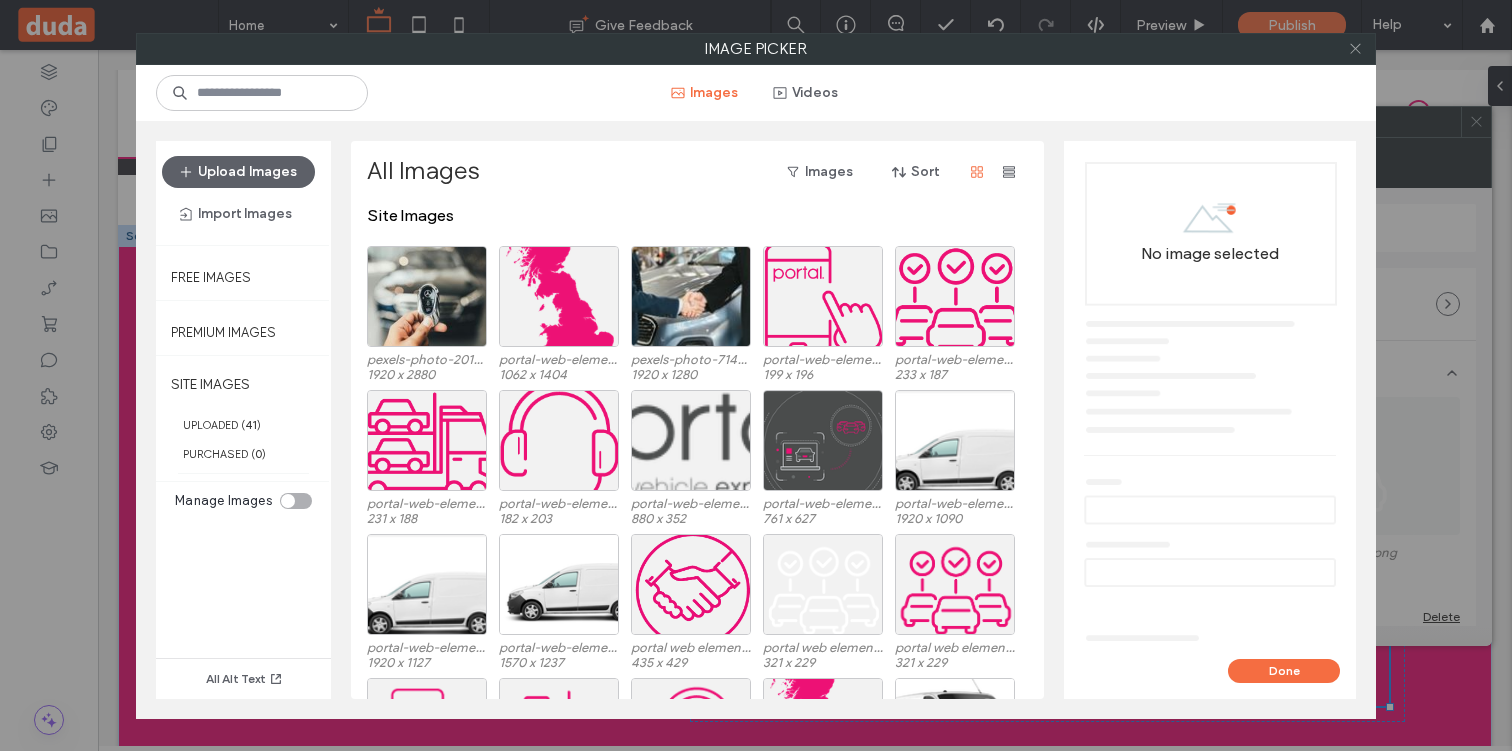 click 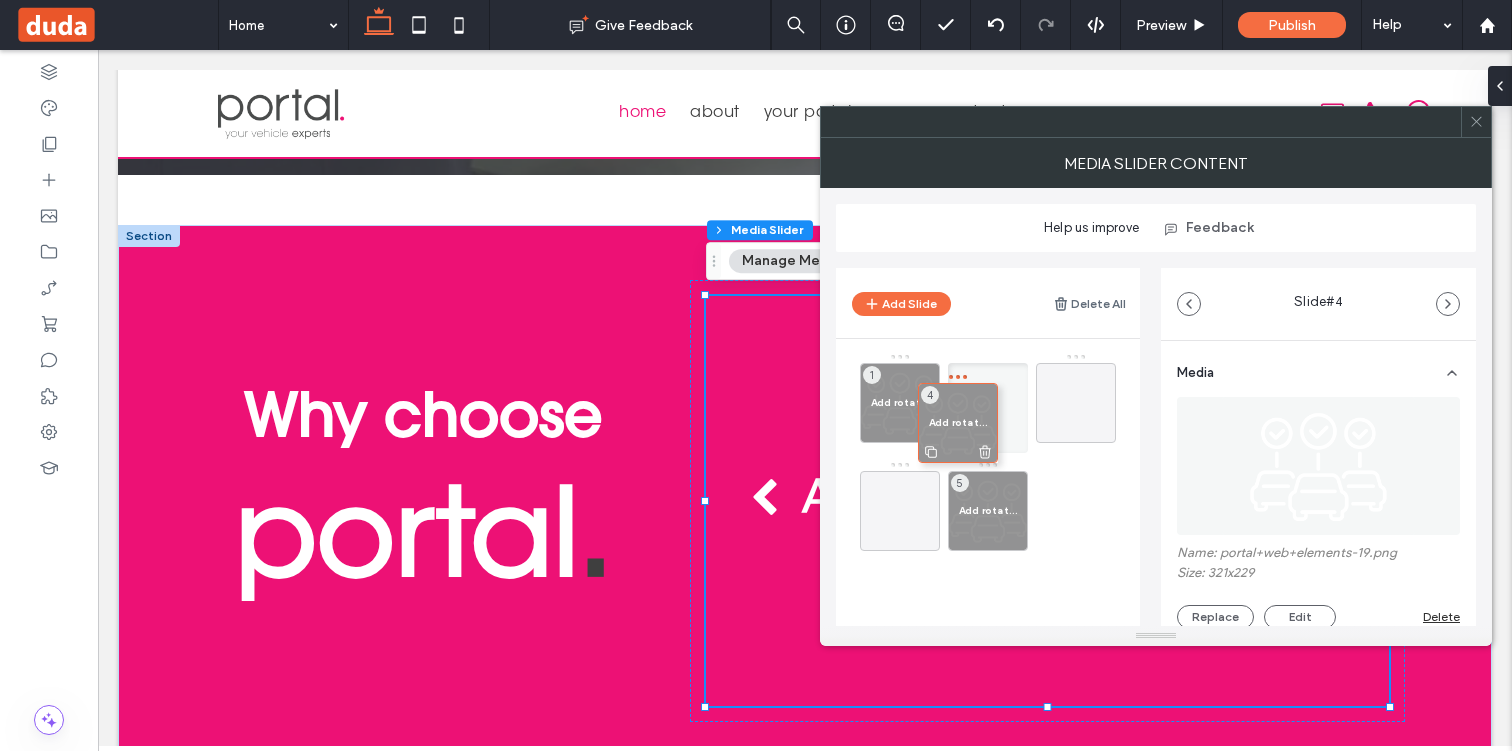 drag, startPoint x: 920, startPoint y: 499, endPoint x: 983, endPoint y: 401, distance: 116.50322 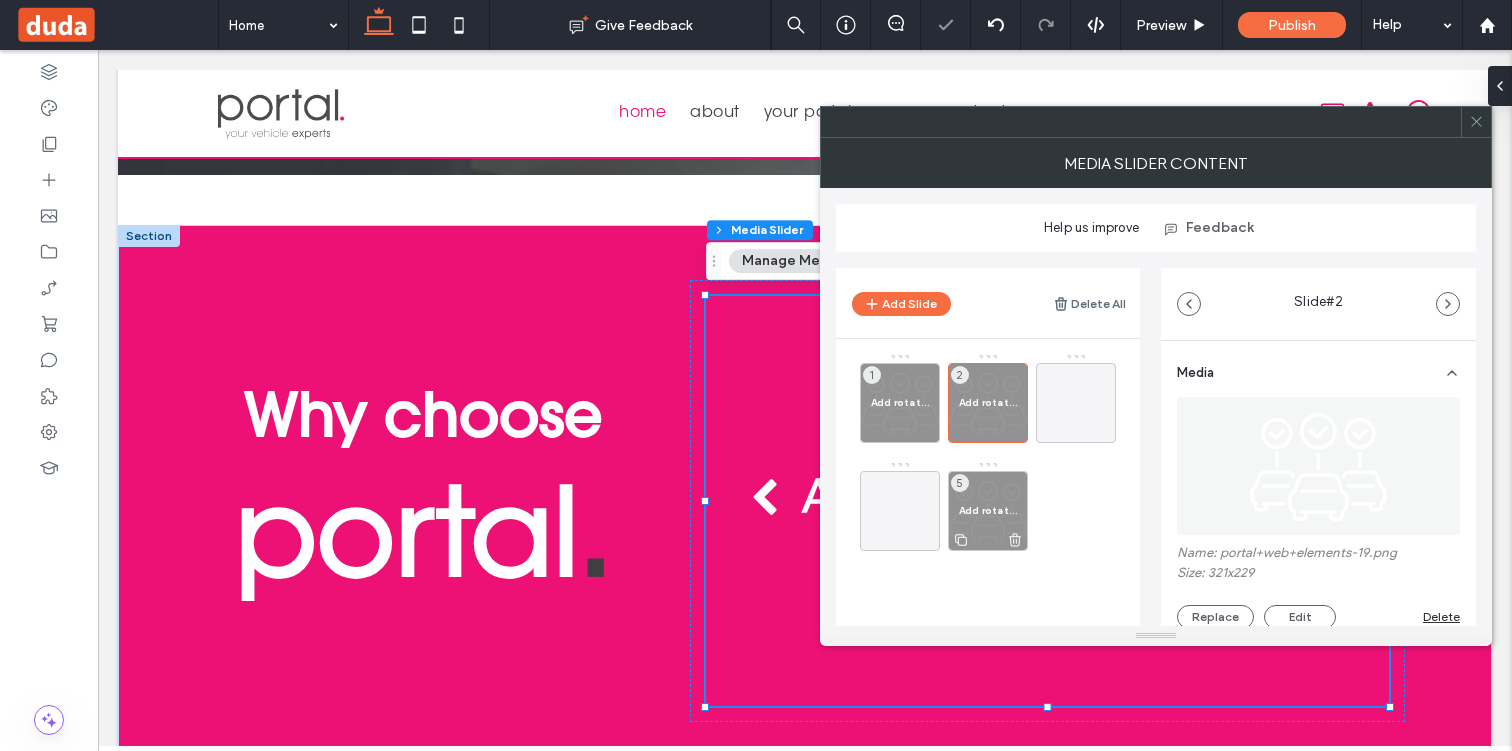 click on "Add rotating message here 5" at bounding box center [988, 511] 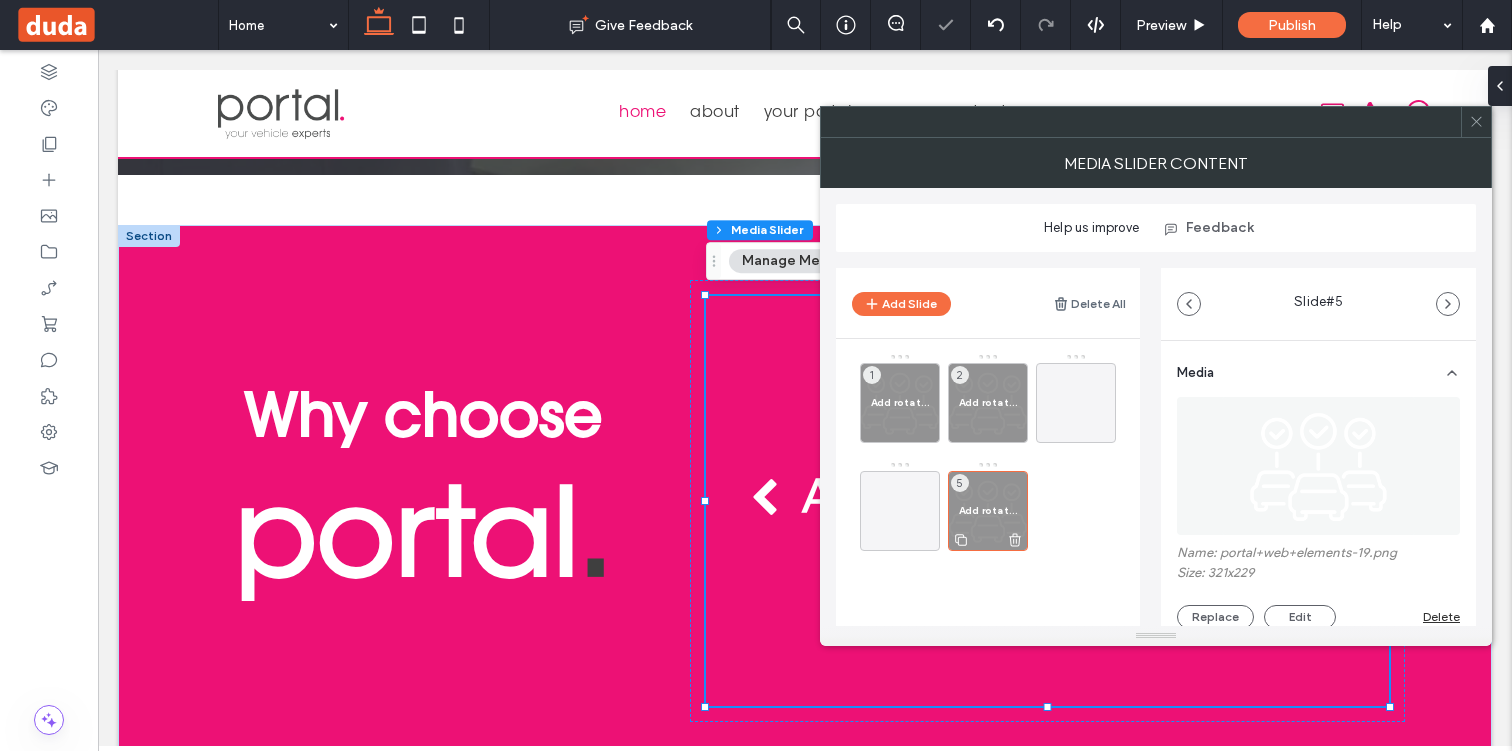click 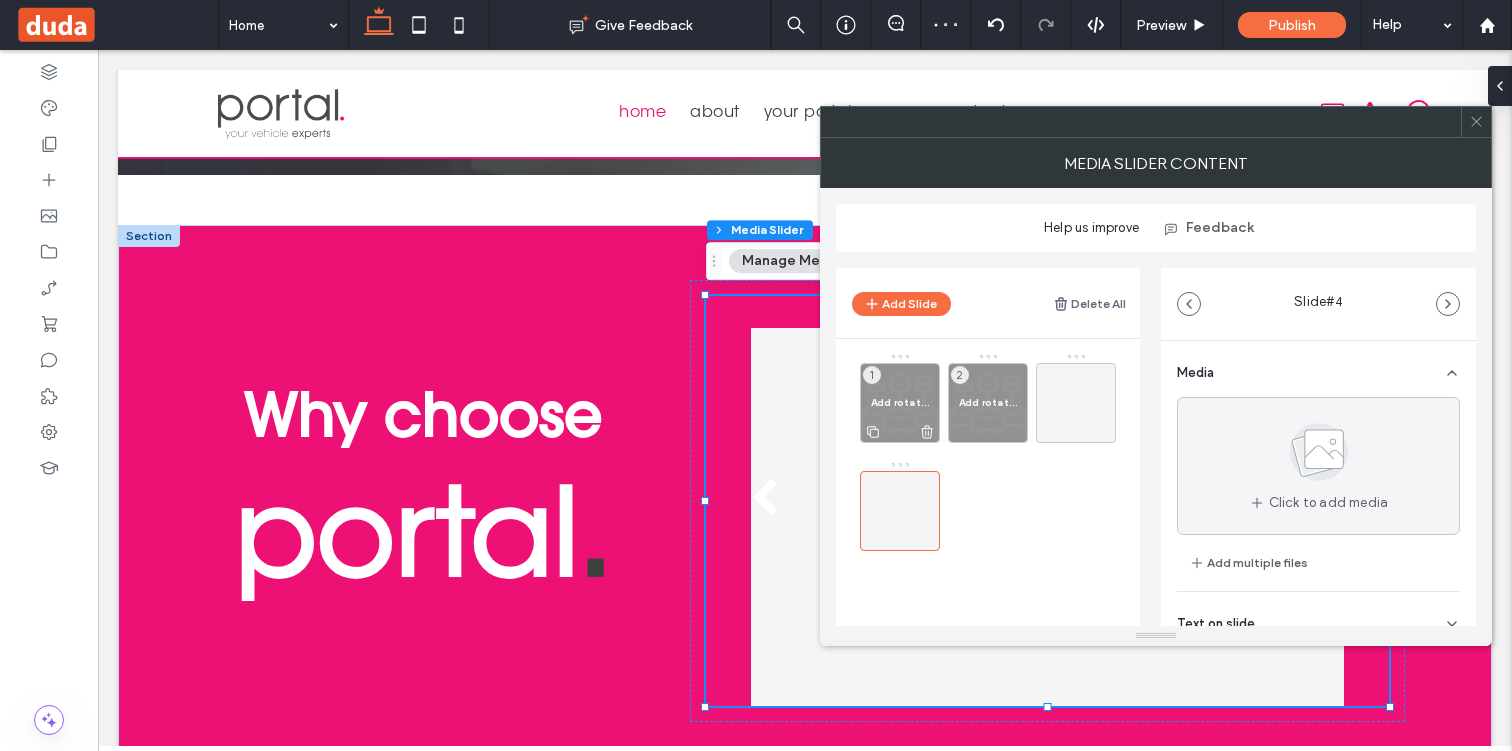 click on "Add rotating message here" at bounding box center [900, 402] 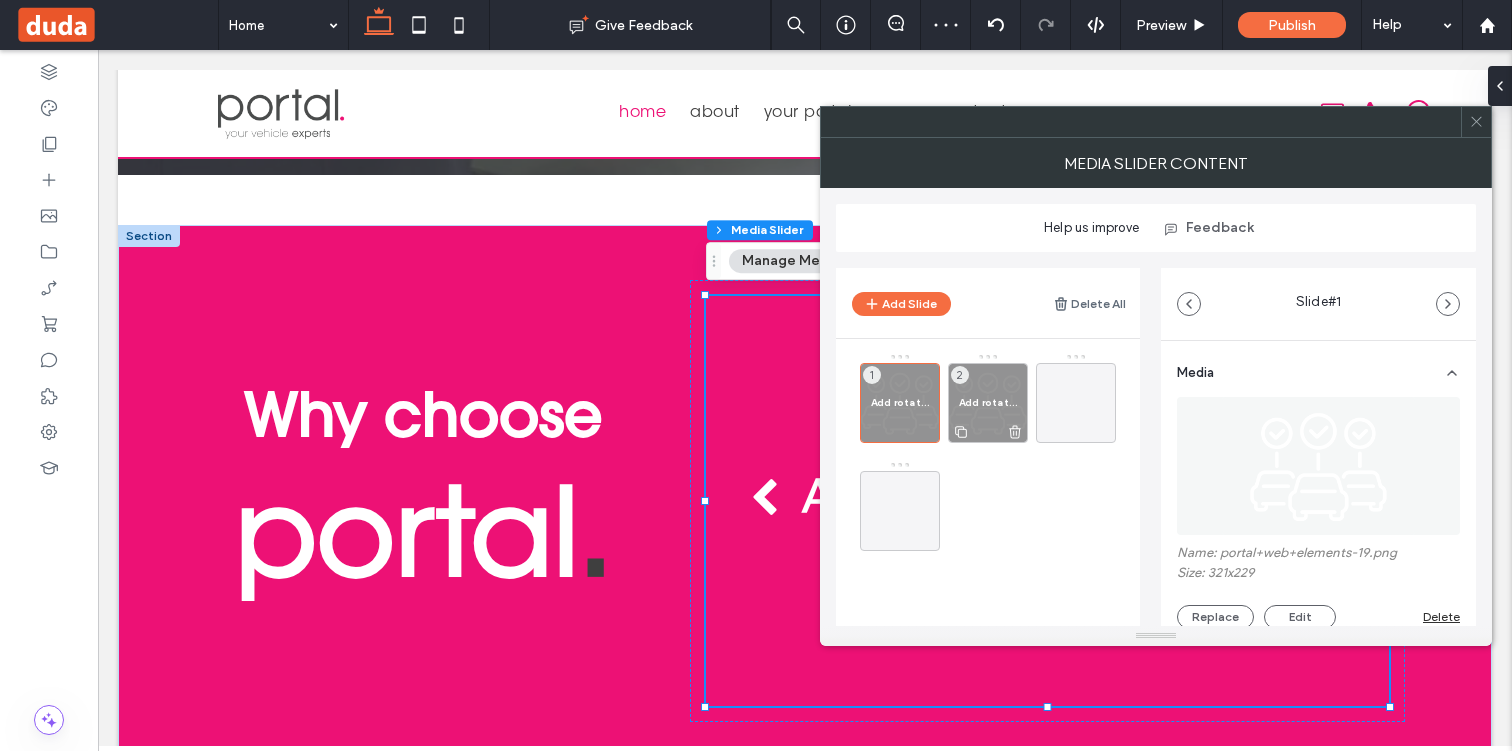 click on "Add rotating message here" at bounding box center (988, 402) 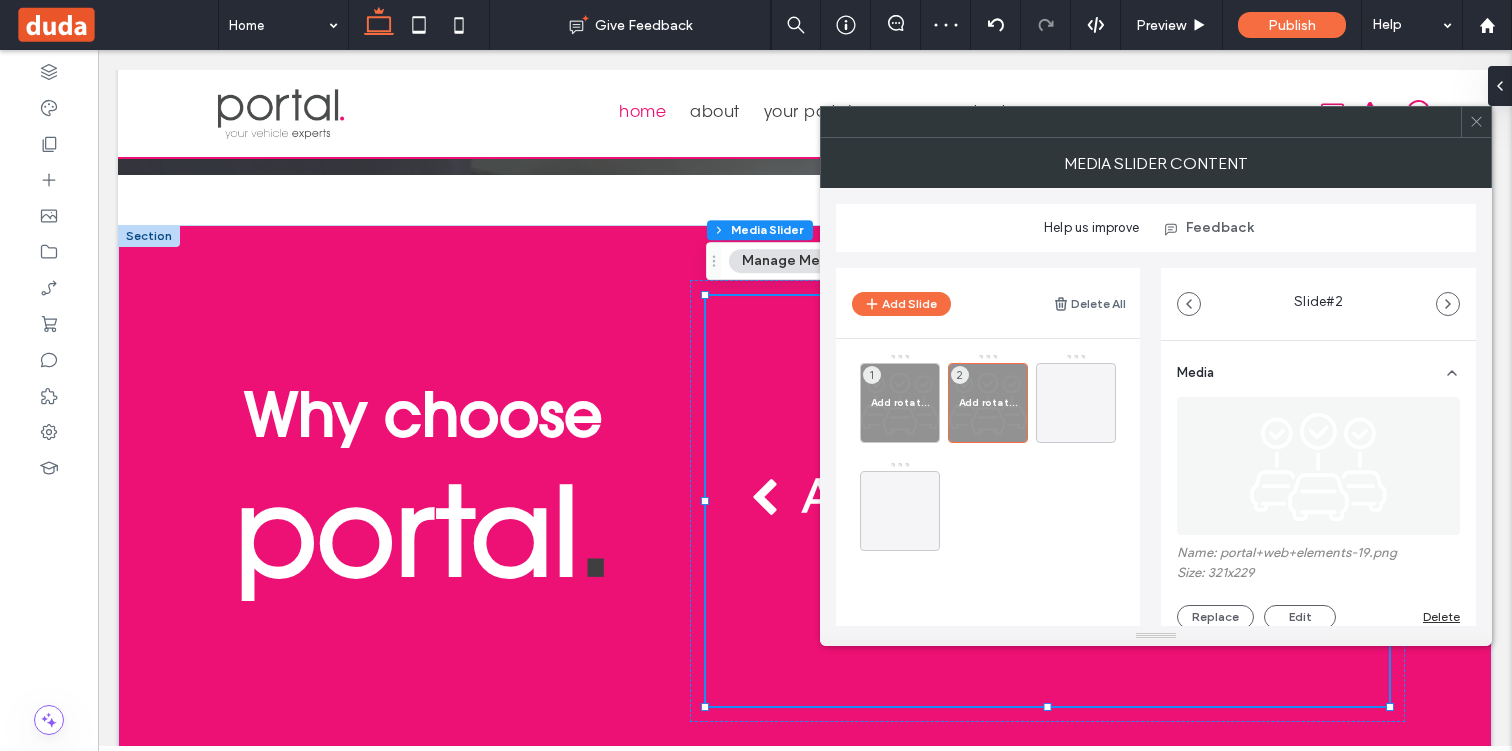 click 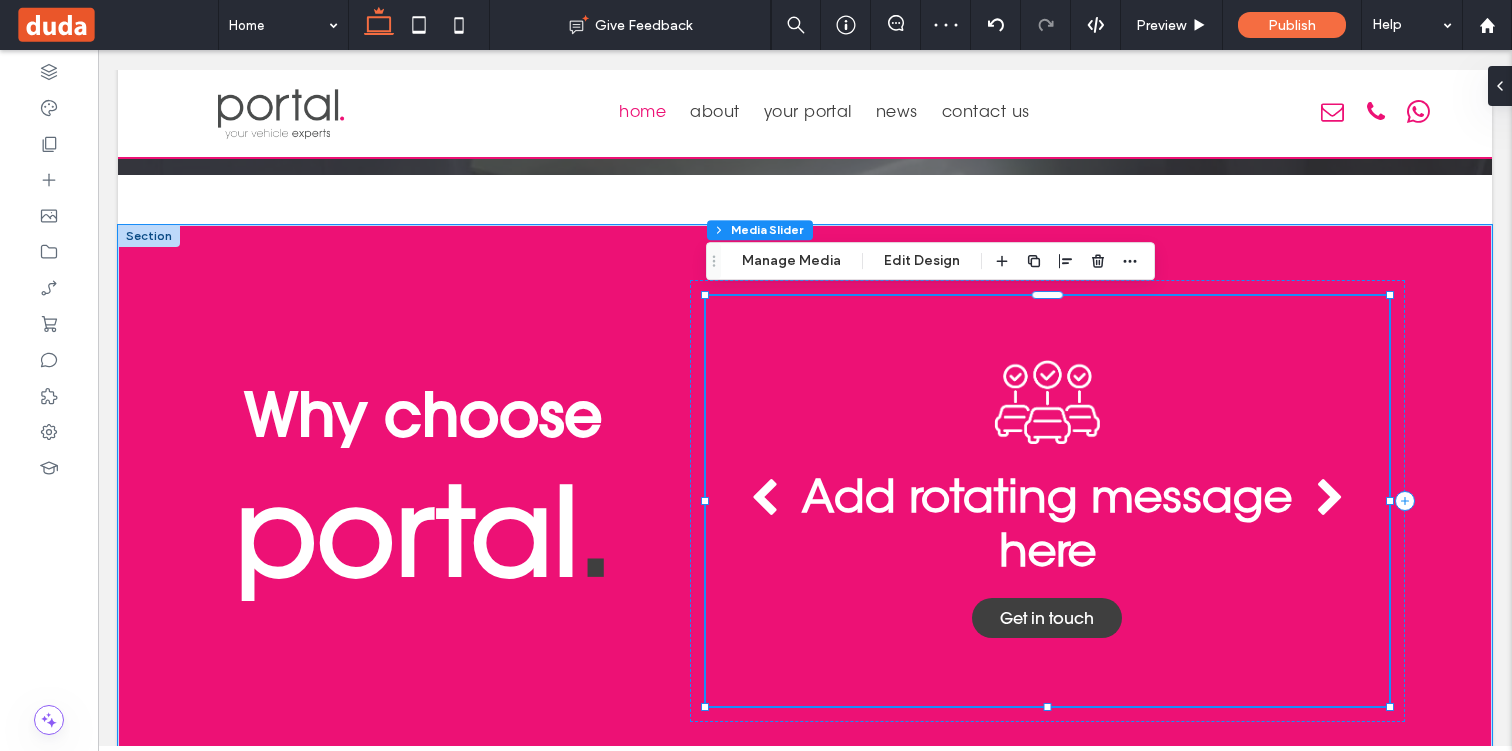 click at bounding box center (1047, 401) 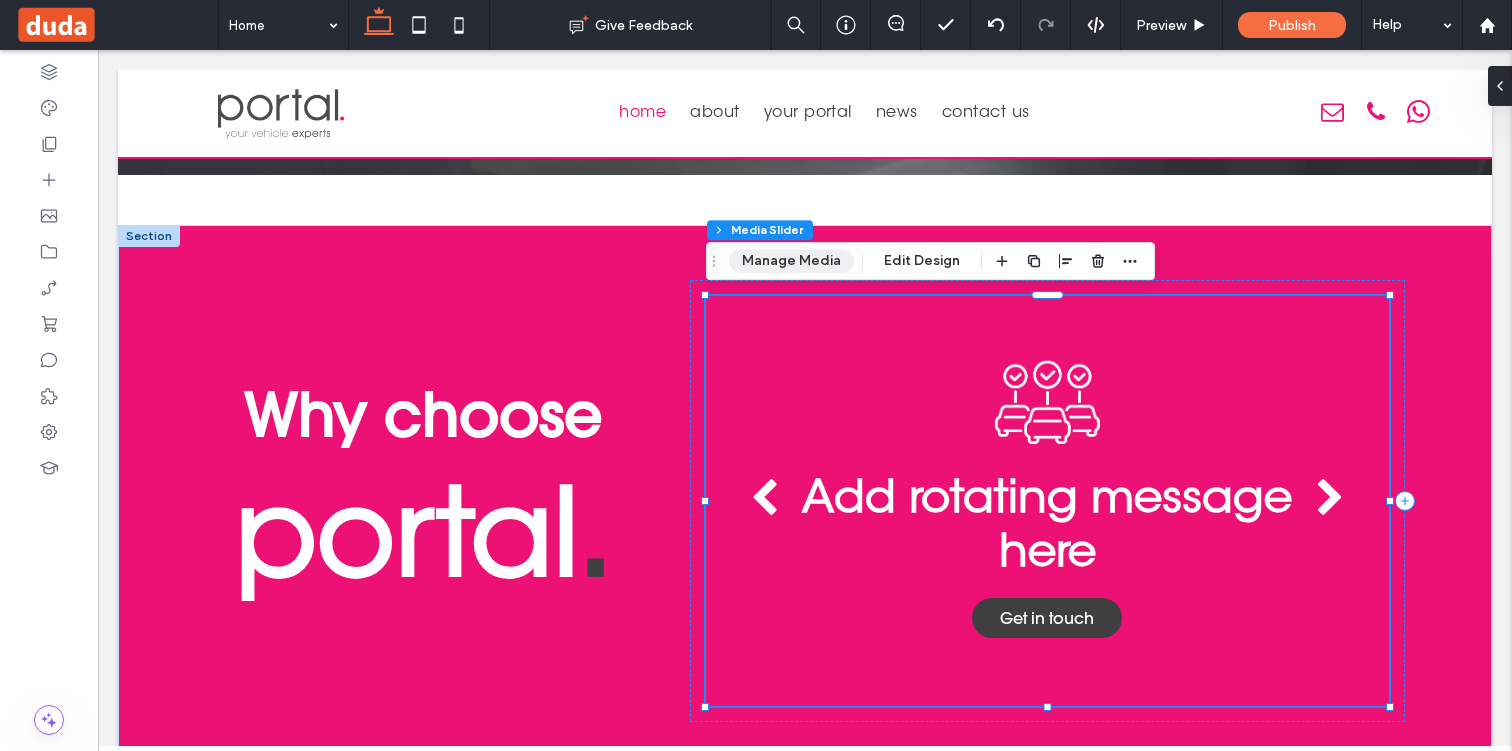 click on "Manage Media" at bounding box center [791, 261] 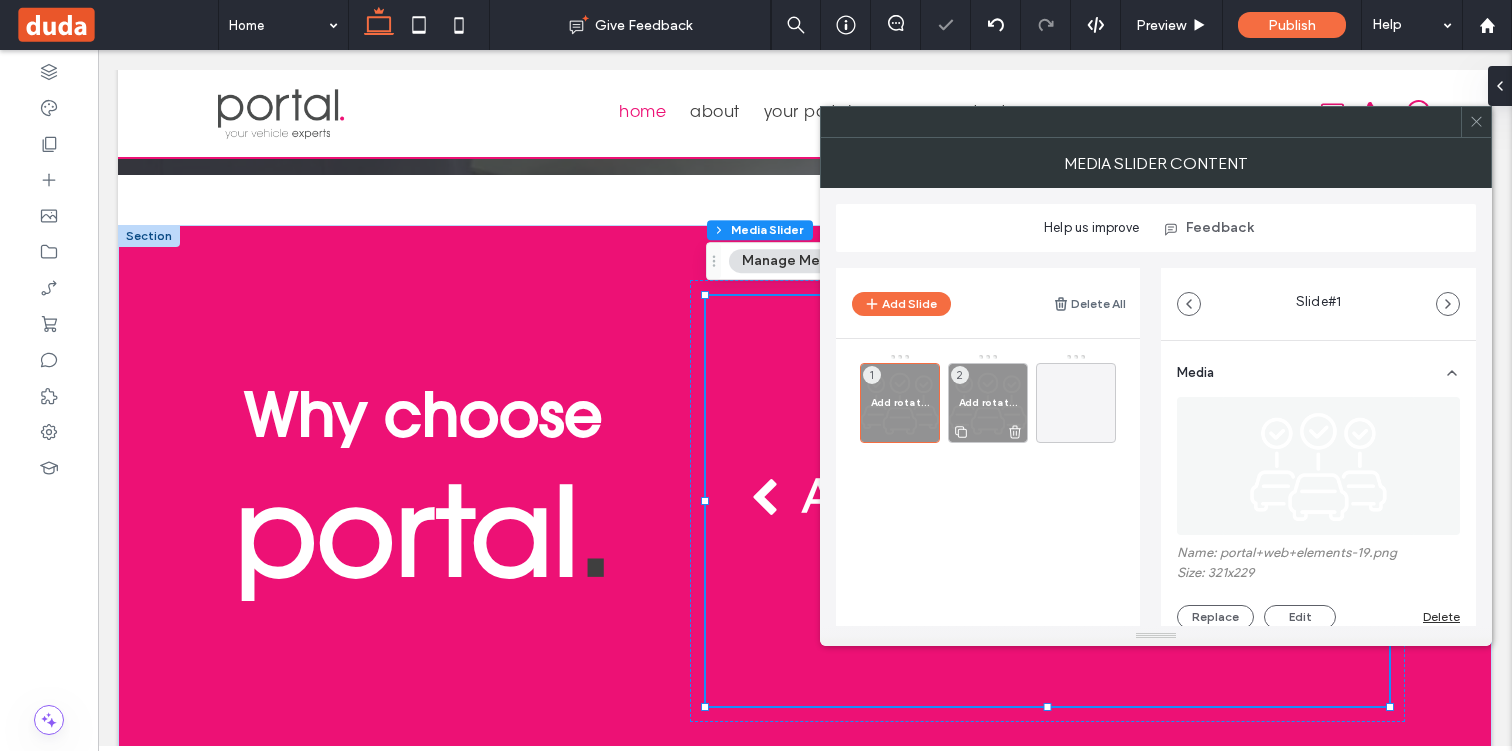 click on "Add rotating message here 2" at bounding box center (988, 403) 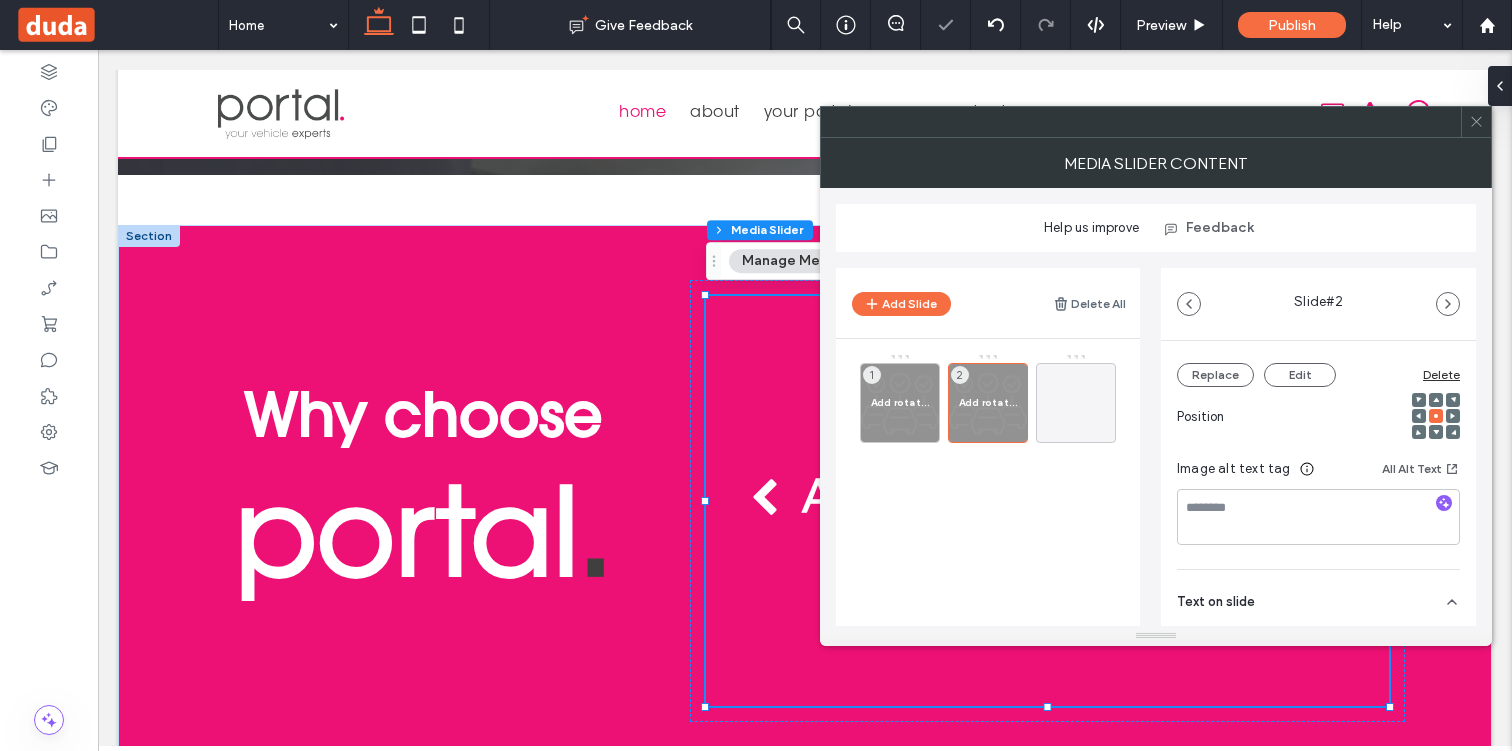 scroll, scrollTop: 423, scrollLeft: 0, axis: vertical 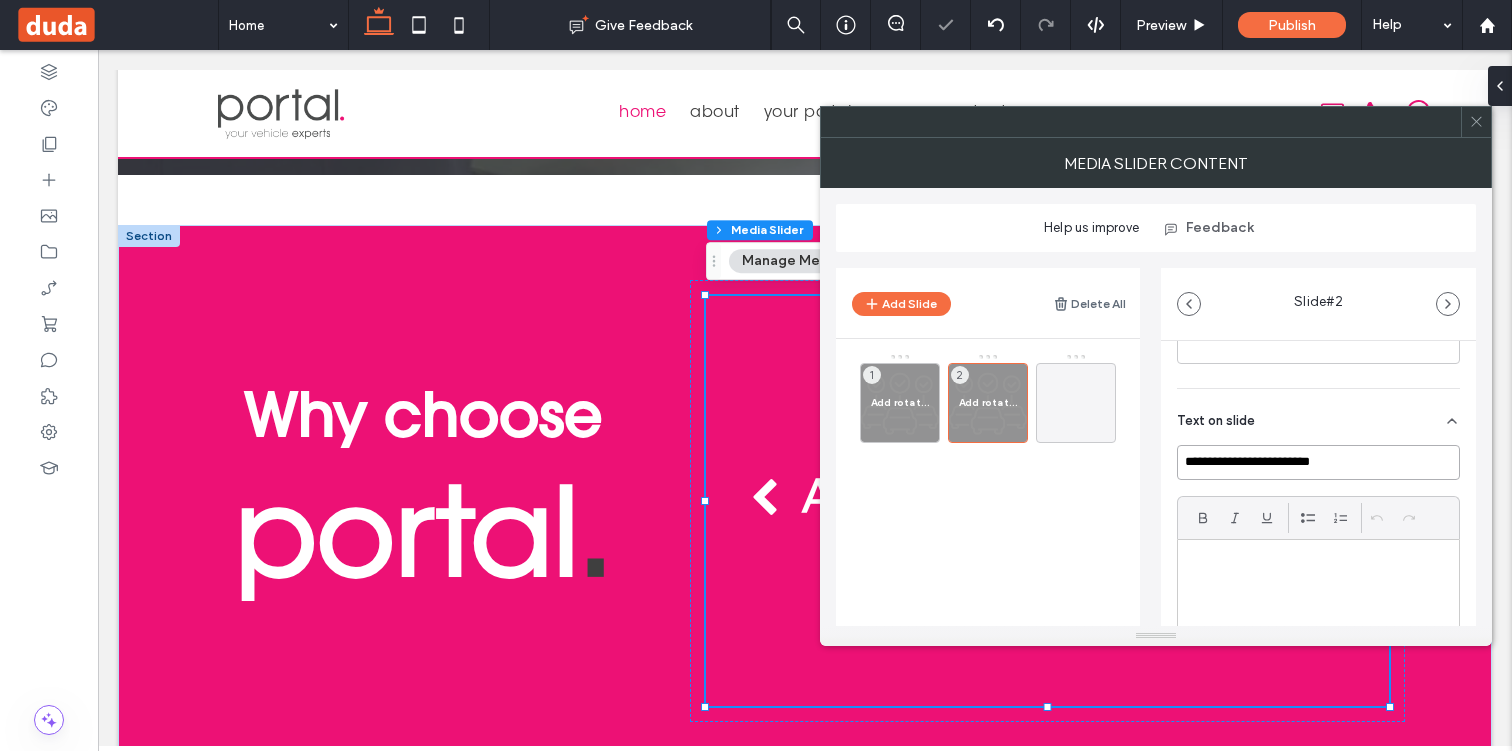 click on "**********" at bounding box center (1318, 462) 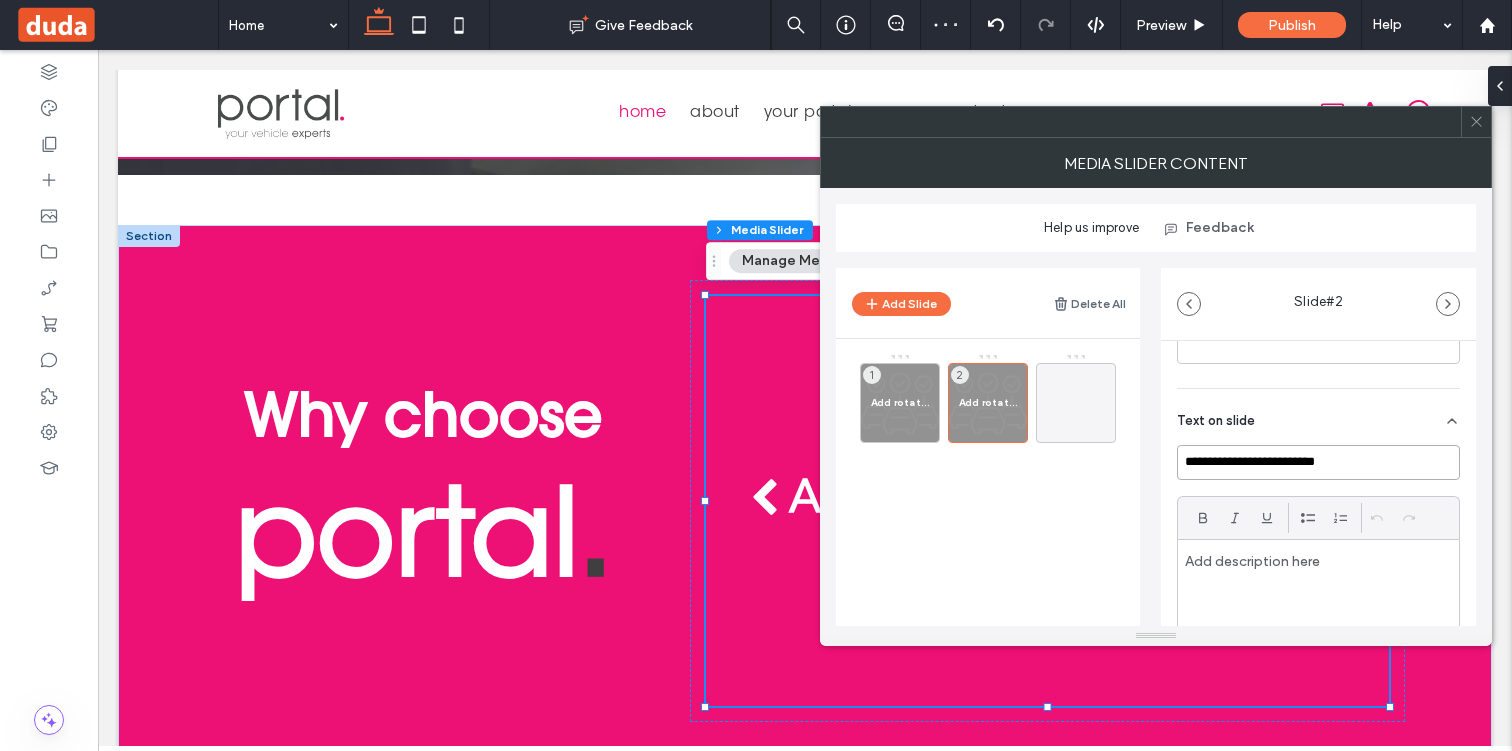 type on "**********" 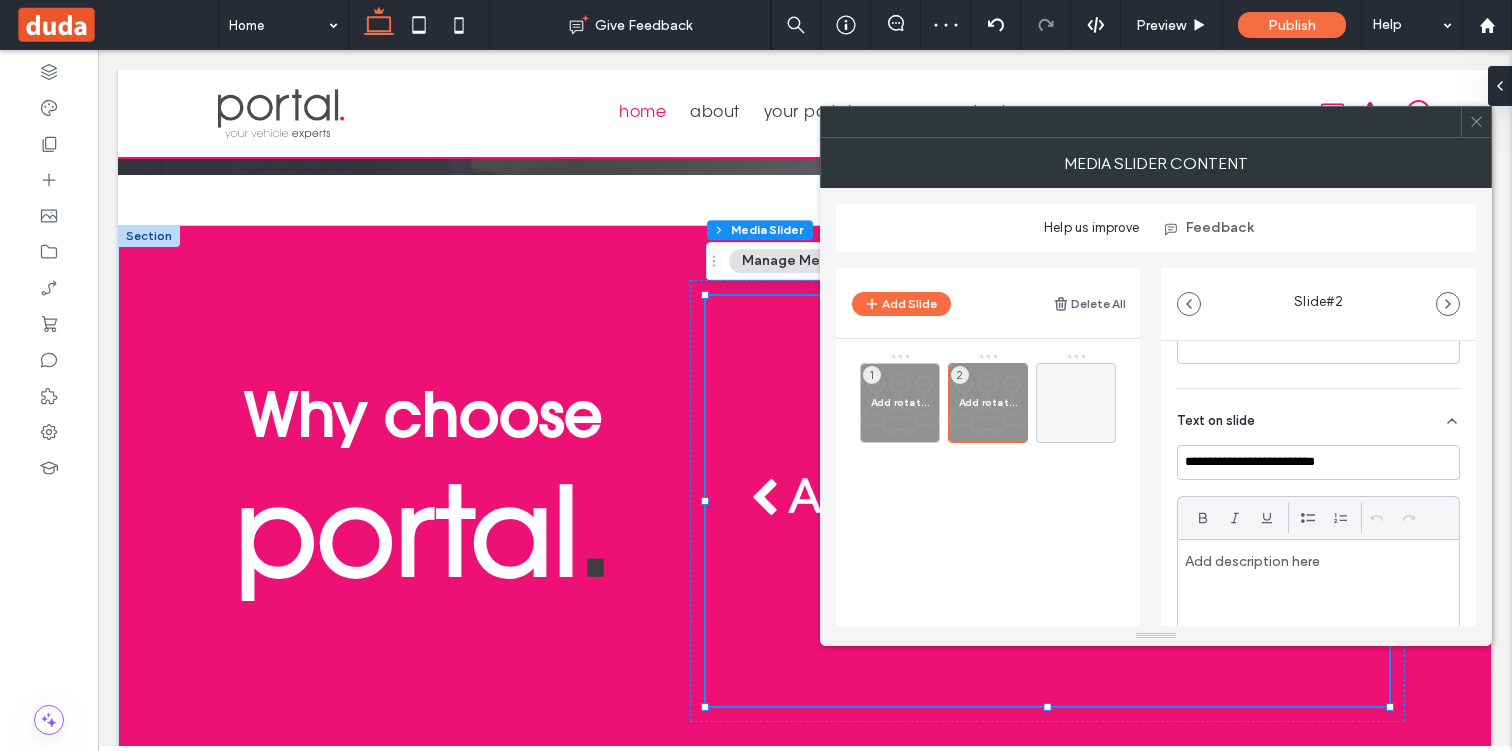 click on "Name: portal+web+elements-19.png Size: 321x229 Replace Edit Delete Position Image alt text tag All Alt Text" at bounding box center (1318, 181) 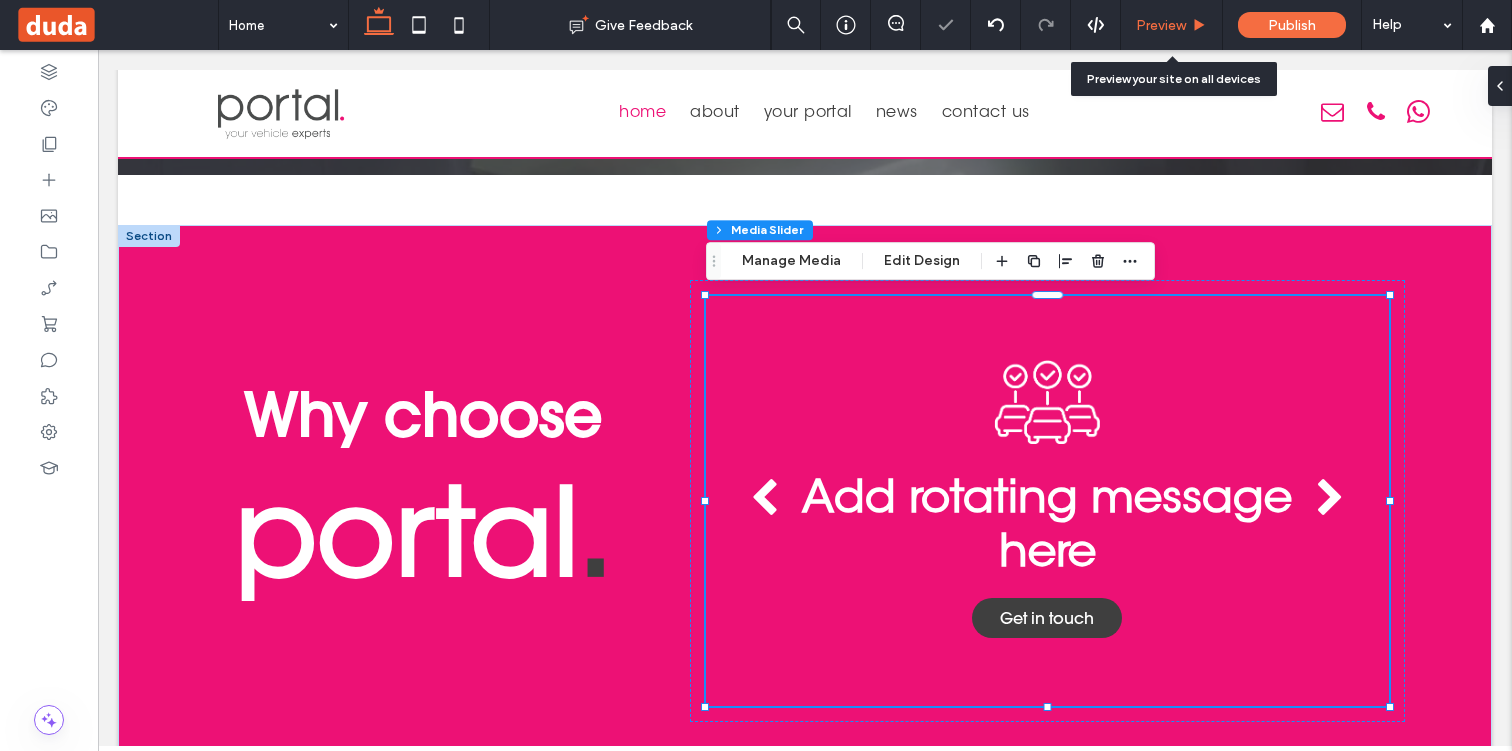 click on "Preview" at bounding box center (1172, 25) 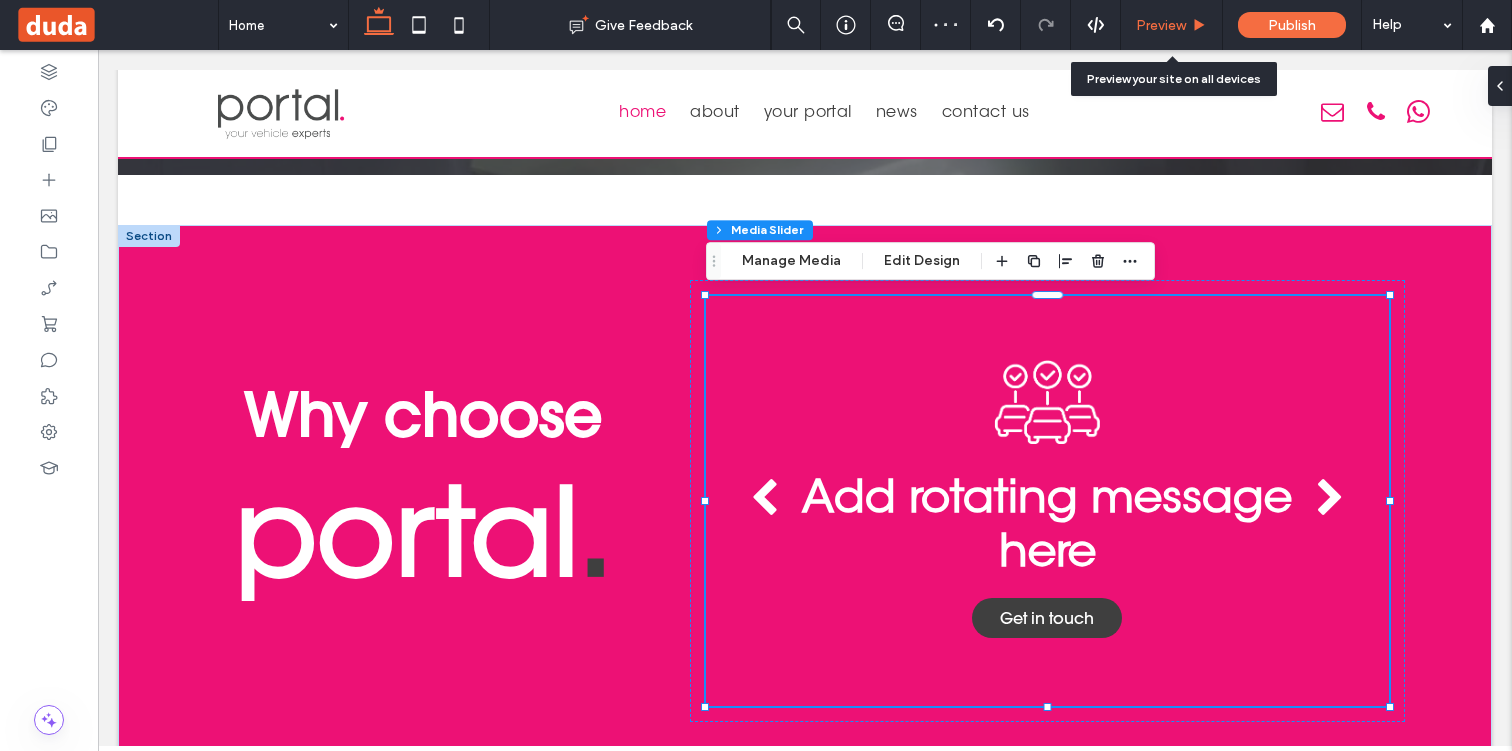 click on "Preview" at bounding box center [1172, 25] 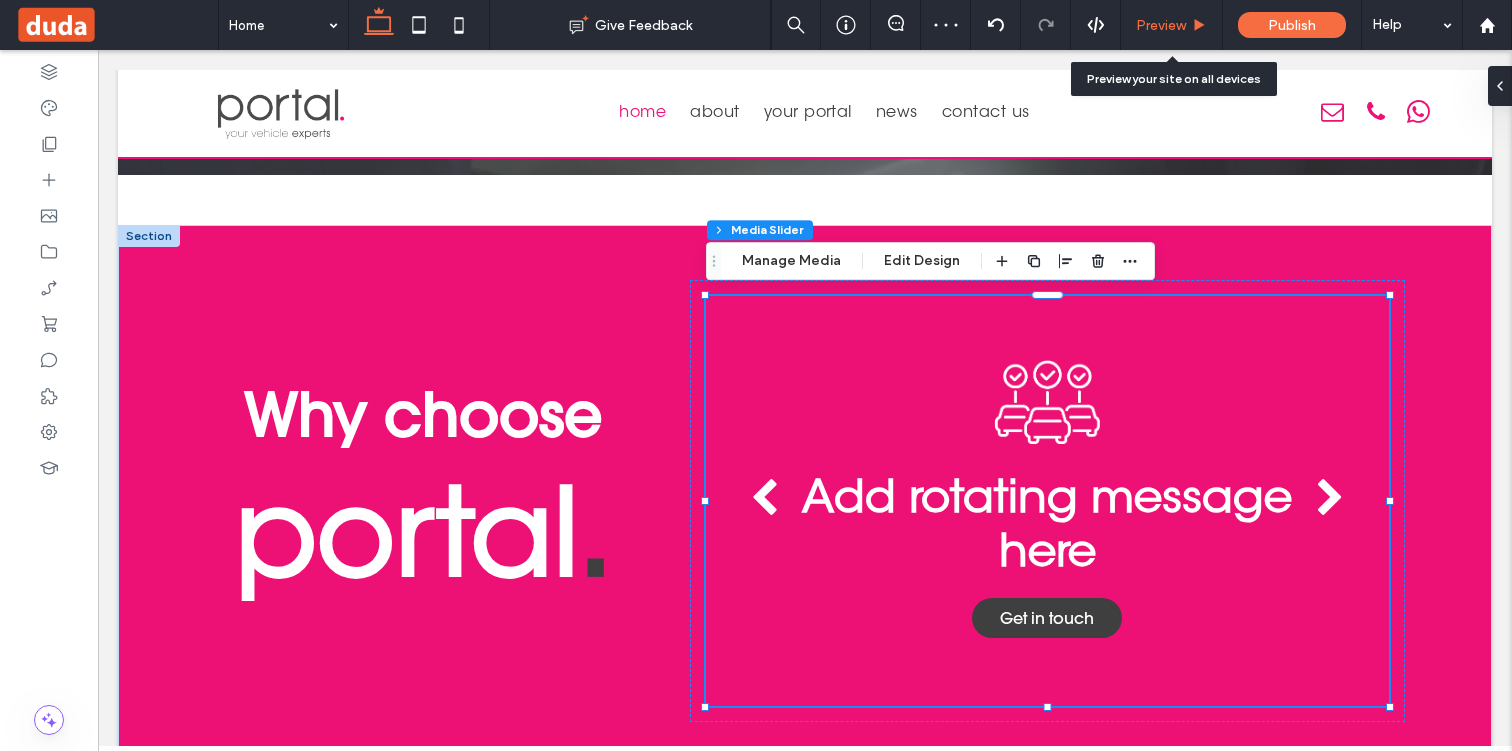 click on "Preview" at bounding box center [1161, 25] 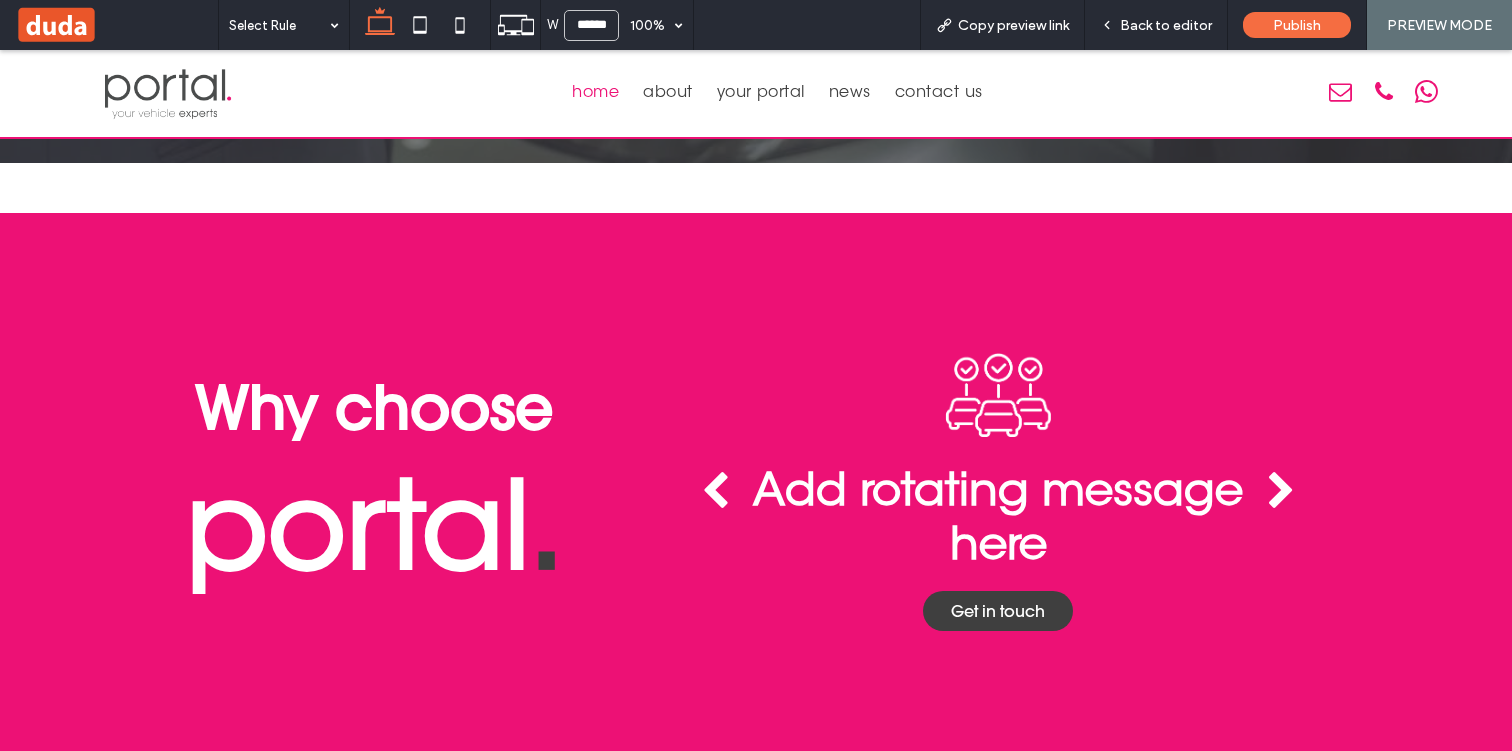 scroll, scrollTop: 3388, scrollLeft: 0, axis: vertical 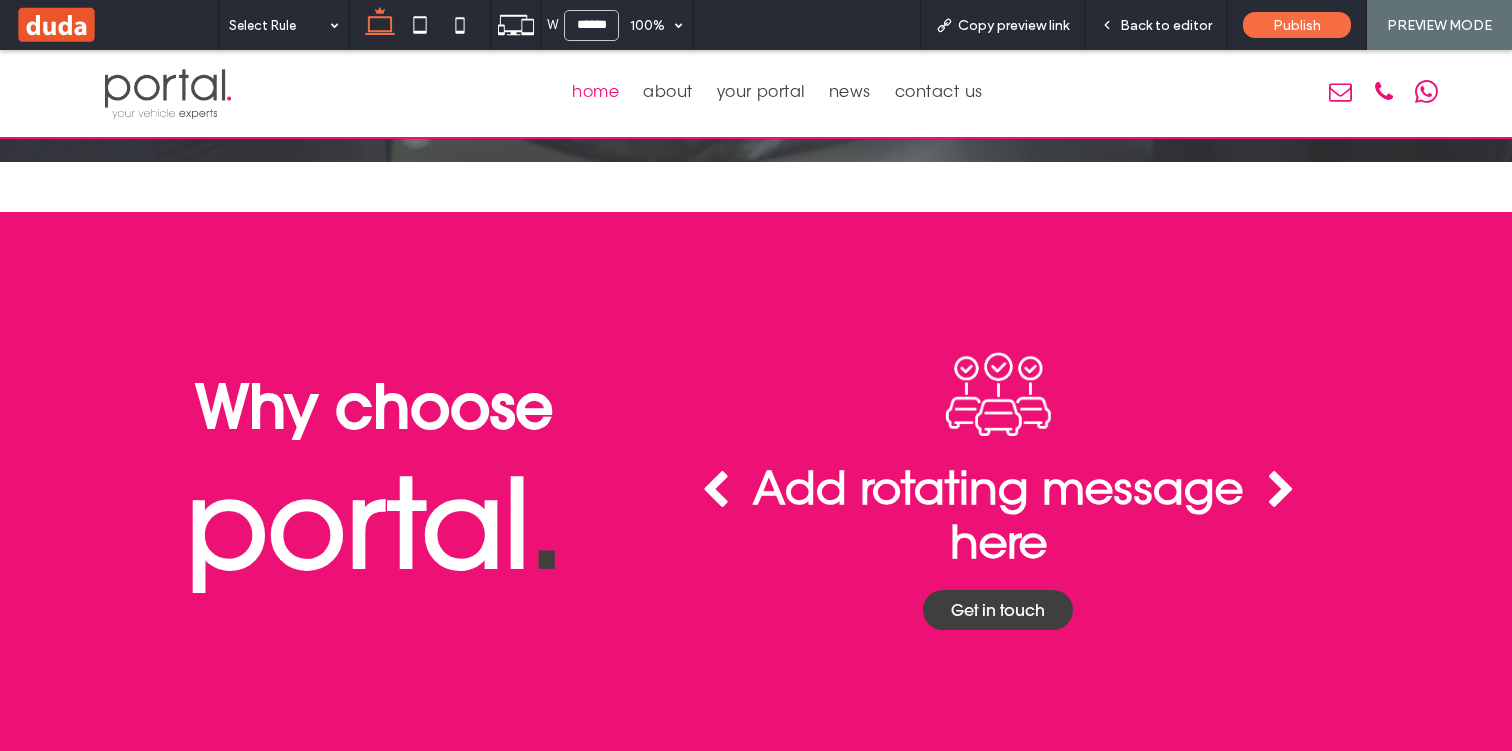 click at bounding box center [1281, 491] 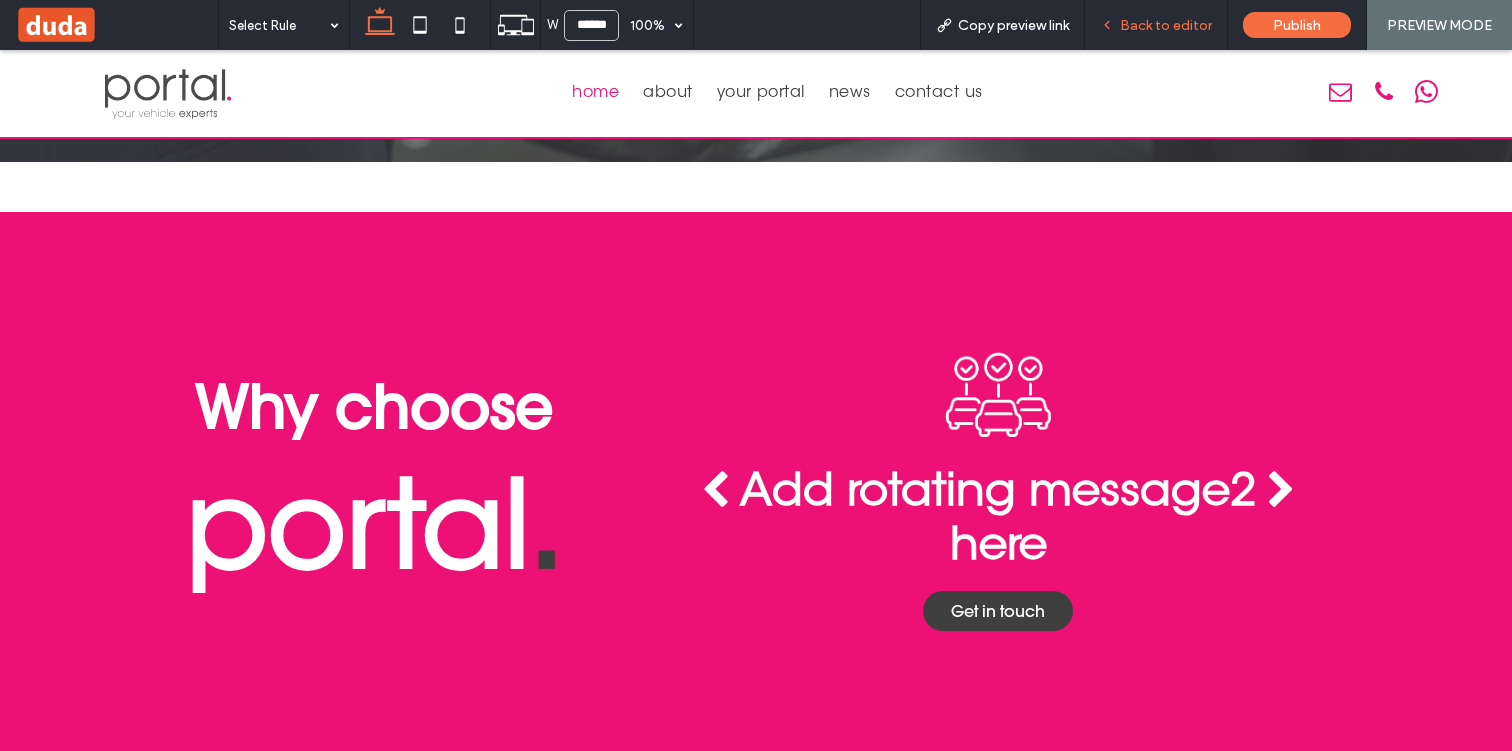 click on "Back to editor" at bounding box center [1166, 25] 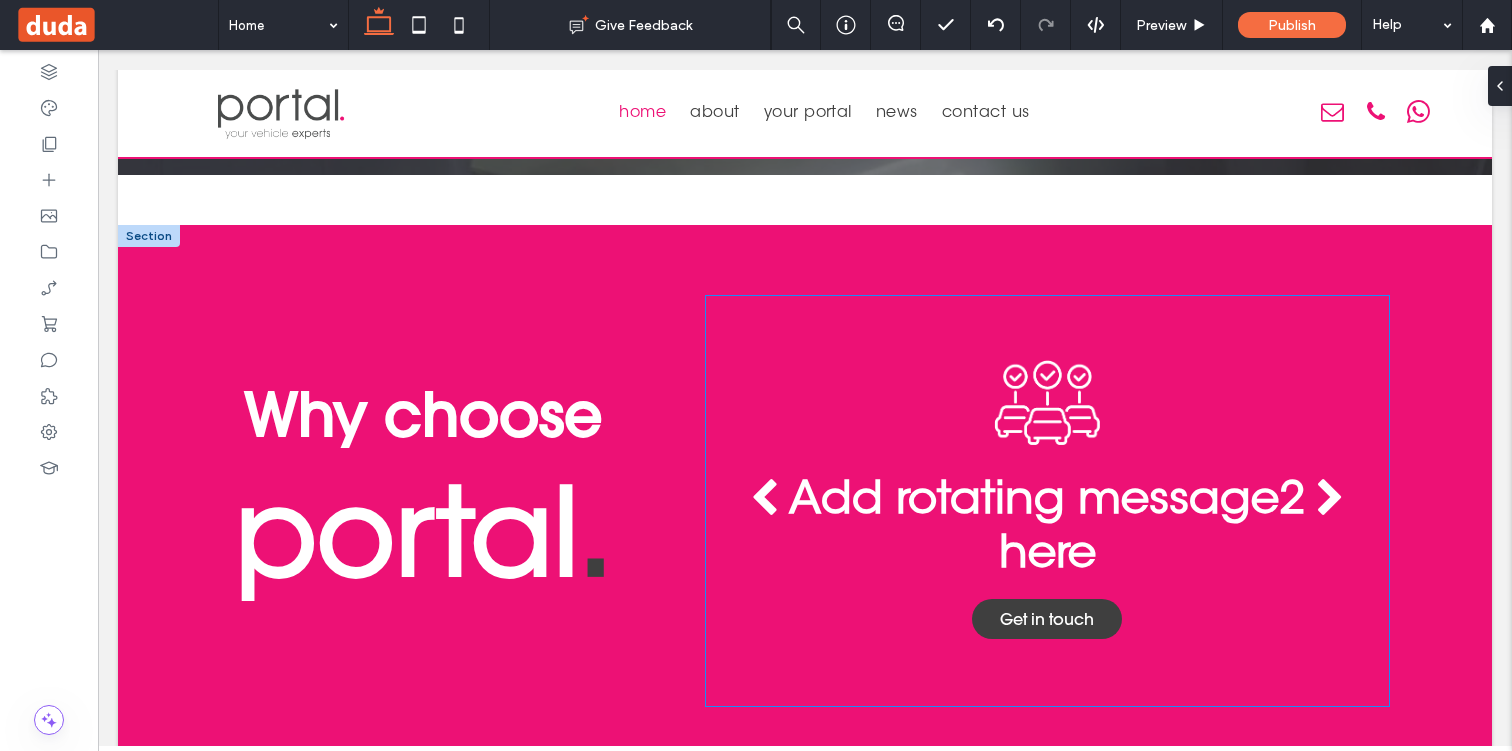scroll, scrollTop: 3369, scrollLeft: 0, axis: vertical 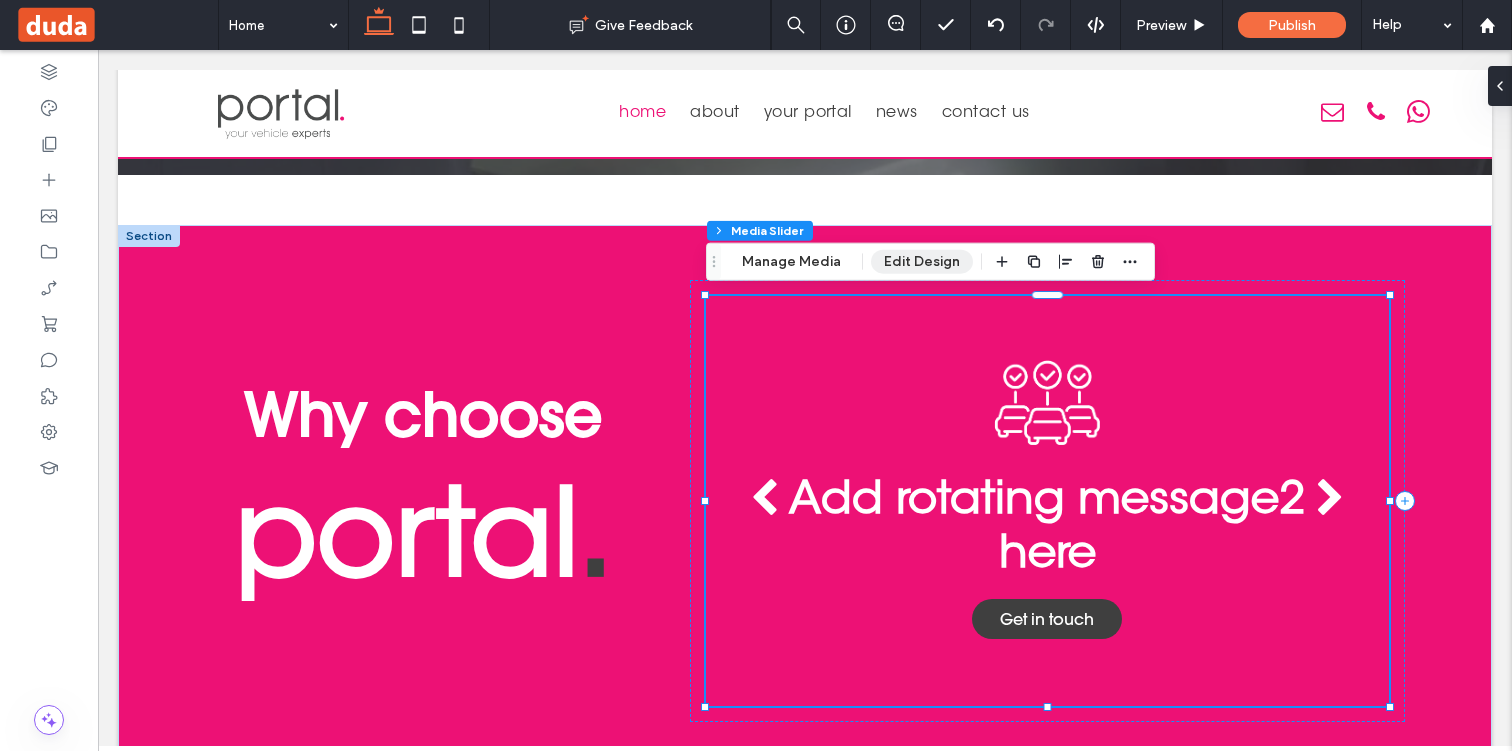 click on "Edit Design" at bounding box center (922, 262) 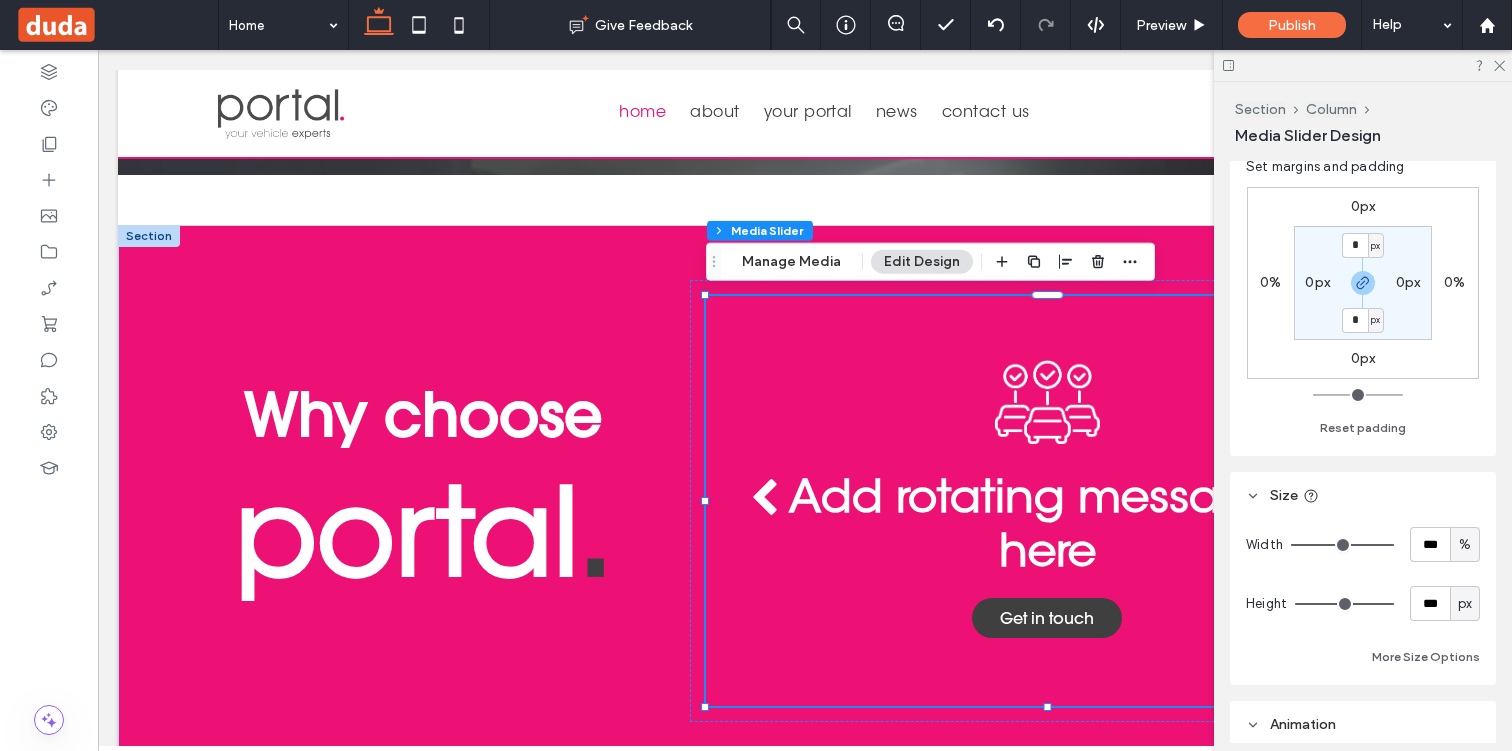 scroll, scrollTop: 201, scrollLeft: 0, axis: vertical 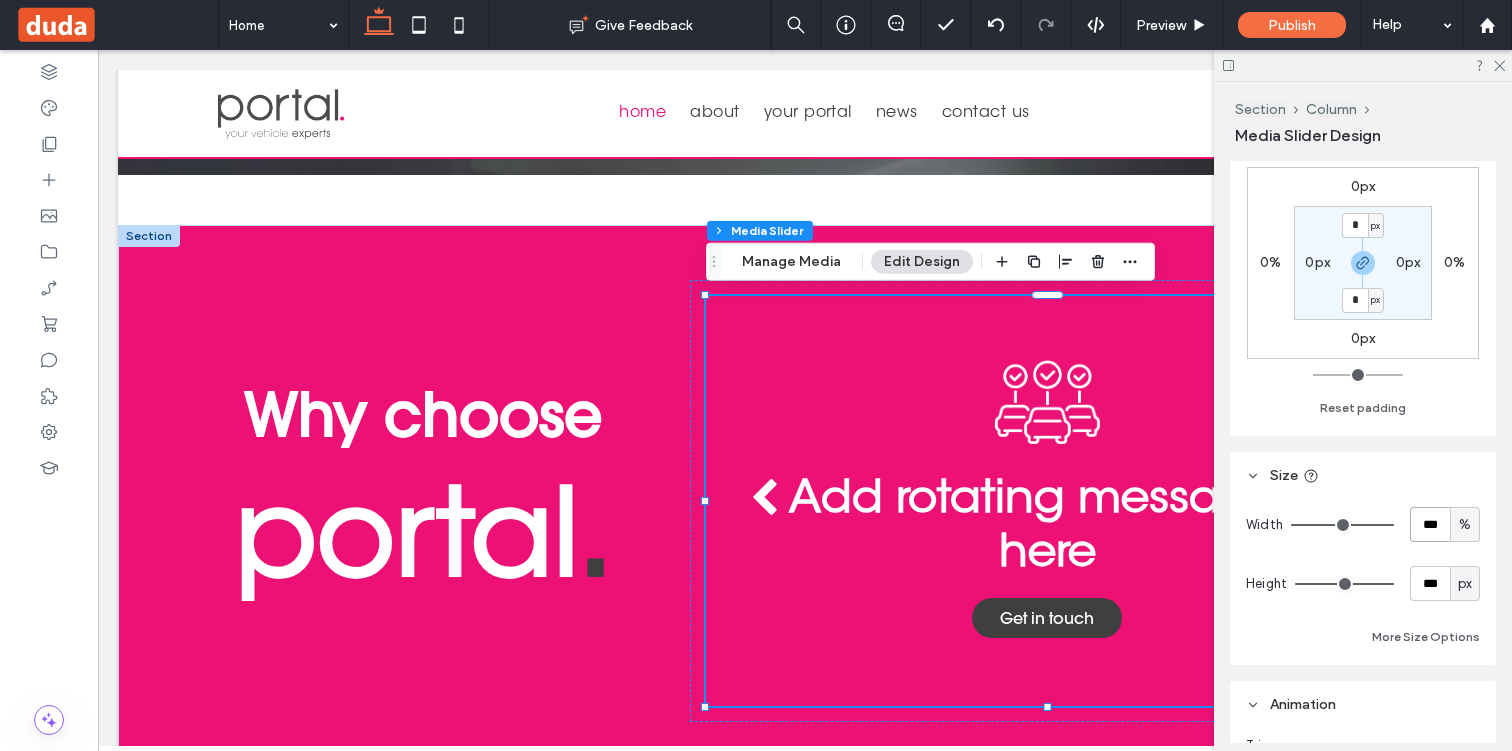 click on "***" at bounding box center (1430, 524) 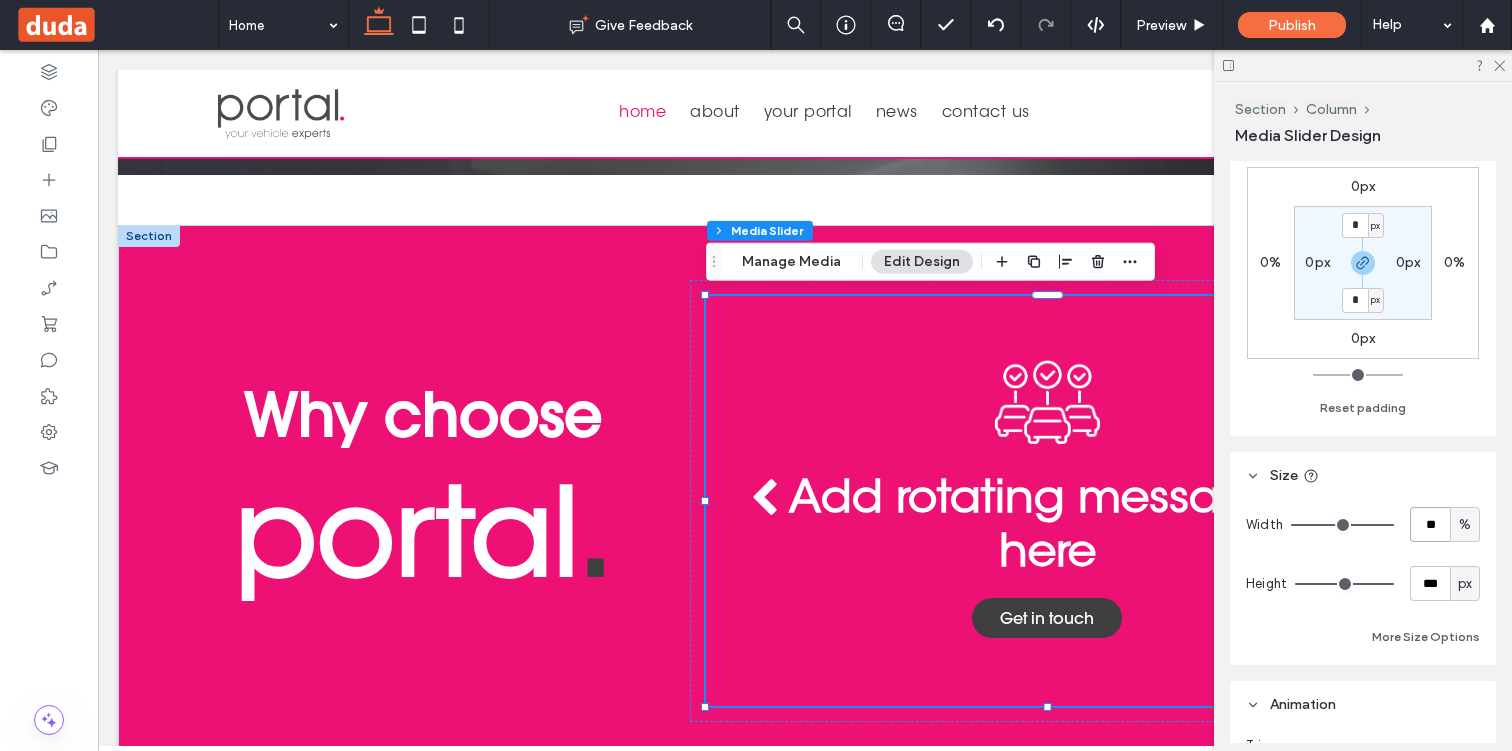 type on "**" 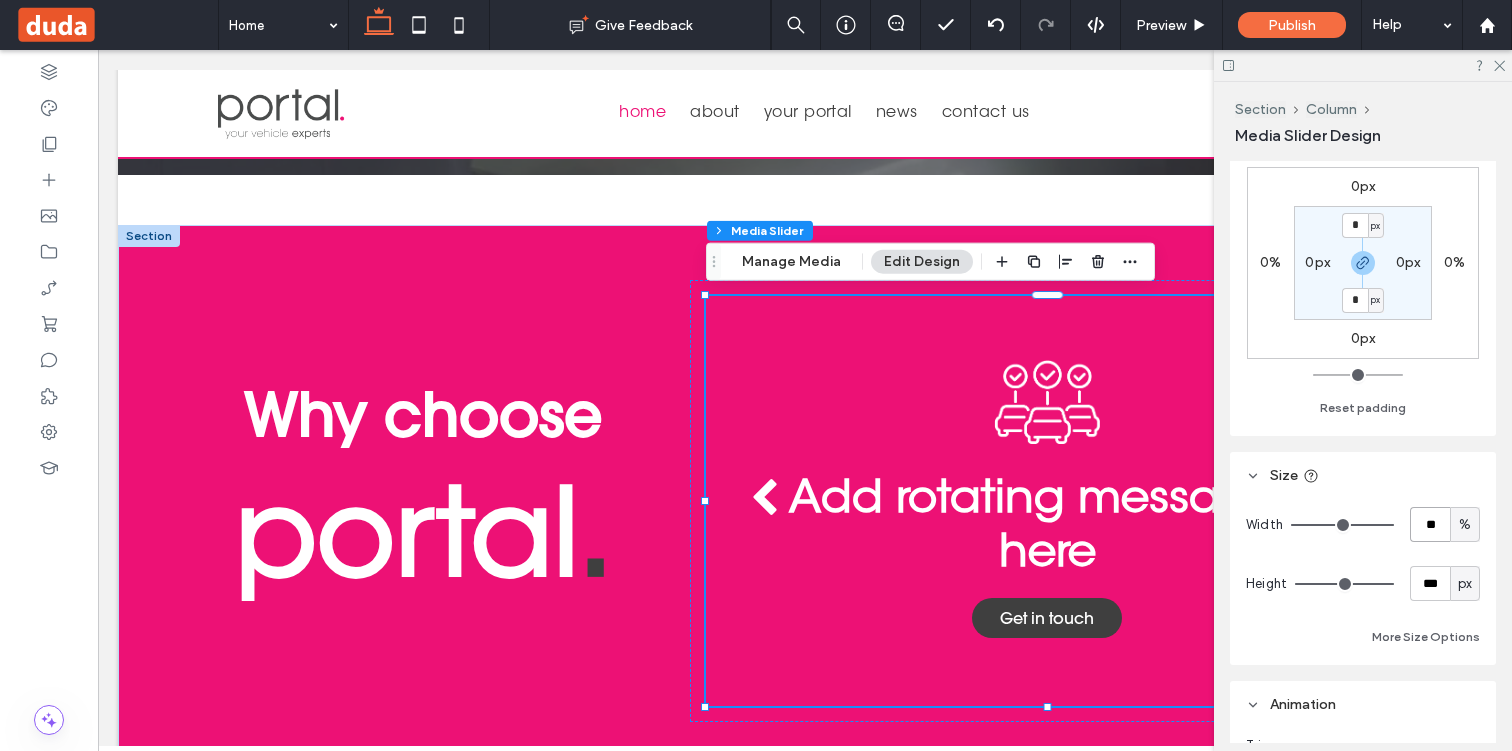 type on "**" 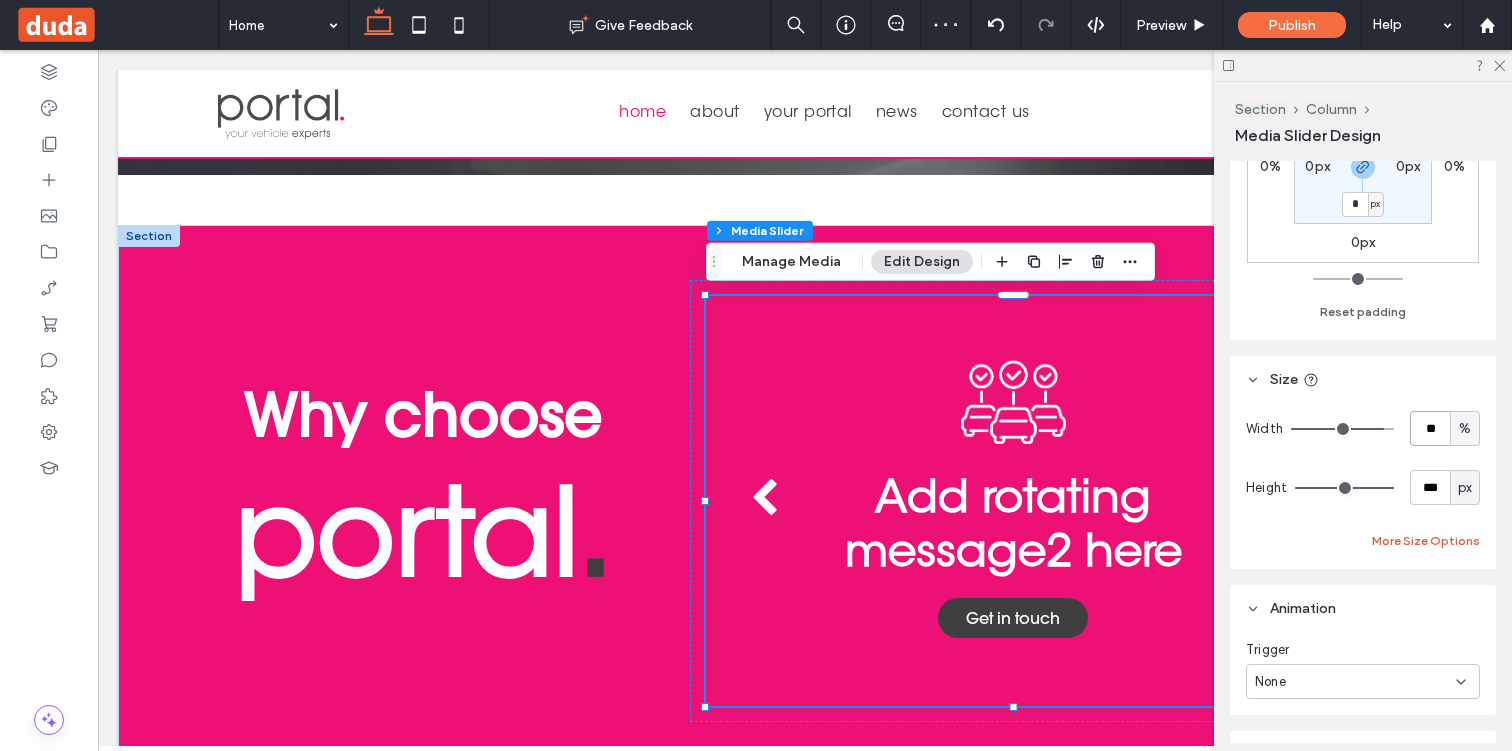 scroll, scrollTop: 300, scrollLeft: 0, axis: vertical 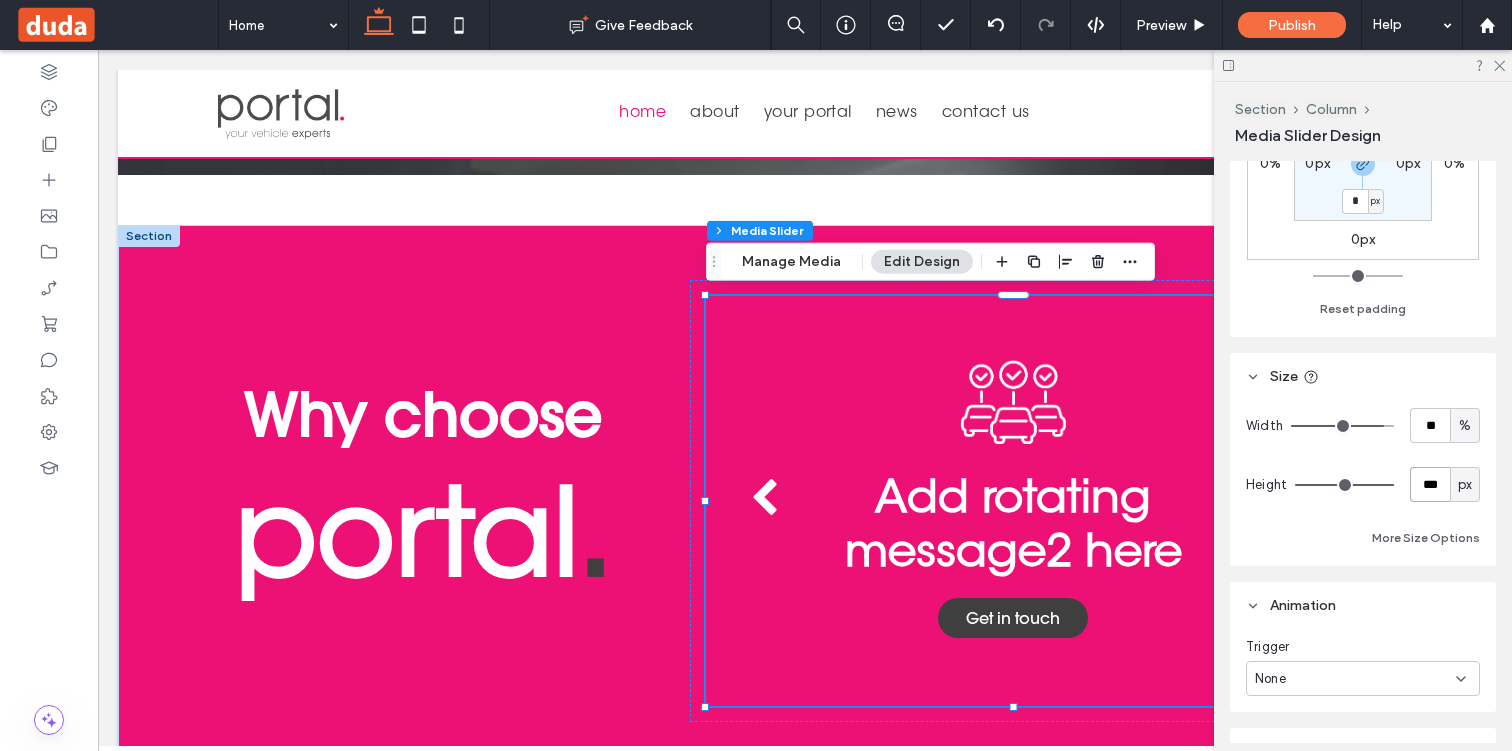 click on "***" at bounding box center (1430, 484) 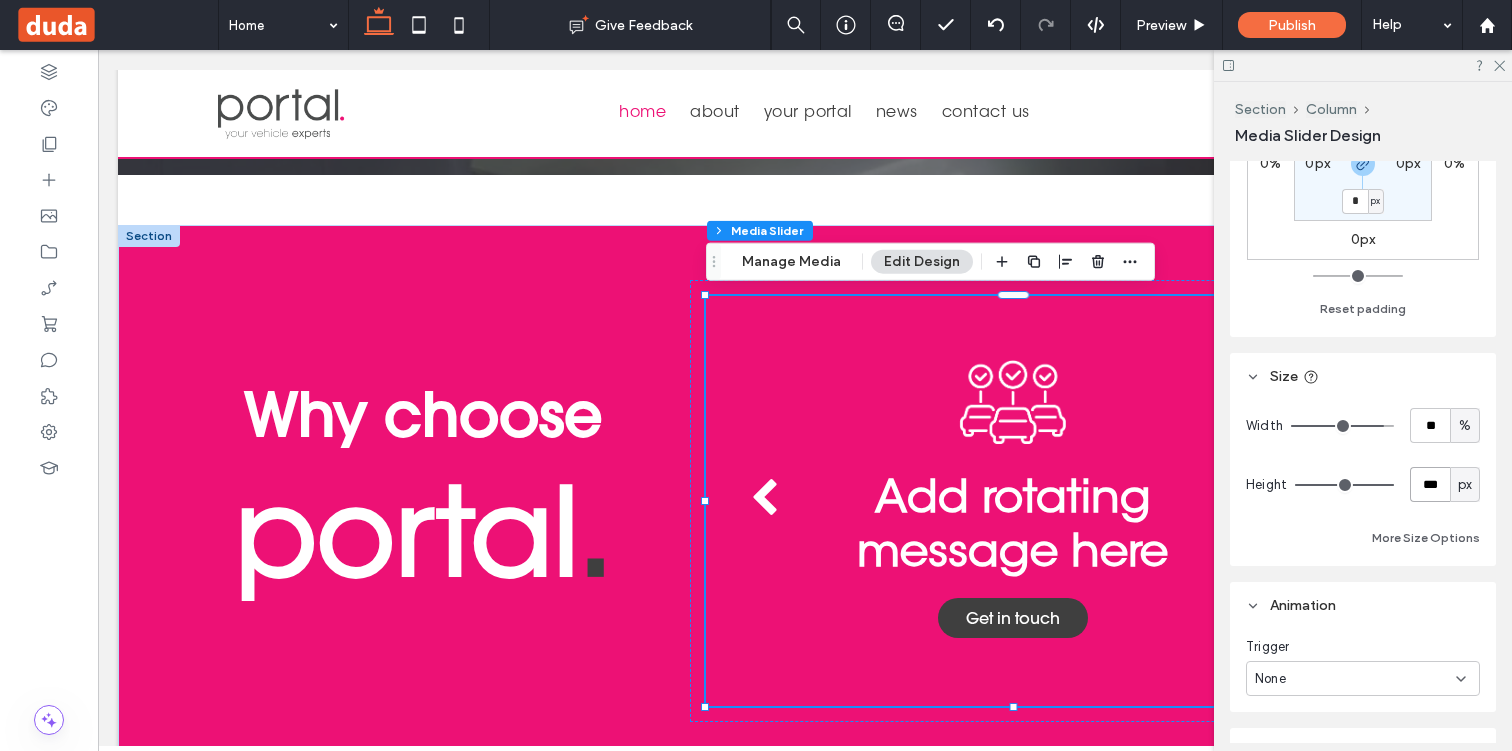 type on "***" 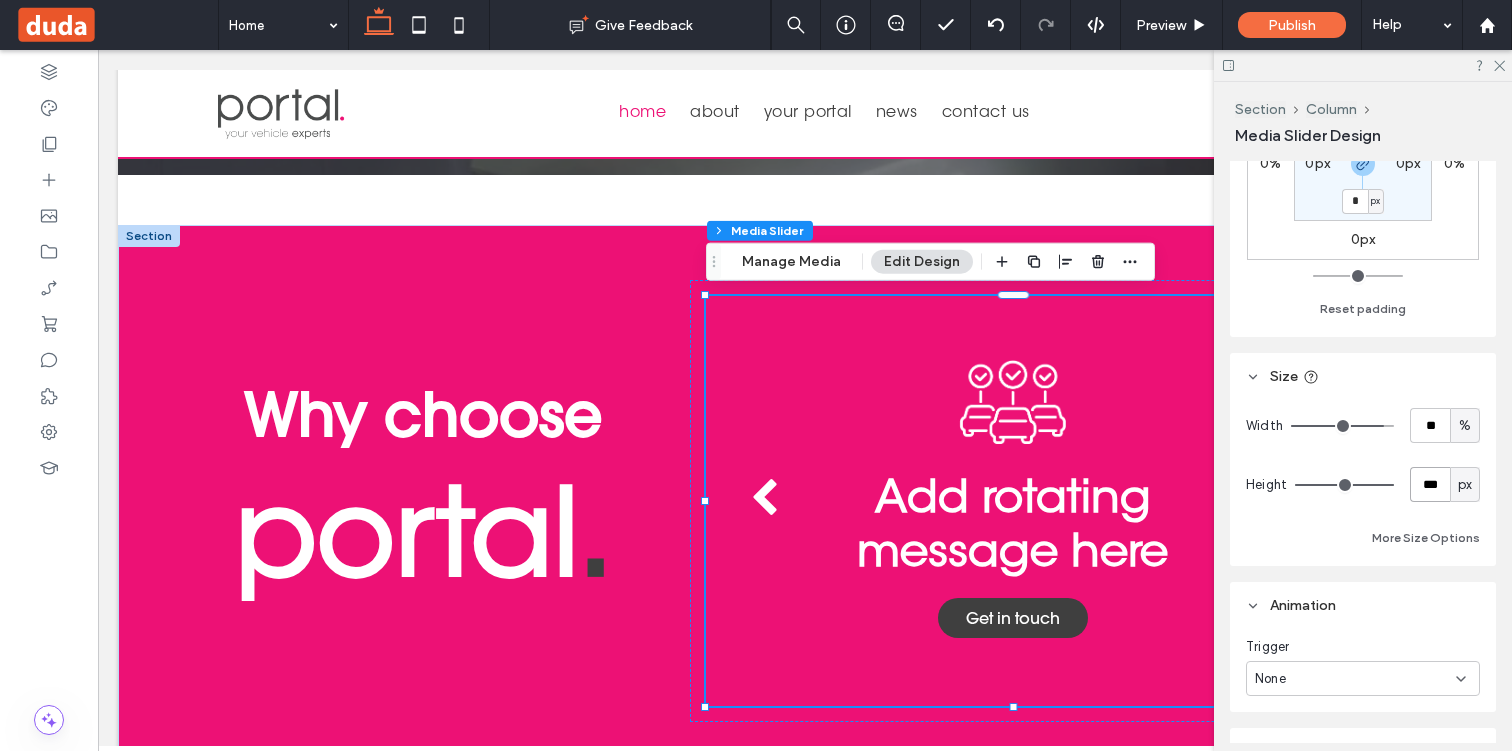 type on "***" 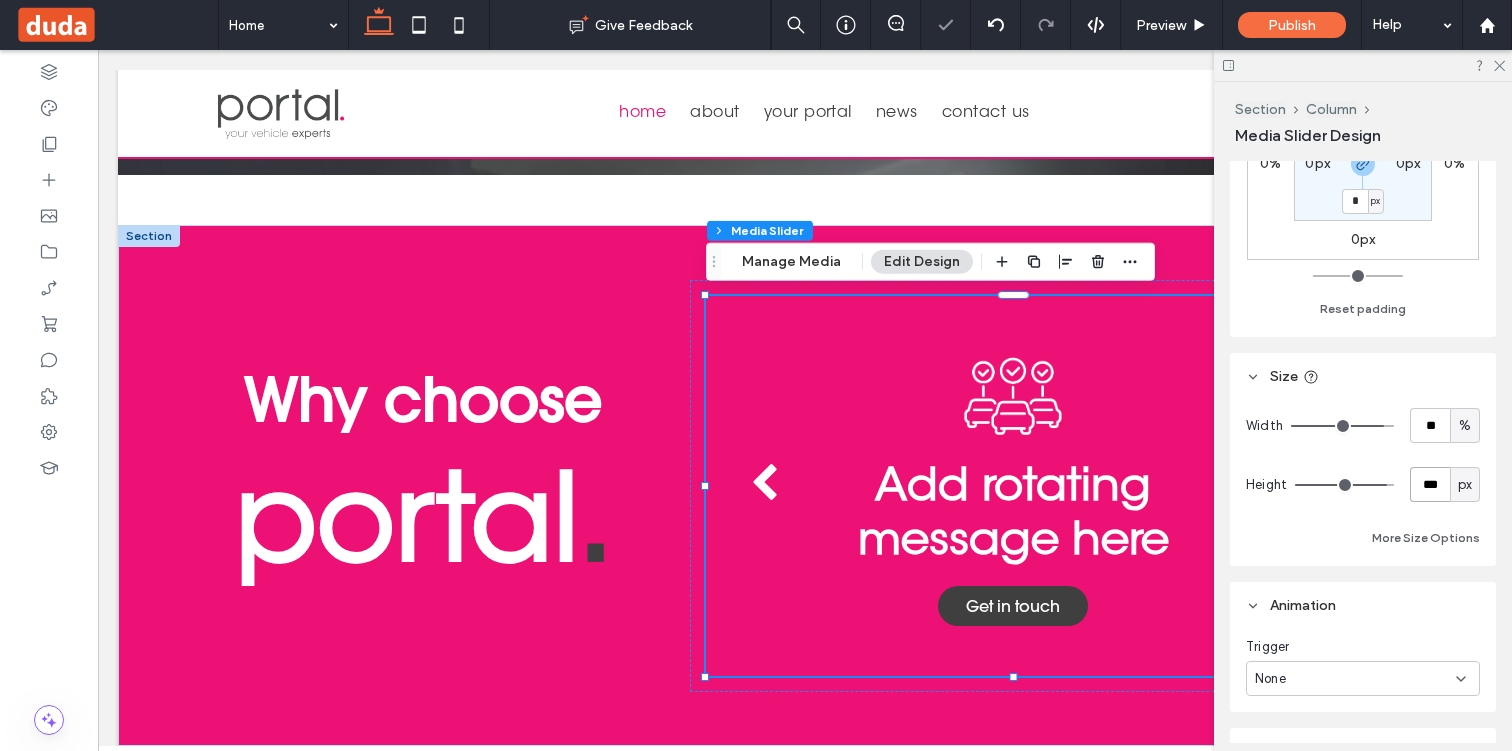 type on "***" 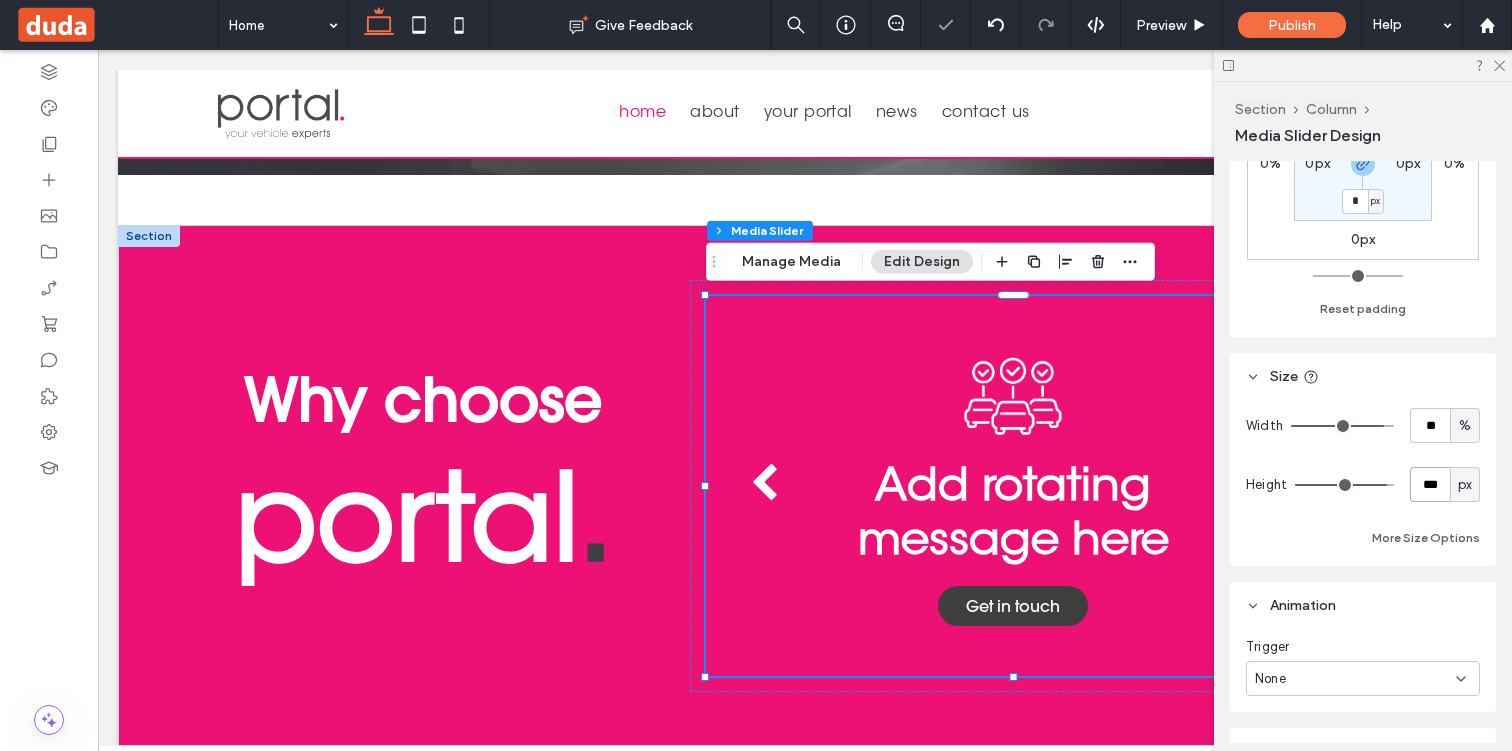 type on "***" 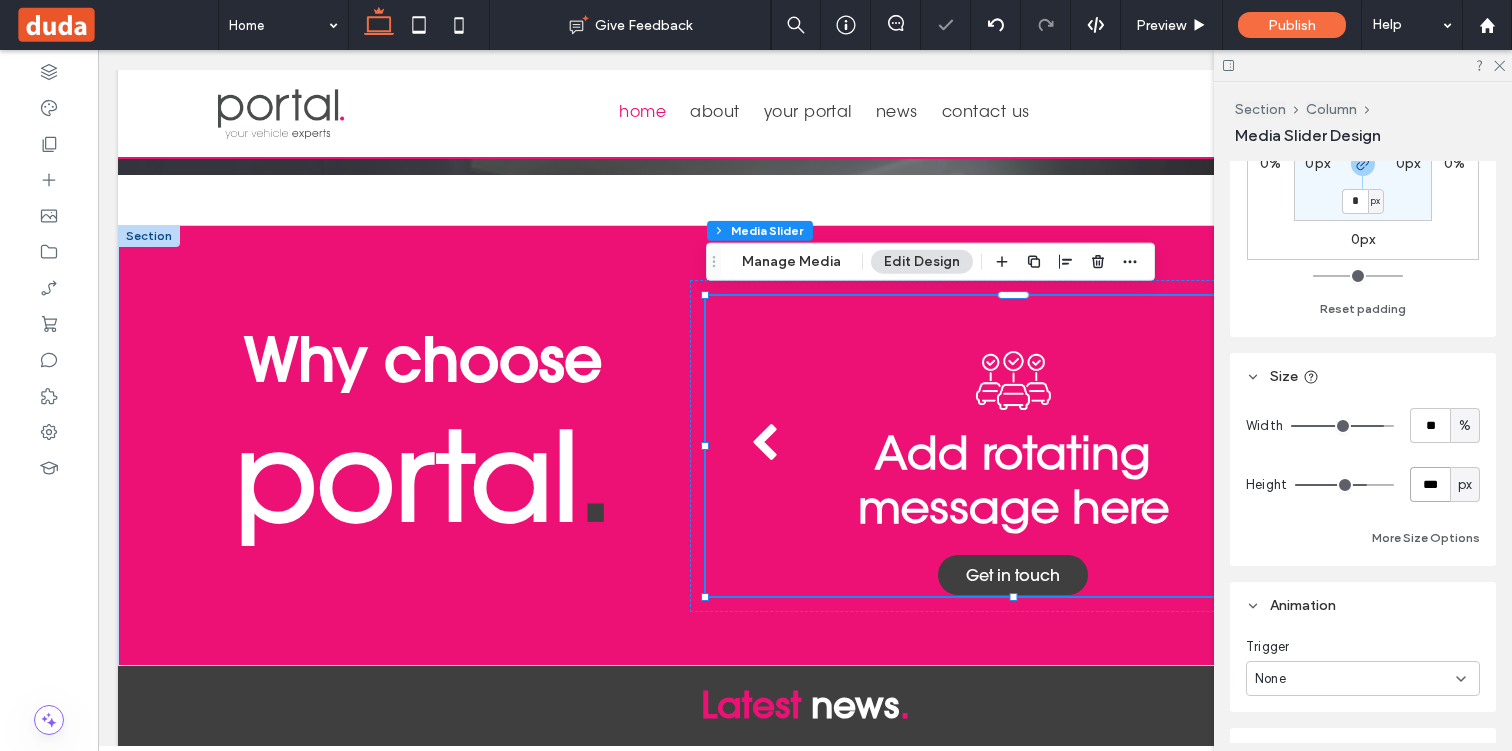 type on "***" 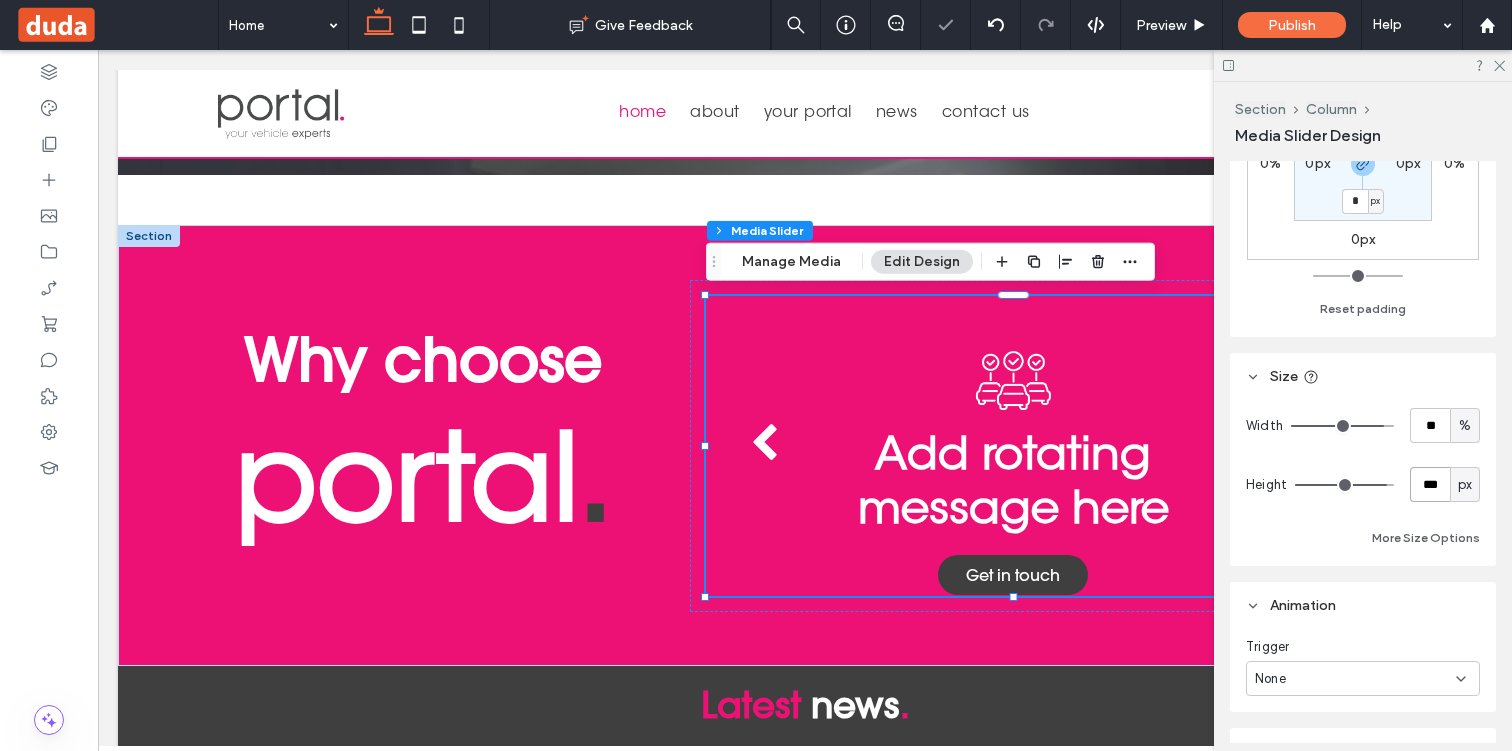 type on "***" 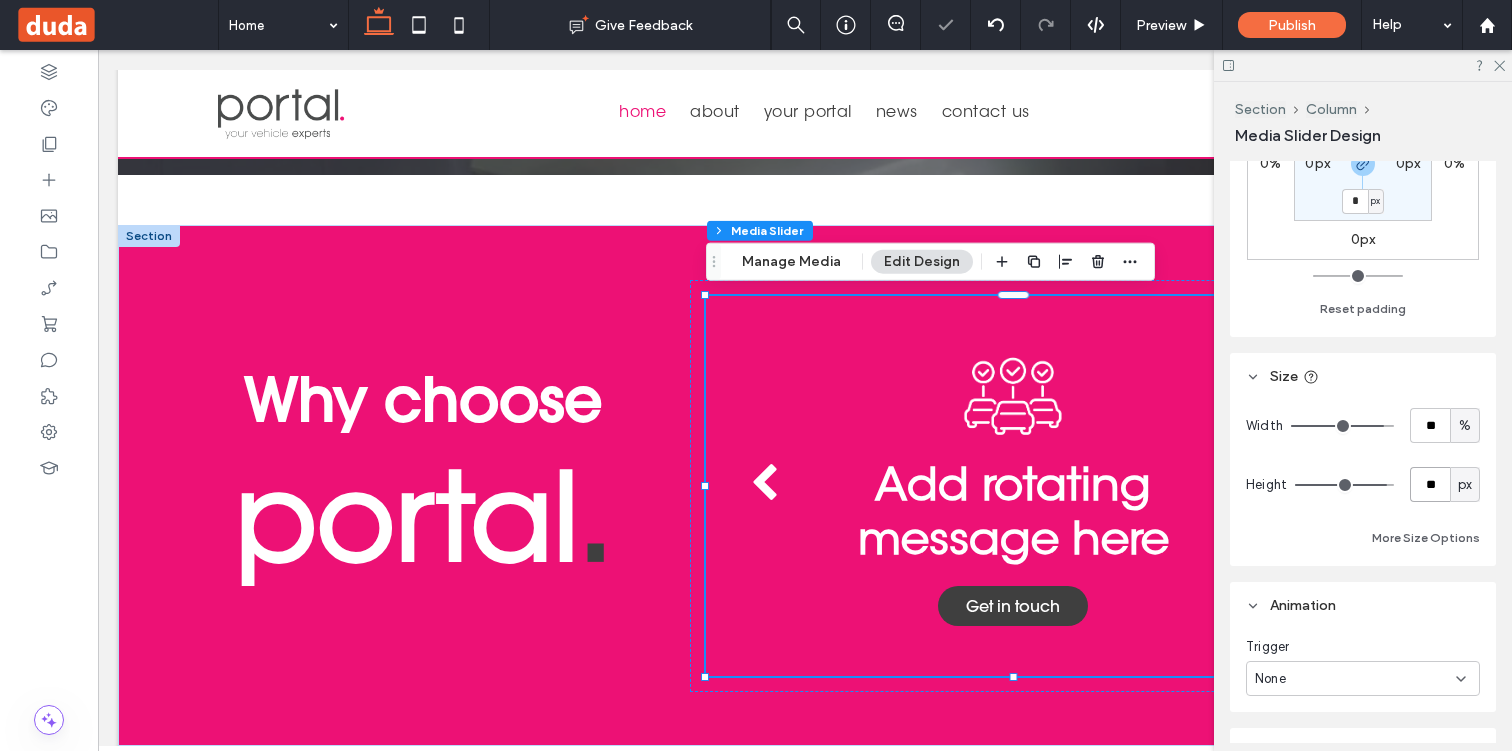 type on "*" 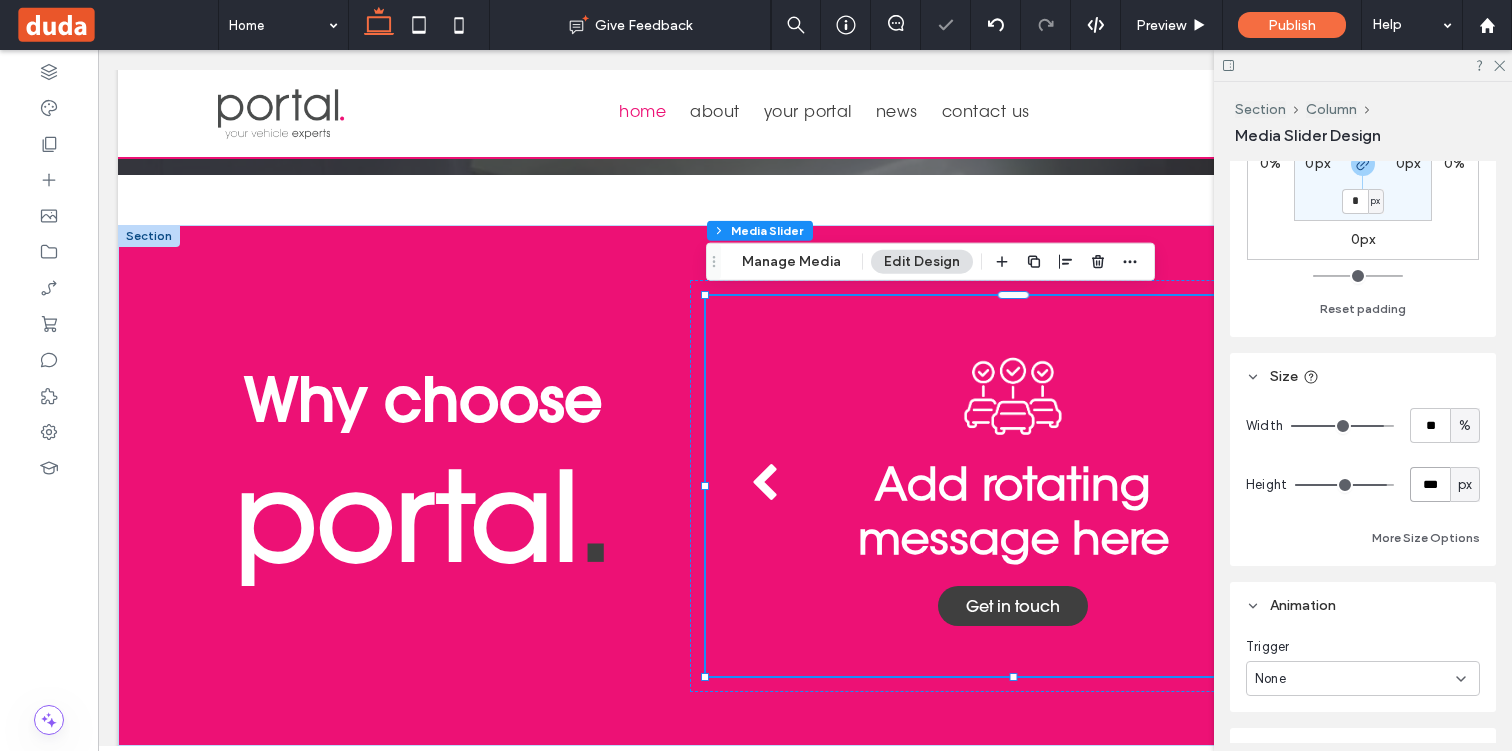 type on "***" 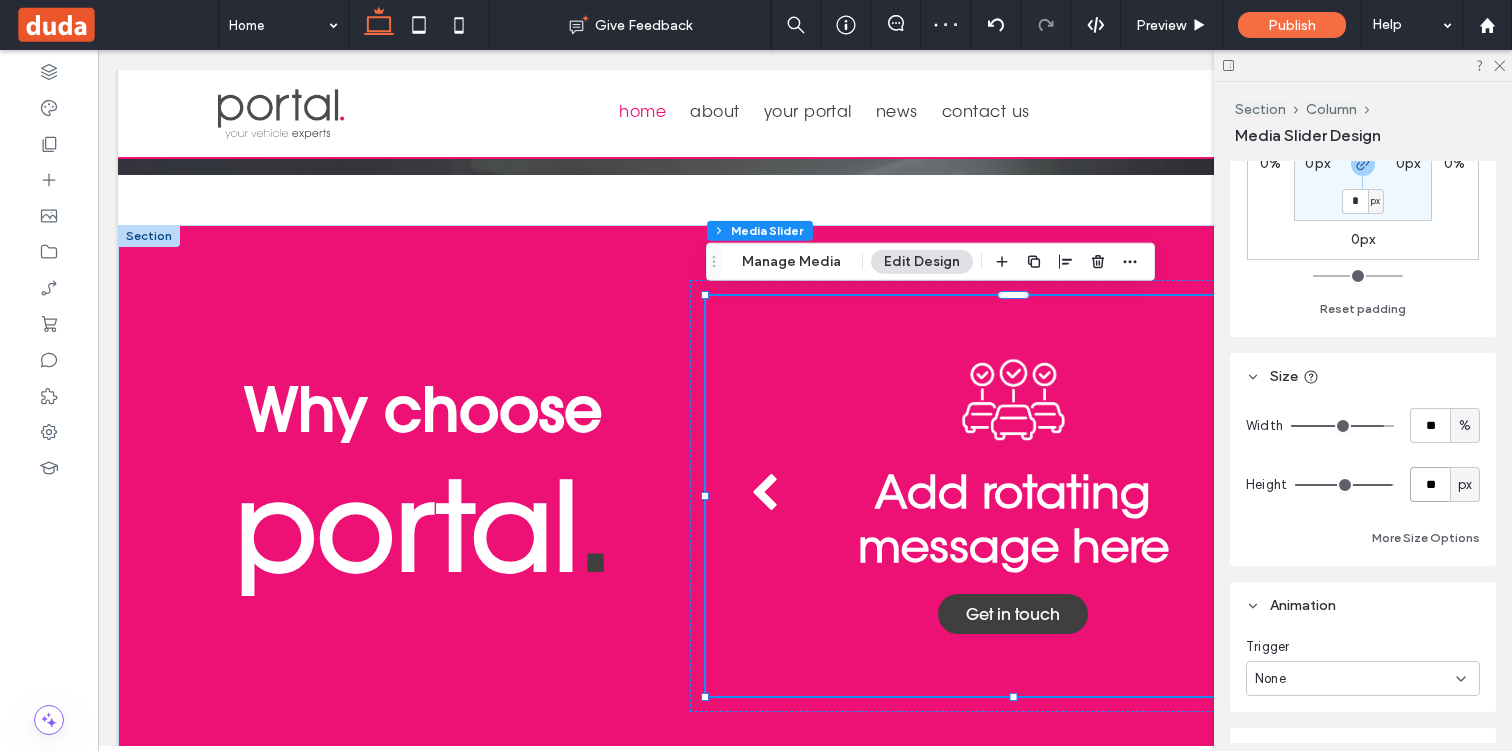 type on "***" 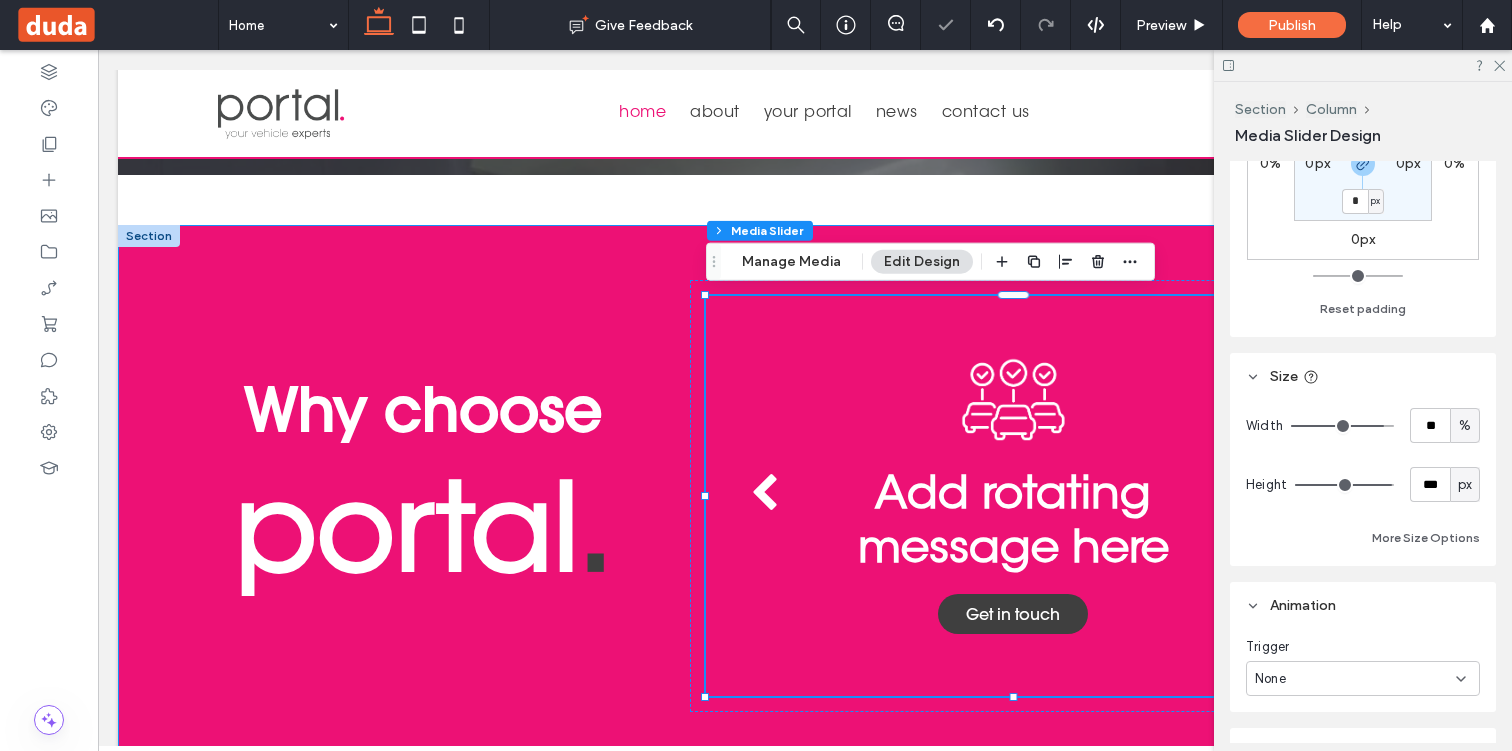 click on "Why choose portal . Add rotating message2 here Get in touch Get in touch Add rotating message here Get in touch Get in touch Add rotating message2 here Get in touch Get in touch Add rotating message here Get in touch Get in touch a a a a" at bounding box center (805, 496) 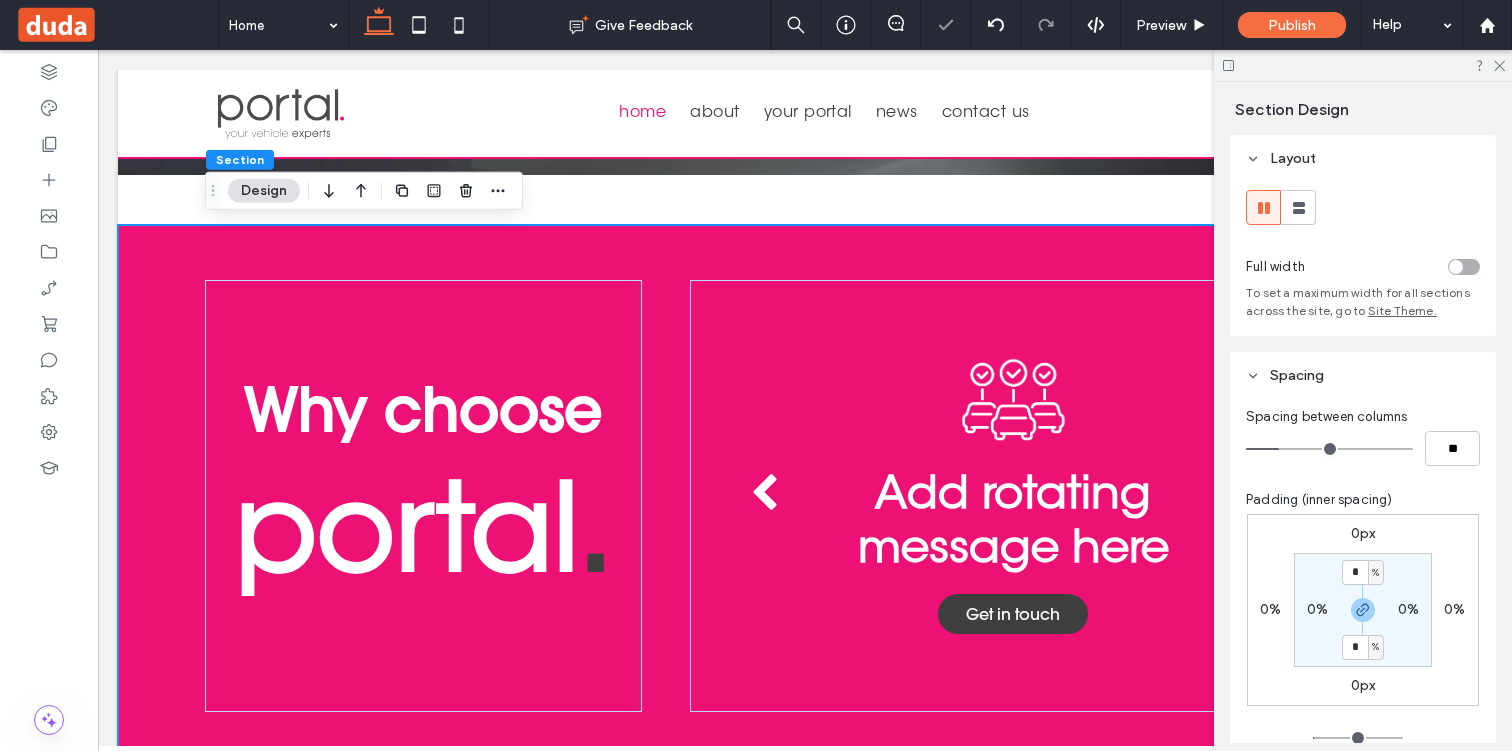 click on "Why choose portal . Add rotating message2 here Get in touch Get in touch Add rotating message here Get in touch Get in touch Add rotating message2 here Get in touch Get in touch Add rotating message here Get in touch Get in touch a a a a" at bounding box center (805, 496) 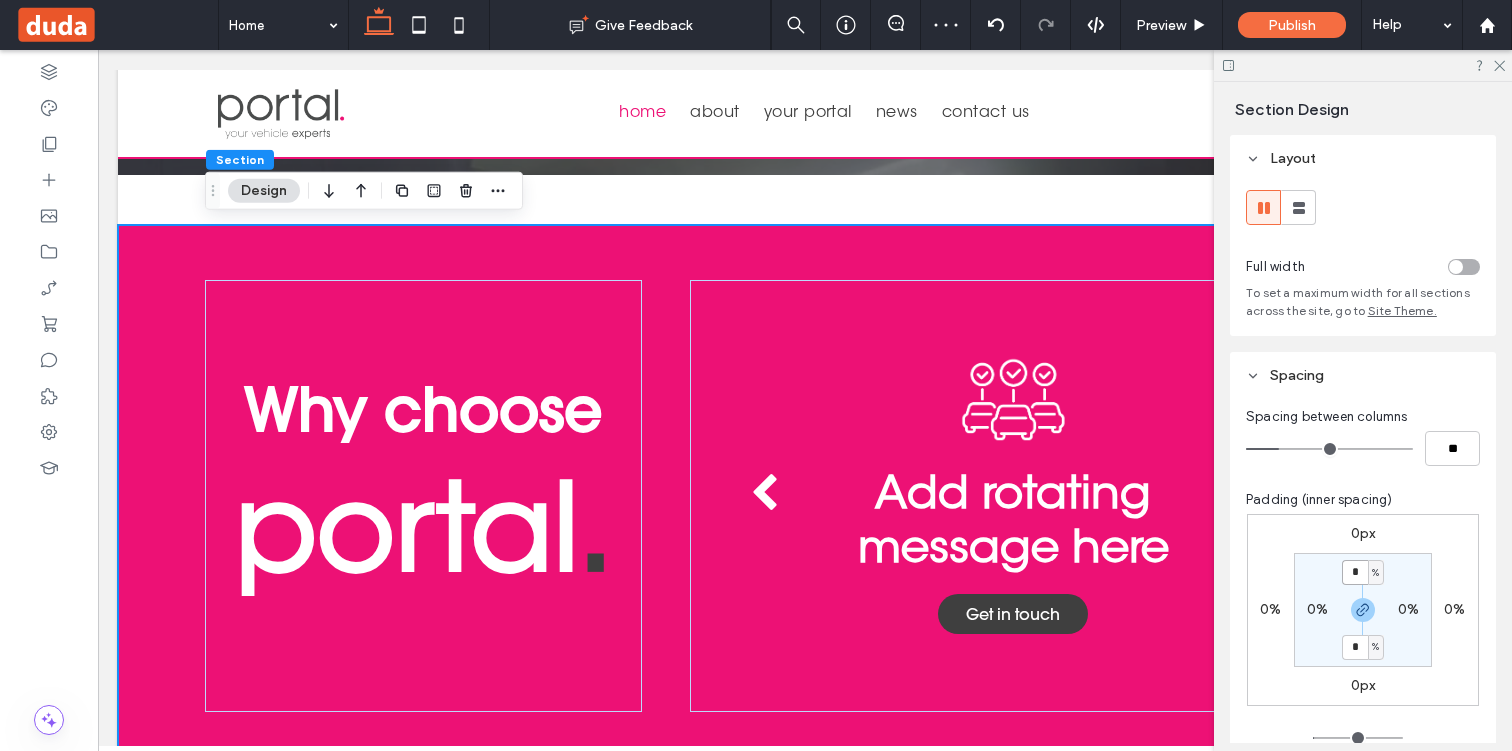 click on "*" at bounding box center (1355, 572) 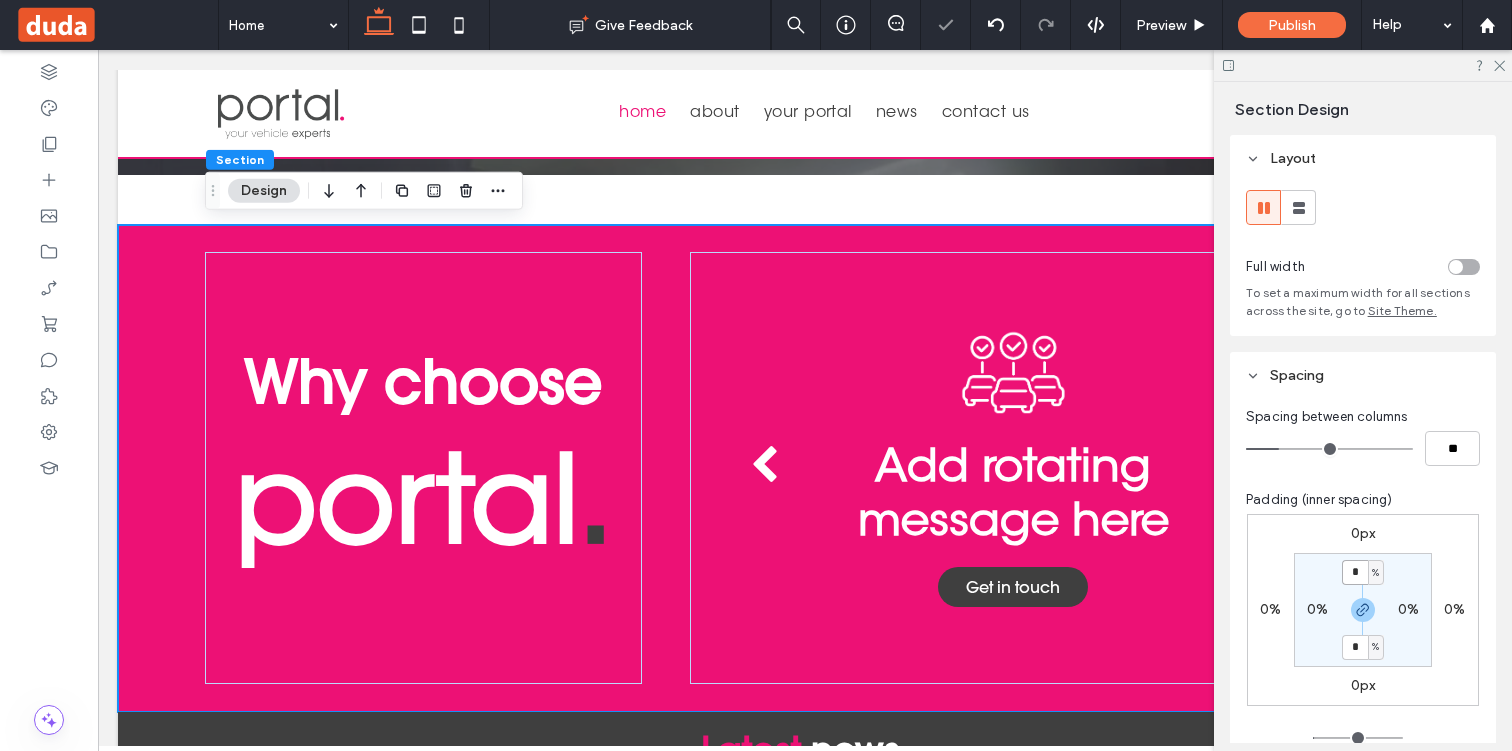 click on "*" at bounding box center (1355, 572) 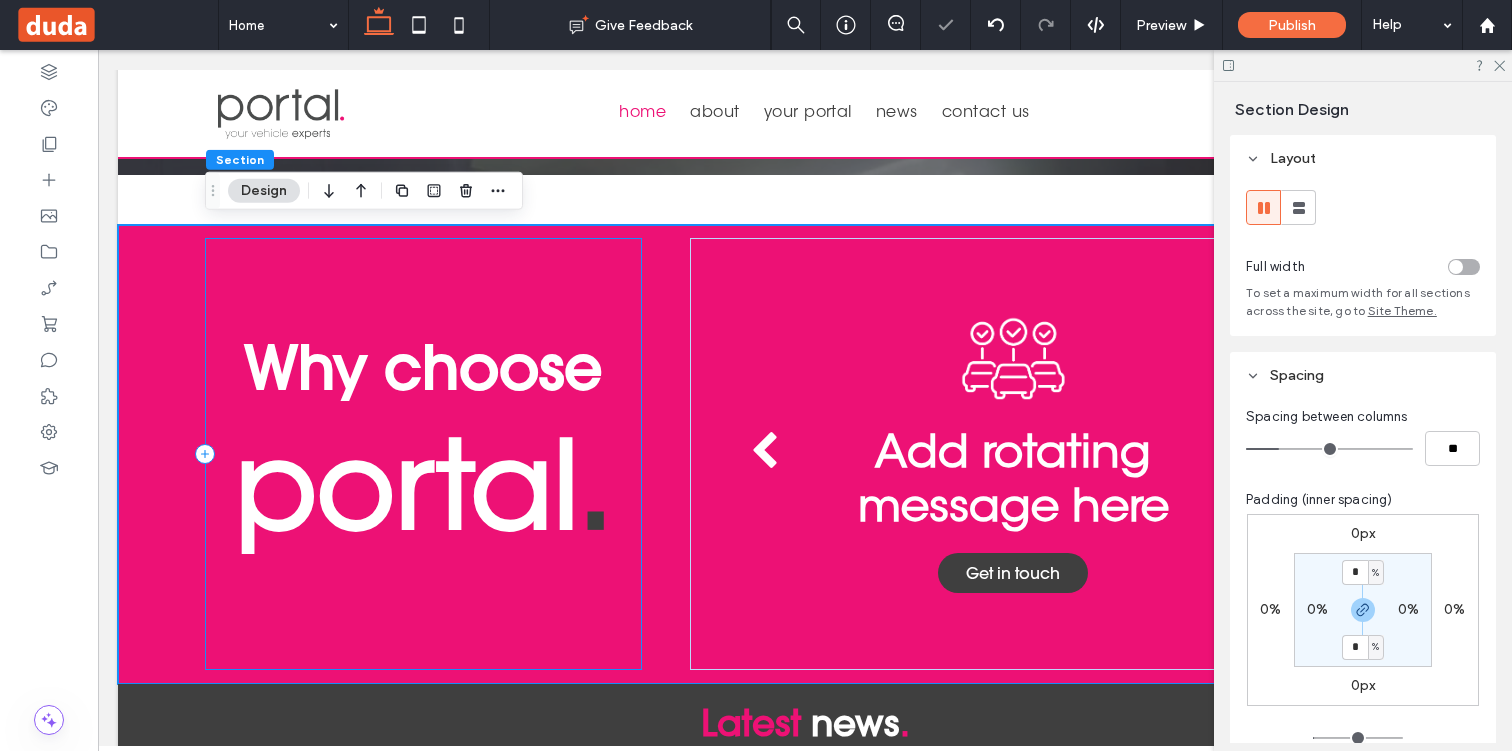 click on "Why choose portal ." at bounding box center [423, 454] 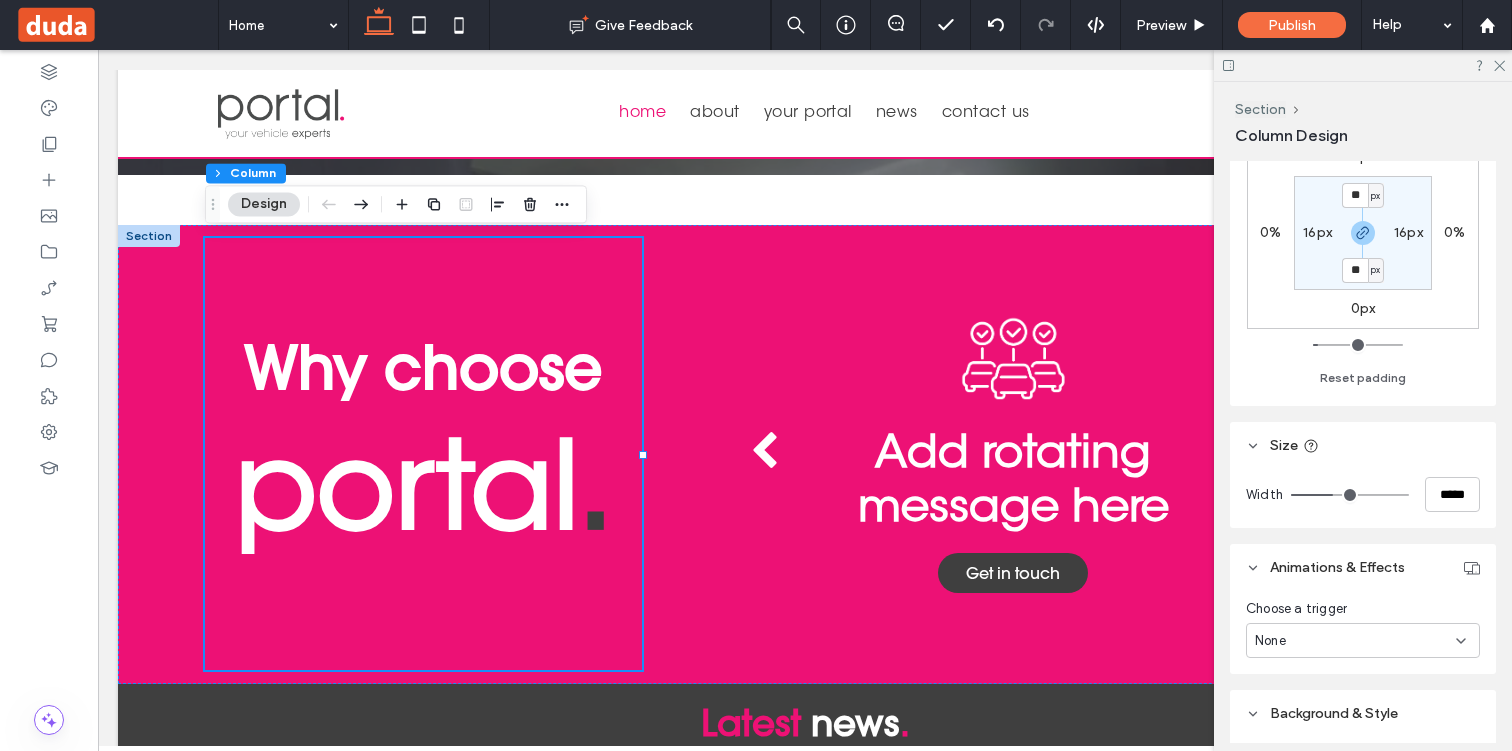 scroll, scrollTop: 545, scrollLeft: 0, axis: vertical 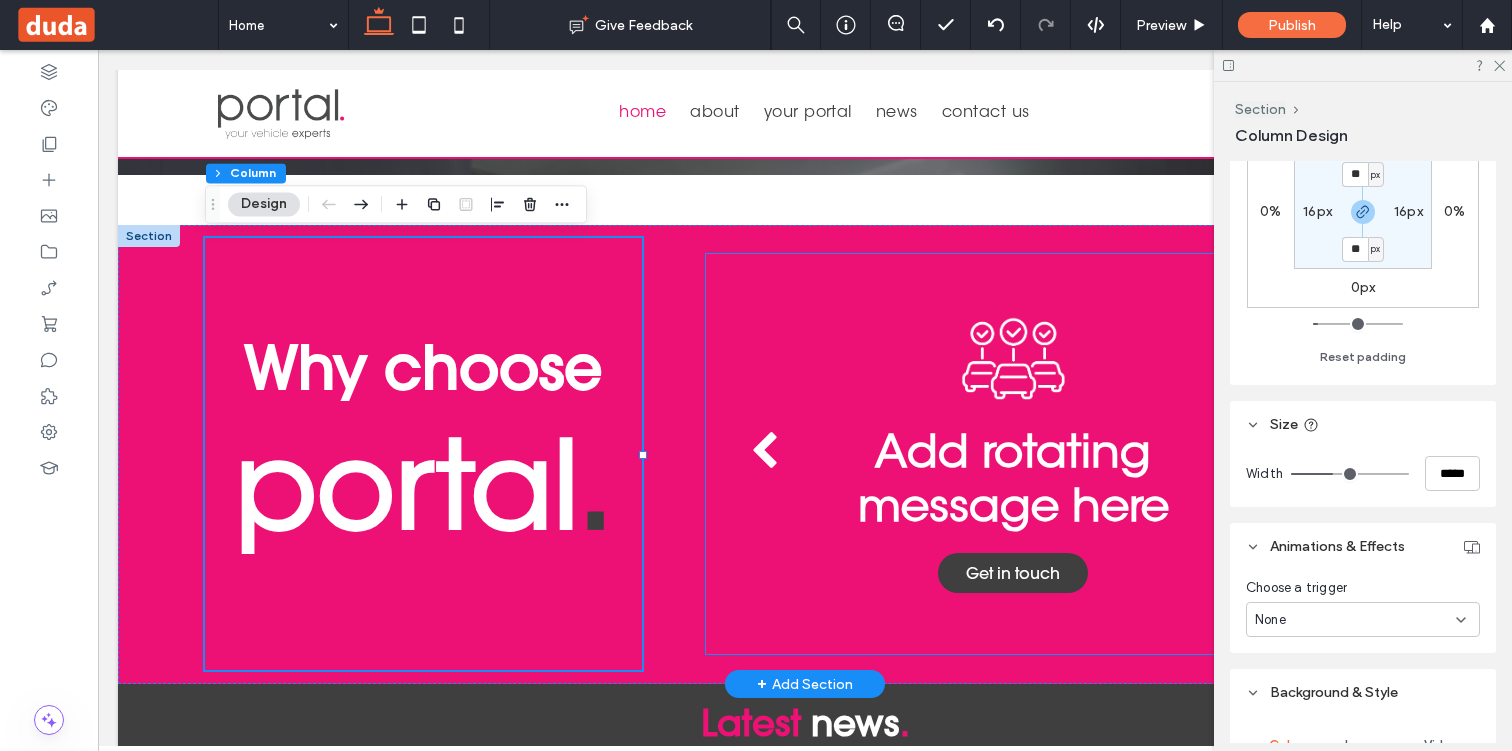 click on "Add rotating message here Get in touch Get in touch" at bounding box center (1013, 470) 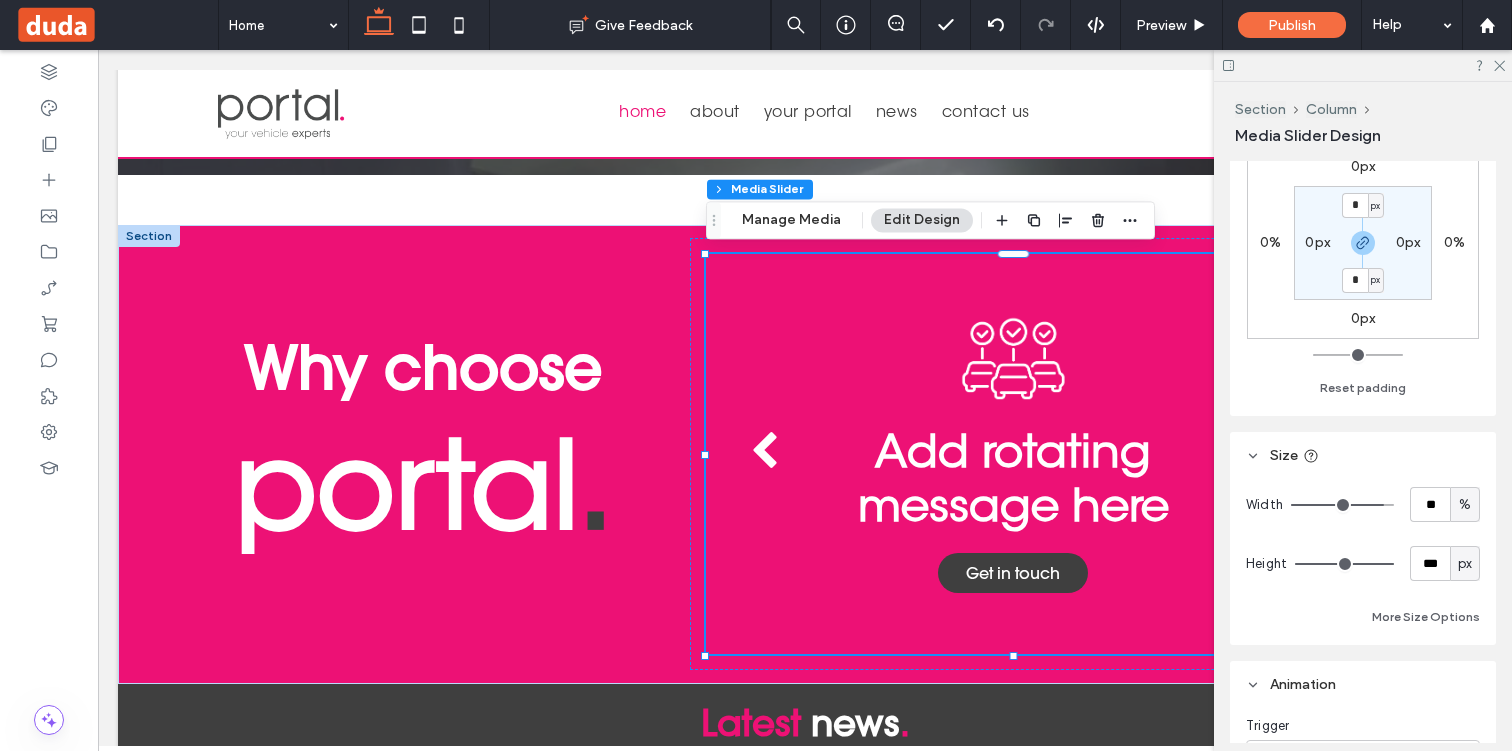 scroll, scrollTop: 300, scrollLeft: 0, axis: vertical 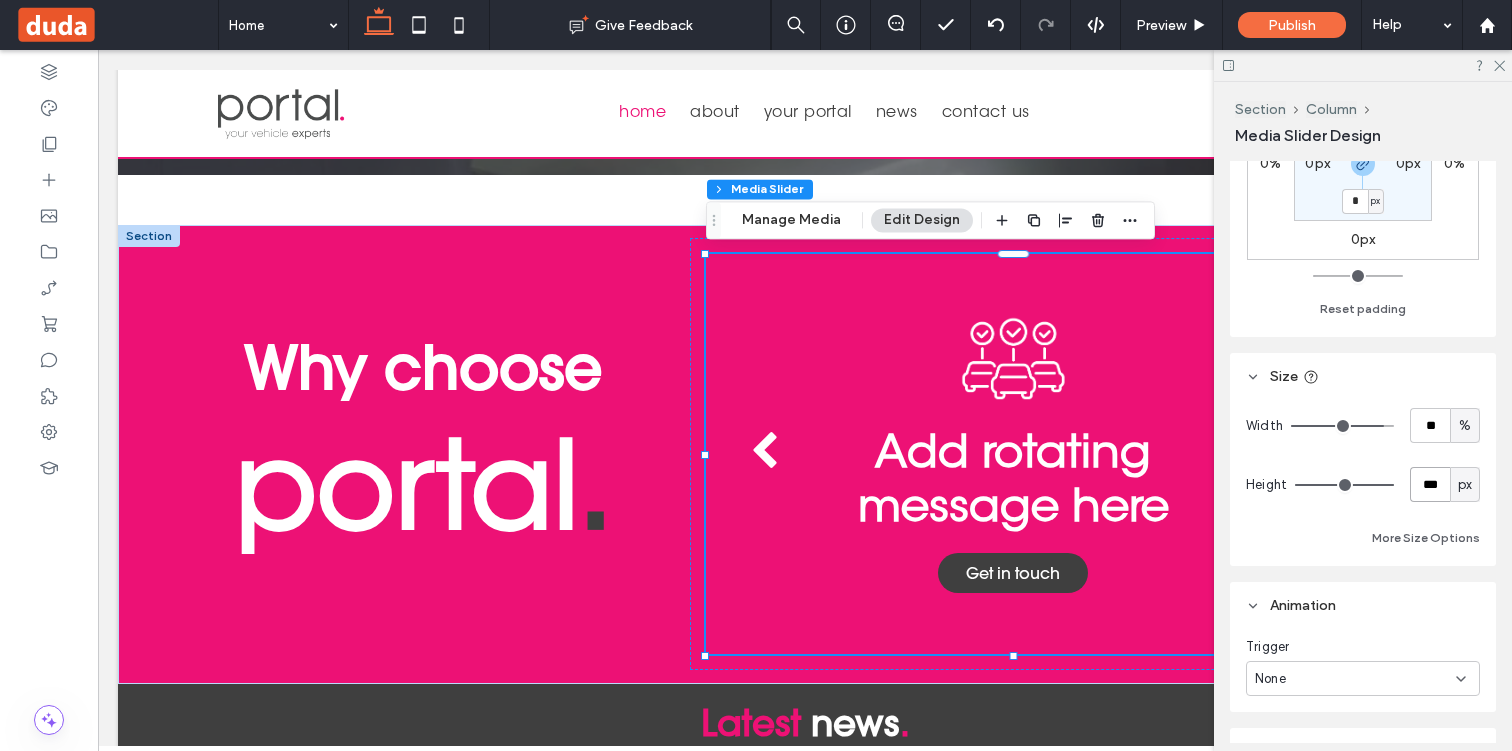 click on "***" at bounding box center [1430, 484] 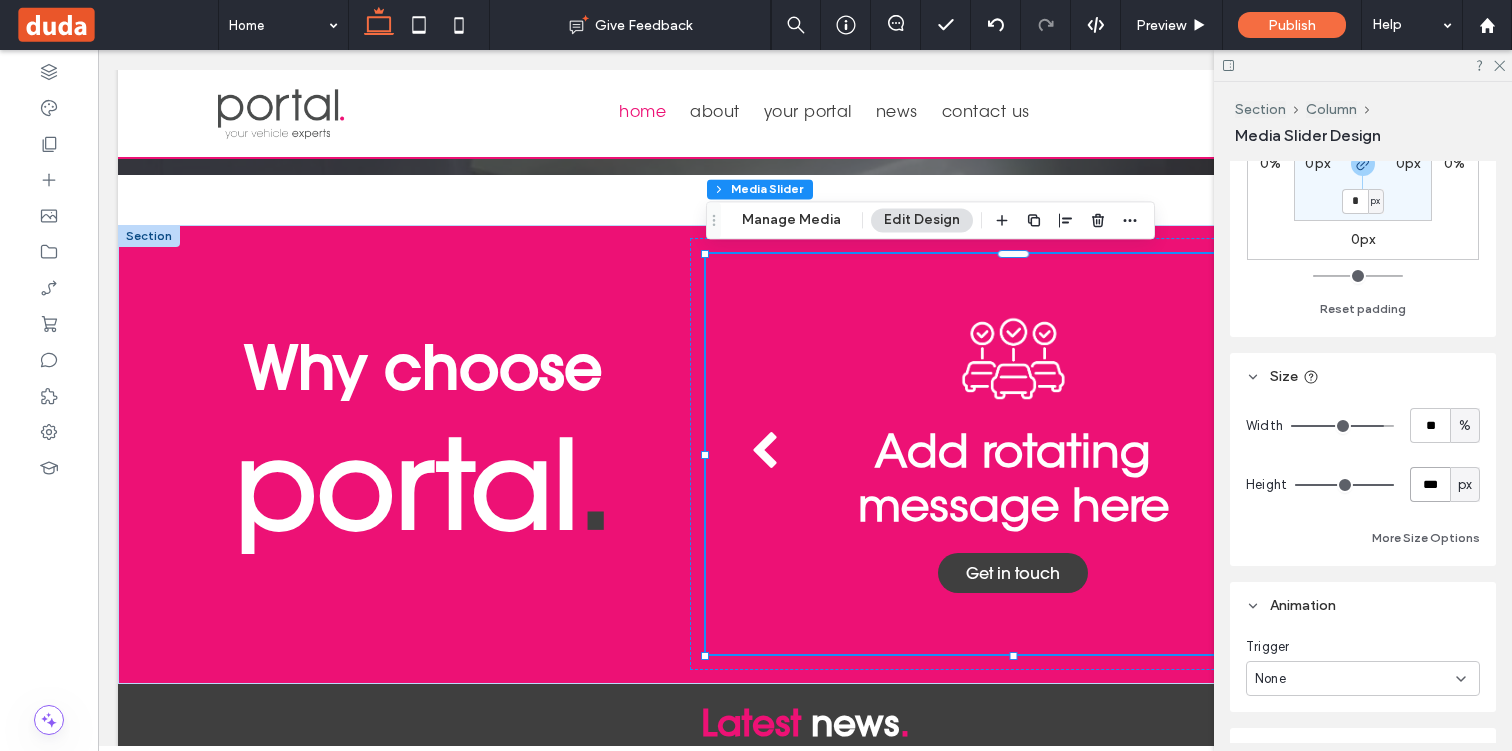 type on "***" 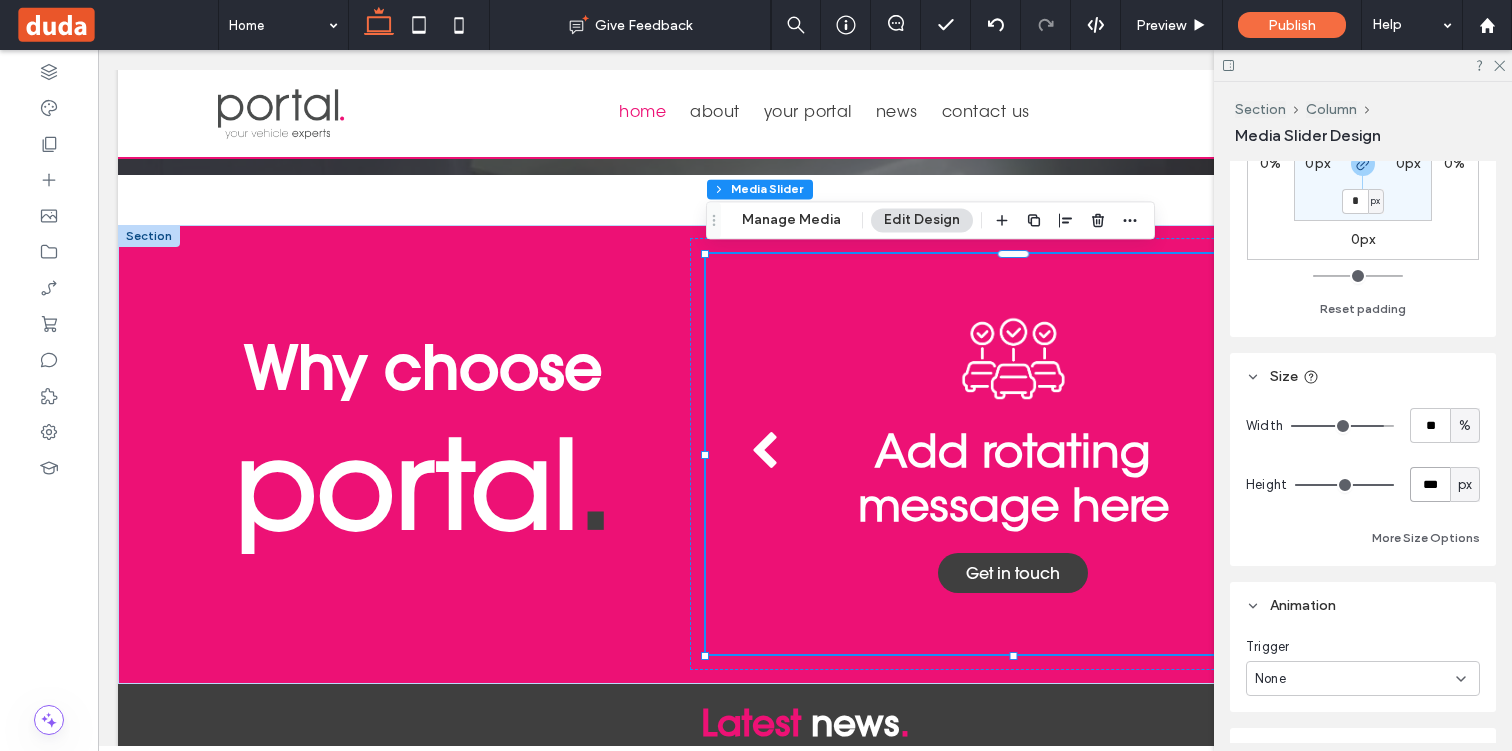 type on "***" 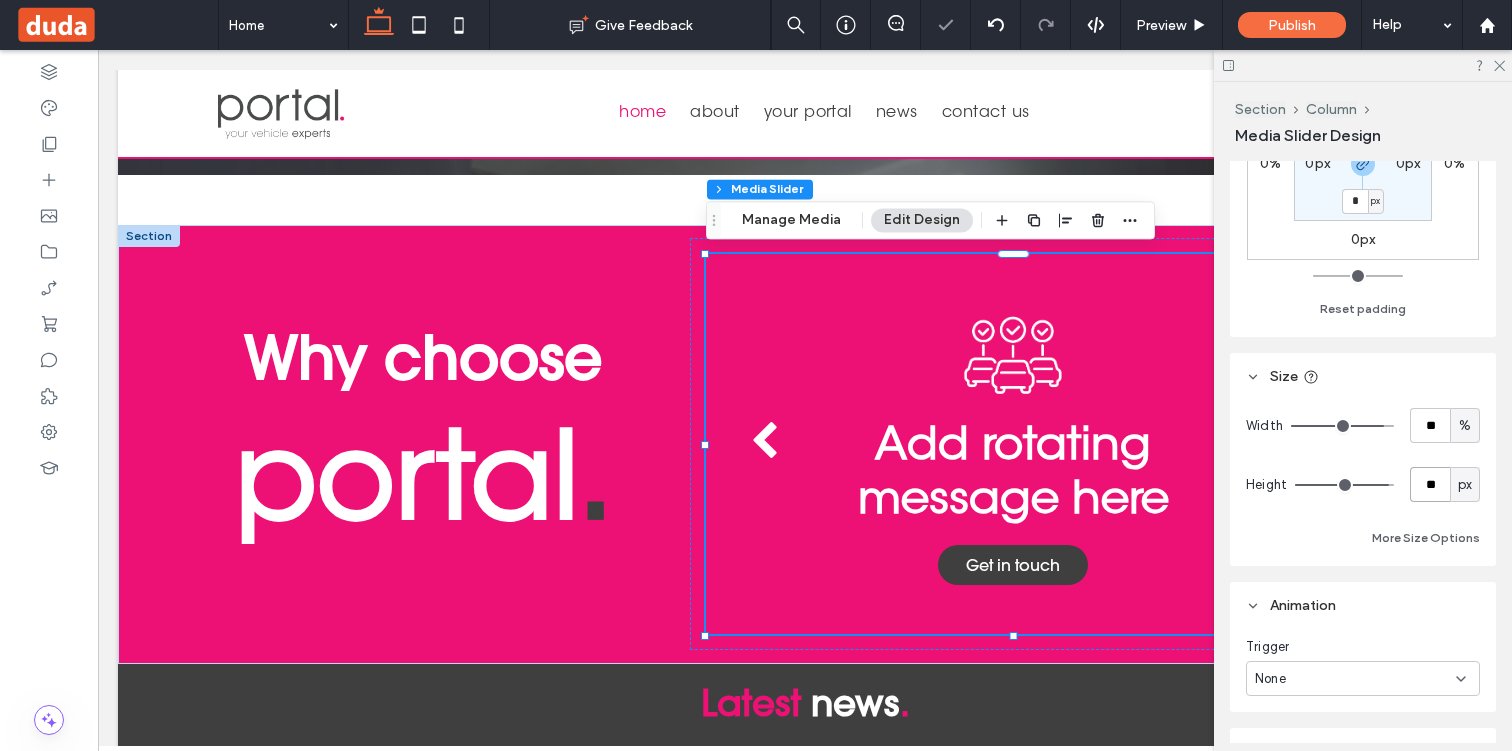 type on "*" 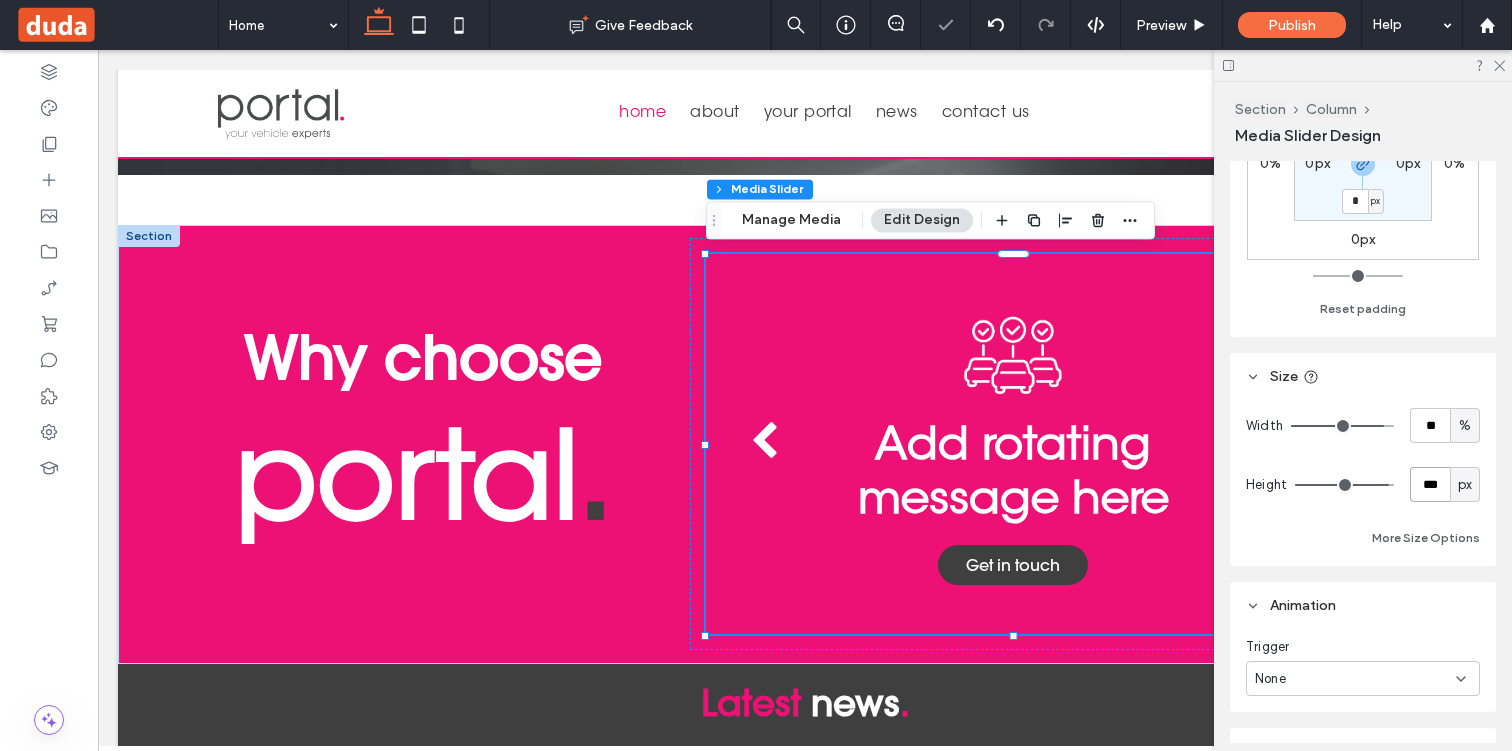 type on "***" 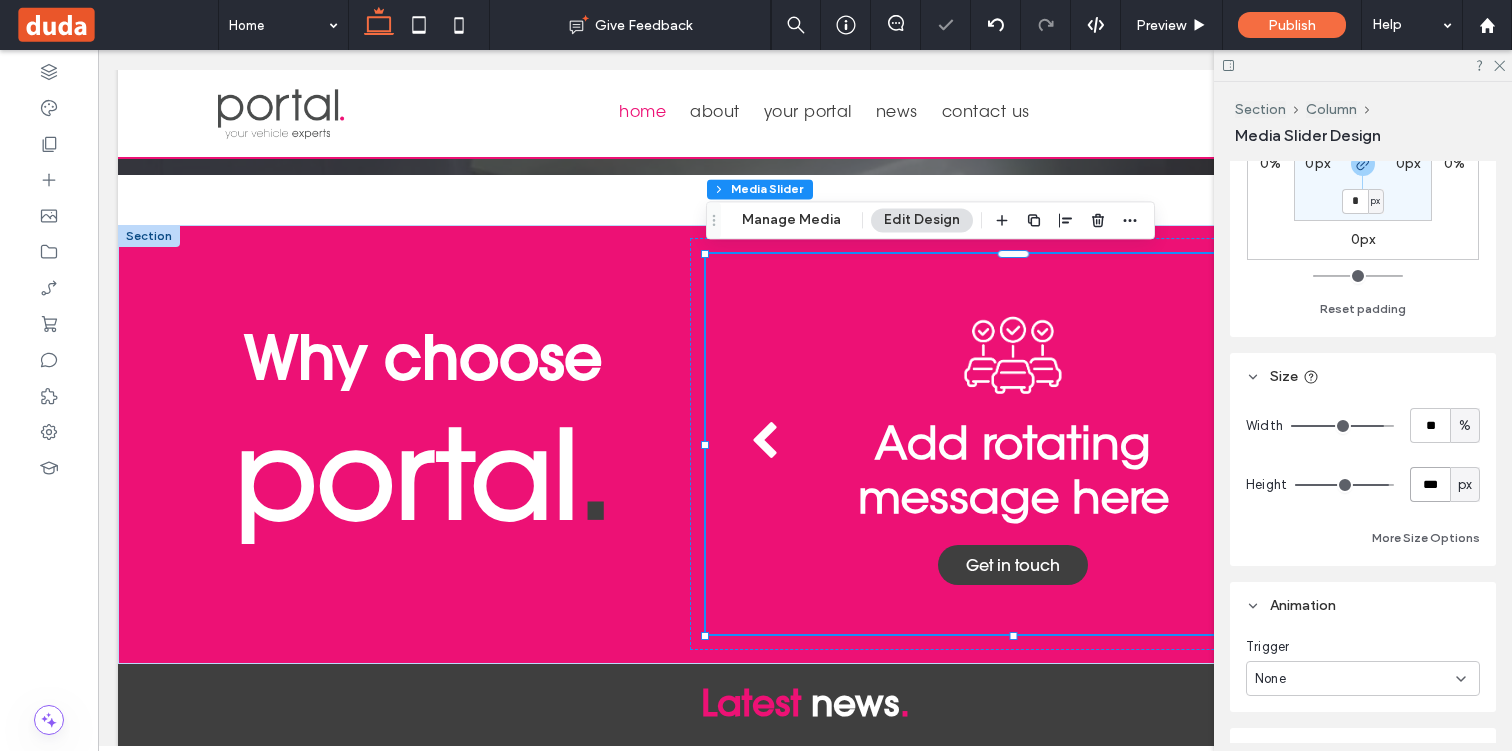type on "***" 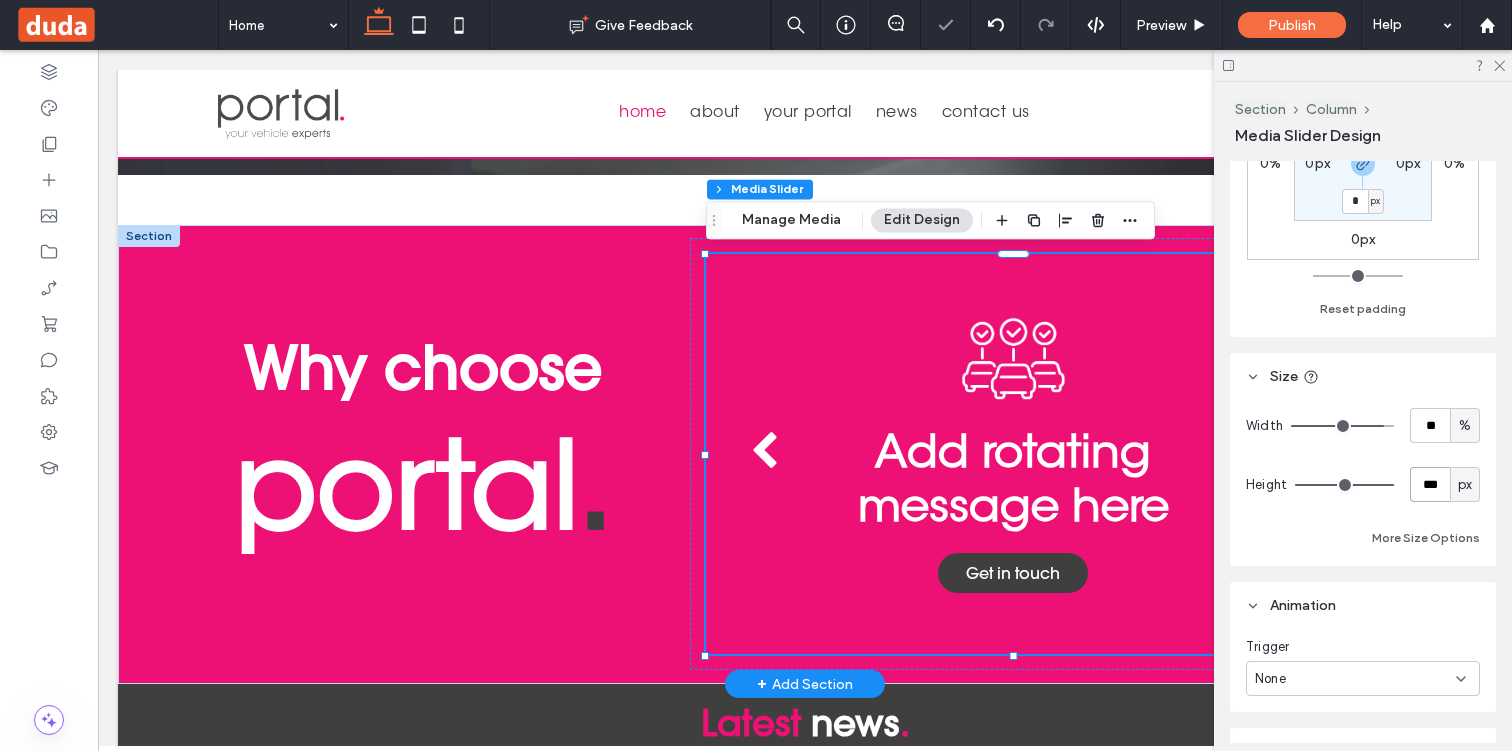 click at bounding box center (1014, 358) 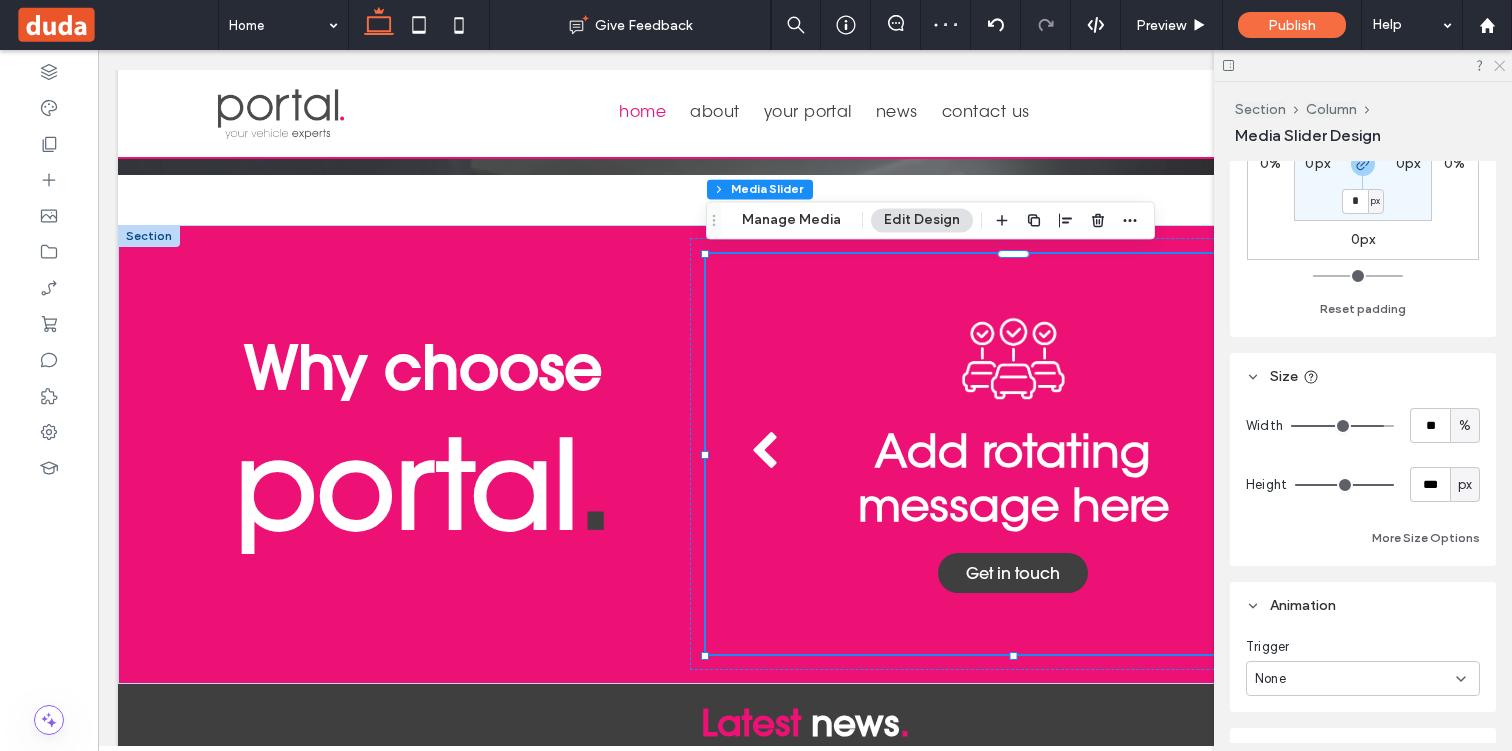 click 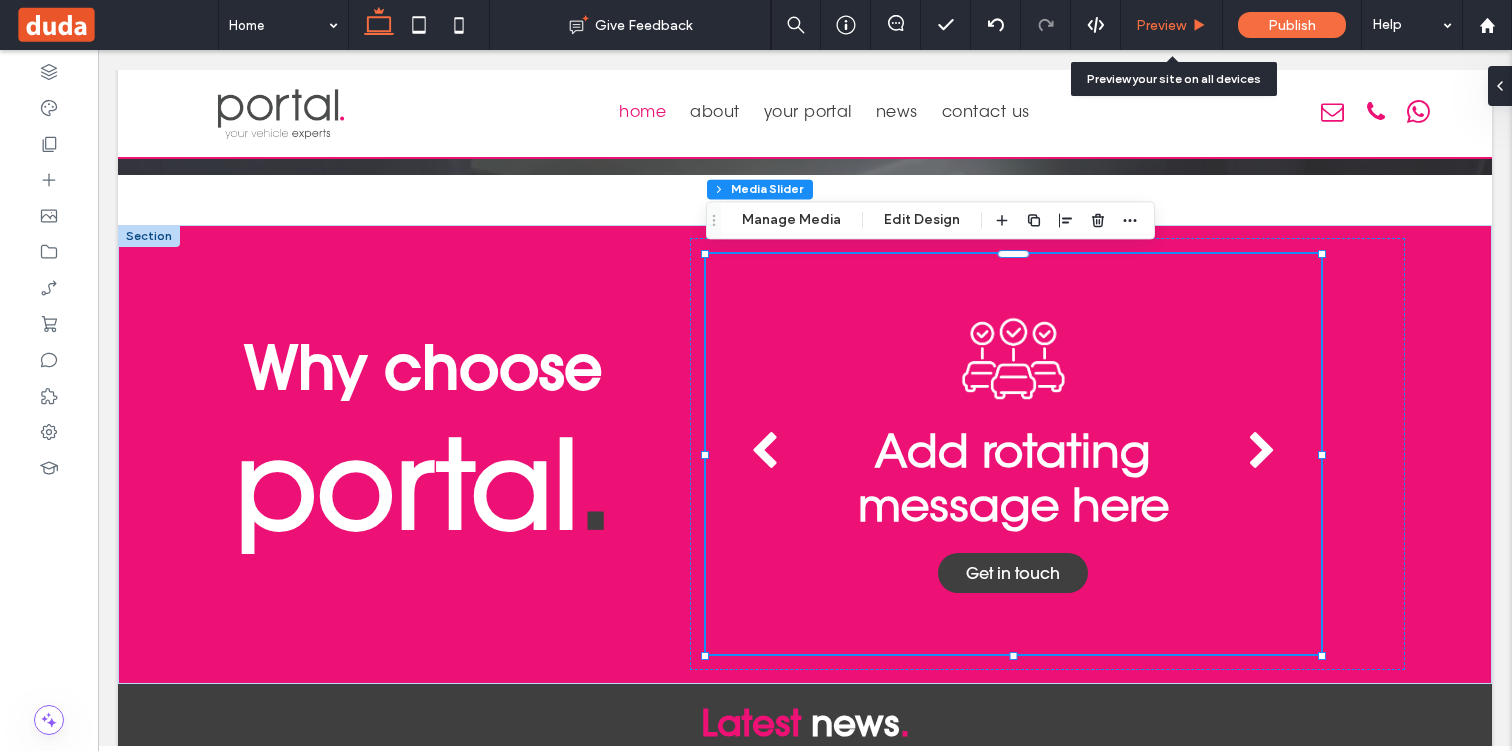 click on "Preview" at bounding box center (1171, 25) 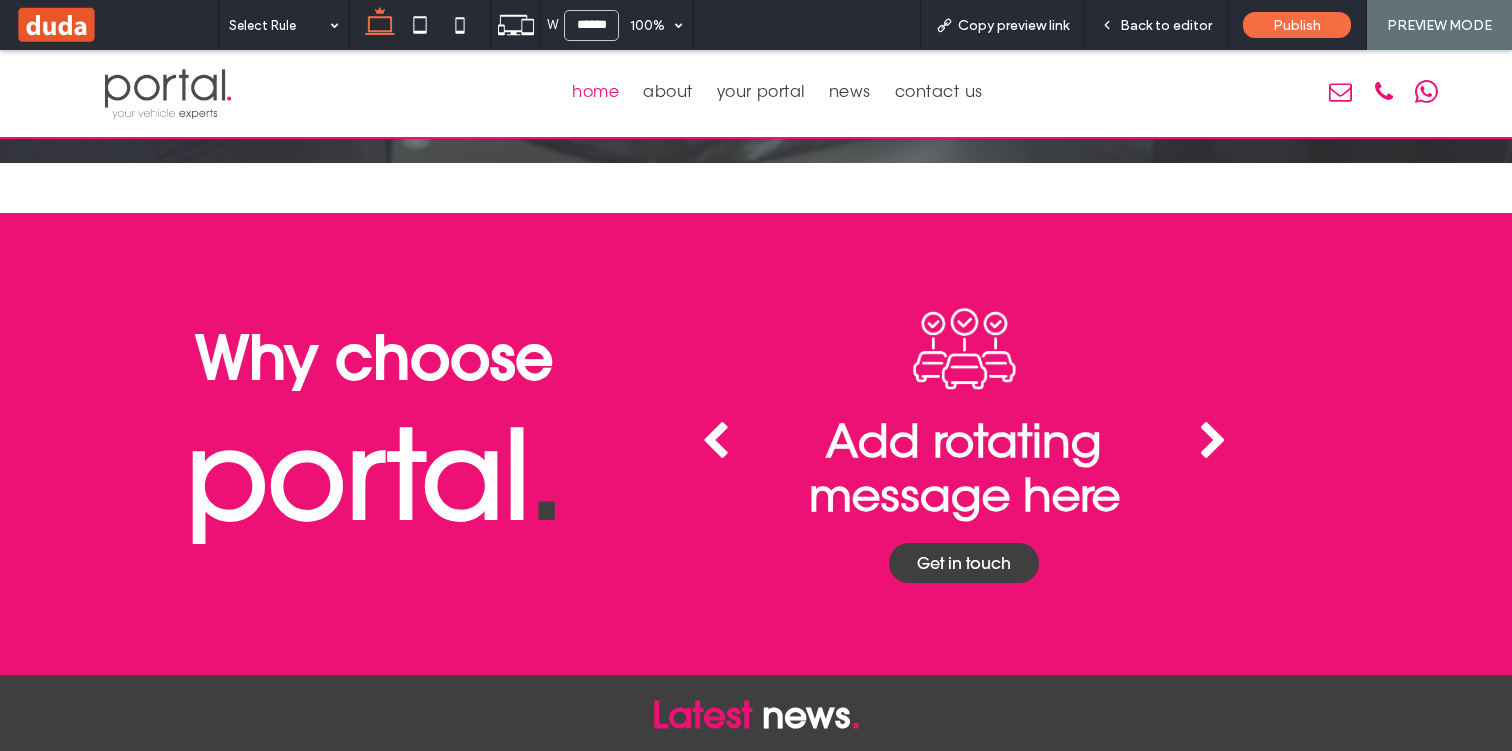 click on "Back to editor" at bounding box center (1166, 25) 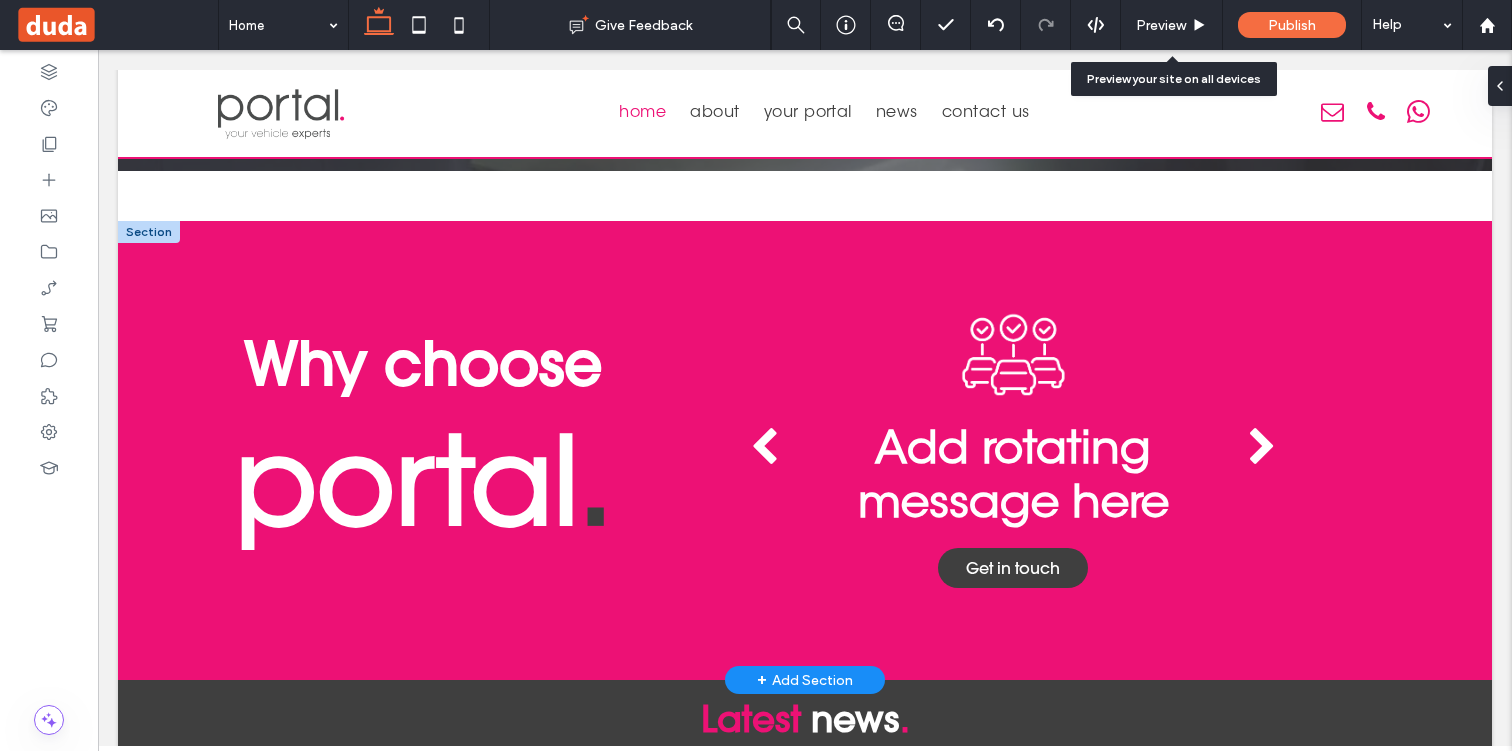 scroll, scrollTop: 3368, scrollLeft: 0, axis: vertical 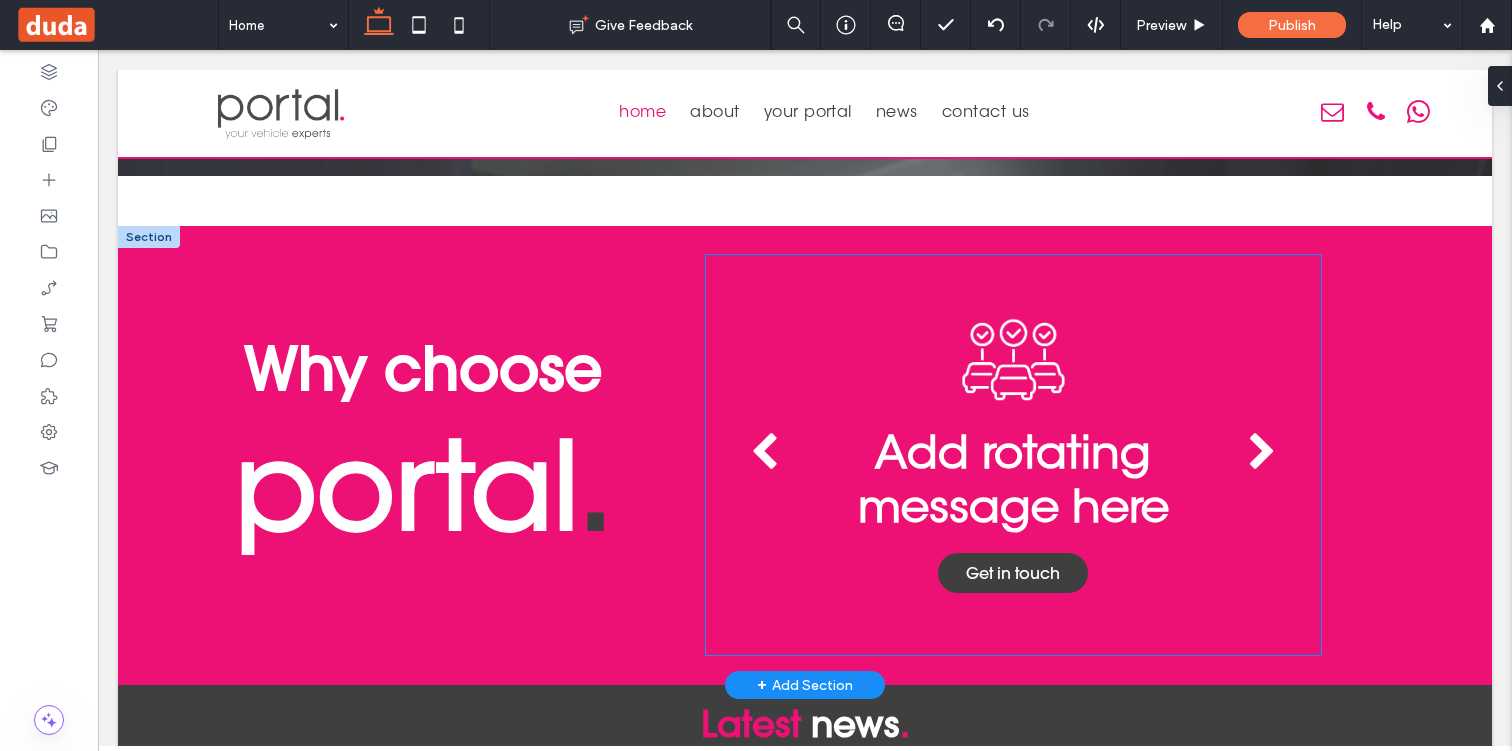 click on "Add rotating message2 here Get in touch Get in touch Add rotating message here Get in touch Get in touch Add rotating message2 here Get in touch Get in touch Add rotating message here Get in touch Get in touch" at bounding box center [1013, 455] 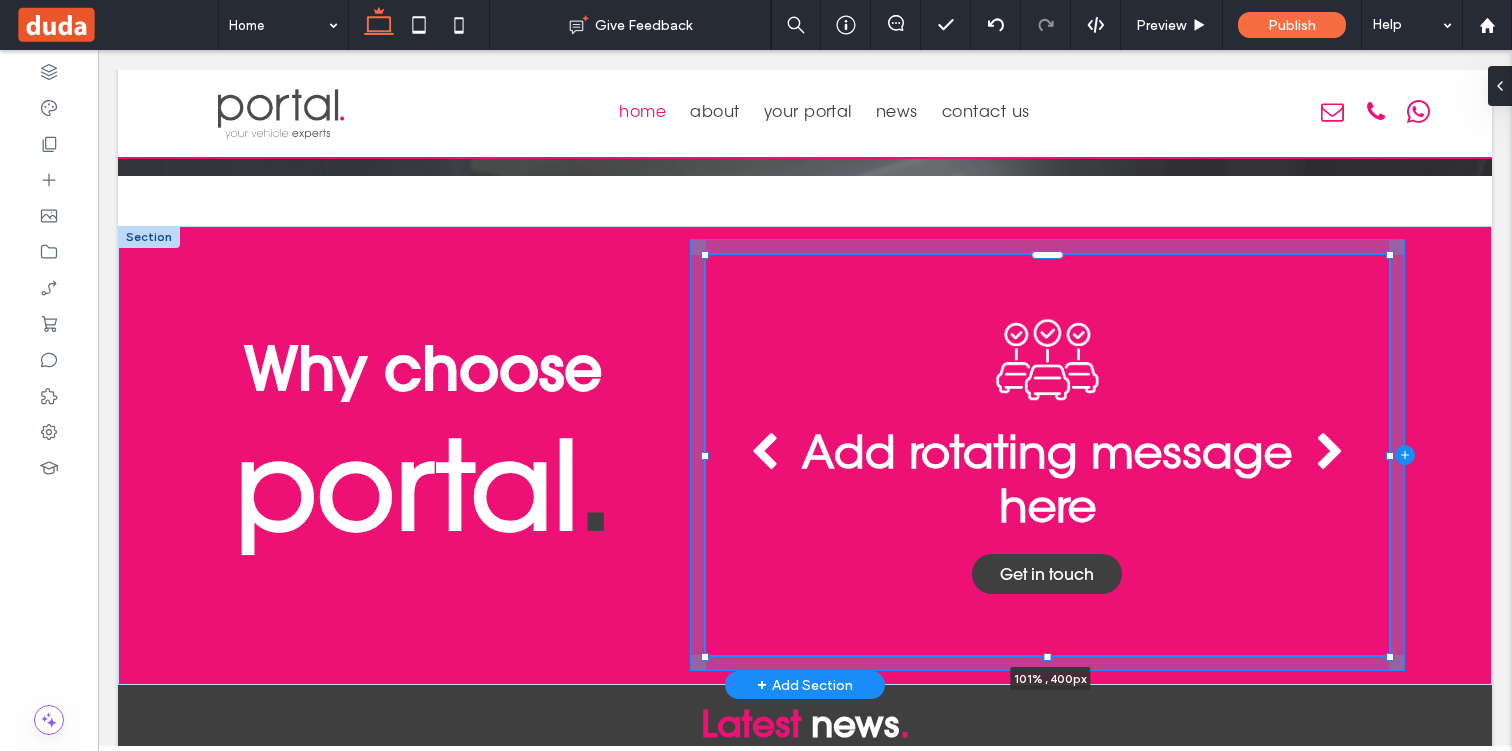 drag, startPoint x: 1323, startPoint y: 454, endPoint x: 1397, endPoint y: 448, distance: 74.24284 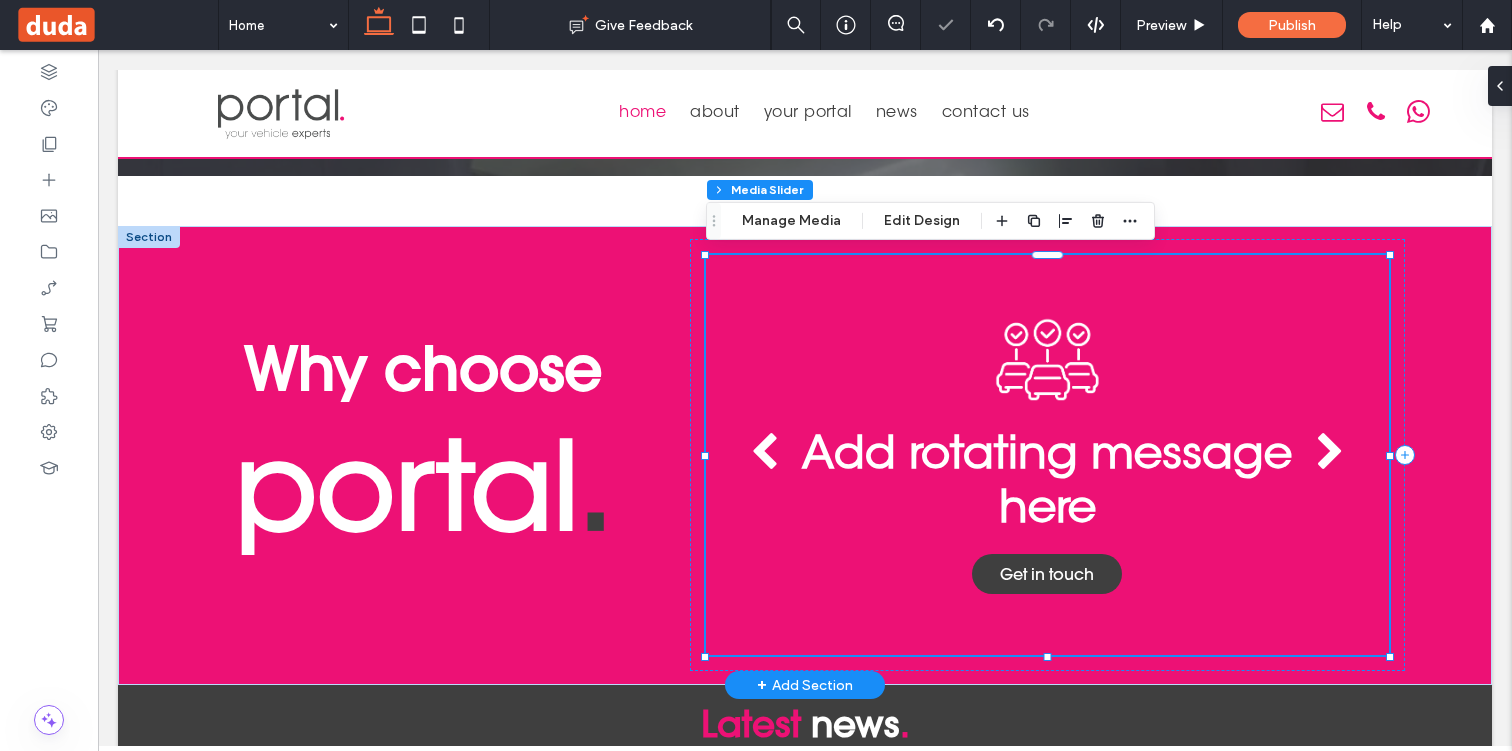 click on "Add rotating message here Get in touch Get in touch" at bounding box center [1047, 471] 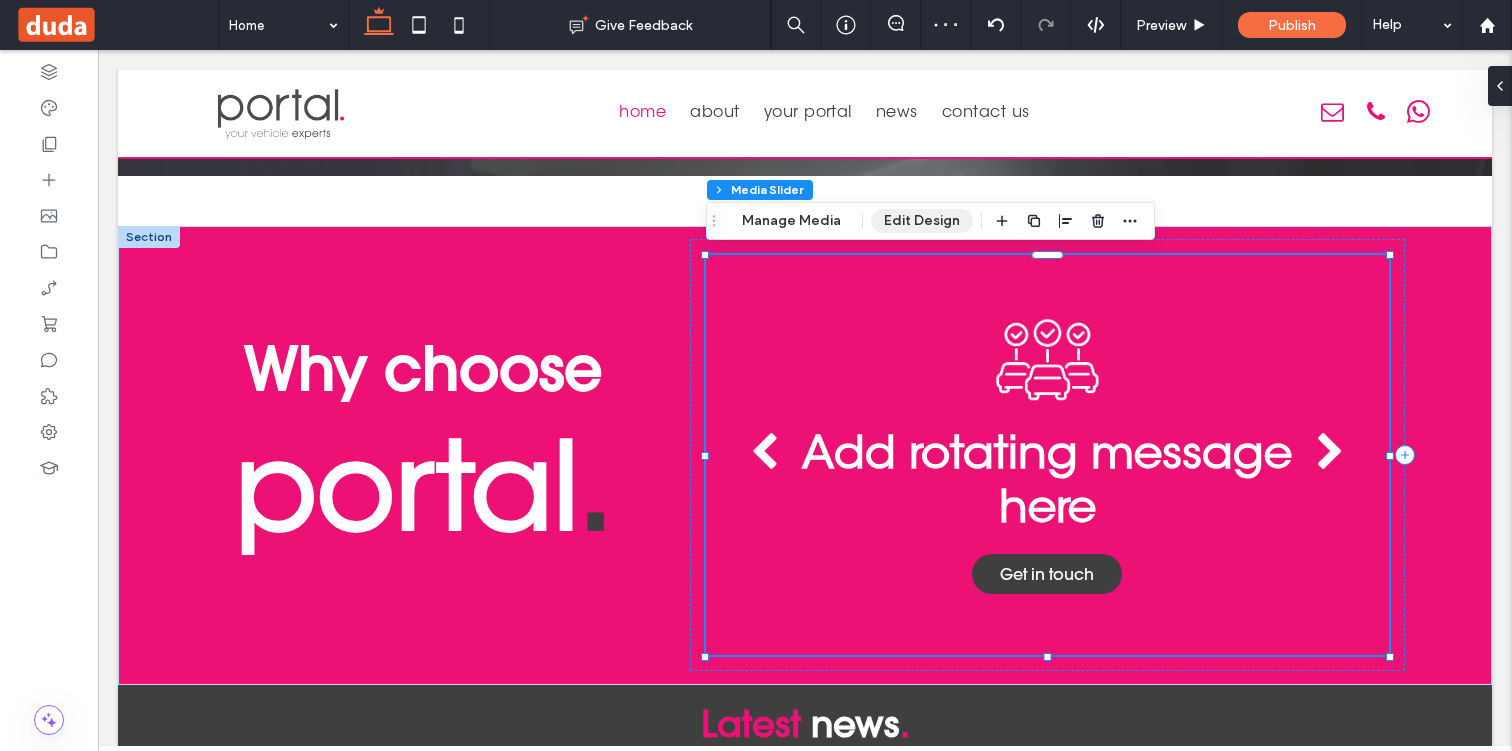 click on "Edit Design" at bounding box center [922, 221] 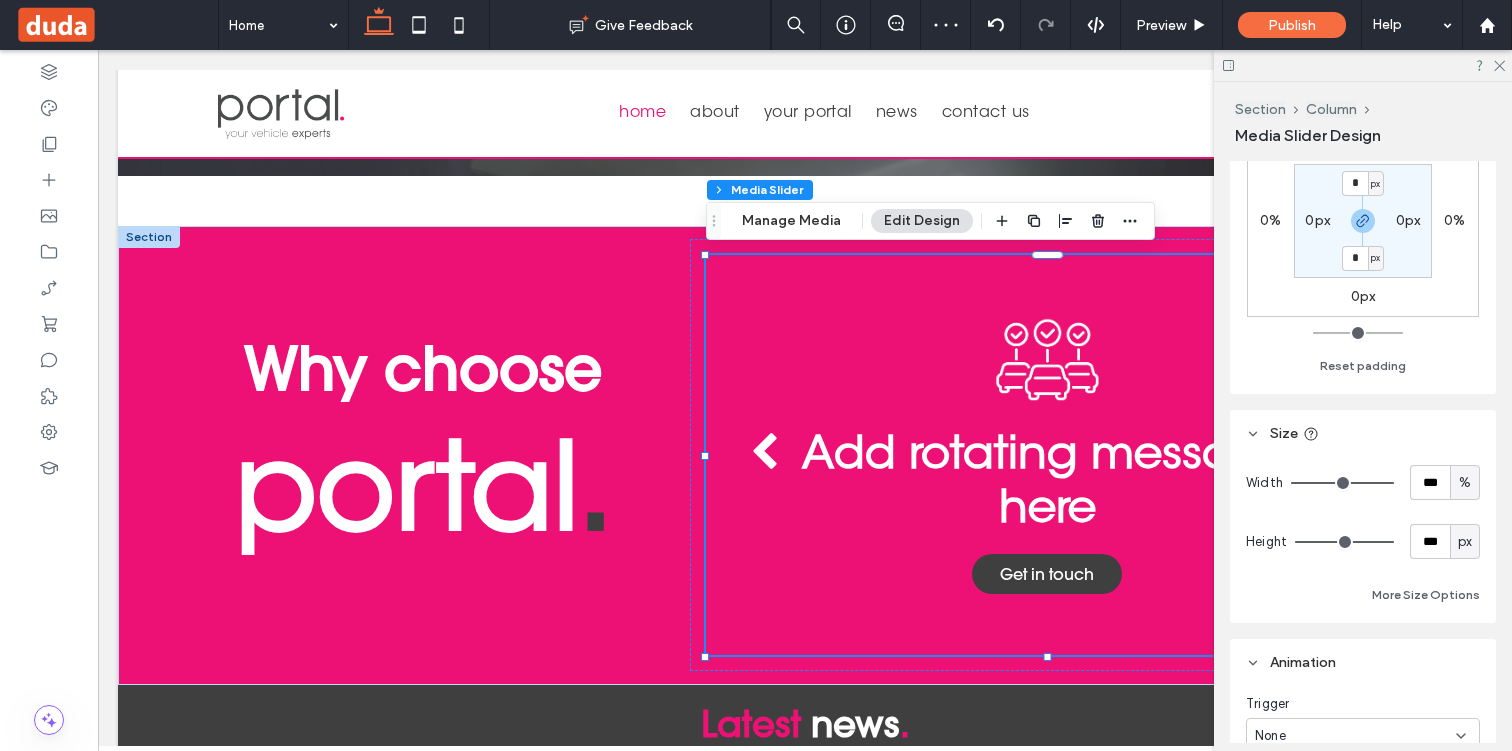 scroll, scrollTop: 249, scrollLeft: 0, axis: vertical 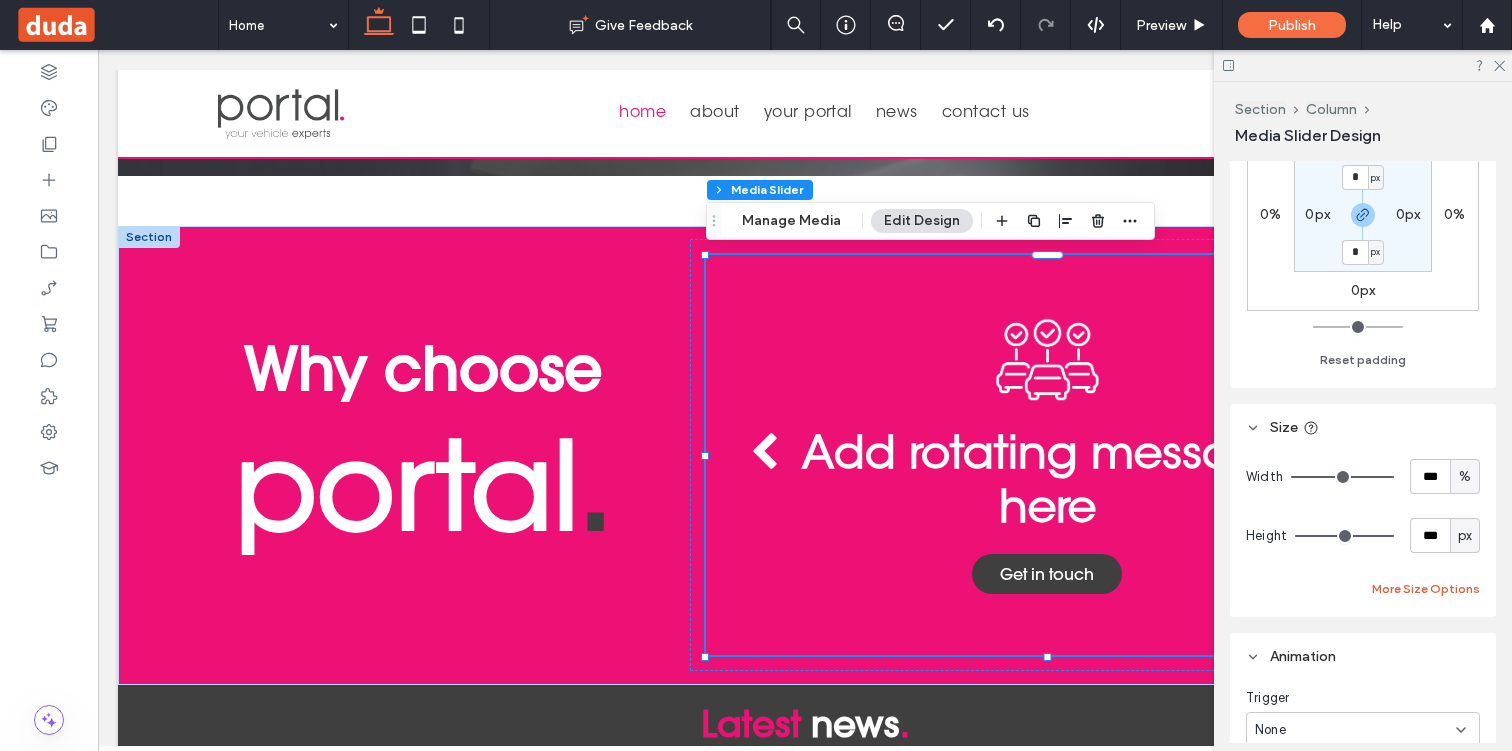 click on "More Size Options" at bounding box center (1426, 589) 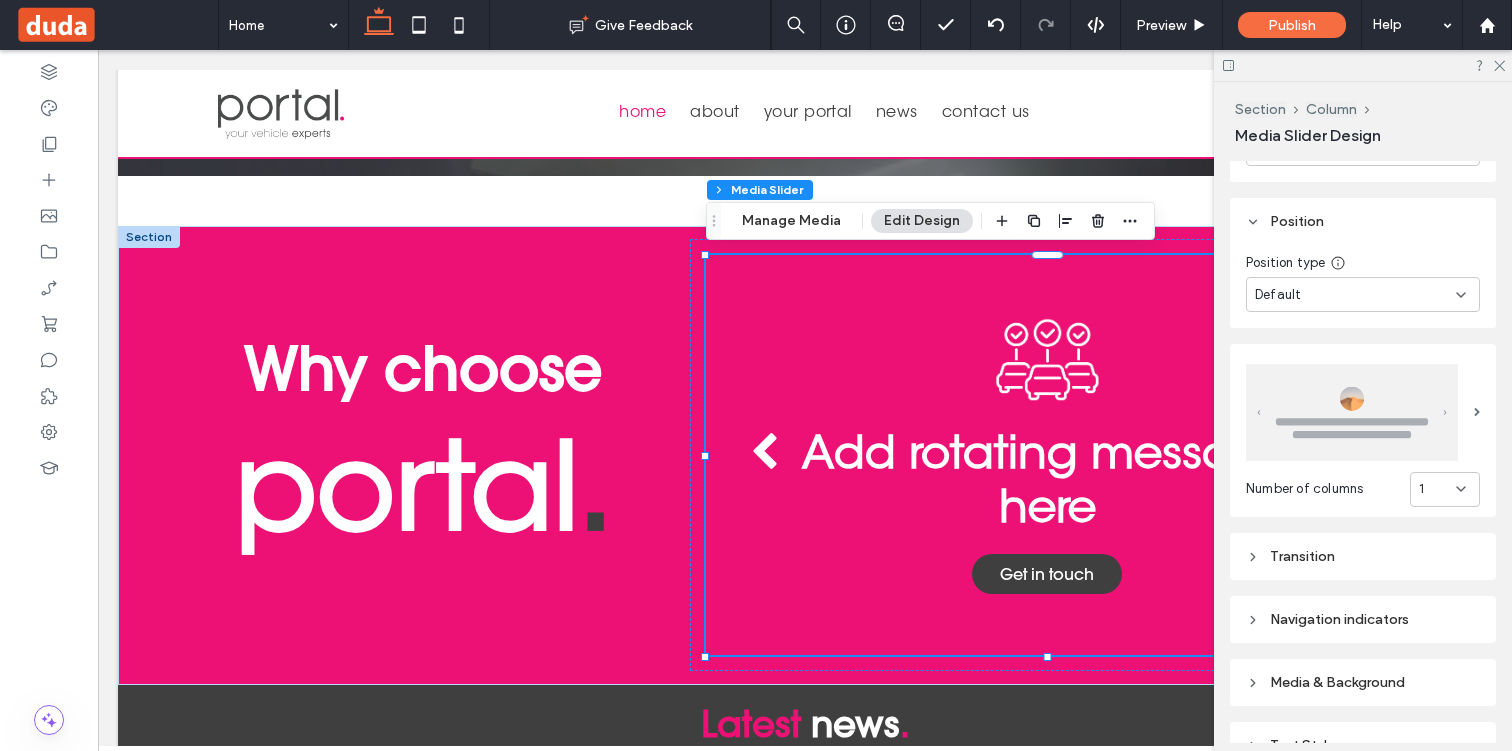 click on "Transition" at bounding box center [1363, 556] 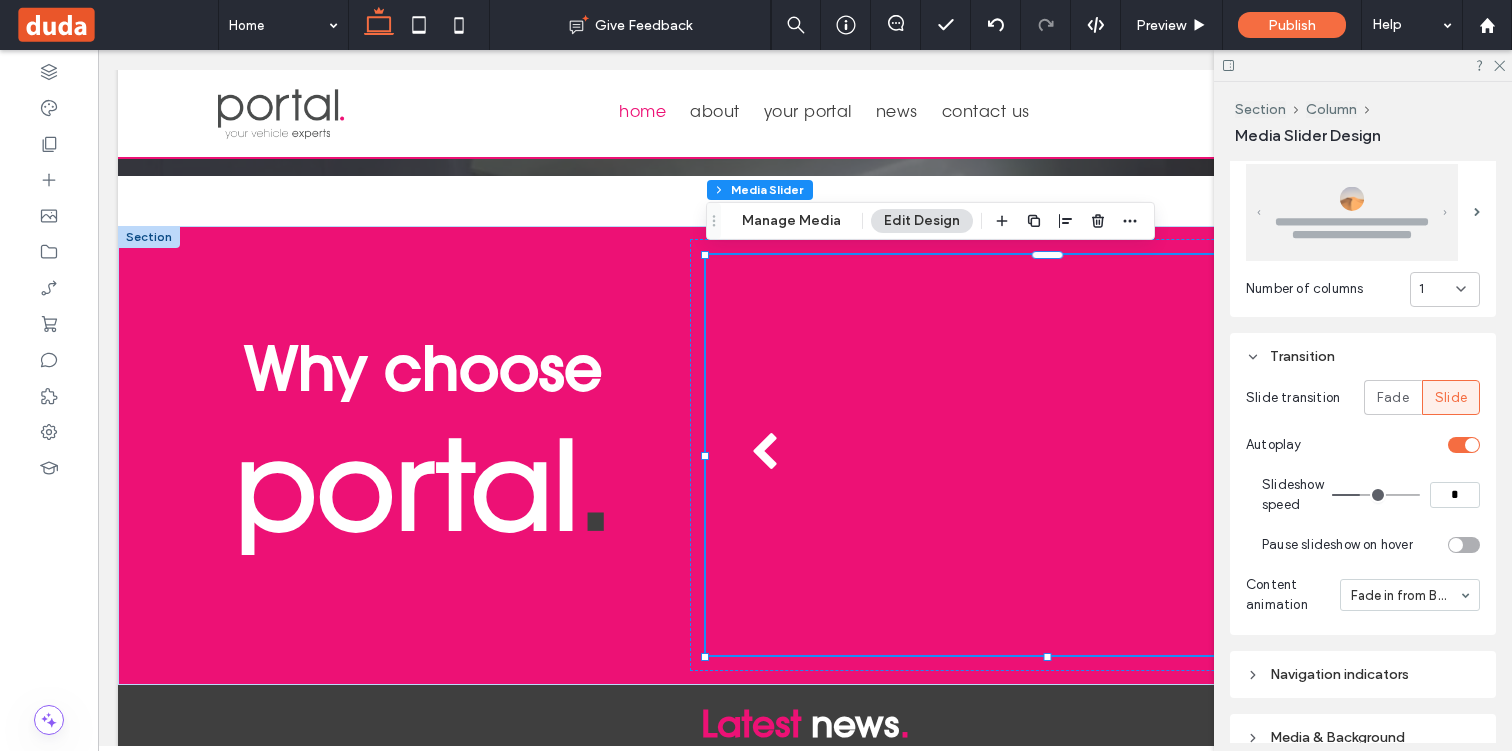 scroll, scrollTop: 1232, scrollLeft: 0, axis: vertical 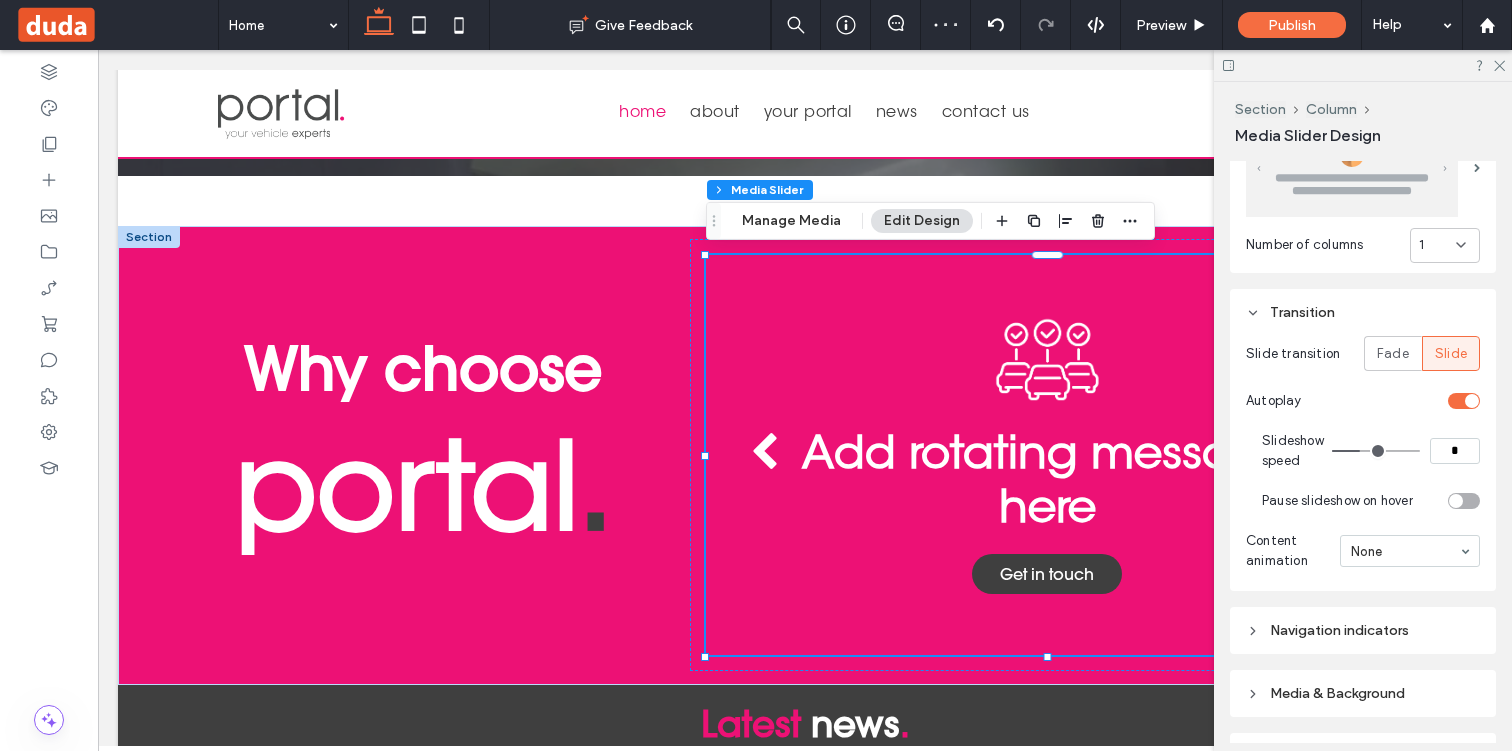 click at bounding box center (1464, 501) 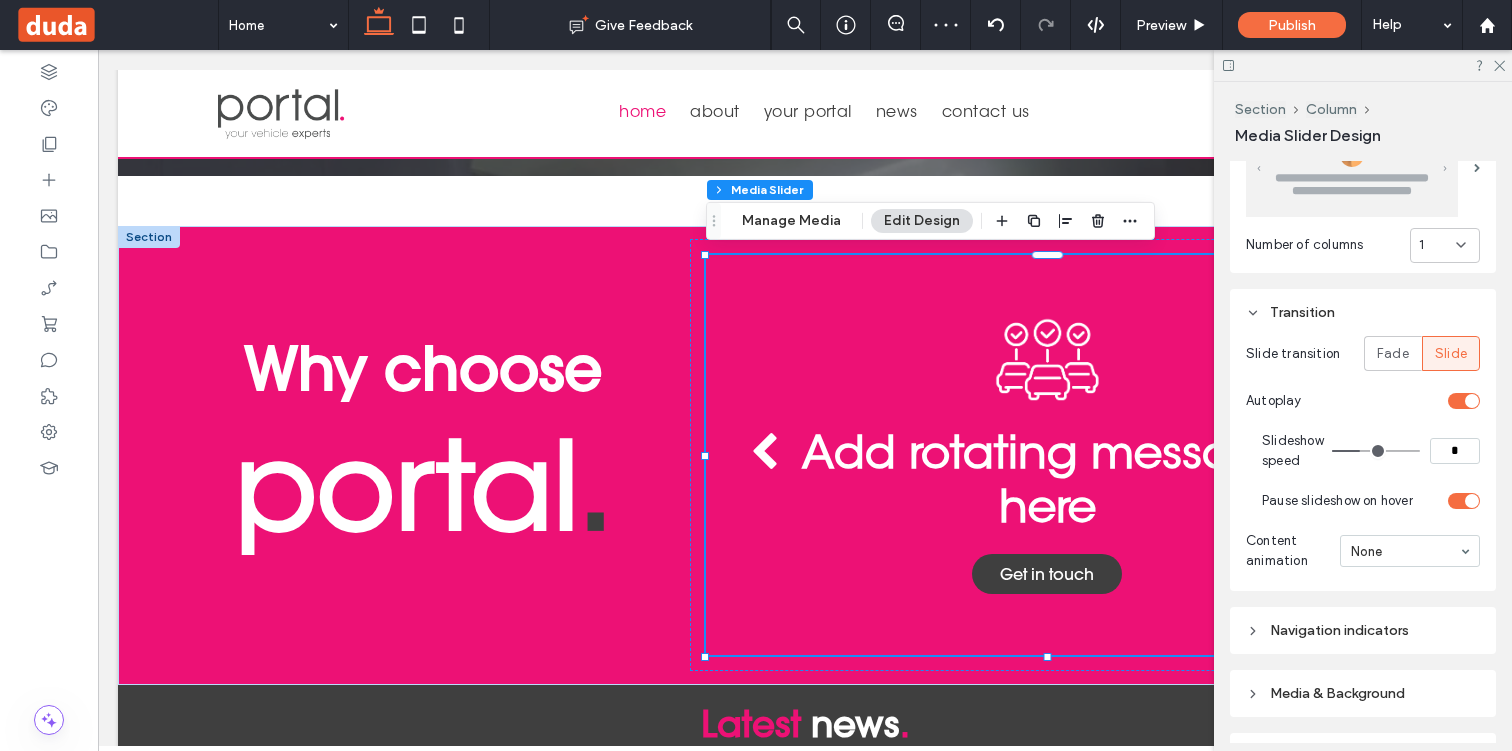 click on "*" at bounding box center [1455, 451] 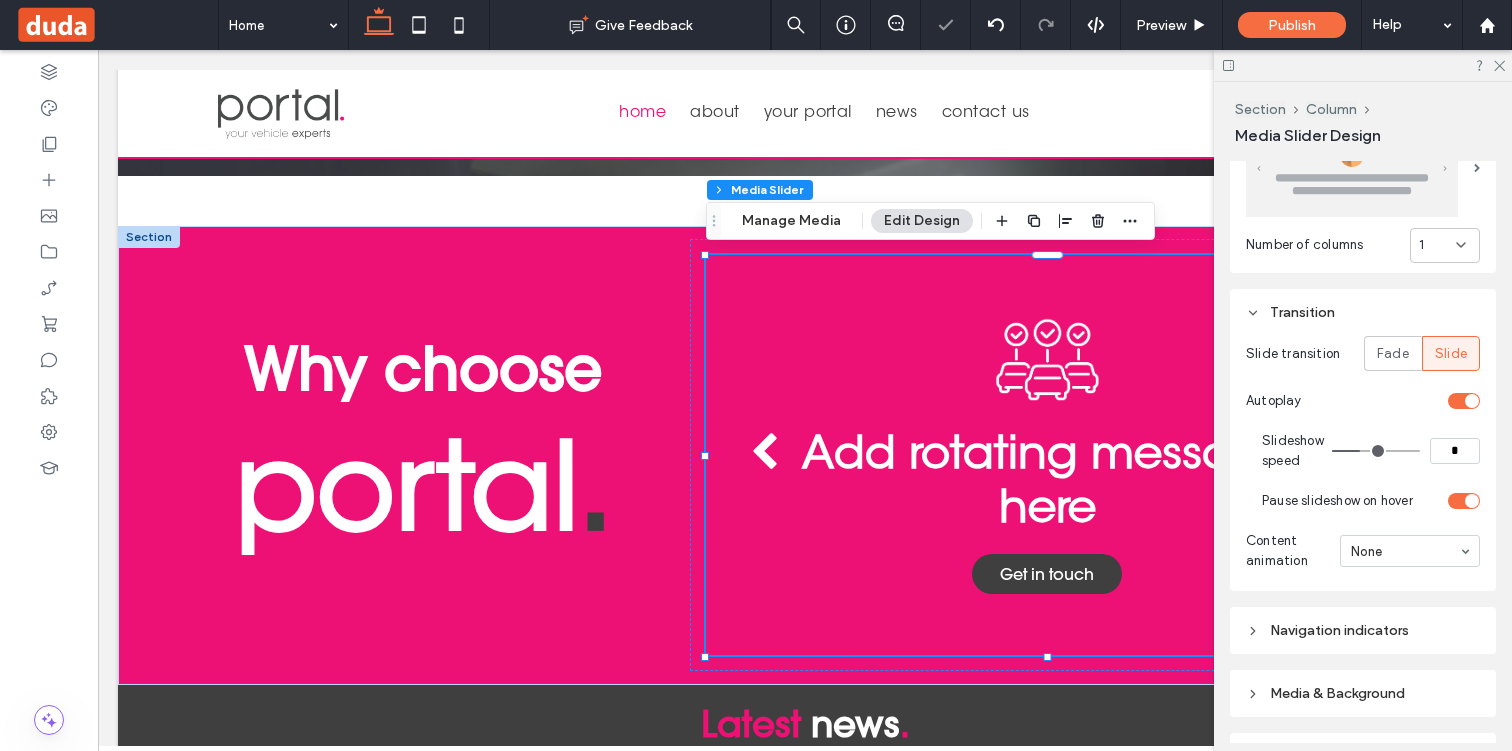 click on "Slideshow speed *" at bounding box center [1371, 451] 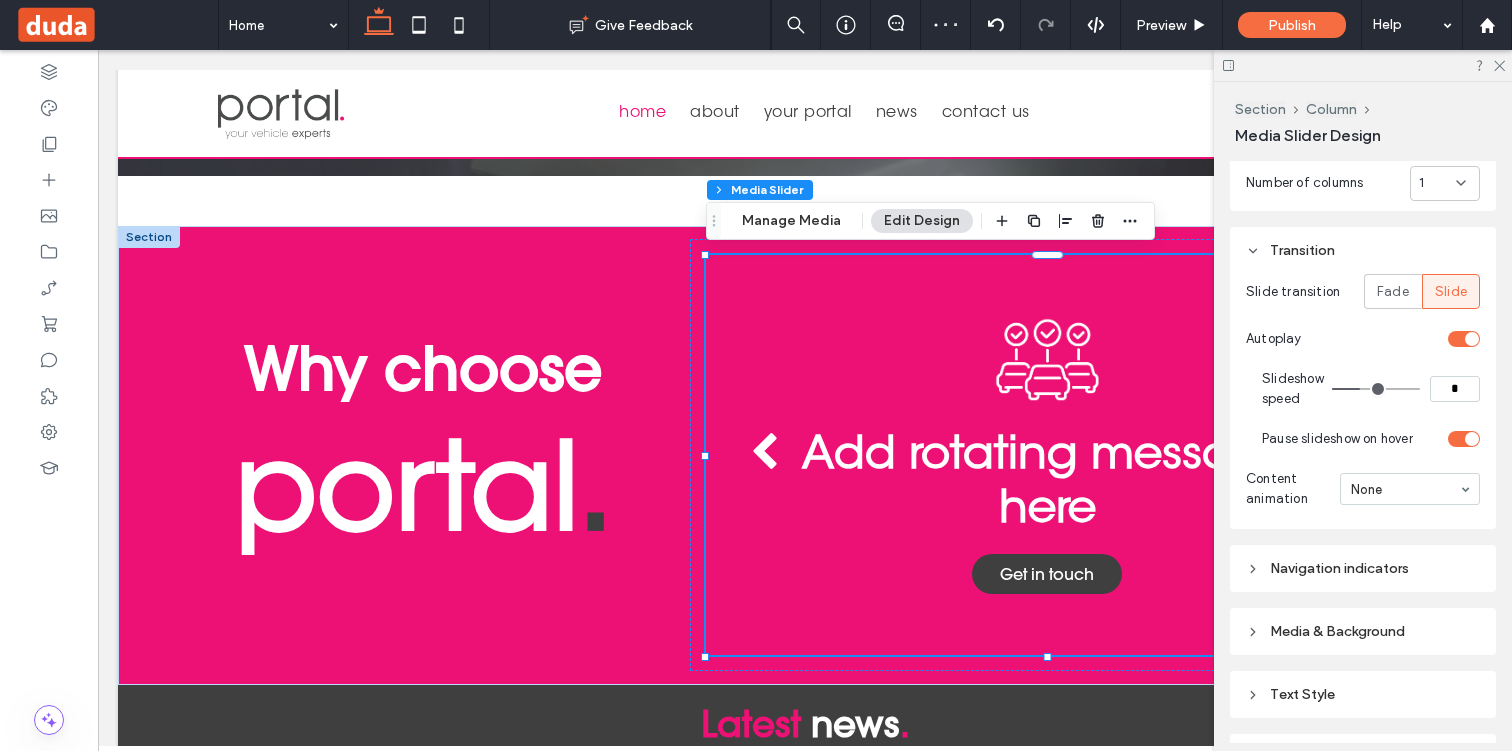 scroll, scrollTop: 1304, scrollLeft: 0, axis: vertical 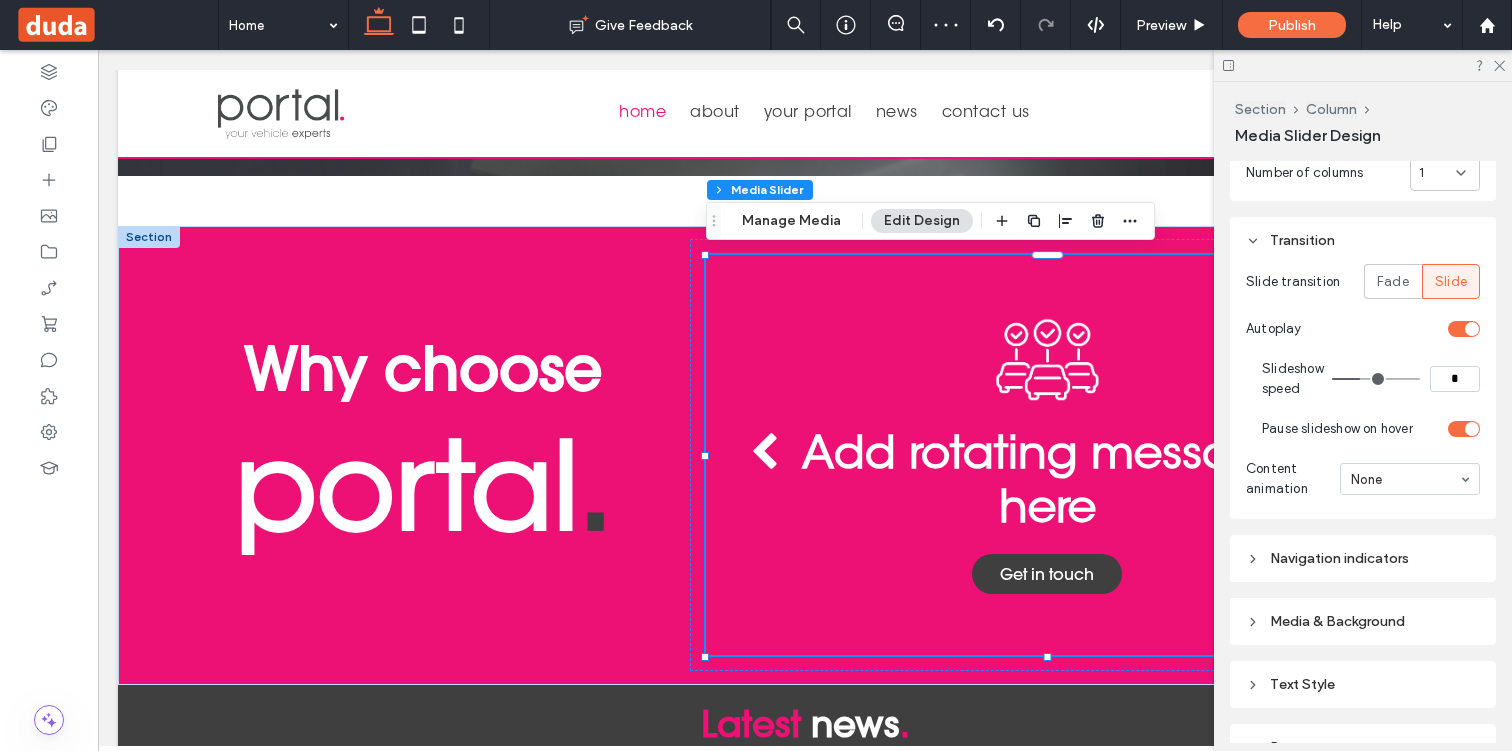 click on "Navigation indicators" at bounding box center (1363, 558) 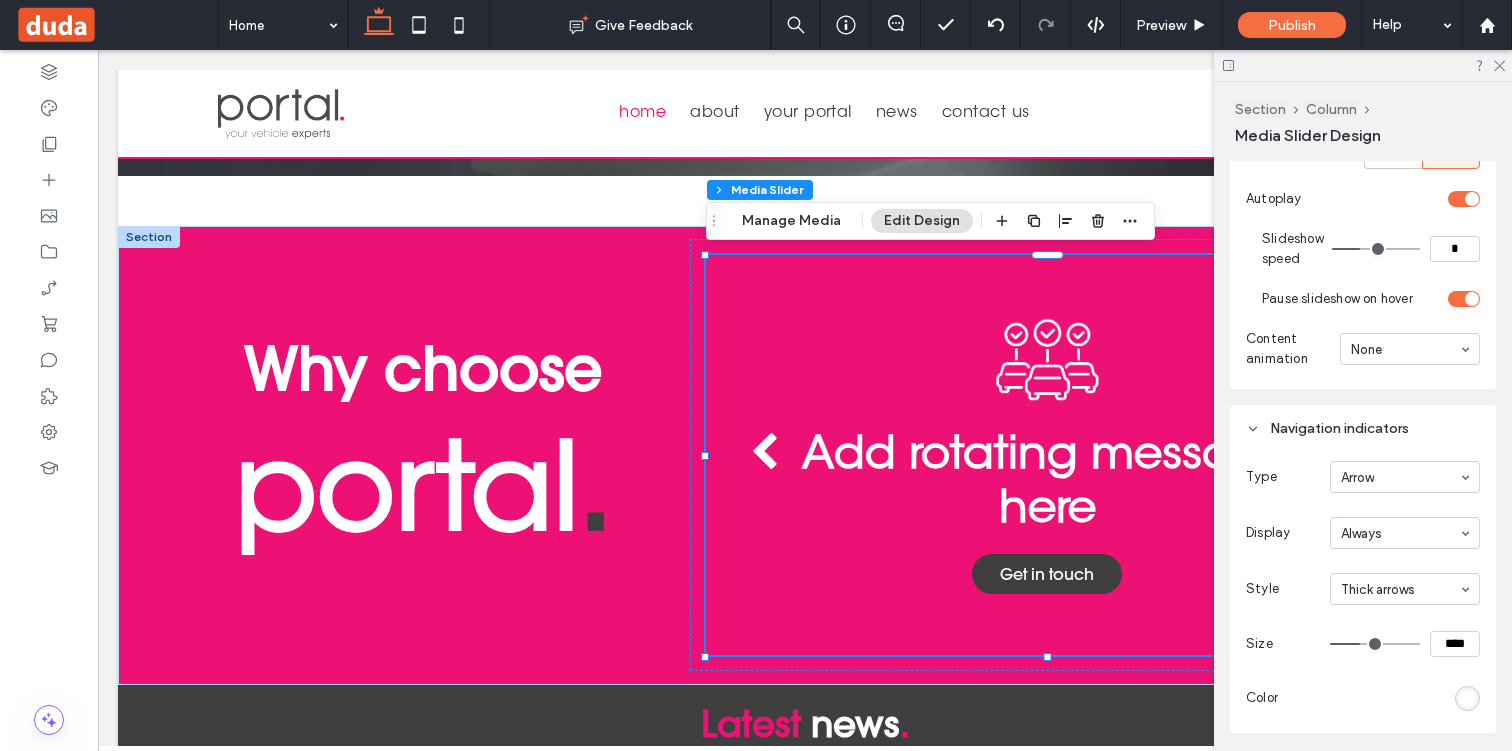 scroll, scrollTop: 1453, scrollLeft: 0, axis: vertical 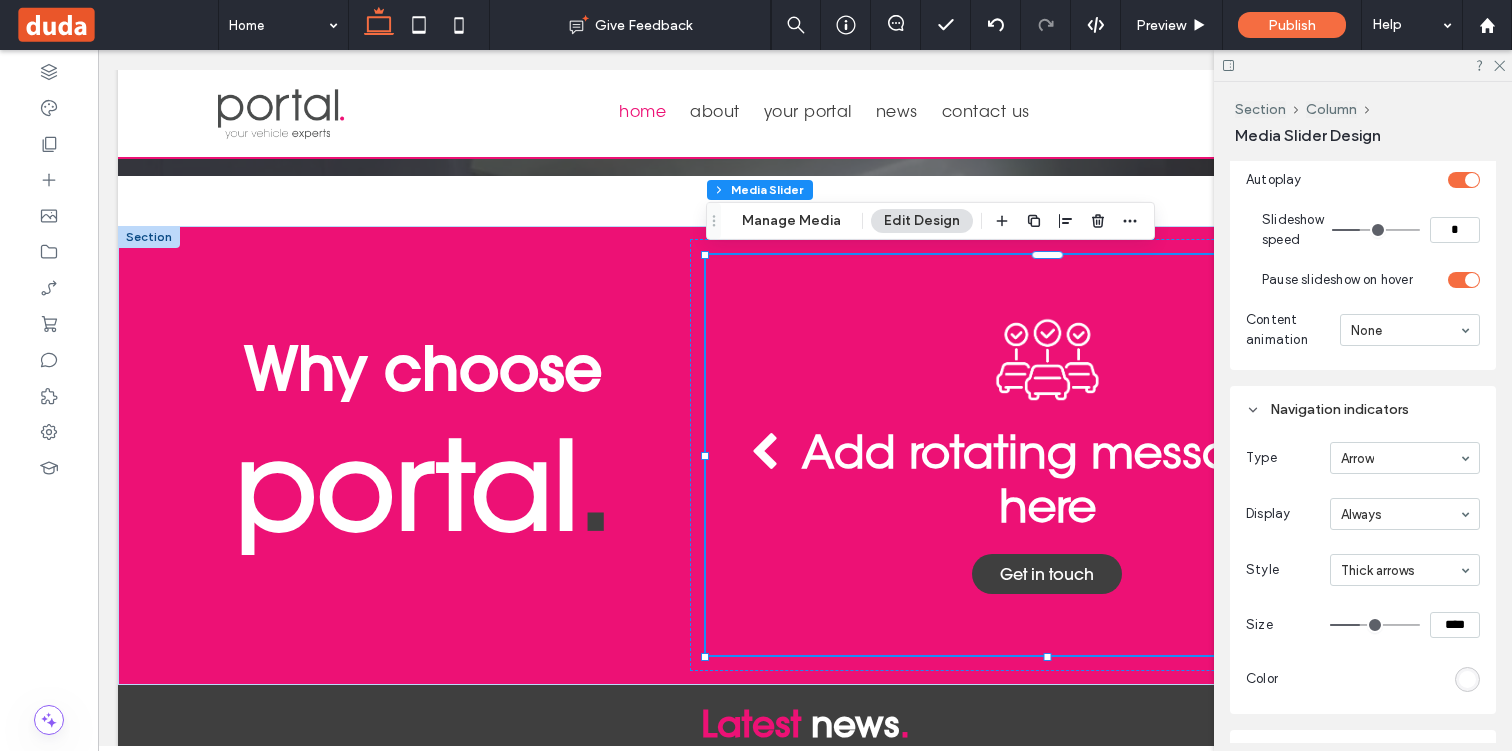 click on "****" at bounding box center (1455, 625) 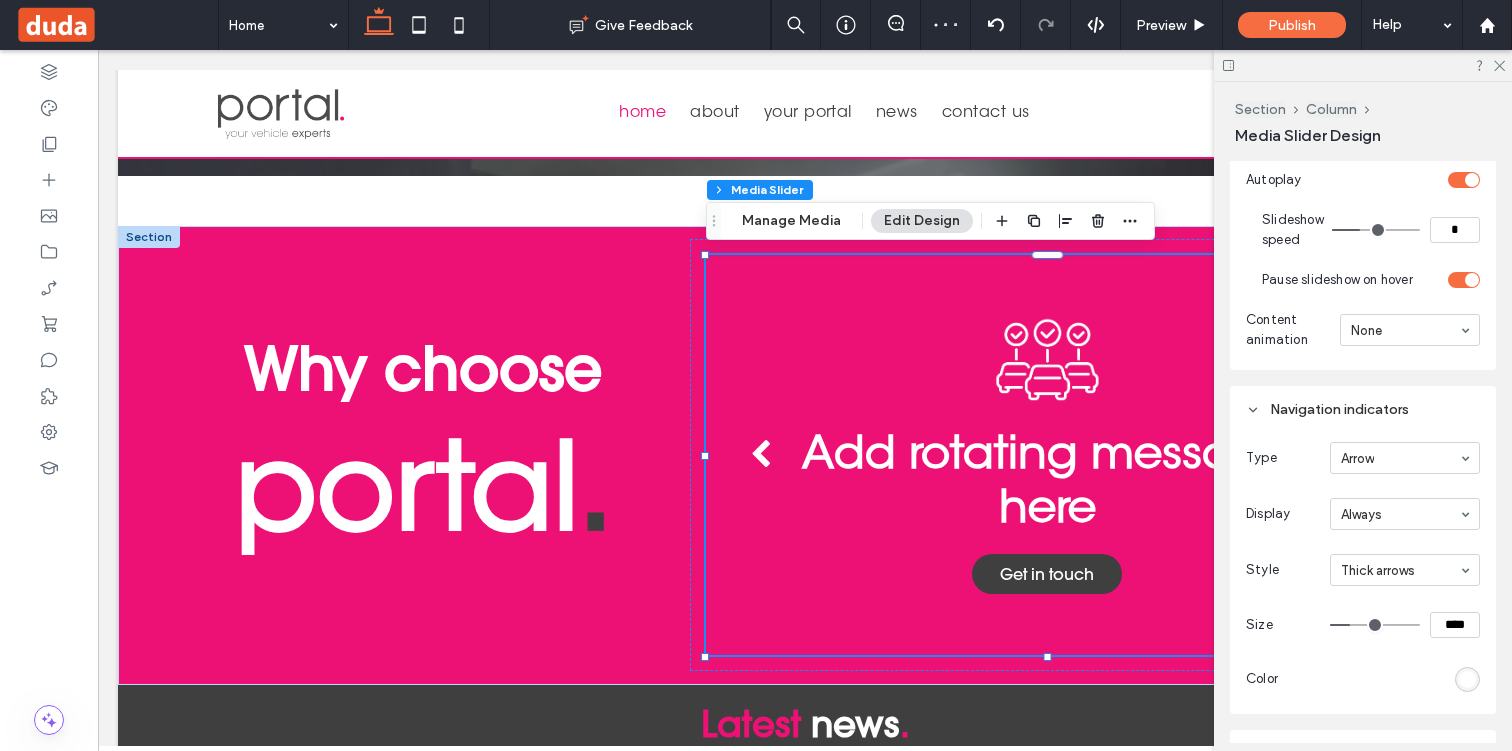 type on "****" 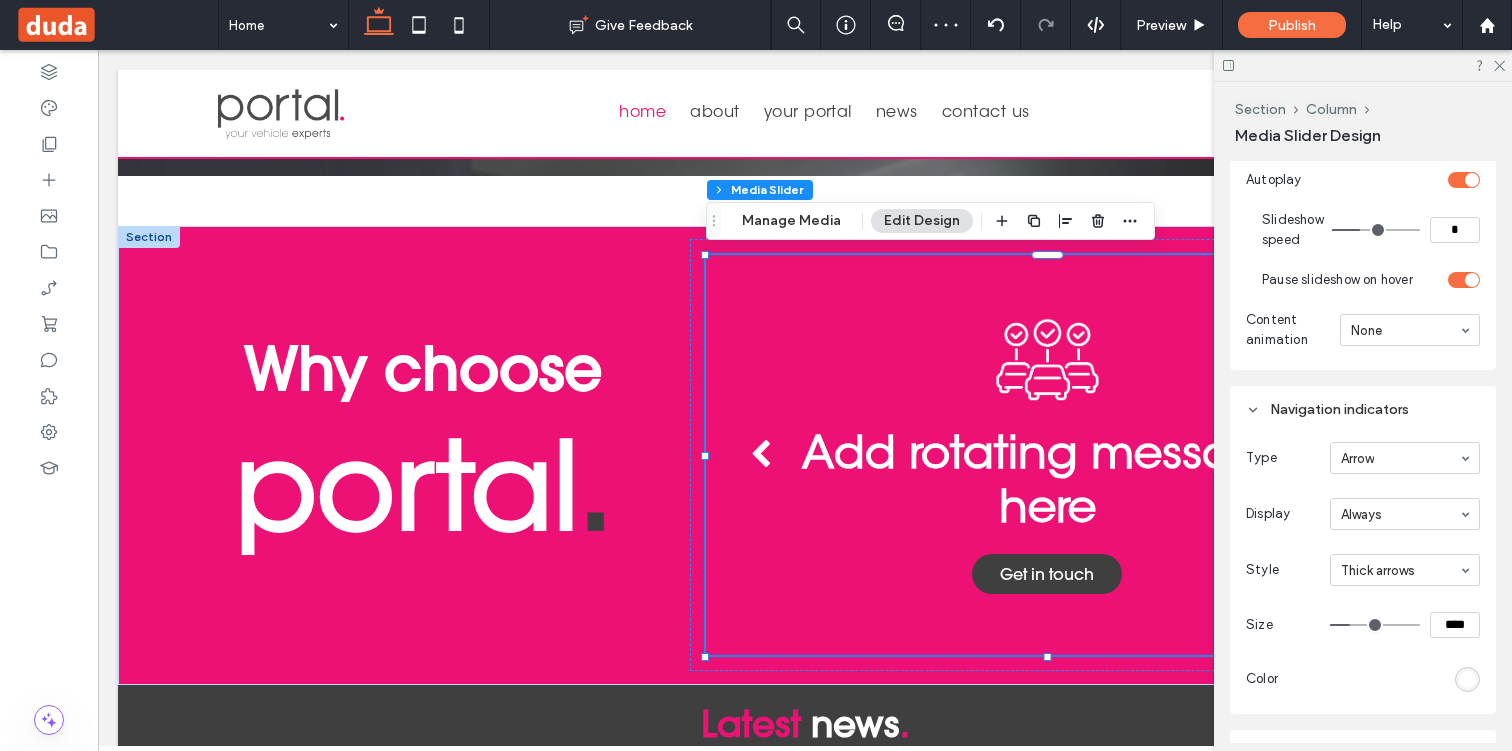 type on "**" 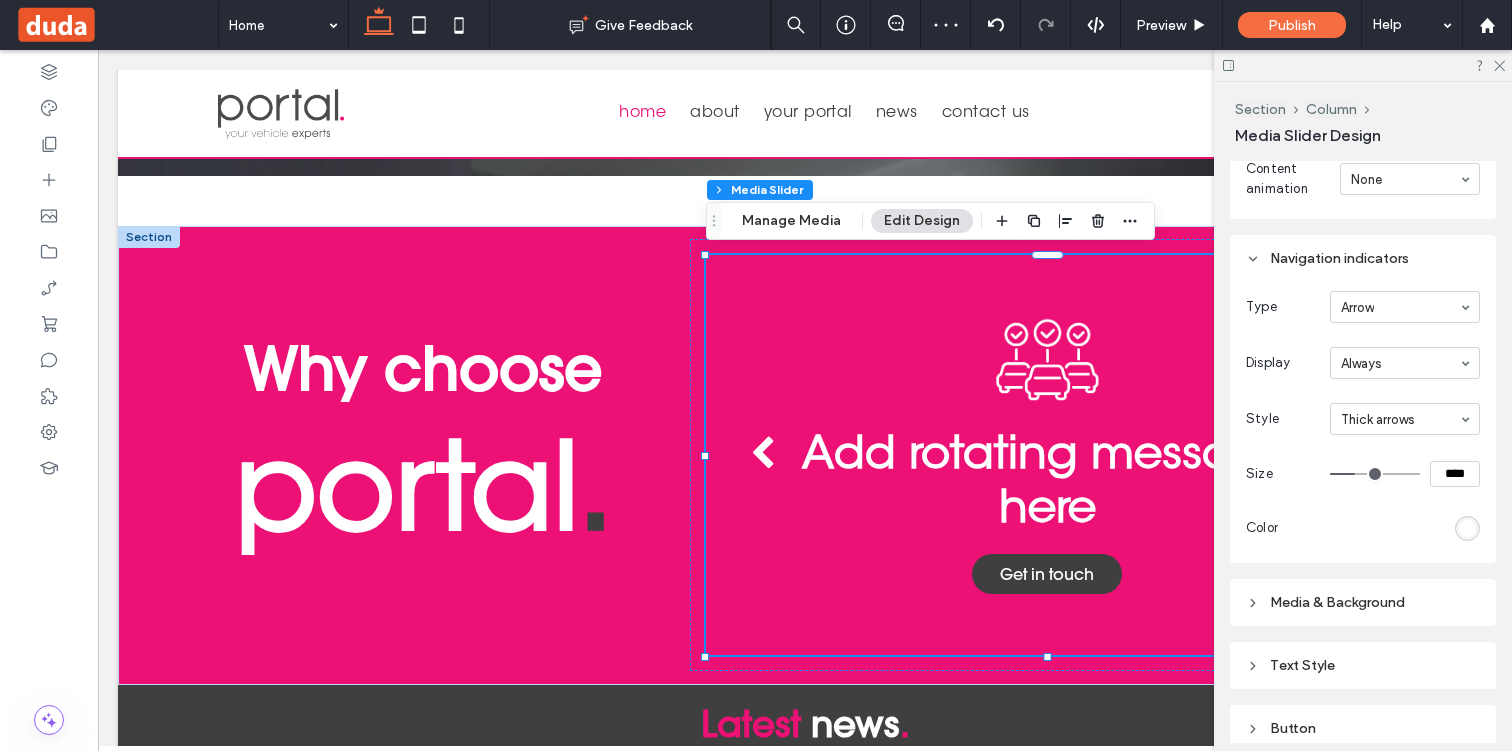 scroll, scrollTop: 1622, scrollLeft: 0, axis: vertical 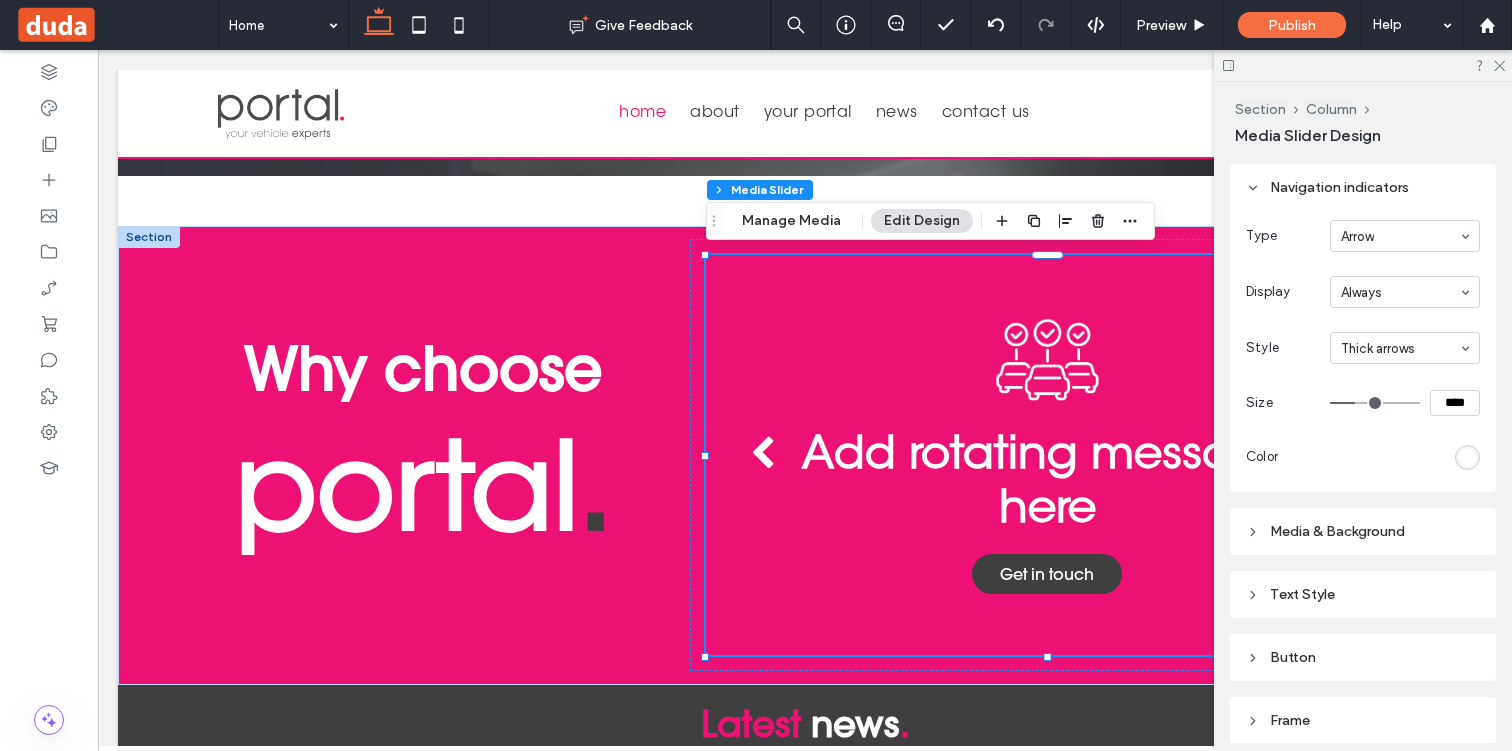 click on "Text Style" at bounding box center (1363, 594) 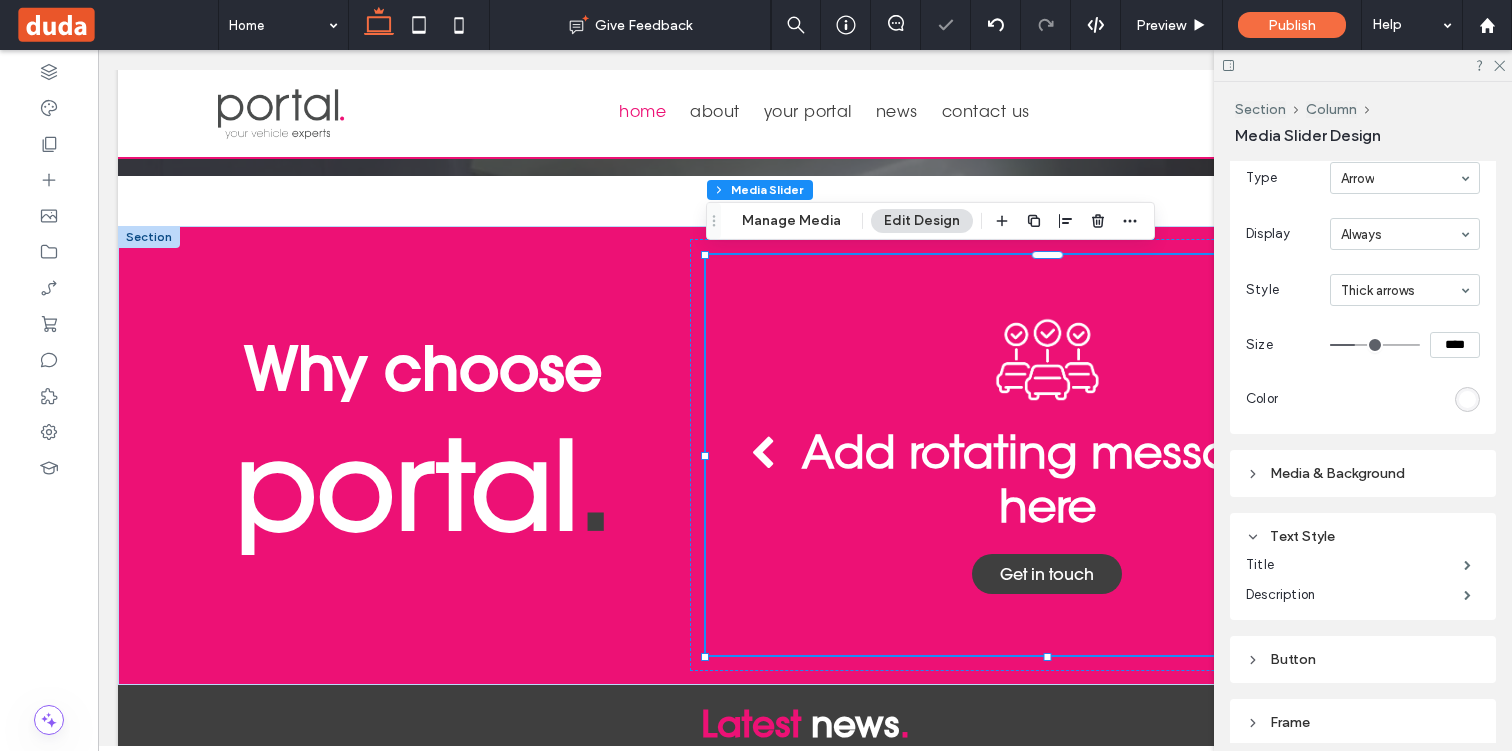 scroll, scrollTop: 1734, scrollLeft: 0, axis: vertical 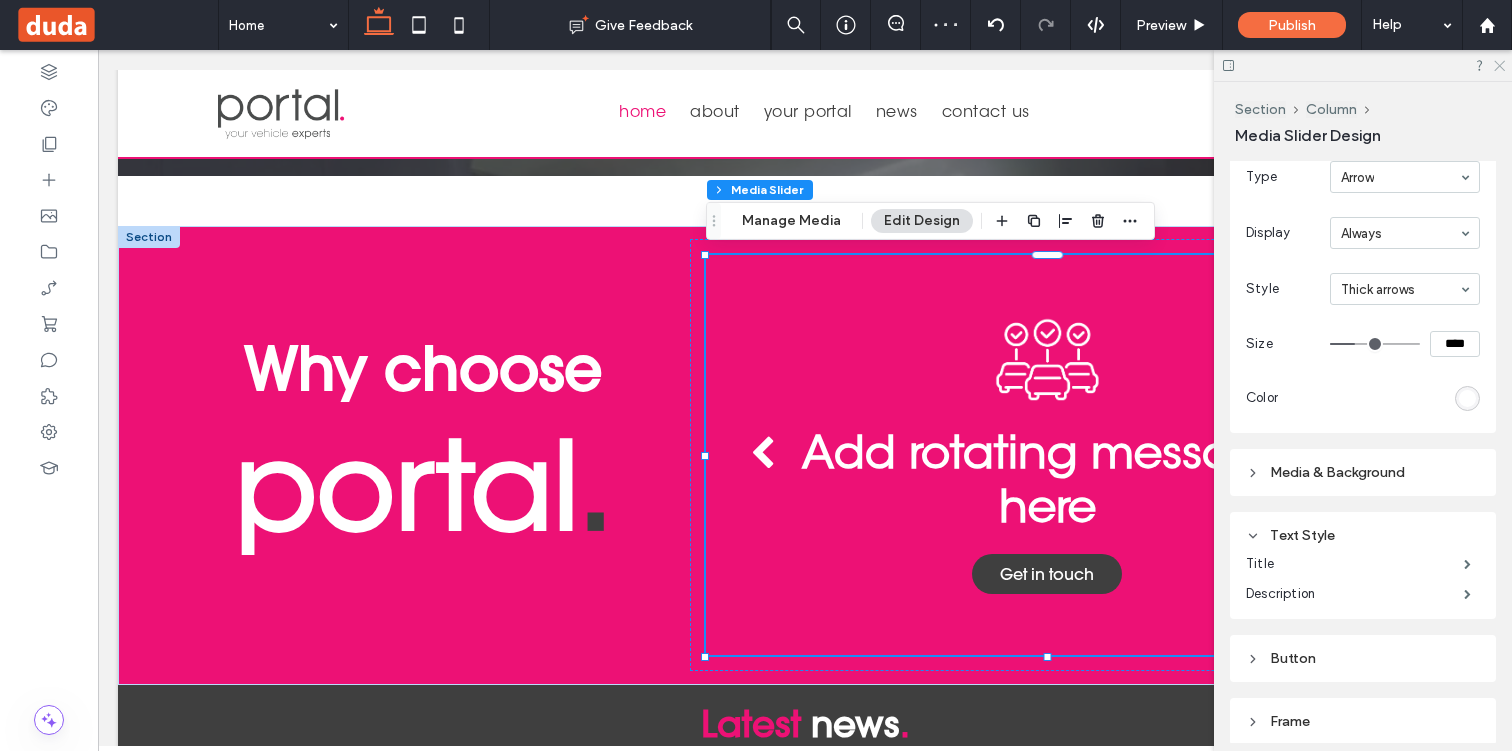 click 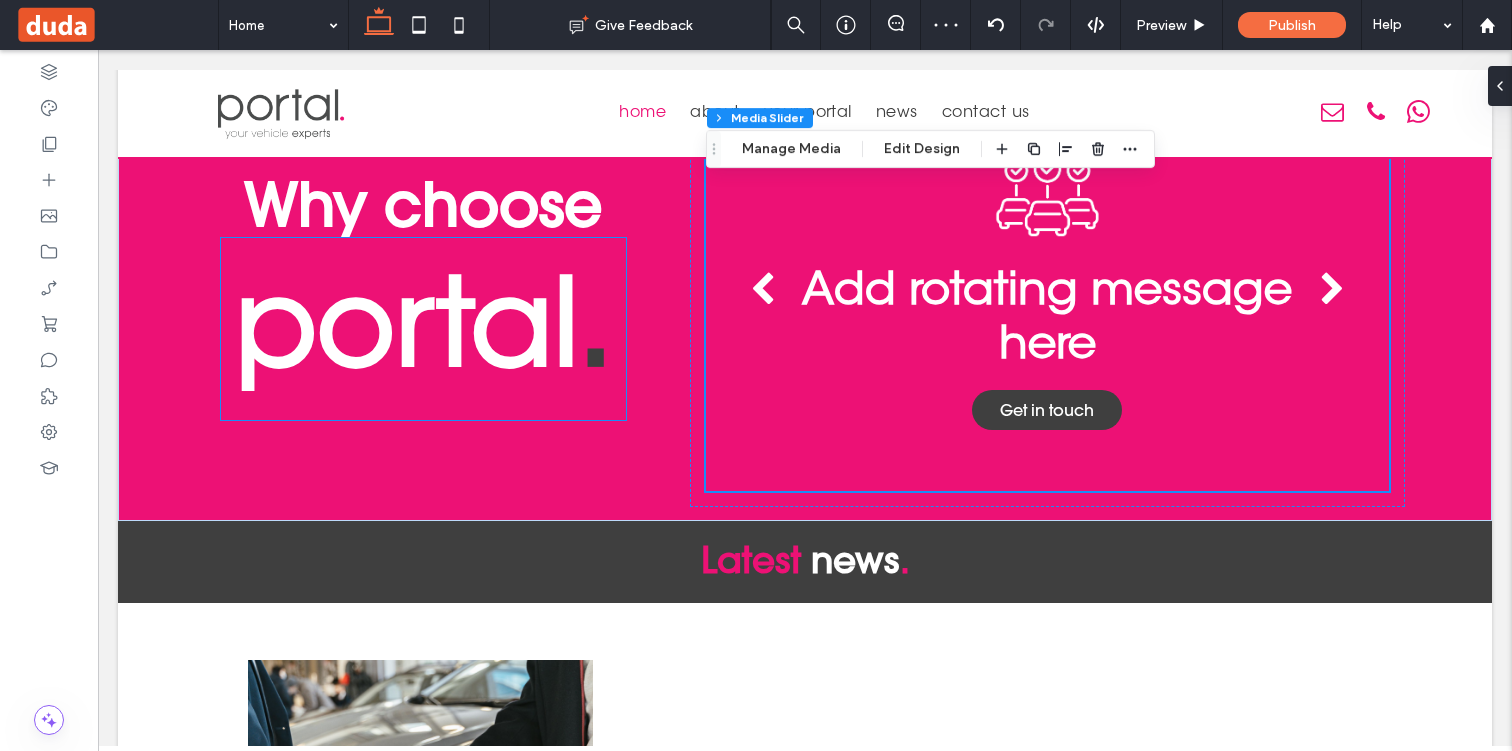 scroll, scrollTop: 3563, scrollLeft: 0, axis: vertical 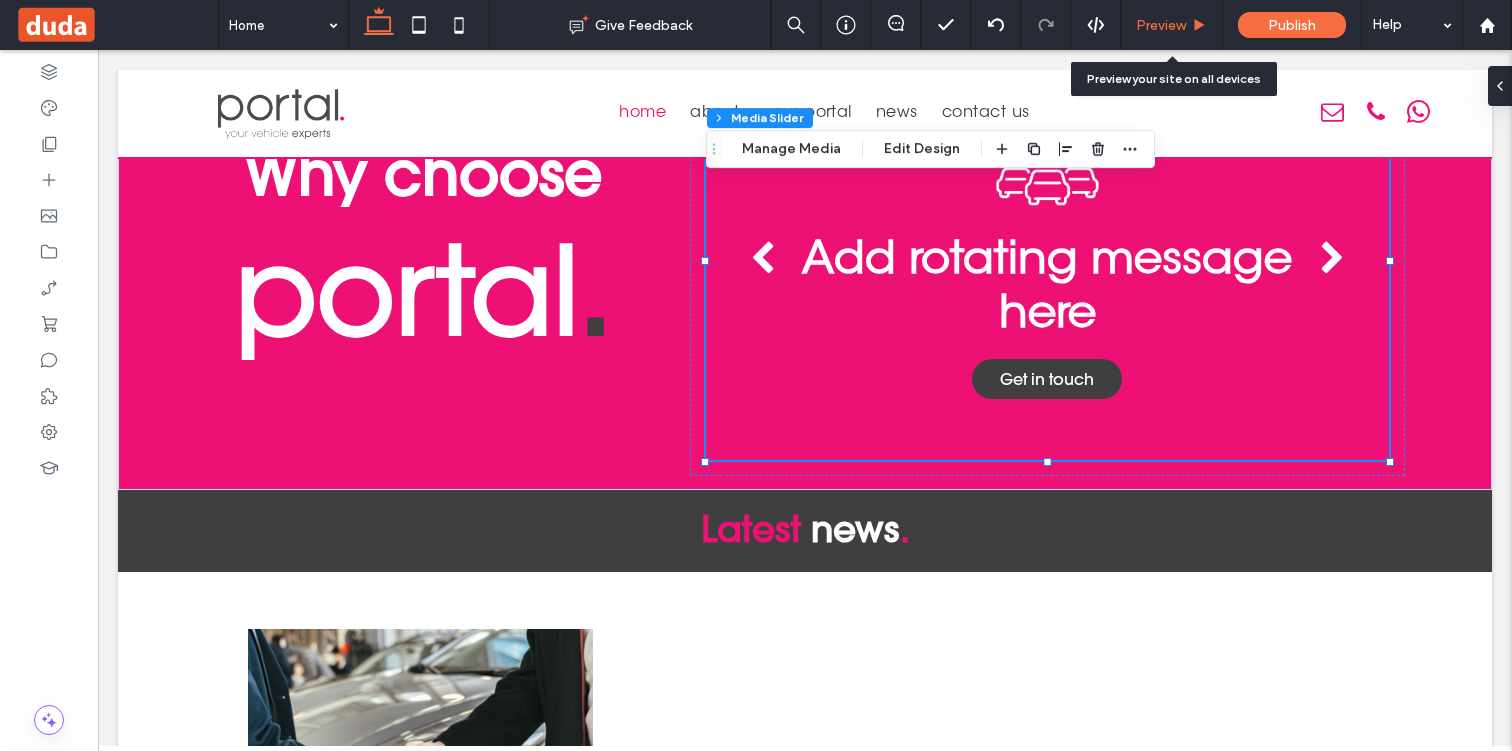 click on "Preview" at bounding box center (1161, 25) 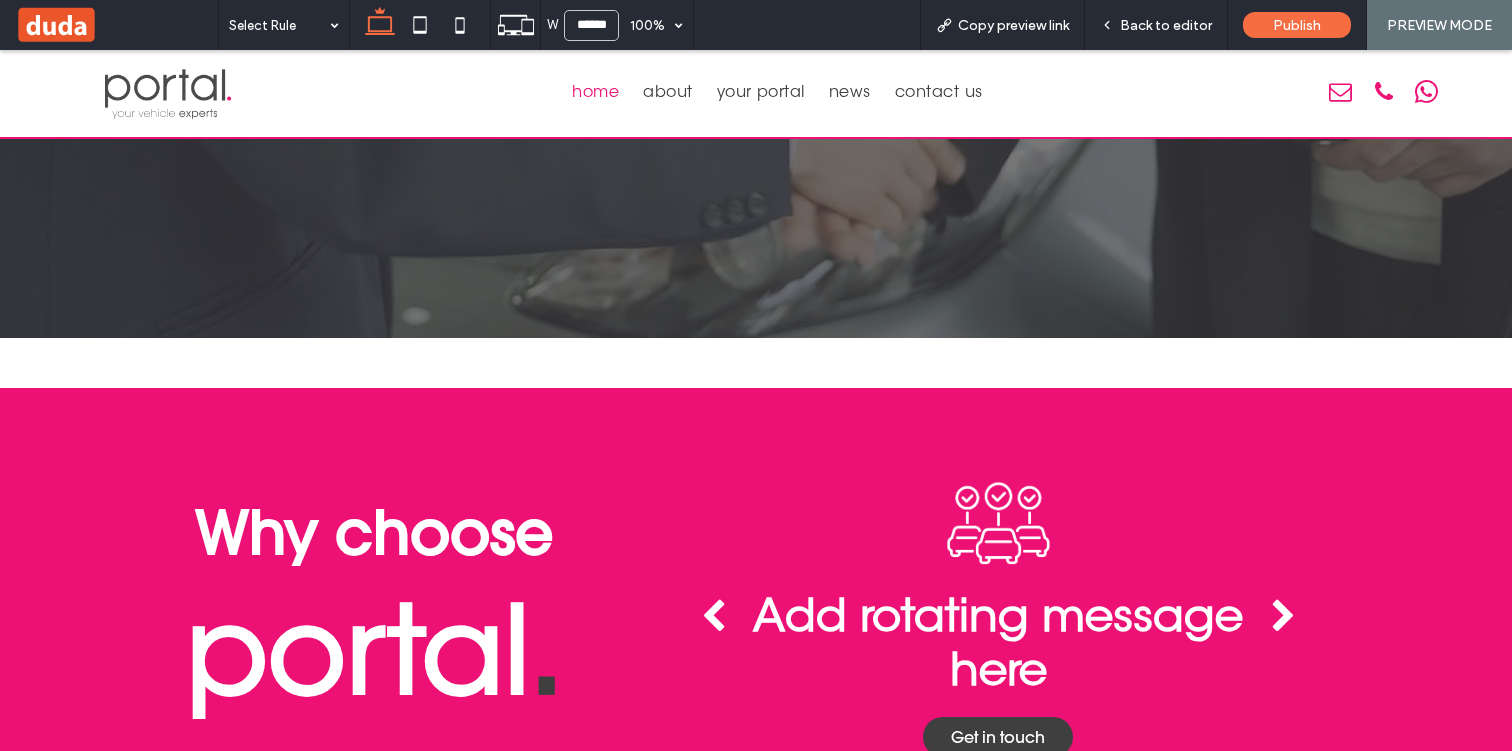 scroll, scrollTop: 3116, scrollLeft: 0, axis: vertical 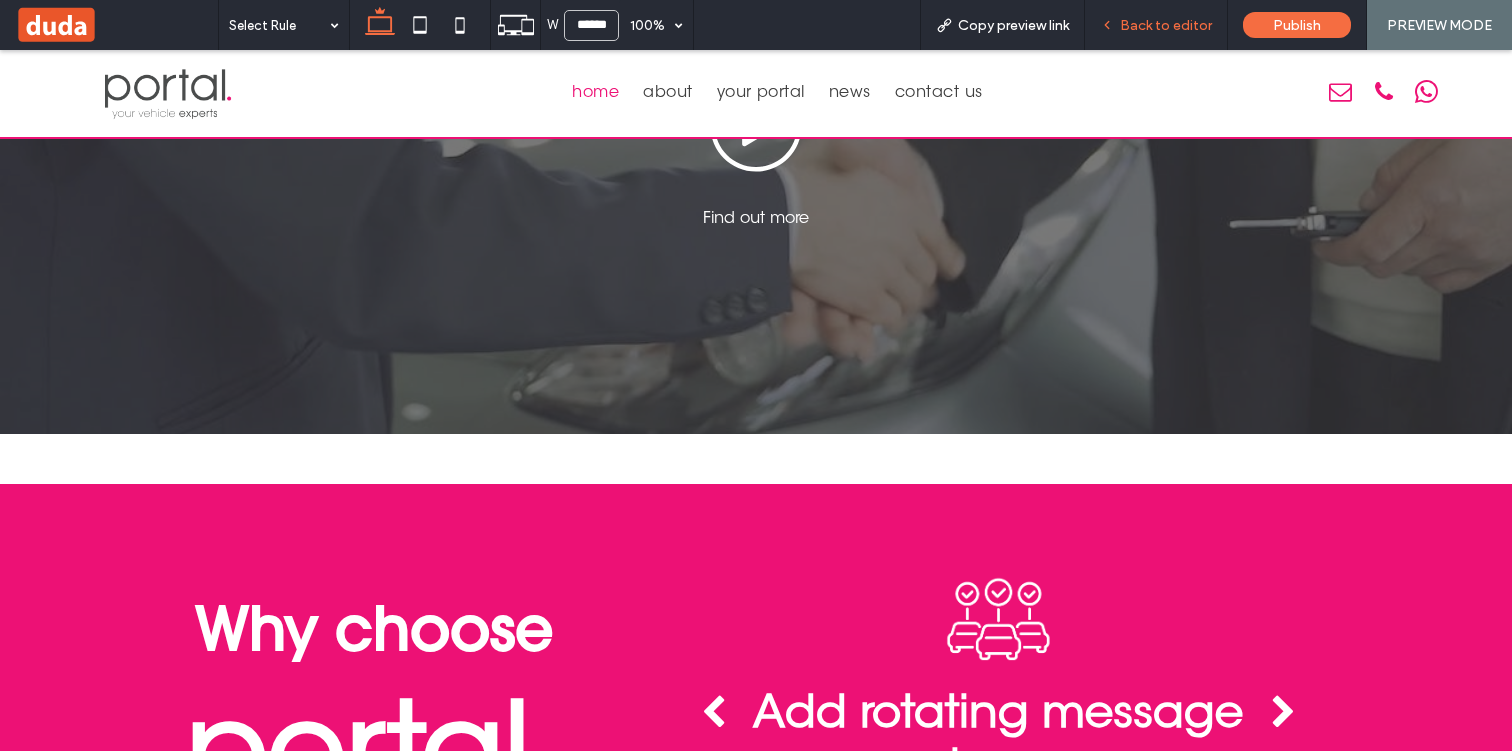 click on "Back to editor" at bounding box center (1156, 25) 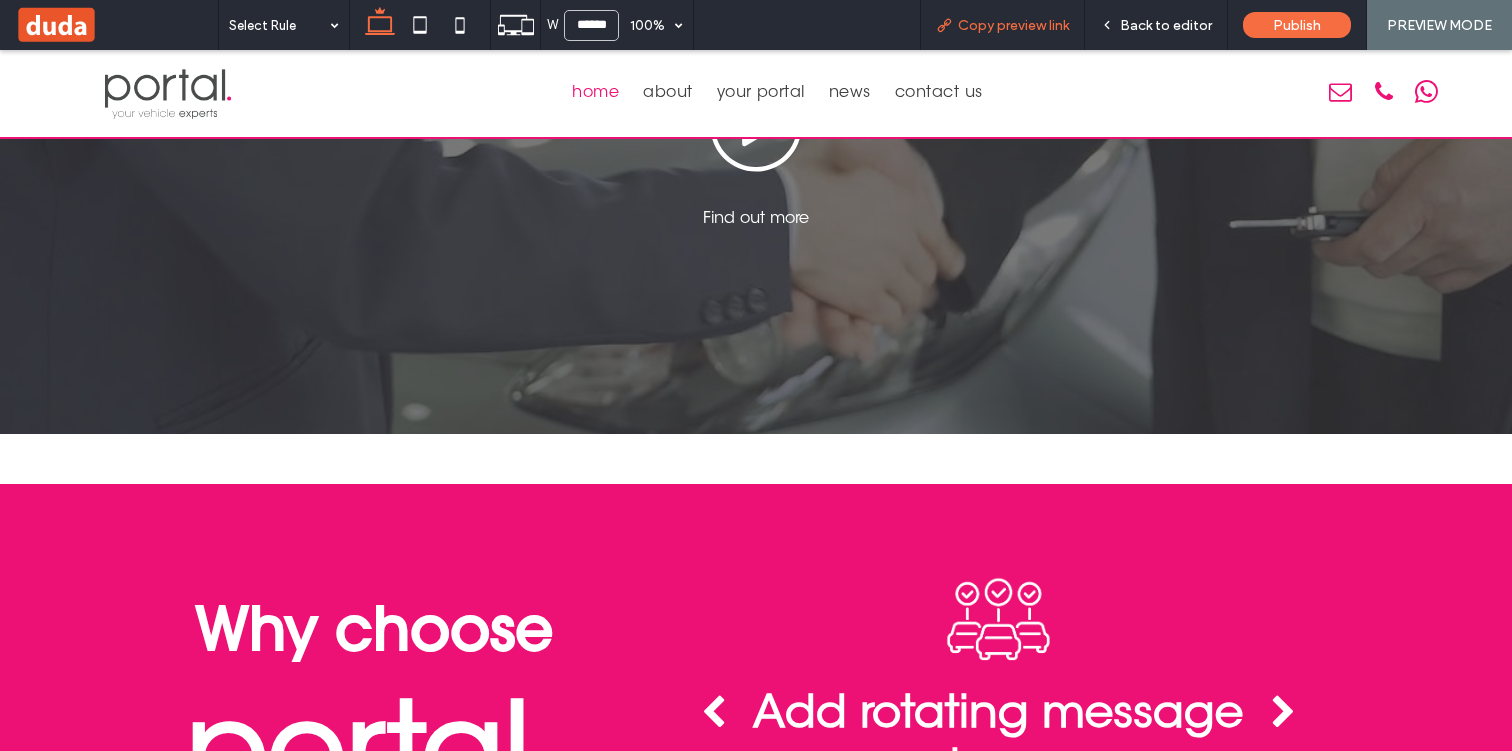 click on "Copy preview link" at bounding box center (1013, 25) 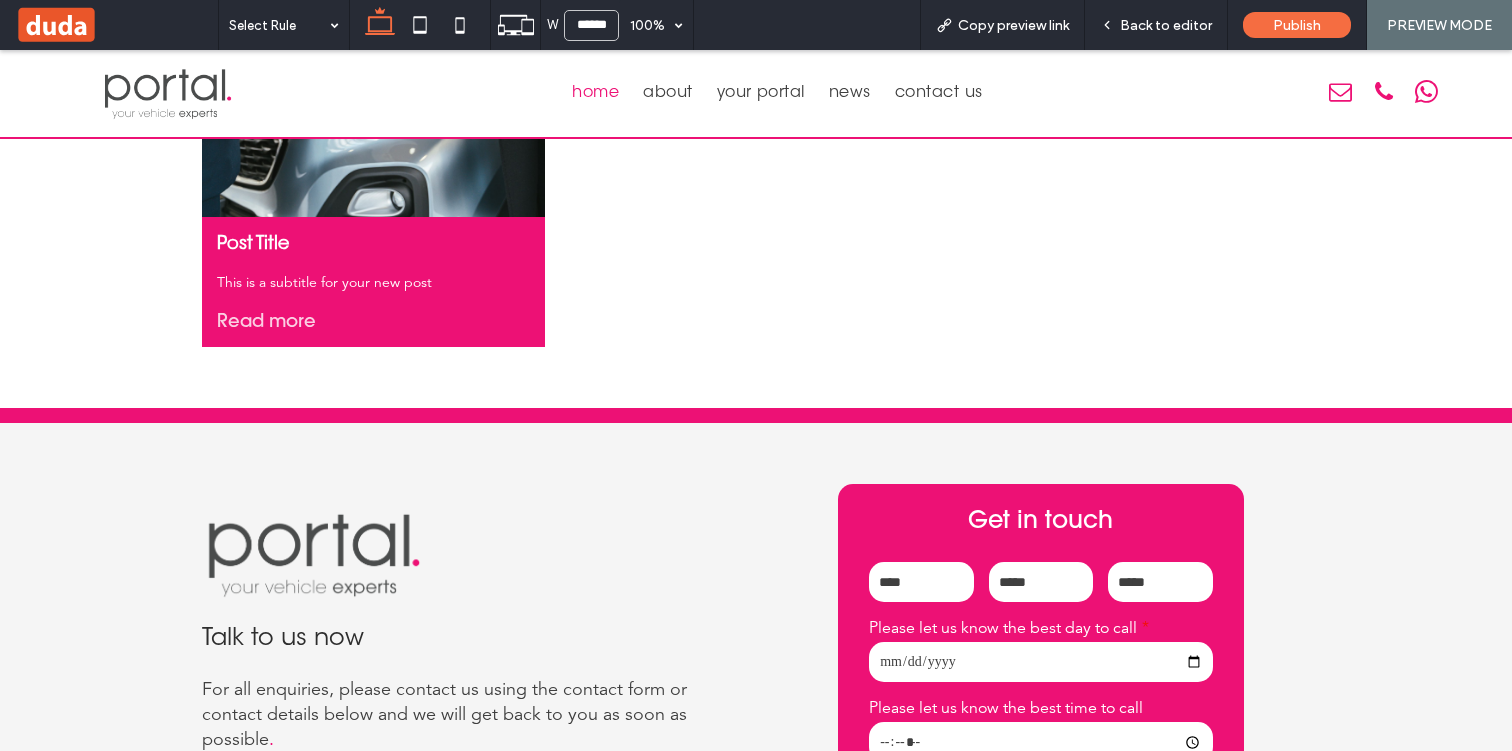 scroll, scrollTop: 4486, scrollLeft: 0, axis: vertical 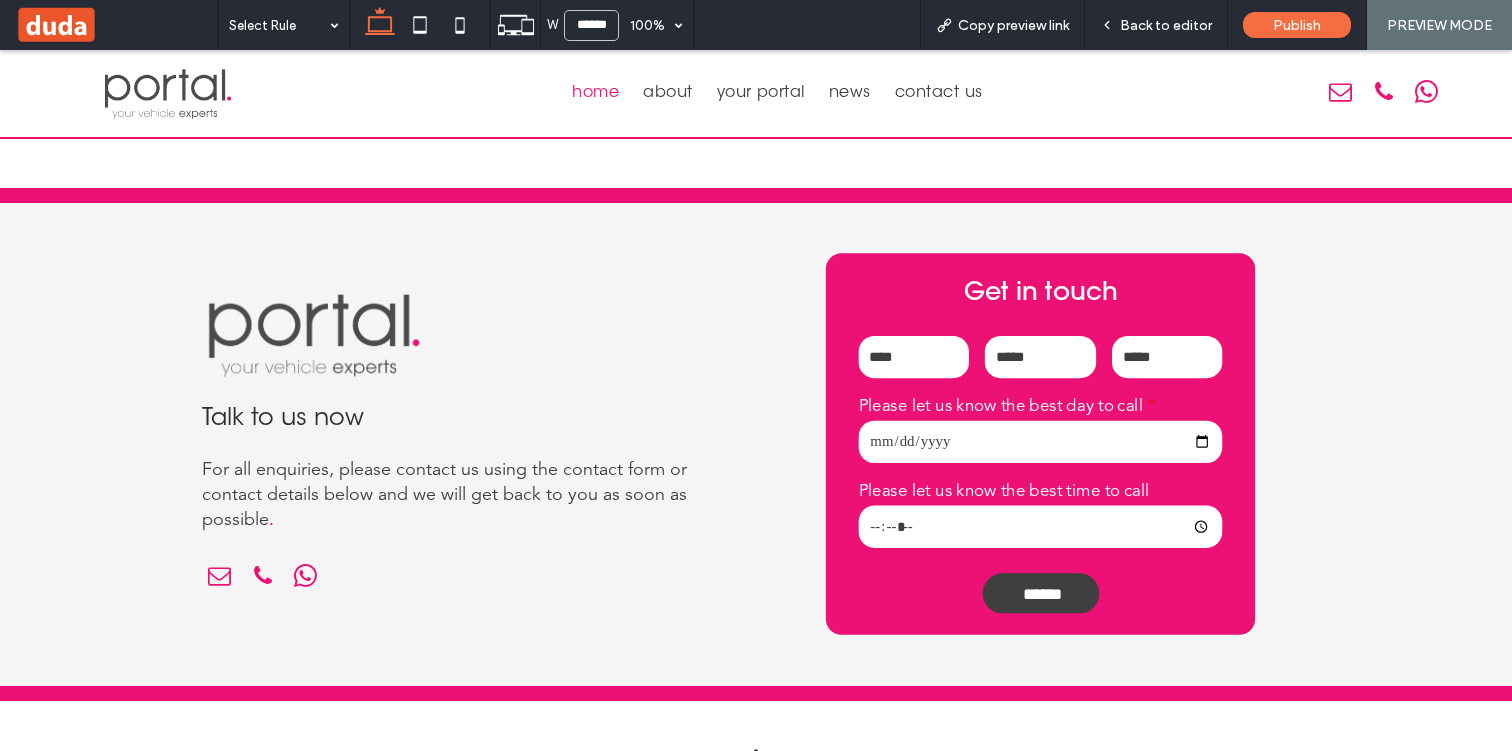 click at bounding box center [1041, 442] 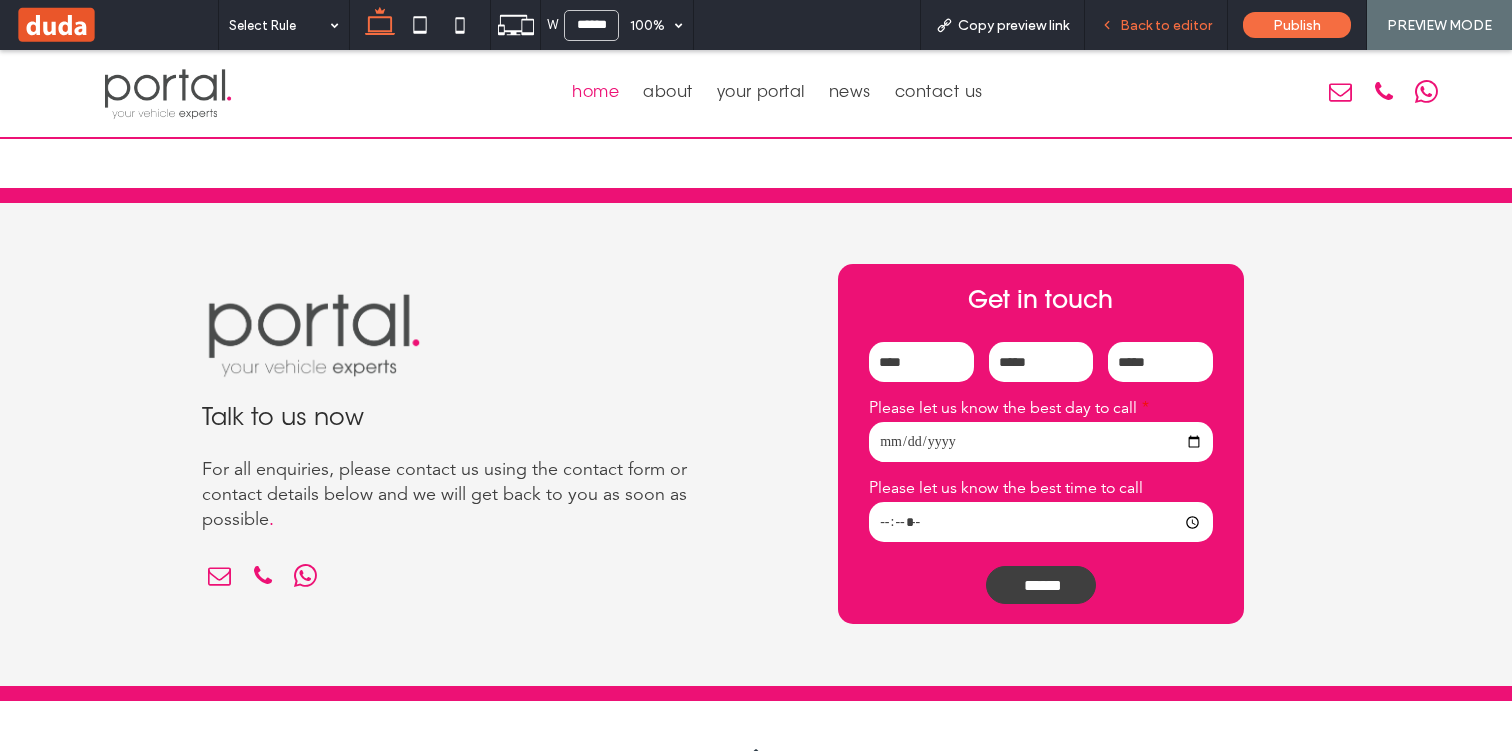 click on "Back to editor" at bounding box center (1166, 25) 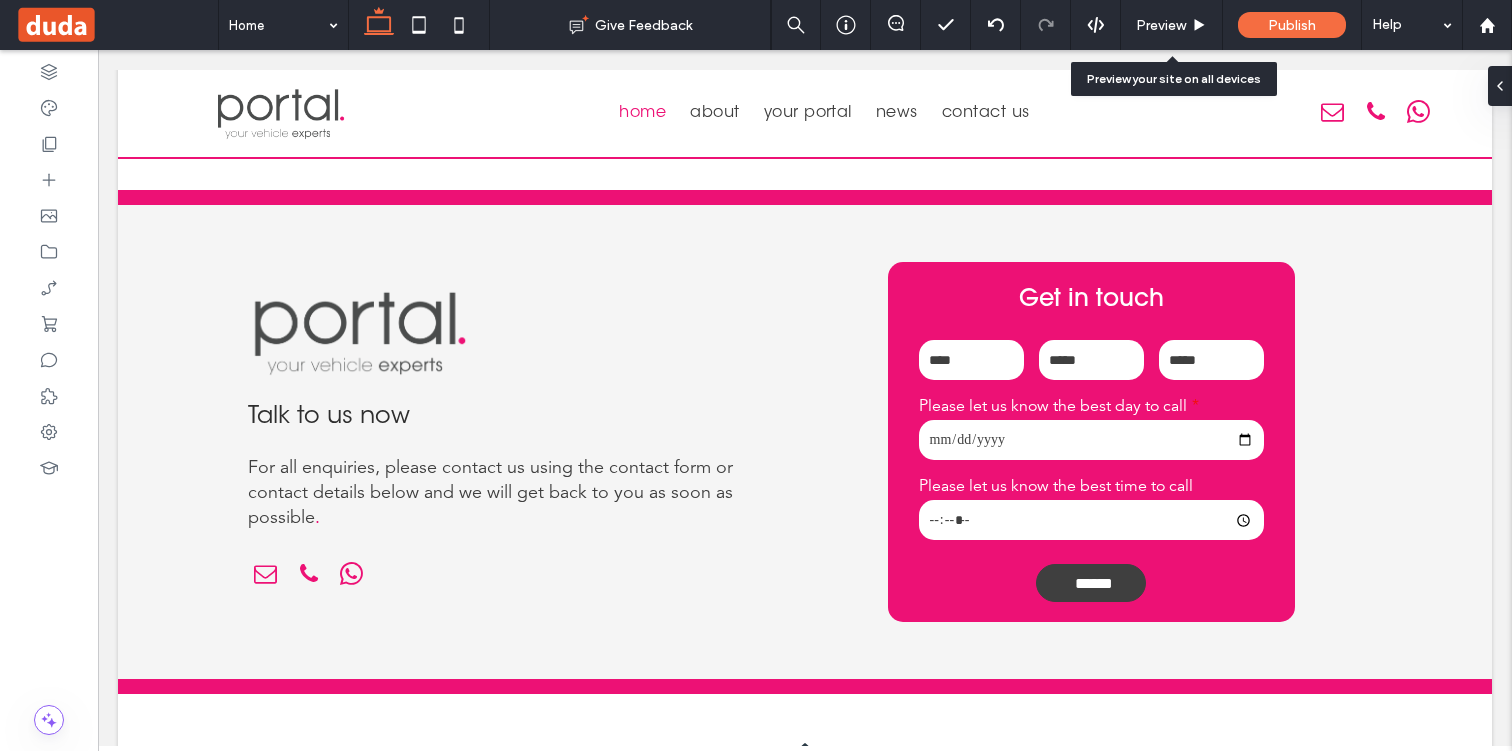 scroll, scrollTop: 4461, scrollLeft: 0, axis: vertical 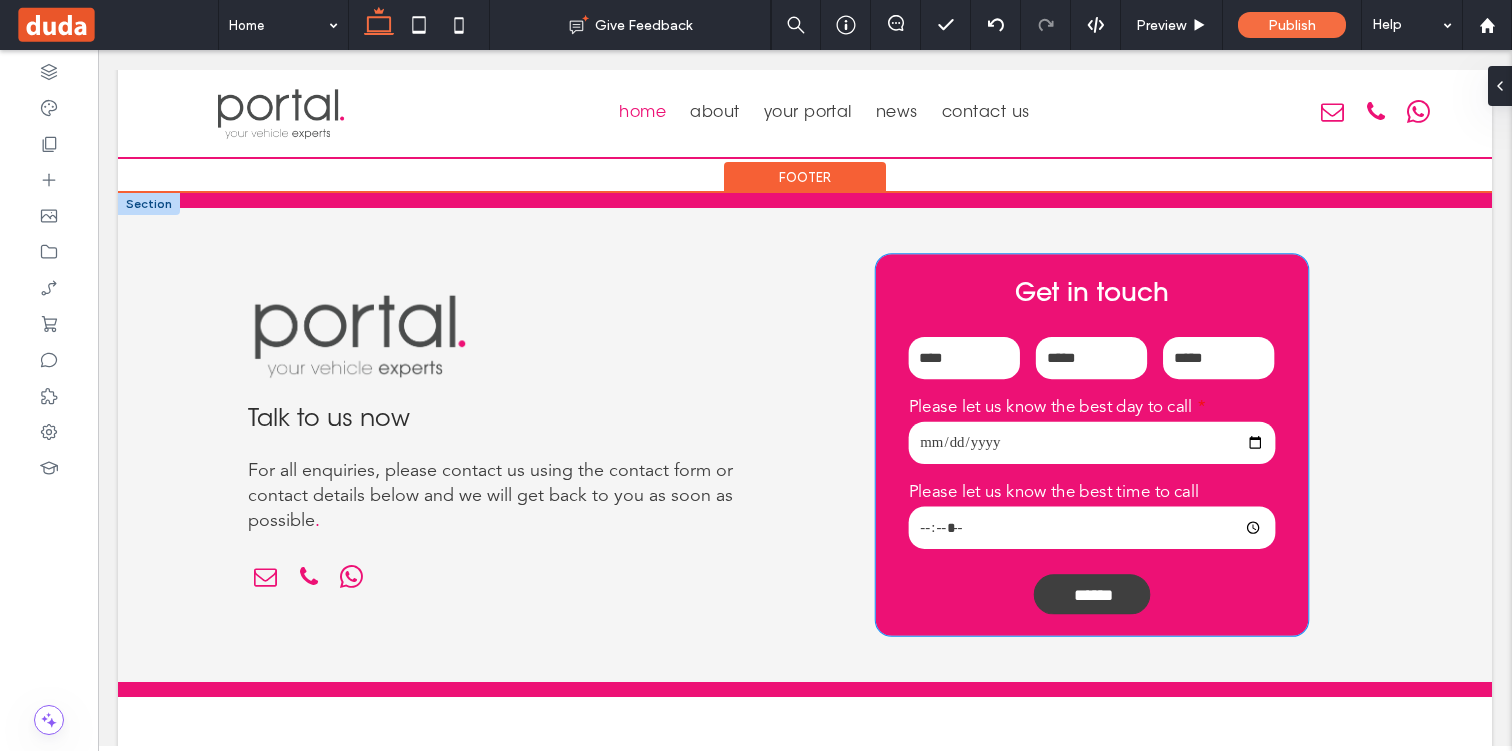 click at bounding box center [1091, 443] 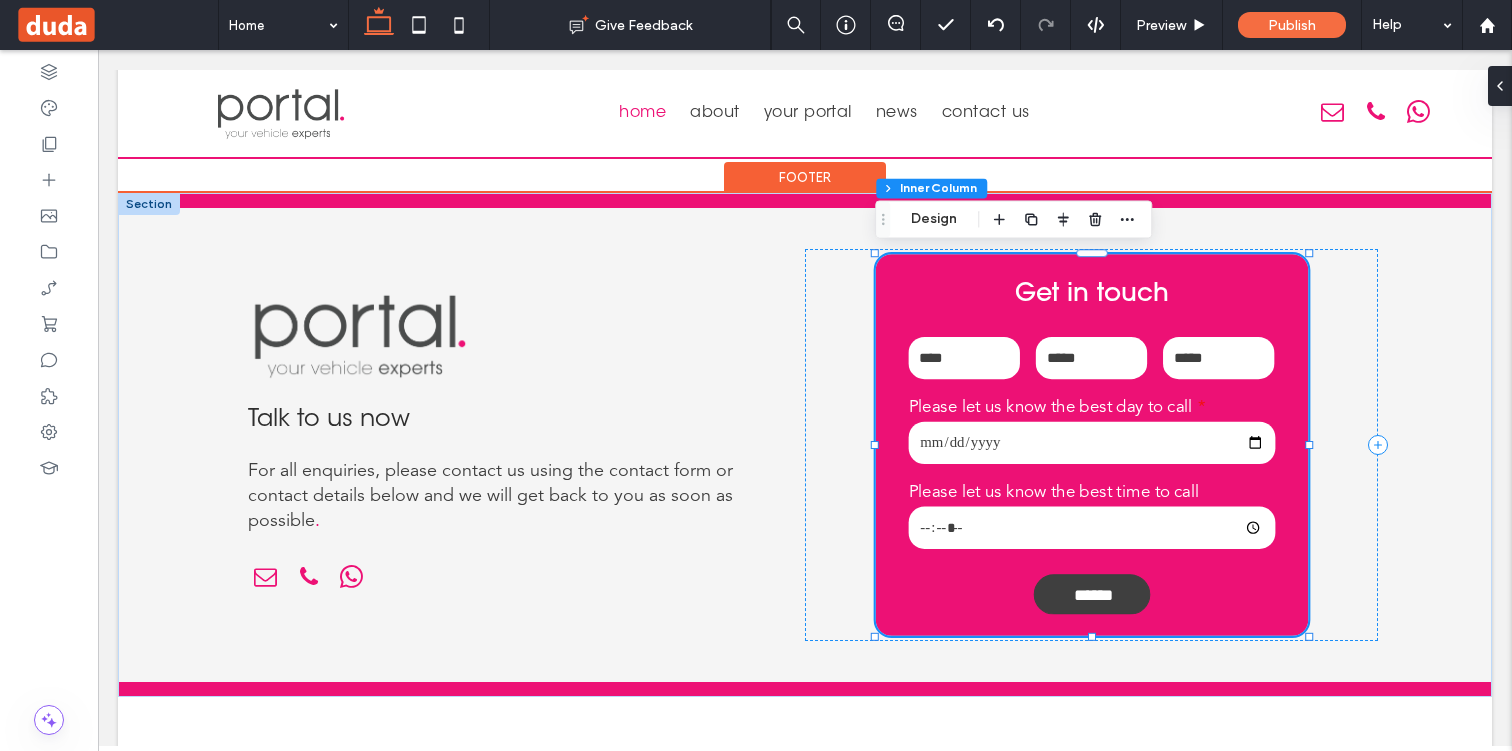click at bounding box center (1091, 443) 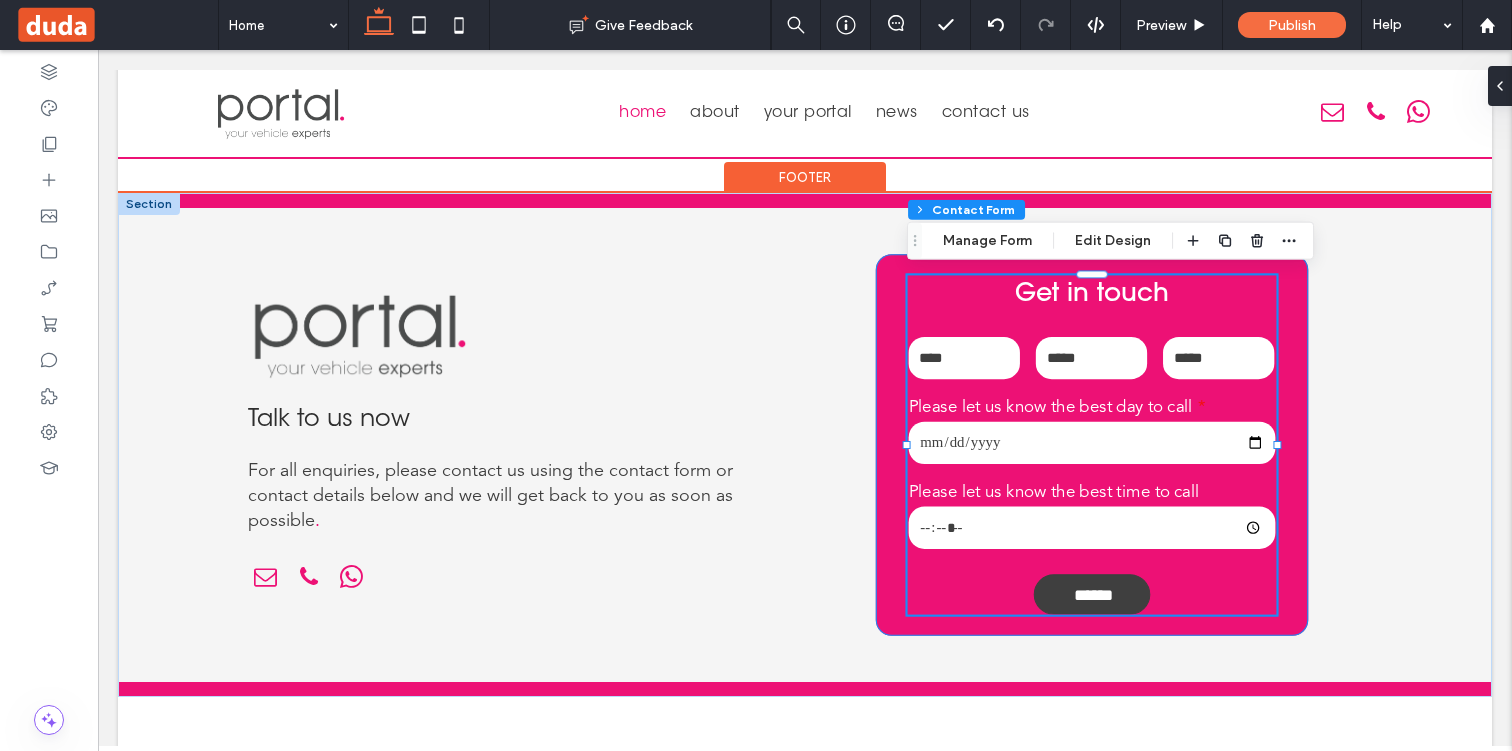 click at bounding box center (1091, 443) 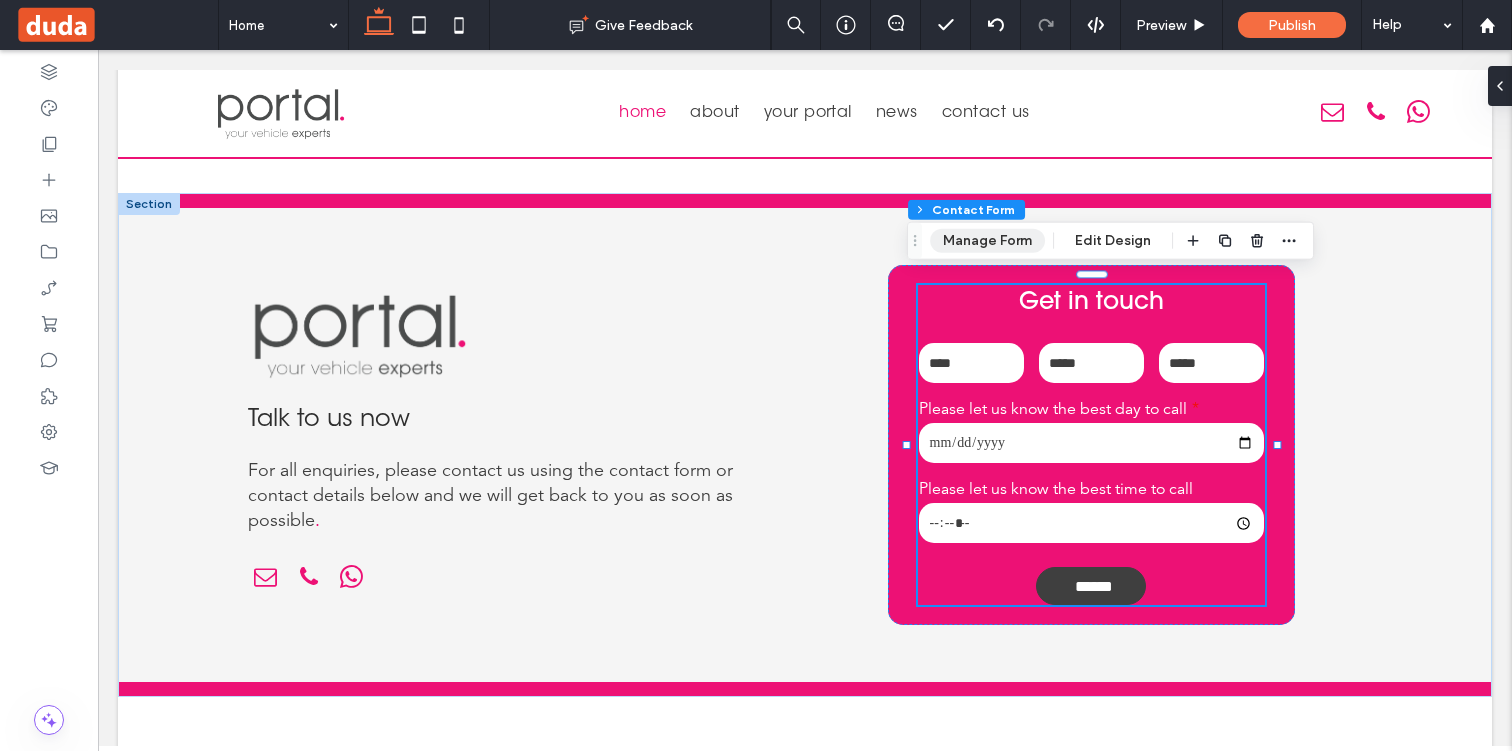 click on "Manage Form" at bounding box center (987, 241) 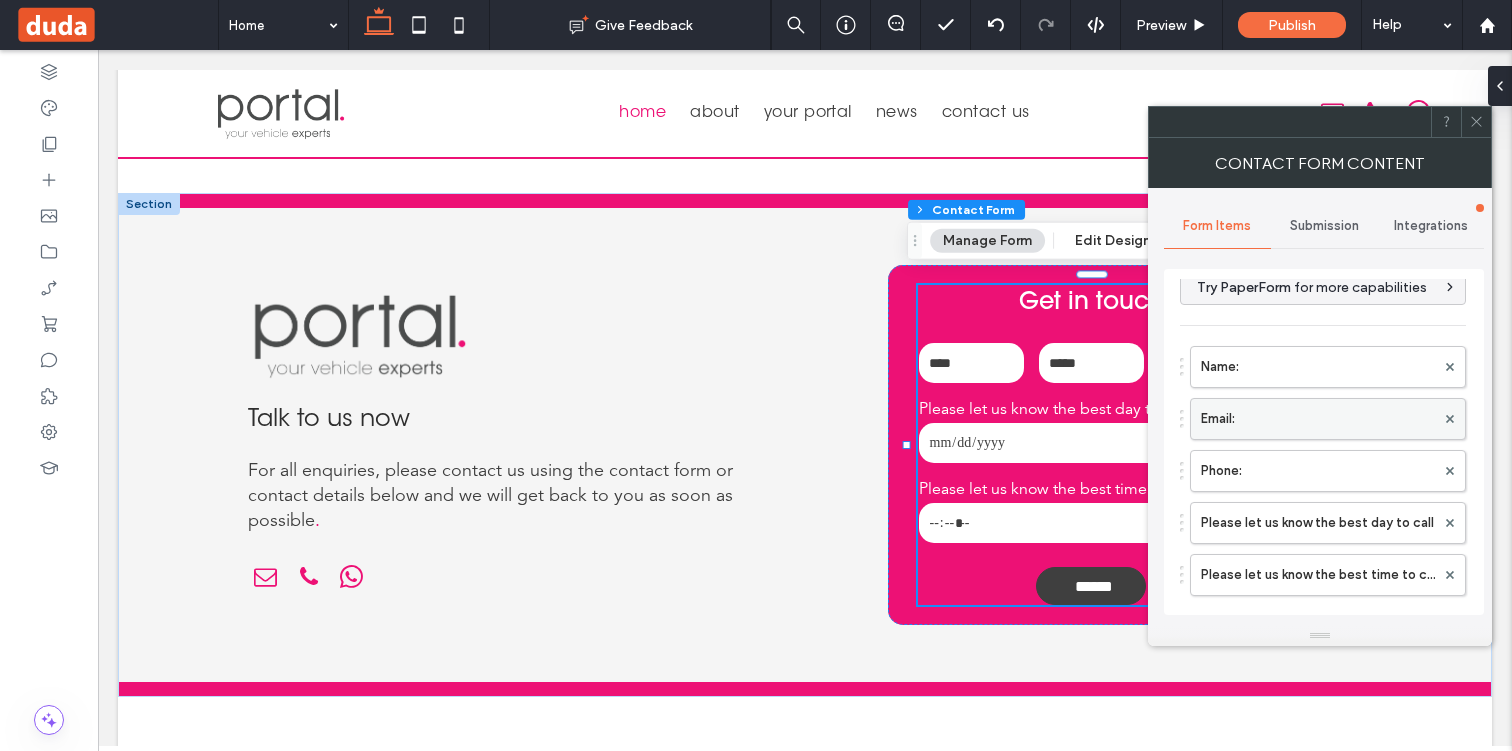 scroll, scrollTop: 20, scrollLeft: 0, axis: vertical 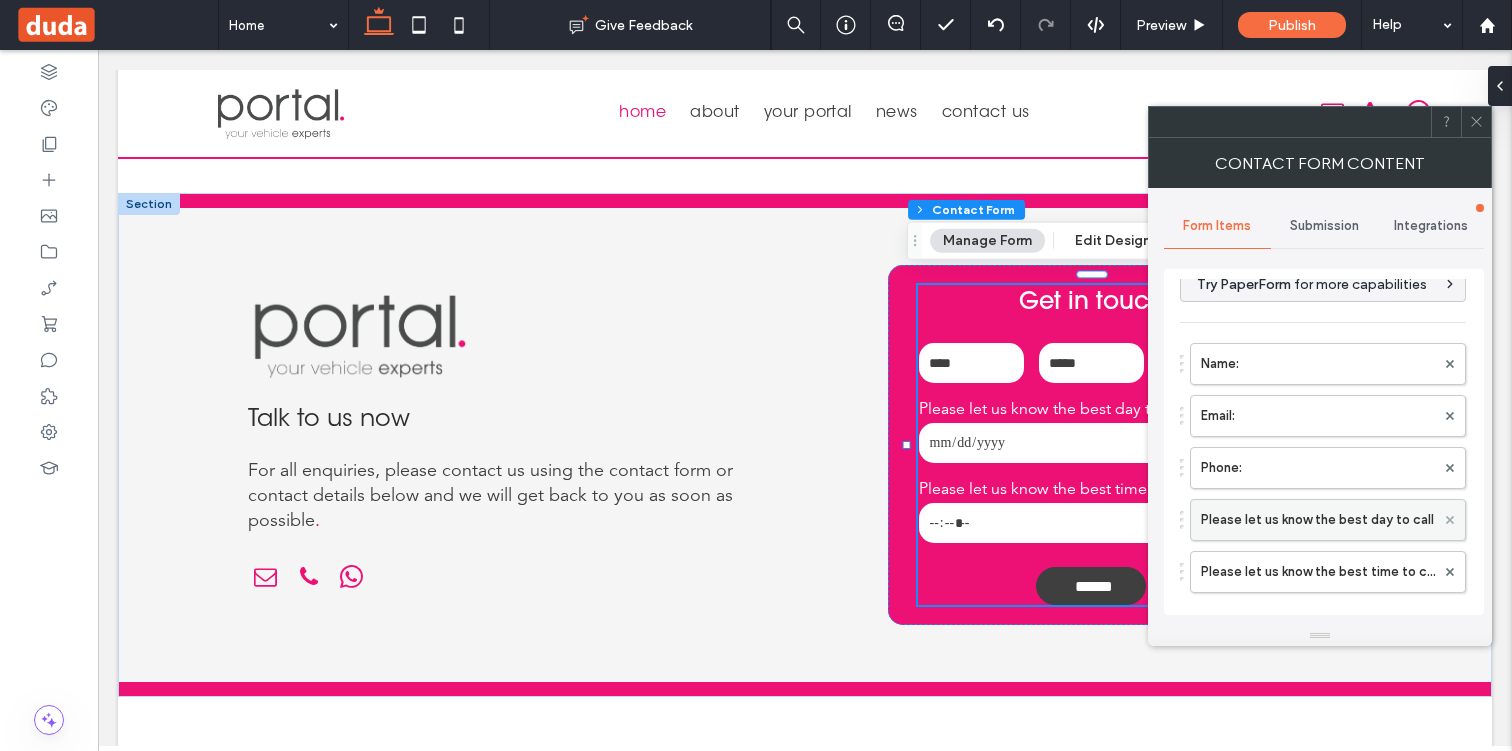 click 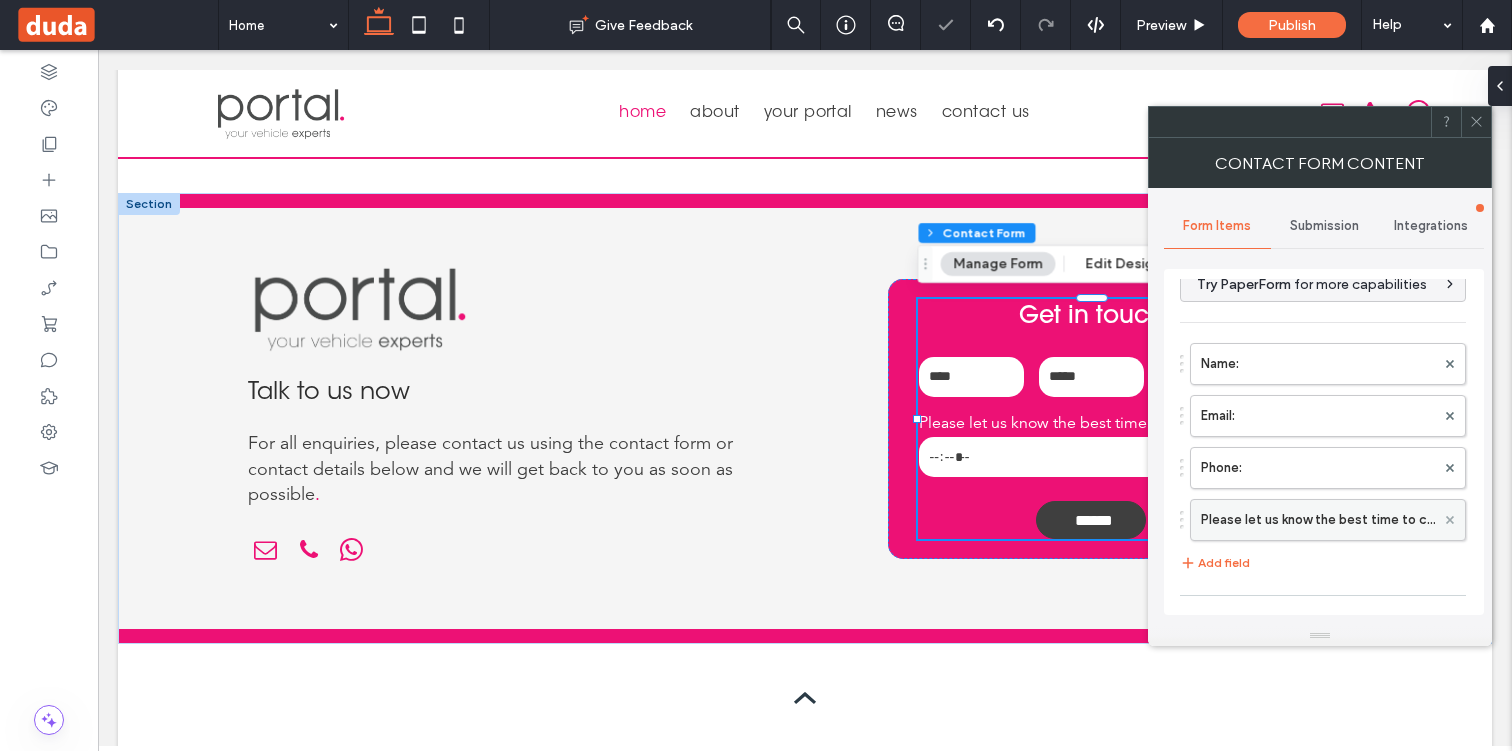 click 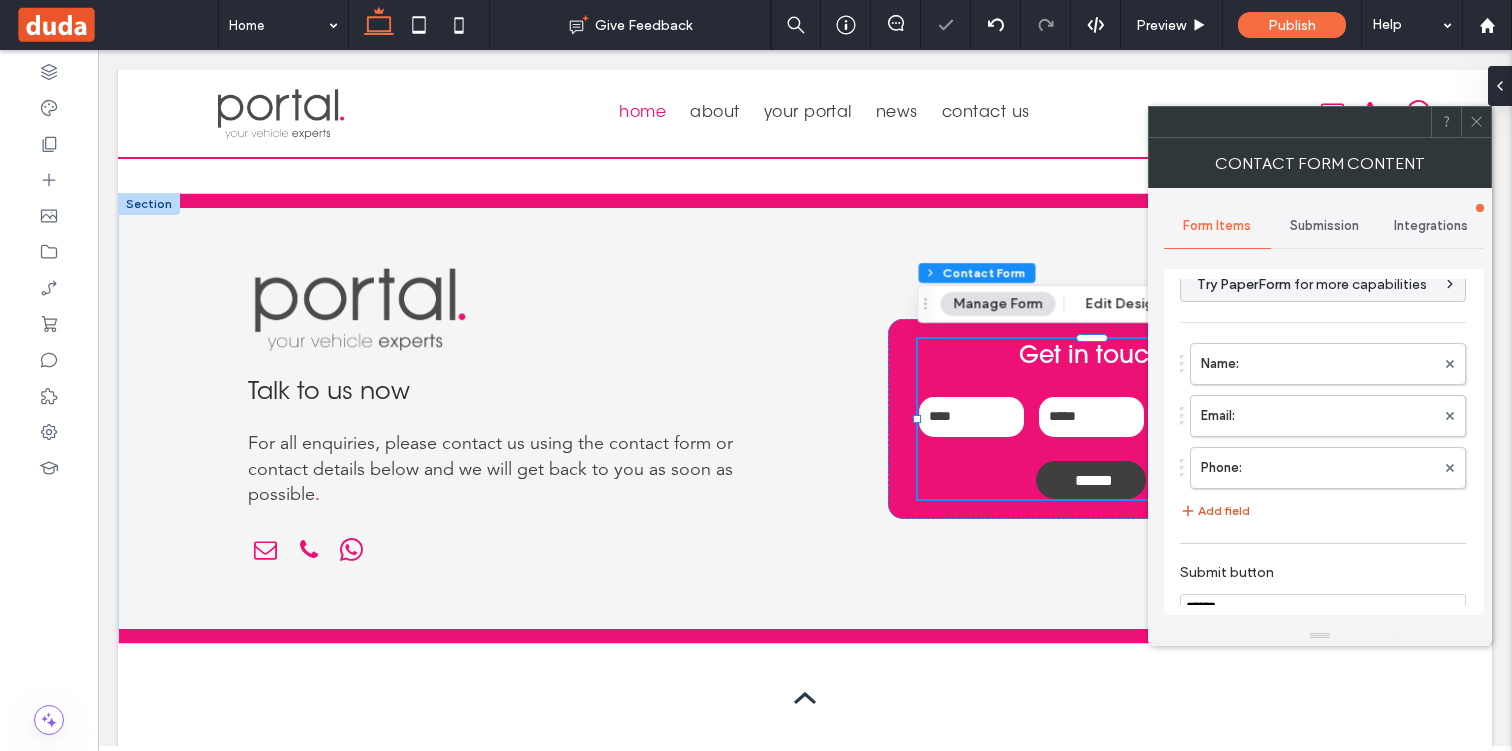 click on "Add field" at bounding box center [1215, 511] 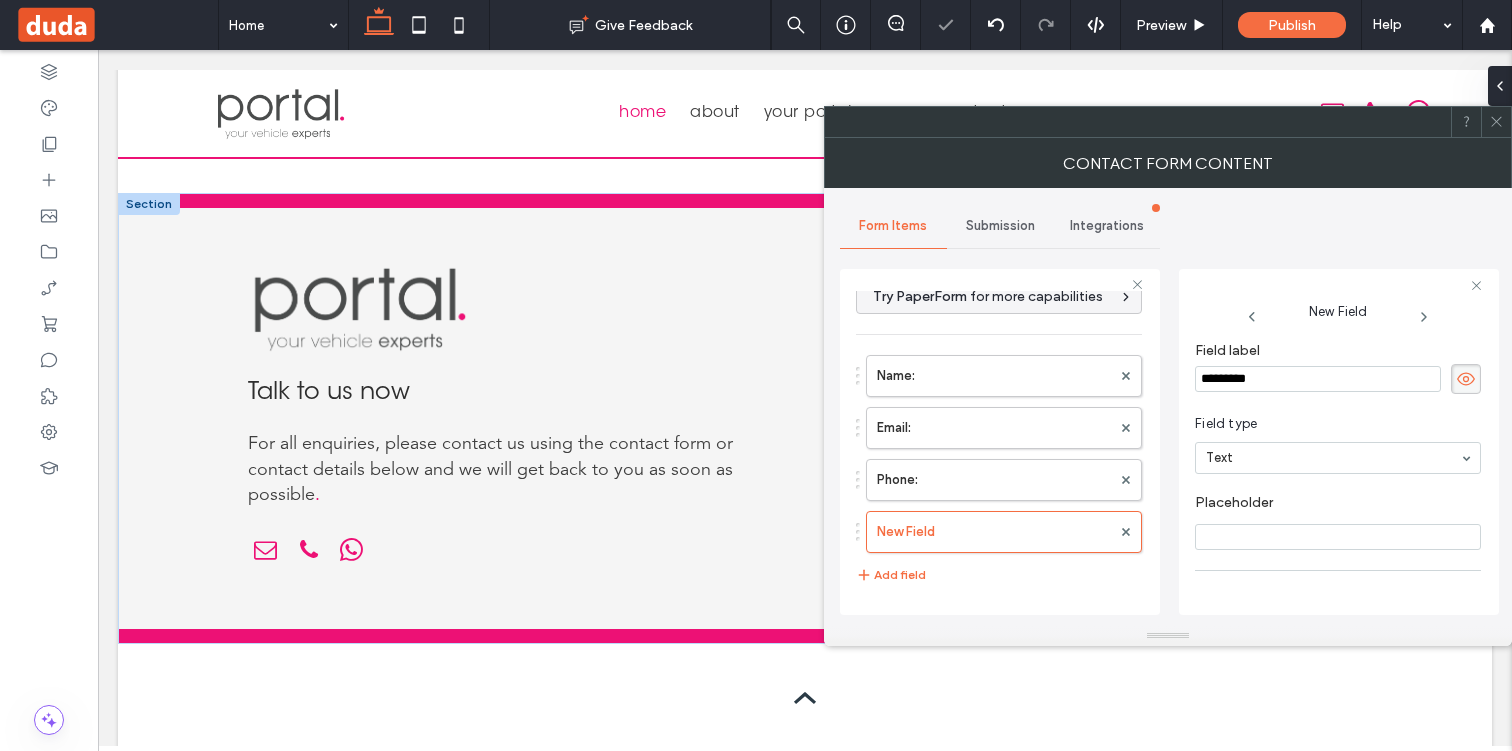 click on "*********" at bounding box center [1318, 379] 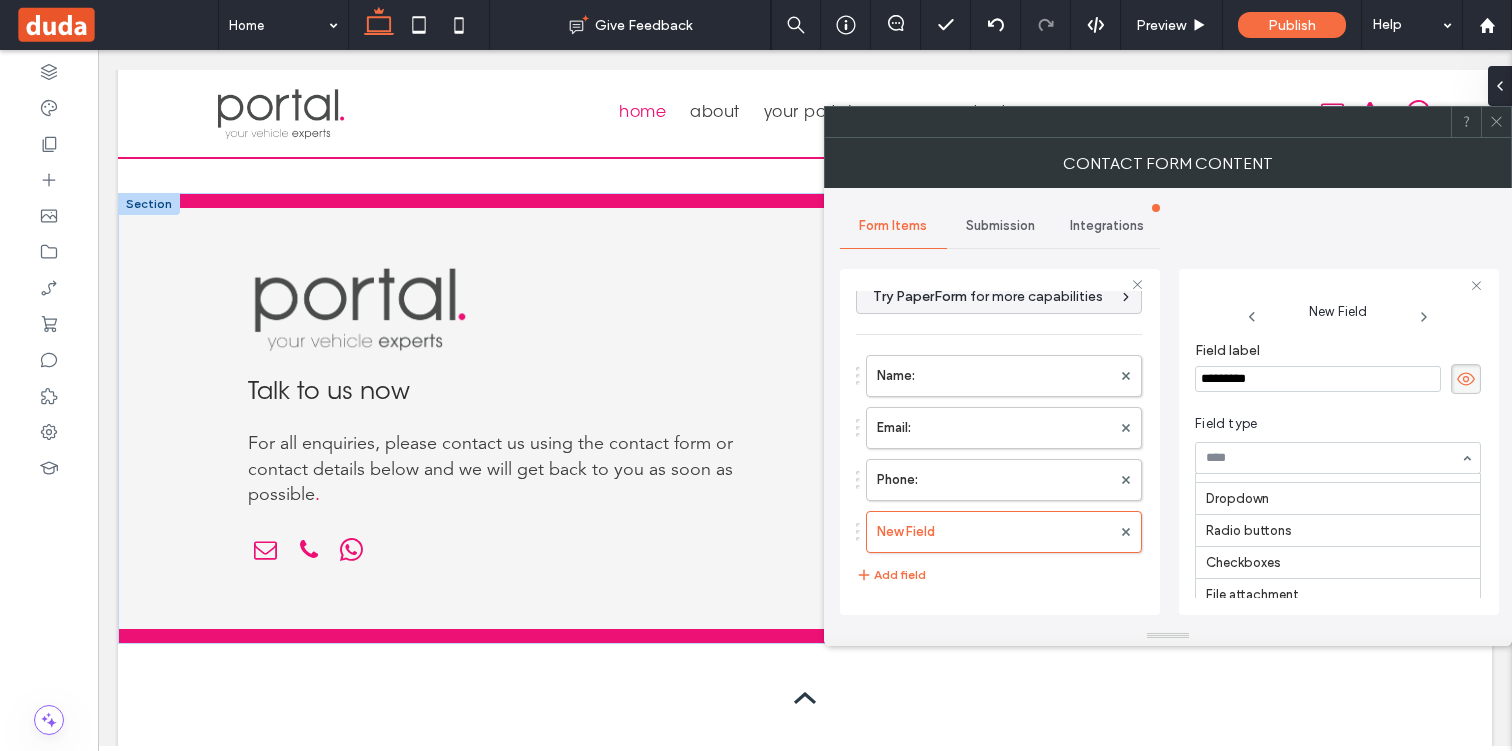 scroll, scrollTop: 0, scrollLeft: 0, axis: both 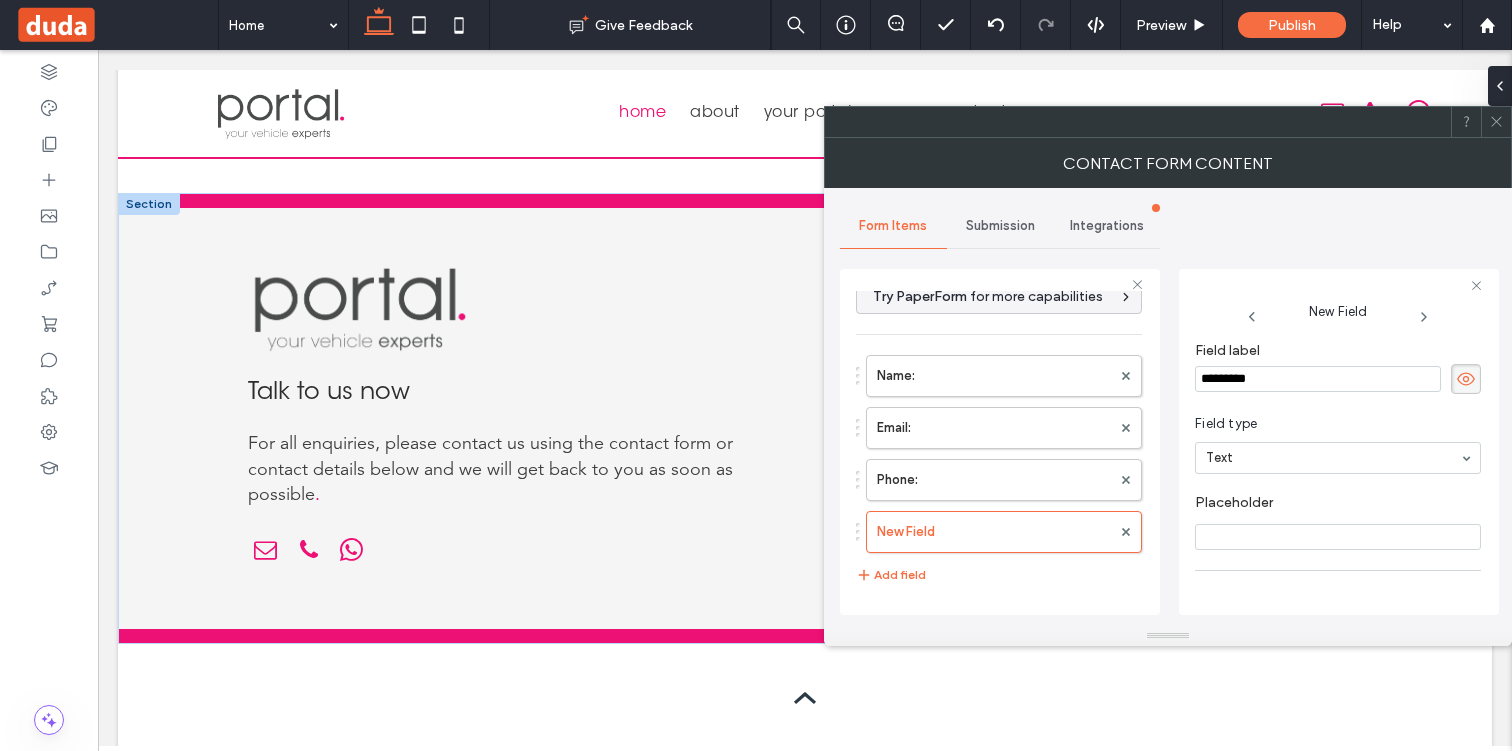 click at bounding box center [1338, 537] 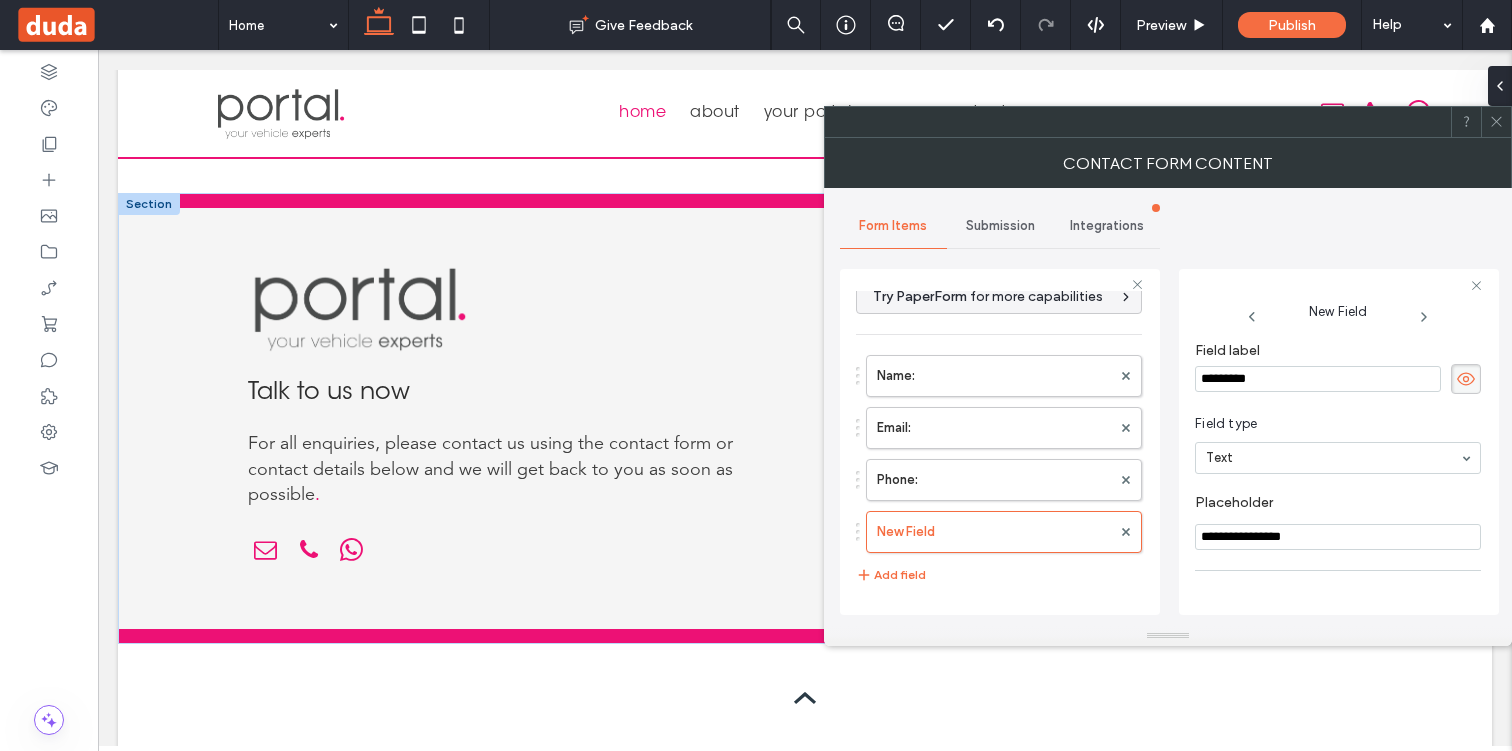 type on "**********" 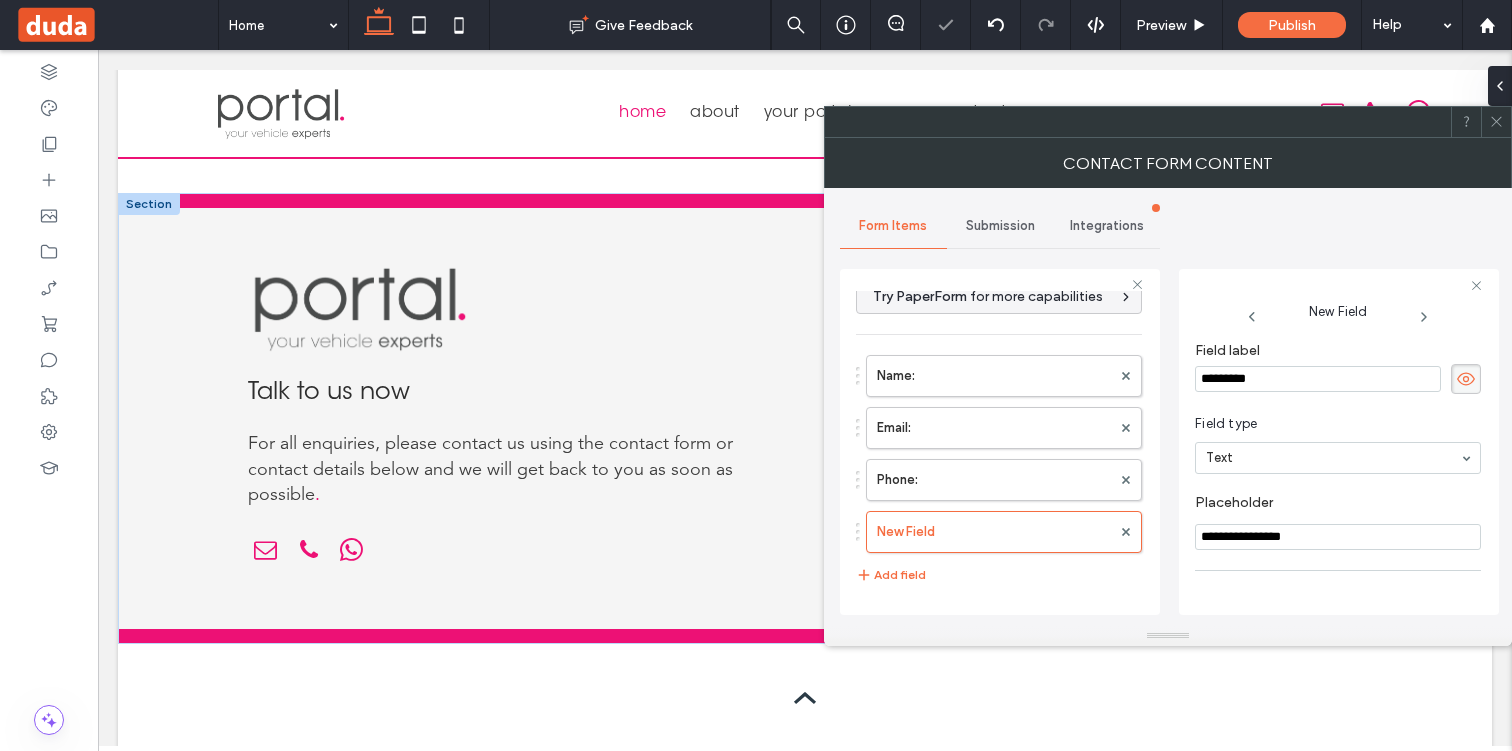 click on "*********" at bounding box center [1318, 379] 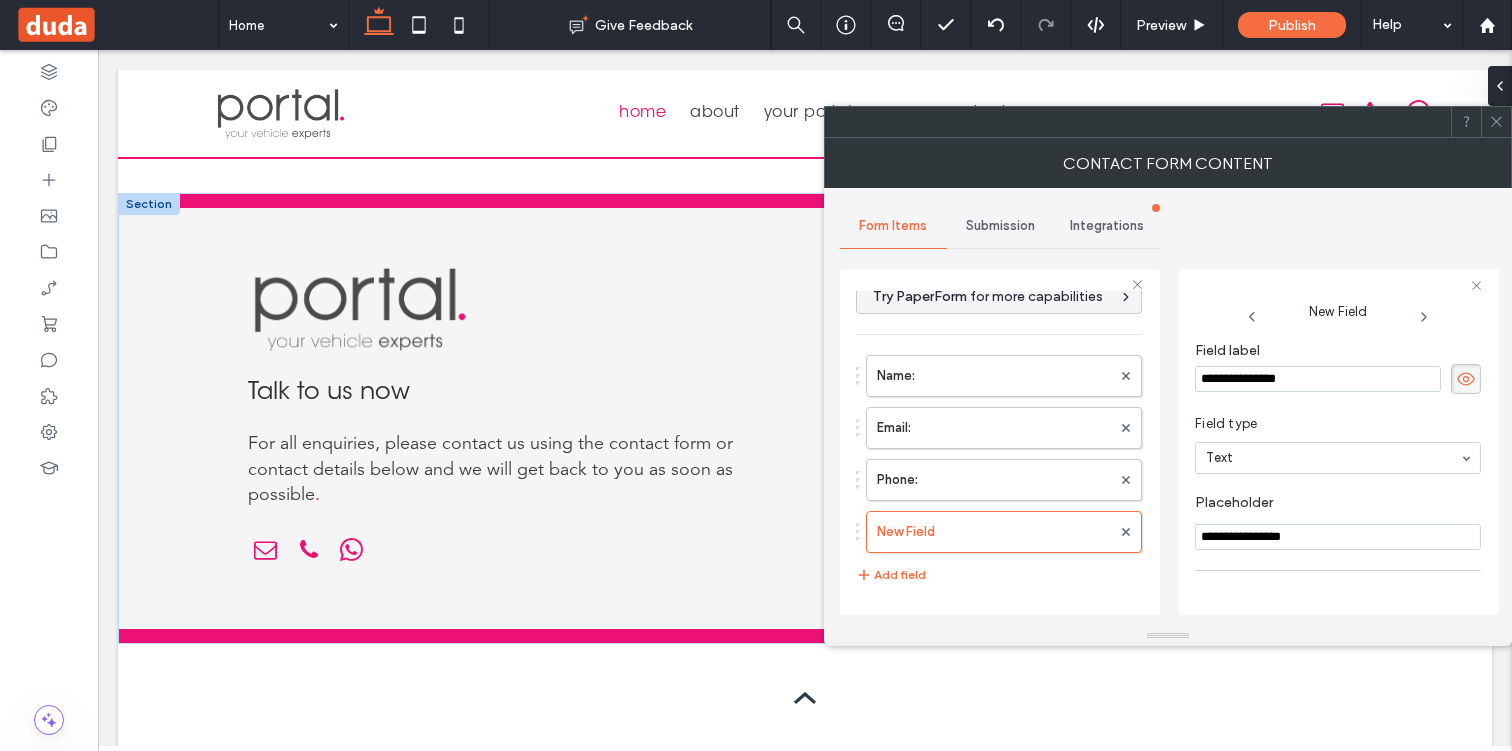 type on "**********" 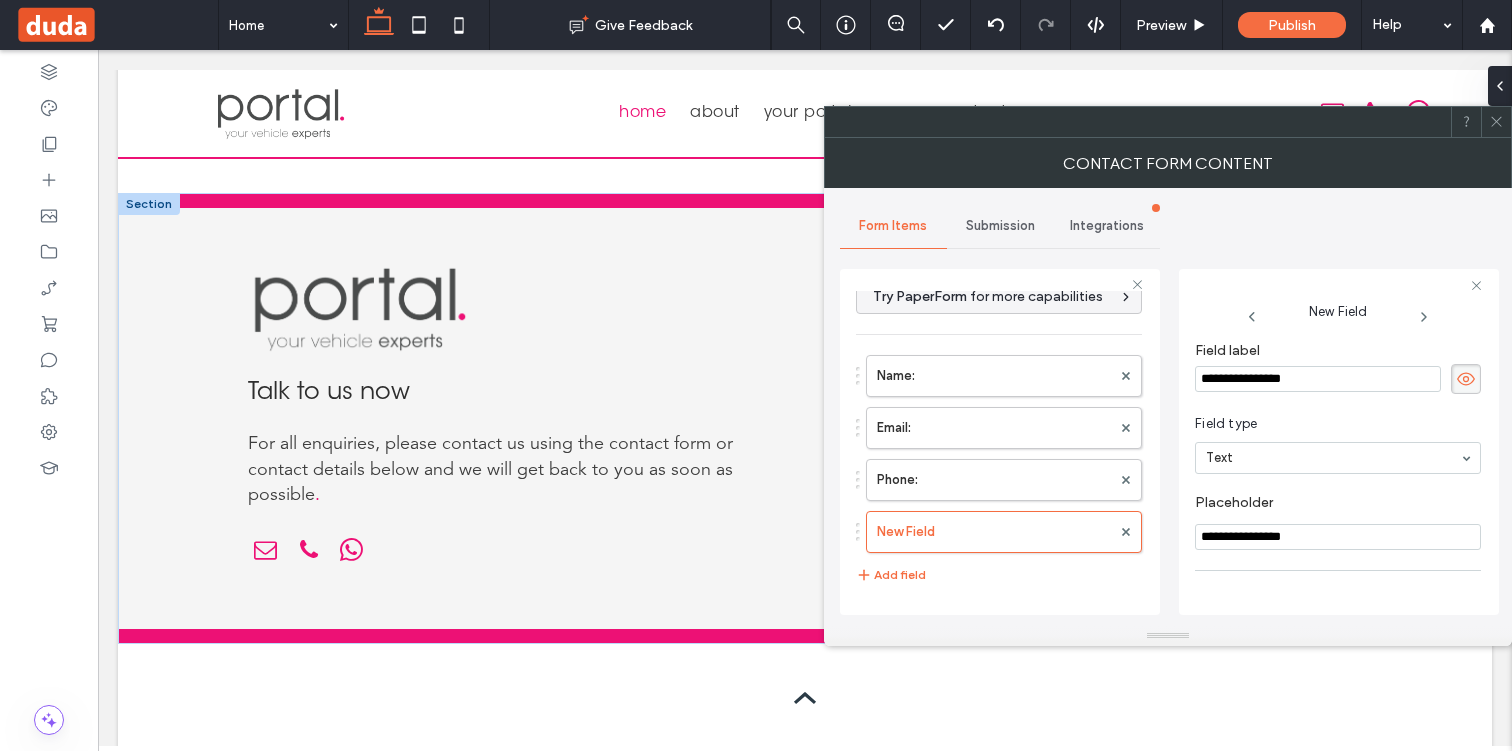 click on "Field type" at bounding box center (1334, 424) 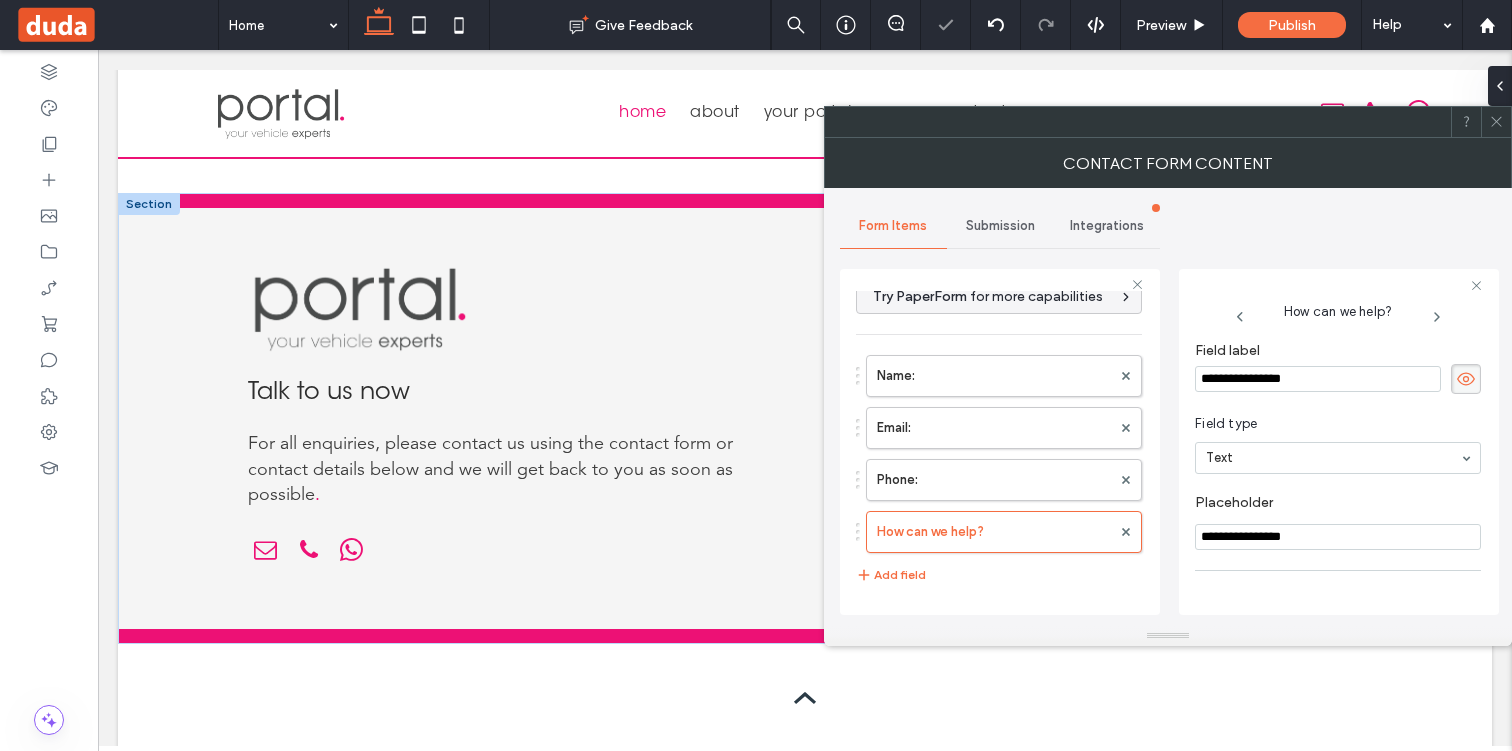click 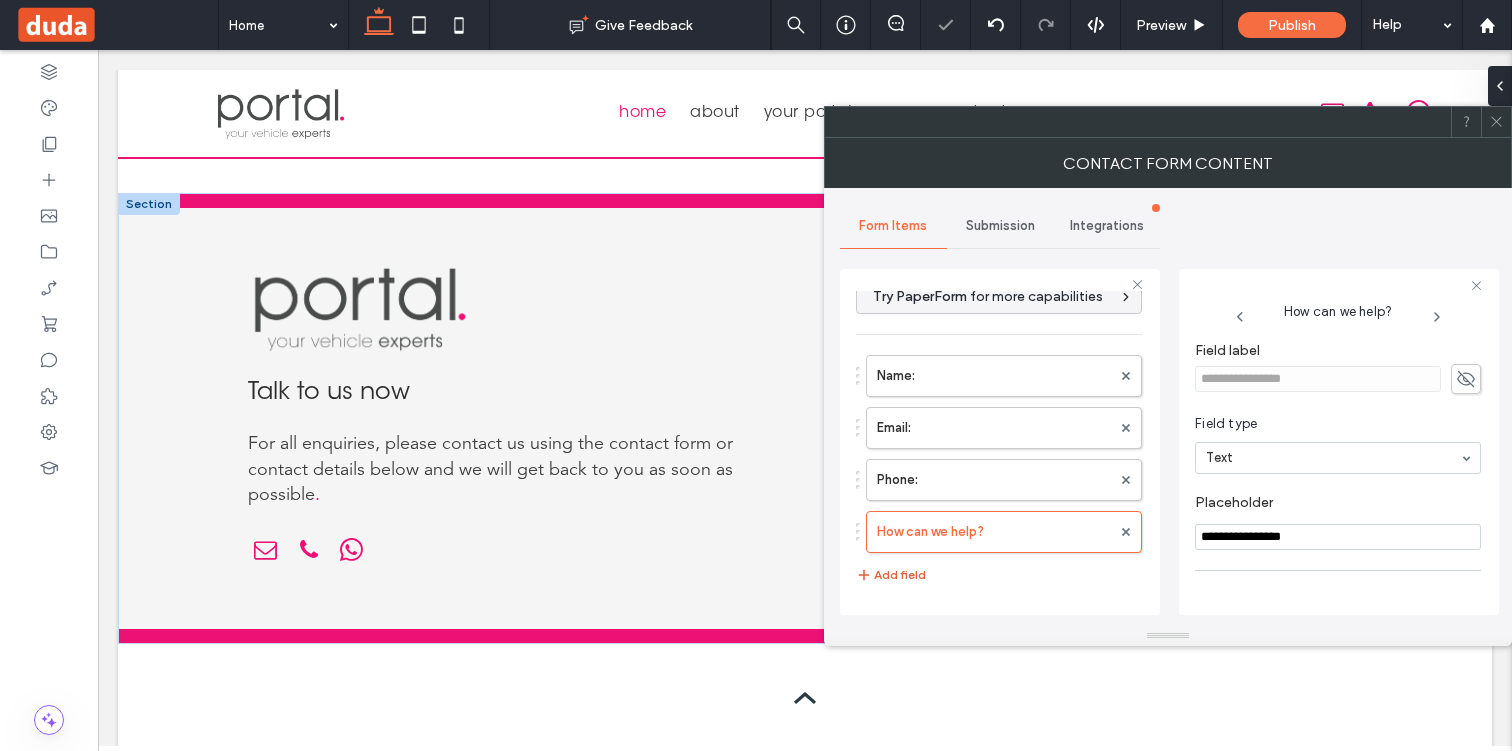 click on "Add field" at bounding box center (891, 575) 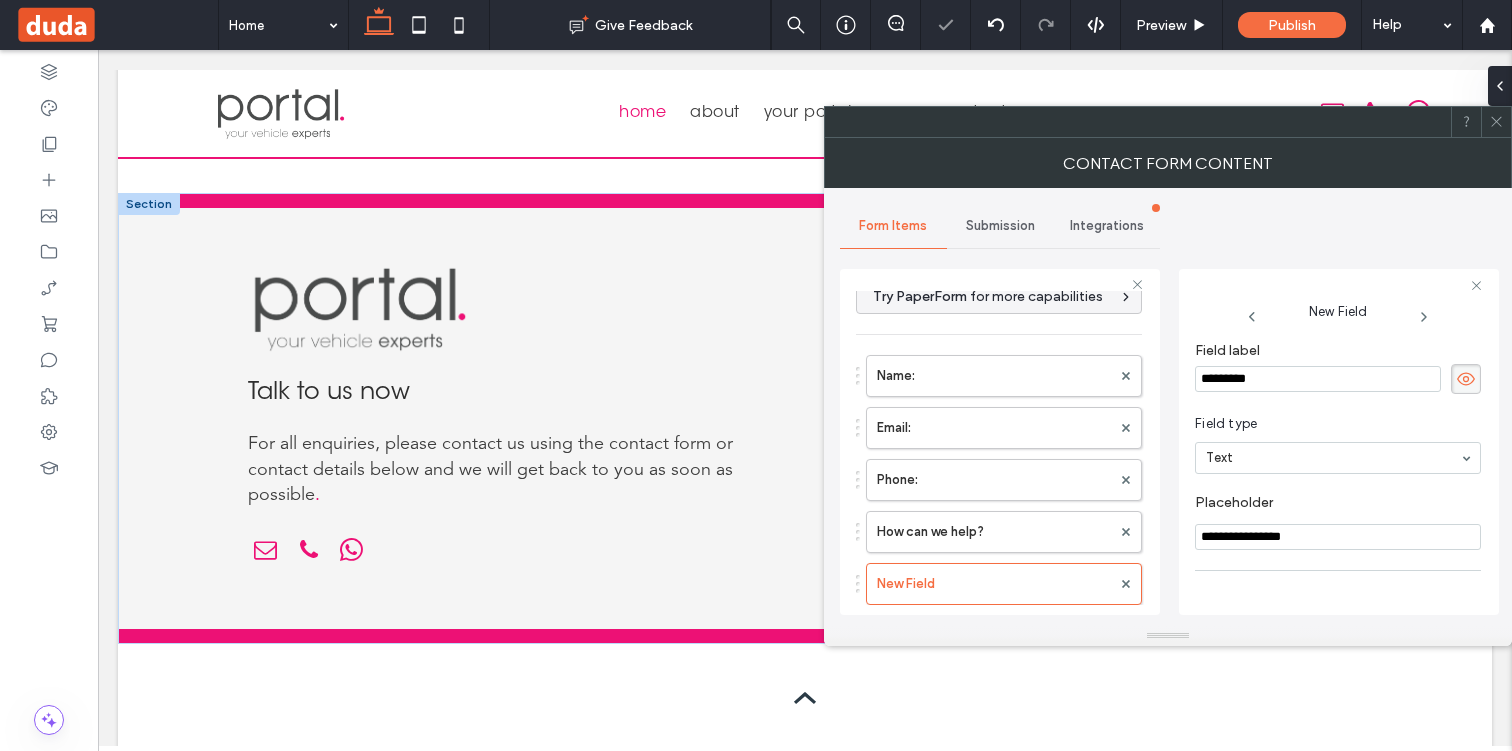 click on "*********" at bounding box center (1318, 379) 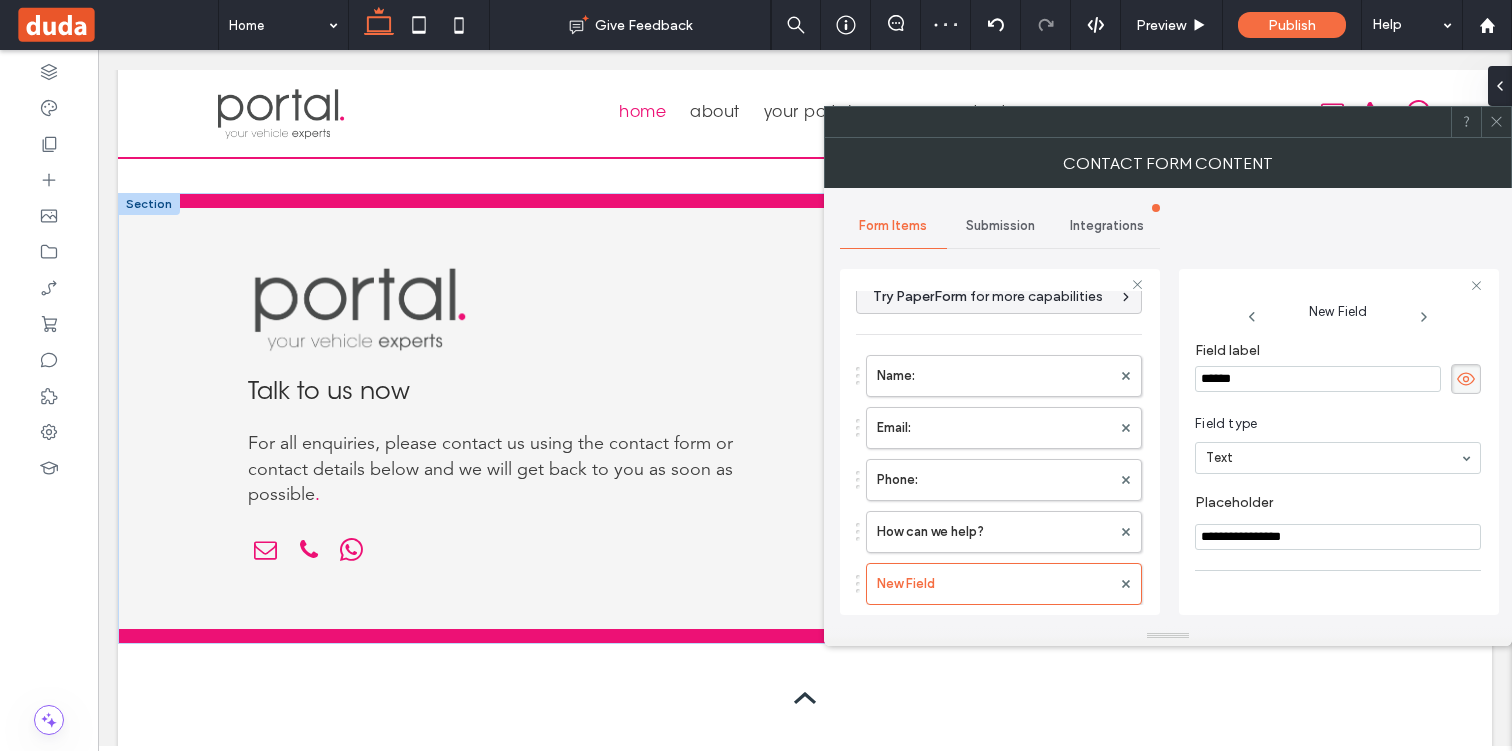 type on "*******" 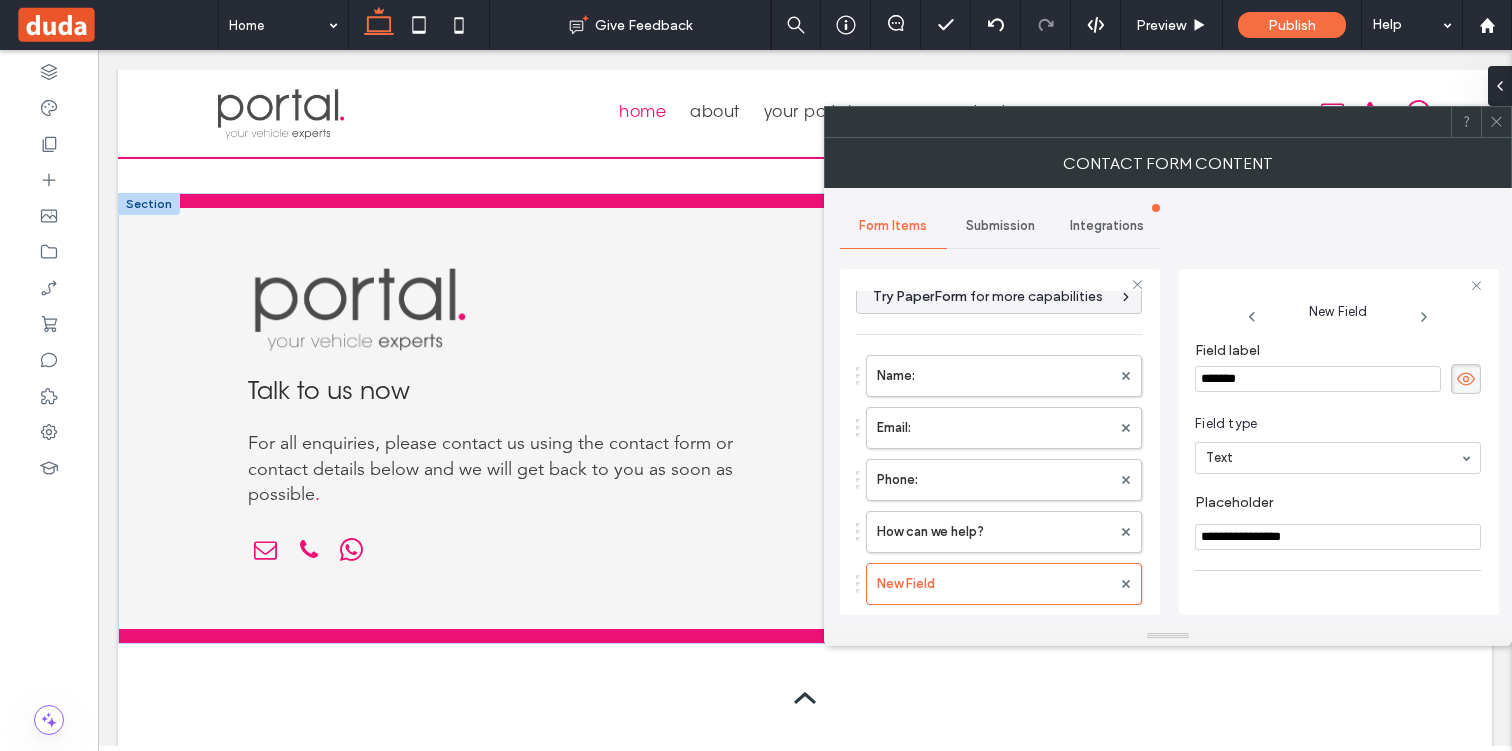 click on "Field type" at bounding box center [1334, 424] 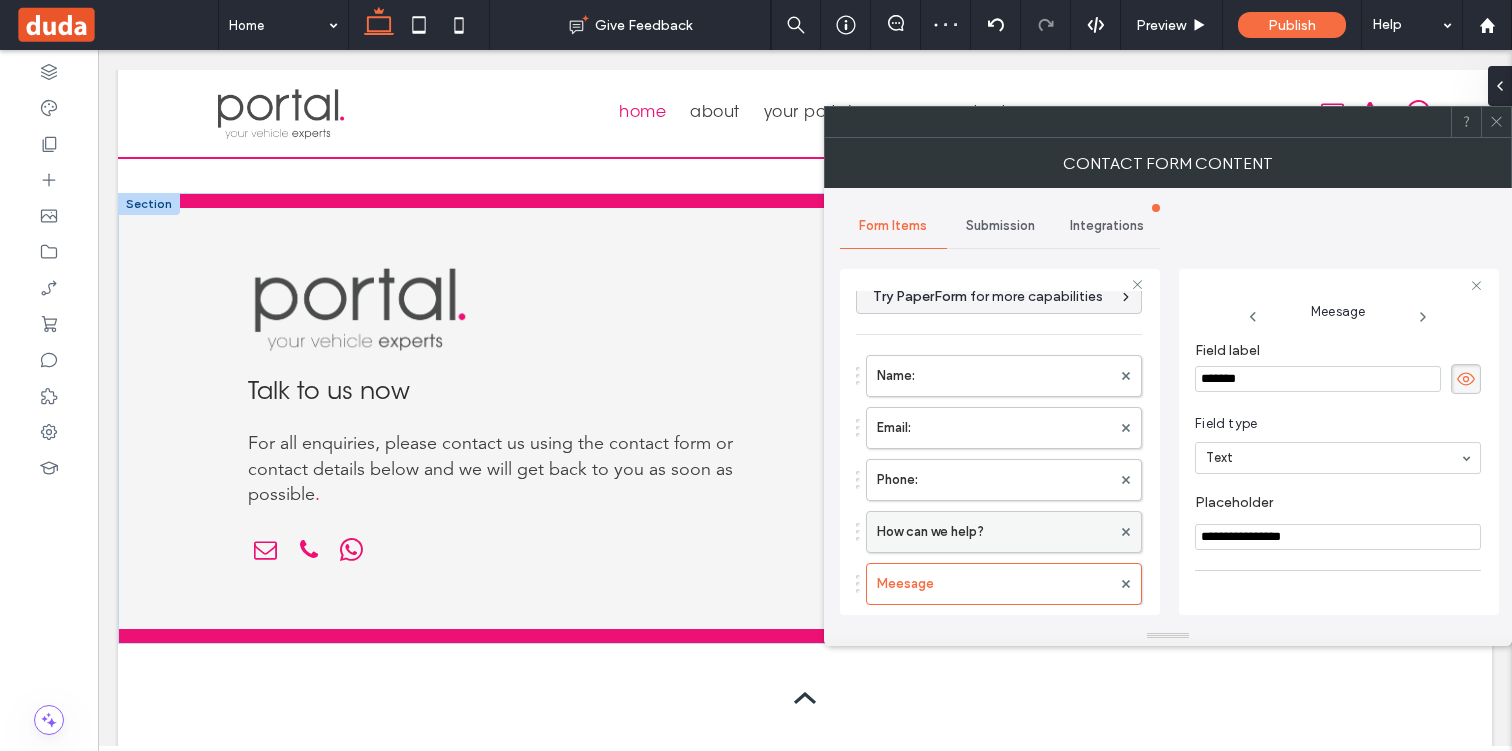 click on "How can we help?" at bounding box center [994, 532] 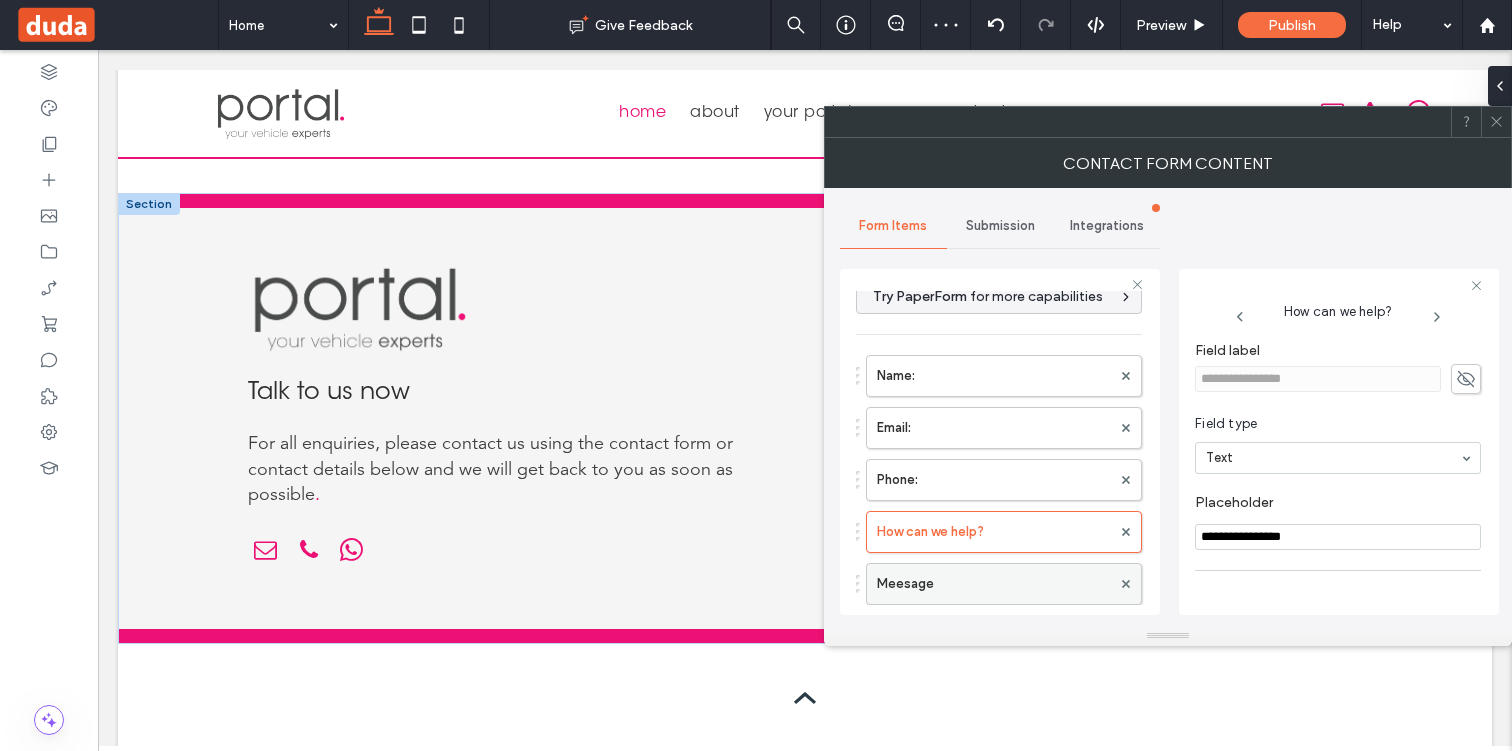 click on "Meesage" at bounding box center [994, 584] 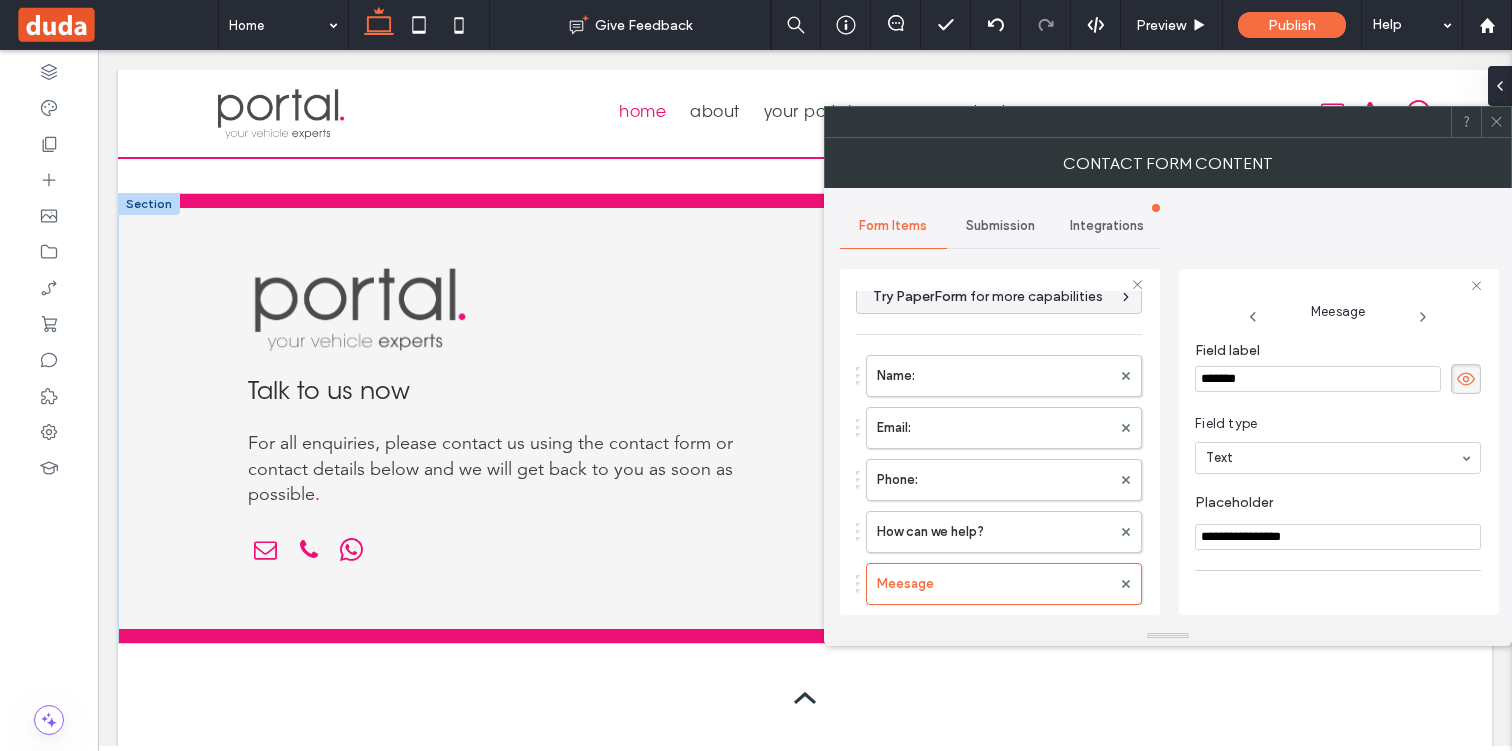 click 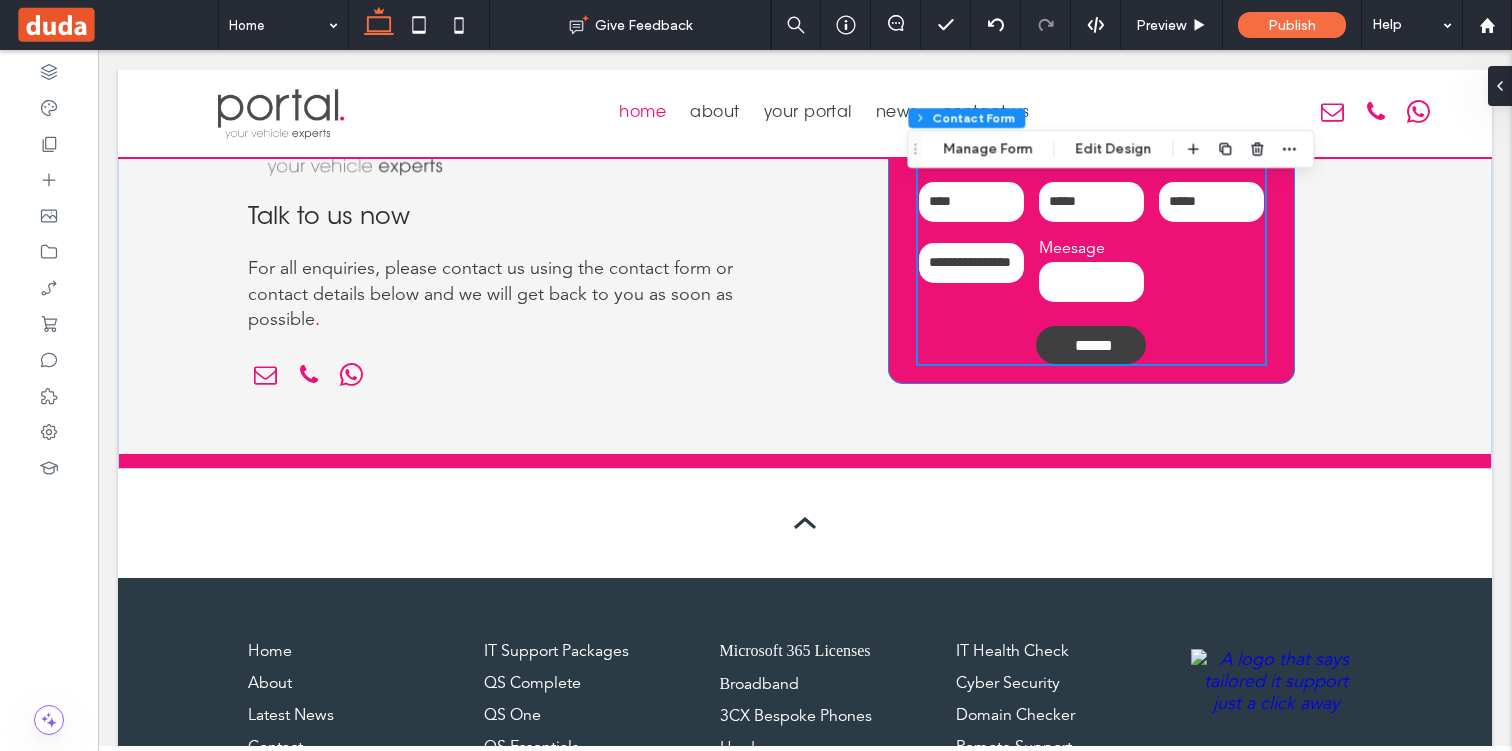 scroll, scrollTop: 4795, scrollLeft: 0, axis: vertical 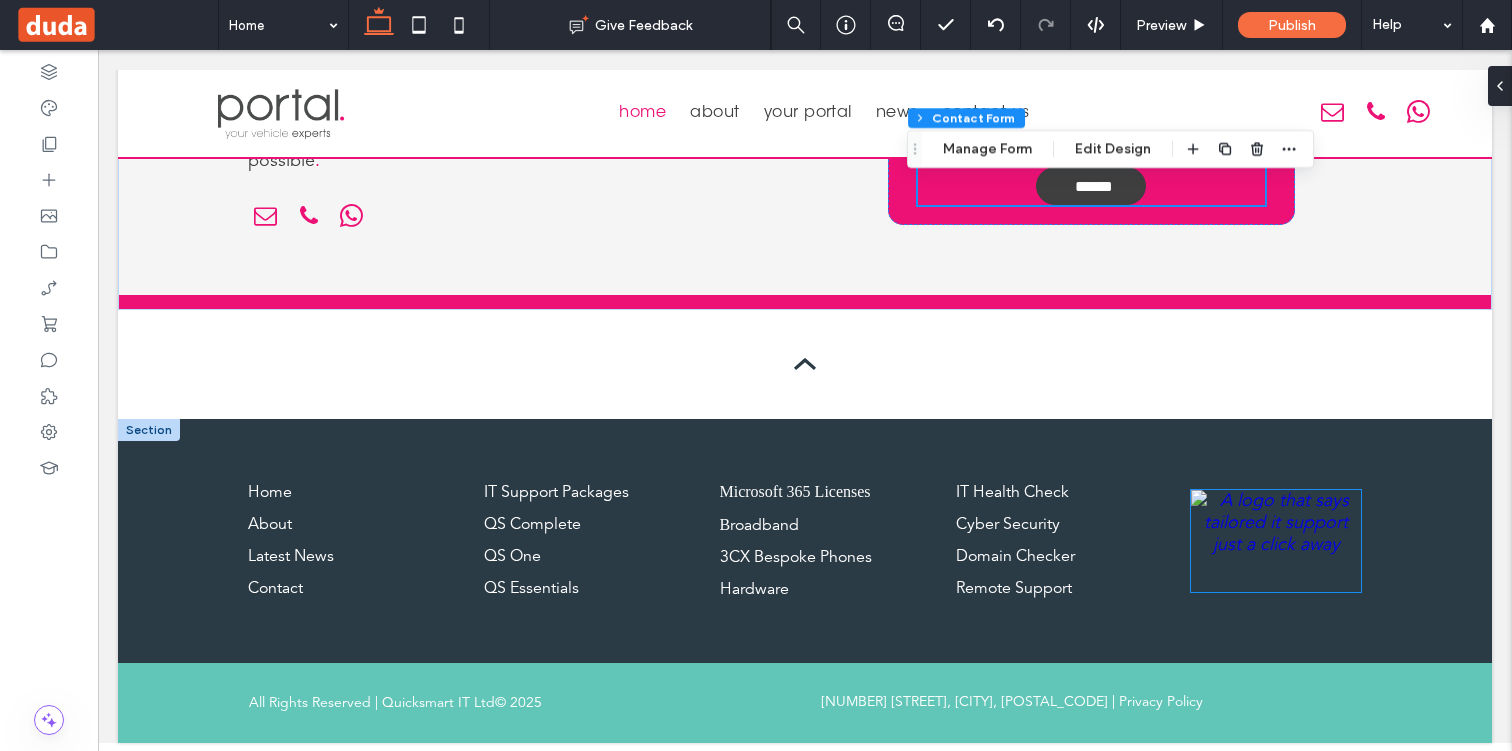 click at bounding box center [1276, 541] 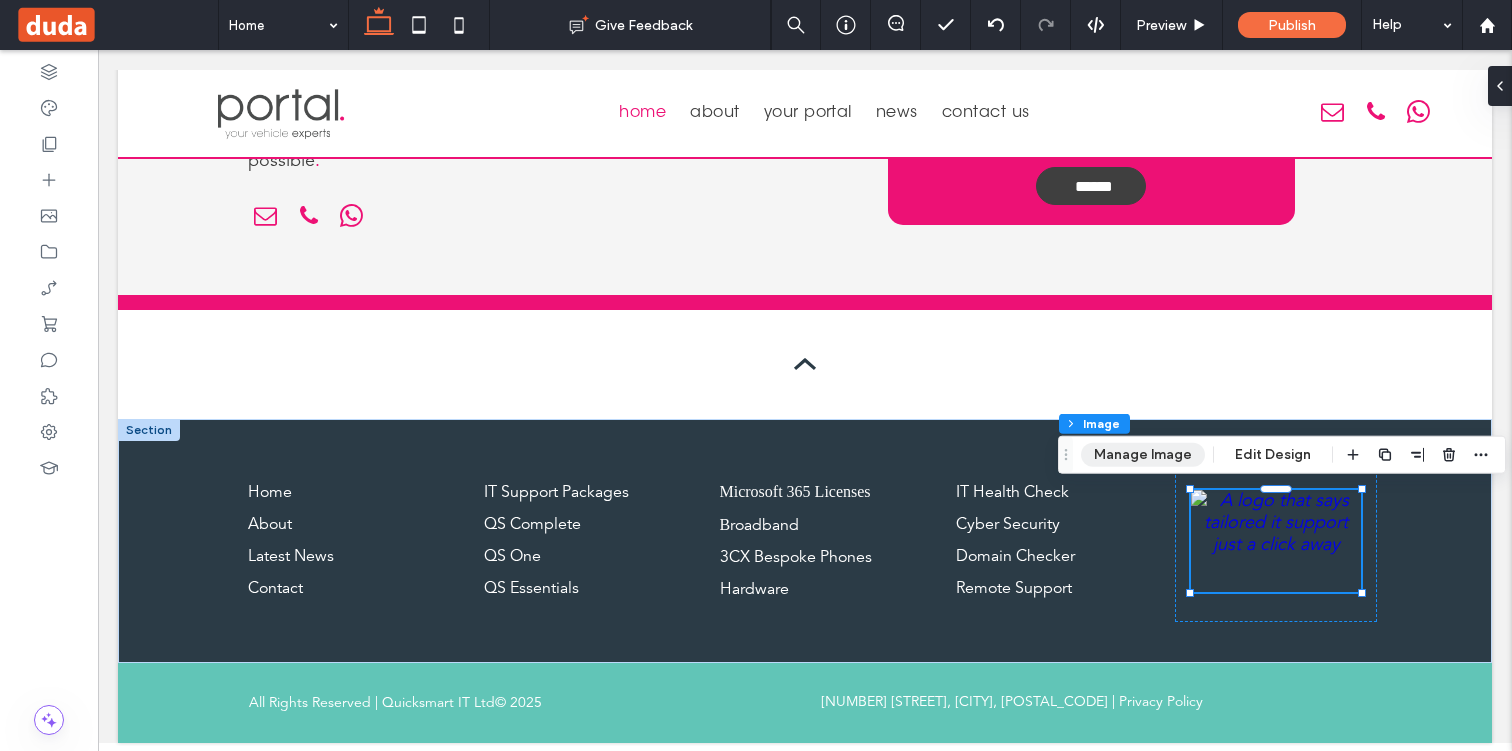 click on "Manage Image" at bounding box center [1143, 455] 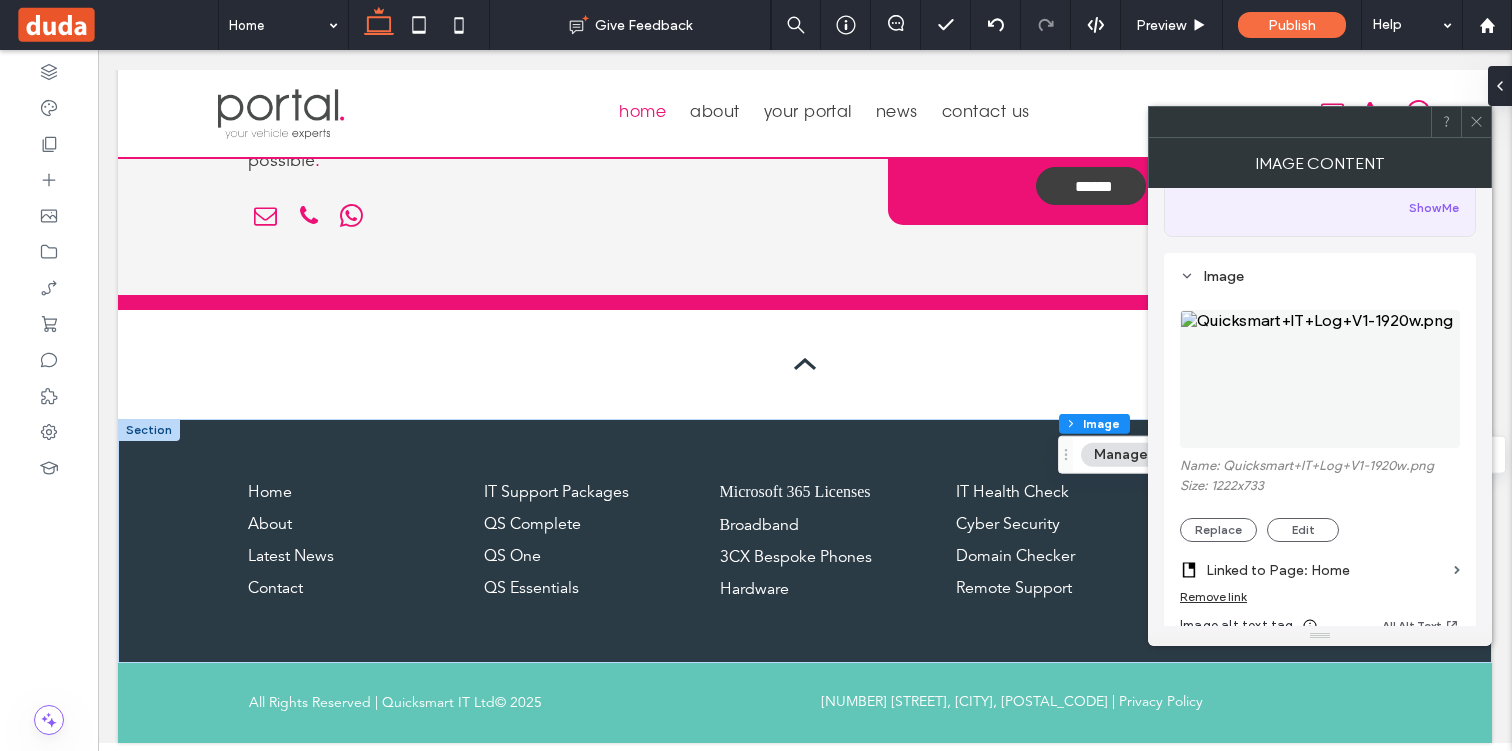 scroll, scrollTop: 158, scrollLeft: 0, axis: vertical 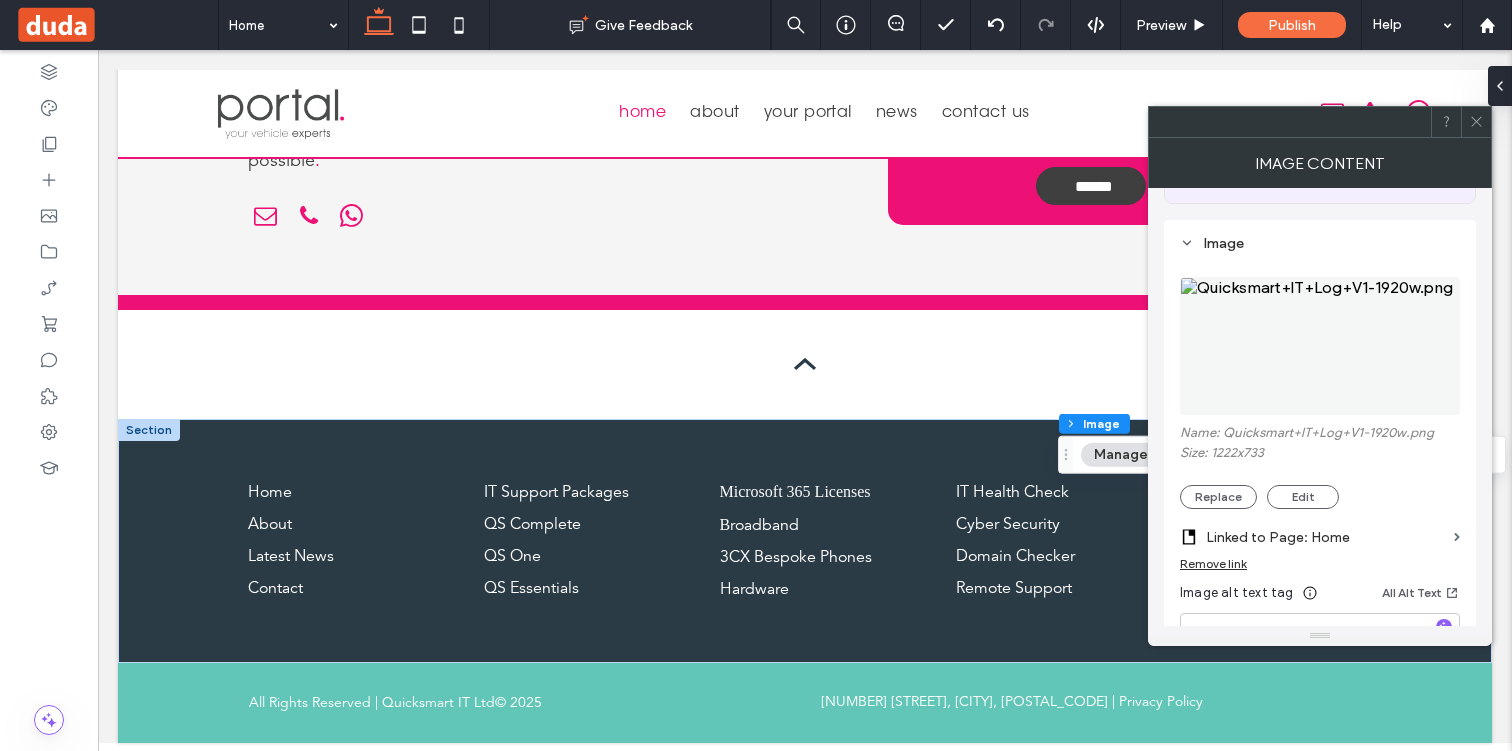 click on "Name: Quicksmart+IT+Log+V1-1920w.png Size: 1222x733 Replace Edit" at bounding box center [1320, 467] 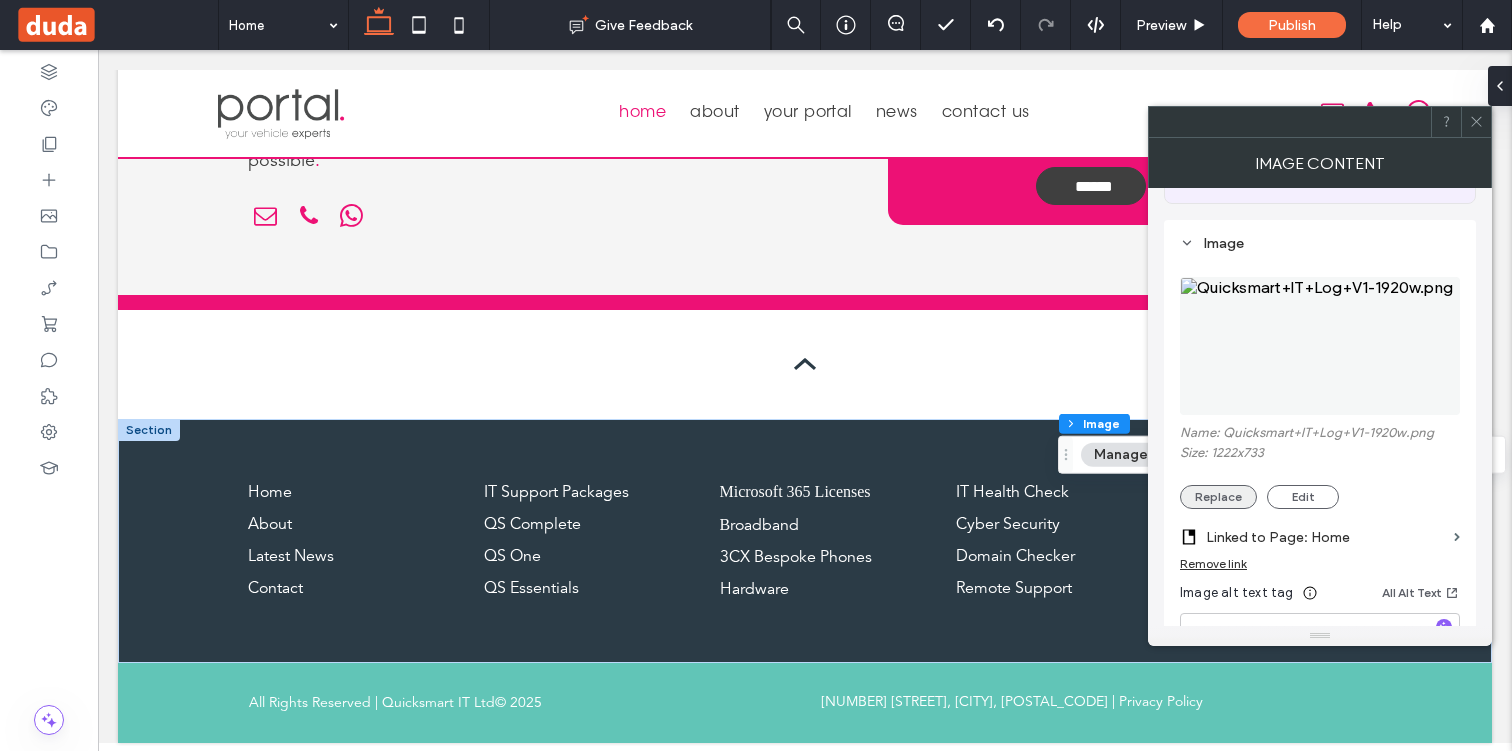 click on "Replace" at bounding box center [1218, 497] 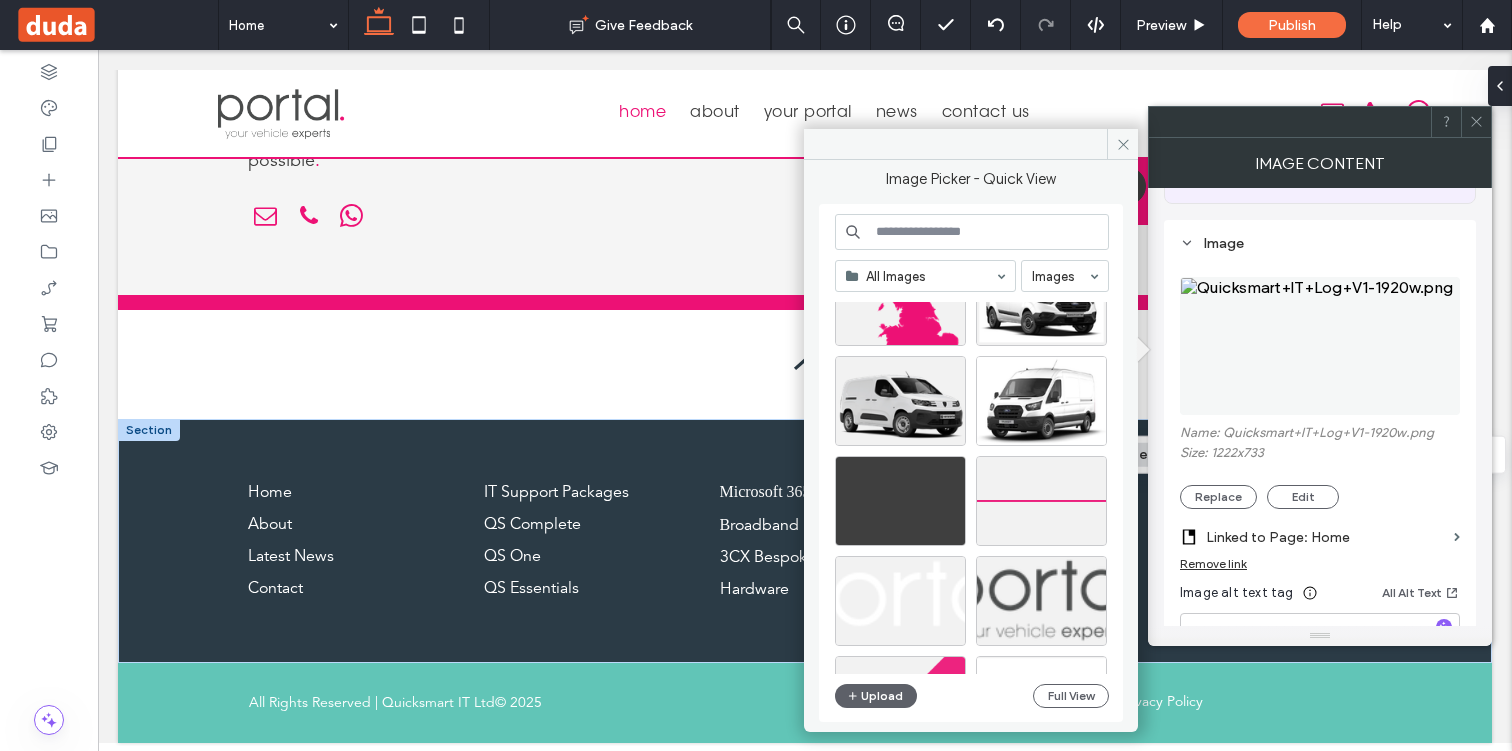scroll, scrollTop: 992, scrollLeft: 0, axis: vertical 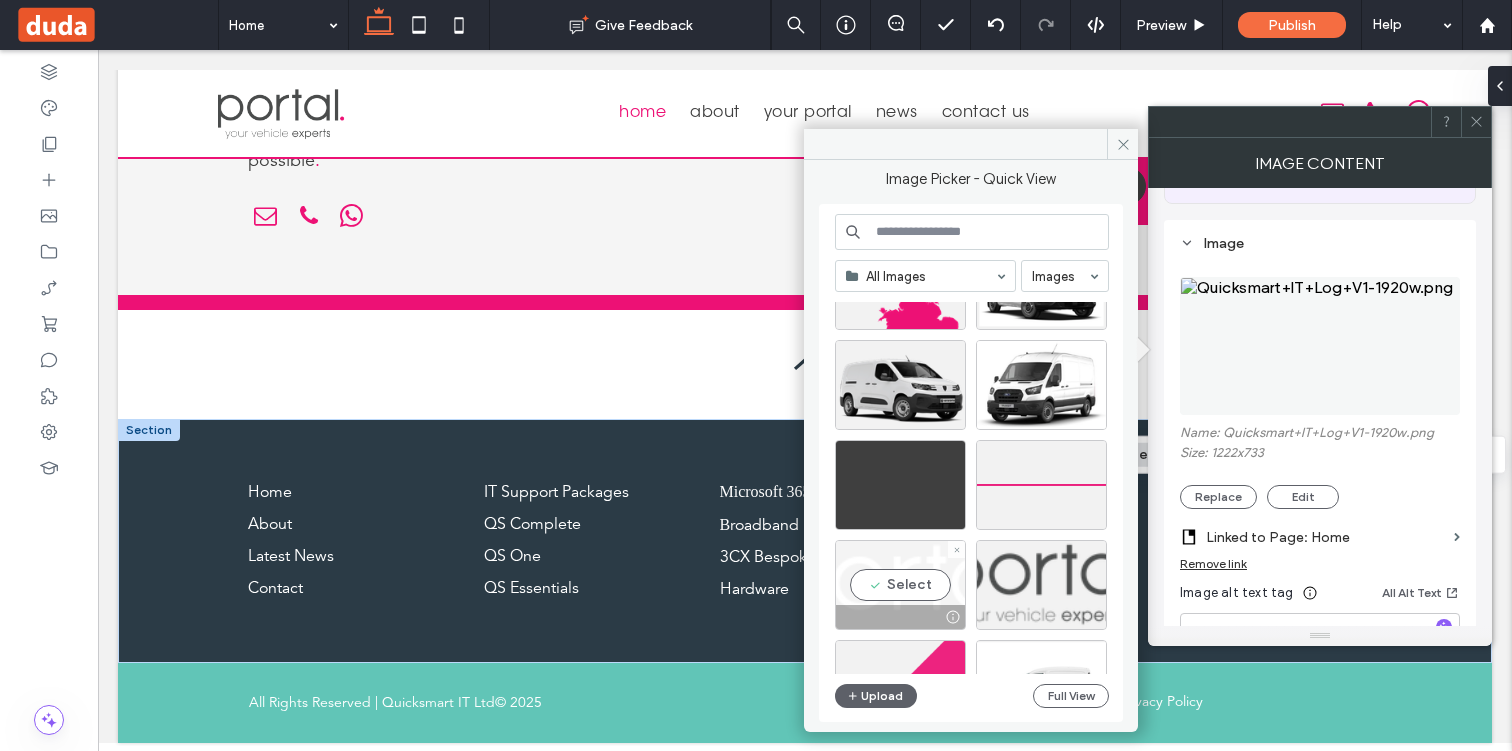click on "Select" at bounding box center [900, 585] 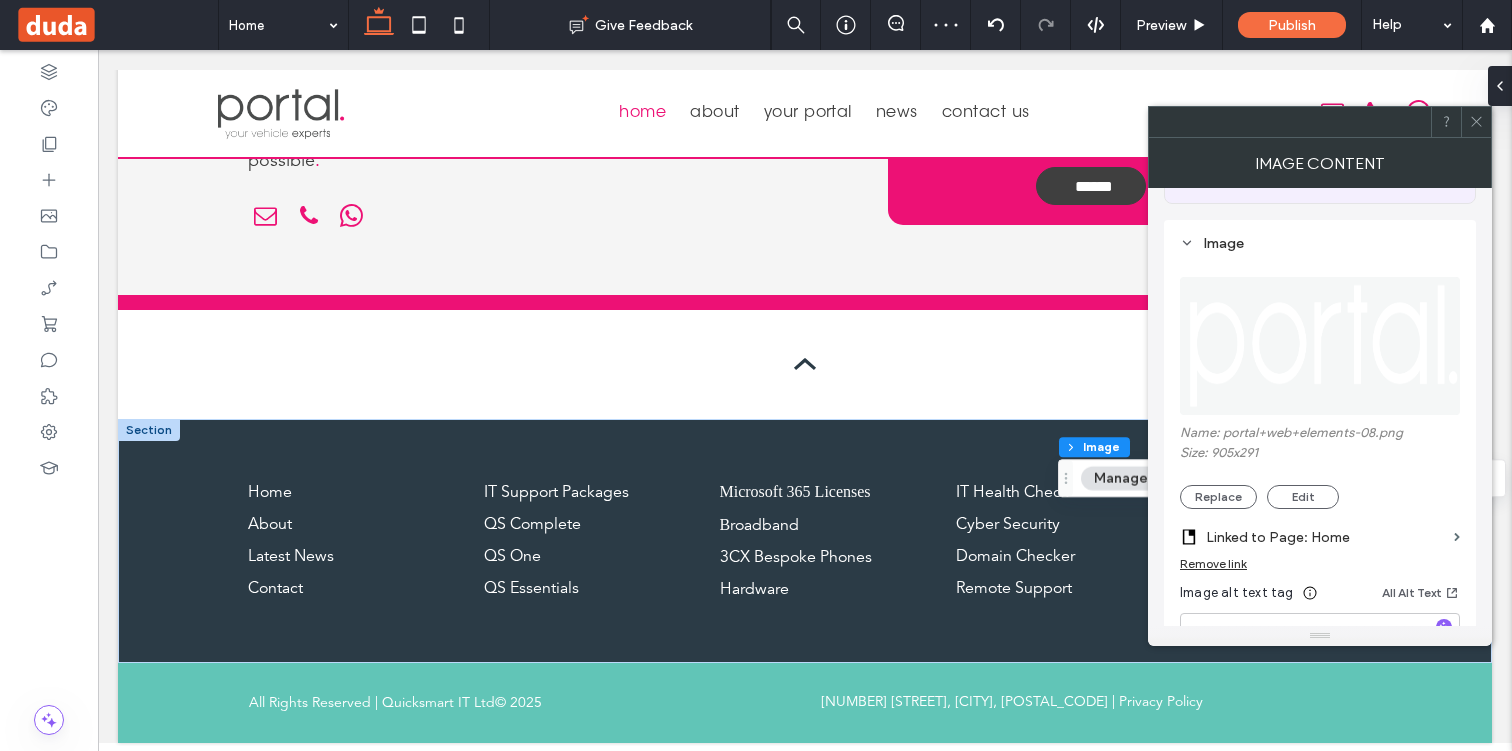 click 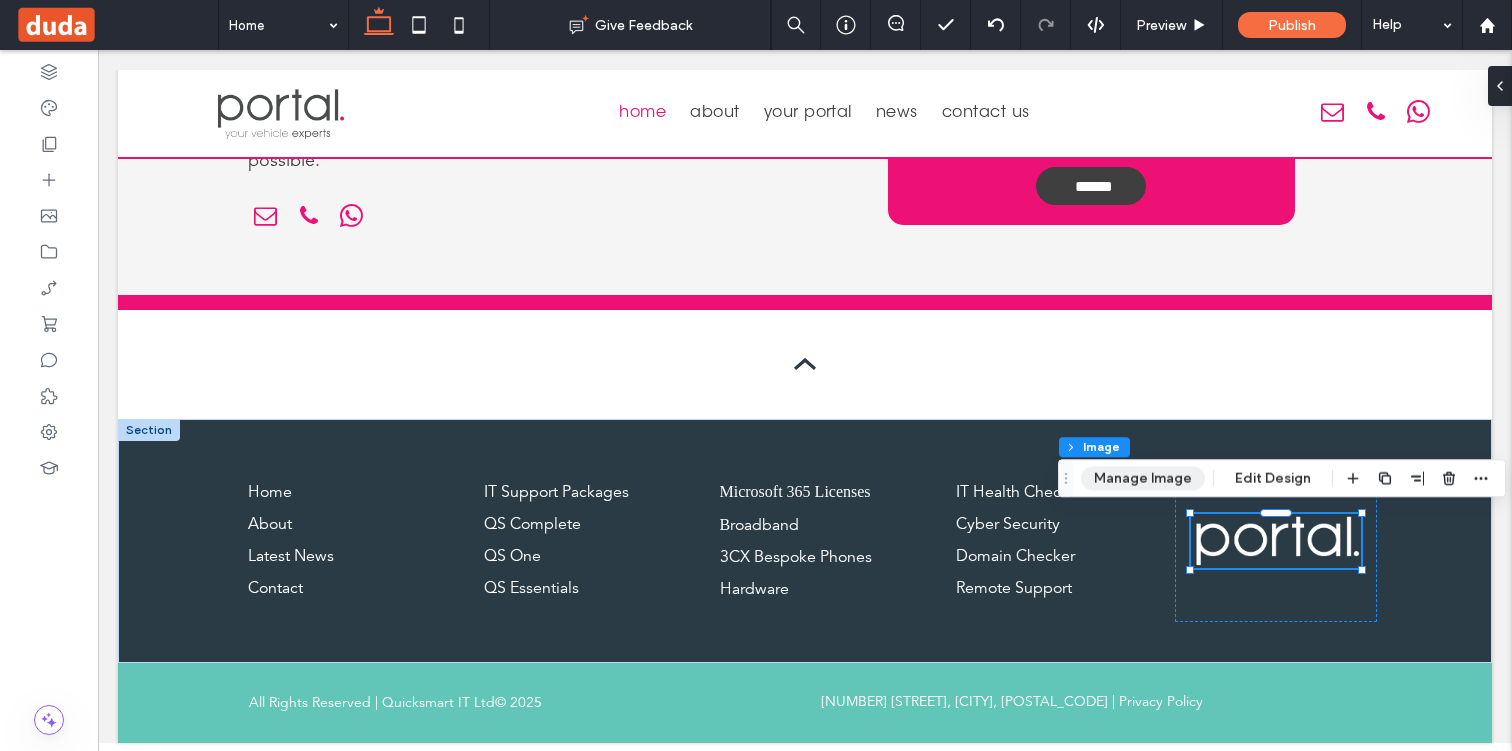 click on "Manage Image" at bounding box center (1143, 478) 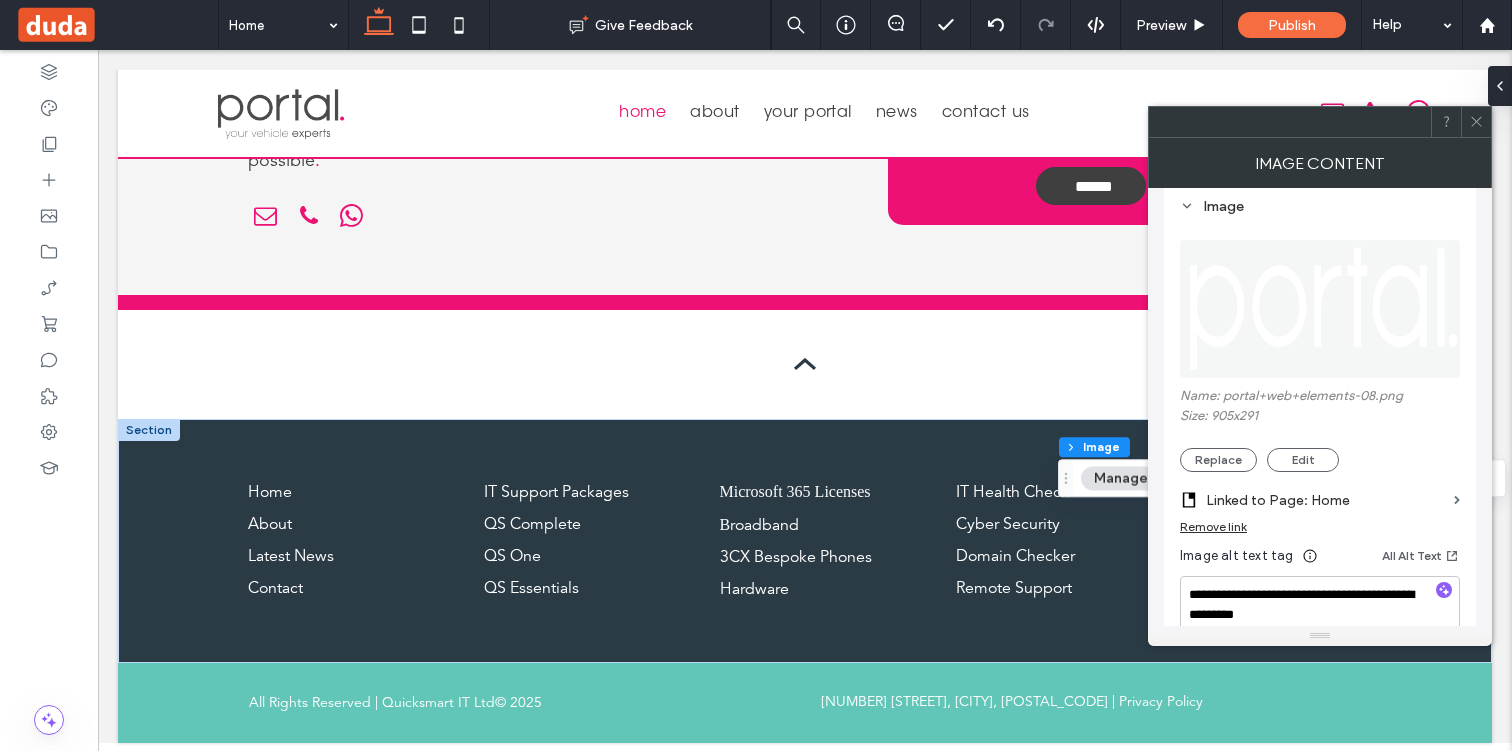 scroll, scrollTop: 254, scrollLeft: 0, axis: vertical 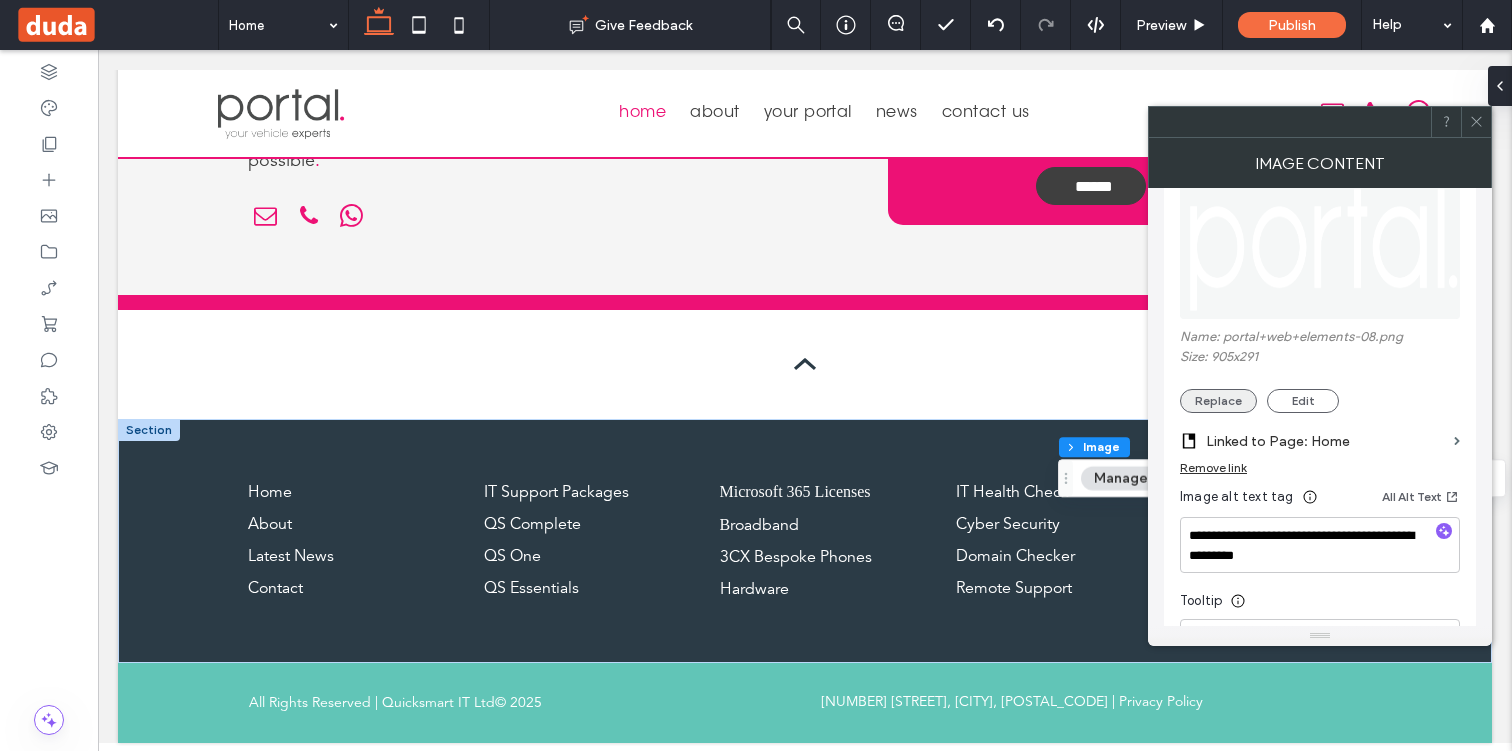 click on "Replace" at bounding box center (1218, 401) 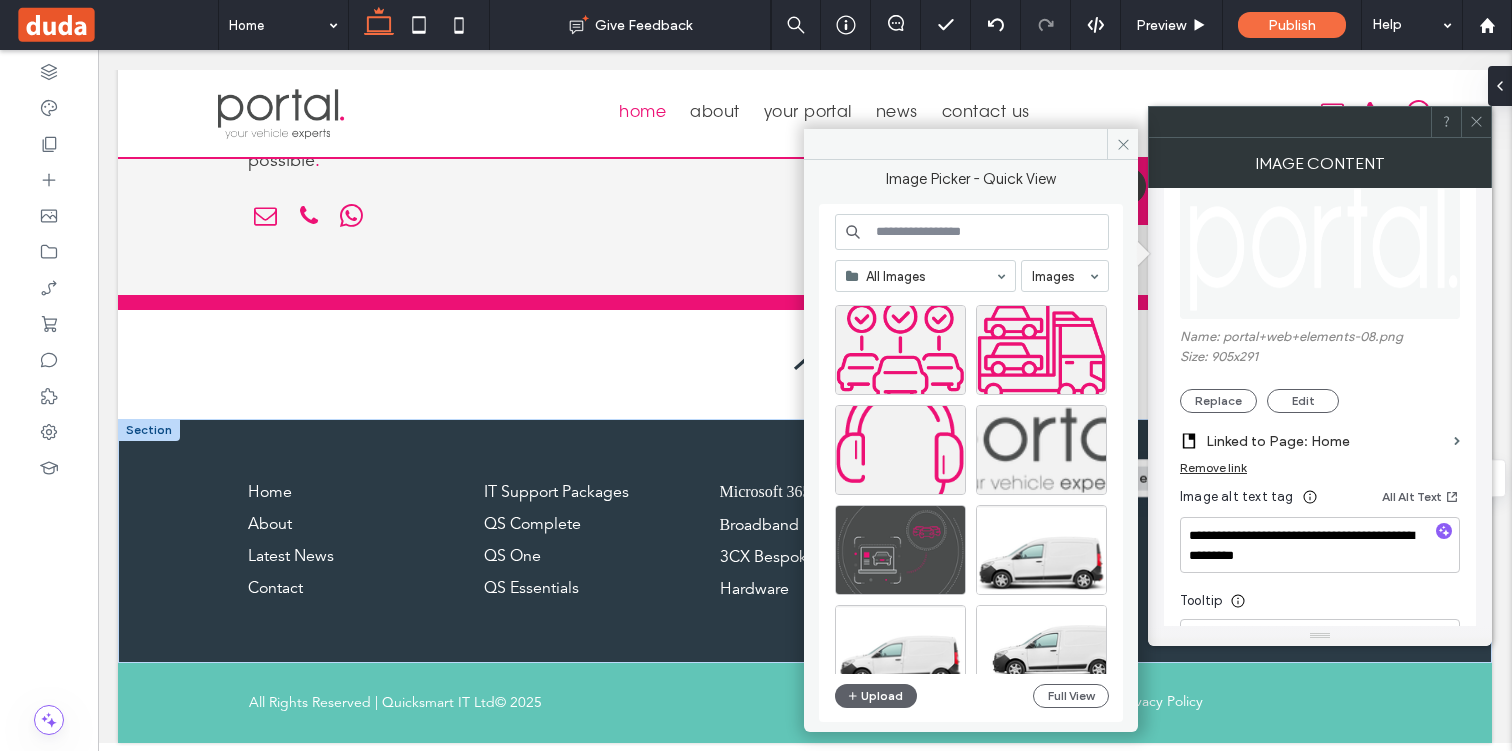 scroll, scrollTop: 0, scrollLeft: 0, axis: both 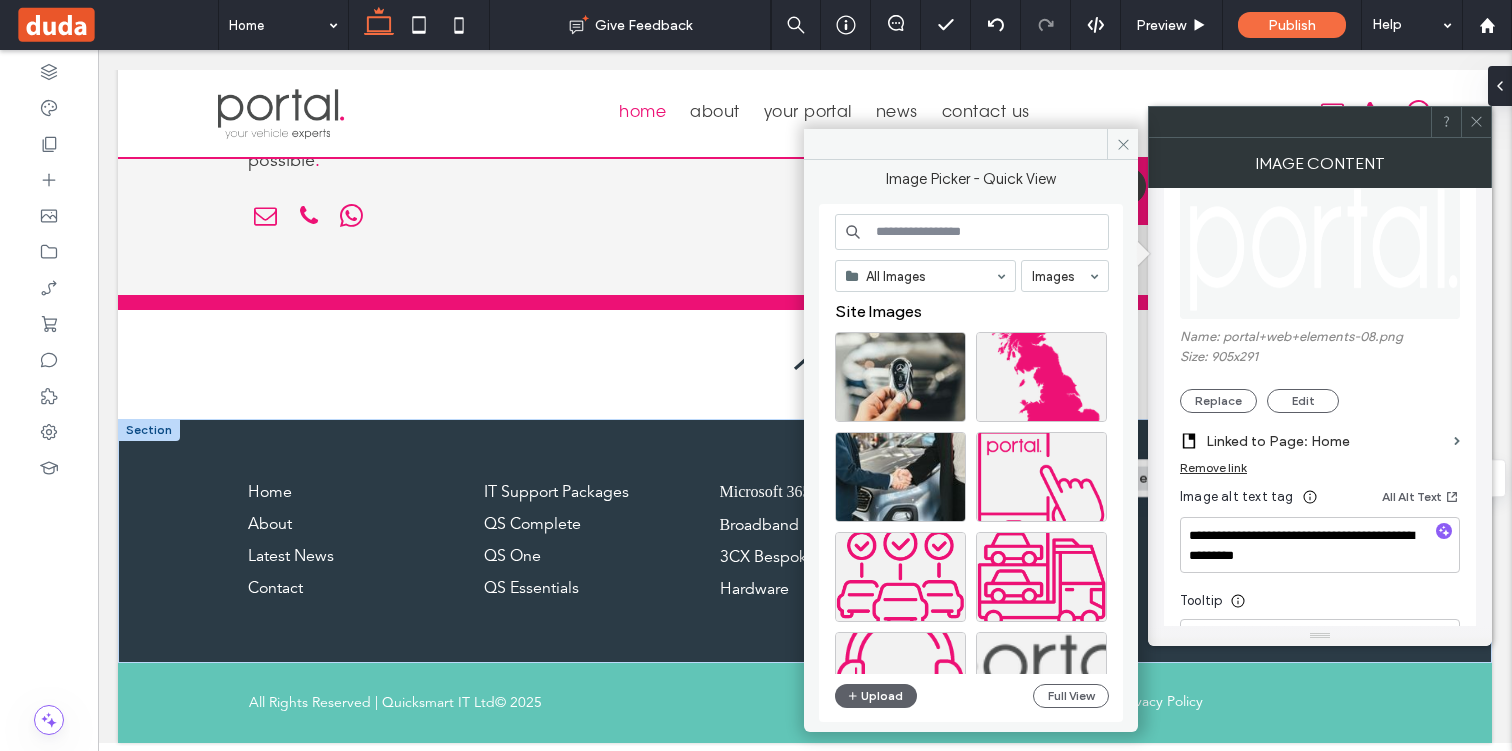 click 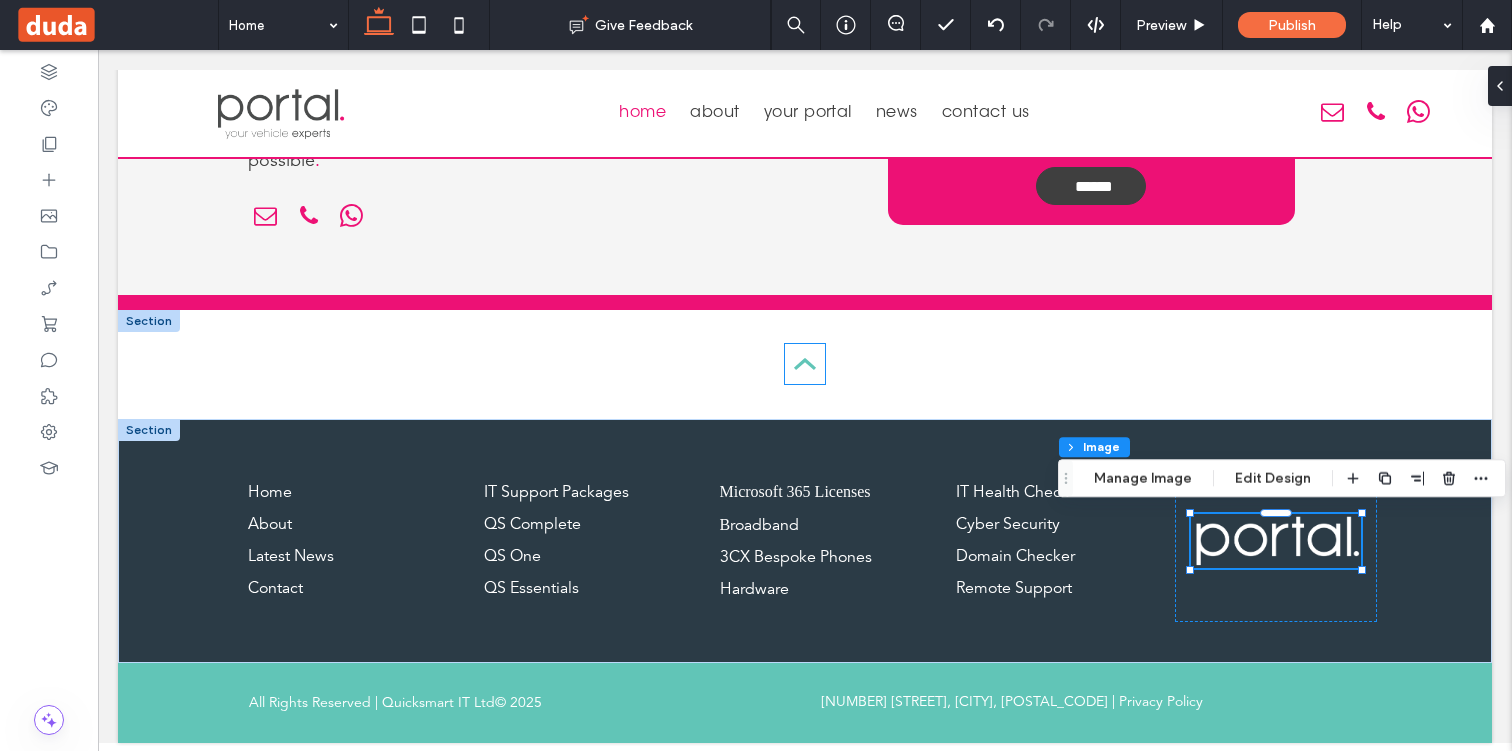 click 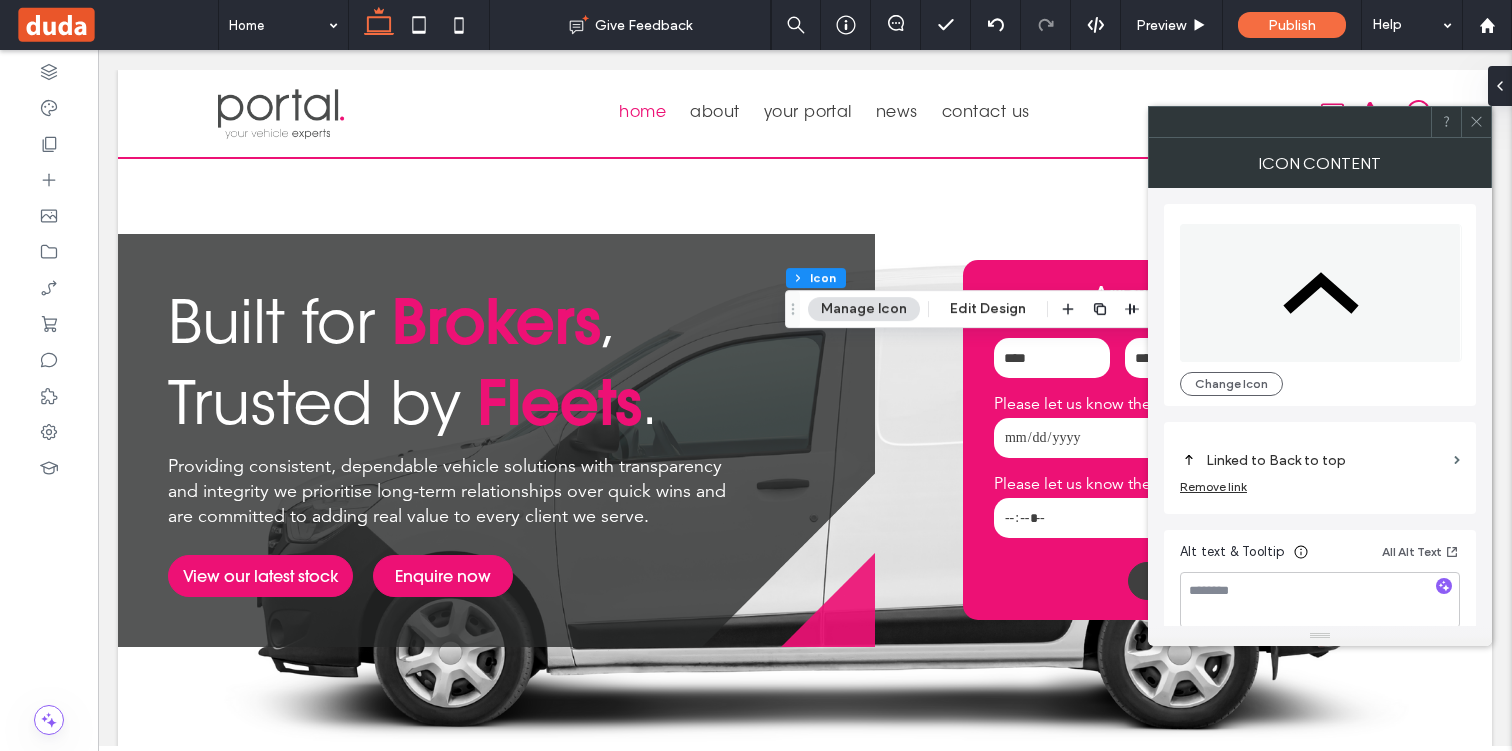 scroll, scrollTop: 4795, scrollLeft: 0, axis: vertical 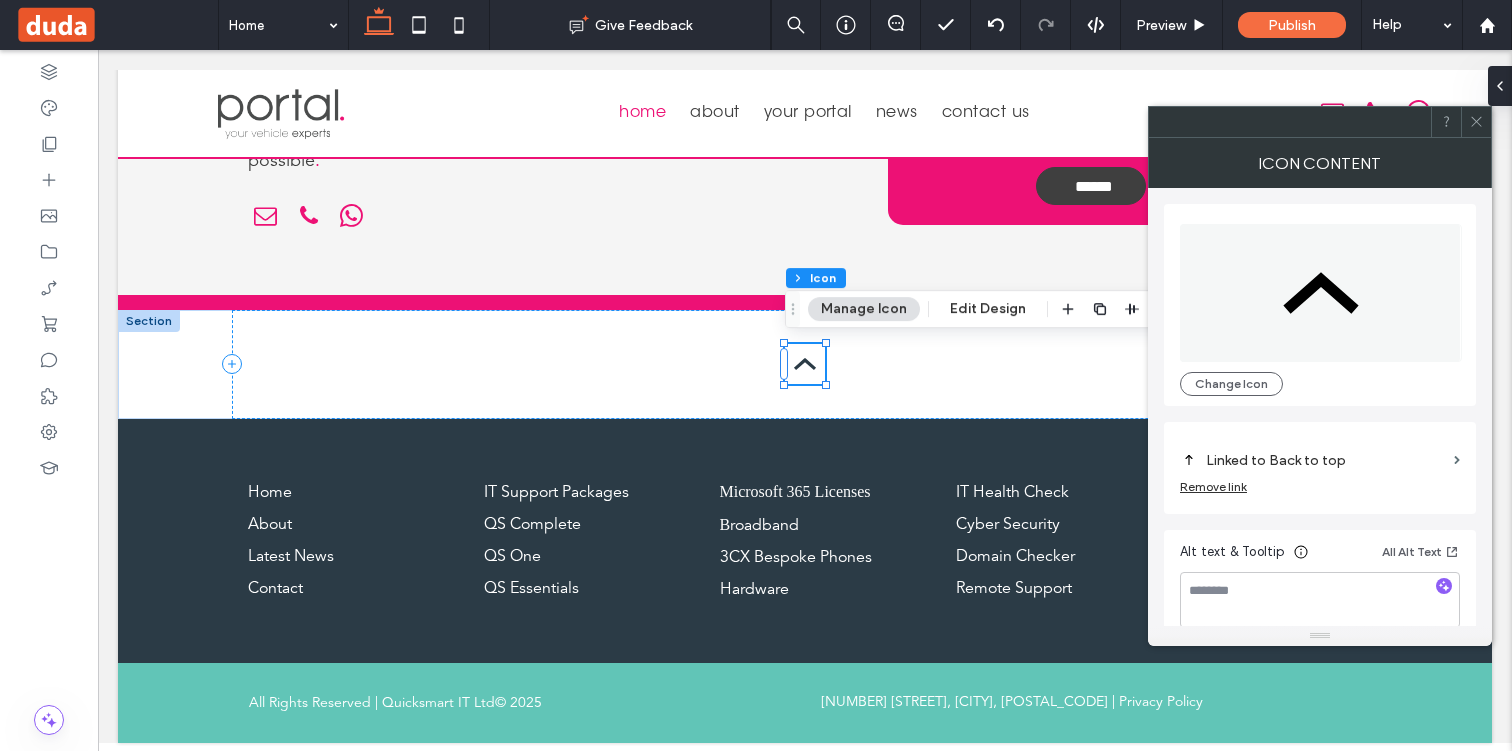 click 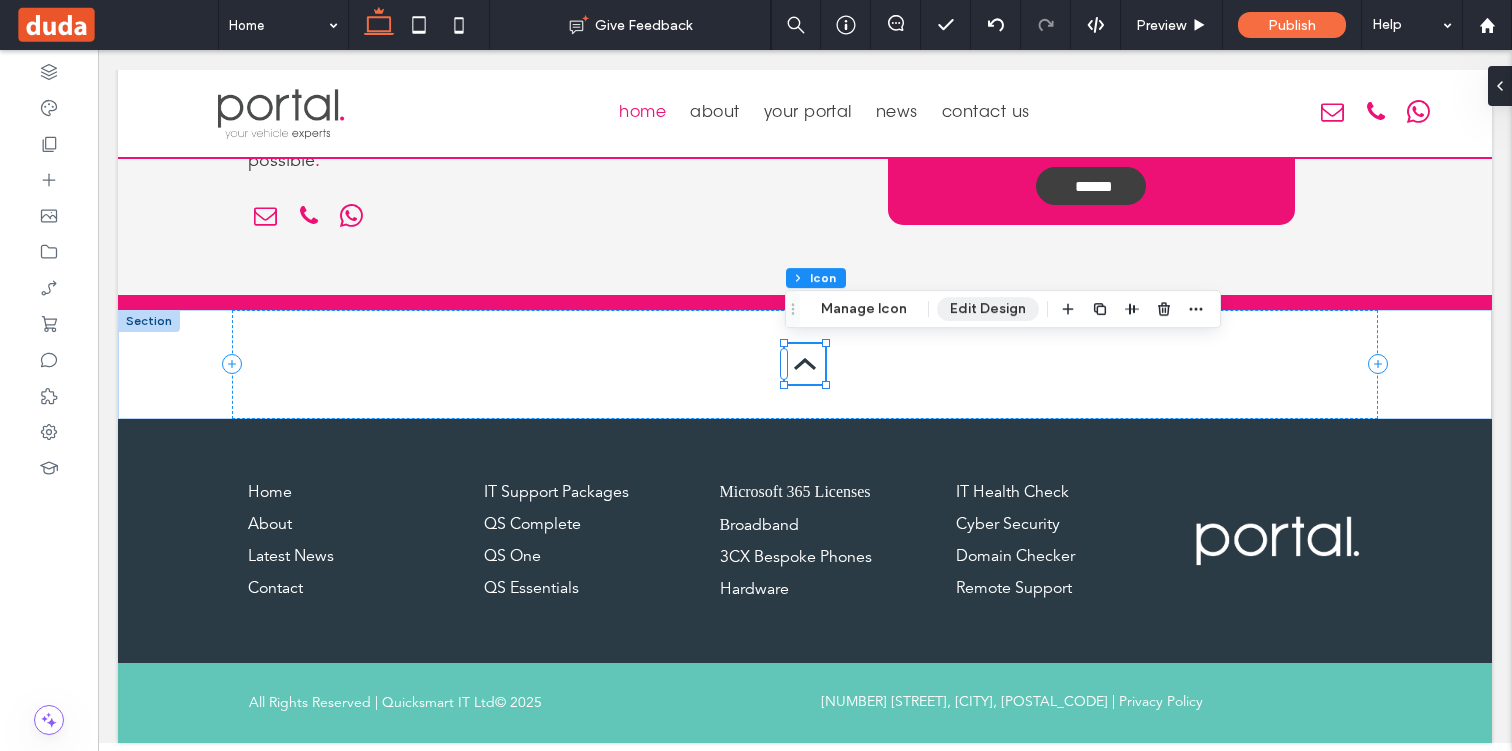 click on "Edit Design" at bounding box center [988, 309] 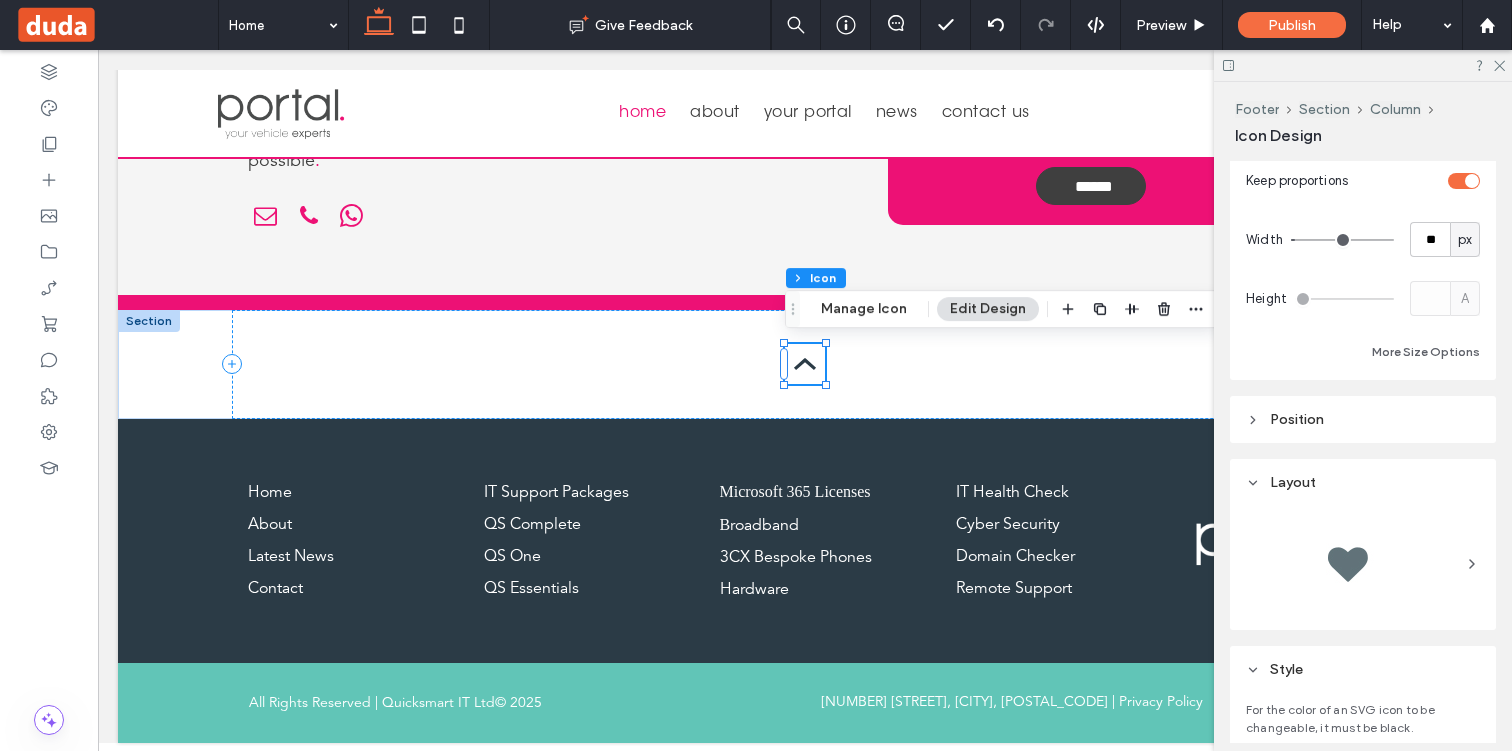 scroll, scrollTop: 363, scrollLeft: 0, axis: vertical 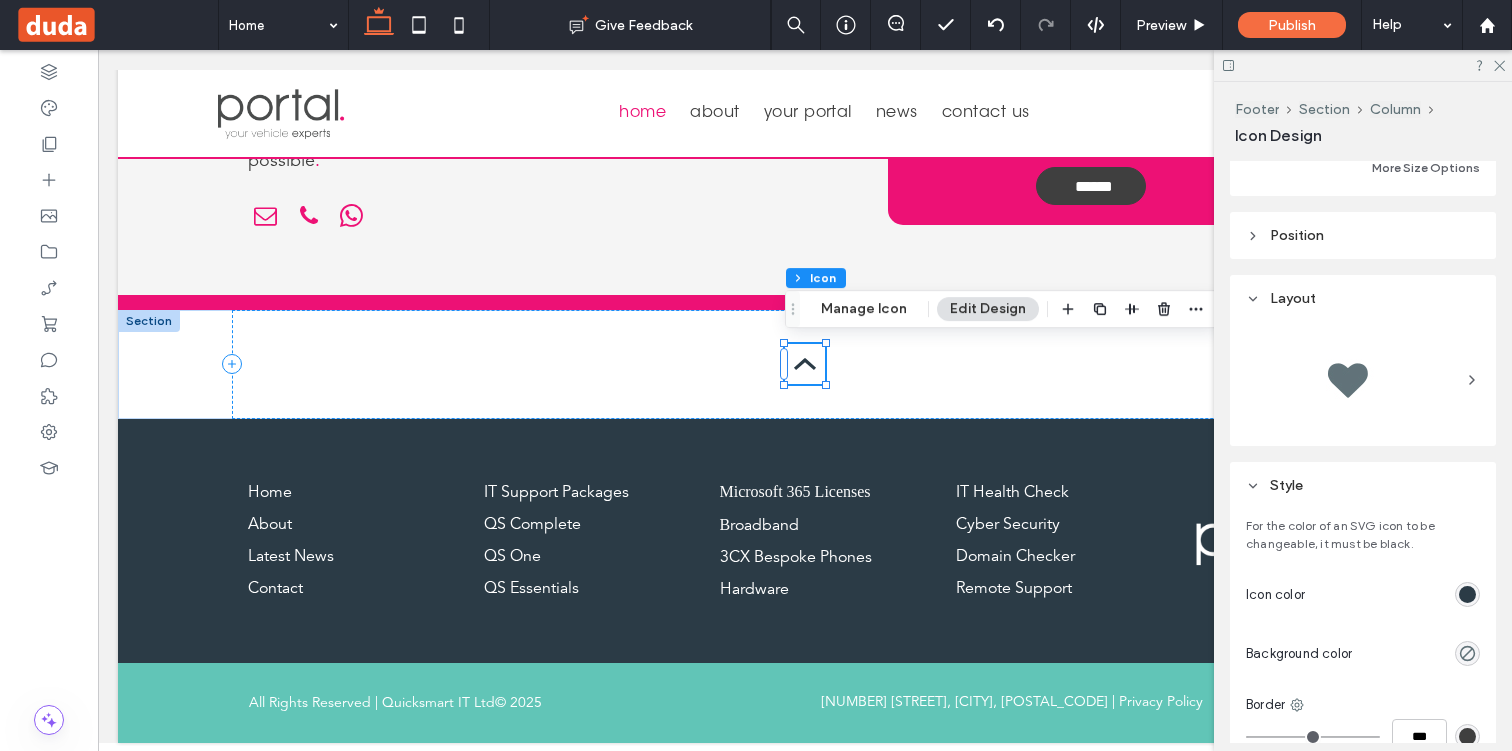 click at bounding box center (1467, 594) 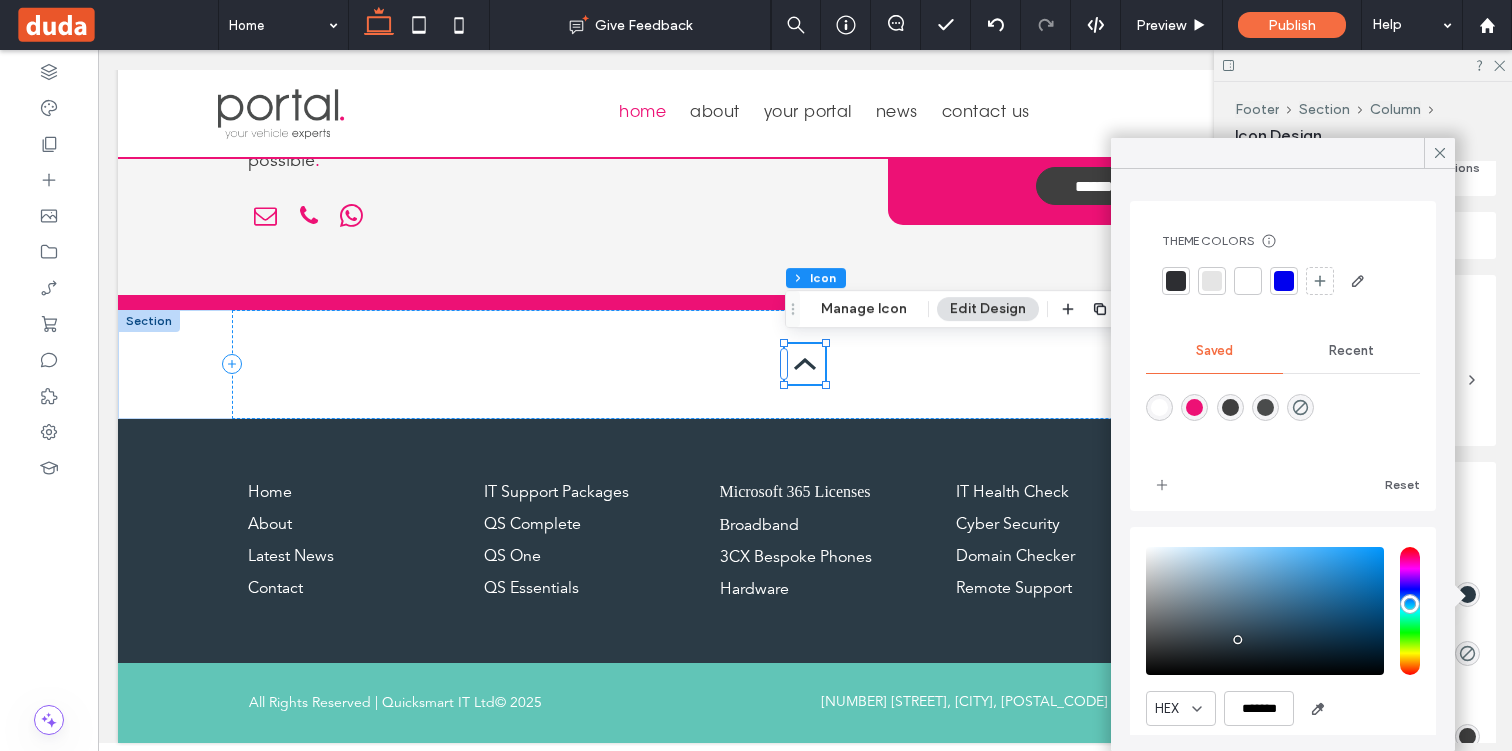 click at bounding box center [1230, 407] 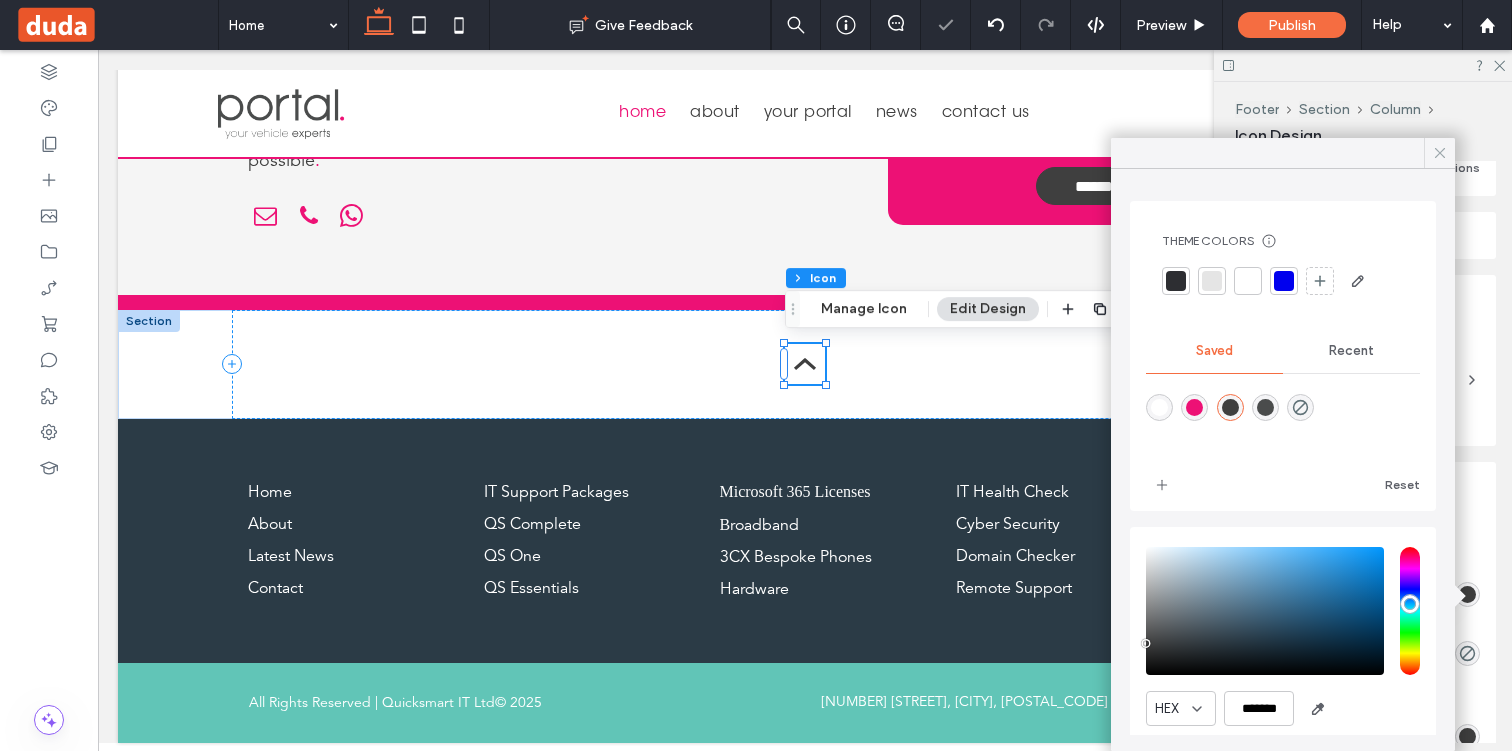 click 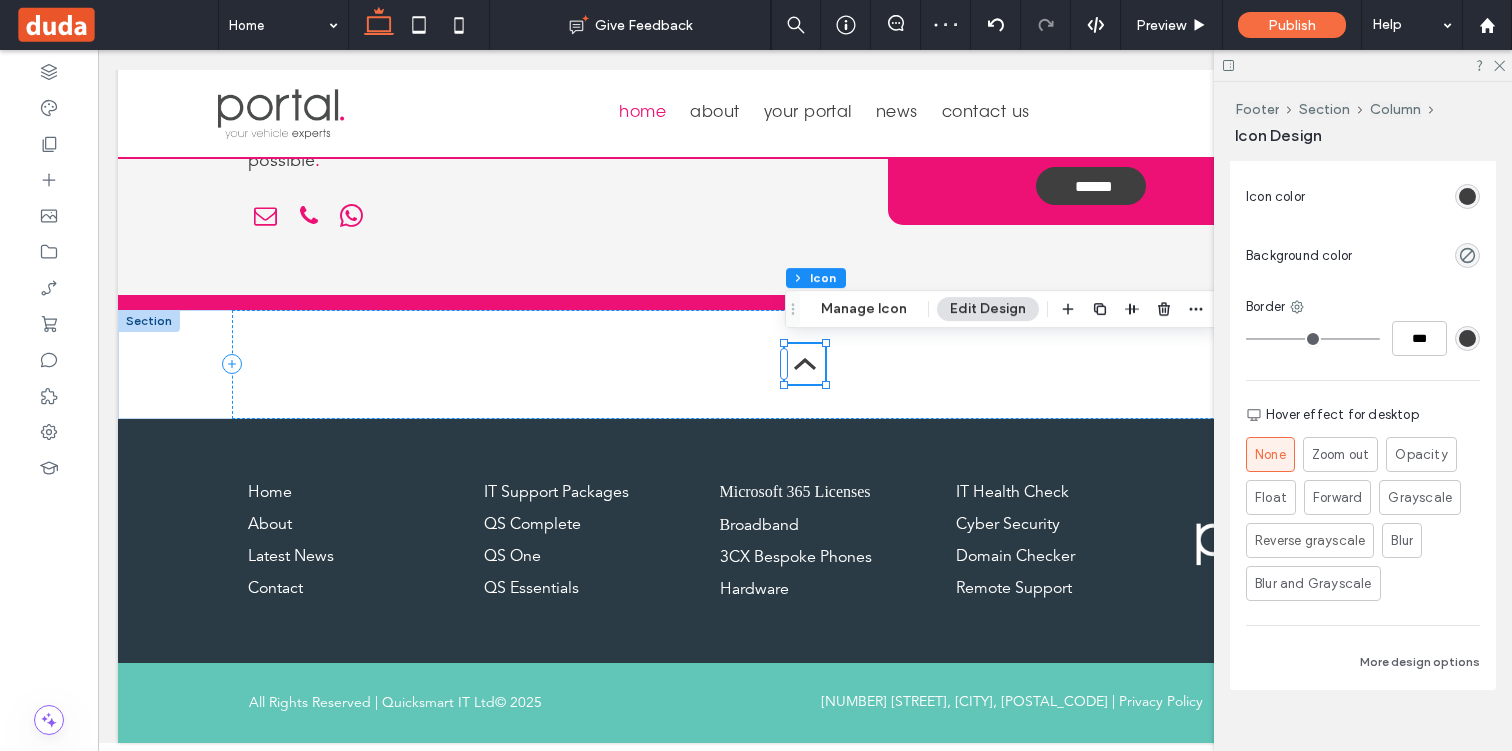 scroll, scrollTop: 789, scrollLeft: 0, axis: vertical 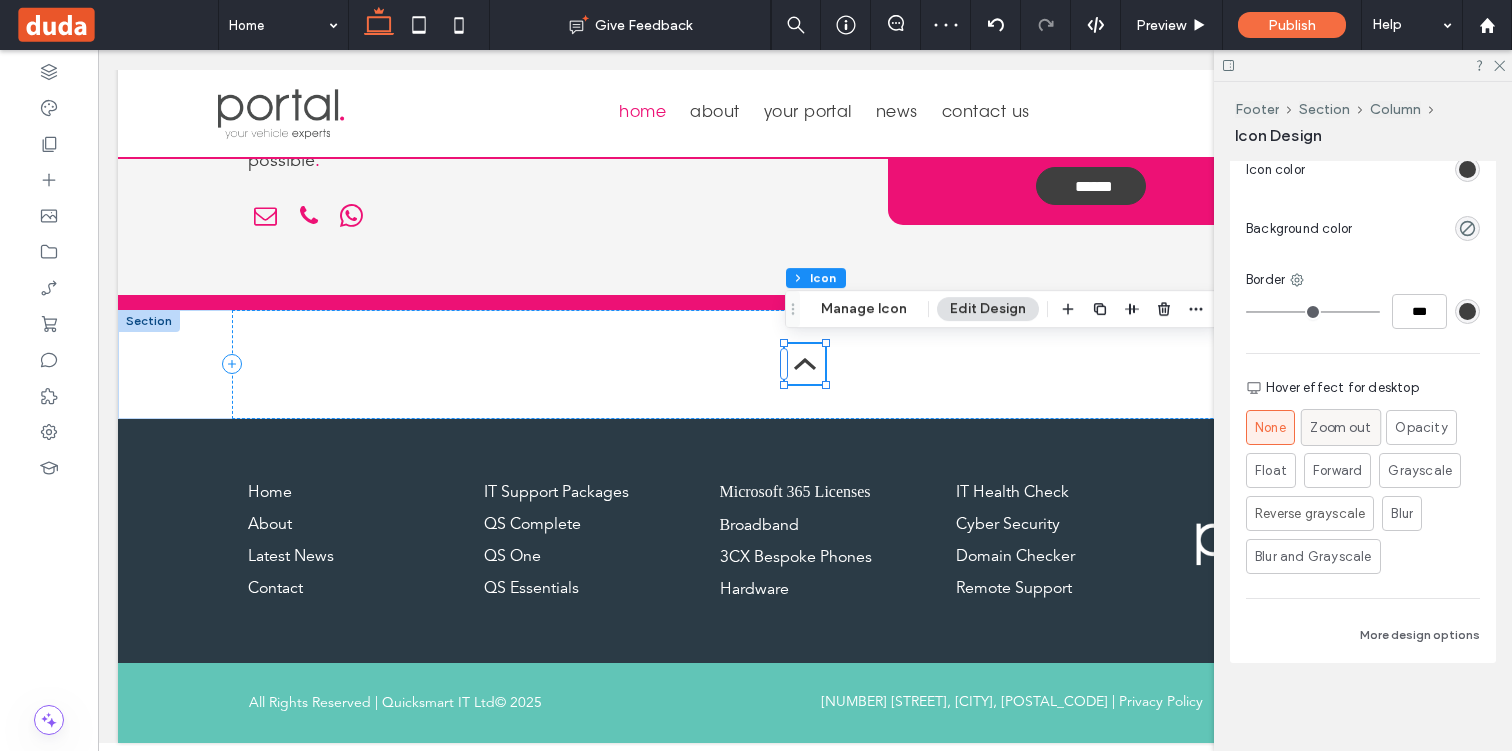 click on "Zoom out" at bounding box center [1340, 427] 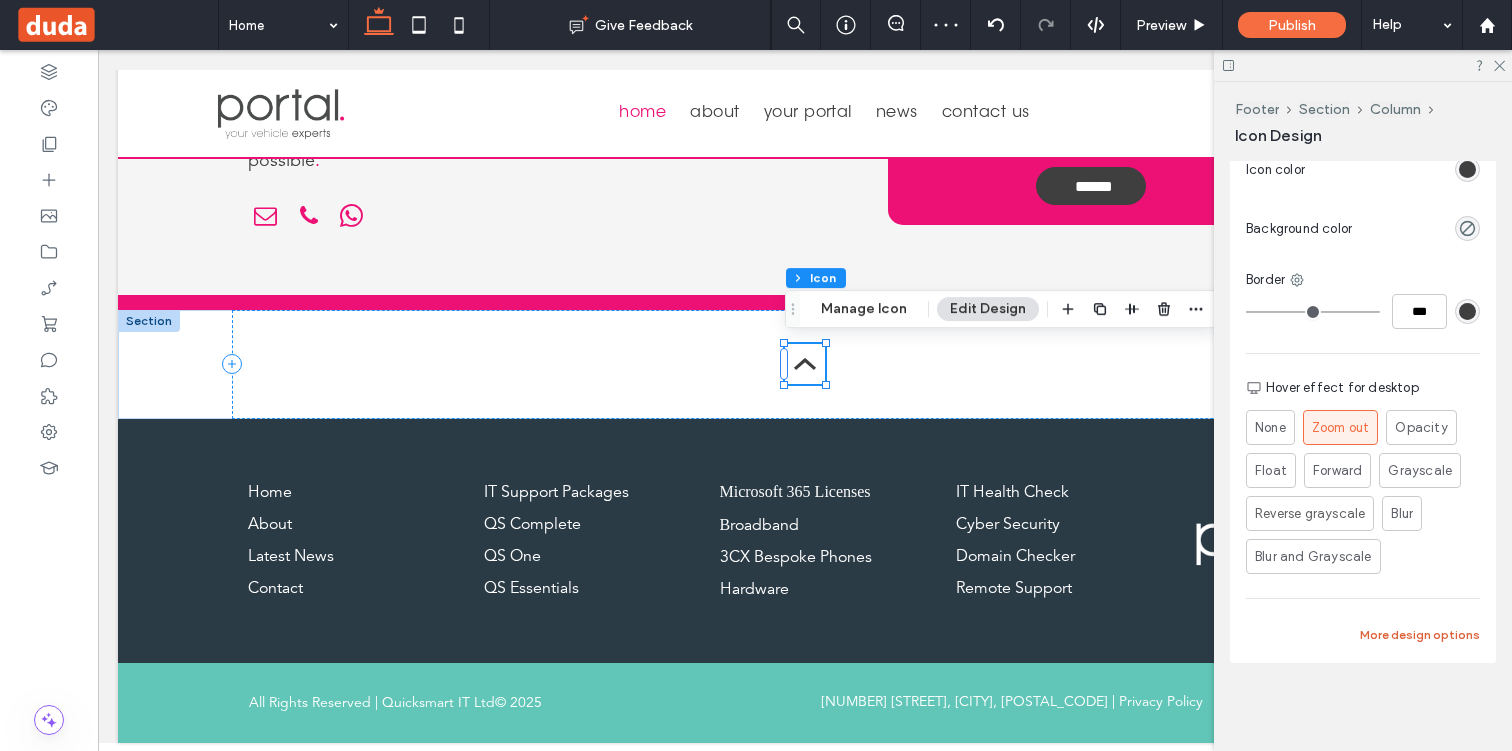 click on "More design options" at bounding box center (1420, 635) 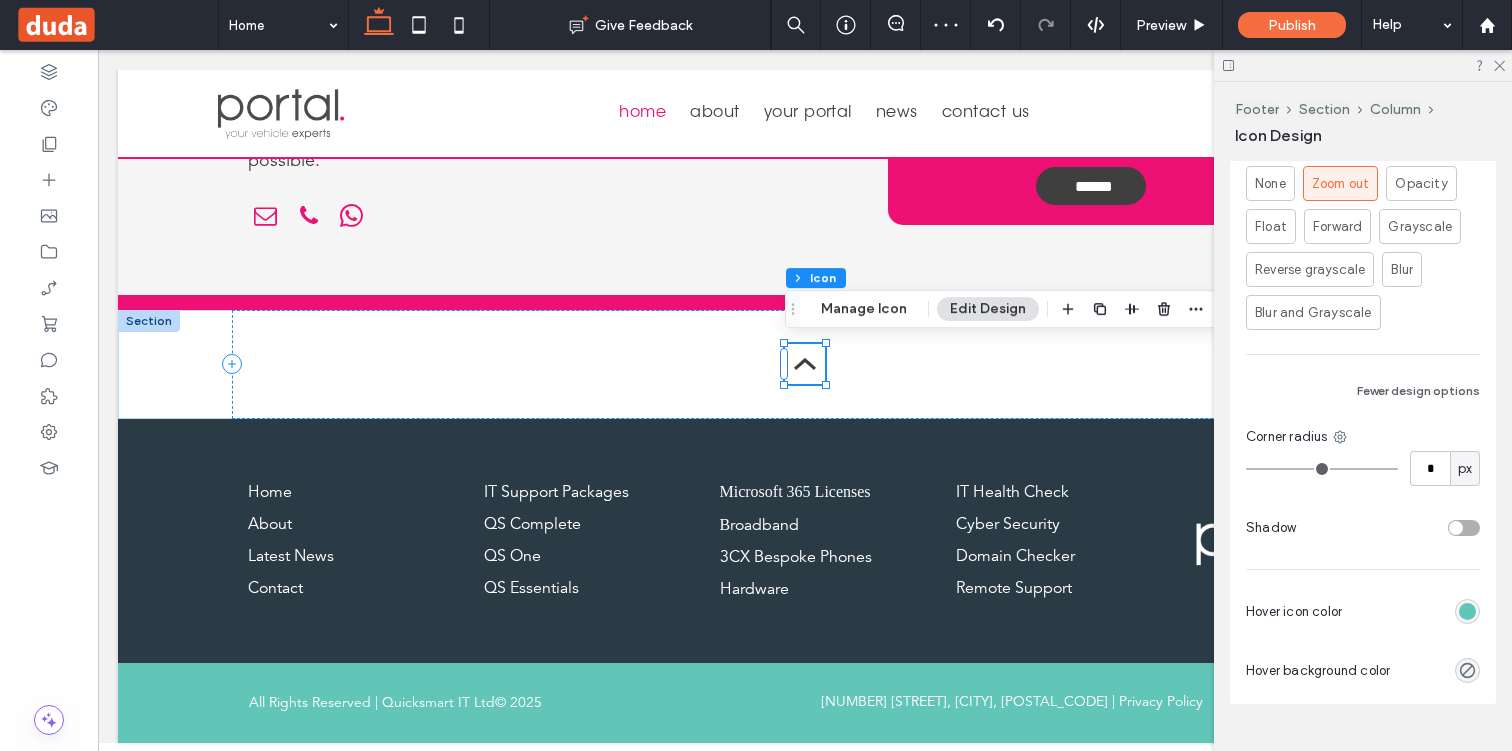 scroll, scrollTop: 1048, scrollLeft: 0, axis: vertical 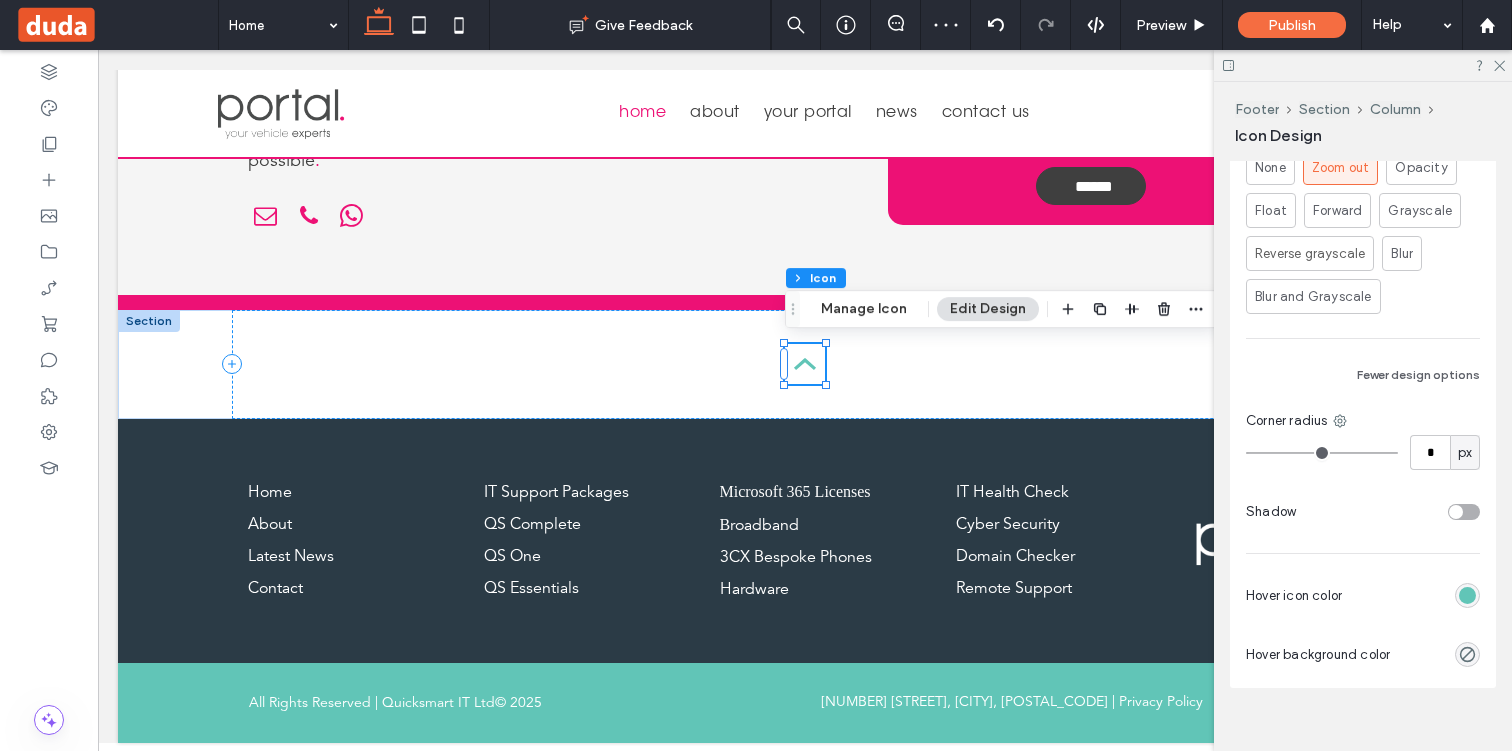 click at bounding box center [1467, 595] 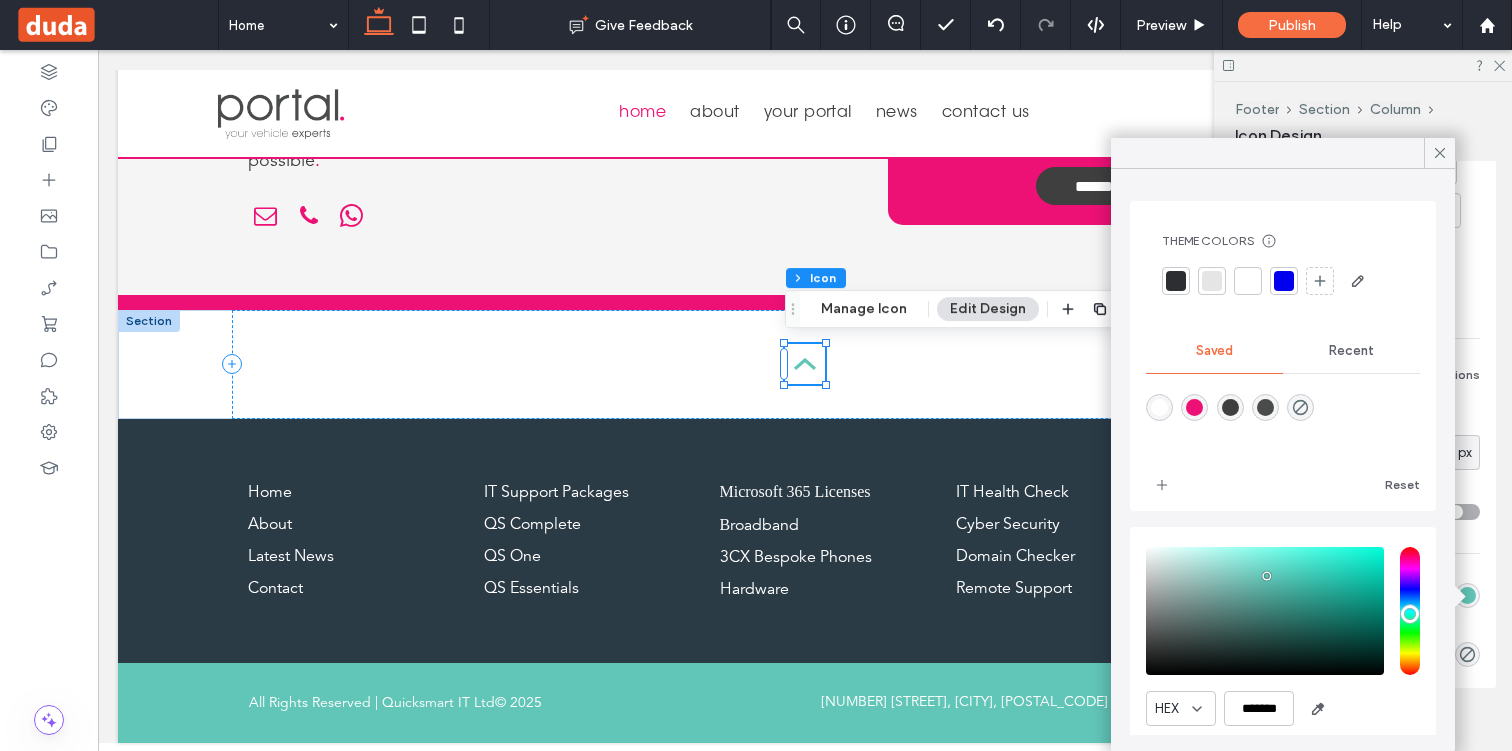 click at bounding box center [1194, 407] 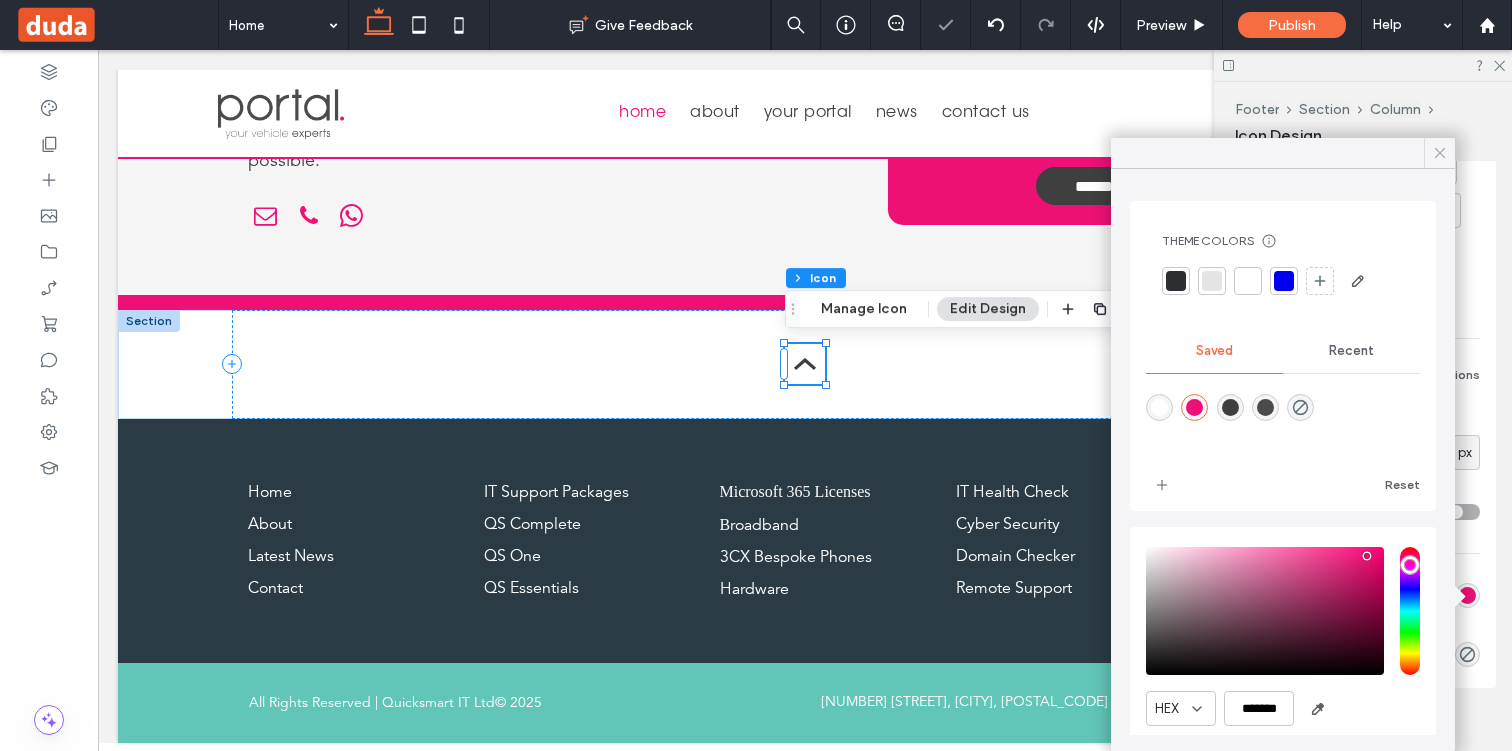 click 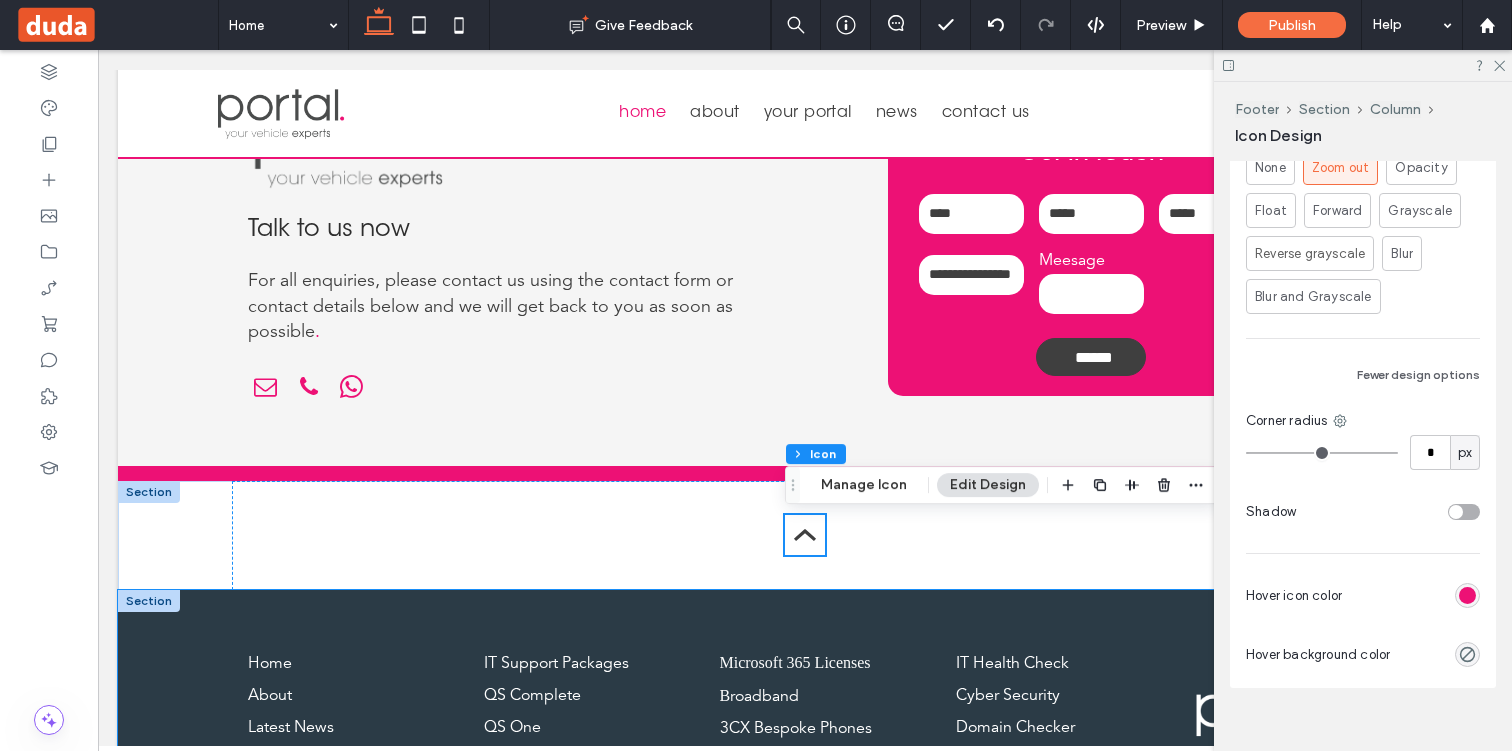 scroll, scrollTop: 4619, scrollLeft: 0, axis: vertical 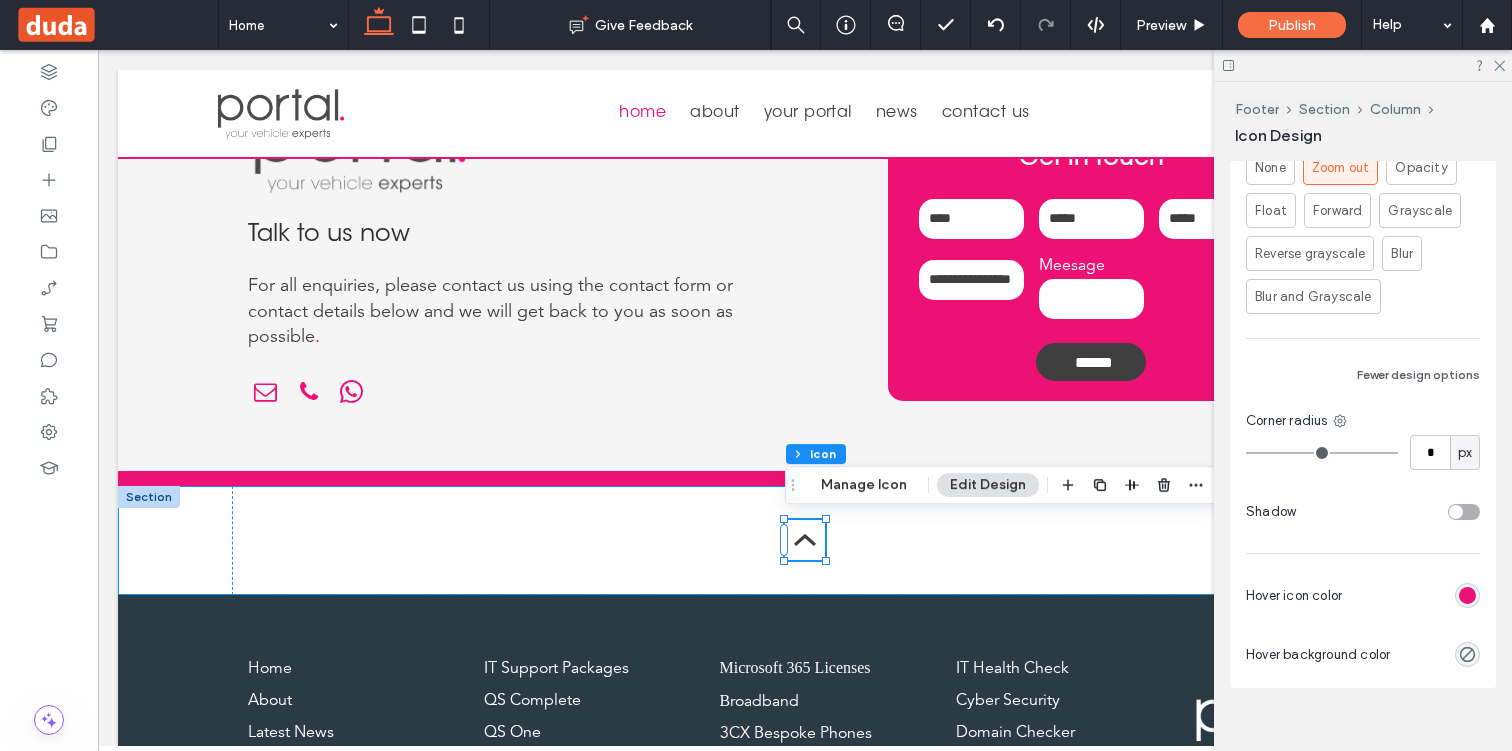 click at bounding box center [149, 497] 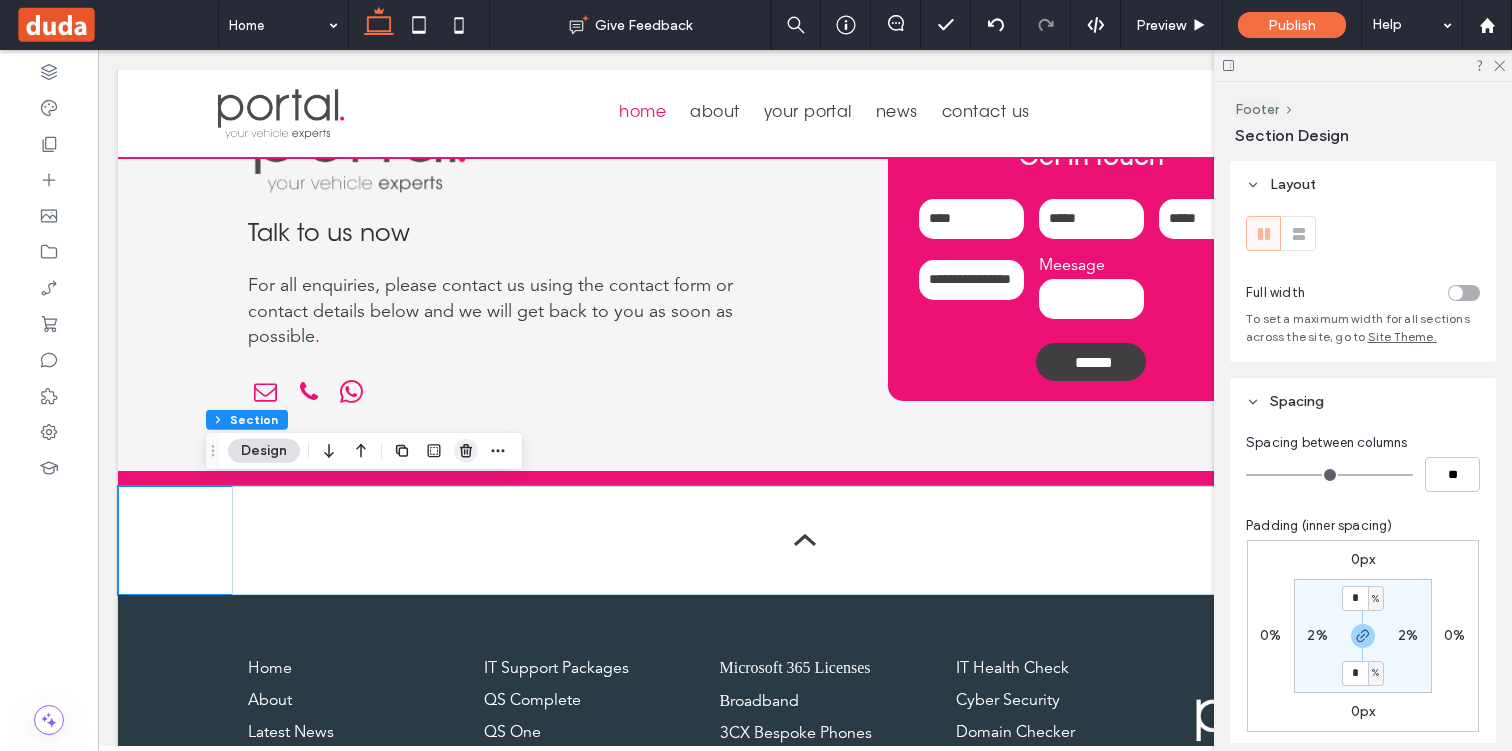click 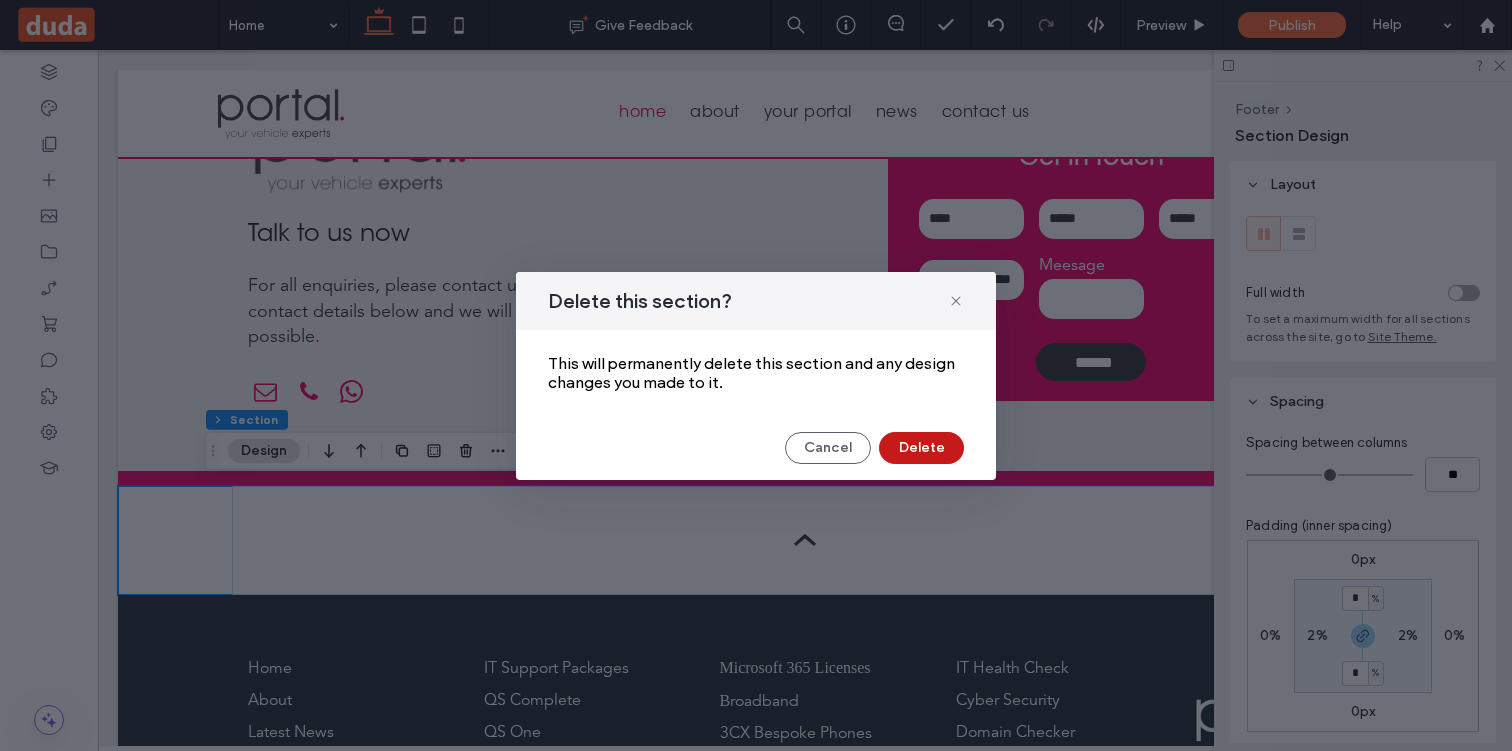 click on "Delete" at bounding box center (921, 448) 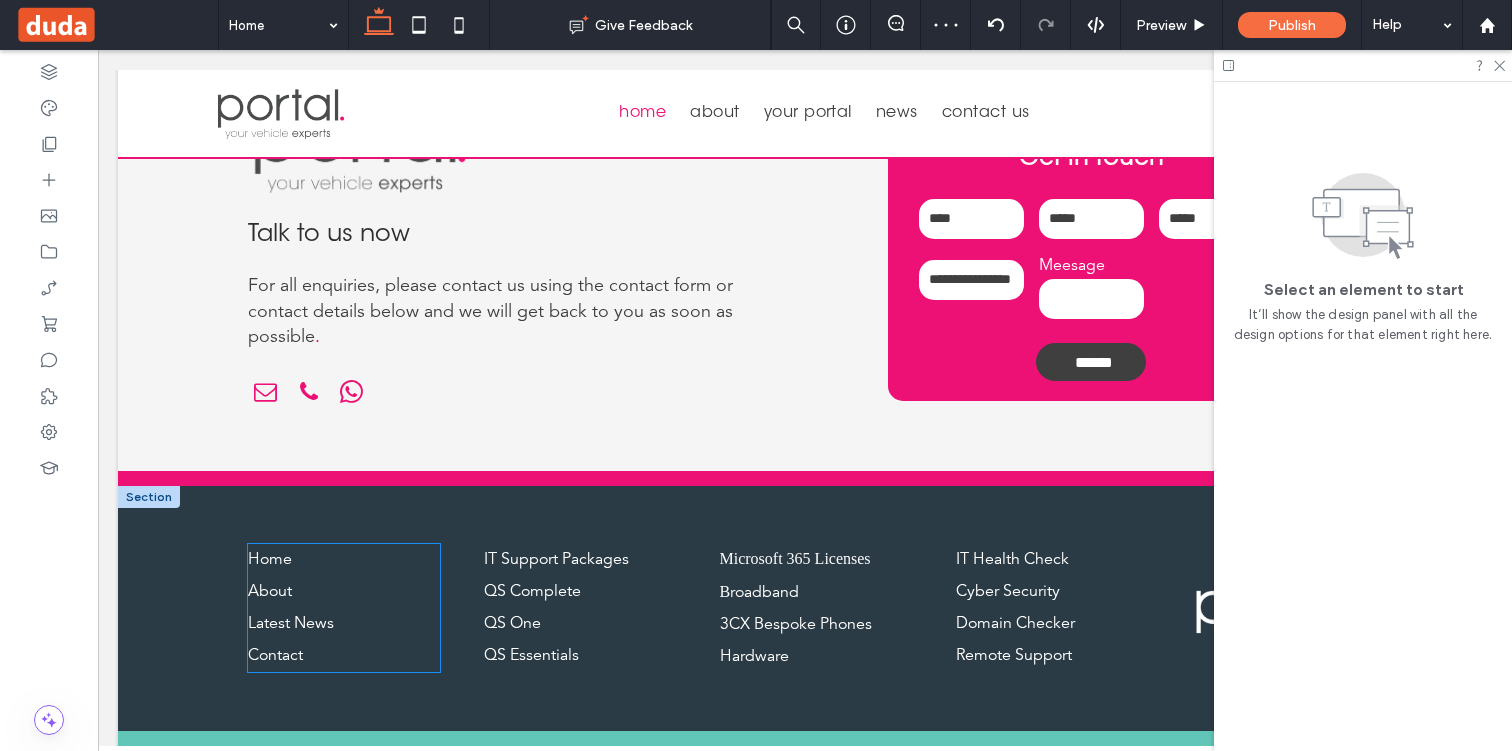 click on "About" at bounding box center (344, 592) 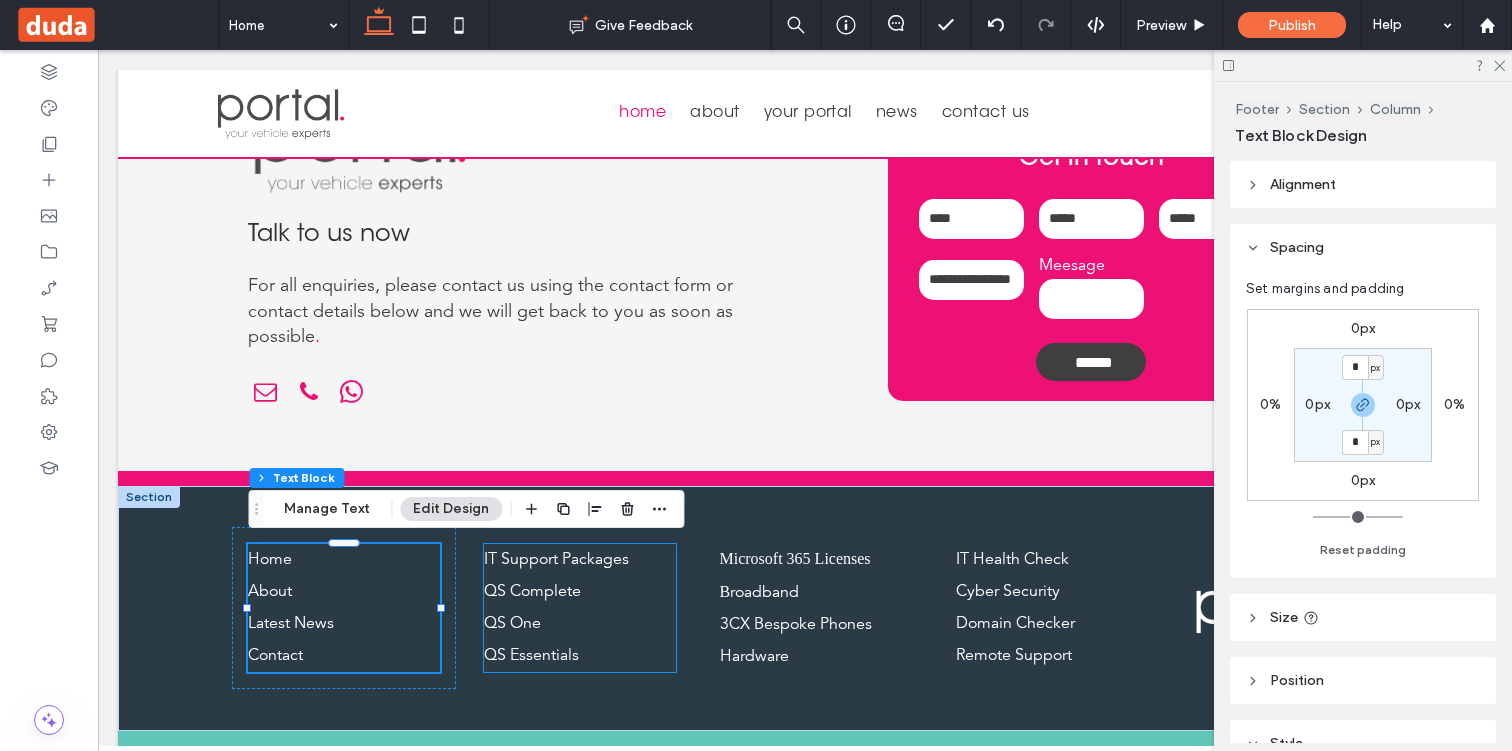 click on "QS One" at bounding box center [580, 624] 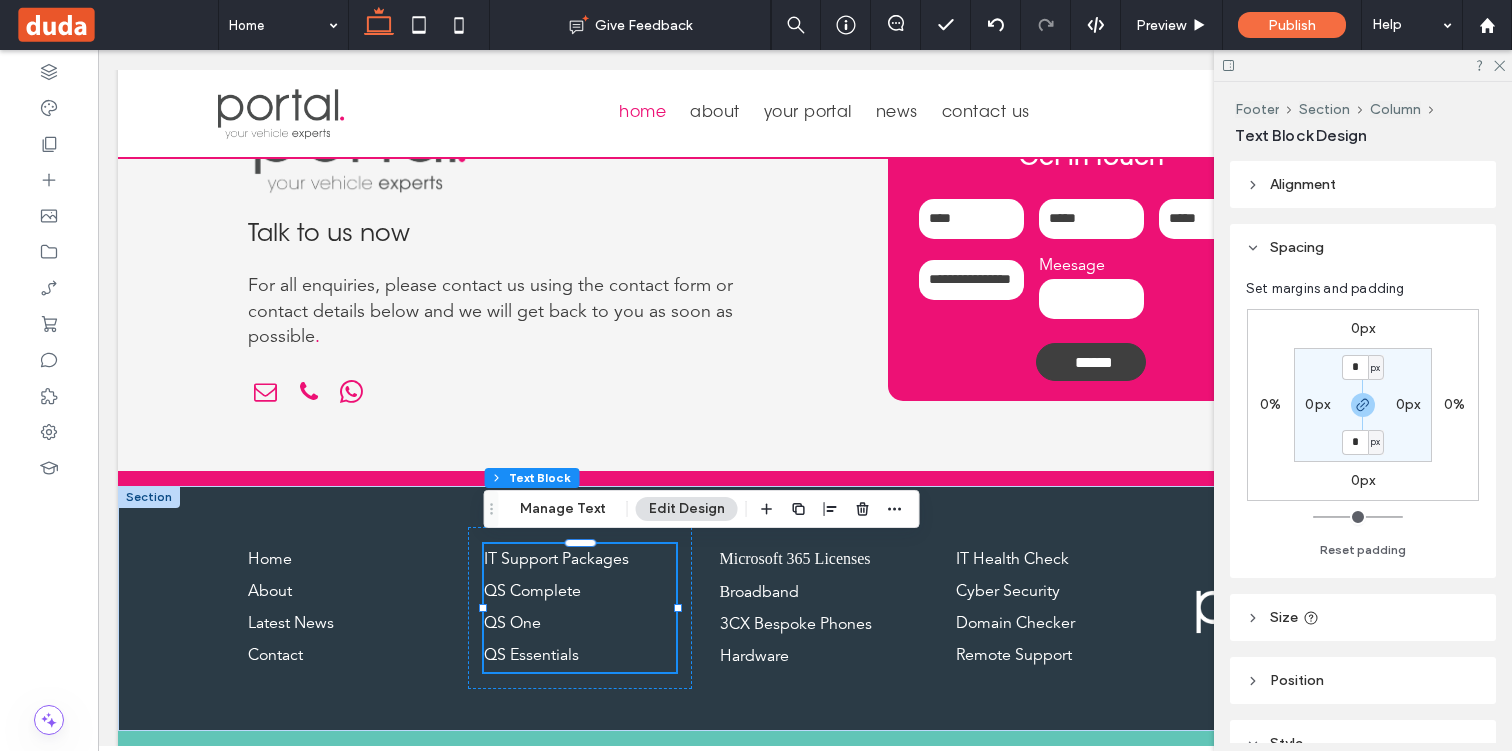 click on "IT Support Packages" at bounding box center [556, 560] 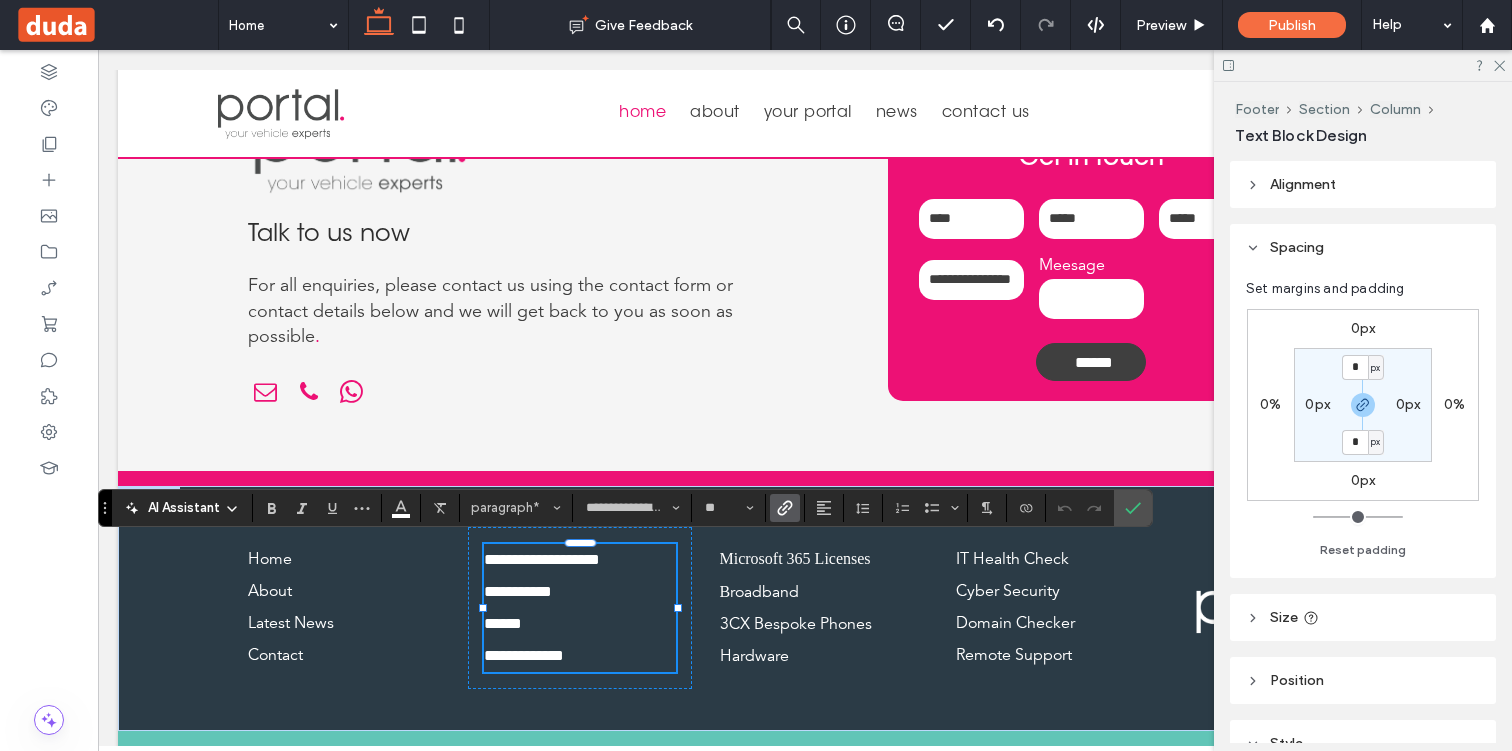 click on "**********" at bounding box center (542, 559) 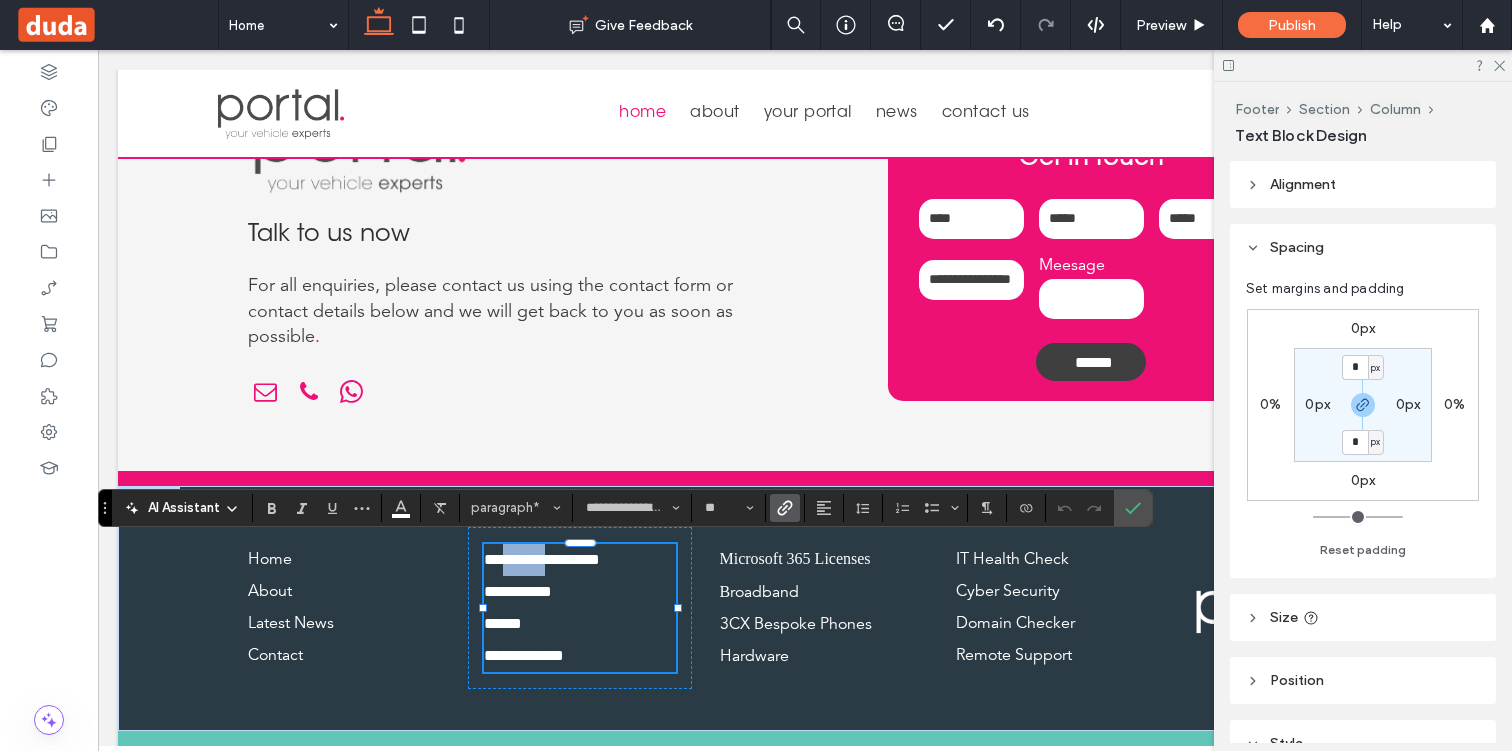 click on "**********" at bounding box center (542, 559) 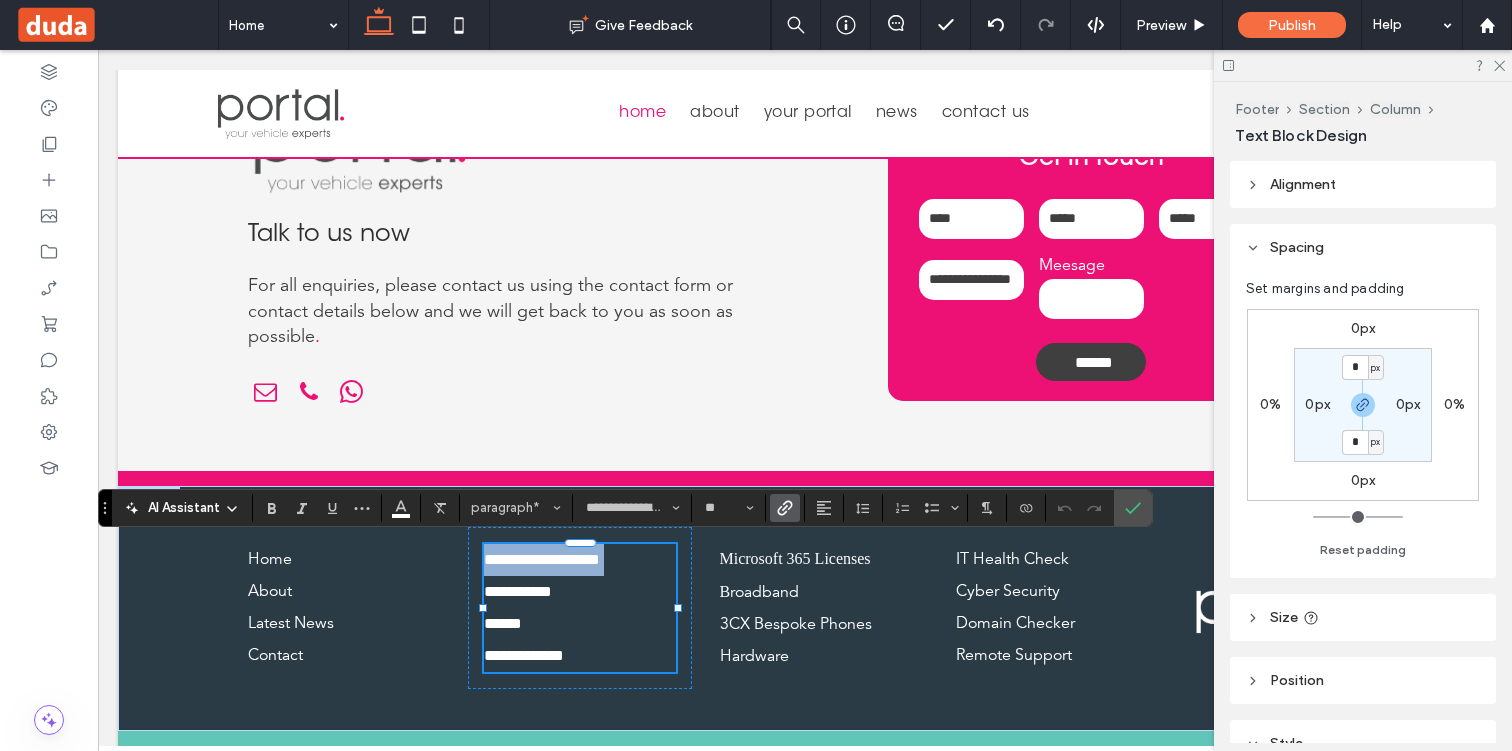 click on "**********" at bounding box center (542, 559) 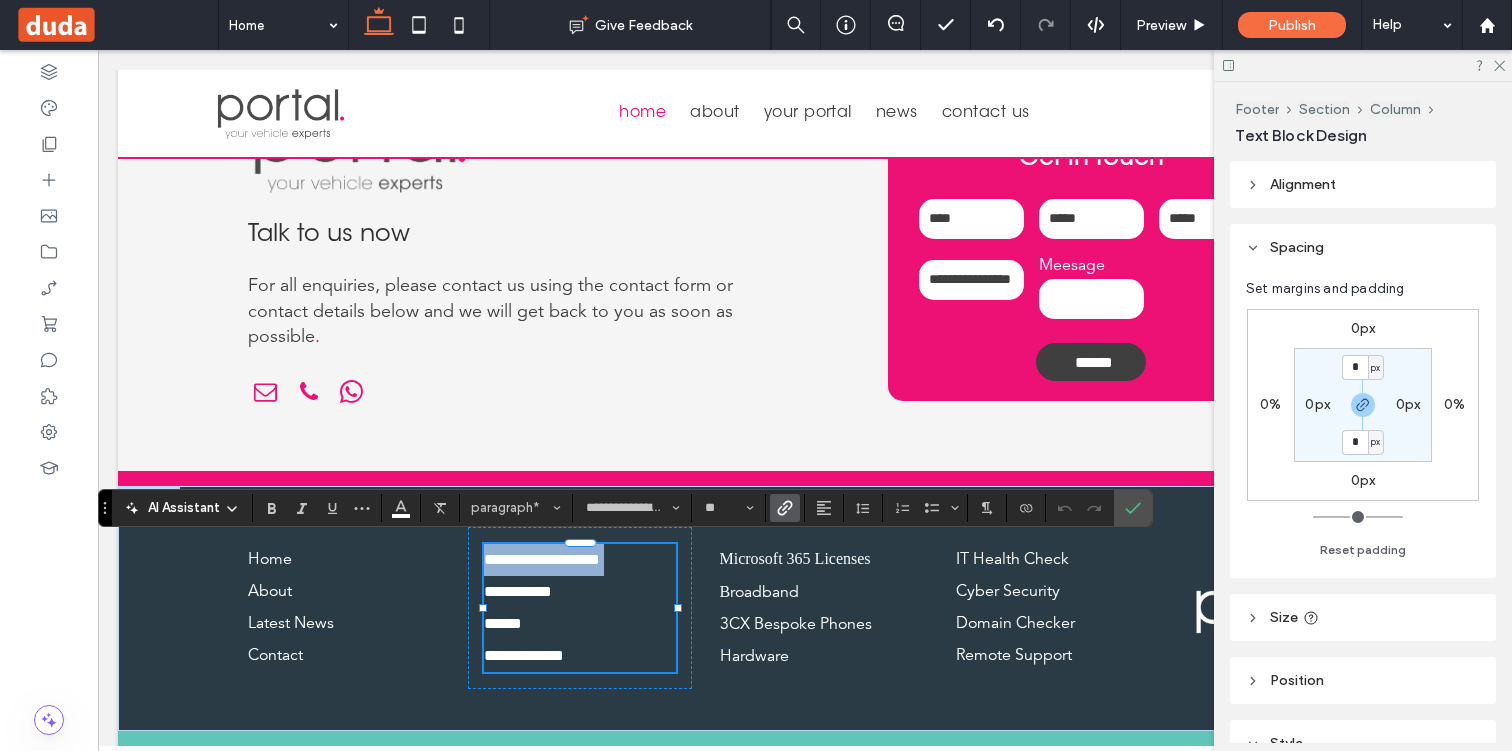 type 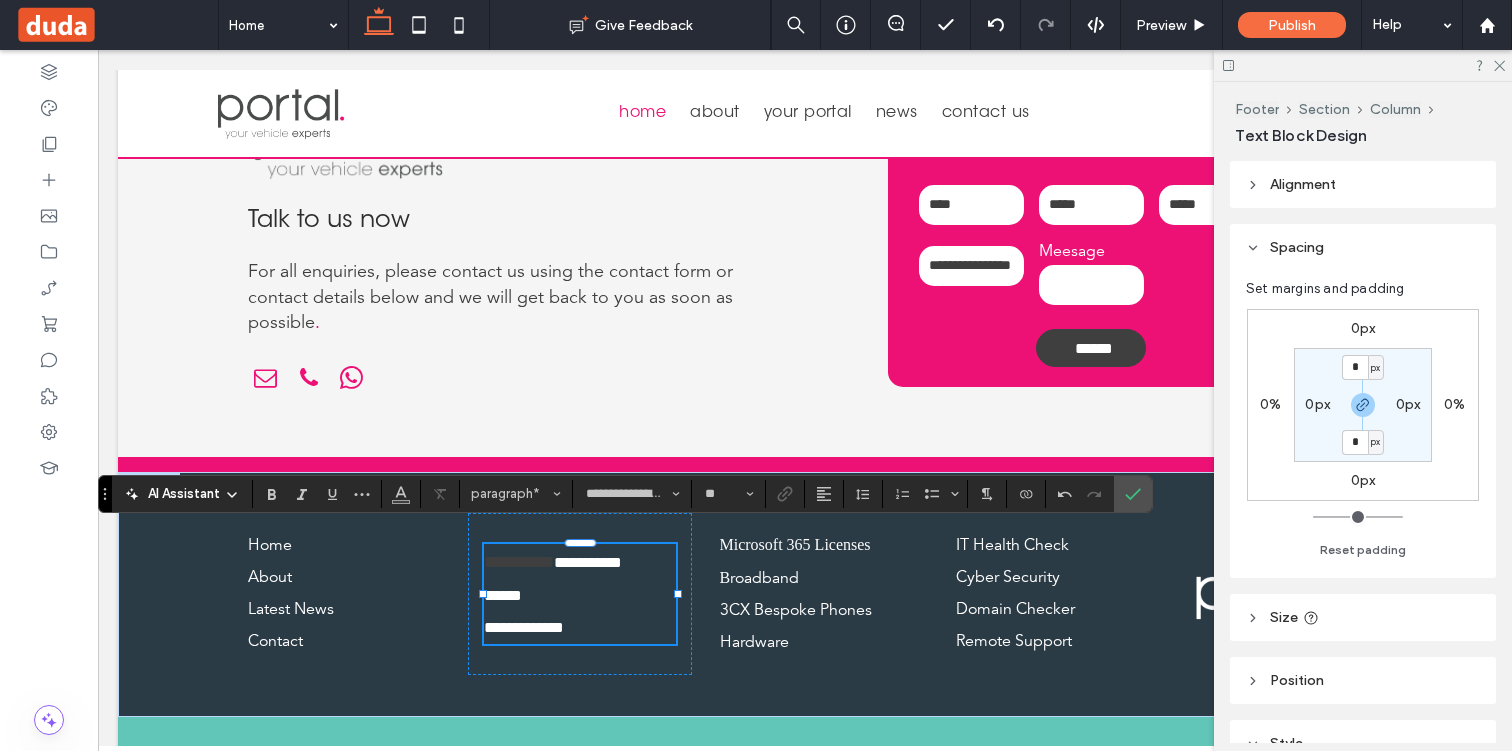 scroll, scrollTop: 4618, scrollLeft: 0, axis: vertical 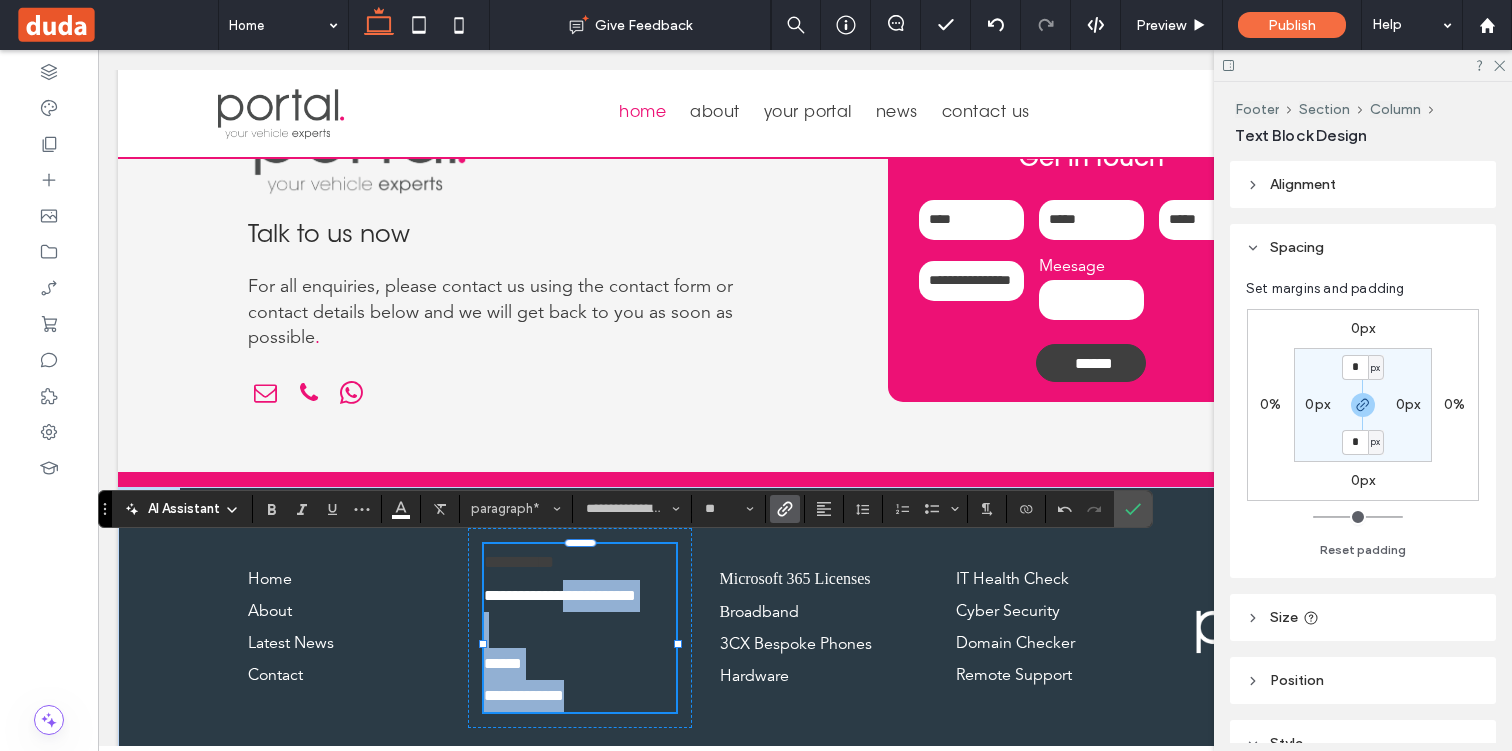 drag, startPoint x: 590, startPoint y: 598, endPoint x: 594, endPoint y: 718, distance: 120.06665 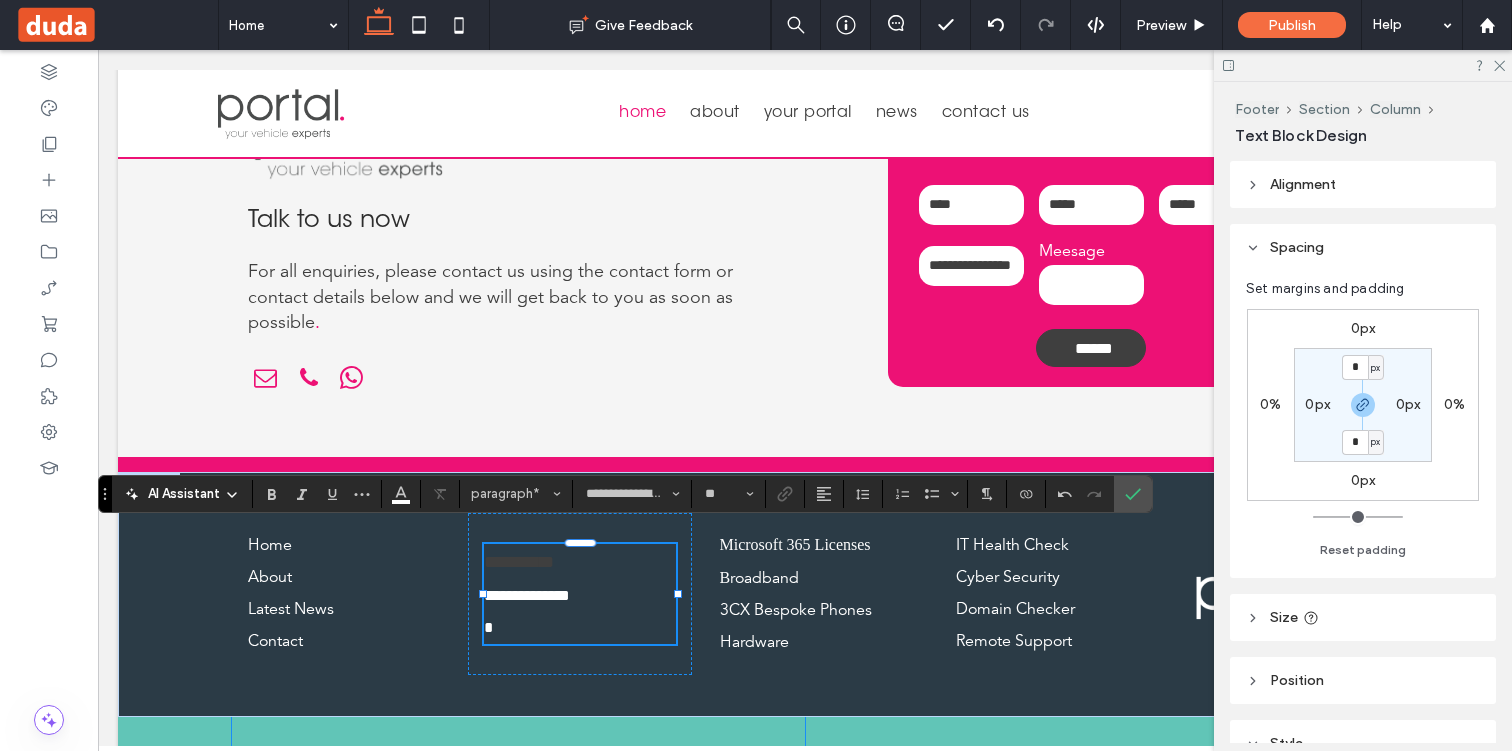 scroll, scrollTop: 4631, scrollLeft: 0, axis: vertical 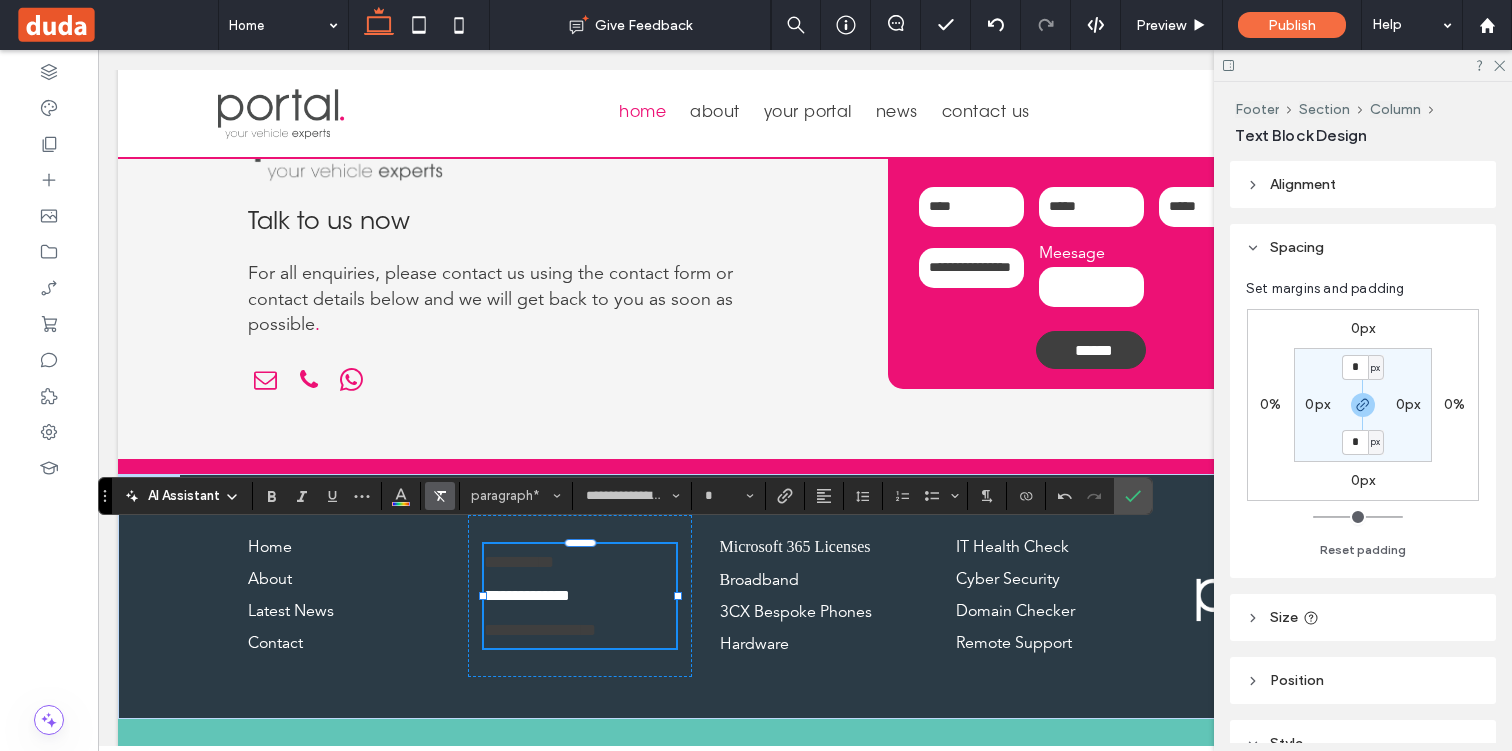 click 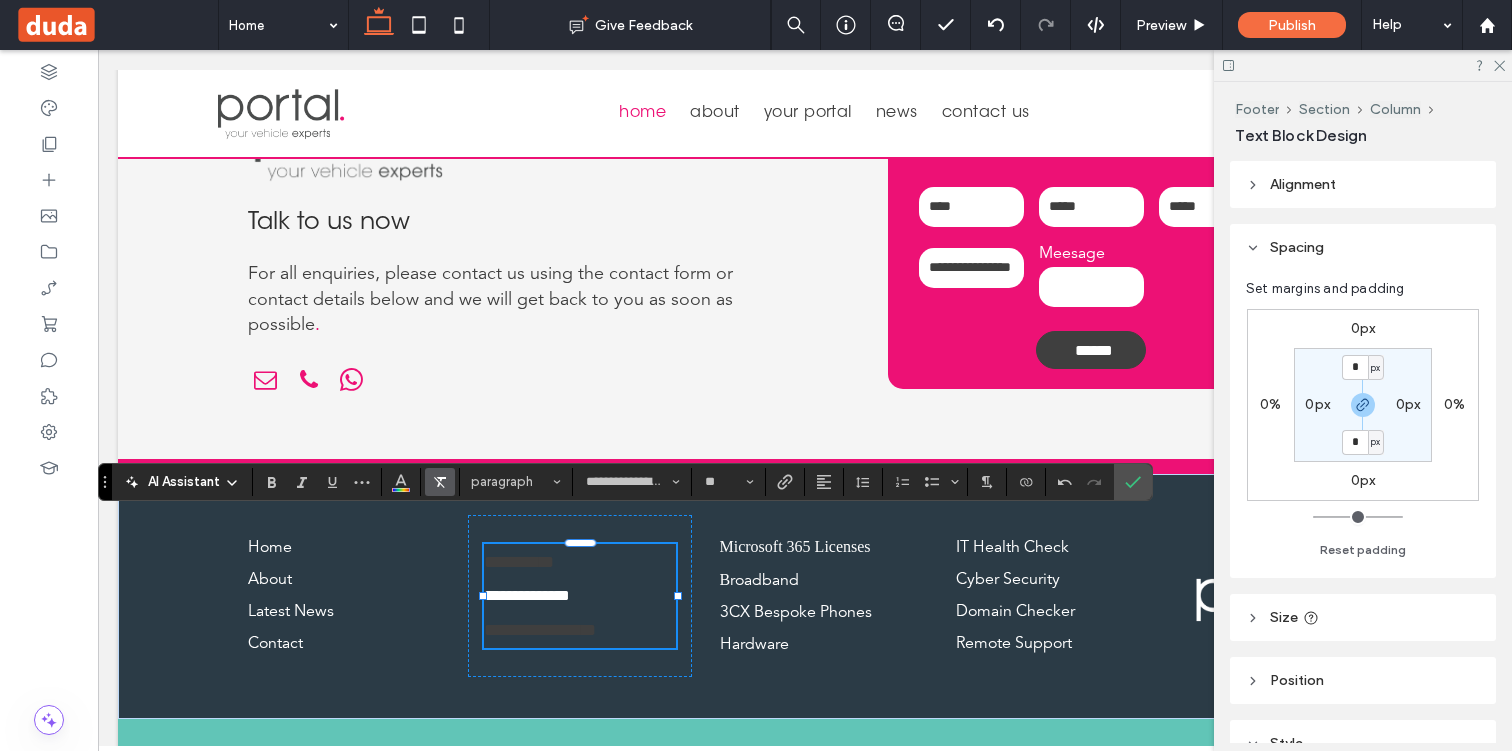scroll, scrollTop: 4645, scrollLeft: 0, axis: vertical 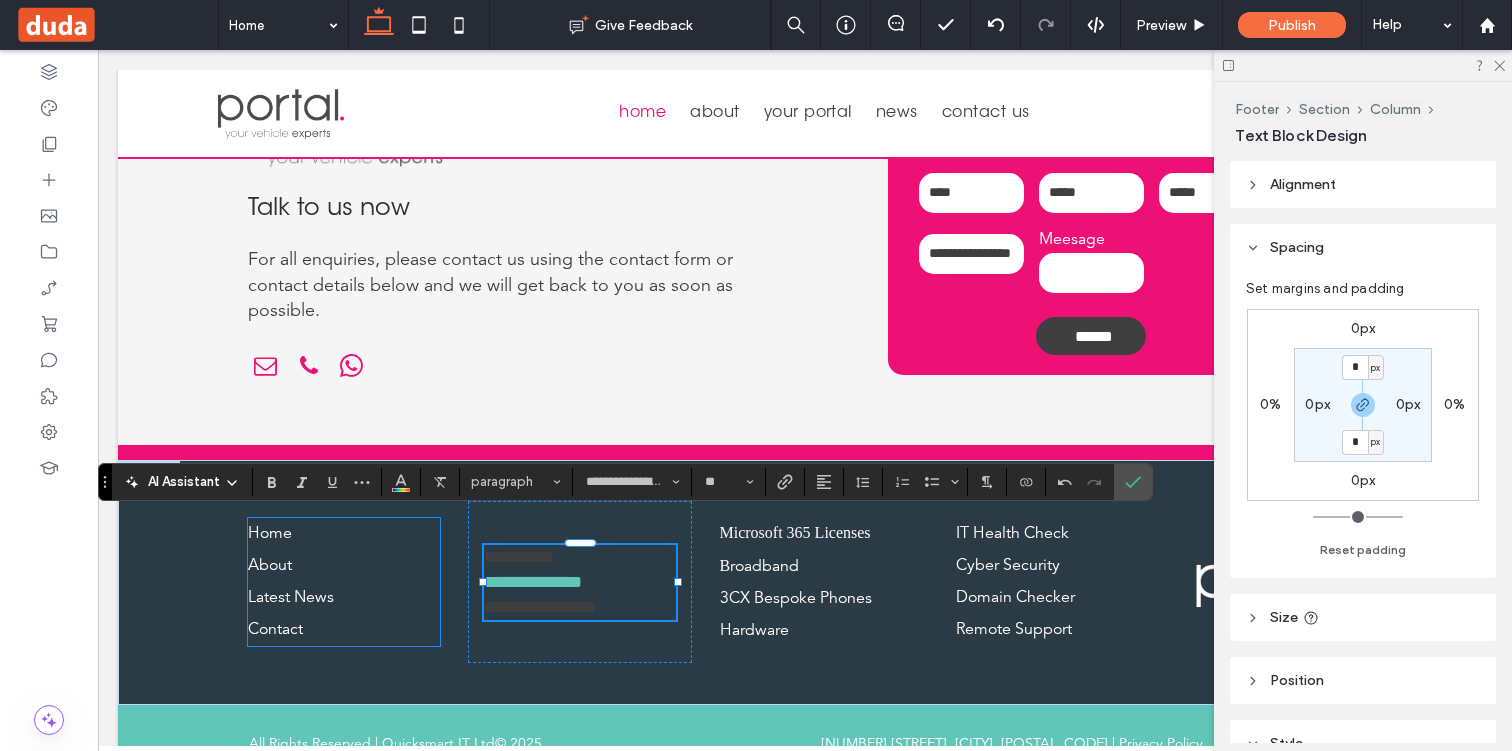 click on "About" at bounding box center (344, 566) 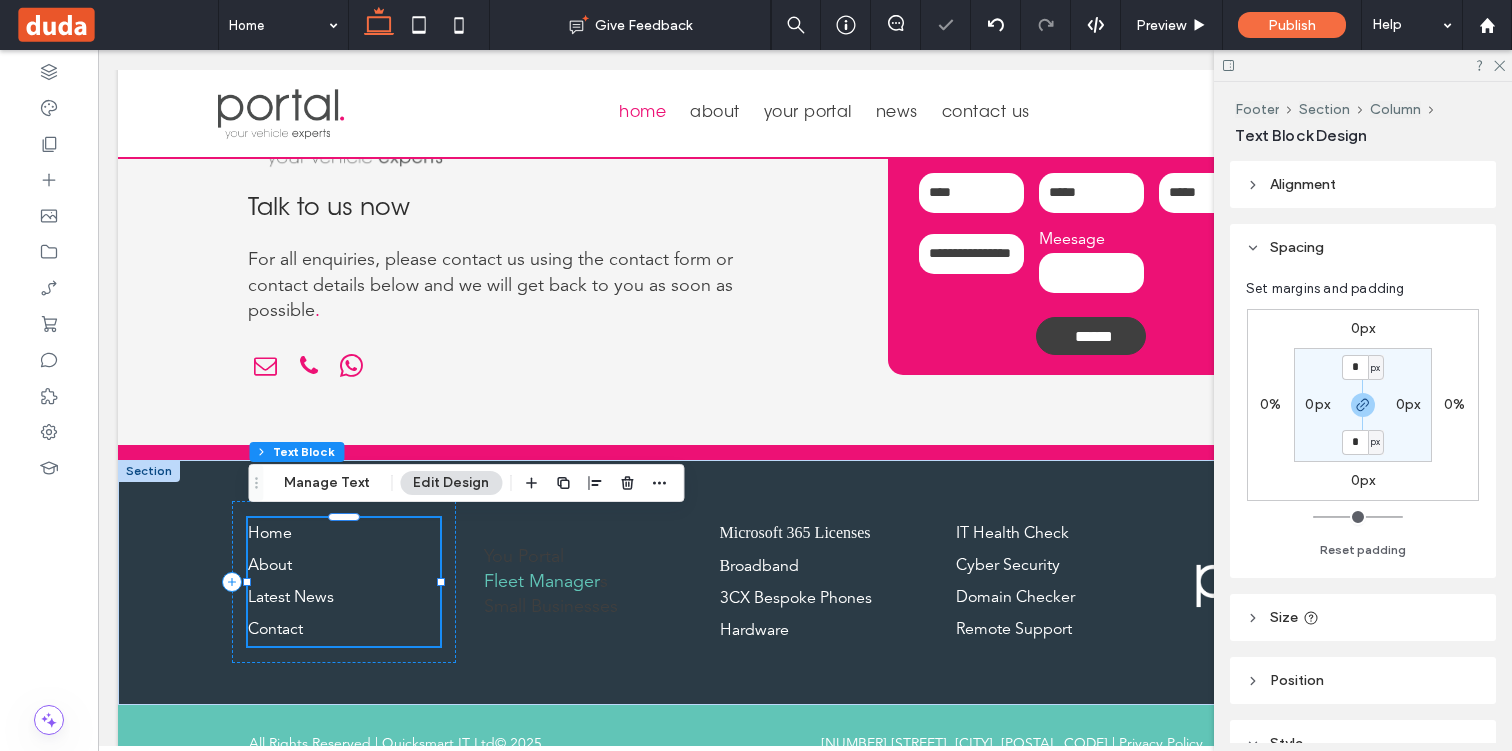click on "About" at bounding box center (344, 566) 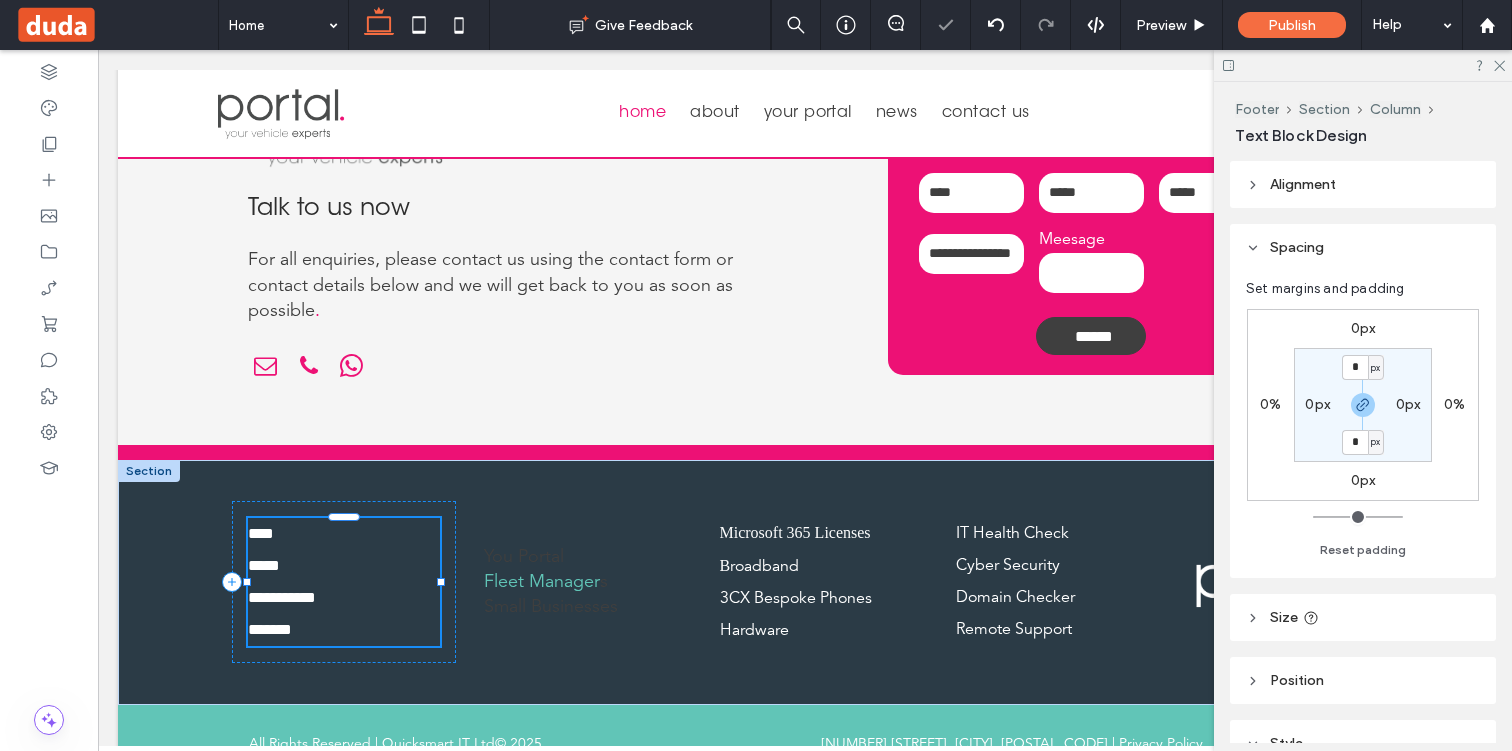 type on "**********" 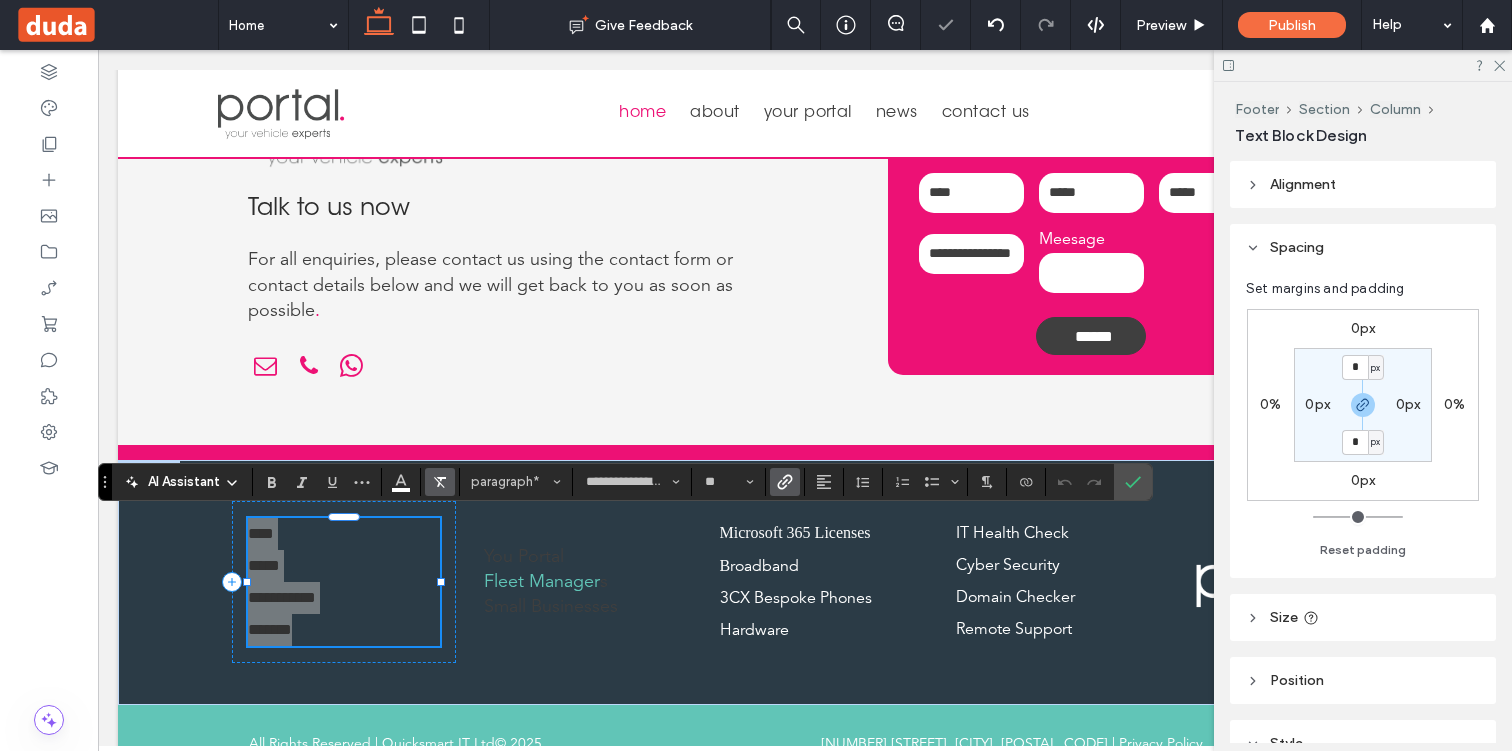 click at bounding box center [436, 482] 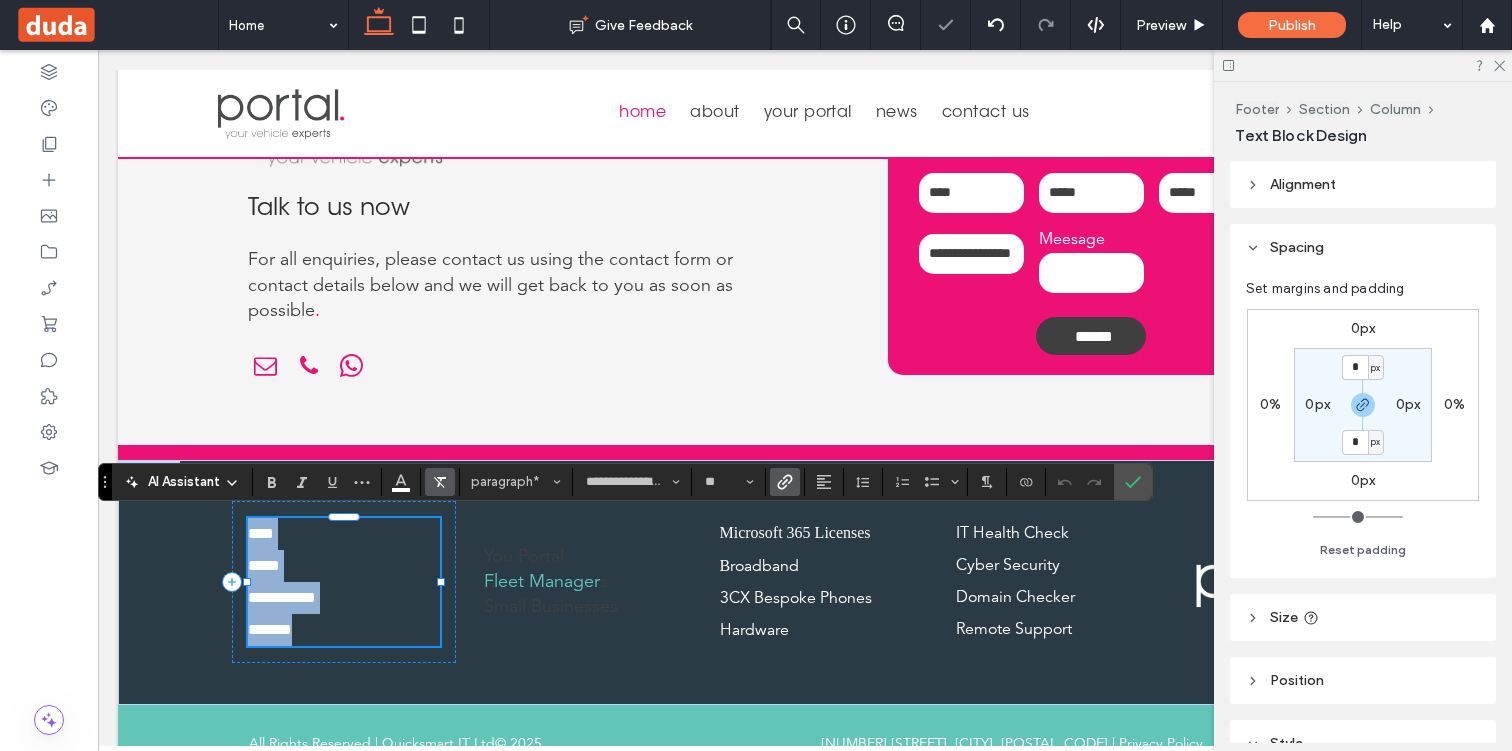 type on "**" 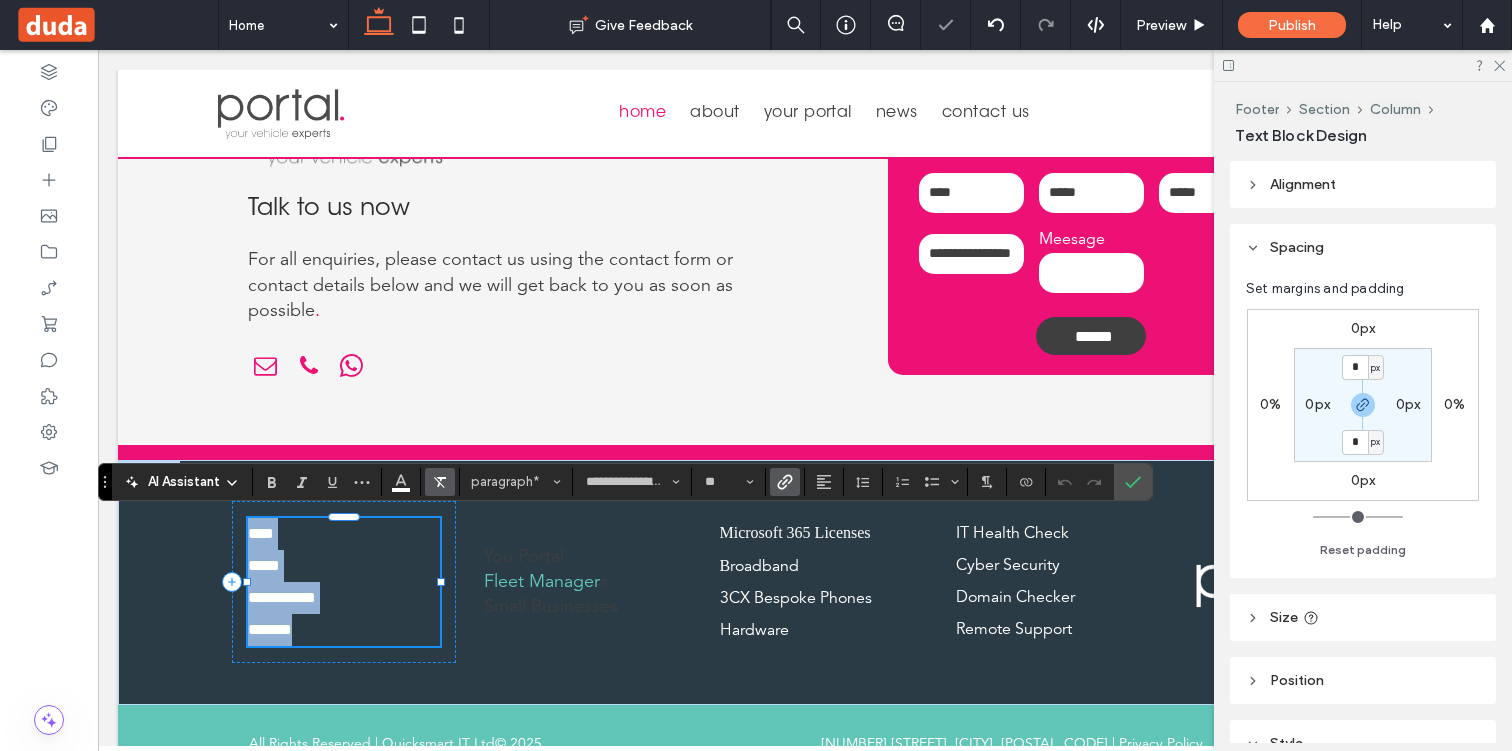scroll, scrollTop: 4659, scrollLeft: 0, axis: vertical 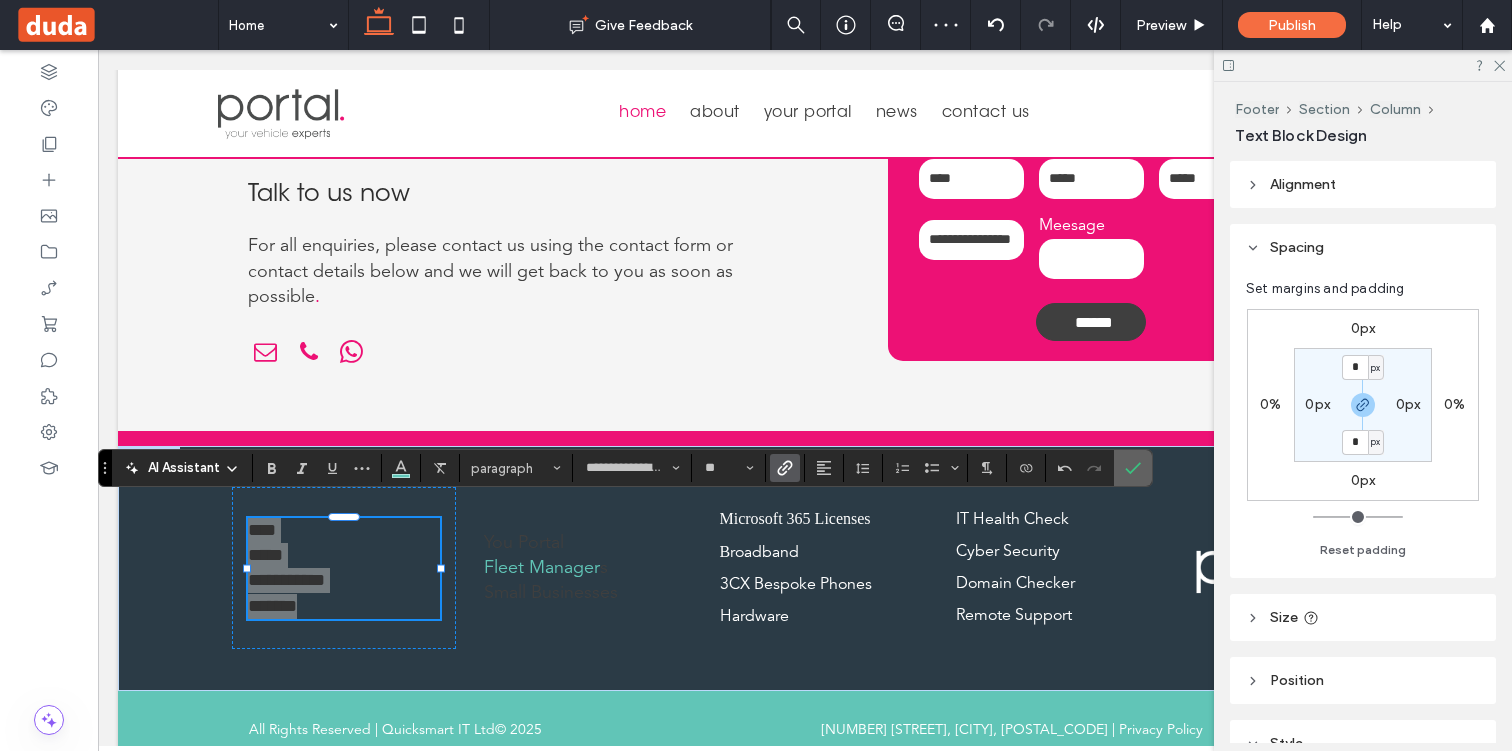 click 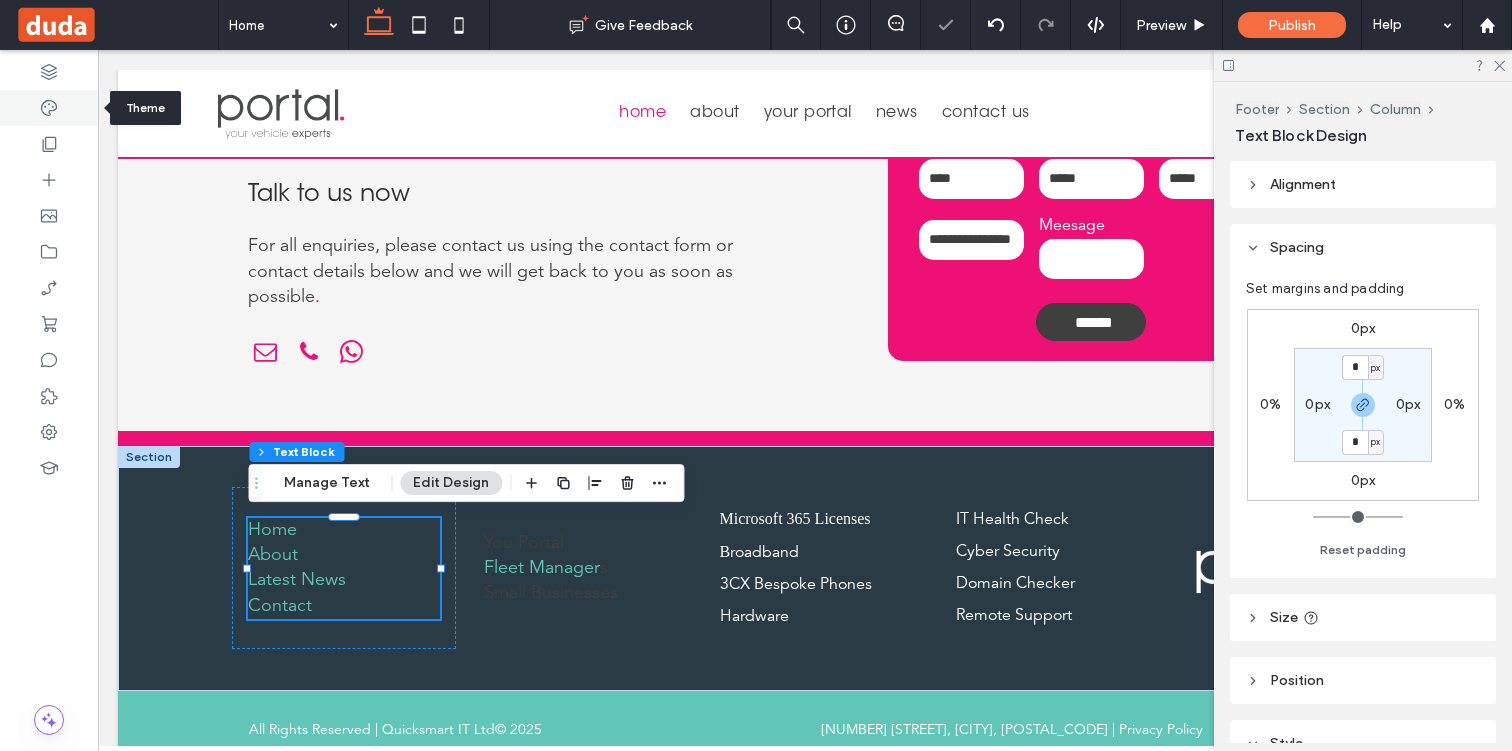 click at bounding box center (49, 108) 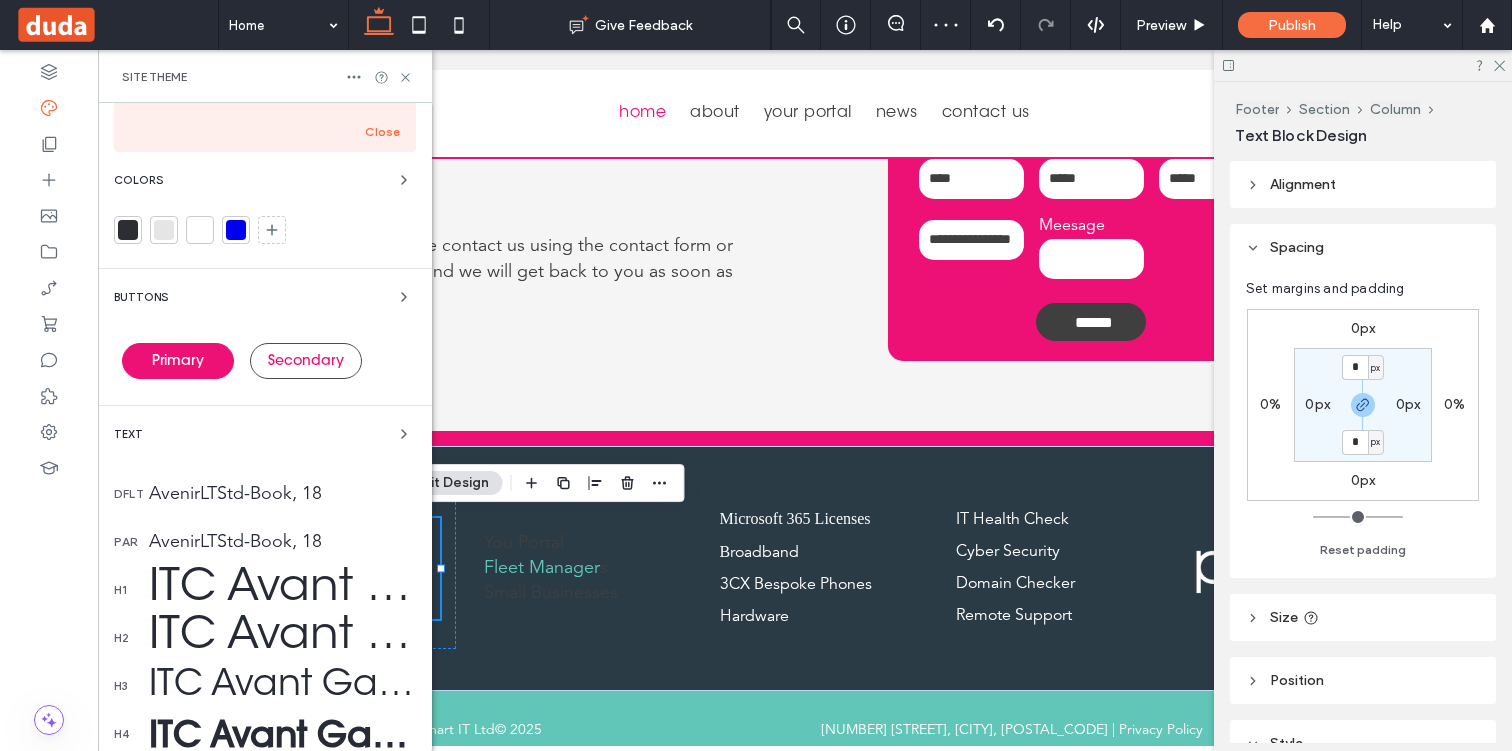 scroll, scrollTop: 205, scrollLeft: 0, axis: vertical 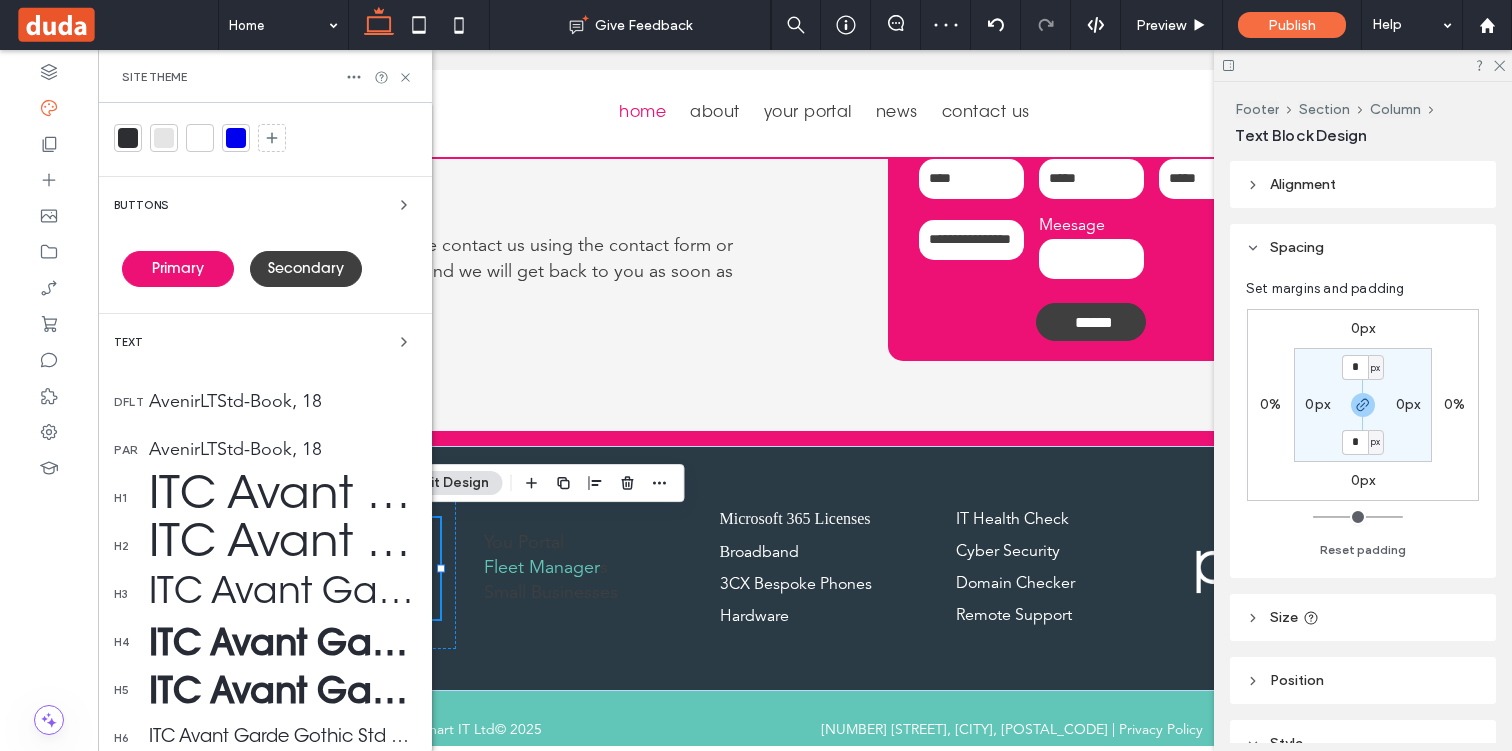 click on "AvenirLTStd-Book, 18" at bounding box center (282, 402) 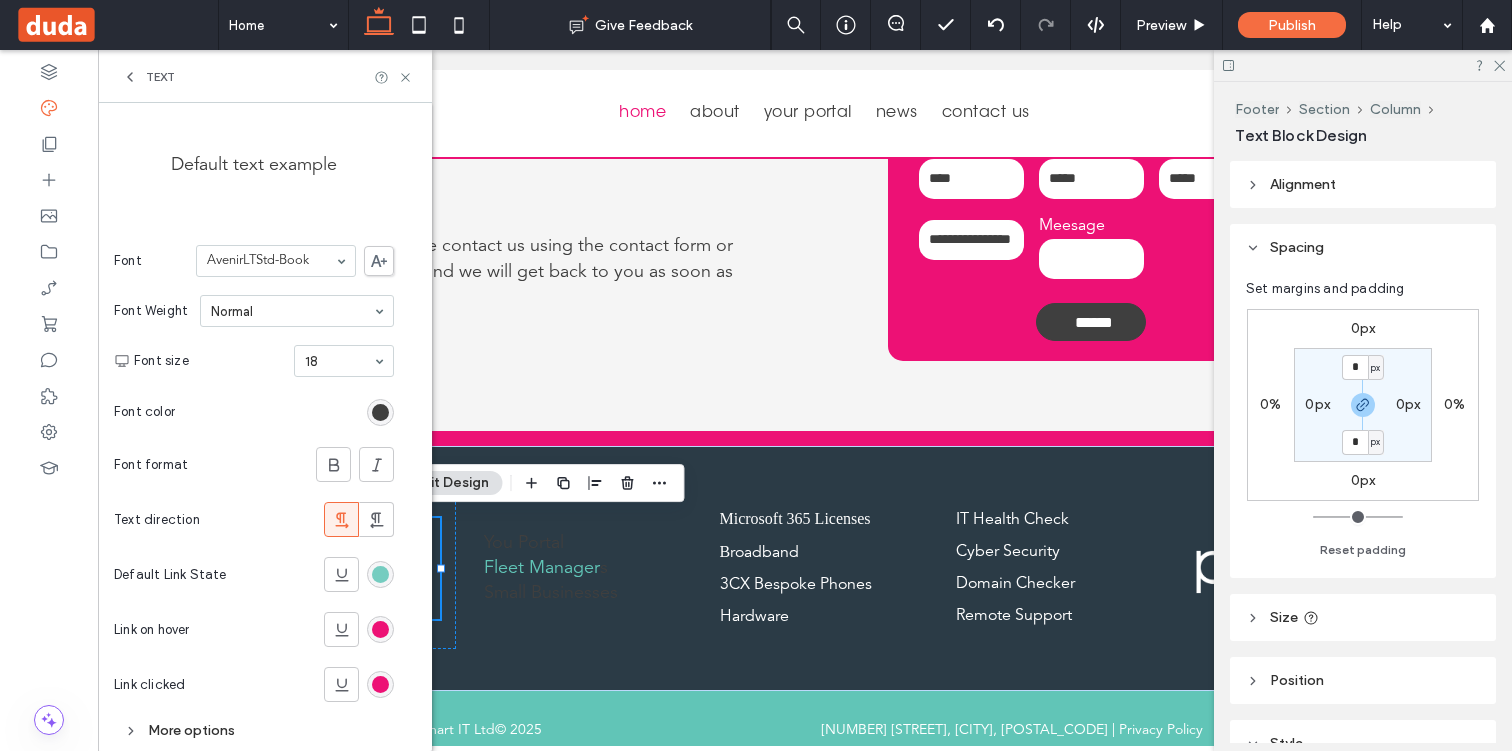 click at bounding box center (380, 574) 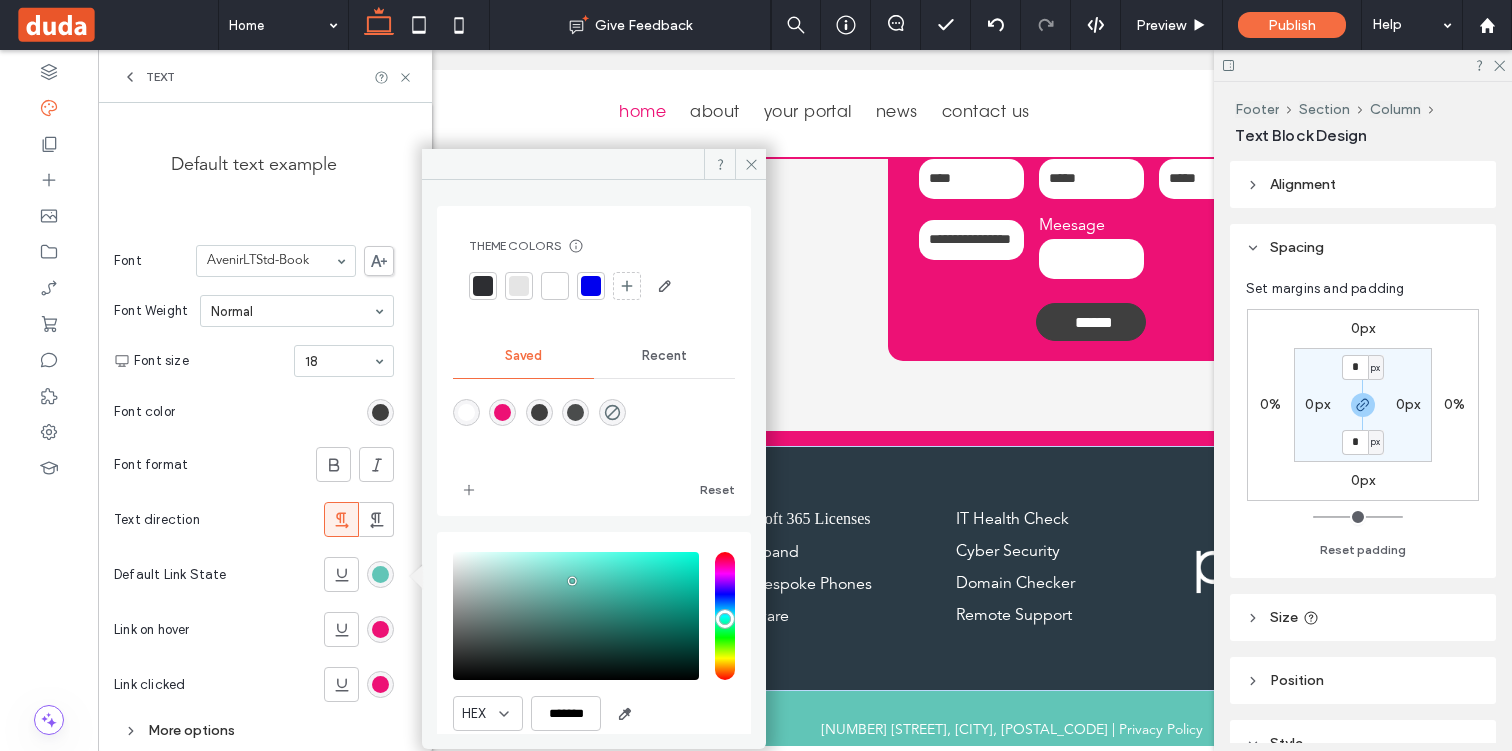 click at bounding box center [466, 412] 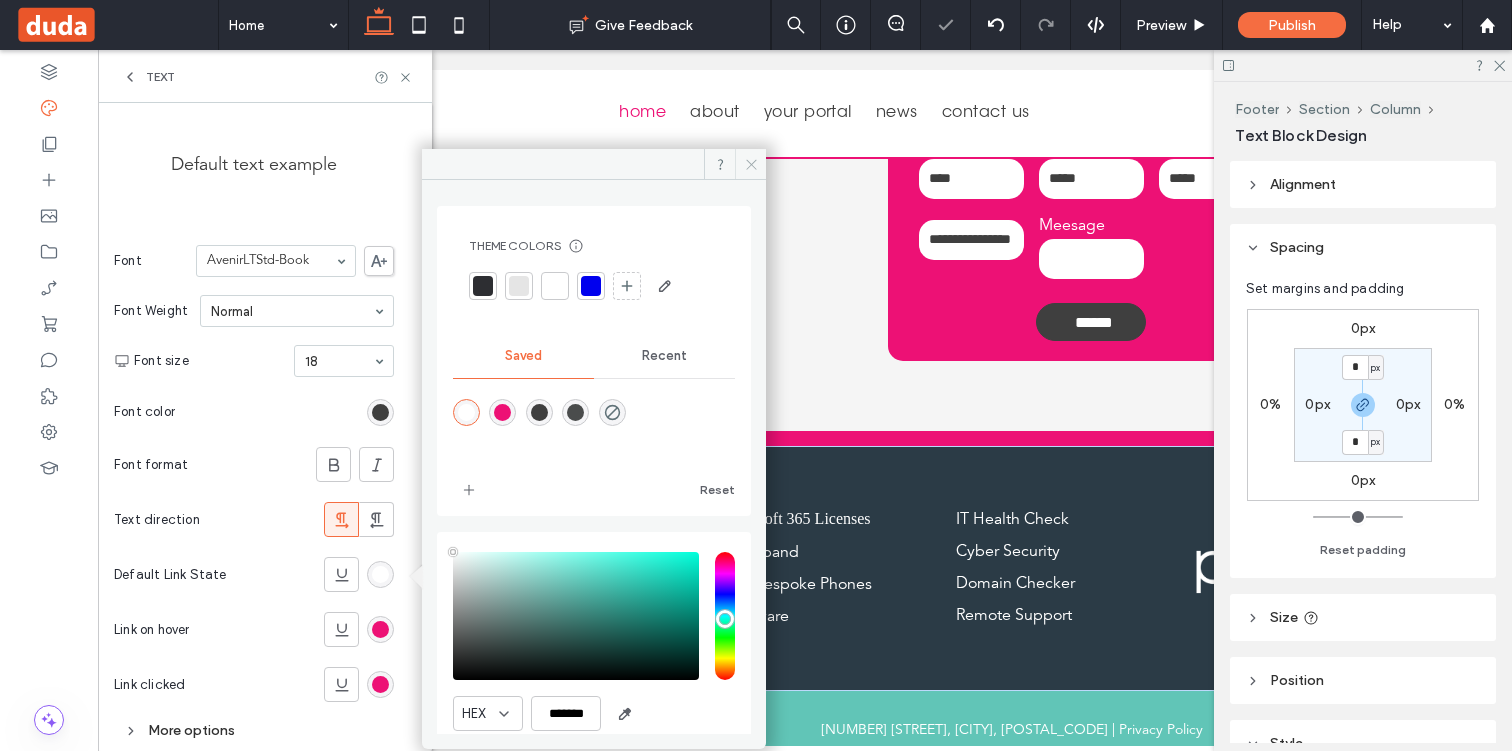 click at bounding box center (750, 164) 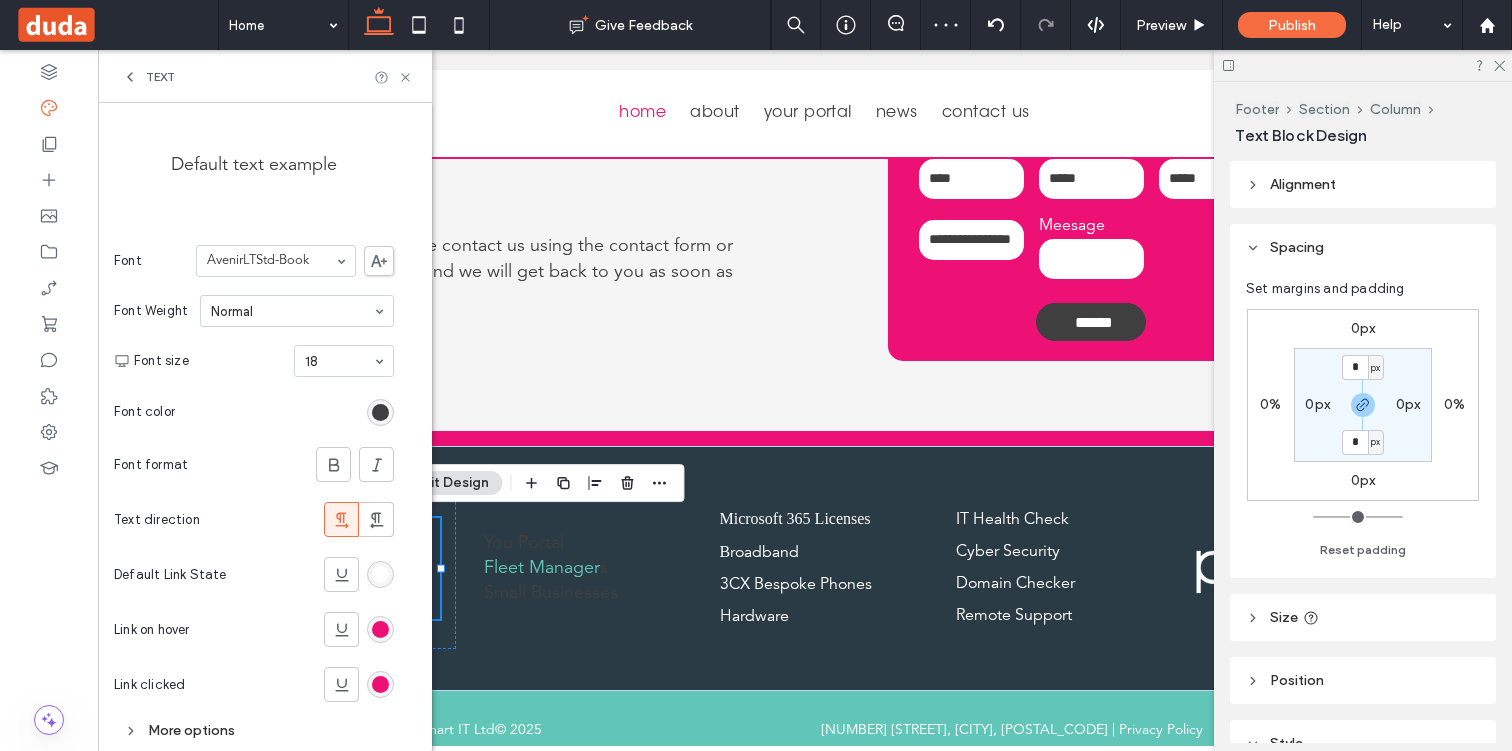 click at bounding box center [380, 574] 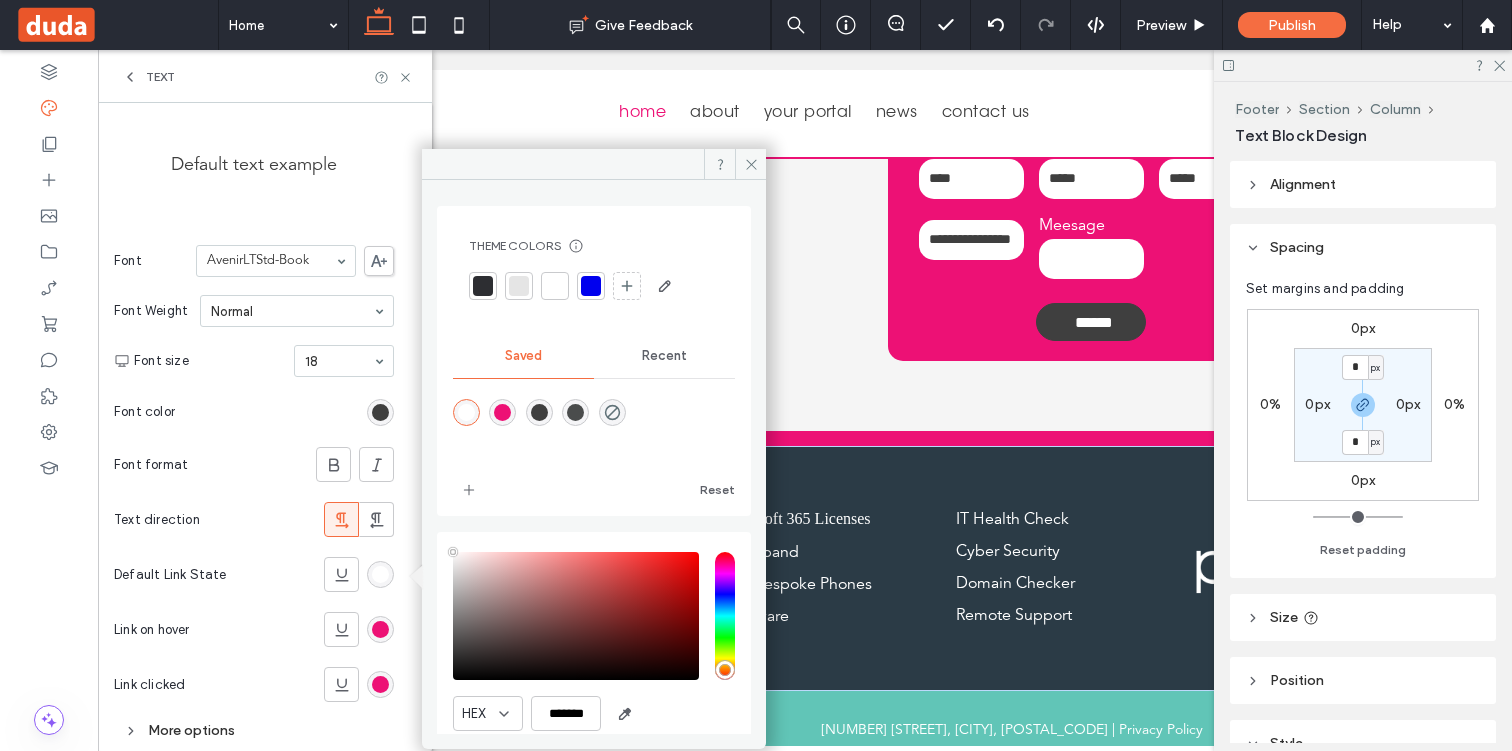 click at bounding box center (466, 412) 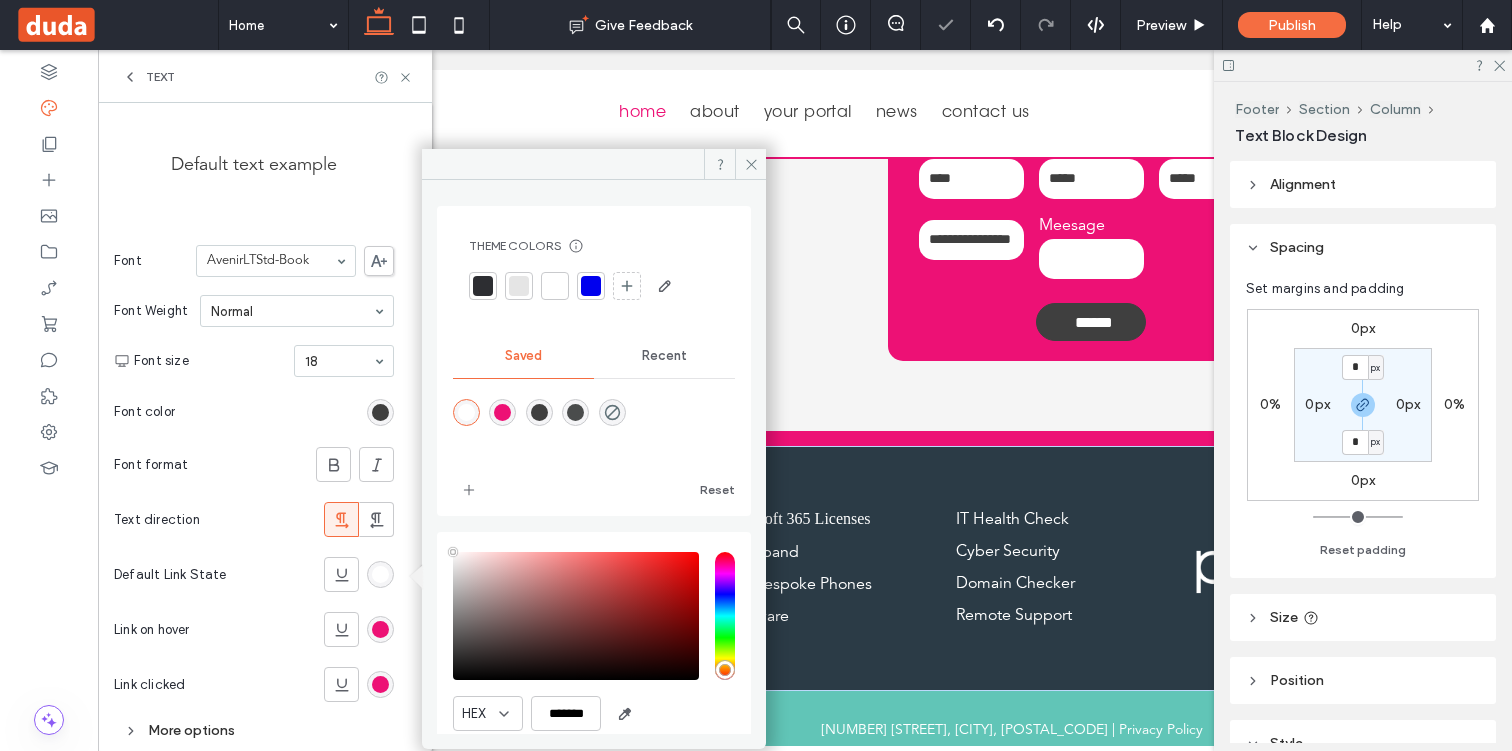 click at bounding box center [466, 412] 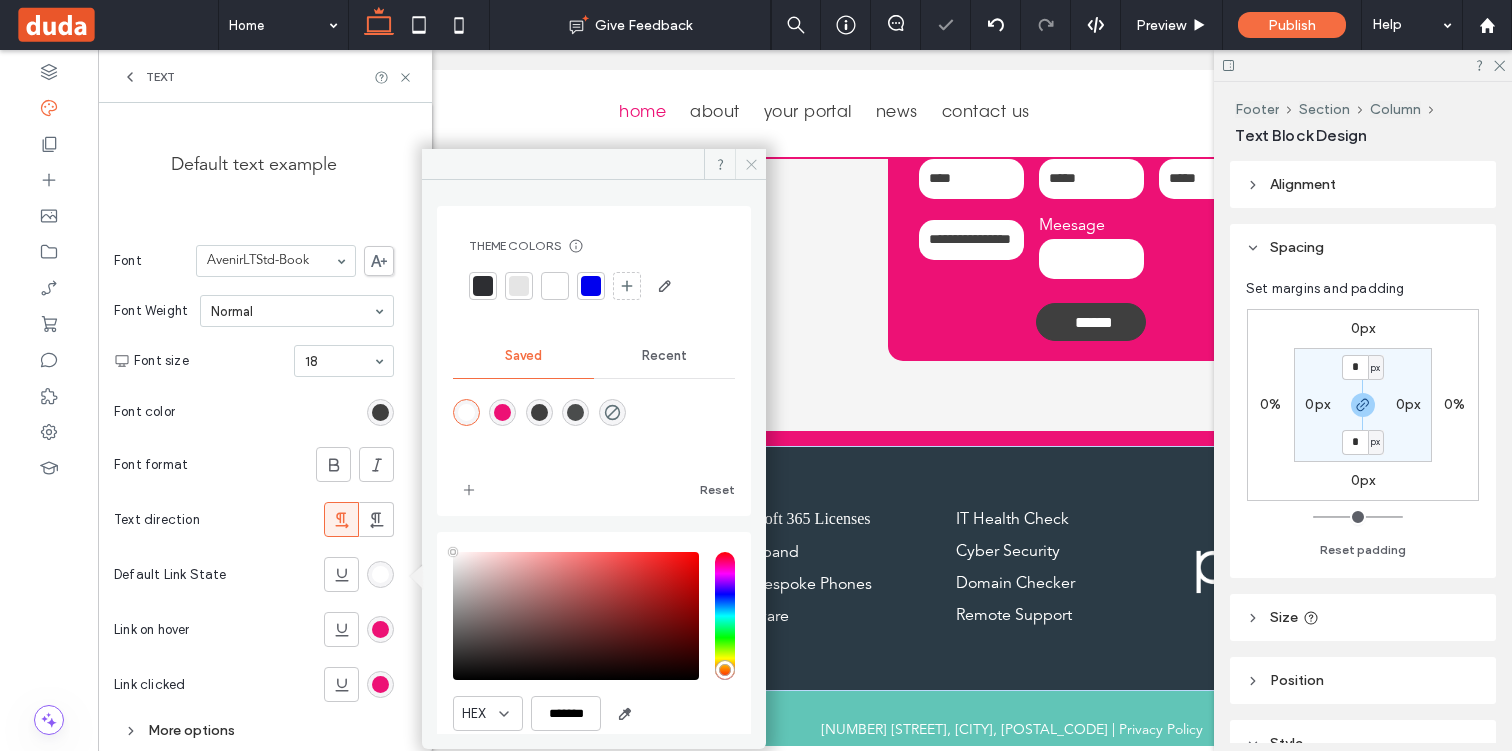 click at bounding box center [750, 164] 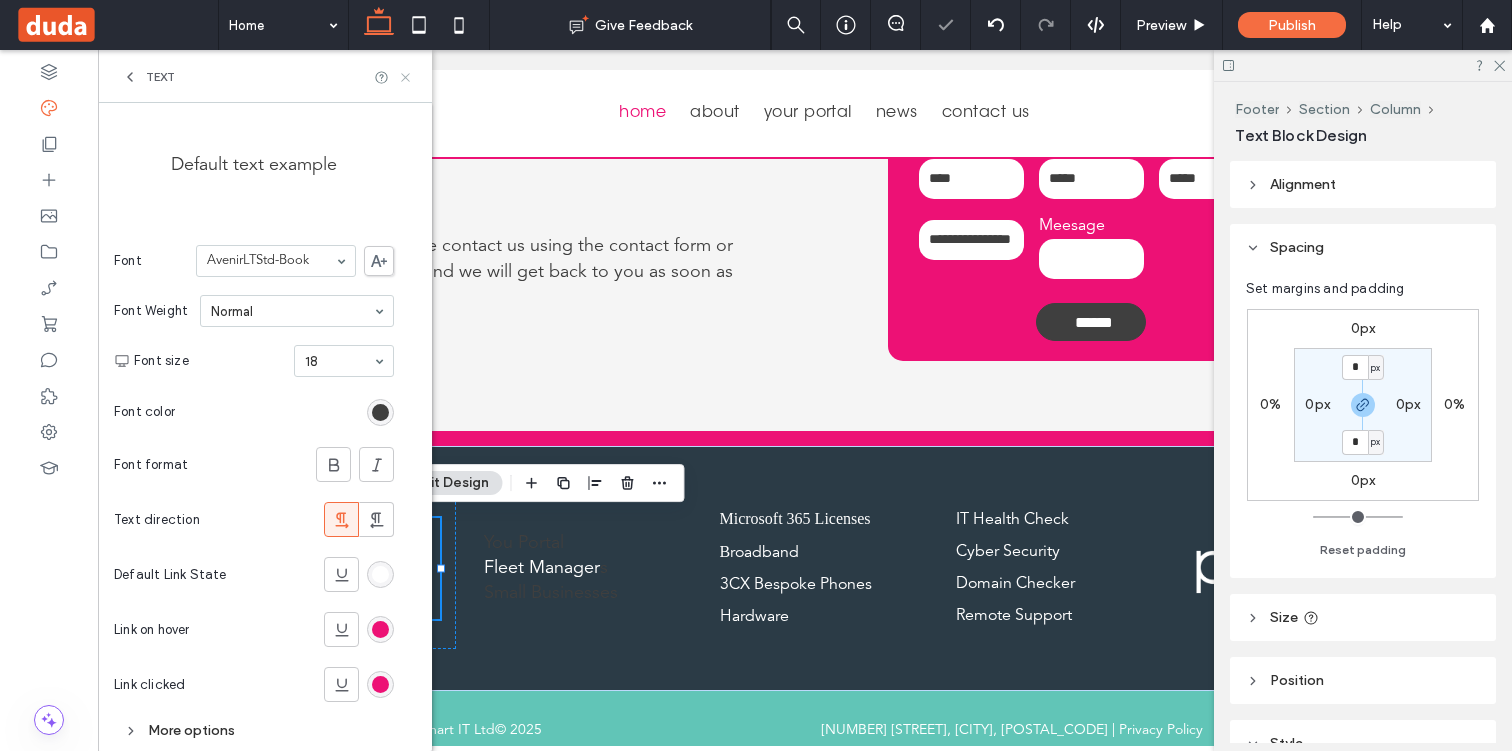 click 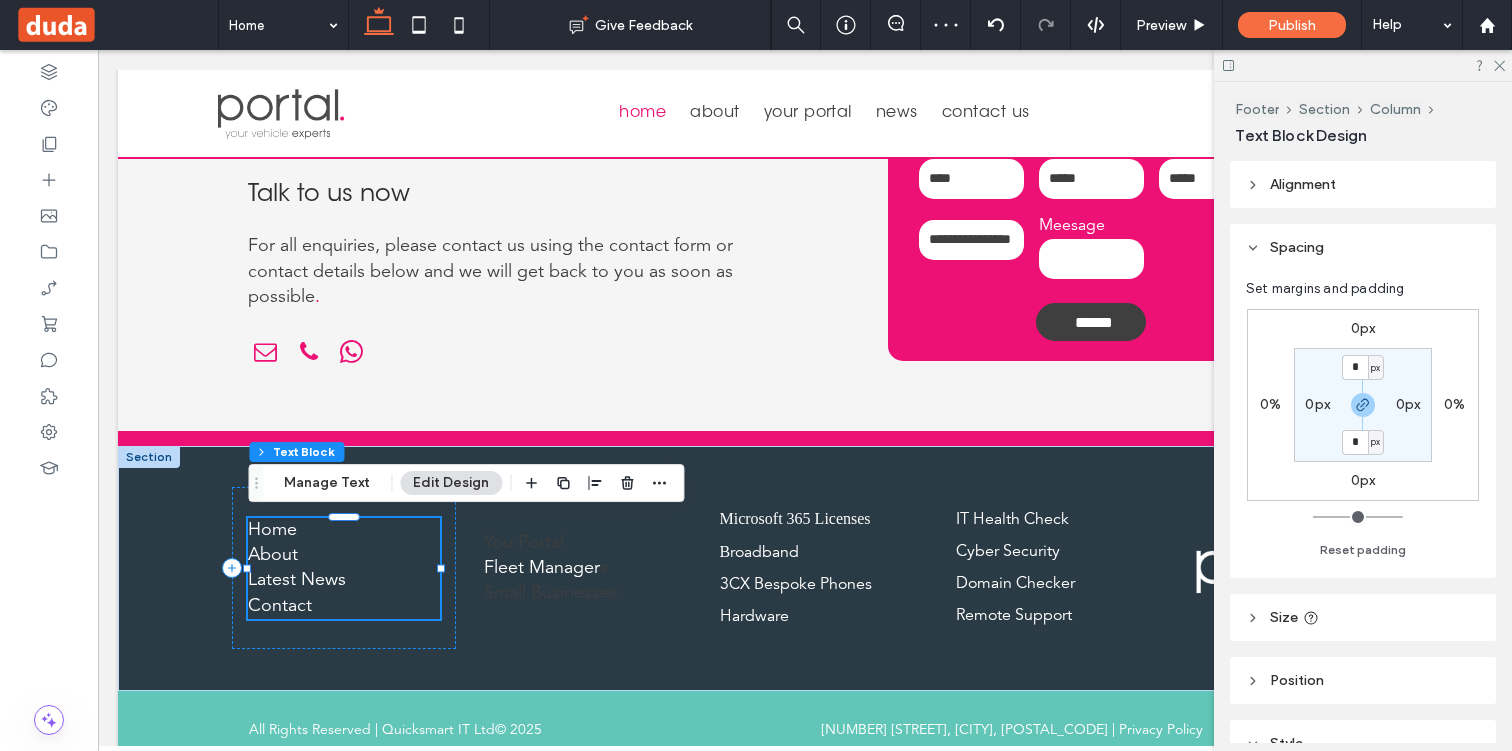 click on "About" at bounding box center [344, 555] 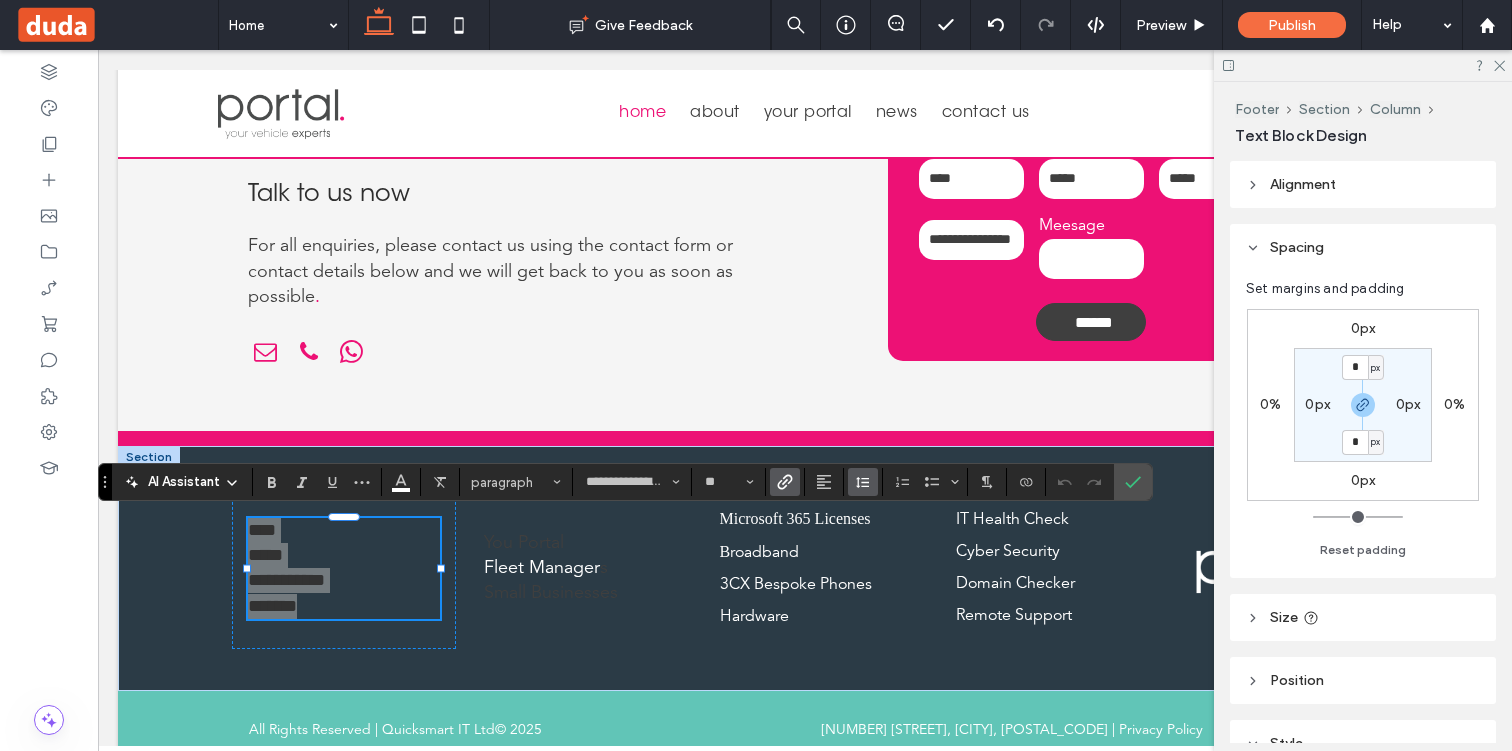 click 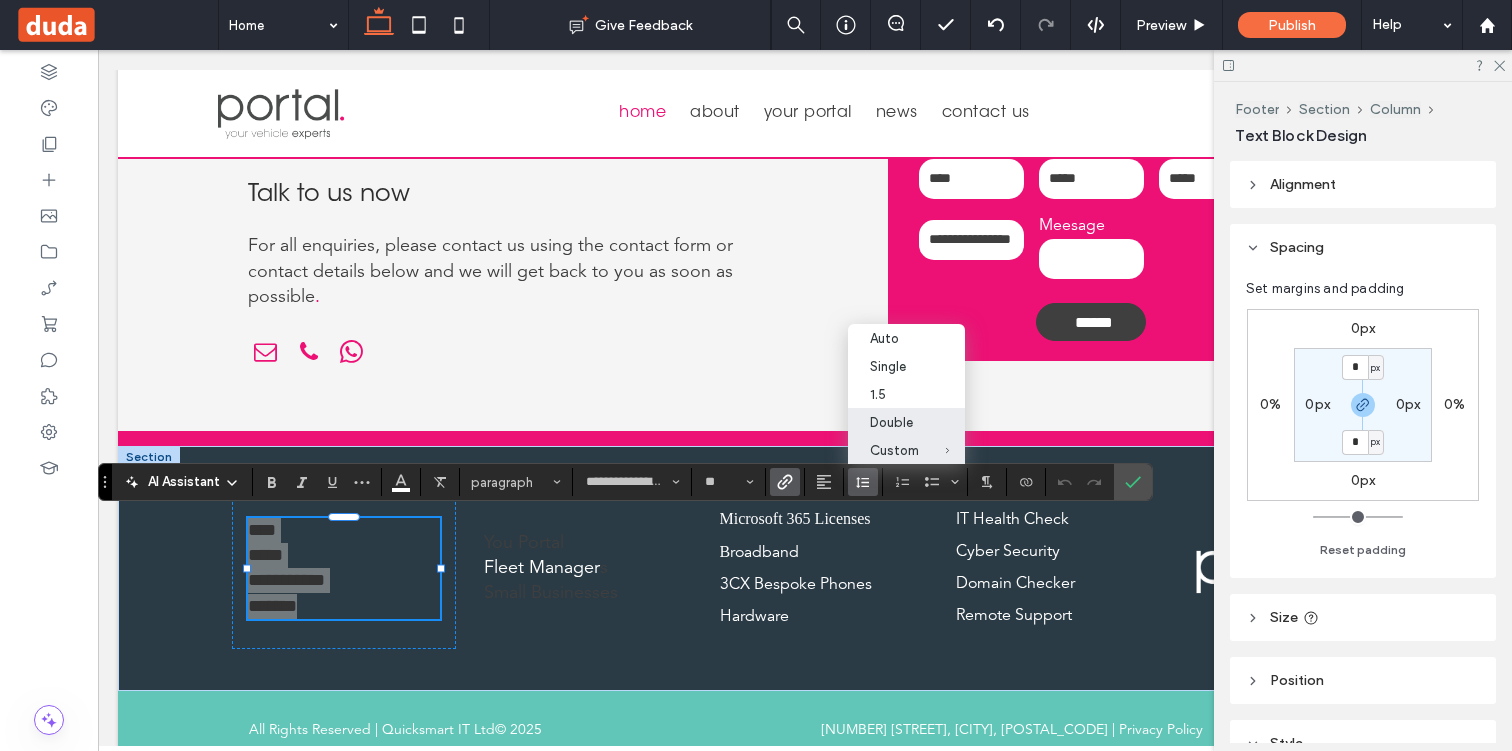 click on "Double" at bounding box center (894, 422) 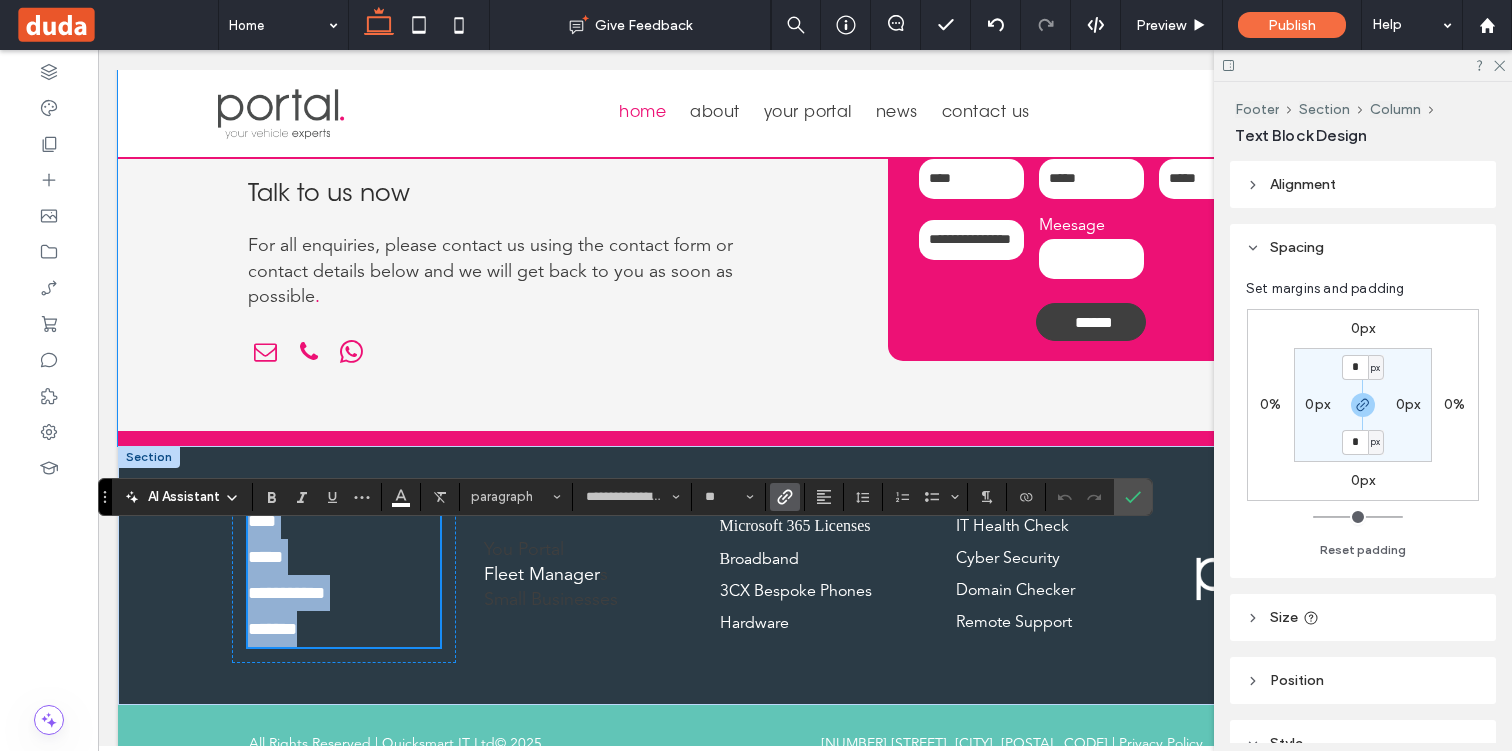 scroll, scrollTop: 4644, scrollLeft: 0, axis: vertical 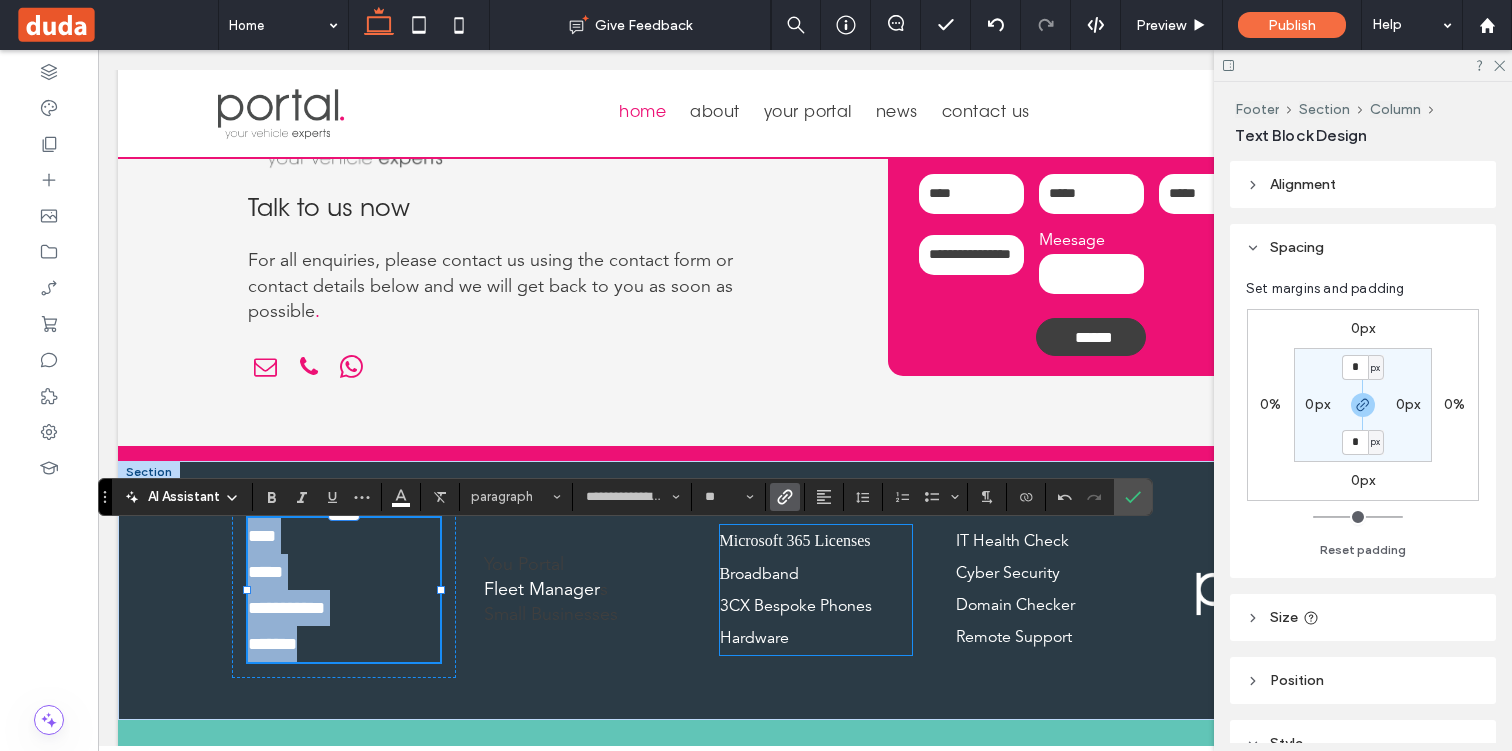 click on "roadband" at bounding box center [764, 575] 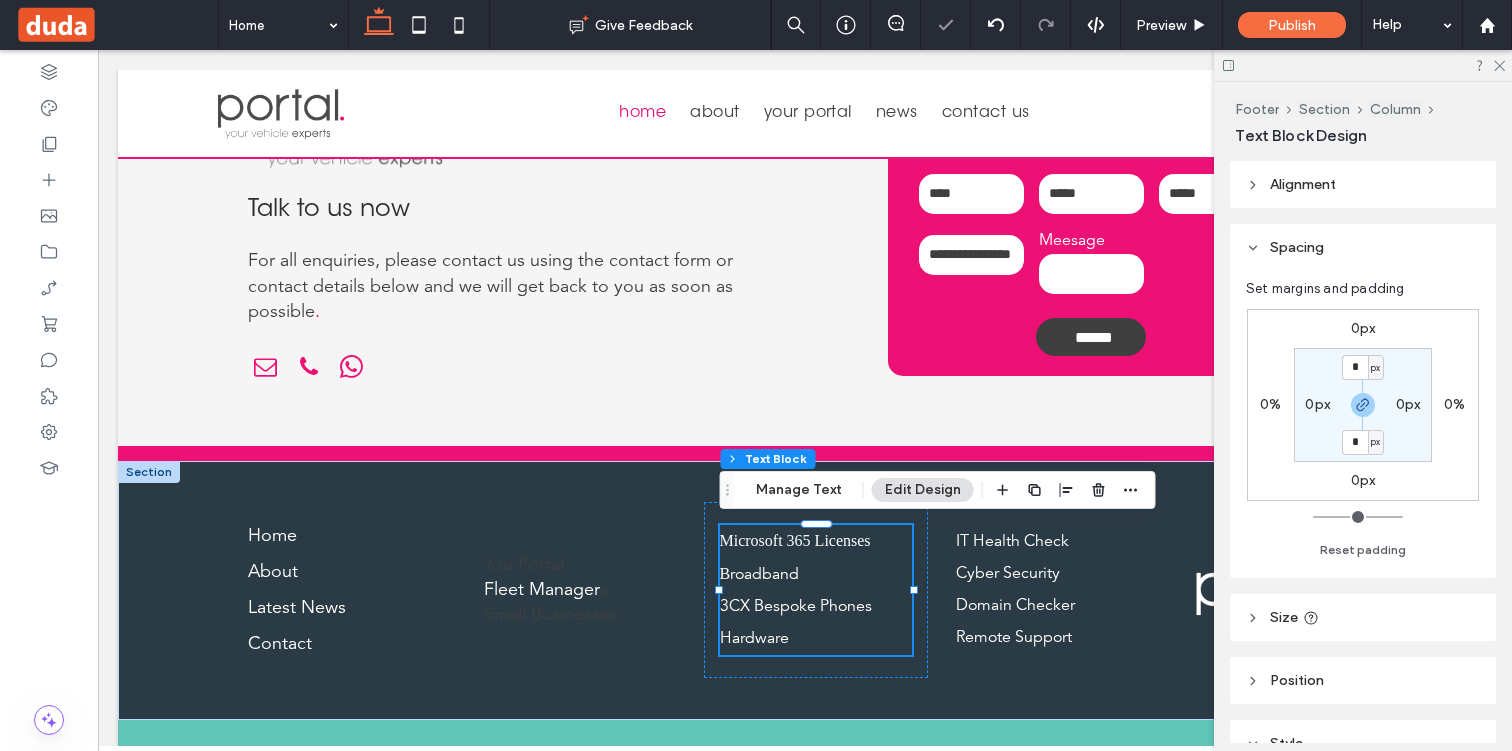 click on "Microsoft 365 Licenses" at bounding box center (816, 541) 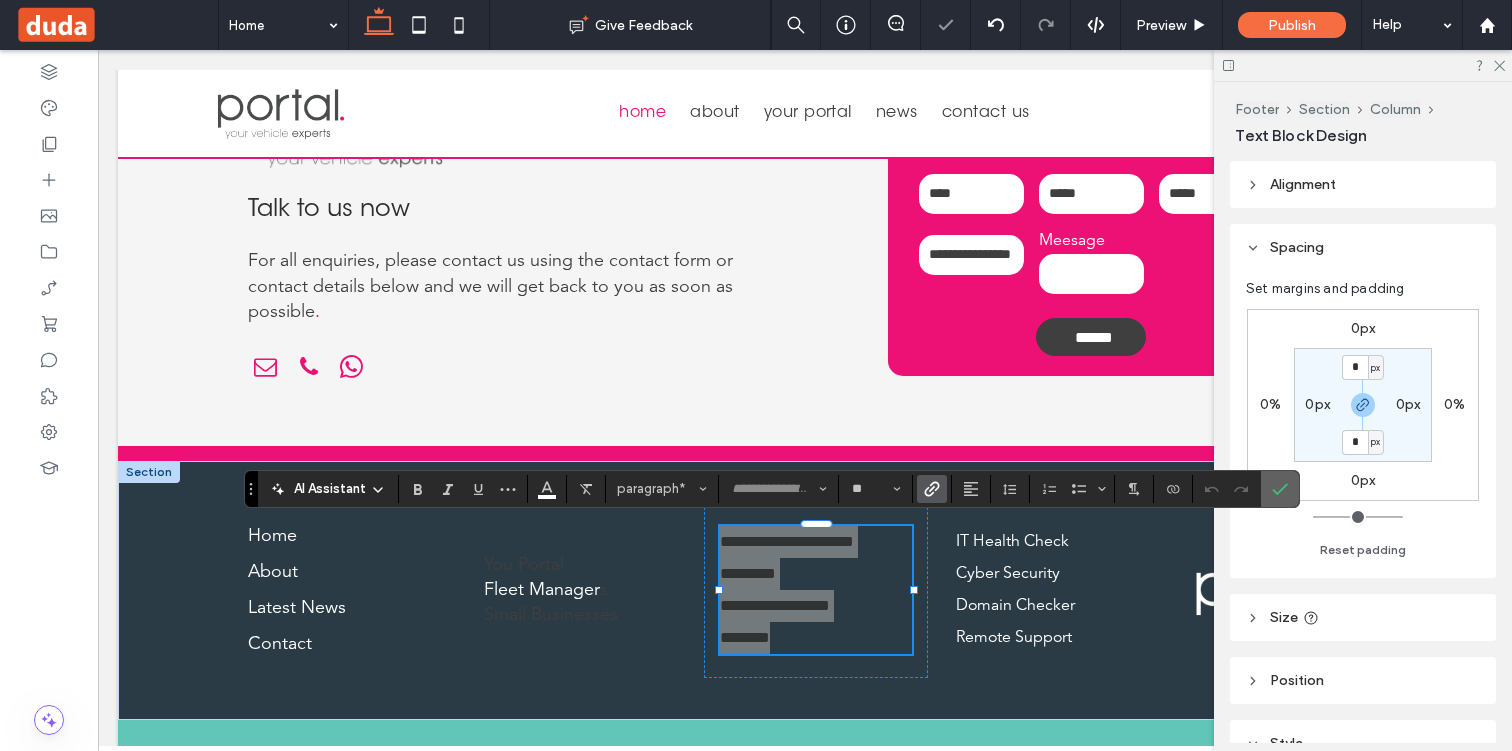 click at bounding box center (1280, 489) 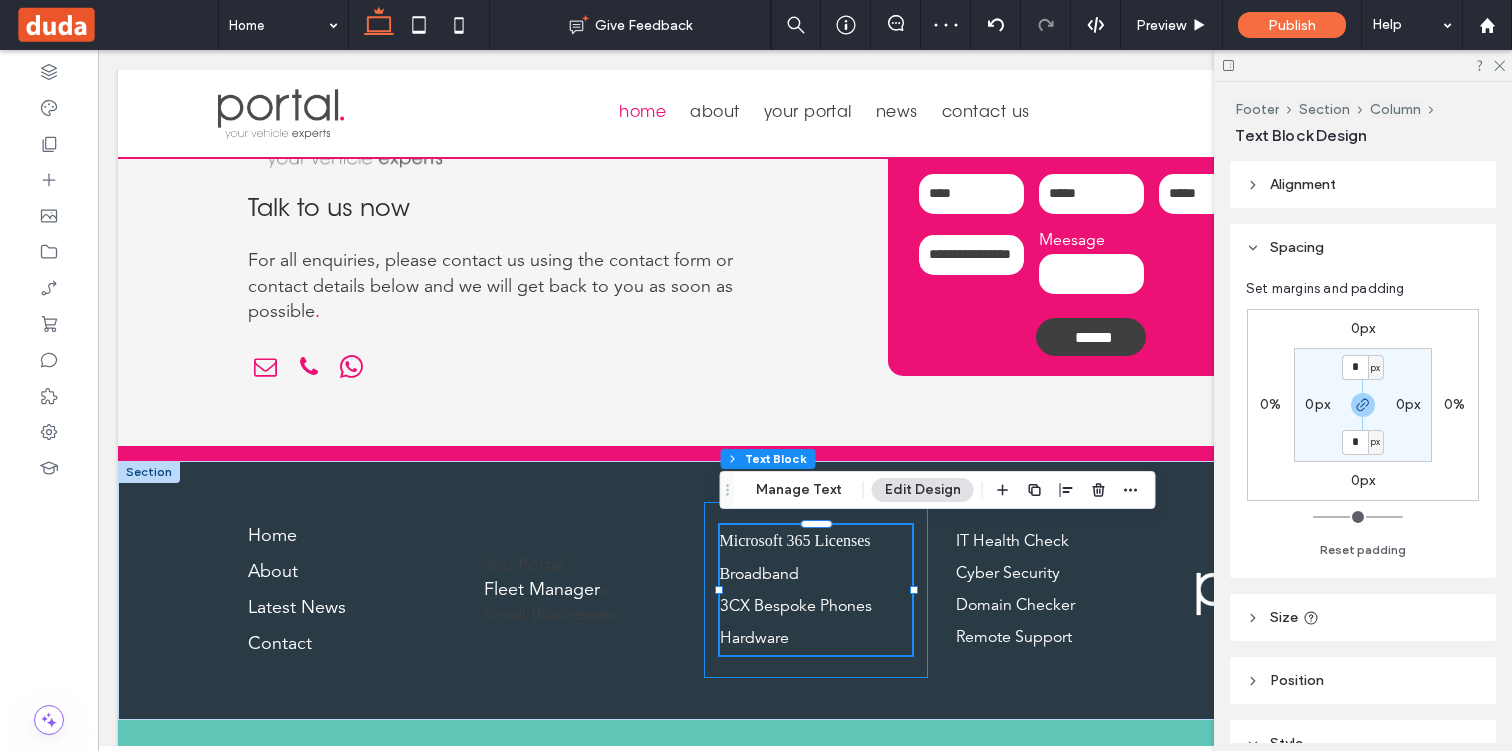 click on "Microsoft 365 Licenses B roadband 3CX Bespoke Phones Hardware" at bounding box center (816, 590) 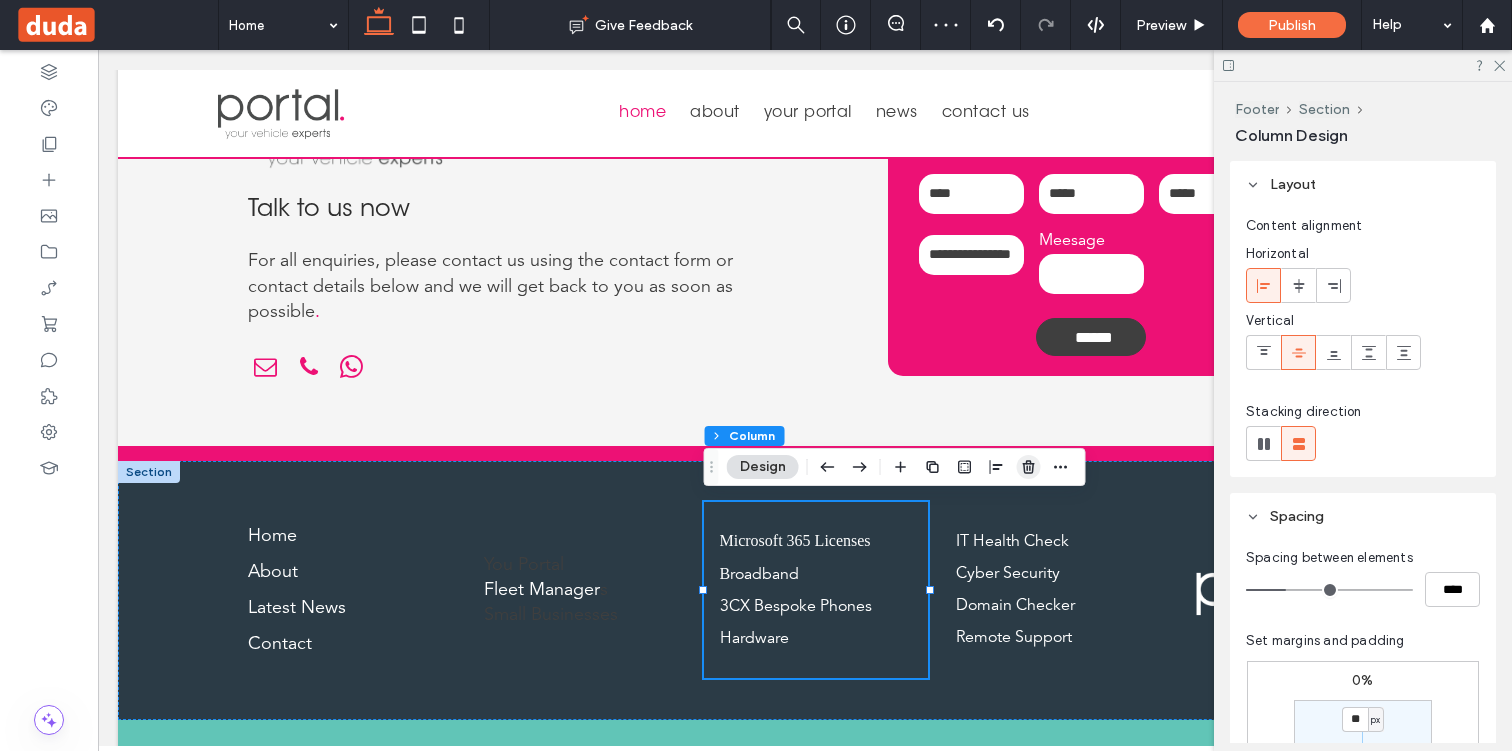 click 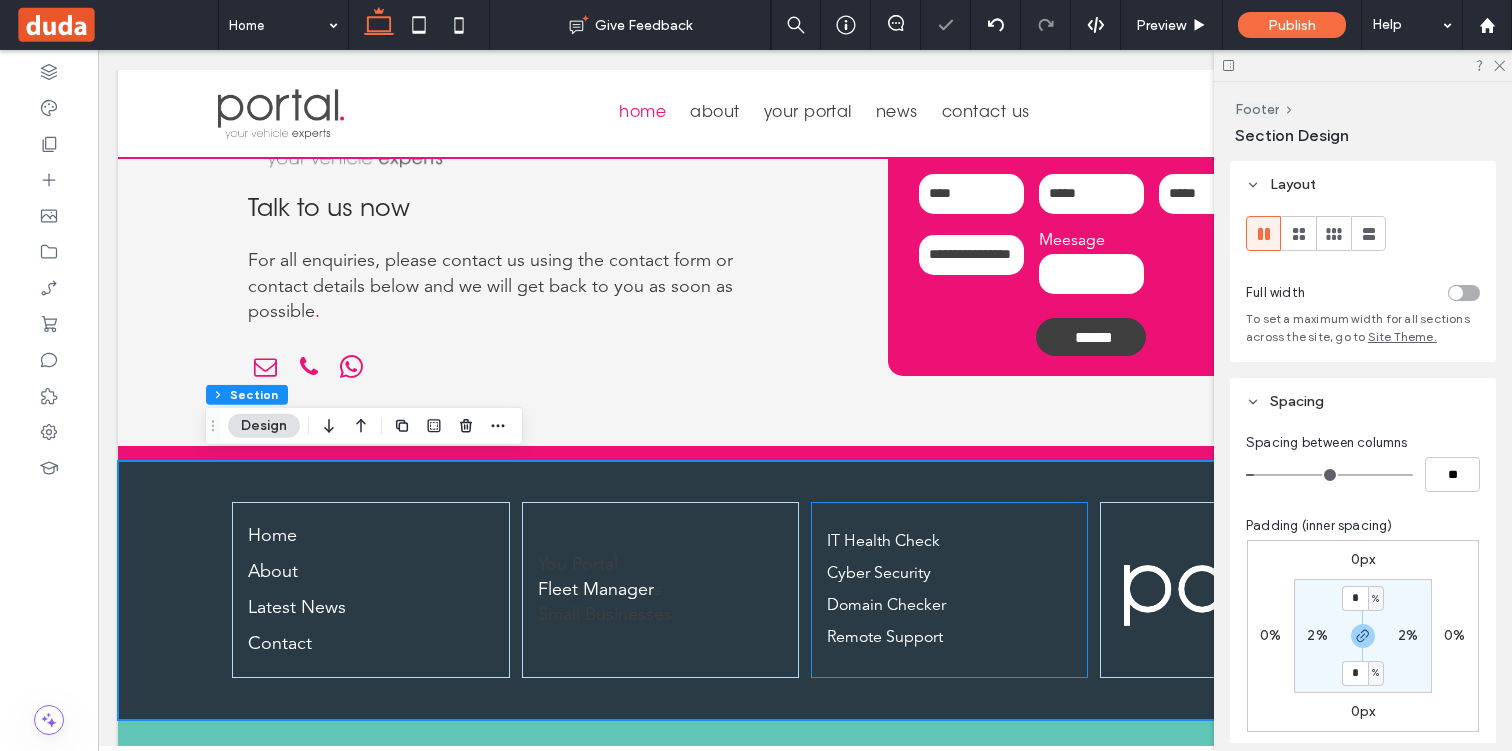 click on "IT Health Check Cyber Security Domain Checker Remote Support" at bounding box center (950, 590) 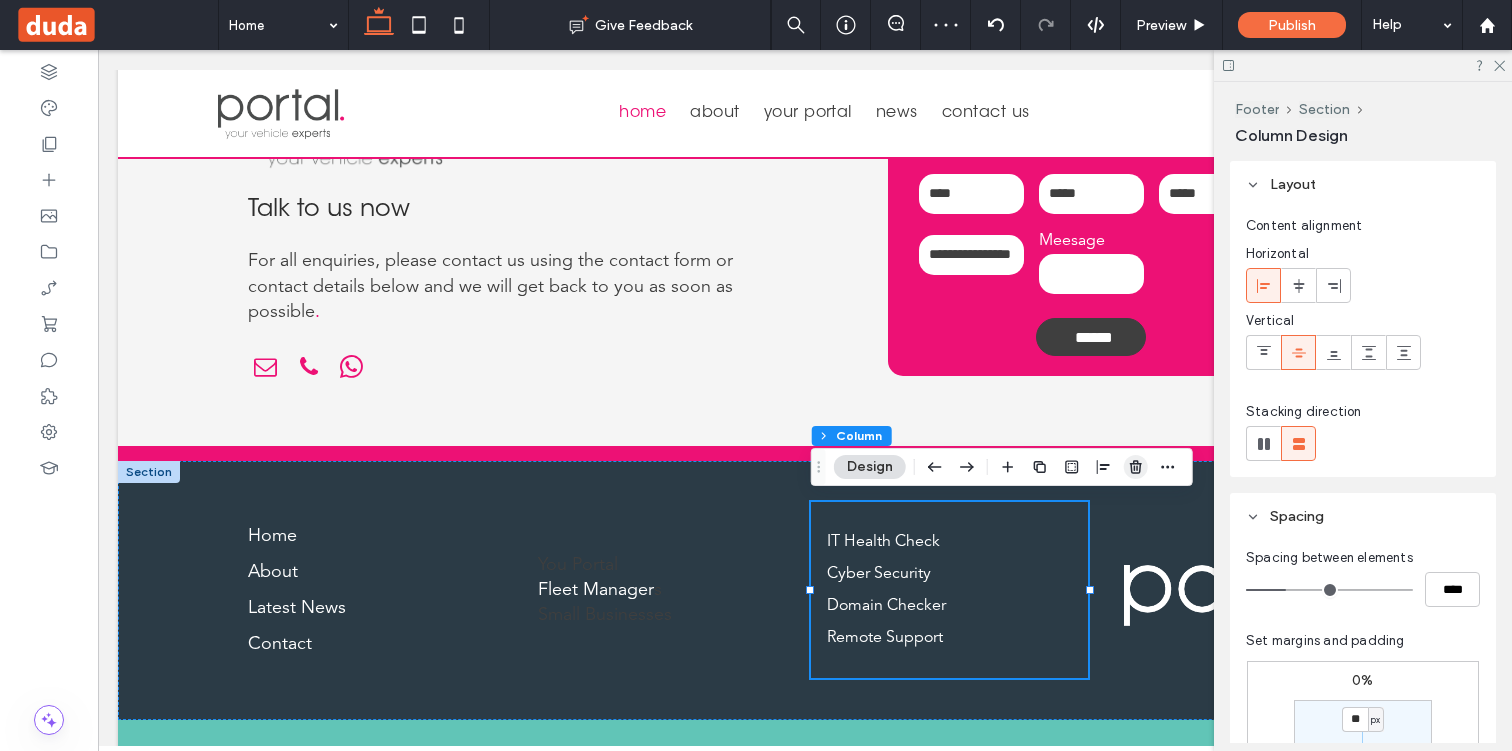 click 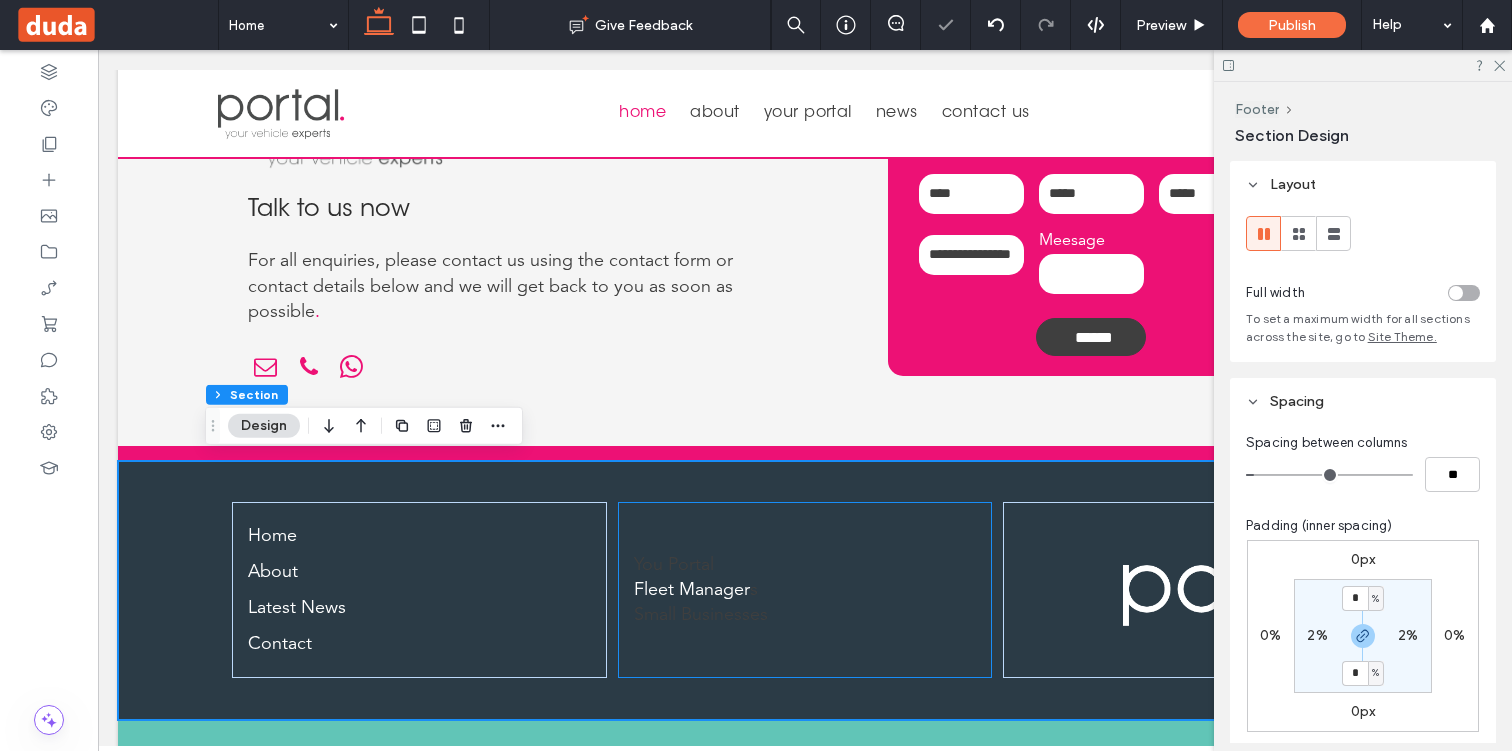 click on "You Portal Fleet Manager s Small Businesses" at bounding box center (805, 590) 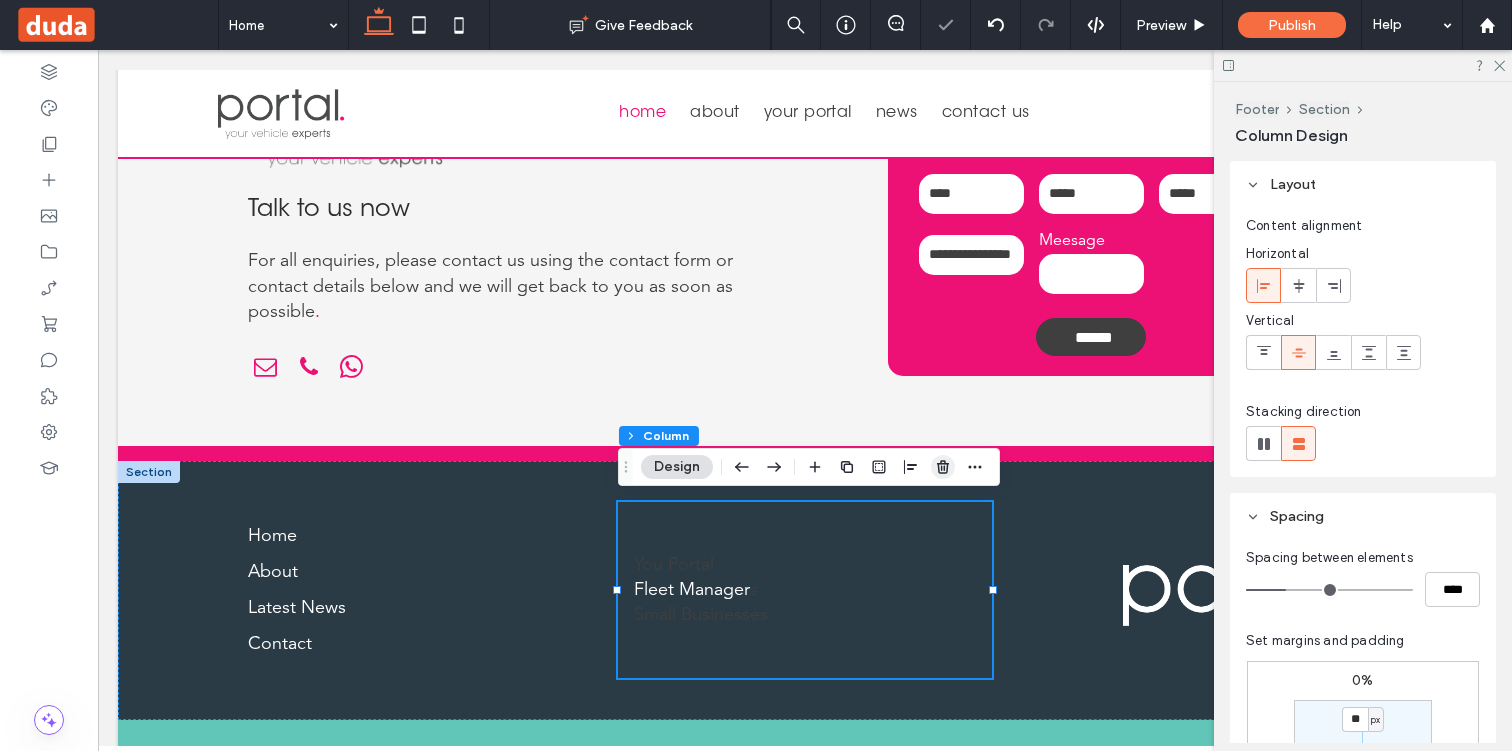 click 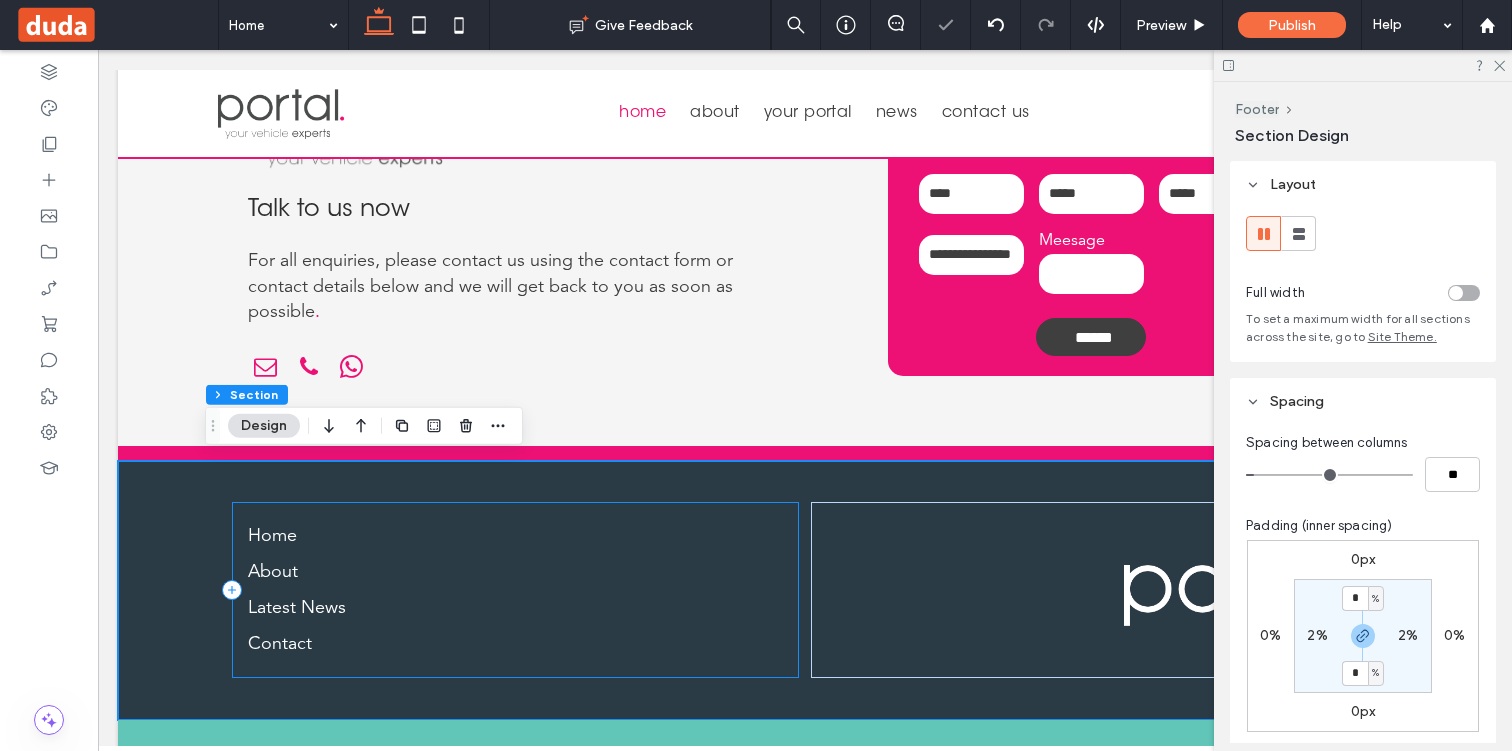 click on "Home About Latest News Contact" at bounding box center [515, 590] 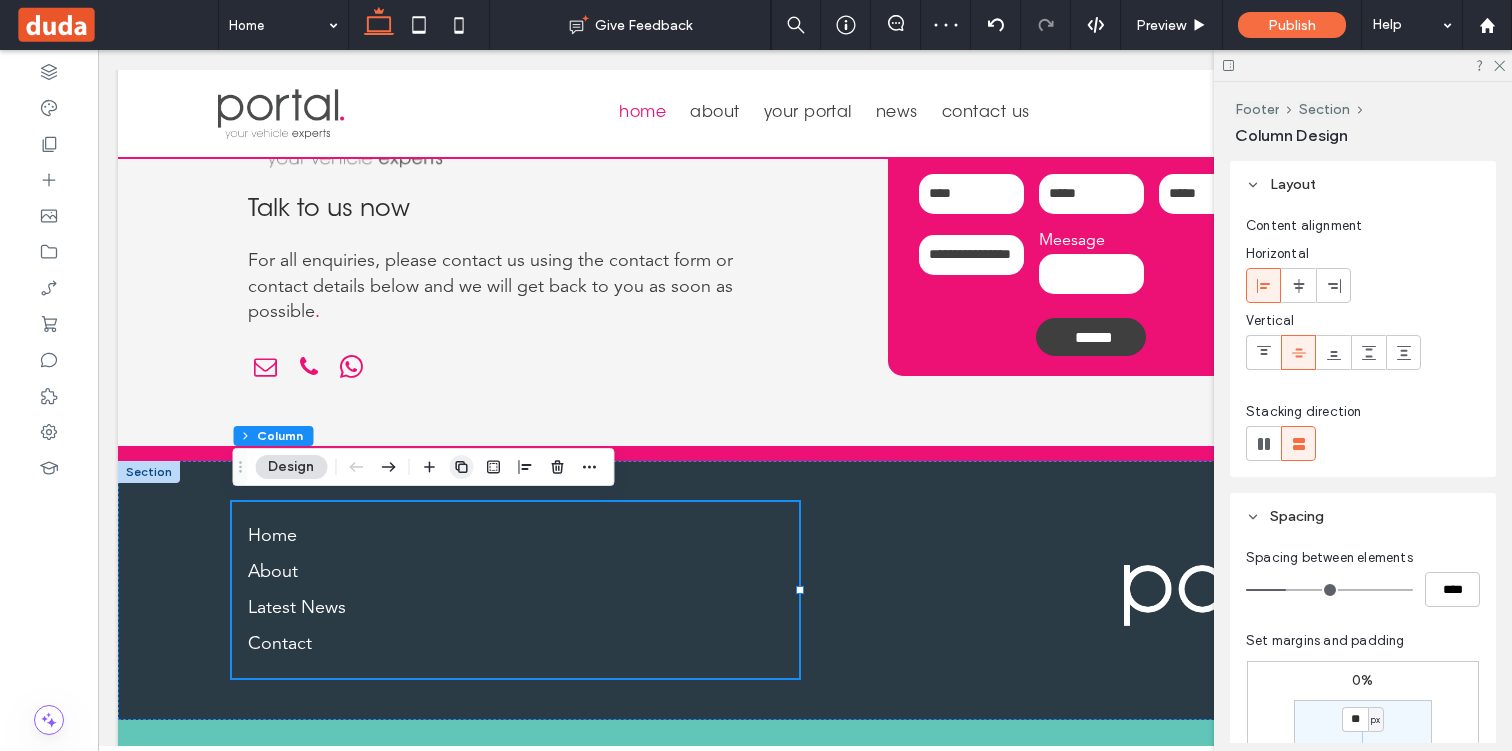 click 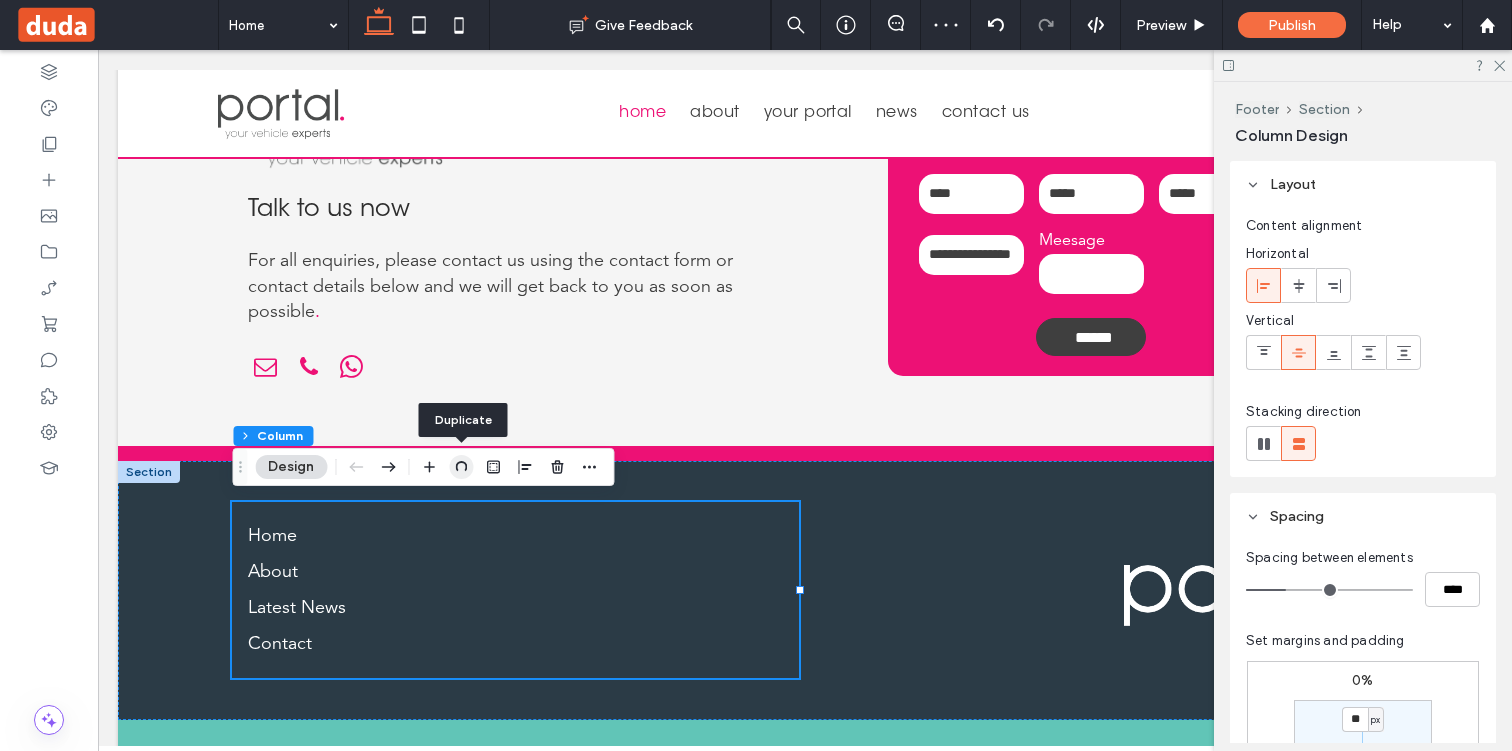 type on "**" 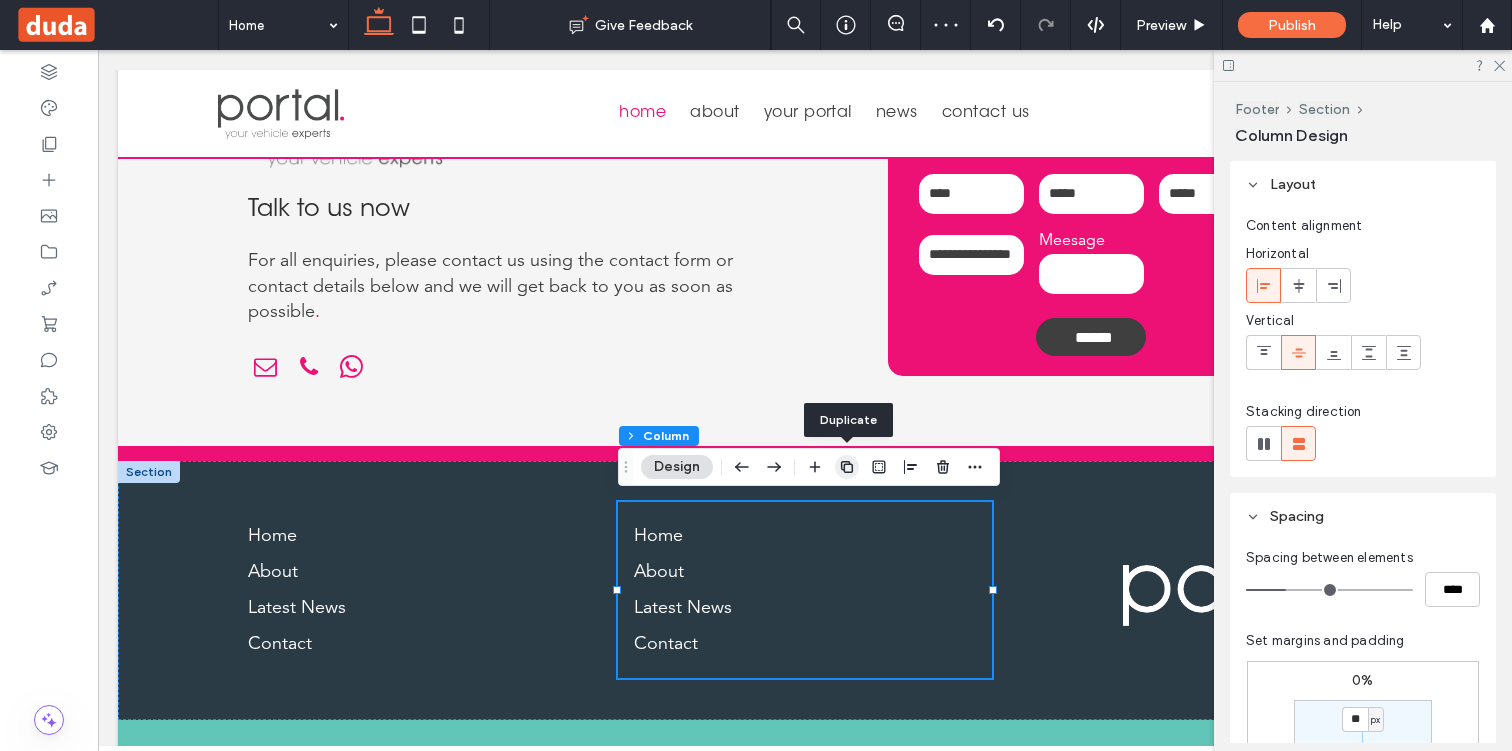 click 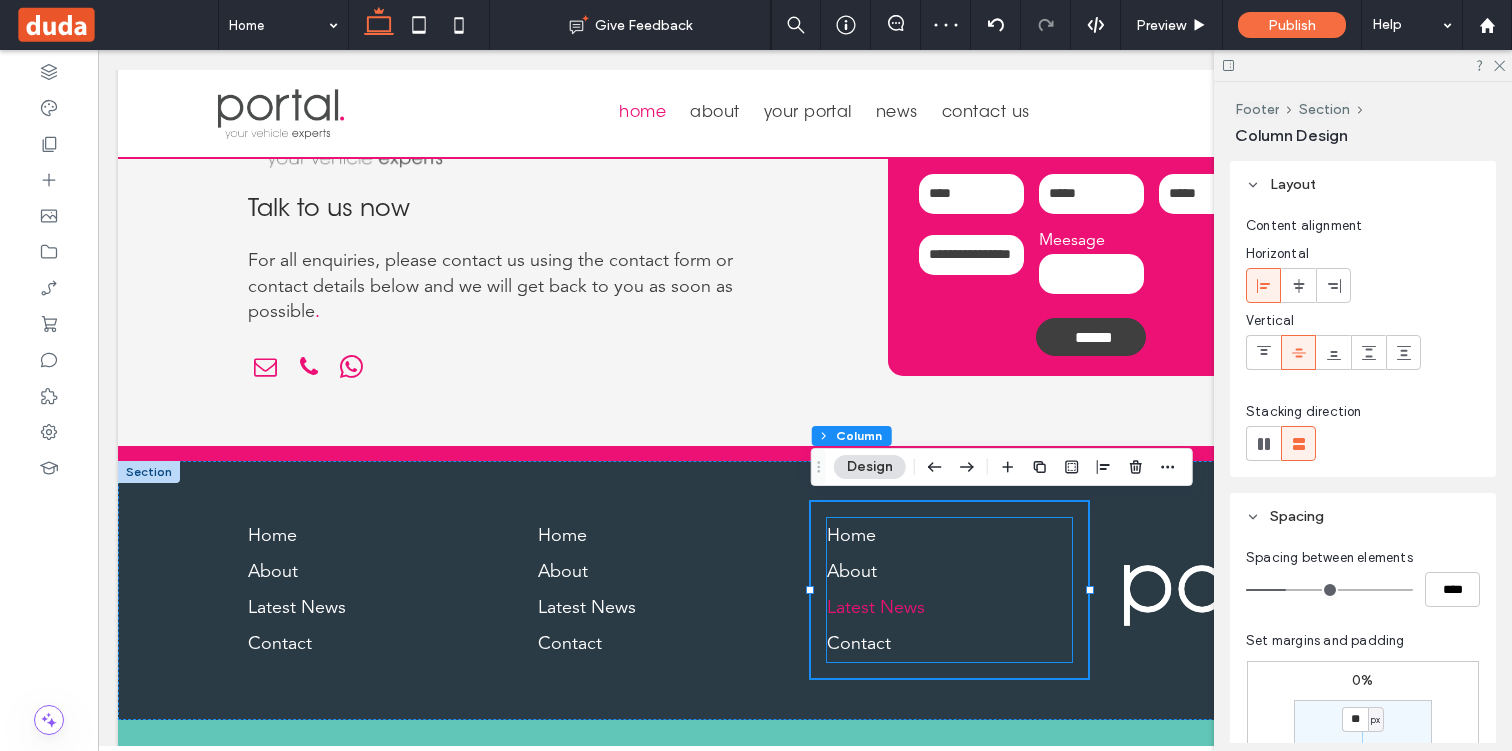 click on "Latest News" at bounding box center (876, 608) 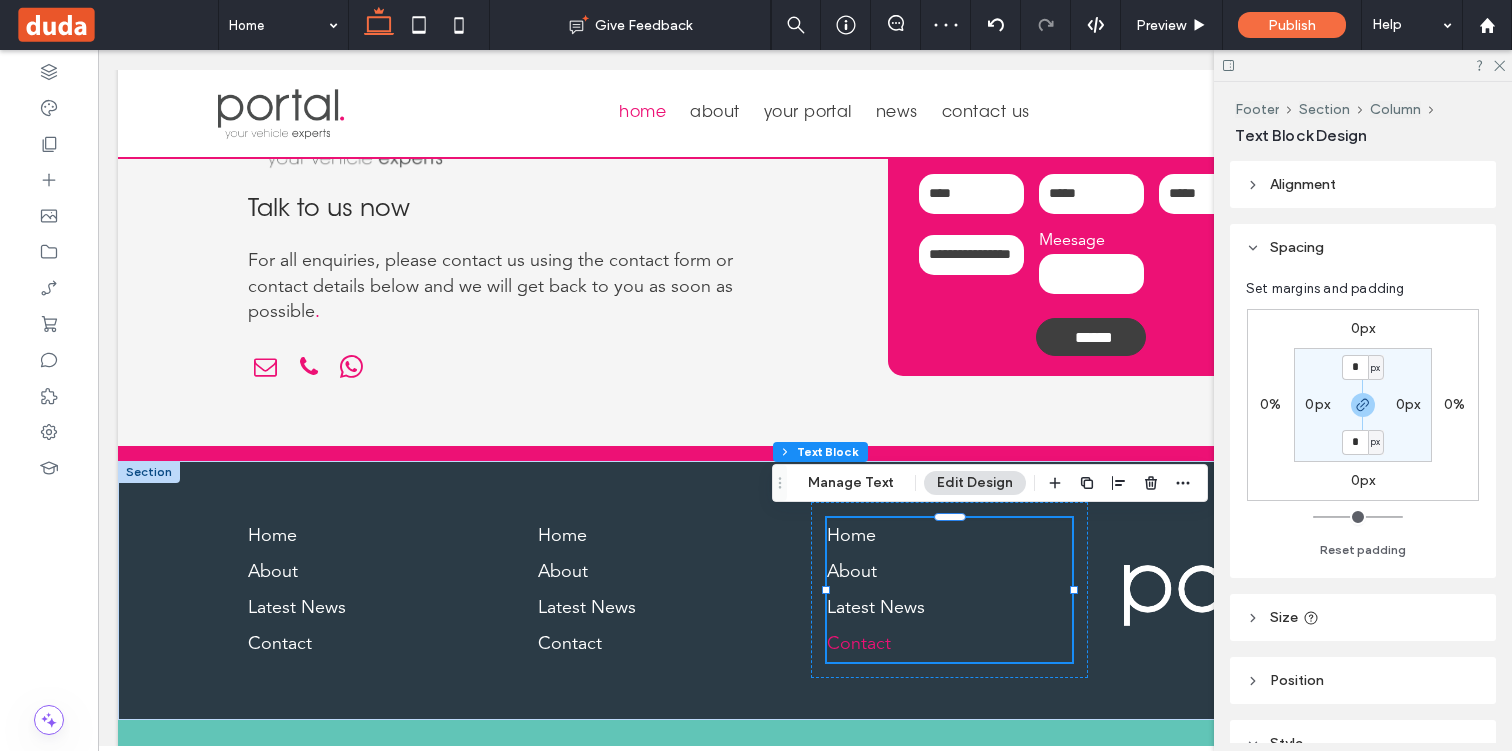 click on "Contact" at bounding box center [859, 644] 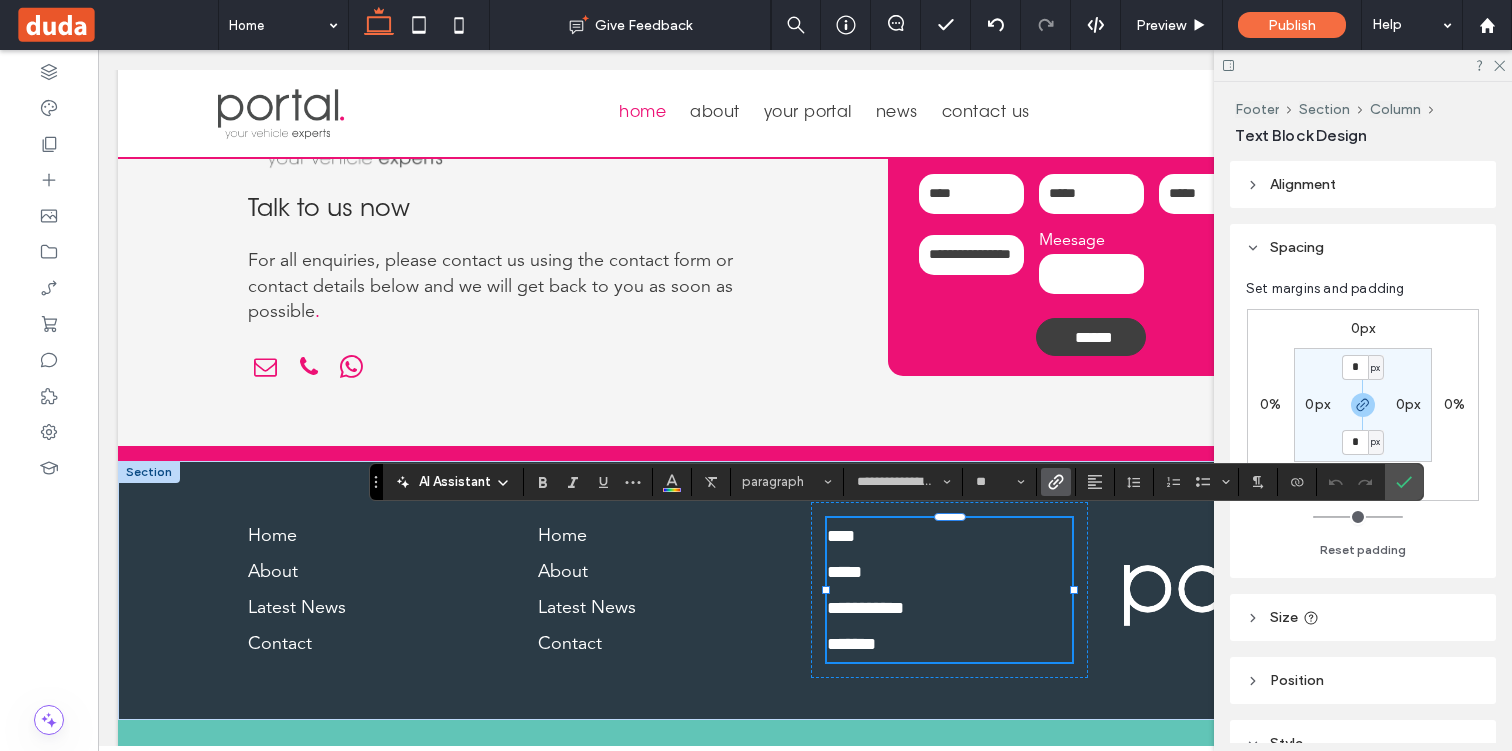 click on "*******" at bounding box center [851, 644] 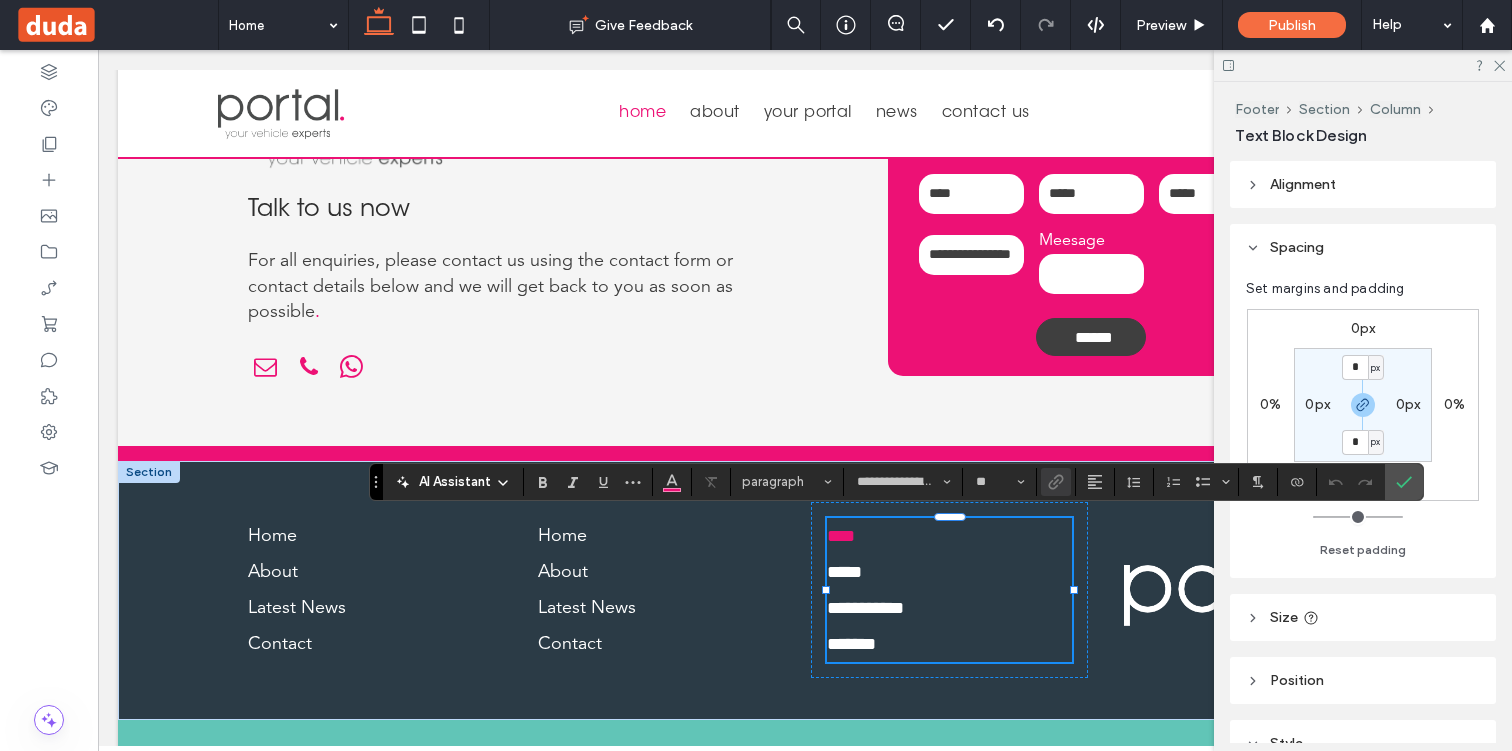 click on "****" at bounding box center [841, 536] 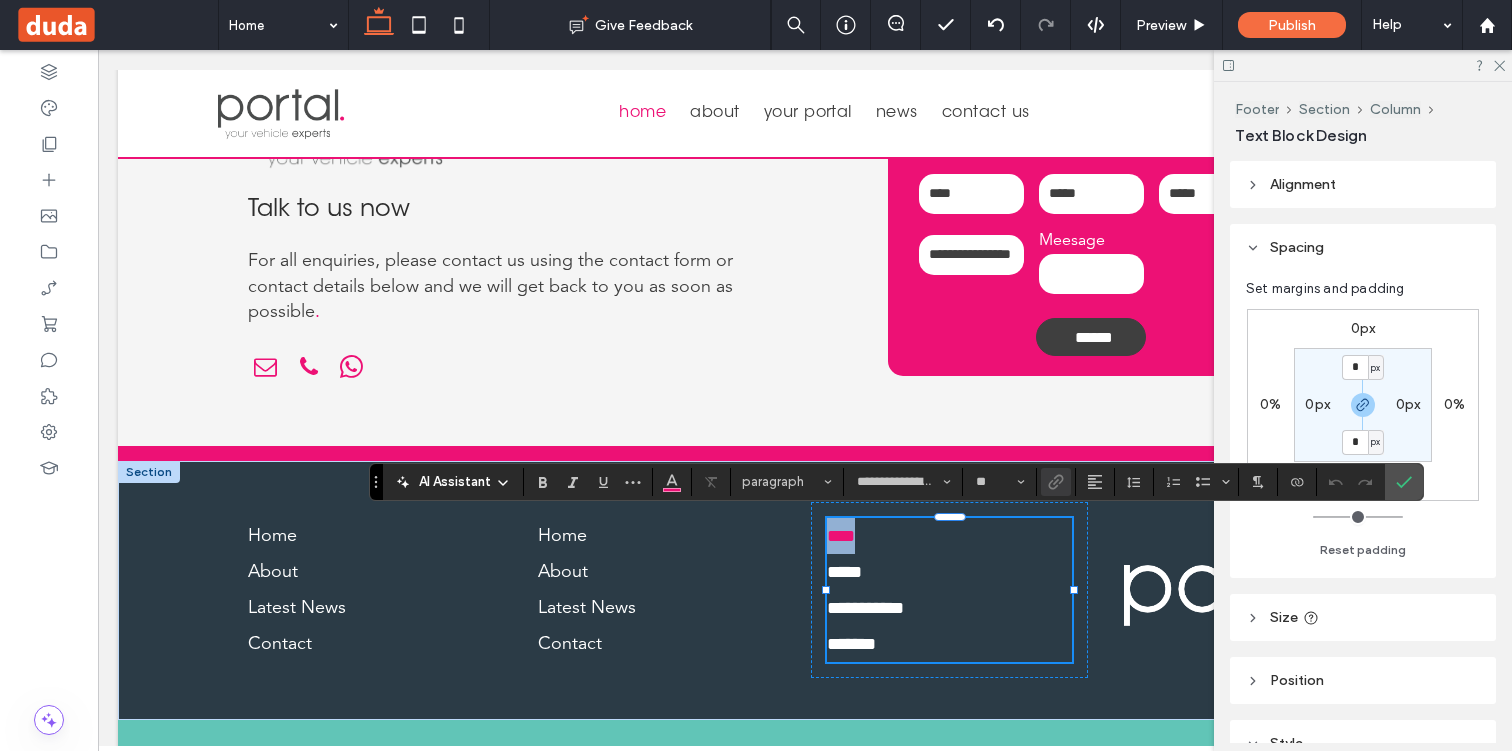 click on "****" at bounding box center (841, 536) 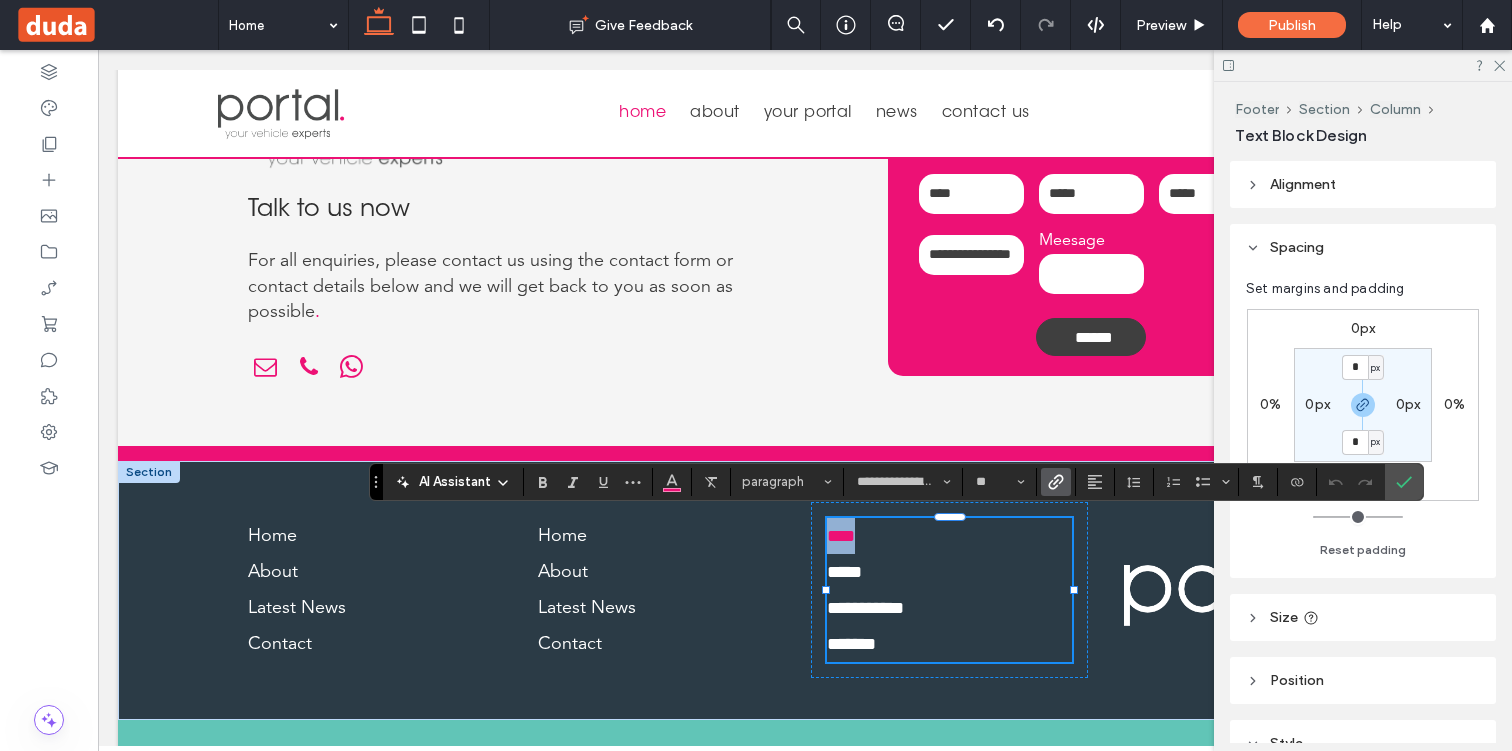 type 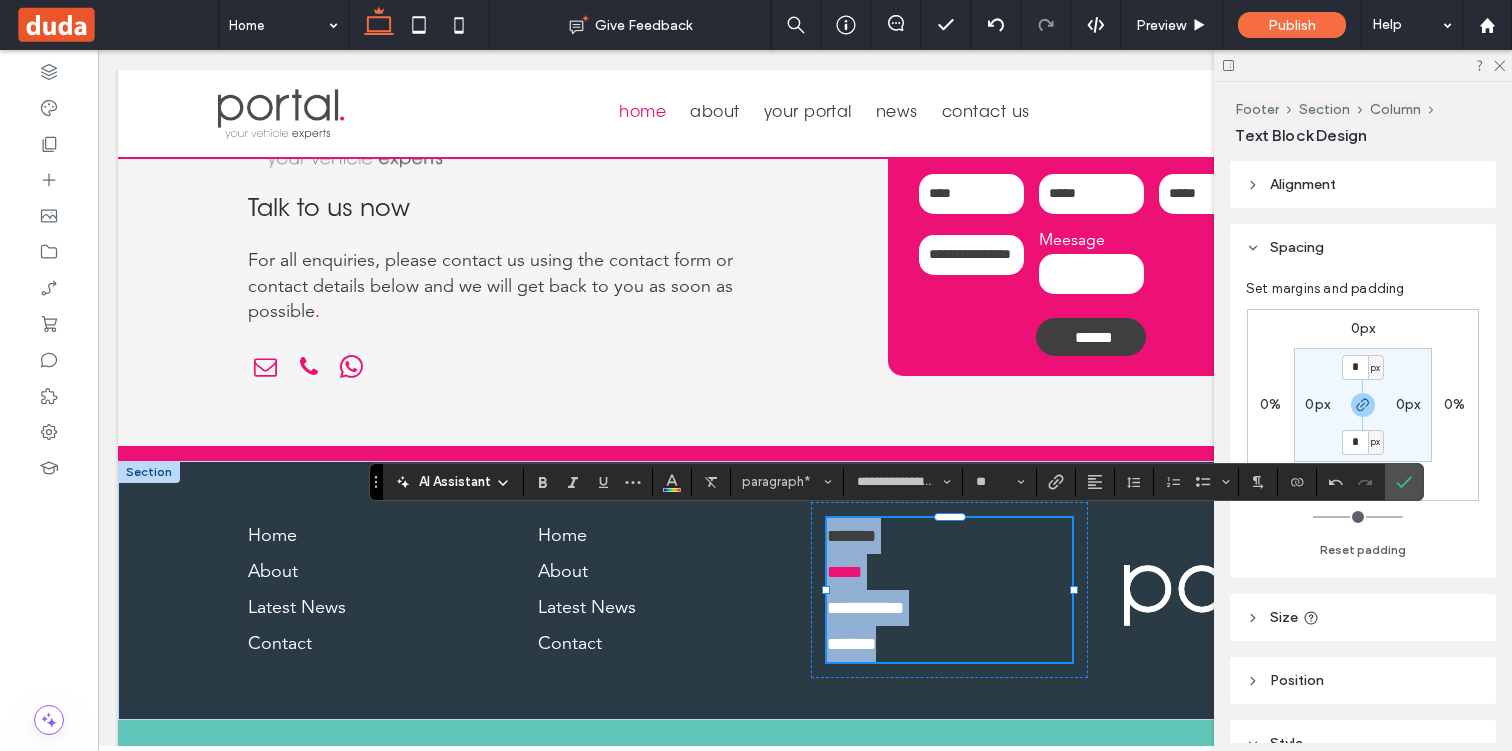 click on "*****" at bounding box center [844, 572] 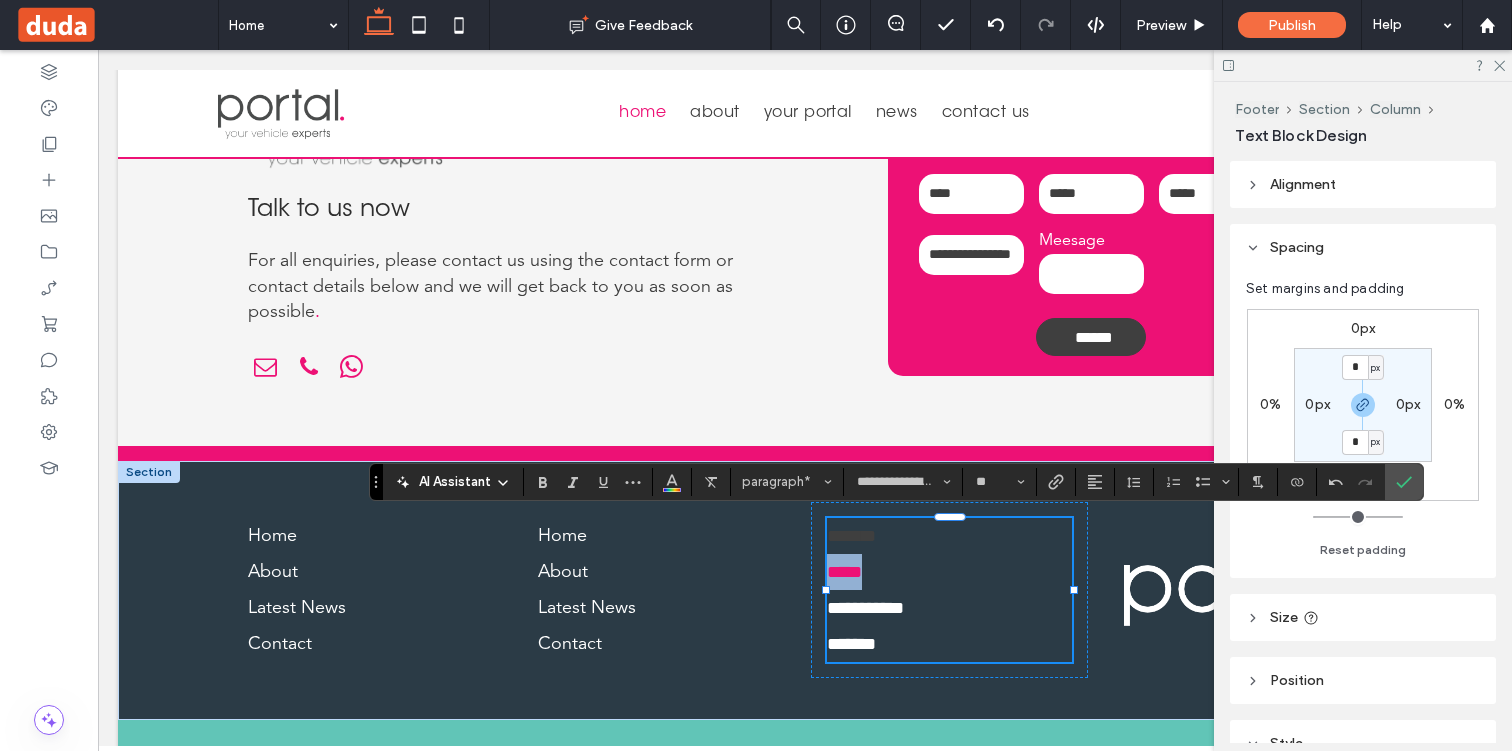 click on "*****" at bounding box center [844, 572] 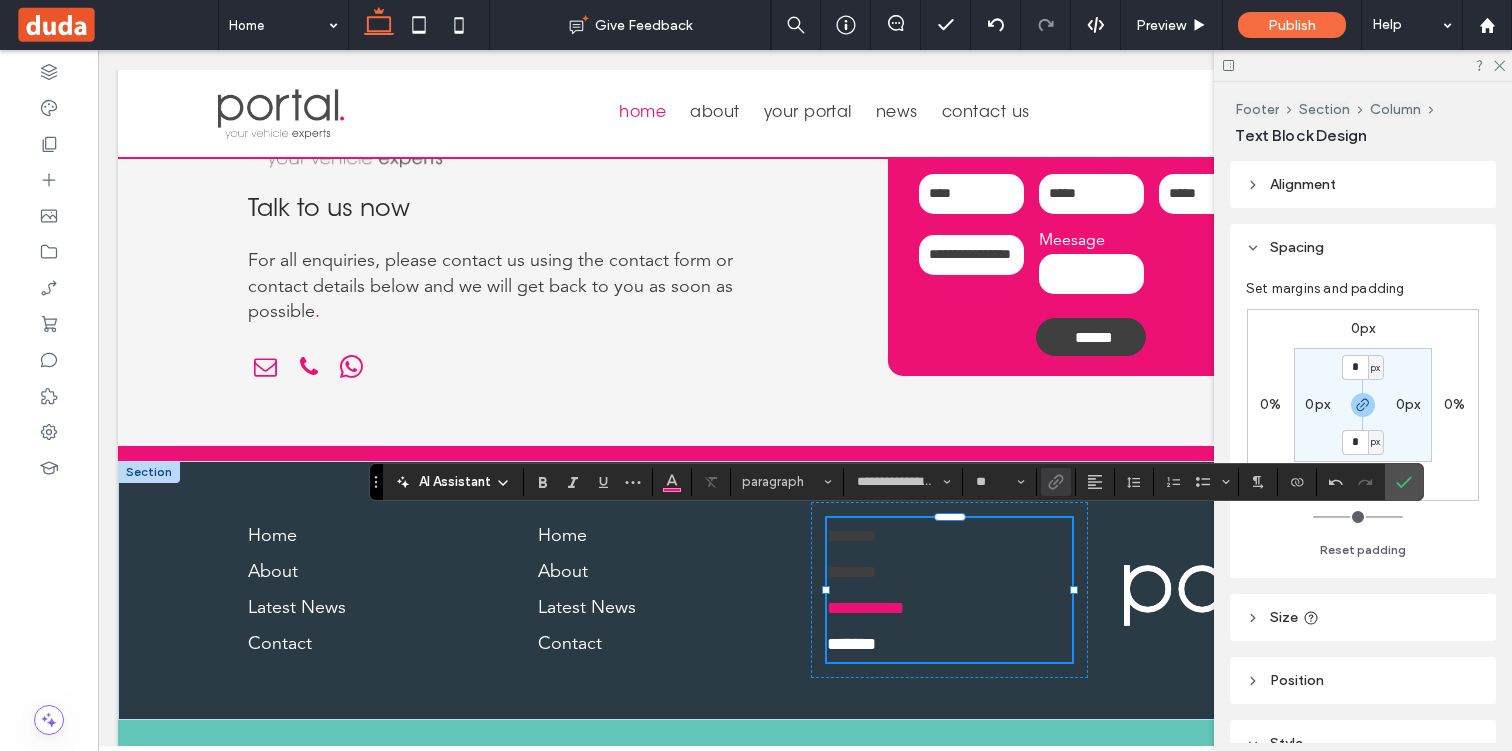 click on "**********" at bounding box center (865, 608) 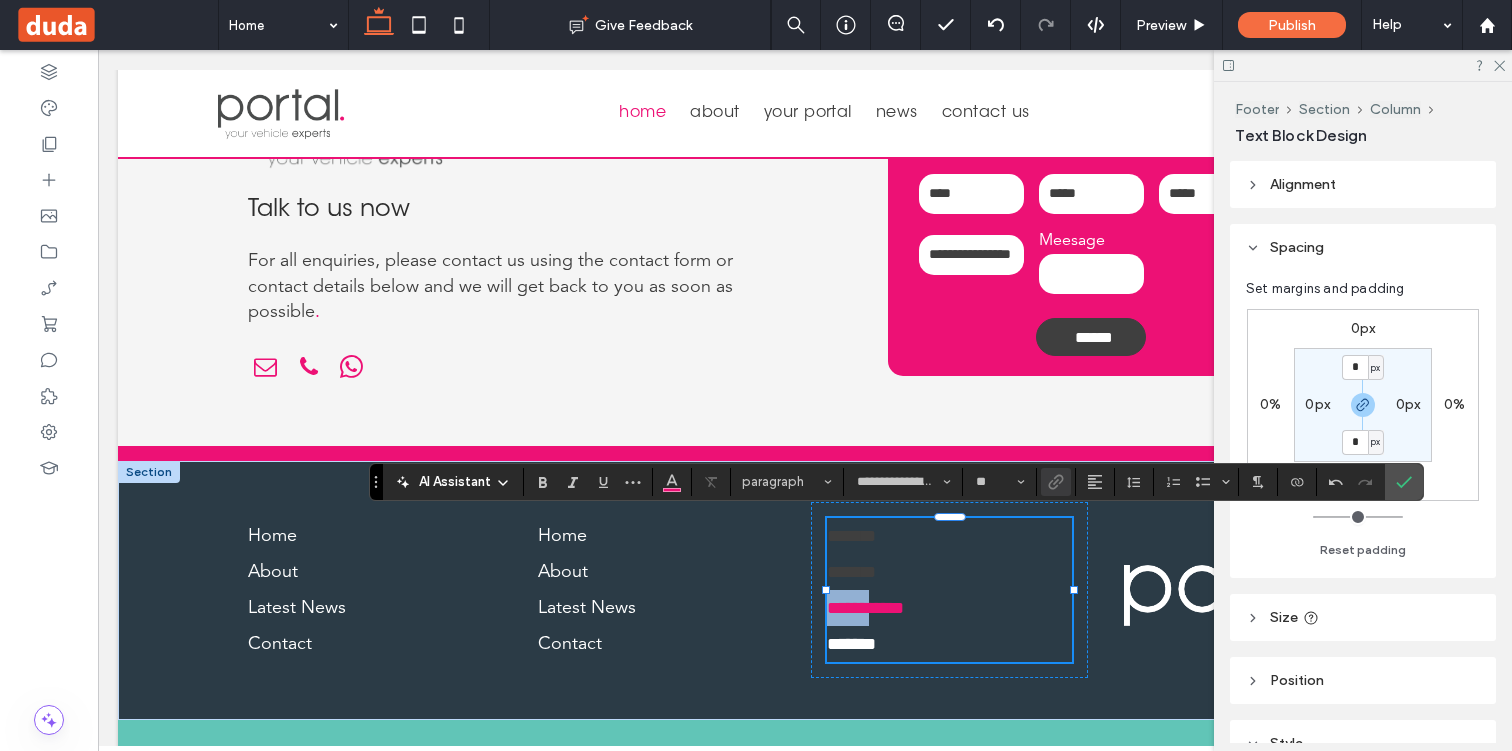 click on "**********" at bounding box center (865, 608) 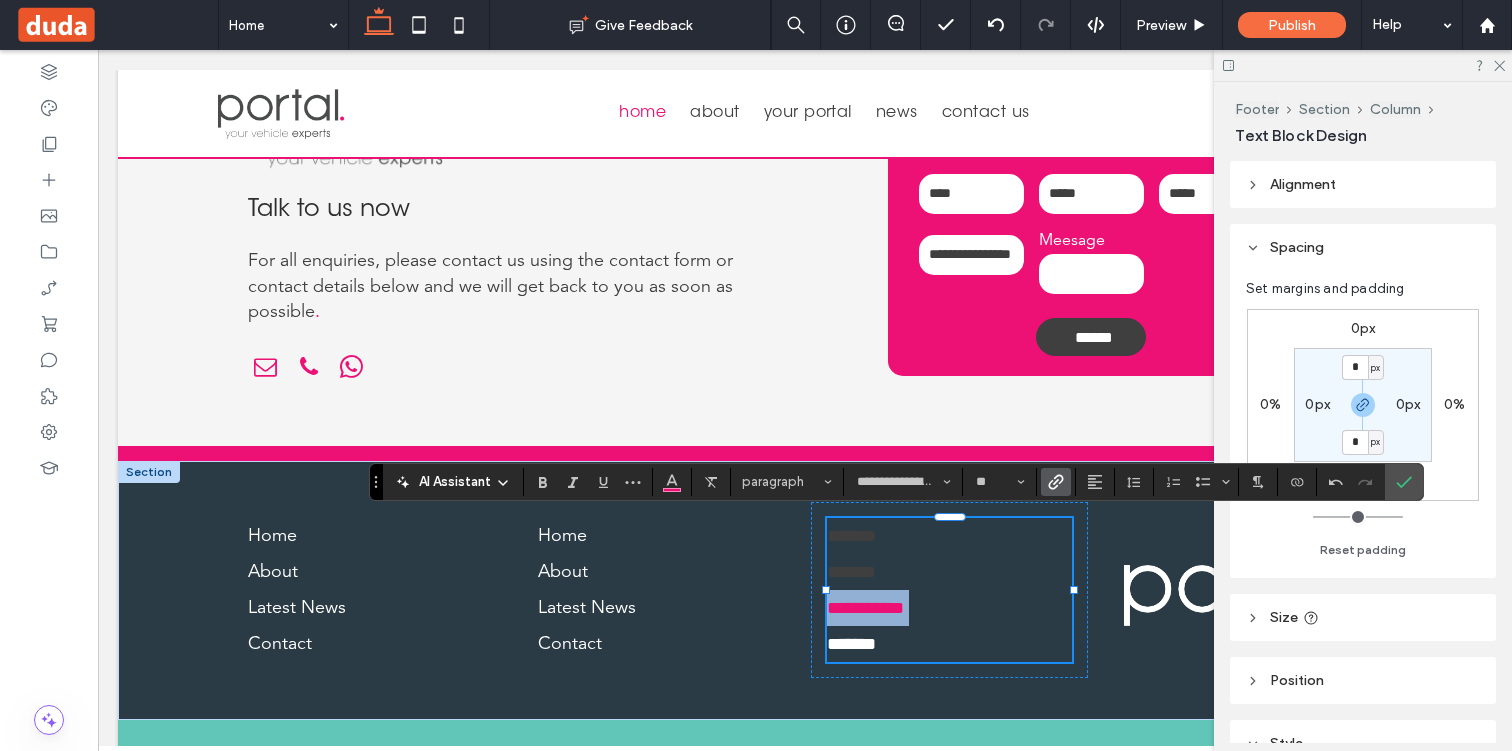 click on "**********" at bounding box center [865, 608] 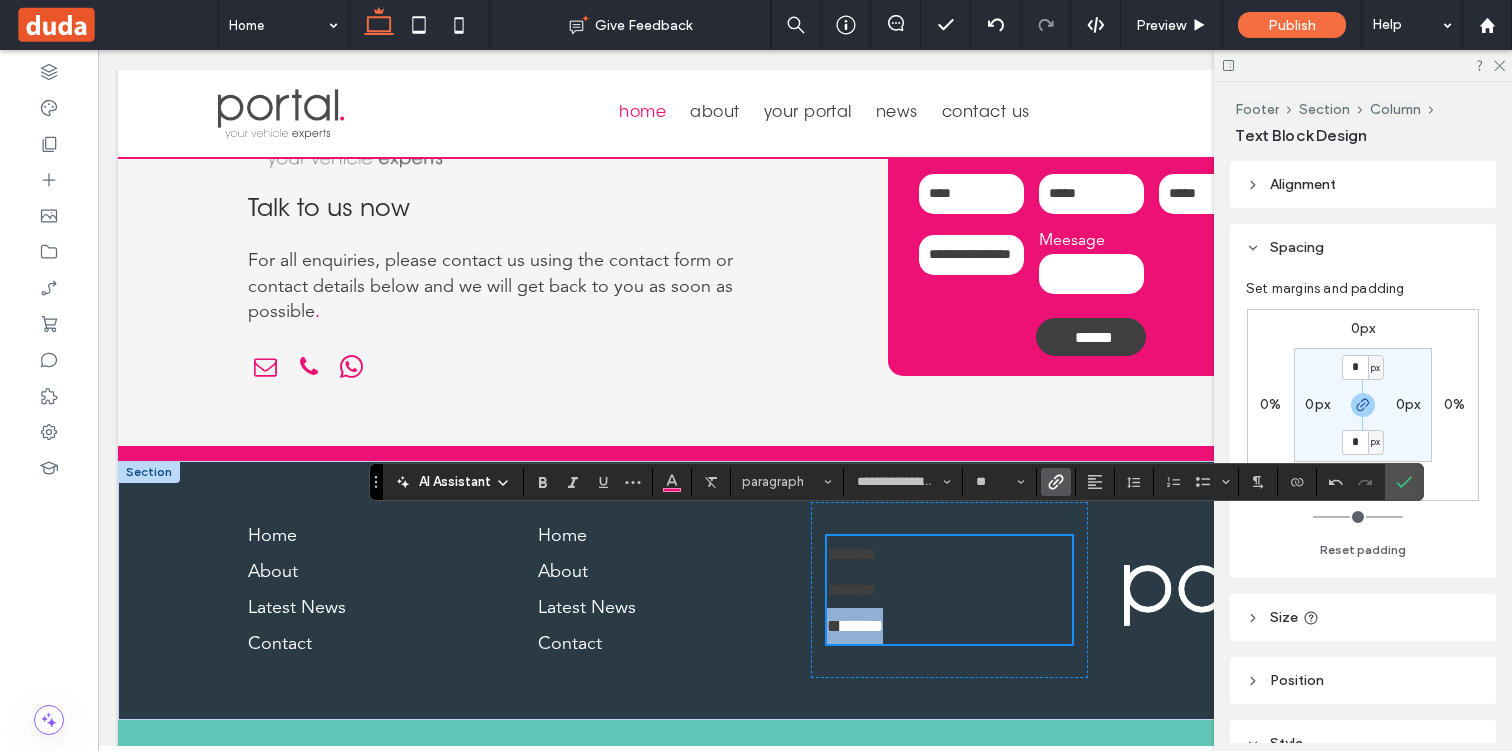 scroll, scrollTop: 4662, scrollLeft: 0, axis: vertical 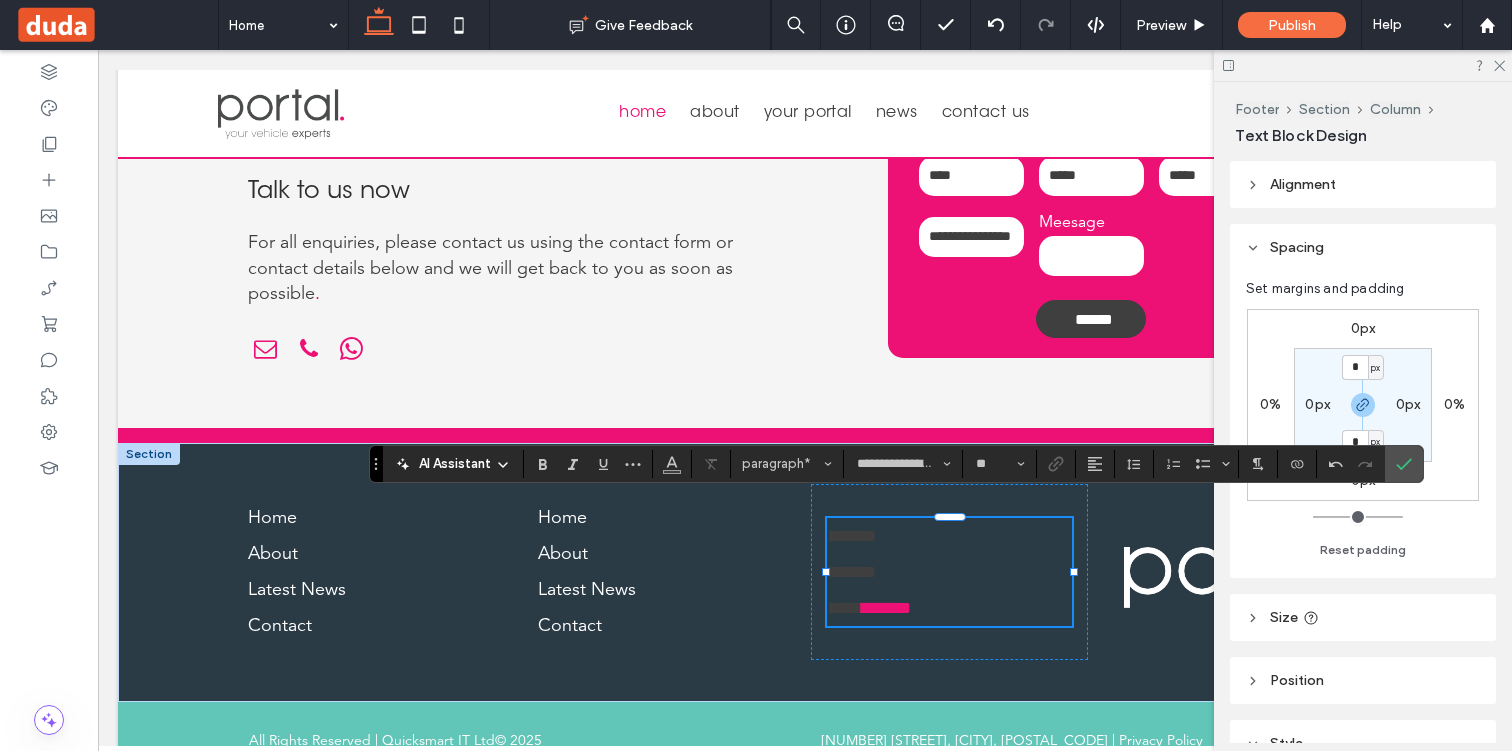 click on "*******" at bounding box center [886, 608] 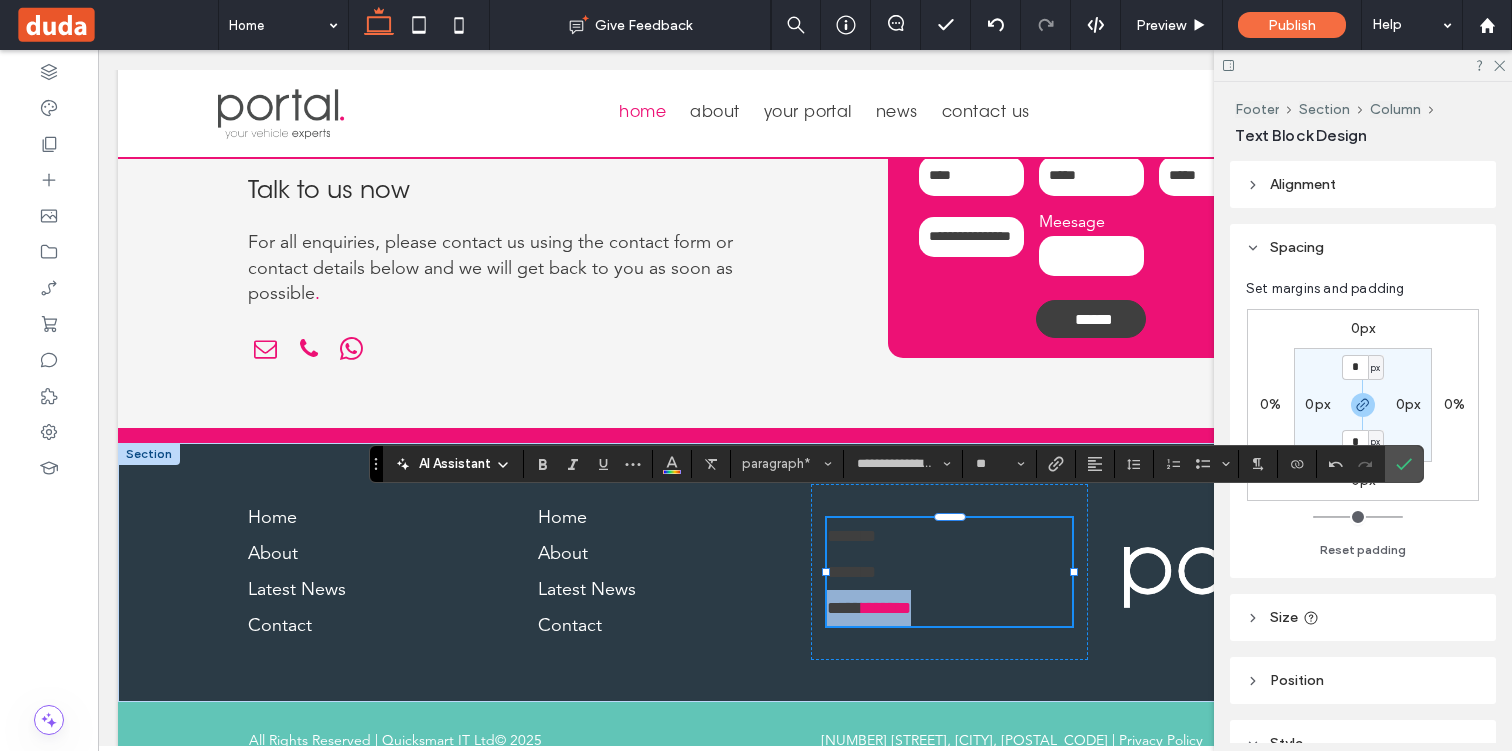 click on "*******" at bounding box center [886, 608] 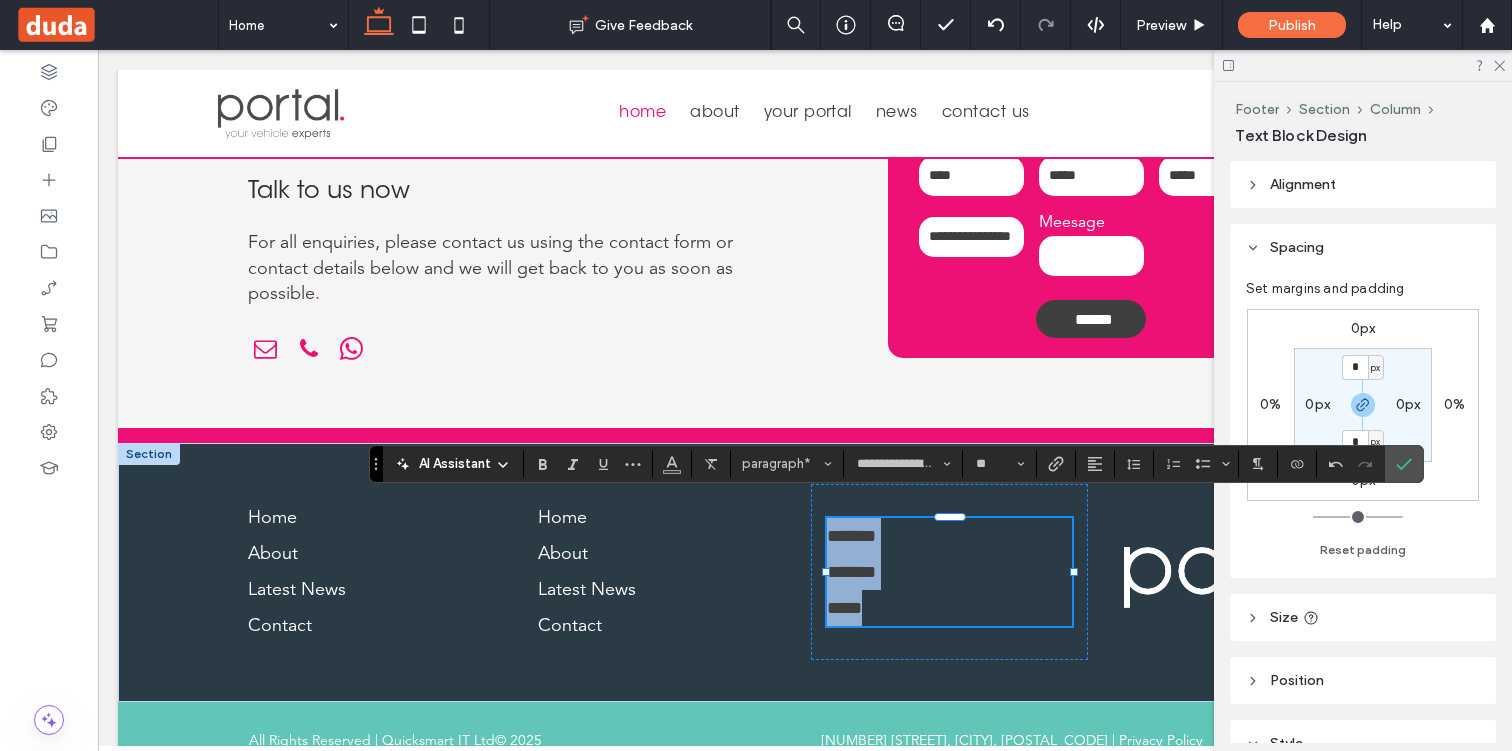 click on "*******" at bounding box center [851, 572] 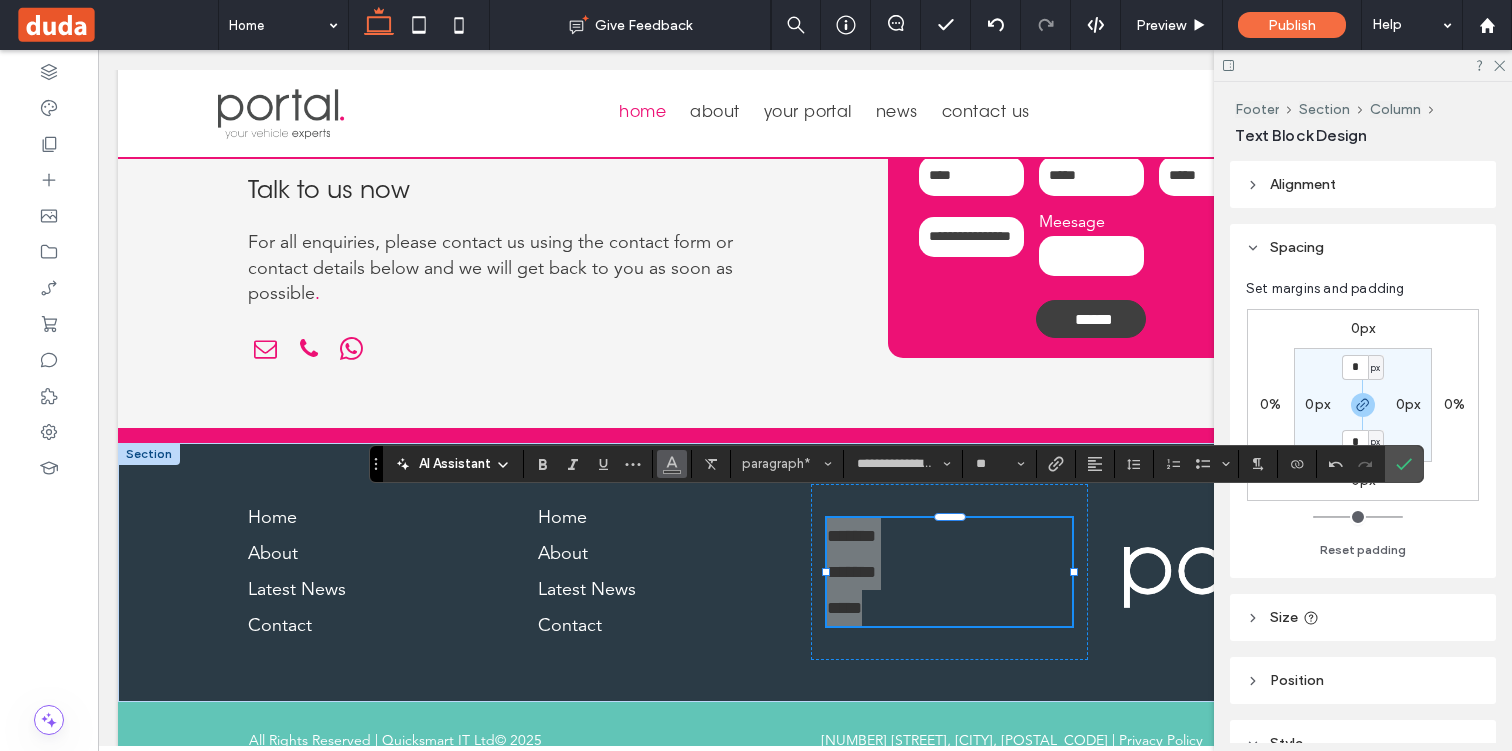 click at bounding box center [672, 464] 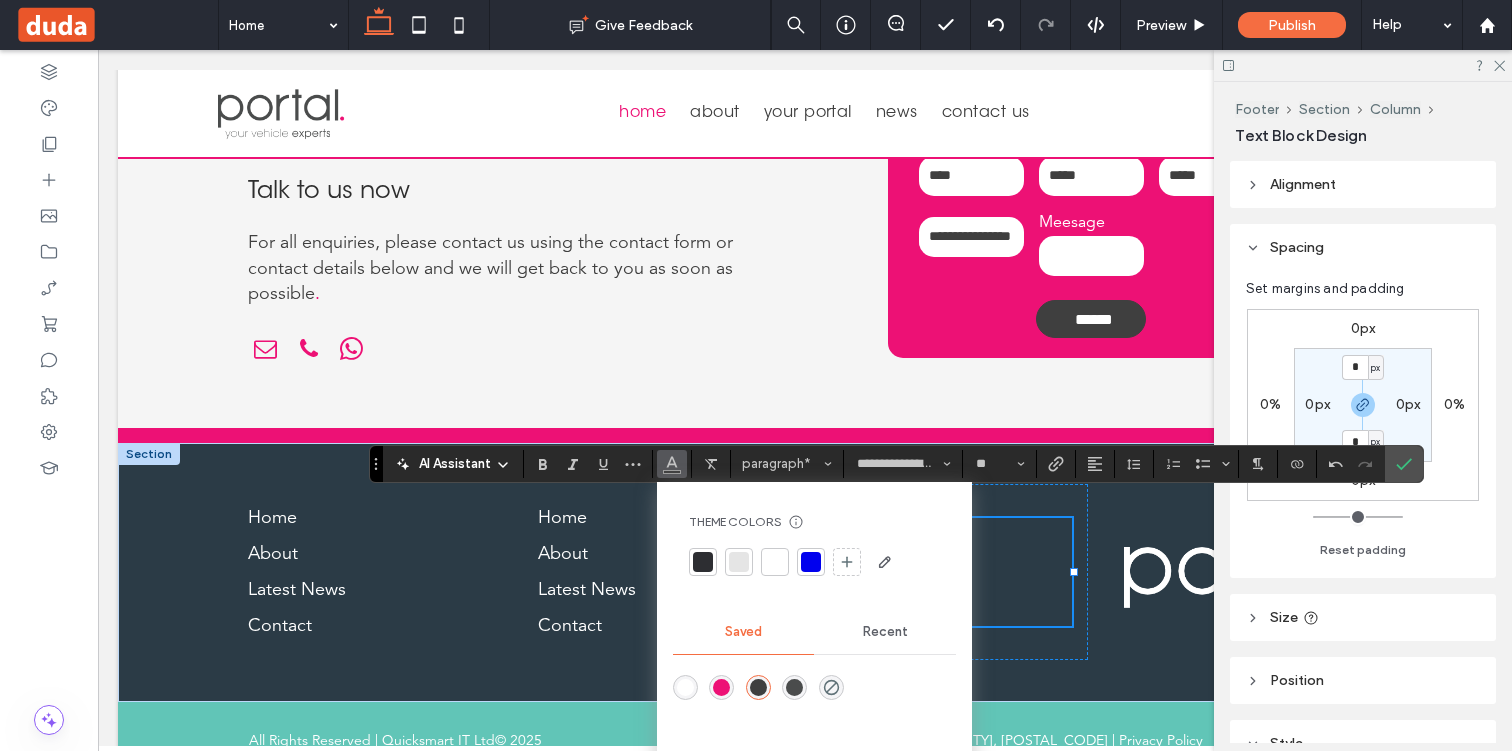 click at bounding box center (685, 687) 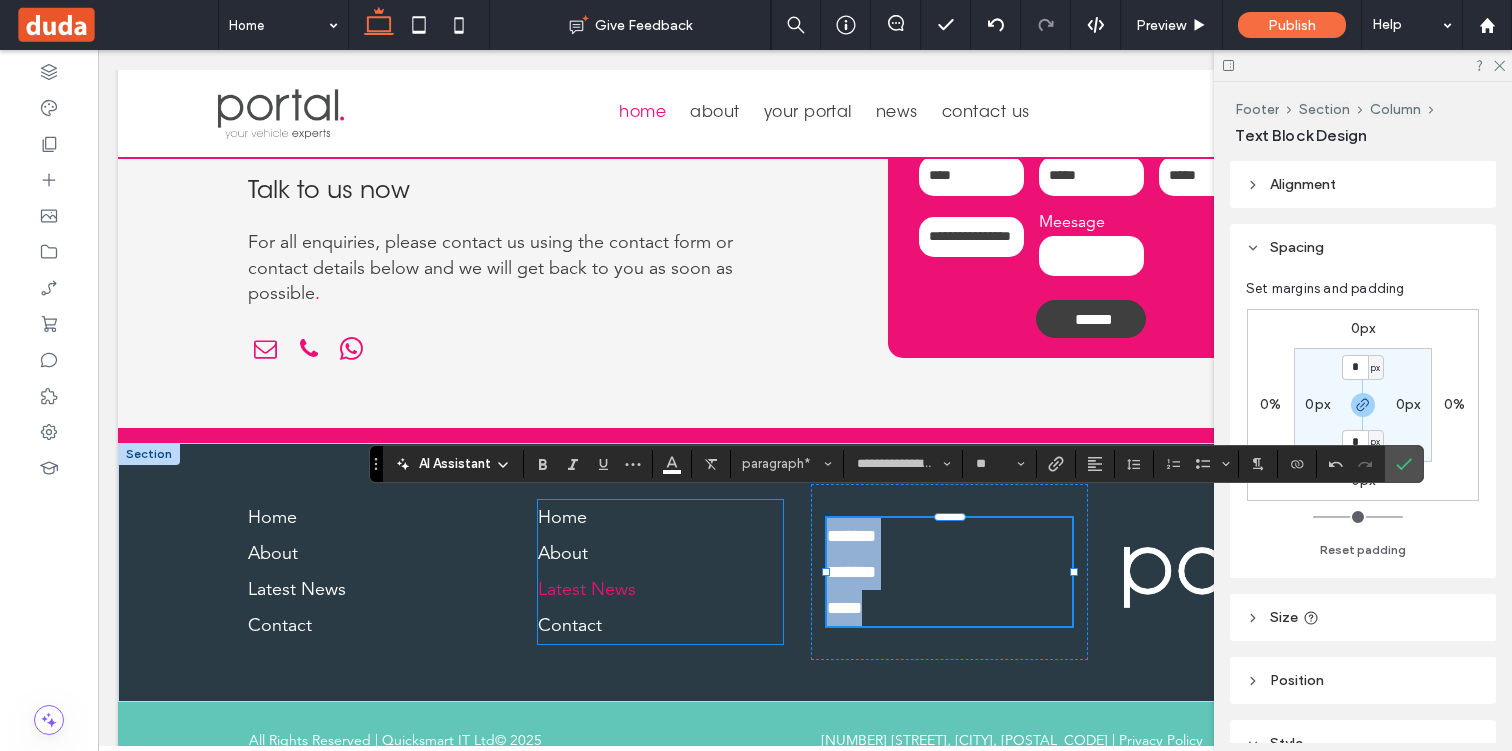 click on "Latest News" at bounding box center [587, 590] 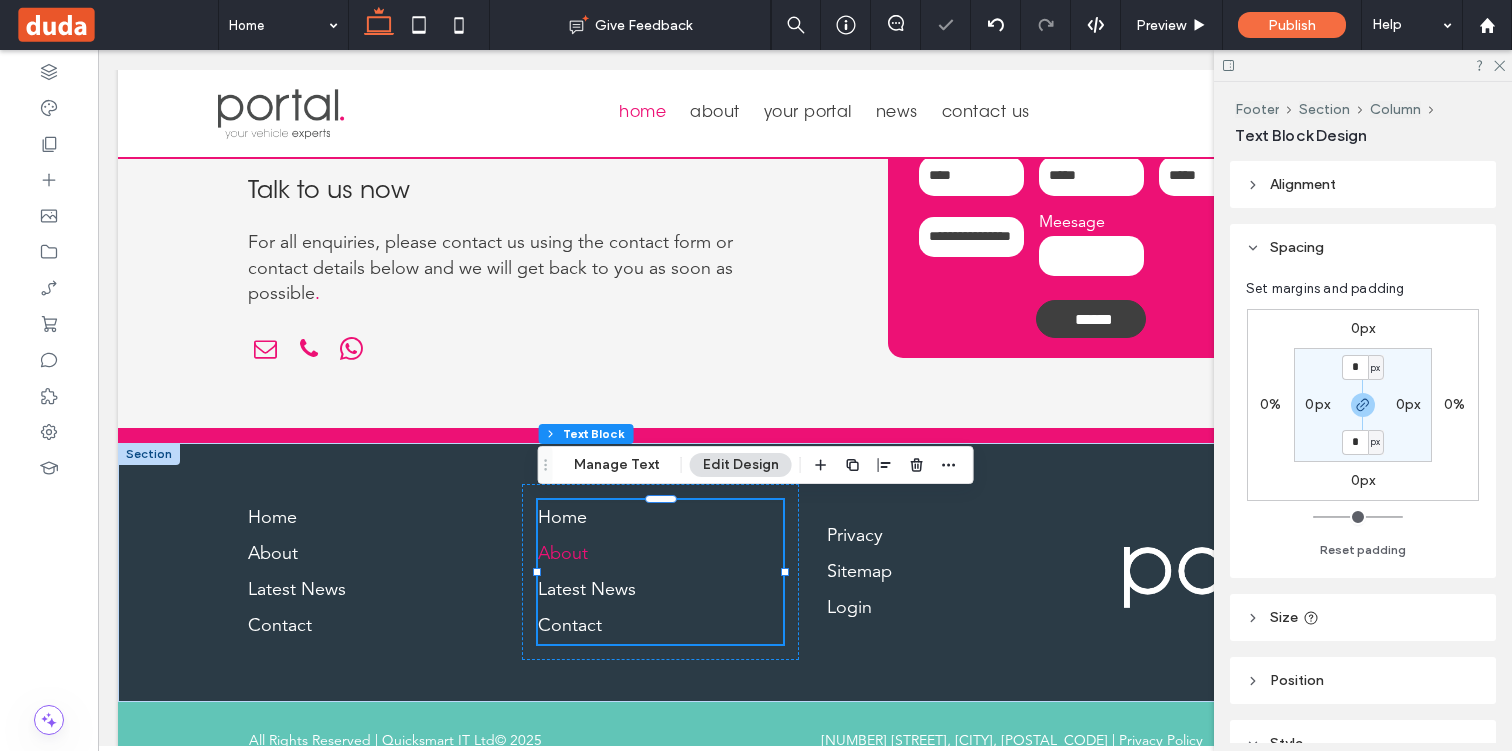 click on "About" at bounding box center [563, 554] 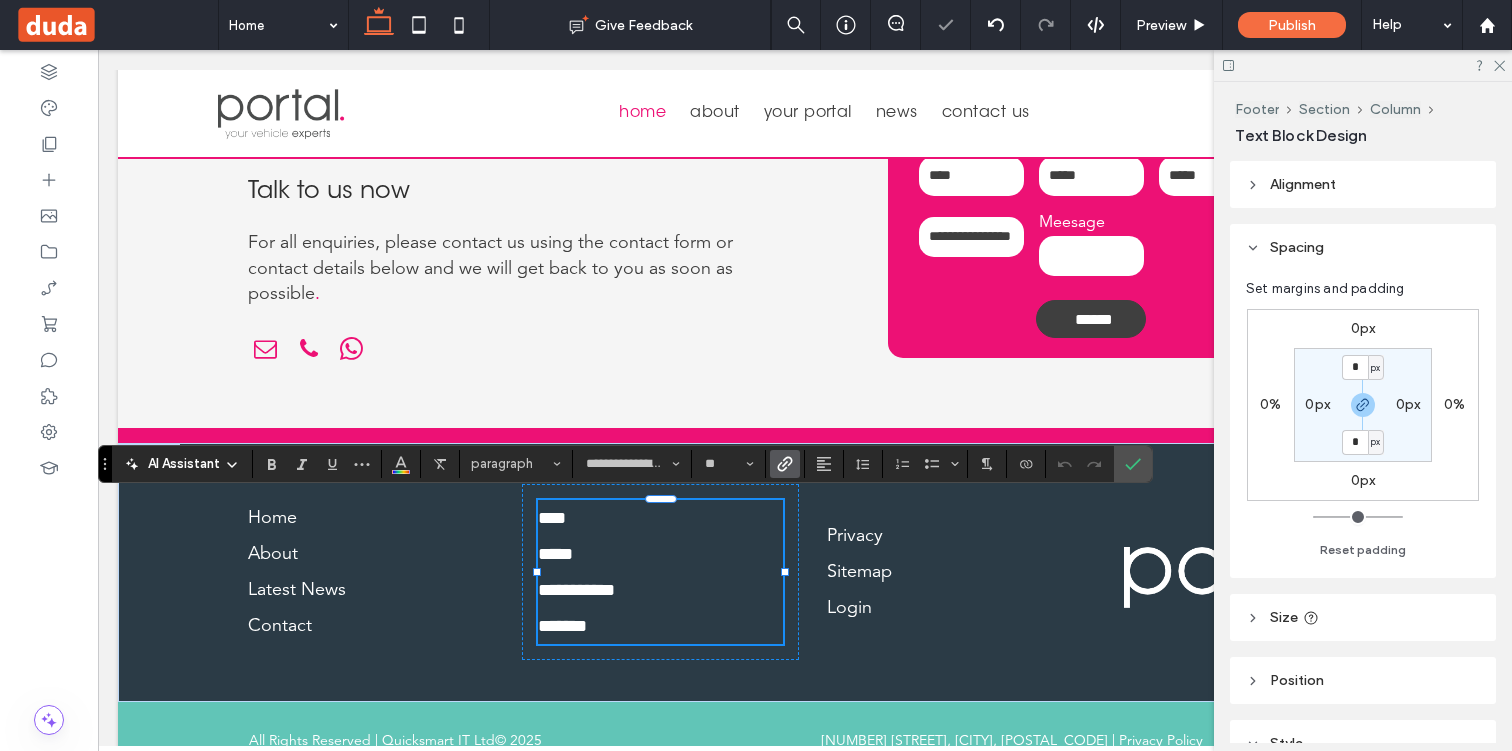 click on "****" at bounding box center [661, 518] 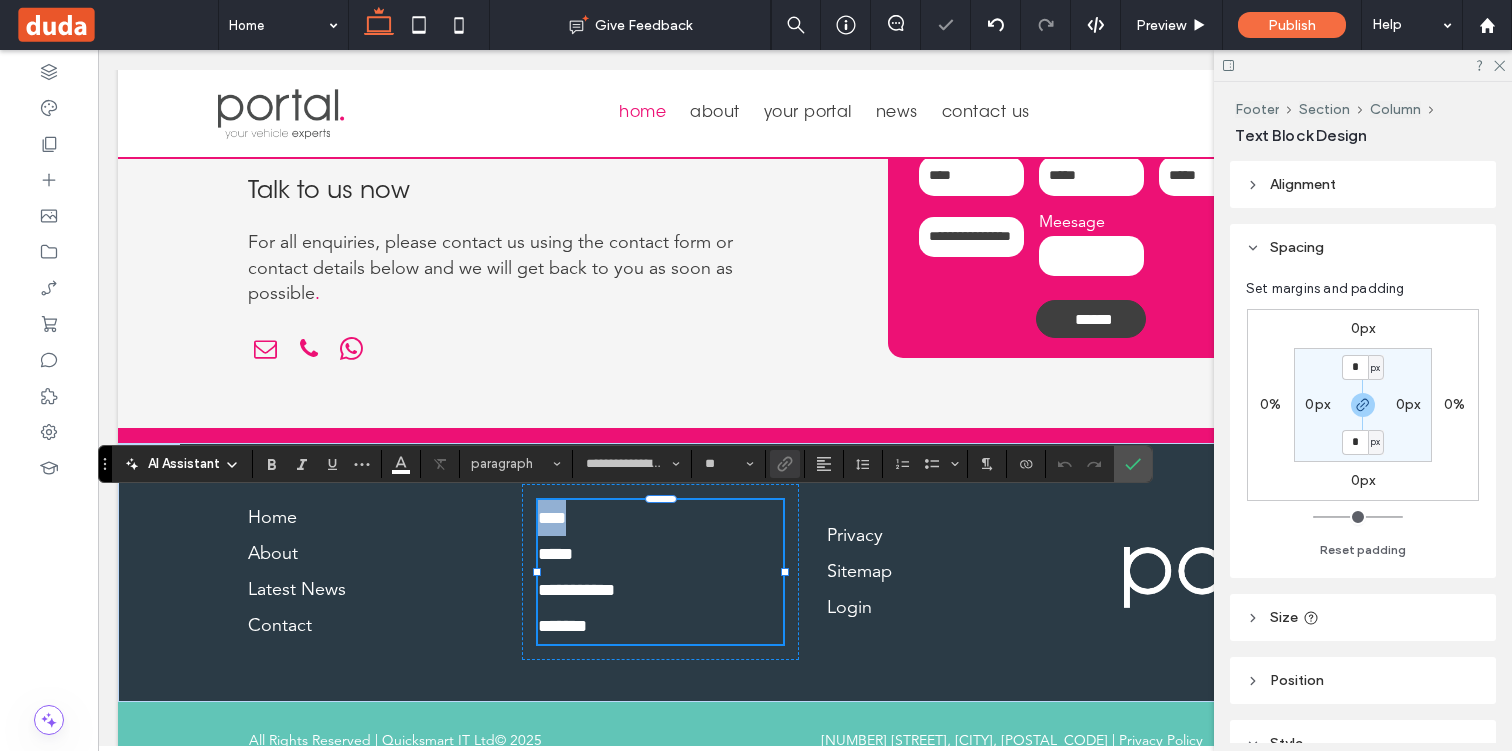 click on "****" at bounding box center [661, 518] 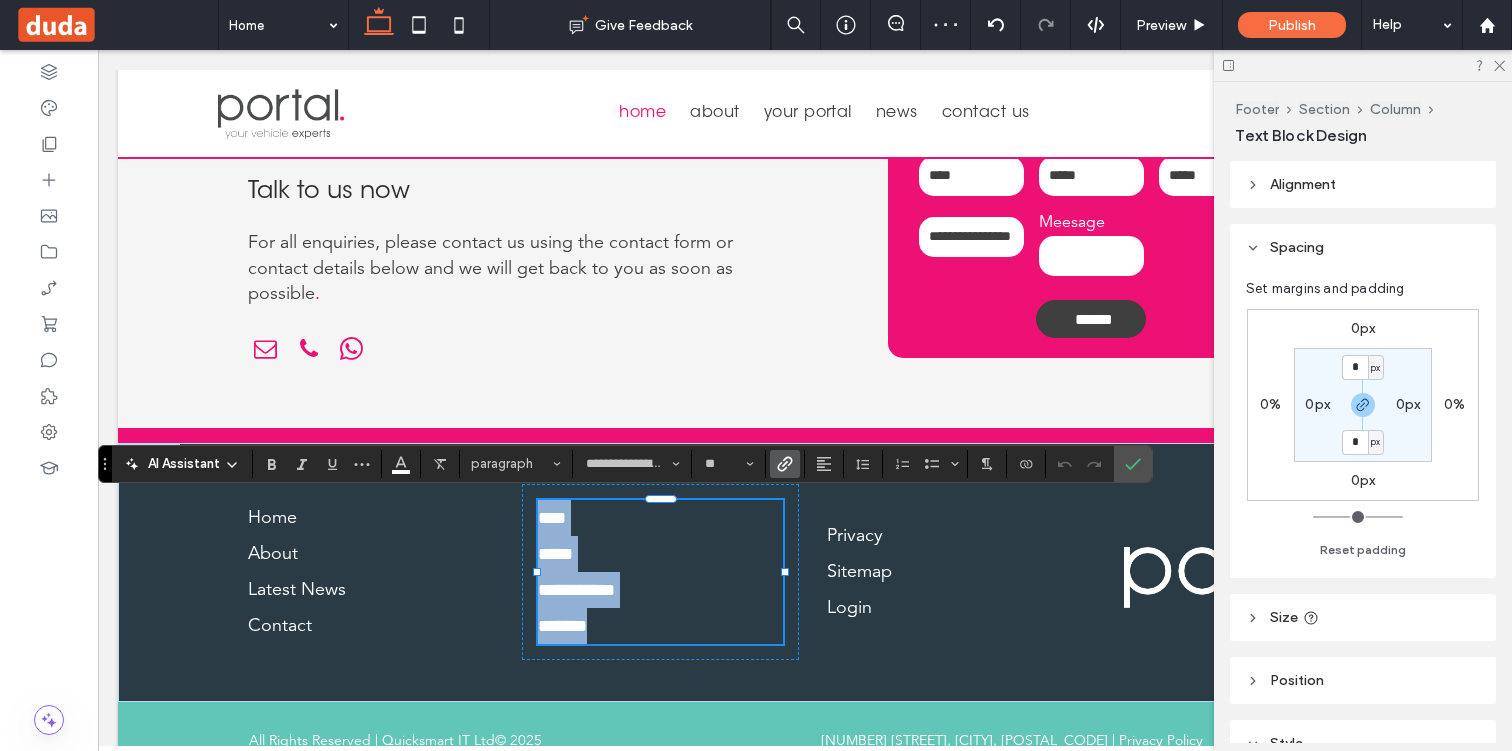 type 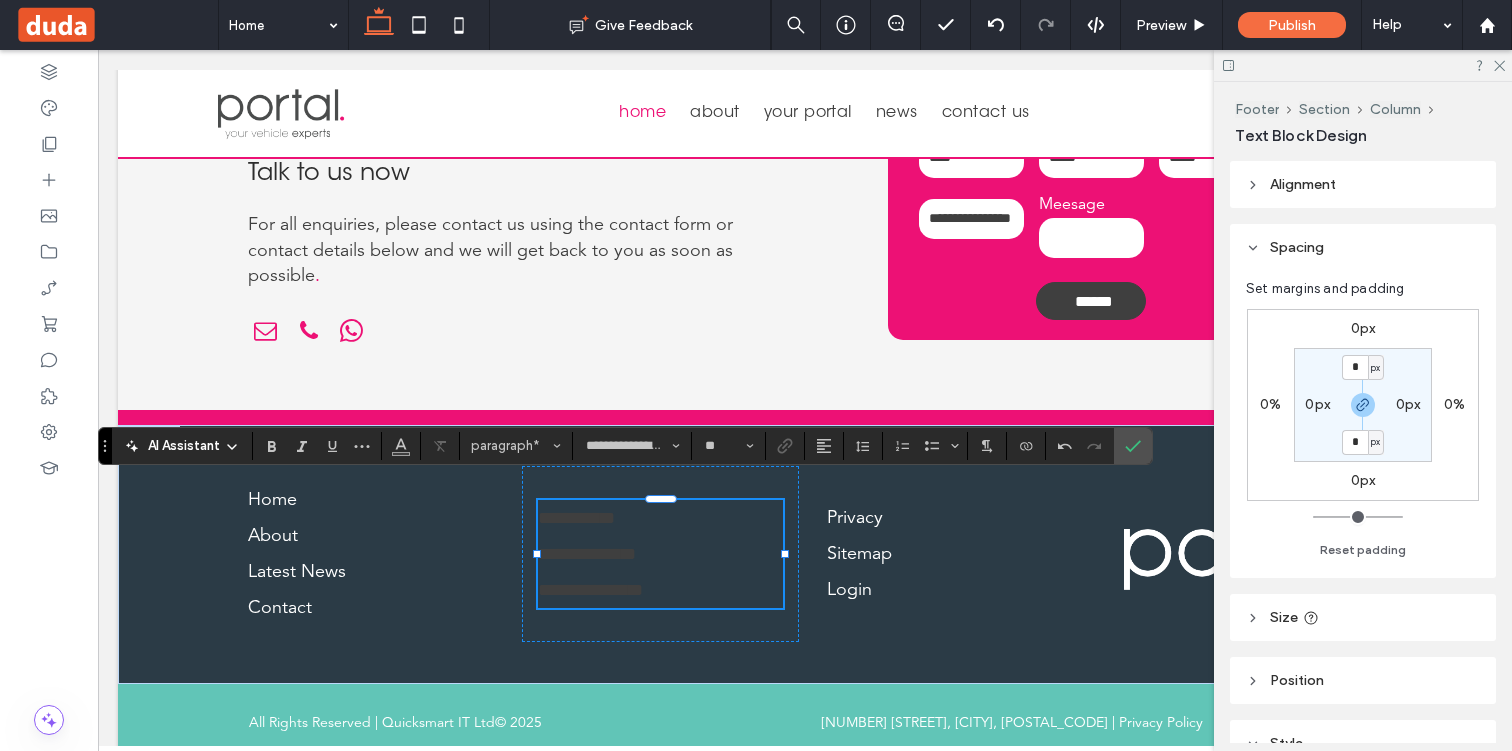 scroll, scrollTop: 4662, scrollLeft: 0, axis: vertical 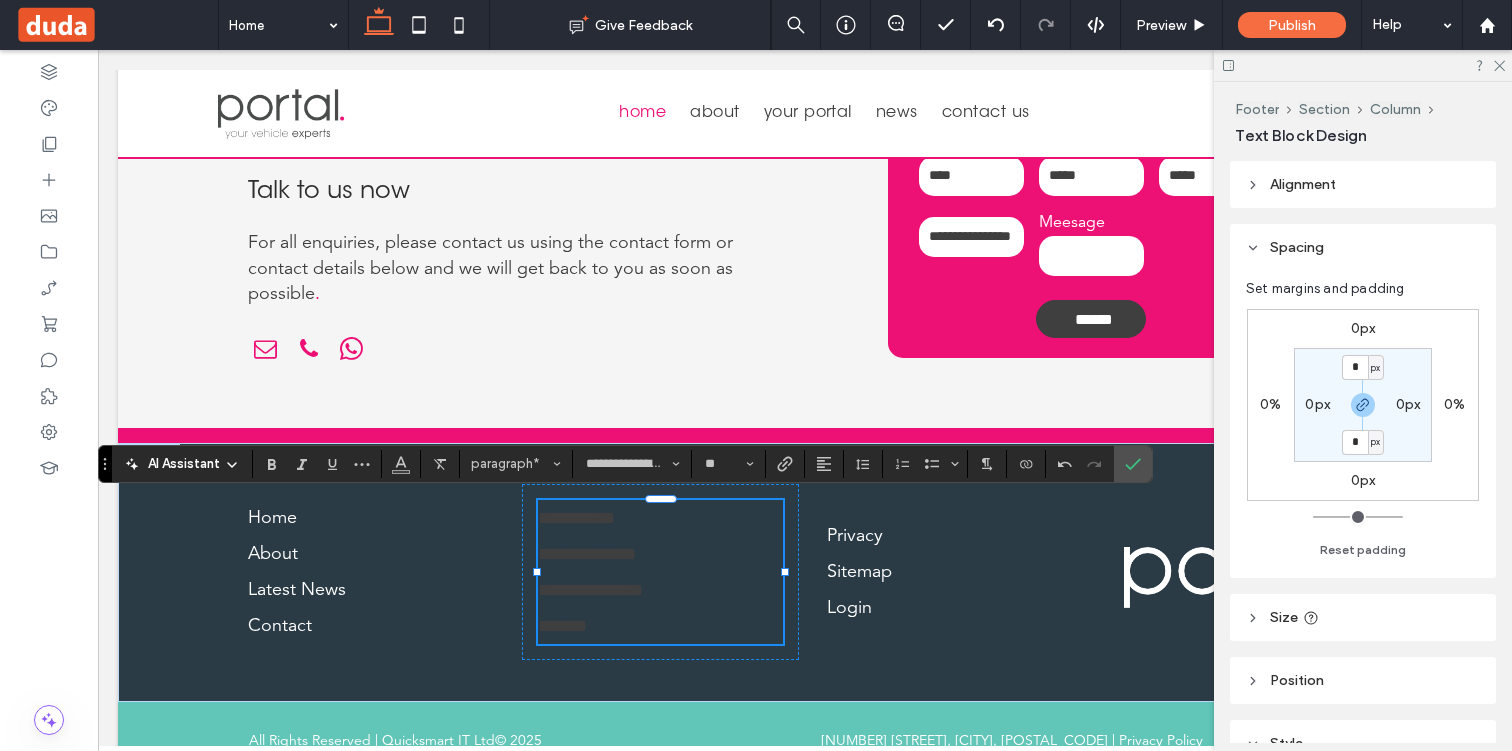 click on "*******" at bounding box center [661, 626] 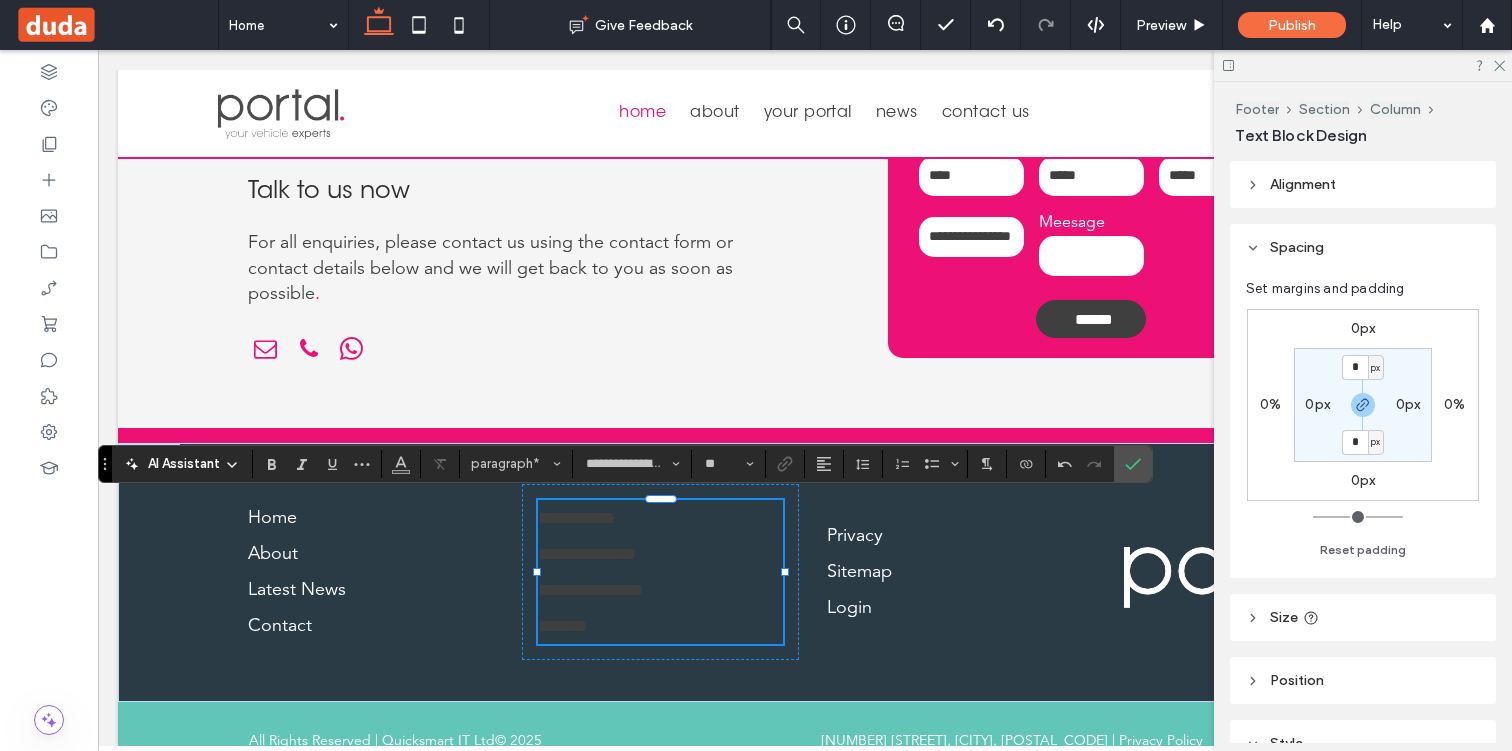 click on "*******" at bounding box center [562, 626] 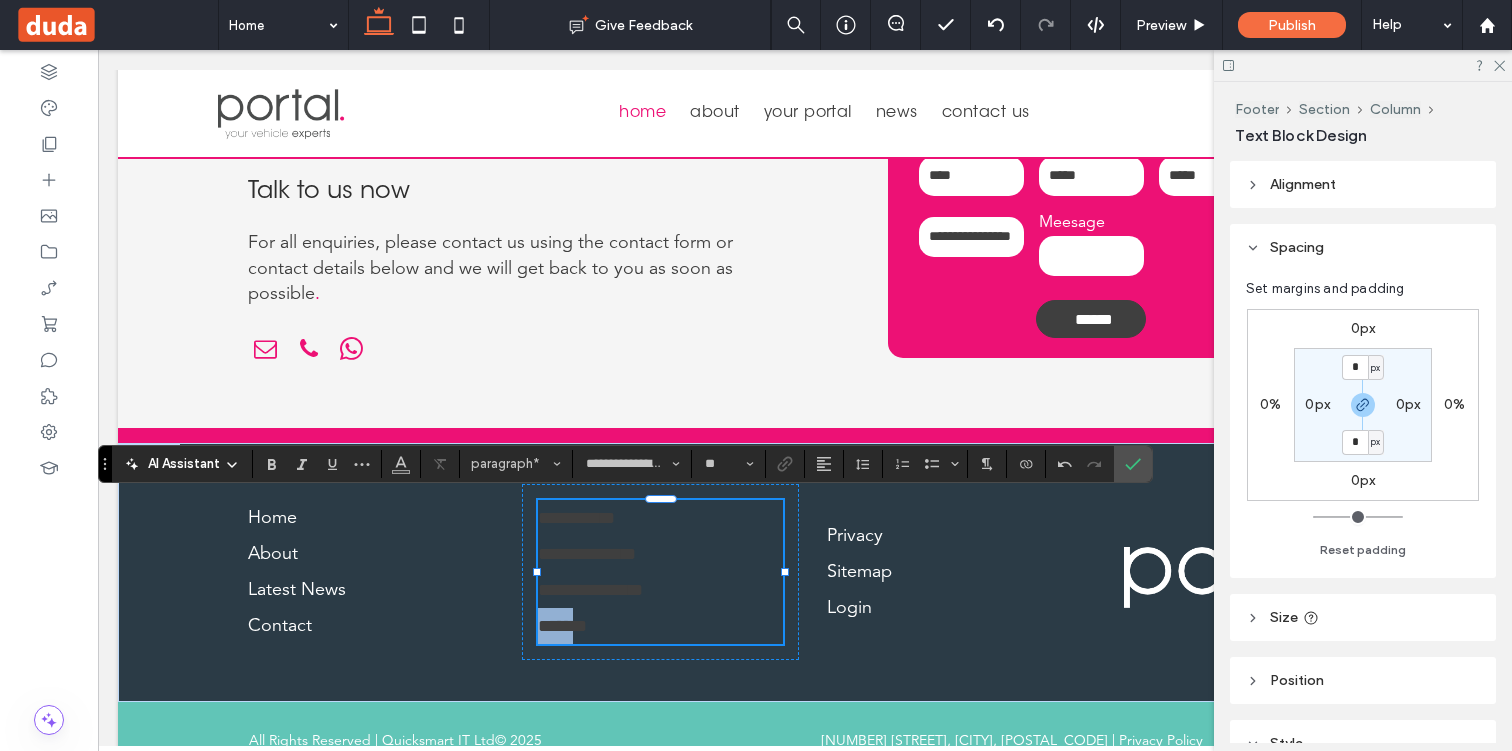 click on "*******" at bounding box center (562, 626) 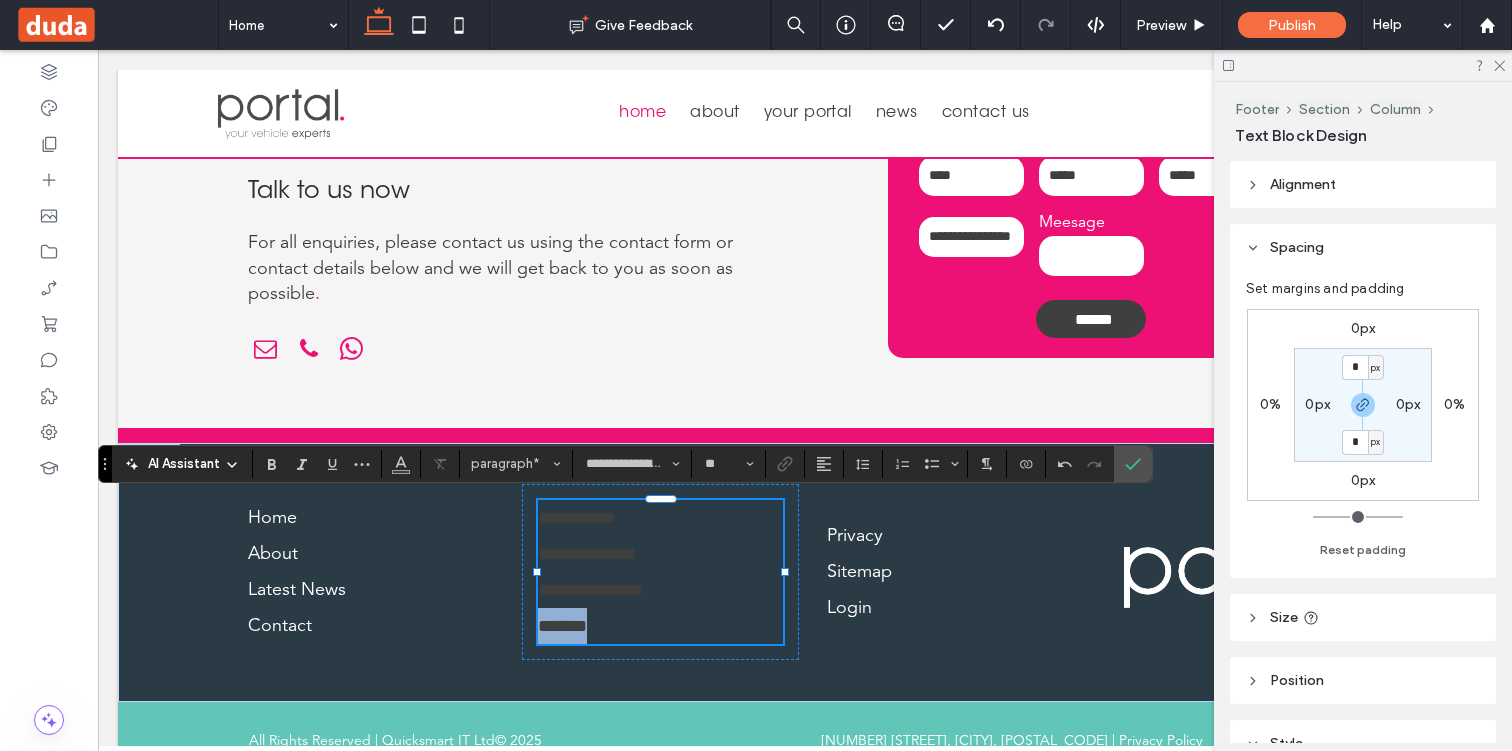 click on "*******" at bounding box center (562, 626) 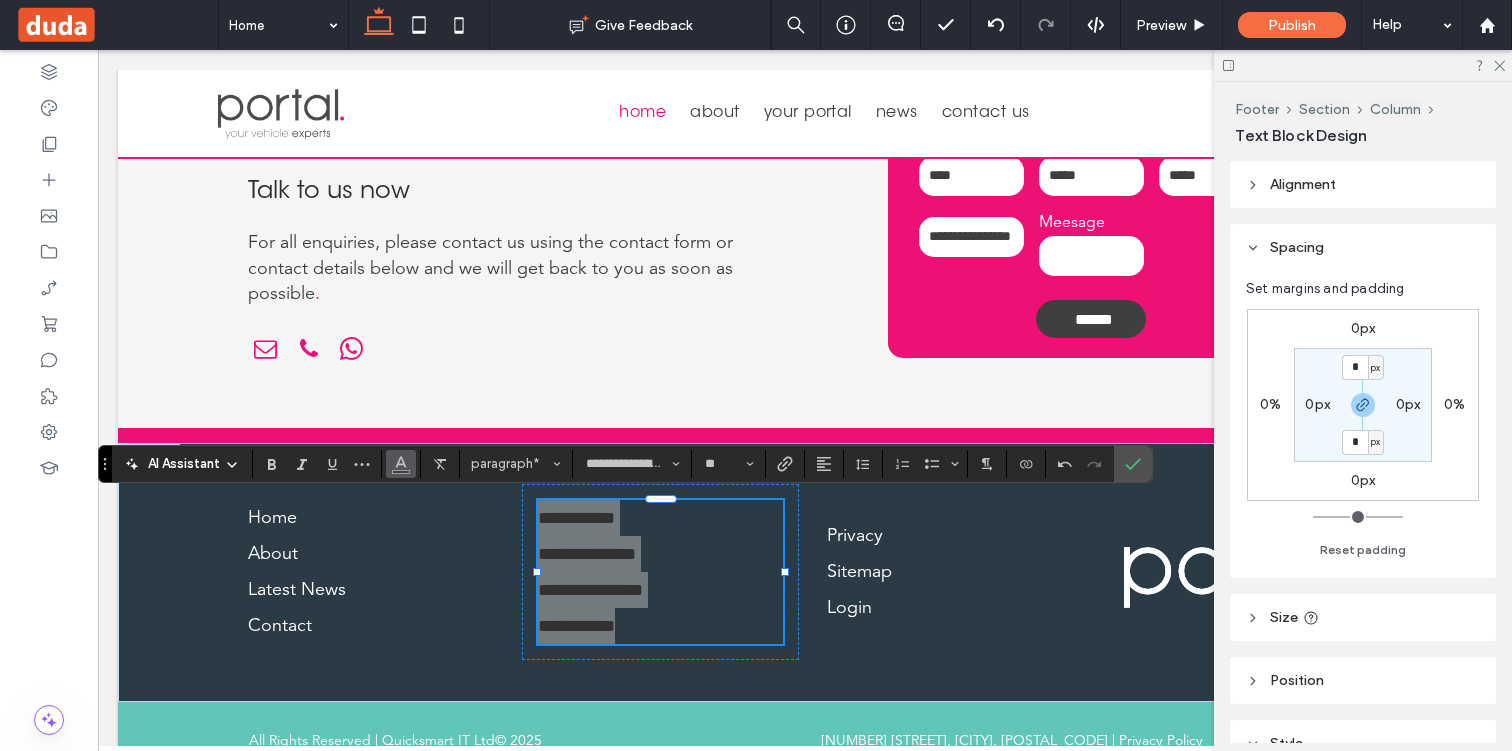 click 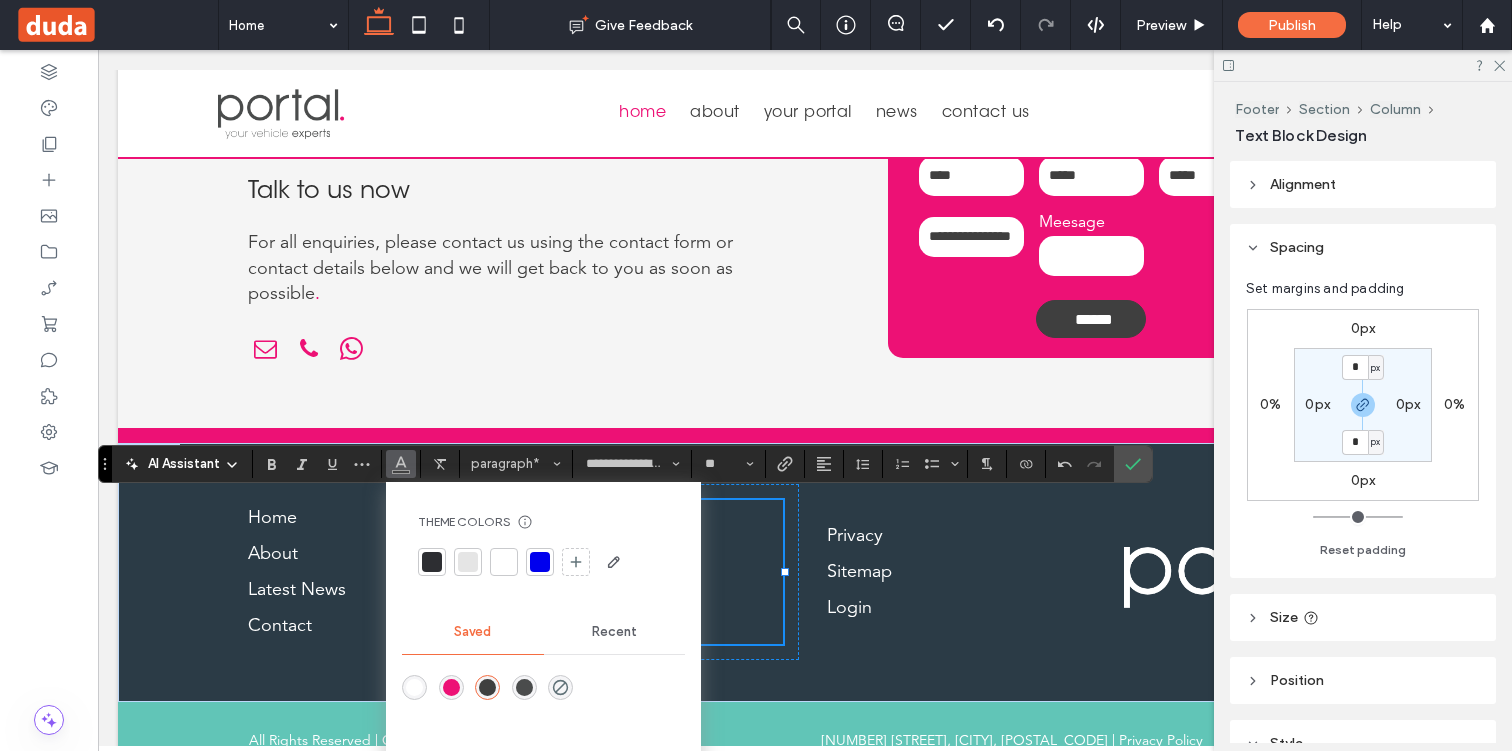 click at bounding box center [414, 687] 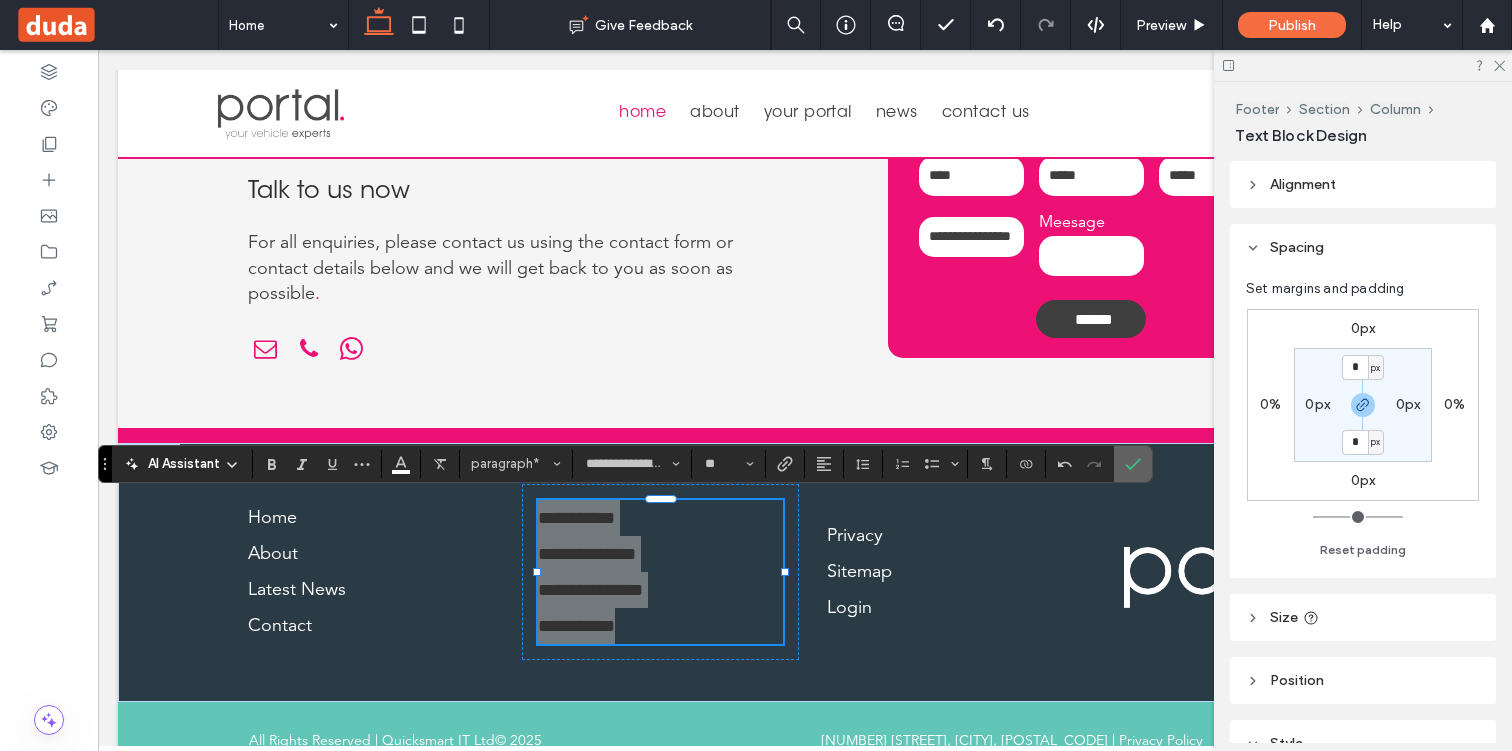 click 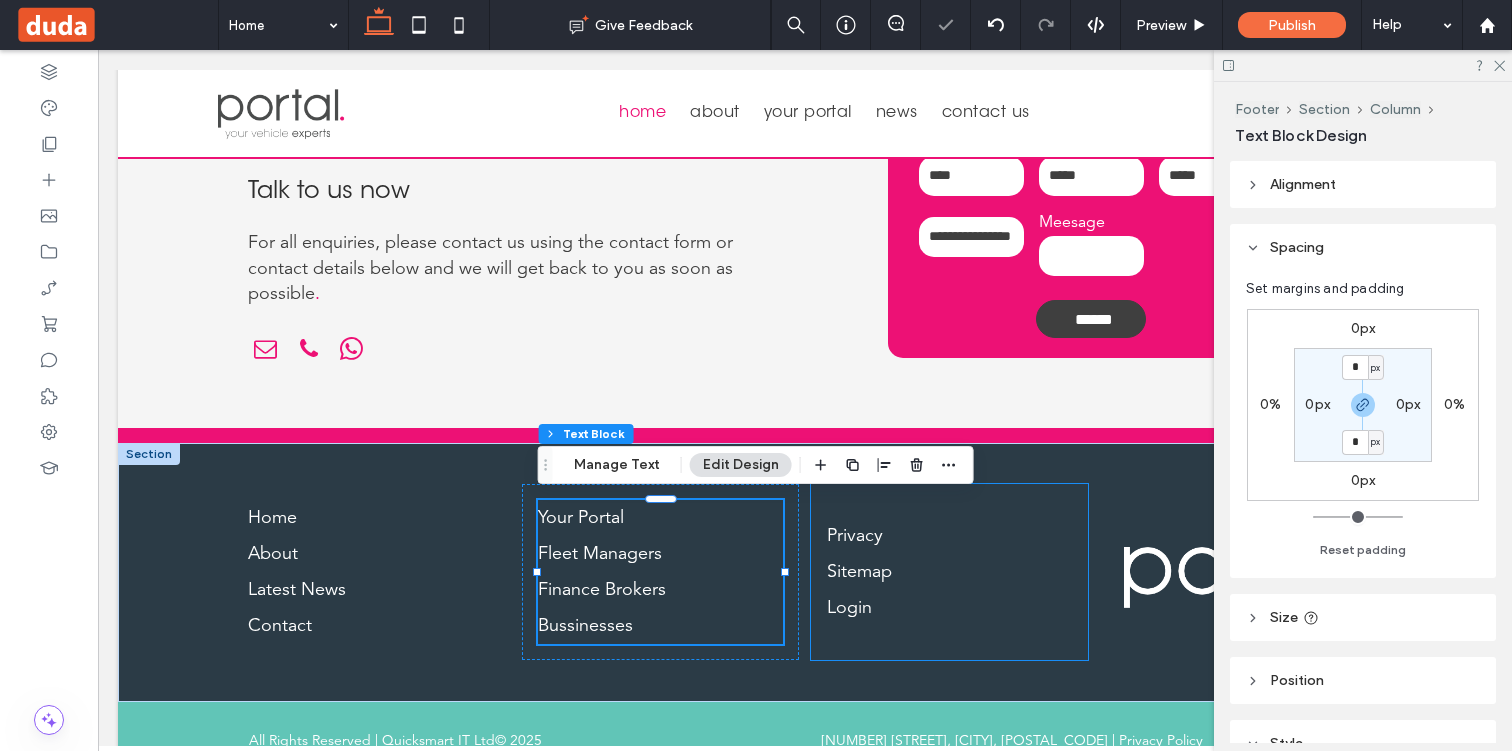 click on "Privacy Sitemap Login" at bounding box center [950, 572] 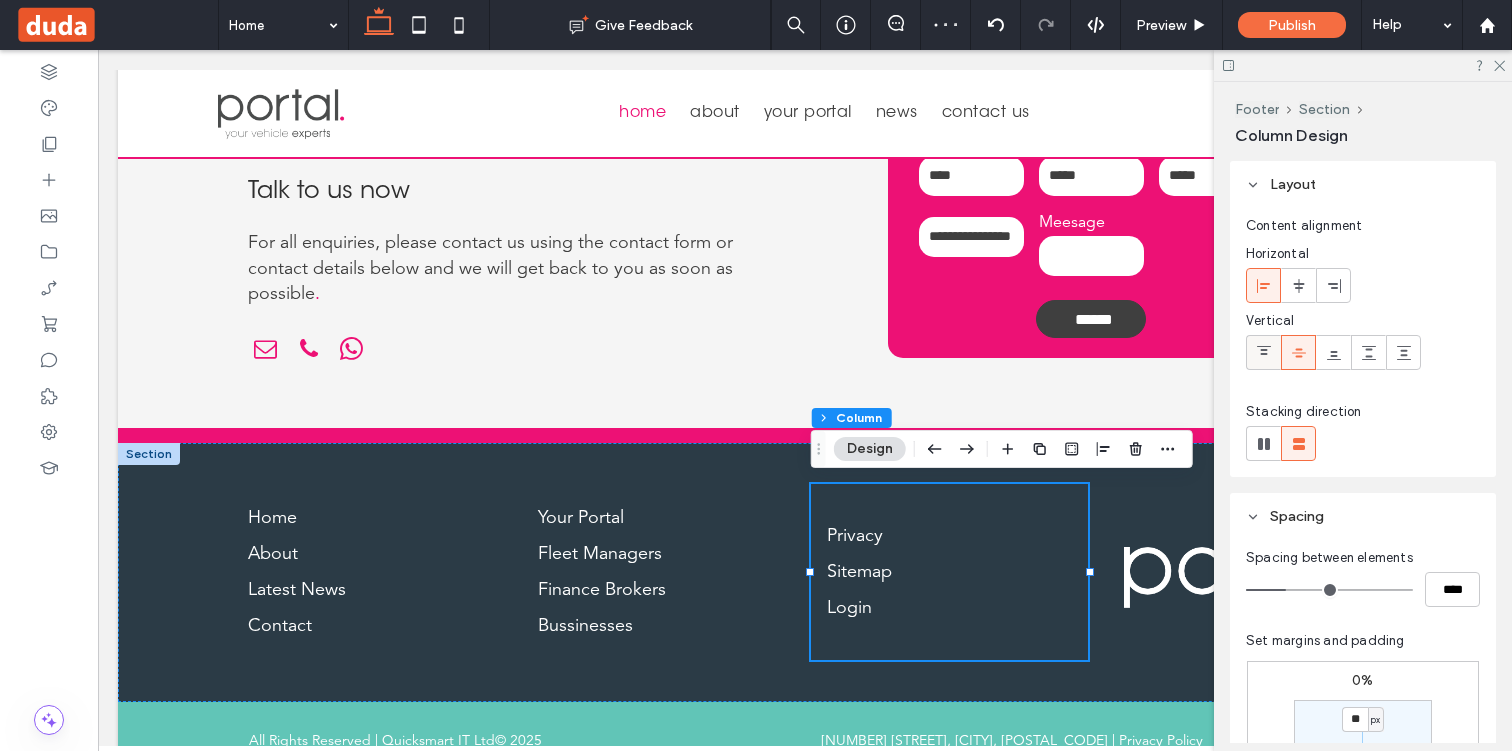 click 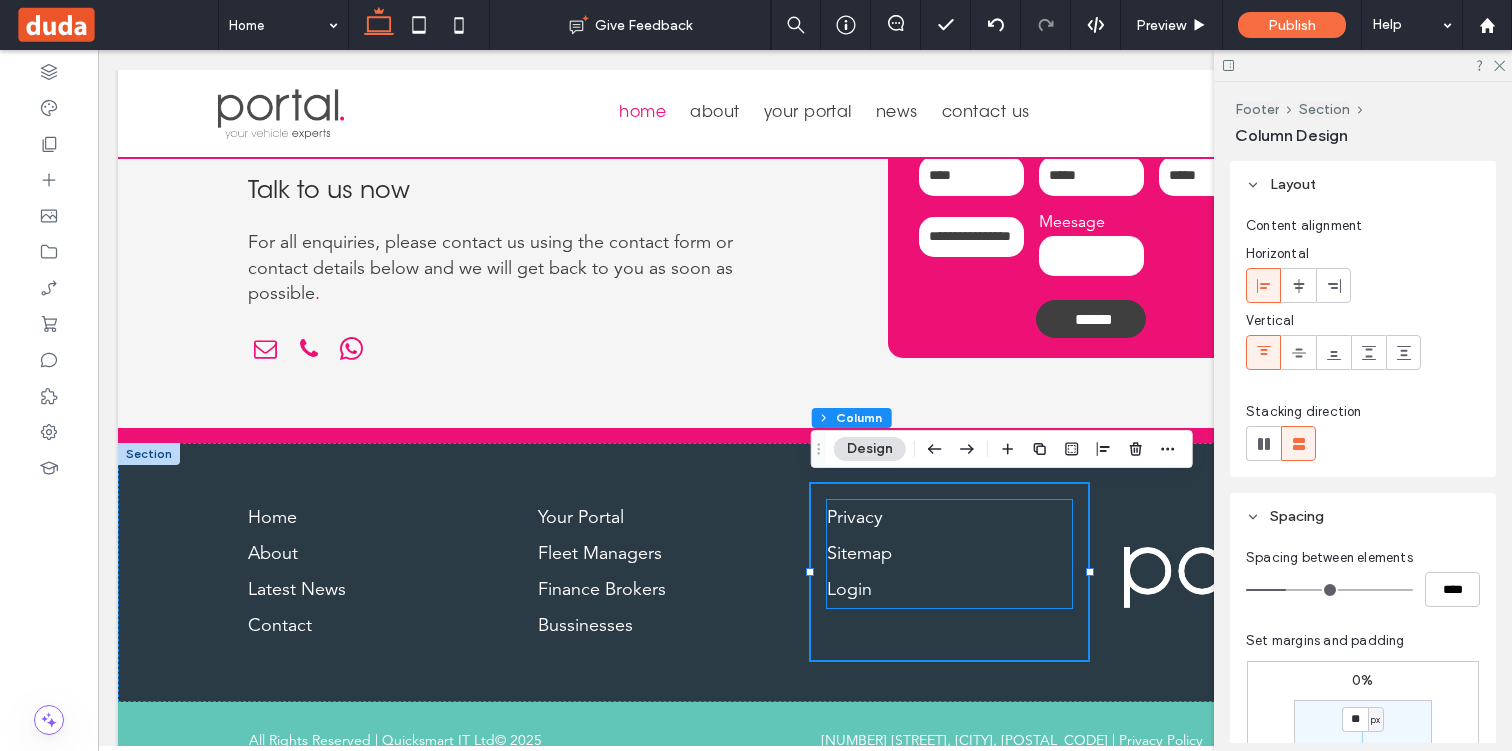 click on "Sitemap" at bounding box center [950, 554] 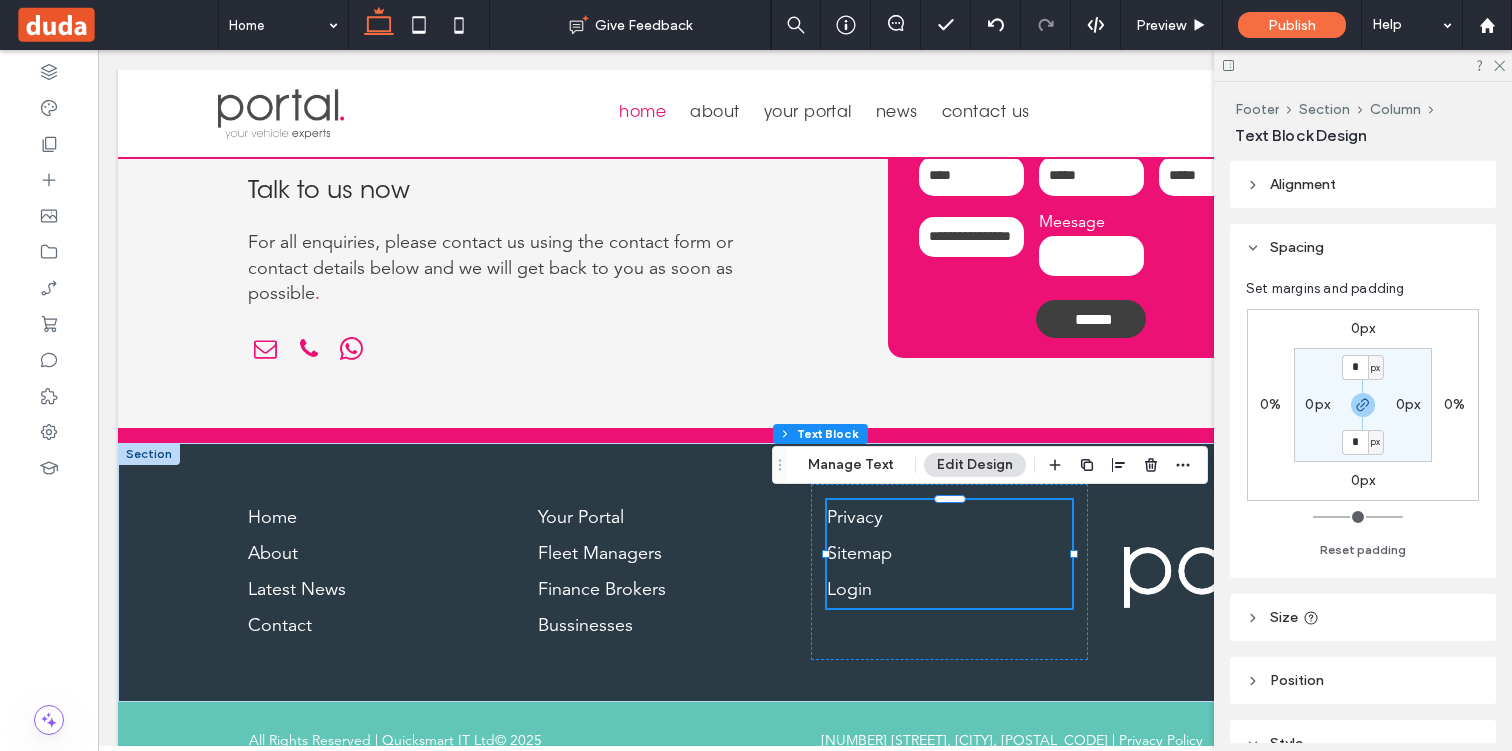click on "Privacy" at bounding box center [950, 518] 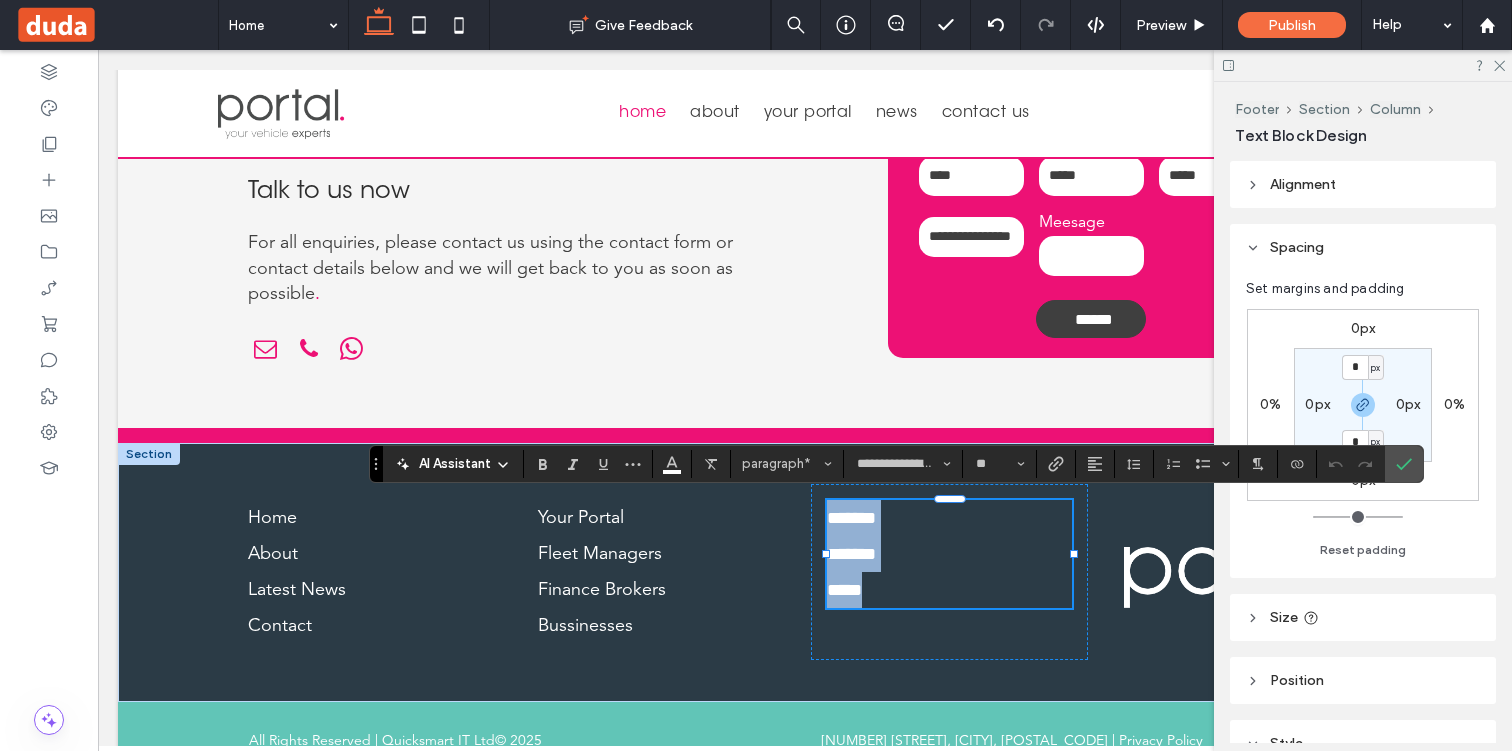 click on "*******" at bounding box center [950, 518] 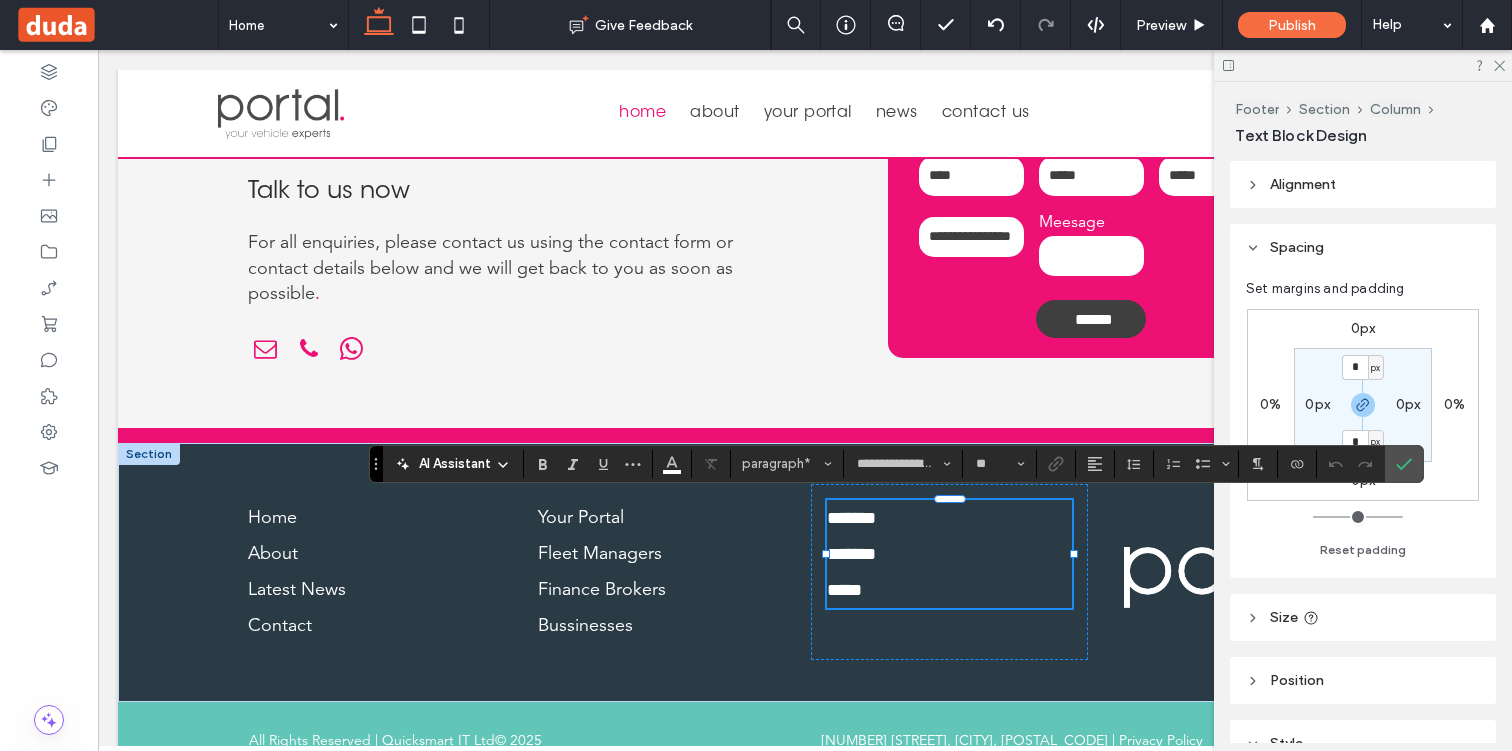 click on "*******" at bounding box center [851, 518] 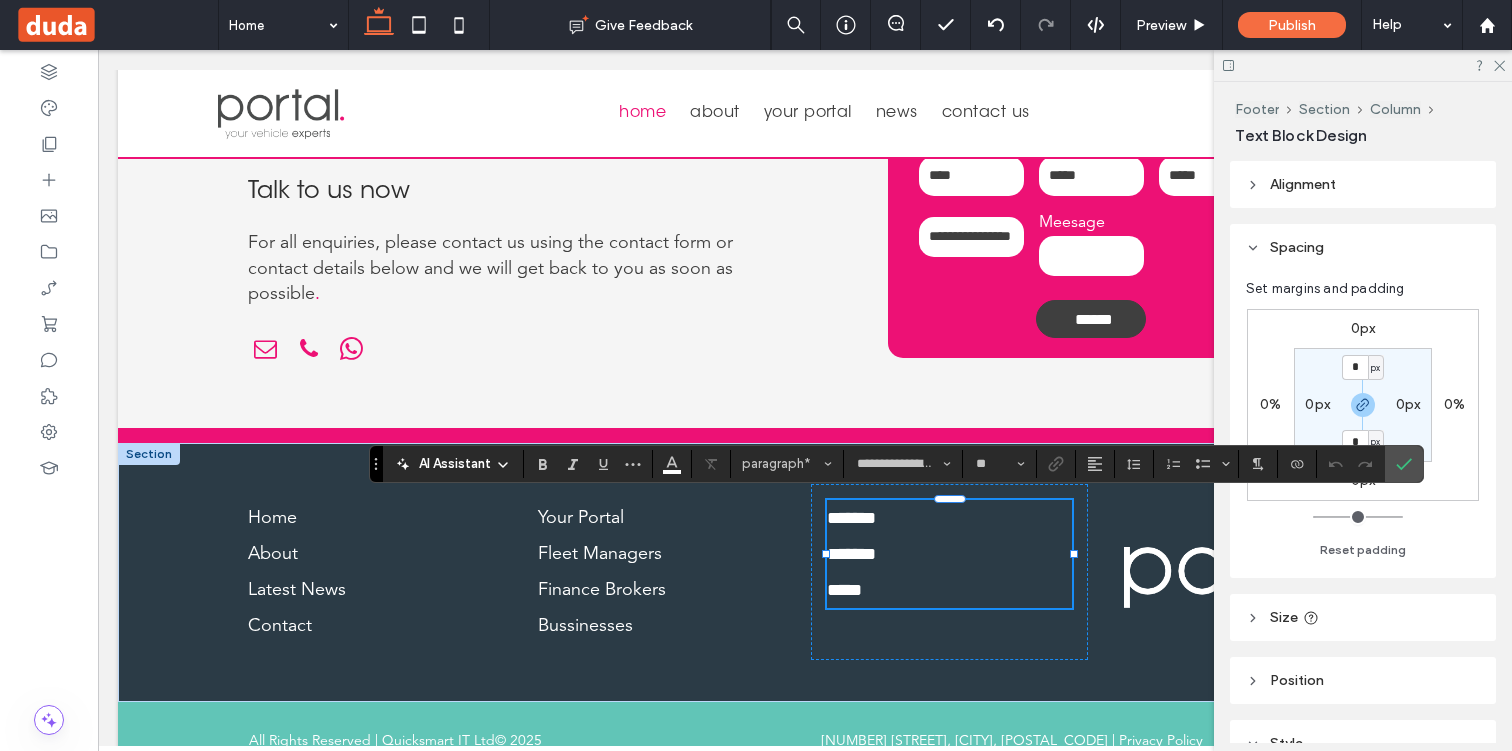 type 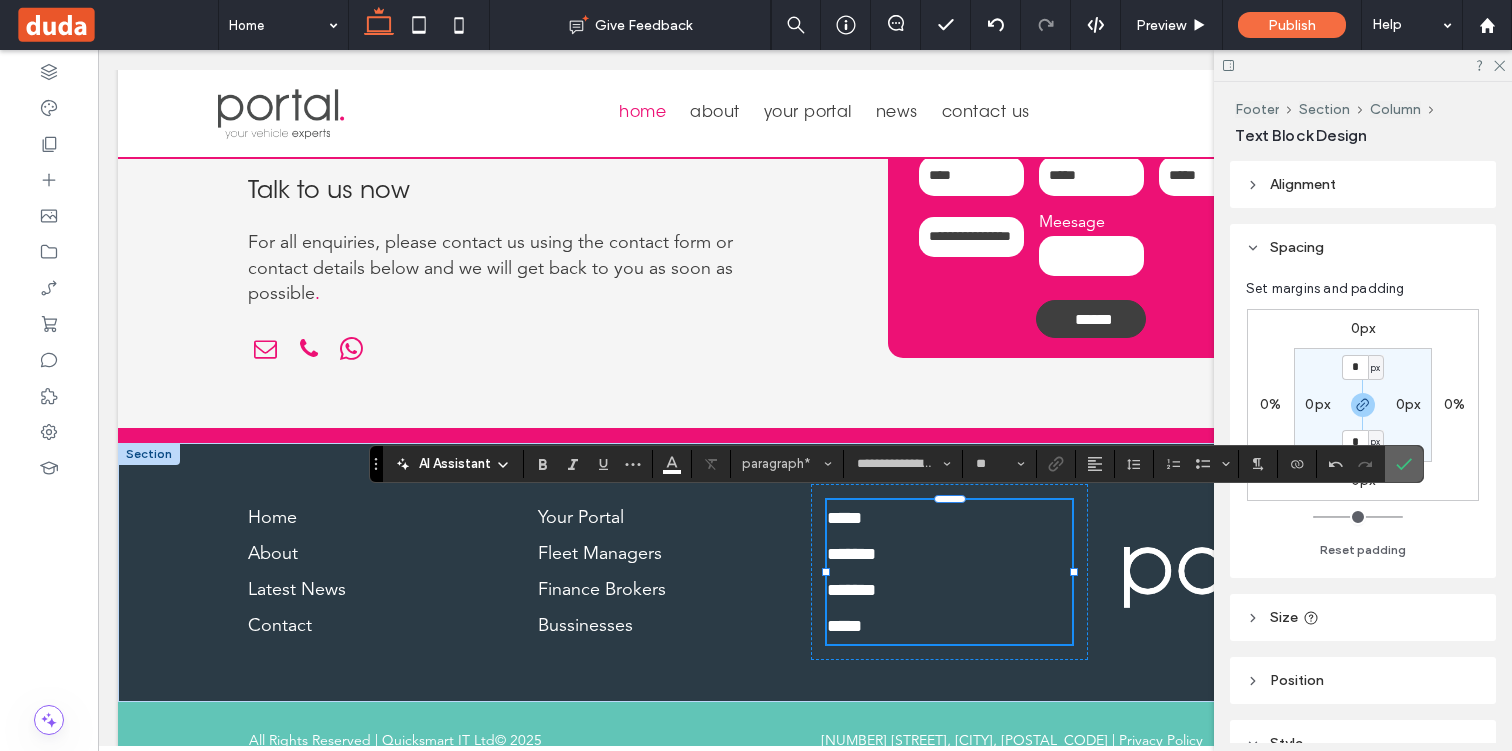 click 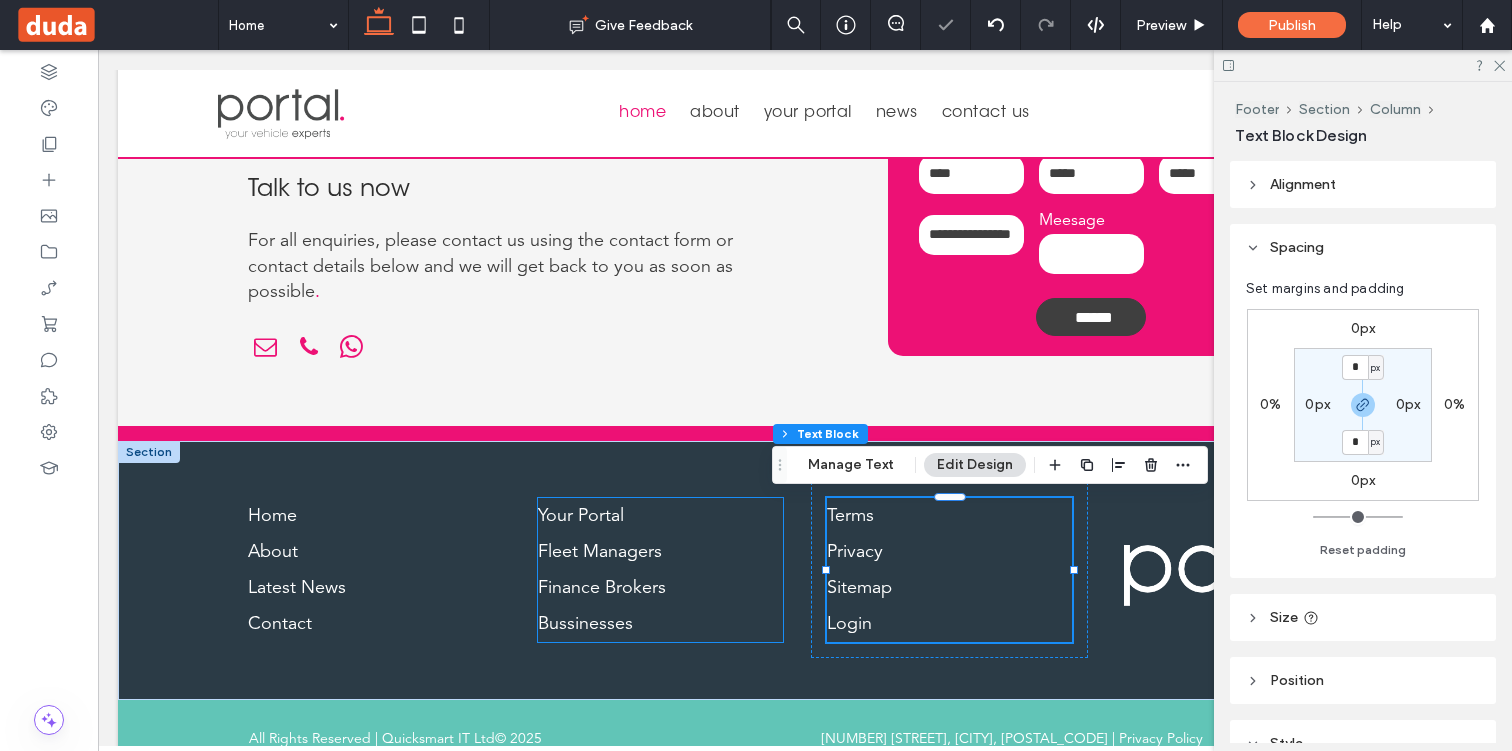 scroll, scrollTop: 4700, scrollLeft: 0, axis: vertical 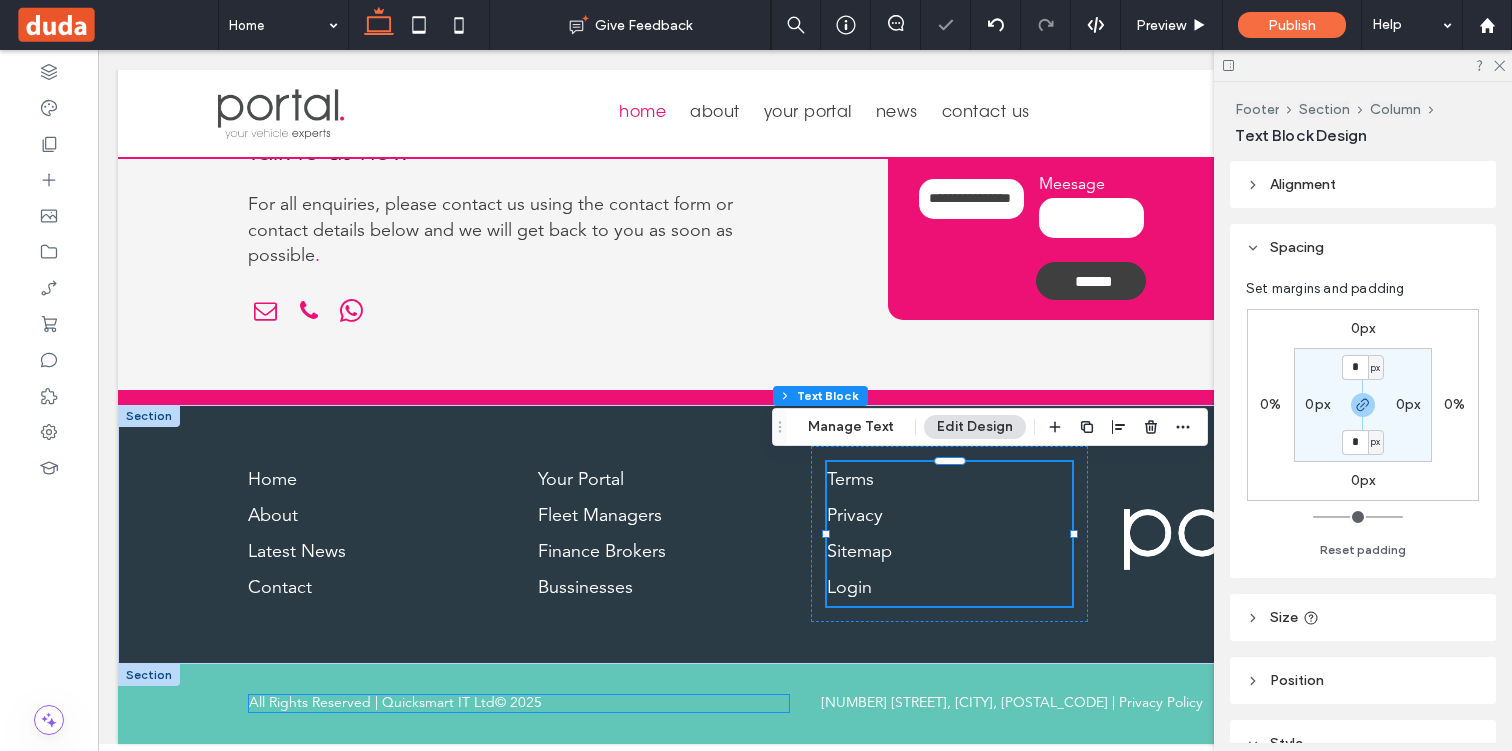 click on "All Rights Reserved | Quicksmart IT Ltd" at bounding box center [372, 703] 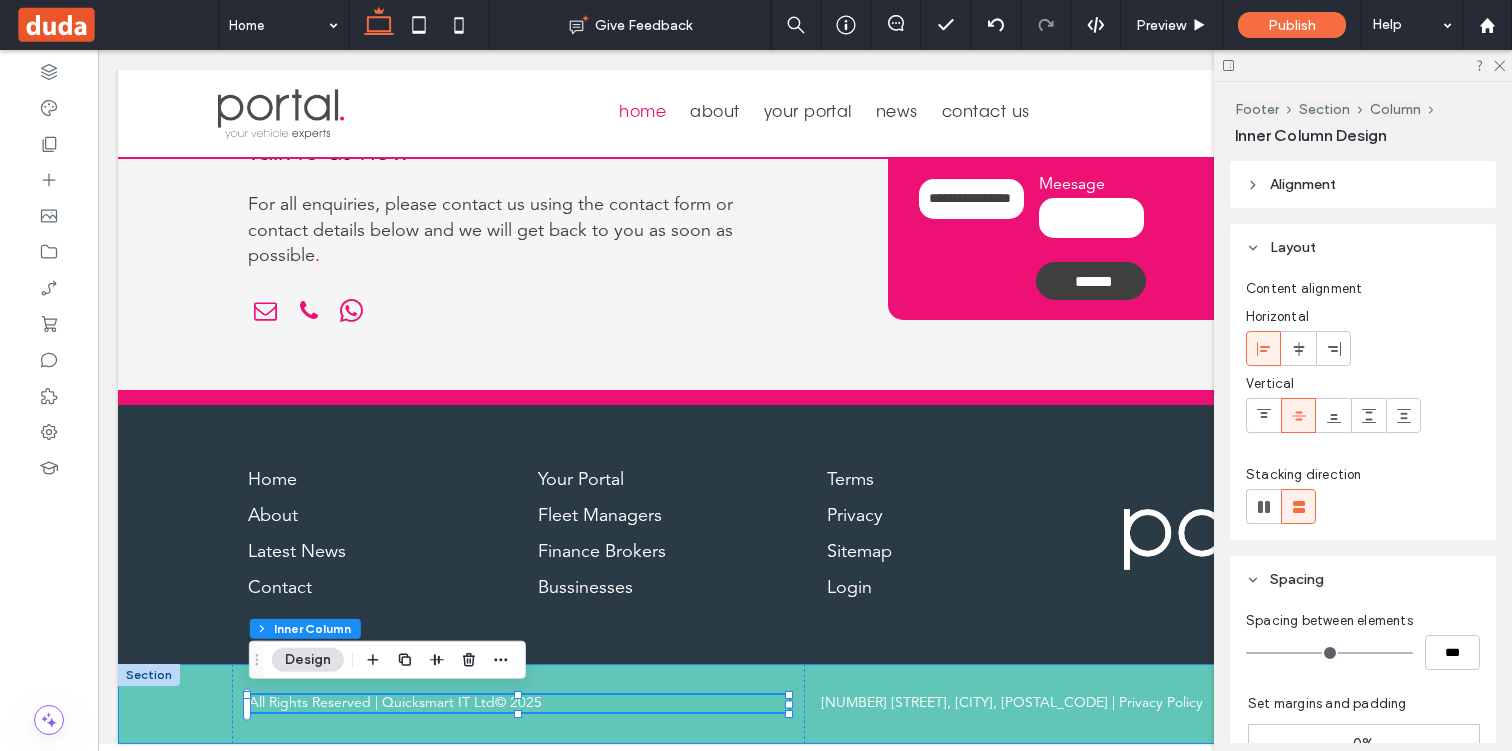 click on "All Rights Reserved | Quicksmart IT Ltd
© 2025
201 Titan House, Cardiff, CF24 5BS |
Privacy Policy" at bounding box center [805, 704] 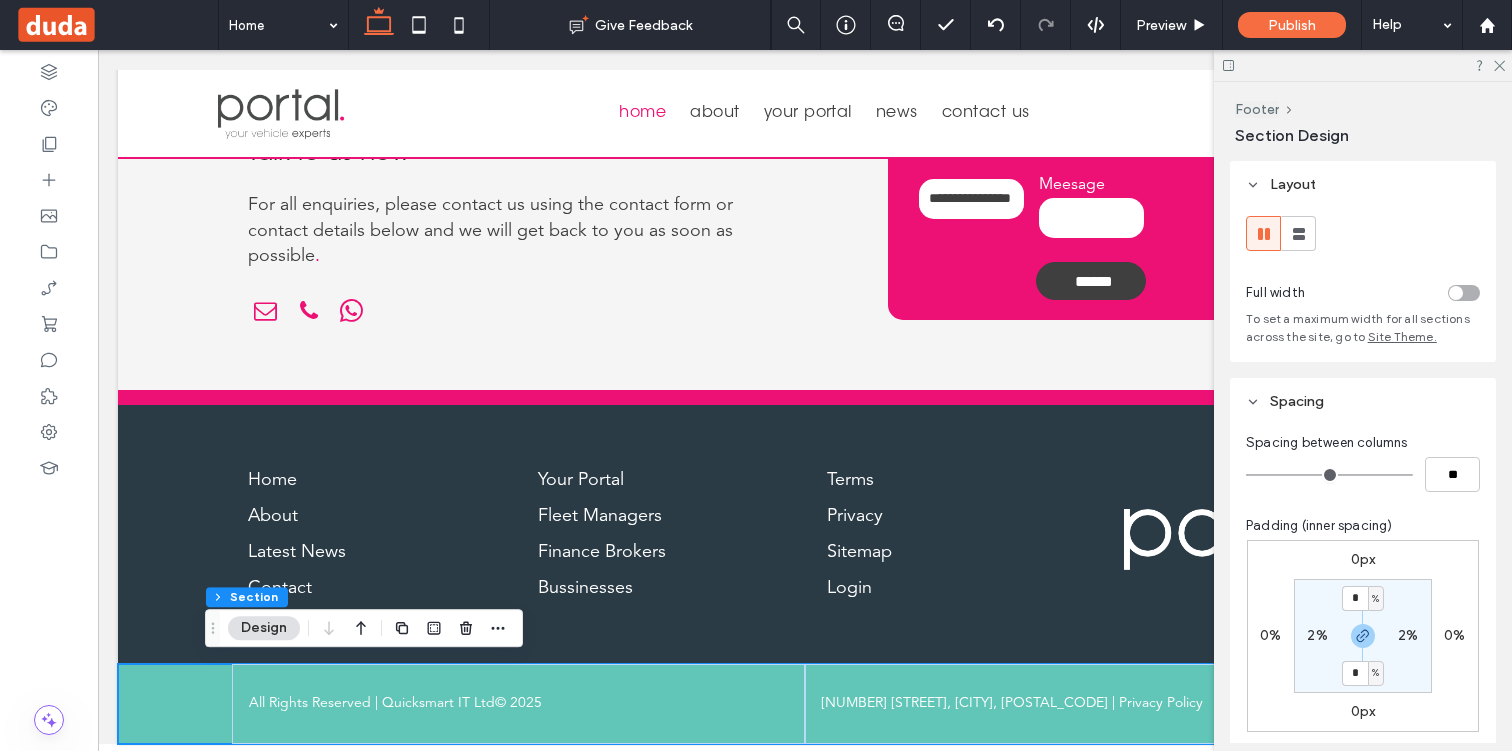click on "Design" at bounding box center (264, 628) 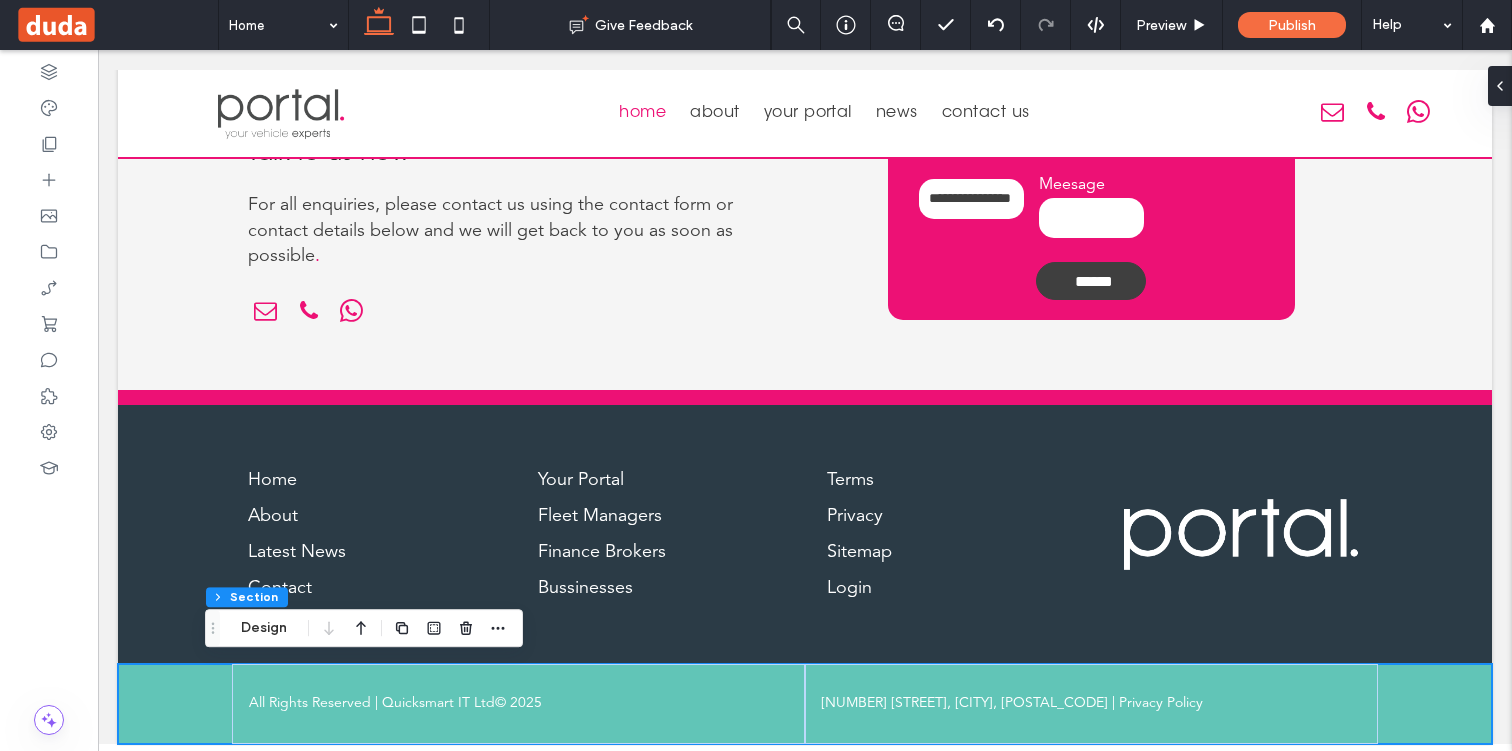 click on "All Rights Reserved | Quicksmart IT Ltd
© 2025
201 Titan House, Cardiff, CF24 5BS |
Privacy Policy" at bounding box center (805, 704) 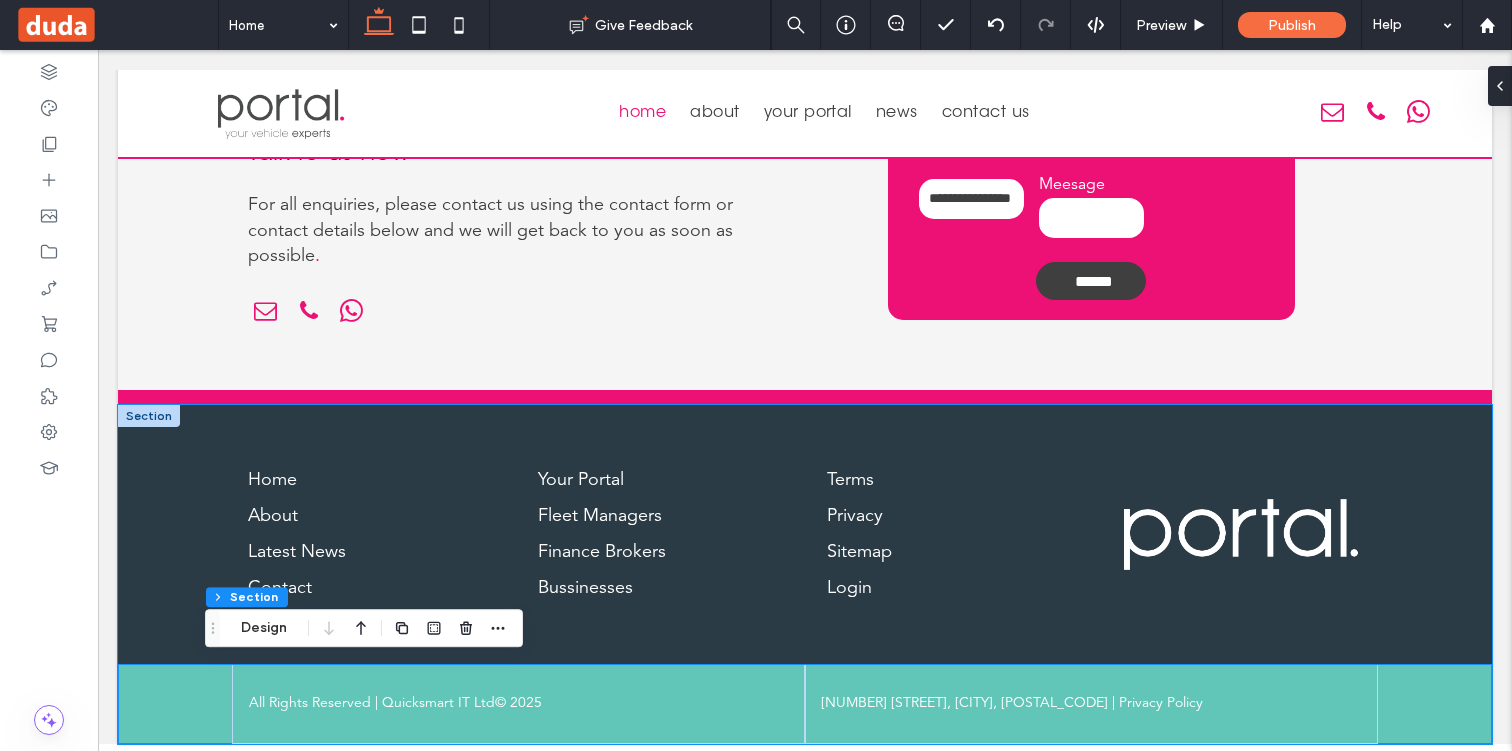 click on "Home About Latest News Contact
Your Portal Fleet Managers Finance Brokers Bussinesses Terms ﻿ Privacy Sitemap Login" at bounding box center [805, 534] 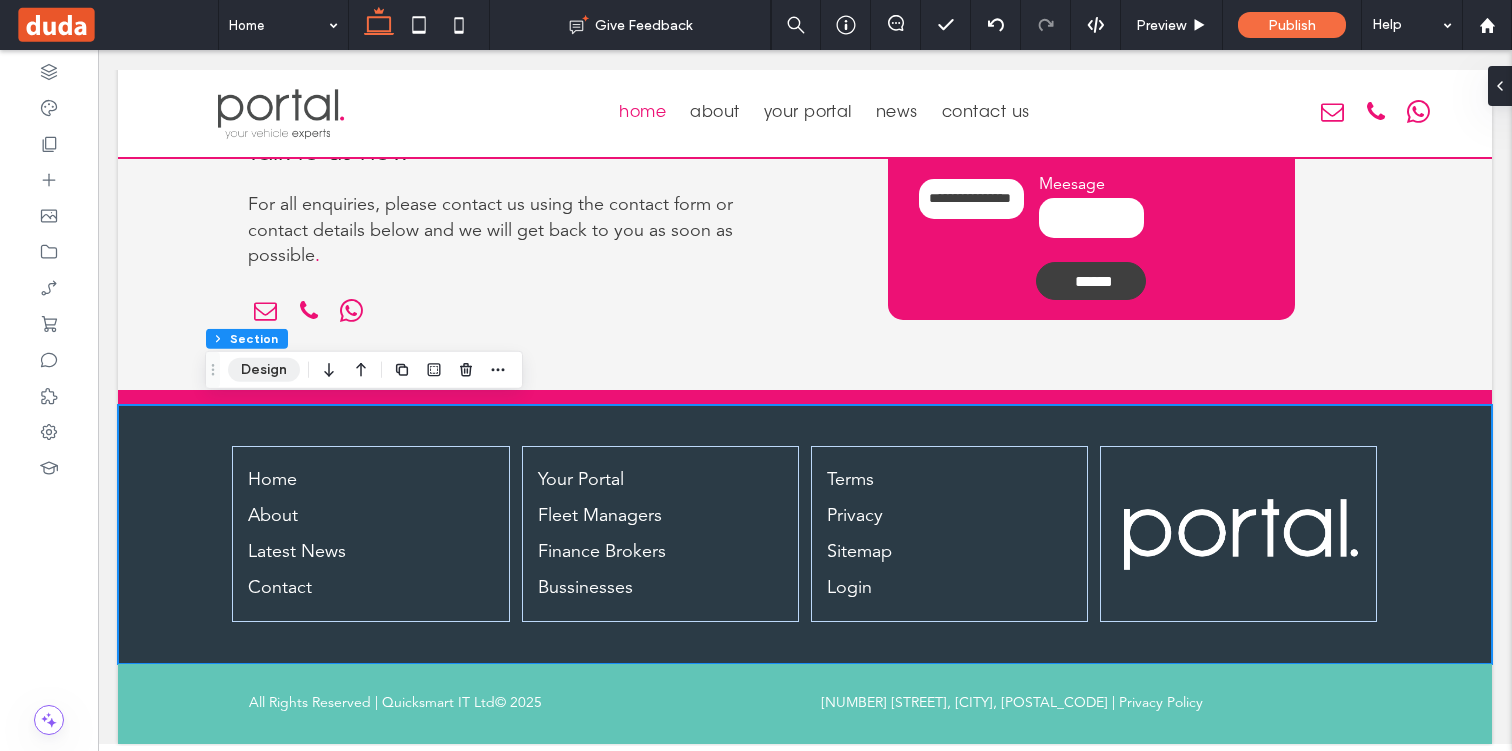 click on "Design" at bounding box center (264, 370) 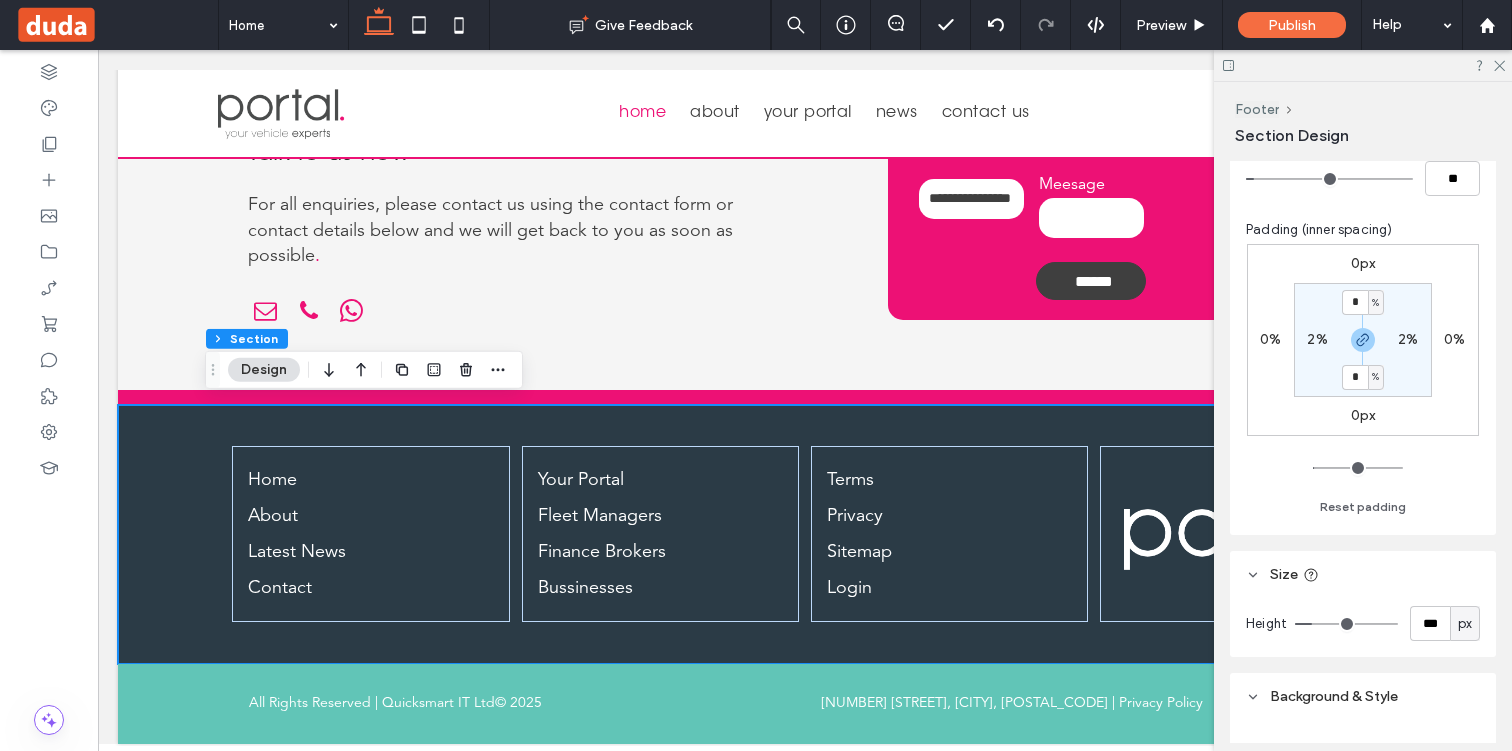 scroll, scrollTop: 467, scrollLeft: 0, axis: vertical 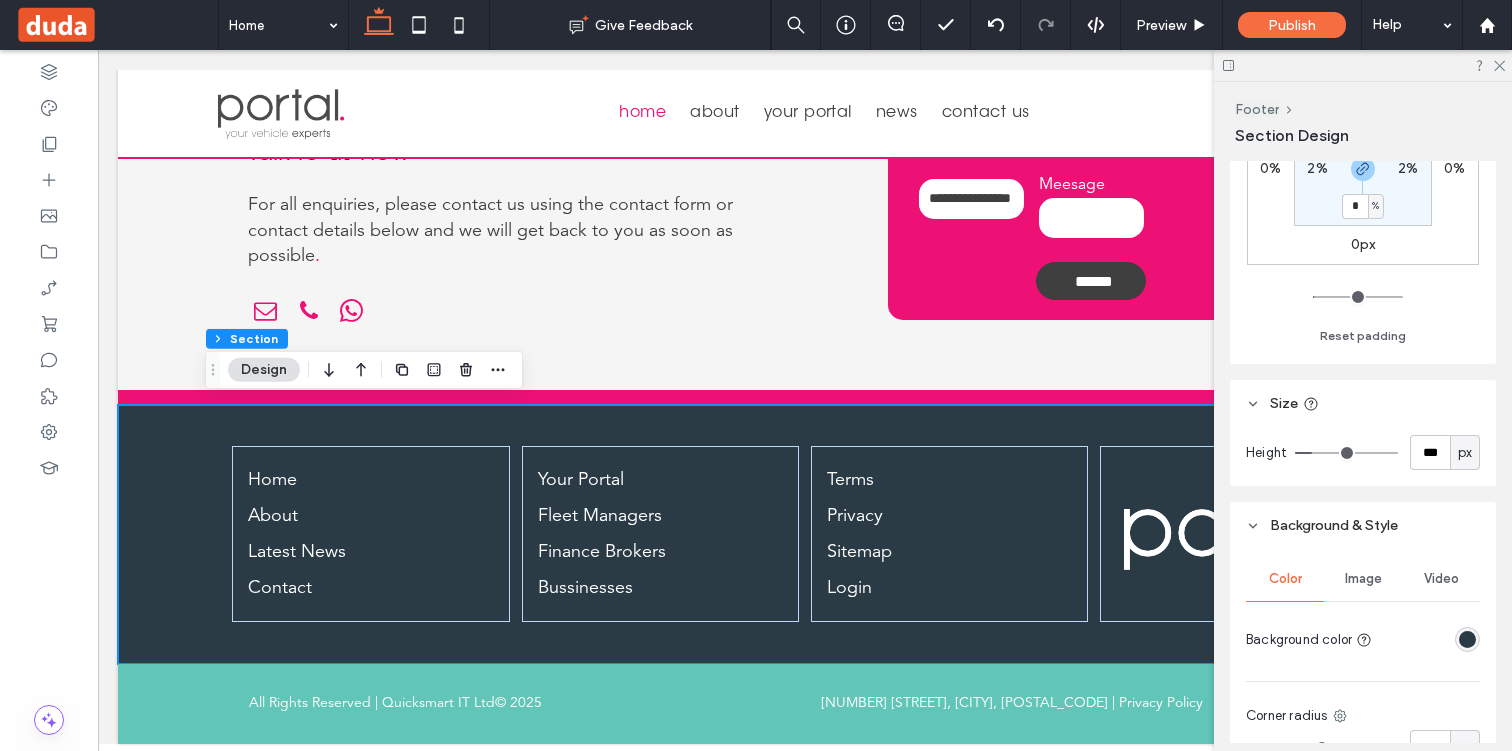click at bounding box center [1467, 639] 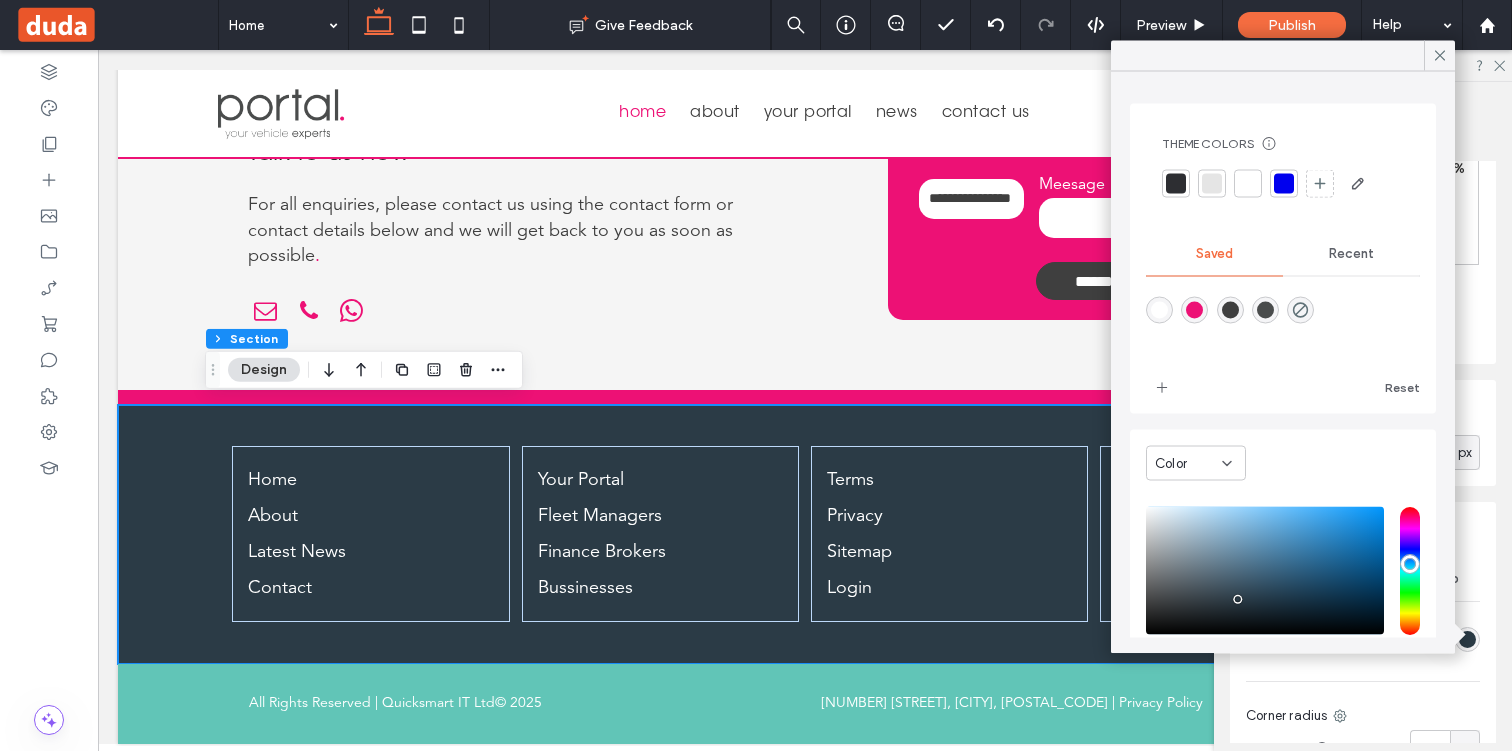click at bounding box center [1230, 310] 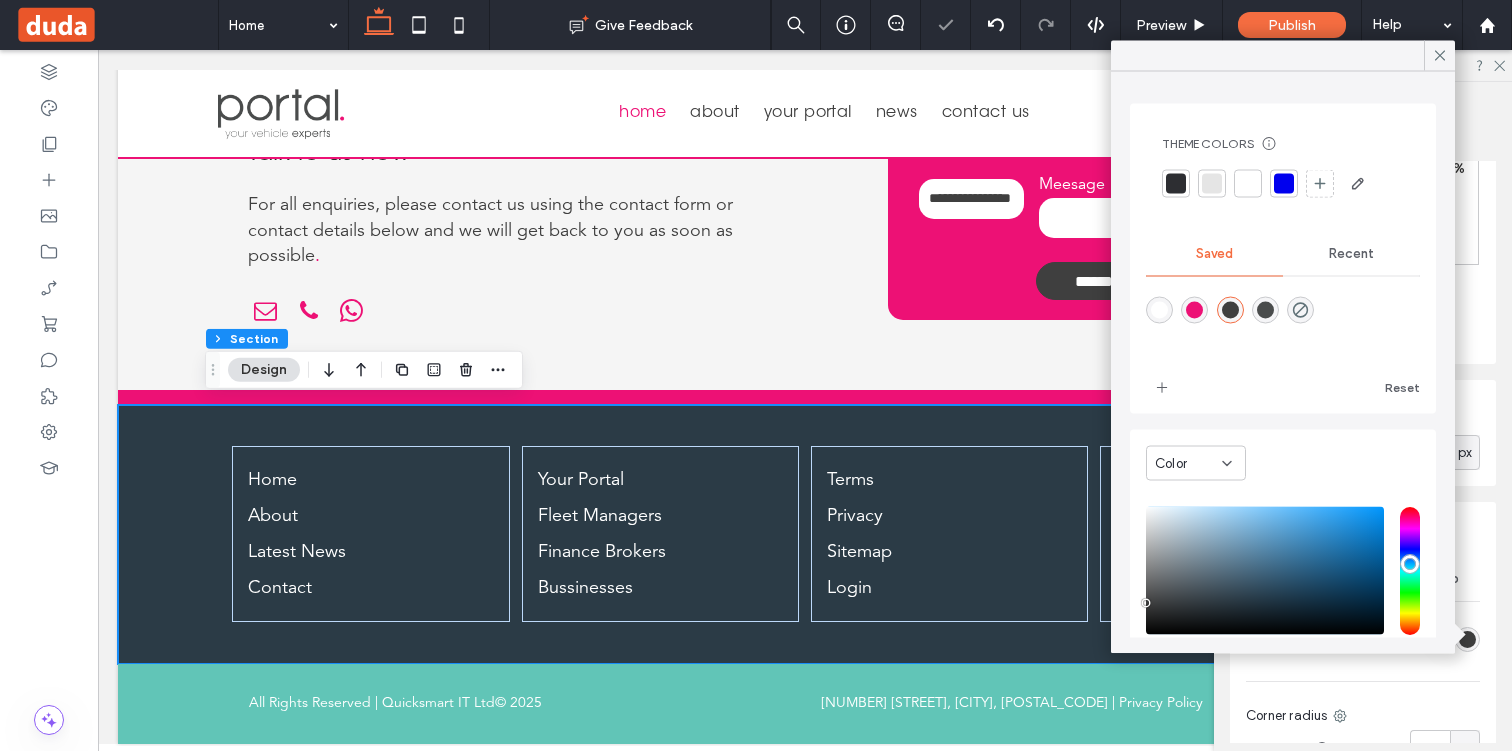 type on "*******" 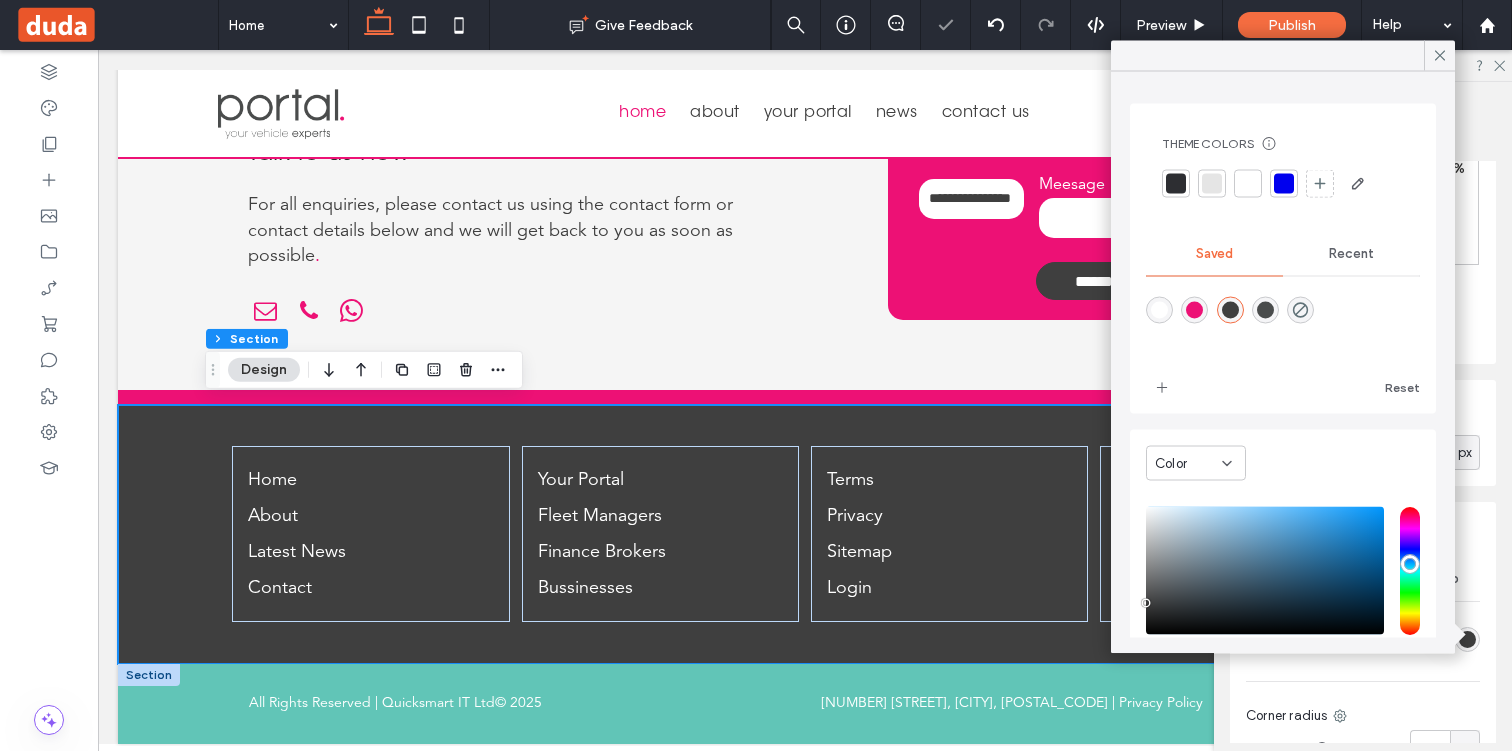 click at bounding box center [149, 675] 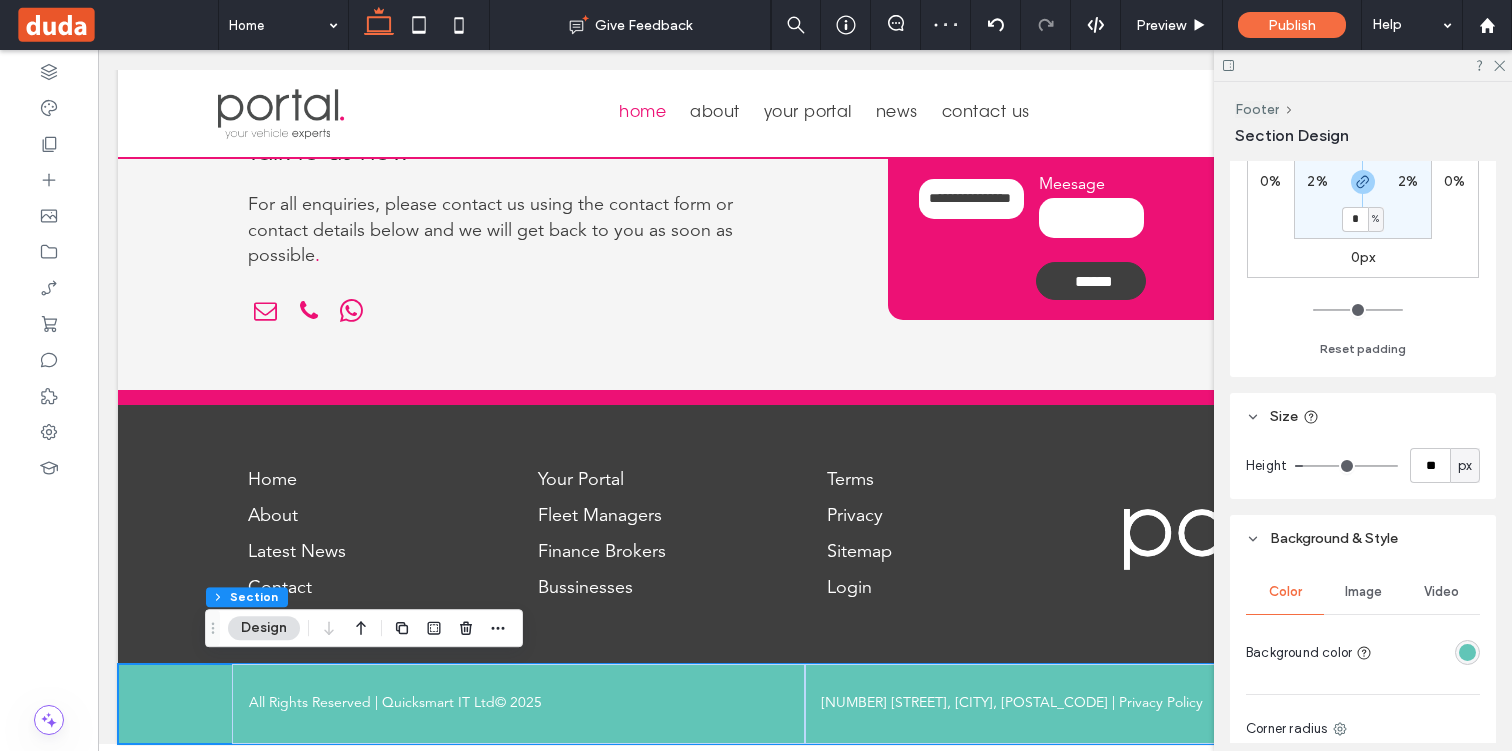 scroll, scrollTop: 501, scrollLeft: 0, axis: vertical 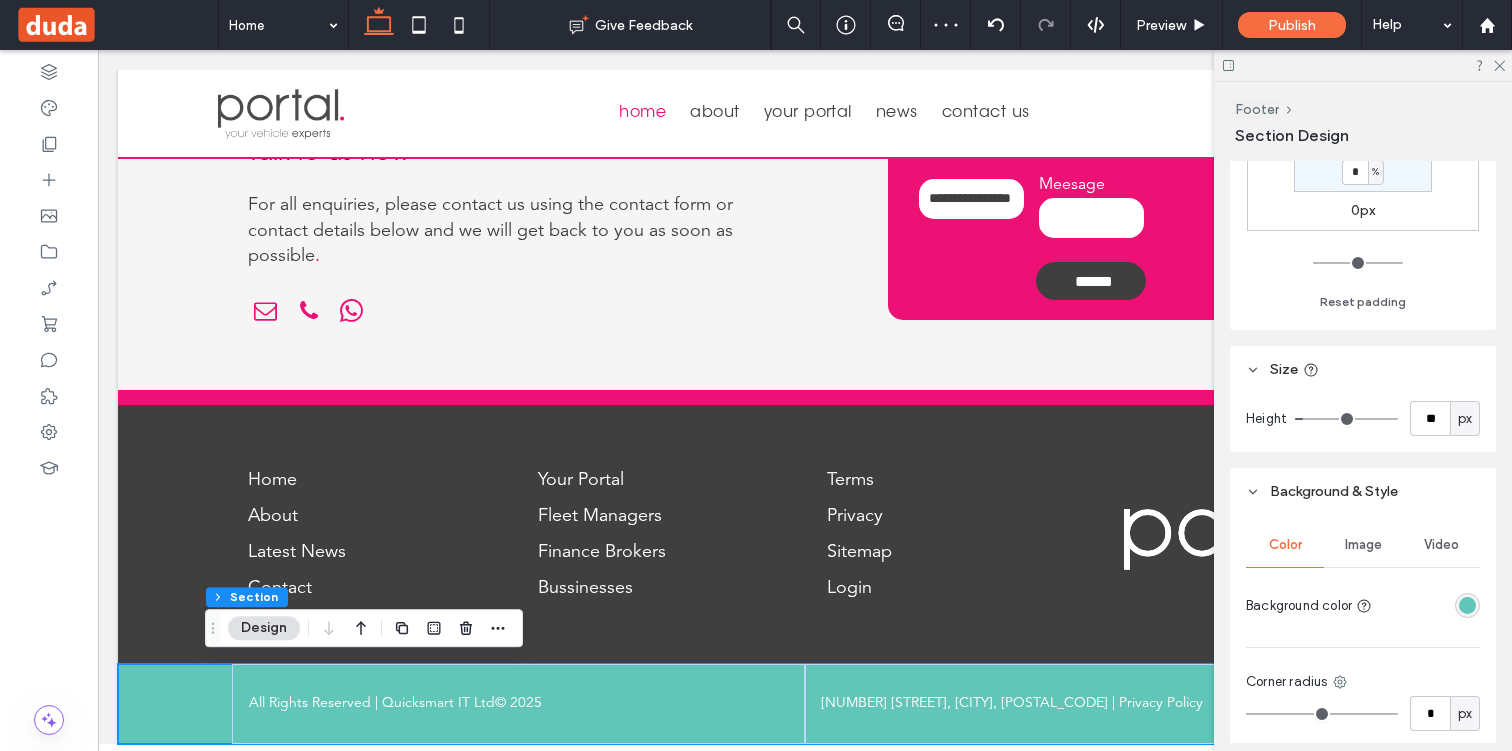 click at bounding box center (1467, 605) 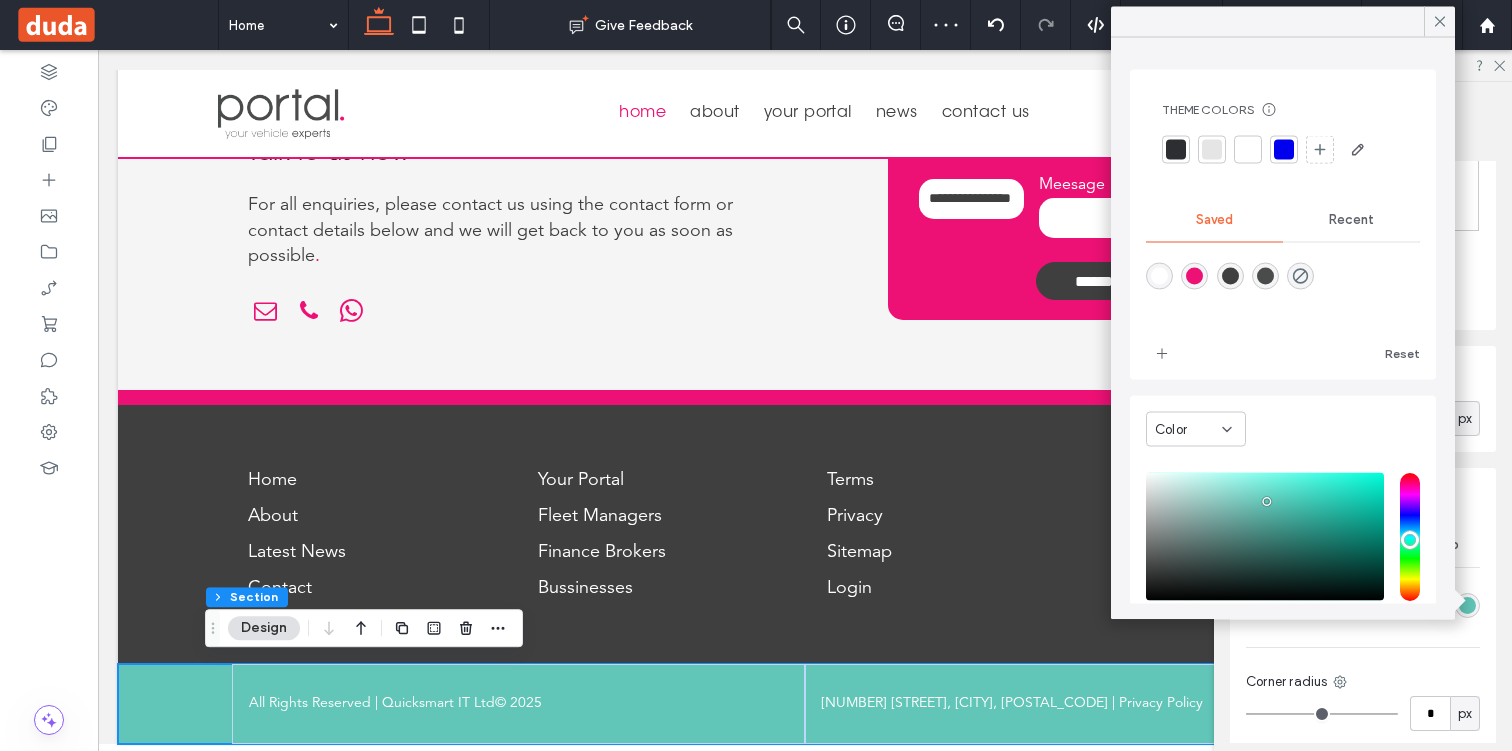 click at bounding box center (1230, 276) 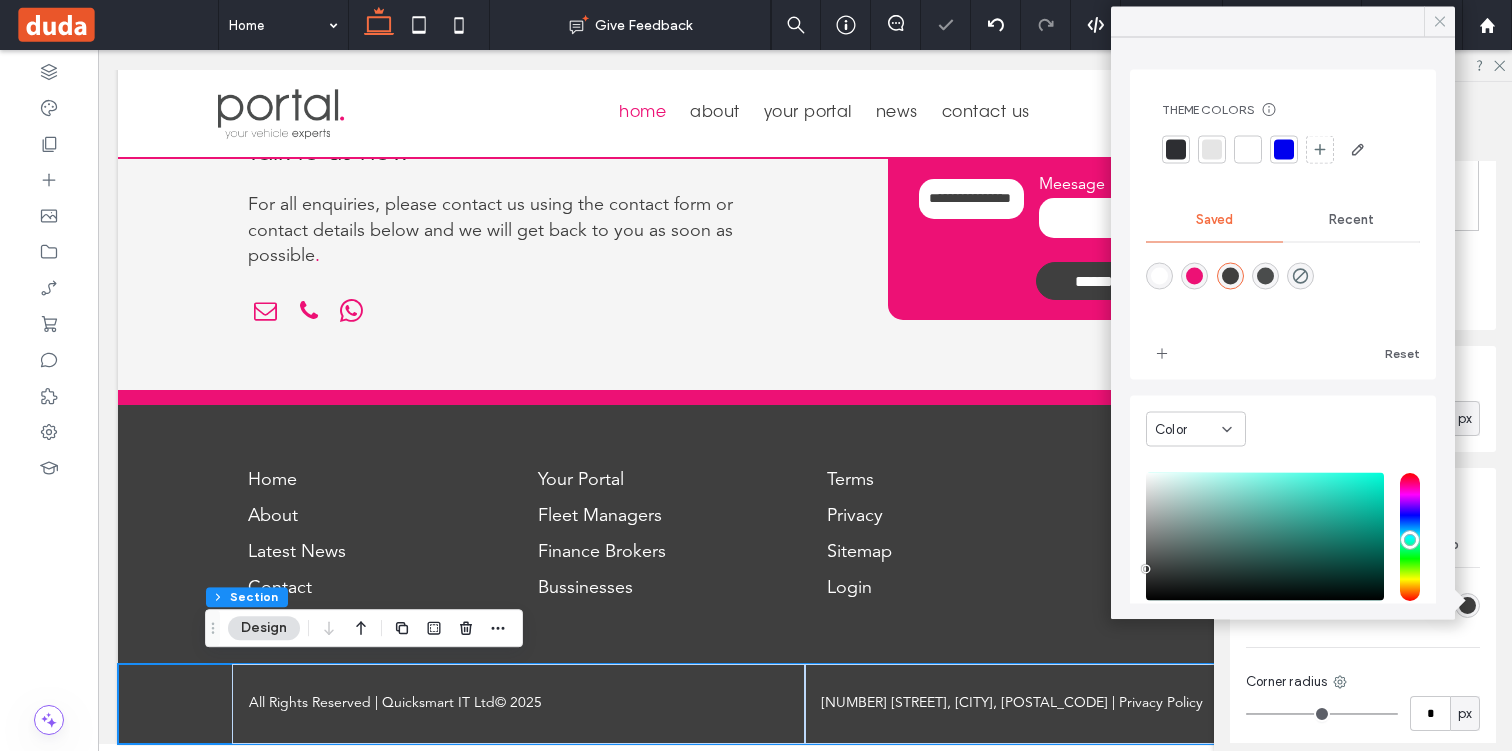 click 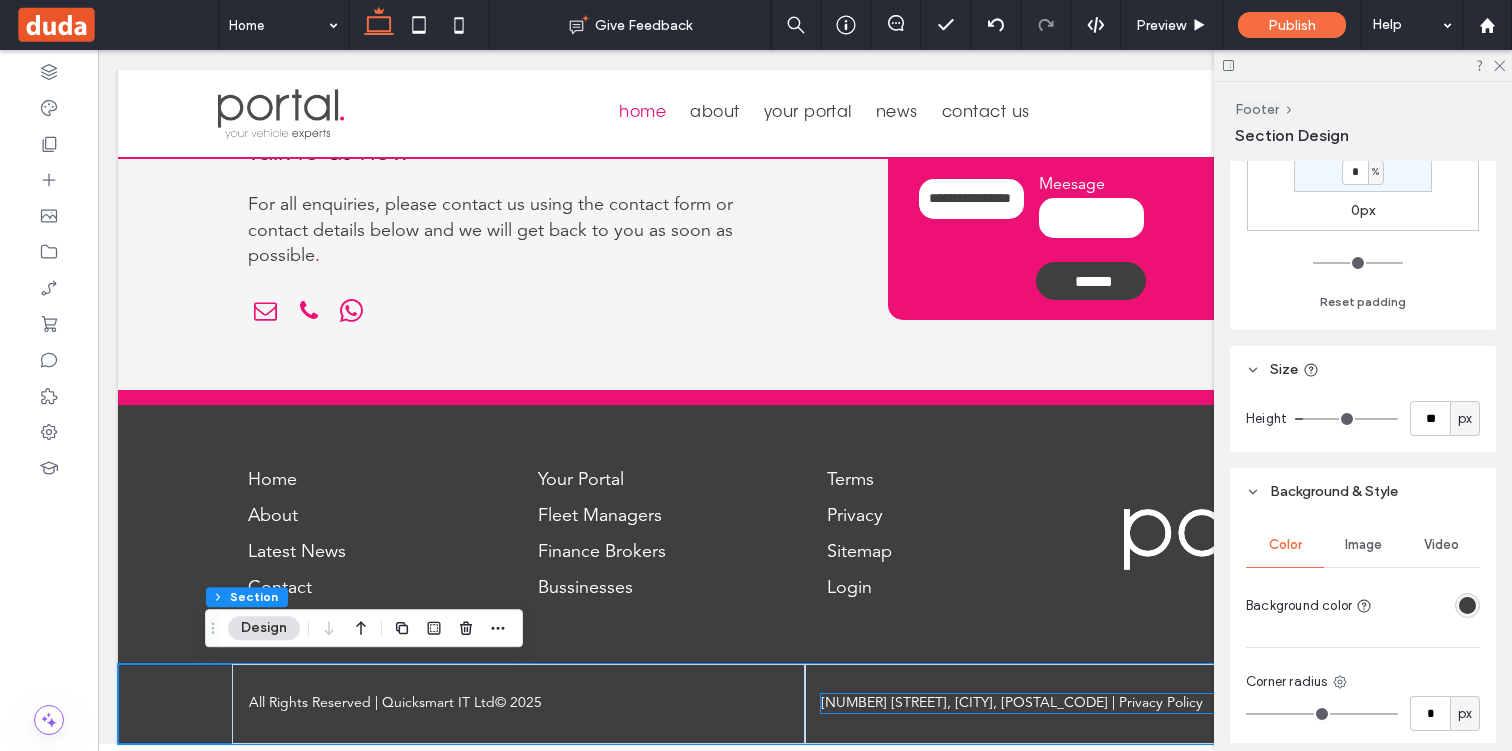 click on "201 Titan House, Cardiff, CF24 5BS |" at bounding box center [968, 703] 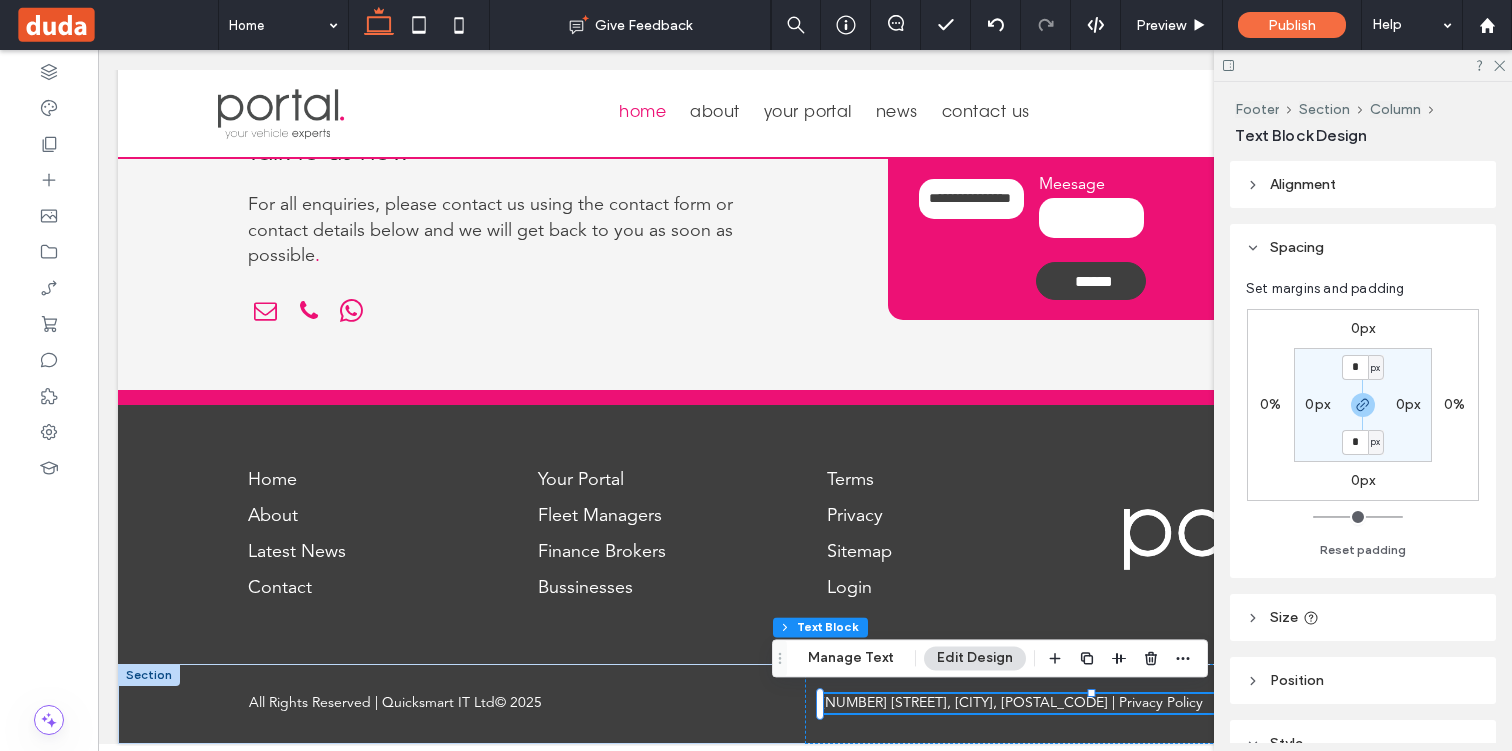 click on "201 Titan House, Cardiff, CF24 5BS |" at bounding box center (968, 703) 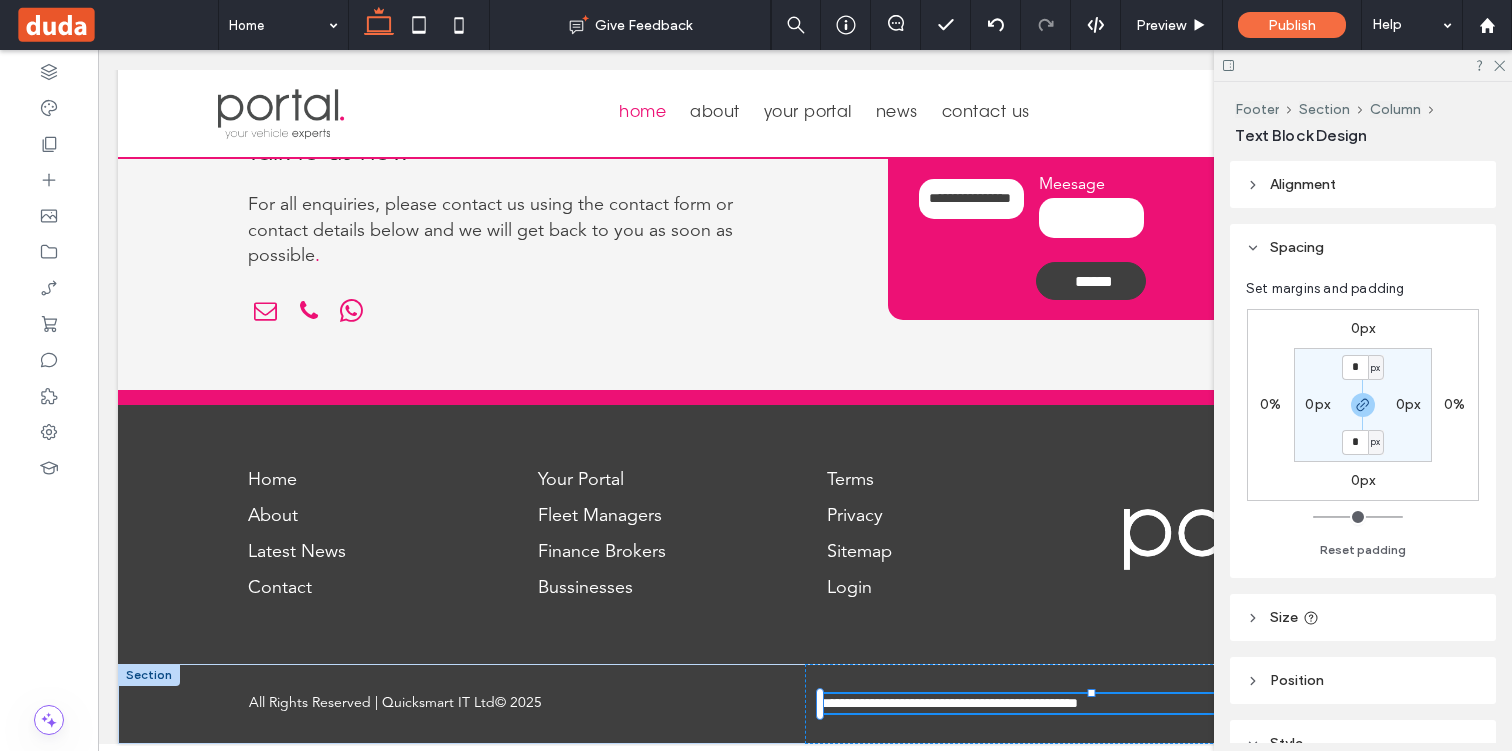 type on "**********" 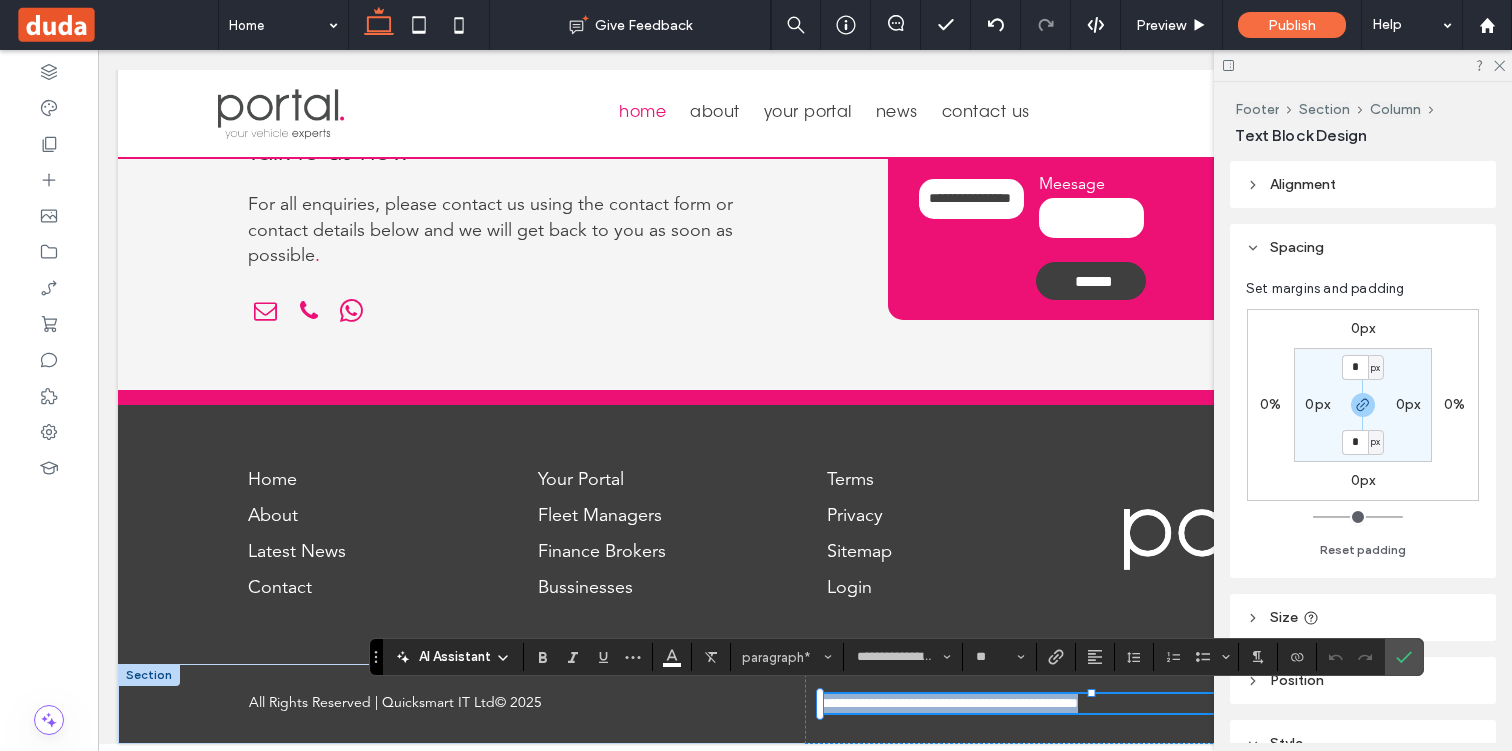 click on "**********" at bounding box center [1091, 704] 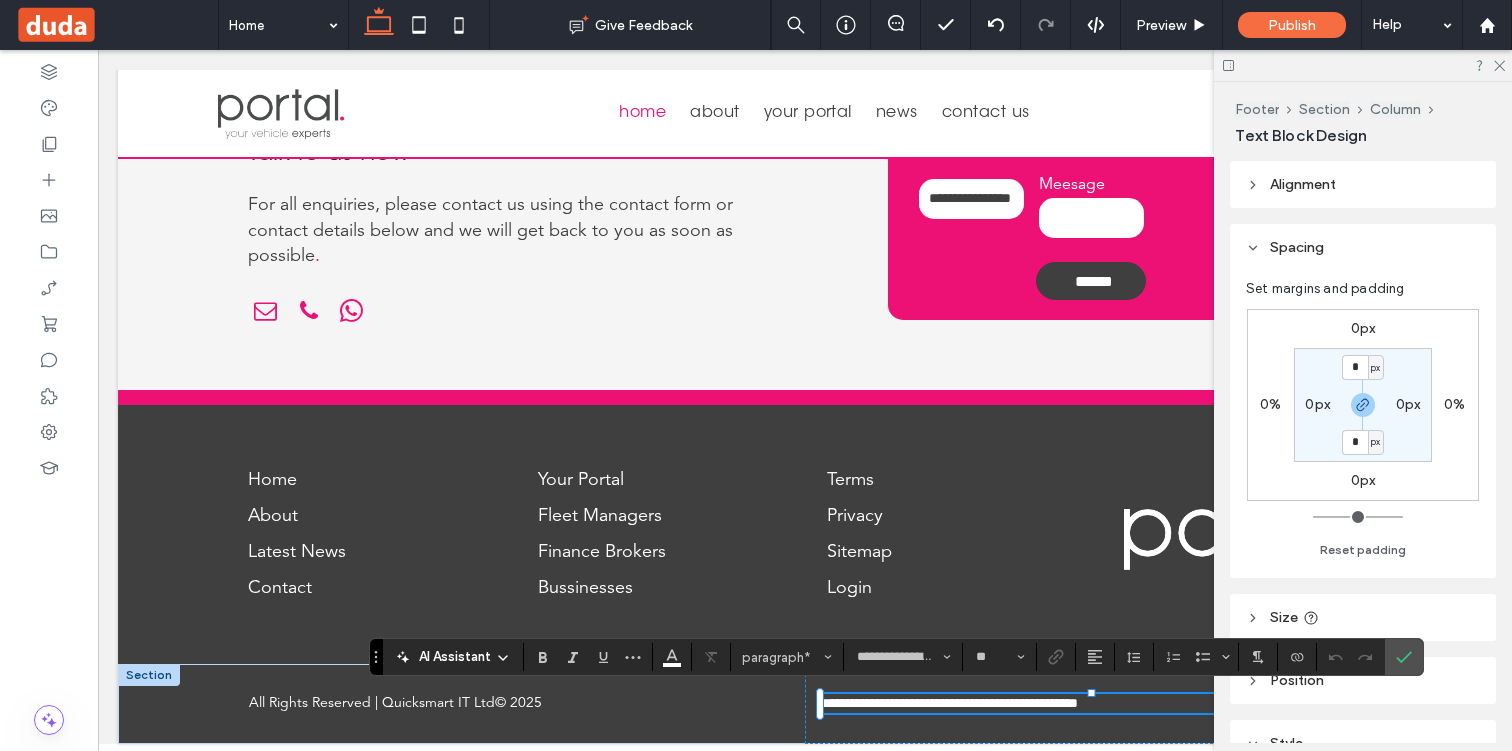 click at bounding box center [1404, 657] 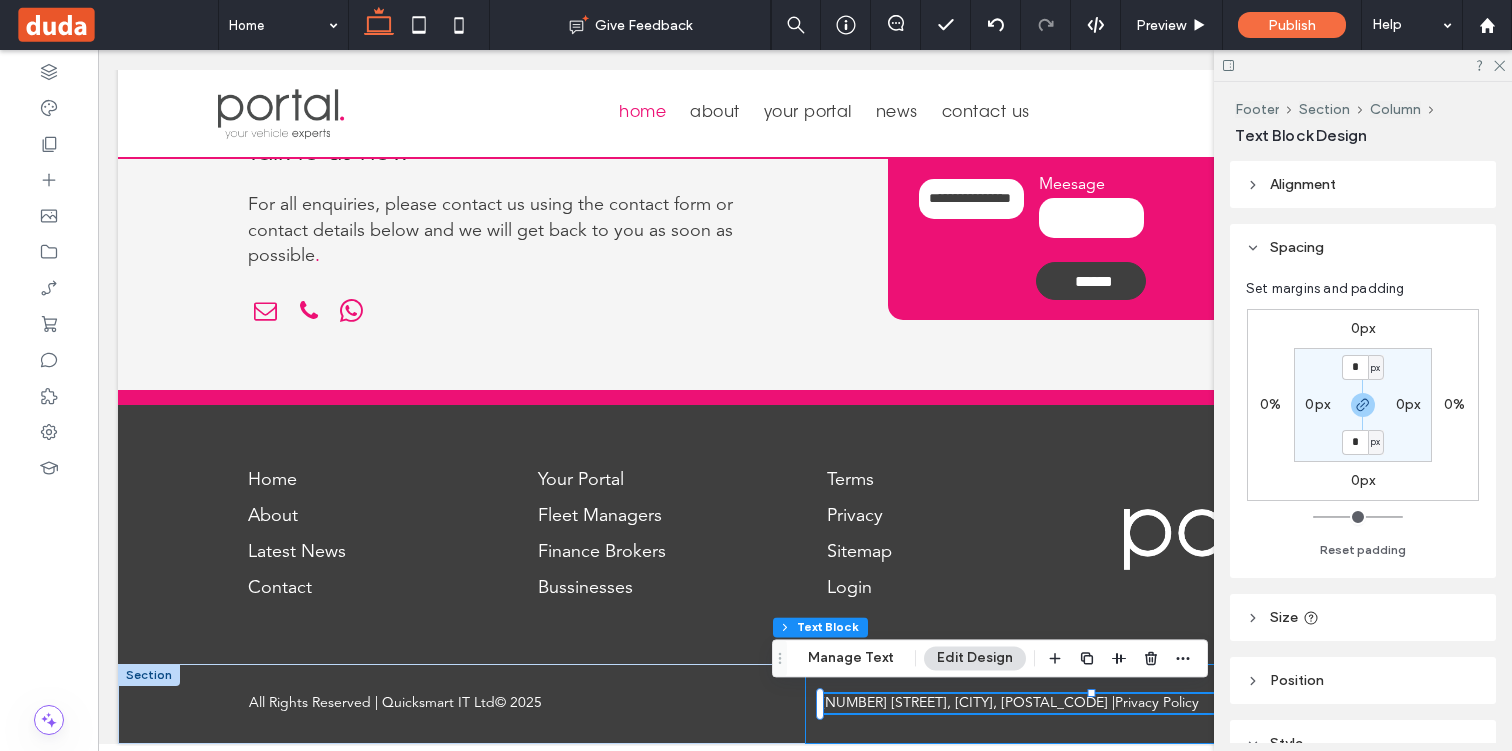 click on "201 Titan House, Cardiff, CF24 5BS |  Privacy Policy" at bounding box center (1091, 704) 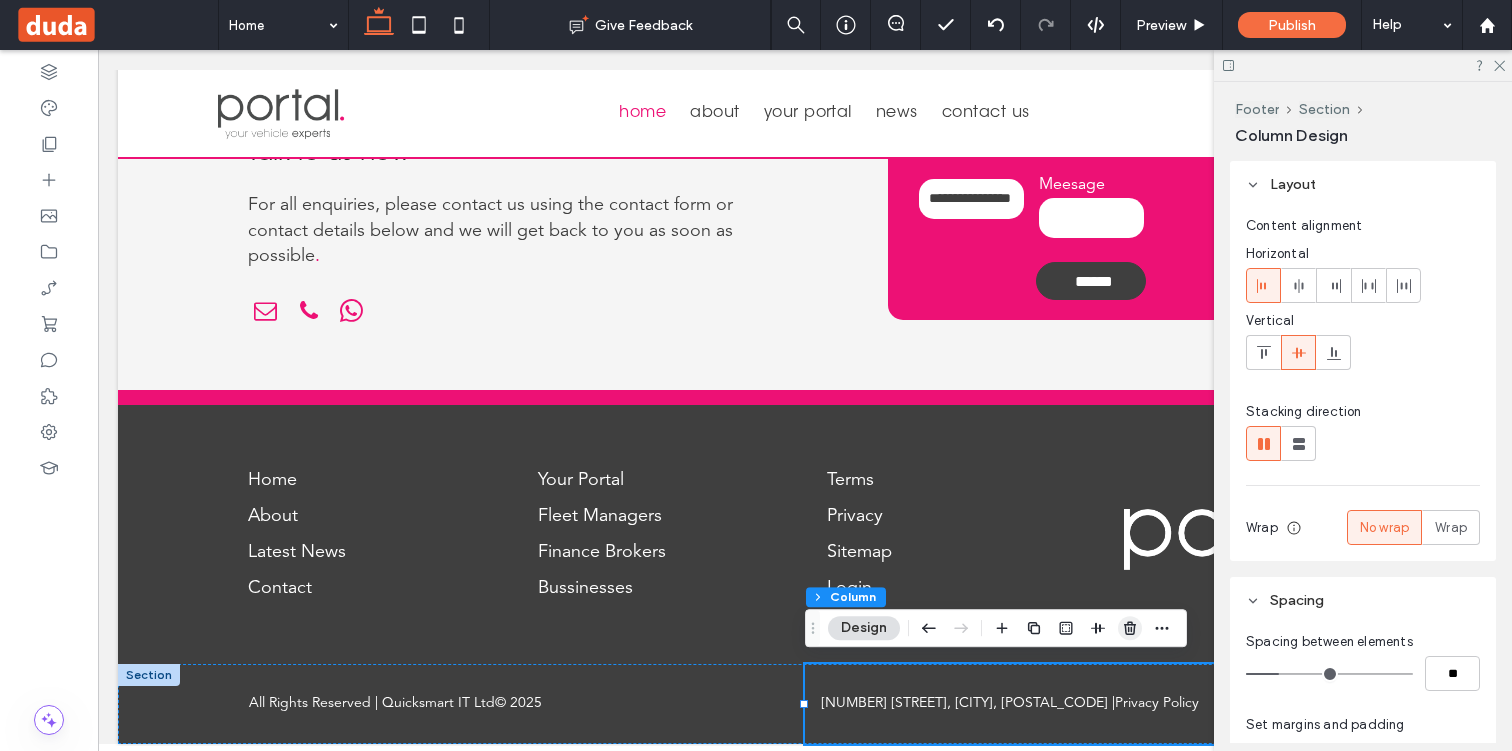 click 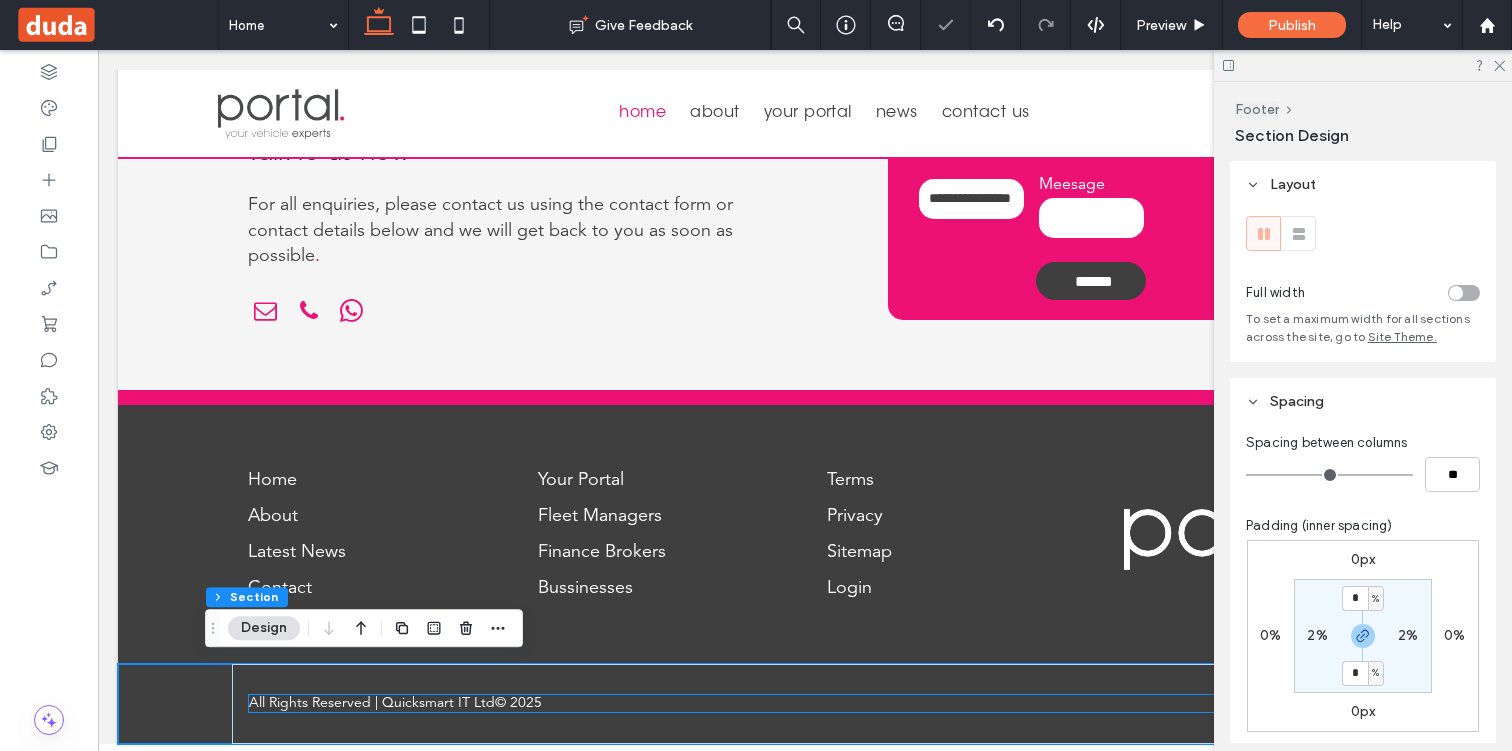 click on "© 2025" at bounding box center (518, 703) 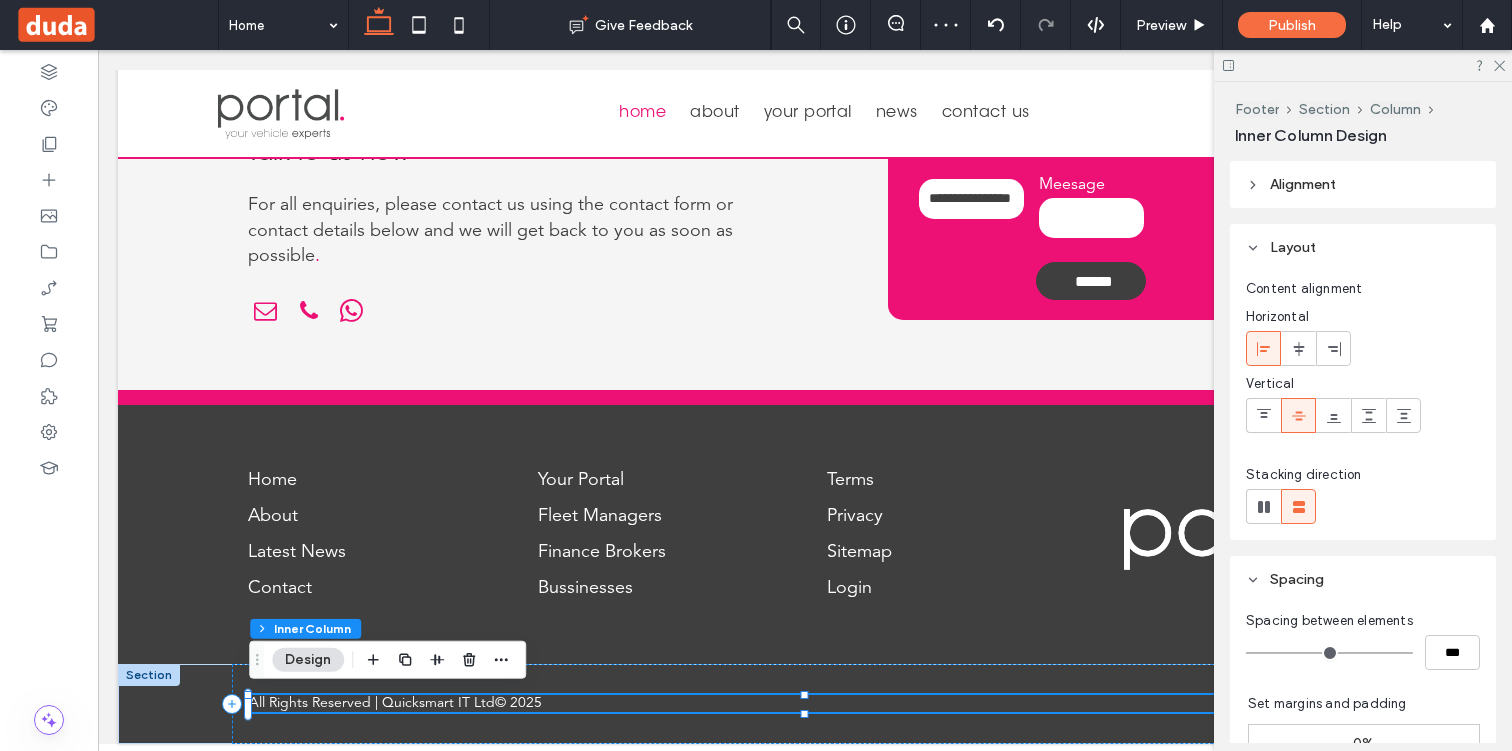 click on "All Rights Reserved | Quicksmart IT Ltd" at bounding box center [372, 703] 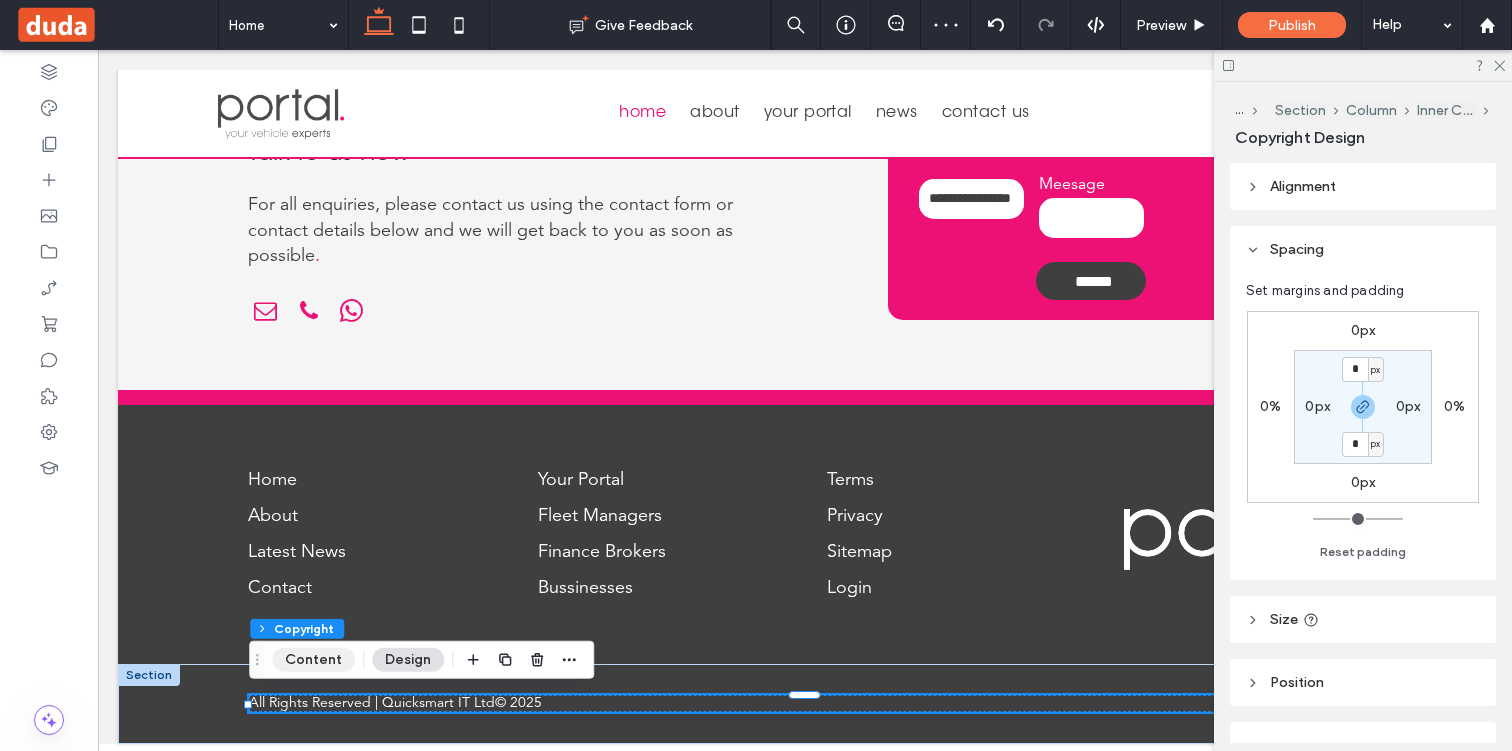 click on "Content" at bounding box center (313, 660) 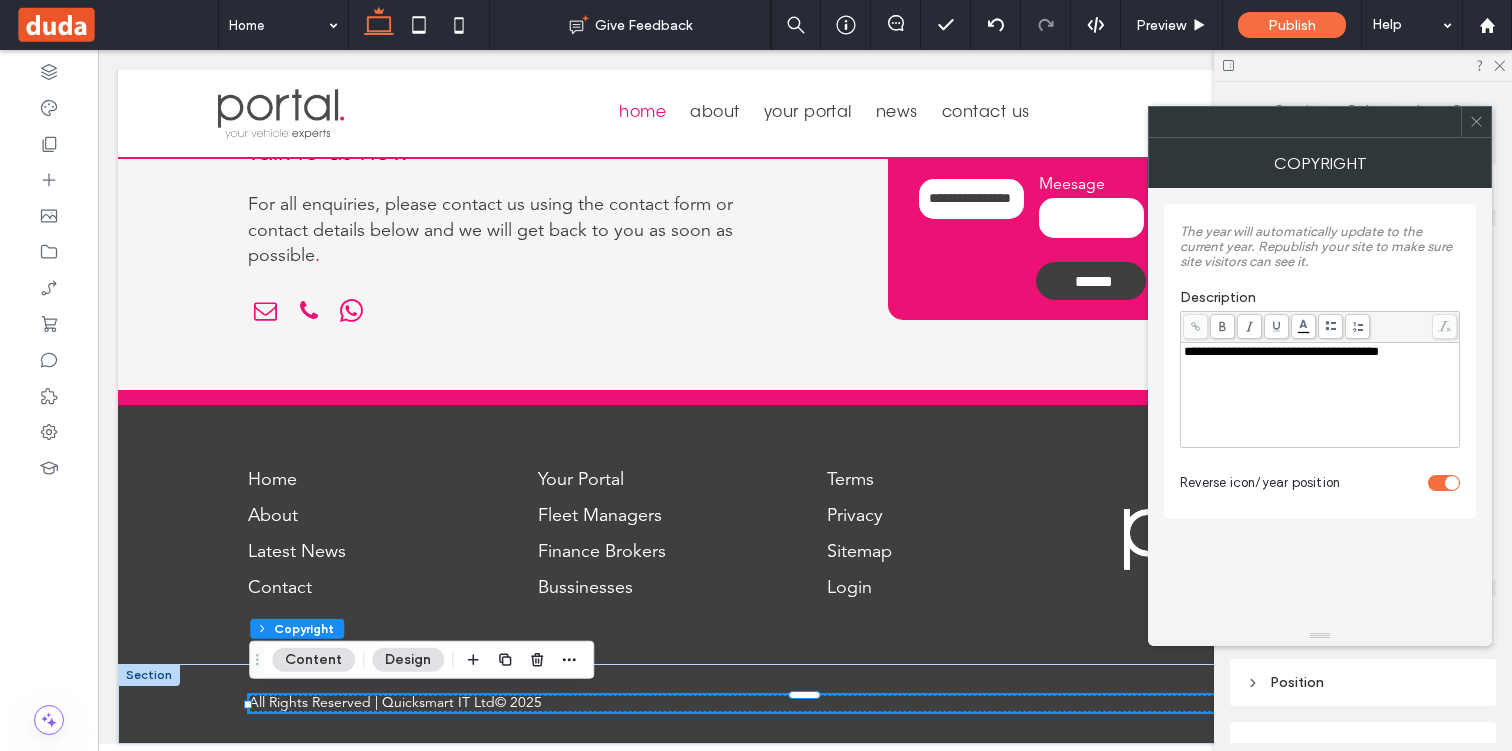 click on "**********" at bounding box center (1281, 351) 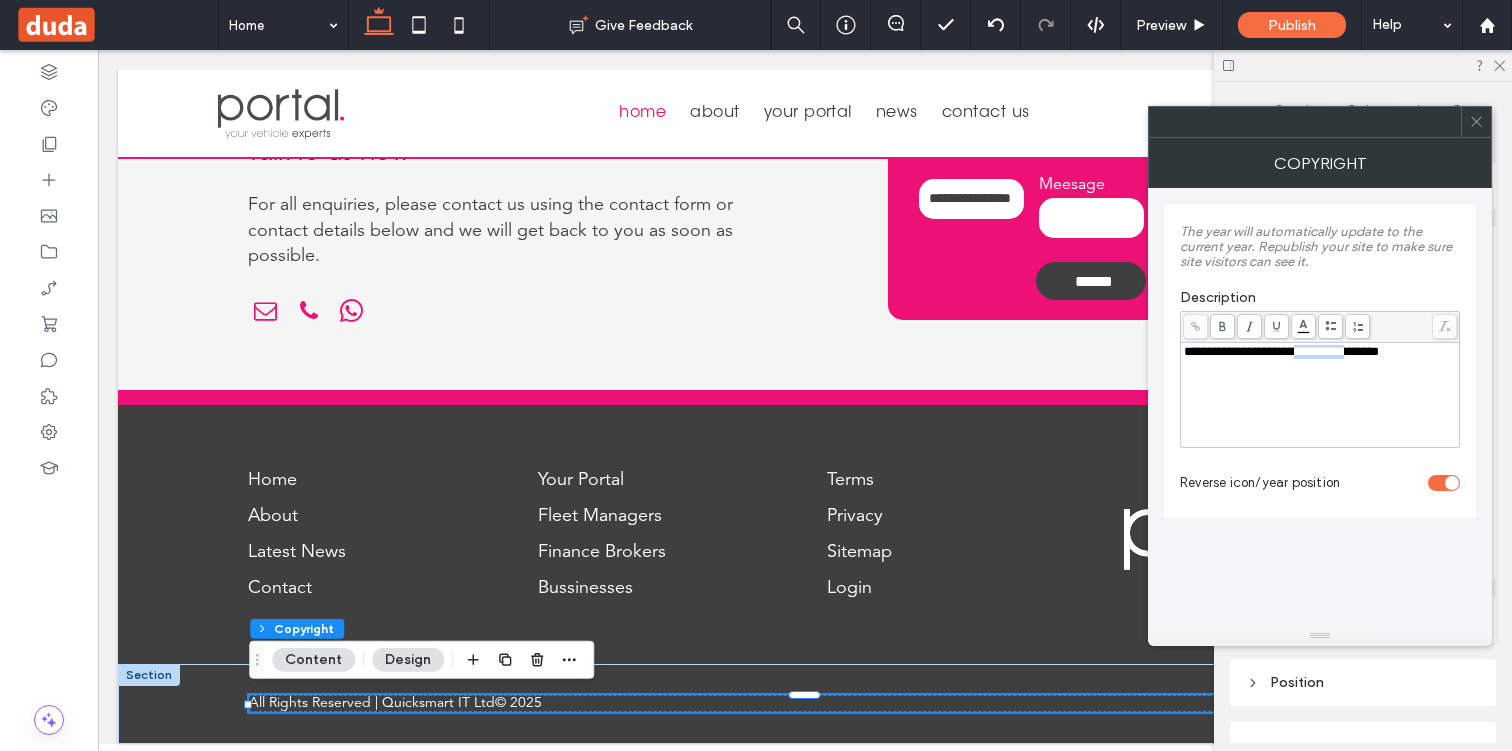 click on "**********" at bounding box center [1281, 351] 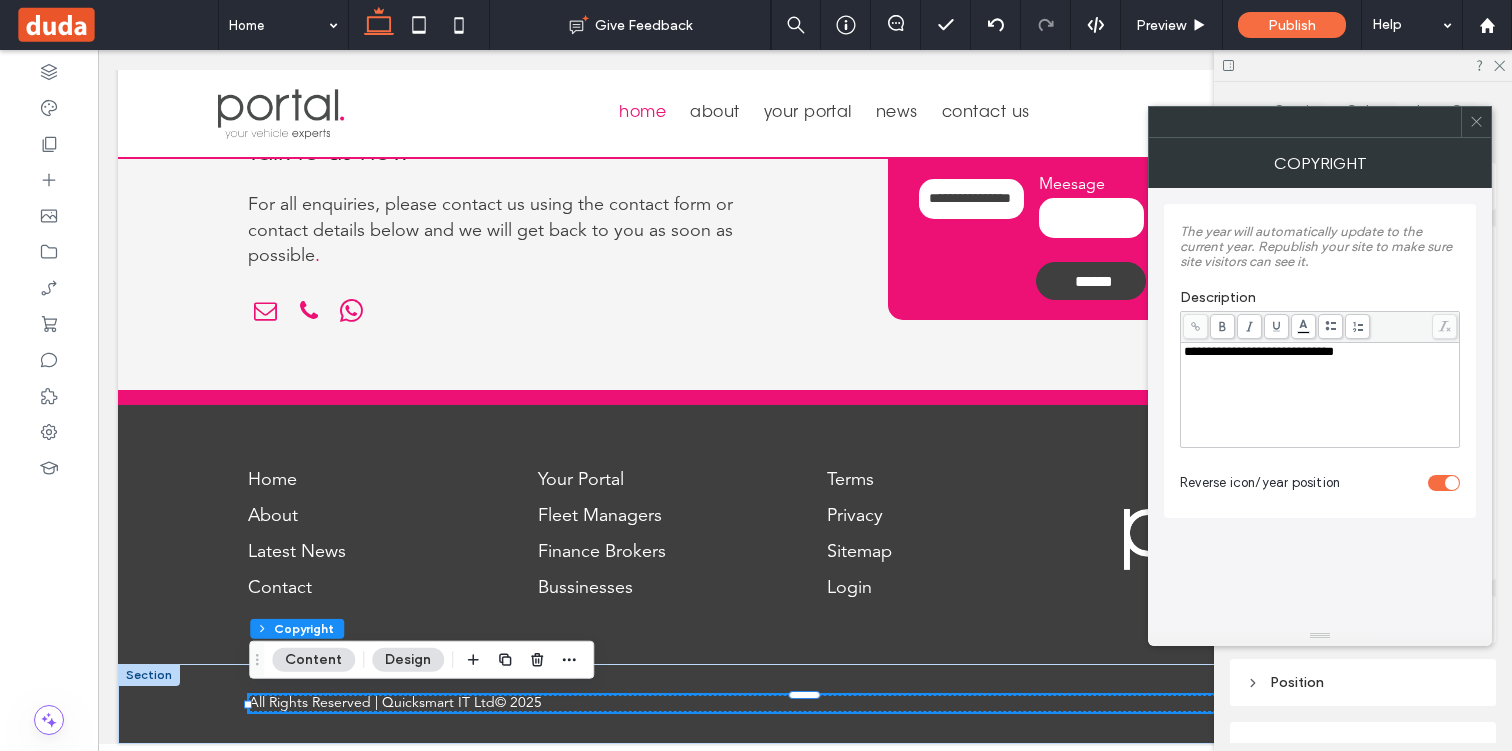 type 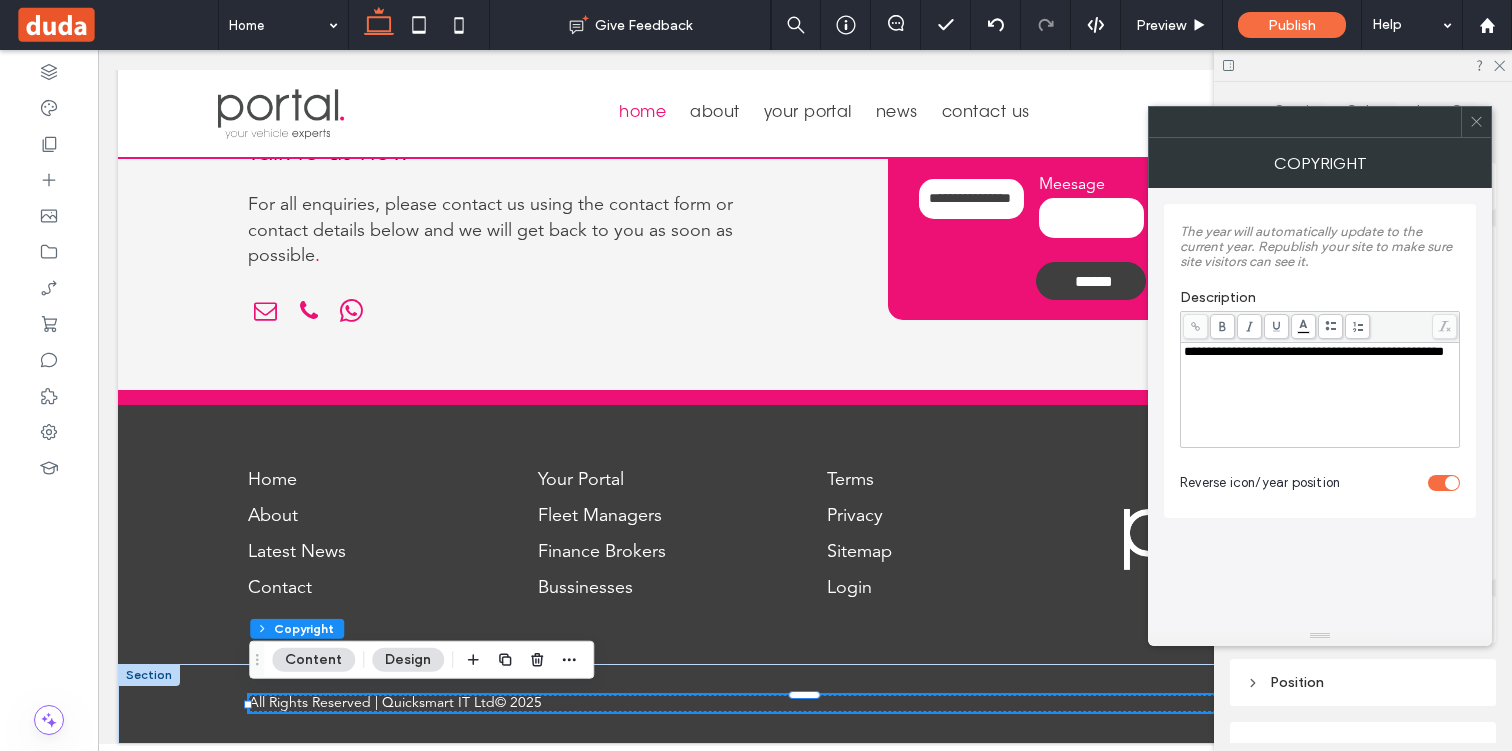 click on "**********" at bounding box center [1314, 351] 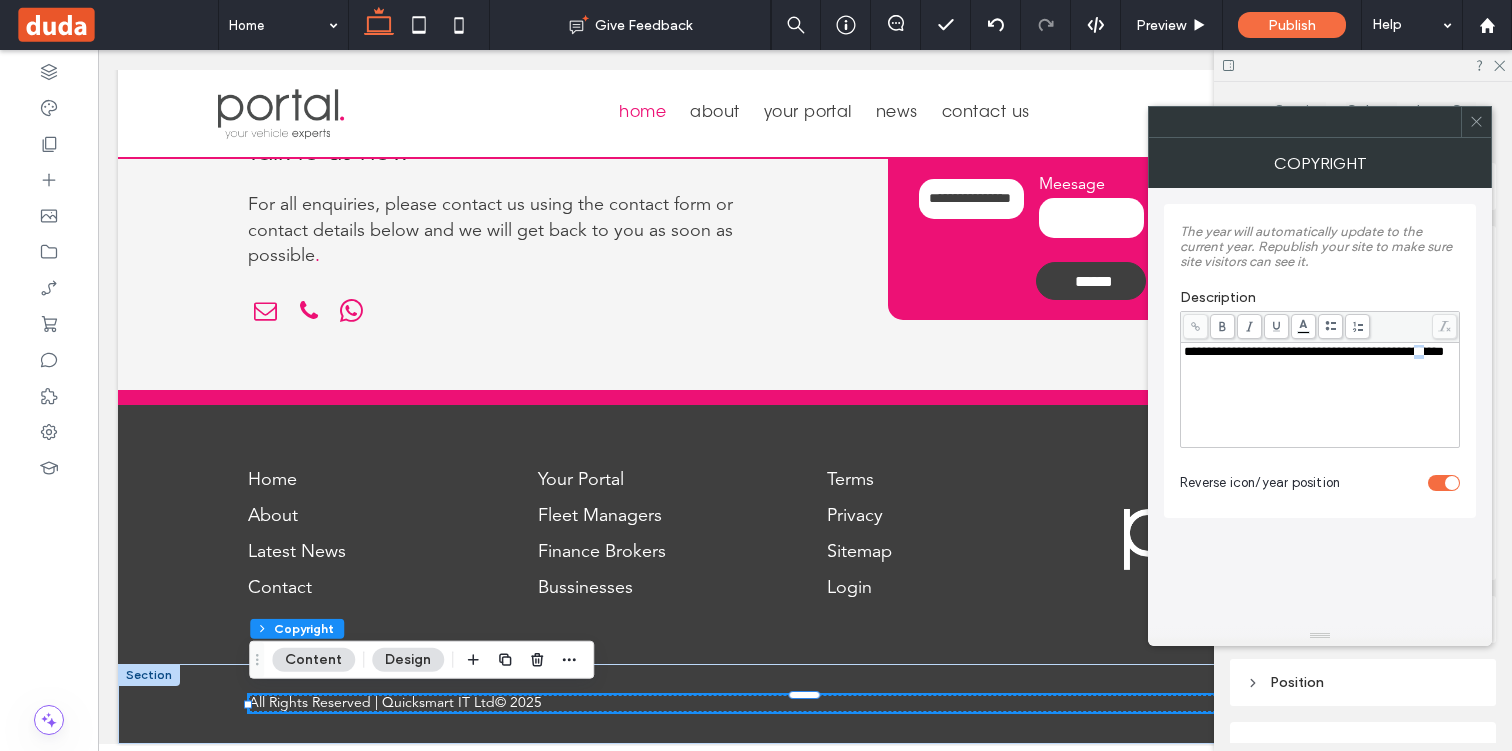 click on "**********" at bounding box center (1314, 351) 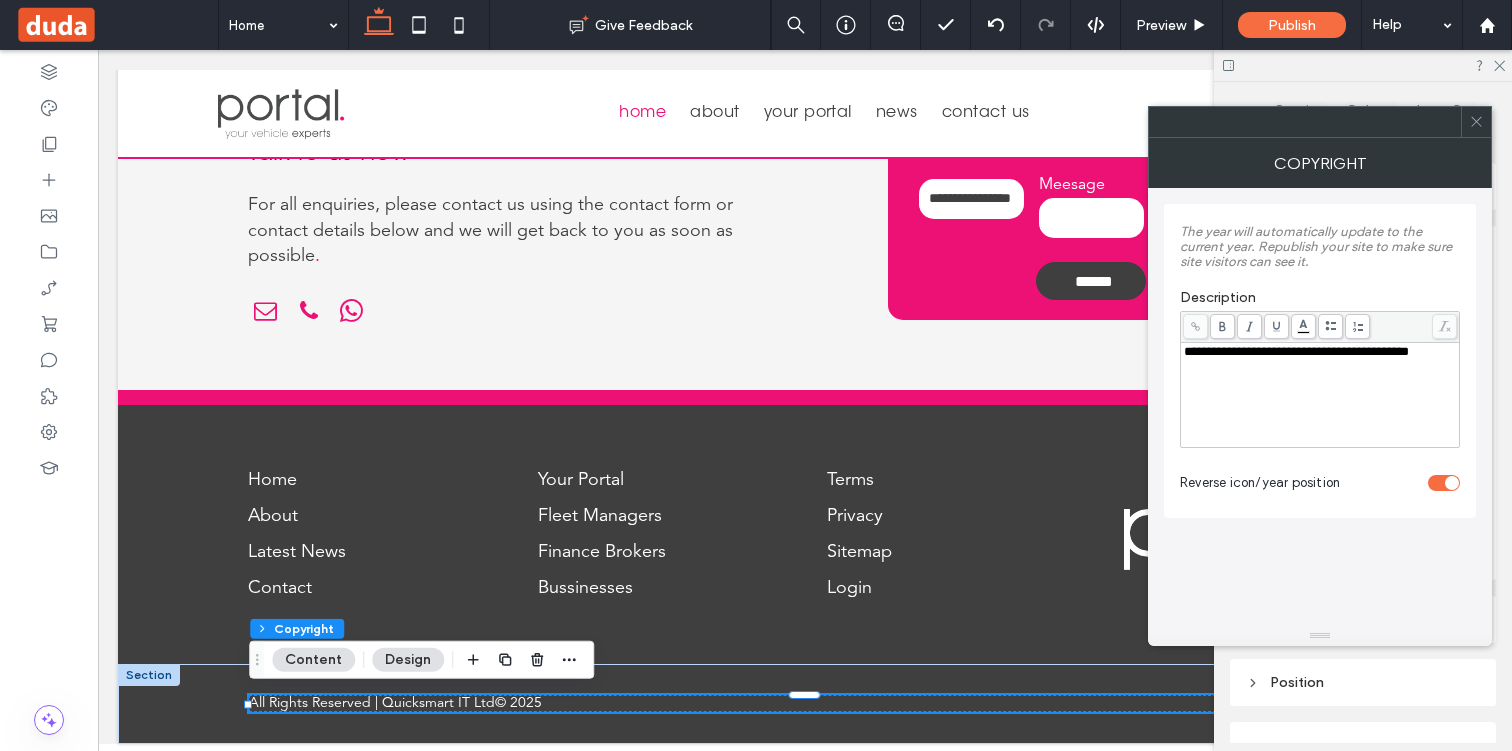 click on "**********" at bounding box center [1320, 368] 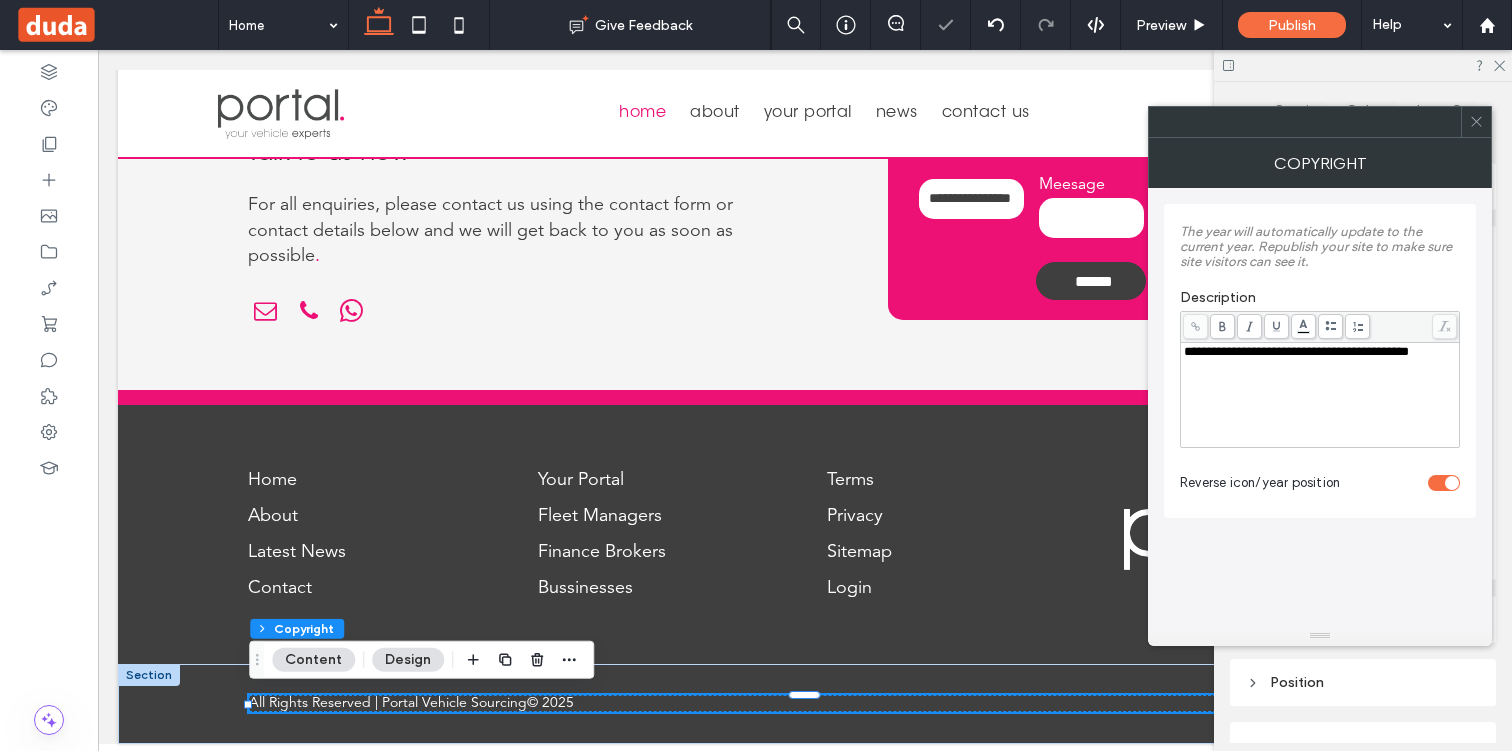 click 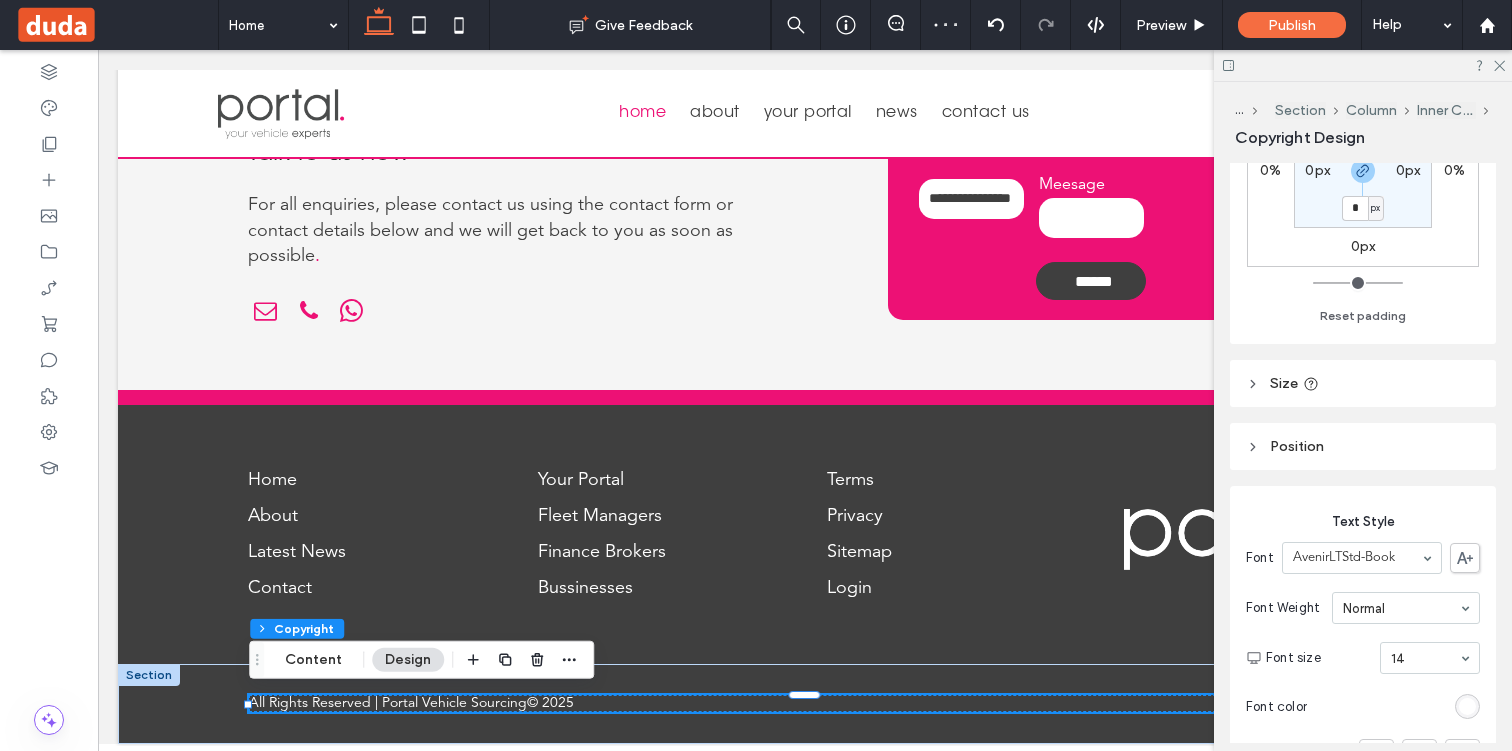 scroll, scrollTop: 252, scrollLeft: 0, axis: vertical 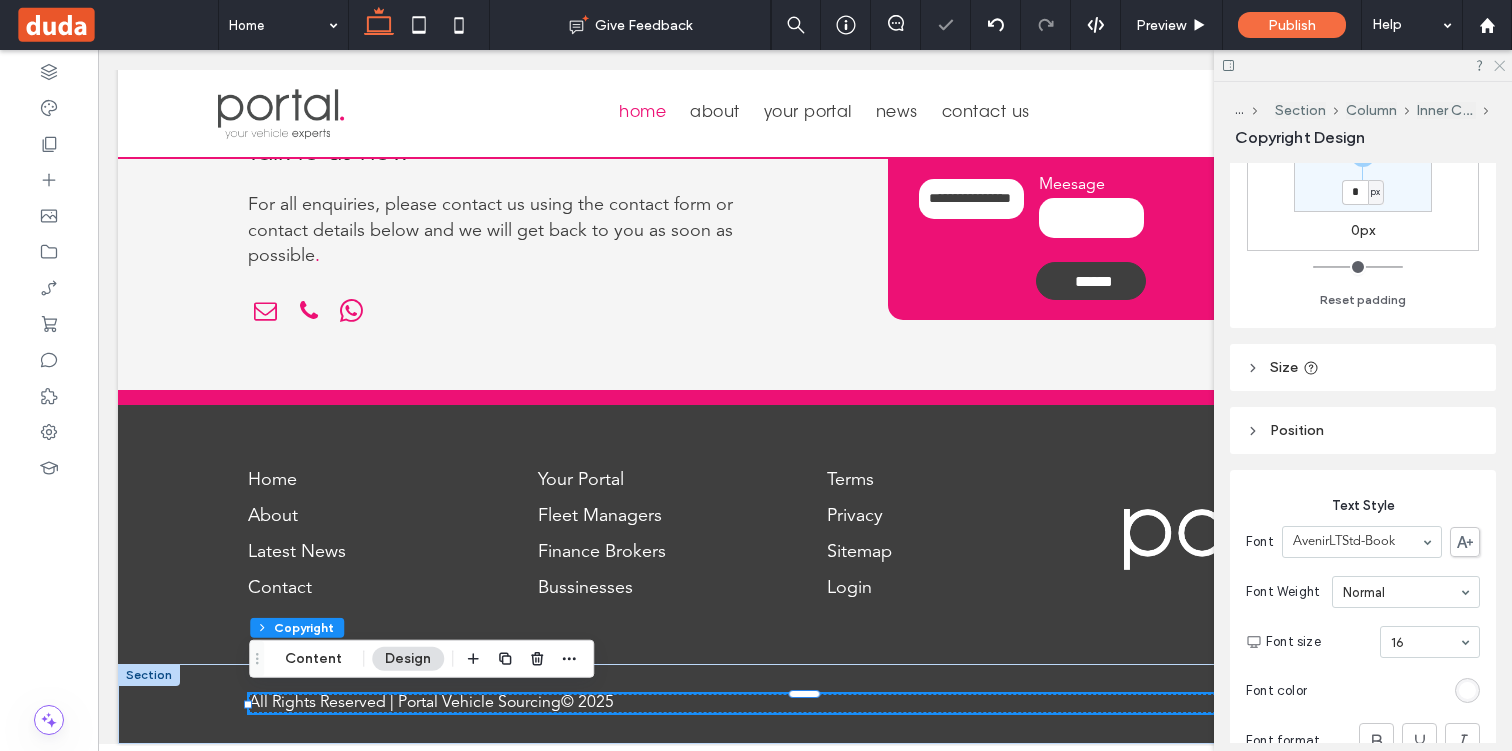 click 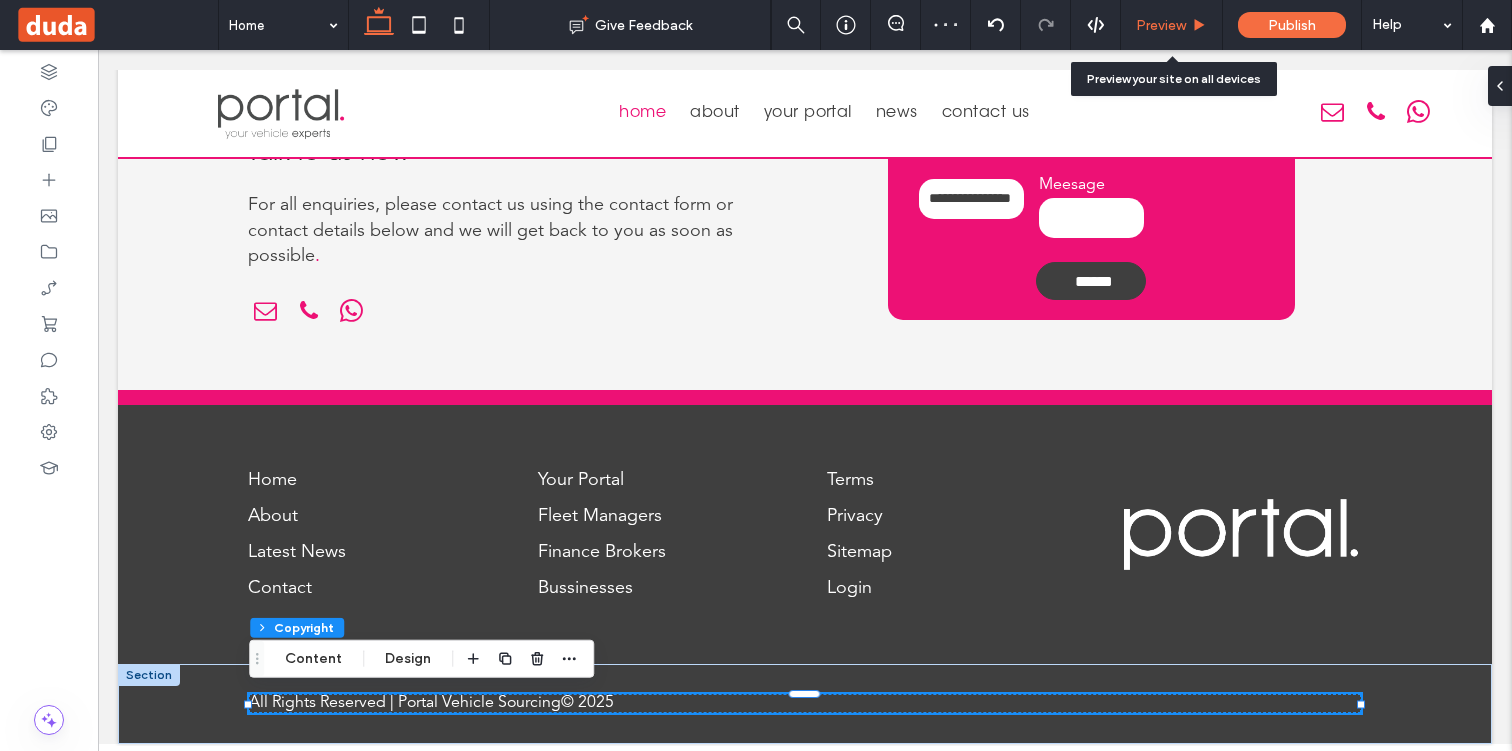 click on "Preview" at bounding box center [1161, 25] 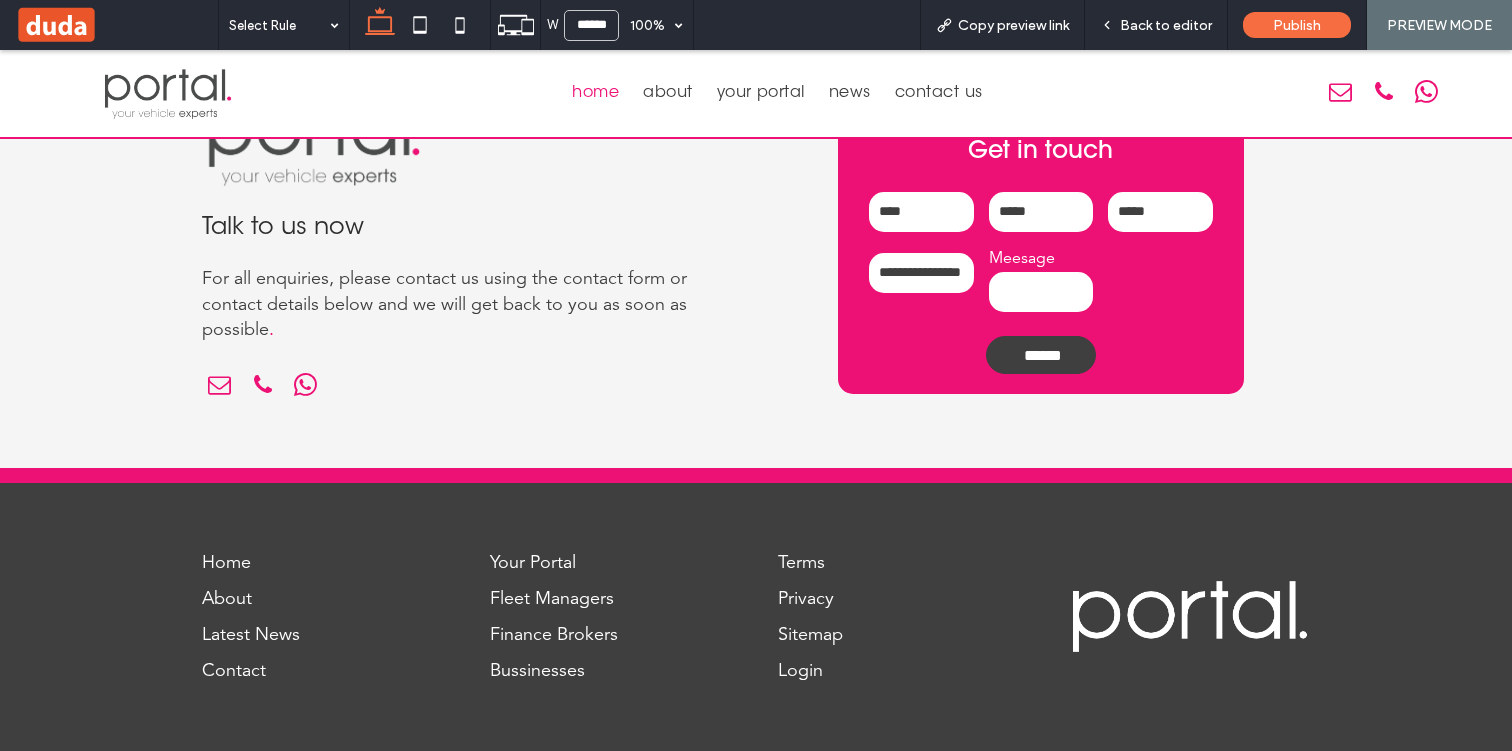 scroll, scrollTop: 4653, scrollLeft: 0, axis: vertical 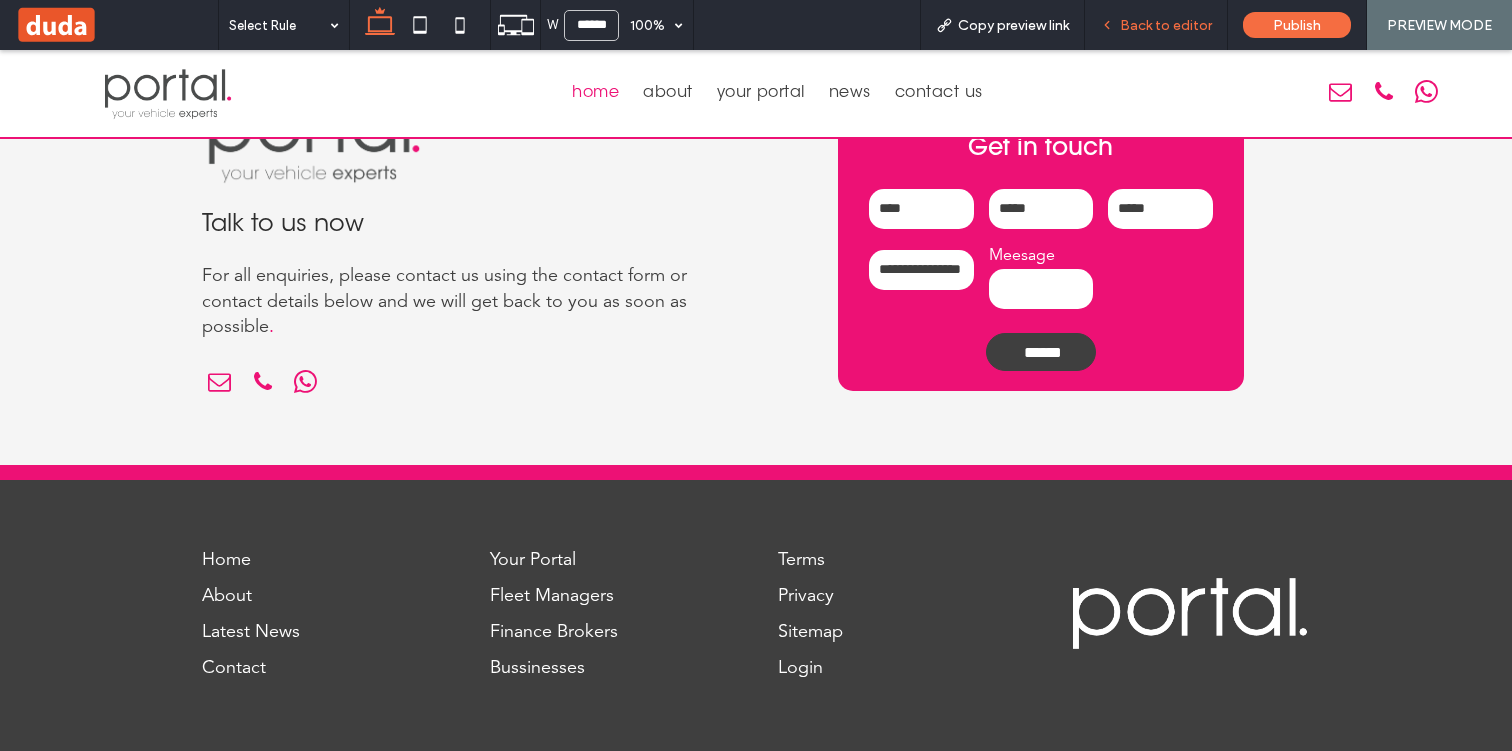 click on "Back to editor" at bounding box center (1156, 25) 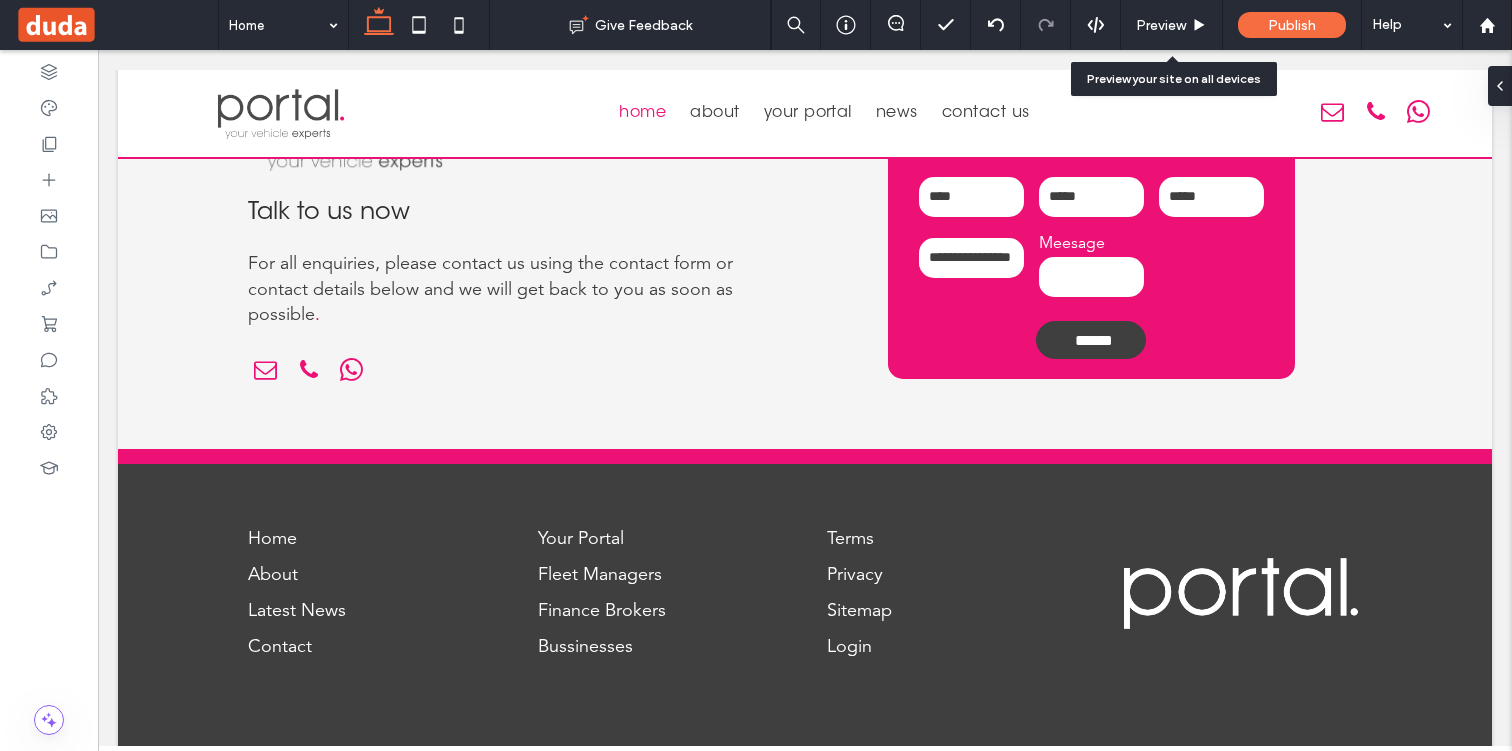 scroll, scrollTop: 4622, scrollLeft: 0, axis: vertical 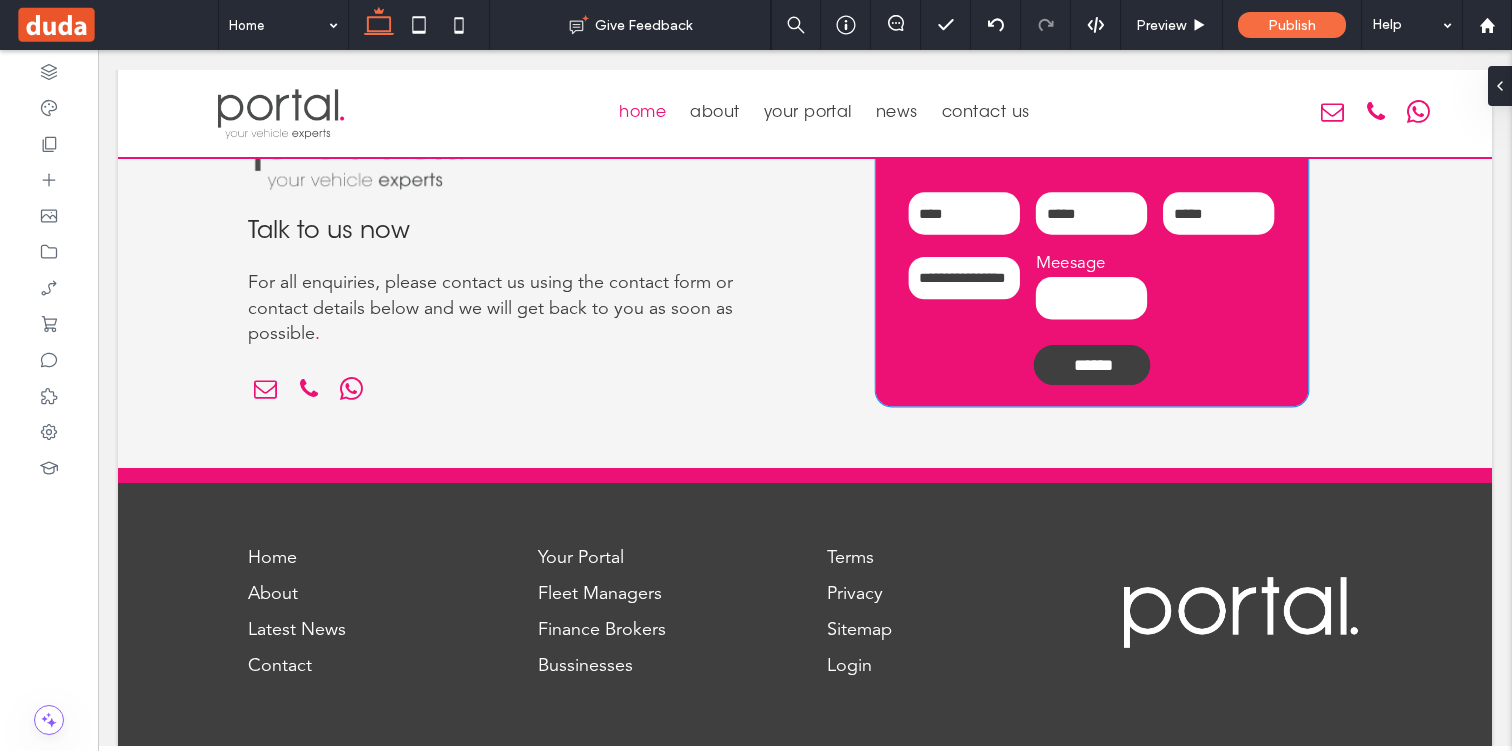 click on "Email:" at bounding box center [1091, 213] 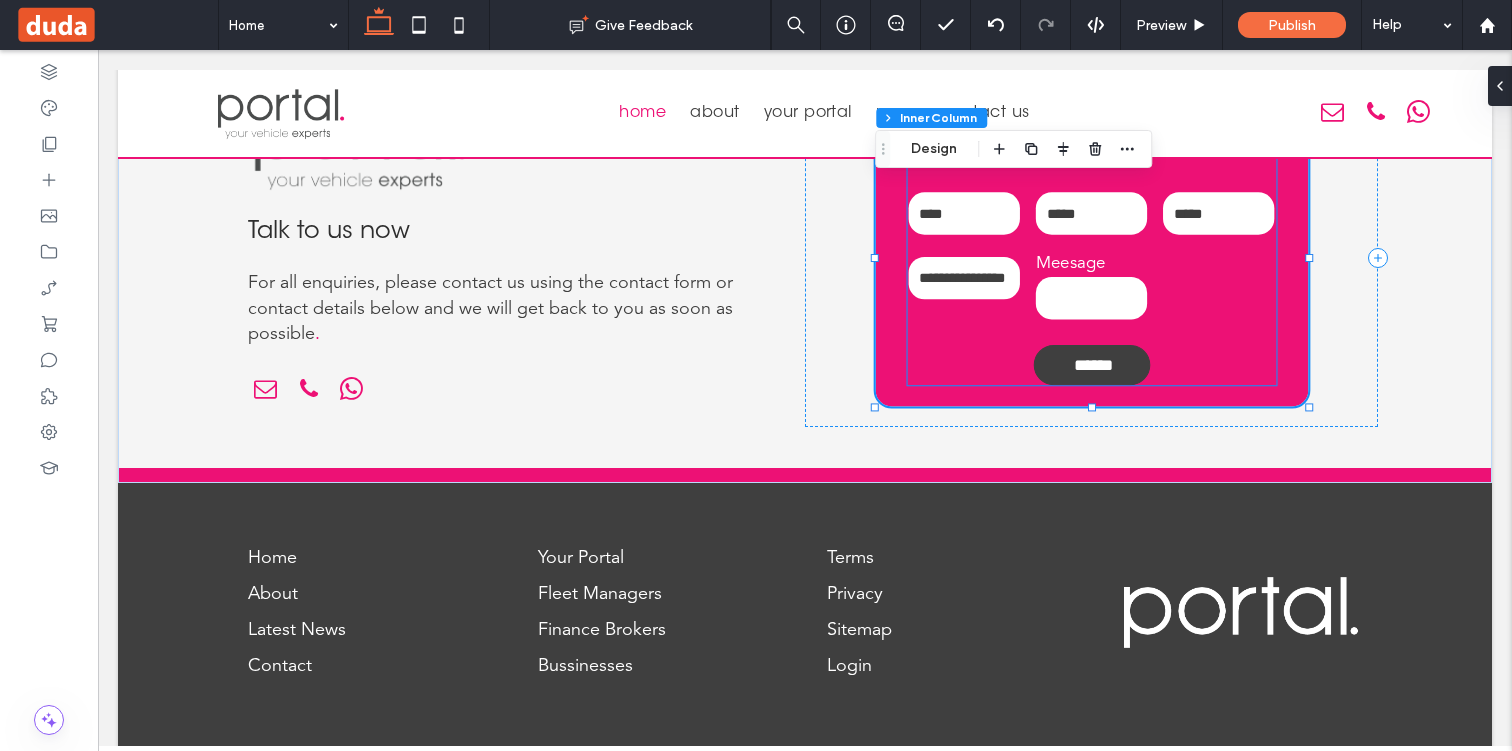 click on "Meesage" at bounding box center [1091, 263] 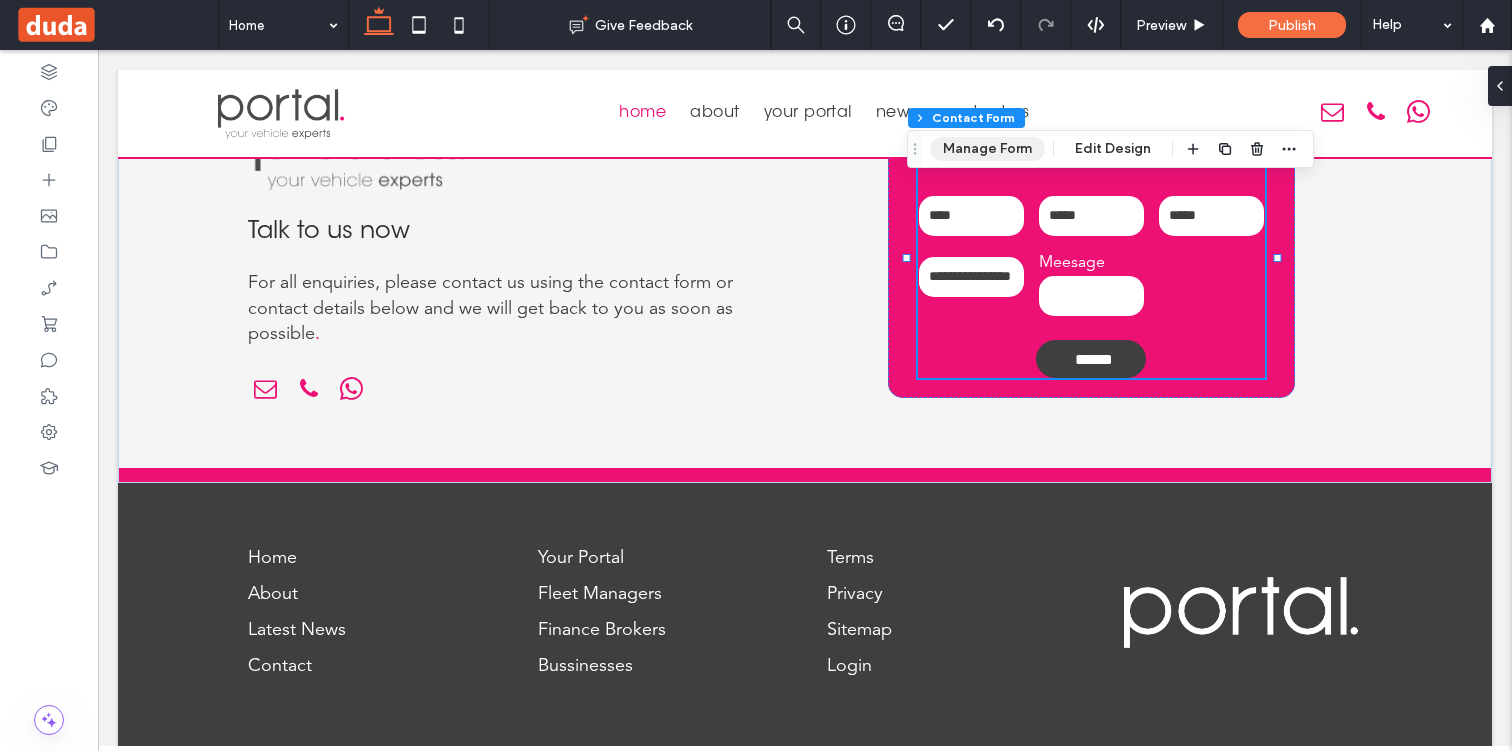 click on "Manage Form" at bounding box center (987, 149) 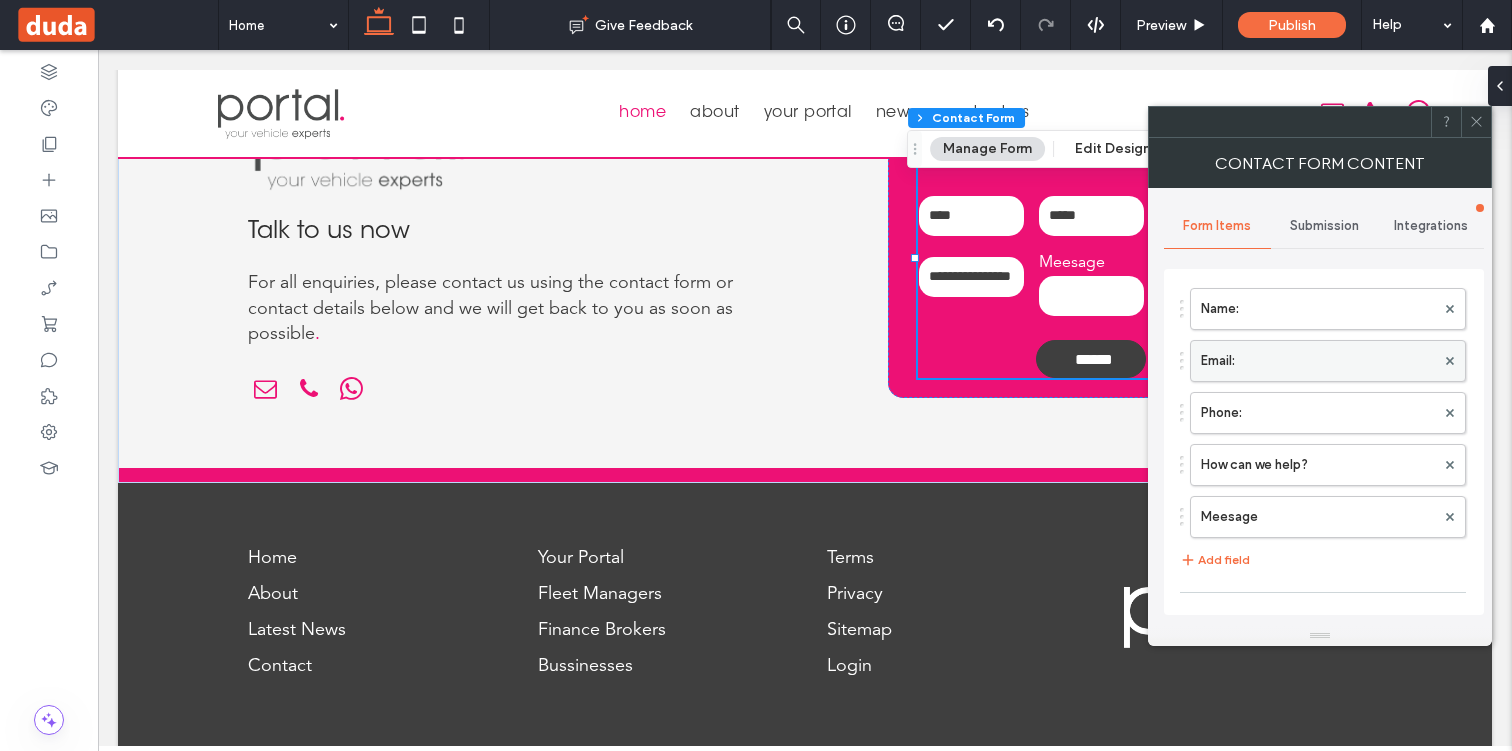 scroll, scrollTop: 109, scrollLeft: 0, axis: vertical 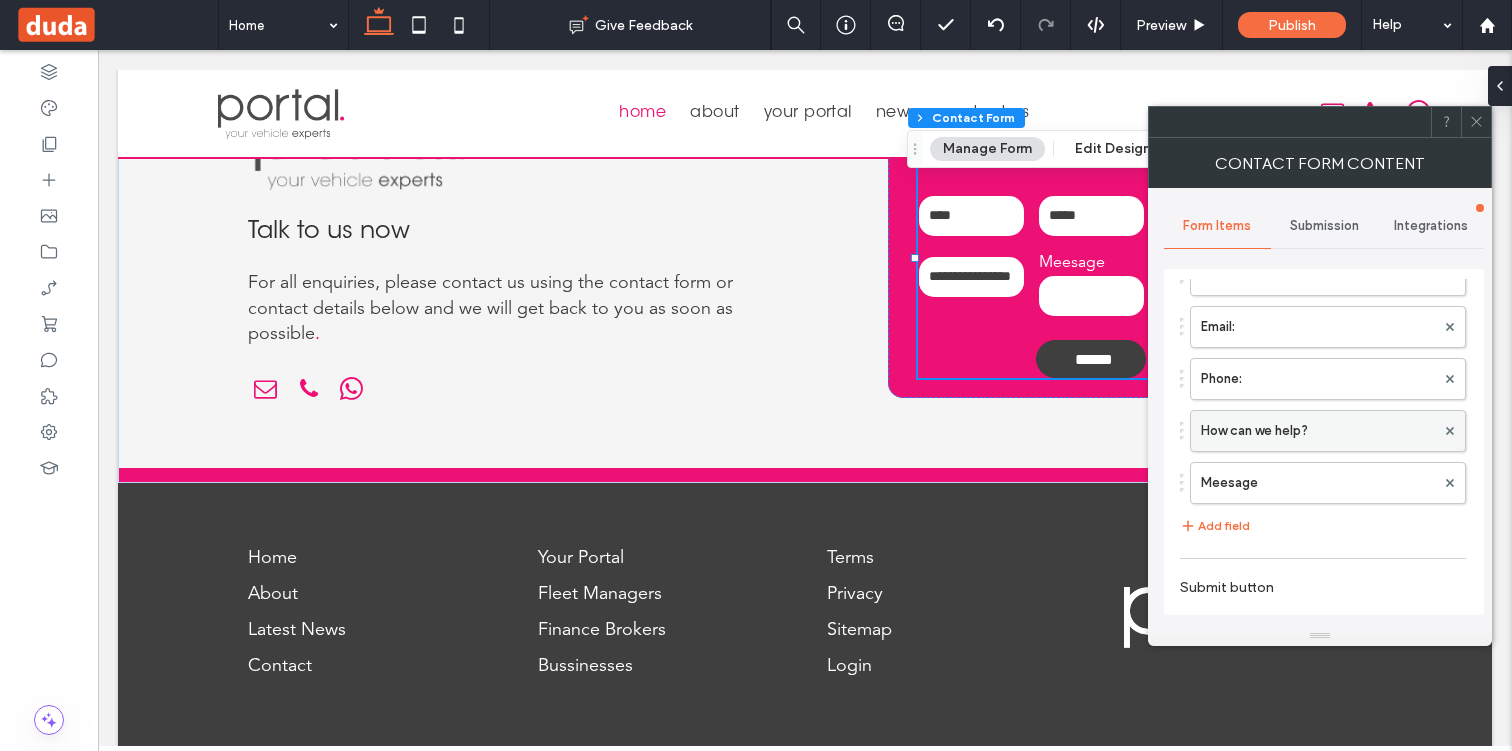 click on "How can we help?" at bounding box center (1318, 431) 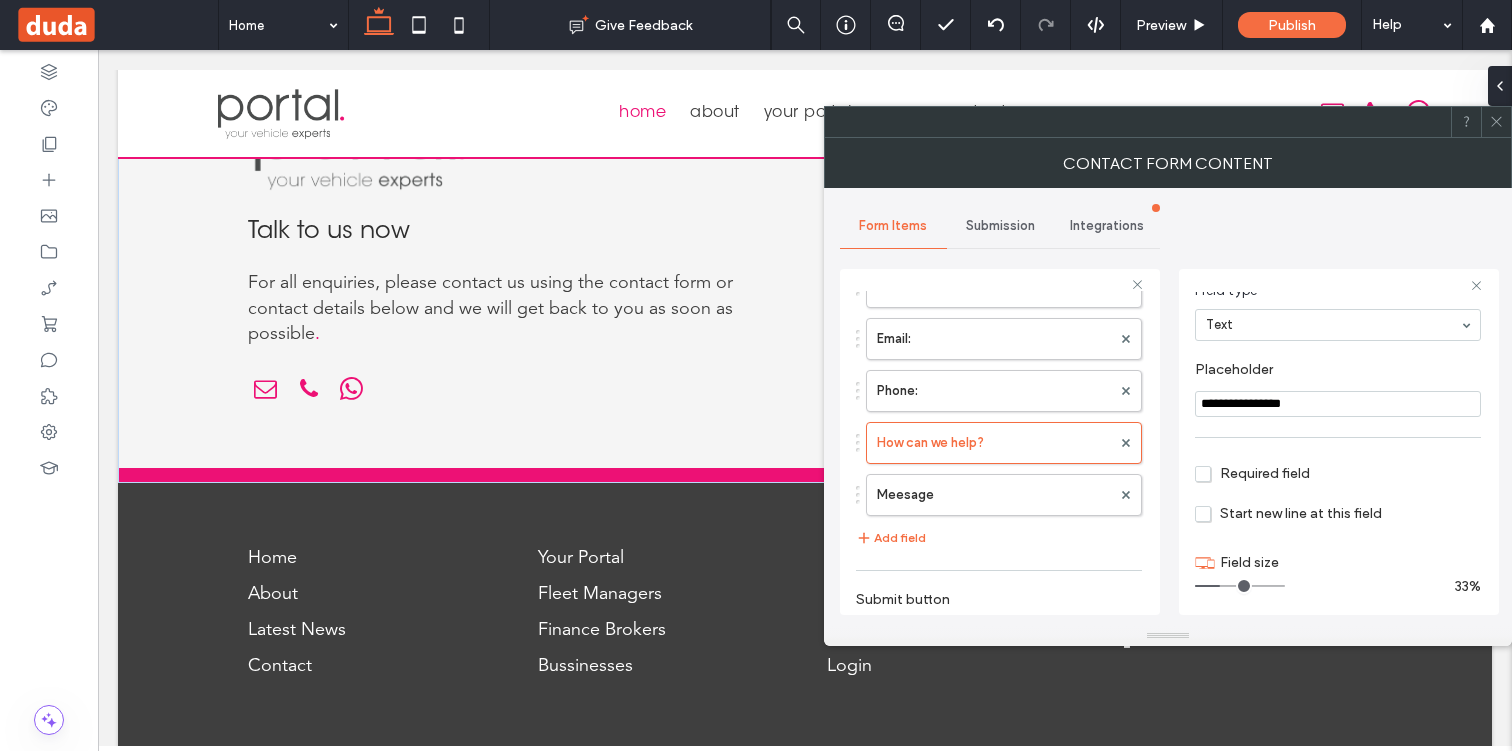scroll, scrollTop: 141, scrollLeft: 0, axis: vertical 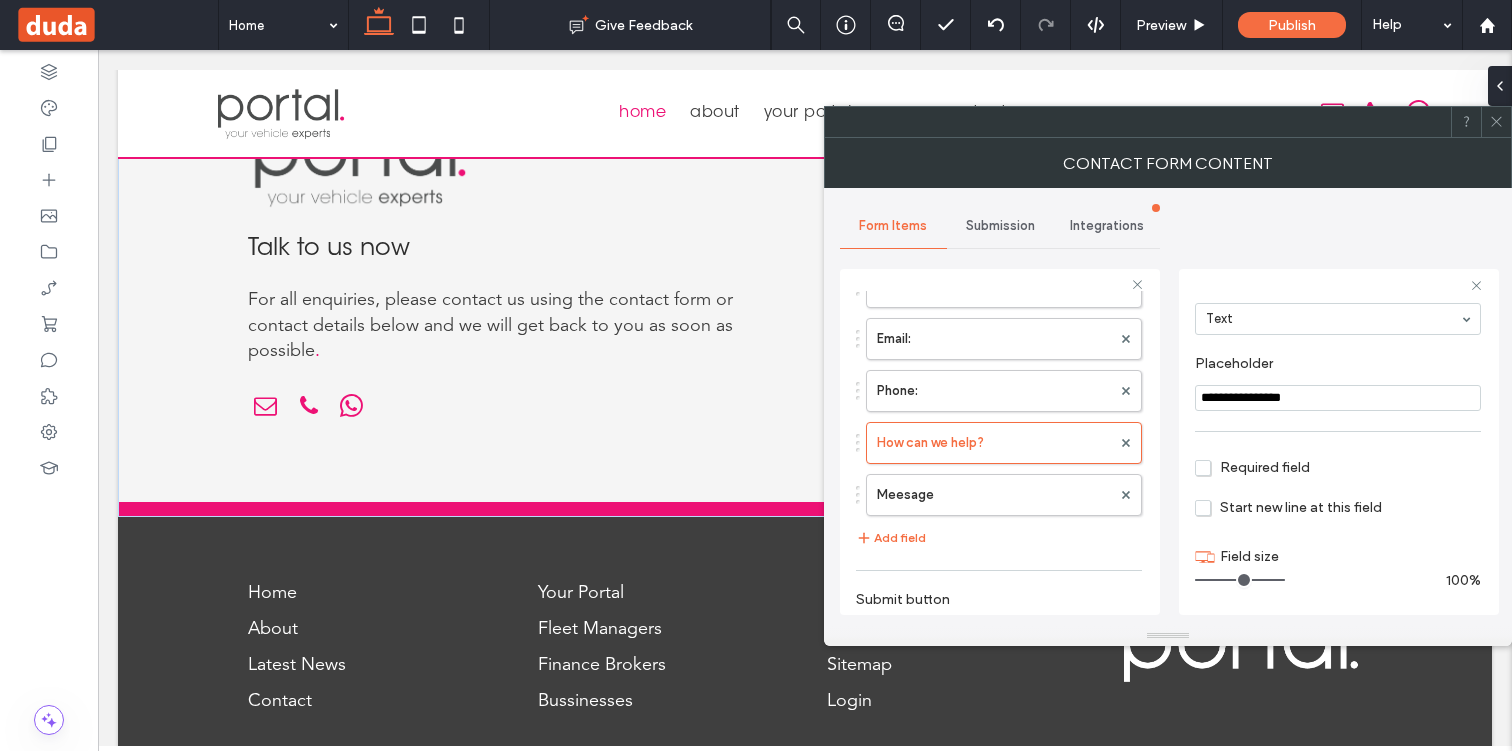 drag, startPoint x: 1220, startPoint y: 573, endPoint x: 1289, endPoint y: 573, distance: 69 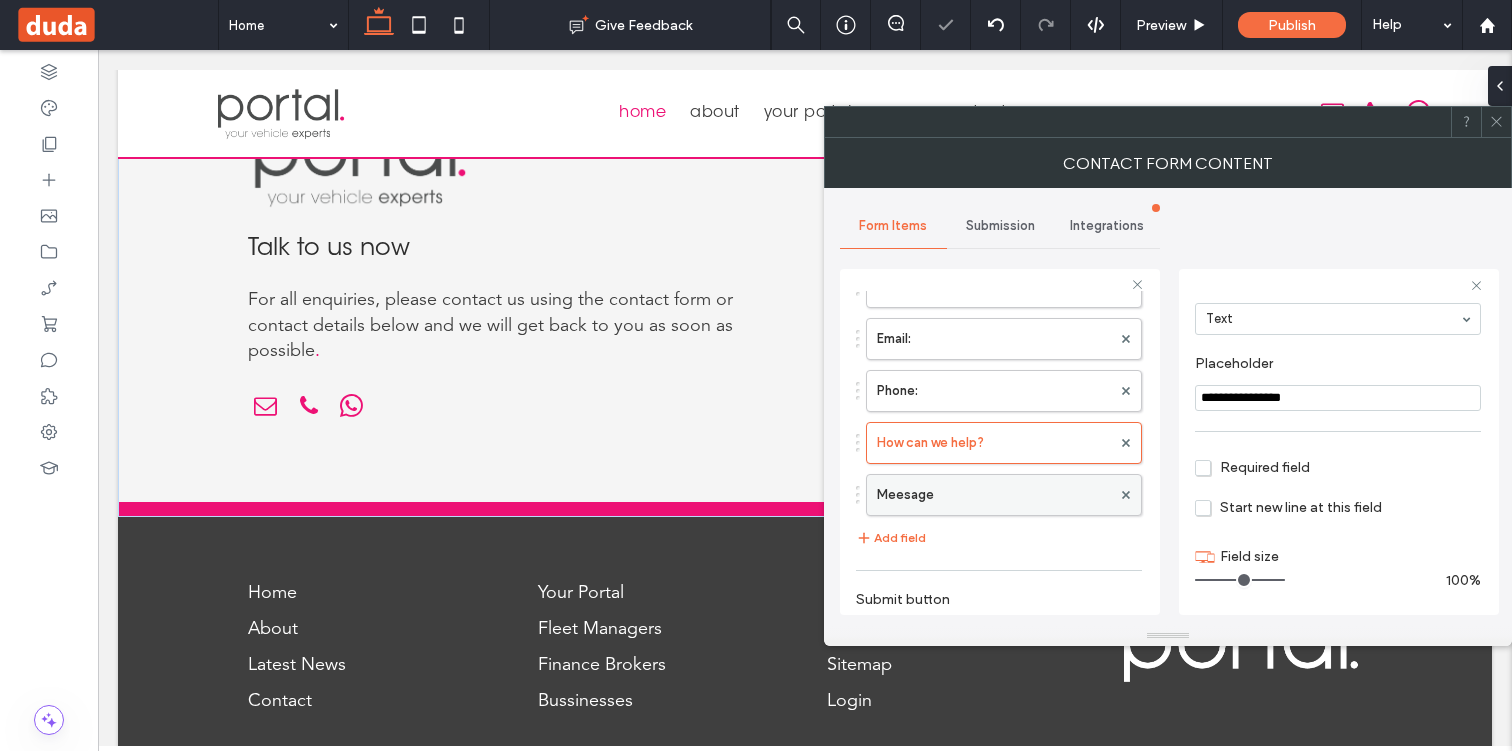 click on "Meesage" at bounding box center [994, 495] 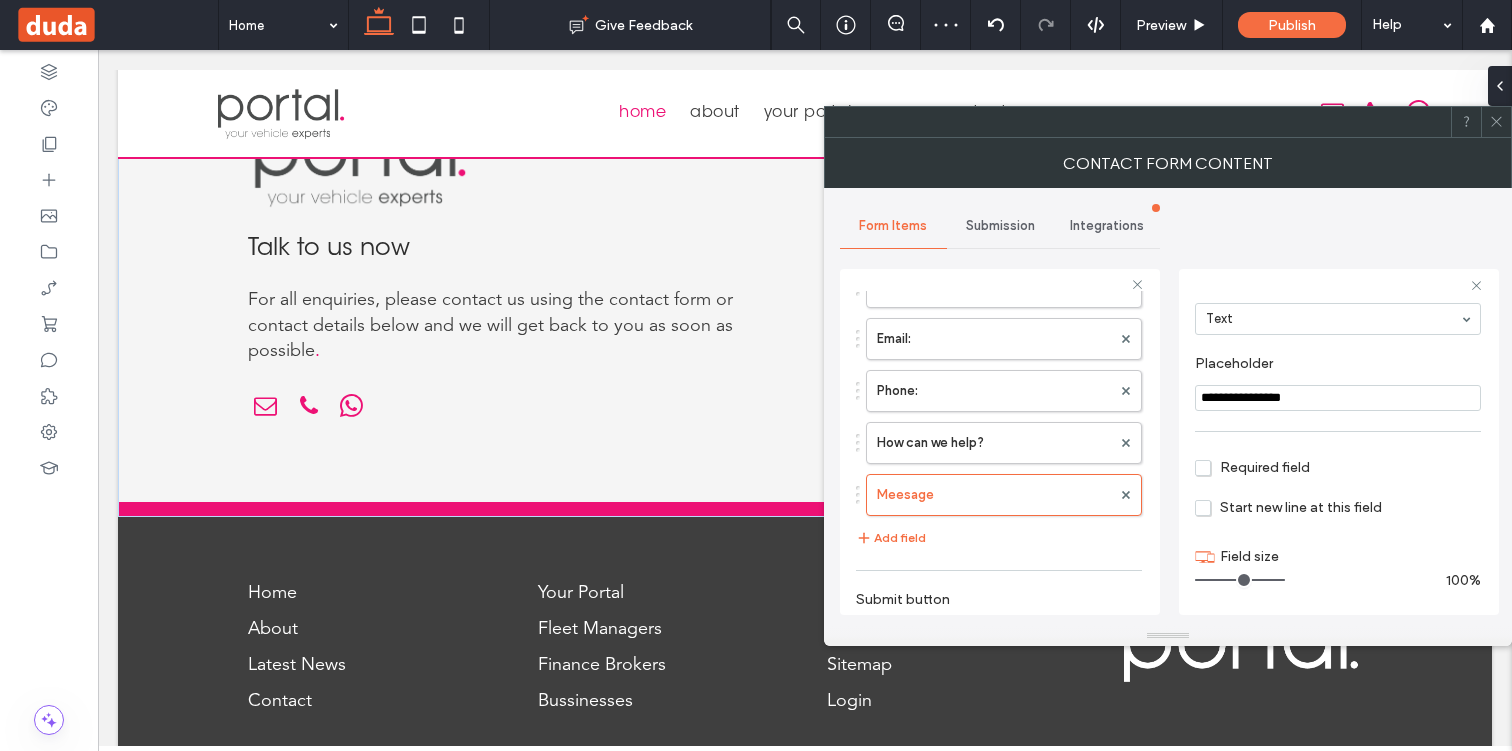 drag, startPoint x: 1224, startPoint y: 576, endPoint x: 1322, endPoint y: 577, distance: 98.005104 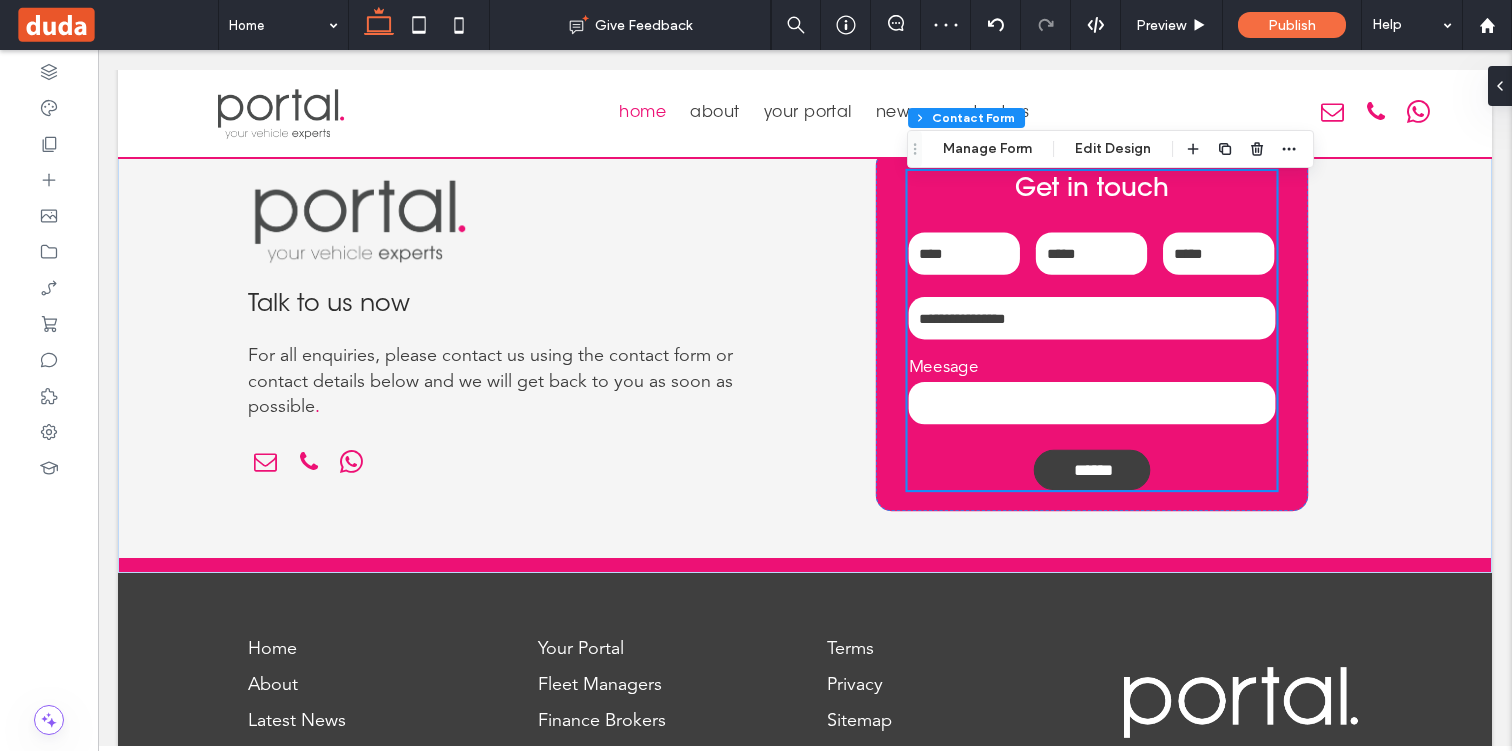 scroll, scrollTop: 4557, scrollLeft: 0, axis: vertical 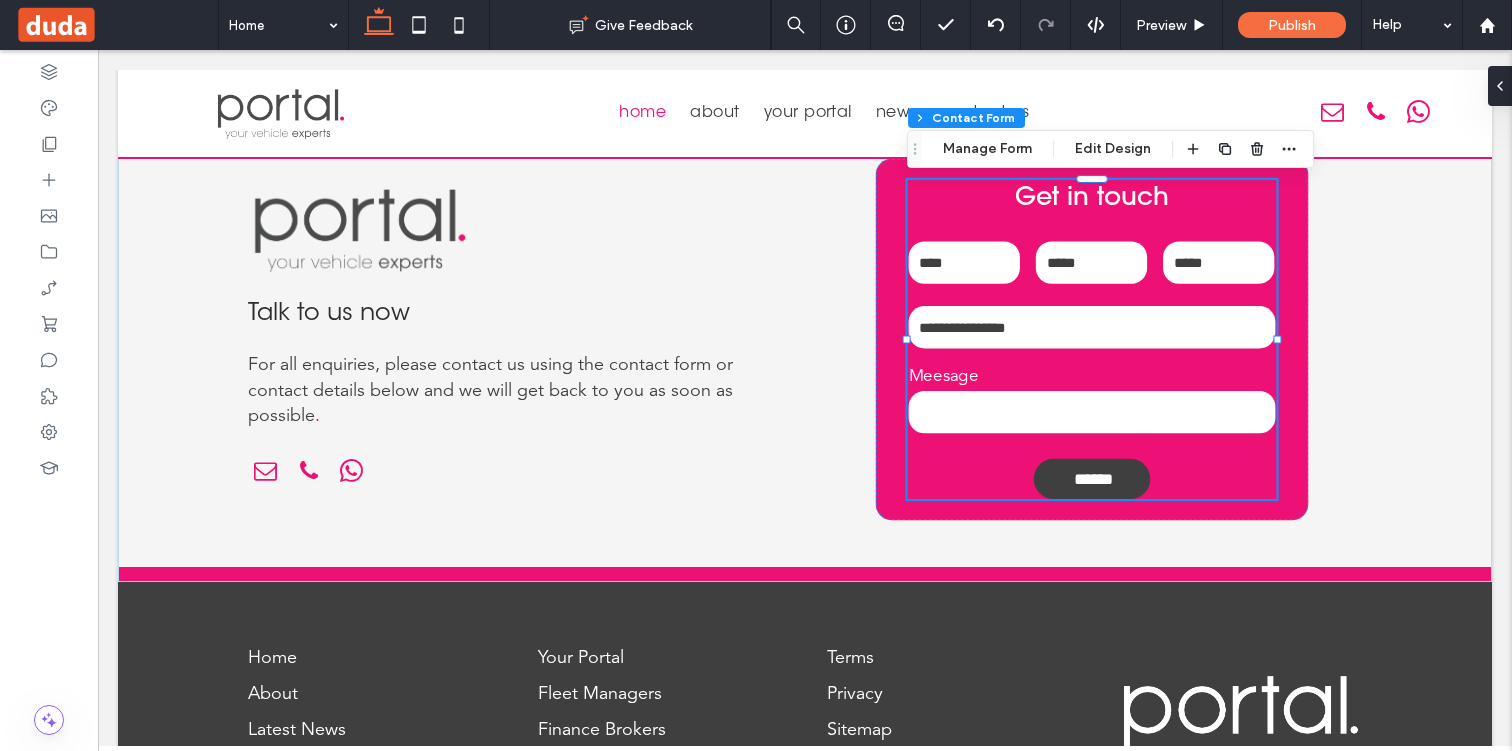click on "How can we help?" at bounding box center [1091, 327] 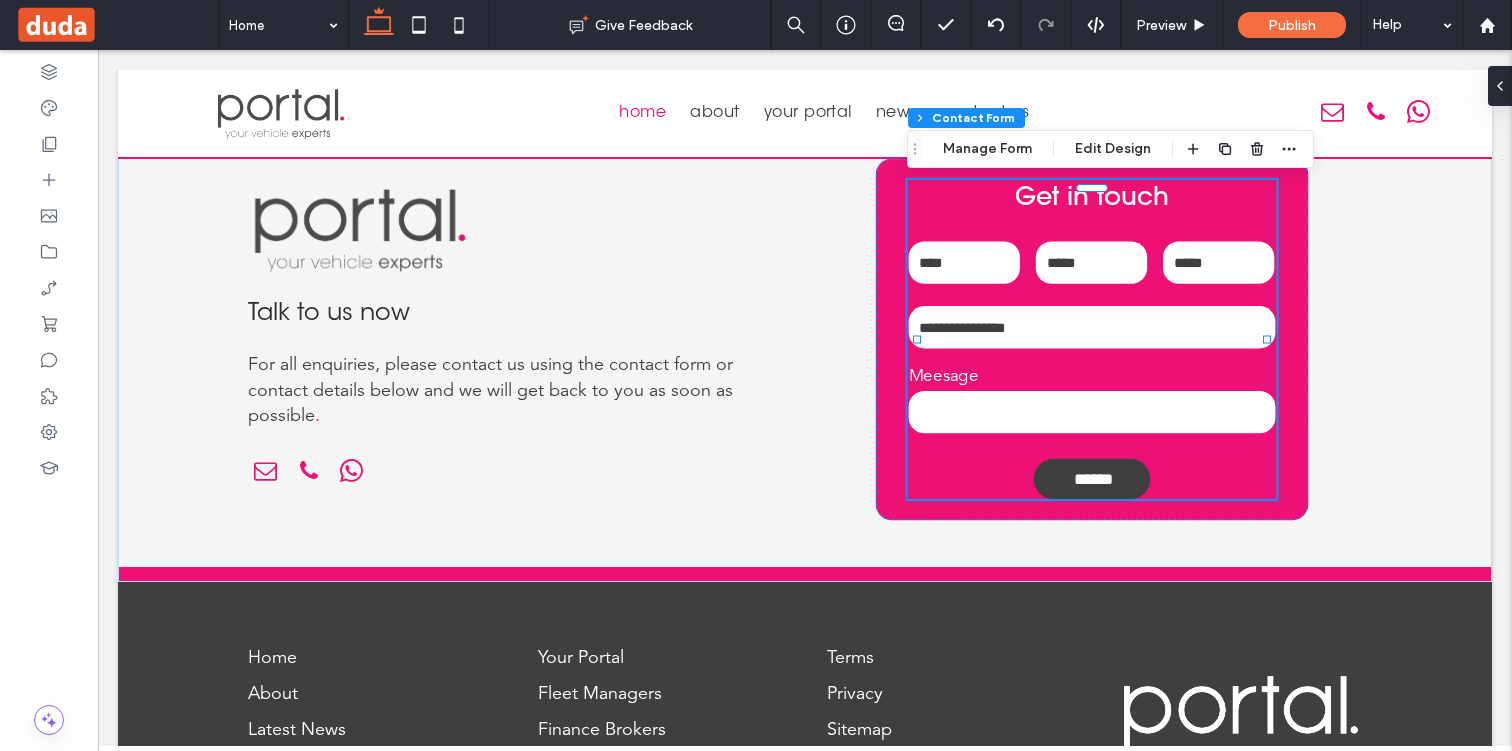 click on "How can we help?" at bounding box center (1091, 327) 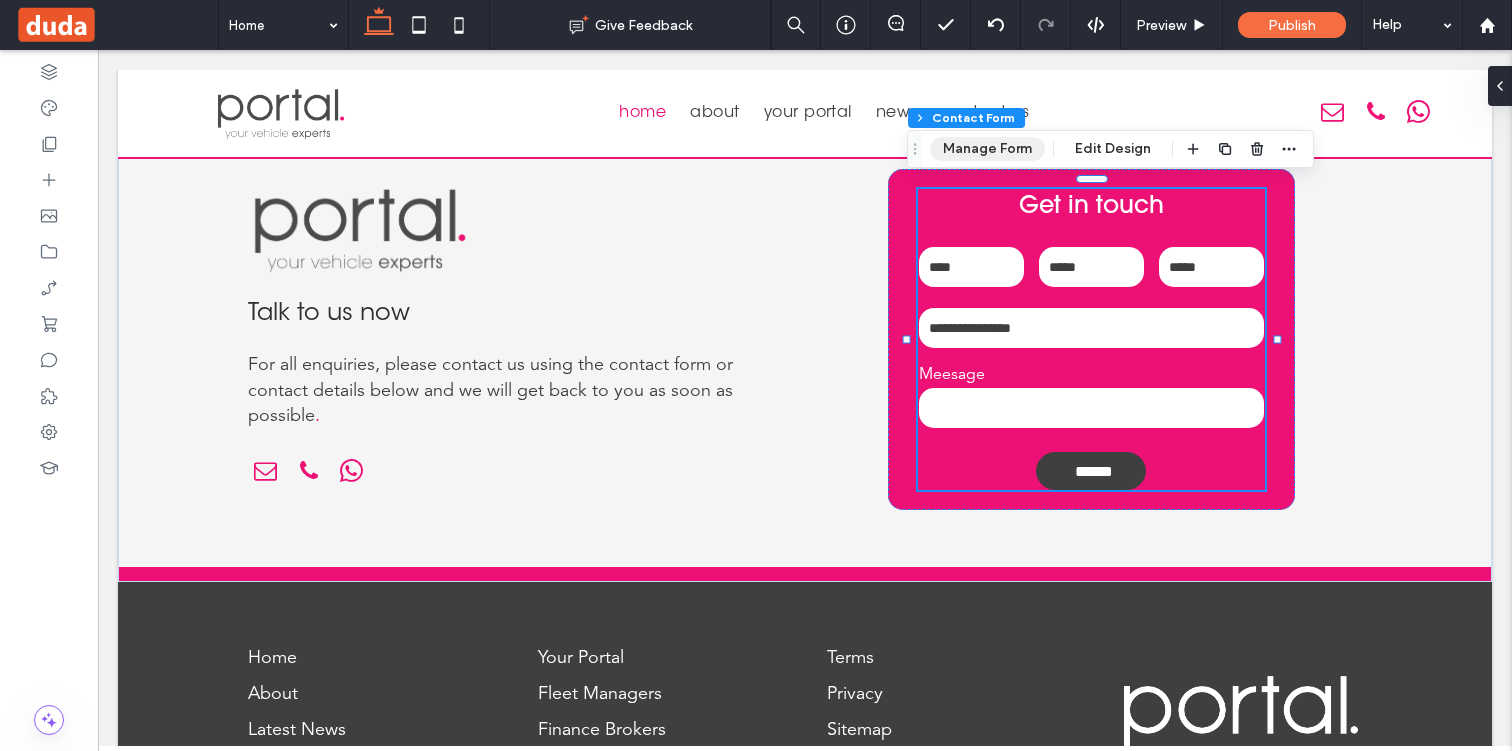 click on "Manage Form" at bounding box center (987, 149) 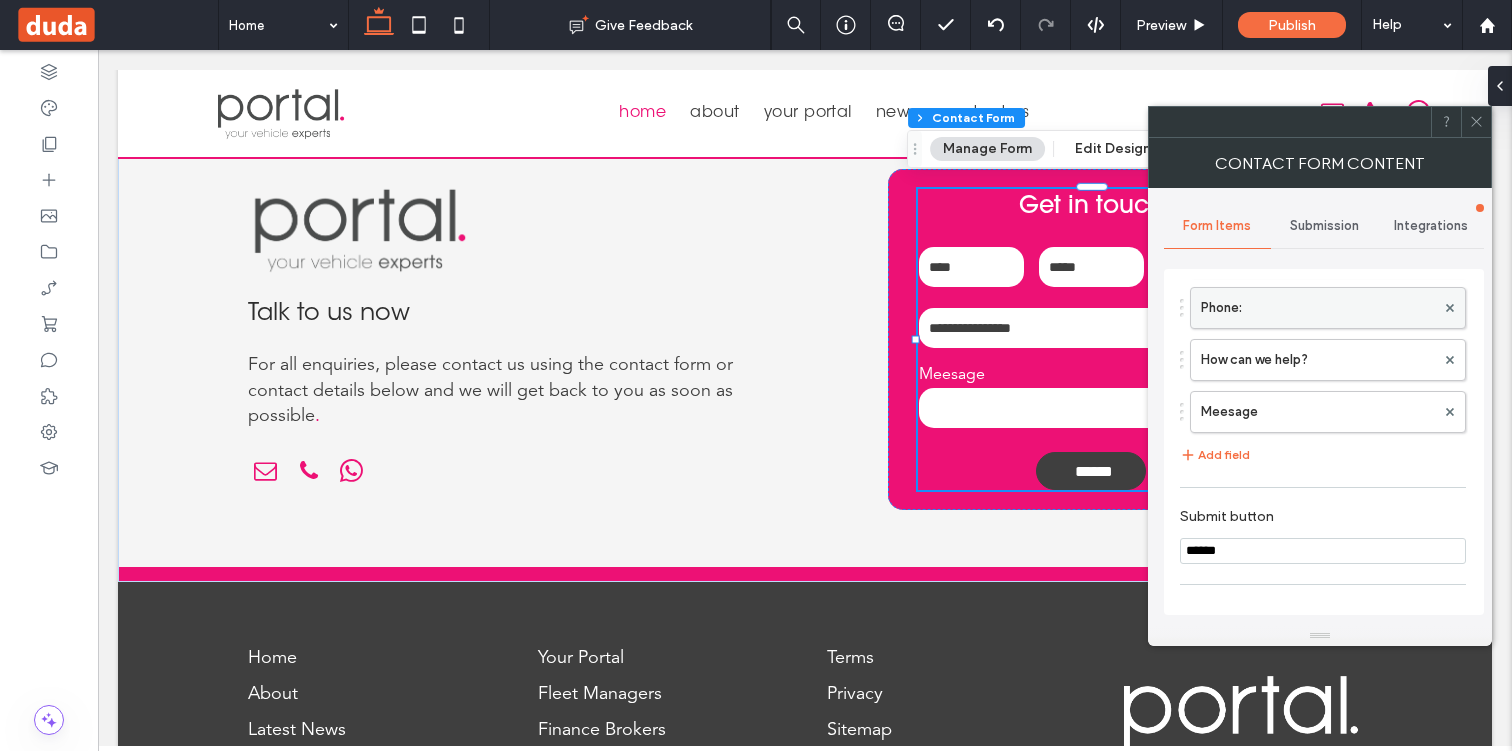 scroll, scrollTop: 182, scrollLeft: 0, axis: vertical 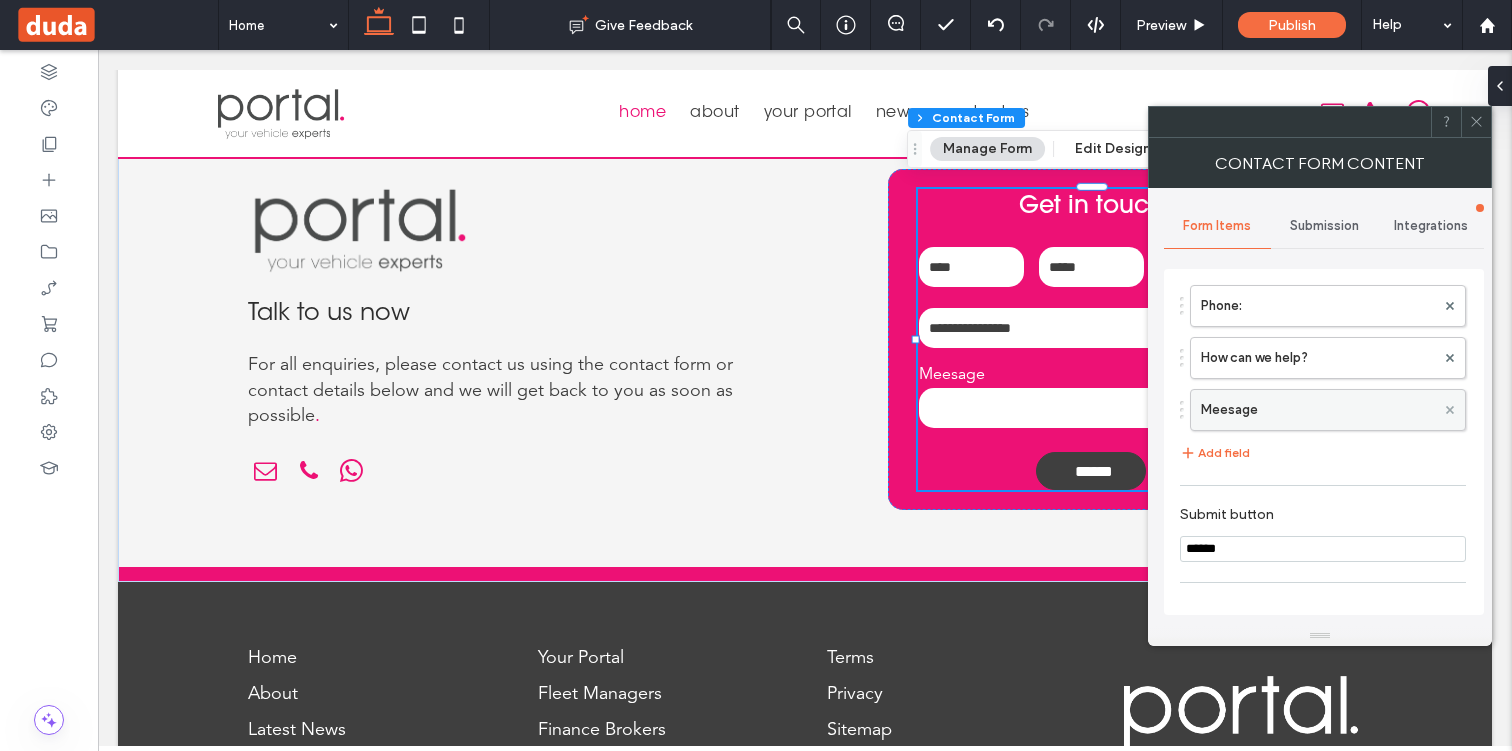 click at bounding box center [1450, 410] 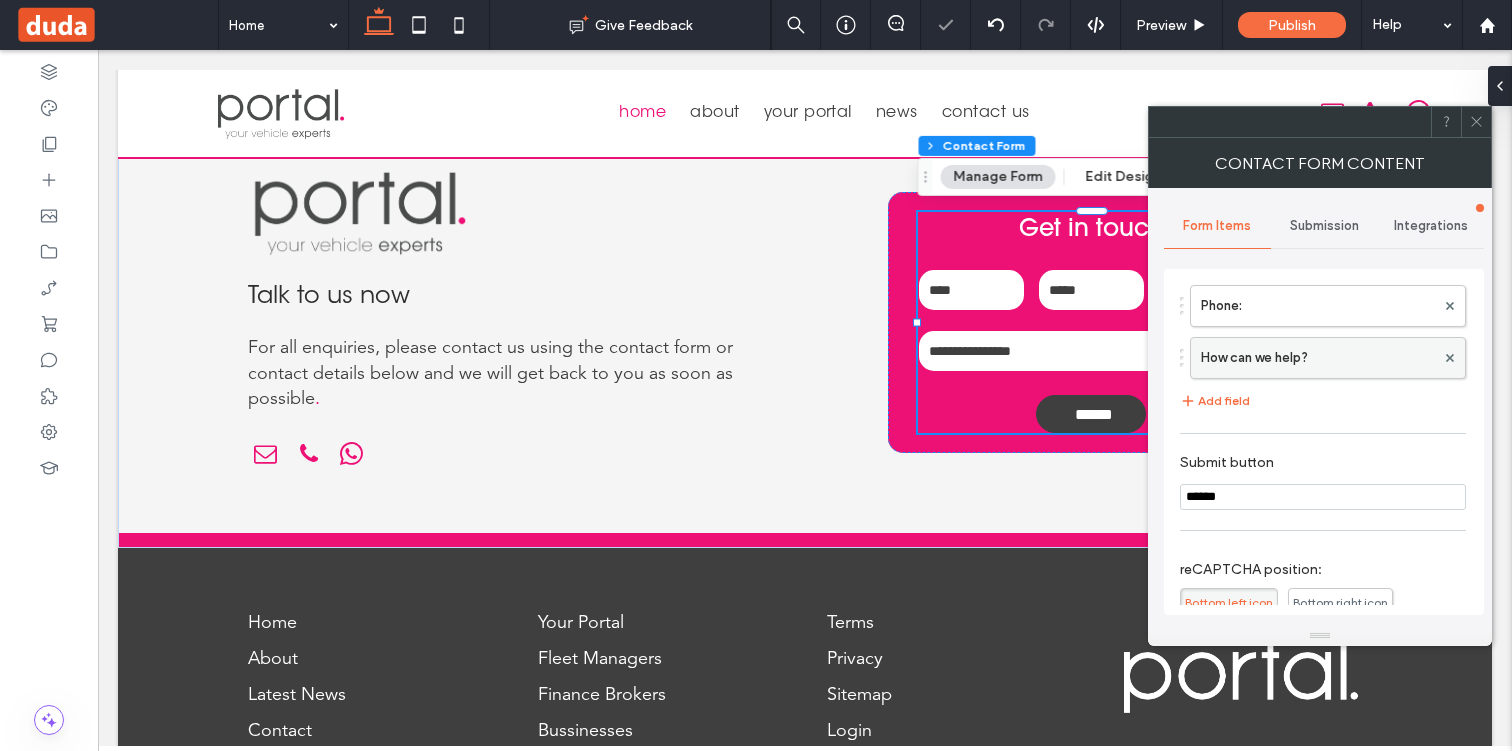 click on "How can we help?" at bounding box center [1318, 358] 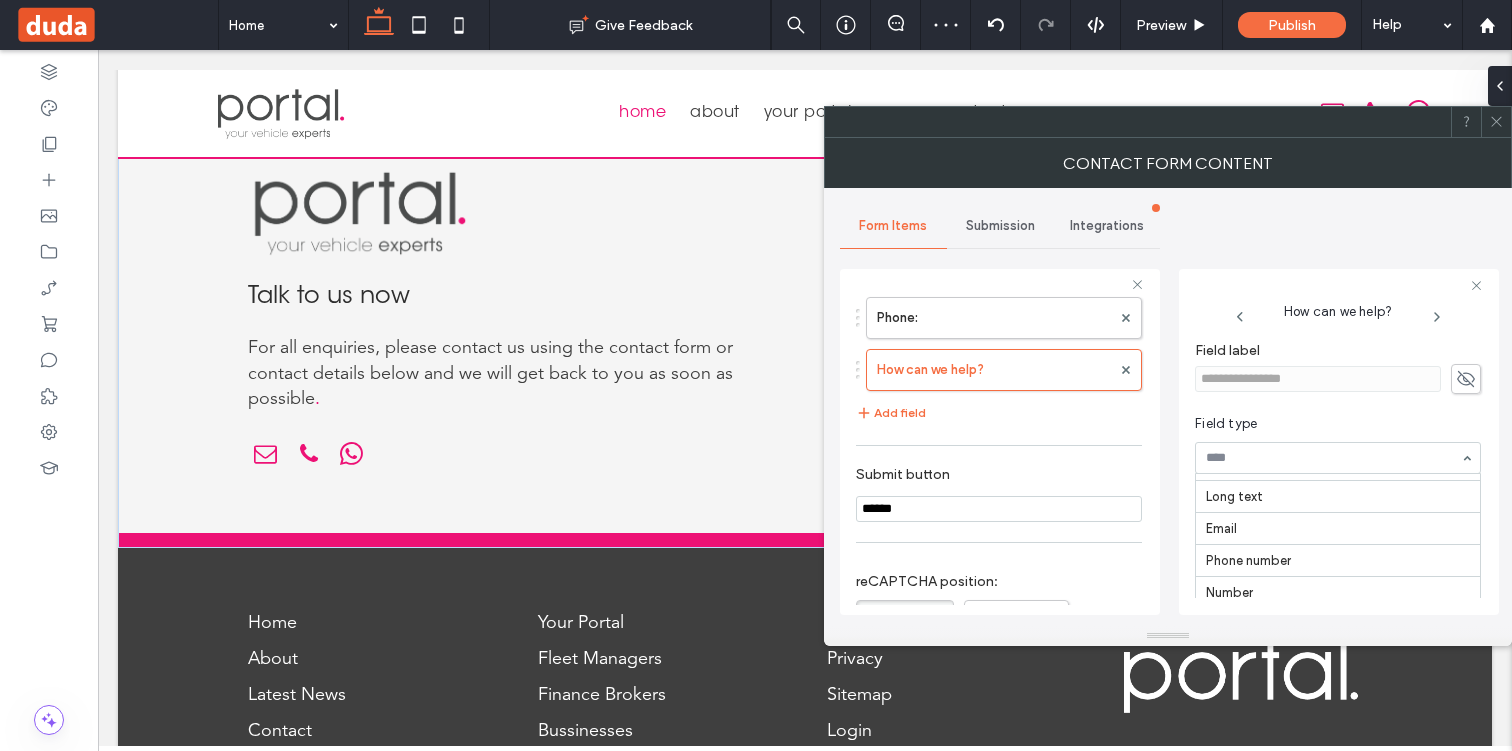 scroll, scrollTop: 230, scrollLeft: 0, axis: vertical 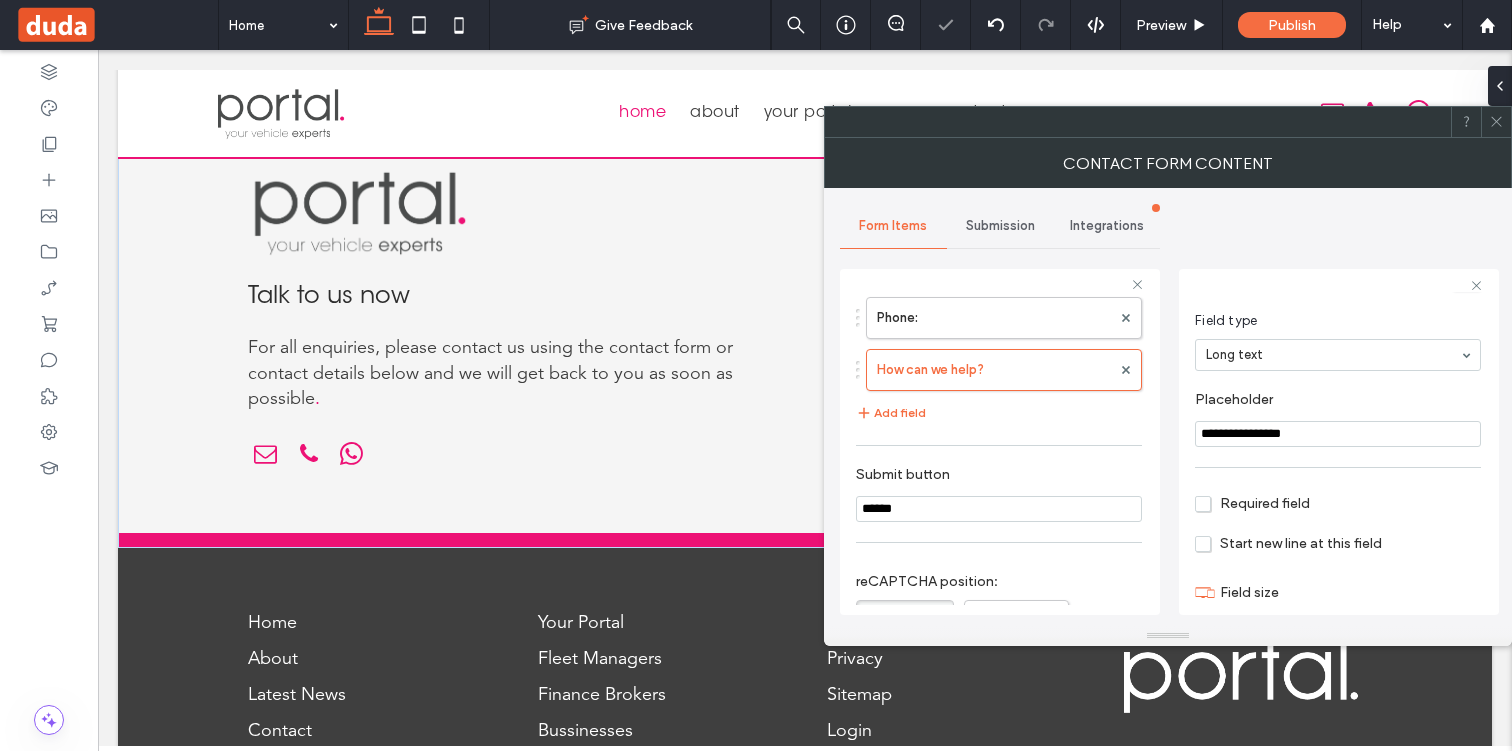 click on "Required field" at bounding box center [1252, 503] 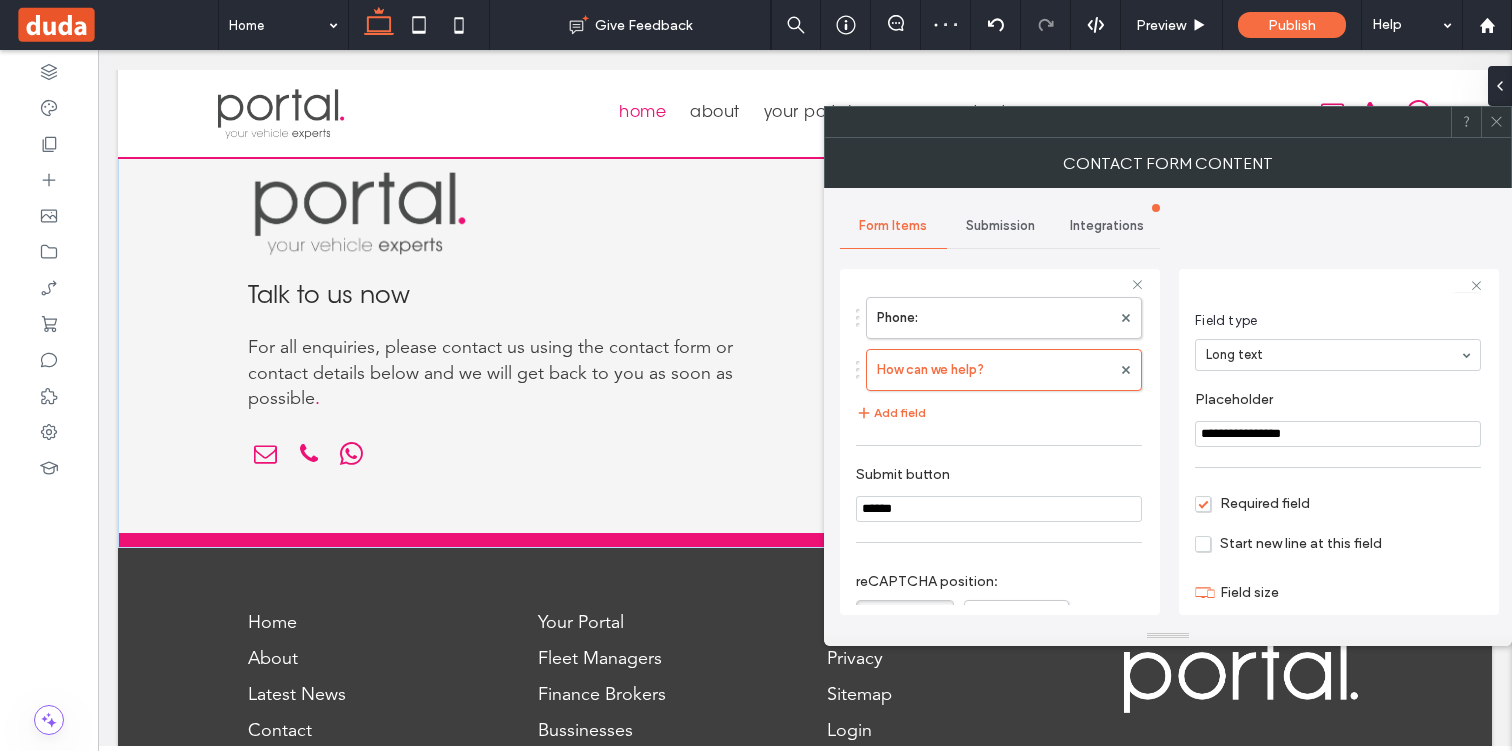click on "Start new line at this field" at bounding box center (1288, 543) 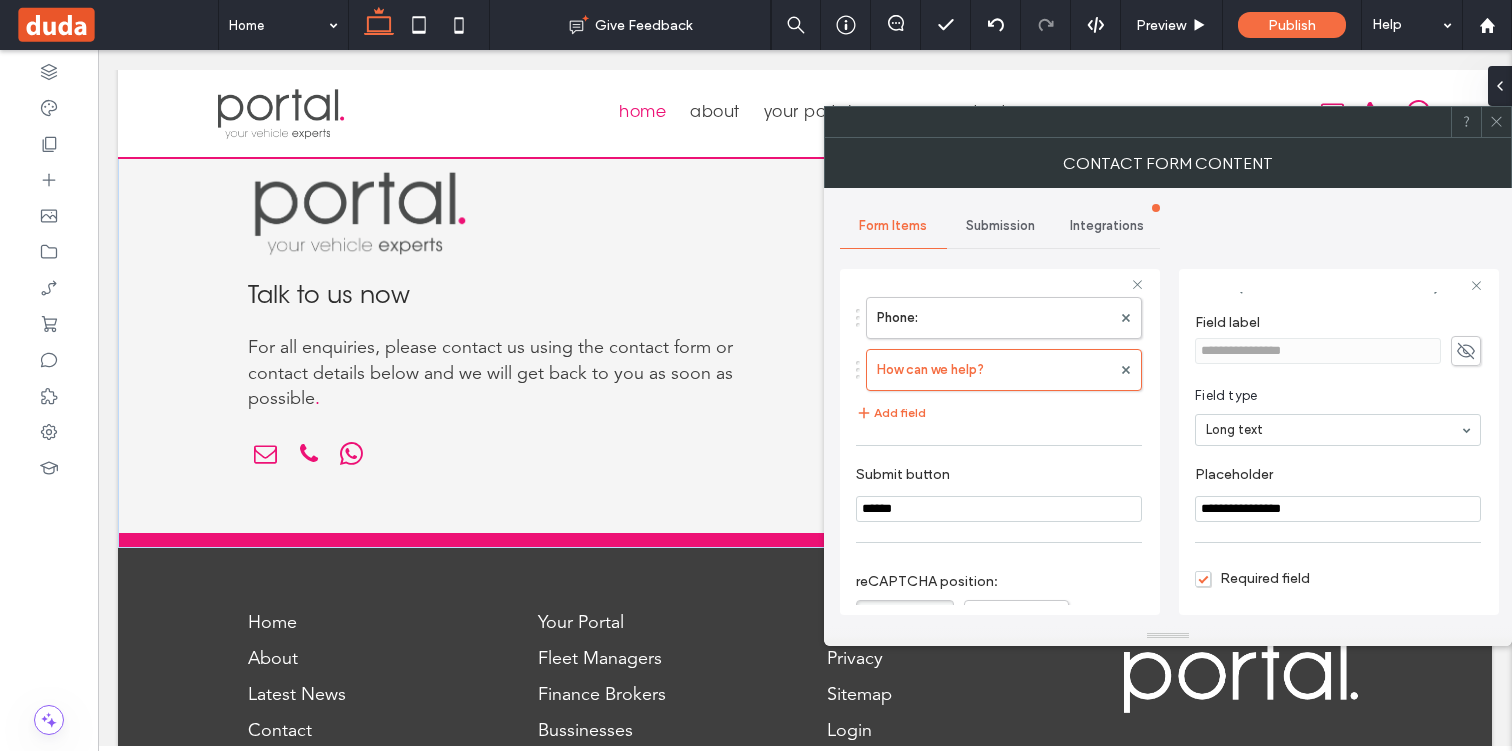 scroll, scrollTop: 0, scrollLeft: 0, axis: both 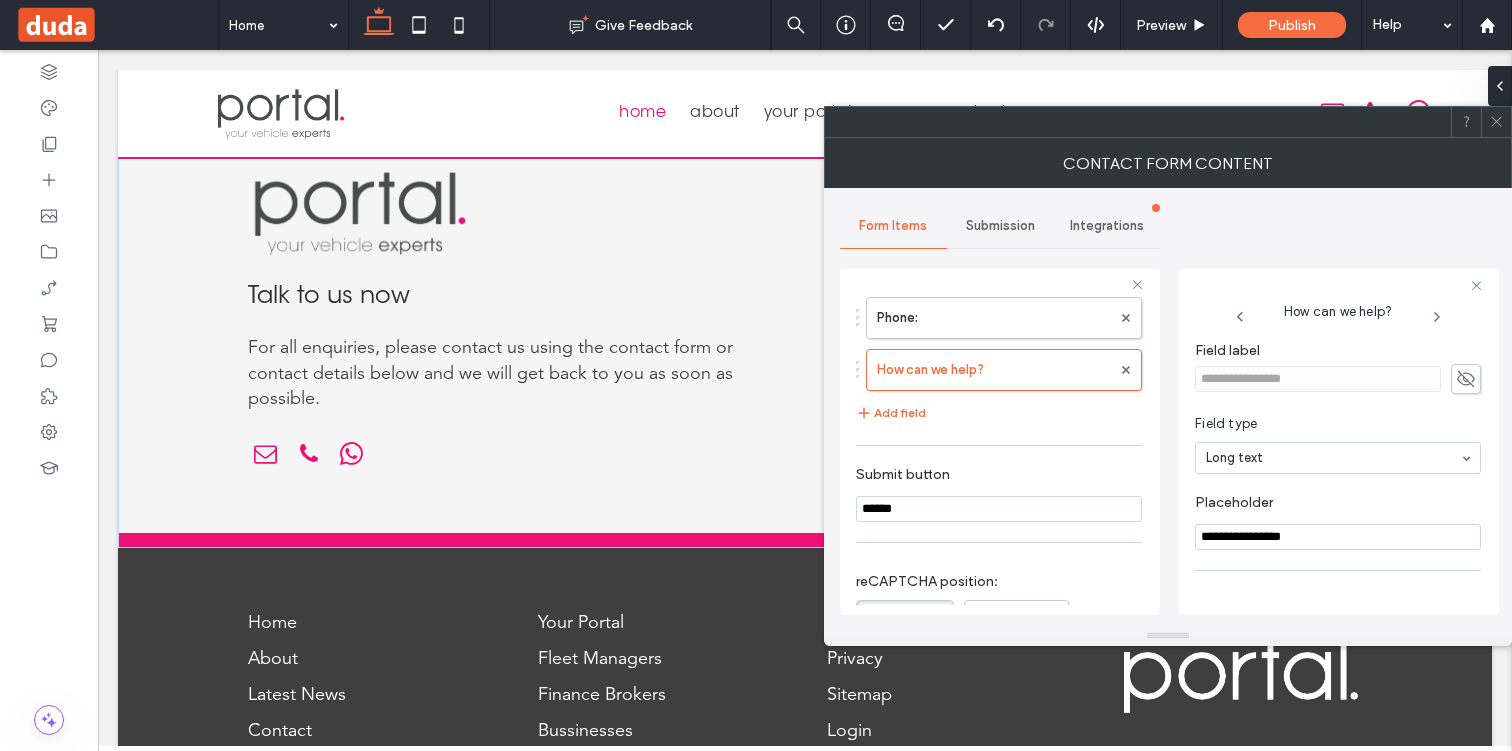 click 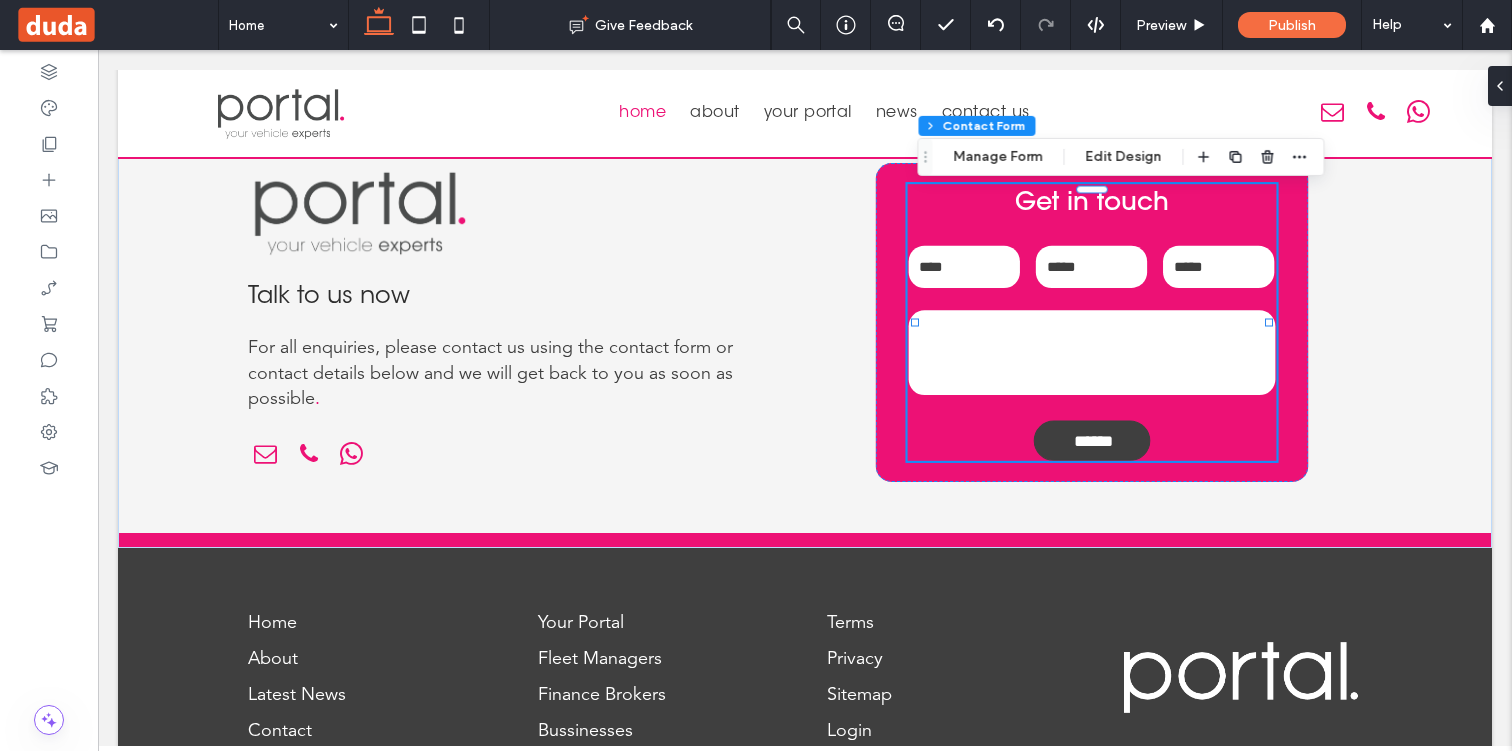 click at bounding box center [1091, 352] 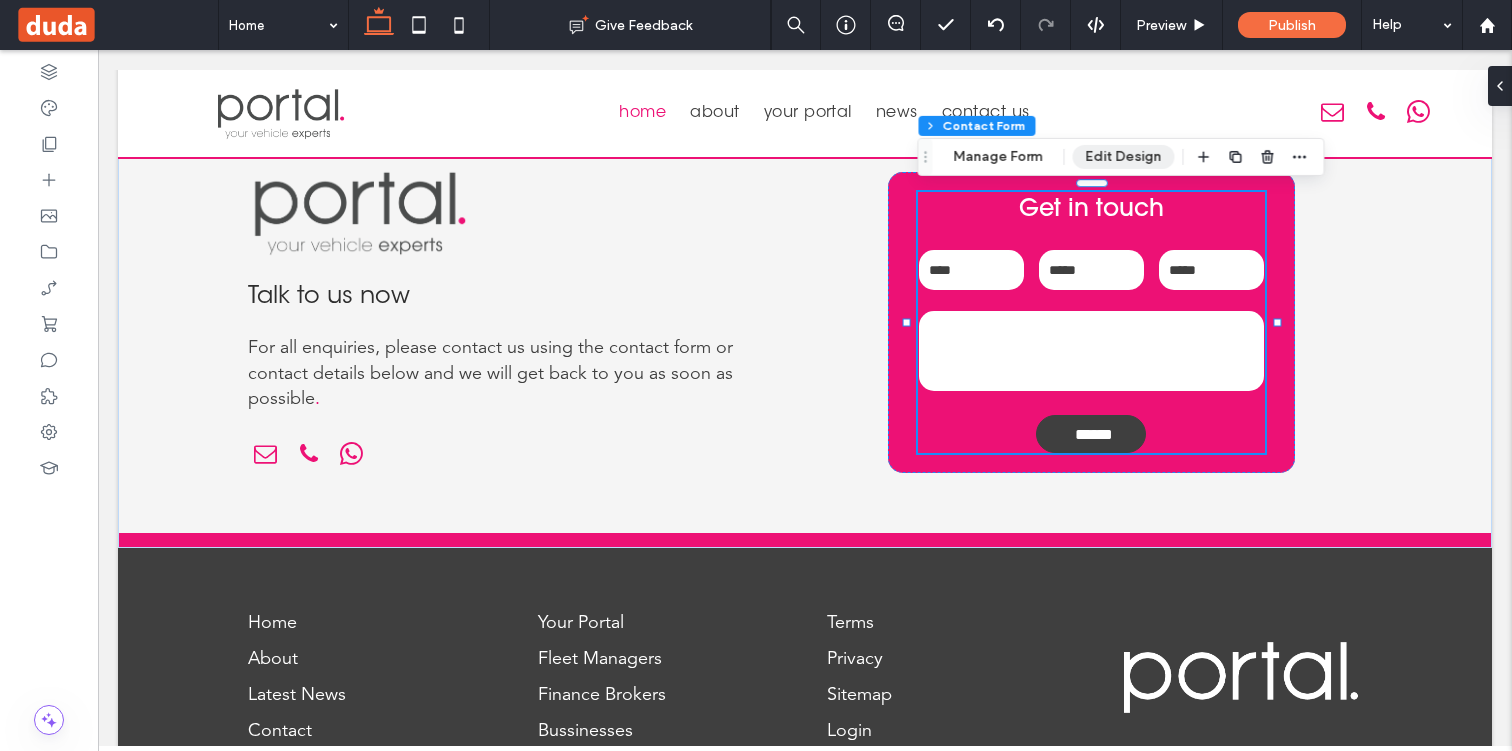 click on "Edit Design" at bounding box center (1124, 157) 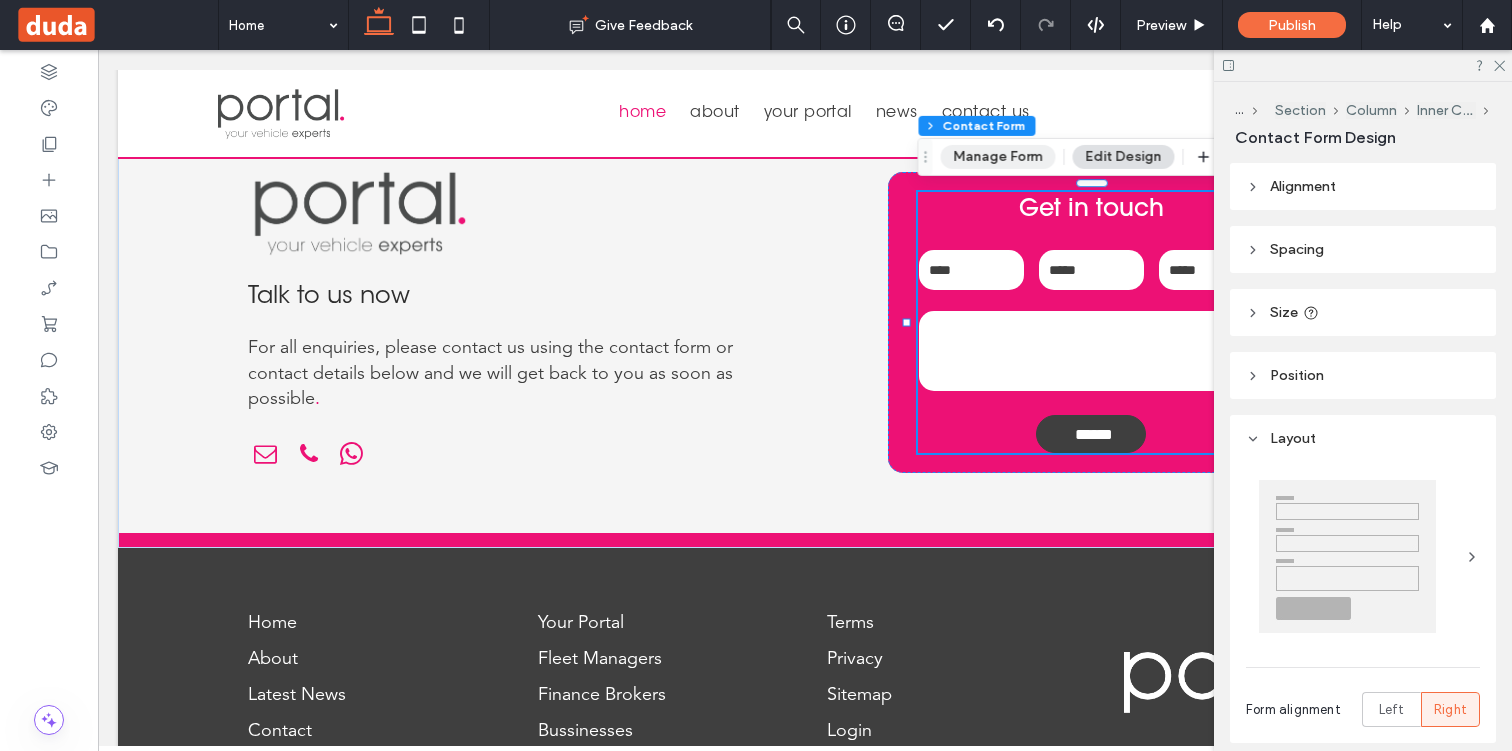 click on "Manage Form" at bounding box center [998, 157] 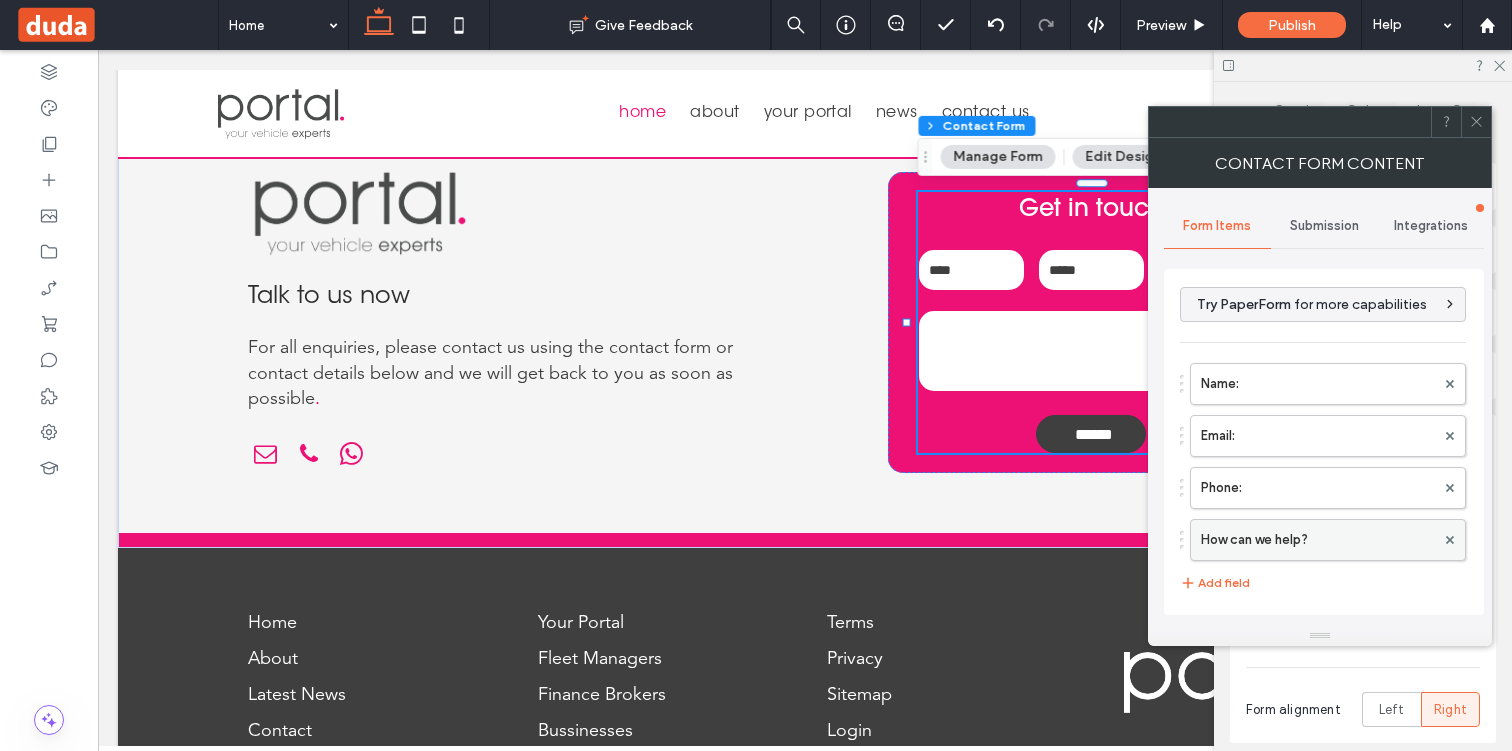 click on "How can we help?" at bounding box center (1318, 540) 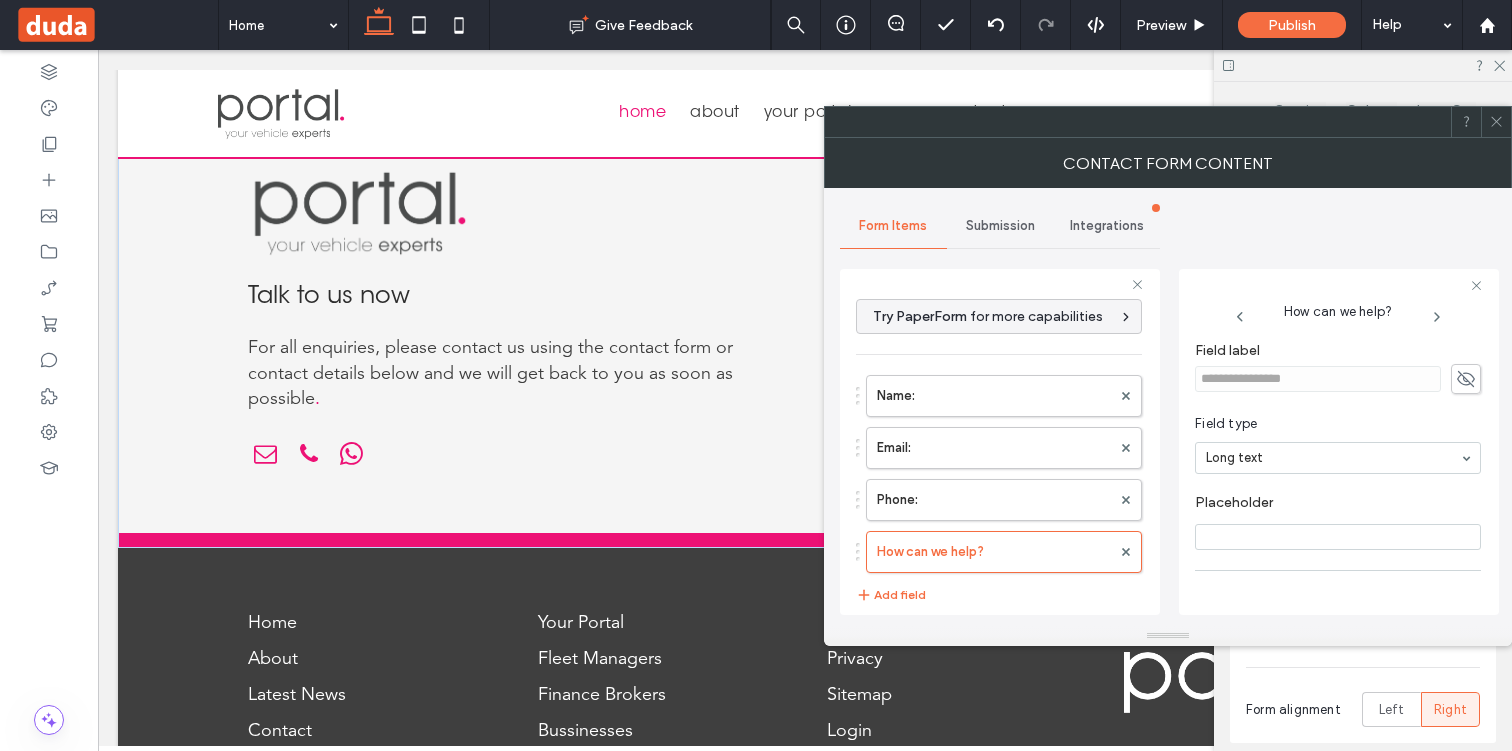 scroll, scrollTop: 14, scrollLeft: 0, axis: vertical 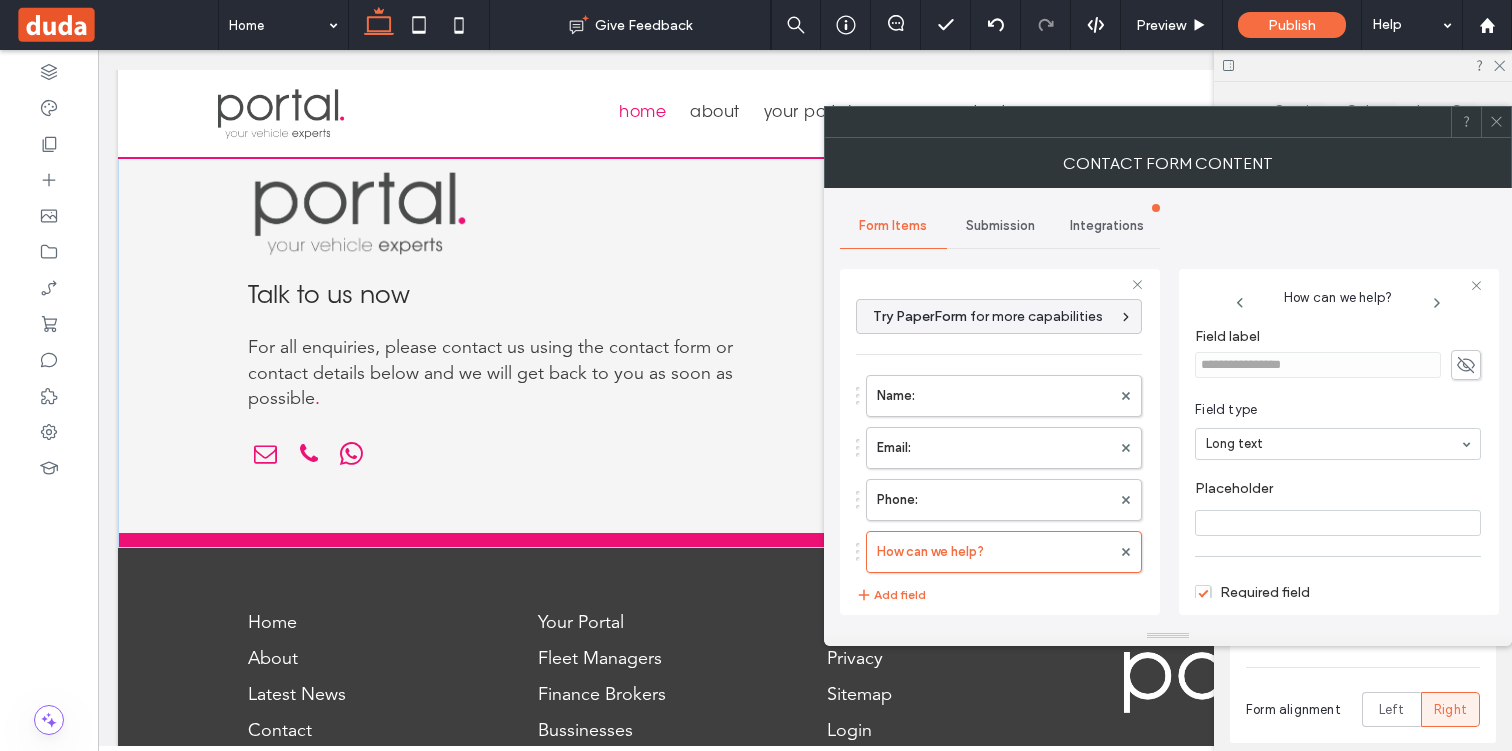 click 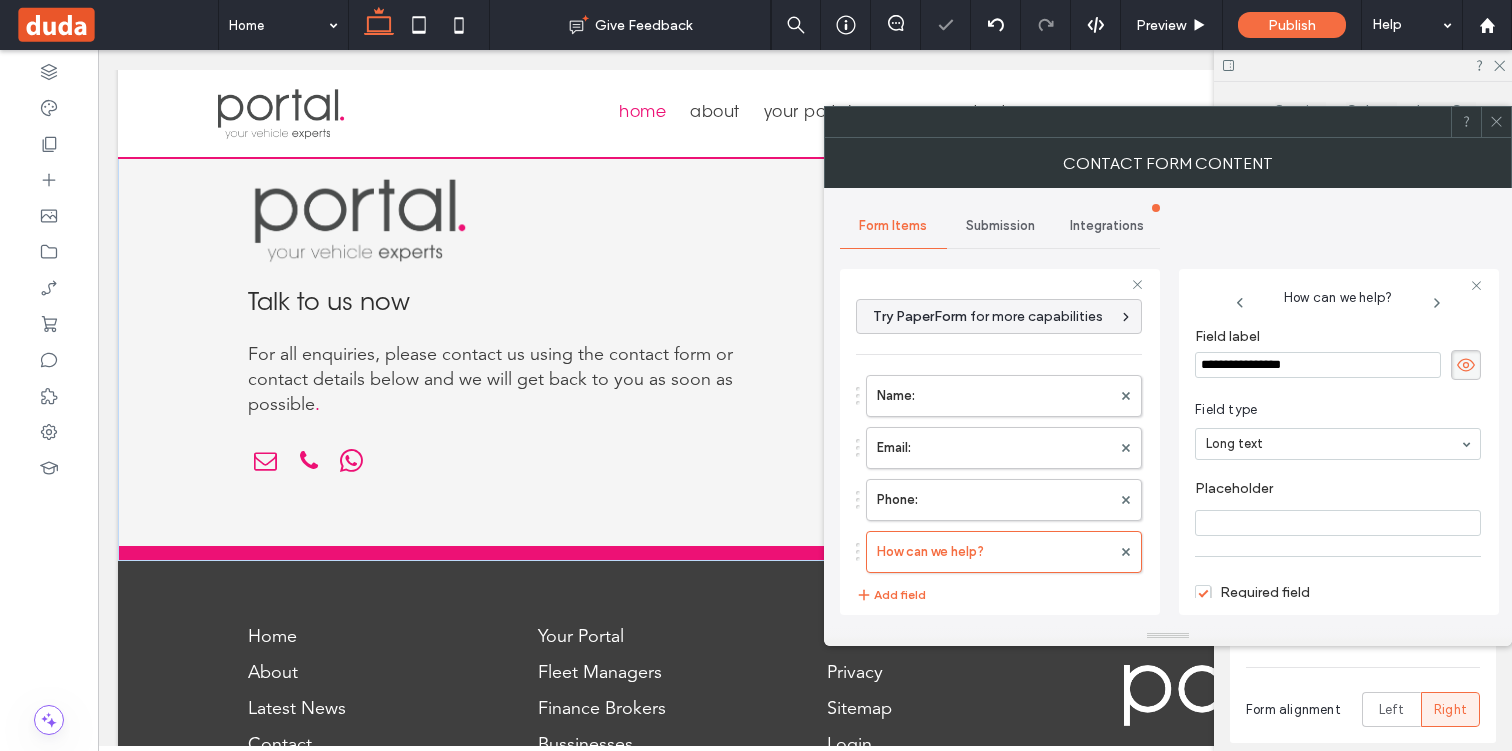 click 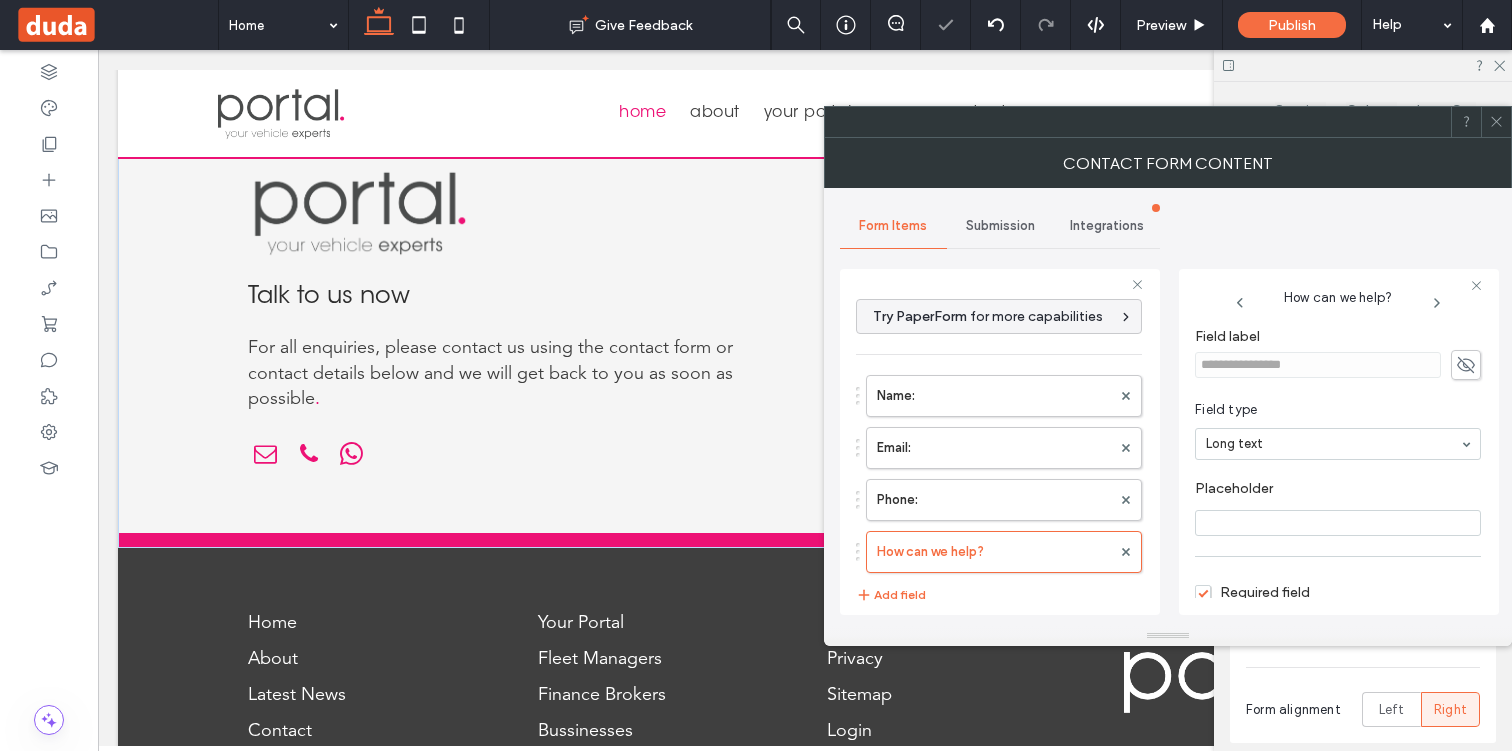 click at bounding box center (1338, 523) 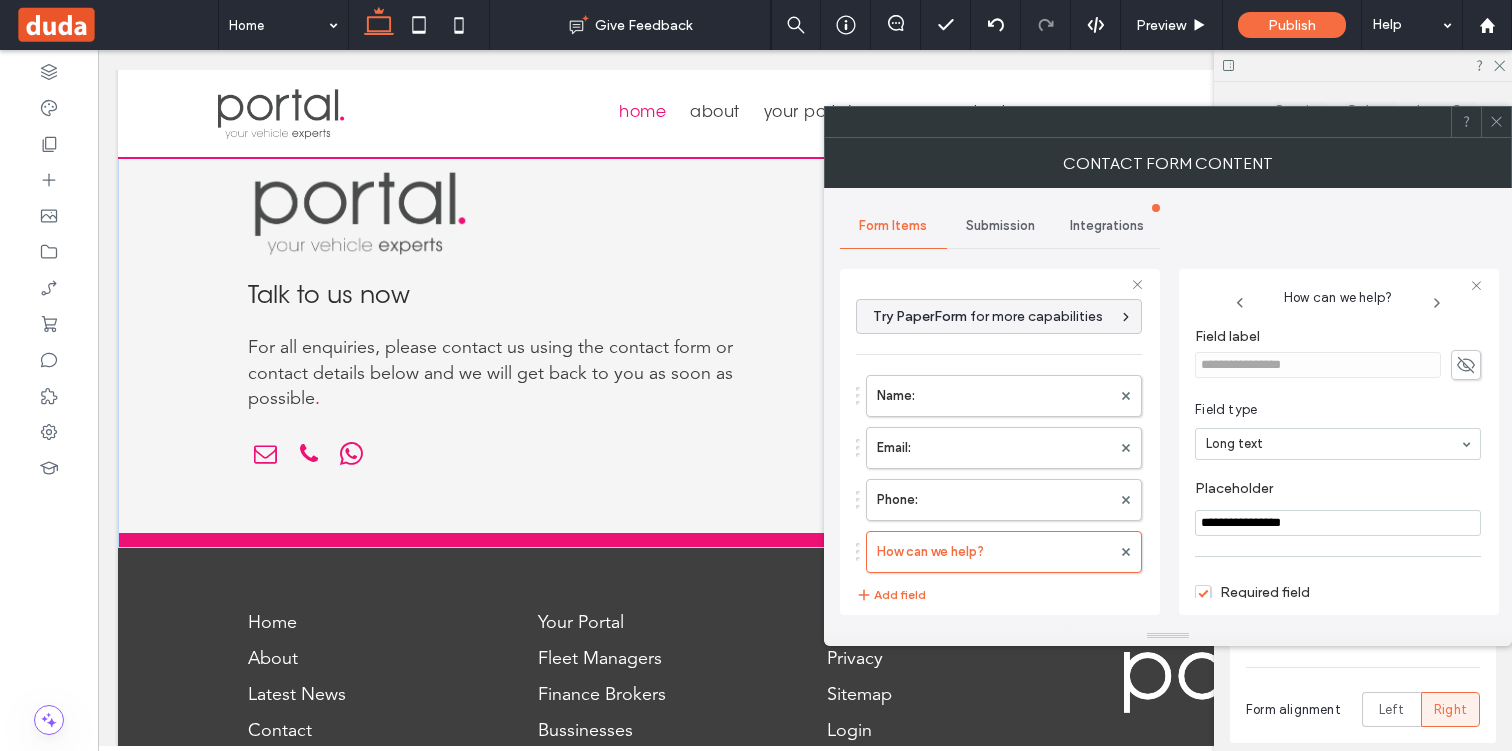 type on "**********" 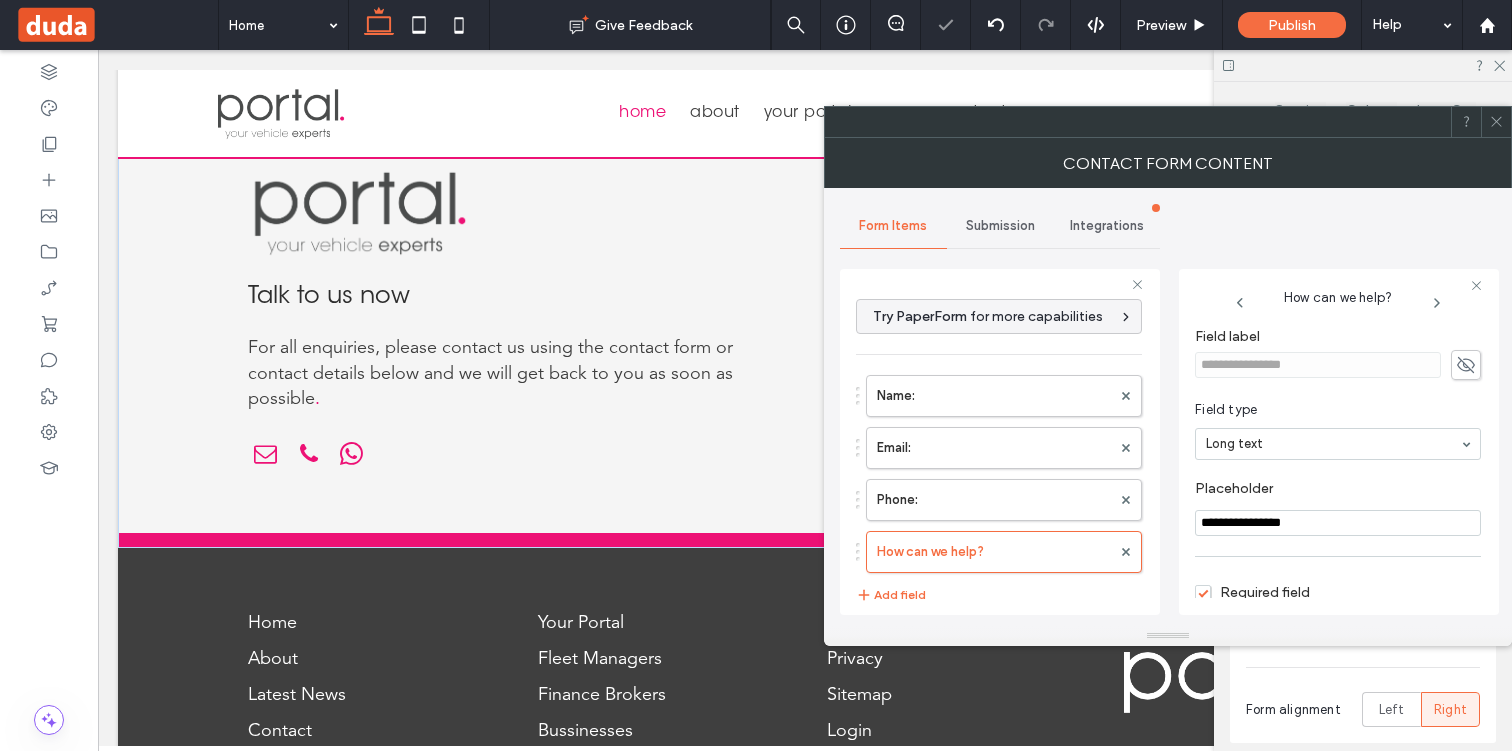 click on "Placeholder" at bounding box center (1334, 491) 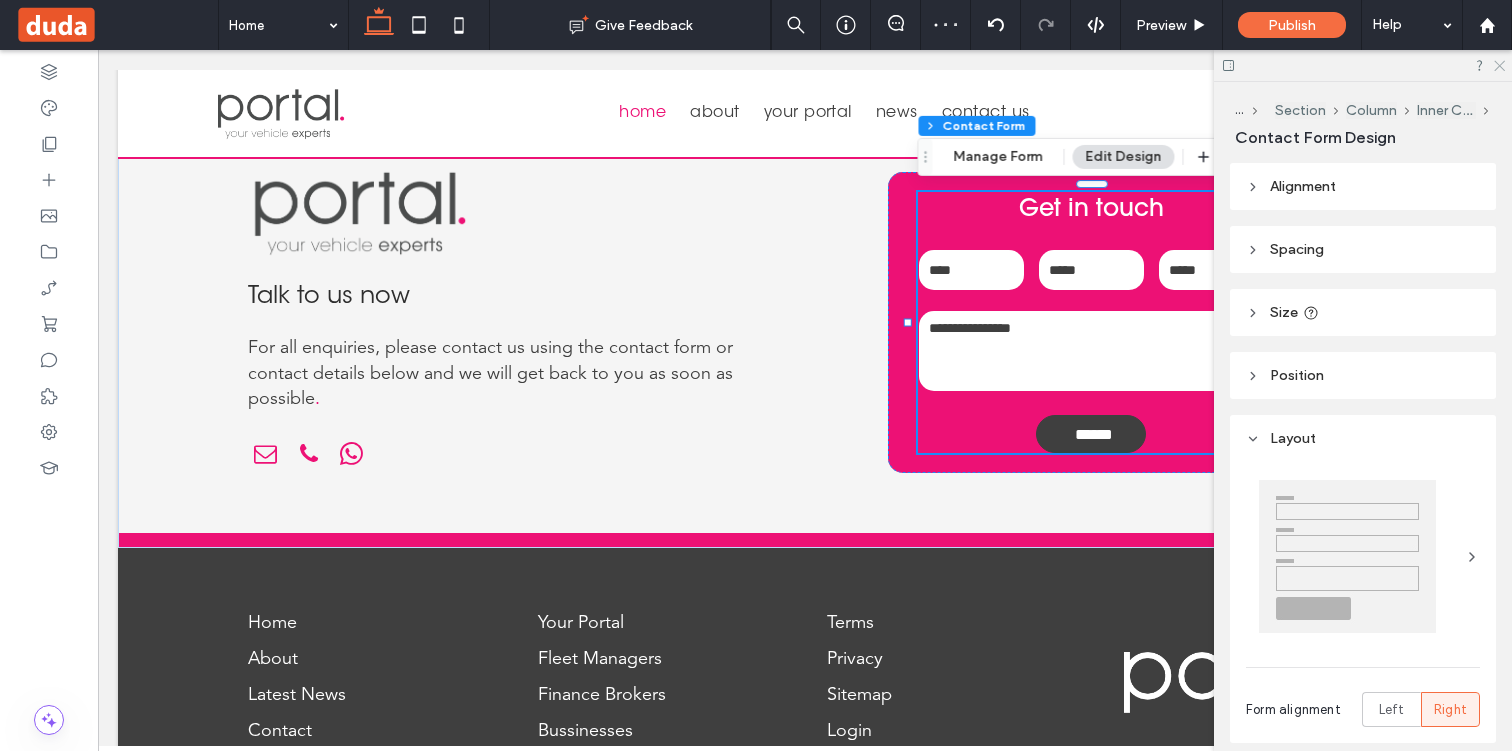 click 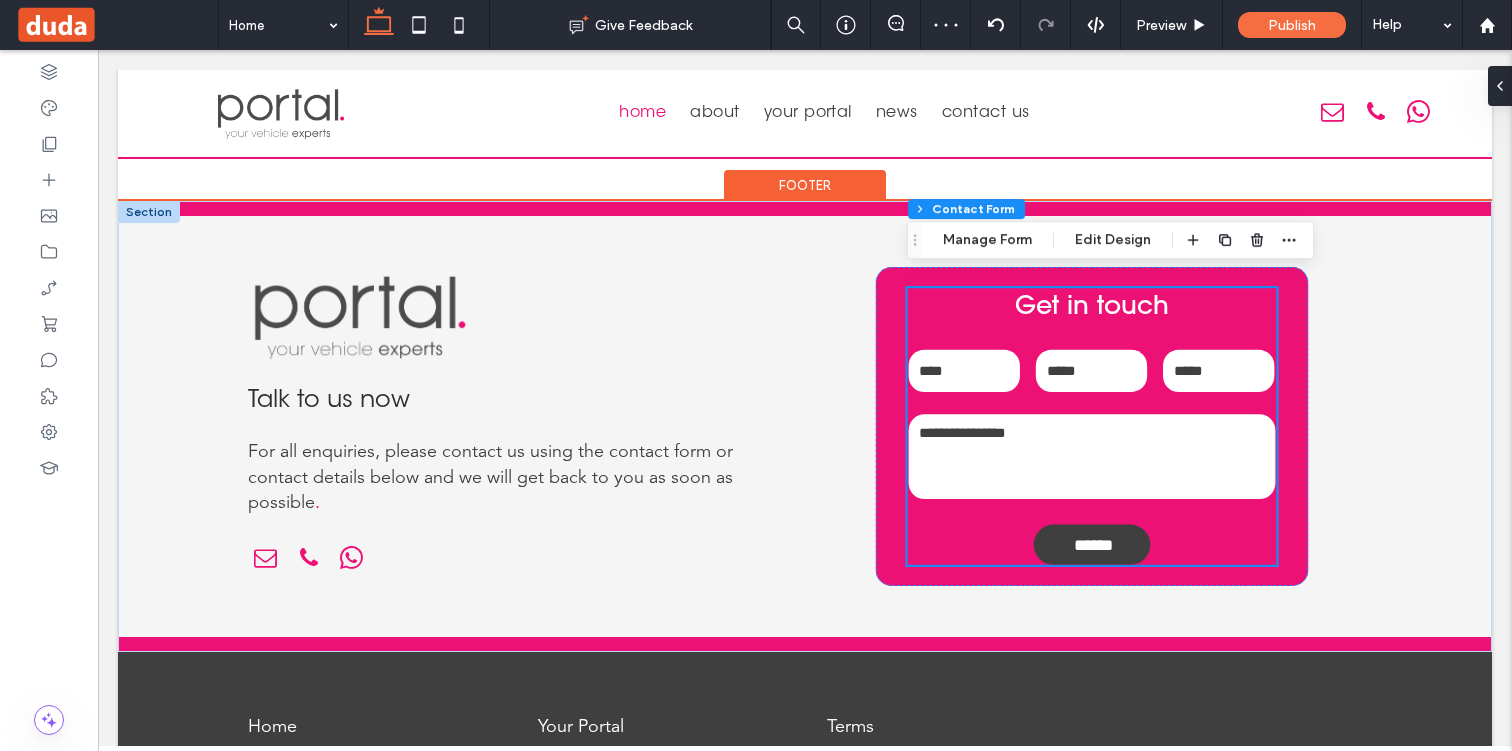 scroll, scrollTop: 4442, scrollLeft: 0, axis: vertical 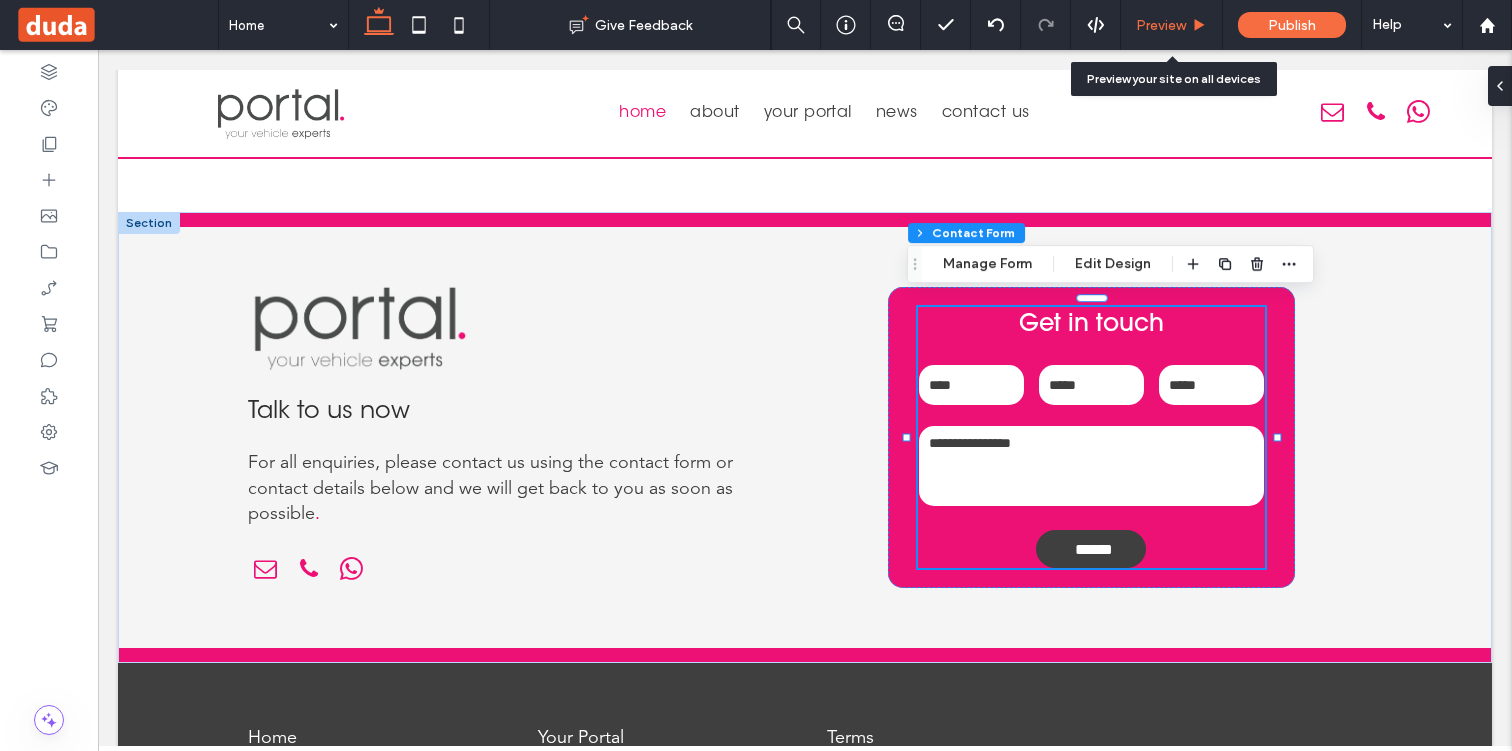 click on "Preview" at bounding box center [1172, 25] 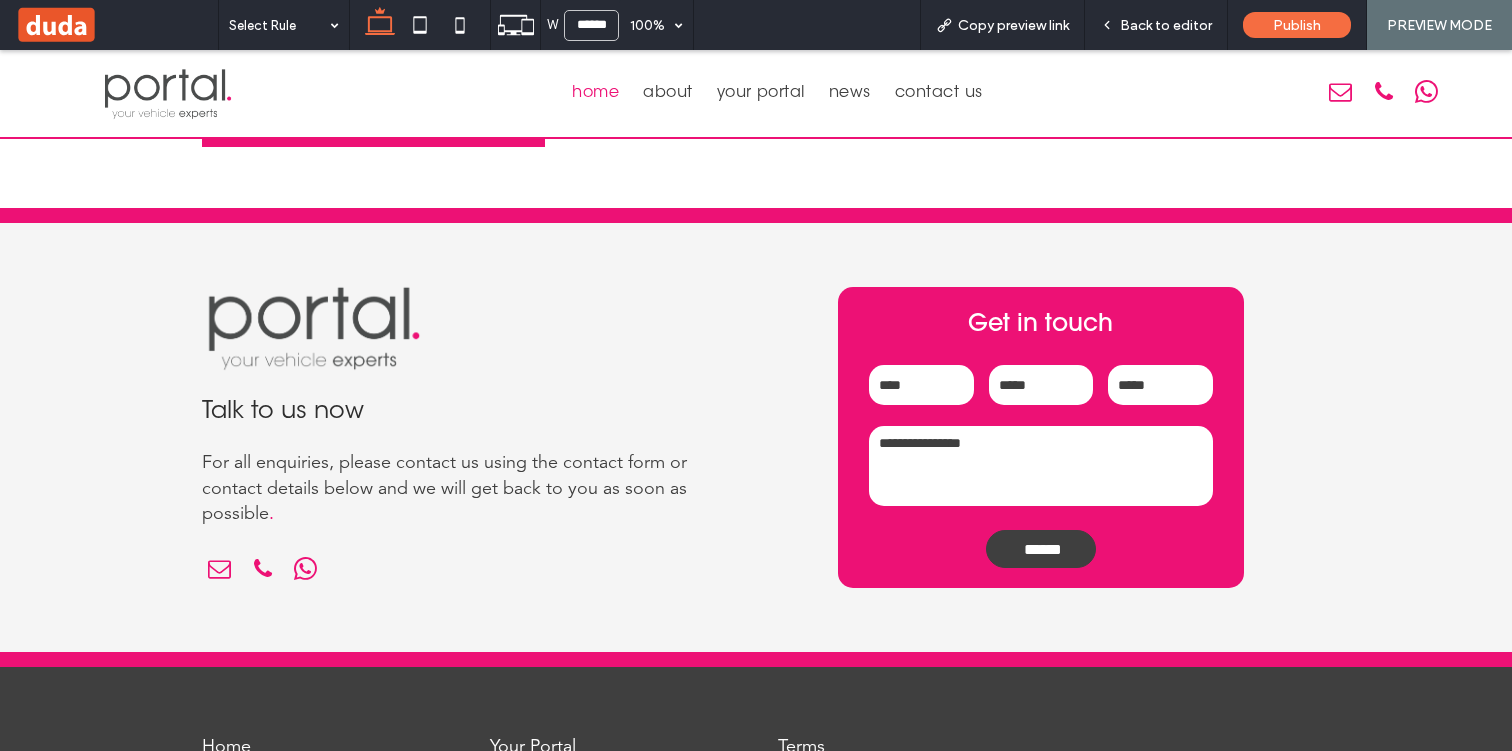 scroll, scrollTop: 4468, scrollLeft: 0, axis: vertical 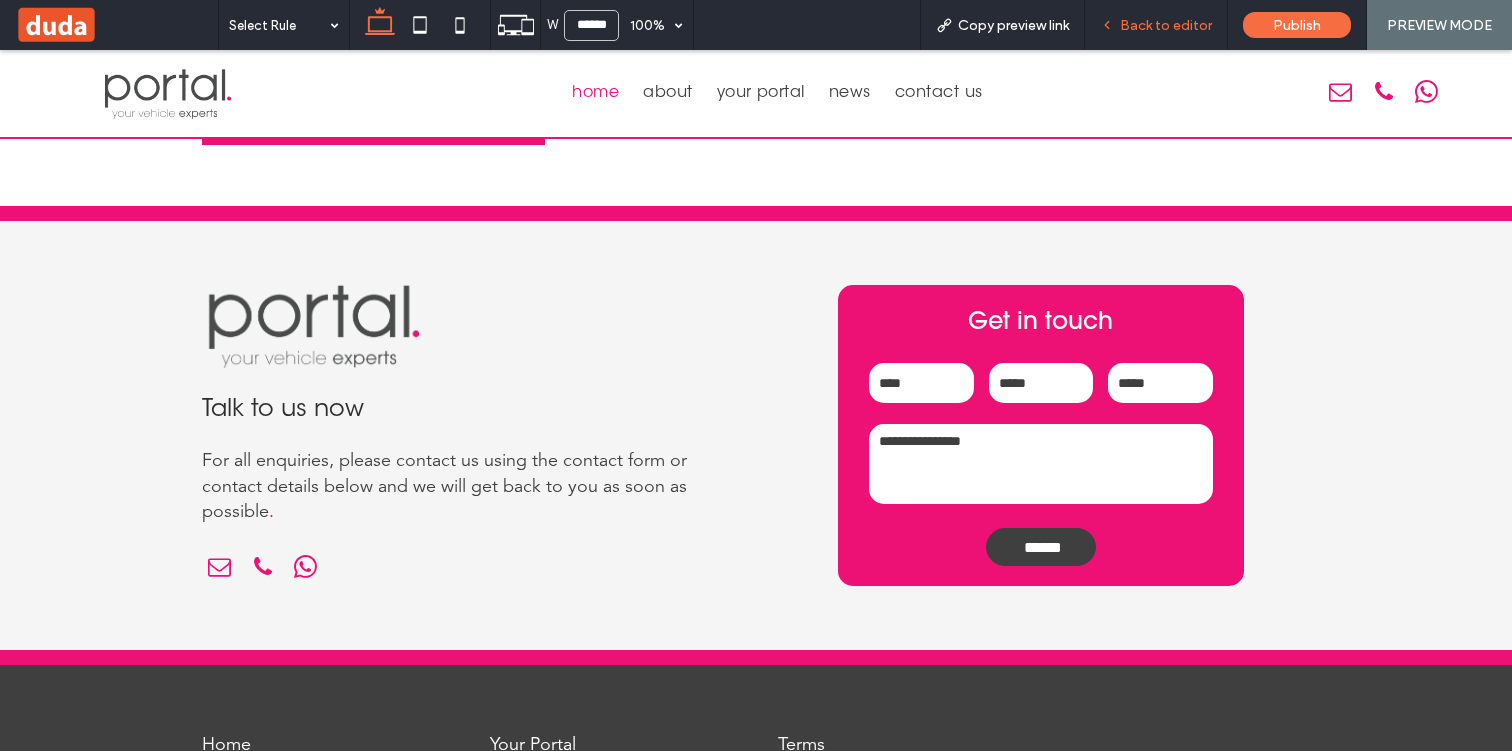 click on "Back to editor" at bounding box center (1166, 25) 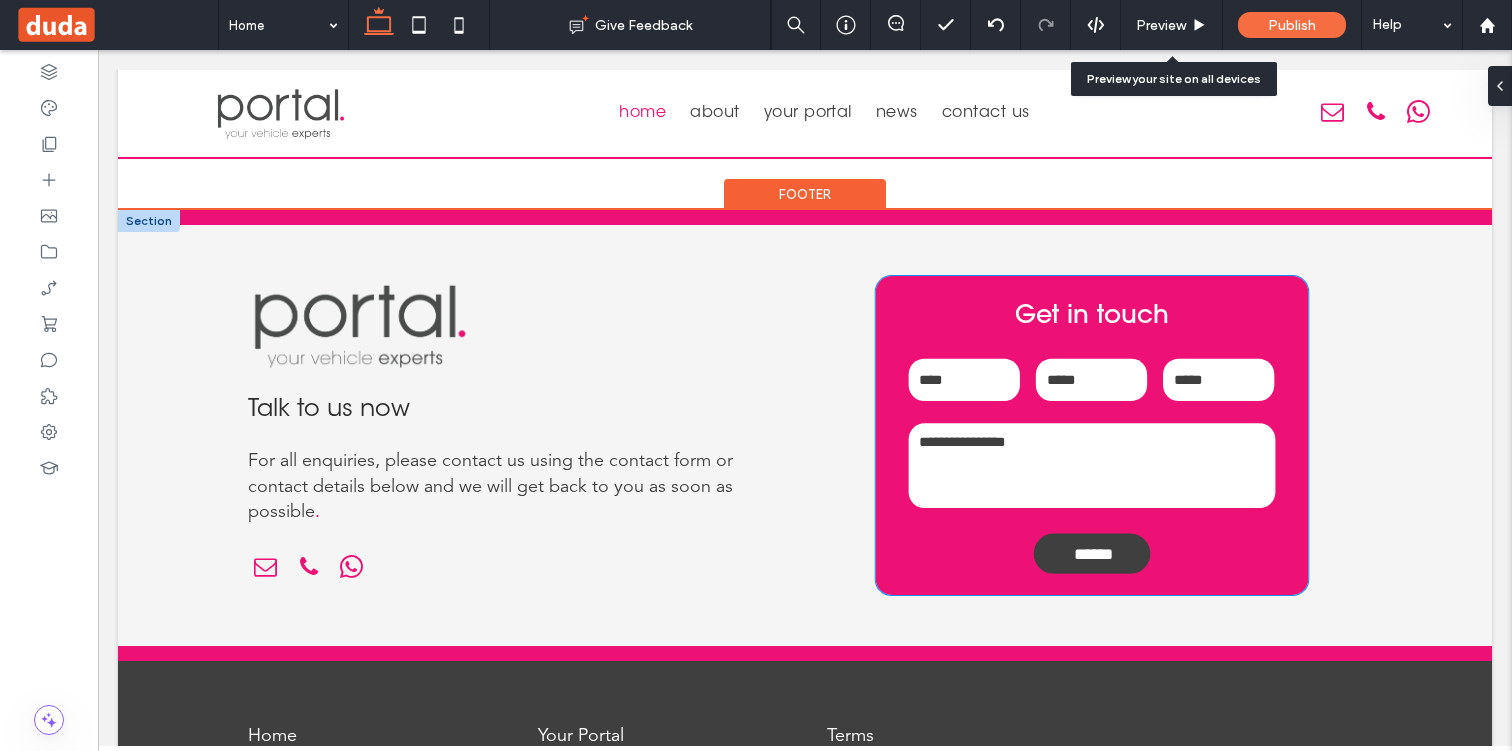 scroll, scrollTop: 4442, scrollLeft: 0, axis: vertical 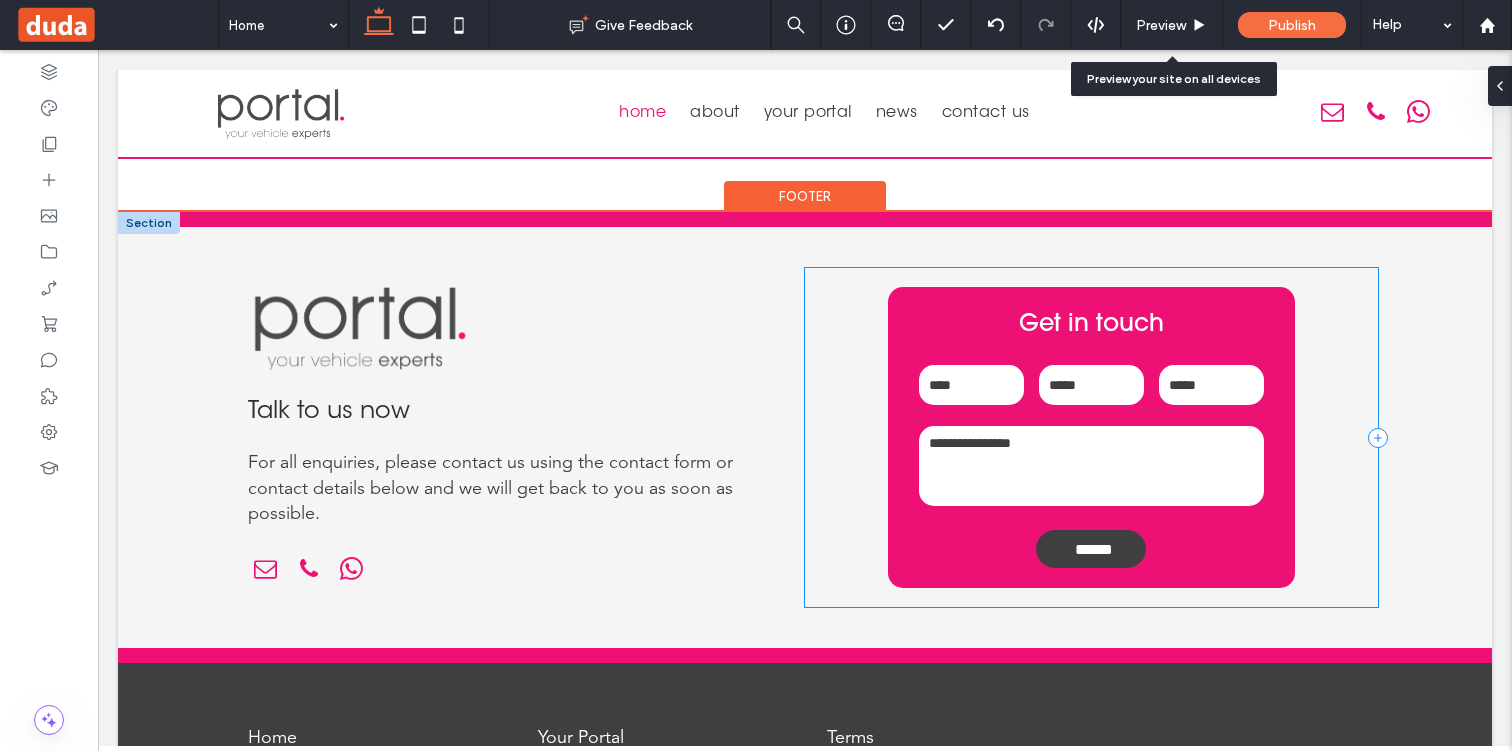 click on "Get in touch
Name:
Email:
Phone:
How can we help?
******
Thank you for contacting us. We will get back to you as soon as possible.
Oops, there was an error sending your message. Please try again later." at bounding box center (1091, 437) 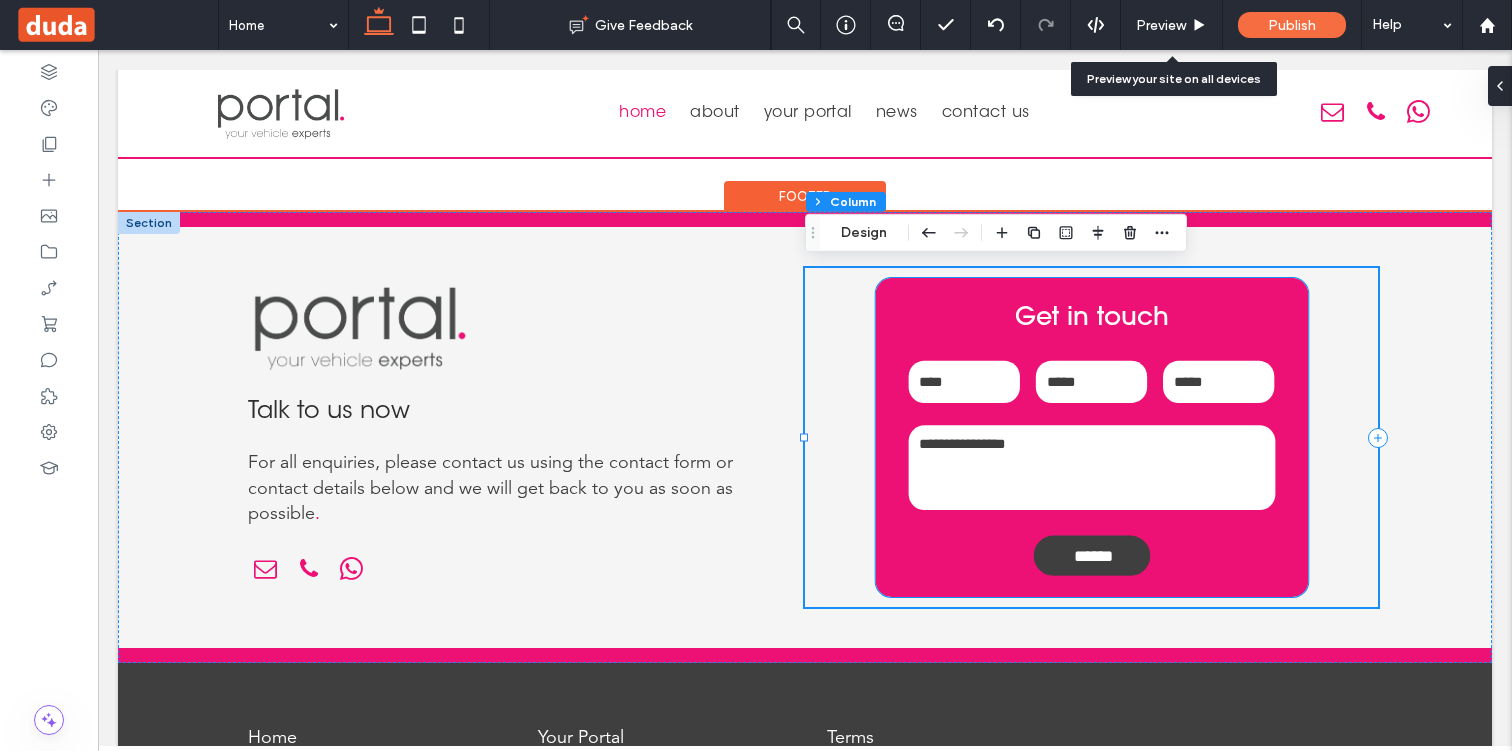 click on "Get in touch
Name:
Email:
Phone:
How can we help?
******
Thank you for contacting us. We will get back to you as soon as possible.
Oops, there was an error sending your message. Please try again later." at bounding box center (1091, 437) 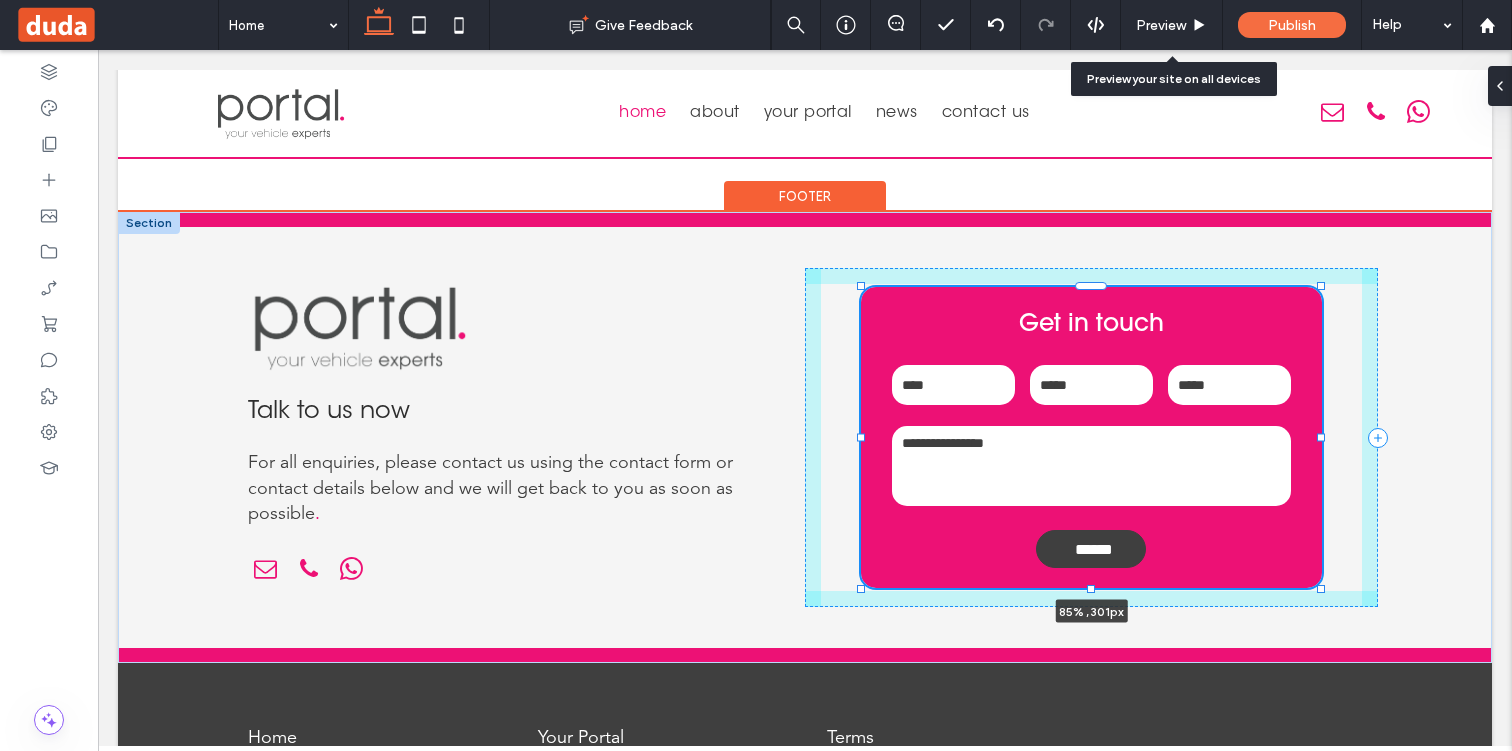 drag, startPoint x: 1307, startPoint y: 434, endPoint x: 1334, endPoint y: 432, distance: 27.073973 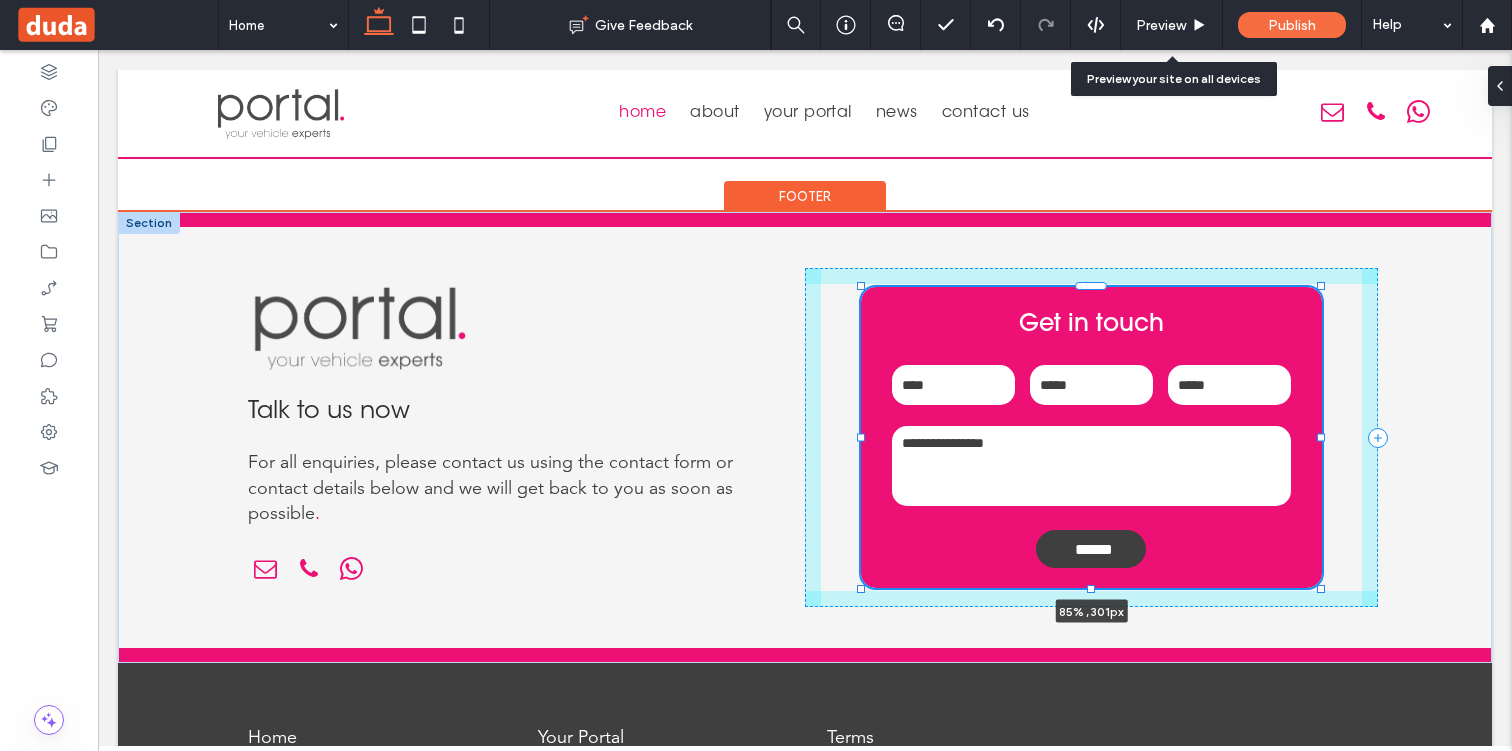 type on "****" 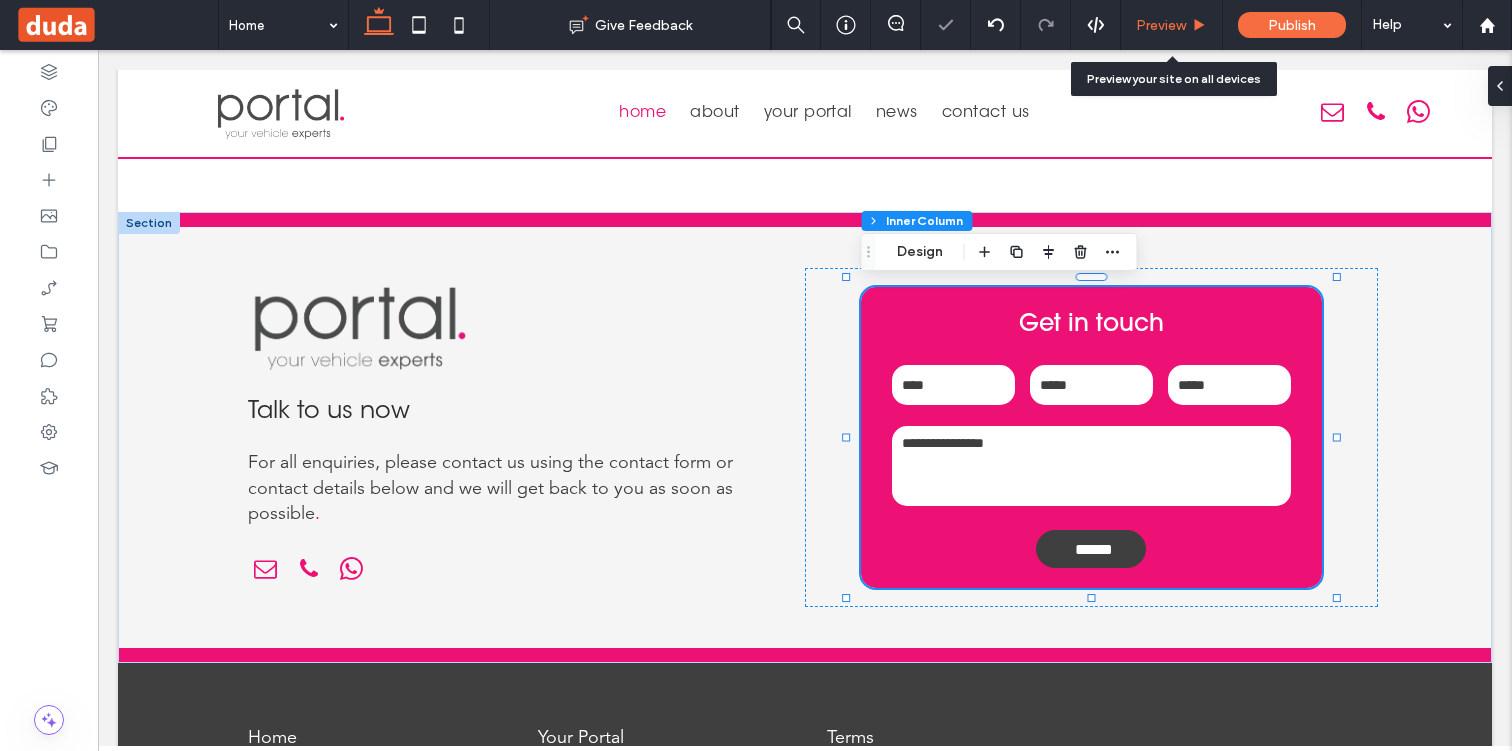 click on "Preview" at bounding box center (1161, 25) 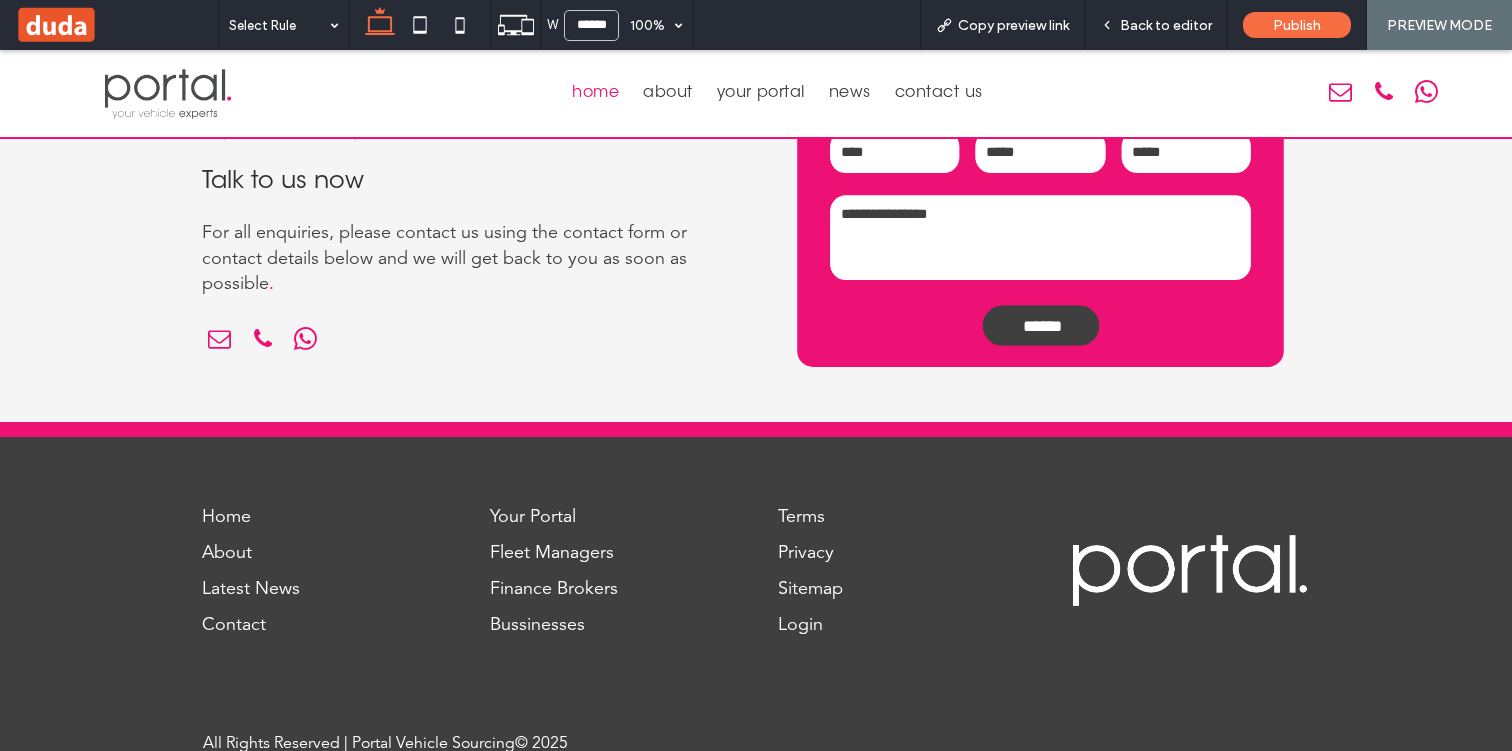 scroll, scrollTop: 4727, scrollLeft: 0, axis: vertical 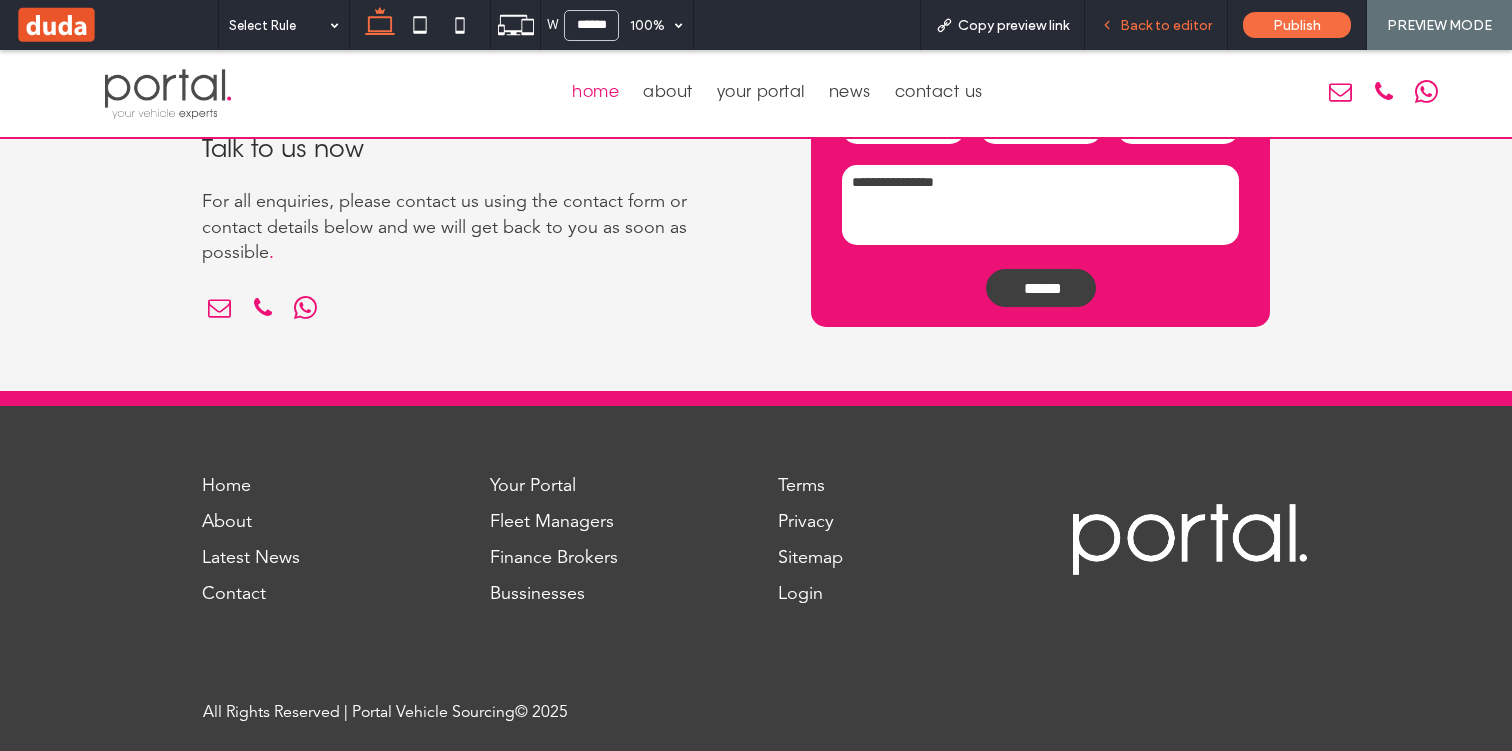 click on "Back to editor" at bounding box center (1156, 25) 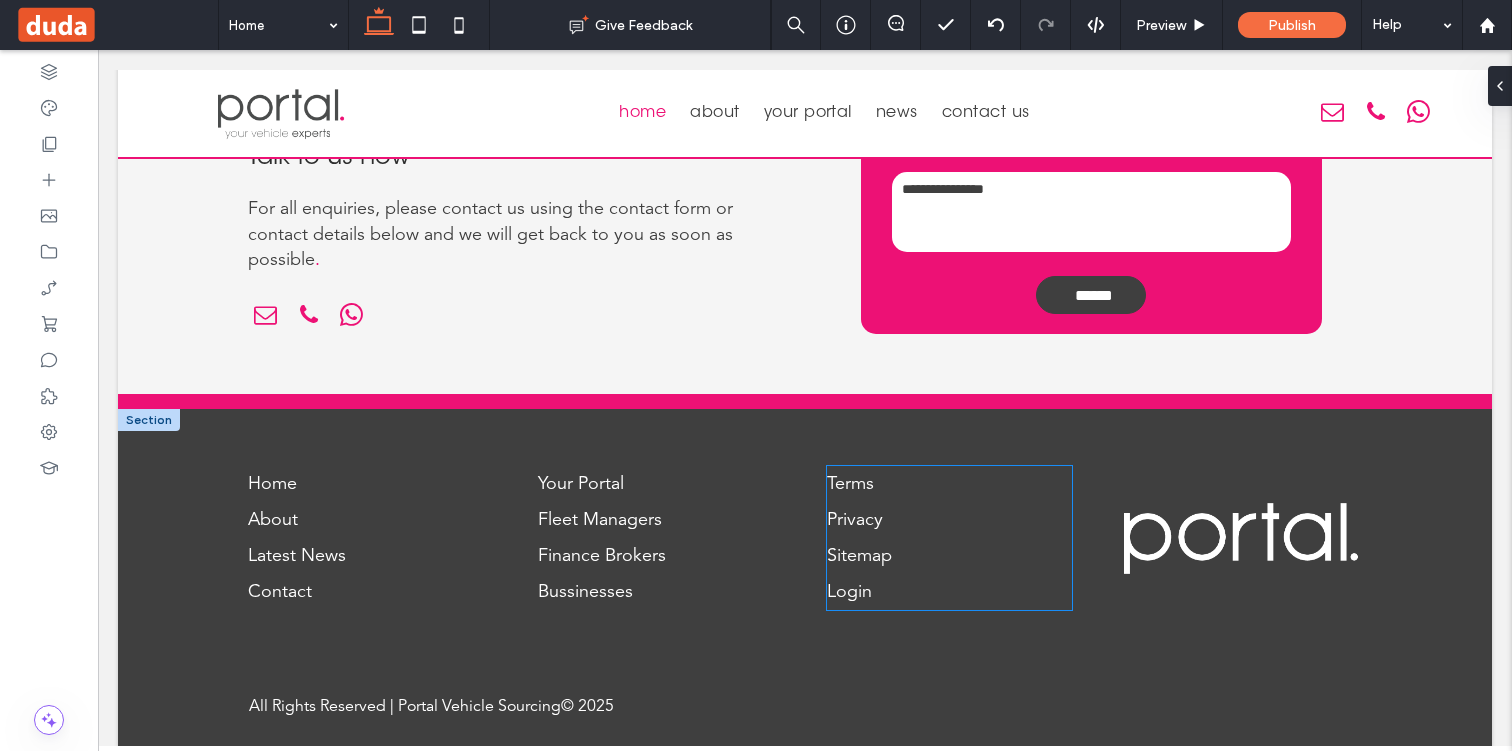 scroll, scrollTop: 4700, scrollLeft: 0, axis: vertical 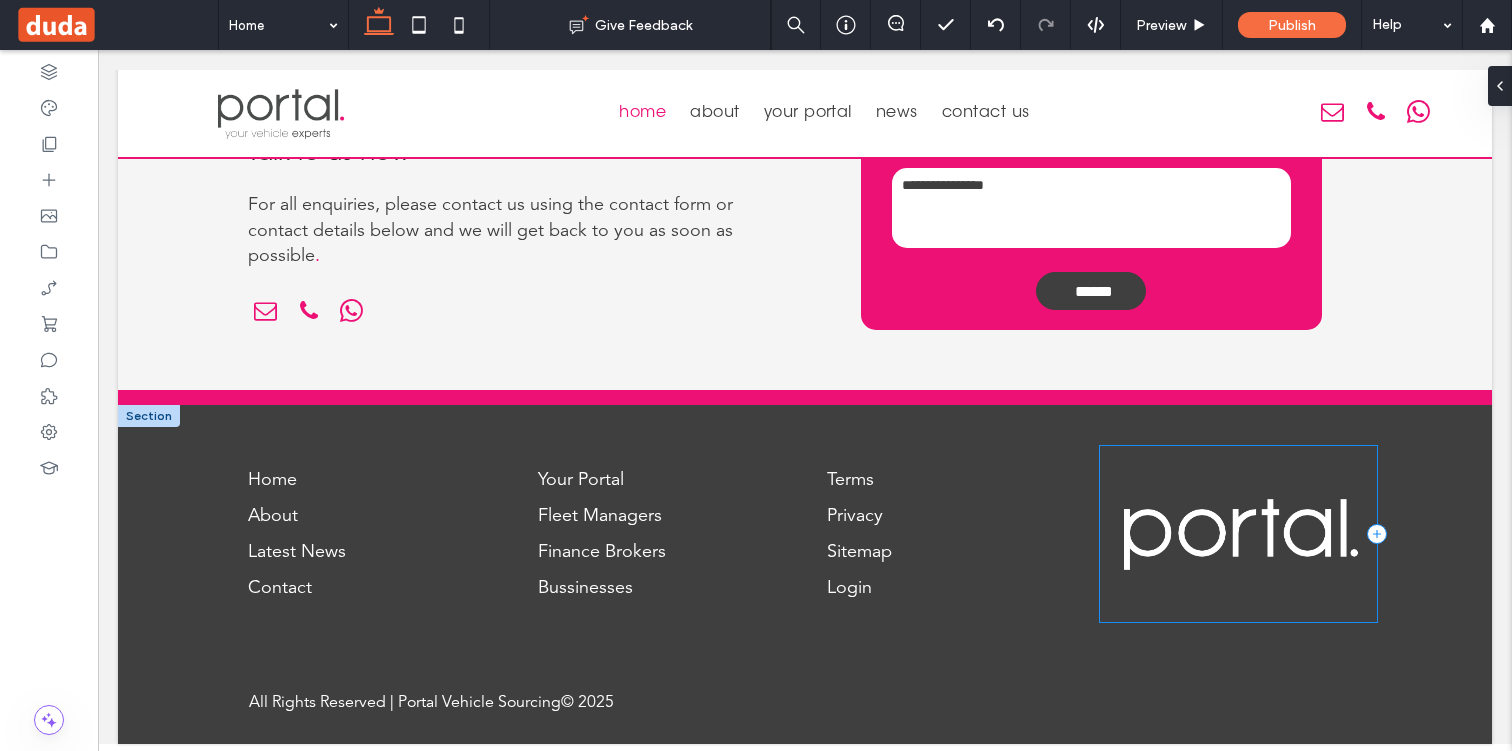 click at bounding box center [1239, 534] 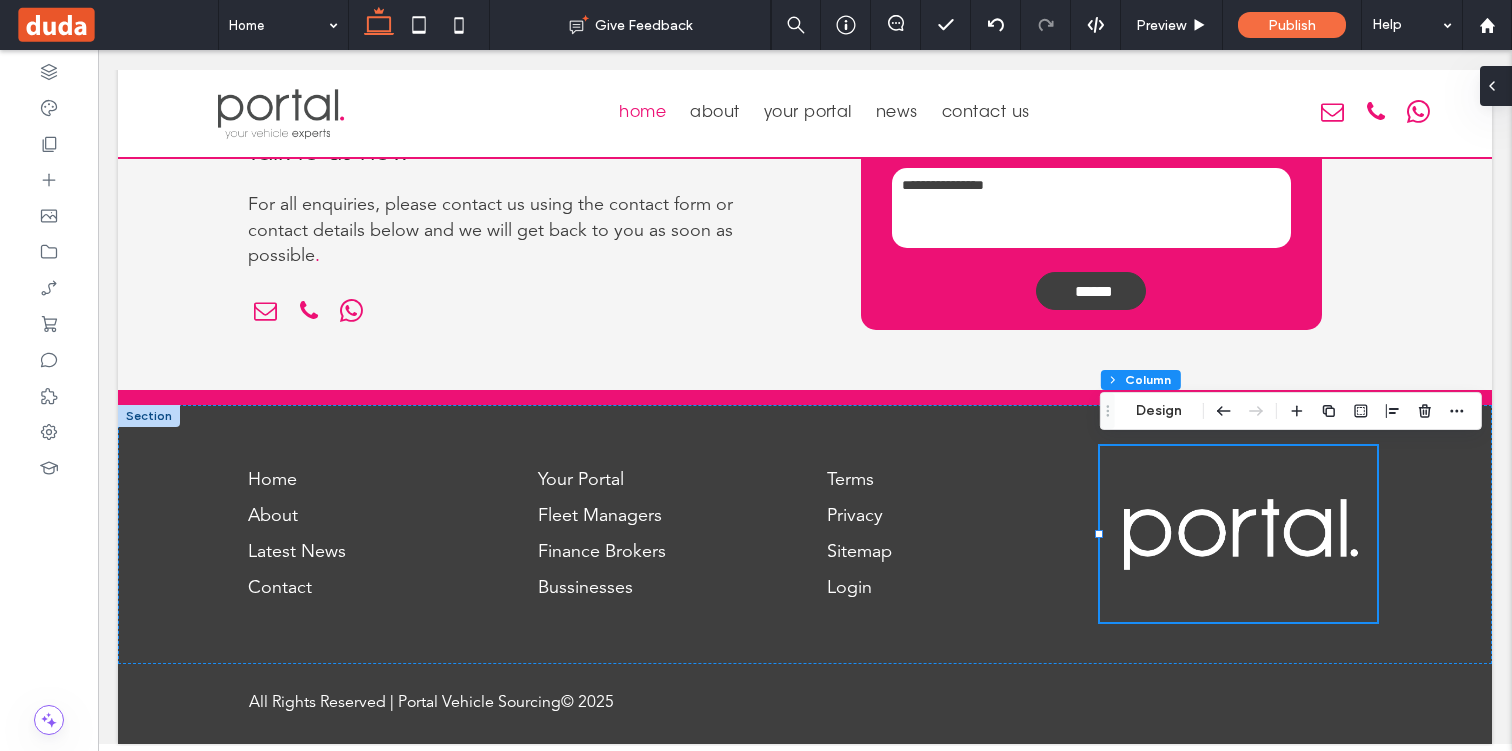 click 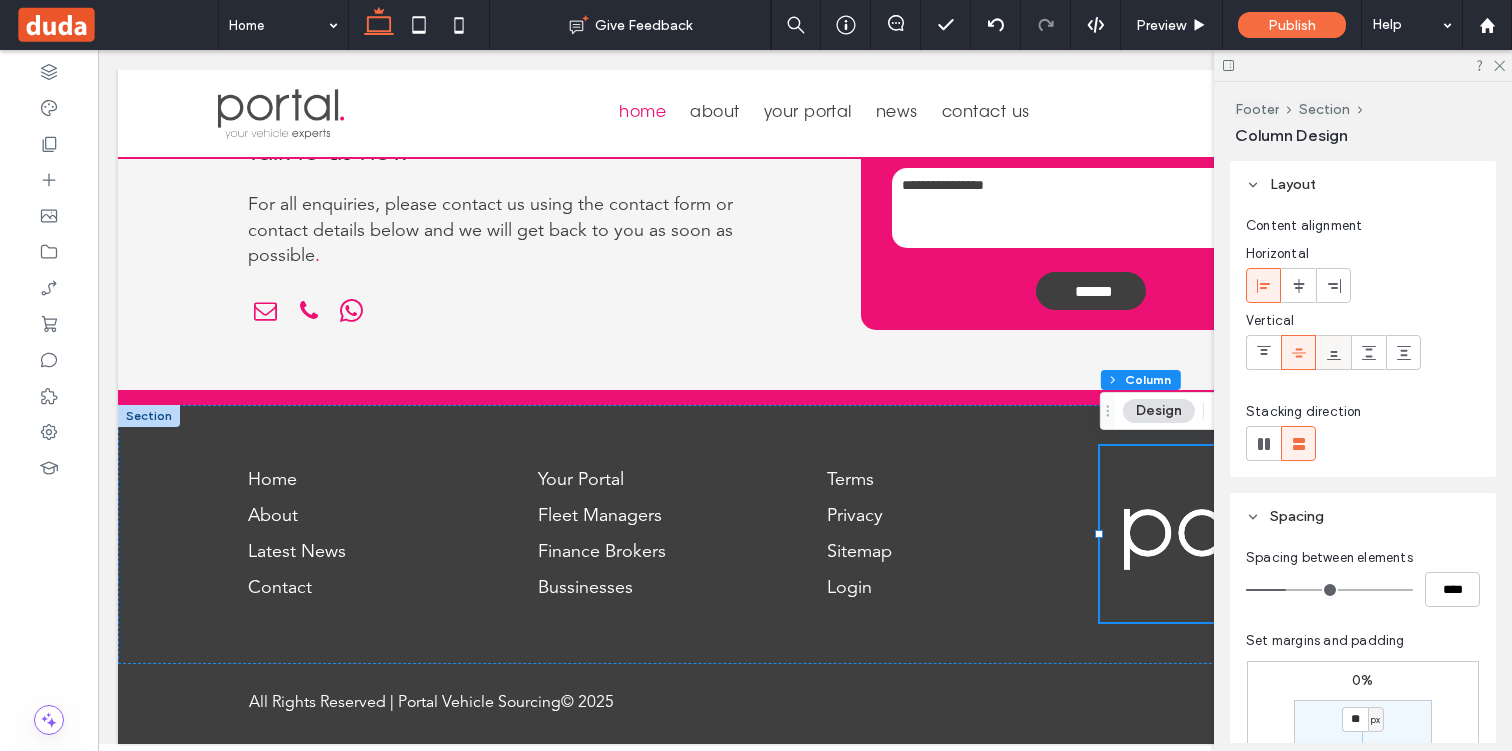 click at bounding box center [1334, 352] 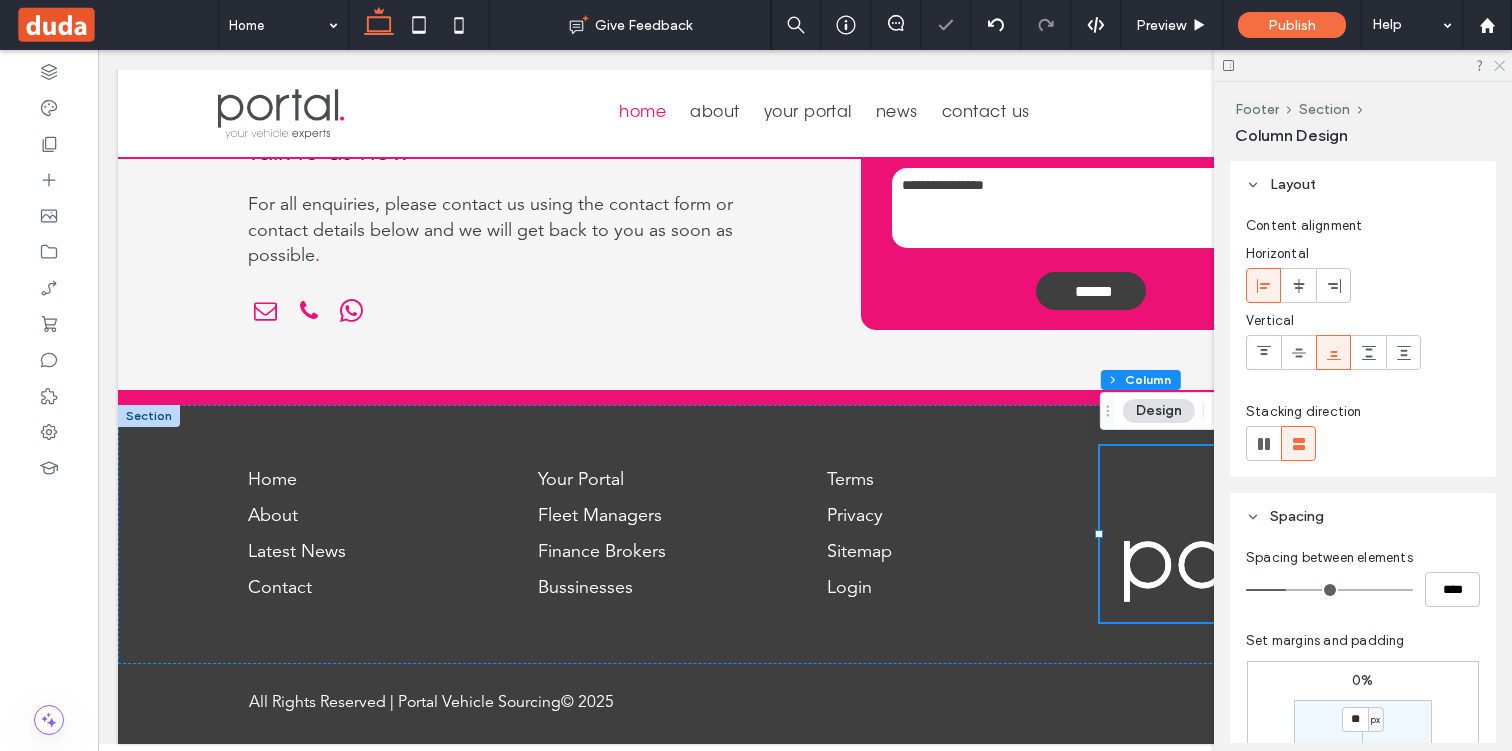 click 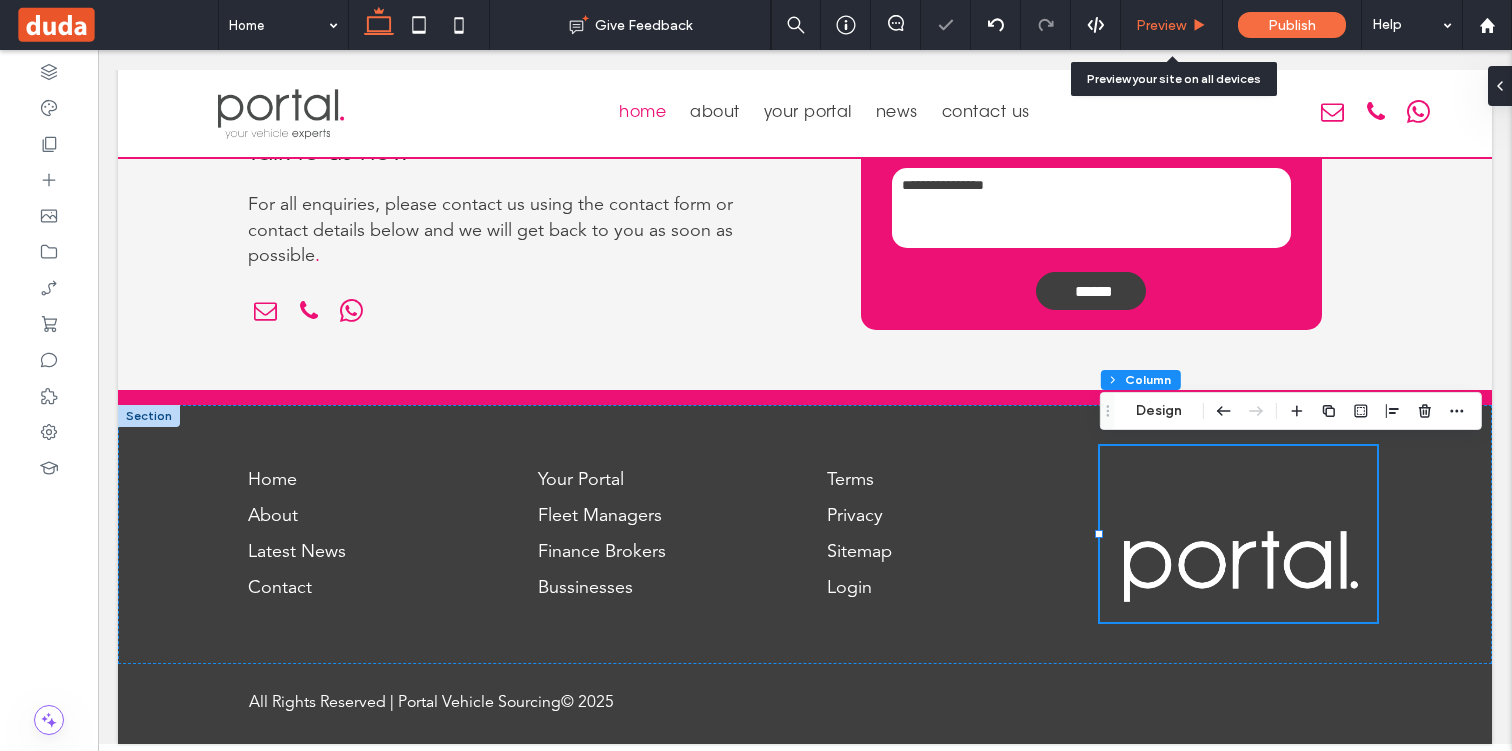 click on "Preview" at bounding box center (1171, 25) 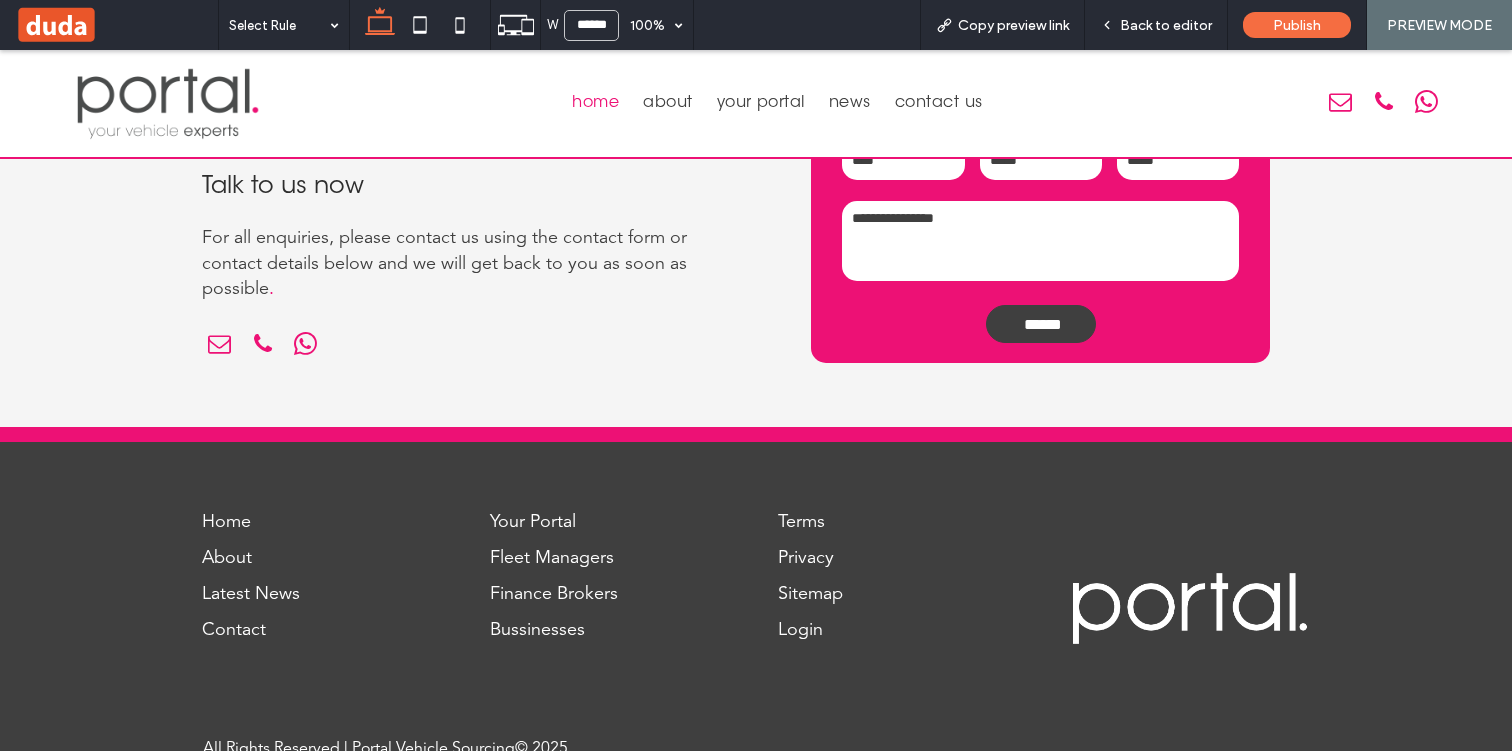 scroll, scrollTop: 4718, scrollLeft: 0, axis: vertical 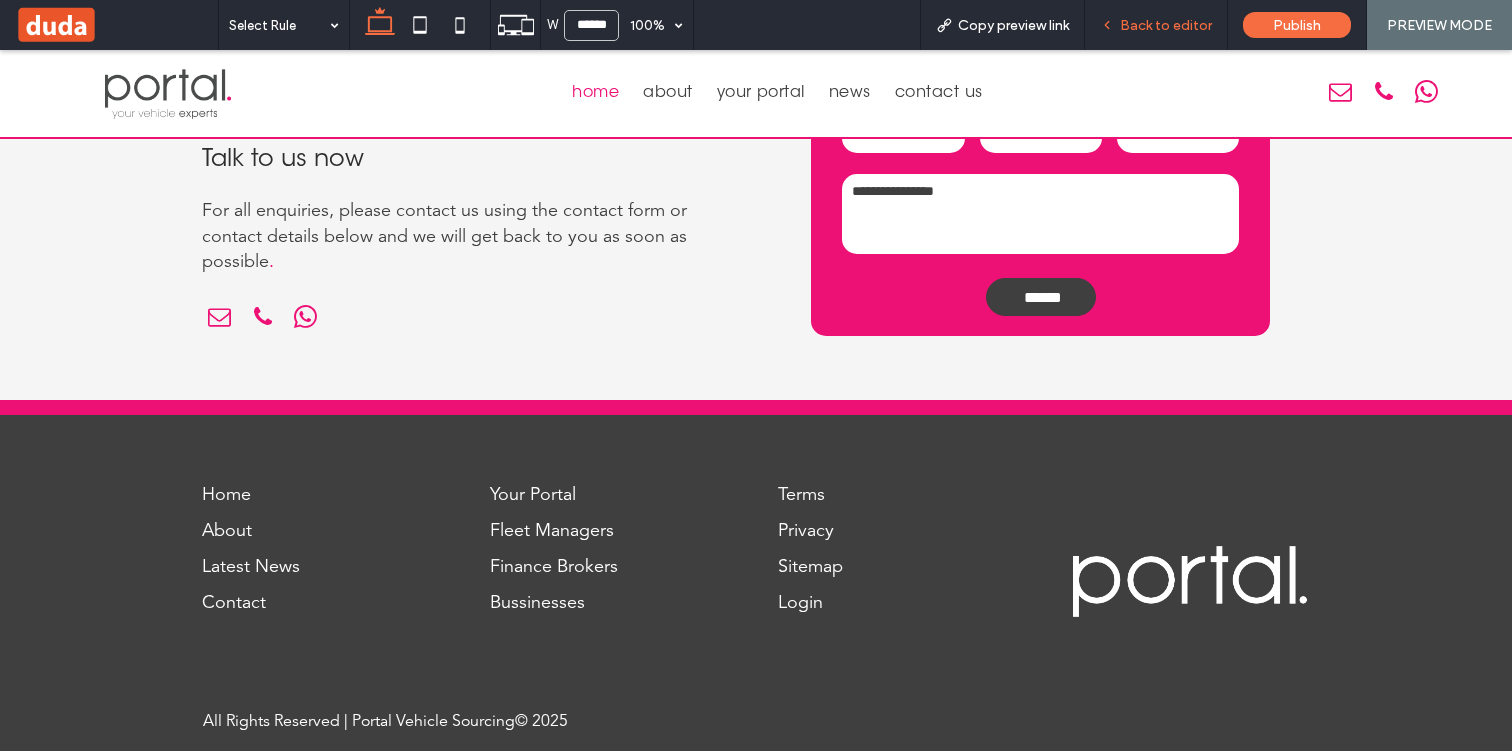 click on "Back to editor" at bounding box center [1166, 25] 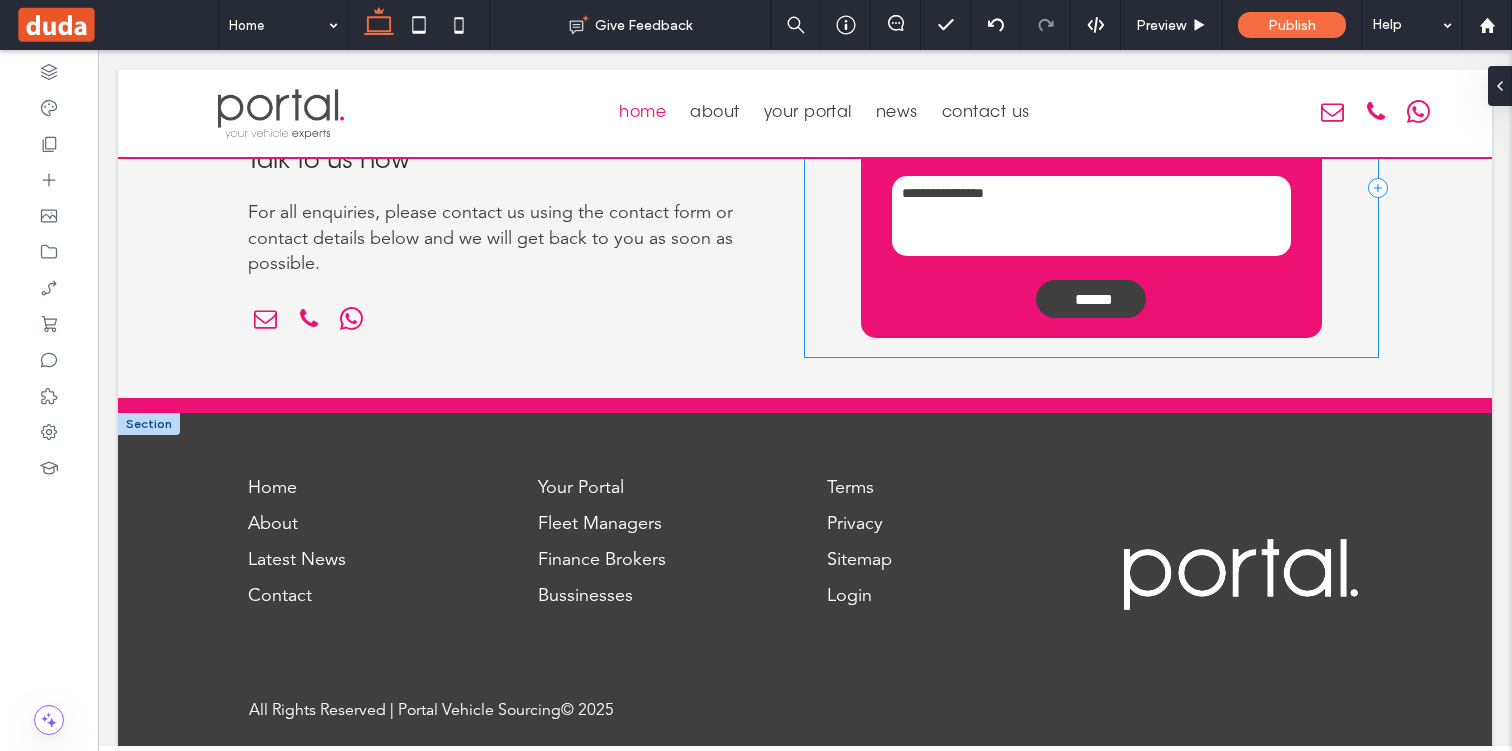 scroll, scrollTop: 4687, scrollLeft: 0, axis: vertical 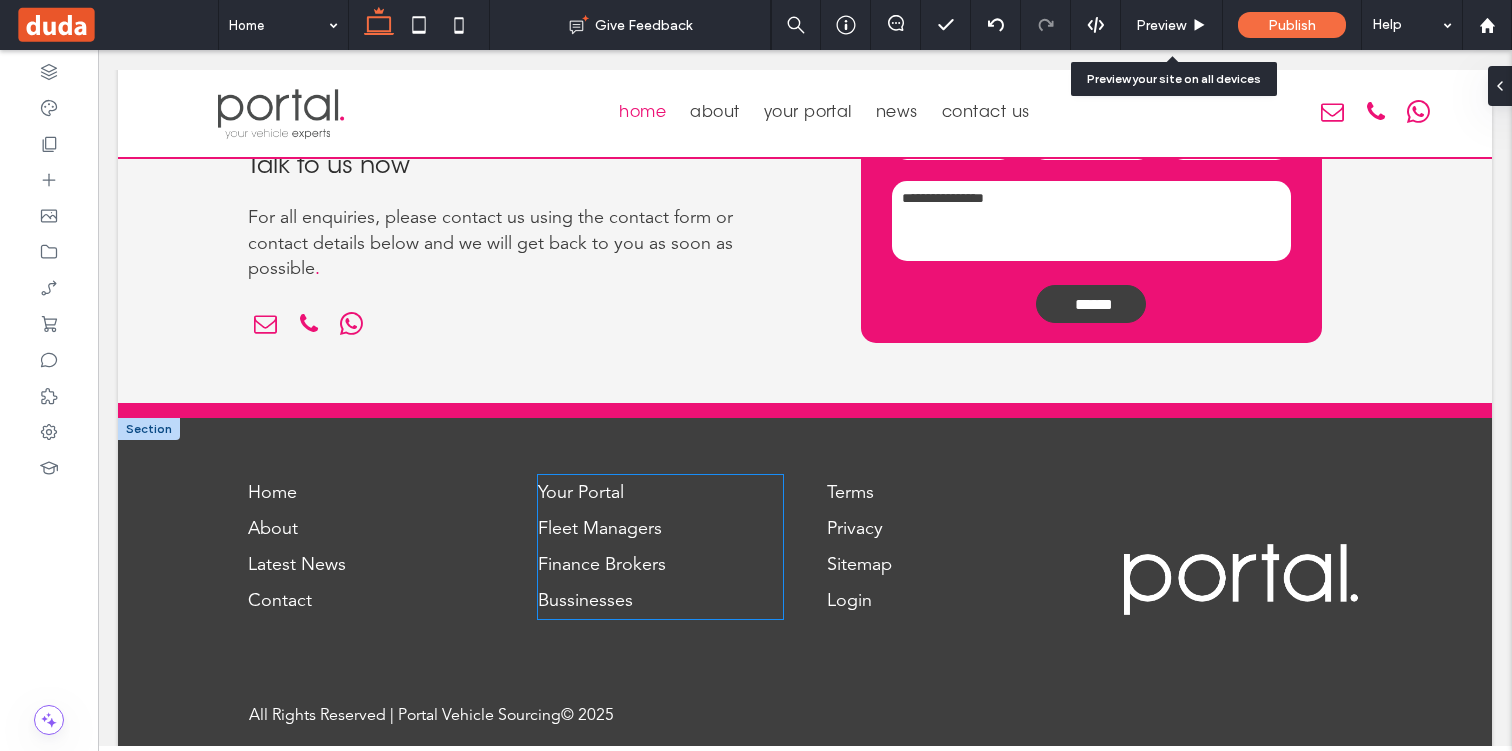 click on "Bussinesses" at bounding box center [661, 601] 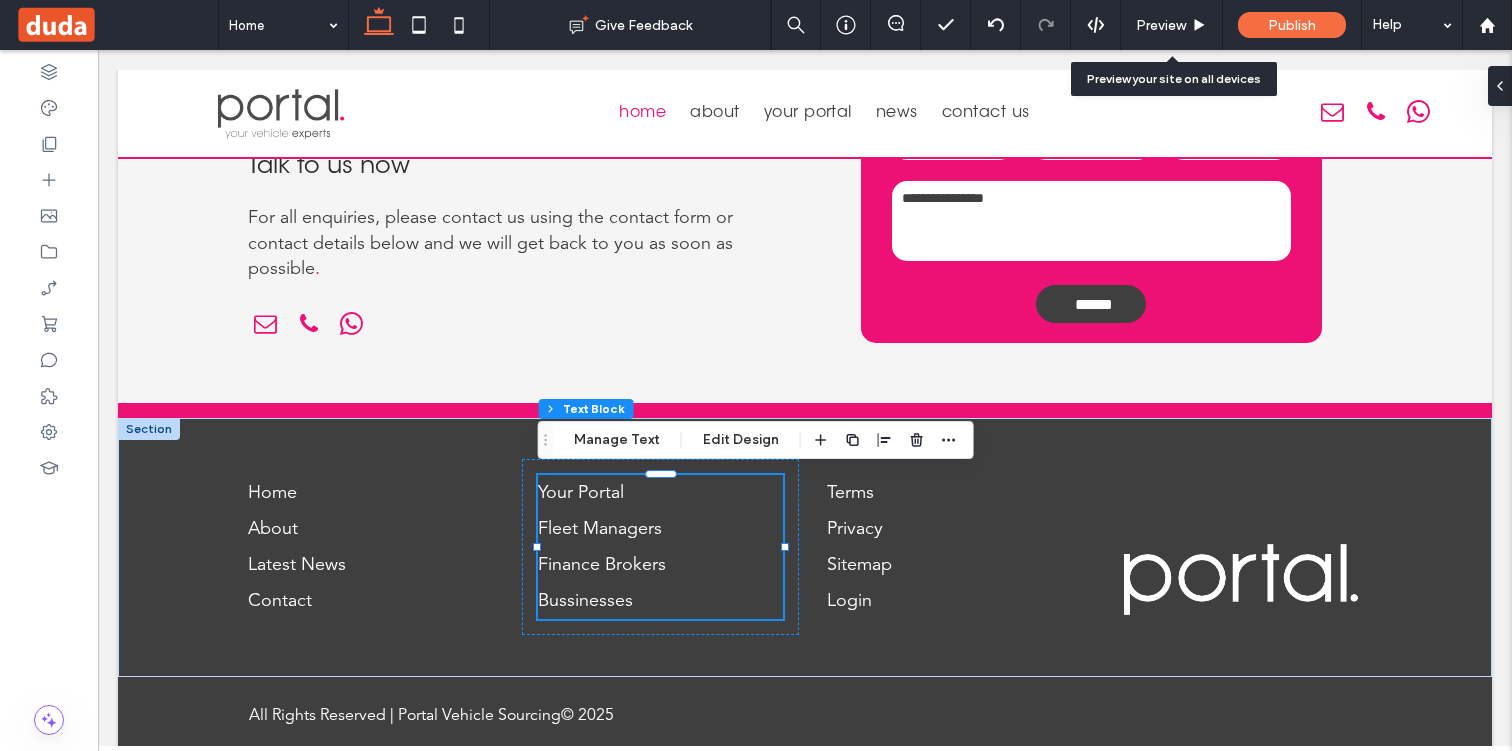 click on "Bussinesses" at bounding box center [585, 601] 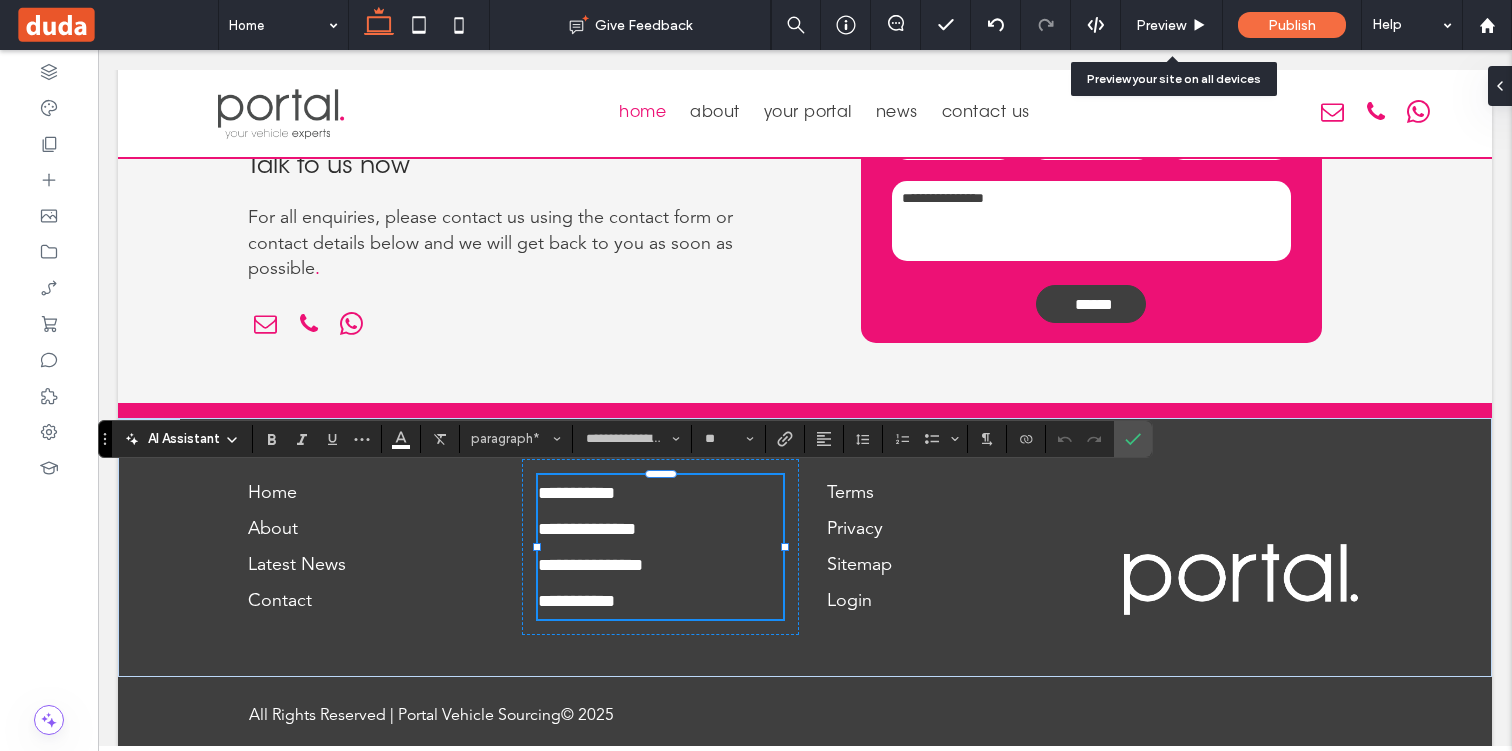 click on "**********" at bounding box center [576, 601] 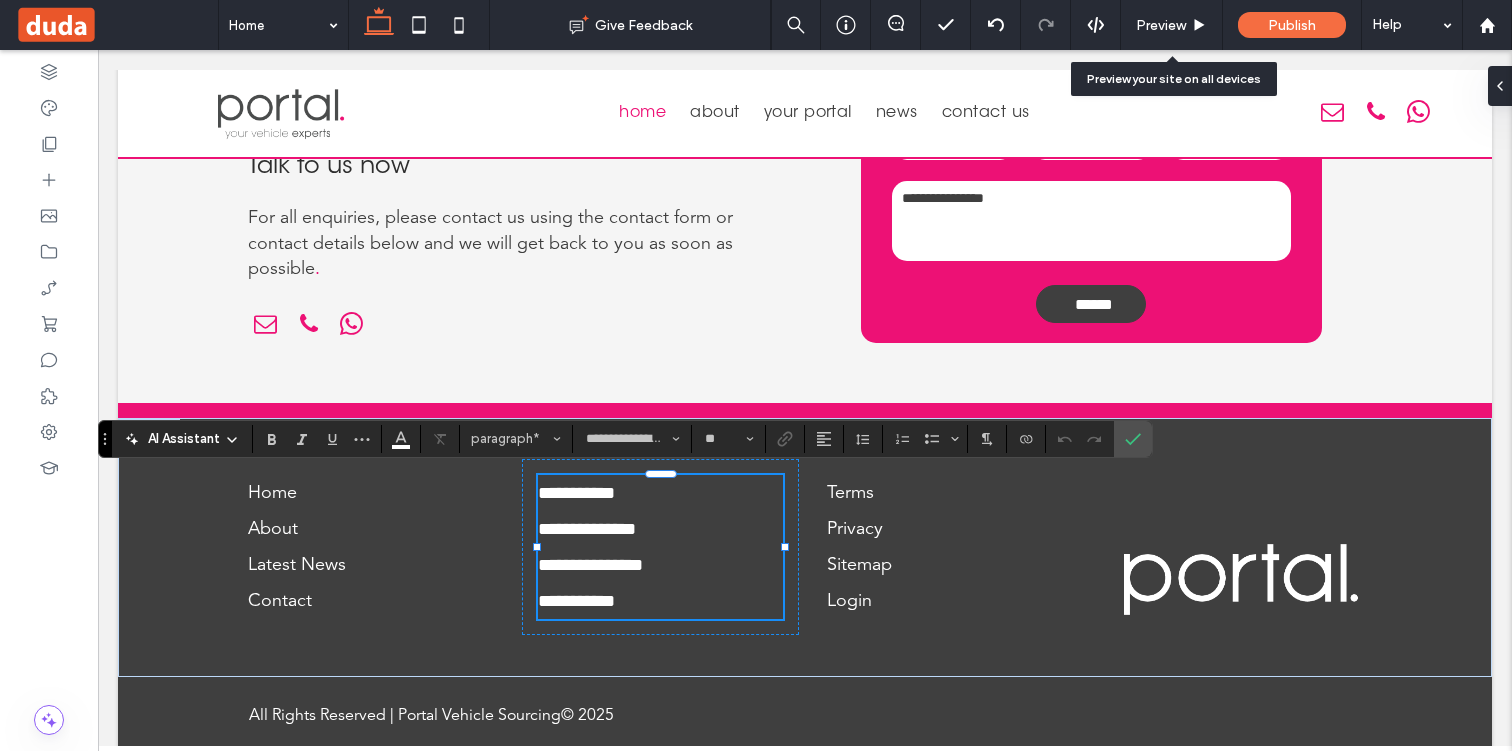 type 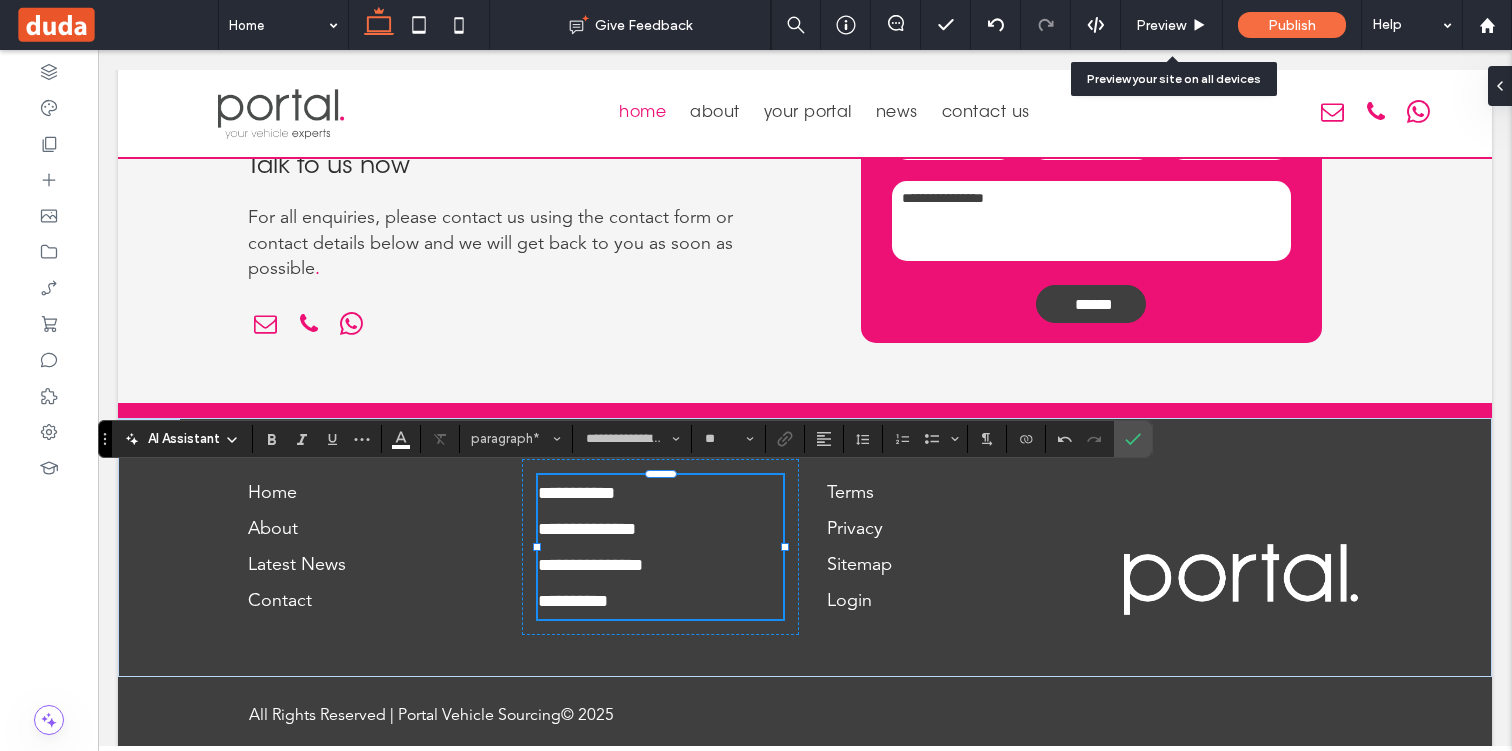 click on "**********" at bounding box center (573, 601) 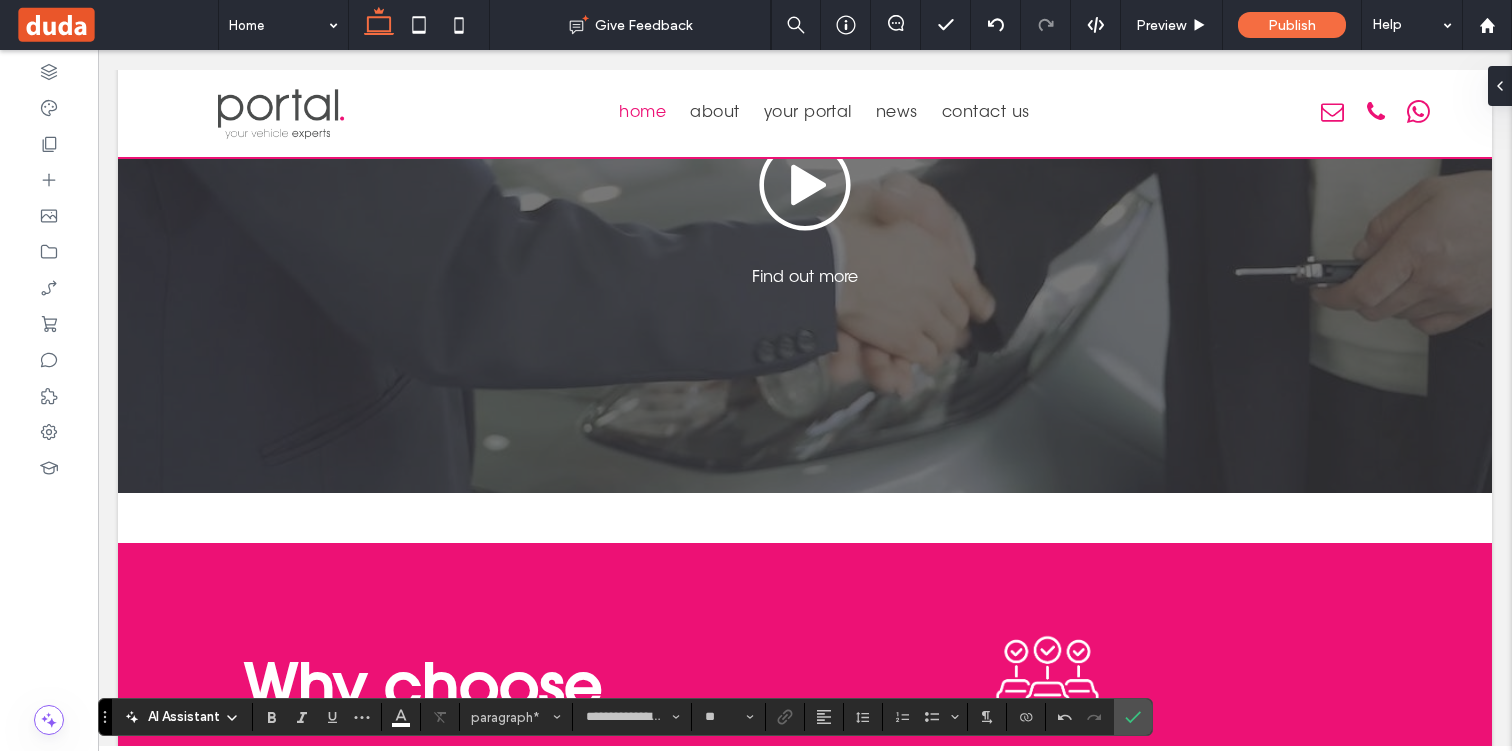 scroll, scrollTop: 3340, scrollLeft: 0, axis: vertical 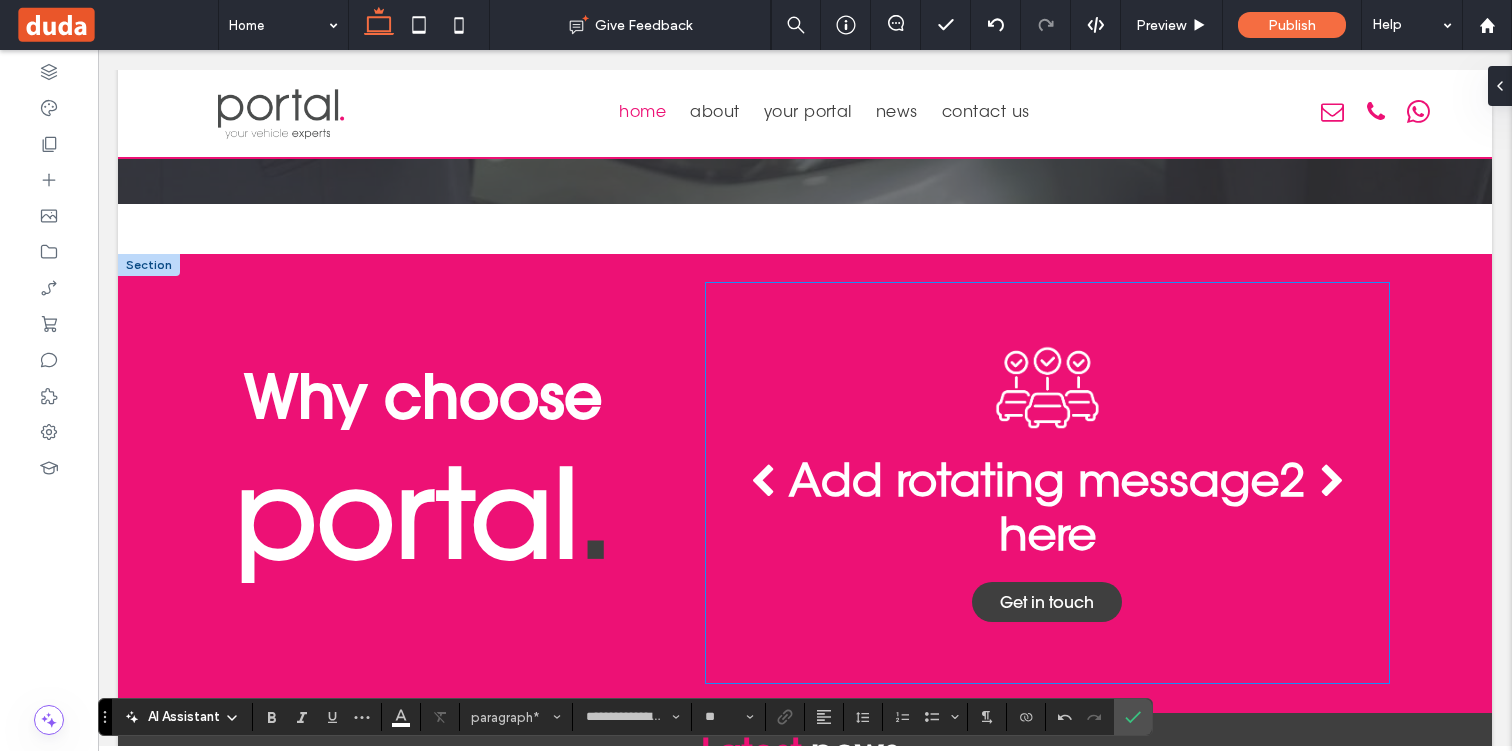 click at bounding box center (1048, 387) 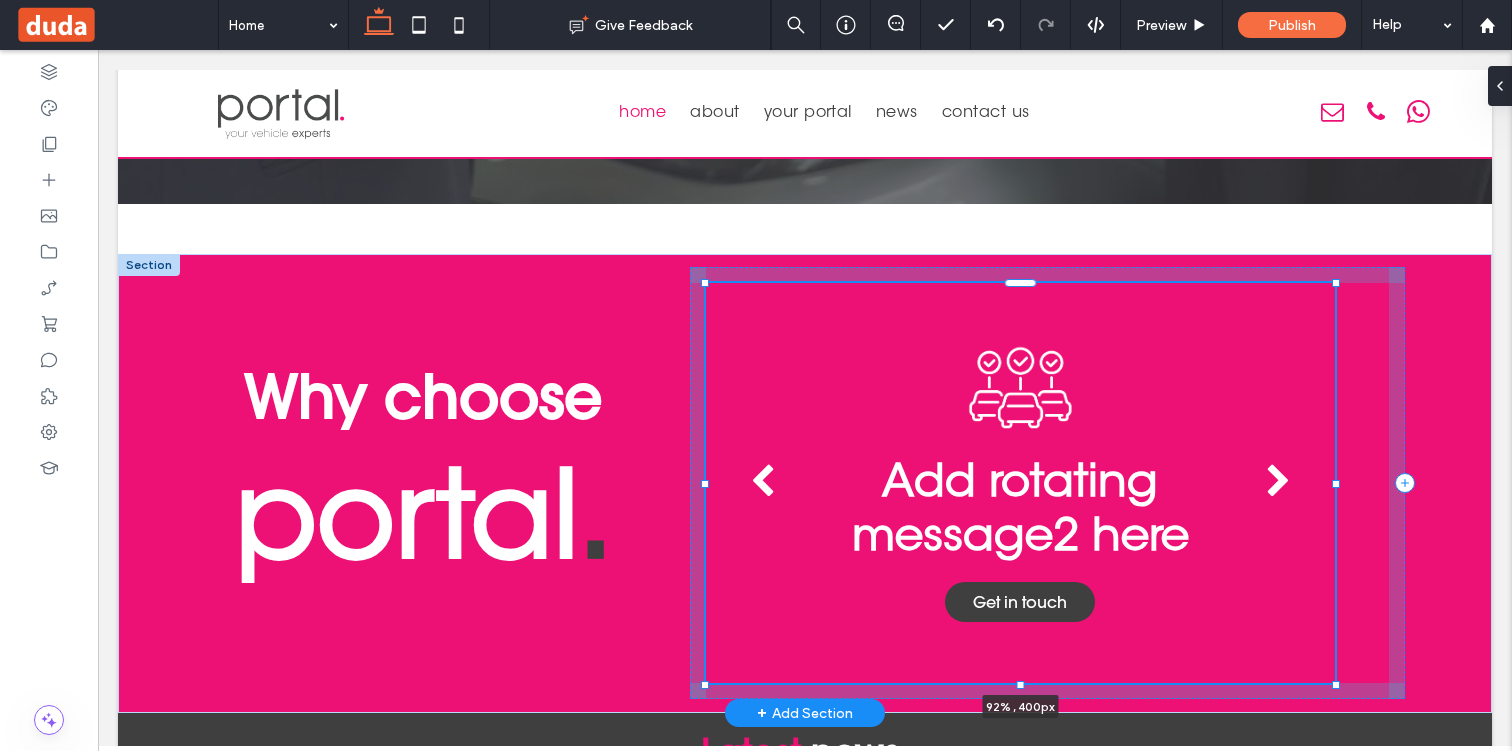 drag, startPoint x: 1388, startPoint y: 483, endPoint x: 1334, endPoint y: 486, distance: 54.08327 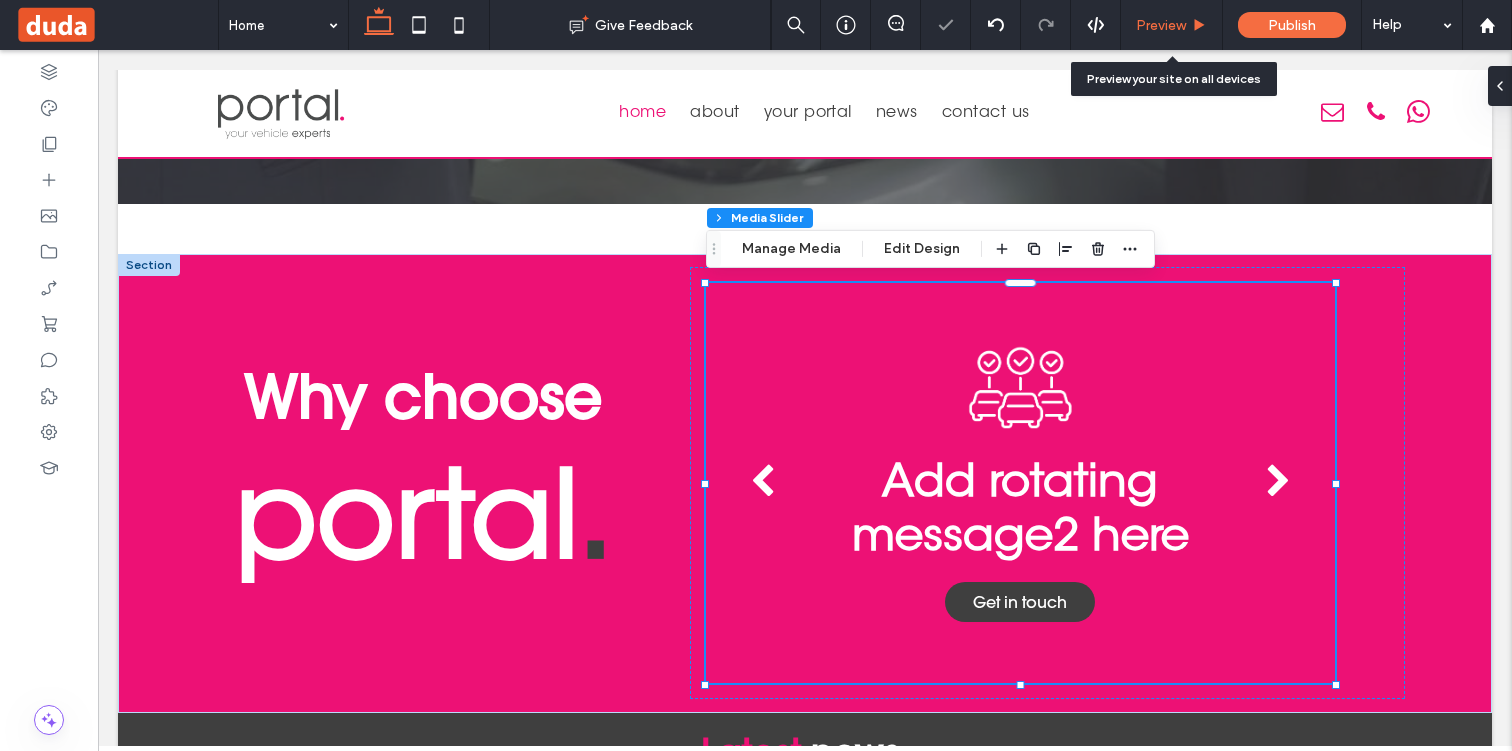 click on "Preview" at bounding box center [1161, 25] 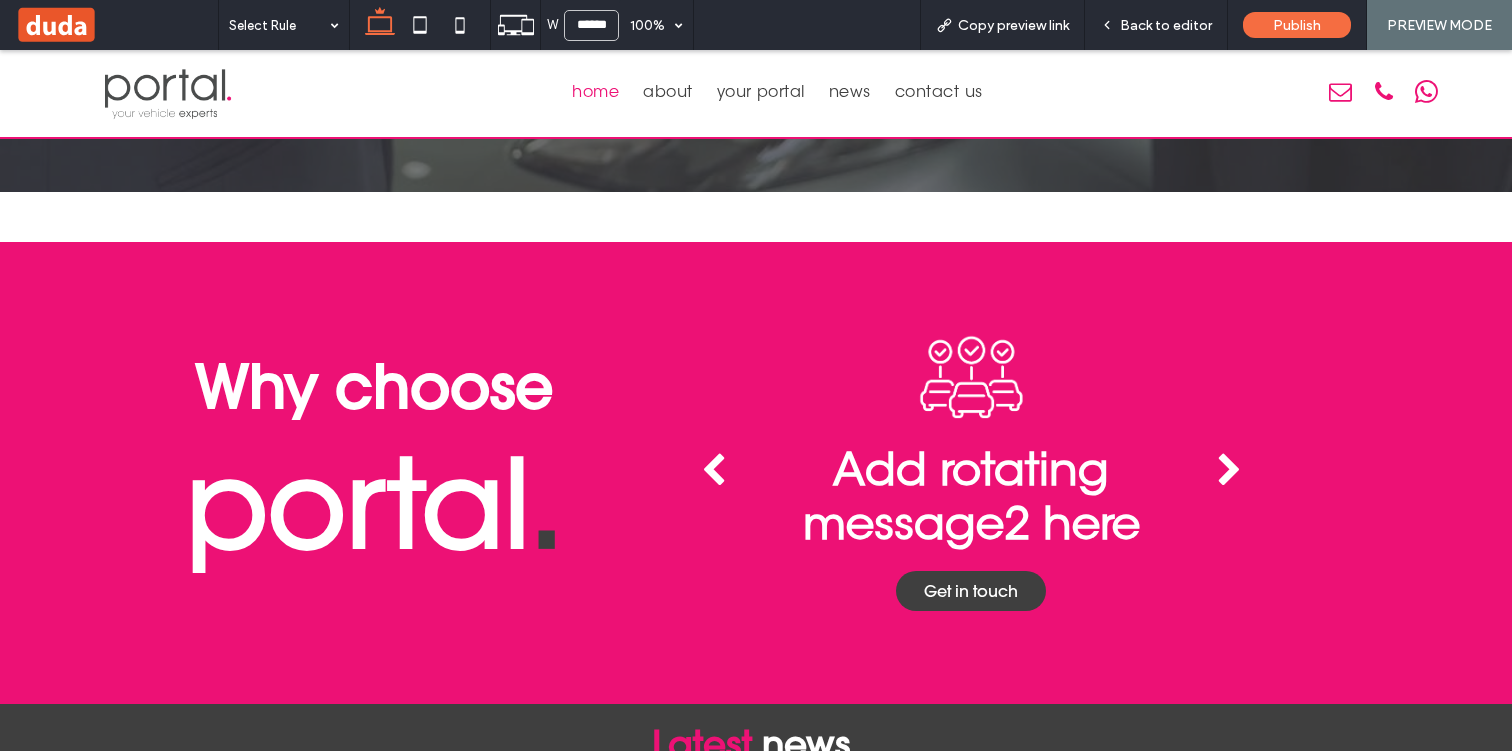 scroll, scrollTop: 3359, scrollLeft: 0, axis: vertical 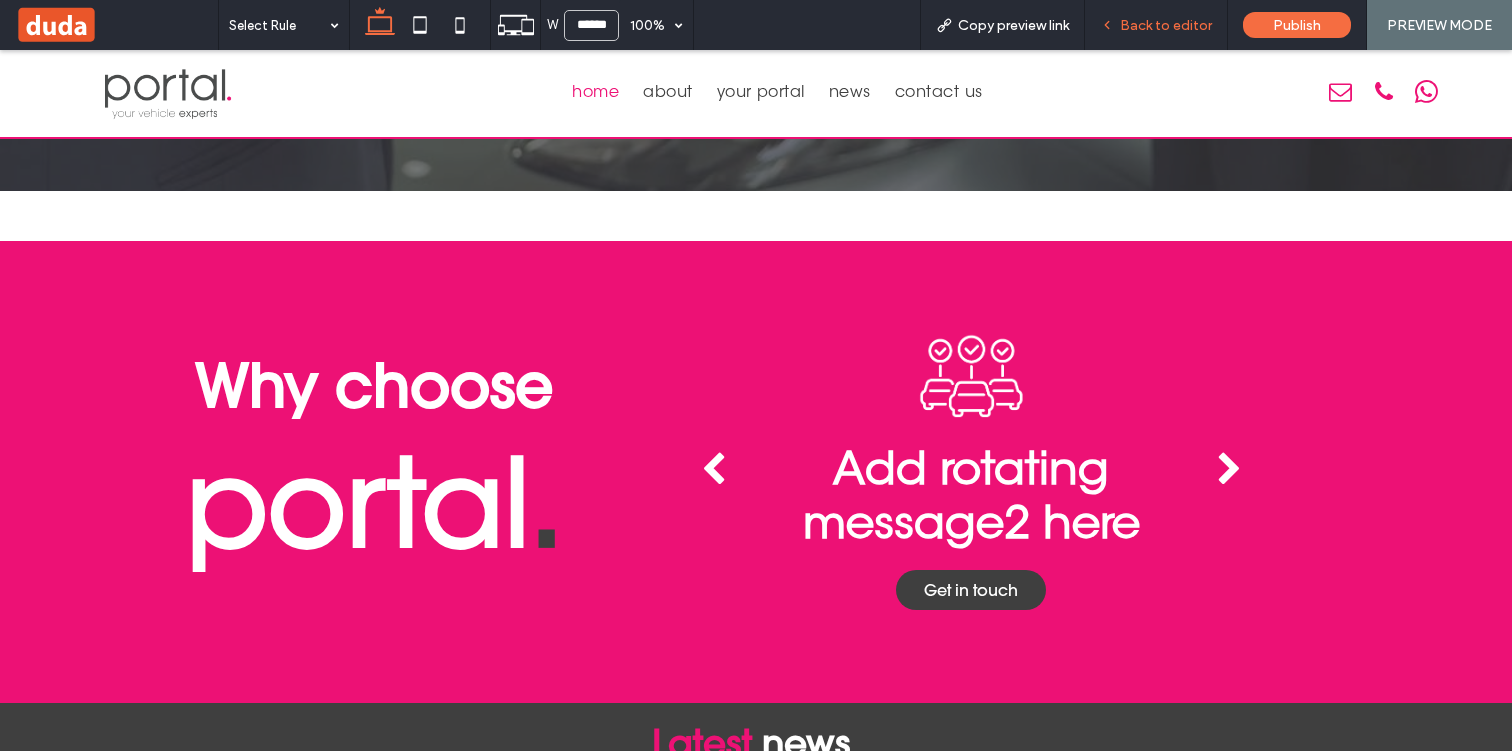 click on "Back to editor" at bounding box center (1166, 25) 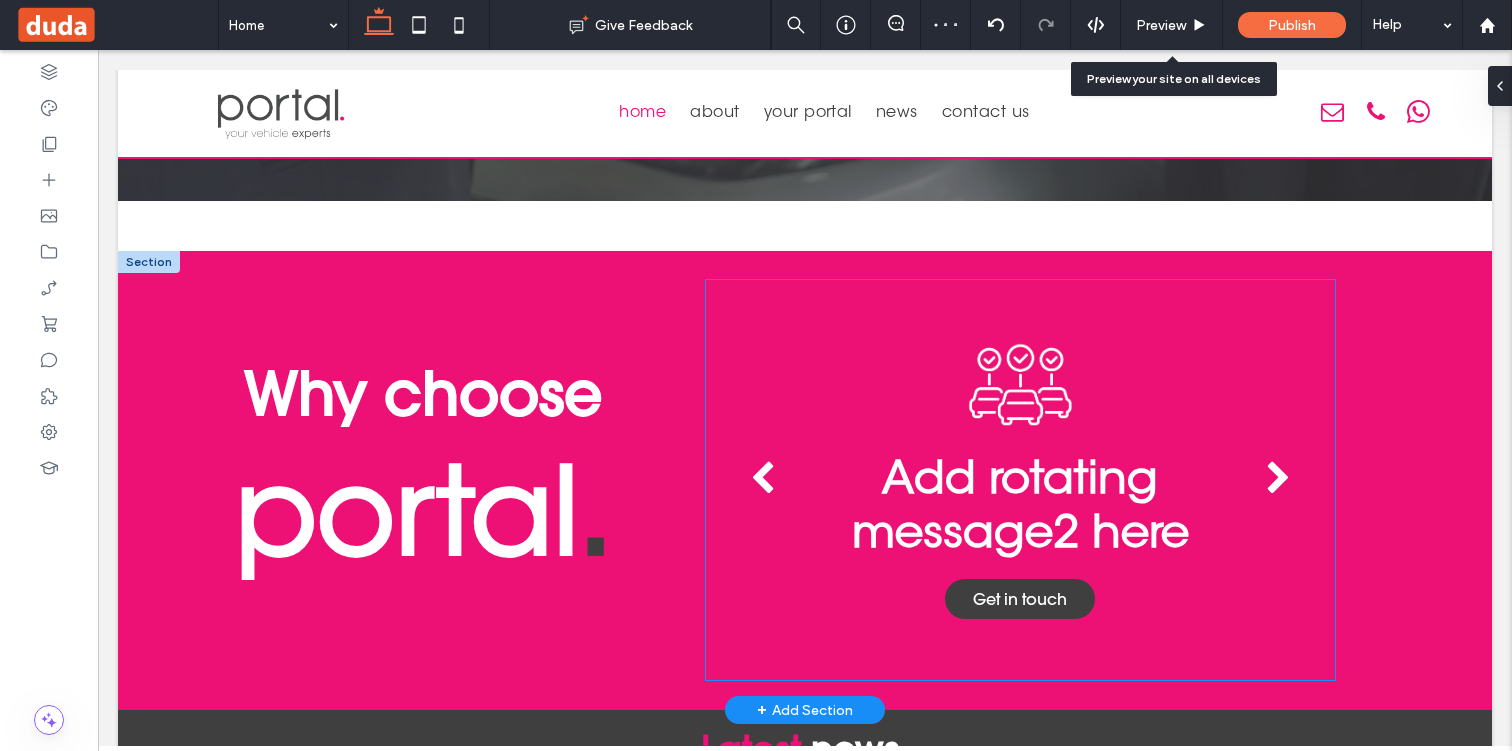scroll, scrollTop: 3340, scrollLeft: 0, axis: vertical 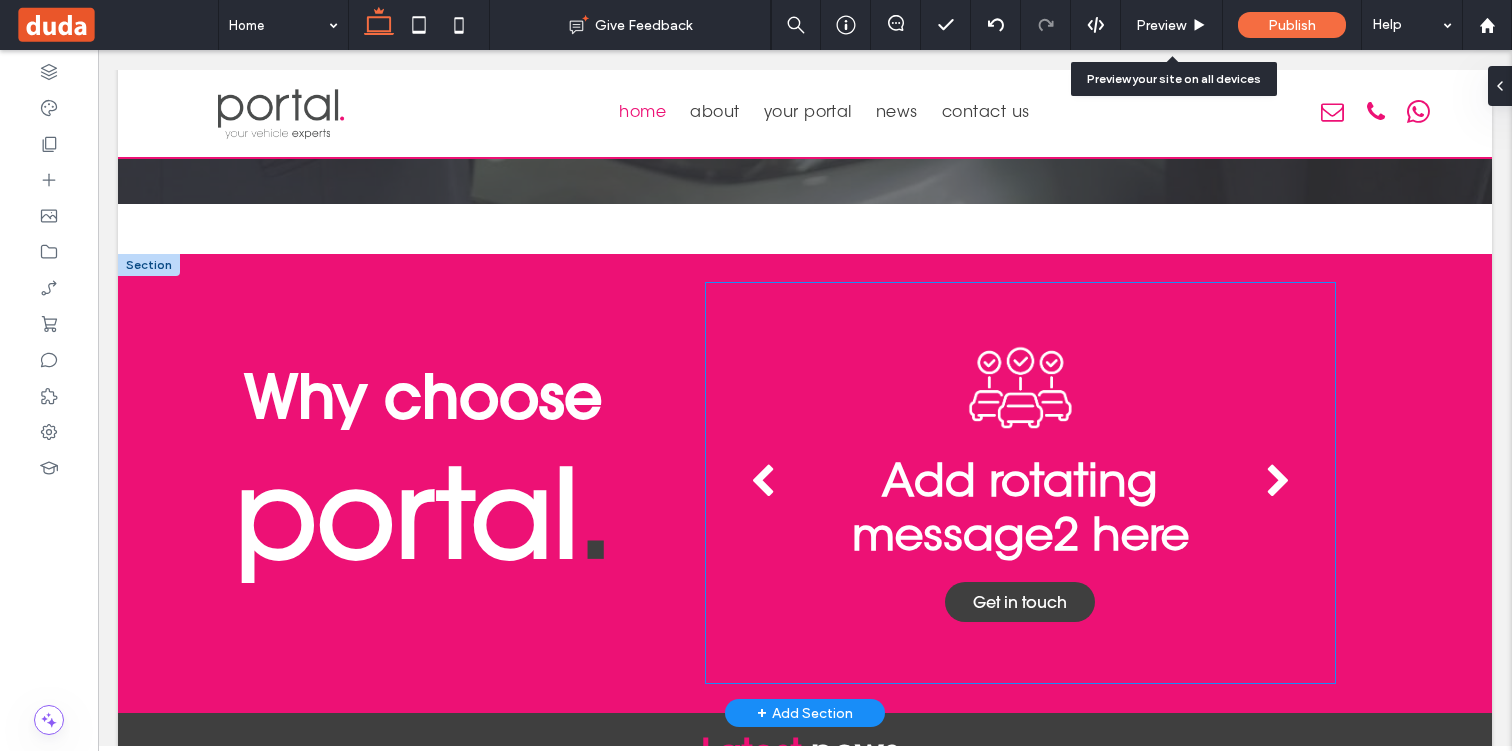 click on "Add rotating message2 here" at bounding box center (1020, 513) 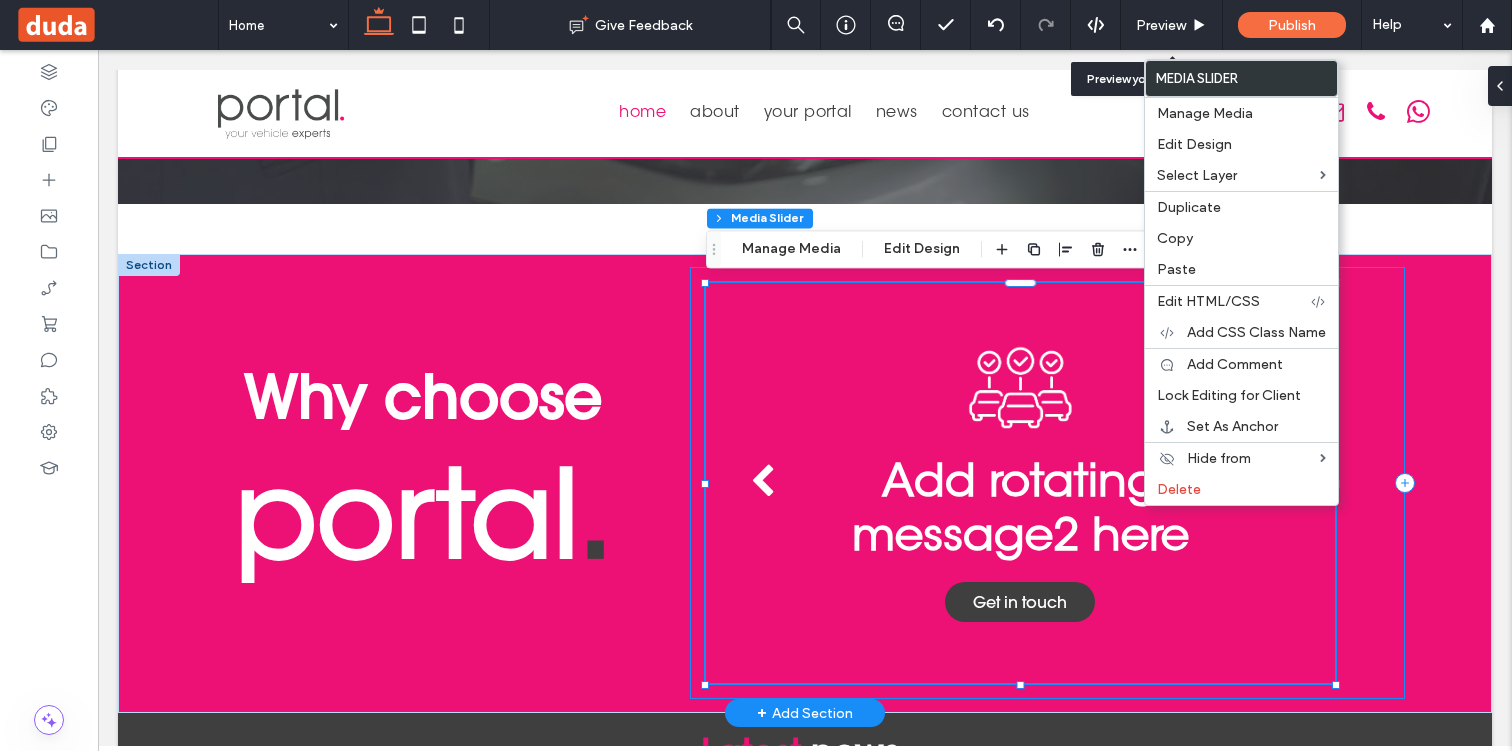 click on "Add rotating message2 here Get in touch Get in touch Add rotating message here Get in touch Get in touch Add rotating message2 here Get in touch Get in touch Add rotating message here Get in touch Get in touch" at bounding box center (1047, 483) 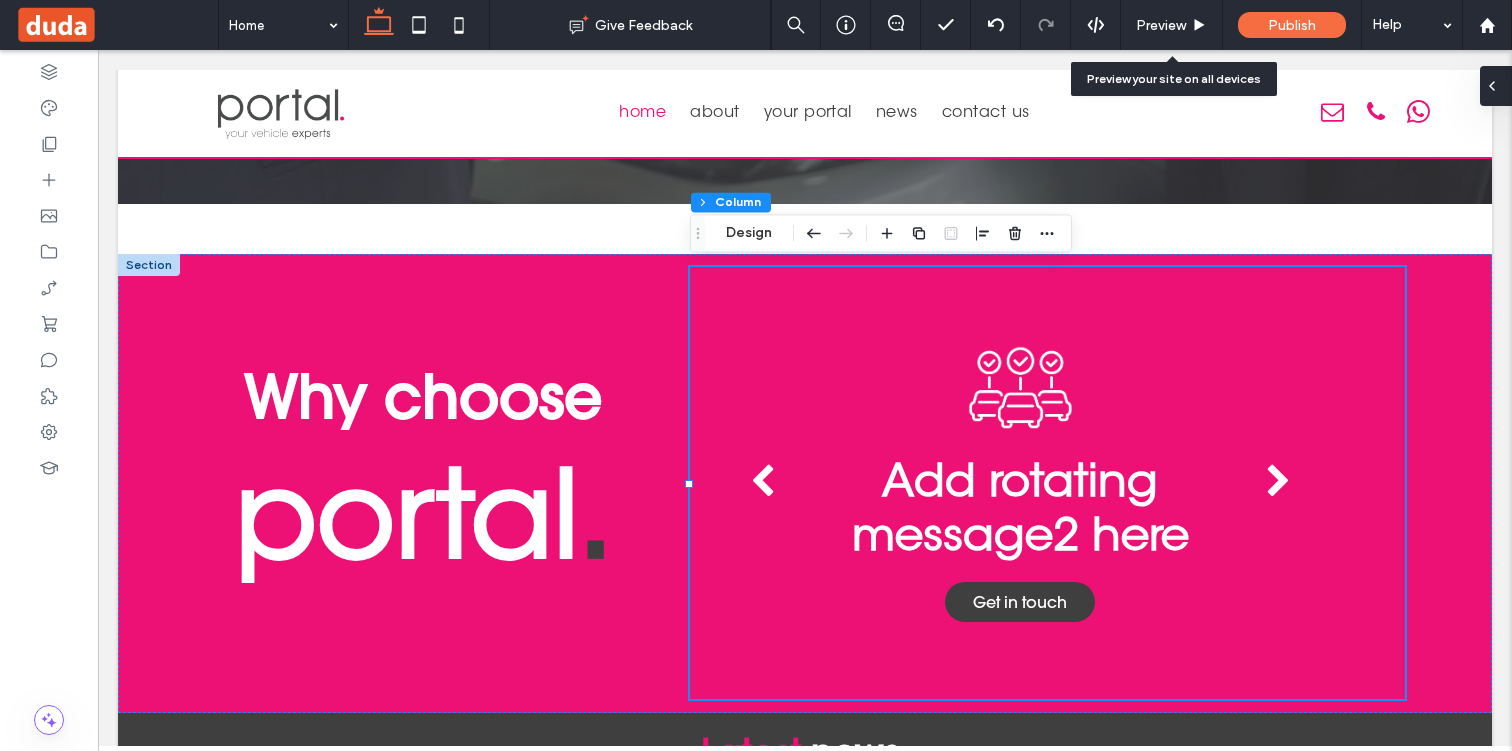 click at bounding box center (1492, 86) 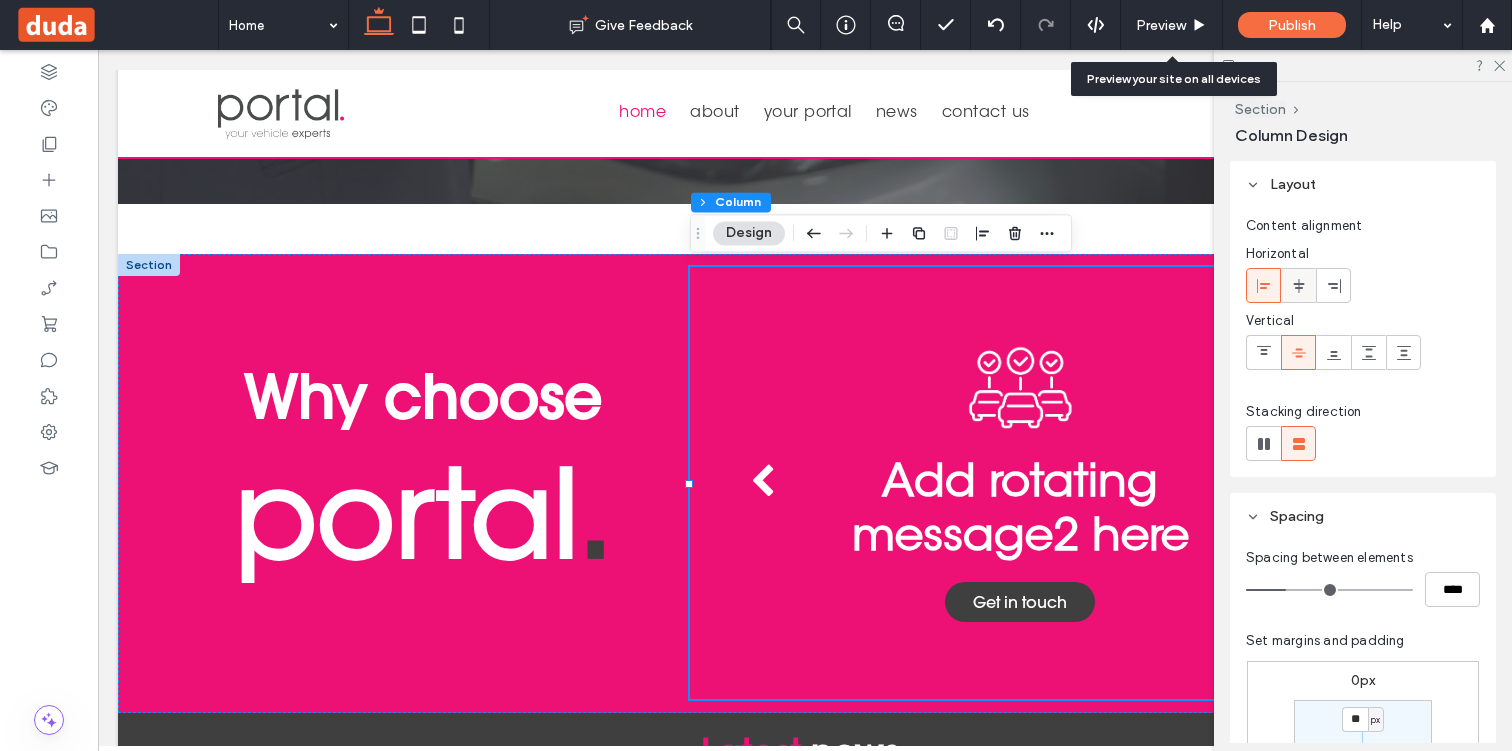 click 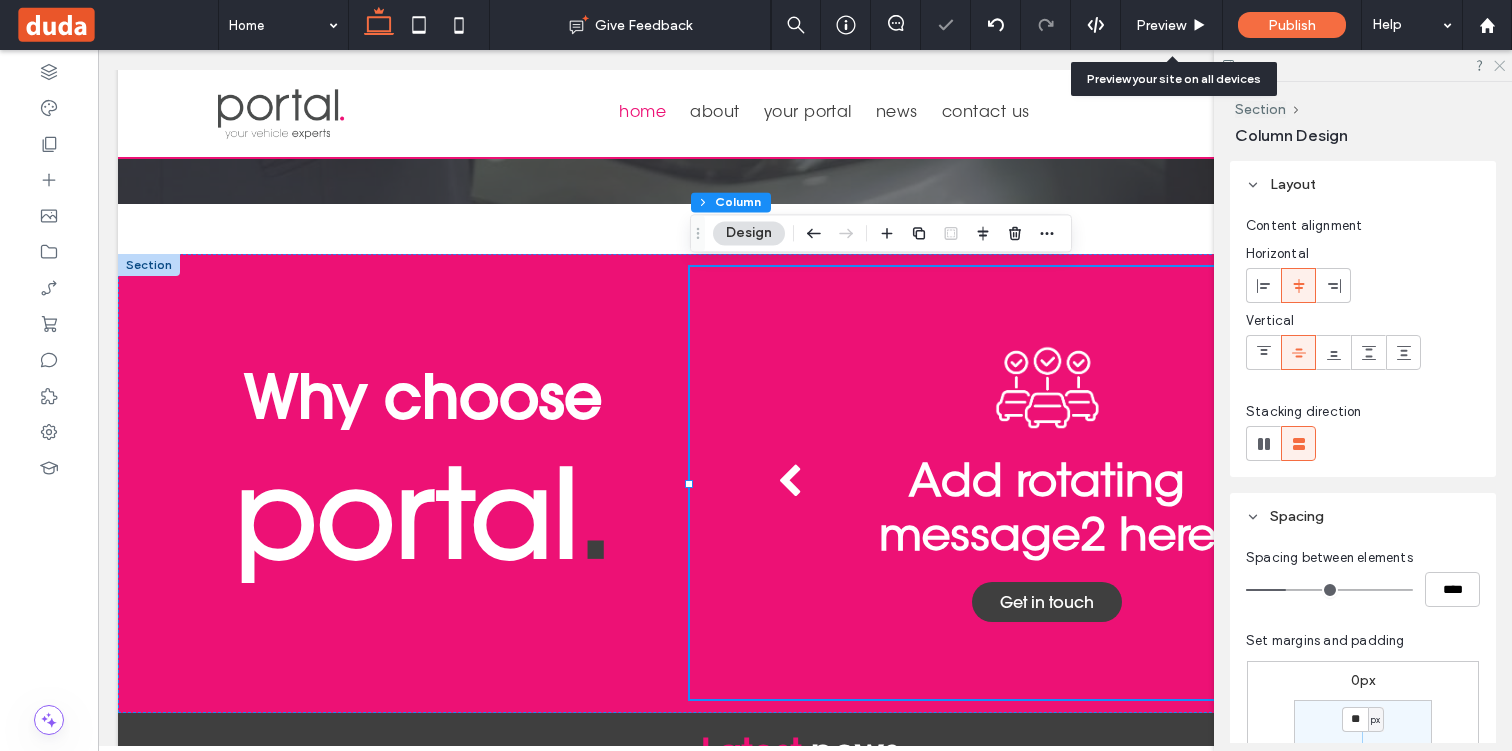 click 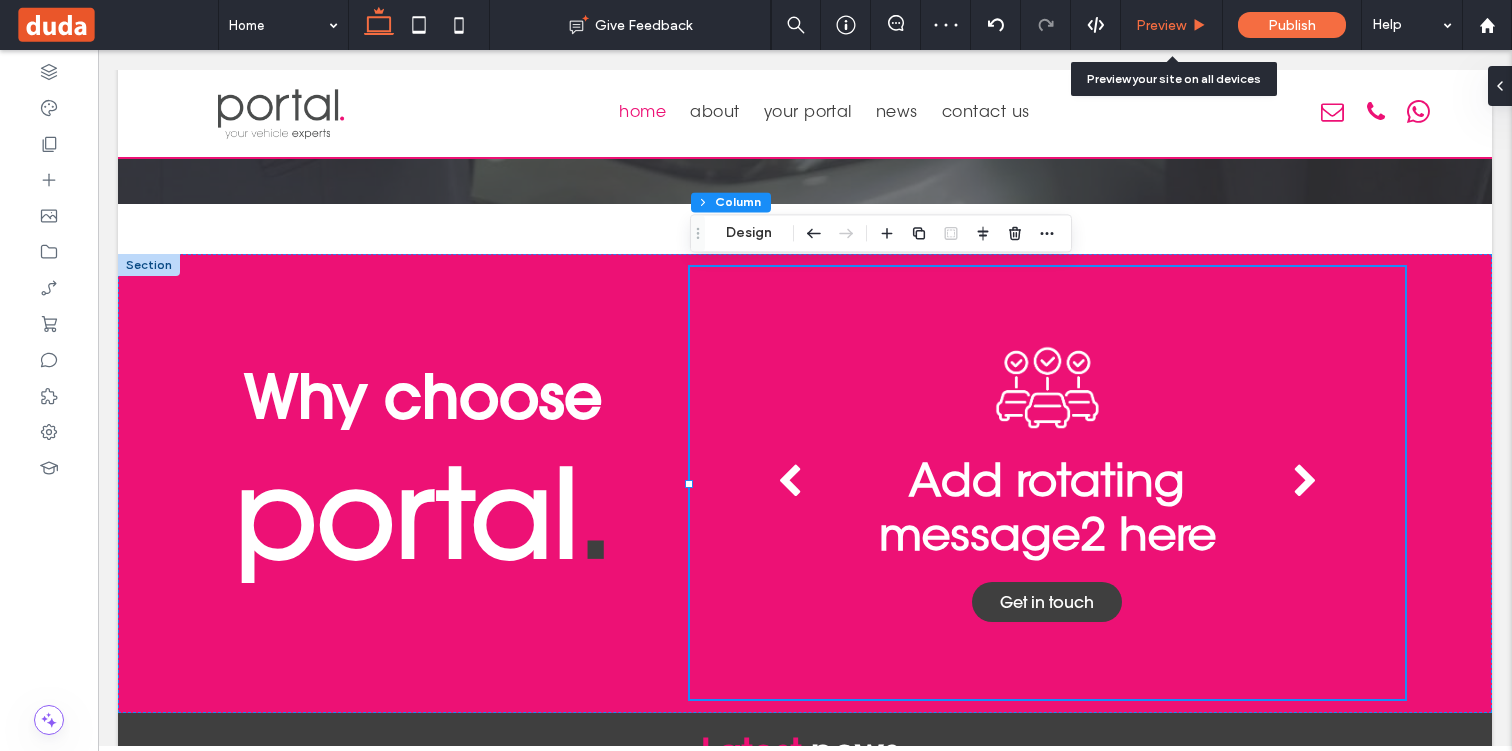 click 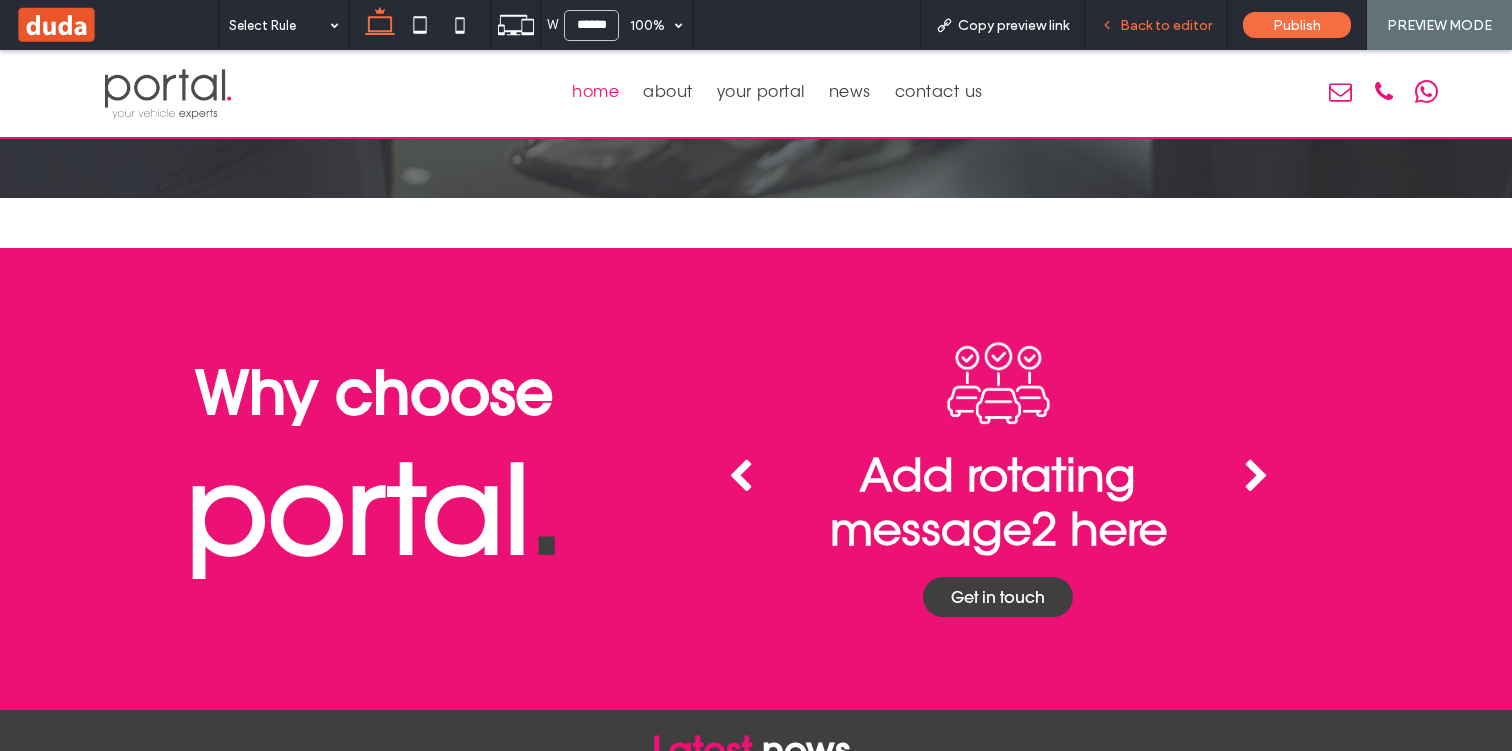 scroll, scrollTop: 3358, scrollLeft: 0, axis: vertical 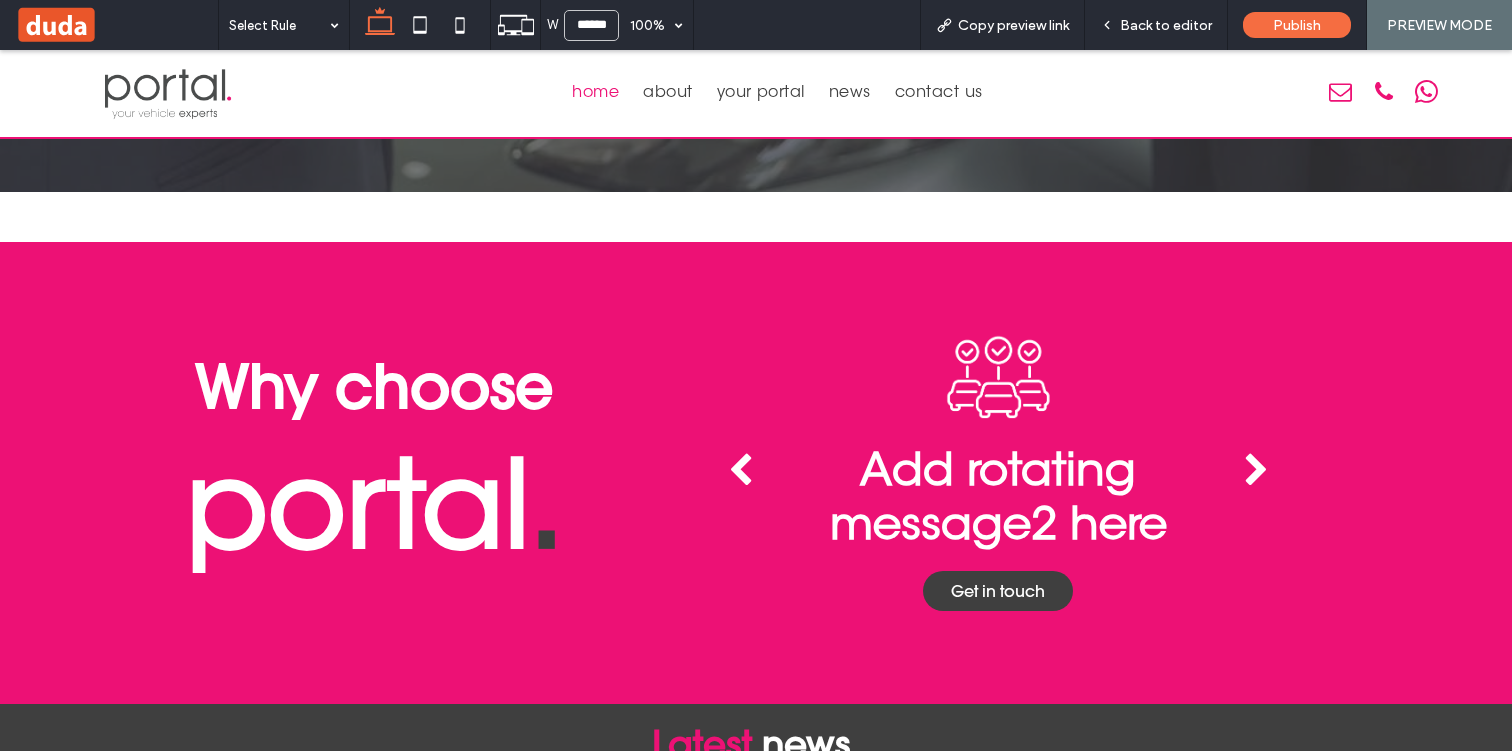 click at bounding box center [740, 470] 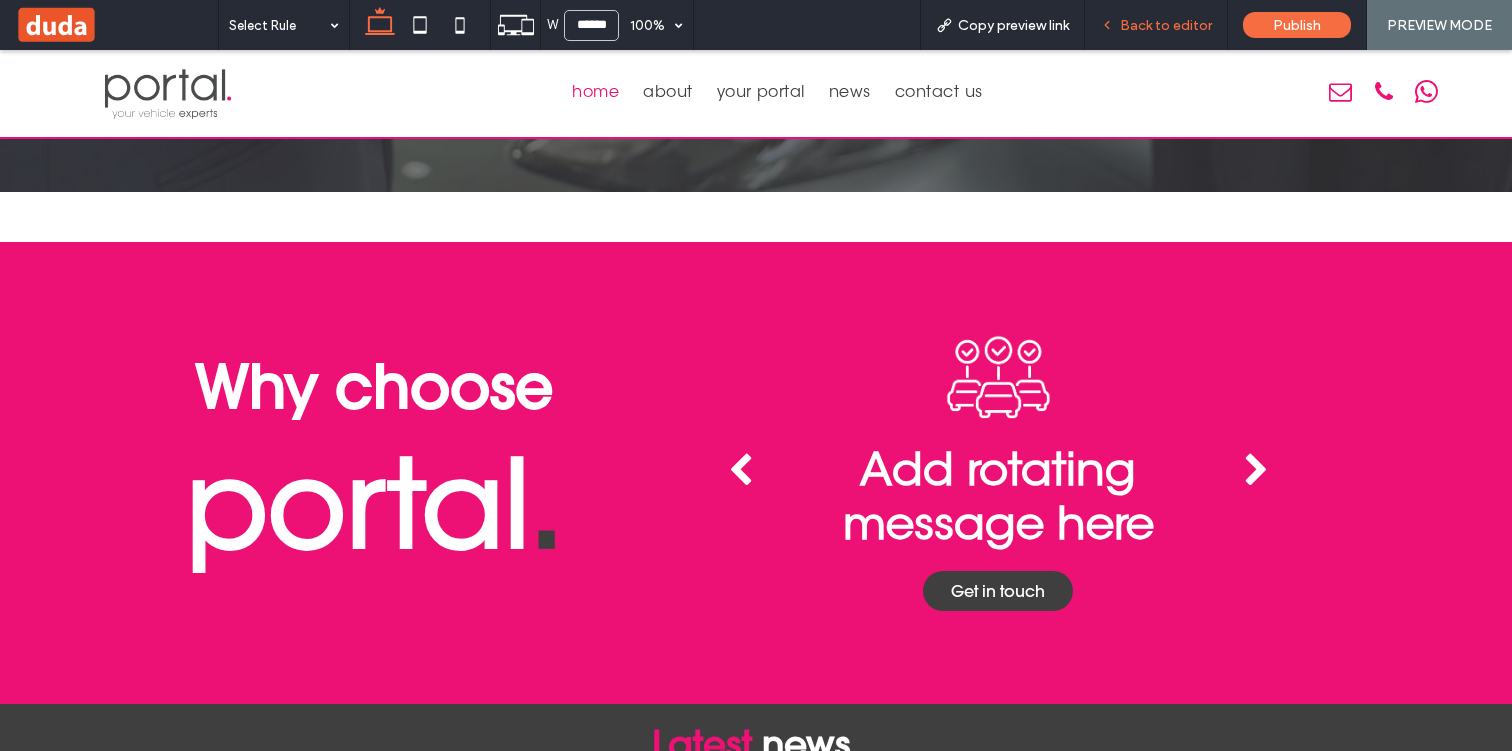 click on "Back to editor" at bounding box center [1156, 25] 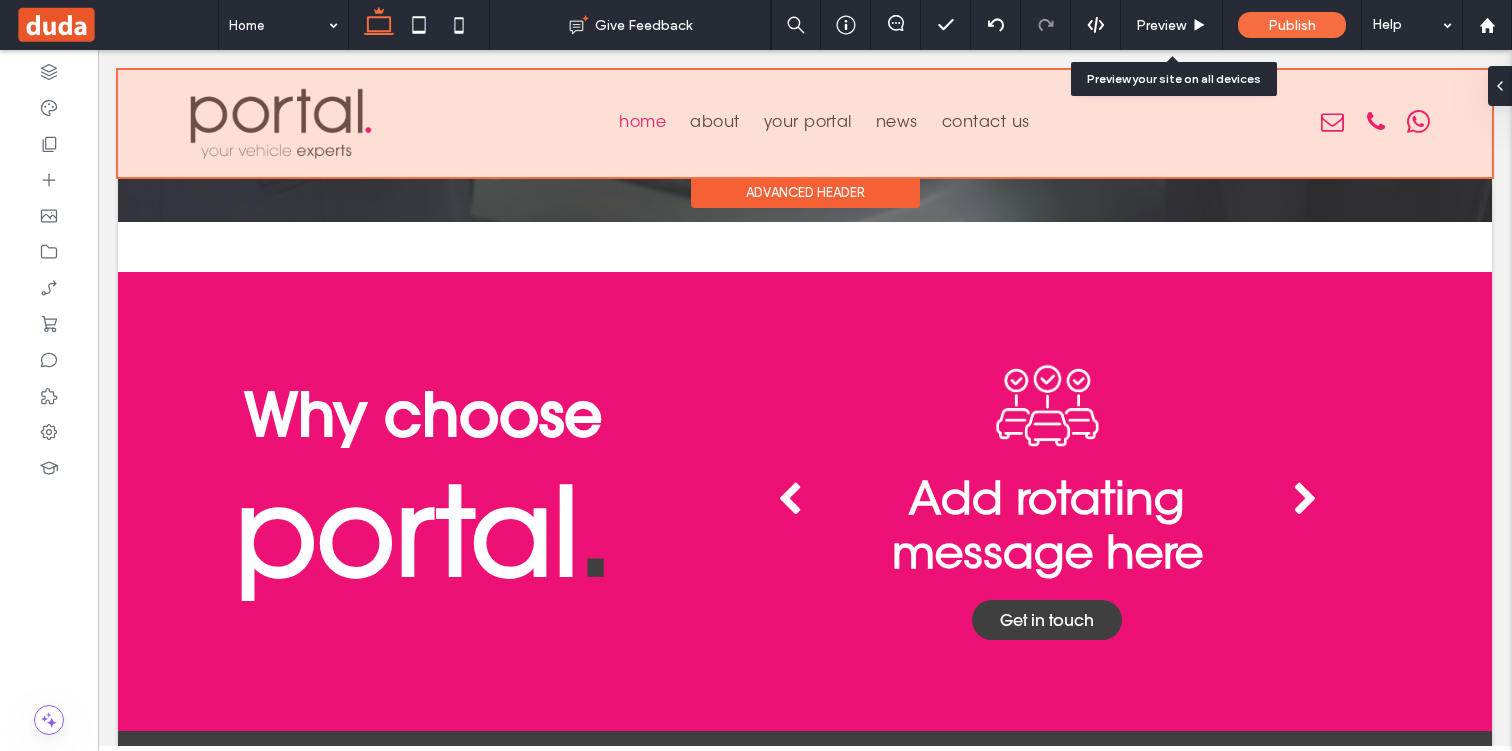 scroll, scrollTop: 3339, scrollLeft: 0, axis: vertical 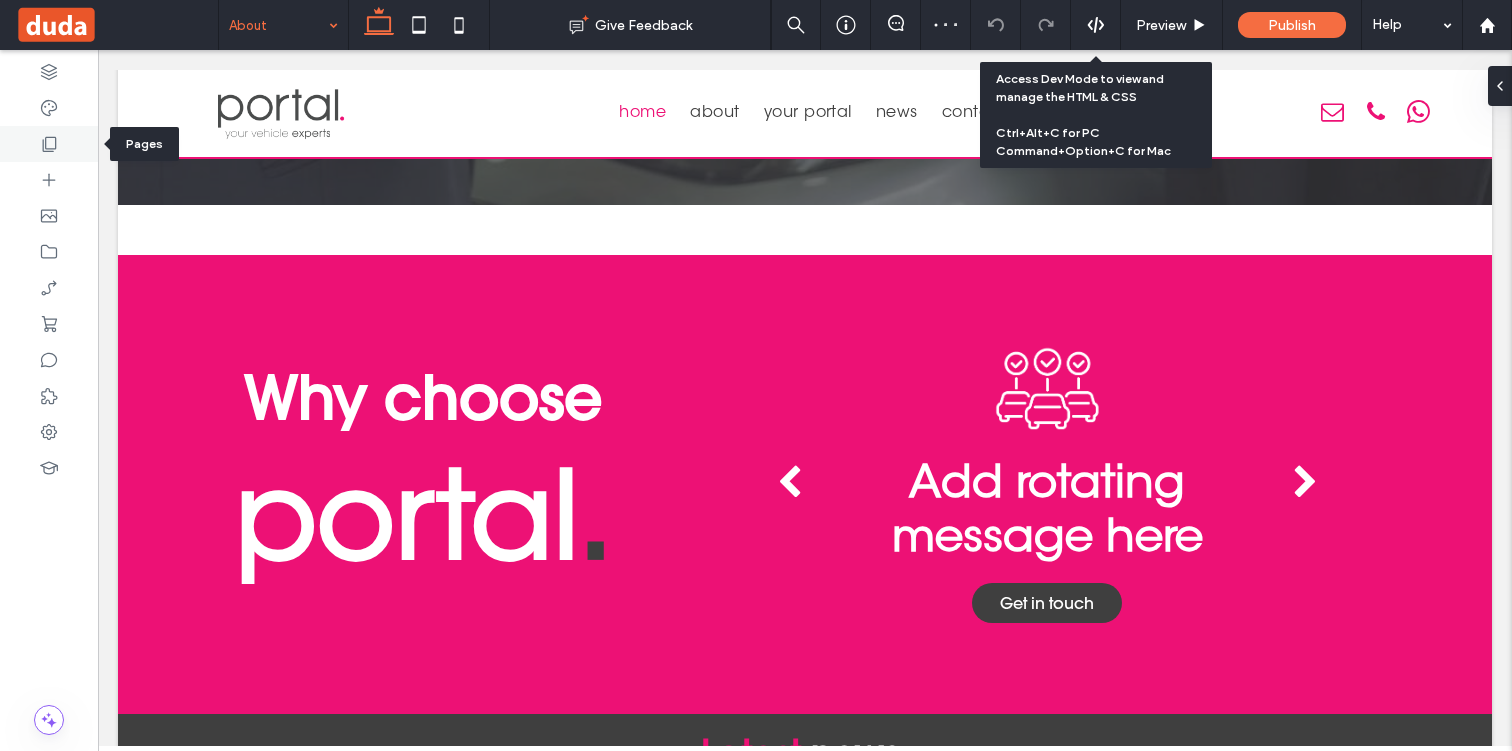 click 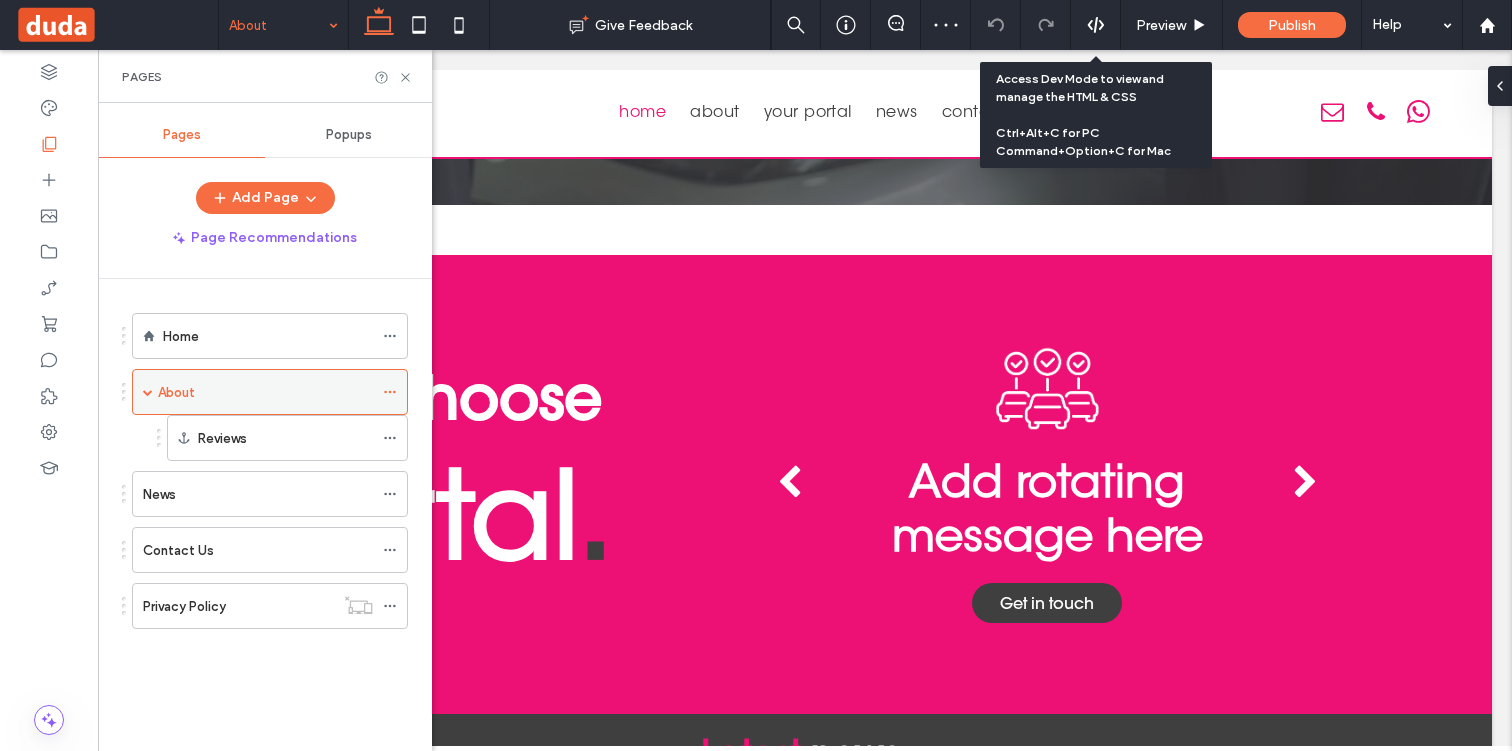 click at bounding box center (390, 392) 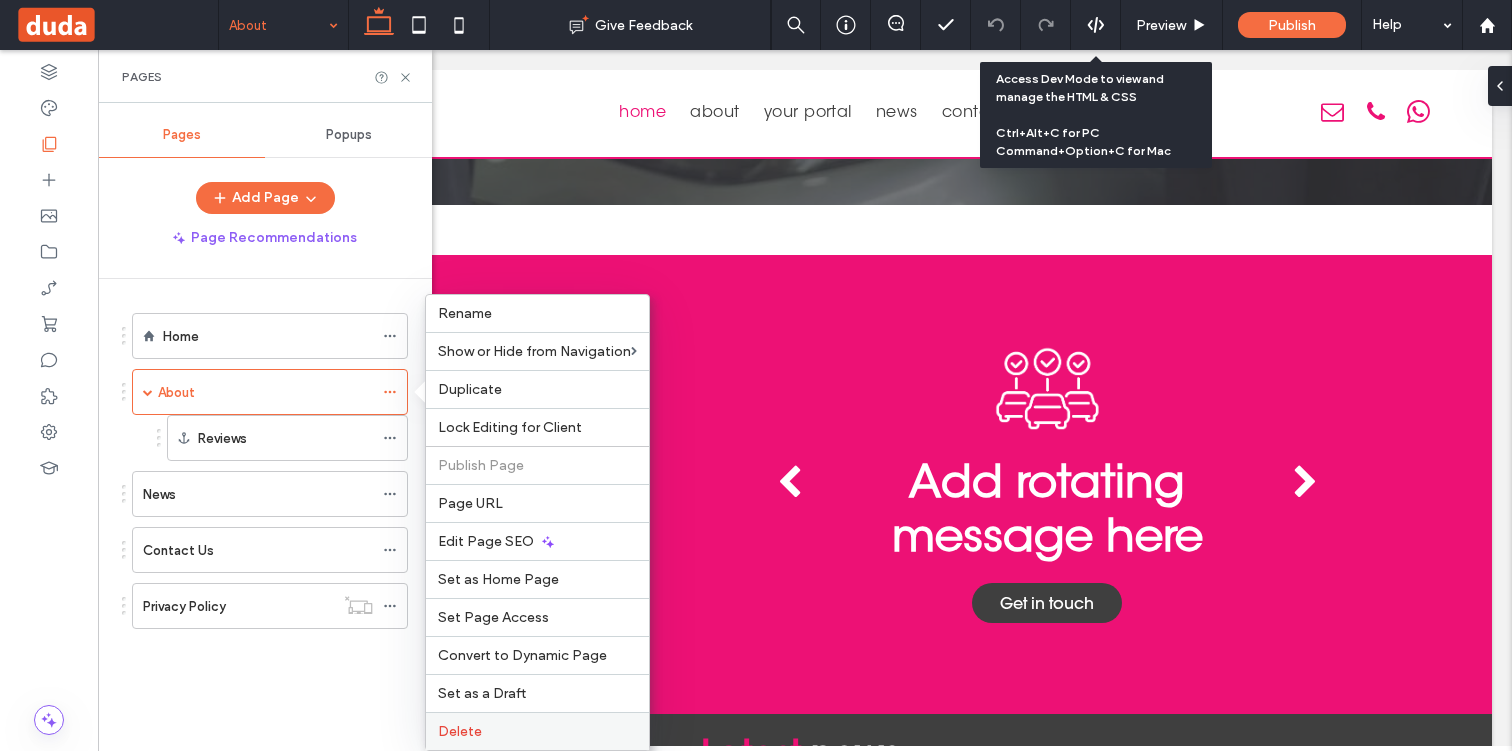 click on "Delete" at bounding box center (460, 731) 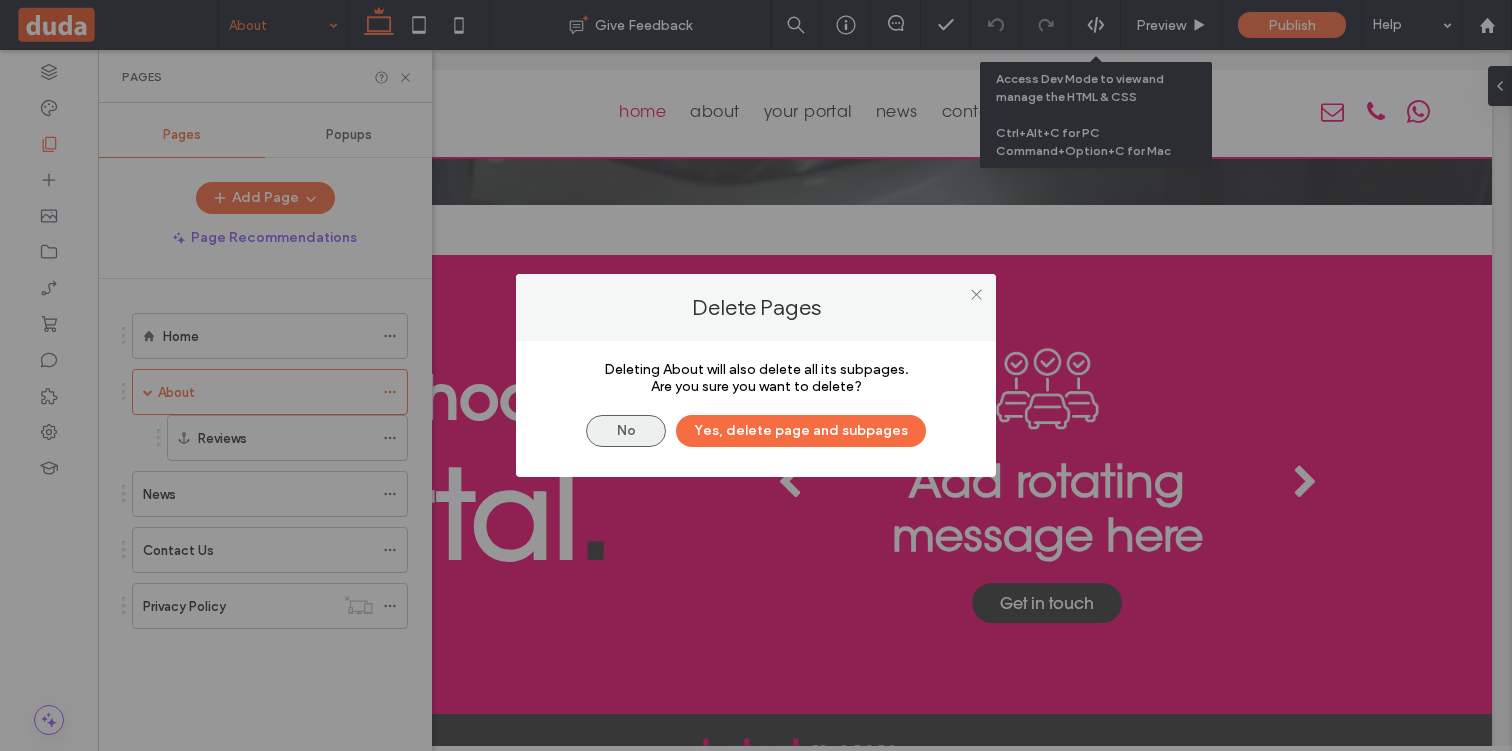 click on "No" at bounding box center [626, 431] 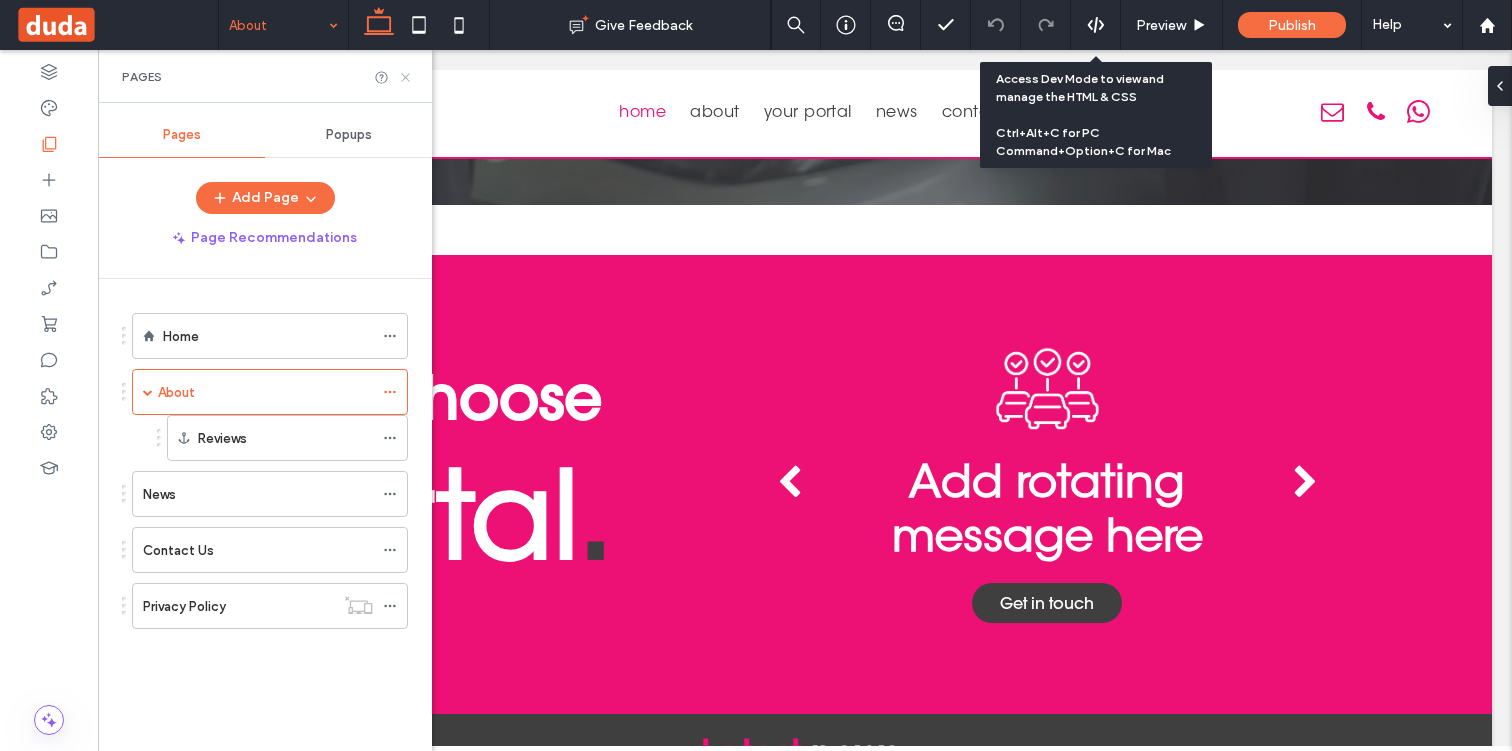 click 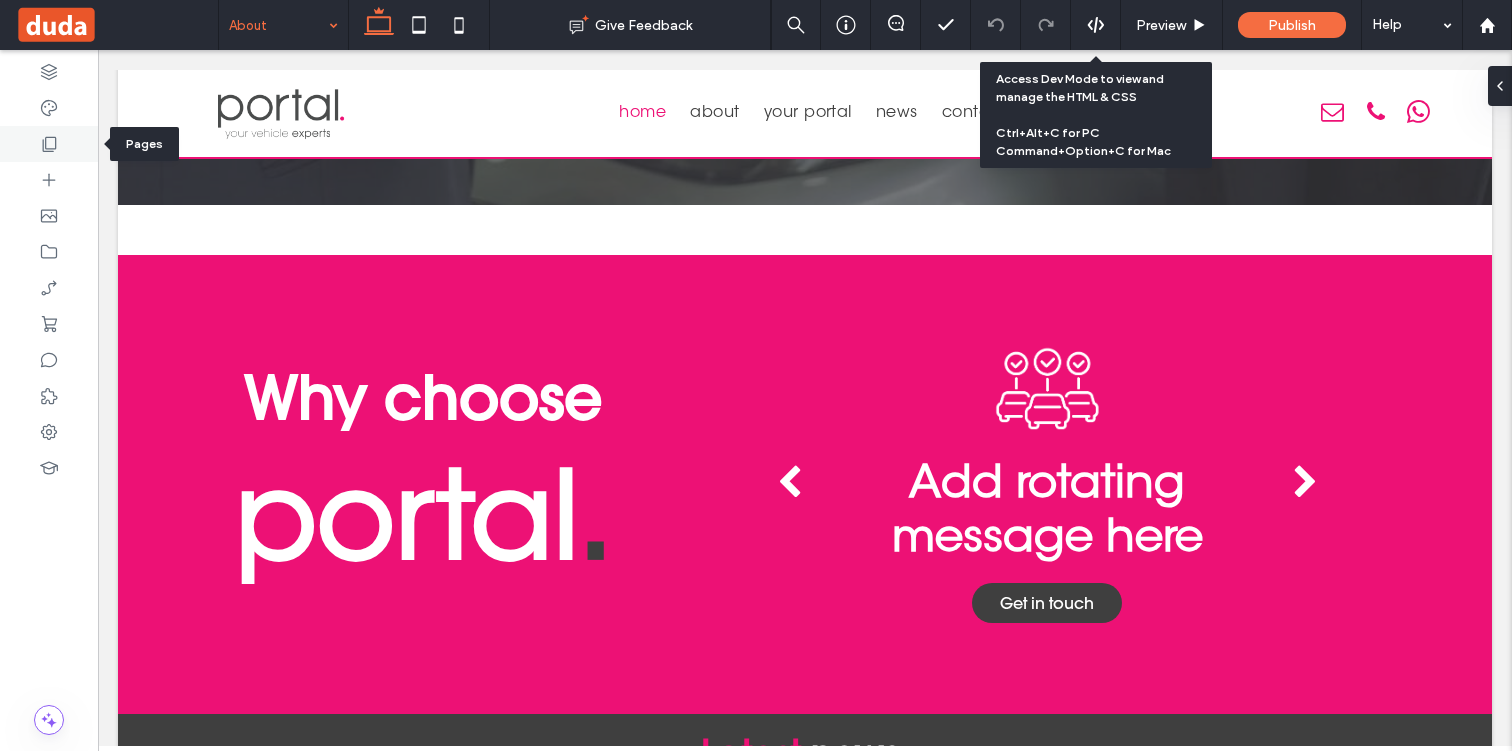 click at bounding box center (49, 144) 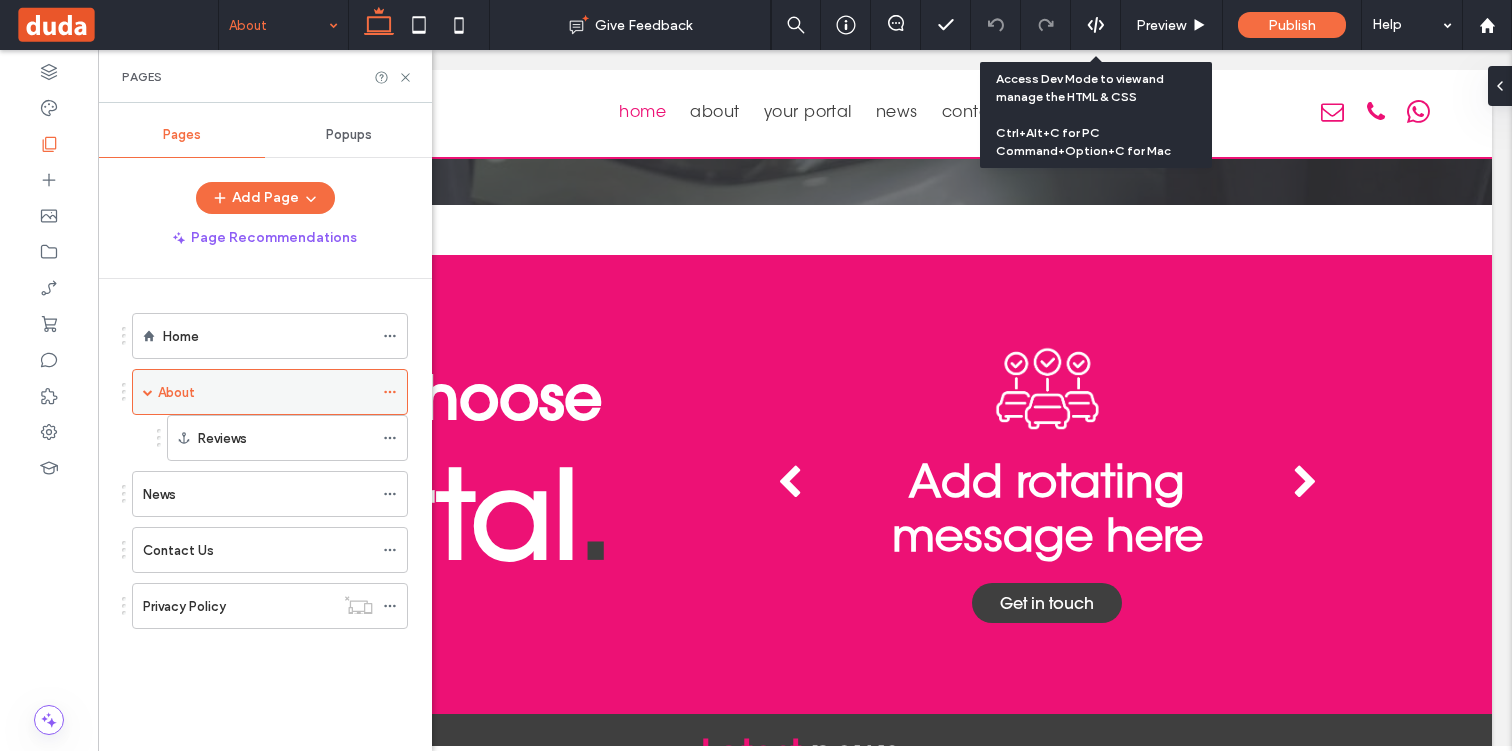 click 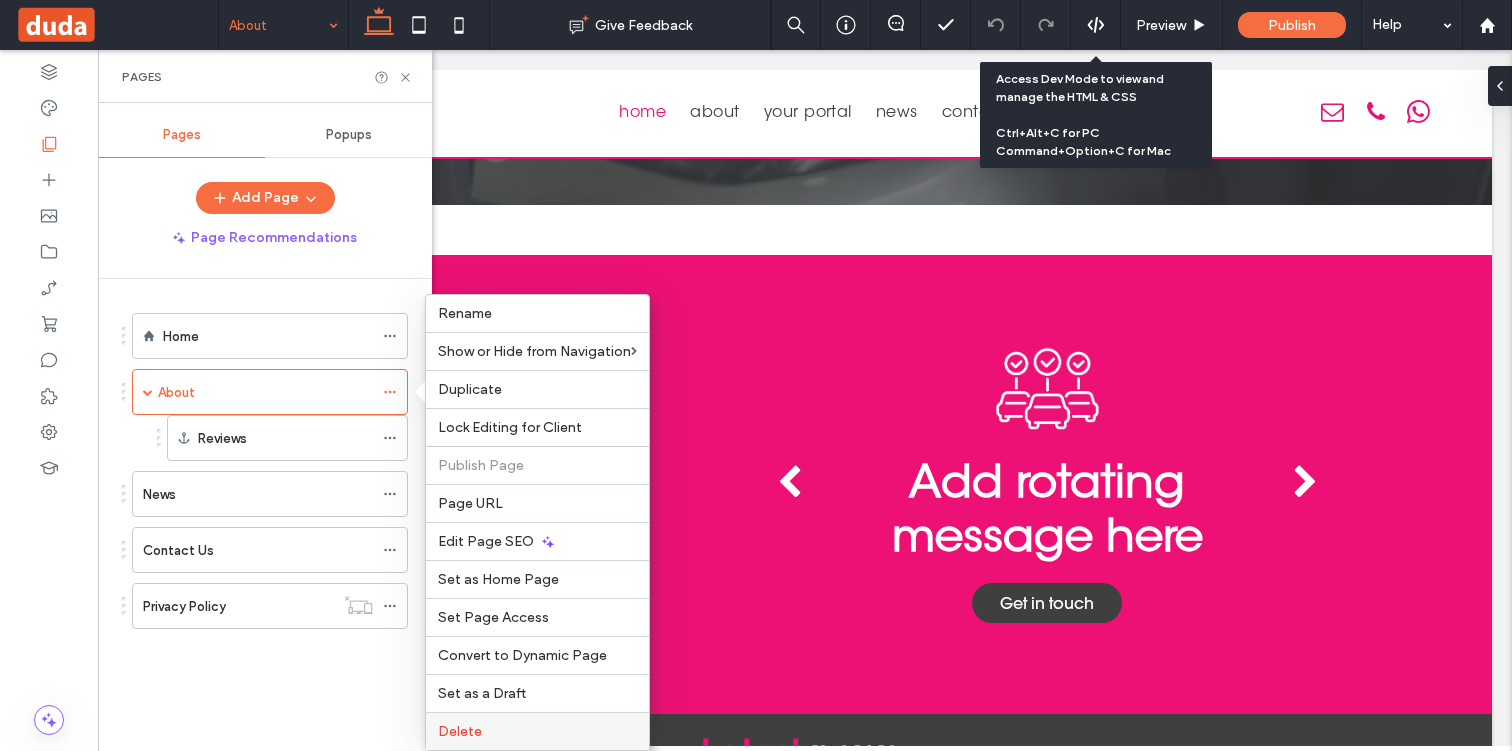 click on "Delete" at bounding box center (537, 731) 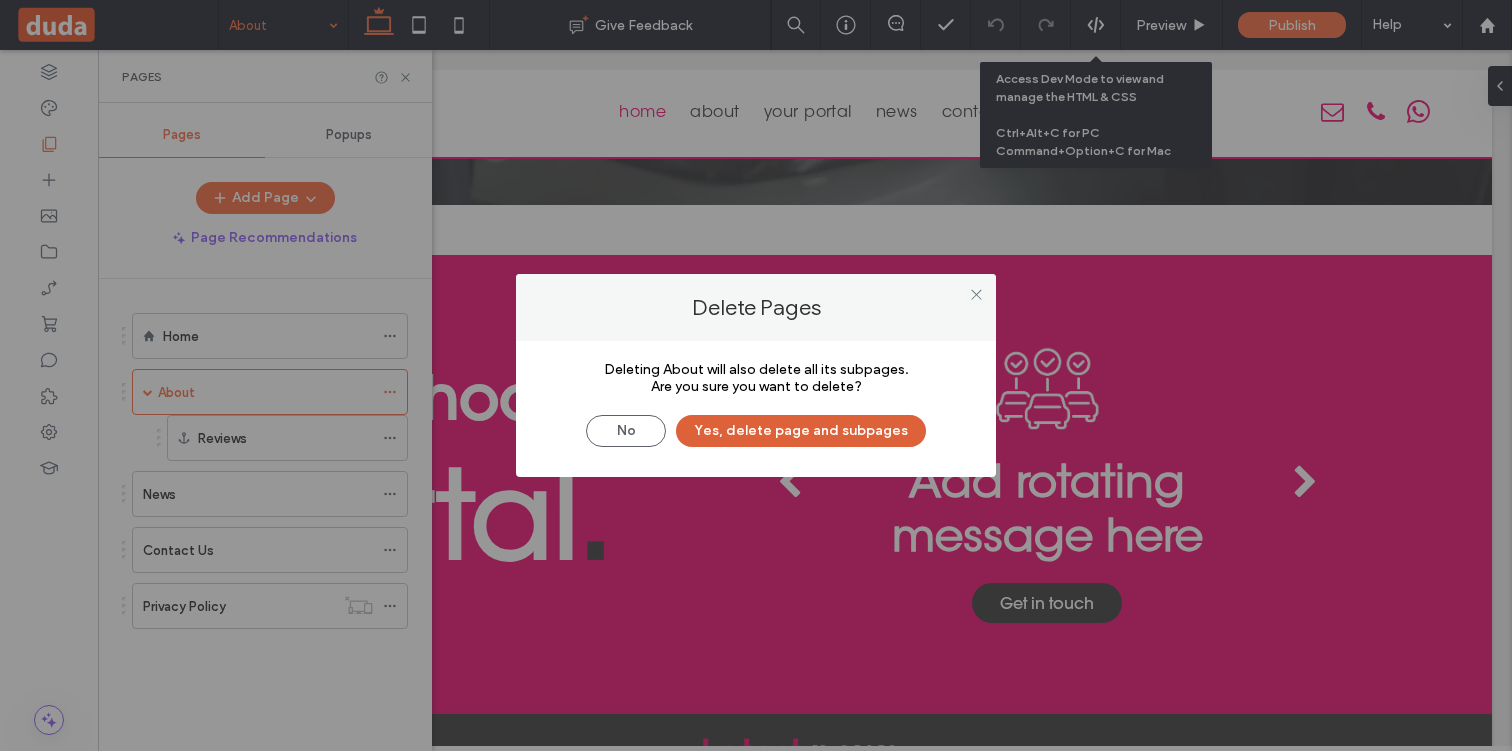 click on "Yes, delete page and subpages" at bounding box center [801, 431] 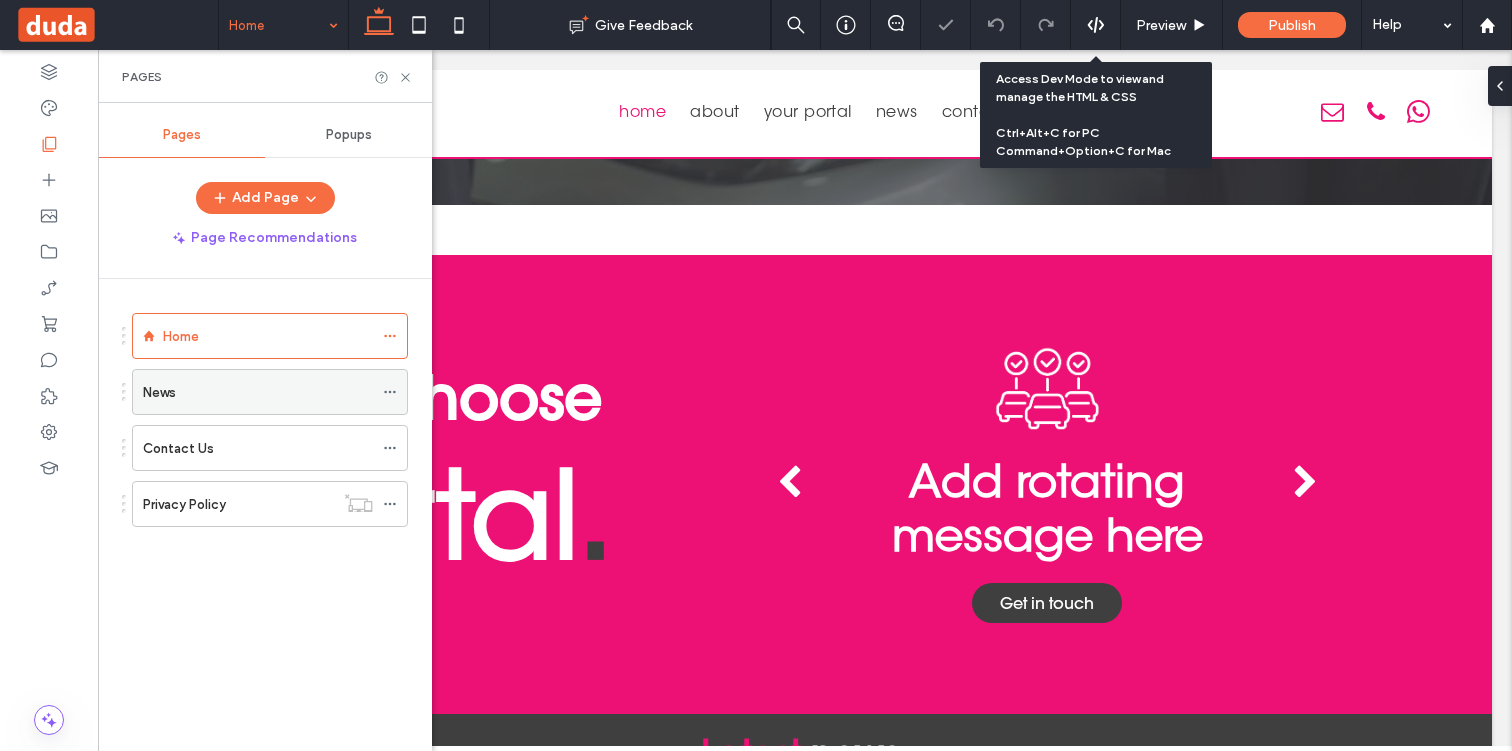 click 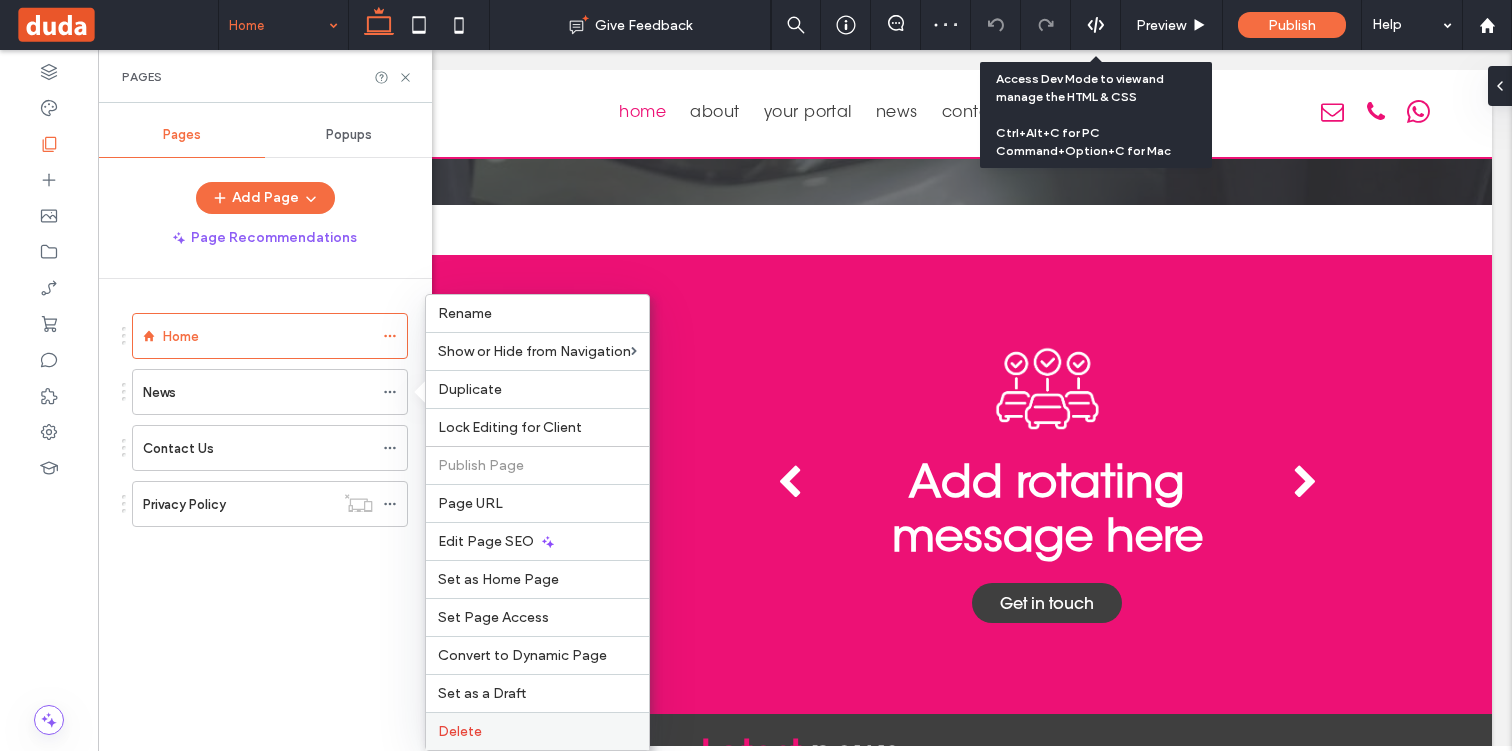 click on "Delete" at bounding box center (460, 731) 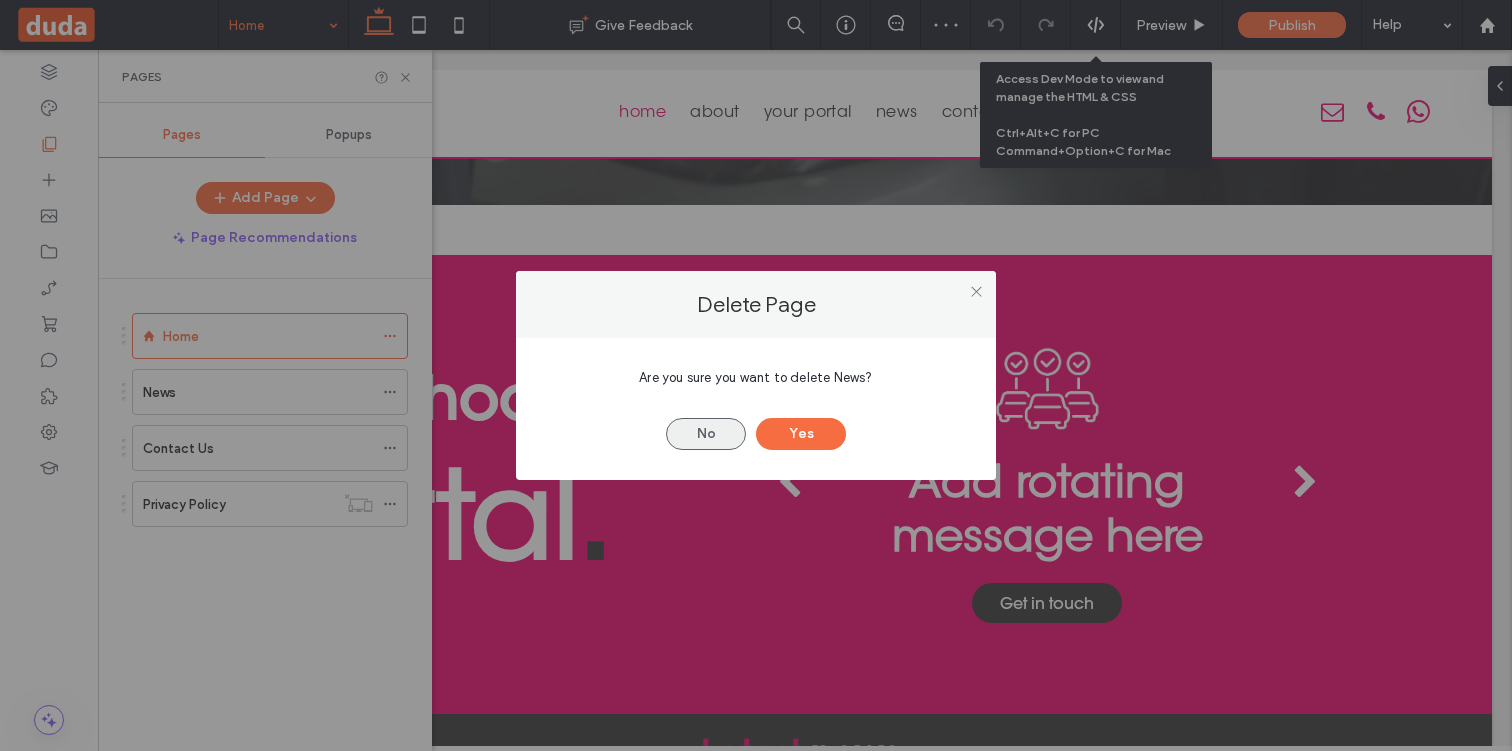 click on "No" at bounding box center [706, 434] 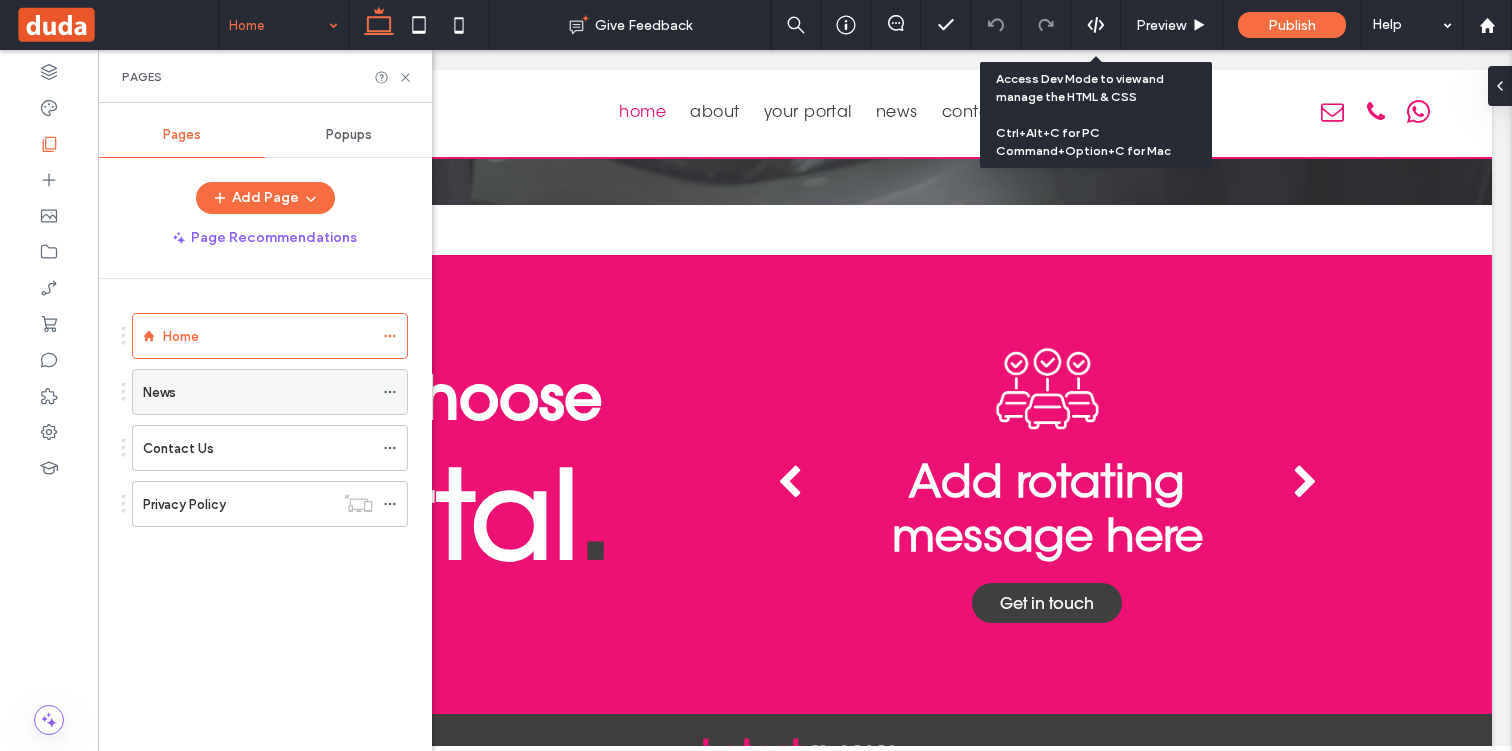 click on "News" at bounding box center (258, 392) 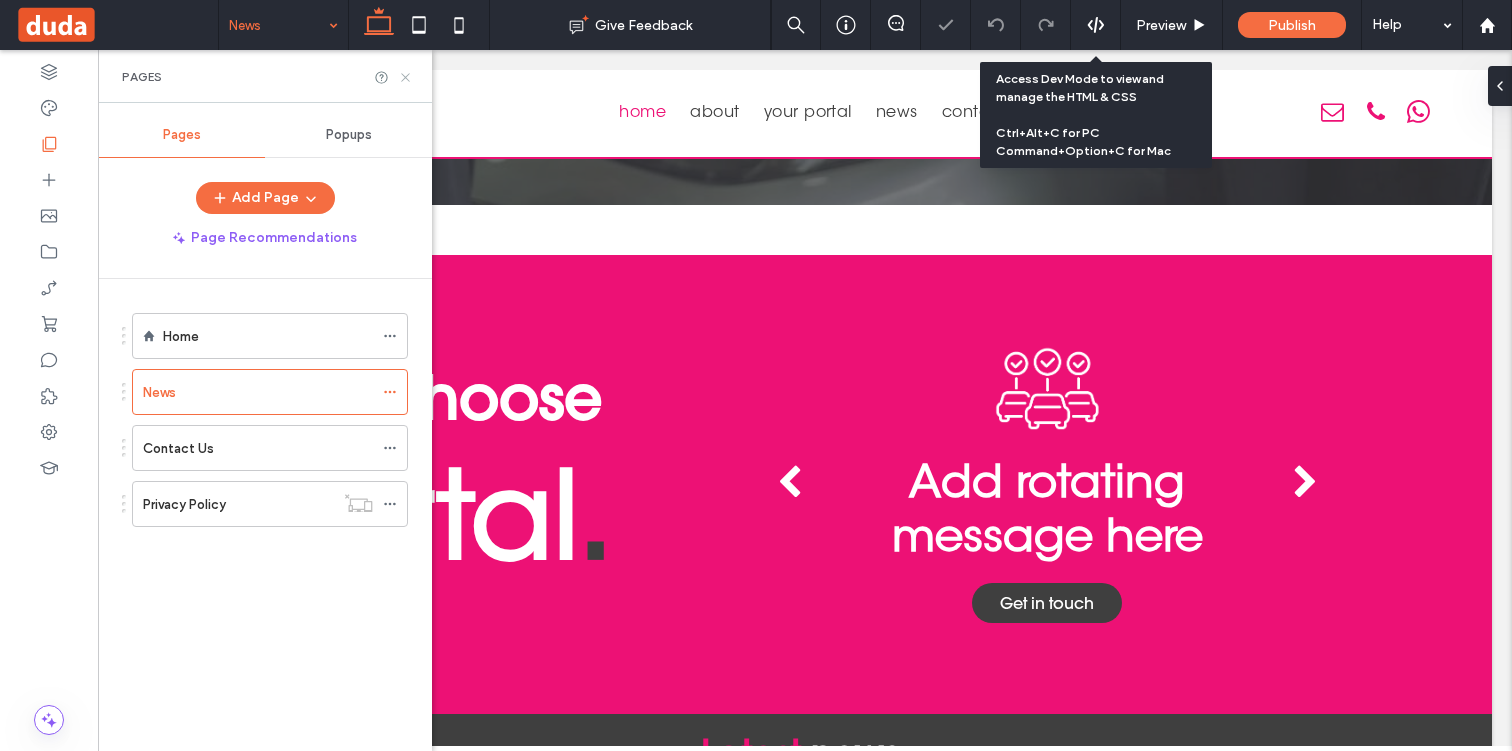 click 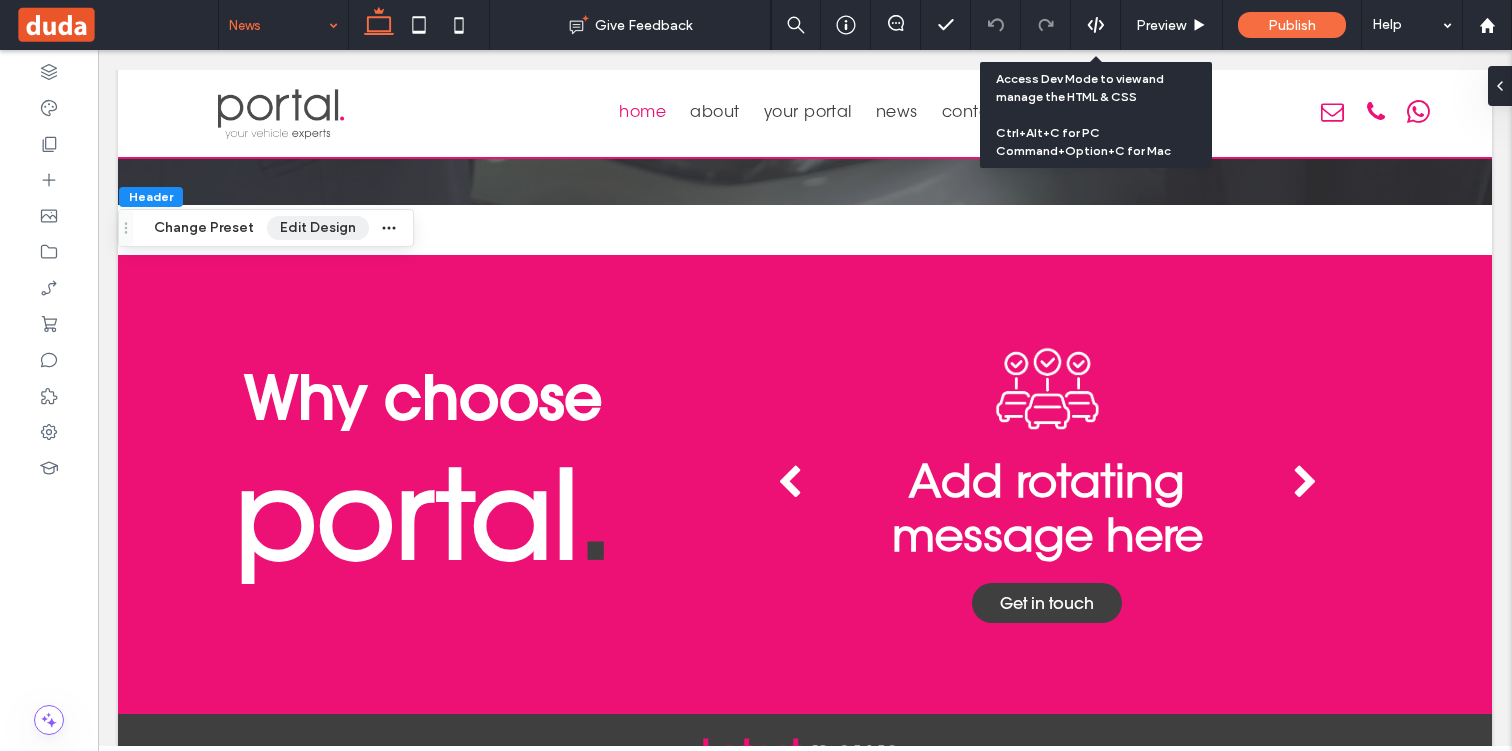 click on "Edit Design" at bounding box center (318, 228) 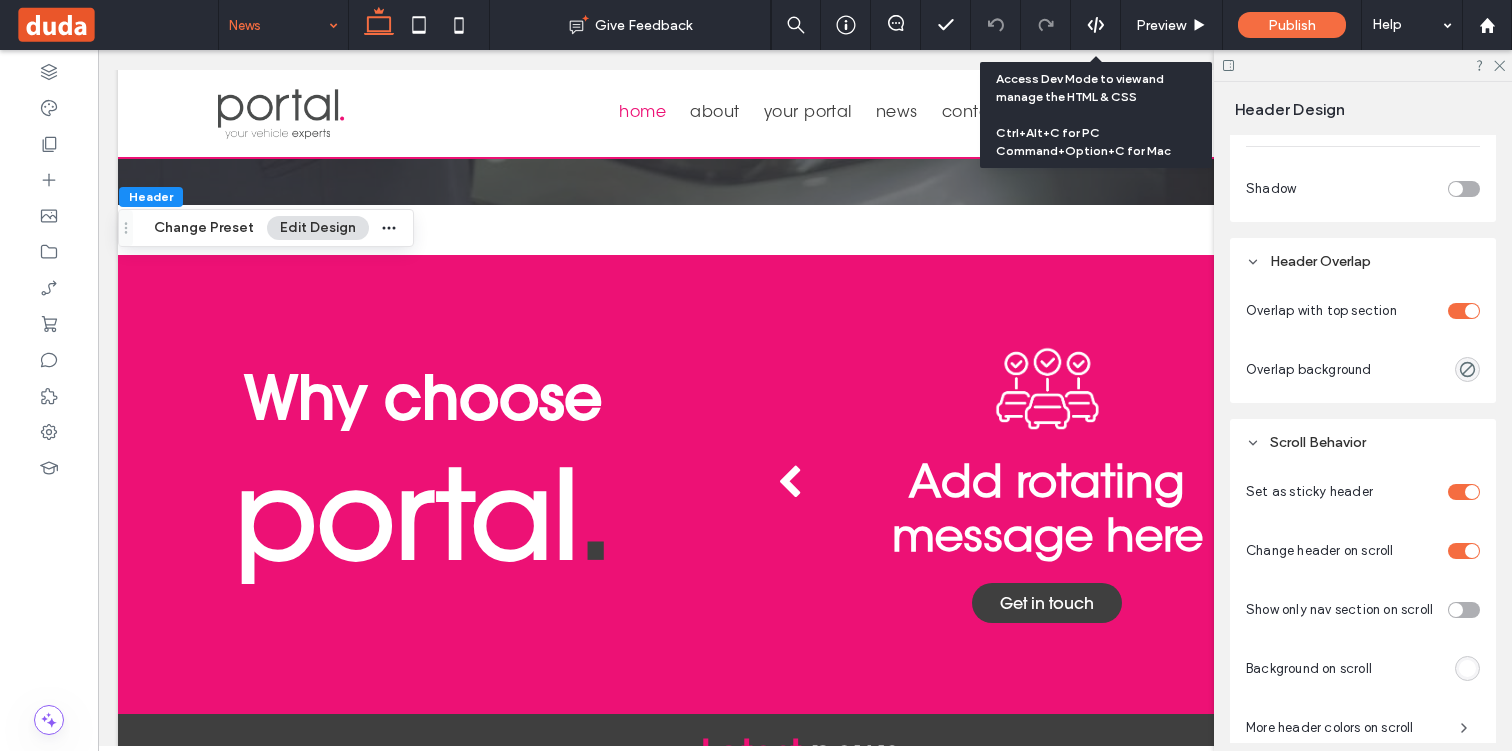 scroll, scrollTop: 658, scrollLeft: 0, axis: vertical 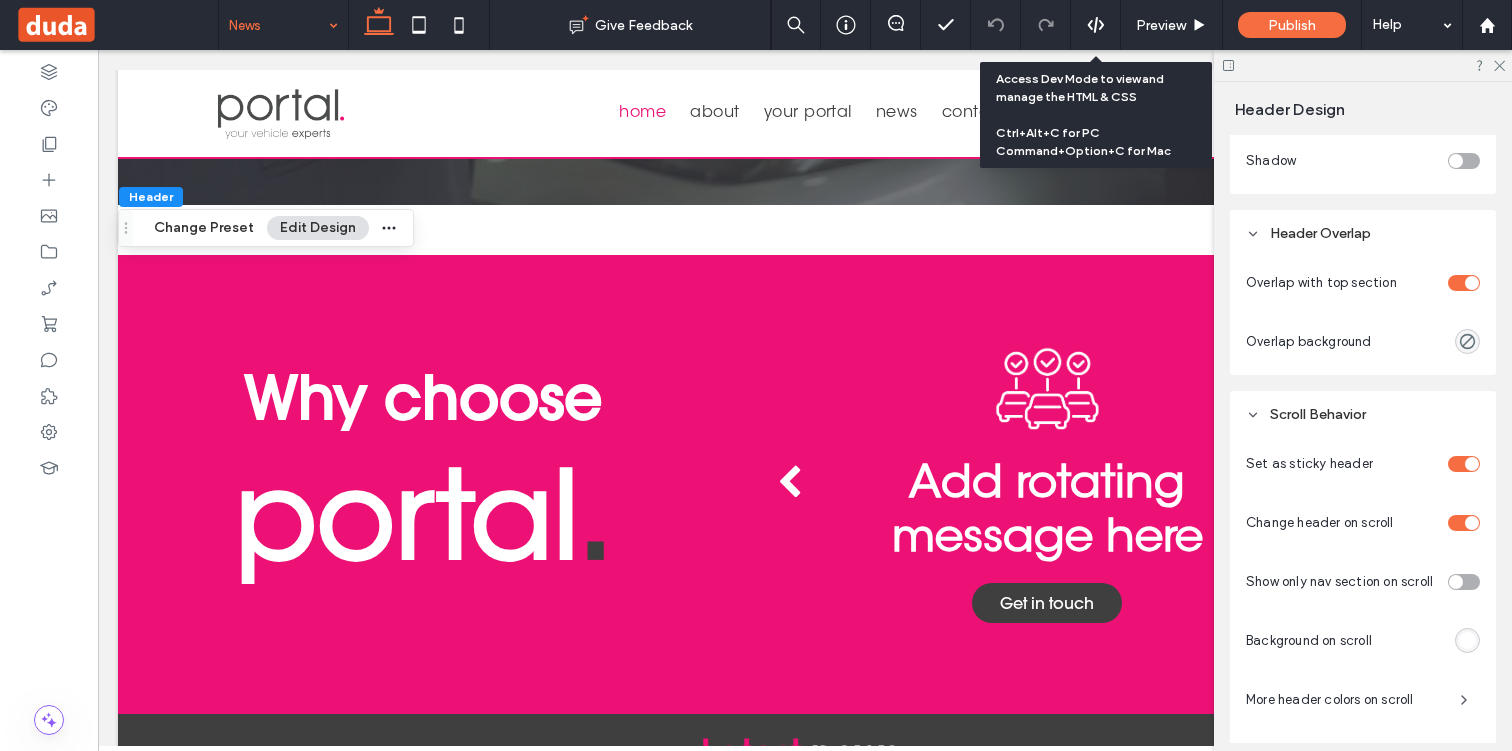 click at bounding box center (1464, 283) 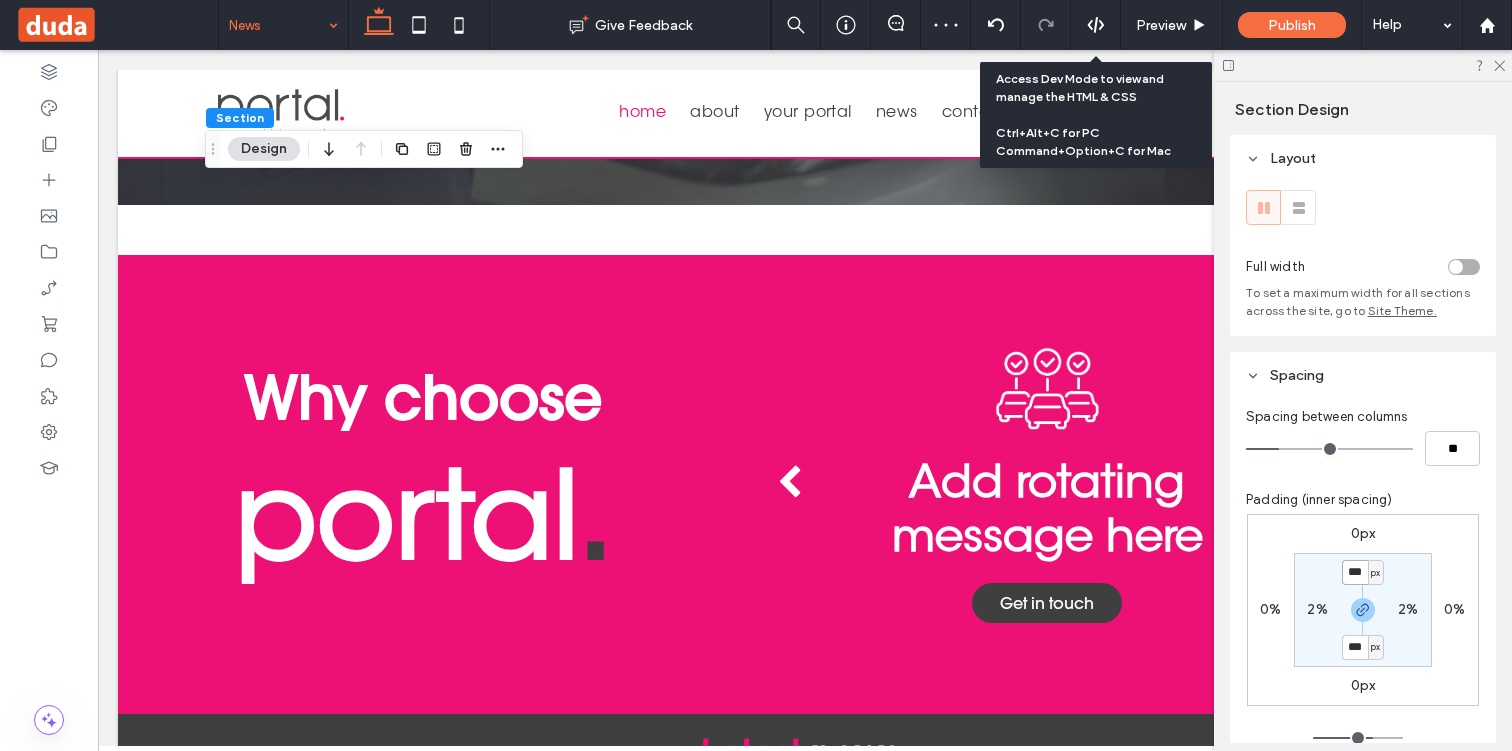 click on "***" at bounding box center [1355, 572] 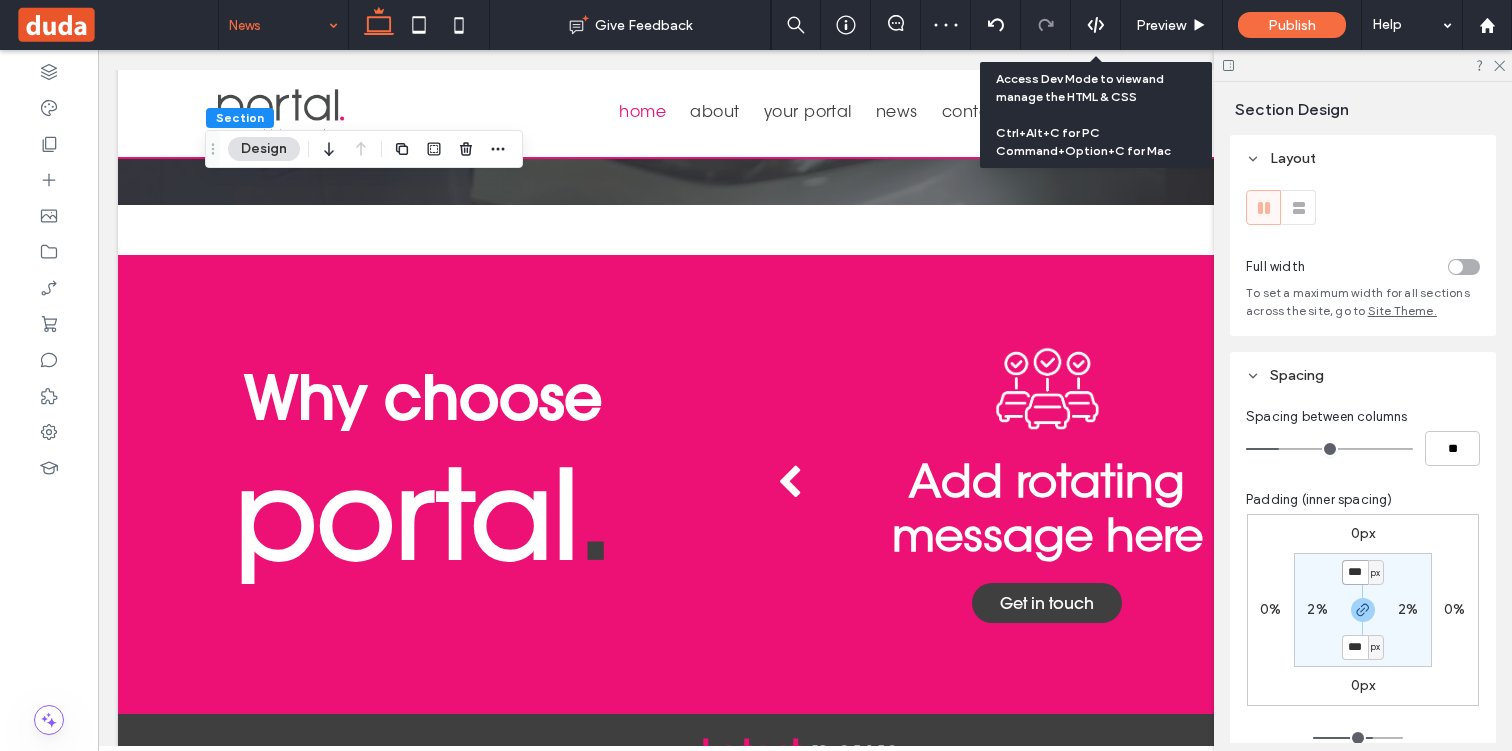 type on "***" 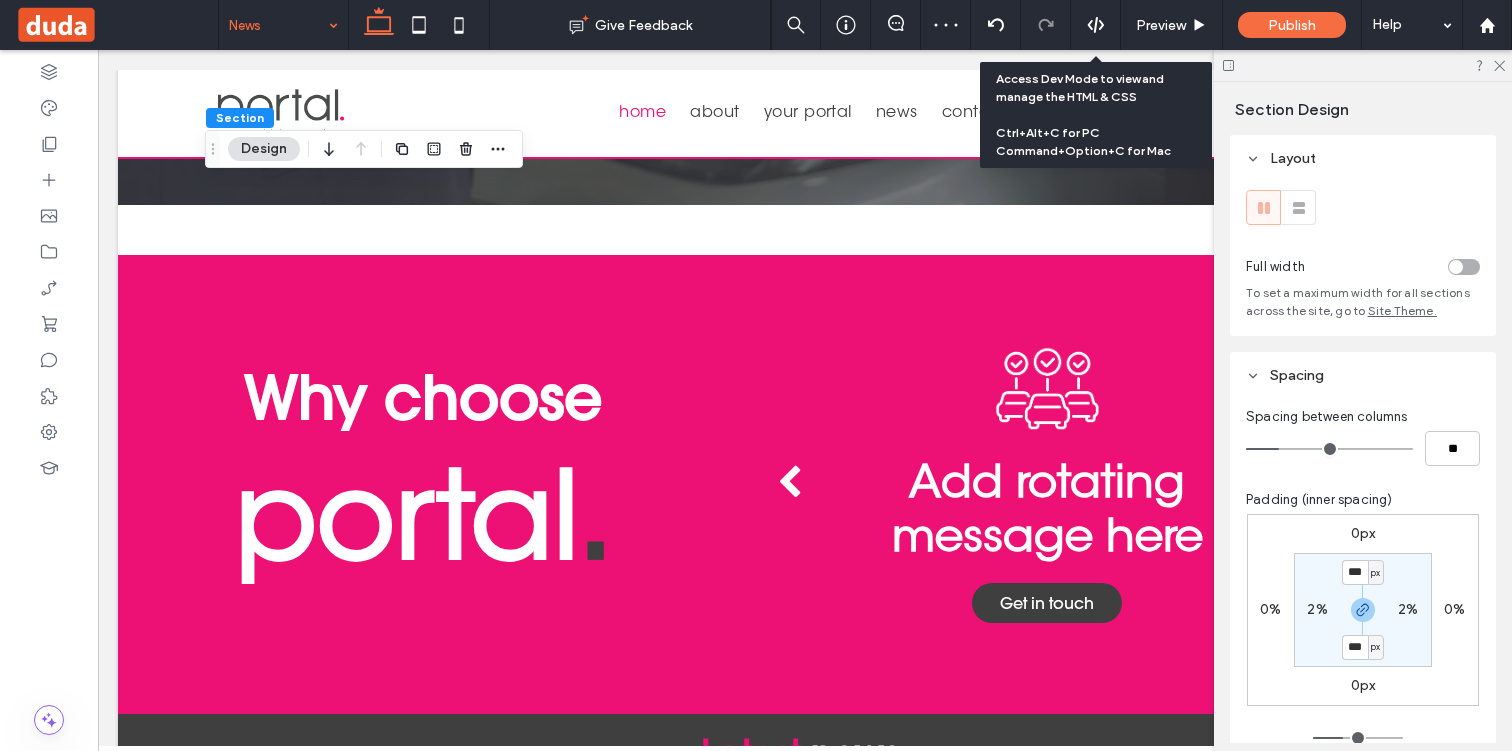 click on "Design" at bounding box center (264, 149) 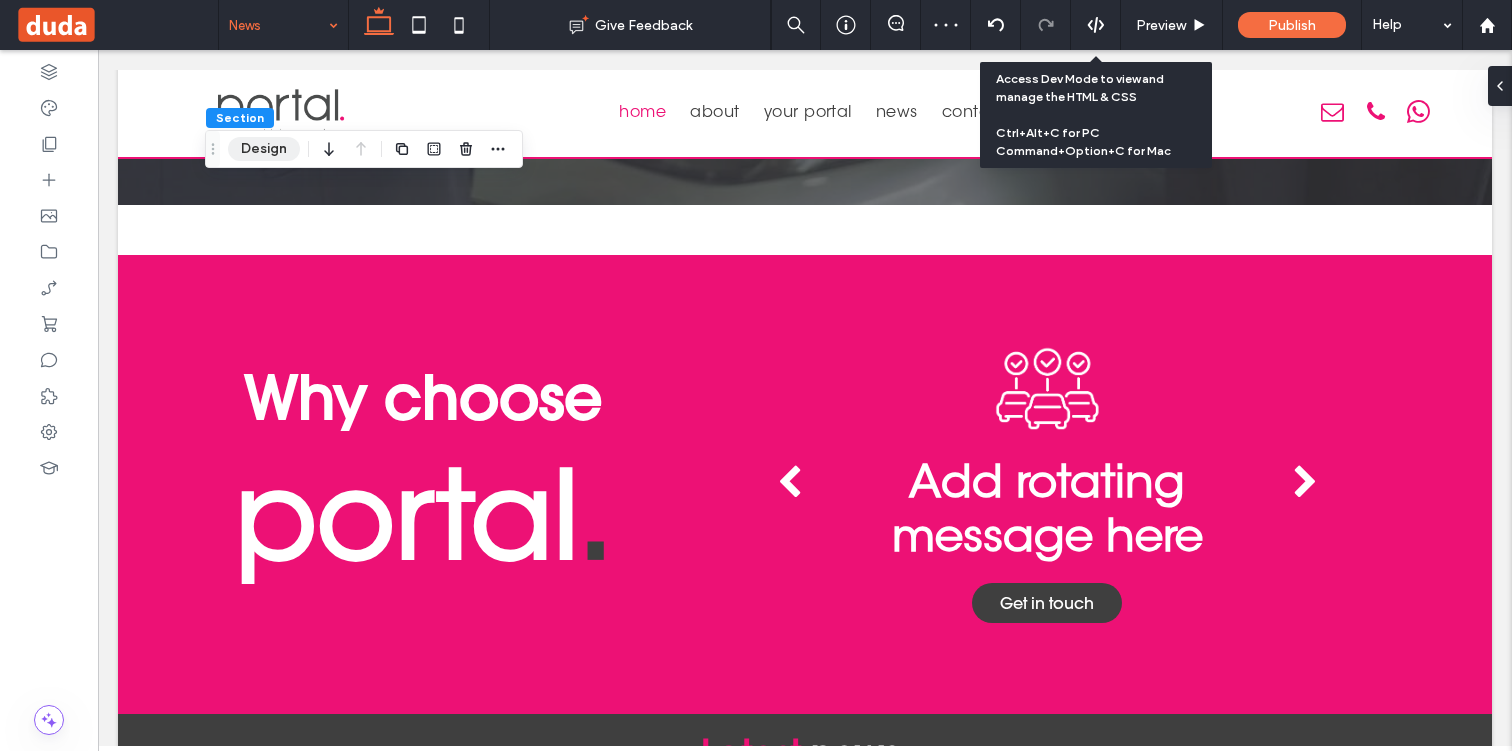 click on "Design" at bounding box center [264, 149] 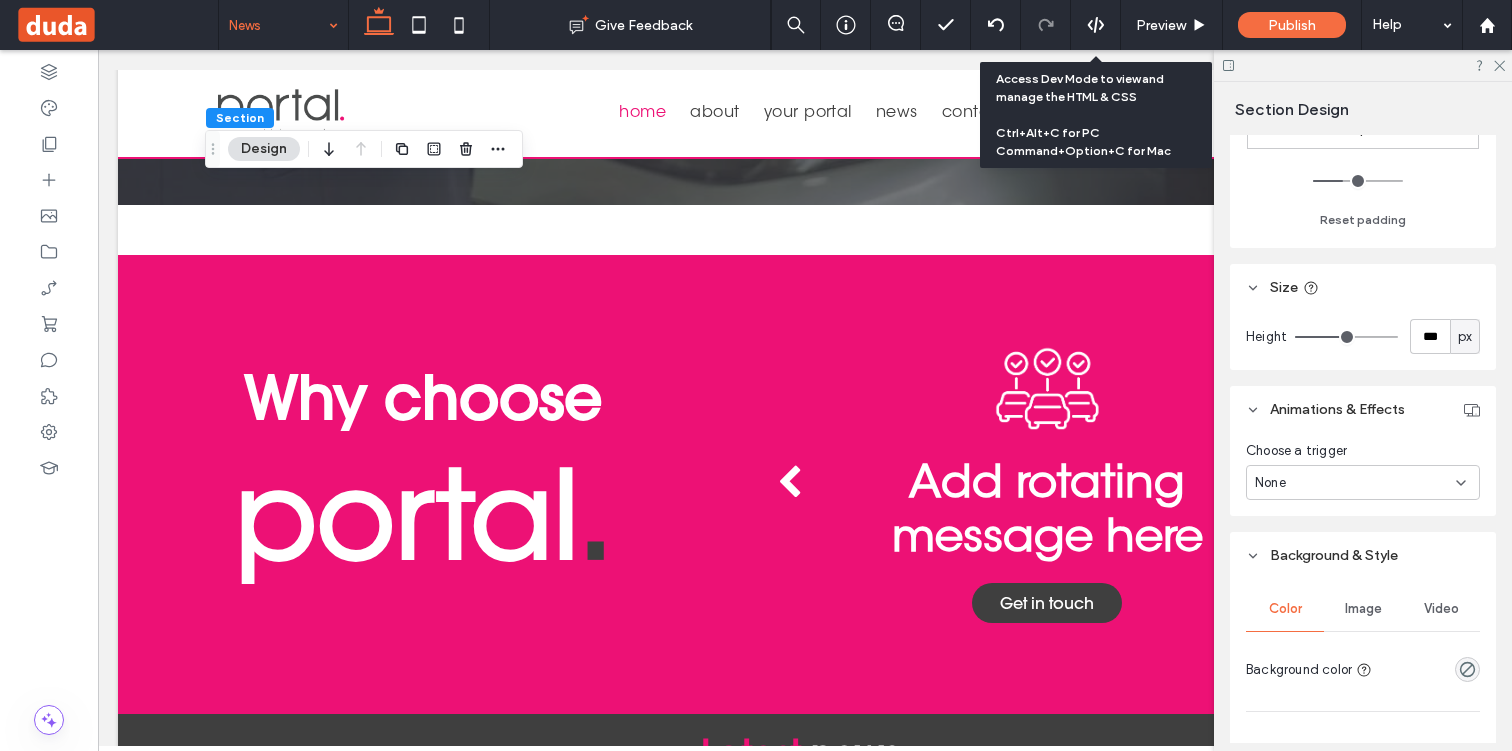 scroll, scrollTop: 650, scrollLeft: 0, axis: vertical 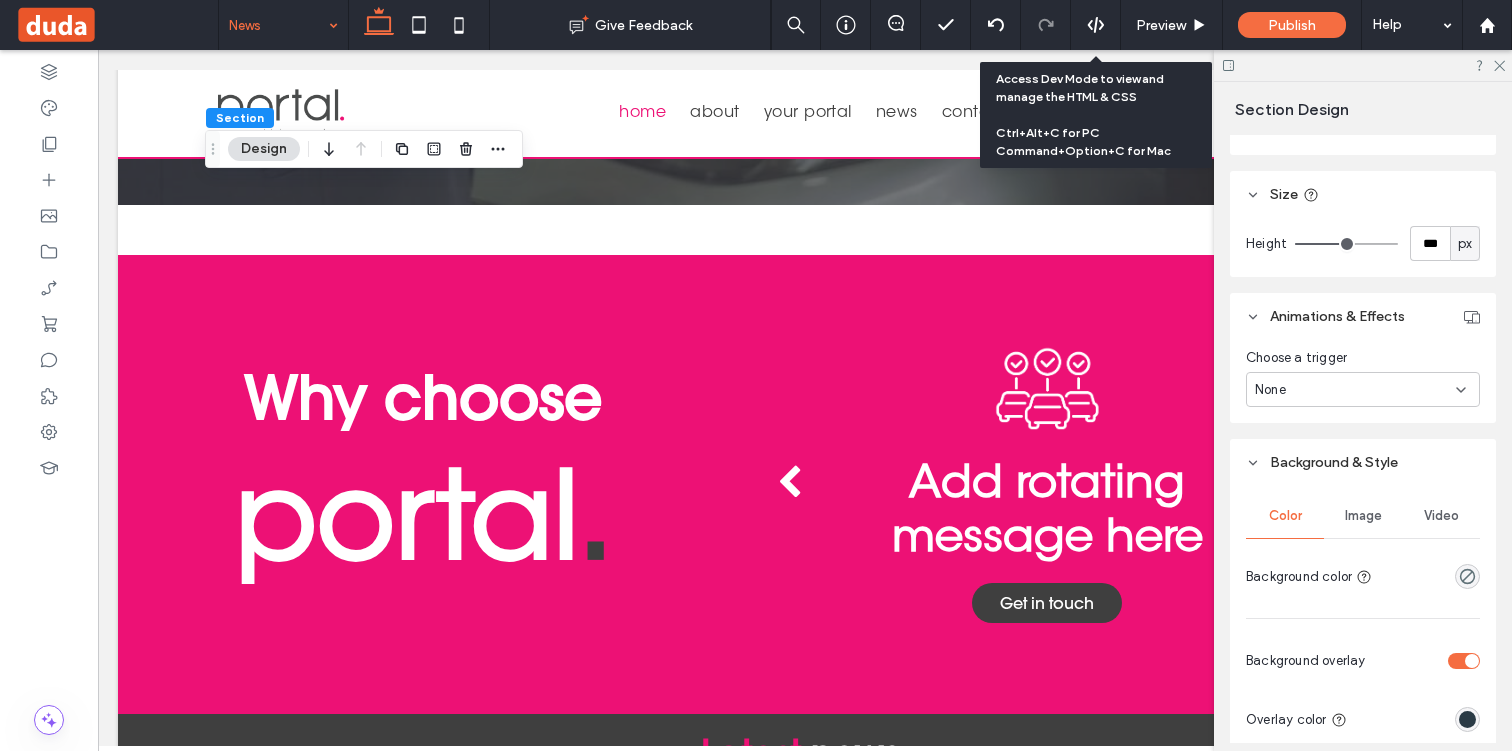 click on "Image" at bounding box center (1363, 516) 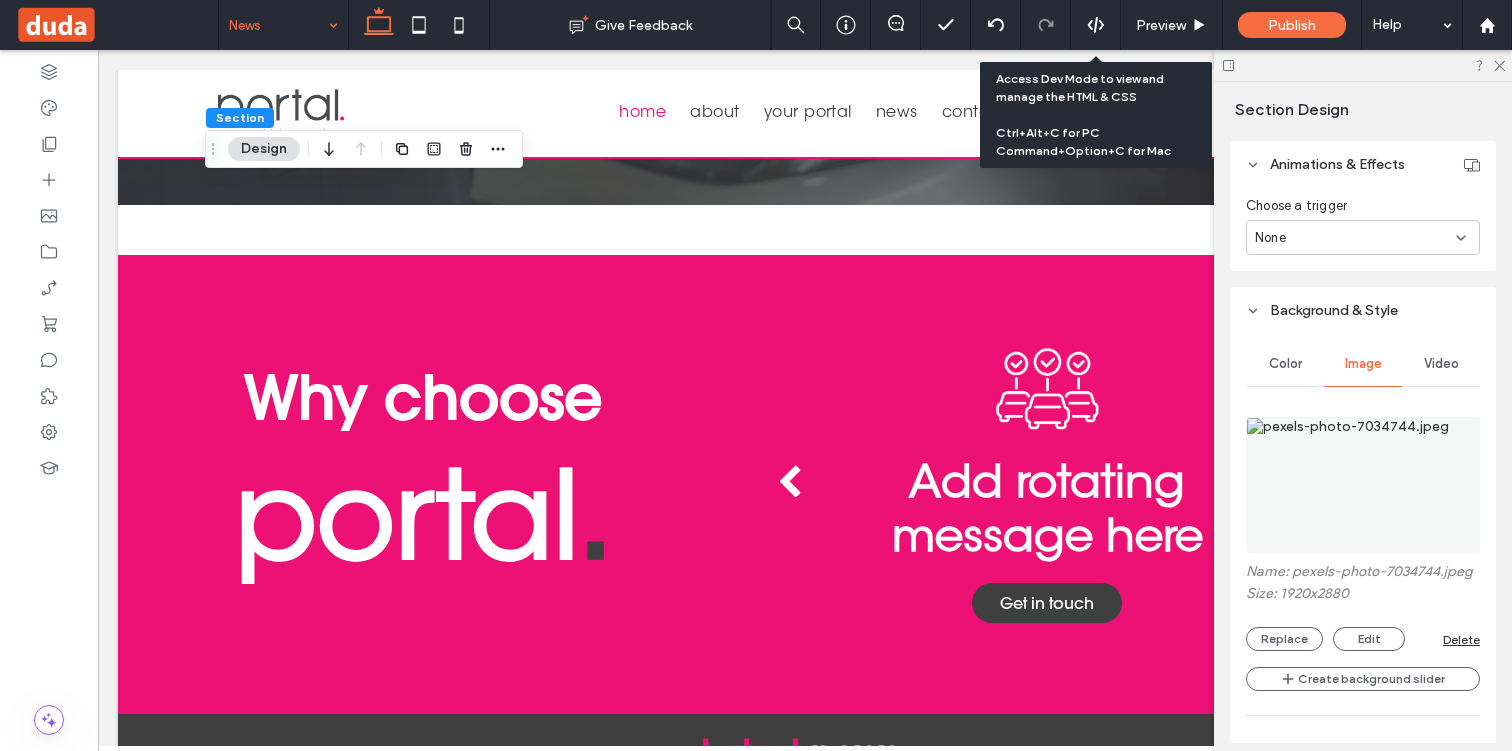 scroll, scrollTop: 822, scrollLeft: 0, axis: vertical 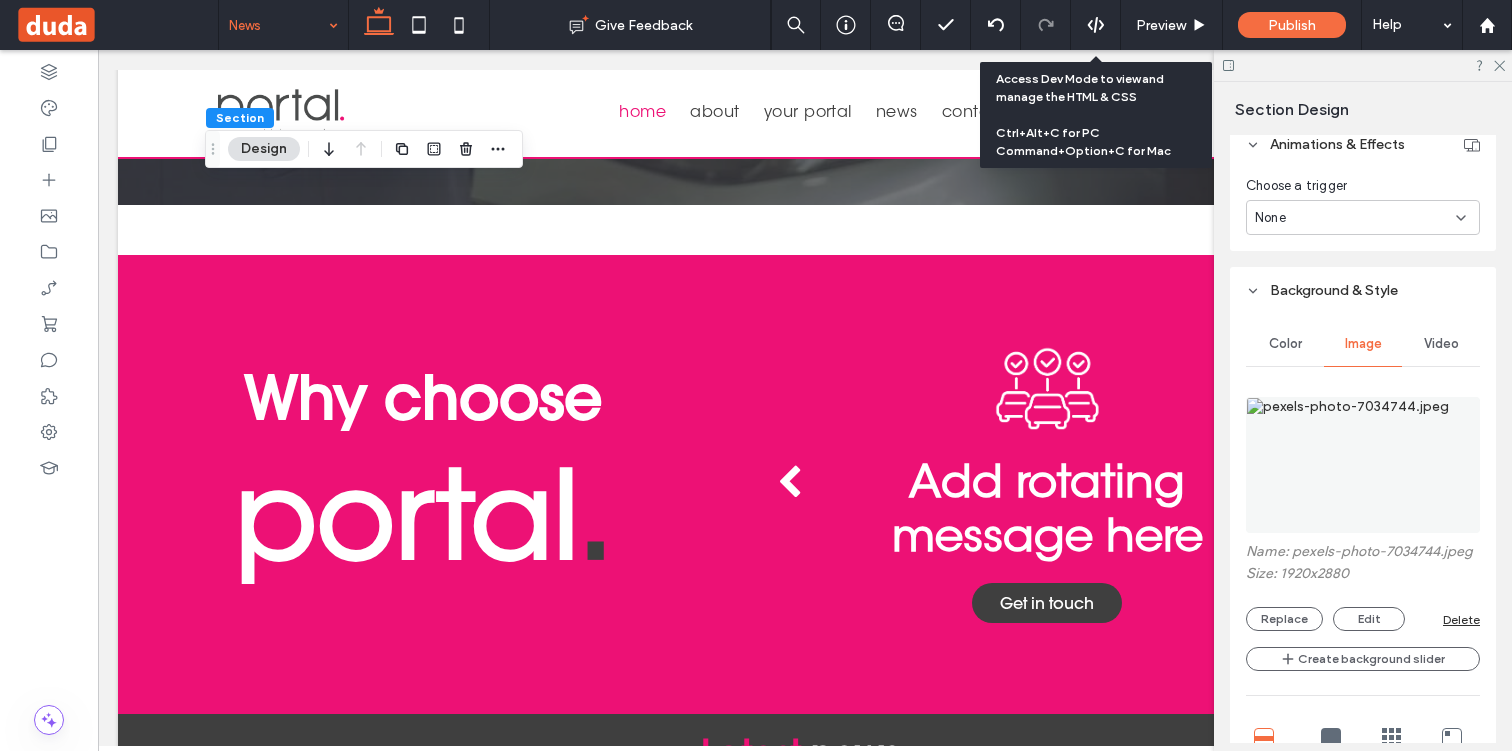 click on "Delete" at bounding box center [1461, 619] 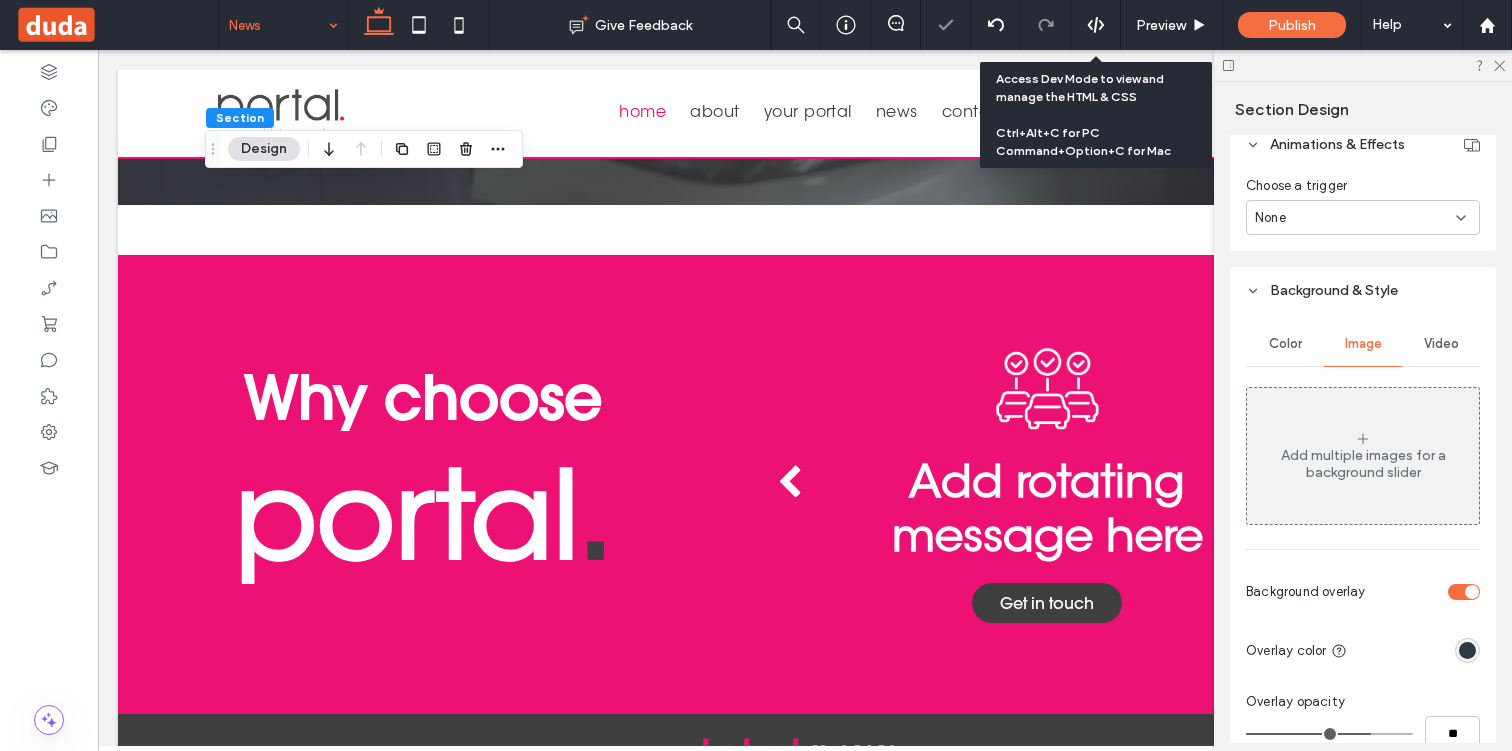 click on "Color" at bounding box center (1285, 344) 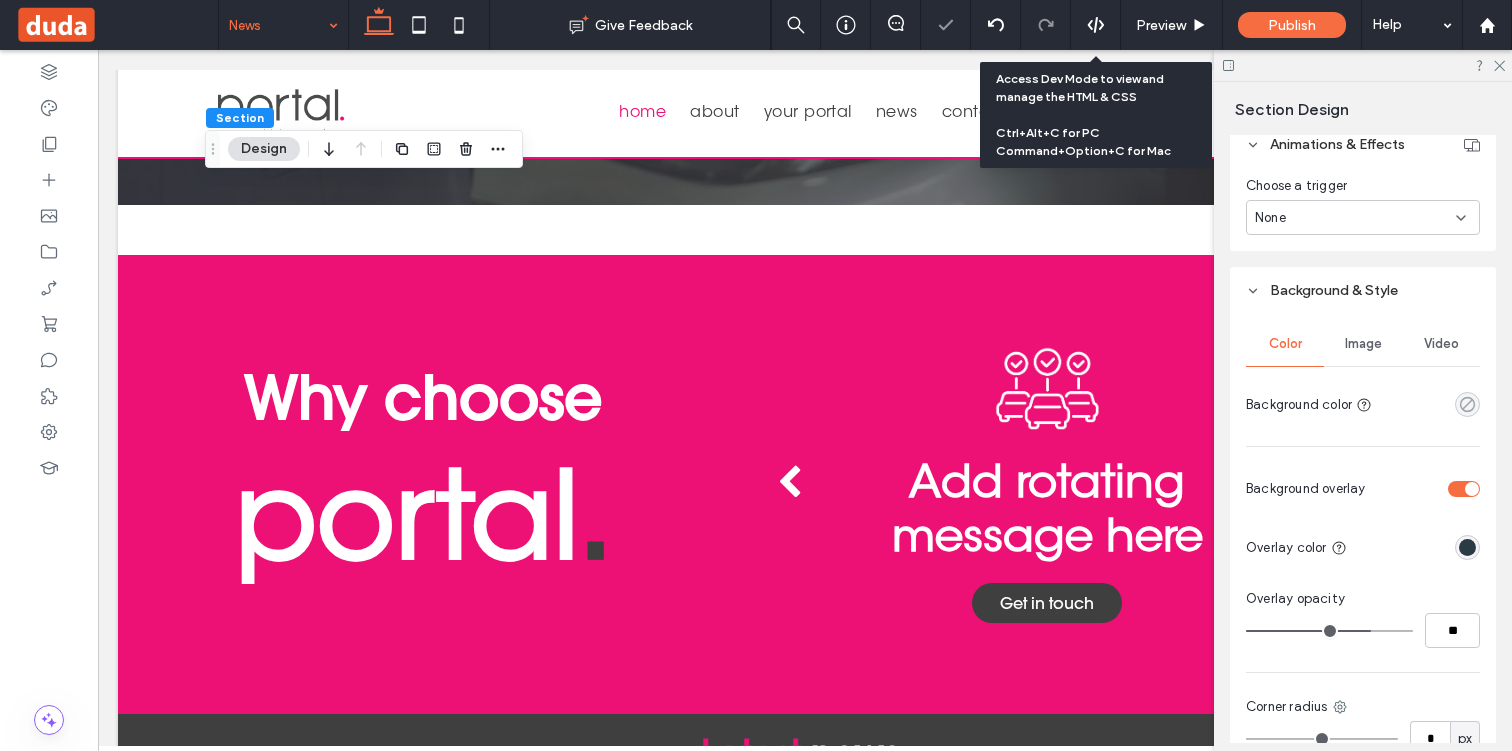 click 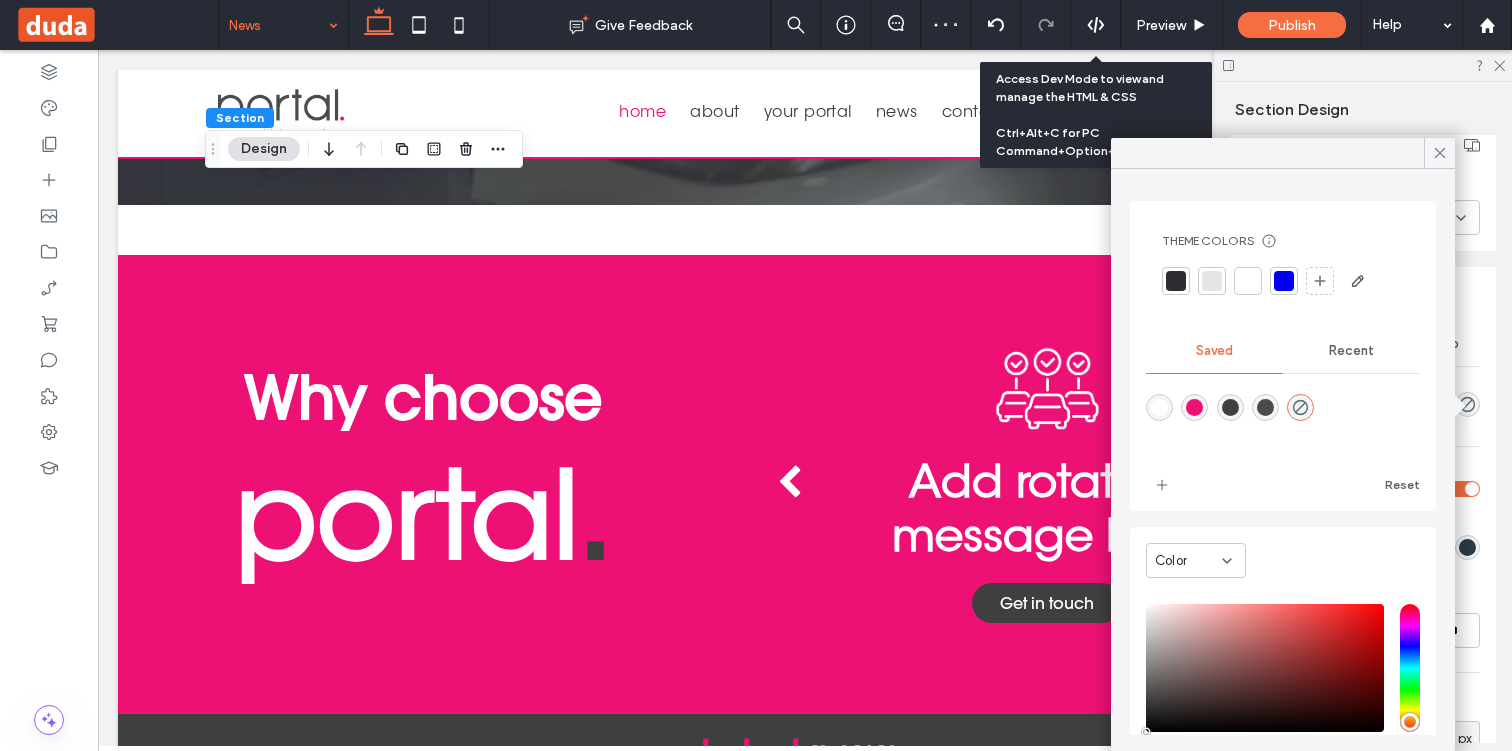 click at bounding box center (1194, 407) 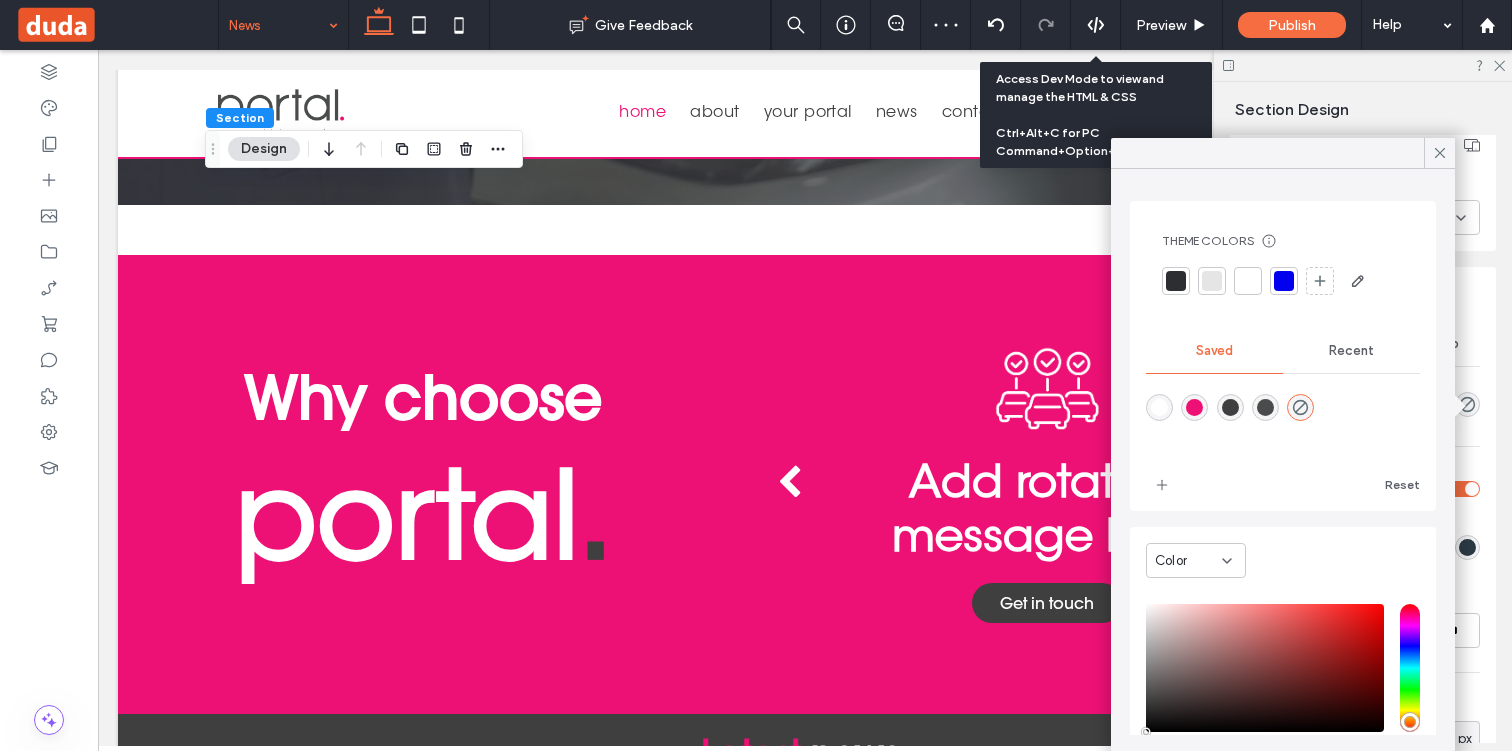 type on "*******" 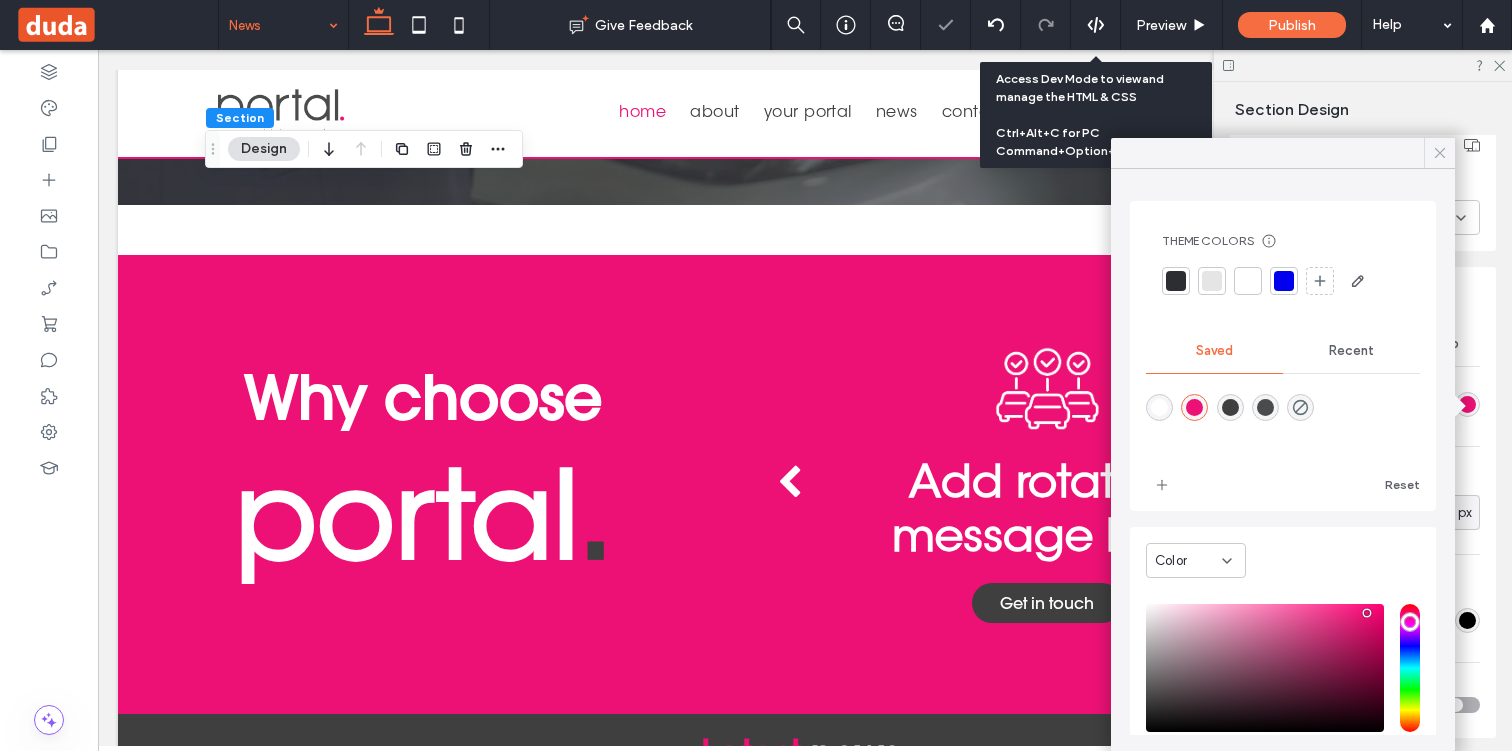 click at bounding box center [1440, 153] 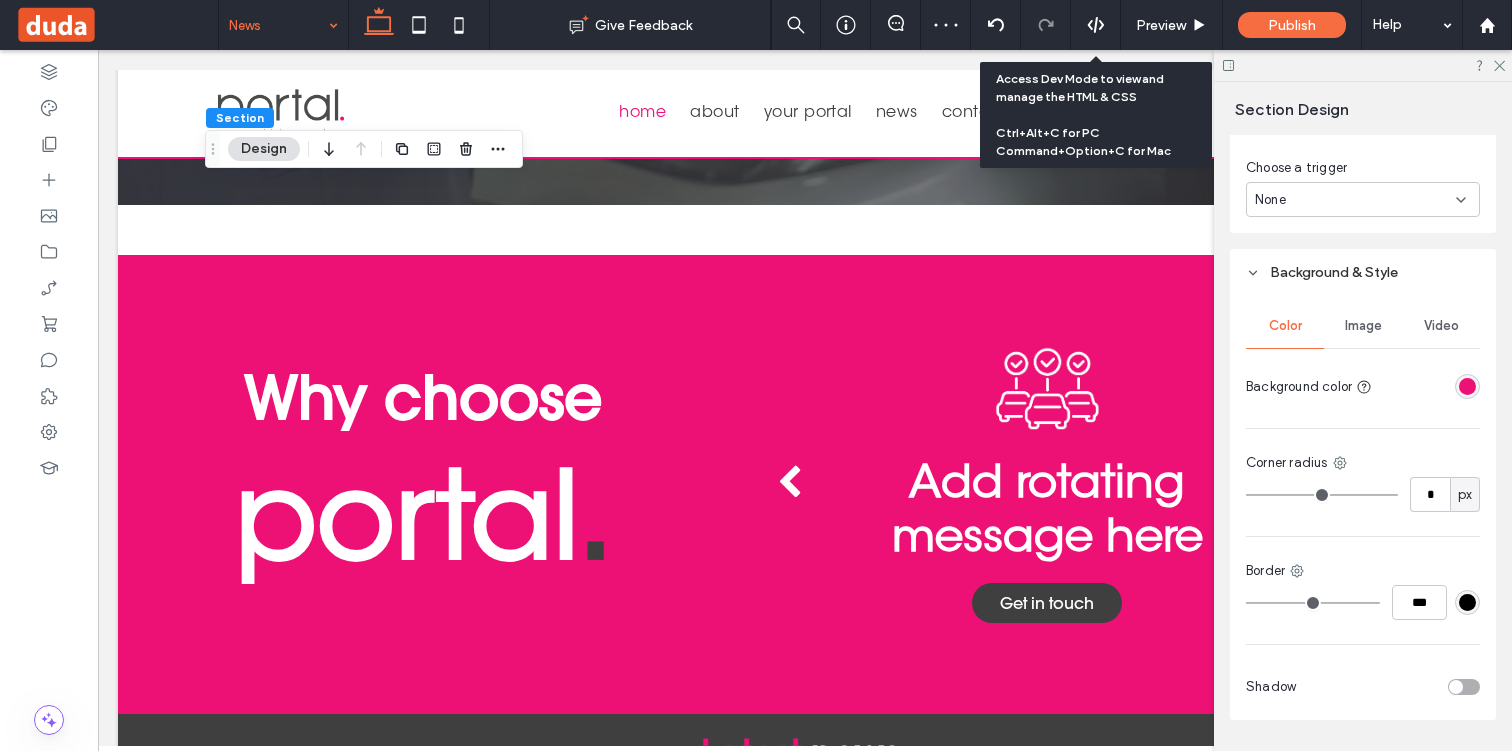 scroll, scrollTop: 819, scrollLeft: 0, axis: vertical 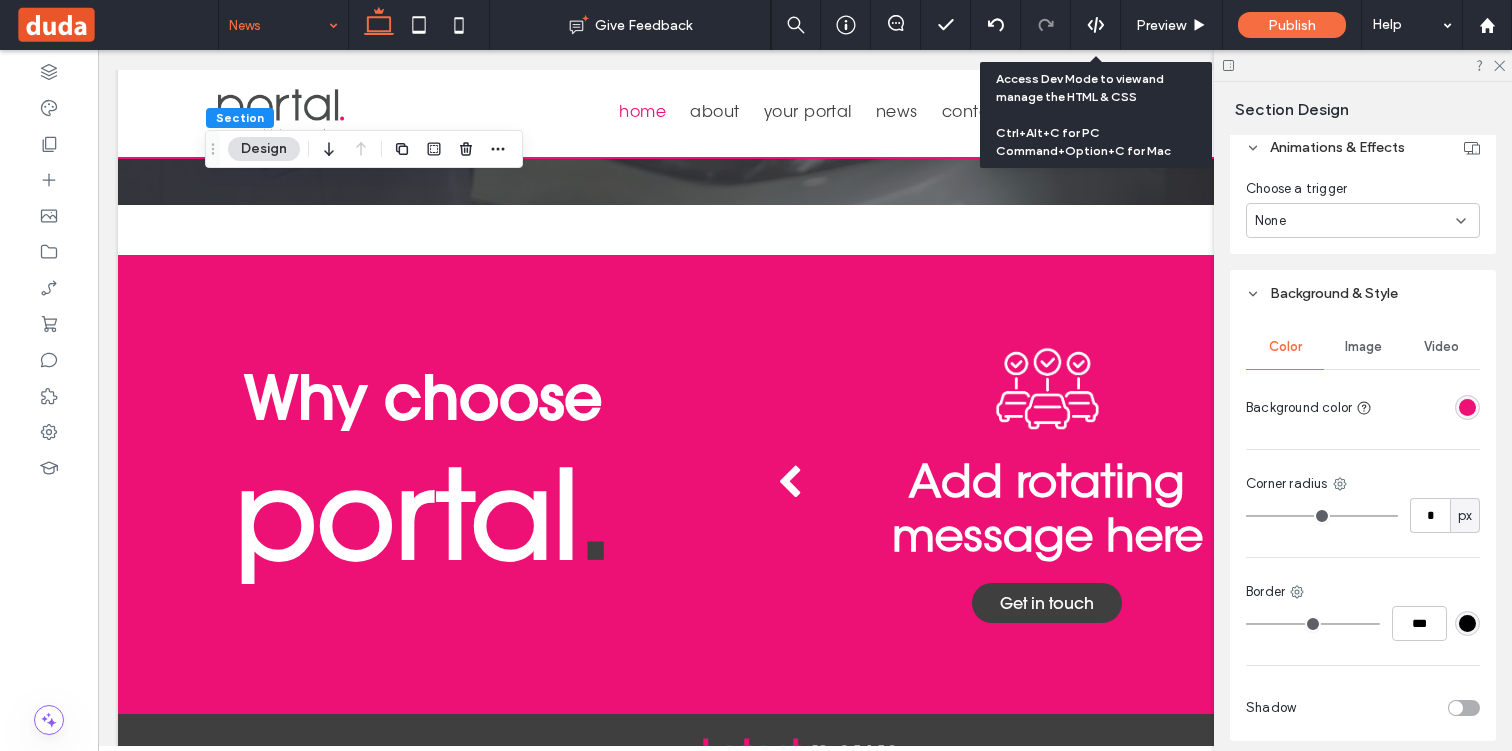 click at bounding box center (1467, 407) 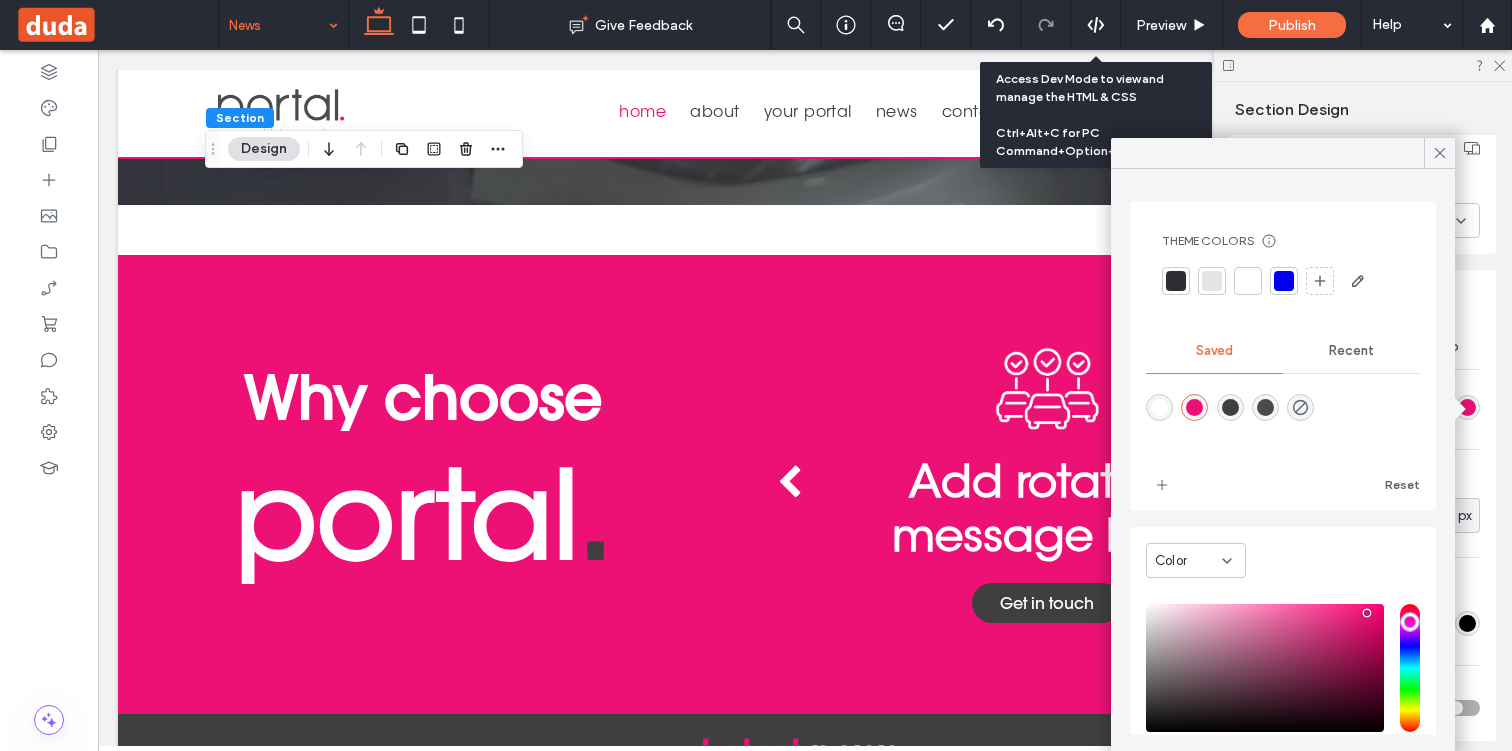 scroll, scrollTop: 124, scrollLeft: 0, axis: vertical 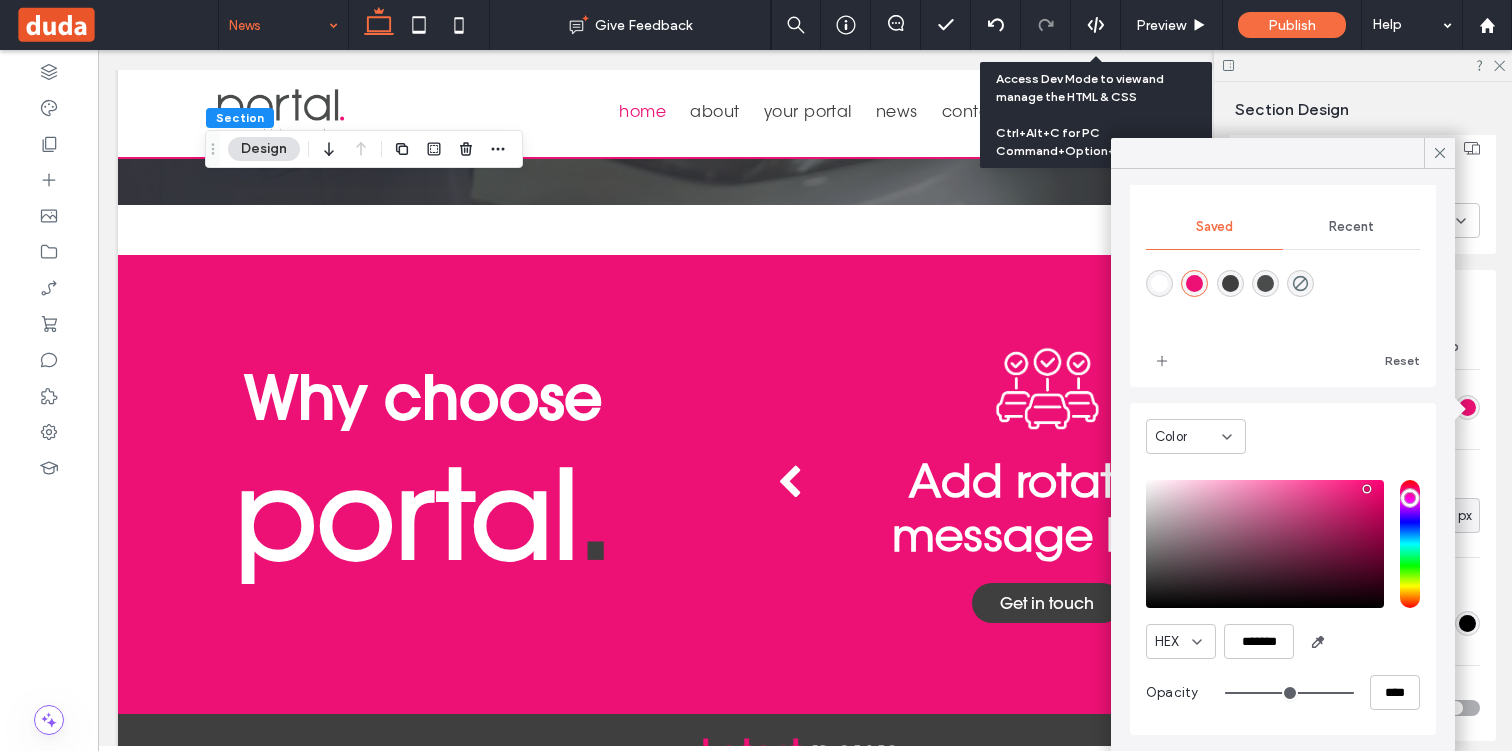 click on "****" at bounding box center (1322, 692) 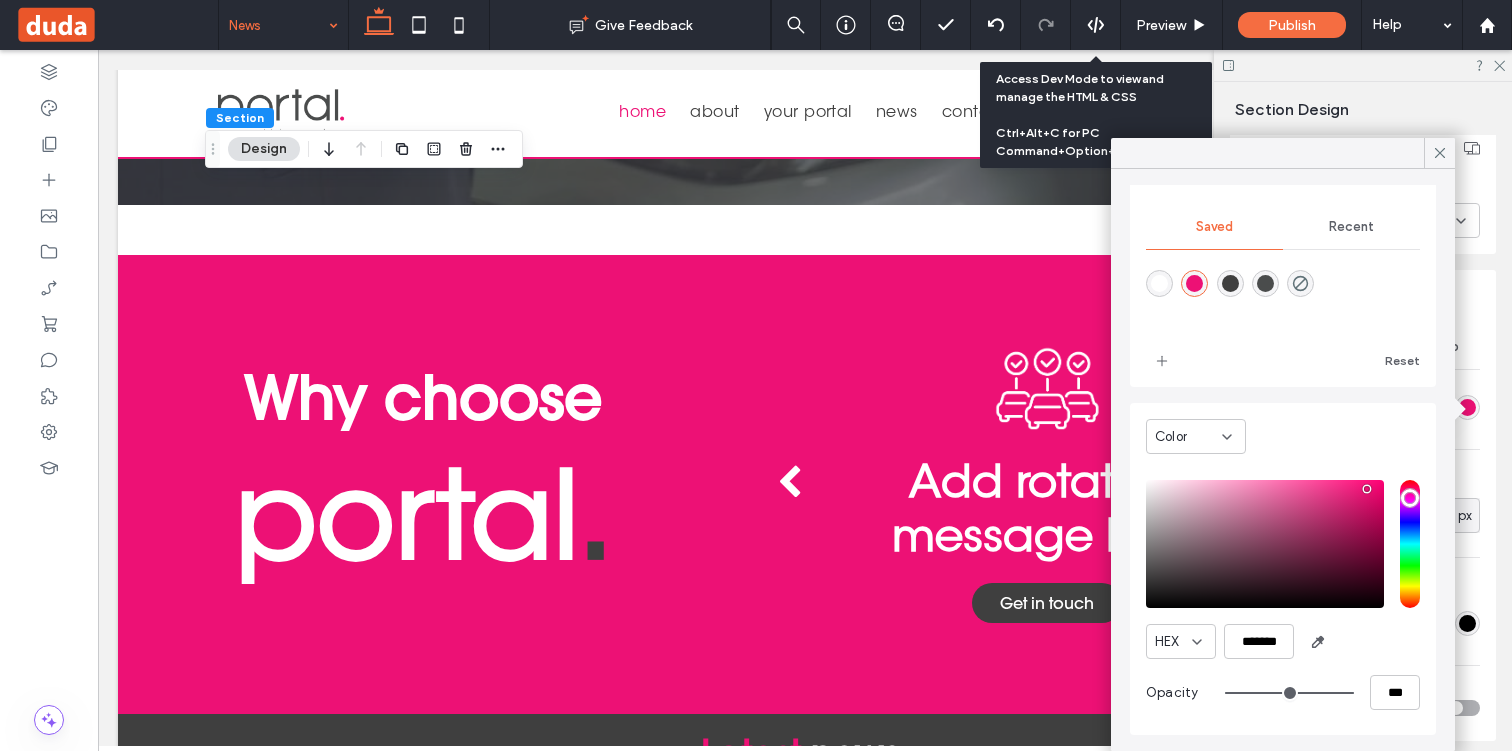 type on "**" 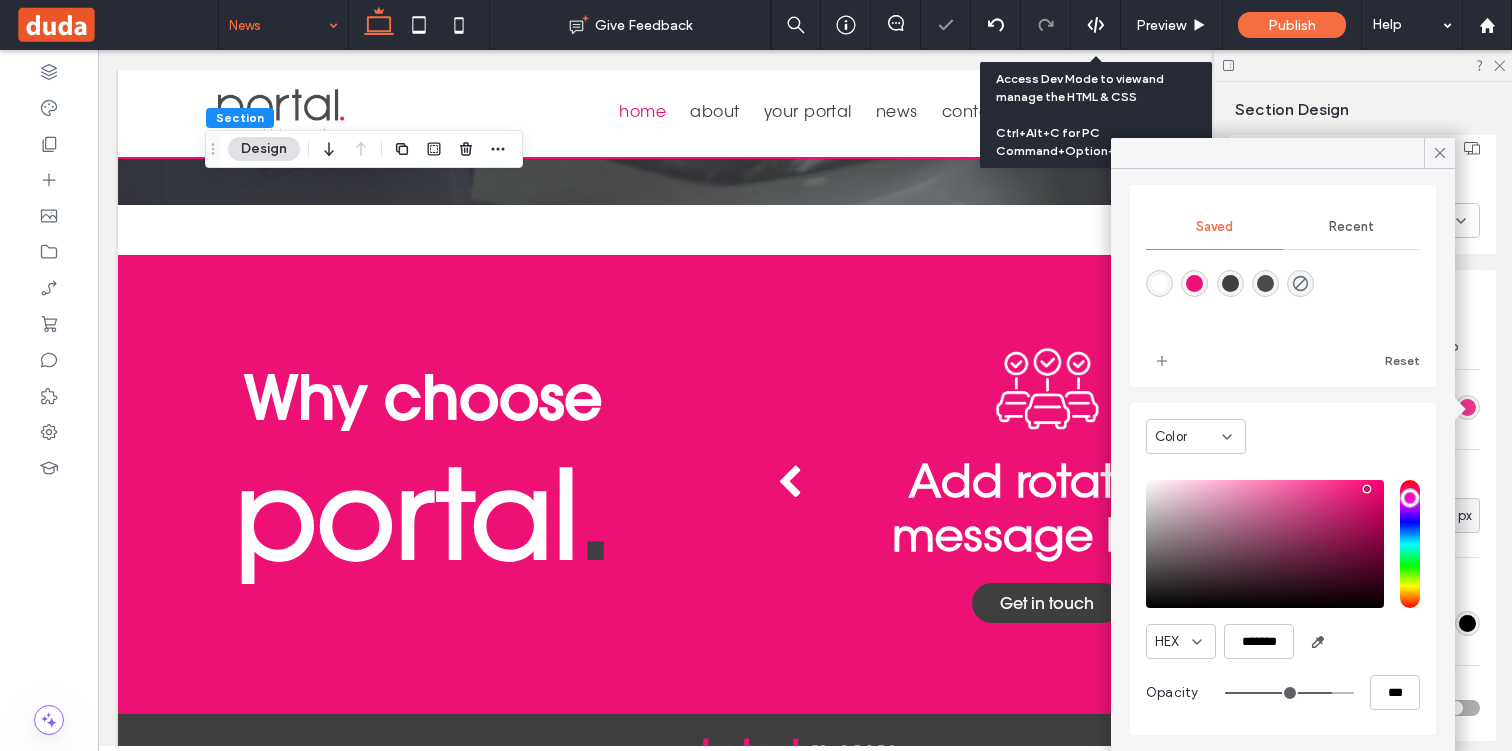 type on "**" 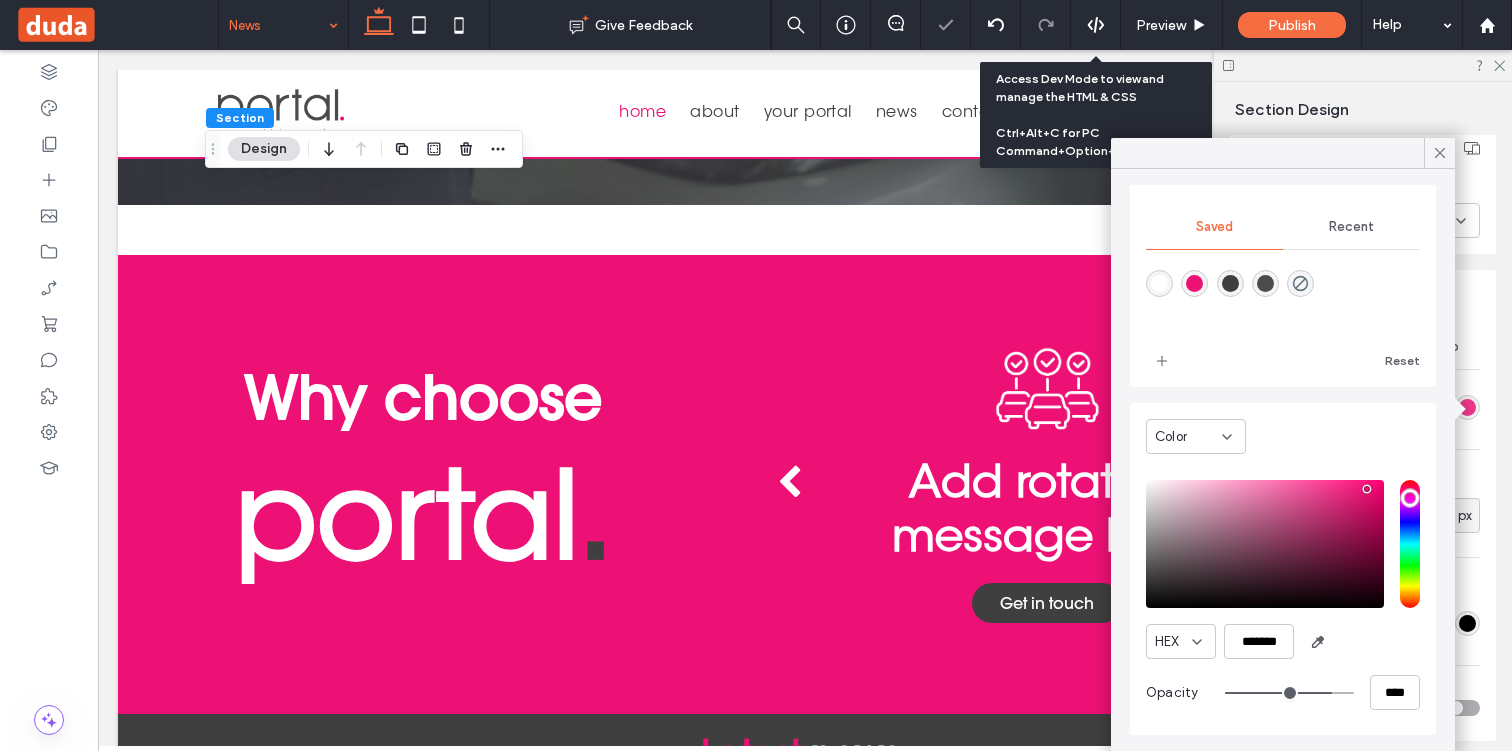 drag, startPoint x: 1346, startPoint y: 692, endPoint x: 1374, endPoint y: 694, distance: 28.071337 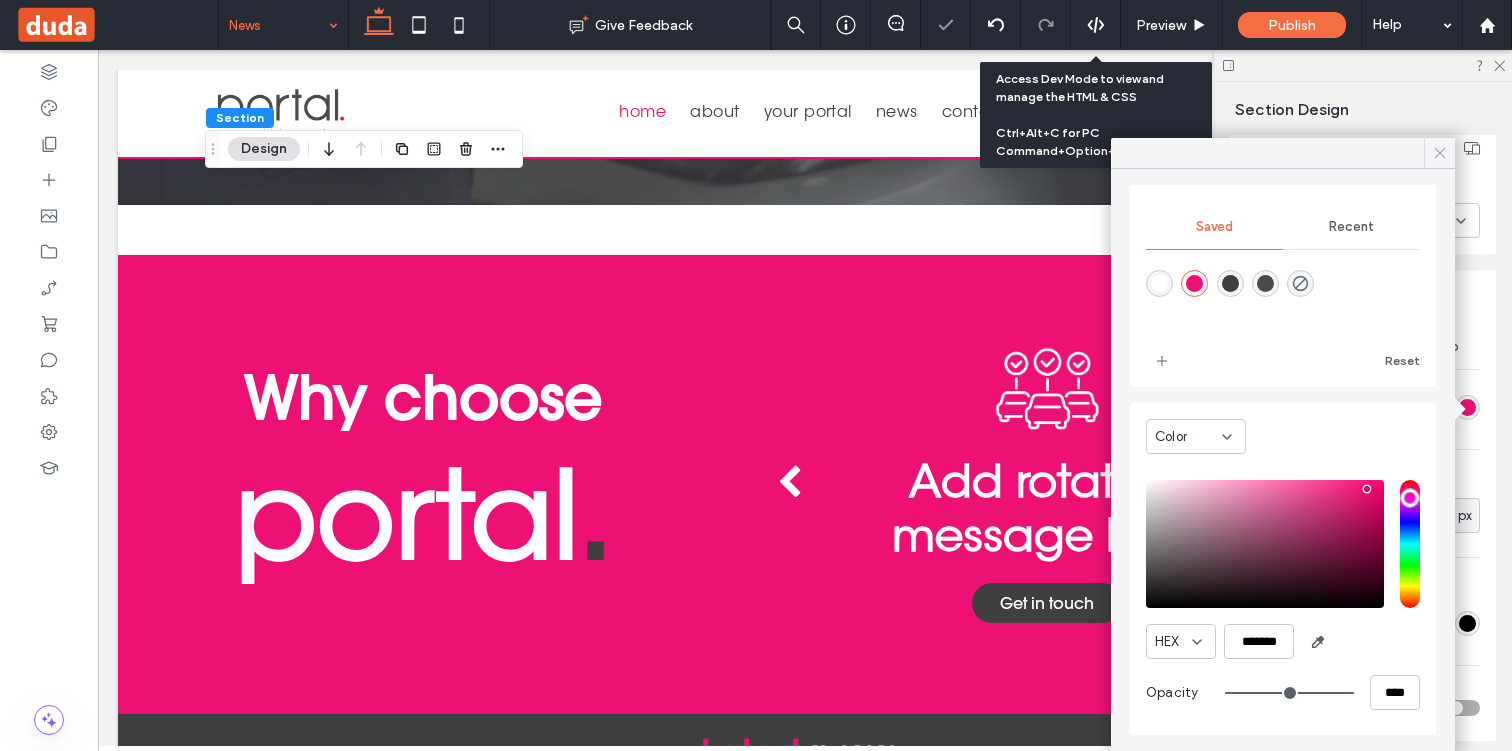 click 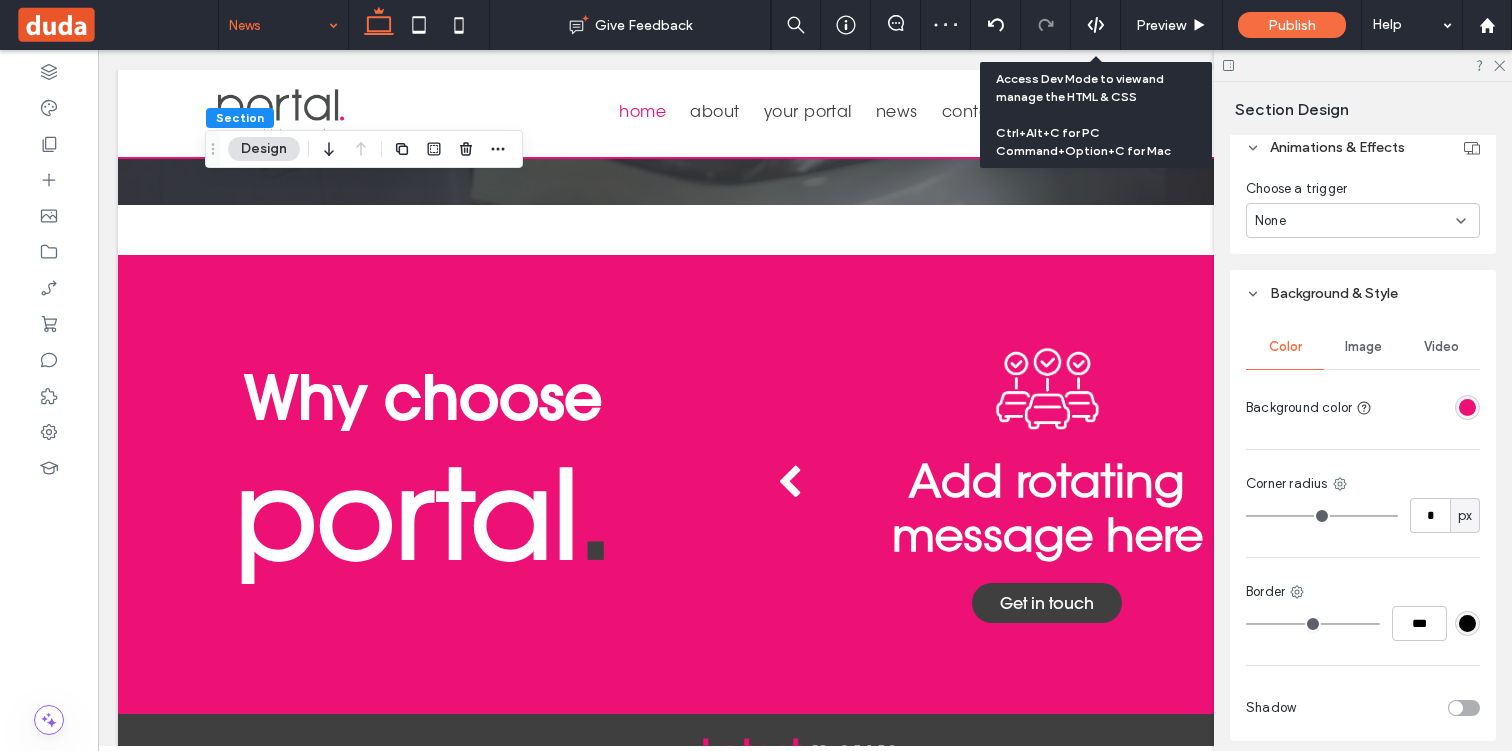 click on "Image" at bounding box center [1363, 347] 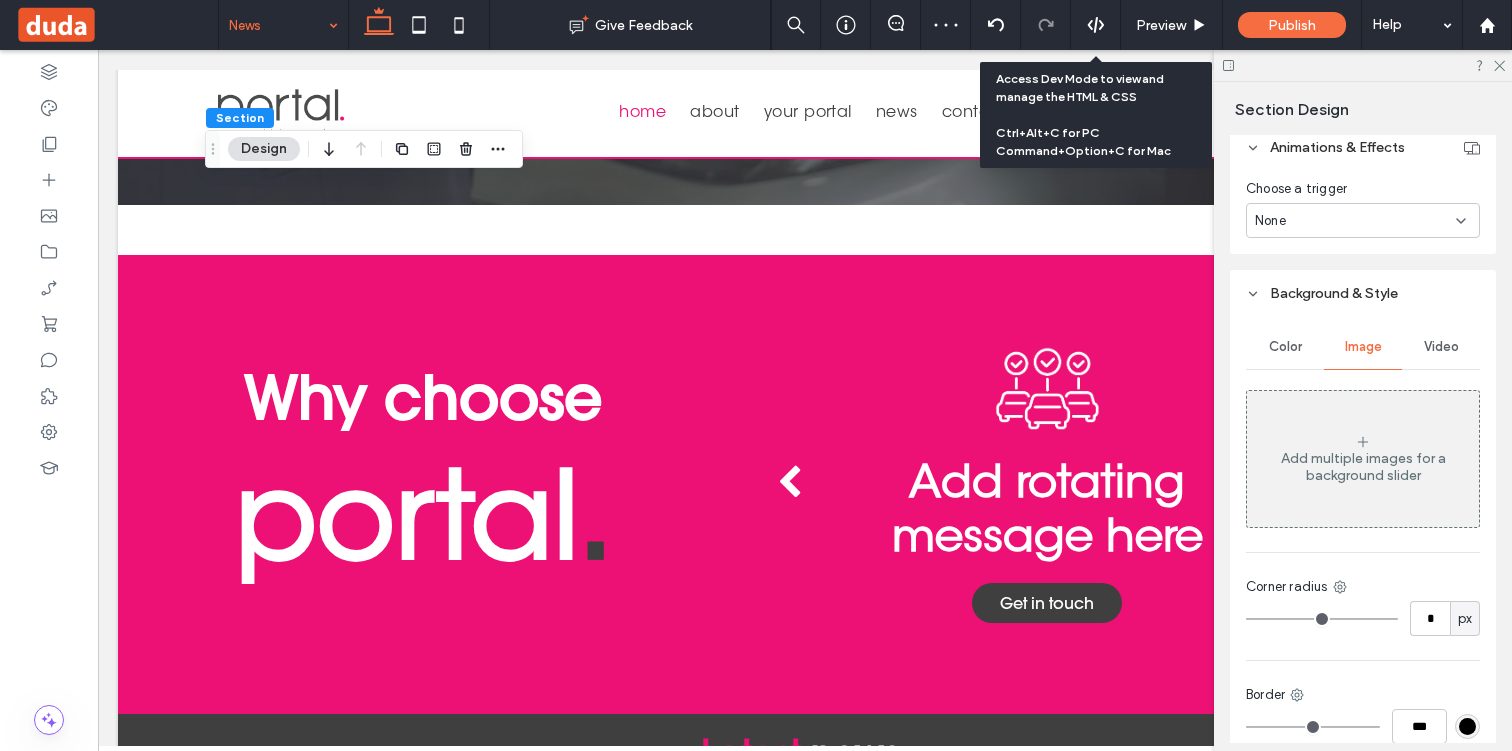 click on "Video" at bounding box center (1441, 347) 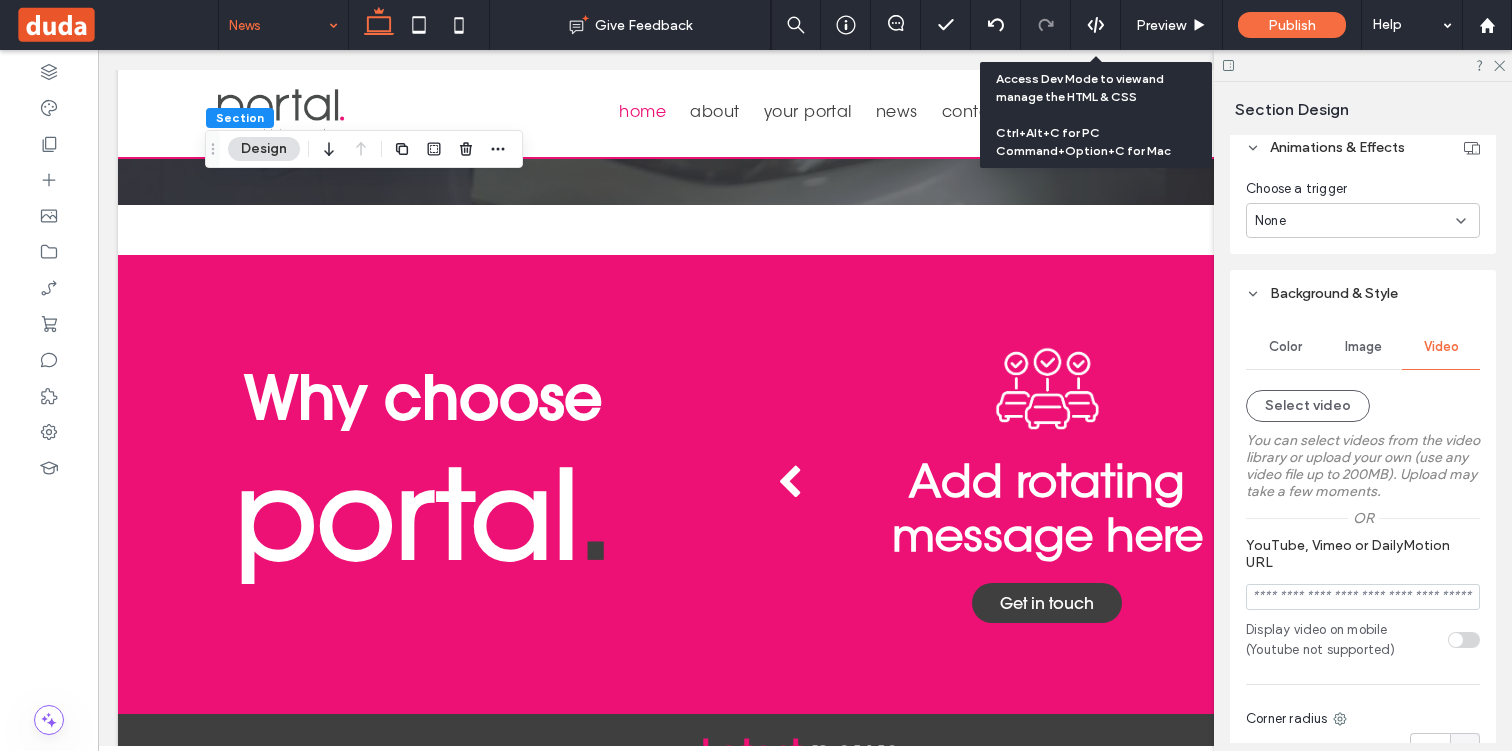 click on "Color" at bounding box center [1285, 347] 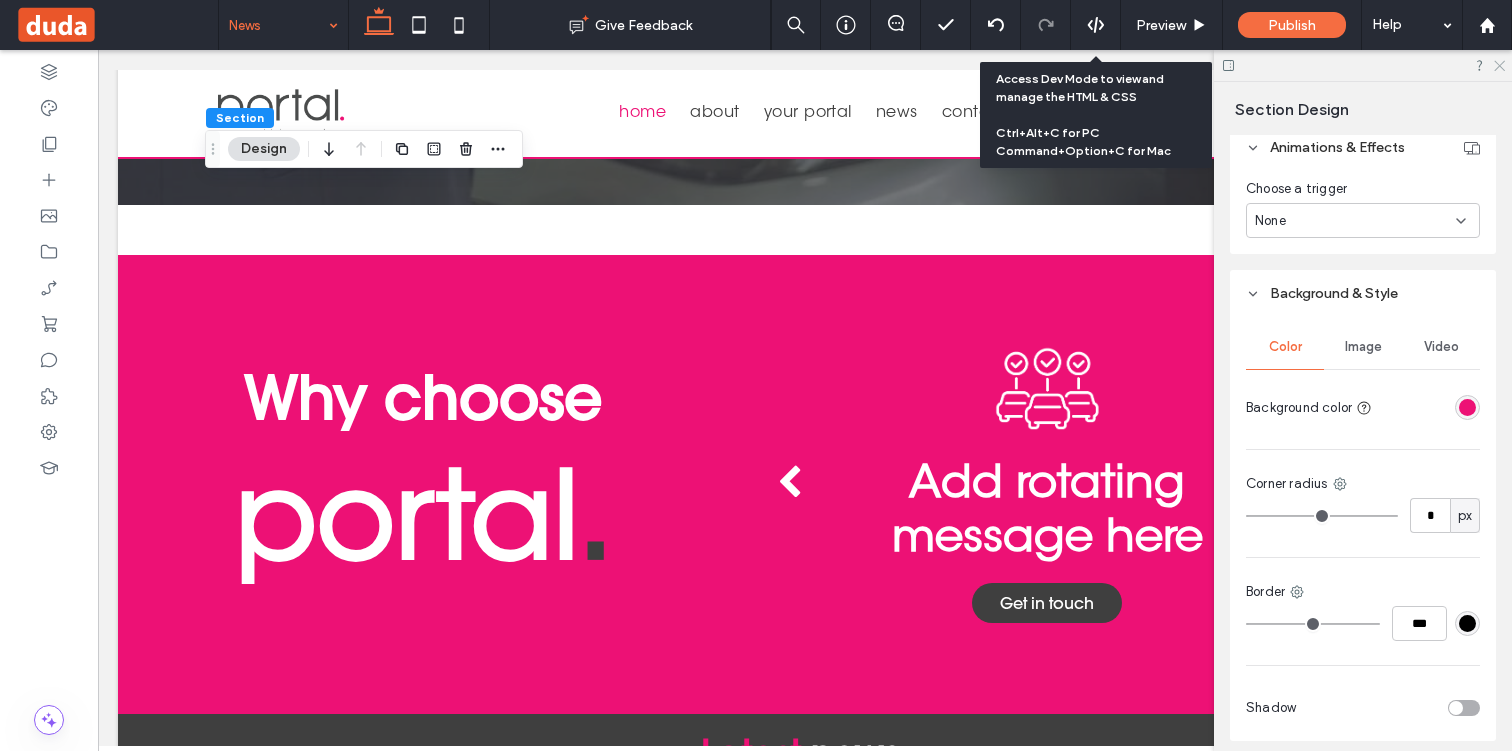 click 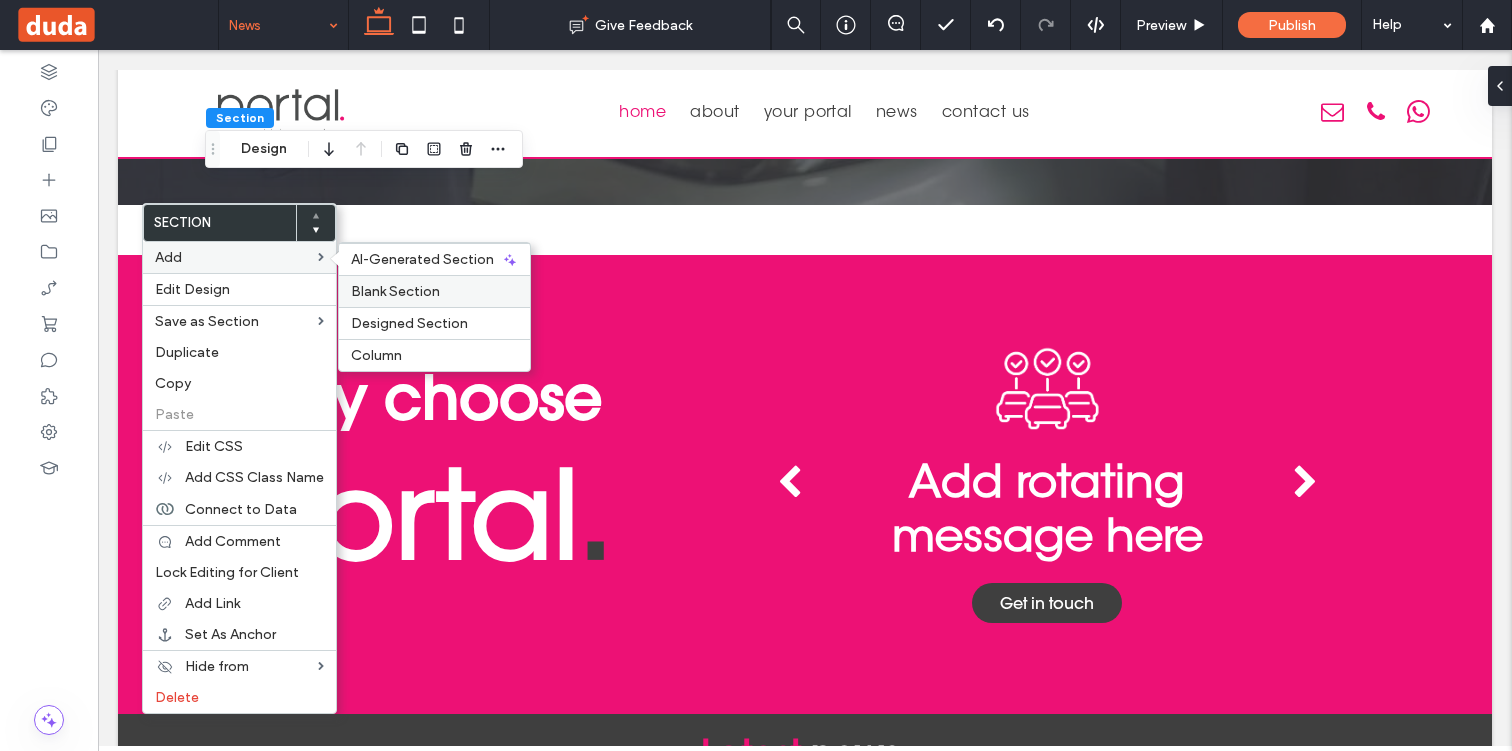 click on "Blank Section" at bounding box center (395, 291) 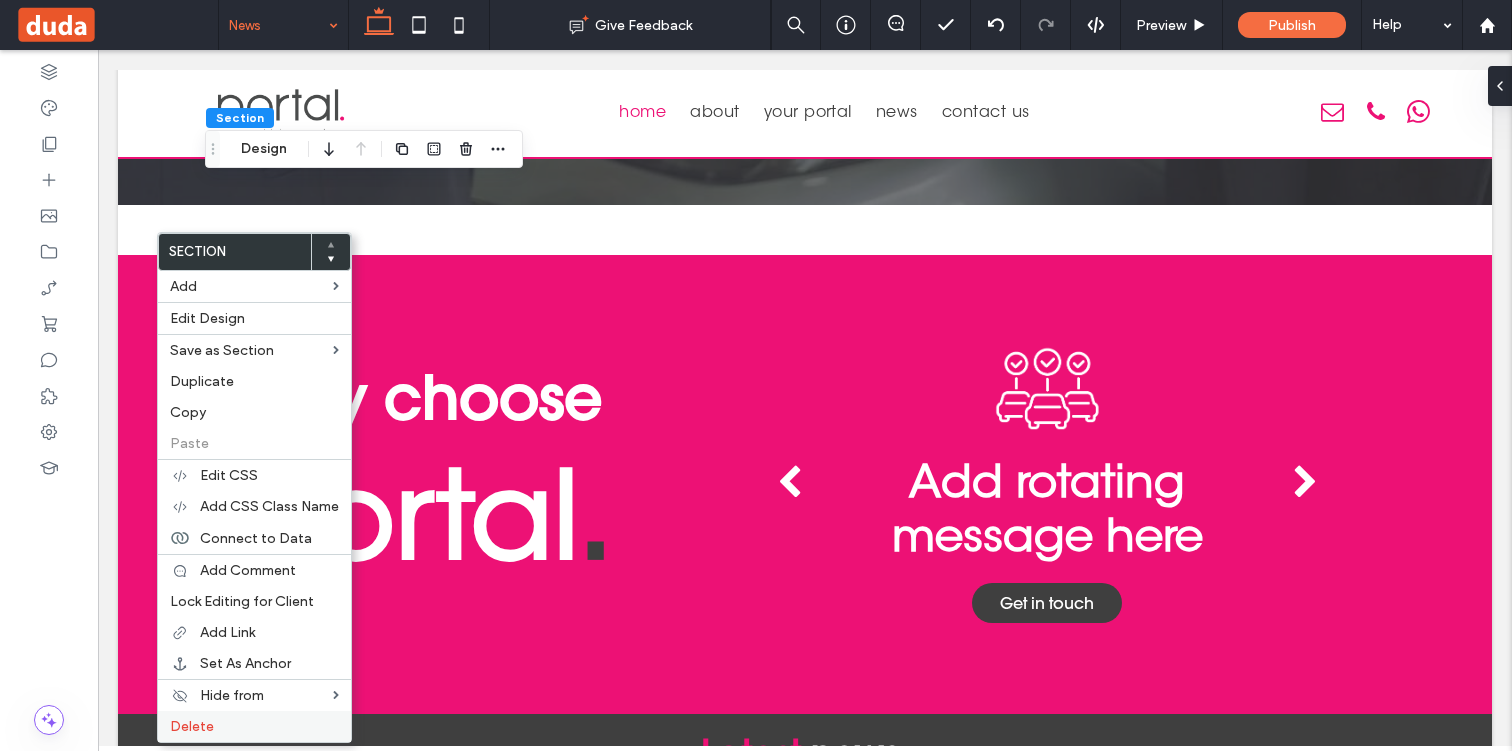 click on "Delete" at bounding box center [254, 726] 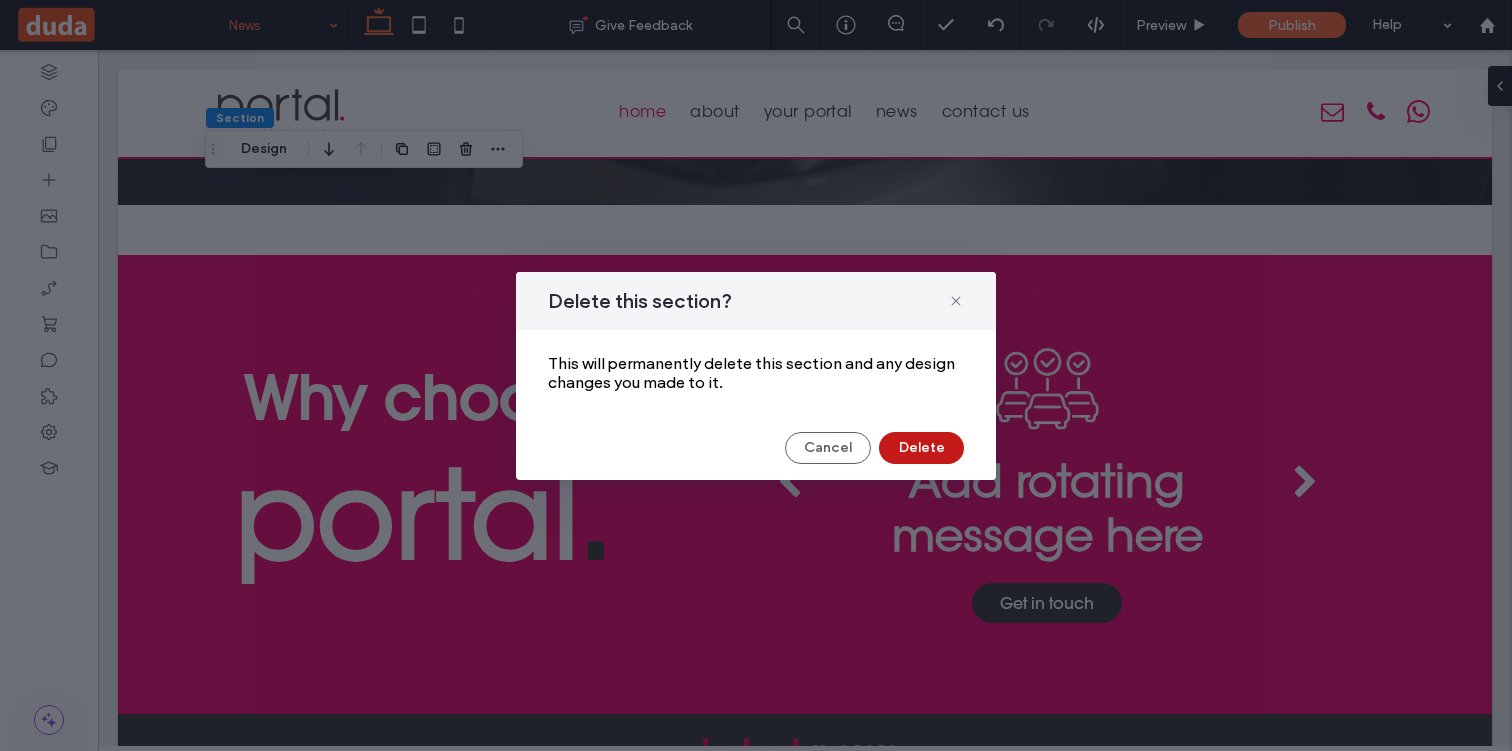 click on "Delete" at bounding box center (921, 448) 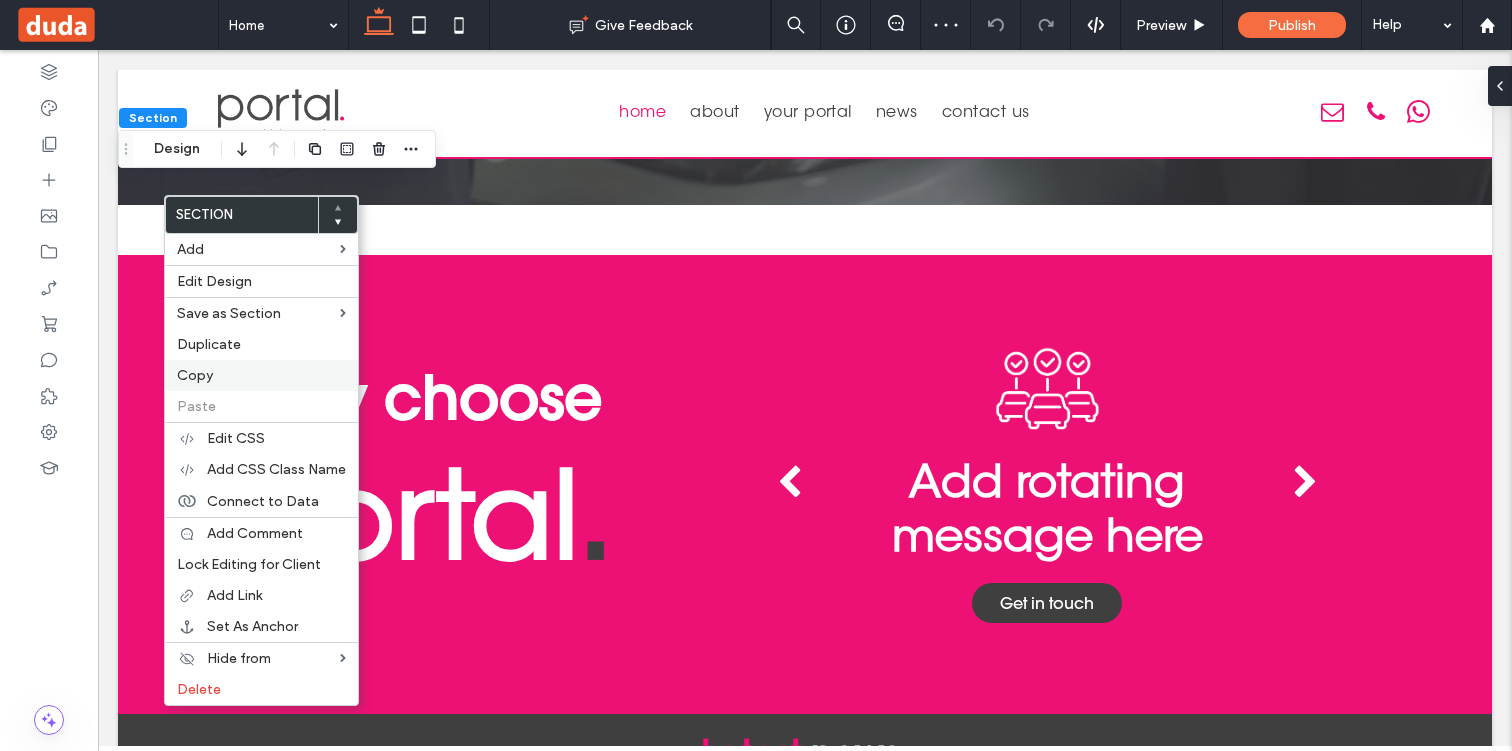 click on "Copy" at bounding box center (261, 375) 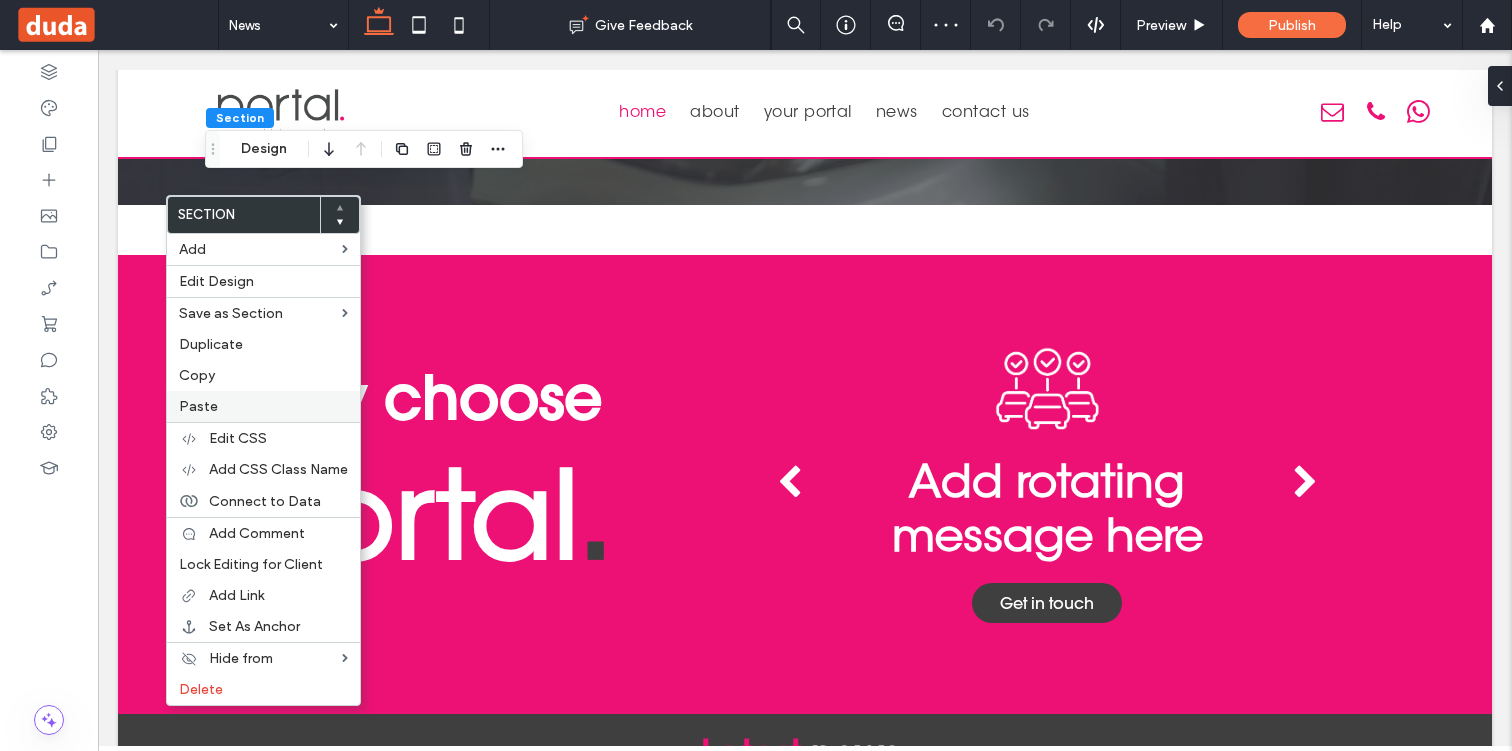 click on "Paste" at bounding box center [198, 406] 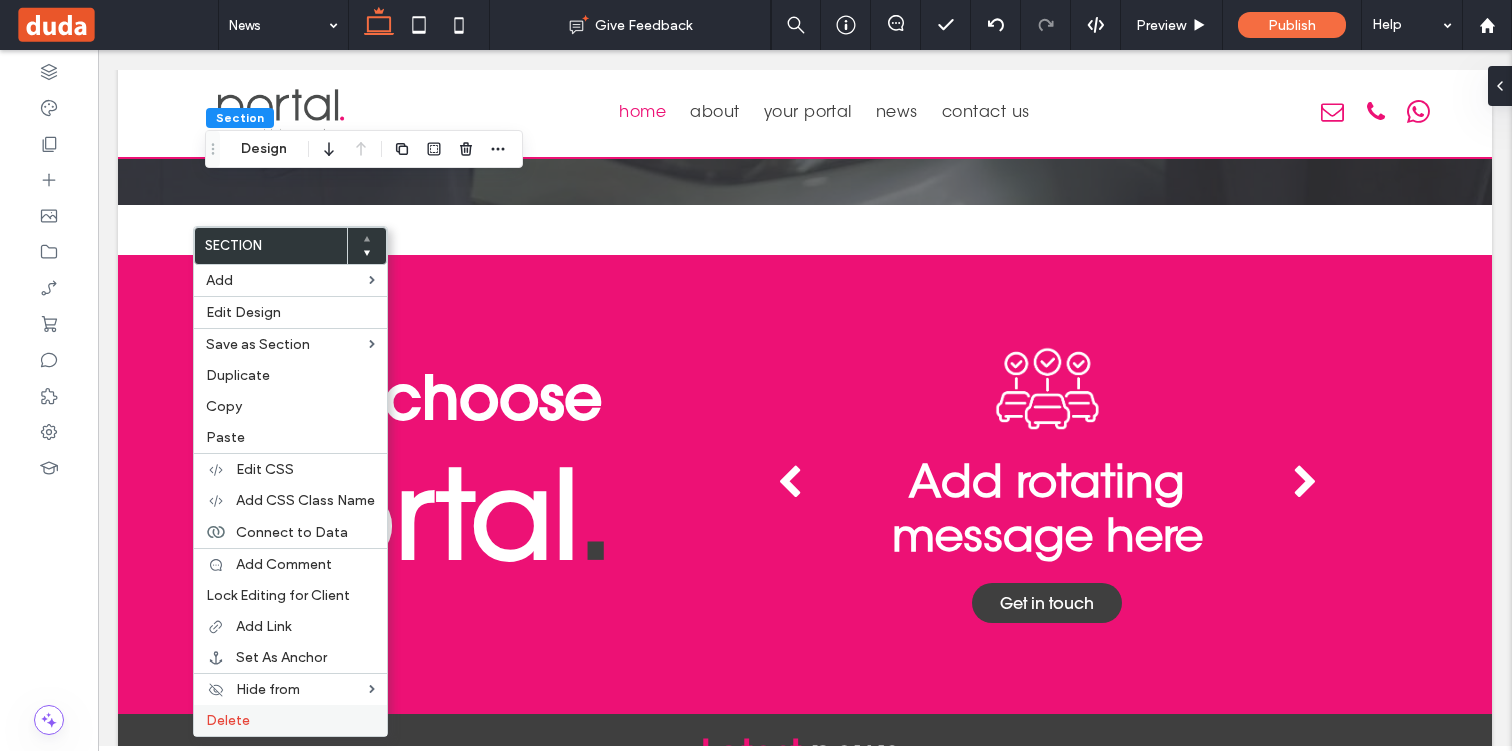 click on "Delete" at bounding box center [290, 720] 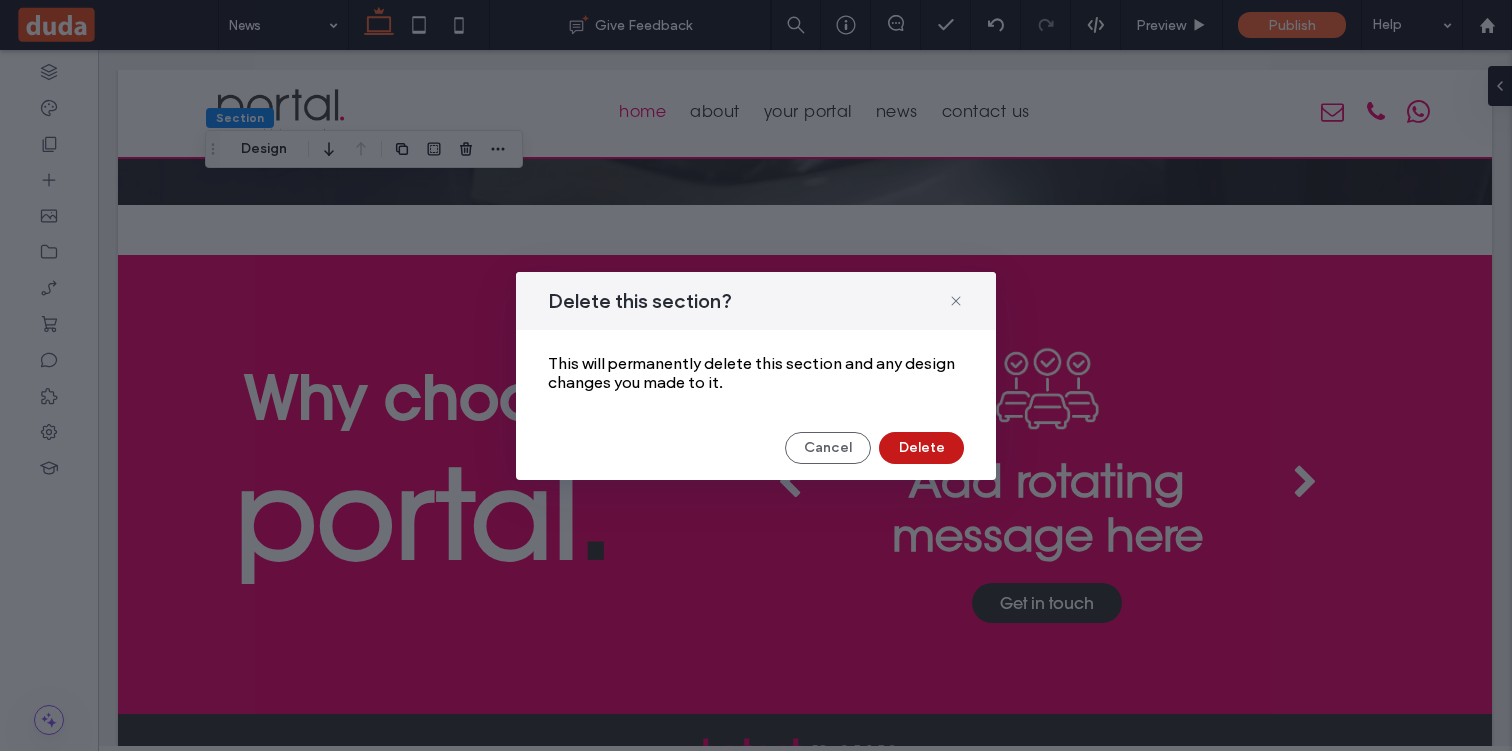 click on "Delete" at bounding box center [921, 448] 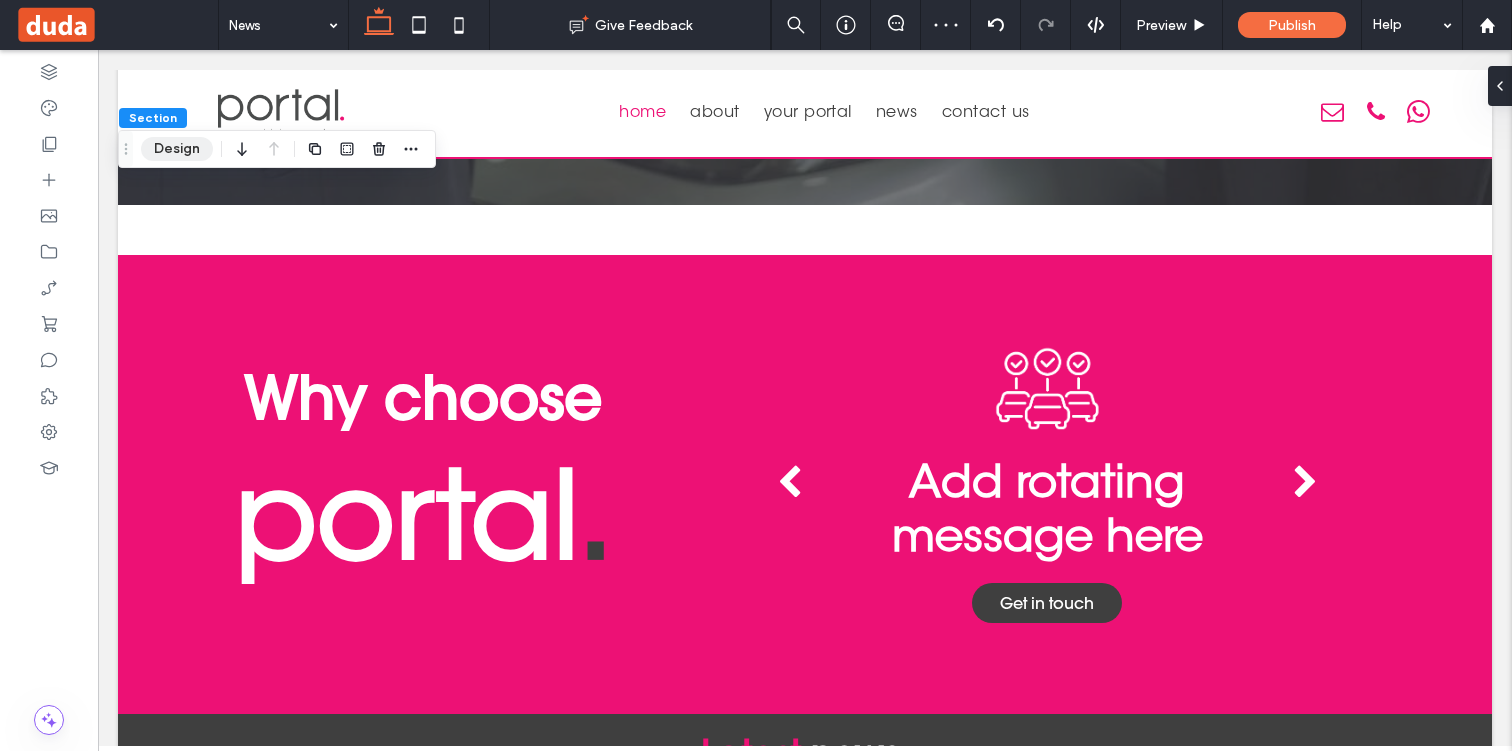 click on "Design" at bounding box center (177, 149) 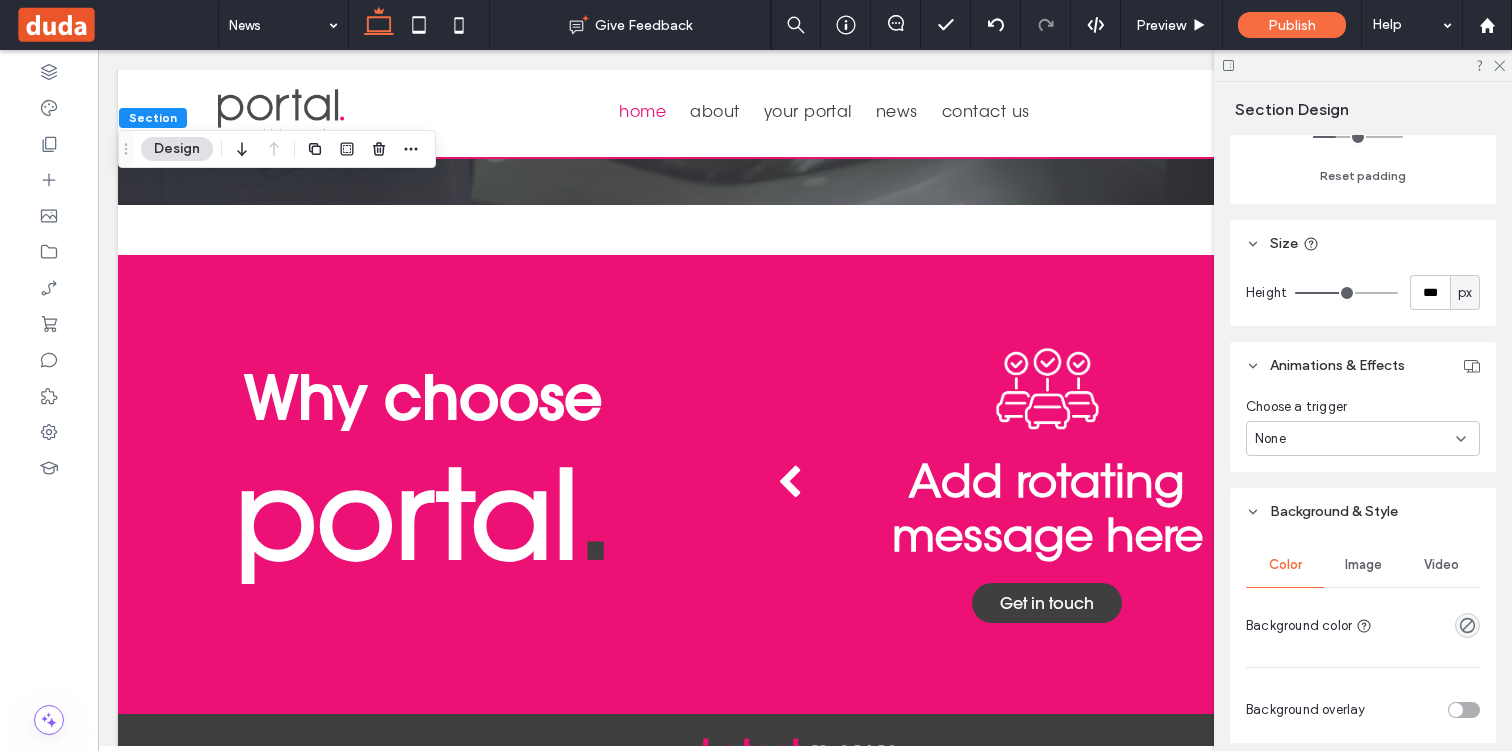 click on "Image" at bounding box center [1363, 565] 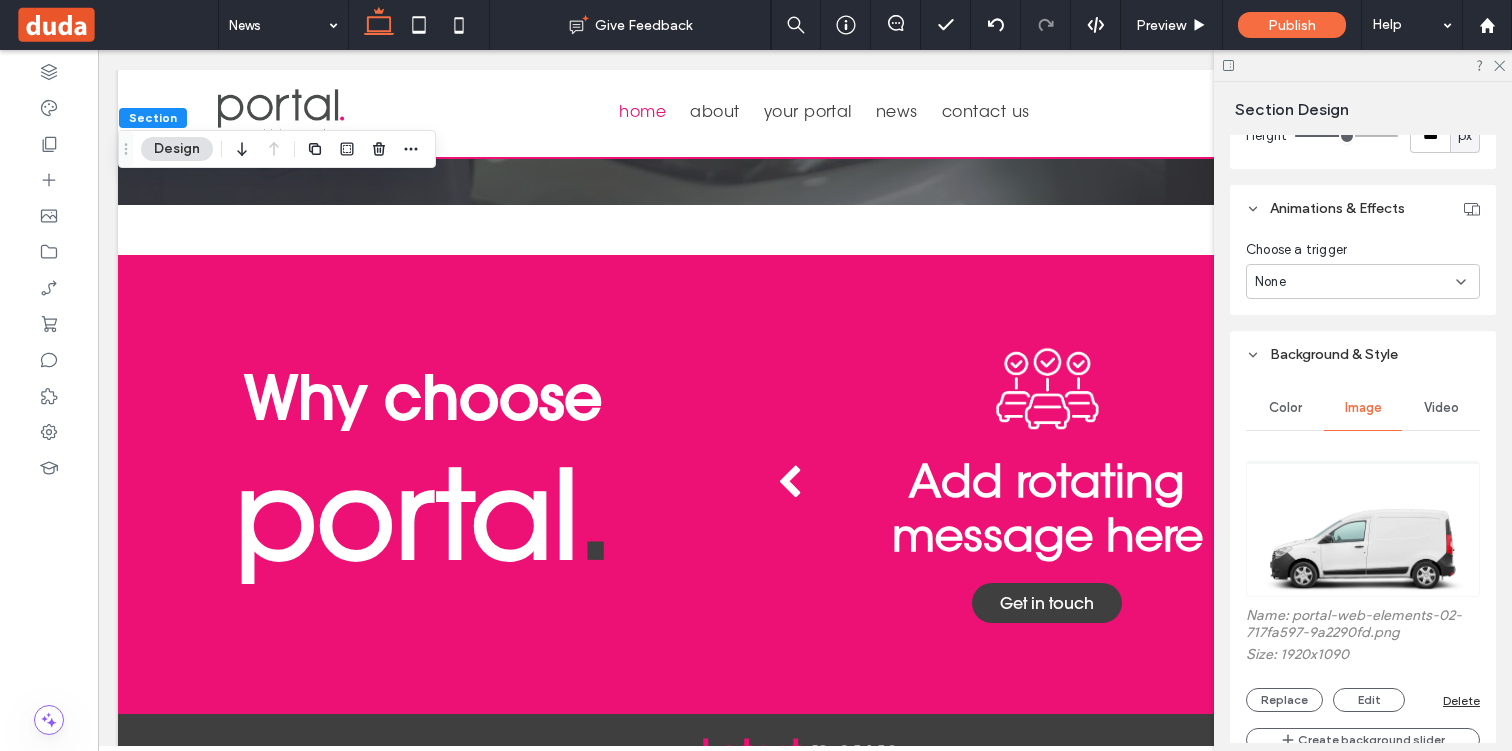 scroll, scrollTop: 878, scrollLeft: 0, axis: vertical 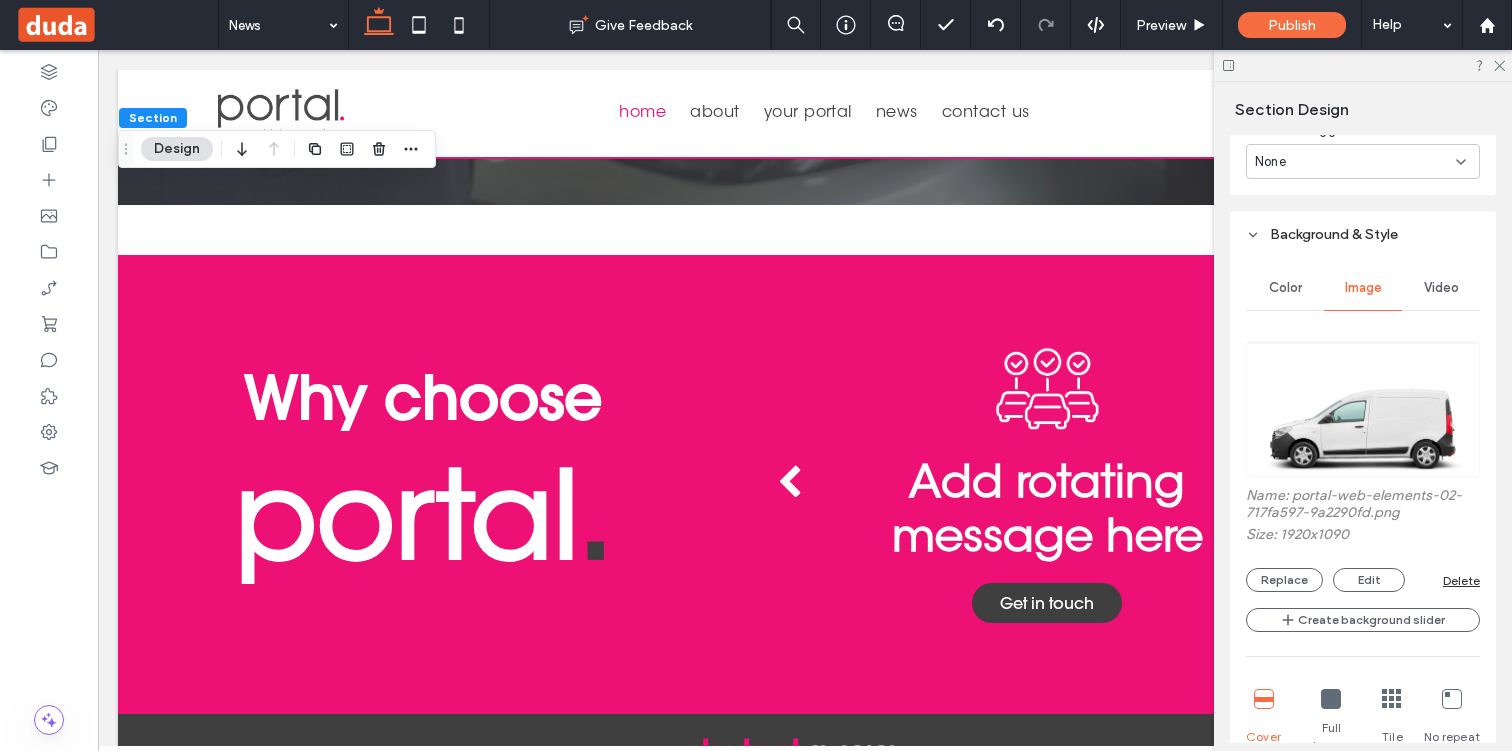 click on "Delete" at bounding box center (1461, 580) 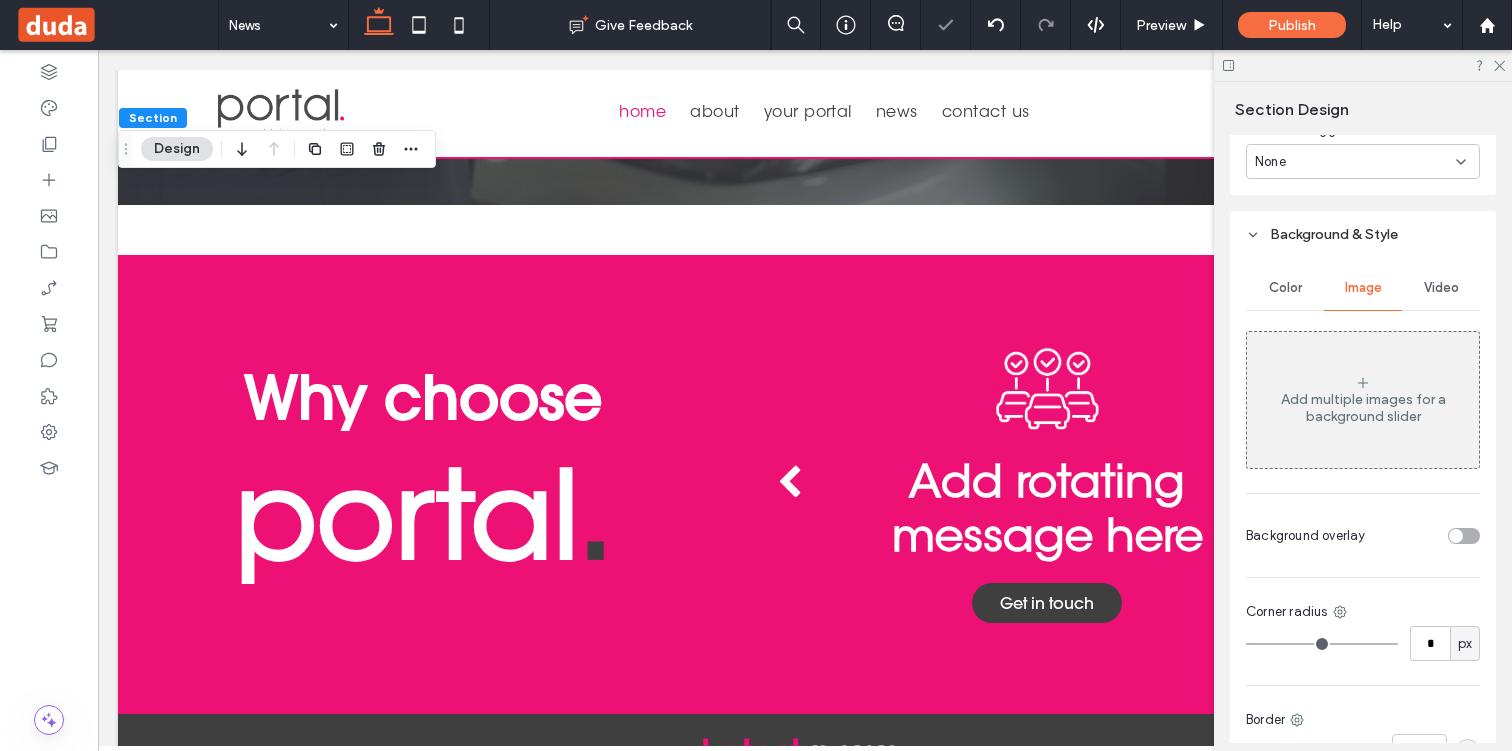 click on "Color" at bounding box center (1285, 288) 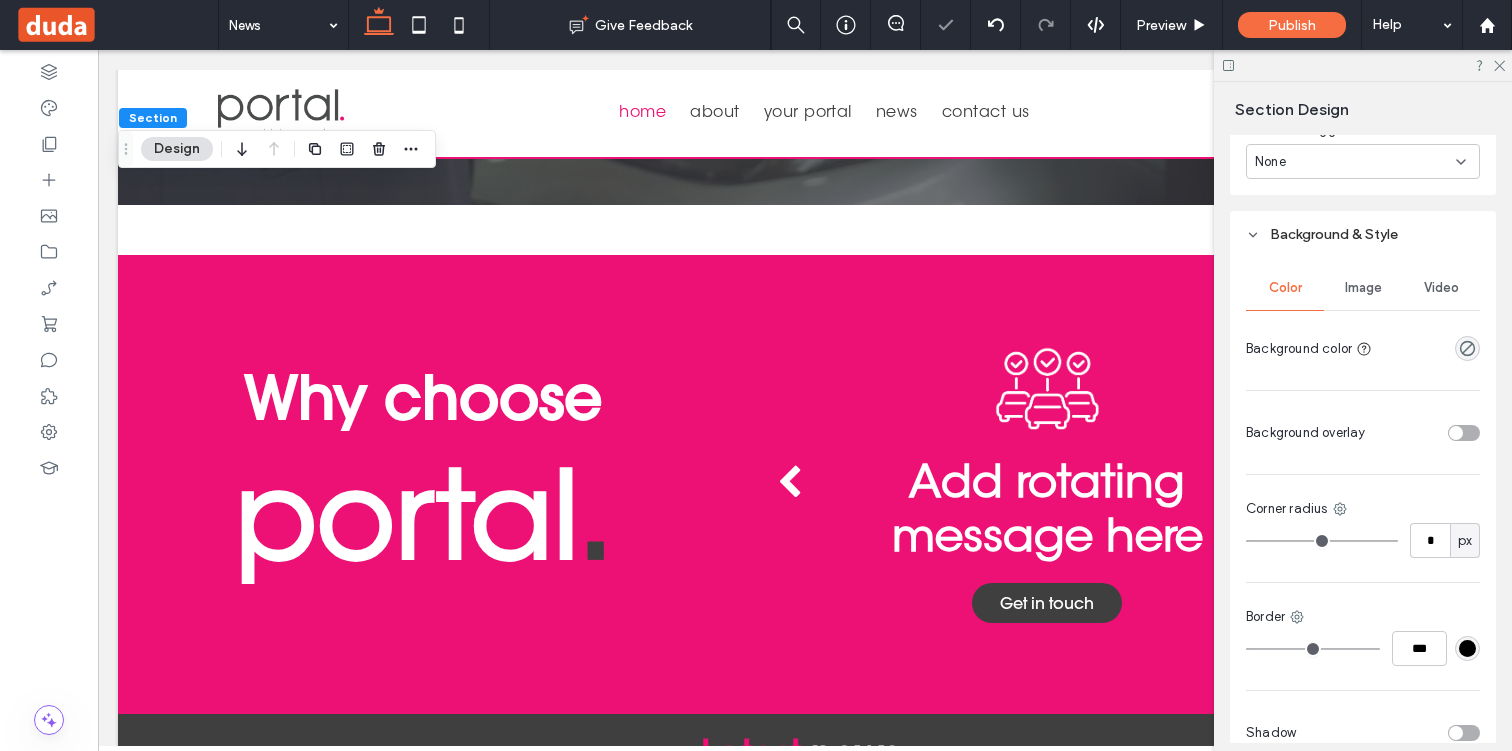 click at bounding box center [1467, 348] 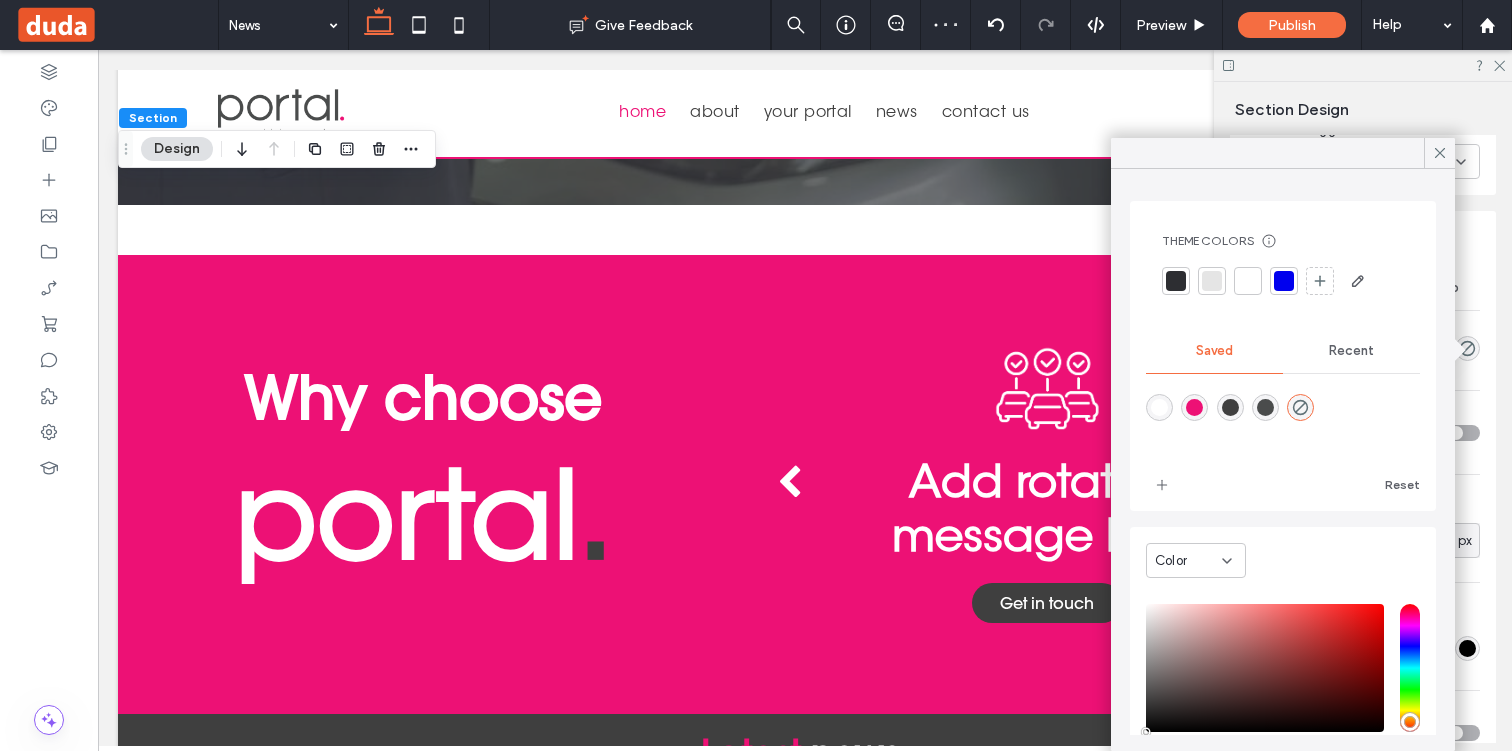 click at bounding box center [1194, 407] 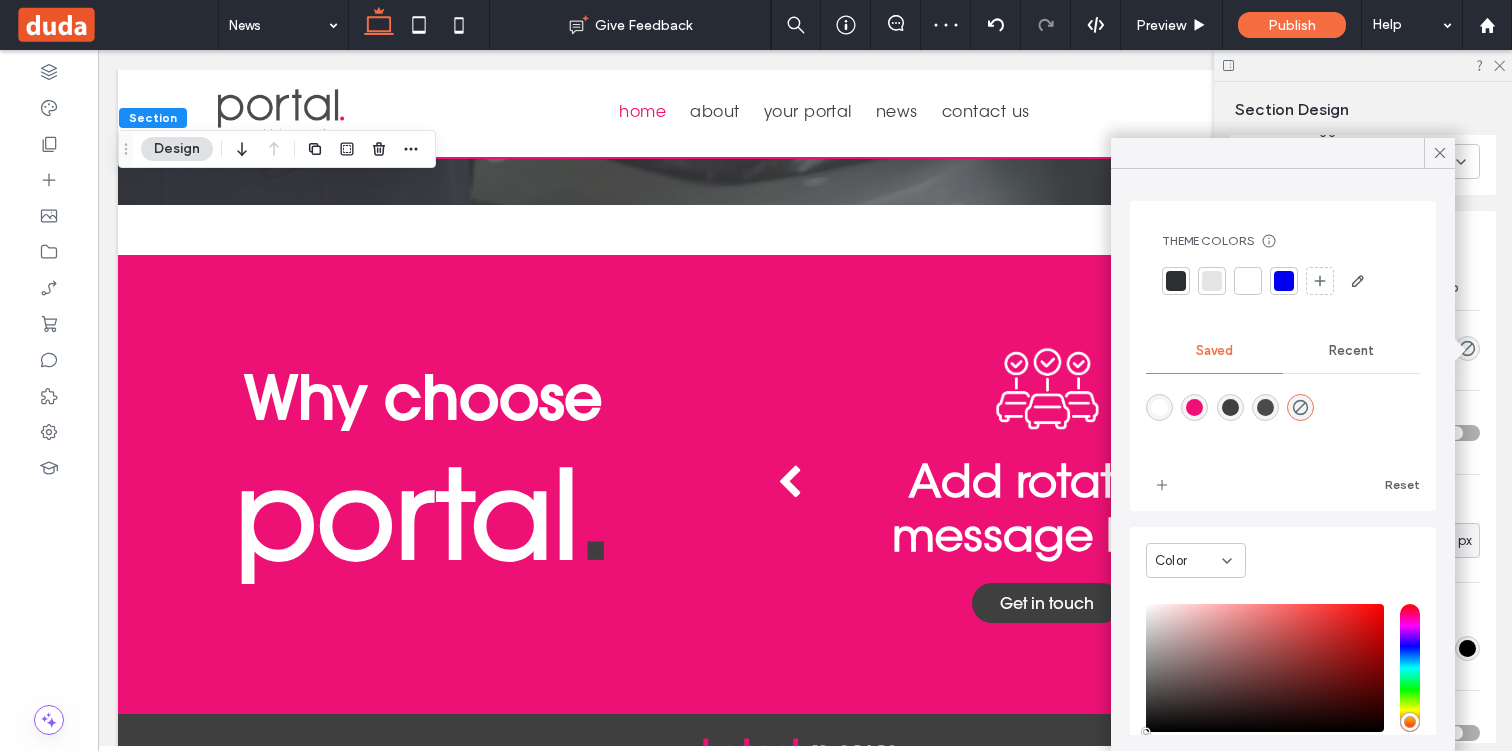 type on "*******" 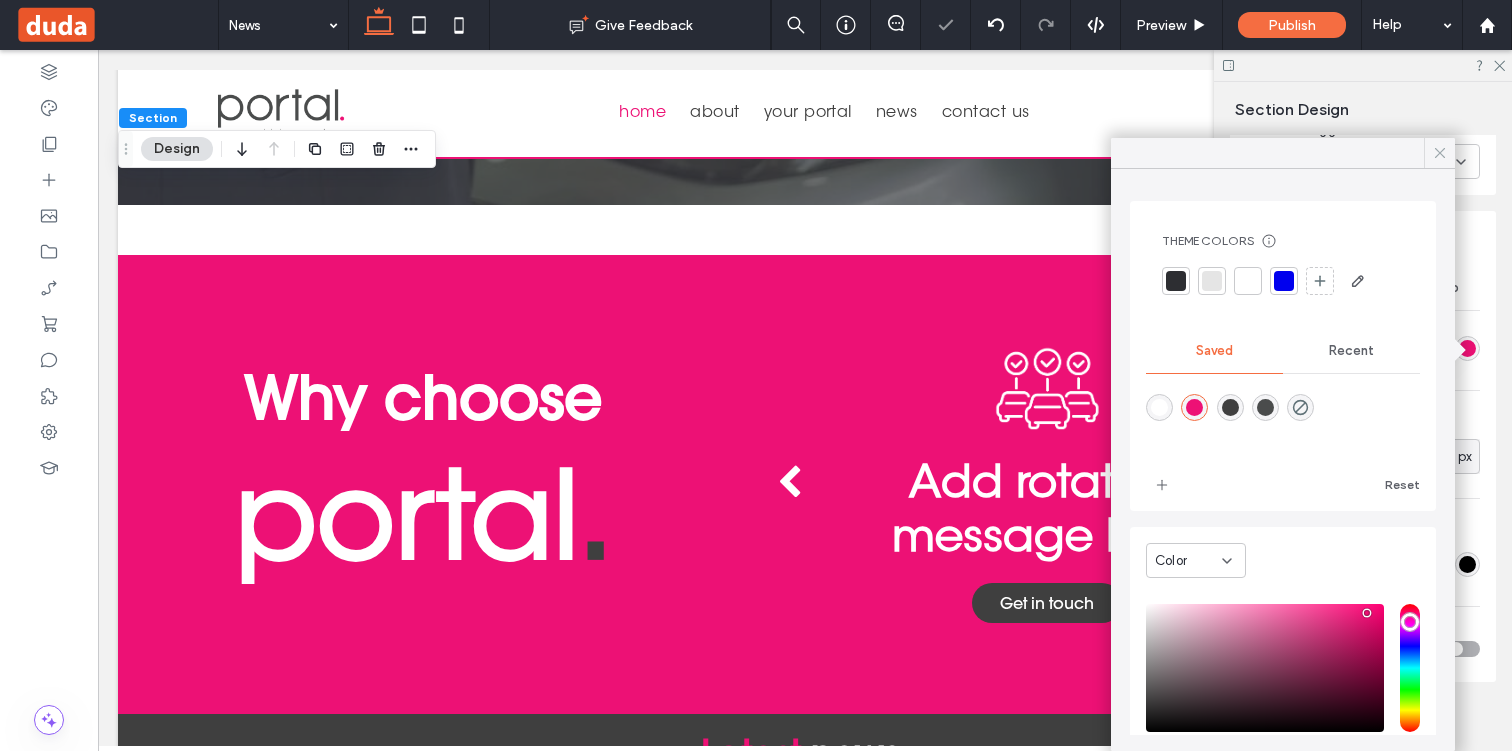 click 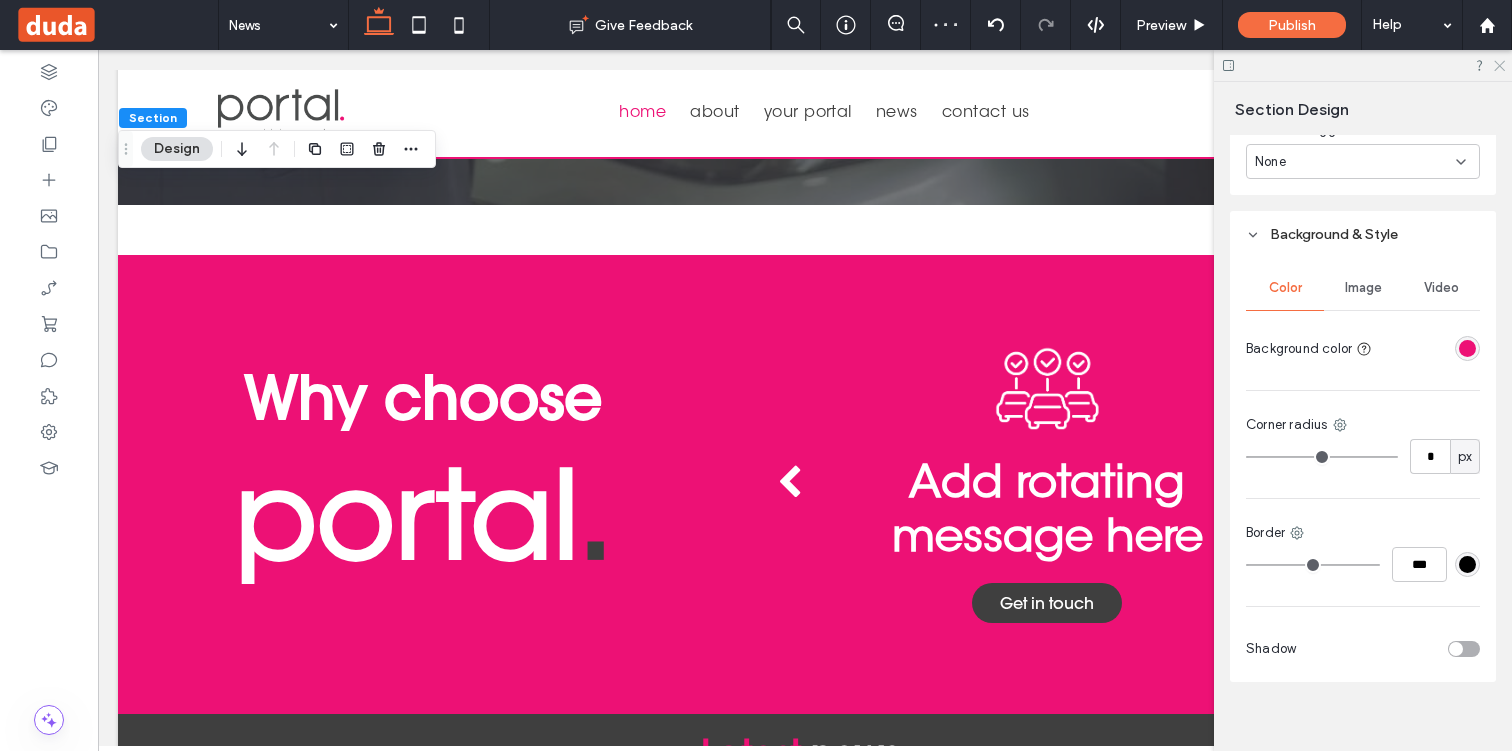 click 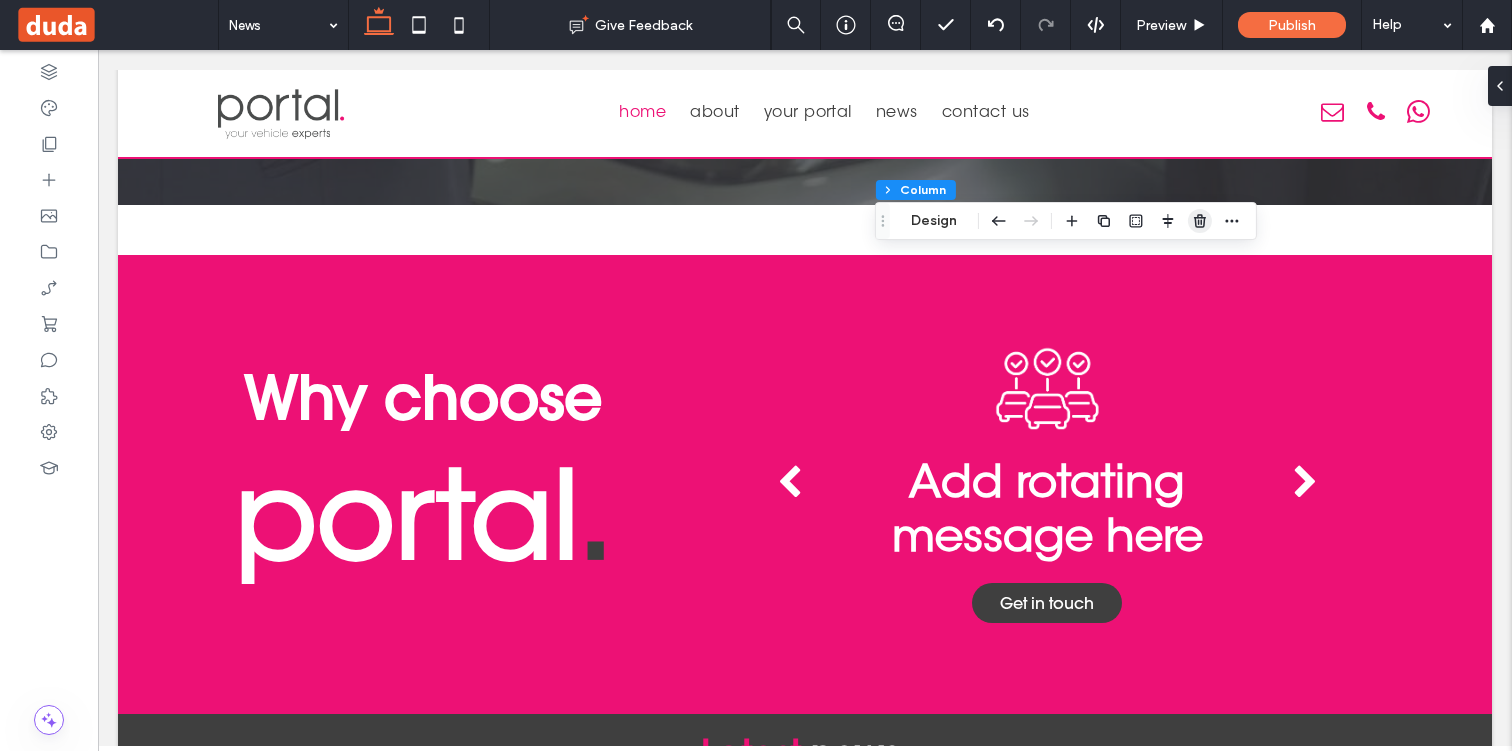 click 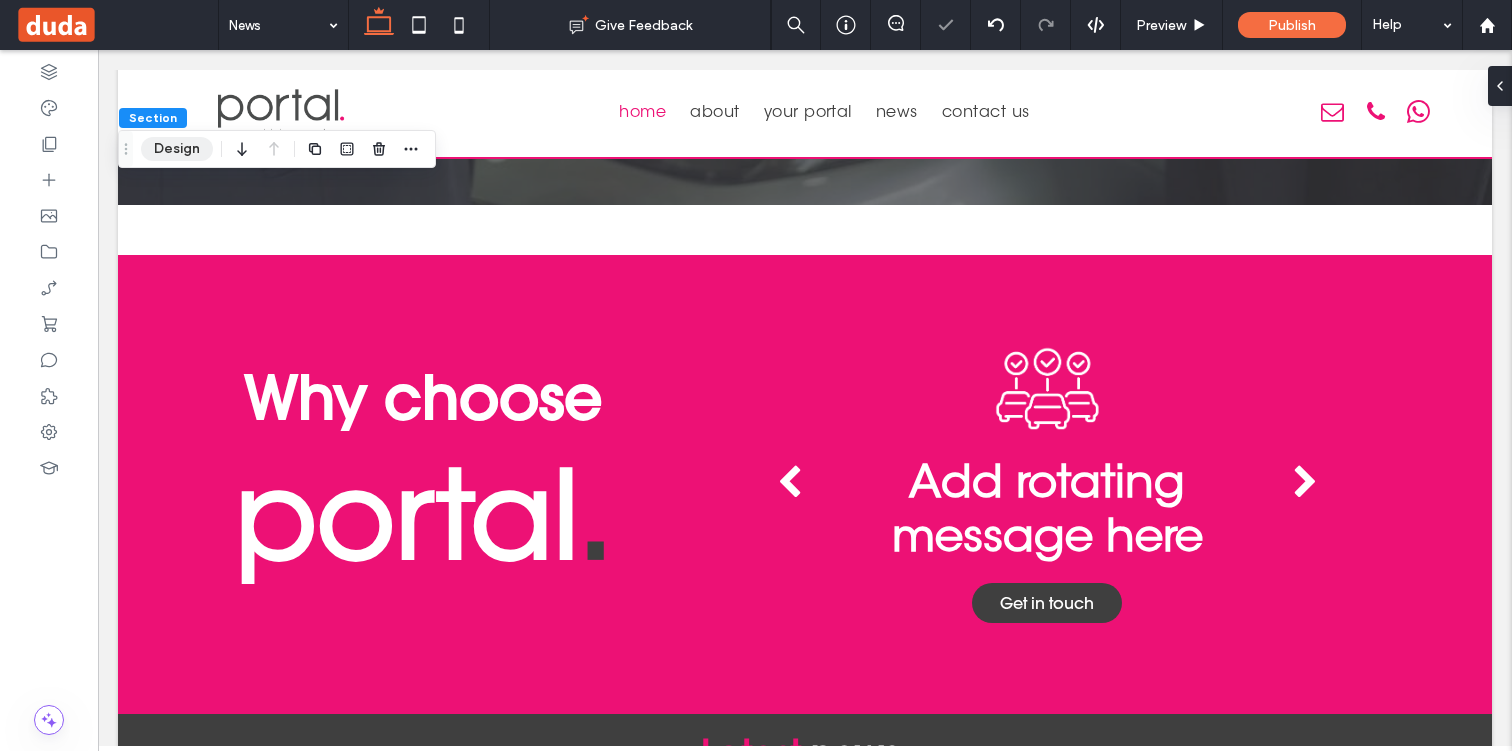 click on "Design" at bounding box center [177, 149] 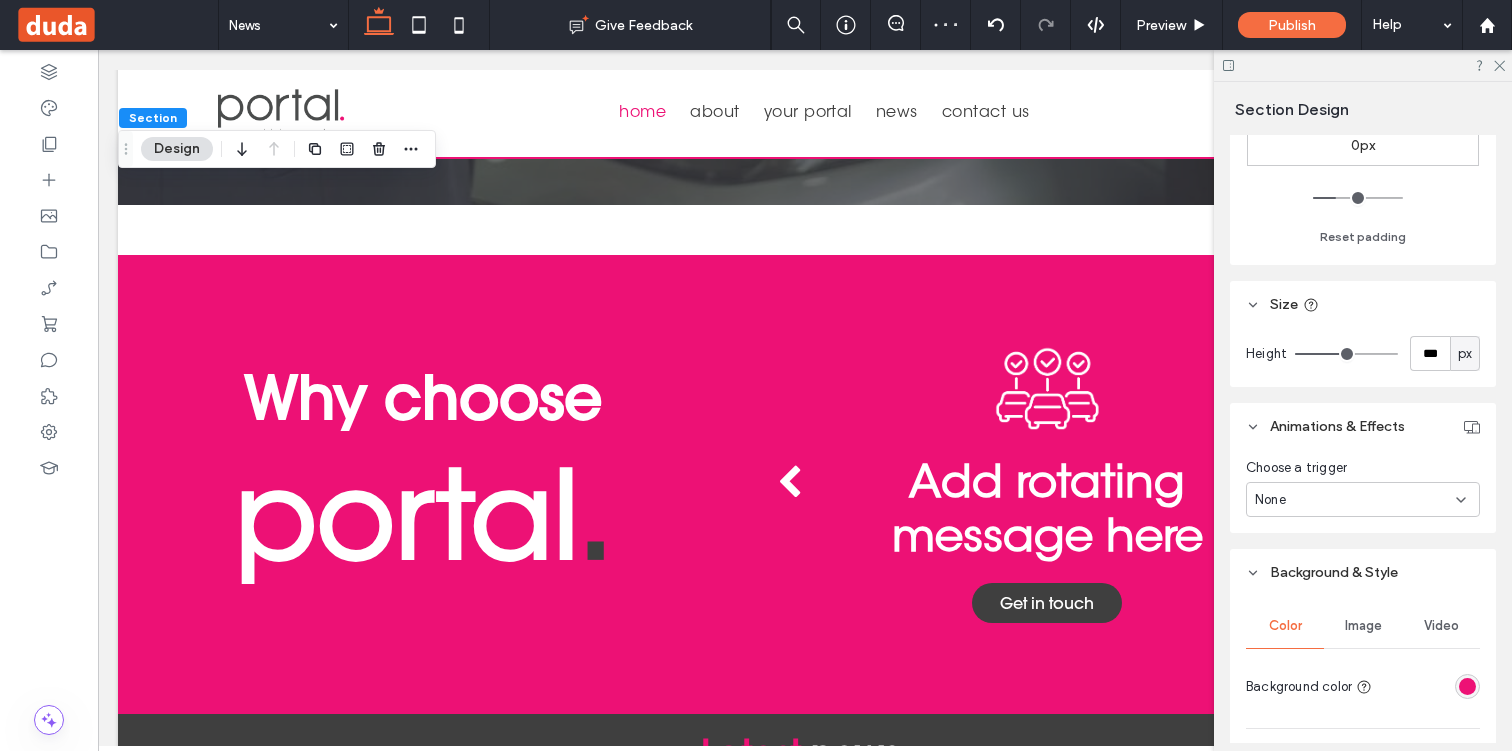 scroll, scrollTop: 635, scrollLeft: 0, axis: vertical 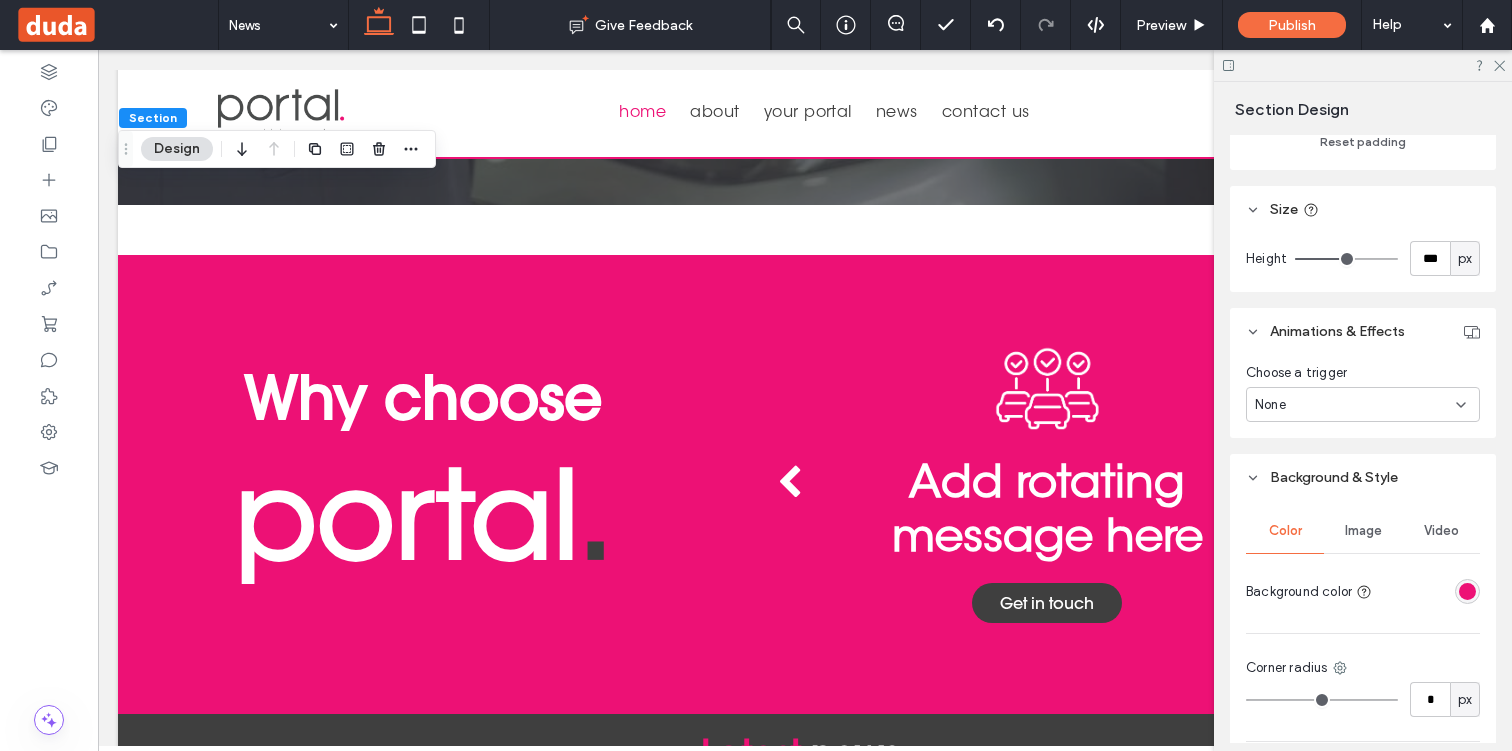 click at bounding box center [1467, 591] 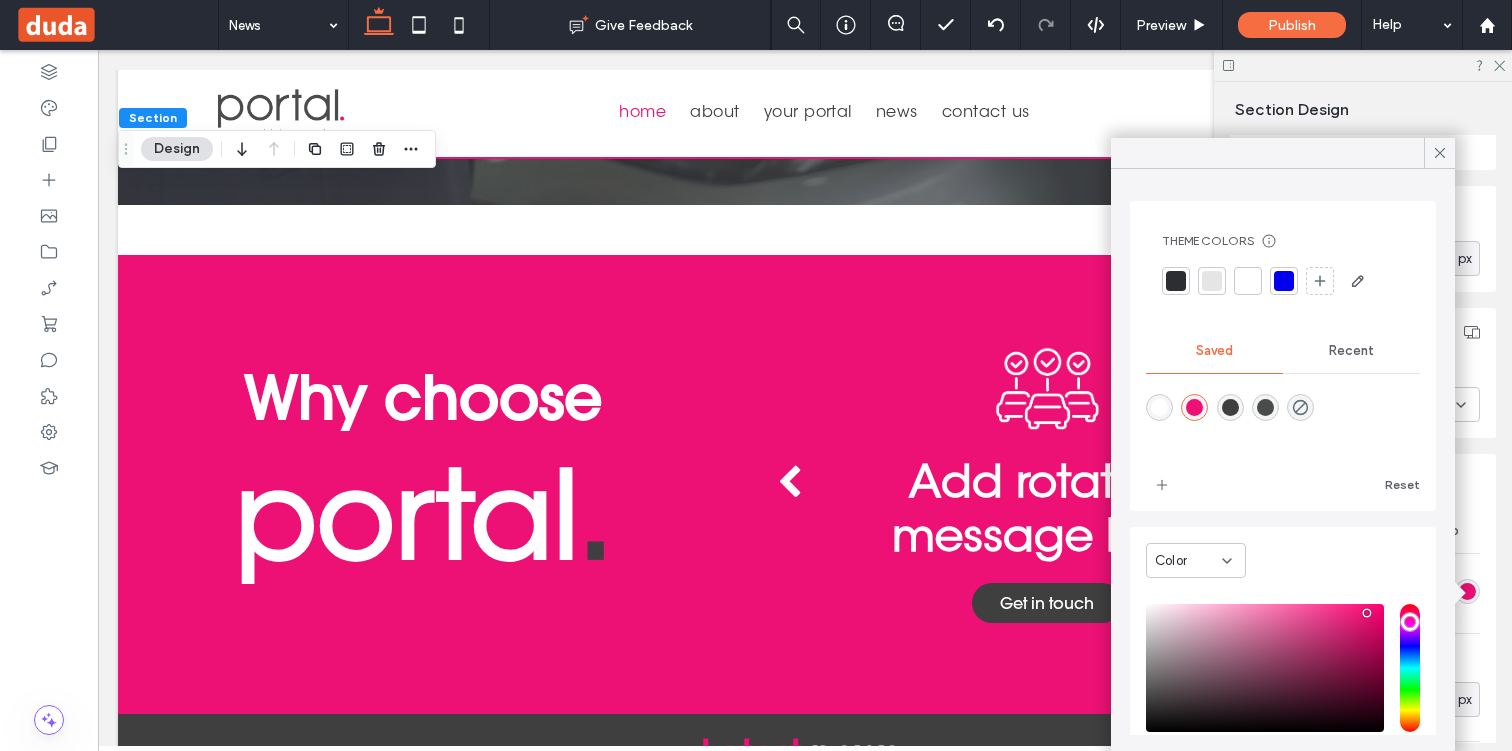 click at bounding box center [1230, 407] 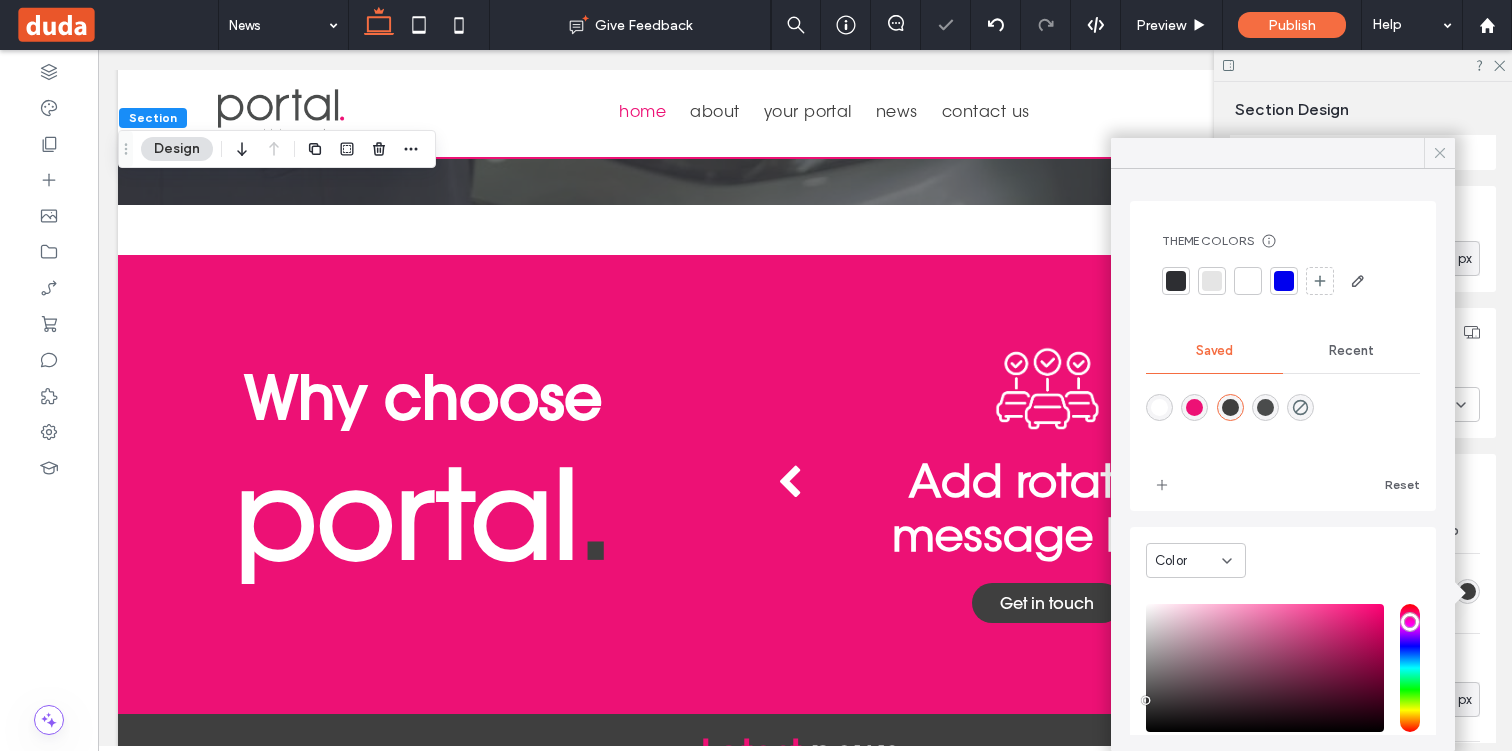 click 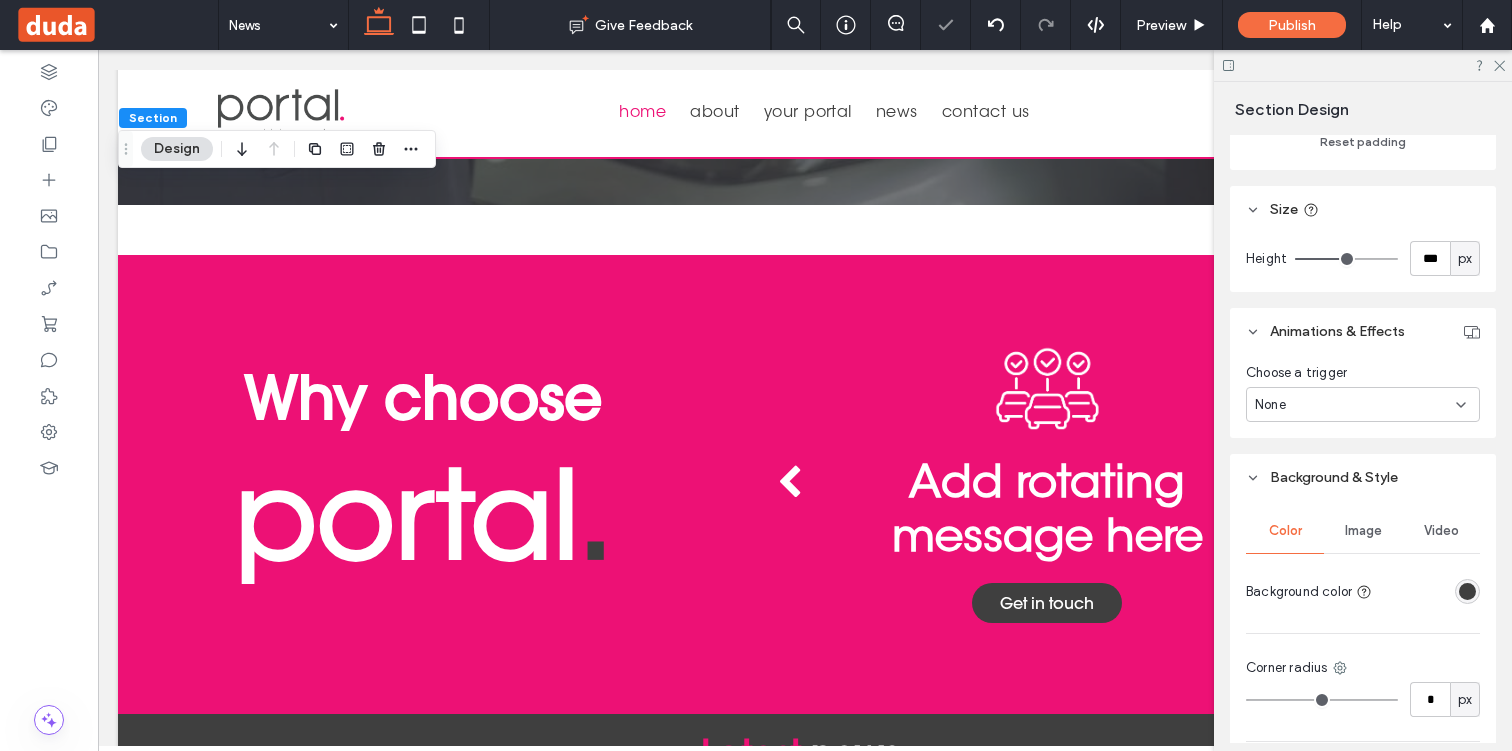 click at bounding box center [1363, 65] 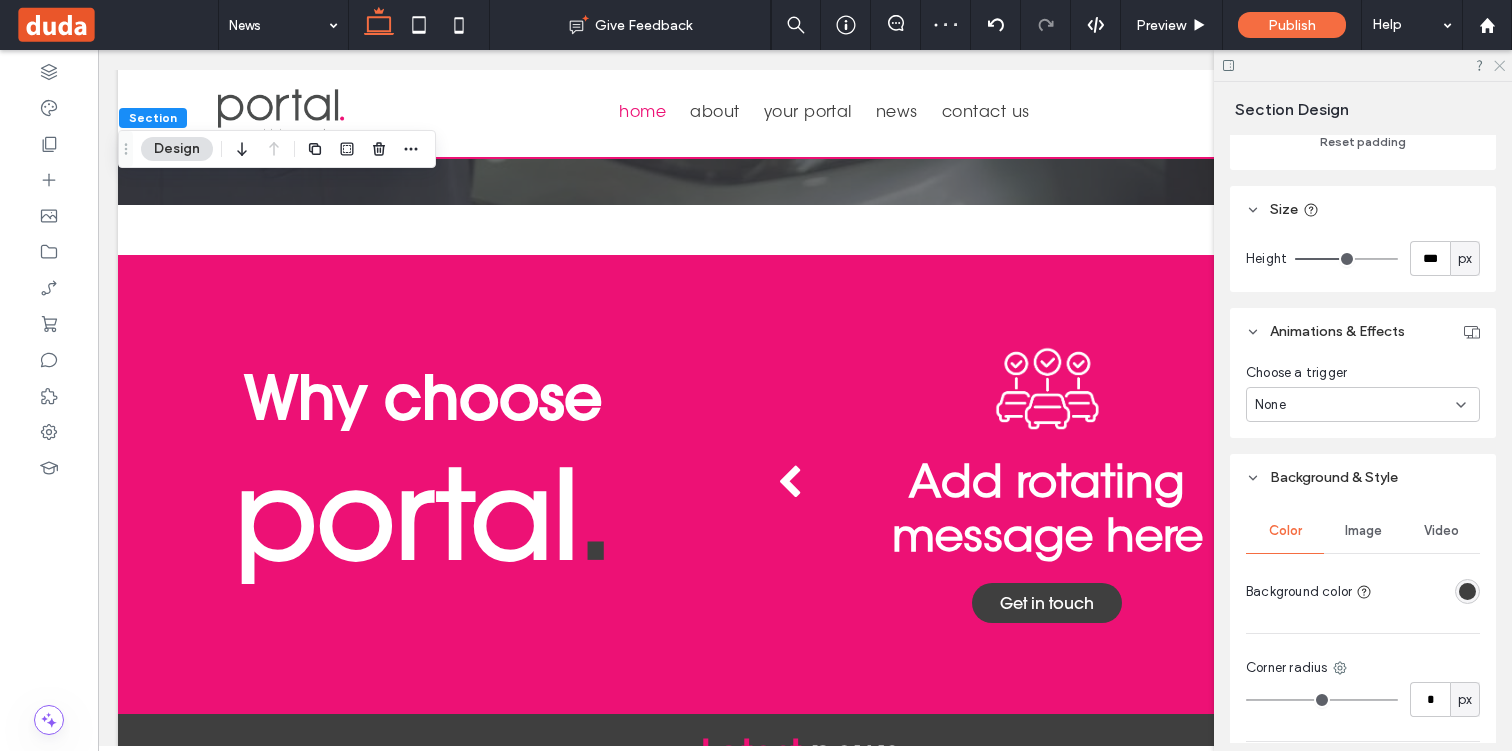 click 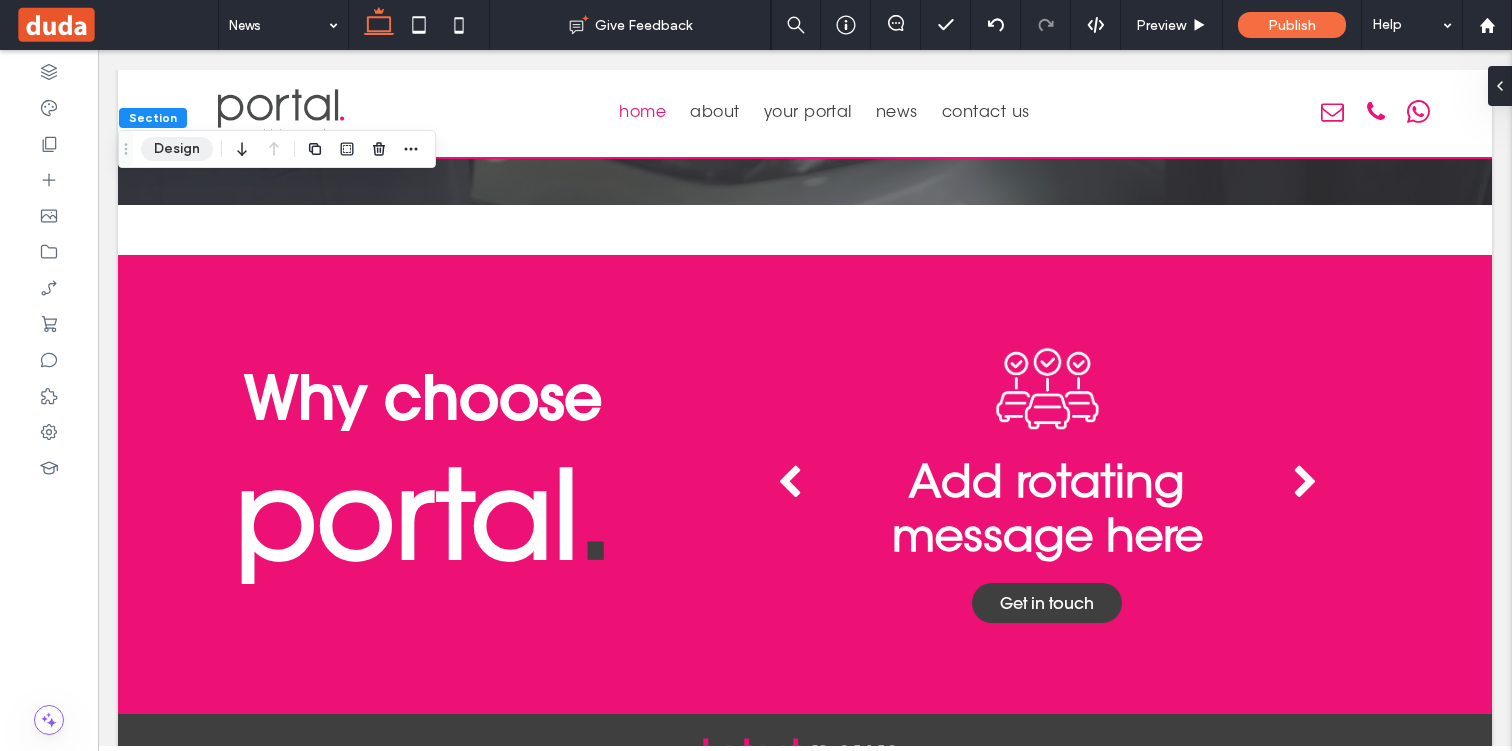 click on "Design" at bounding box center (177, 149) 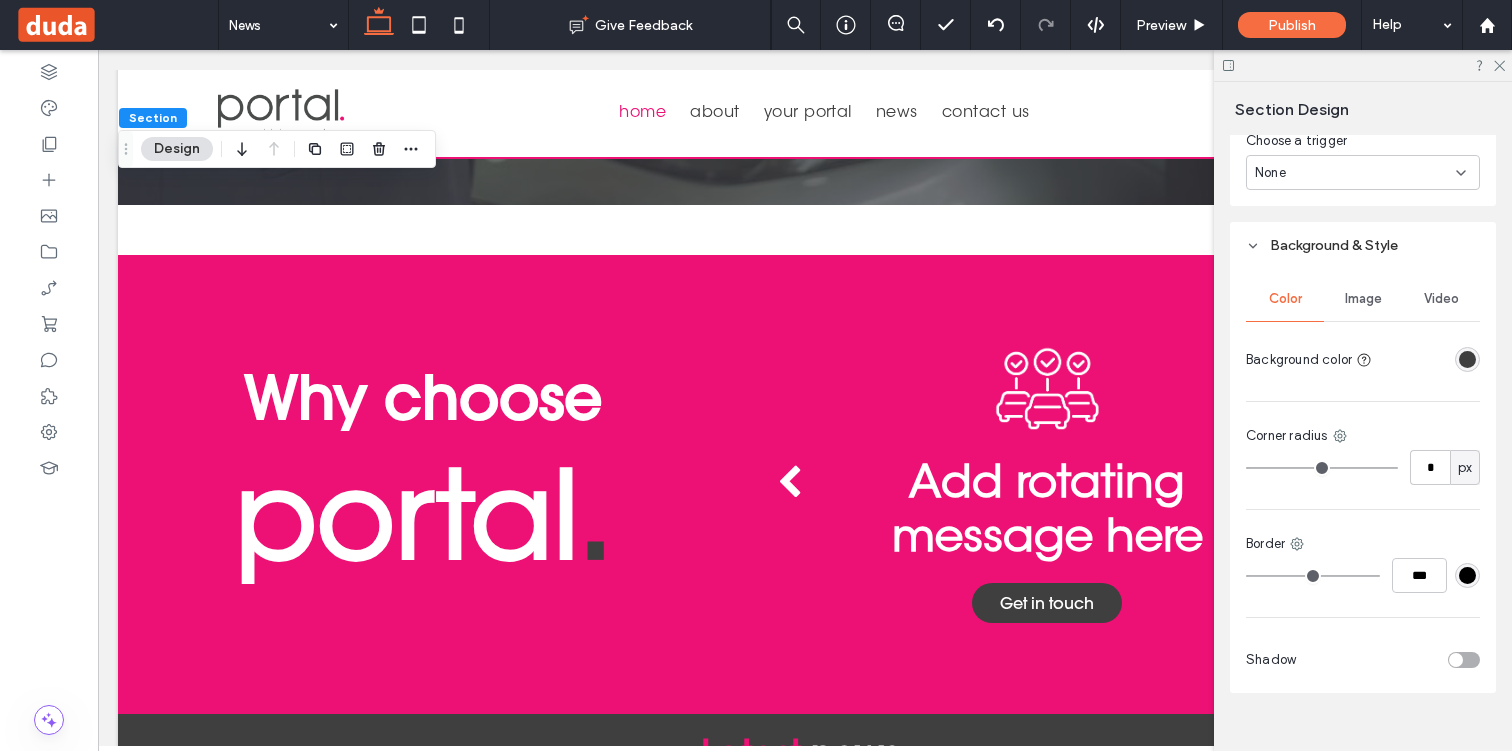 scroll, scrollTop: 898, scrollLeft: 0, axis: vertical 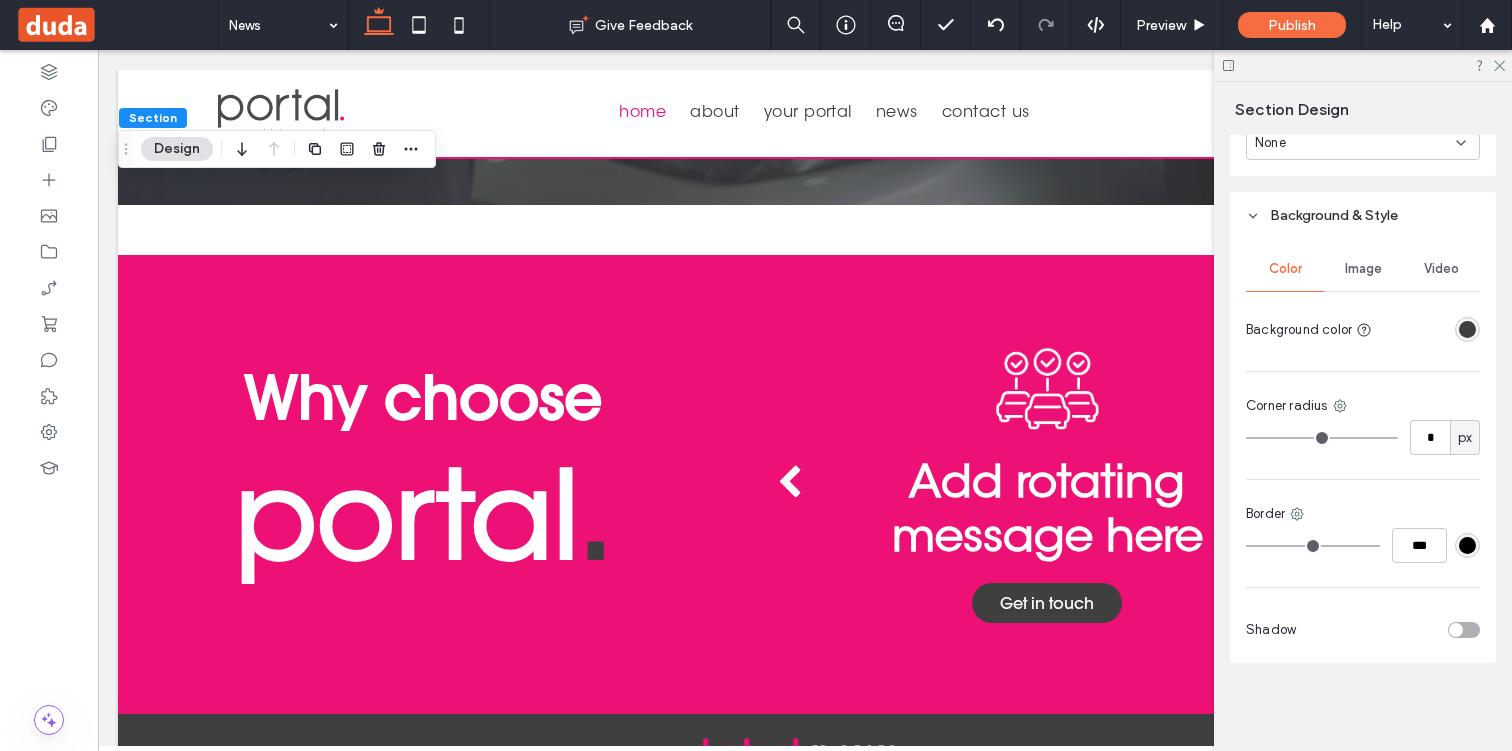 click on "Image" at bounding box center (1363, 269) 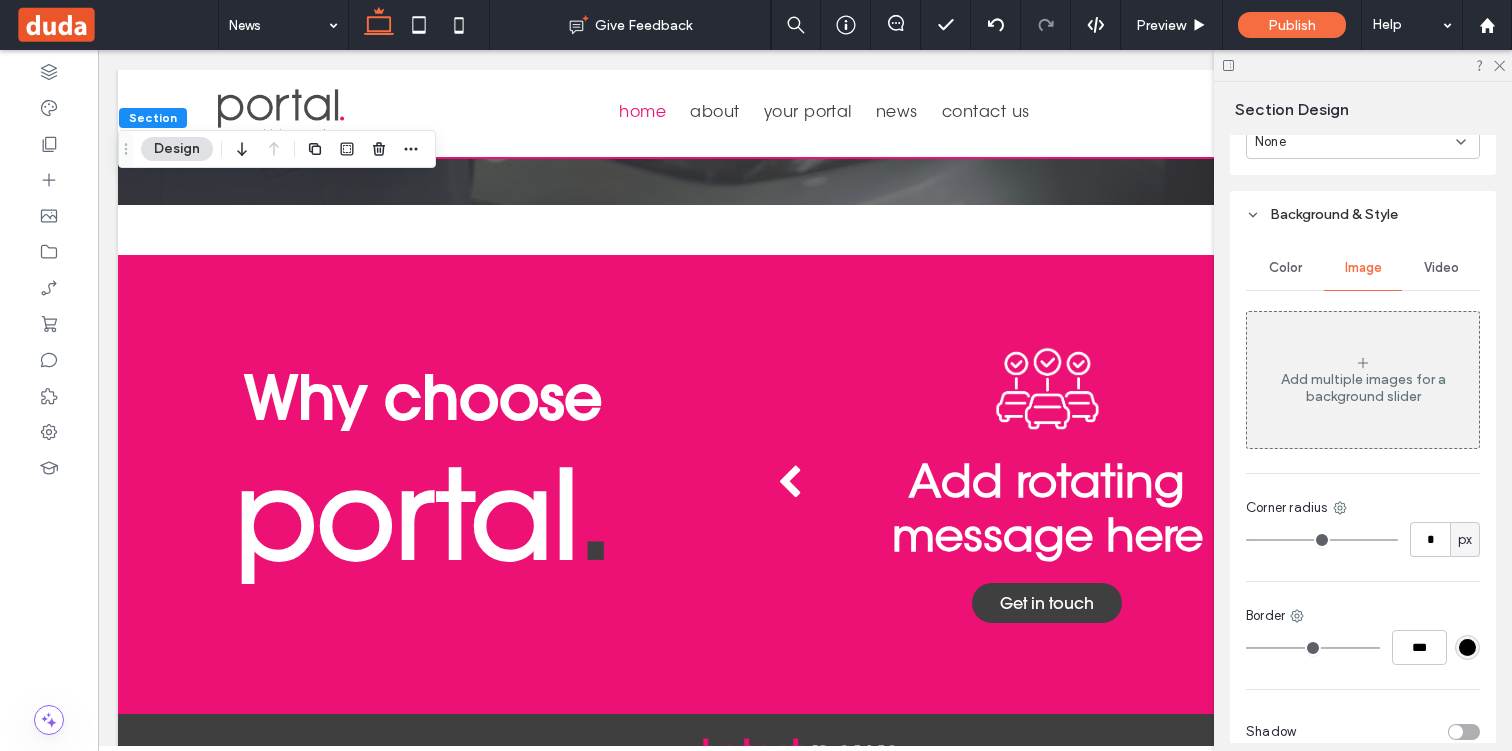 click on "Color" at bounding box center [1285, 268] 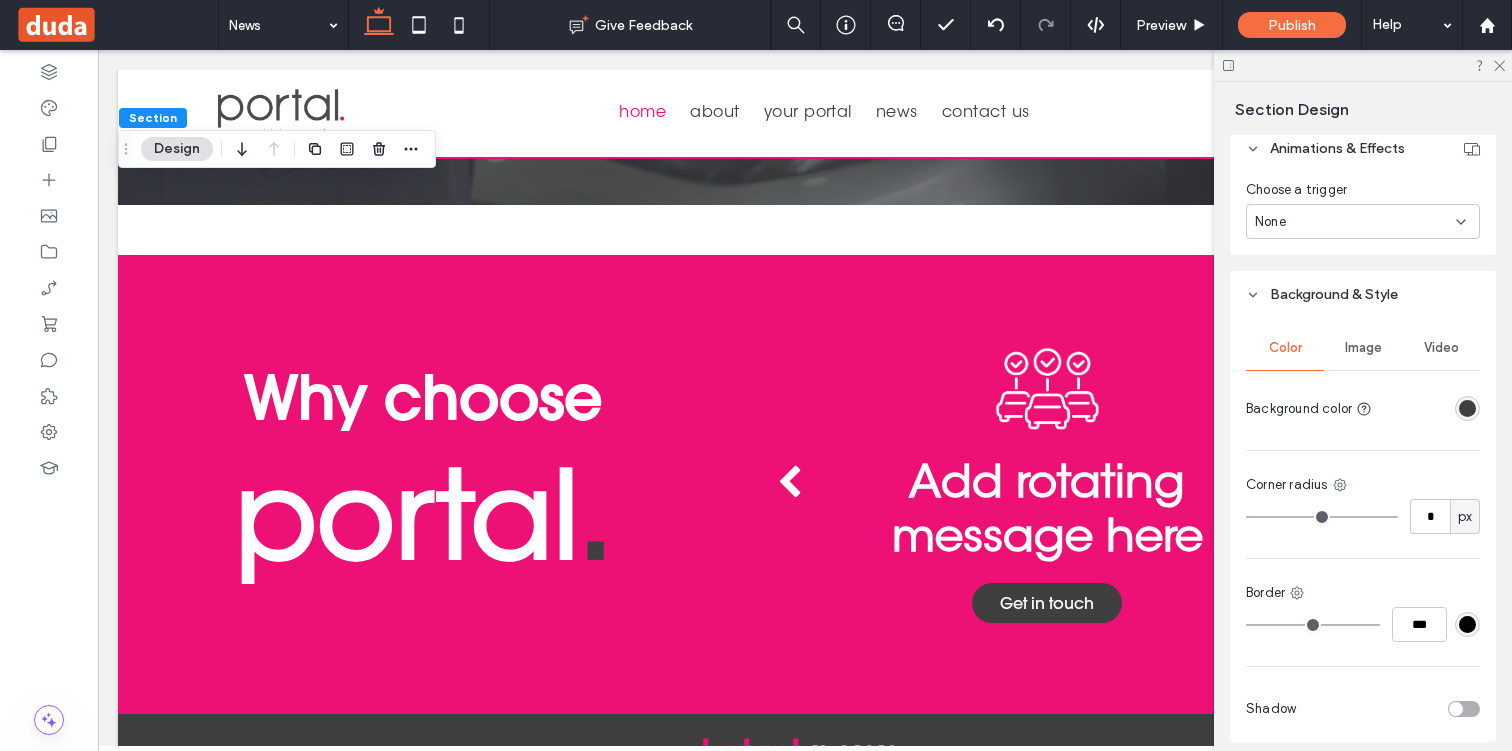 scroll, scrollTop: 524, scrollLeft: 0, axis: vertical 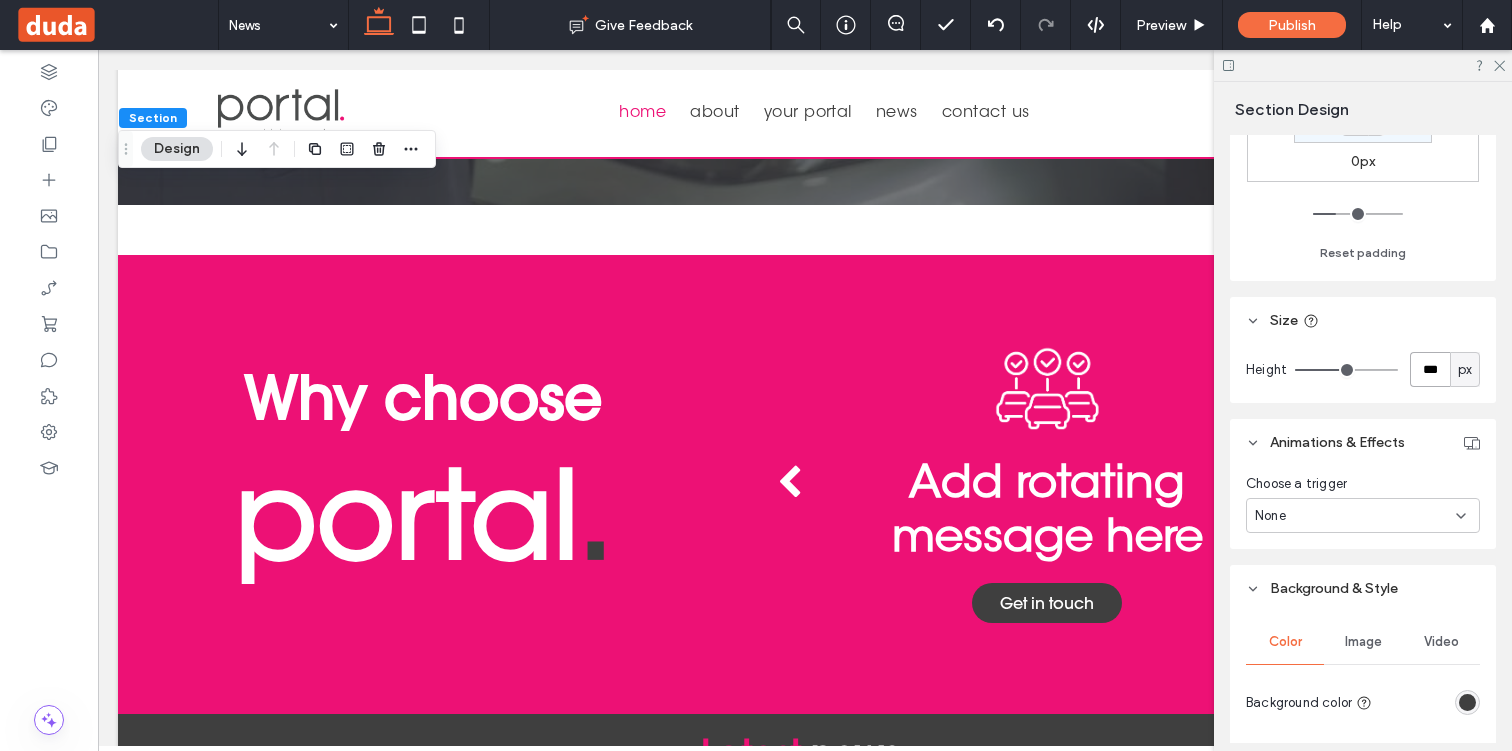 click on "***" at bounding box center (1430, 369) 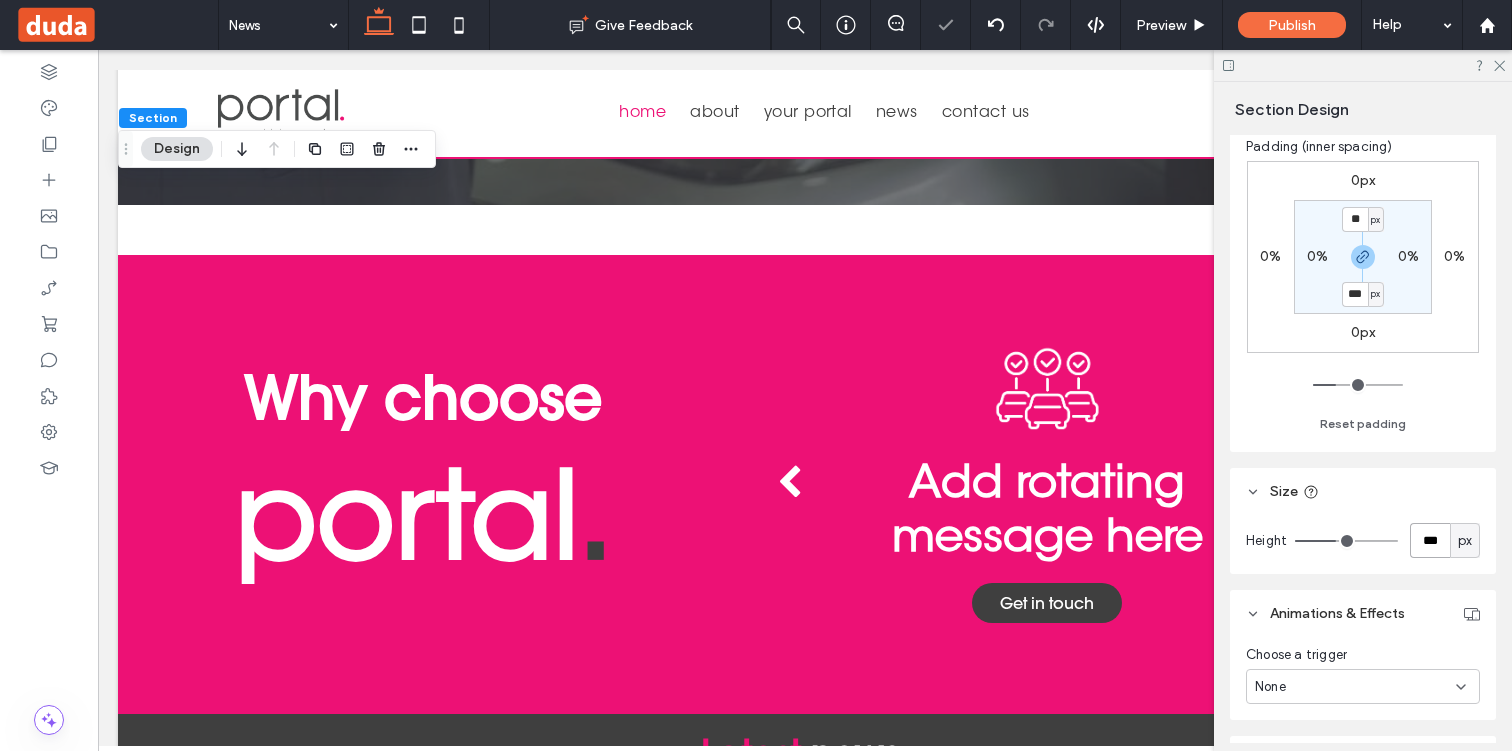 scroll, scrollTop: 255, scrollLeft: 0, axis: vertical 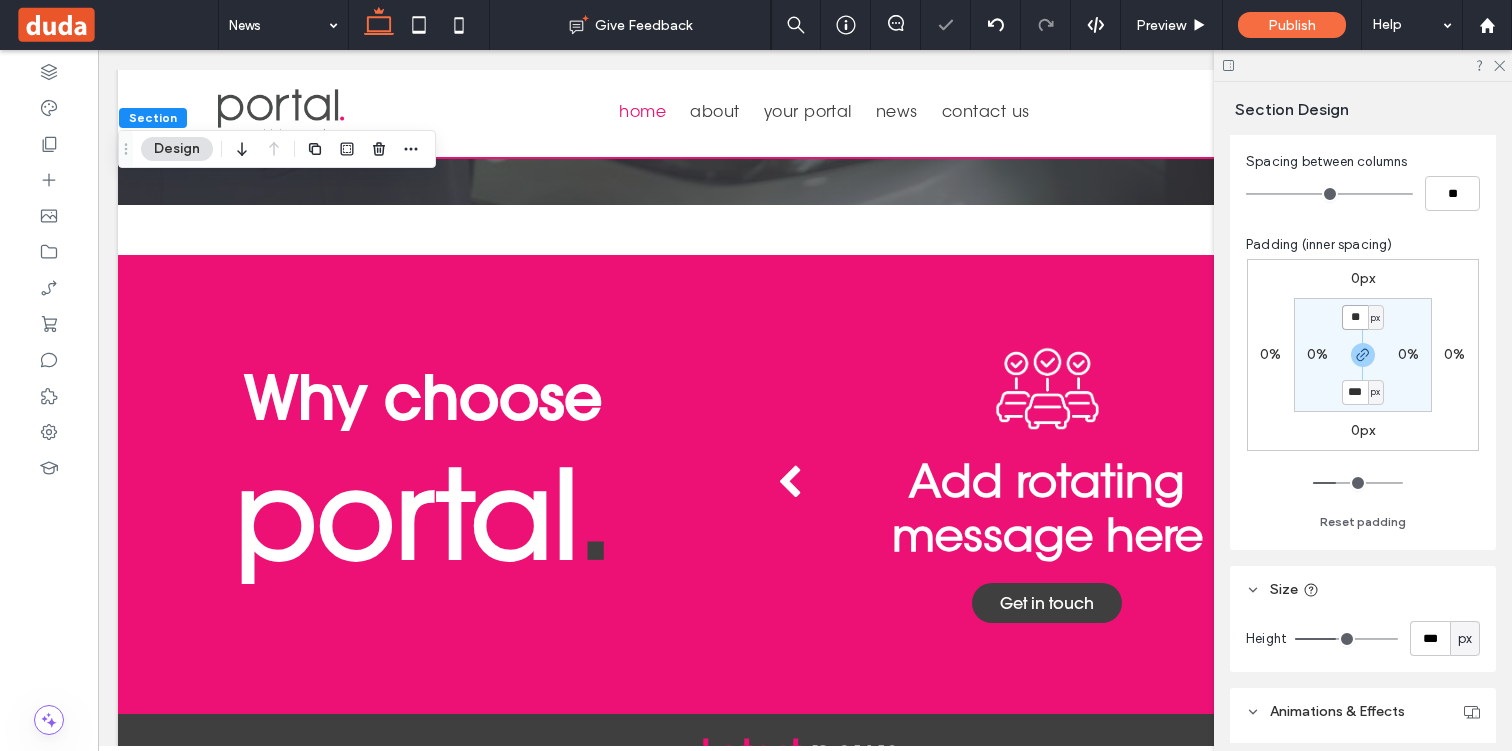 click on "**" at bounding box center (1355, 317) 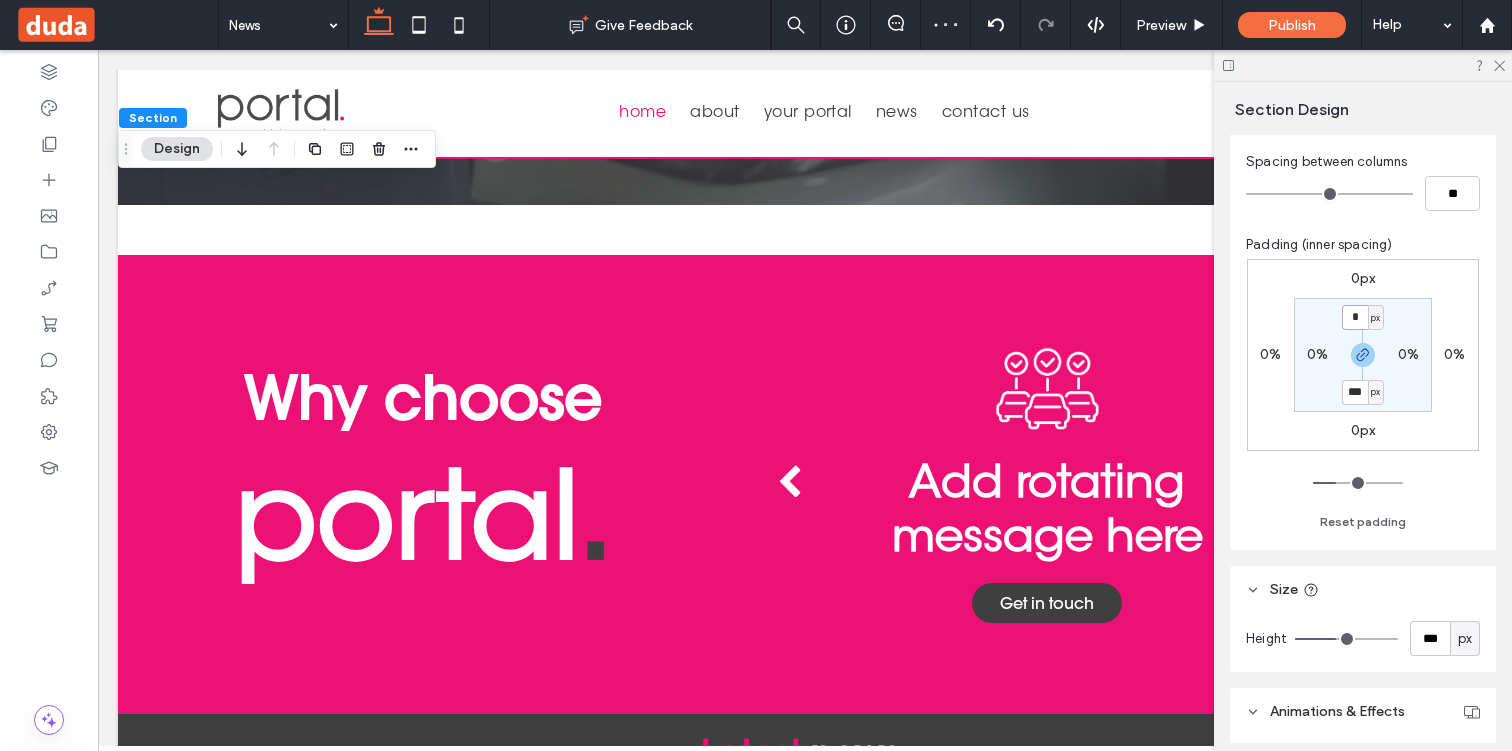 type on "*" 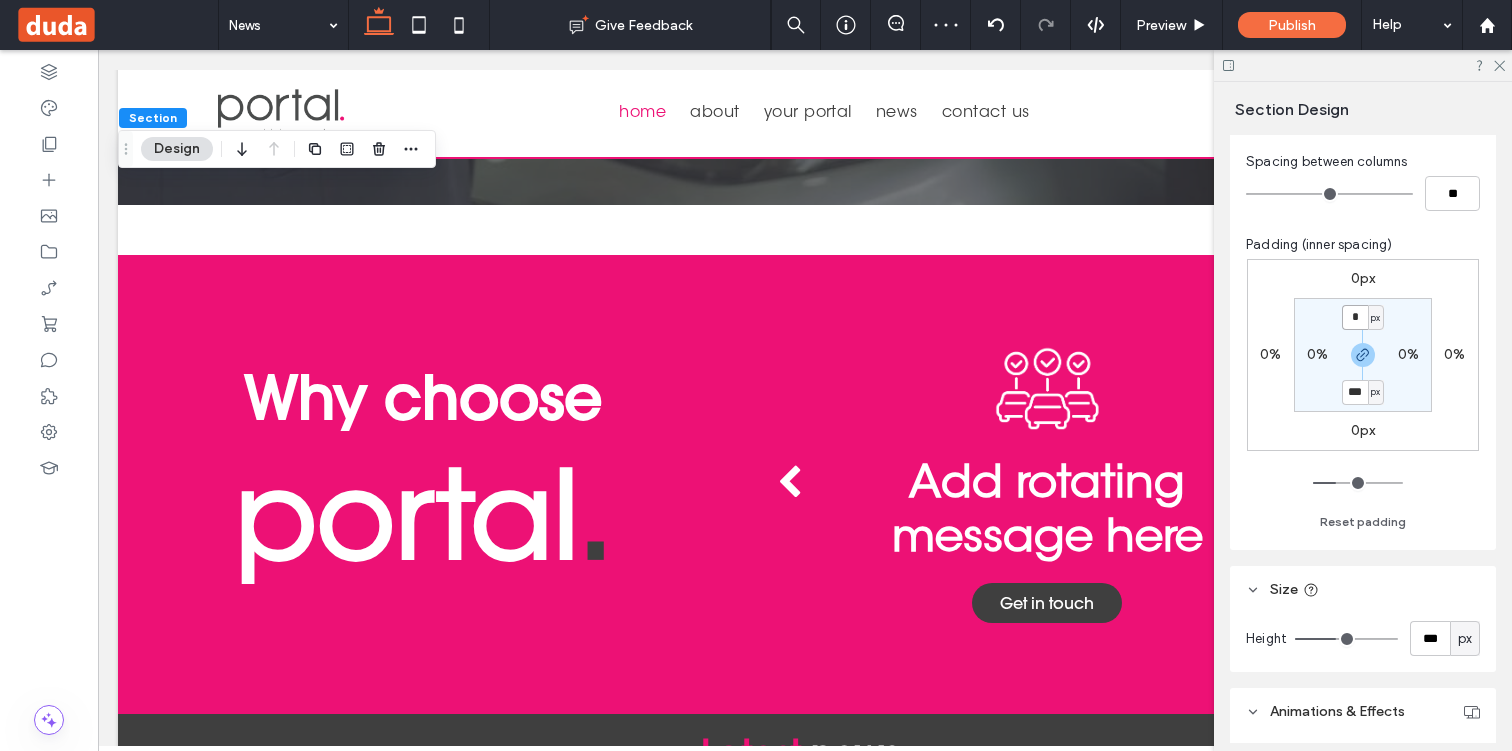 type on "*" 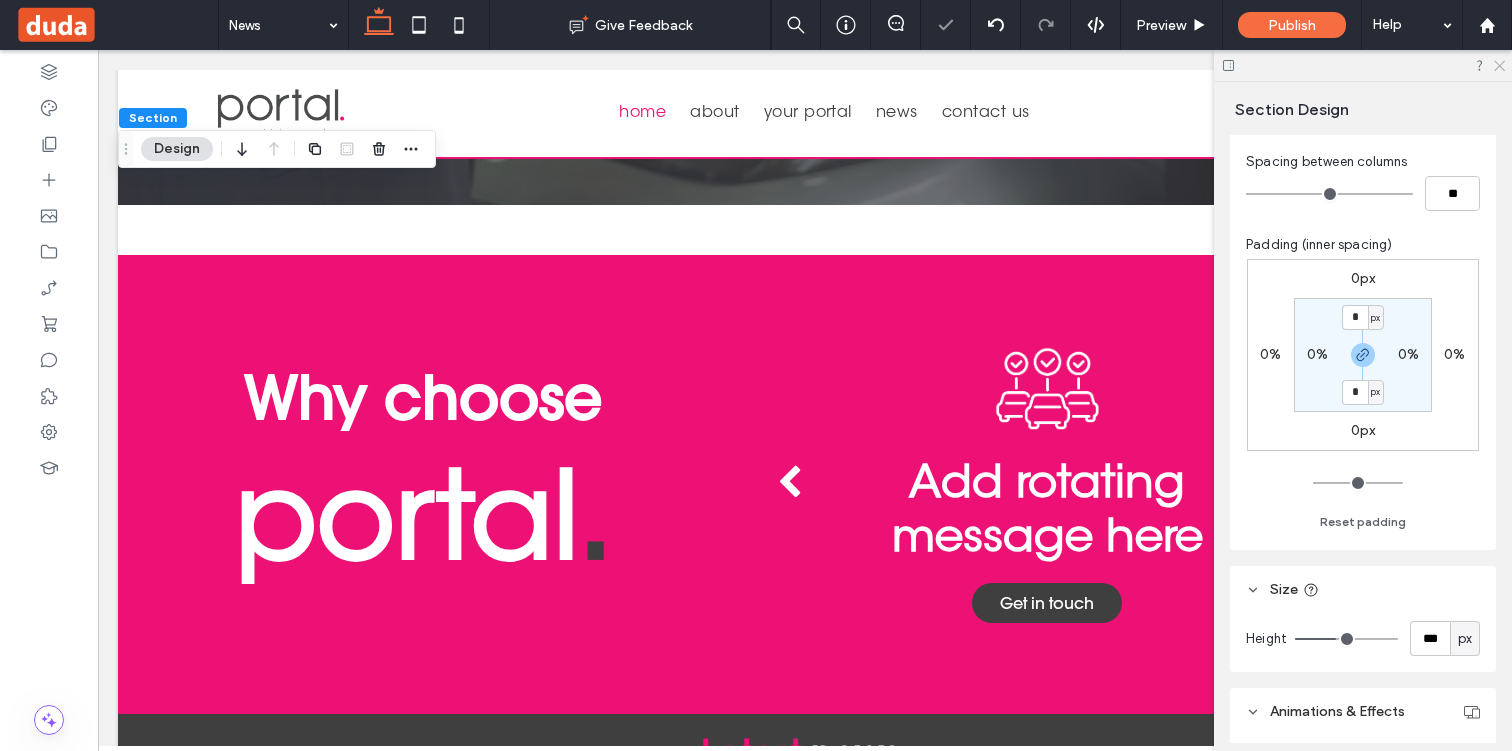 click 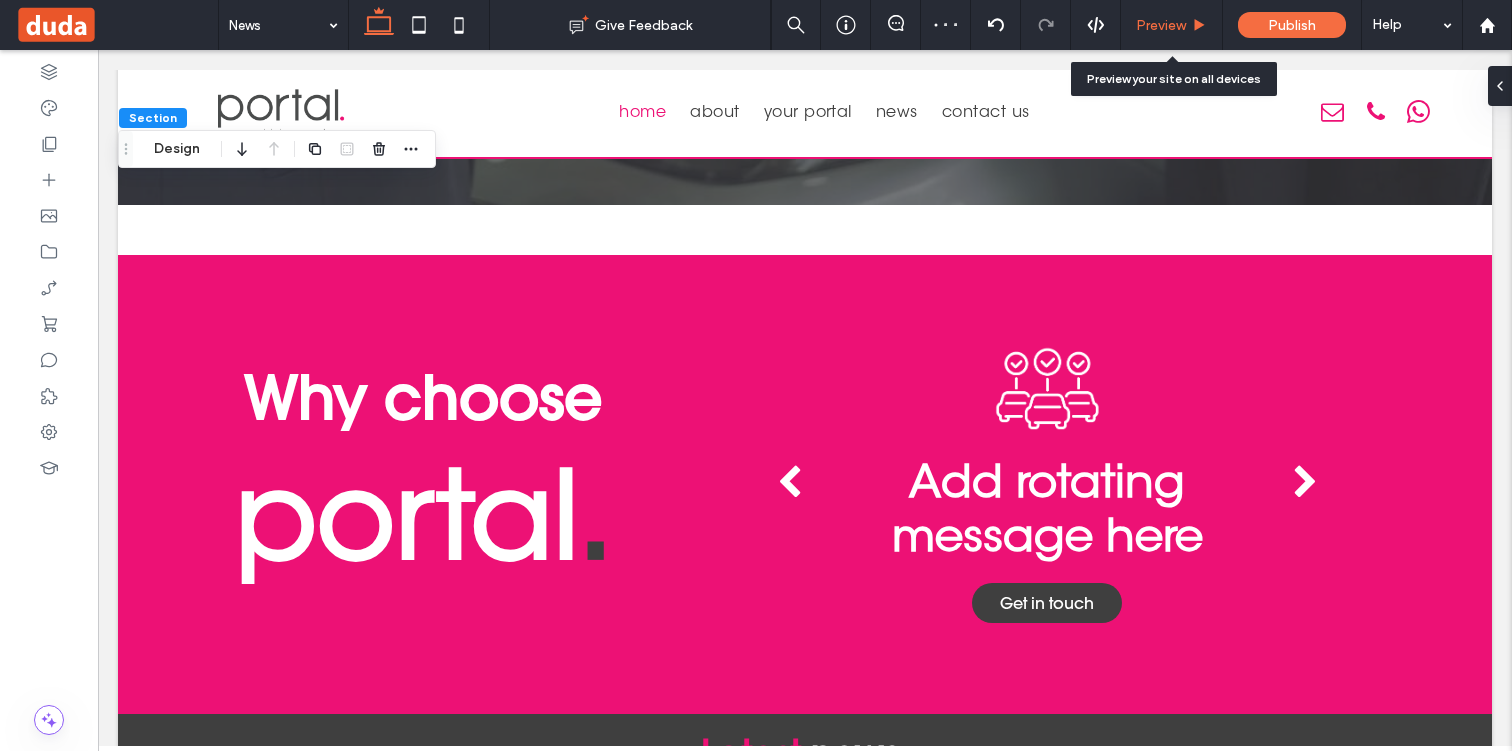 click on "Preview" at bounding box center [1161, 25] 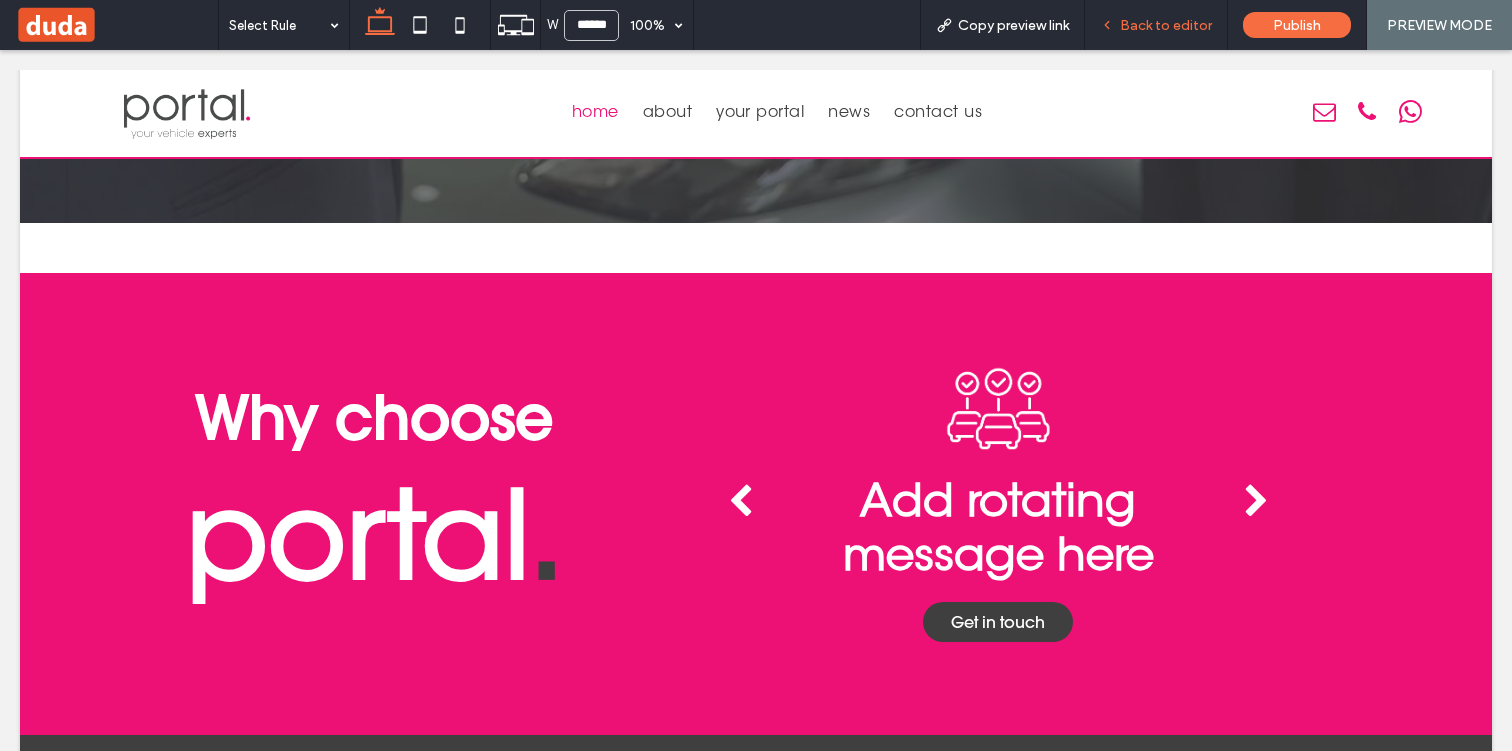 click on "Back to editor" at bounding box center (1156, 25) 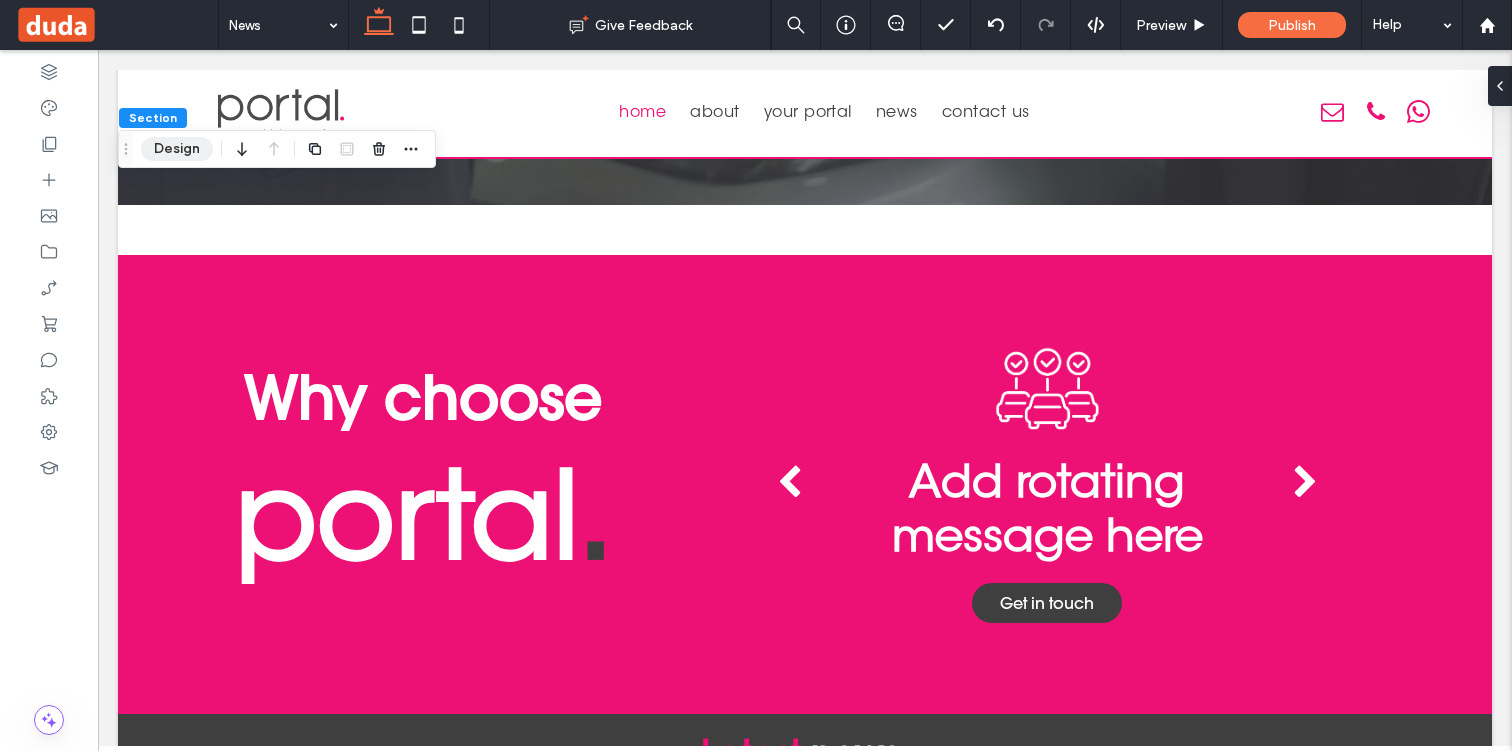 click on "Design" at bounding box center (177, 149) 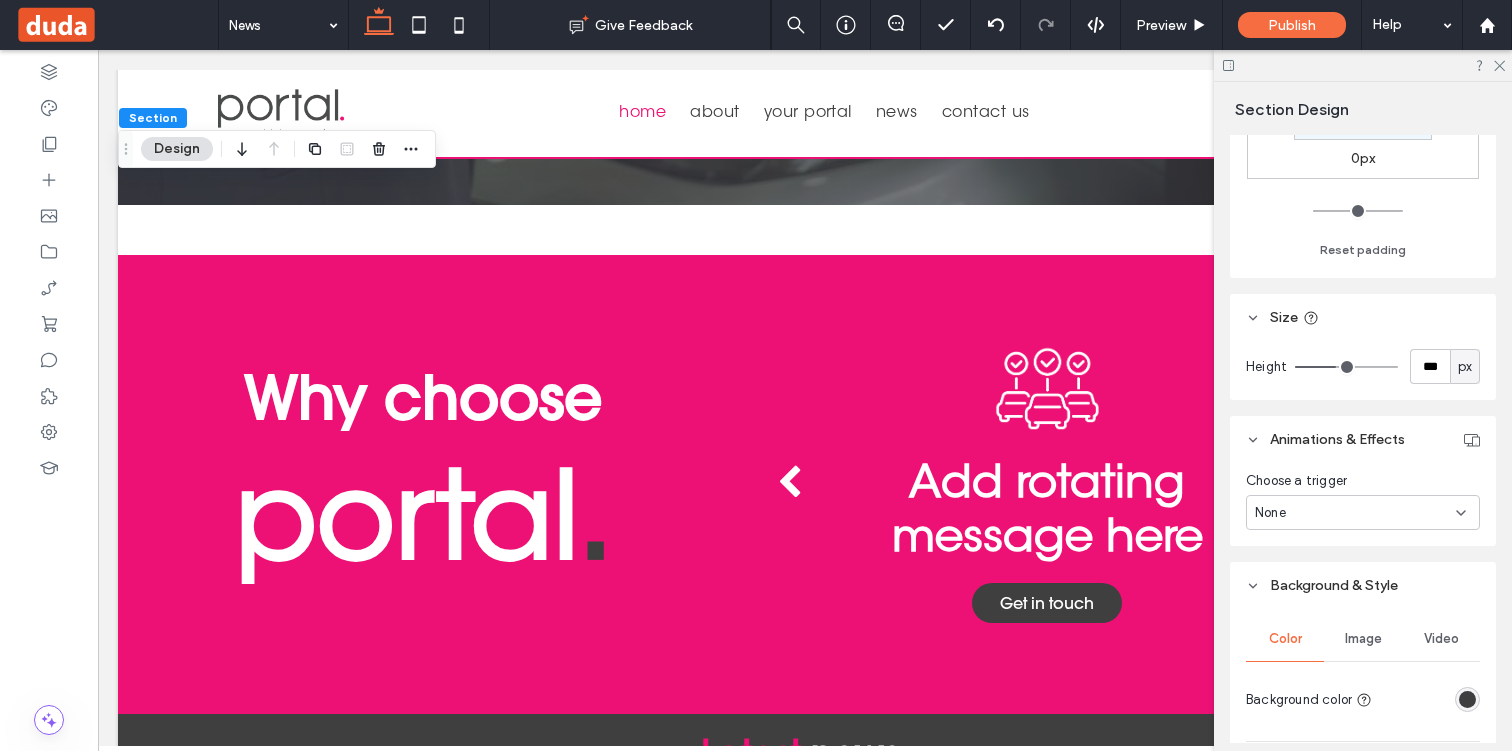 scroll, scrollTop: 561, scrollLeft: 0, axis: vertical 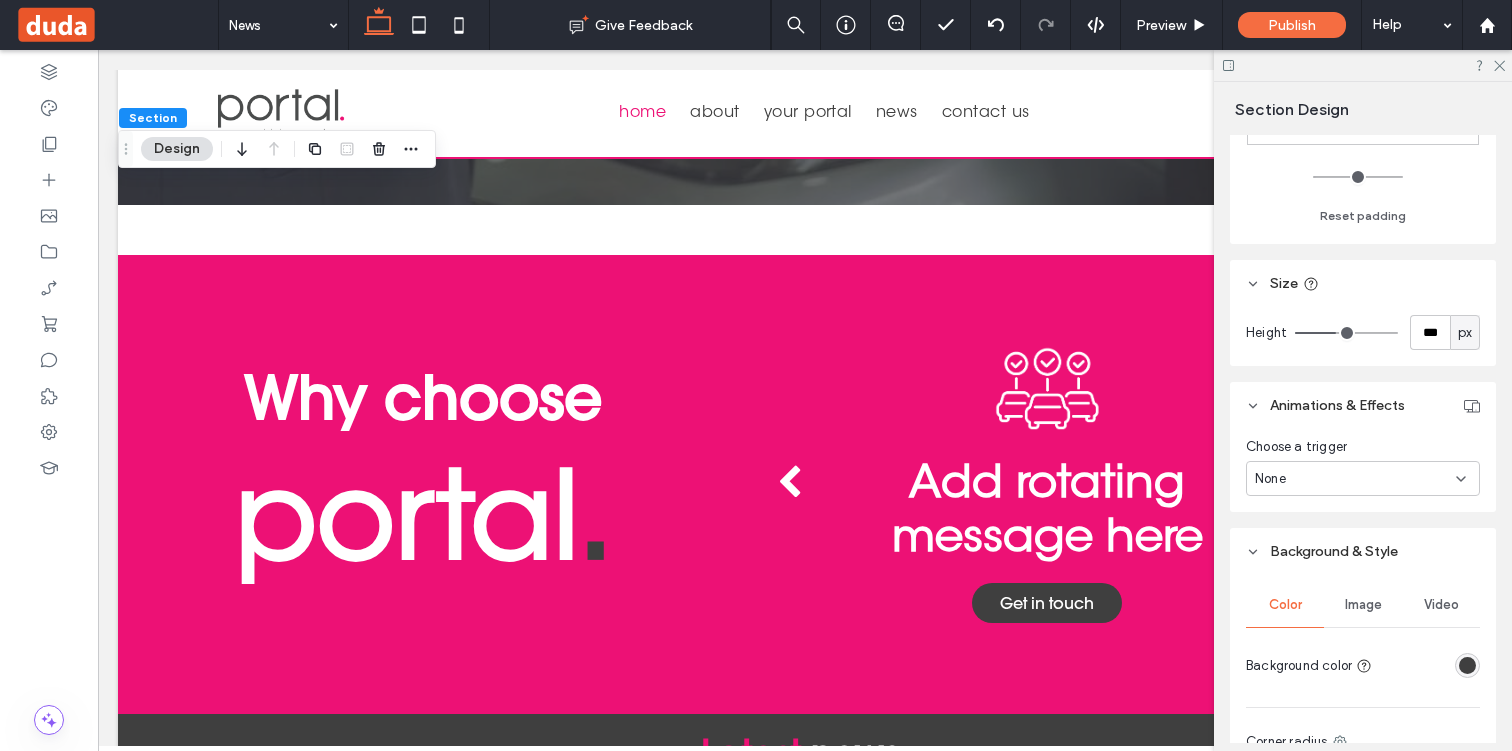 click at bounding box center [1467, 665] 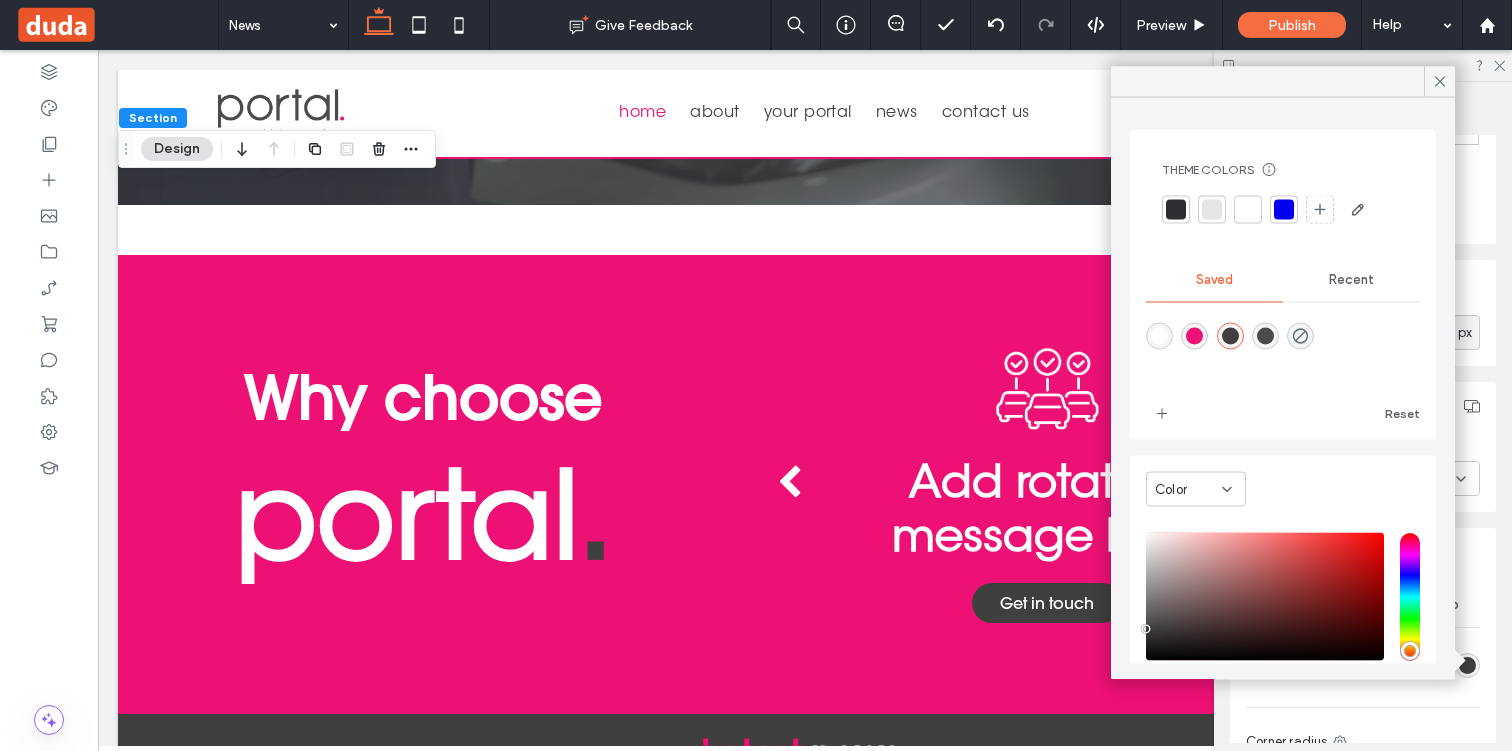 click at bounding box center (1159, 336) 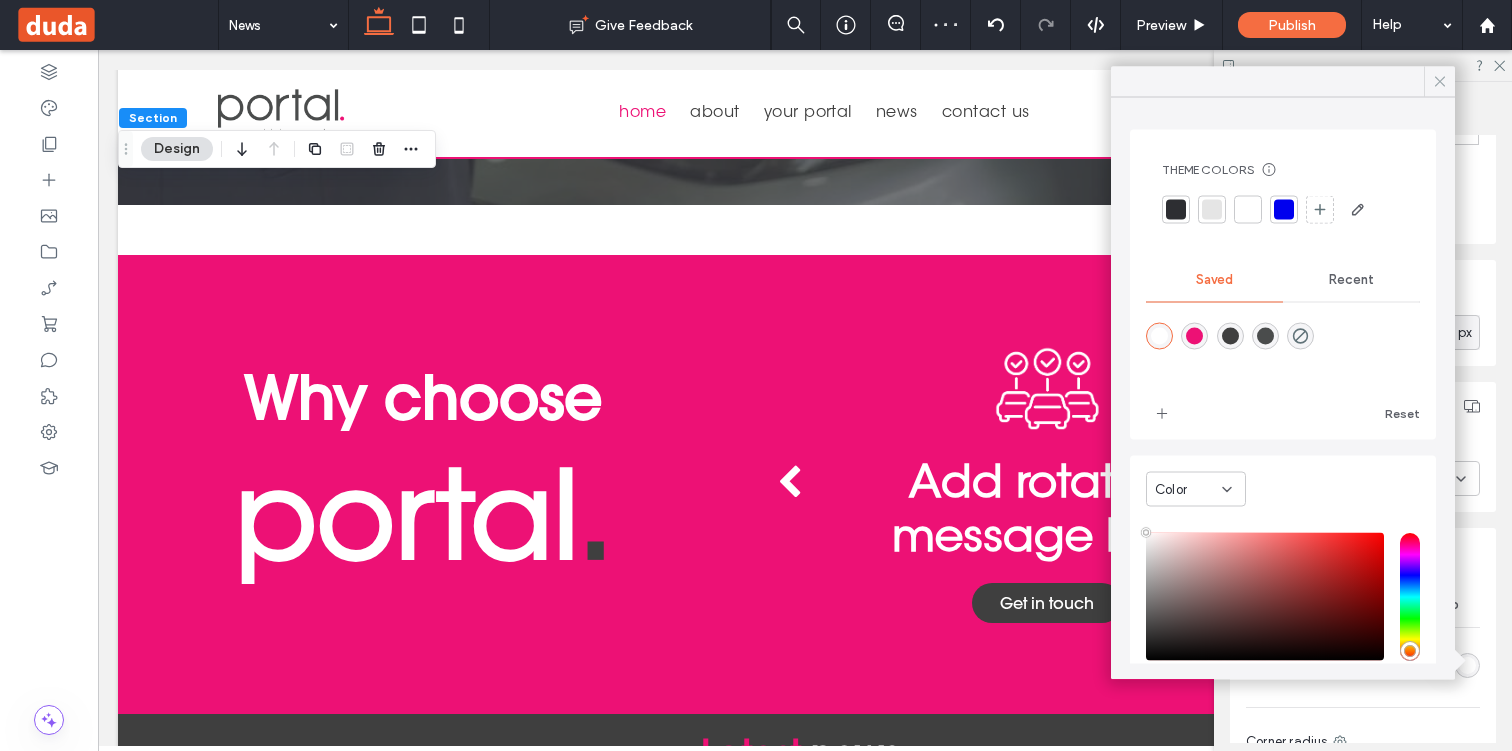 click 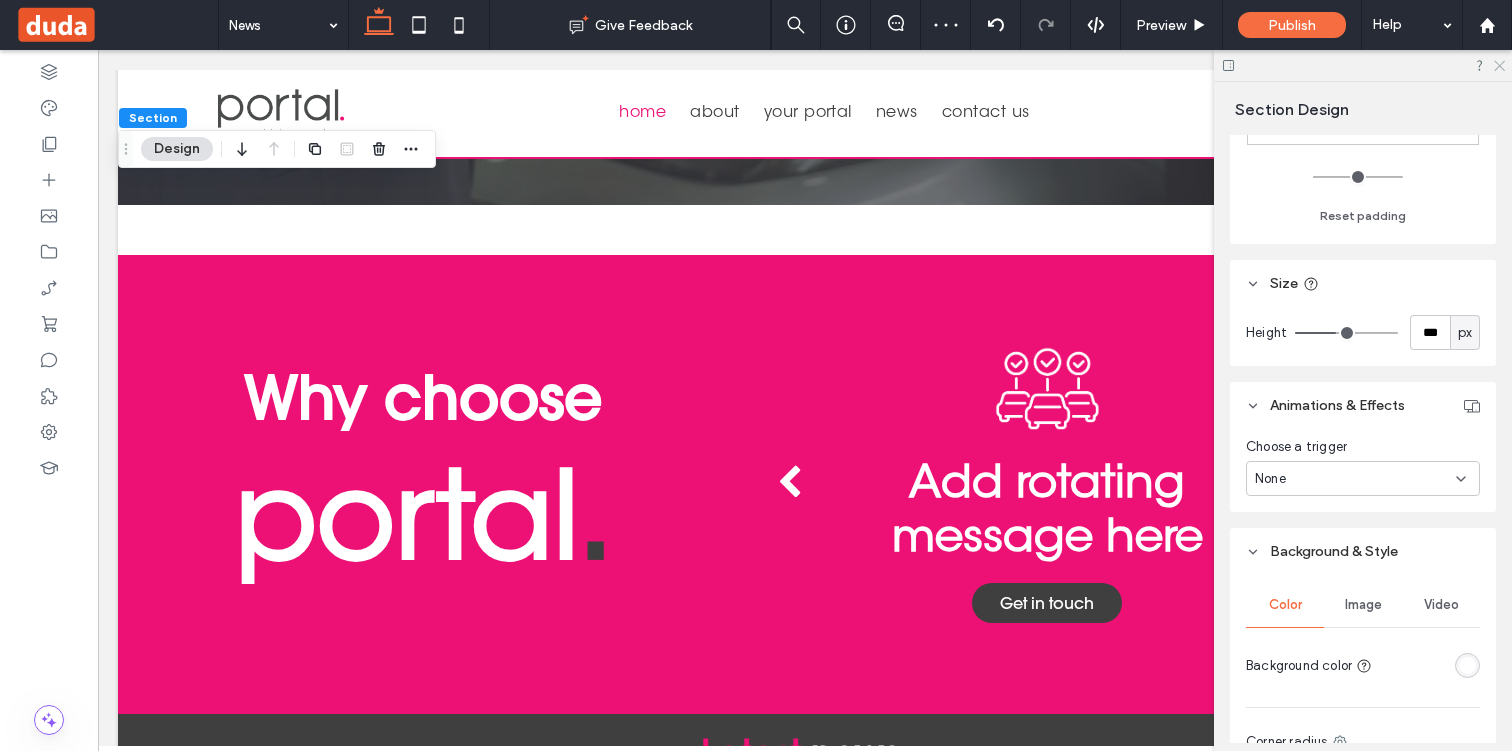 click 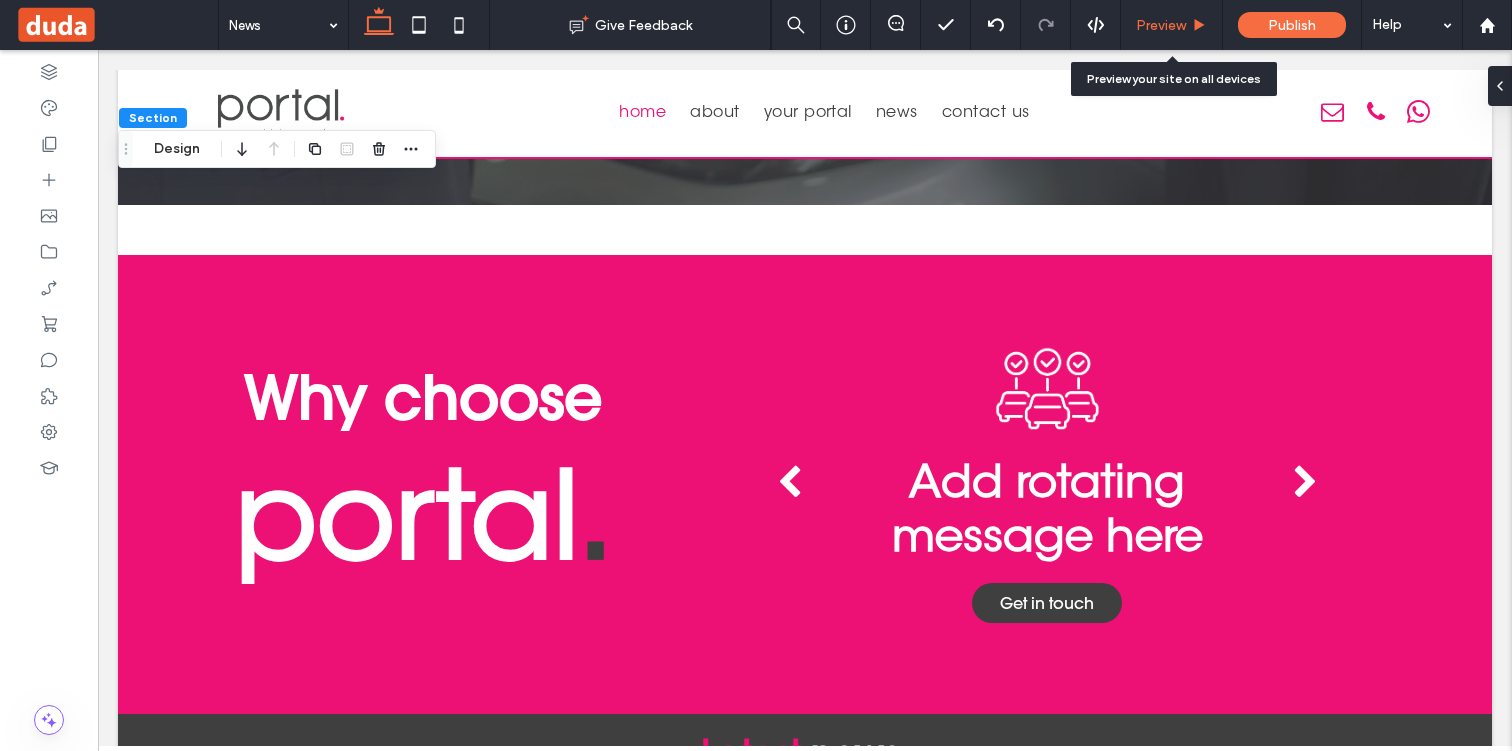 click on "Preview" at bounding box center (1172, 25) 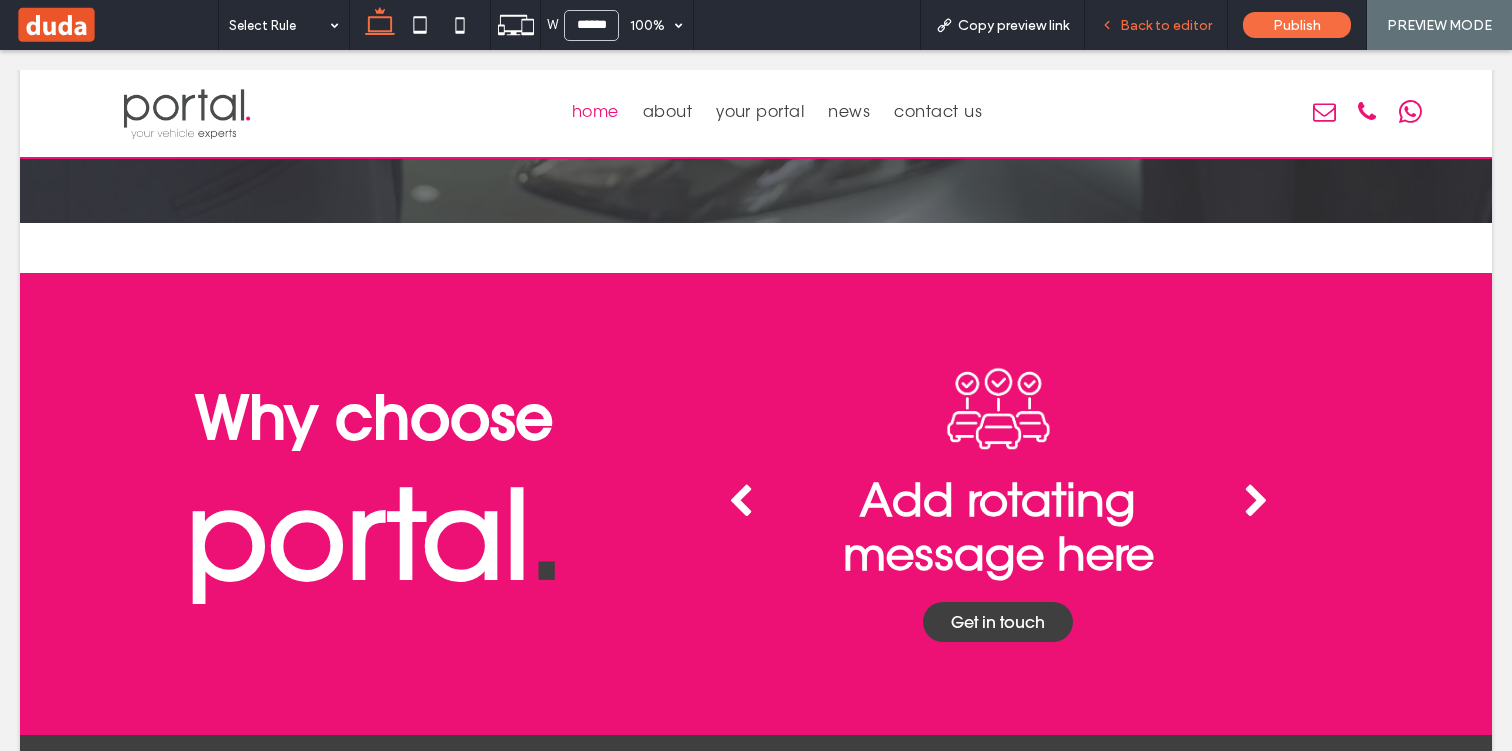 click on "Back to editor" at bounding box center (1156, 25) 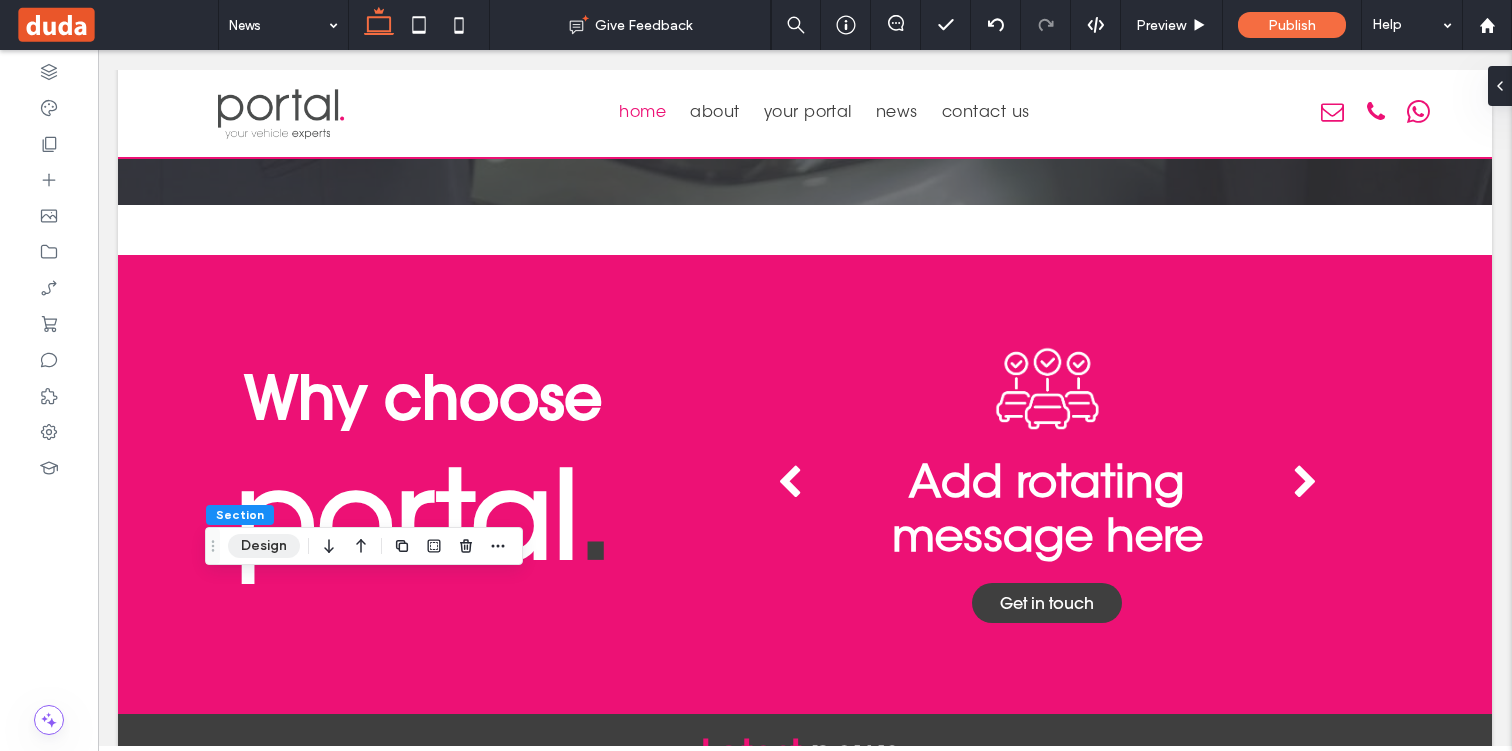 click on "Design" at bounding box center [264, 546] 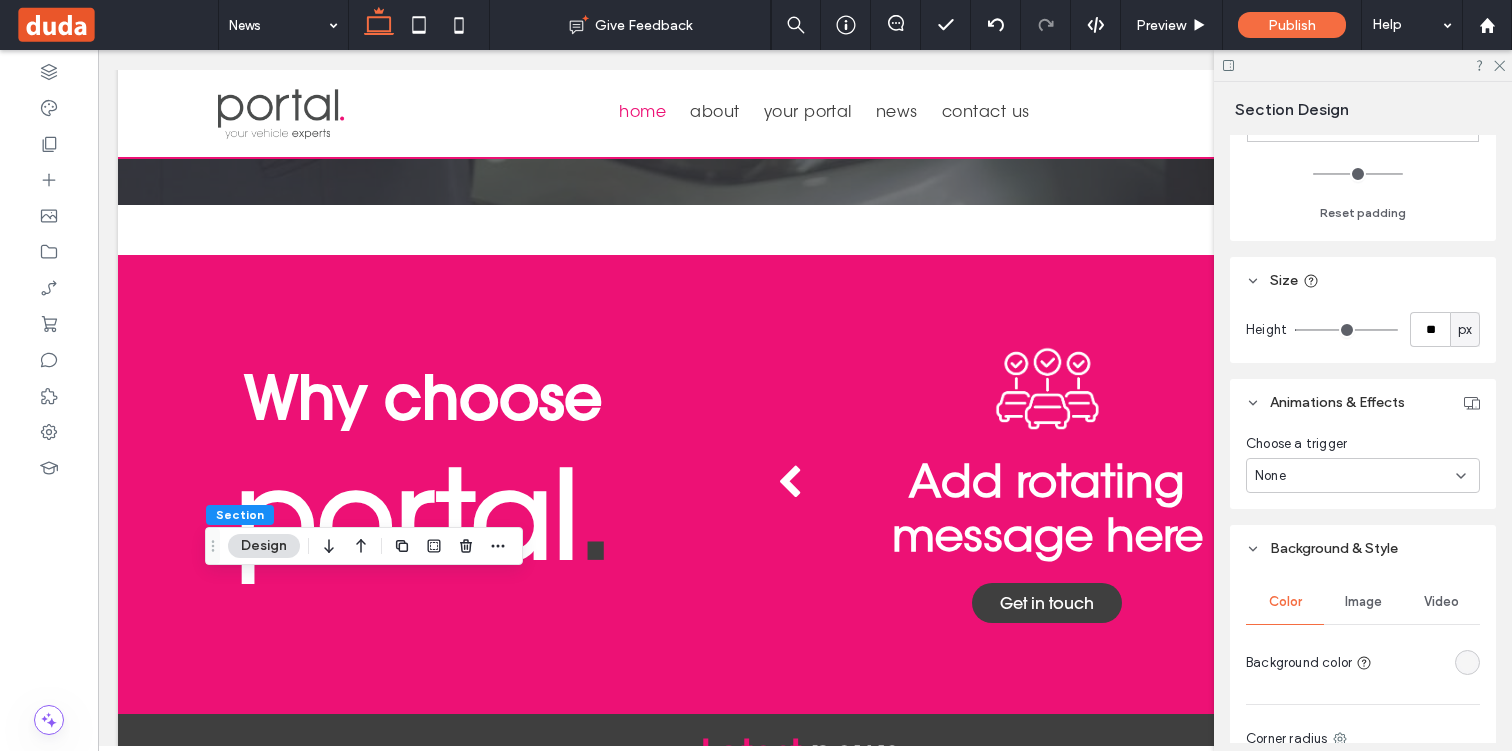 scroll, scrollTop: 591, scrollLeft: 0, axis: vertical 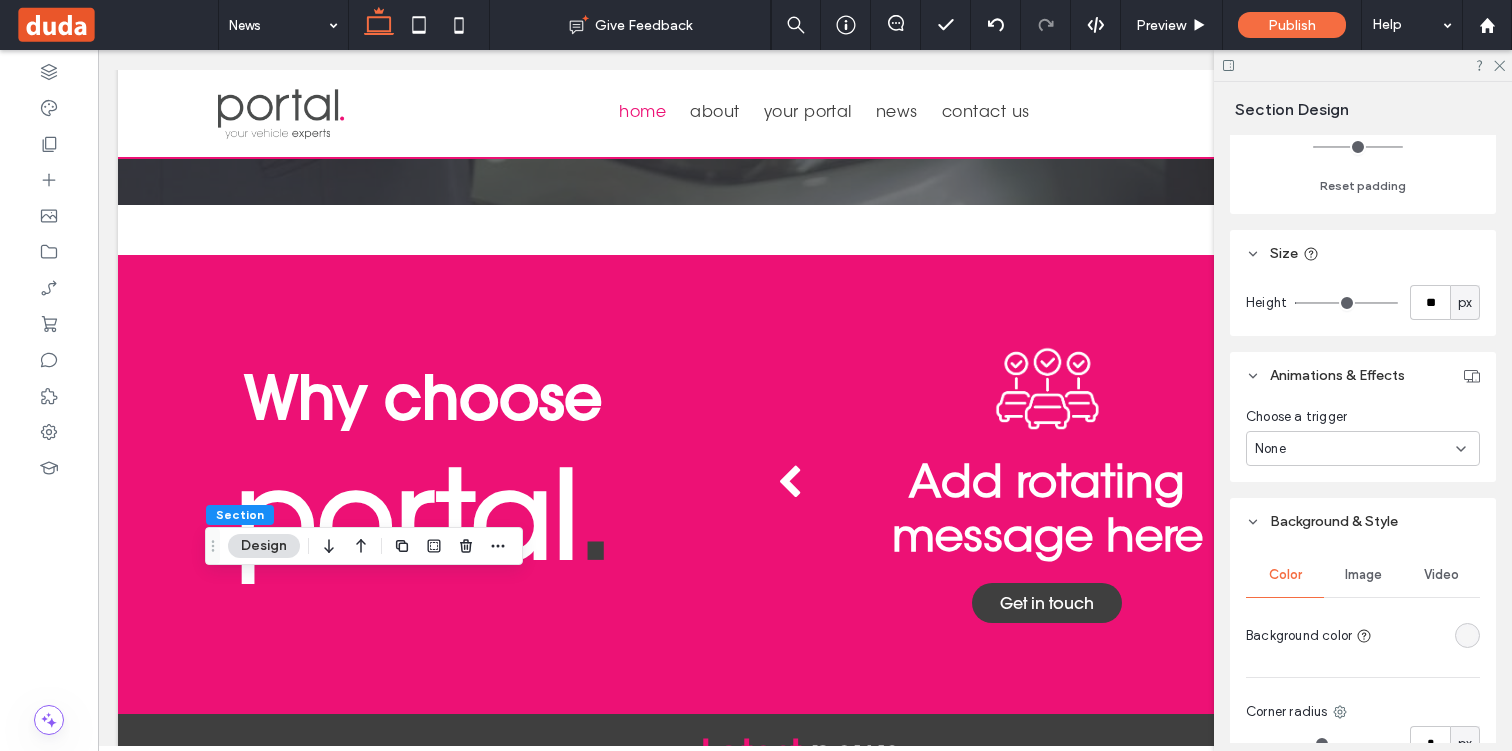 click at bounding box center (1467, 635) 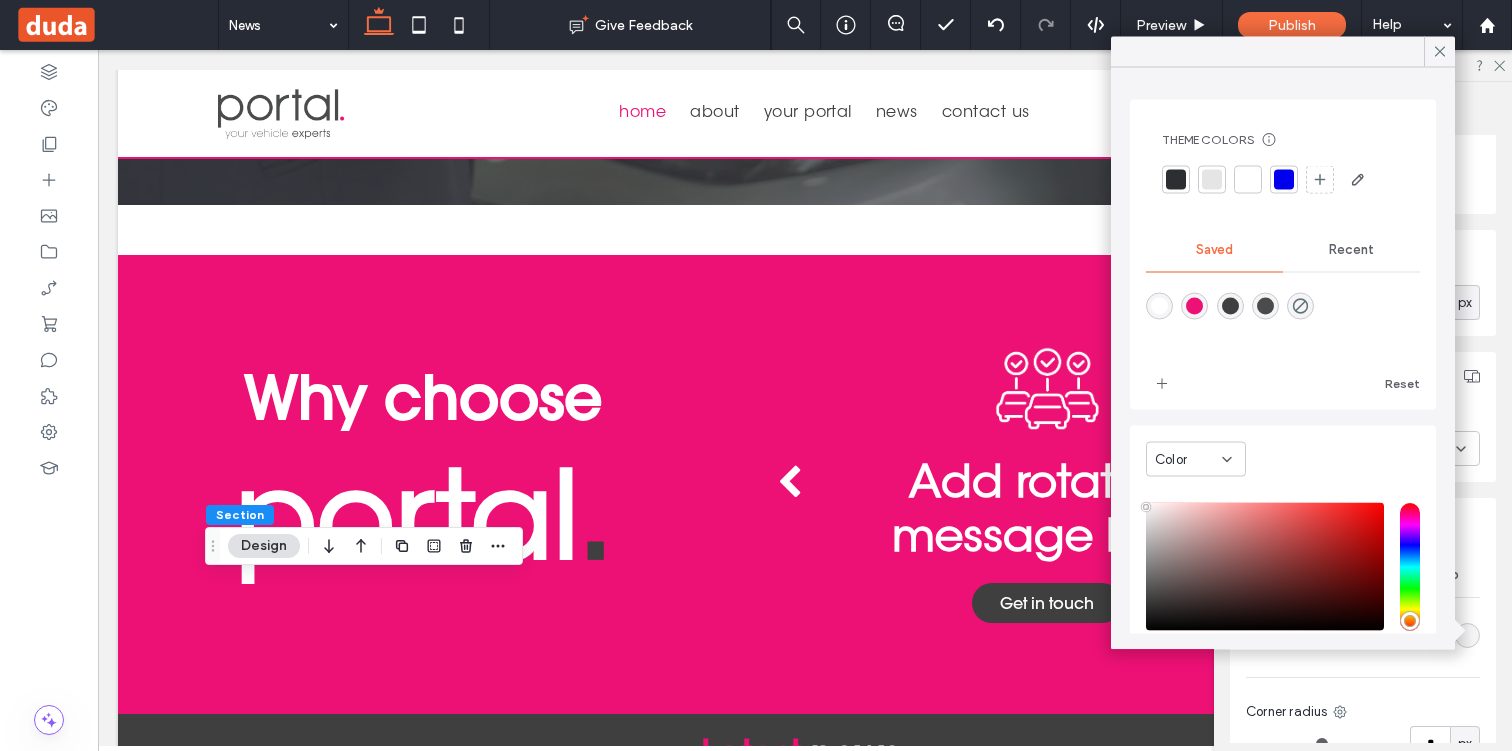 click at bounding box center [1194, 306] 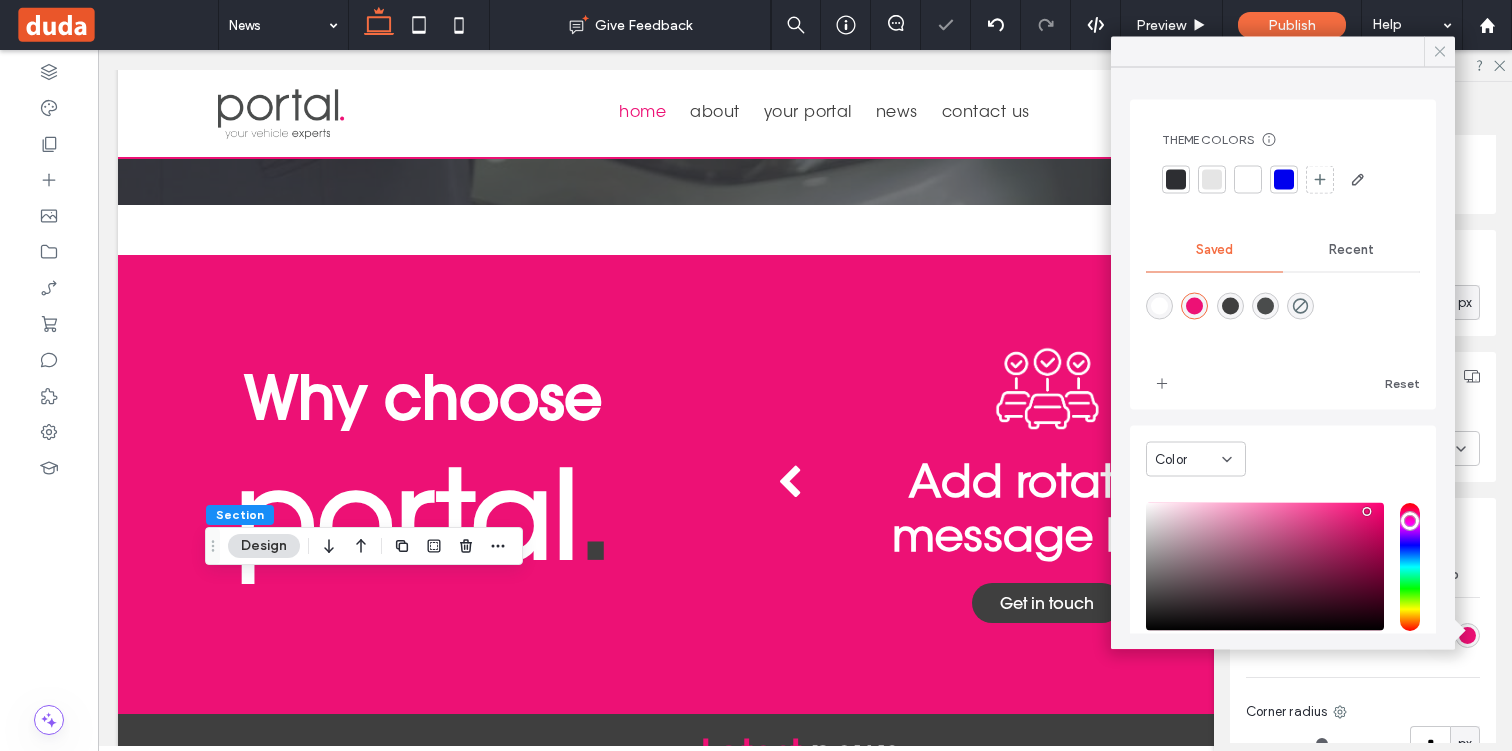 click 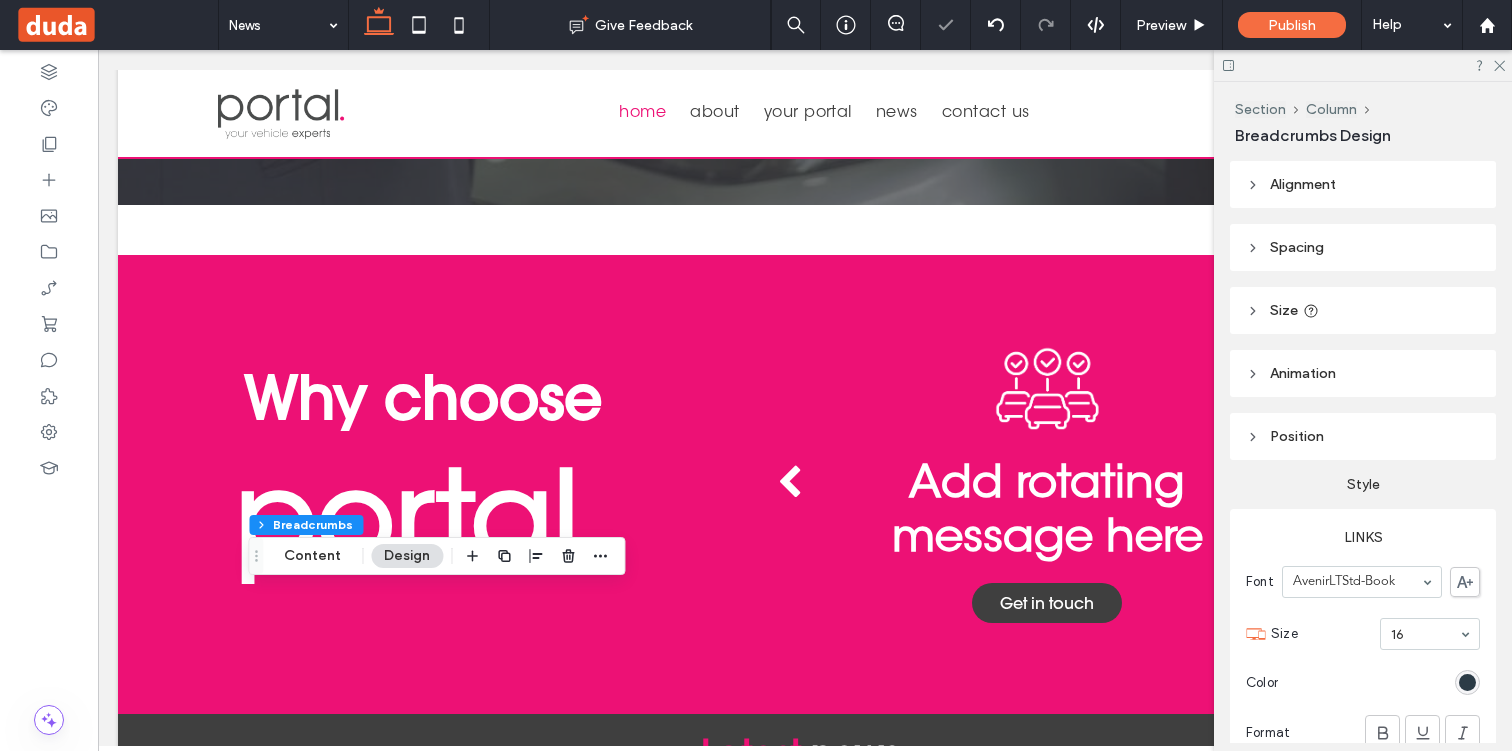 type on "**" 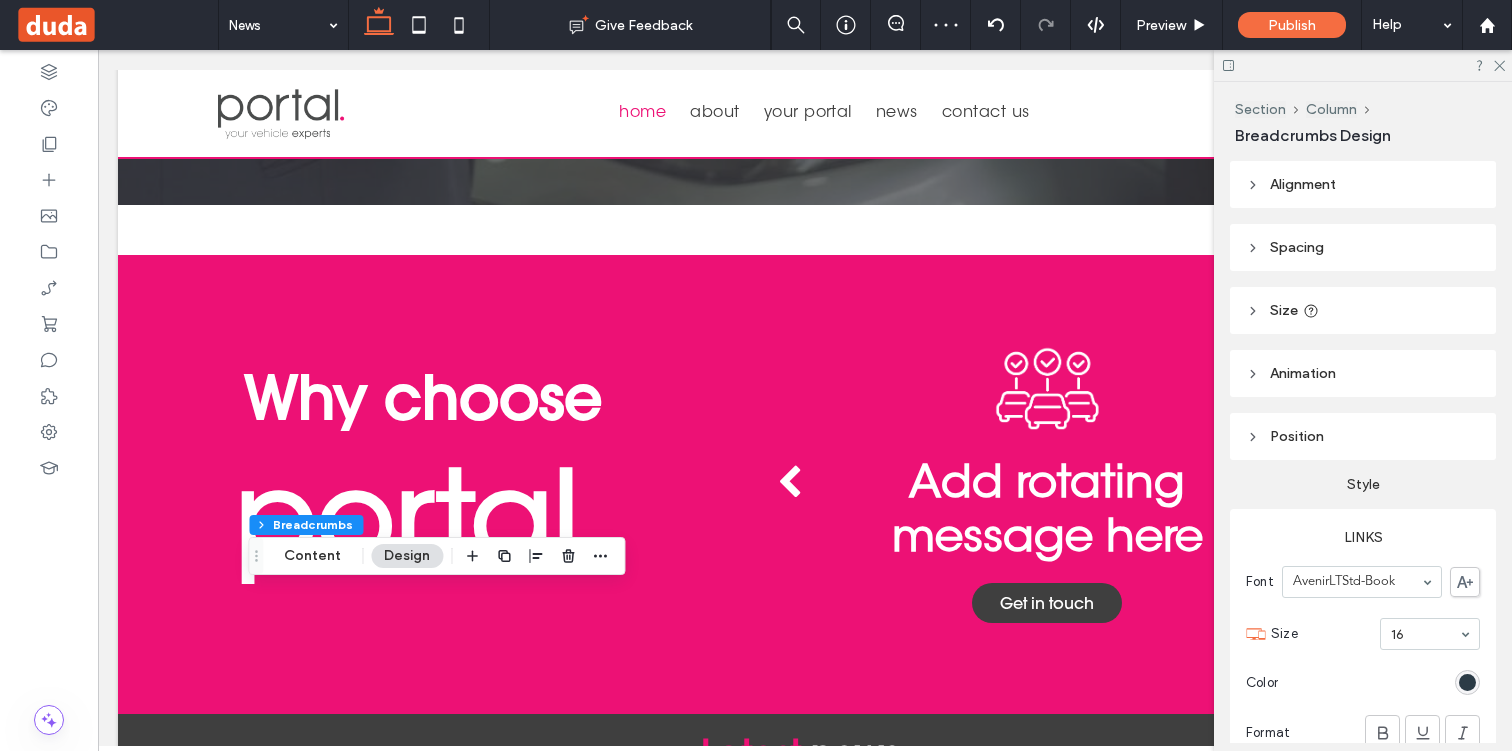 click on "Design" at bounding box center (407, 556) 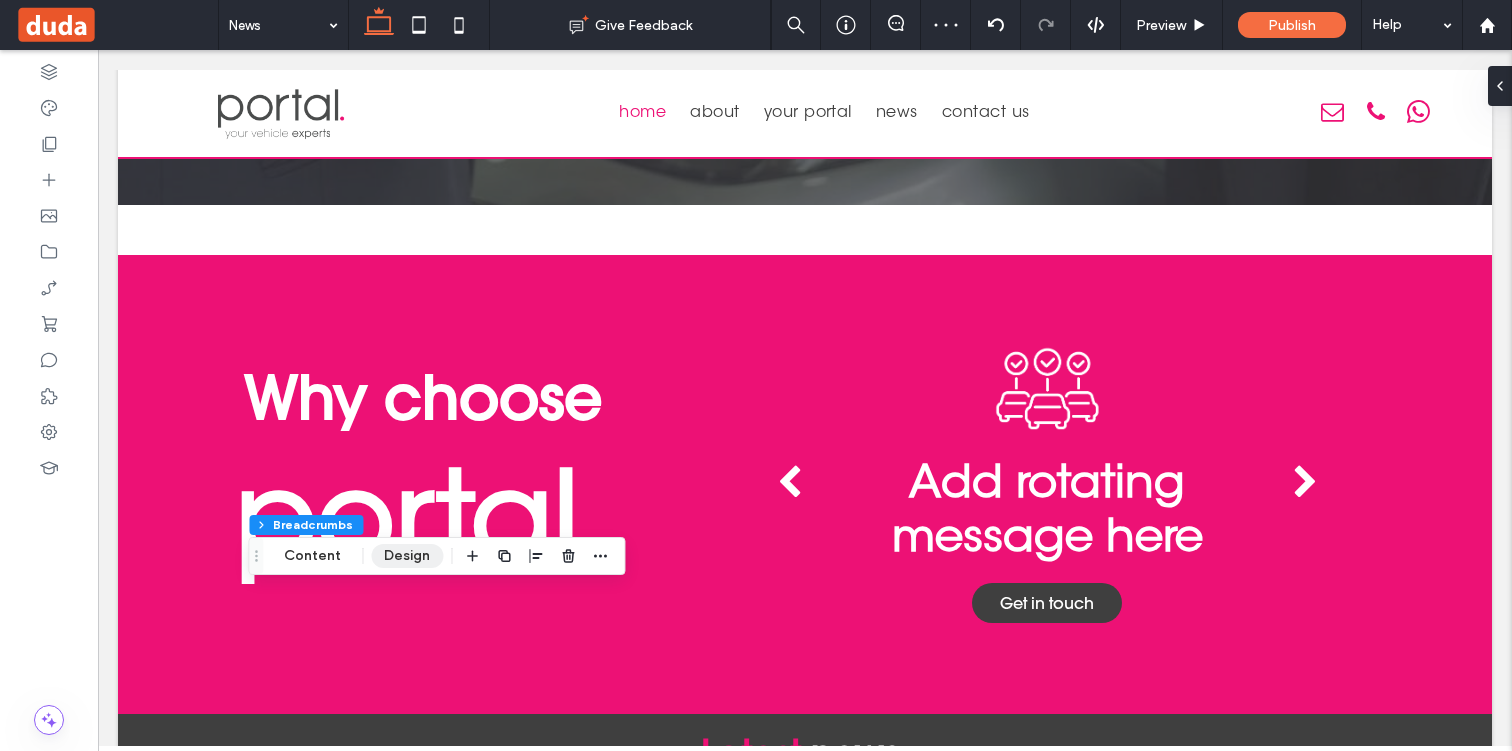click on "Design" at bounding box center [407, 556] 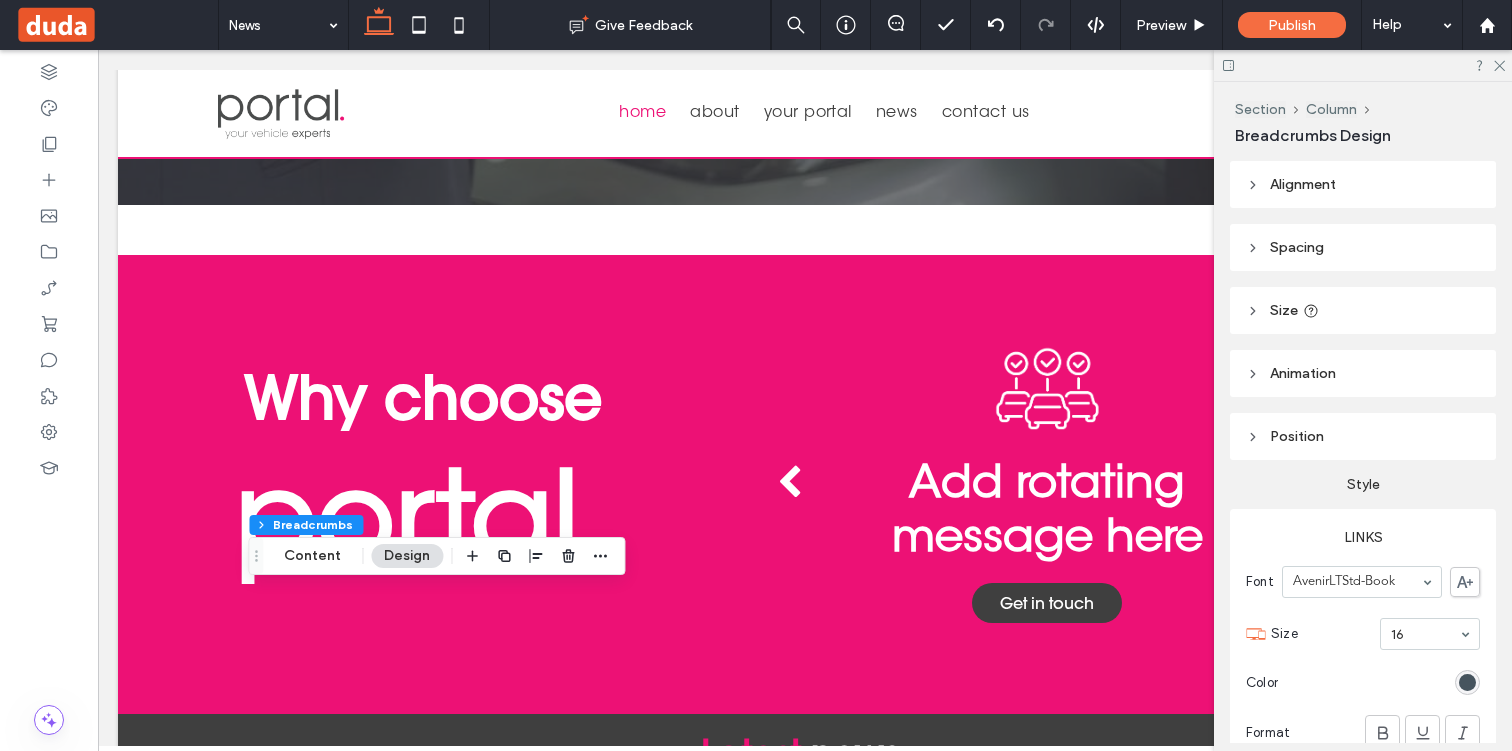 click at bounding box center [1467, 682] 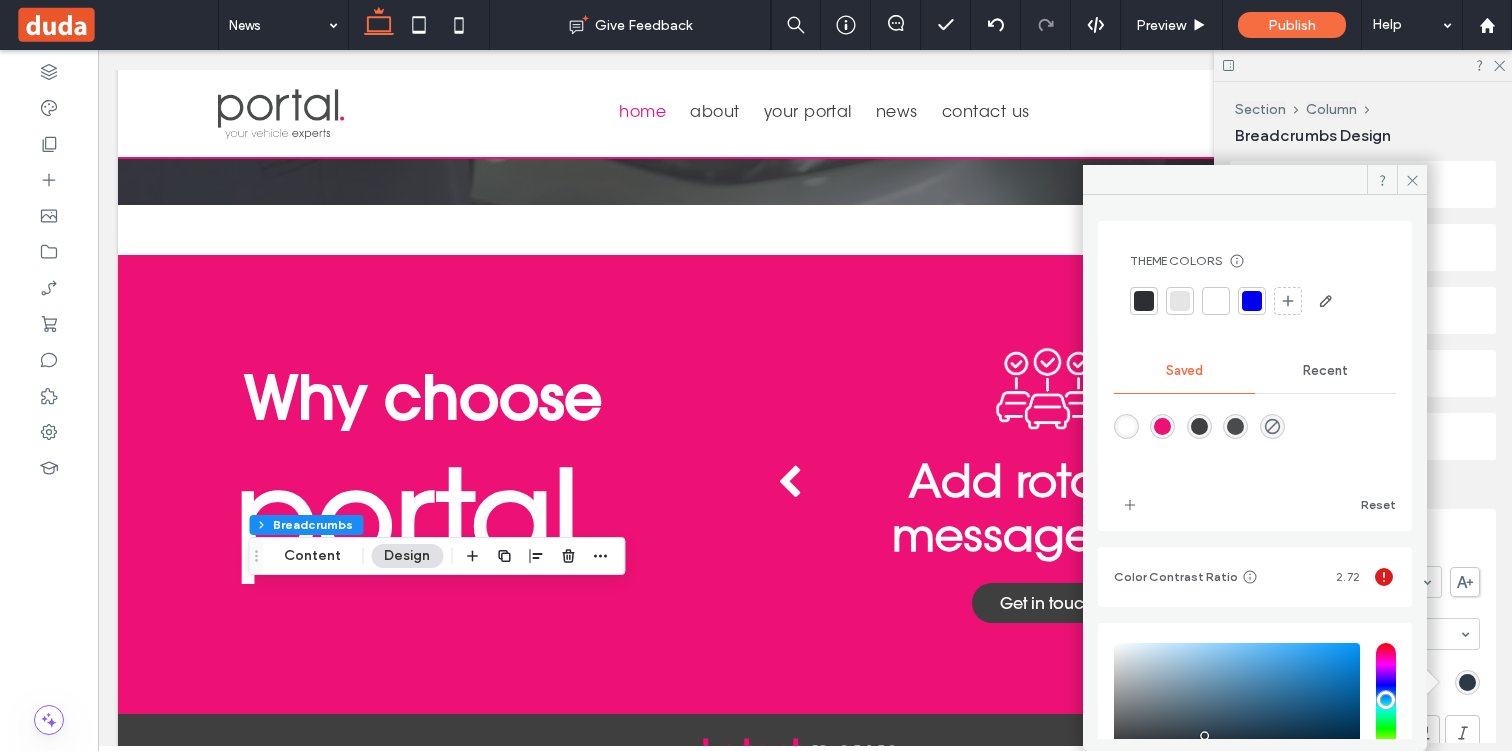 click at bounding box center [1126, 426] 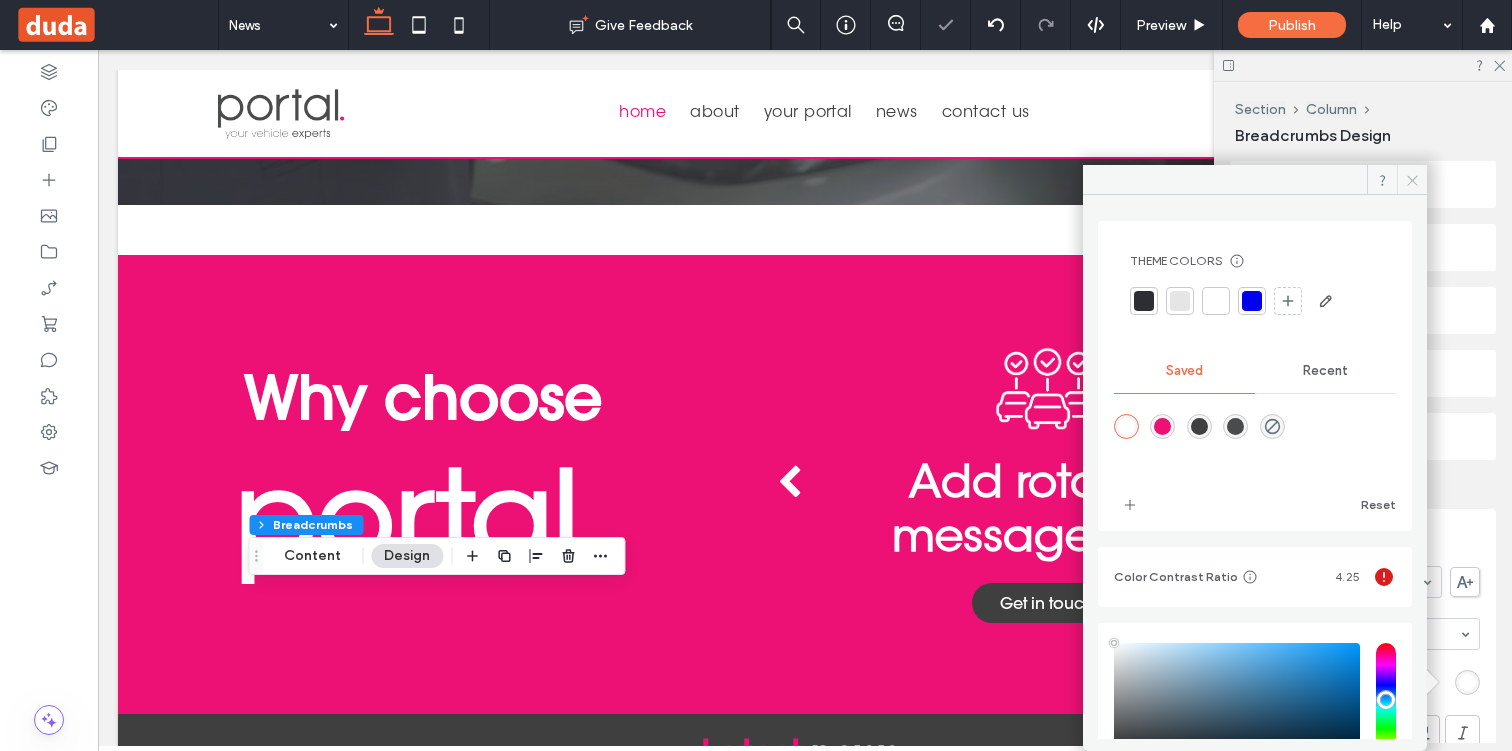 click 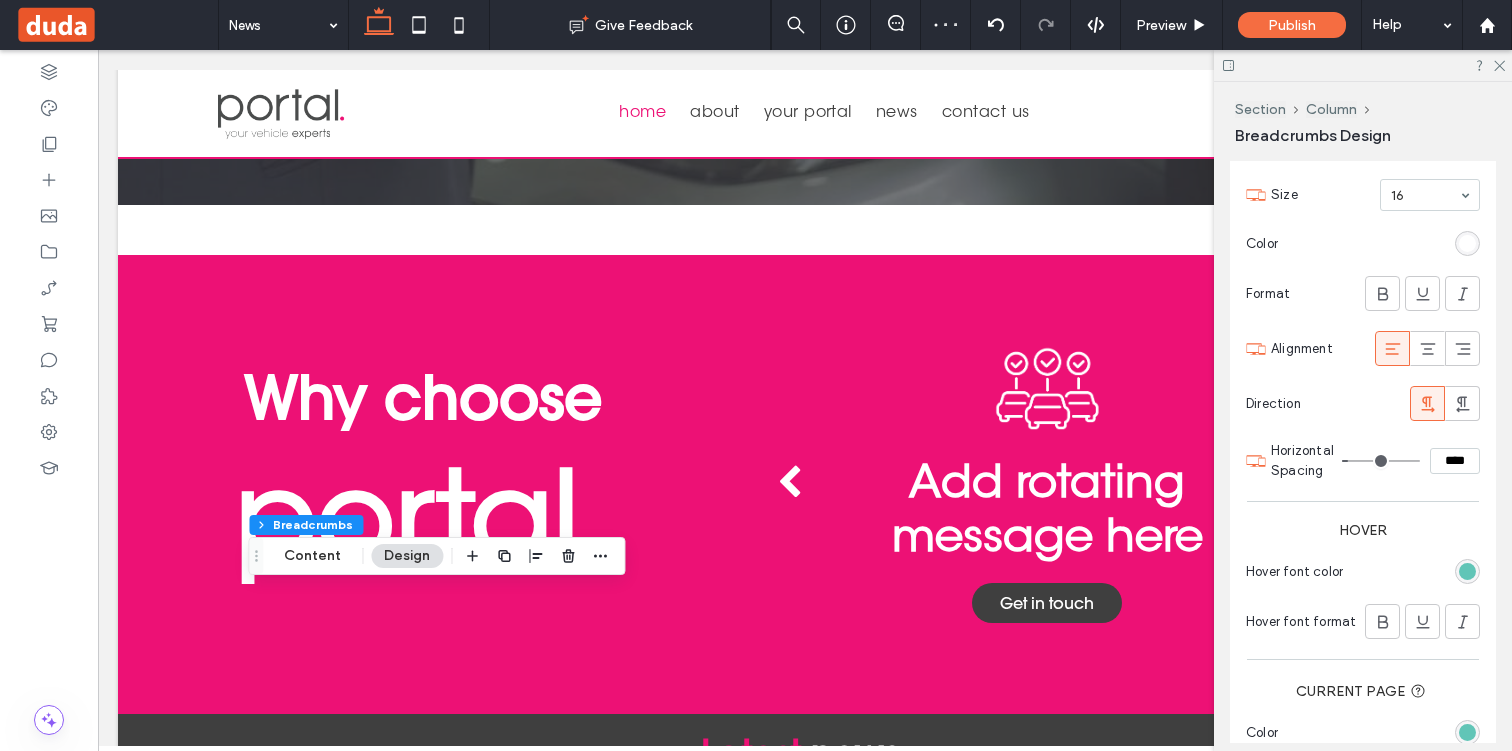 scroll, scrollTop: 441, scrollLeft: 0, axis: vertical 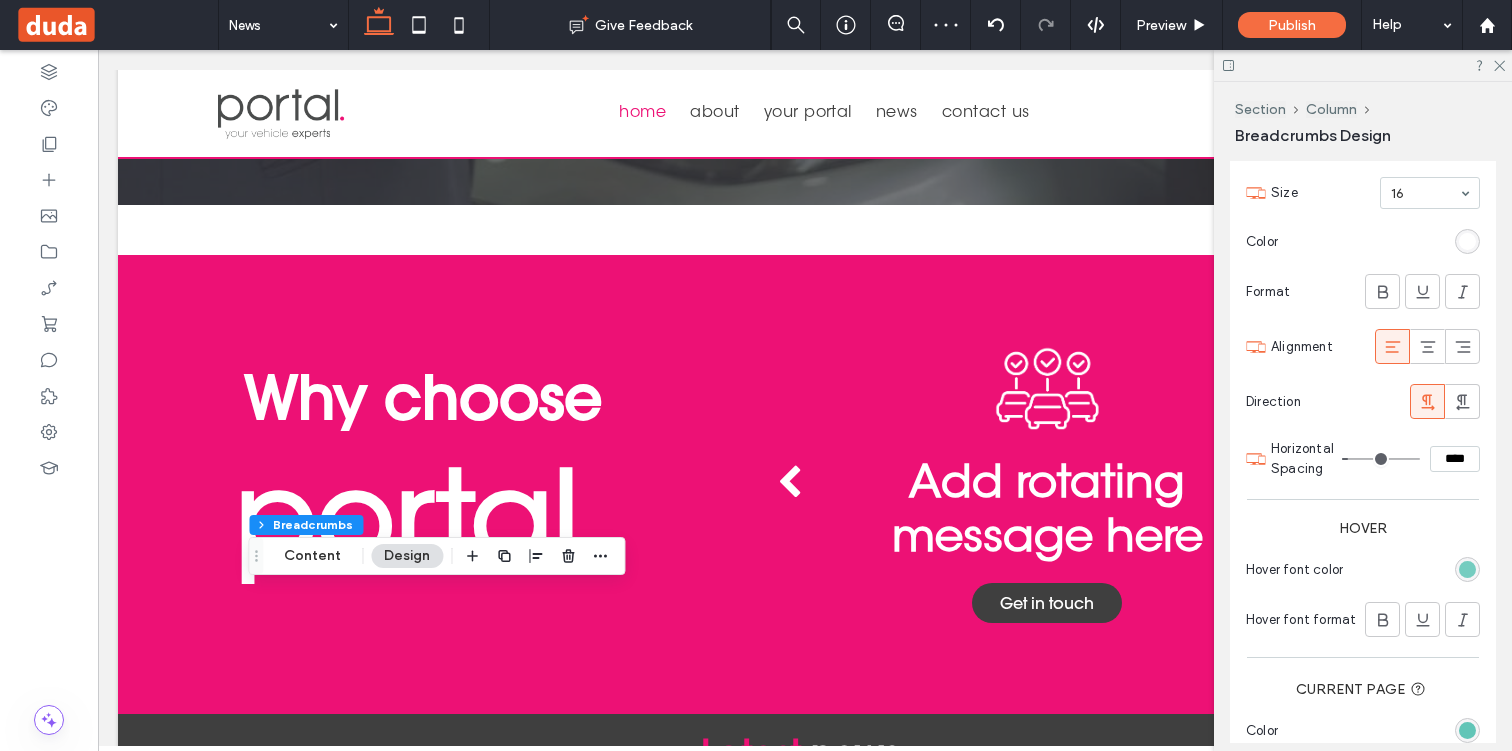 click at bounding box center (1467, 569) 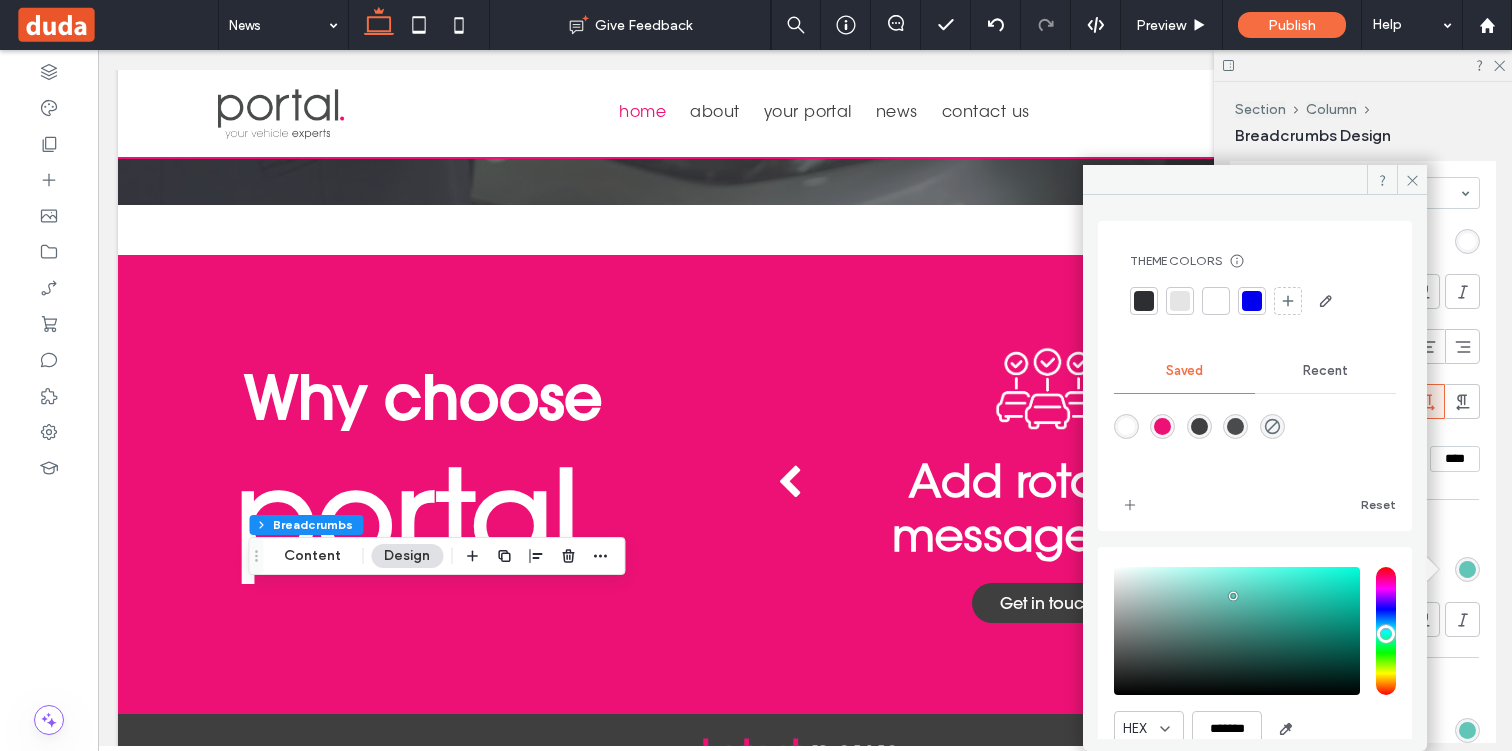 click at bounding box center (1199, 426) 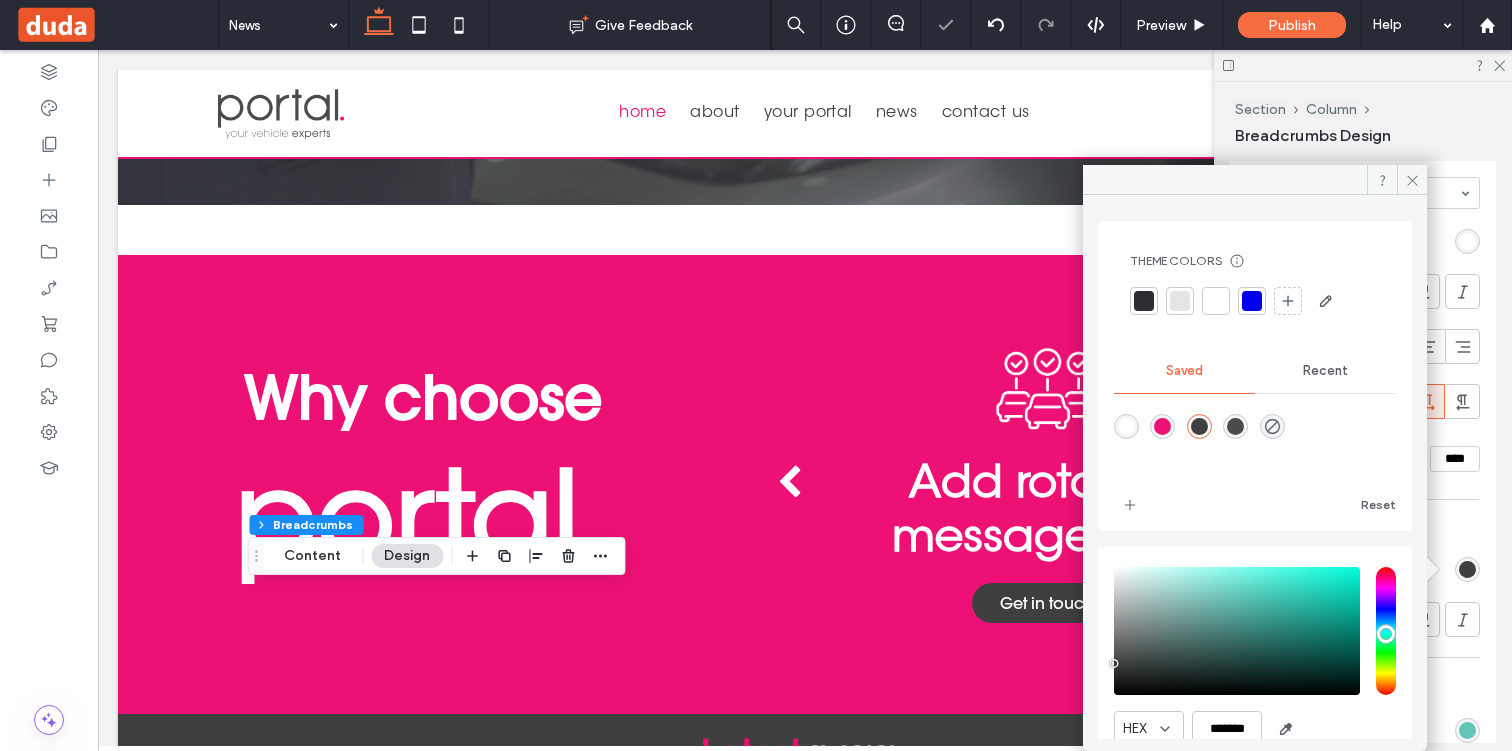 click at bounding box center [1199, 426] 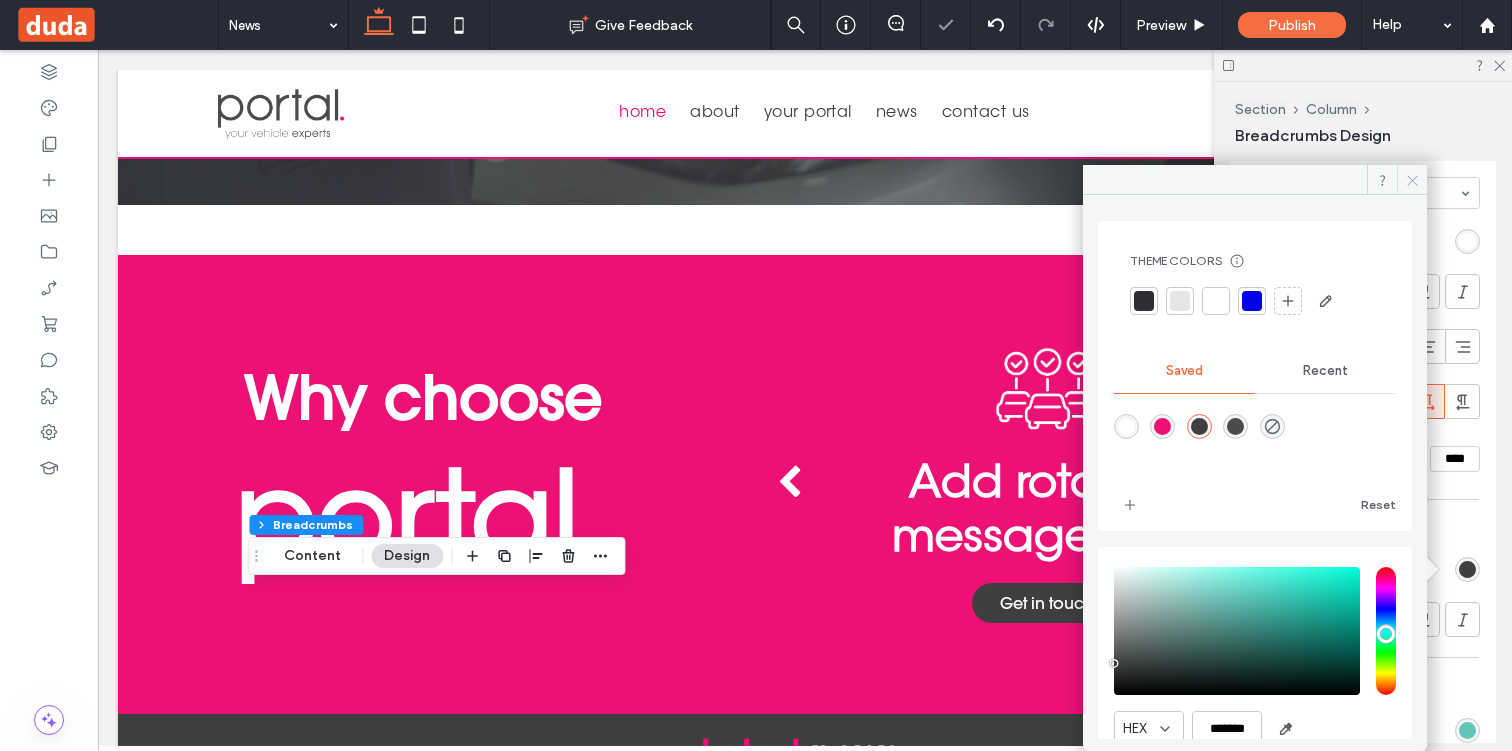 click 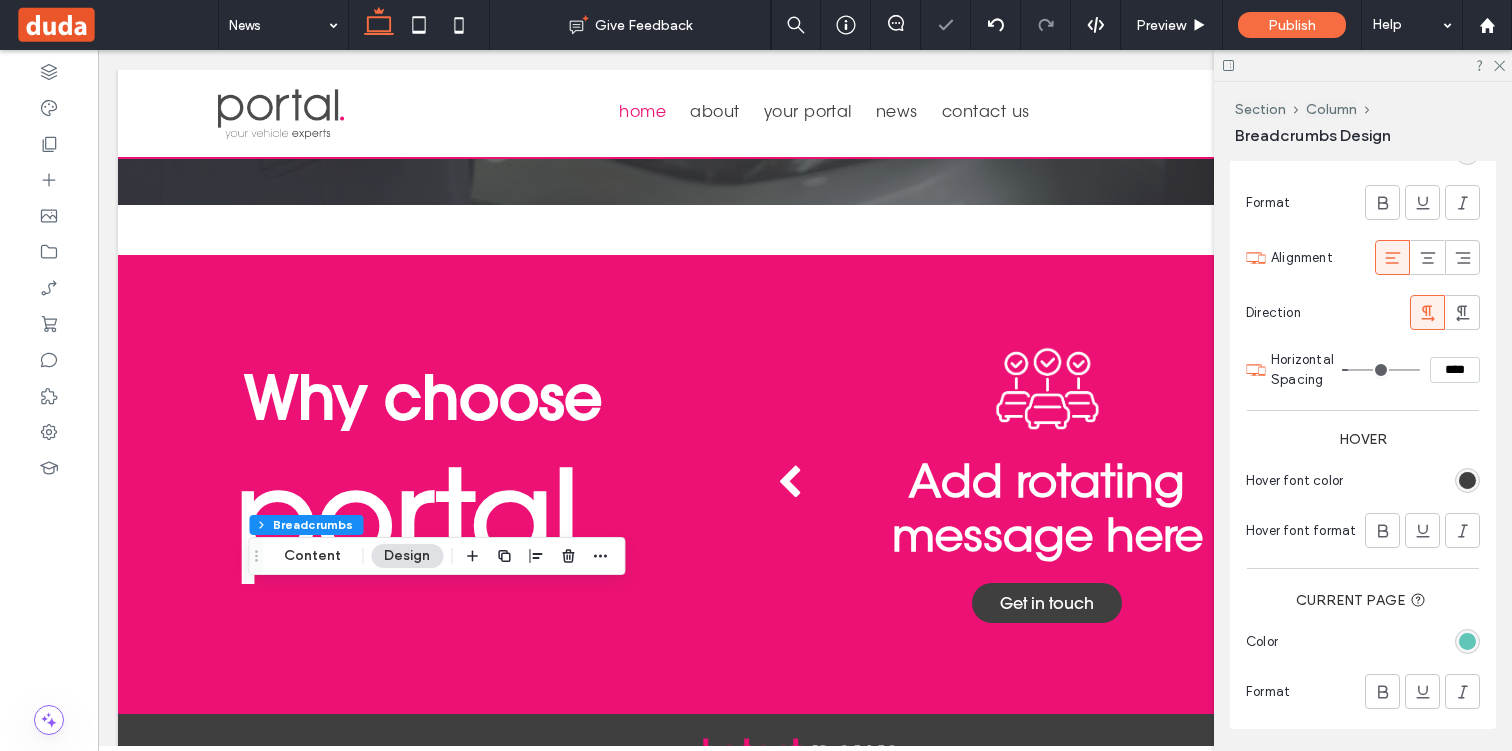 scroll, scrollTop: 548, scrollLeft: 0, axis: vertical 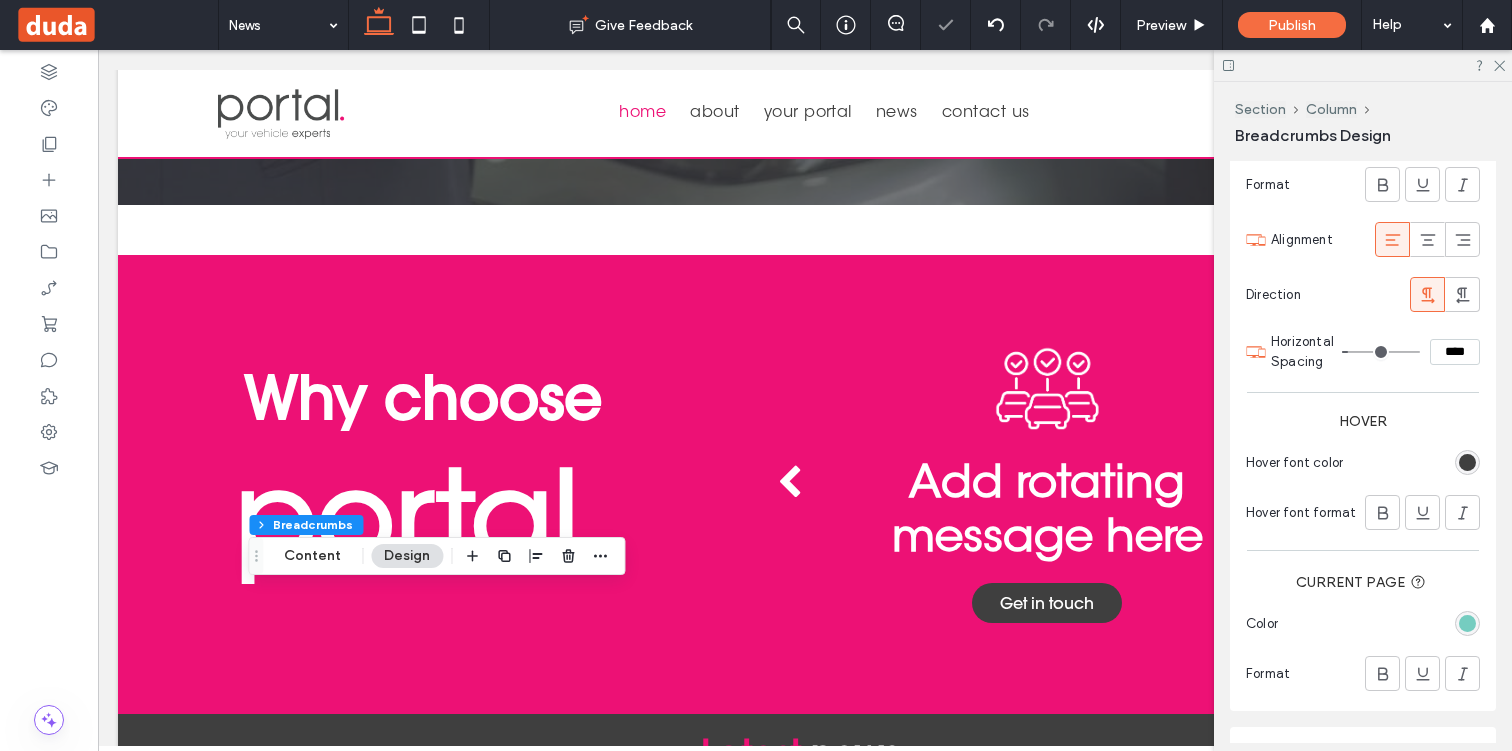 click at bounding box center [1467, 623] 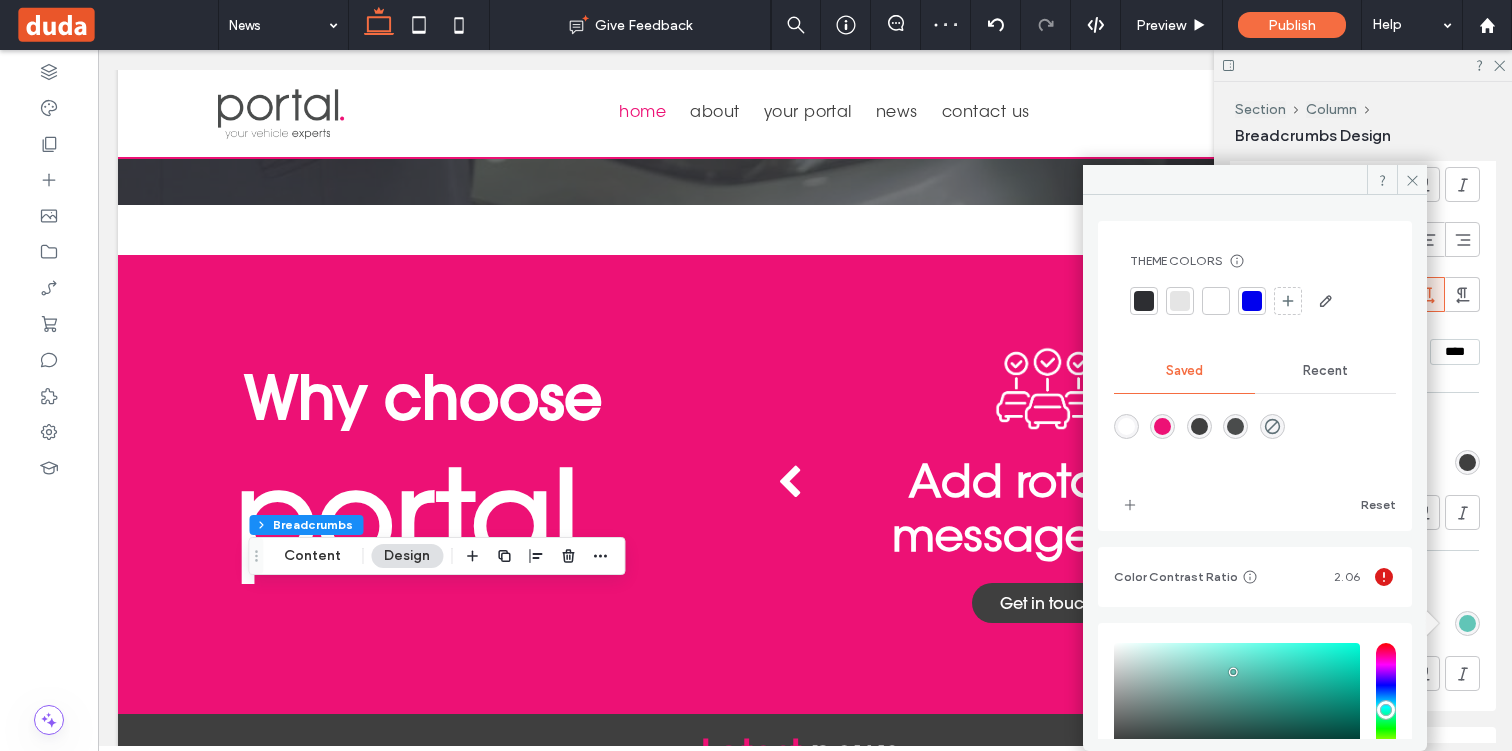 click at bounding box center [1199, 426] 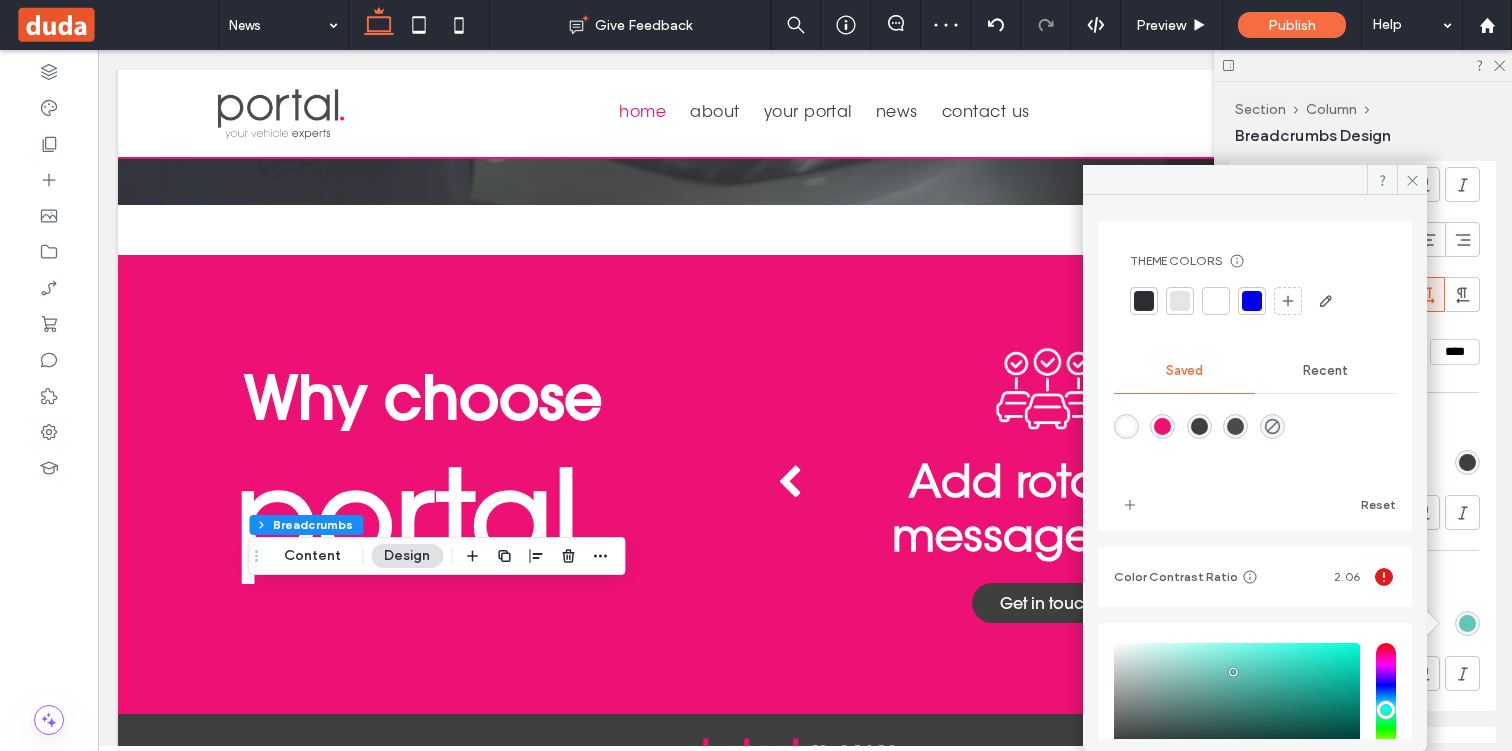 type on "*******" 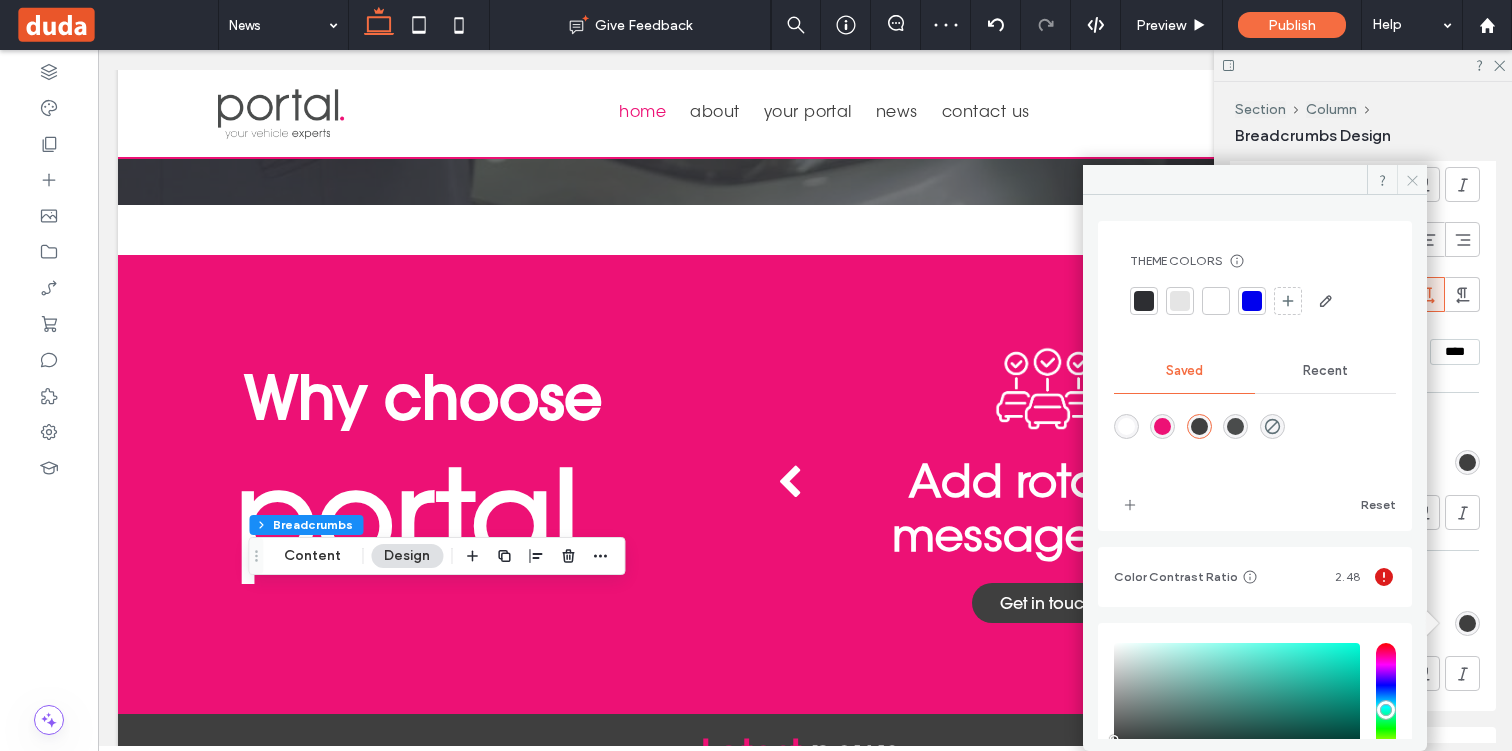 click at bounding box center [1412, 180] 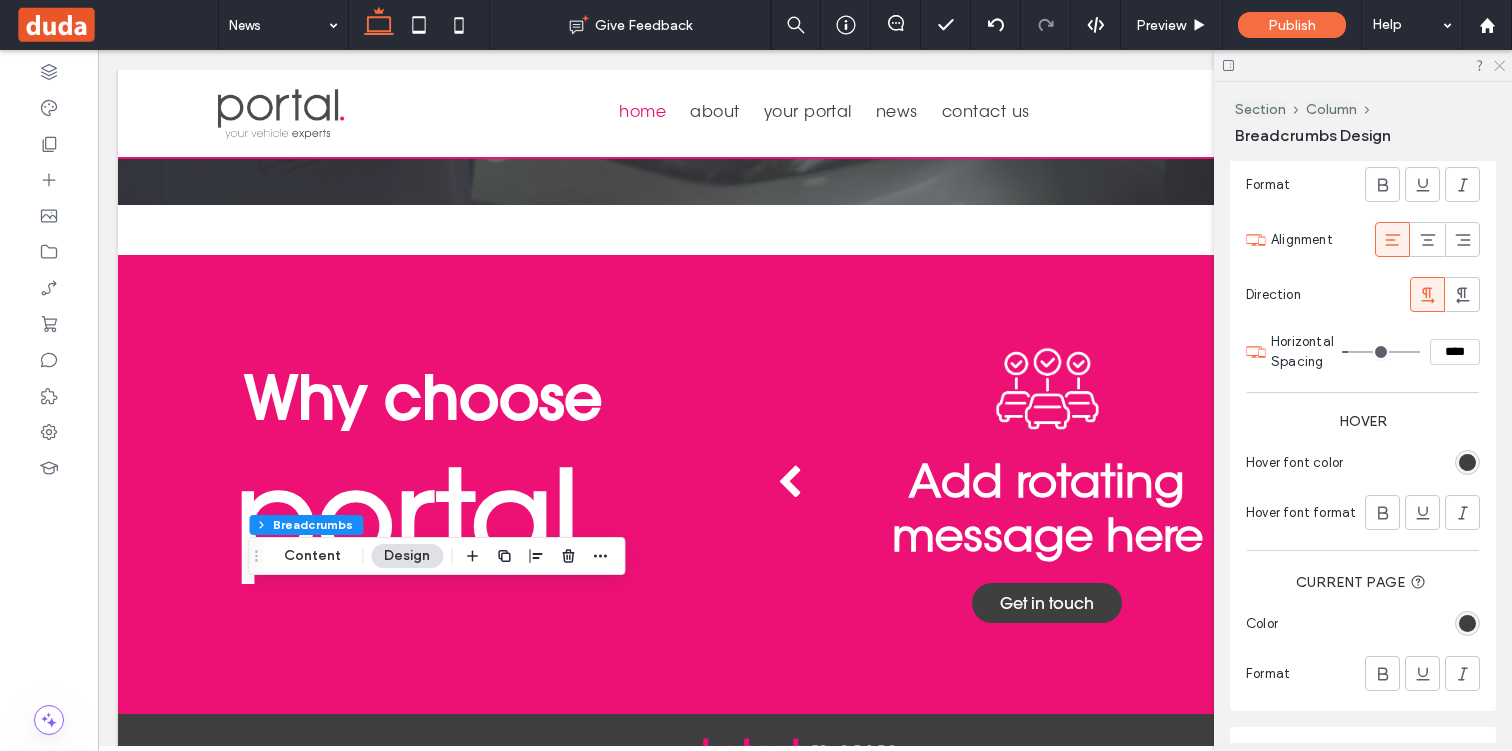 click 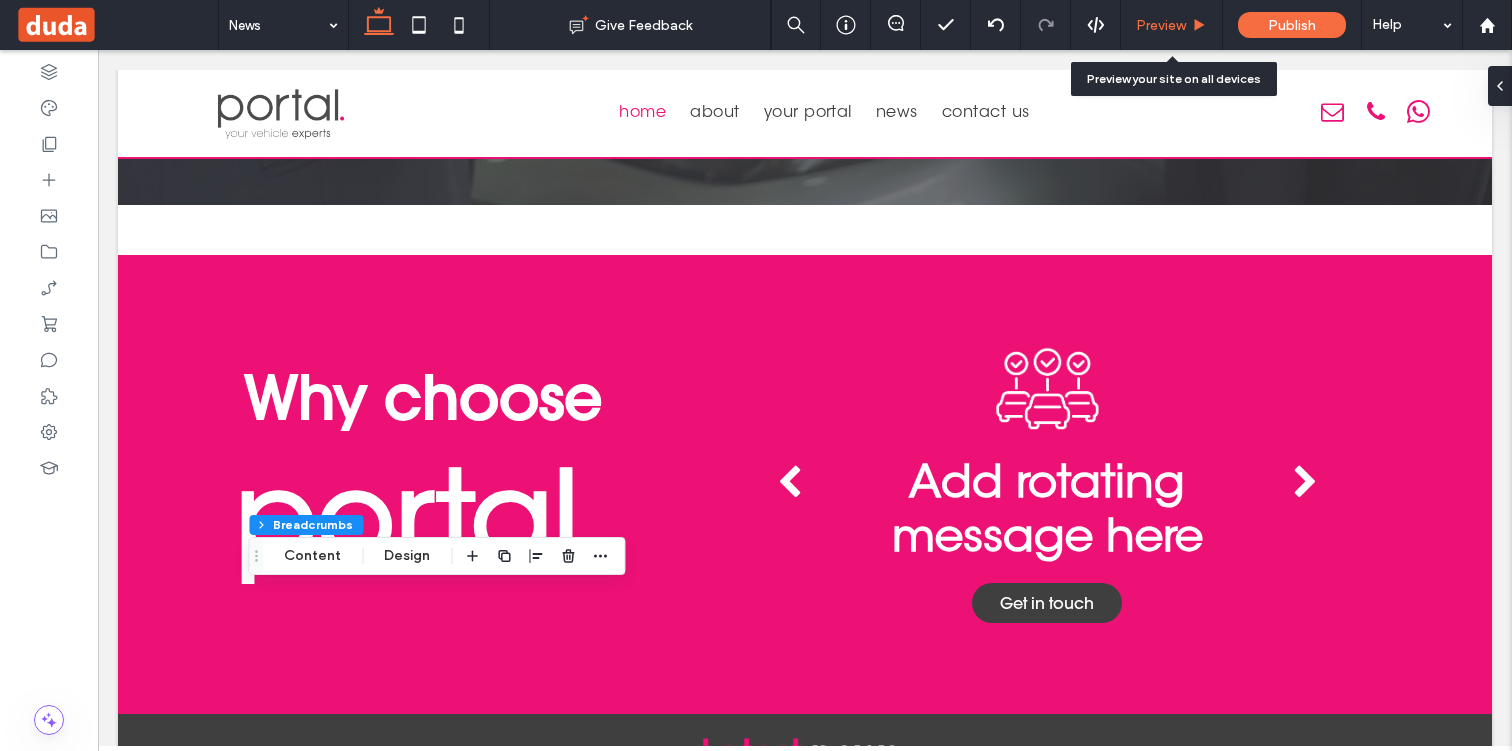 click on "Preview" at bounding box center (1171, 25) 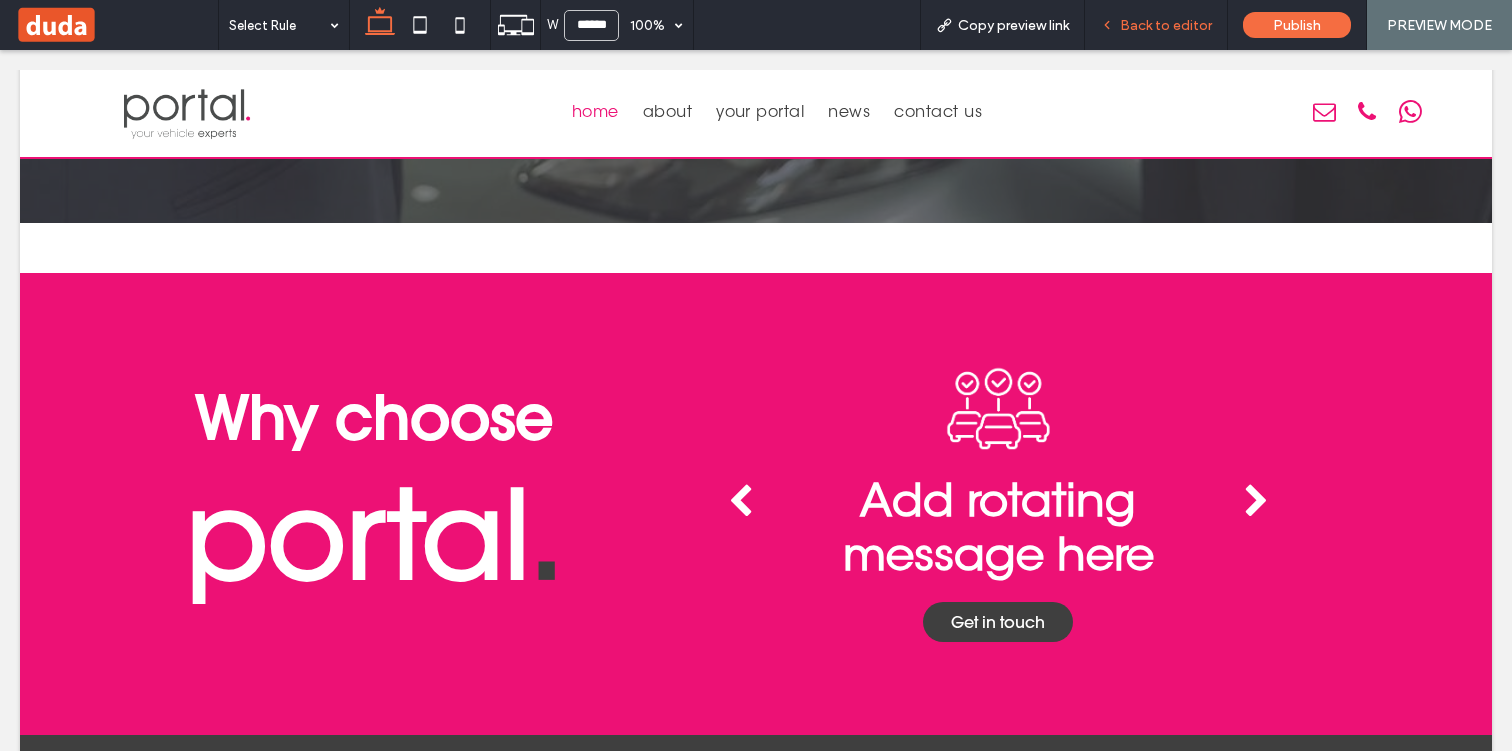 click on "Back to editor" at bounding box center (1156, 25) 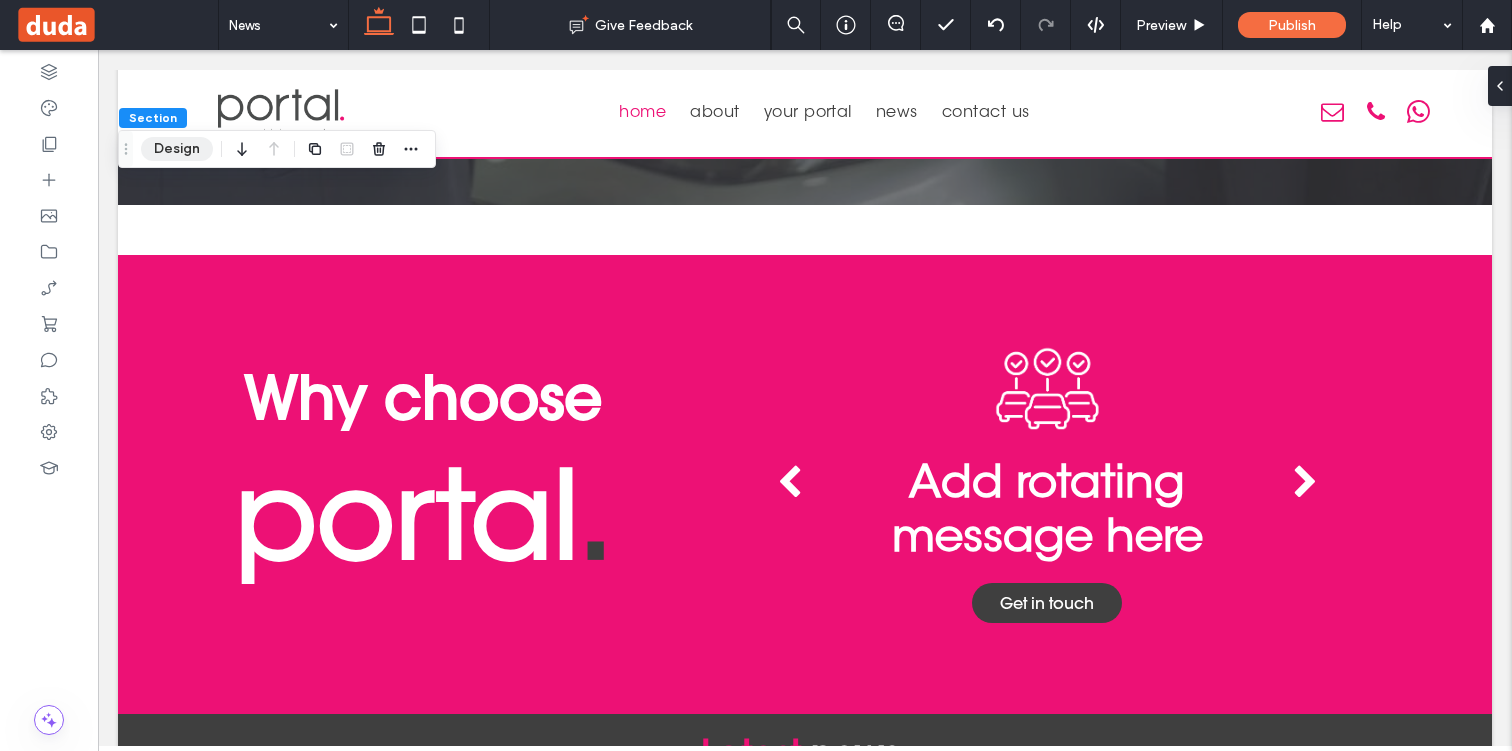 click on "Design" at bounding box center (177, 149) 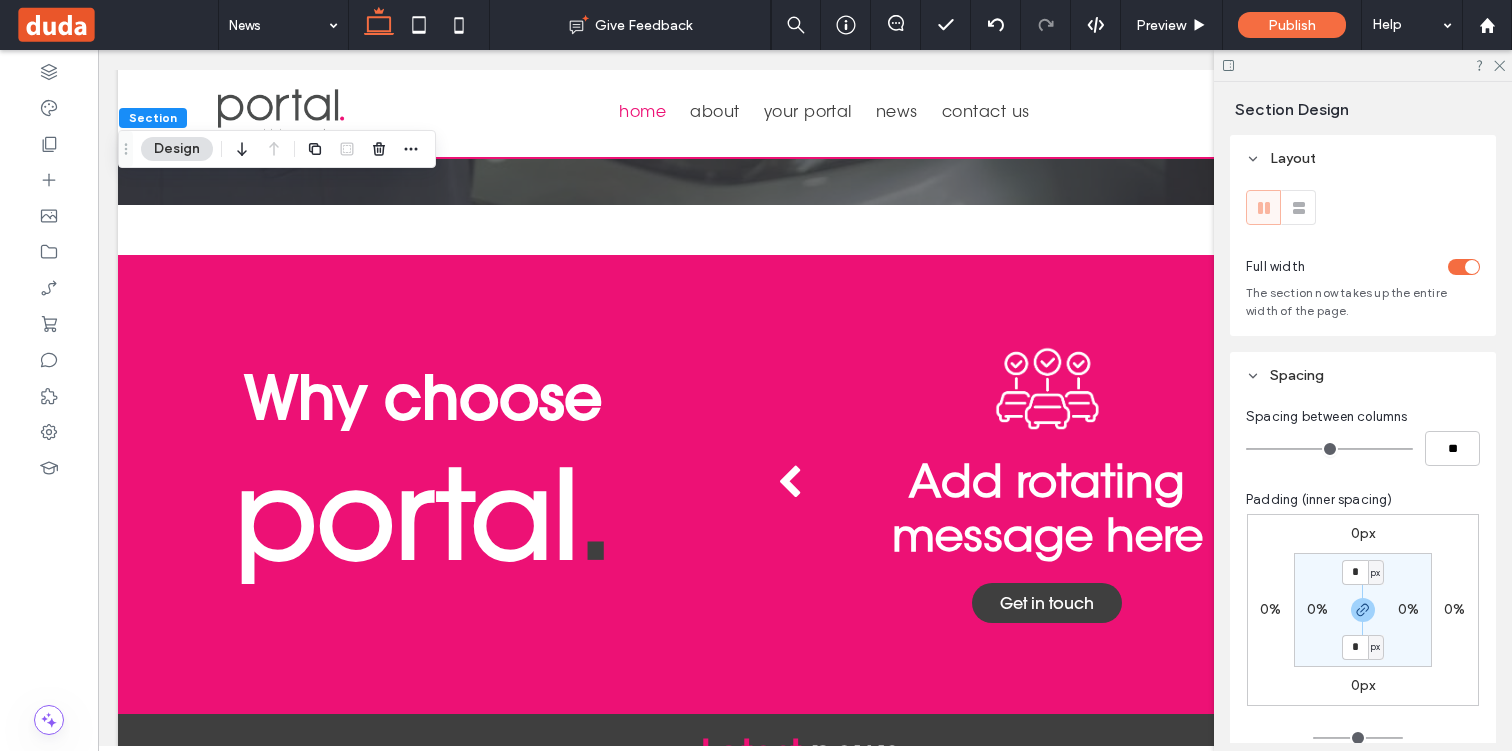 click at bounding box center [1472, 267] 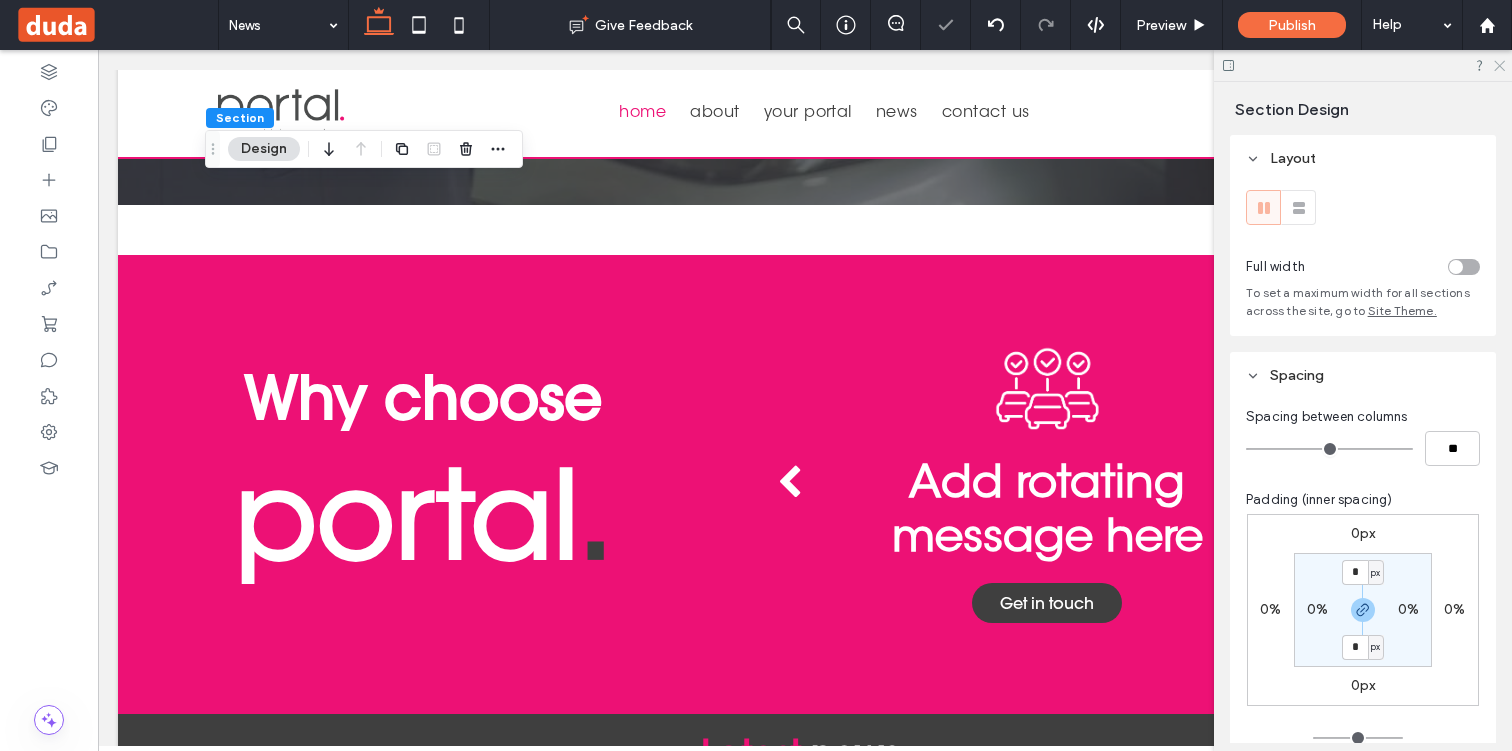 click 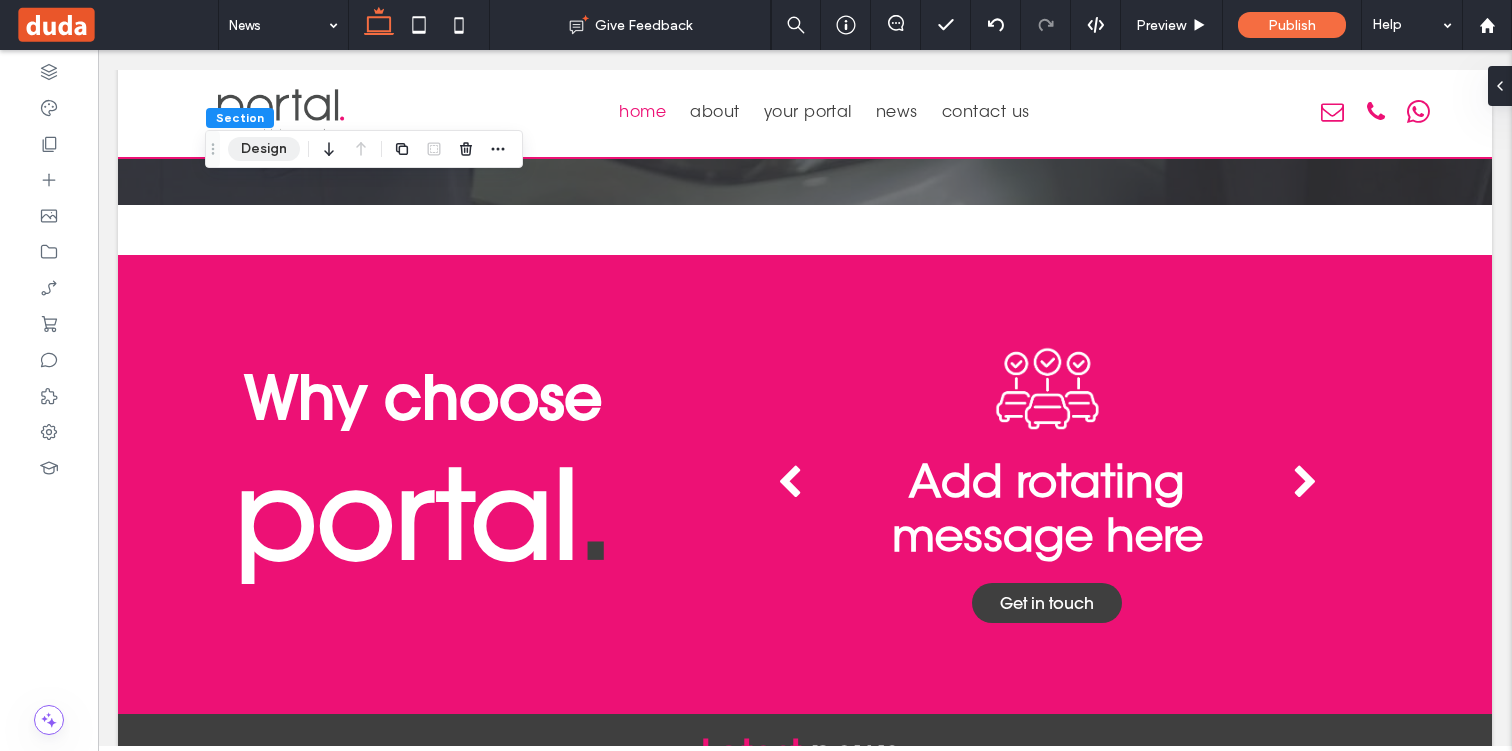 click on "Design" at bounding box center [264, 149] 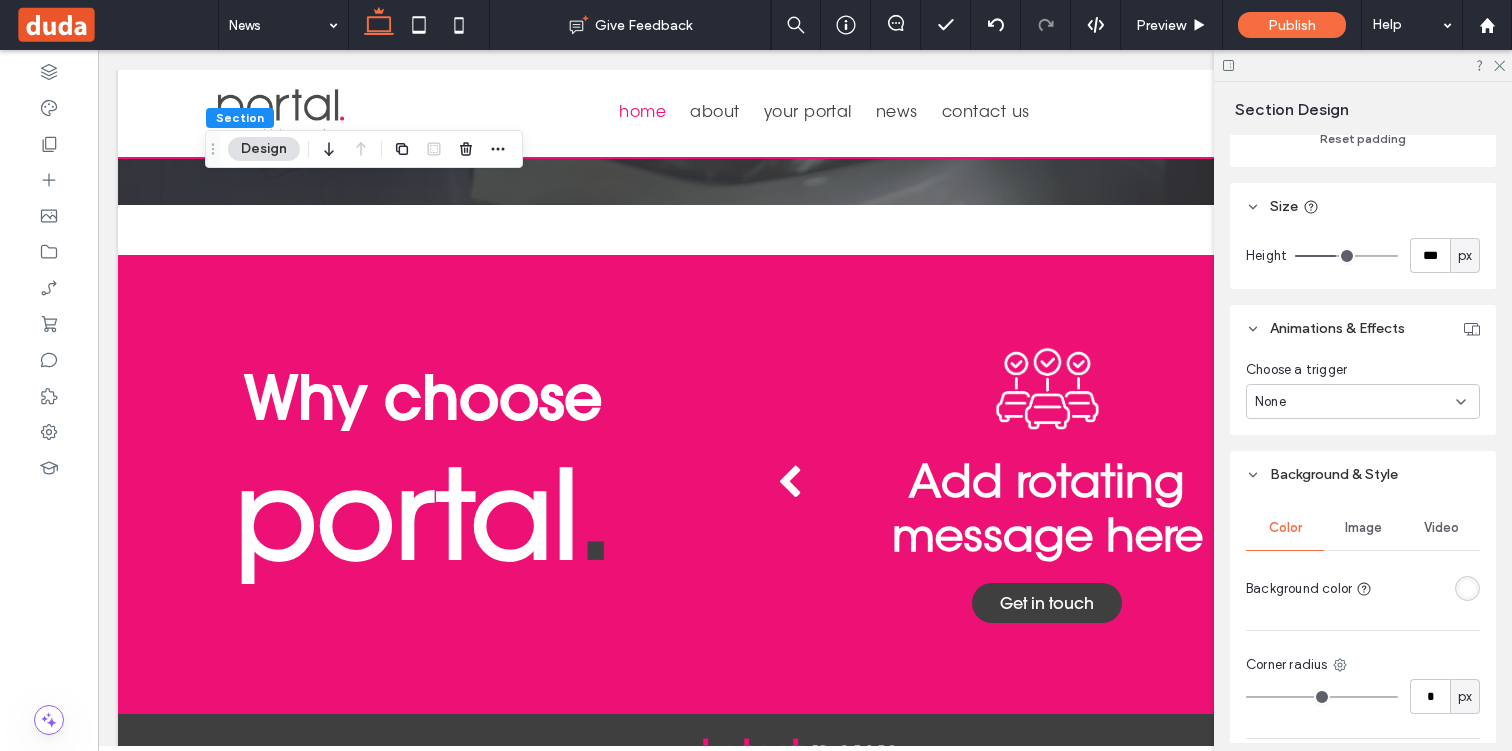 scroll, scrollTop: 704, scrollLeft: 0, axis: vertical 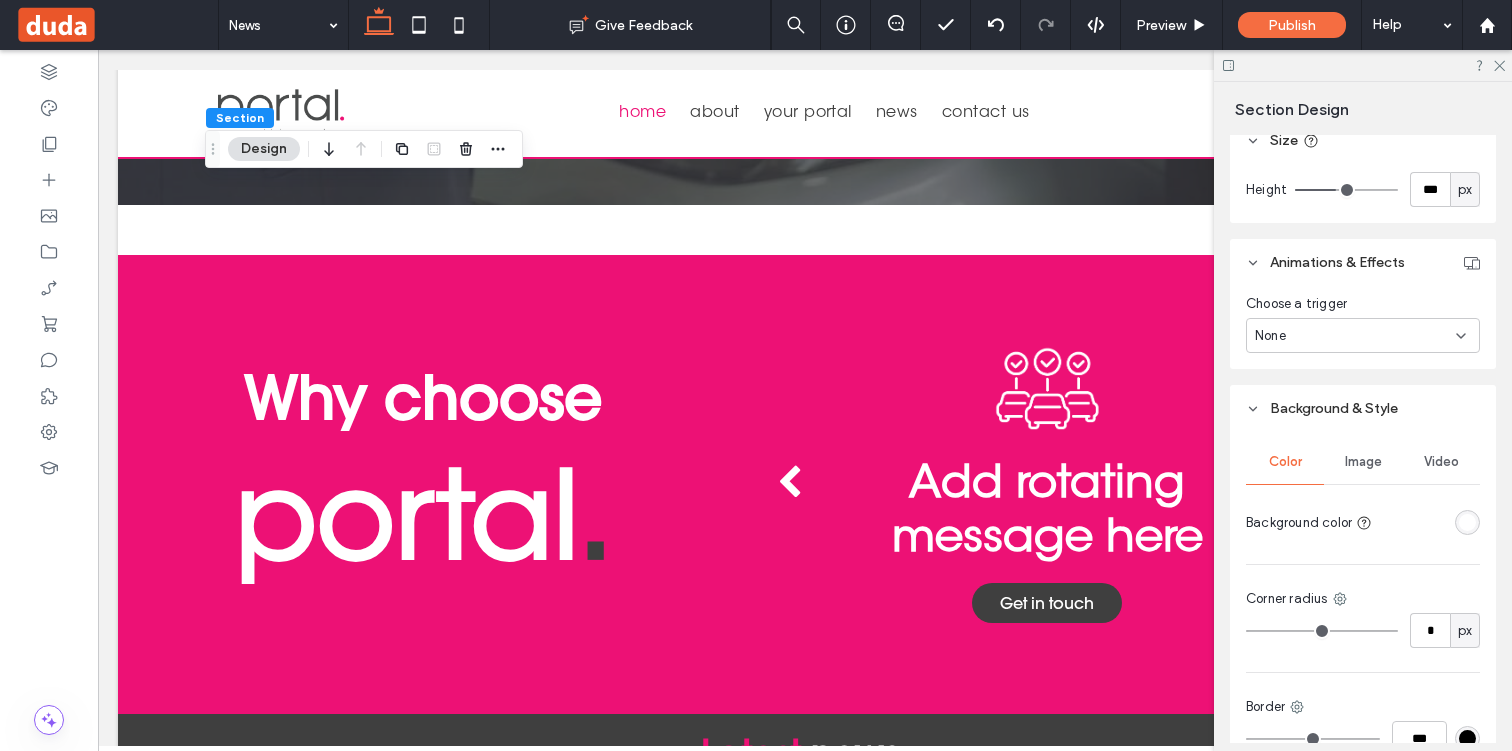 click at bounding box center [1467, 522] 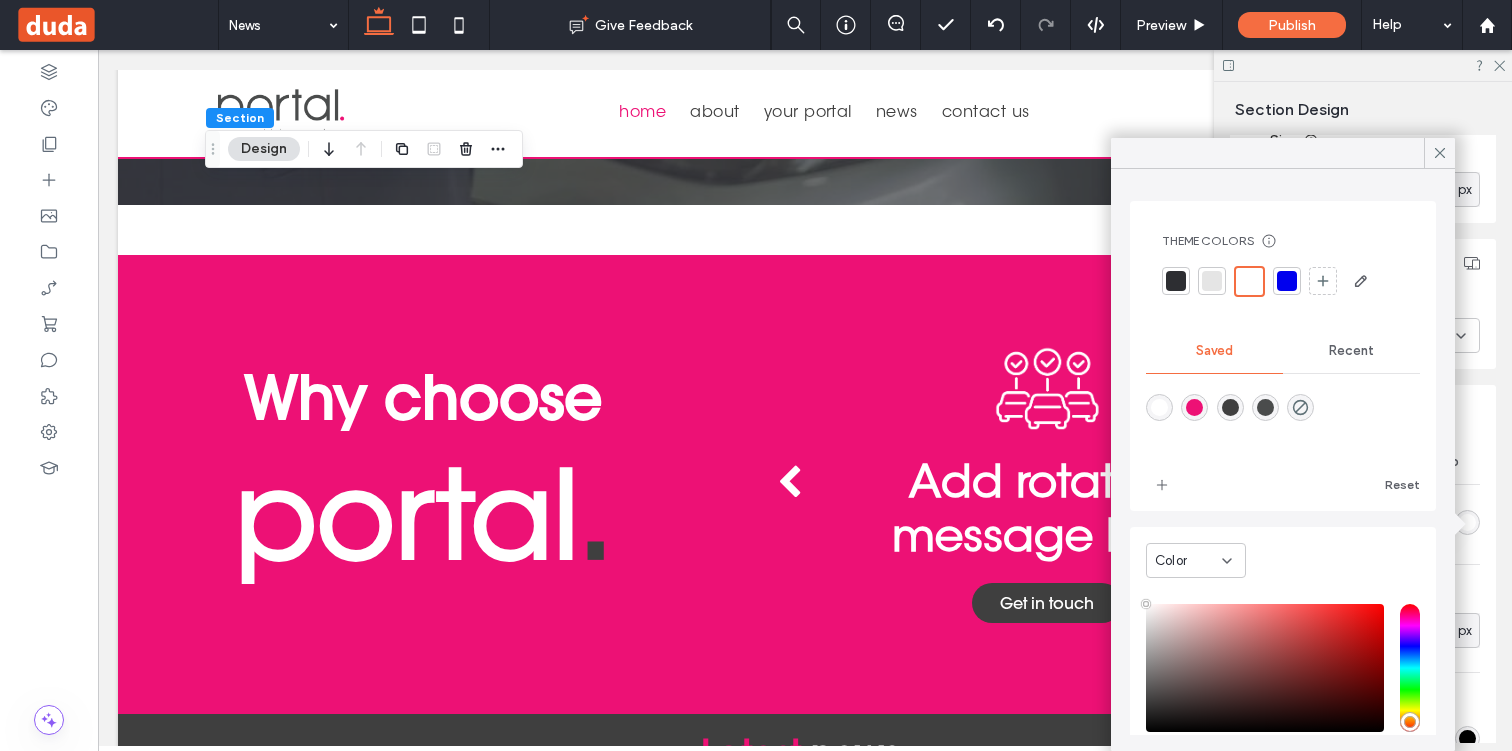 click at bounding box center [1265, 407] 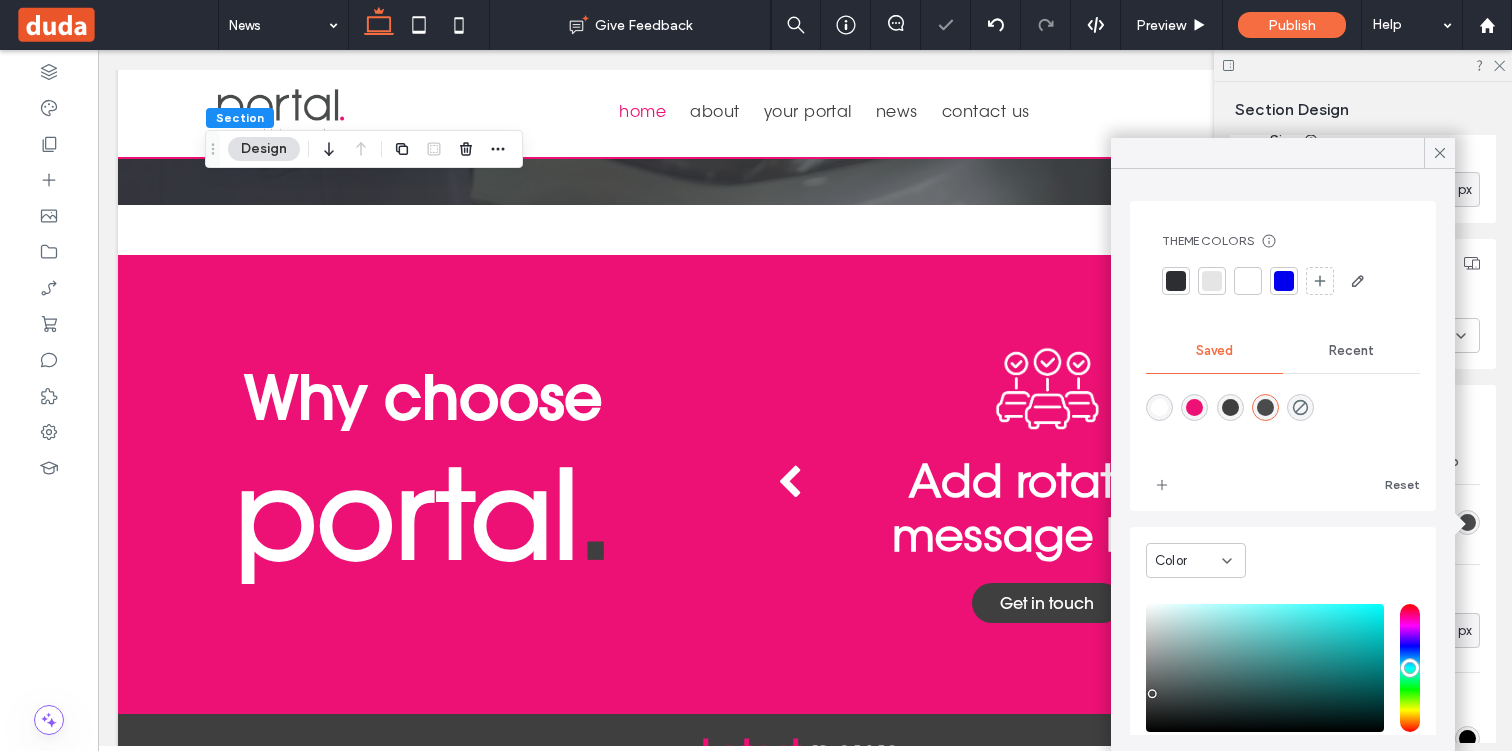 click at bounding box center (1283, 421) 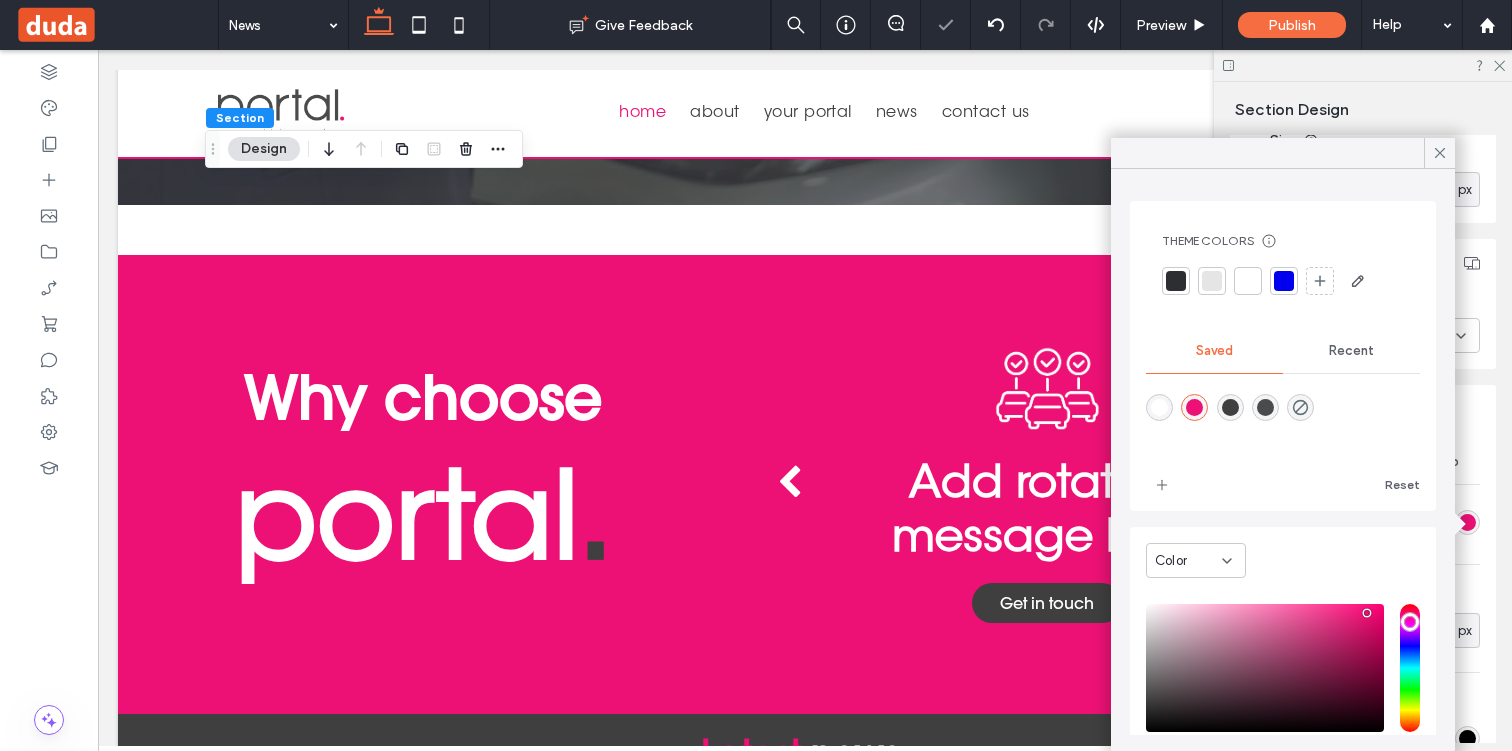 click at bounding box center (1265, 407) 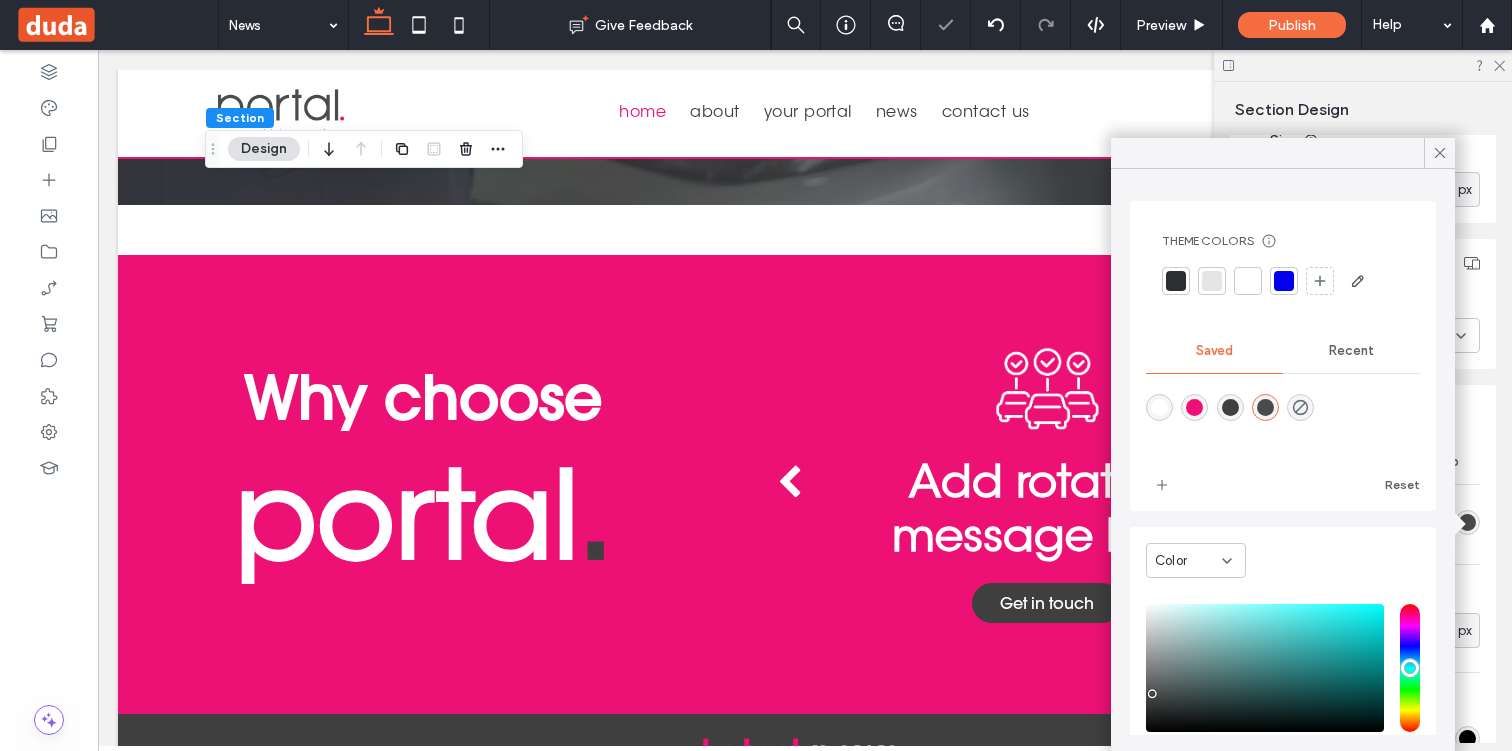 click at bounding box center (1230, 407) 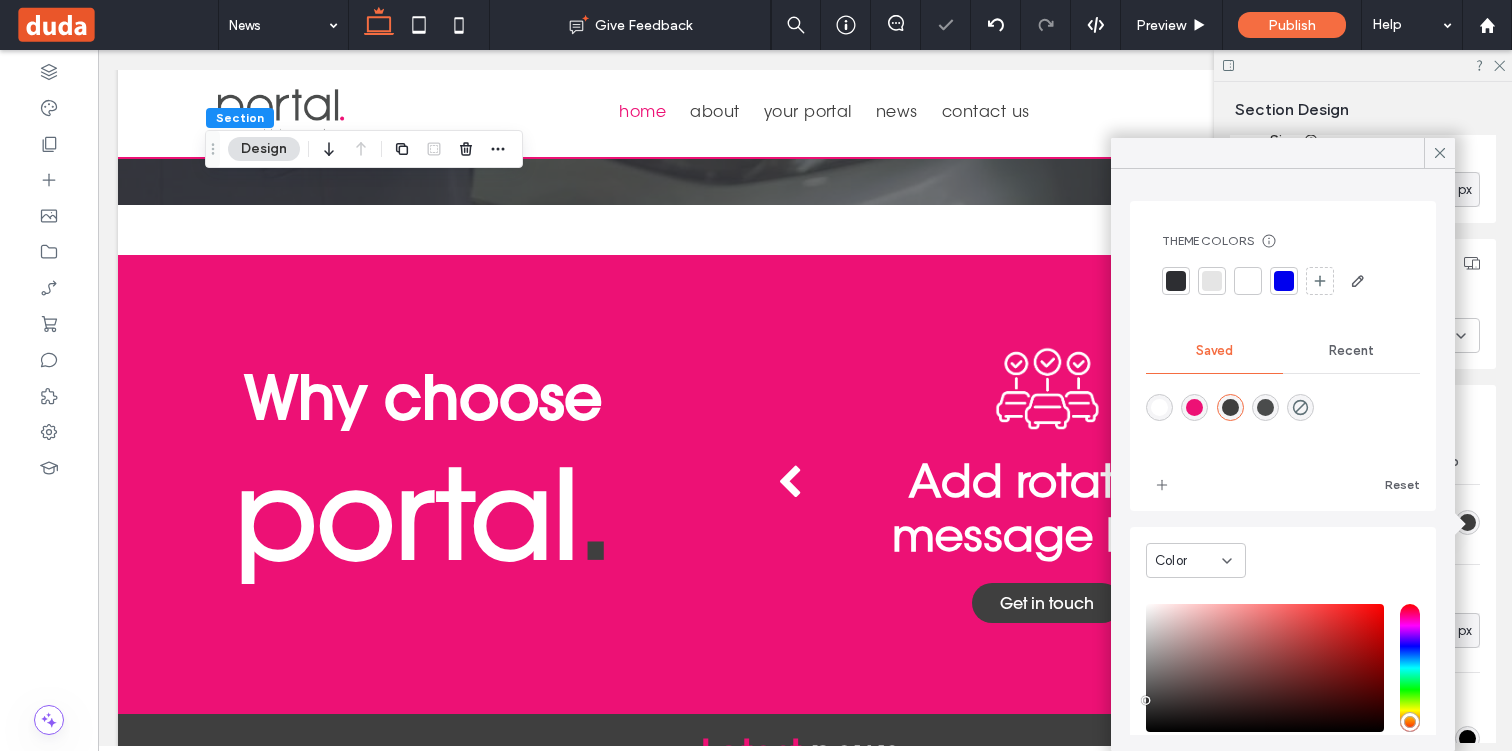 click at bounding box center (1265, 407) 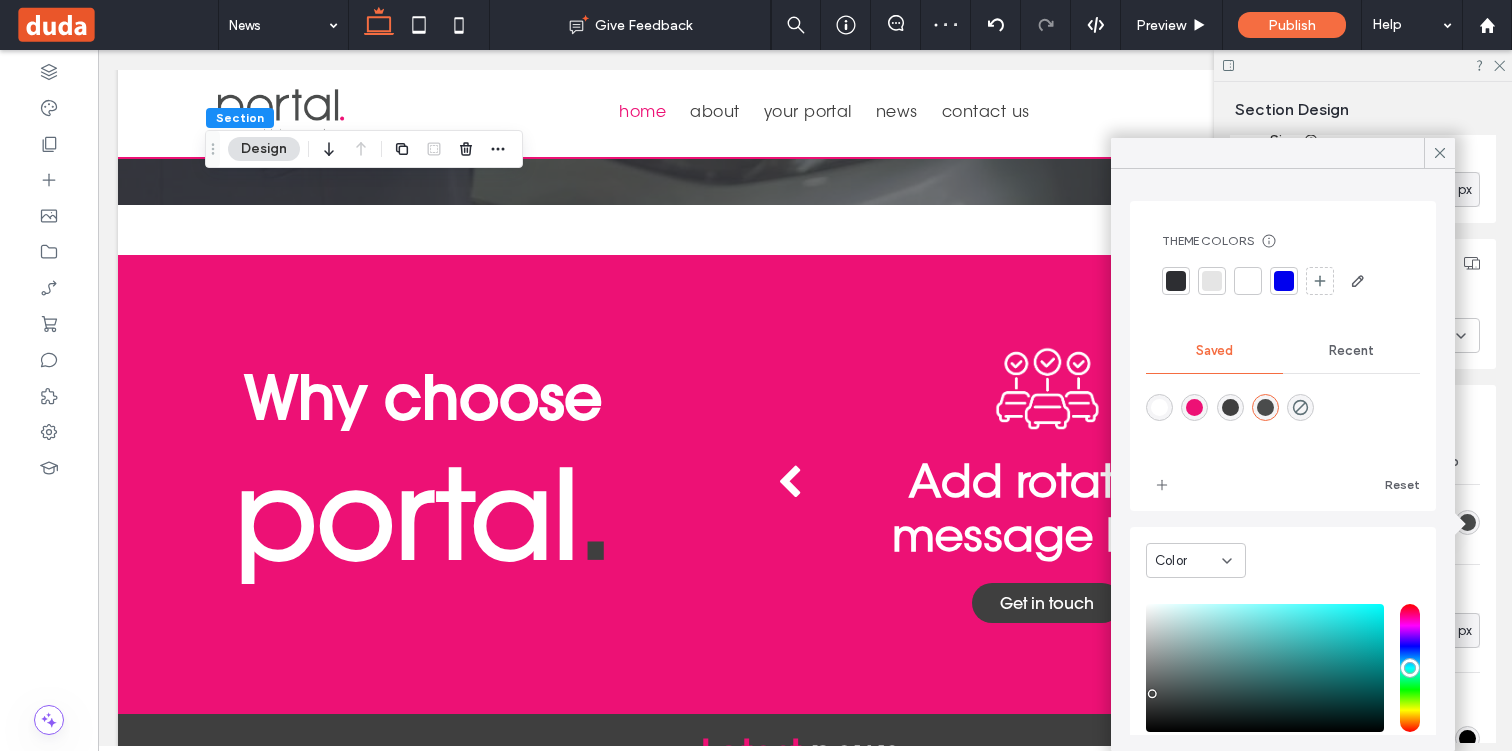 click at bounding box center [1230, 407] 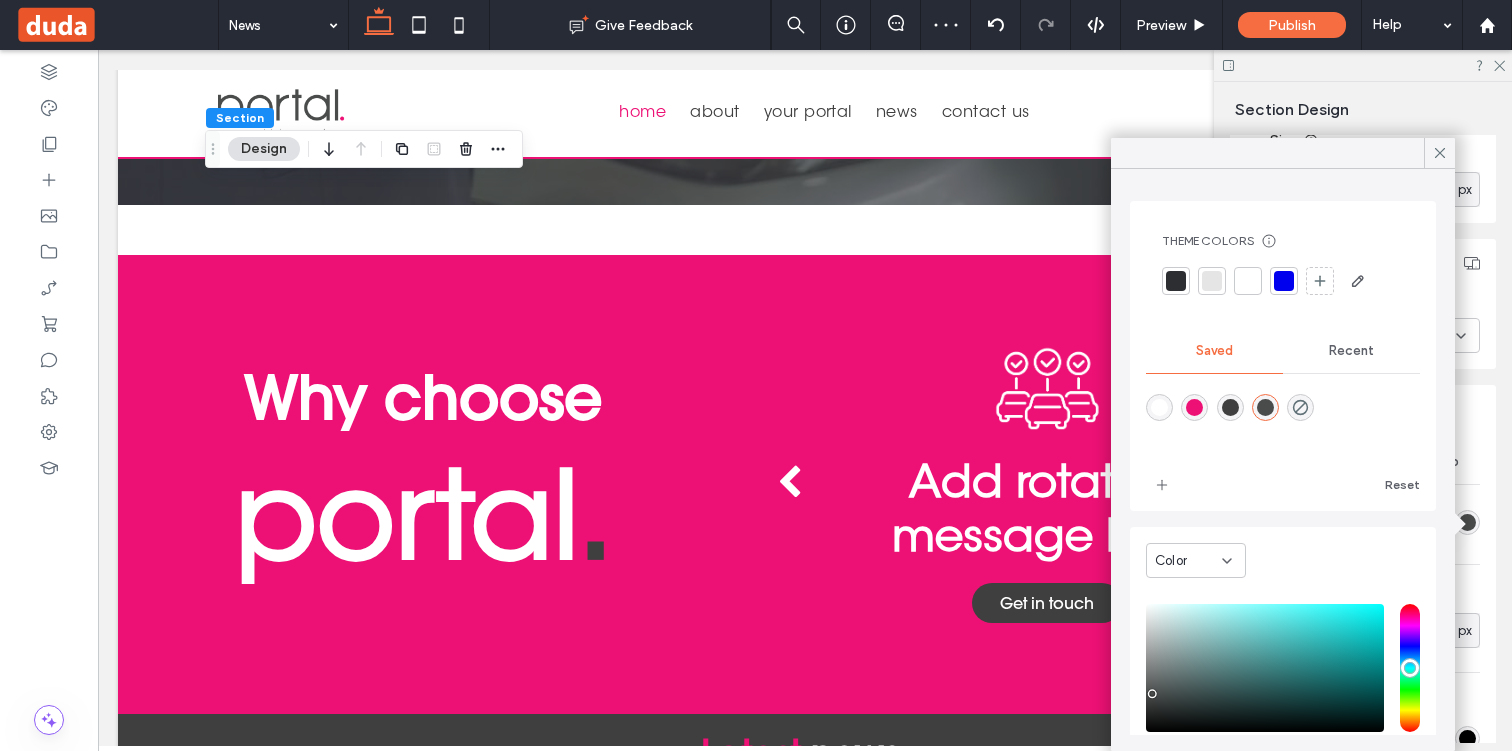type on "*******" 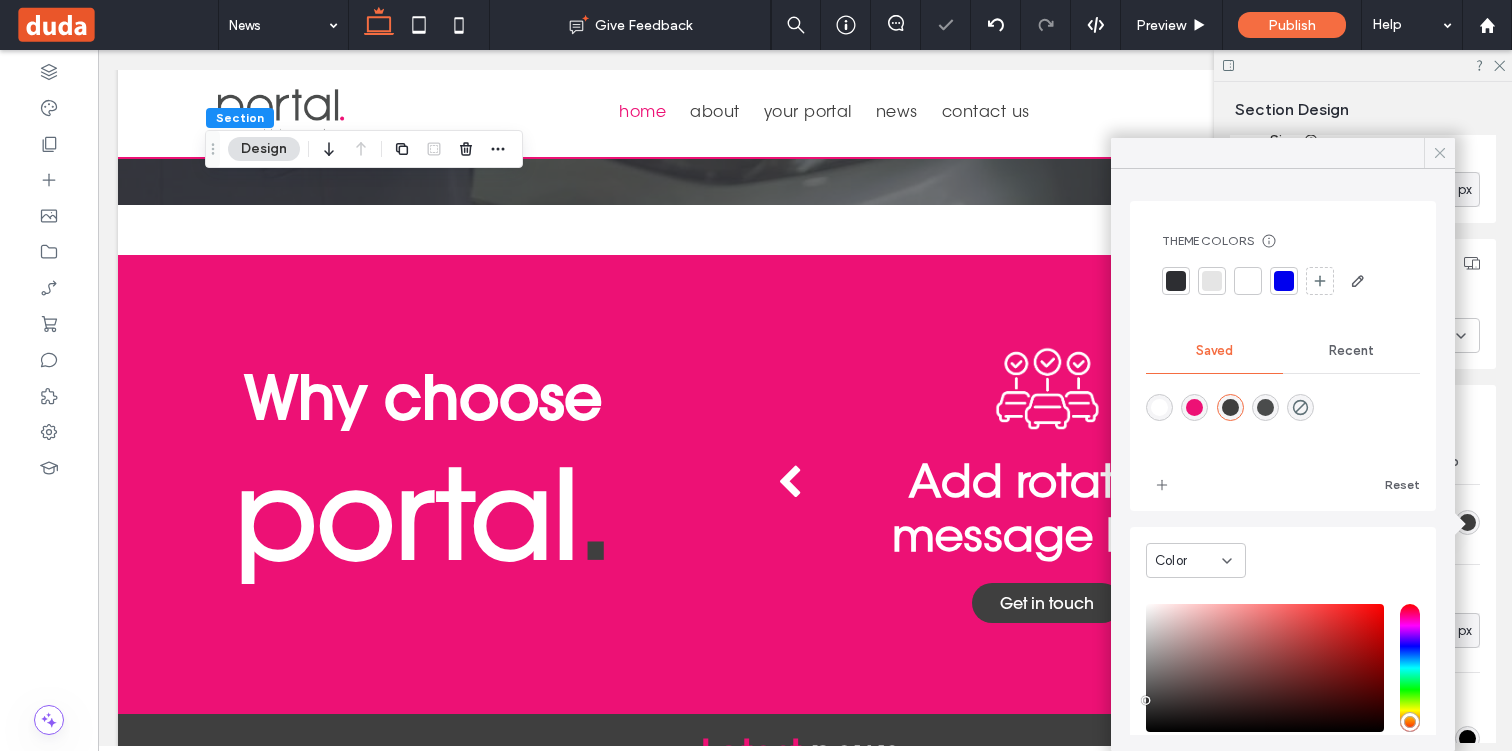 click 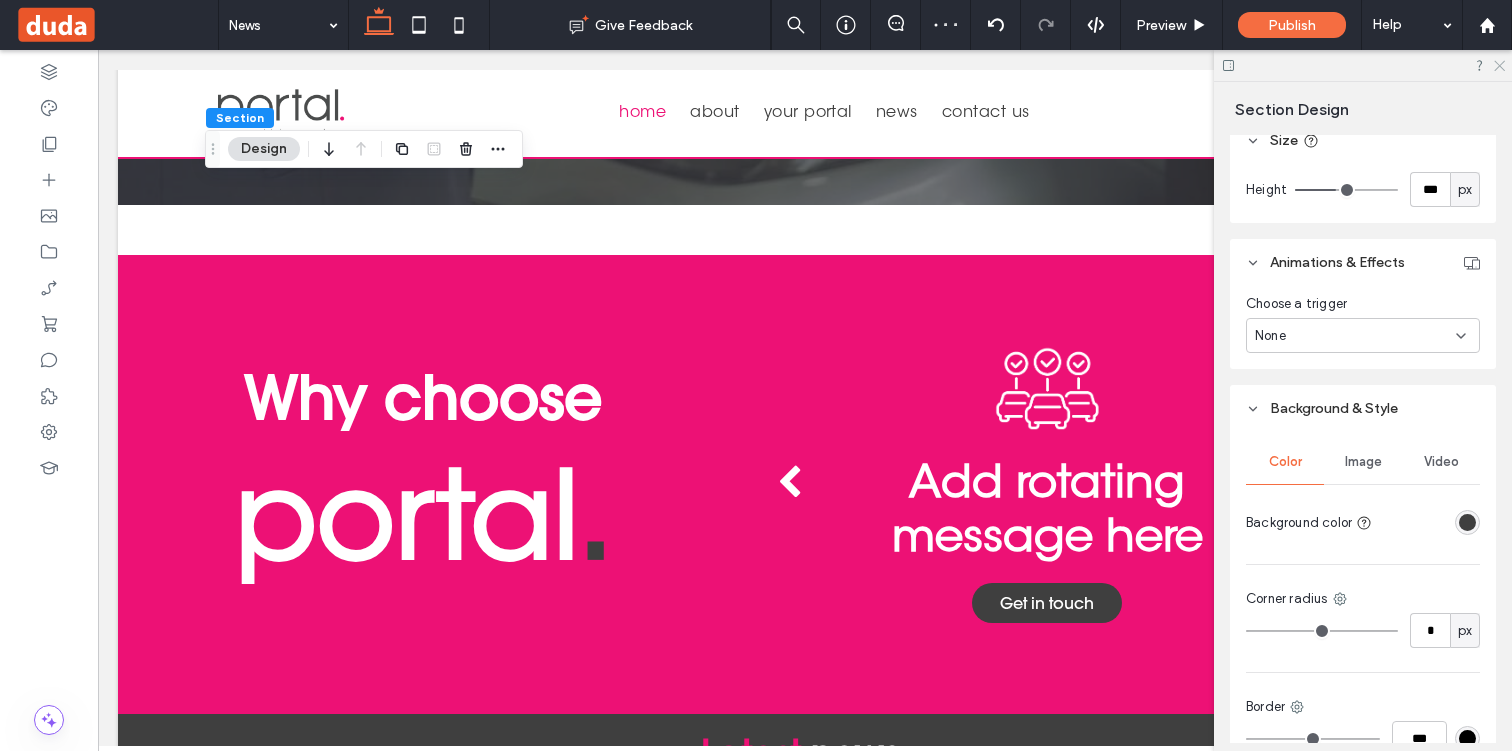 click 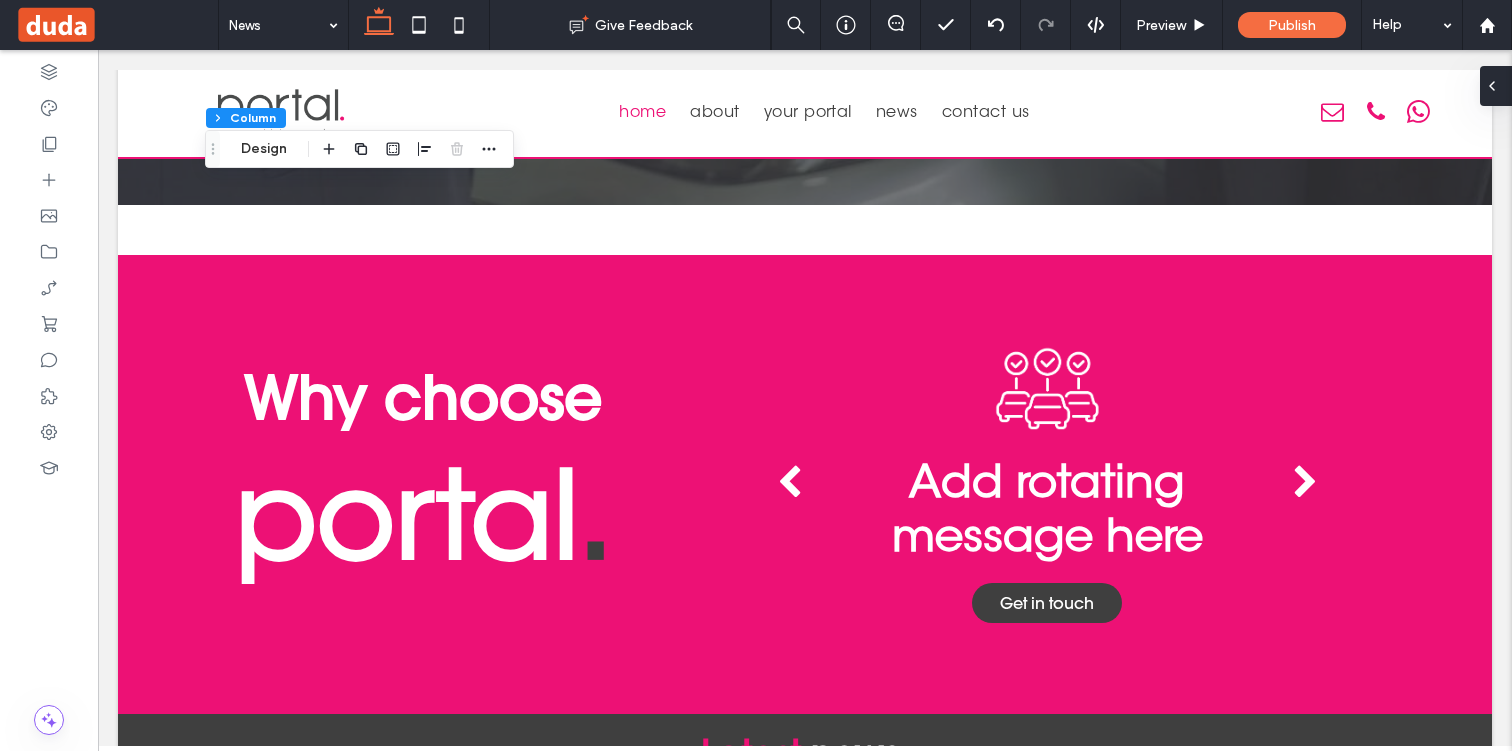 click 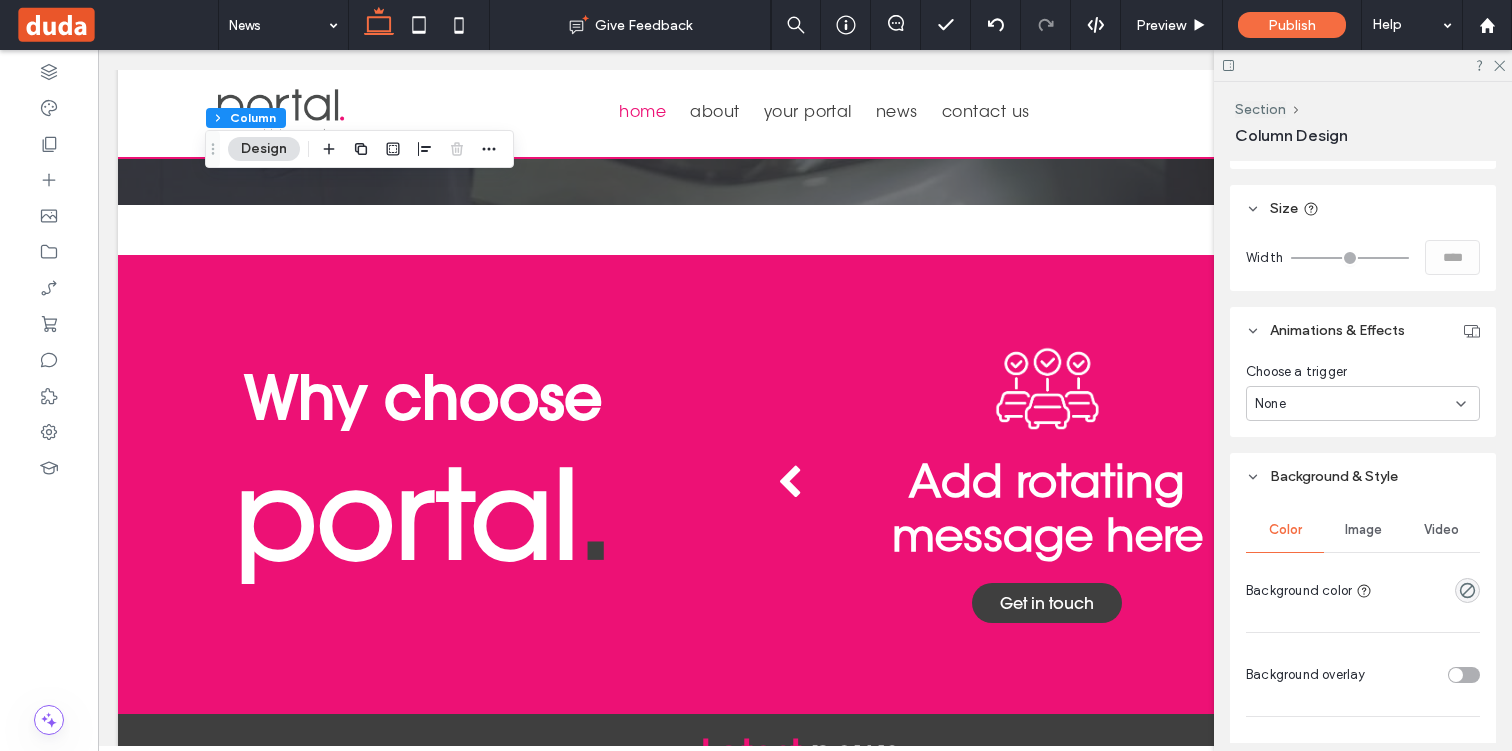 click on "Image" at bounding box center [1363, 530] 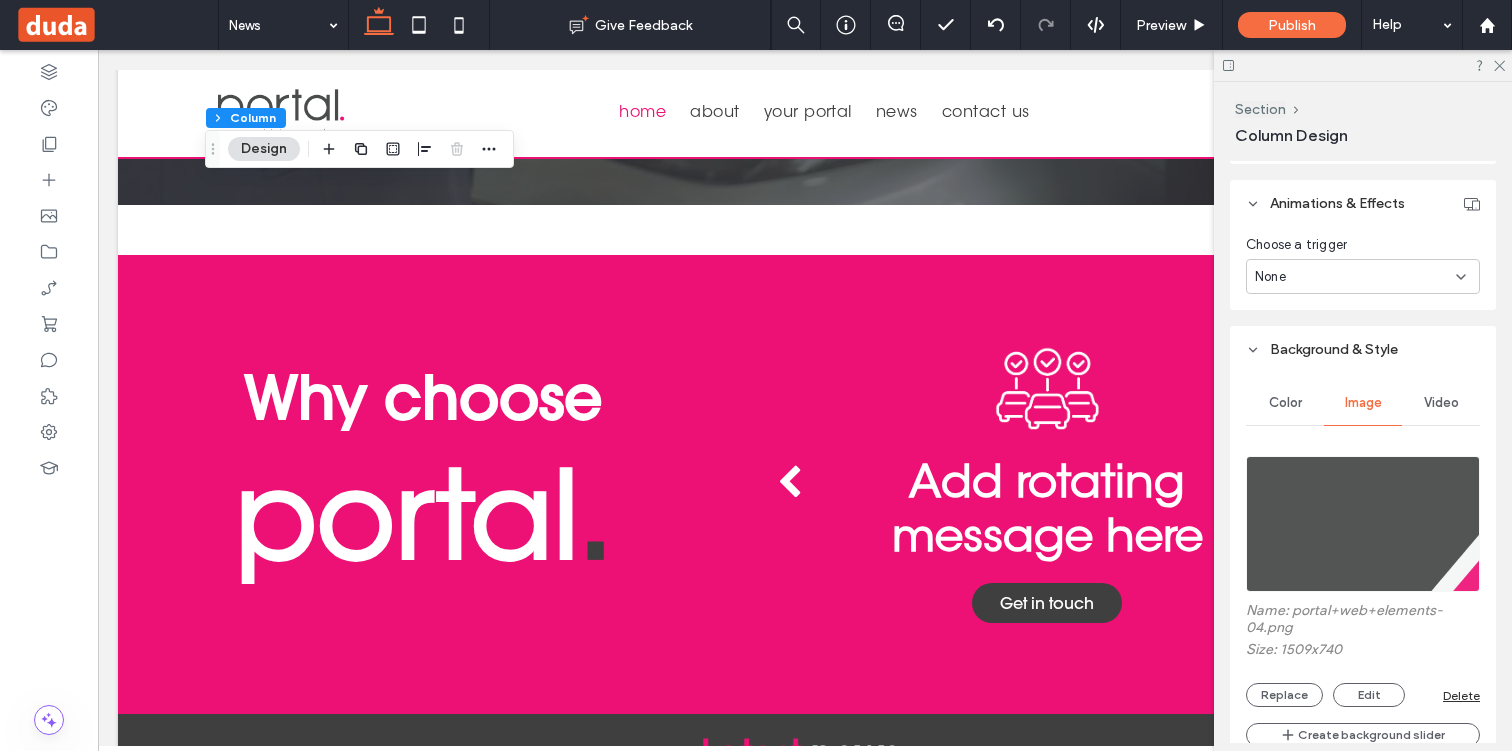 scroll, scrollTop: 894, scrollLeft: 0, axis: vertical 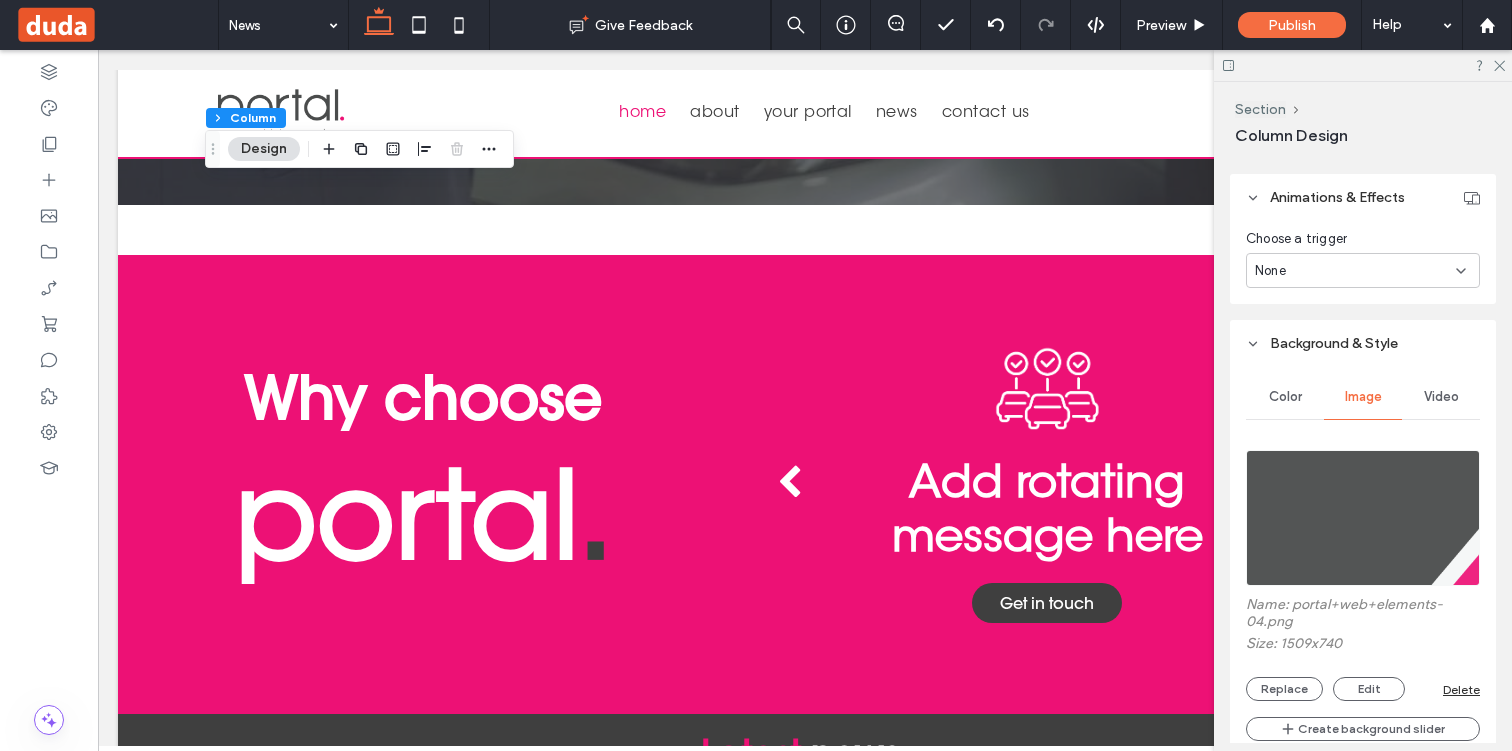 click on "Delete" at bounding box center (1461, 689) 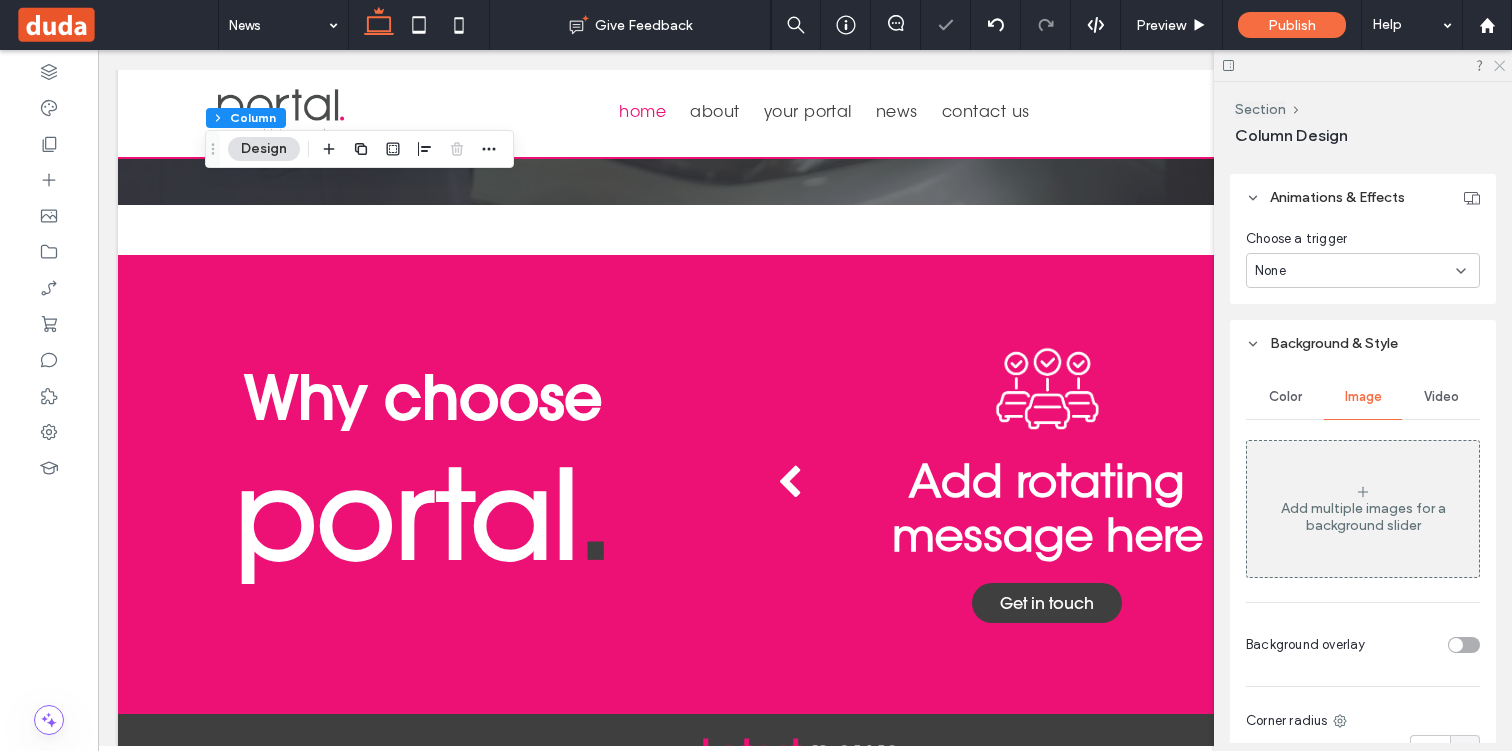 click 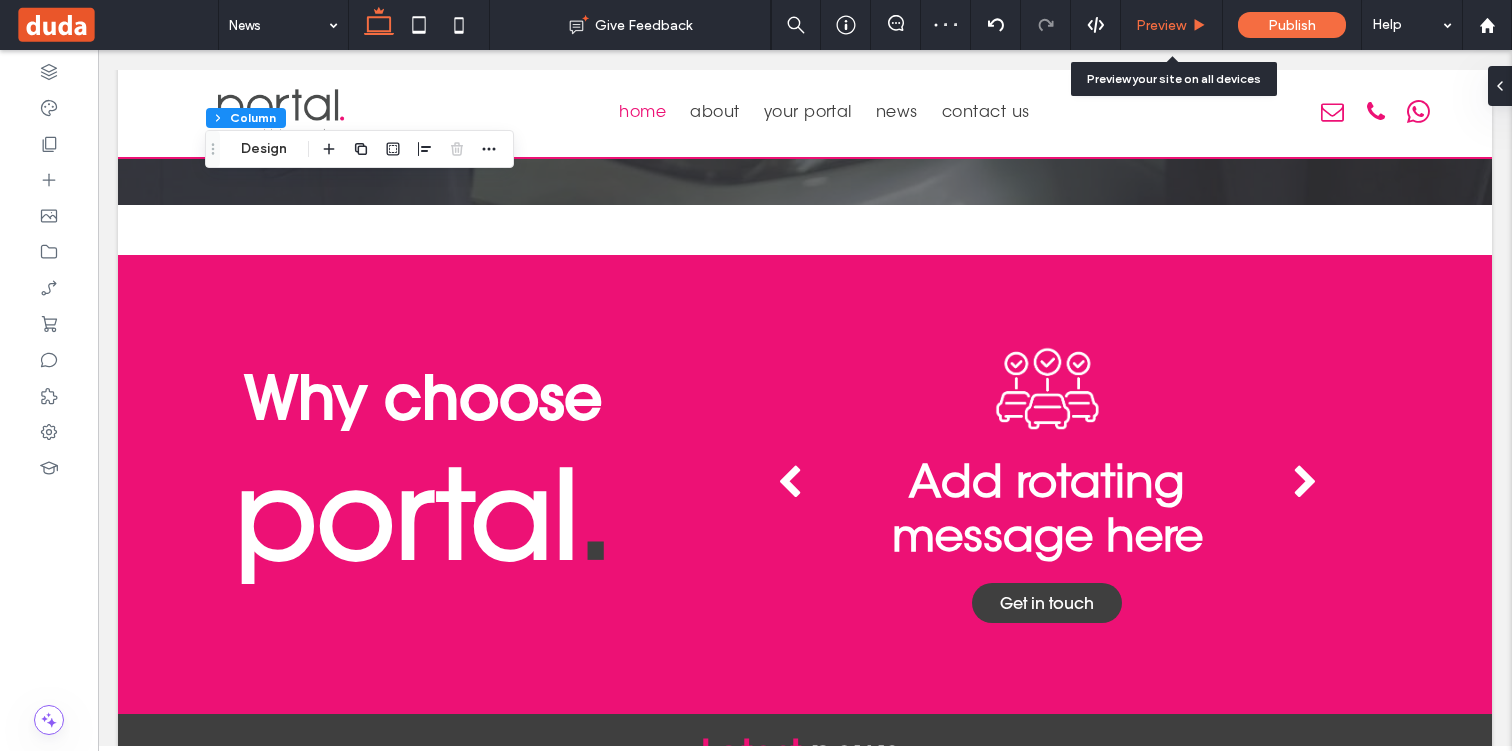 click on "Preview" at bounding box center [1161, 25] 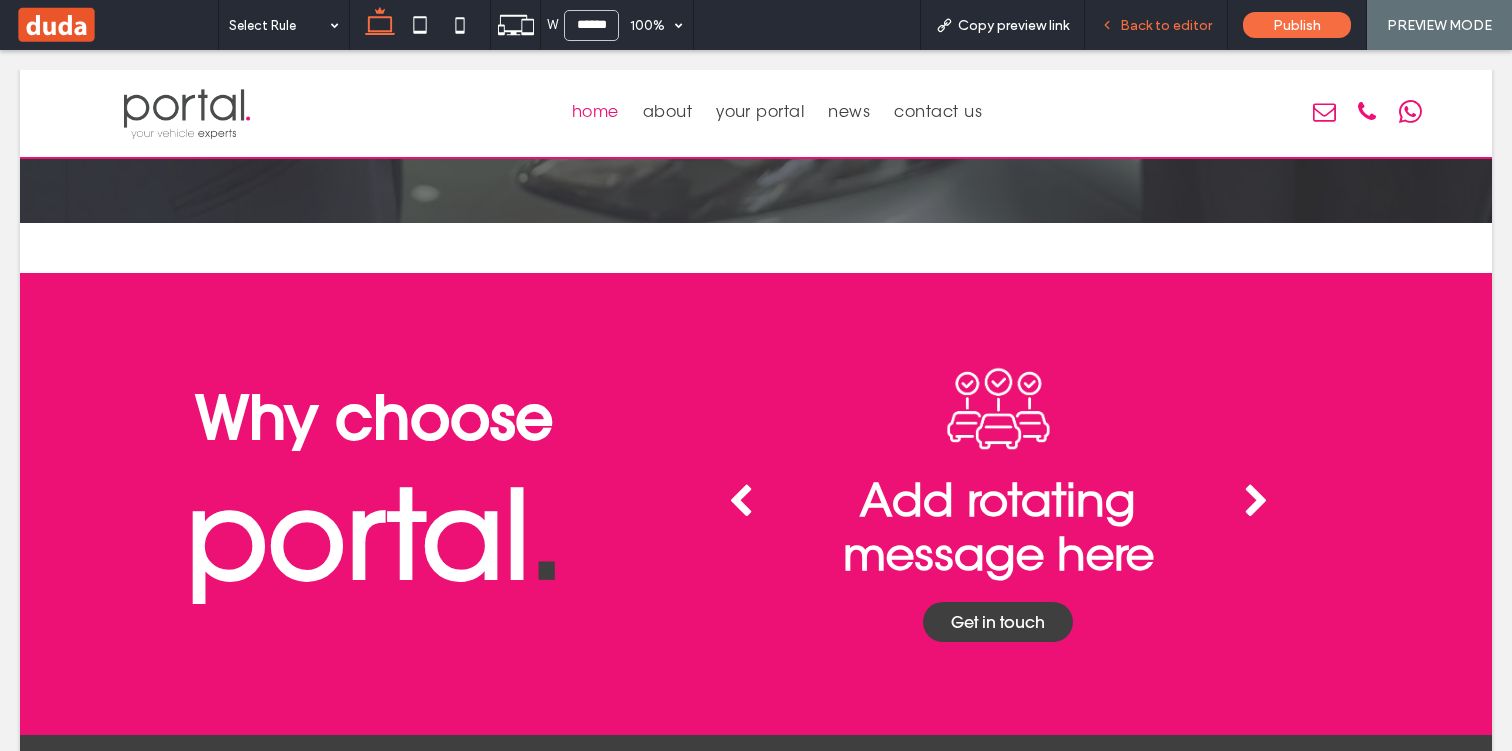 click on "Back to editor" at bounding box center (1166, 25) 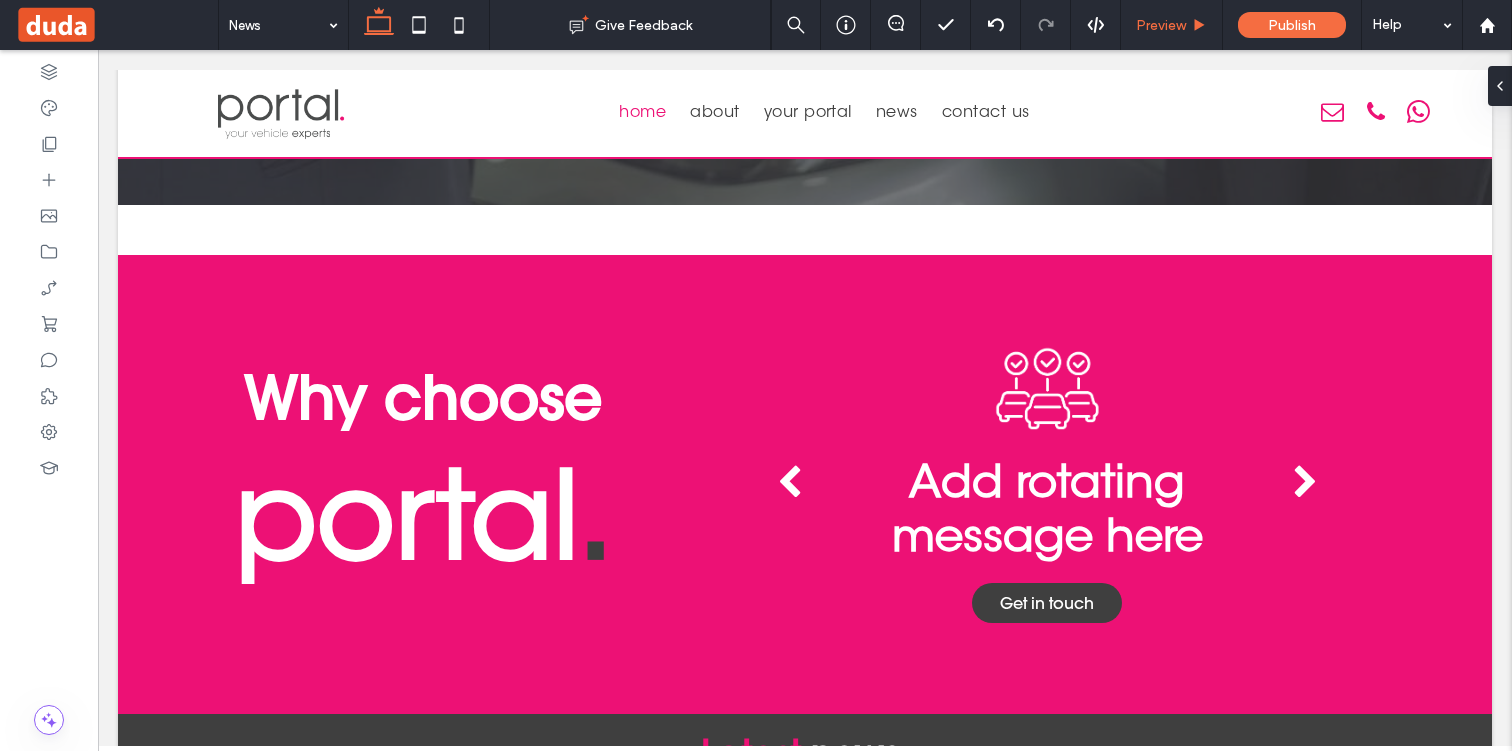 type on "**" 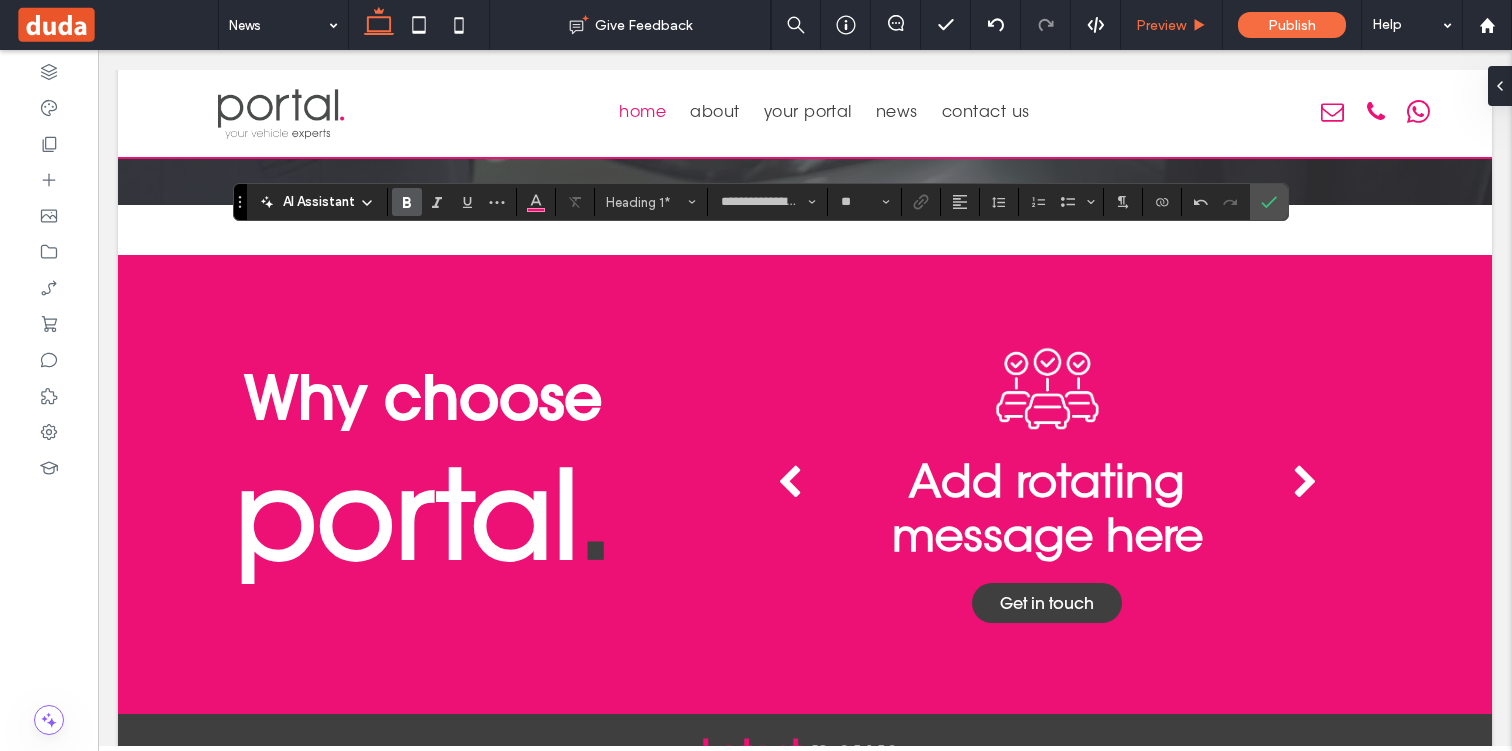 type on "**********" 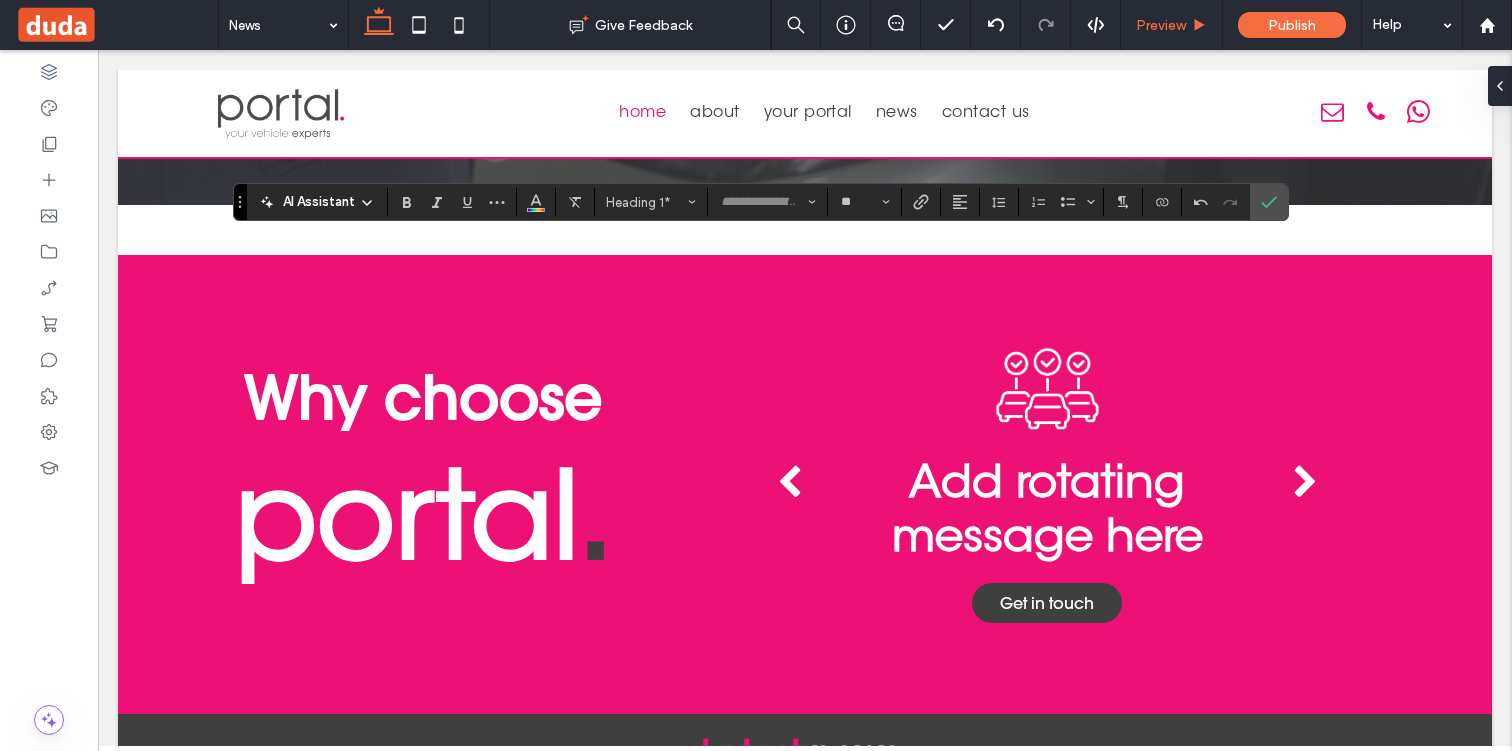 type on "**********" 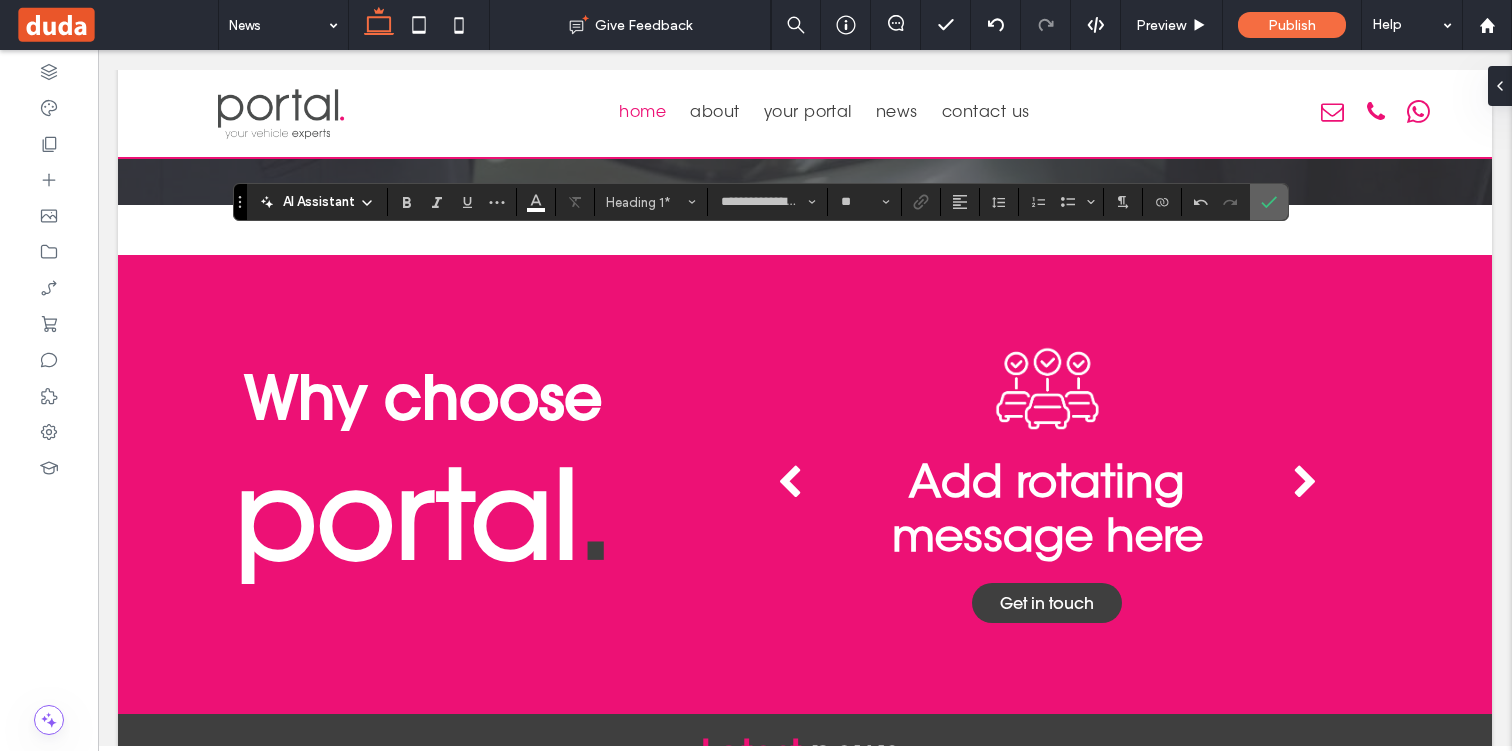 click 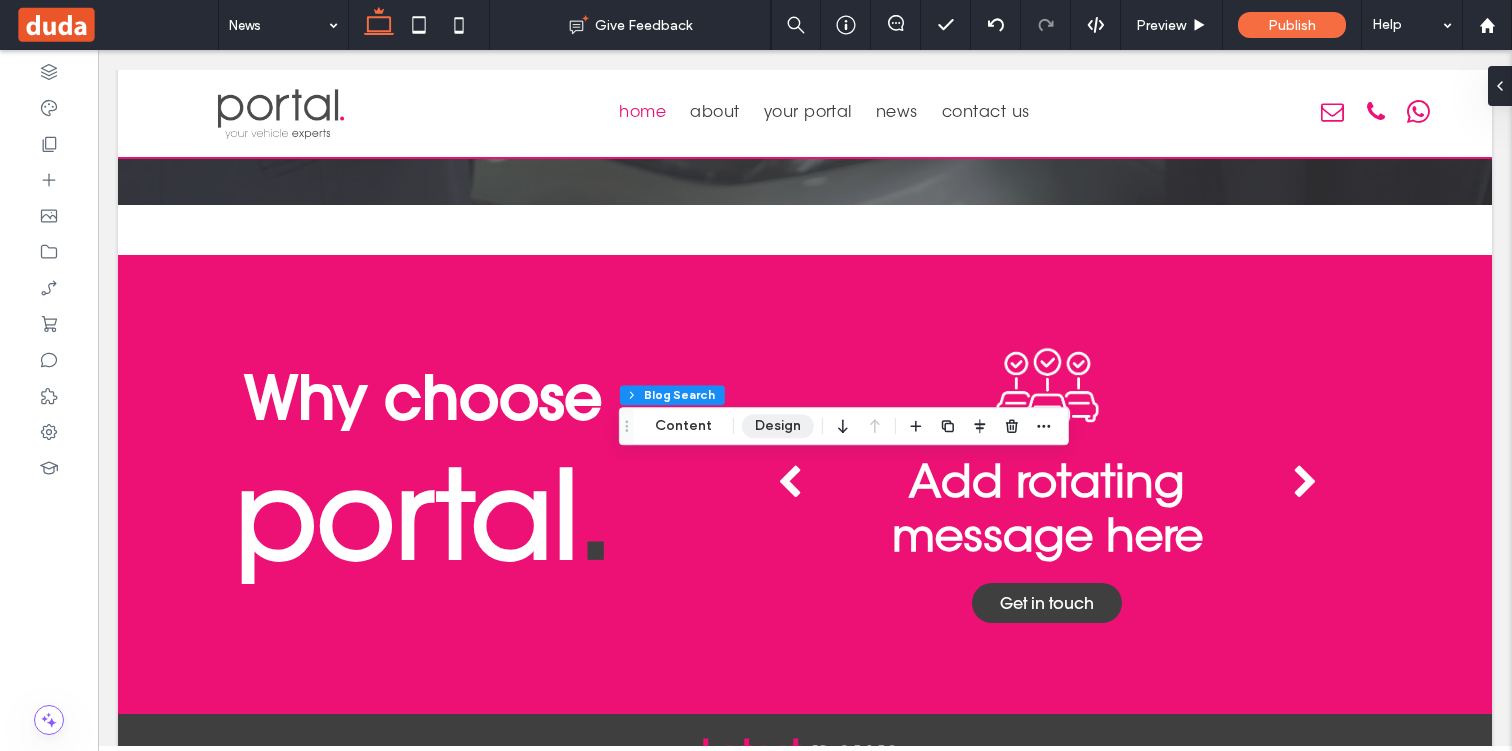 click on "Design" at bounding box center [778, 426] 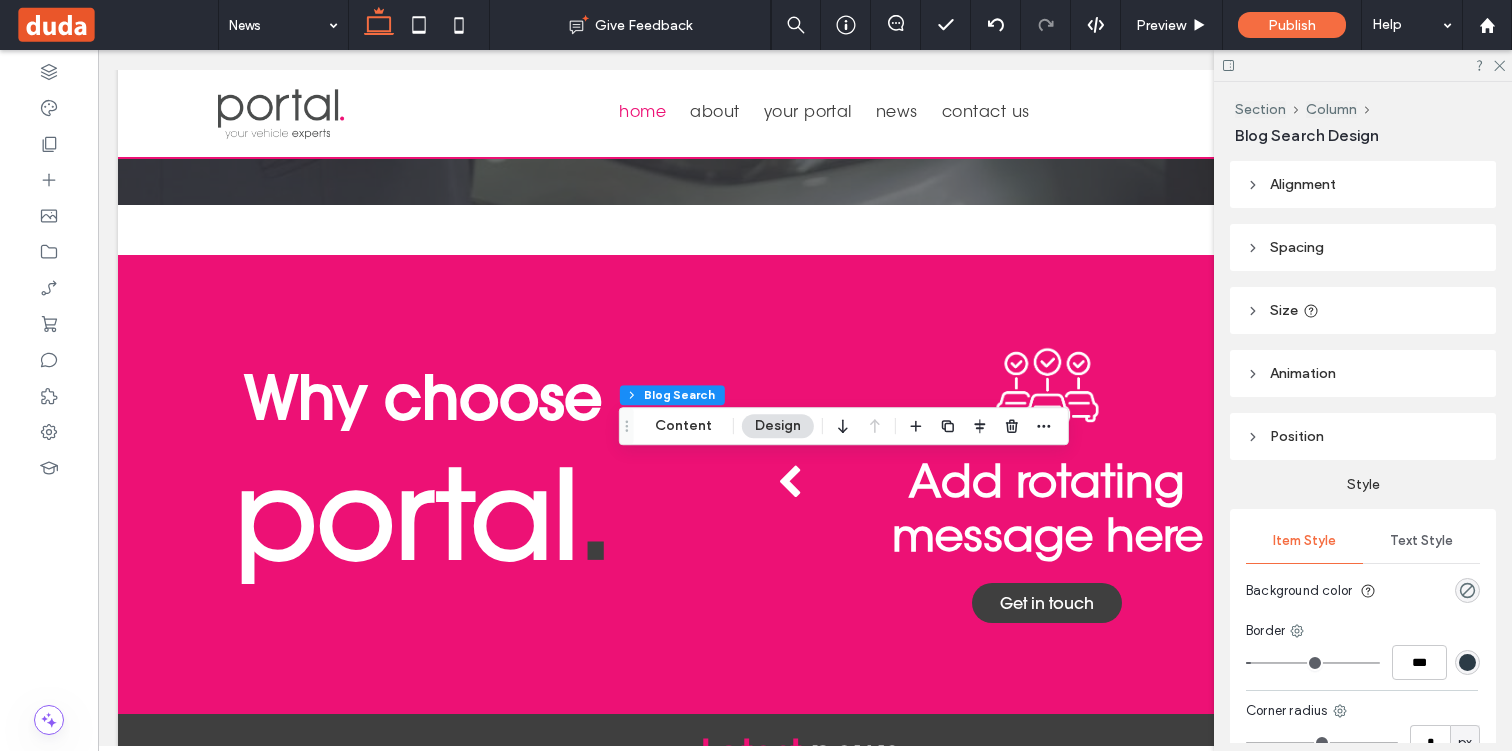 click at bounding box center [1467, 662] 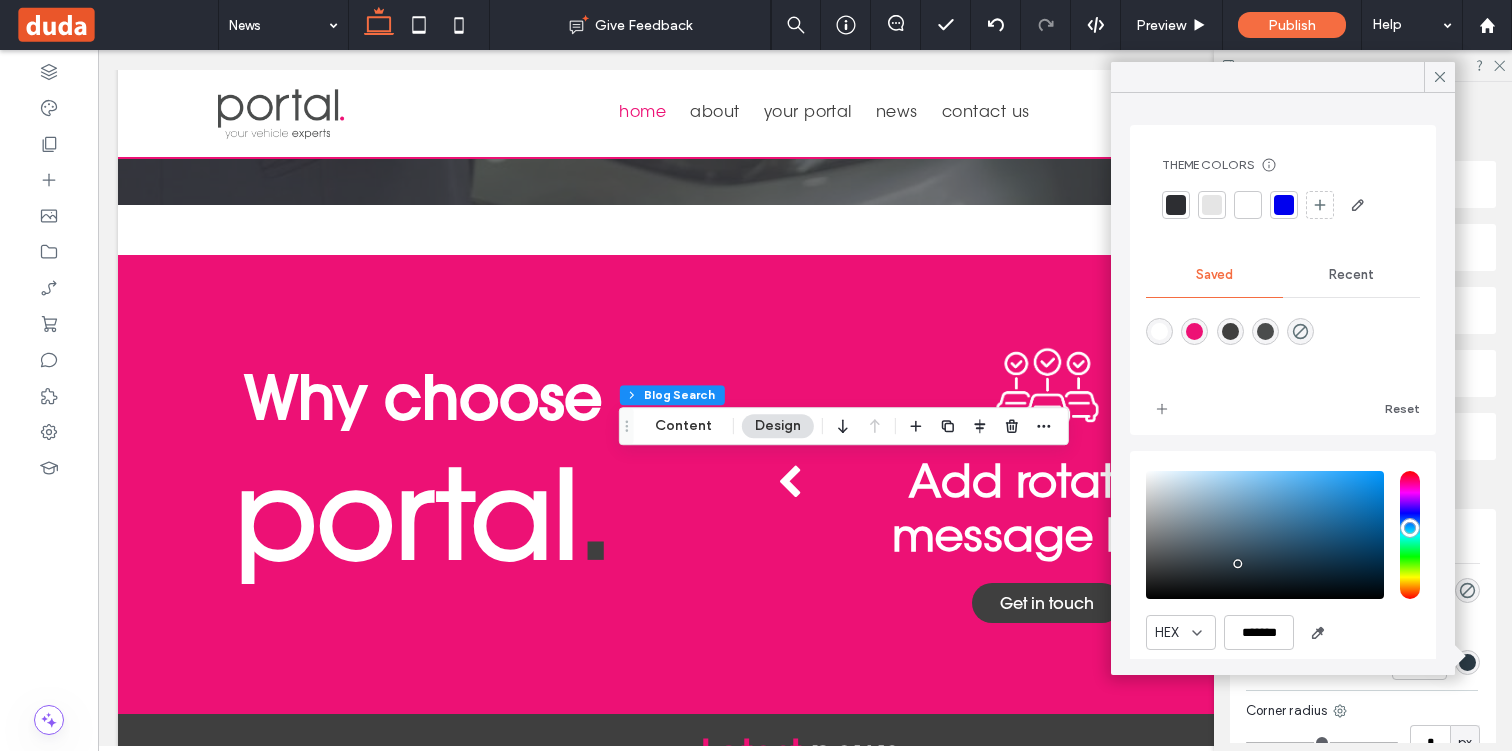 click at bounding box center (1230, 331) 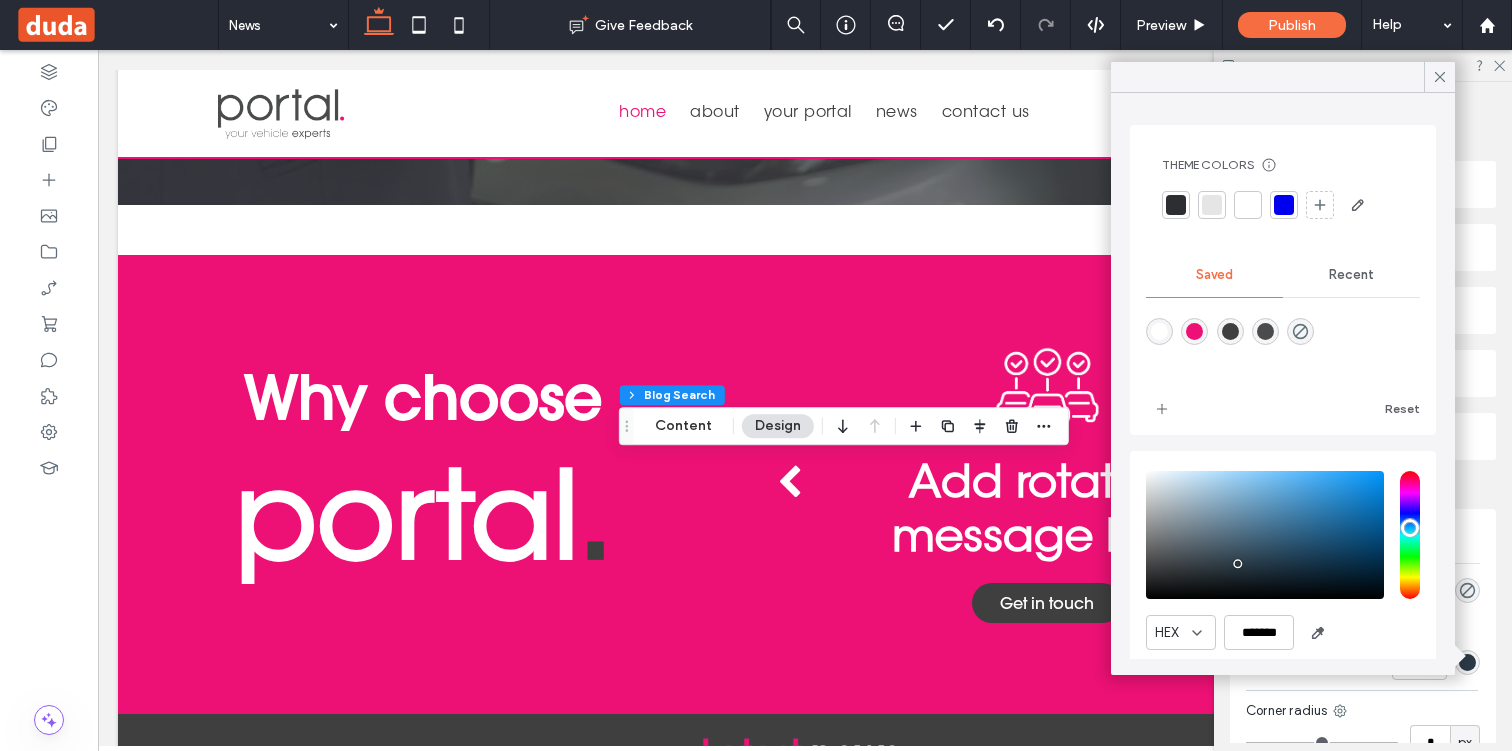 type on "*******" 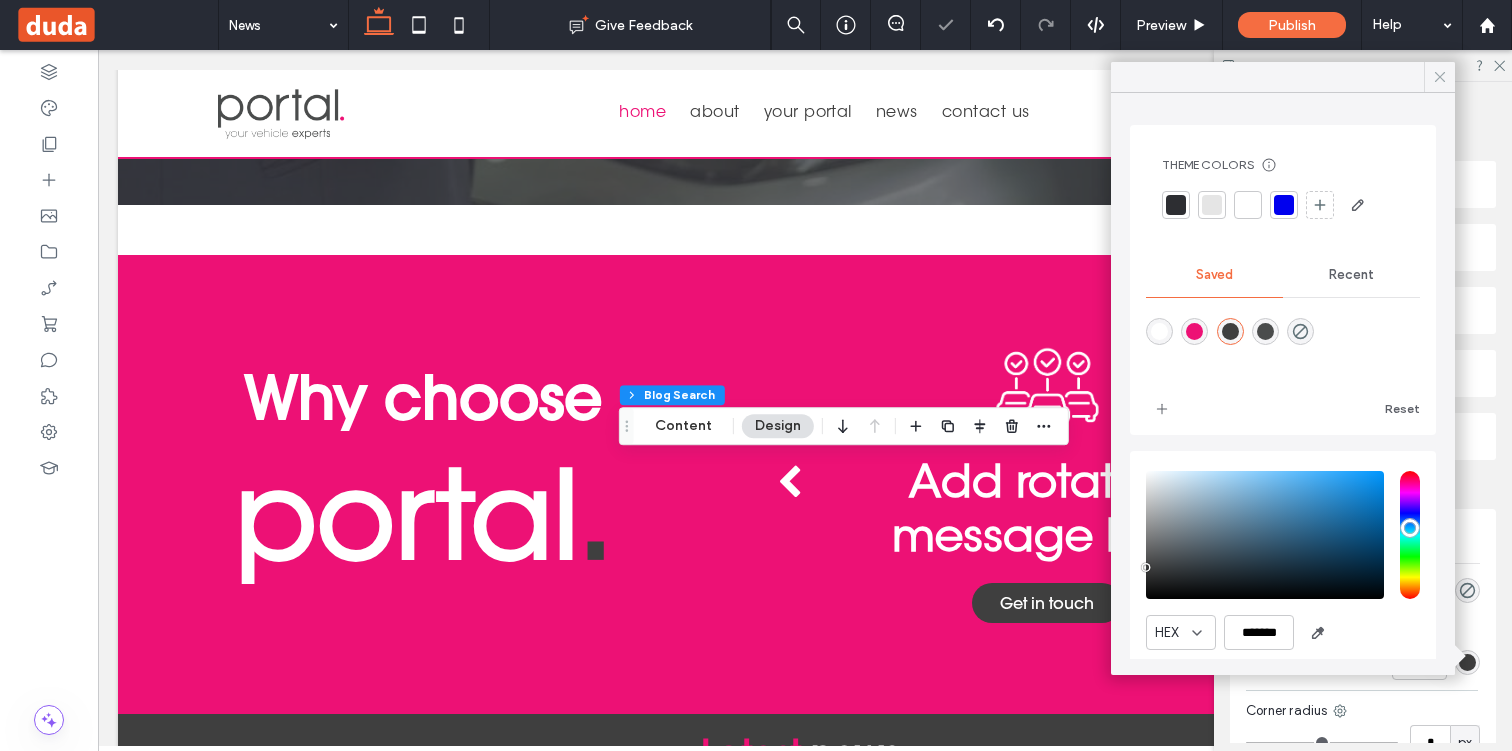 click 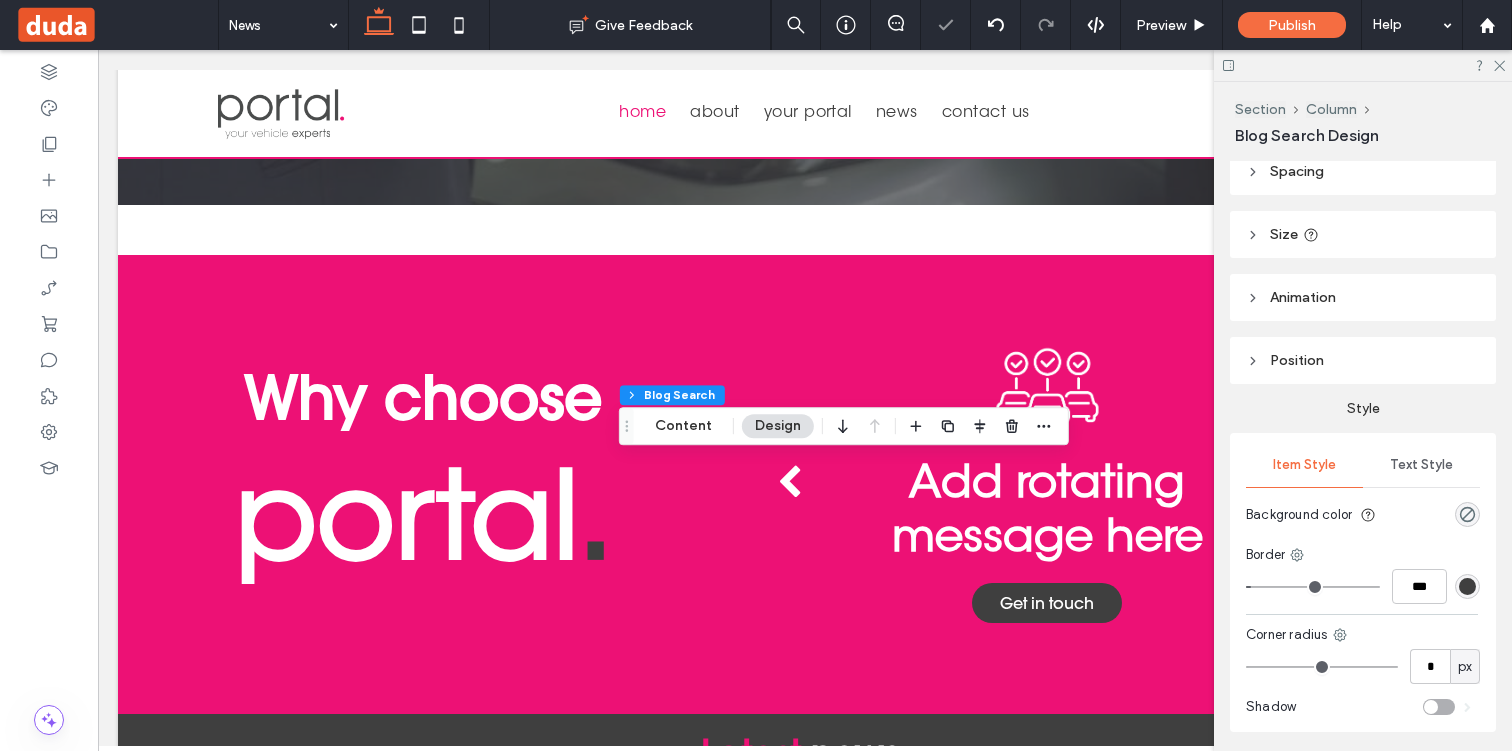 scroll, scrollTop: 145, scrollLeft: 0, axis: vertical 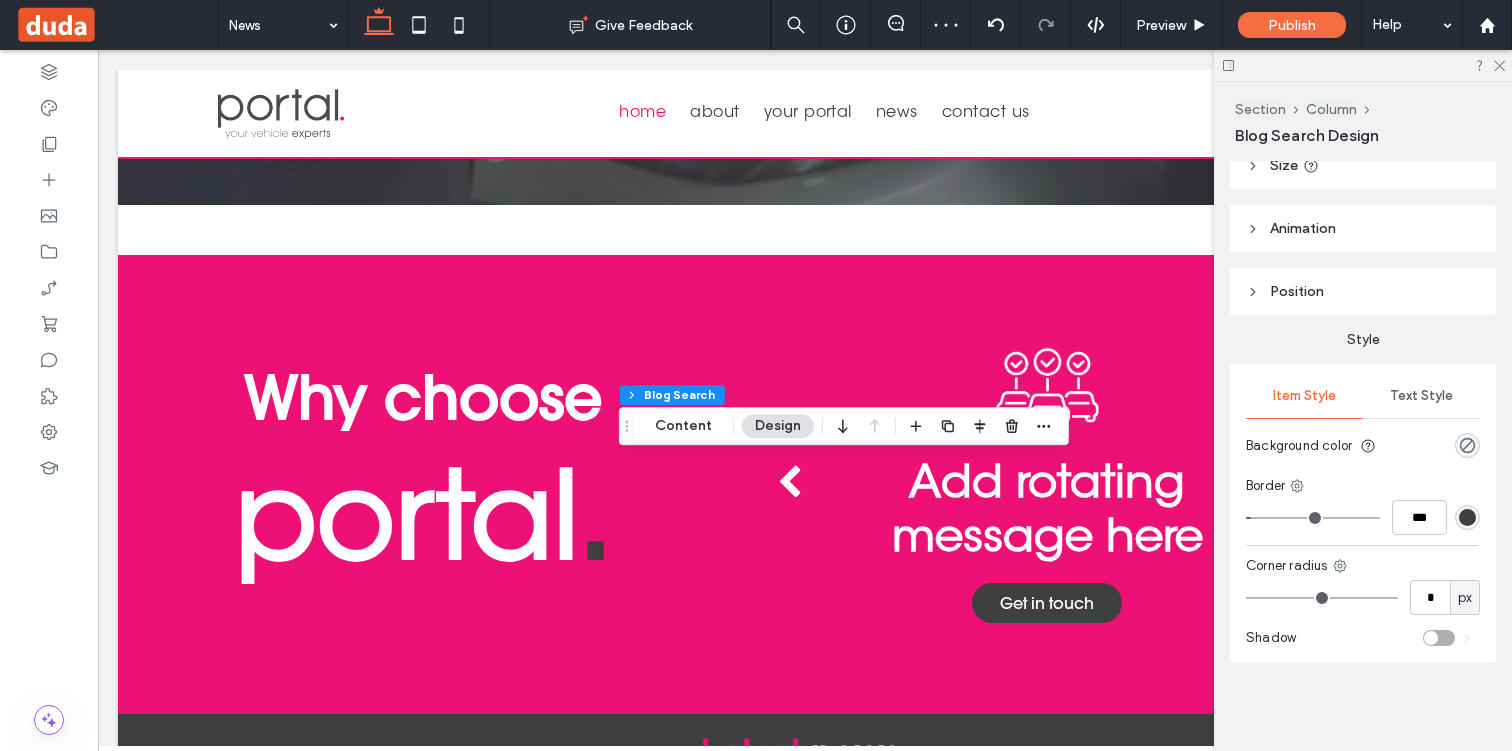 click on "Text Style" at bounding box center (1421, 396) 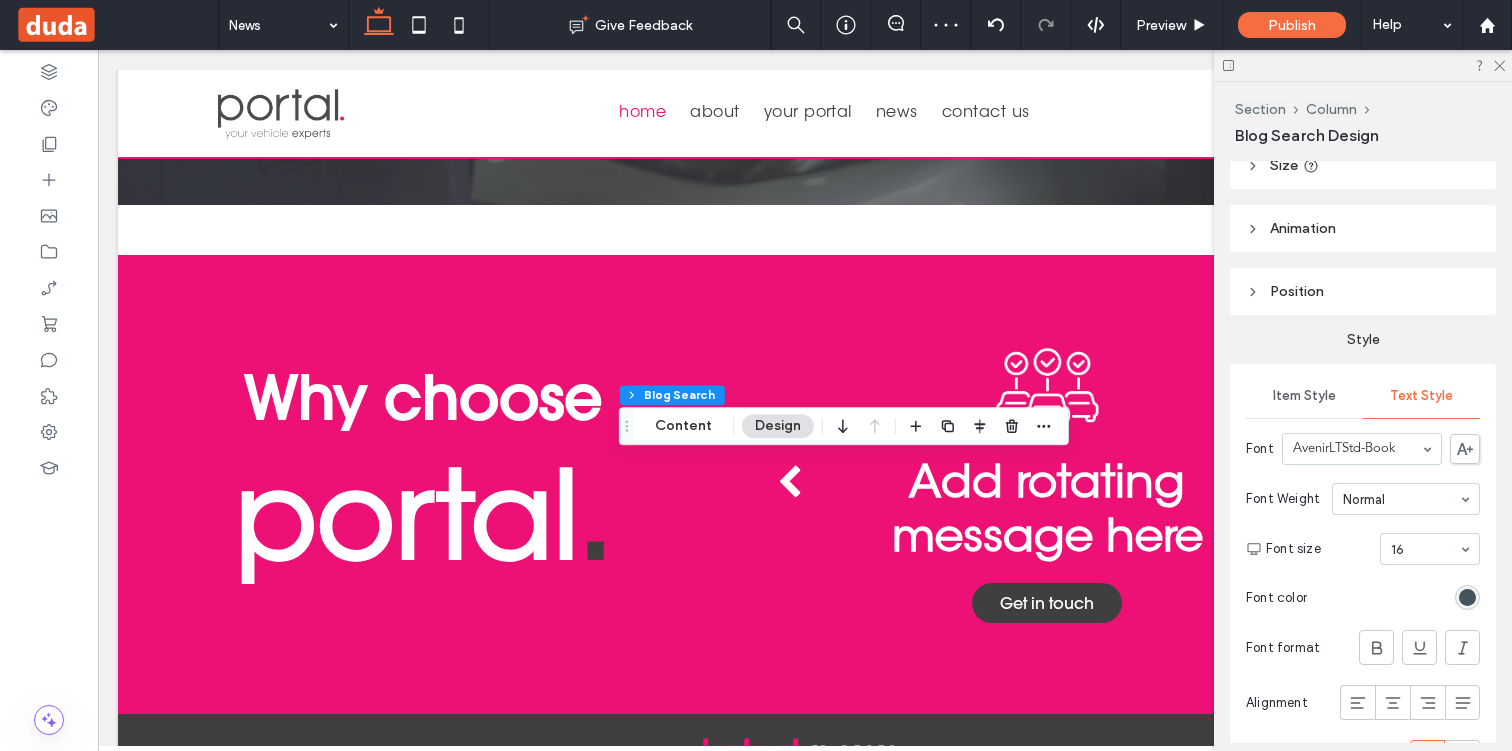 click at bounding box center (1467, 597) 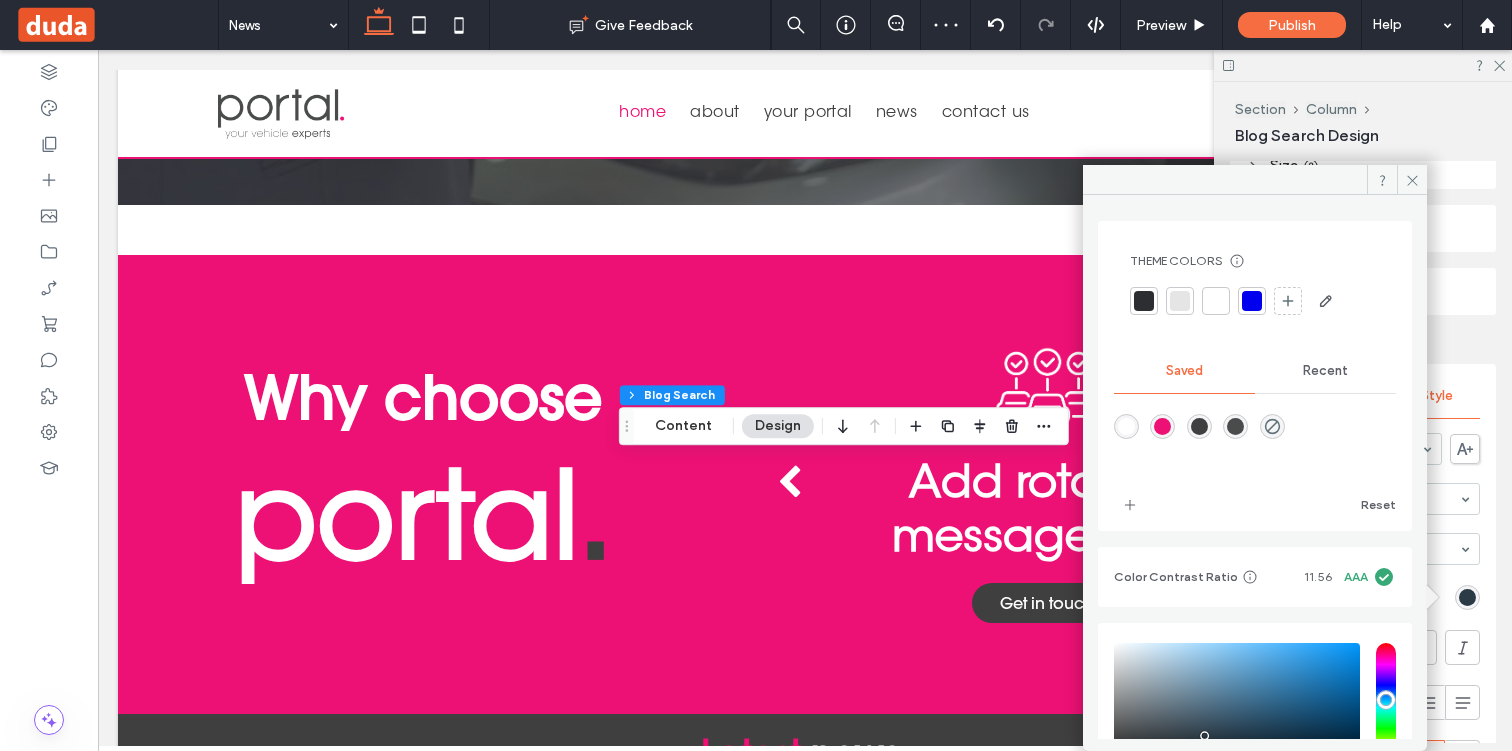 click at bounding box center [1199, 426] 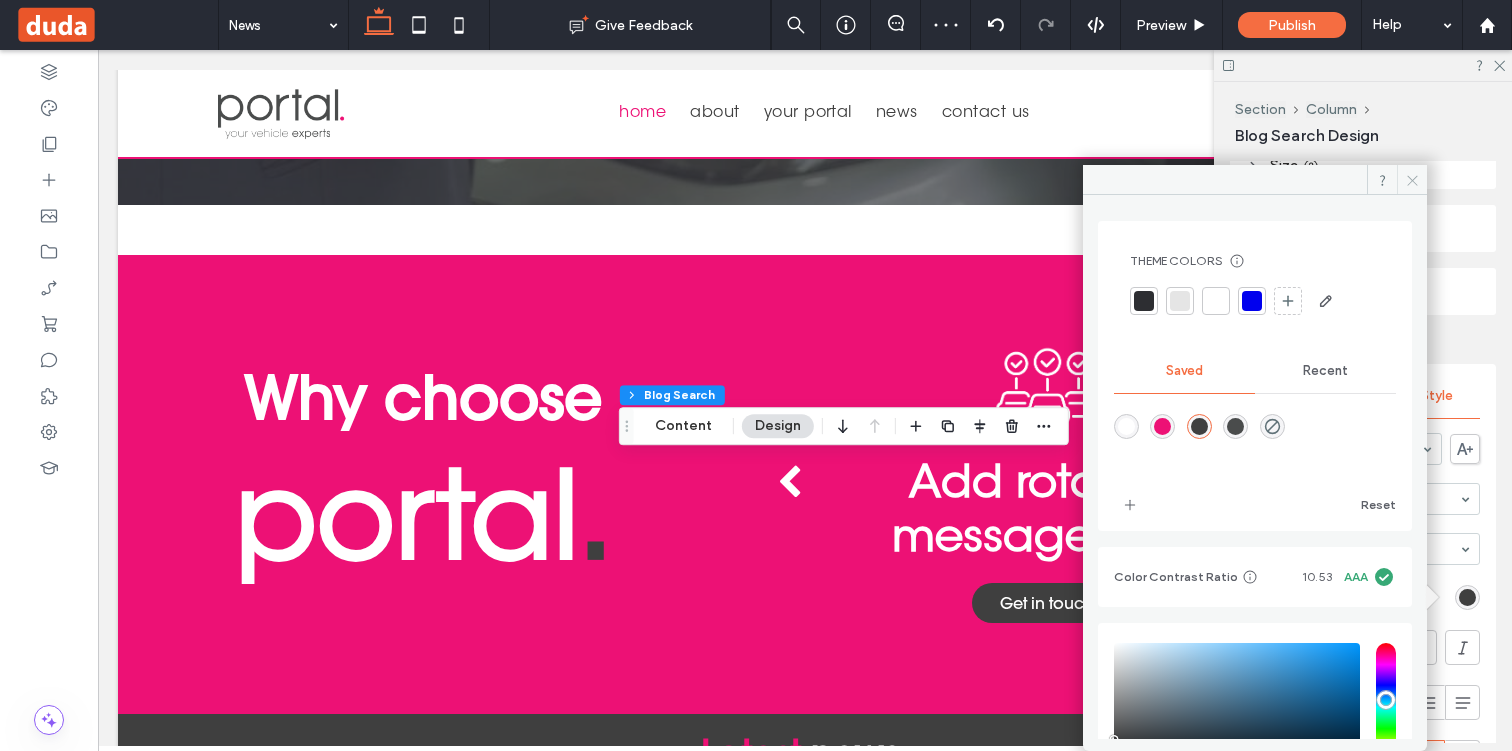 click 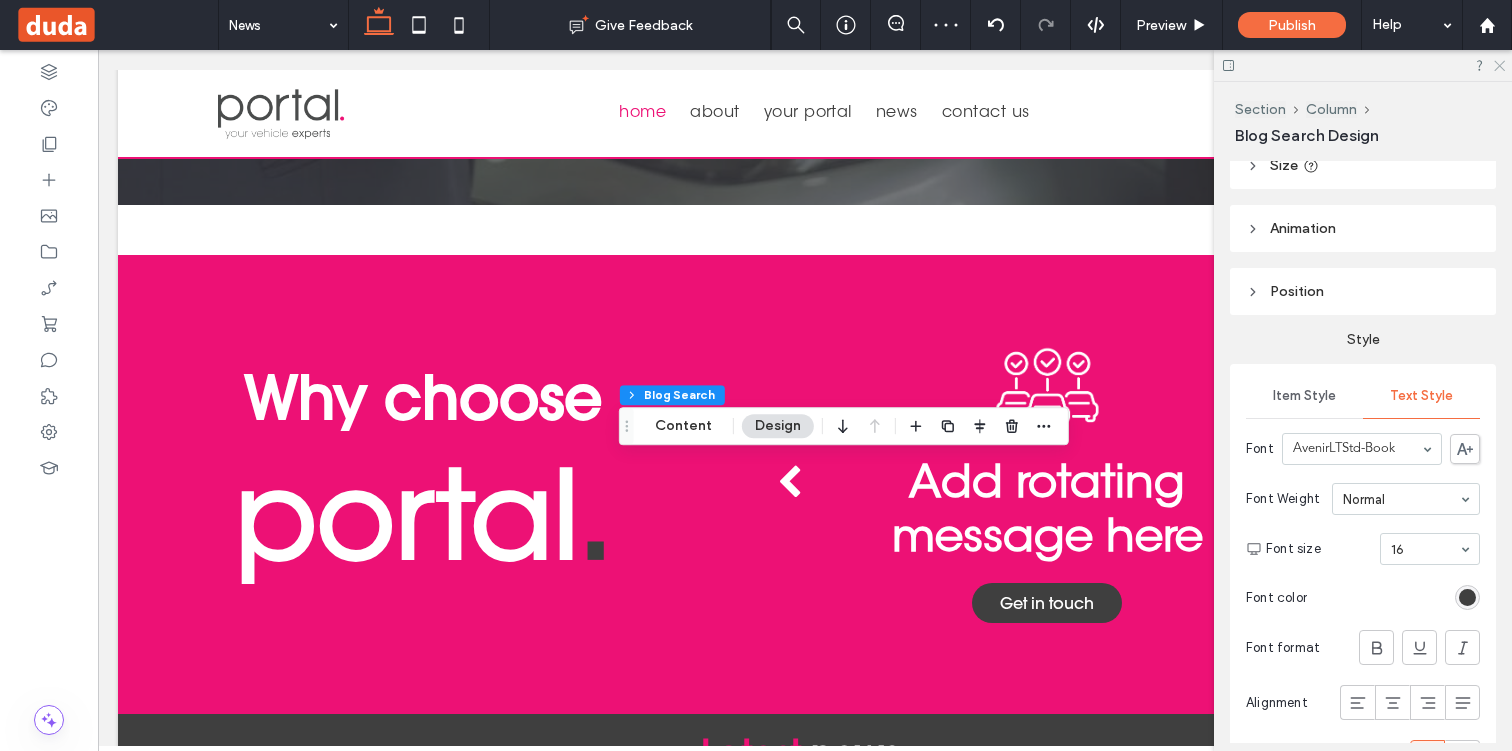 click 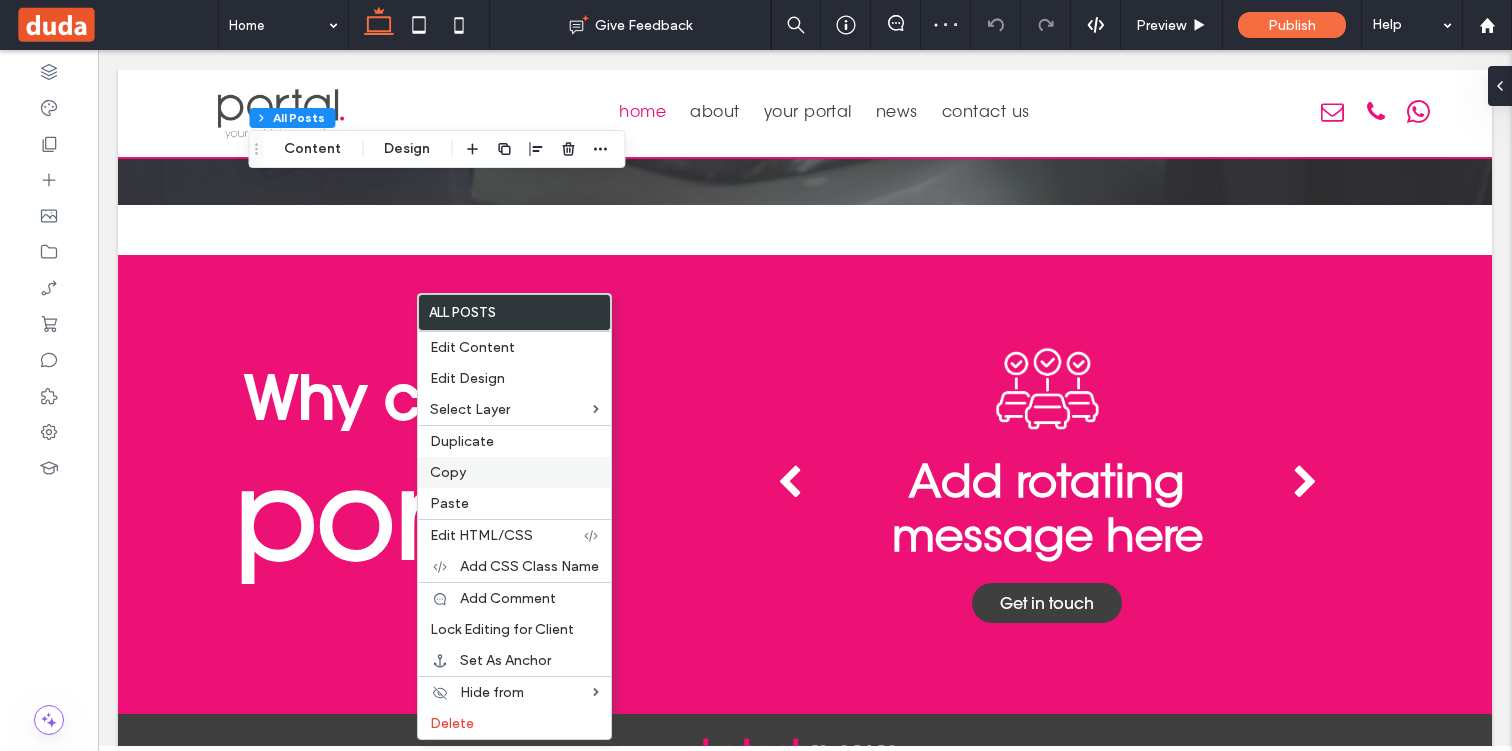 click on "Copy" at bounding box center (448, 472) 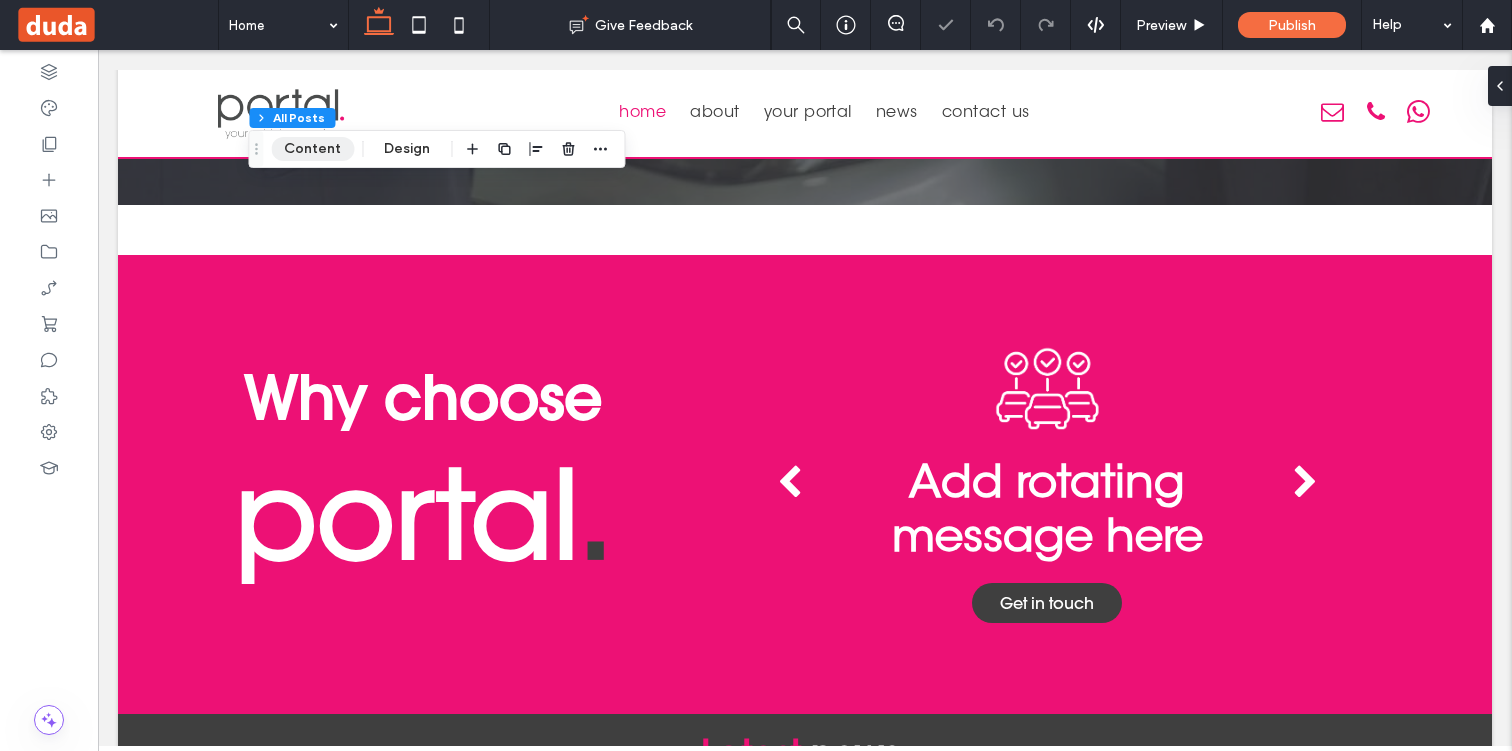 click on "Content" at bounding box center (312, 149) 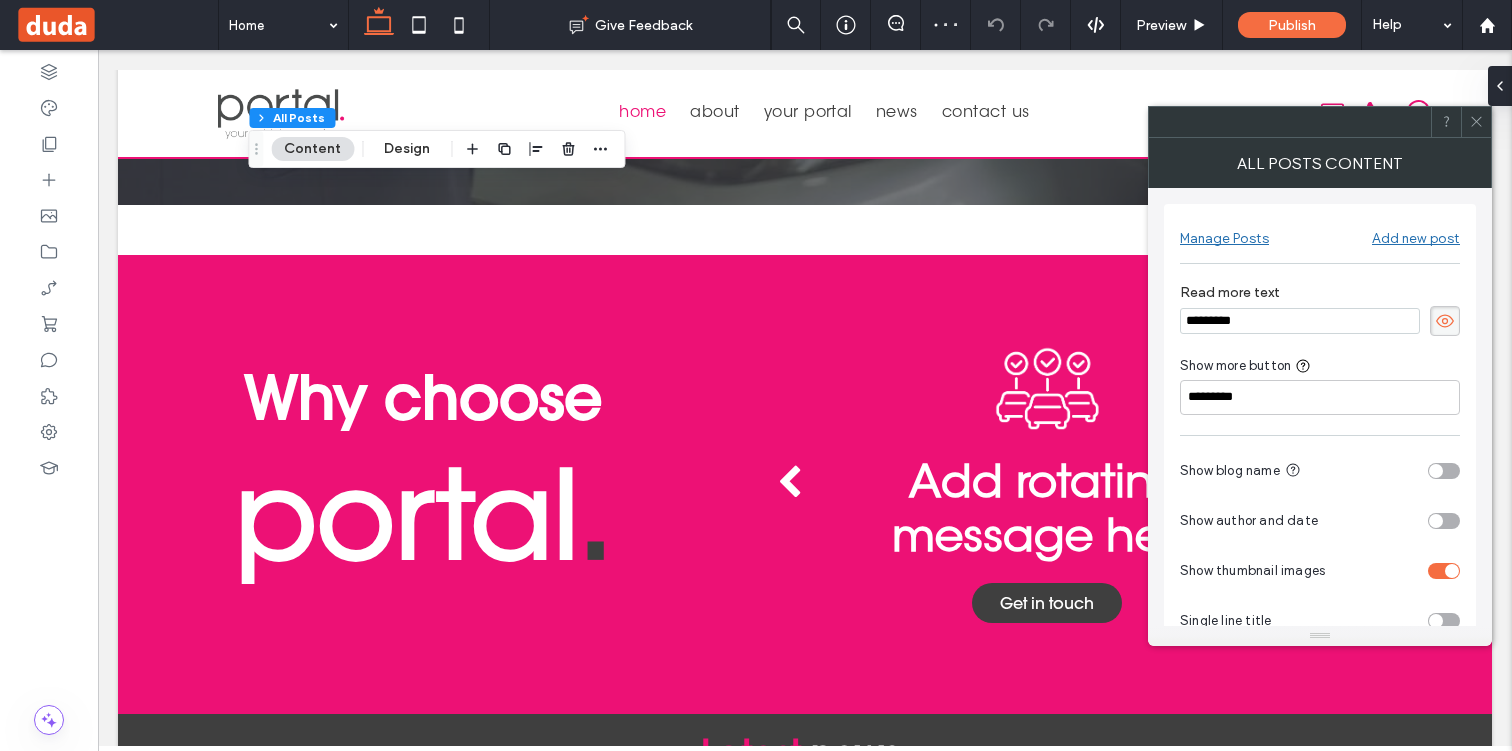scroll, scrollTop: 40, scrollLeft: 0, axis: vertical 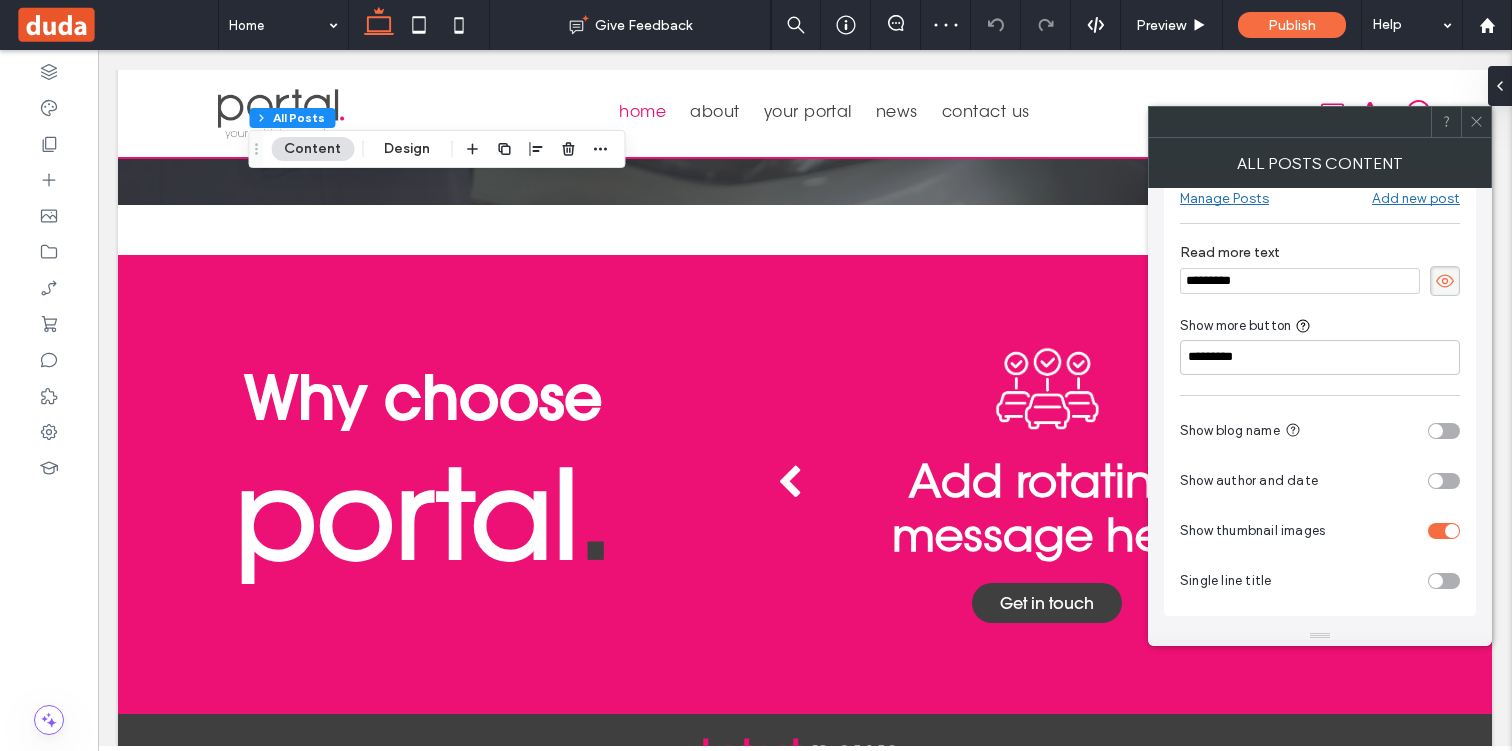 click 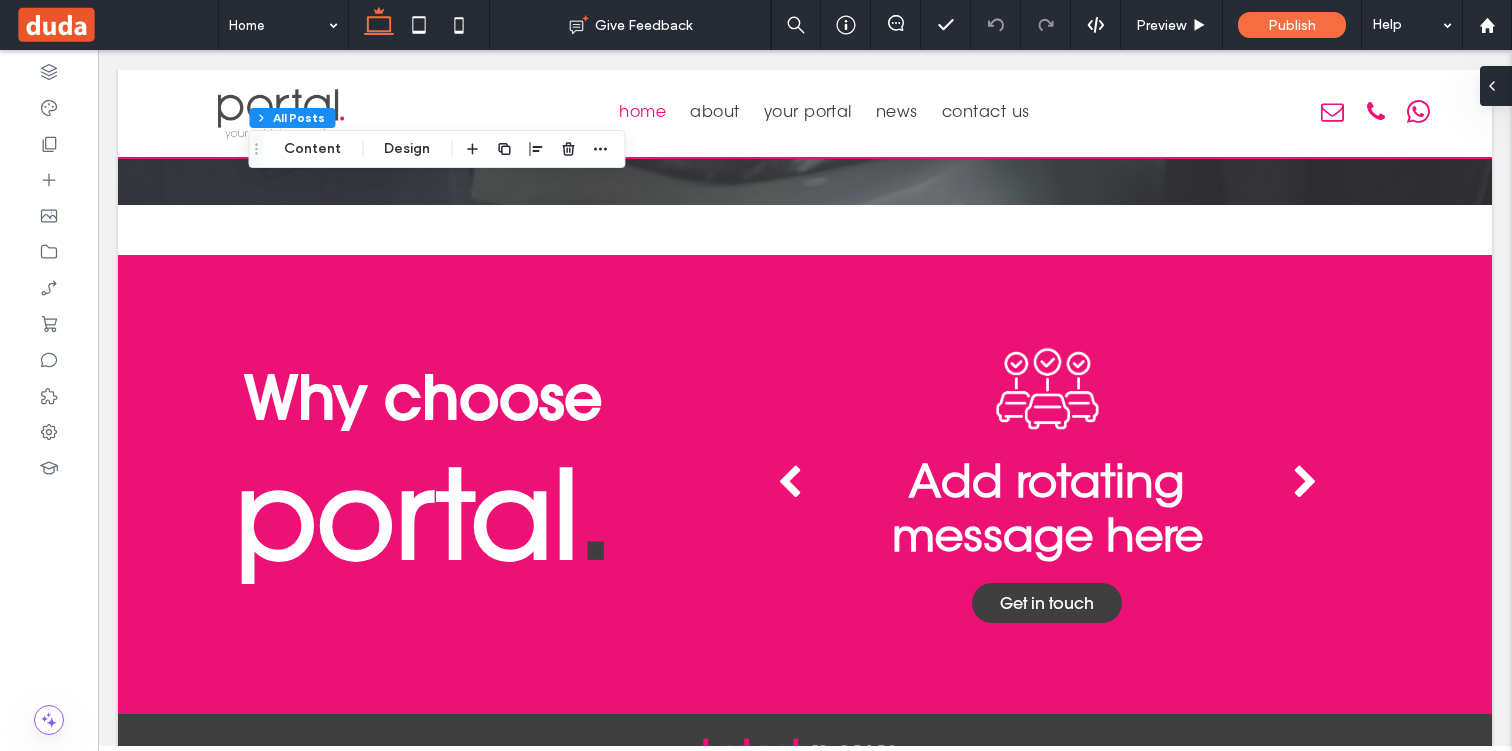 click 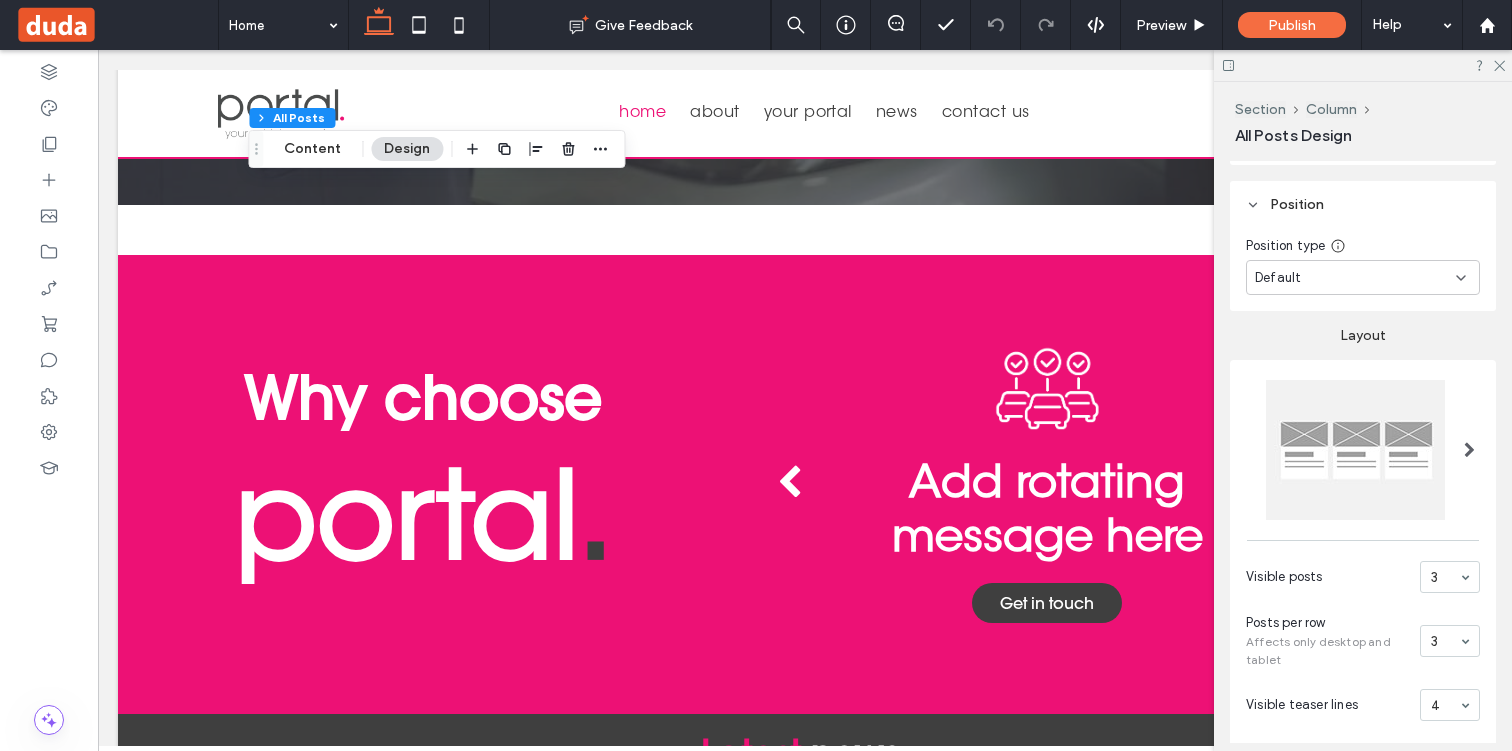 scroll, scrollTop: 1011, scrollLeft: 0, axis: vertical 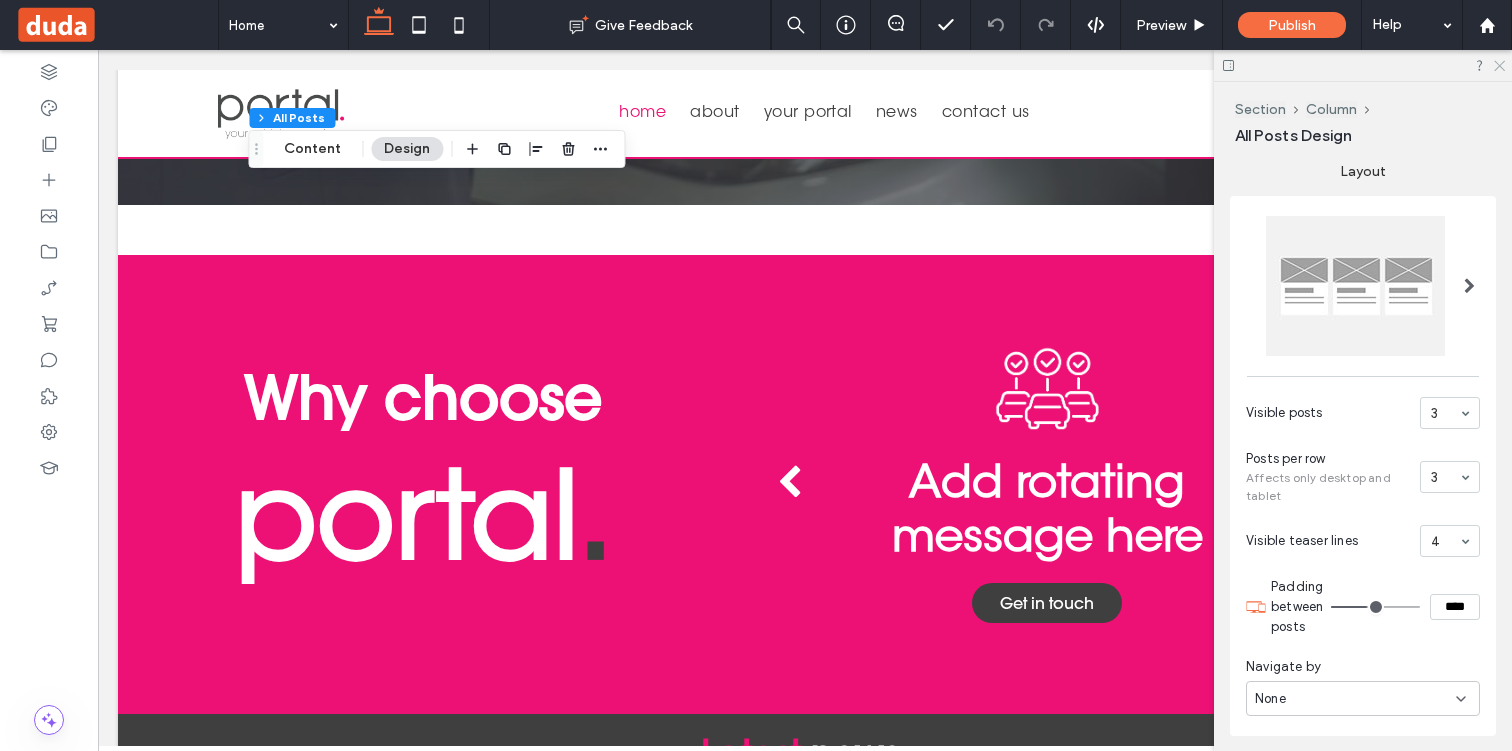 click 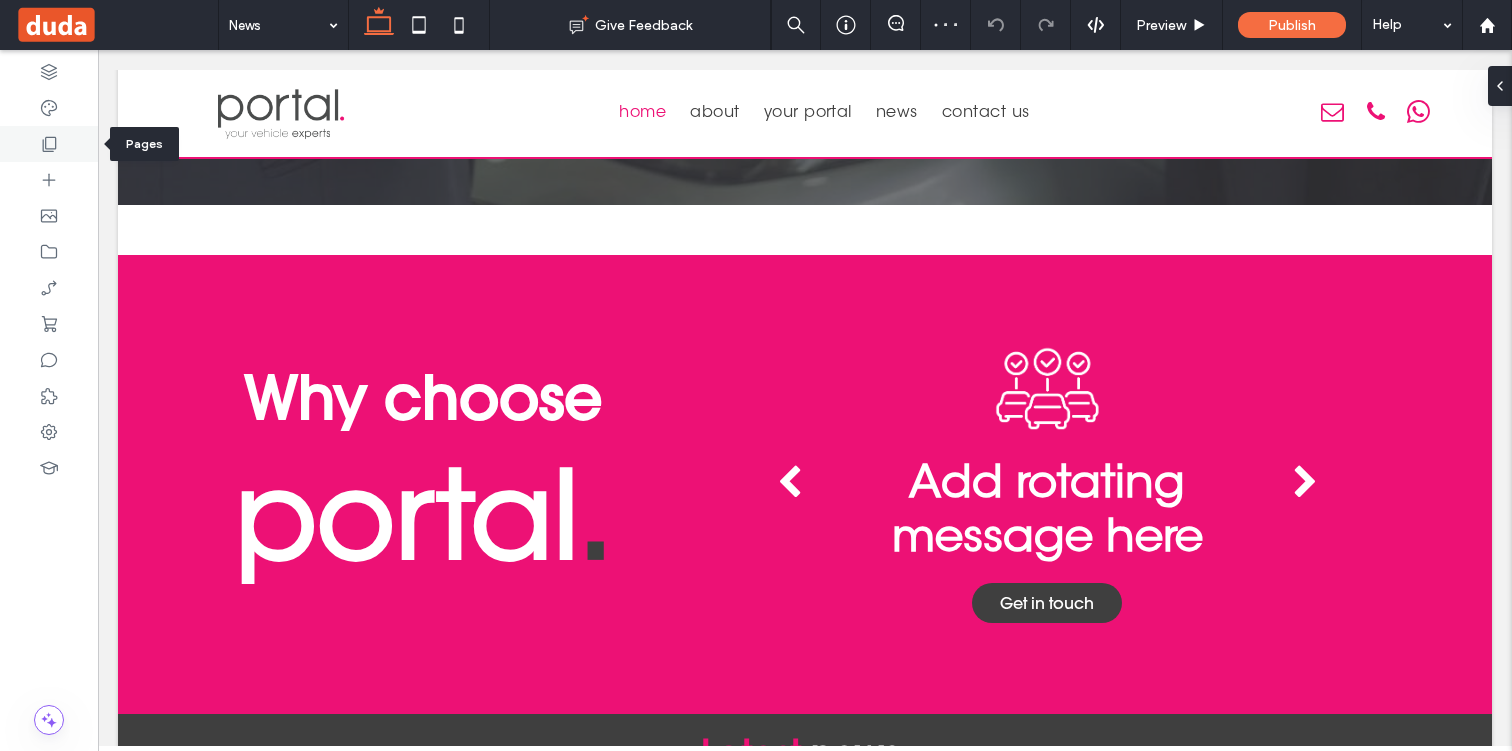 click 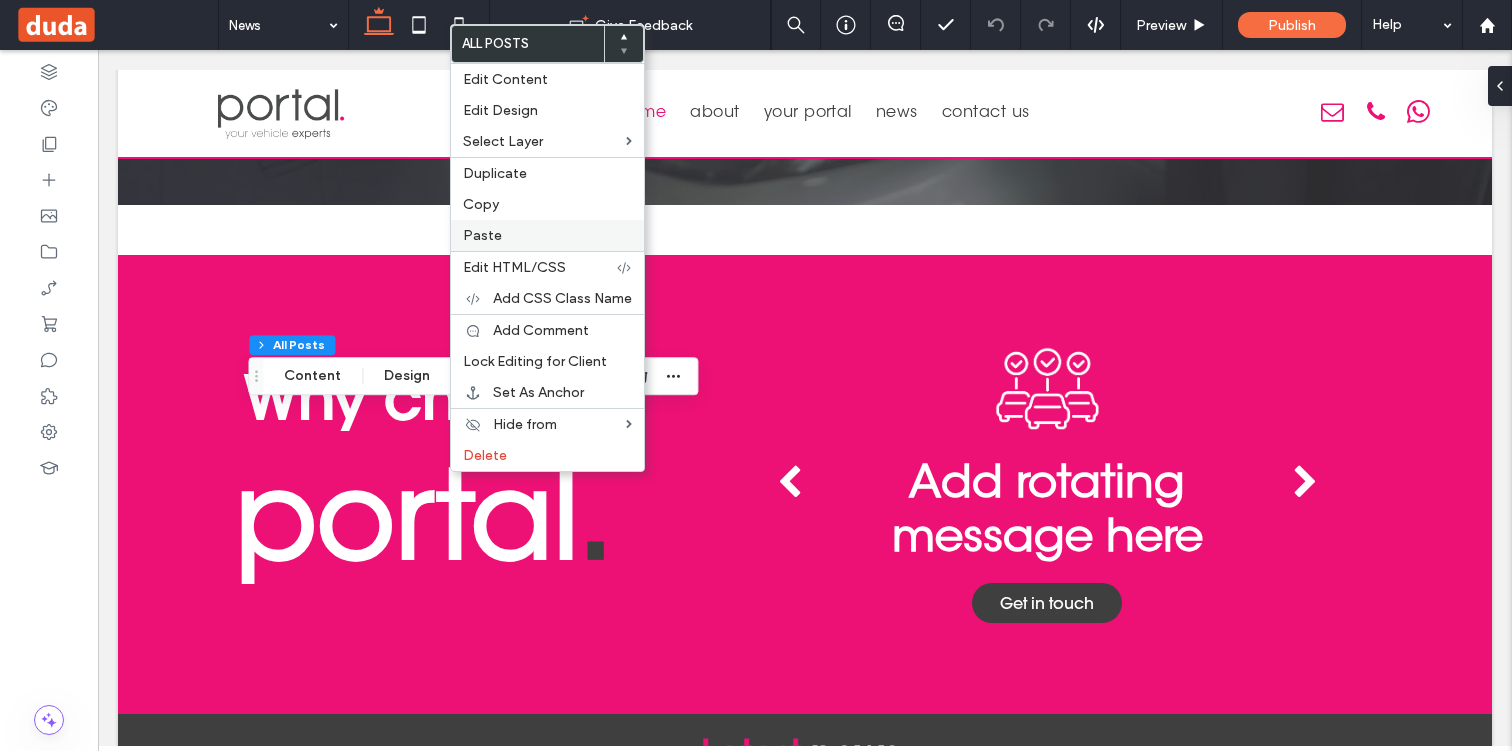click on "Paste" at bounding box center (482, 235) 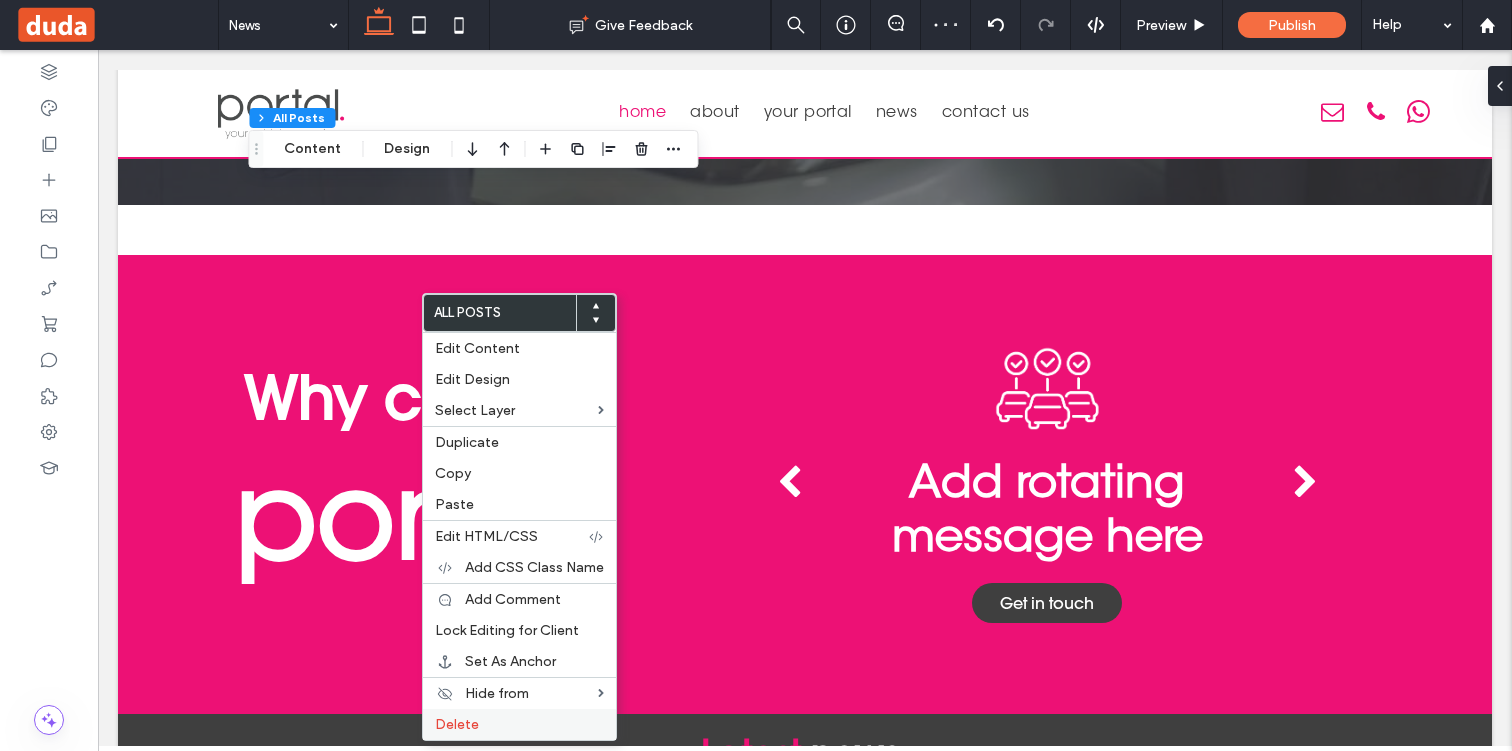 click on "Delete" at bounding box center [457, 724] 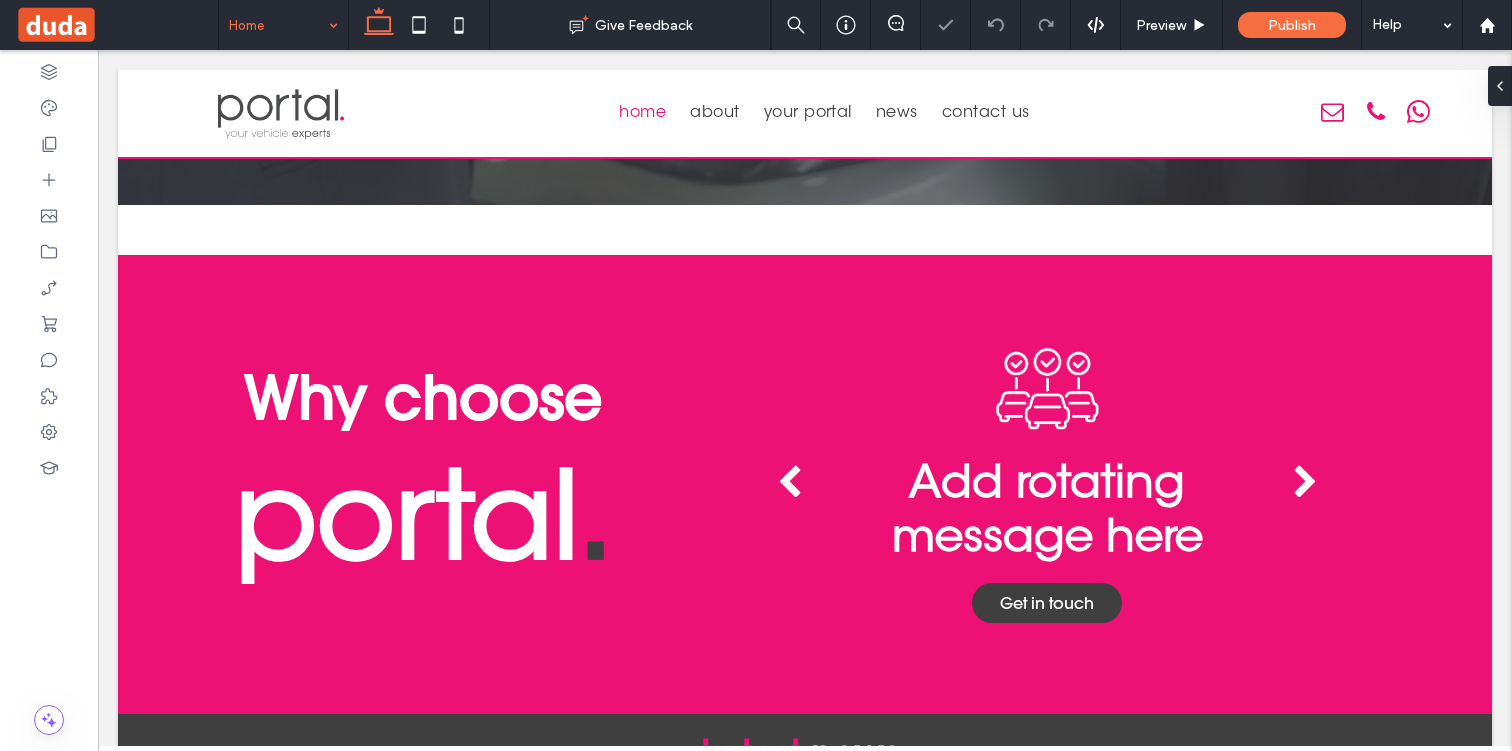 click at bounding box center [278, 25] 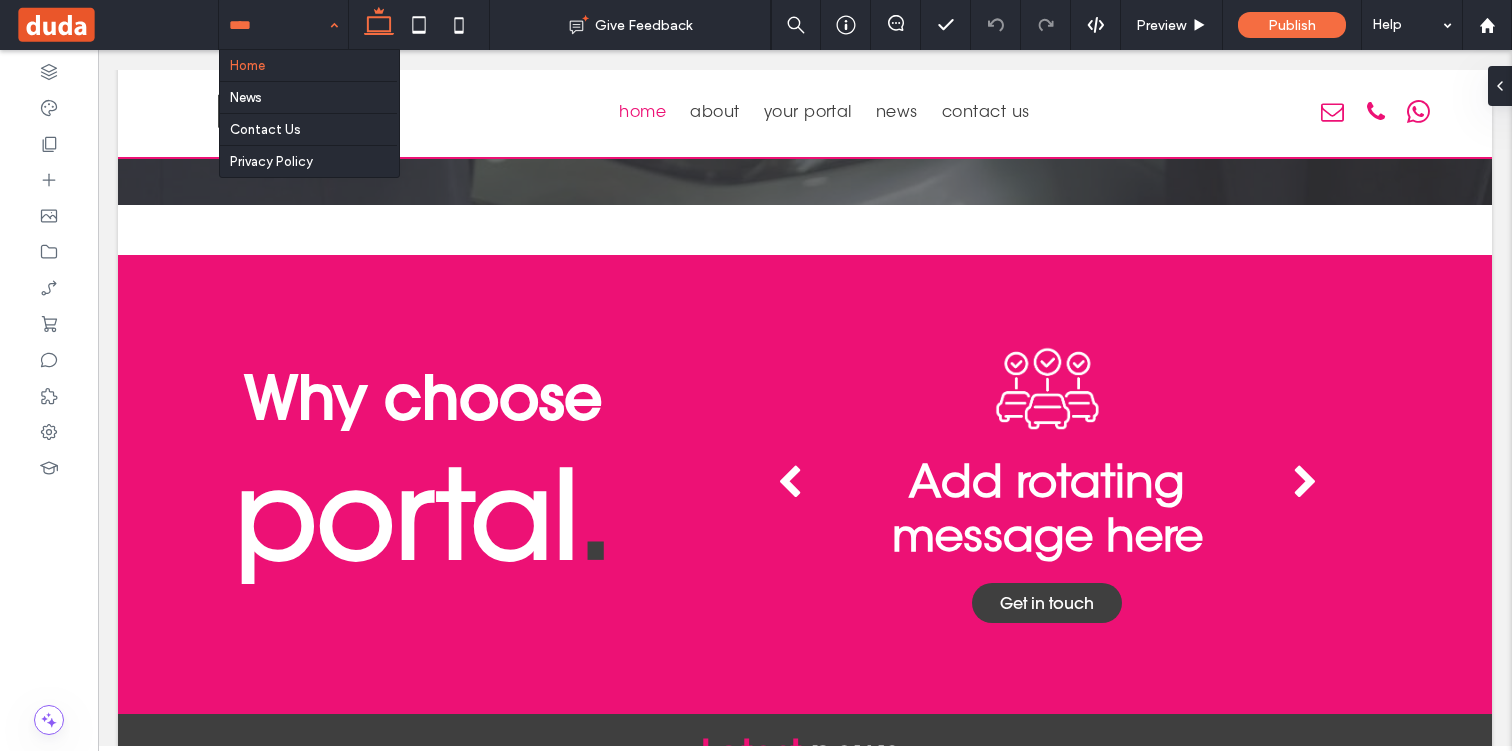 click on "Home News Contact Us Privacy Policy" at bounding box center (283, 25) 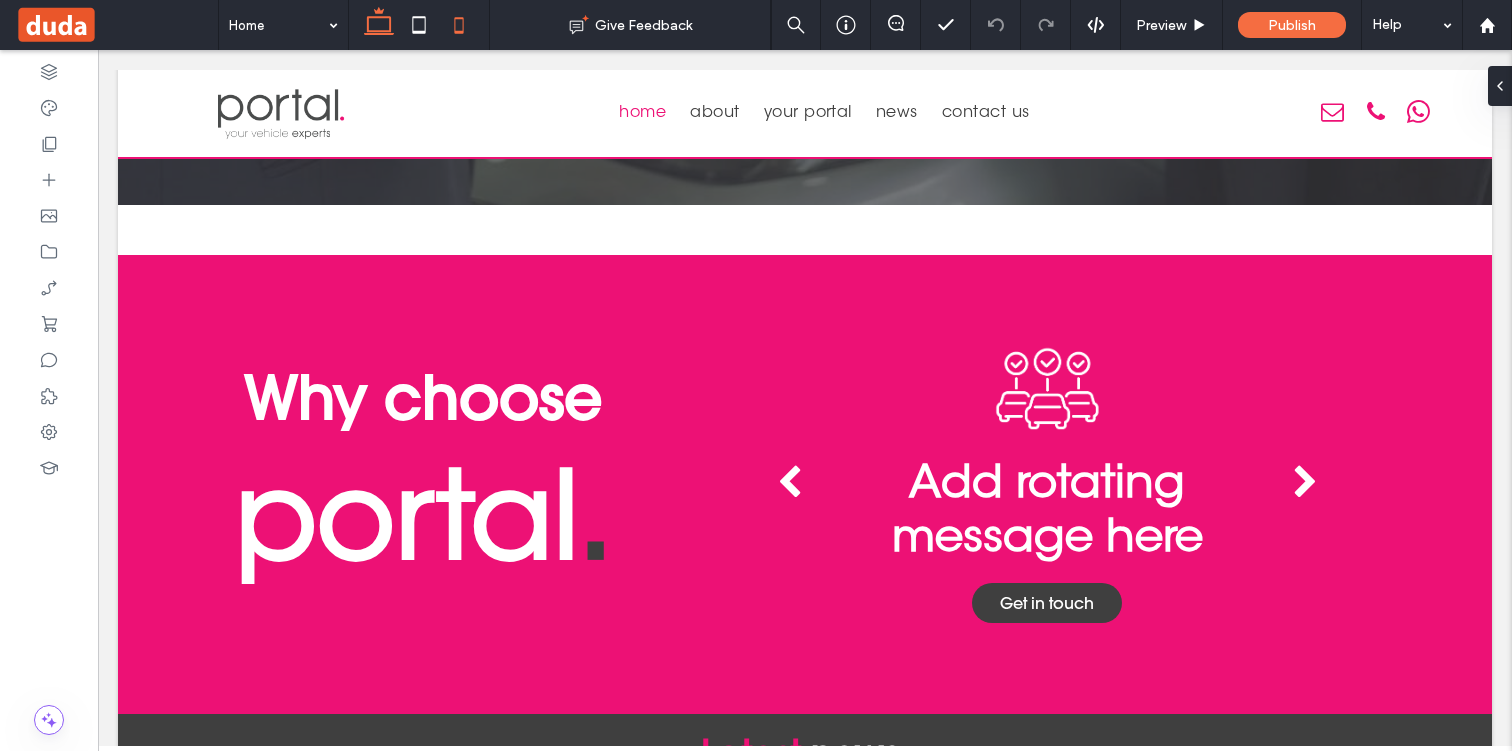 click 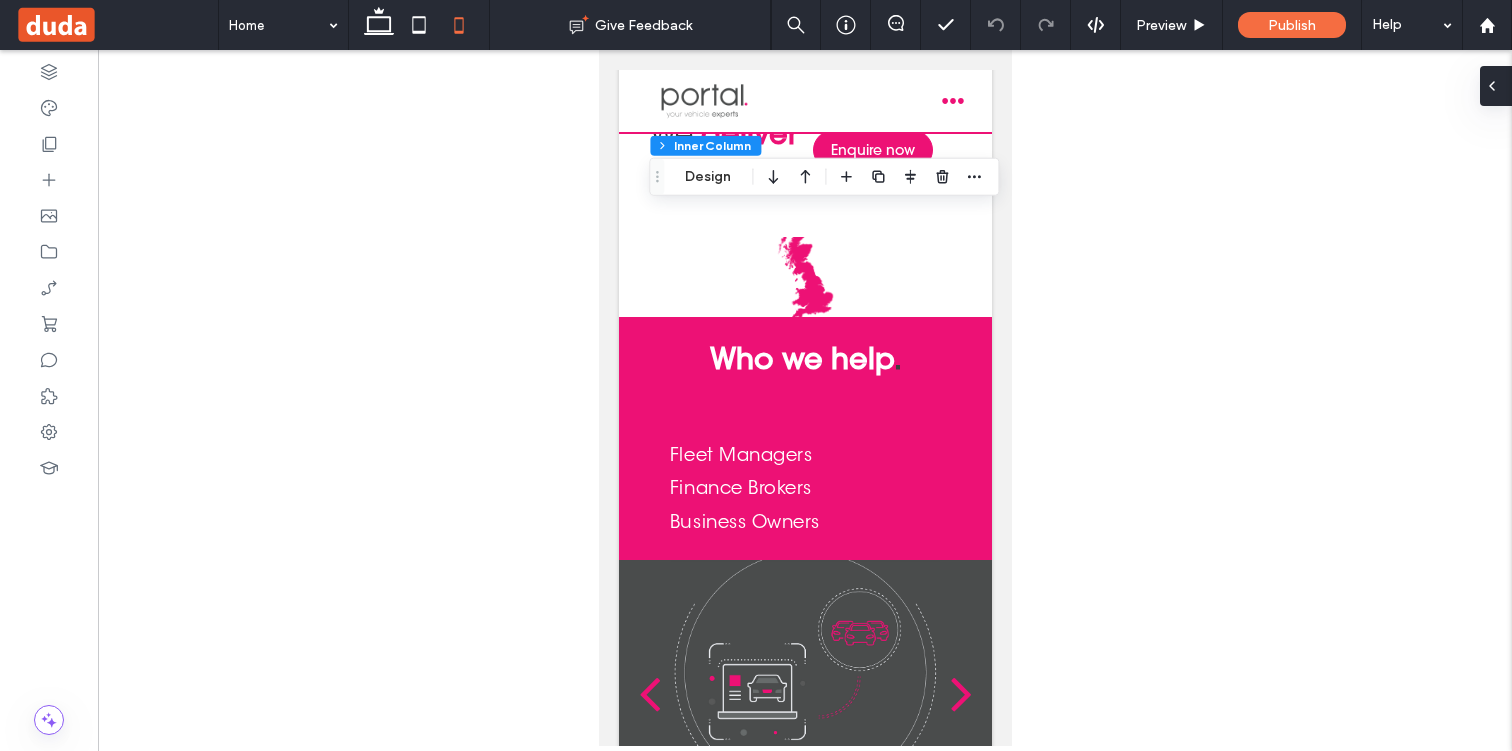 click 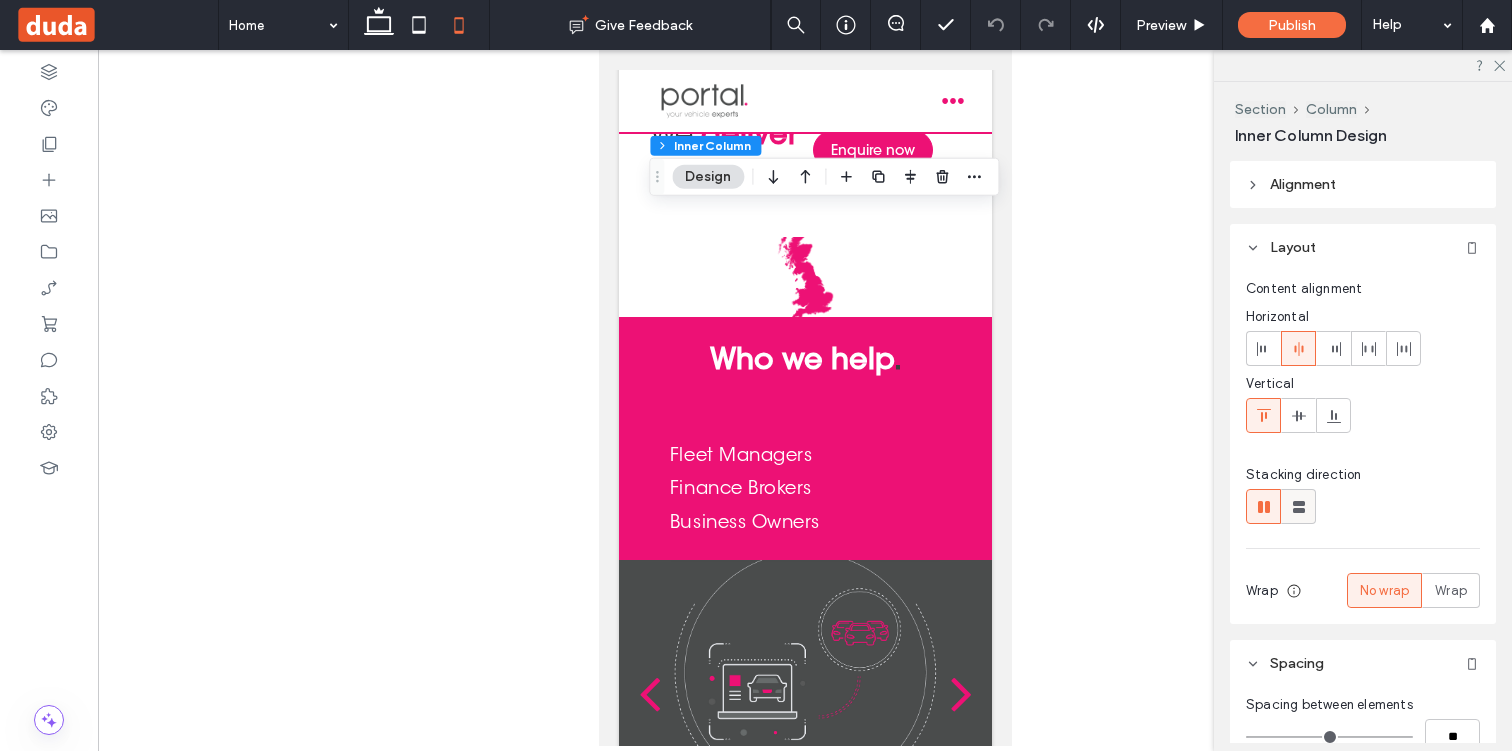 click 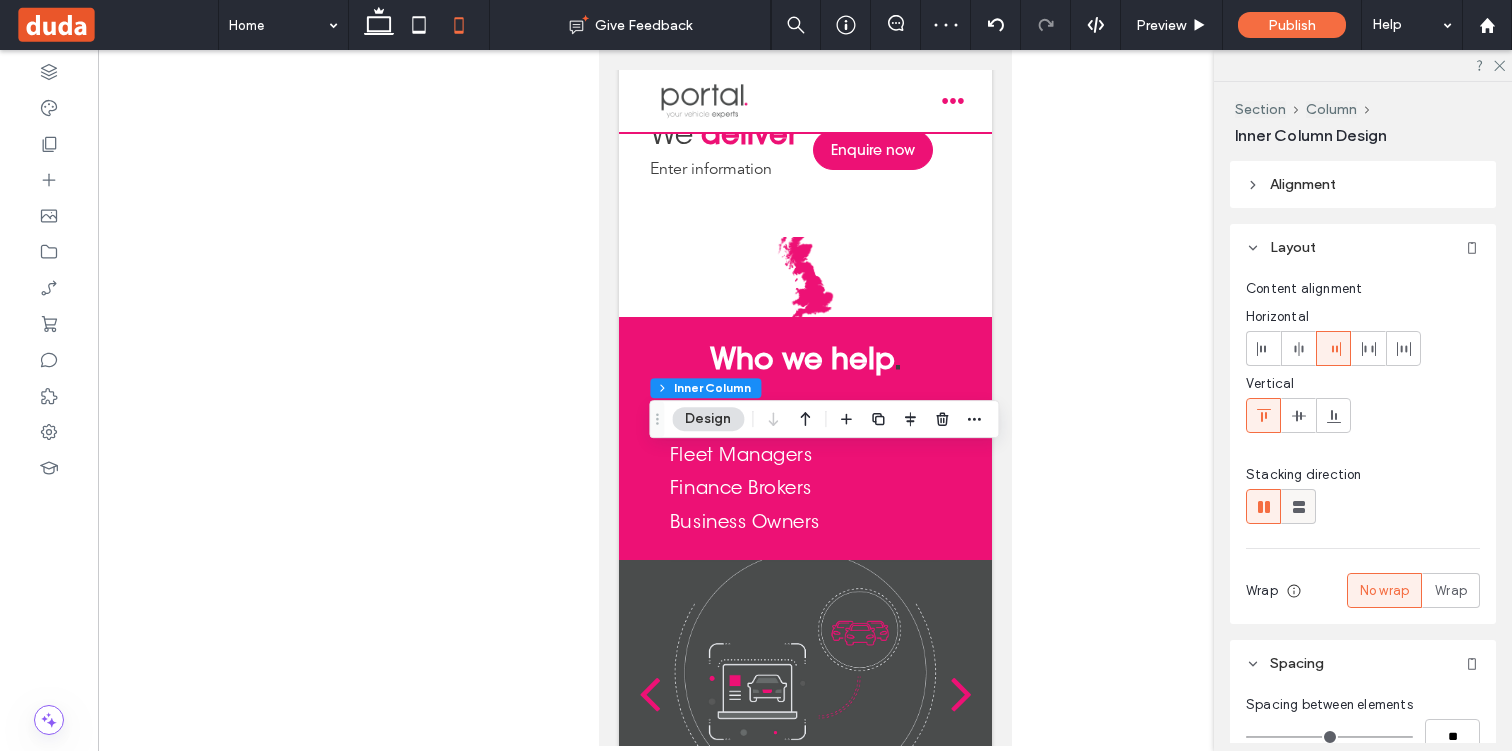 click at bounding box center (1298, 506) 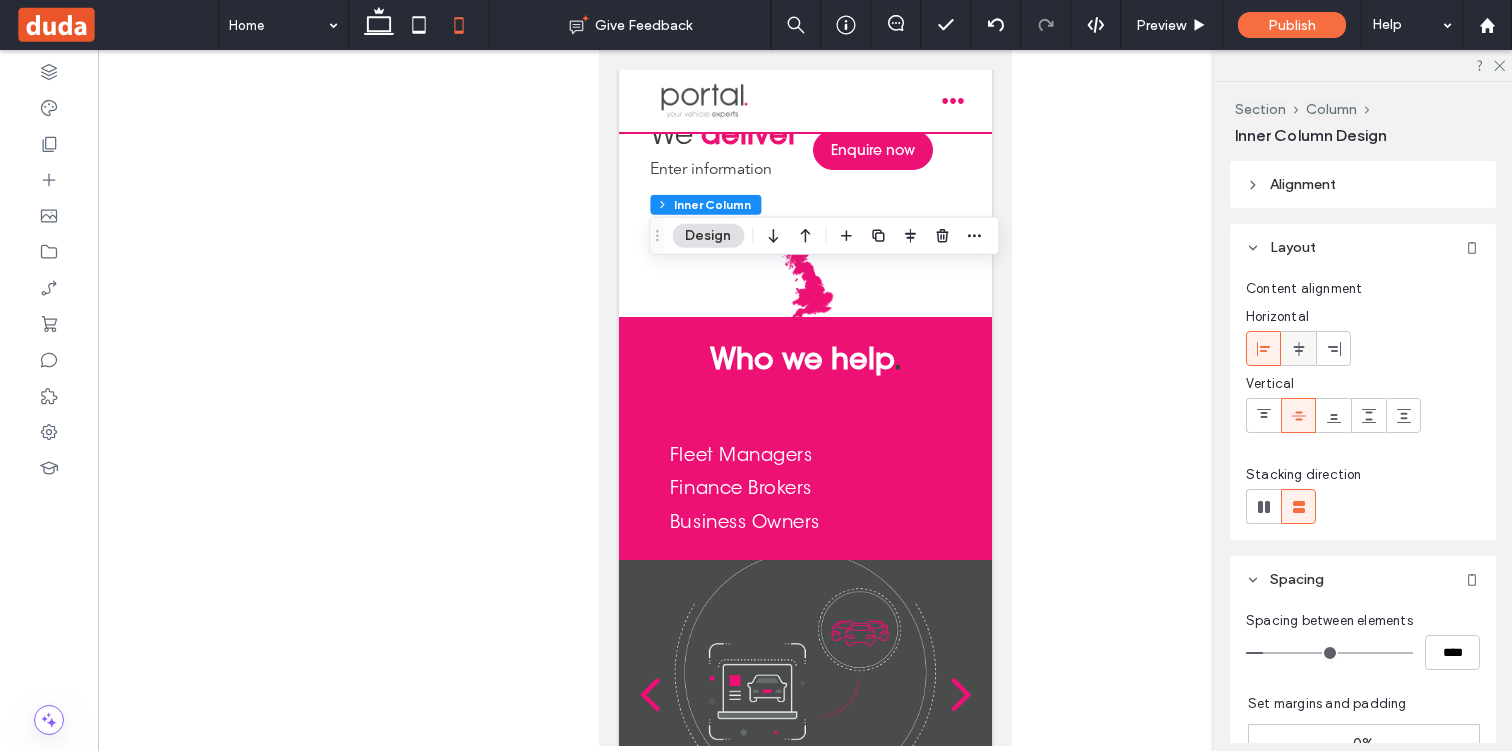 click 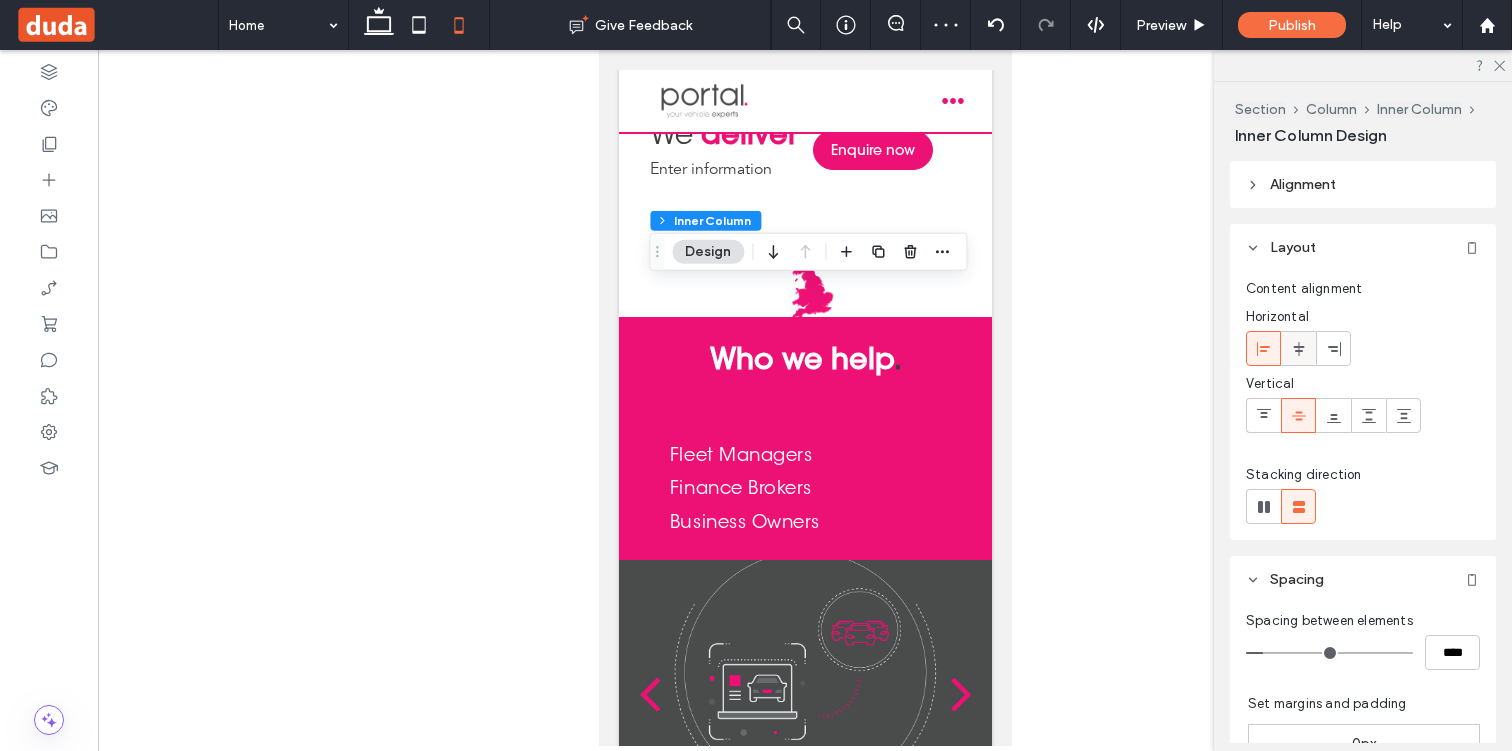 click 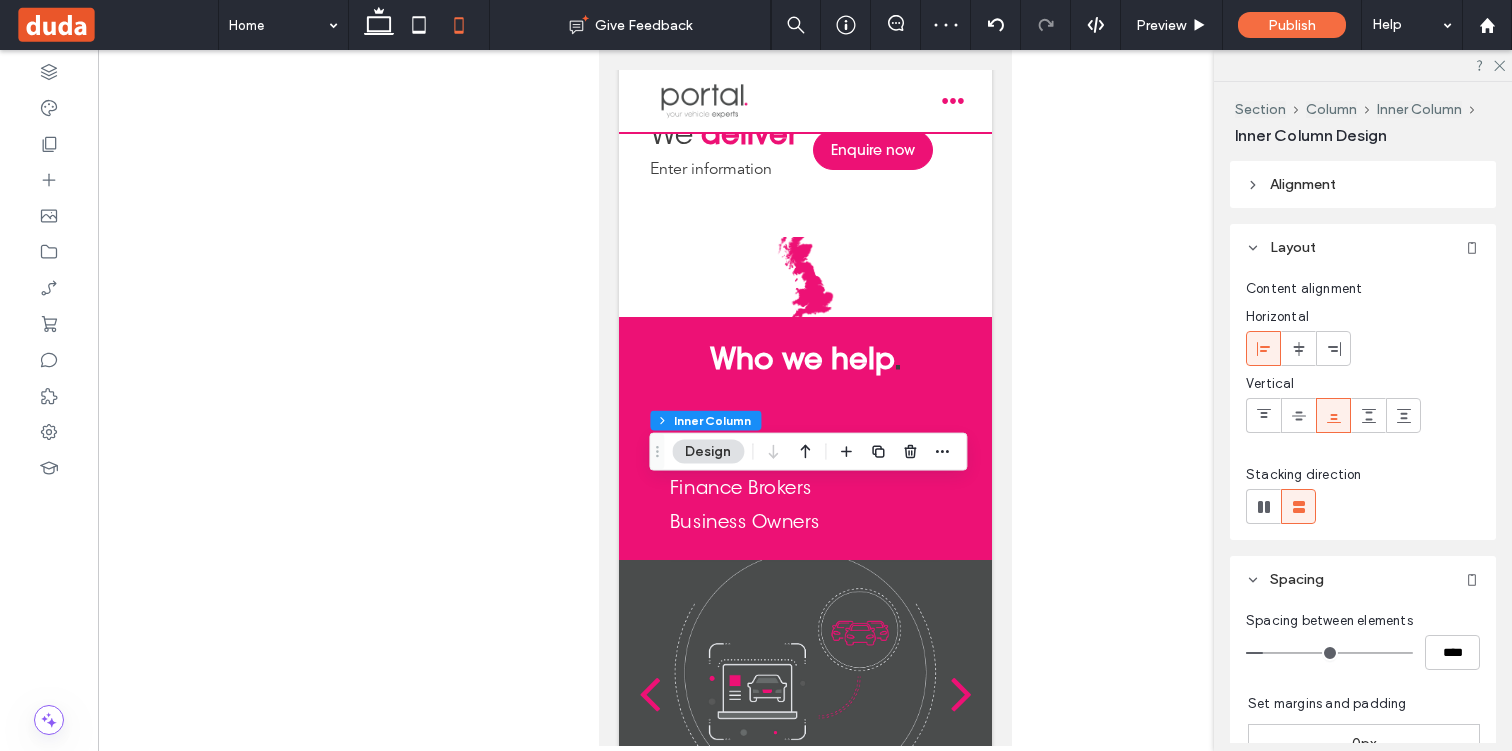 drag, startPoint x: 1292, startPoint y: 344, endPoint x: 1257, endPoint y: 356, distance: 37 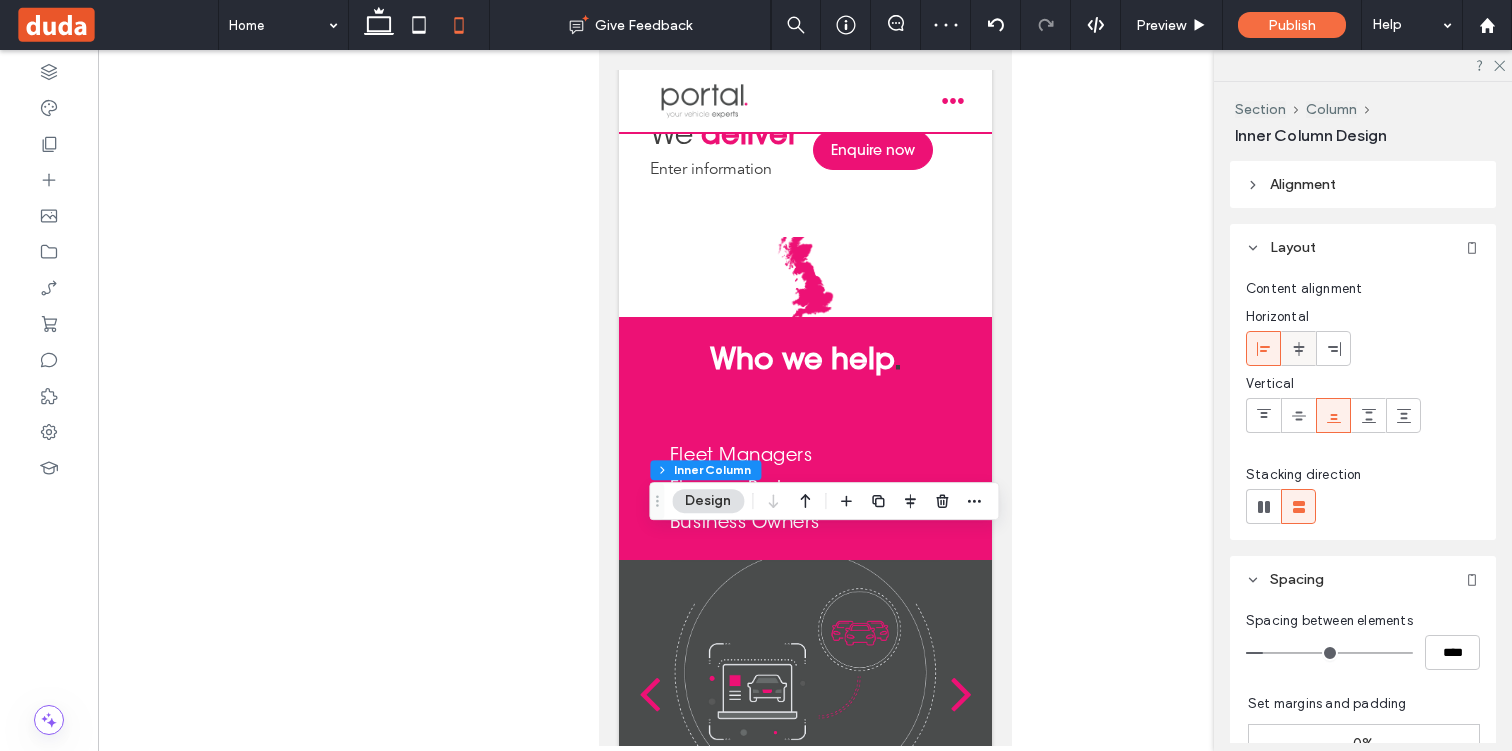 click 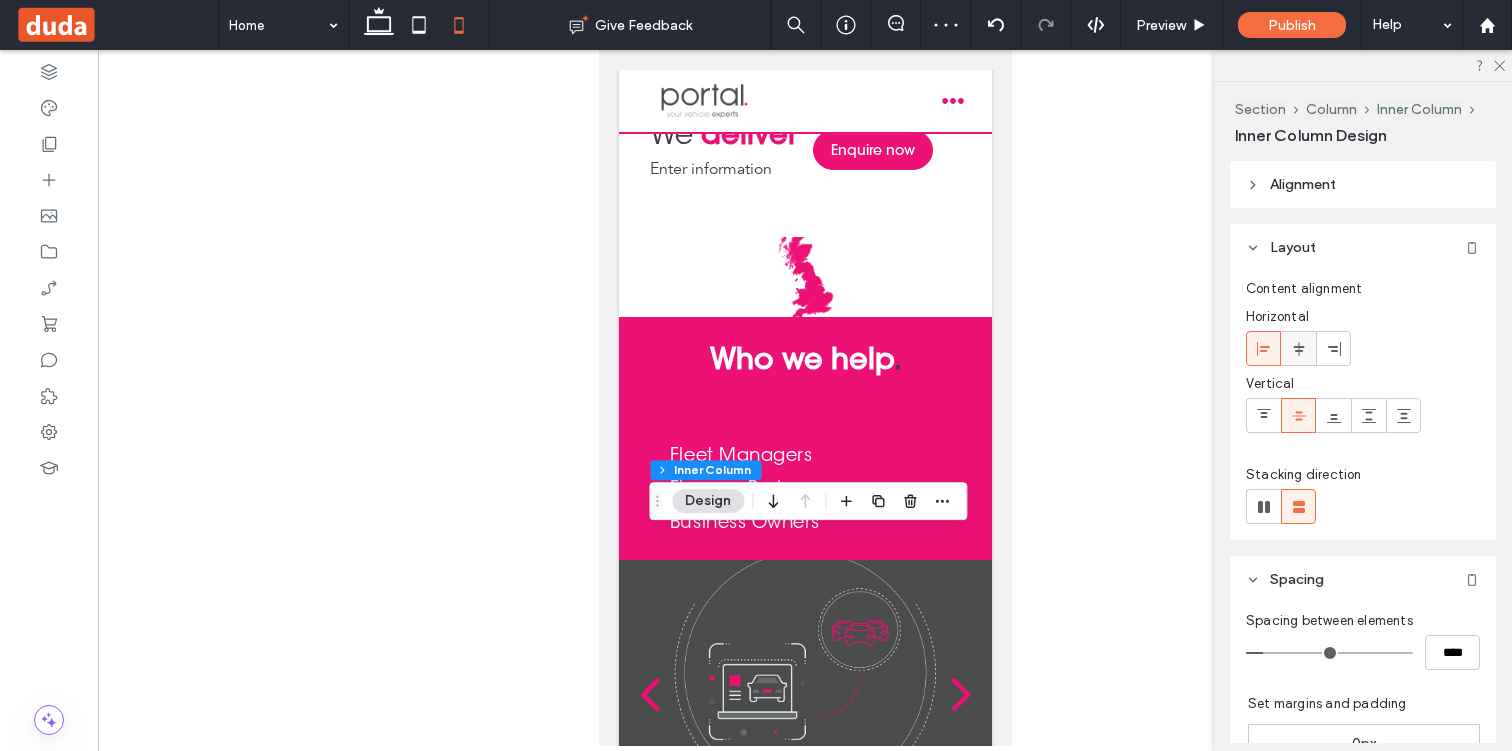 click 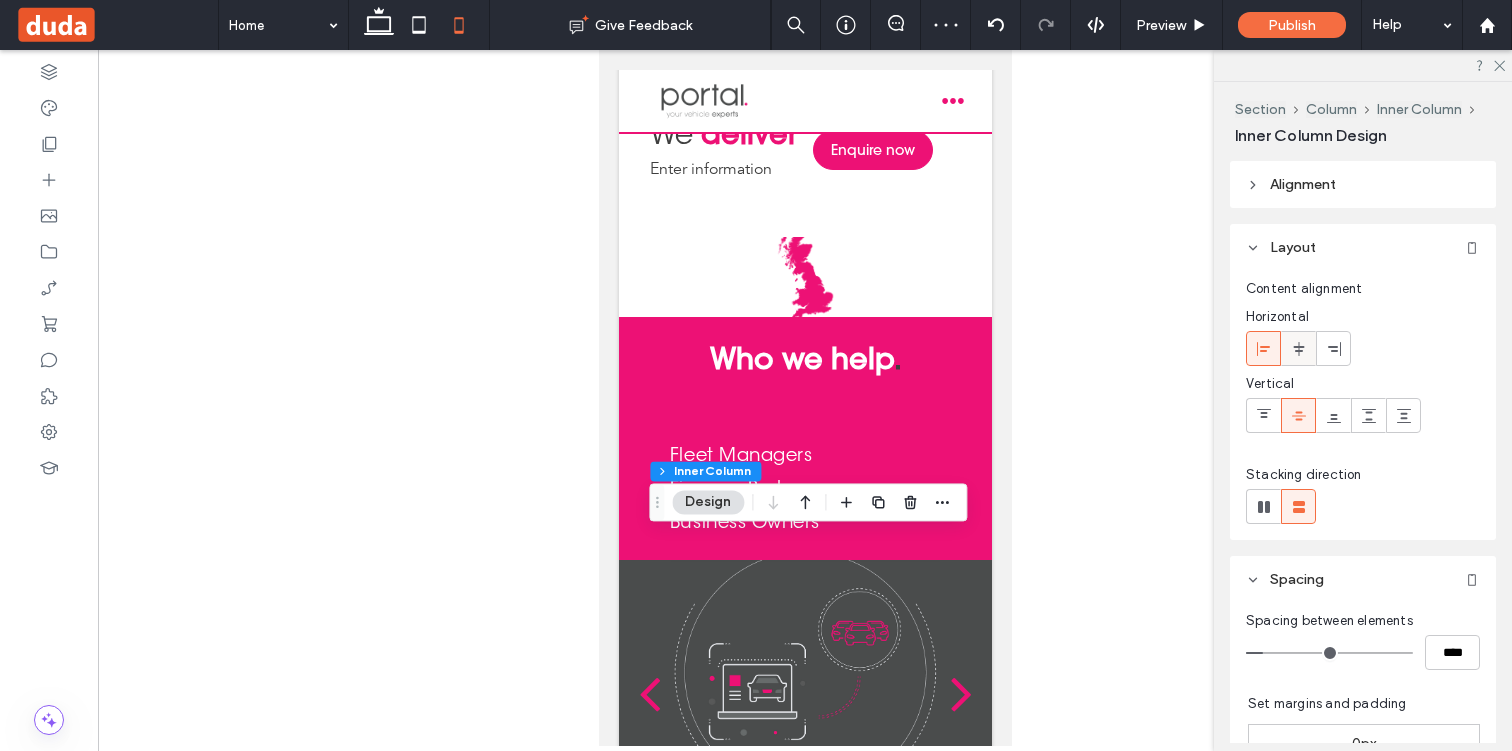 click 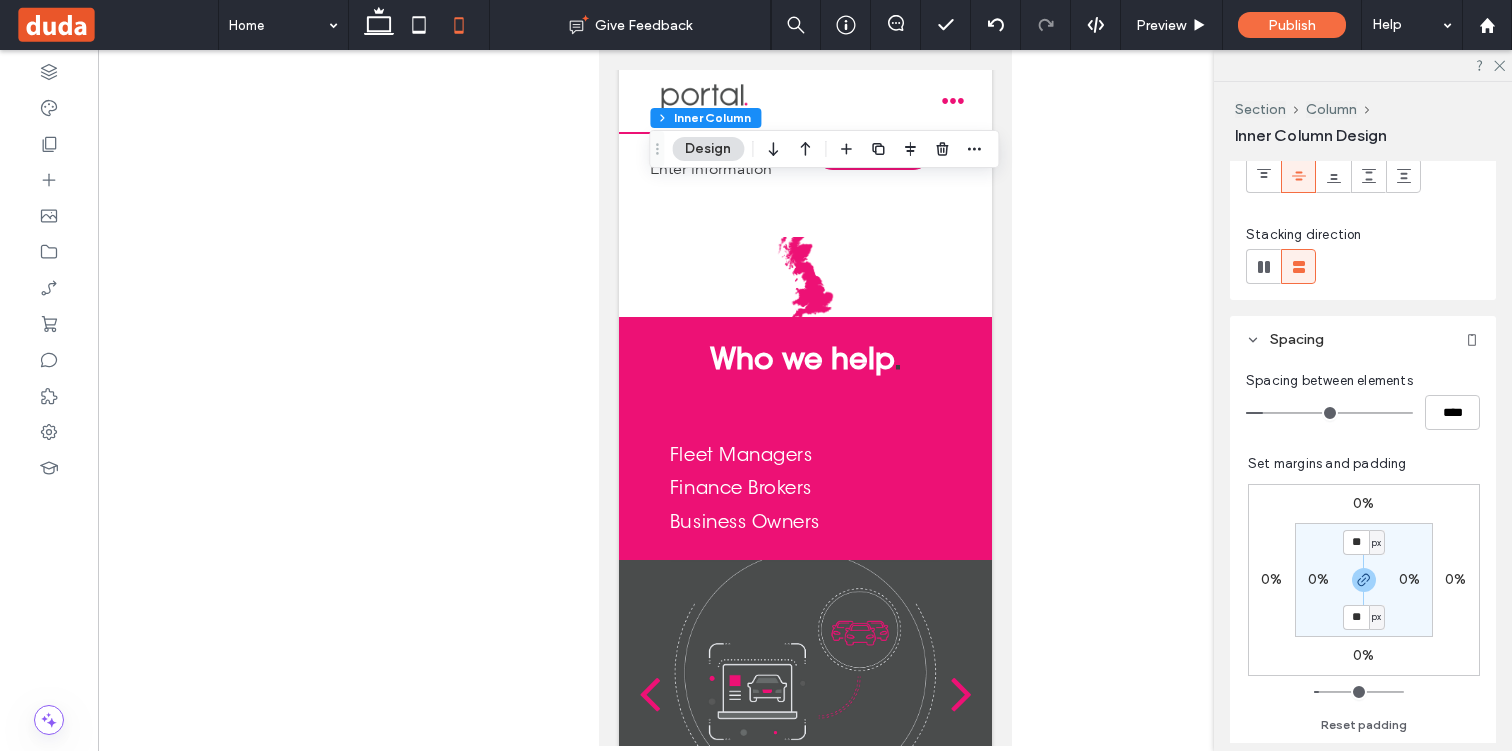 scroll, scrollTop: 244, scrollLeft: 0, axis: vertical 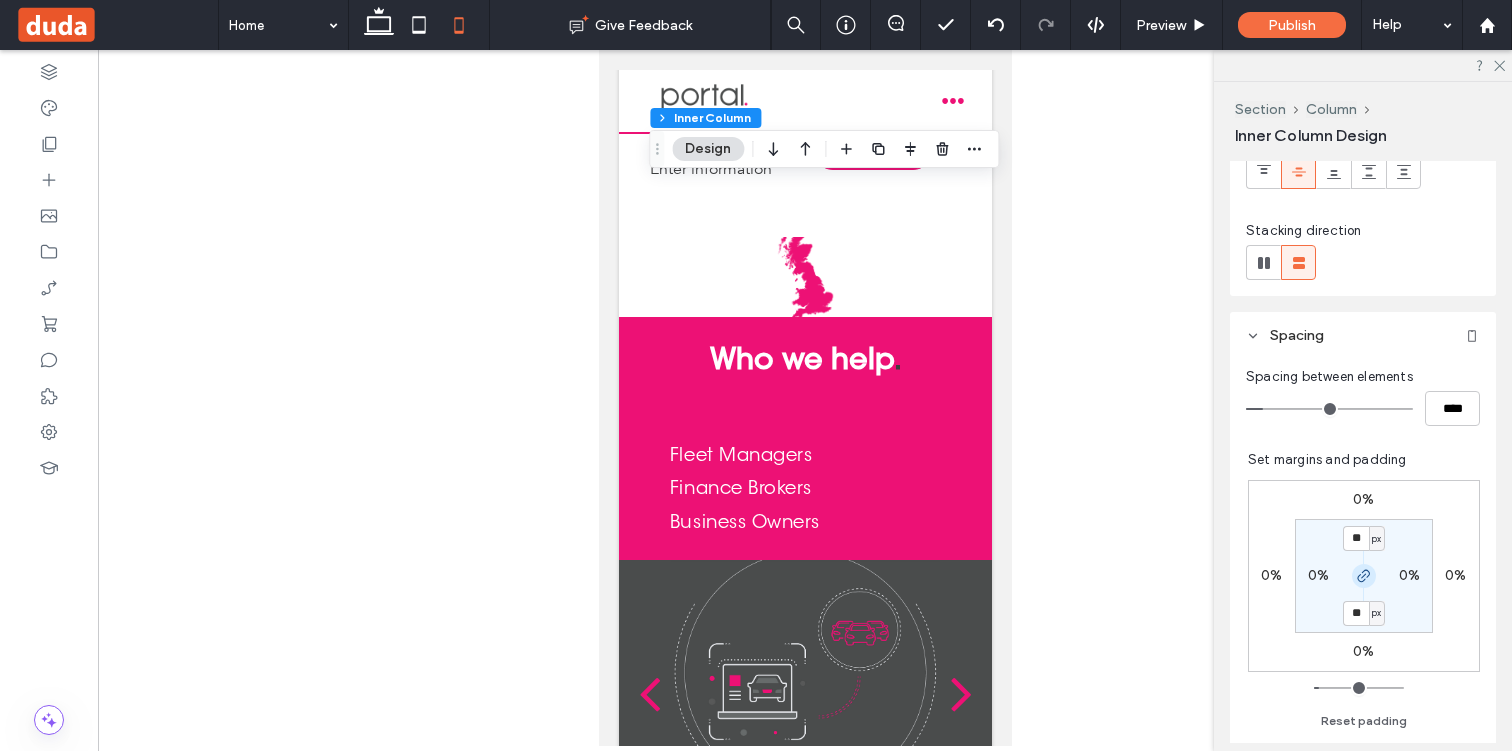 click 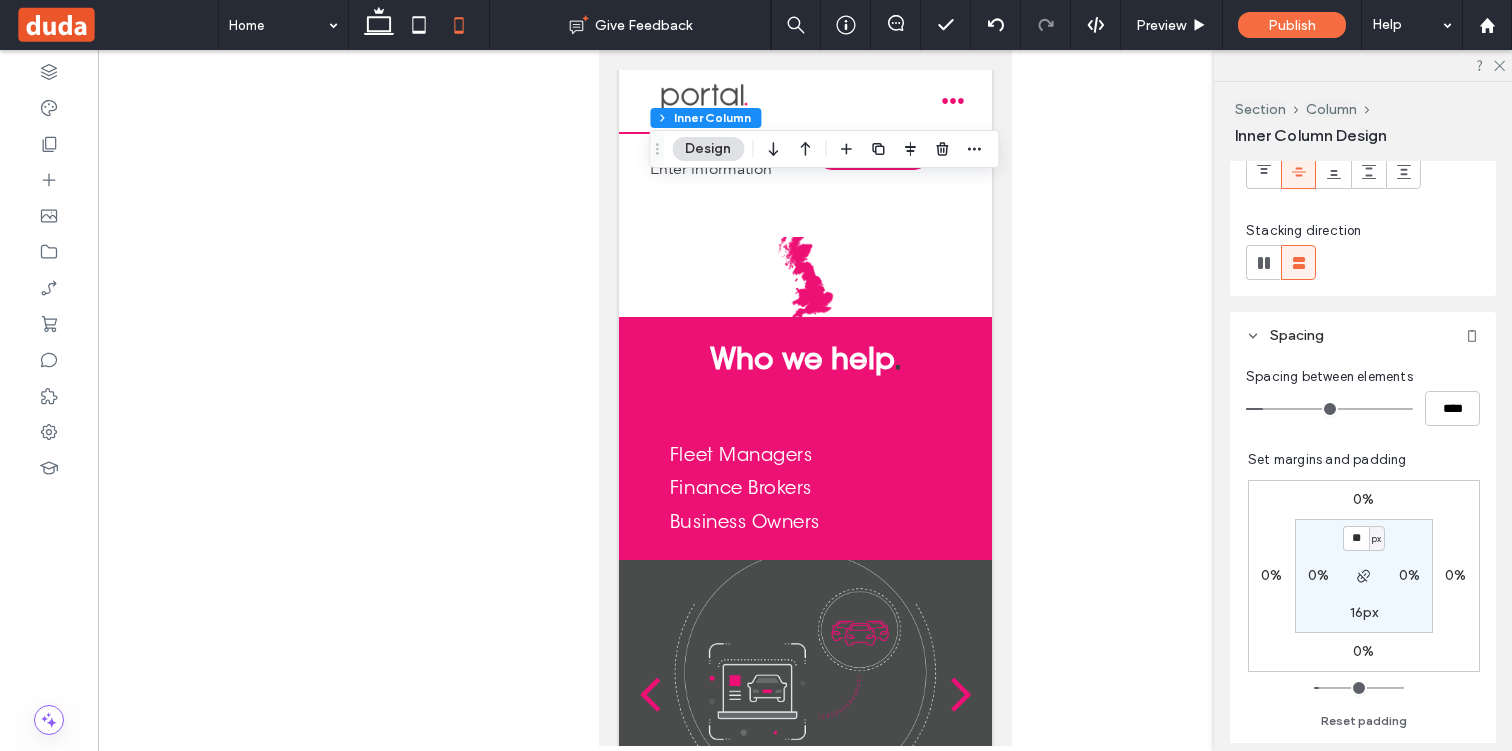 click on "16px" at bounding box center [1364, 612] 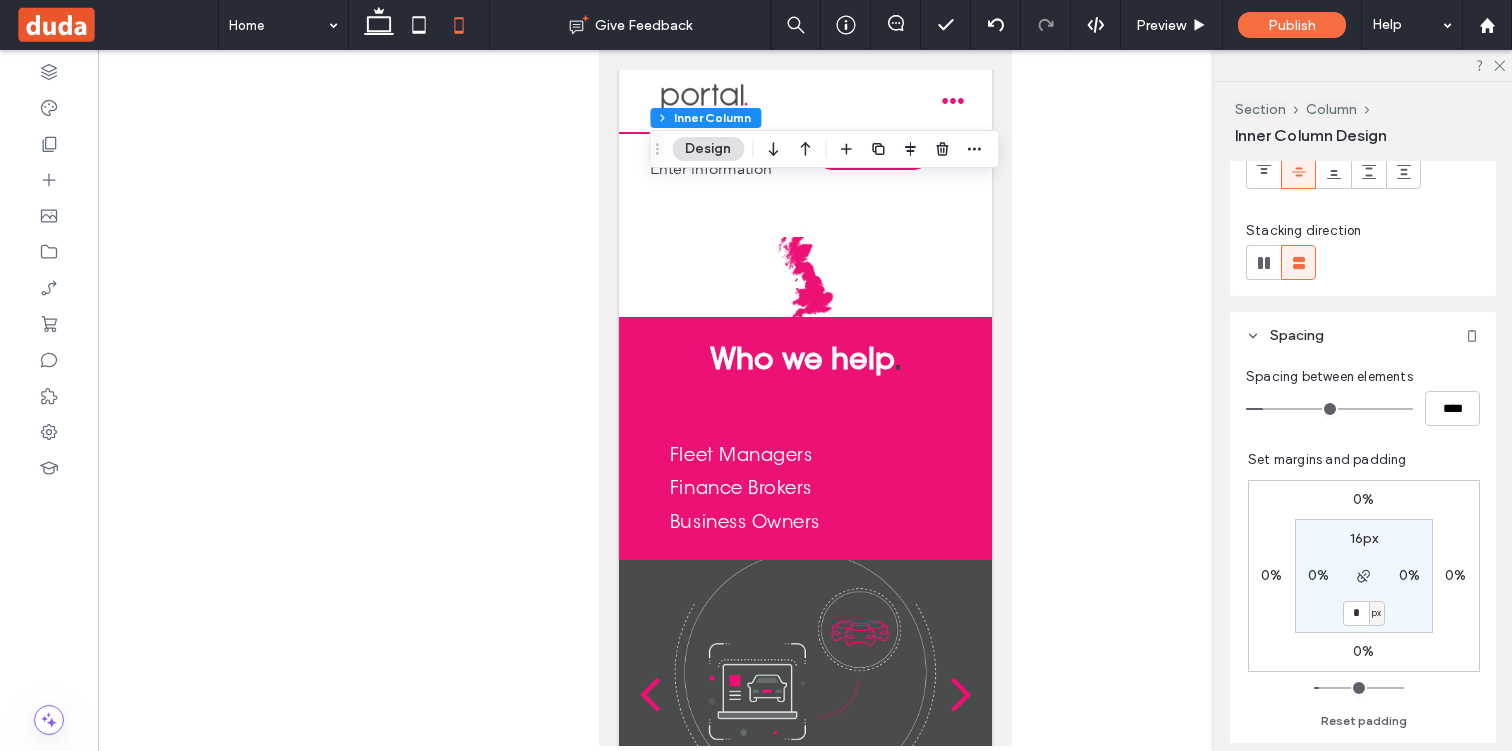 type on "*" 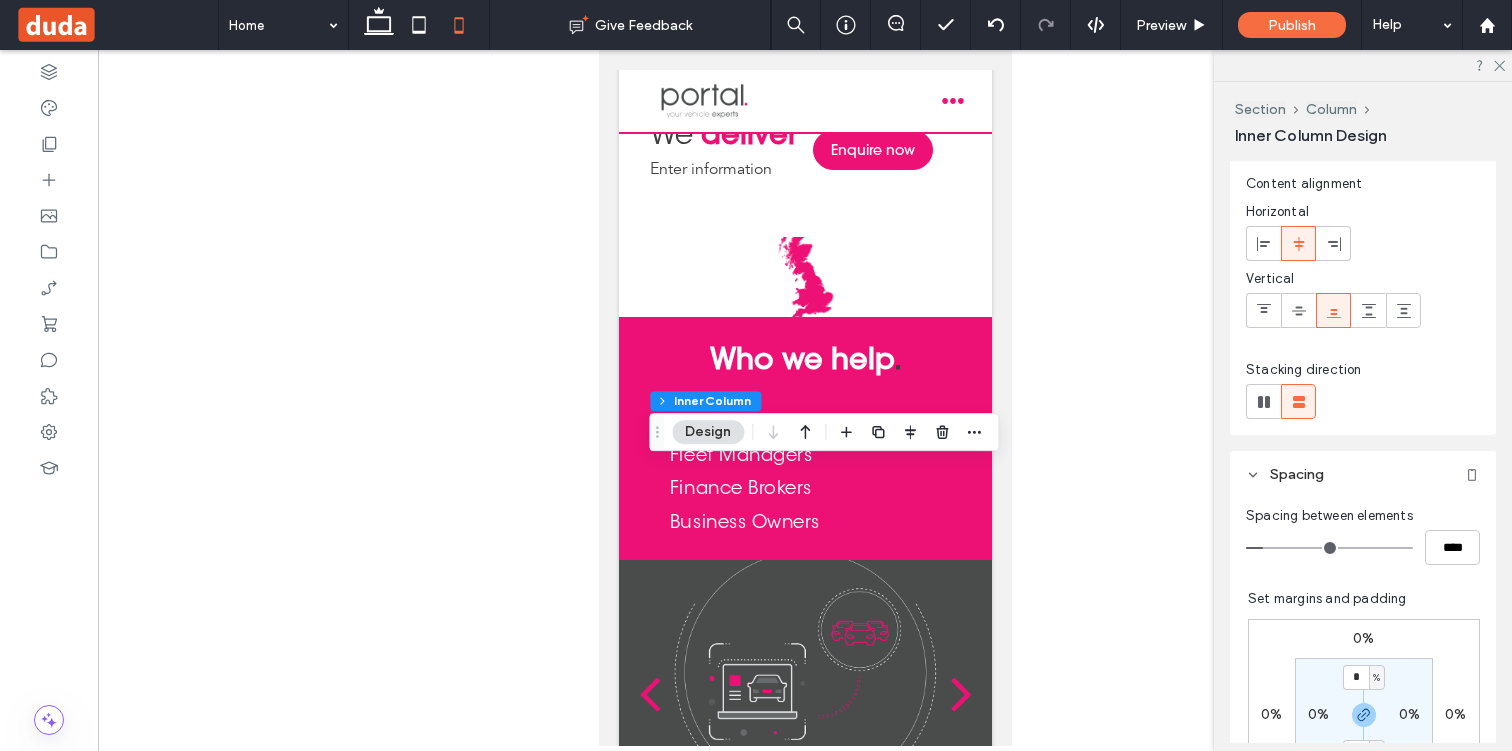 scroll, scrollTop: 134, scrollLeft: 0, axis: vertical 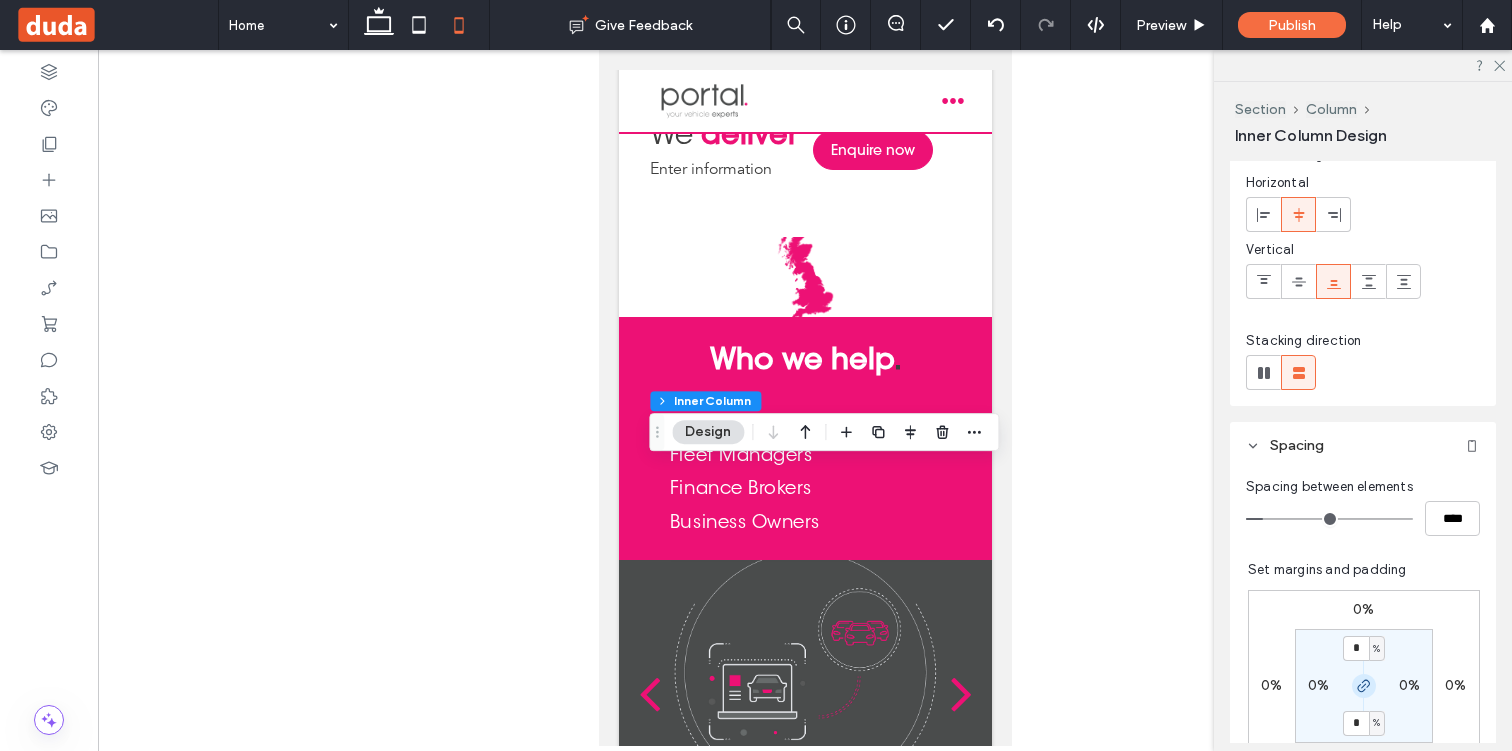 click 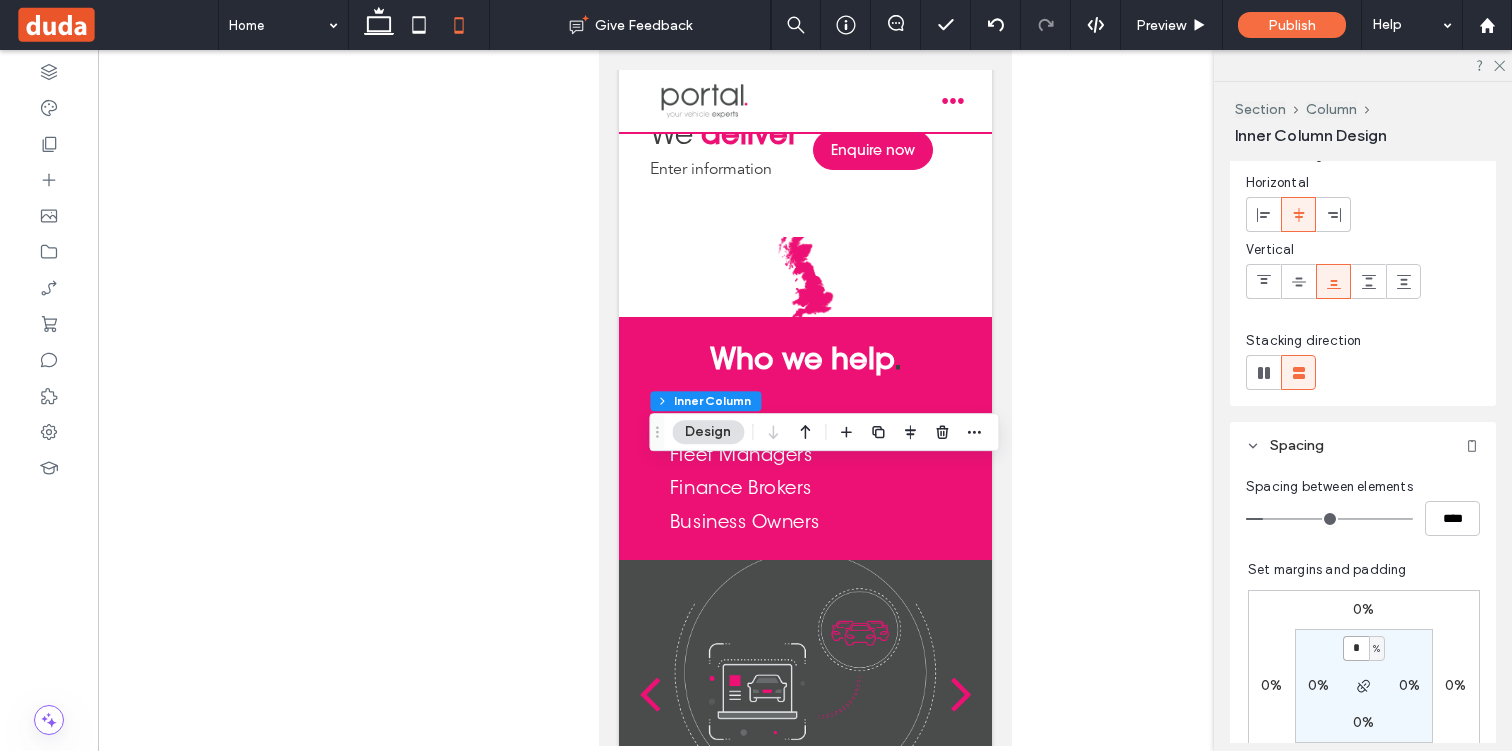 click on "*" at bounding box center (1356, 648) 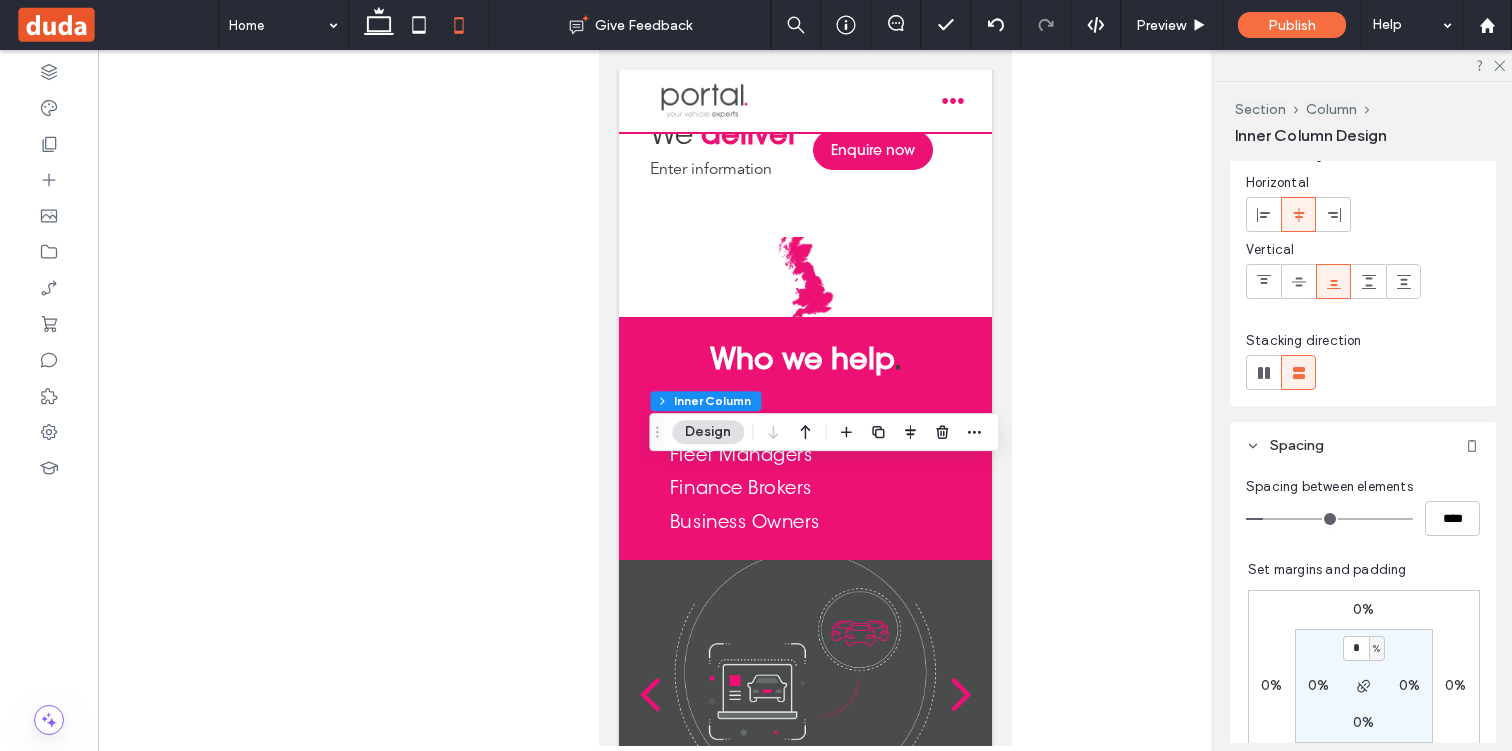 click on "%" at bounding box center (1376, 649) 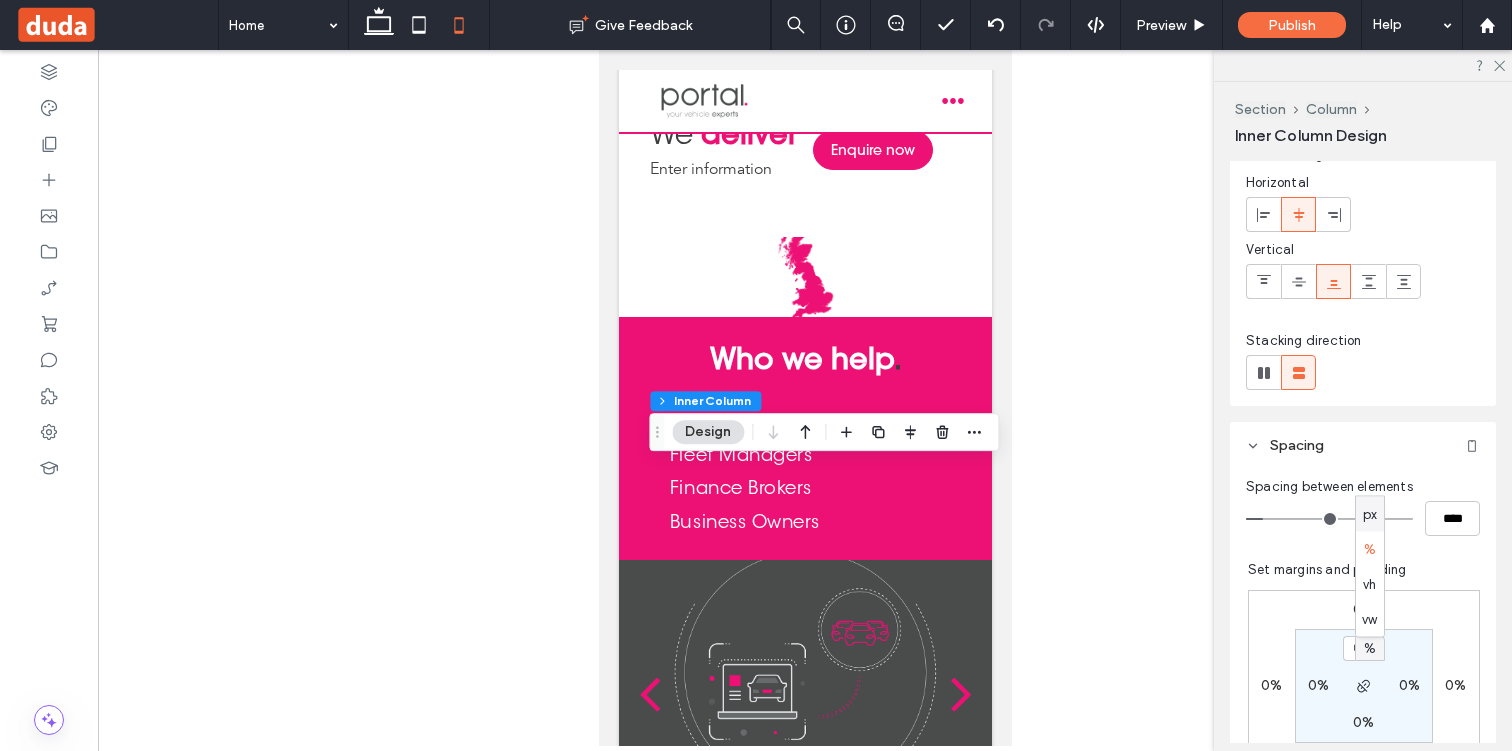 click on "px" at bounding box center [1370, 514] 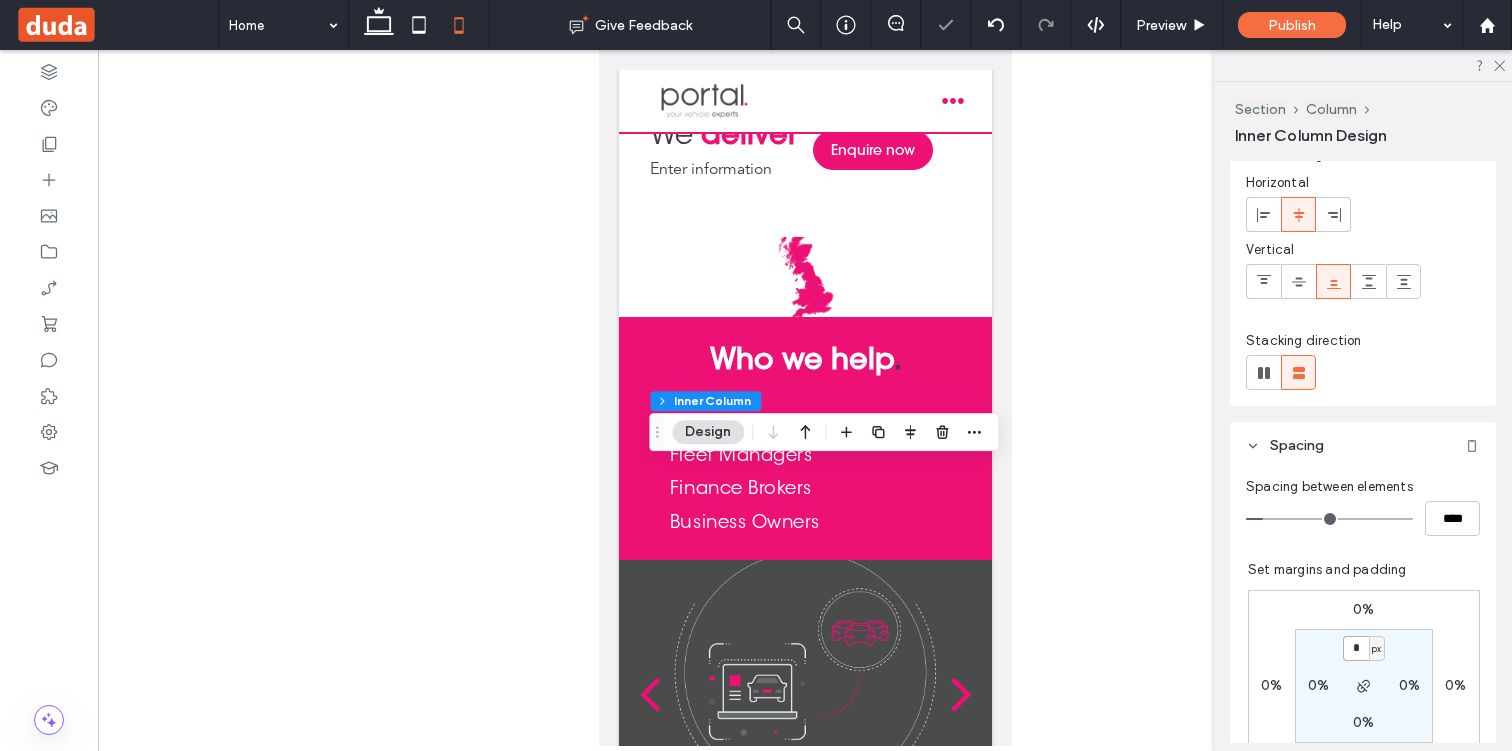 click on "*" at bounding box center (1356, 648) 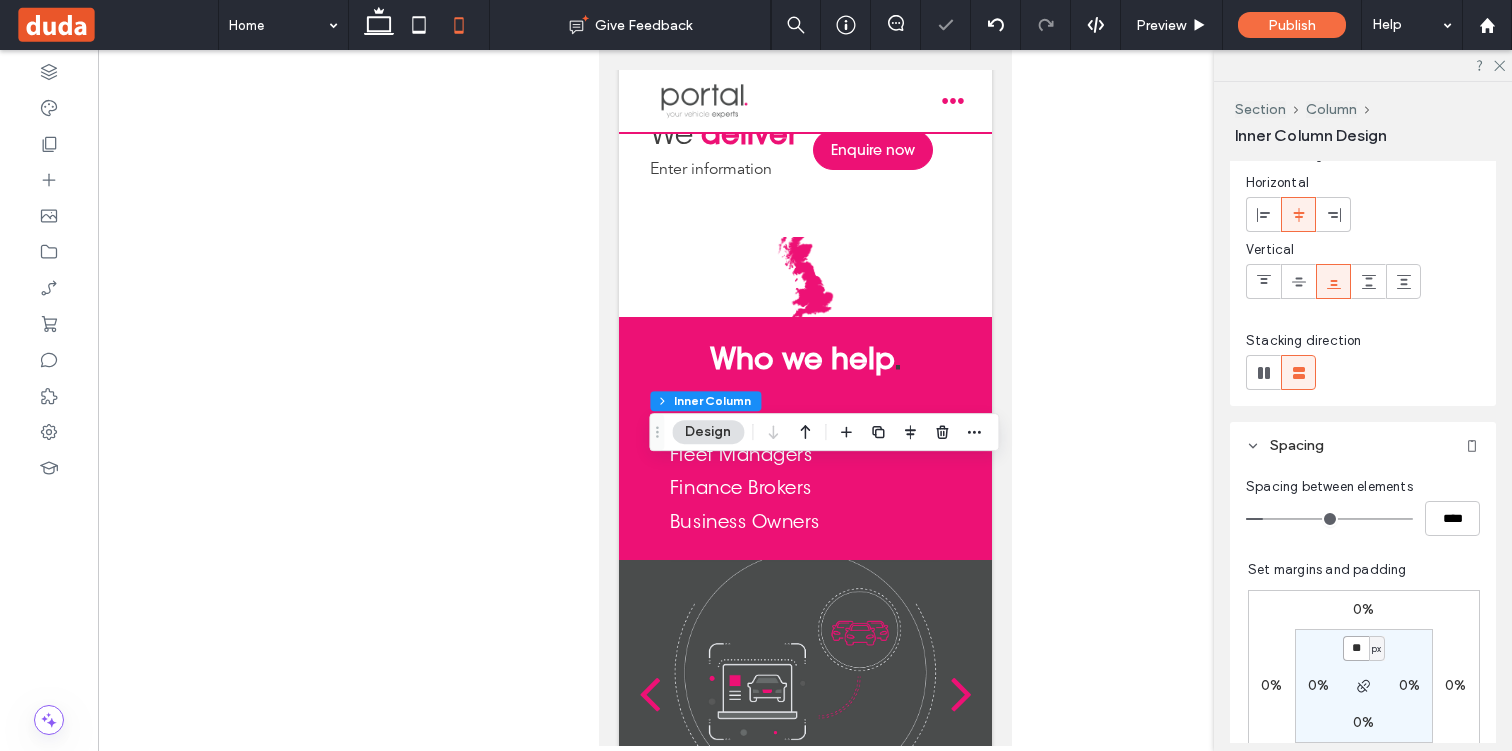 type on "**" 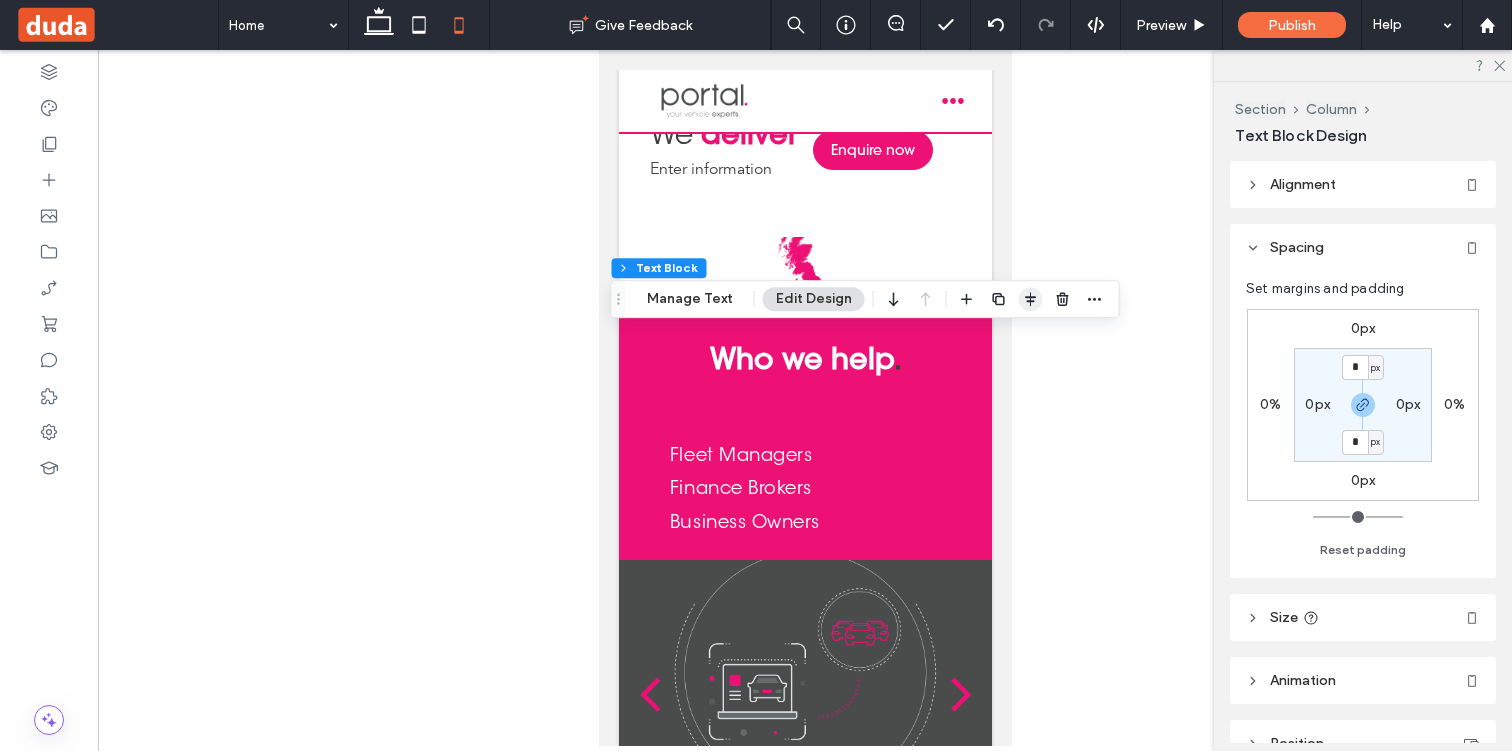 click 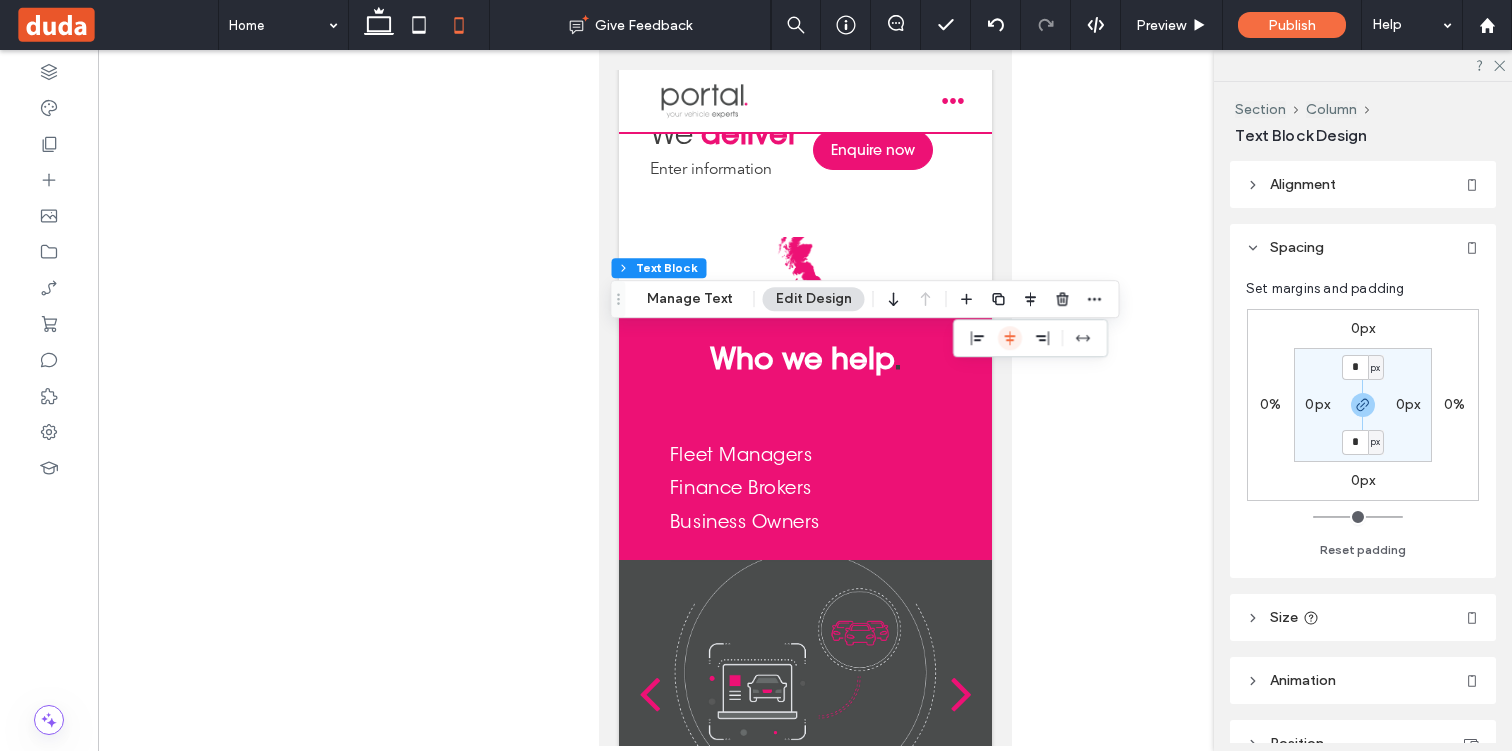 click 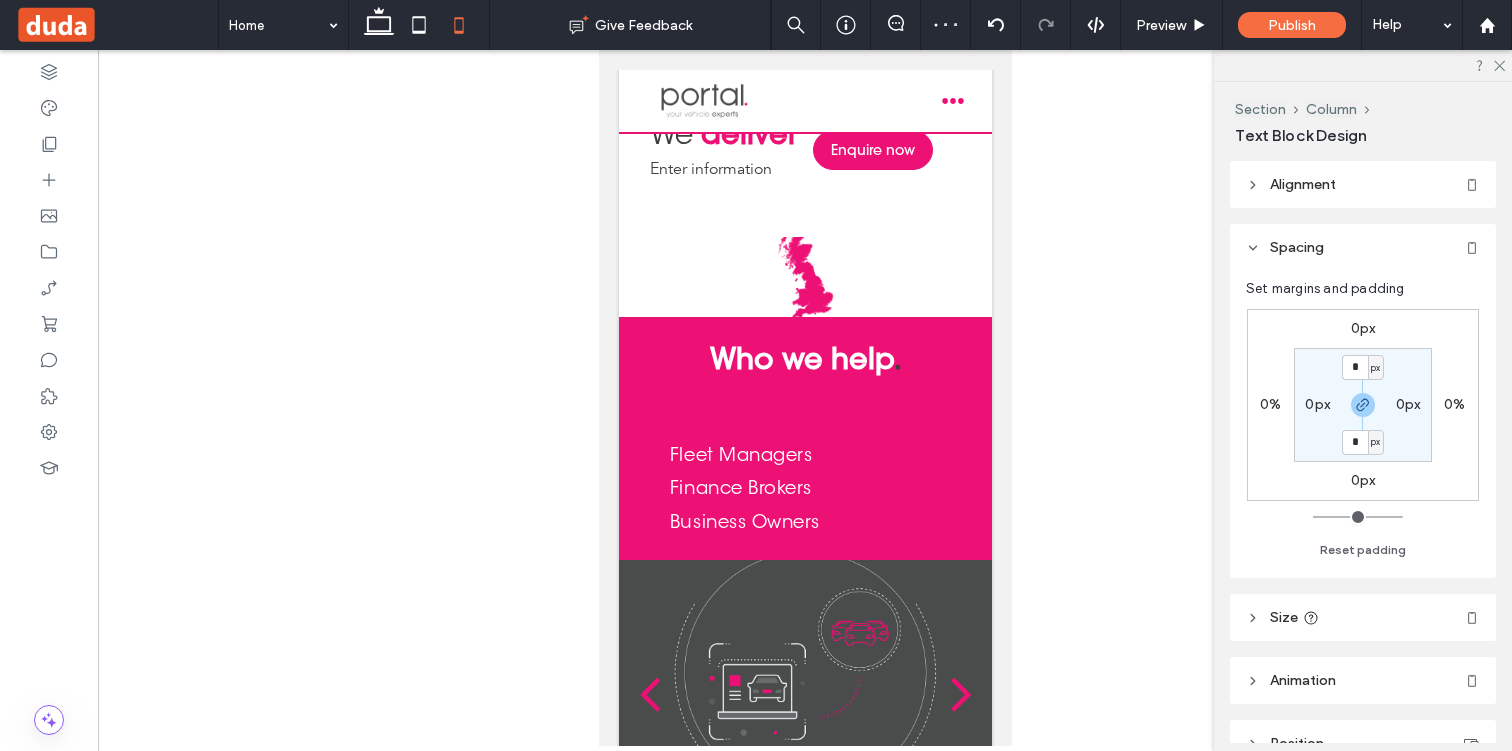 type on "**" 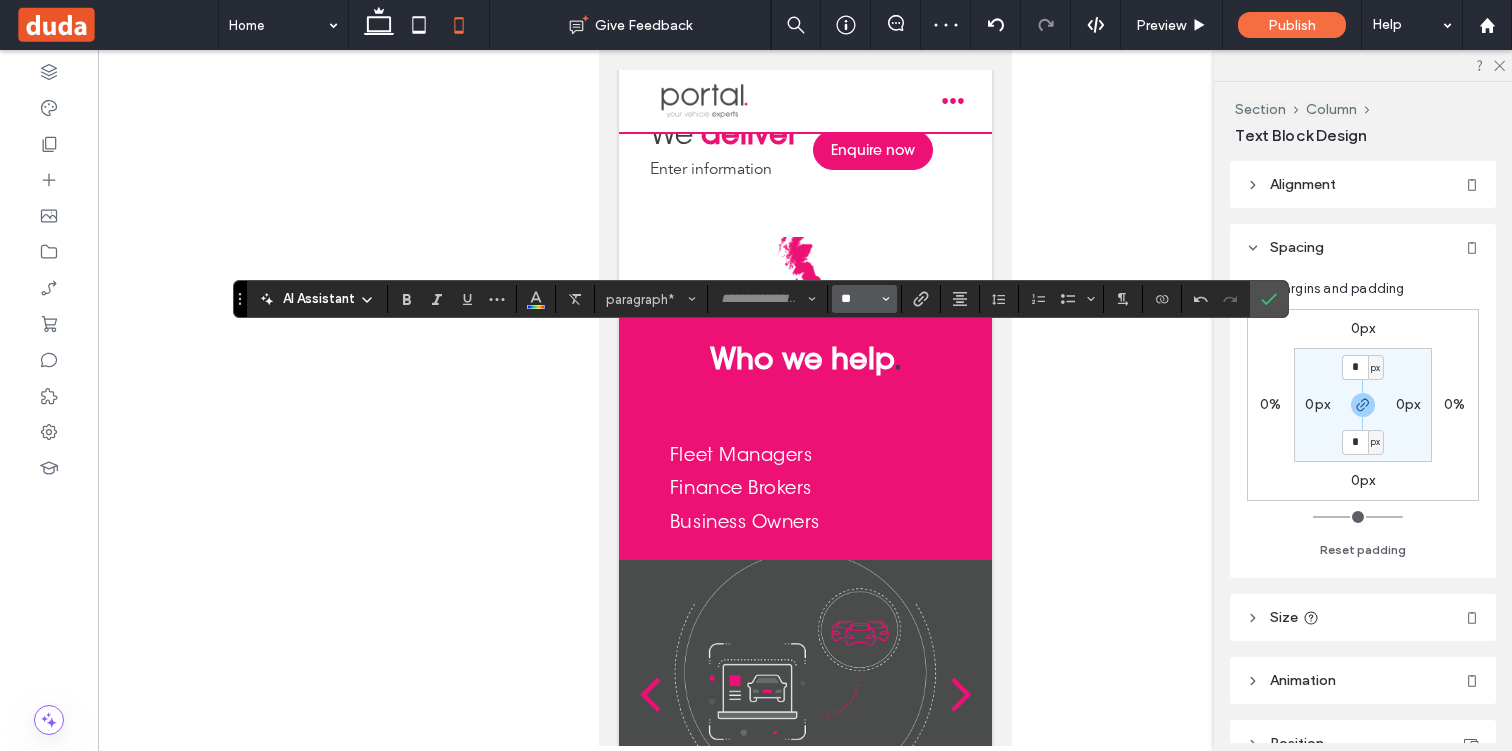 click on "**" at bounding box center [858, 299] 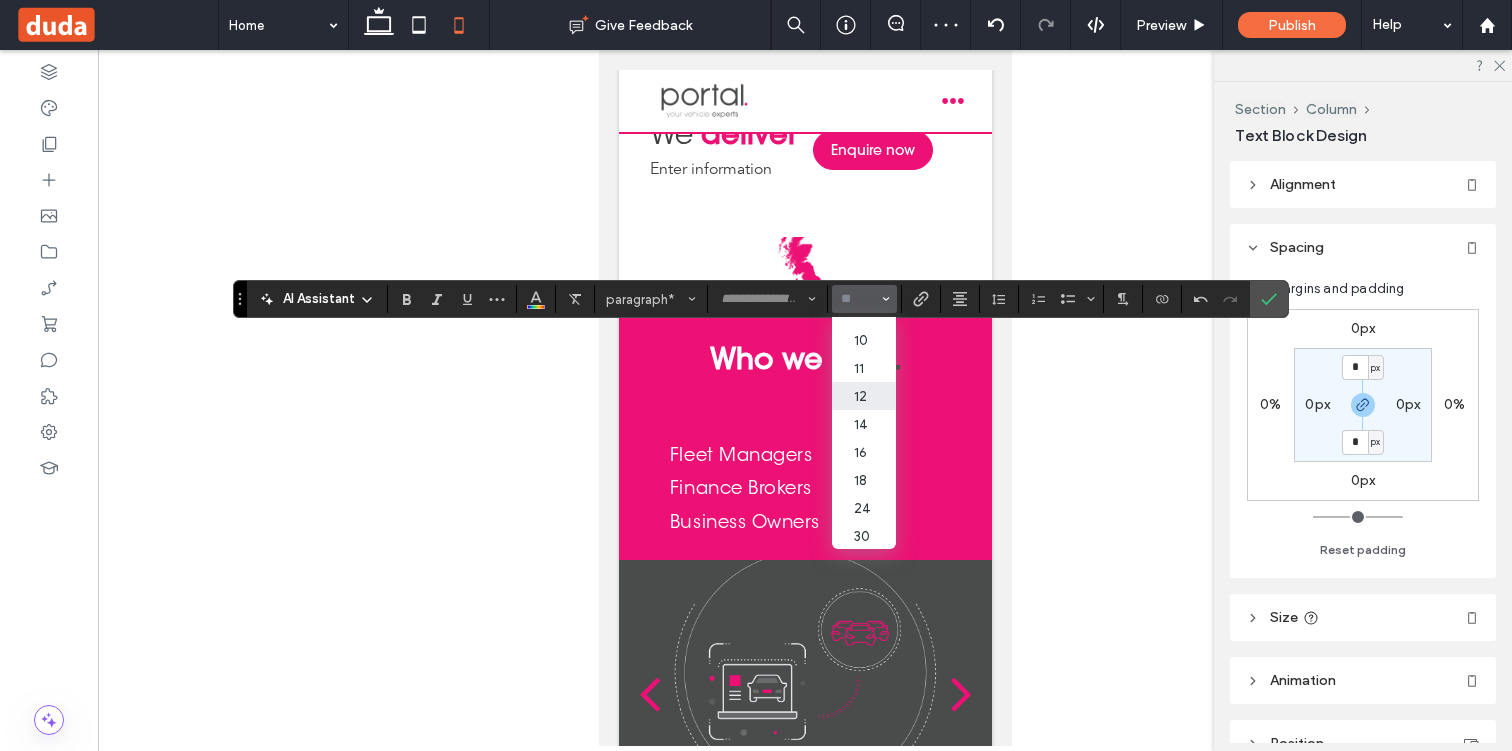 scroll, scrollTop: 49, scrollLeft: 3, axis: both 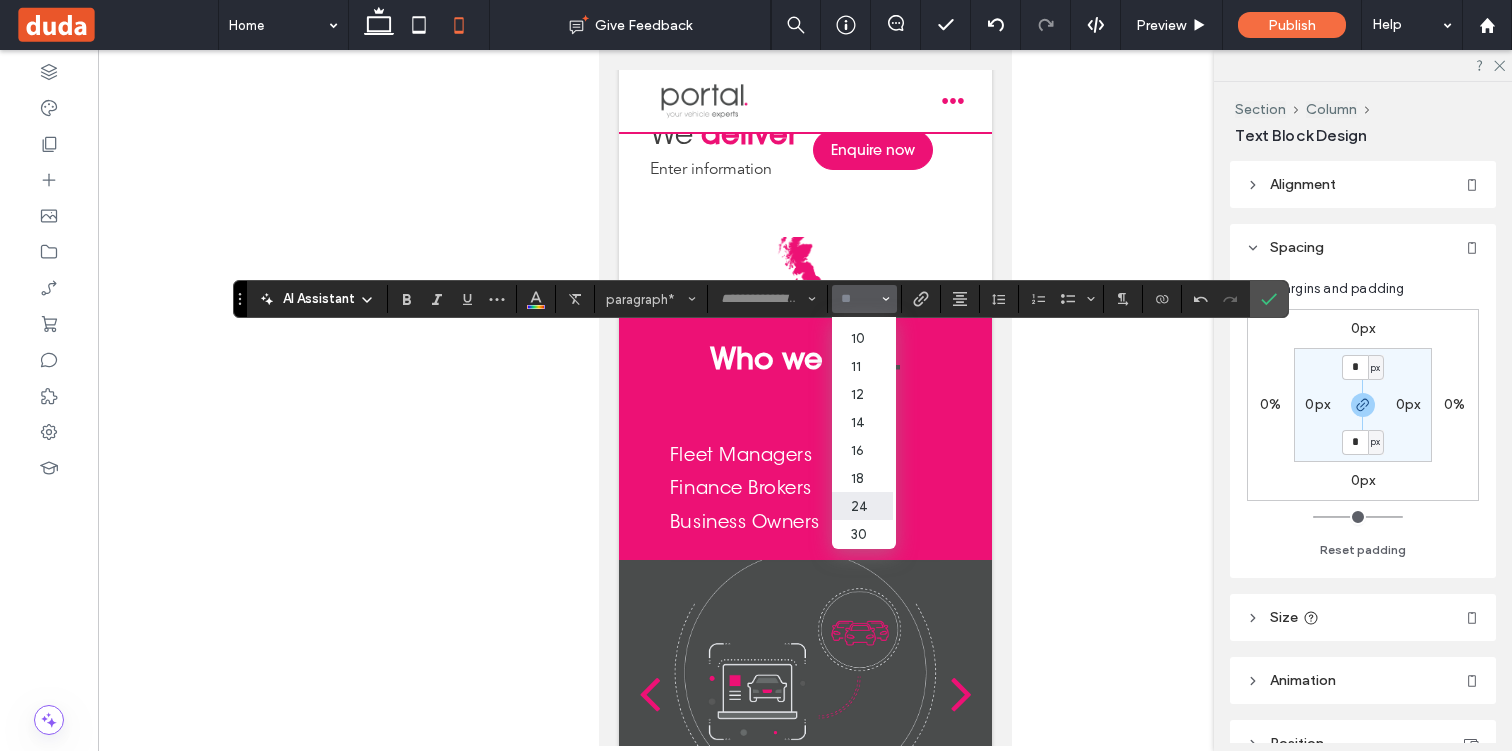 click on "24" at bounding box center [861, 506] 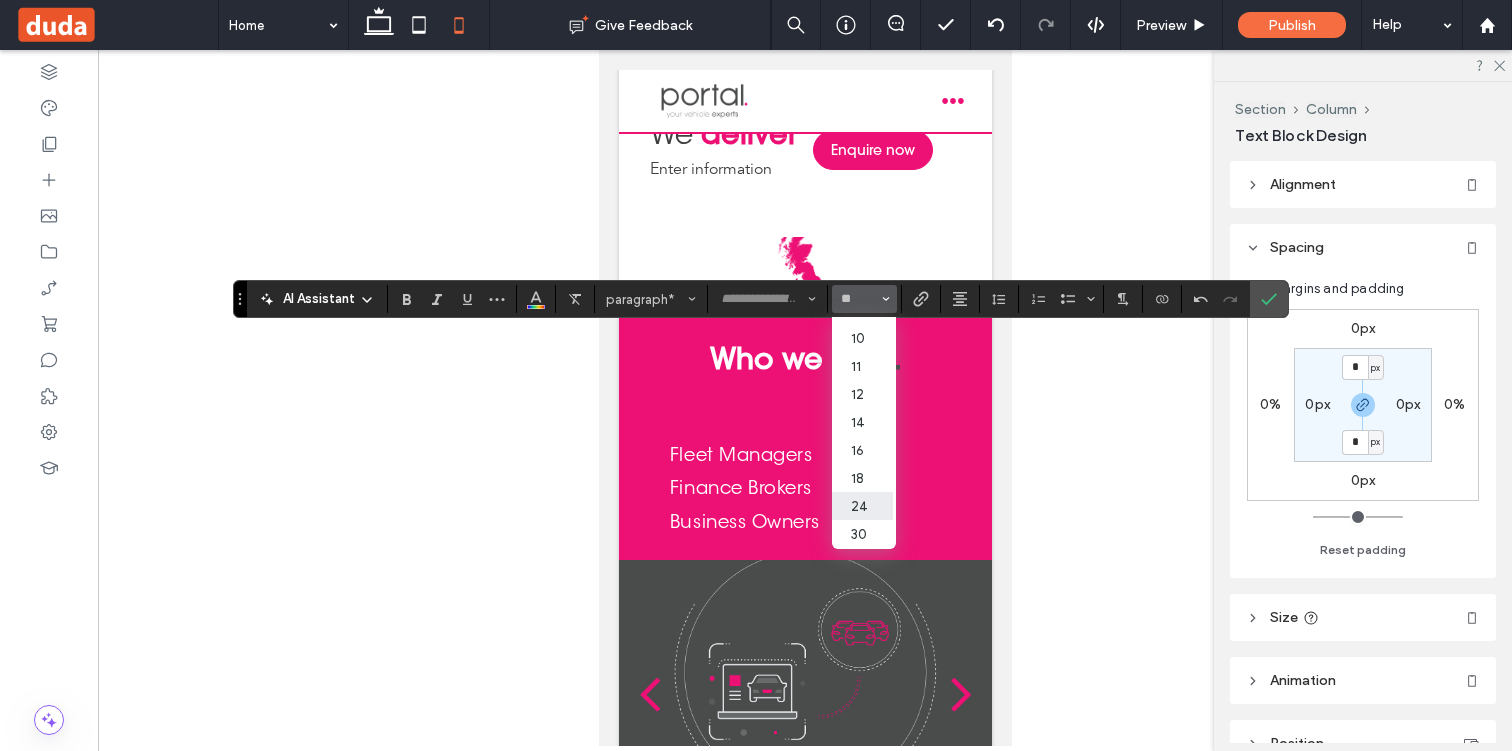type on "**" 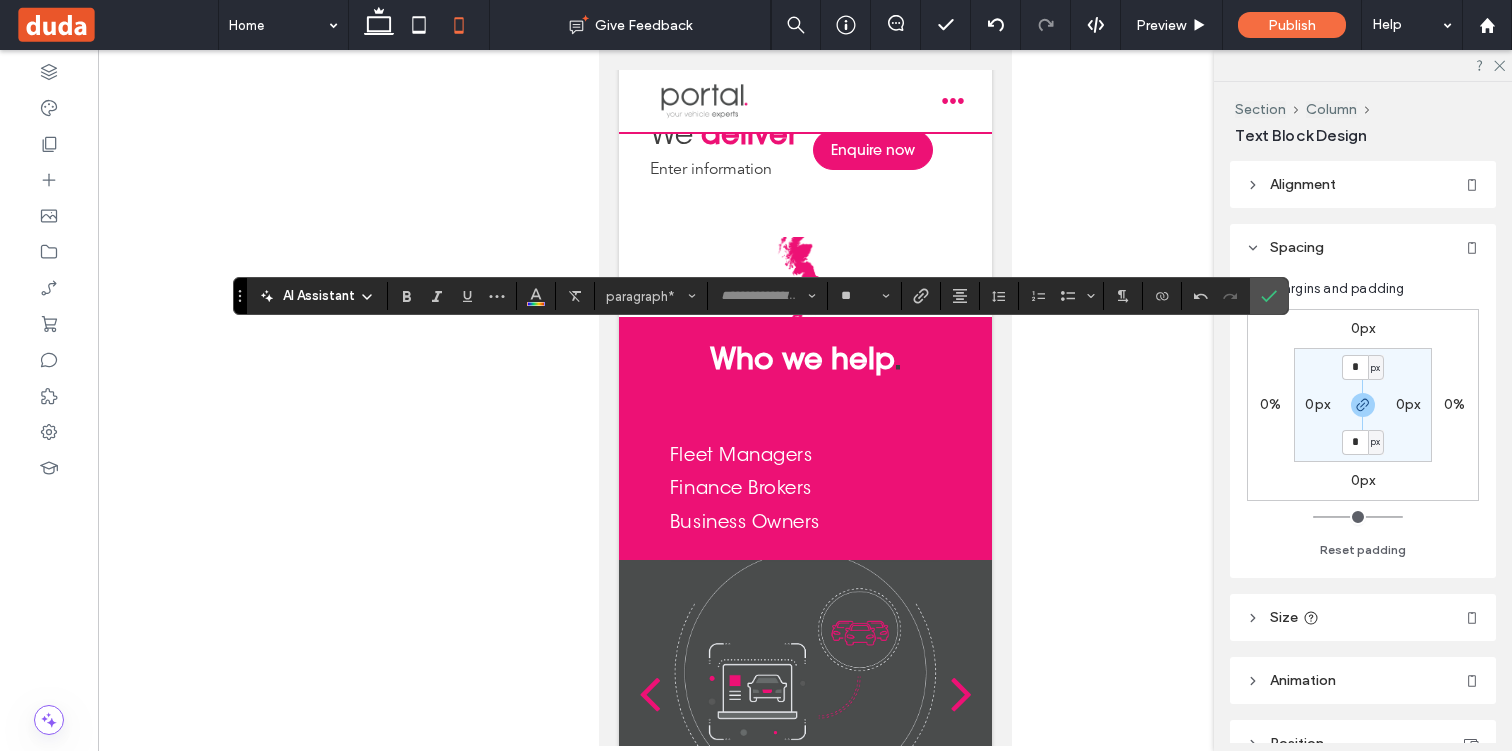 type on "**********" 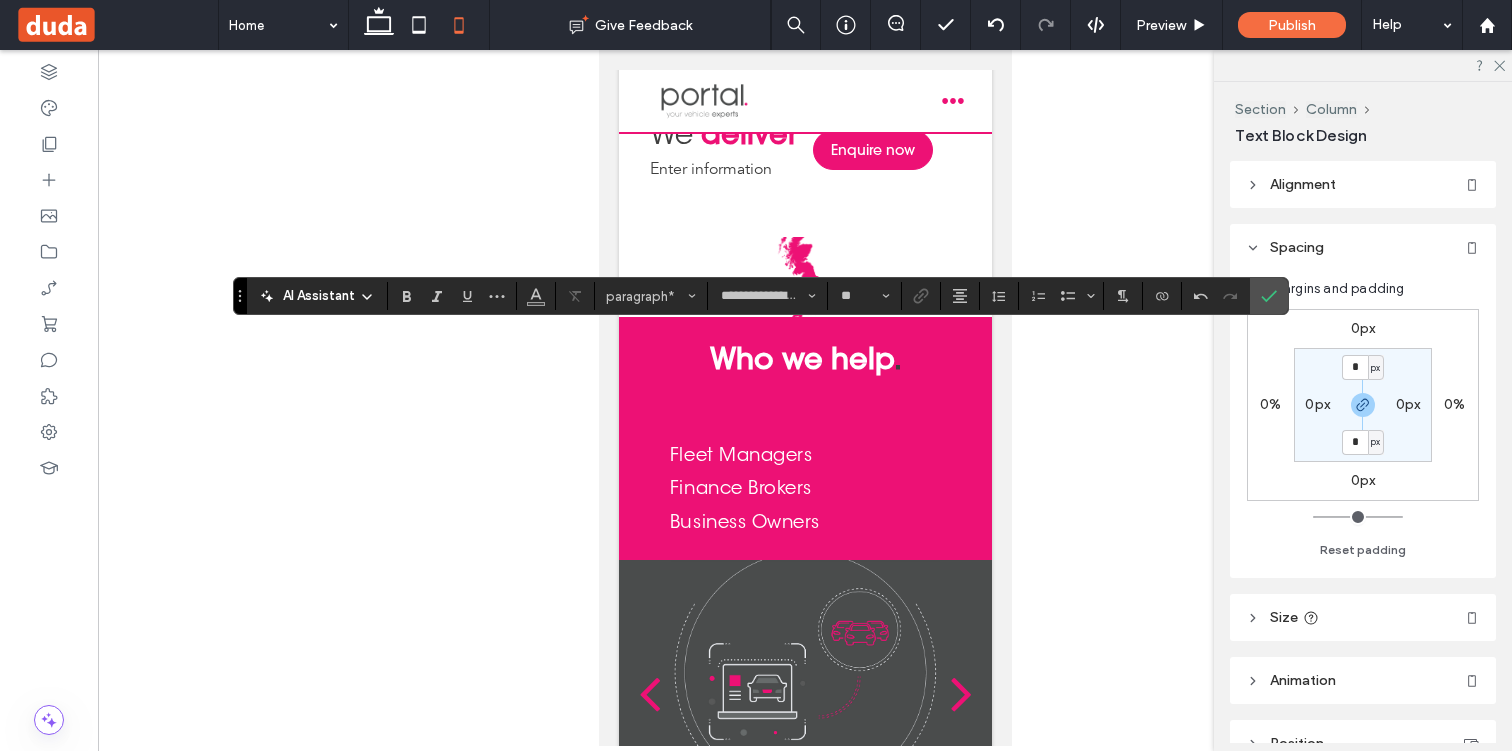 type 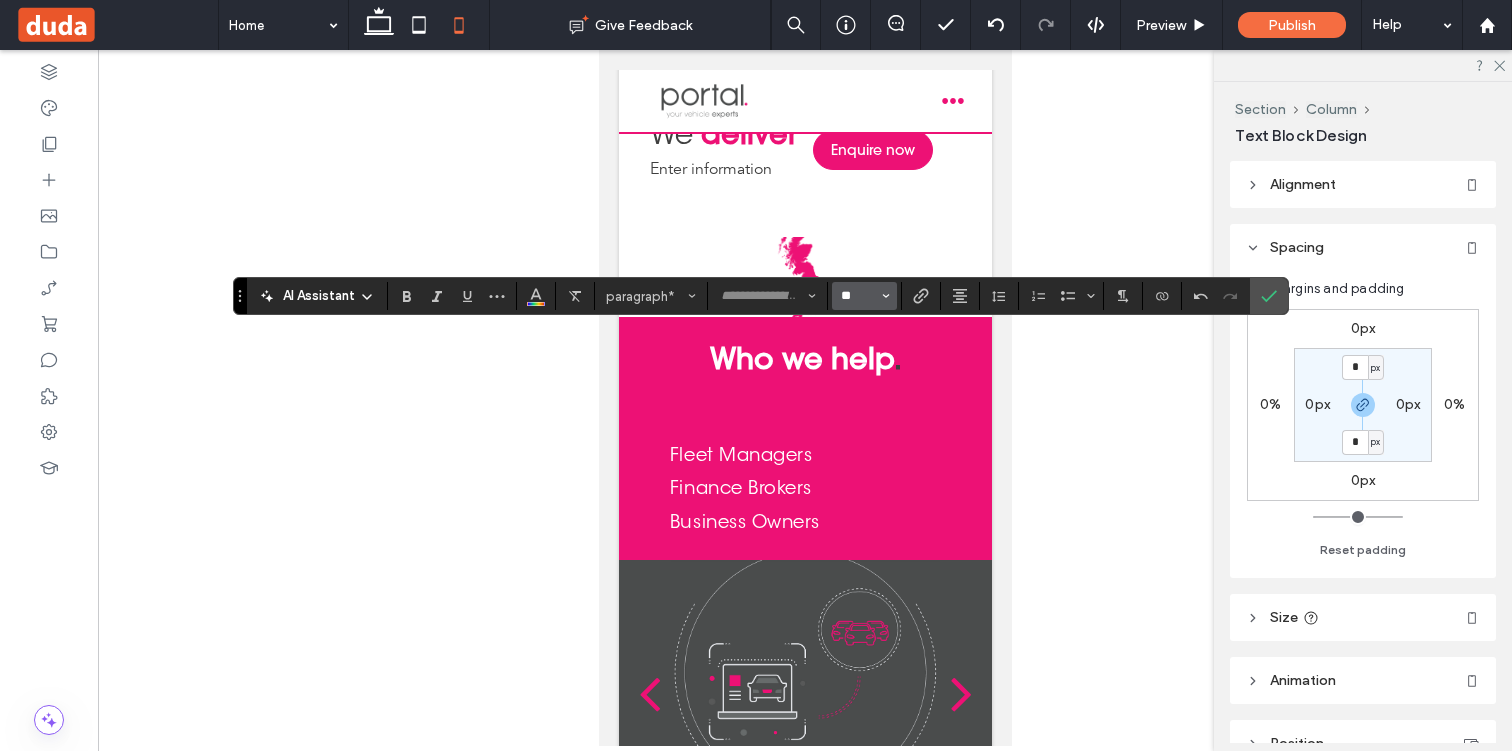 click on "**" at bounding box center (858, 296) 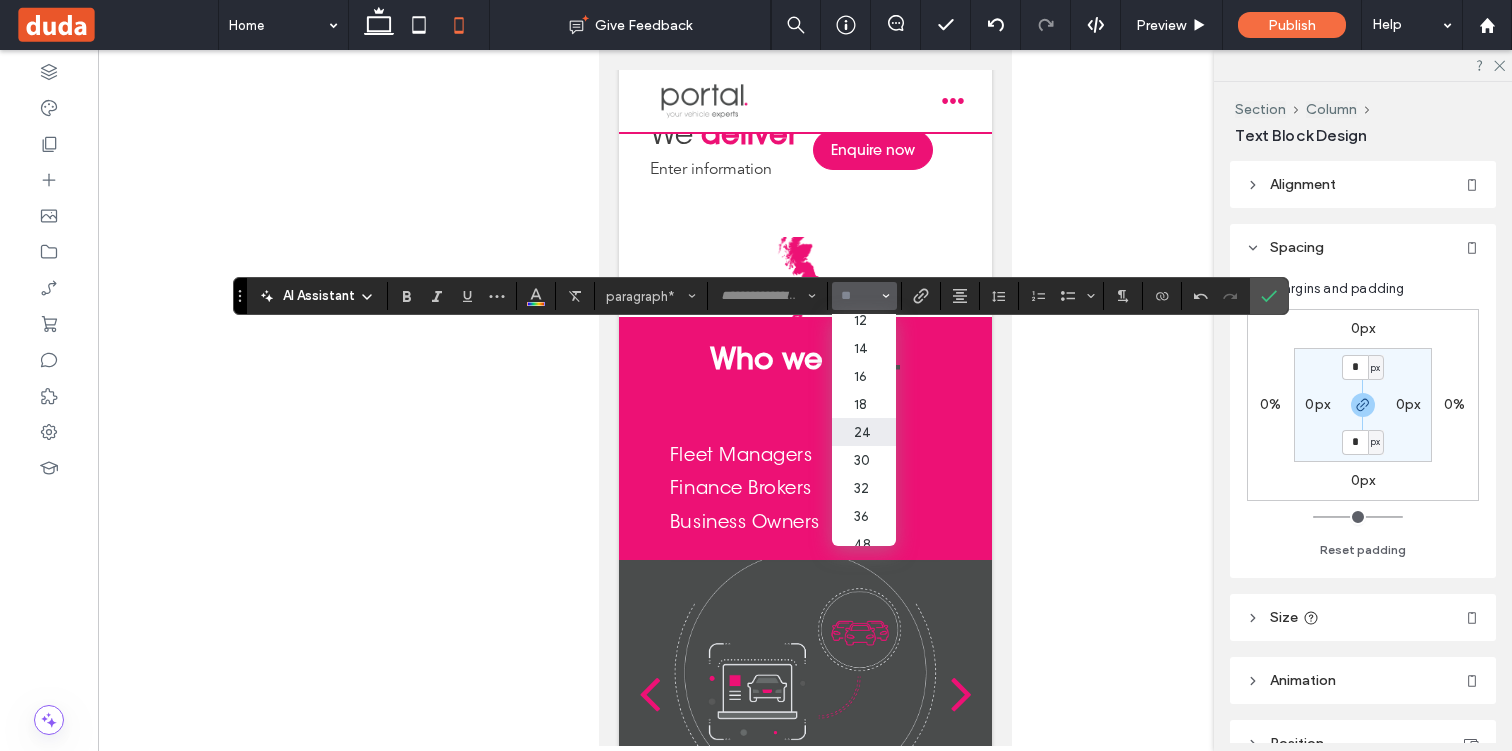 scroll, scrollTop: 119, scrollLeft: 0, axis: vertical 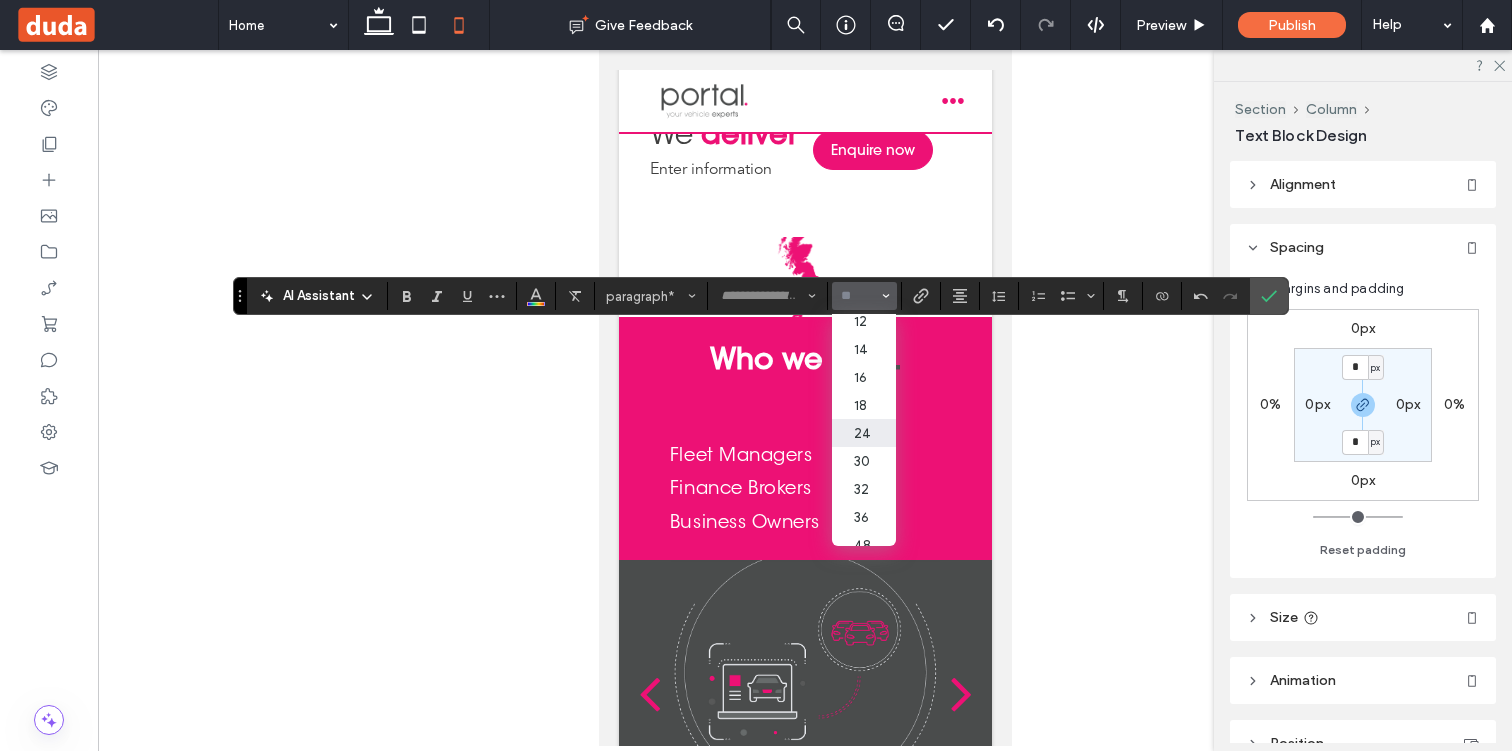 click at bounding box center [858, 296] 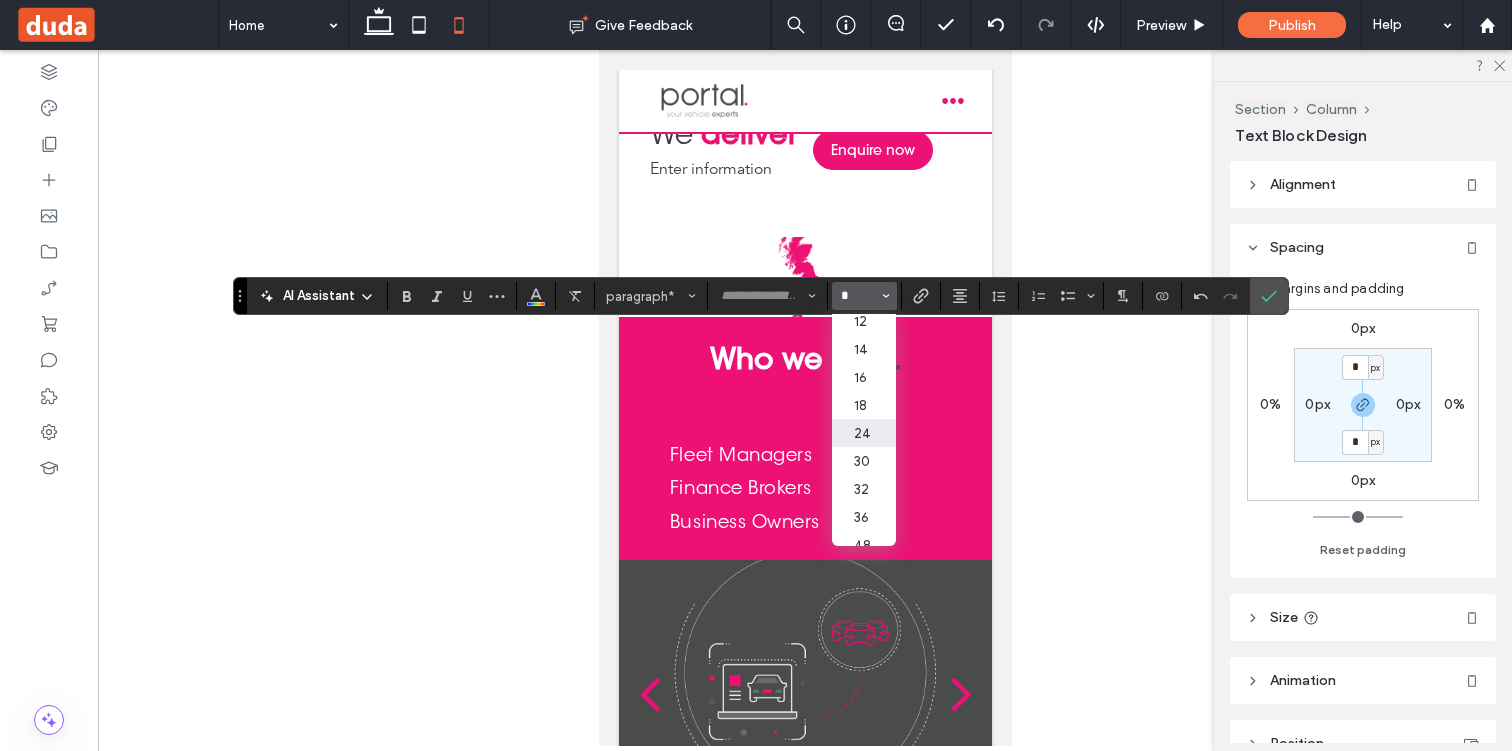 scroll, scrollTop: 0, scrollLeft: 0, axis: both 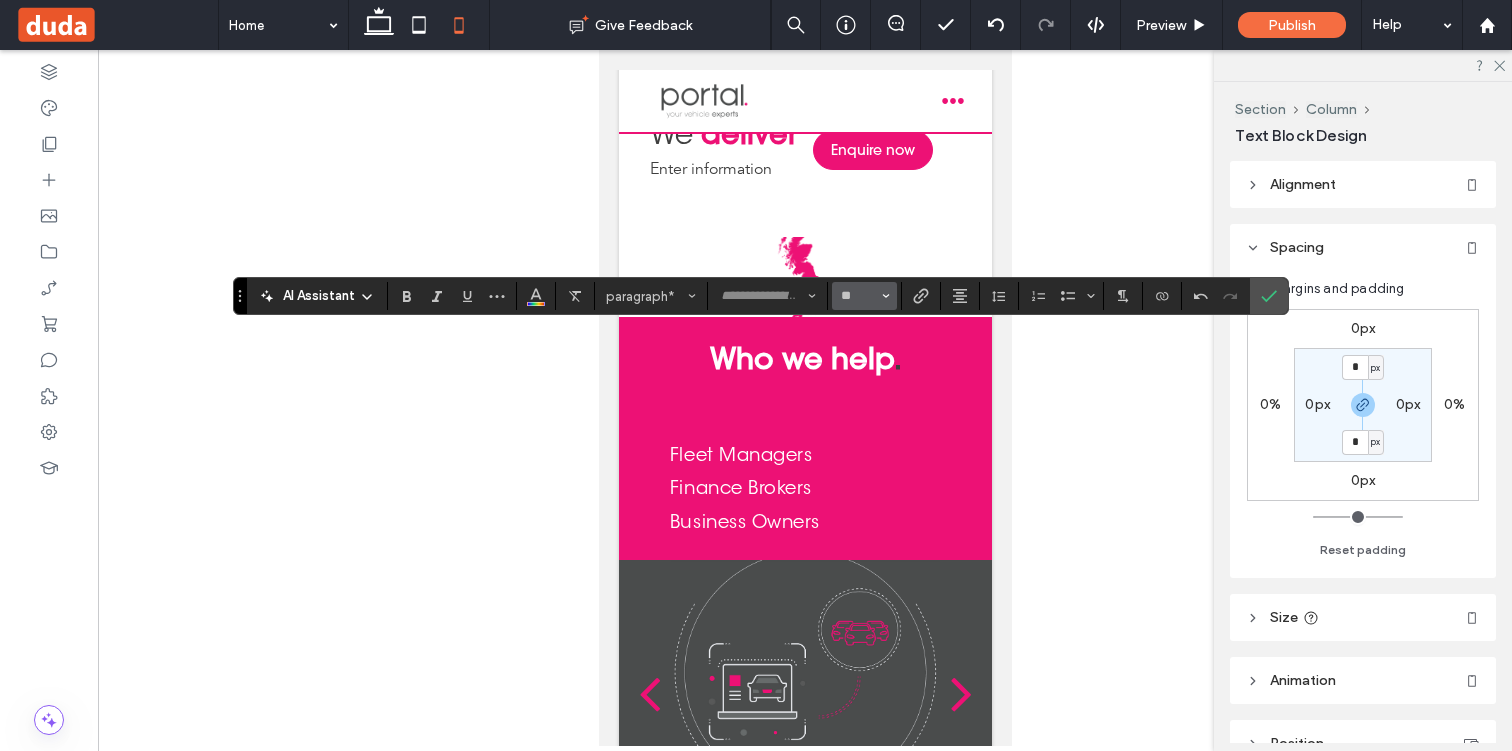 type on "**" 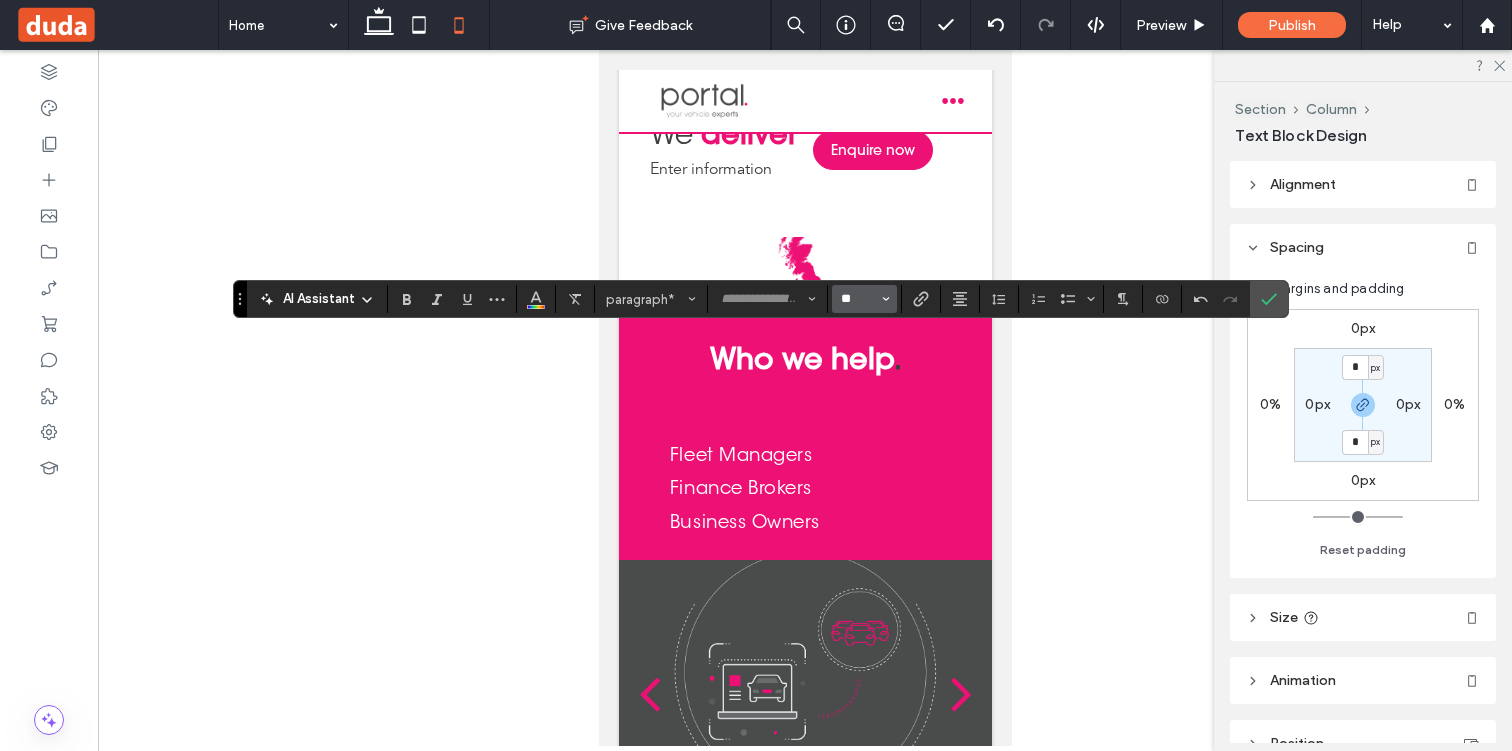 click on "**" at bounding box center [858, 299] 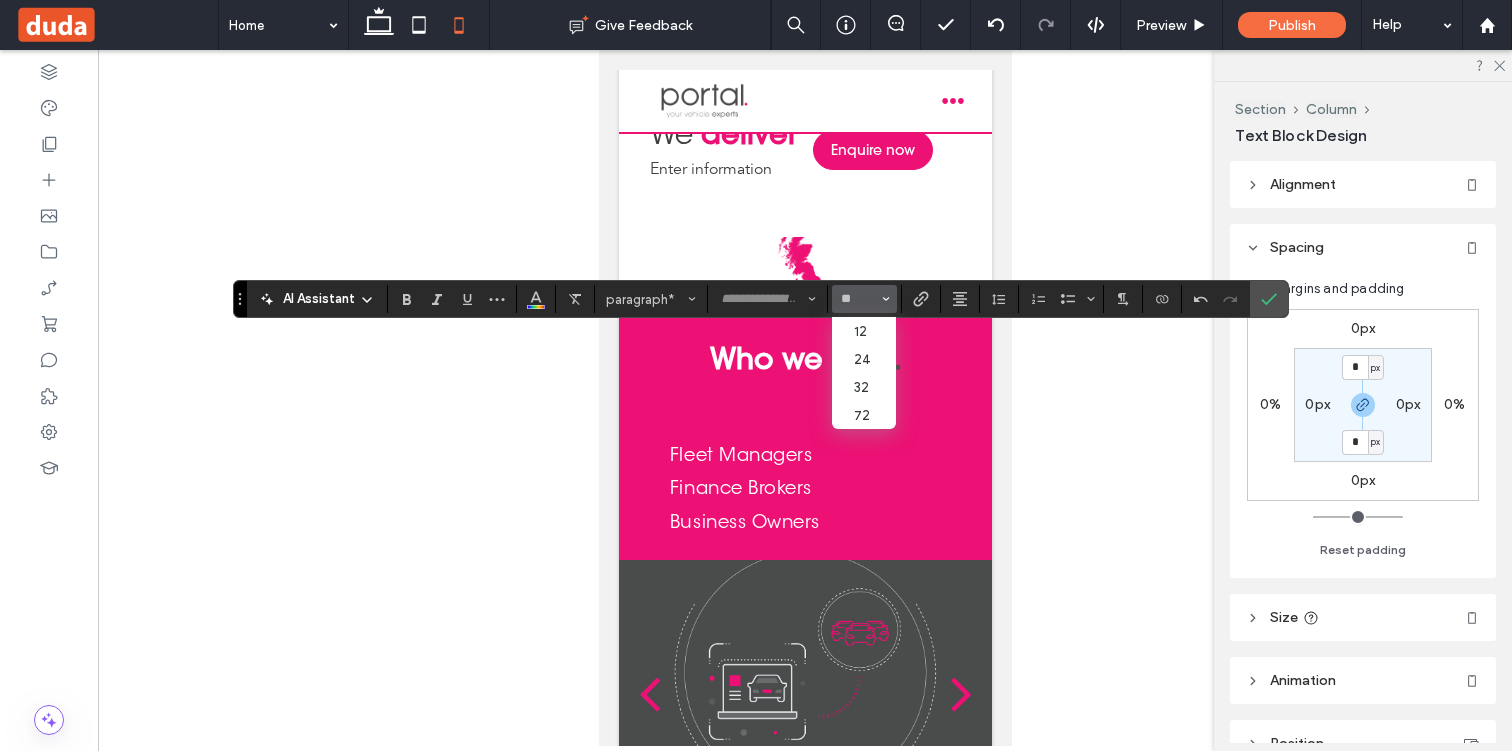 type on "**" 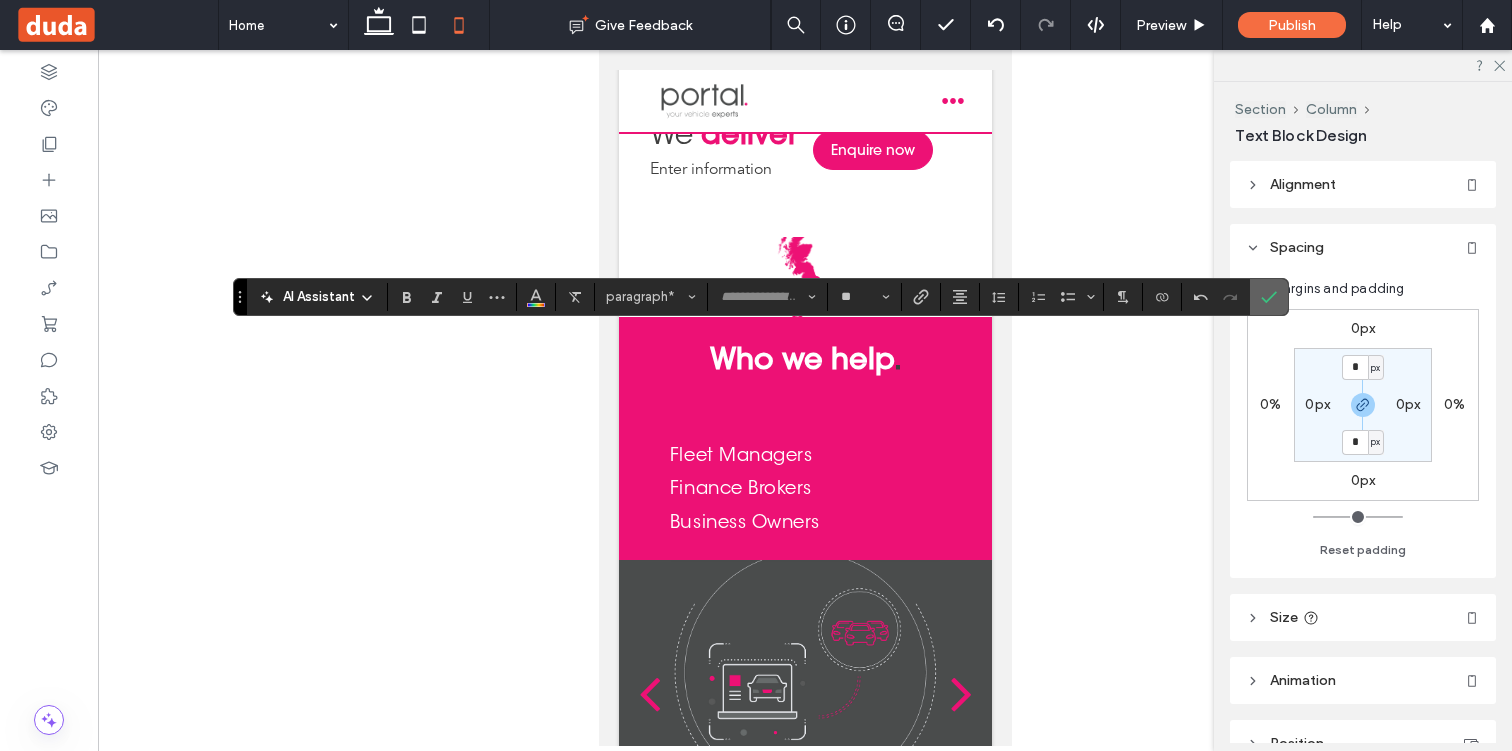 click 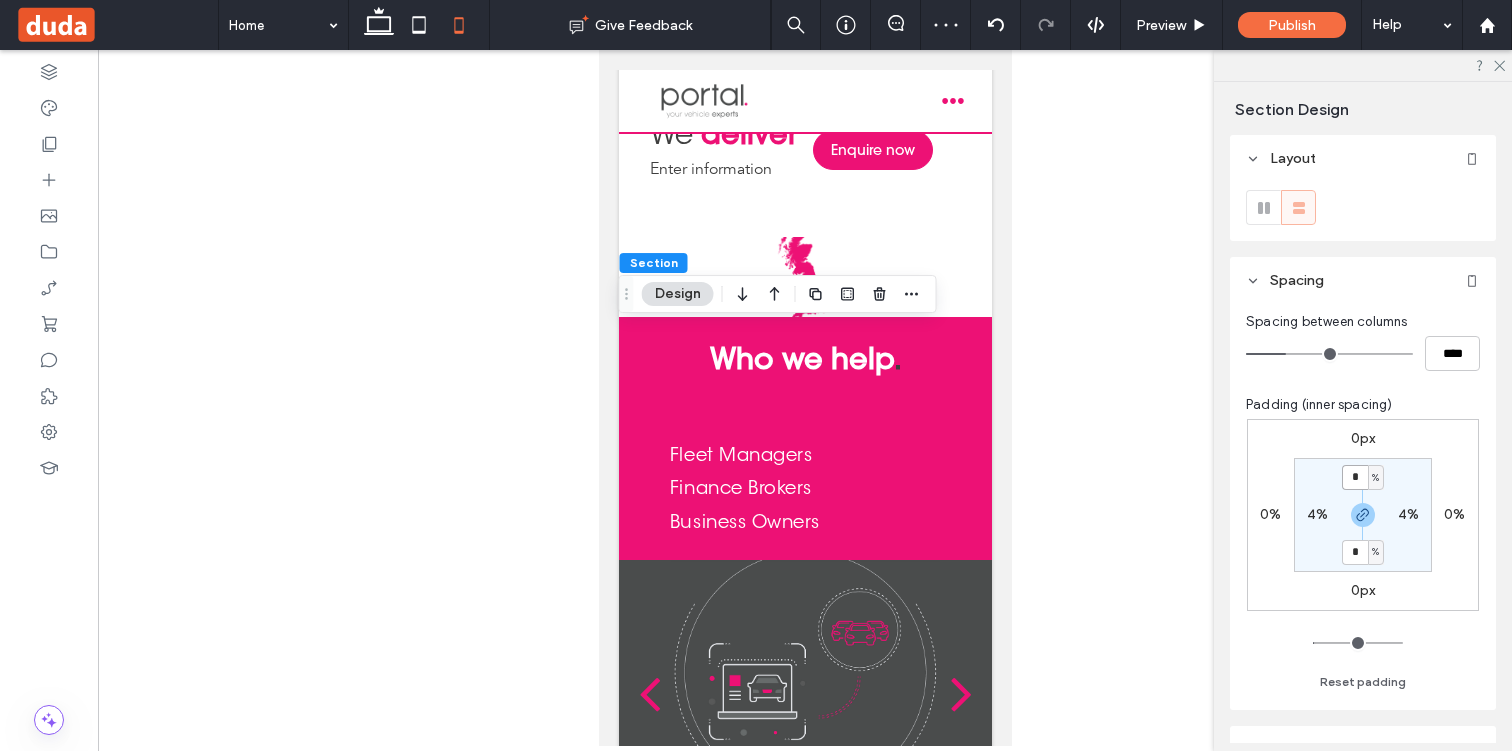 click on "*" at bounding box center [1355, 477] 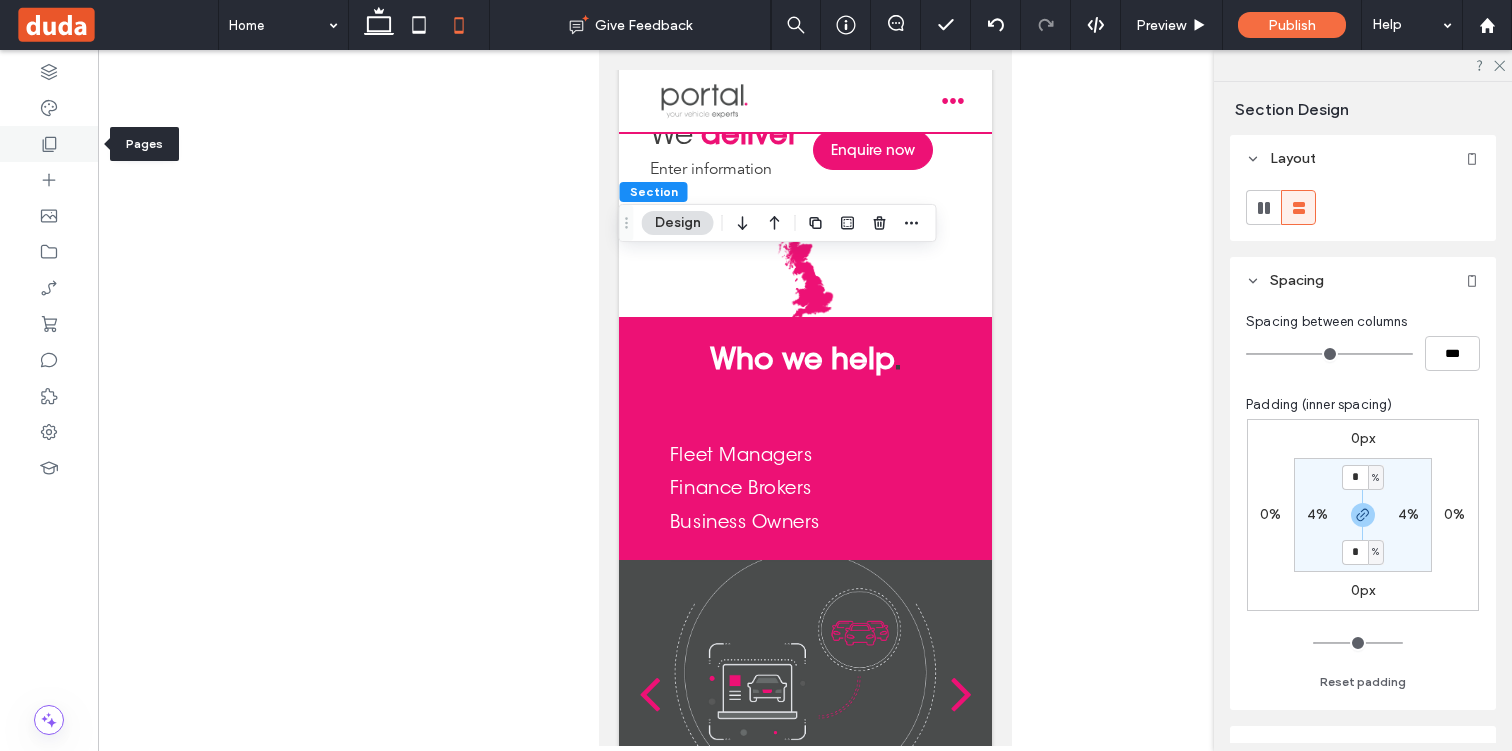click 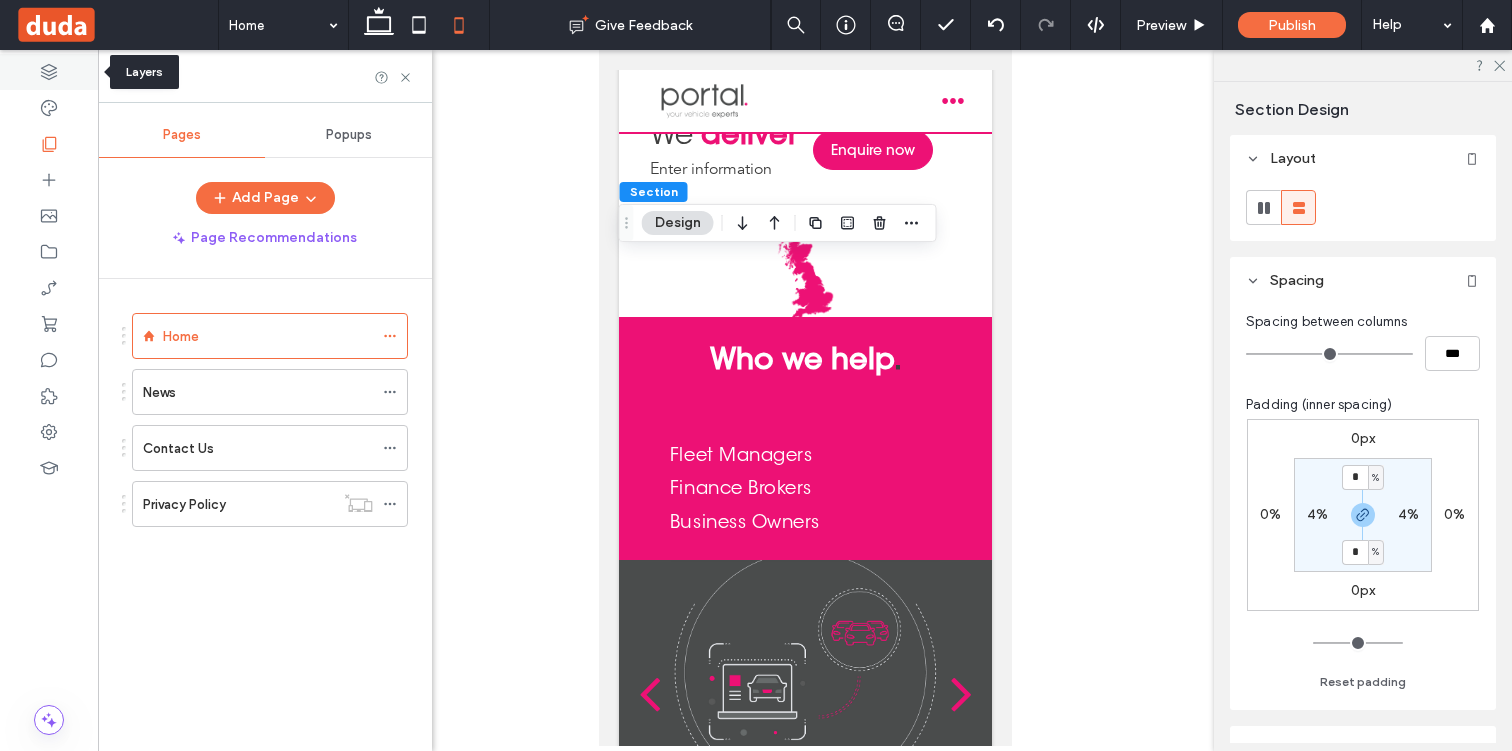 click 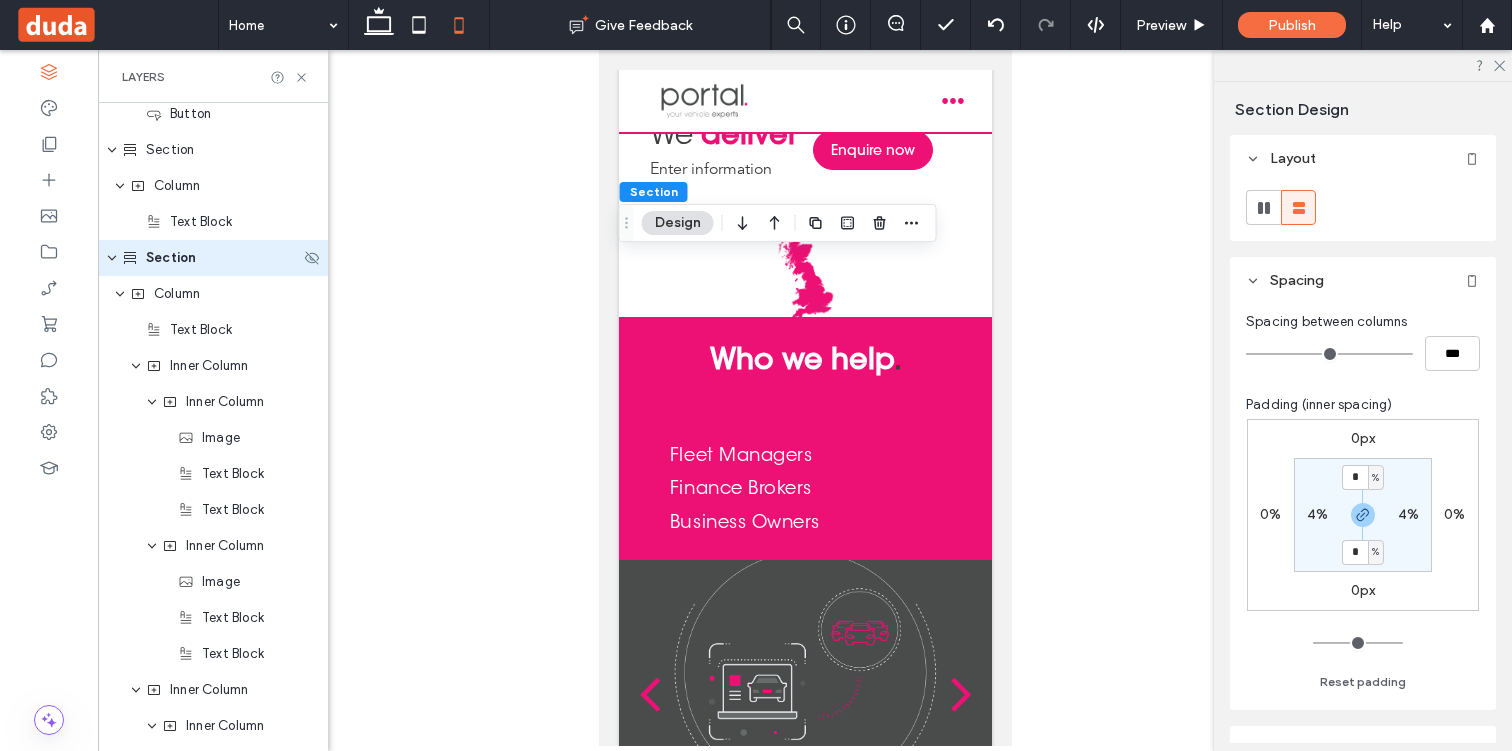 scroll, scrollTop: 3187, scrollLeft: 0, axis: vertical 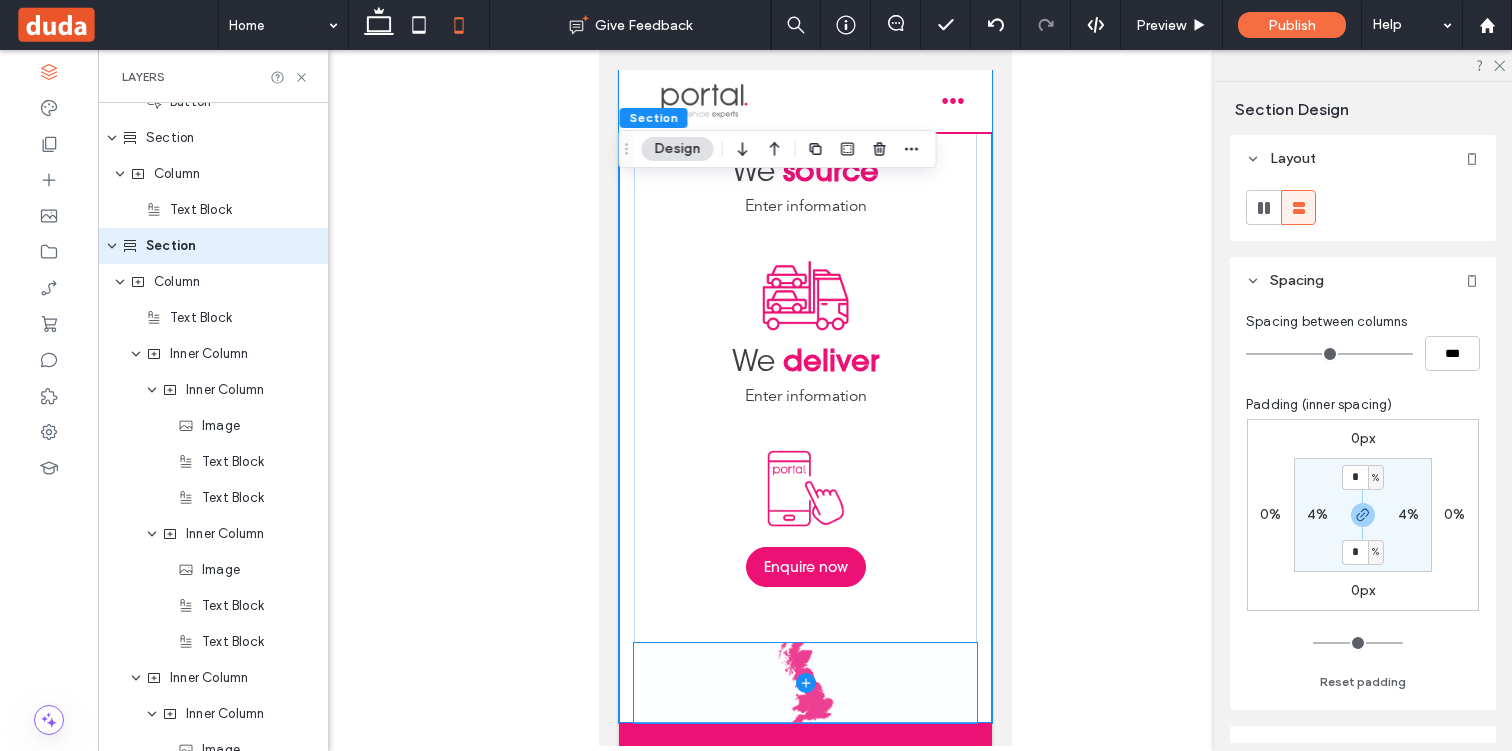 click at bounding box center [804, 683] 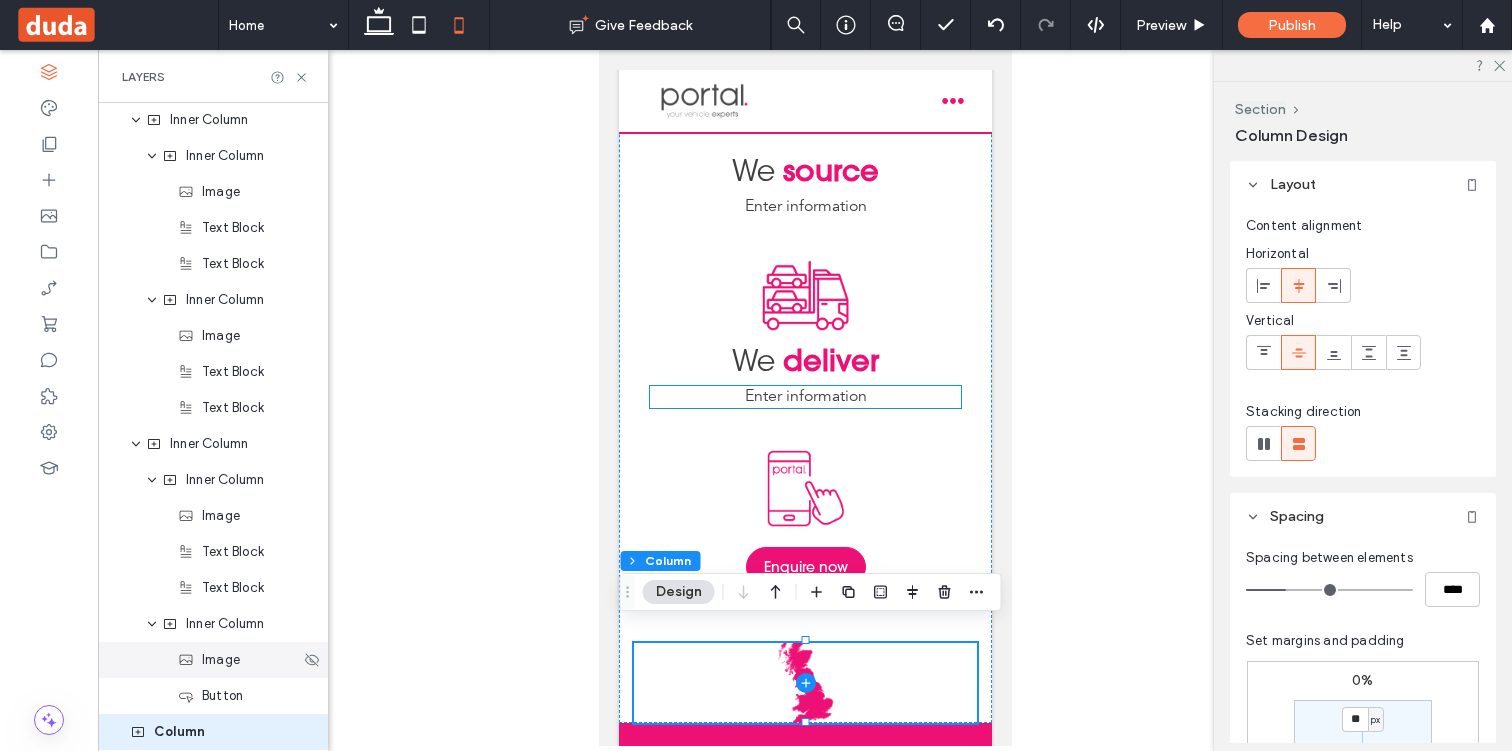 scroll, scrollTop: 3401, scrollLeft: 0, axis: vertical 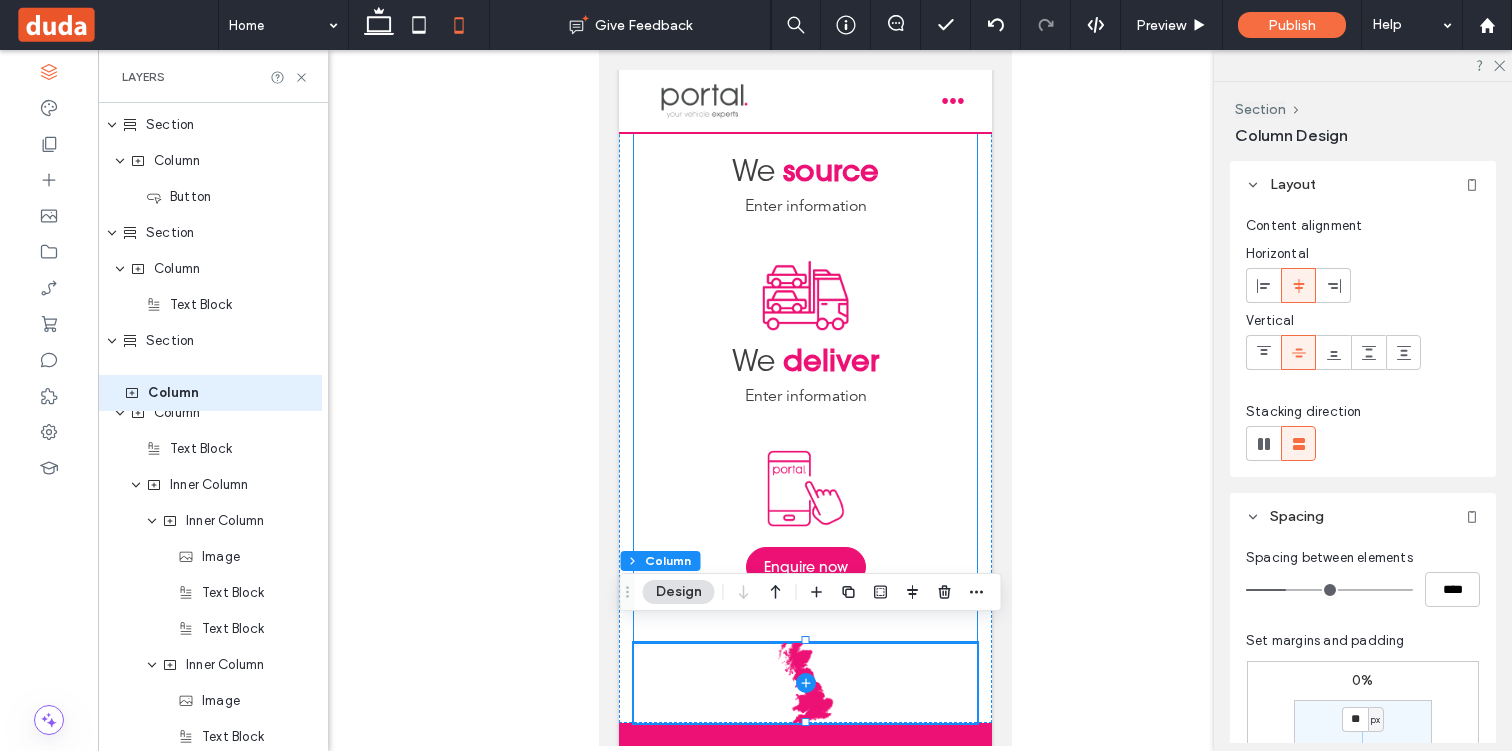 drag, startPoint x: 181, startPoint y: 742, endPoint x: 175, endPoint y: 383, distance: 359.05014 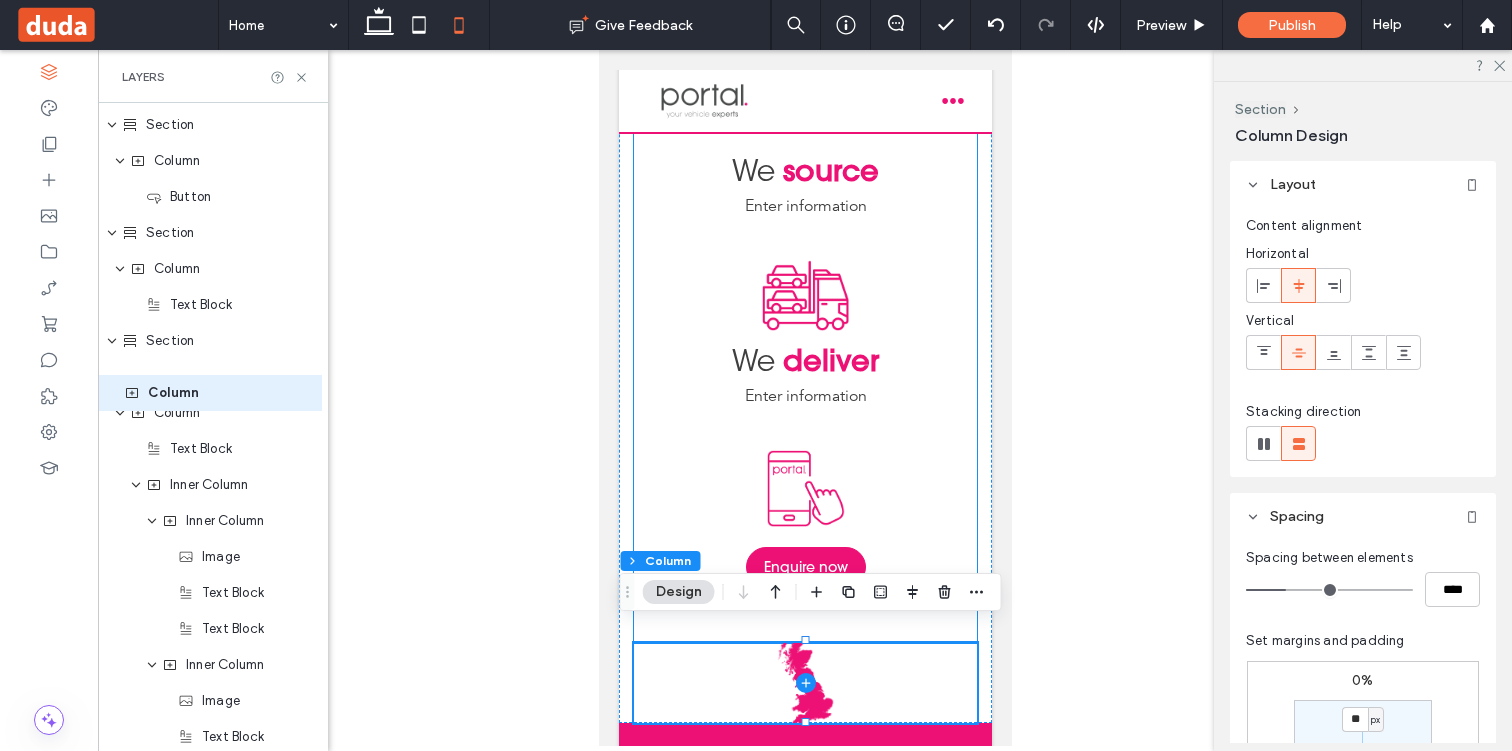 click on "Header Section Column Social Icons Column Image Column Navigation Links Column Hamburger Menu Mega menus Mega menu Section Column Text Block Text Block Text Block Text Block Column Text Block Text Block Text Block Text Block Column Text Block Inner Column Text Block Text Block Your Portal Section Column Text Block Text Block Text Block Text Block Column Text Block Text Block Text Block Text Block Column Text Block Text Block Text Block Text Block Section Column Text Block Text Block Inner Column Button Button Column Inner Column Contact Form Section Column Text Block Button Column Testimonial Slider Section Column Image Text Block Button Text Block Inner Column Button Button Column Image Text Block Button Text Block Inner Column Button Button Column Image Text Block Button Text Block Inner Column Button Button Section Column Button Section Column Text Block Section Column Text Block Inner Column Inner Column Image Text Block Text Block Inner Column Image Text Block Text Block Inner Column Inner Column Image" at bounding box center [213, -37] 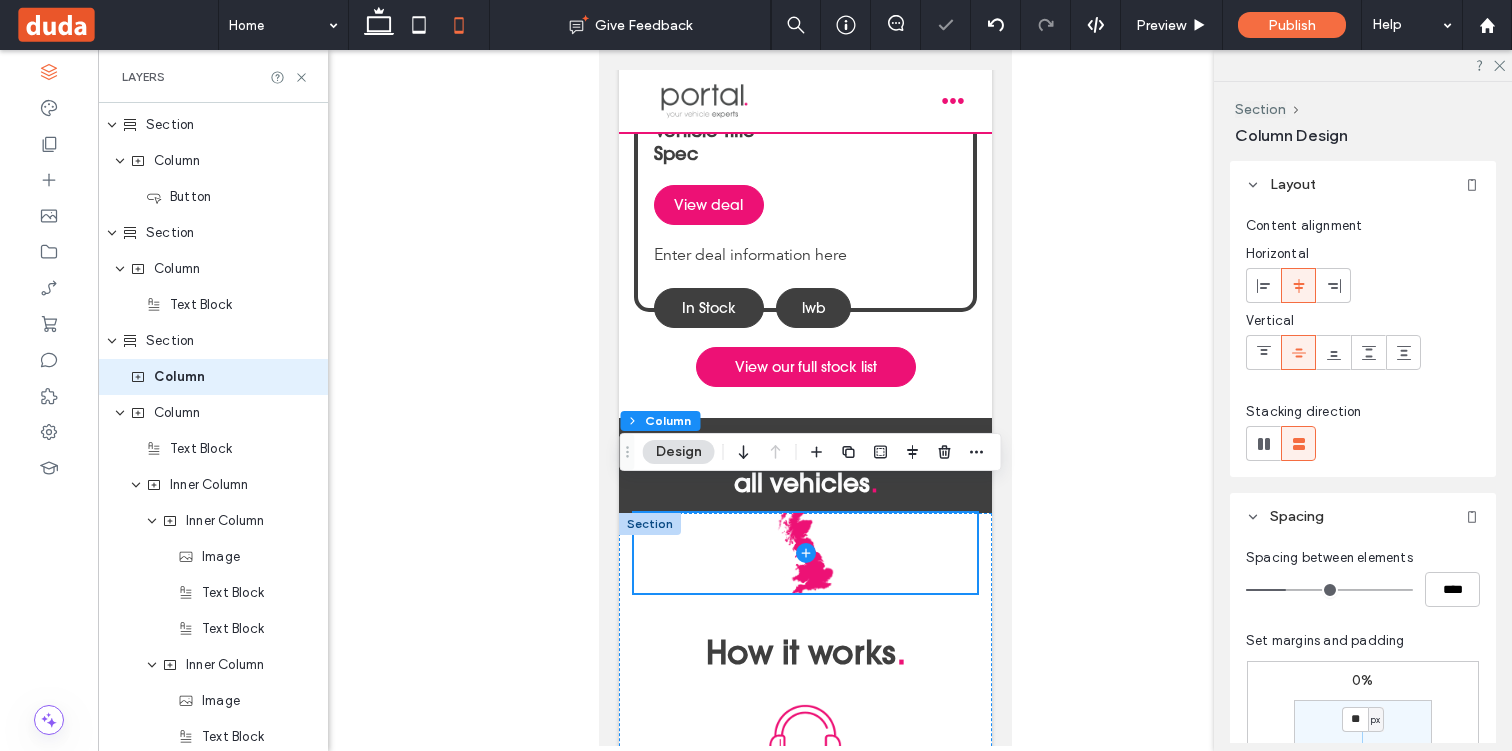 scroll, scrollTop: 2476, scrollLeft: 0, axis: vertical 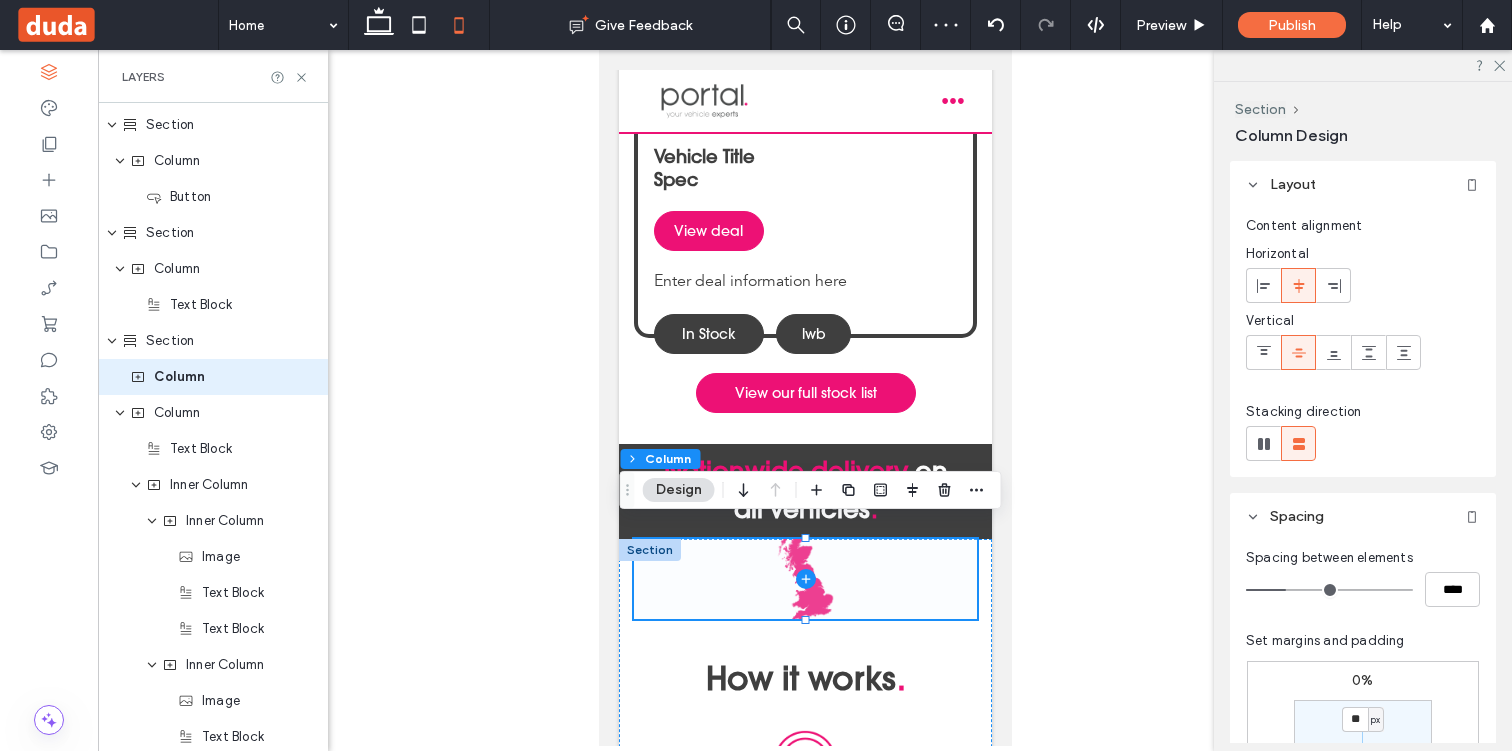 click at bounding box center [804, 579] 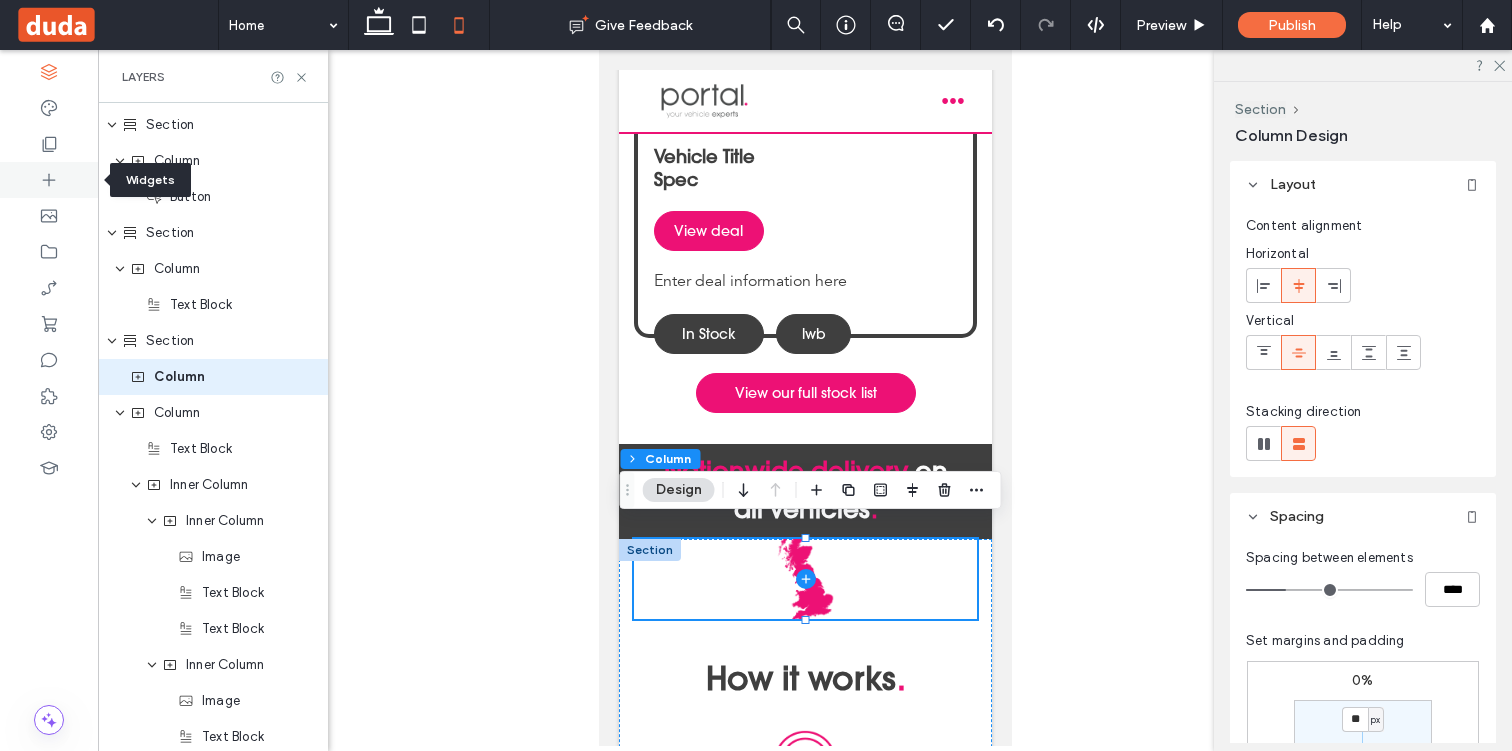 click 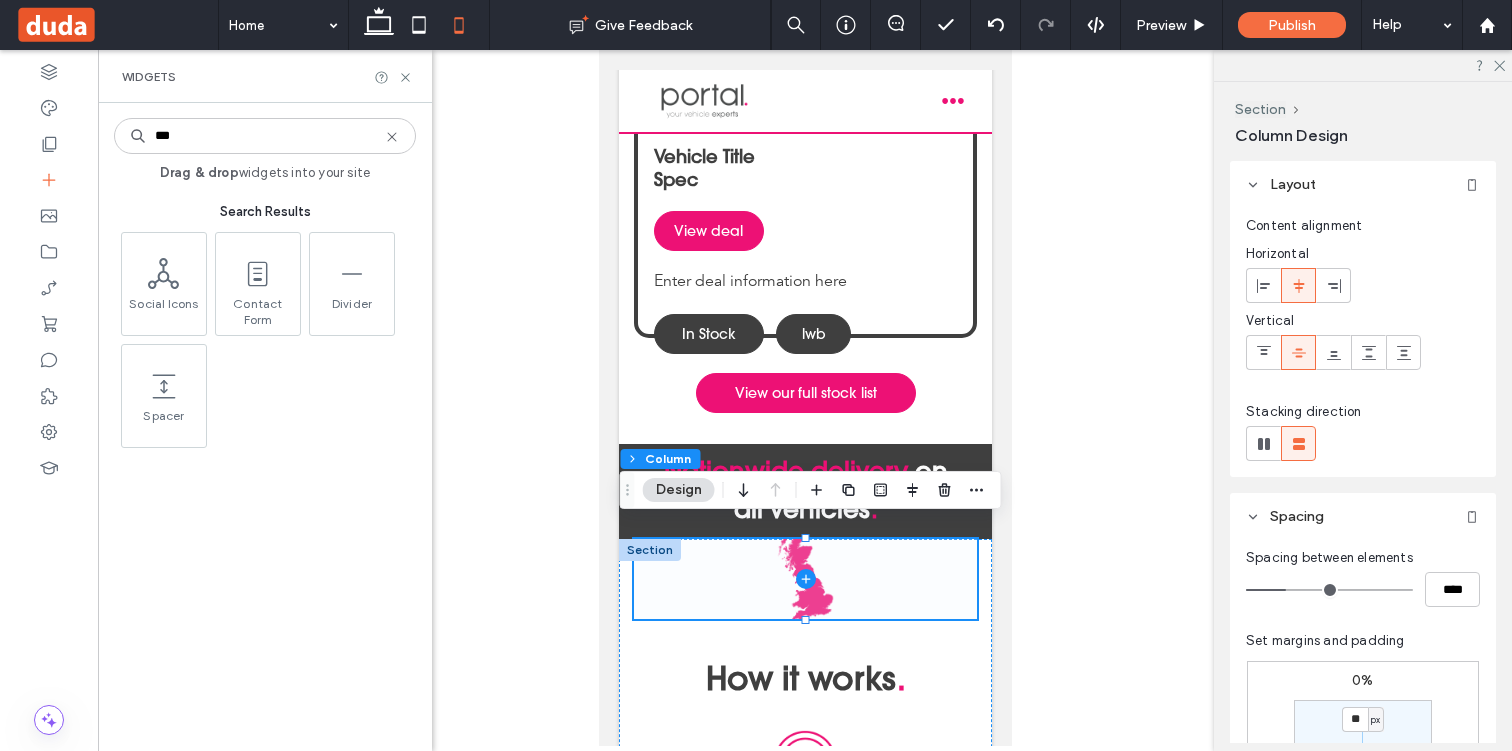 type on "***" 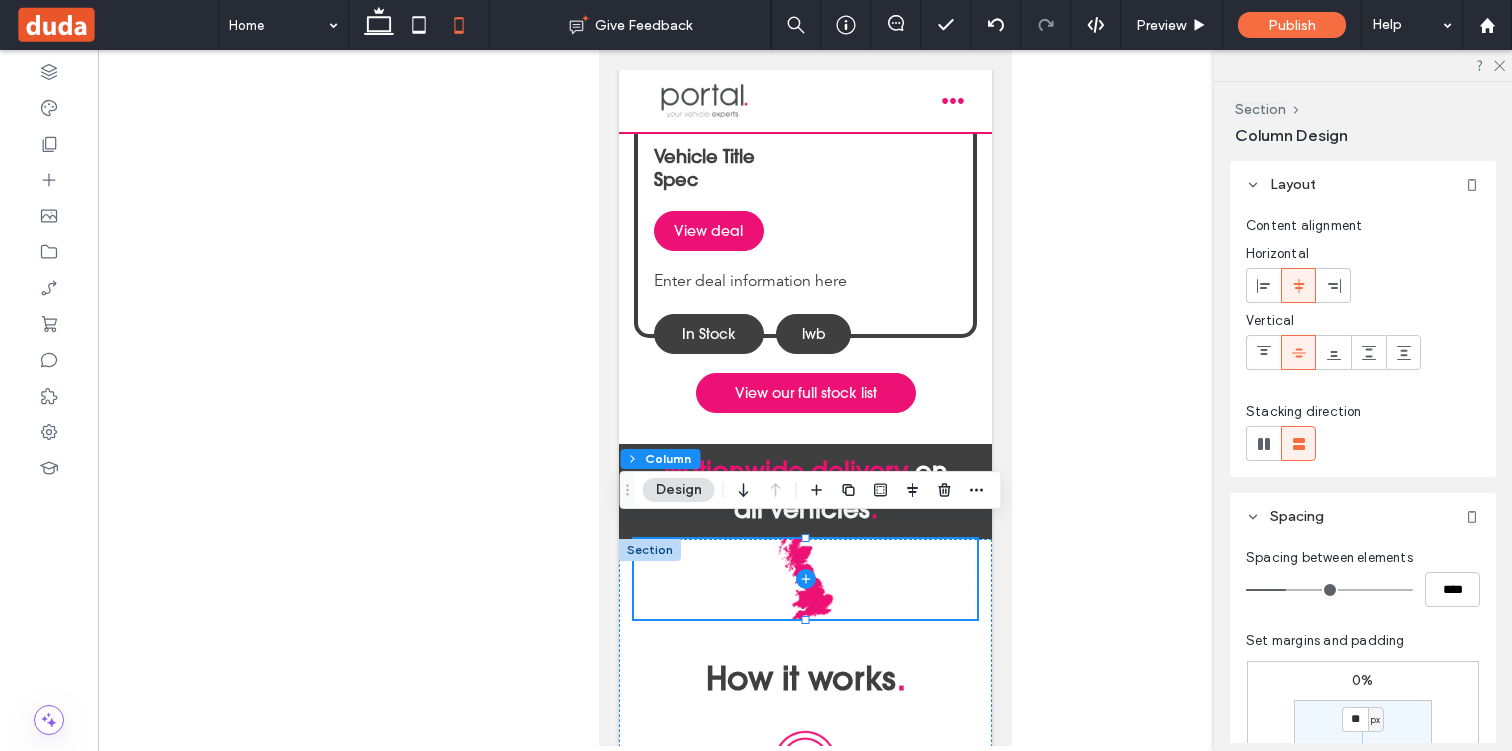click at bounding box center [649, 550] 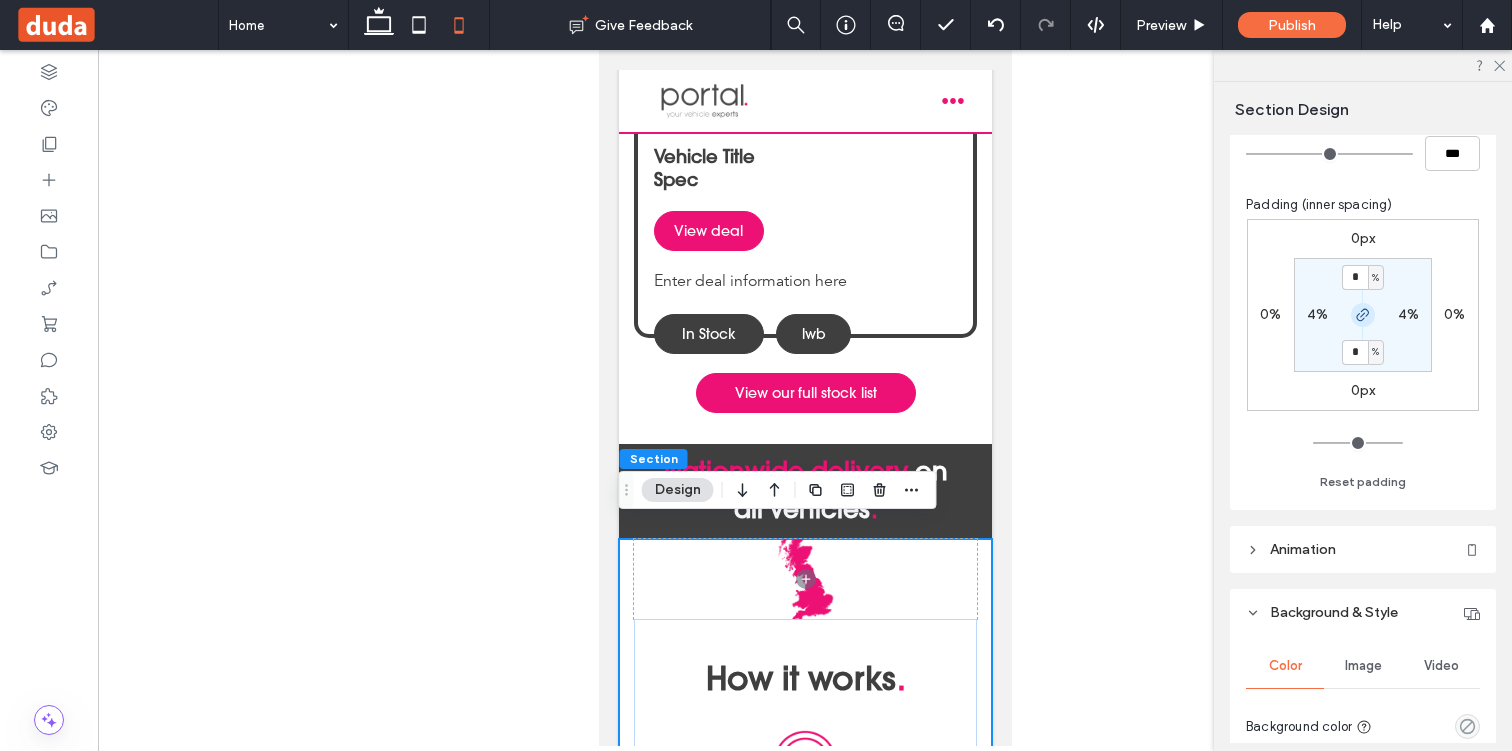 scroll, scrollTop: 334, scrollLeft: 0, axis: vertical 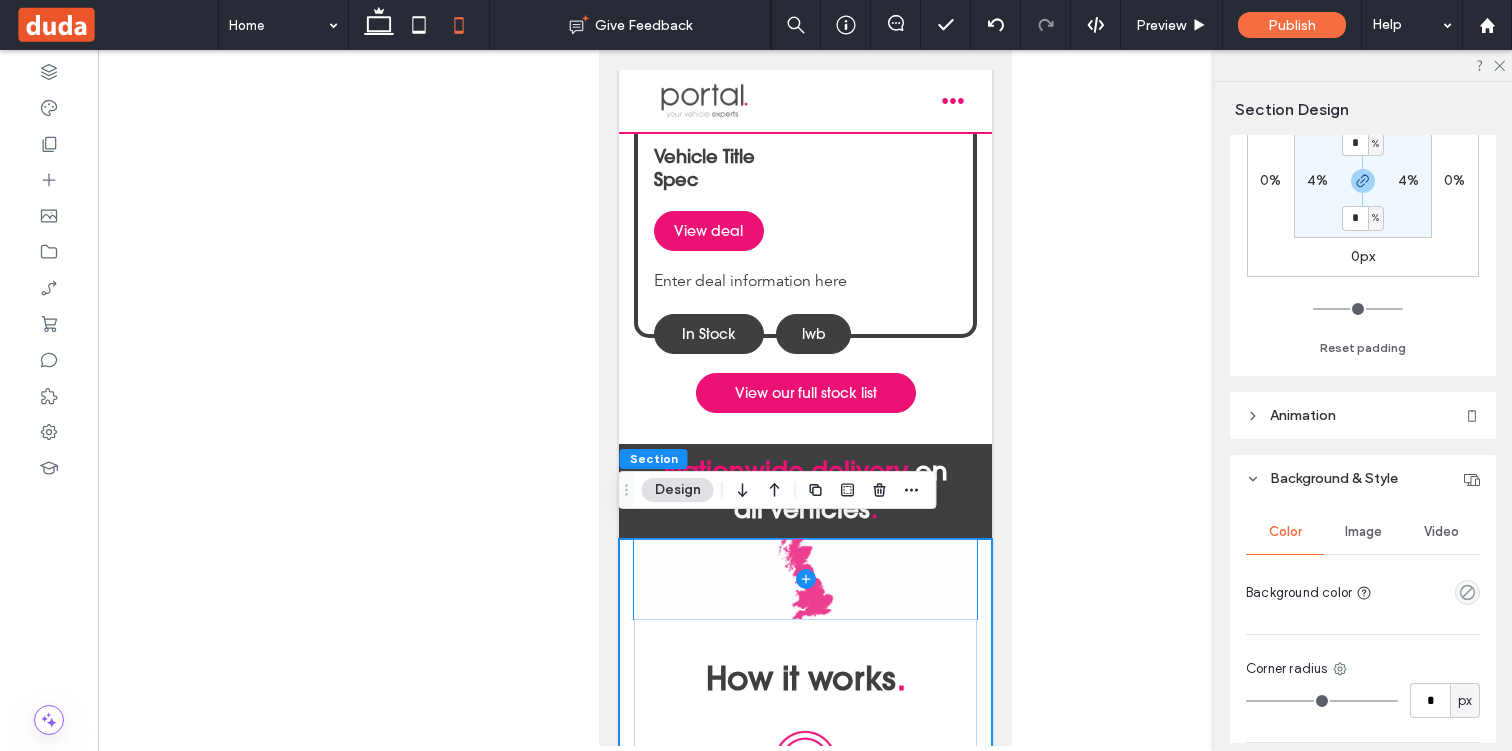click at bounding box center [804, 579] 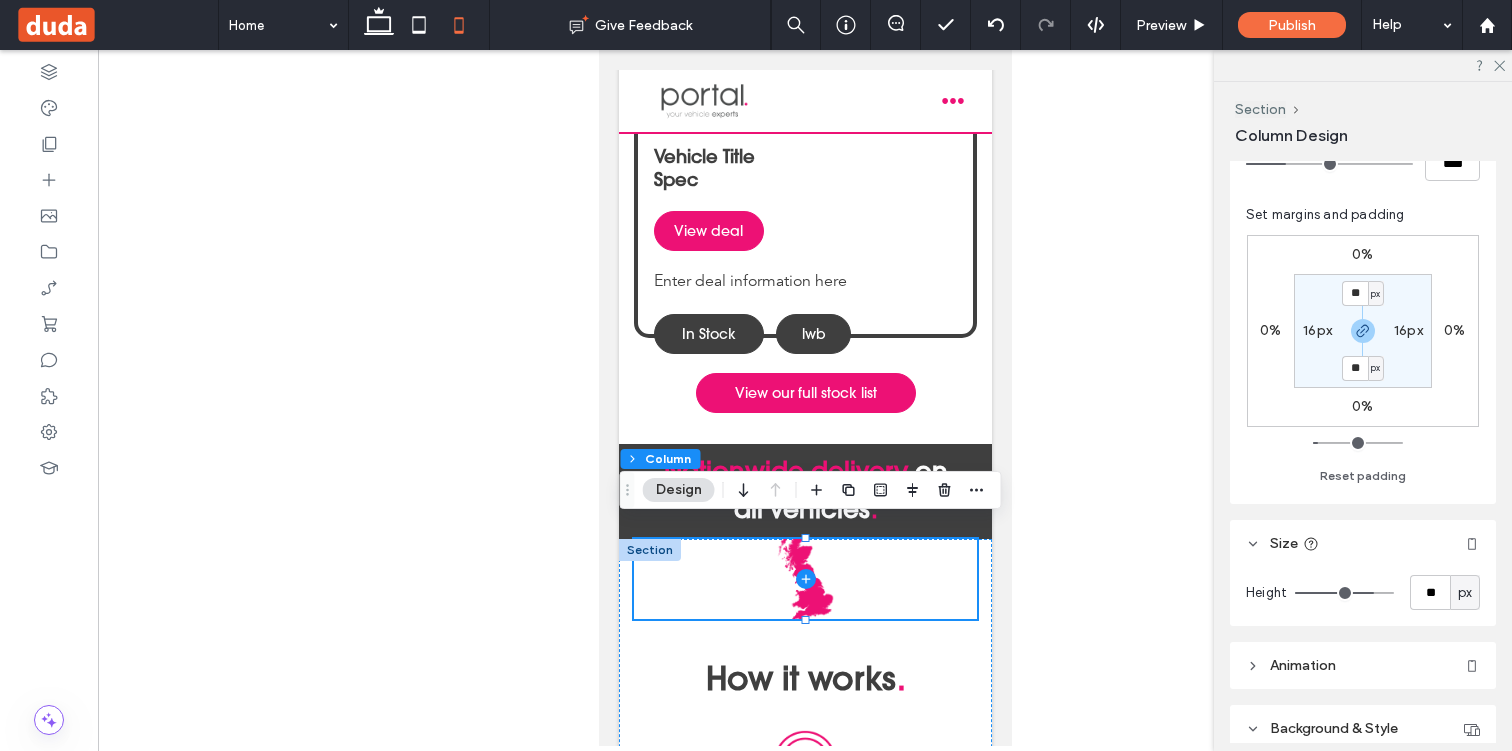 scroll, scrollTop: 431, scrollLeft: 0, axis: vertical 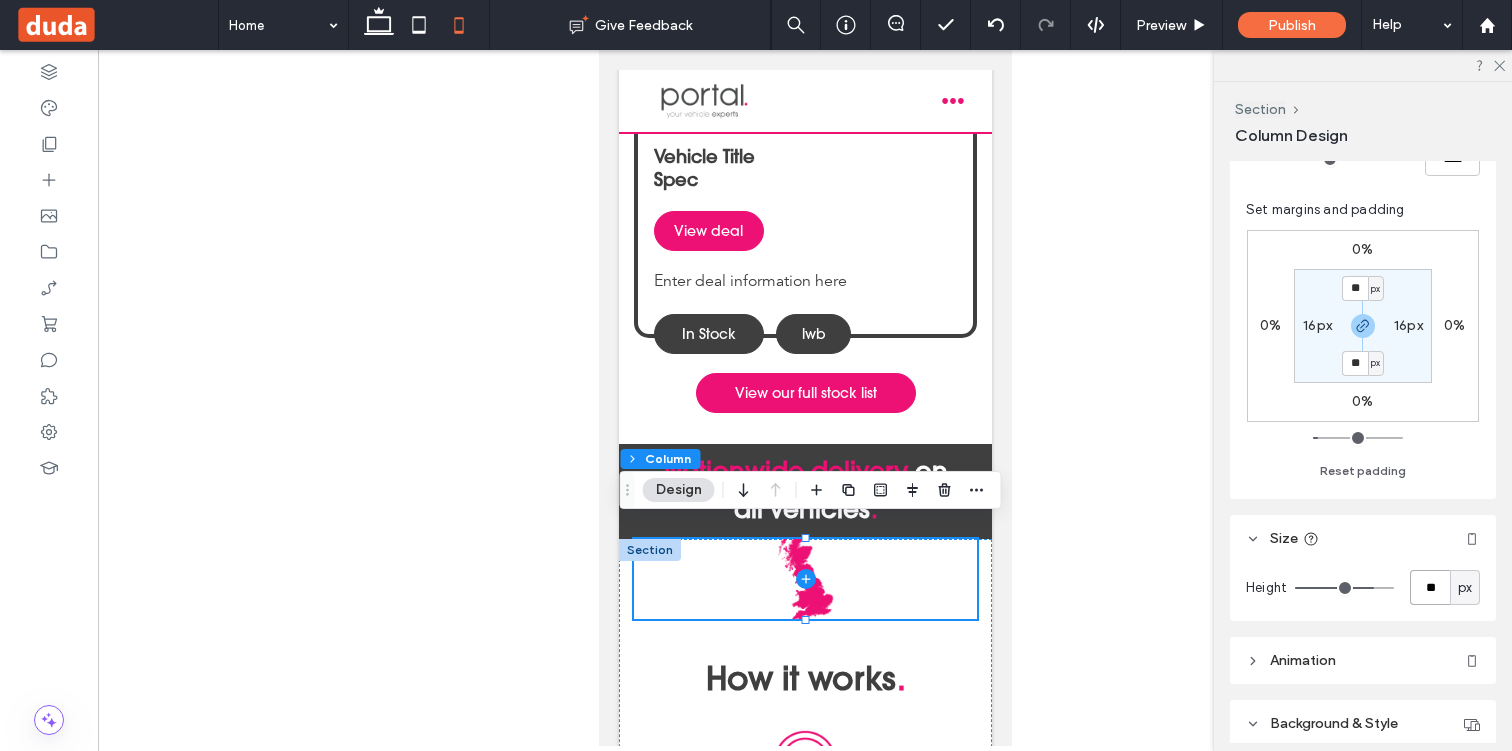 click on "**" at bounding box center (1430, 587) 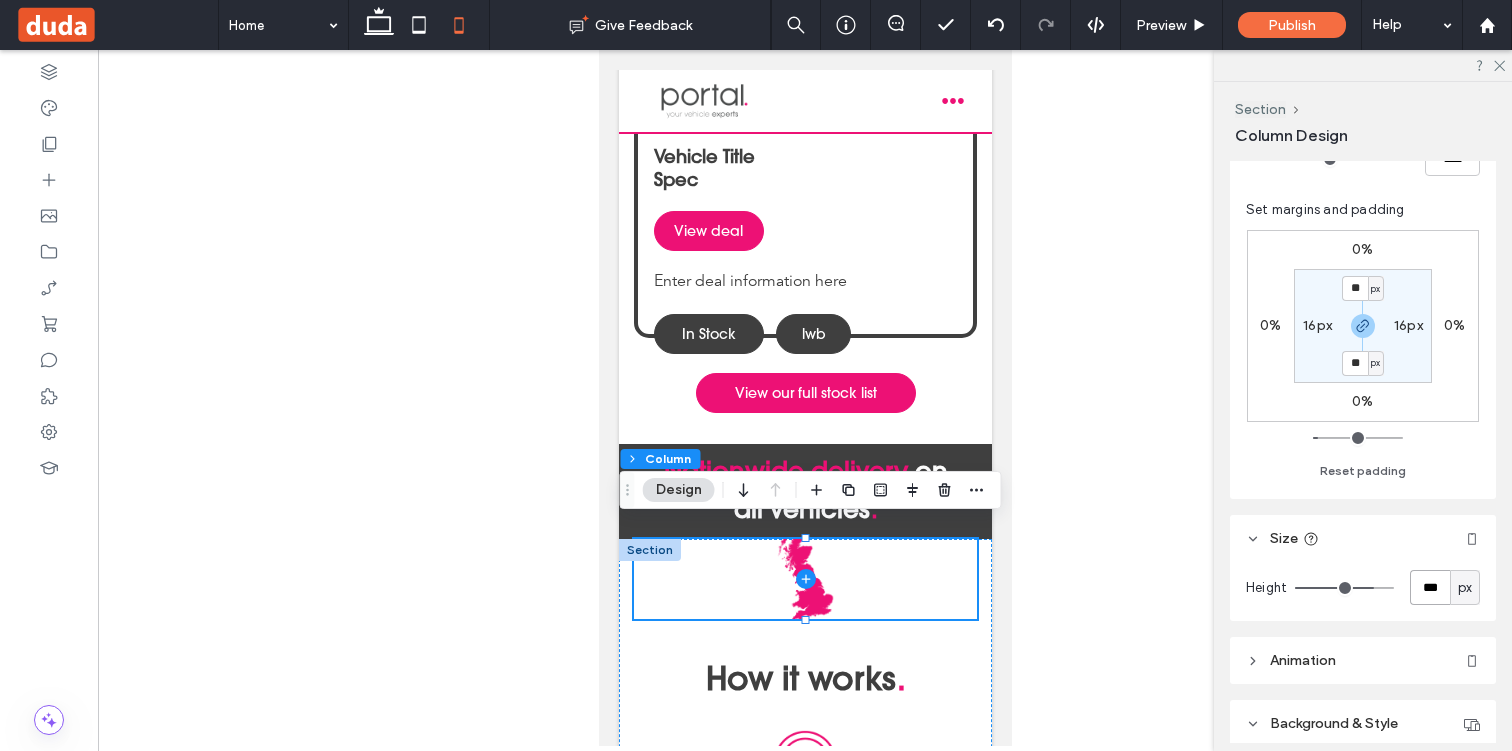type on "***" 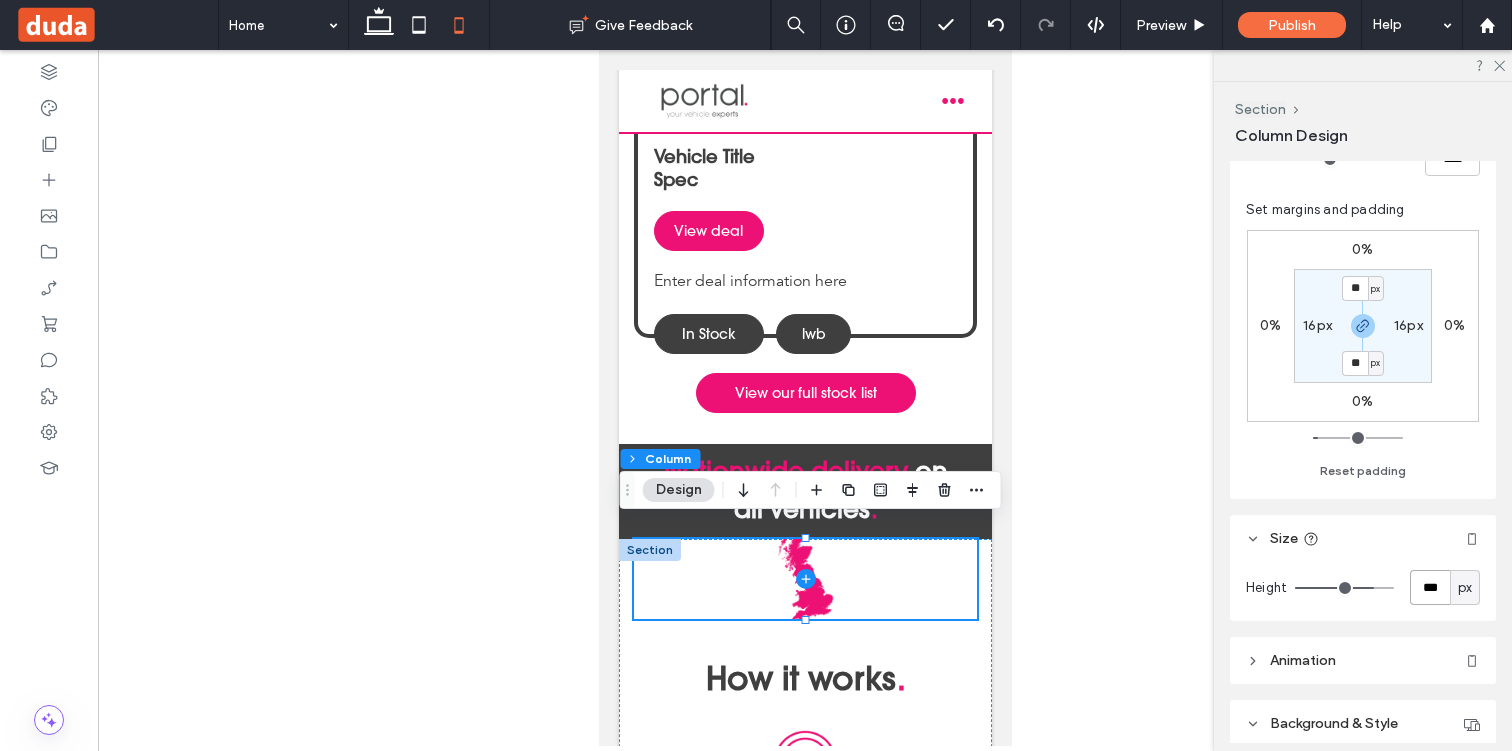 type on "***" 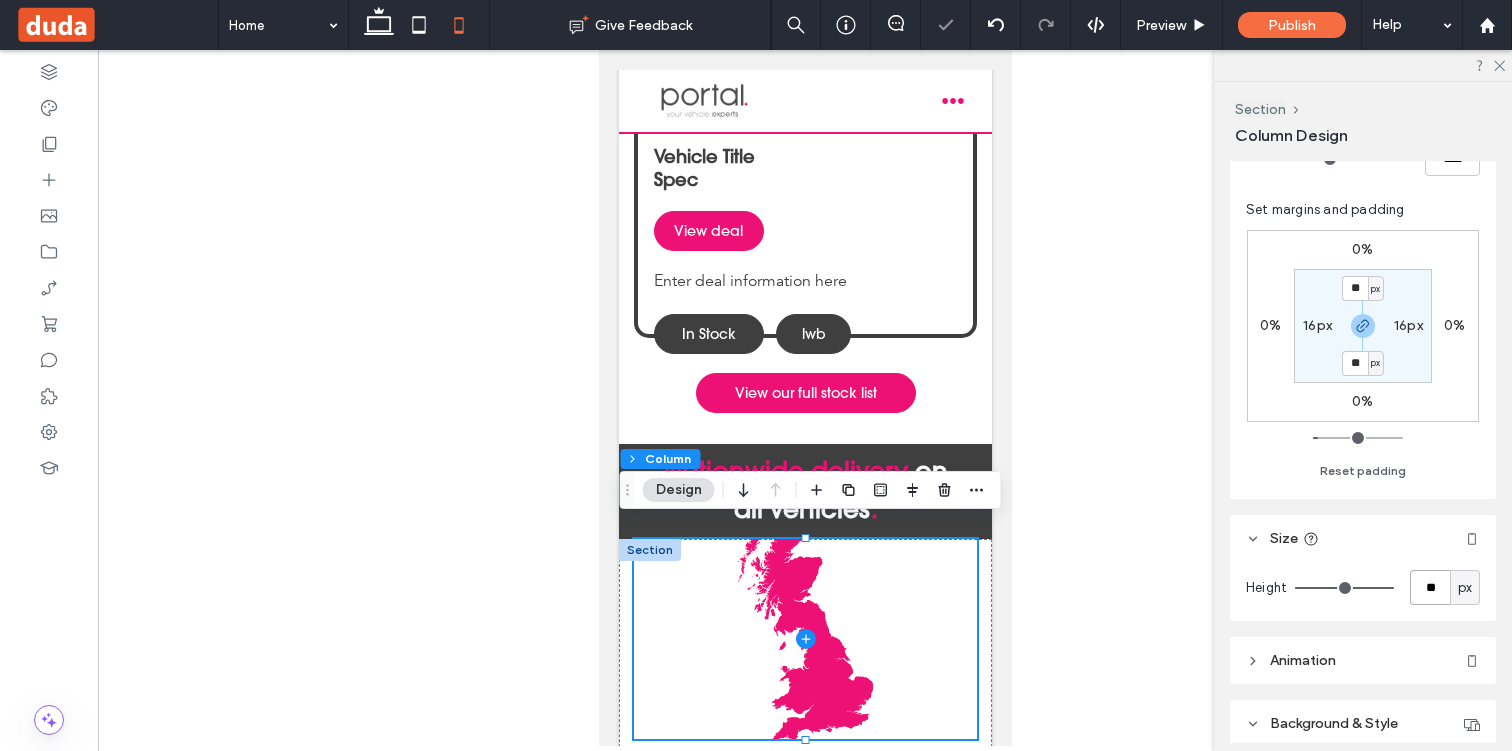 type on "*" 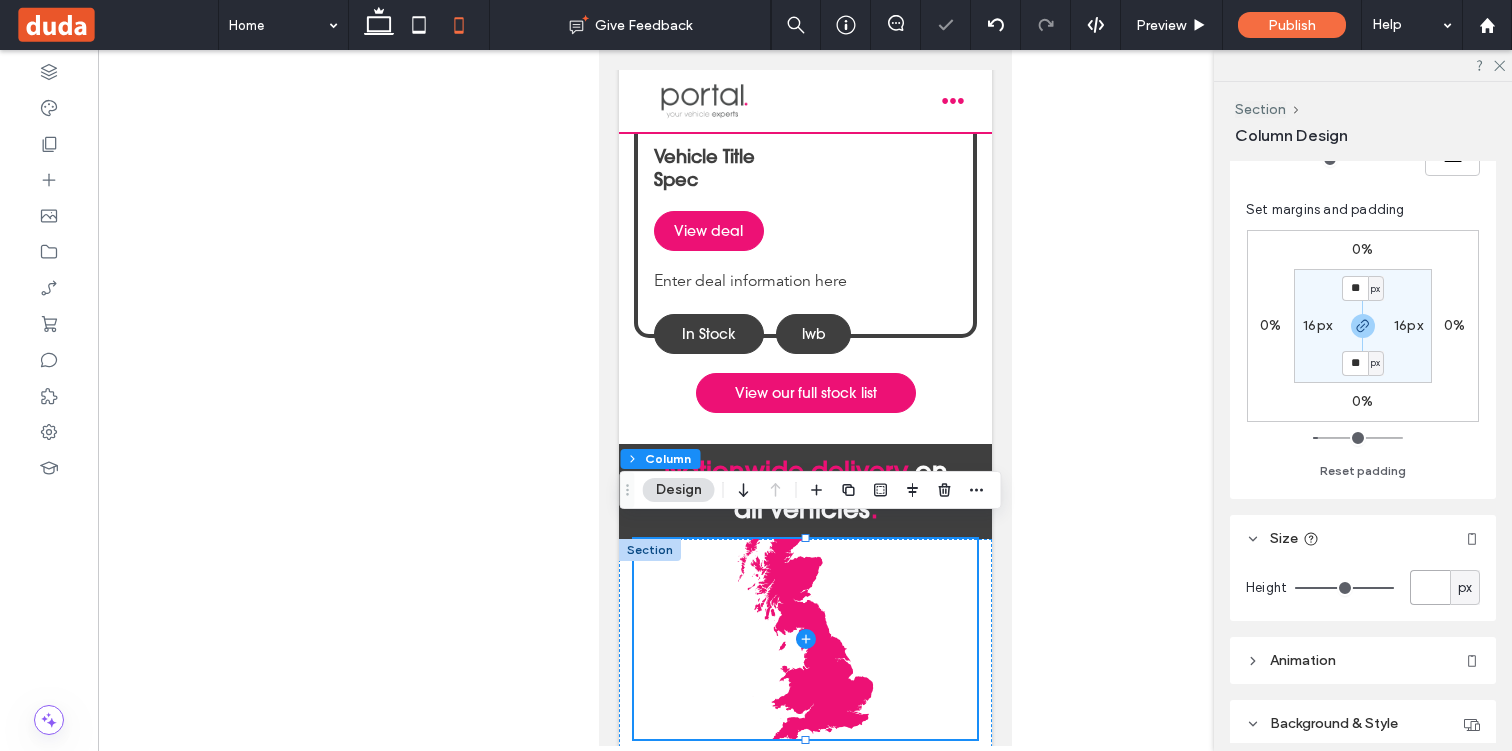 type on "*" 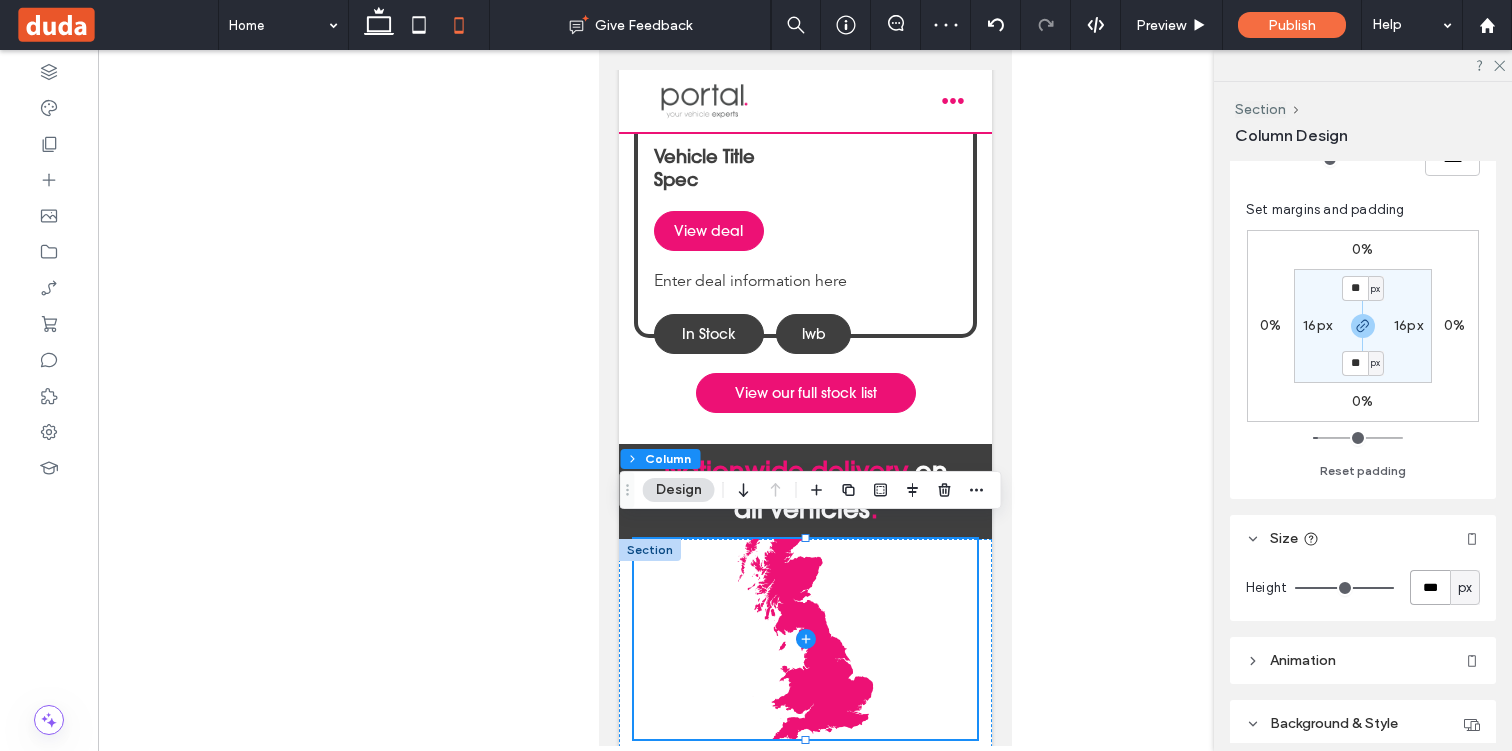 type on "***" 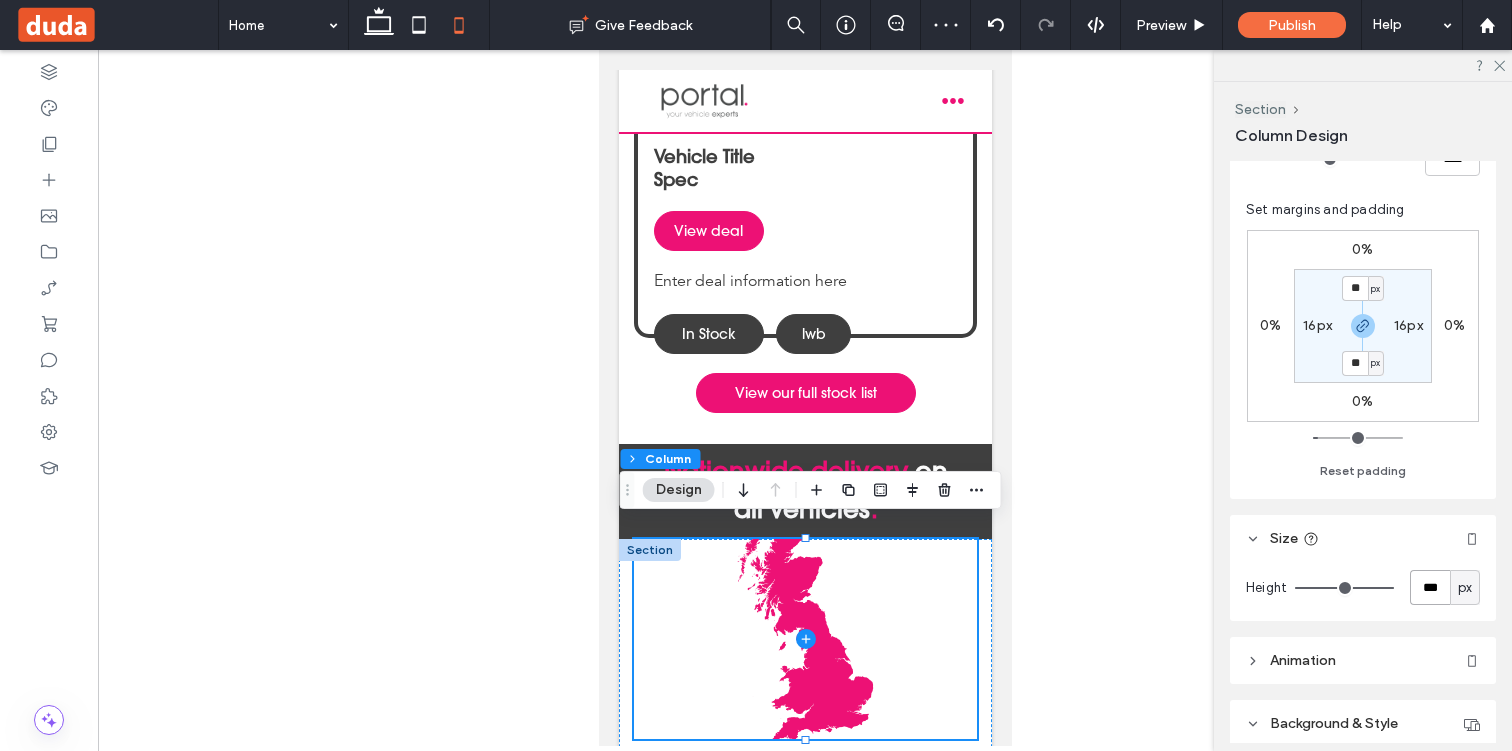 type on "***" 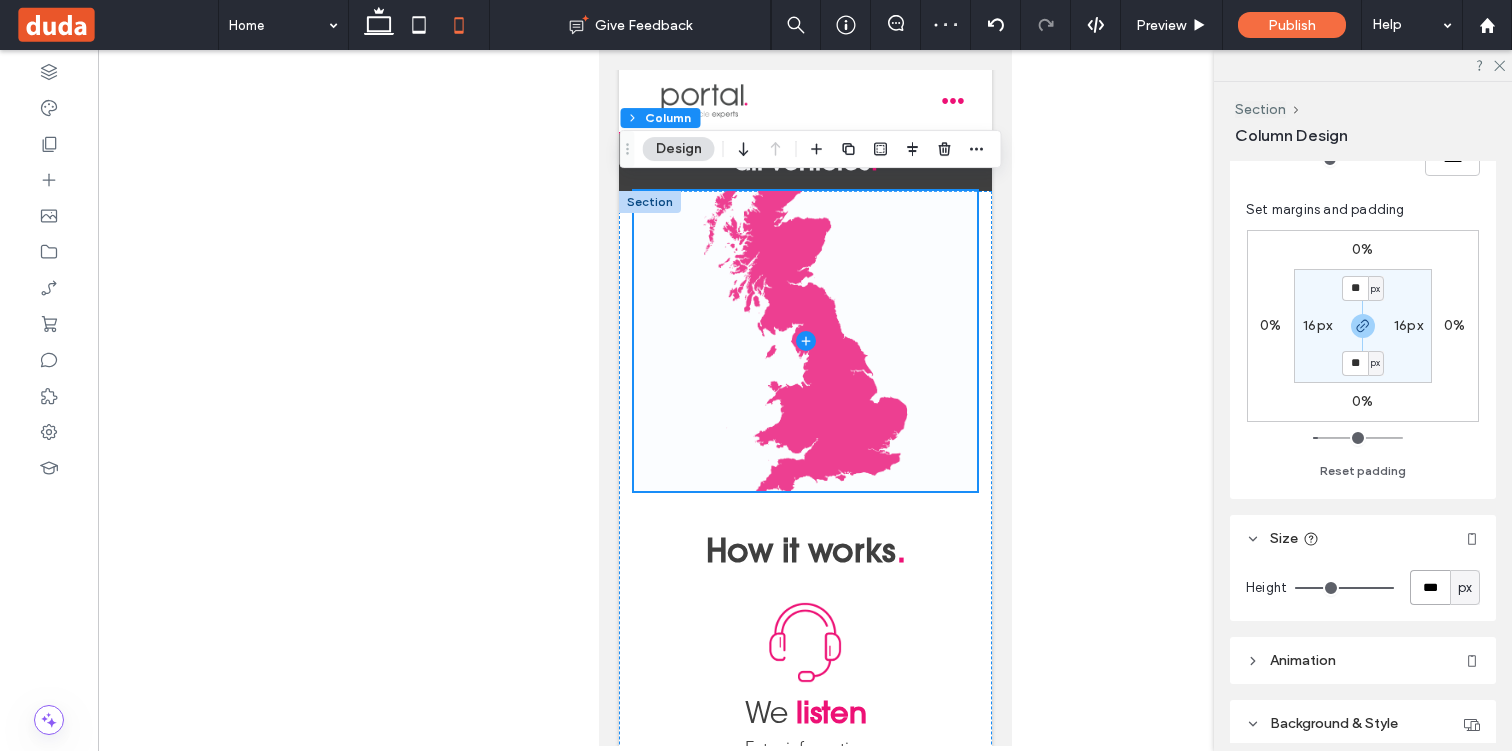 scroll, scrollTop: 2785, scrollLeft: 0, axis: vertical 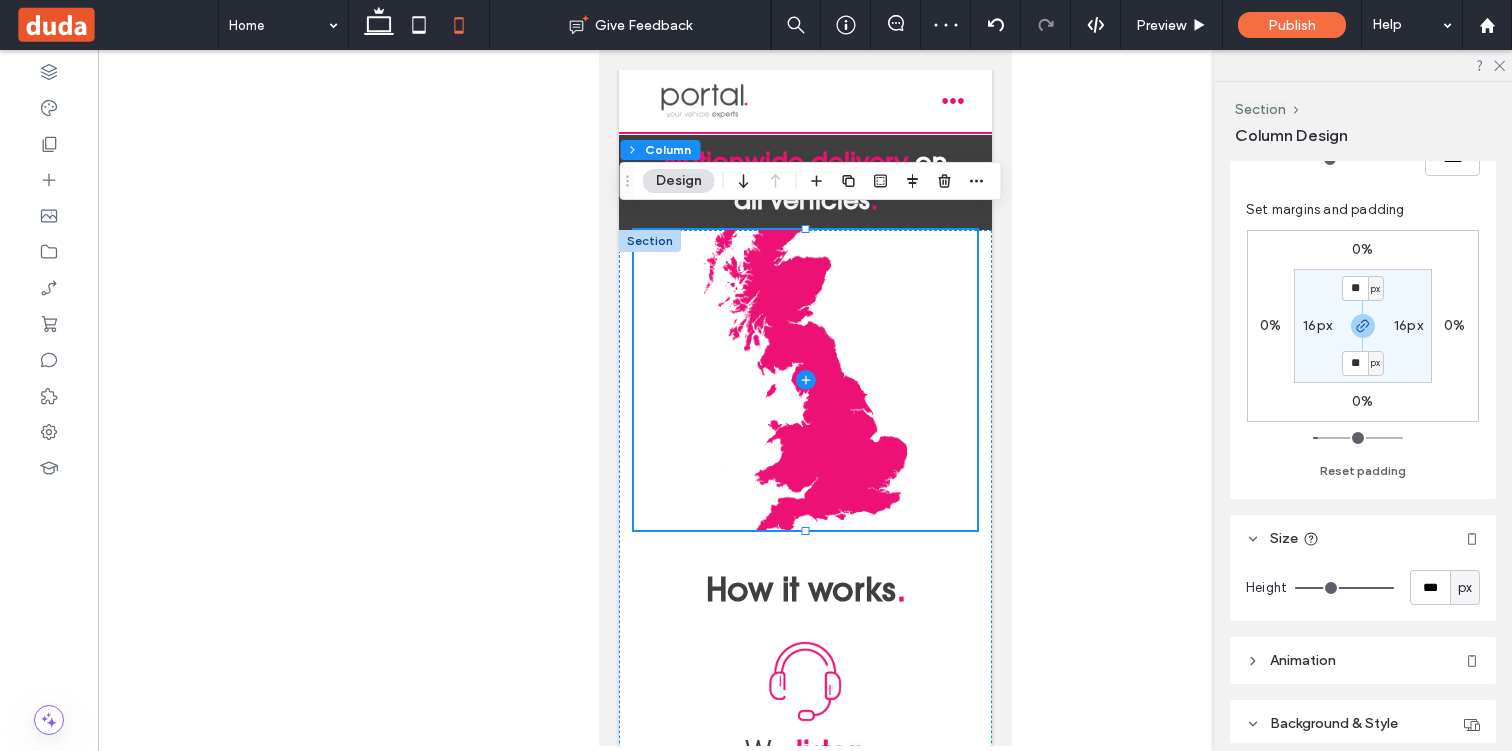 click at bounding box center [805, 398] 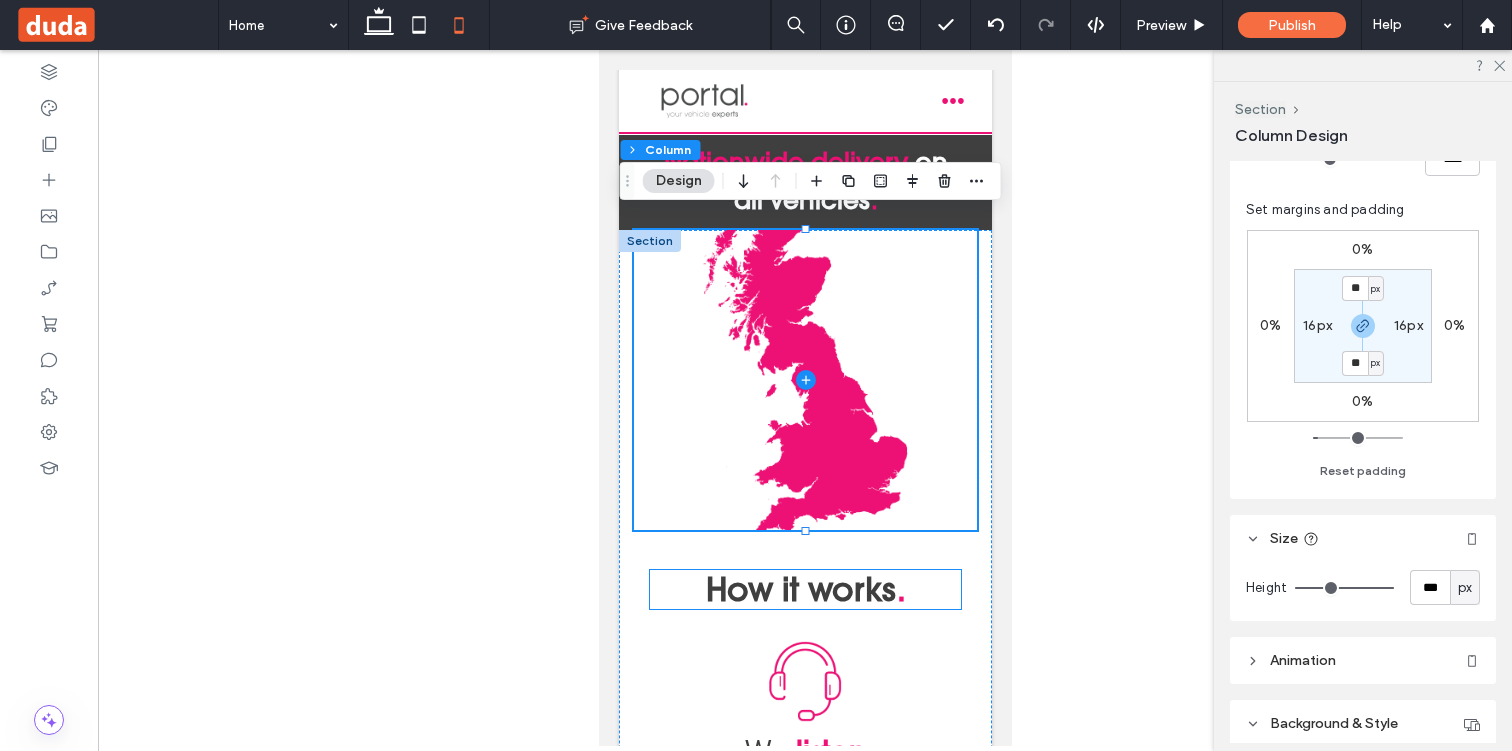 click on "How it works ." at bounding box center [804, 589] 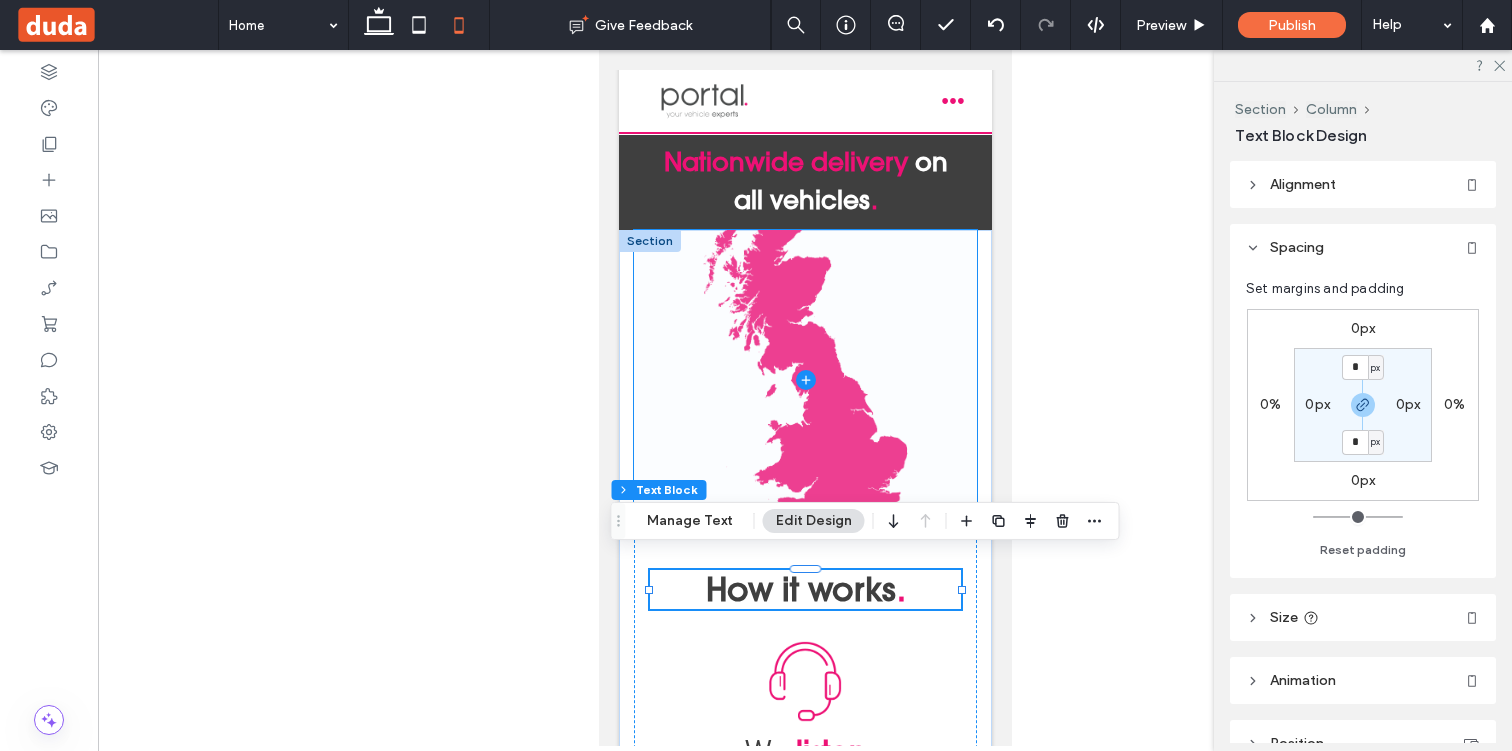 click at bounding box center [804, 380] 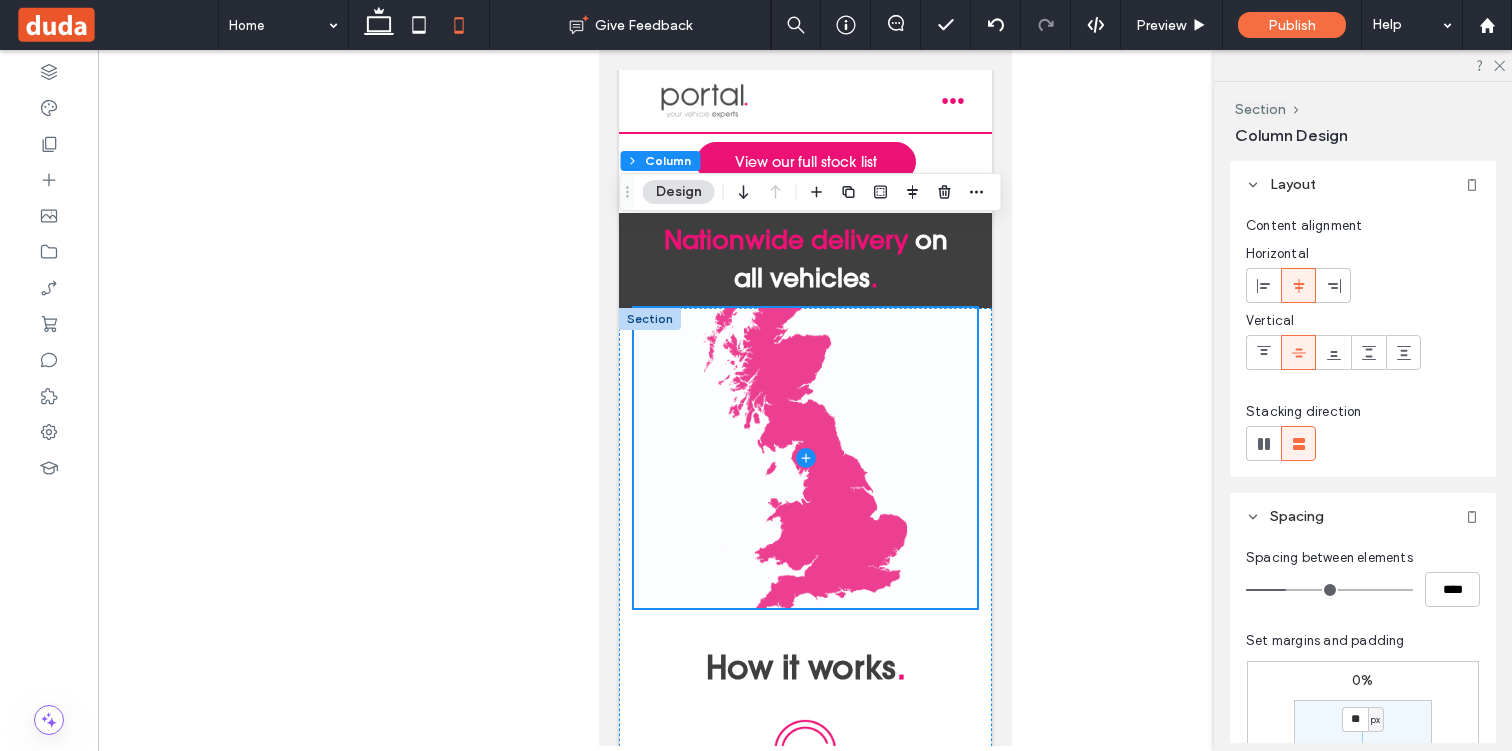 scroll, scrollTop: 2696, scrollLeft: 0, axis: vertical 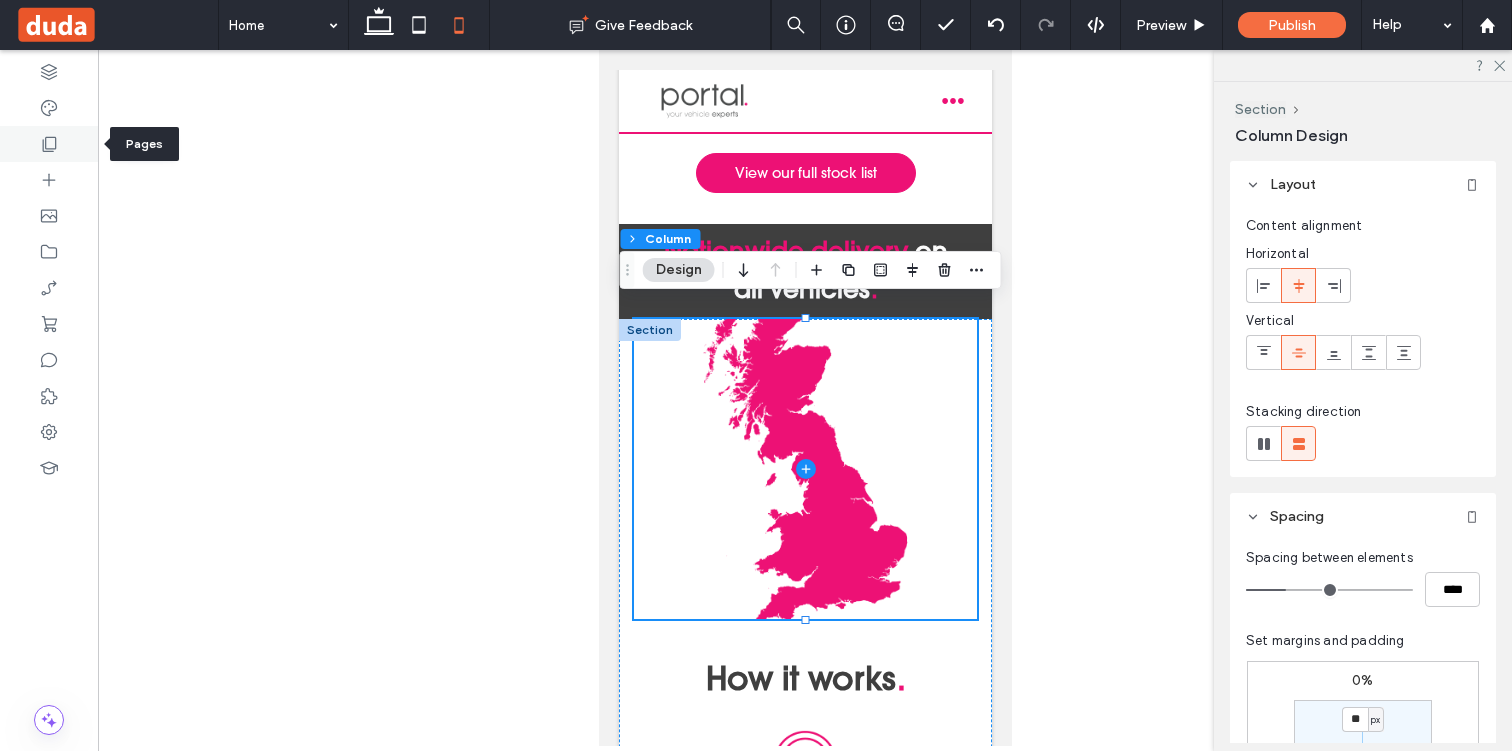 click 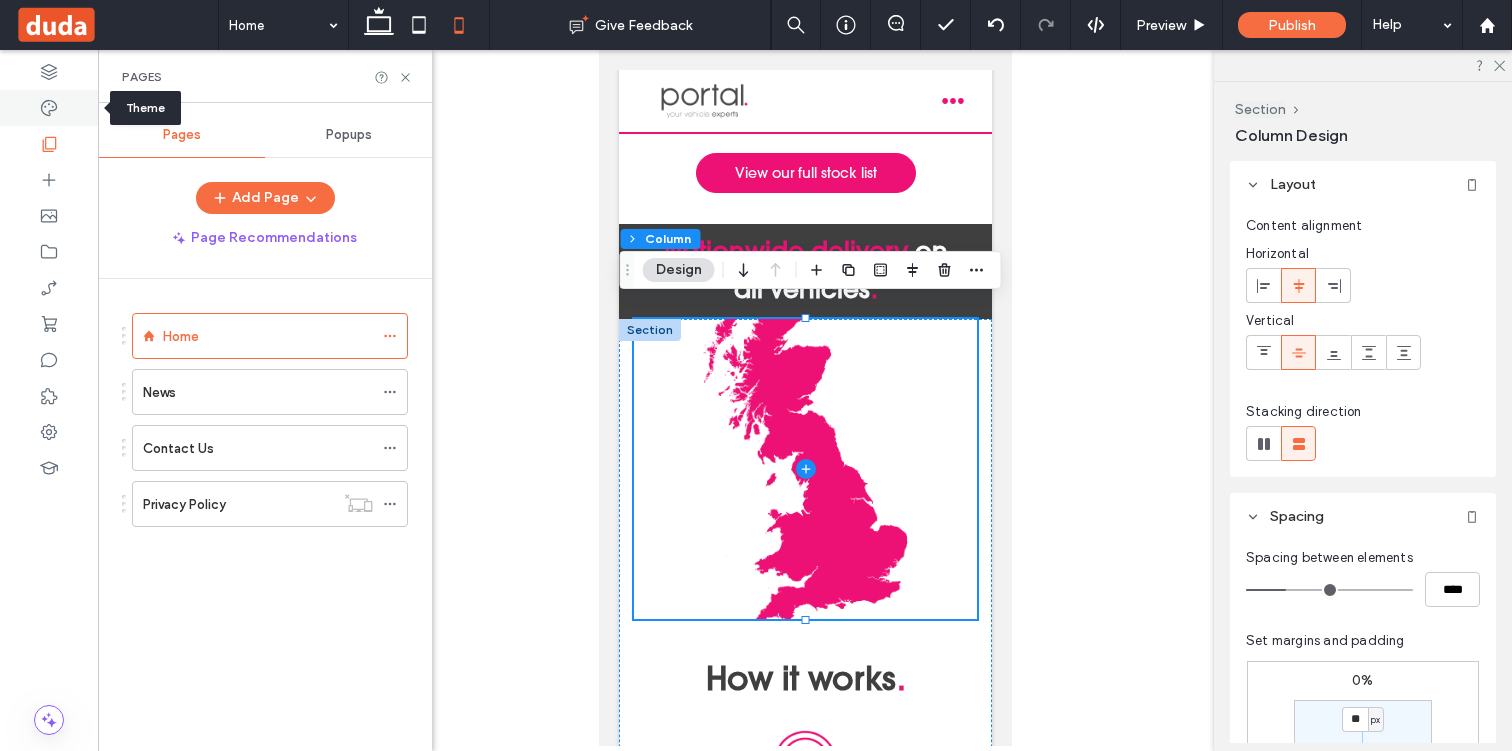 click 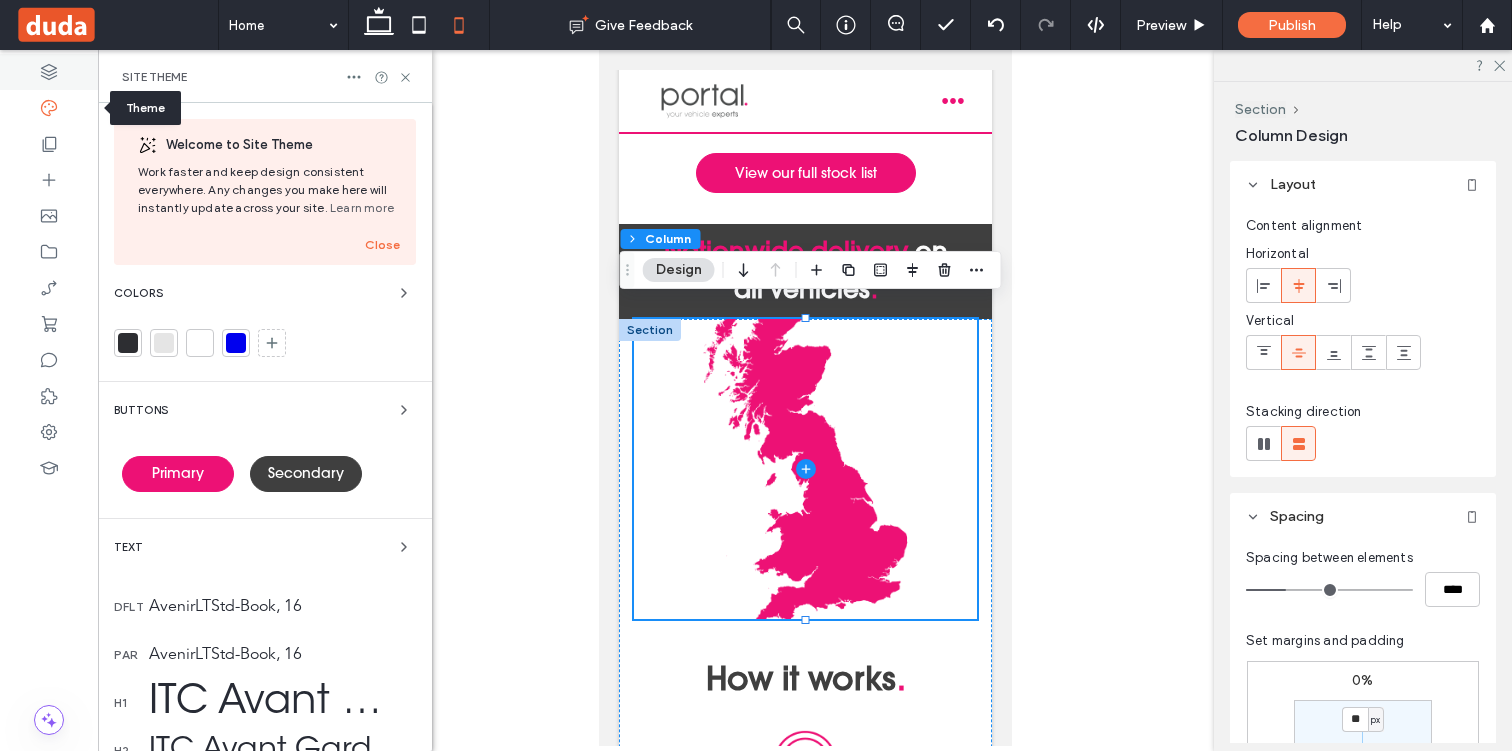 click 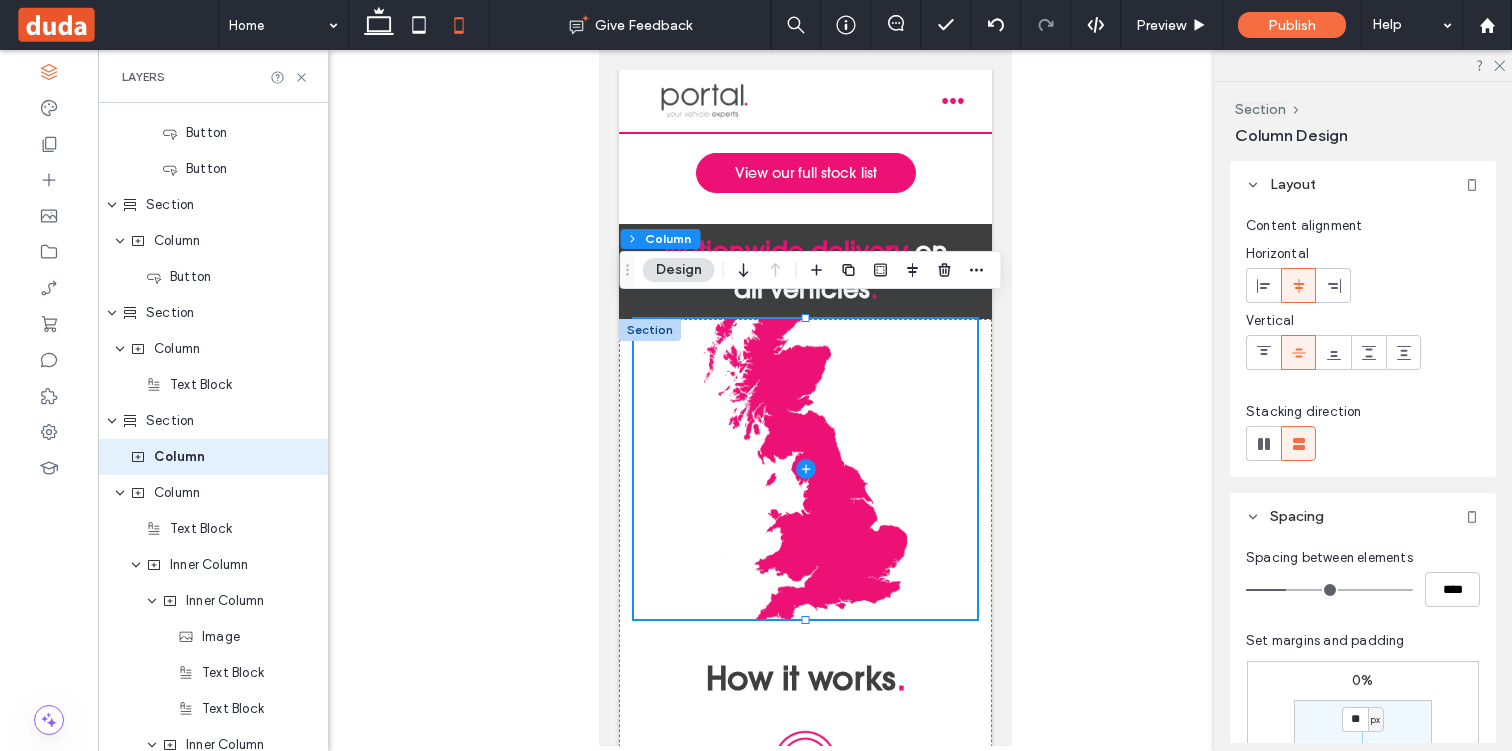 scroll, scrollTop: 3042, scrollLeft: 0, axis: vertical 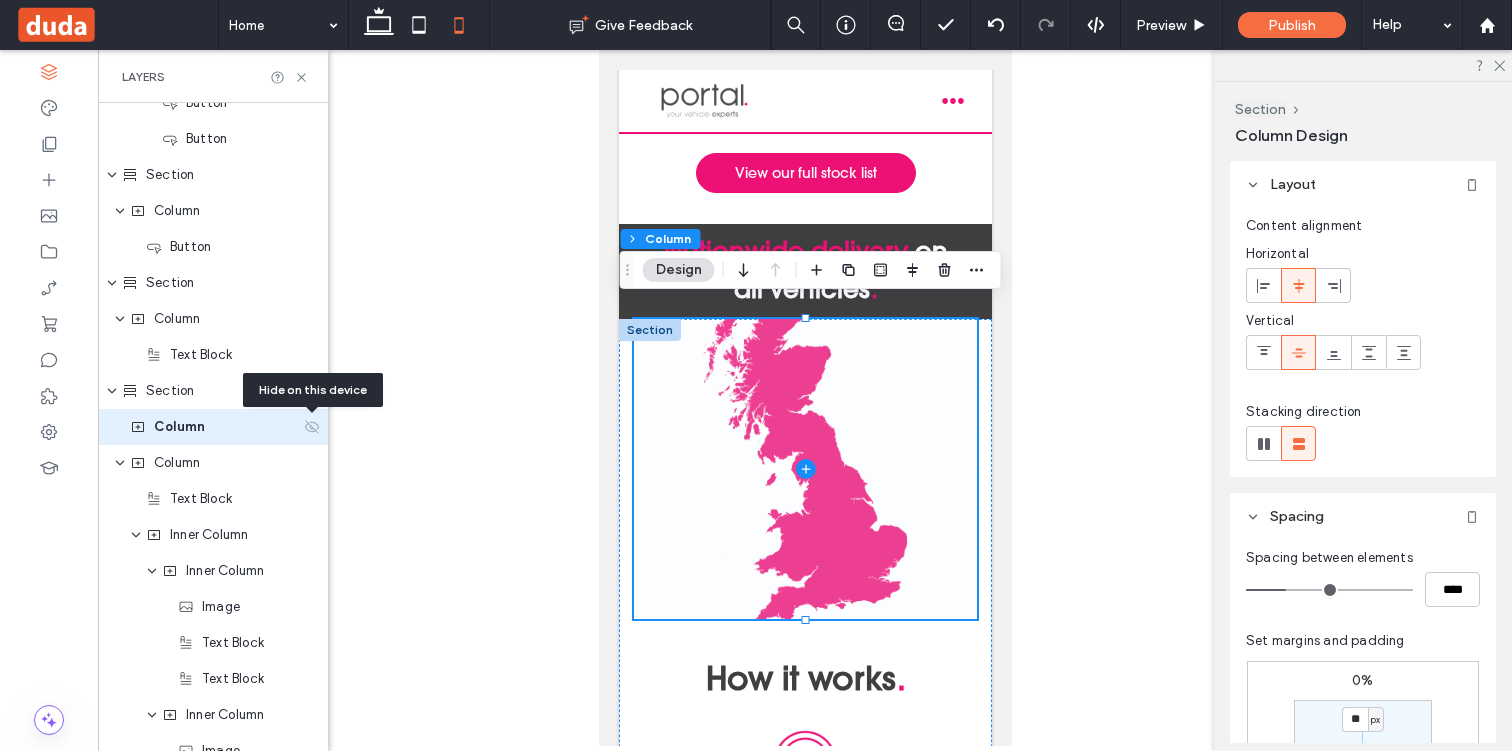 click 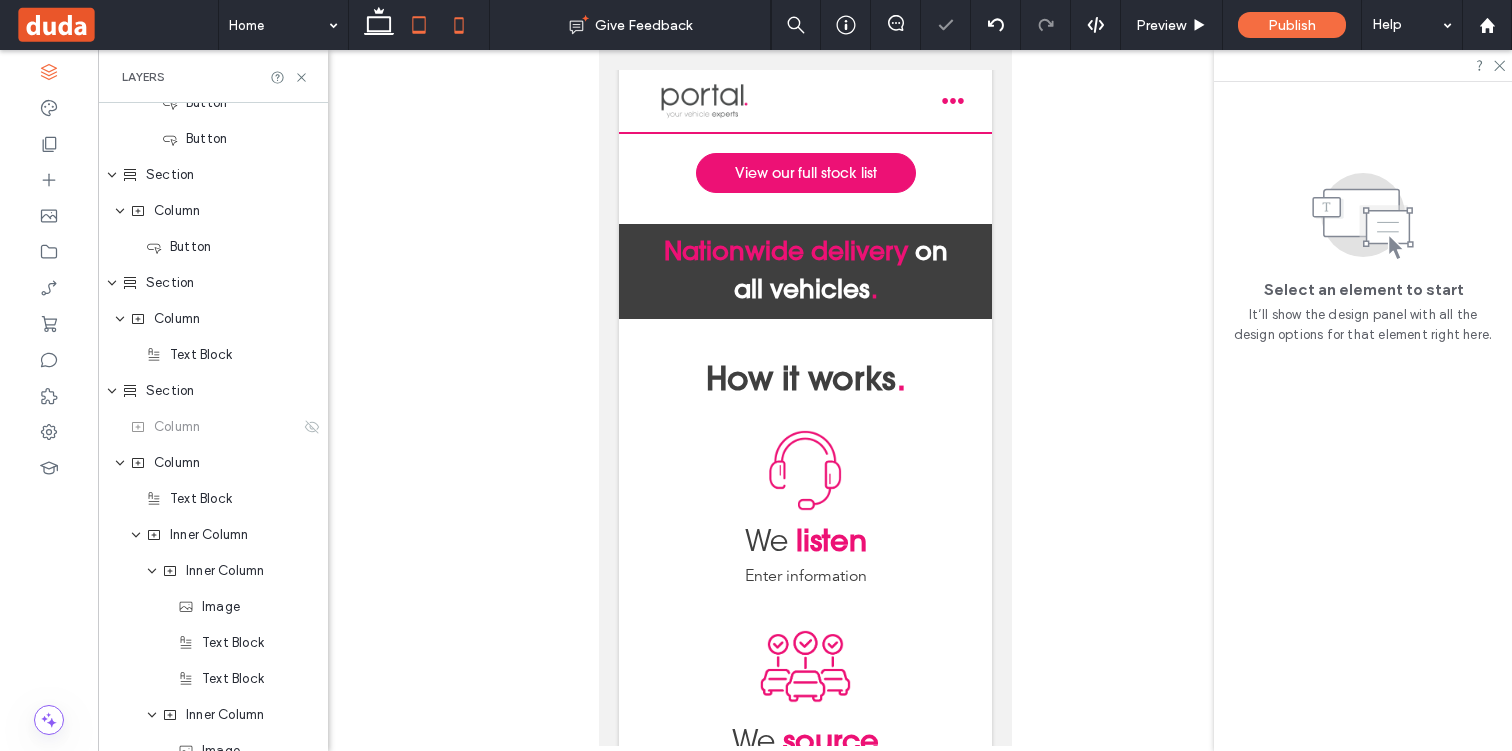 click 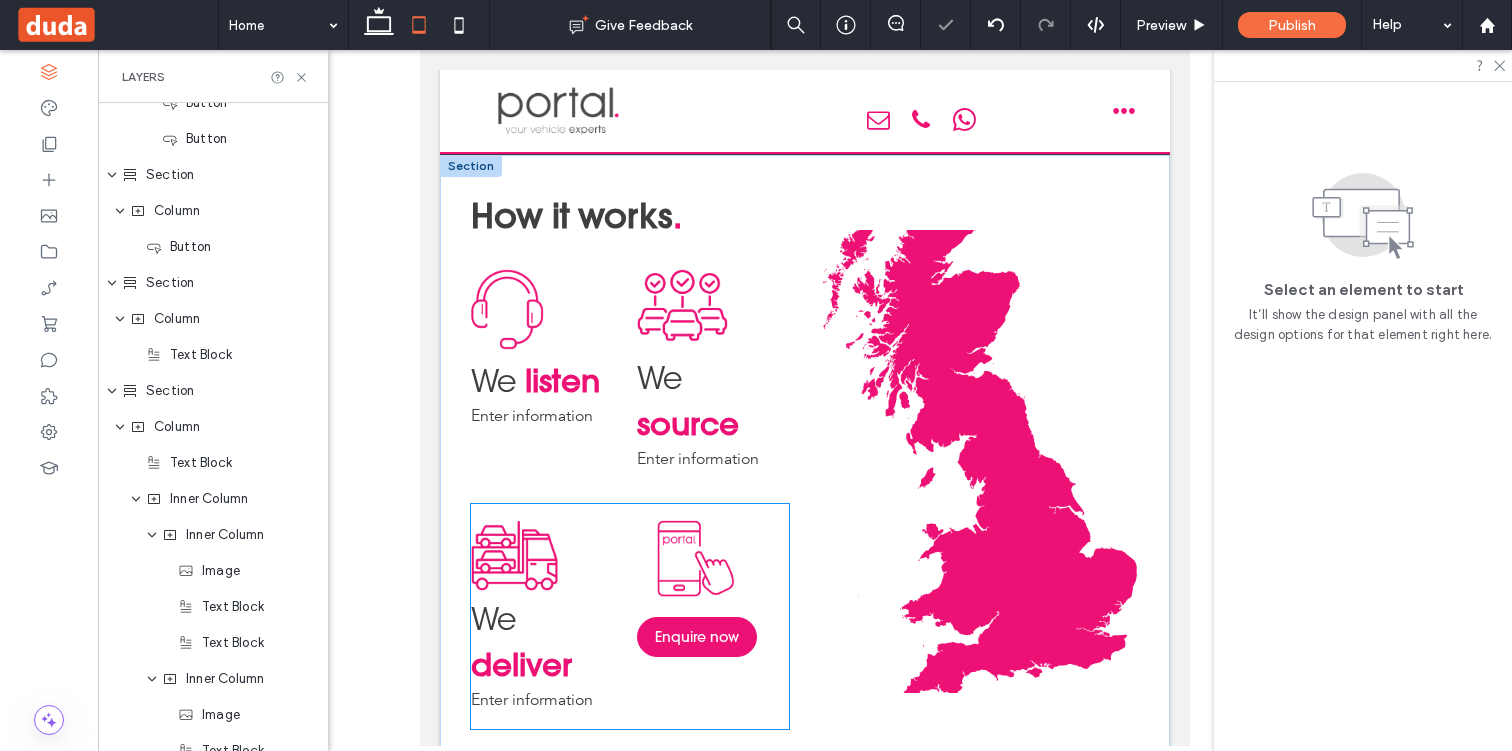 scroll, scrollTop: 1590, scrollLeft: 0, axis: vertical 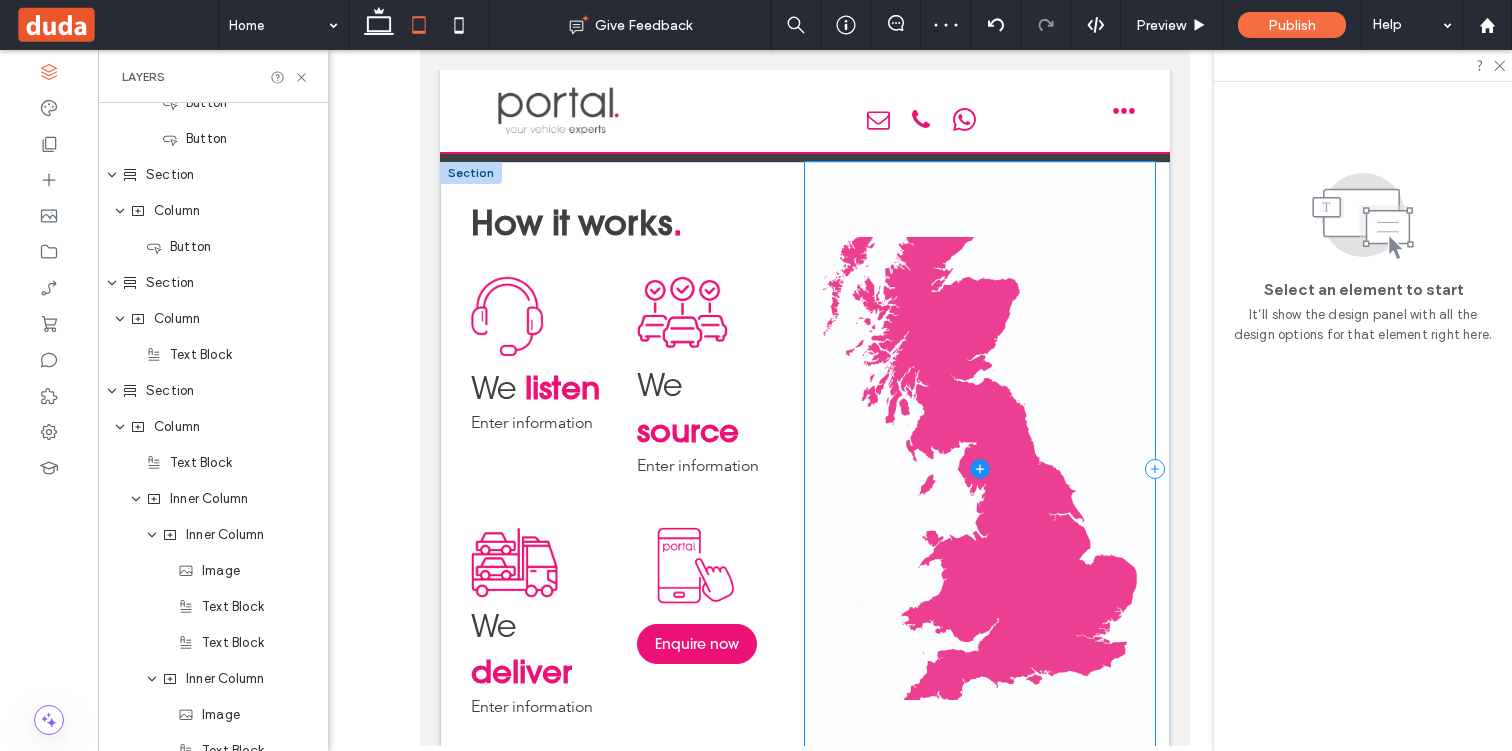 click at bounding box center [980, 469] 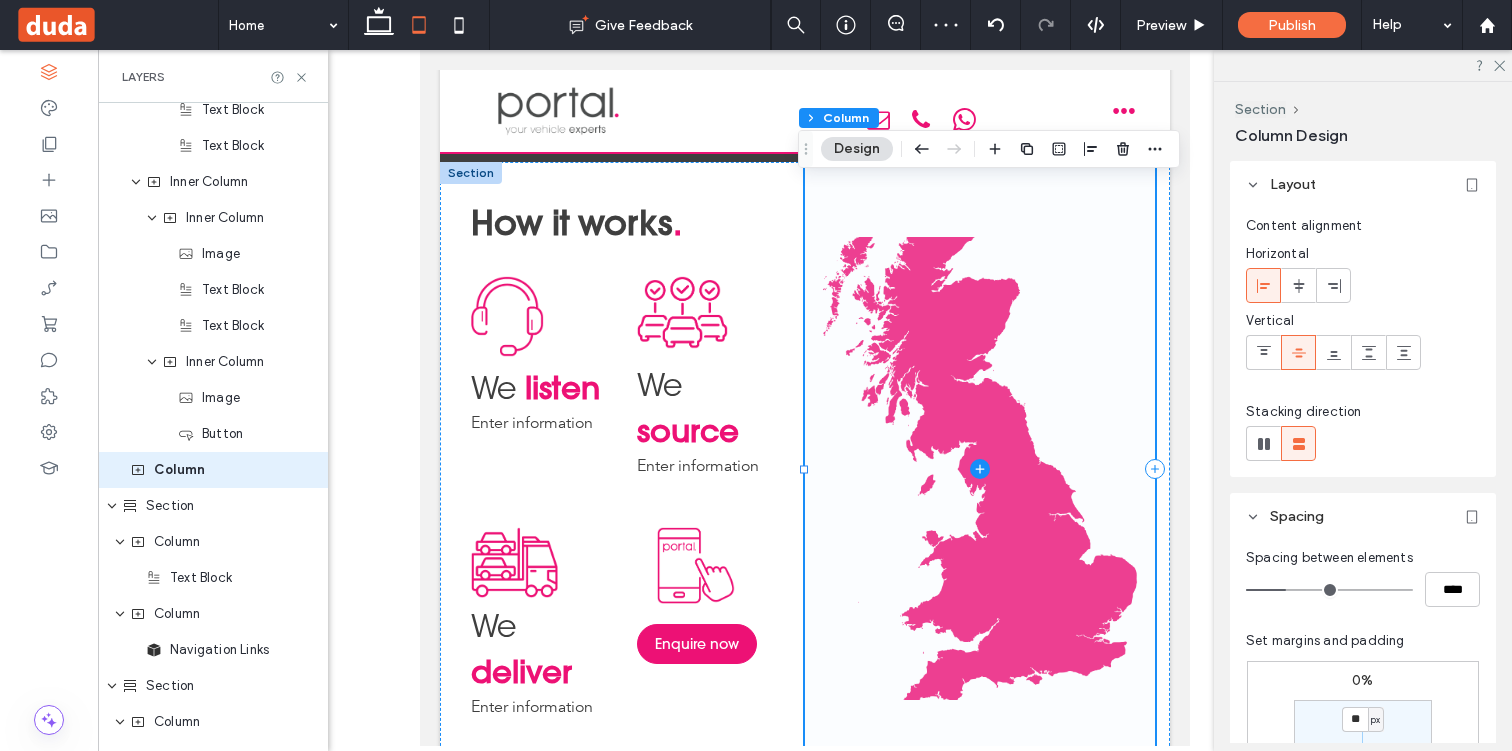scroll, scrollTop: 3726, scrollLeft: 0, axis: vertical 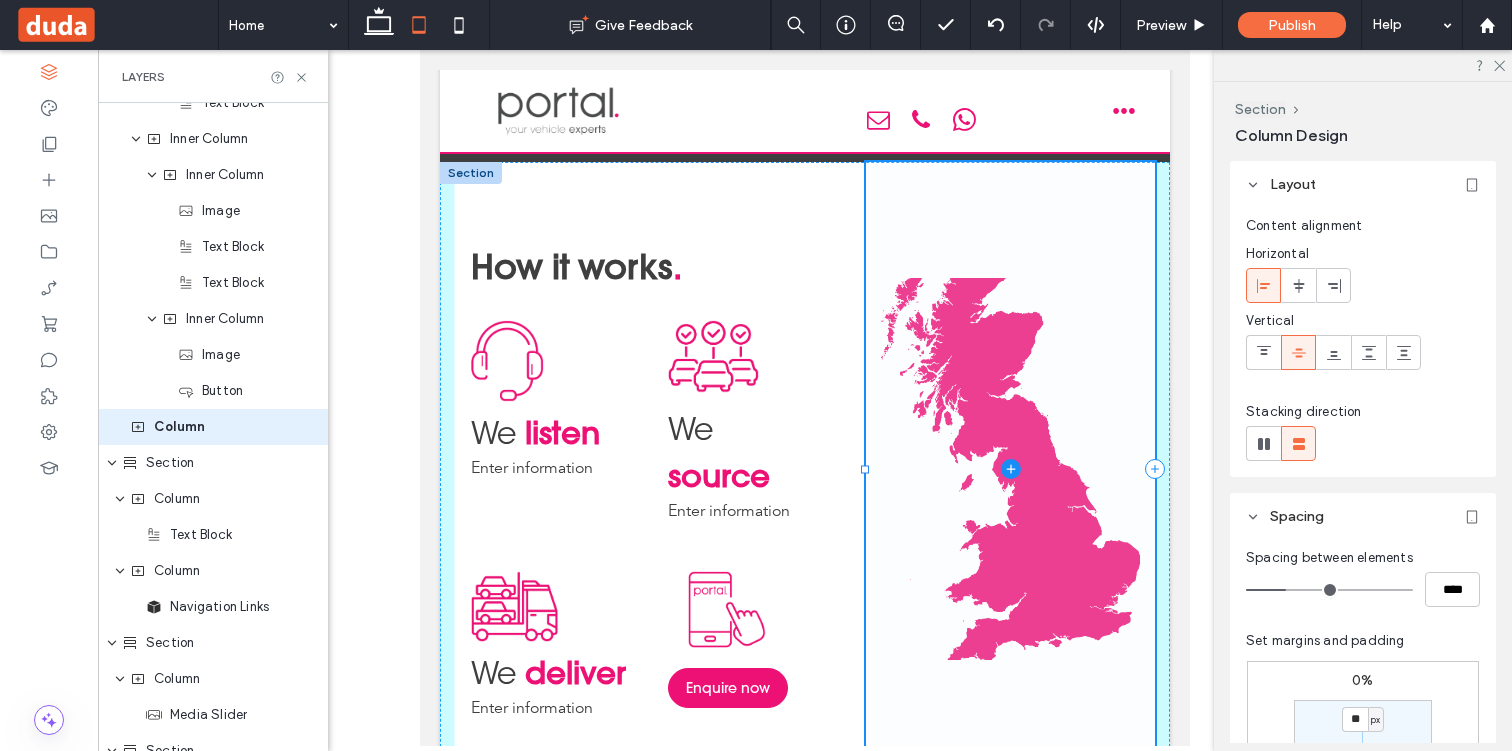 drag, startPoint x: 804, startPoint y: 464, endPoint x: 865, endPoint y: 442, distance: 64.84597 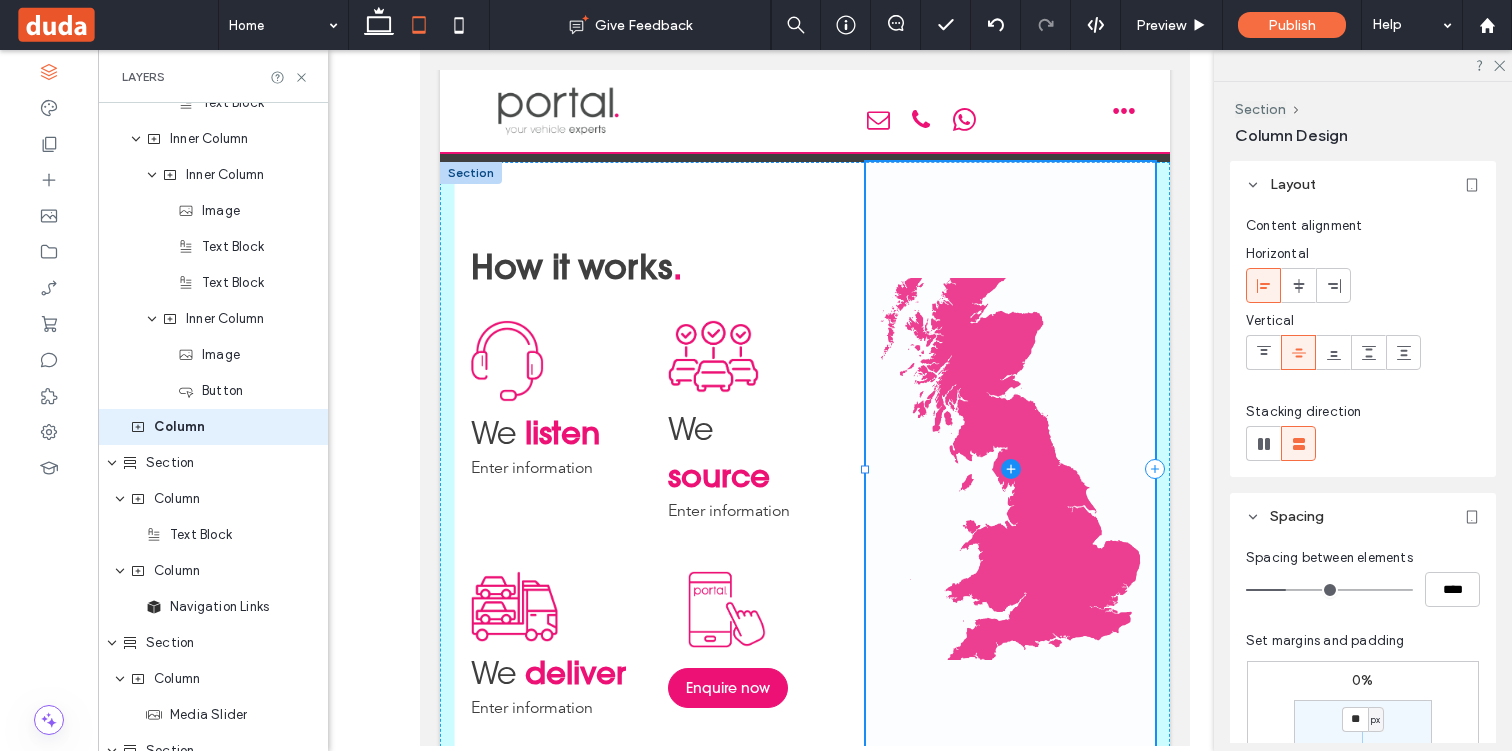 click at bounding box center [866, 162] 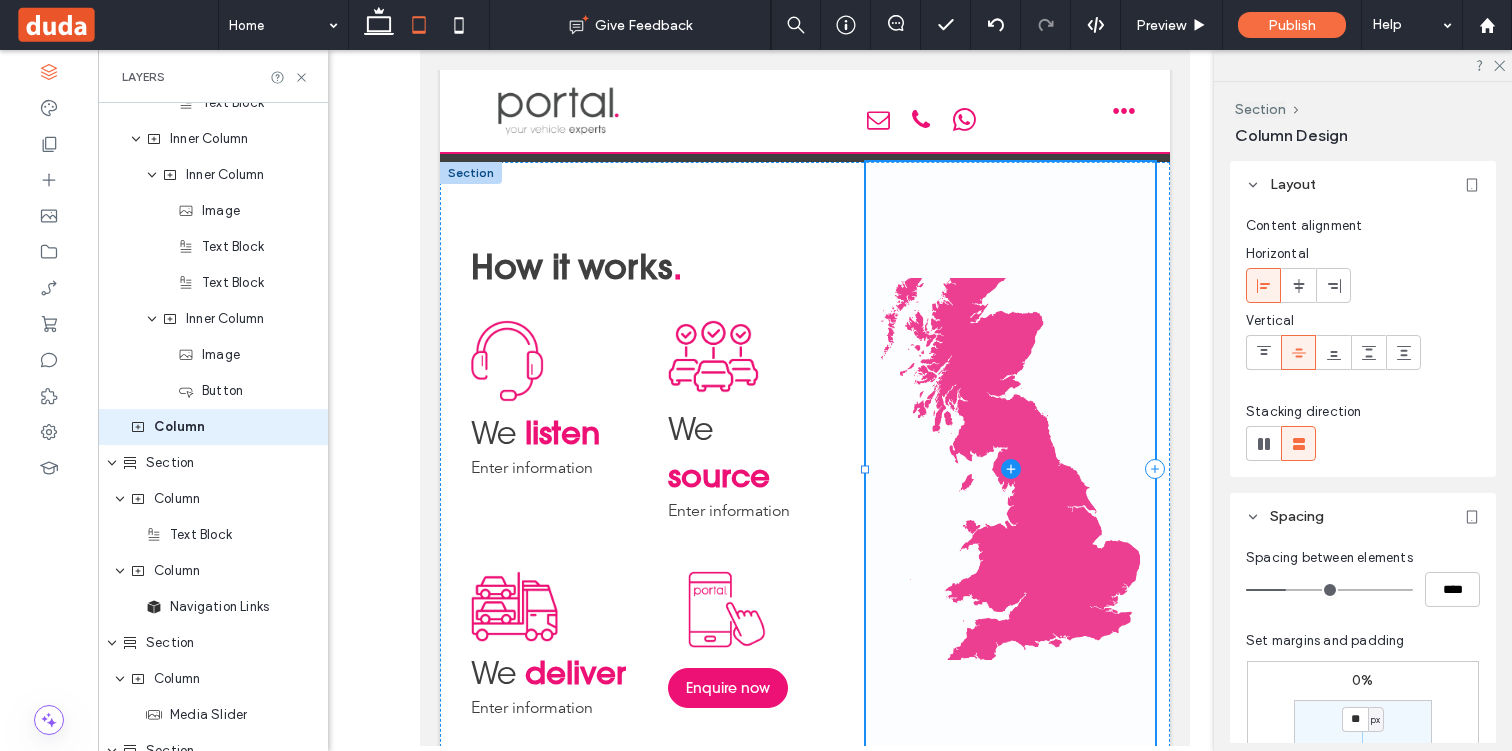 type on "**" 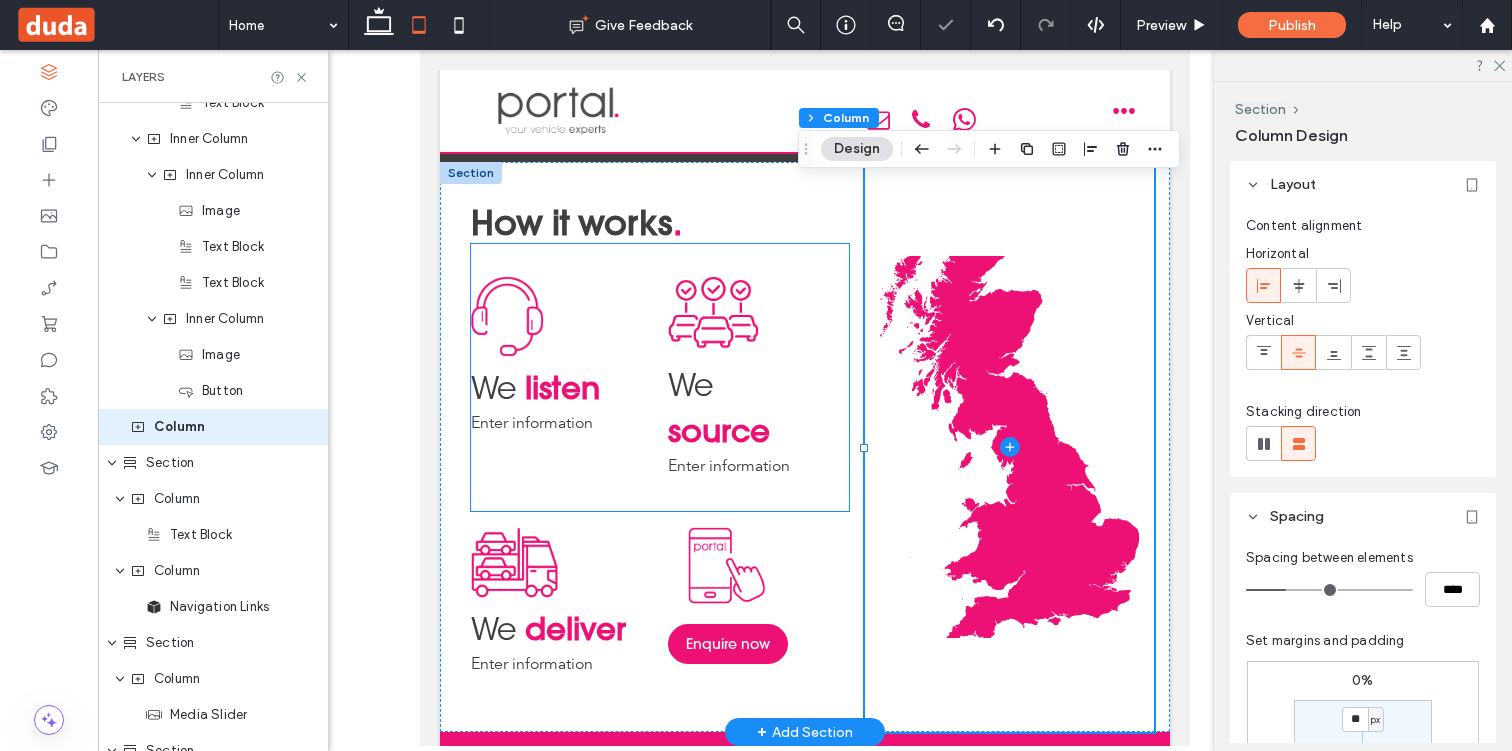 click on "source" at bounding box center (719, 431) 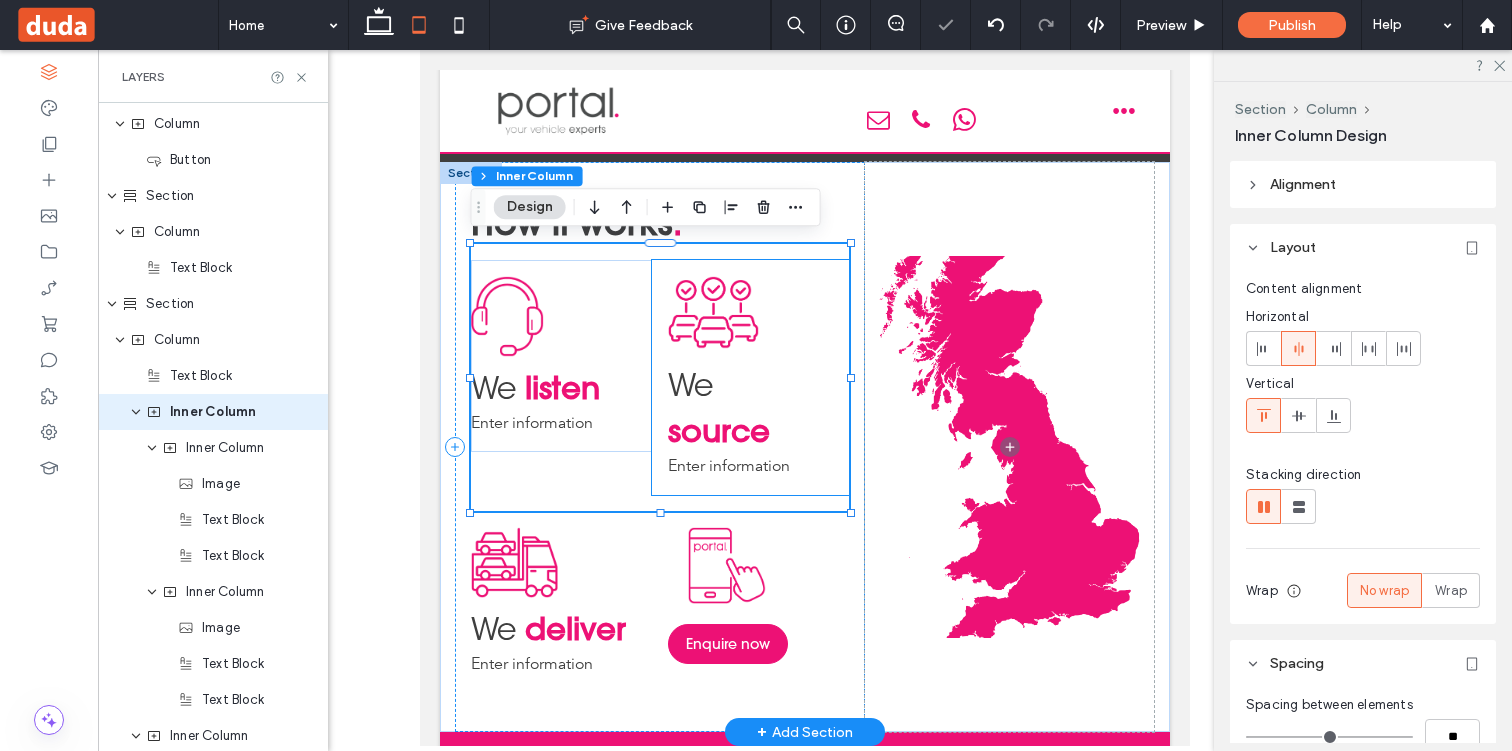 scroll, scrollTop: 3114, scrollLeft: 0, axis: vertical 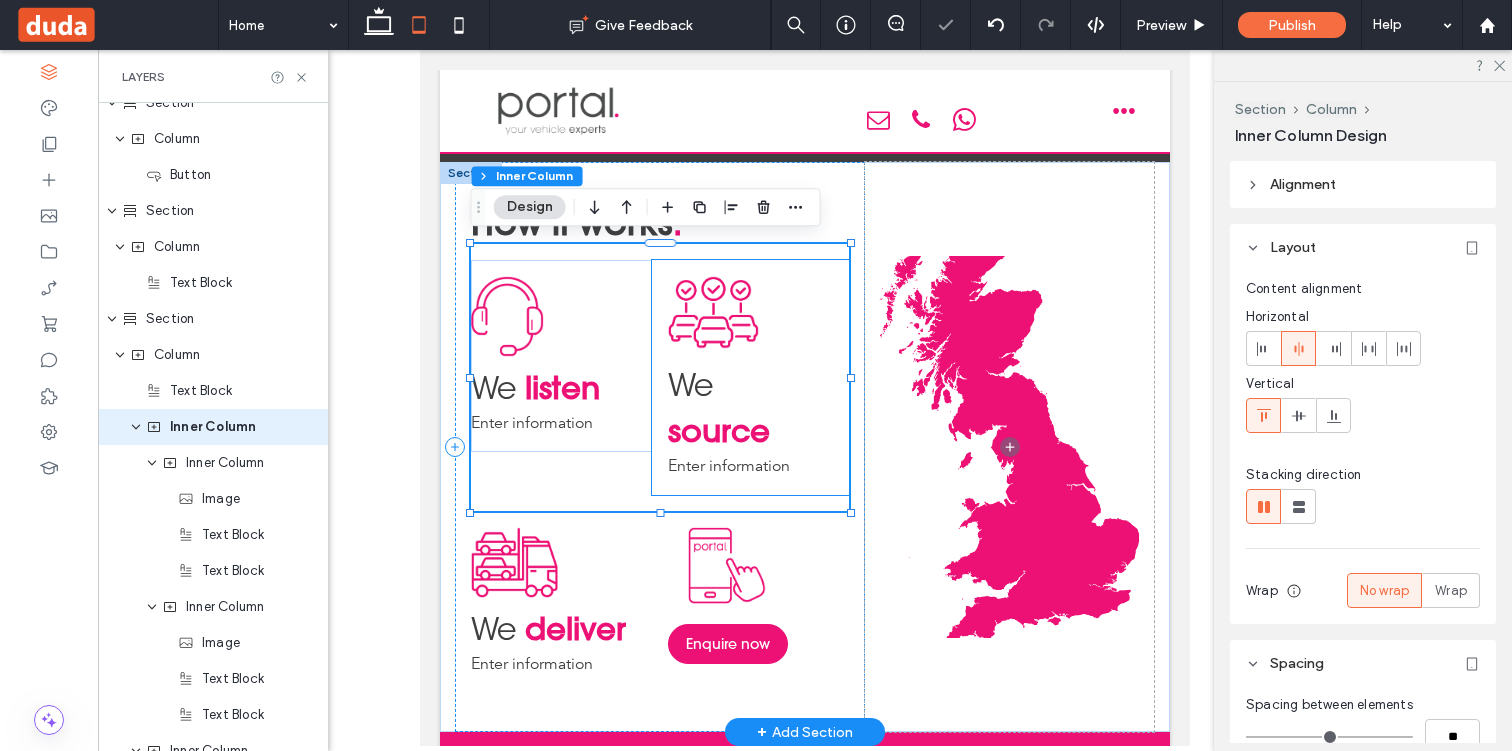 click on "We   source" at bounding box center (732, 412) 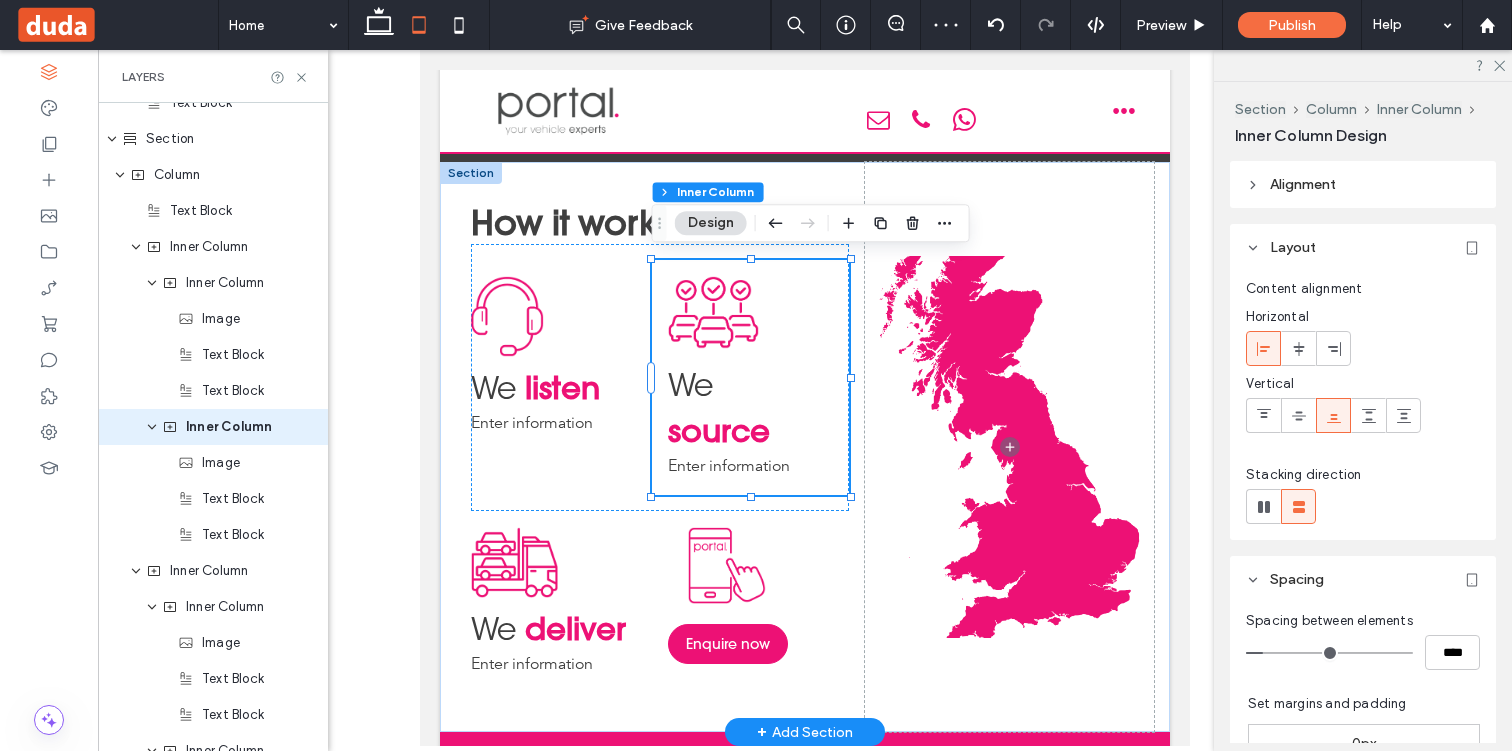click on "We   source" at bounding box center [732, 412] 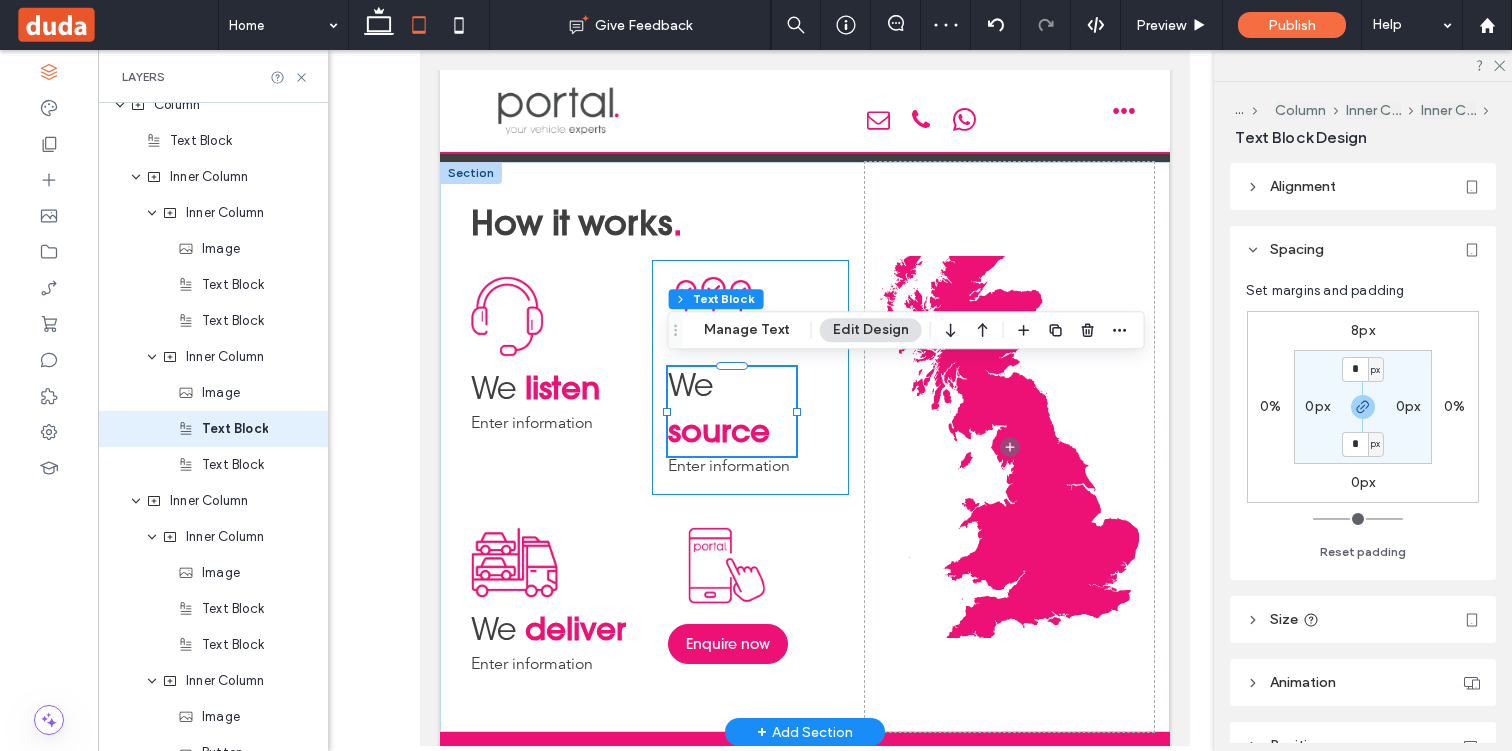 scroll, scrollTop: 3366, scrollLeft: 0, axis: vertical 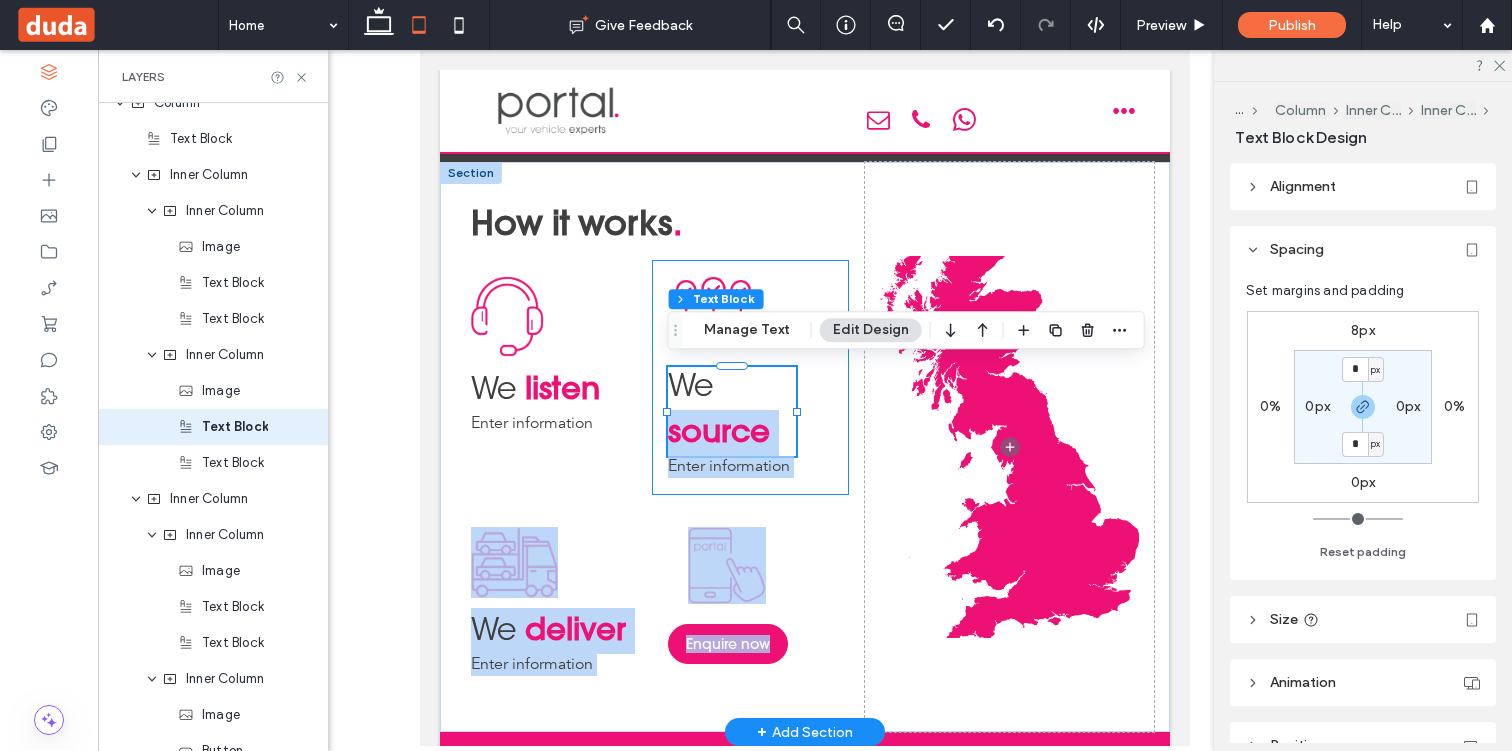 click on "How it works .
We   listen
Enter information
We   source
Enter information
We   deliver
Enter information
Enquire now" at bounding box center [805, 447] 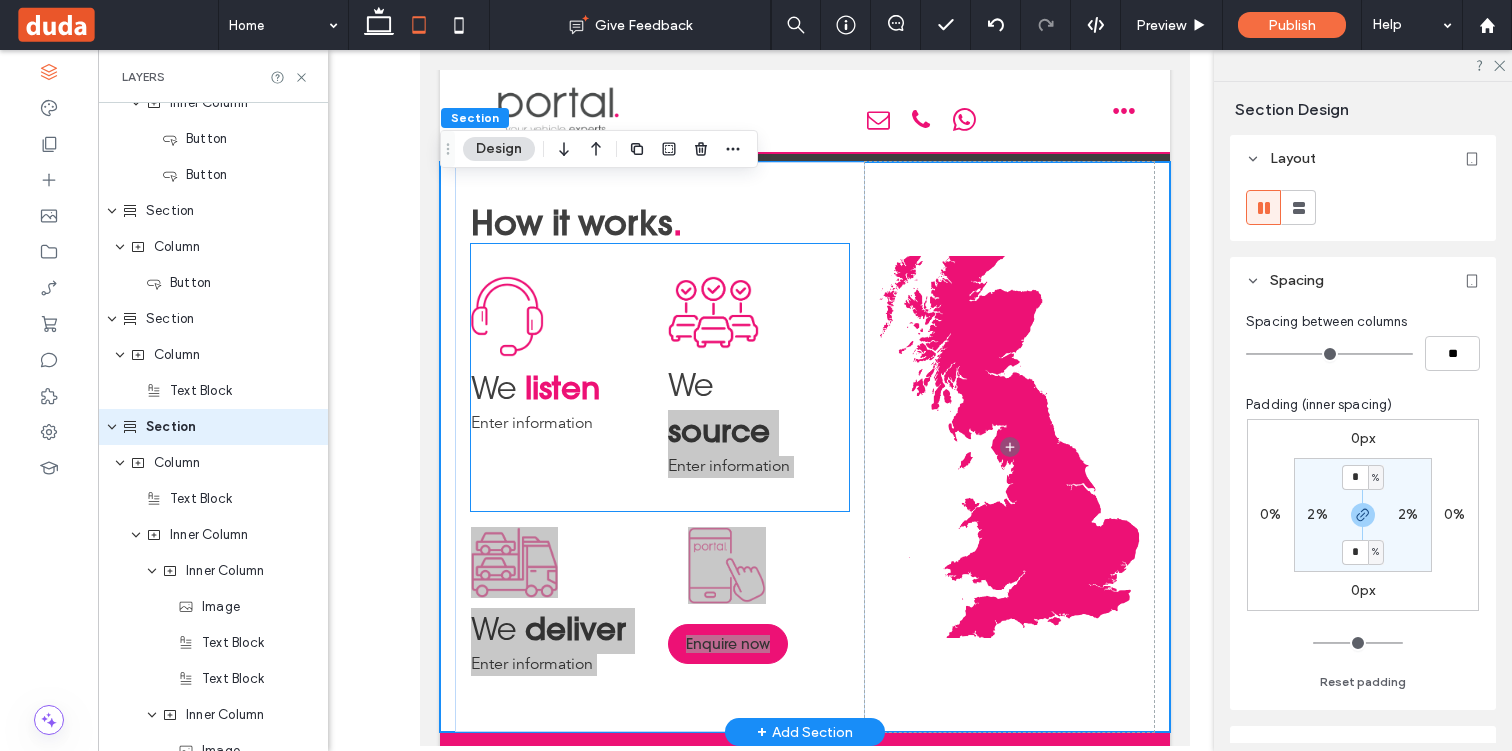 click on "We   source" at bounding box center [732, 412] 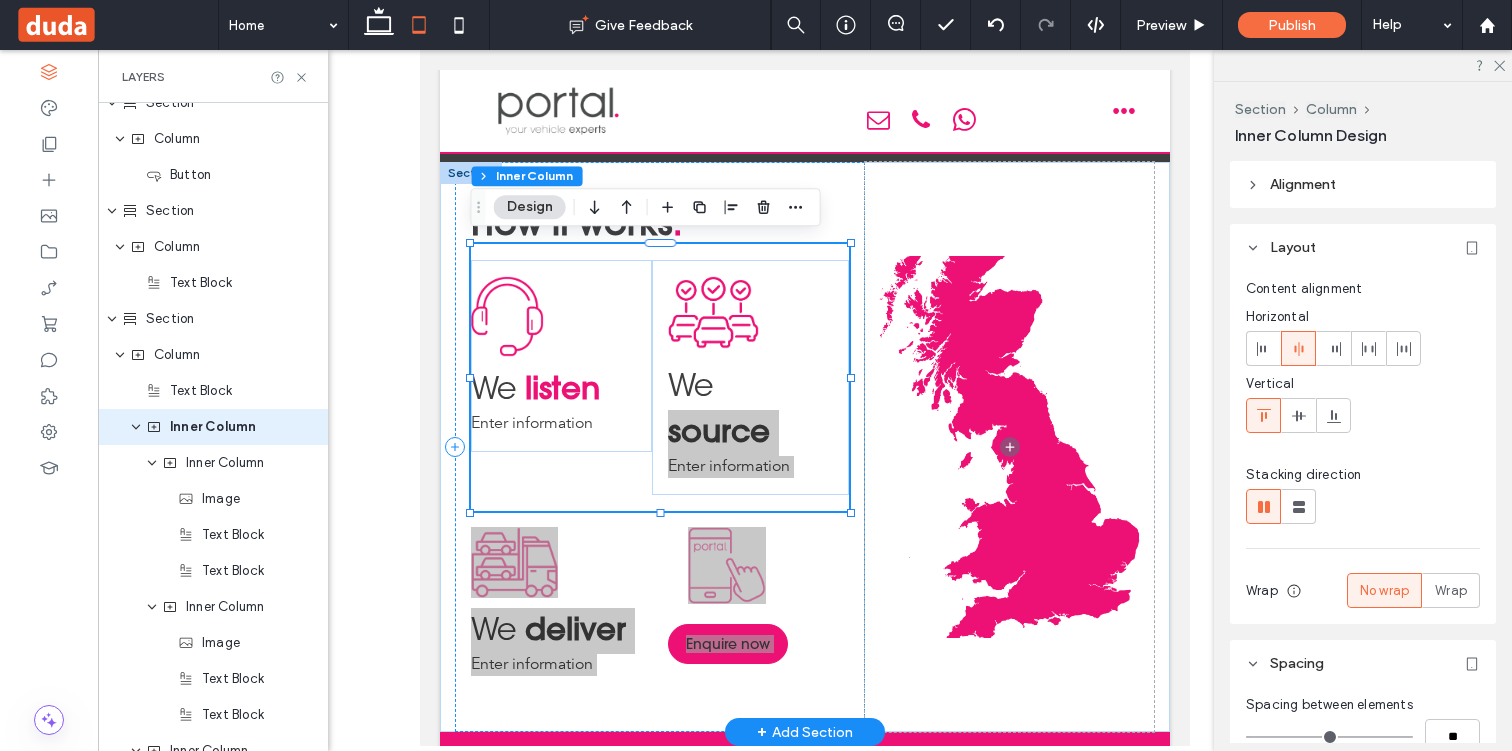 click on "We   source" at bounding box center (732, 412) 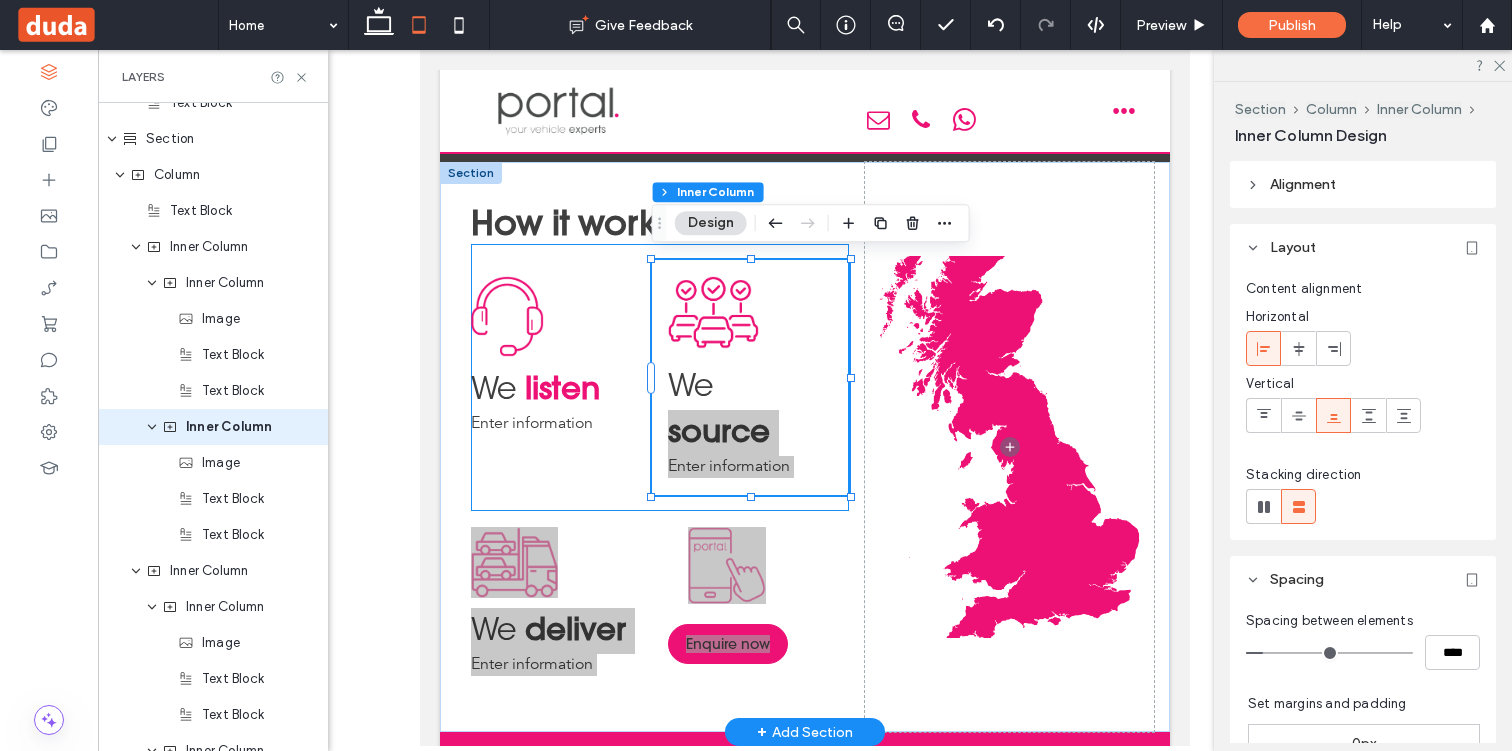 click on "We   source" at bounding box center [732, 412] 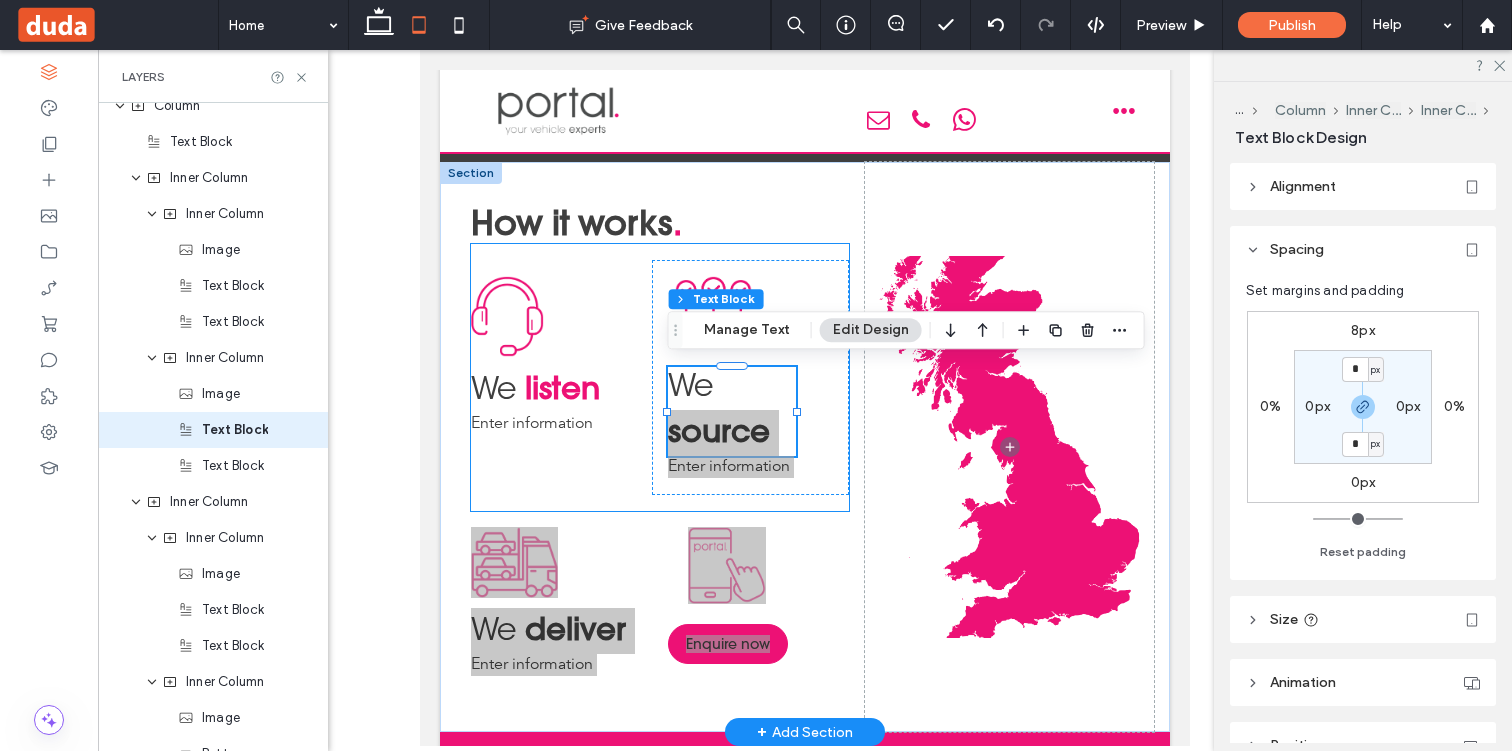 scroll, scrollTop: 3366, scrollLeft: 0, axis: vertical 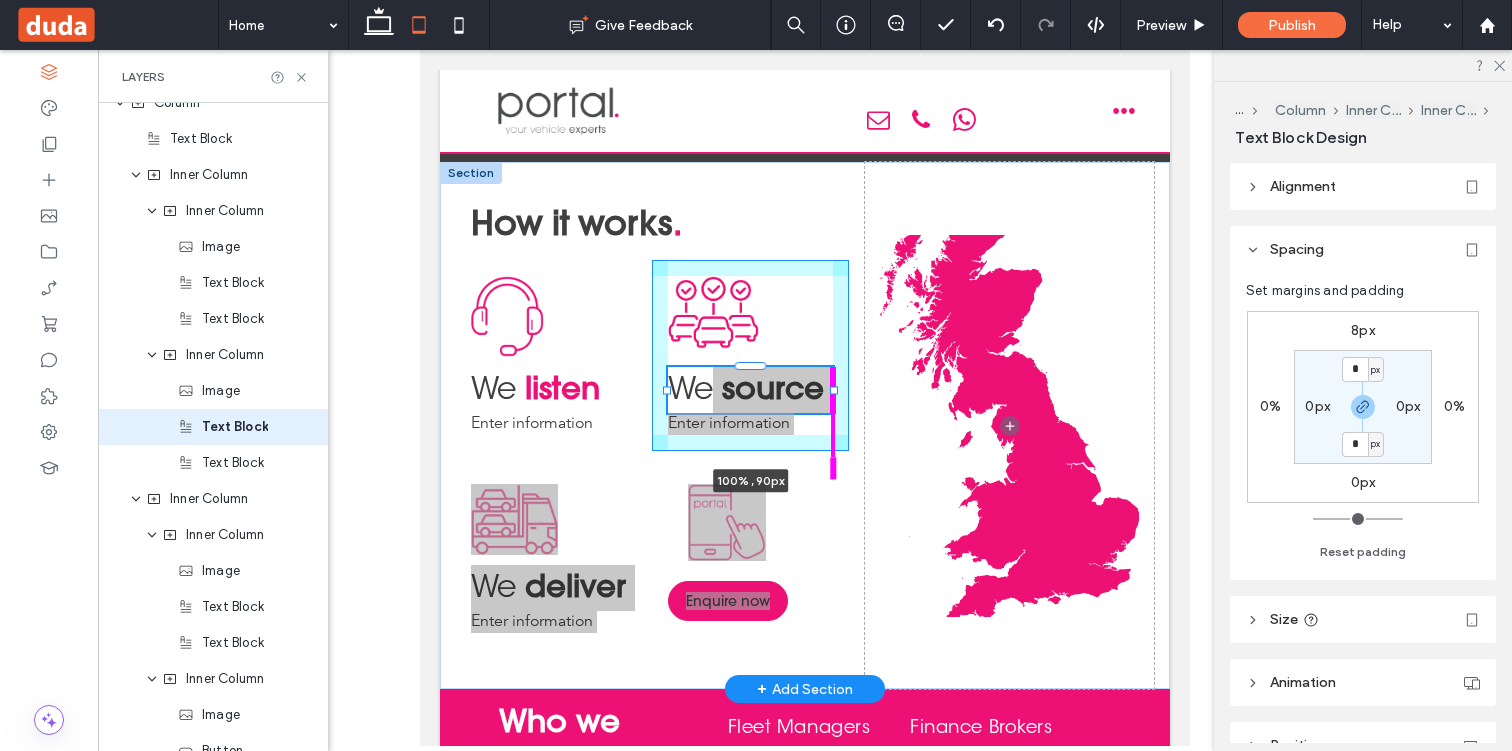 drag, startPoint x: 796, startPoint y: 409, endPoint x: 831, endPoint y: 404, distance: 35.35534 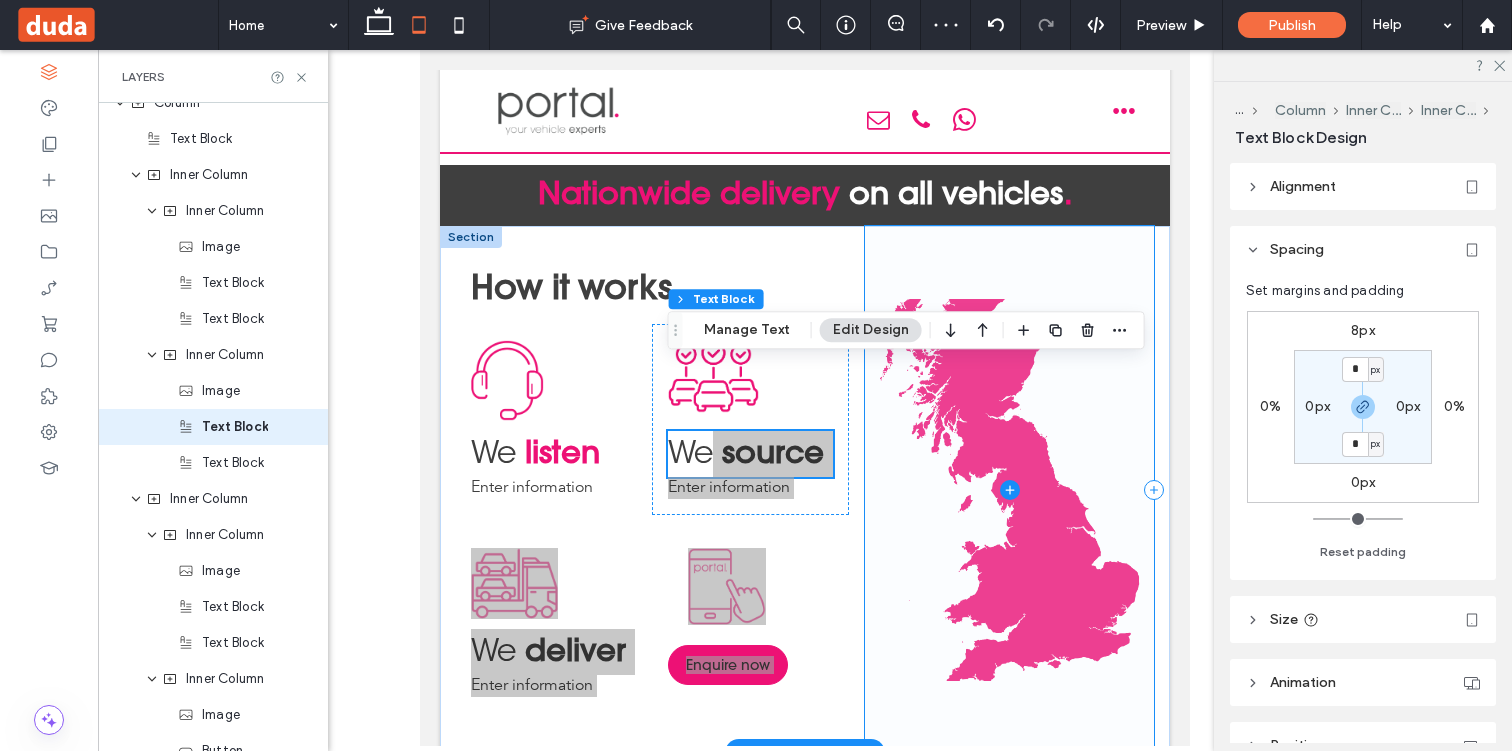 scroll, scrollTop: 1489, scrollLeft: 0, axis: vertical 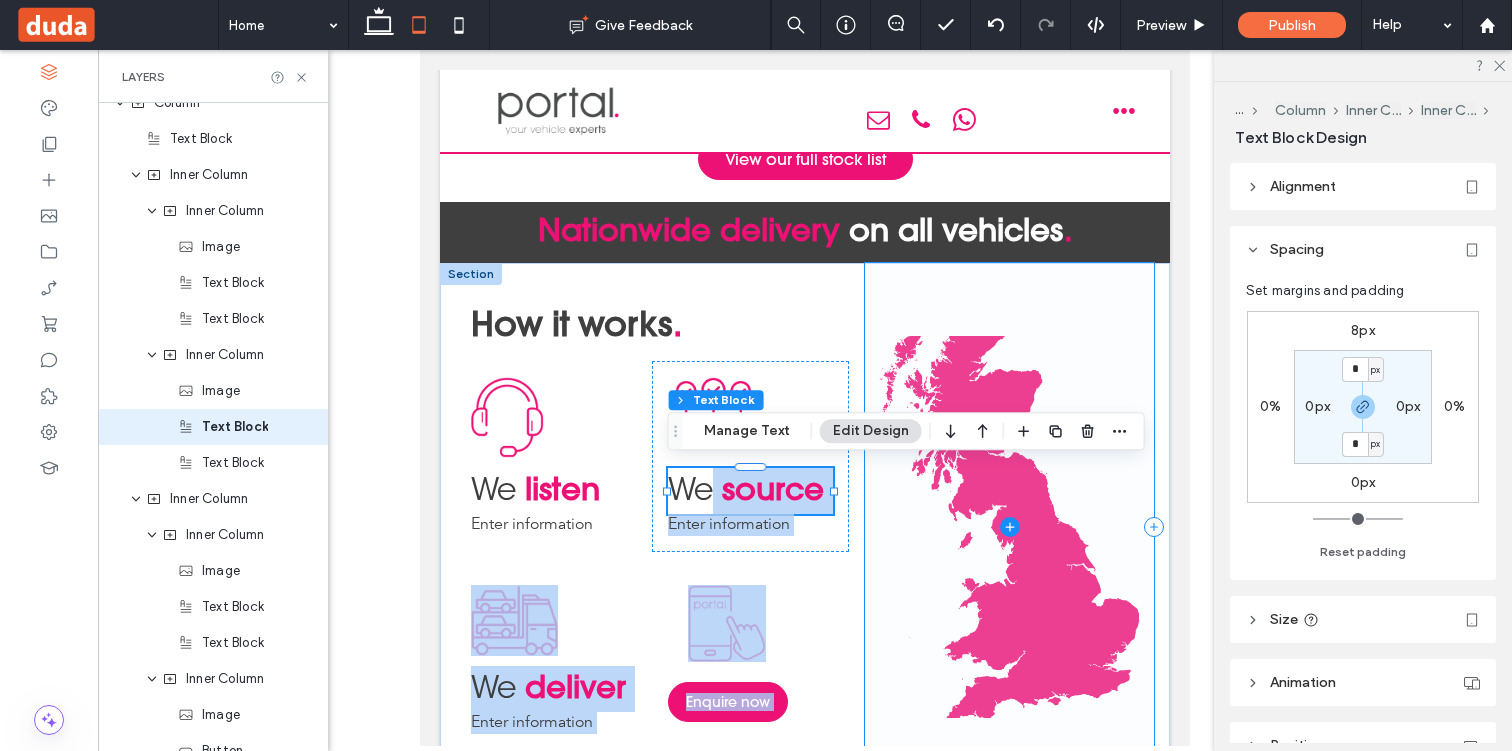 click at bounding box center (1009, 527) 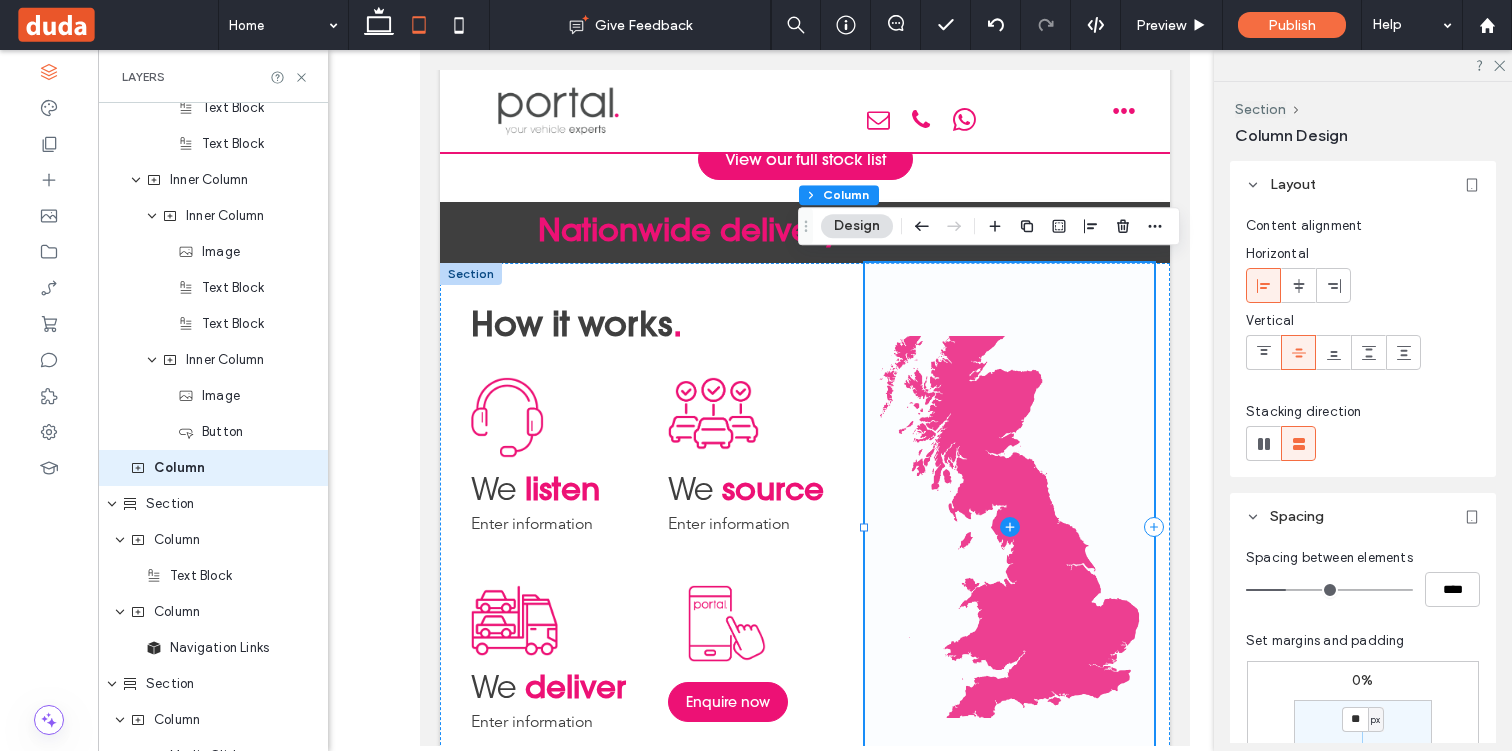 scroll, scrollTop: 3726, scrollLeft: 0, axis: vertical 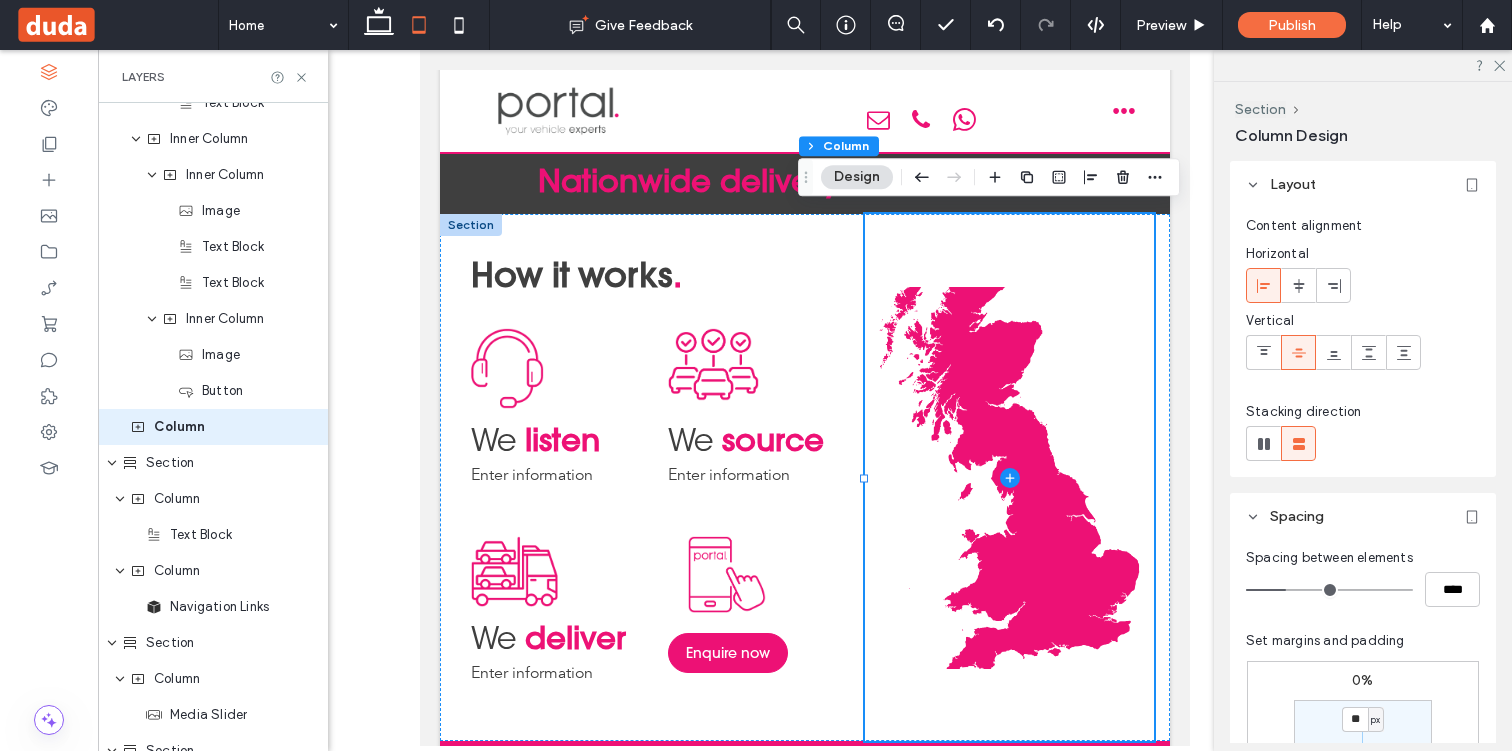 click on "Design" at bounding box center (857, 177) 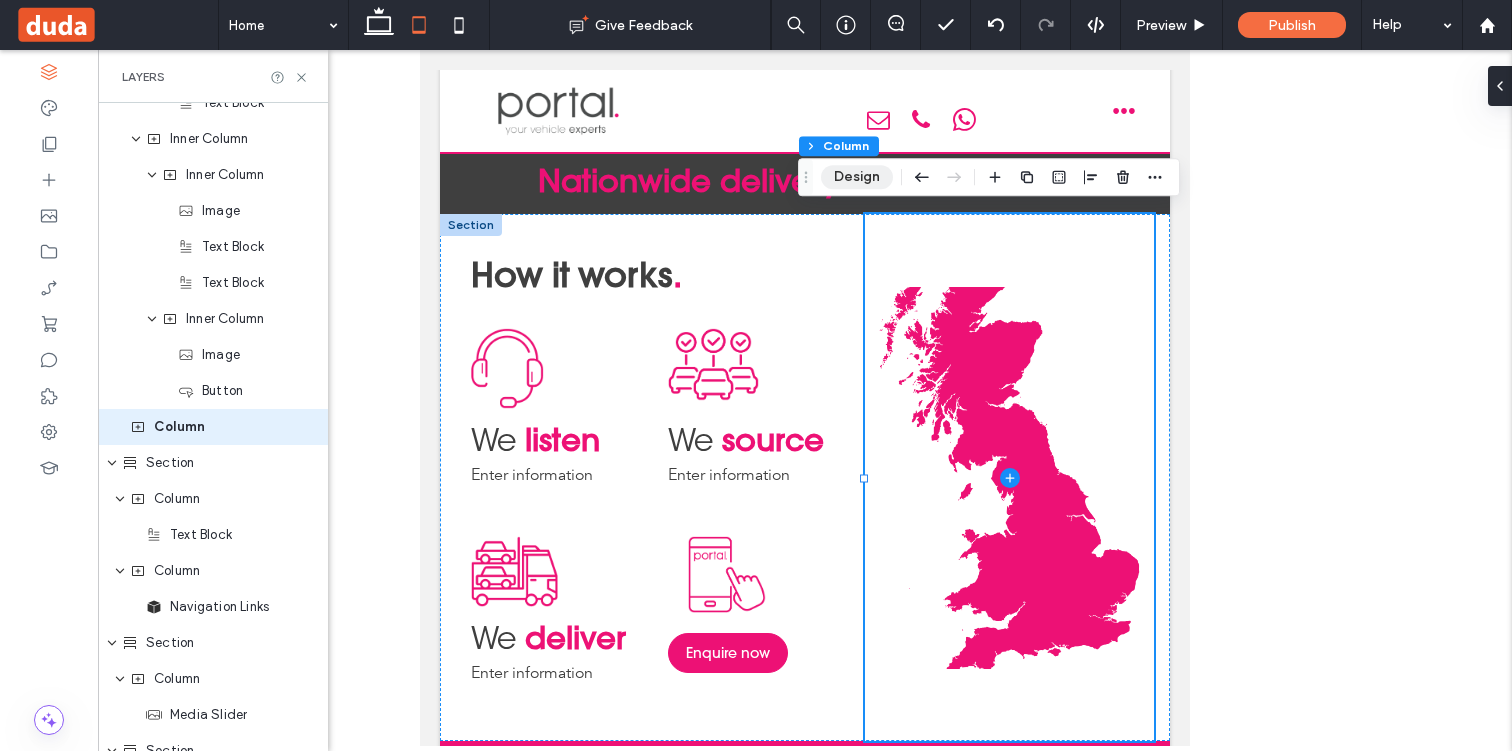 click on "Design" at bounding box center (857, 177) 